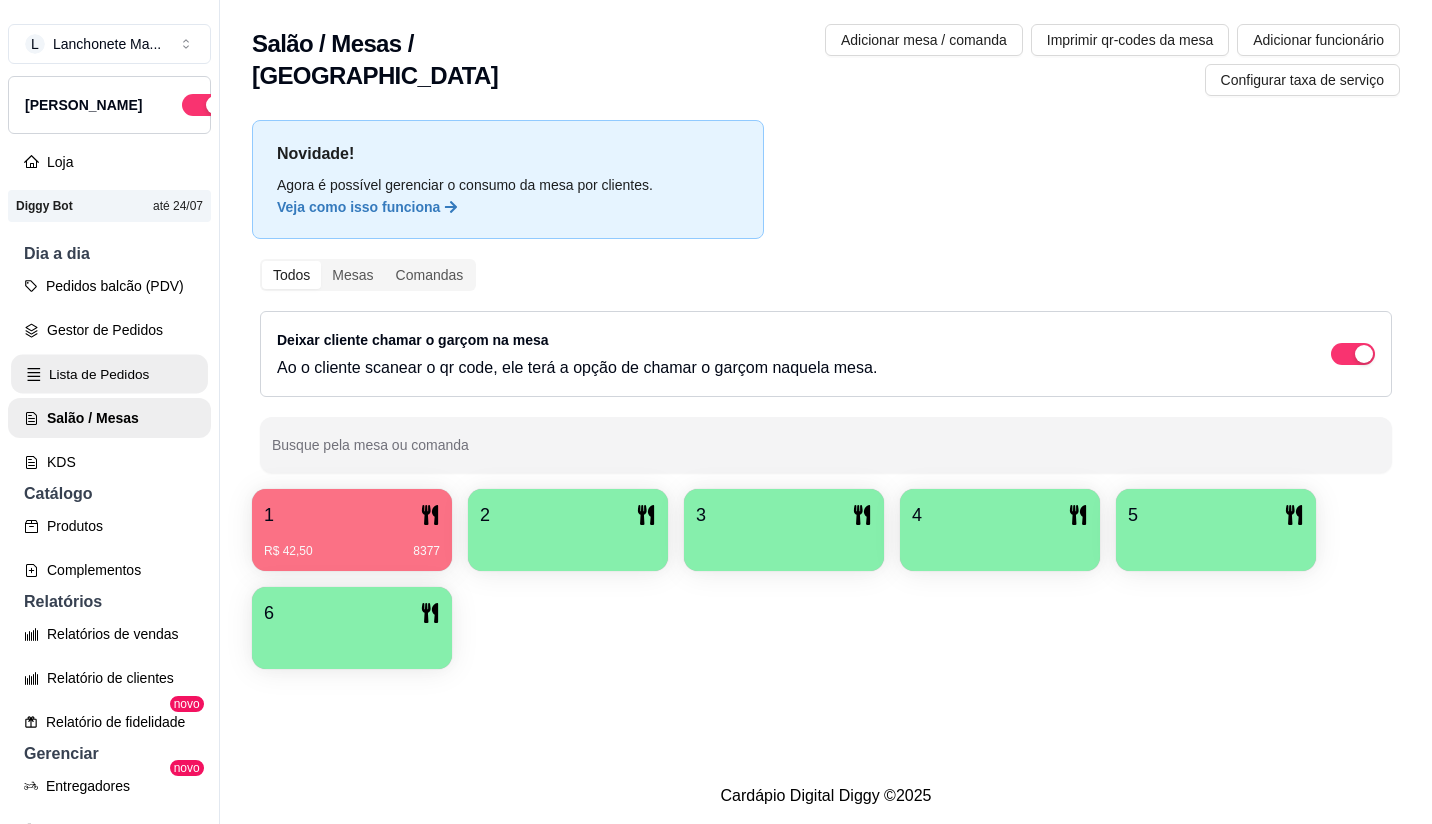 click on "Lista de Pedidos" at bounding box center (109, 374) 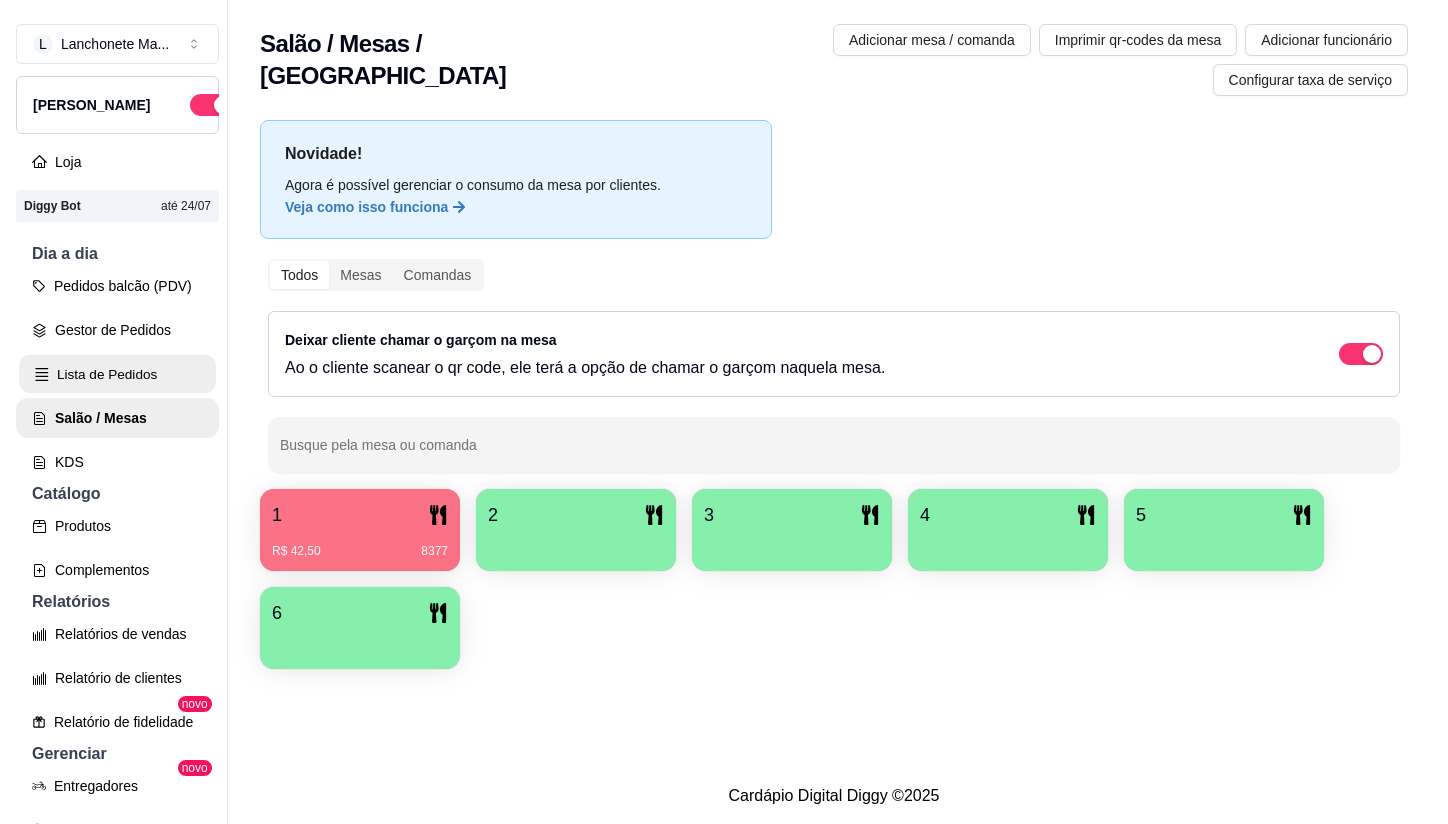scroll, scrollTop: 0, scrollLeft: 0, axis: both 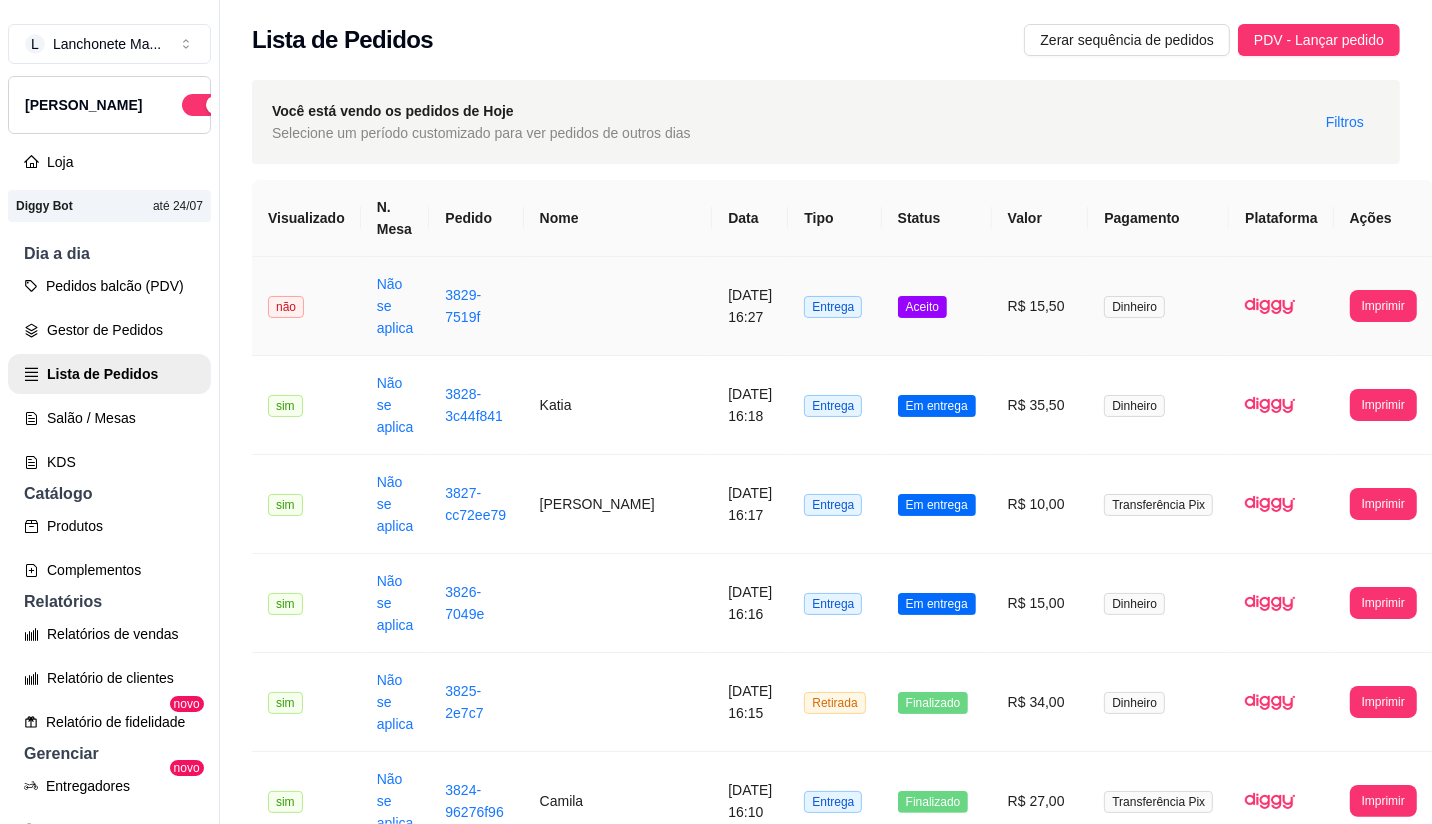 click on "Aceito" at bounding box center [937, 306] 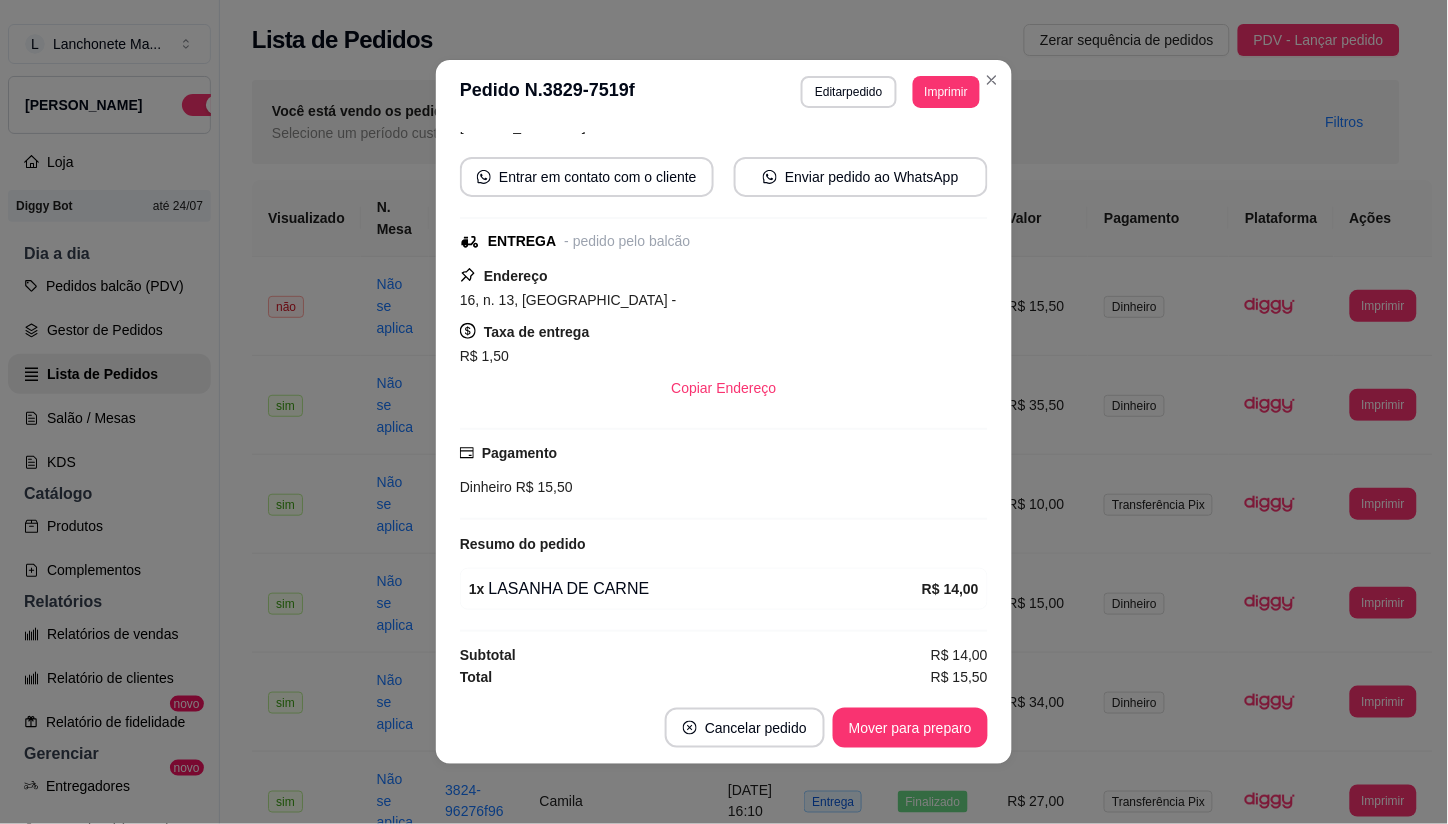 scroll, scrollTop: 167, scrollLeft: 0, axis: vertical 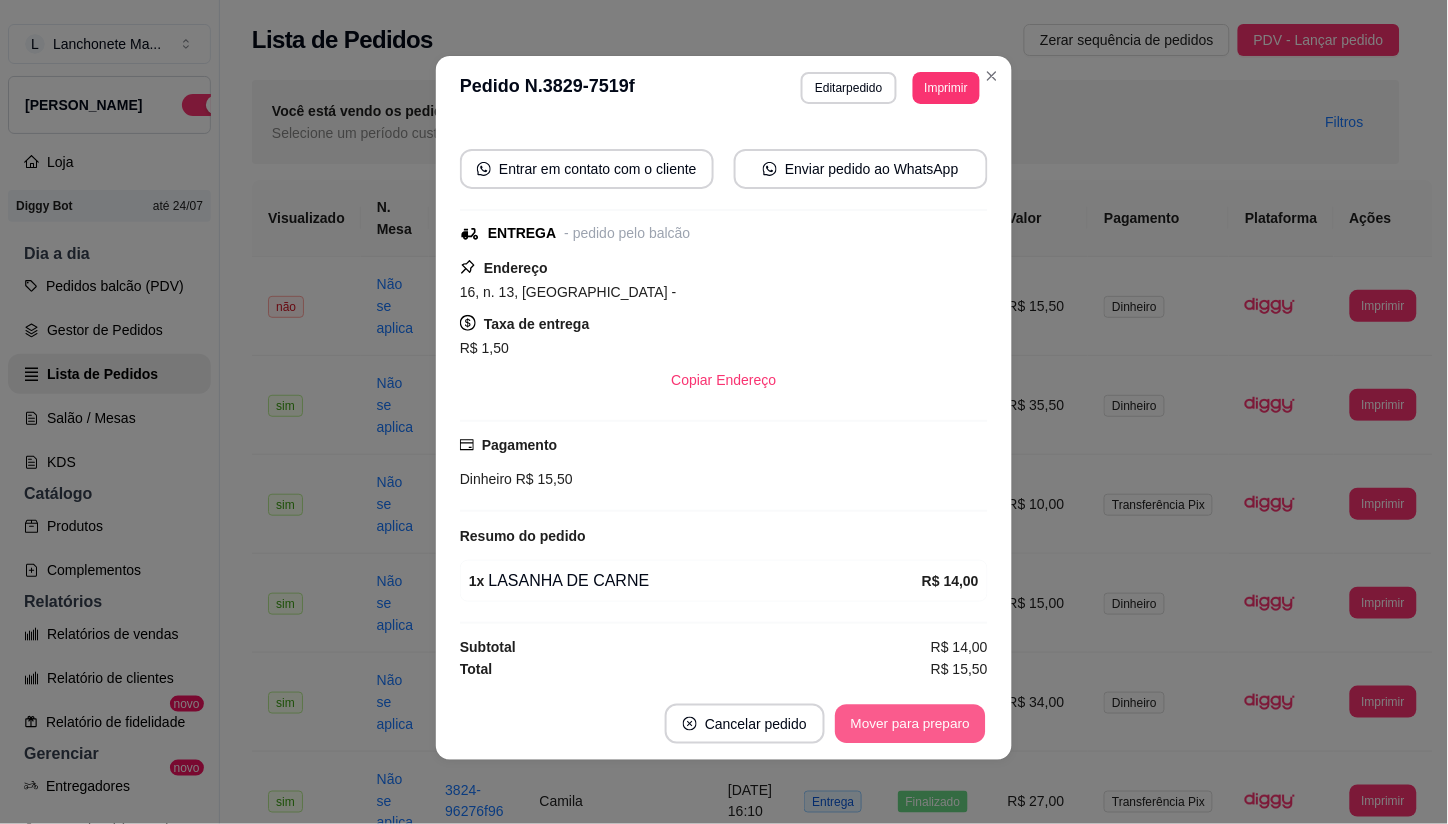 click on "Mover para preparo" at bounding box center [910, 724] 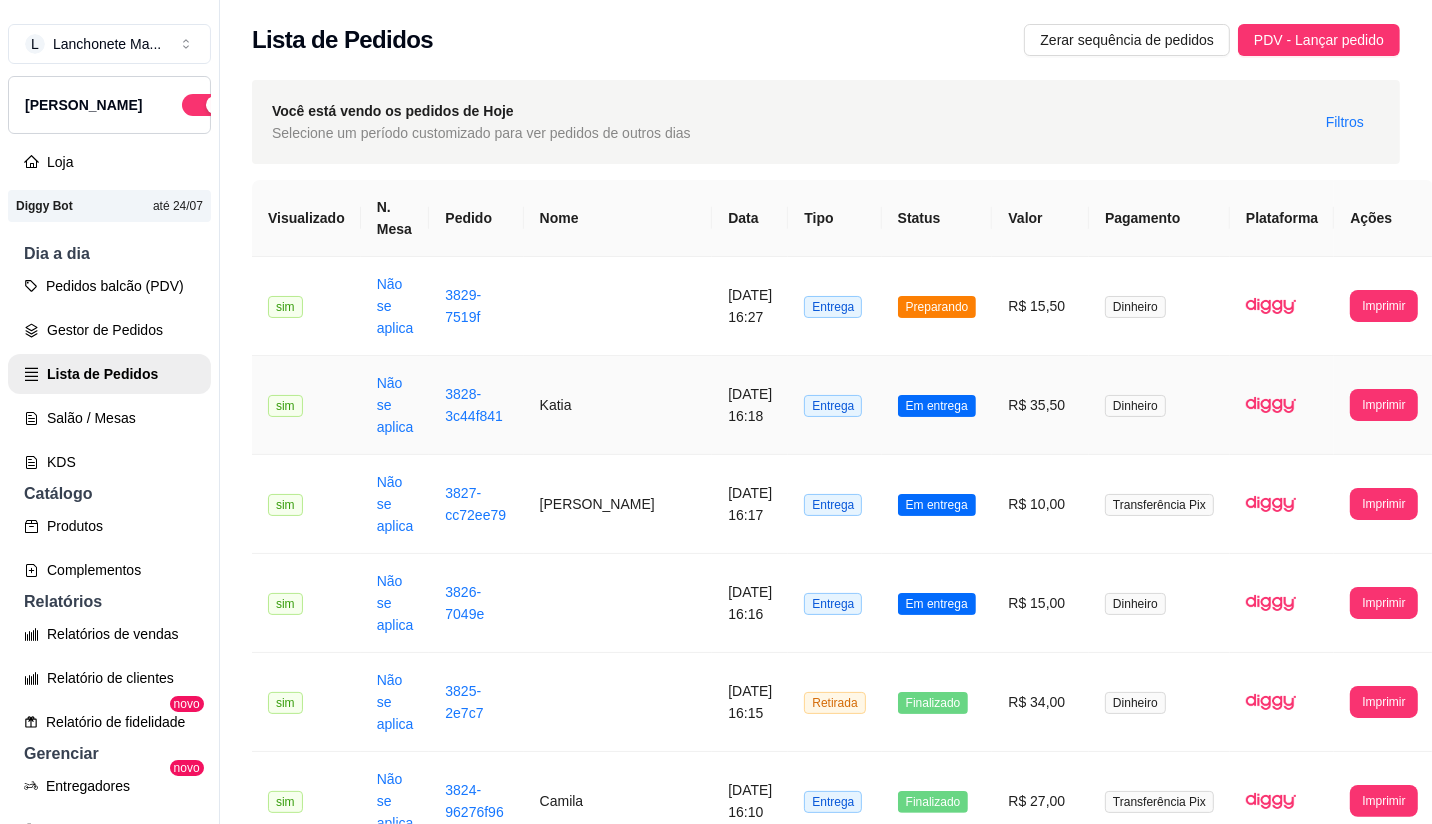 click on "Em entrega" at bounding box center (937, 406) 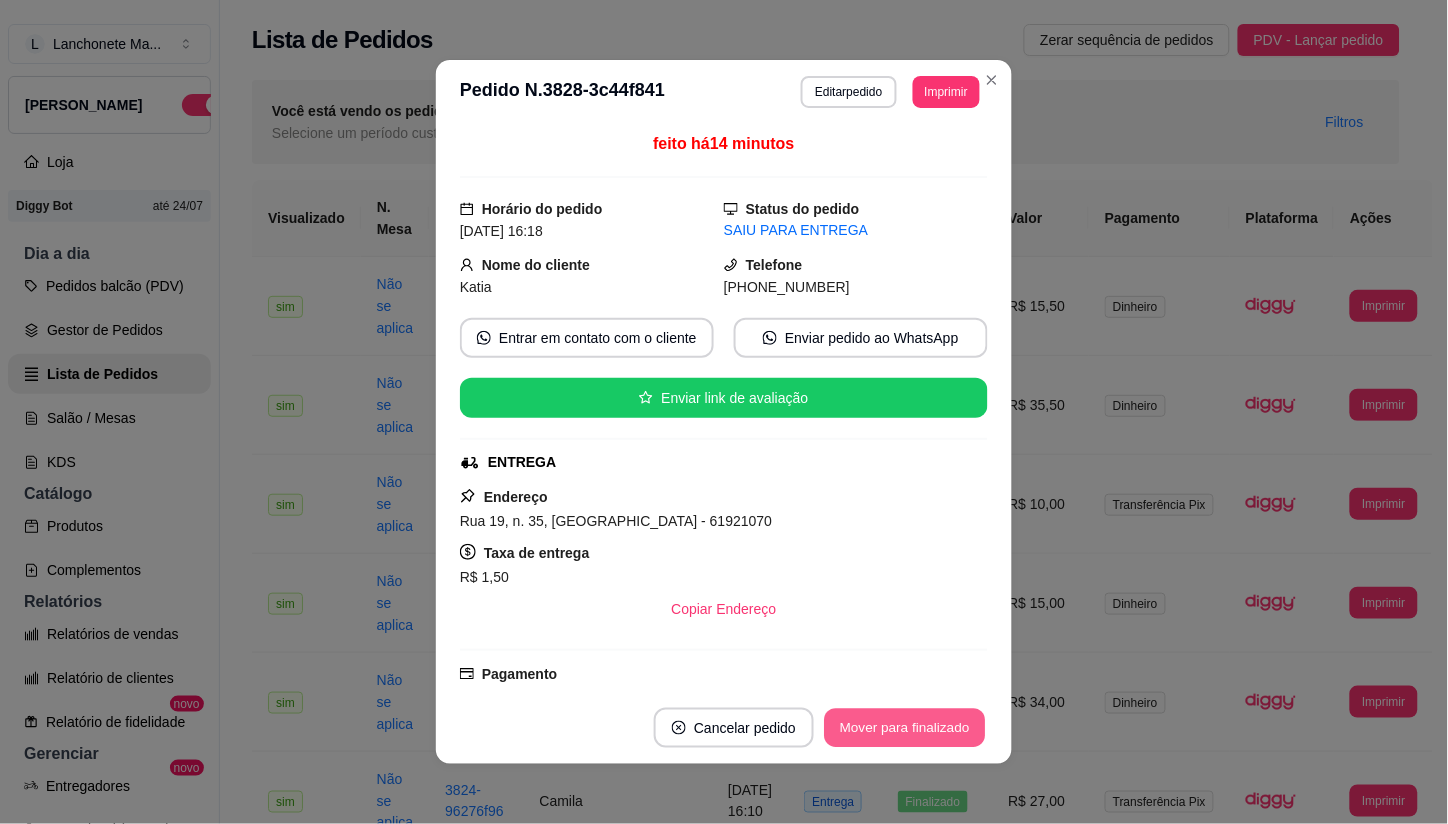 click on "Mover para finalizado" at bounding box center [905, 728] 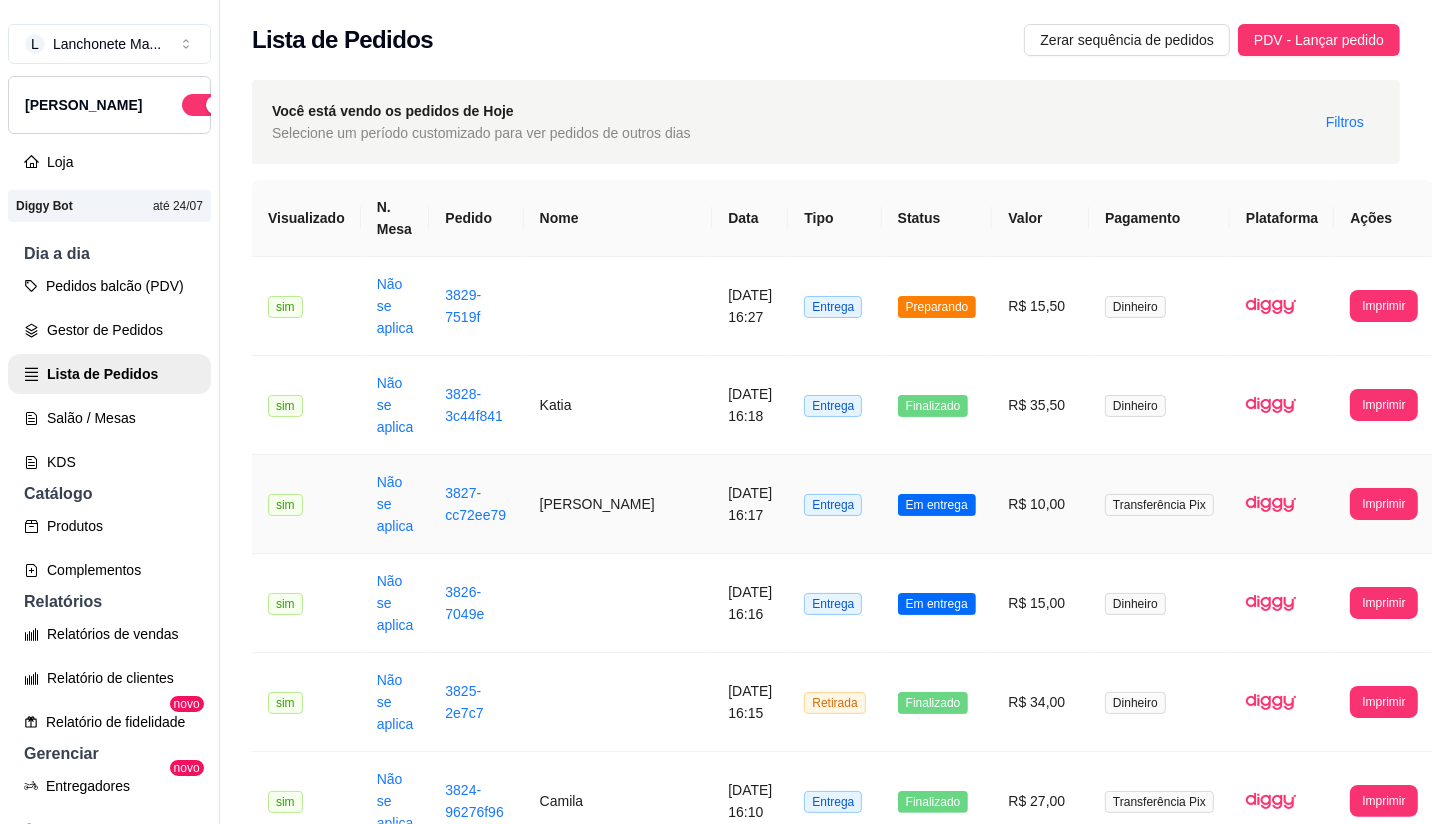 click on "Em entrega" at bounding box center [937, 505] 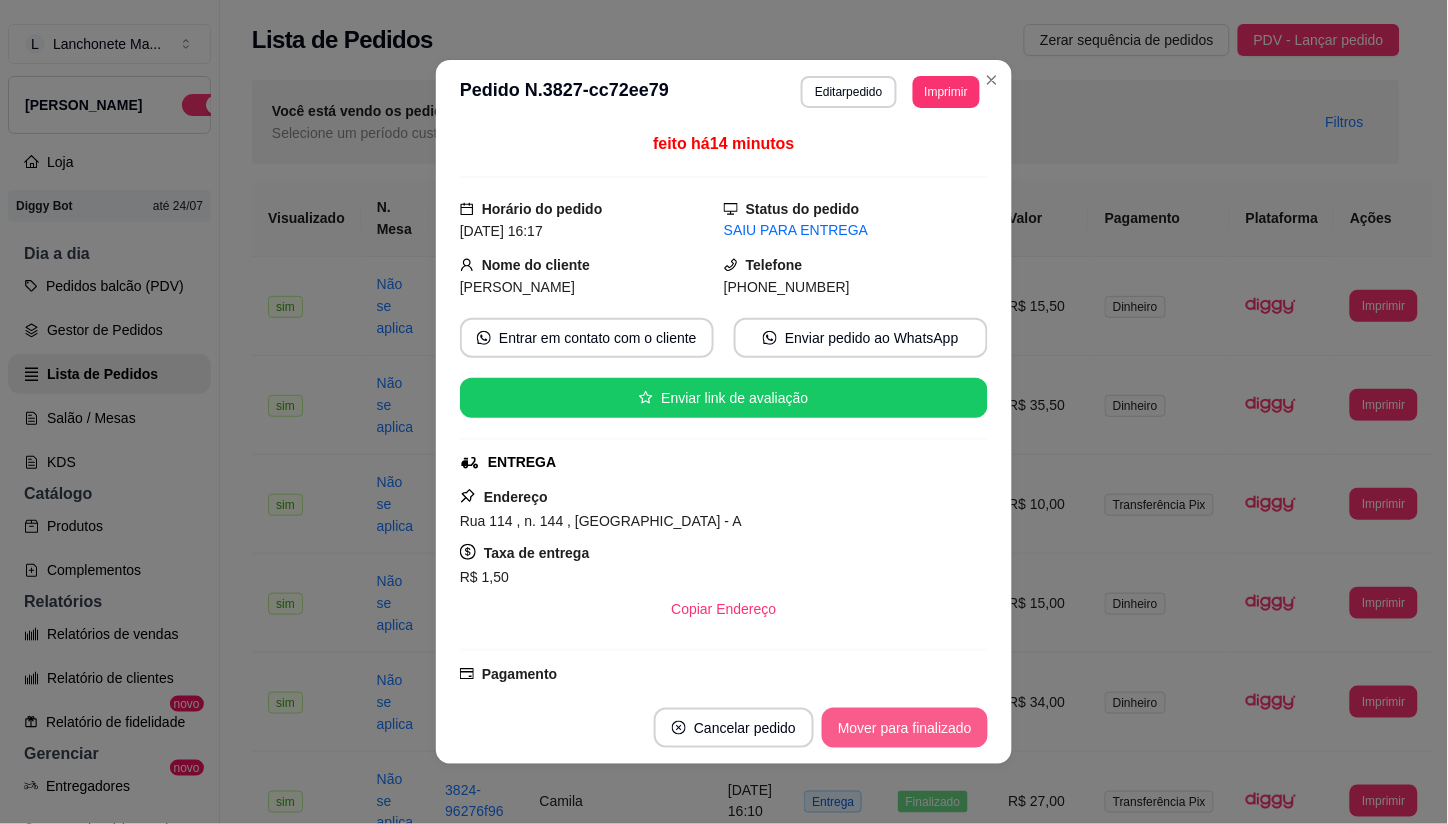 click on "Mover para finalizado" at bounding box center [905, 728] 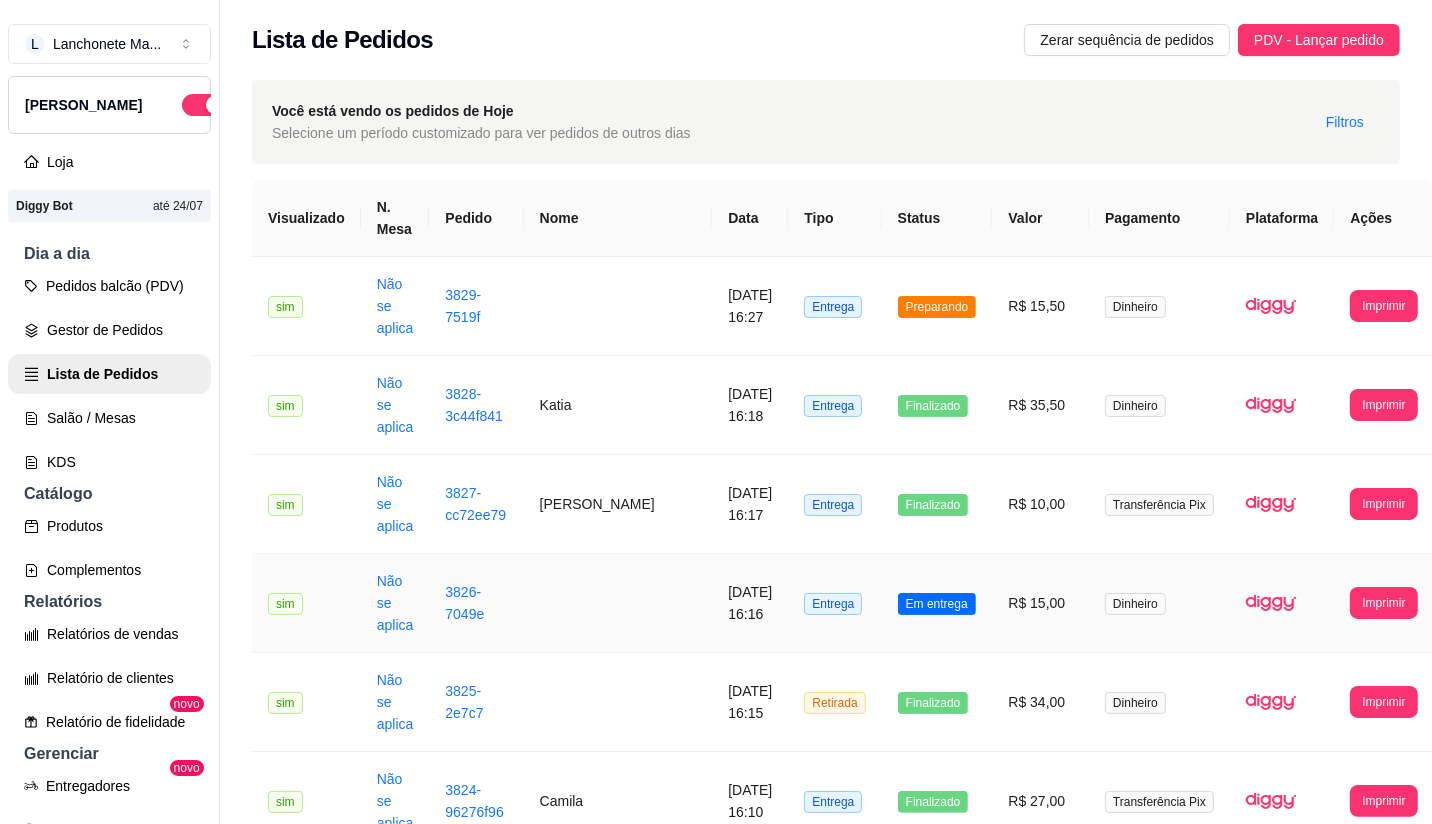 click on "Em entrega" at bounding box center [937, 603] 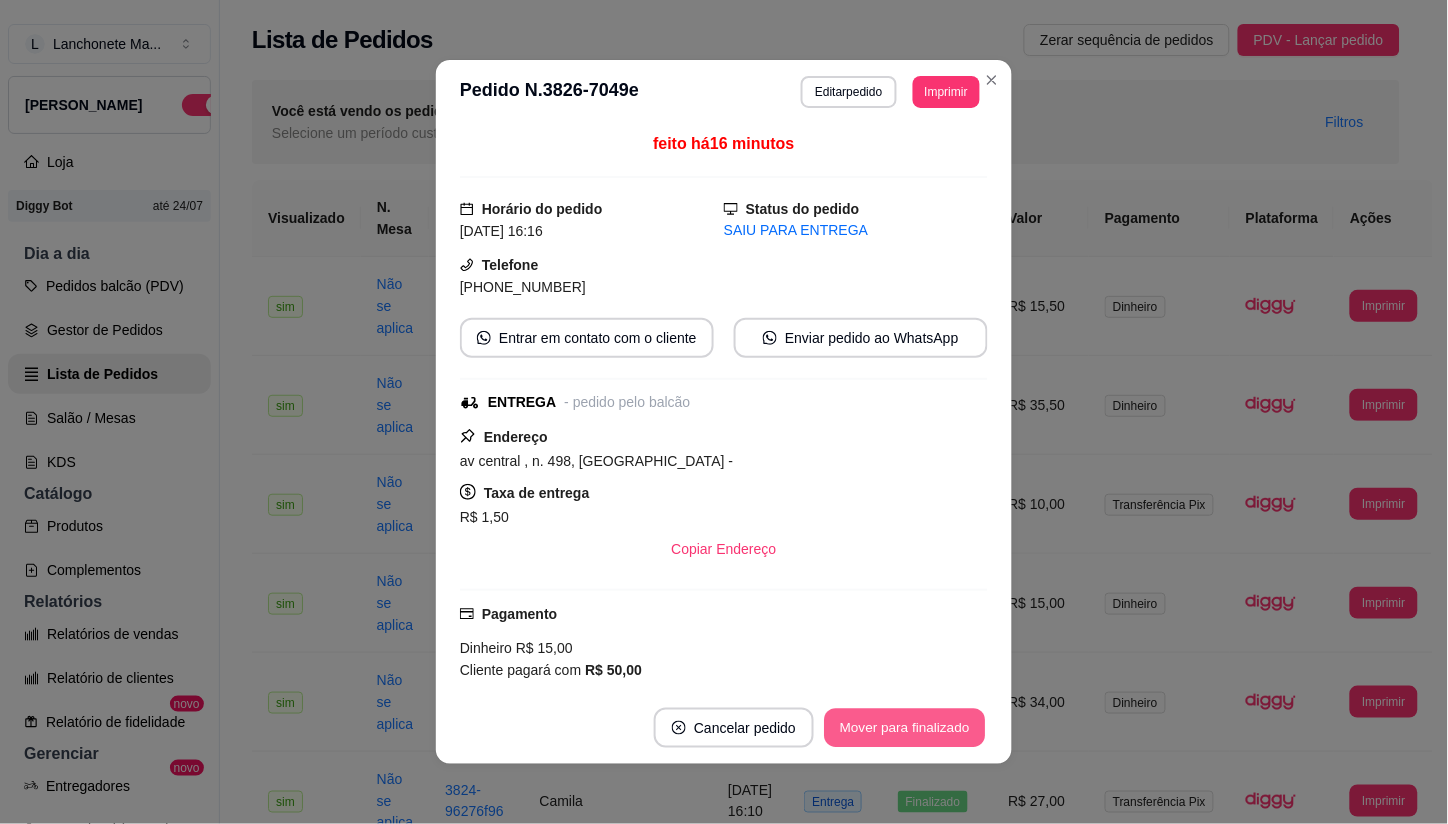 click on "Mover para finalizado" at bounding box center (905, 728) 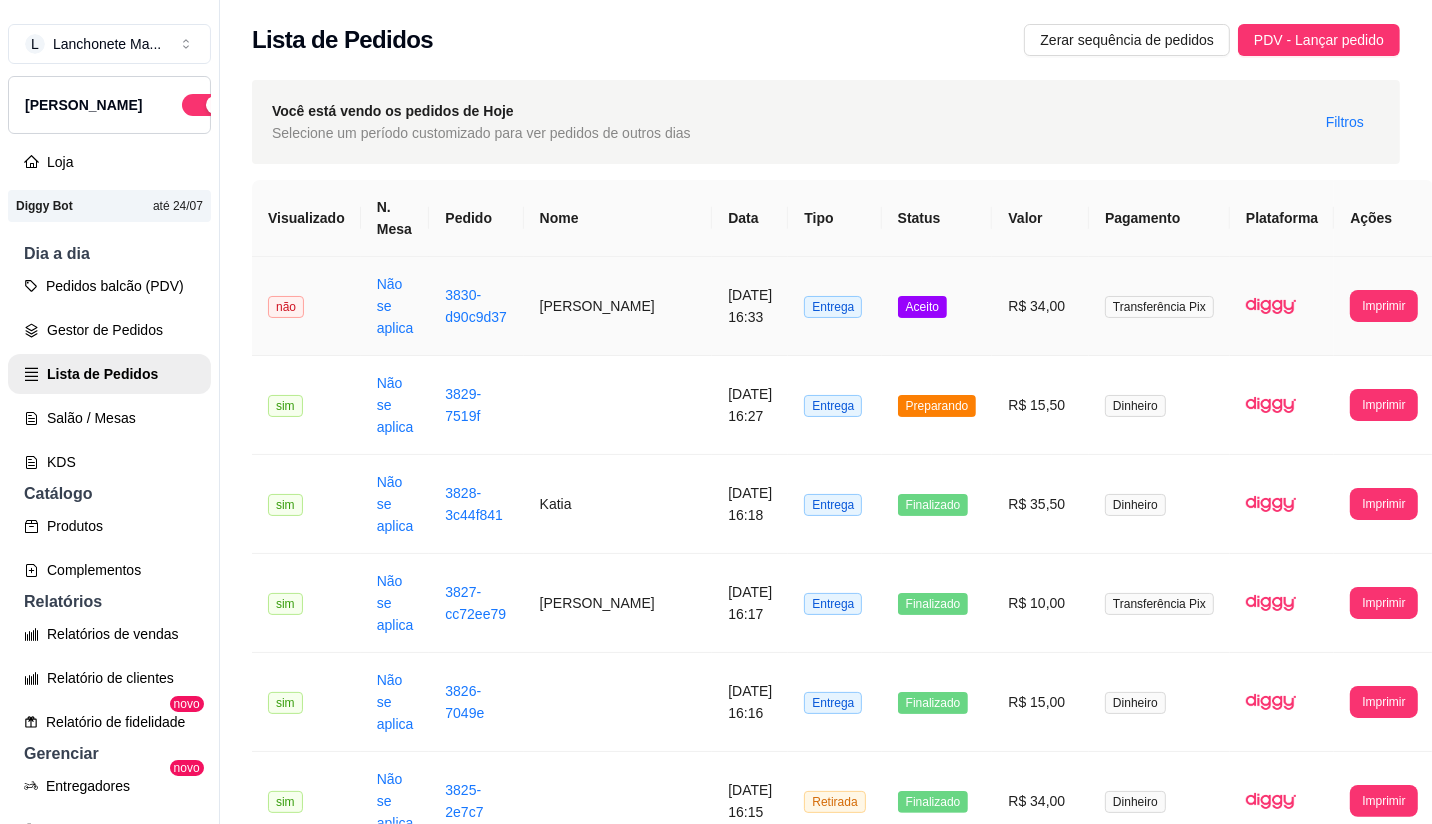 click on "Aceito" at bounding box center (937, 306) 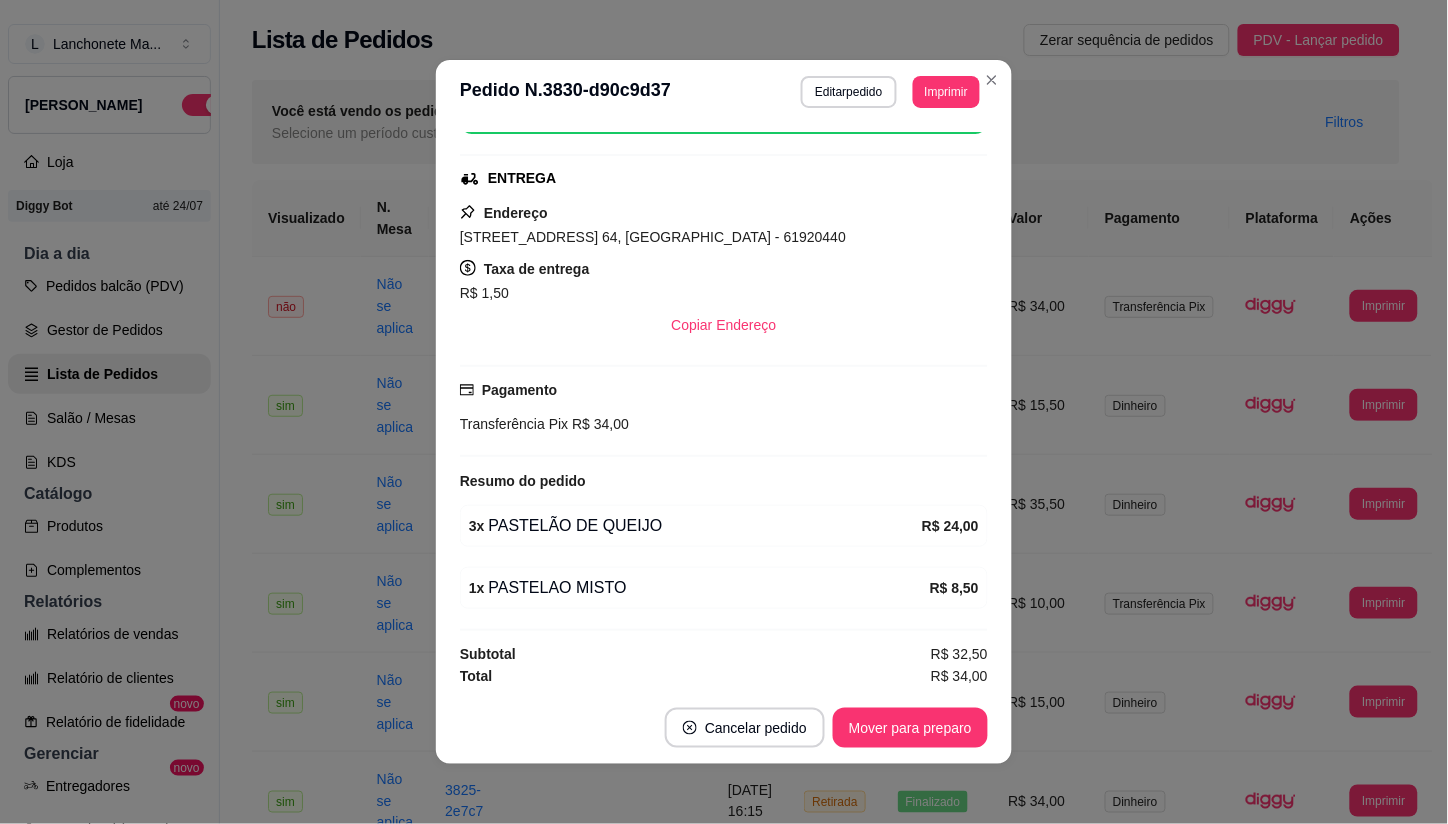 scroll, scrollTop: 290, scrollLeft: 0, axis: vertical 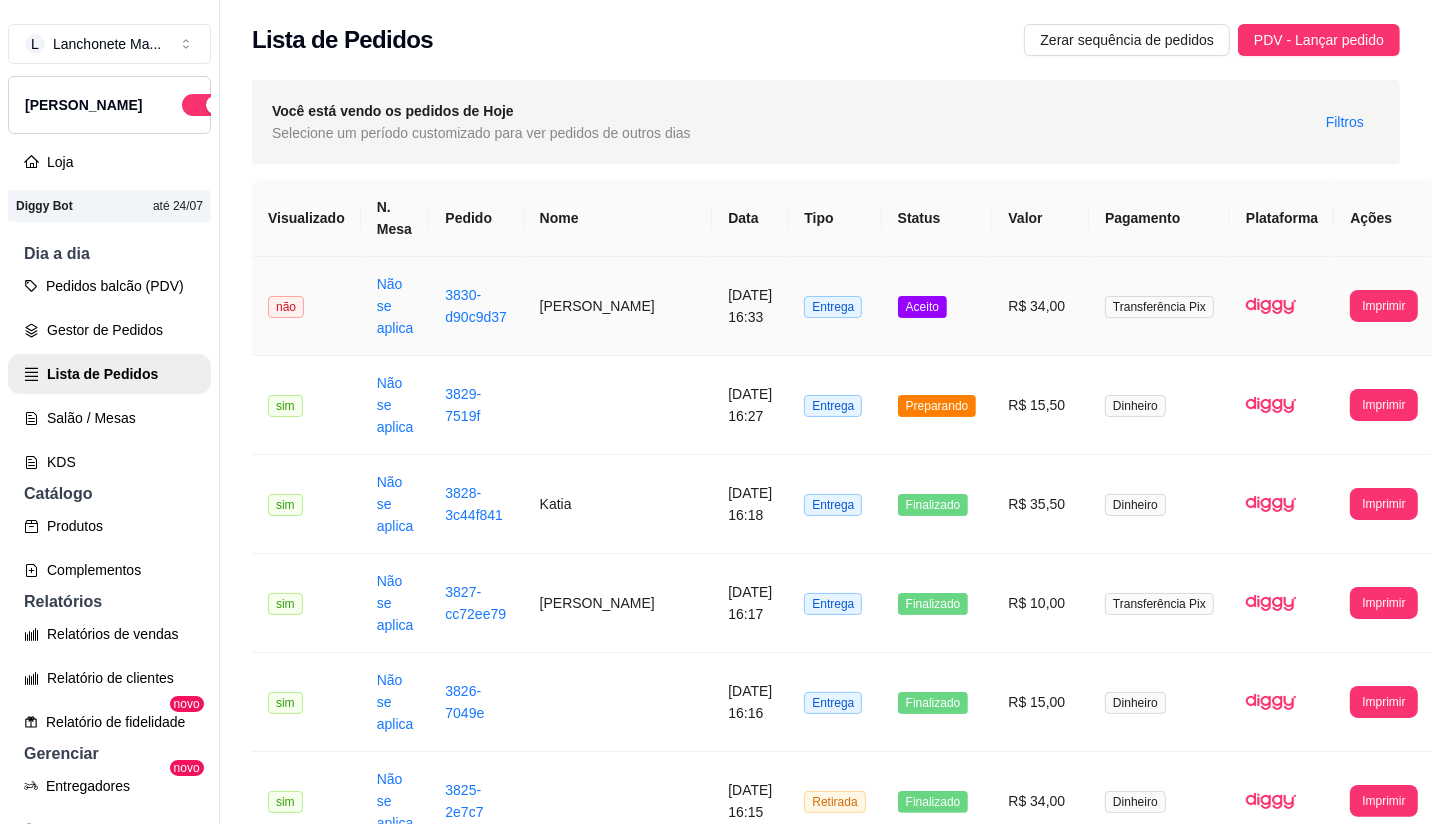 click on "Aceito" at bounding box center [937, 306] 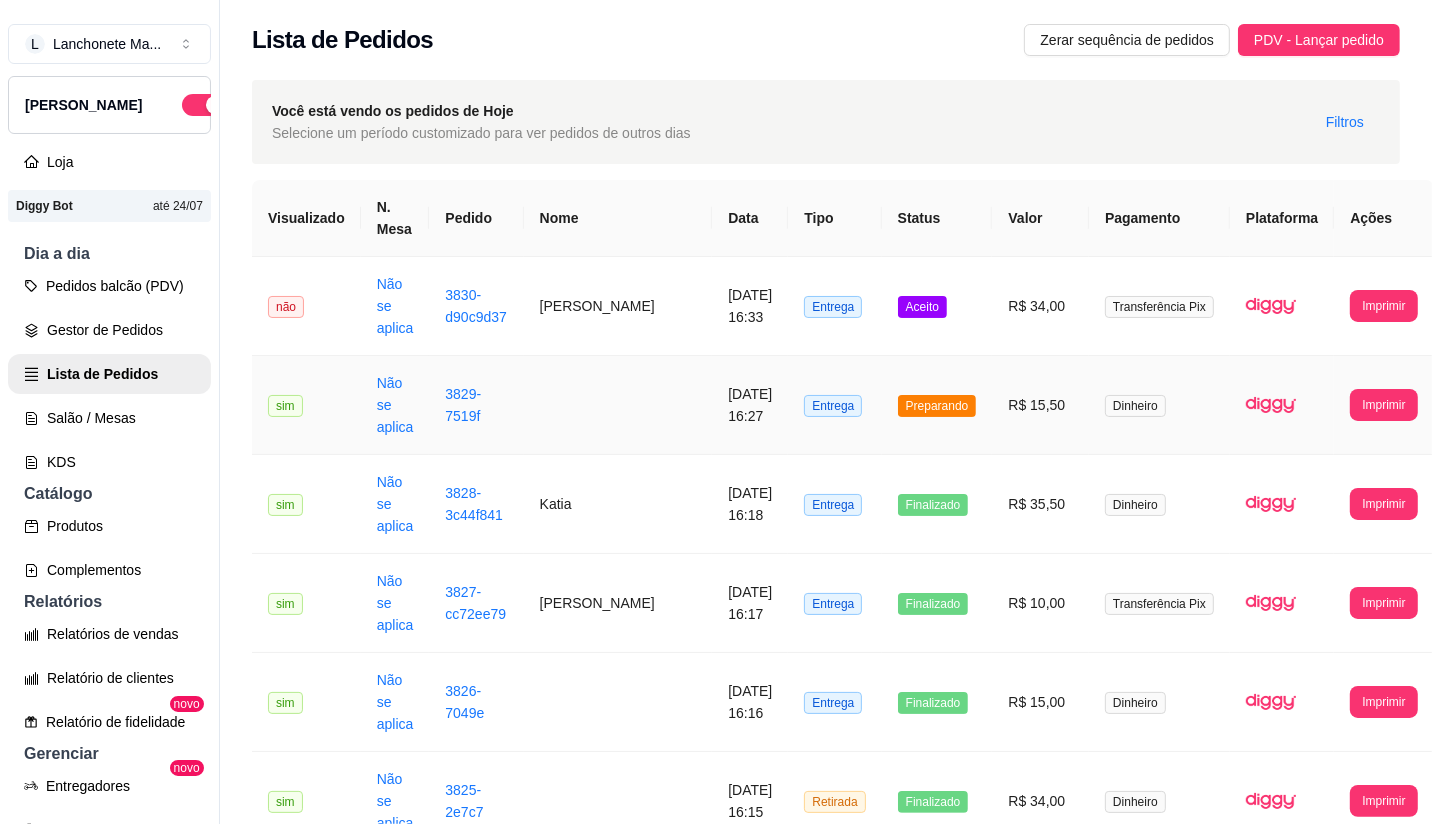 click on "Preparando" at bounding box center [937, 406] 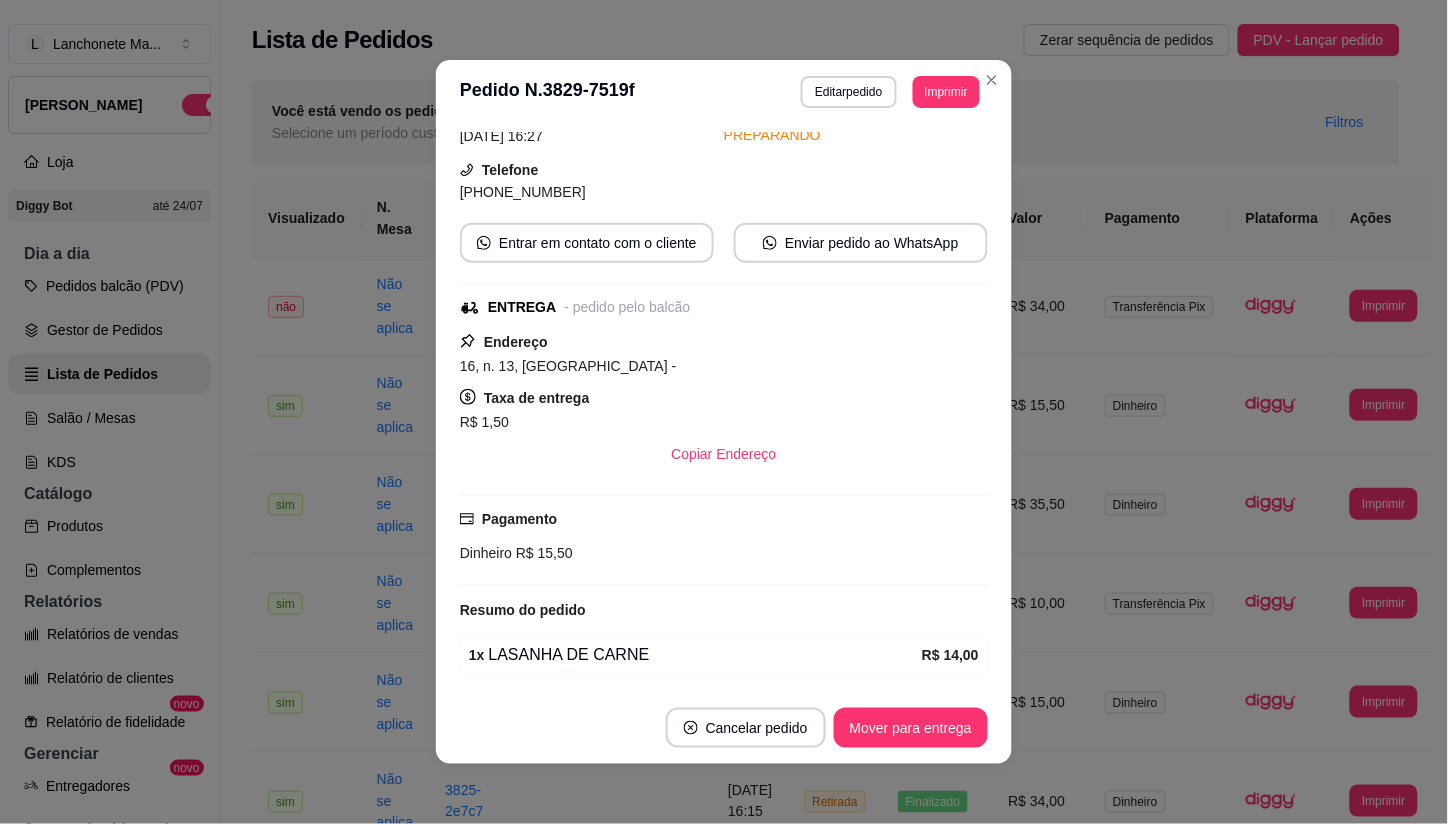 scroll, scrollTop: 56, scrollLeft: 0, axis: vertical 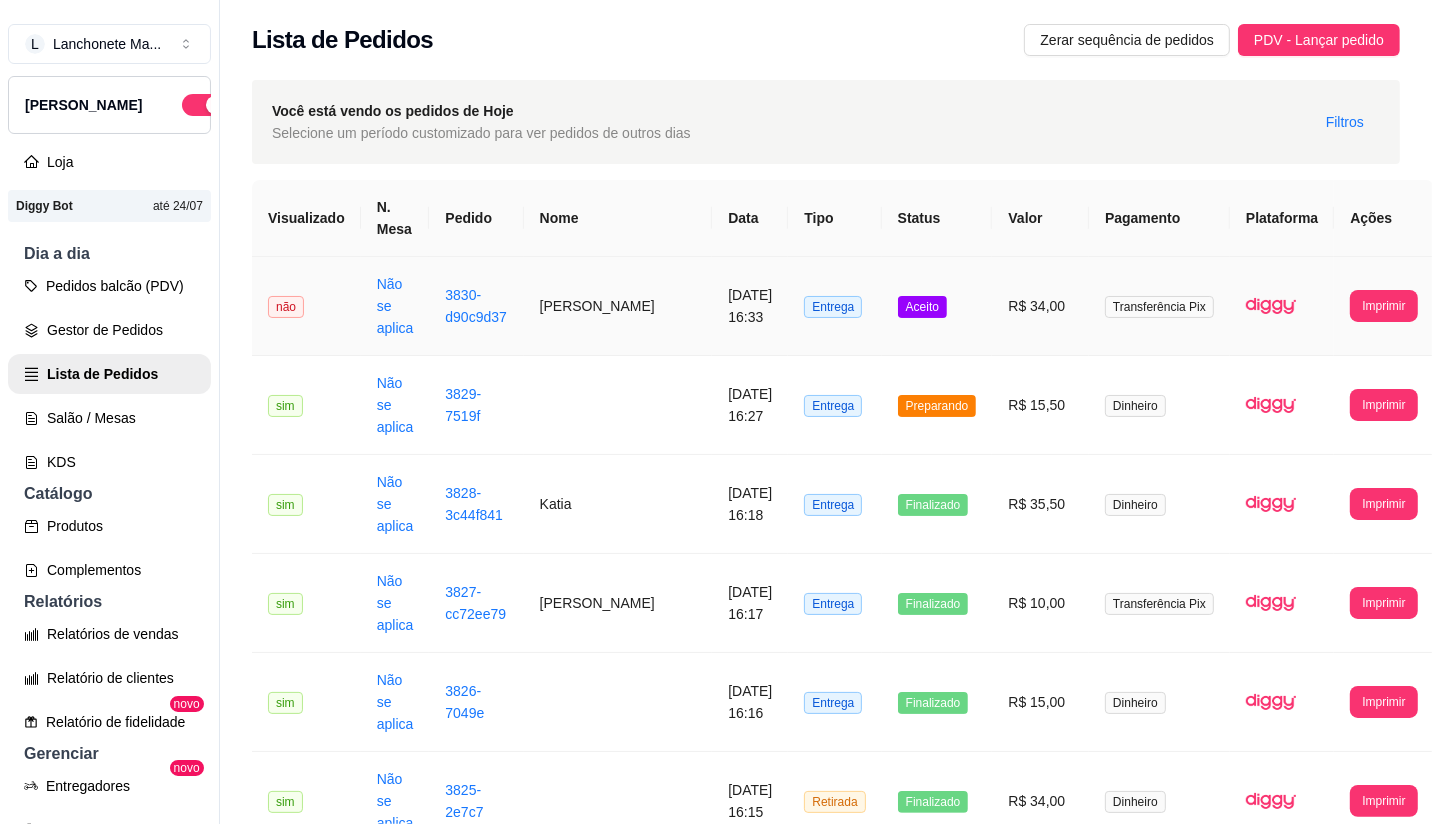 click on "Aceito" at bounding box center [937, 306] 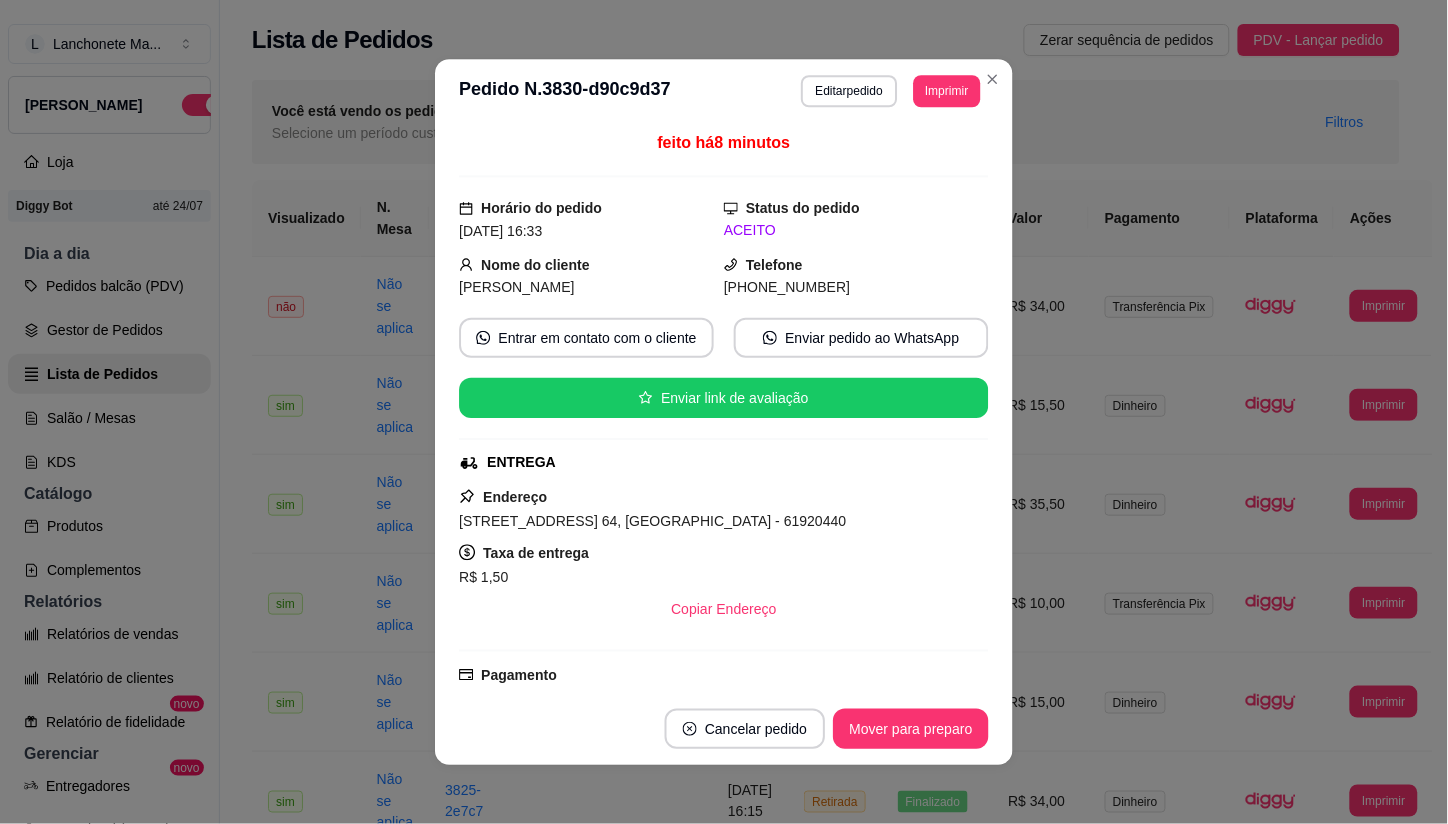scroll, scrollTop: 178, scrollLeft: 0, axis: vertical 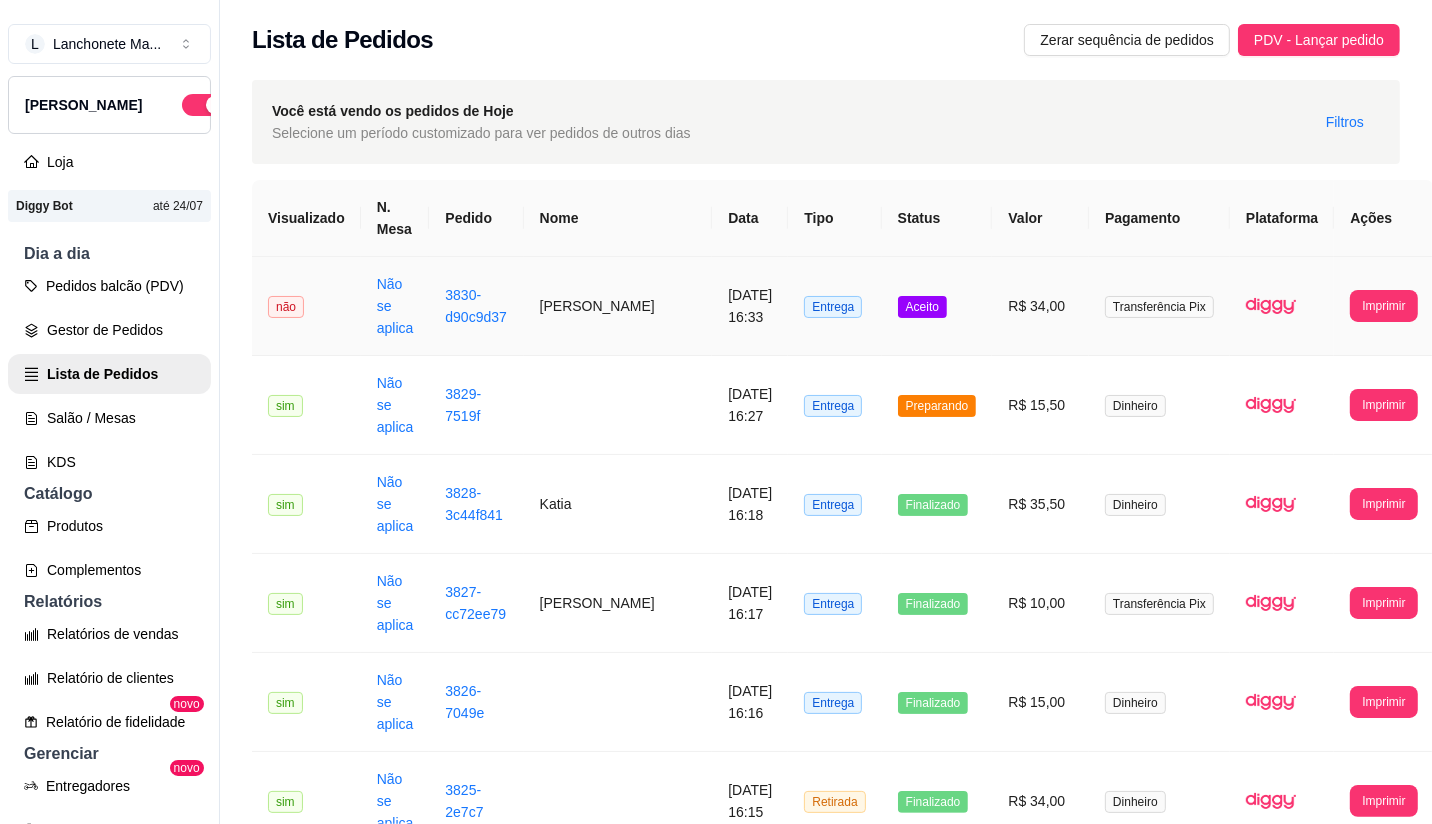 click on "Aceito" at bounding box center (922, 307) 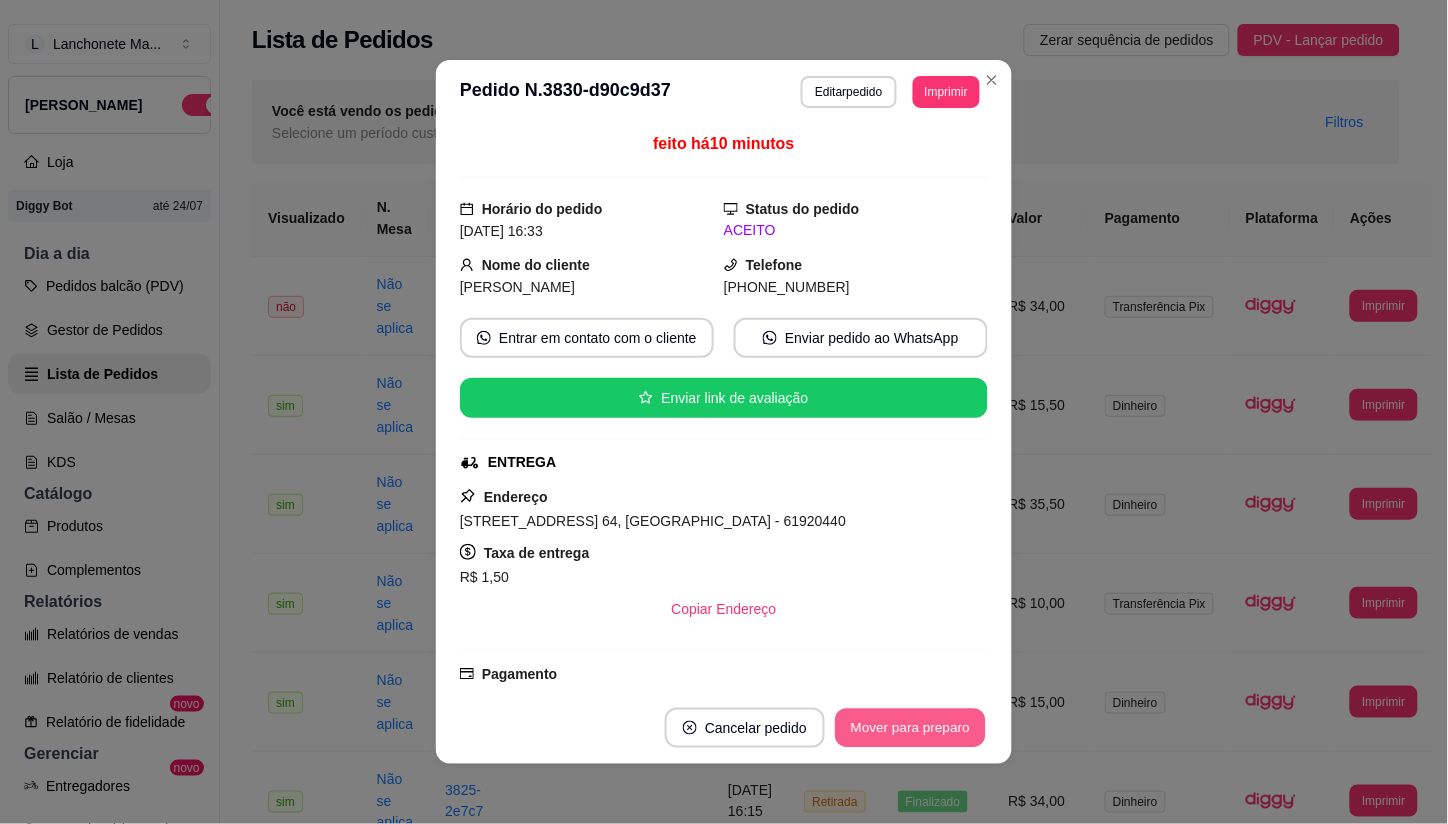 click on "Mover para preparo" at bounding box center (910, 728) 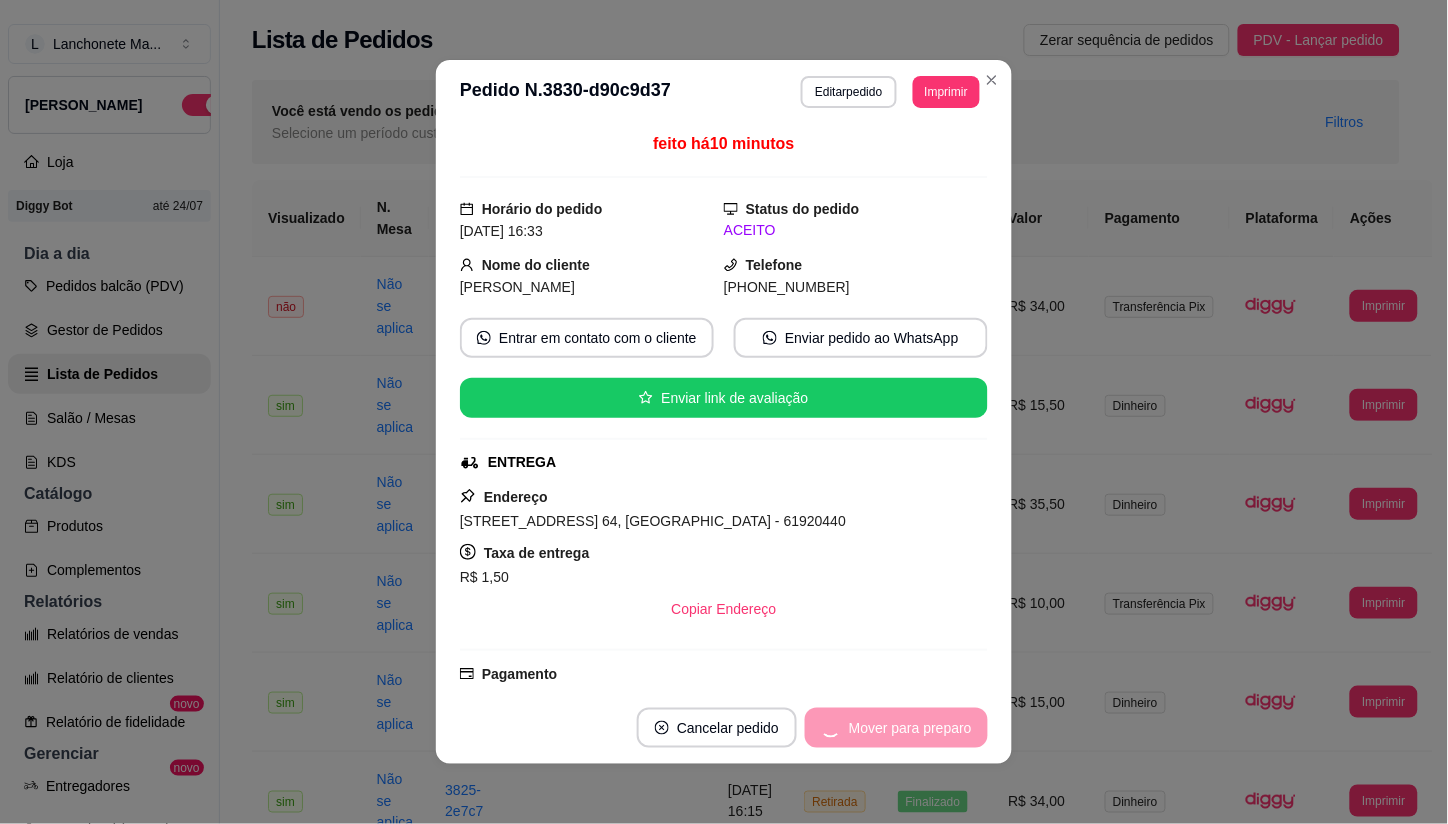 click on "Mover para preparo" at bounding box center [896, 728] 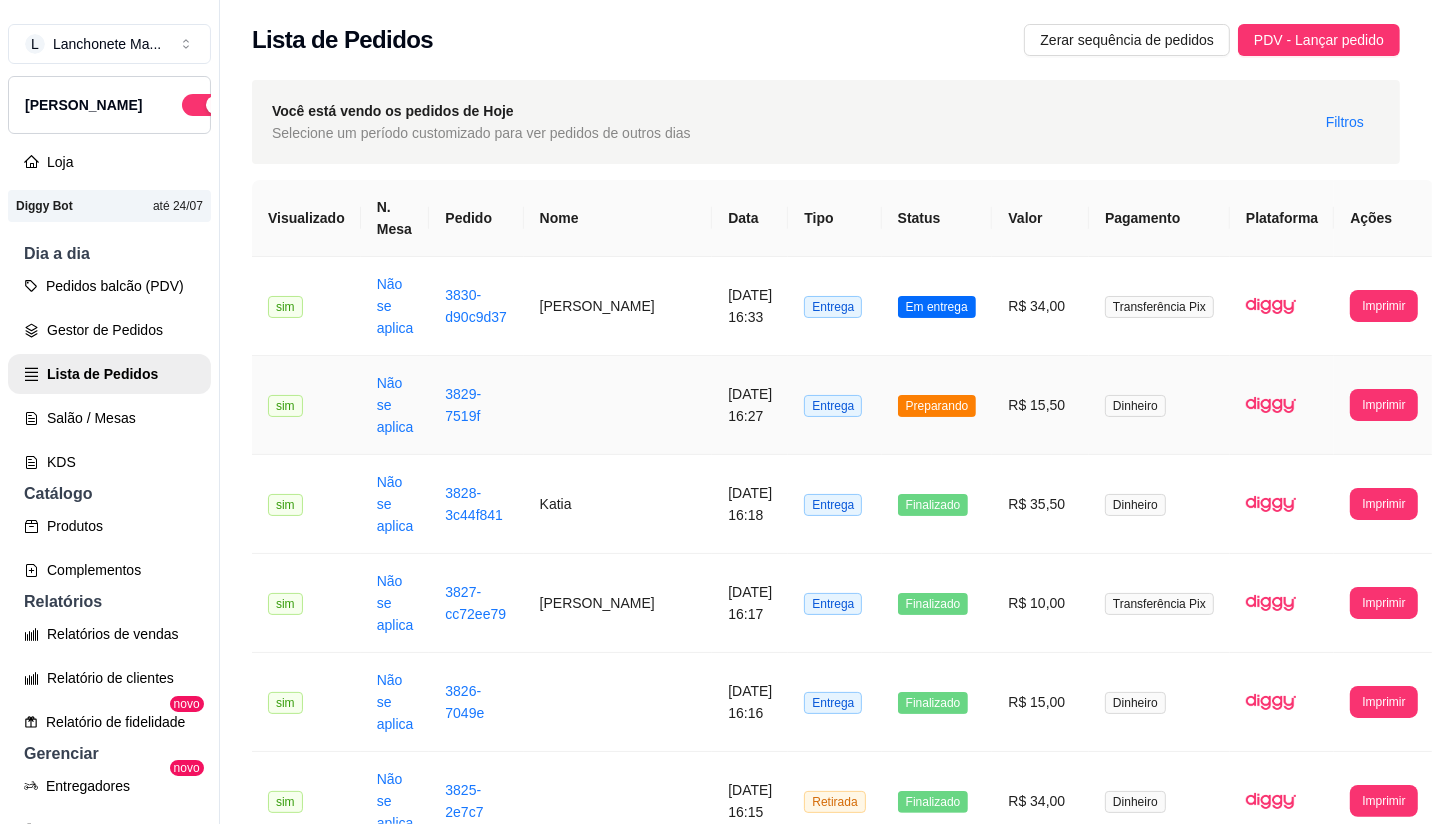 click on "Preparando" at bounding box center [937, 406] 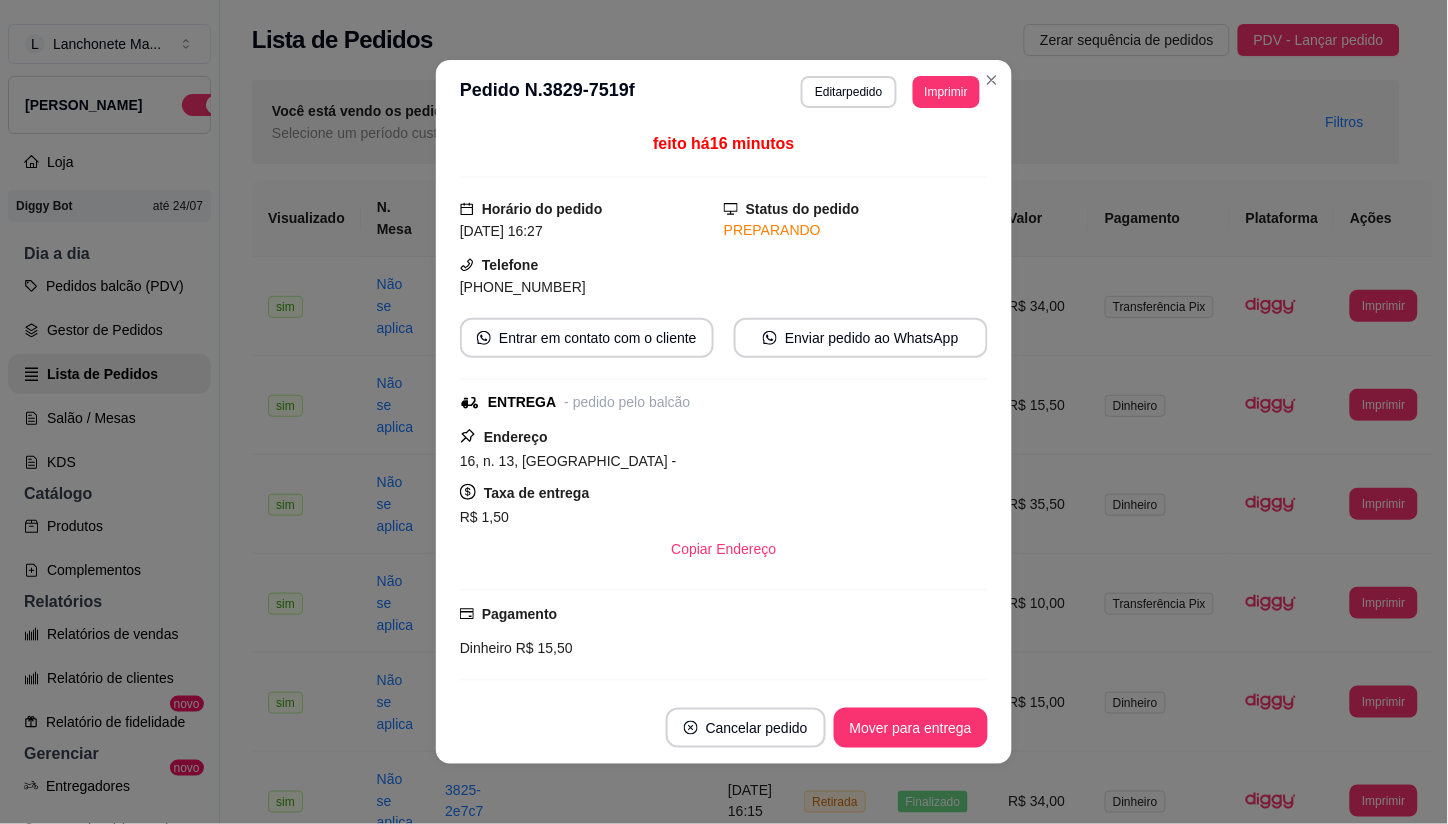 click on "Mover para entrega" at bounding box center (911, 728) 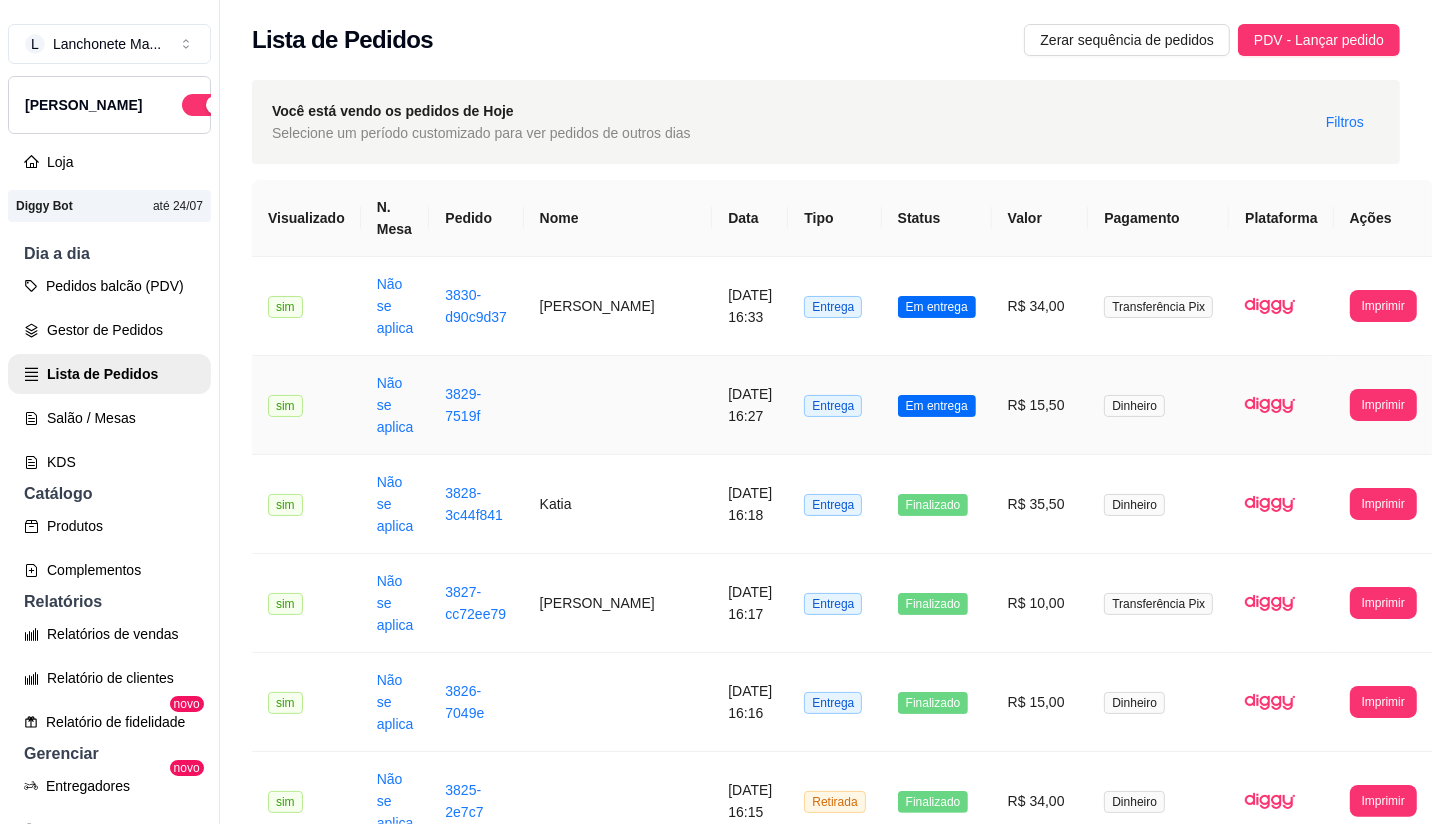 click on "Em entrega" at bounding box center (937, 405) 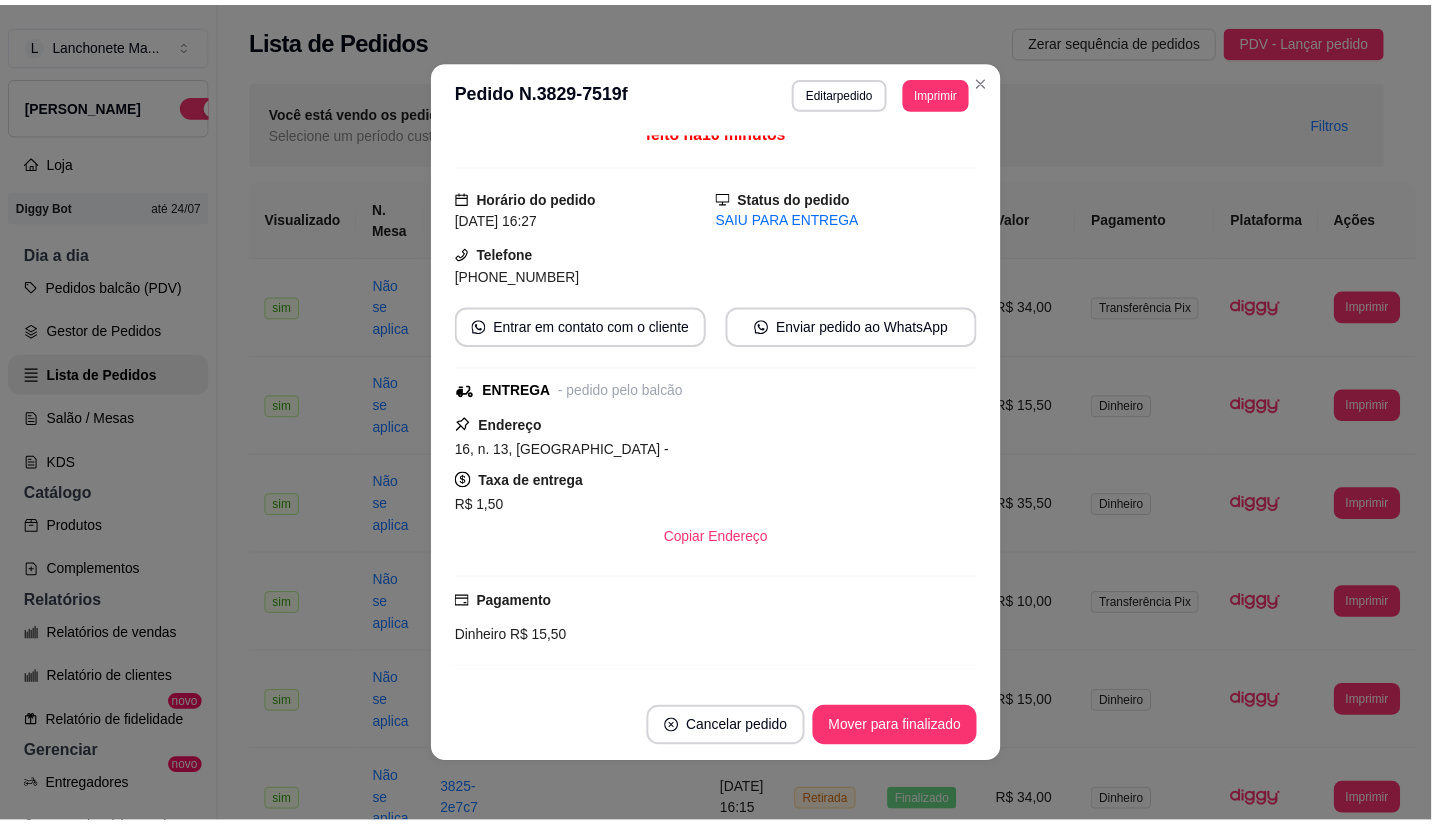 scroll, scrollTop: 0, scrollLeft: 0, axis: both 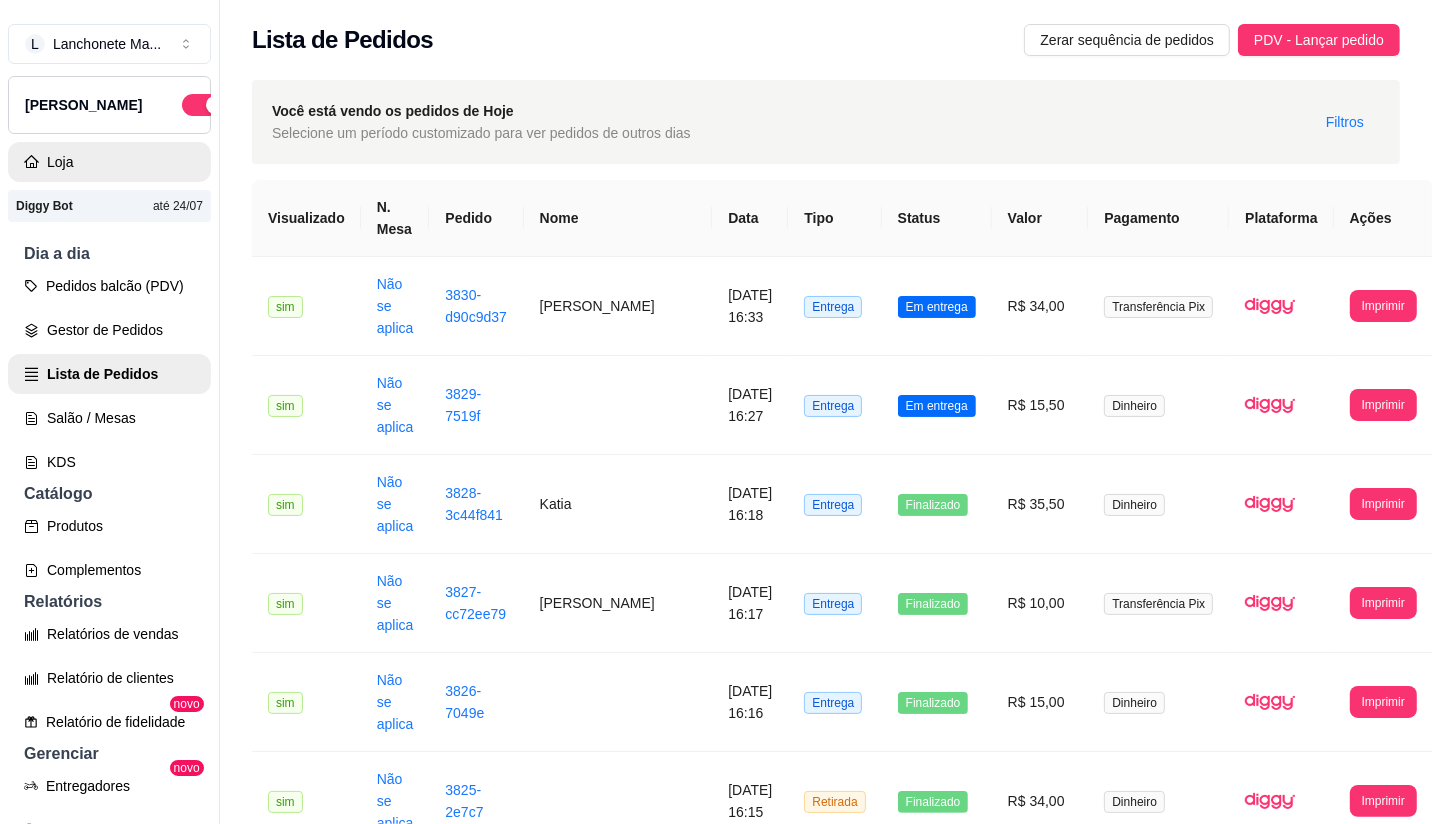 click on "Loja" at bounding box center [109, 162] 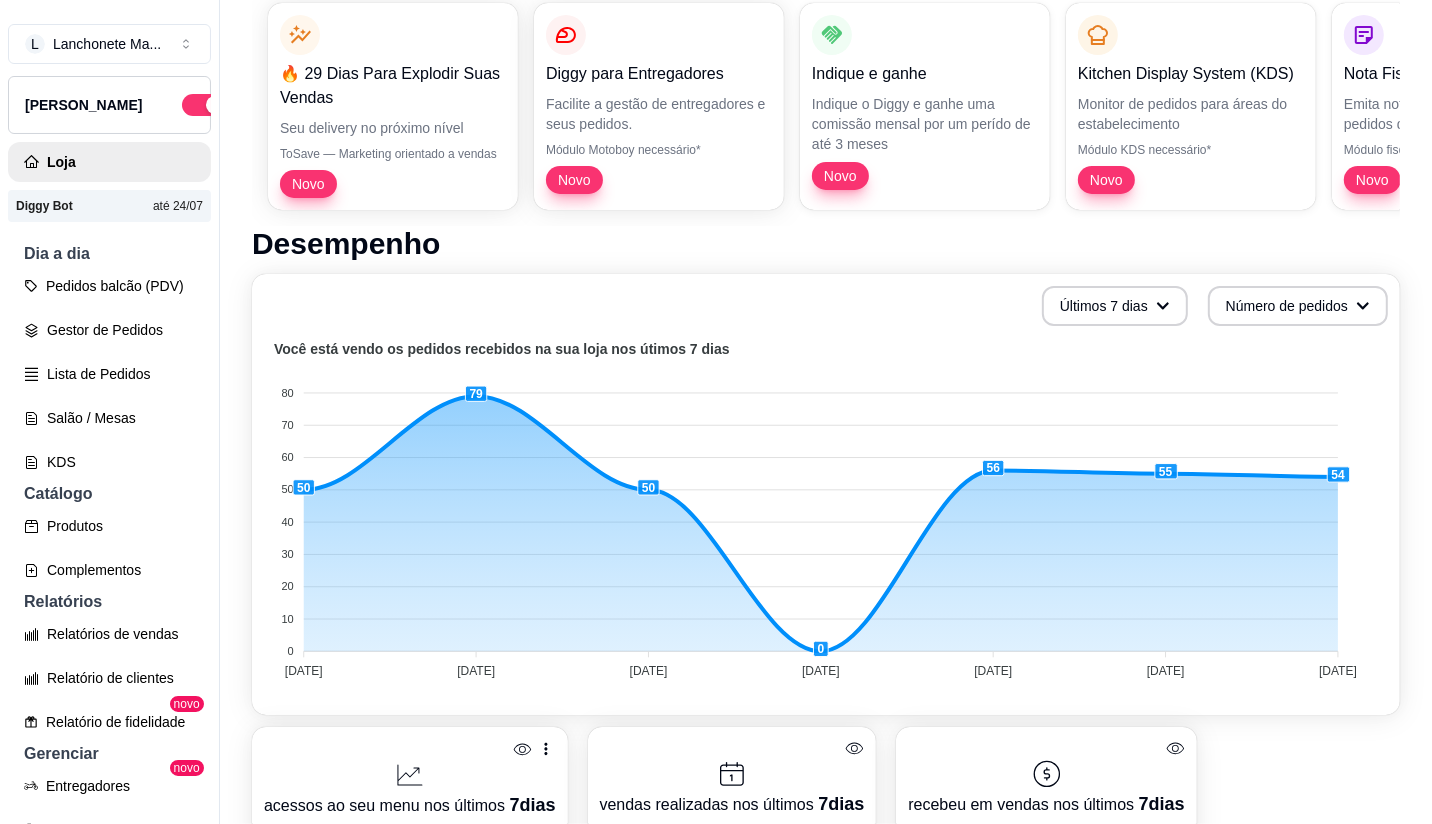 scroll, scrollTop: 111, scrollLeft: 0, axis: vertical 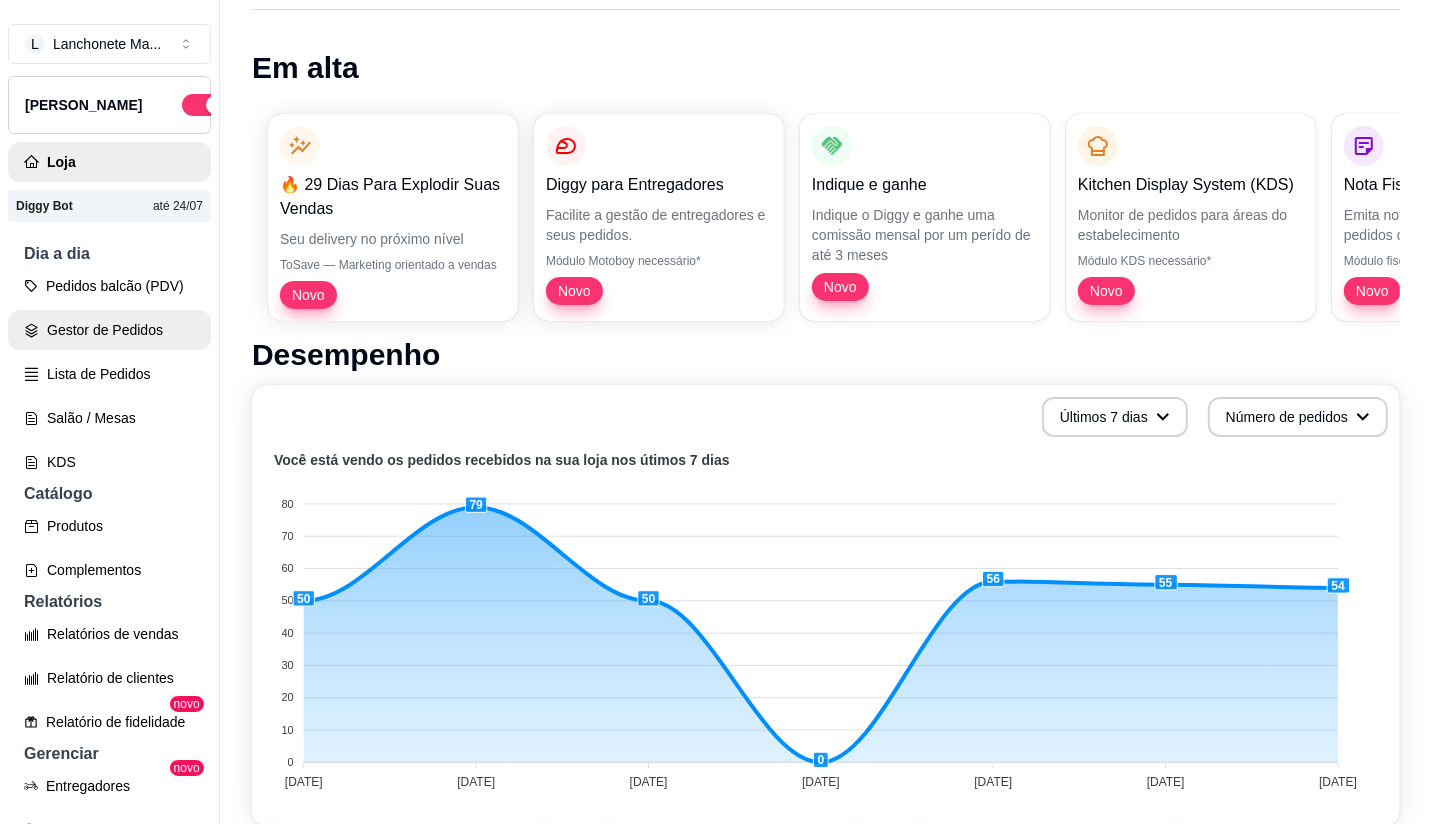 click on "Gestor de Pedidos" at bounding box center [109, 330] 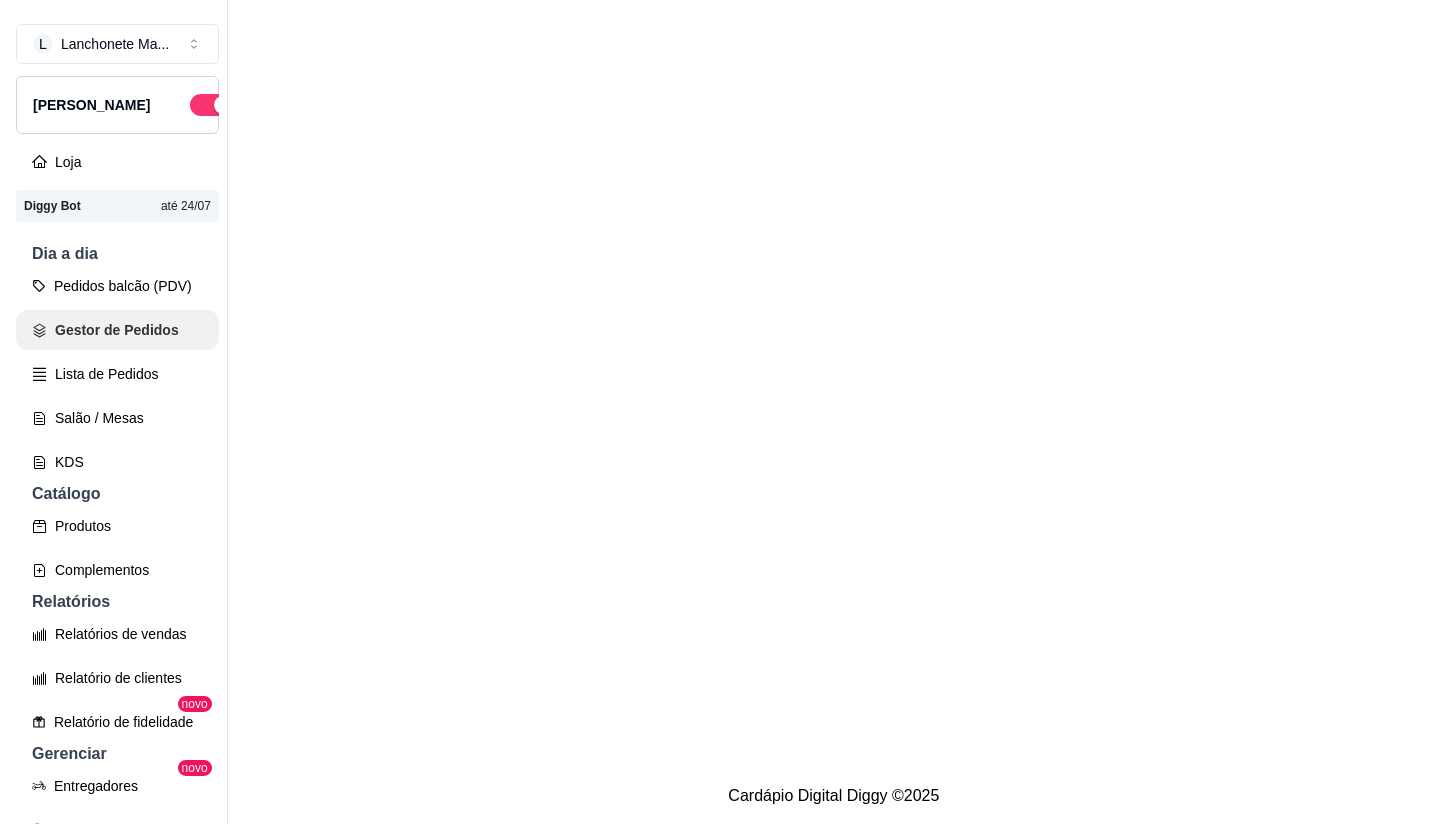 scroll, scrollTop: 0, scrollLeft: 0, axis: both 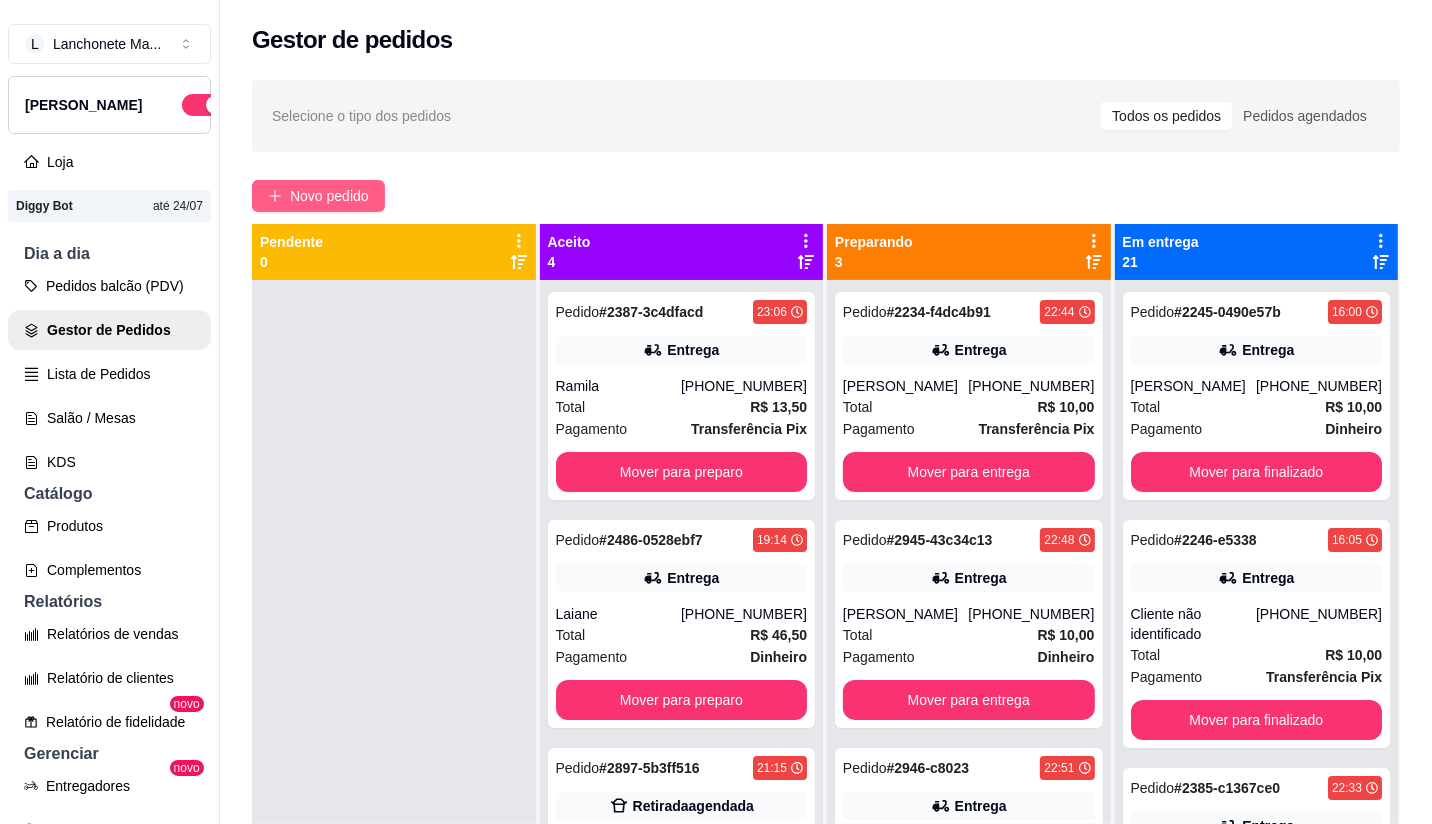 click on "Novo pedido" at bounding box center (329, 196) 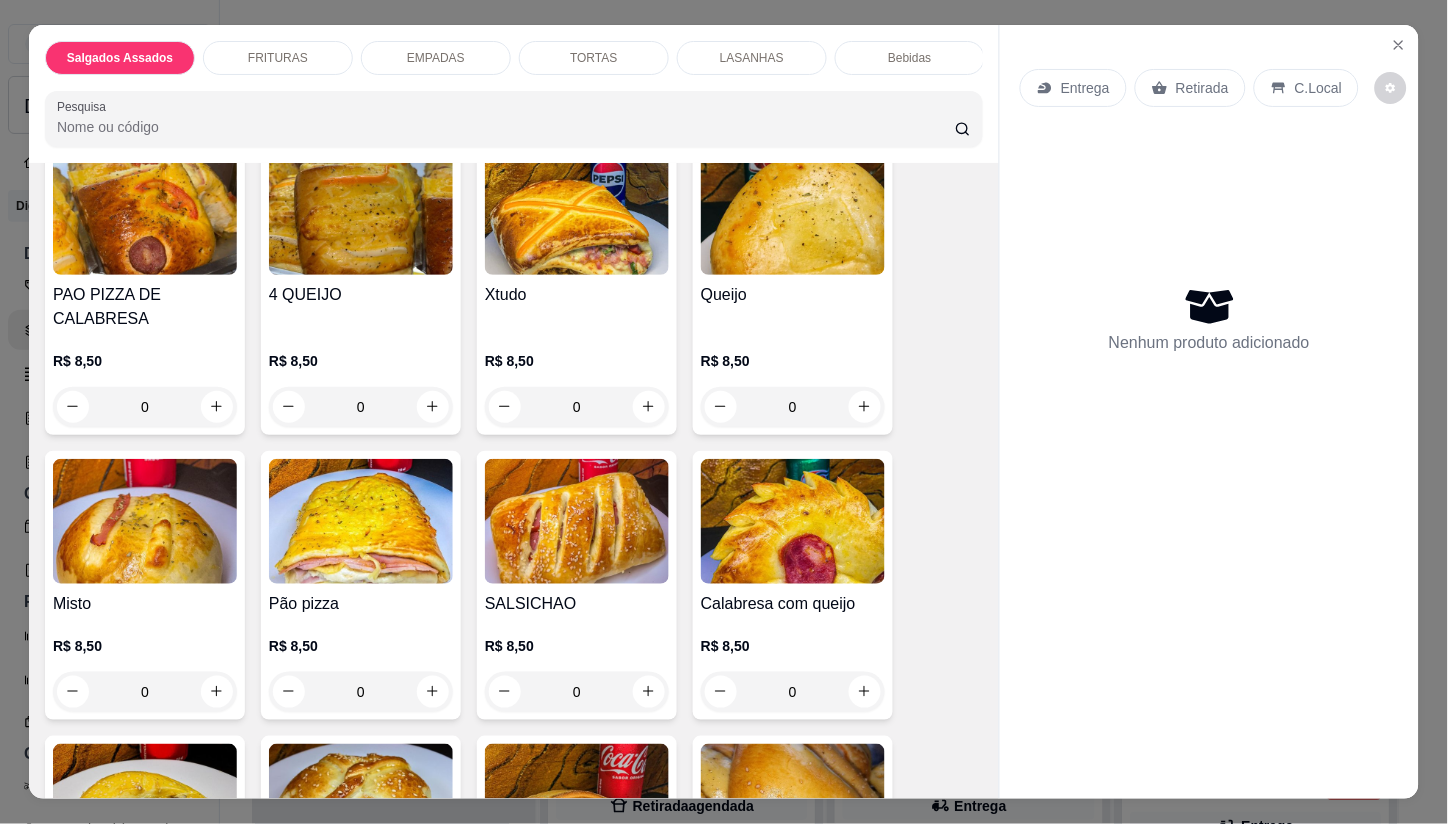 scroll, scrollTop: 111, scrollLeft: 0, axis: vertical 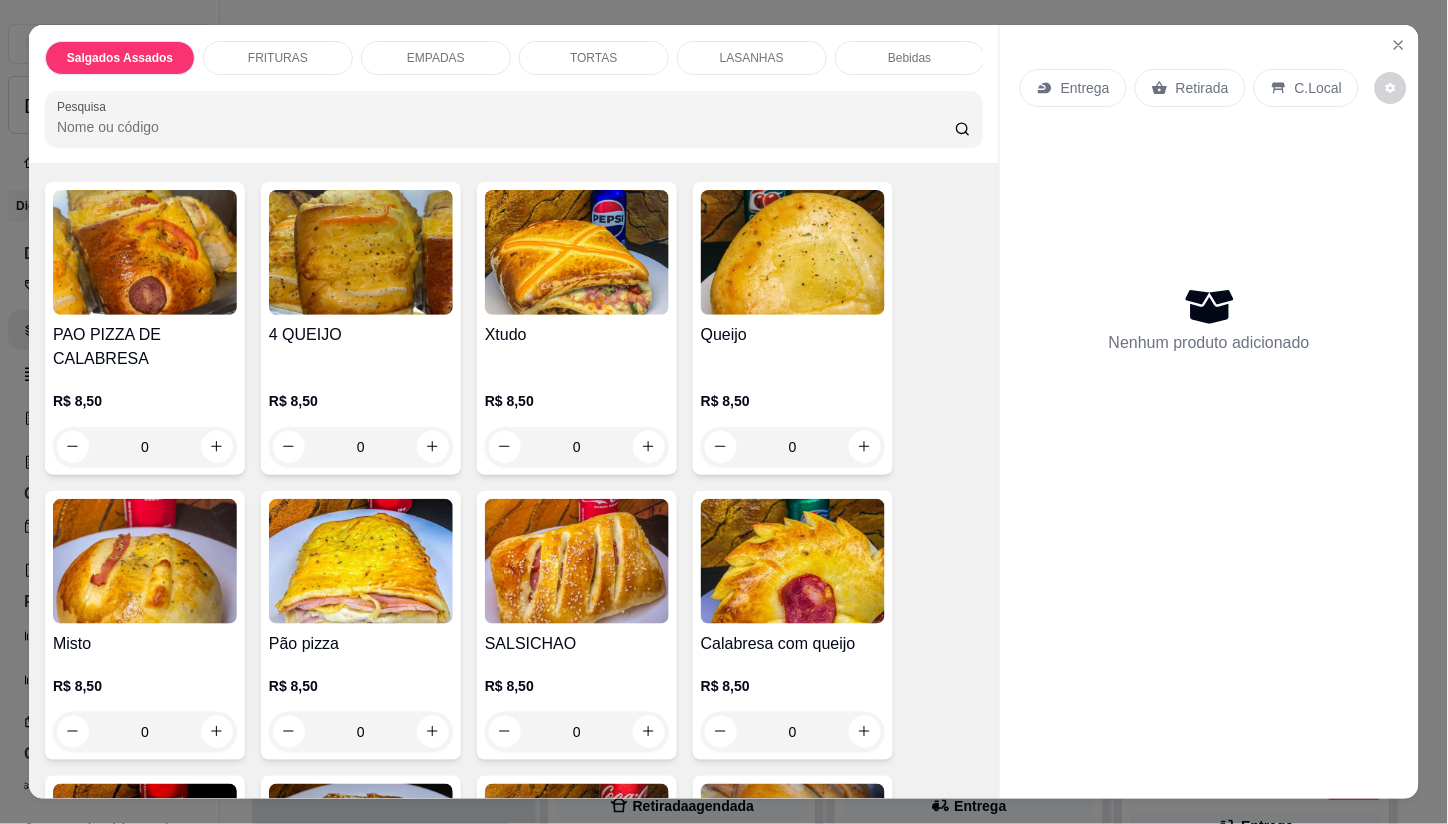 click on "Entrega" at bounding box center (1085, 88) 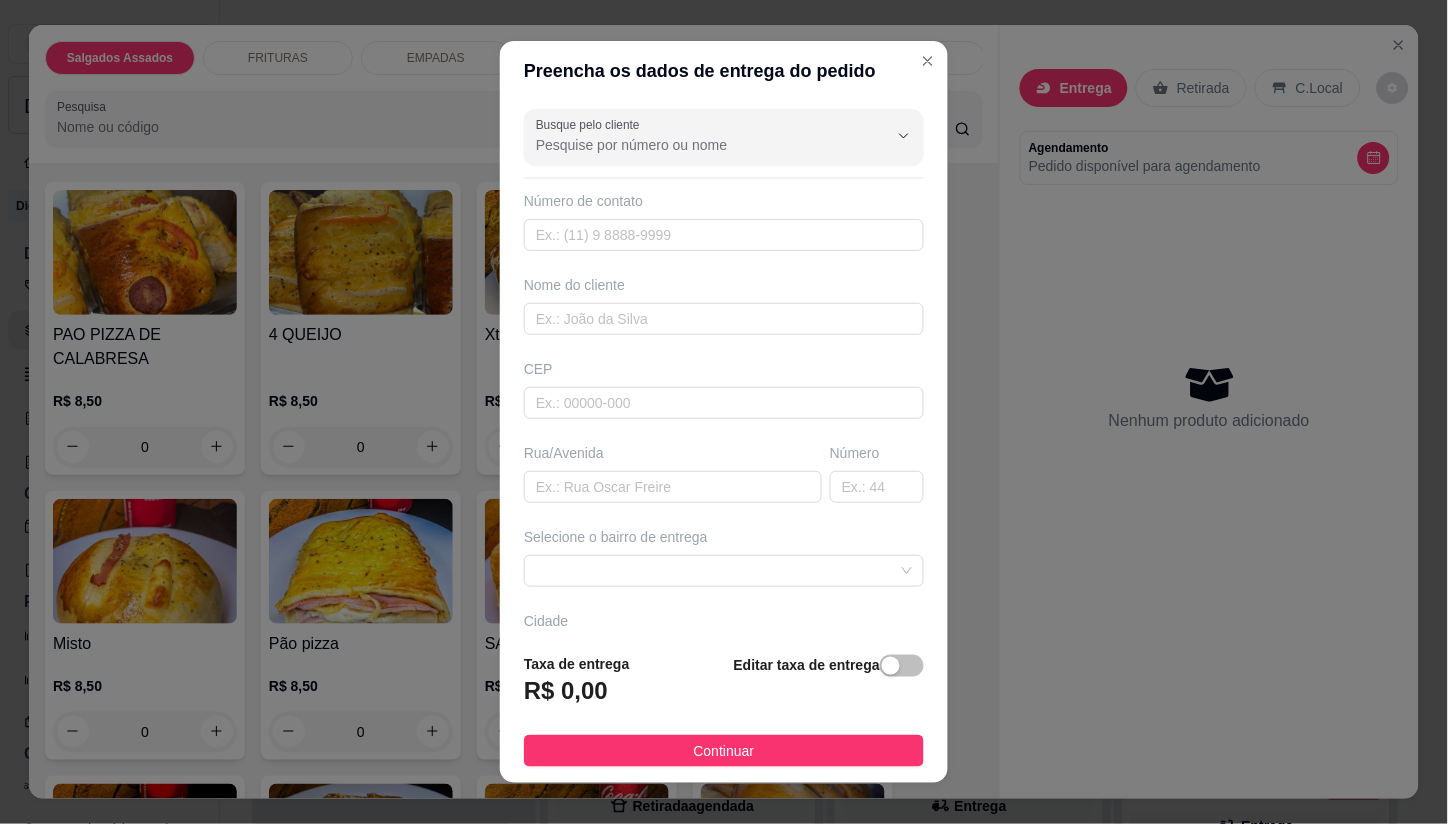 scroll, scrollTop: 138, scrollLeft: 0, axis: vertical 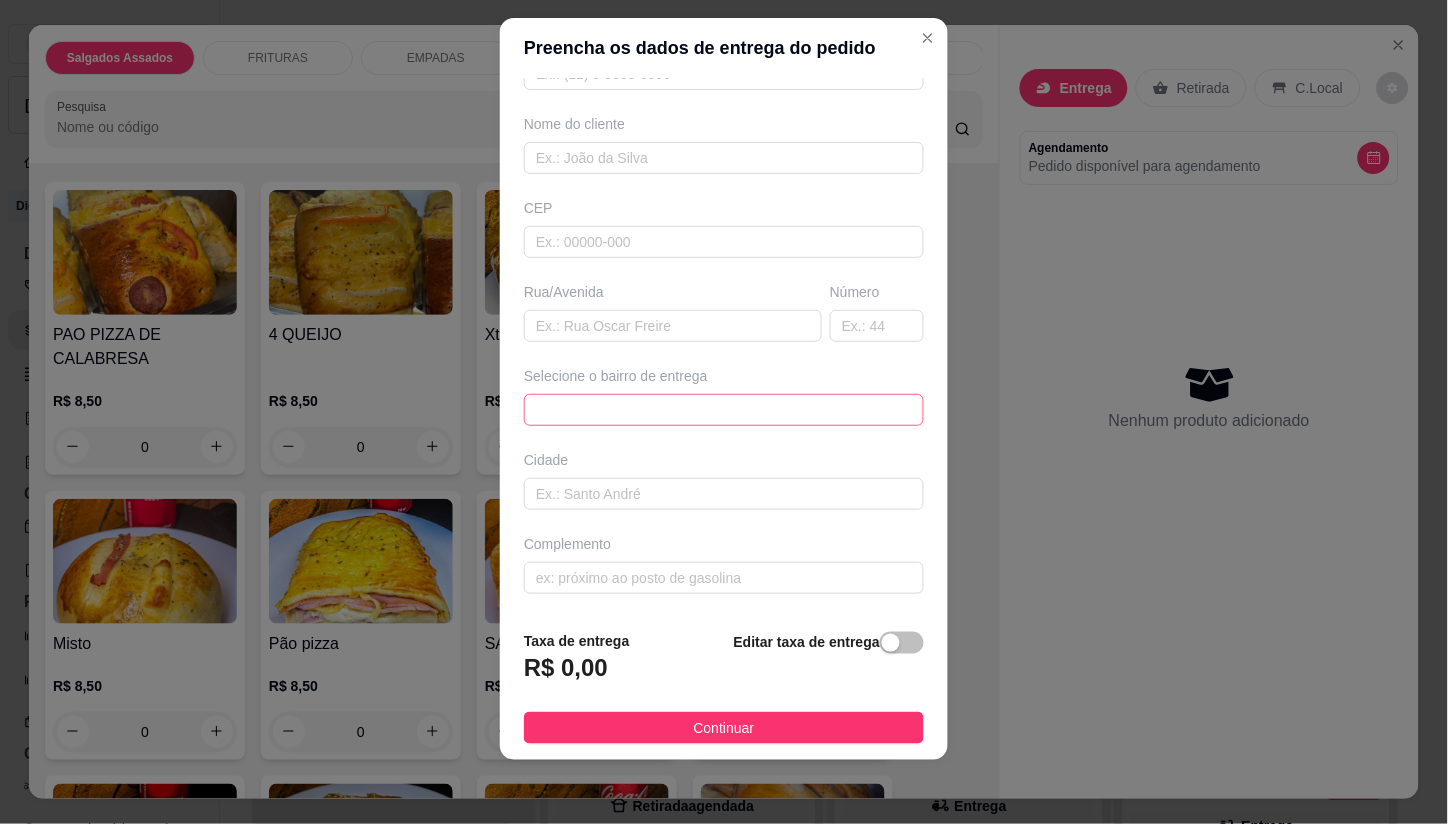 click at bounding box center (724, 410) 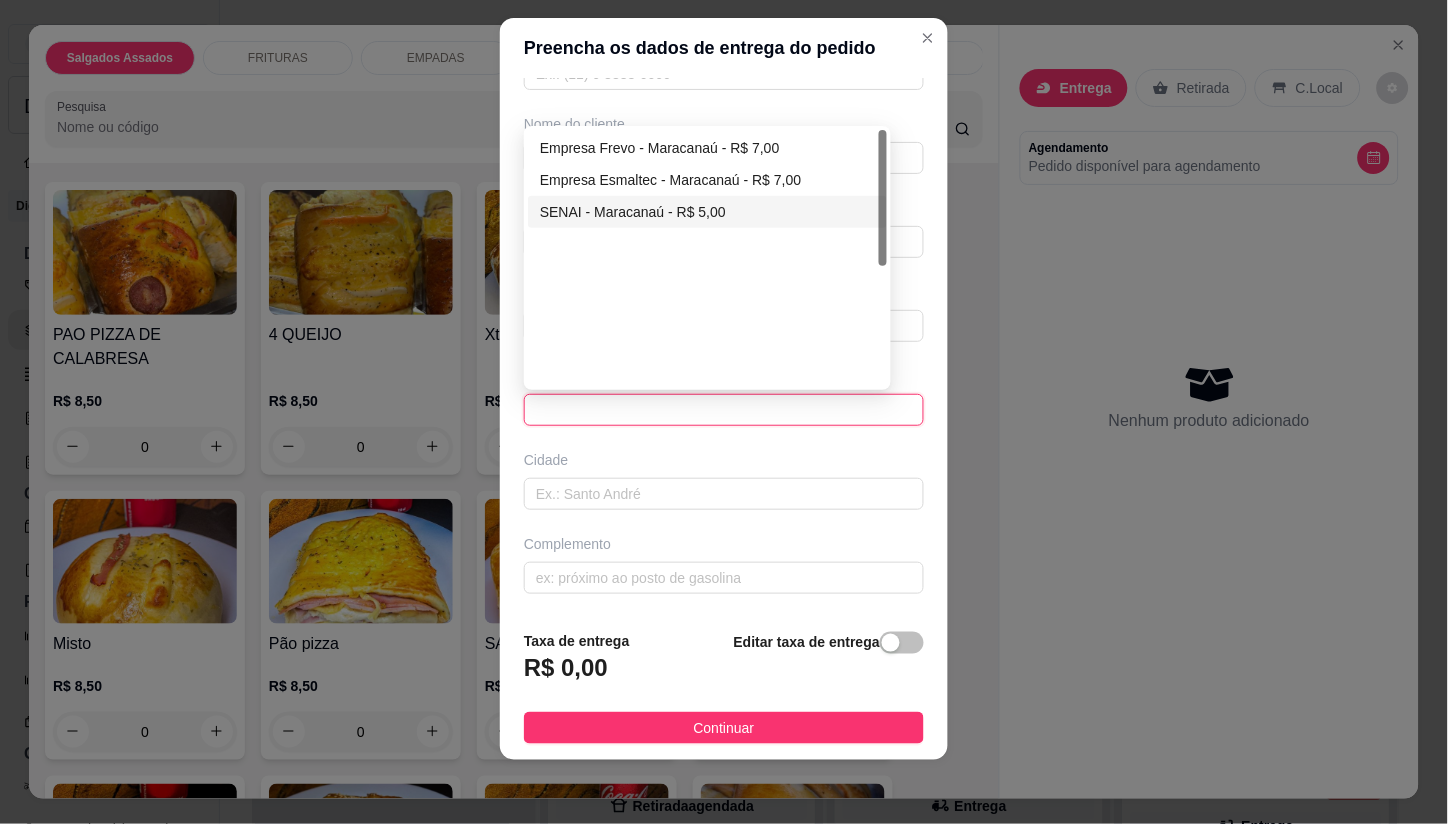 scroll, scrollTop: 0, scrollLeft: 0, axis: both 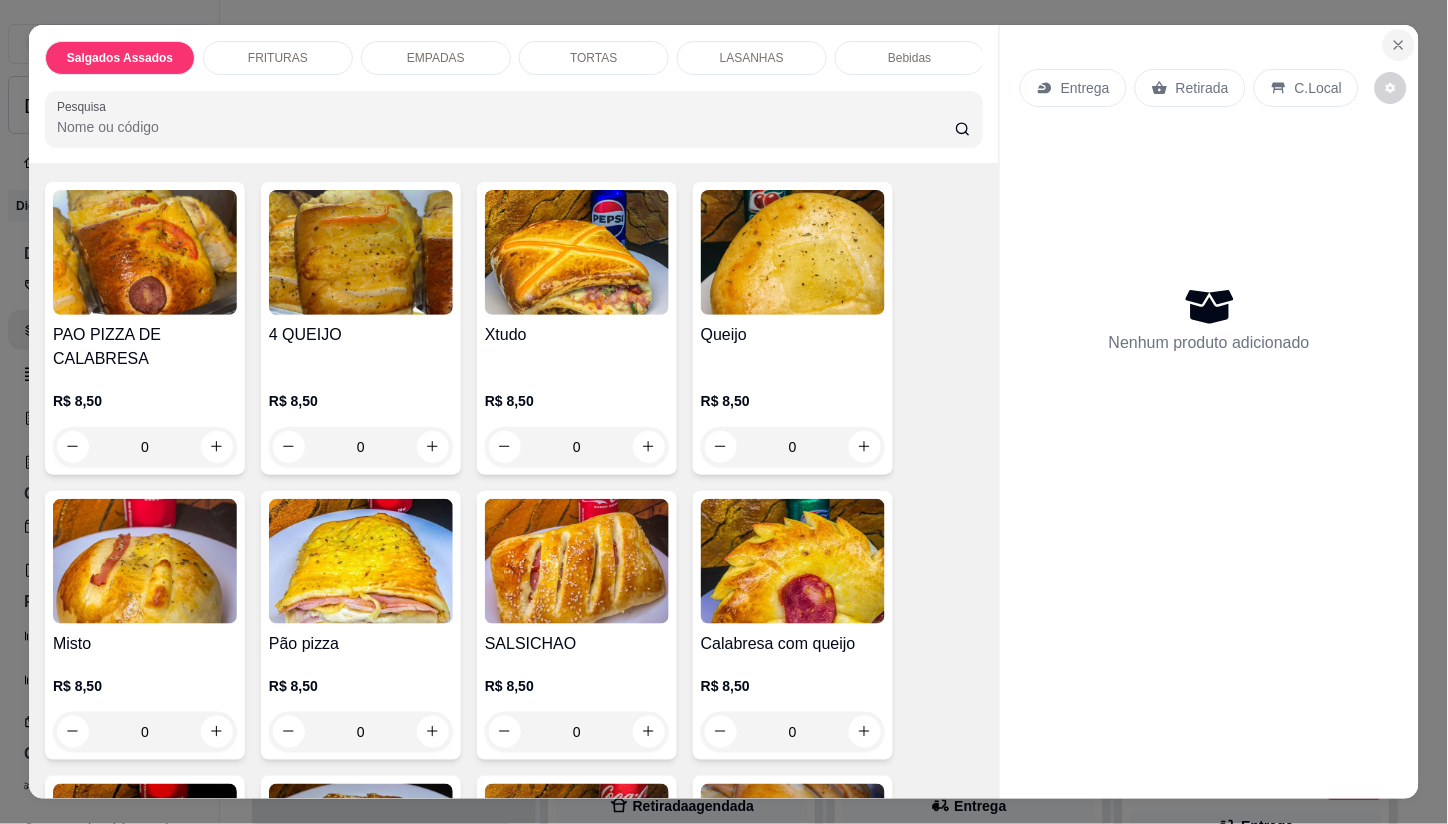 click 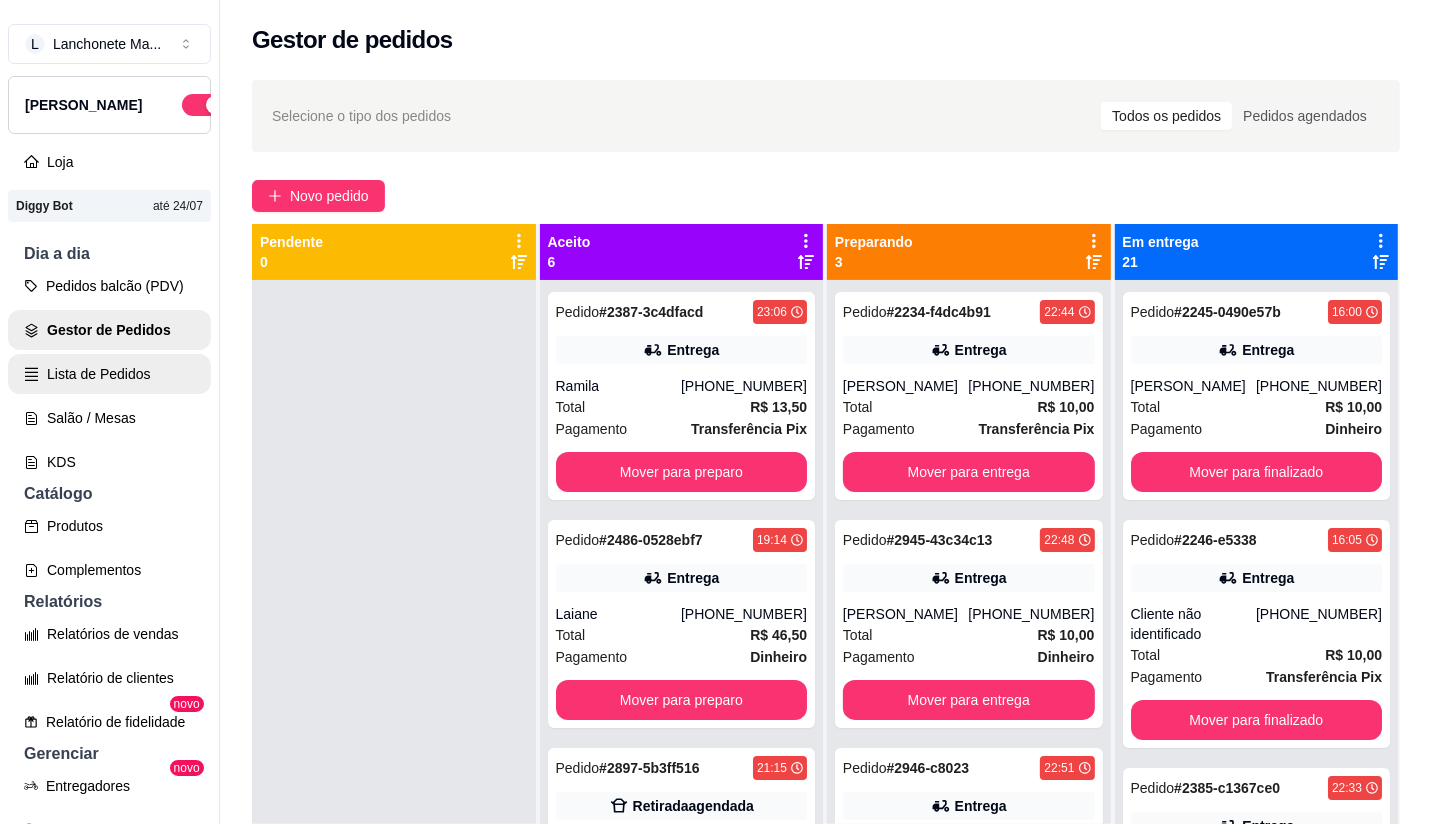 click on "Lista de Pedidos" at bounding box center [109, 374] 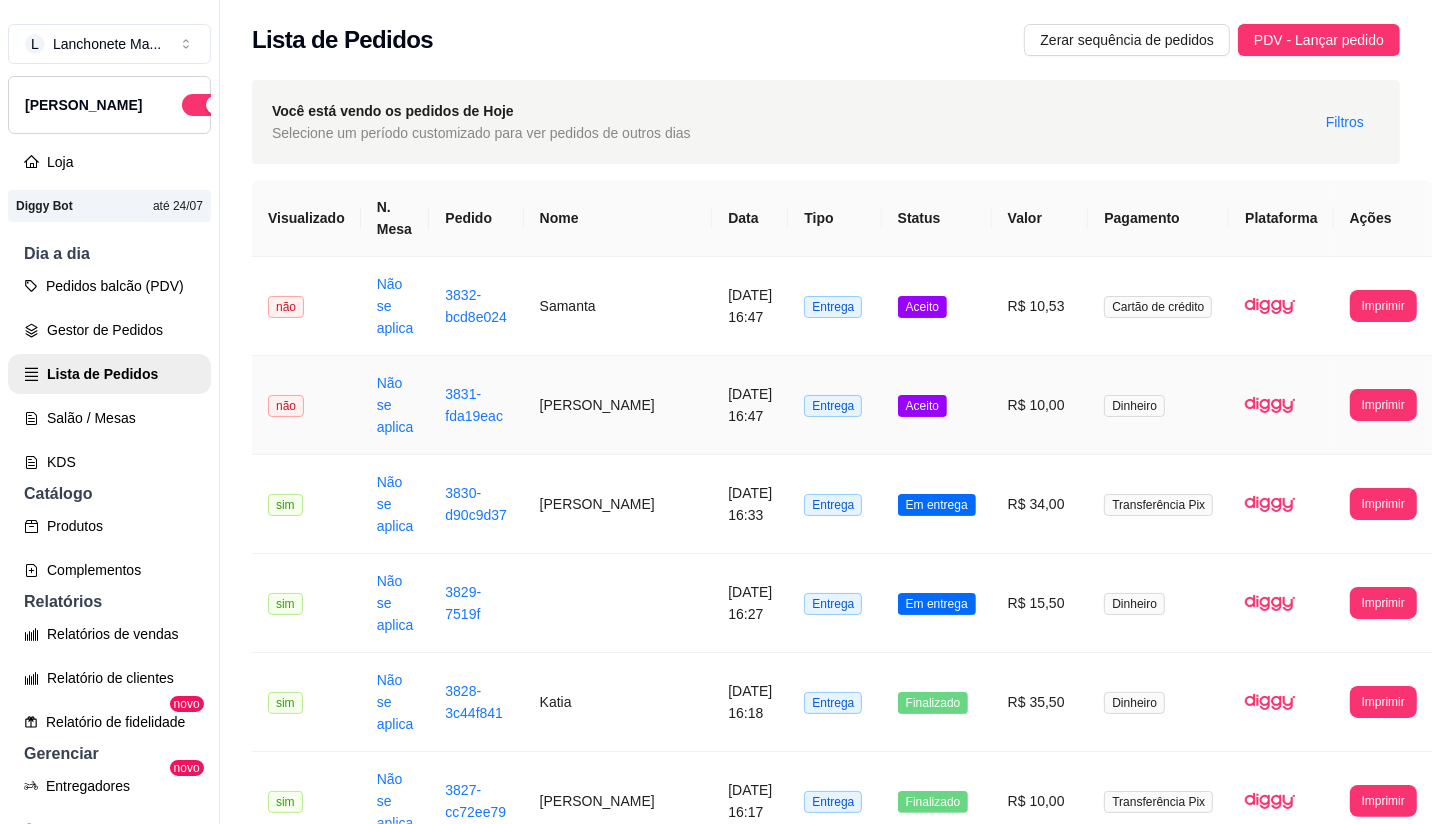 click on "Aceito" at bounding box center [937, 405] 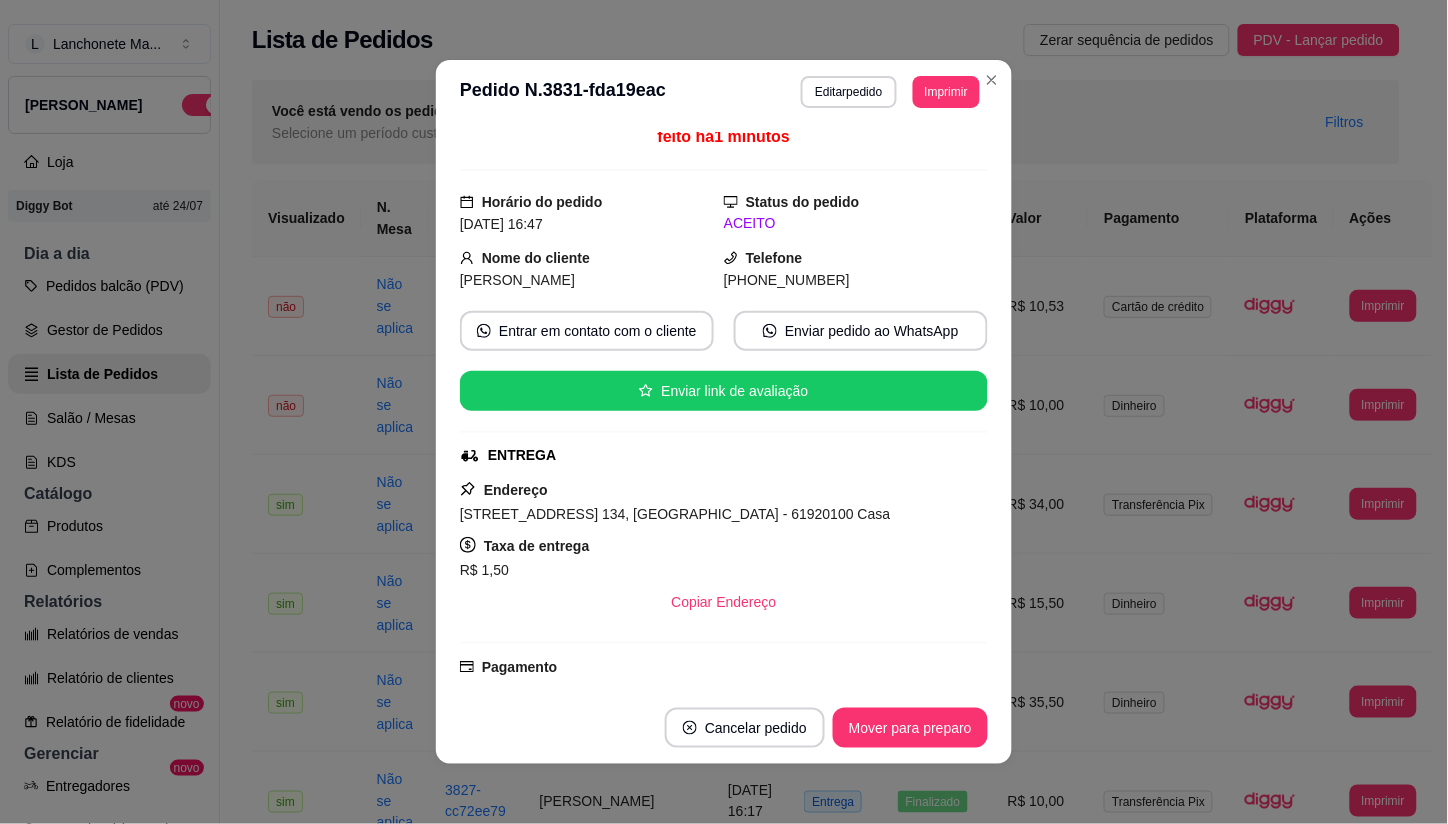 scroll, scrollTop: 0, scrollLeft: 0, axis: both 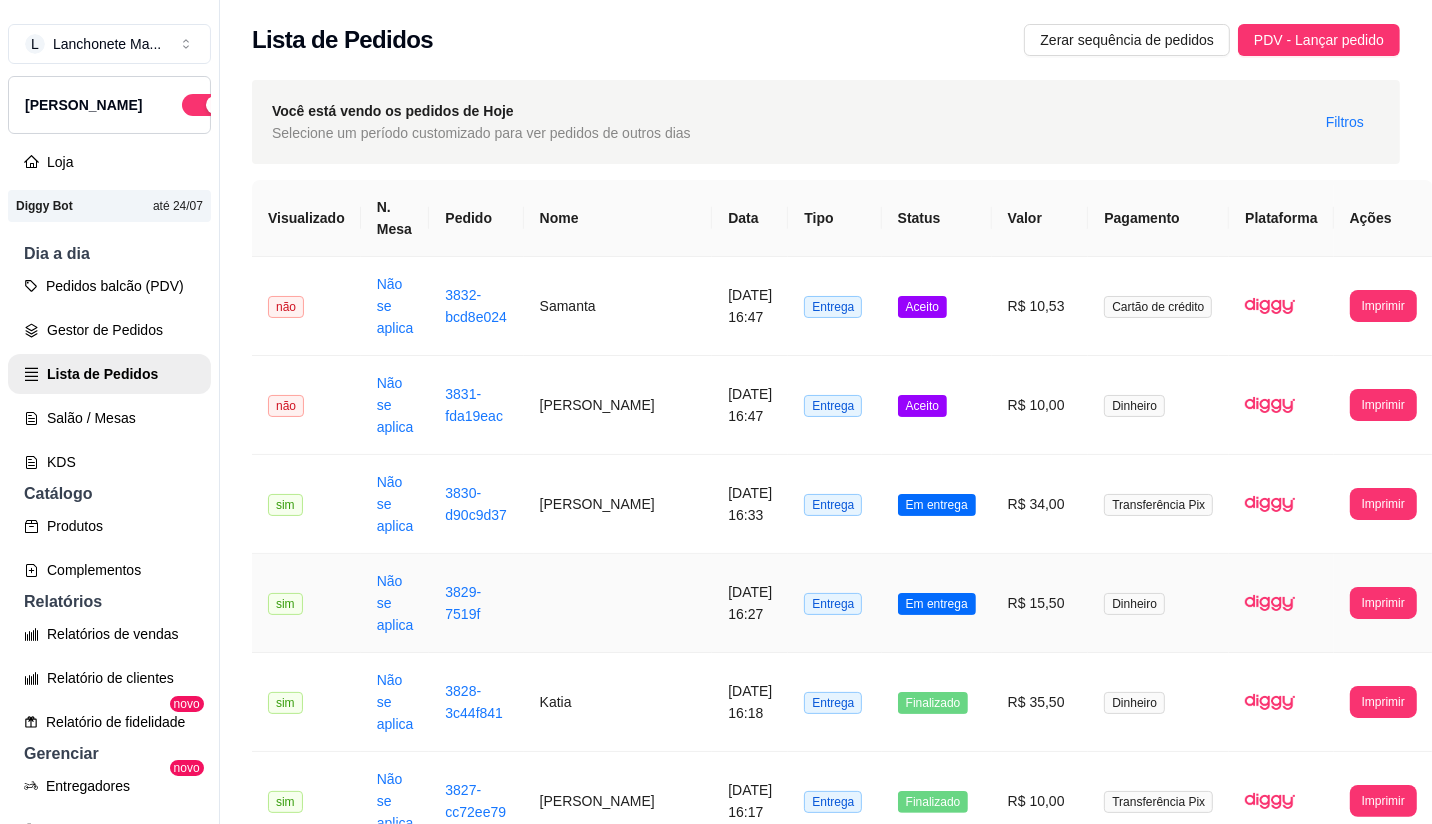 click on "Em entrega" at bounding box center [937, 604] 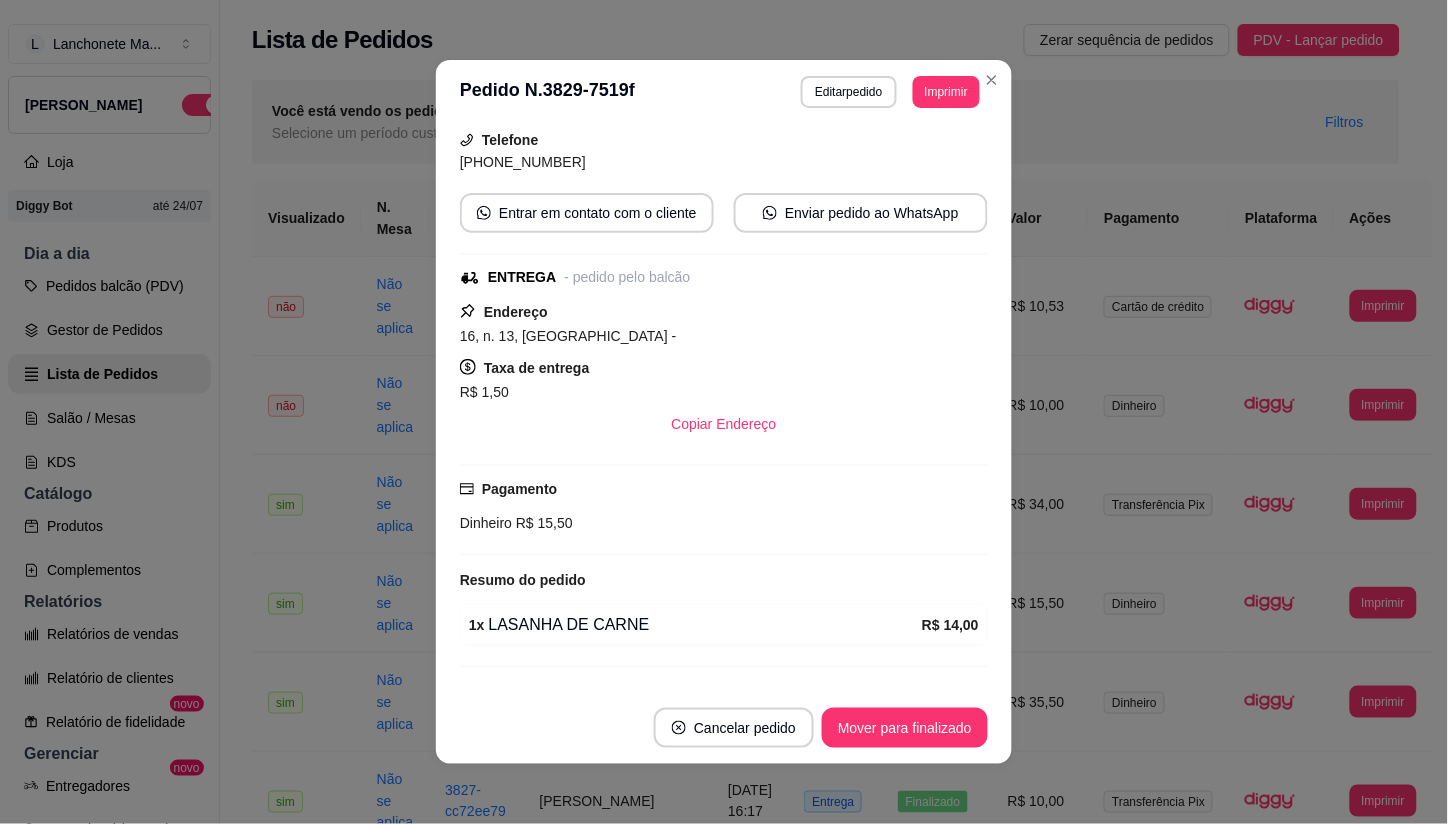 scroll, scrollTop: 56, scrollLeft: 0, axis: vertical 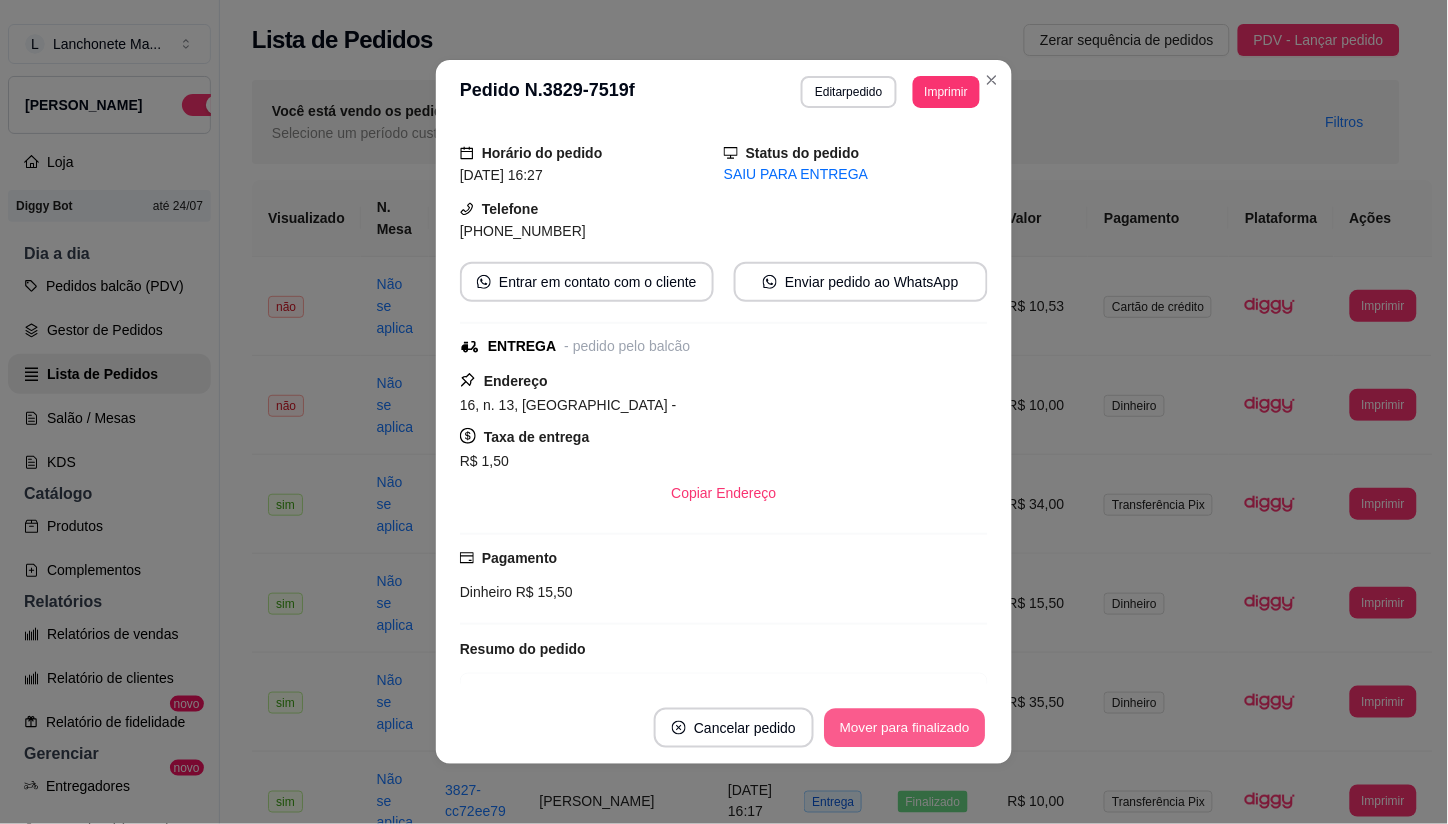 click on "Mover para finalizado" at bounding box center (905, 728) 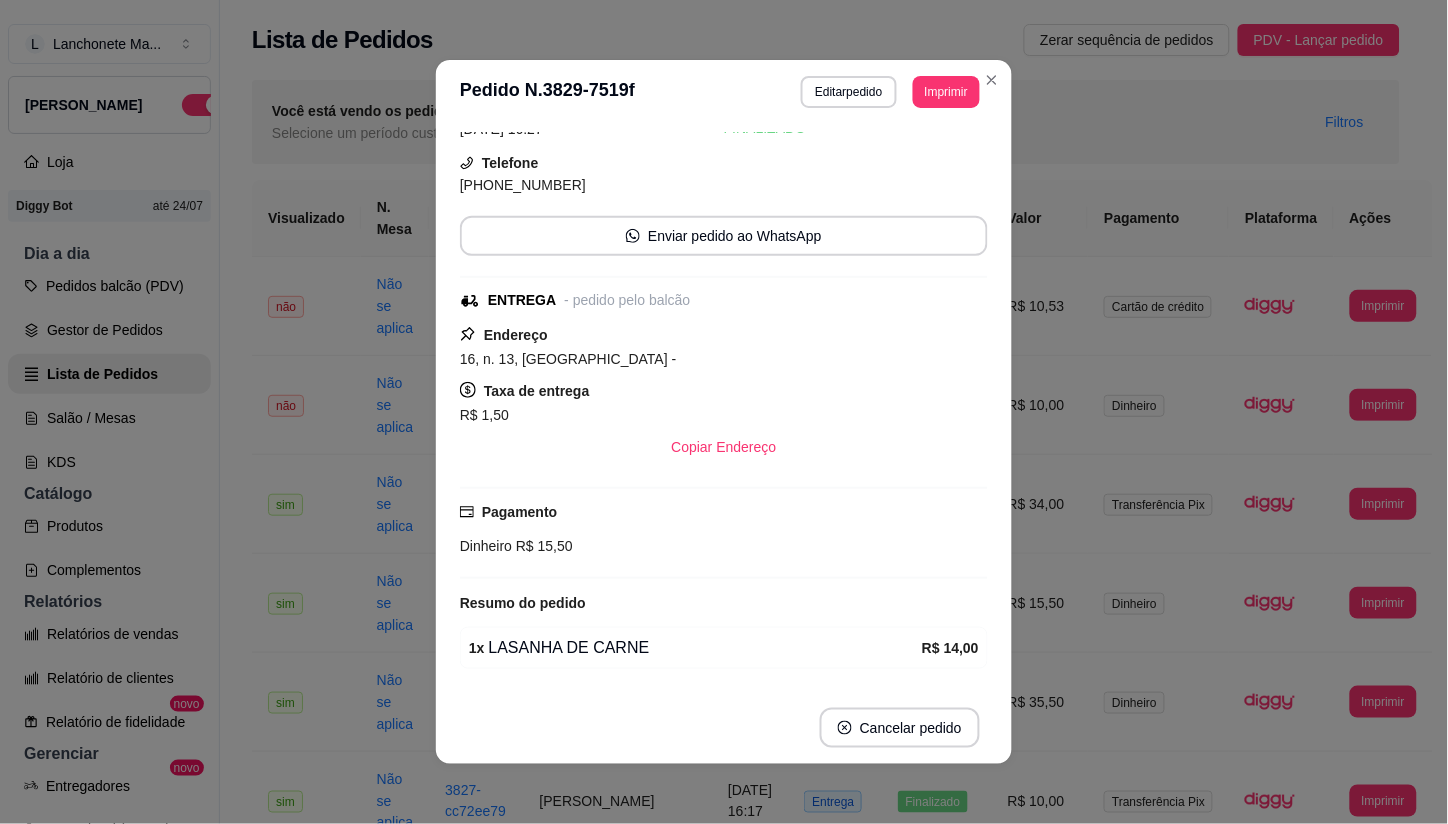 scroll, scrollTop: 10, scrollLeft: 0, axis: vertical 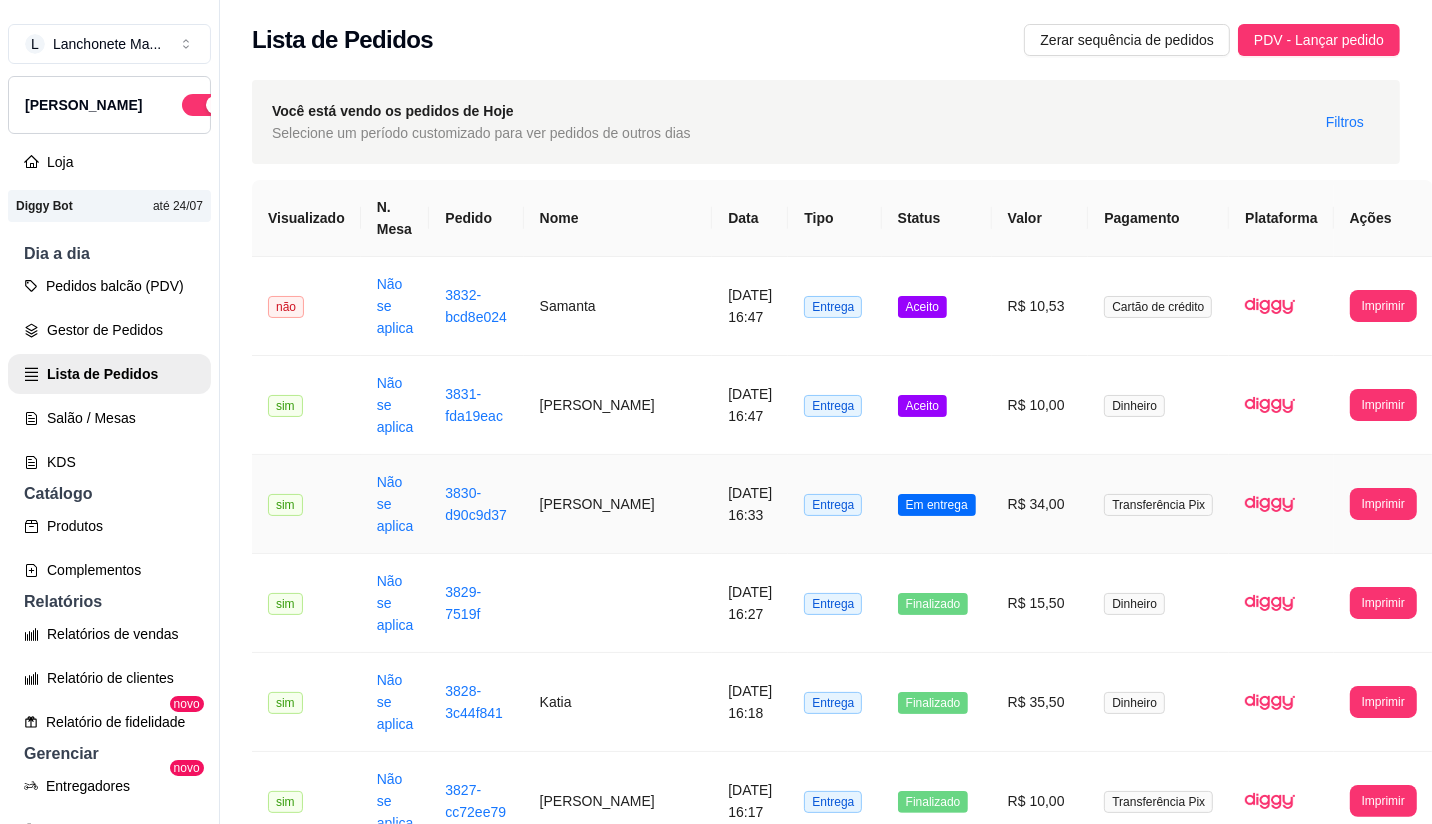 click on "Em entrega" at bounding box center (937, 505) 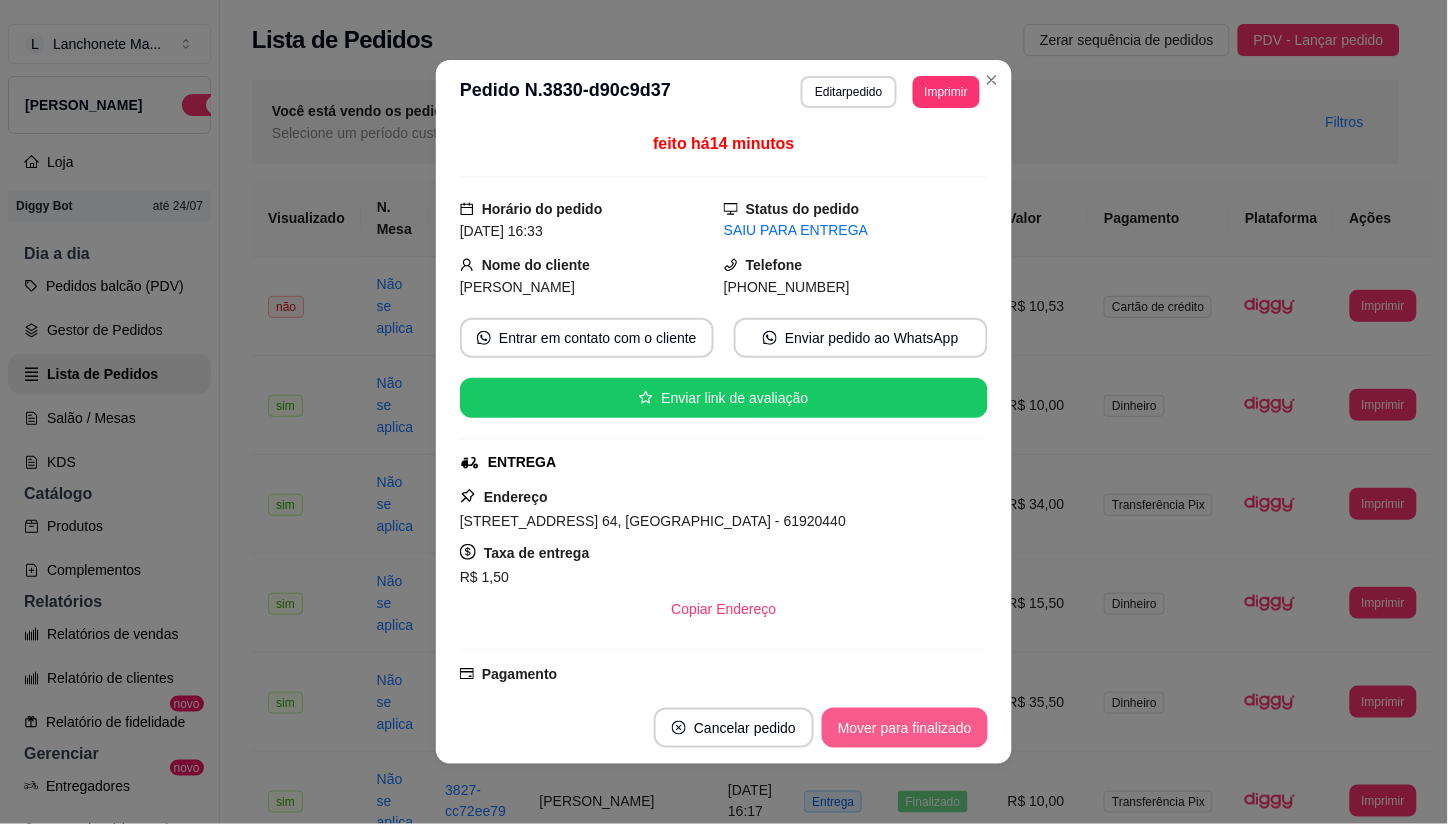 click on "Mover para finalizado" at bounding box center (905, 728) 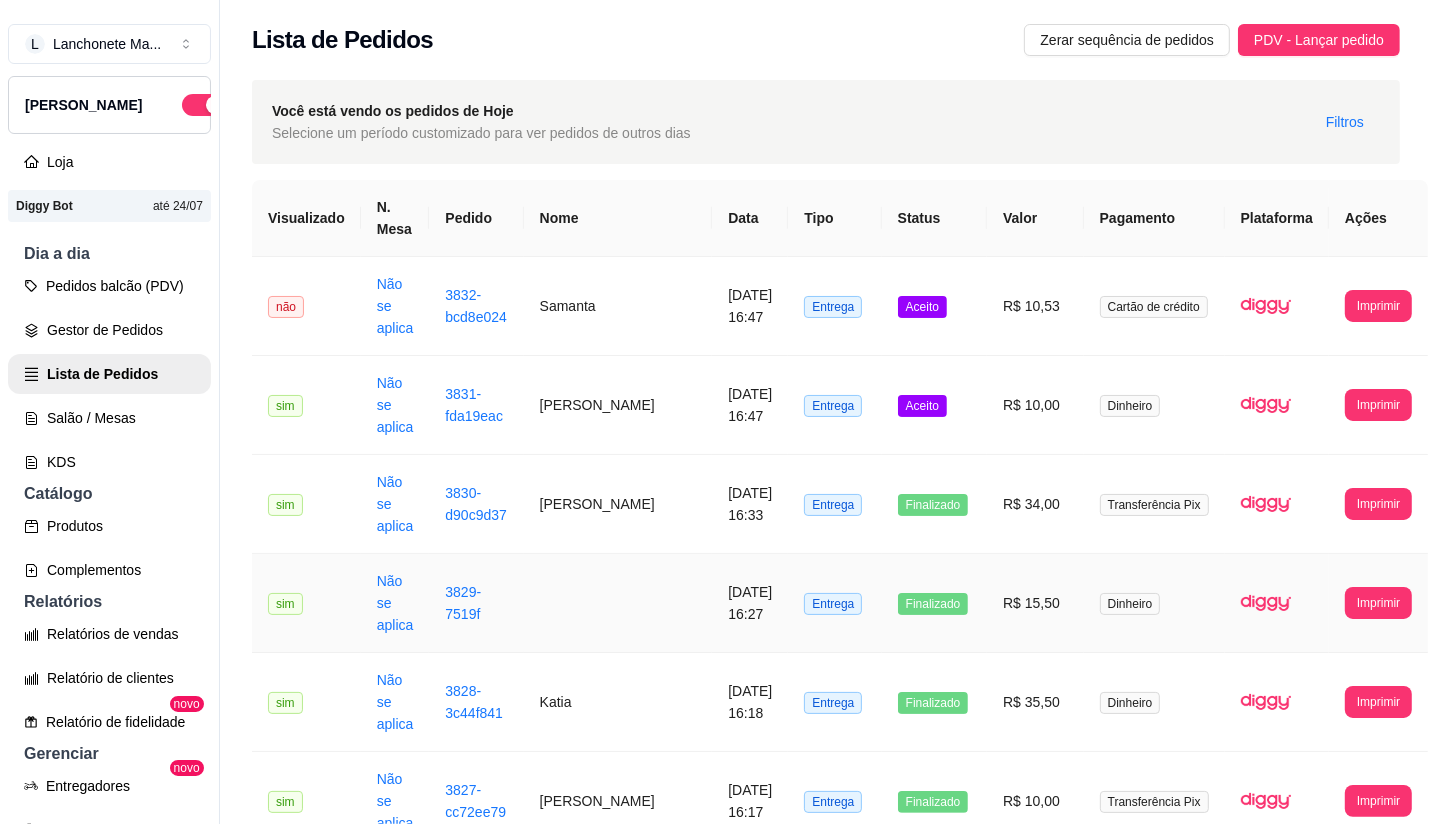 click on "Entrega" at bounding box center [834, 603] 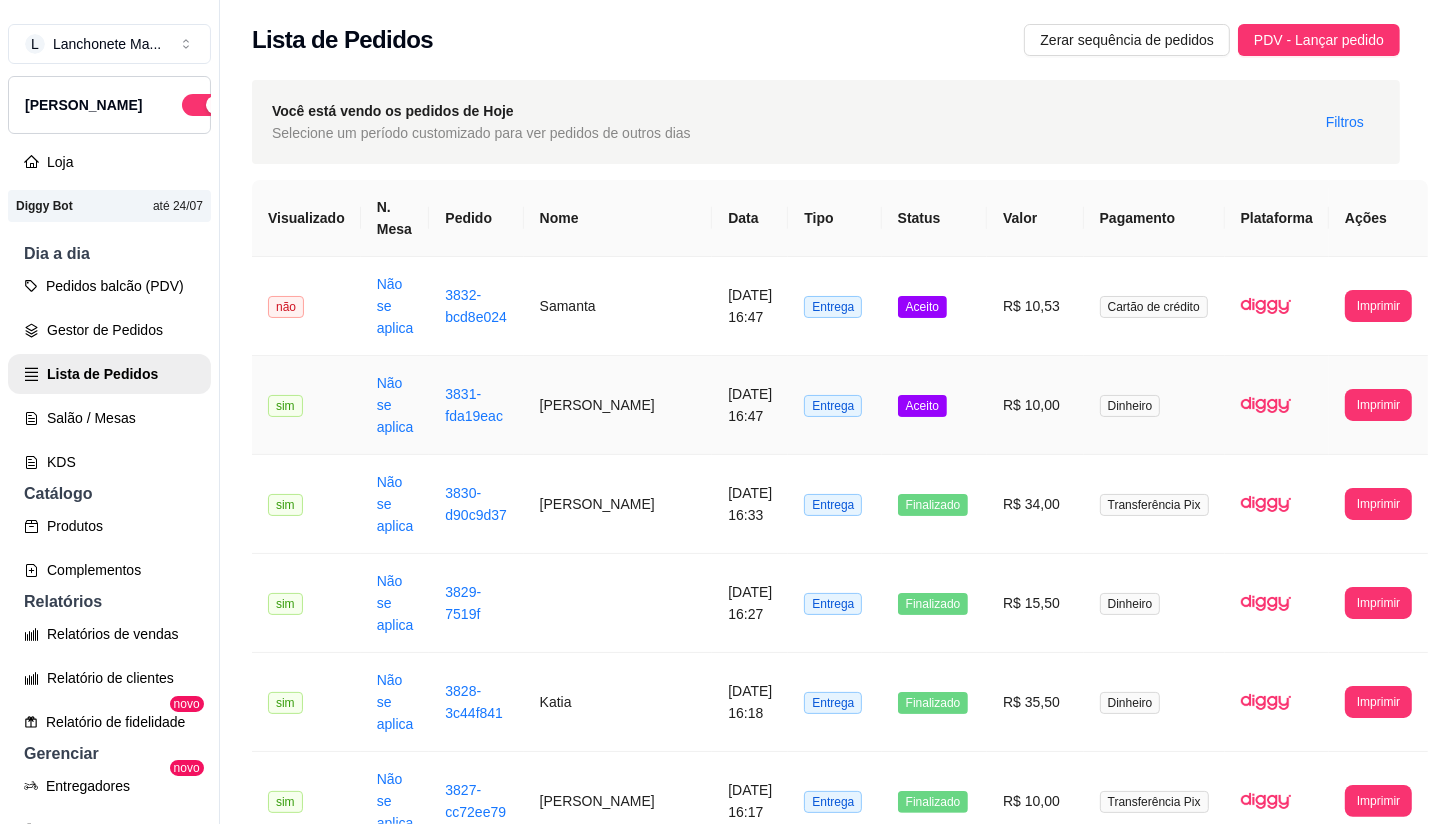 click on "Aceito" at bounding box center [922, 406] 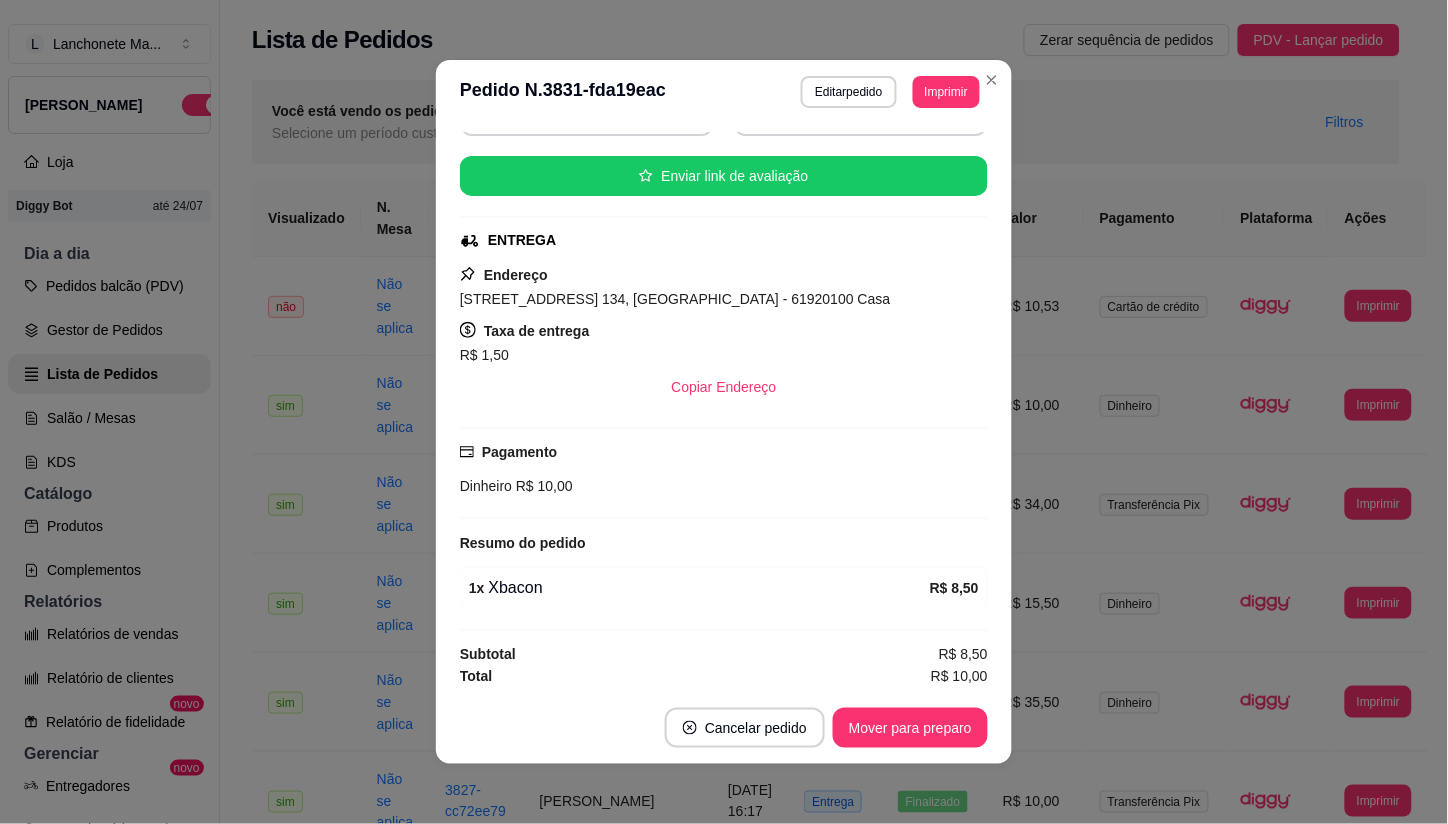 scroll, scrollTop: 227, scrollLeft: 0, axis: vertical 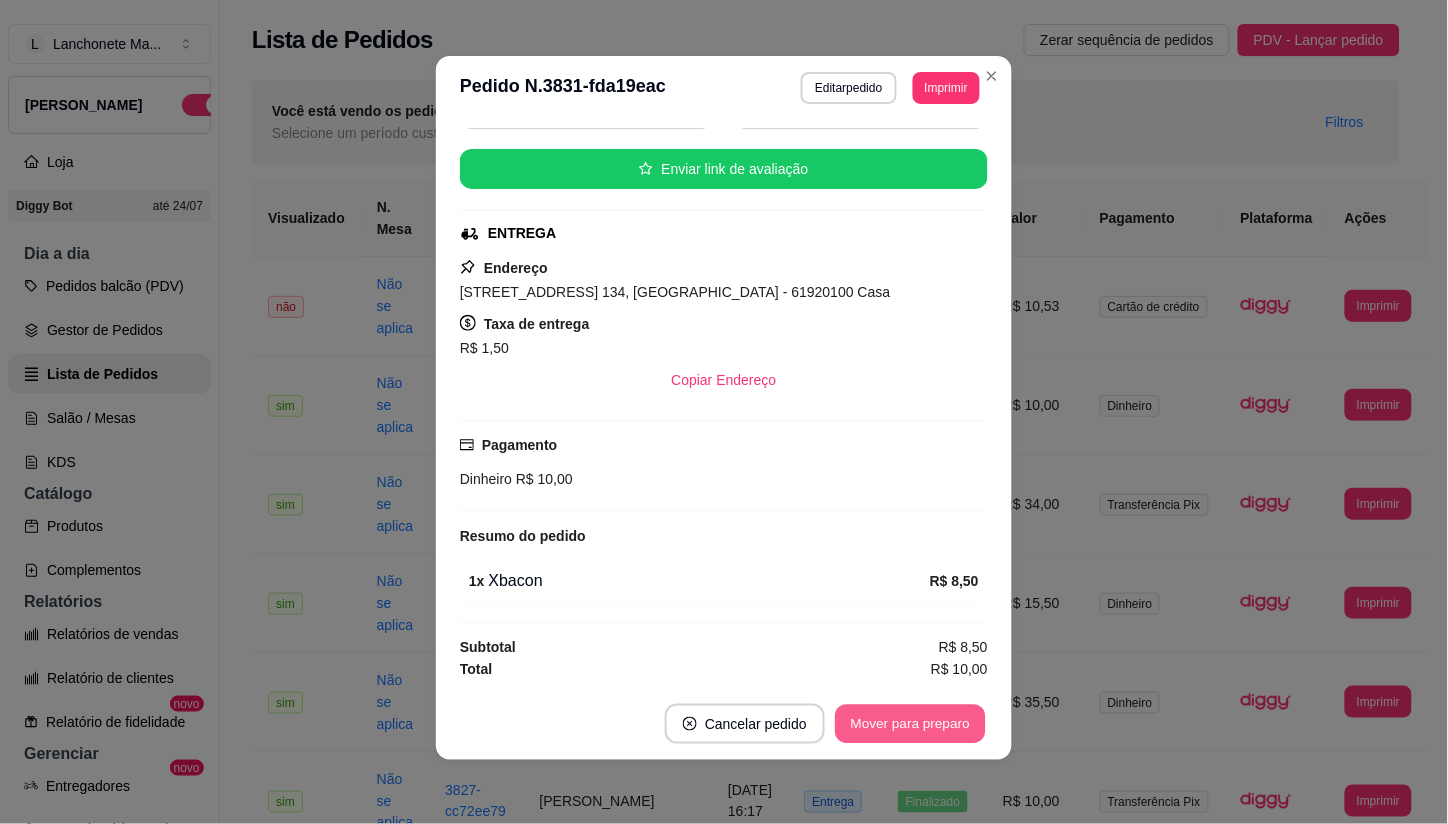 click on "Mover para preparo" at bounding box center (910, 724) 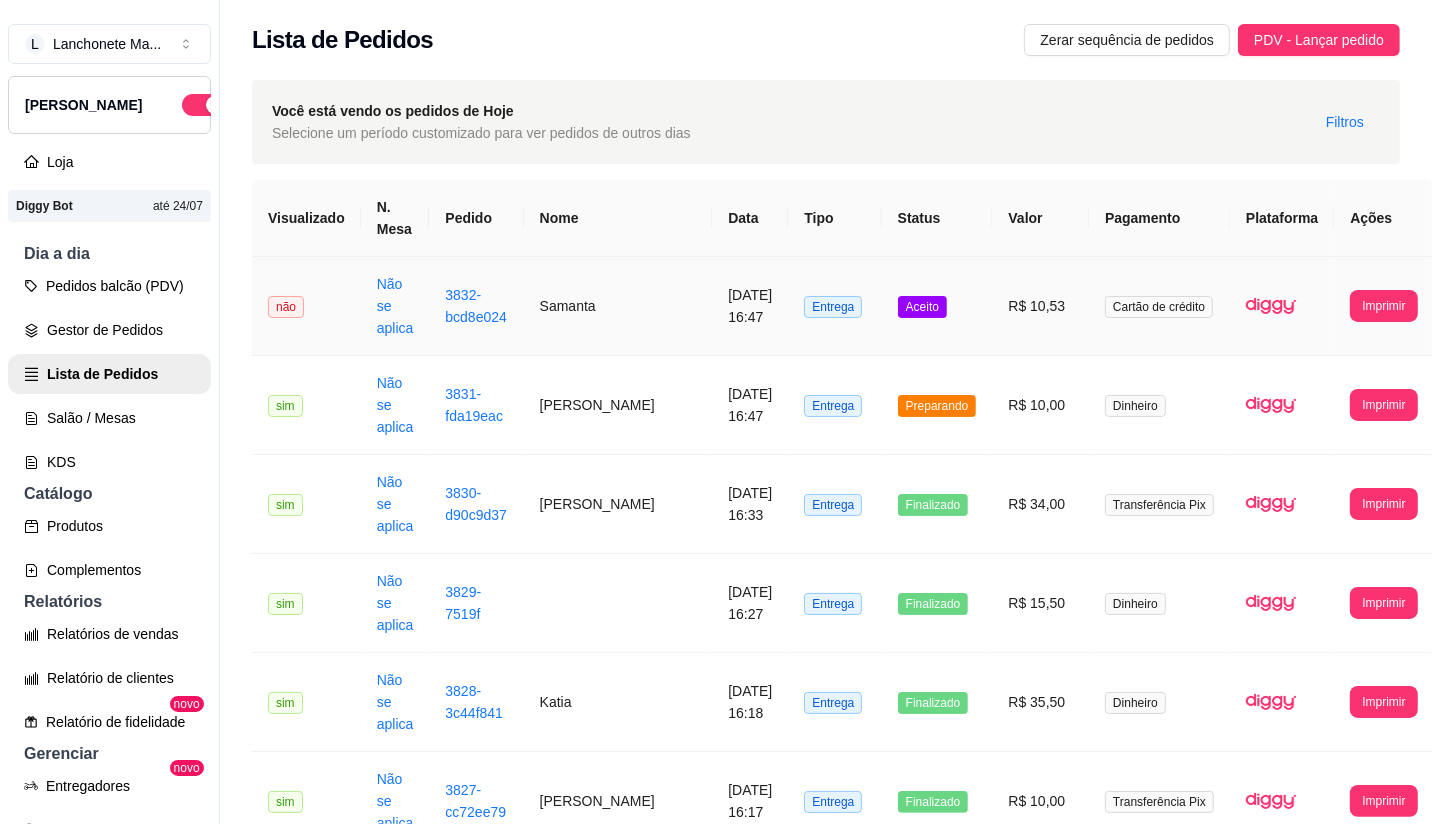 click on "Aceito" at bounding box center [937, 306] 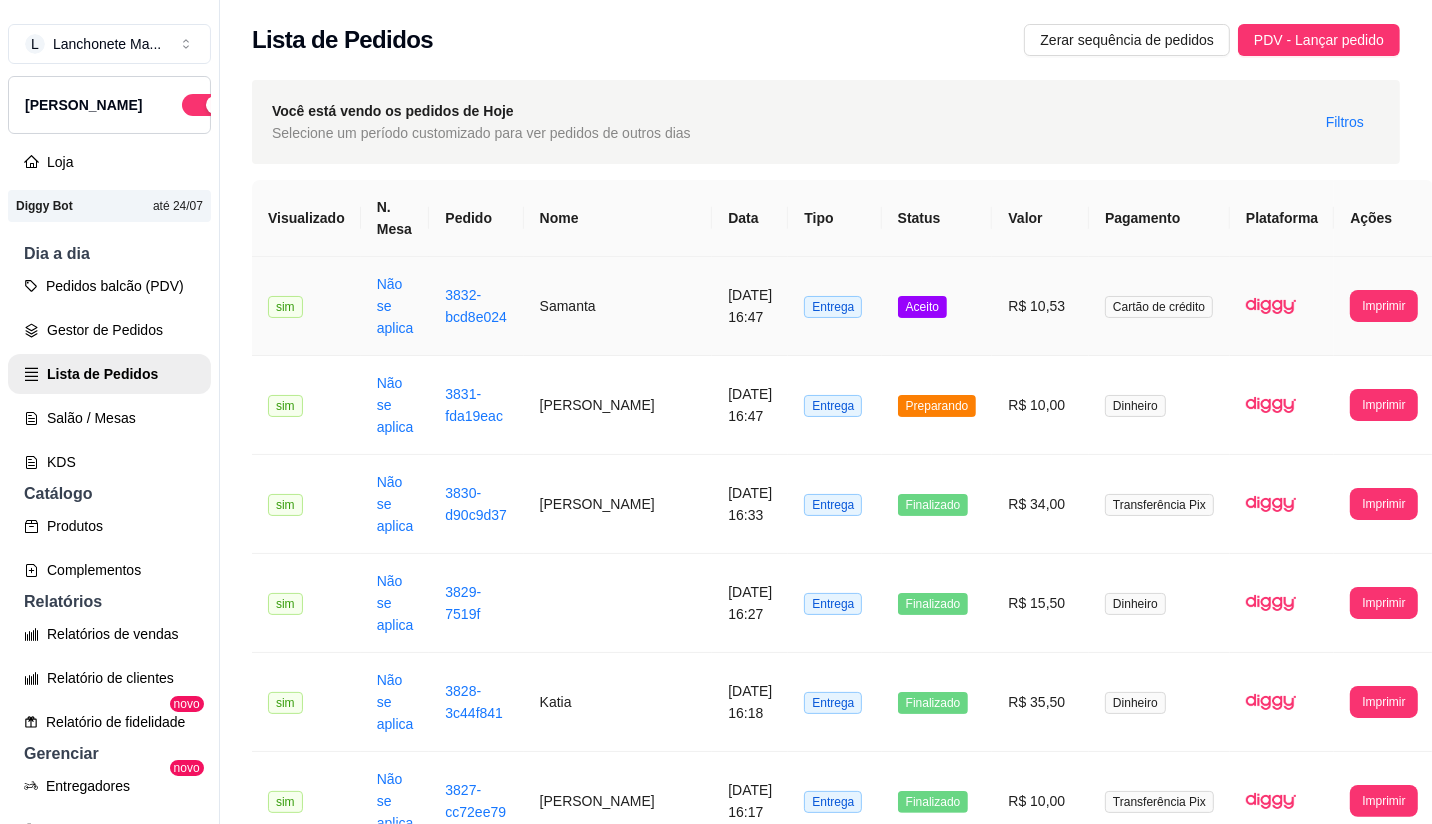 click on "Aceito" at bounding box center [937, 306] 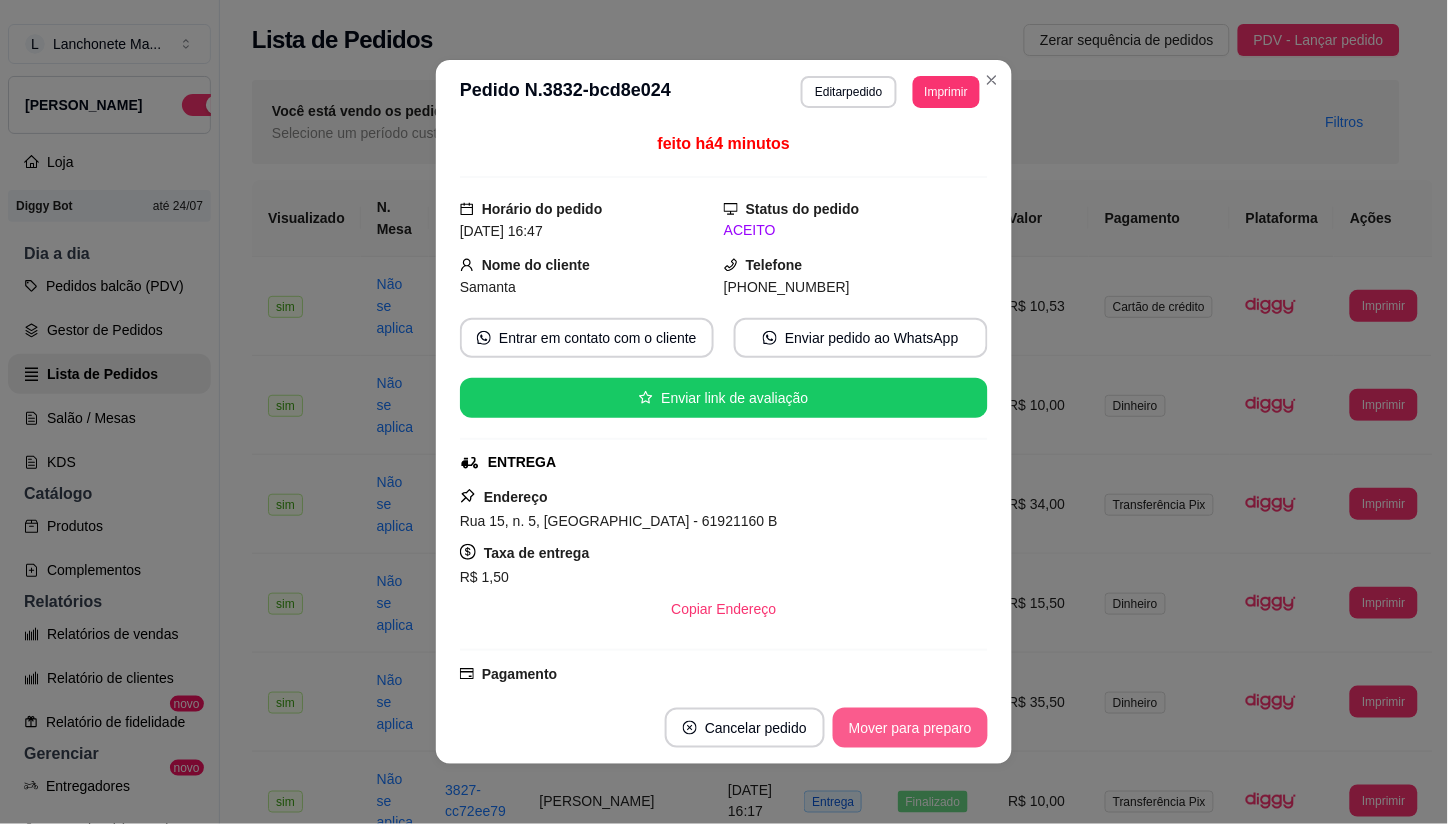 click on "Mover para preparo" at bounding box center (910, 728) 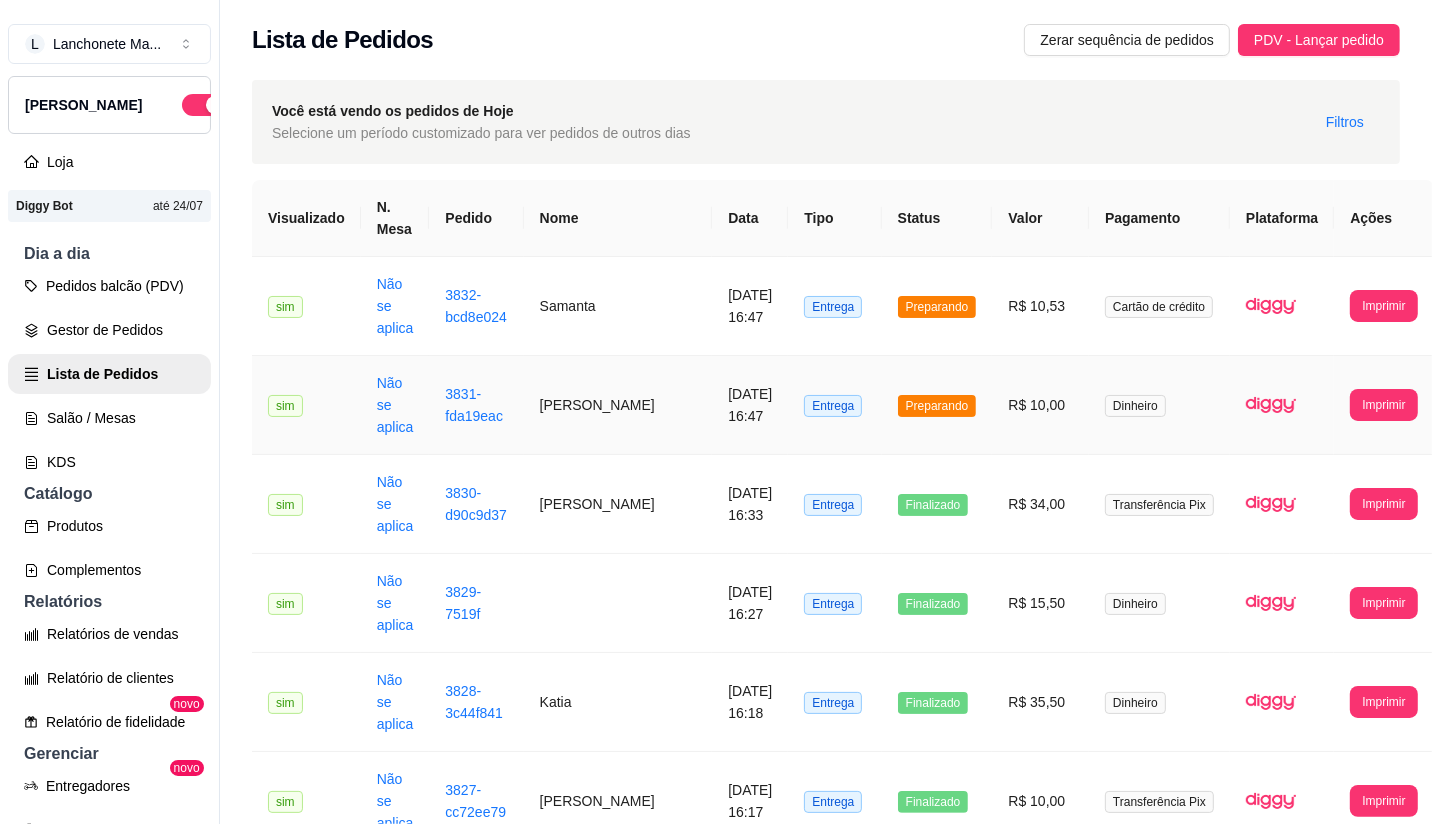 click on "Preparando" at bounding box center (937, 406) 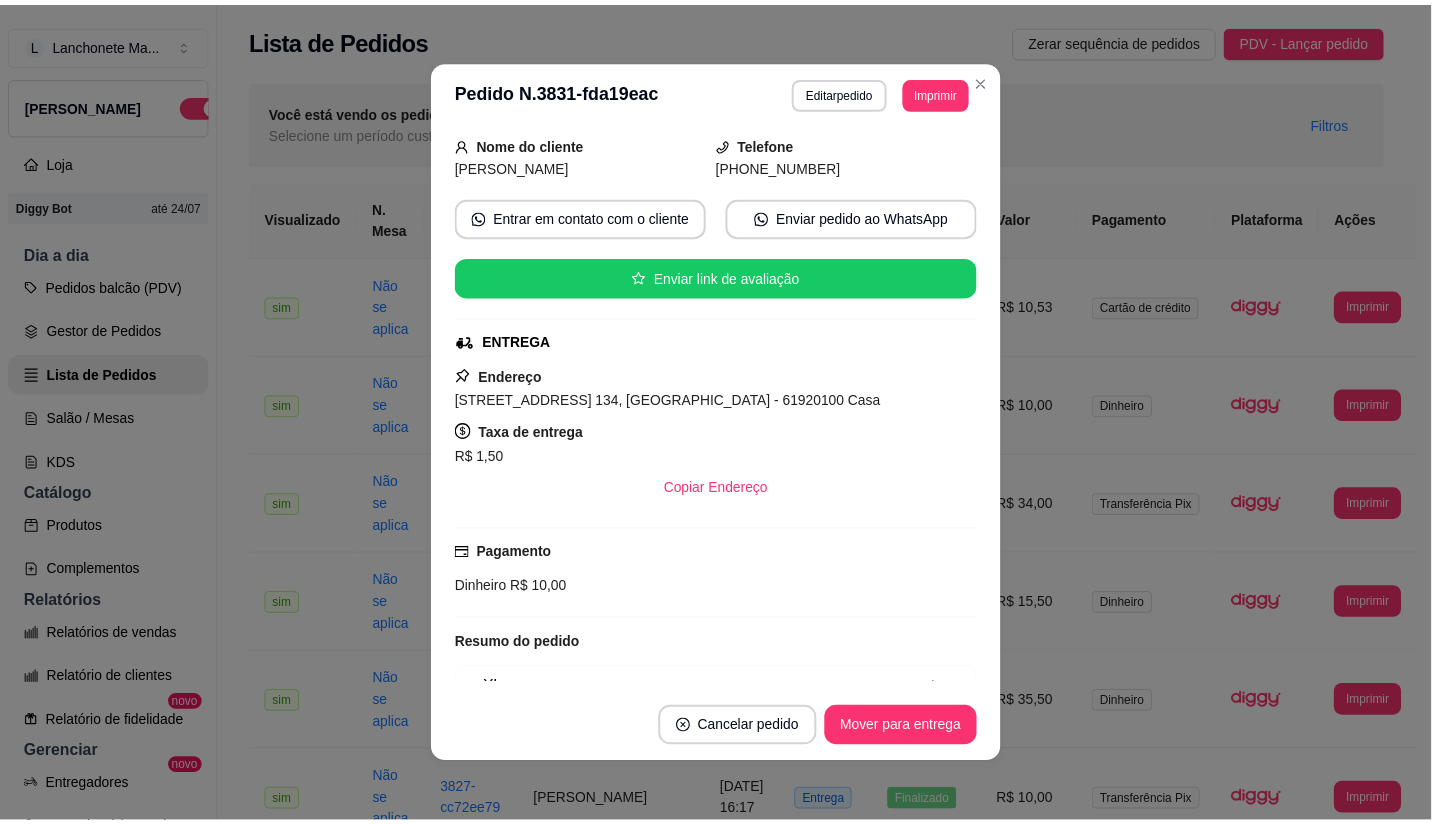 scroll, scrollTop: 227, scrollLeft: 0, axis: vertical 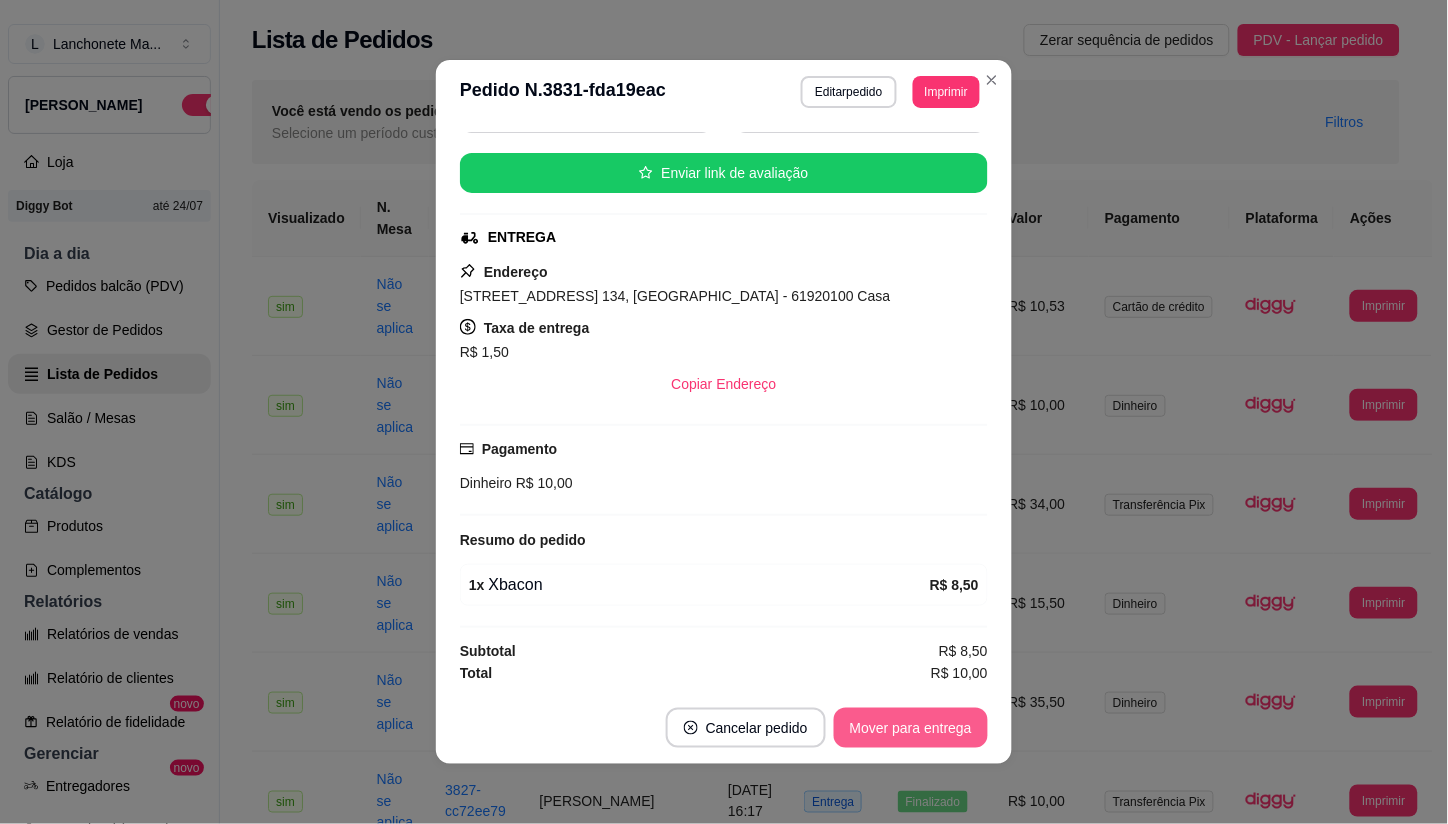 click on "Mover para entrega" at bounding box center [911, 728] 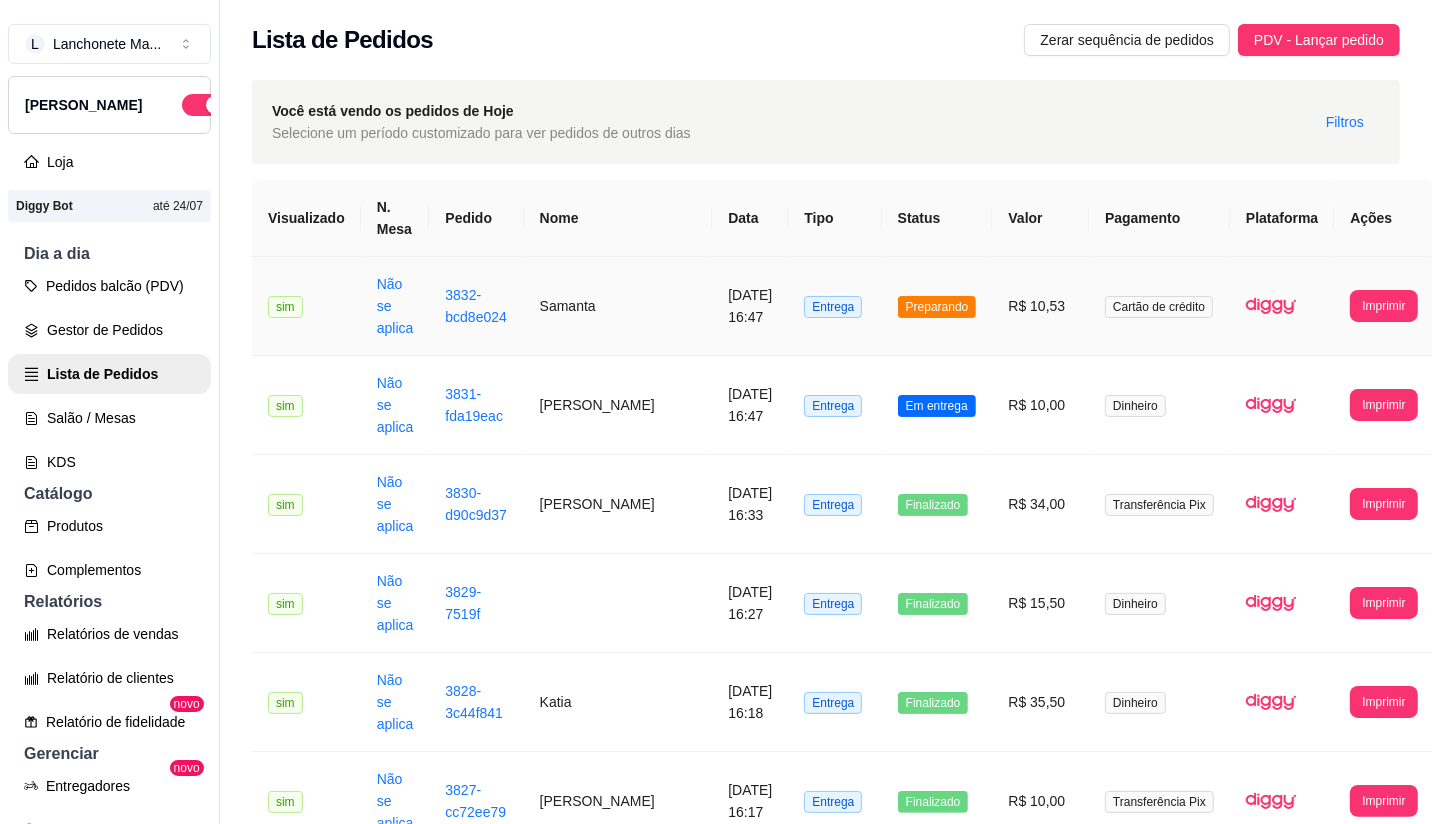 click on "Preparando" at bounding box center [937, 307] 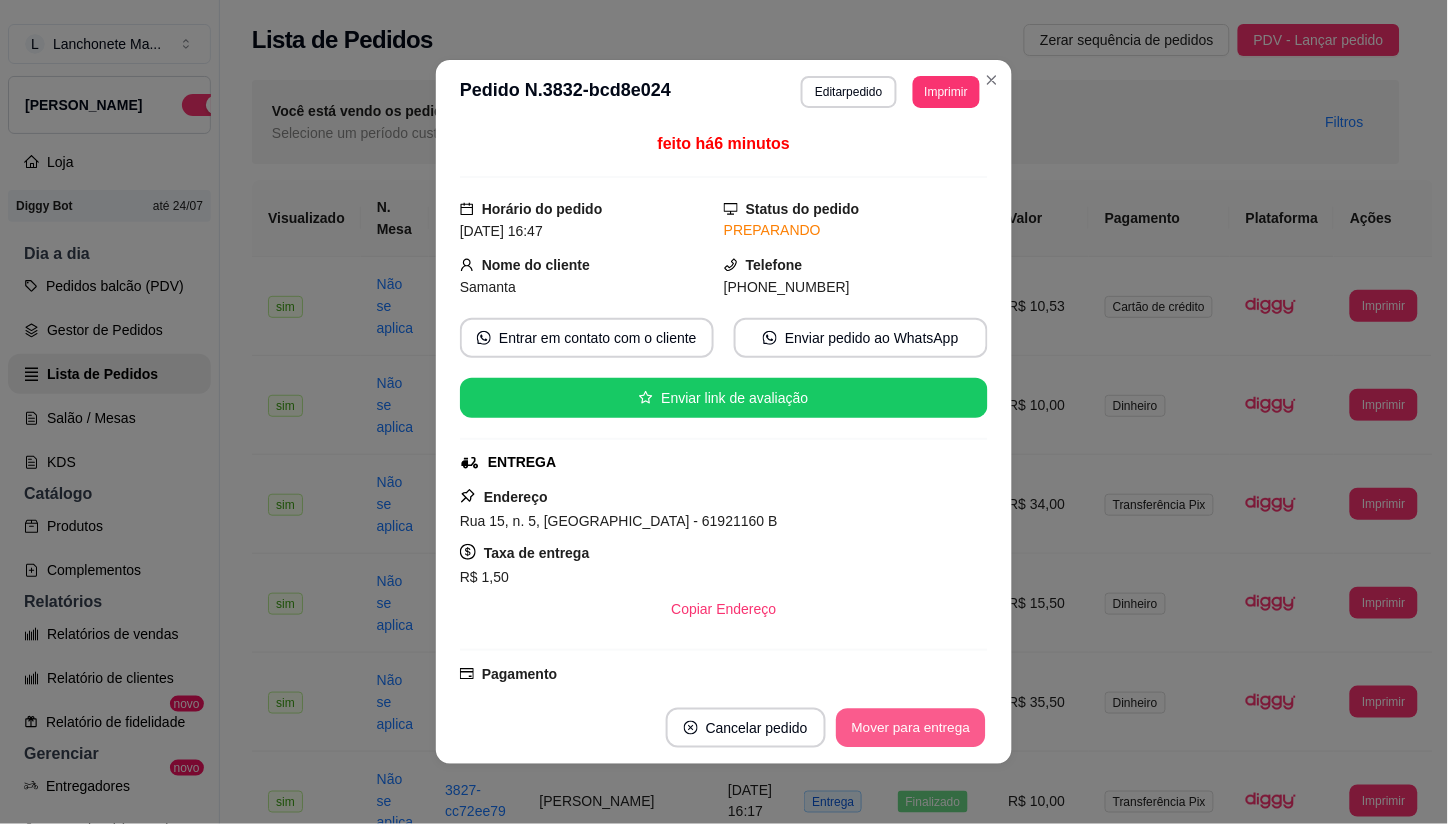 click on "Mover para entrega" at bounding box center [911, 728] 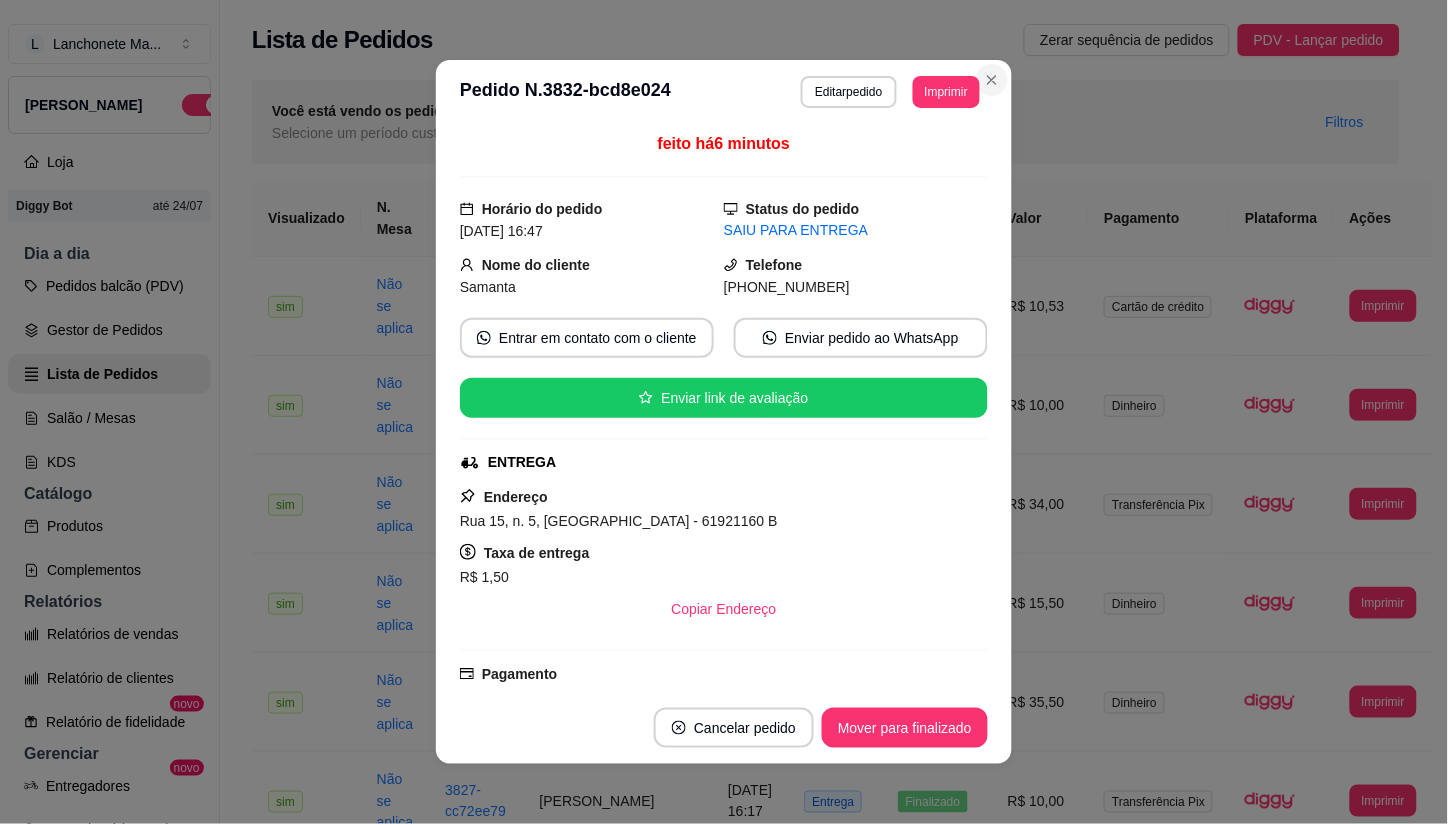 drag, startPoint x: 968, startPoint y: 62, endPoint x: 971, endPoint y: 75, distance: 13.341664 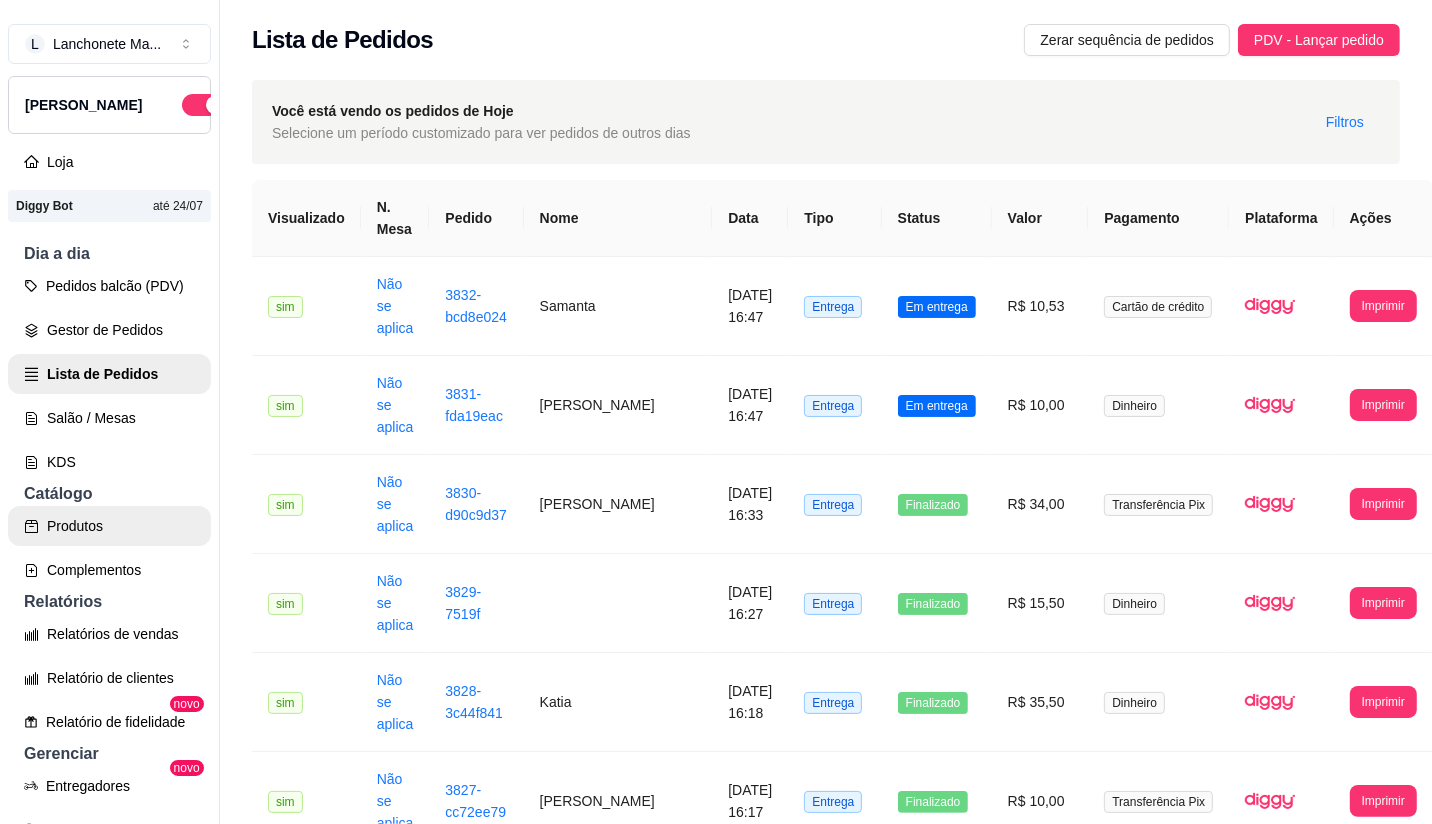 click on "Produtos" at bounding box center (109, 526) 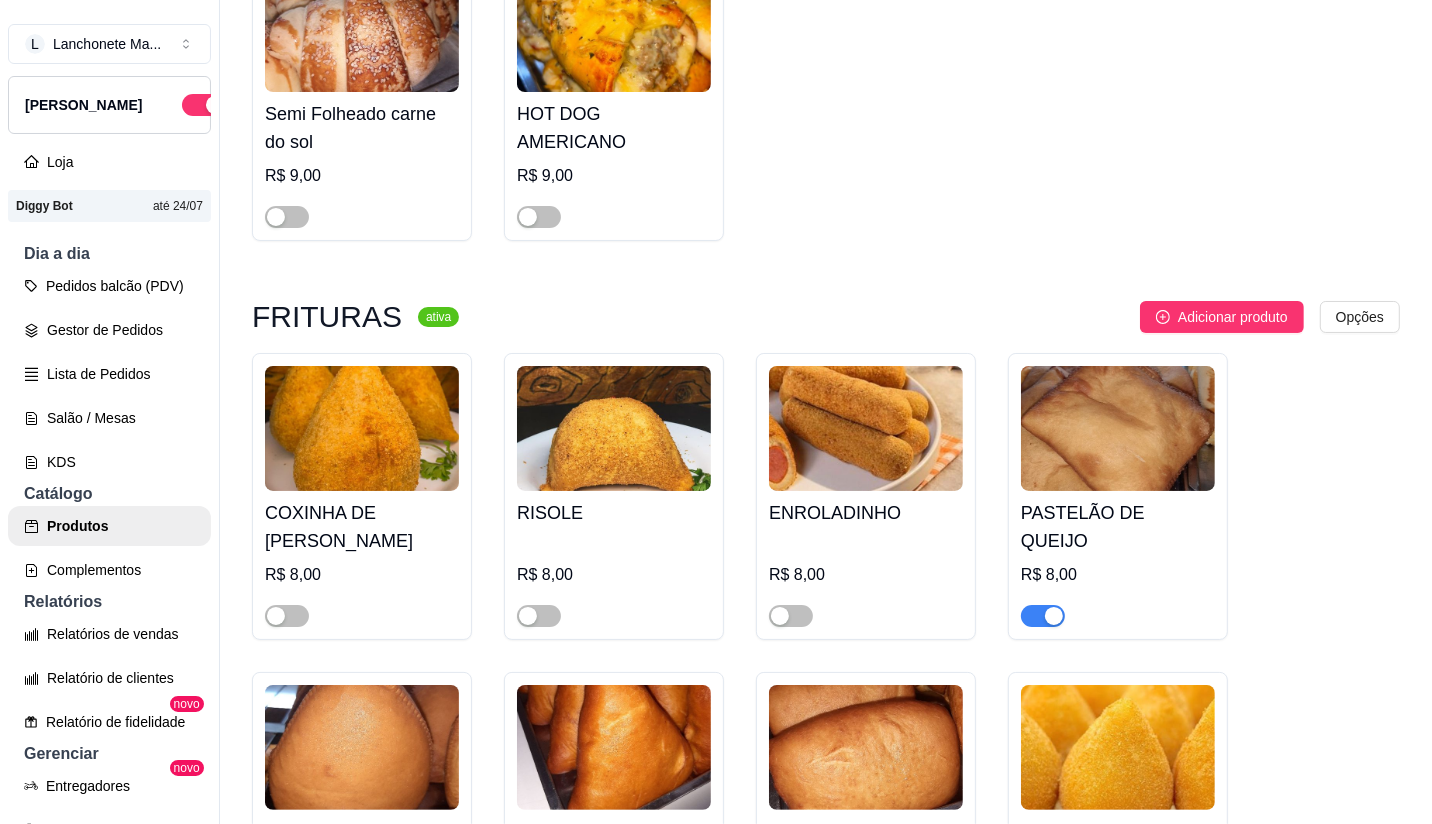 scroll, scrollTop: 2333, scrollLeft: 0, axis: vertical 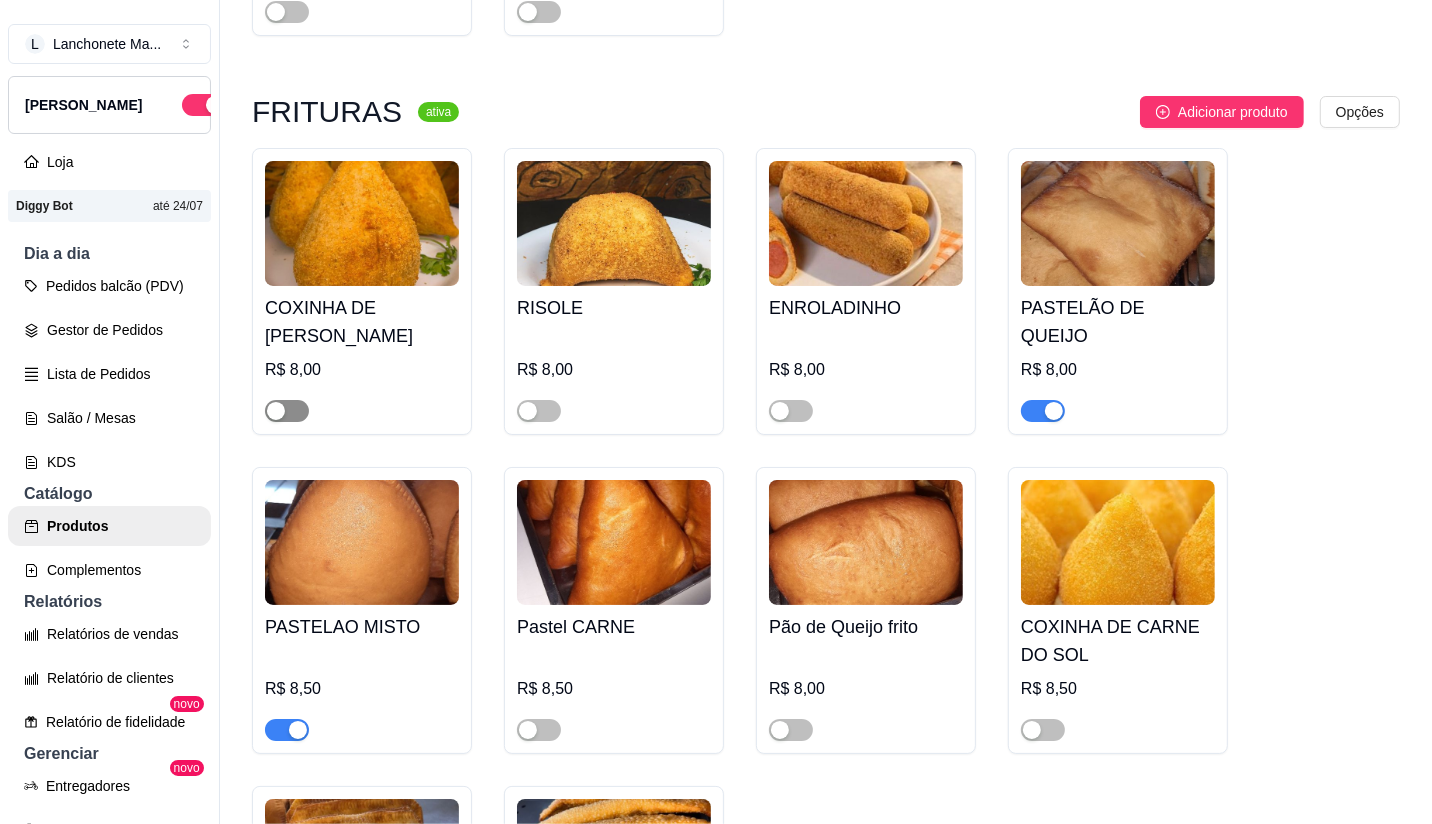 click at bounding box center [276, 411] 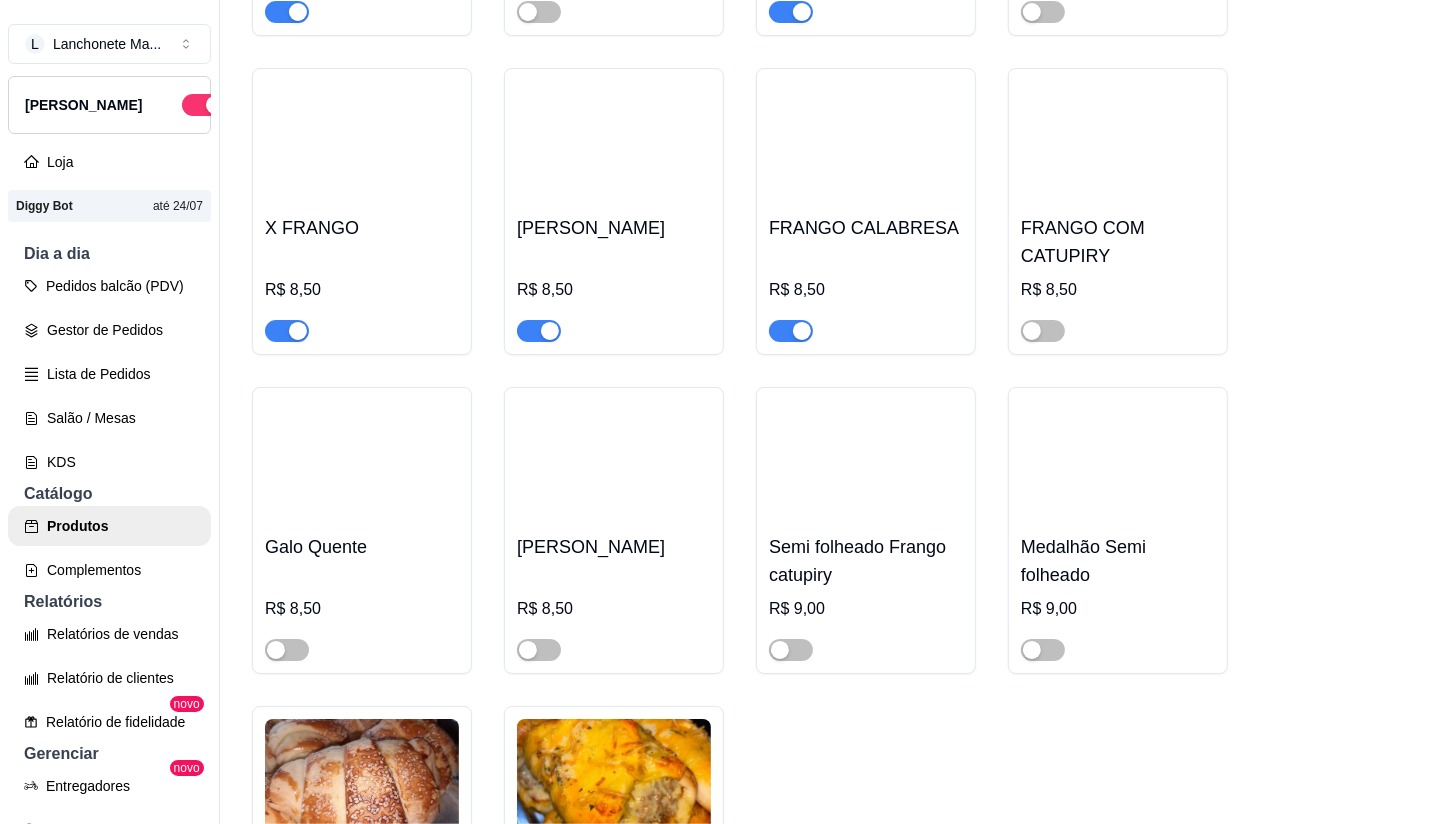 scroll, scrollTop: 1333, scrollLeft: 0, axis: vertical 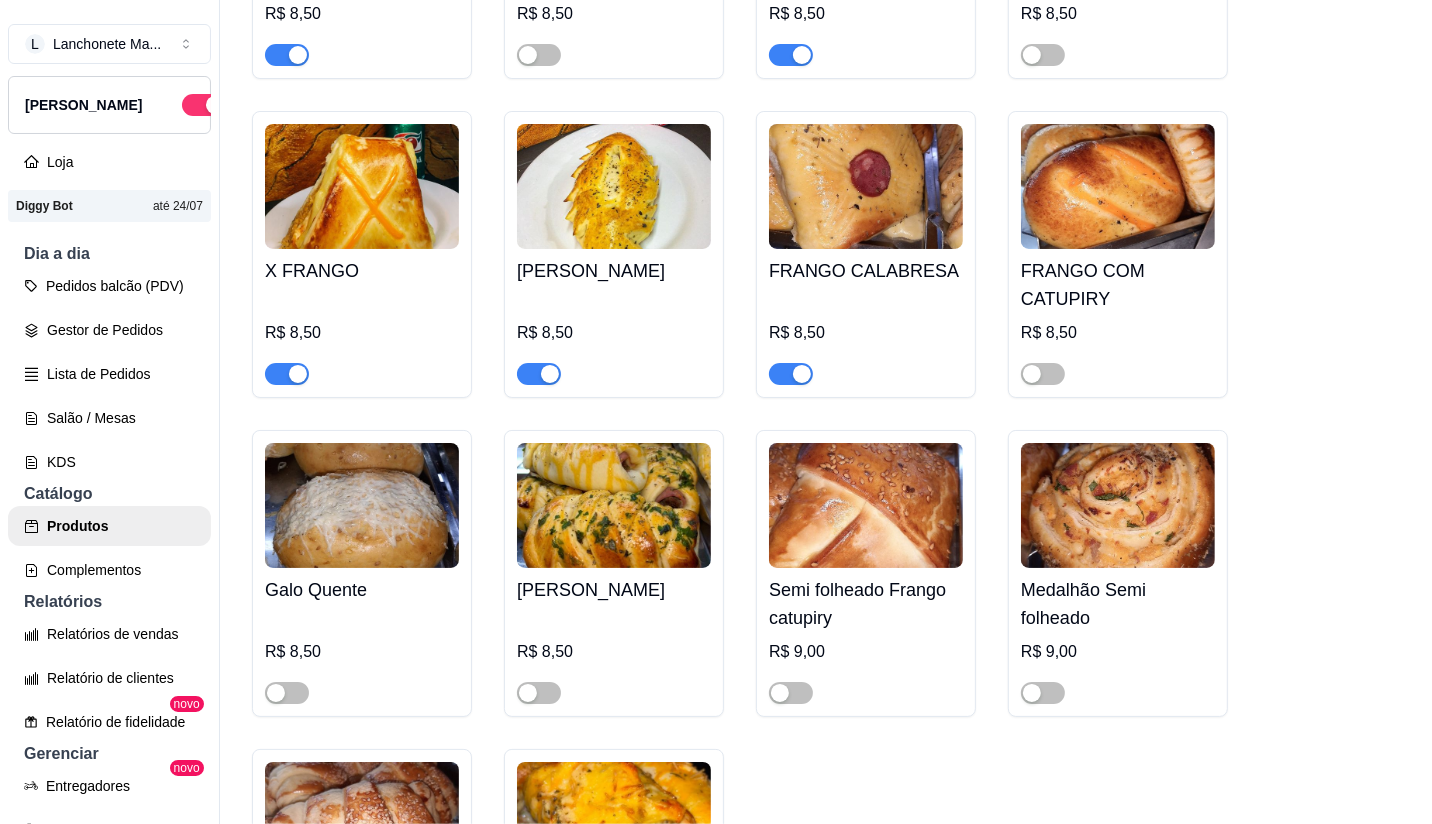 click on "L Lanchonete Ma ... Loja Aberta Loja Diggy Bot até 24/07   Dia a dia Pedidos balcão (PDV) Gestor de Pedidos Lista de Pedidos Salão / Mesas KDS Catálogo Produtos Complementos Relatórios Relatórios de vendas Relatório de clientes Relatório de fidelidade novo Gerenciar Entregadores novo Nota Fiscal (NFC-e) Controle de caixa Controle de fiado Cupons Clientes Estoque Configurações Diggy Planos Precisa de ajuda? Sair" at bounding box center (110, 428) 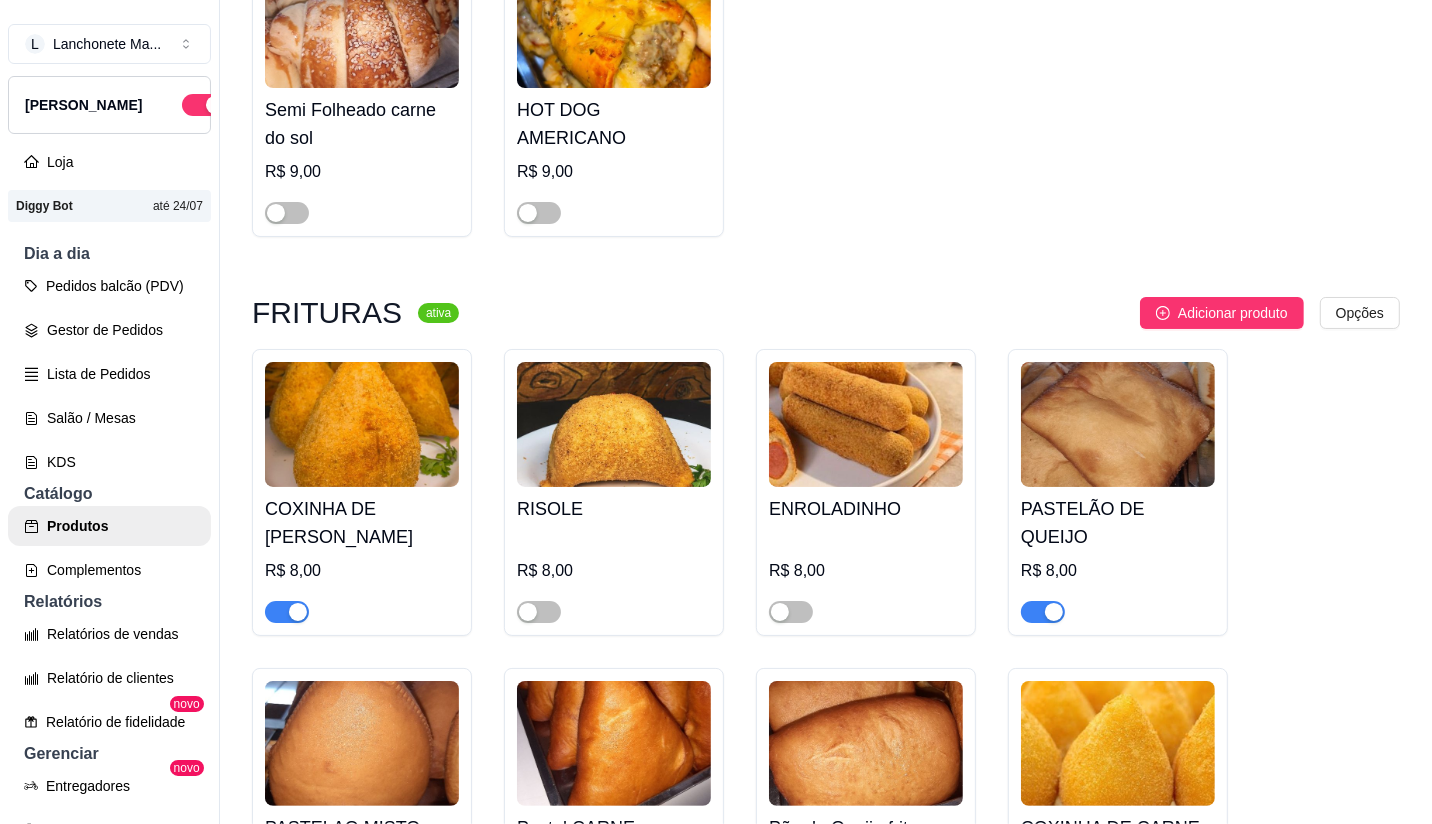 scroll, scrollTop: 2222, scrollLeft: 0, axis: vertical 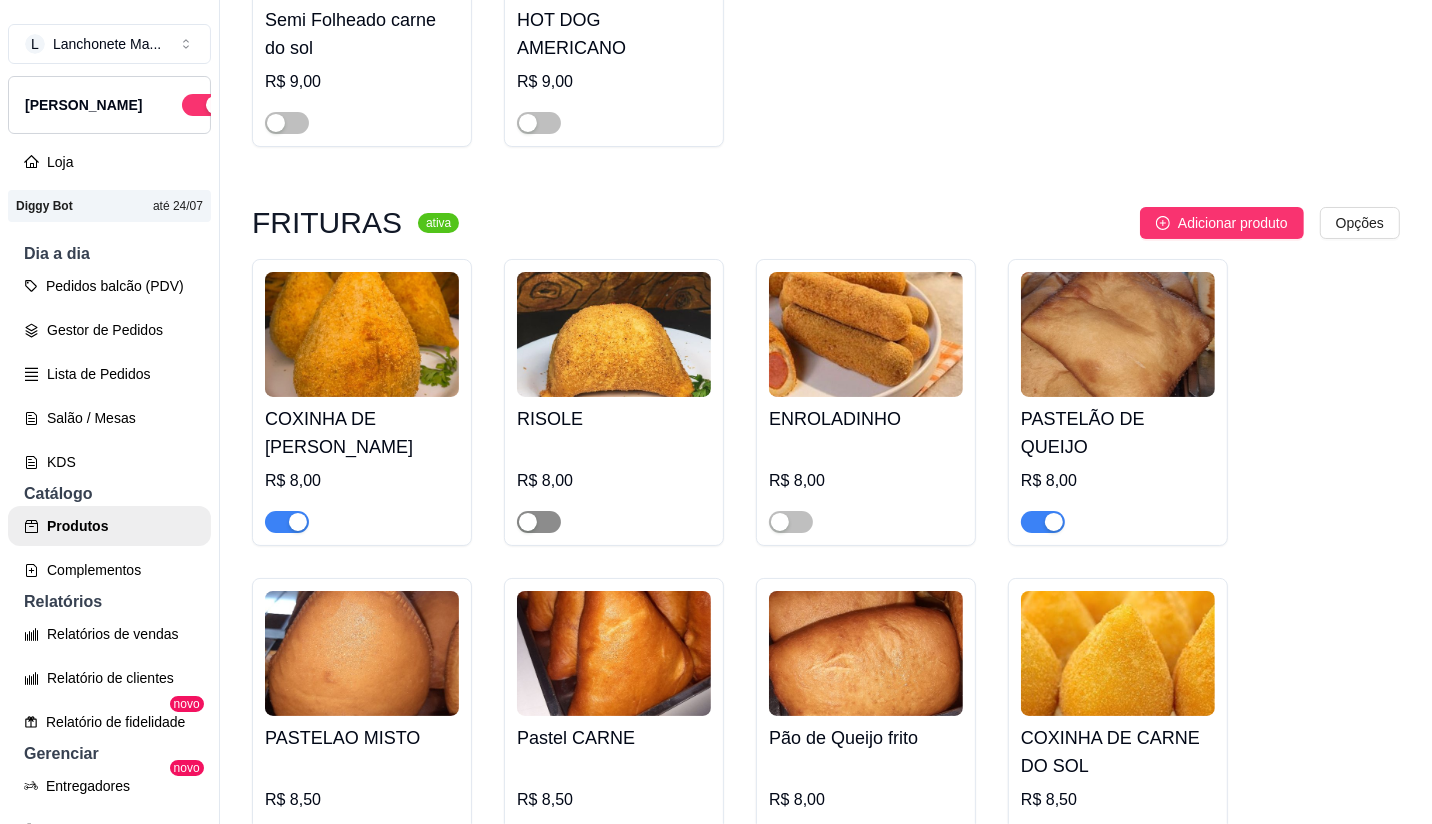 click at bounding box center (539, 522) 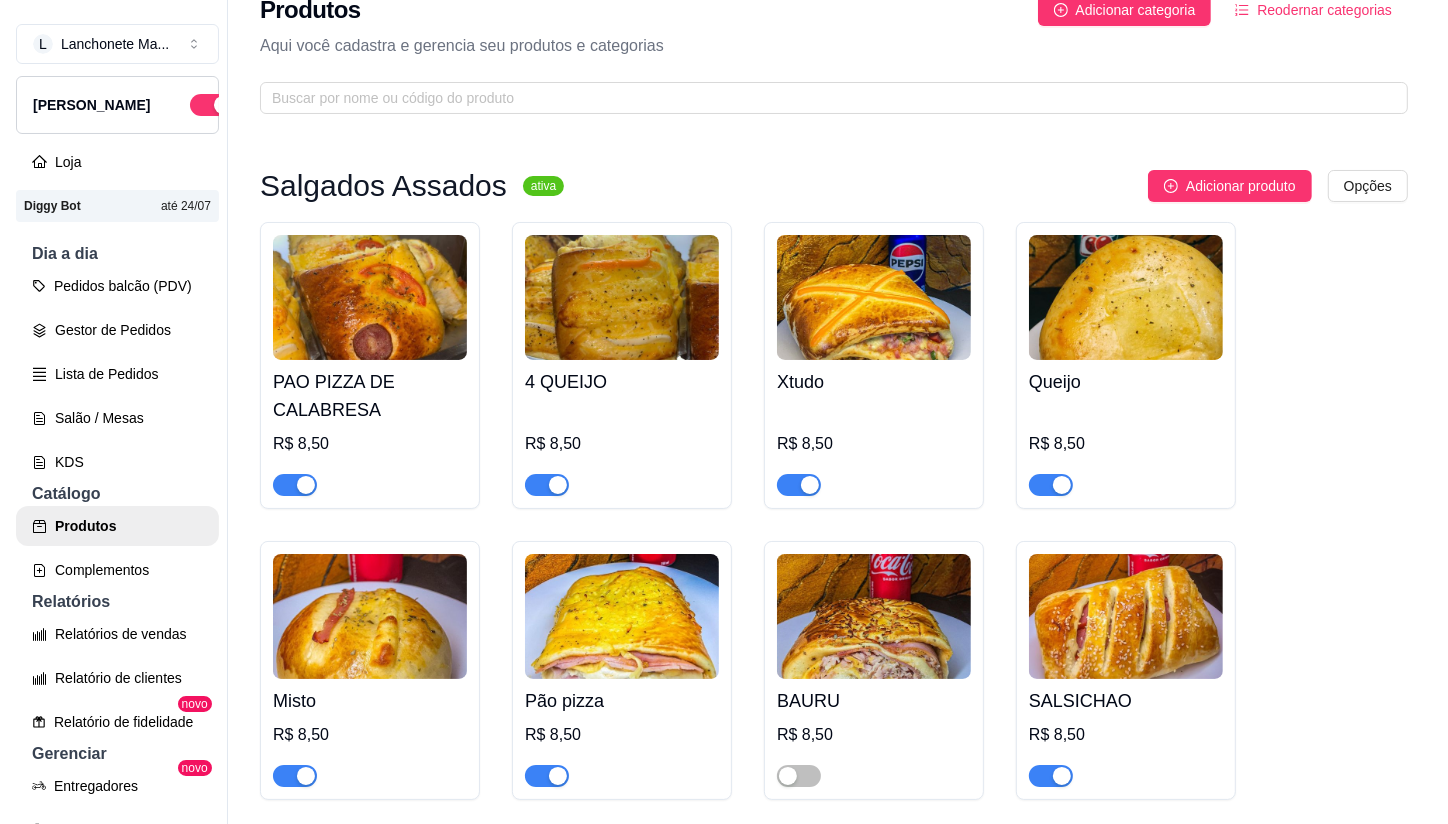 scroll, scrollTop: 0, scrollLeft: 0, axis: both 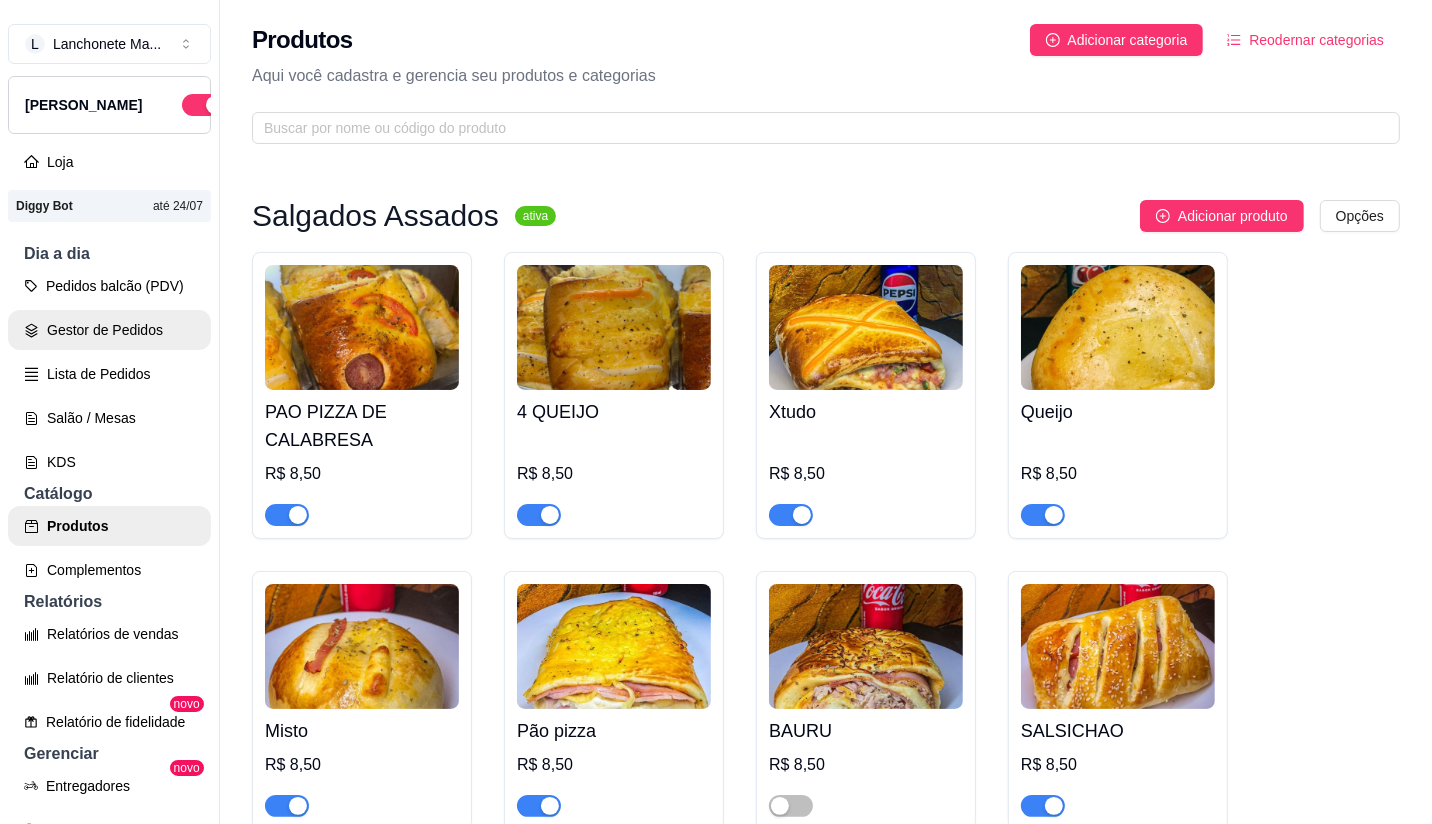 click on "Gestor de Pedidos" at bounding box center [109, 330] 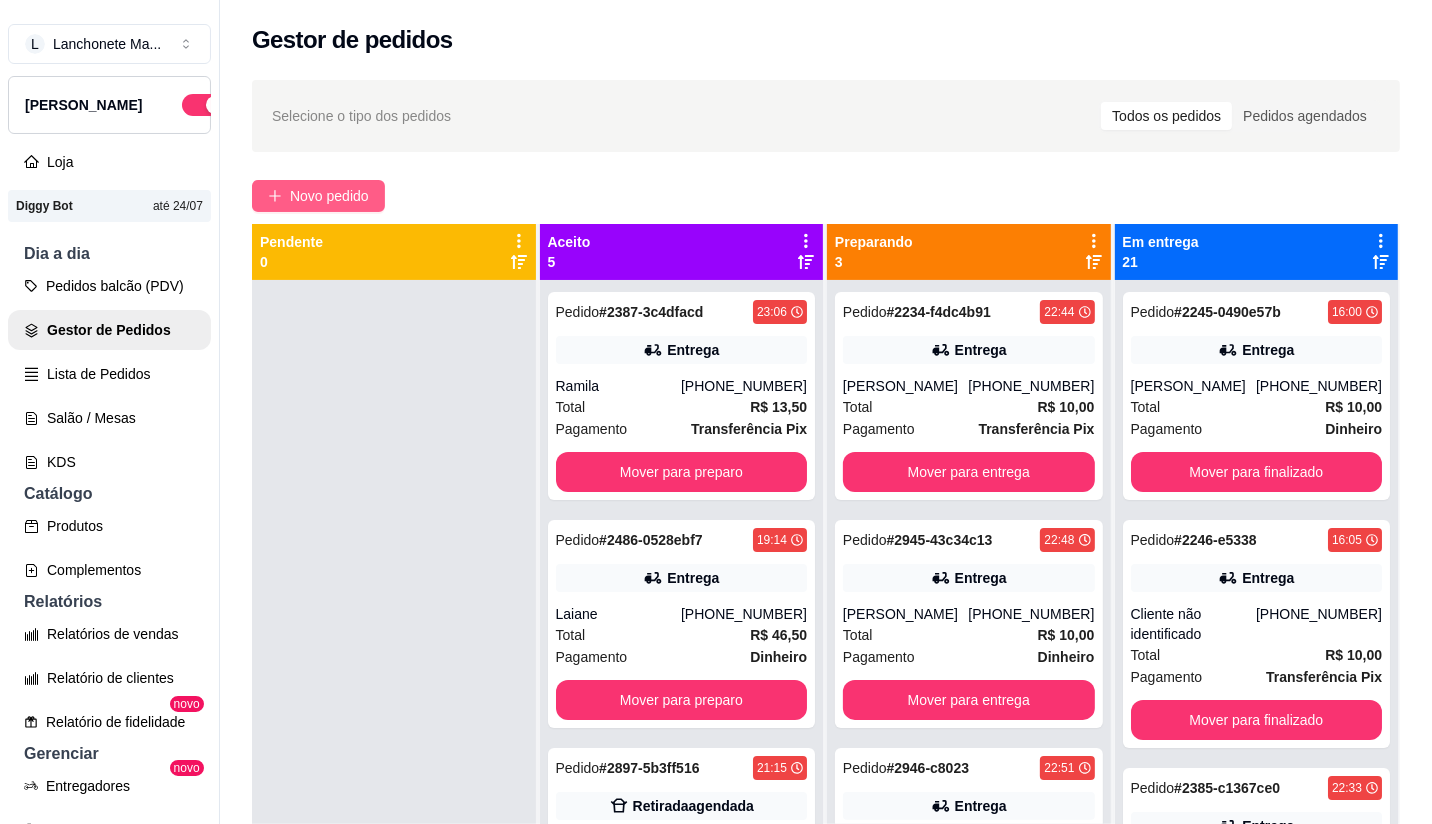 drag, startPoint x: 312, startPoint y: 174, endPoint x: 324, endPoint y: 197, distance: 25.942244 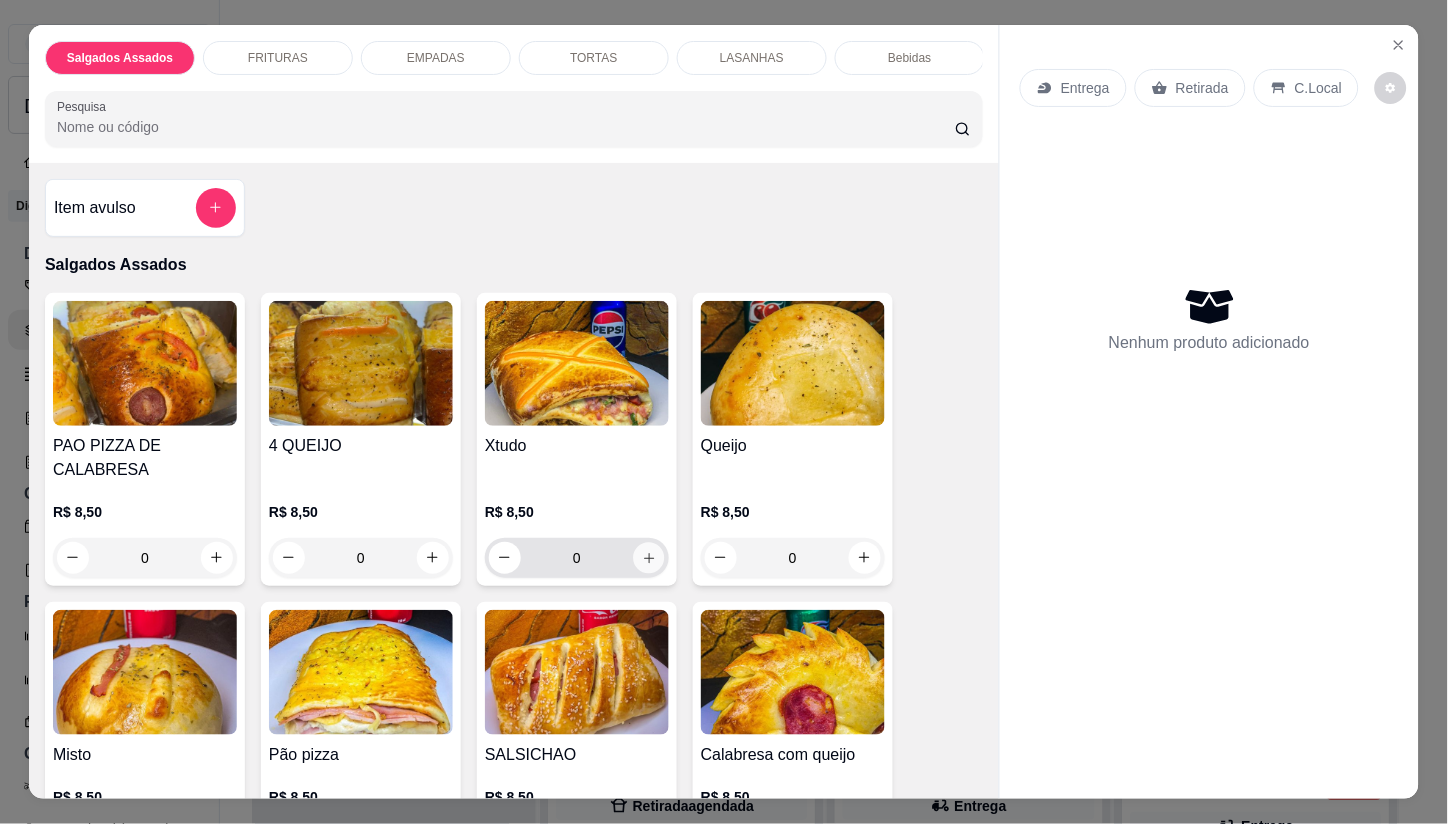 click 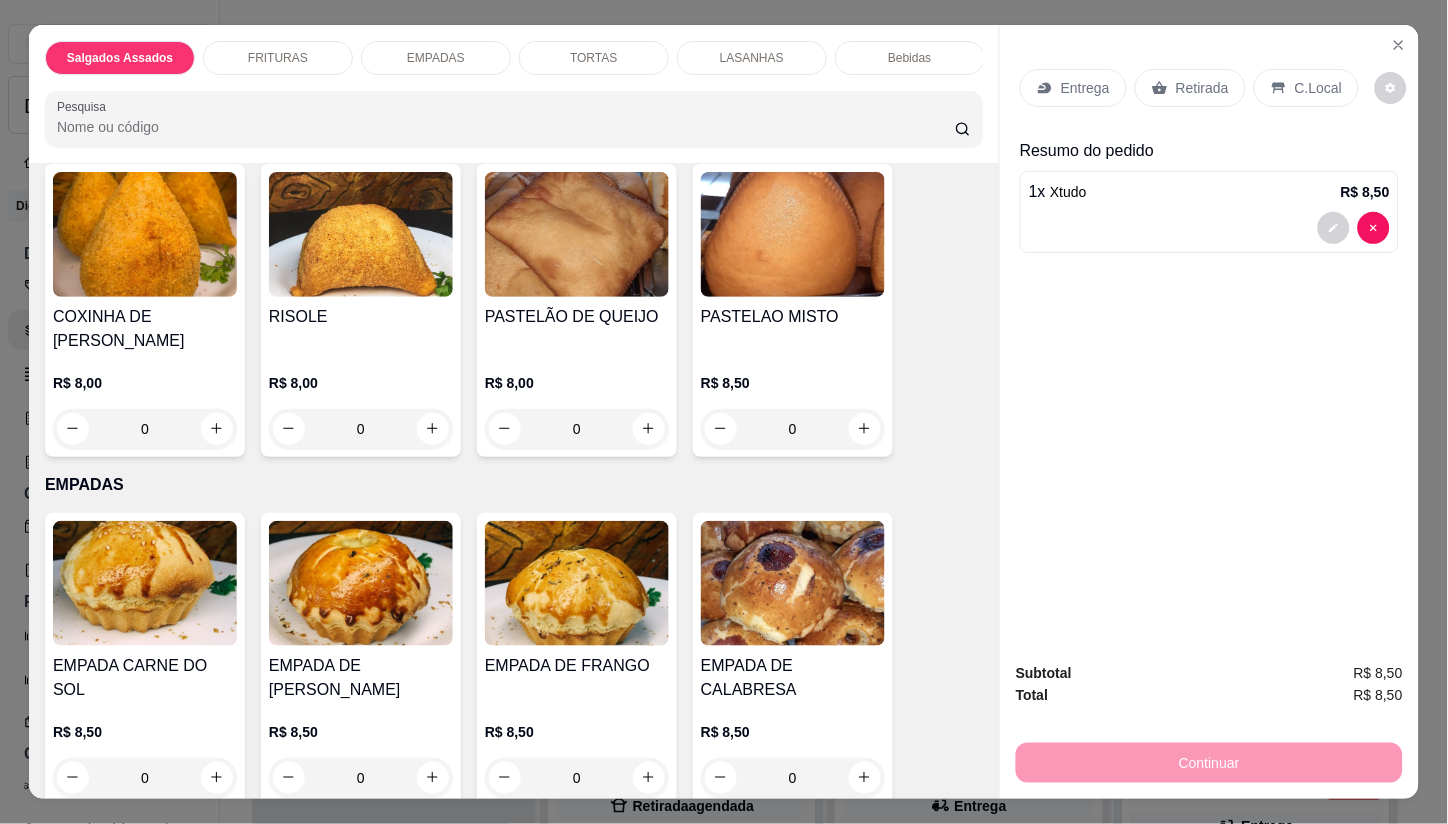 scroll, scrollTop: 1666, scrollLeft: 0, axis: vertical 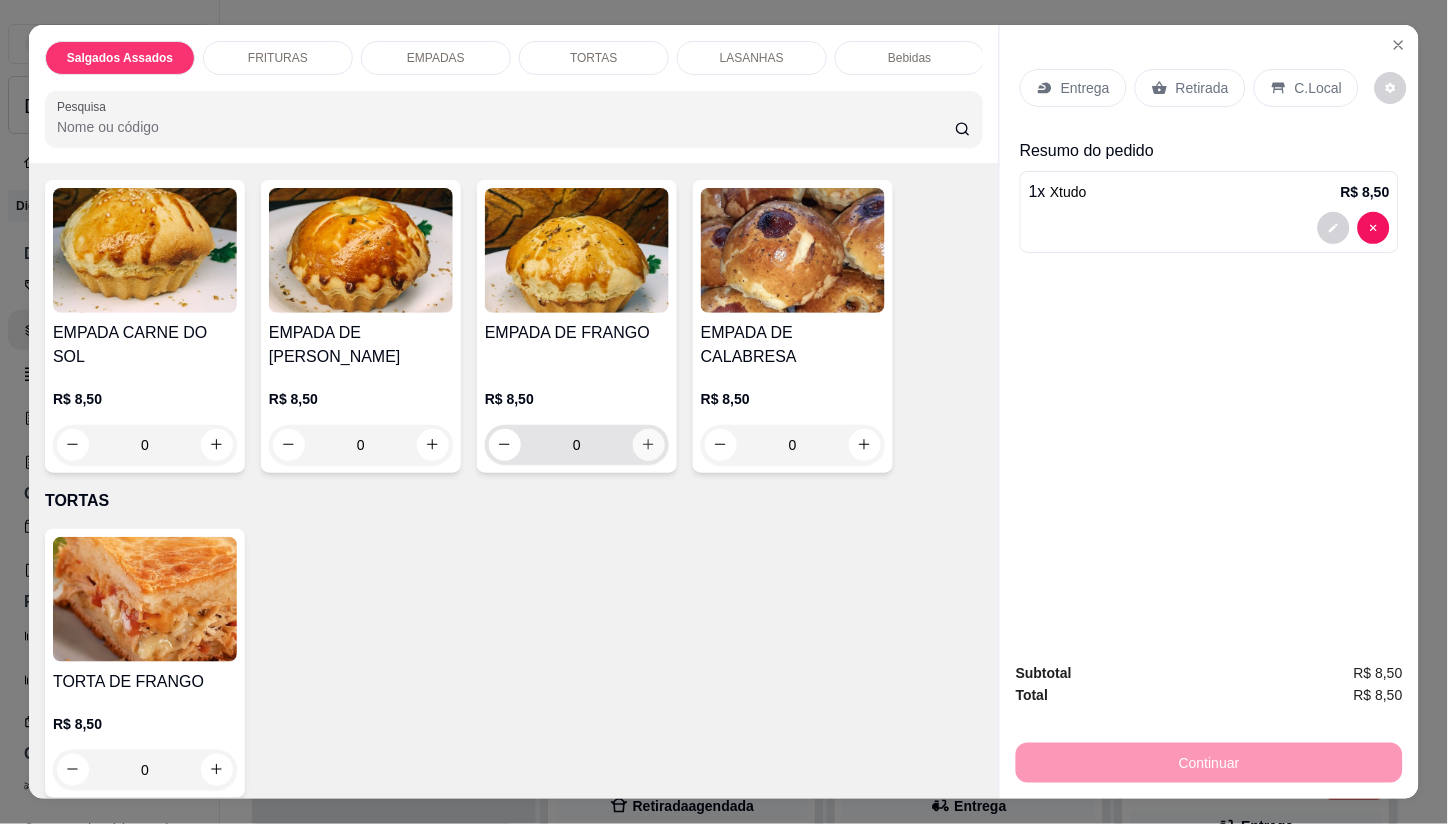 click 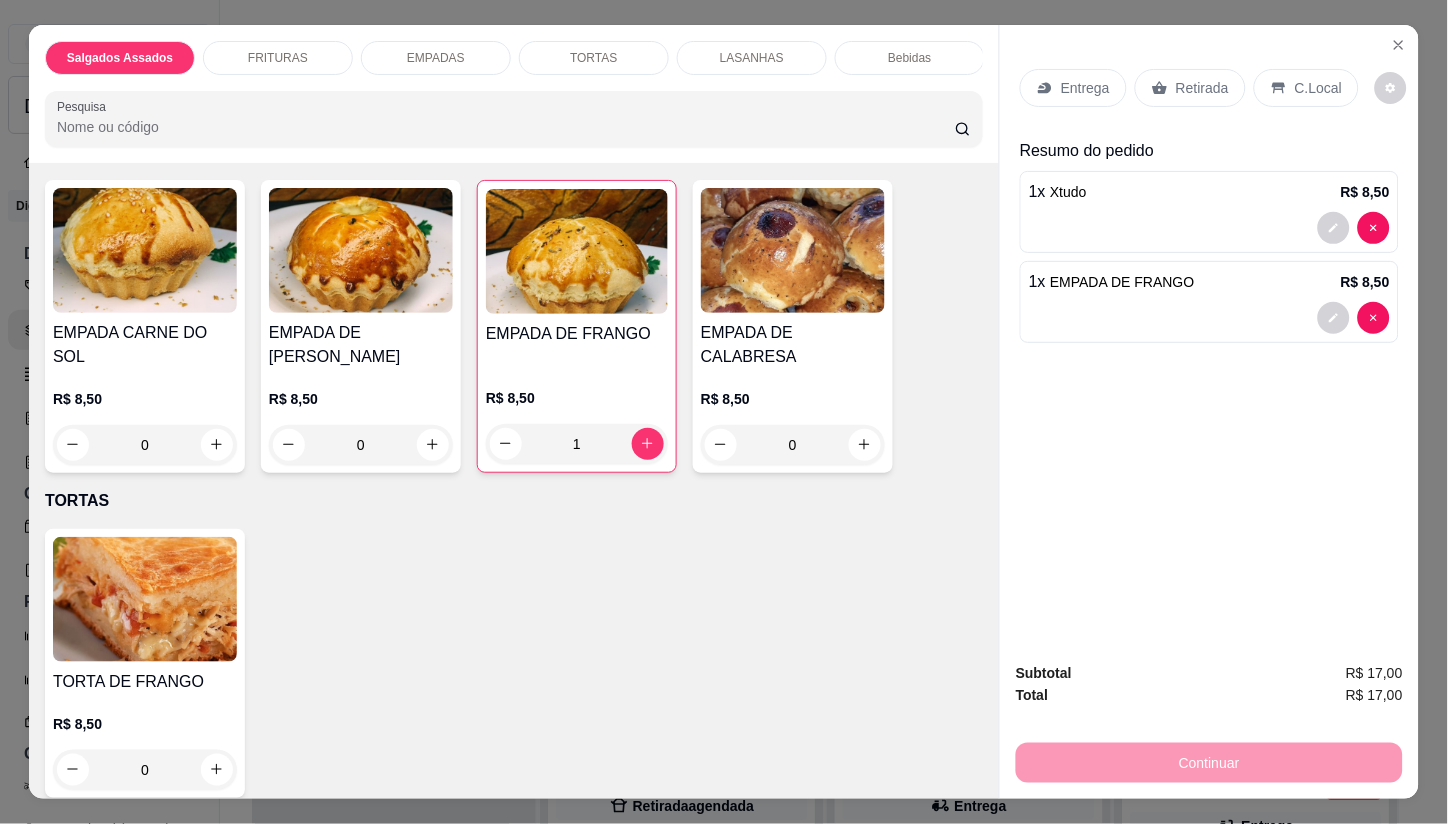 click on "Entrega" at bounding box center [1085, 88] 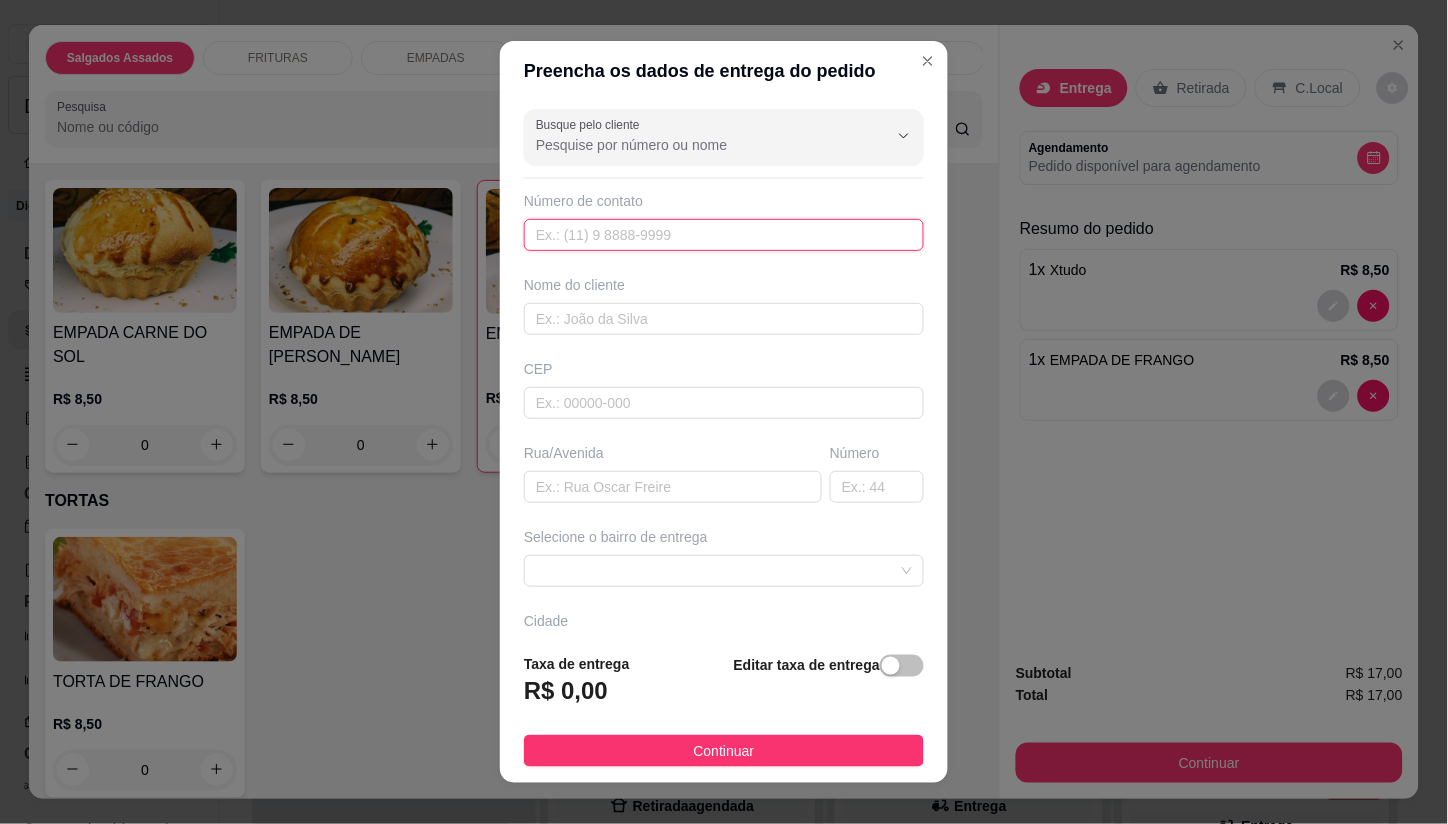 click at bounding box center (724, 235) 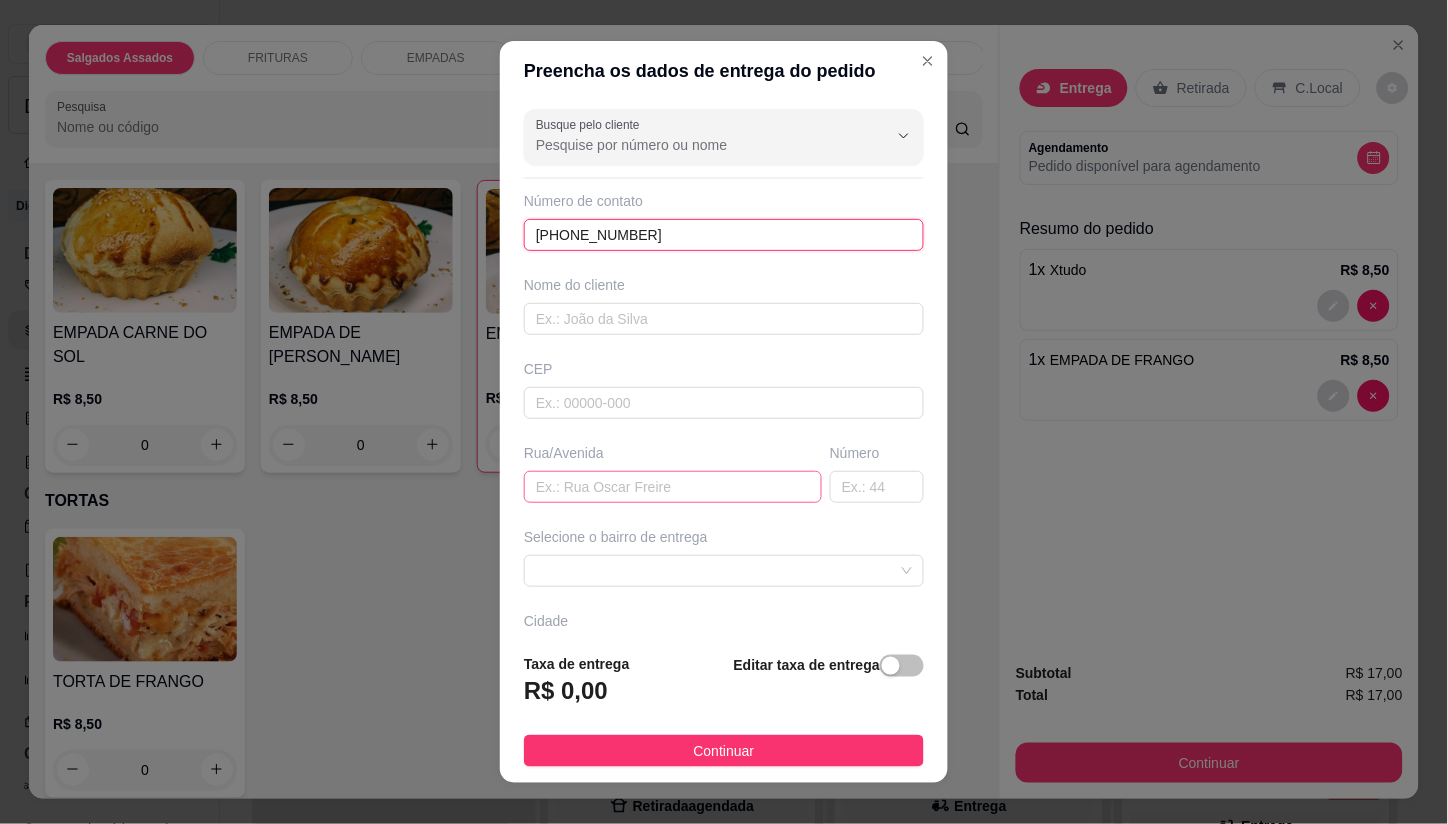 type on "(85) 98861-3382" 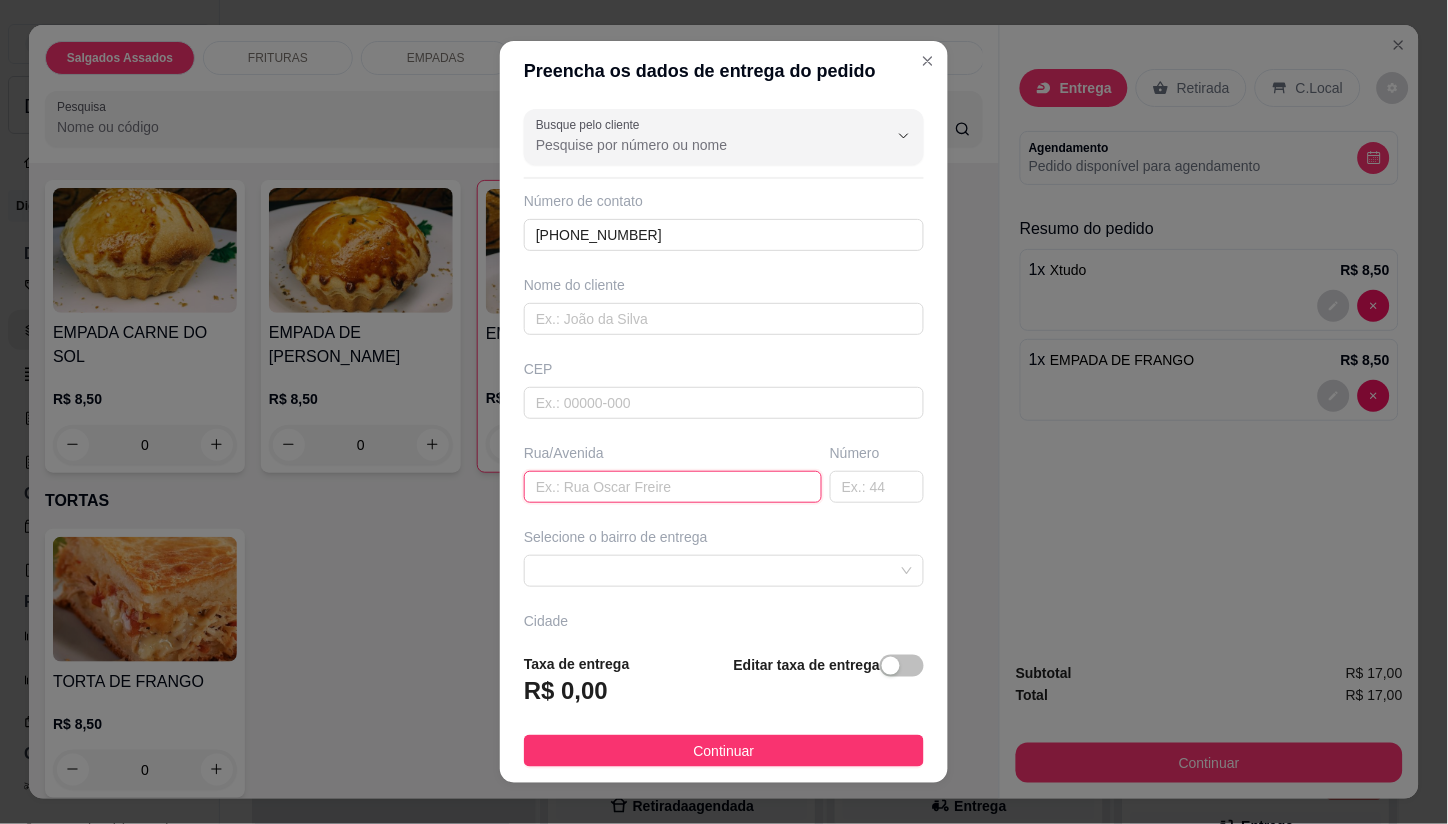 click at bounding box center [673, 487] 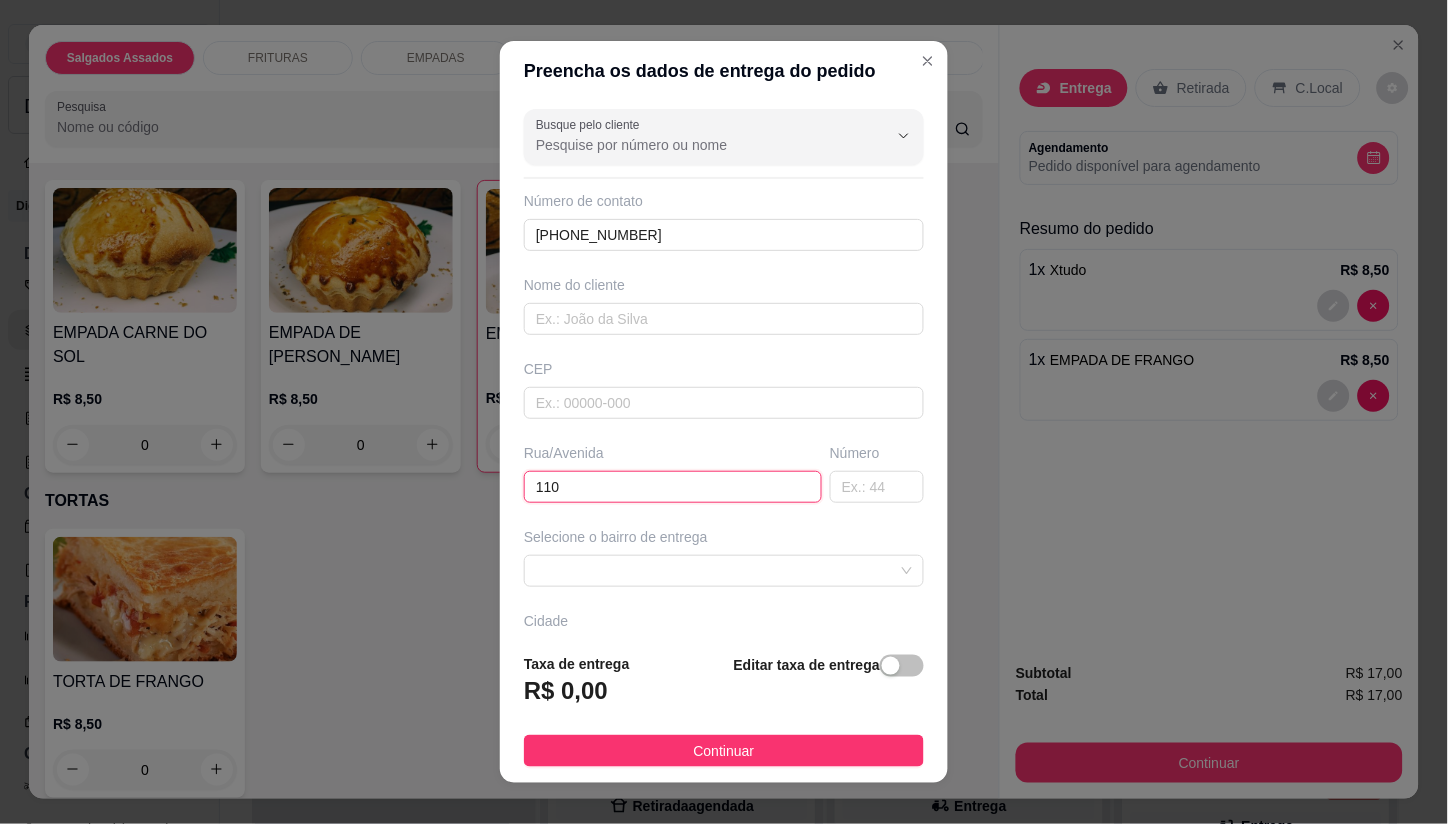 type on "110" 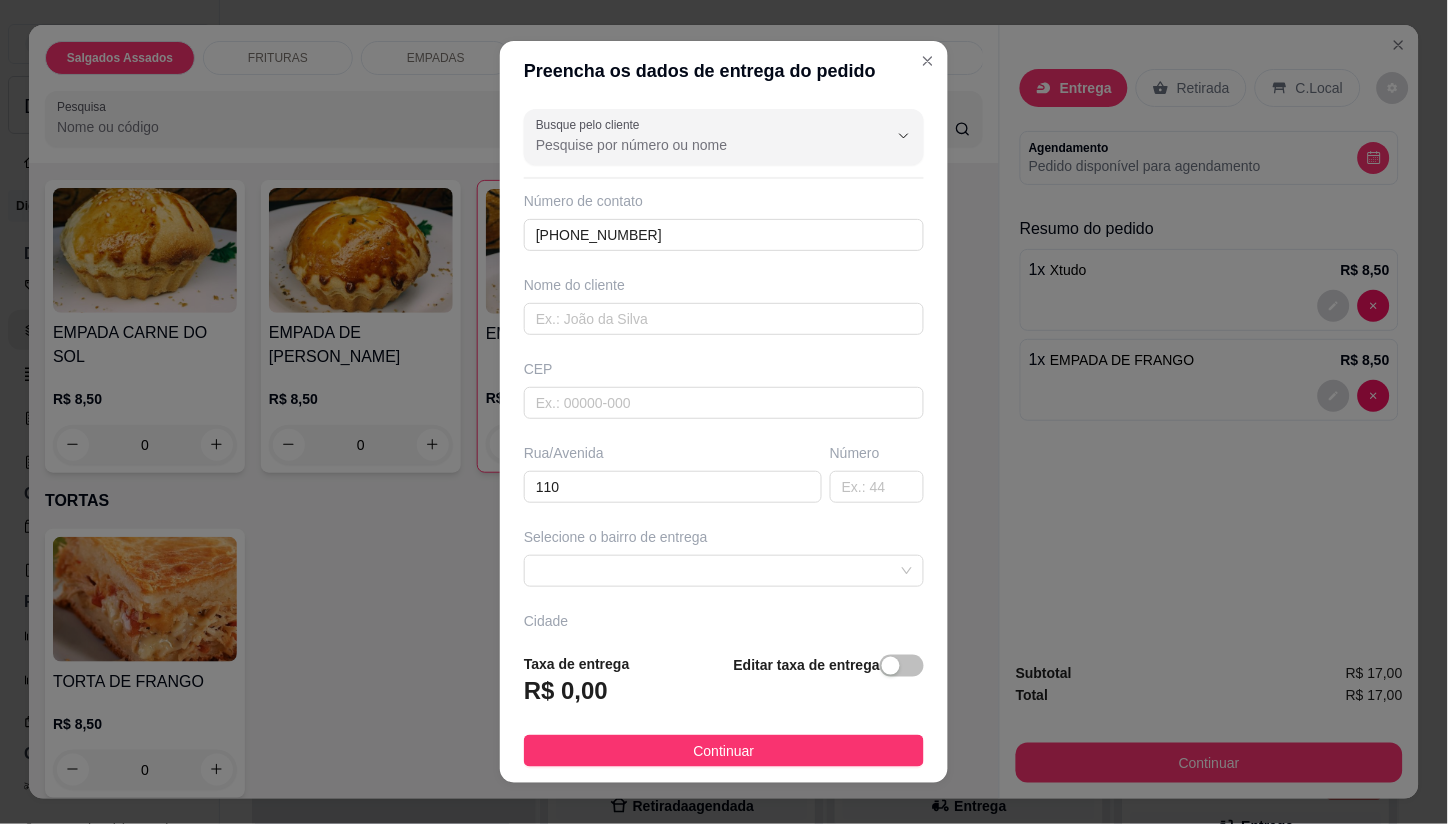click on "Busque pelo cliente Número de contato (85) 98861-3382 Nome do cliente CEP Rua/Avenida 110 Número Selecione o bairro de entrega Cidade Complemento" at bounding box center [724, 369] 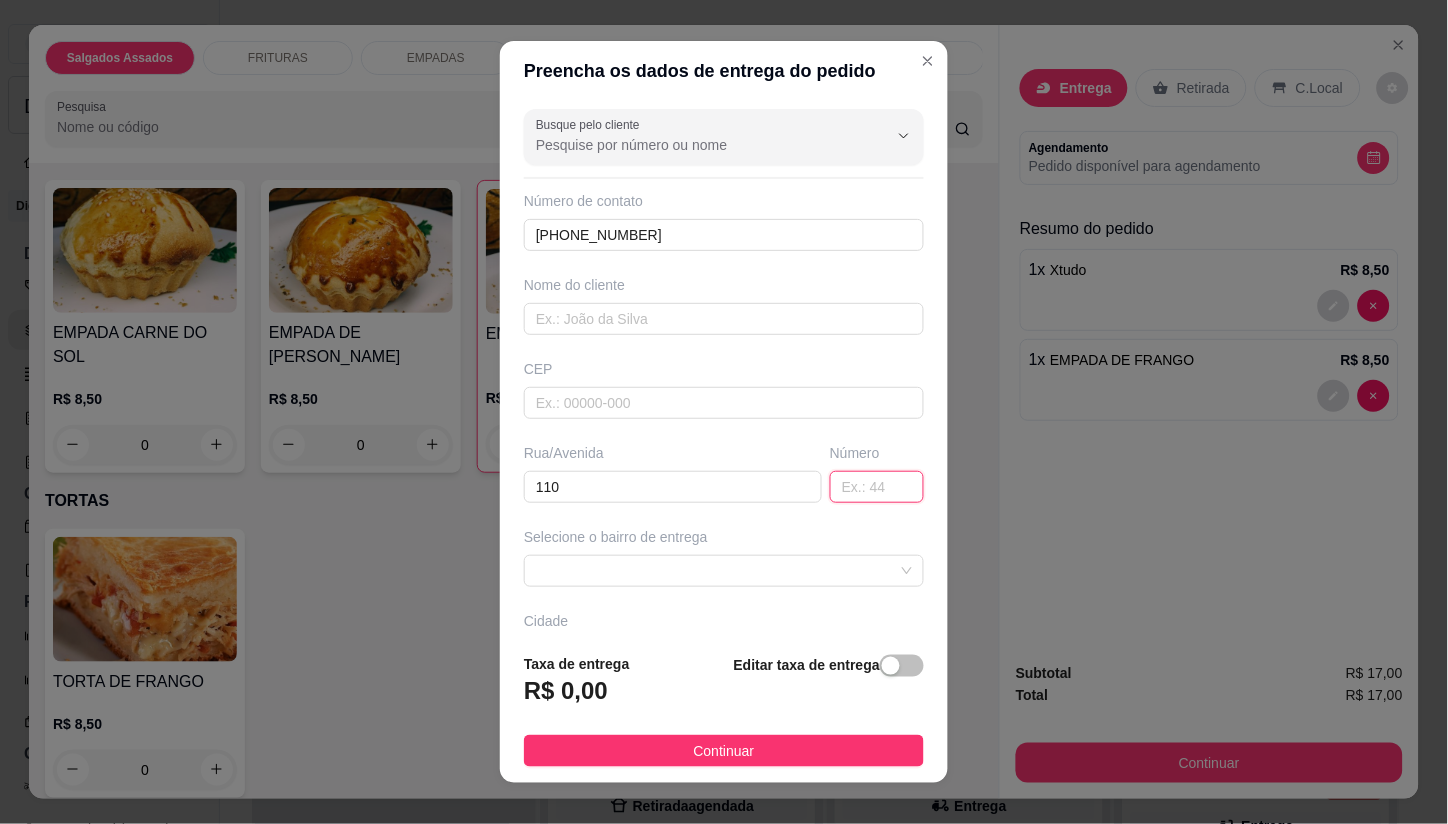 click at bounding box center (877, 487) 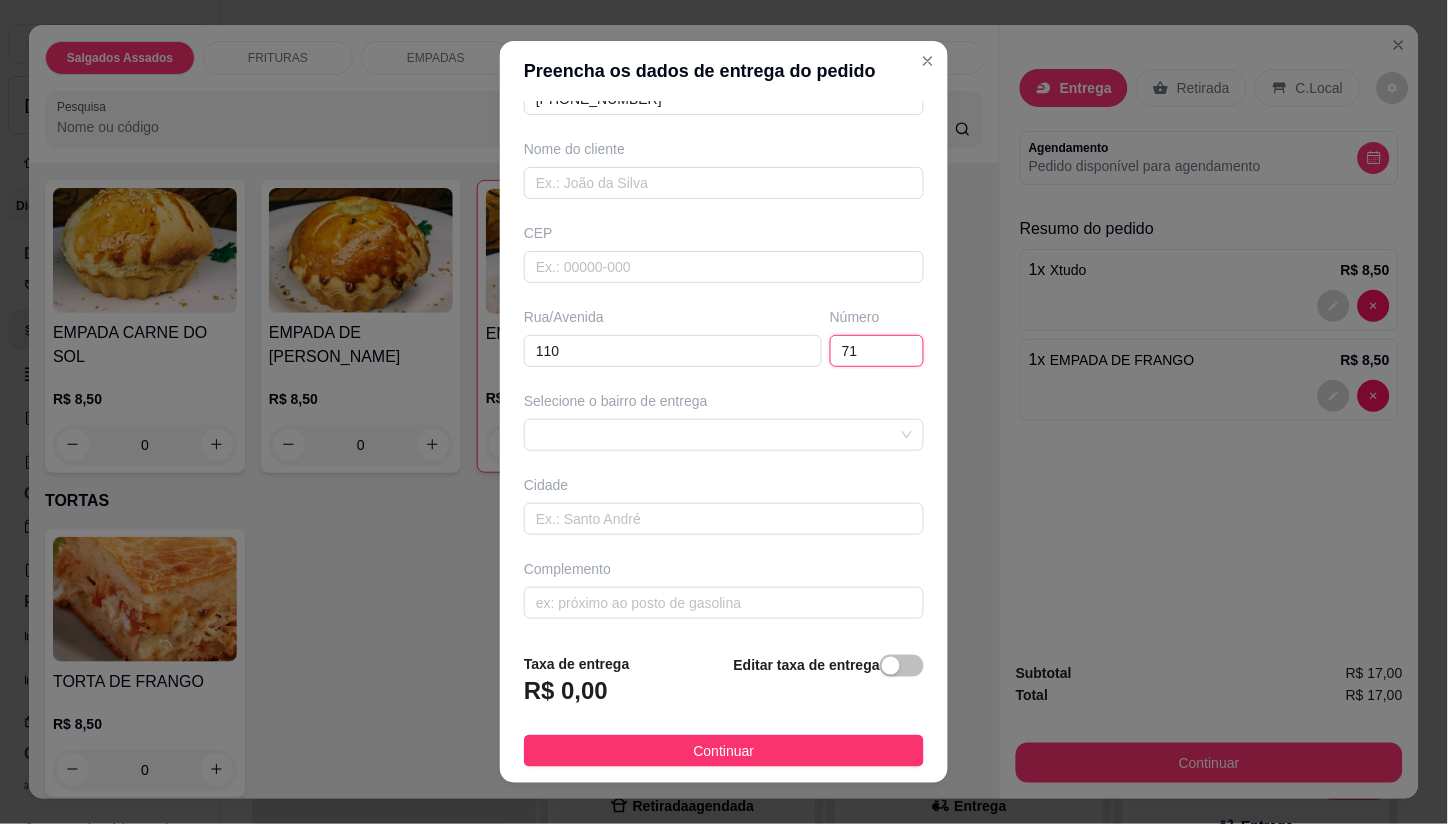 scroll, scrollTop: 138, scrollLeft: 0, axis: vertical 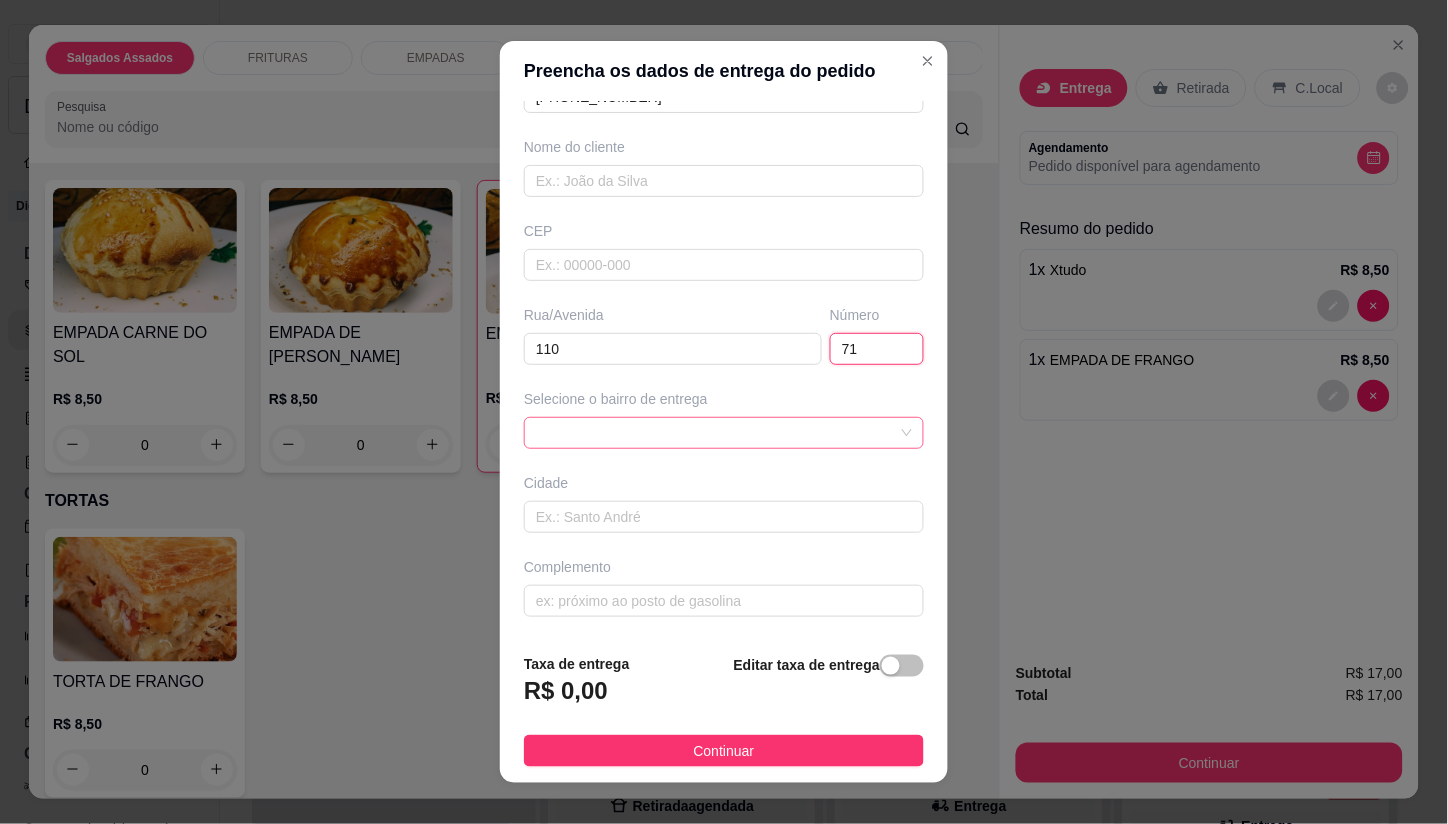 click at bounding box center (724, 433) 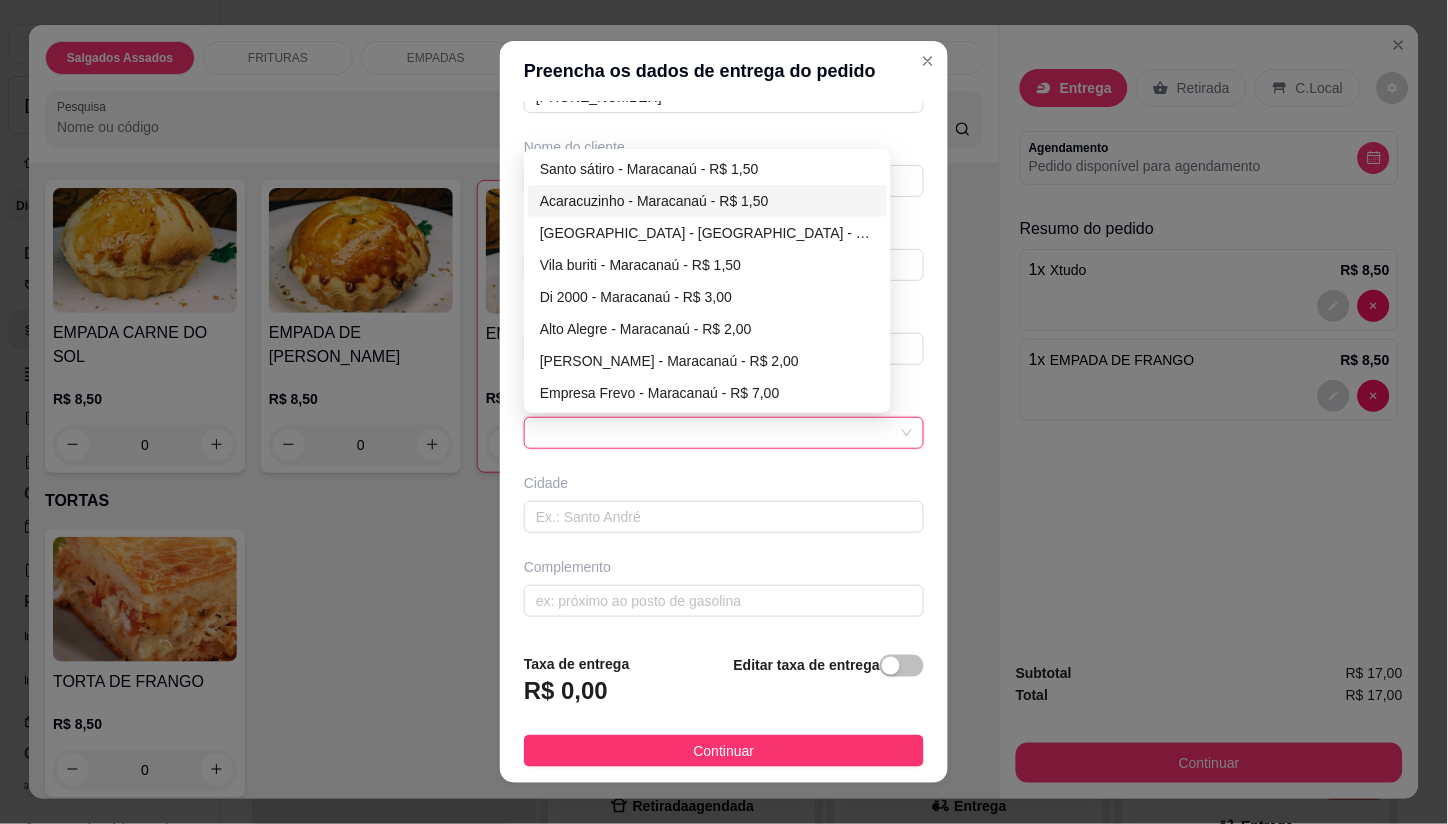 click on "Acaracuzinho  - Maracanaú  -  R$ 1,50" at bounding box center [707, 201] 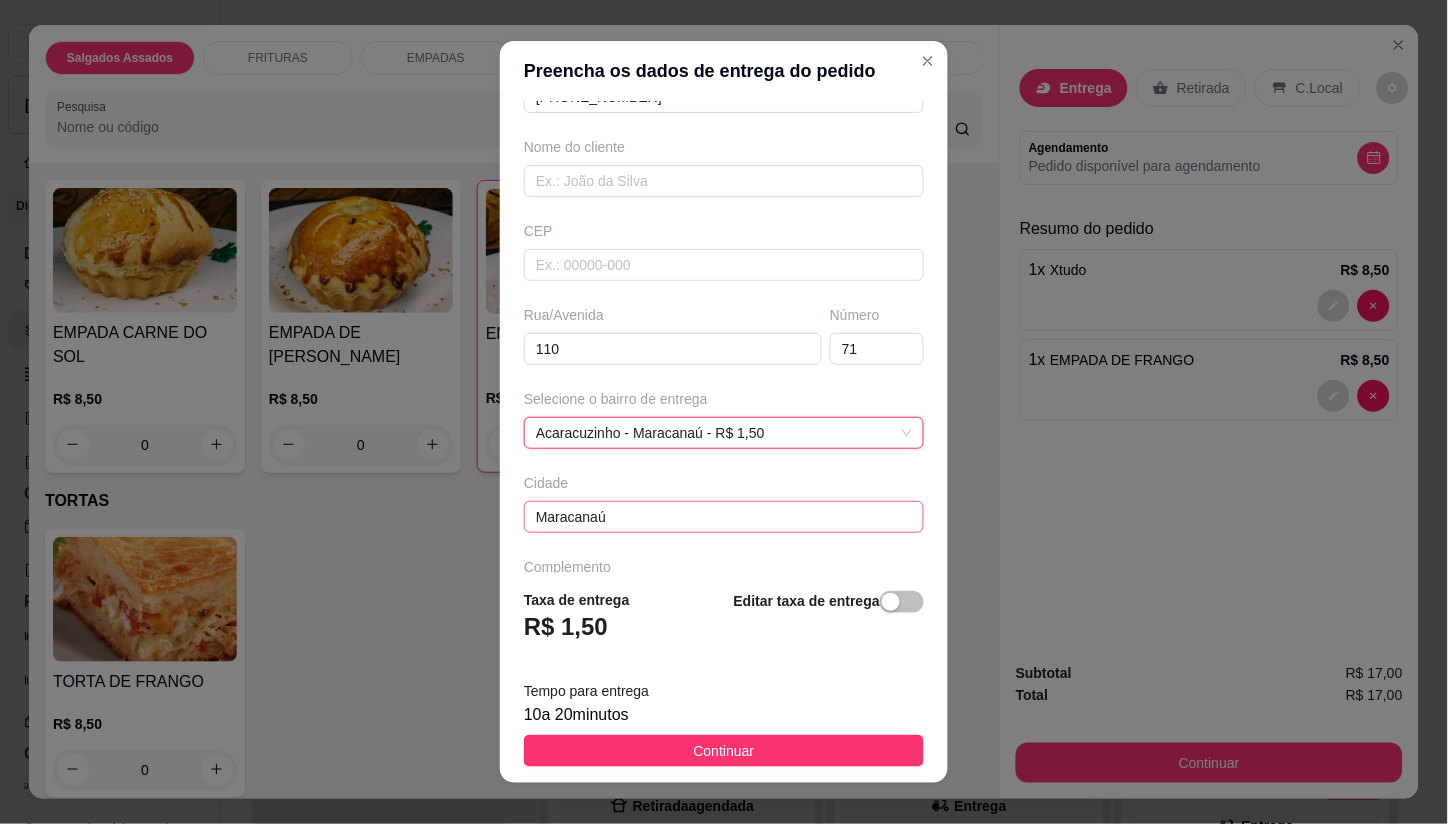 scroll, scrollTop: 203, scrollLeft: 0, axis: vertical 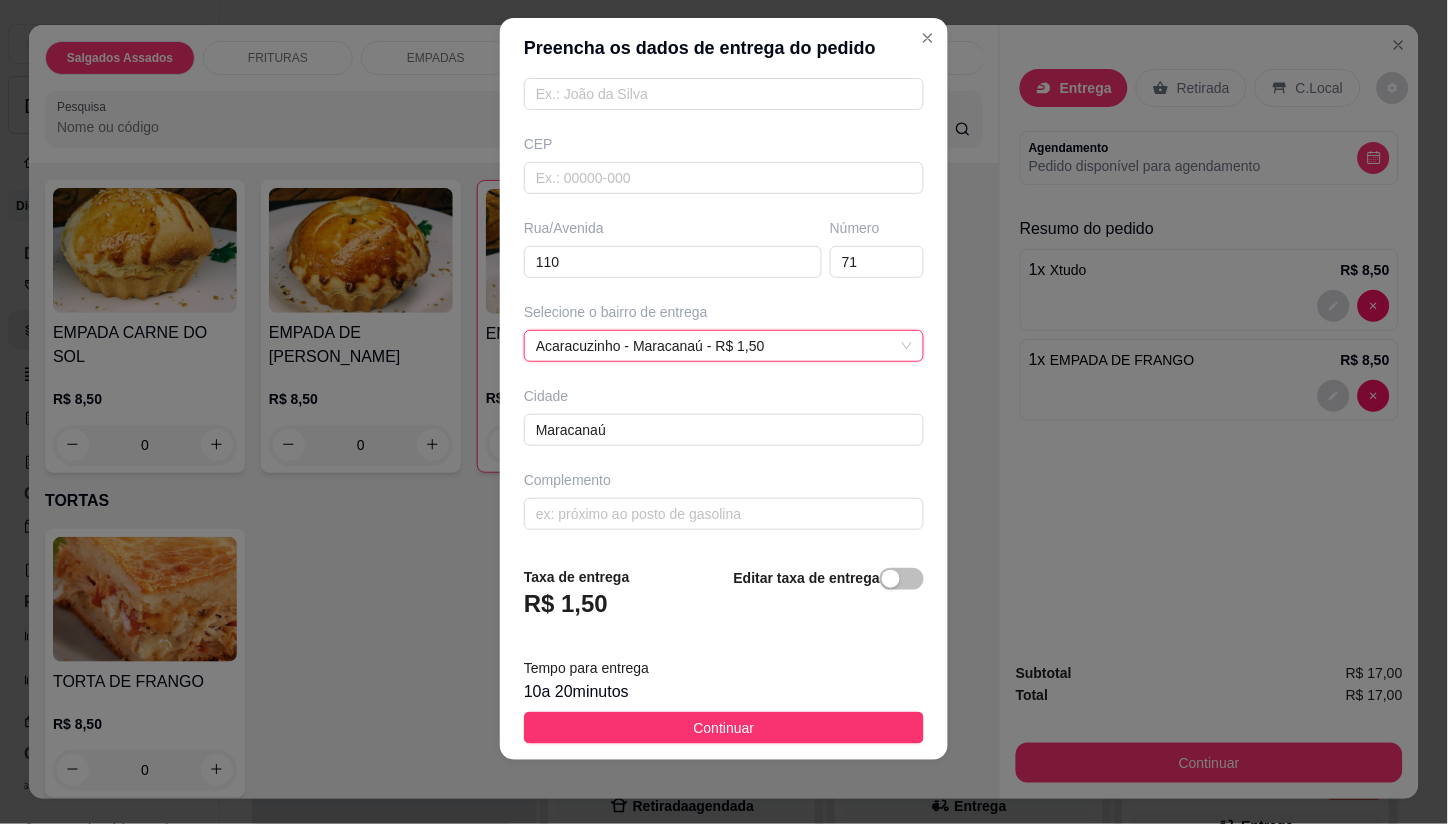 click on "Continuar" at bounding box center (724, 728) 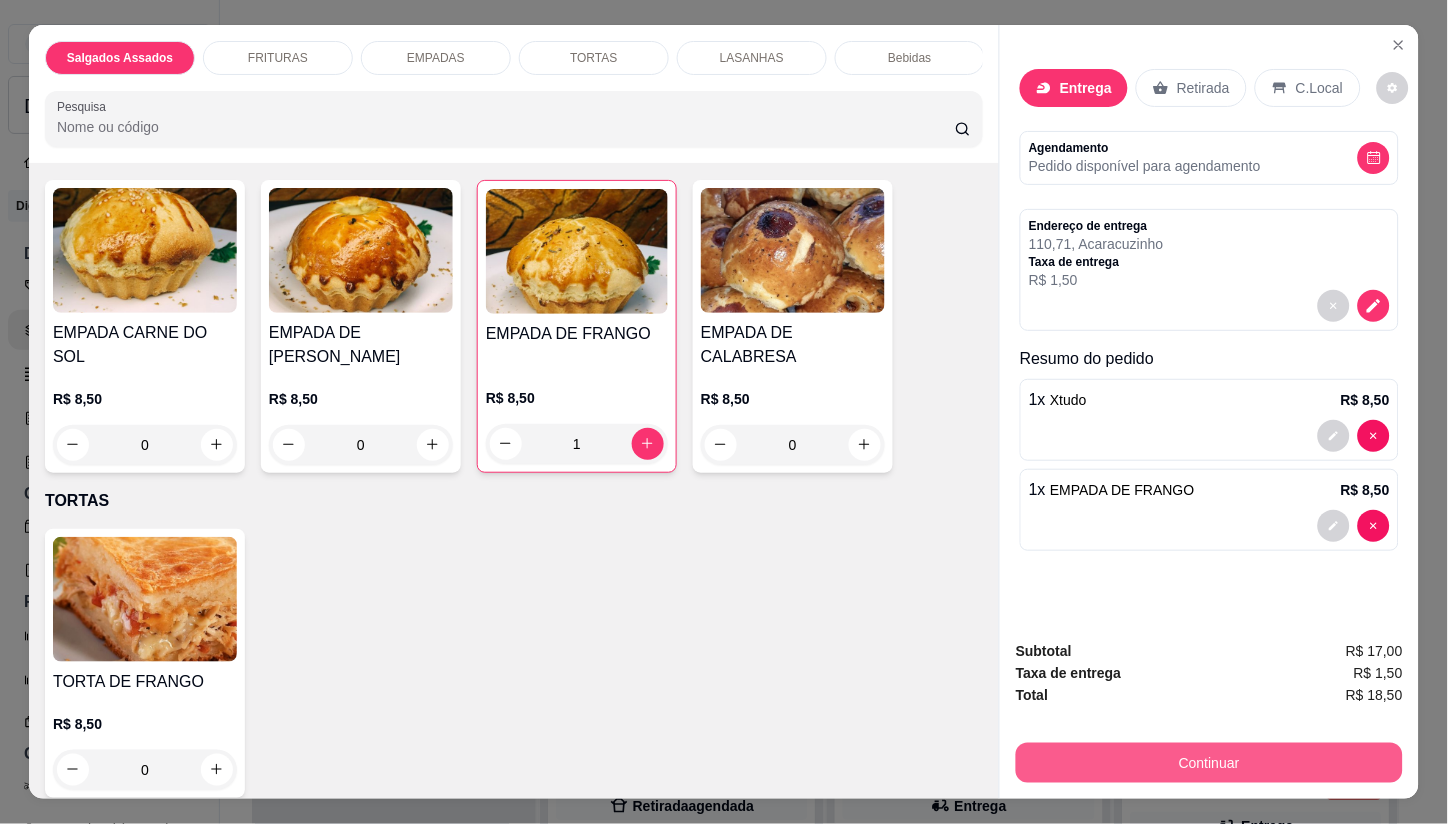 click on "Continuar" at bounding box center (1209, 763) 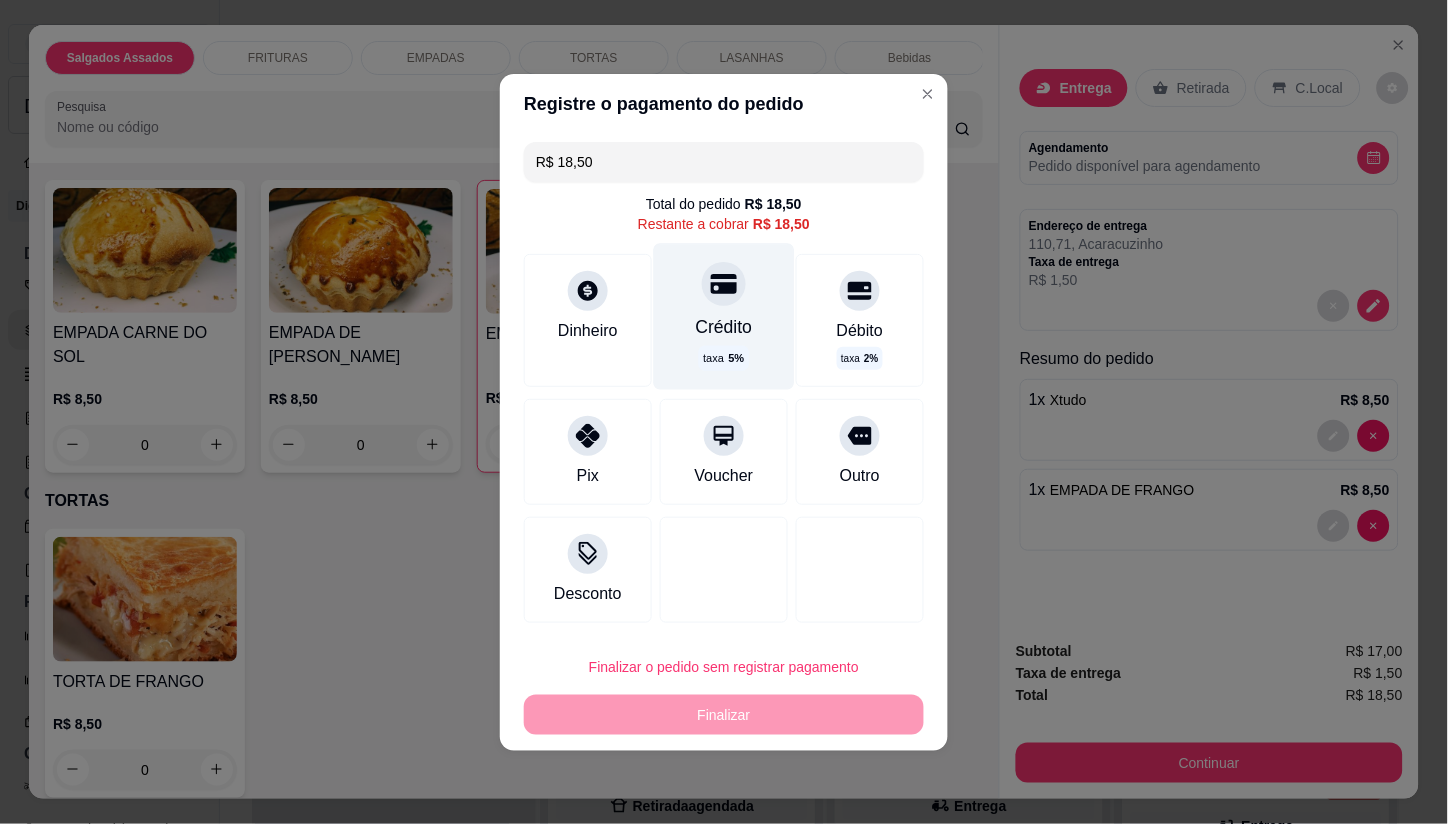 drag, startPoint x: 714, startPoint y: 297, endPoint x: 722, endPoint y: 371, distance: 74.431175 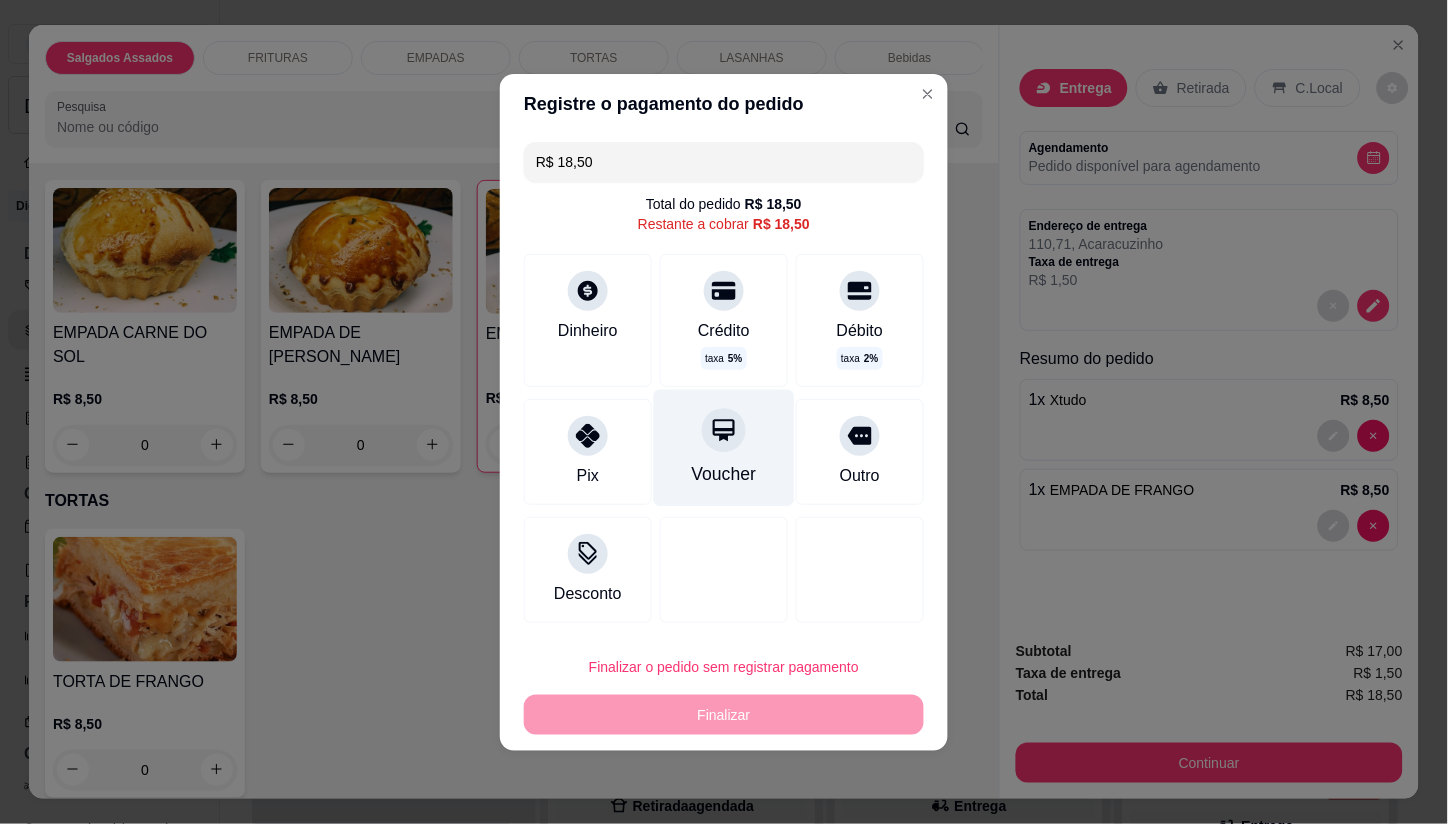 click at bounding box center [724, 291] 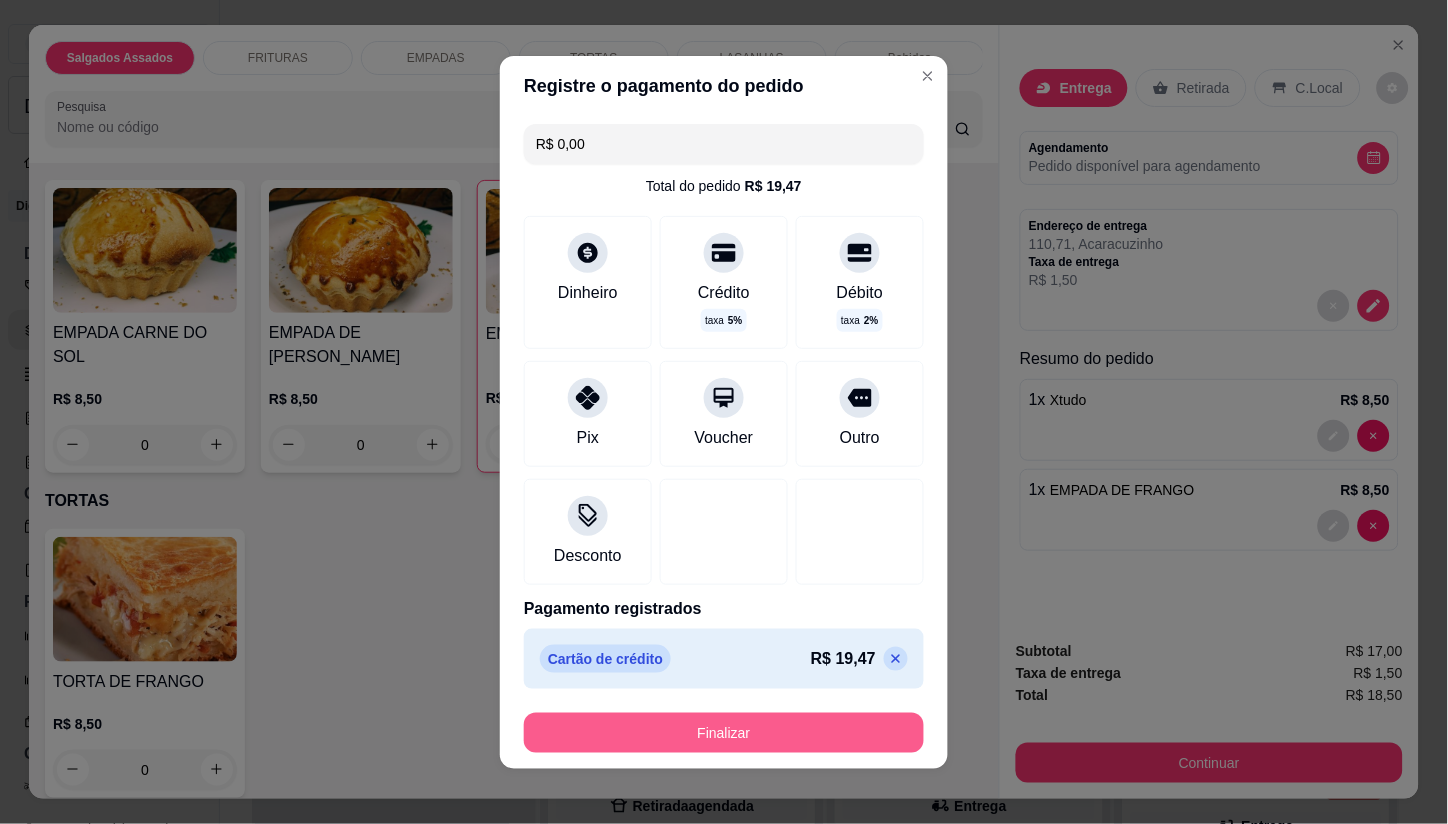 click on "Finalizar" at bounding box center (724, 733) 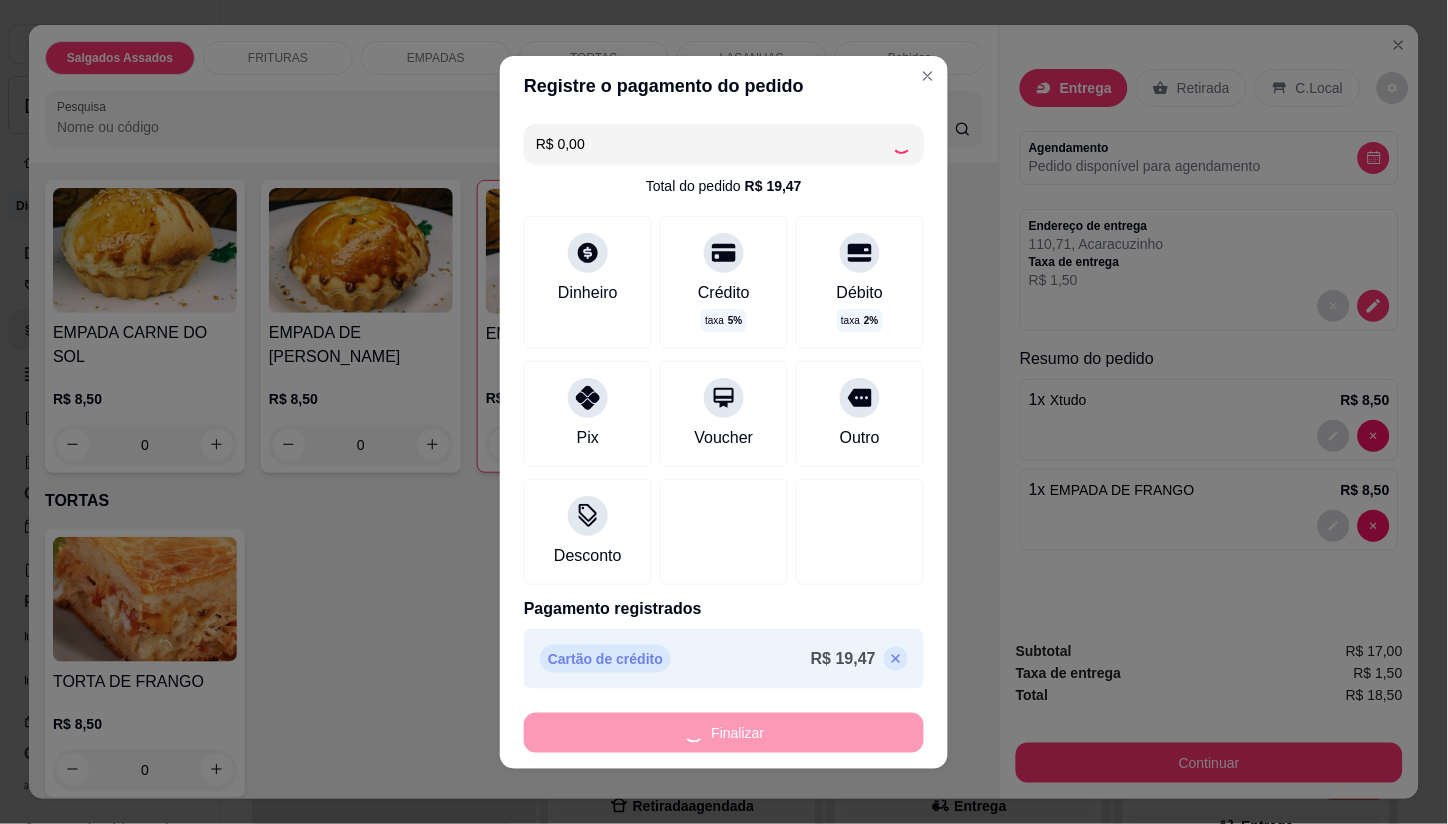 type on "0" 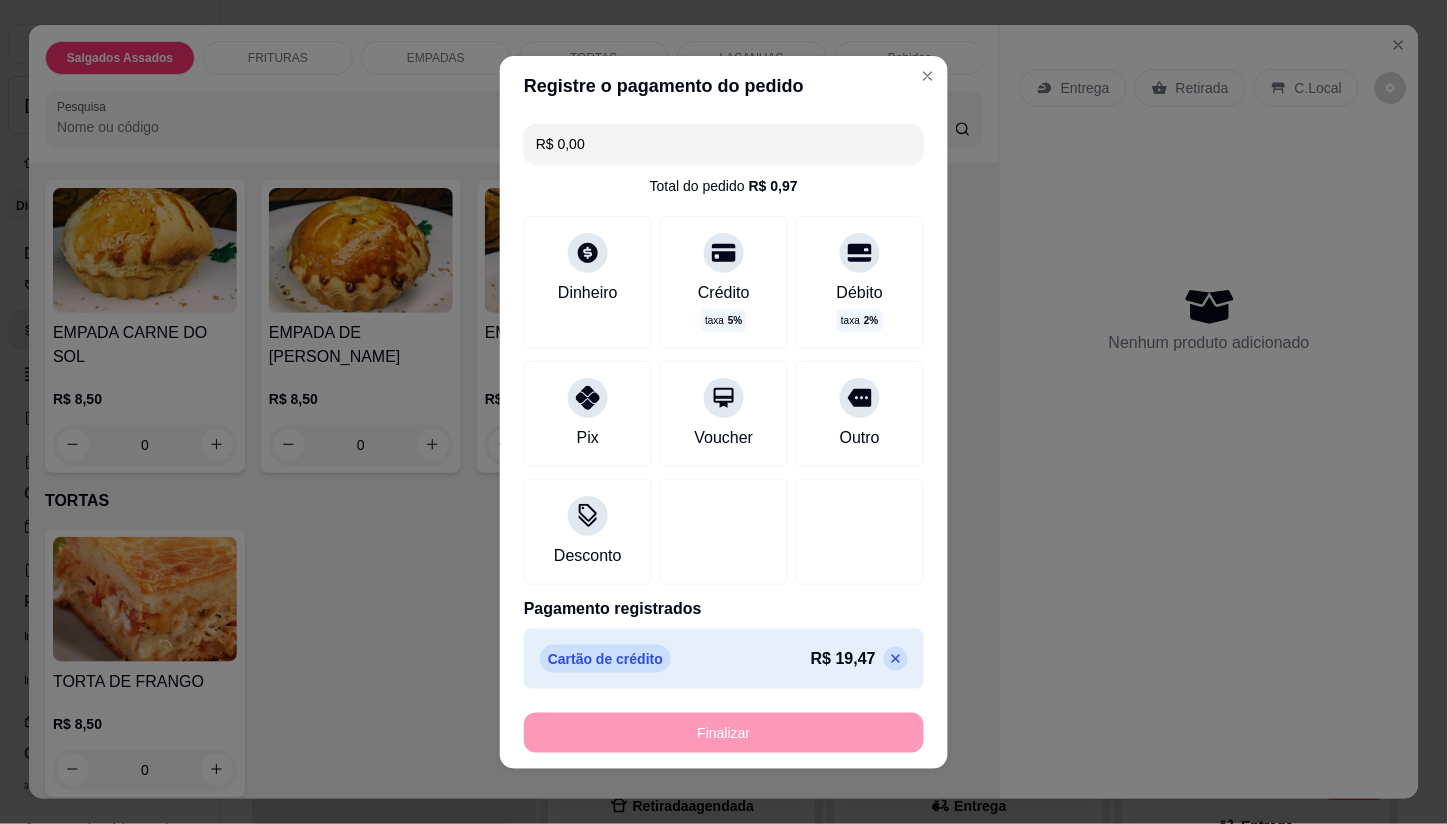 type on "-R$ 18,50" 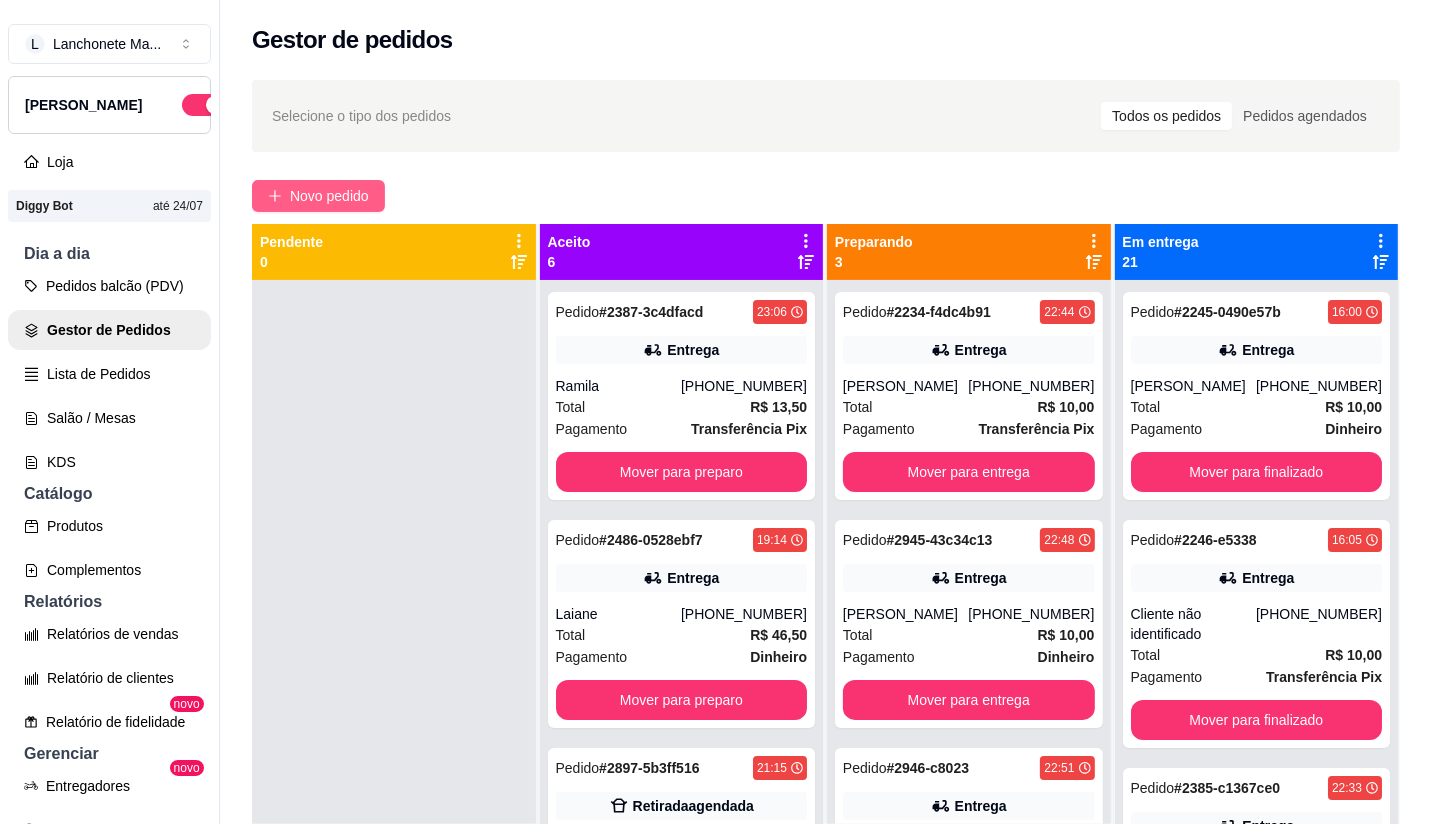 click on "Novo pedido" at bounding box center [329, 196] 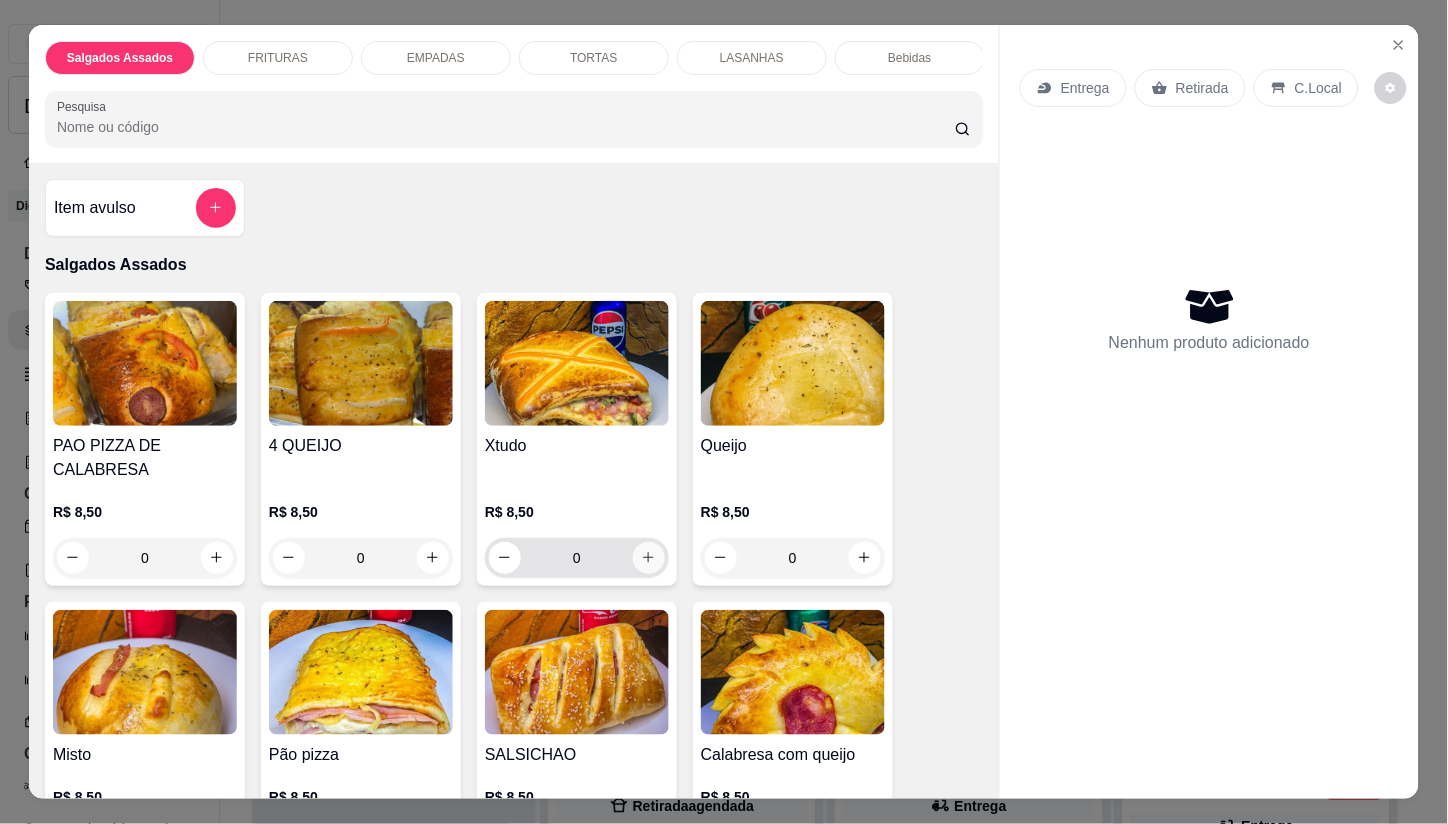 click 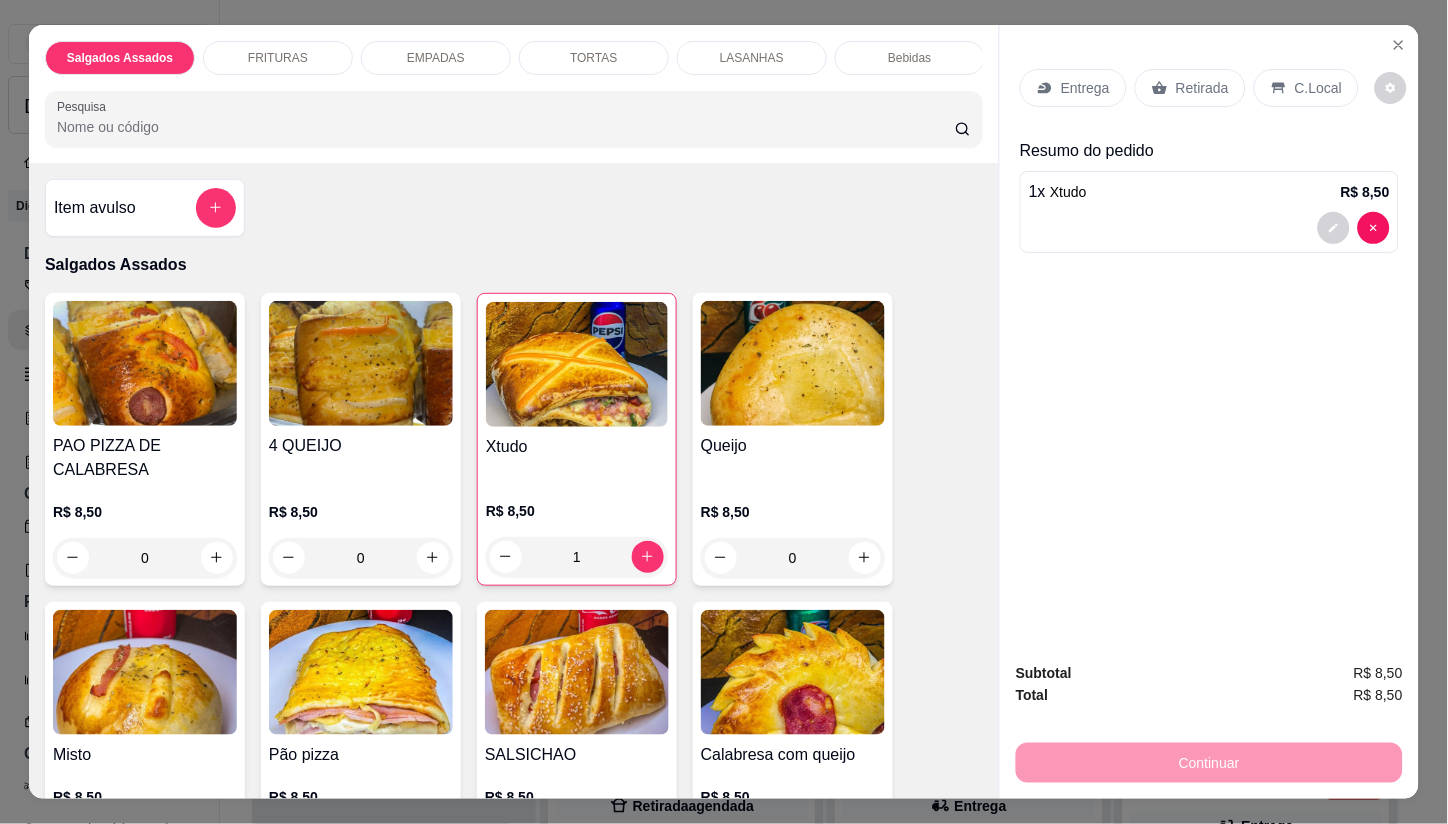 click on "Entrega" at bounding box center (1085, 88) 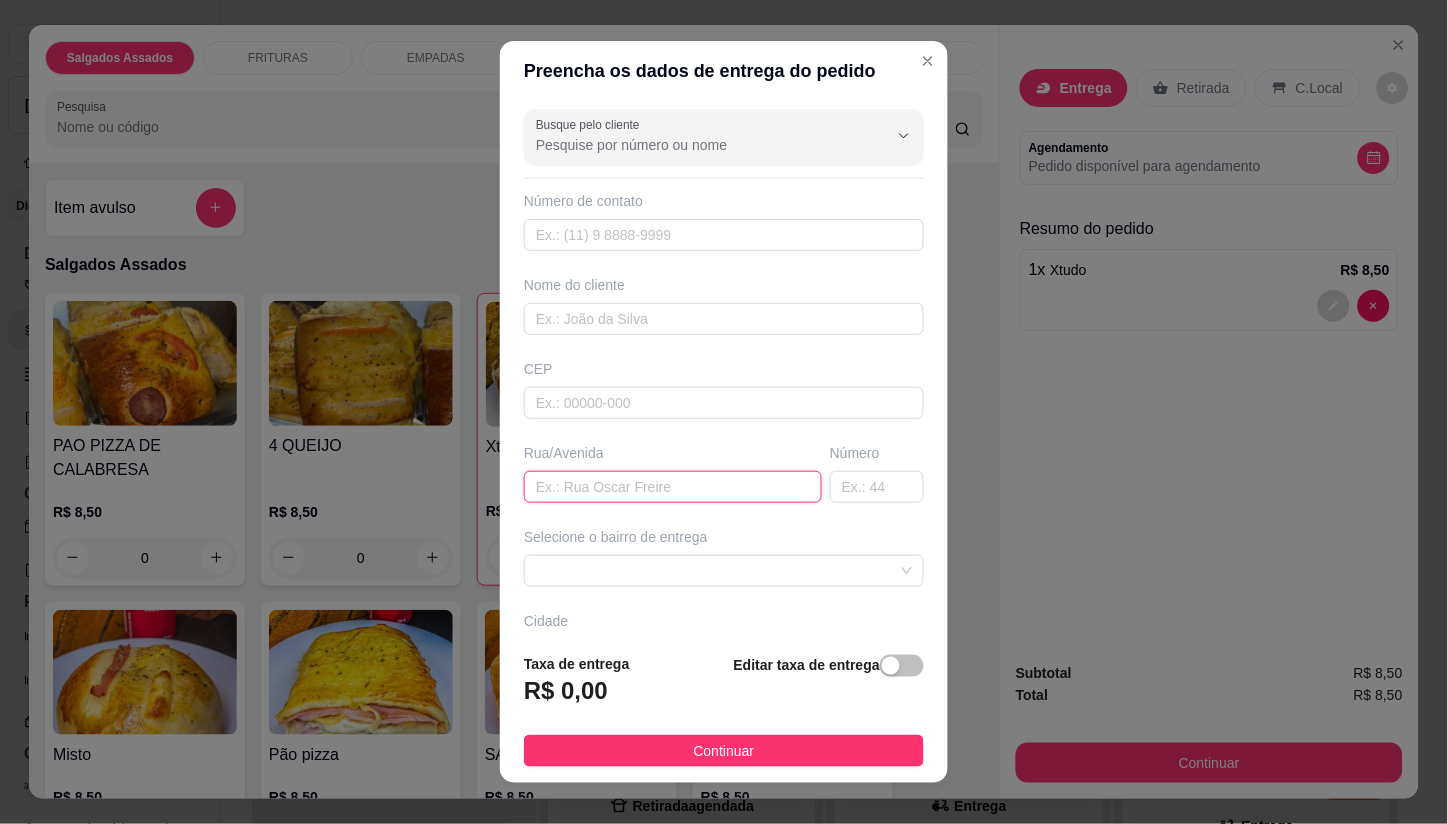 click at bounding box center (673, 487) 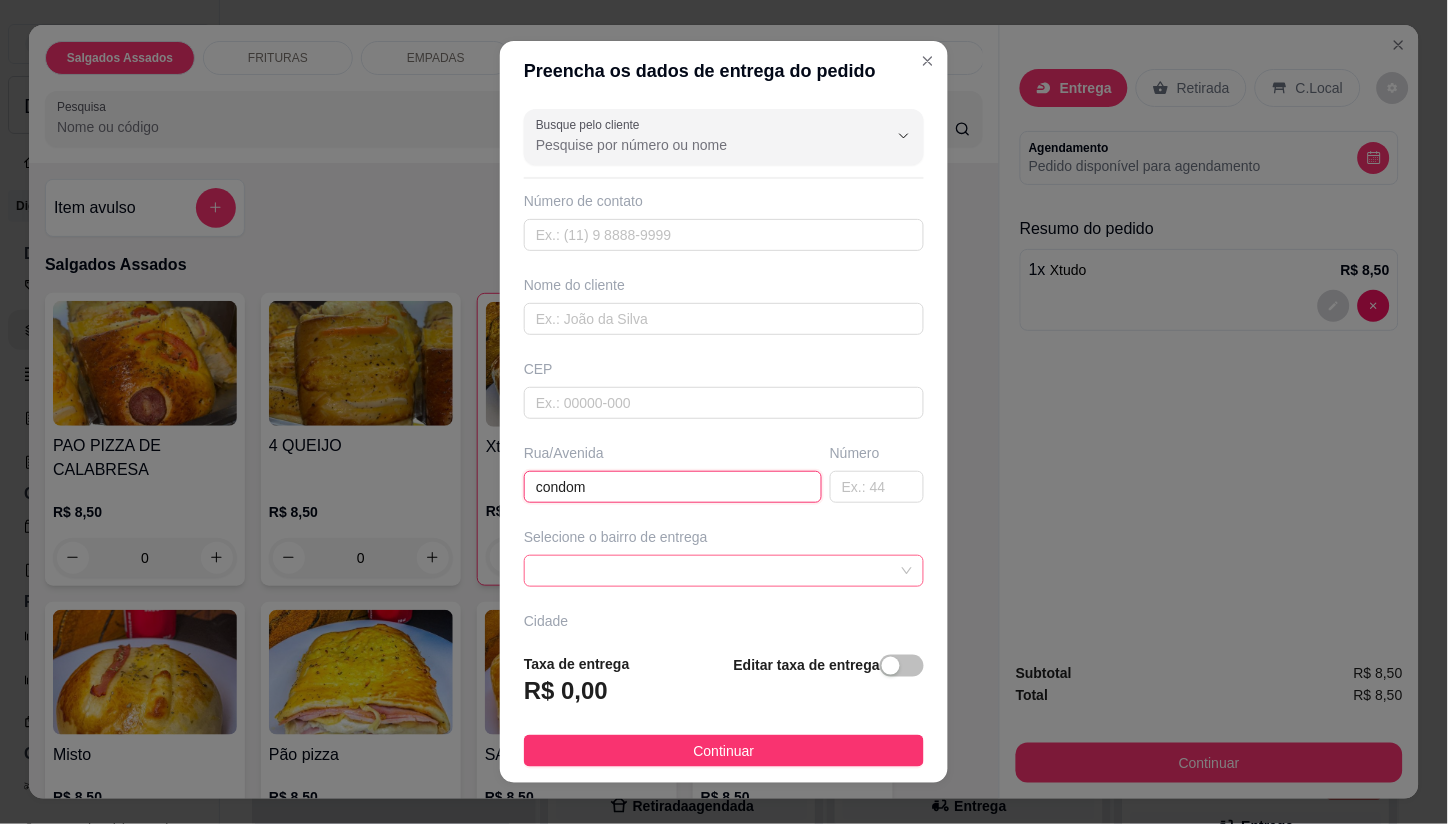 click at bounding box center [724, 571] 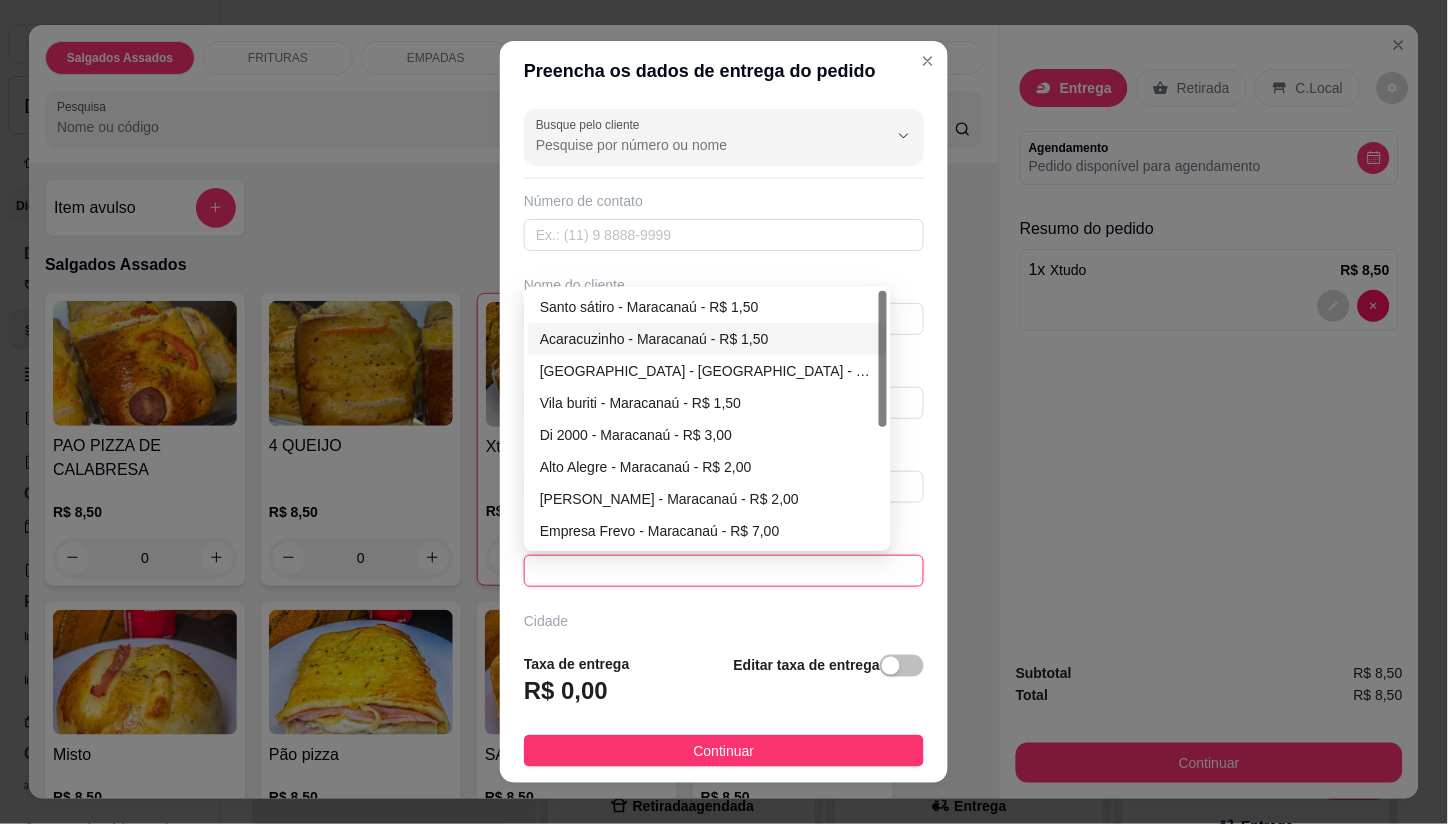 click on "Acaracuzinho  - Maracanaú  -  R$ 1,50" at bounding box center [707, 339] 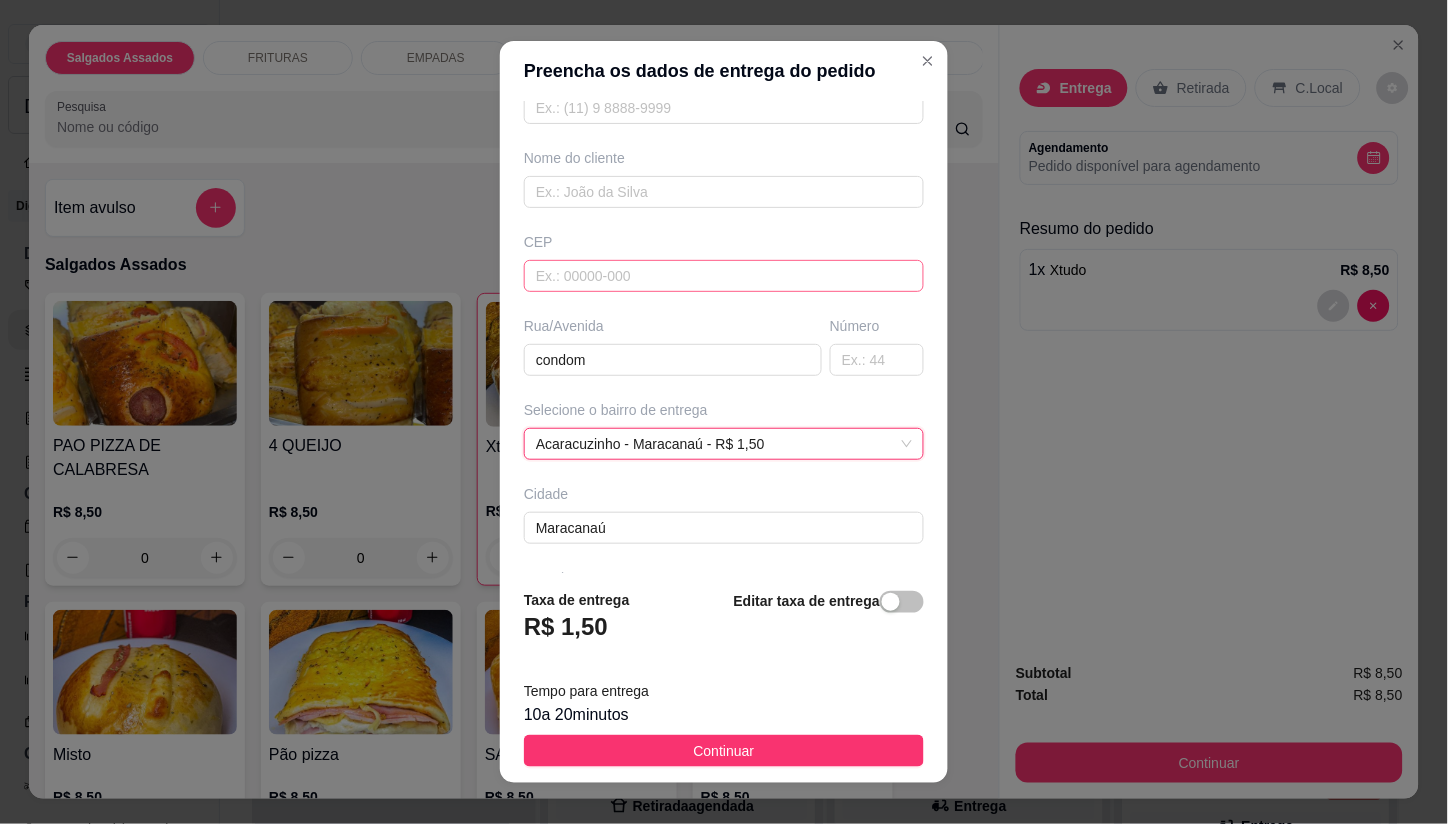 scroll, scrollTop: 0, scrollLeft: 0, axis: both 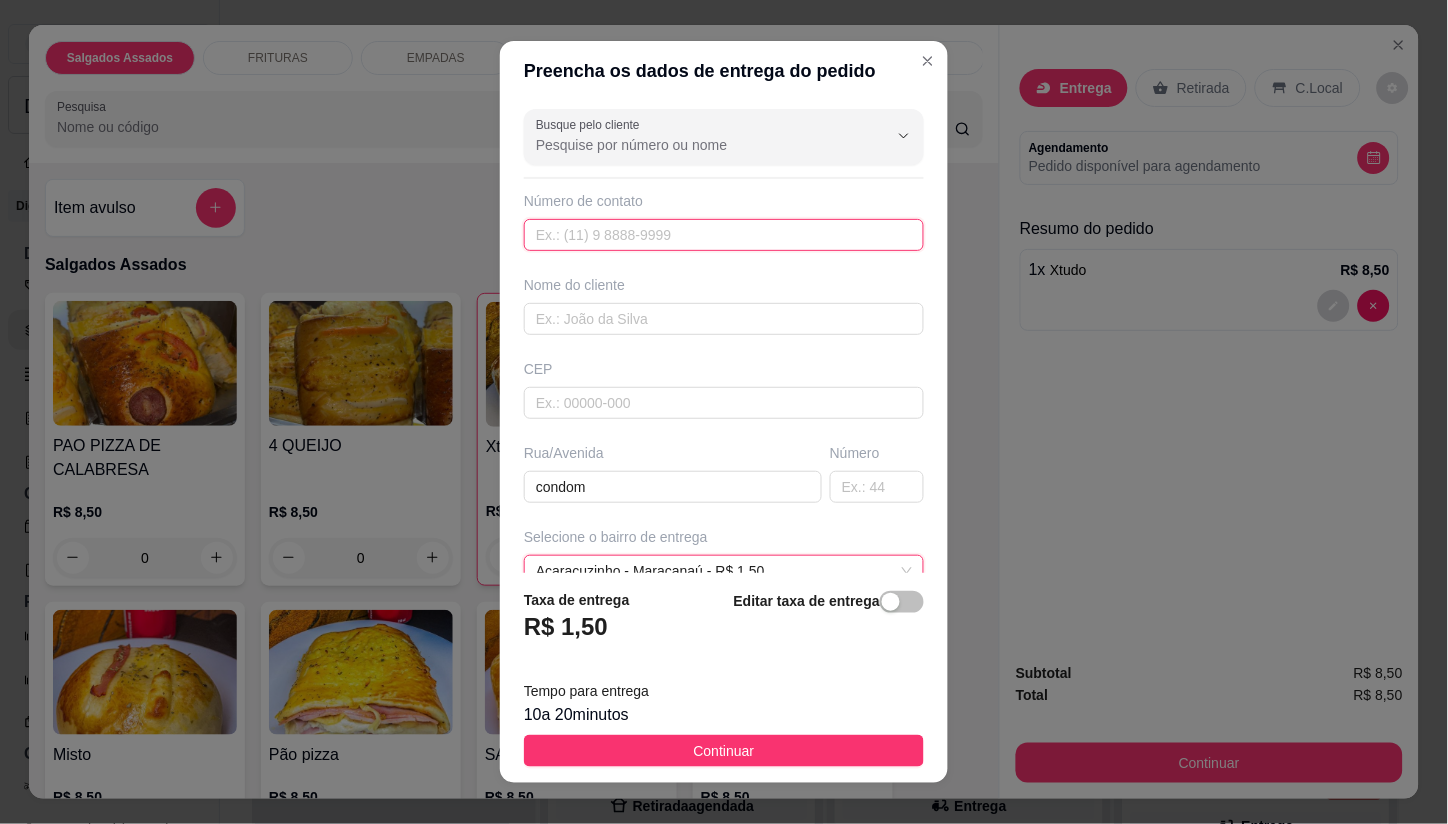 click at bounding box center (724, 235) 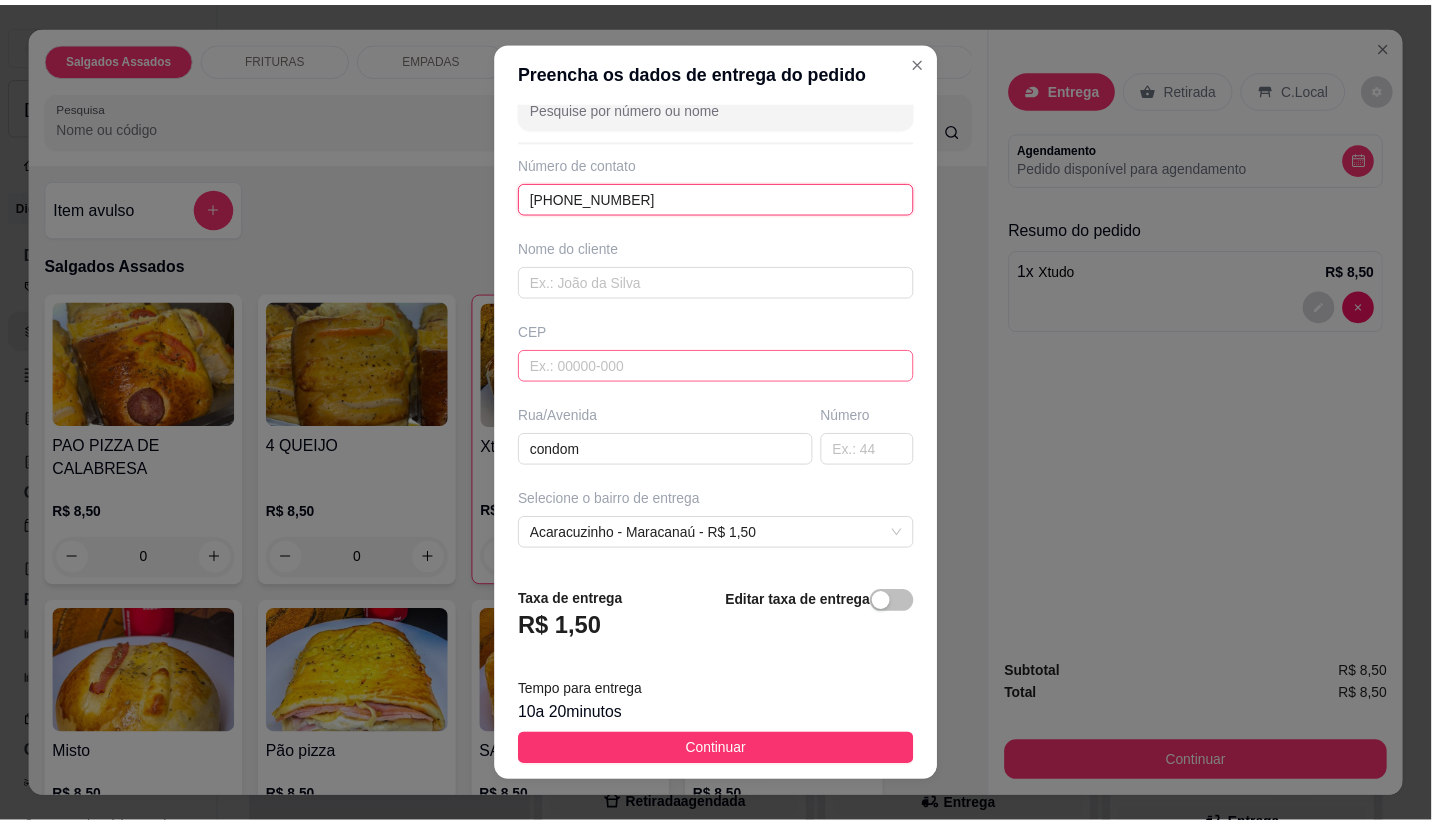 scroll, scrollTop: 0, scrollLeft: 0, axis: both 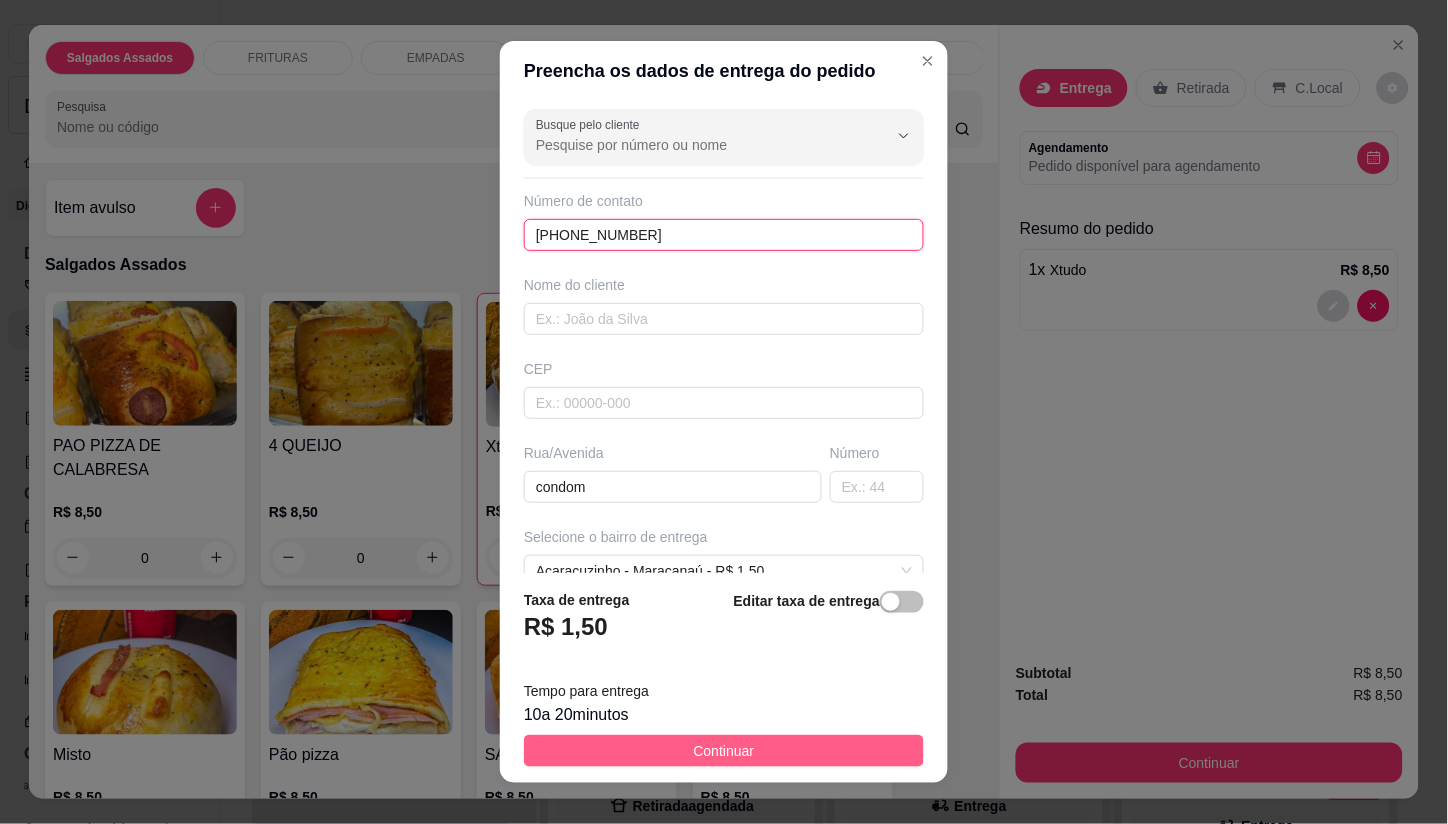 type on "(85) 99118-8689" 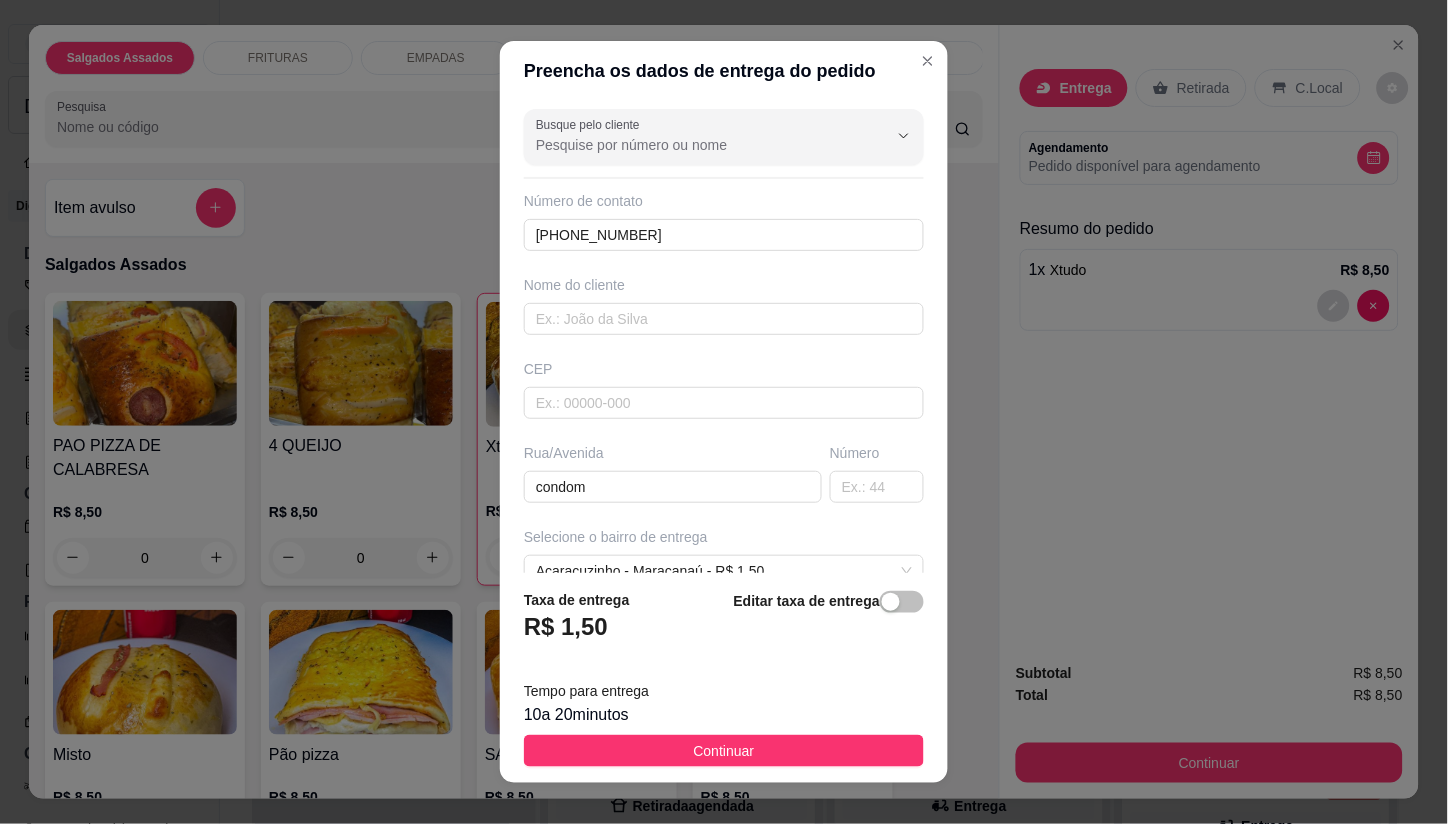 click on "Continuar" at bounding box center (724, 751) 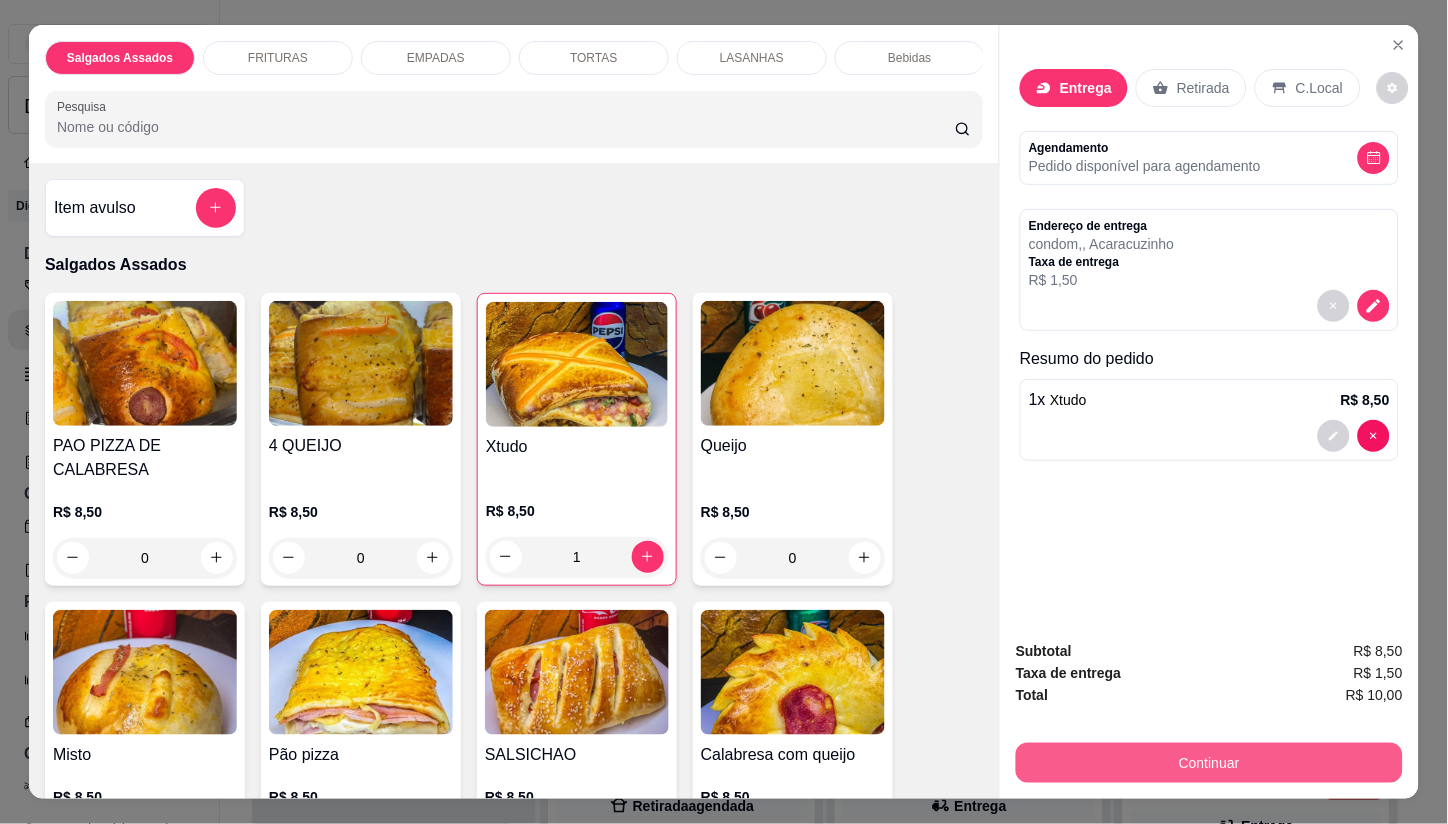click on "Continuar" at bounding box center (1209, 763) 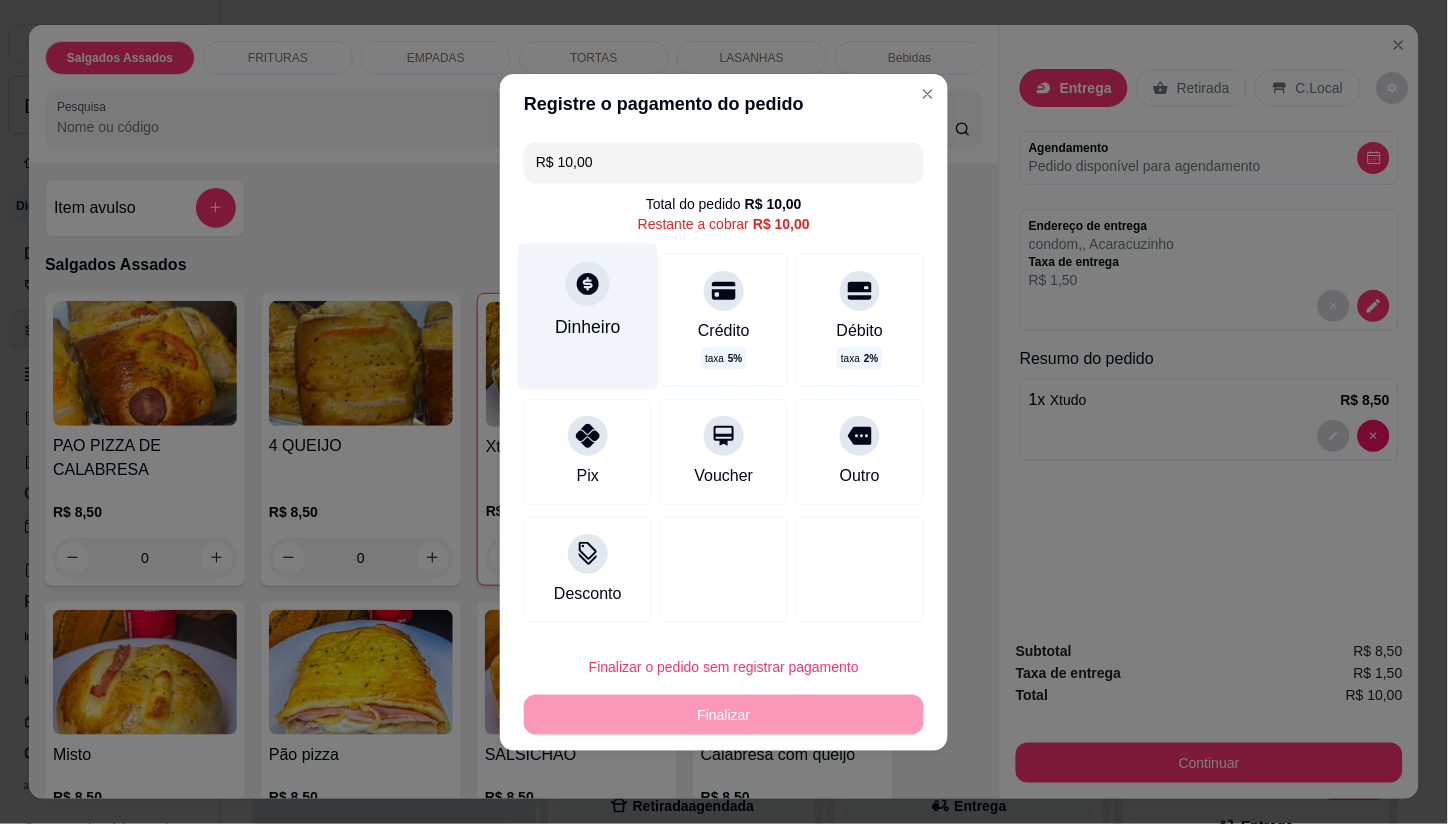 click 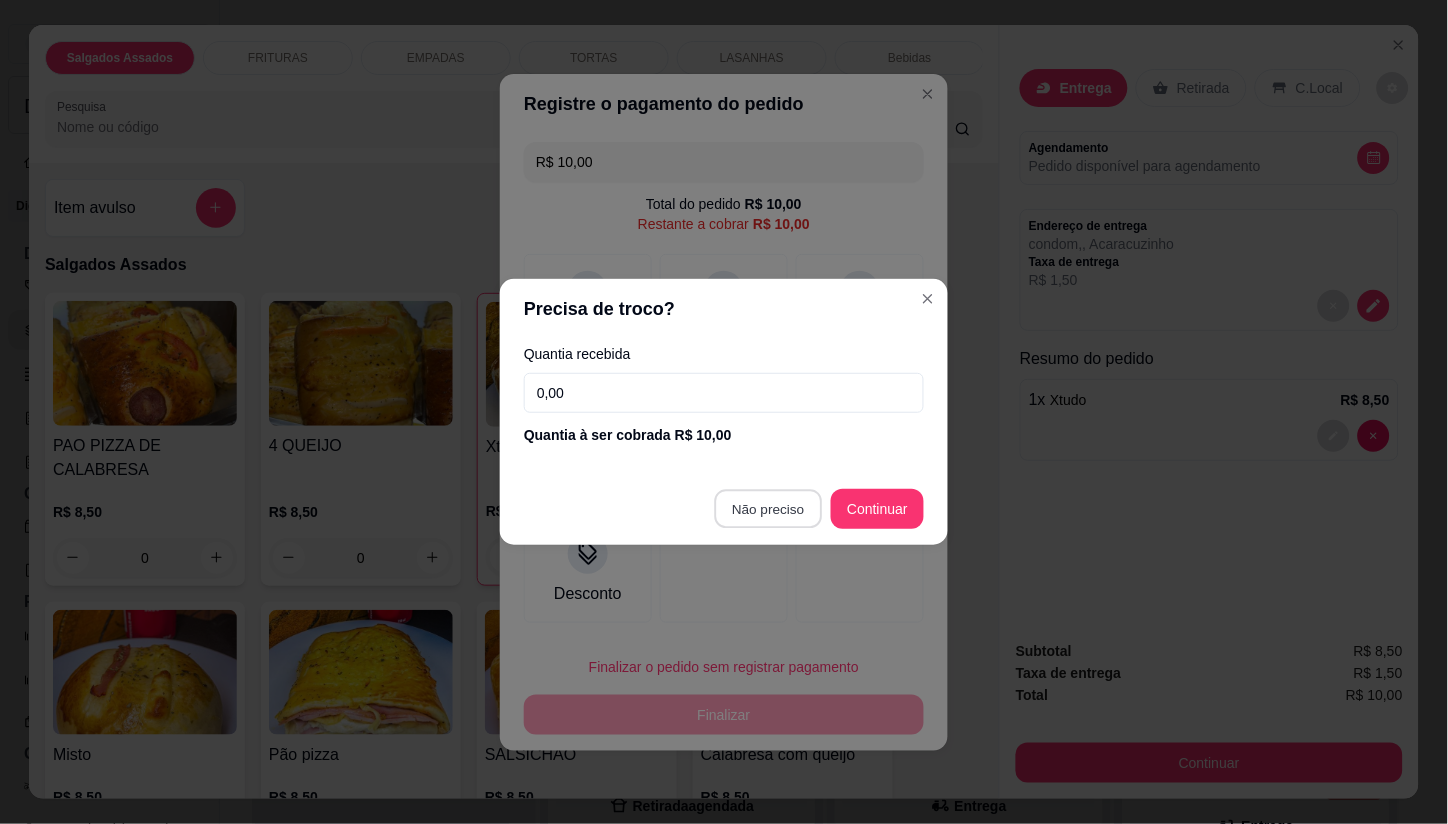 type on "R$ 0,00" 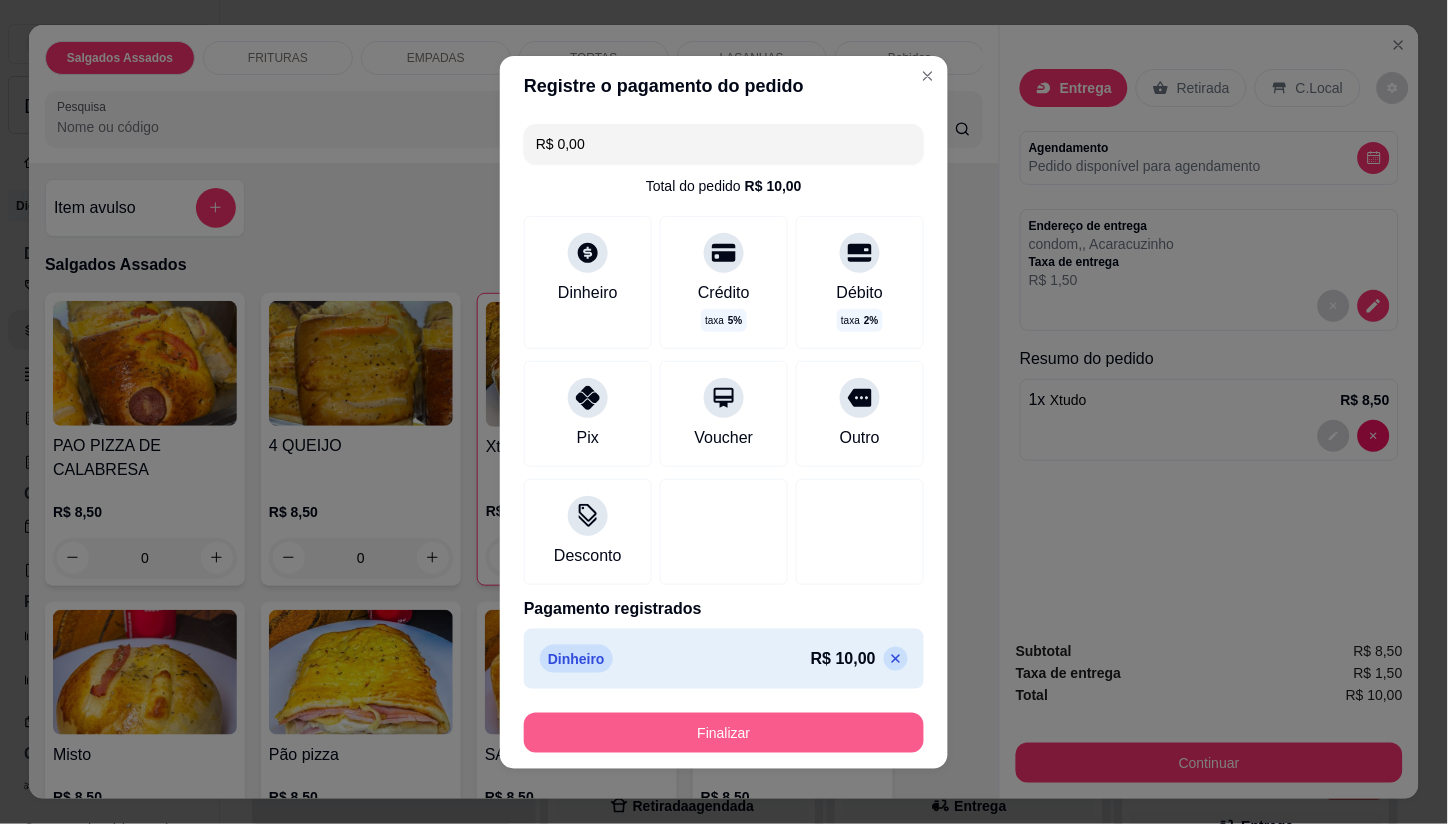 click on "Finalizar" at bounding box center (724, 733) 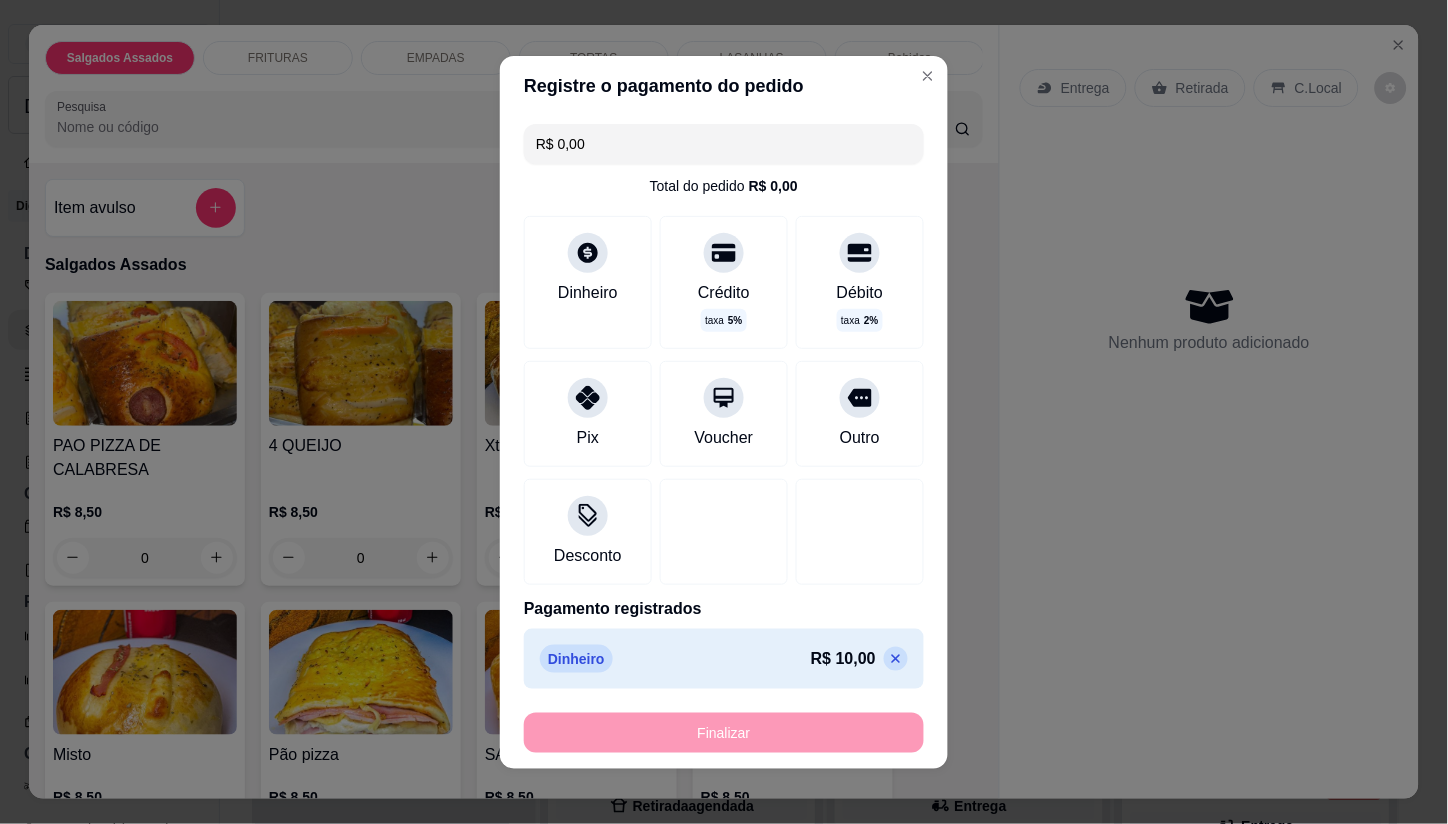 type on "0" 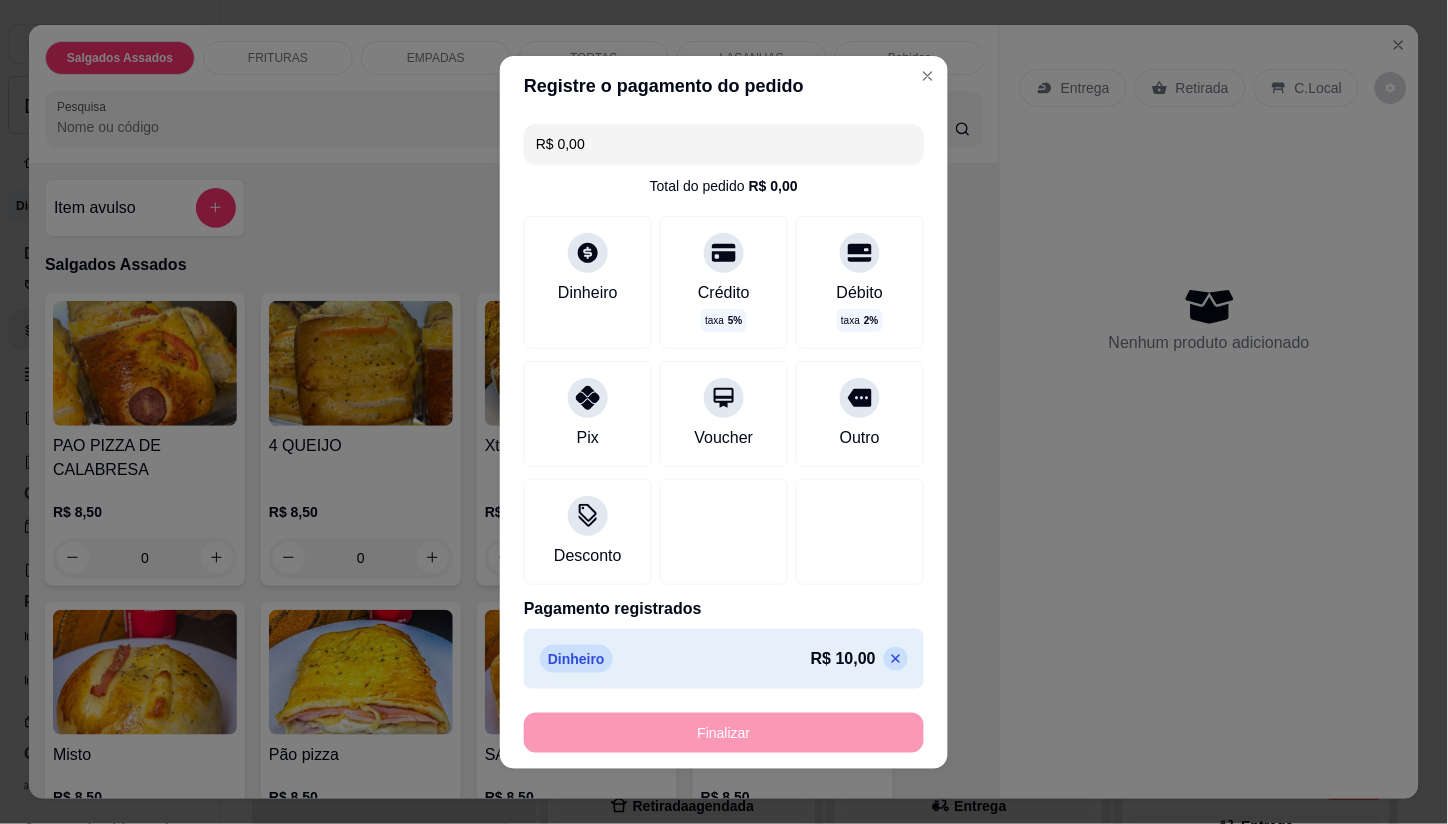 type on "-R$ 10,00" 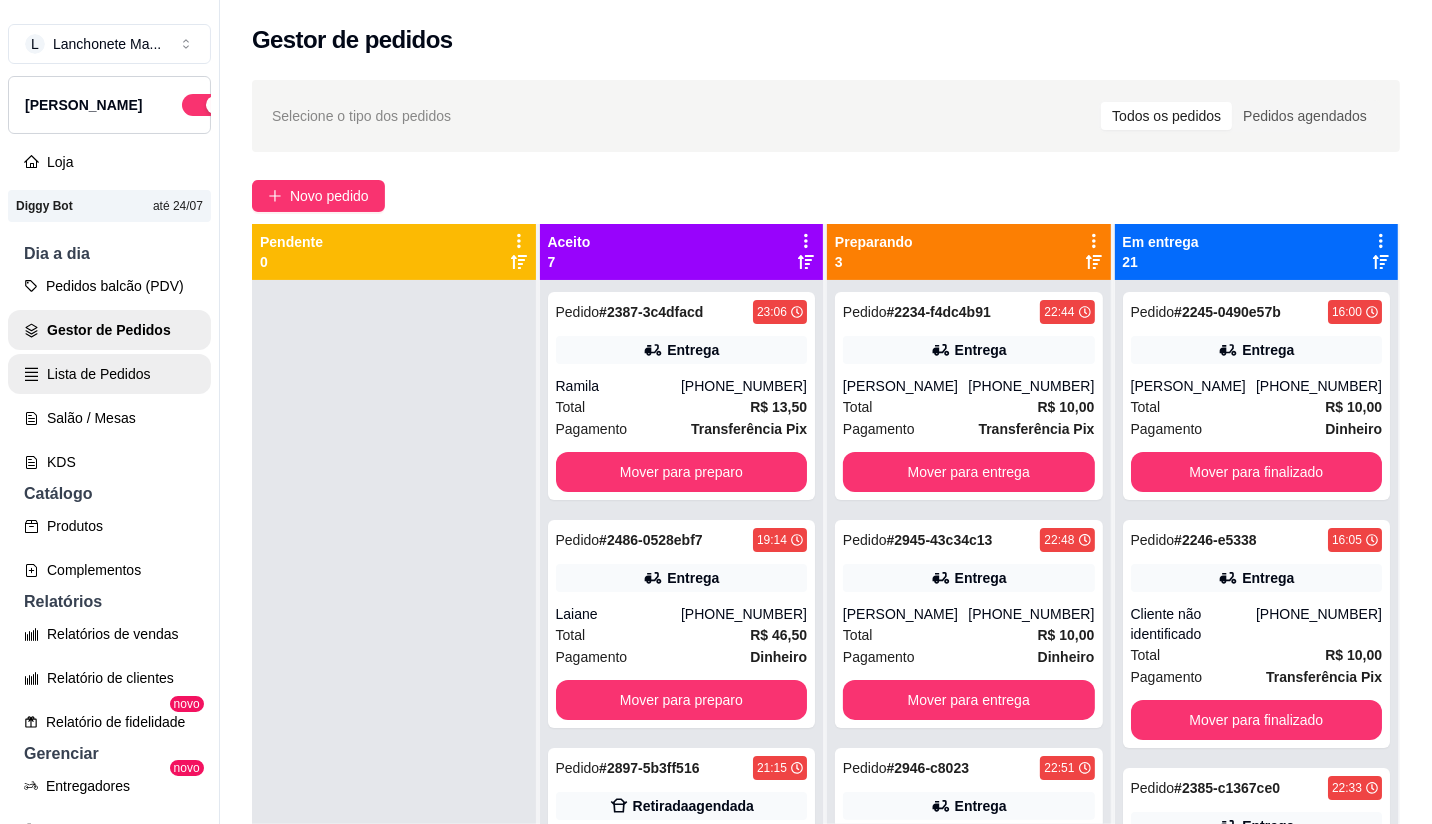click on "Lista de Pedidos" at bounding box center [109, 374] 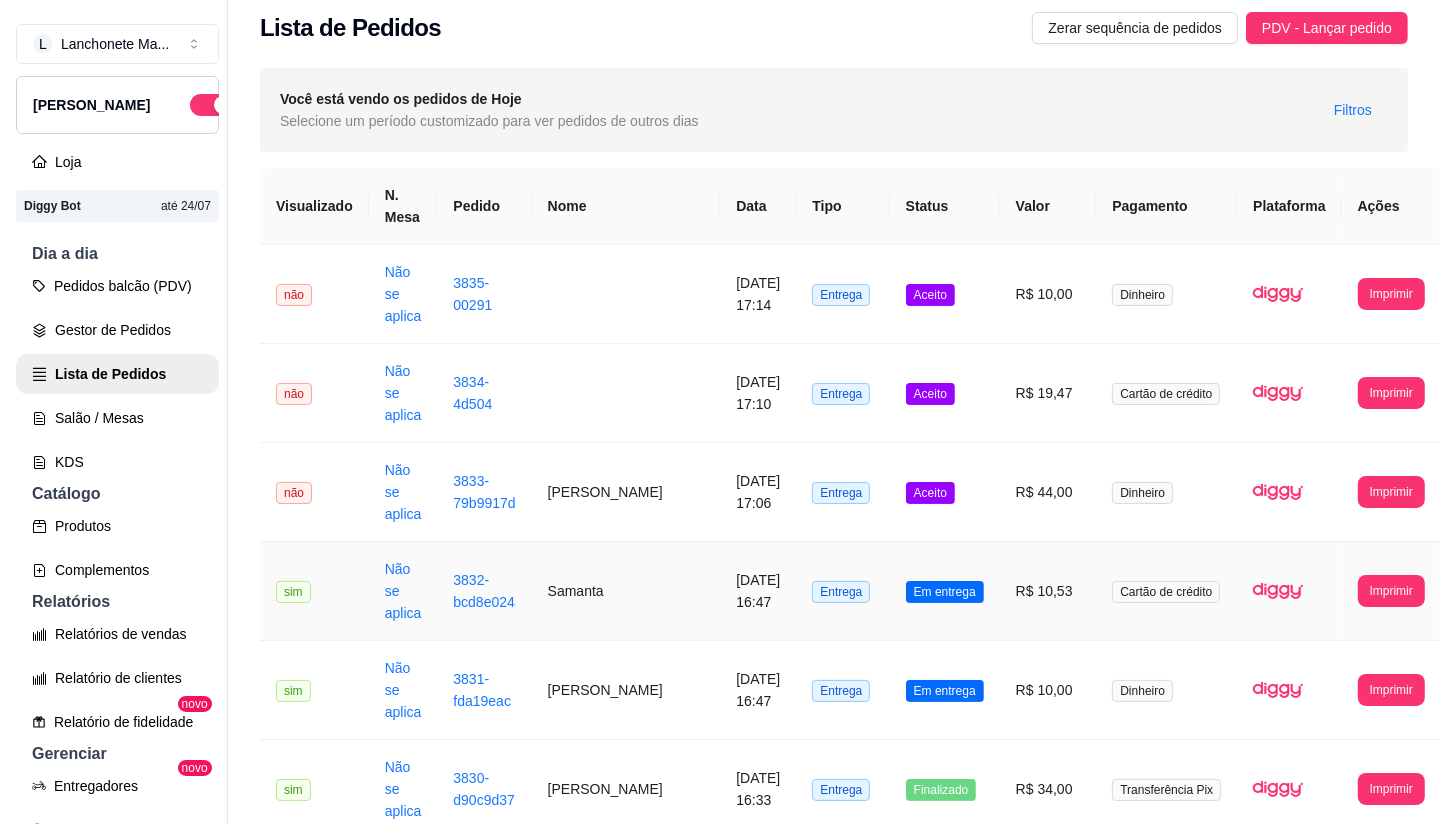 scroll, scrollTop: 0, scrollLeft: 0, axis: both 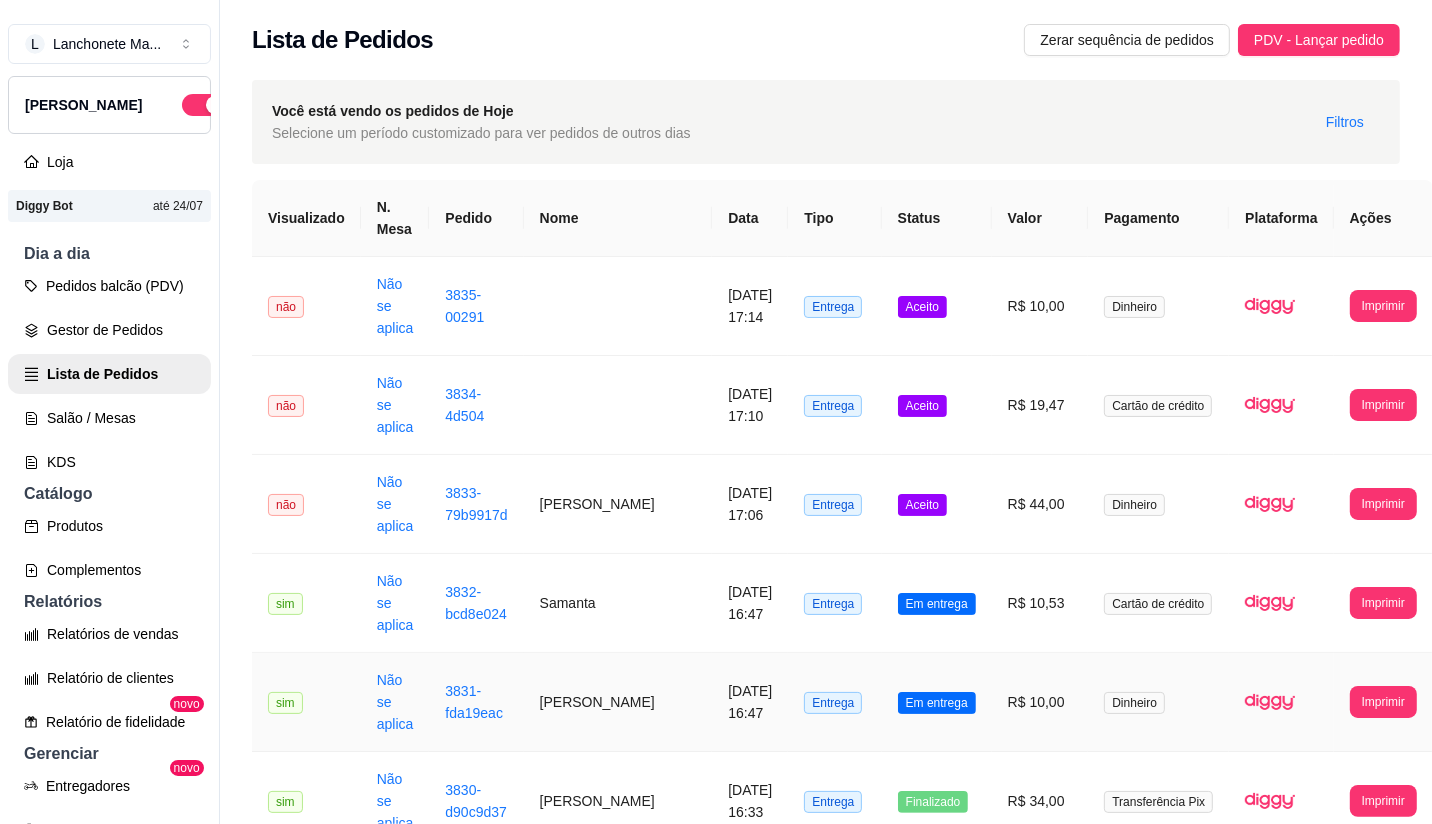 click on "Em entrega" at bounding box center [937, 703] 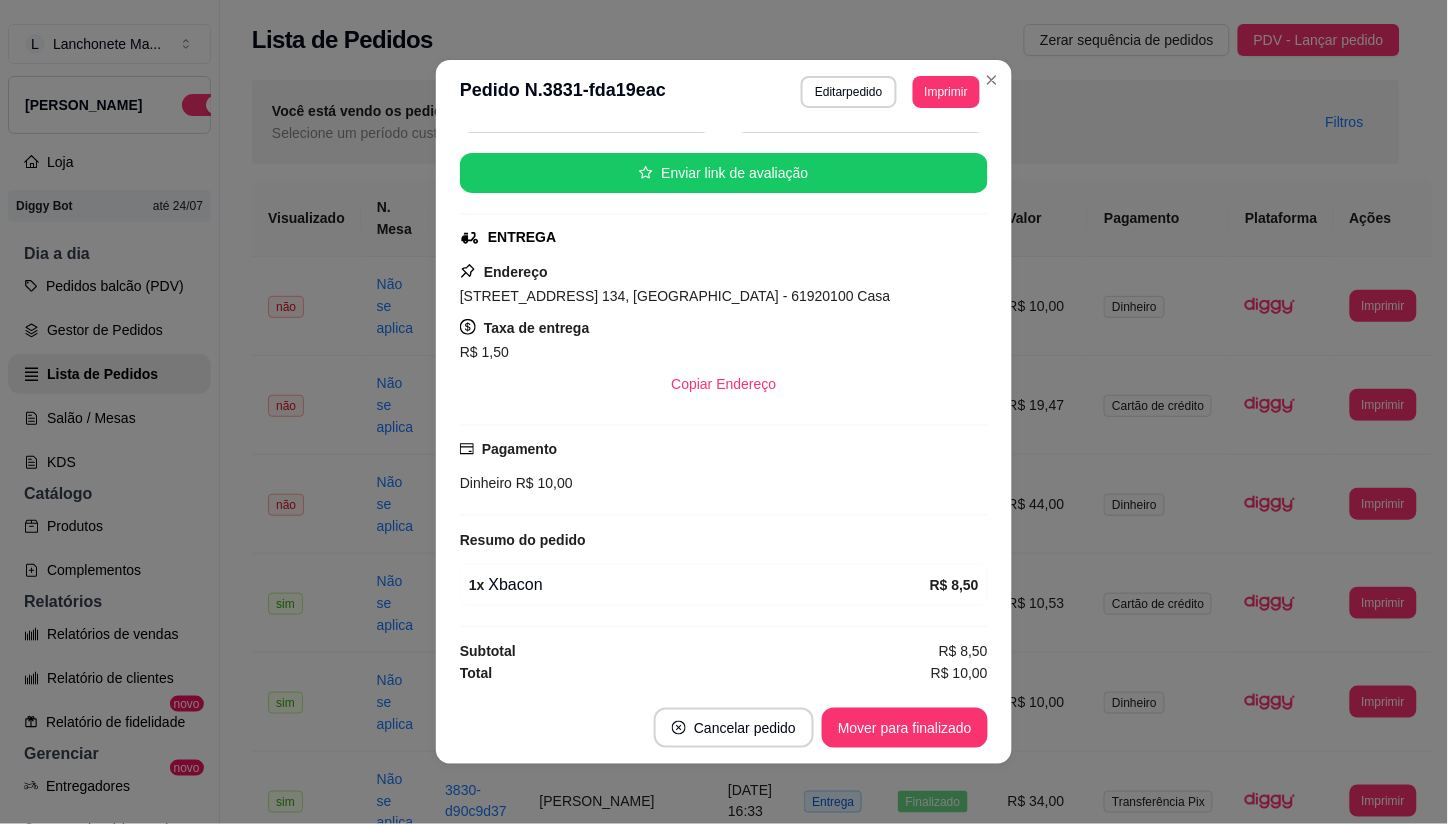 scroll, scrollTop: 227, scrollLeft: 0, axis: vertical 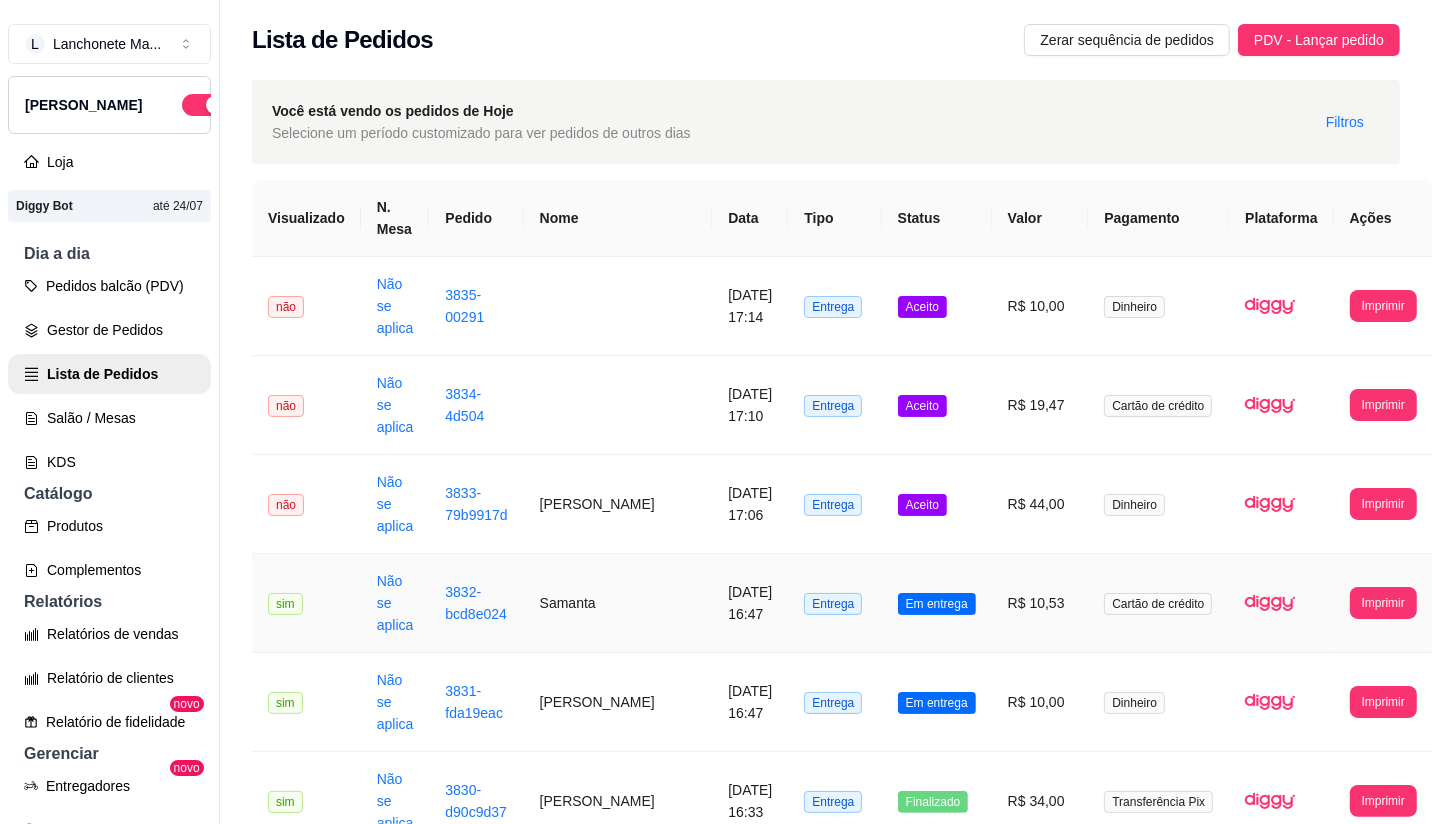 click on "Em entrega" at bounding box center [937, 604] 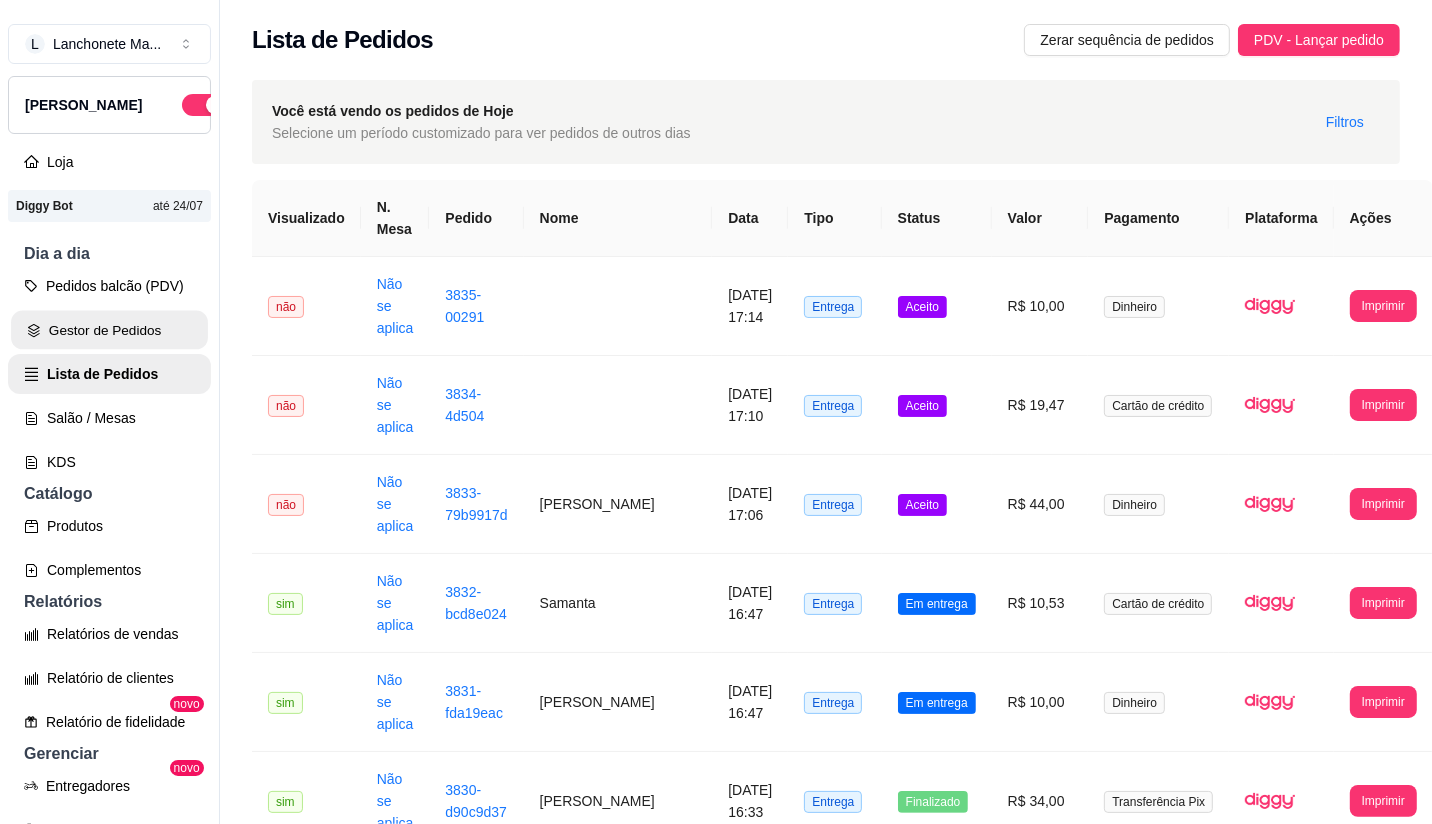 click on "Gestor de Pedidos" at bounding box center (109, 330) 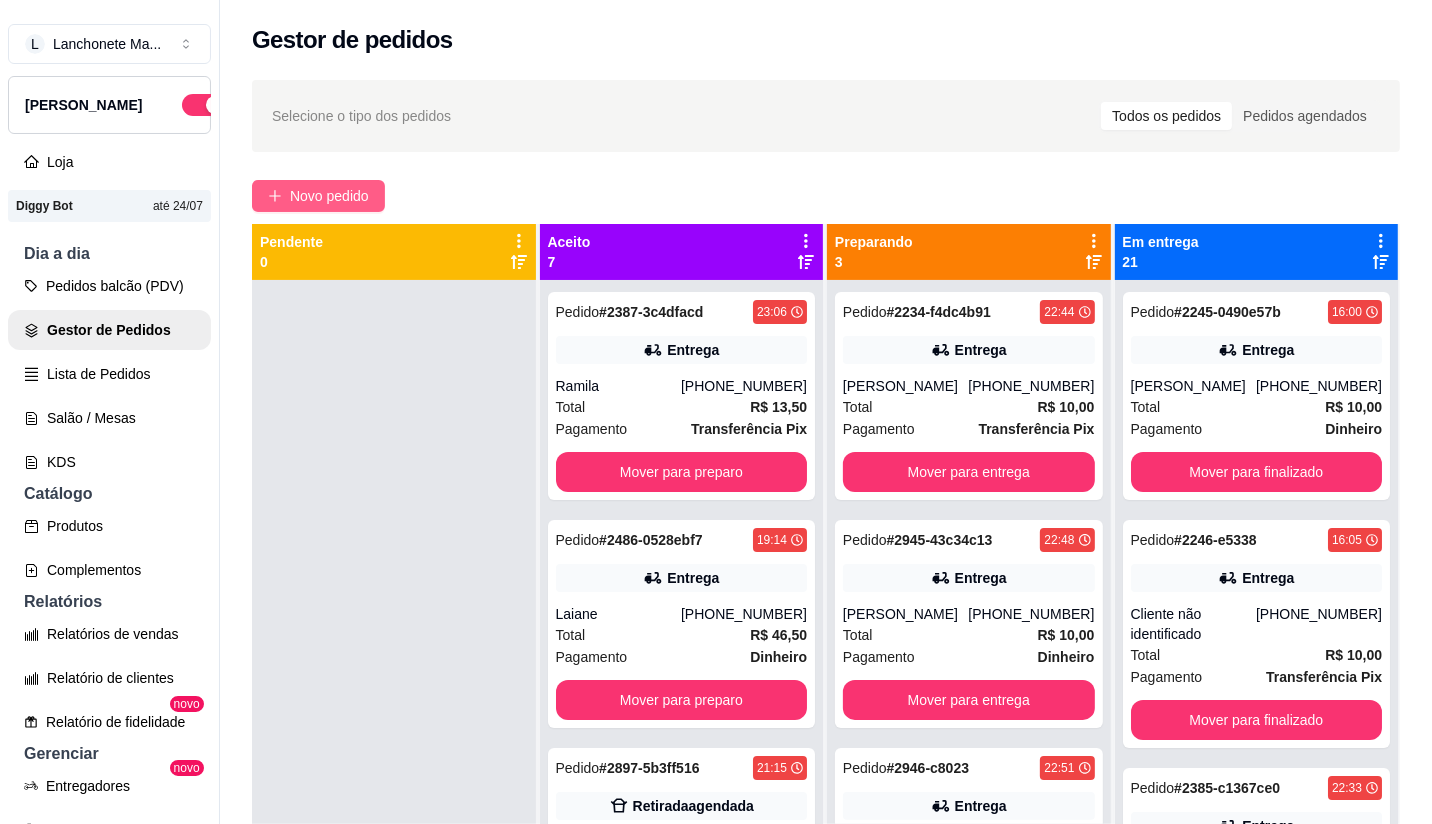 click on "Novo pedido" at bounding box center (329, 196) 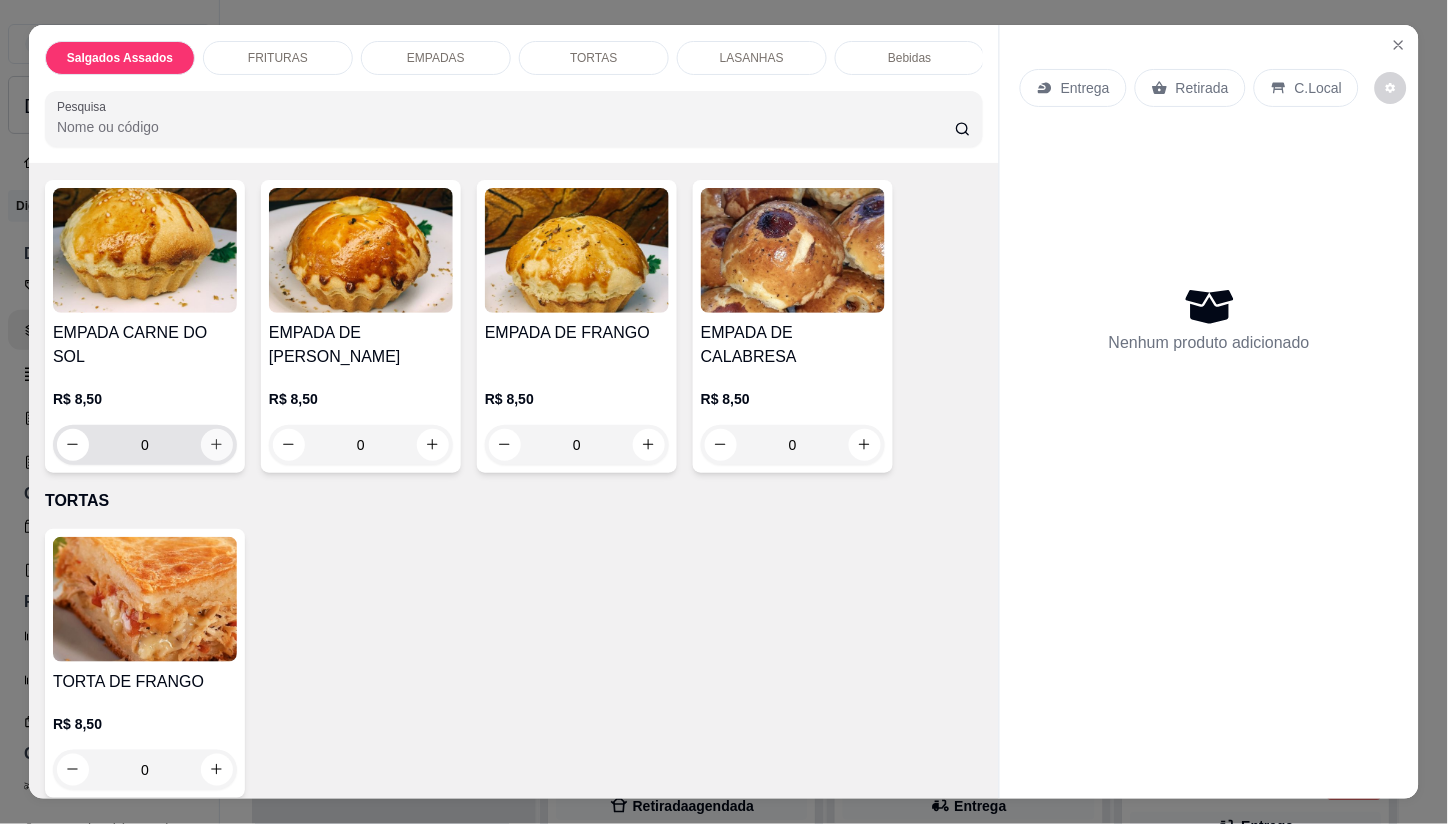 click 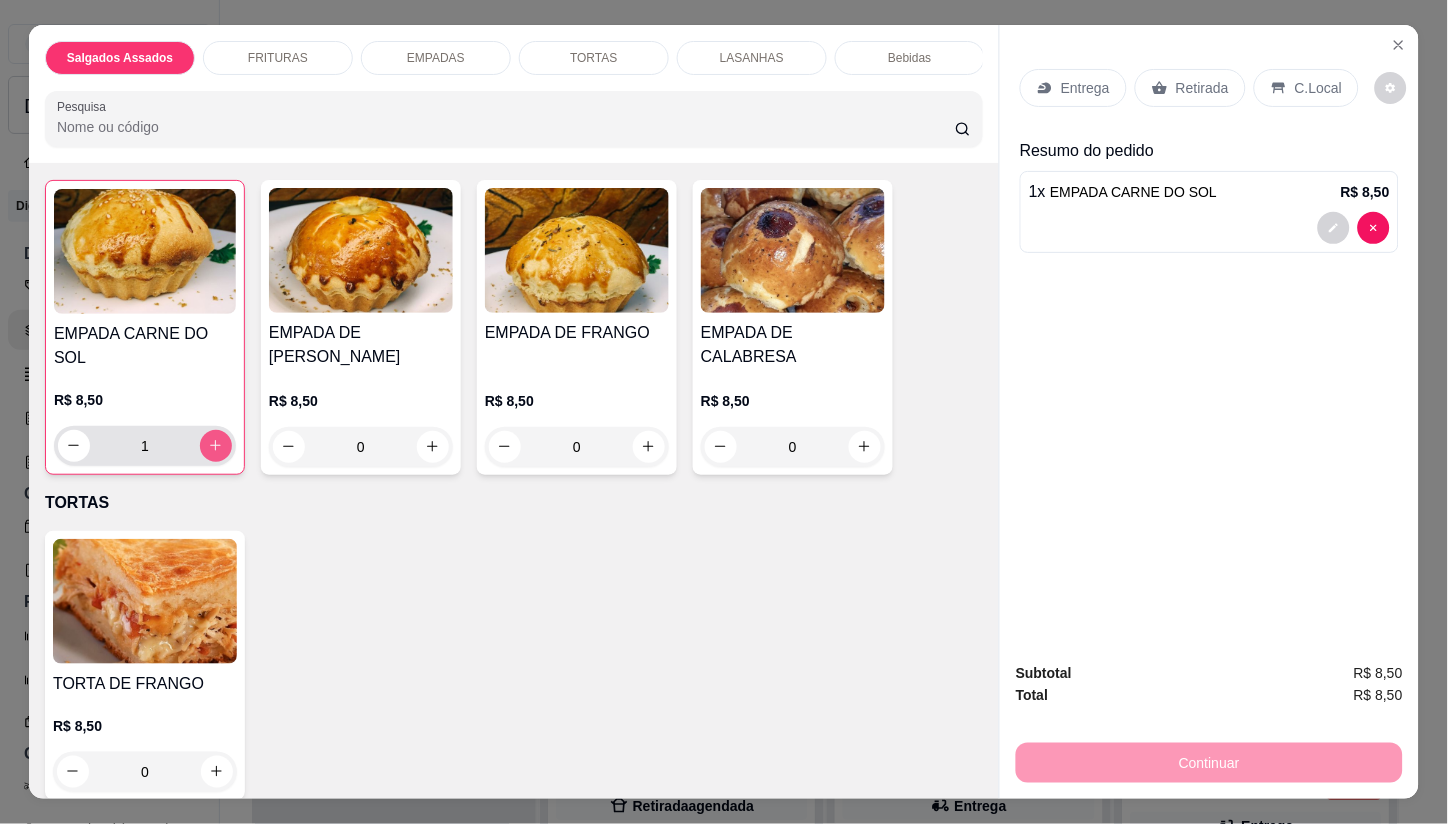scroll, scrollTop: 1667, scrollLeft: 0, axis: vertical 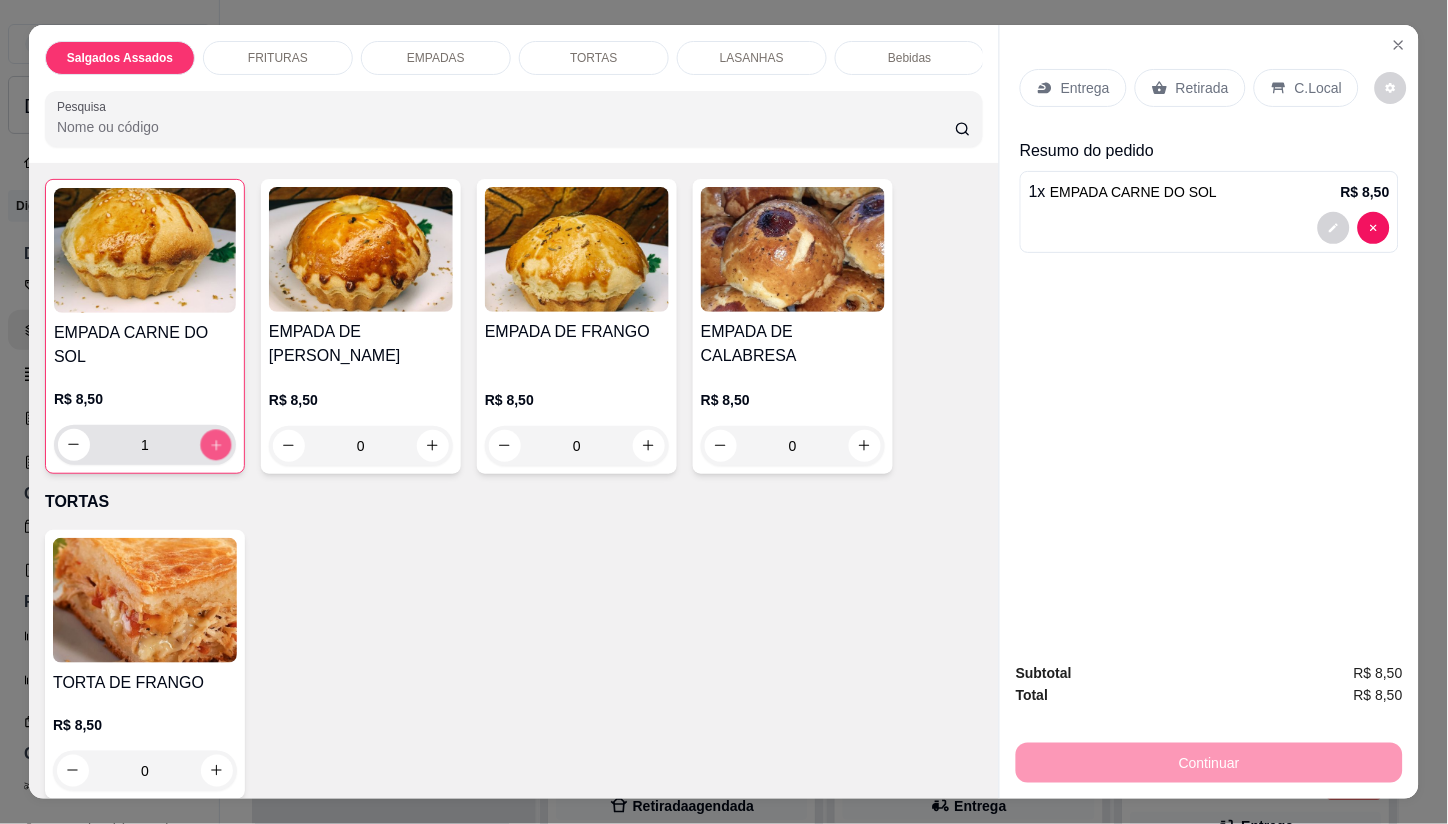 click 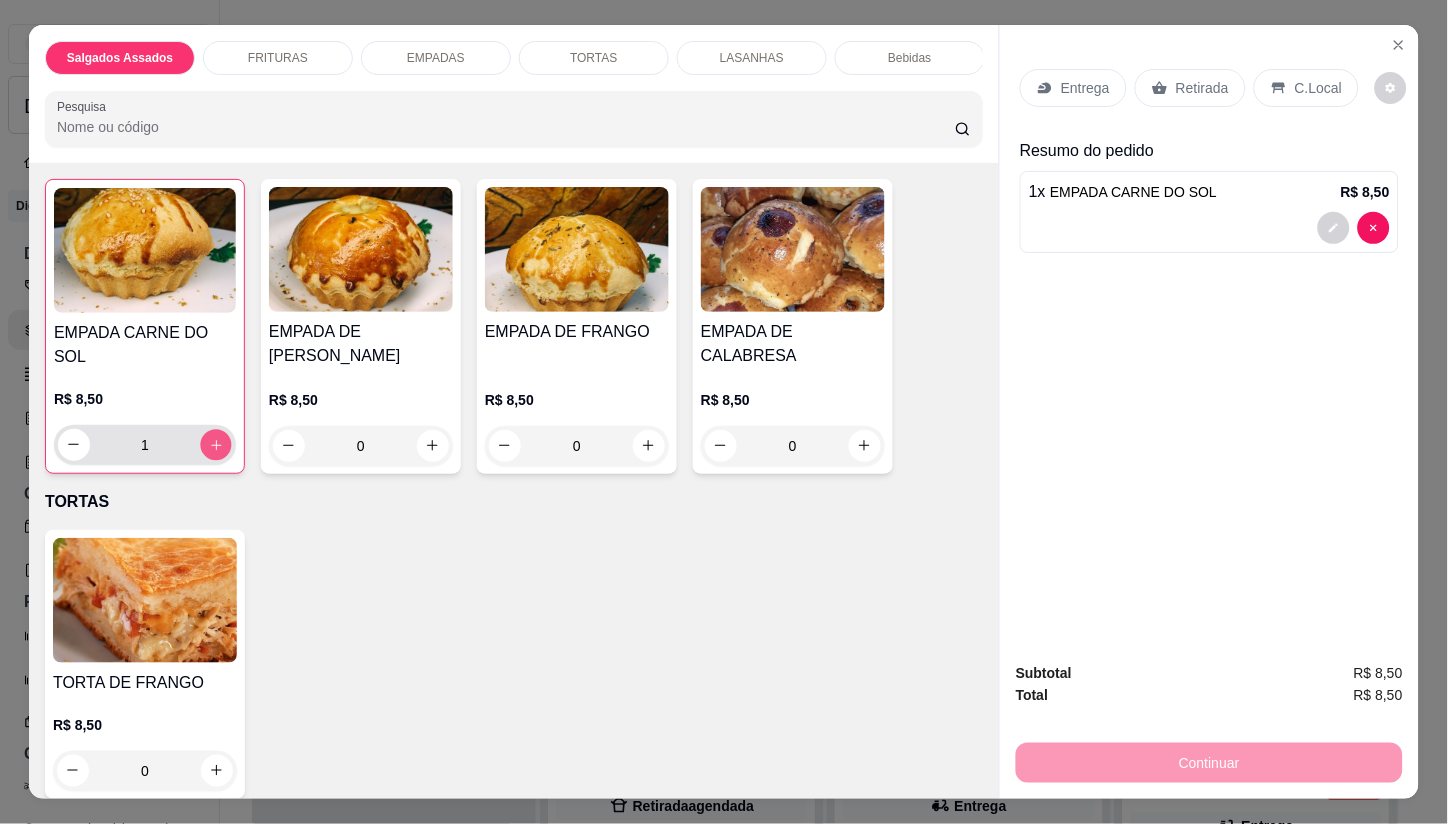 type on "2" 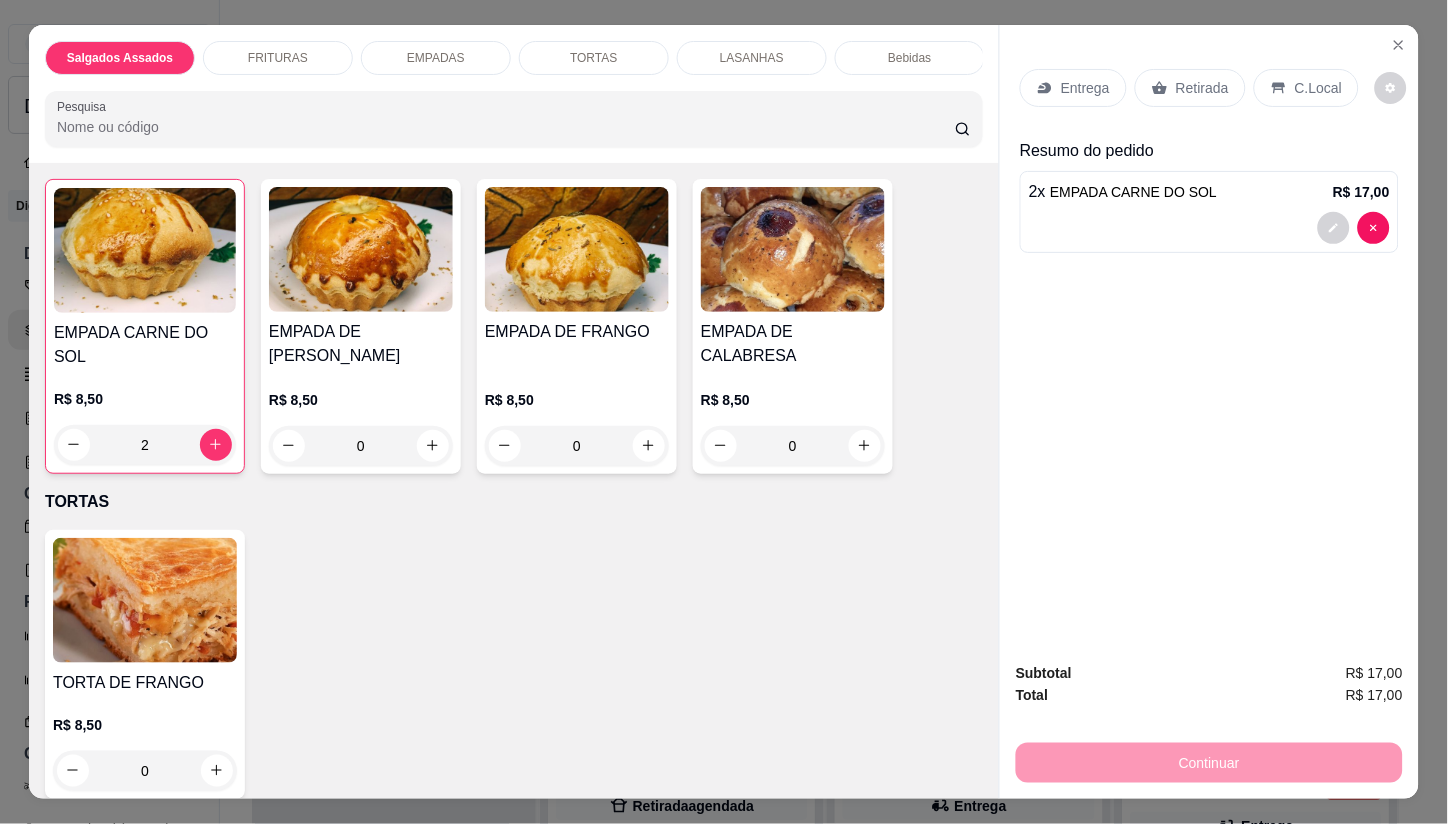 click 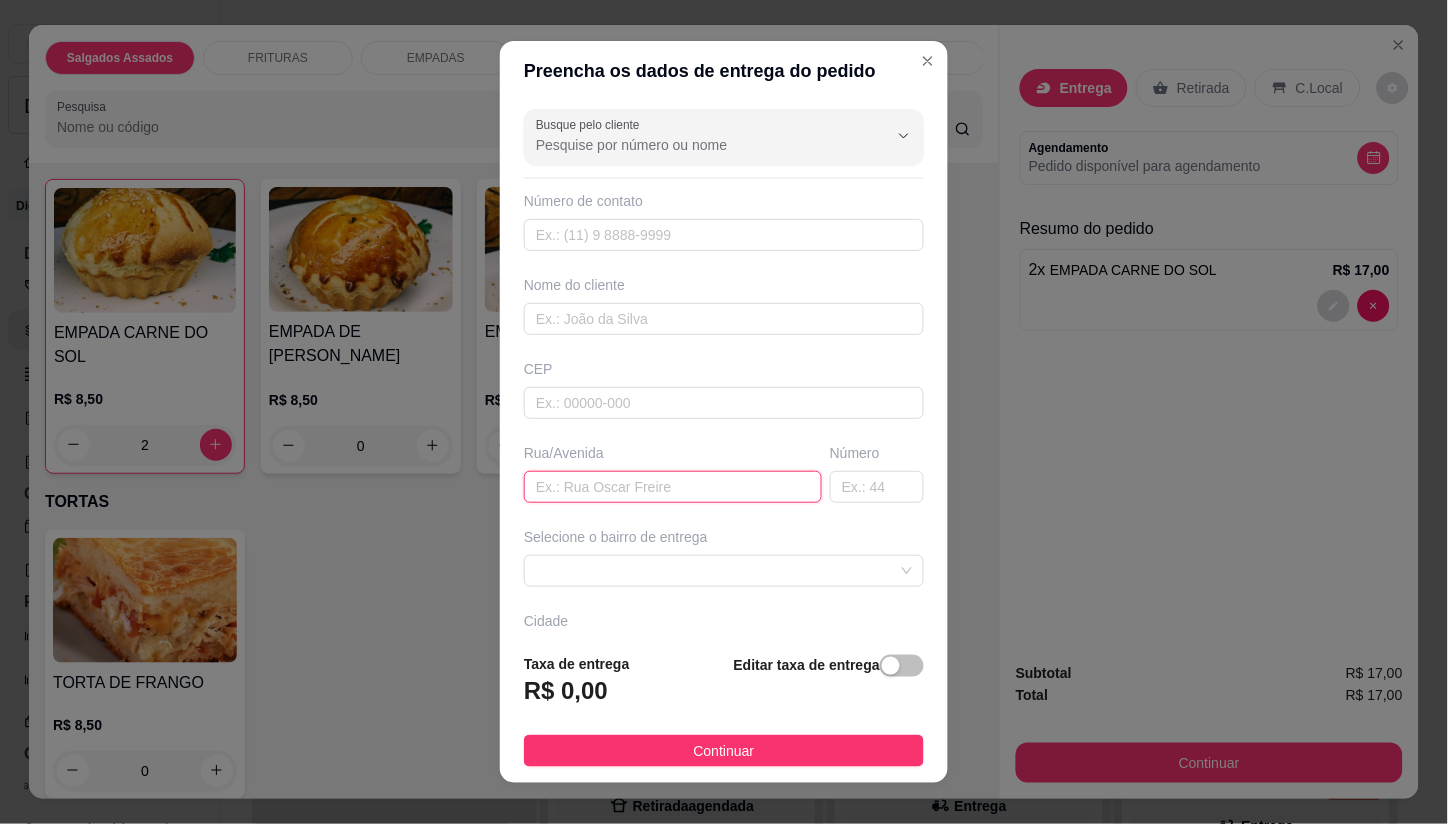 click at bounding box center [673, 487] 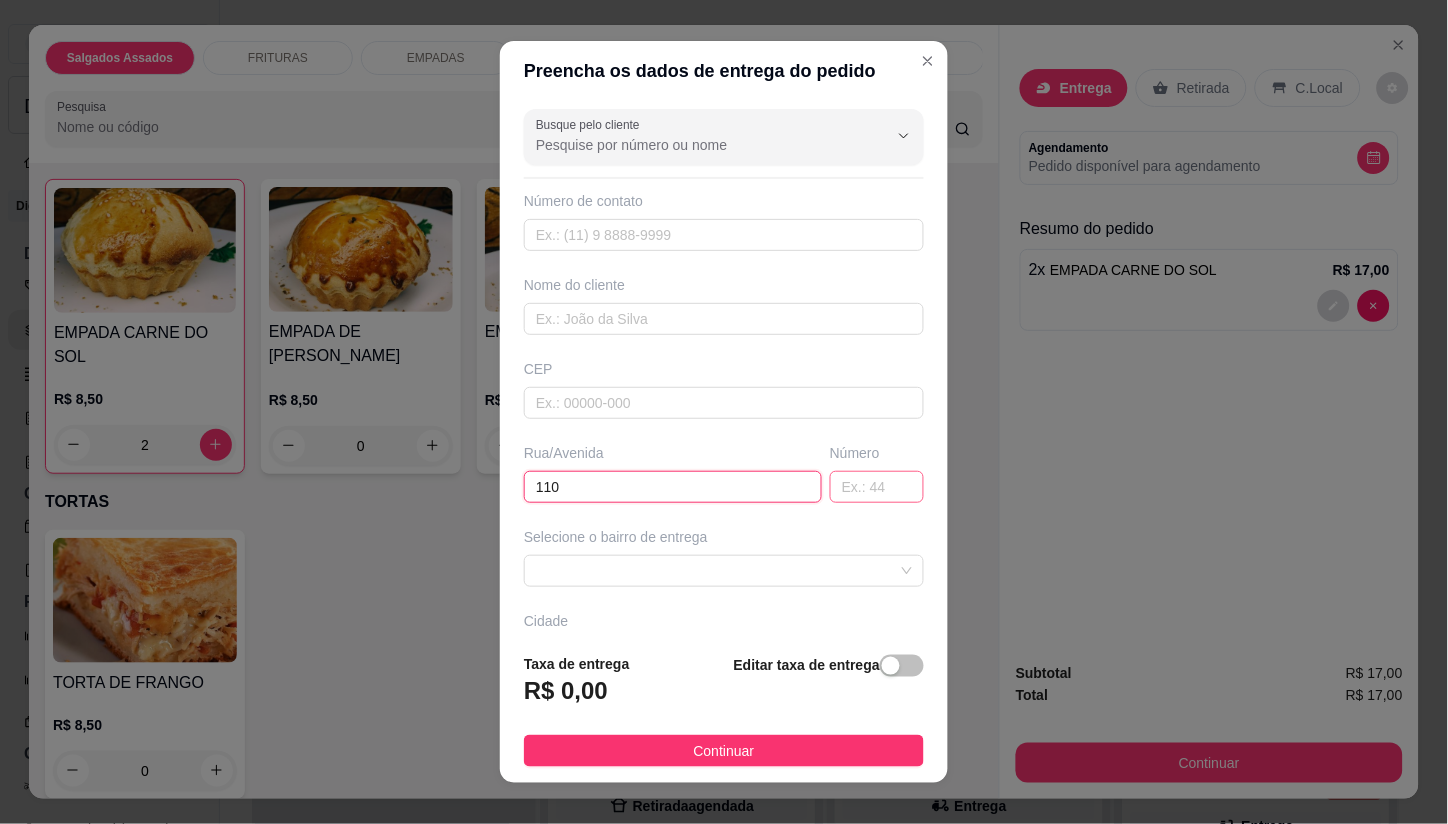 type on "110" 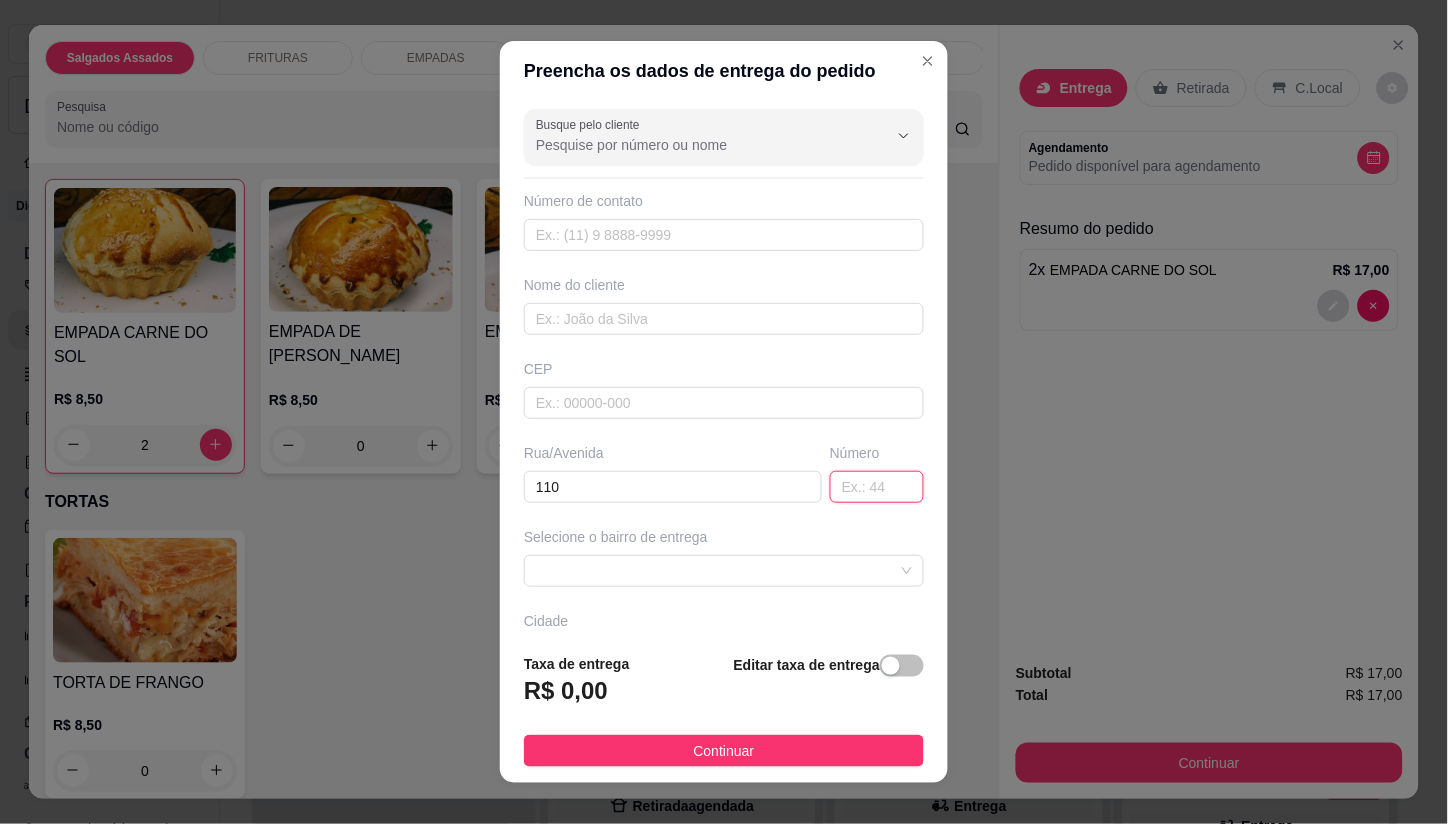 click at bounding box center (877, 487) 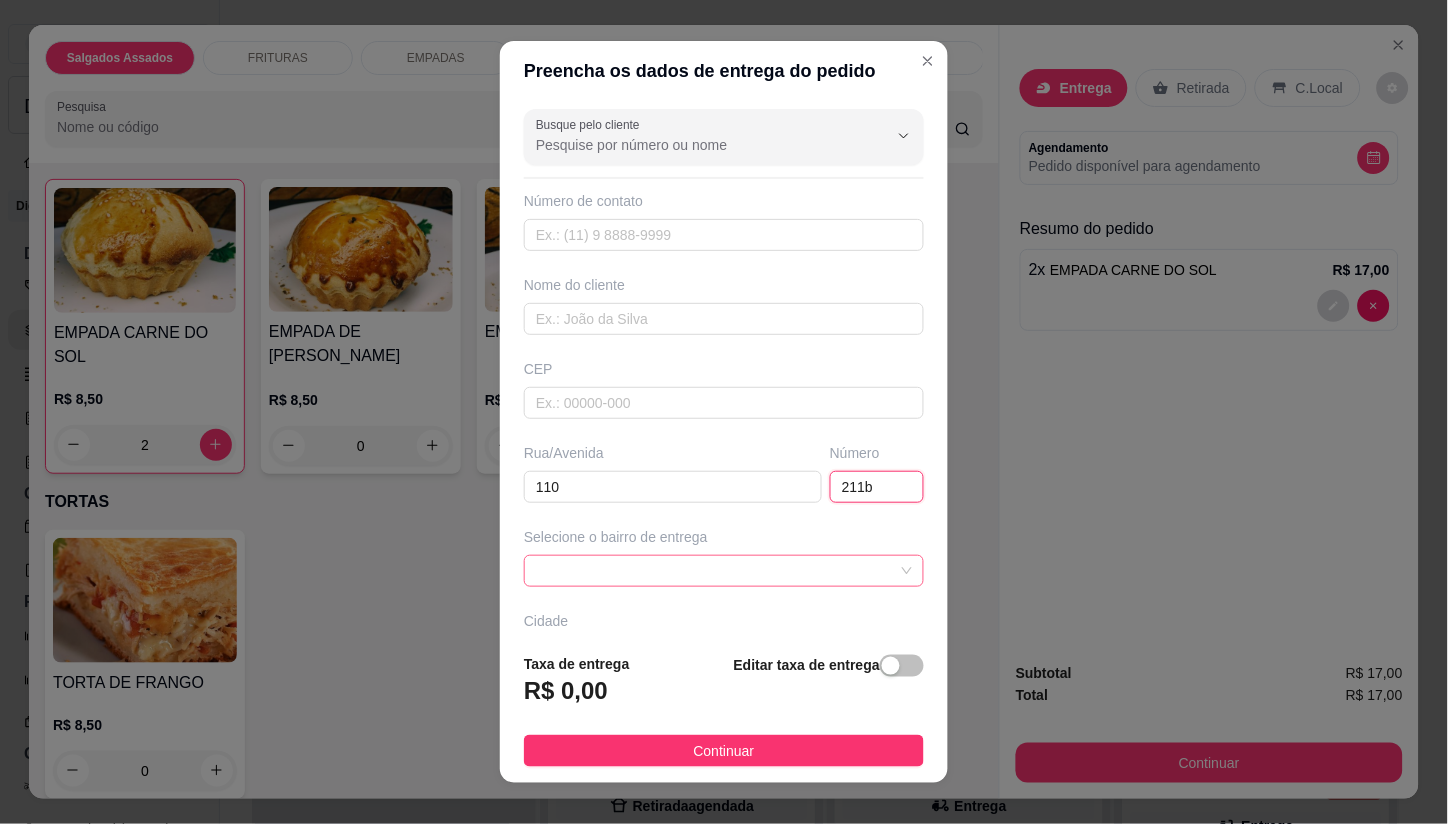 click at bounding box center [724, 571] 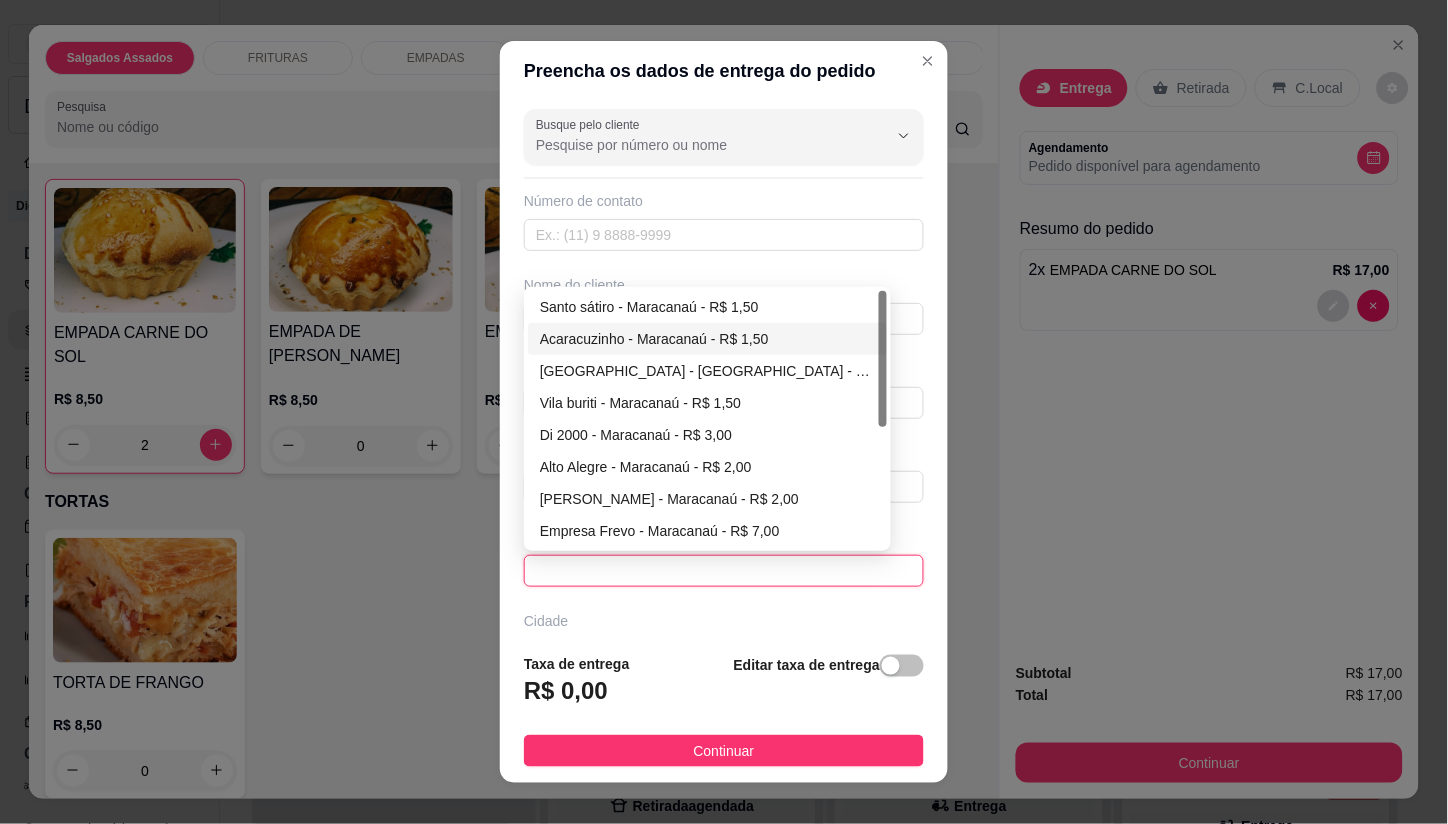 click on "Acaracuzinho  - Maracanaú  -  R$ 1,50" at bounding box center (707, 339) 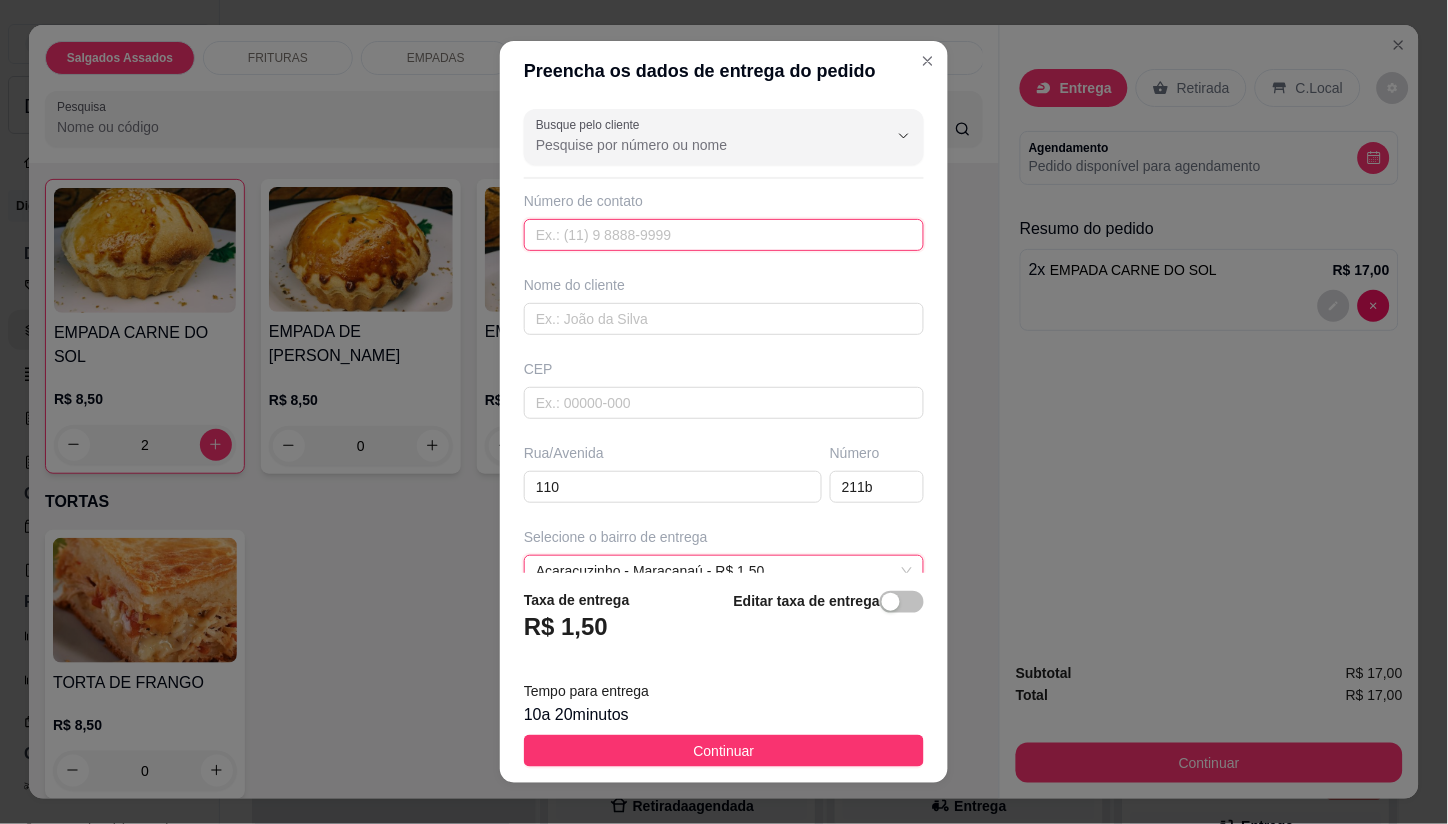 click at bounding box center (724, 235) 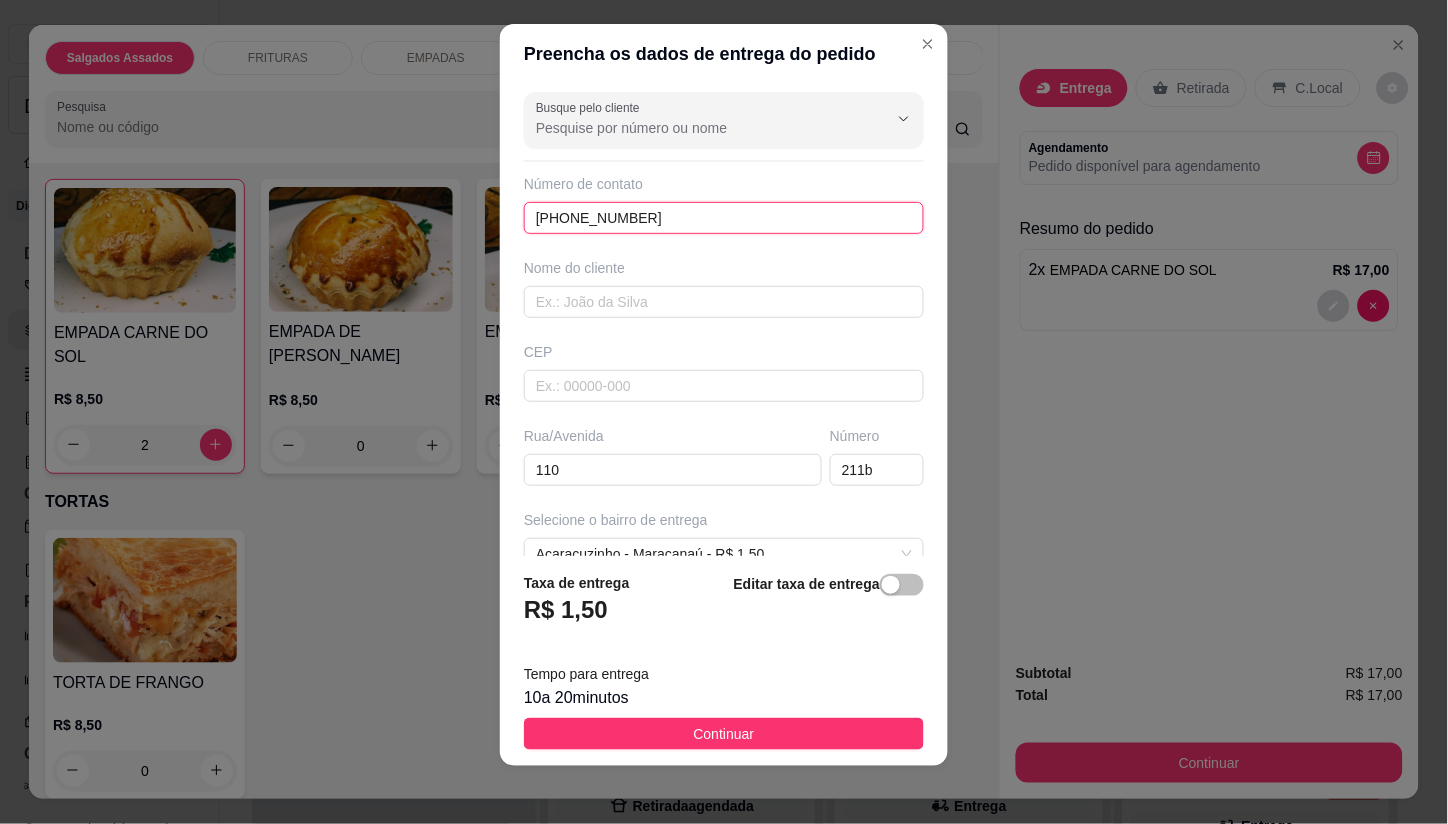 scroll, scrollTop: 23, scrollLeft: 0, axis: vertical 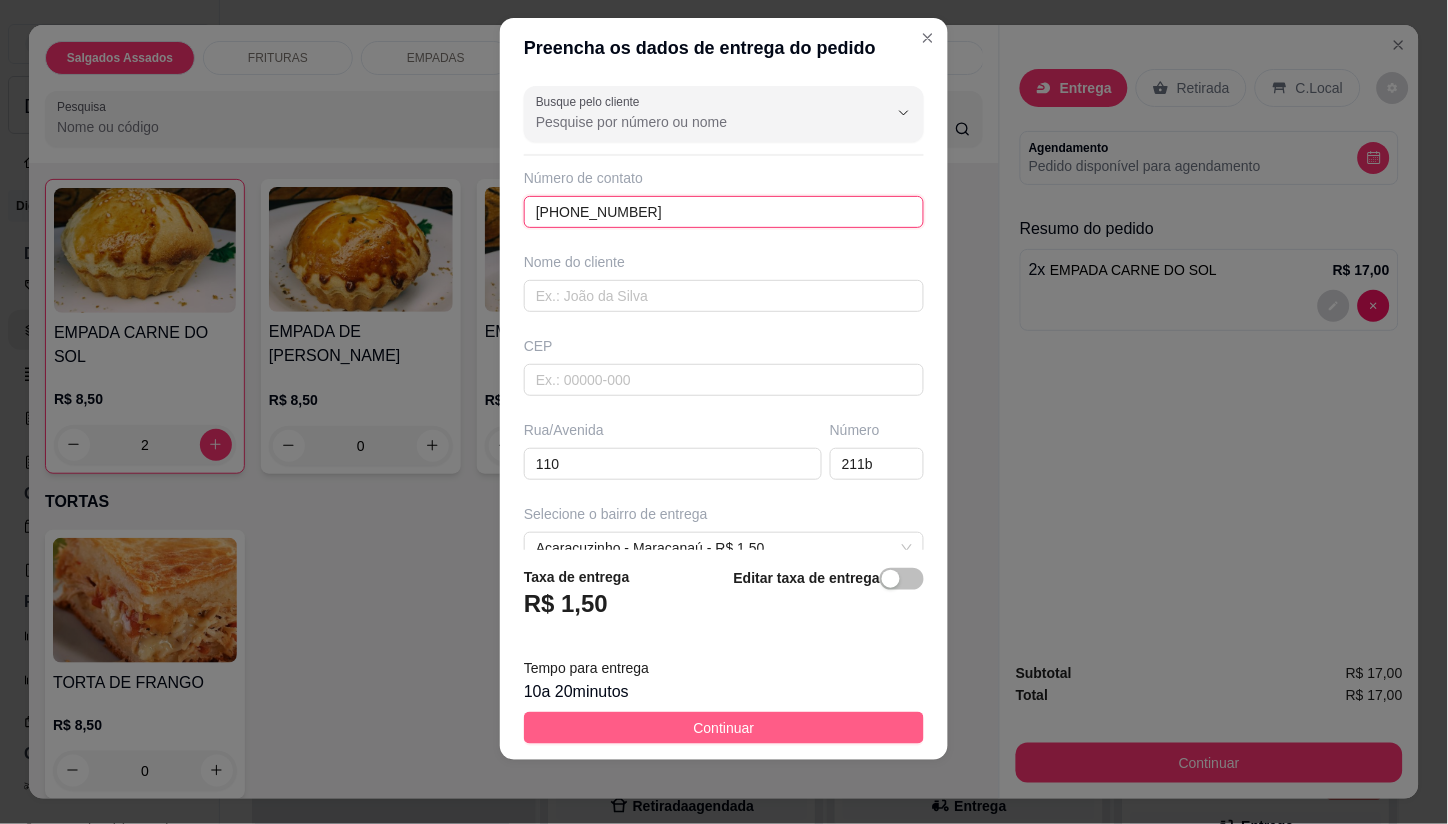 type on "(85) 99200-8458" 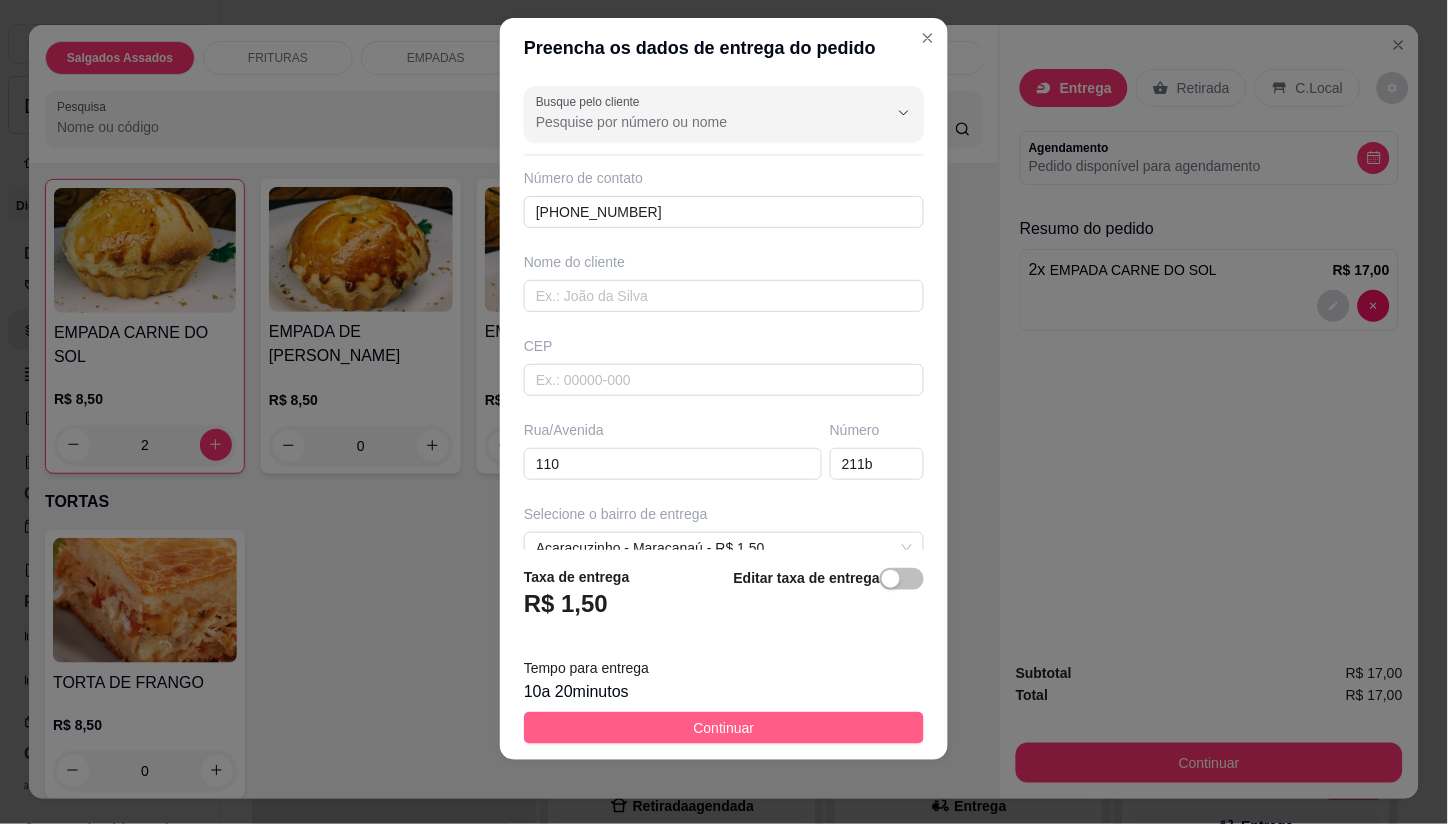 click on "Continuar" at bounding box center [724, 728] 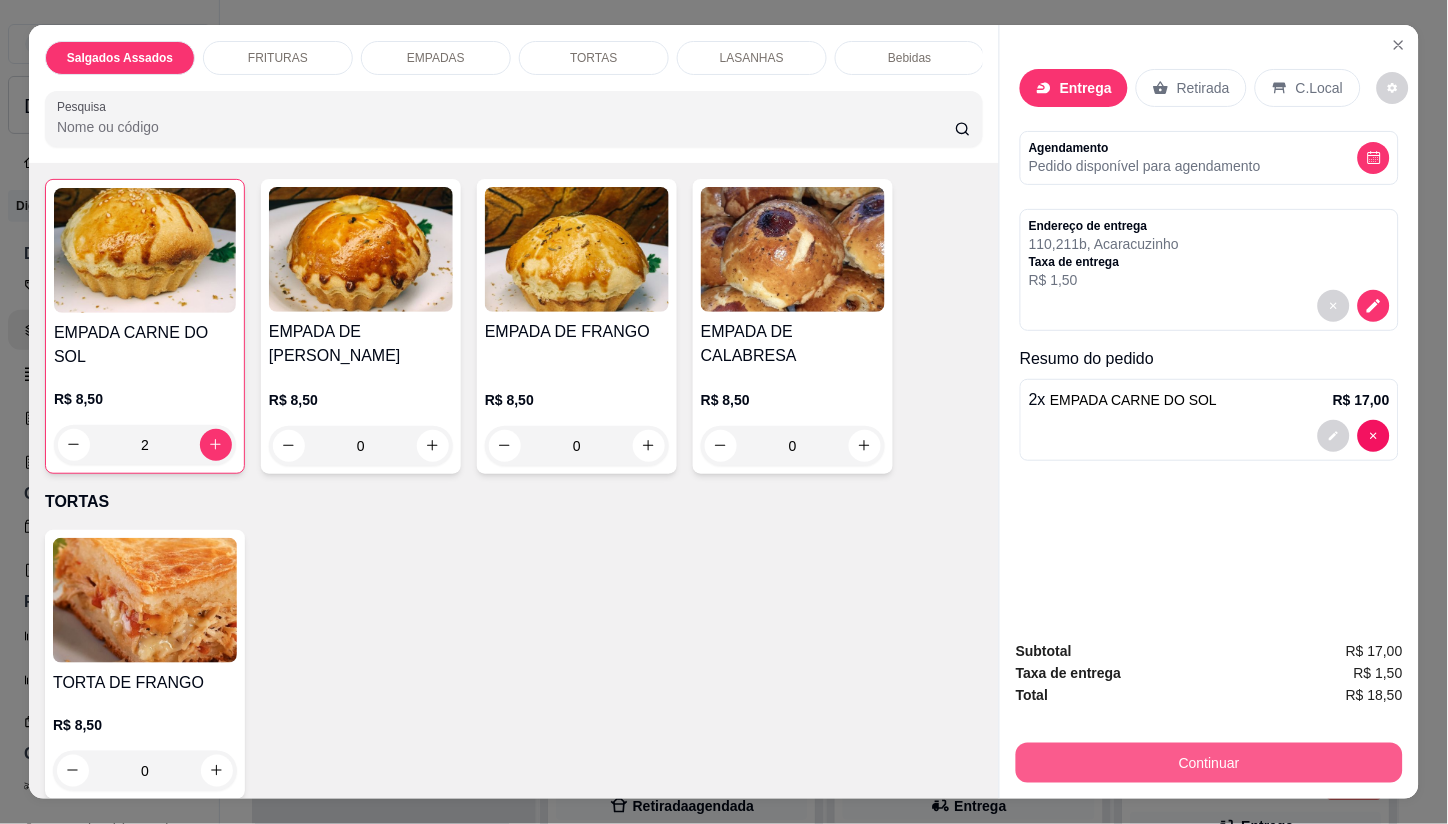click on "Continuar" at bounding box center (1209, 763) 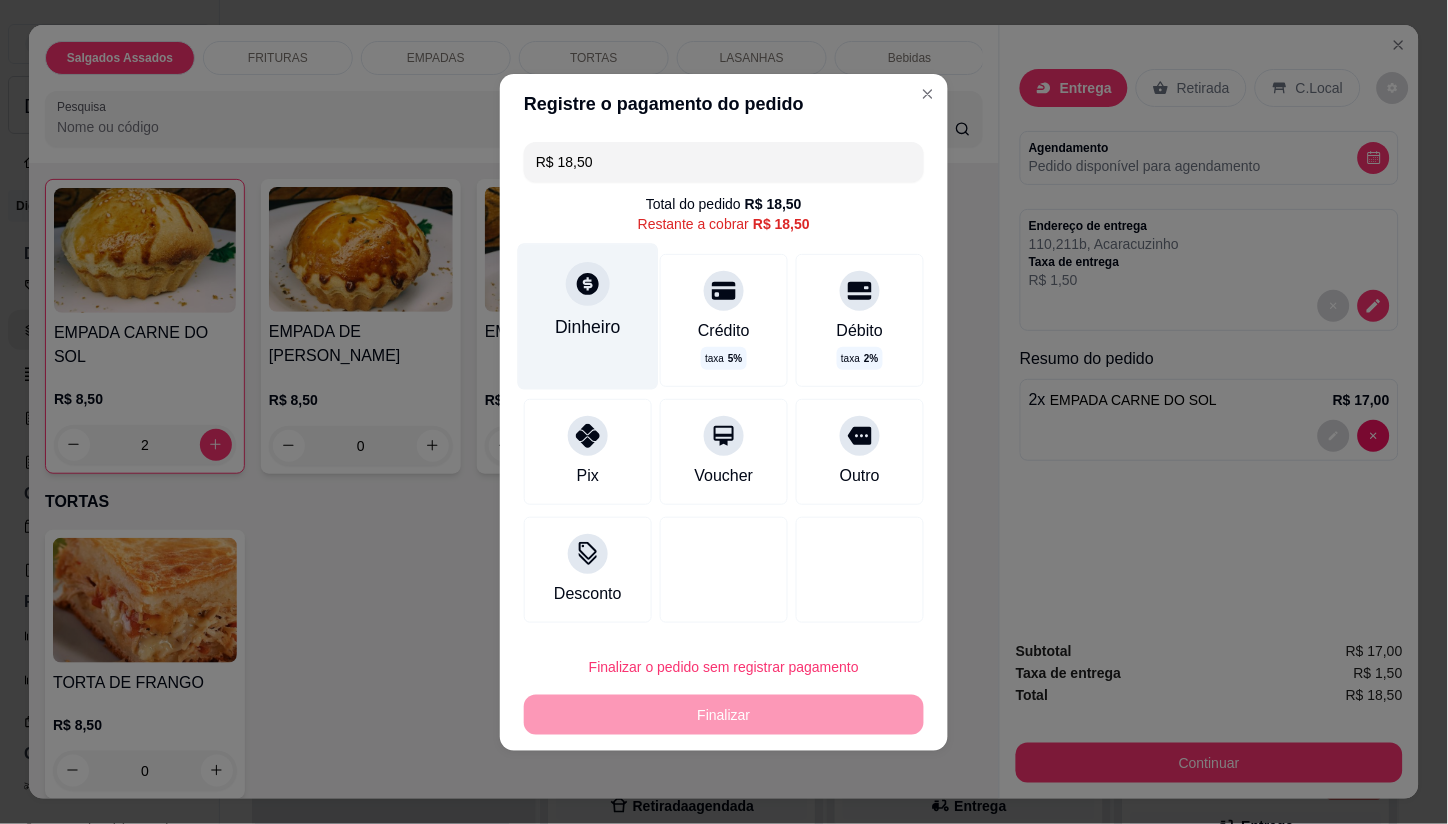 drag, startPoint x: 577, startPoint y: 275, endPoint x: 578, endPoint y: 285, distance: 10.049875 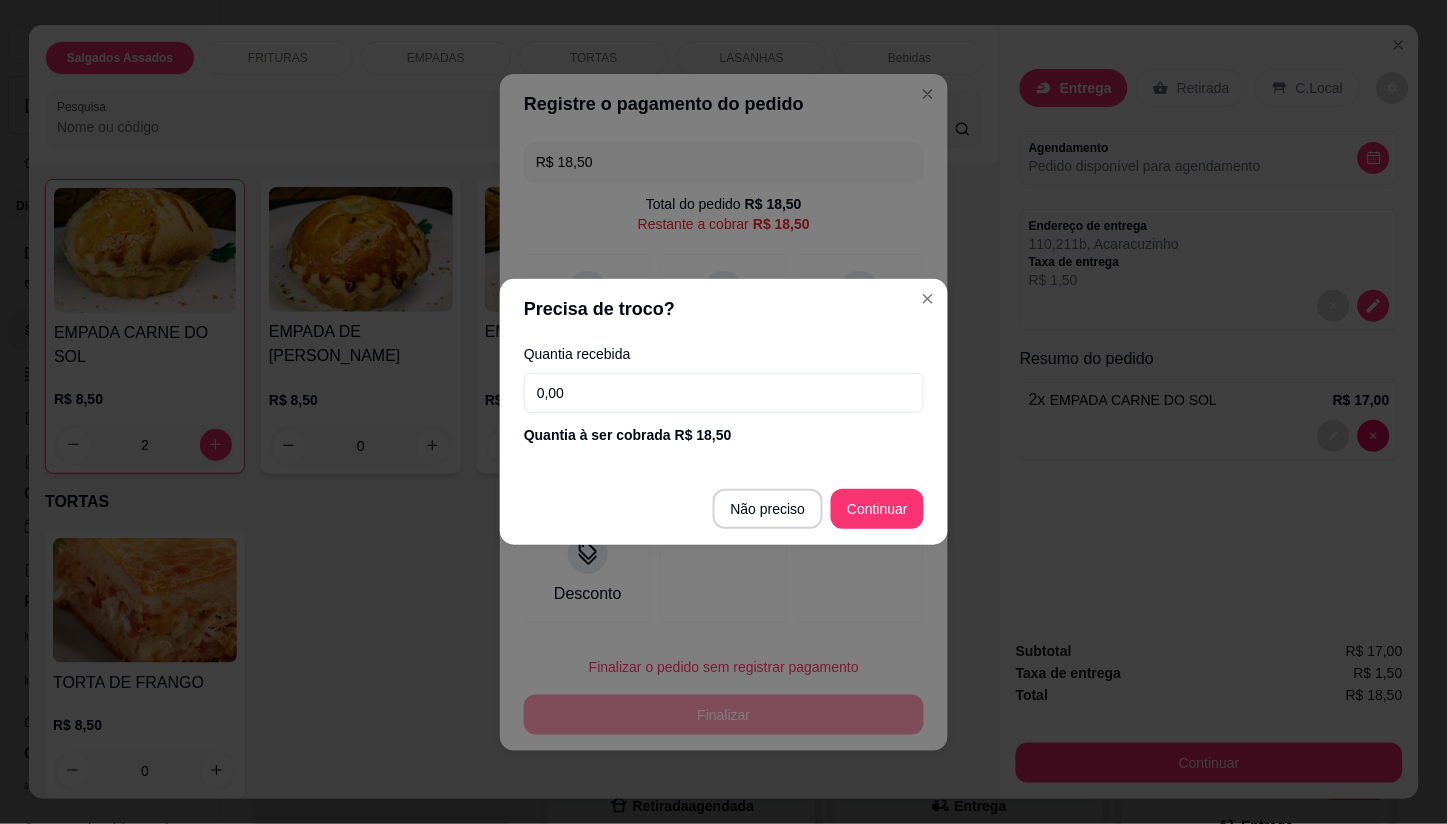 click on "0,00" at bounding box center [724, 393] 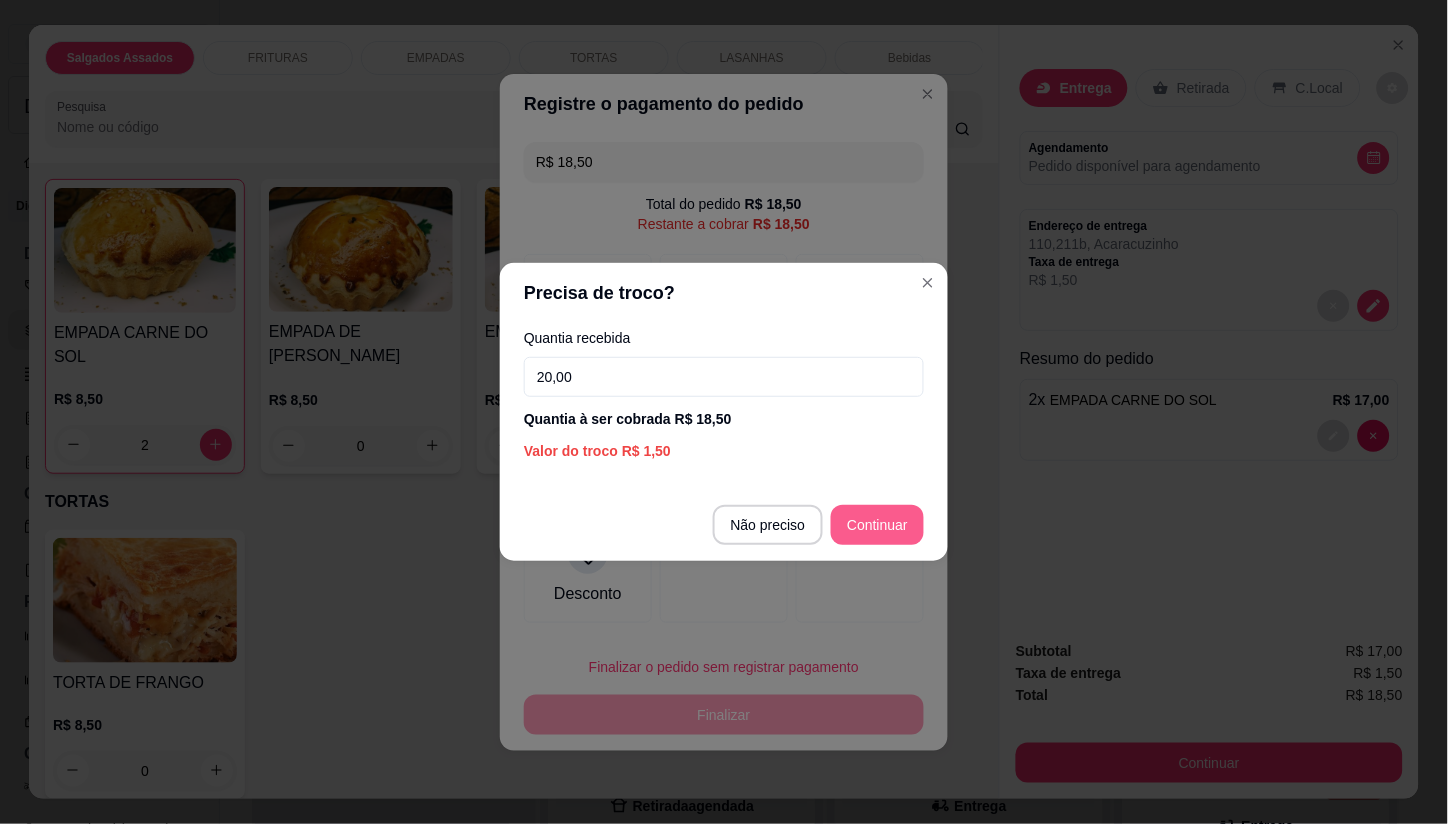 type on "20,00" 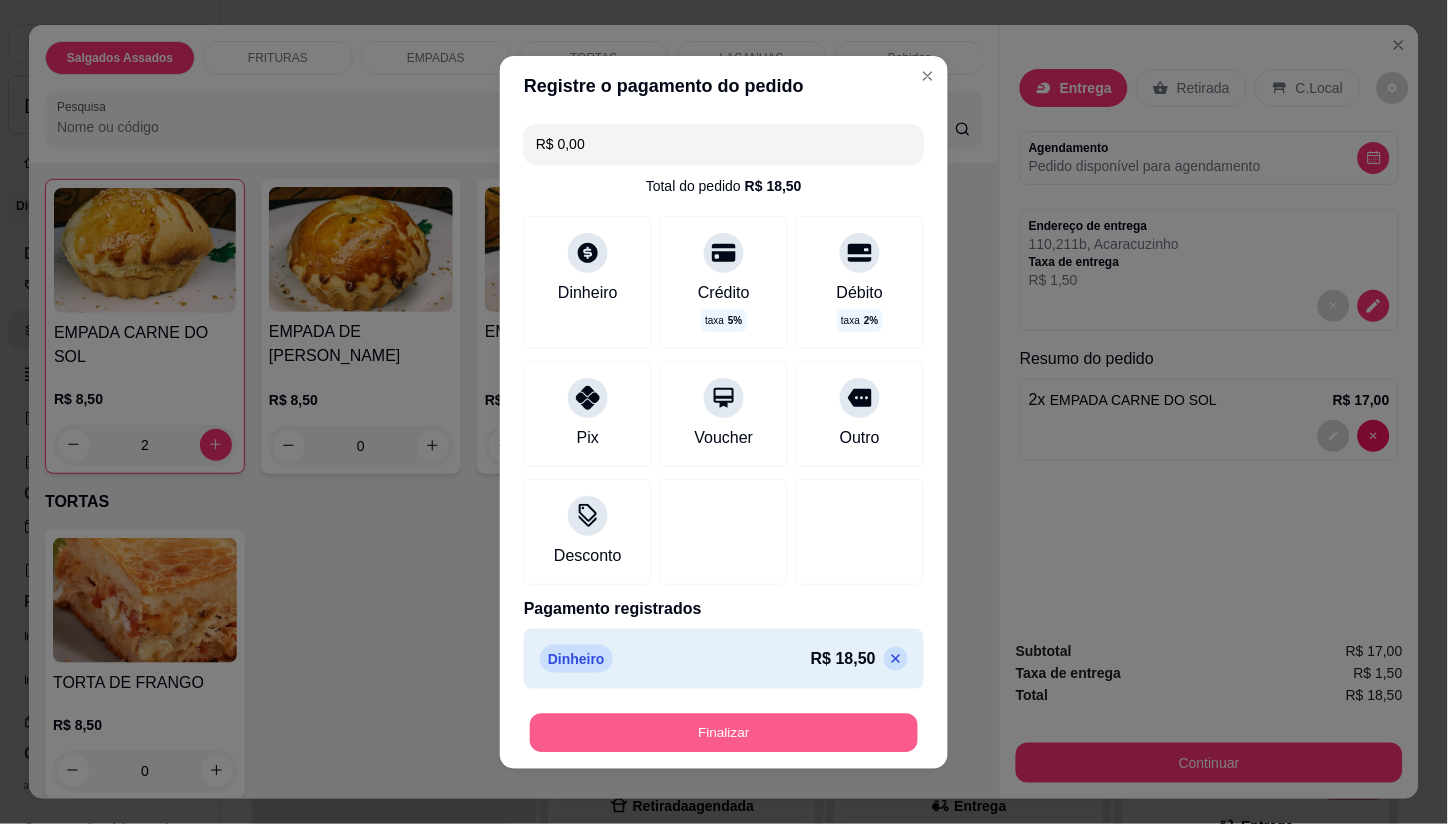 click on "Finalizar" at bounding box center [724, 732] 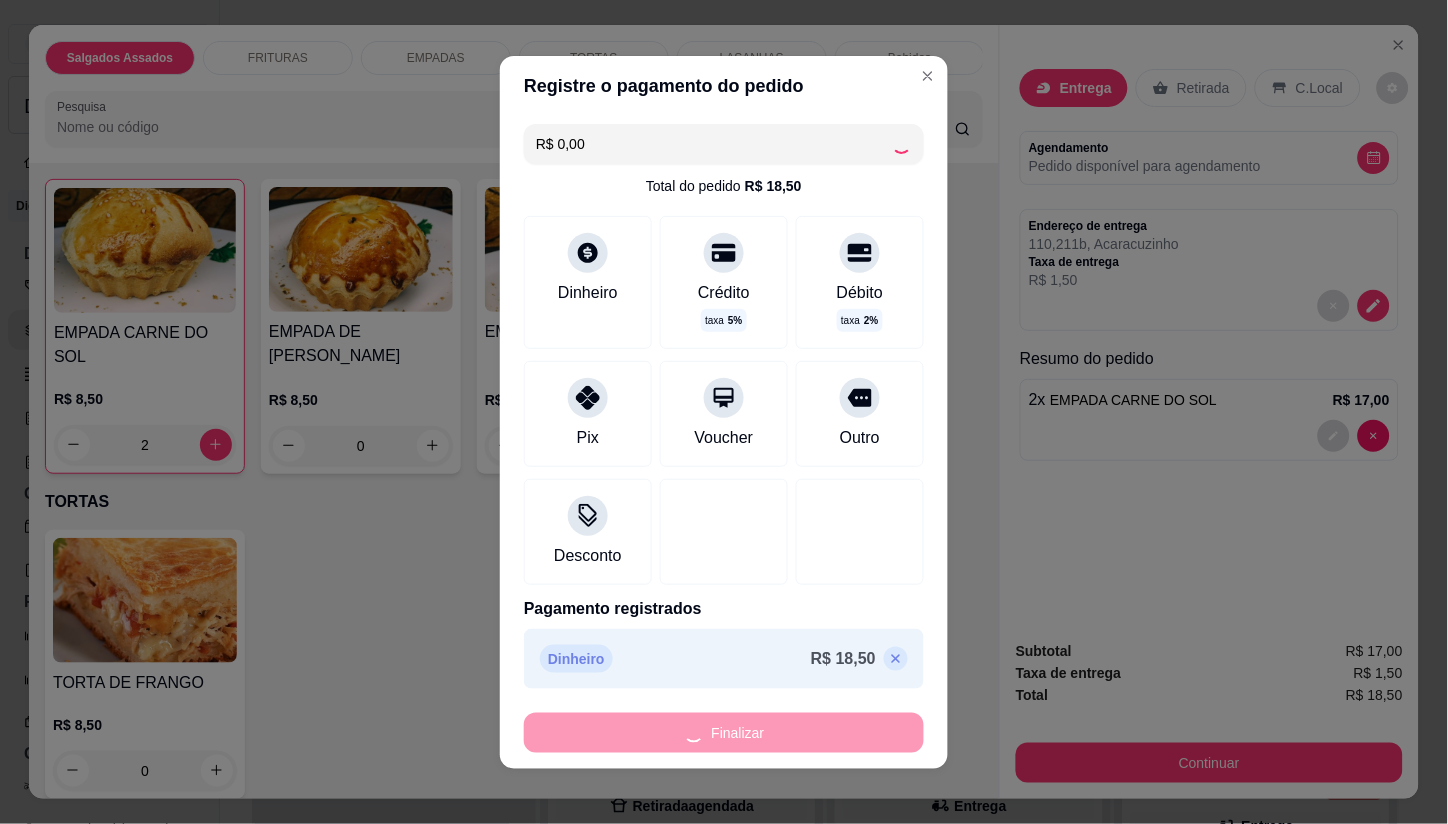 type on "0" 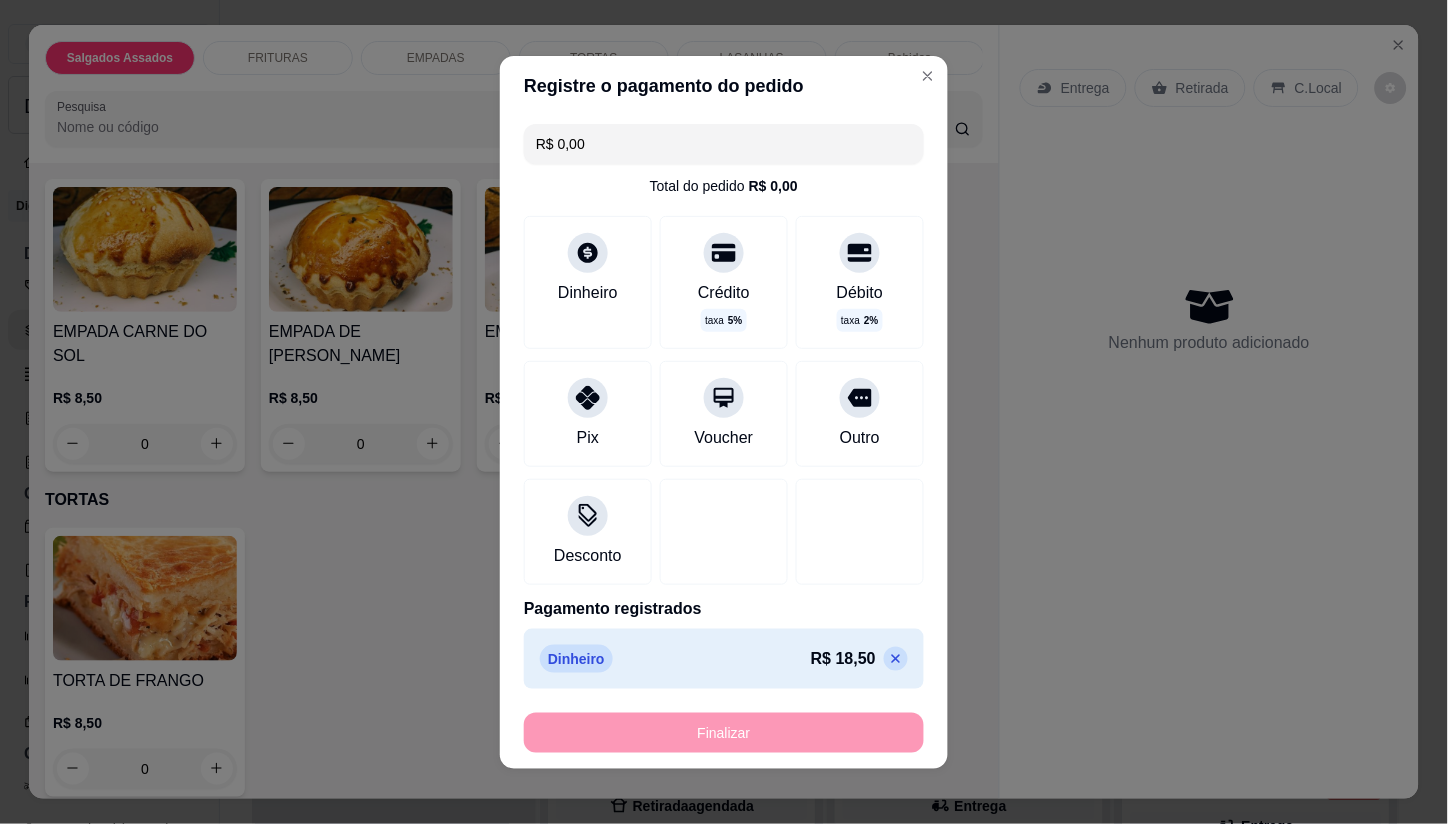 type on "-R$ 18,50" 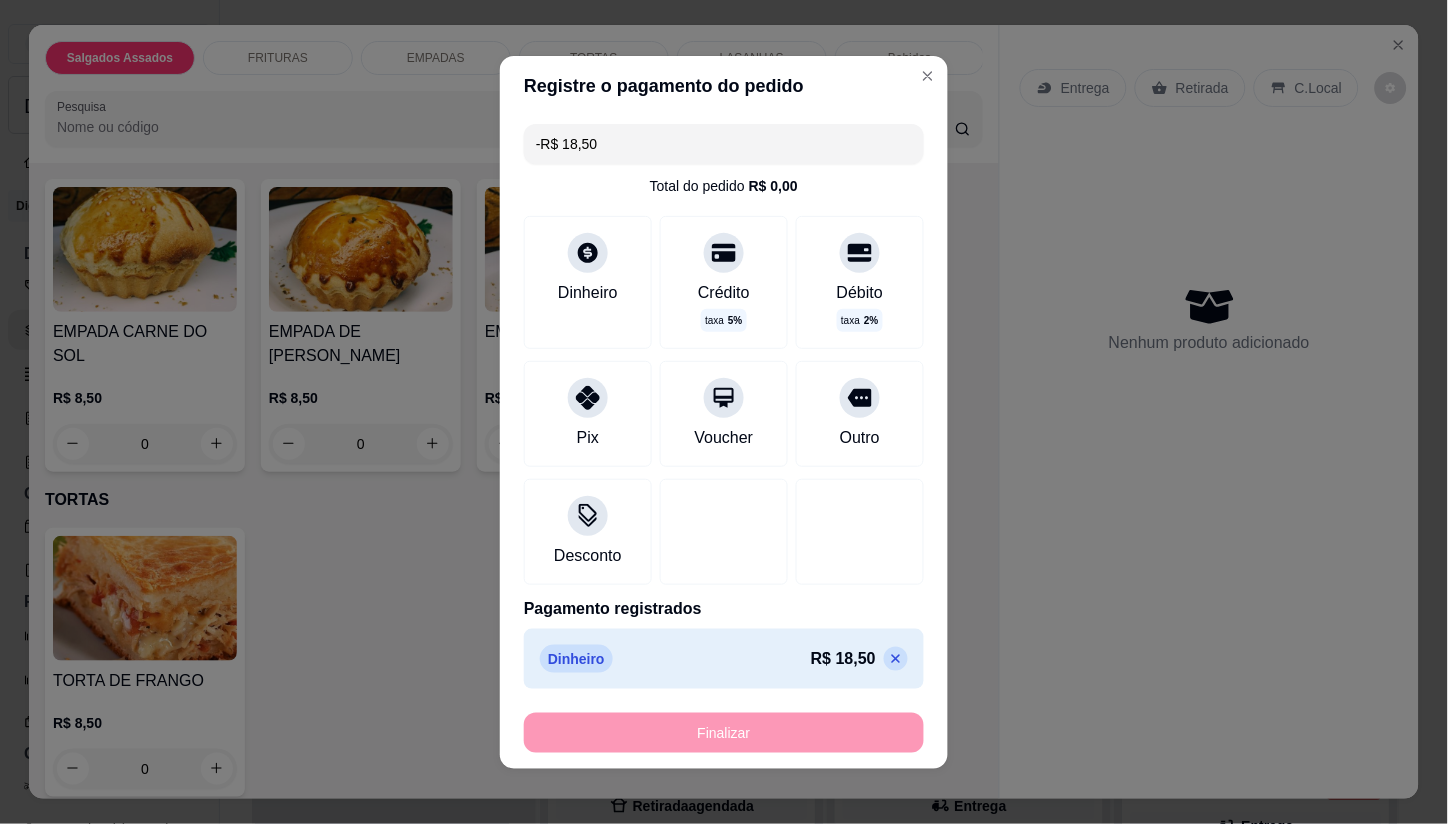 scroll, scrollTop: 1666, scrollLeft: 0, axis: vertical 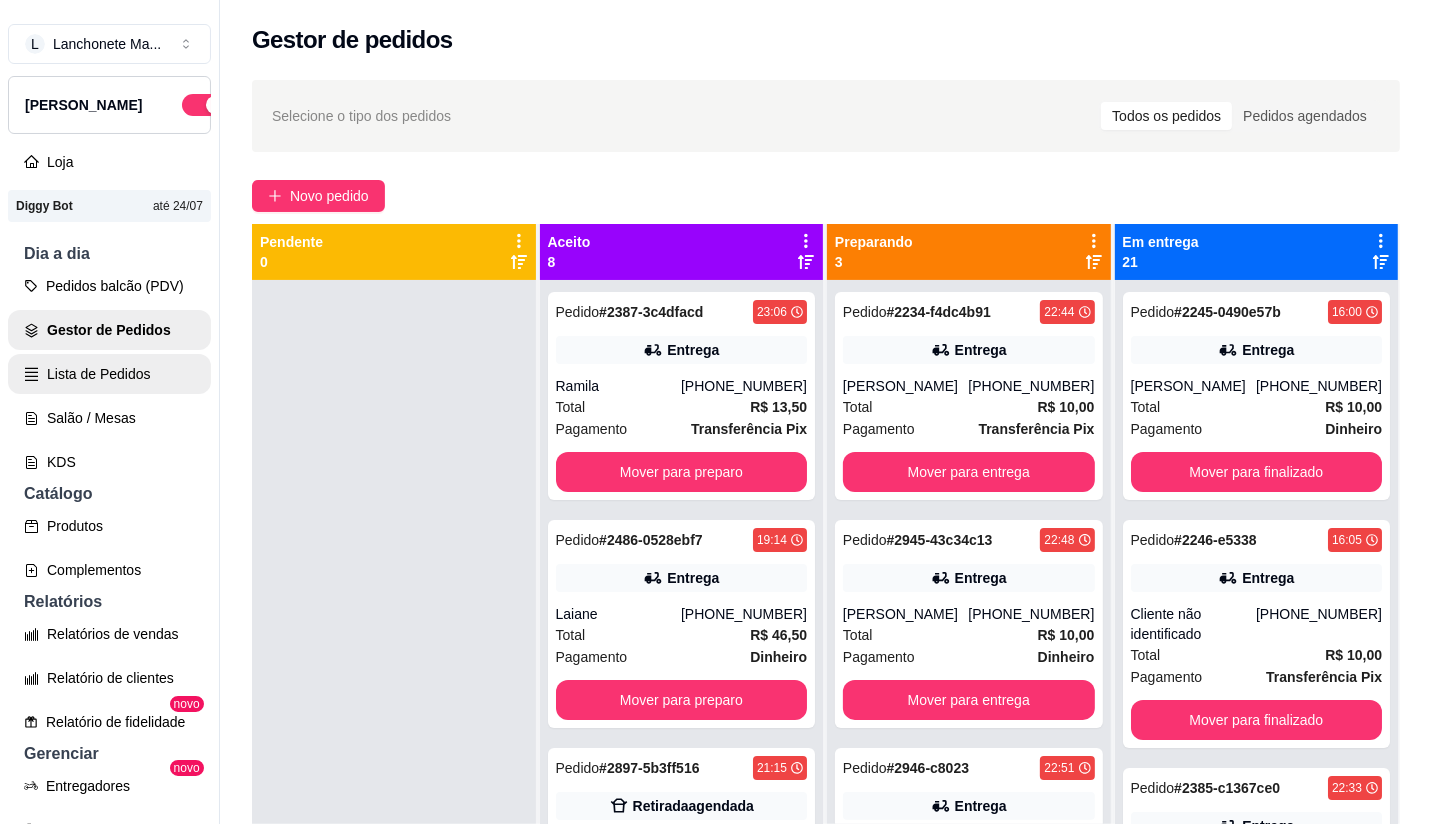 click on "Lista de Pedidos" at bounding box center (109, 374) 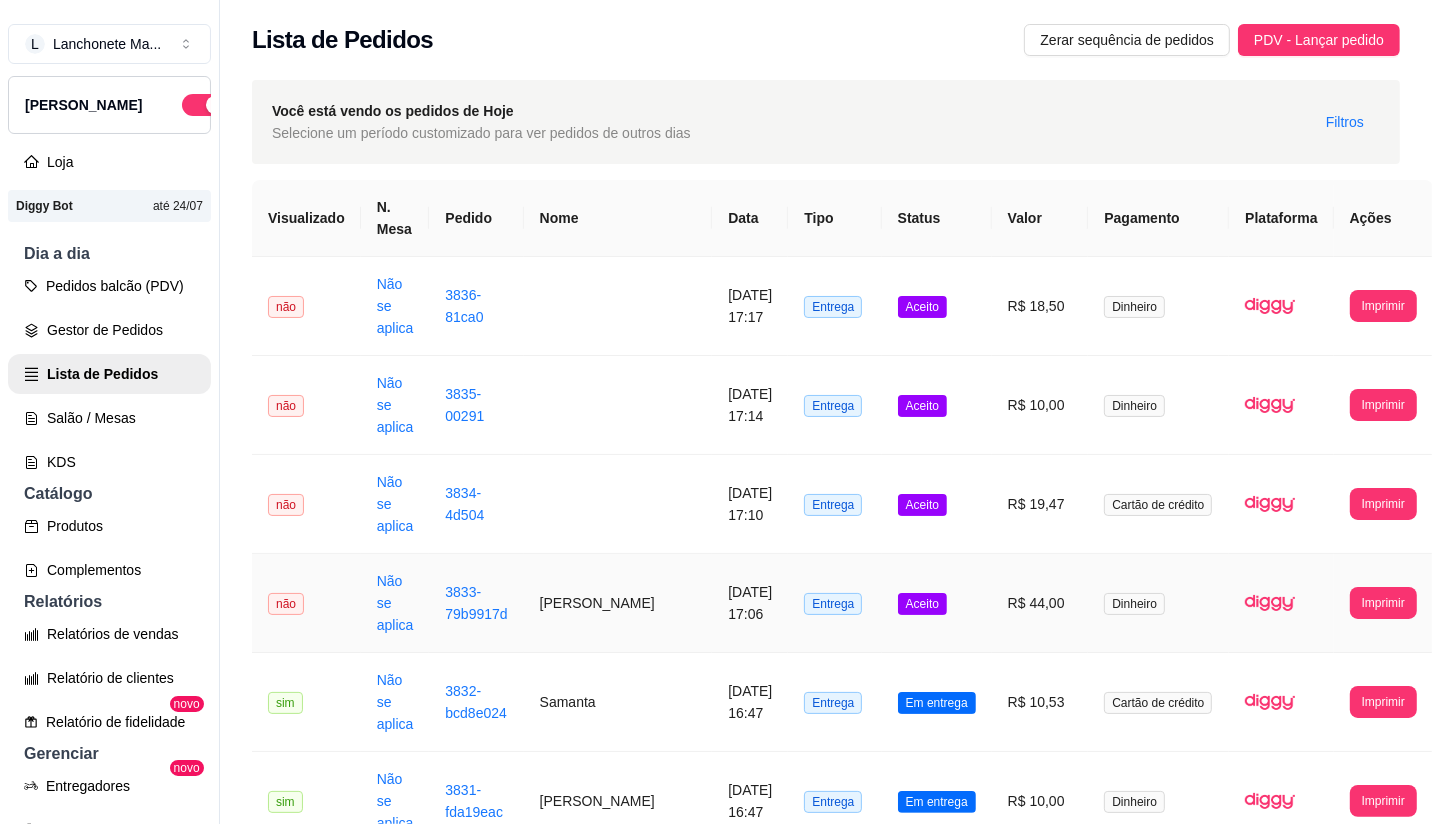 click on "Aceito" at bounding box center [937, 603] 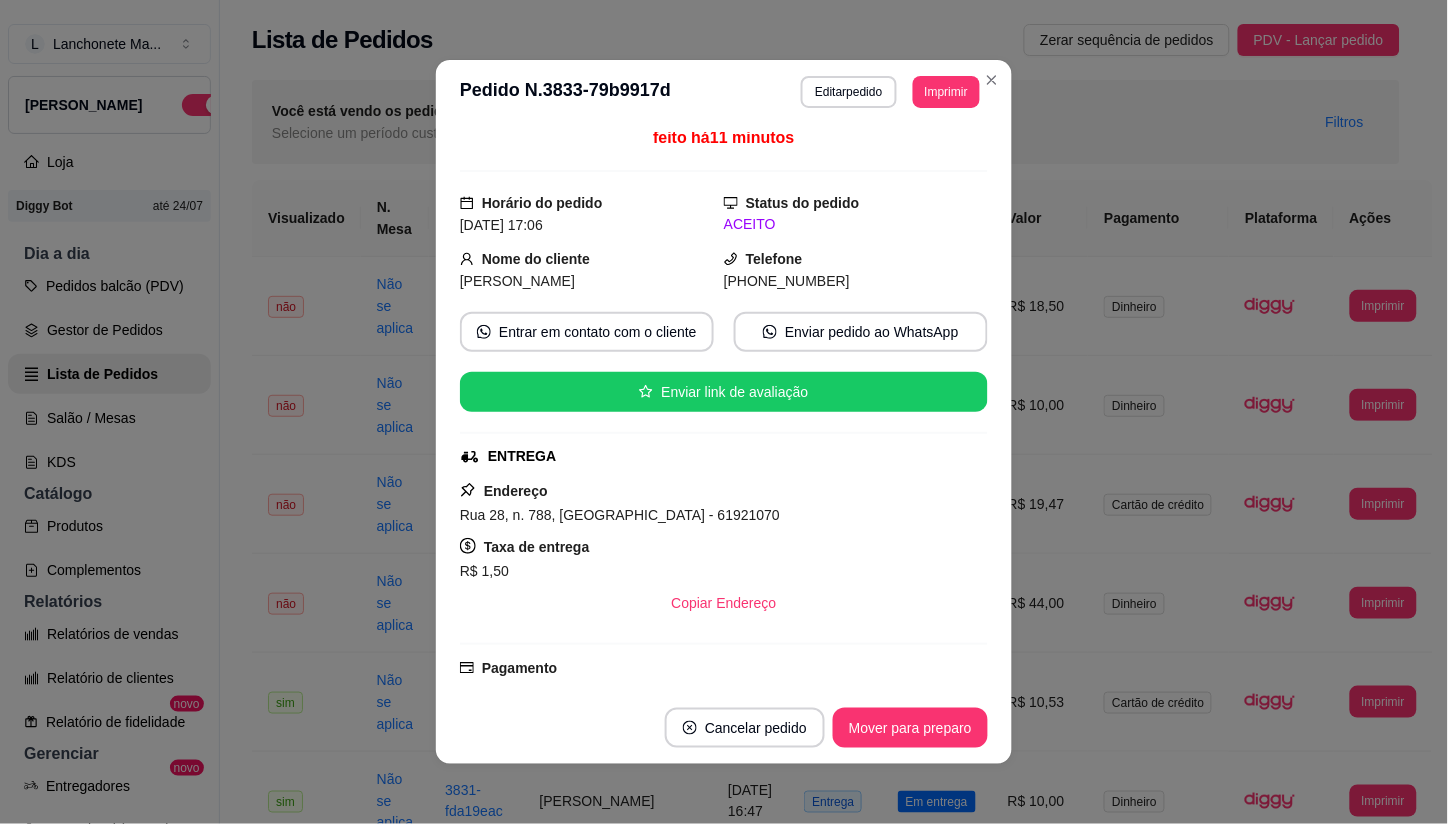 scroll, scrollTop: 0, scrollLeft: 0, axis: both 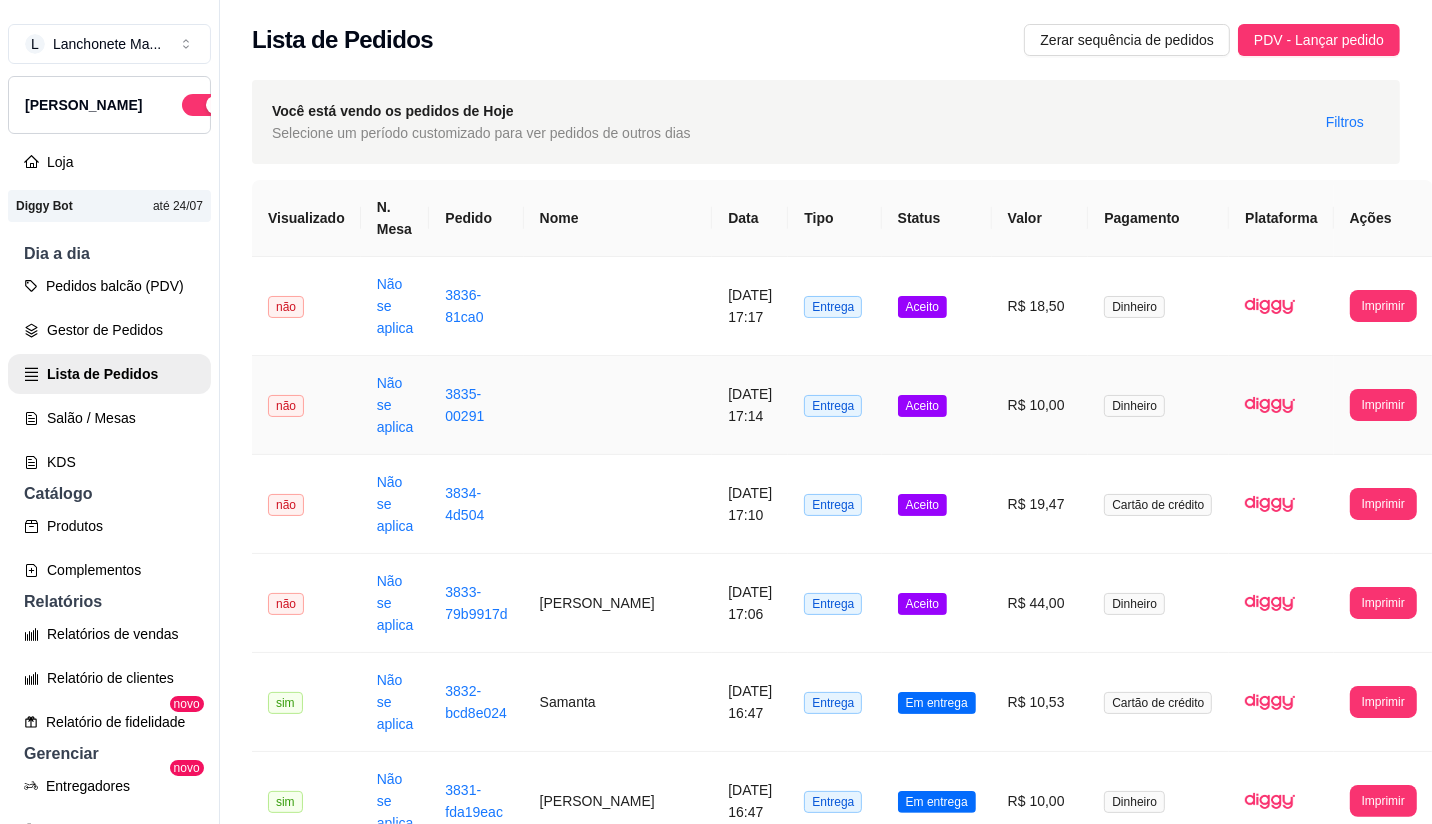 click on "R$ 10,00" at bounding box center (1040, 405) 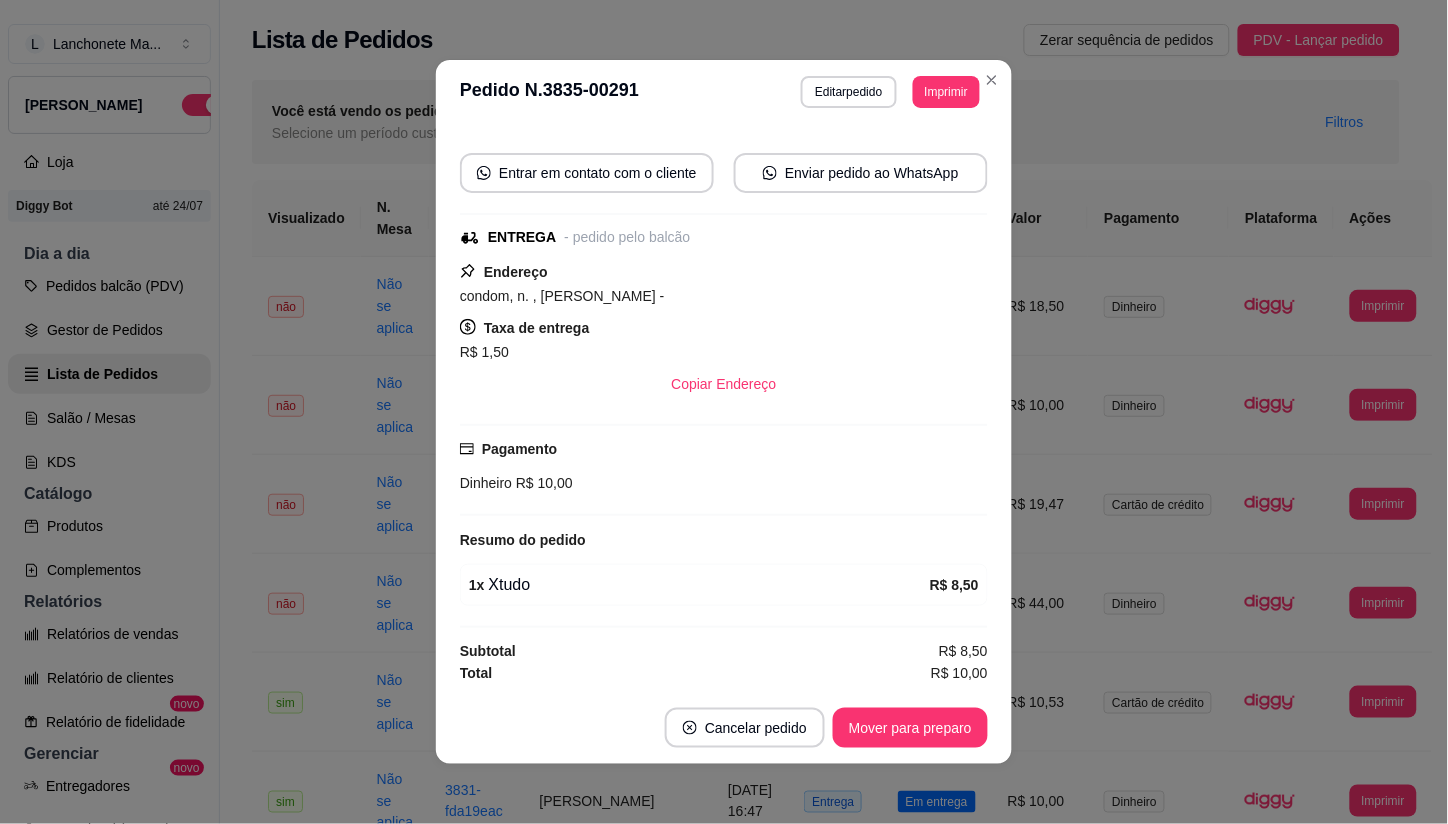 scroll, scrollTop: 167, scrollLeft: 0, axis: vertical 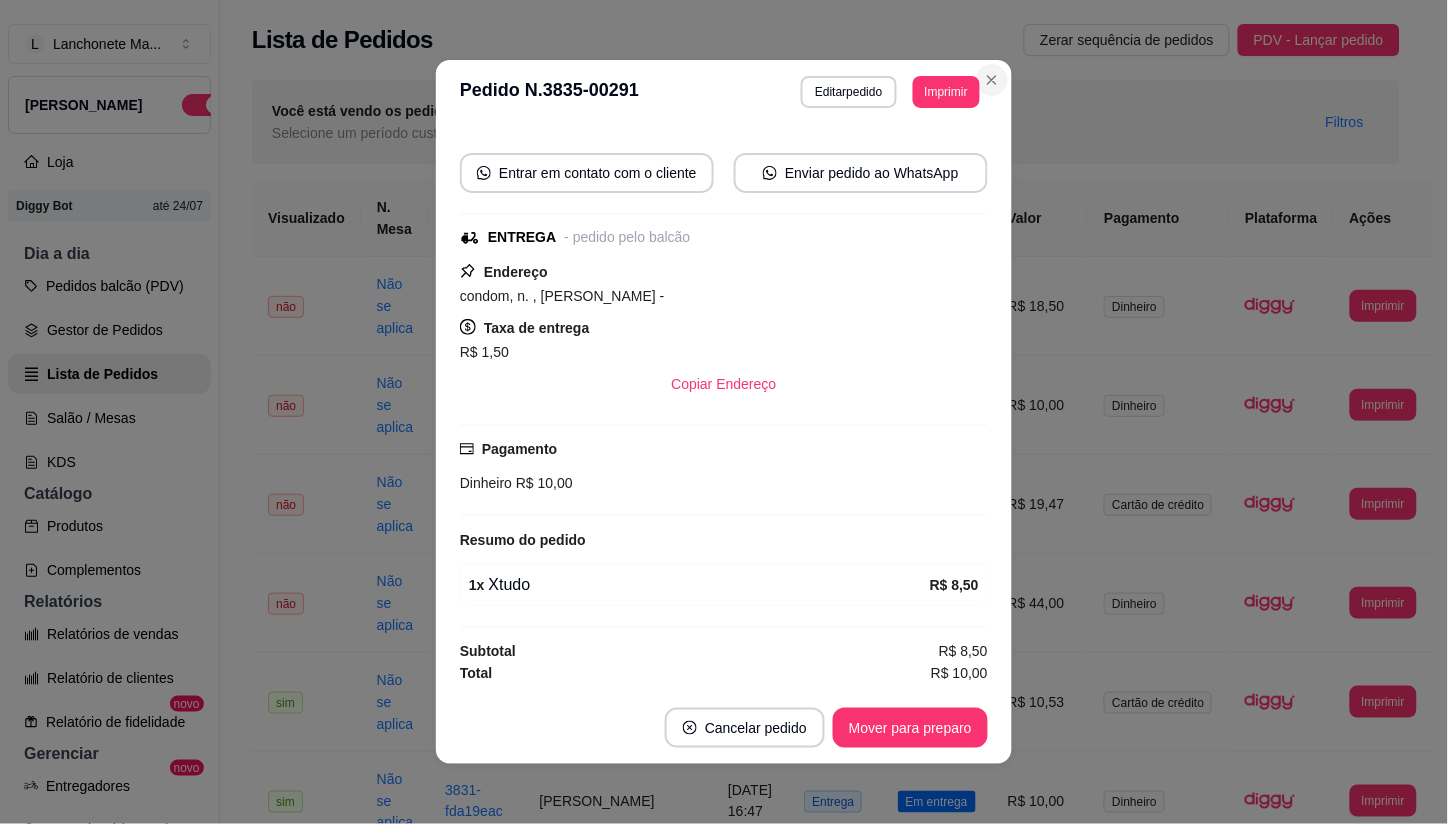 drag, startPoint x: 974, startPoint y: 64, endPoint x: 990, endPoint y: 91, distance: 31.38471 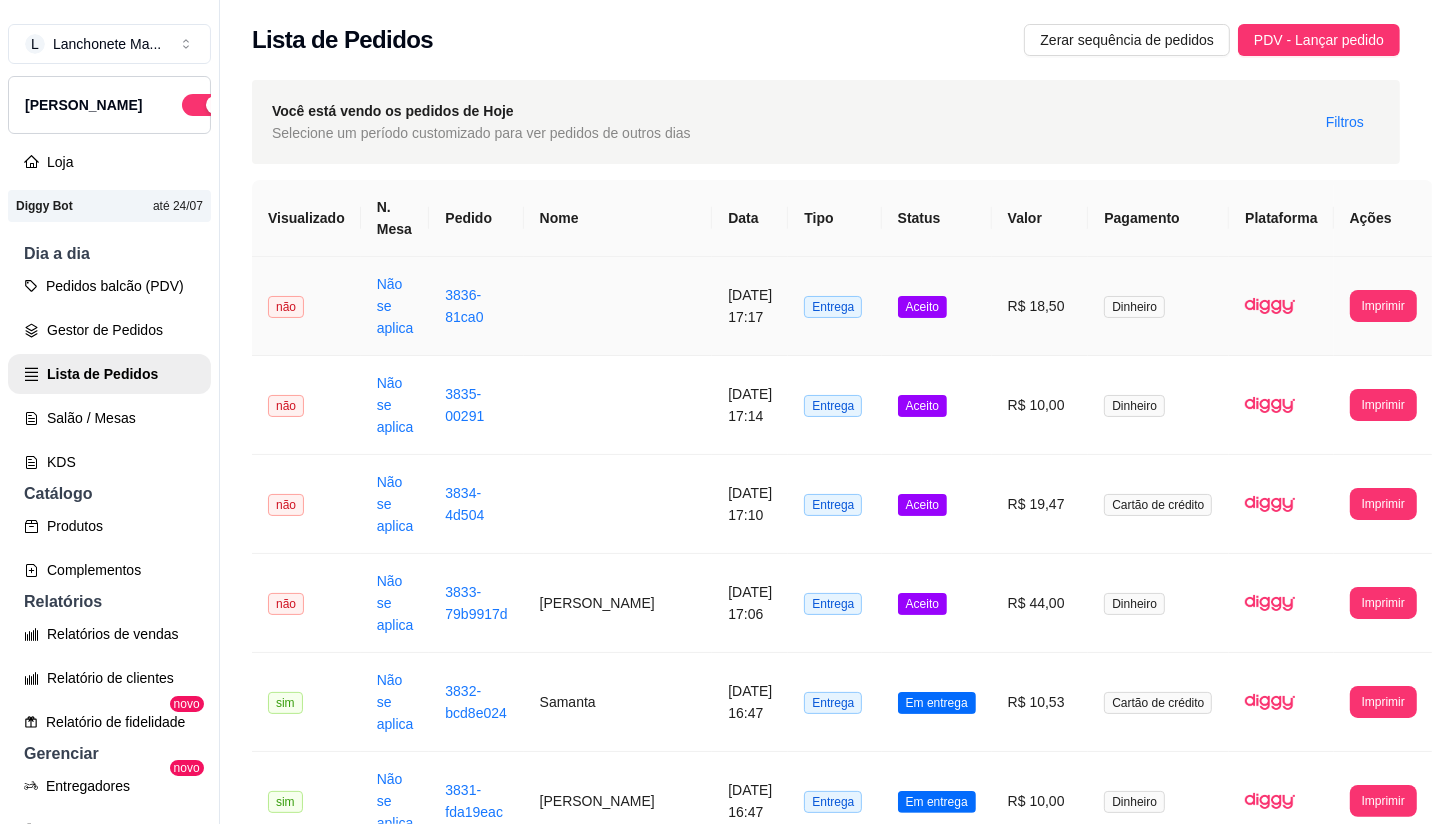 click on "Aceito" at bounding box center [937, 306] 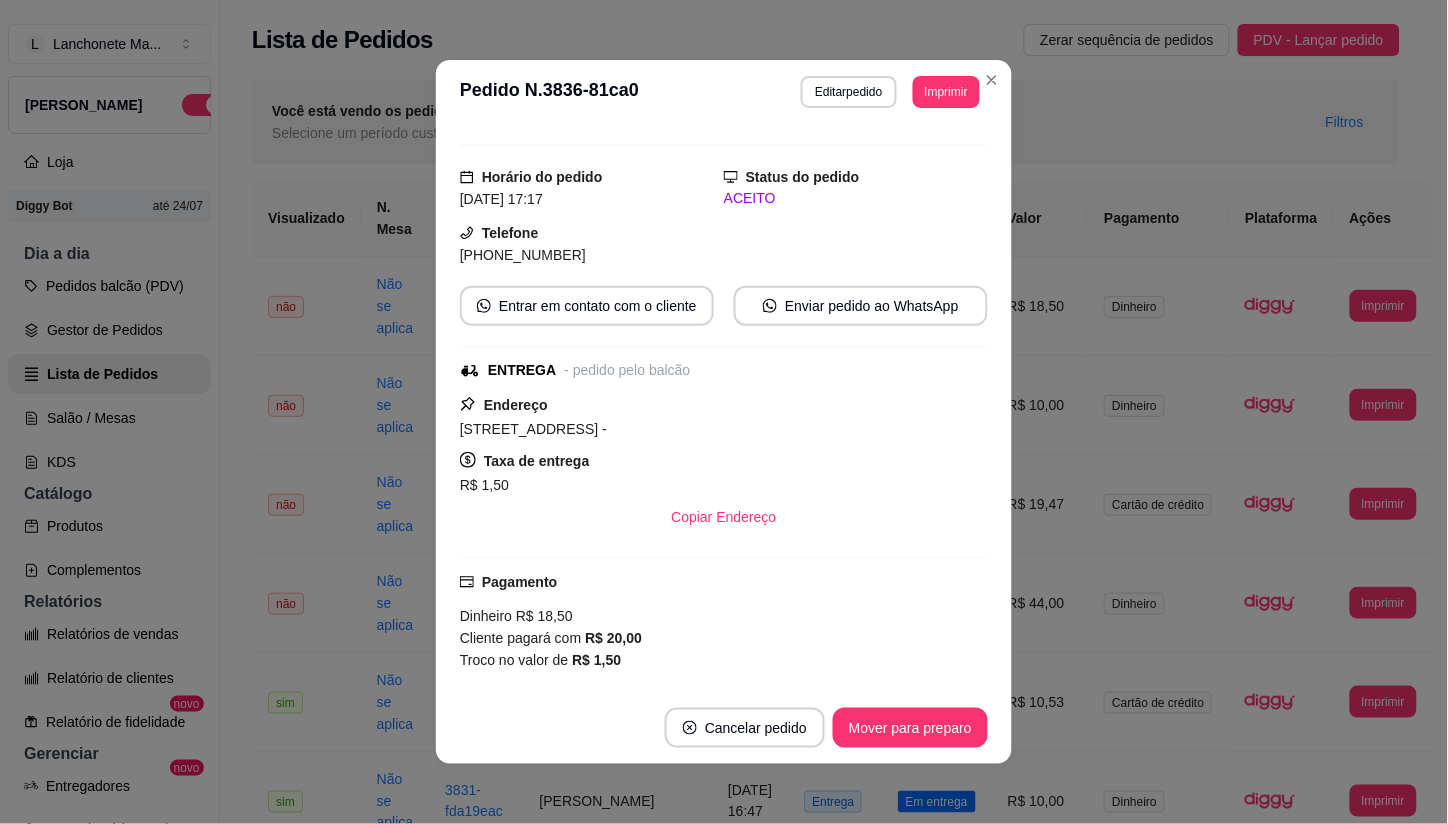 scroll, scrollTop: 0, scrollLeft: 0, axis: both 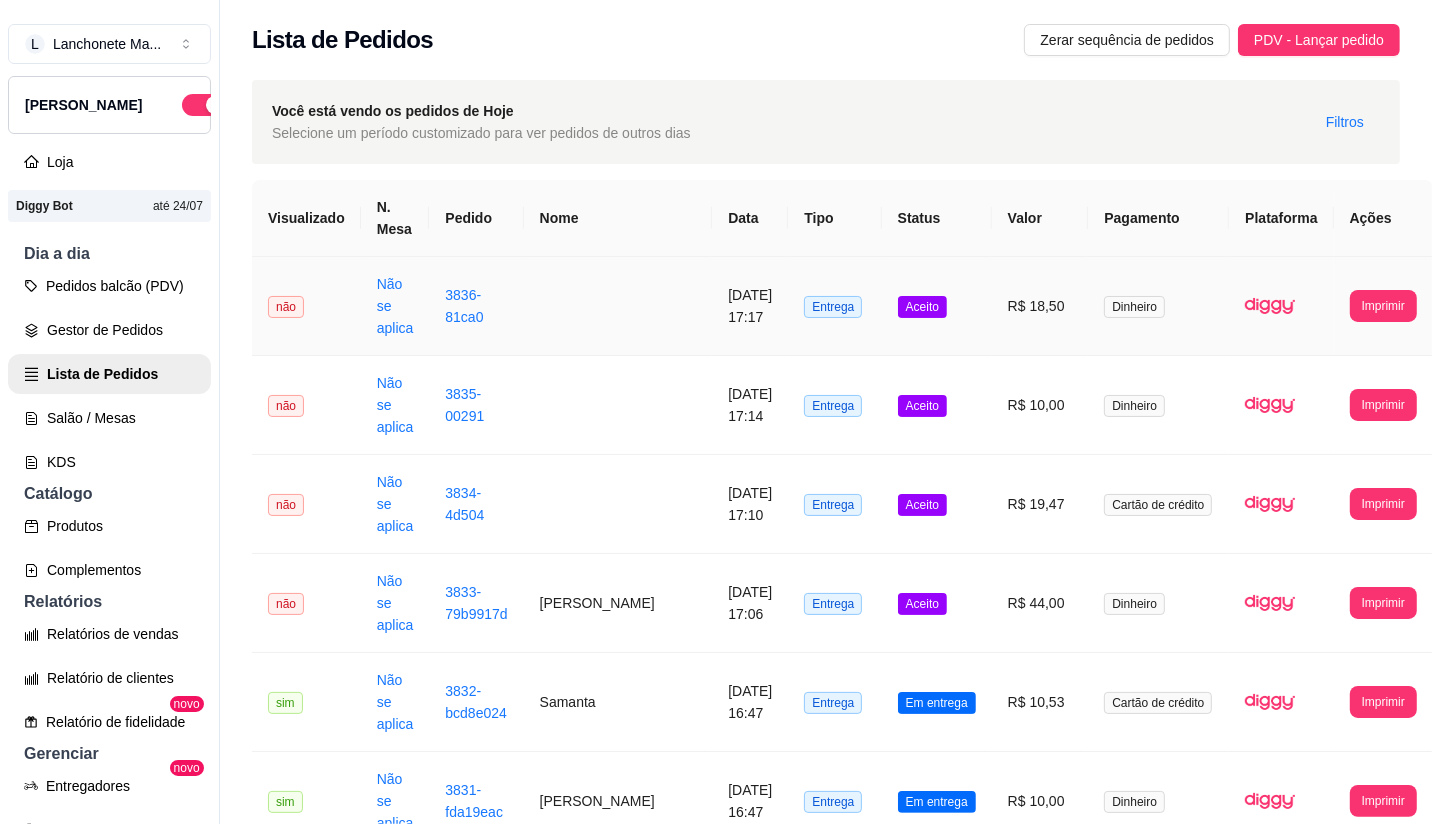 click on "Aceito" at bounding box center [937, 306] 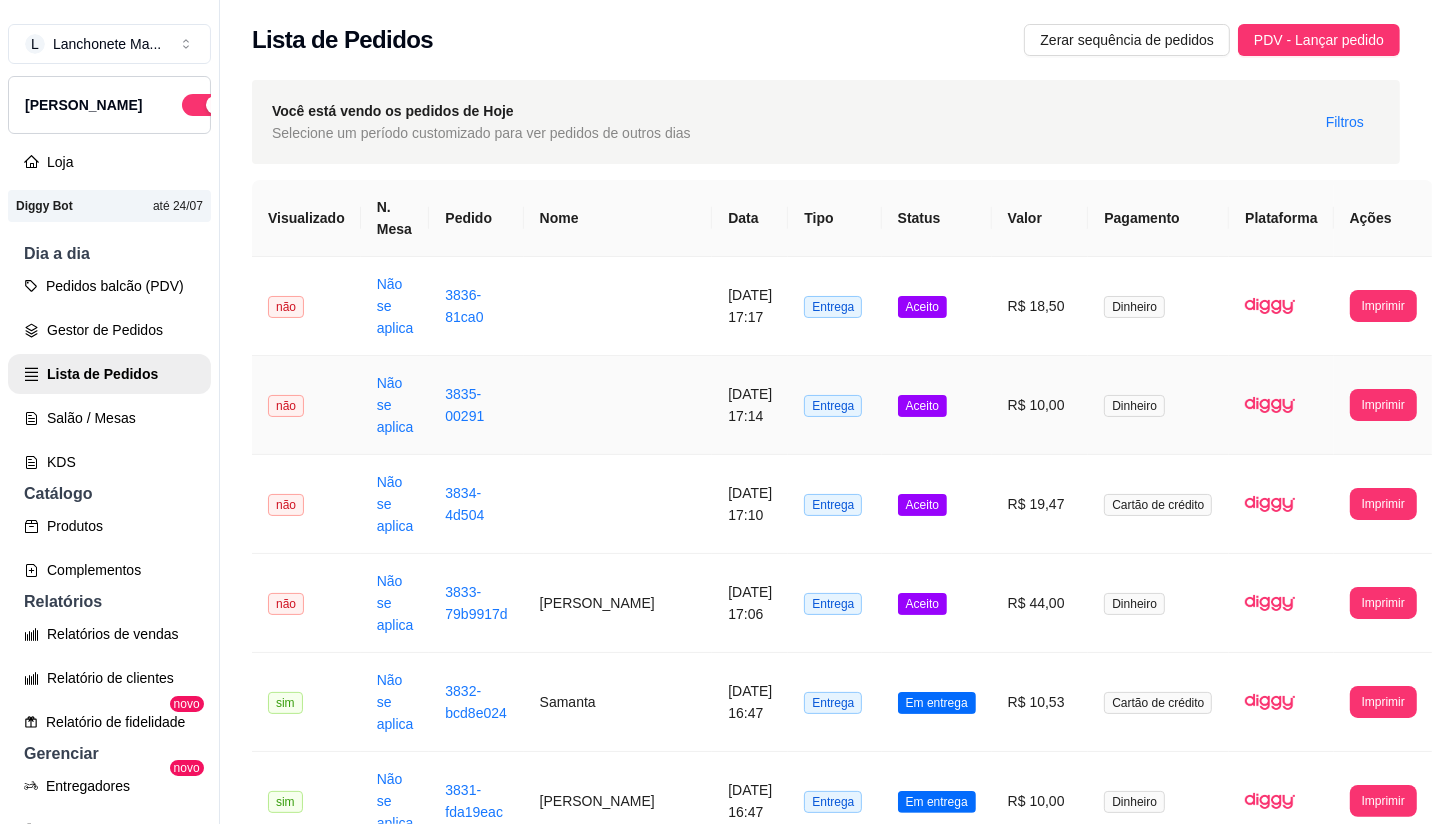 click on "Aceito" at bounding box center (937, 405) 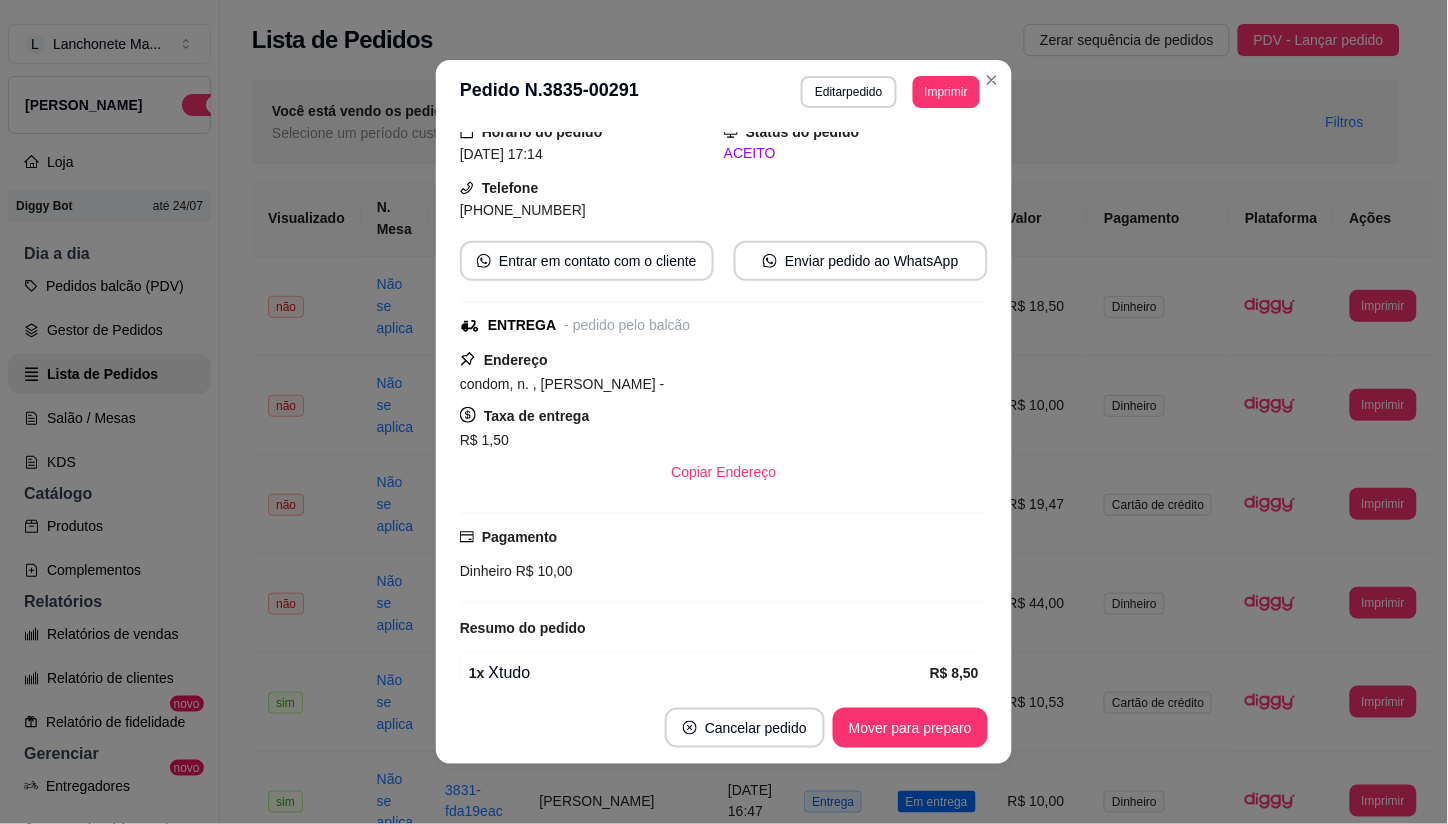 scroll, scrollTop: 167, scrollLeft: 0, axis: vertical 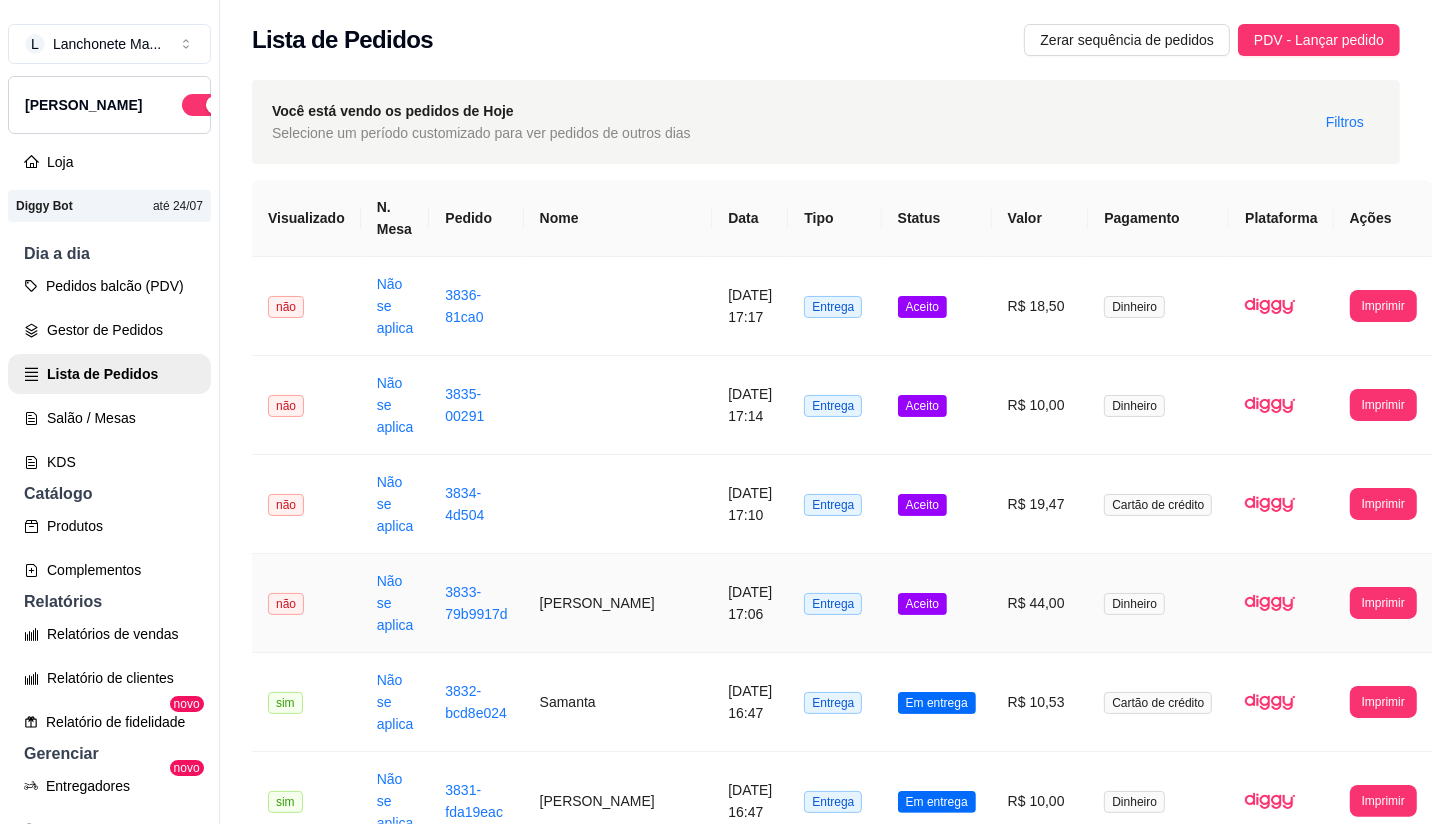 click on "Aceito" at bounding box center [937, 603] 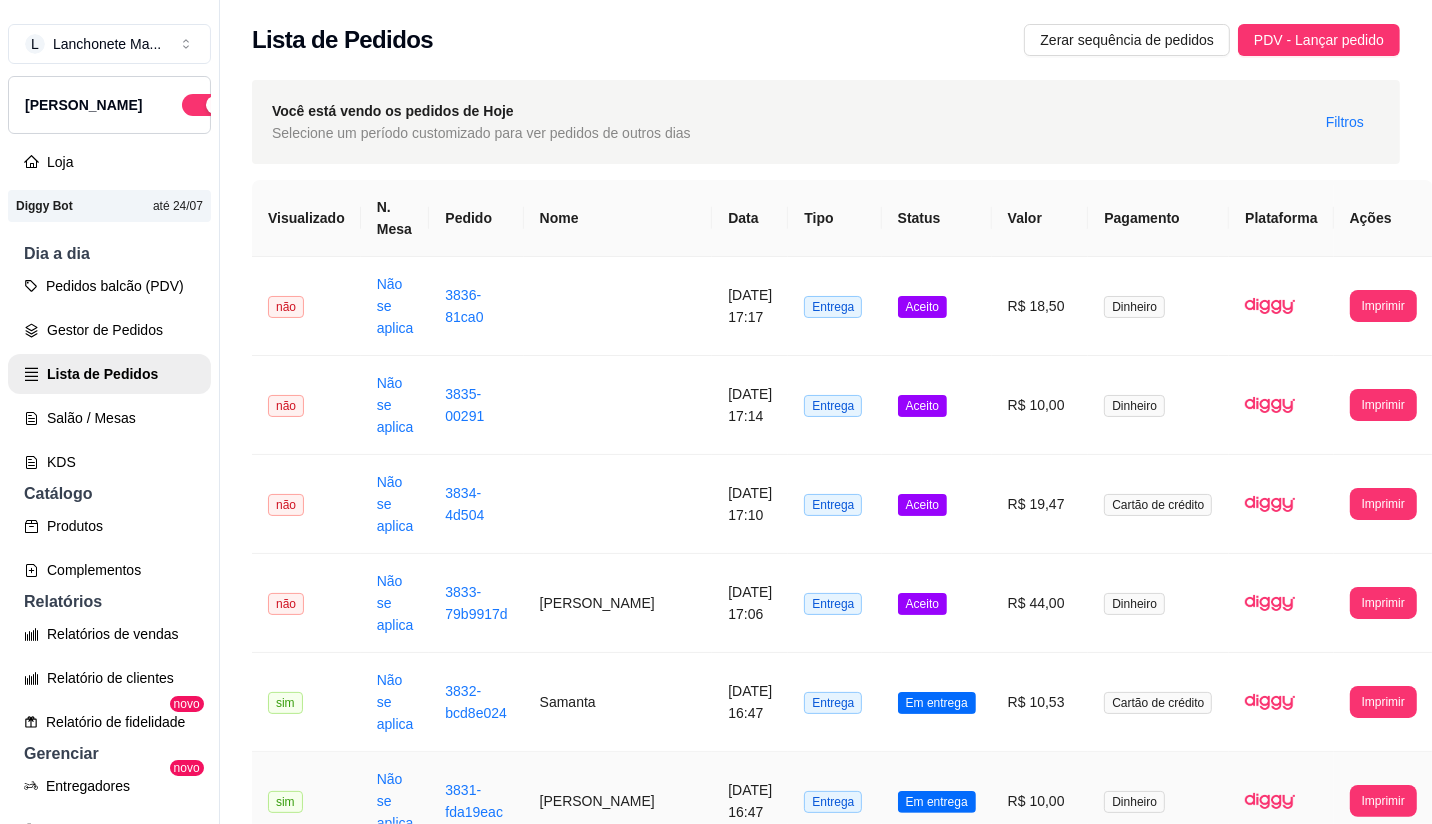 click on "Em entrega" at bounding box center (937, 802) 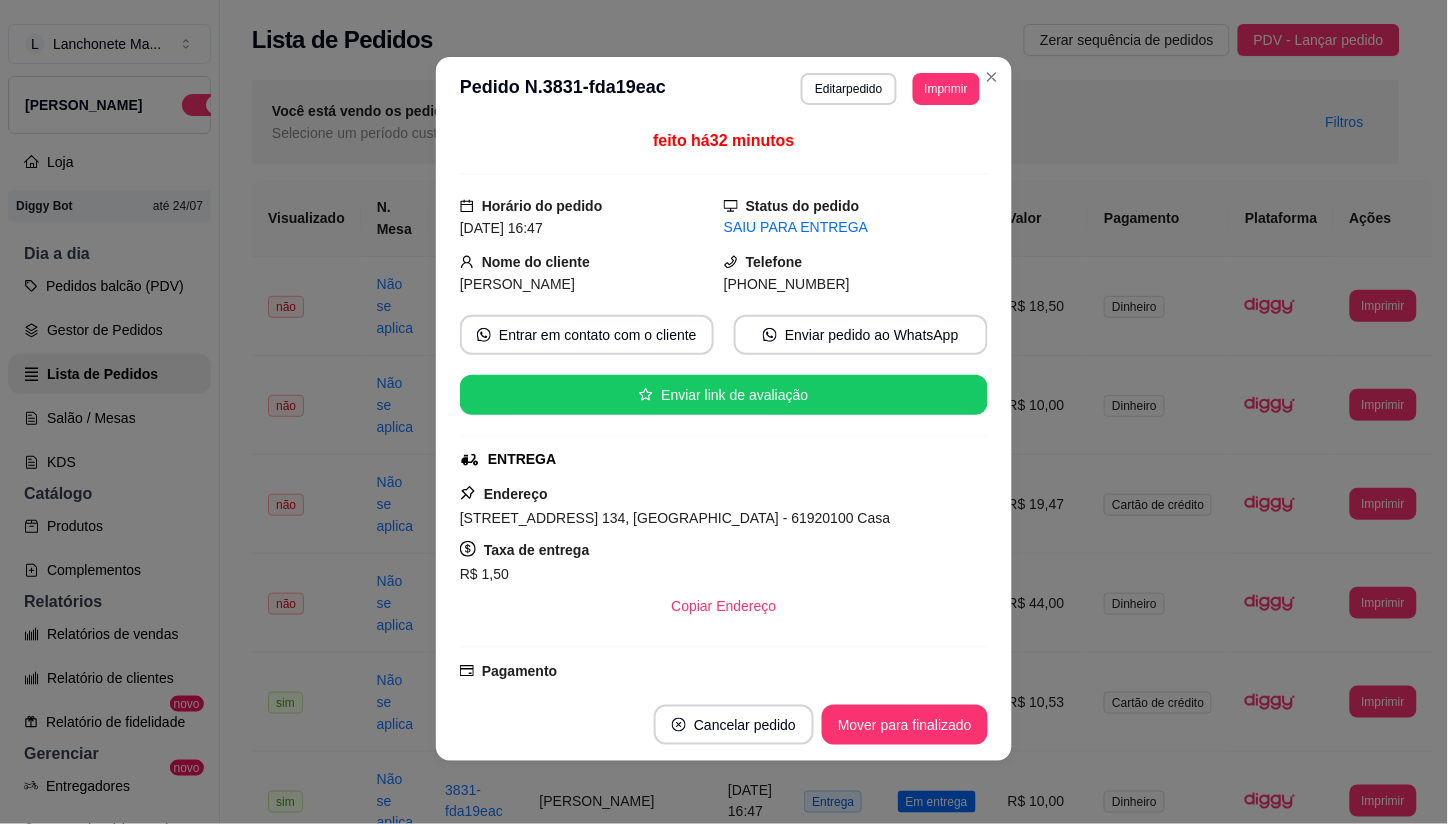 scroll, scrollTop: 0, scrollLeft: 0, axis: both 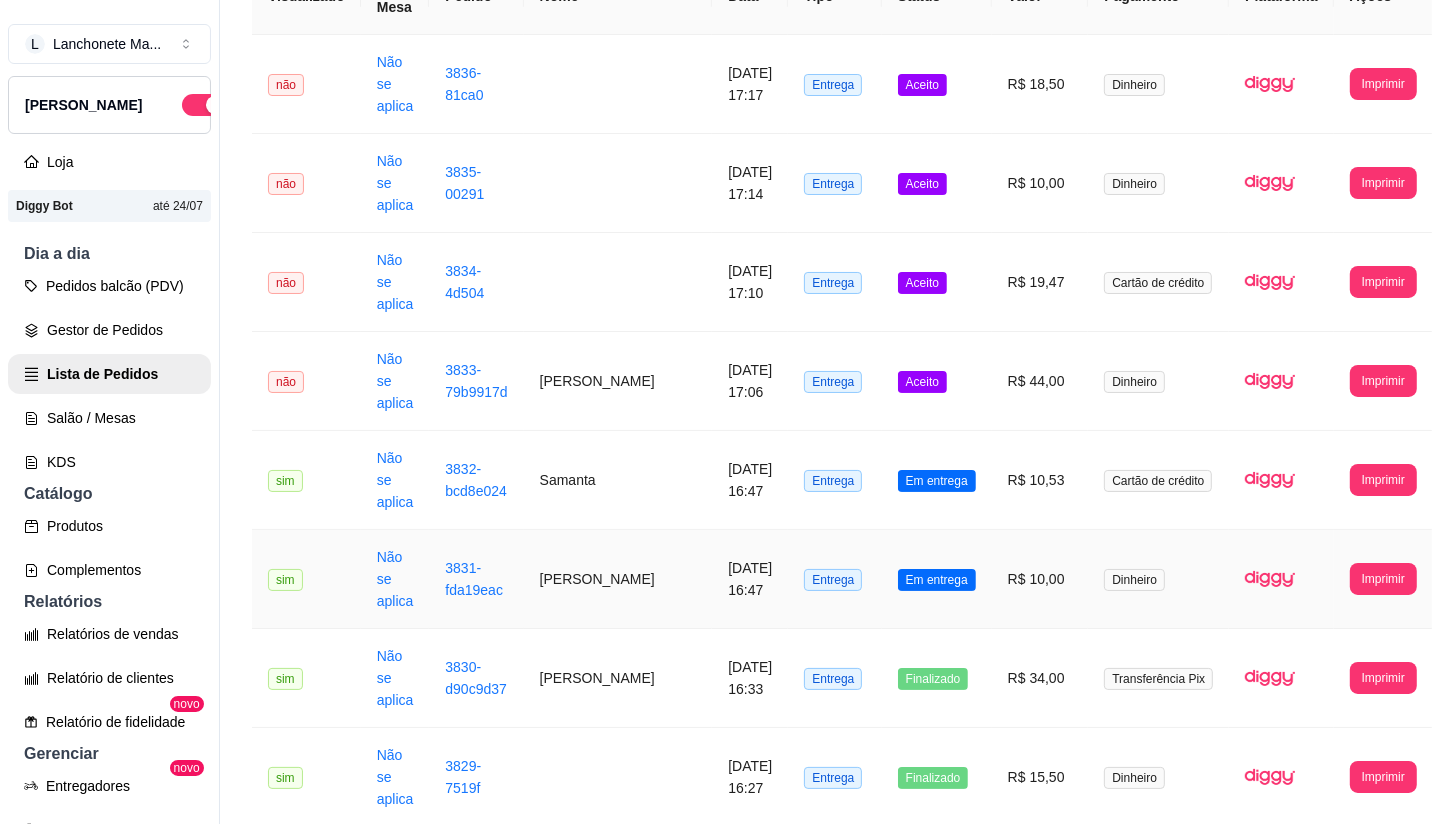 click on "Em entrega" at bounding box center [937, 579] 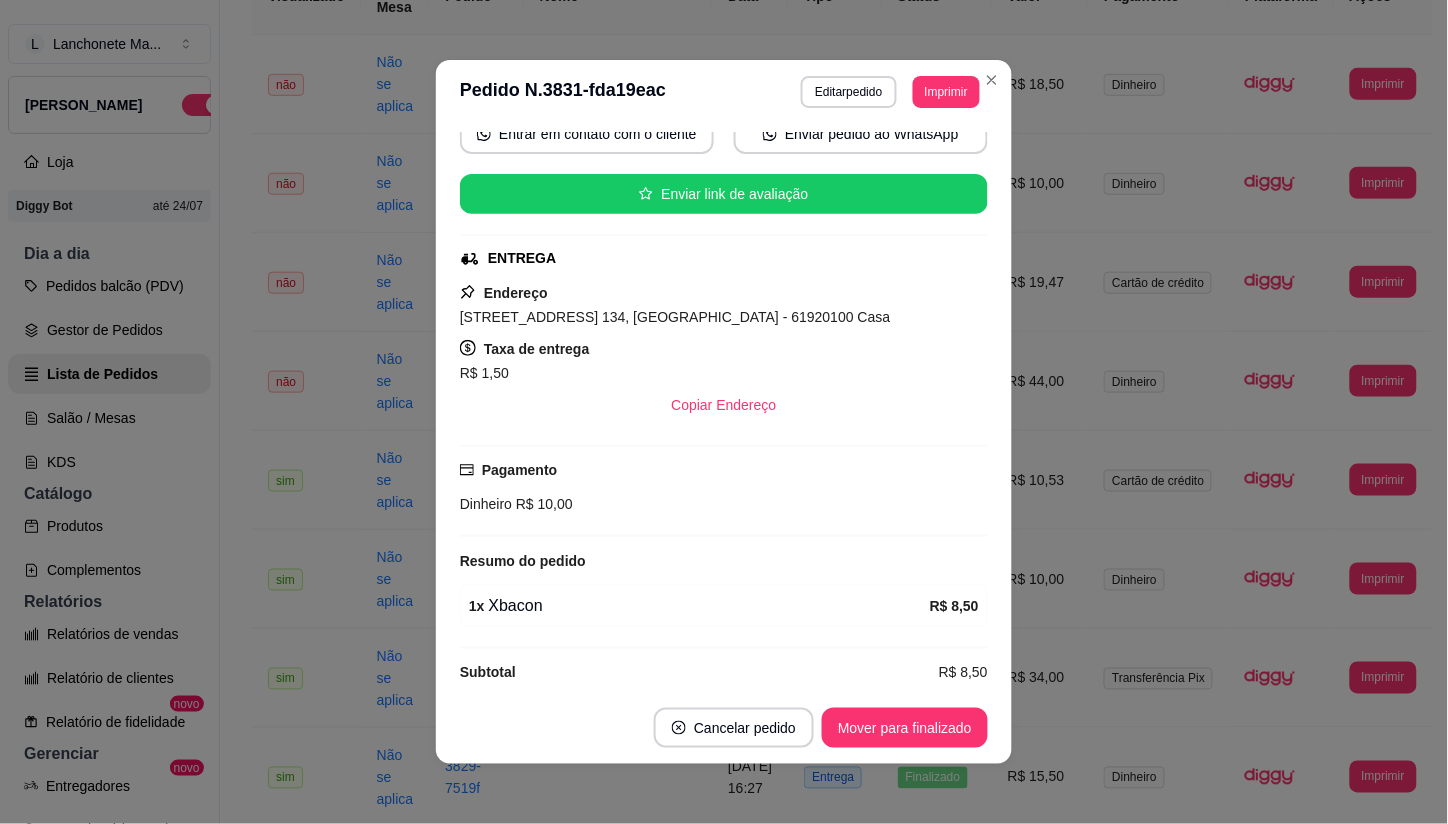 scroll, scrollTop: 227, scrollLeft: 0, axis: vertical 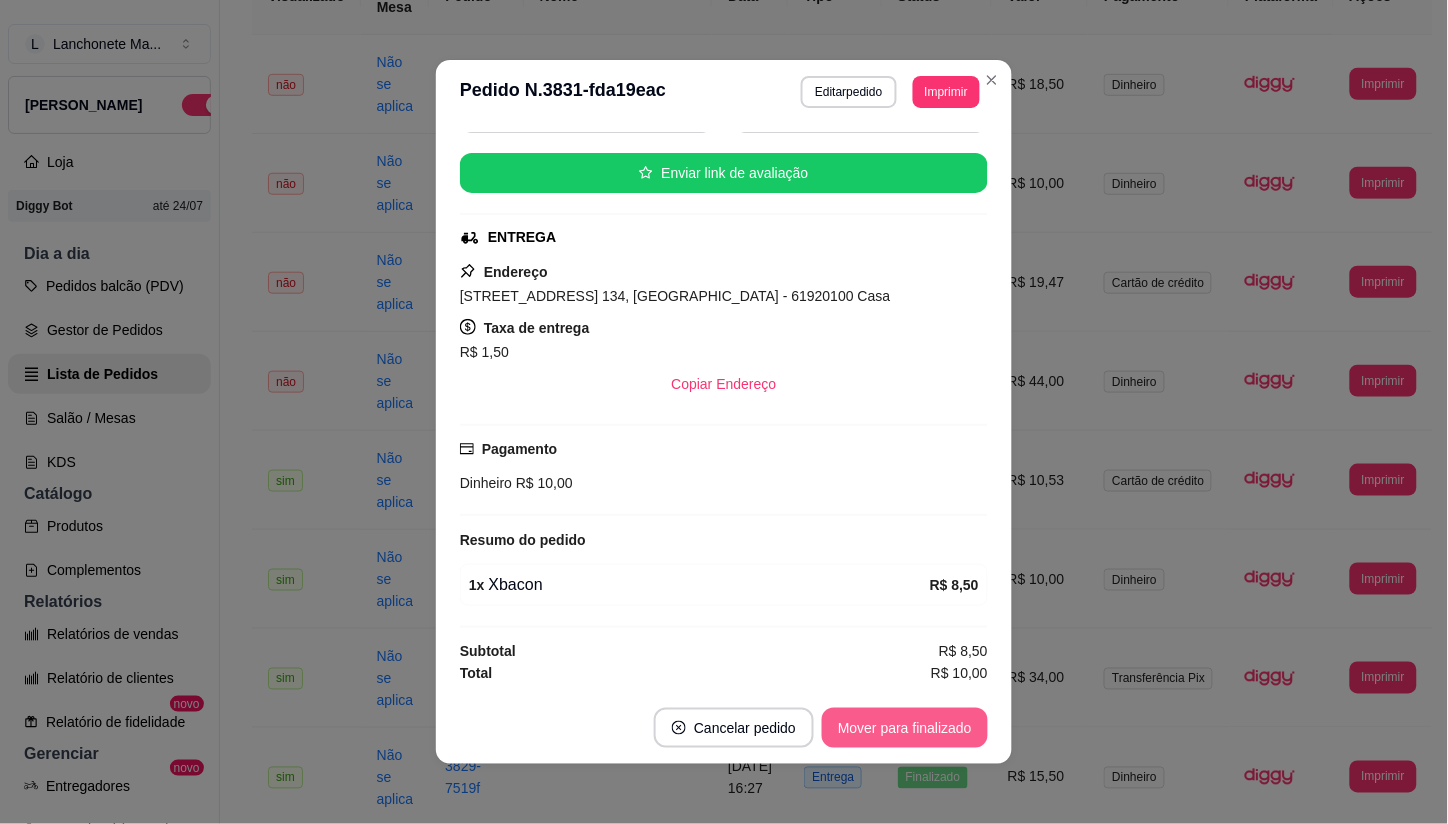 click on "Mover para finalizado" at bounding box center (905, 728) 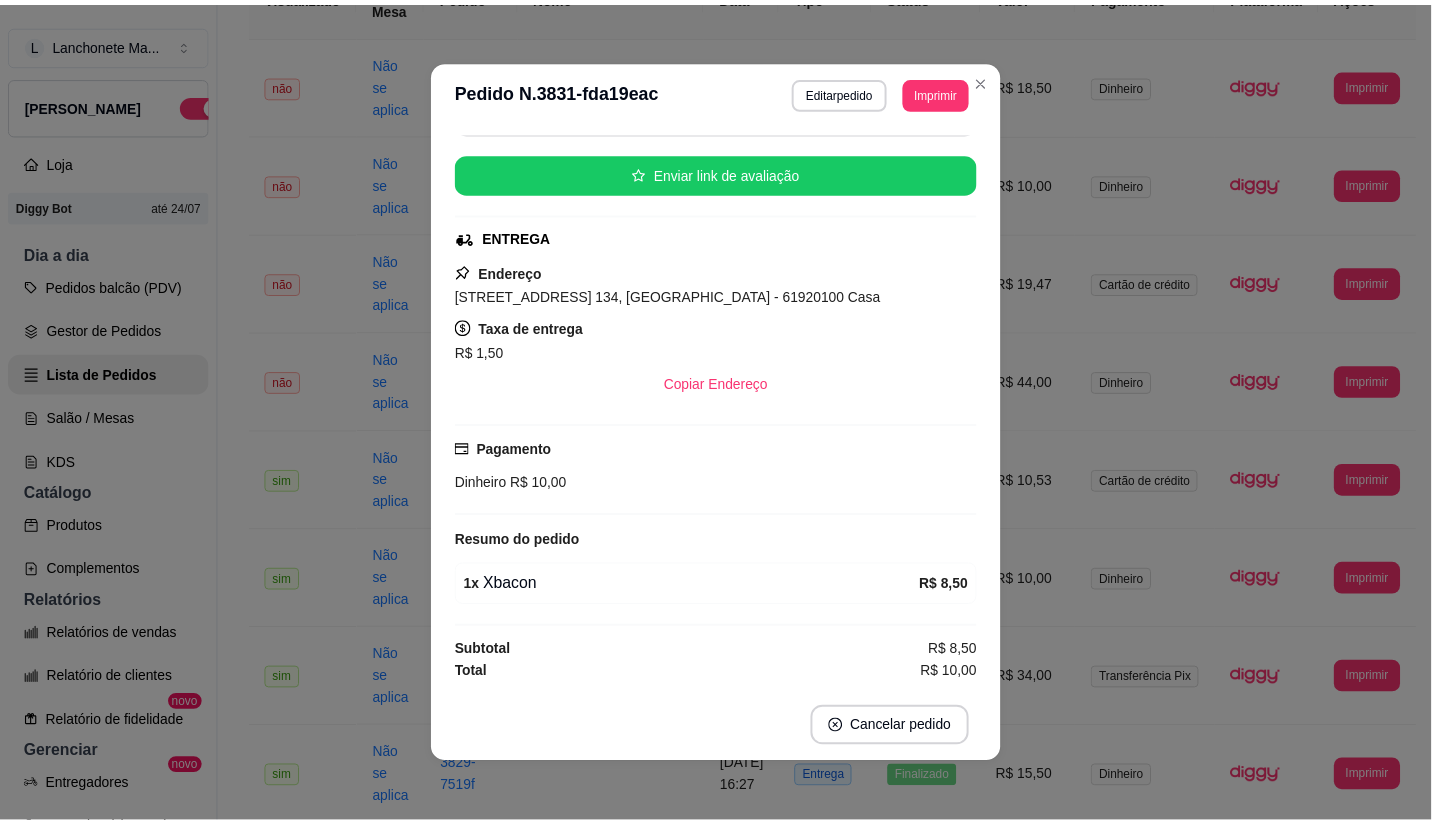 scroll, scrollTop: 181, scrollLeft: 0, axis: vertical 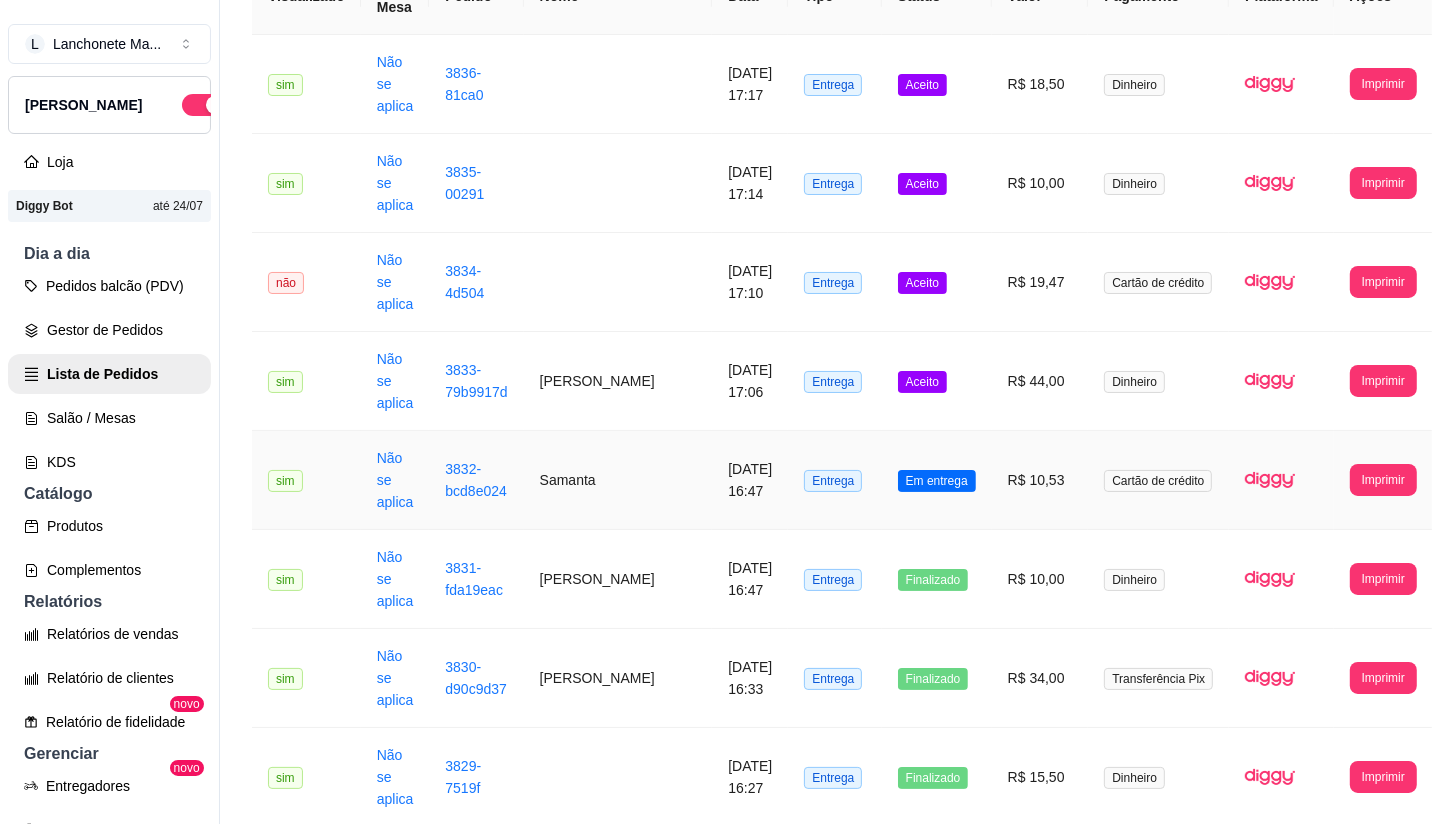 click on "Em entrega" at bounding box center [937, 481] 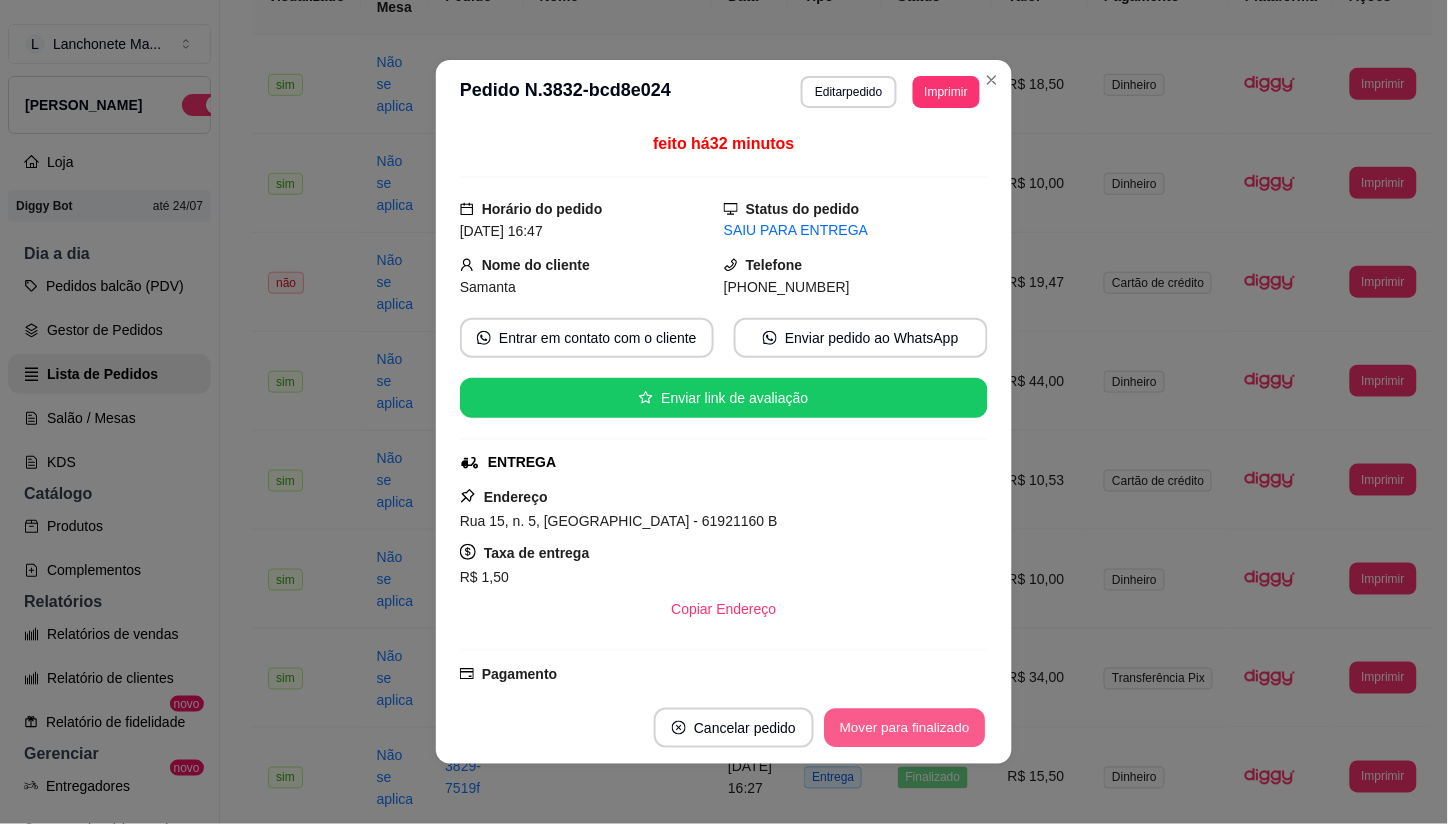 click on "Mover para finalizado" at bounding box center [905, 728] 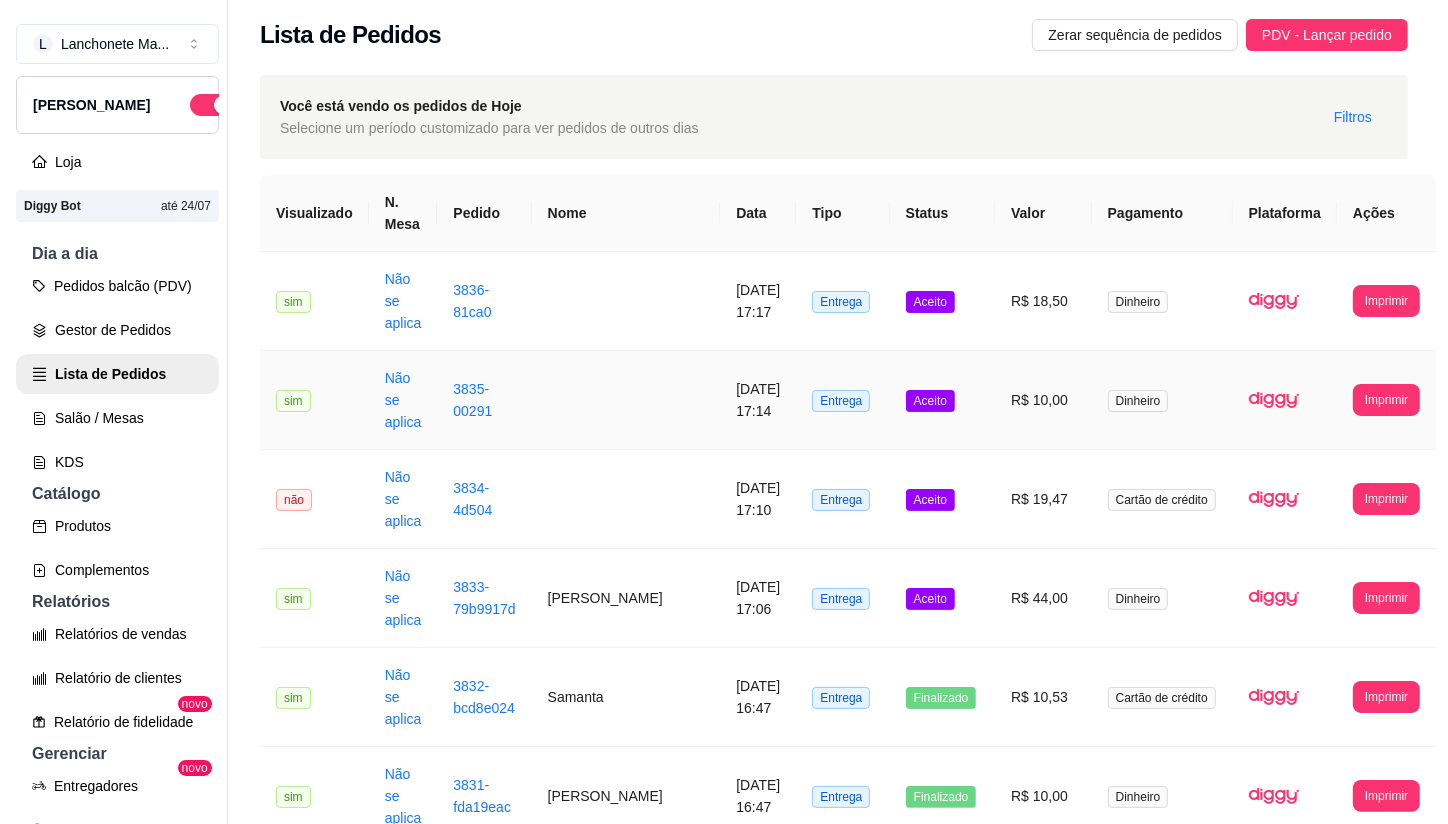 scroll, scrollTop: 0, scrollLeft: 0, axis: both 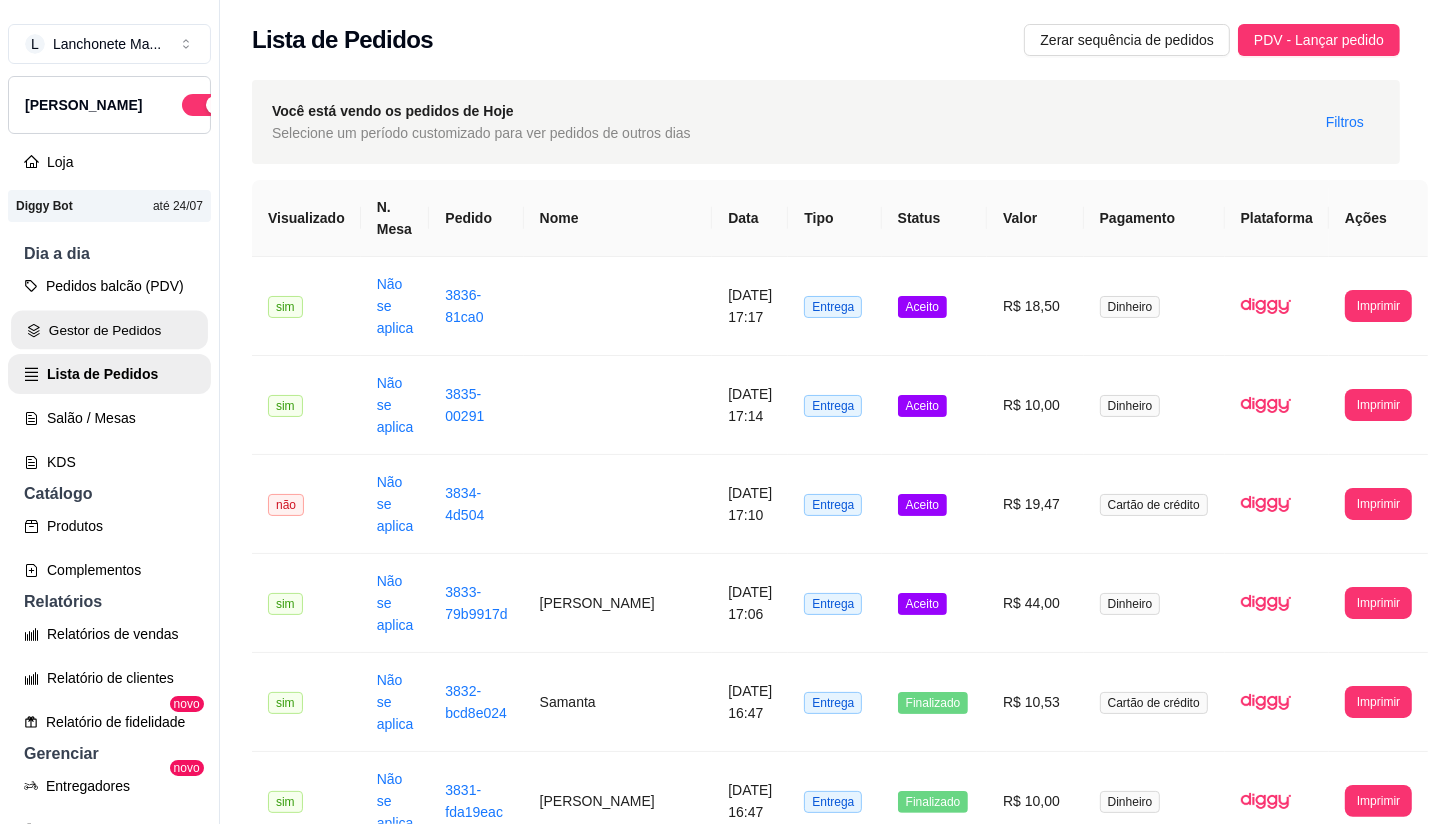 click on "Gestor de Pedidos" at bounding box center [109, 330] 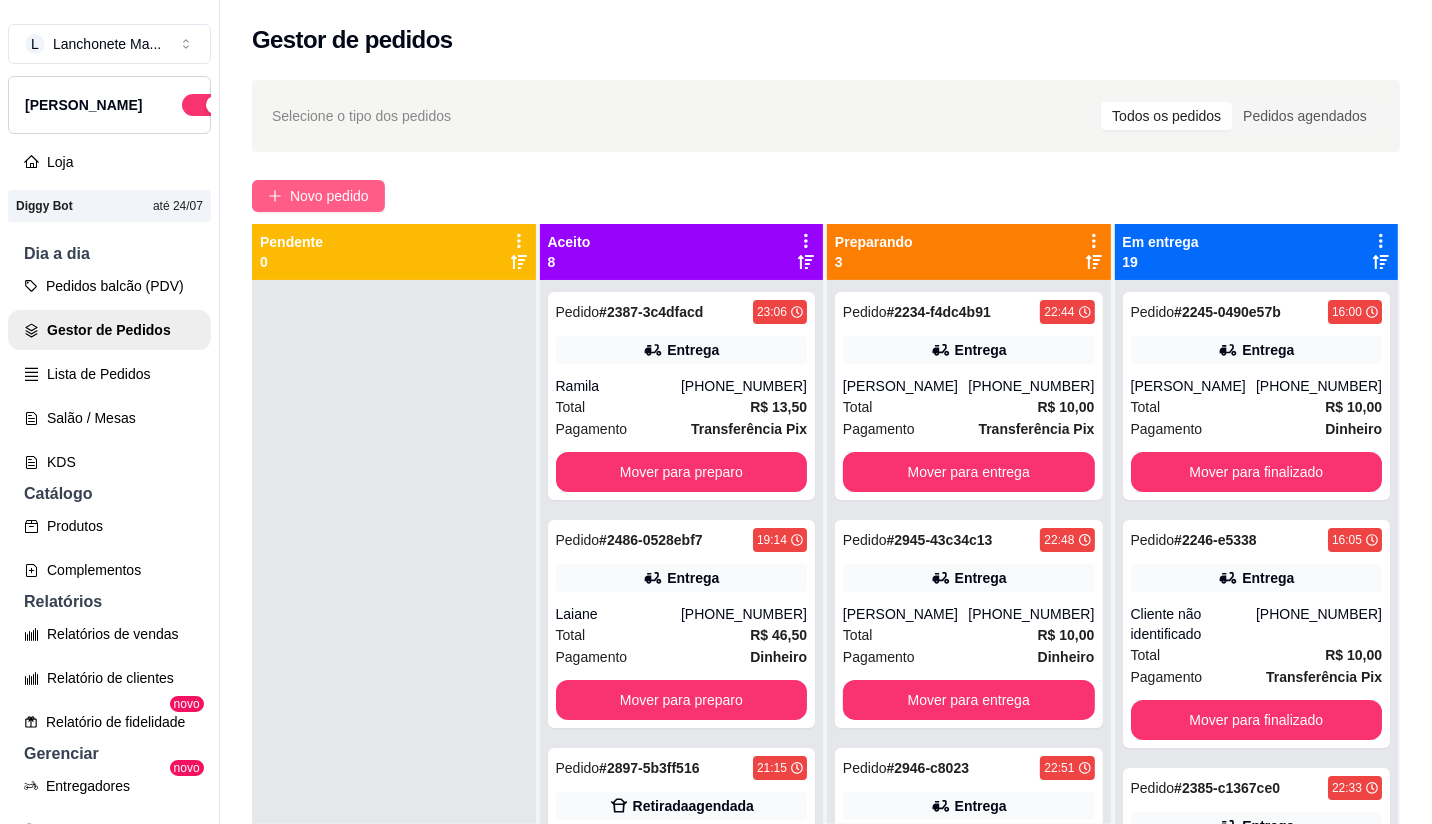 click on "Novo pedido" at bounding box center (329, 196) 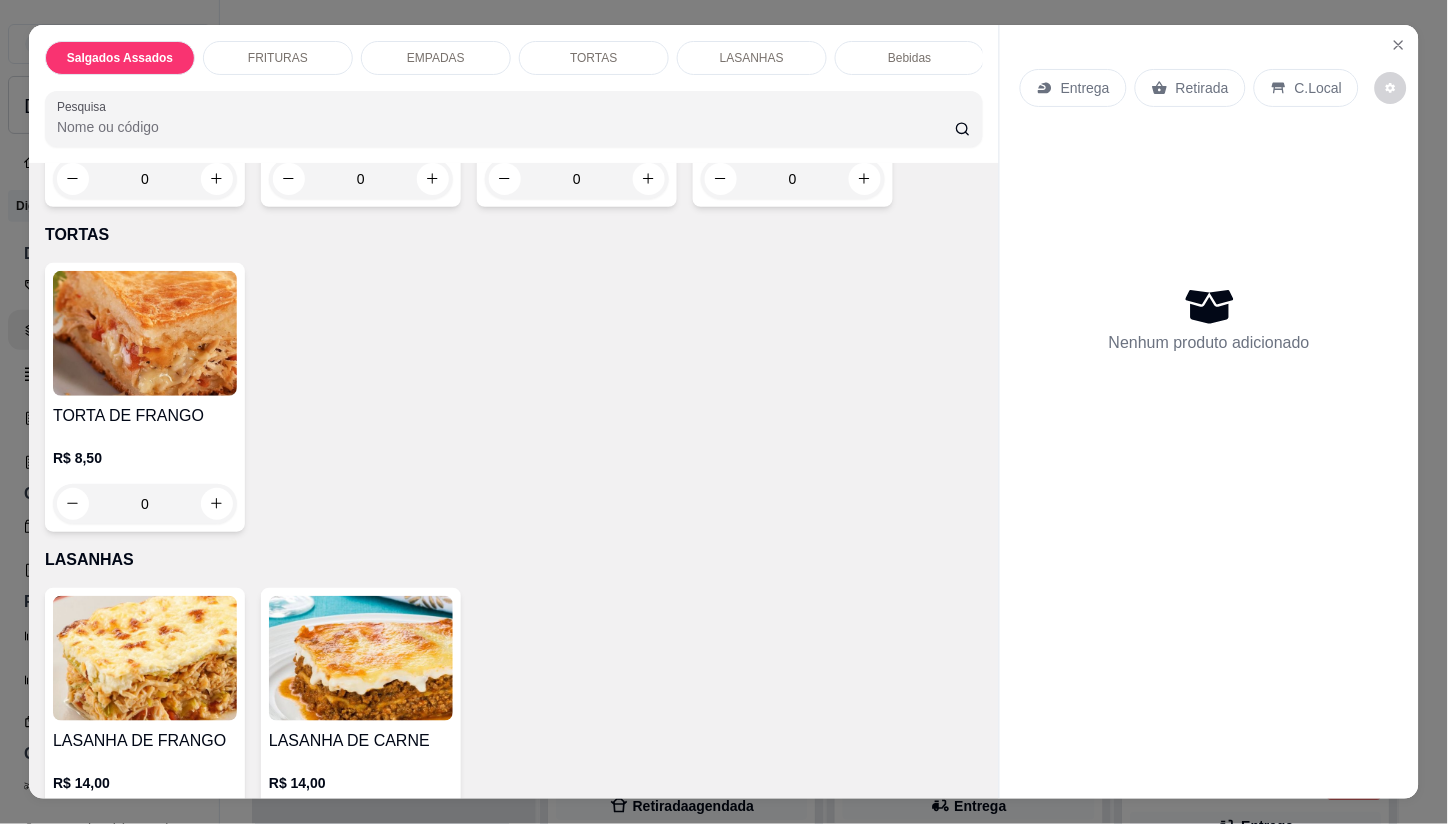 scroll, scrollTop: 2000, scrollLeft: 0, axis: vertical 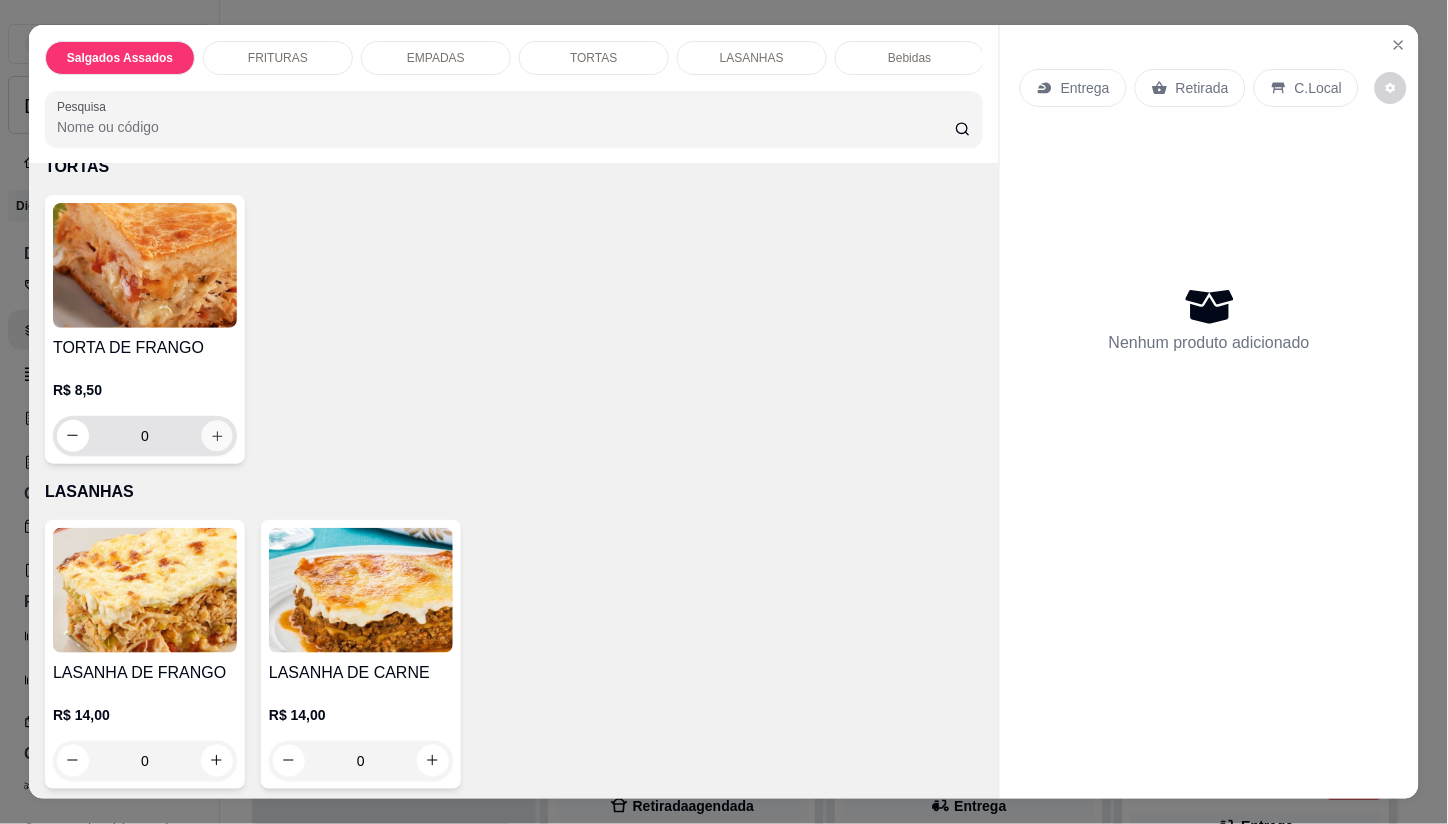 click at bounding box center [216, 435] 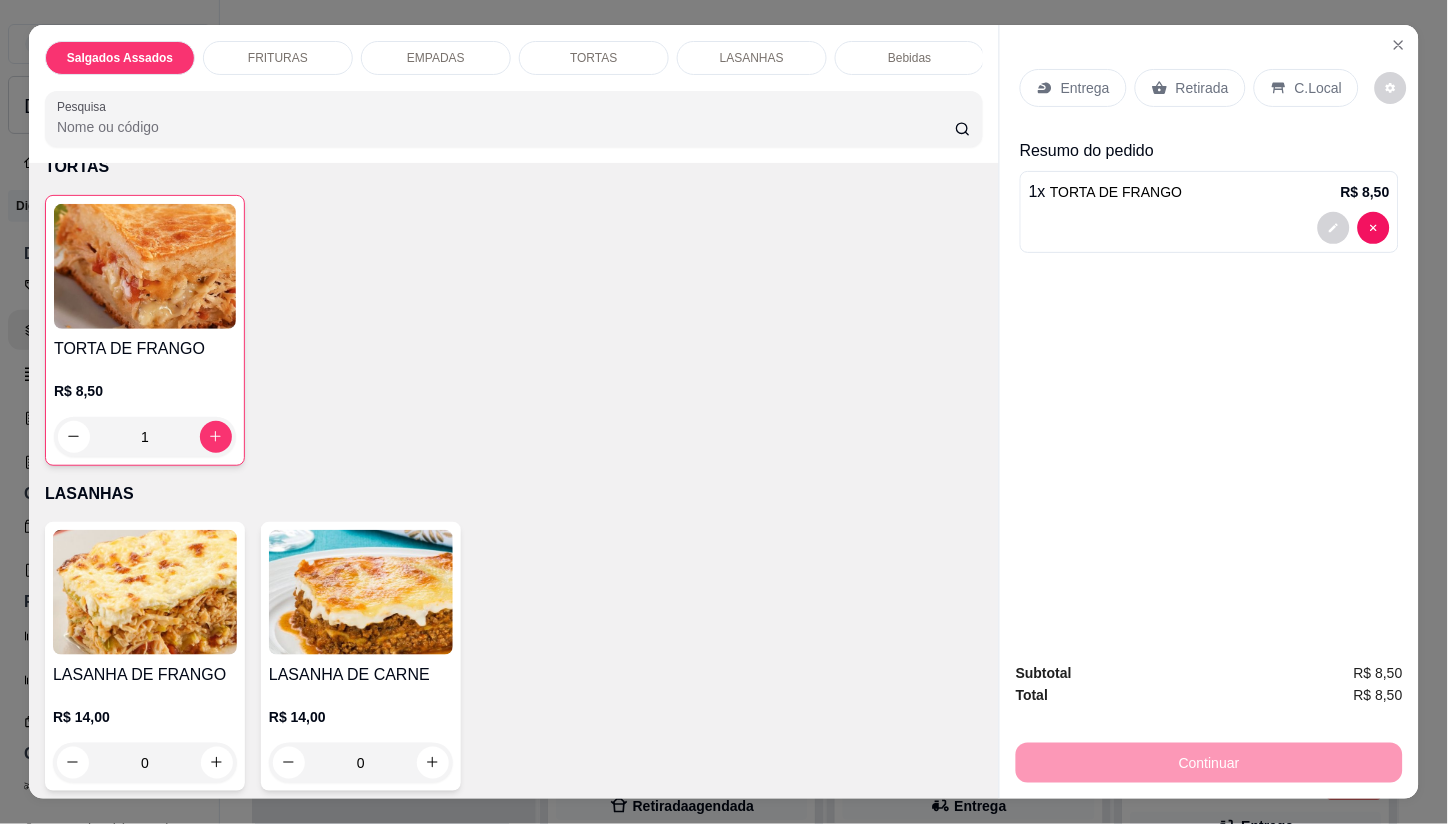 click on "Entrega" at bounding box center [1073, 88] 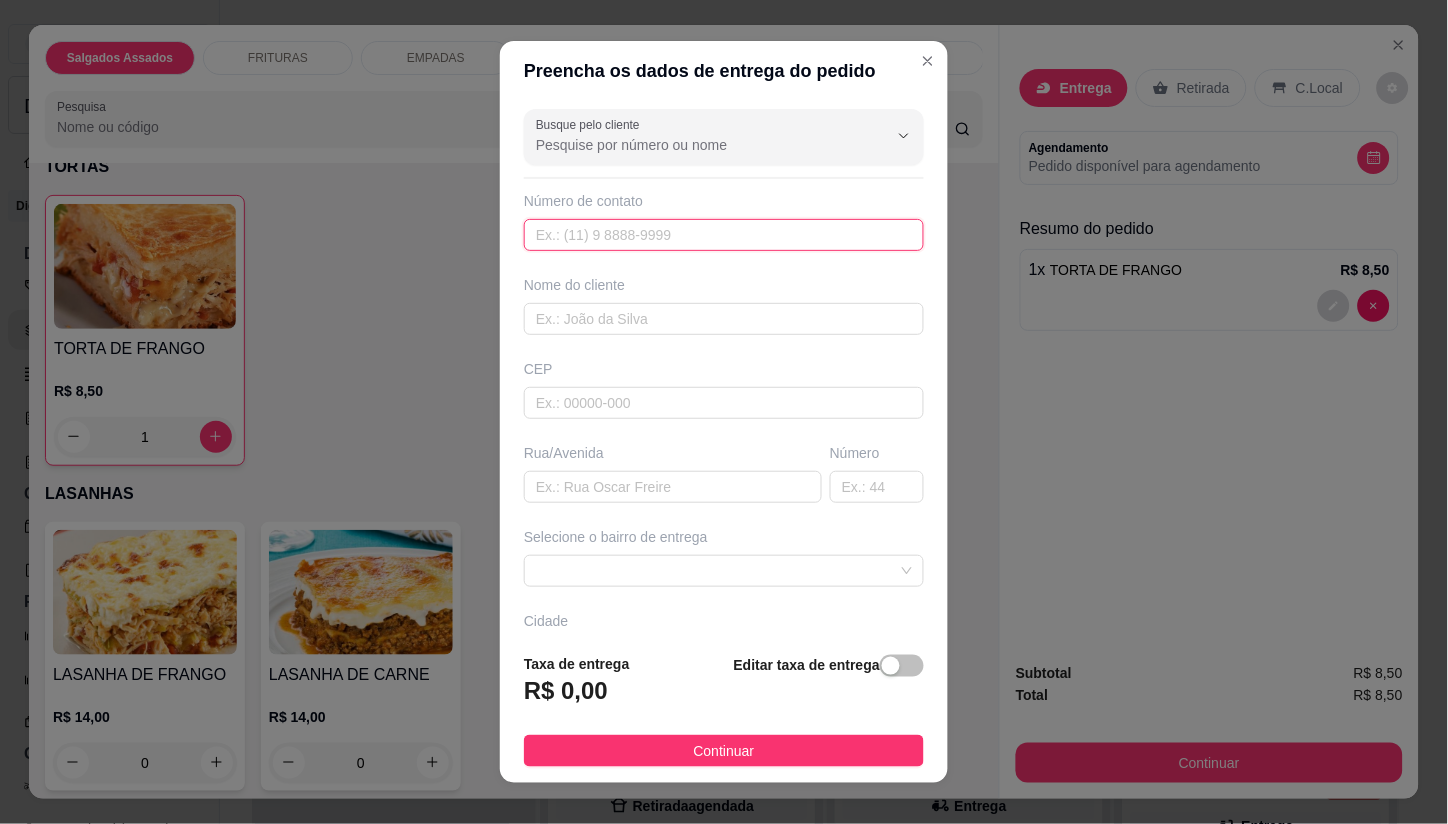 click at bounding box center [724, 235] 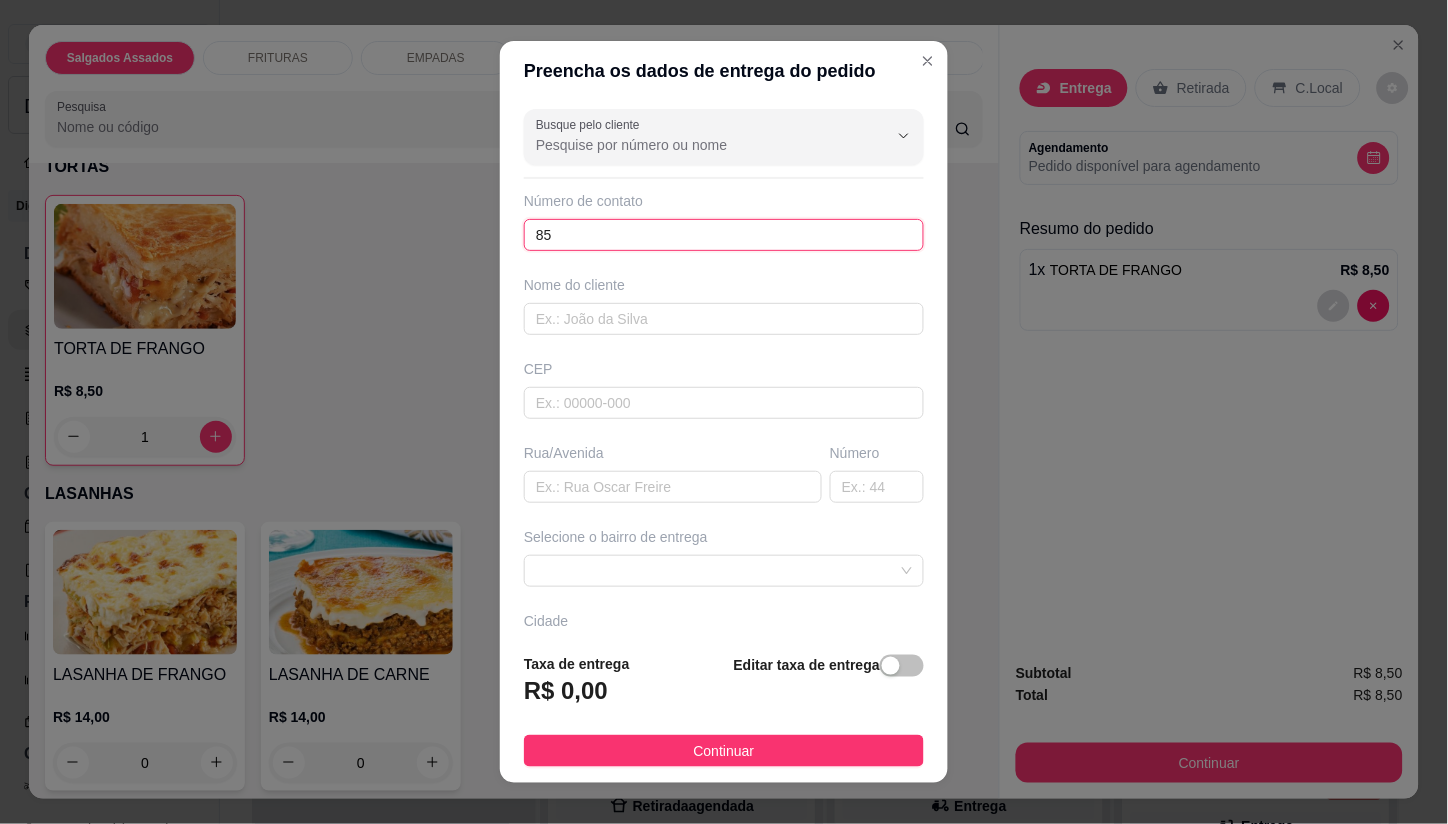 type on "8" 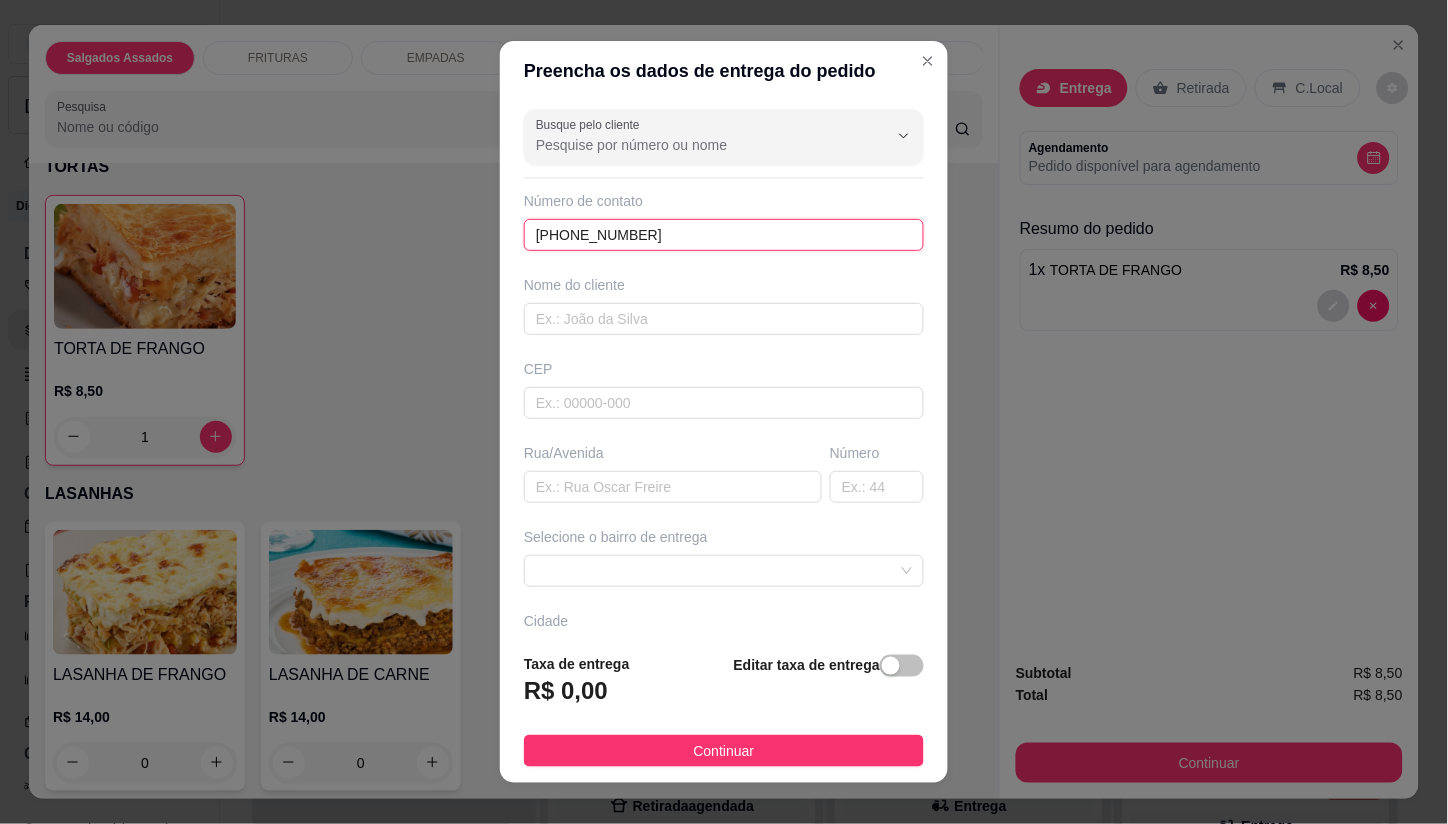 type on "(85) 99810-5111" 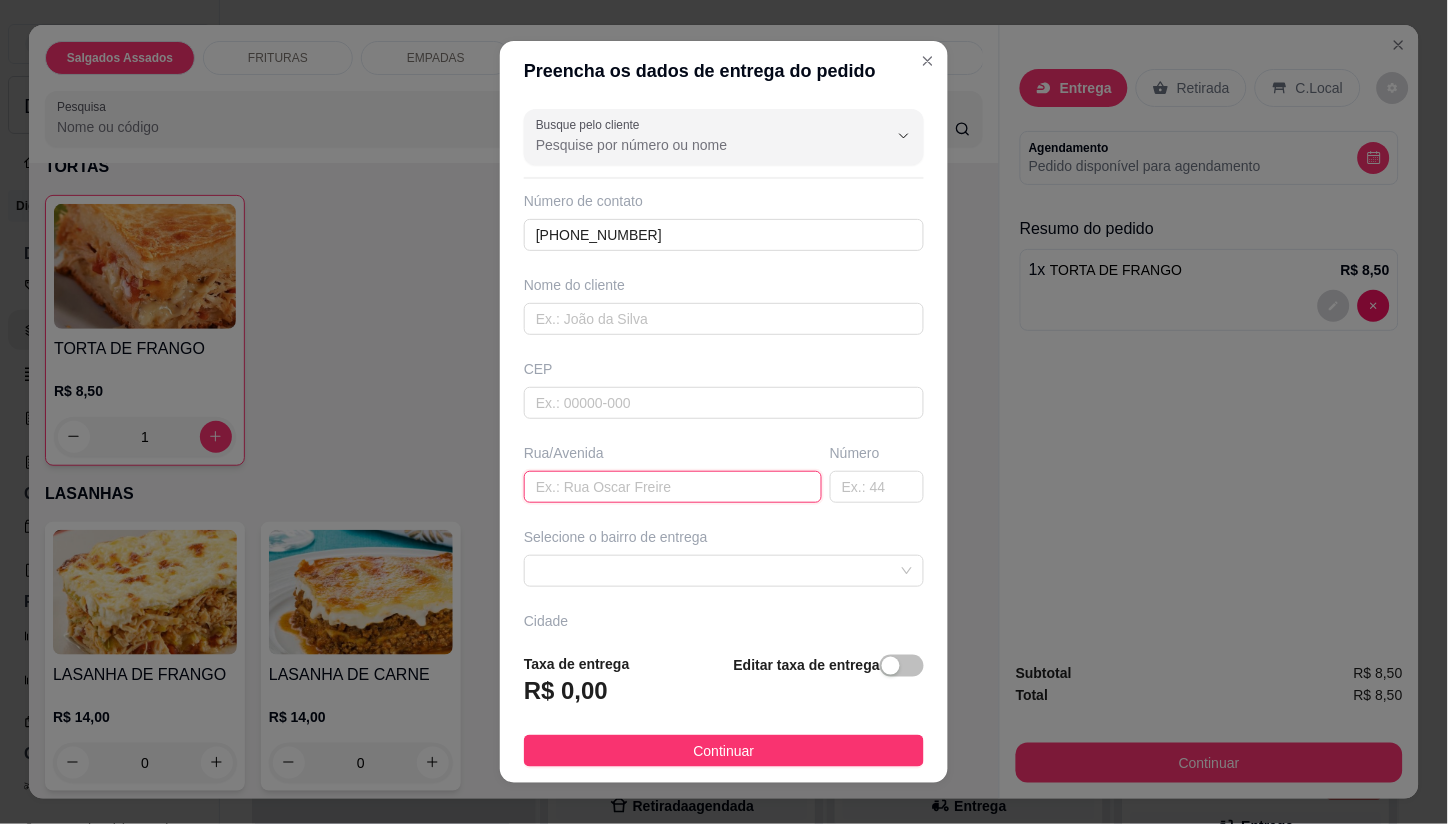 click at bounding box center (673, 487) 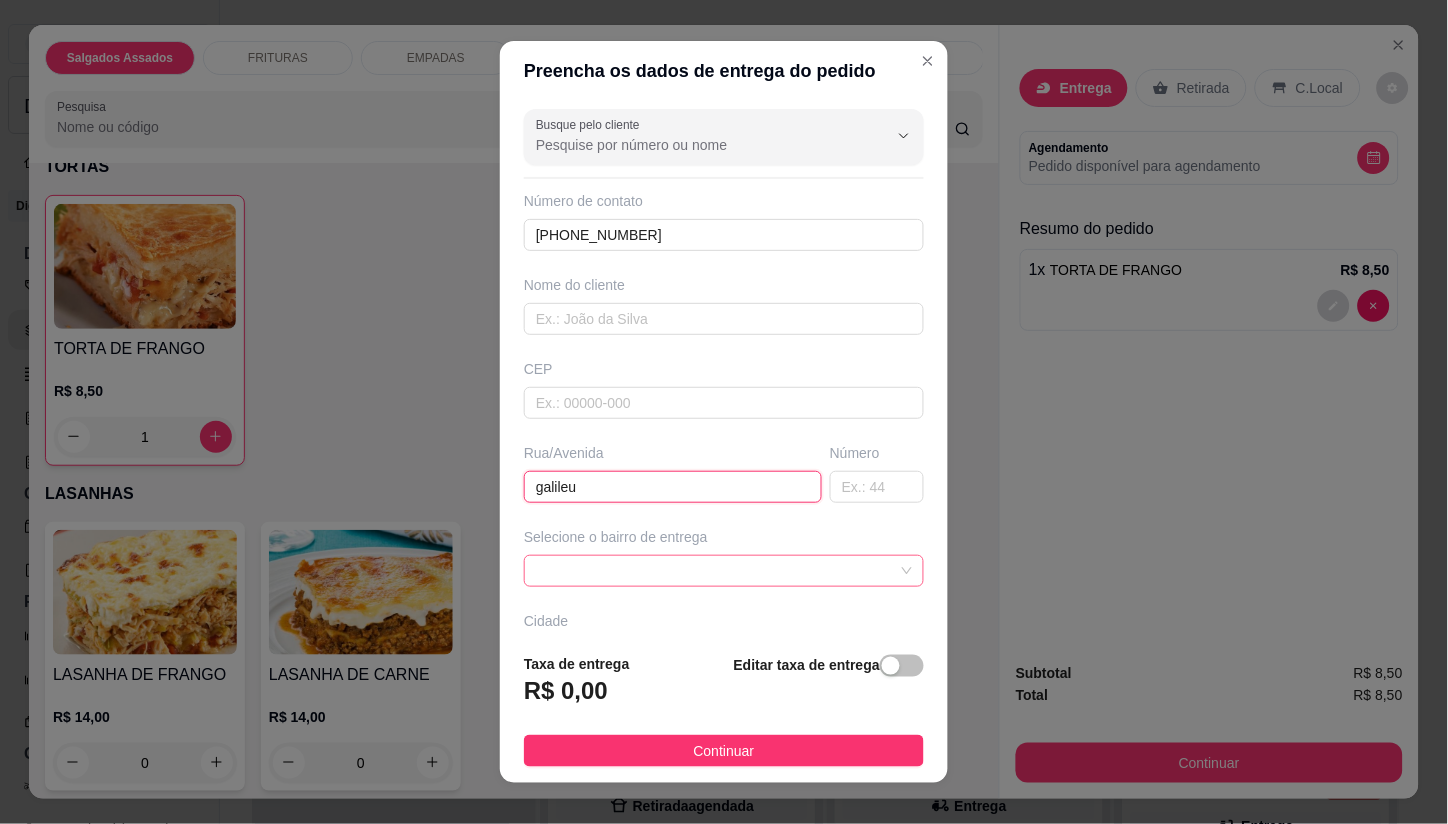 click at bounding box center (724, 571) 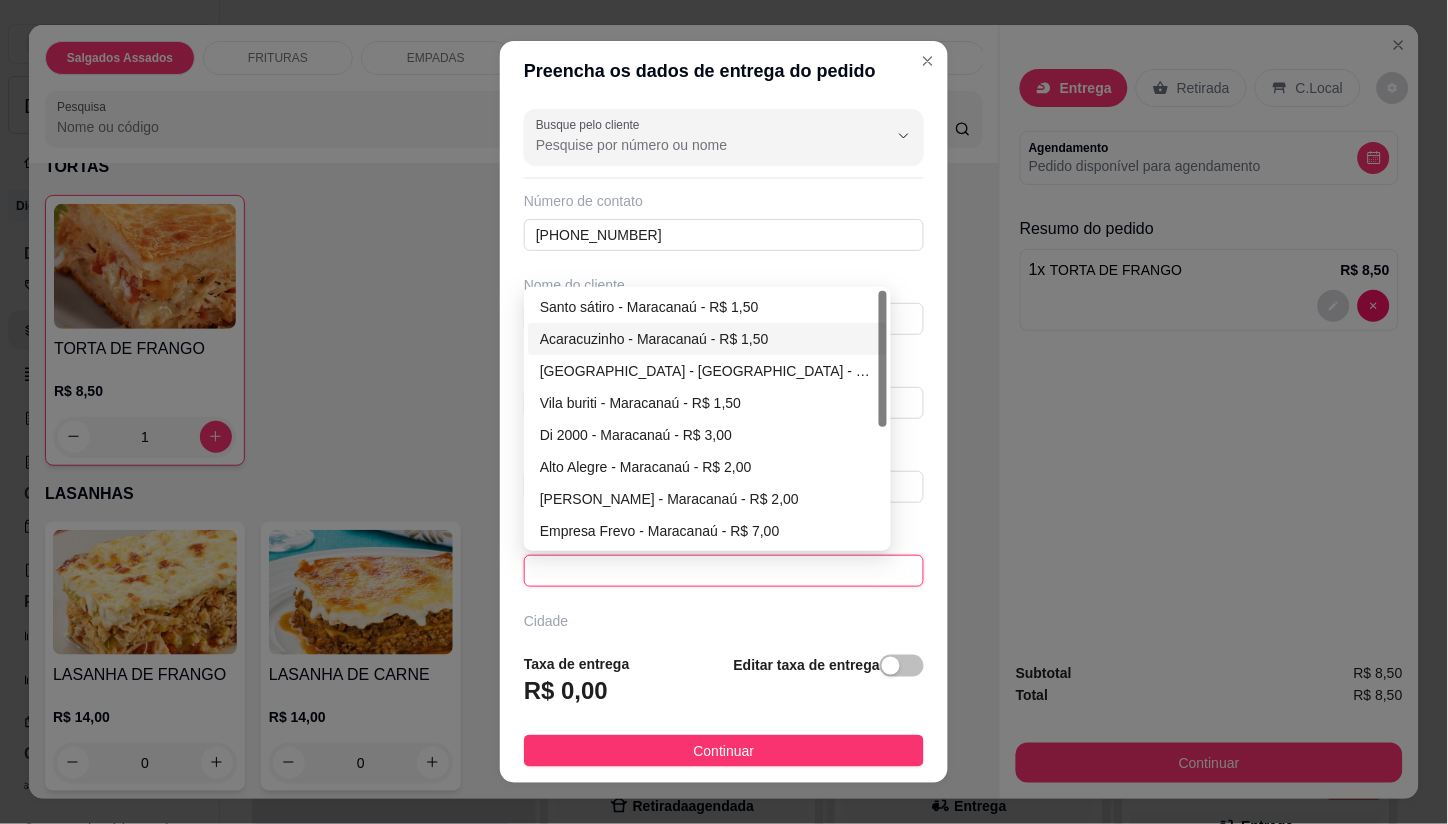 click on "Acaracuzinho  - Maracanaú  -  R$ 1,50" at bounding box center (707, 339) 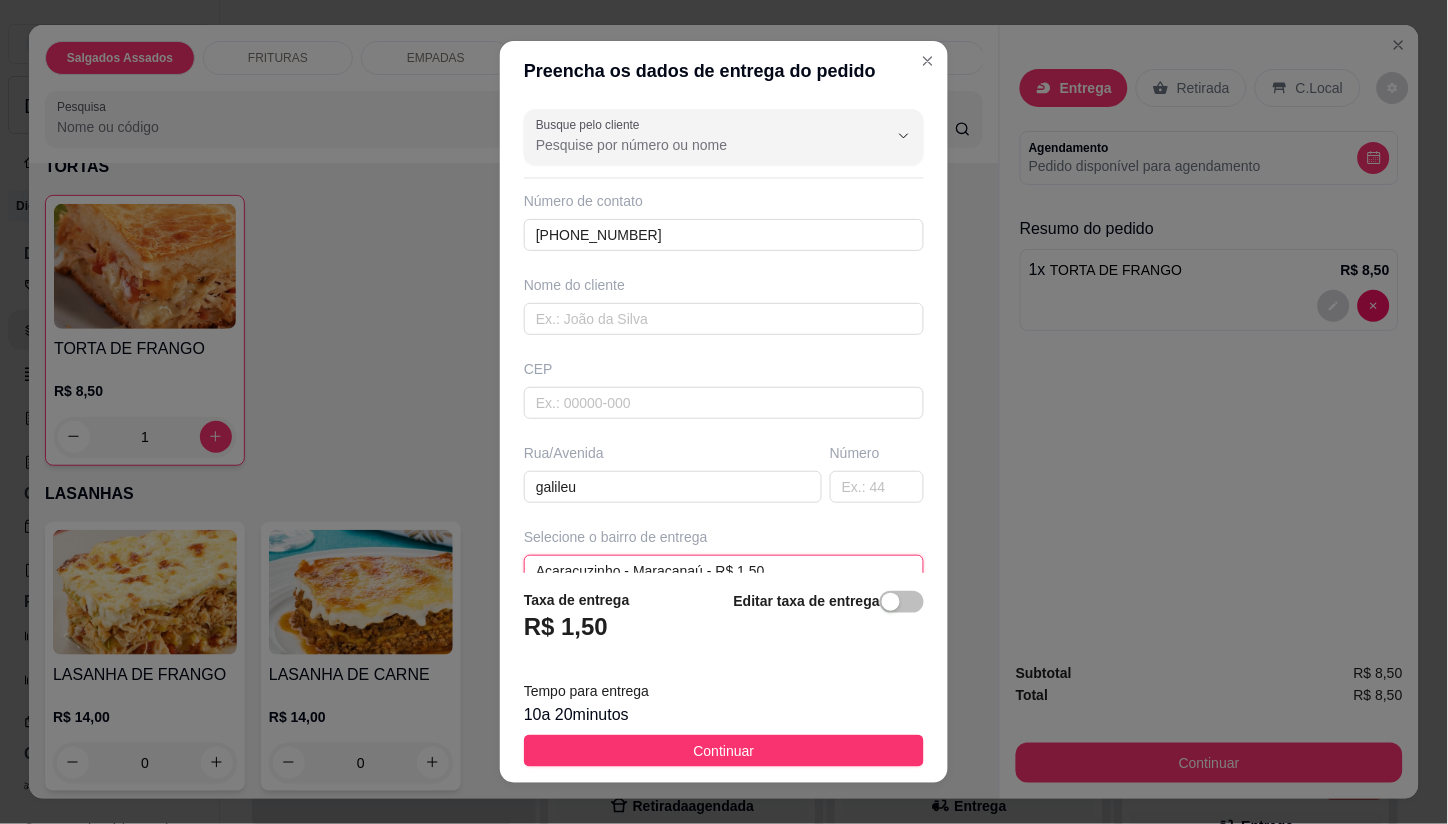 click on "Acaracuzinho  - Maracanaú  -  R$ 1,50" at bounding box center [724, 571] 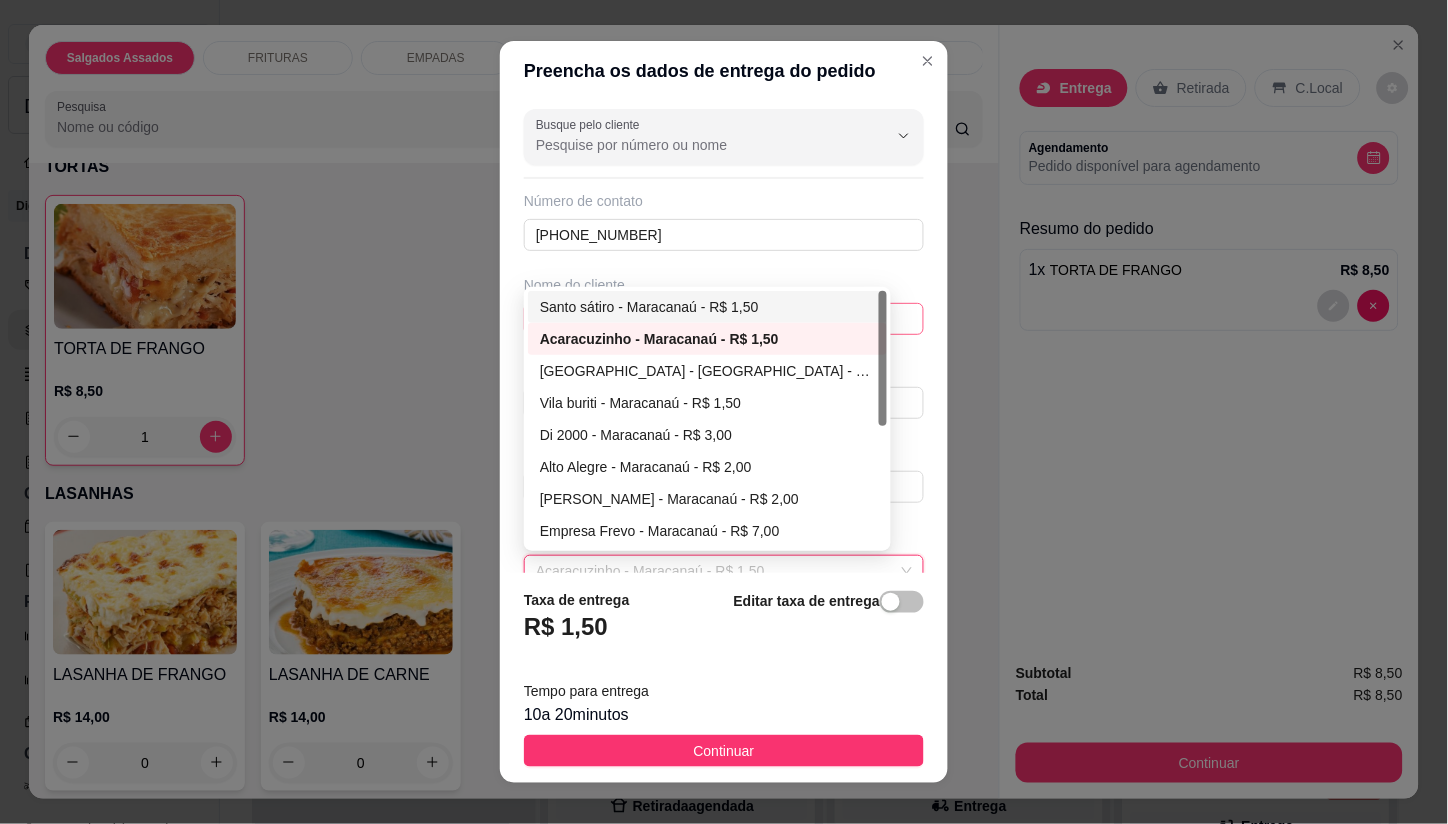 drag, startPoint x: 595, startPoint y: 307, endPoint x: 600, endPoint y: 323, distance: 16.763054 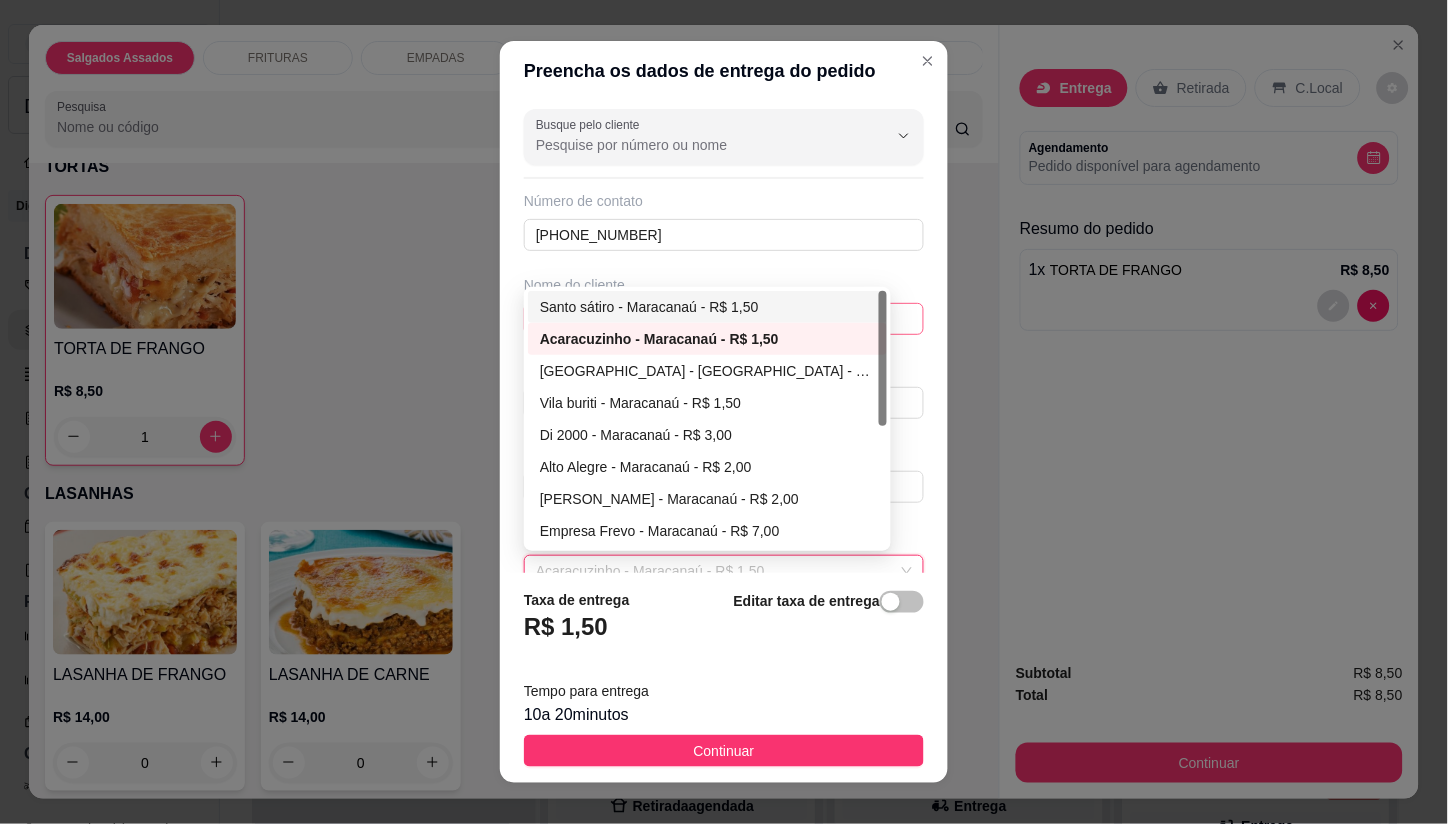 click on "Santo sátiro  - Maracanaú  -  R$ 1,50" at bounding box center (707, 307) 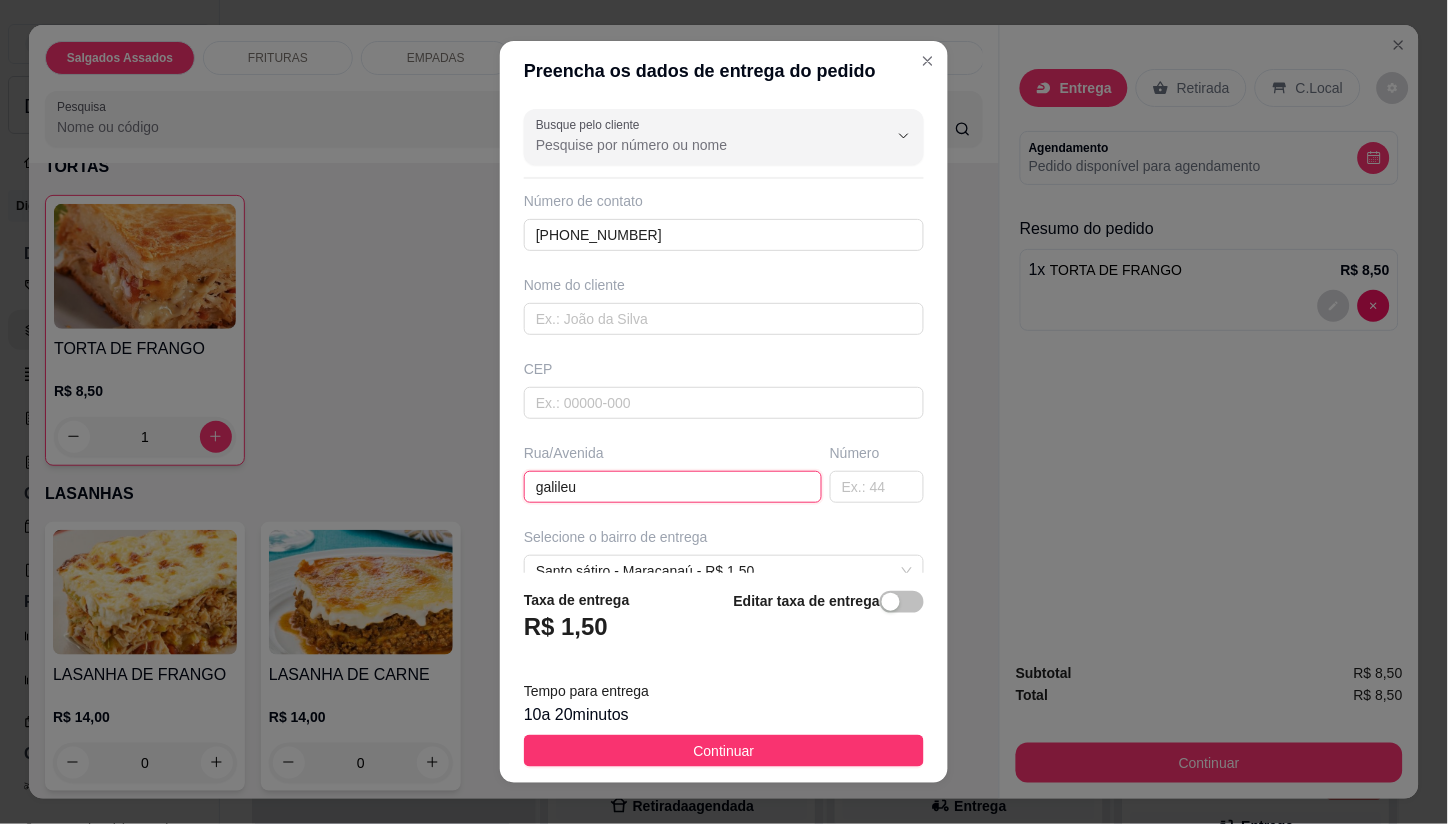 click on "galileu" at bounding box center (673, 487) 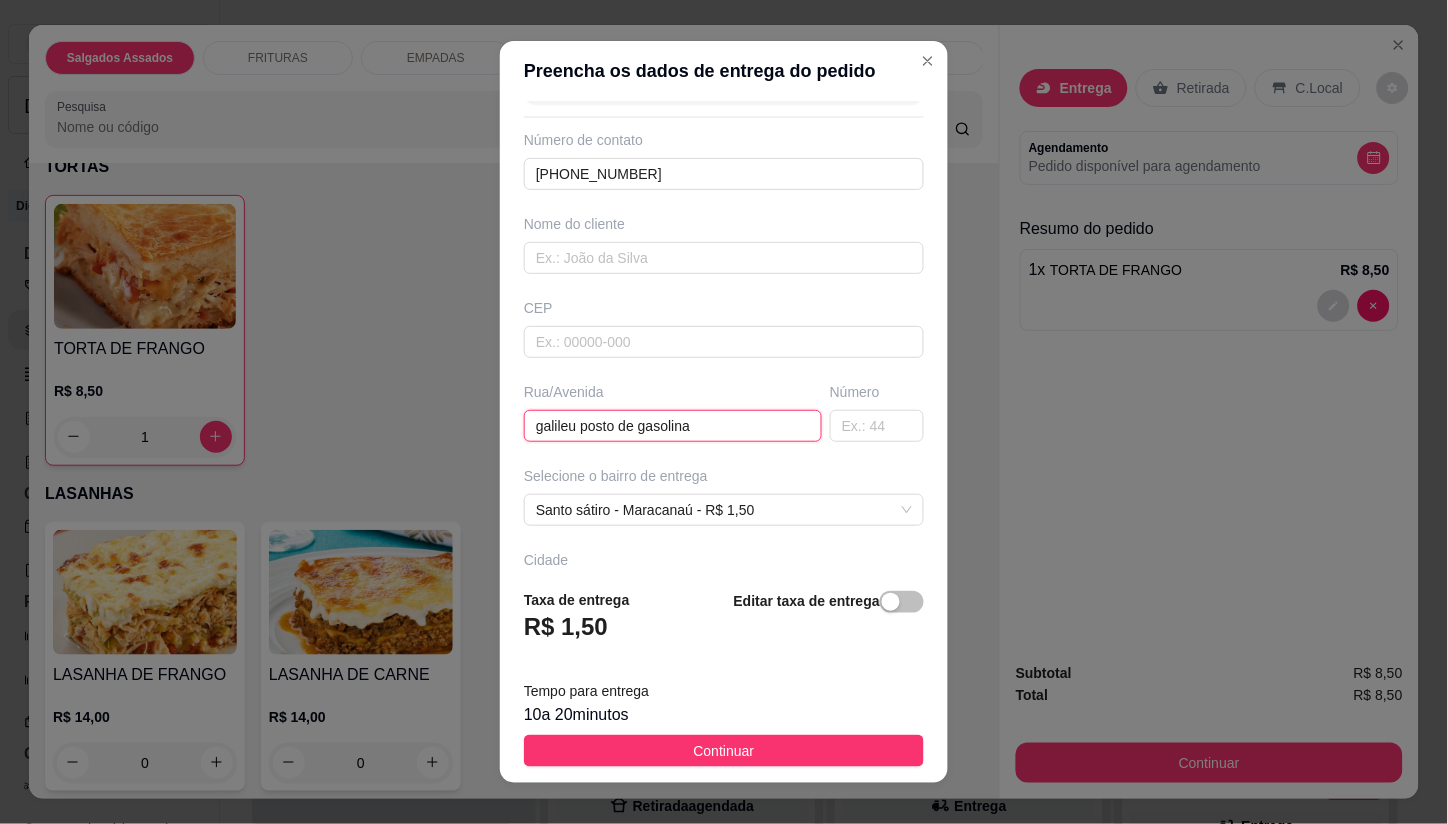scroll, scrollTop: 111, scrollLeft: 0, axis: vertical 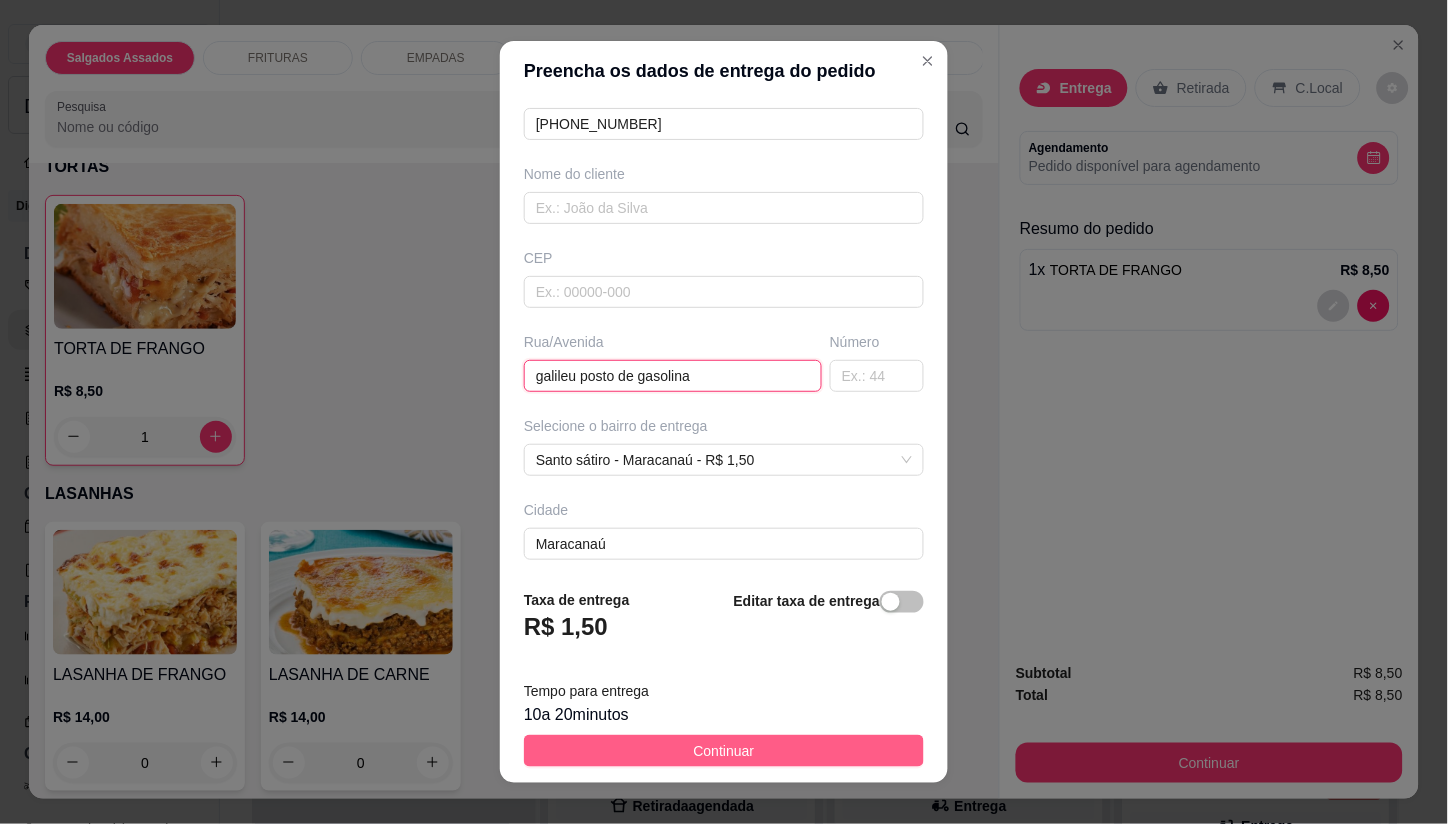 type on "galileu posto de gasolina" 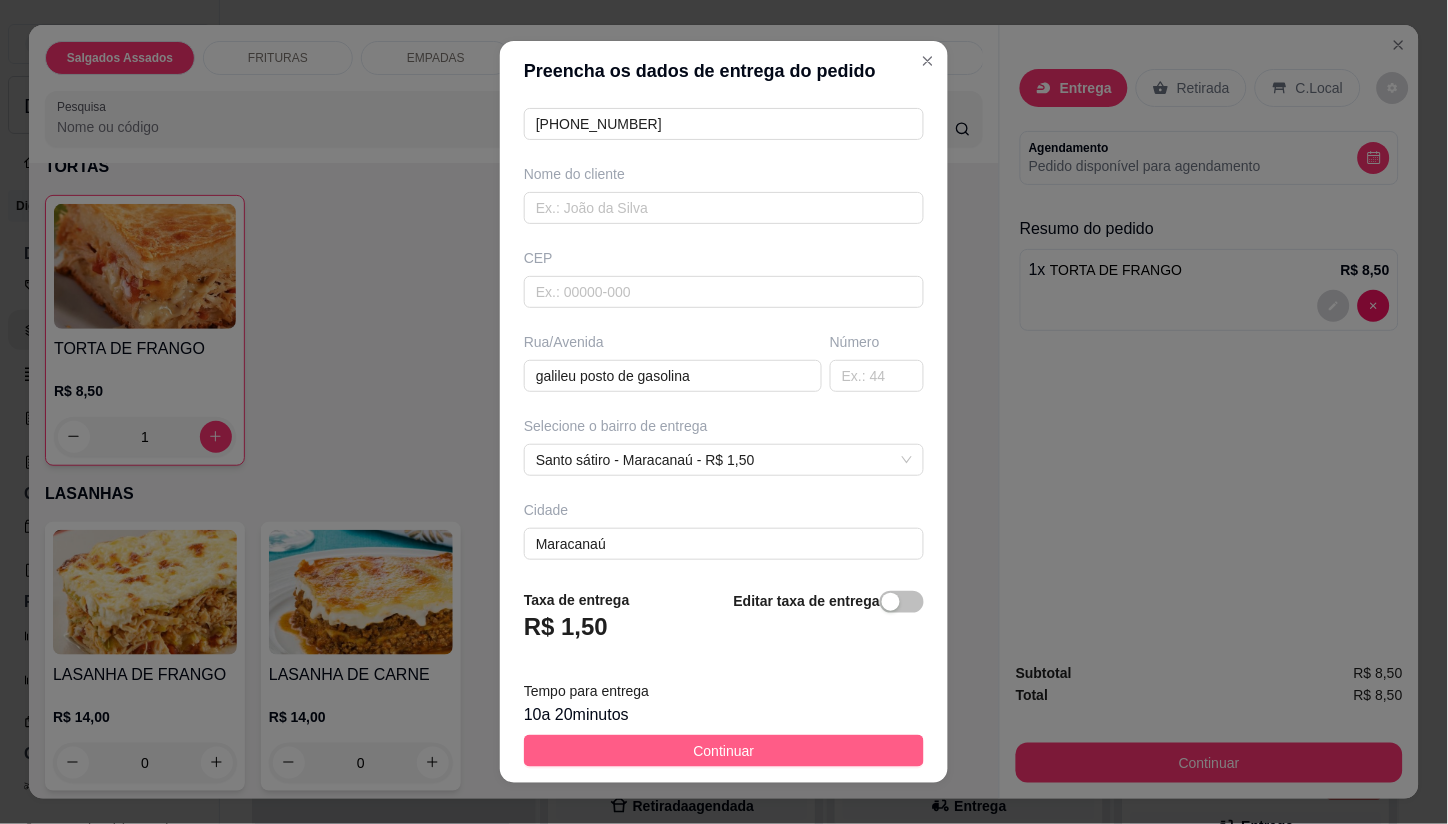 click on "Continuar" at bounding box center (724, 751) 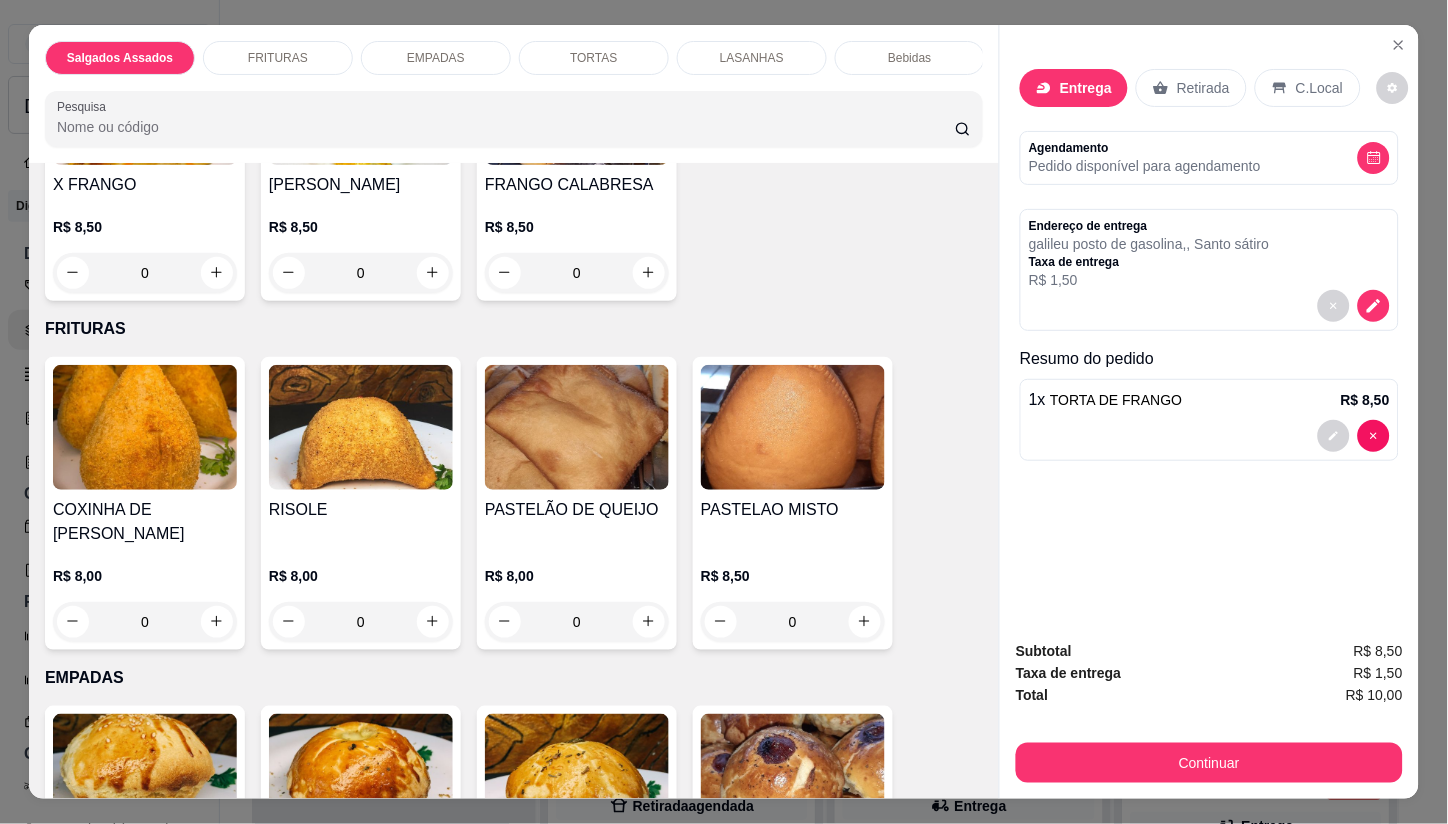 scroll, scrollTop: 1111, scrollLeft: 0, axis: vertical 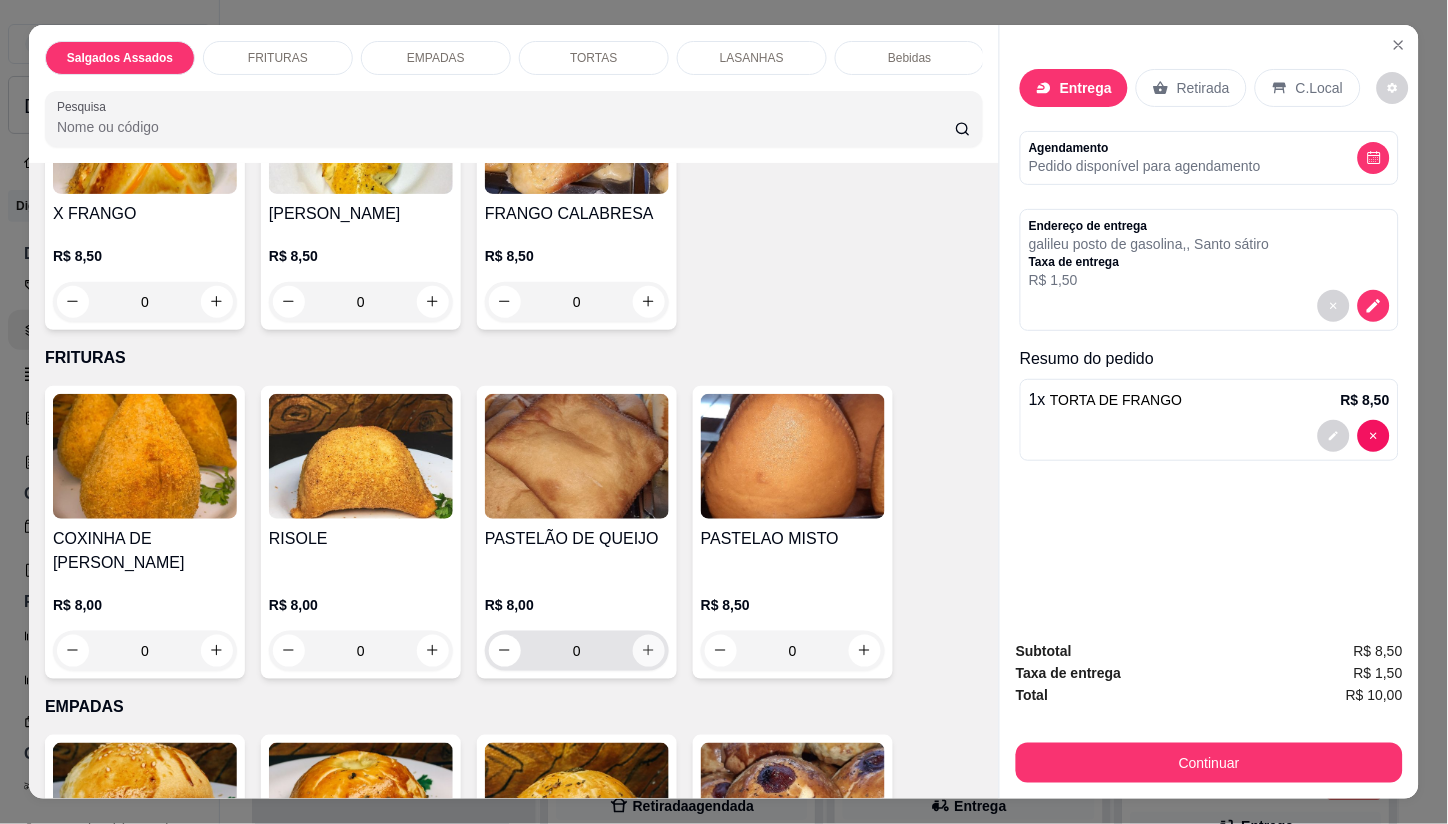 click 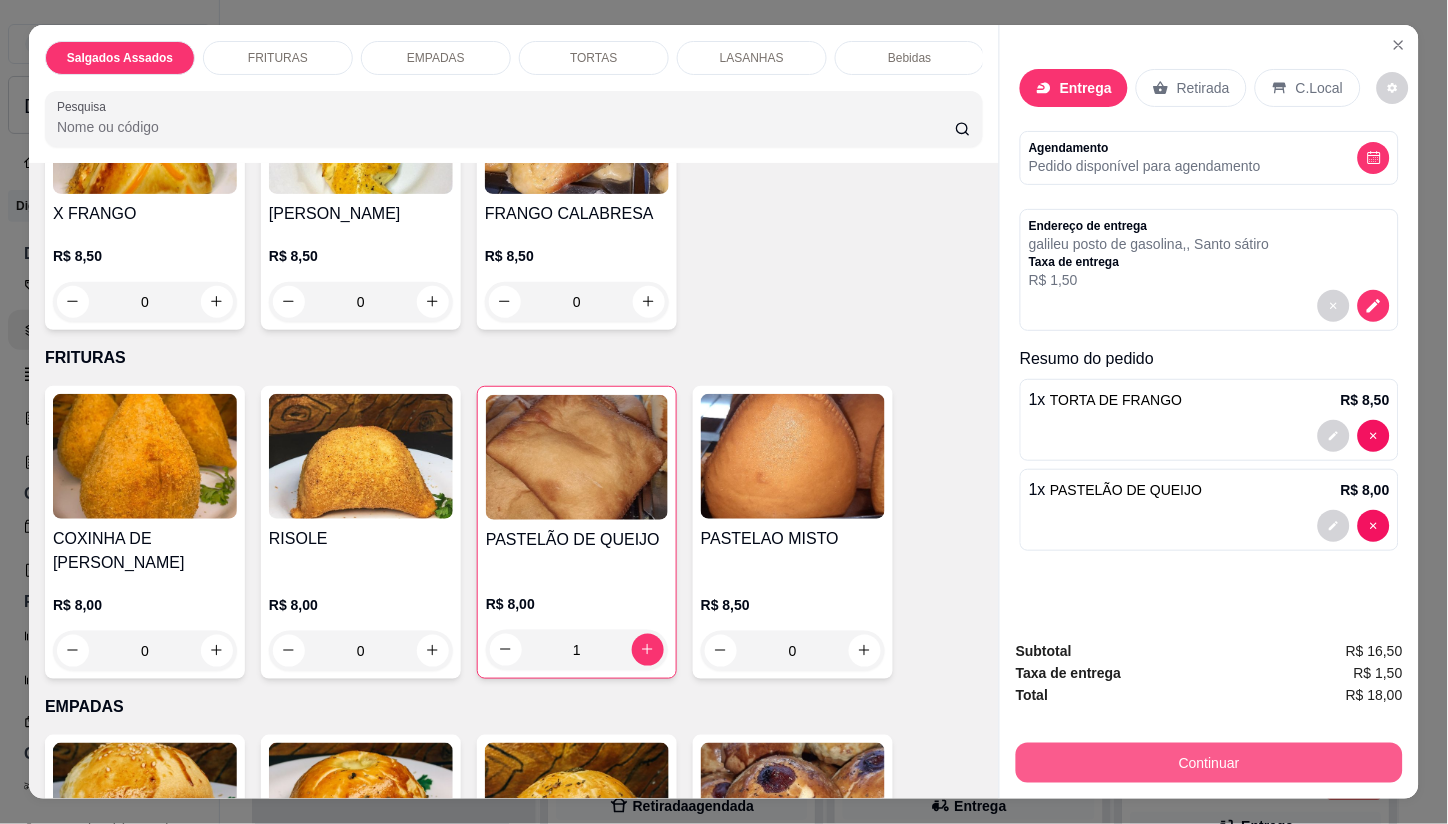 click on "Continuar" at bounding box center [1209, 763] 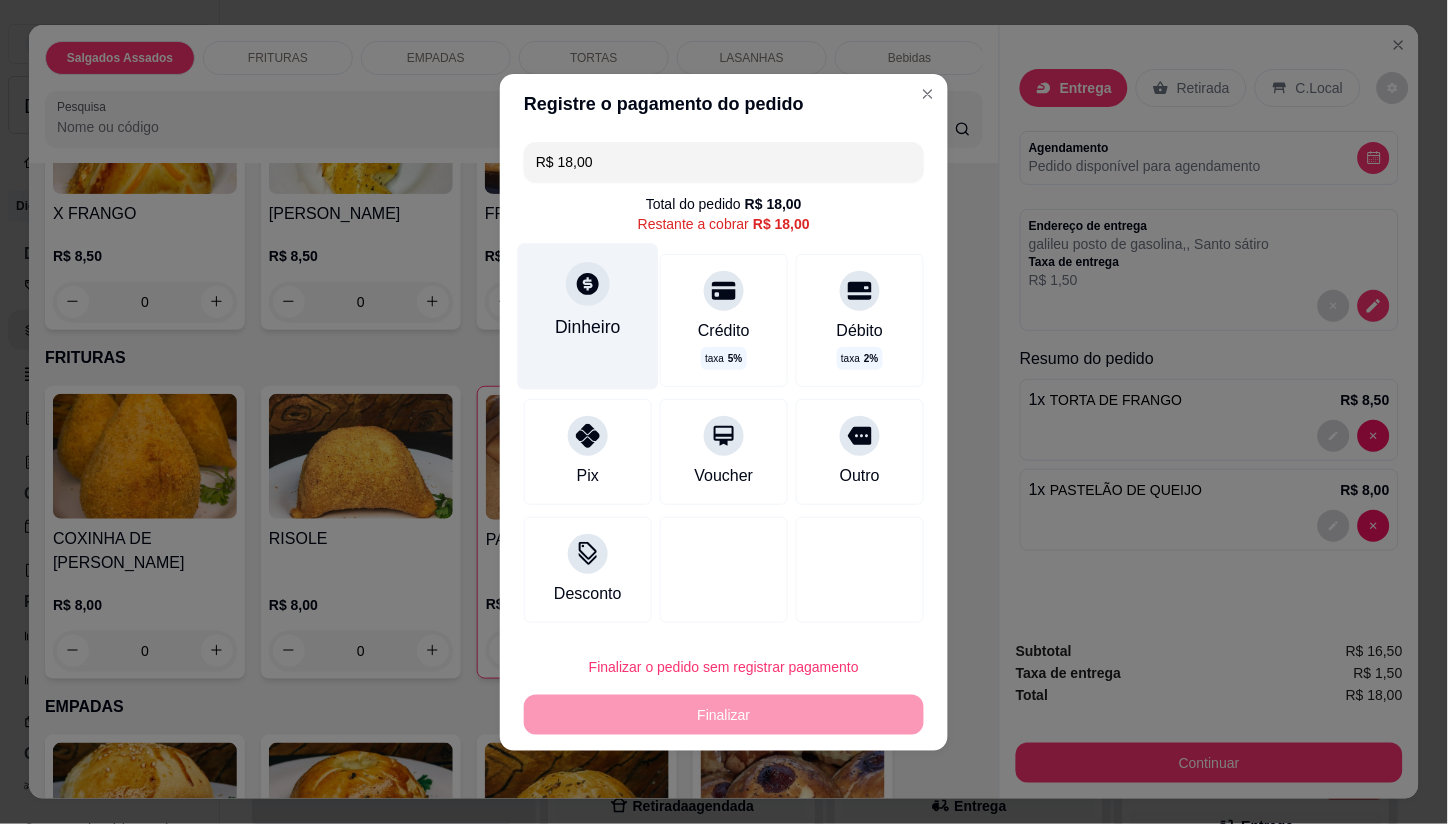 click on "Dinheiro" at bounding box center [588, 327] 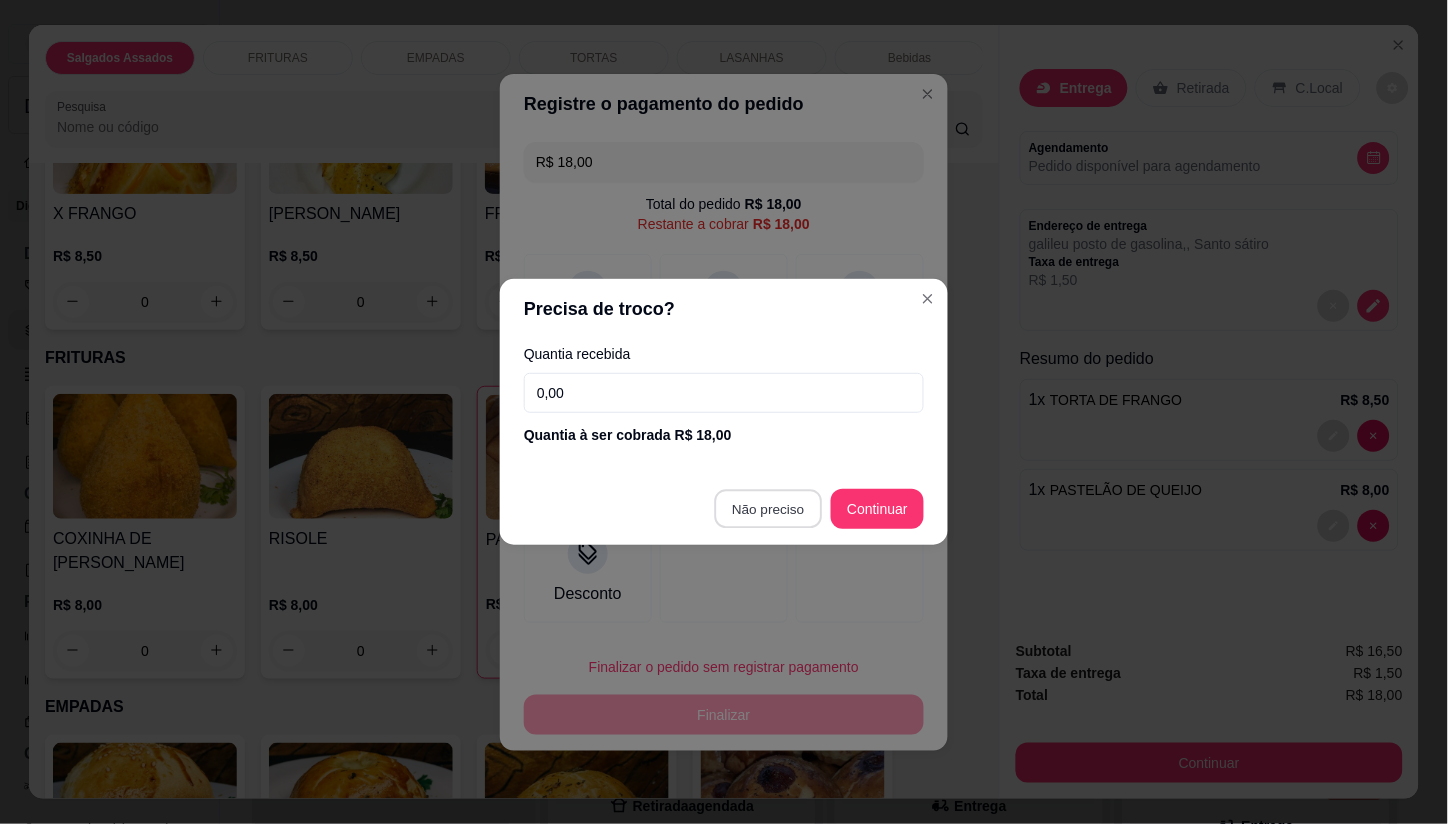 type on "R$ 0,00" 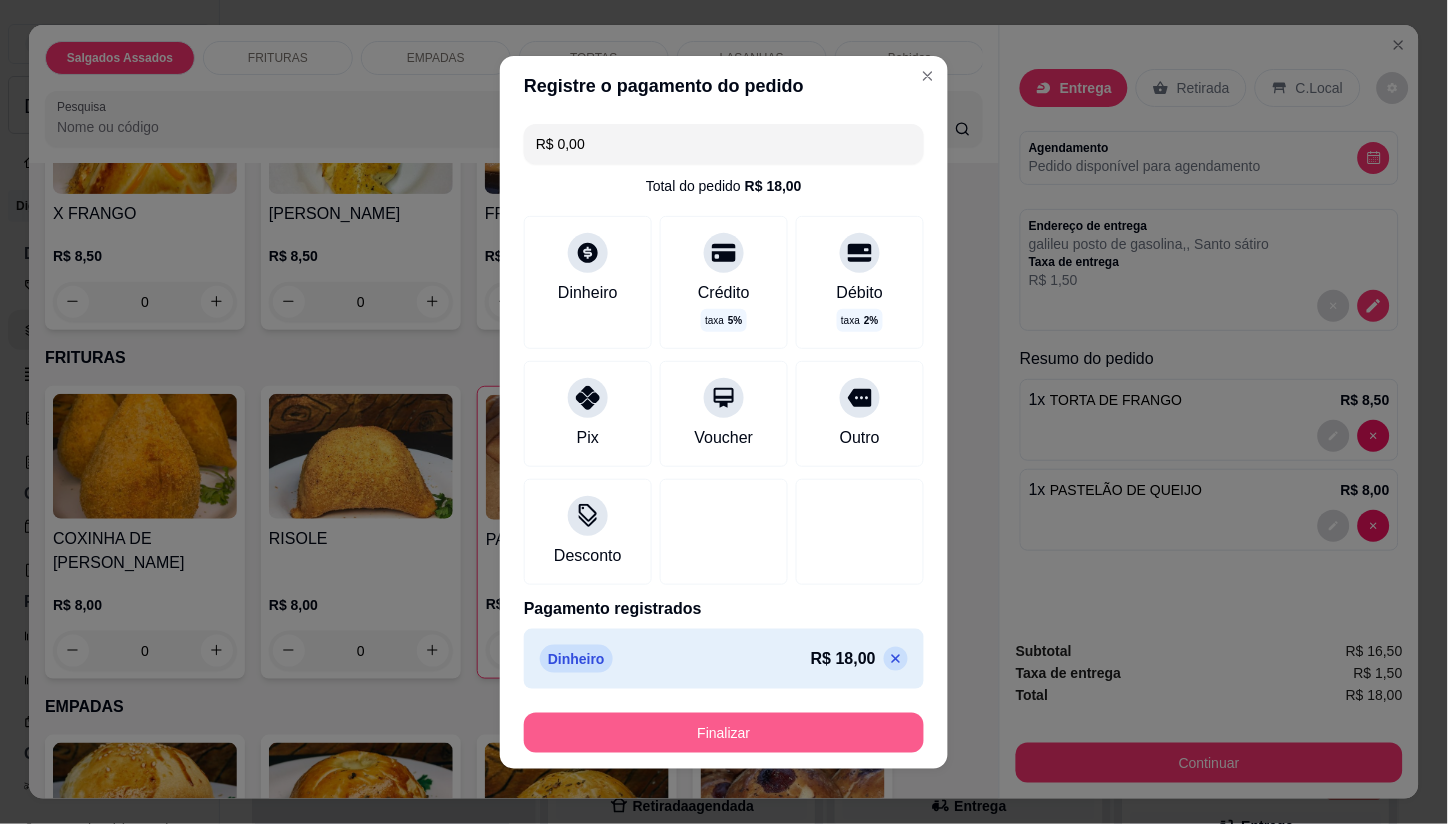 click on "Finalizar" at bounding box center [724, 733] 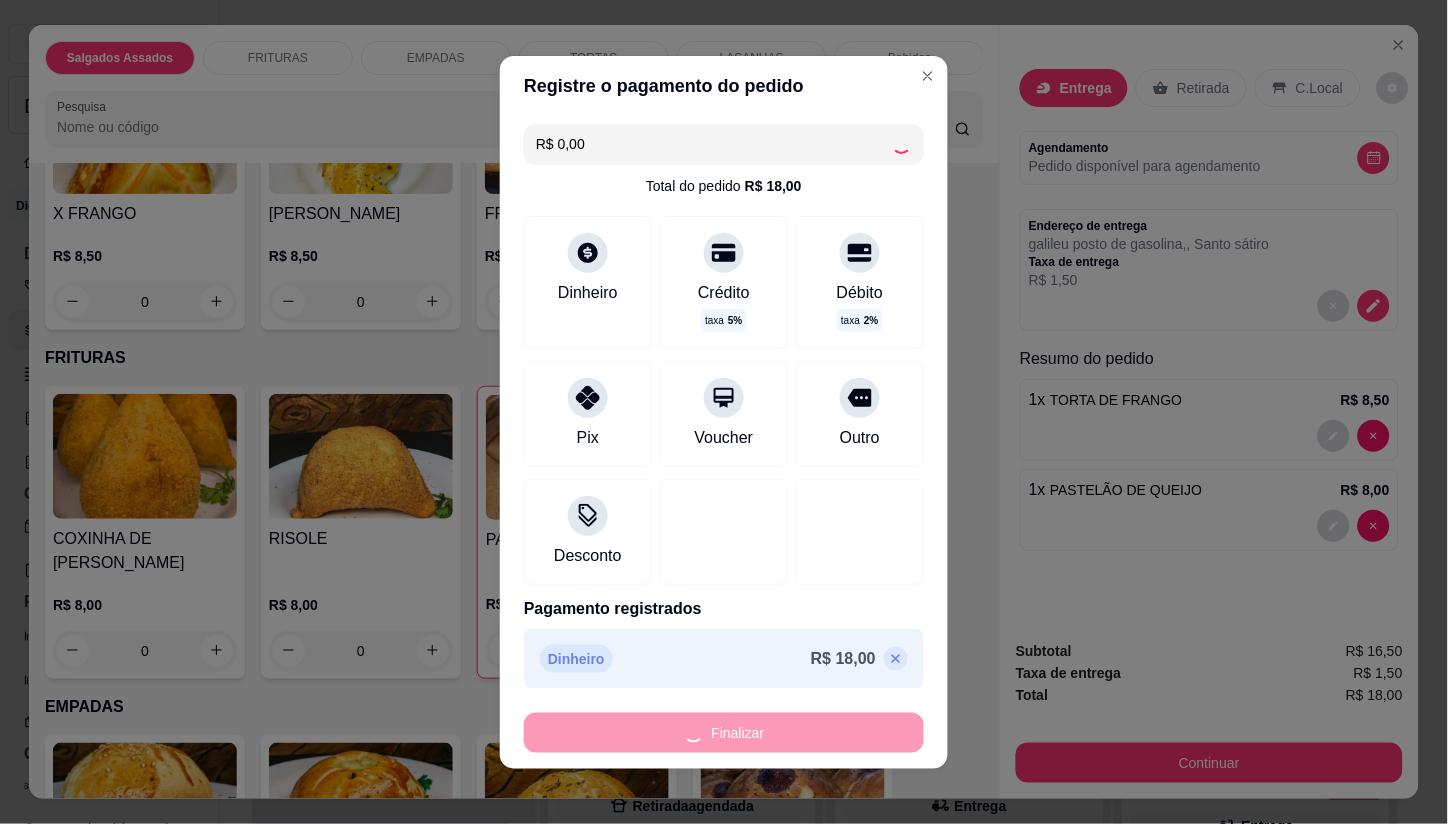type on "0" 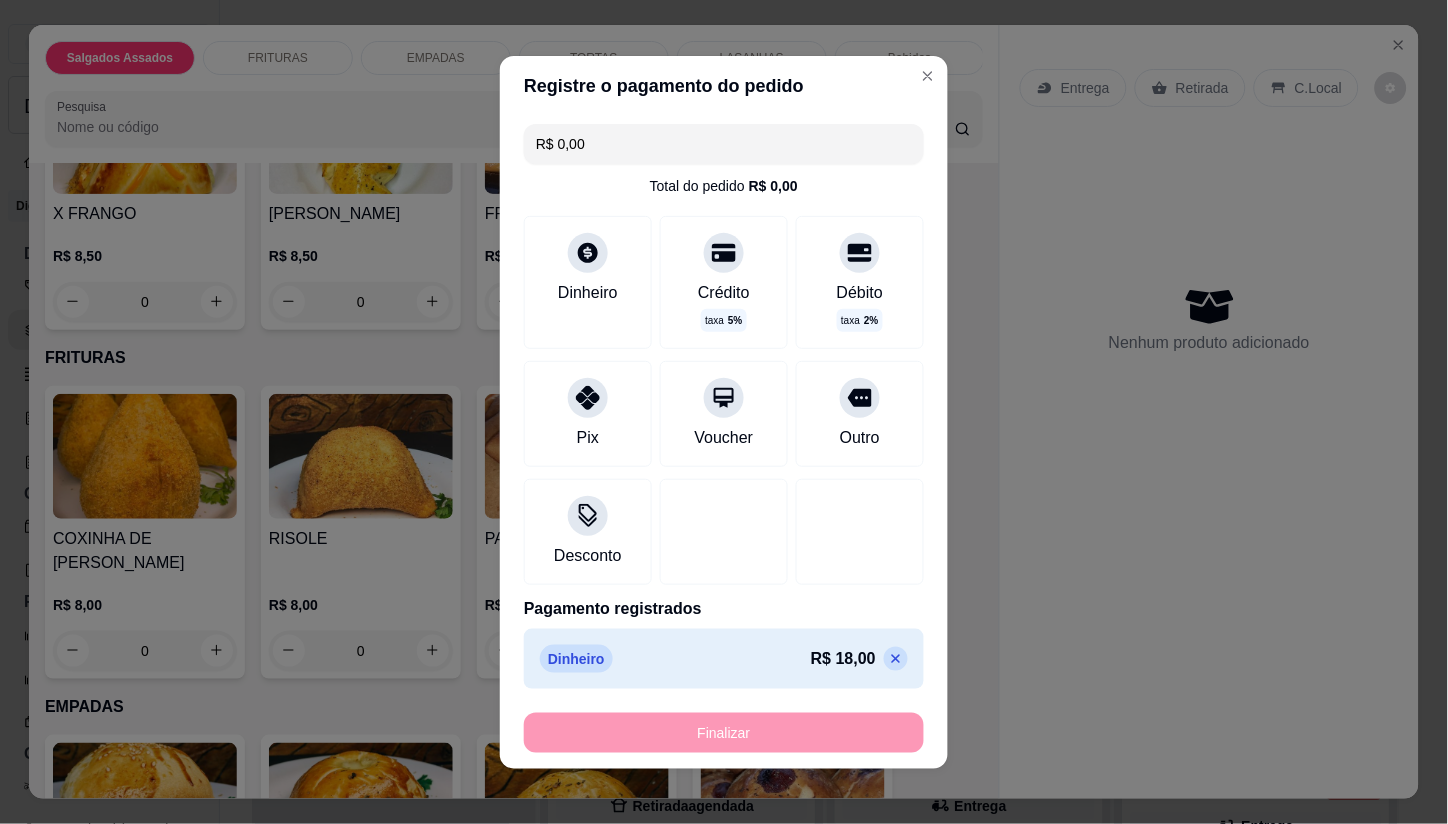 type on "-R$ 18,00" 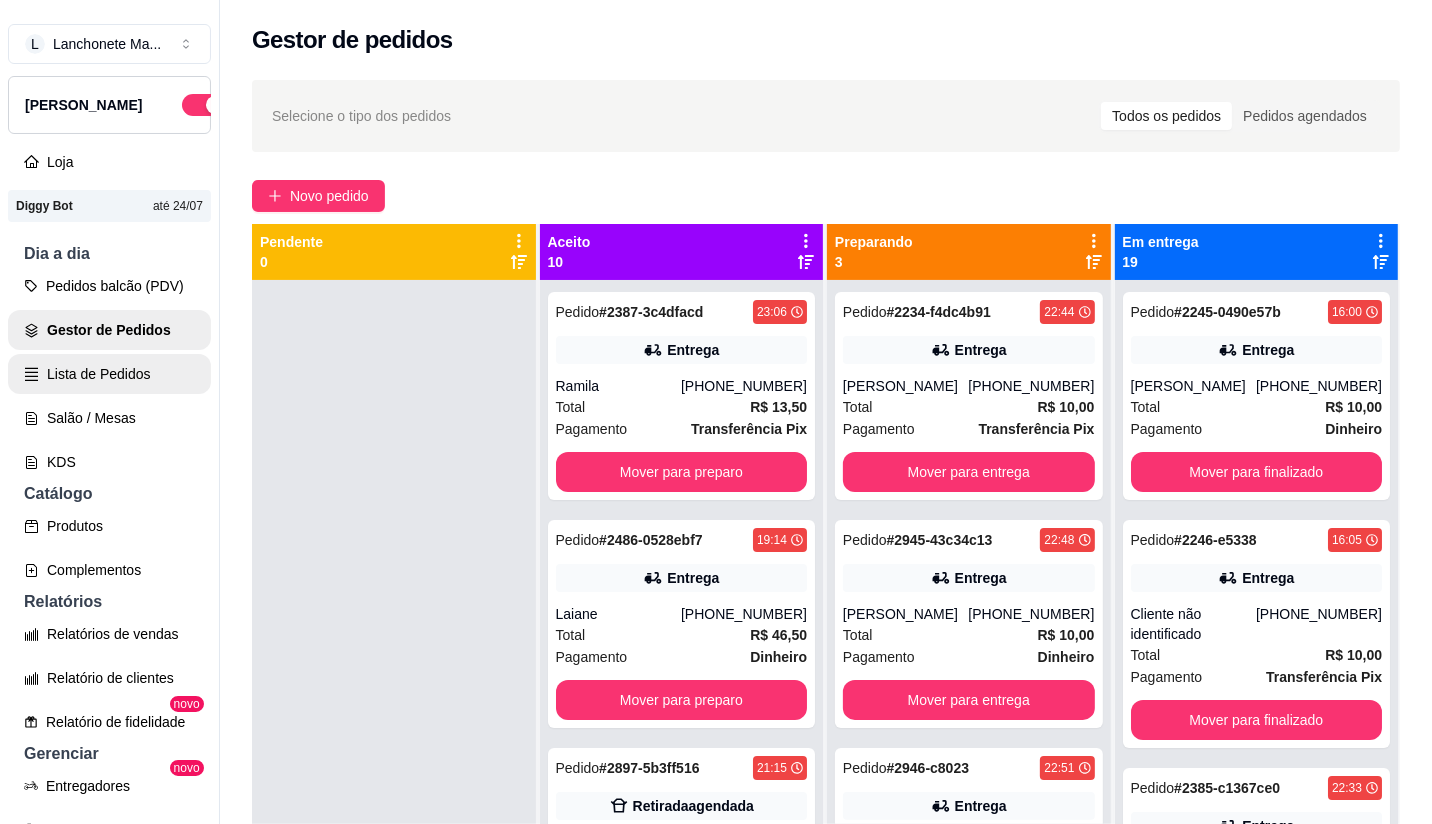 click on "Lista de Pedidos" at bounding box center (109, 374) 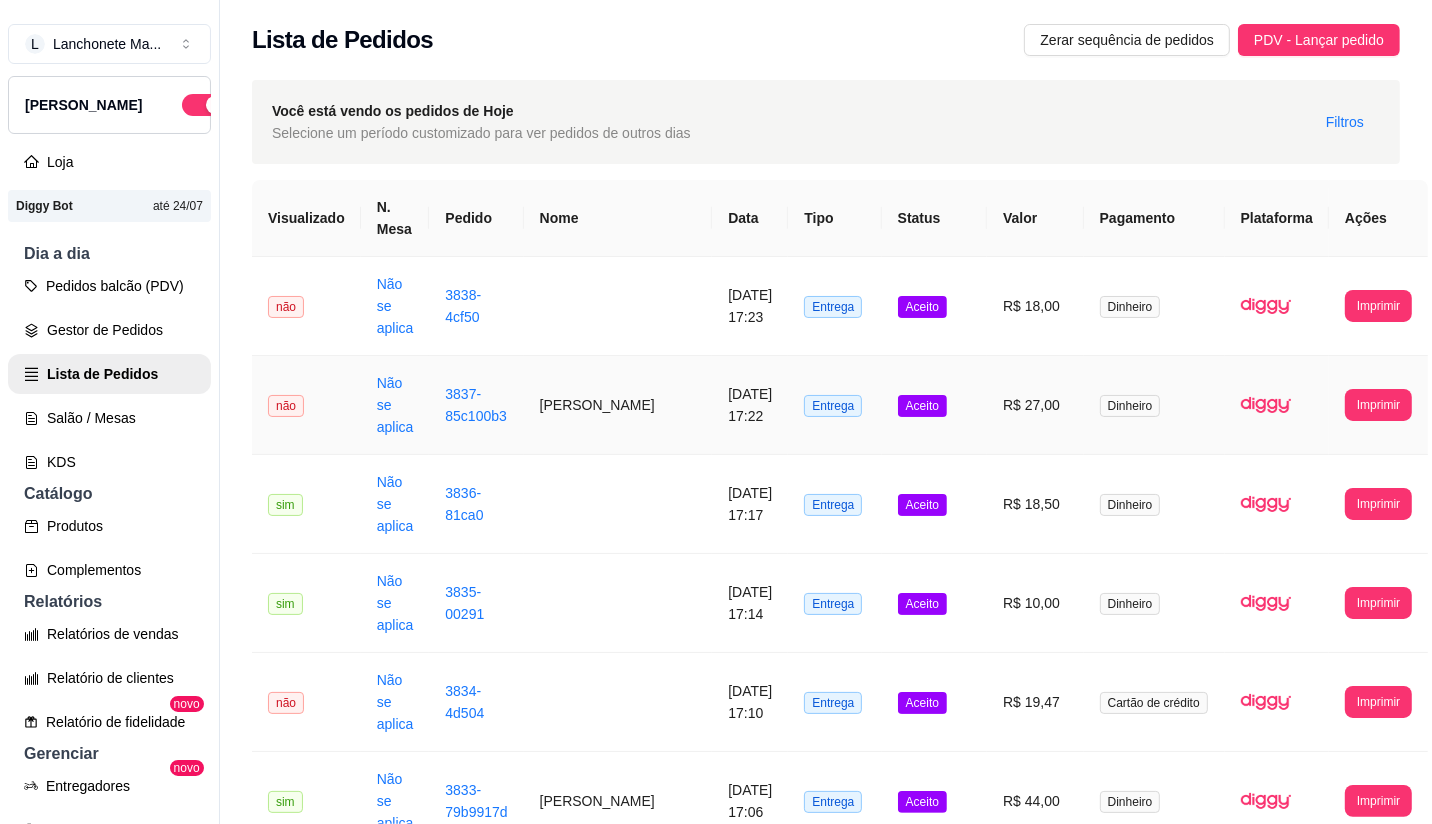 click on "Aceito" at bounding box center [922, 406] 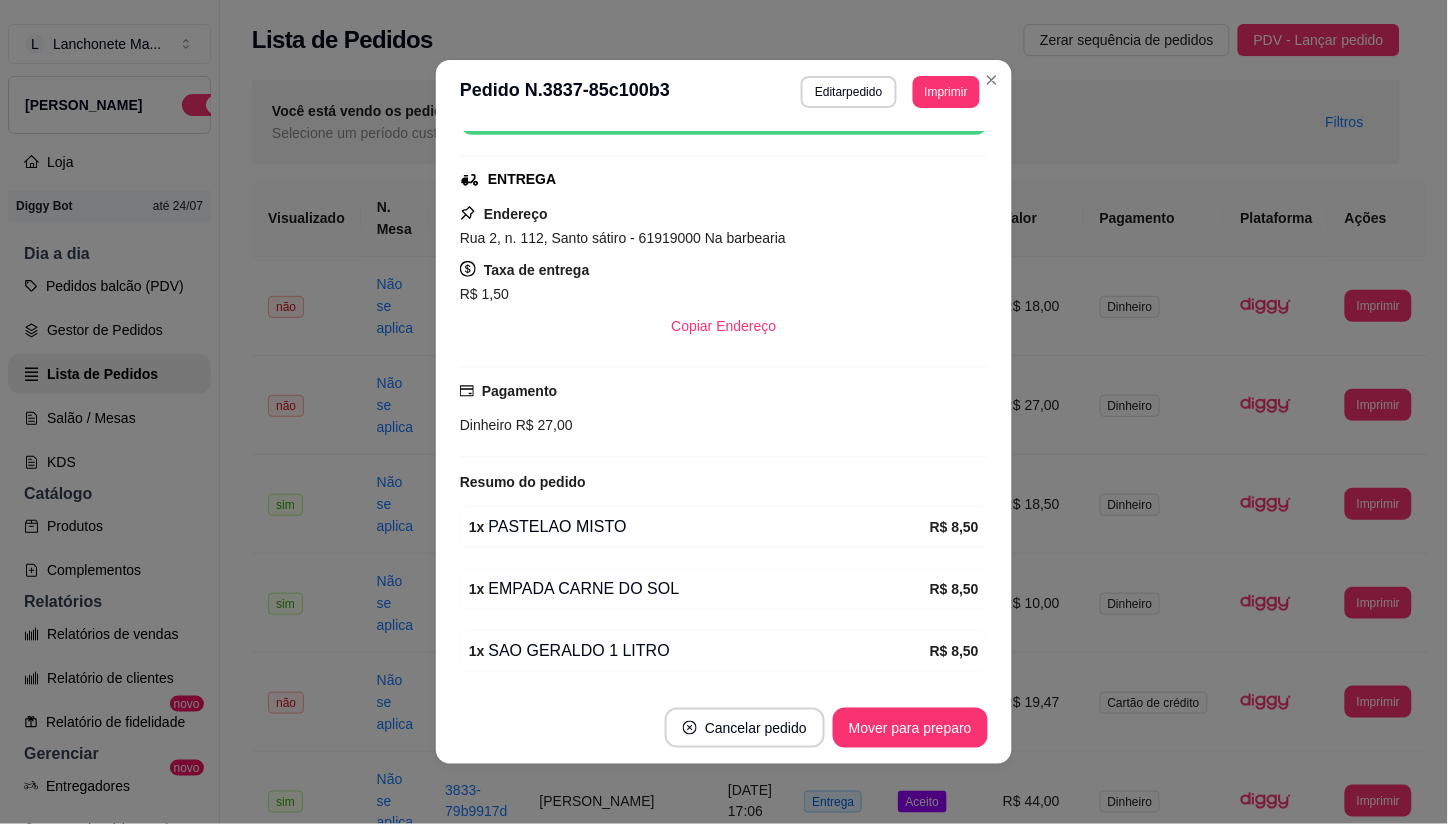 scroll, scrollTop: 333, scrollLeft: 0, axis: vertical 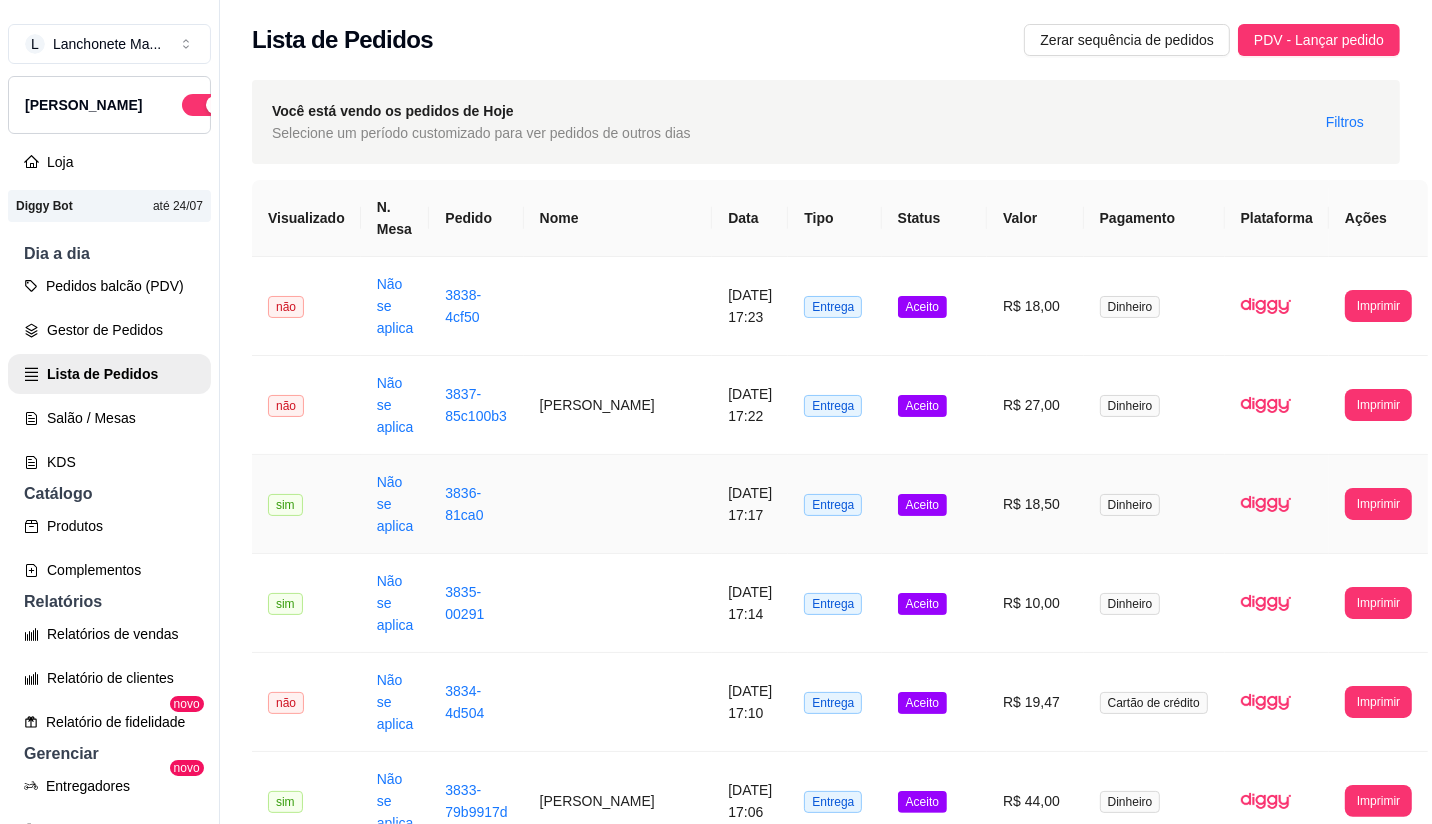 click on "R$ 18,50" at bounding box center [1035, 504] 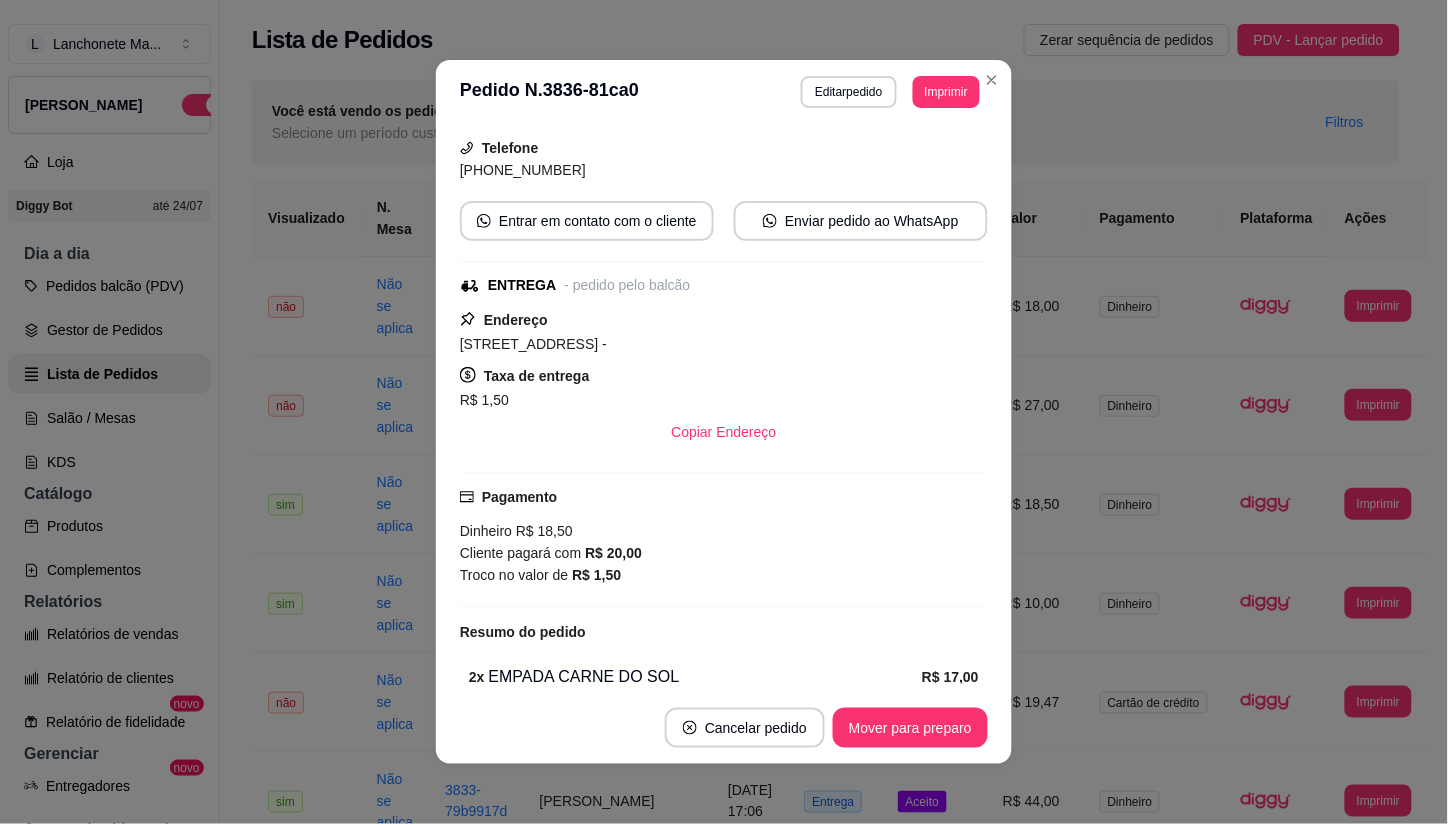 scroll, scrollTop: 211, scrollLeft: 0, axis: vertical 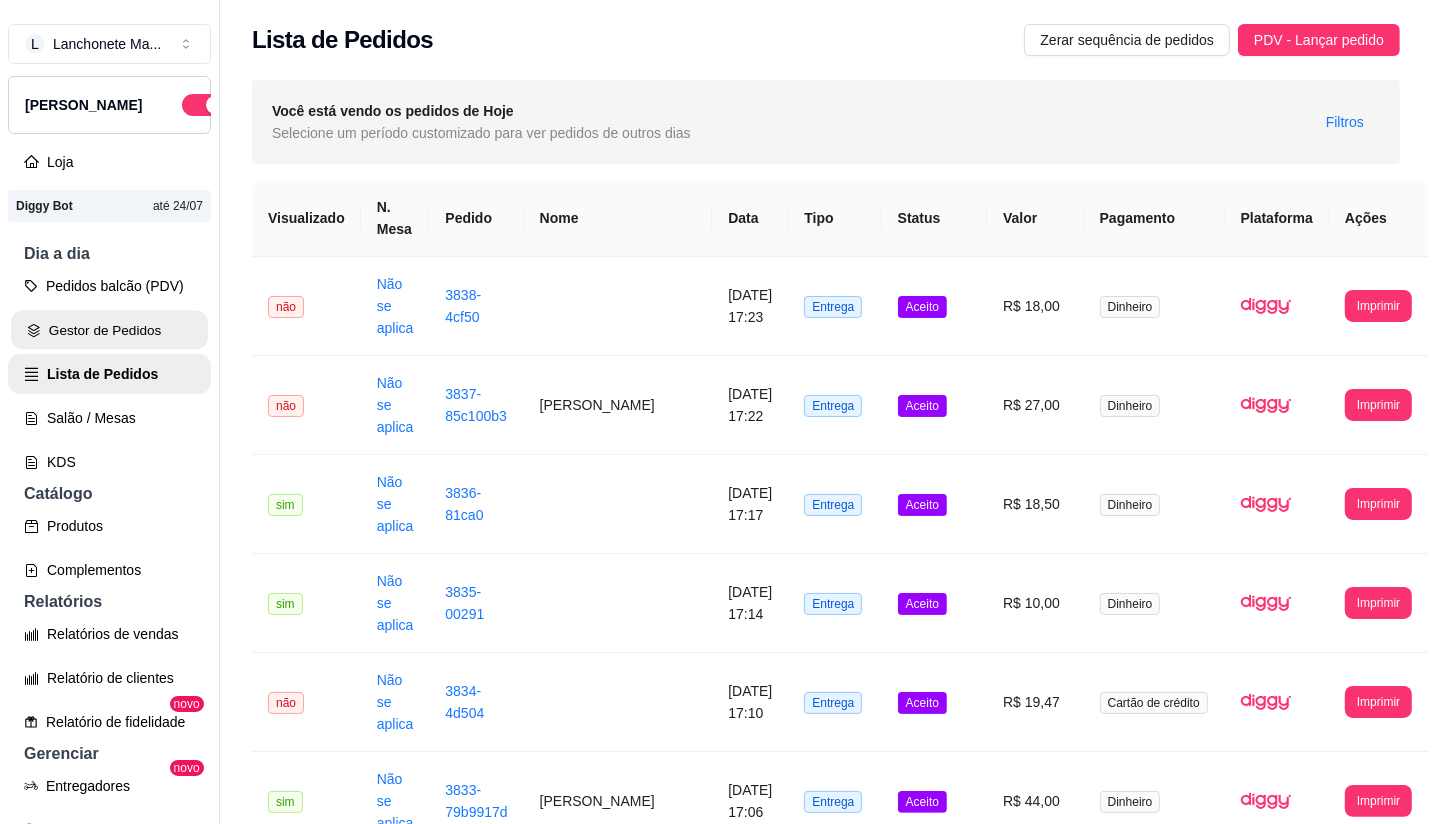 click on "Gestor de Pedidos" at bounding box center [109, 330] 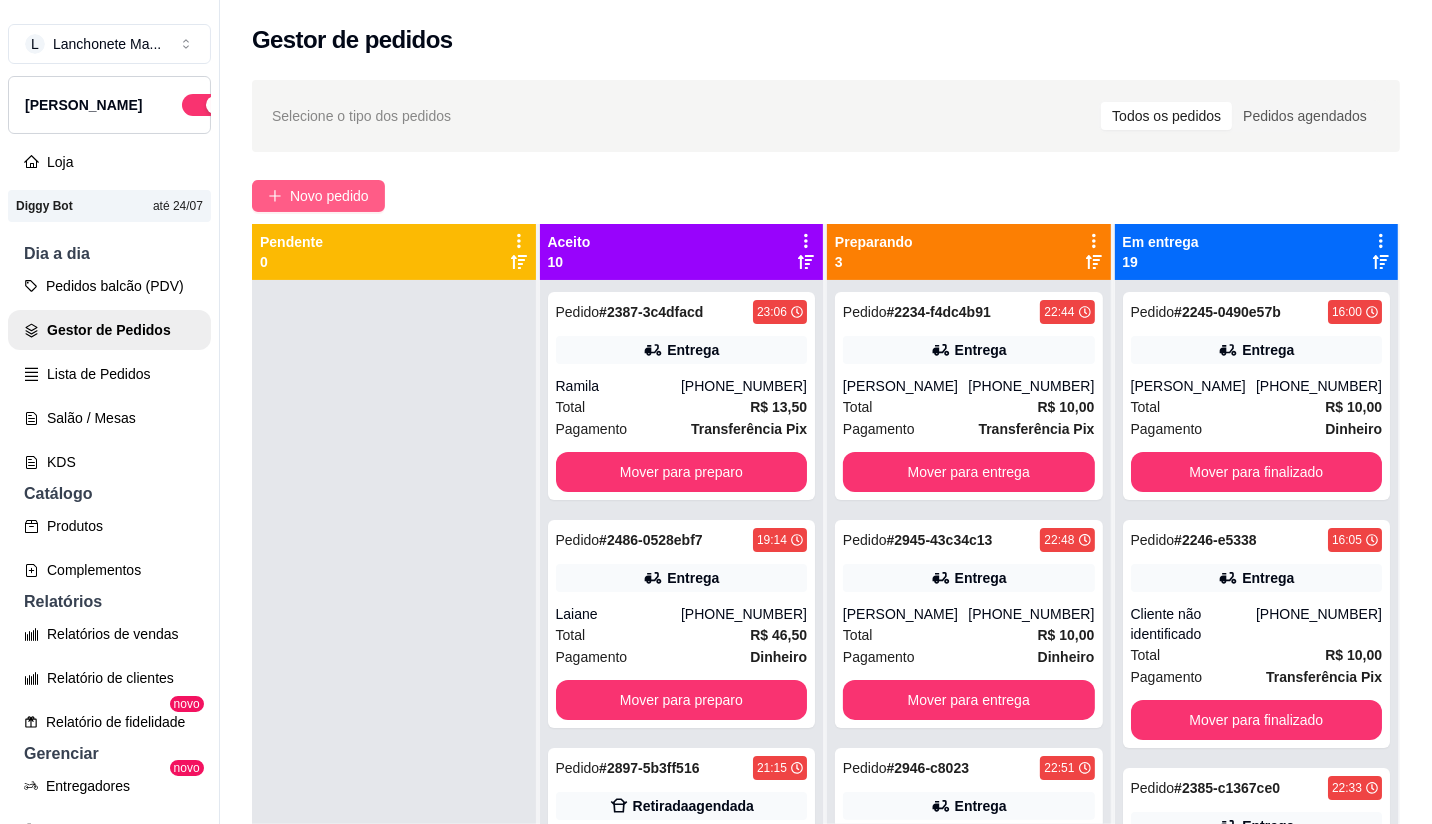 click on "Novo pedido" at bounding box center [329, 196] 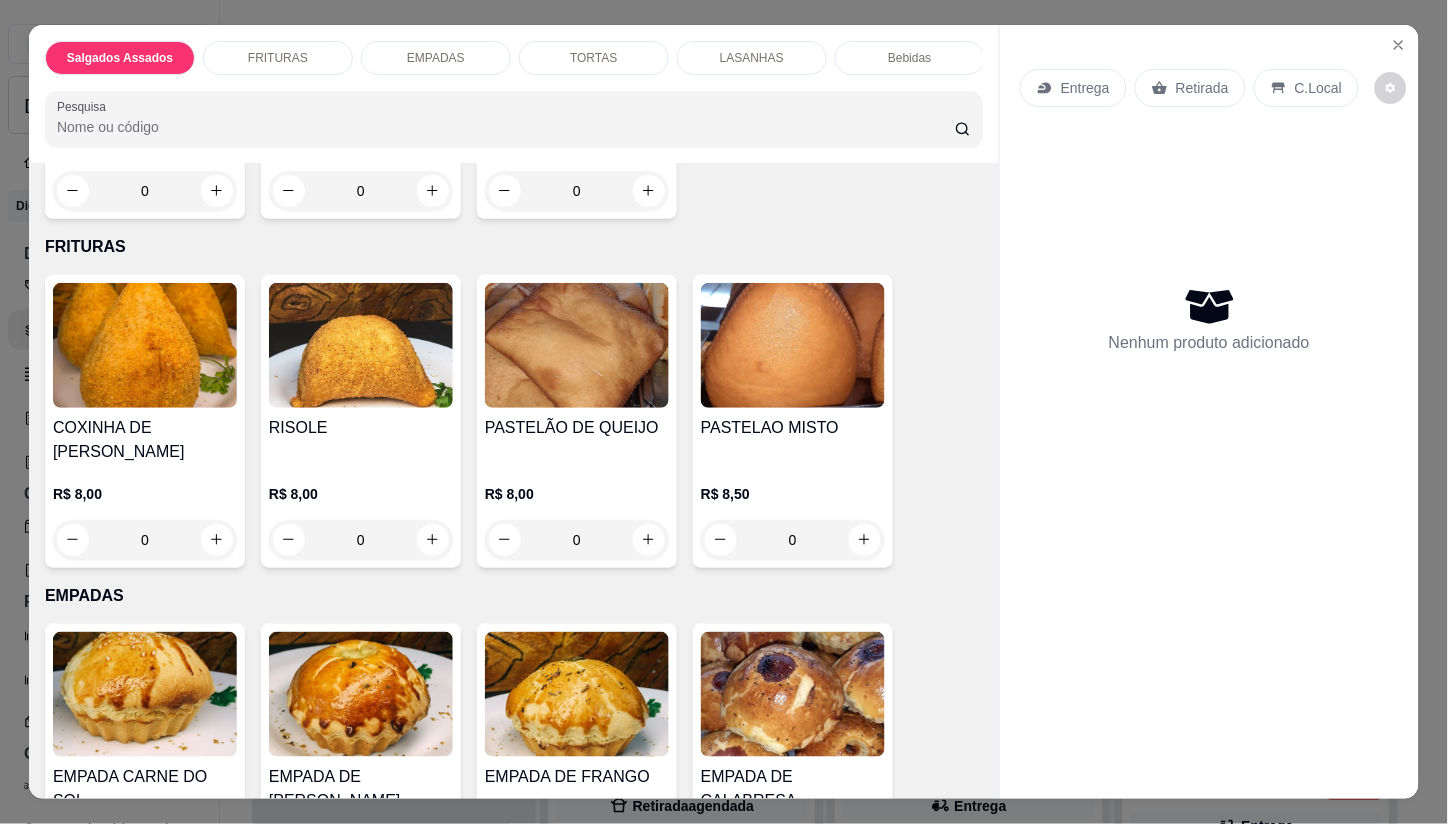 scroll, scrollTop: 1444, scrollLeft: 0, axis: vertical 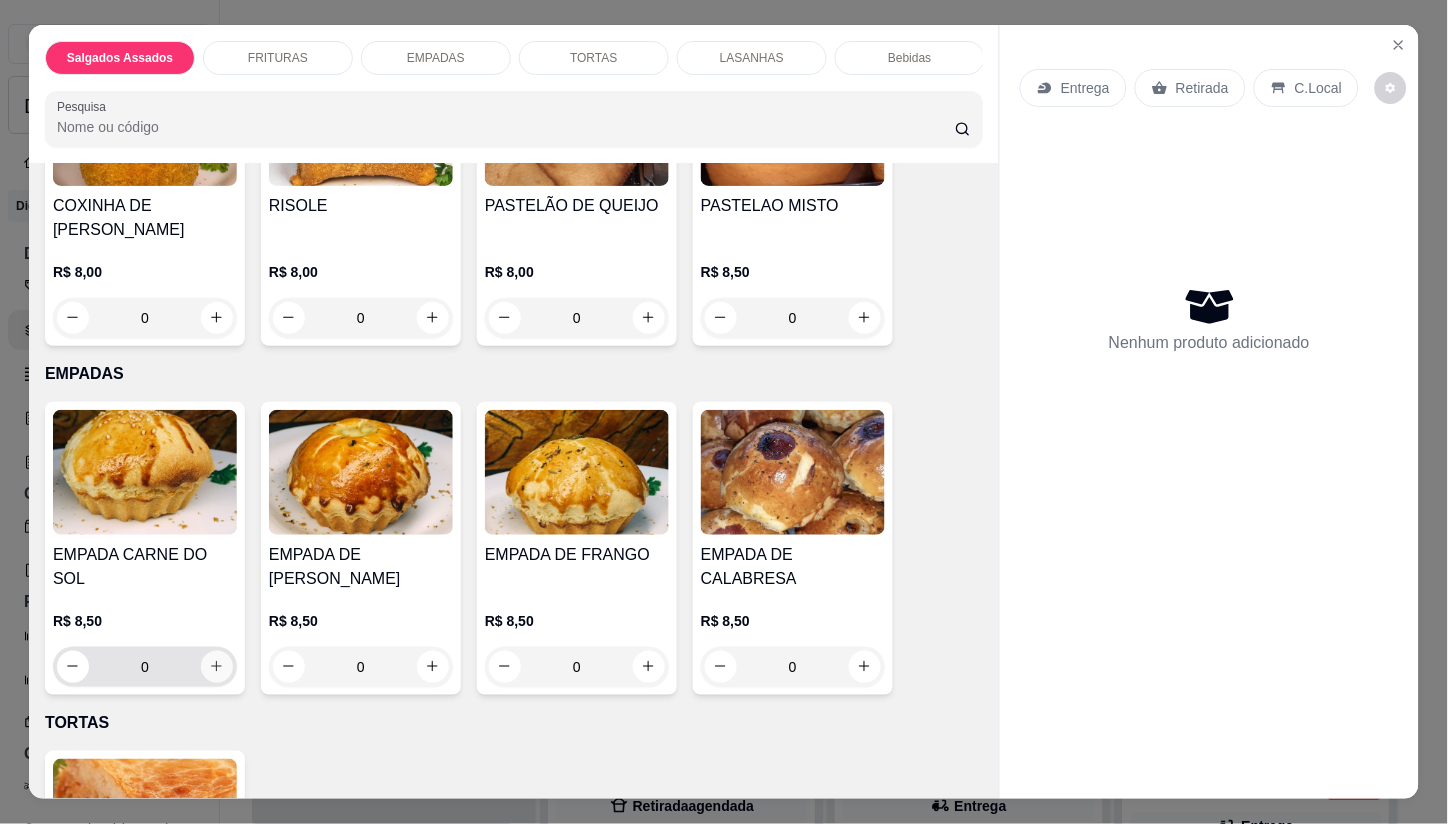 click 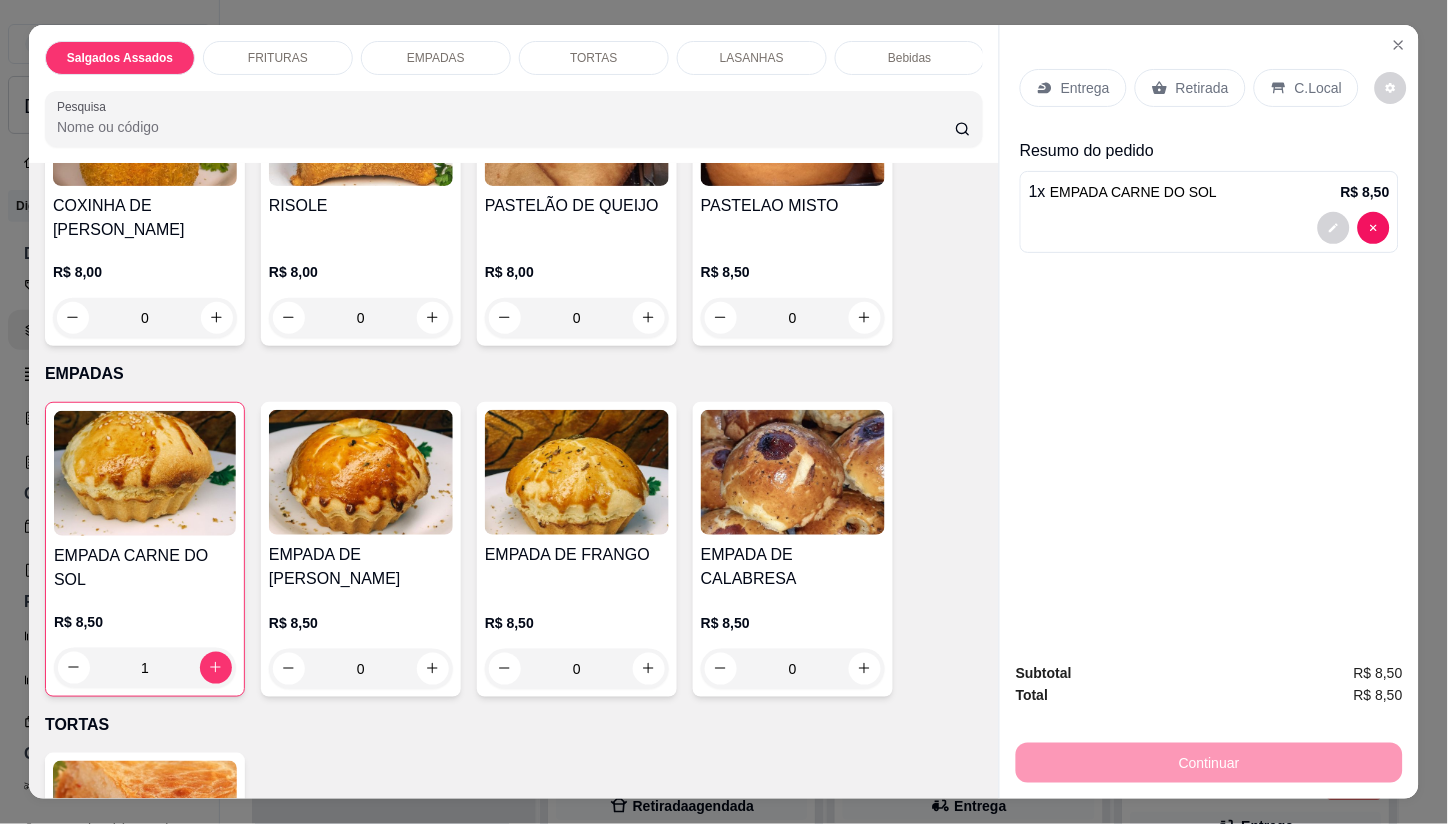 click on "Entrega" at bounding box center (1085, 88) 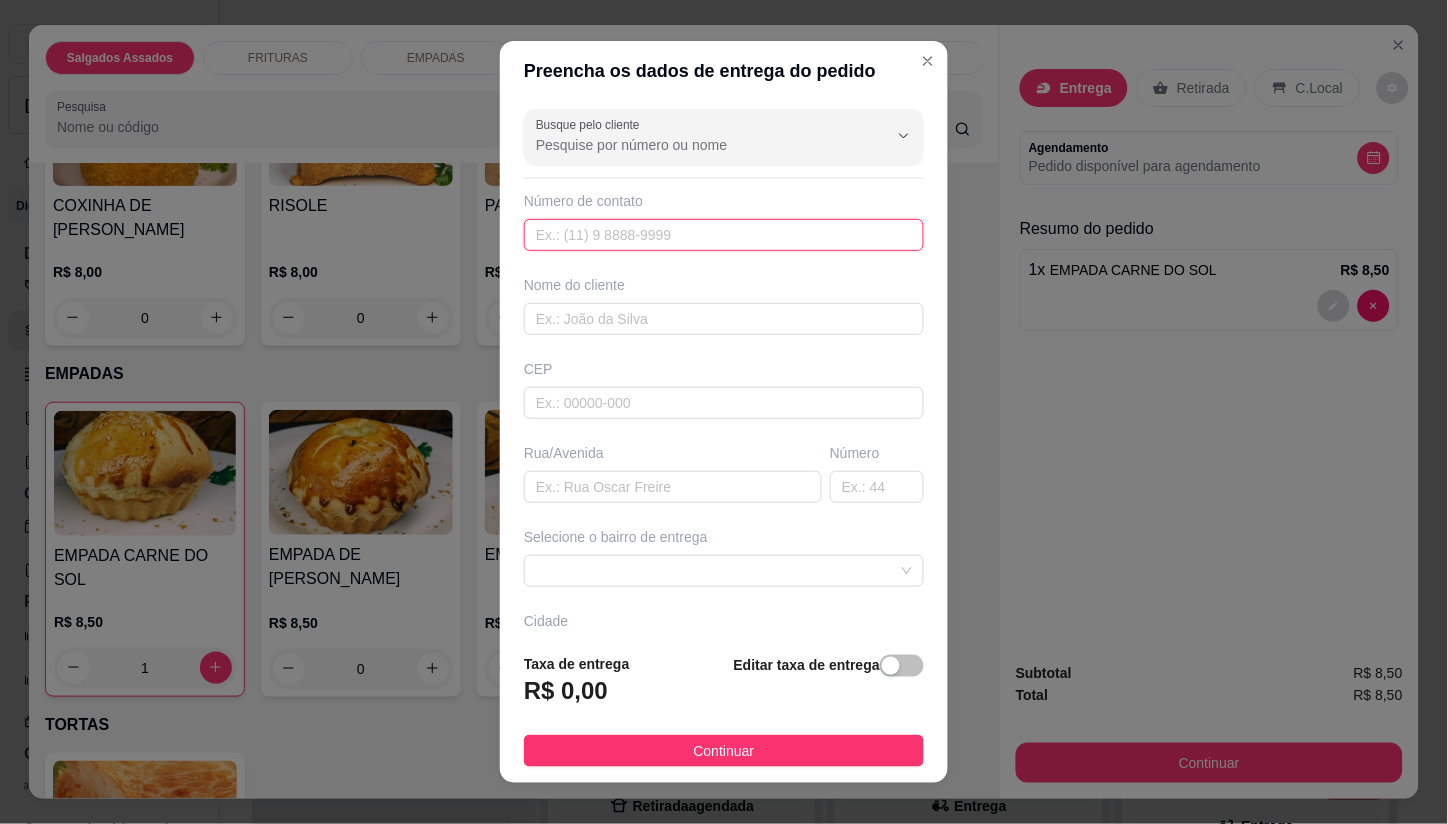 click at bounding box center (724, 235) 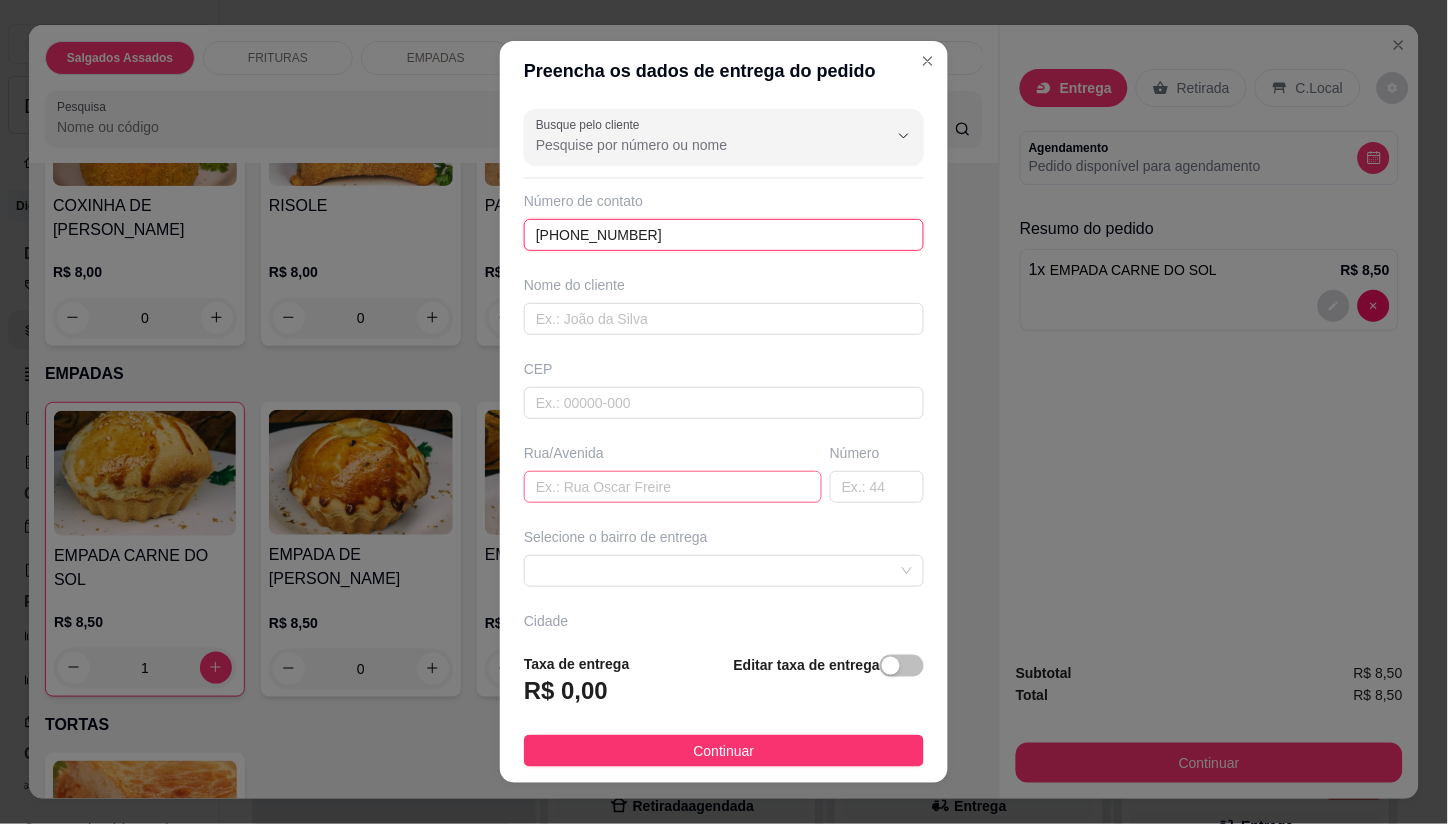 type on "(85) 98500-6613" 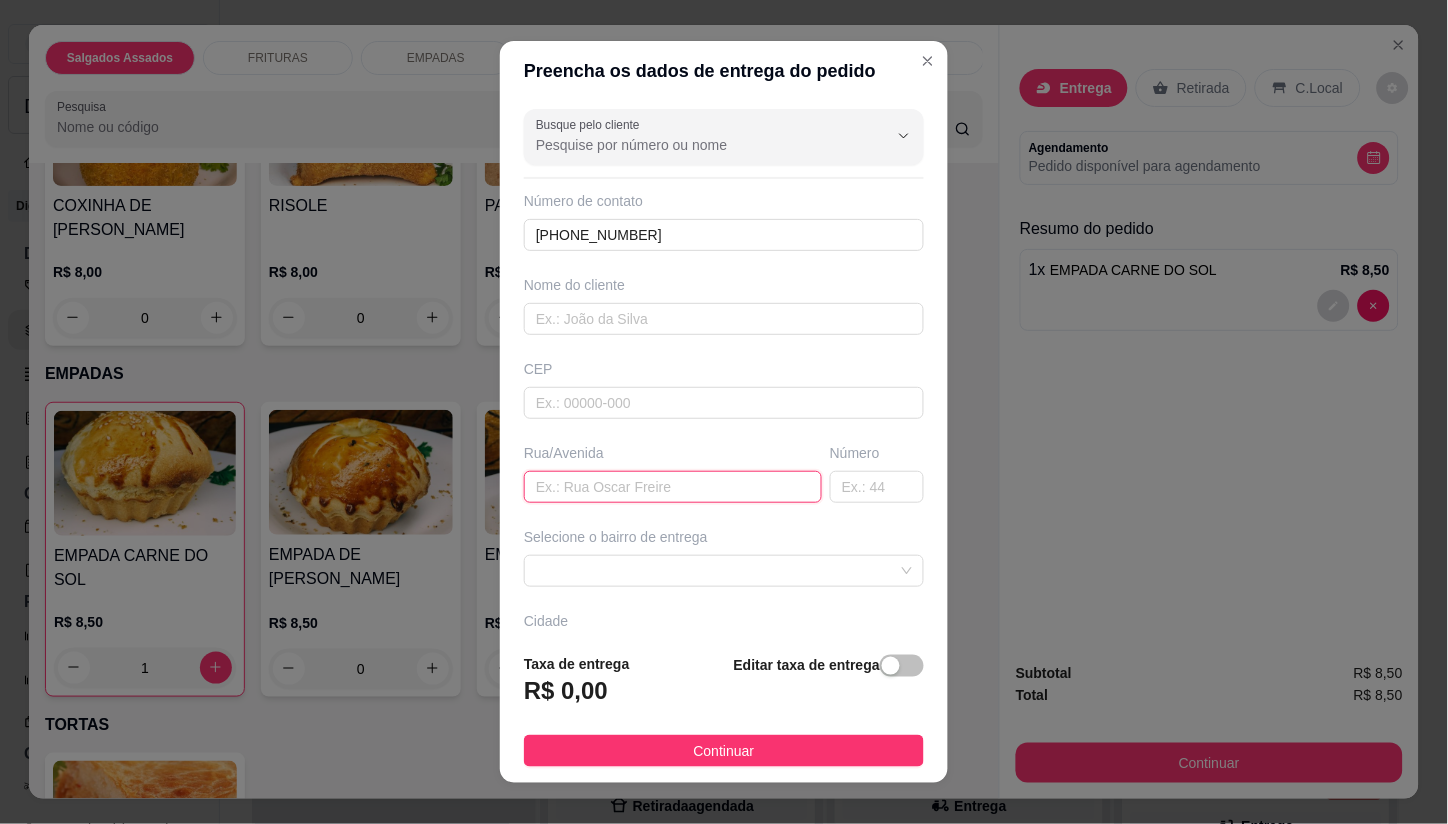 click at bounding box center (673, 487) 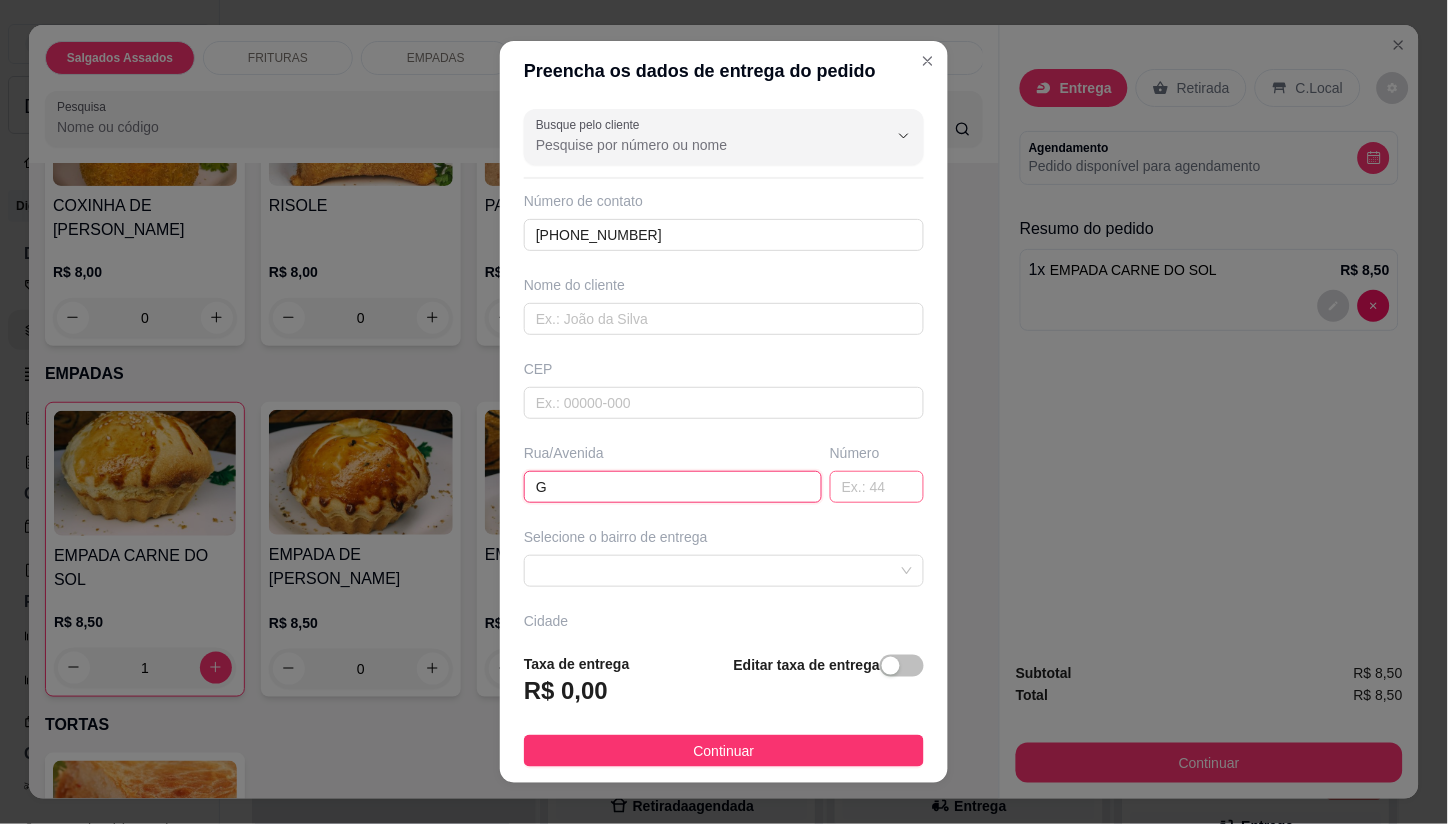 type on "G" 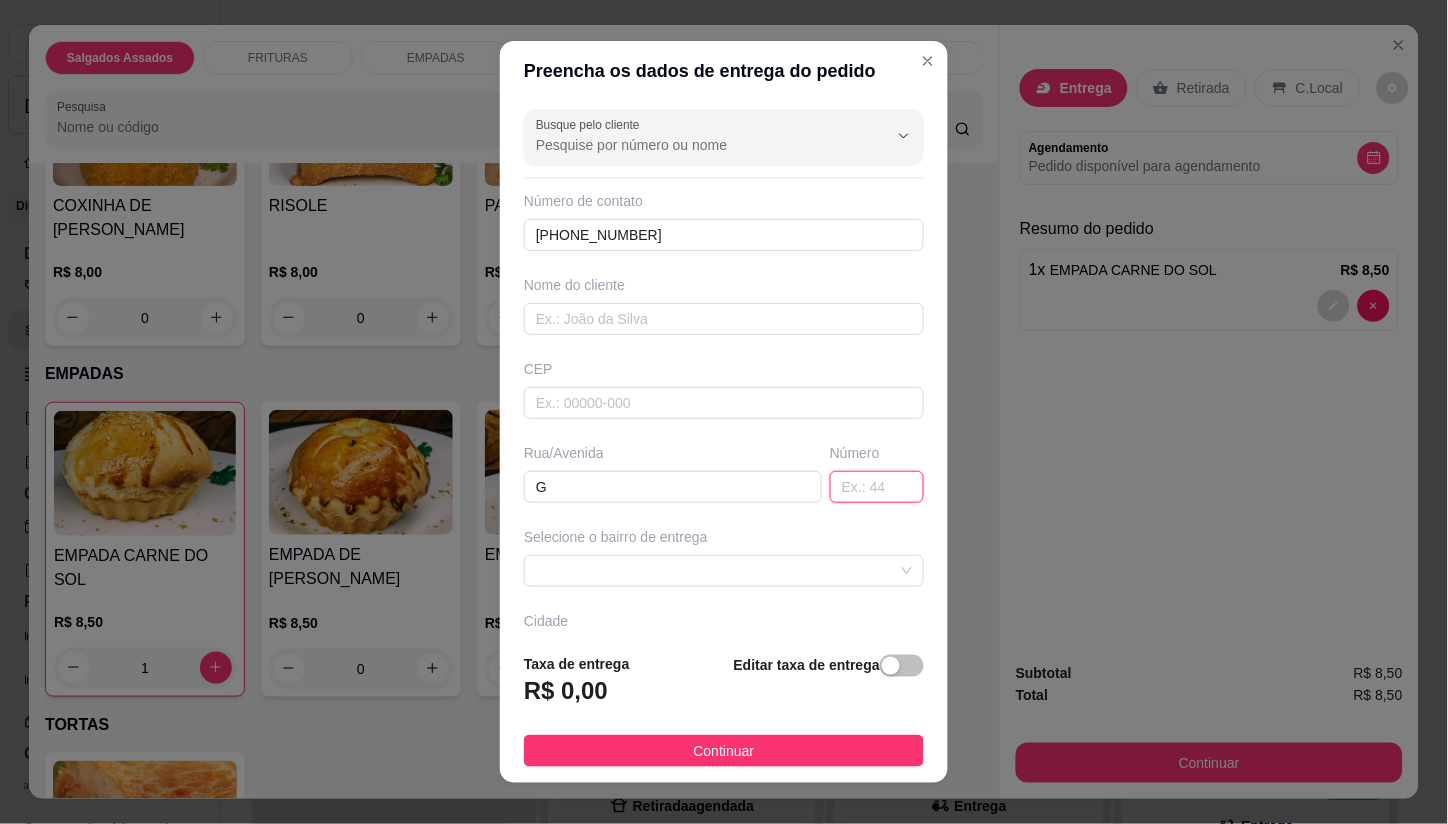 drag, startPoint x: 824, startPoint y: 500, endPoint x: 807, endPoint y: 515, distance: 22.671568 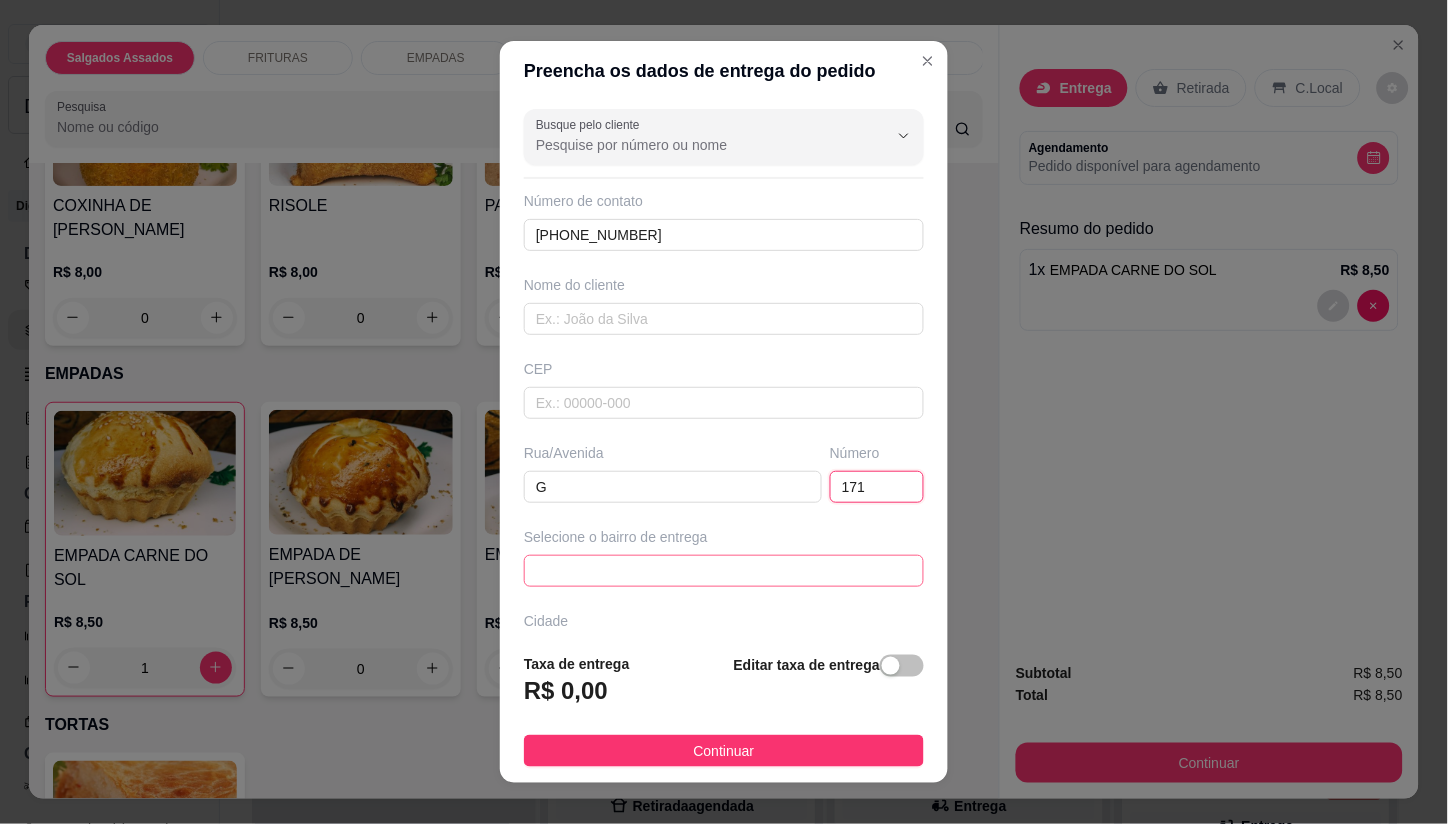 click at bounding box center [724, 571] 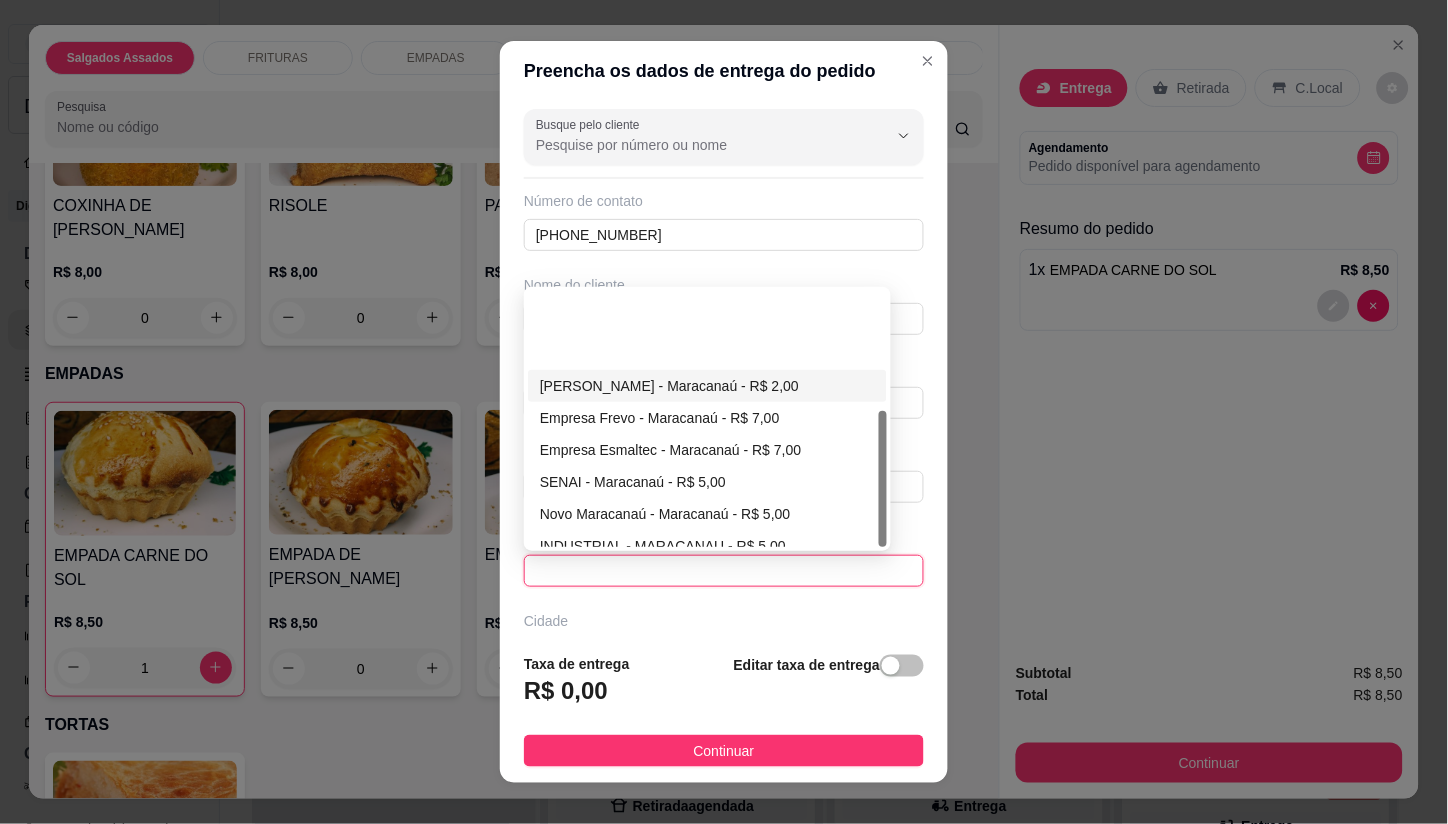 scroll, scrollTop: 224, scrollLeft: 0, axis: vertical 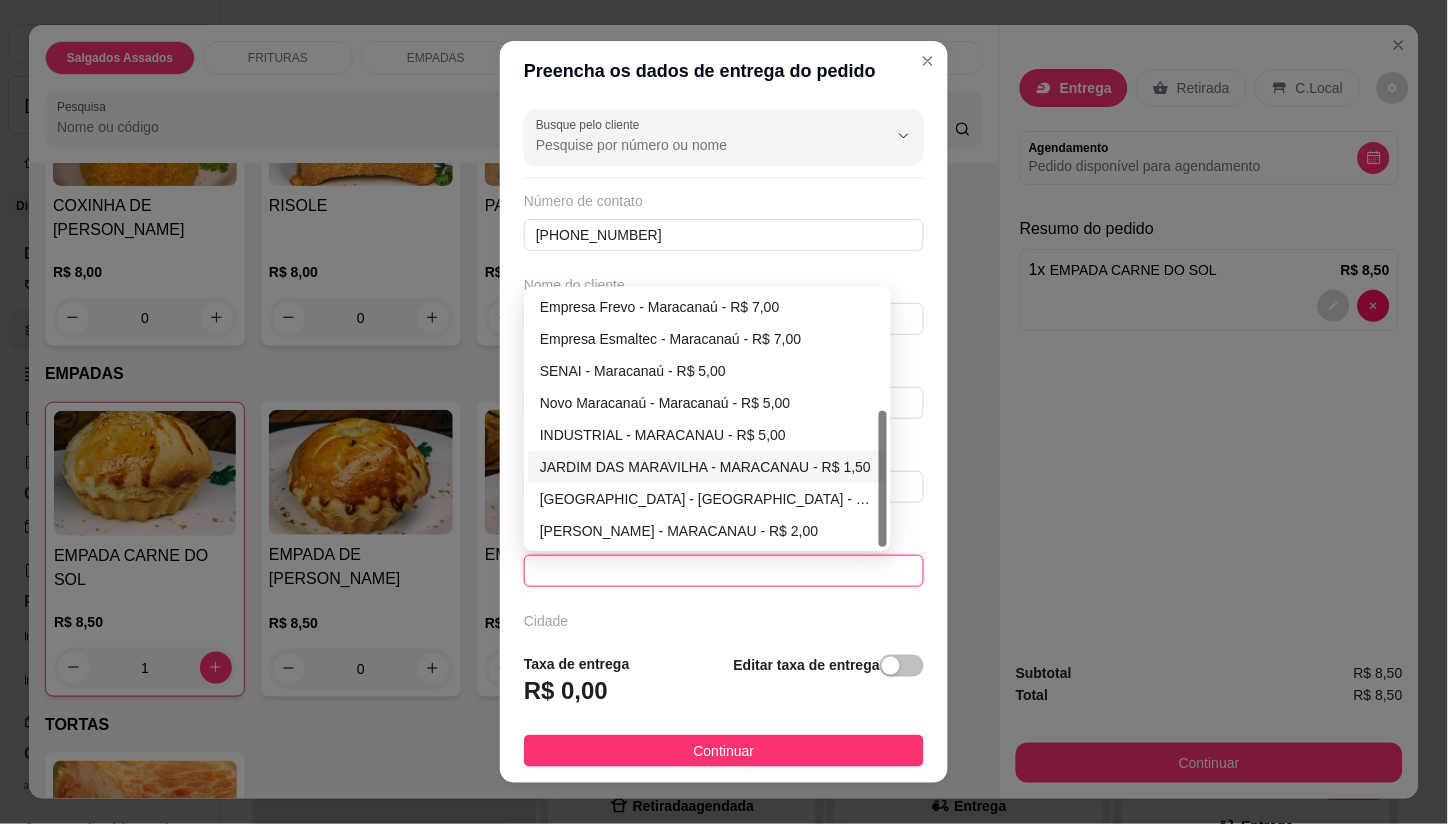 click on "JARDIM DAS MARAVILHA  - MARACANAU -  R$ 1,50" at bounding box center [707, 467] 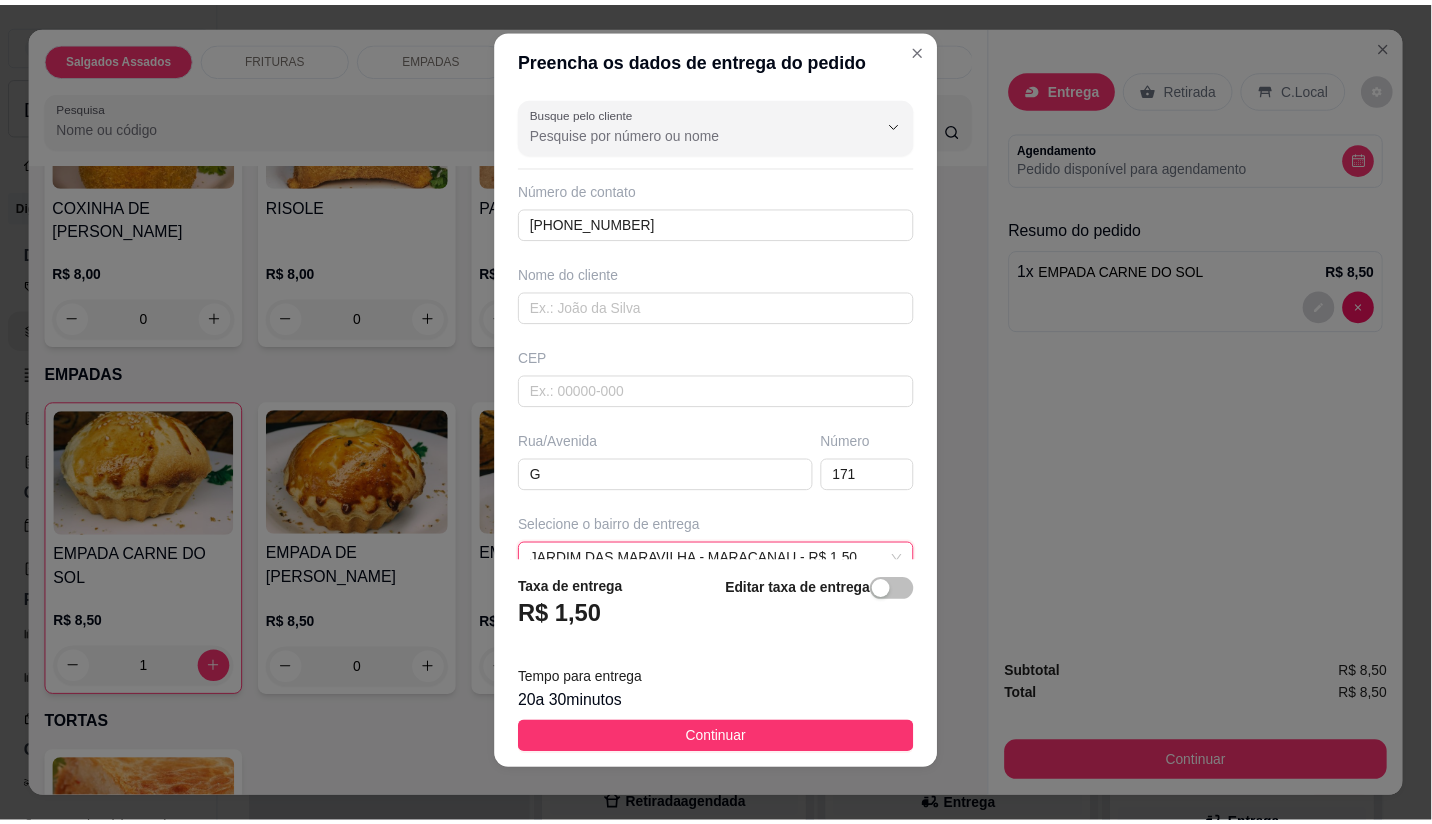 scroll, scrollTop: 0, scrollLeft: 0, axis: both 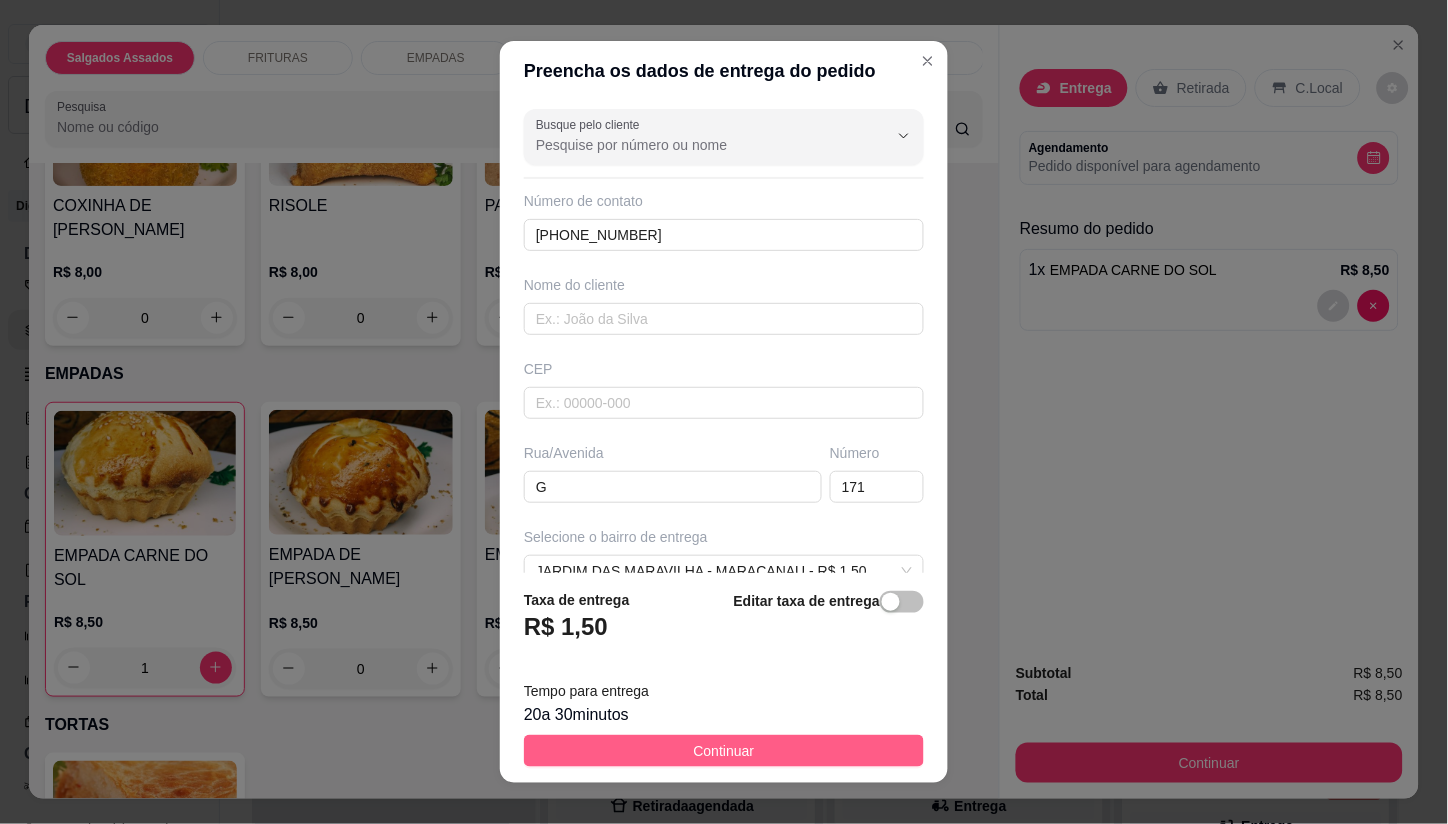 drag, startPoint x: 677, startPoint y: 733, endPoint x: 754, endPoint y: 764, distance: 83.00603 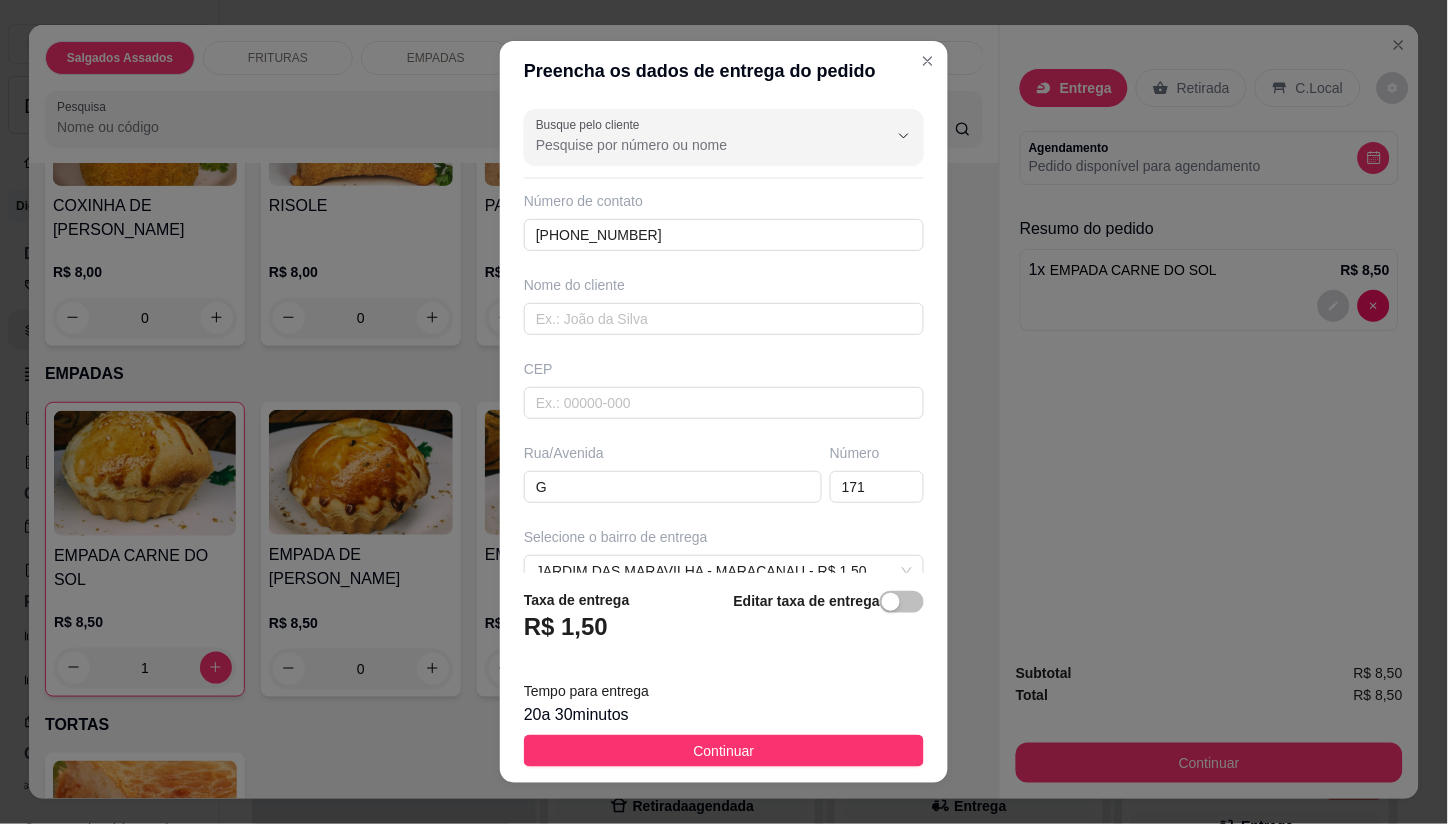 click on "Taxa de entrega R$ 1,50 Editar taxa de entrega  Tempo para entrega  20  a   30  minutos Continuar" at bounding box center [724, 678] 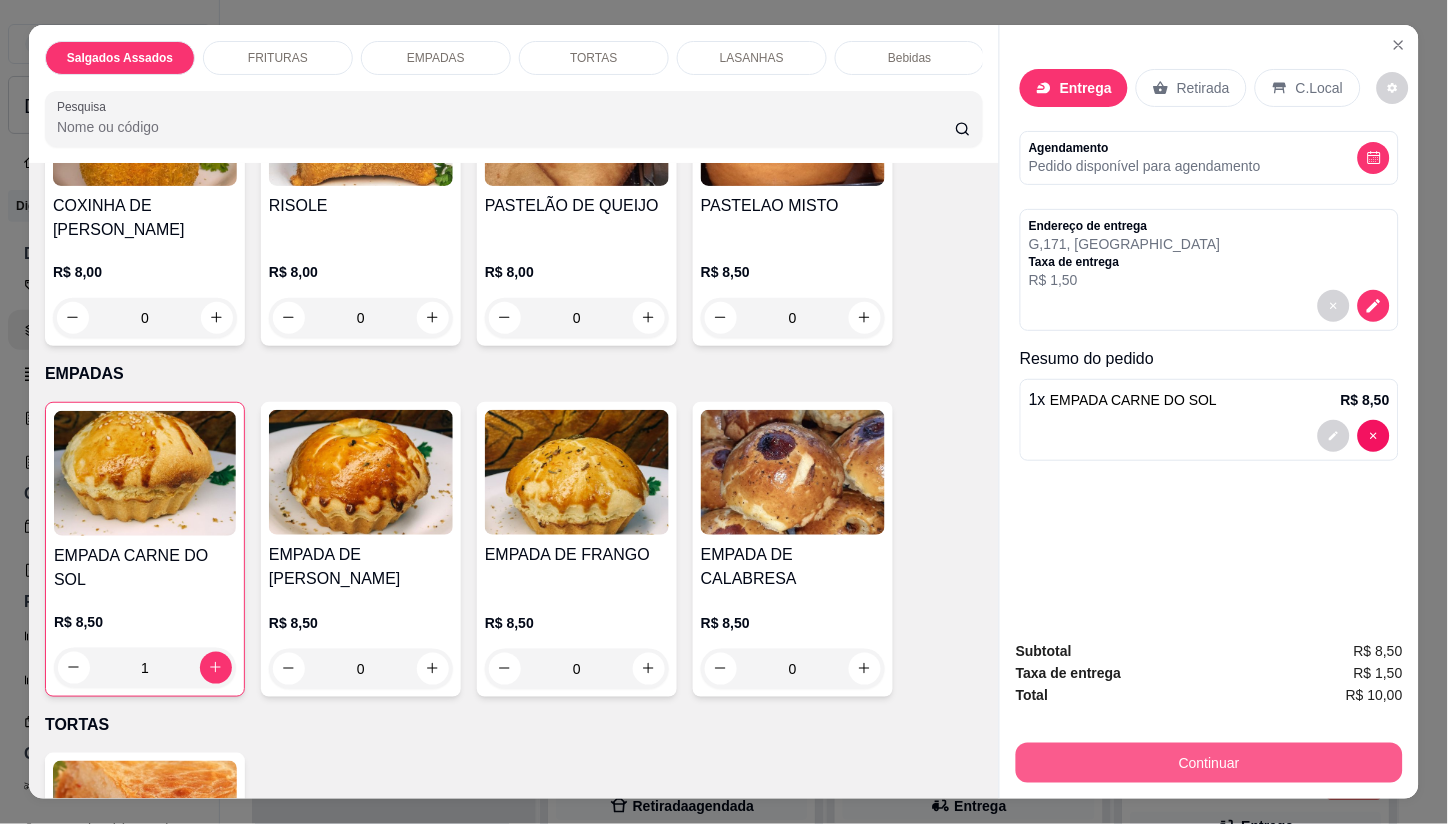 click on "Continuar" at bounding box center [1209, 763] 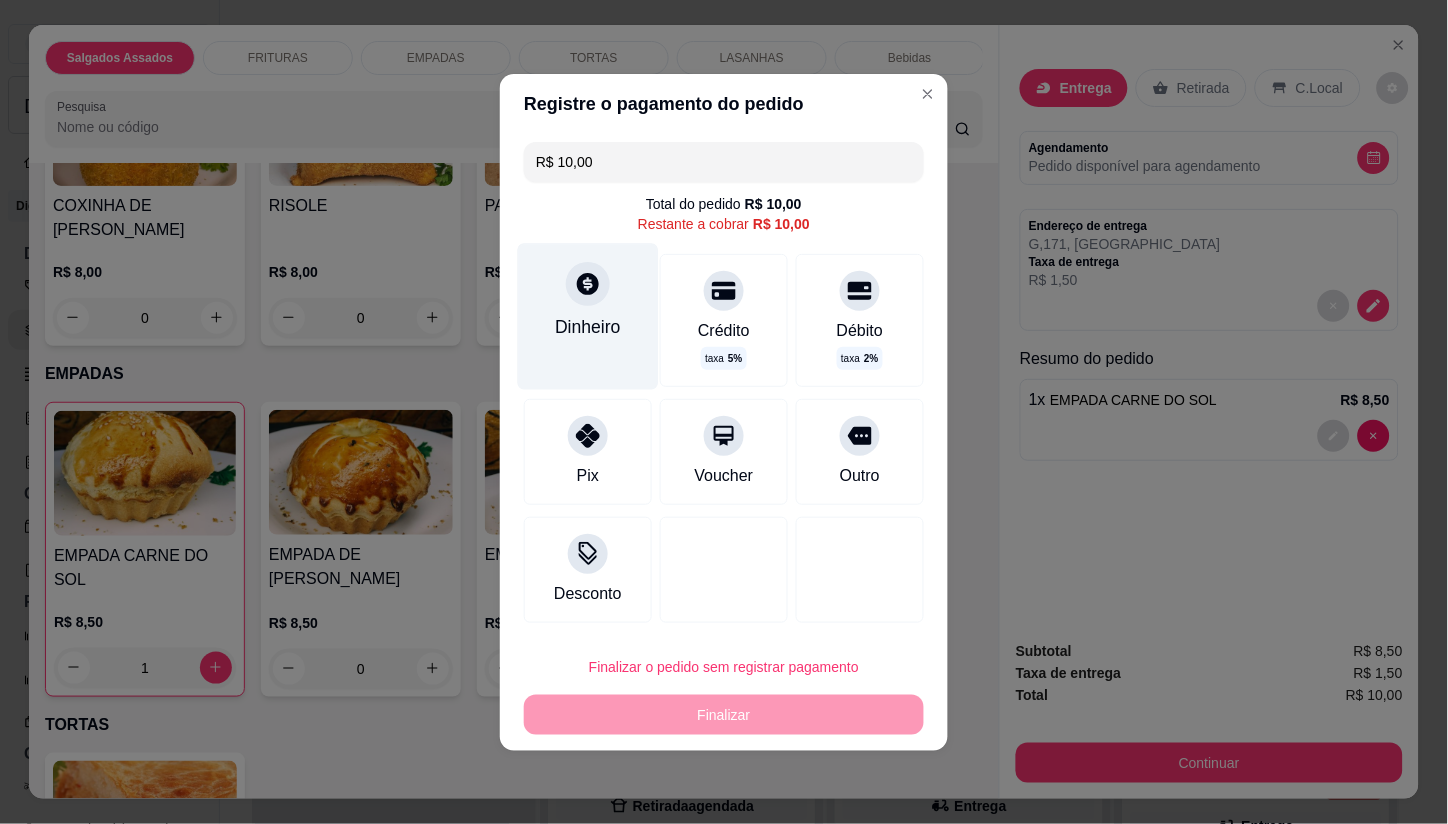 click 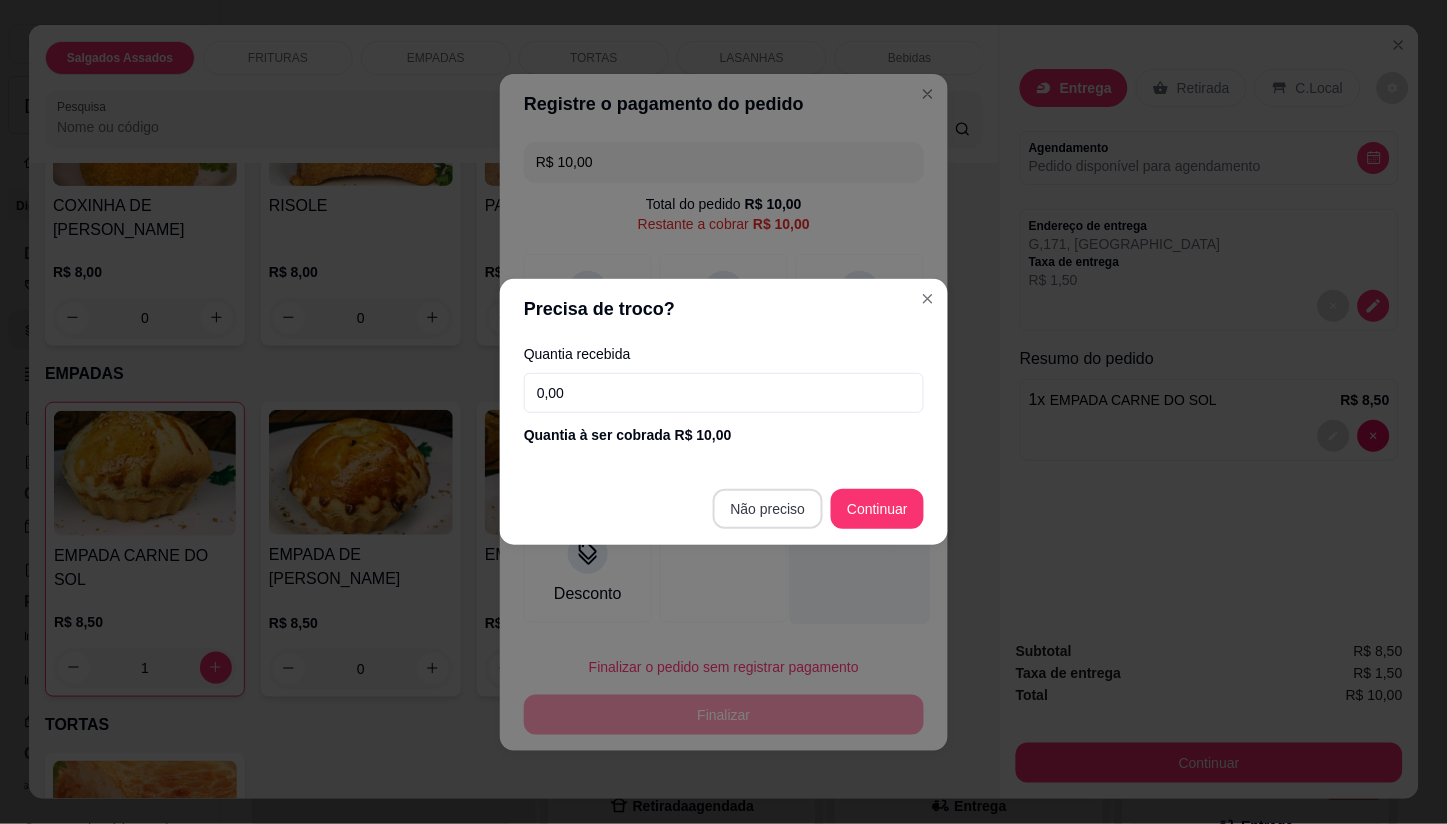 type on "R$ 0,00" 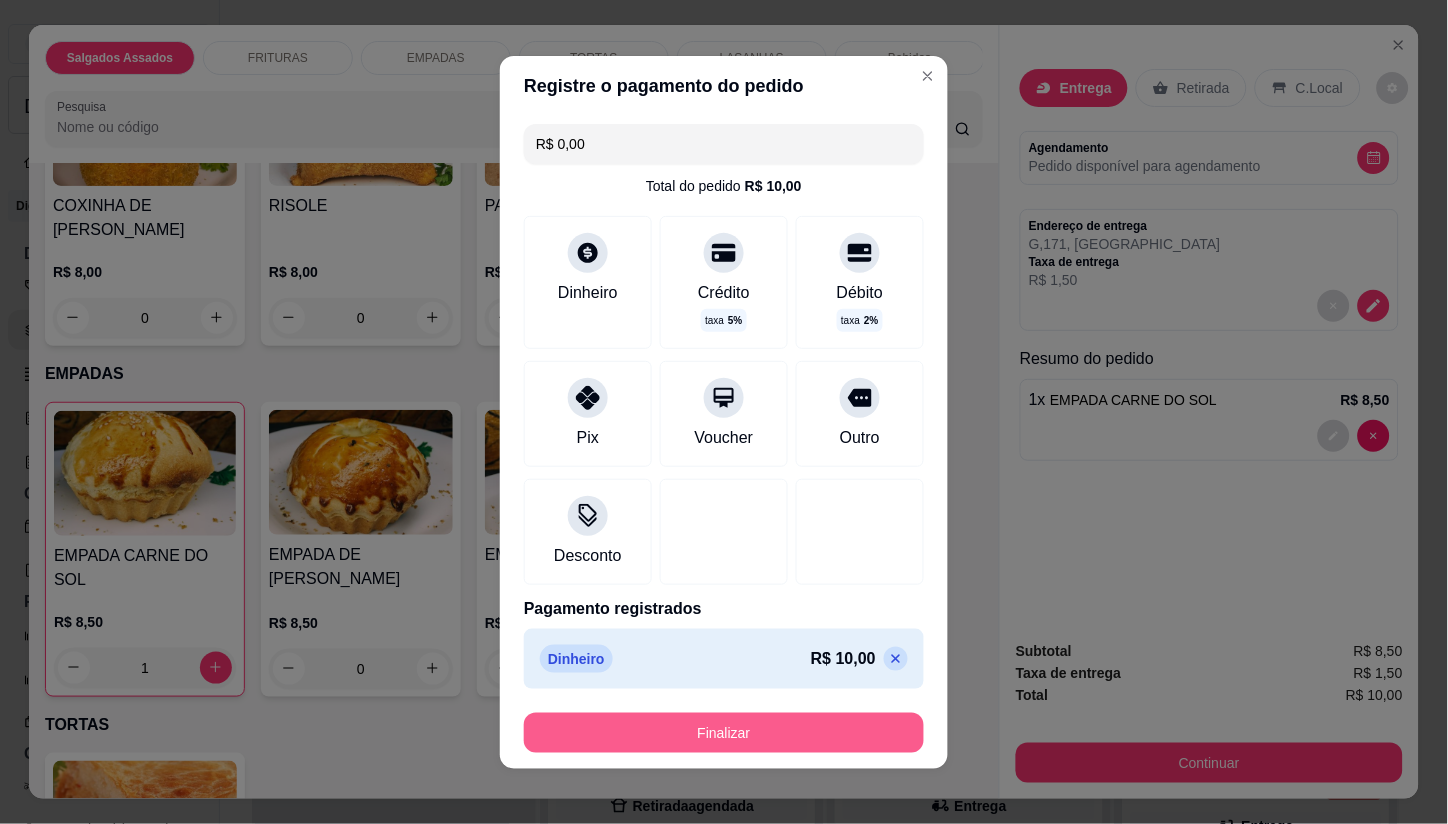 click on "Finalizar" at bounding box center (724, 733) 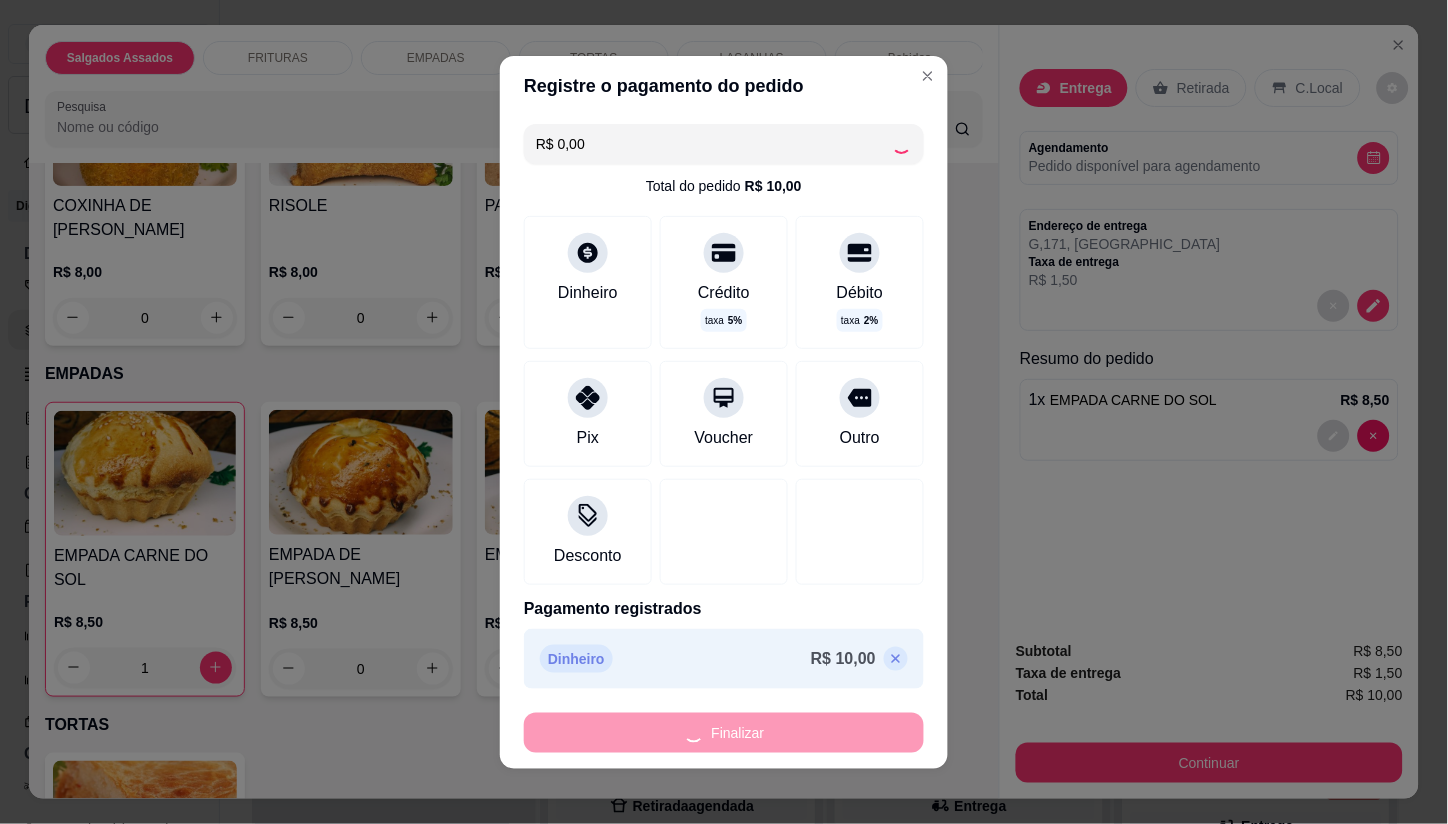 type on "0" 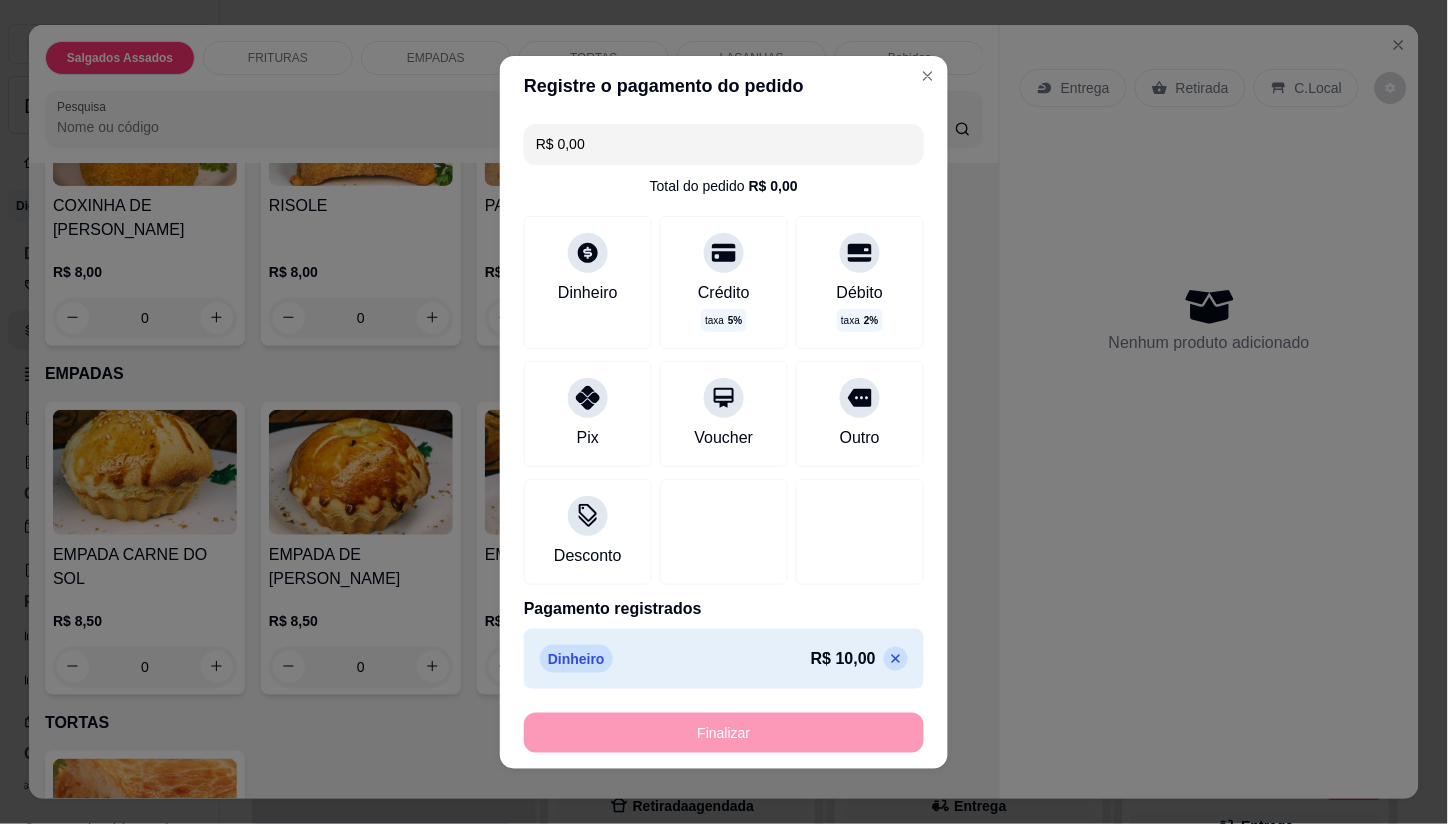 type on "-R$ 10,00" 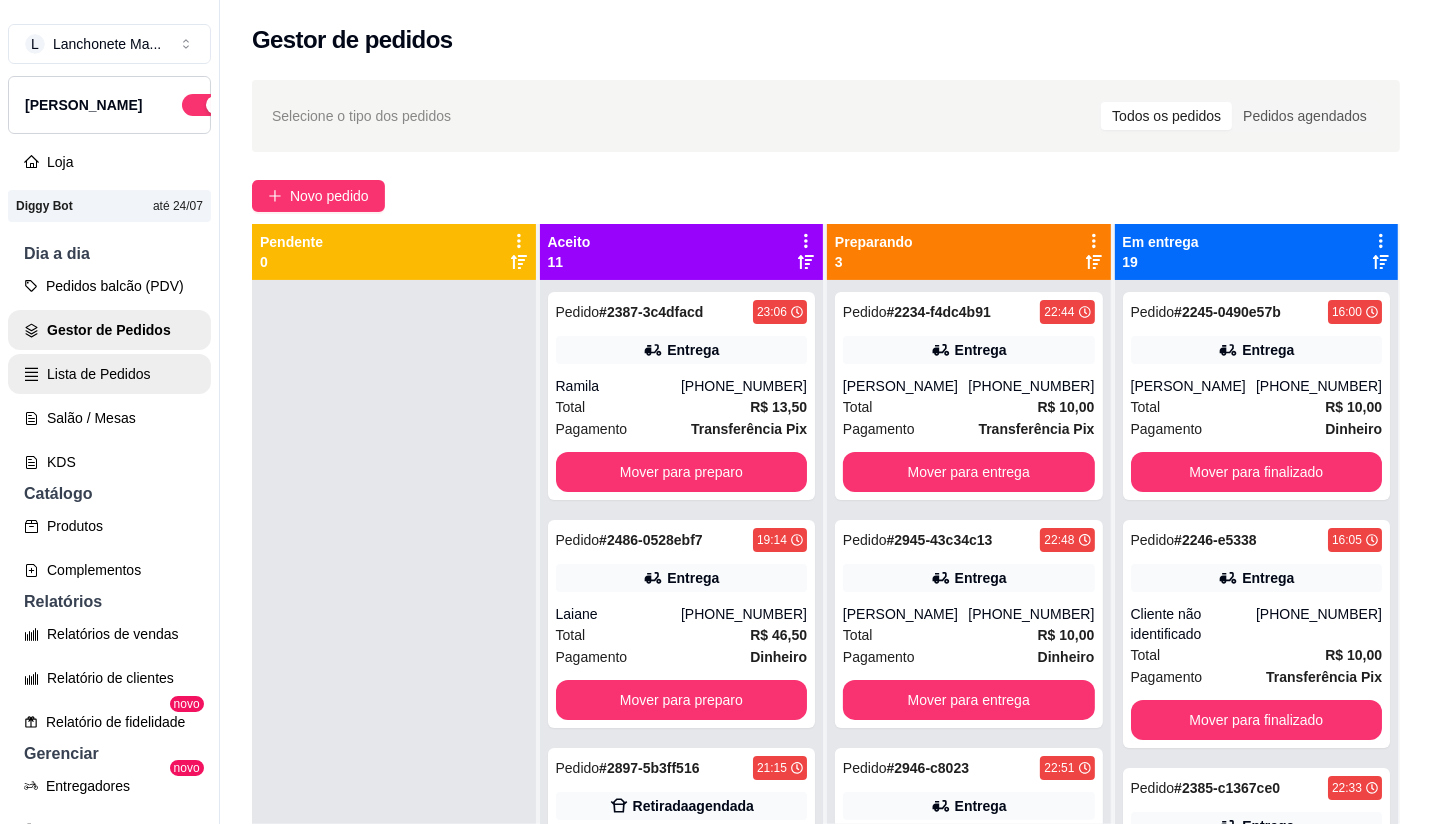 click on "Lista de Pedidos" at bounding box center [109, 374] 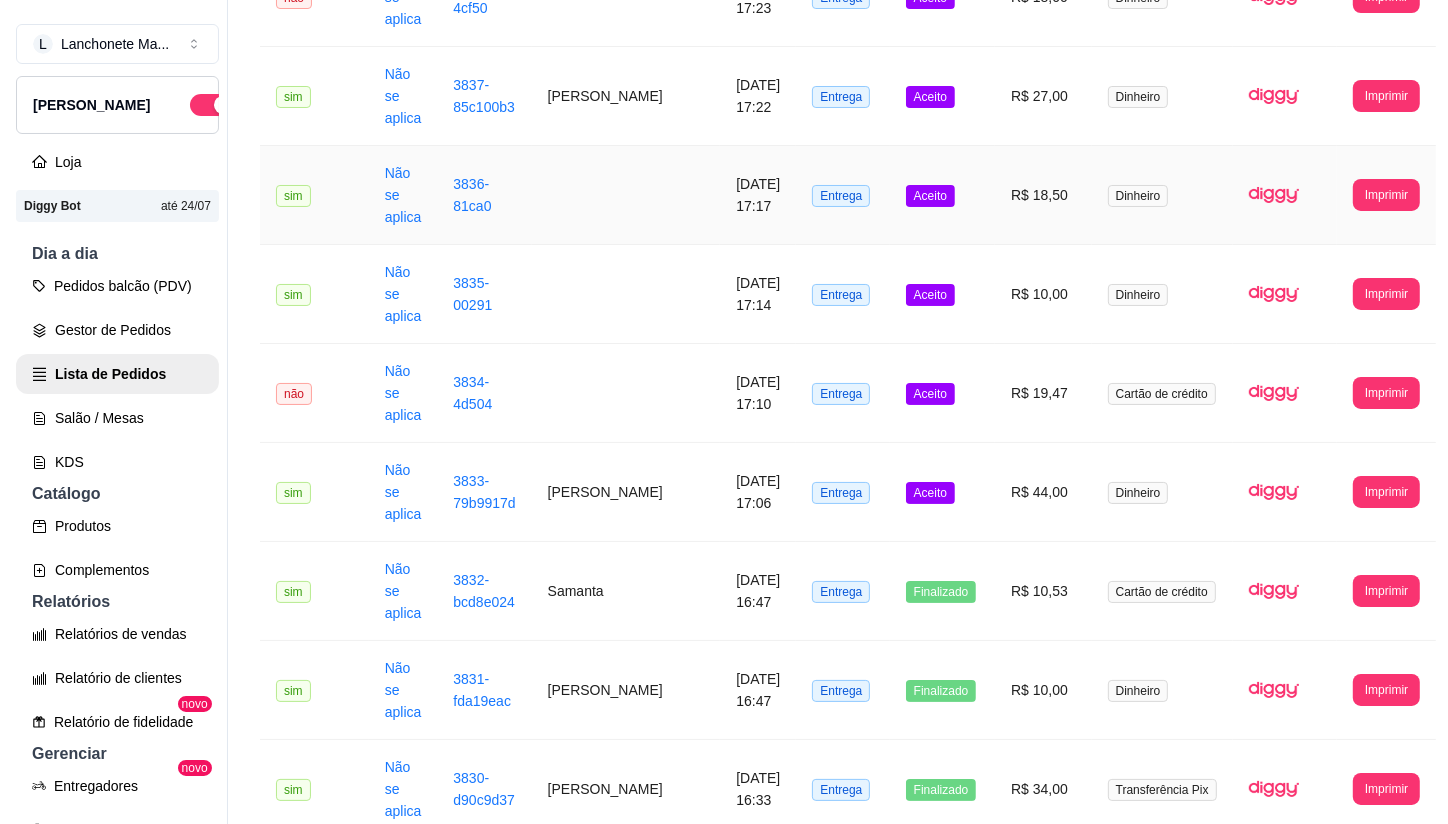 scroll, scrollTop: 444, scrollLeft: 0, axis: vertical 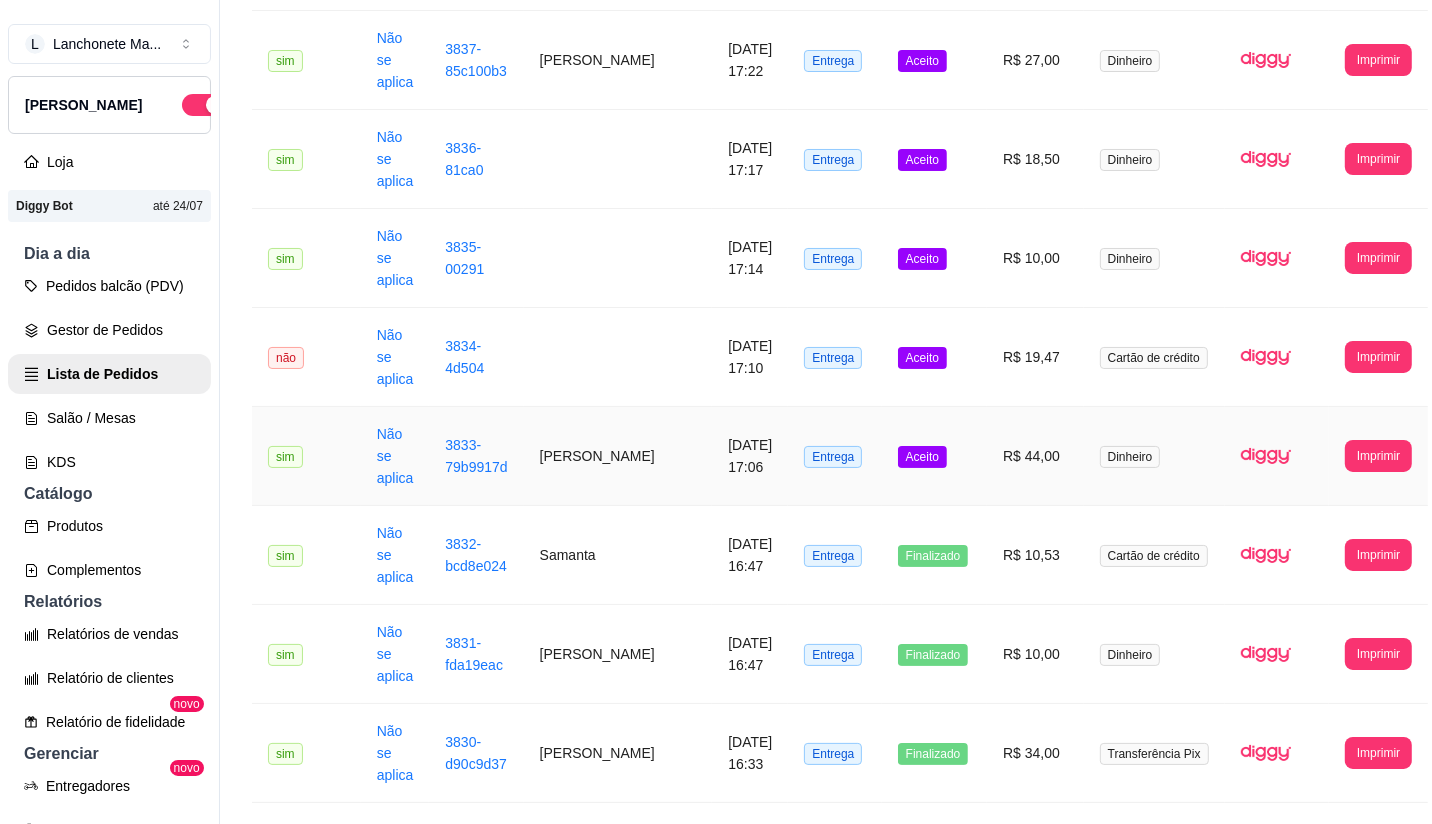 click on "Aceito" at bounding box center (934, 456) 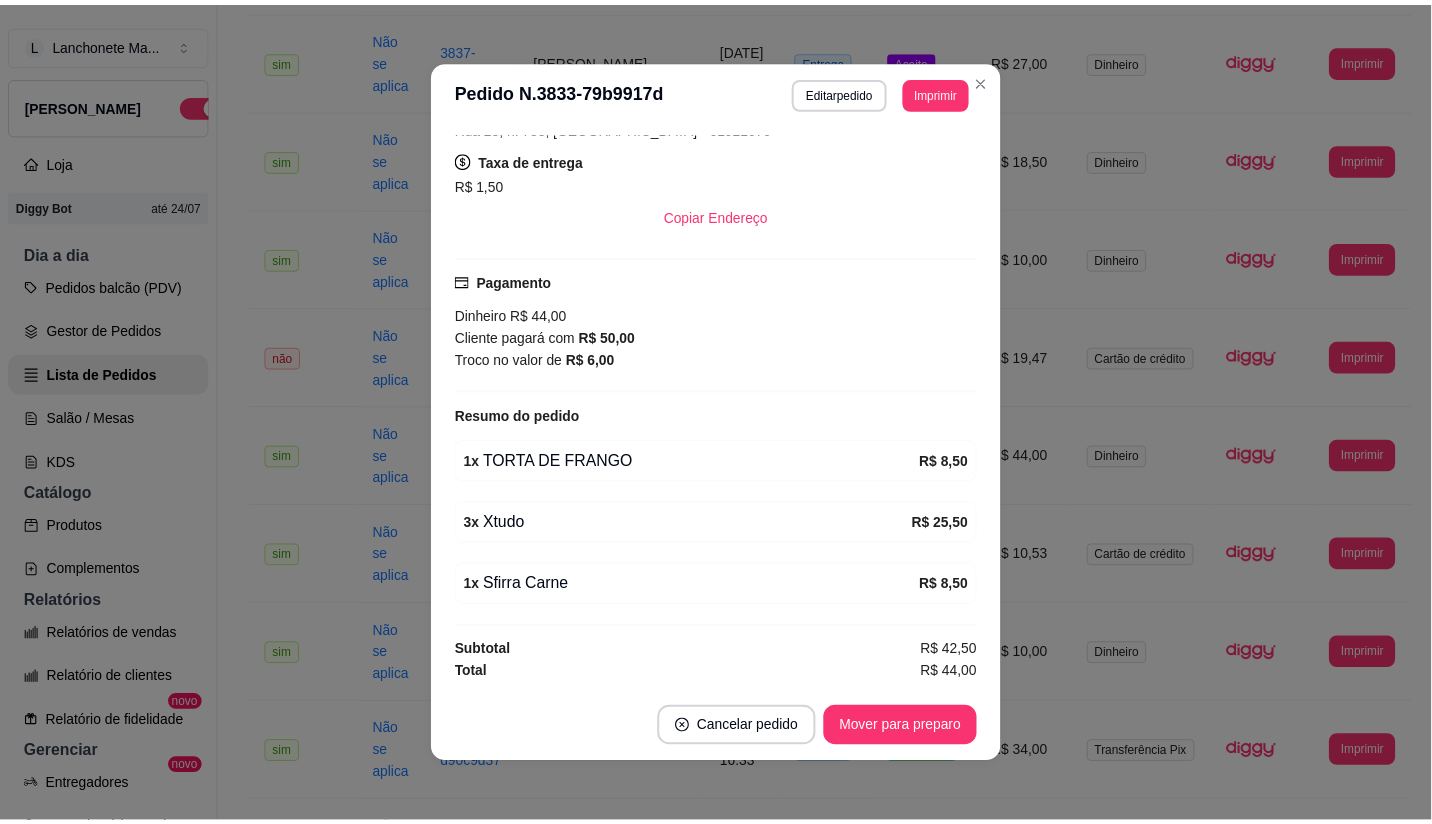 scroll, scrollTop: 395, scrollLeft: 0, axis: vertical 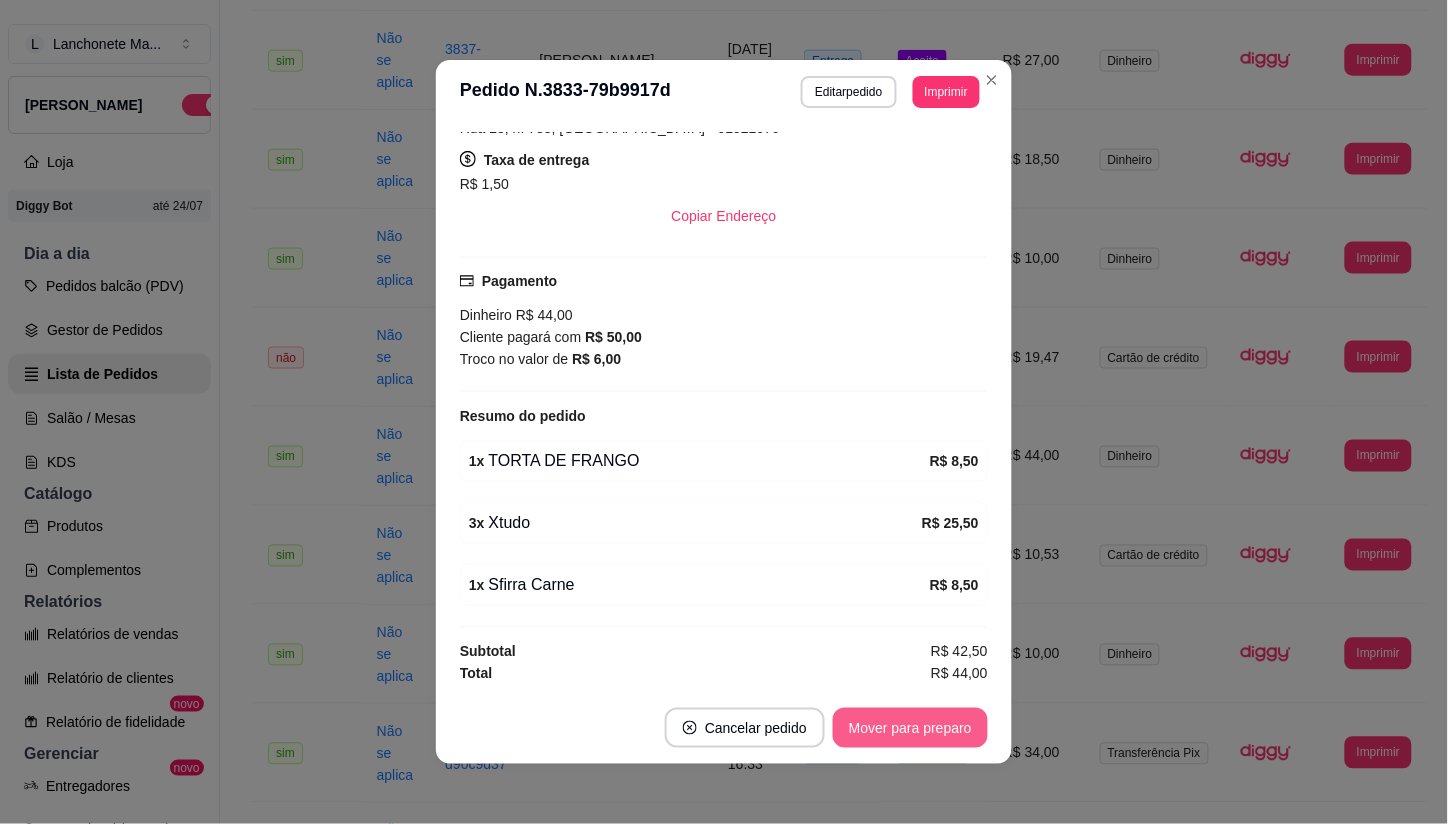click on "Mover para preparo" at bounding box center (910, 728) 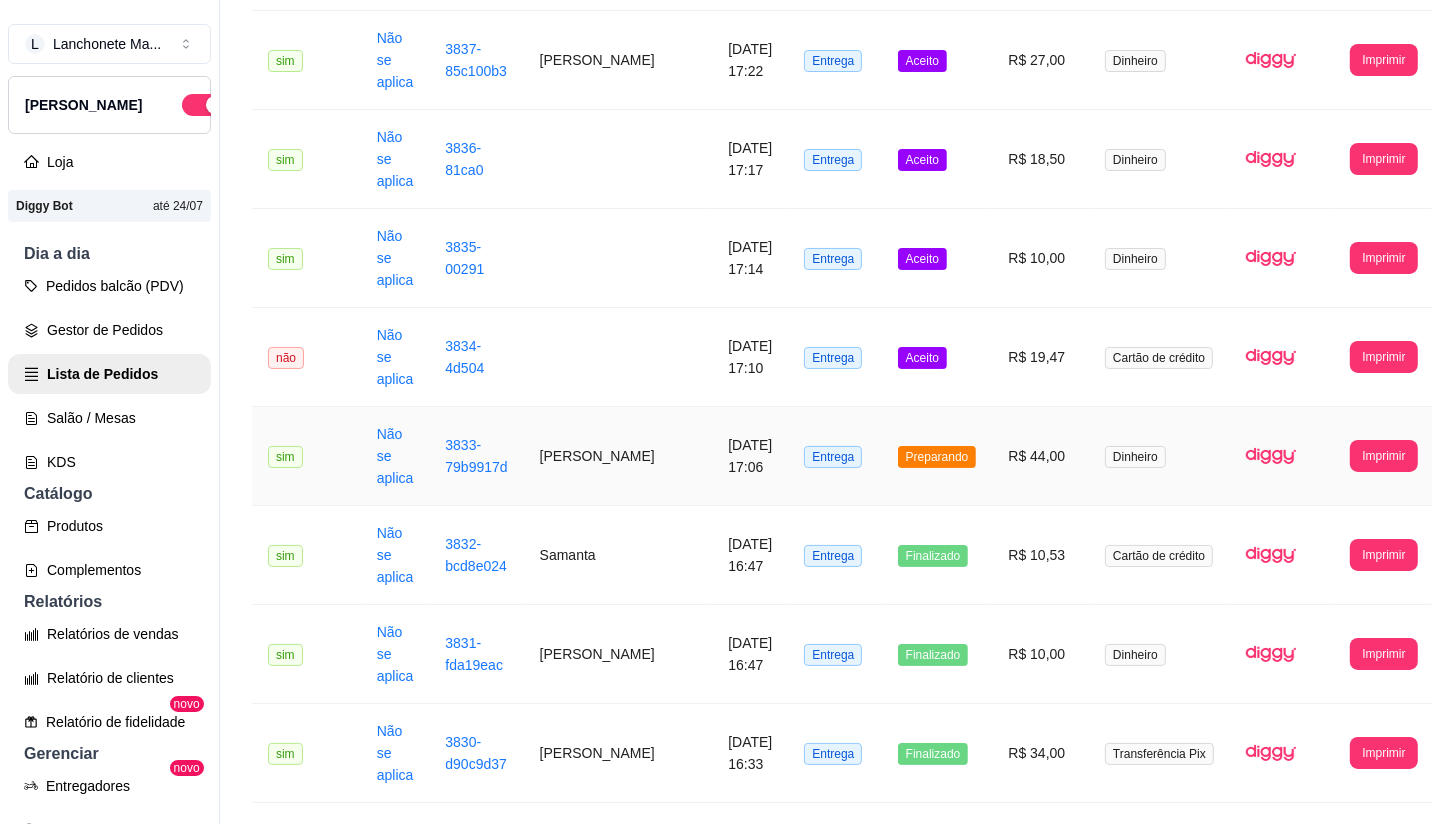 click on "Preparando" at bounding box center (937, 456) 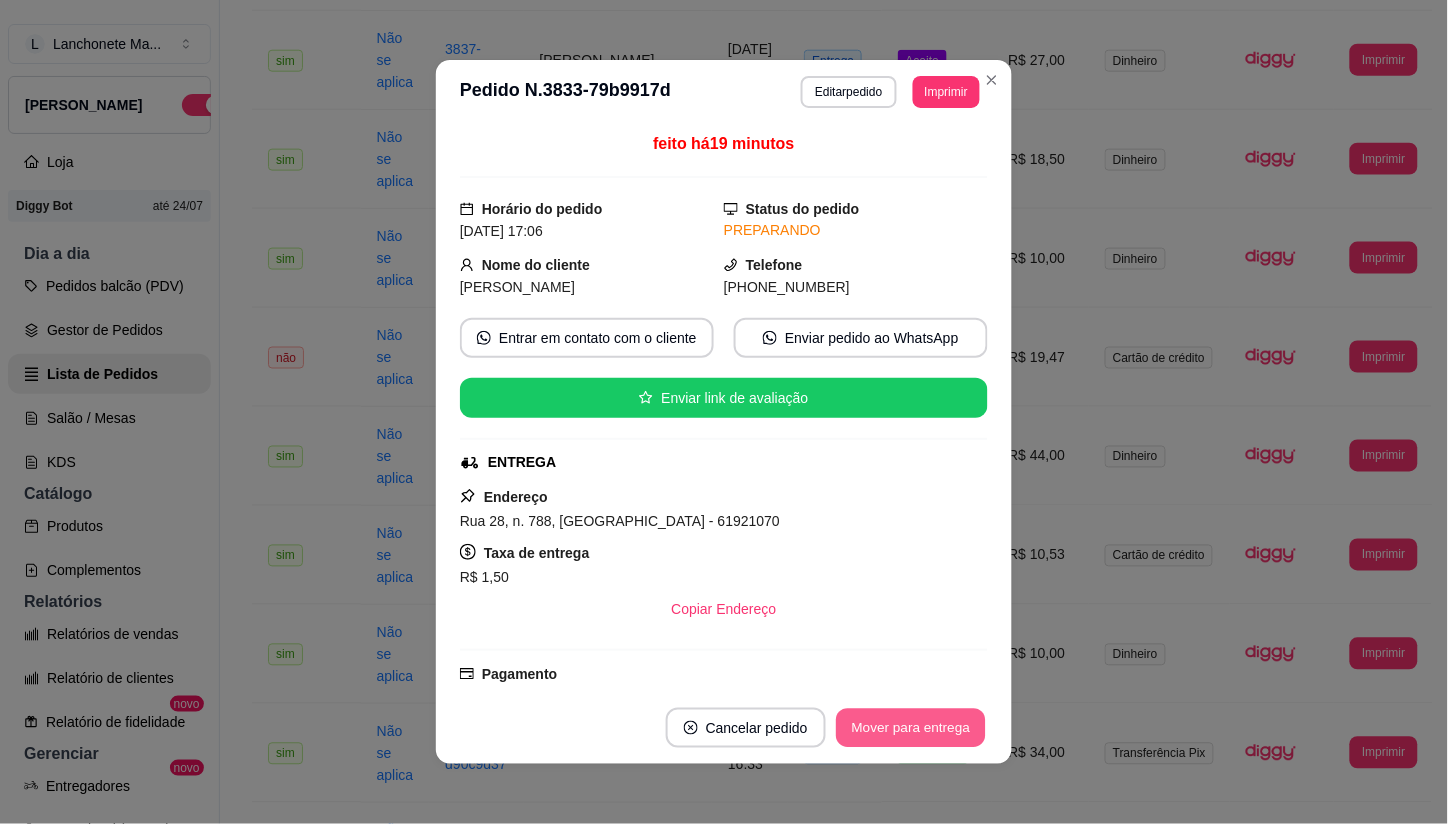 click on "Mover para entrega" at bounding box center (911, 728) 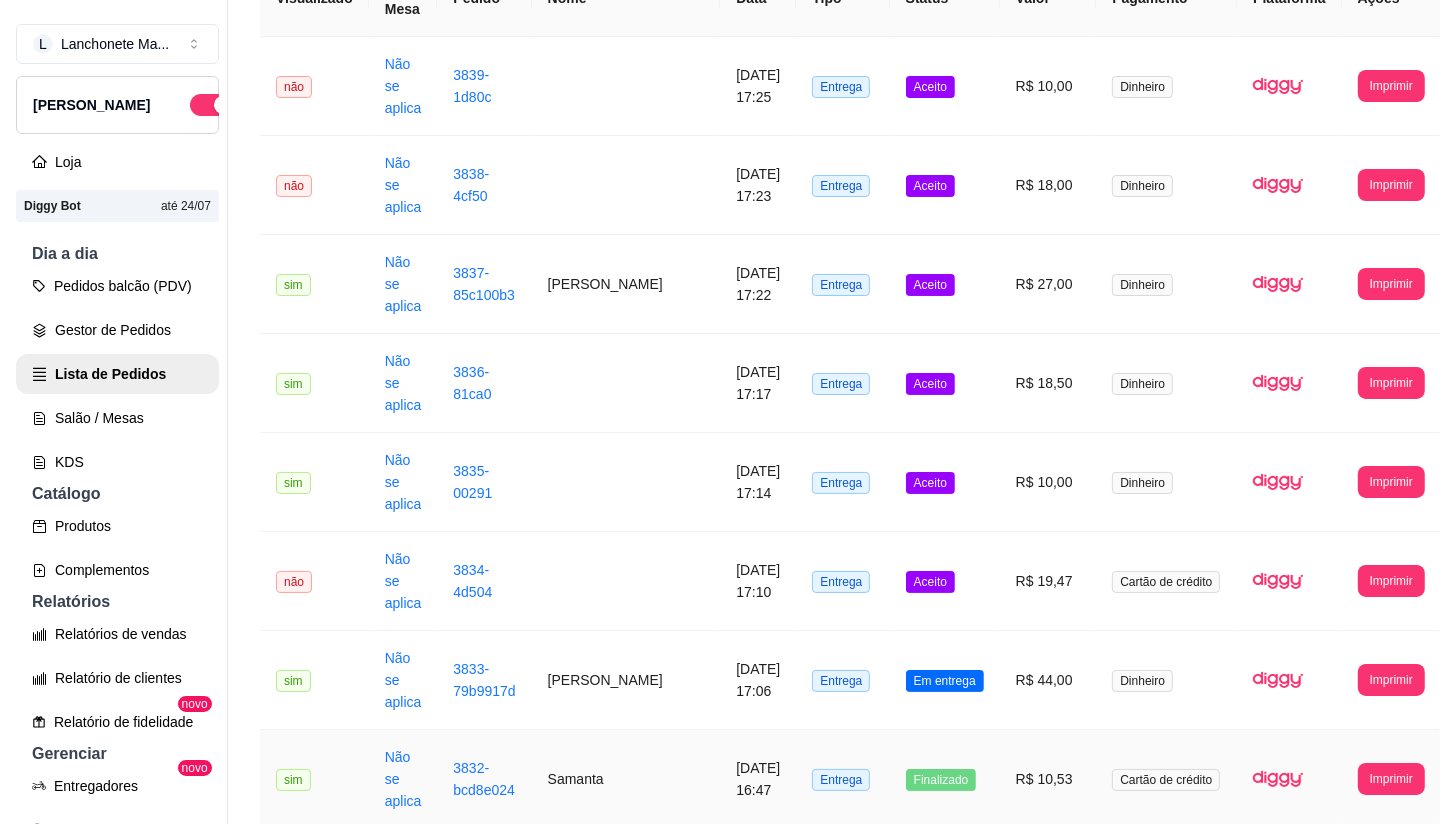 scroll, scrollTop: 111, scrollLeft: 0, axis: vertical 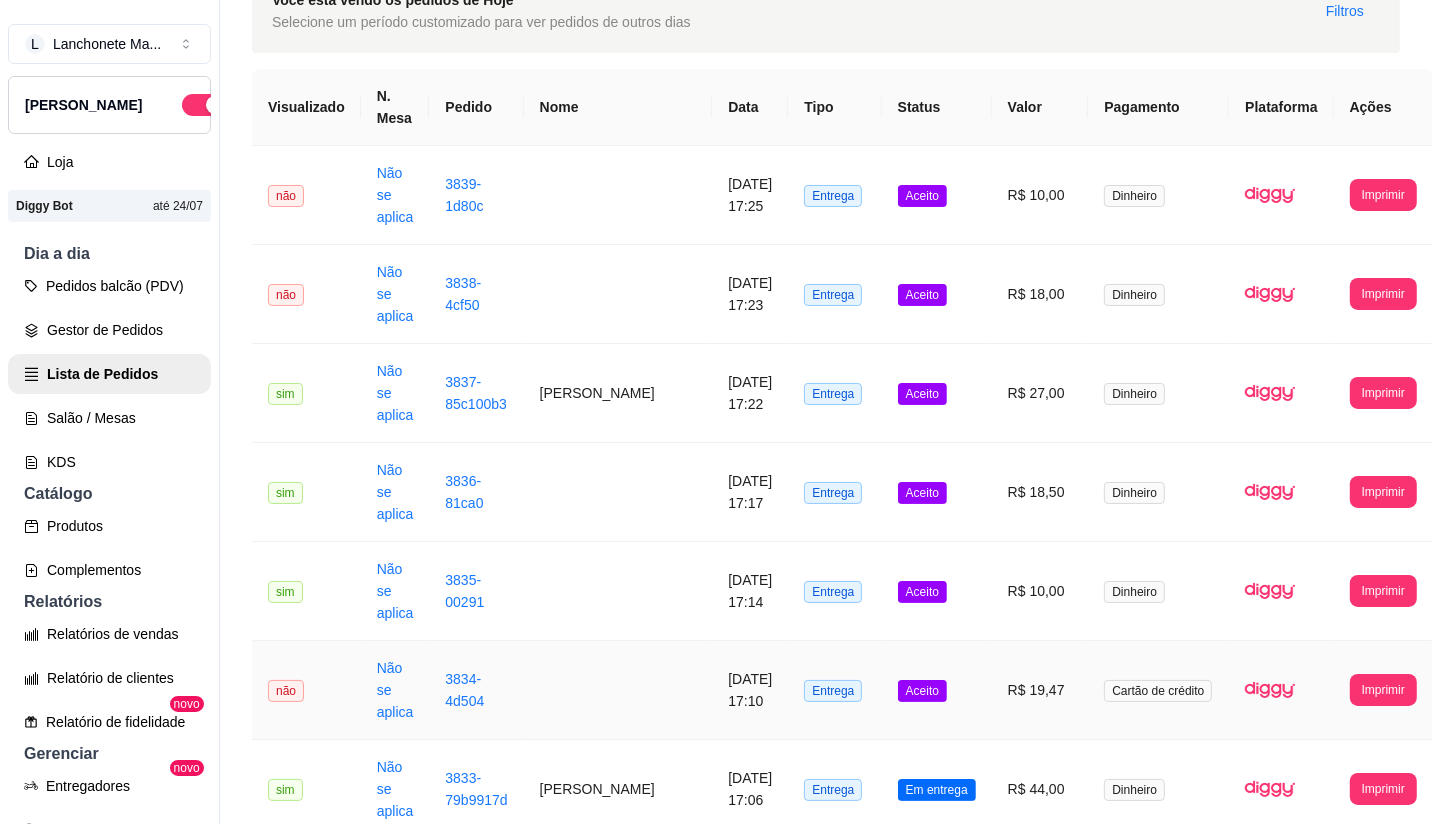 click on "Aceito" at bounding box center (922, 691) 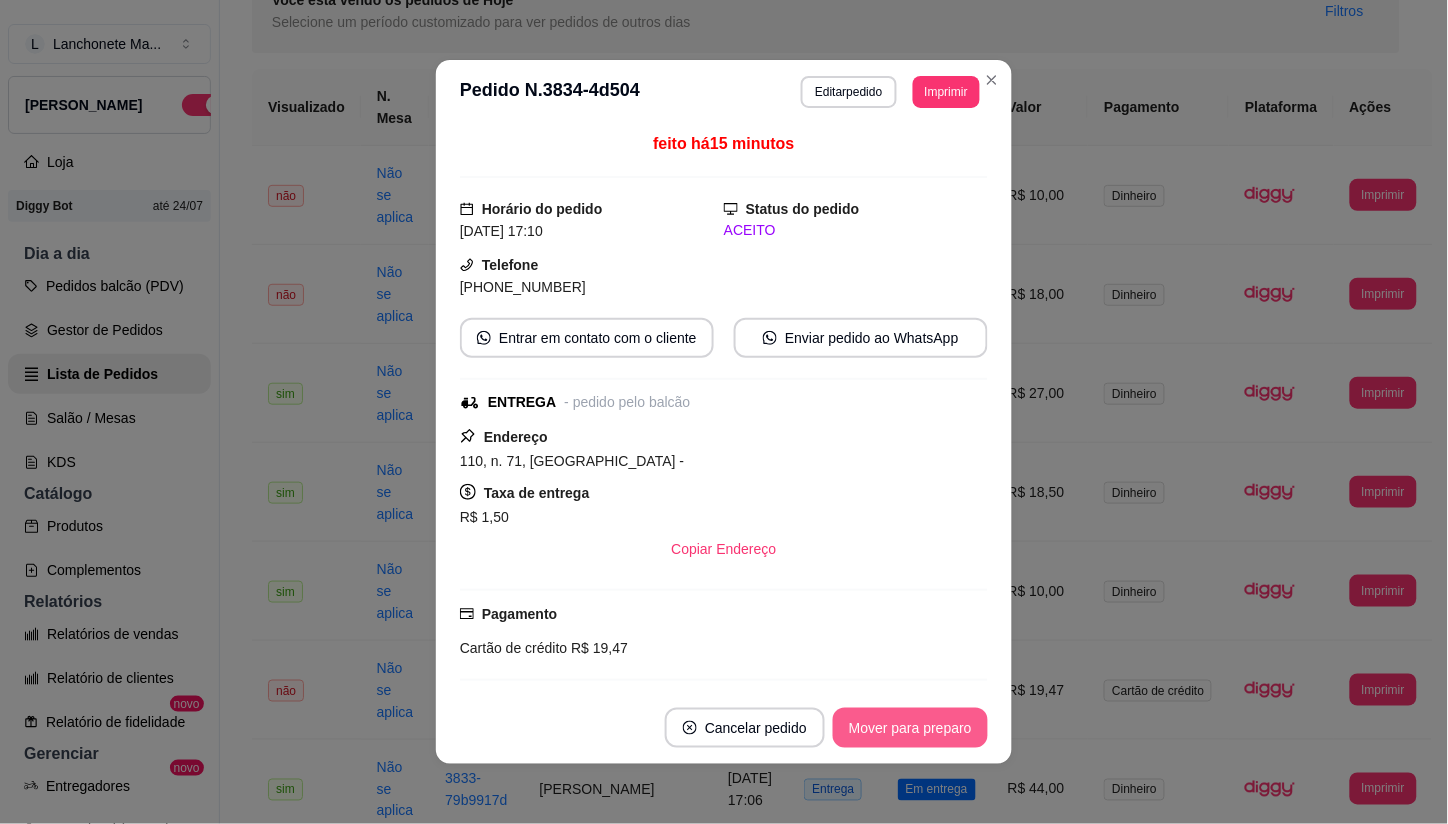 click on "Mover para preparo" at bounding box center (910, 728) 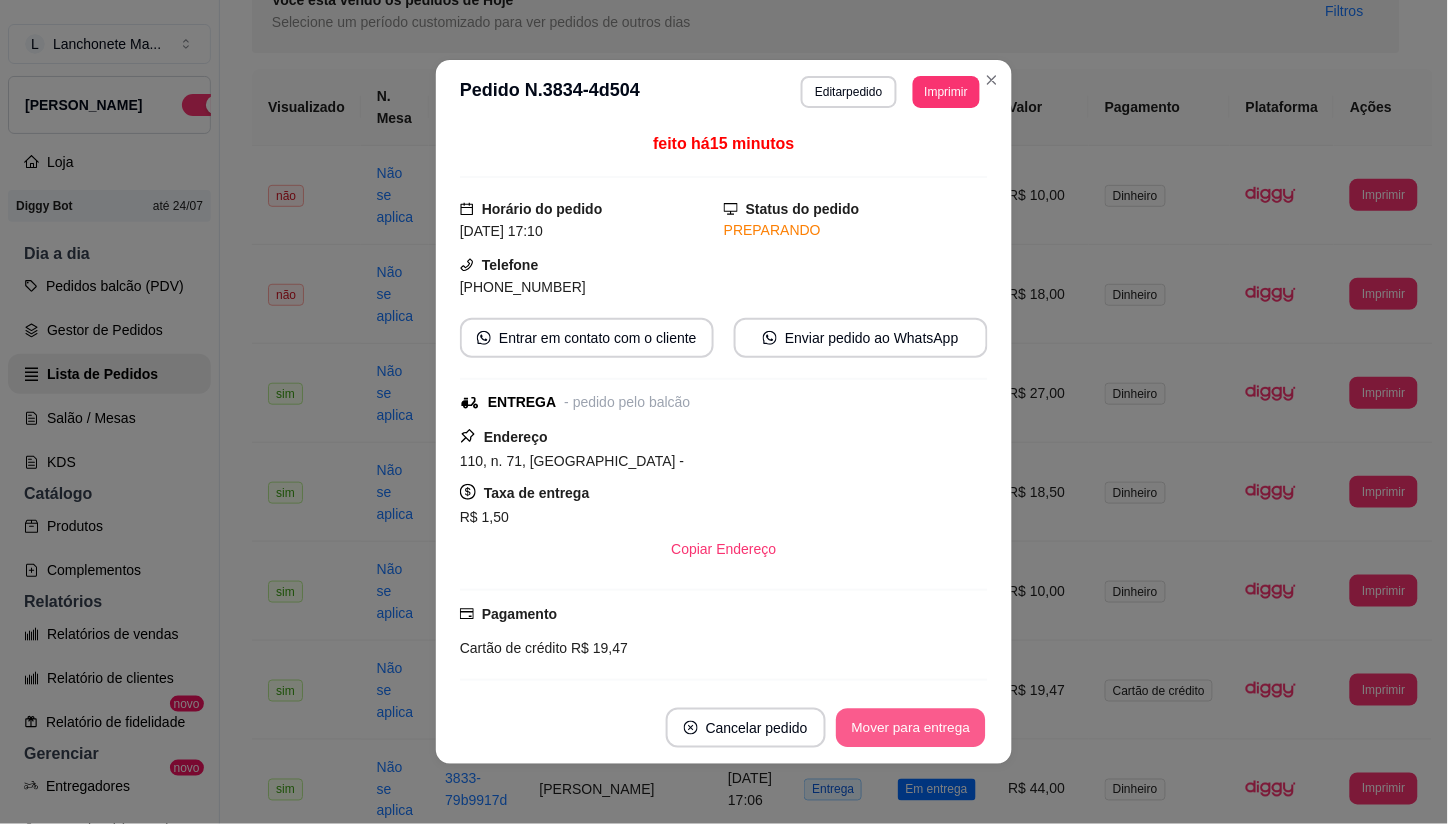 click on "Mover para entrega" at bounding box center (911, 728) 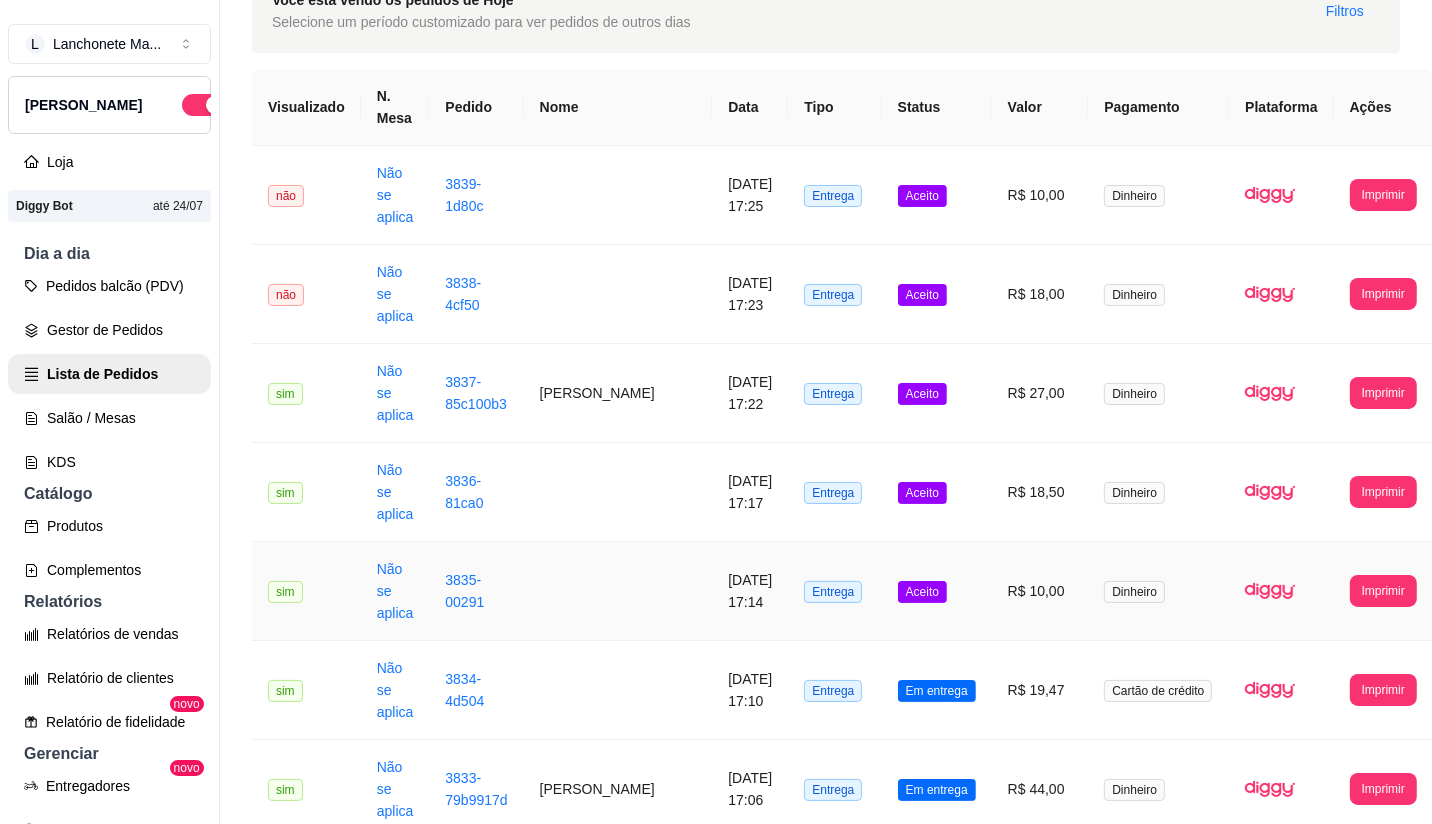 click on "Aceito" at bounding box center (922, 592) 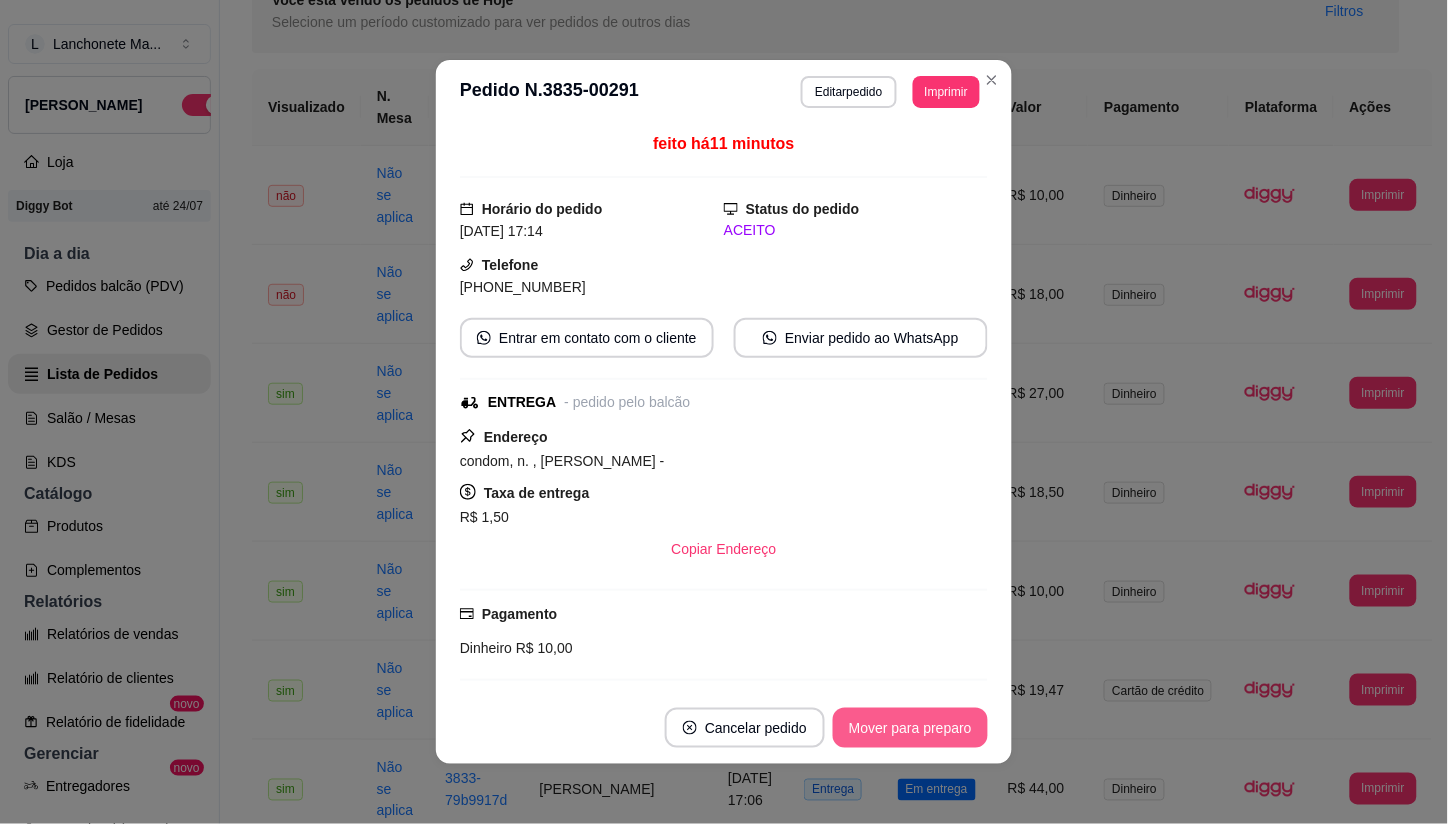click on "Mover para preparo" at bounding box center (910, 728) 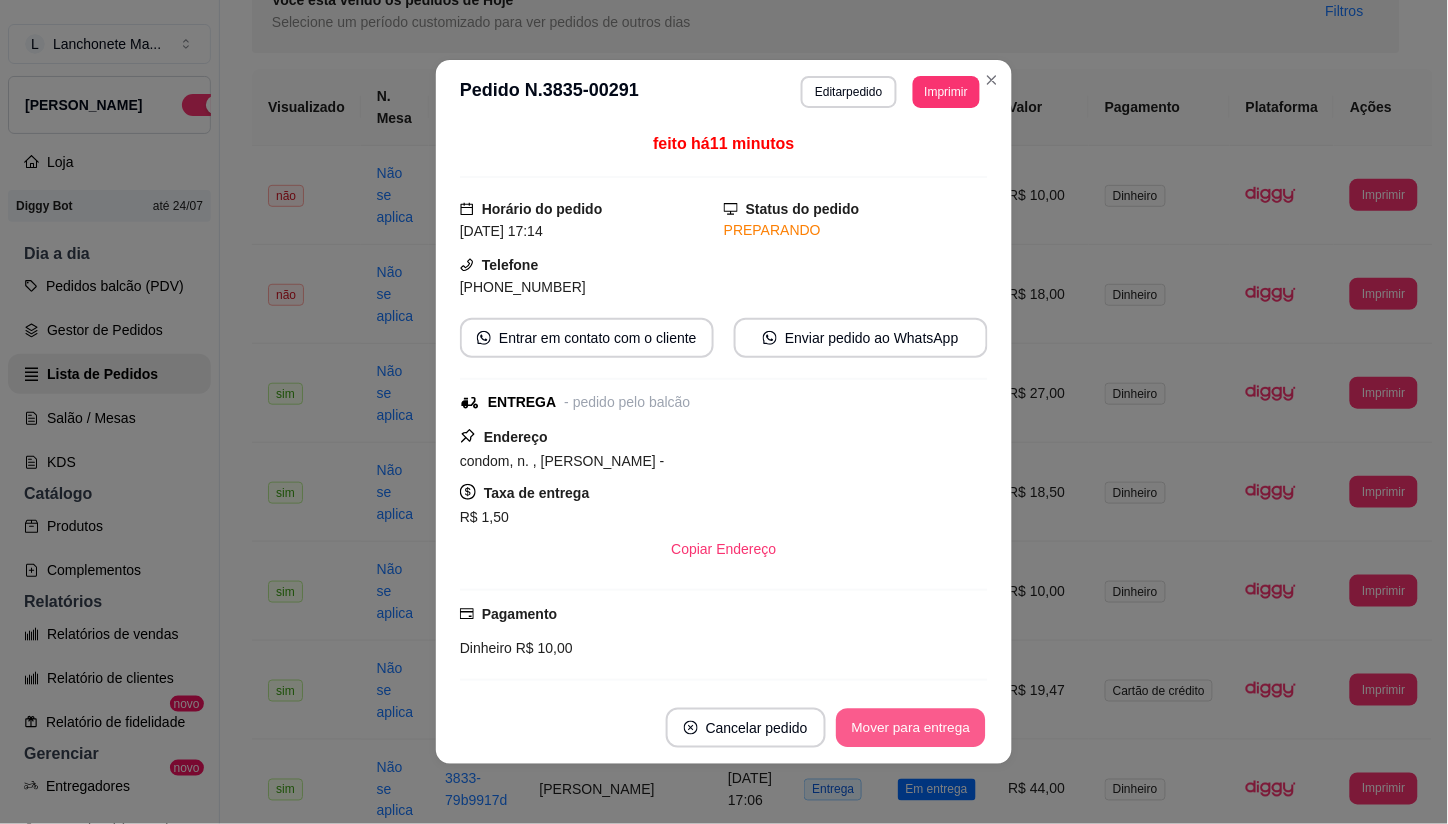 click on "Mover para entrega" at bounding box center [911, 728] 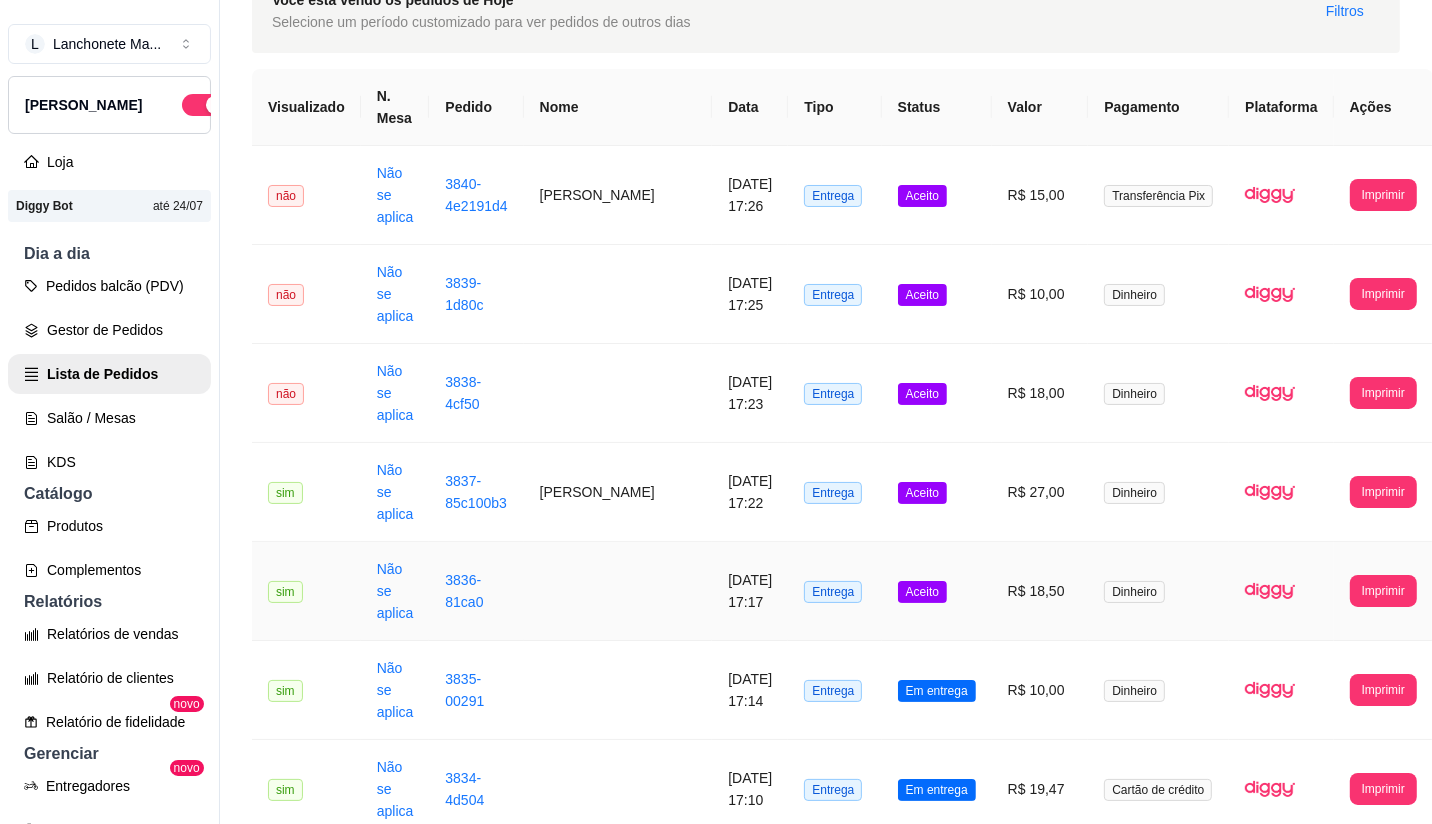 click on "Aceito" at bounding box center [922, 592] 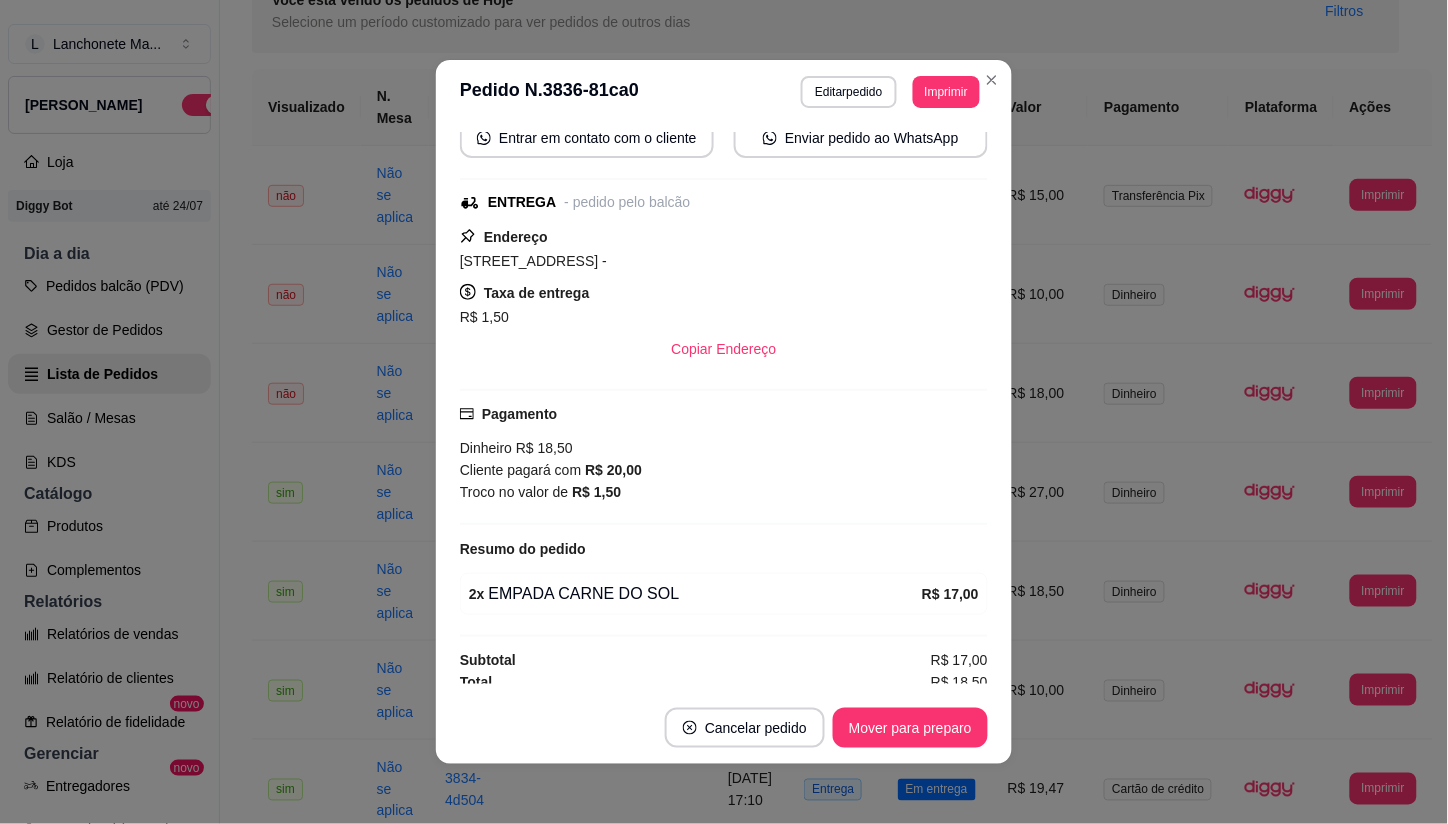scroll, scrollTop: 211, scrollLeft: 0, axis: vertical 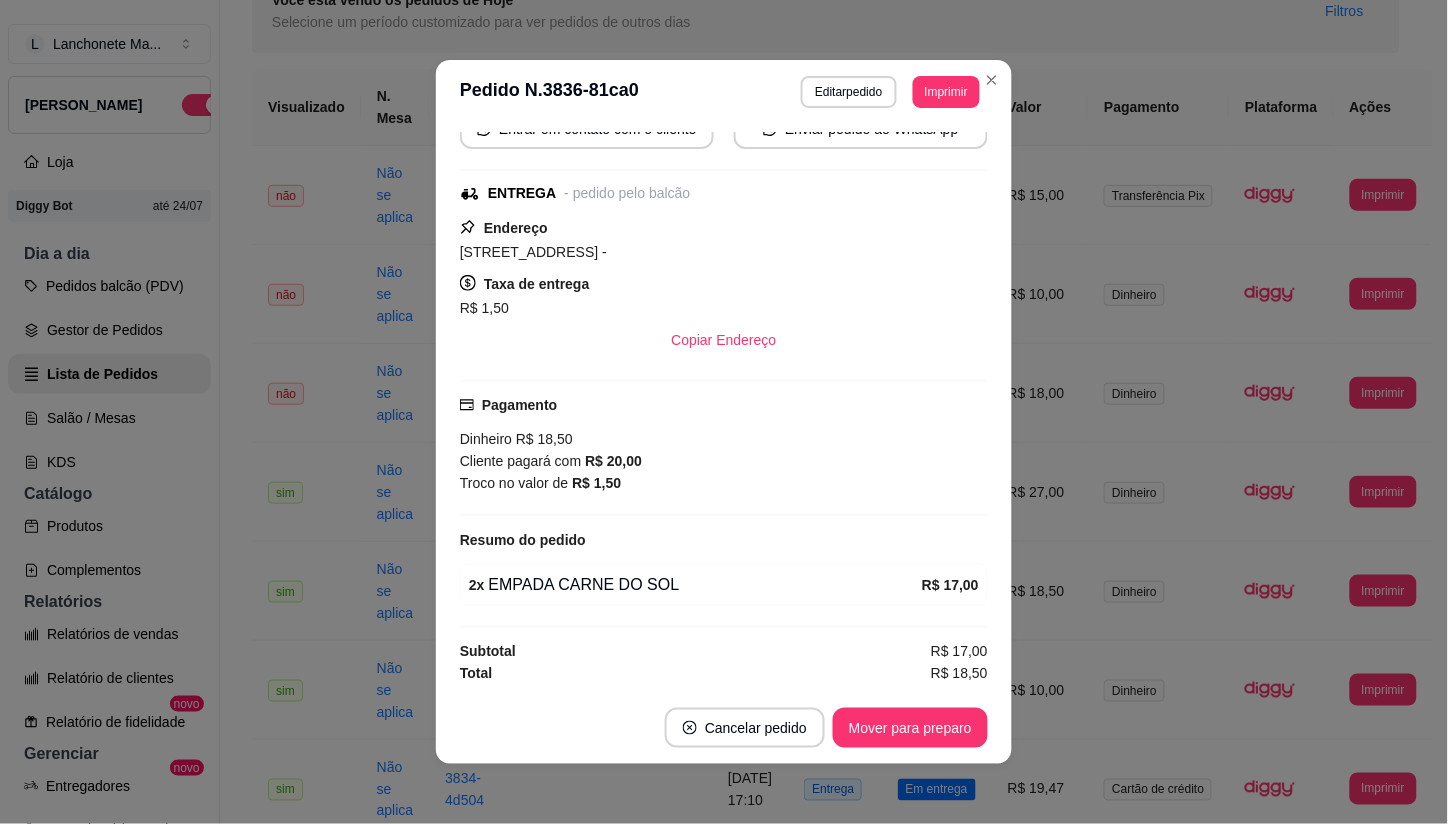 drag, startPoint x: 863, startPoint y: 704, endPoint x: 875, endPoint y: 718, distance: 18.439089 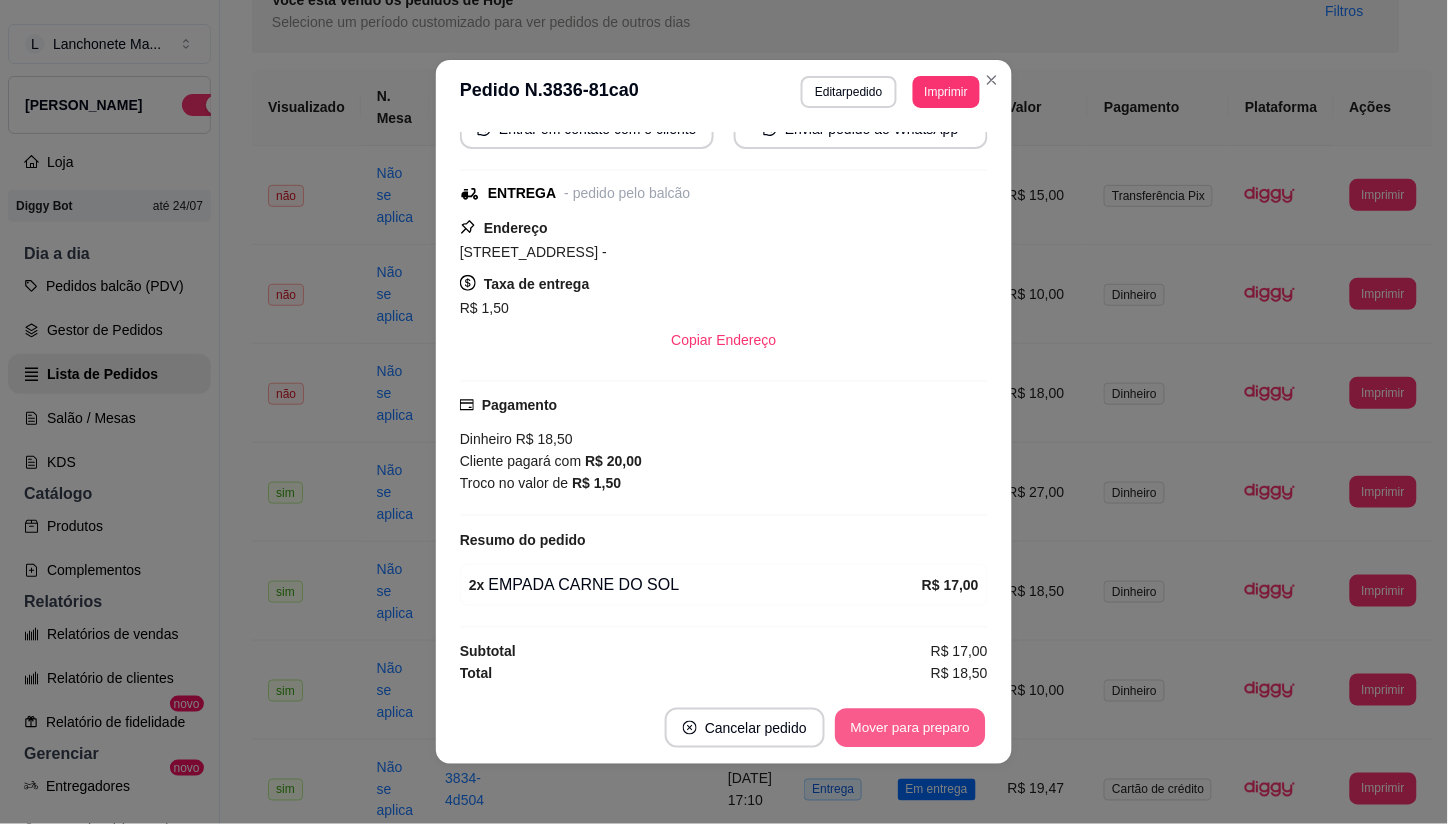 click on "Mover para preparo" at bounding box center [910, 728] 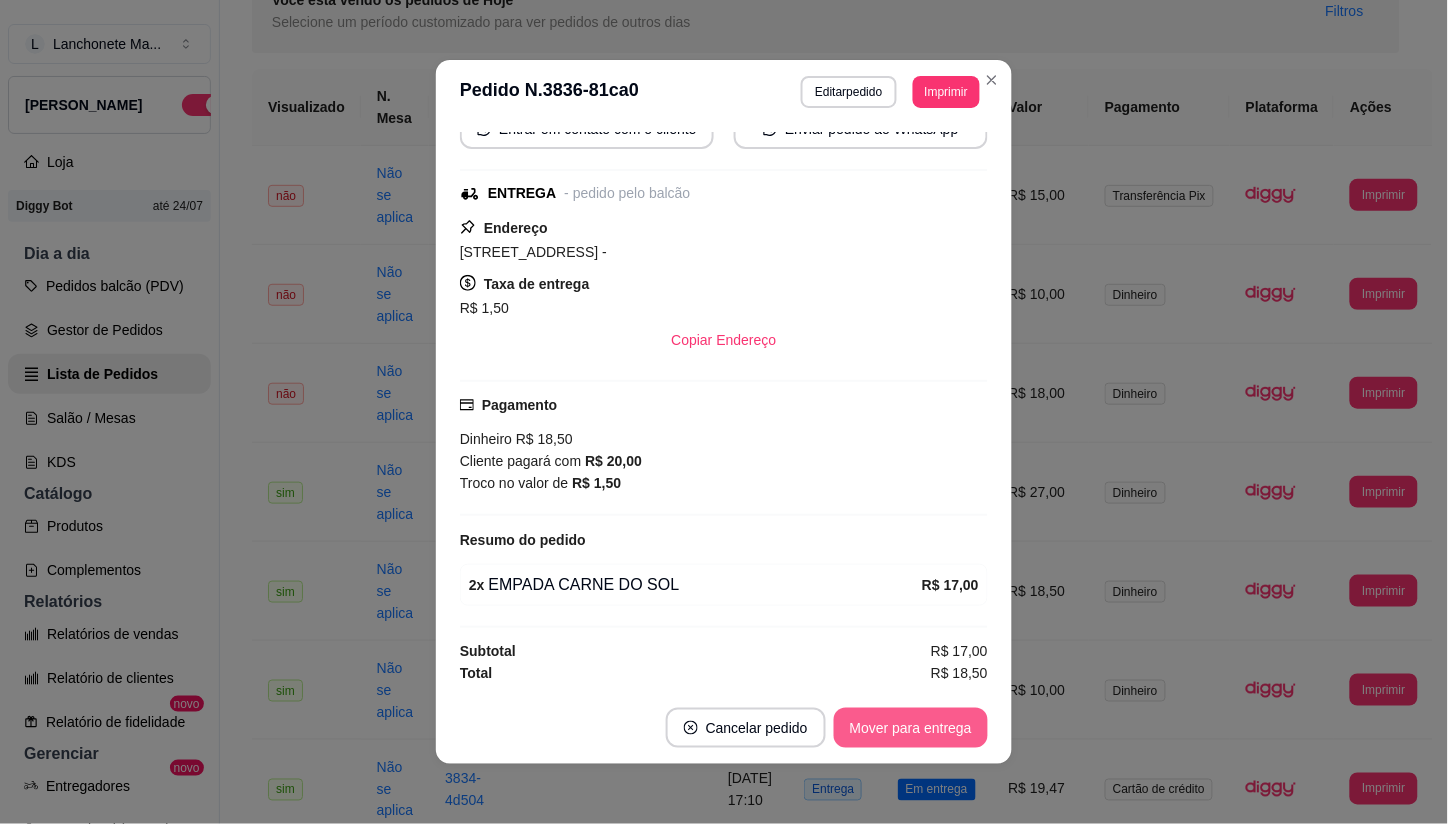 click on "Mover para entrega" at bounding box center [911, 728] 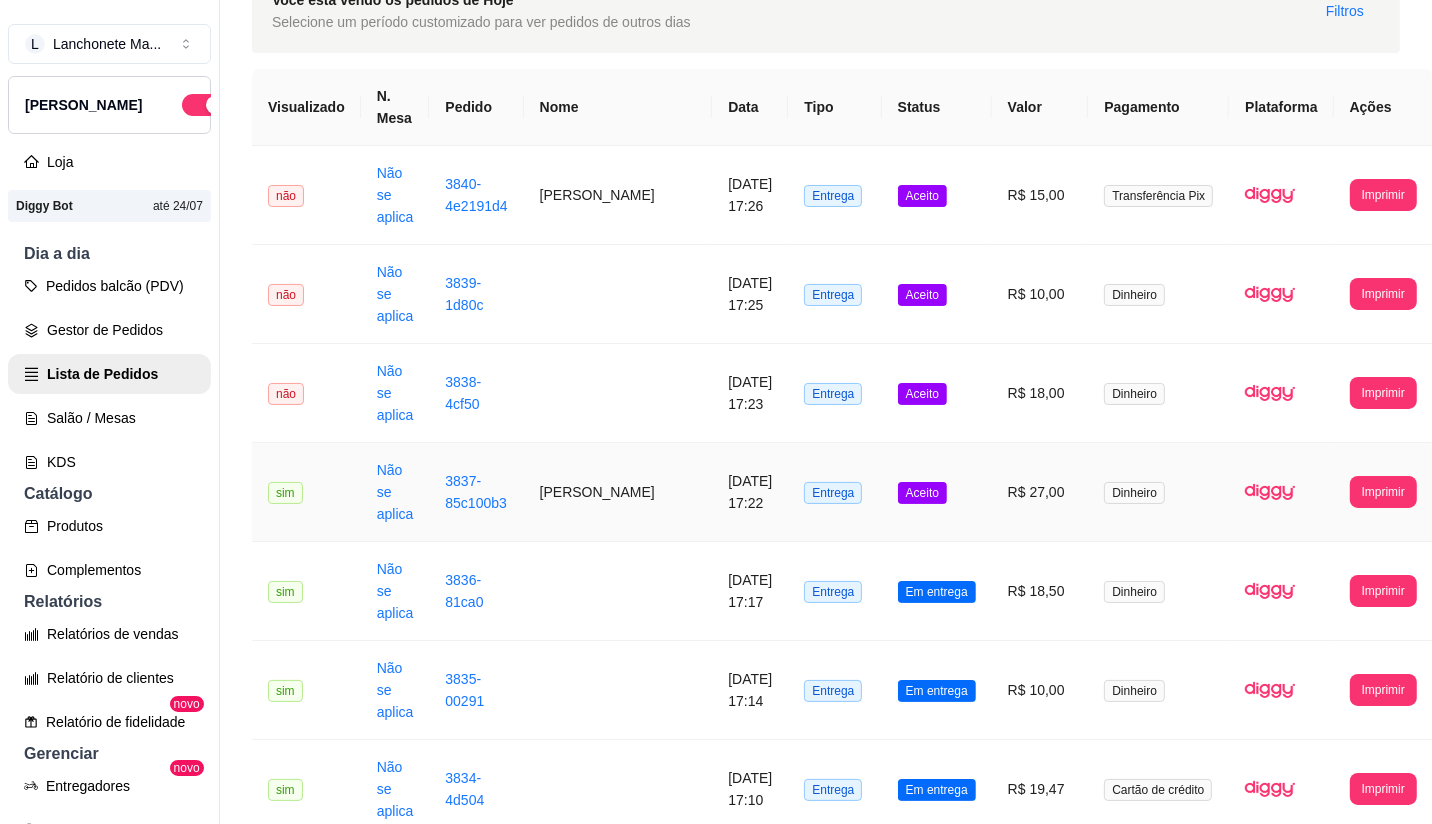 click on "Aceito" at bounding box center (922, 493) 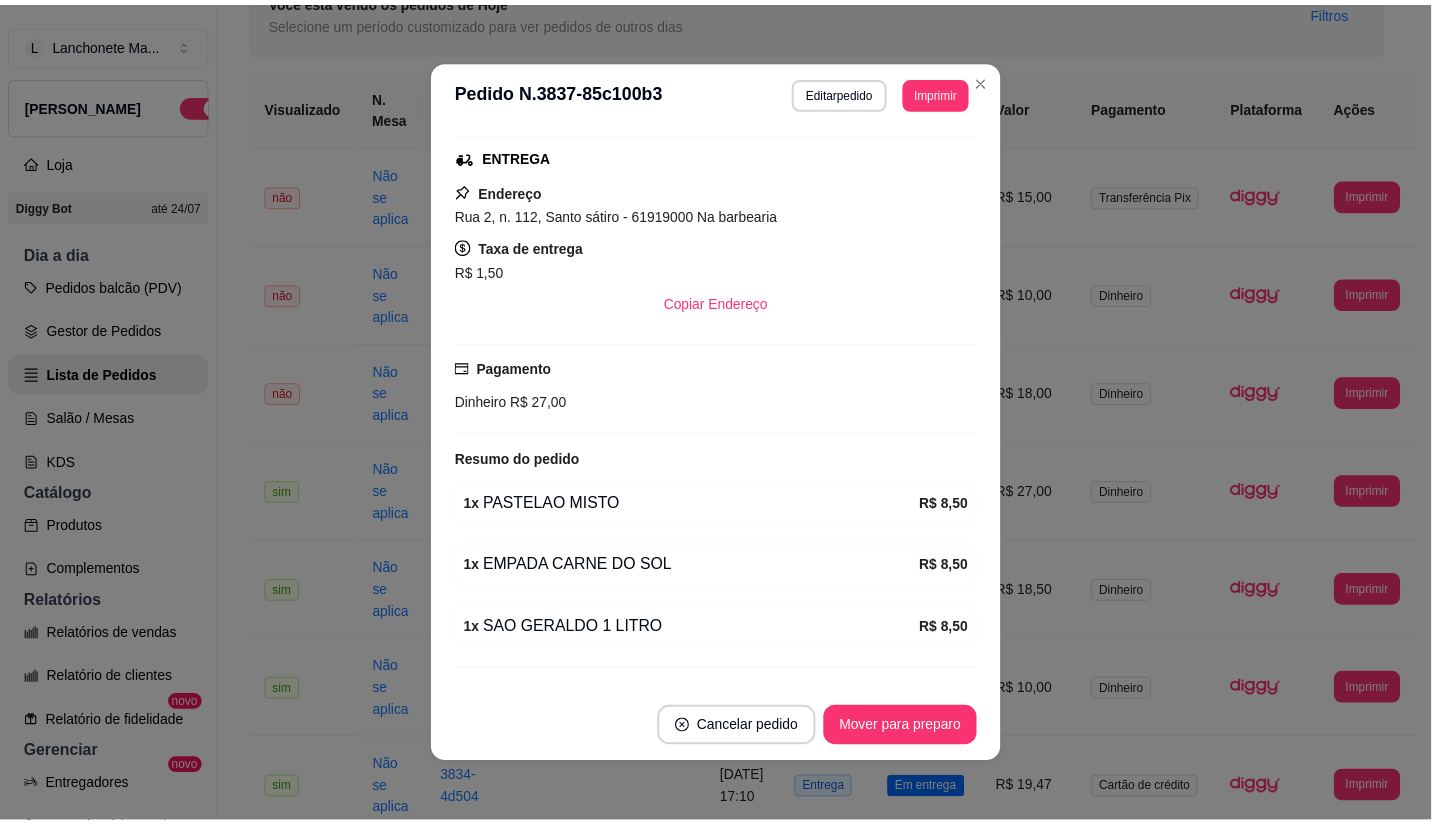scroll, scrollTop: 222, scrollLeft: 0, axis: vertical 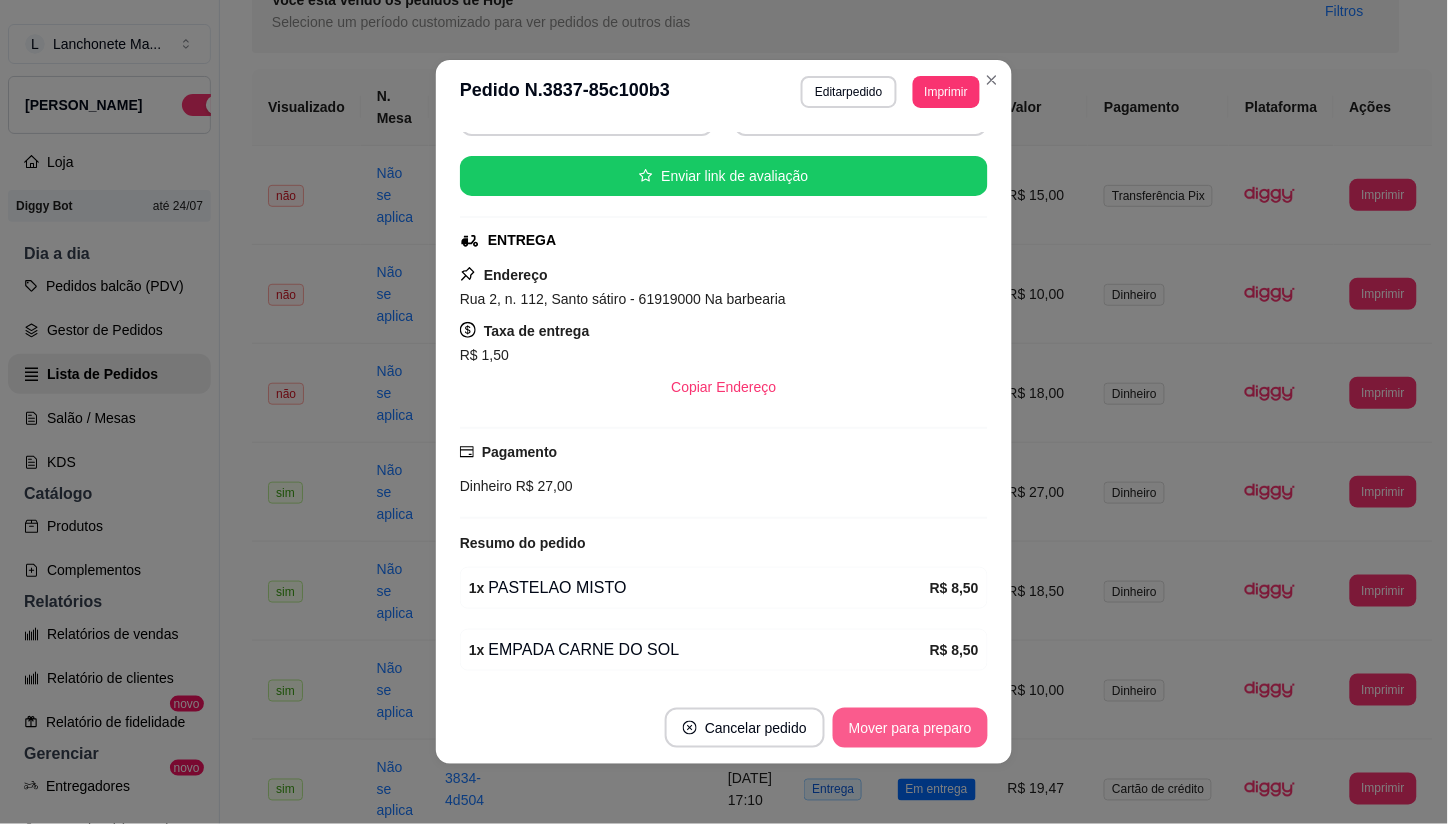 click on "Mover para preparo" at bounding box center (910, 728) 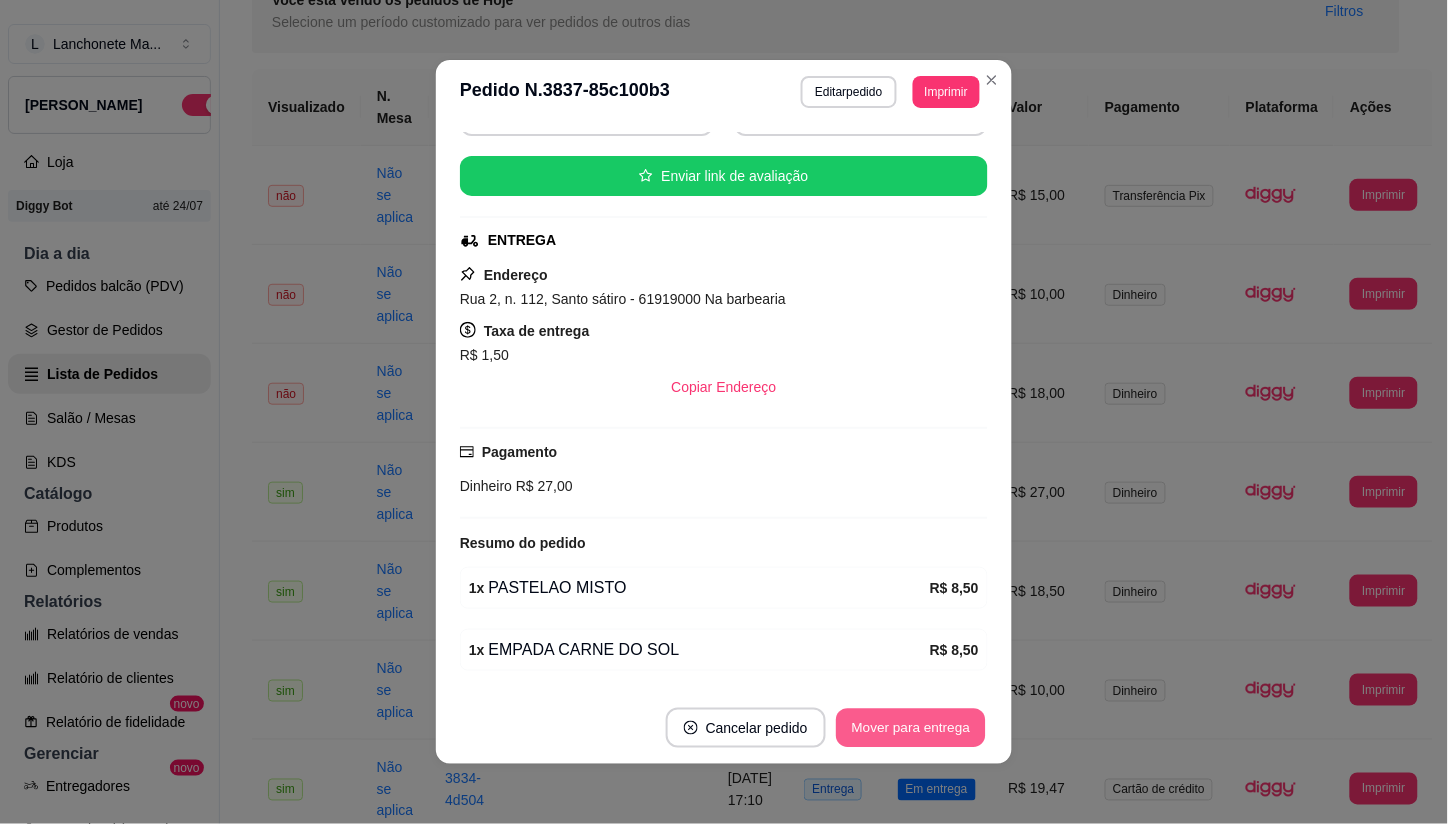 click on "Mover para entrega" at bounding box center (911, 728) 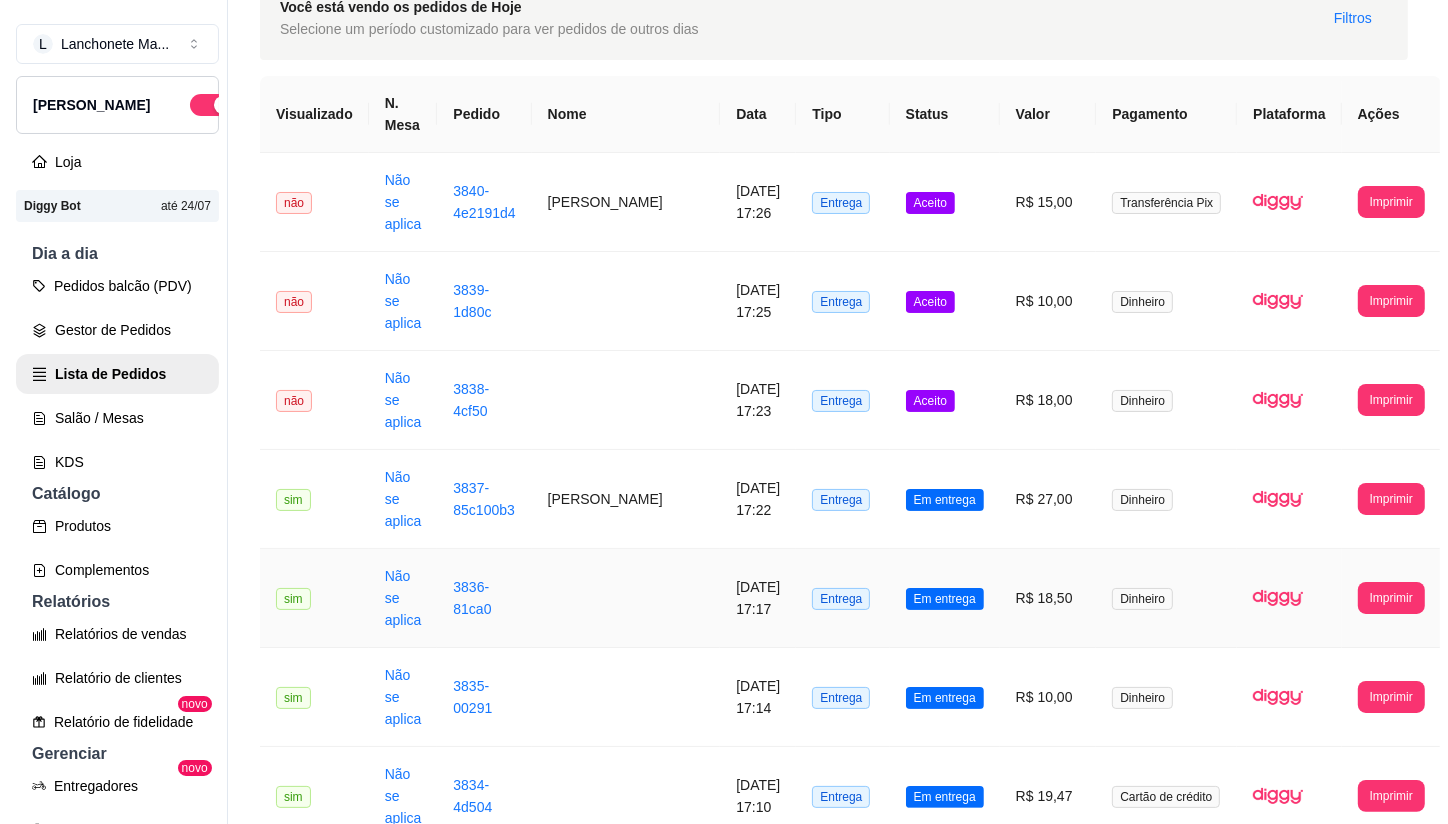 scroll, scrollTop: 0, scrollLeft: 0, axis: both 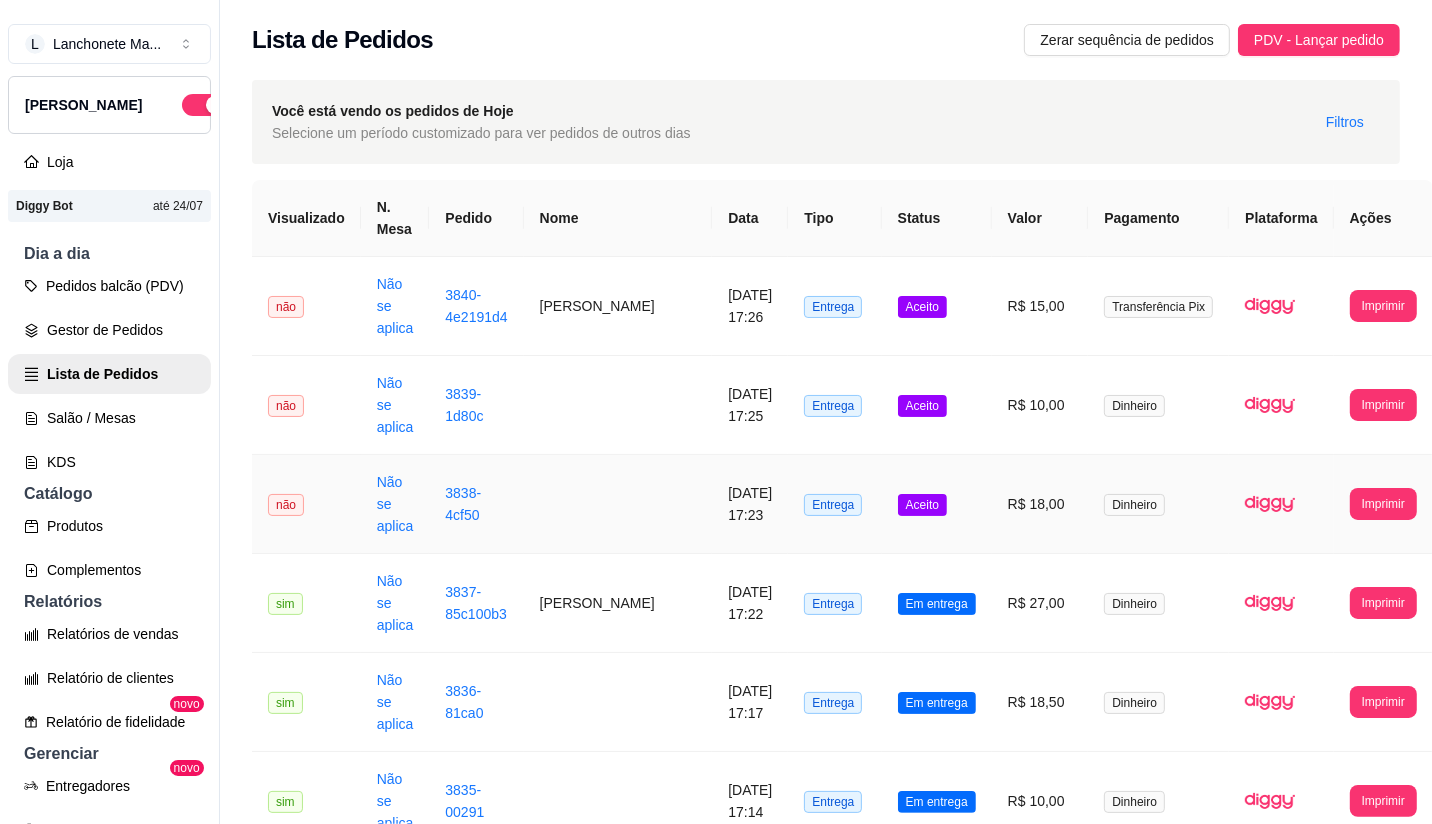 click on "Aceito" at bounding box center (937, 504) 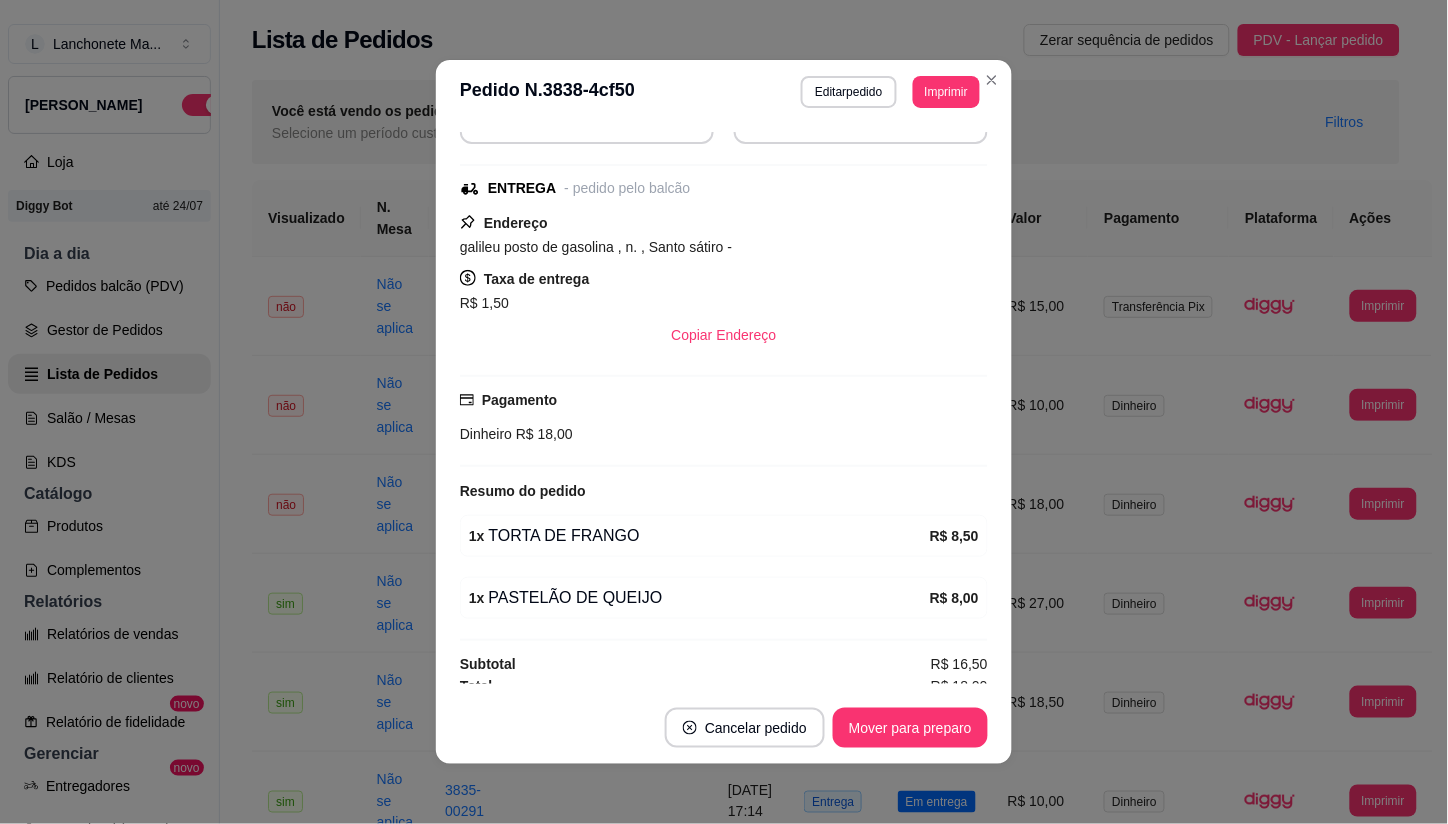 scroll, scrollTop: 230, scrollLeft: 0, axis: vertical 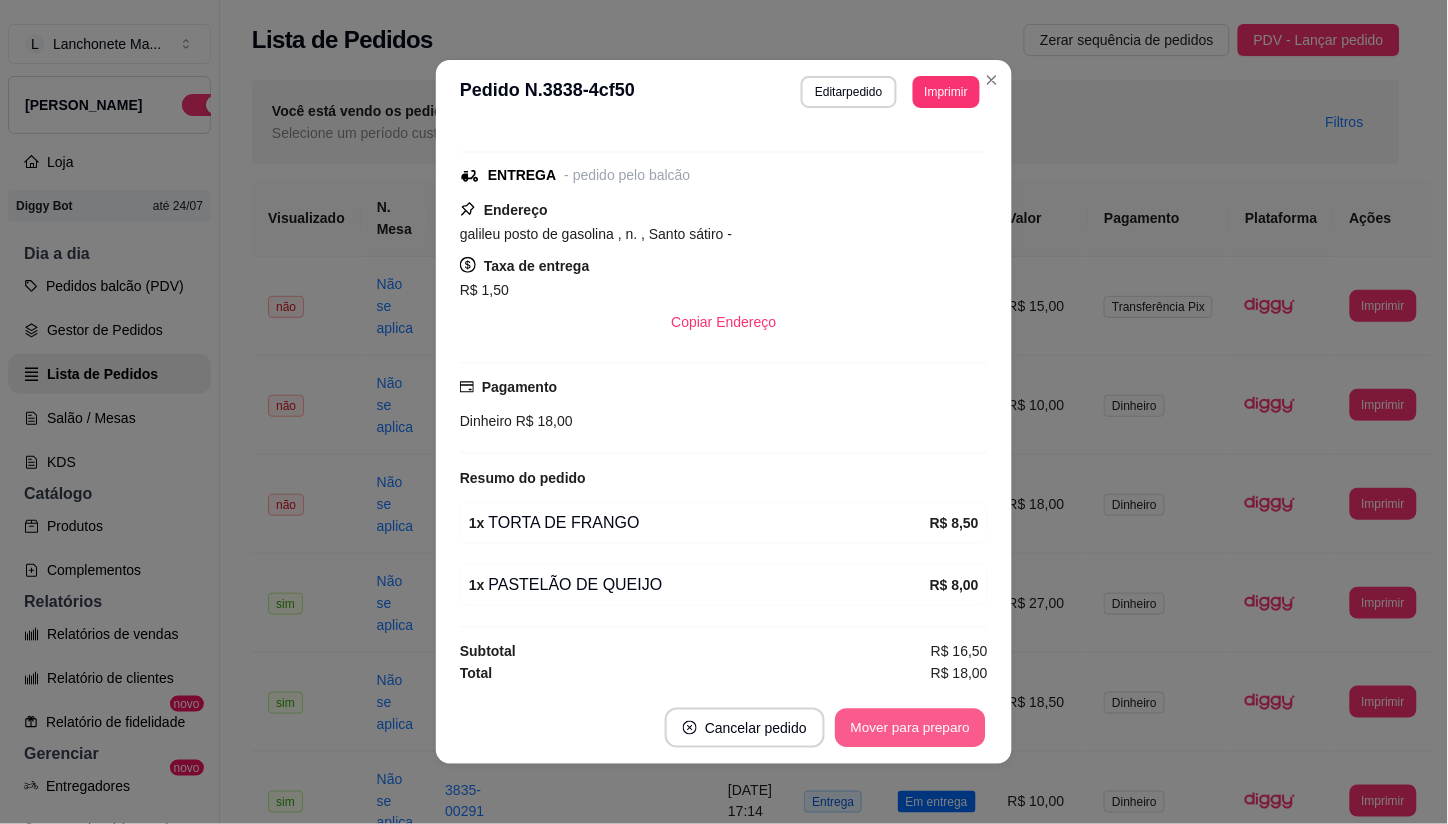 click on "Mover para preparo" at bounding box center (910, 728) 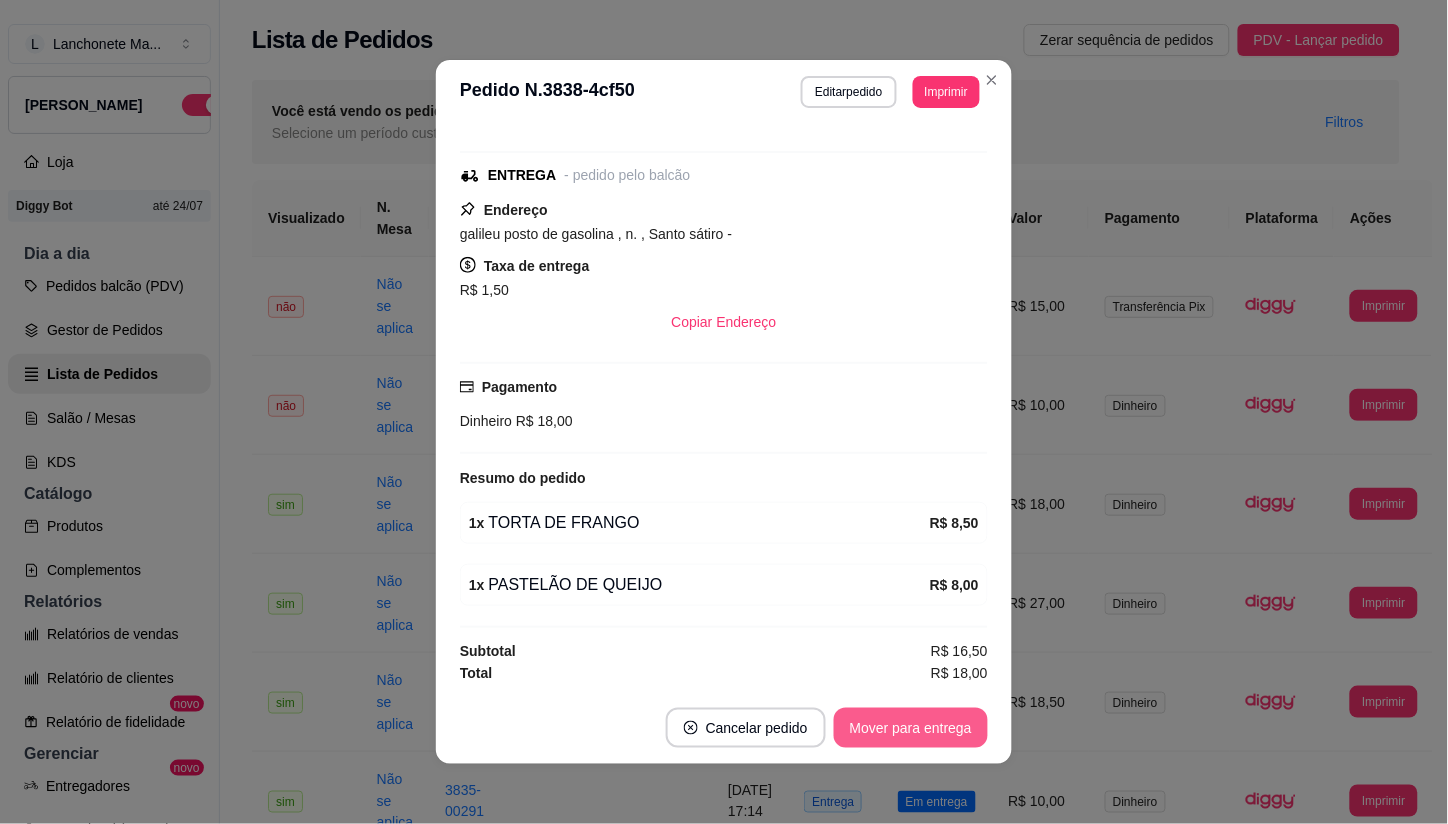 click on "Mover para entrega" at bounding box center (911, 728) 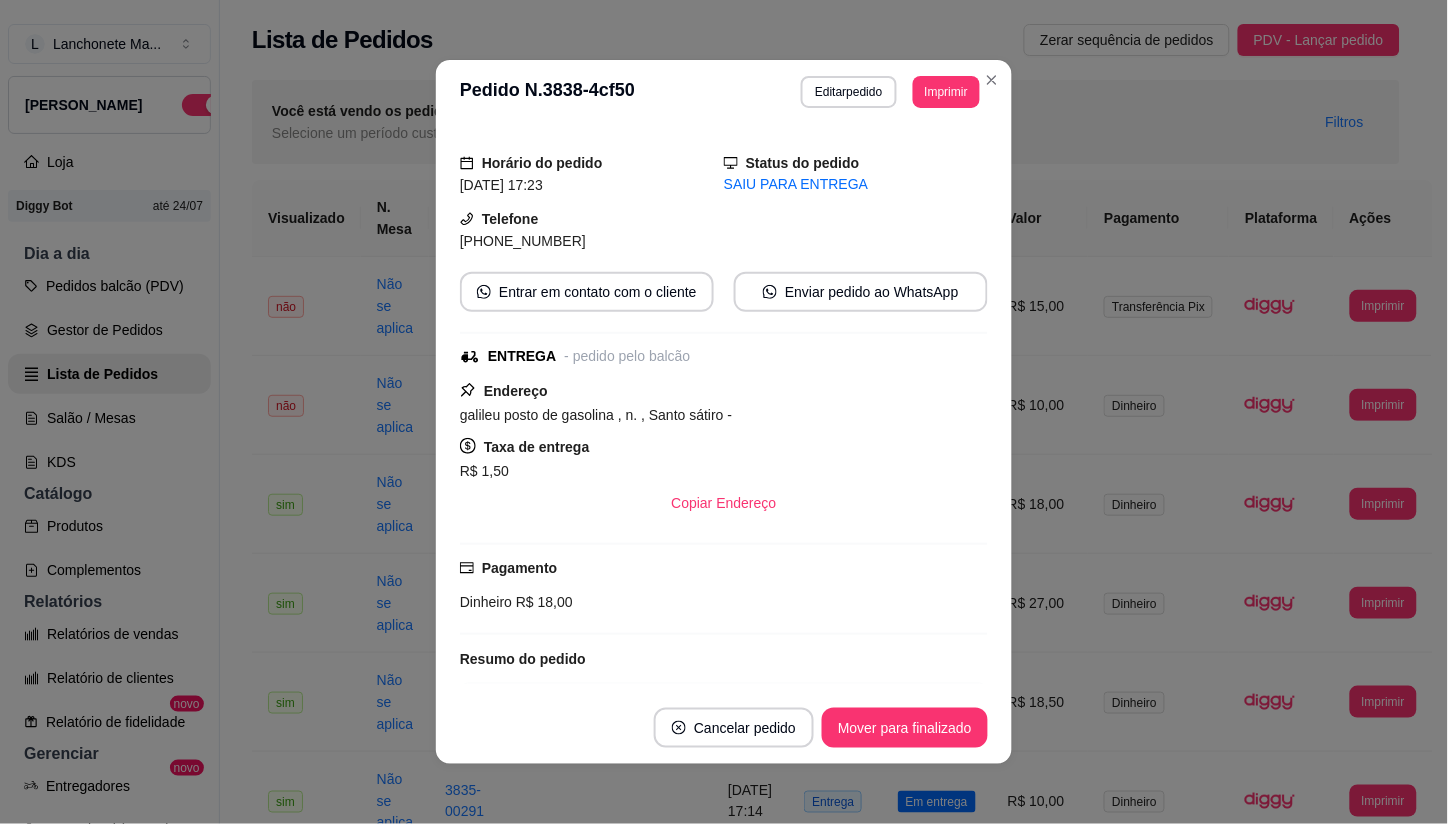 scroll, scrollTop: 0, scrollLeft: 0, axis: both 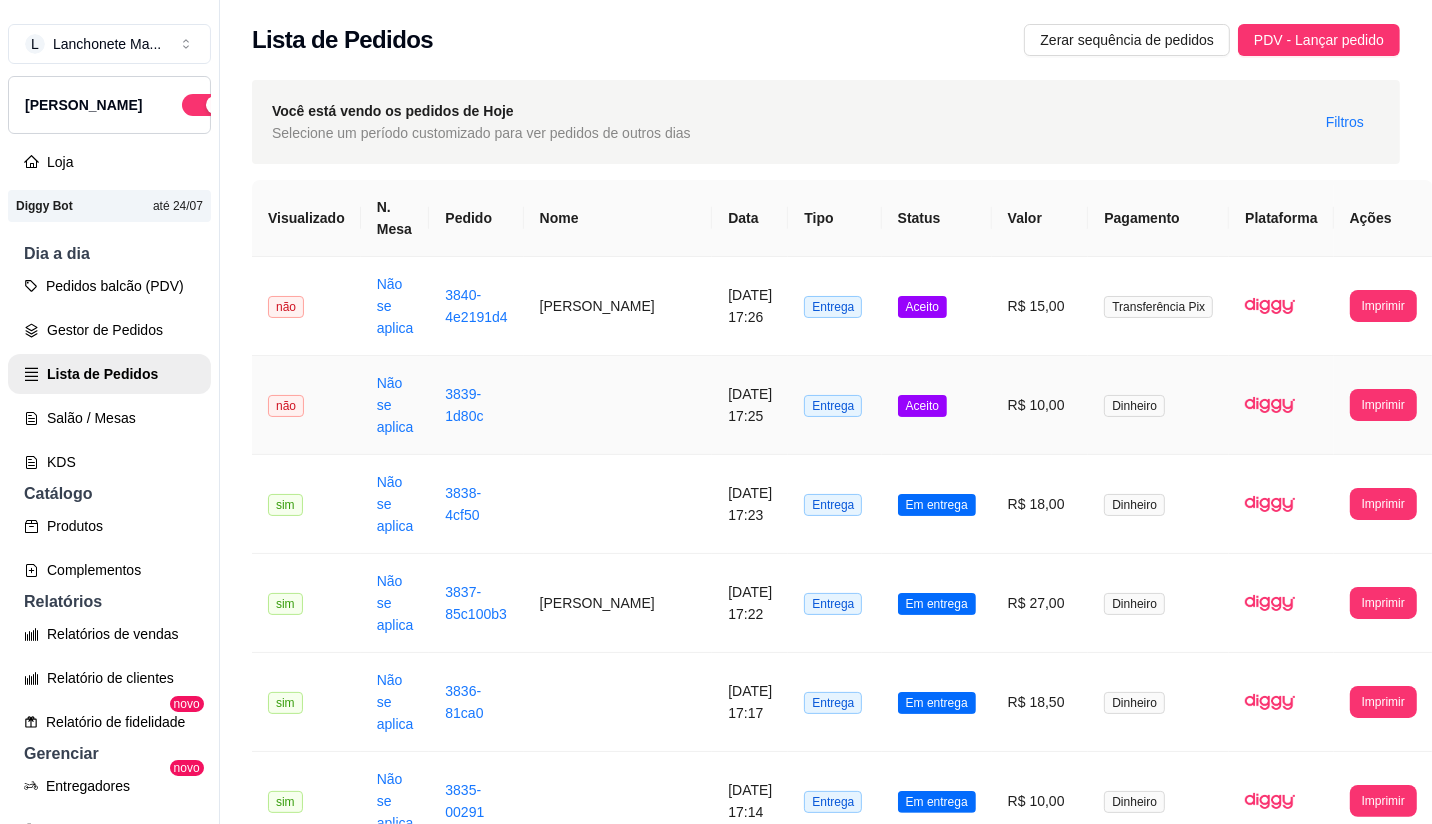 click on "Aceito" at bounding box center (937, 405) 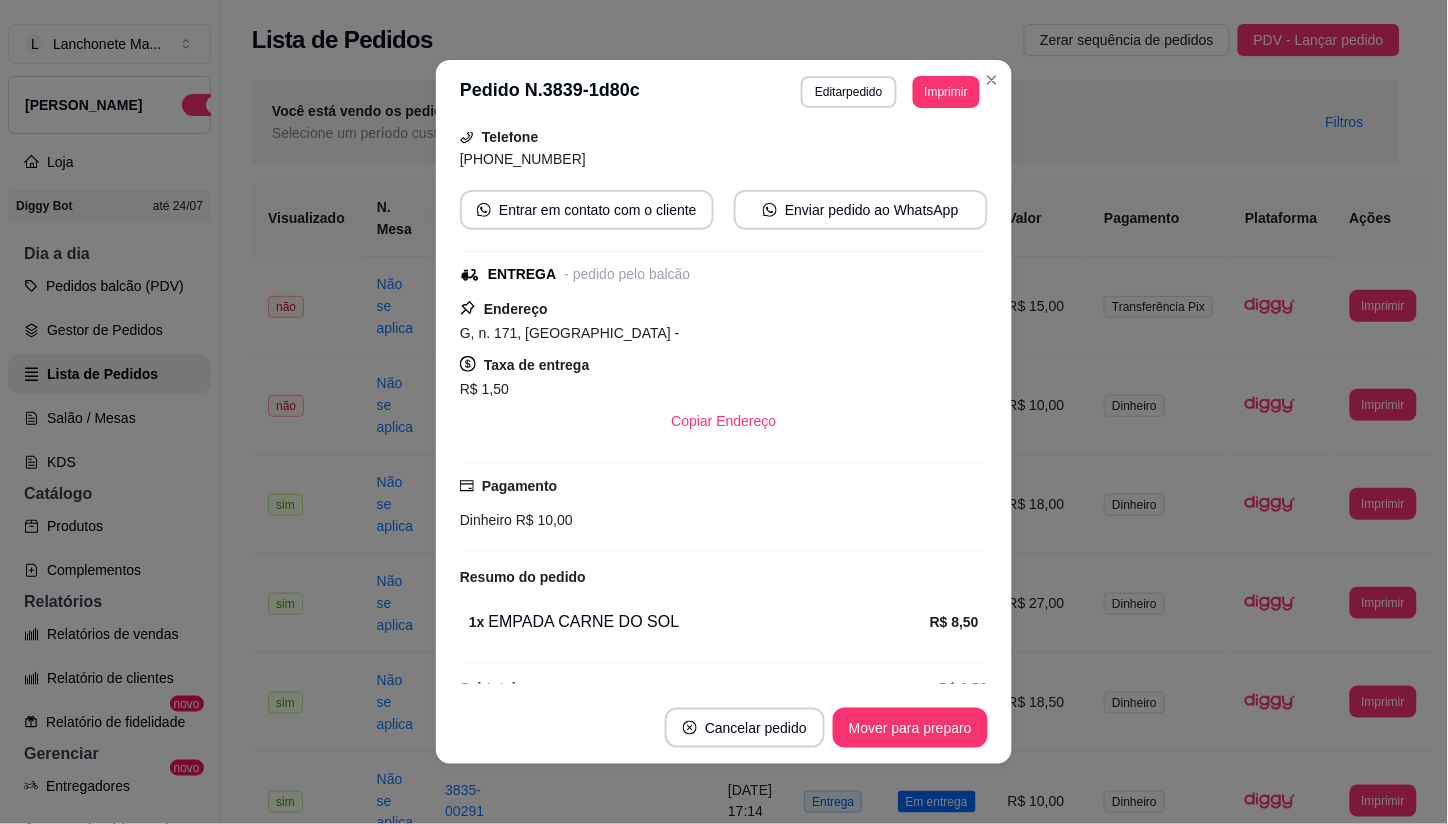 scroll, scrollTop: 167, scrollLeft: 0, axis: vertical 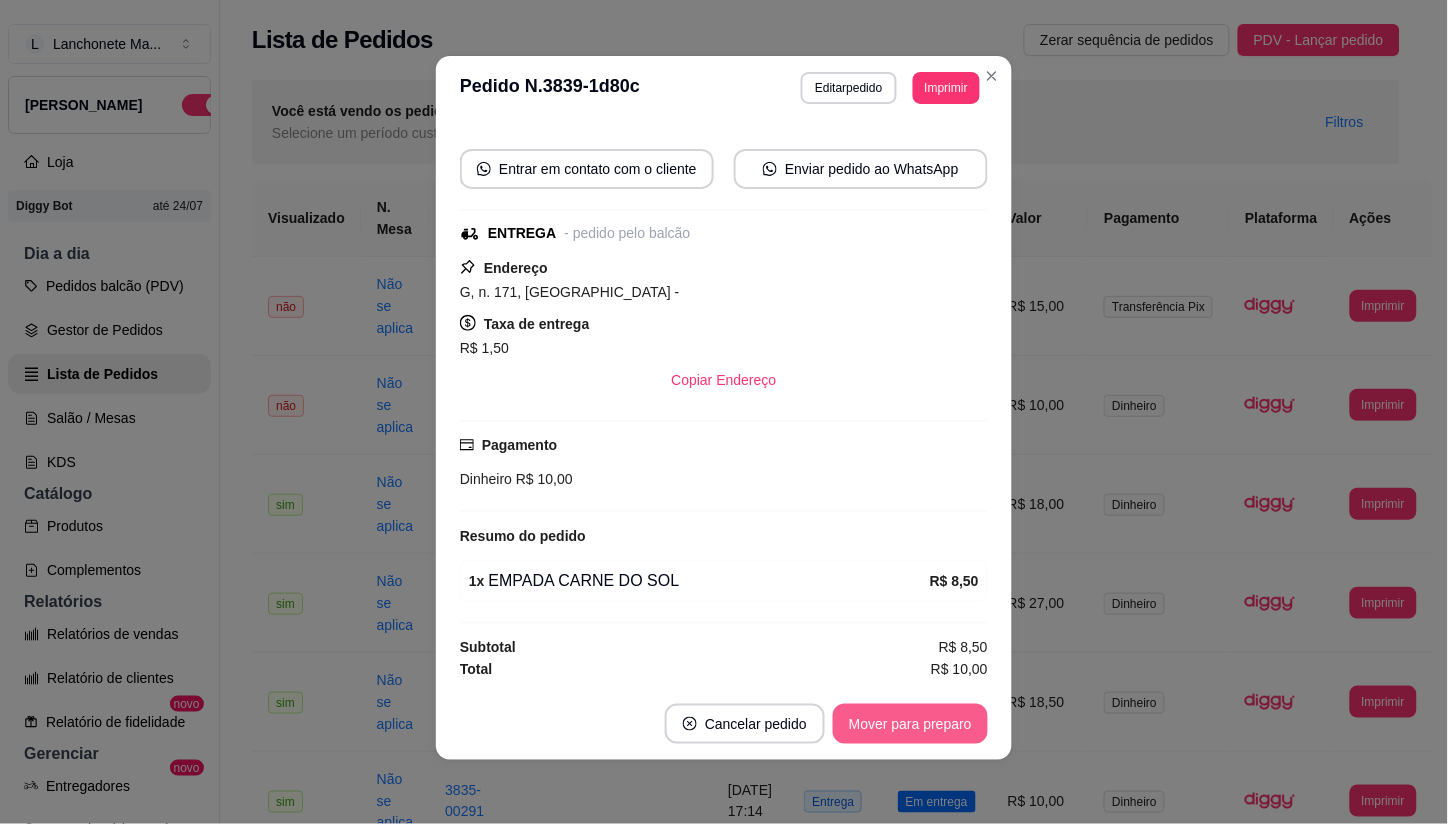 click on "Mover para preparo" at bounding box center [910, 724] 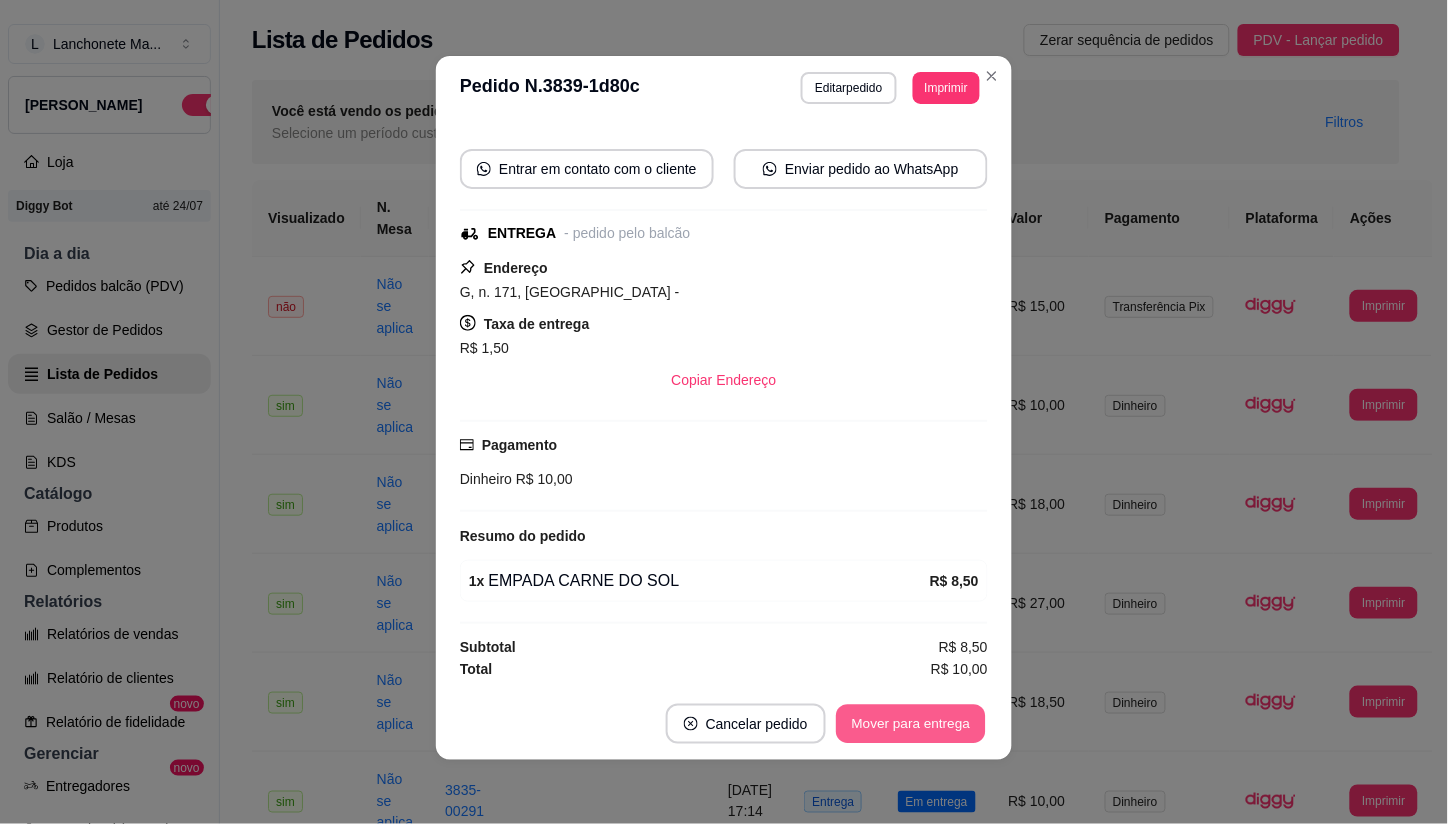 click on "Mover para entrega" at bounding box center [911, 724] 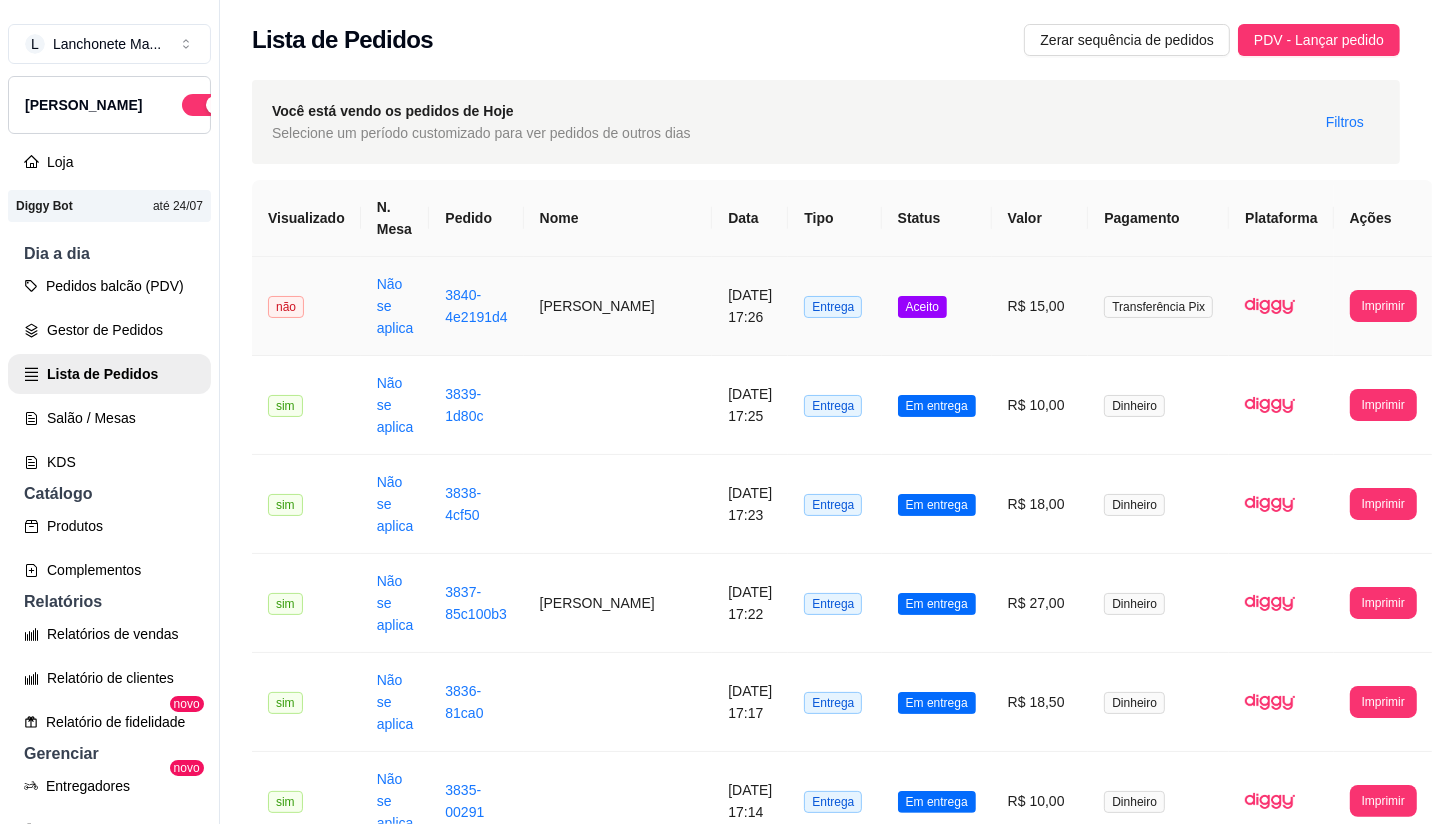 click on "Aceito" at bounding box center [937, 306] 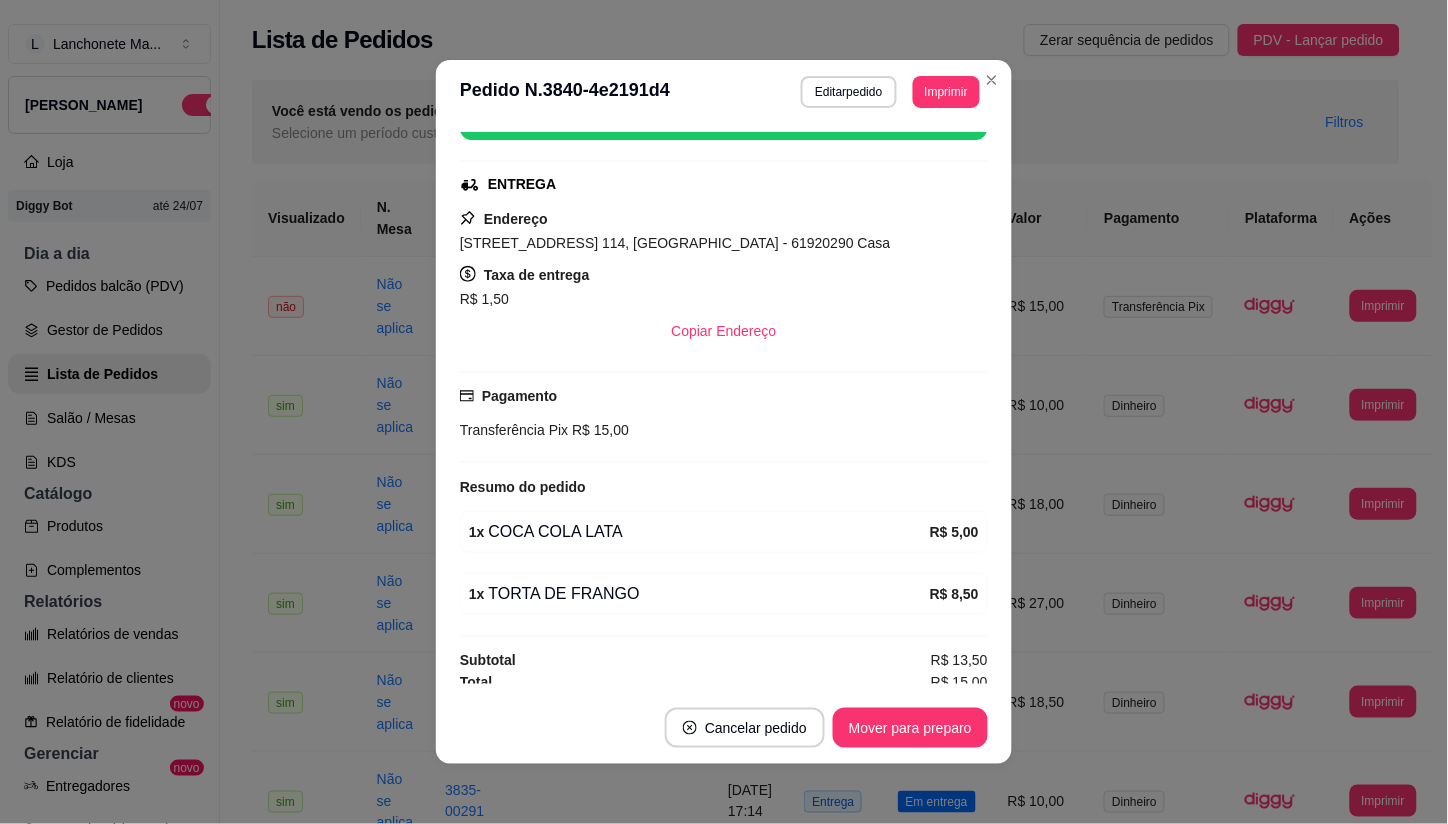 scroll, scrollTop: 290, scrollLeft: 0, axis: vertical 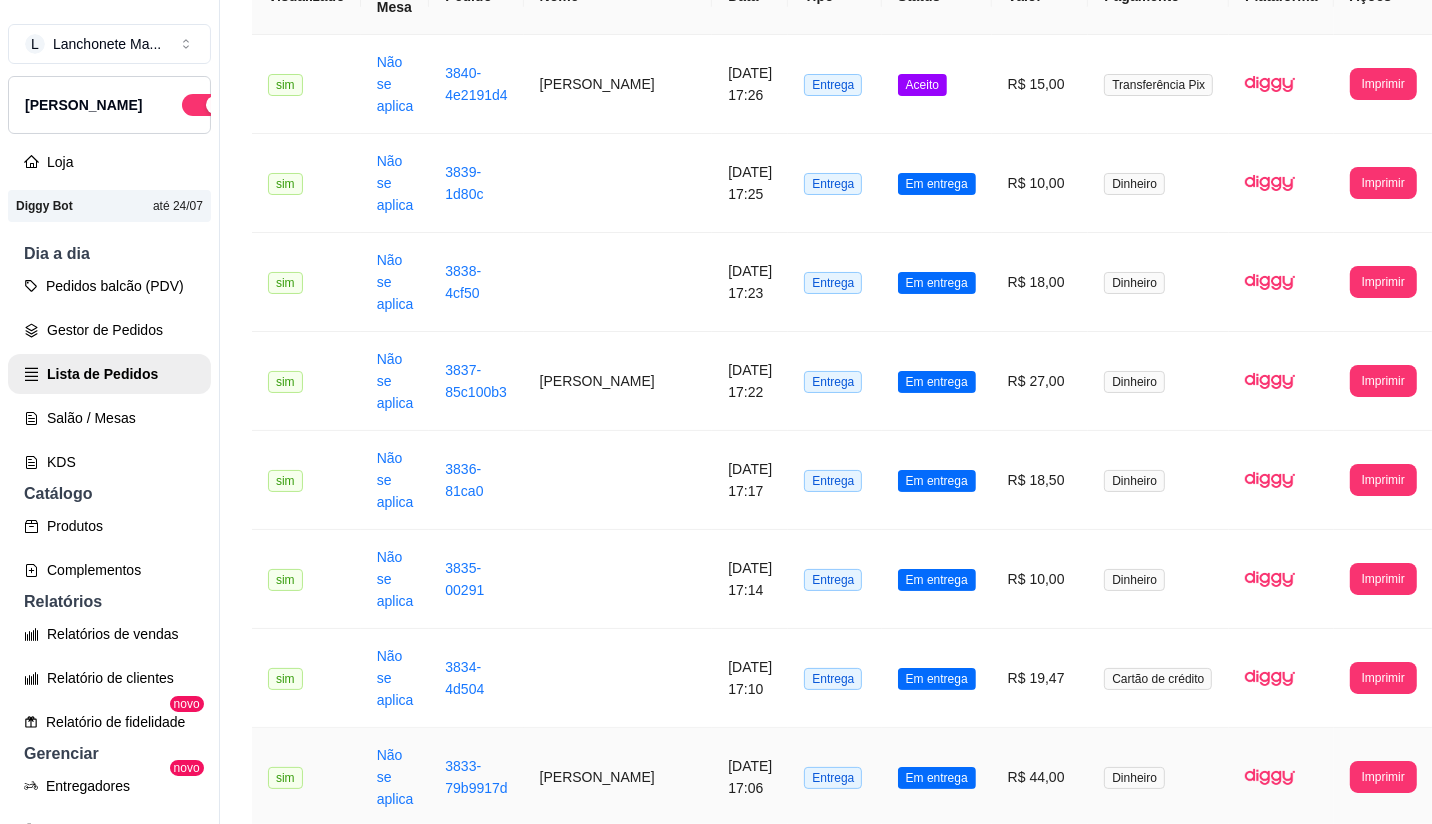 click on "Em entrega" at bounding box center (937, 777) 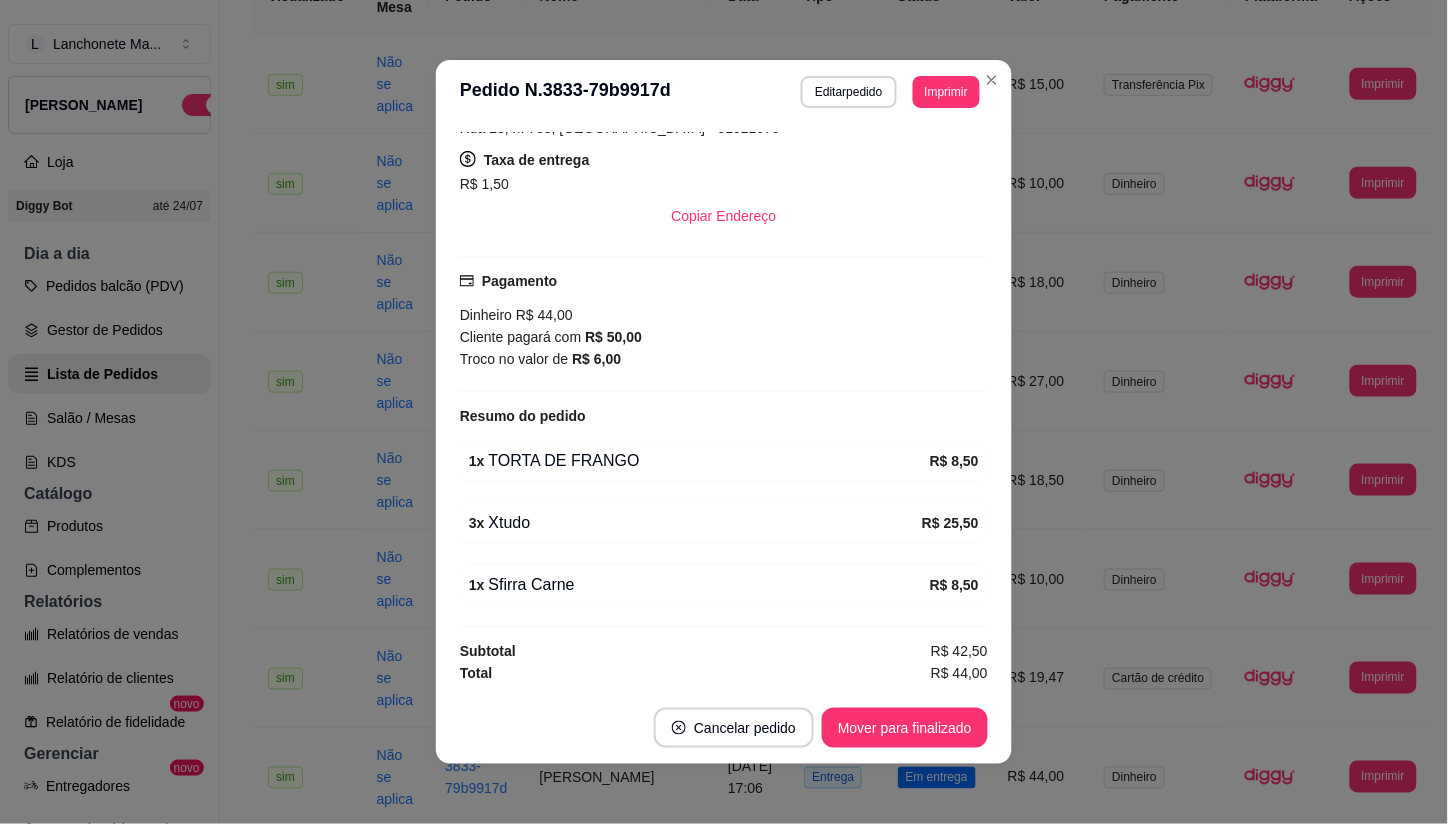 scroll, scrollTop: 395, scrollLeft: 0, axis: vertical 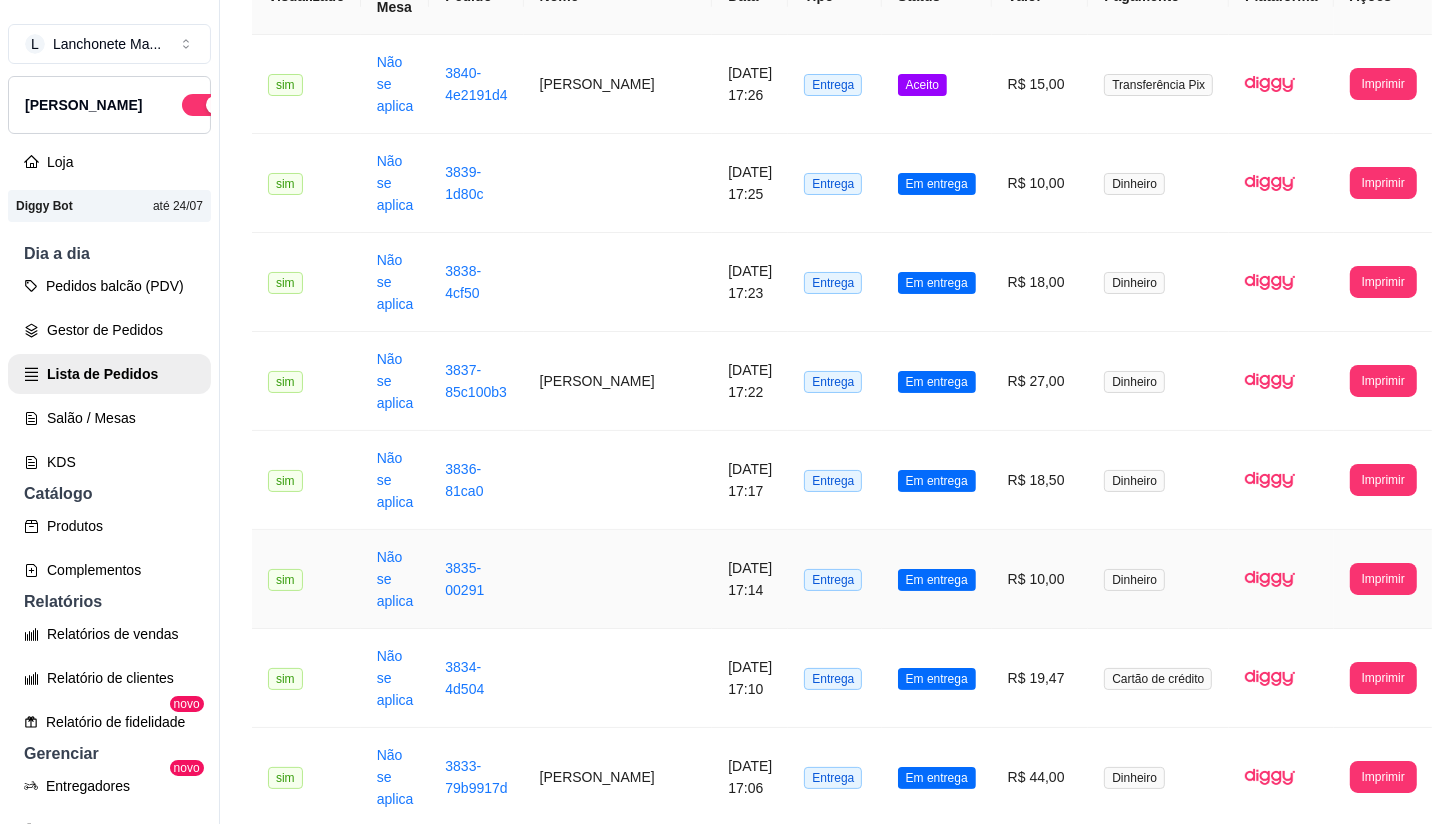 click on "Em entrega" at bounding box center (937, 579) 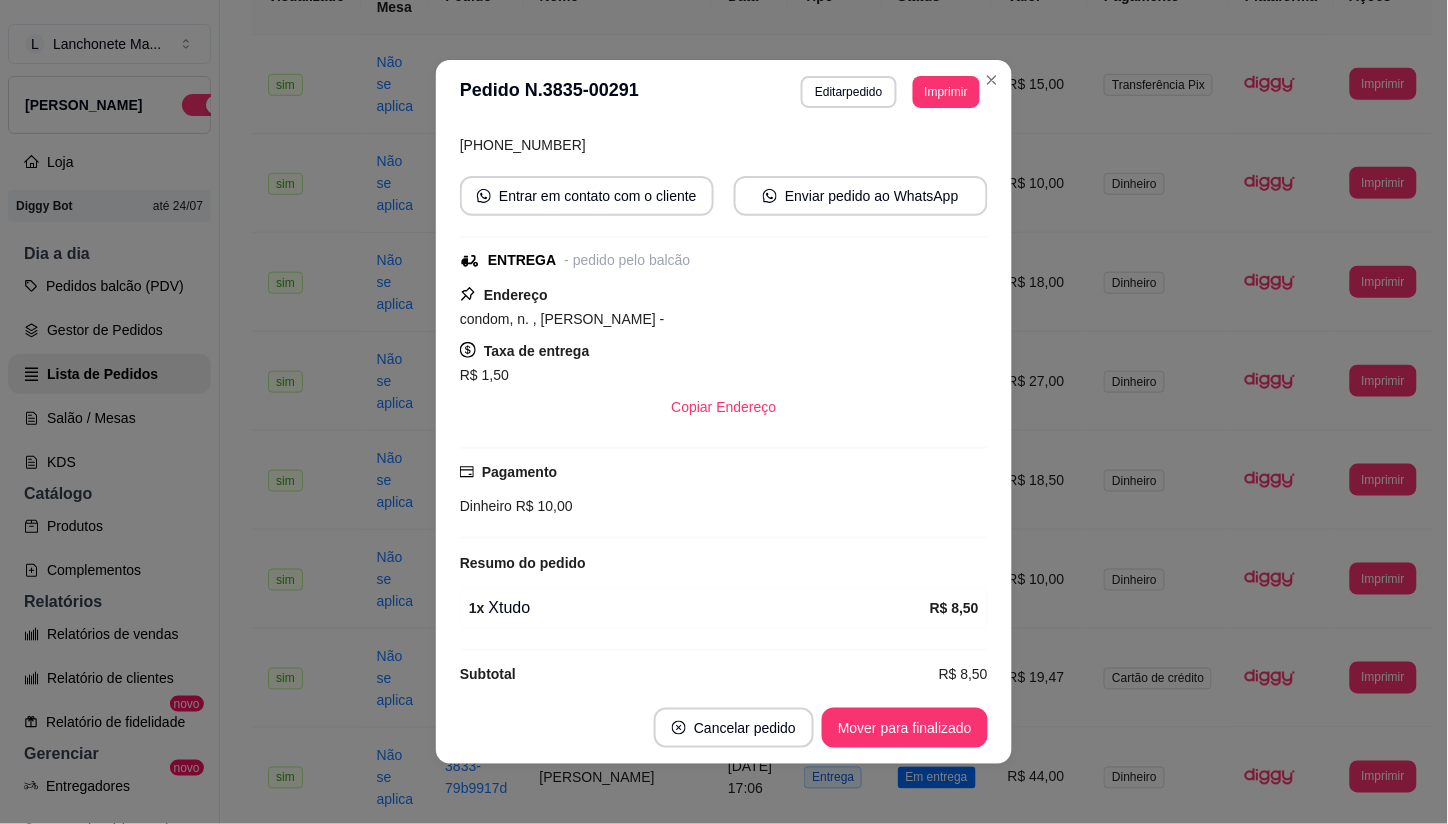 scroll, scrollTop: 167, scrollLeft: 0, axis: vertical 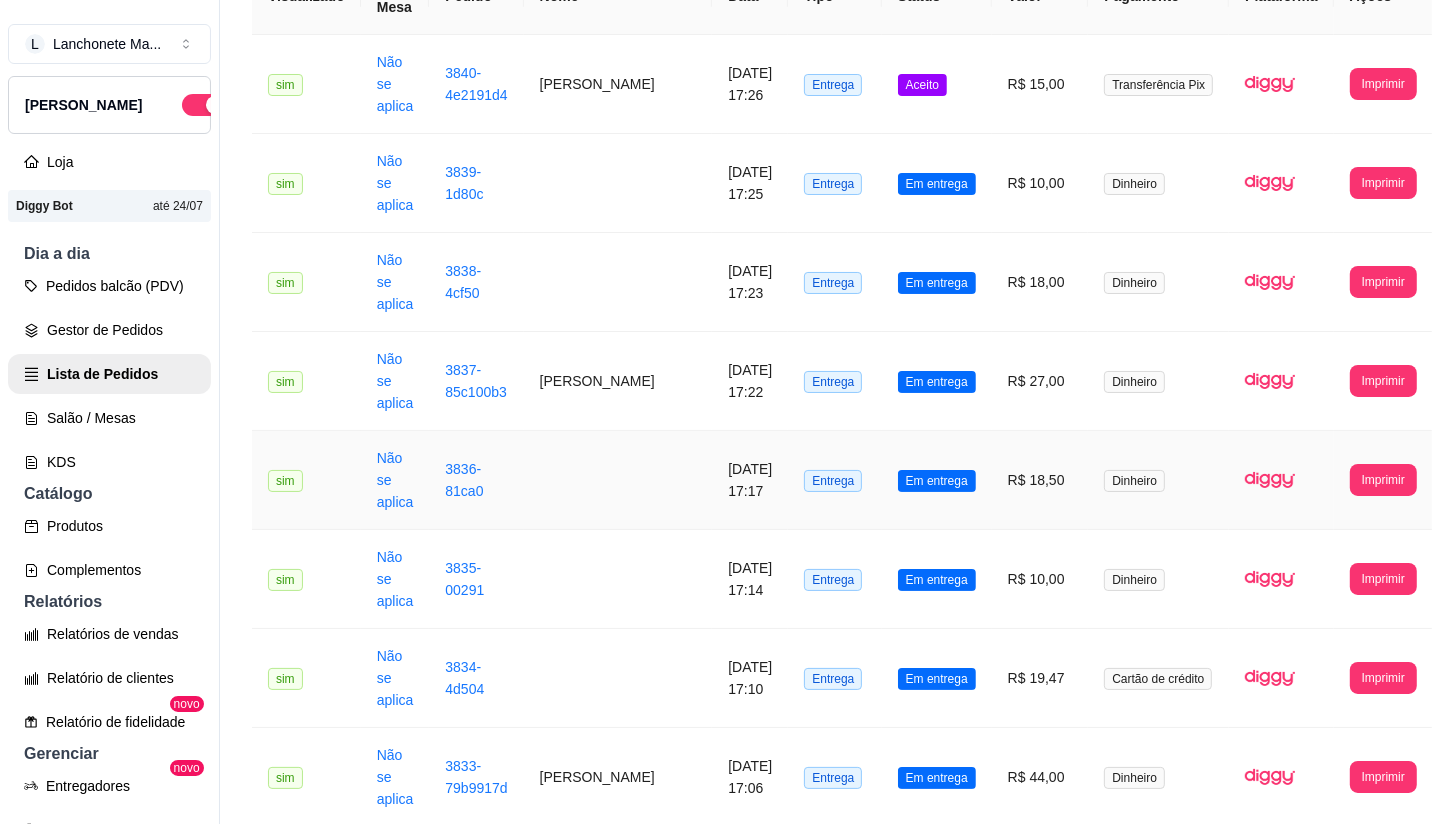 click on "R$ 18,50" at bounding box center [1040, 480] 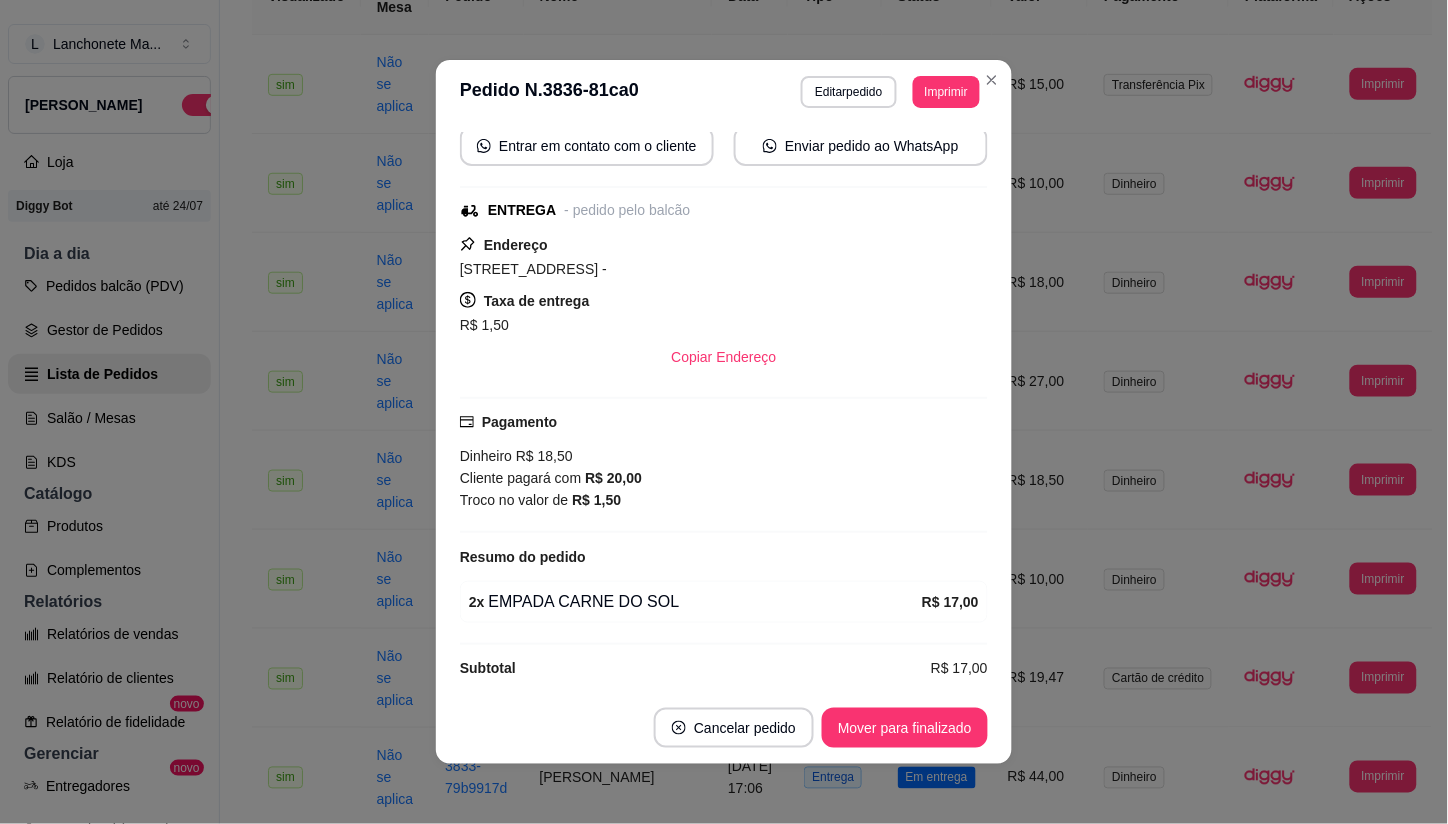 scroll, scrollTop: 211, scrollLeft: 0, axis: vertical 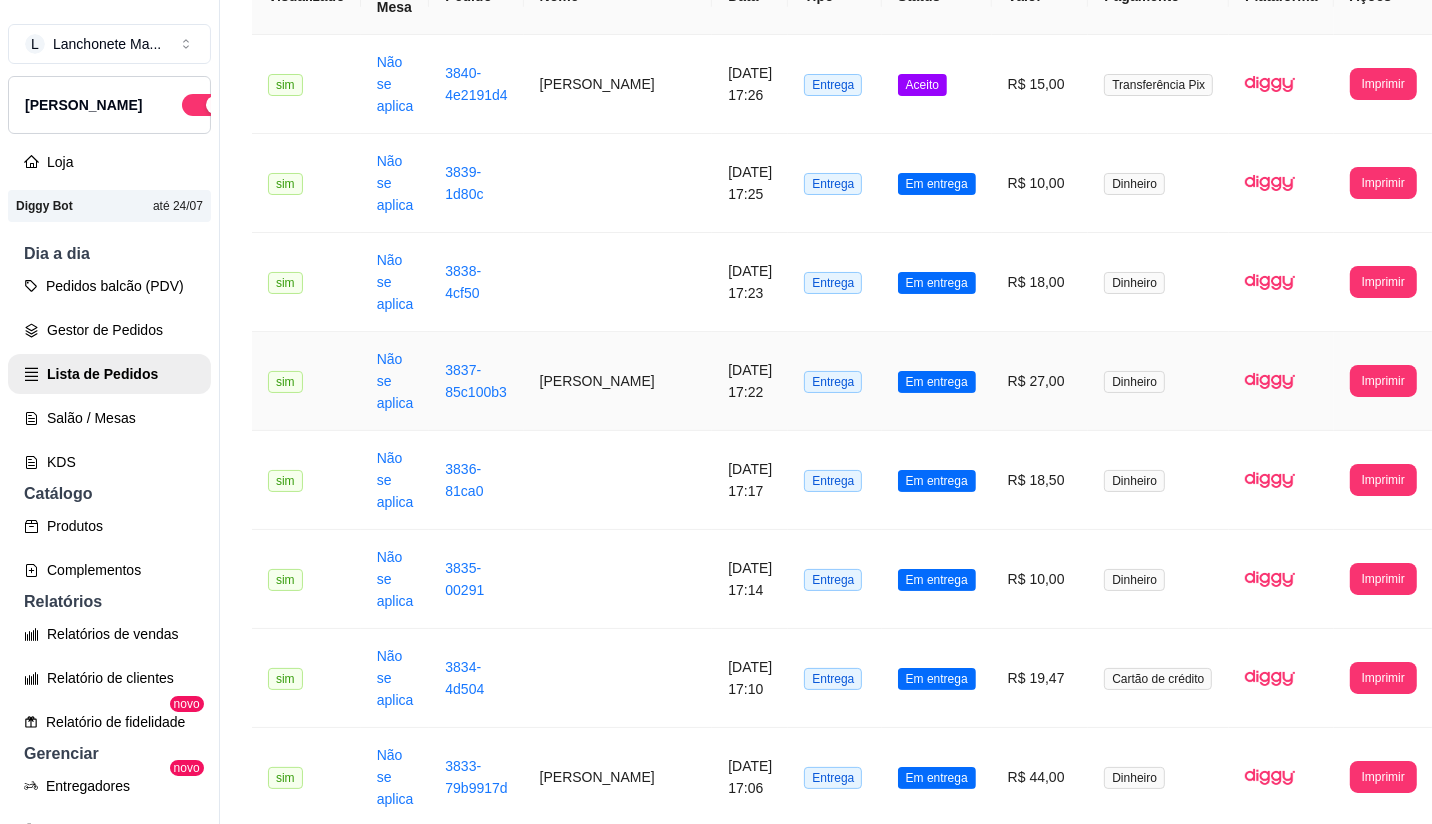 click on "R$ 27,00" at bounding box center (1040, 381) 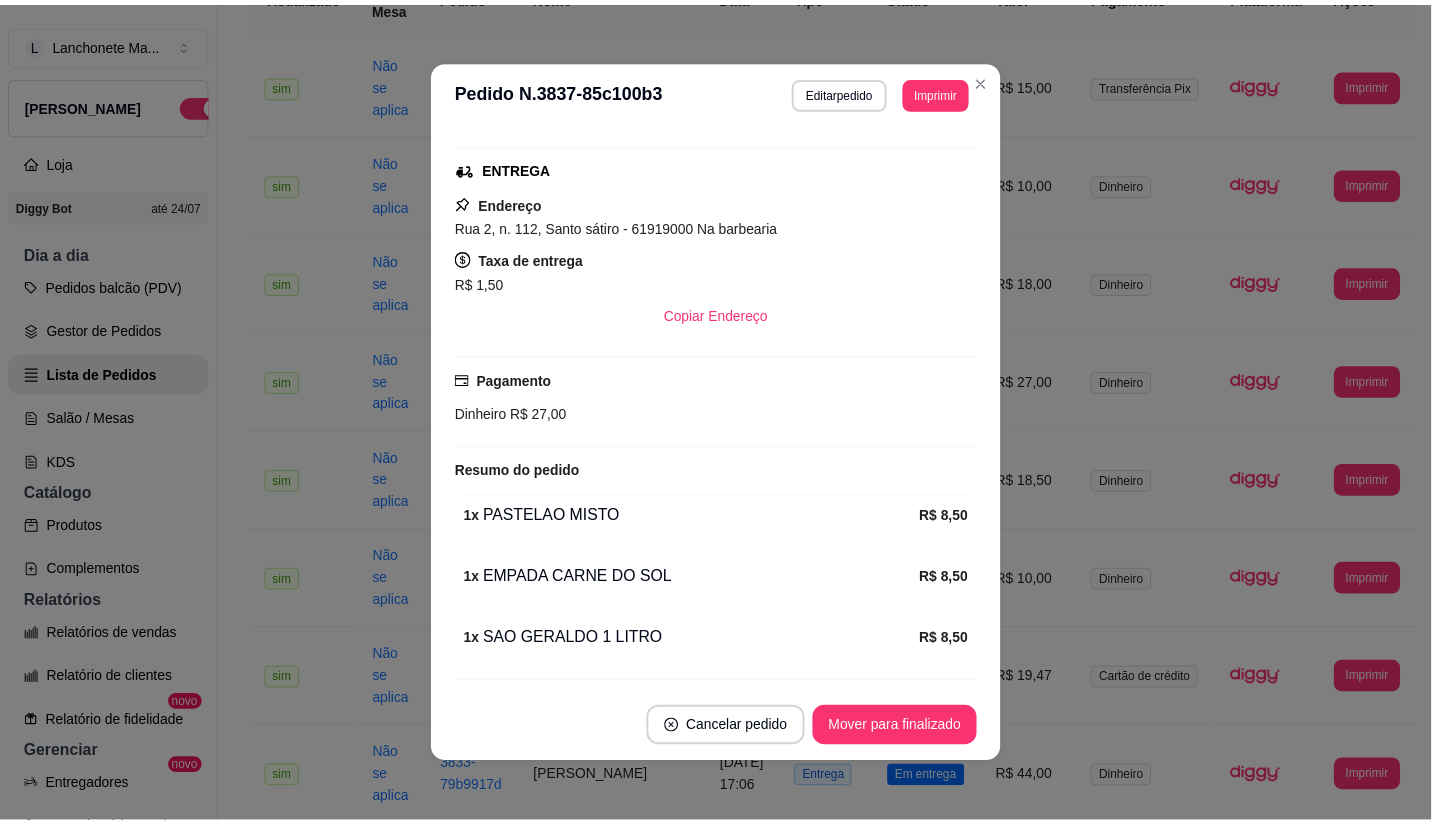 scroll, scrollTop: 333, scrollLeft: 0, axis: vertical 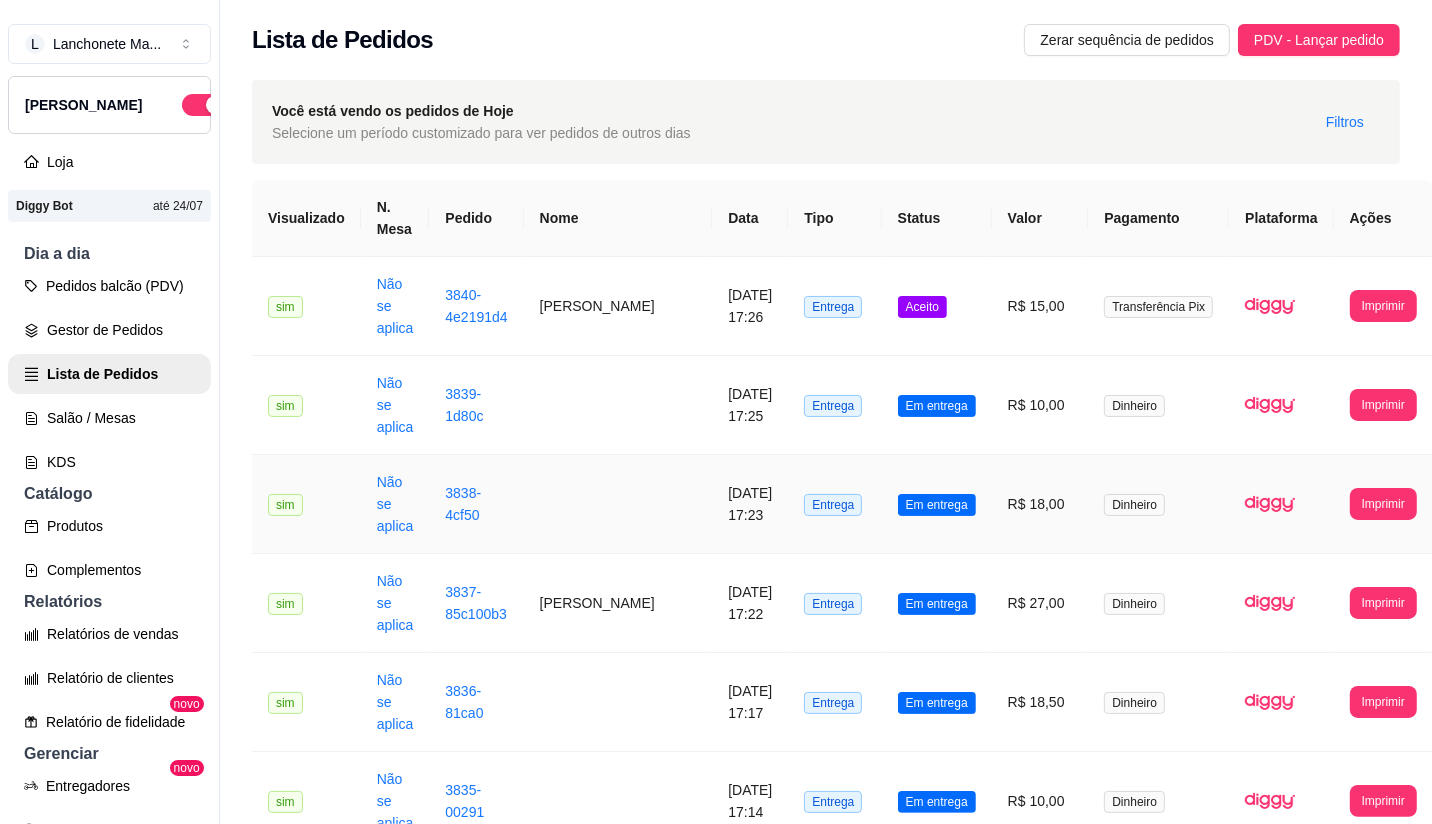 click on "R$ 18,00" at bounding box center [1040, 504] 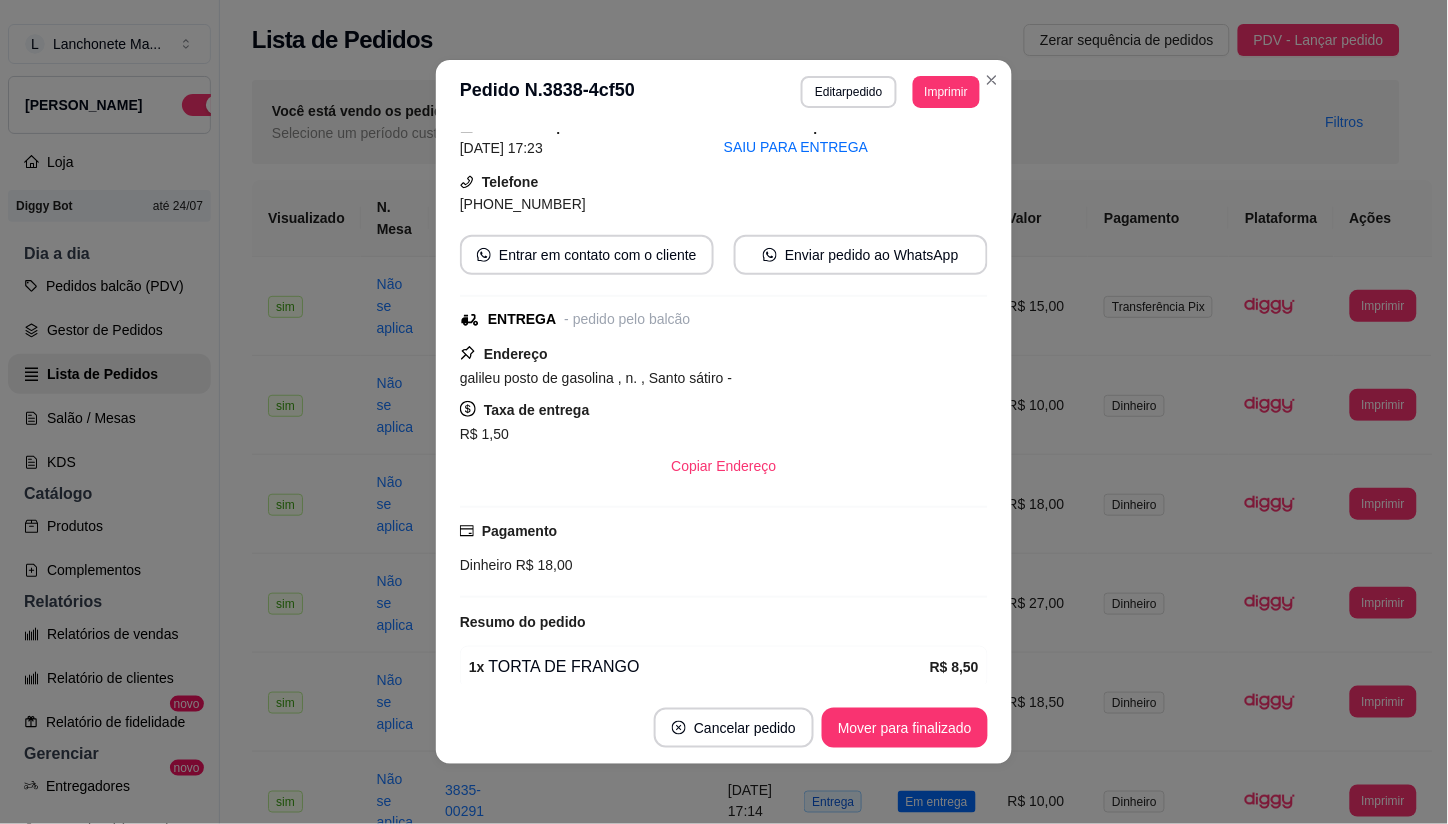 scroll, scrollTop: 230, scrollLeft: 0, axis: vertical 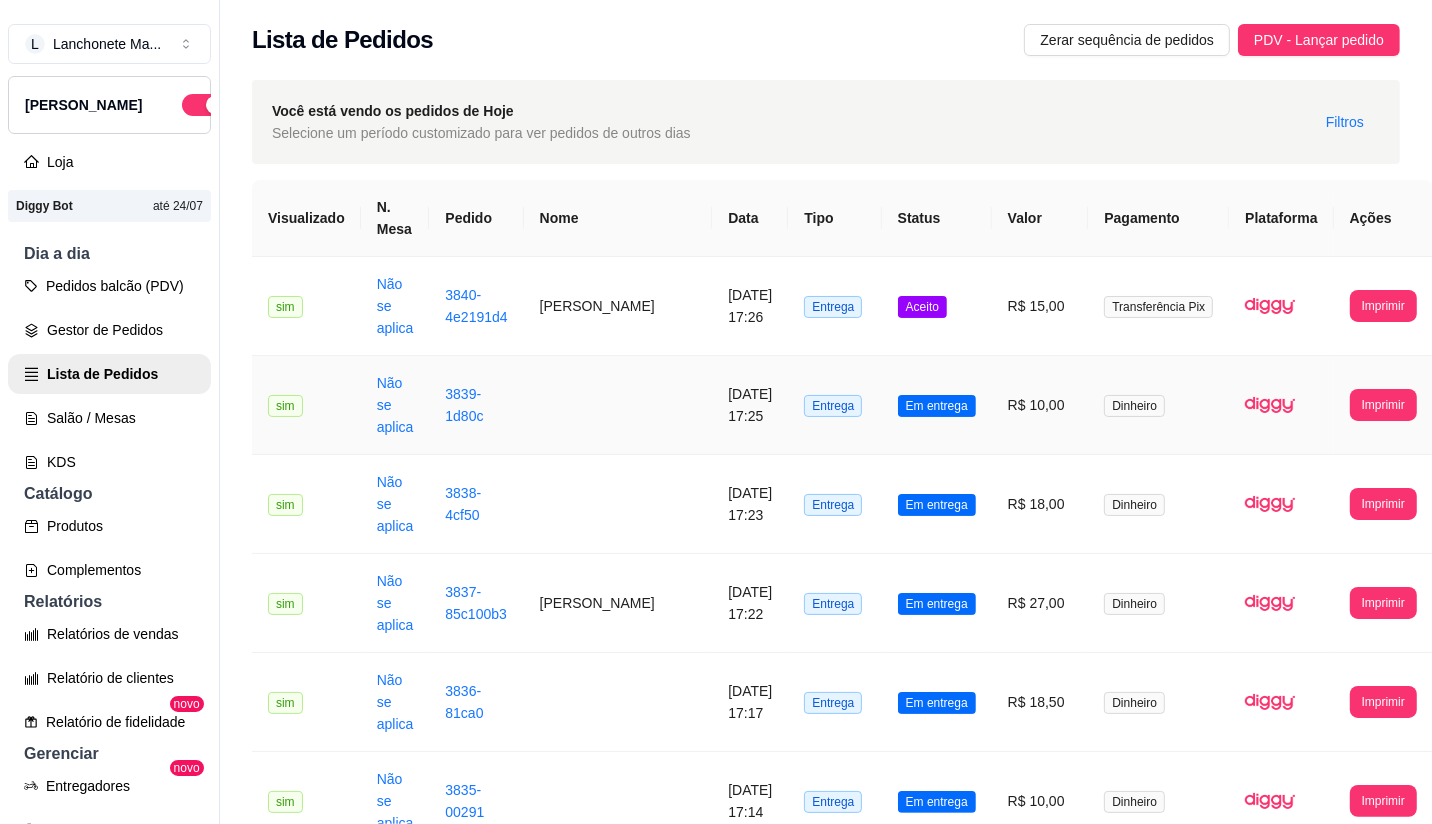 click on "Em entrega" at bounding box center [937, 405] 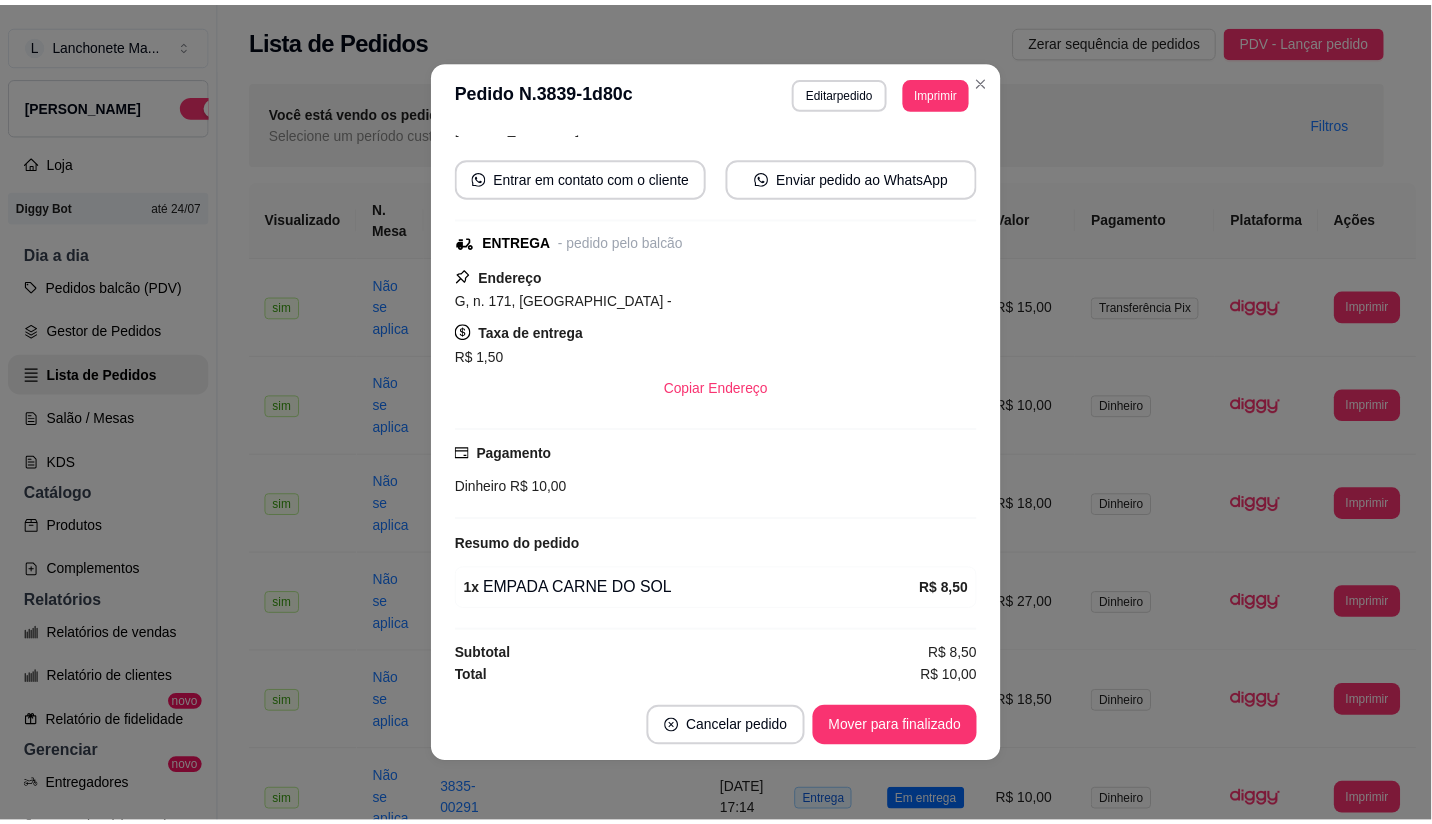 scroll, scrollTop: 167, scrollLeft: 0, axis: vertical 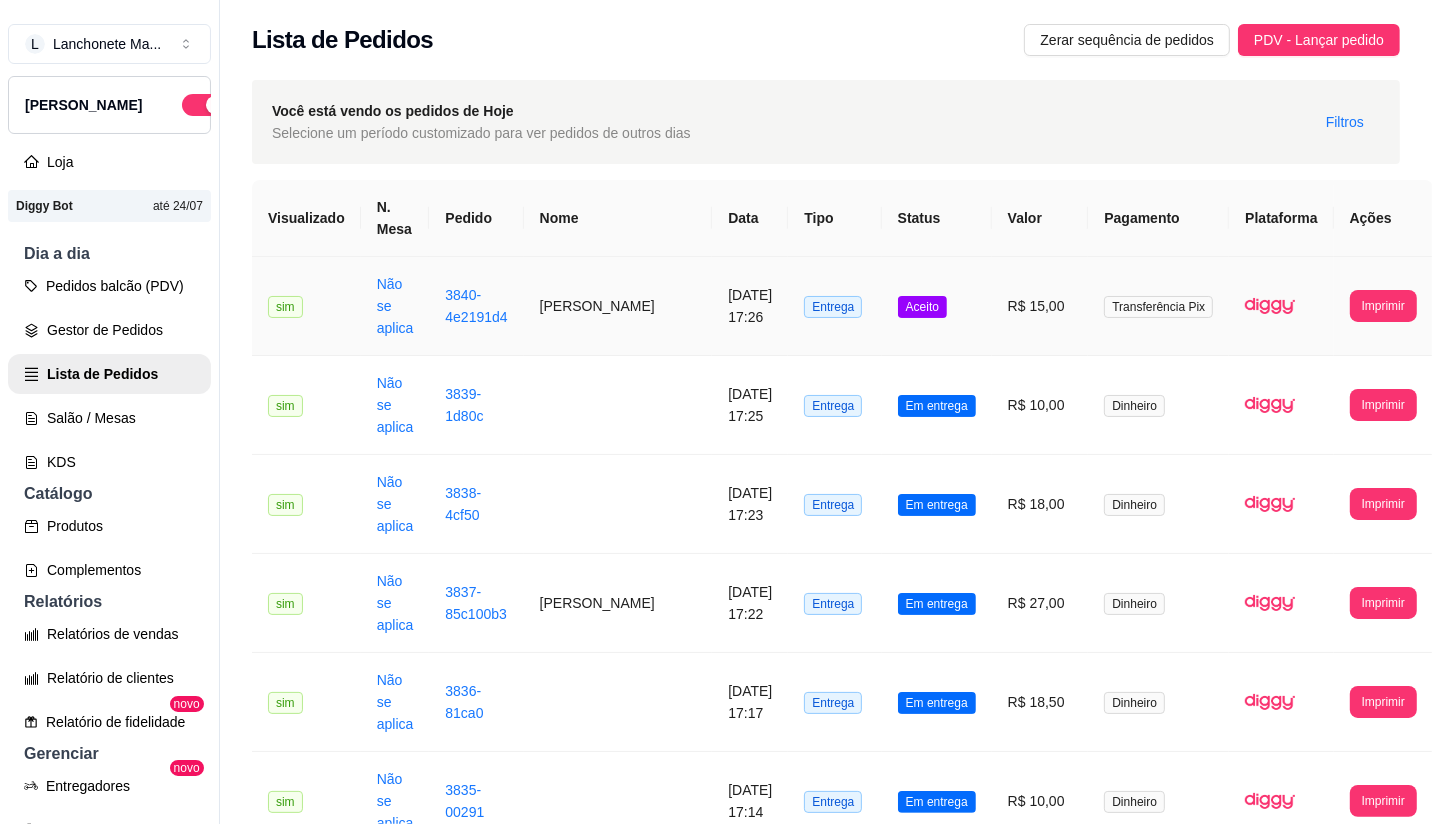 click on "Aceito" at bounding box center [937, 306] 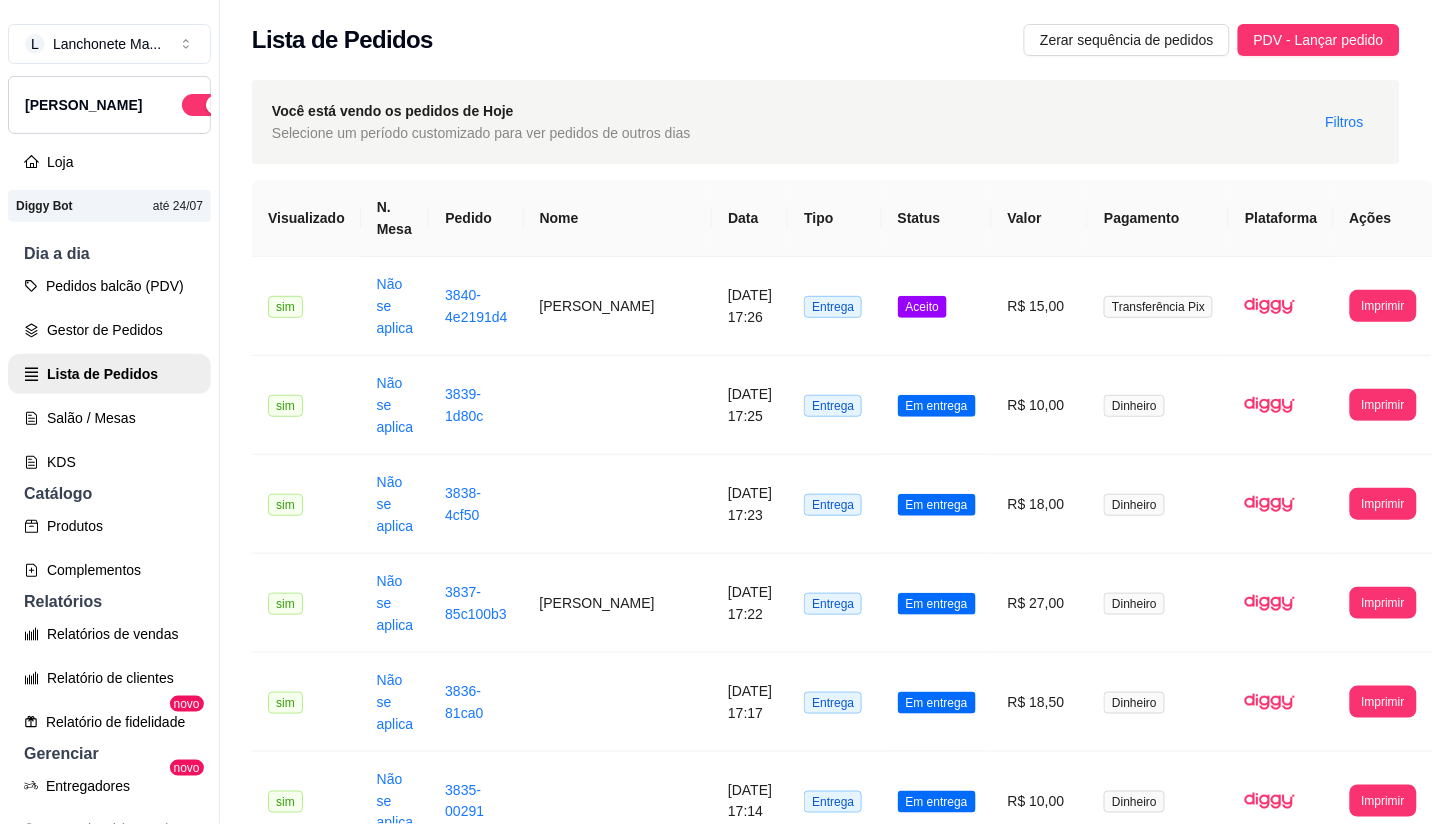 click on "Mover para preparo" at bounding box center (910, 728) 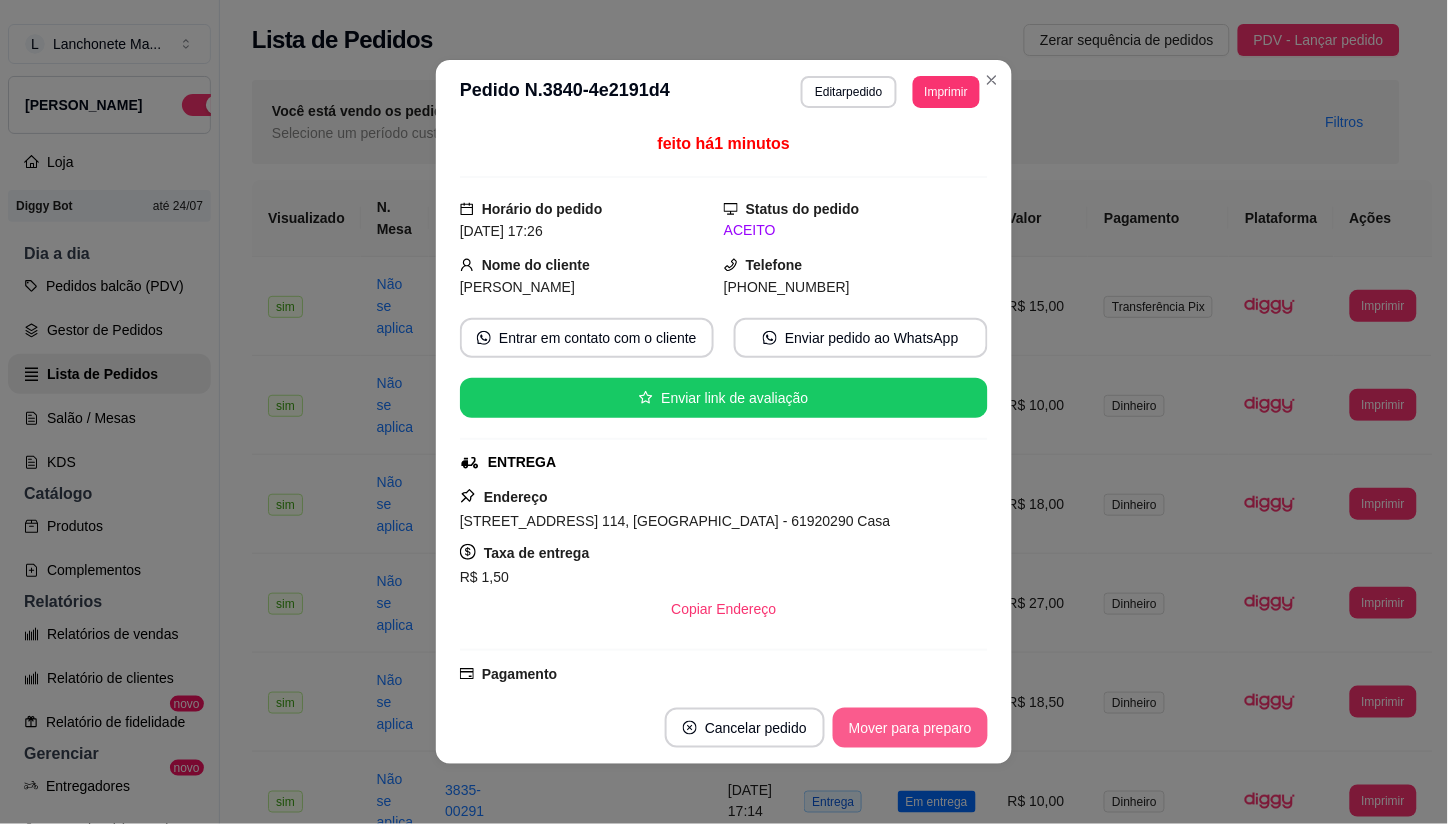click on "Mover para preparo" at bounding box center (910, 728) 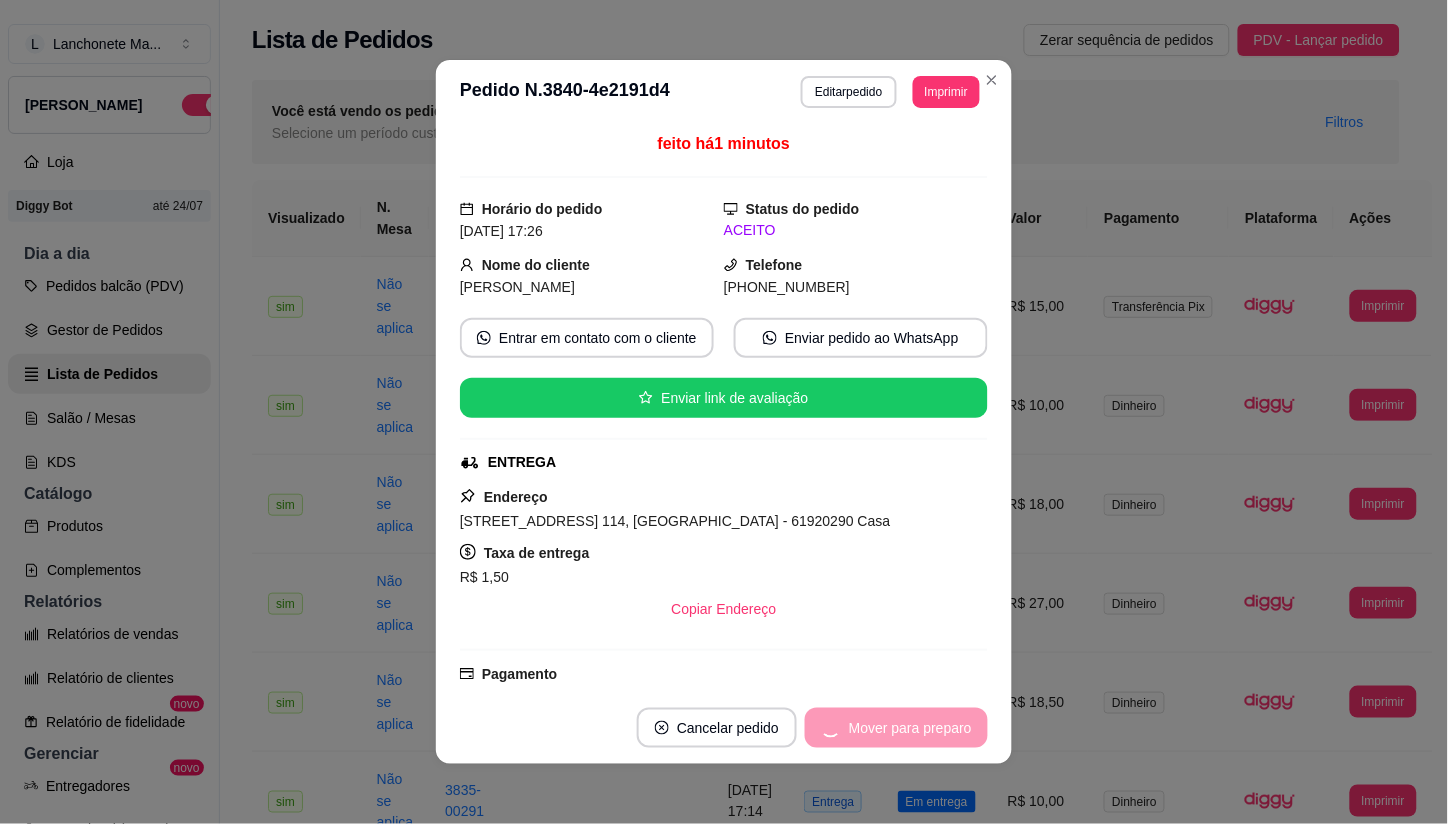 click on "Mover para preparo" at bounding box center (896, 728) 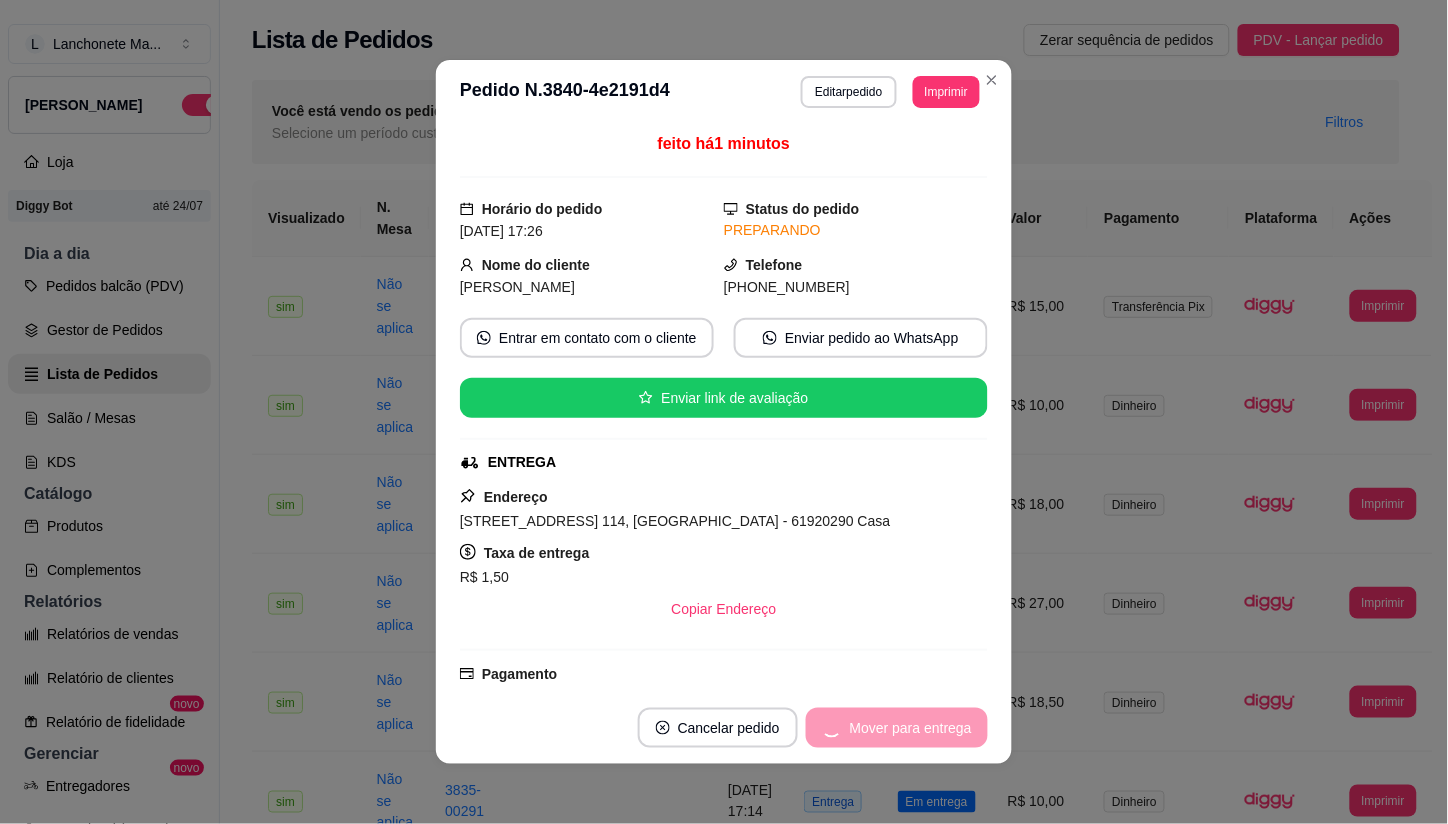 click on "Mover para entrega" at bounding box center (897, 728) 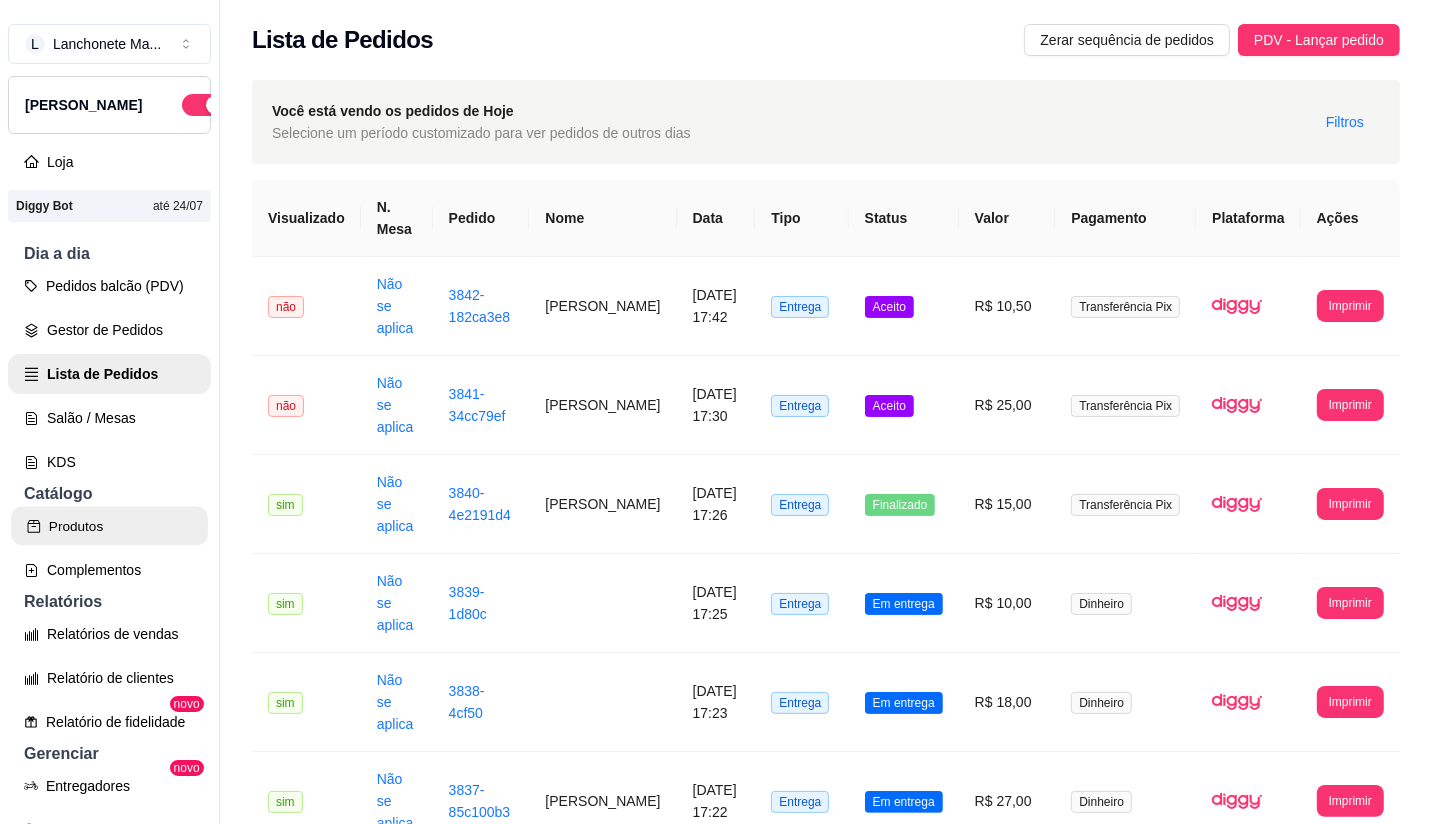 click on "Produtos" at bounding box center [109, 526] 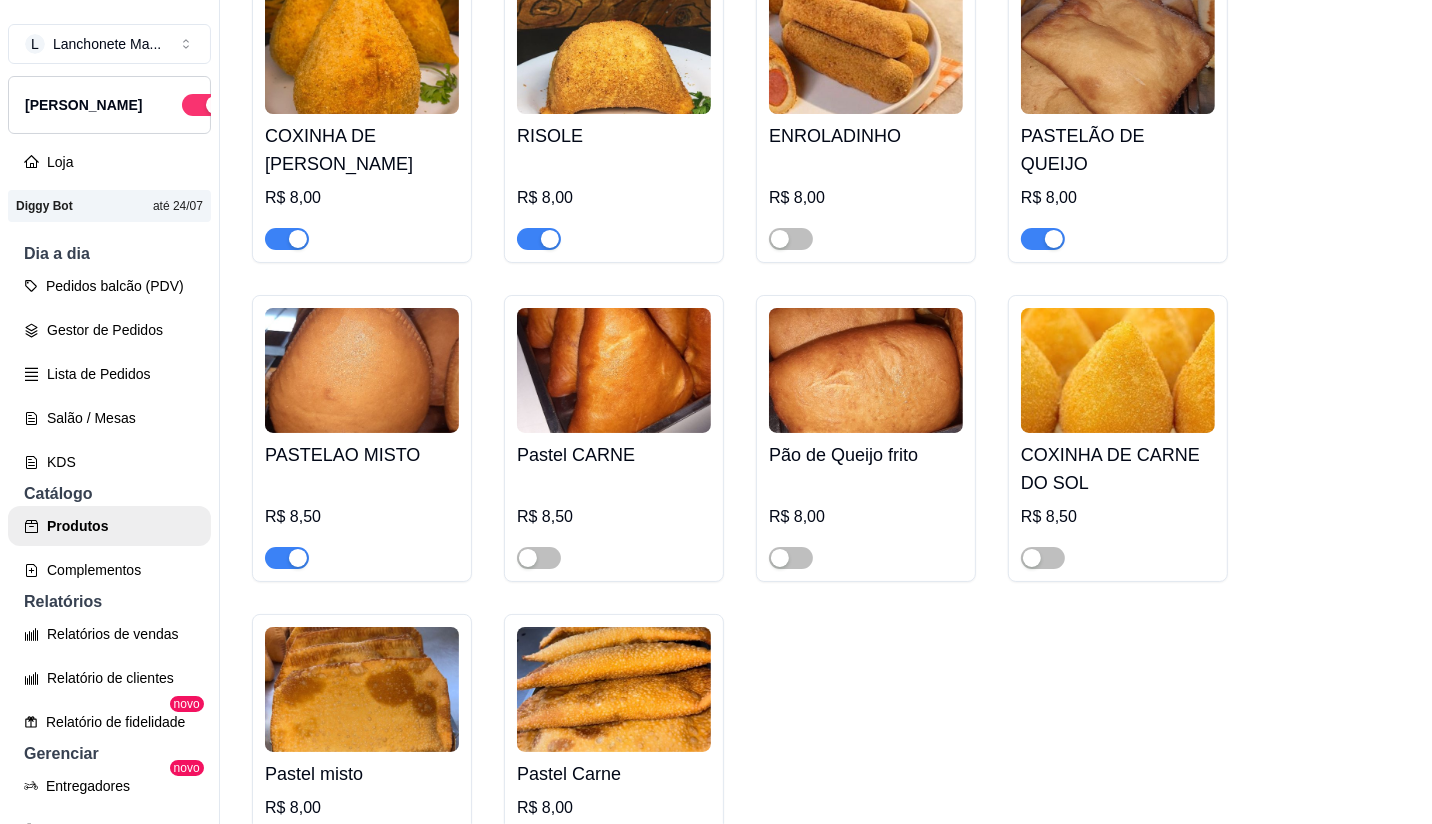 scroll, scrollTop: 2555, scrollLeft: 0, axis: vertical 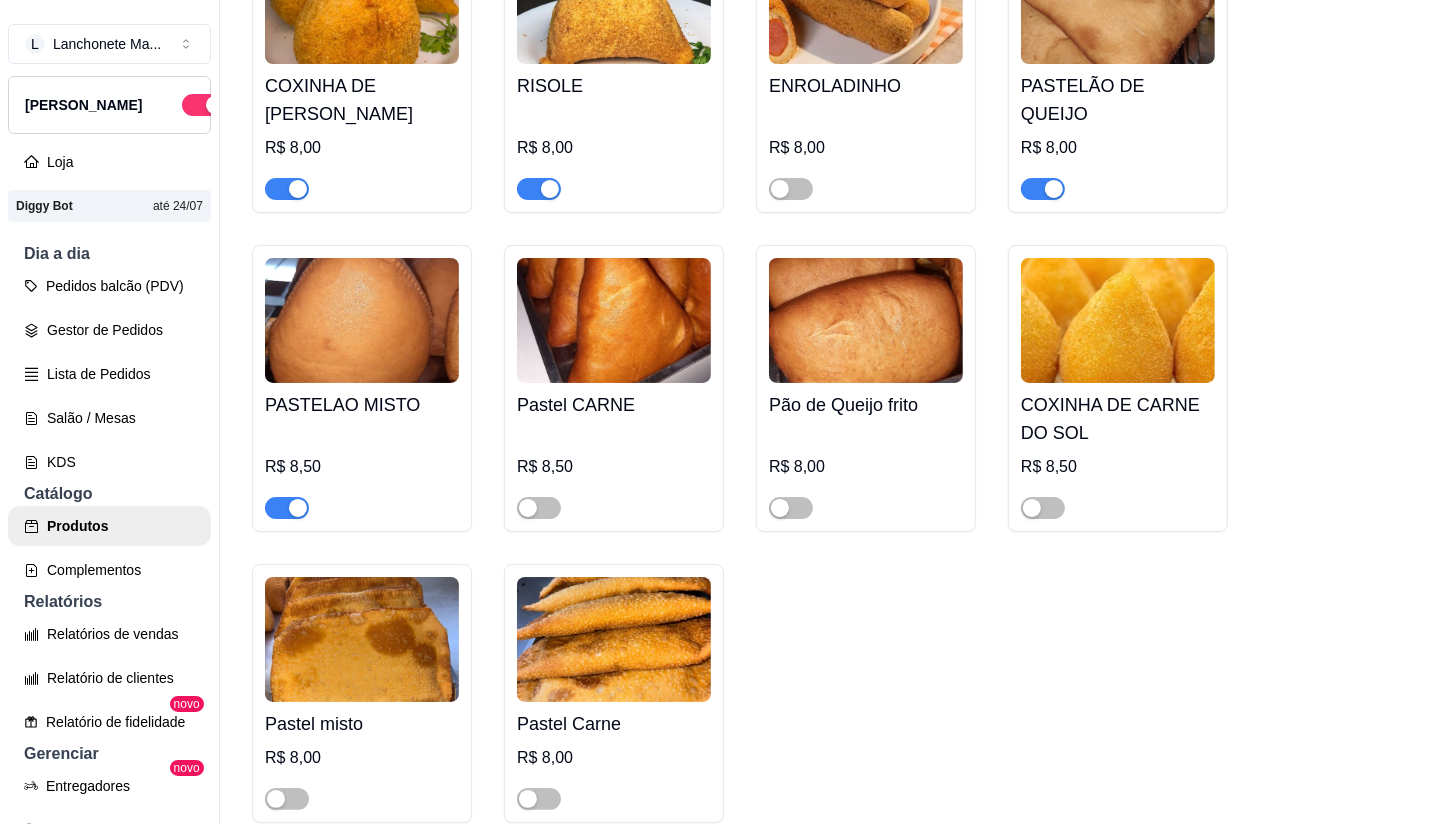 click at bounding box center (298, 508) 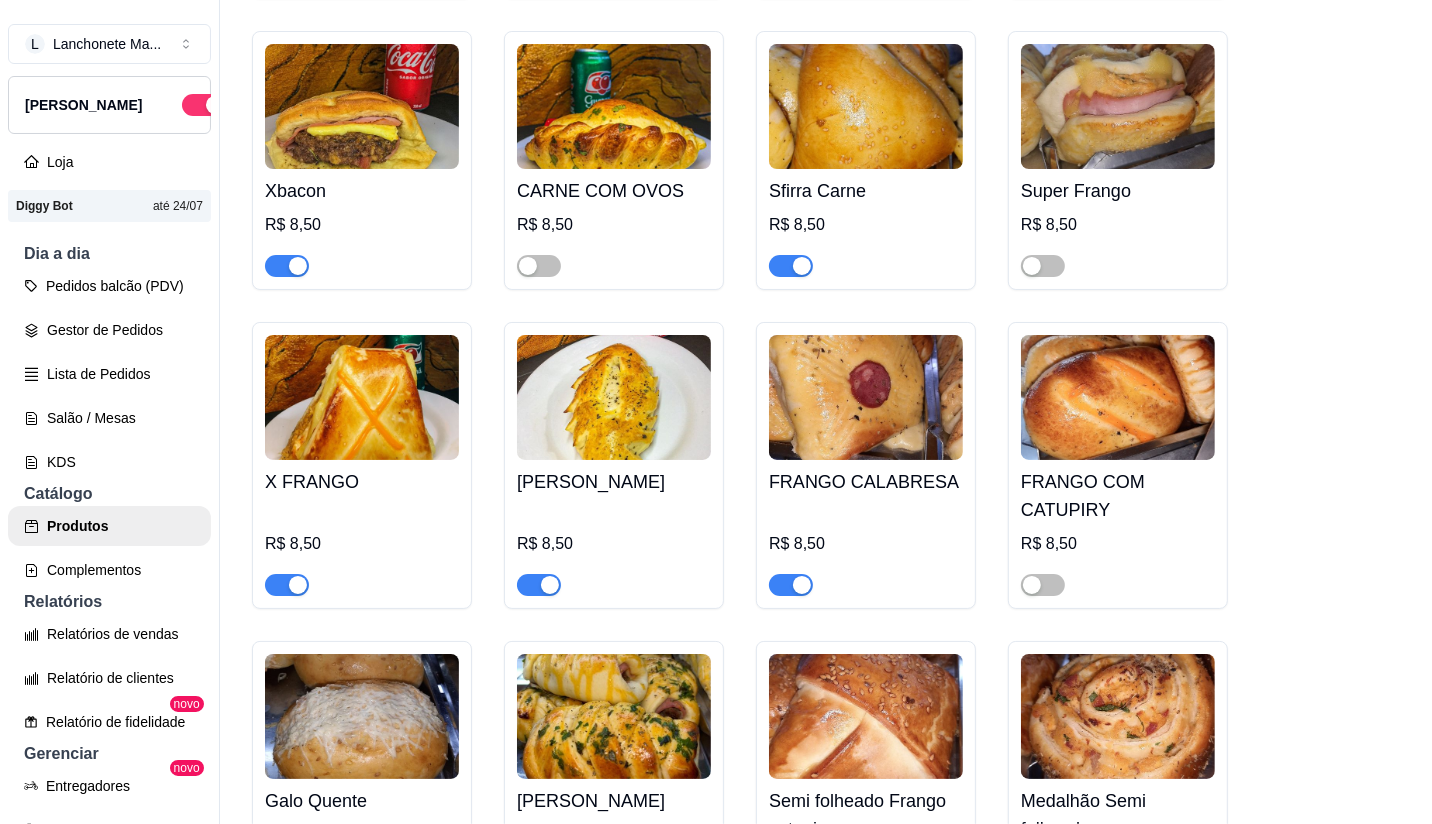 scroll, scrollTop: 1111, scrollLeft: 0, axis: vertical 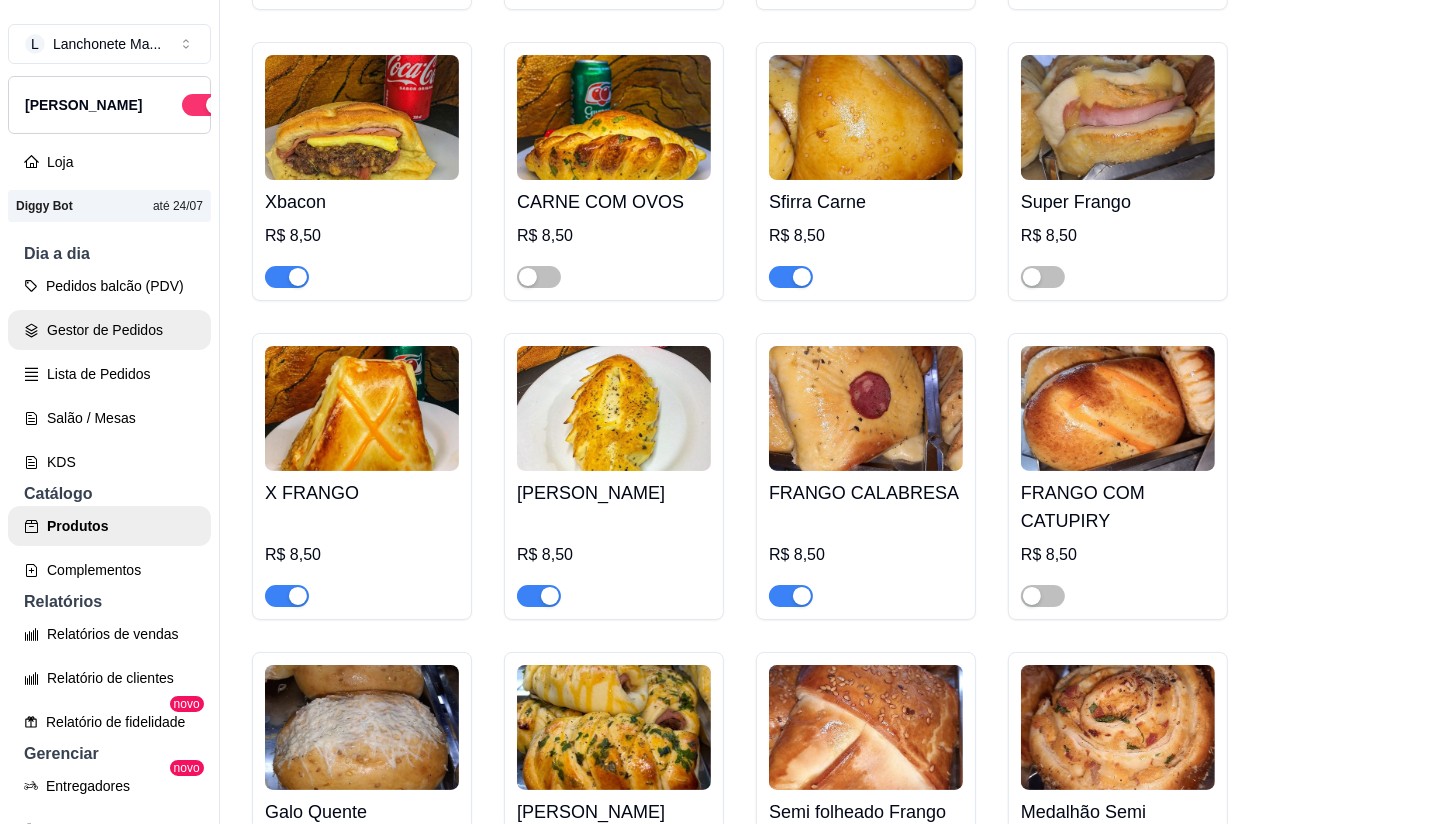 click on "Gestor de Pedidos" at bounding box center [109, 330] 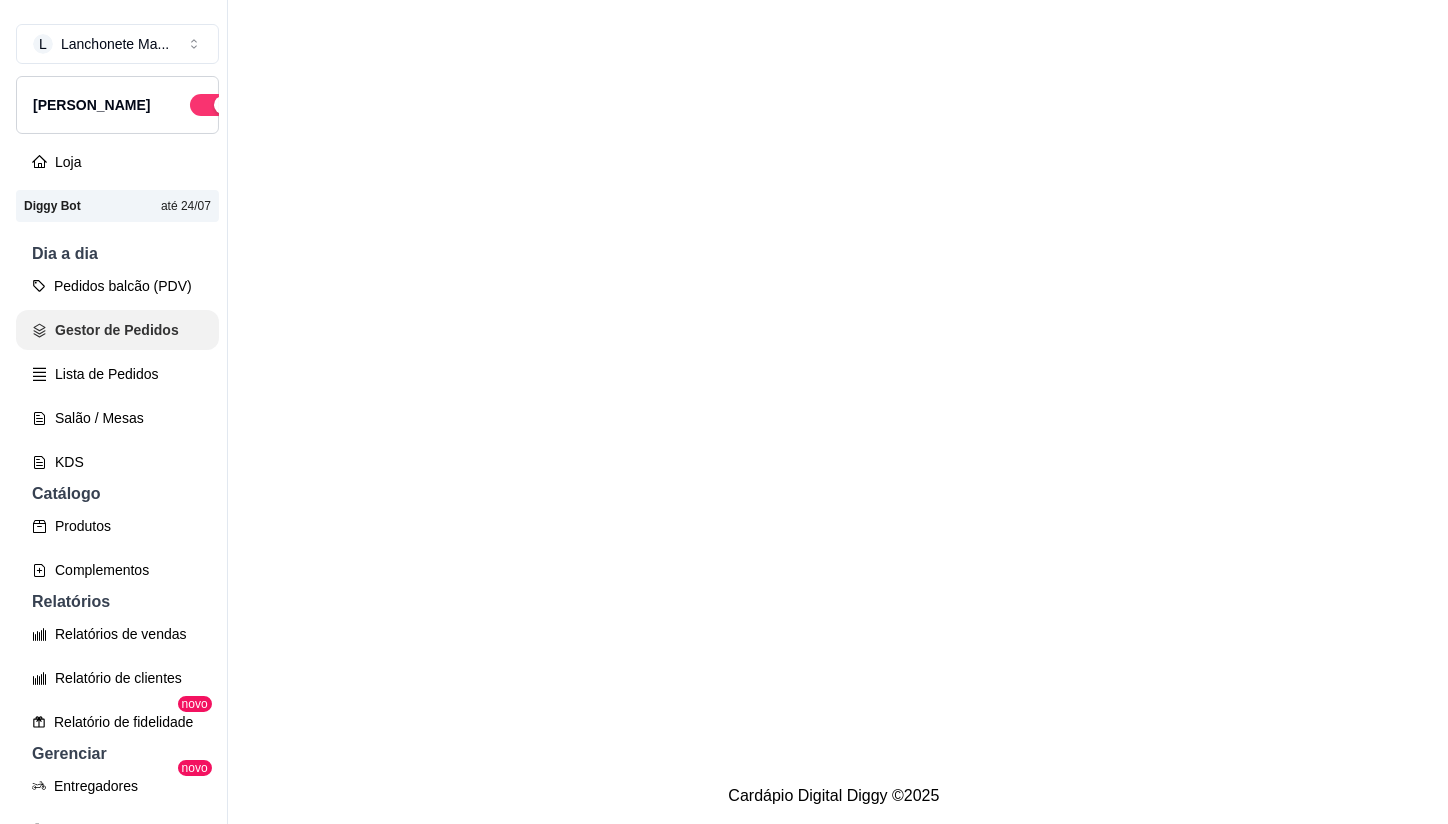 scroll, scrollTop: 0, scrollLeft: 0, axis: both 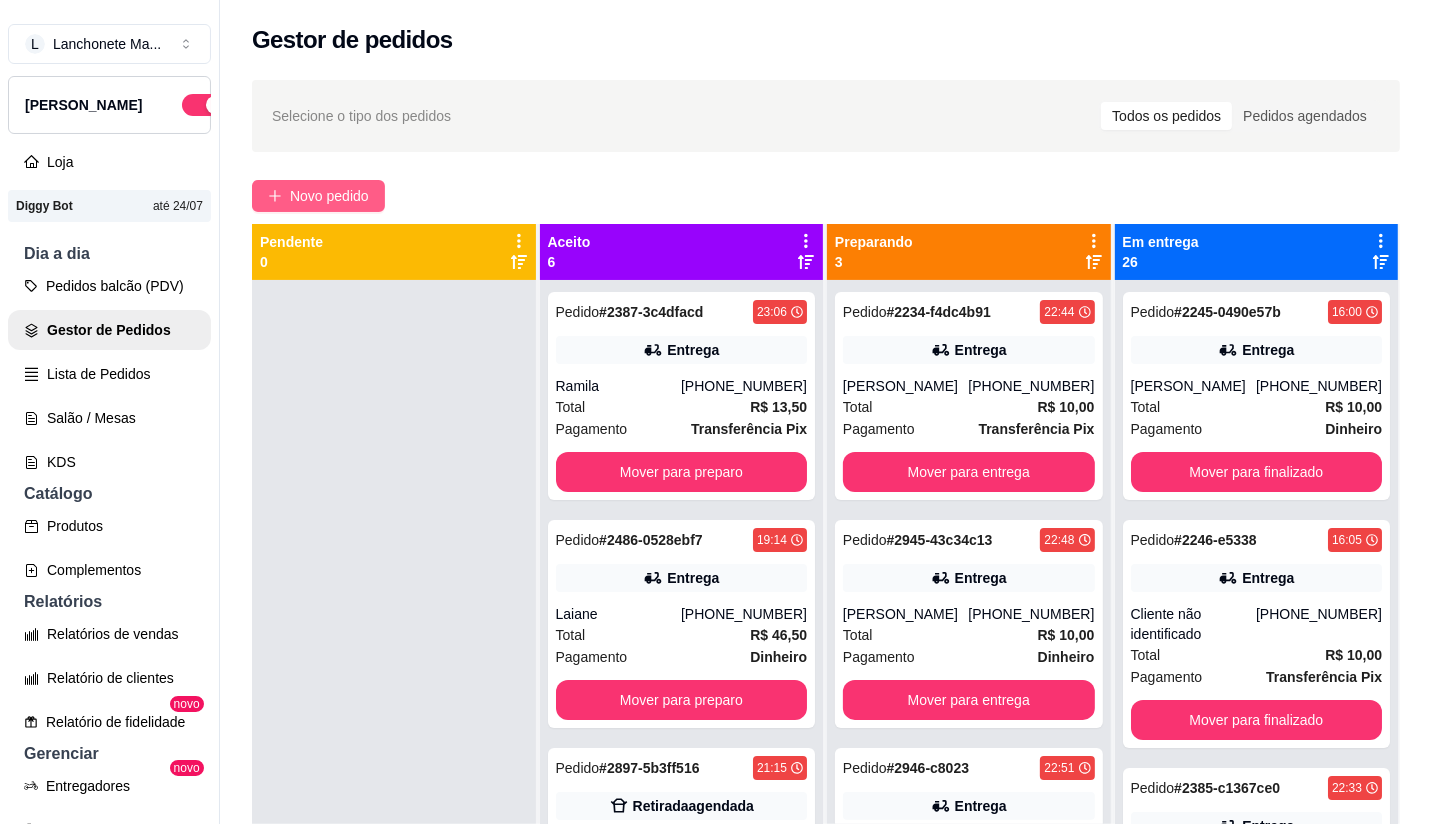 click on "Novo pedido" at bounding box center (329, 196) 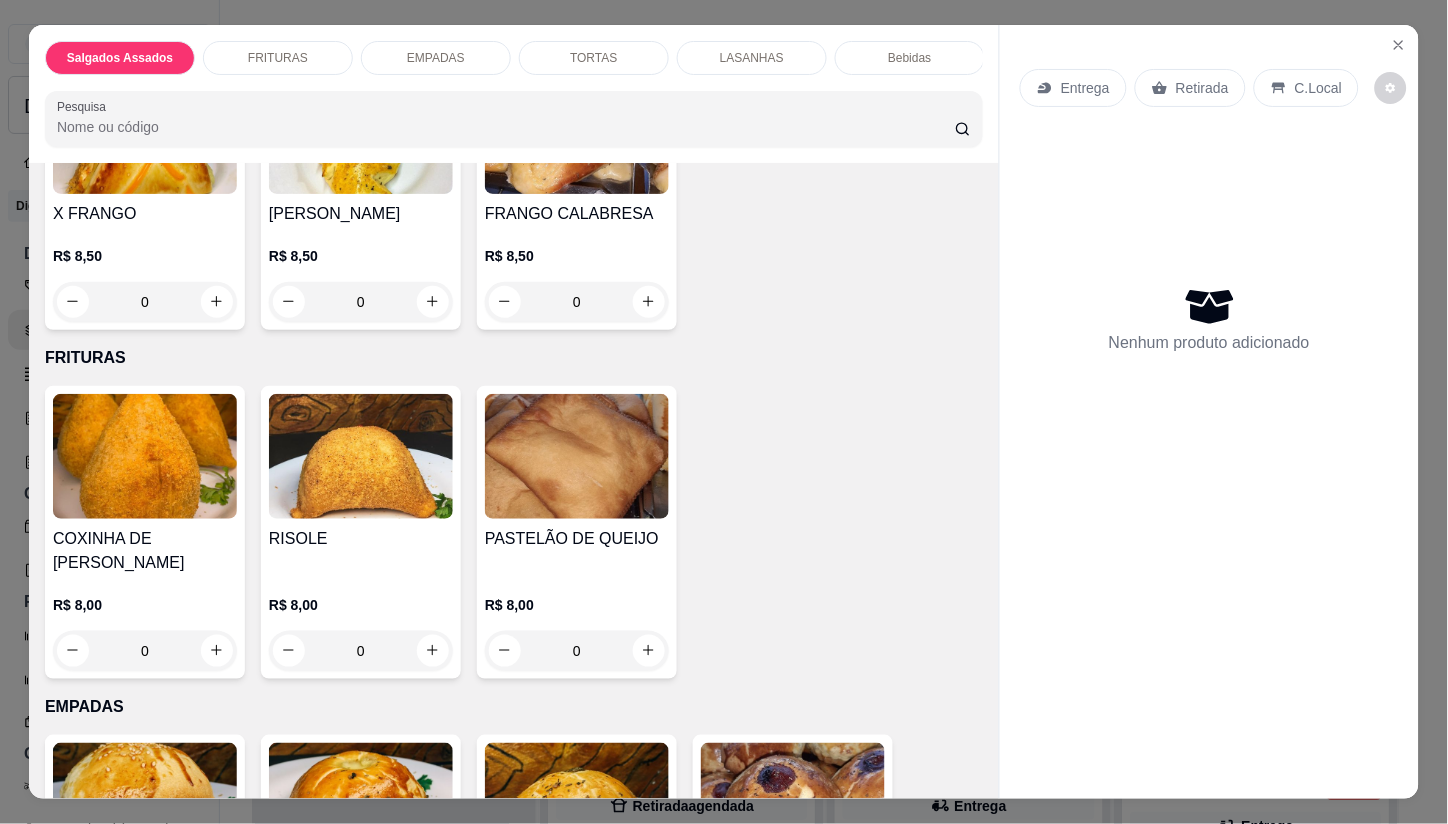 scroll, scrollTop: 888, scrollLeft: 0, axis: vertical 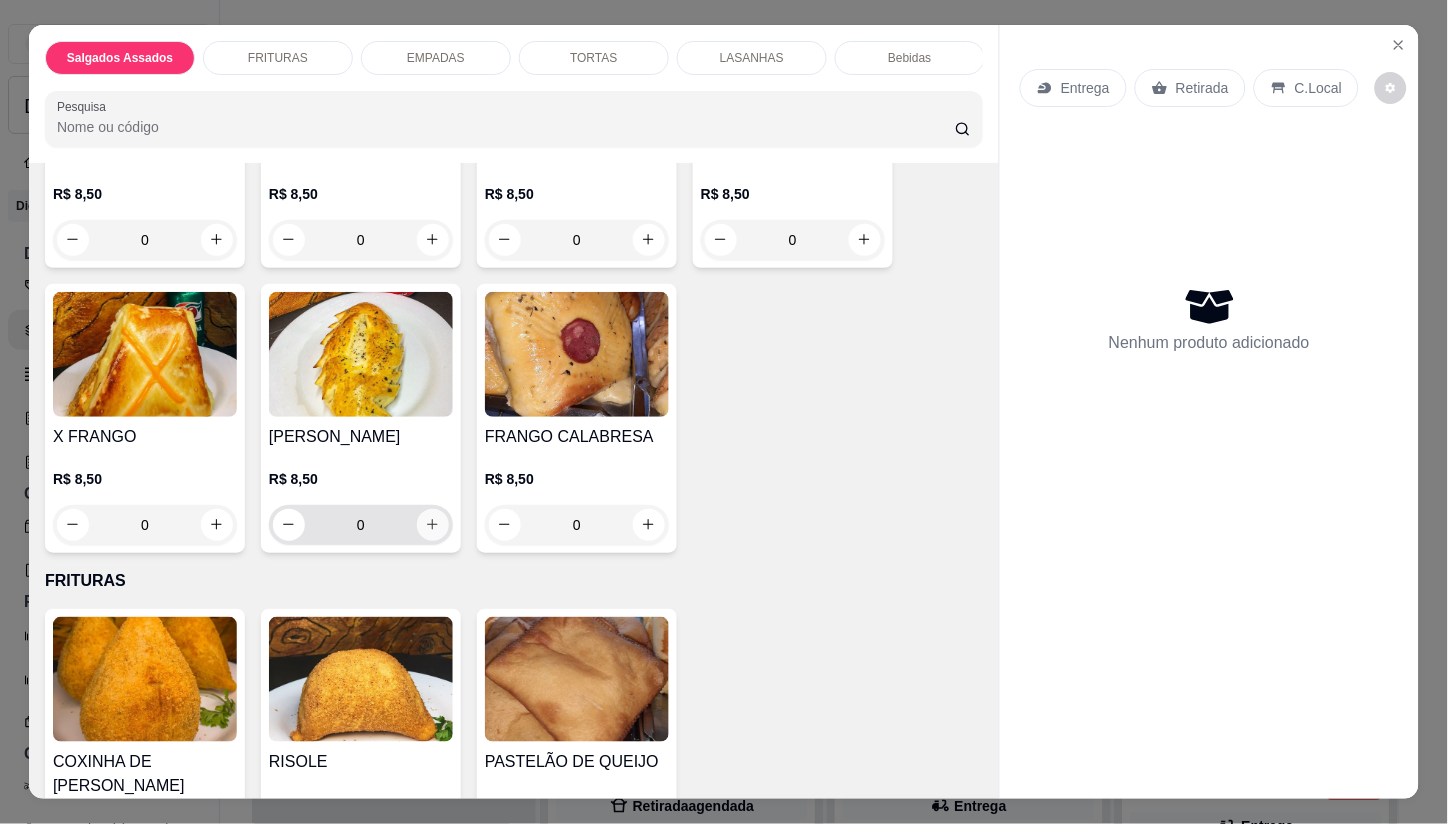 click at bounding box center (433, 525) 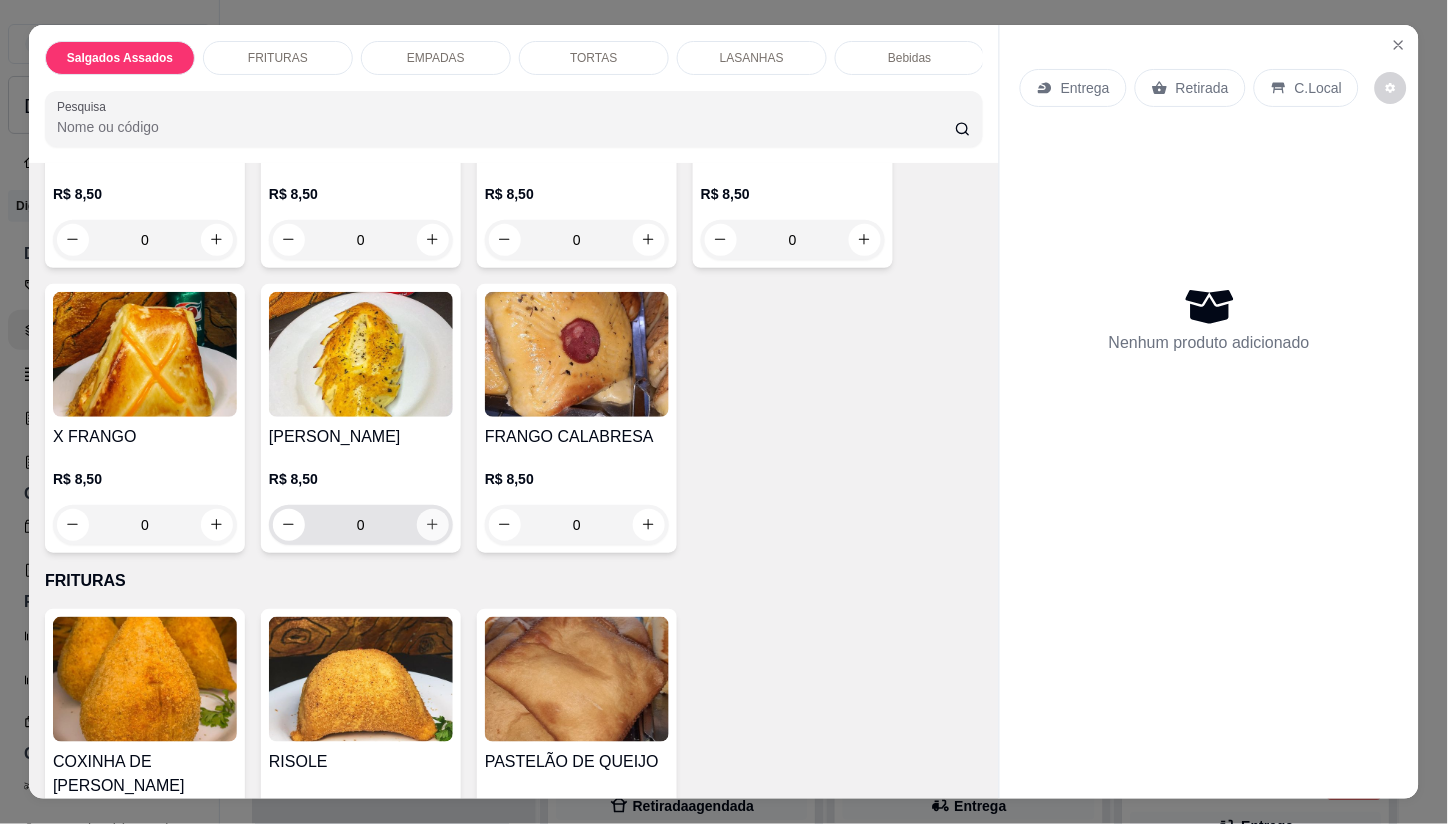 type on "1" 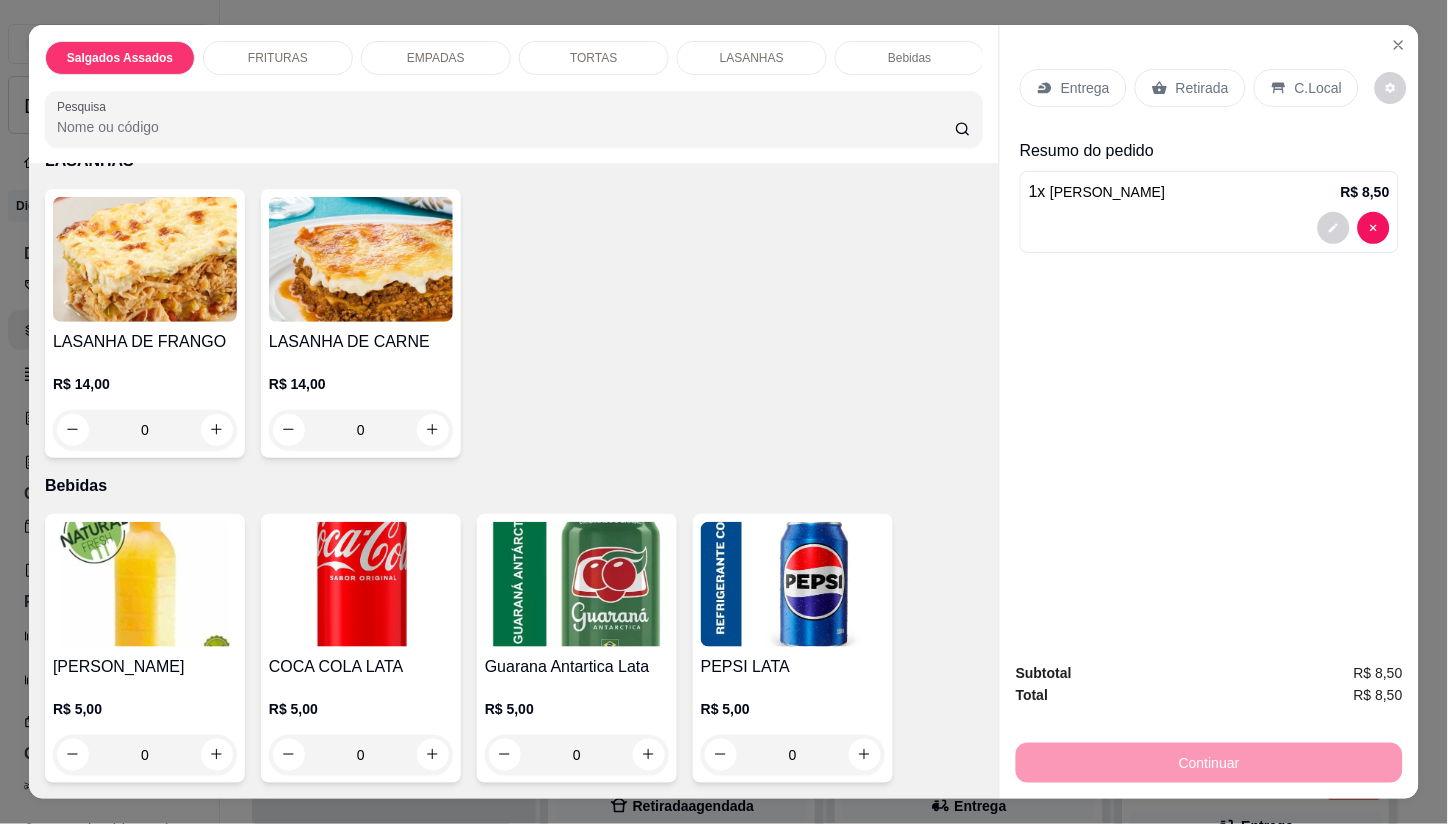 scroll, scrollTop: 2777, scrollLeft: 0, axis: vertical 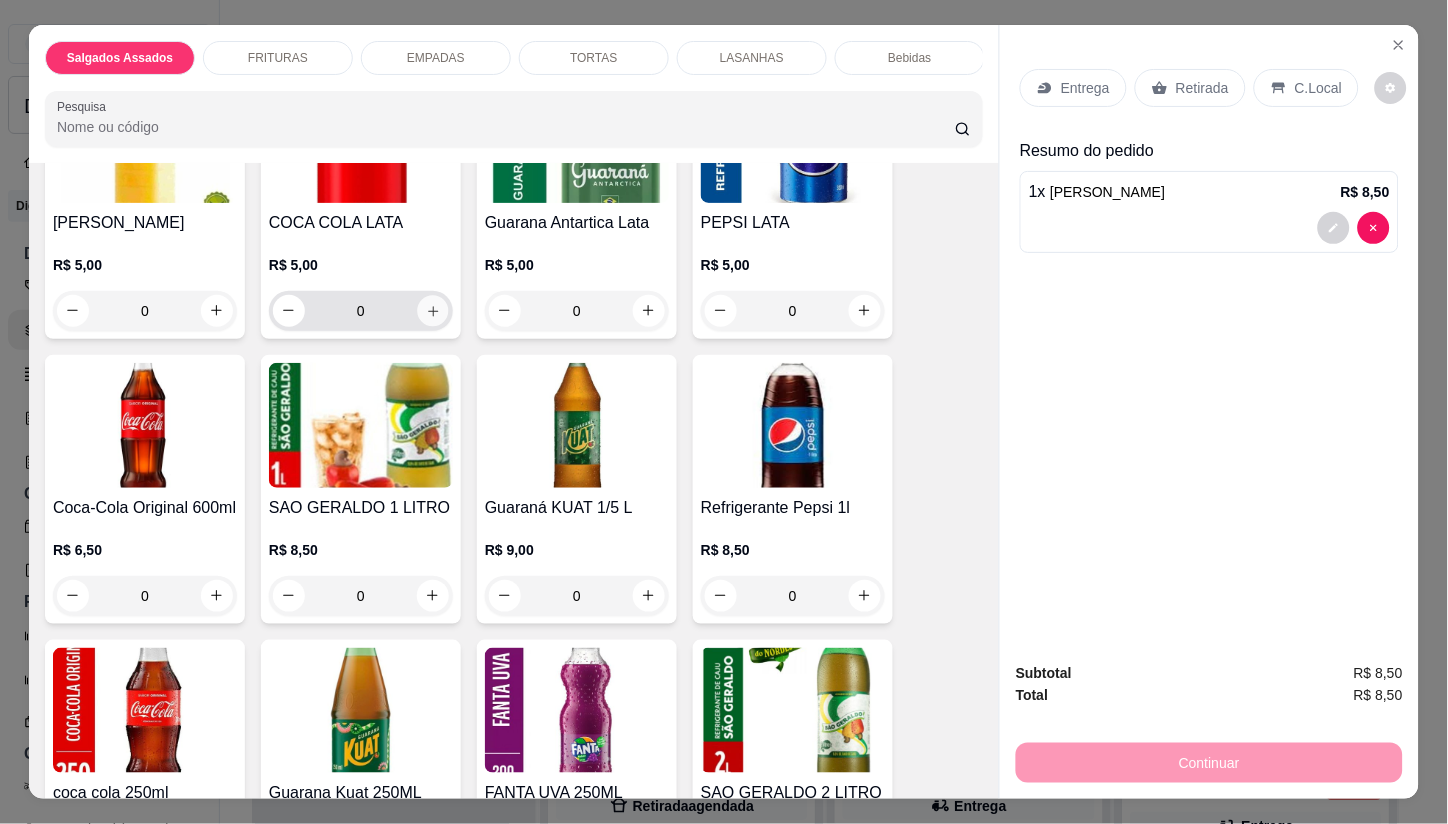 click at bounding box center (432, 310) 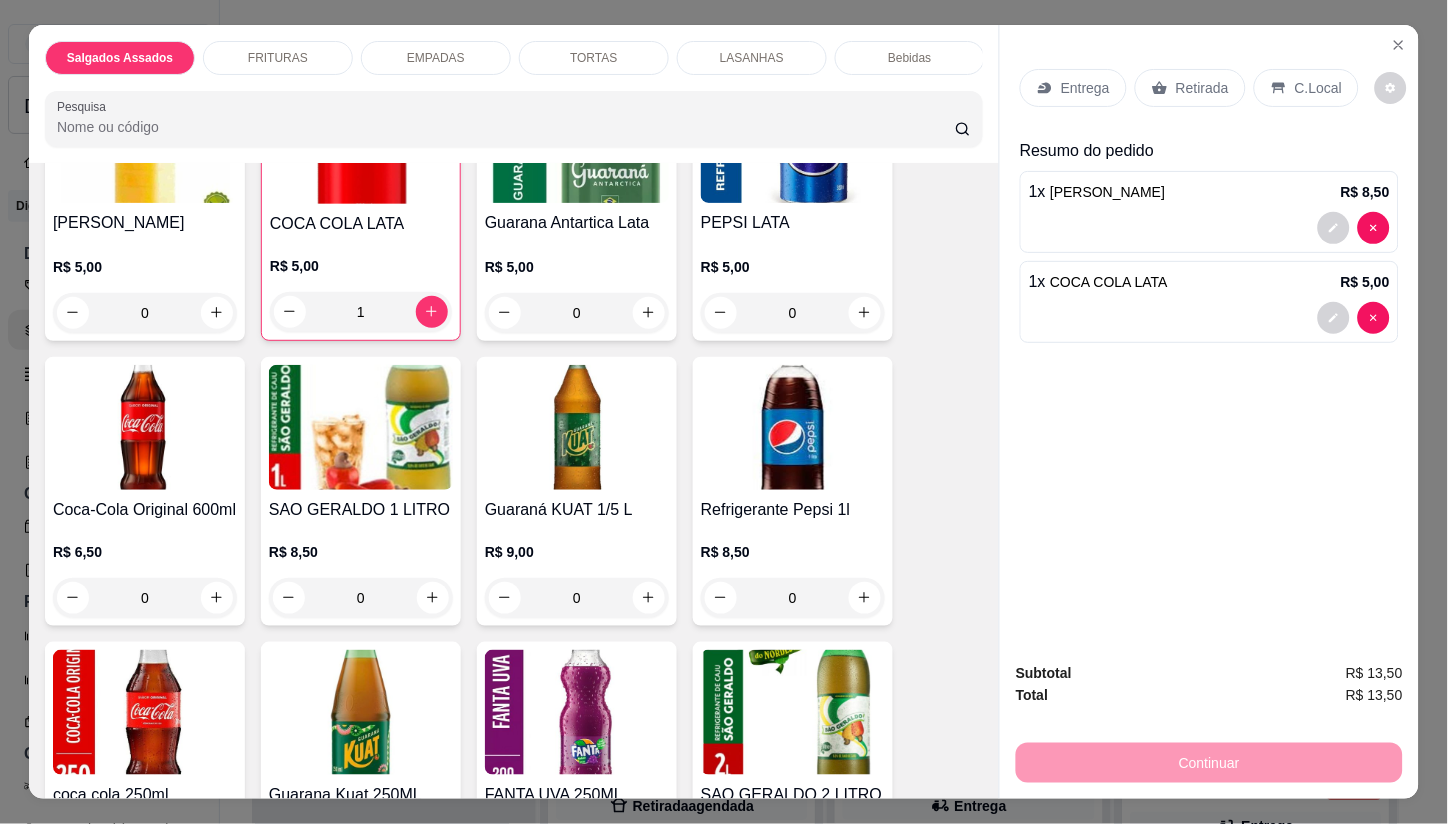 click on "Entrega" at bounding box center (1085, 88) 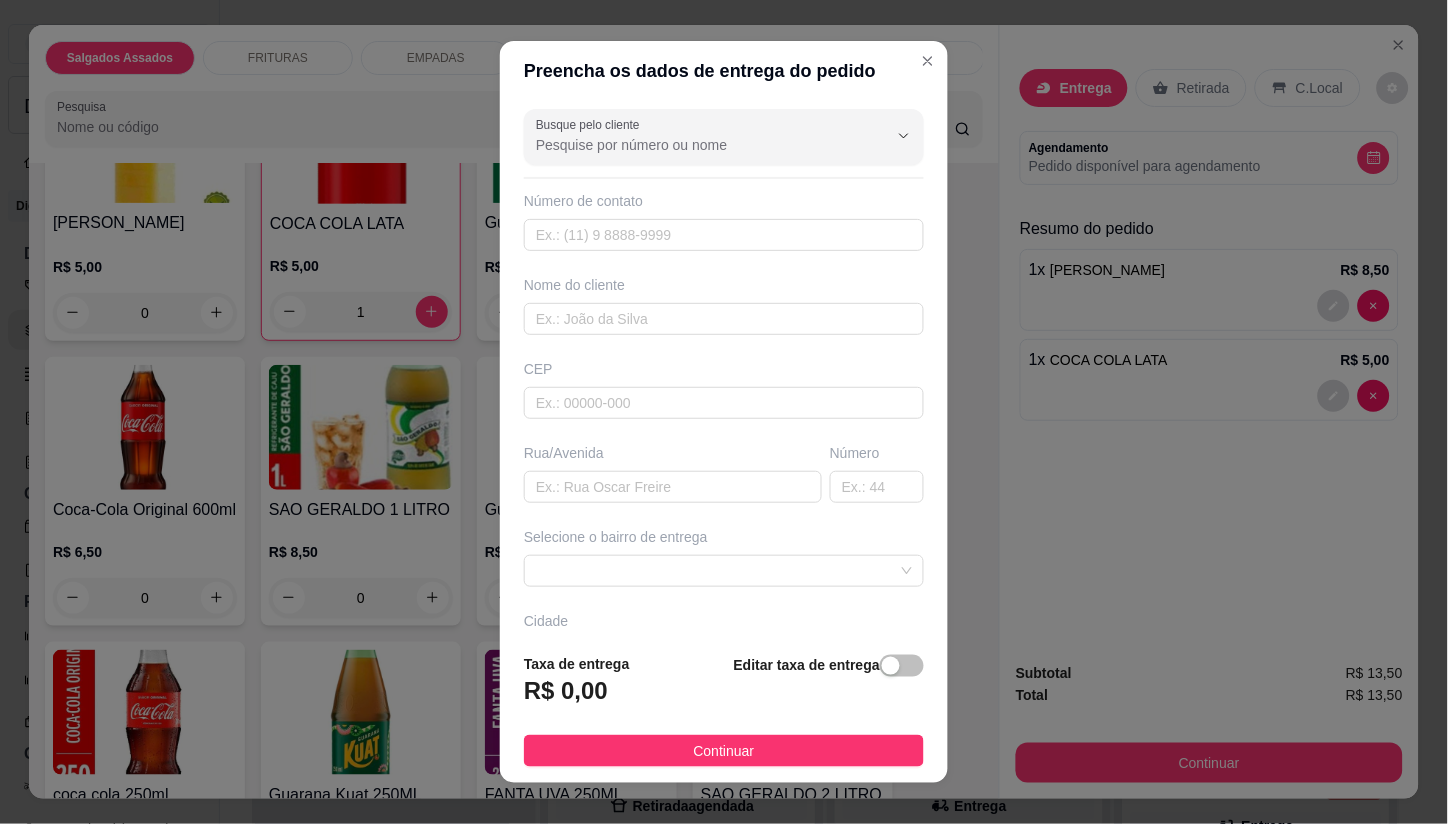click on "Número de contato" at bounding box center [724, 221] 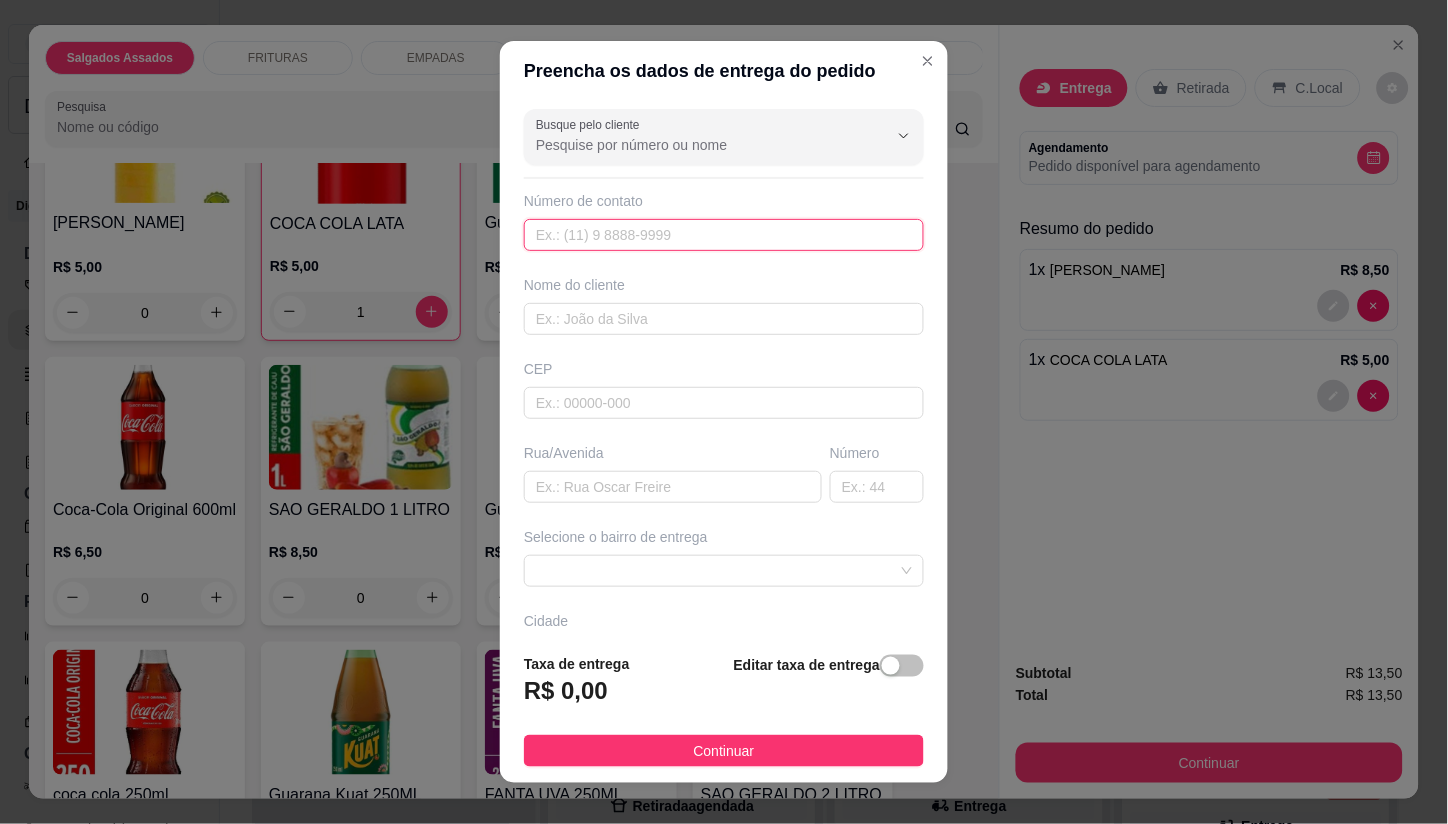 click at bounding box center (724, 235) 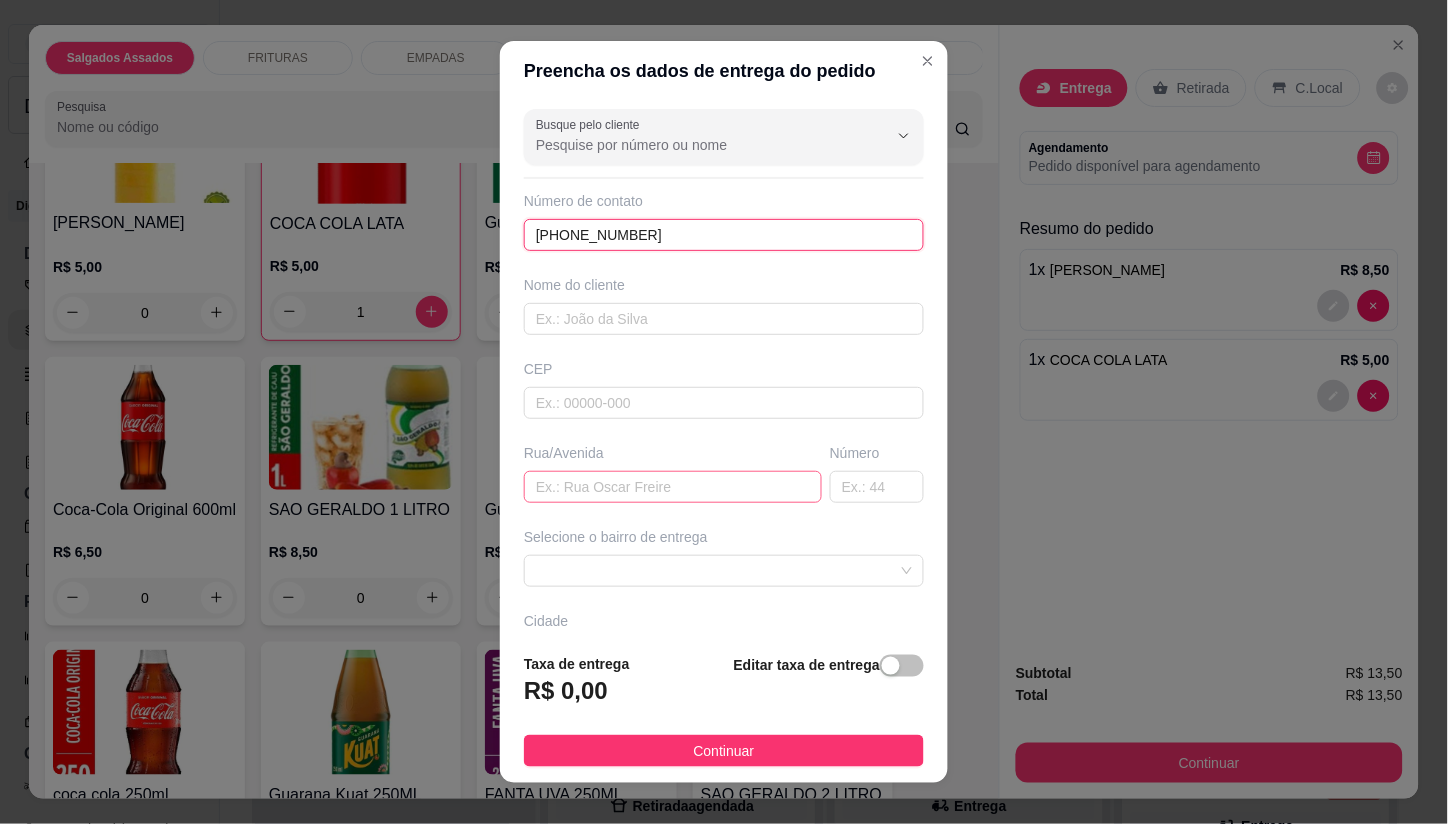 type on "(85) 99761-3110" 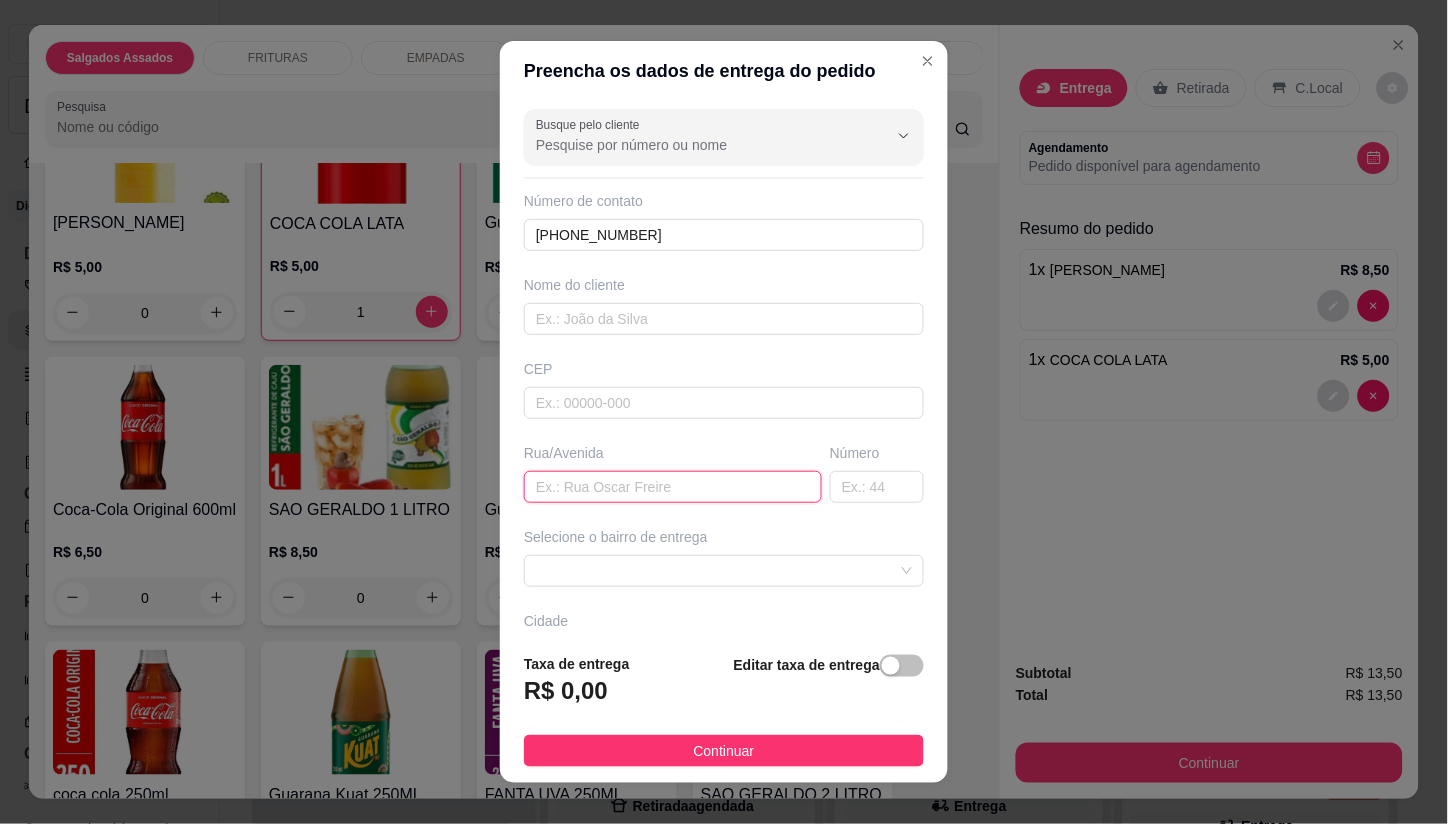 click at bounding box center (673, 487) 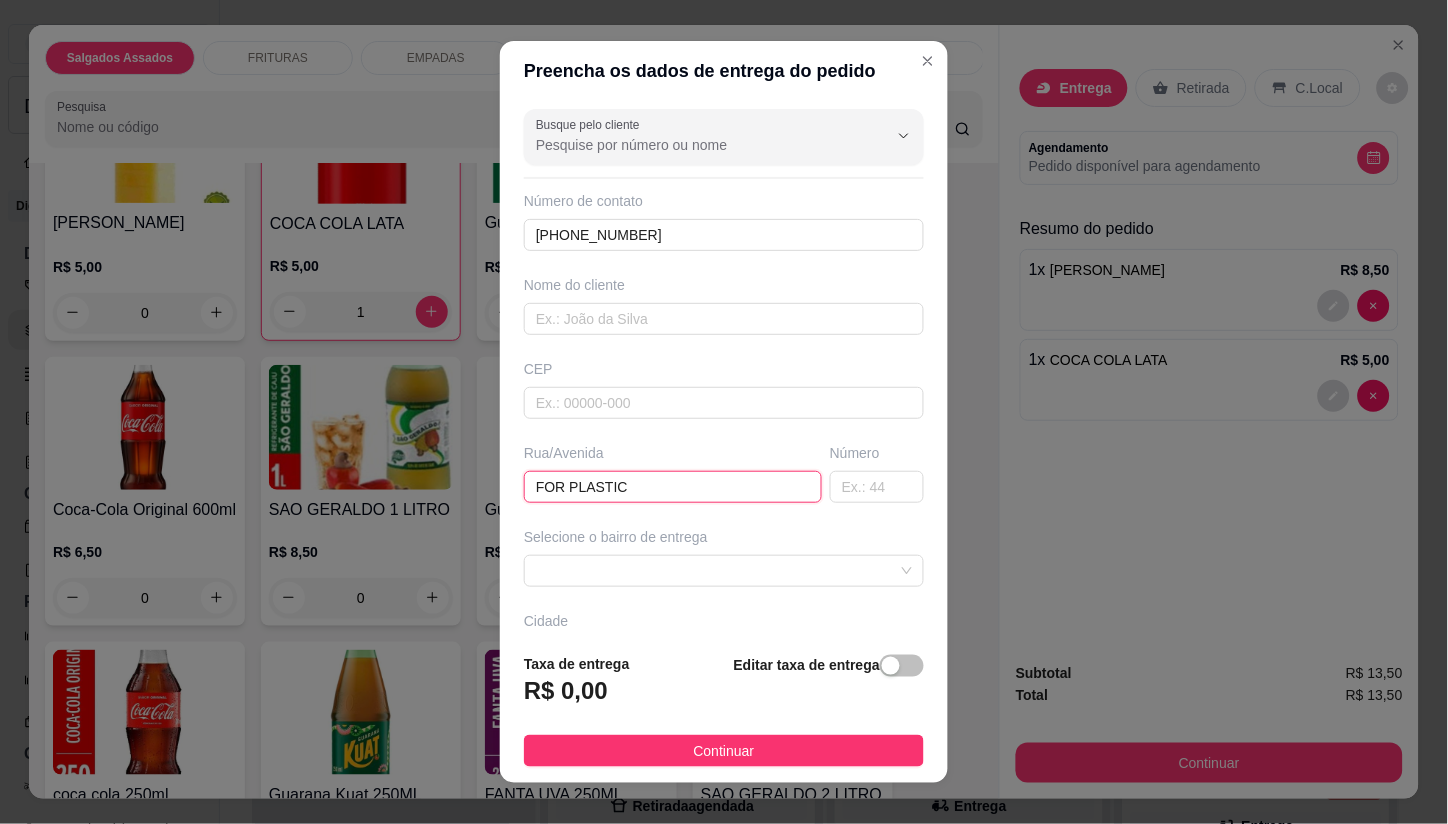 scroll, scrollTop: 111, scrollLeft: 0, axis: vertical 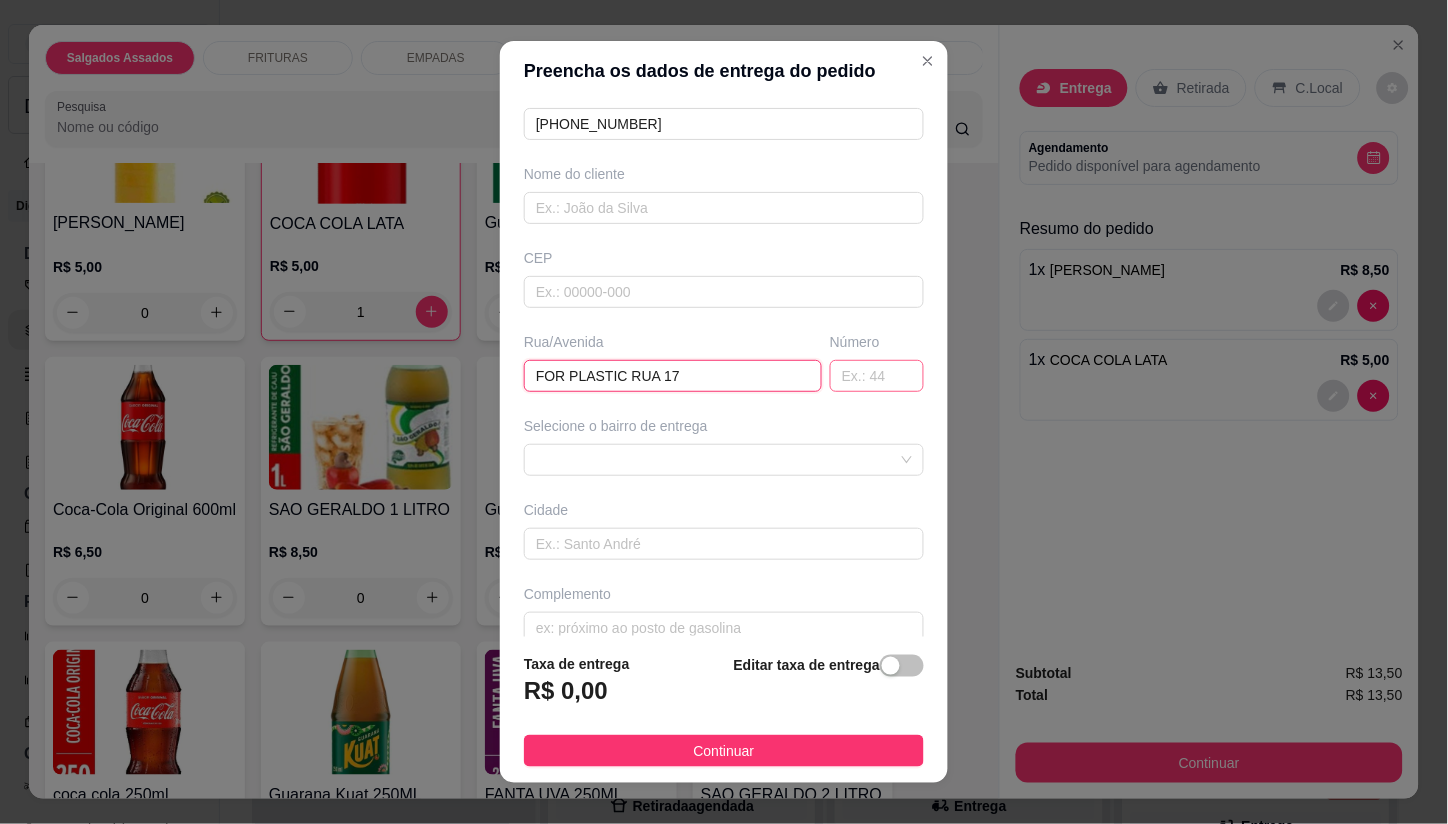type on "FOR PLASTIC RUA 17" 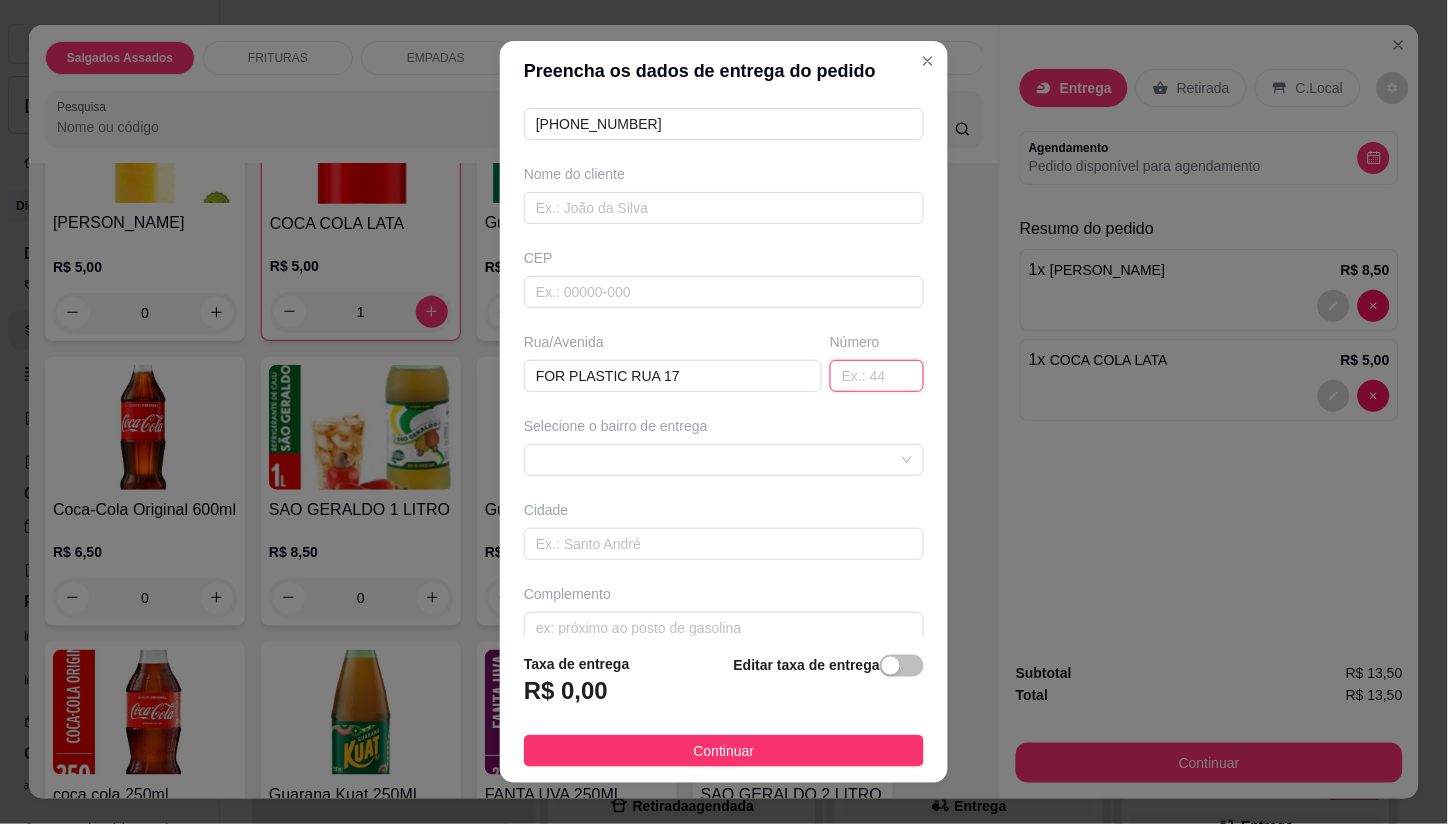 click at bounding box center [877, 376] 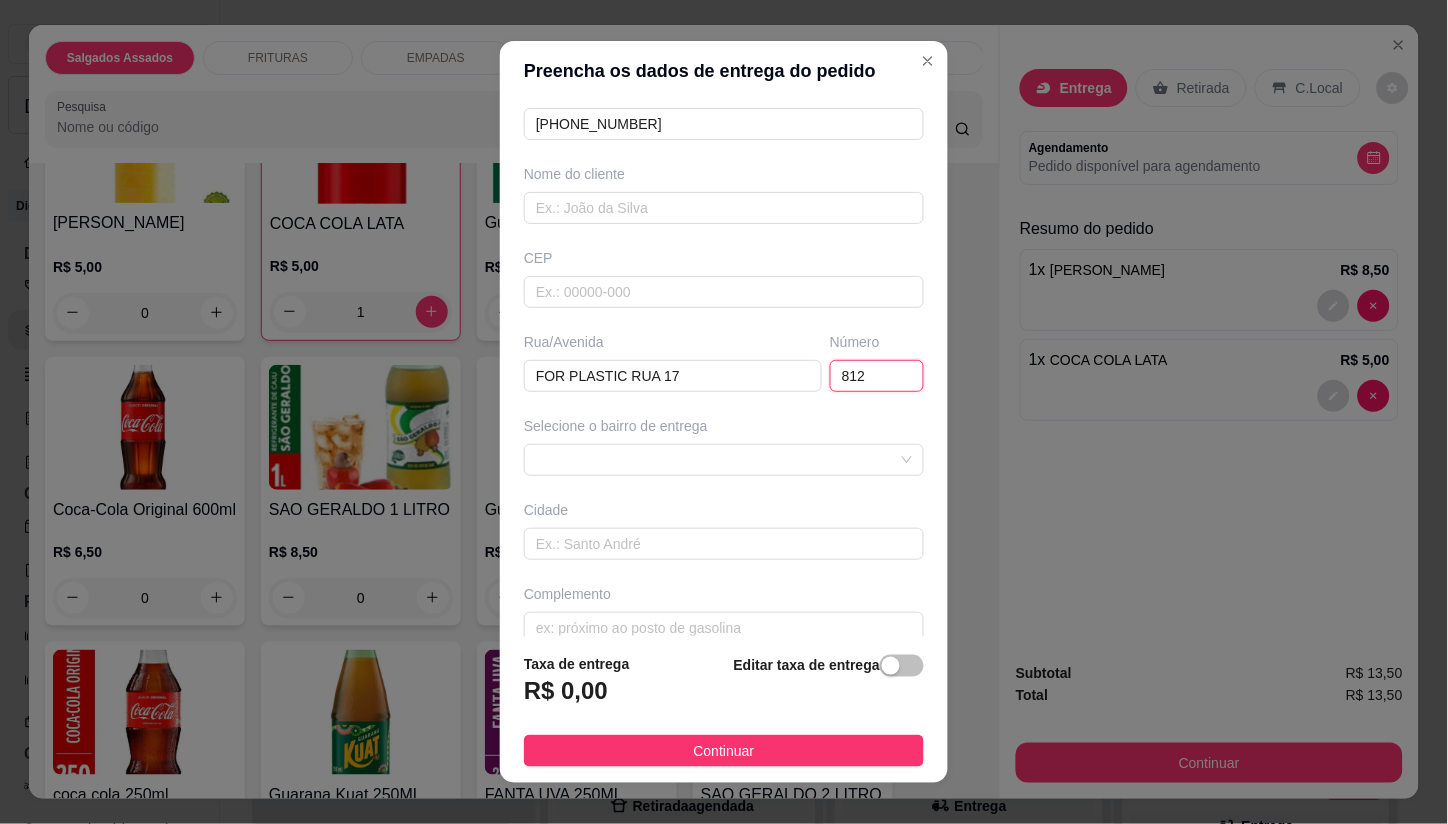 type on "812" 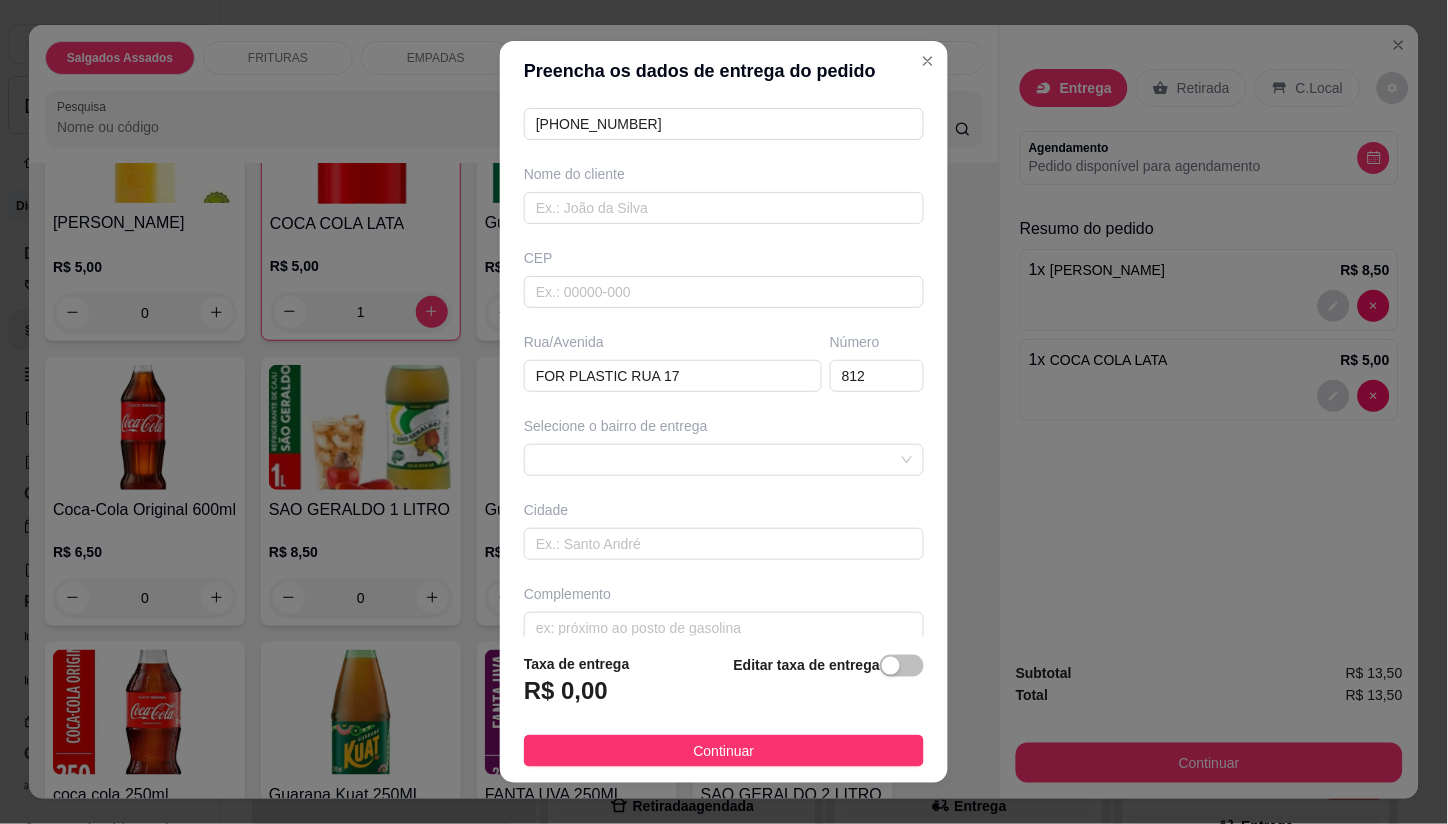 click on "Busque pelo cliente Número de contato (85) 99761-3110 Nome do cliente CEP Rua/Avenida FOR PLASTIC RUA 17 Número 812 Selecione o bairro de entrega Cidade Complemento" at bounding box center (724, 369) 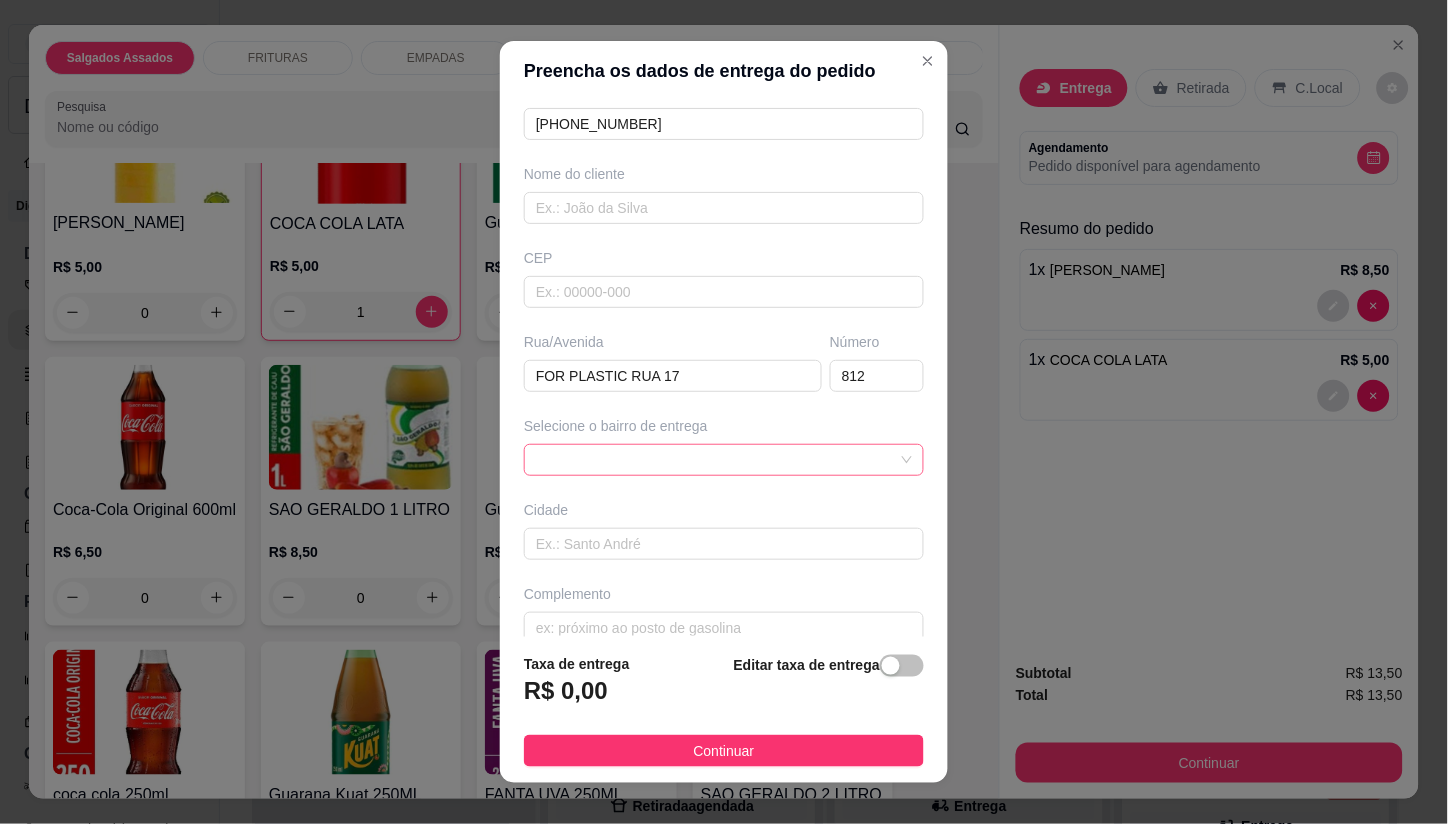 click at bounding box center [724, 460] 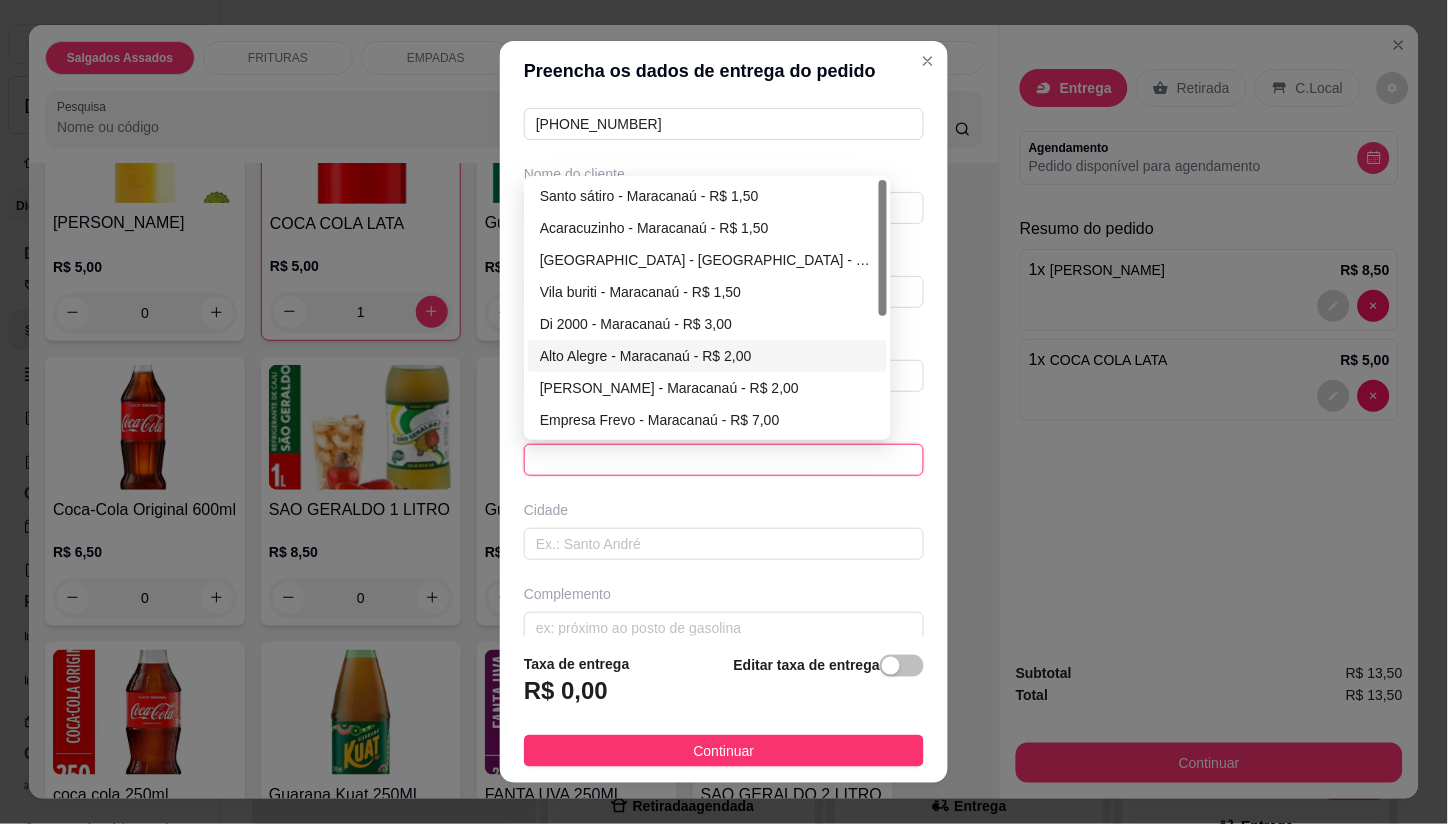 click on "Alto Alegre  - Maracanaú  -  R$ 2,00" at bounding box center [707, 356] 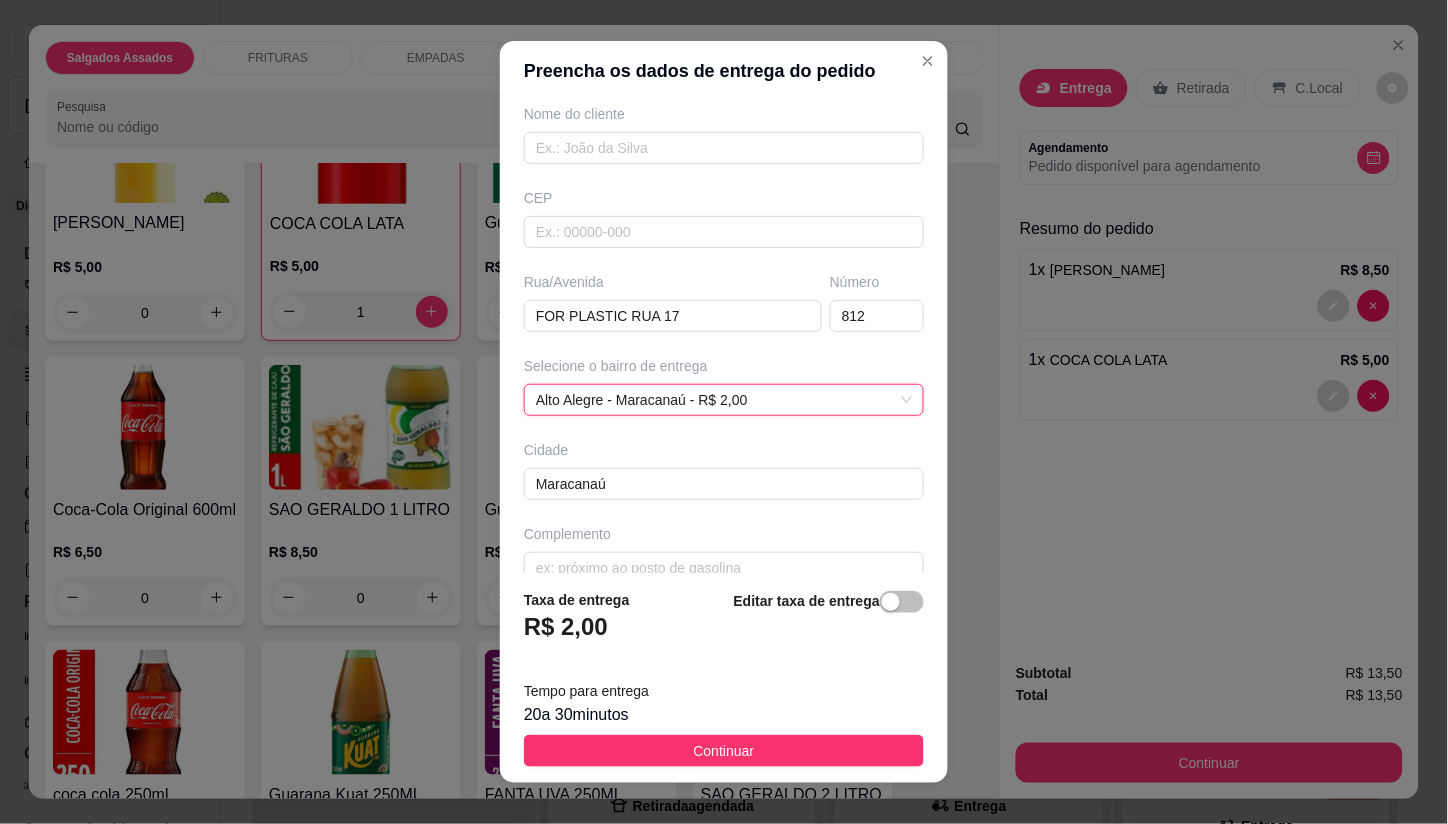 scroll, scrollTop: 203, scrollLeft: 0, axis: vertical 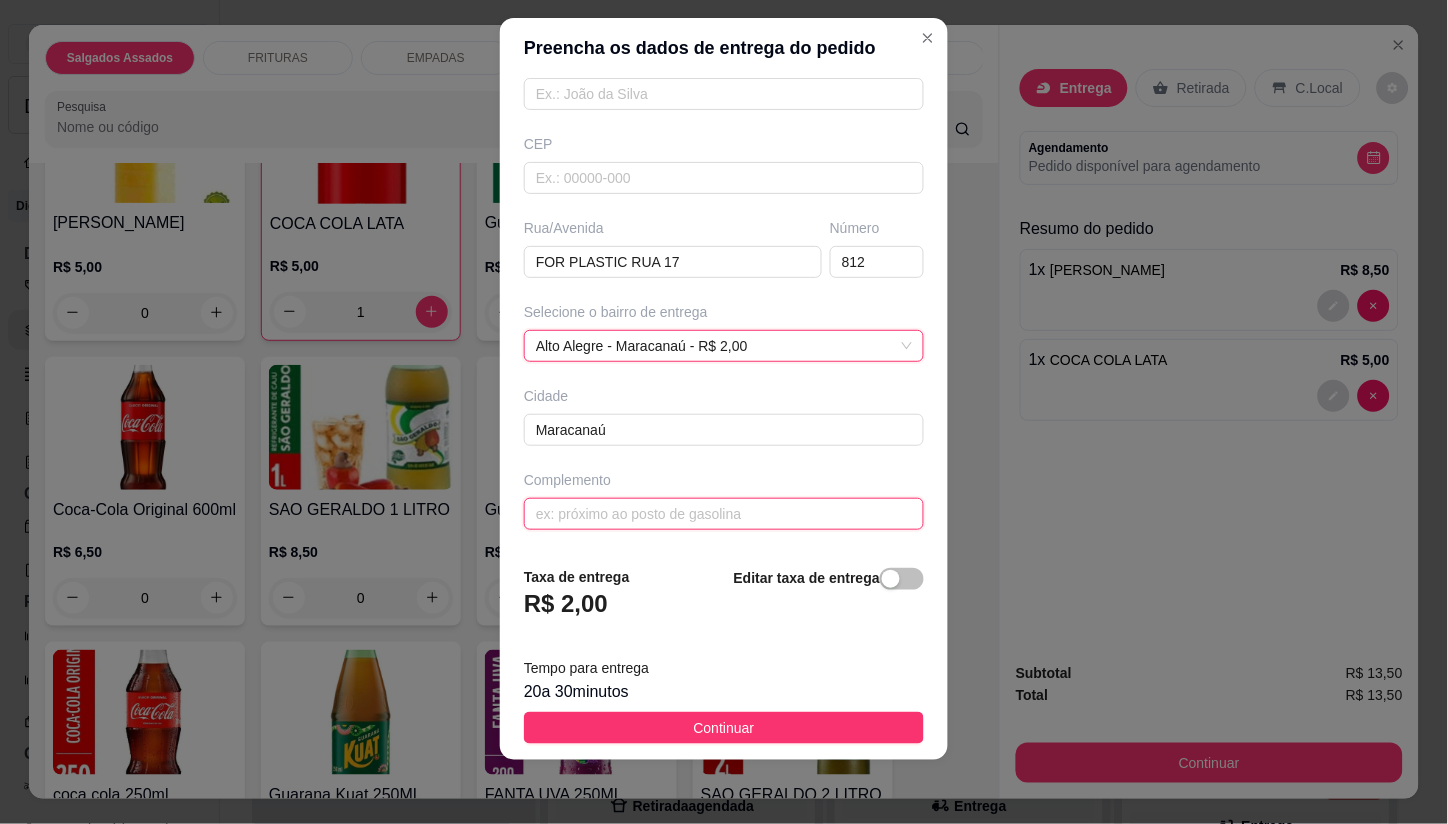 click at bounding box center (724, 514) 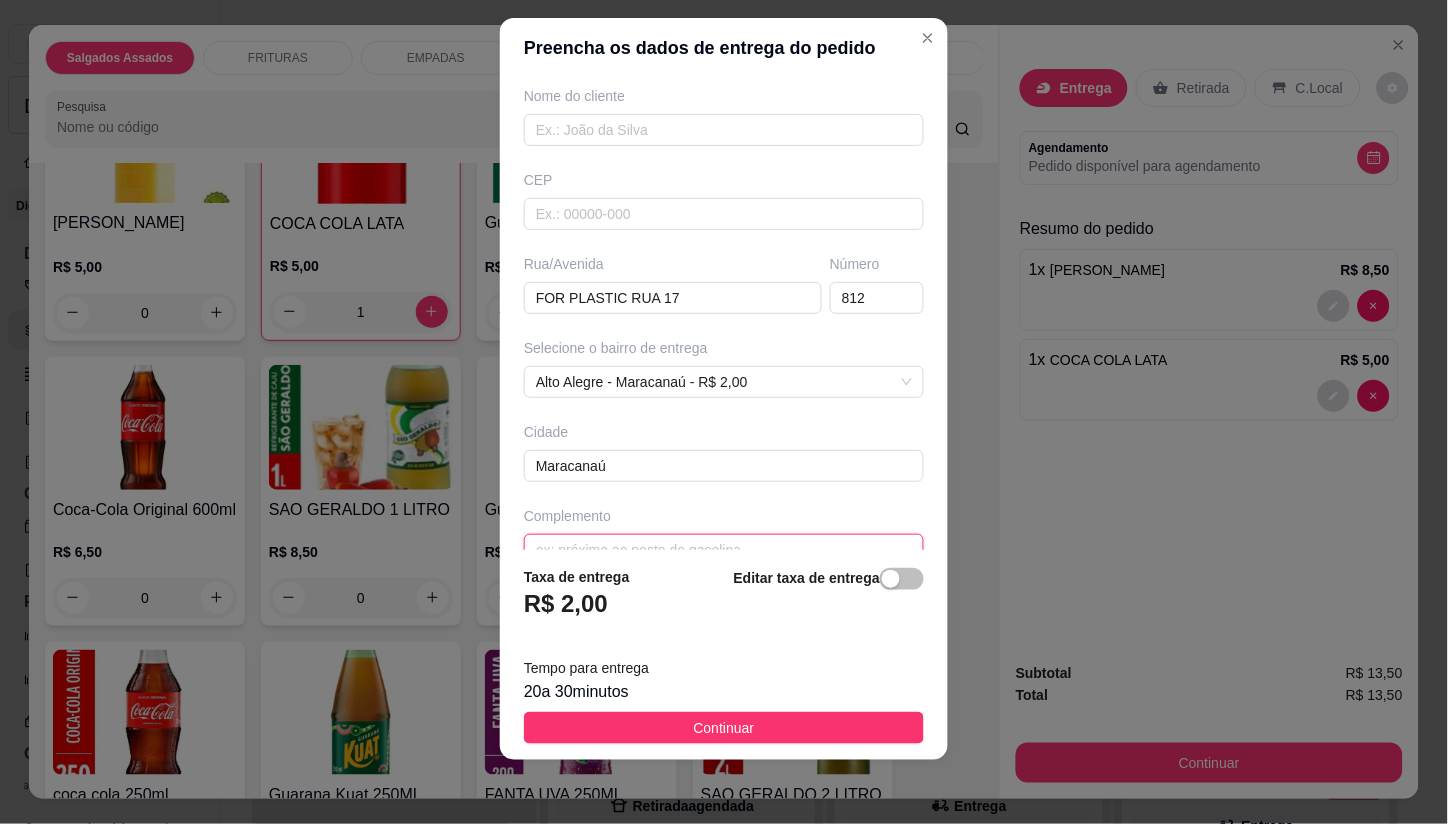 scroll, scrollTop: 203, scrollLeft: 0, axis: vertical 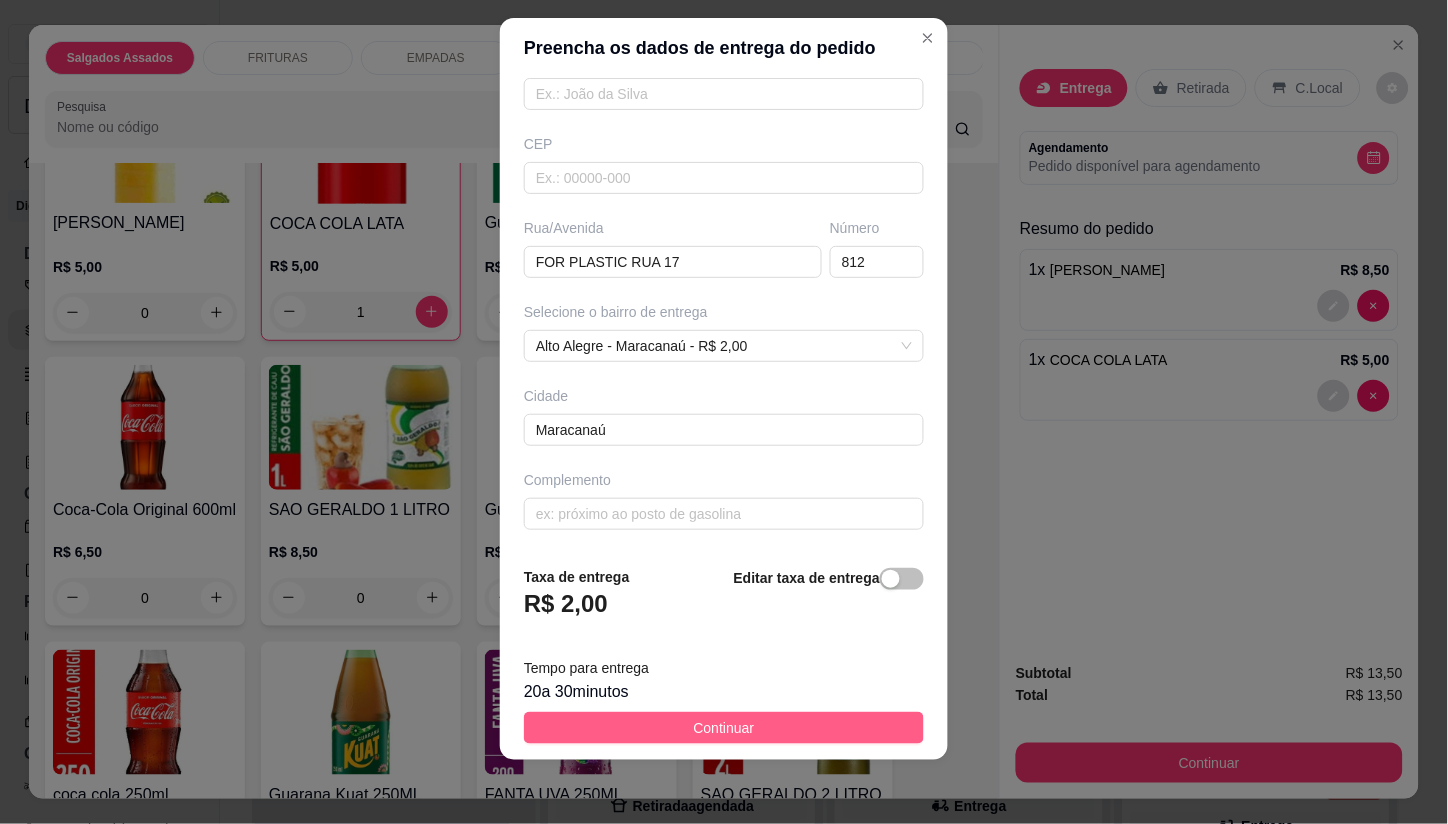 click on "Continuar" at bounding box center [724, 728] 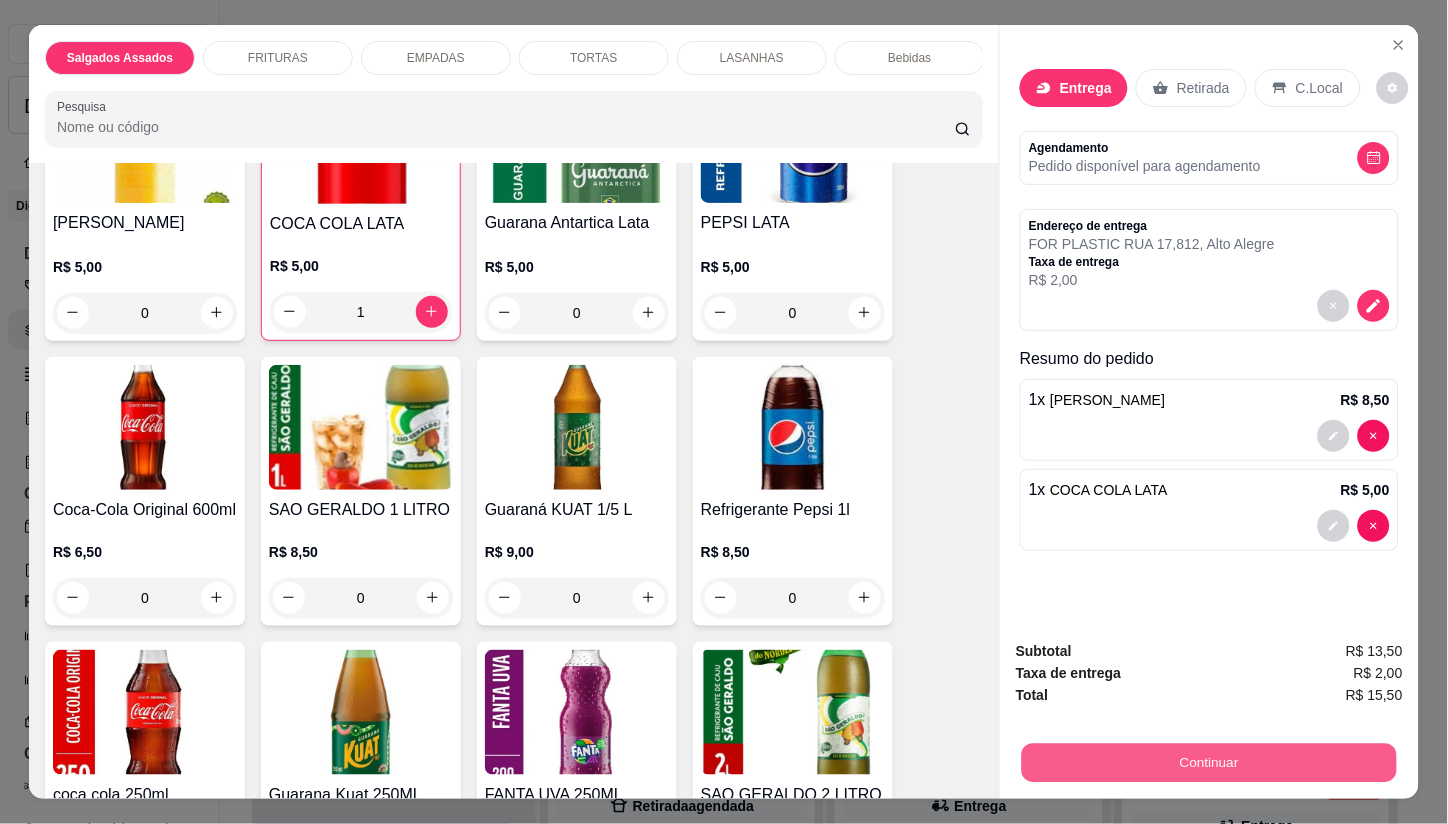 click on "Continuar" at bounding box center (1209, 763) 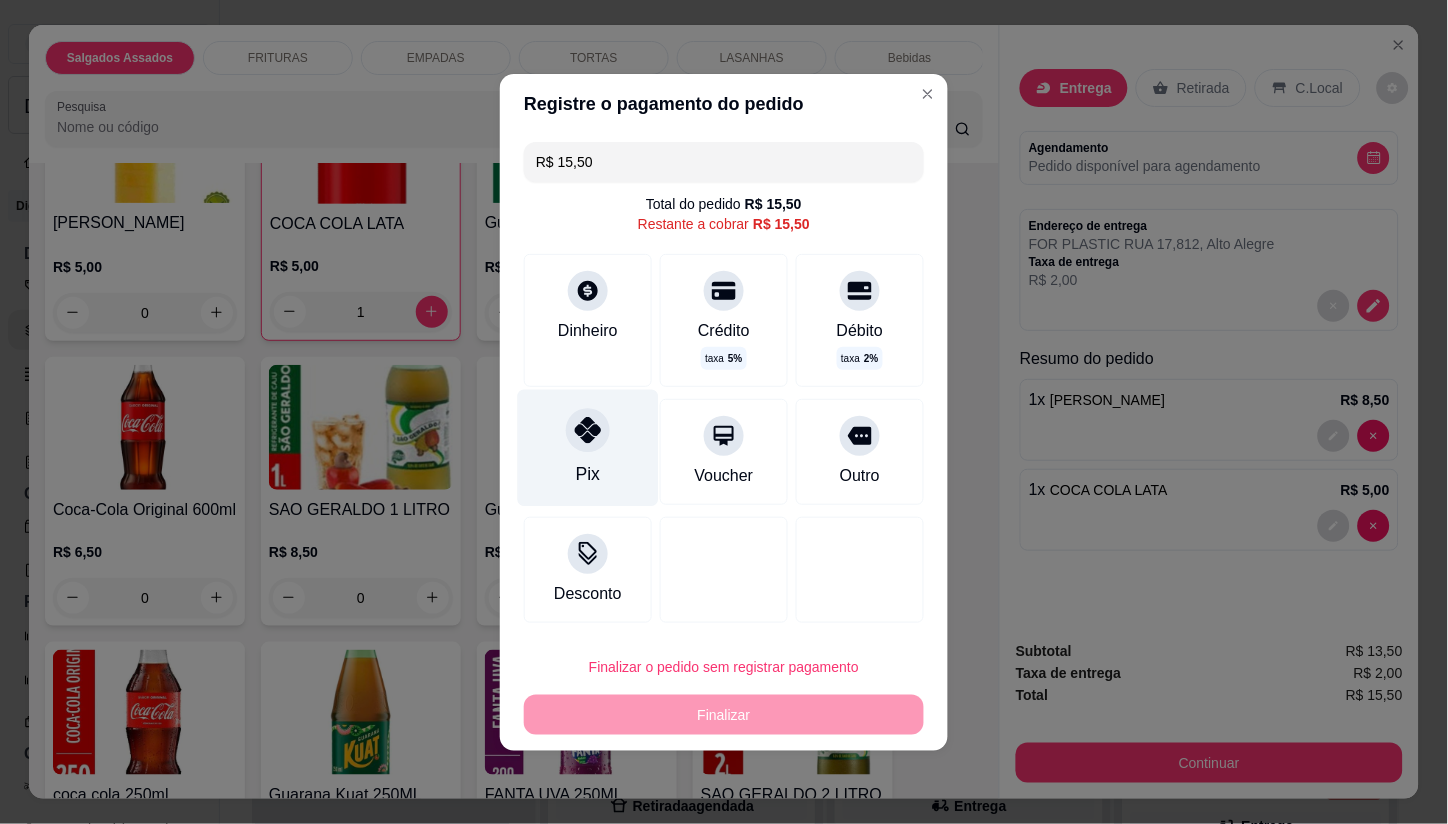 click at bounding box center (588, 430) 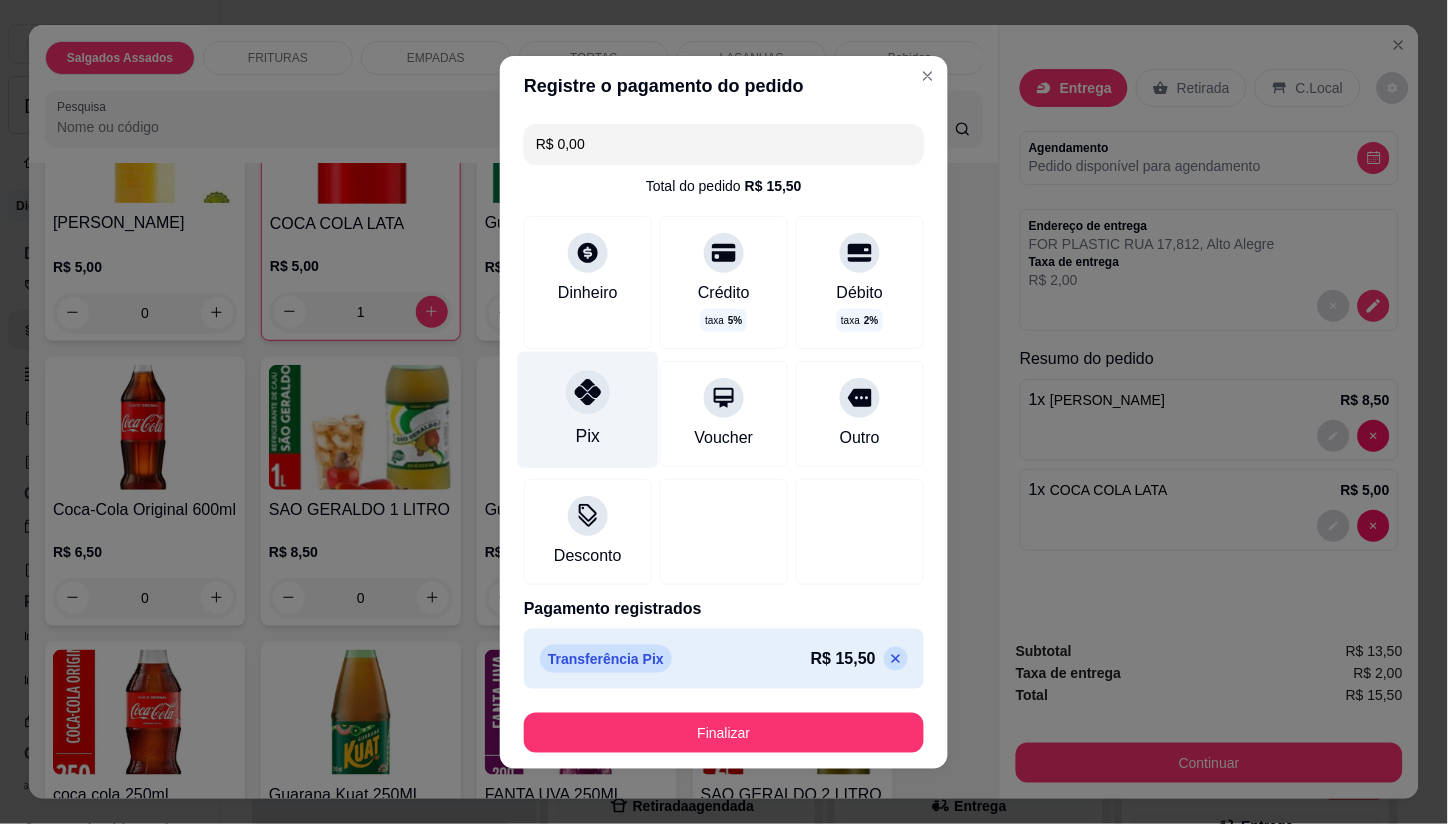type on "R$ 0,00" 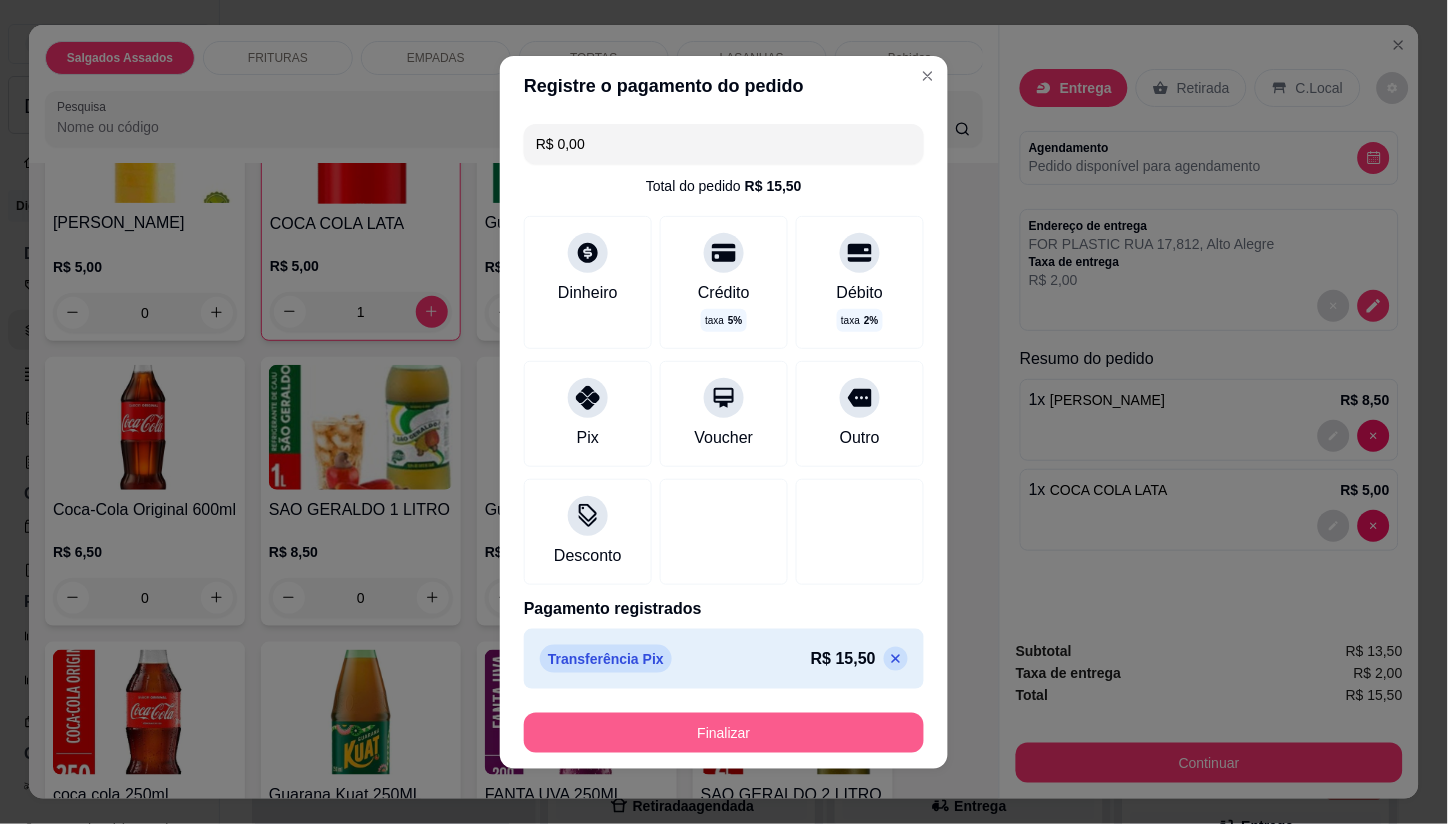 click on "Finalizar" at bounding box center (724, 733) 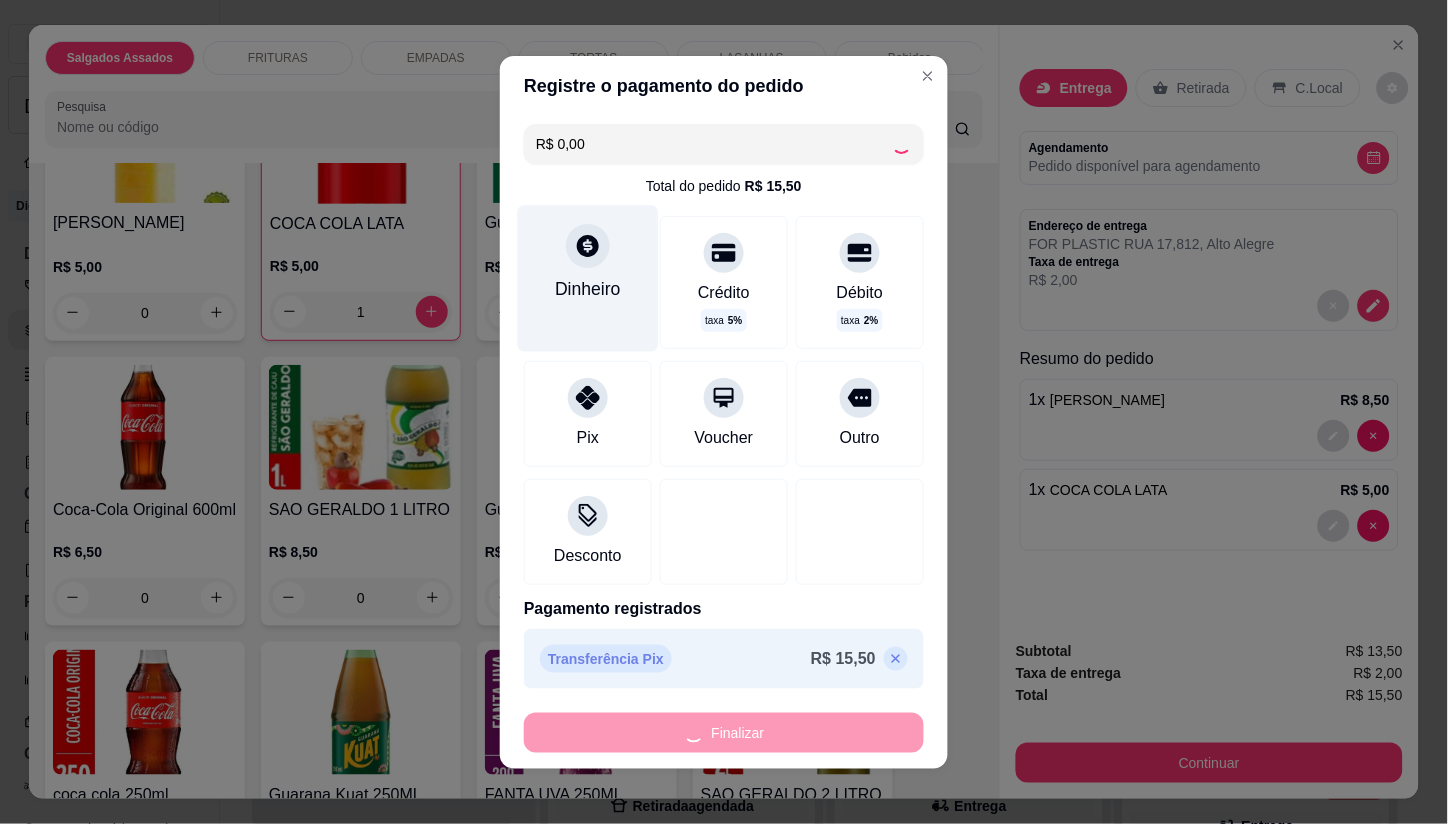 type on "0" 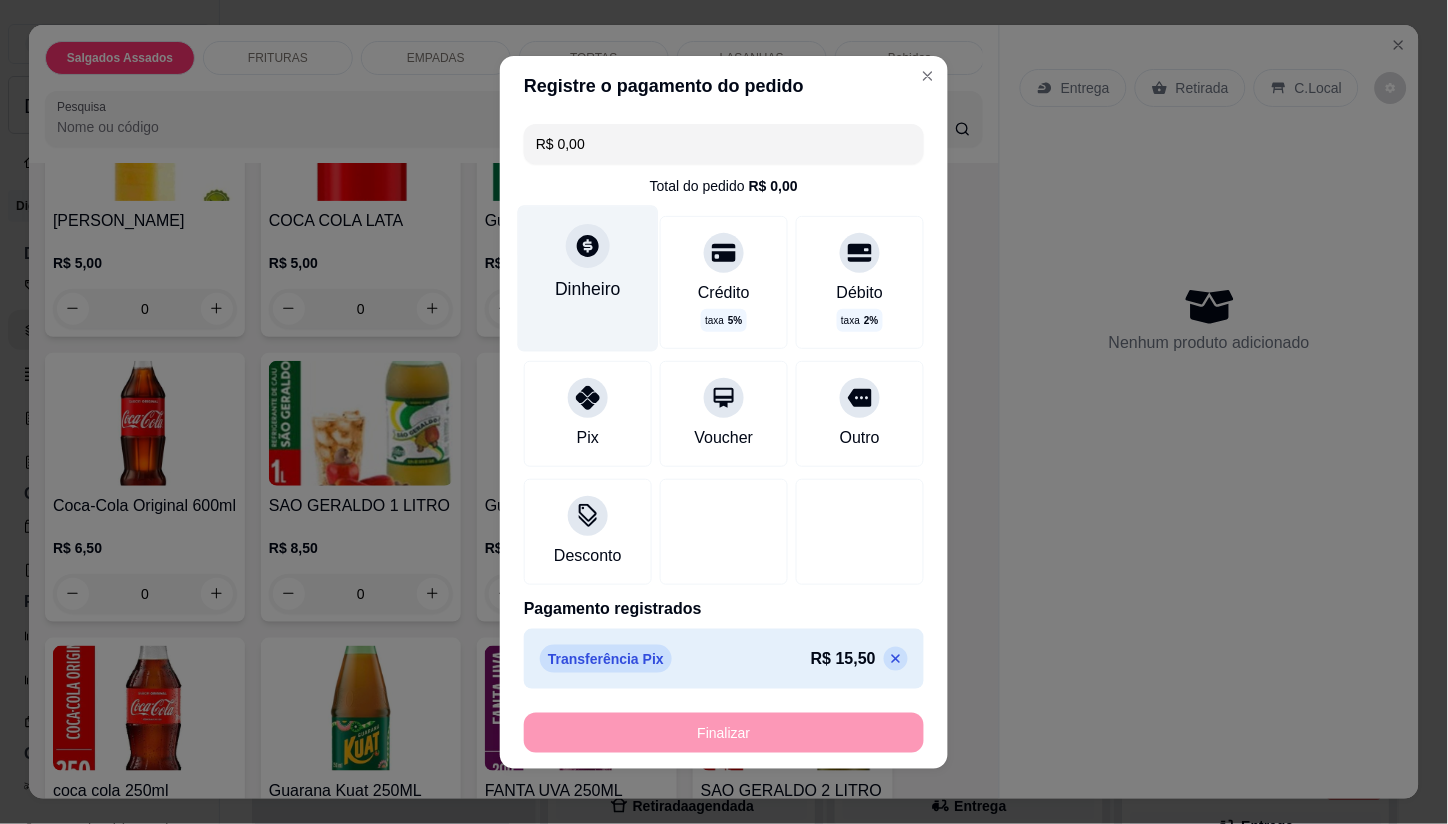 type on "-R$ 15,50" 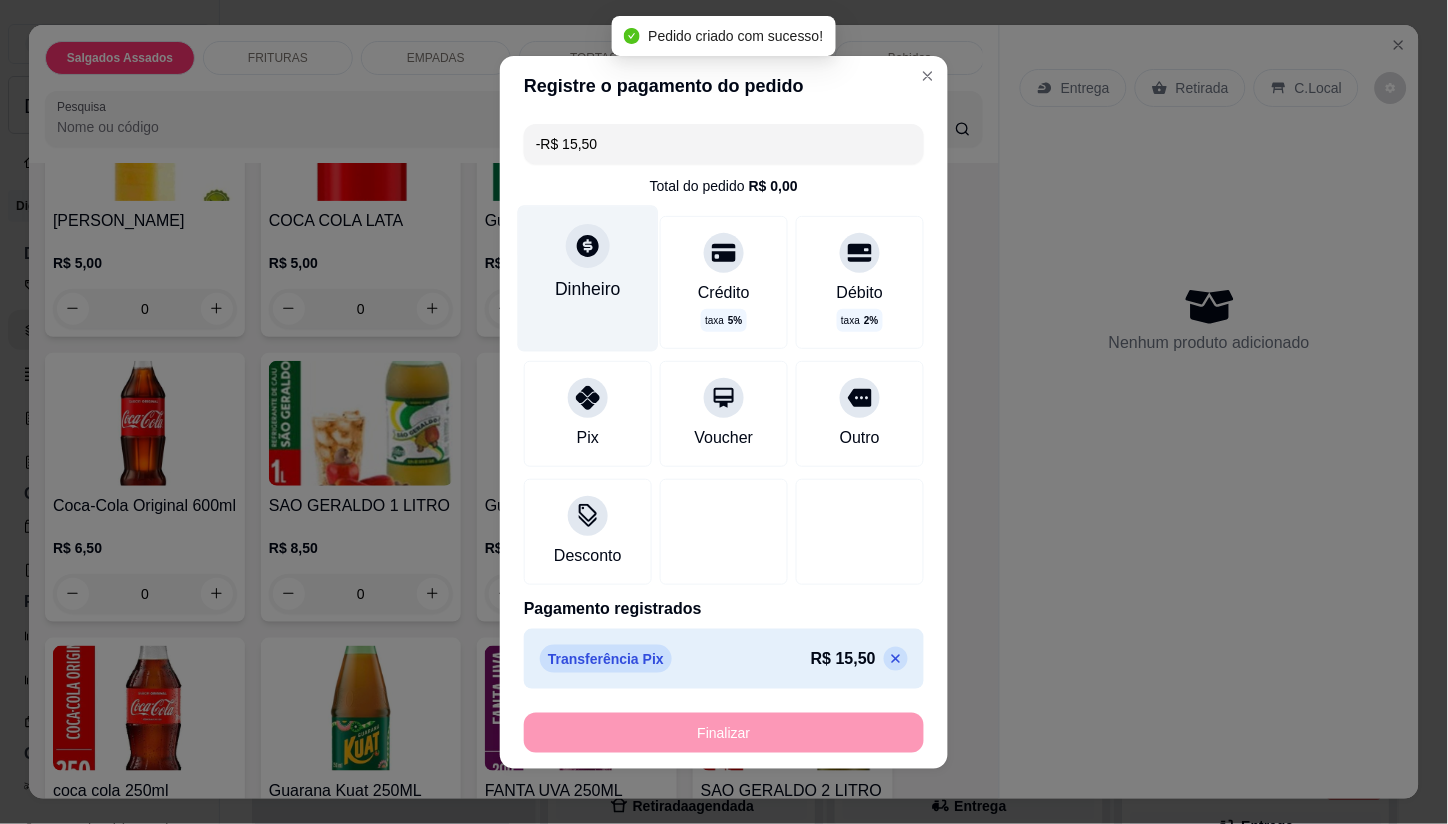 scroll, scrollTop: 2775, scrollLeft: 0, axis: vertical 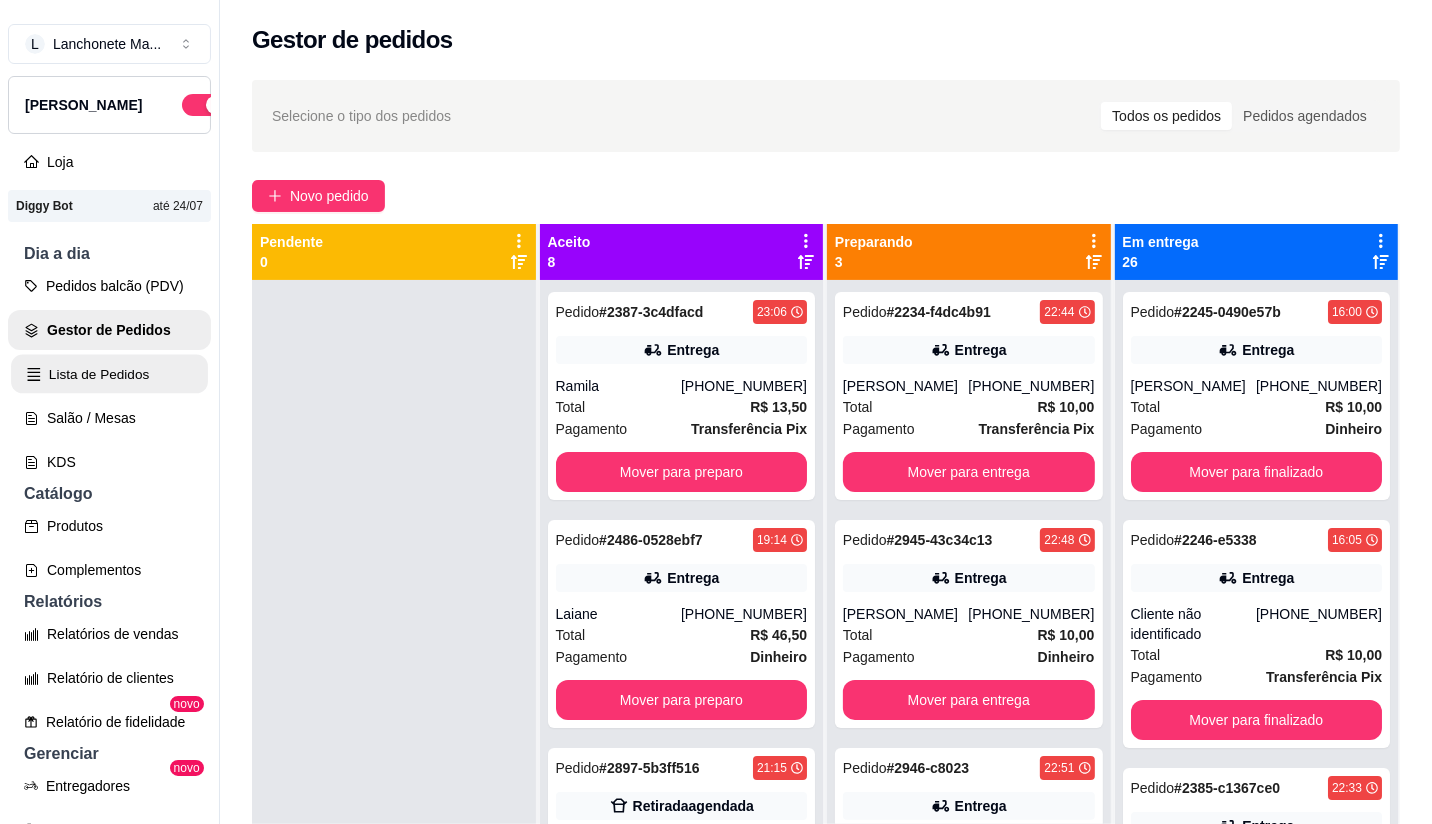 click on "Lista de Pedidos" at bounding box center [109, 374] 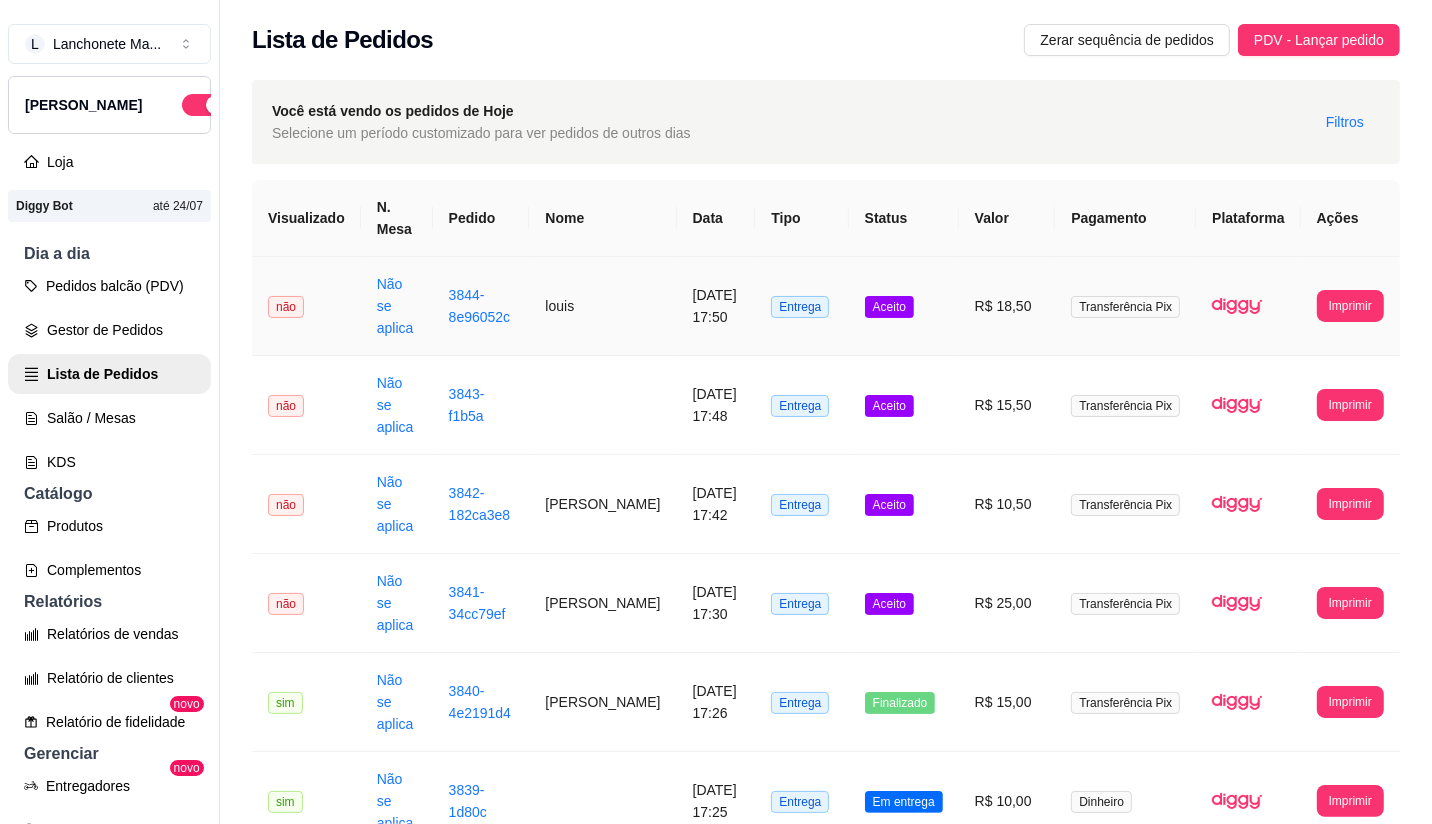 click on "Entrega" at bounding box center (801, 306) 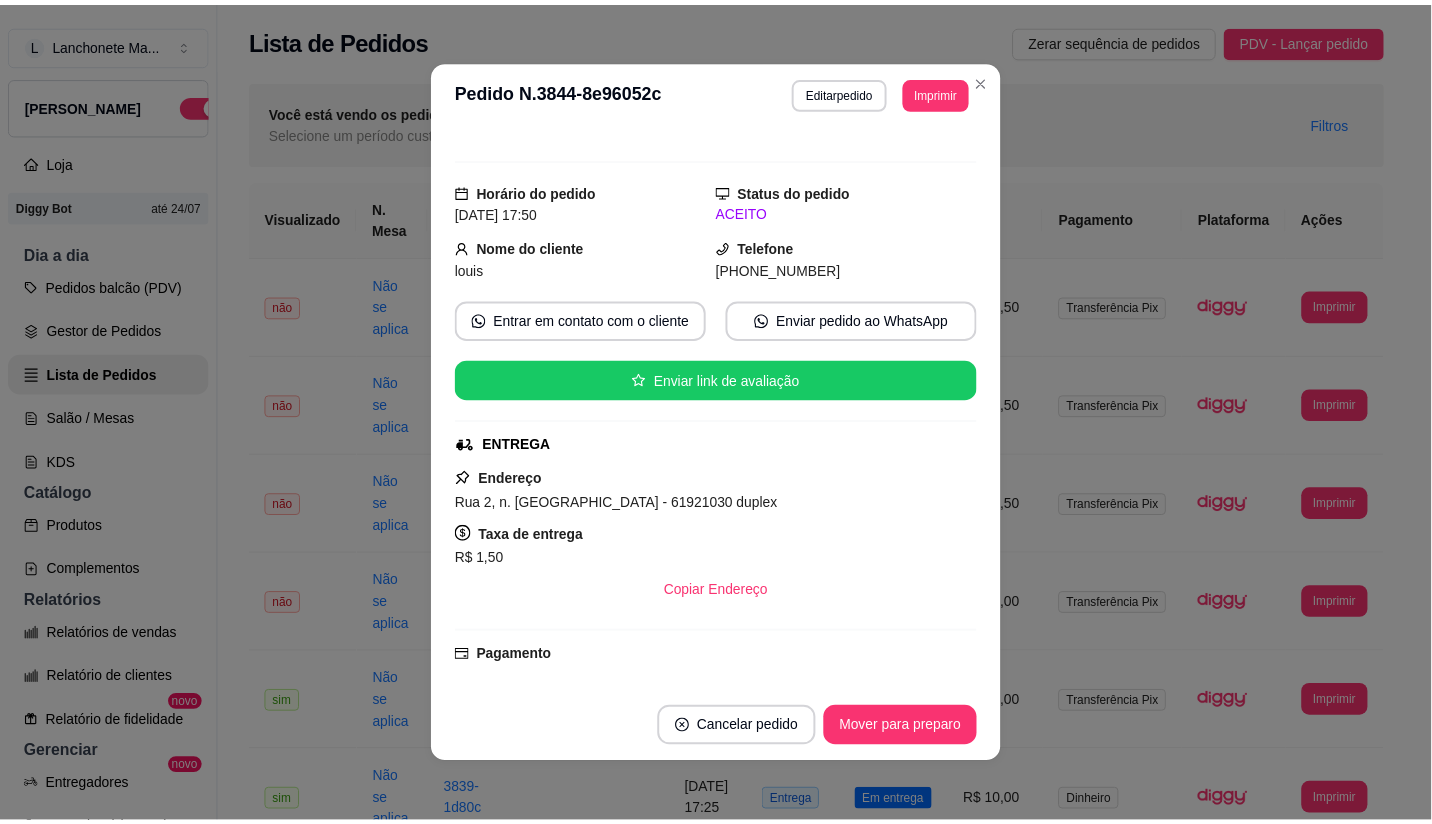 scroll, scrollTop: 0, scrollLeft: 0, axis: both 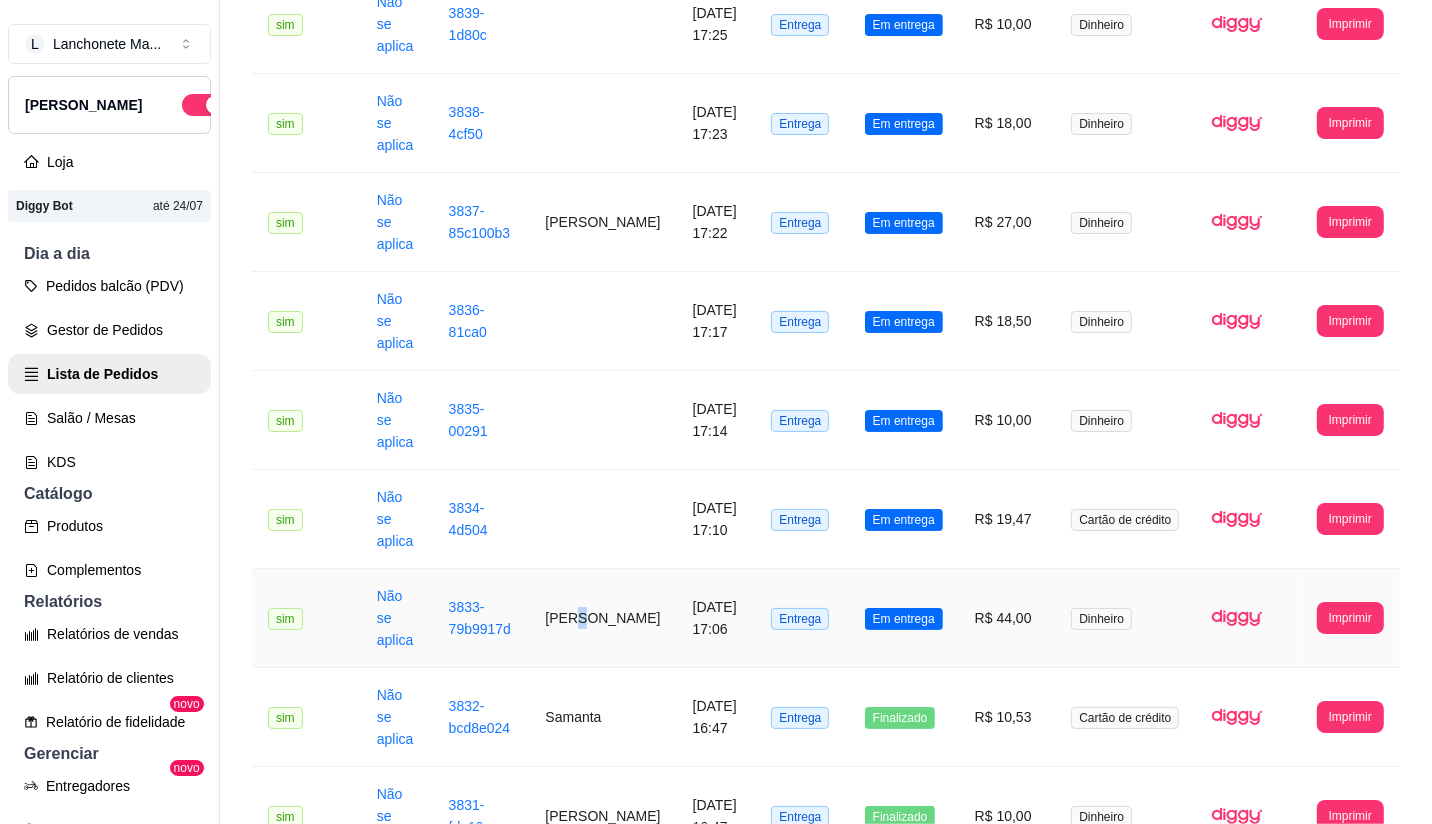 click on "[PERSON_NAME]" at bounding box center [602, 618] 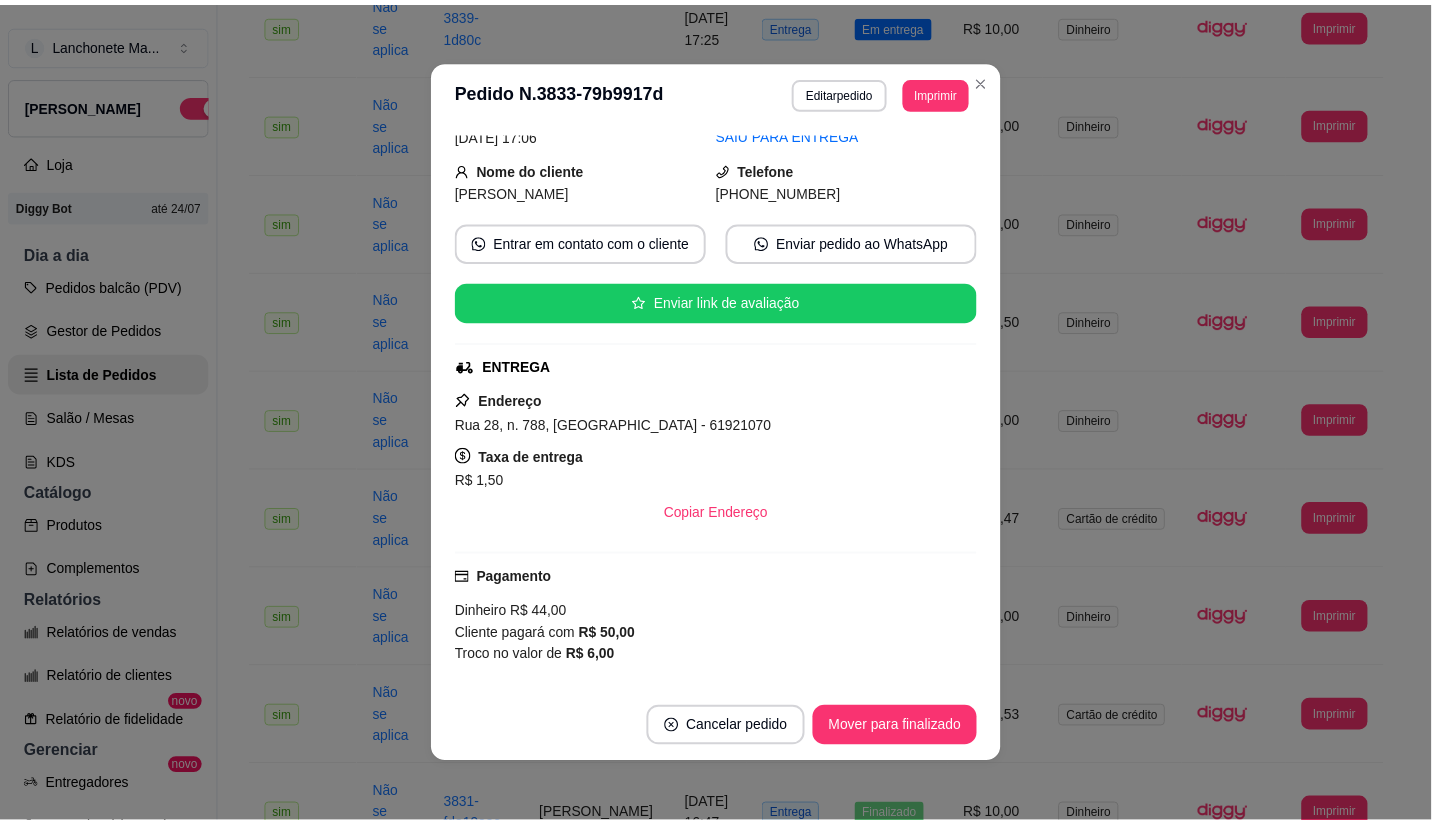 scroll, scrollTop: 0, scrollLeft: 0, axis: both 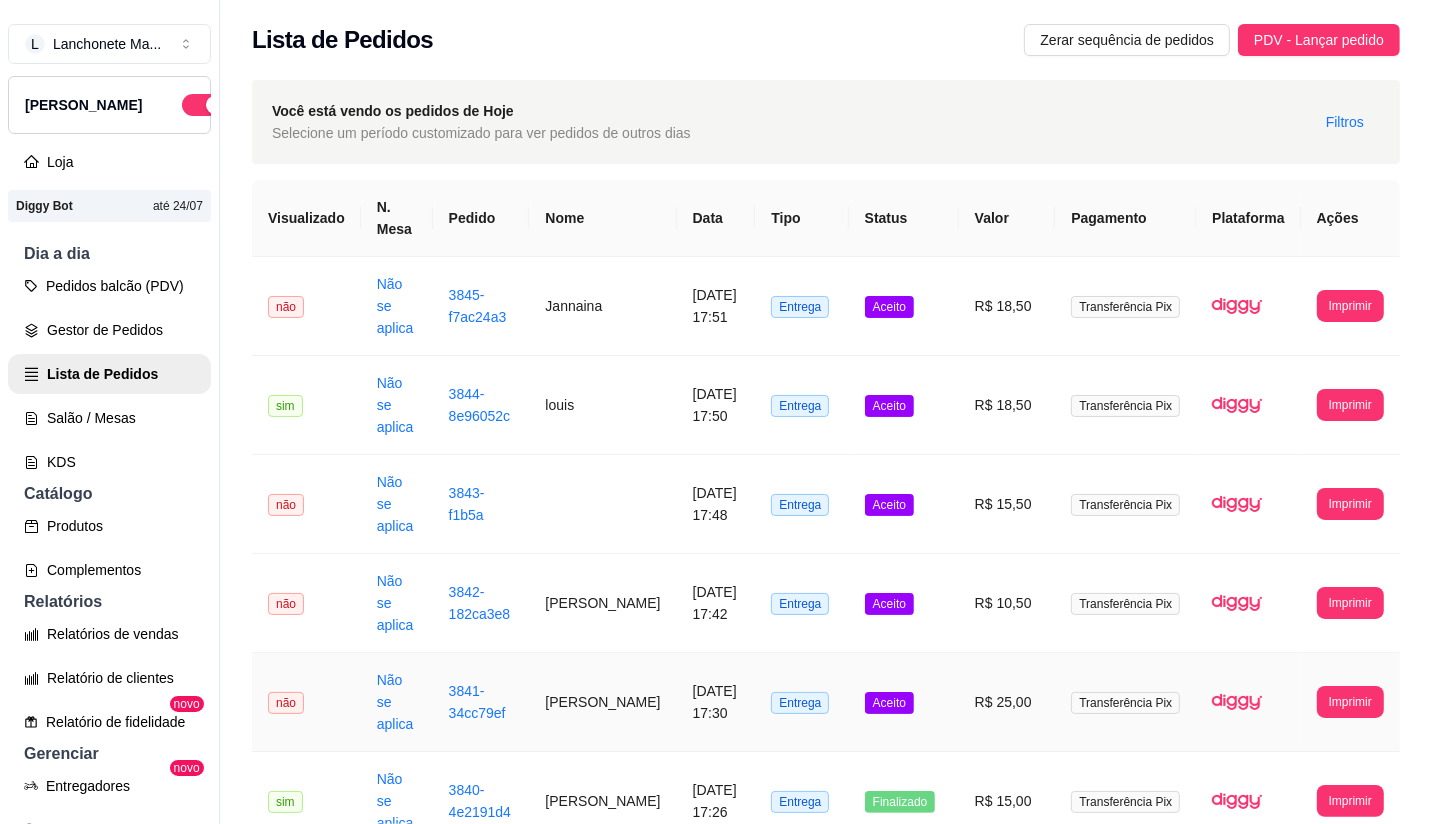 click on "Aceito" at bounding box center [904, 702] 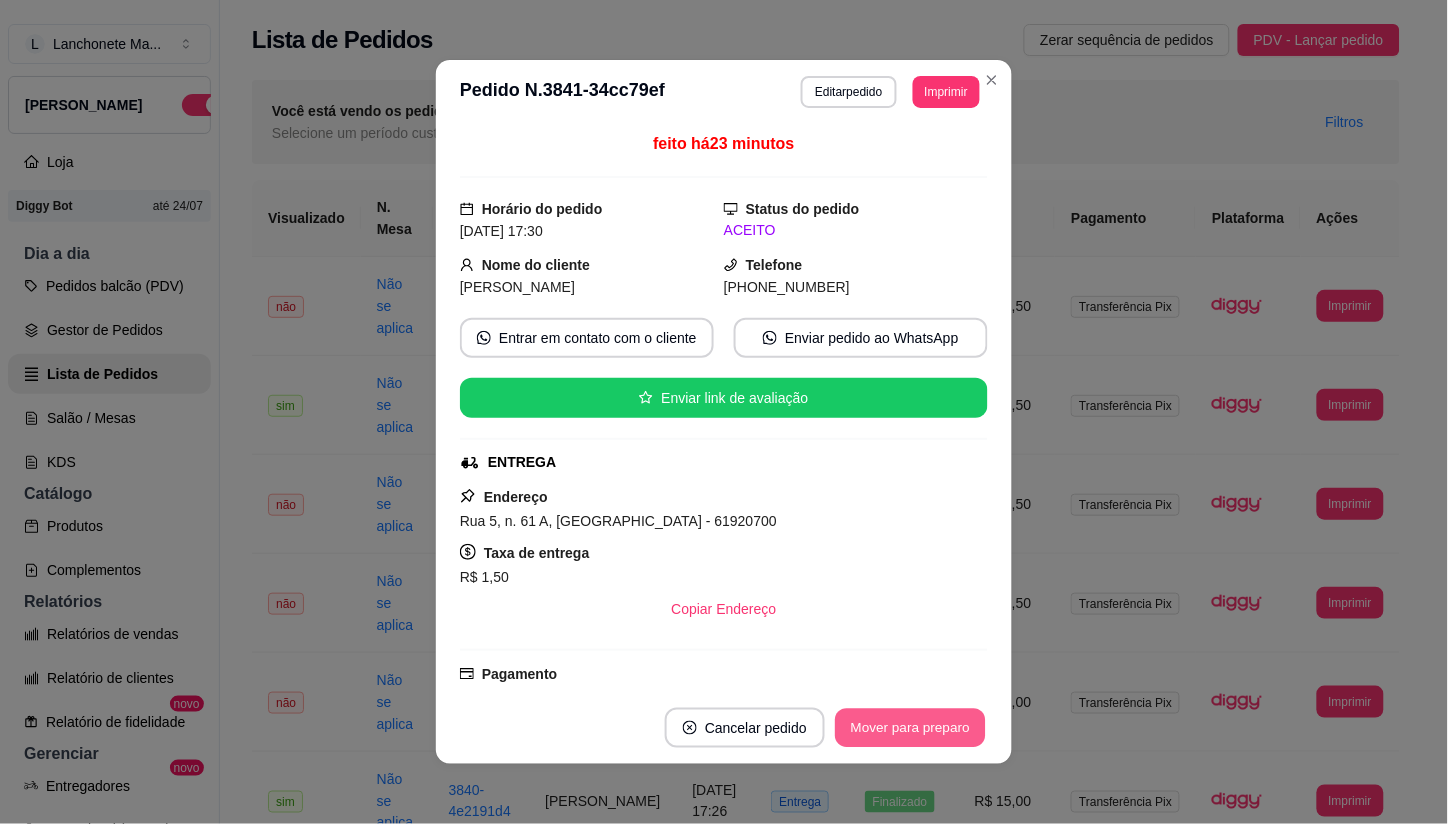 click on "Mover para preparo" at bounding box center (910, 728) 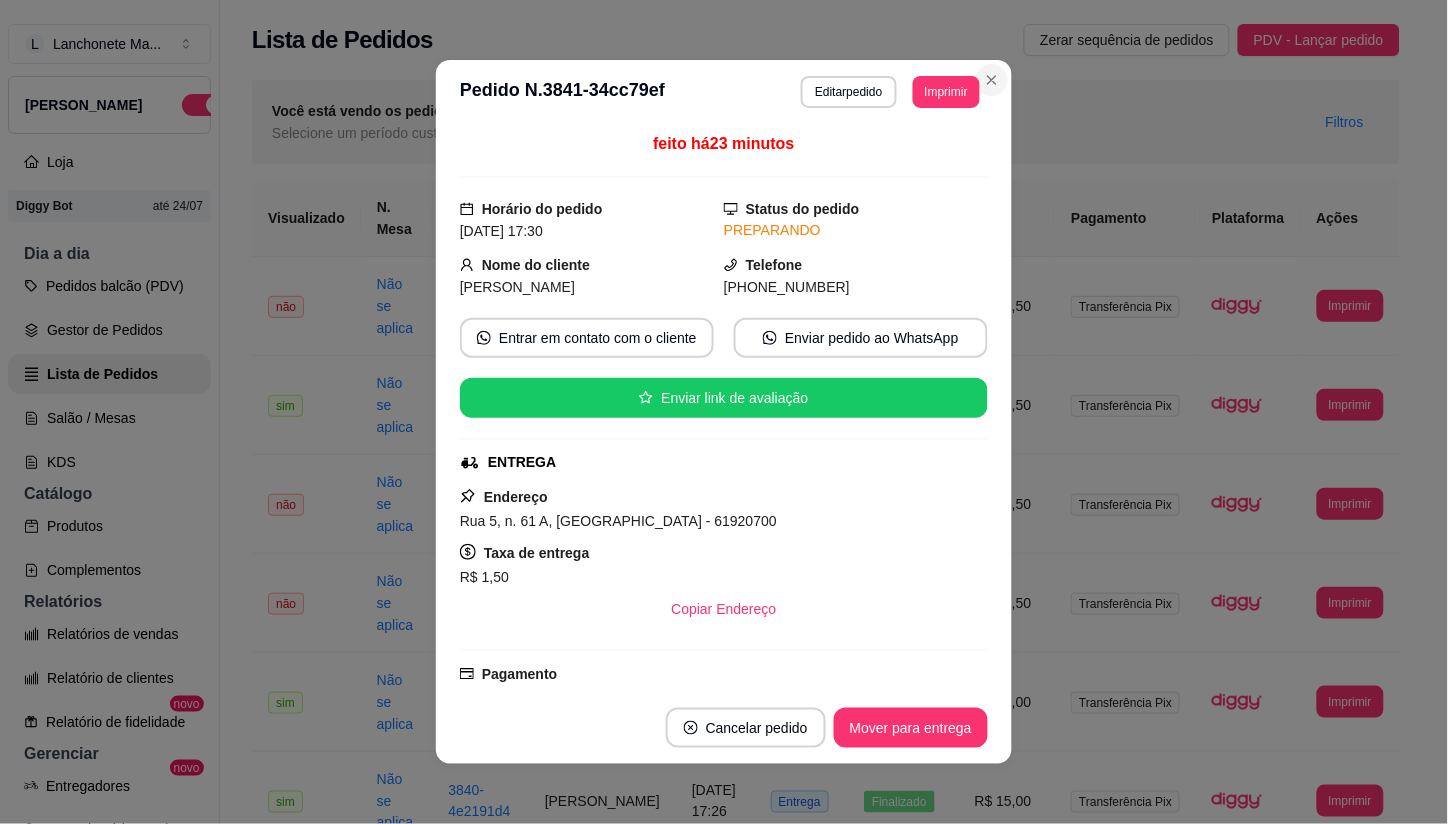 click on "**********" at bounding box center (724, 412) 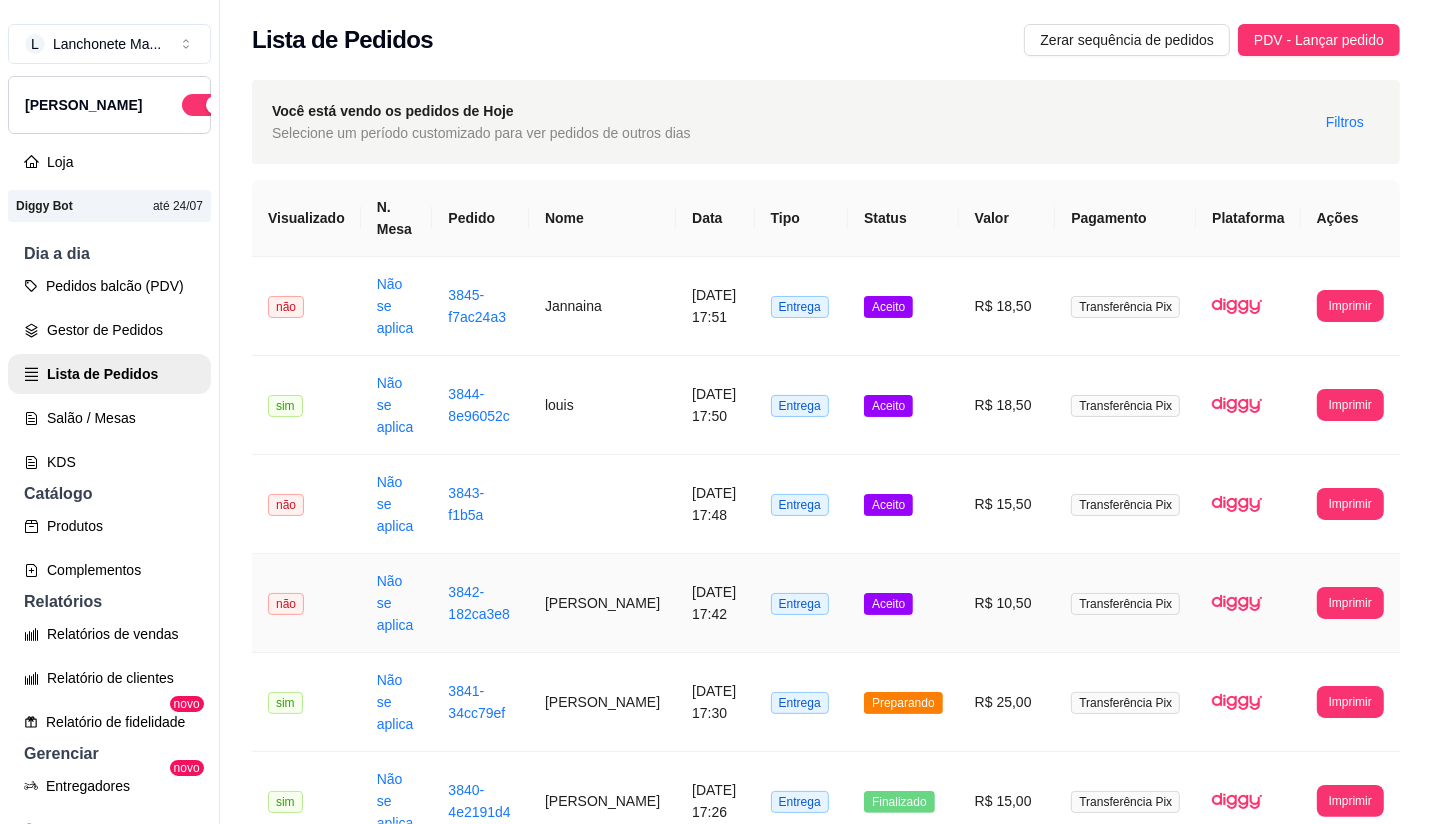 click on "Aceito" at bounding box center (903, 603) 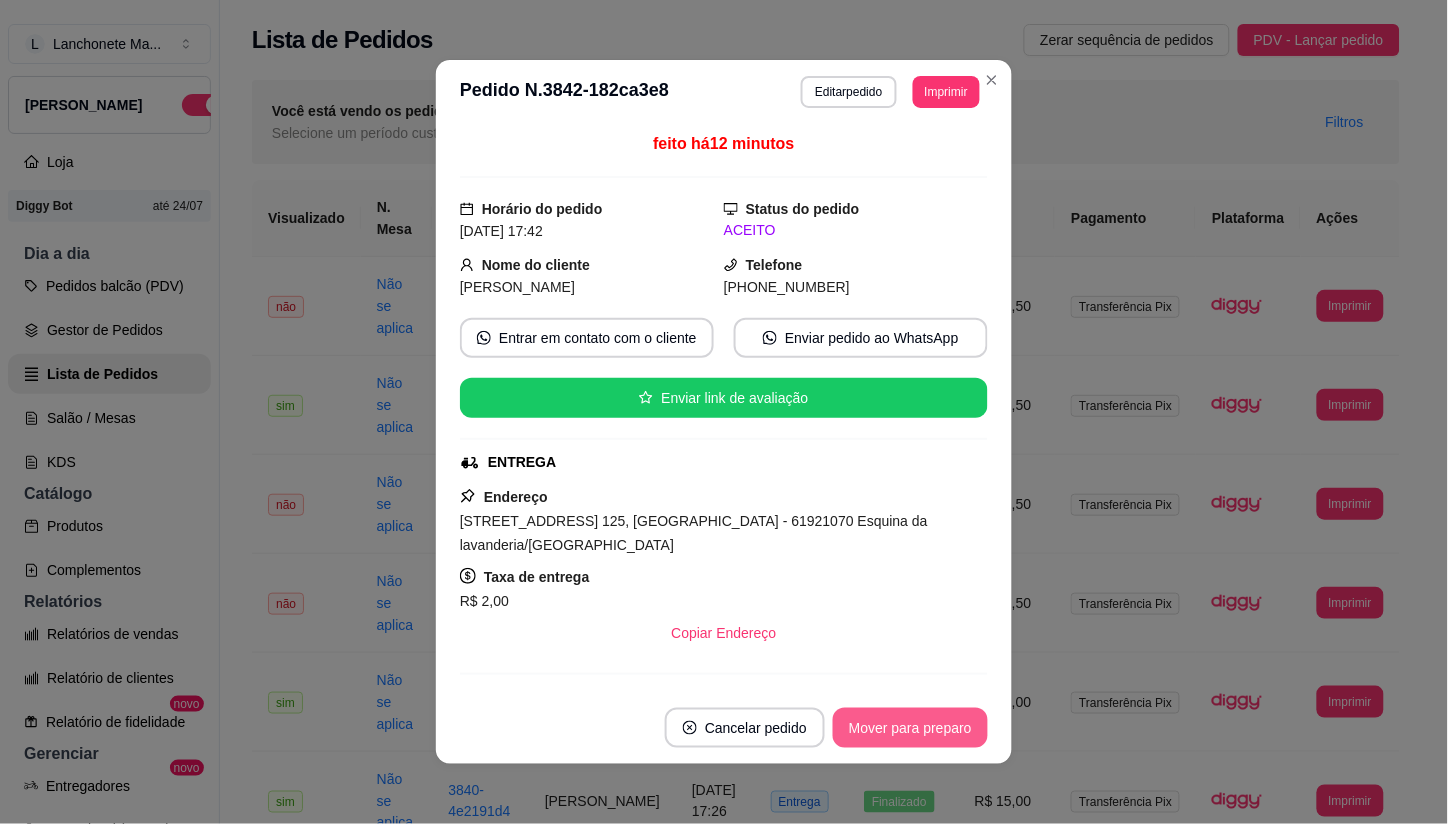 click on "Mover para preparo" at bounding box center [910, 728] 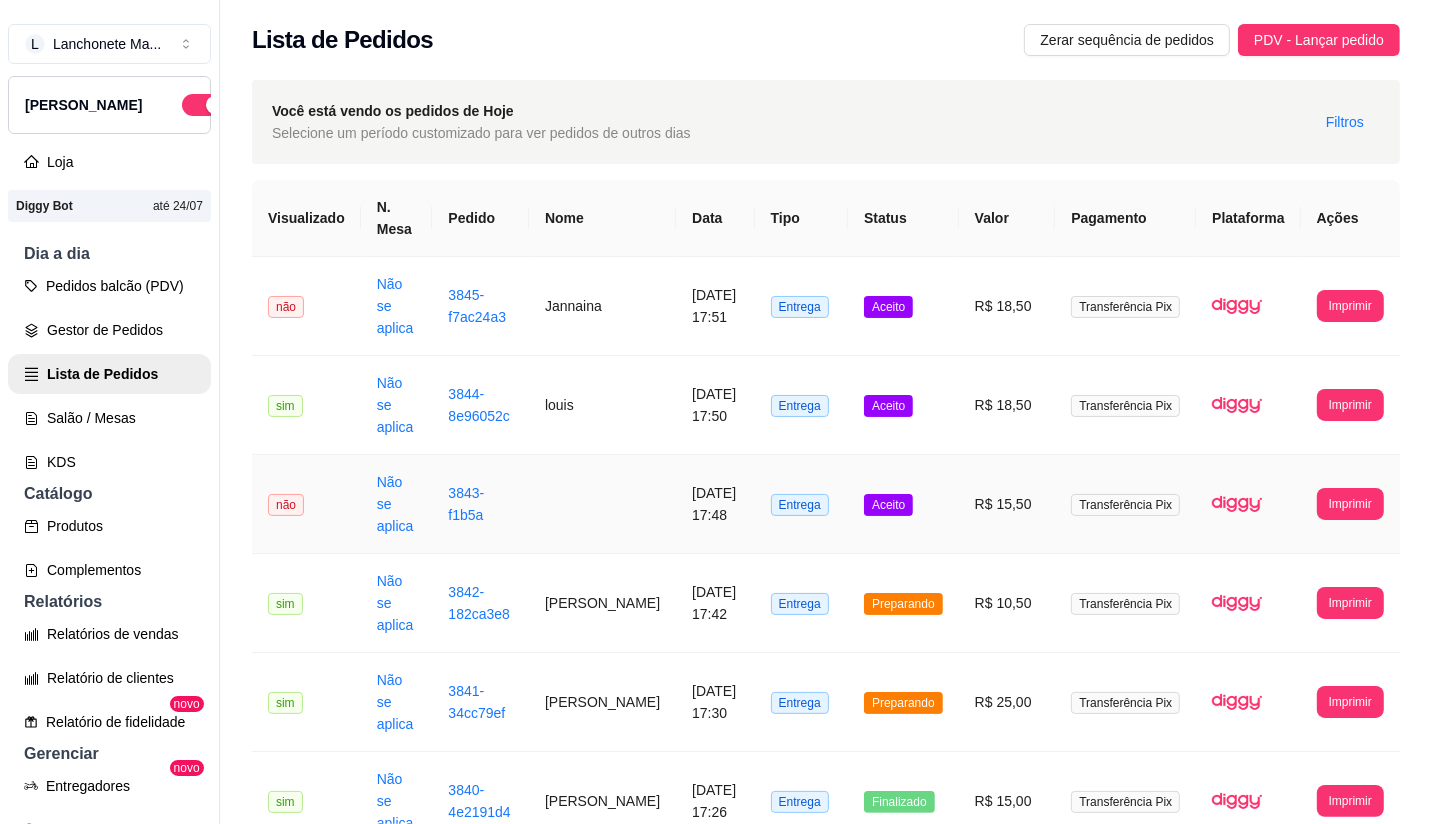 click on "Aceito" at bounding box center [903, 504] 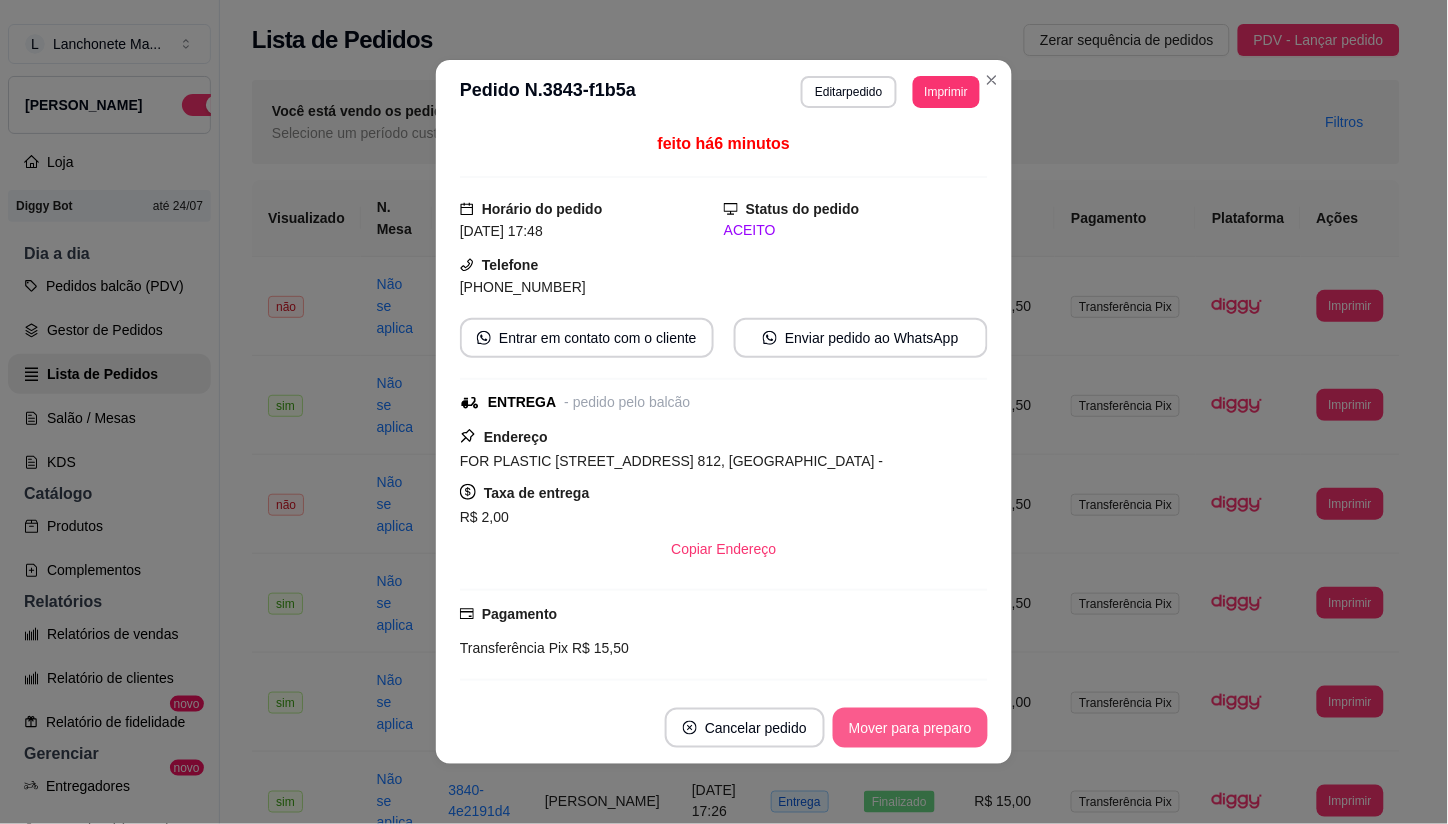click on "Mover para preparo" at bounding box center [910, 728] 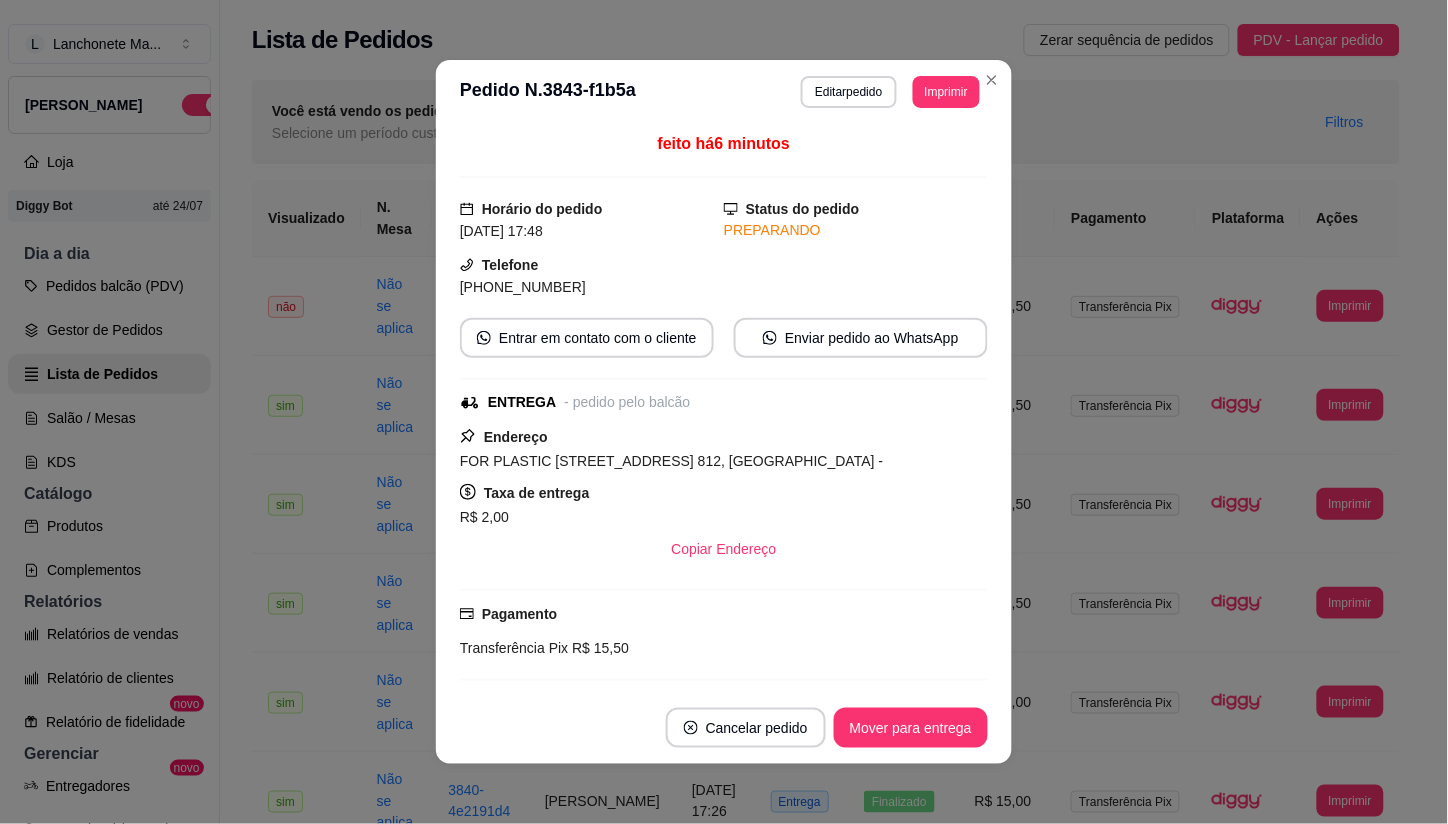 click on "**********" at bounding box center [724, 92] 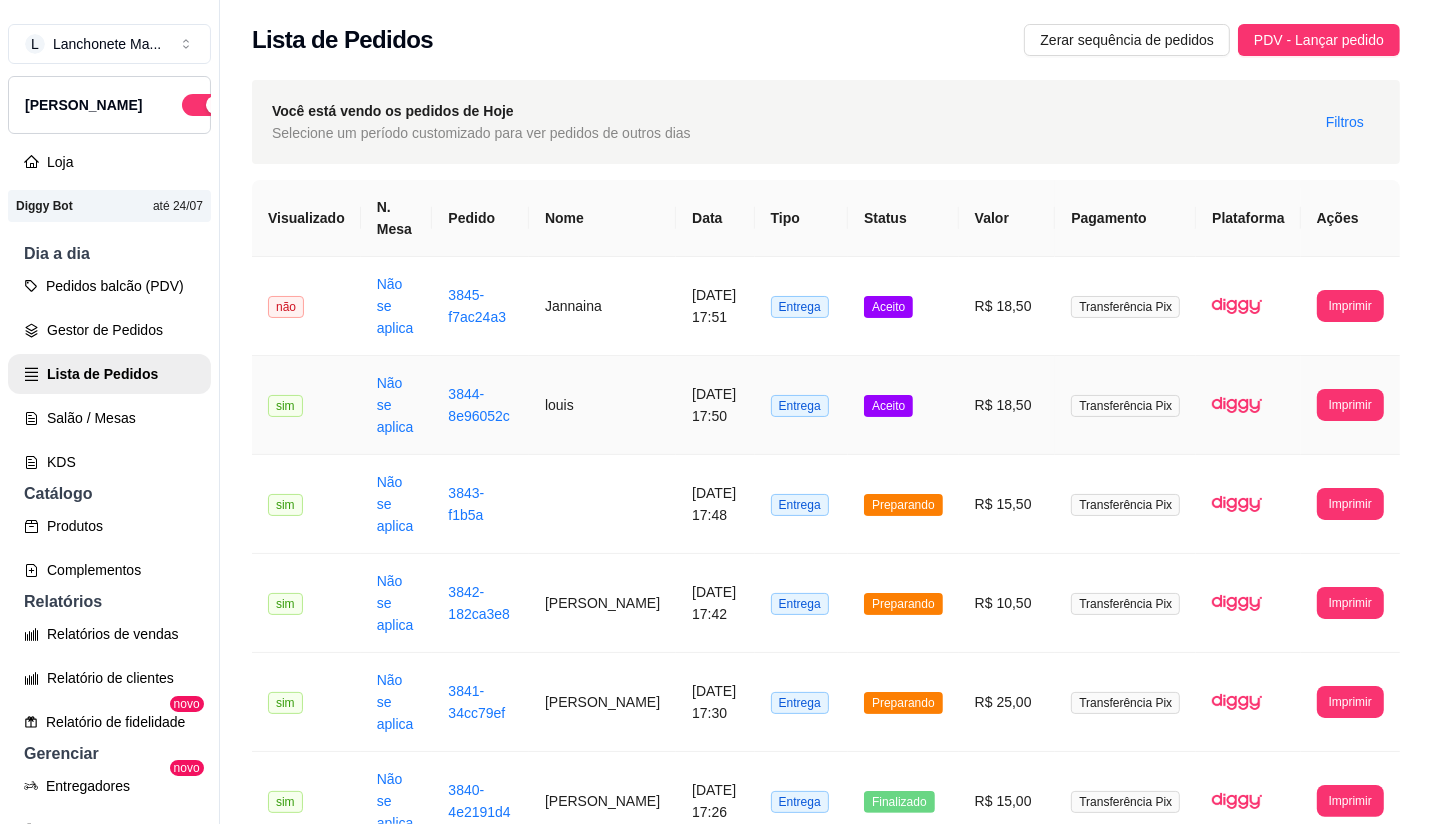 click on "Aceito" at bounding box center [903, 405] 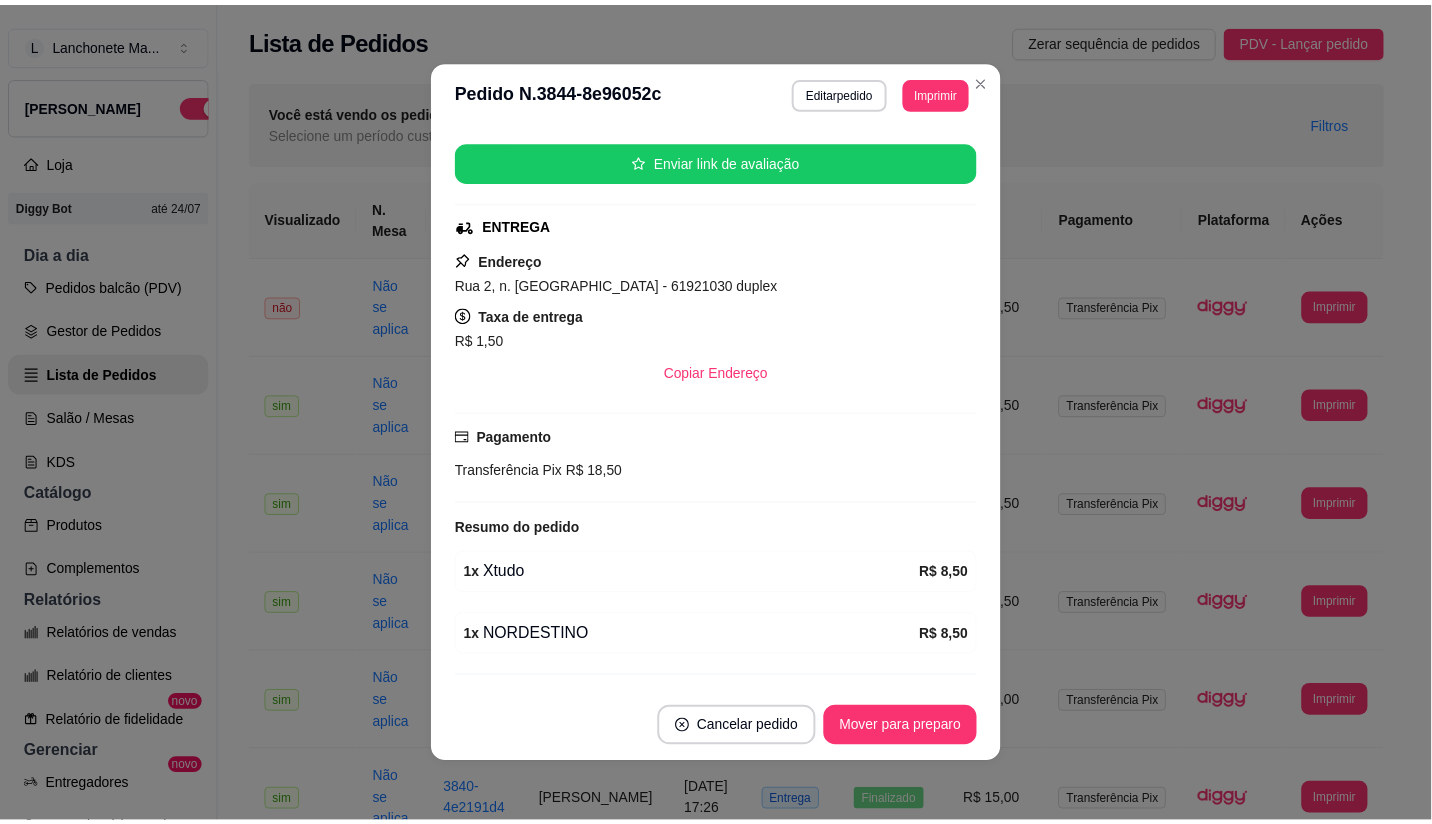 scroll, scrollTop: 290, scrollLeft: 0, axis: vertical 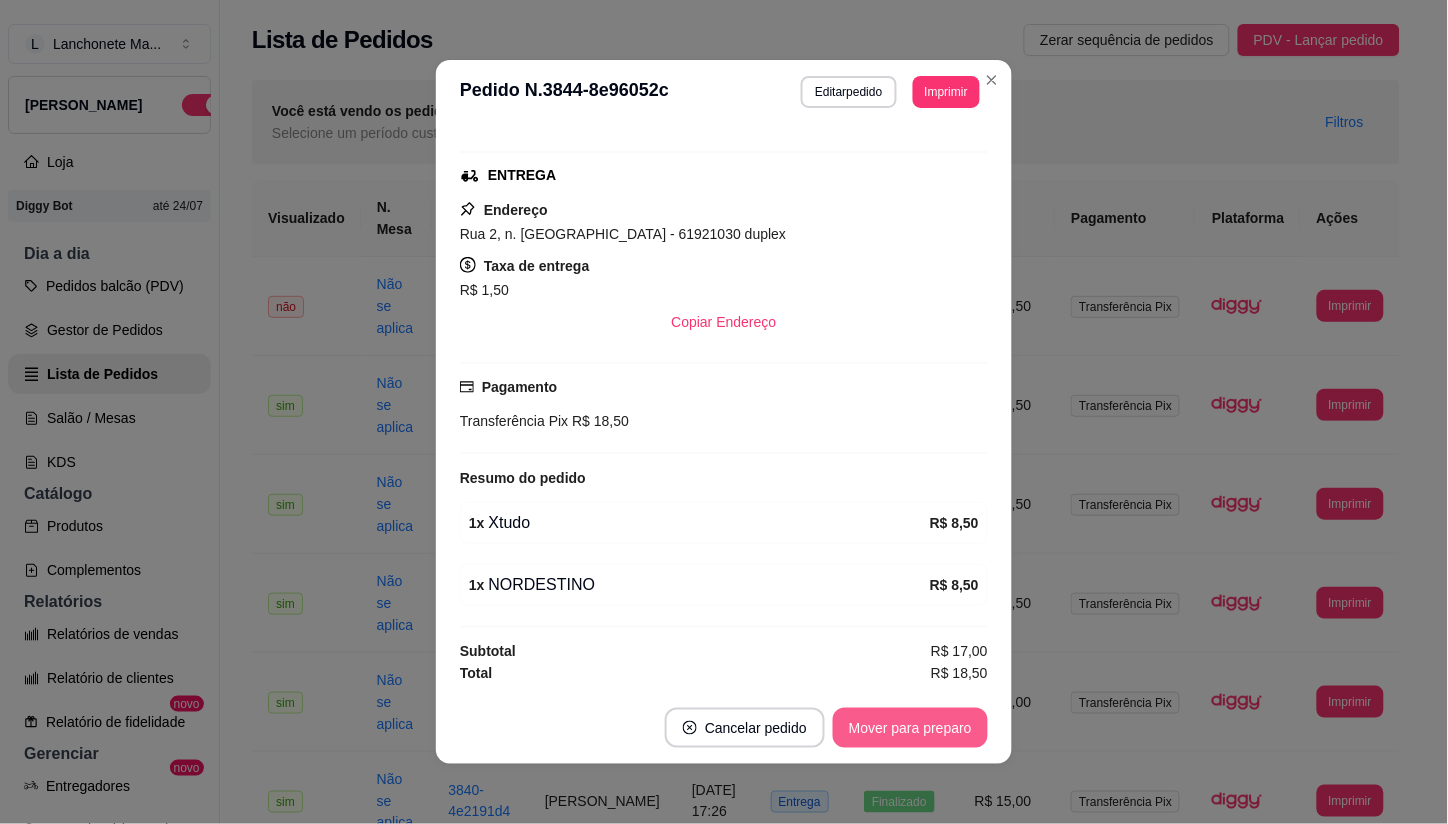 click on "Mover para preparo" at bounding box center (910, 728) 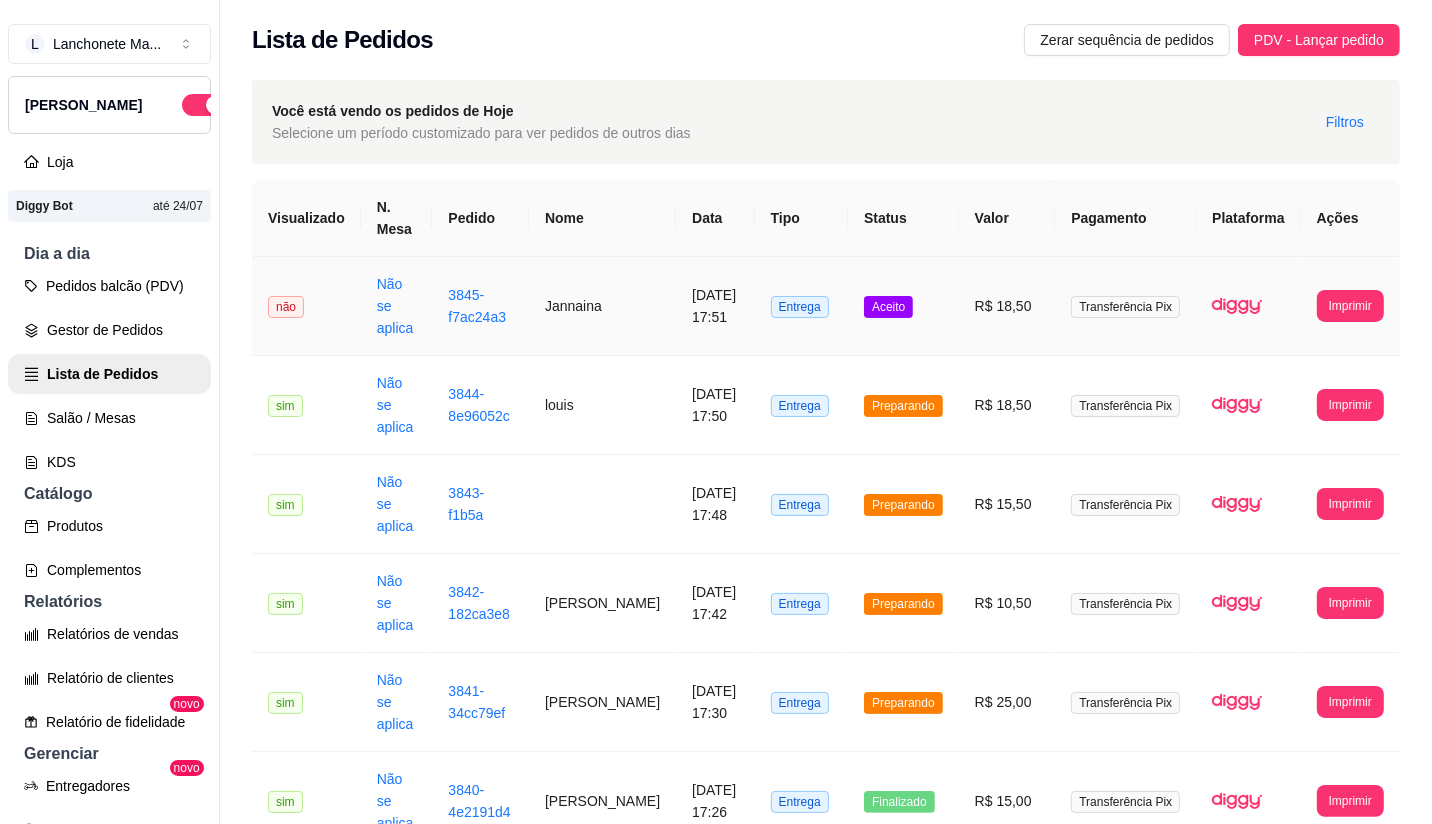 click on "Aceito" at bounding box center [888, 307] 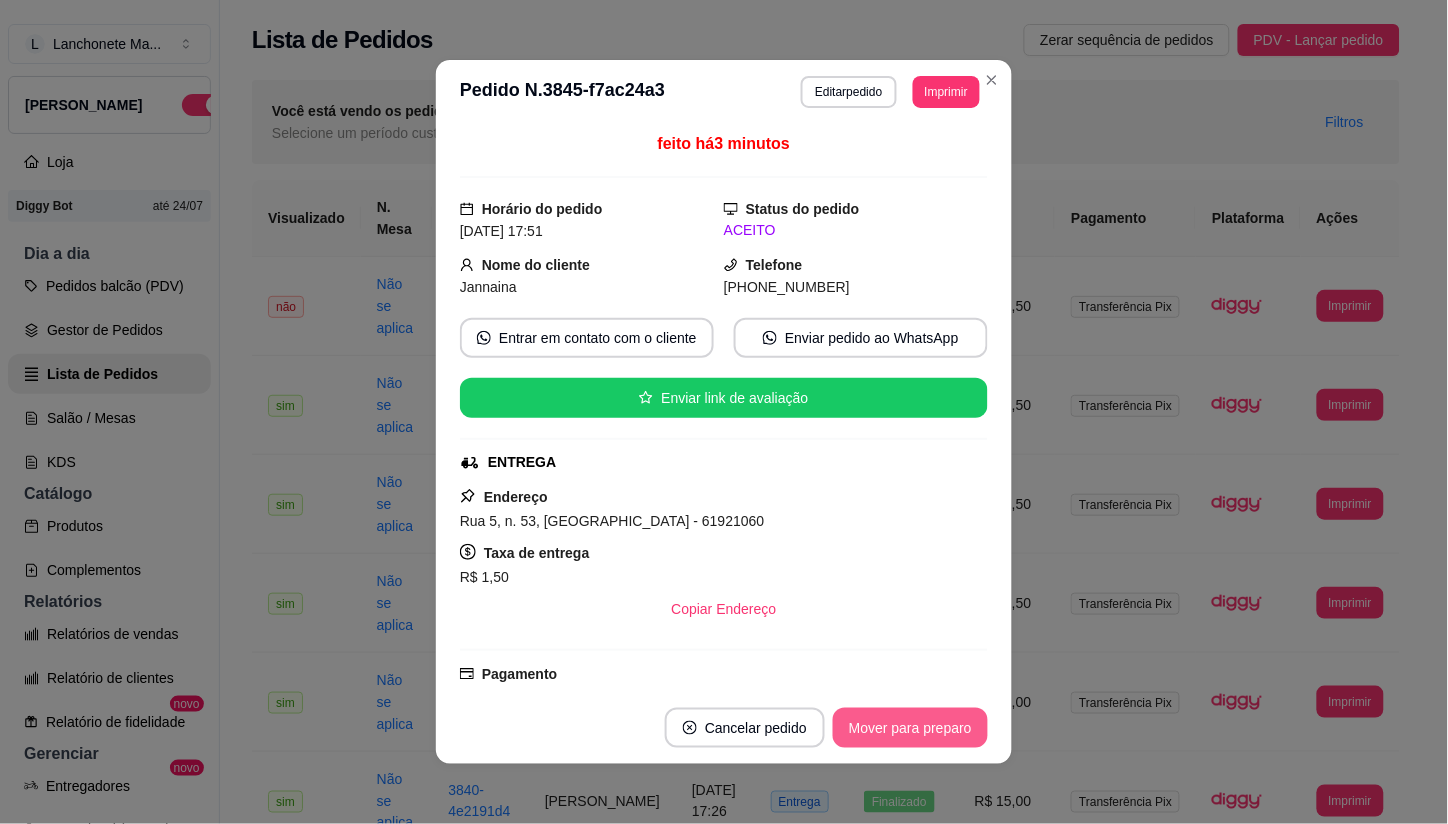 click on "Mover para preparo" at bounding box center (910, 728) 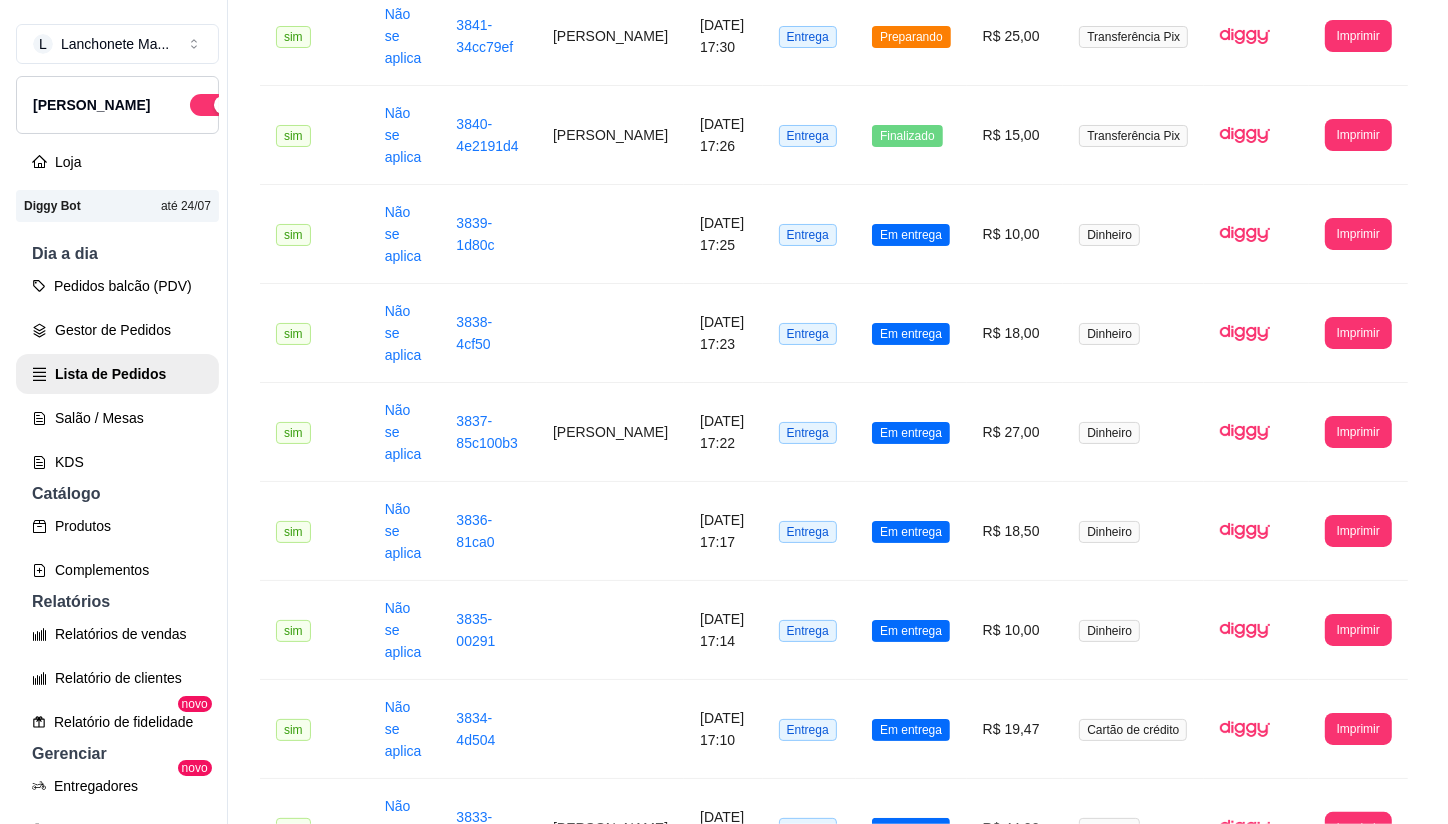 scroll, scrollTop: 555, scrollLeft: 0, axis: vertical 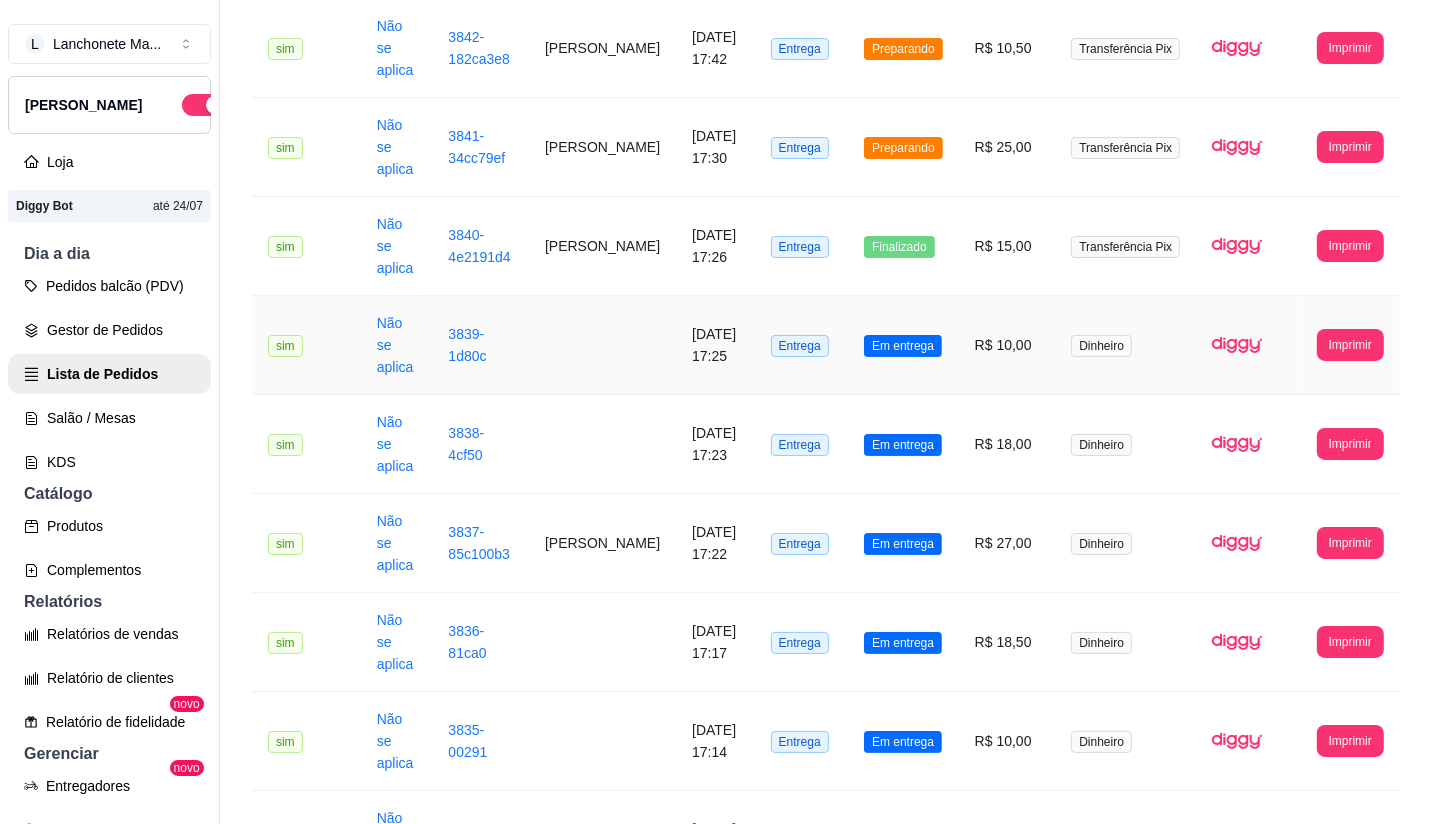 click on "R$ 10,00" at bounding box center (1007, 345) 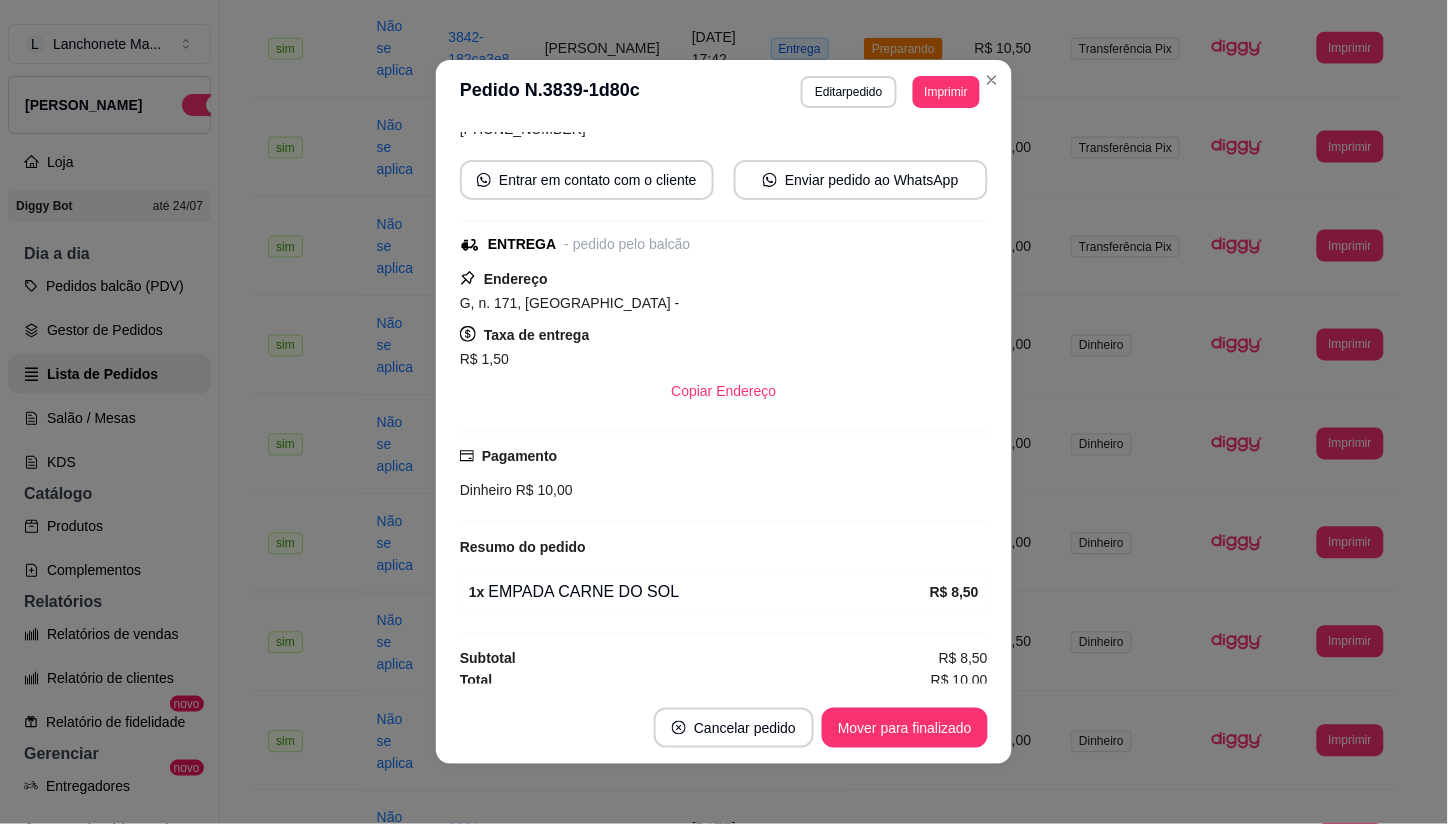 scroll, scrollTop: 167, scrollLeft: 0, axis: vertical 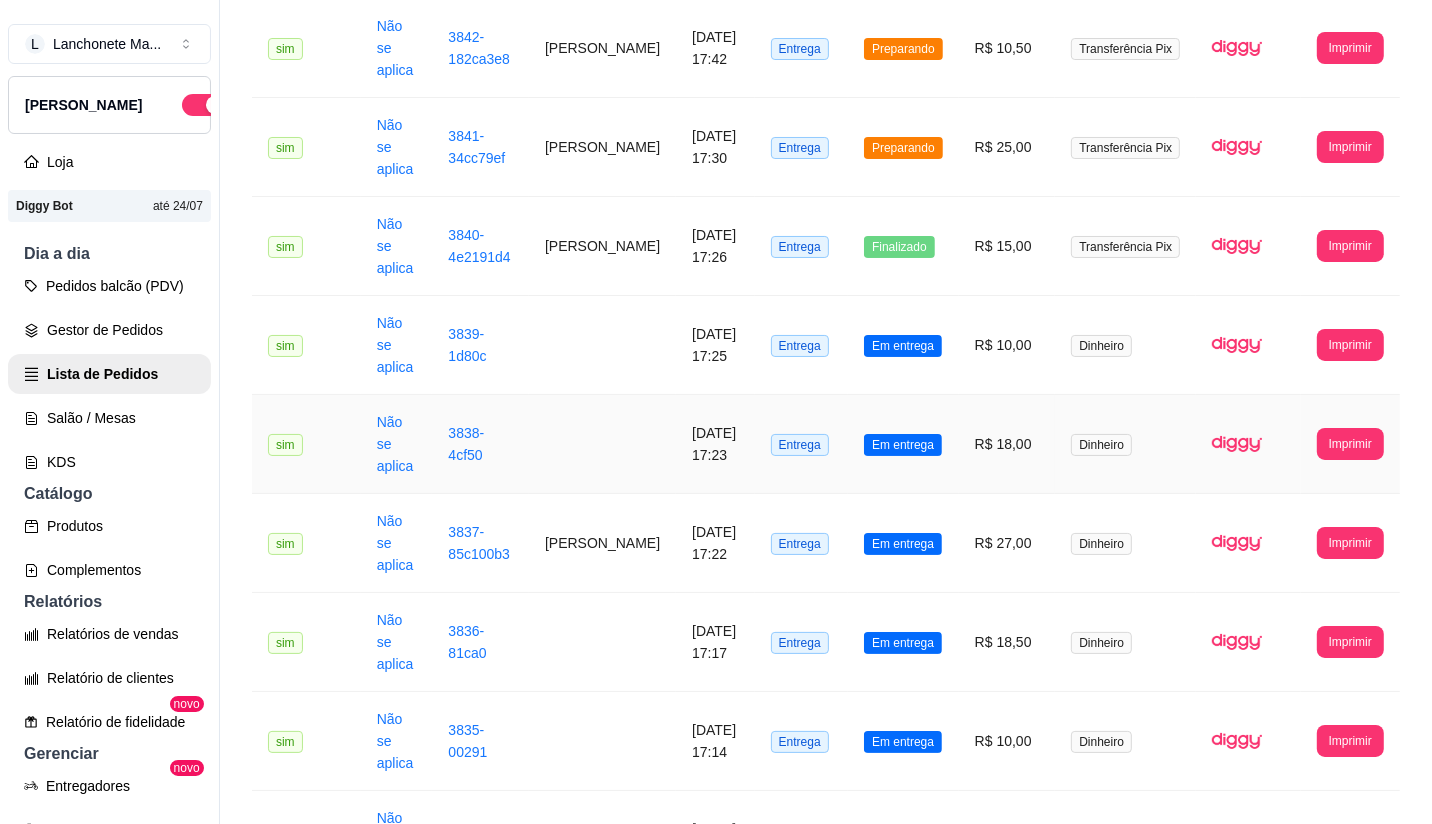 click on "R$ 18,00" at bounding box center (1007, 444) 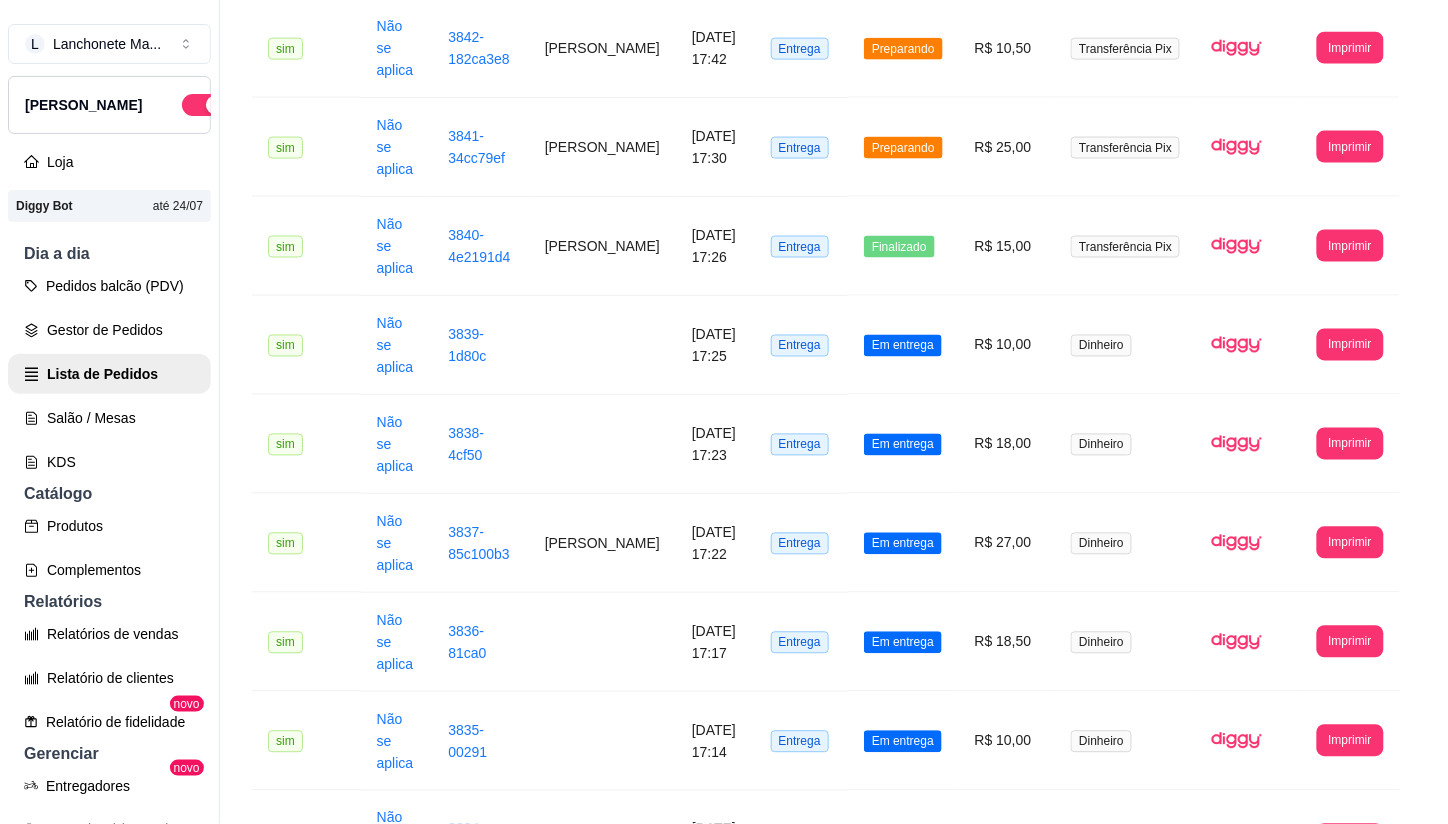 scroll, scrollTop: 230, scrollLeft: 0, axis: vertical 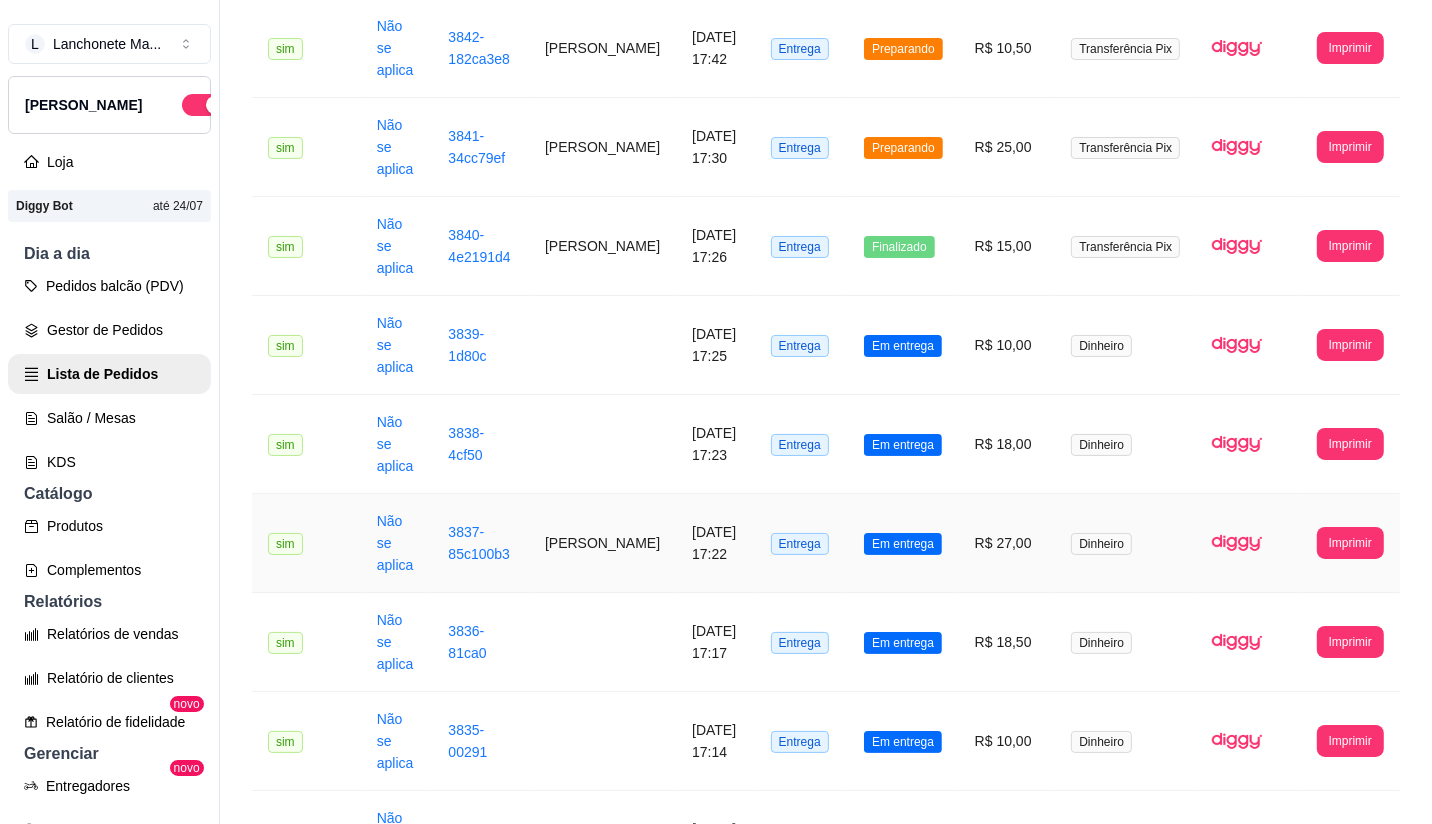 click on "R$ 27,00" at bounding box center (1007, 543) 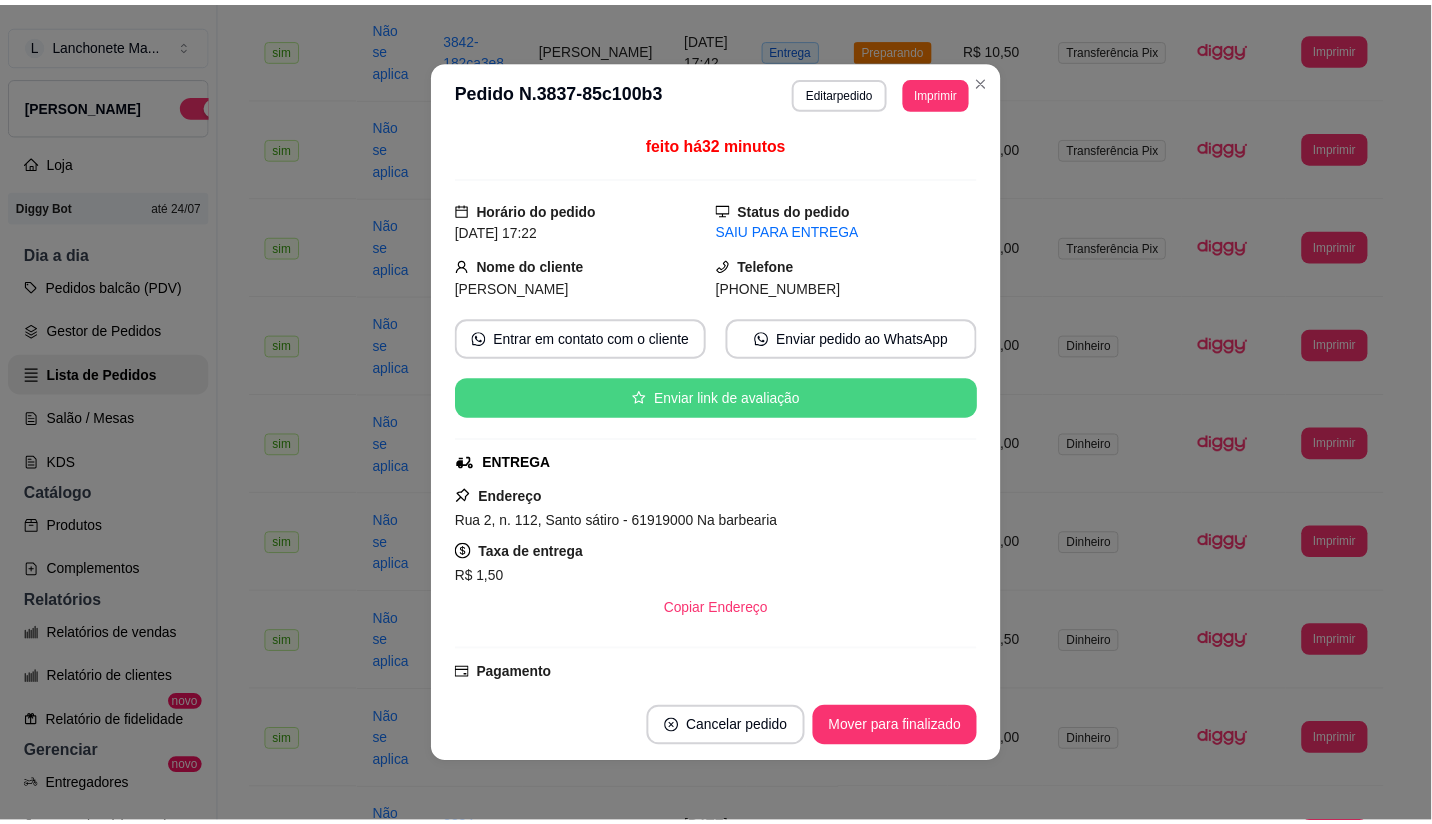 scroll, scrollTop: 111, scrollLeft: 0, axis: vertical 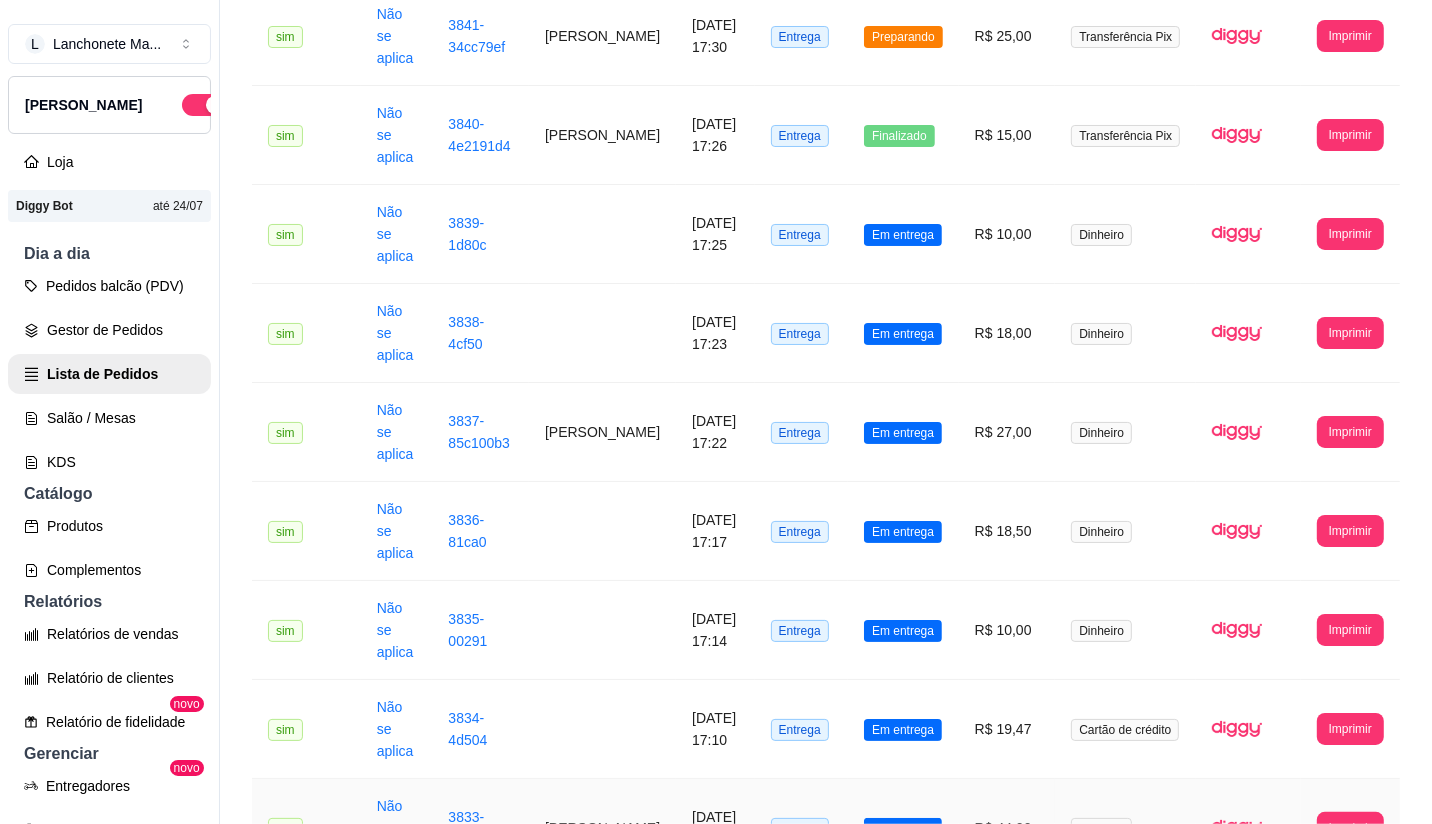 click on "R$ 44,00" at bounding box center [1007, 828] 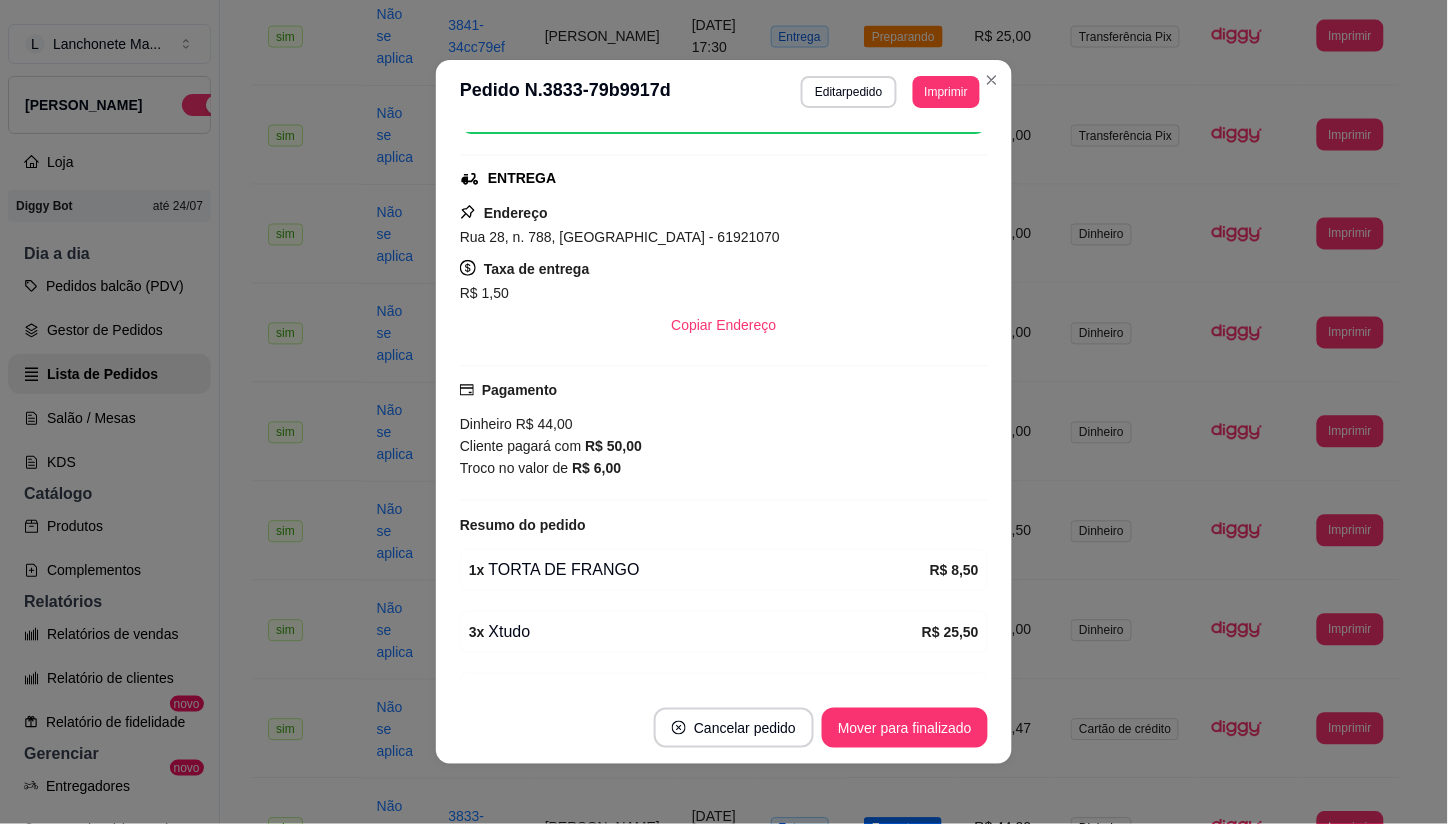 scroll, scrollTop: 395, scrollLeft: 0, axis: vertical 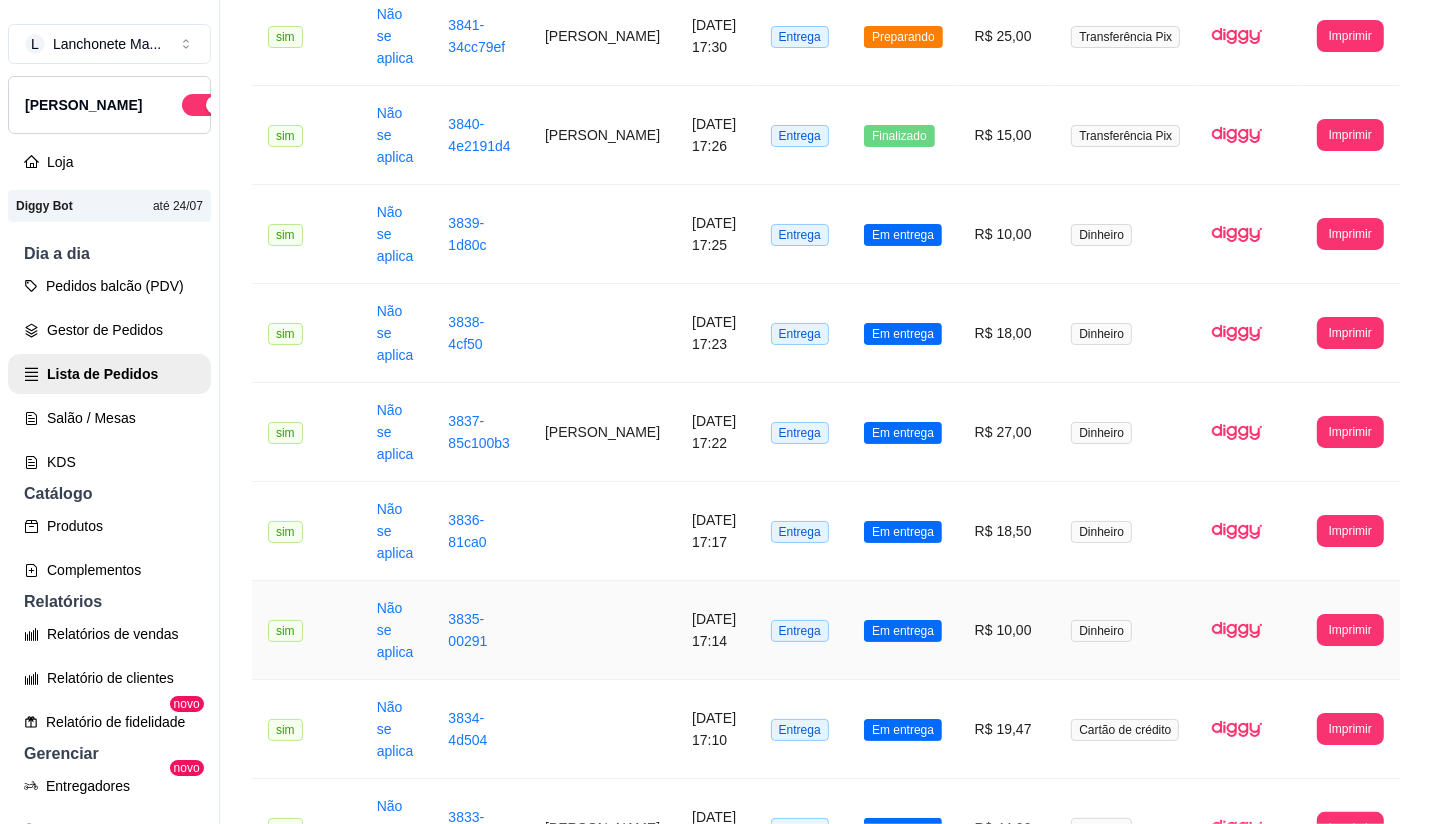 click on "R$ 10,00" at bounding box center (1007, 630) 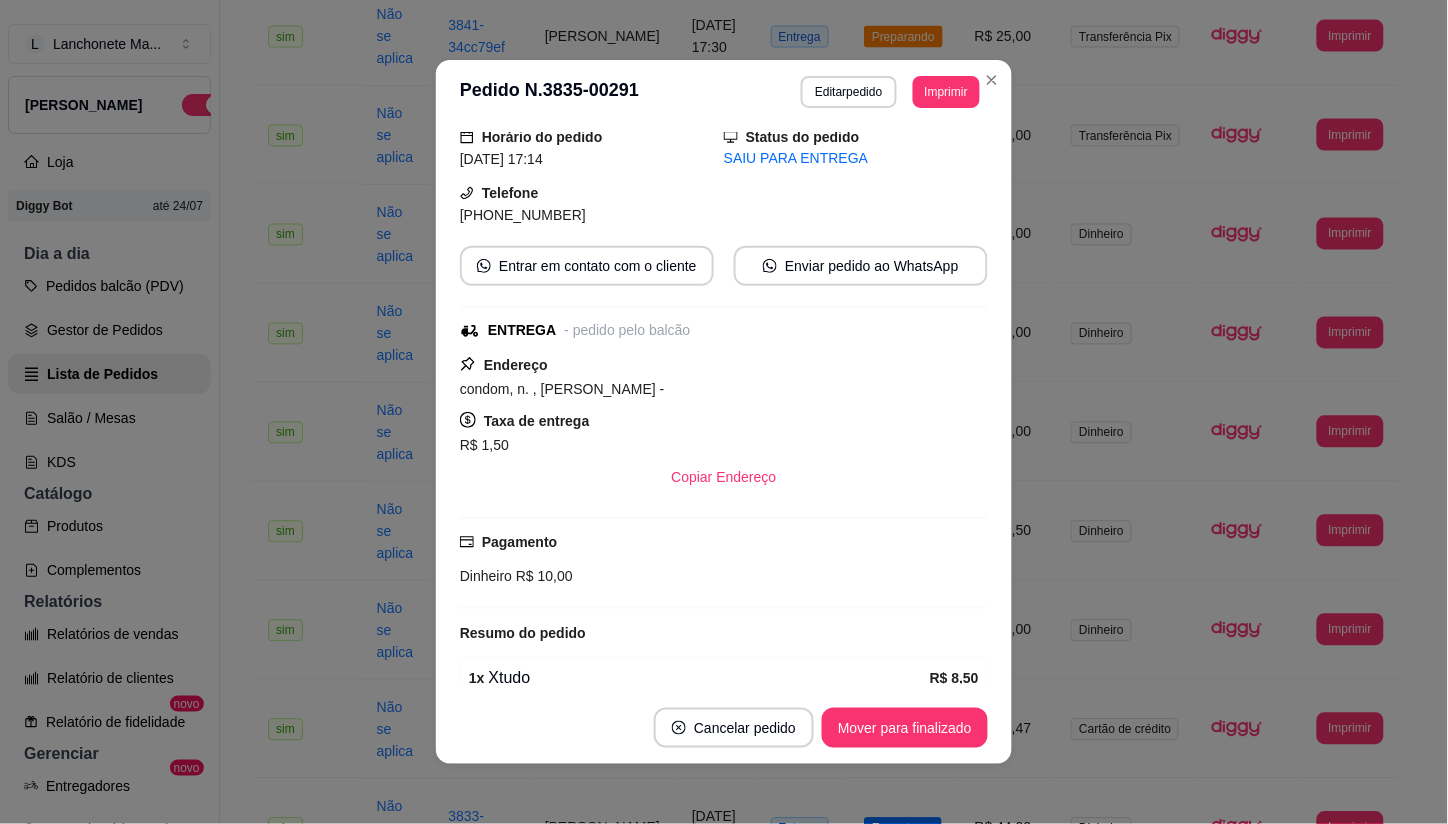 scroll, scrollTop: 56, scrollLeft: 0, axis: vertical 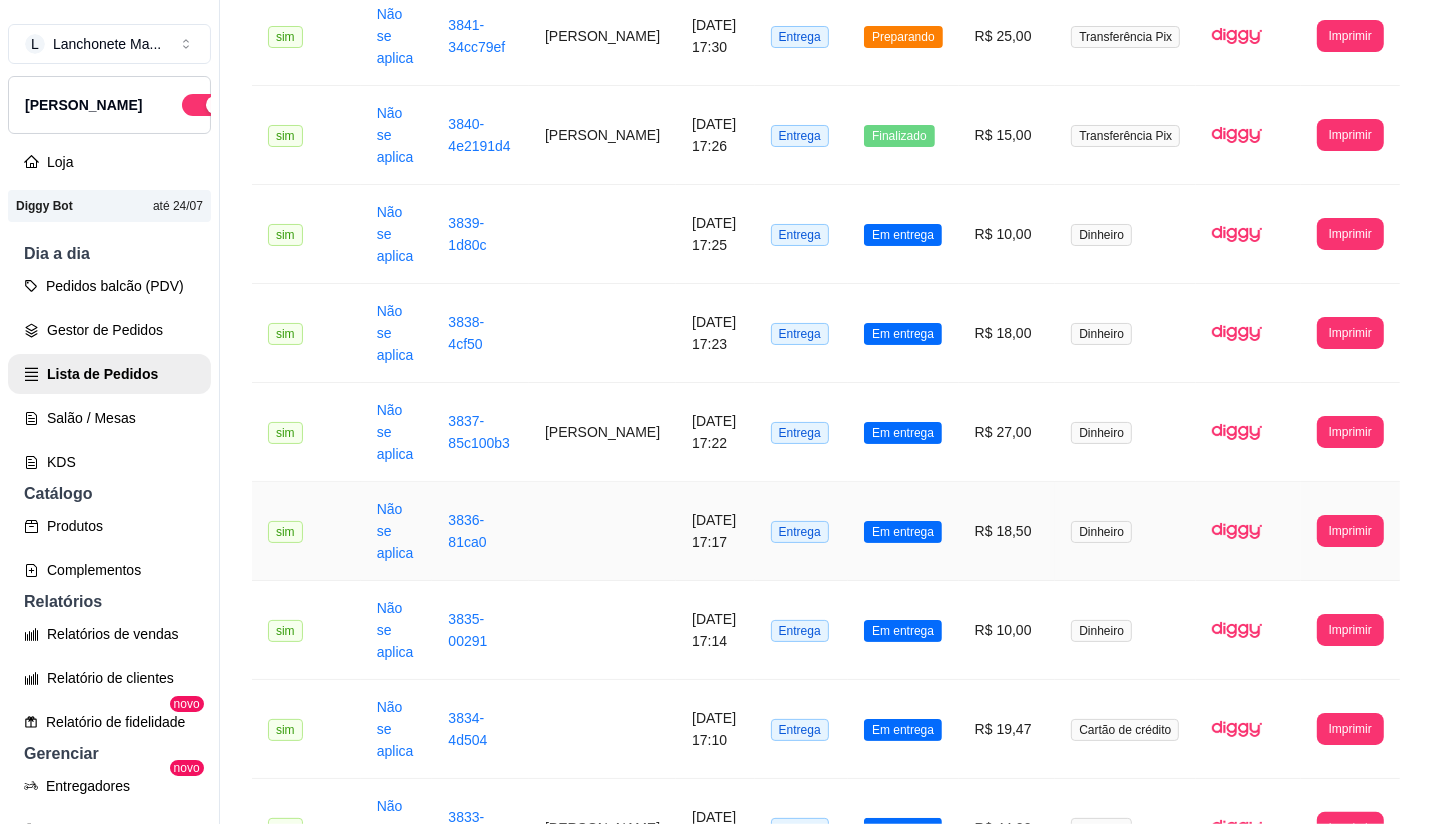 click on "R$ 18,50" at bounding box center [1007, 531] 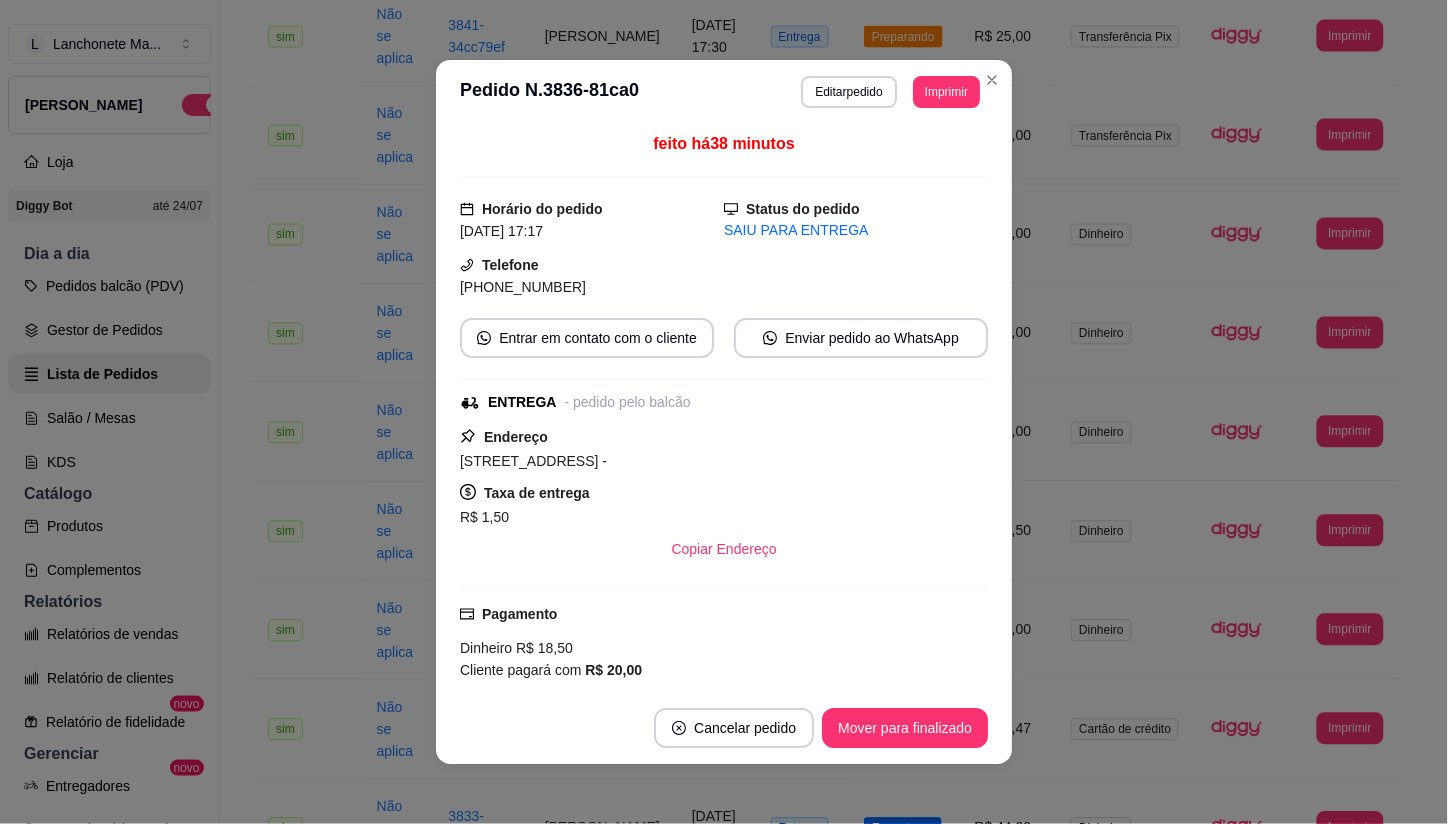 scroll, scrollTop: 211, scrollLeft: 0, axis: vertical 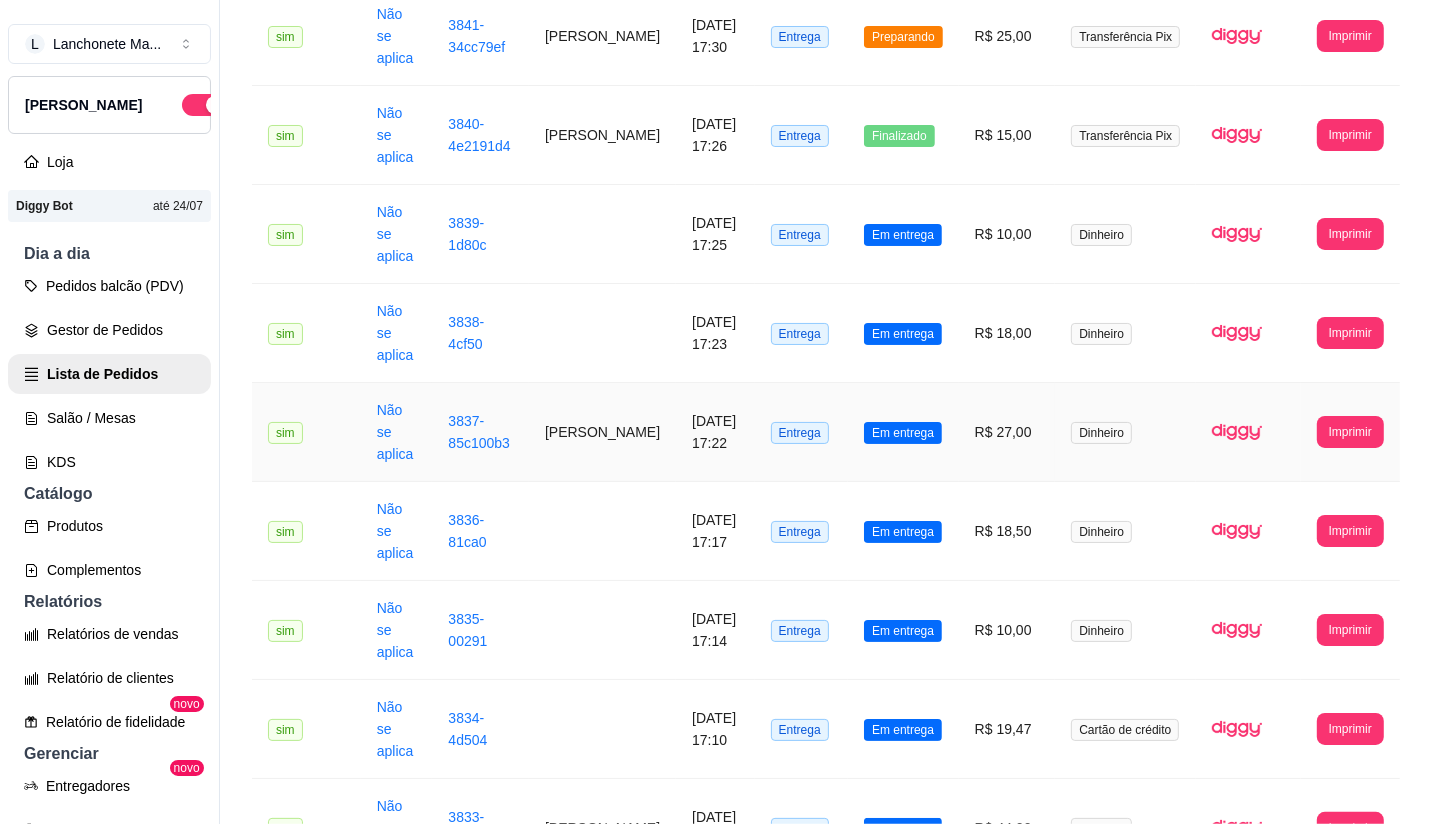 click on "R$ 27,00" at bounding box center [1007, 432] 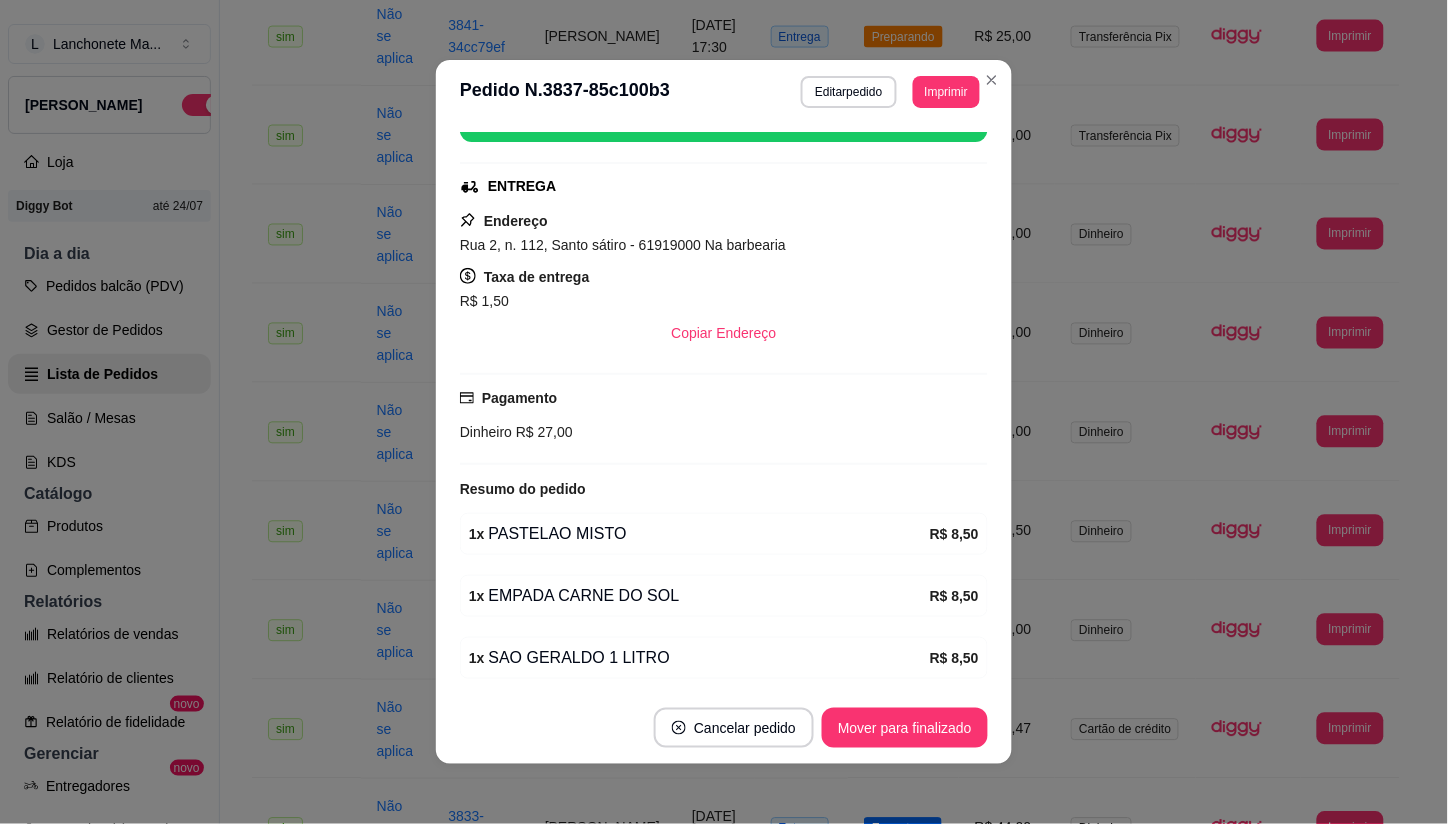 scroll, scrollTop: 130, scrollLeft: 0, axis: vertical 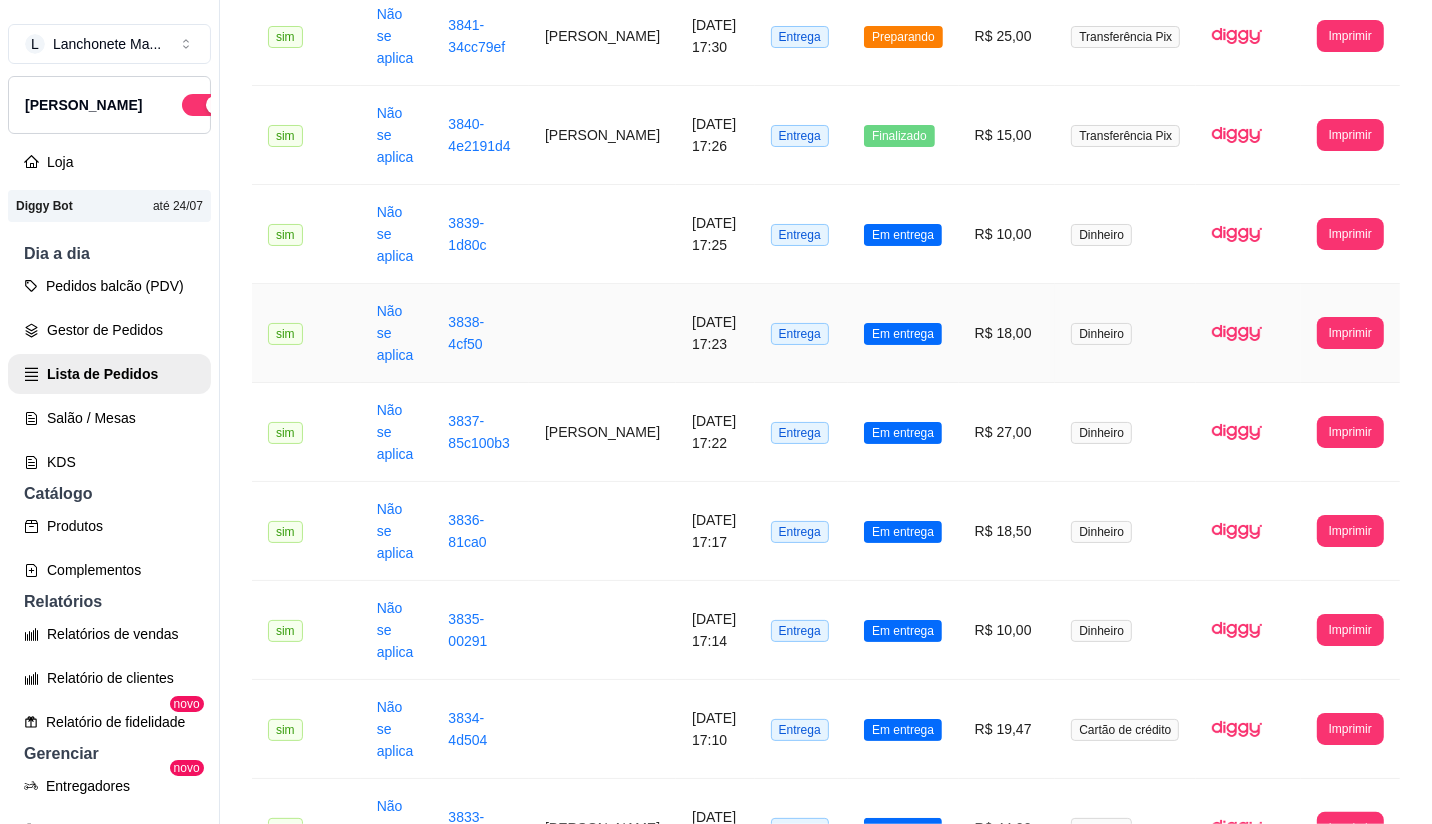 click on "Em entrega" at bounding box center (903, 333) 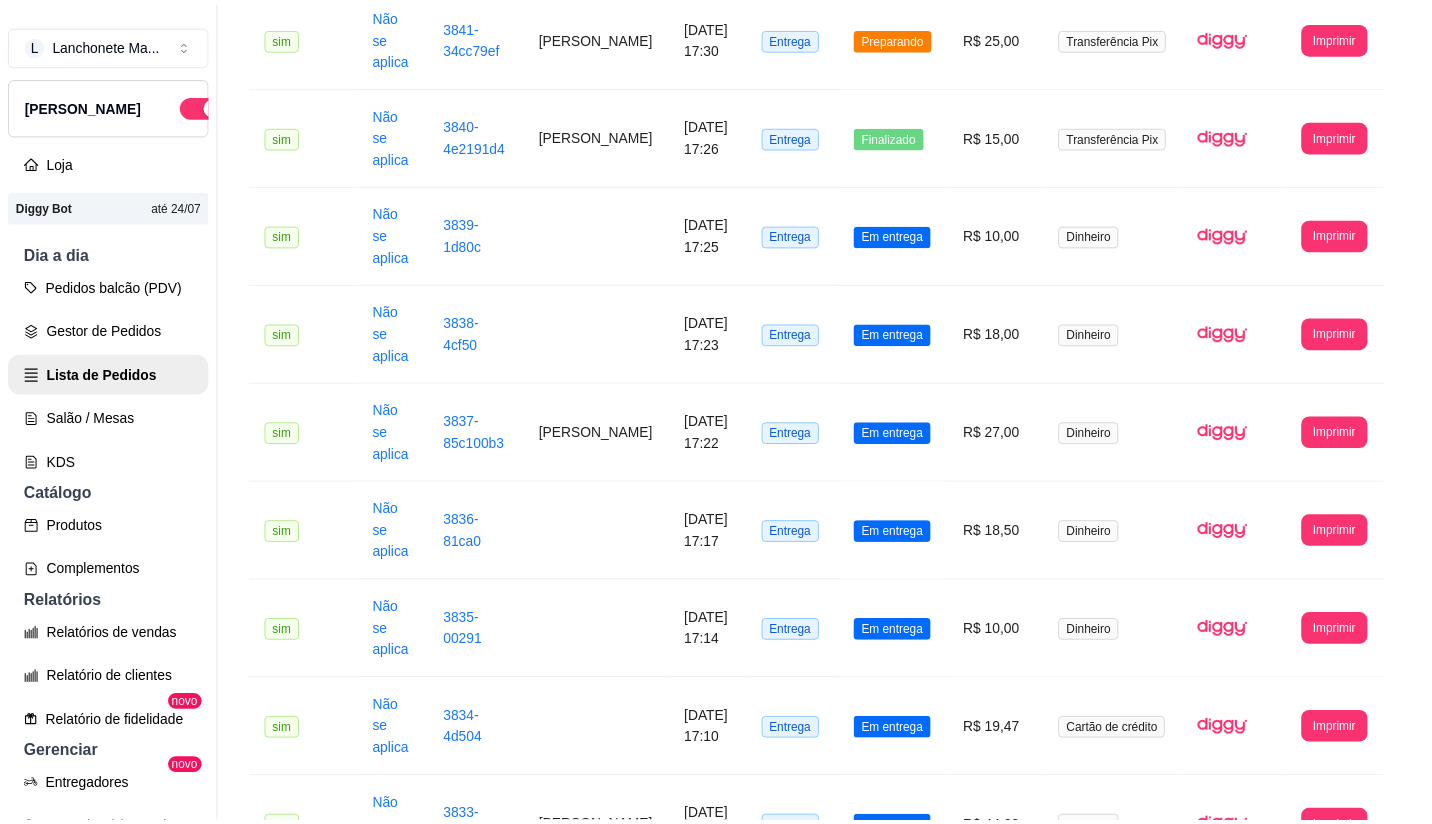 scroll, scrollTop: 230, scrollLeft: 0, axis: vertical 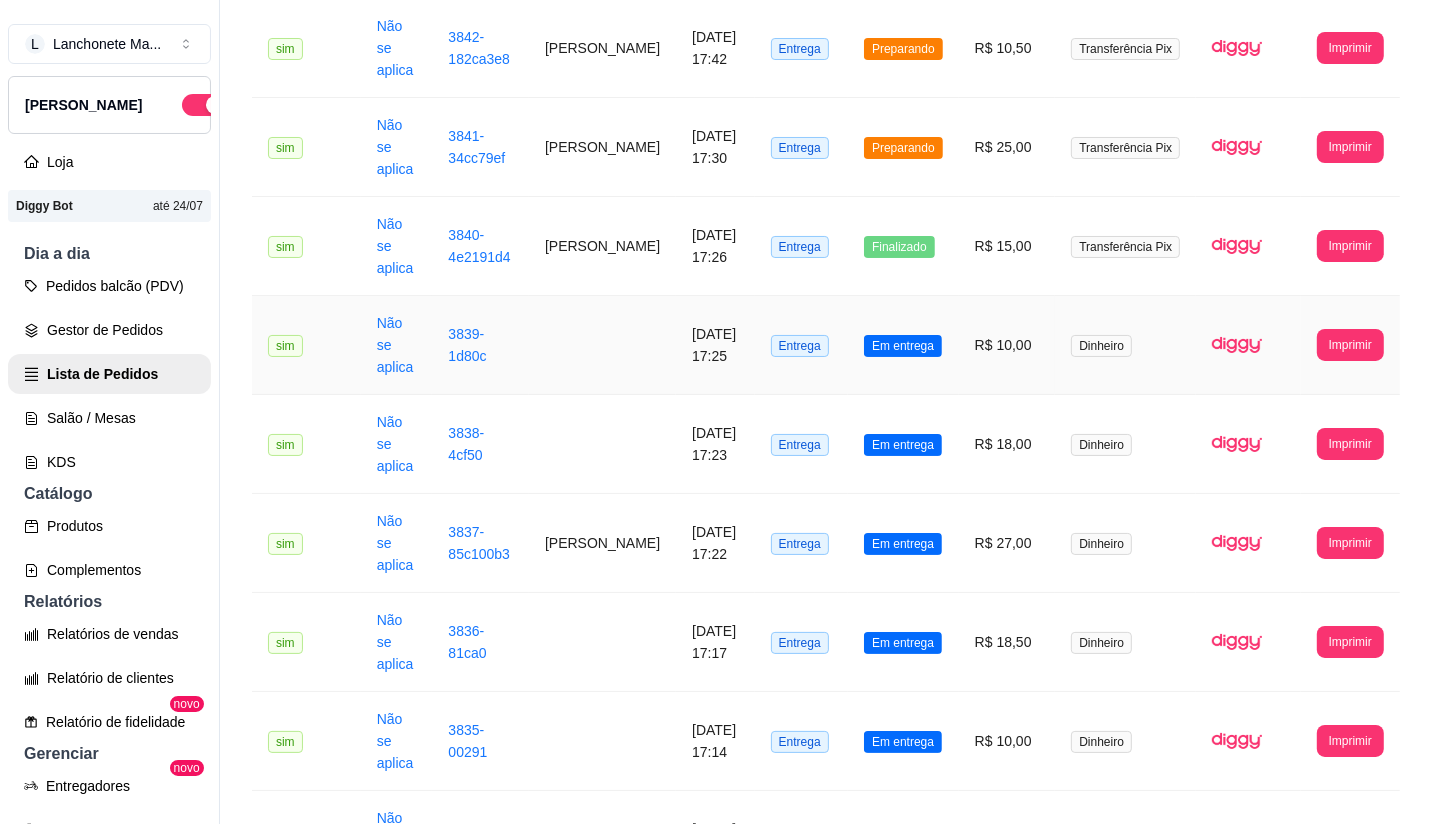 click on "R$ 10,00" at bounding box center (1007, 345) 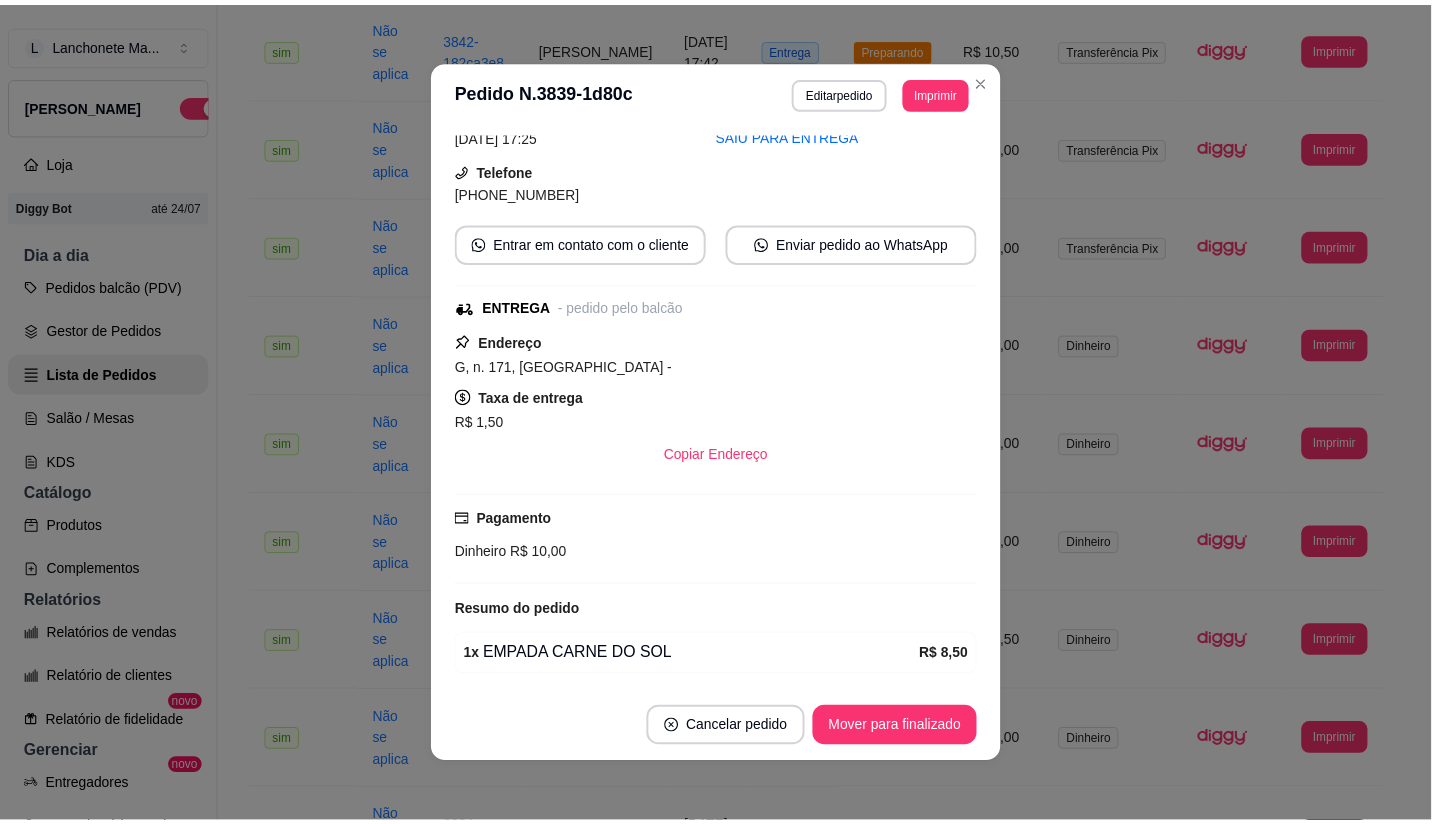 scroll, scrollTop: 56, scrollLeft: 0, axis: vertical 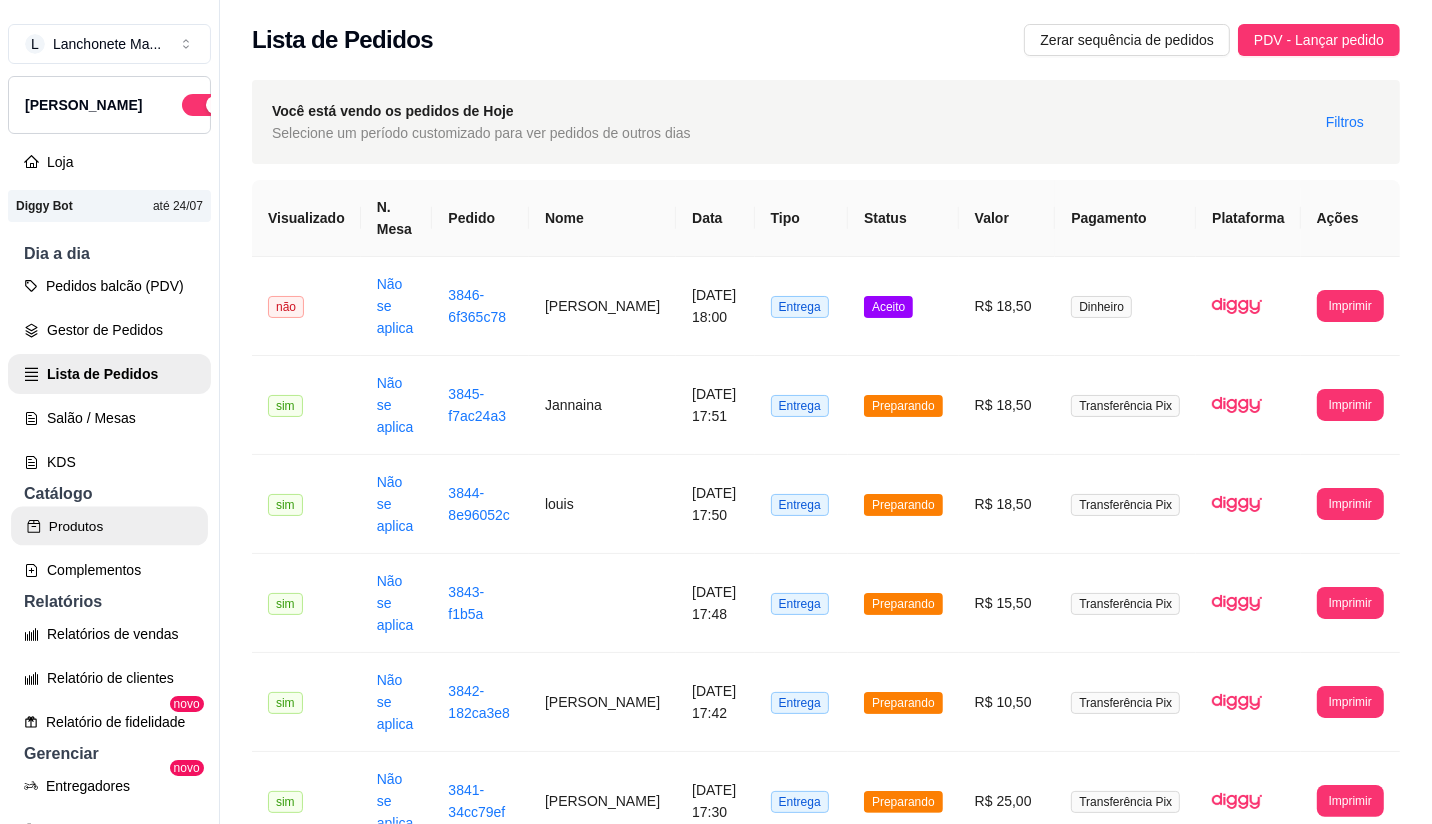 click on "Produtos" at bounding box center (109, 526) 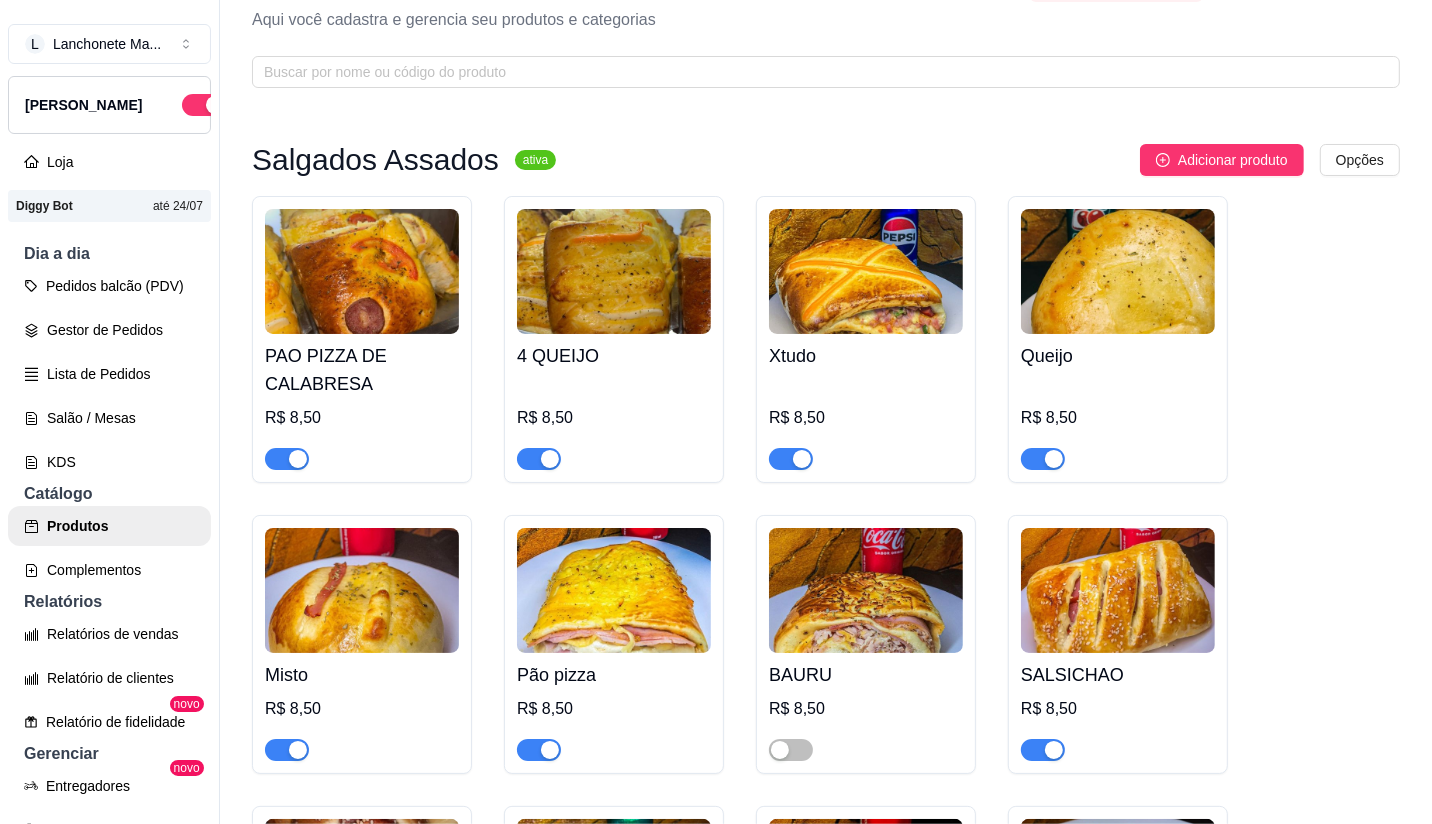 scroll, scrollTop: 111, scrollLeft: 0, axis: vertical 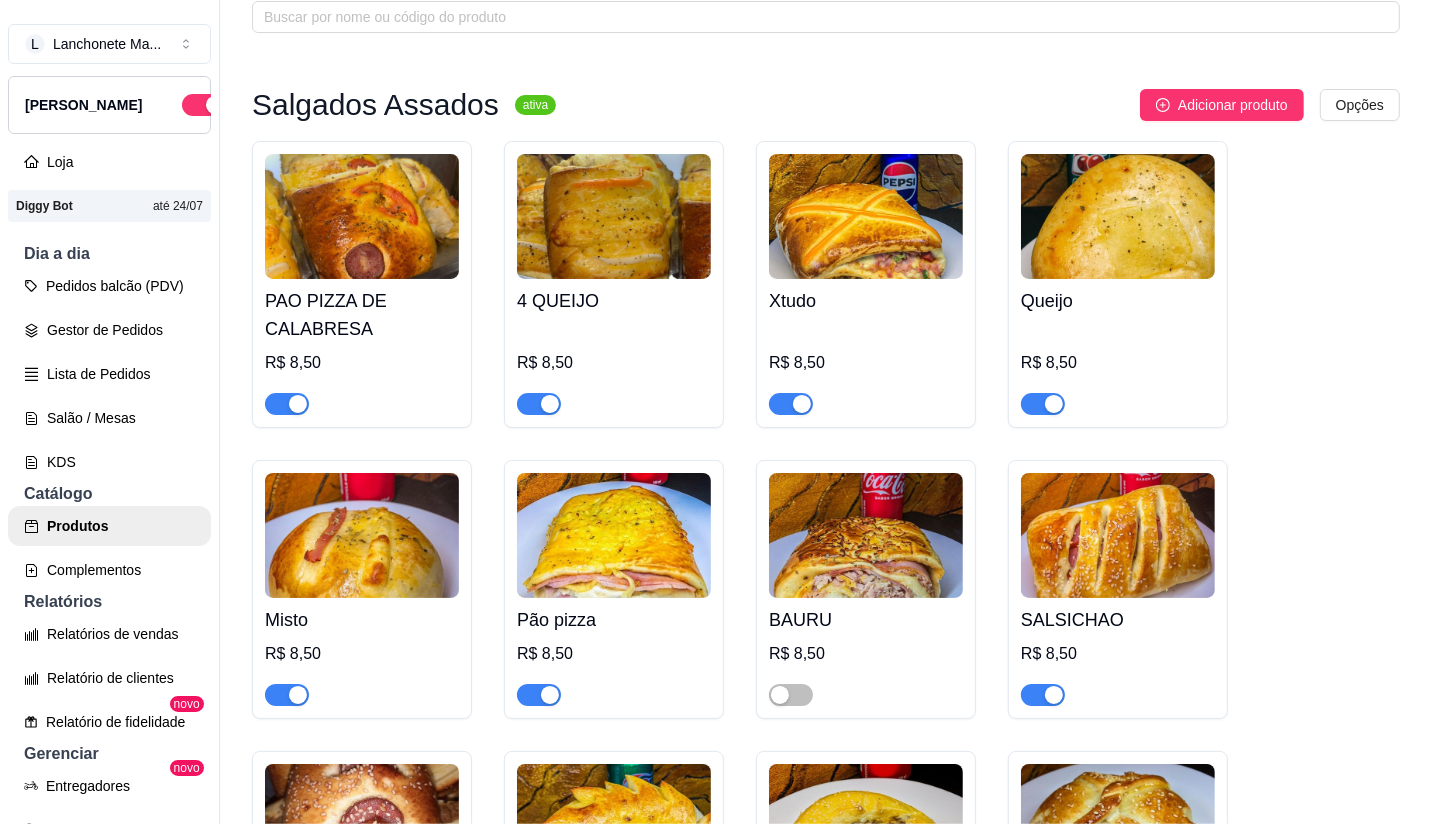 click at bounding box center [802, 404] 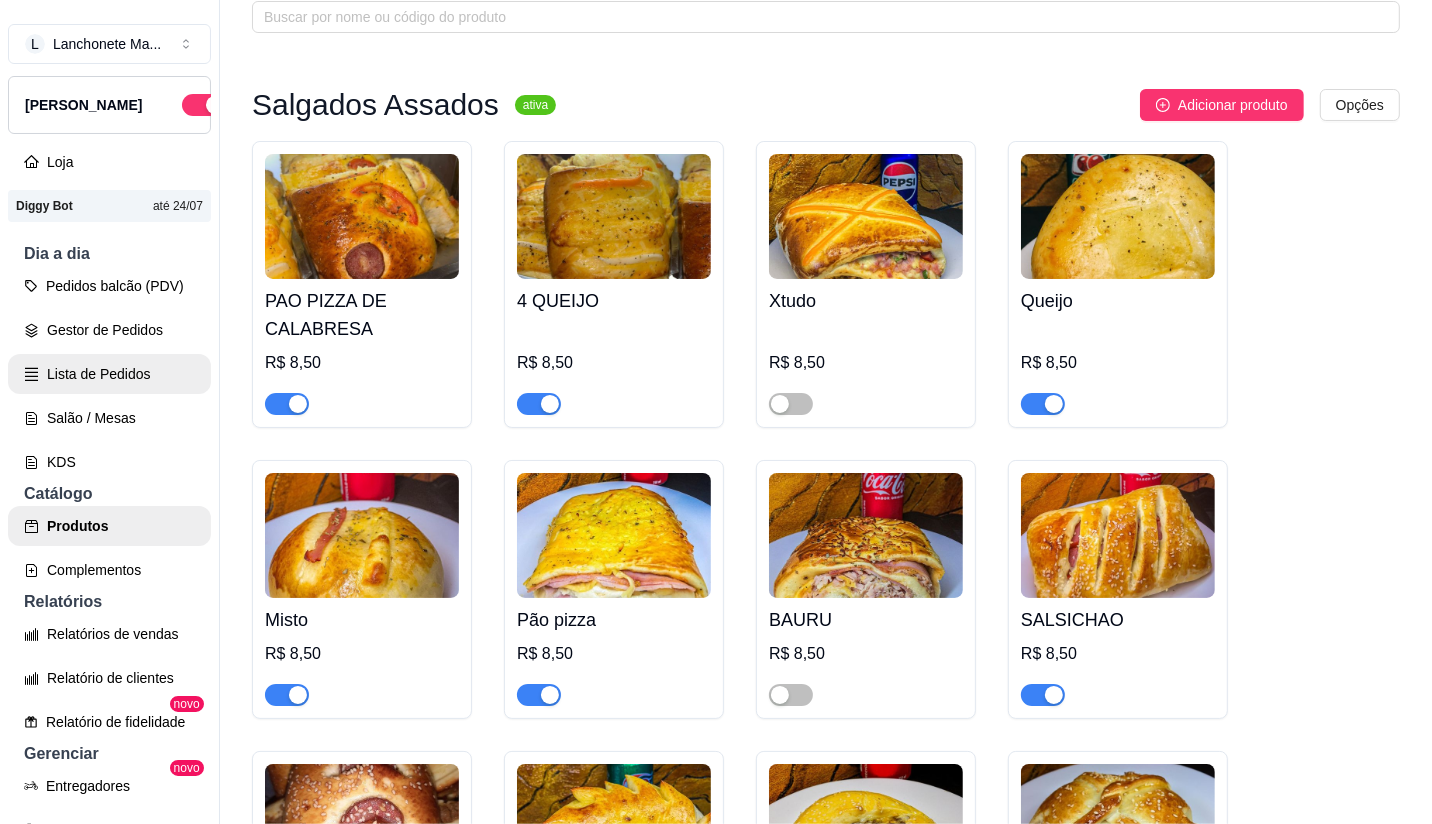 click on "Lista de Pedidos" at bounding box center (109, 374) 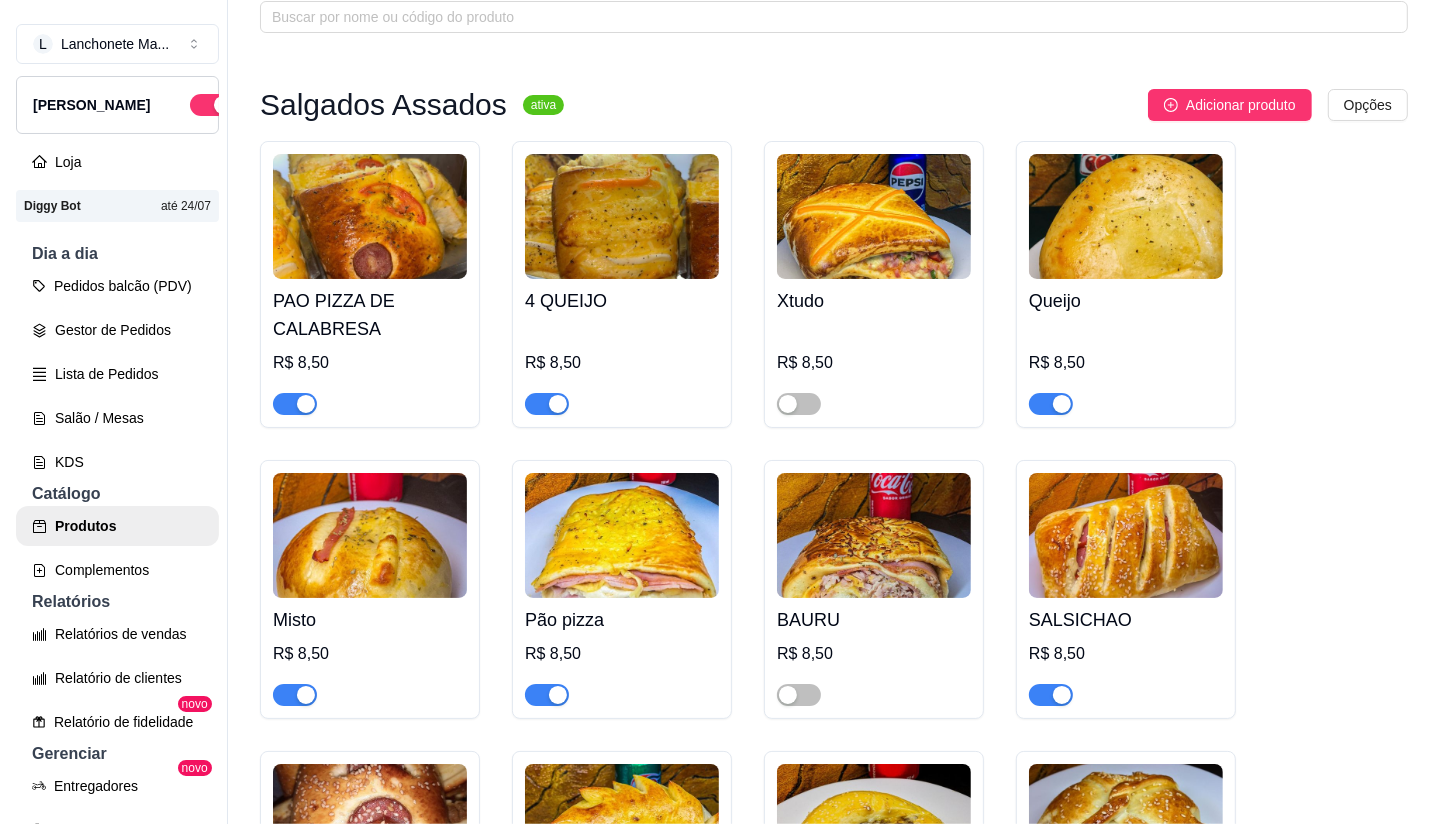 scroll, scrollTop: 0, scrollLeft: 0, axis: both 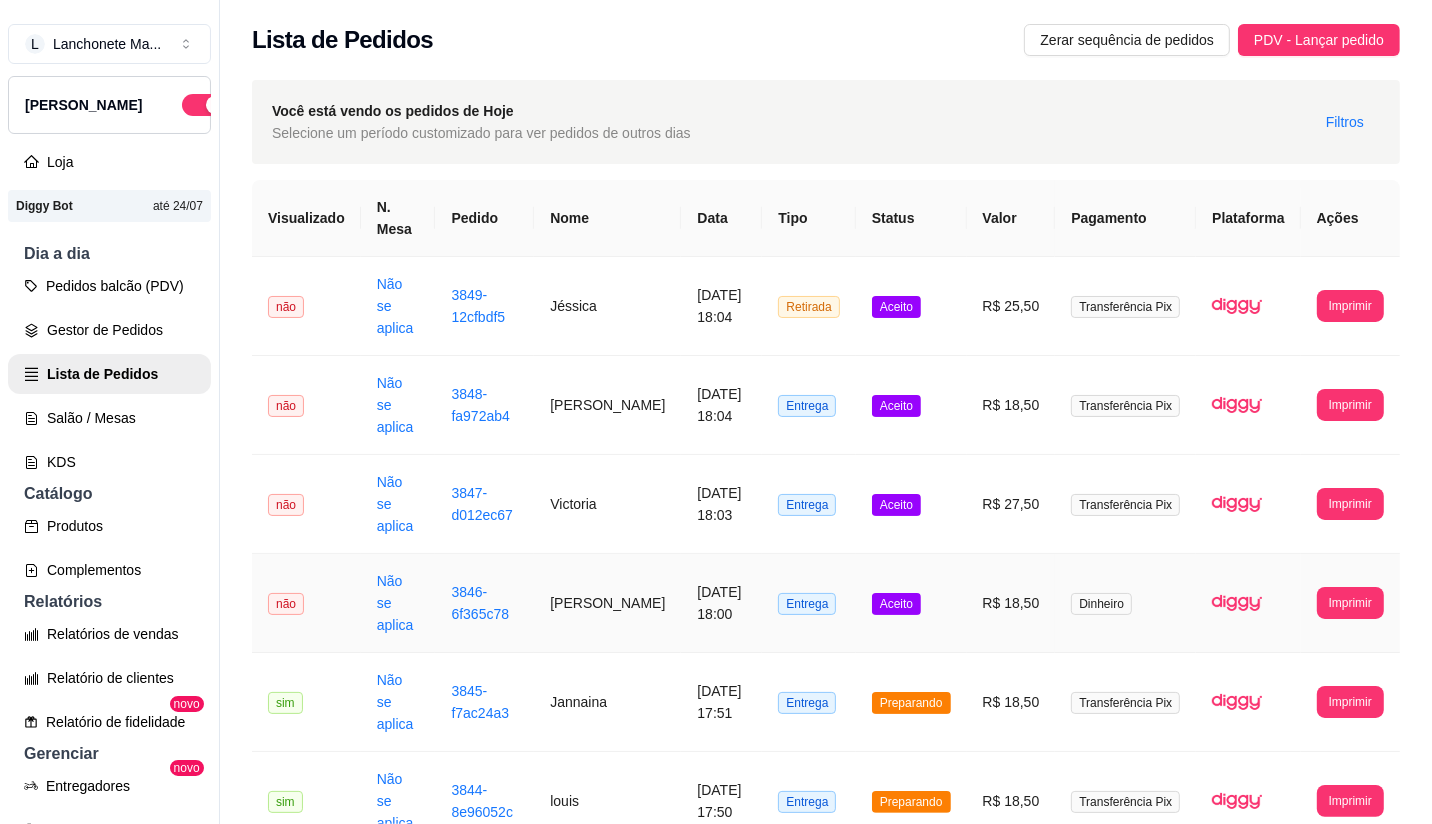 click on "Aceito" at bounding box center [896, 604] 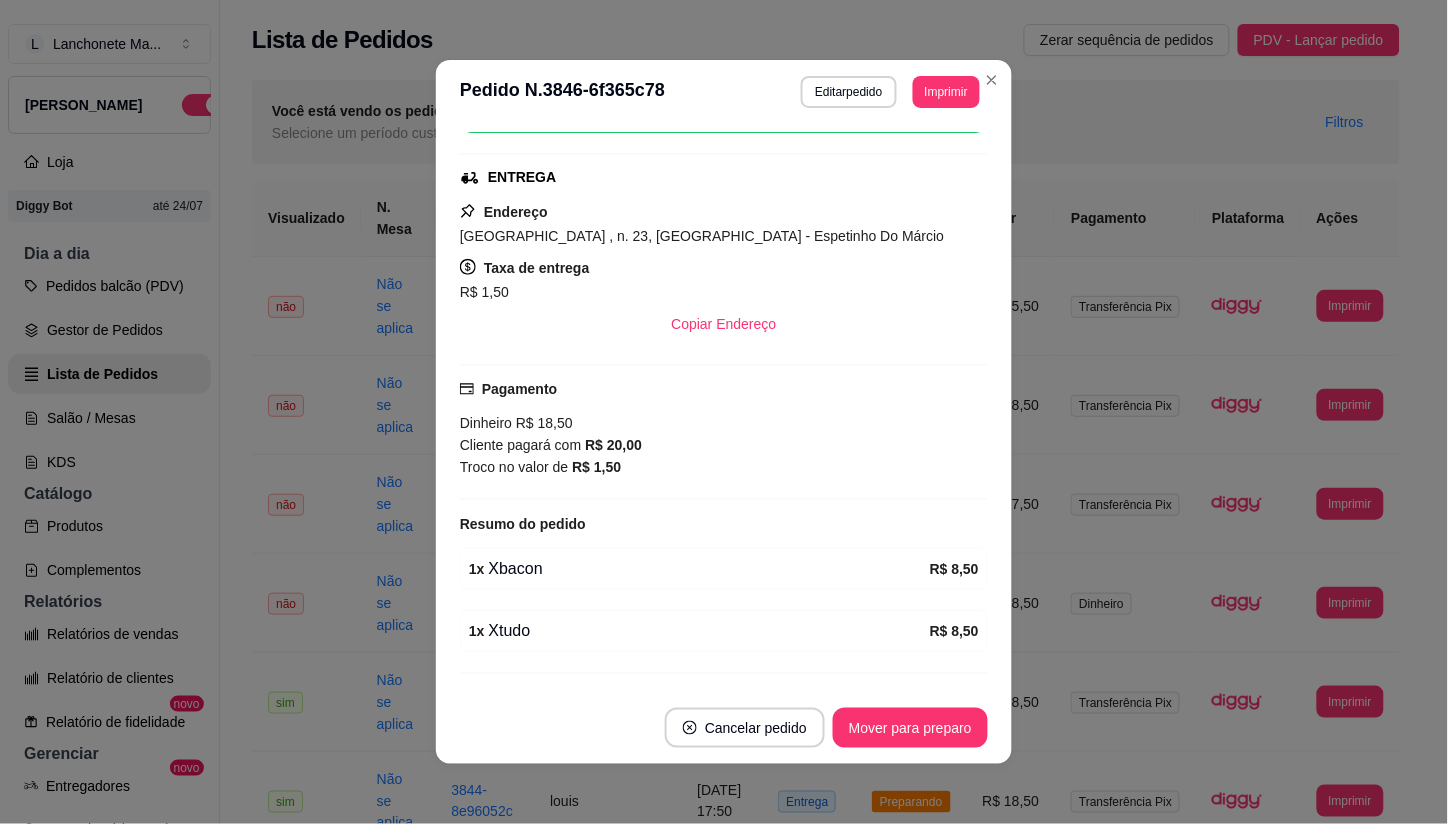 scroll, scrollTop: 333, scrollLeft: 0, axis: vertical 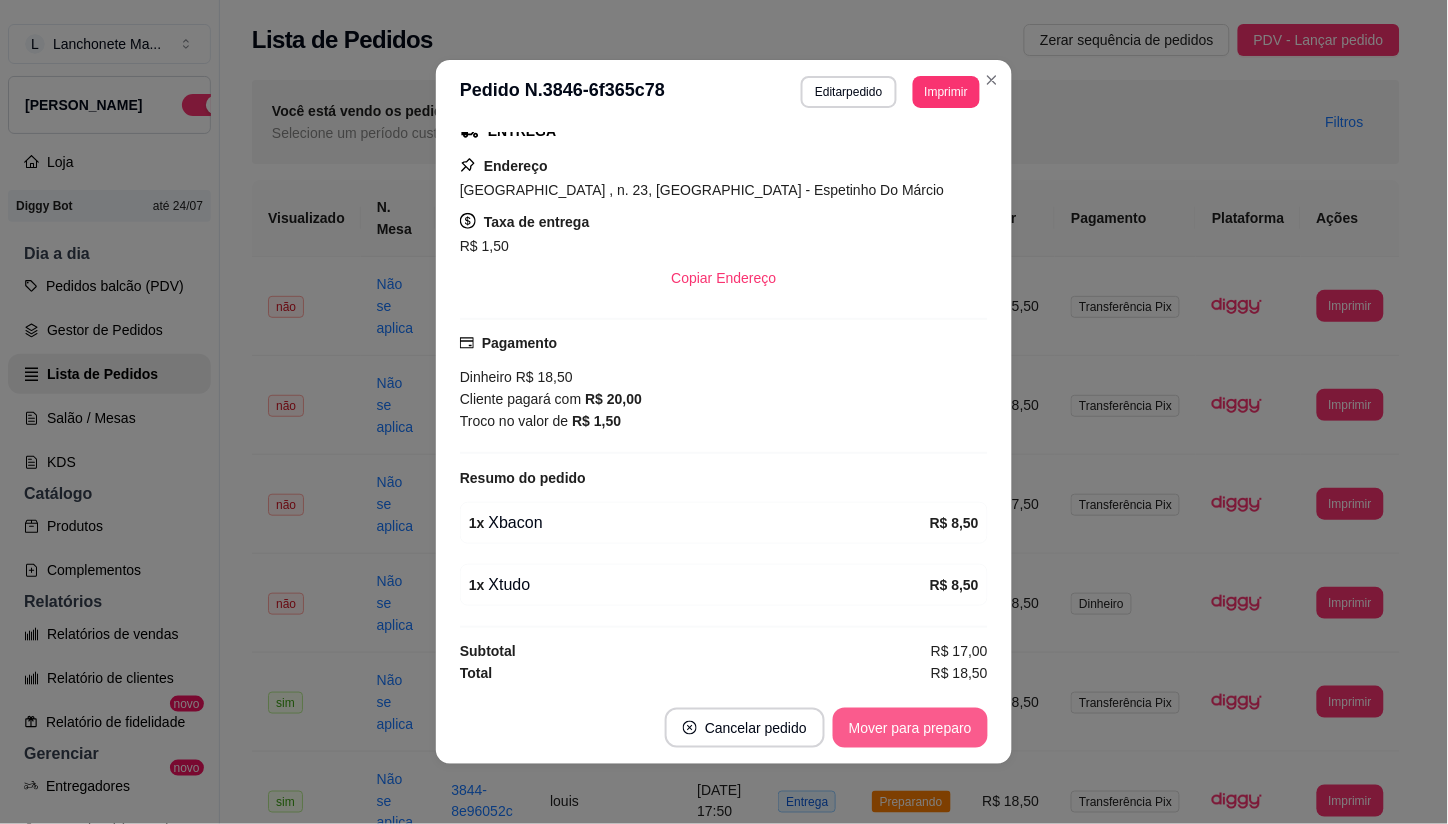 click on "Mover para preparo" at bounding box center (910, 728) 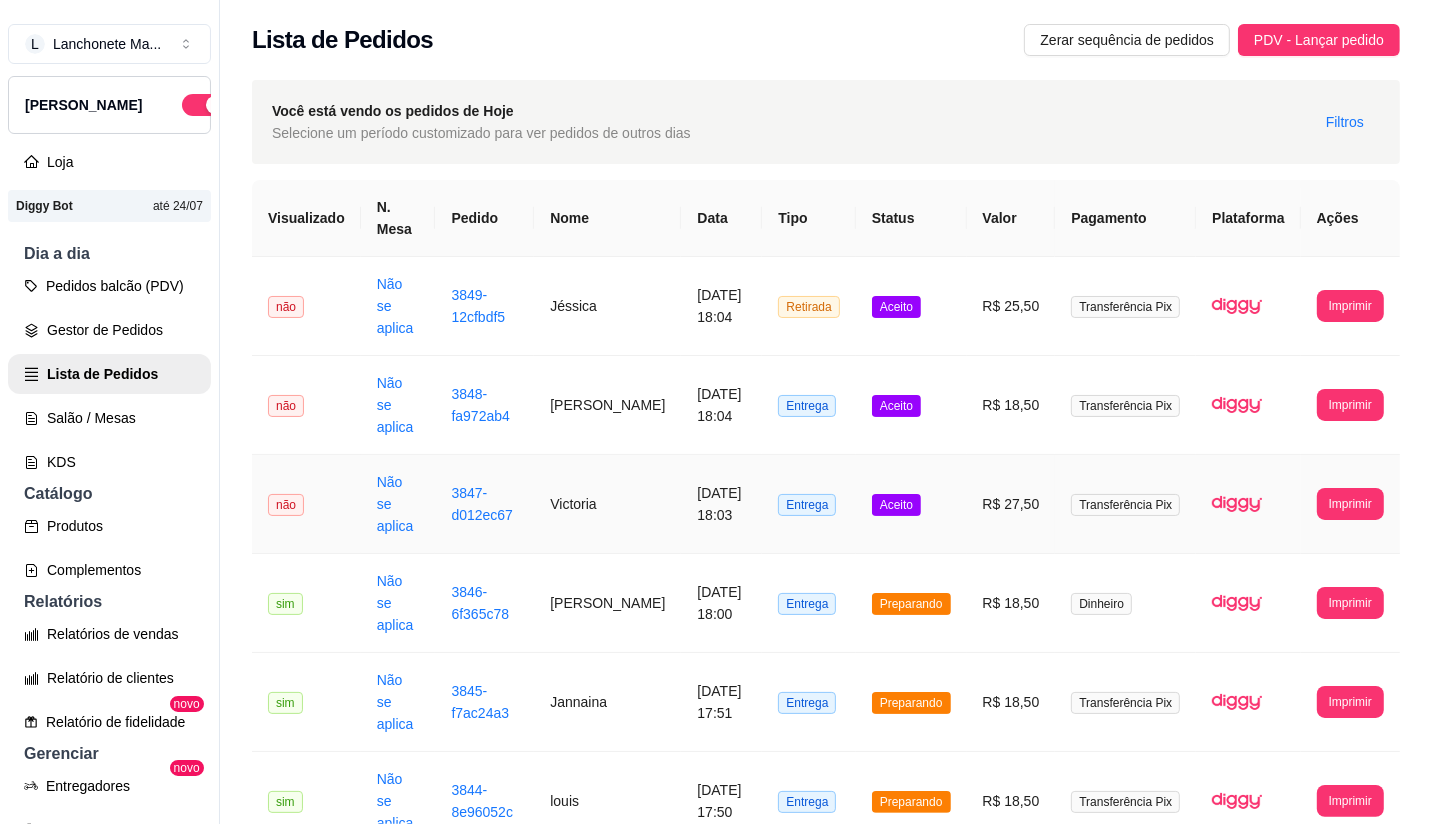 click on "Aceito" at bounding box center (896, 505) 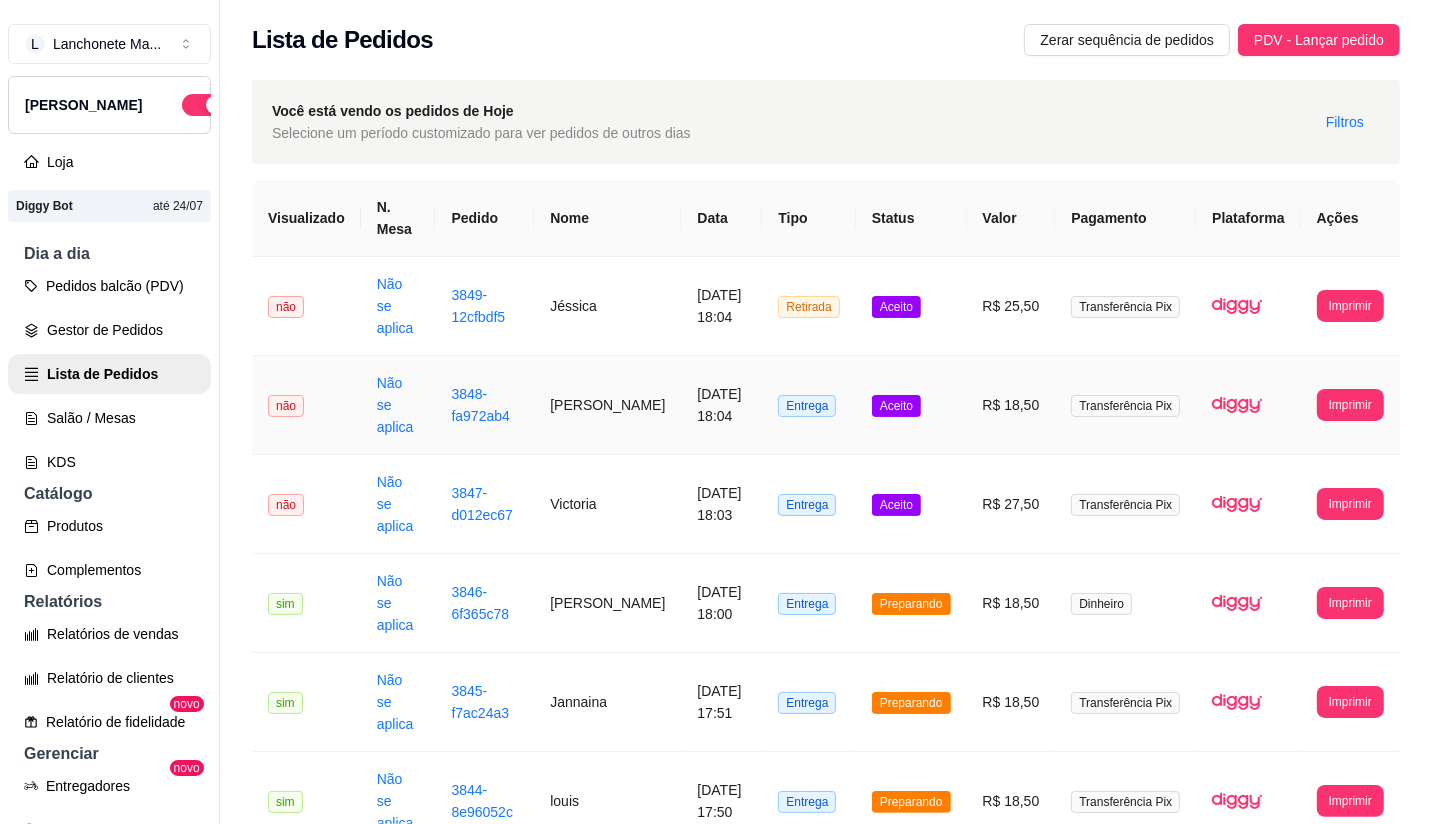 click on "Aceito" at bounding box center [911, 405] 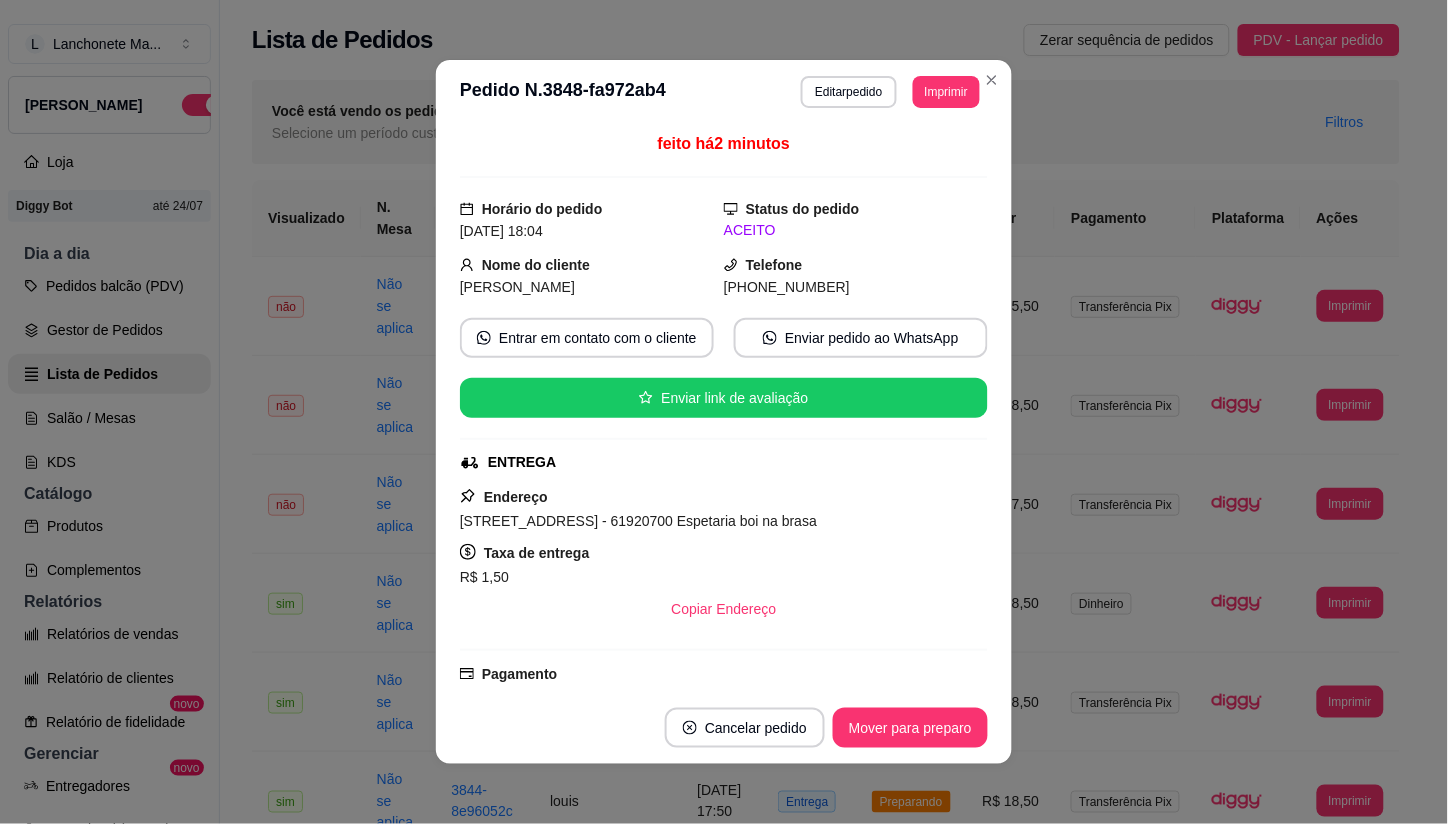 click on "Mover para preparo" at bounding box center (910, 728) 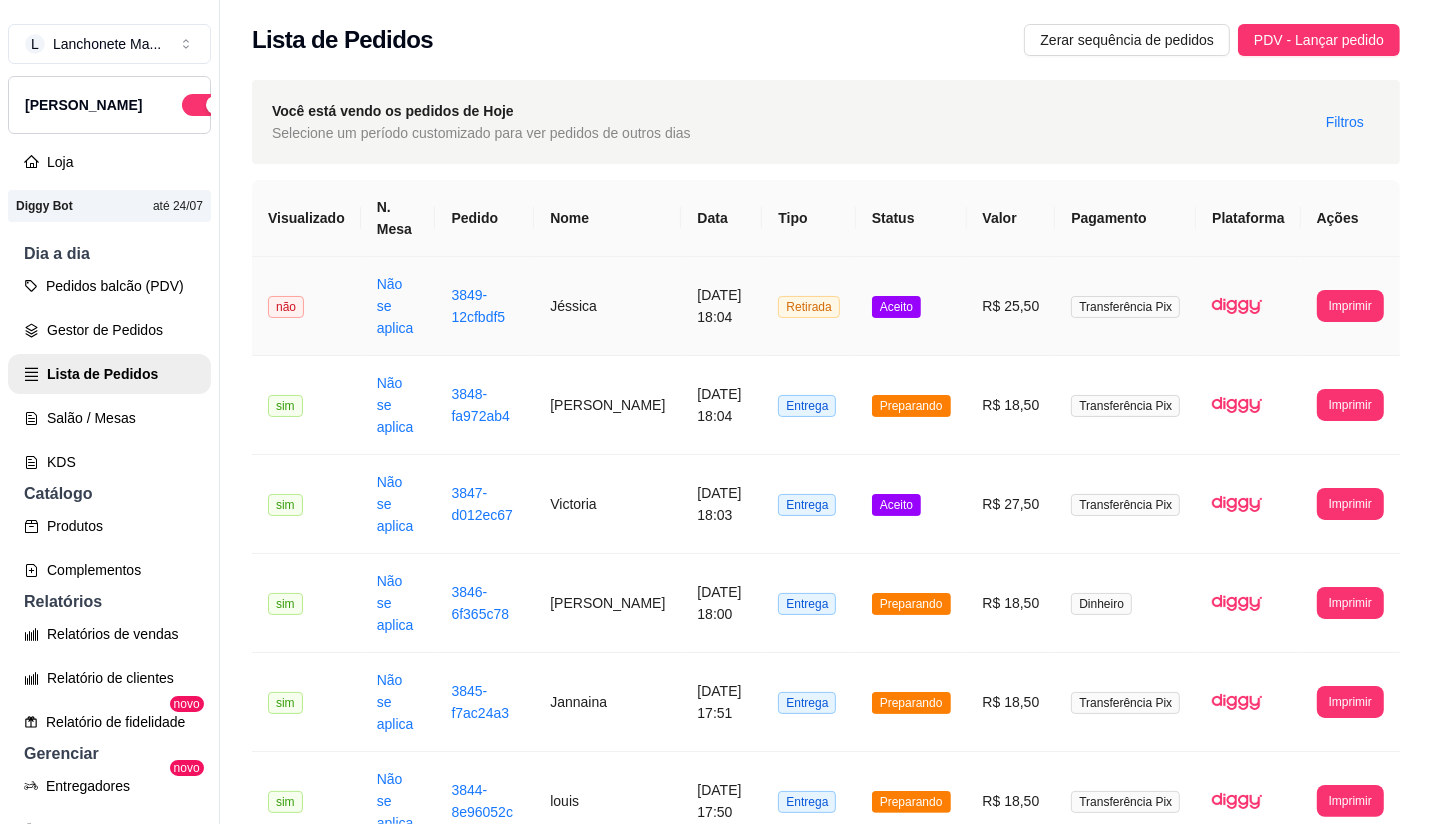 click on "Aceito" at bounding box center [911, 306] 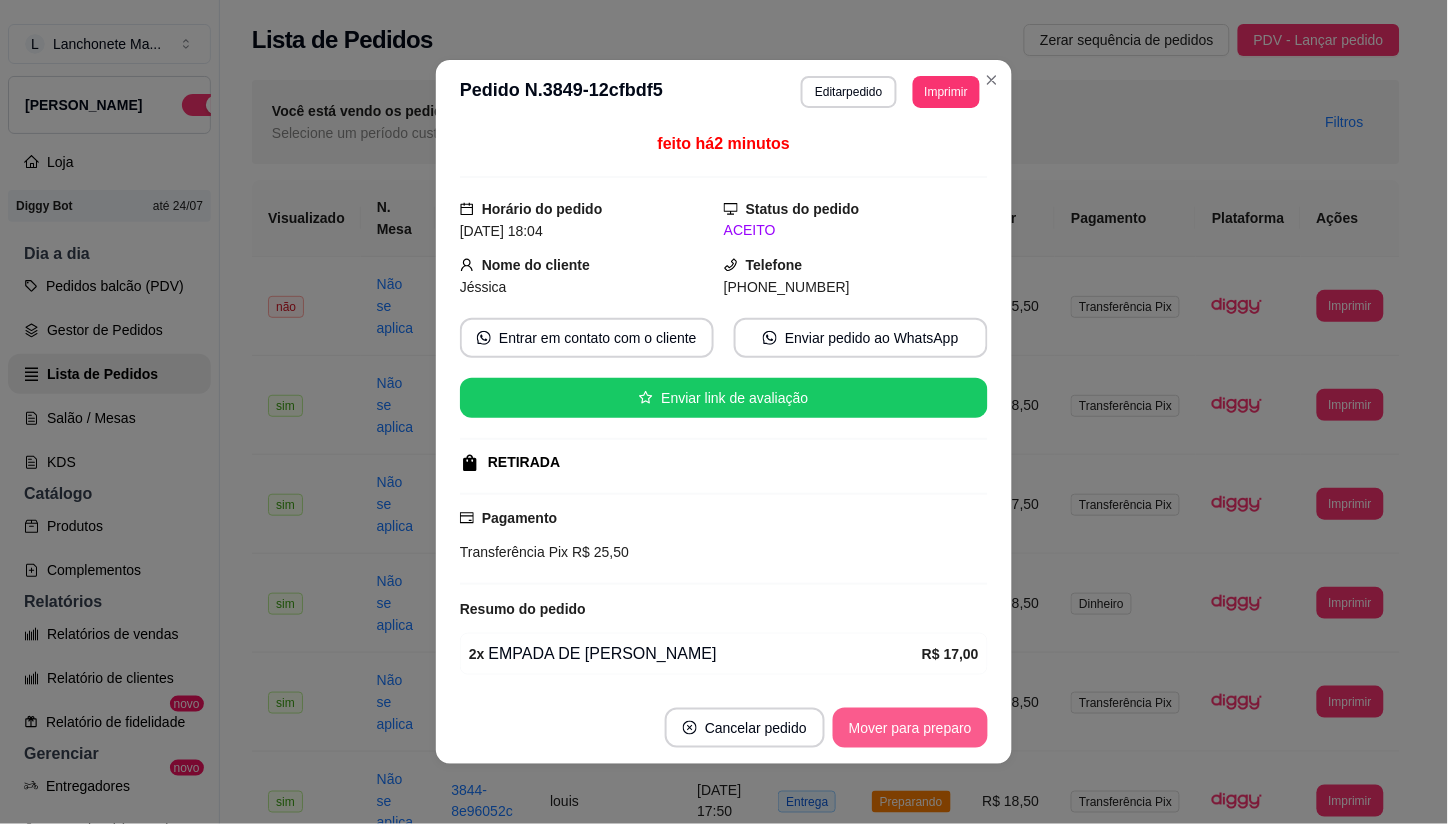 click on "Mover para preparo" at bounding box center (910, 728) 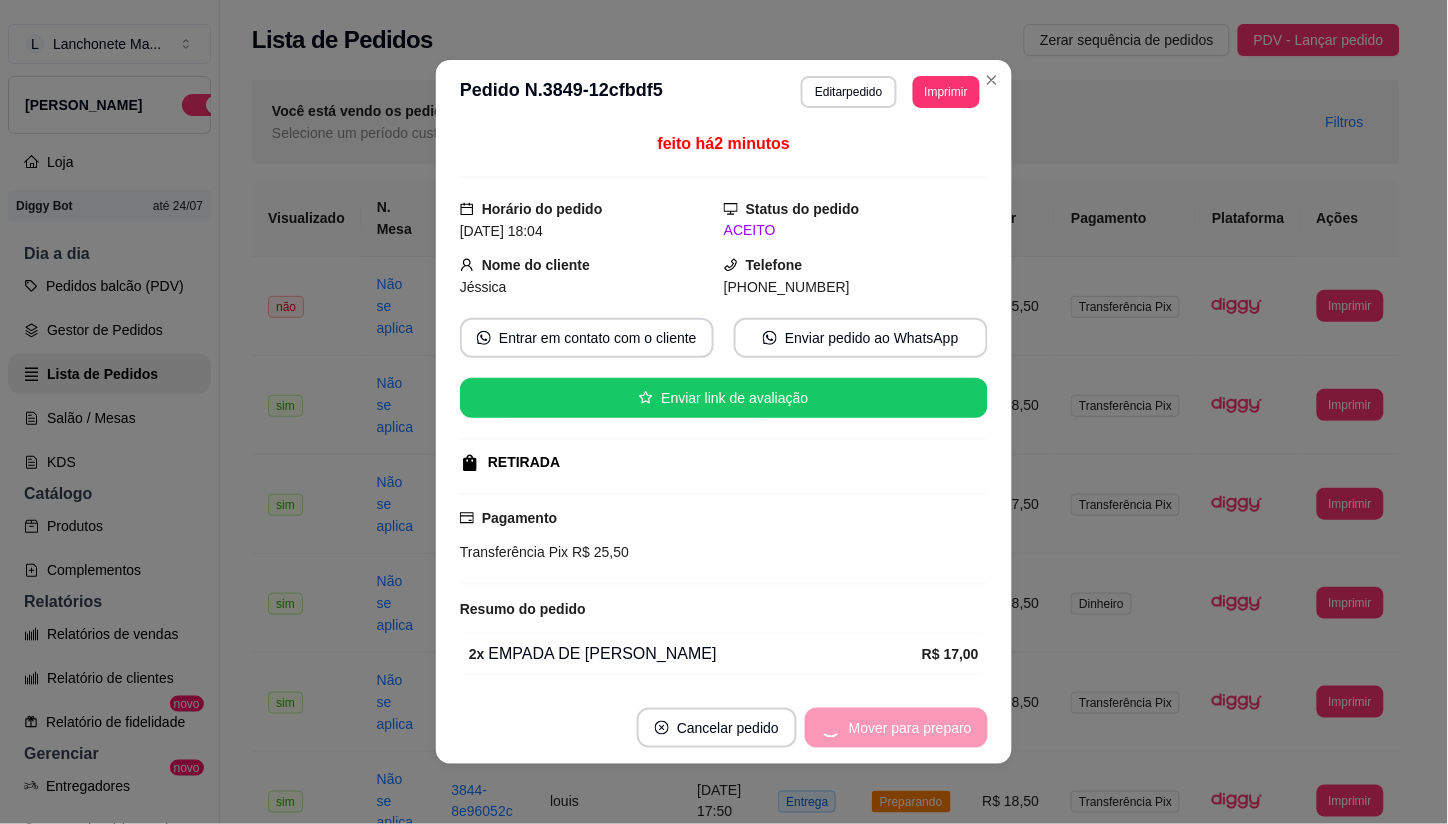 click on "Mover para preparo" at bounding box center [896, 728] 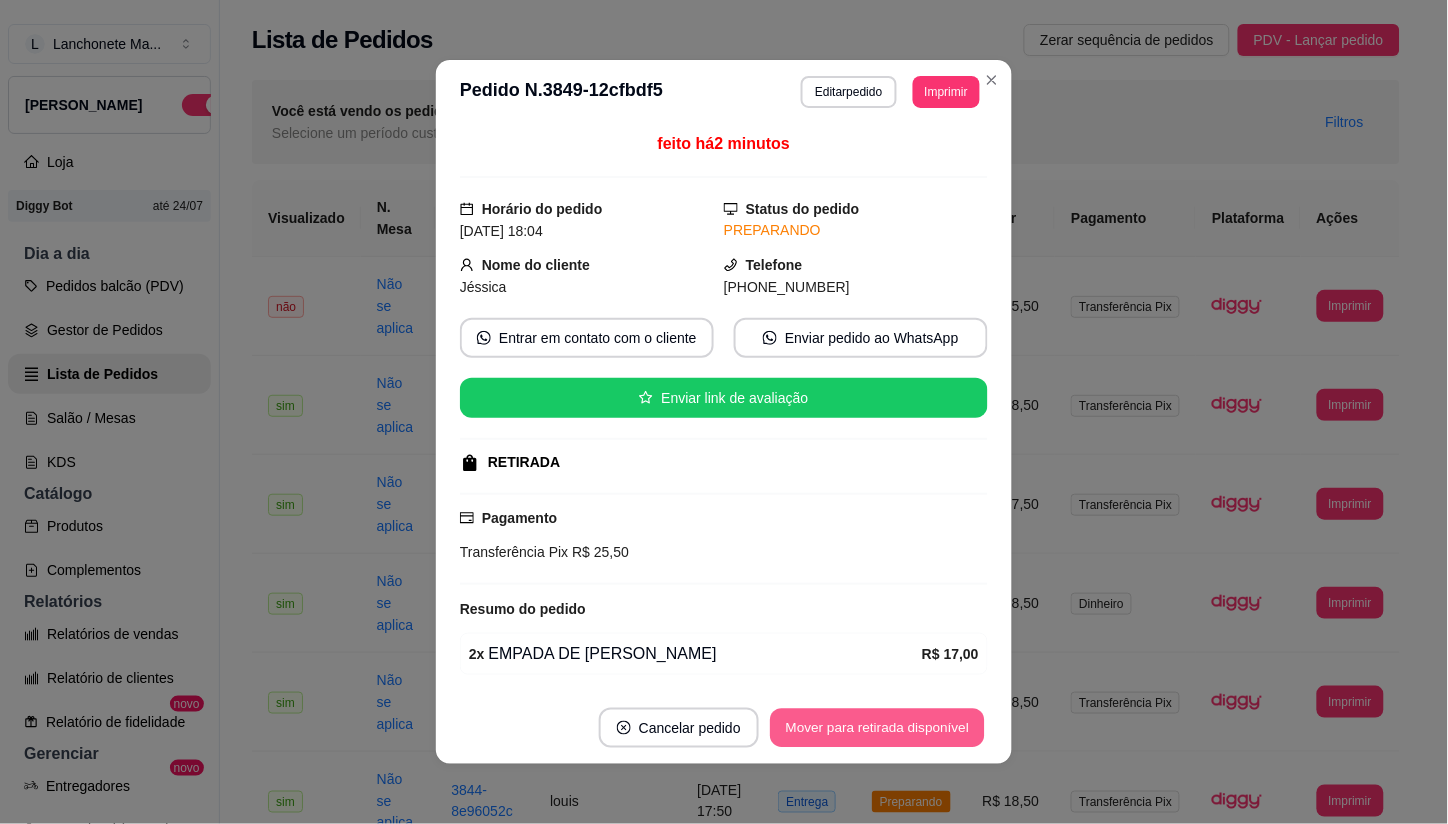 click on "Mover para retirada disponível" at bounding box center (877, 728) 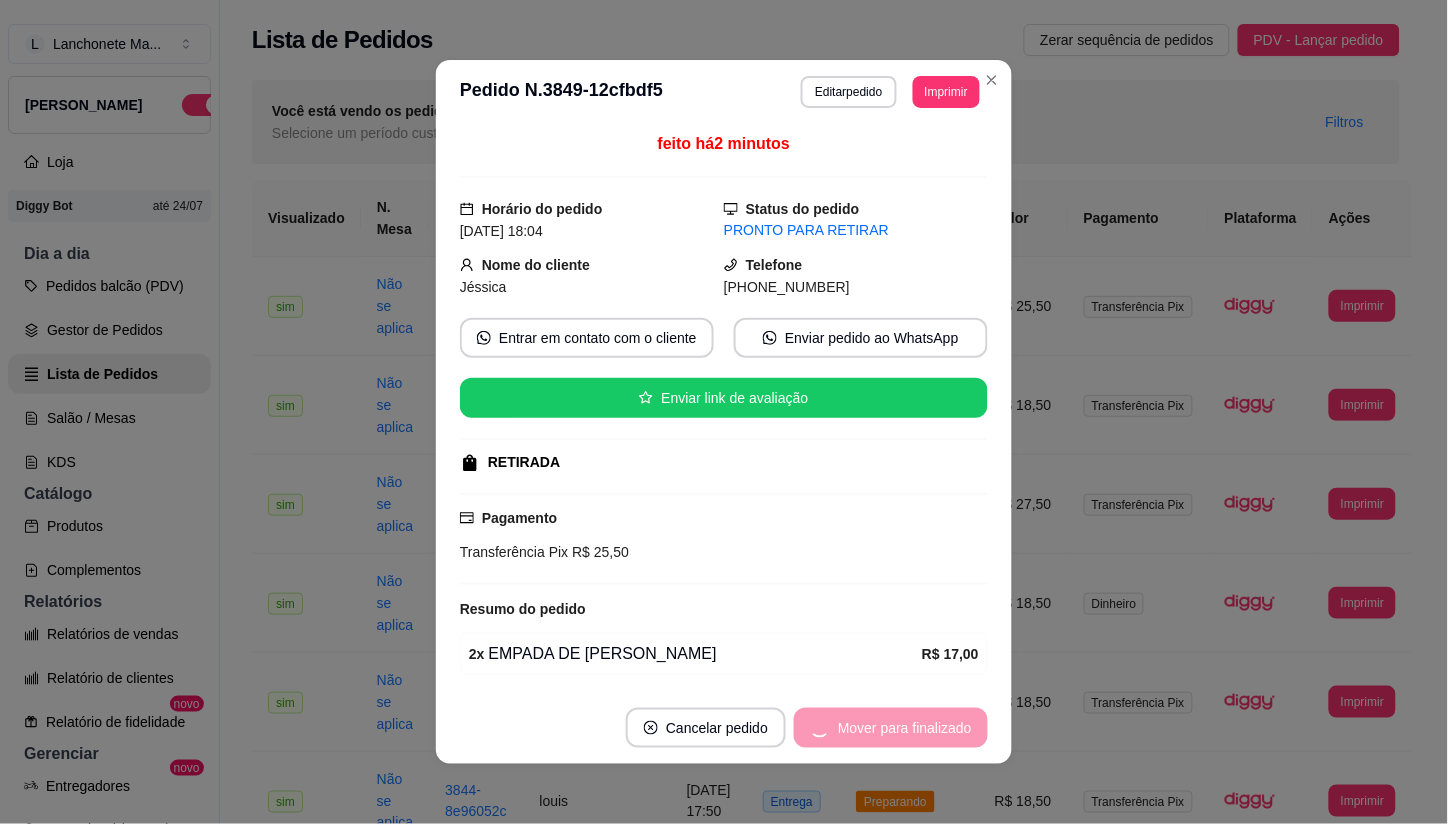 click on "Cancelar pedido" at bounding box center [706, 728] 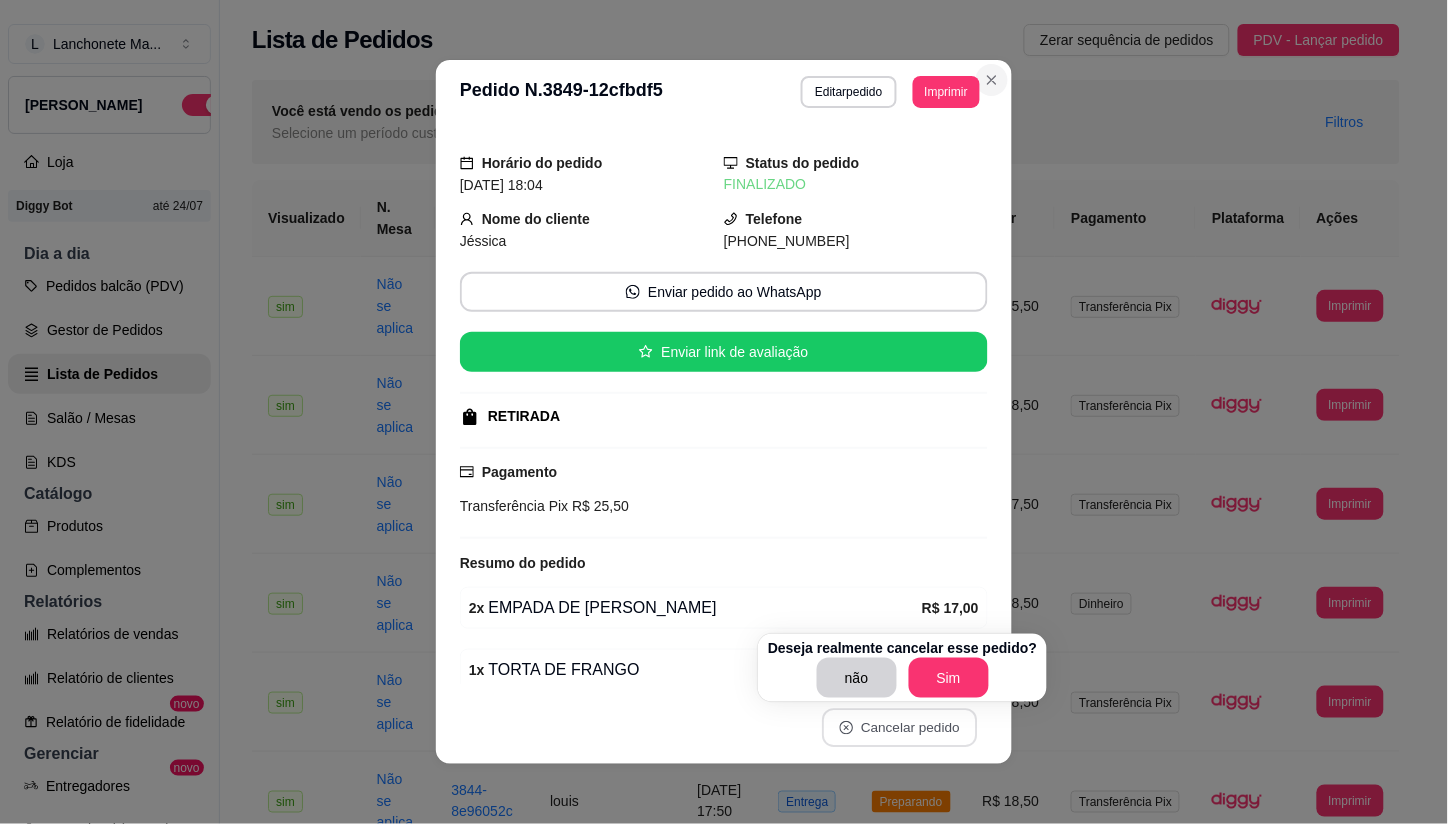 click 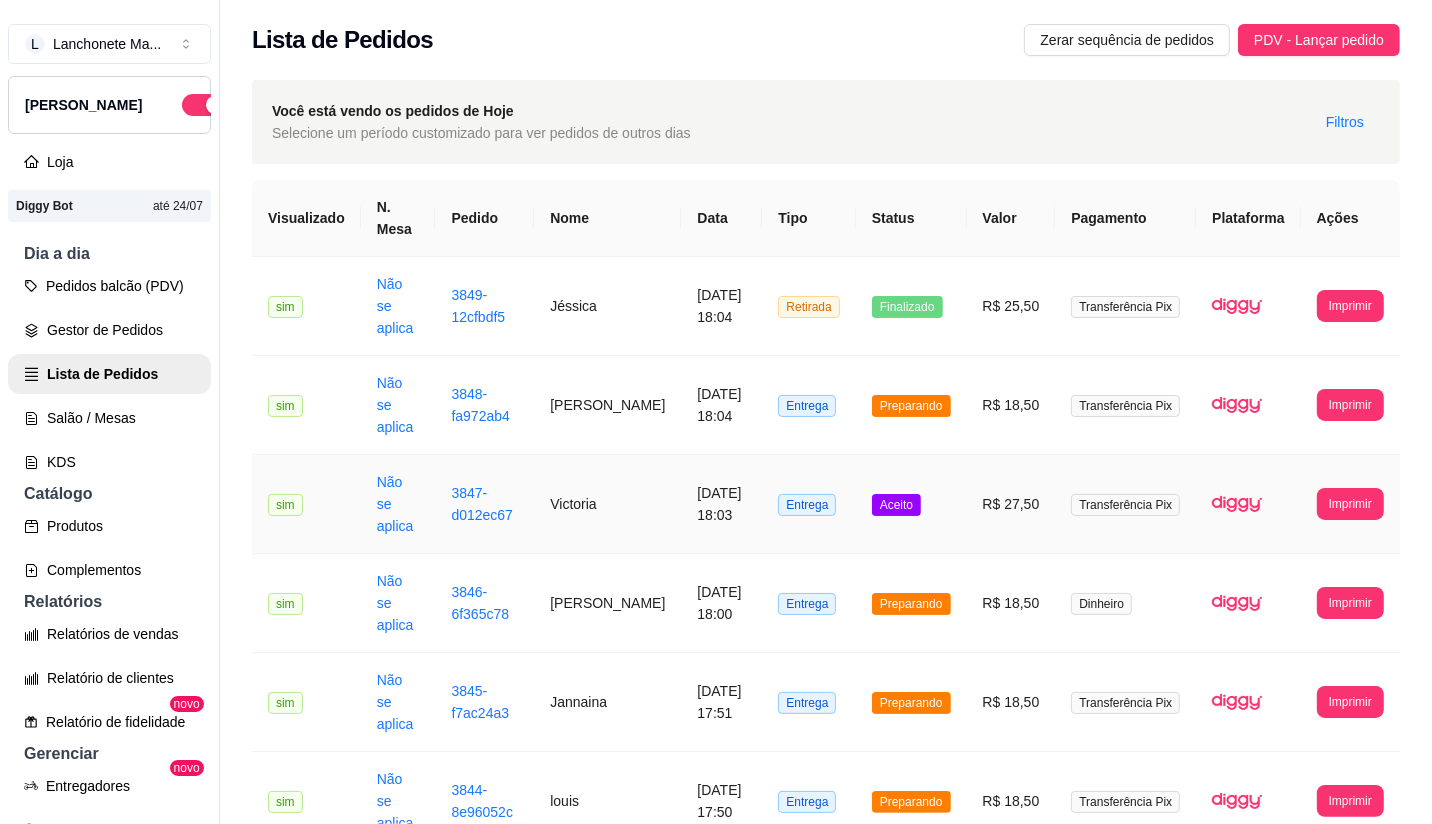 click on "Aceito" at bounding box center (896, 505) 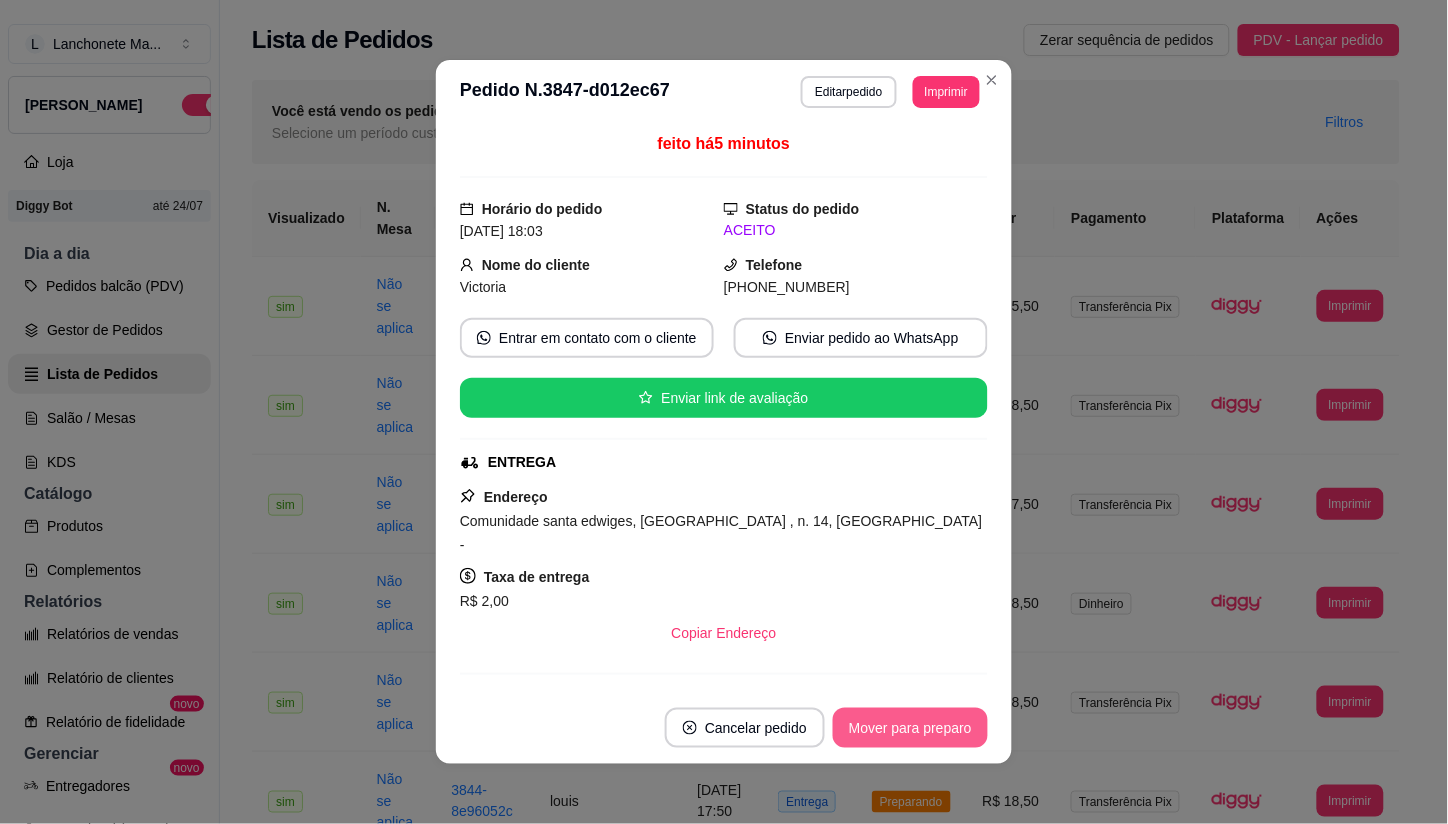 click on "Mover para preparo" at bounding box center [910, 728] 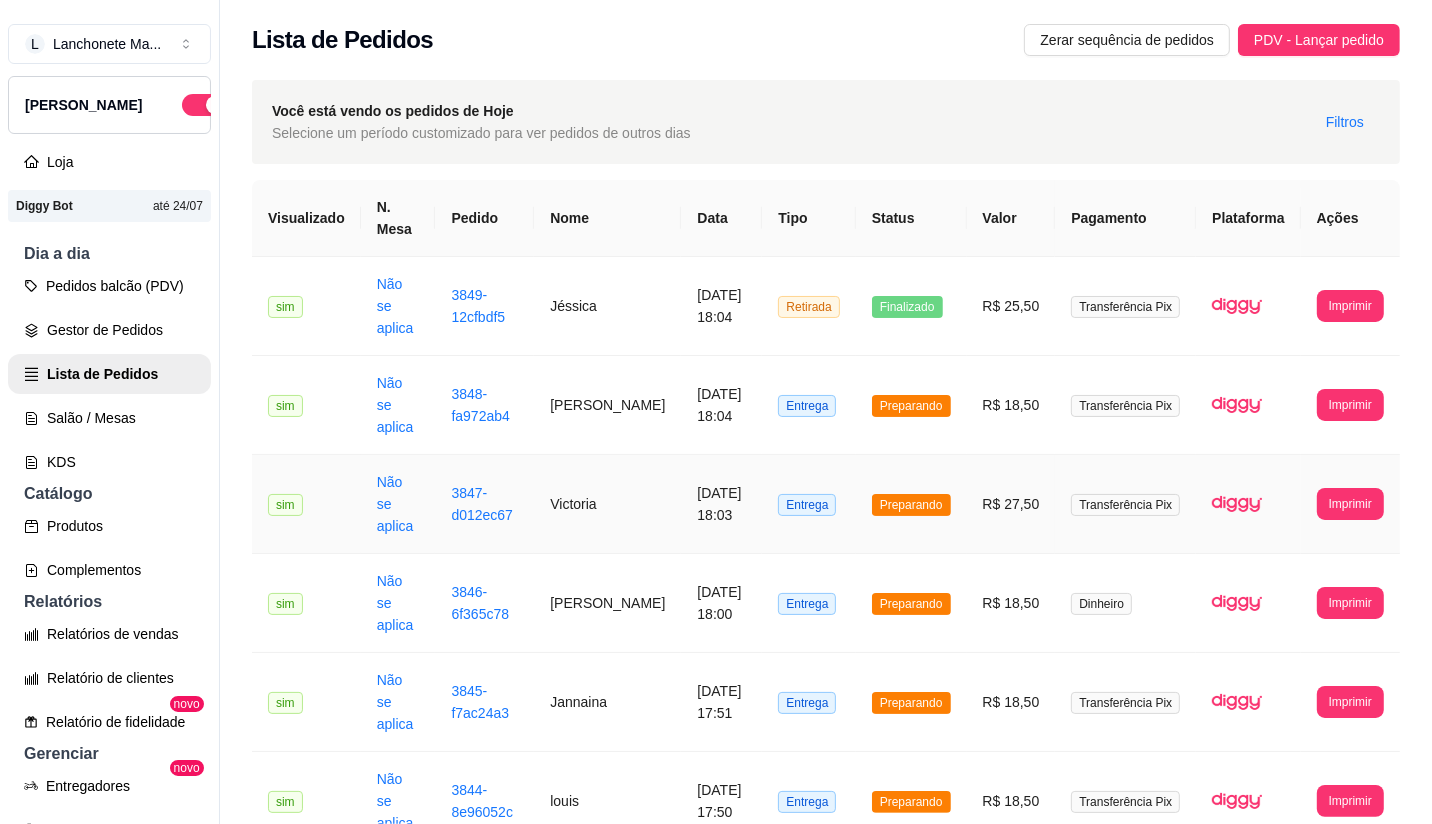 click on "[DATE] 18:03" at bounding box center [721, 504] 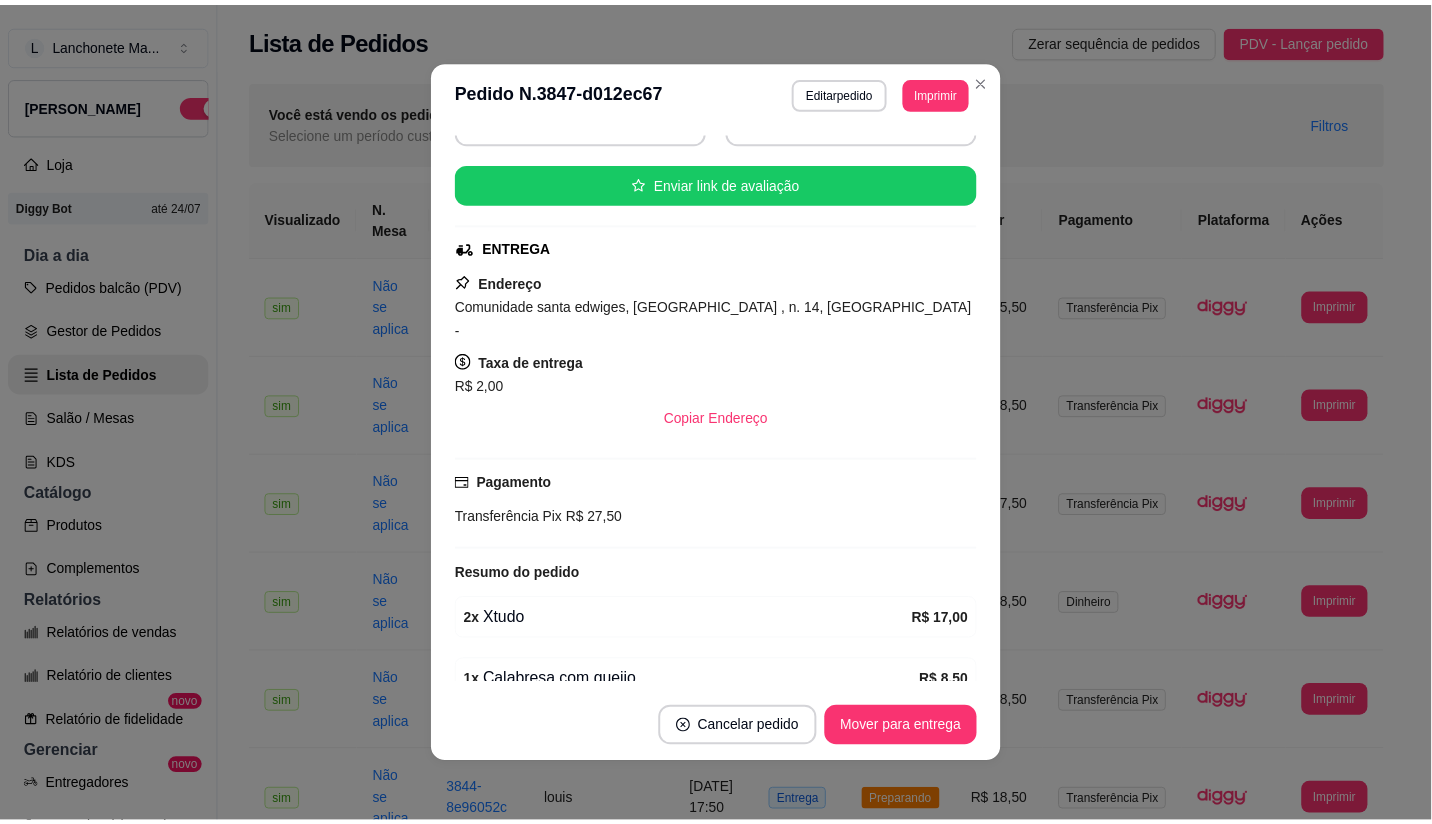scroll, scrollTop: 290, scrollLeft: 0, axis: vertical 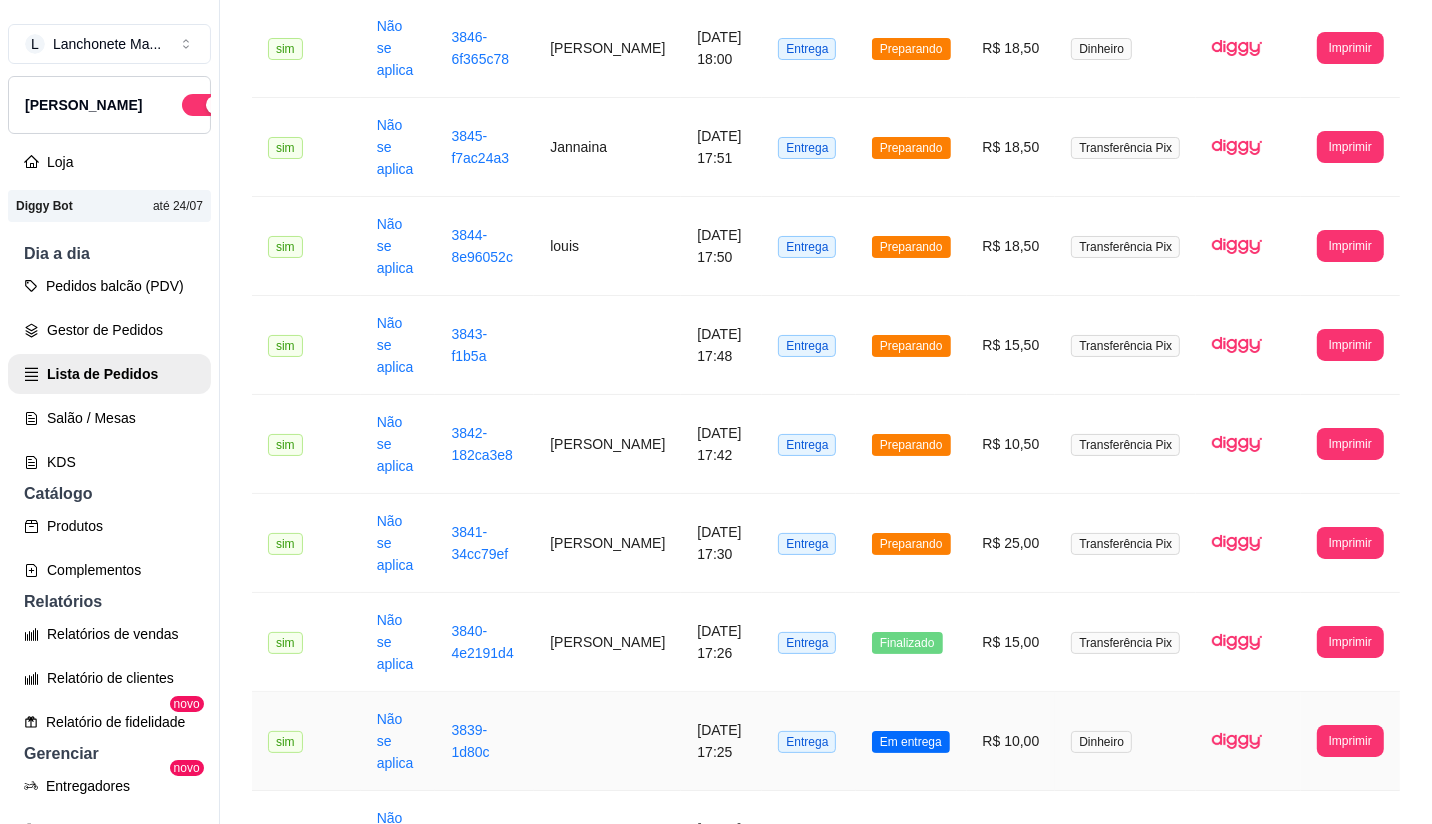 click on "Em entrega" at bounding box center [911, 742] 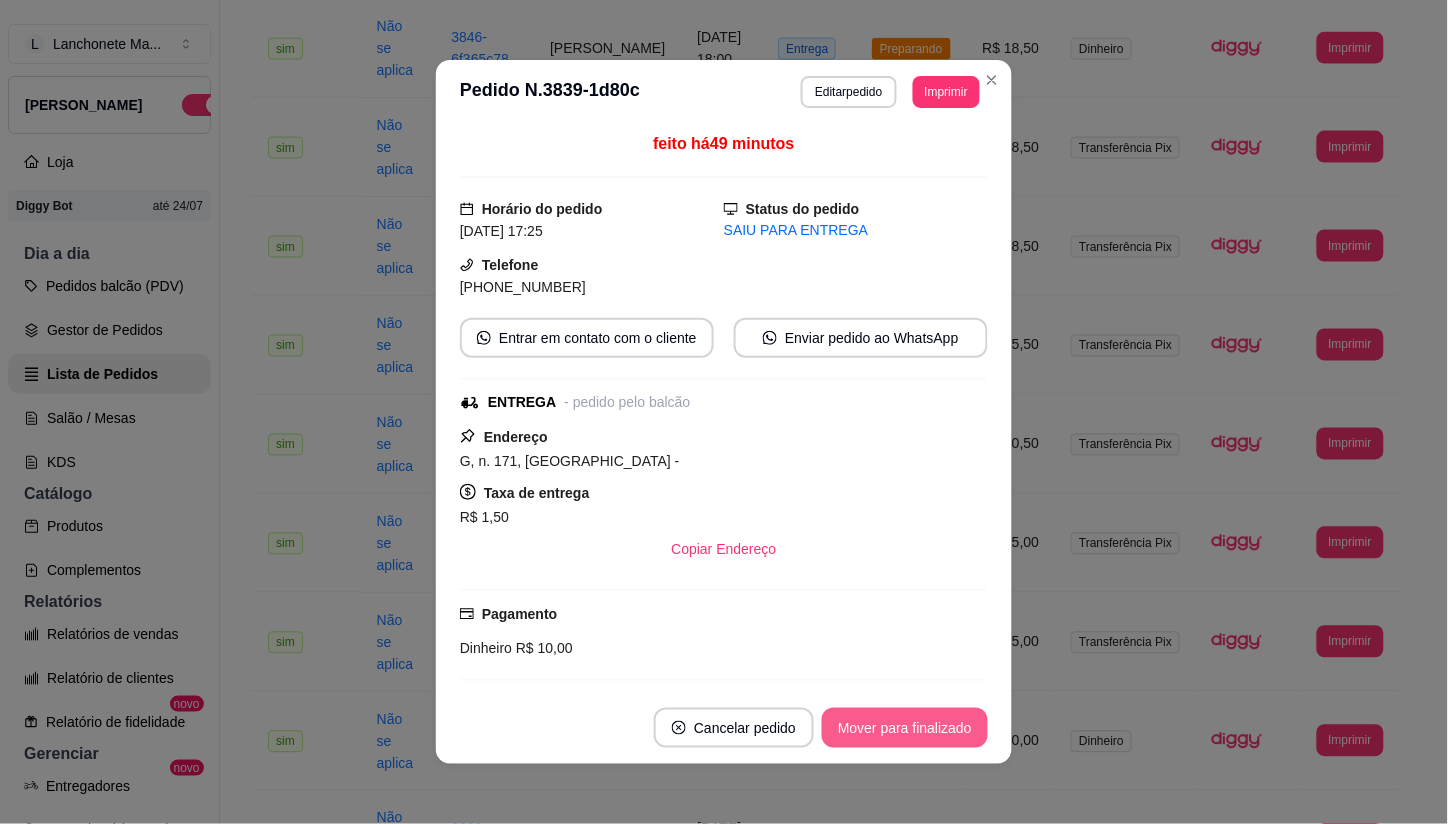 click on "Mover para finalizado" at bounding box center [905, 728] 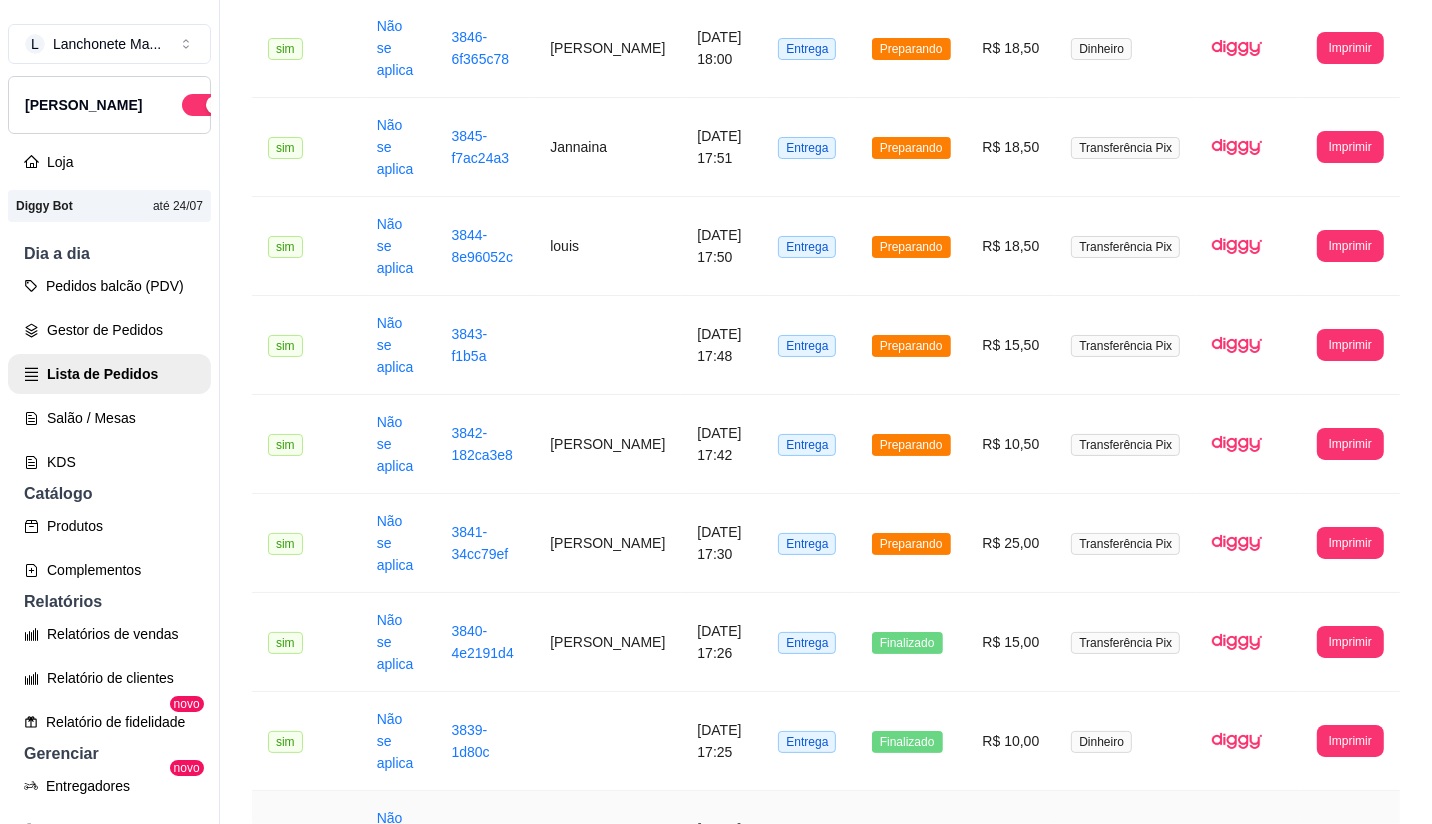 click on "Em entrega" at bounding box center [911, 841] 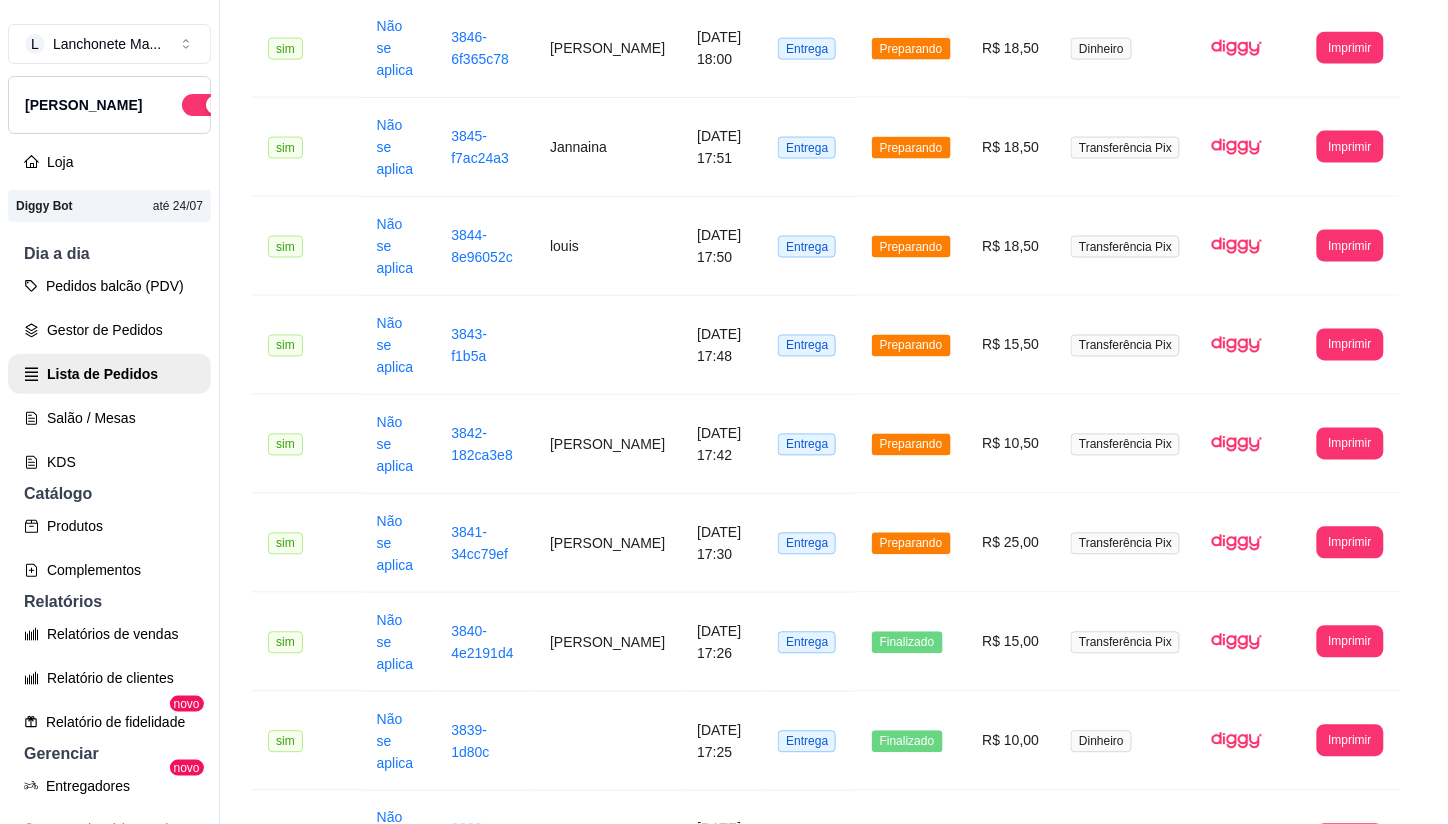 click on "Mover para finalizado" at bounding box center (905, 729) 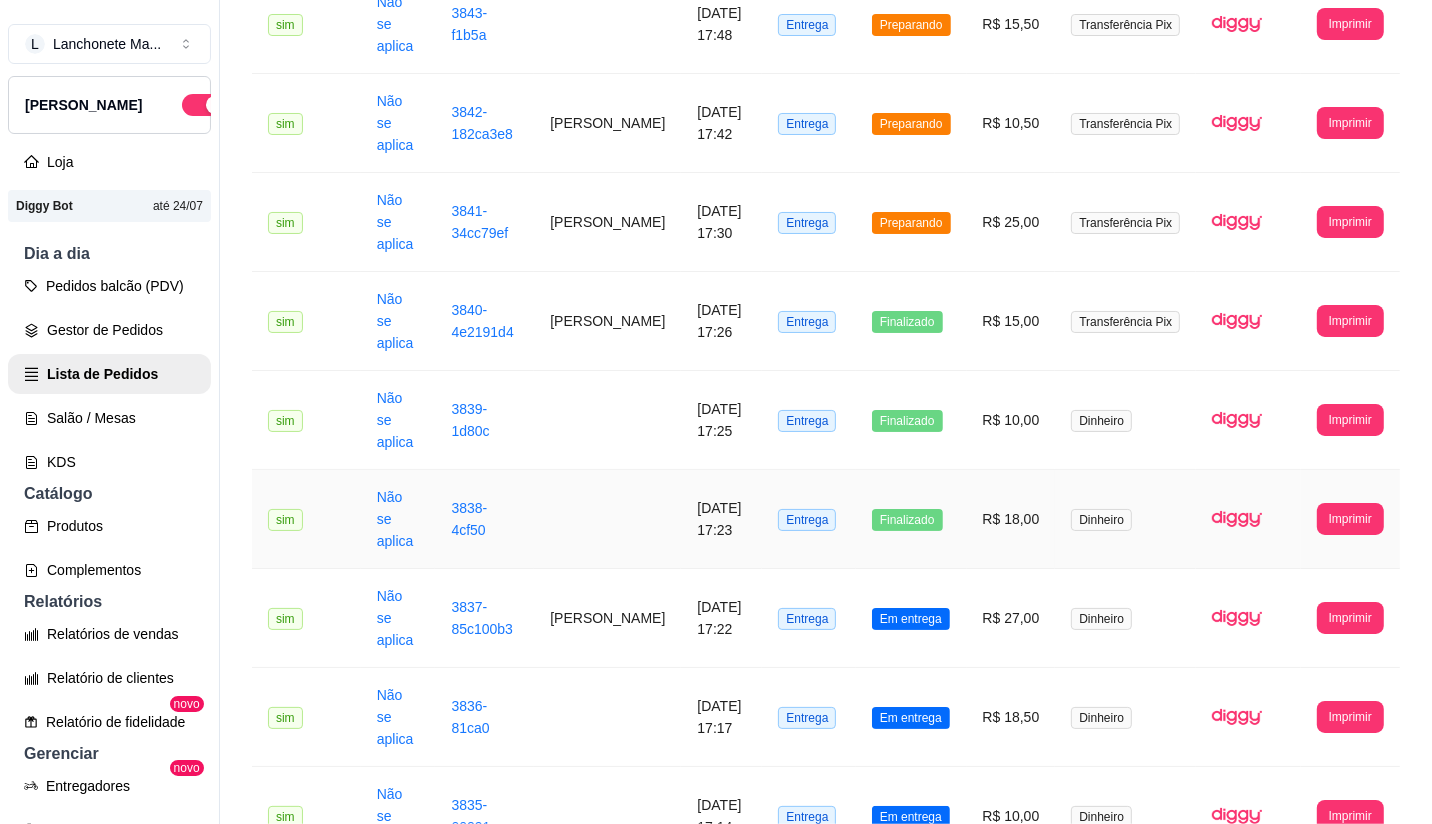 scroll, scrollTop: 888, scrollLeft: 0, axis: vertical 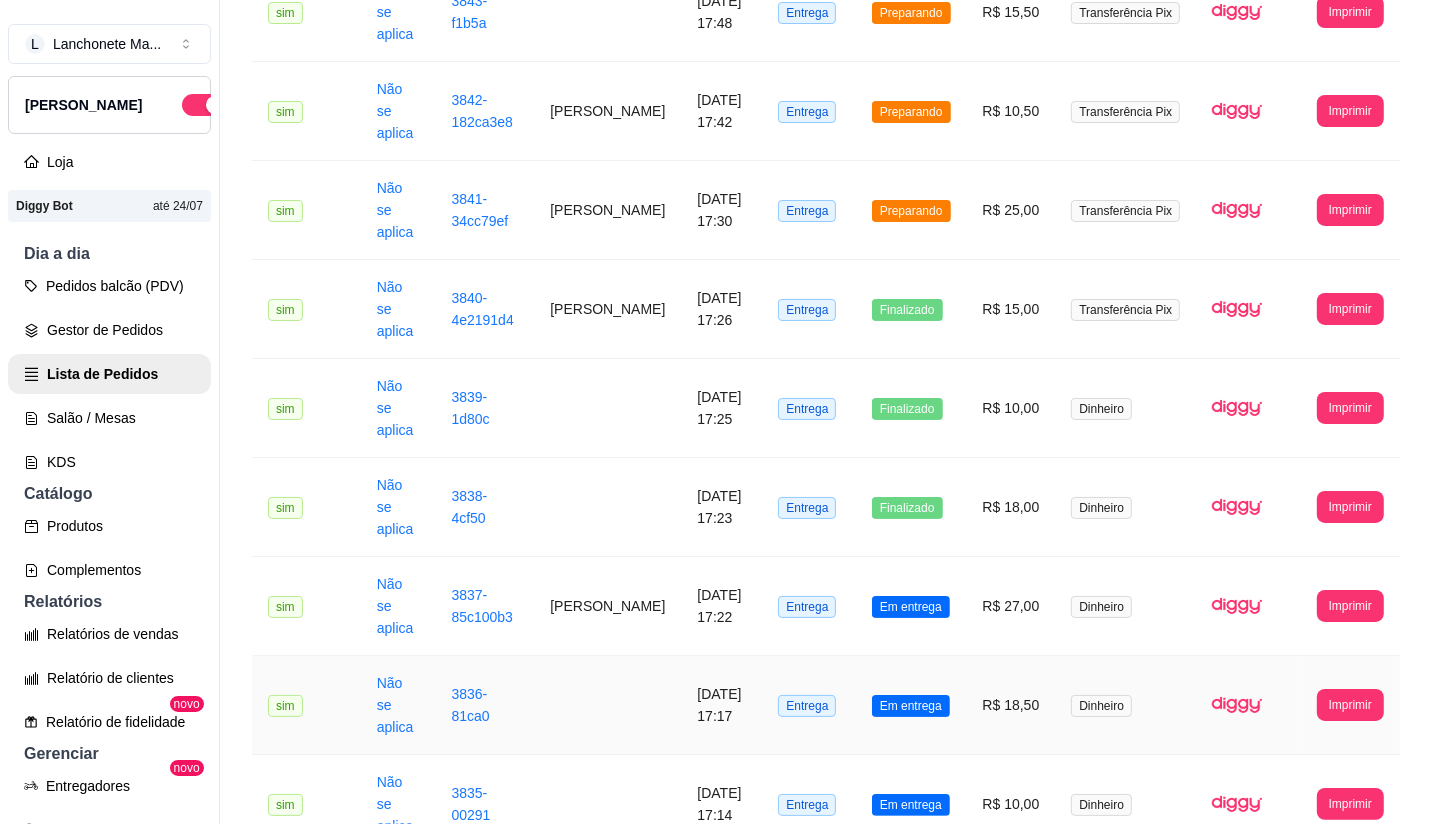 click on "Em entrega" at bounding box center (911, 705) 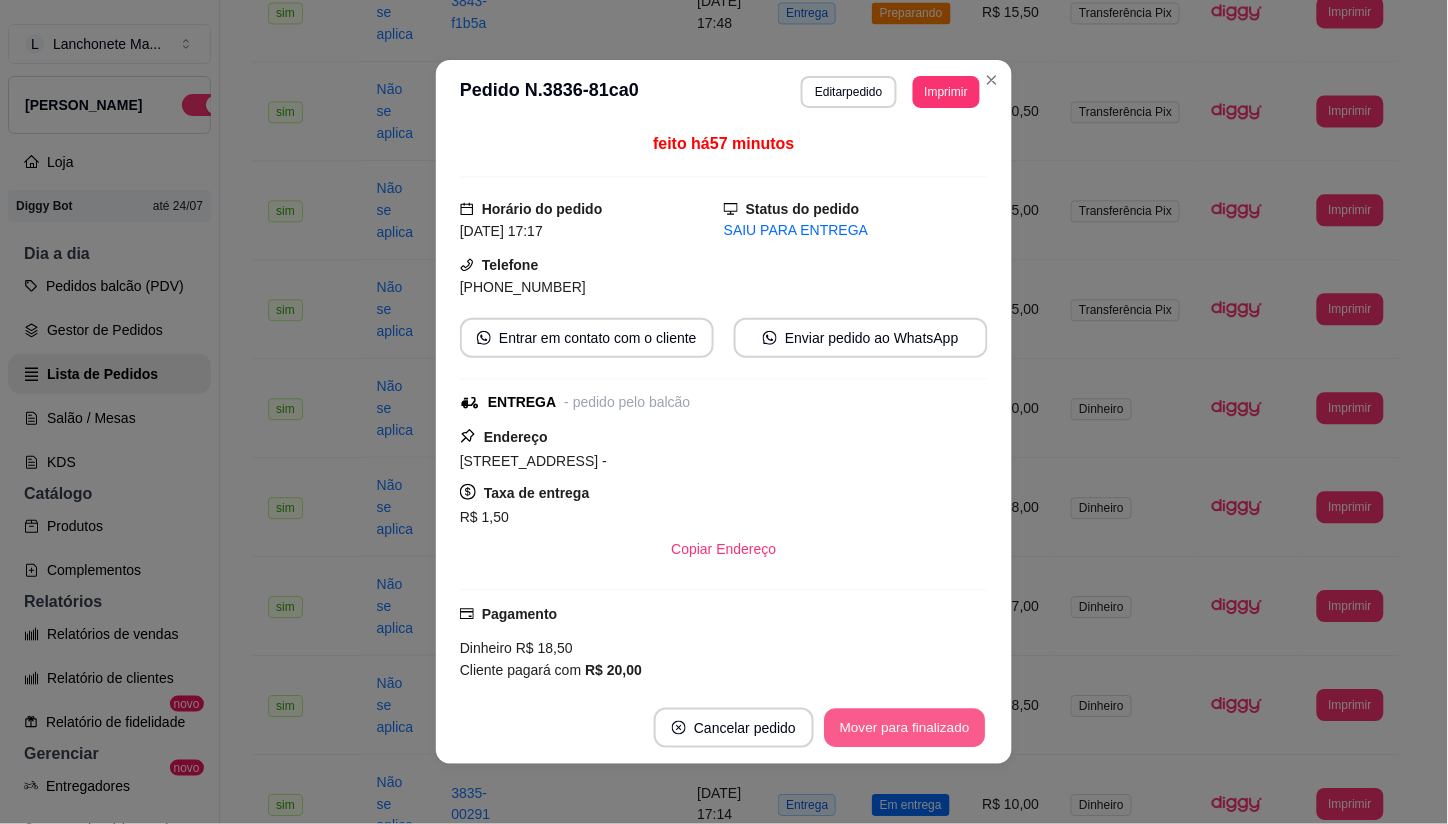 click on "Mover para finalizado" at bounding box center (905, 728) 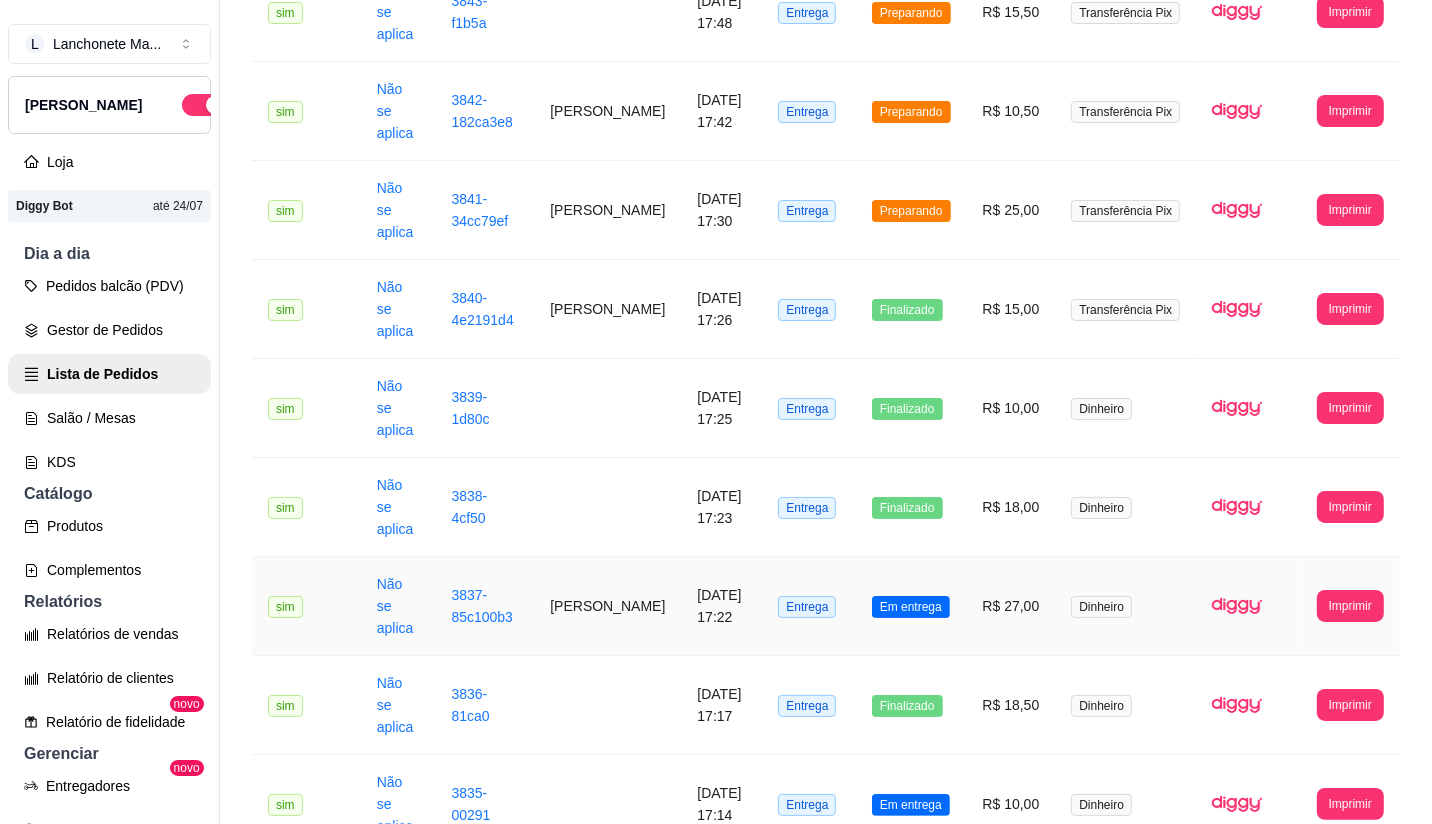 click on "Em entrega" at bounding box center (911, 607) 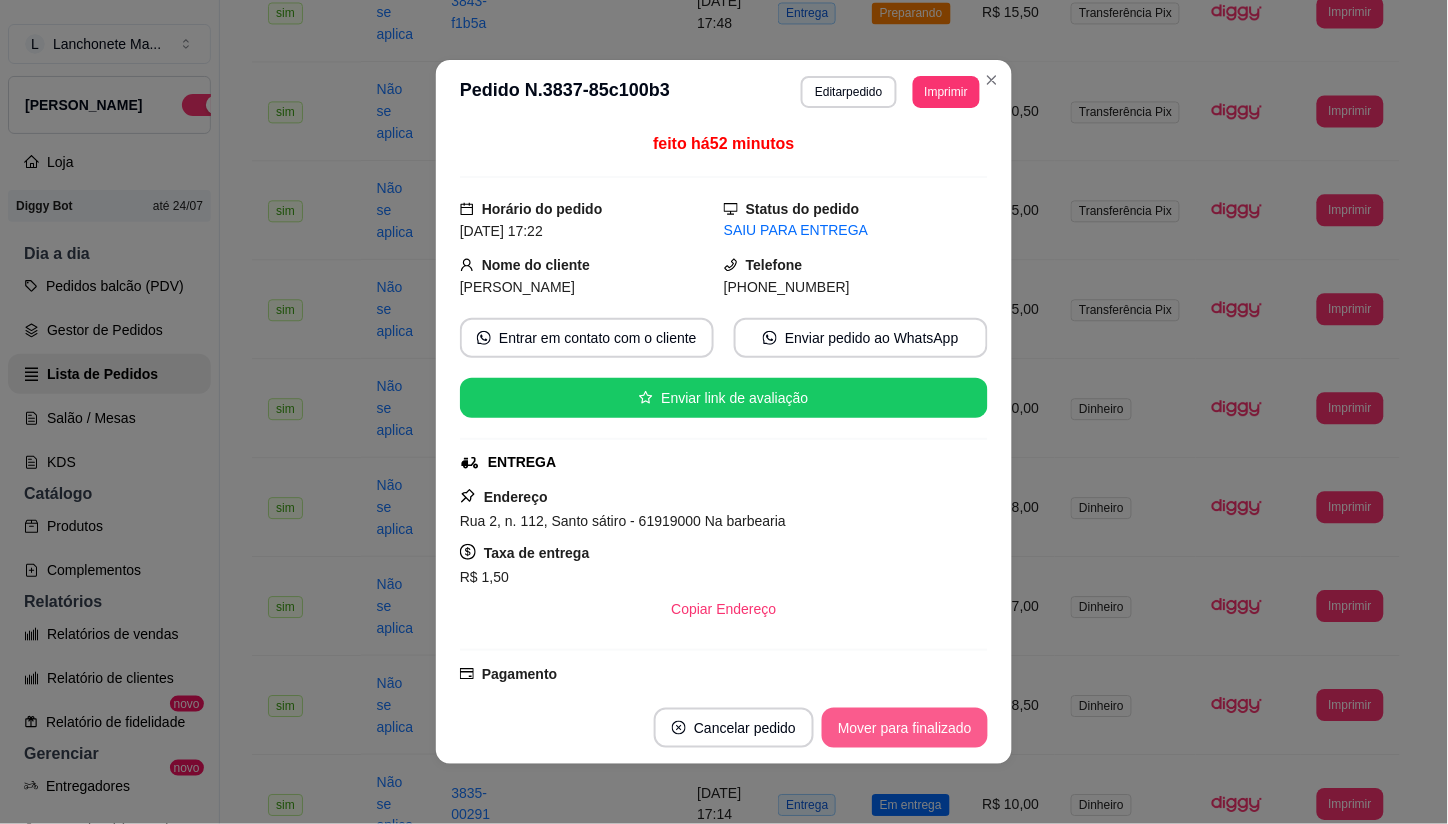 click on "Mover para finalizado" at bounding box center (905, 728) 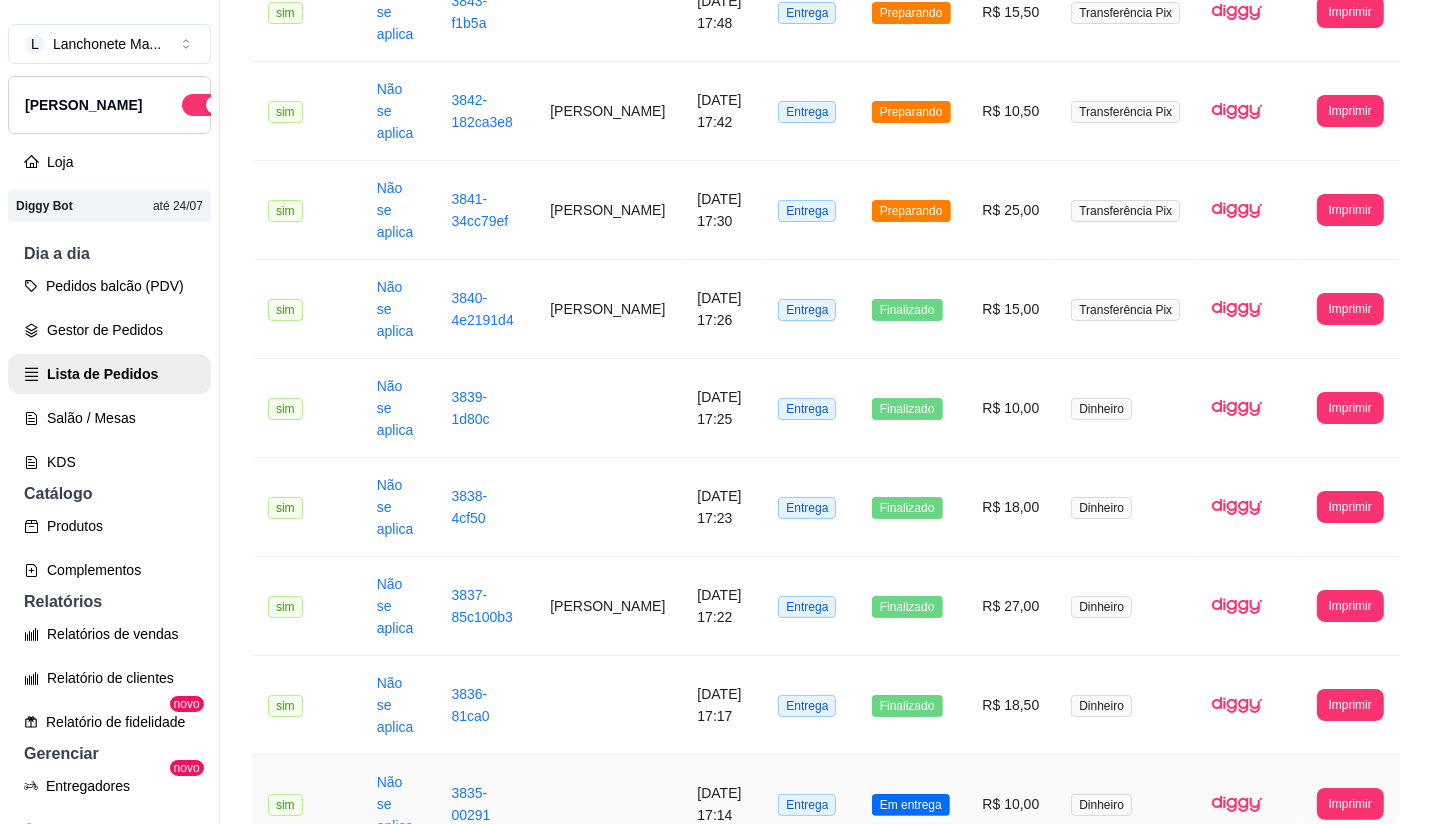 click on "Em entrega" at bounding box center [911, 805] 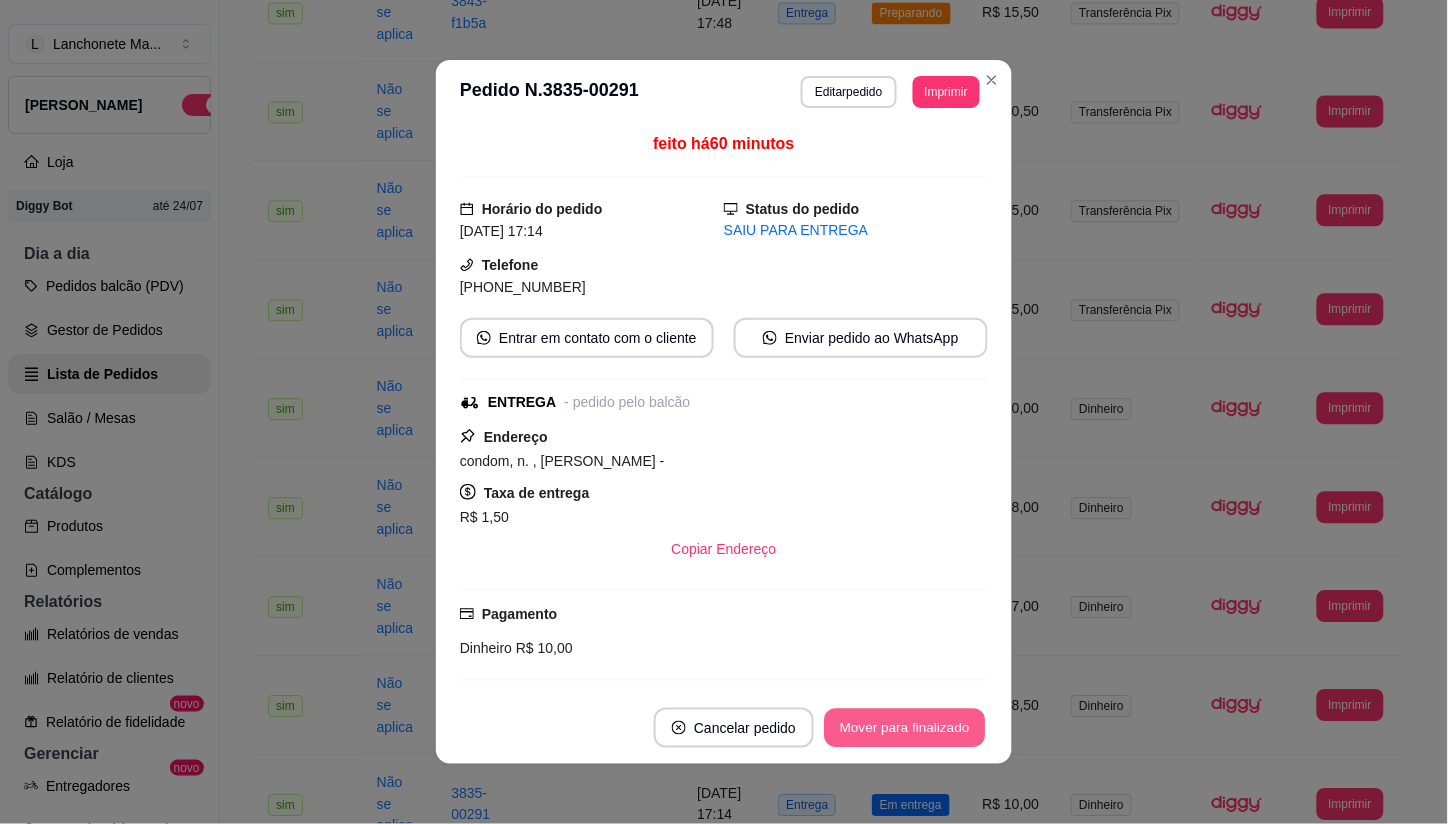 click on "Mover para finalizado" at bounding box center (905, 728) 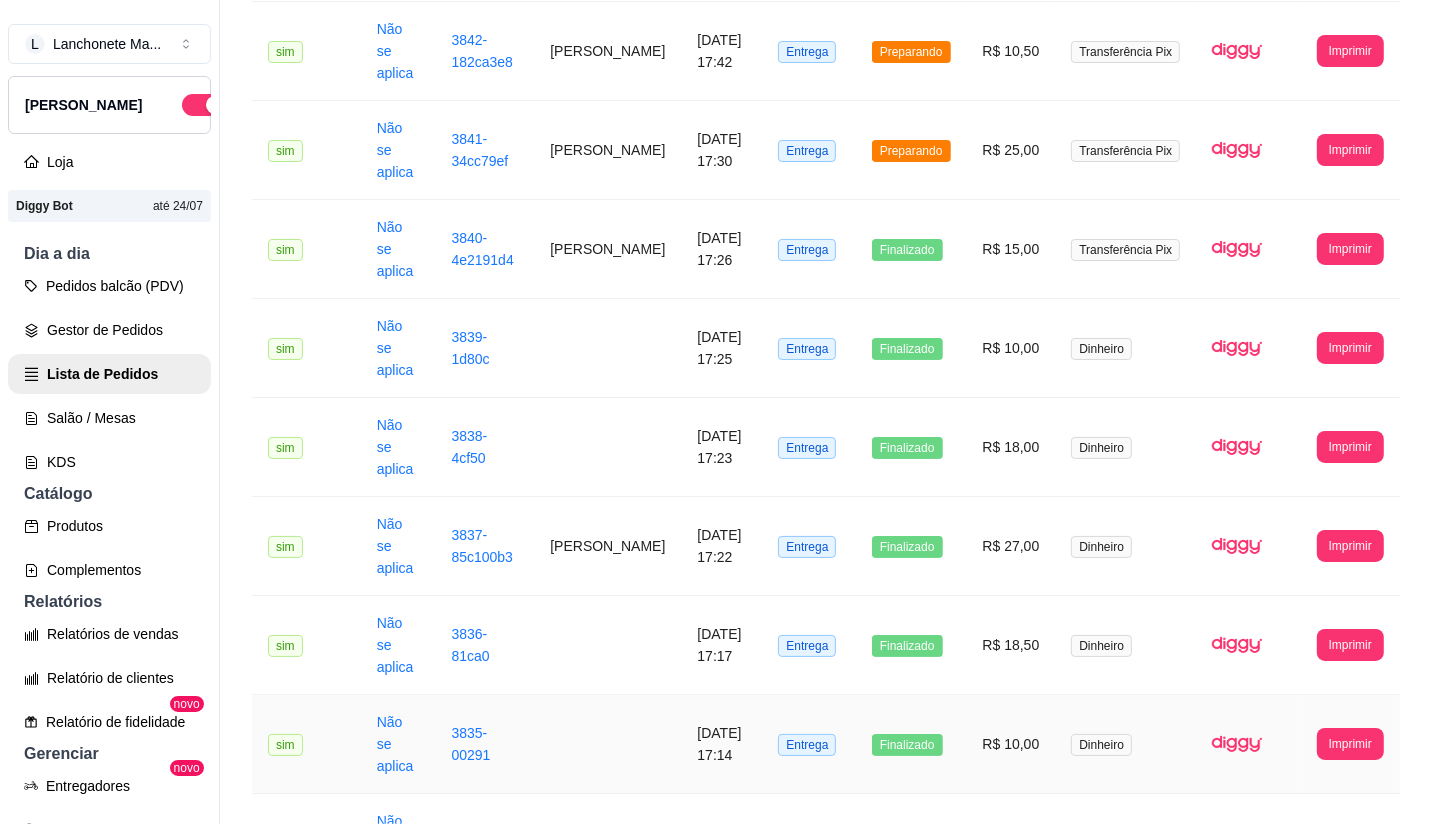 scroll, scrollTop: 888, scrollLeft: 0, axis: vertical 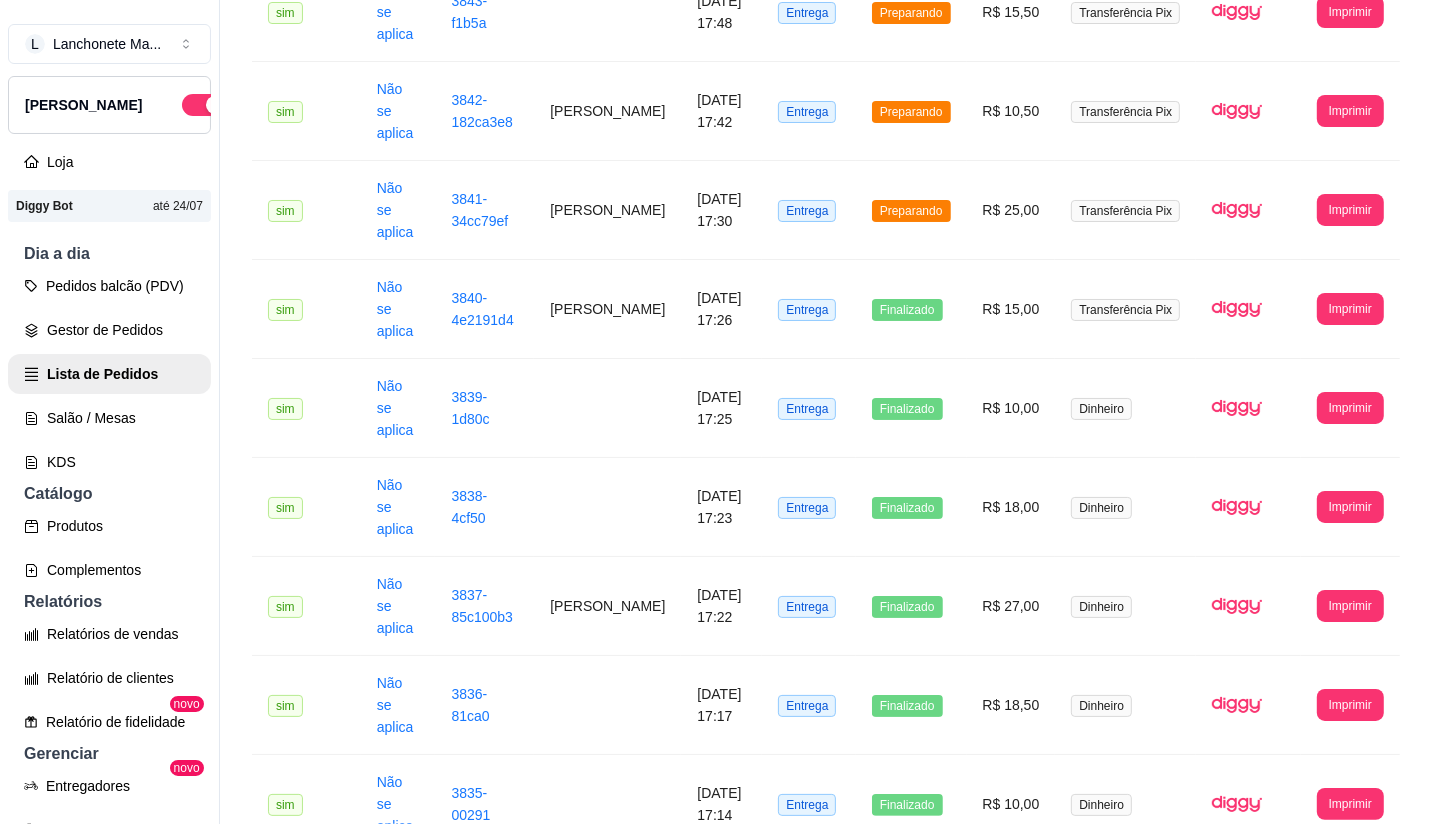 click on "Em entrega" at bounding box center [911, 903] 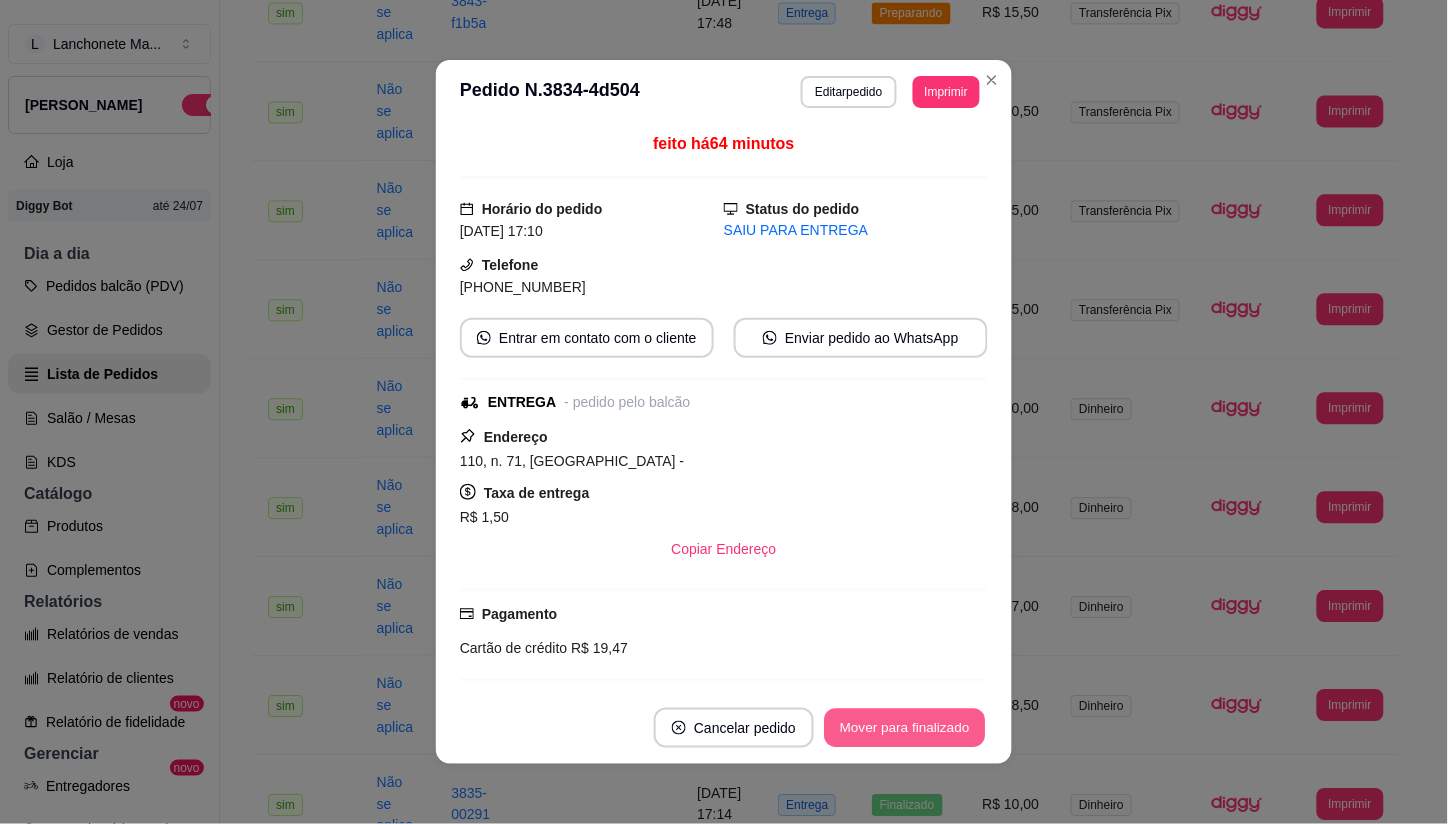 click on "Mover para finalizado" at bounding box center (905, 728) 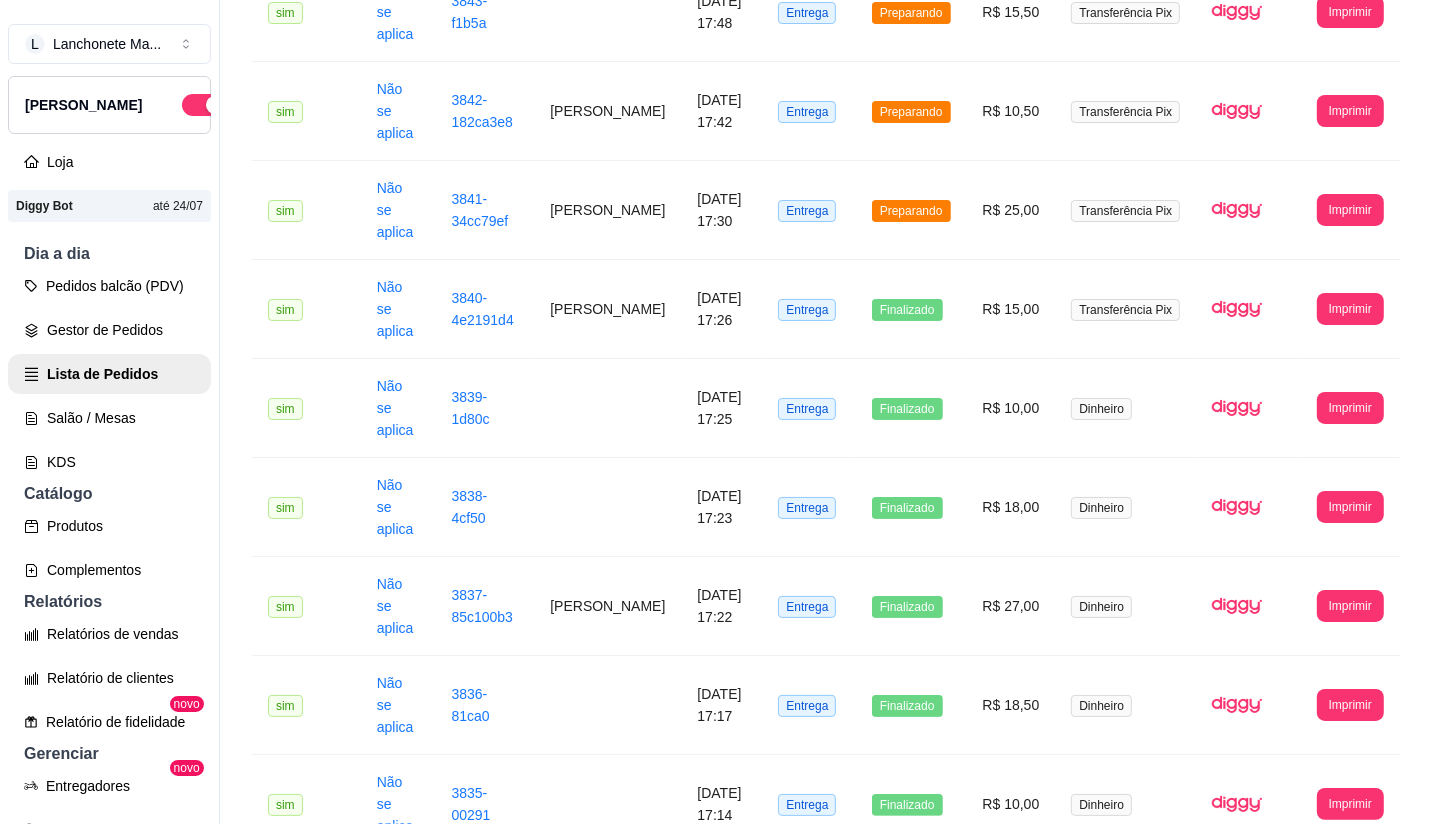 click on "Em entrega" at bounding box center [911, 1002] 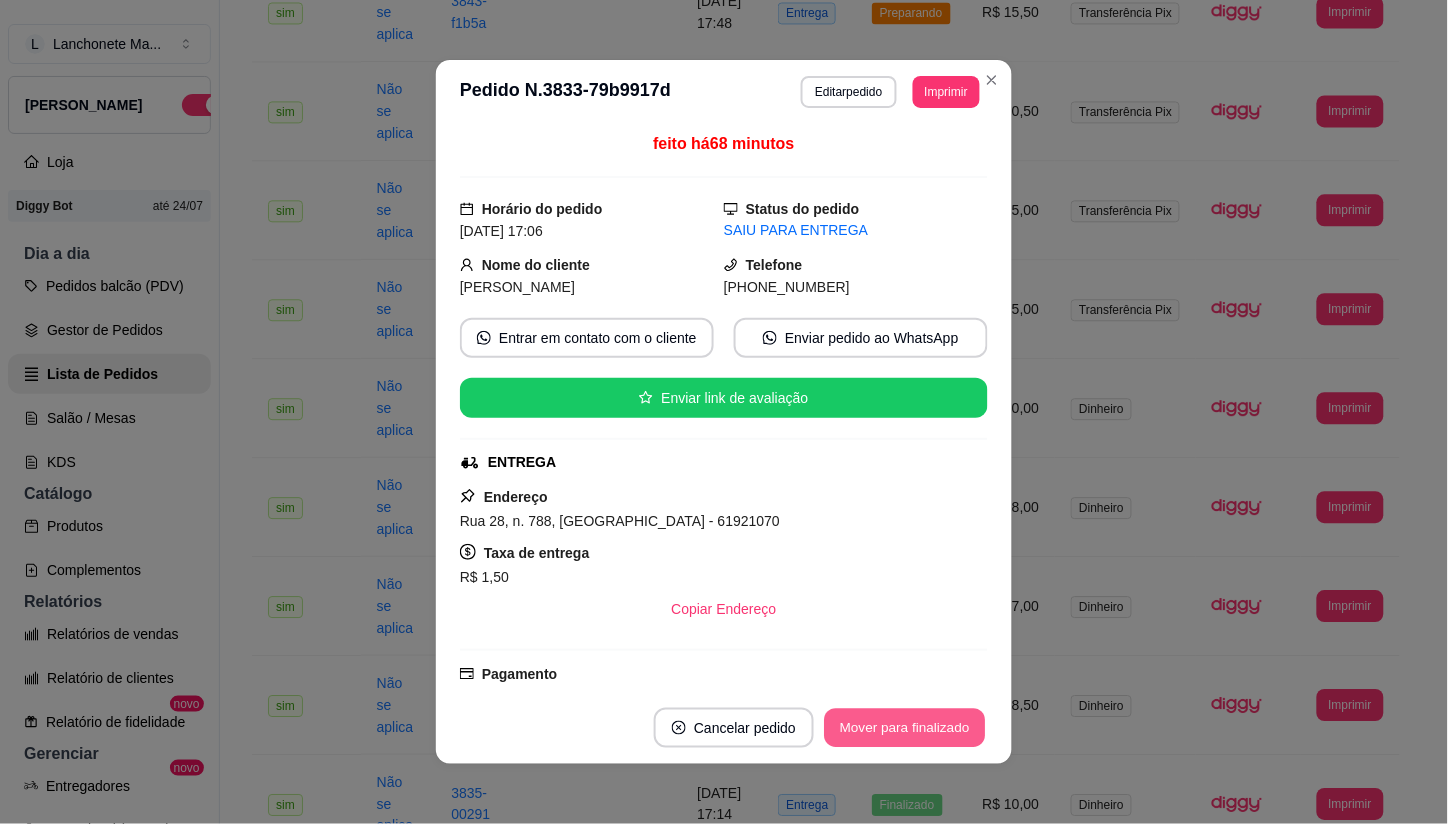 click on "Mover para finalizado" at bounding box center (905, 728) 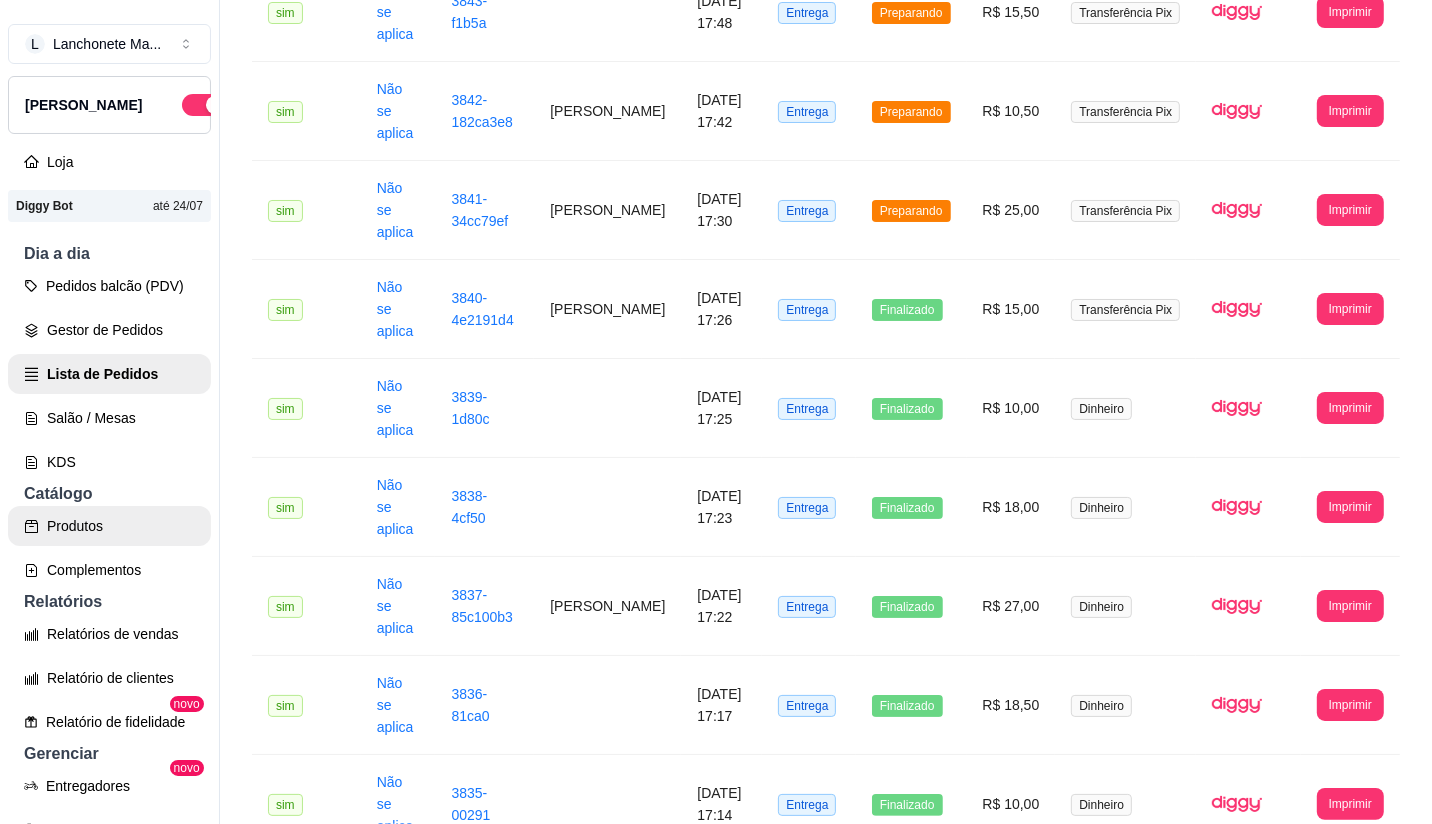 click on "Produtos" at bounding box center (109, 526) 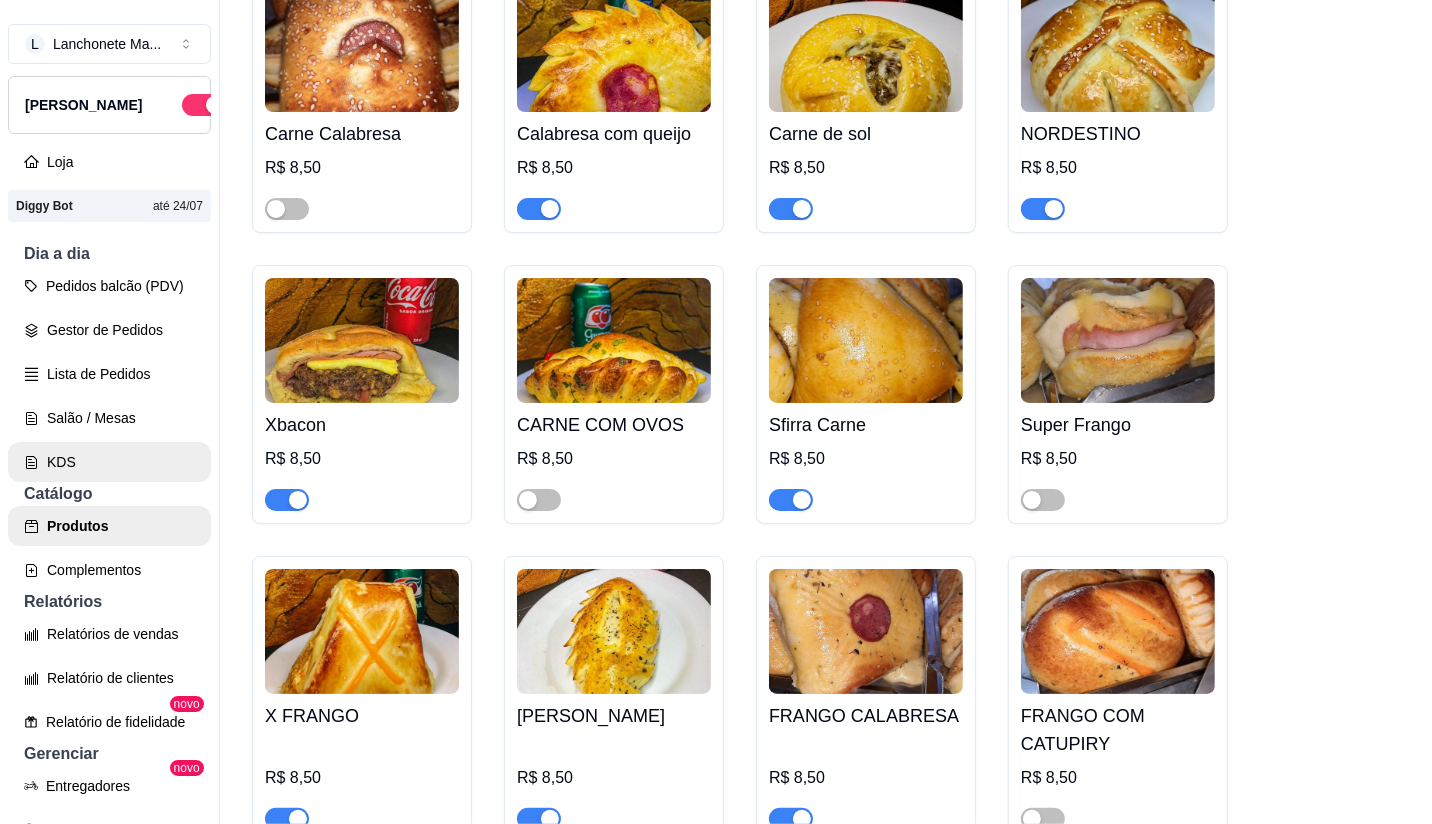 scroll, scrollTop: 0, scrollLeft: 0, axis: both 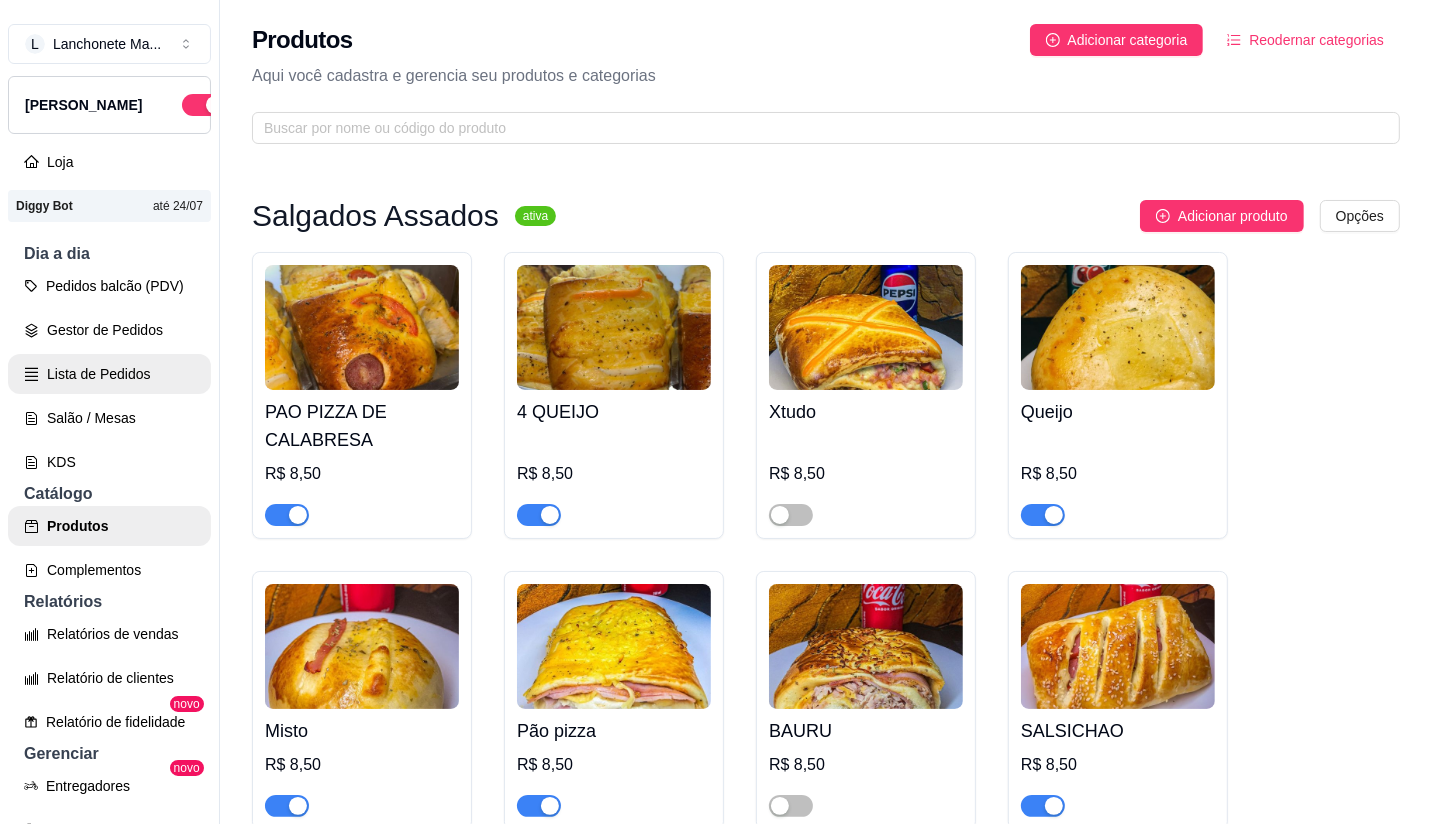 click on "Lista de Pedidos" at bounding box center (109, 374) 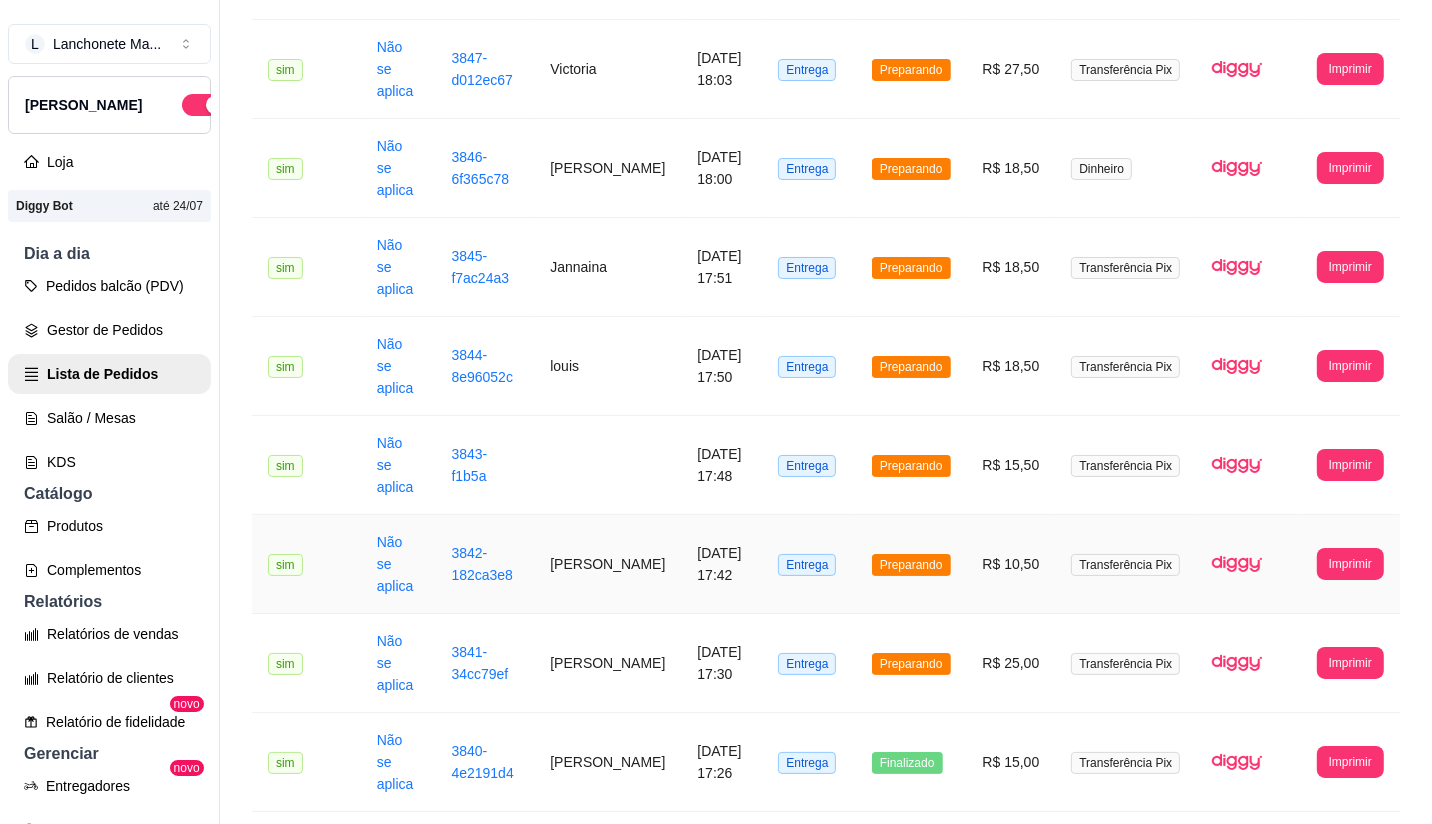 scroll, scrollTop: 444, scrollLeft: 0, axis: vertical 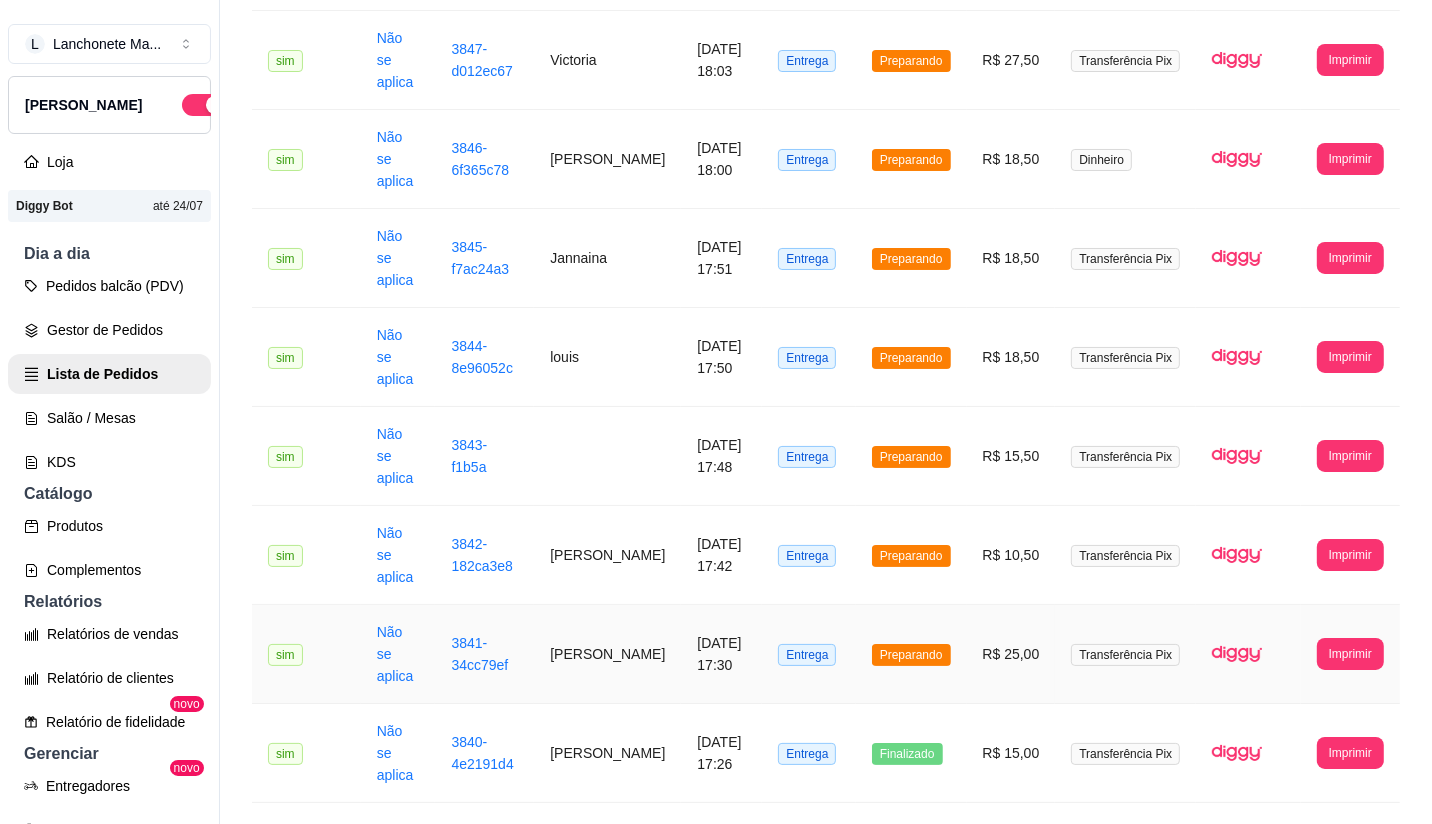 click on "Preparando" at bounding box center [911, 655] 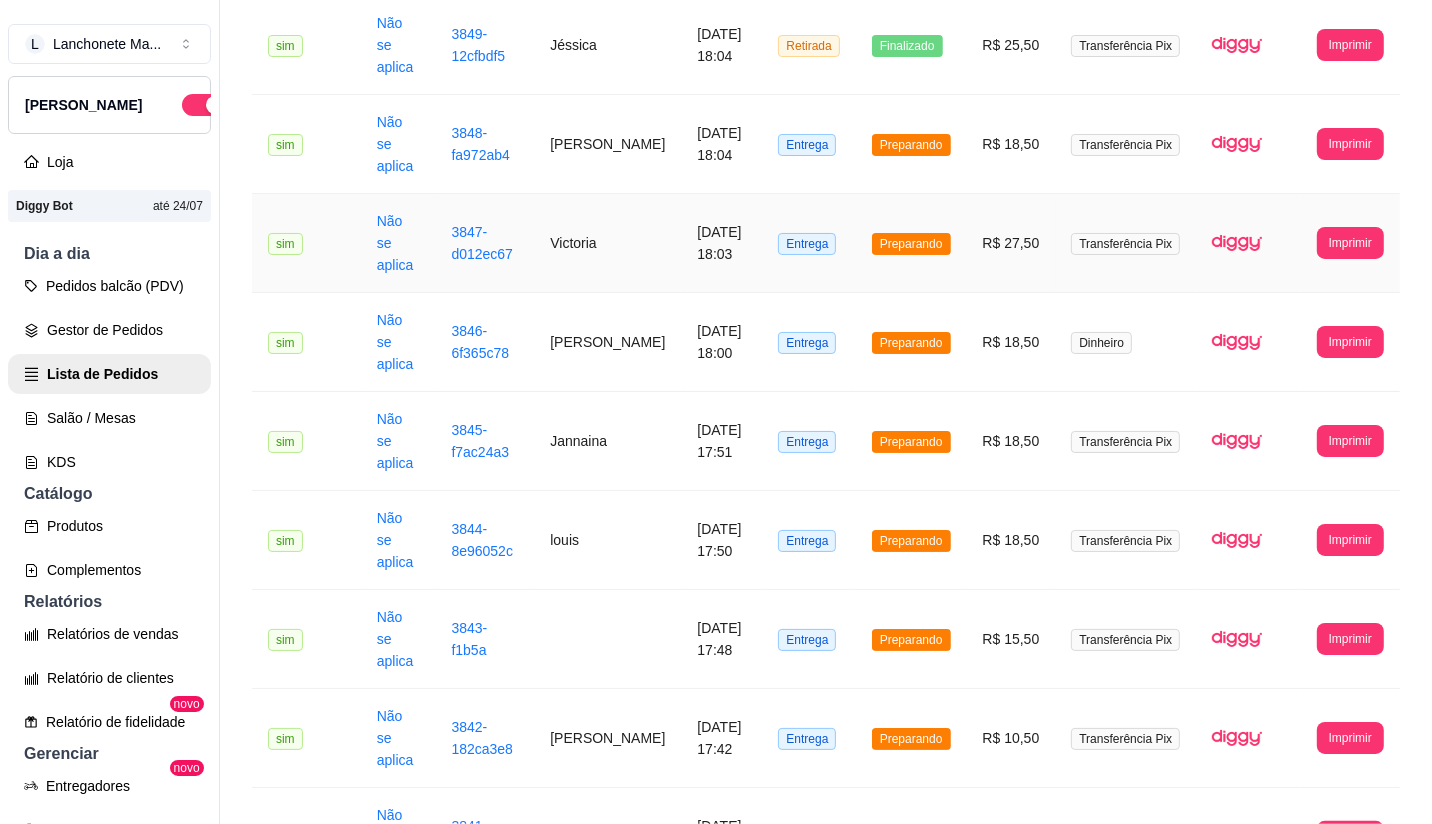 scroll, scrollTop: 222, scrollLeft: 0, axis: vertical 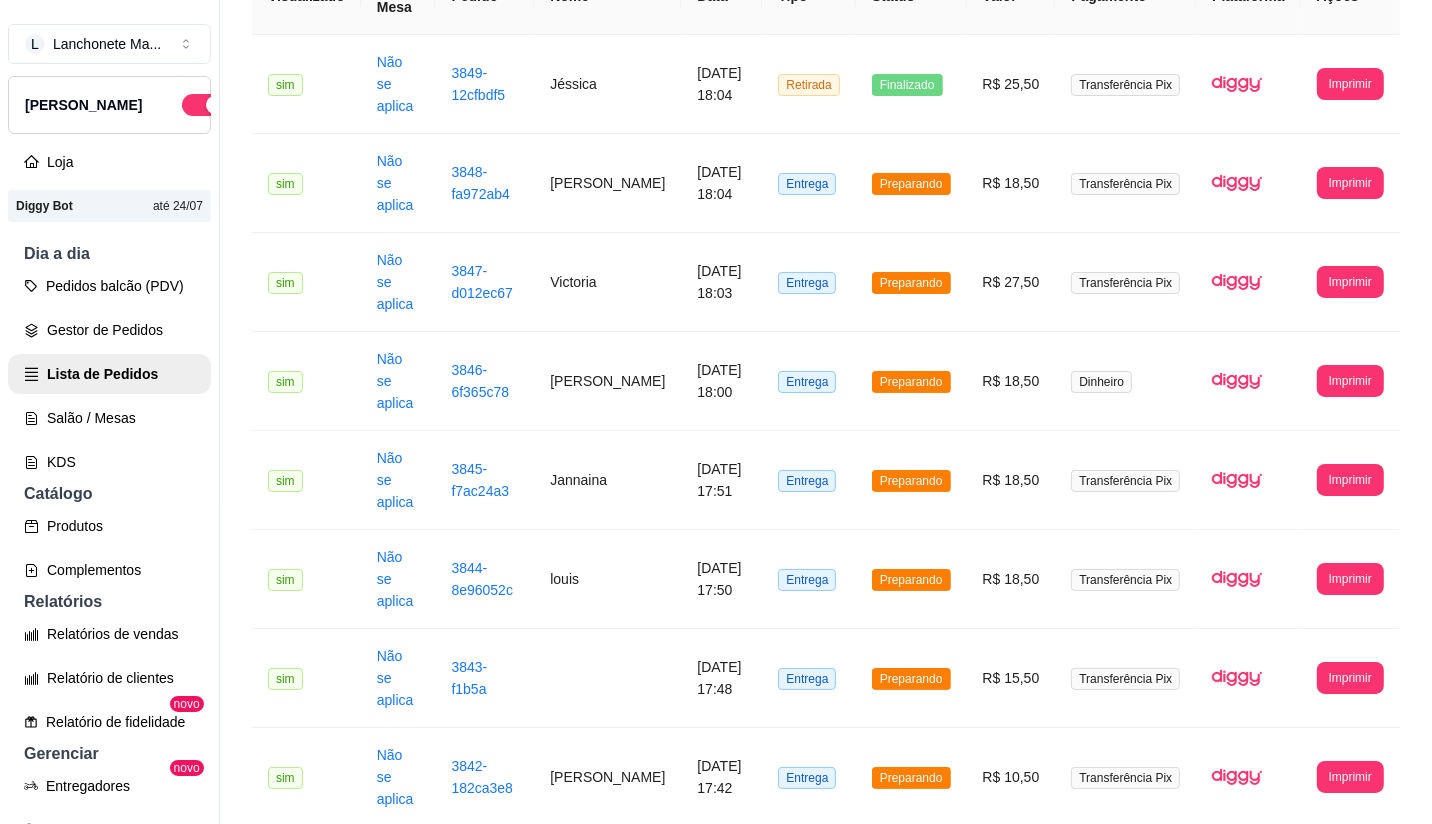 click on "Preparando" at bounding box center [911, 876] 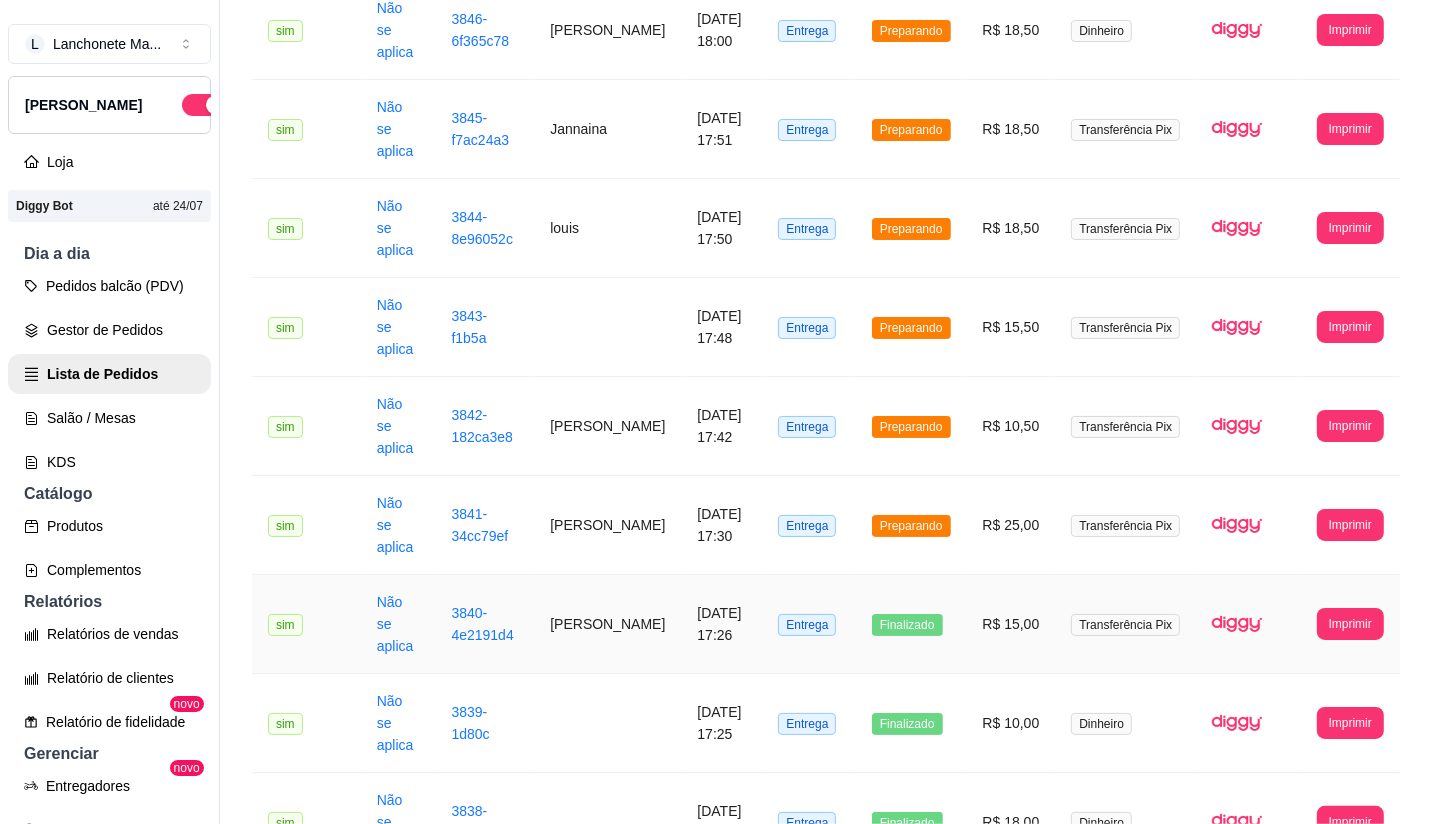 scroll, scrollTop: 555, scrollLeft: 0, axis: vertical 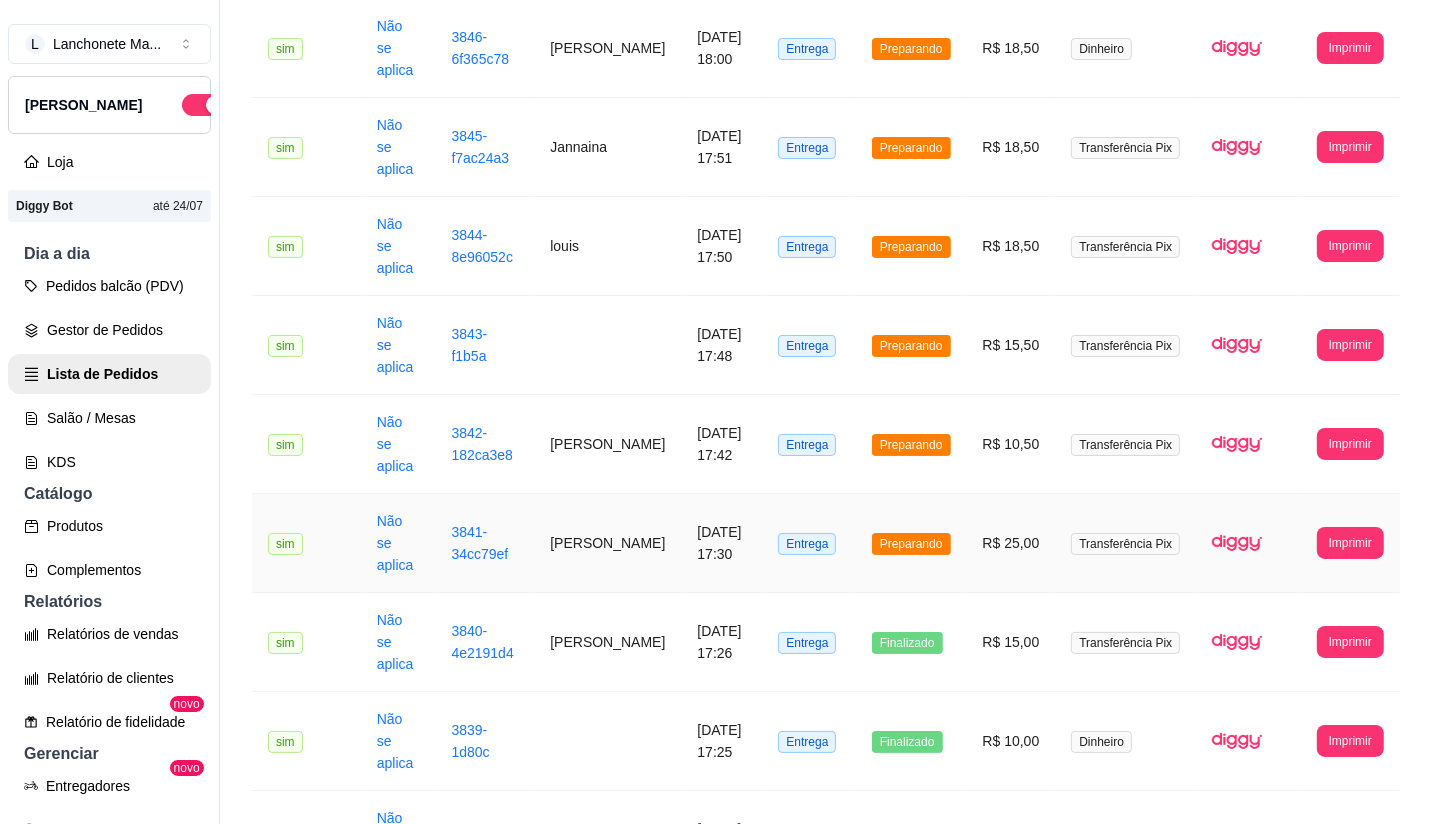 click on "Preparando" at bounding box center (911, 544) 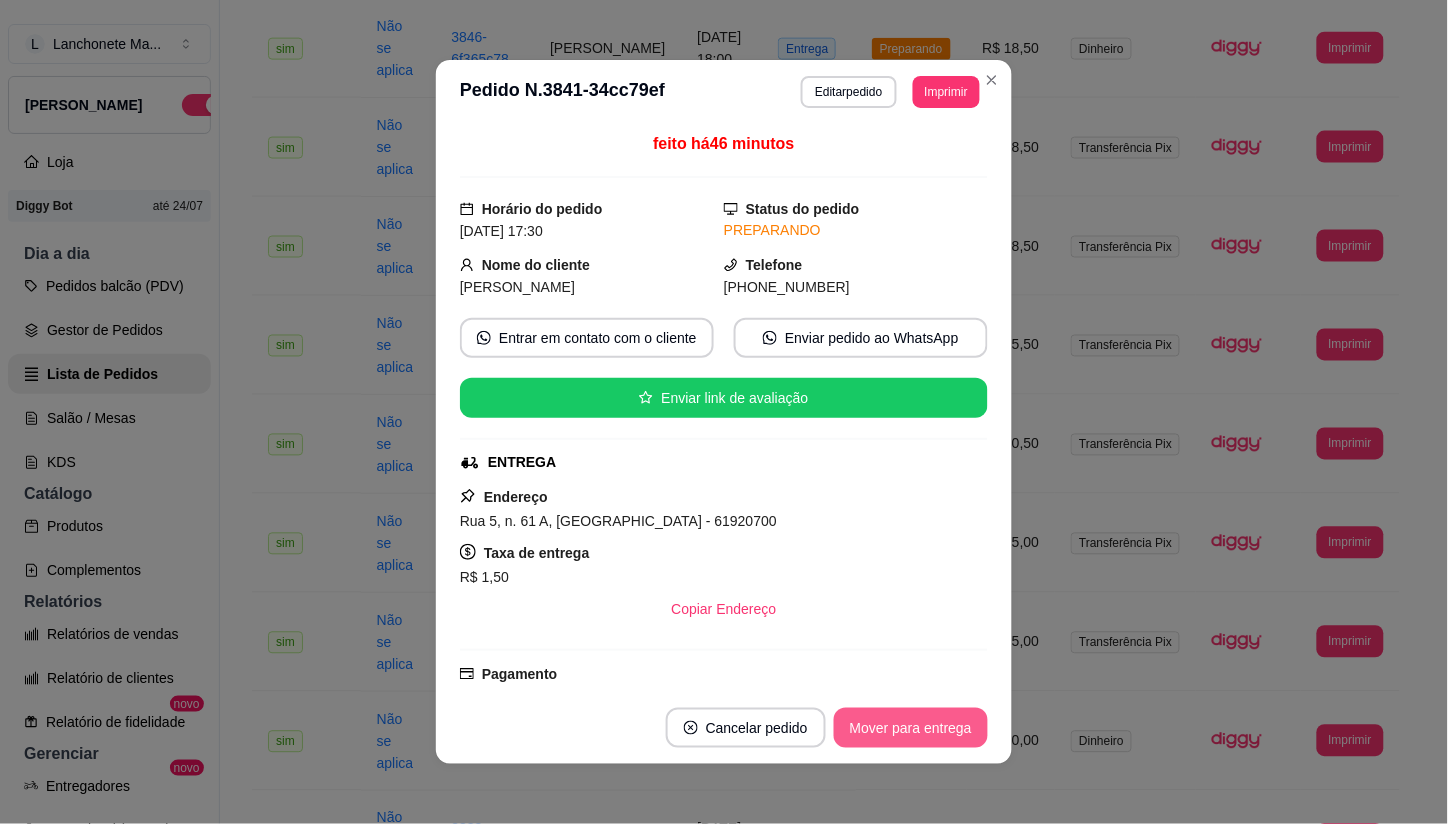 click on "Mover para entrega" at bounding box center (911, 728) 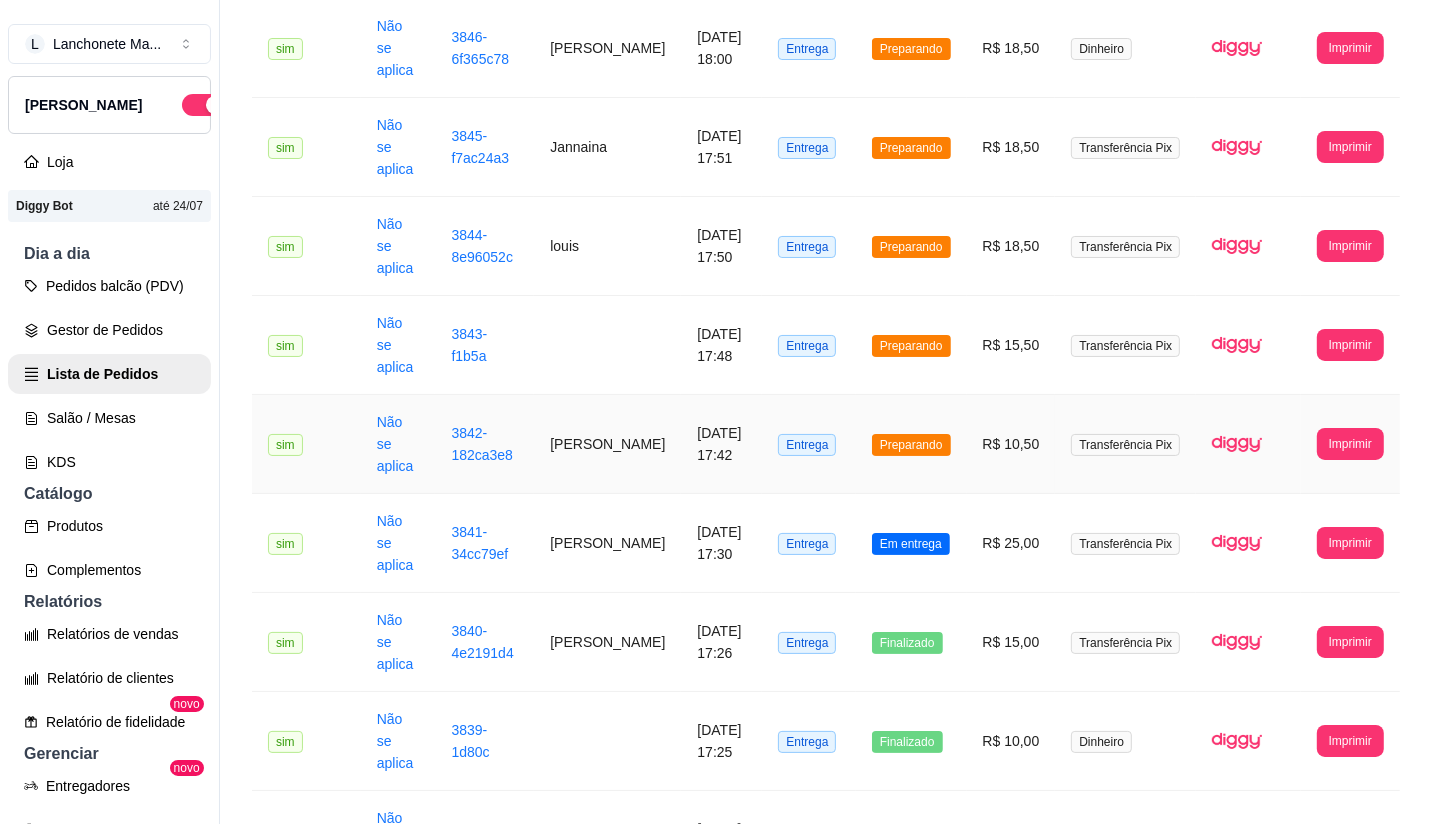 click on "Preparando" at bounding box center [911, 444] 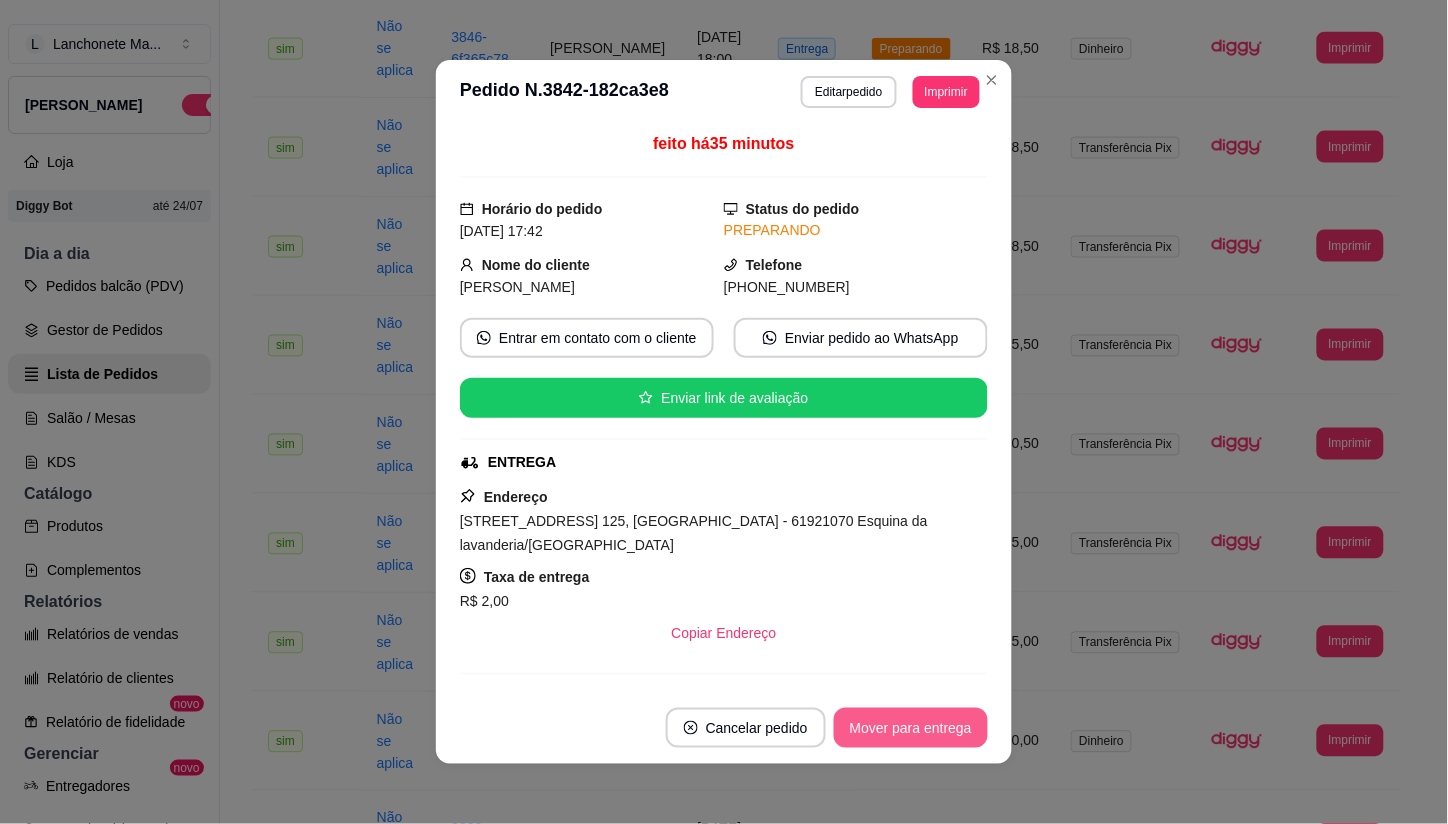 click on "Mover para entrega" at bounding box center [911, 728] 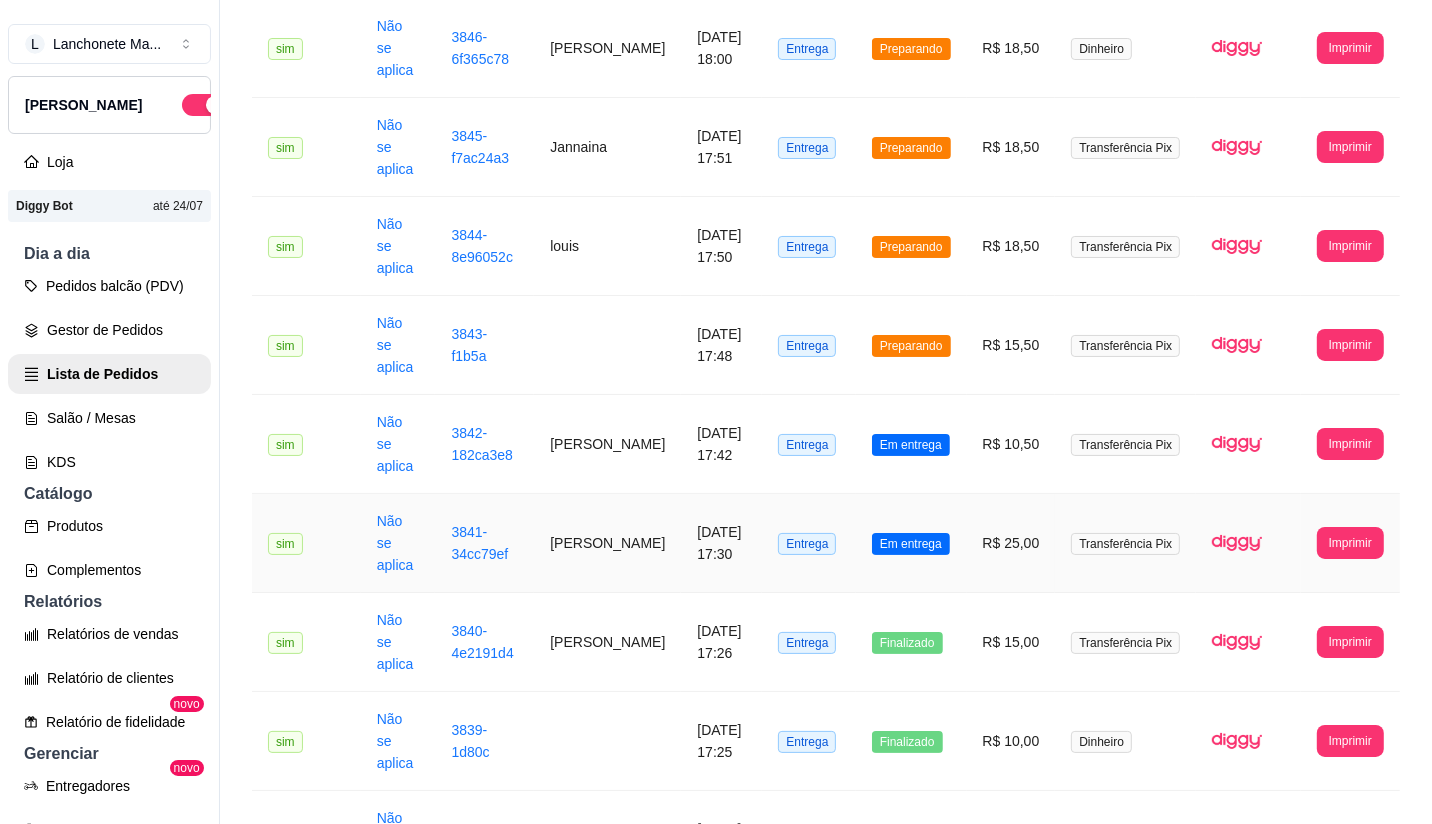 click on "Em entrega" at bounding box center [911, 543] 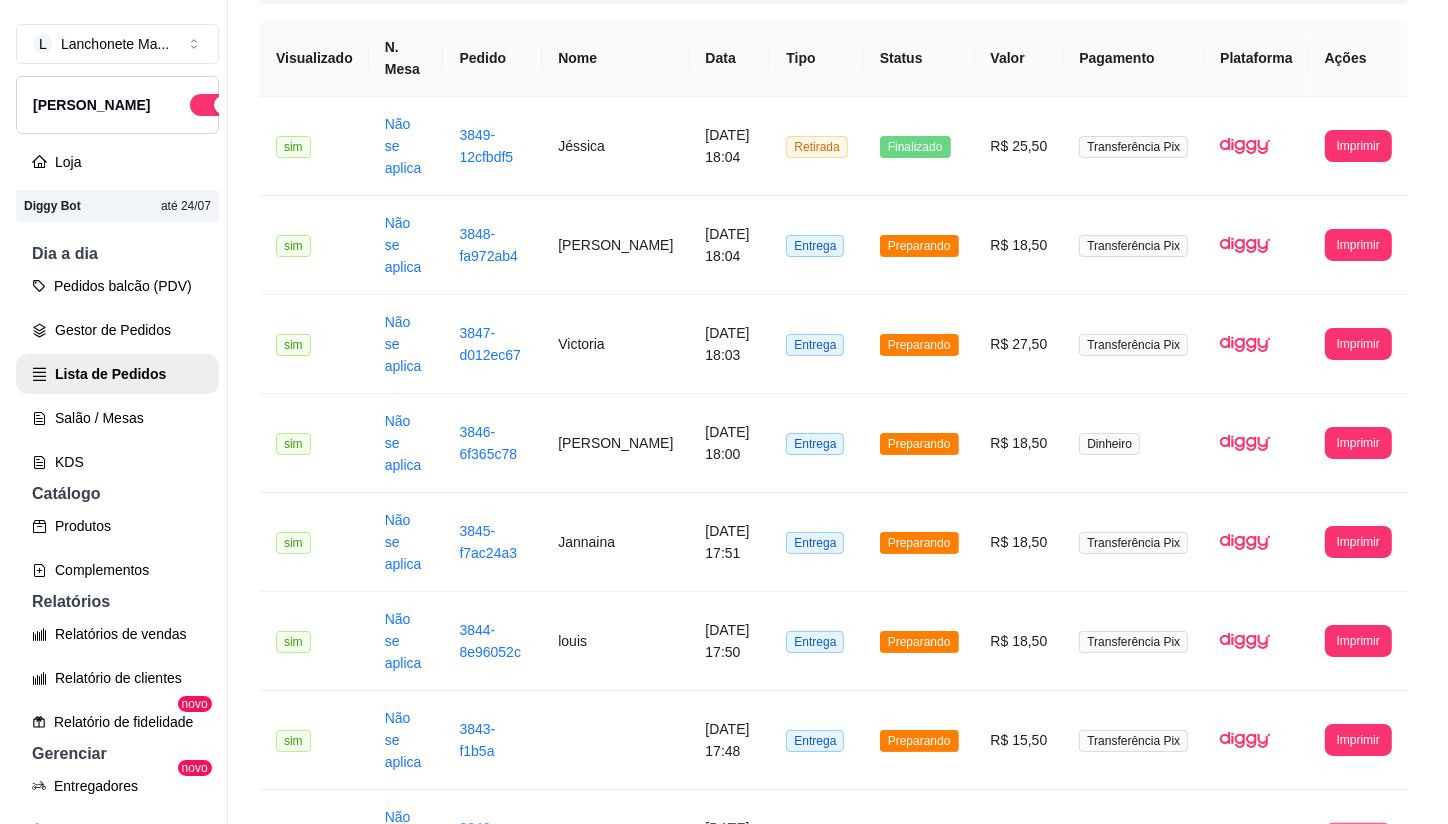 scroll, scrollTop: 111, scrollLeft: 0, axis: vertical 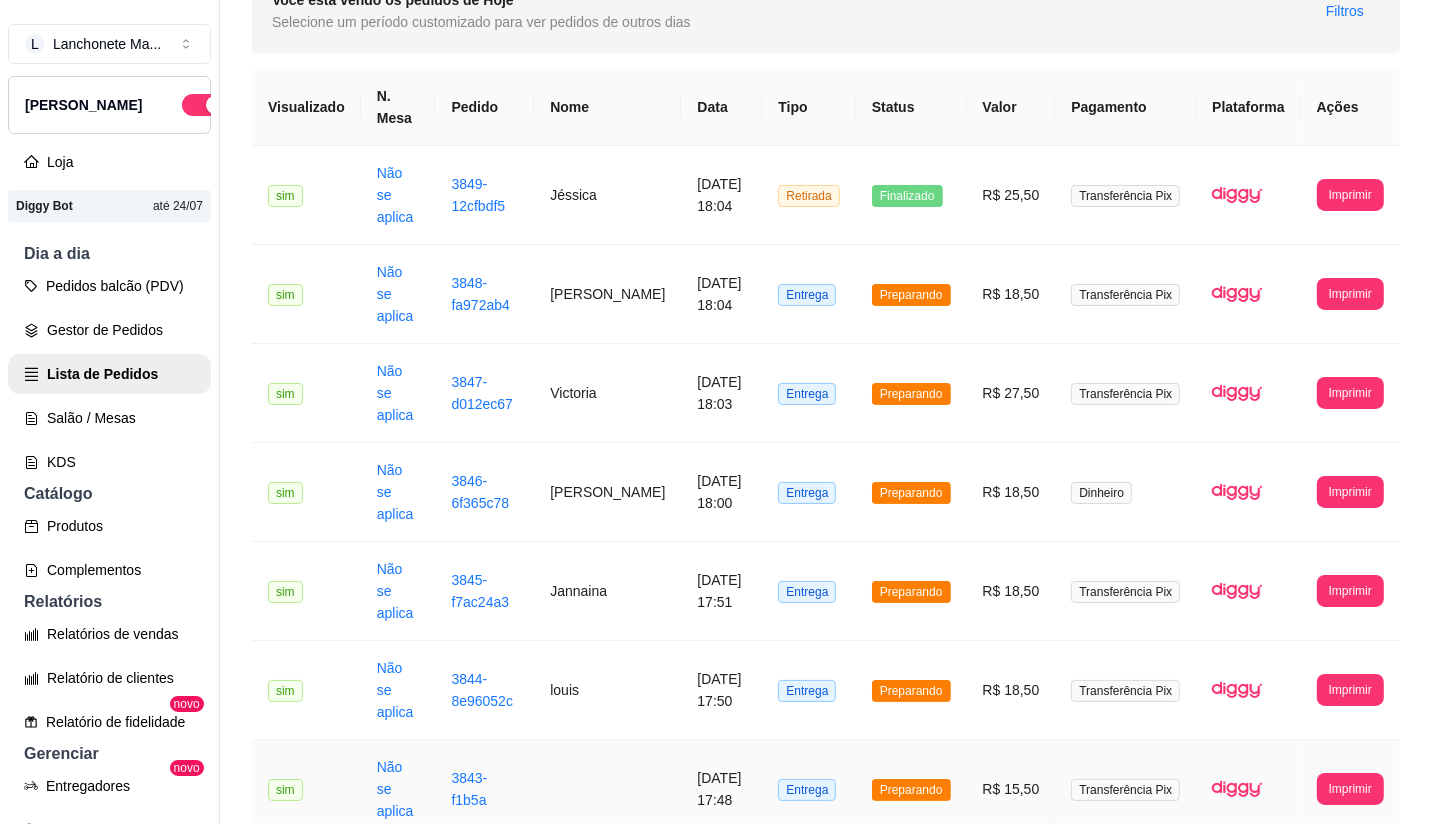 click on "Preparando" at bounding box center (911, 790) 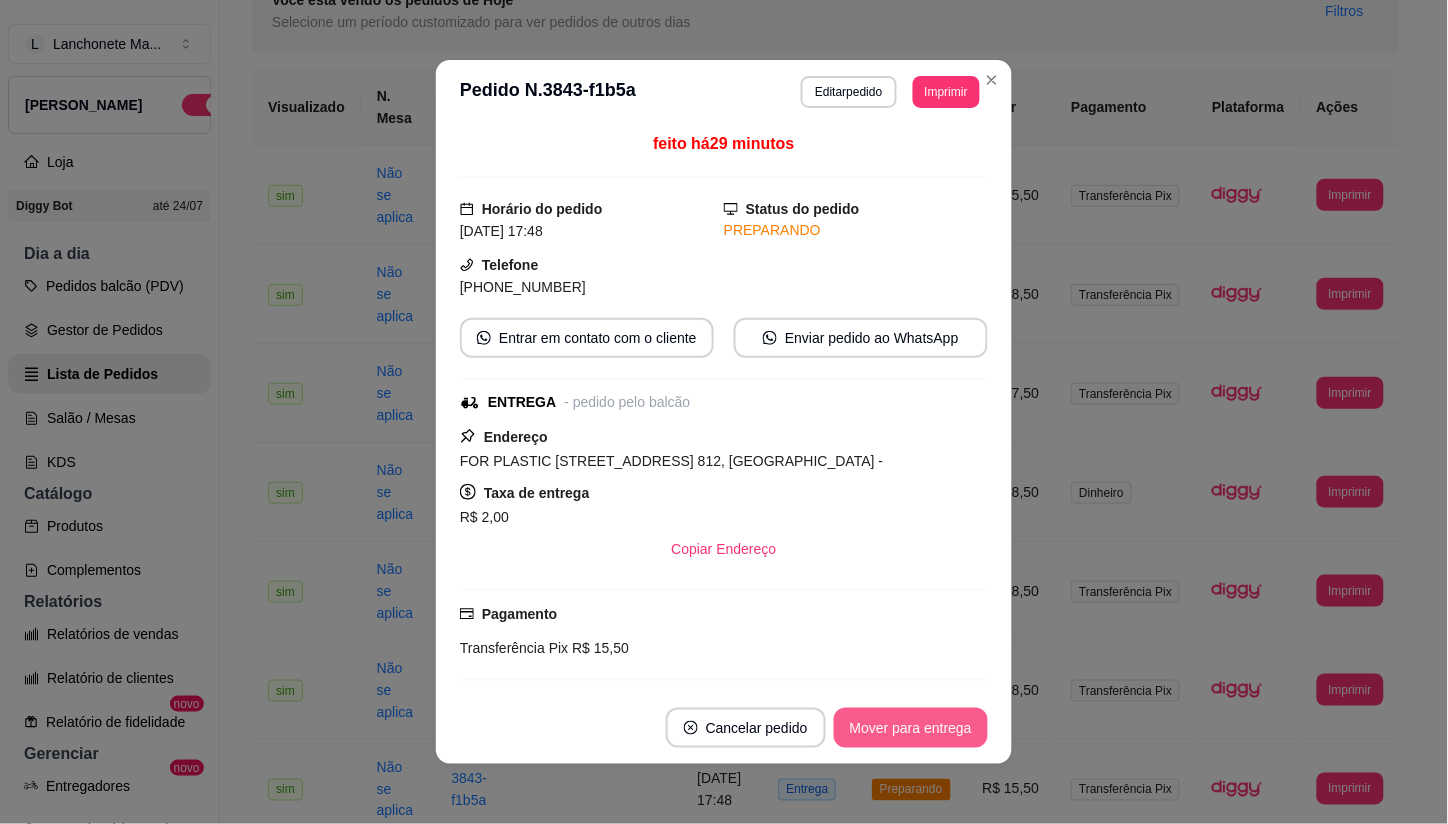 click on "Mover para entrega" at bounding box center (911, 728) 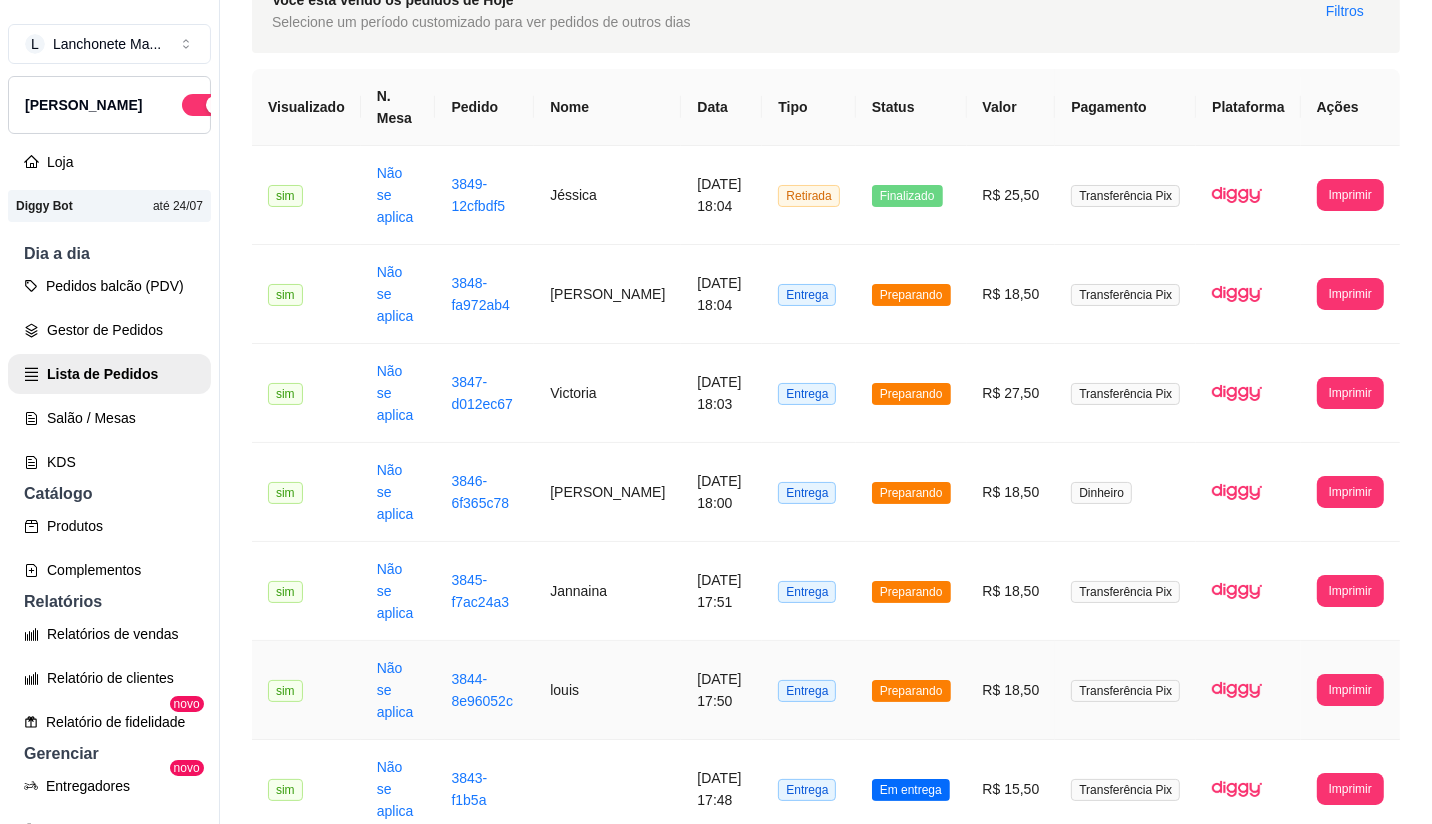 click on "Preparando" at bounding box center [911, 691] 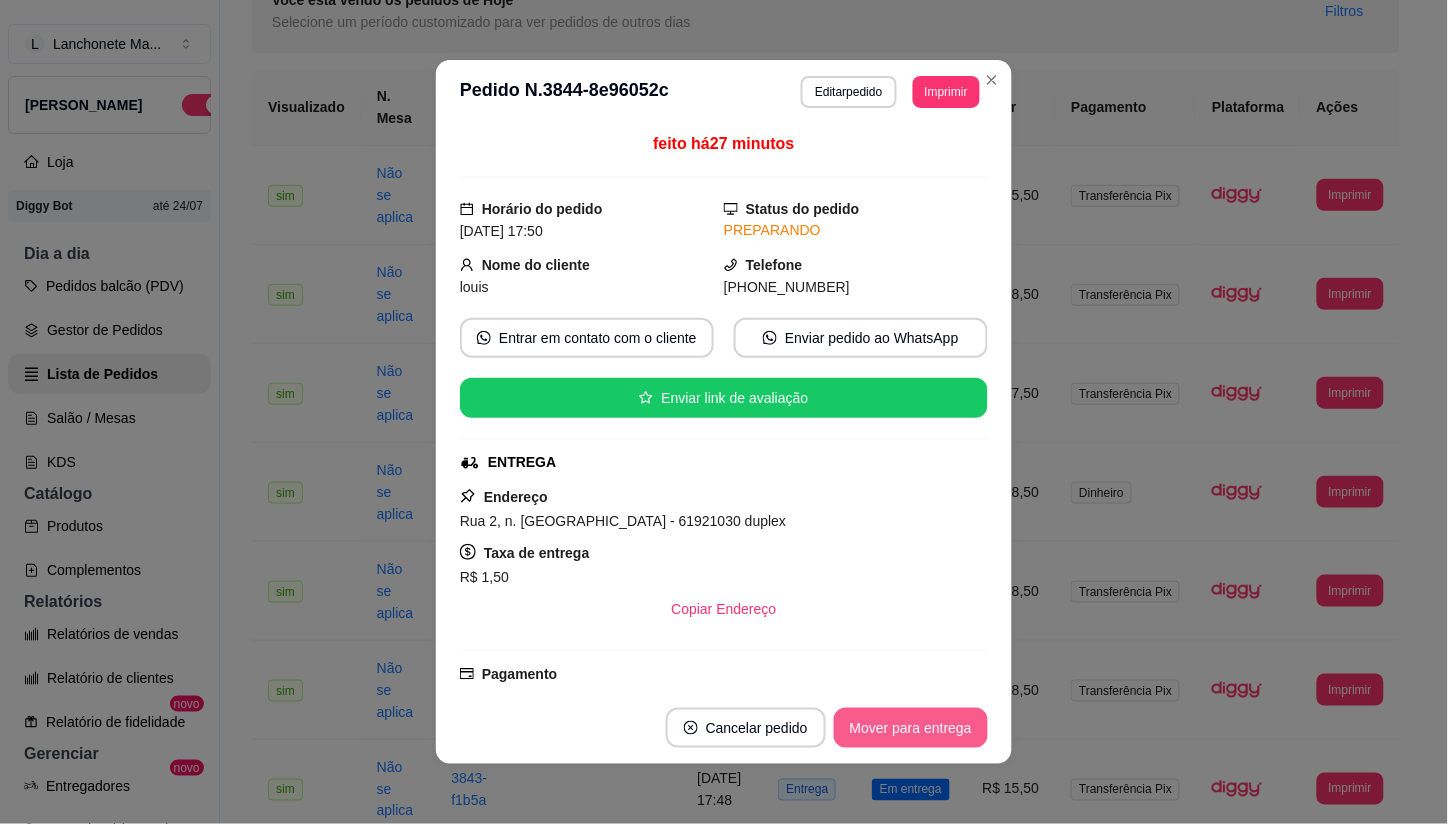 click on "Mover para entrega" at bounding box center (911, 728) 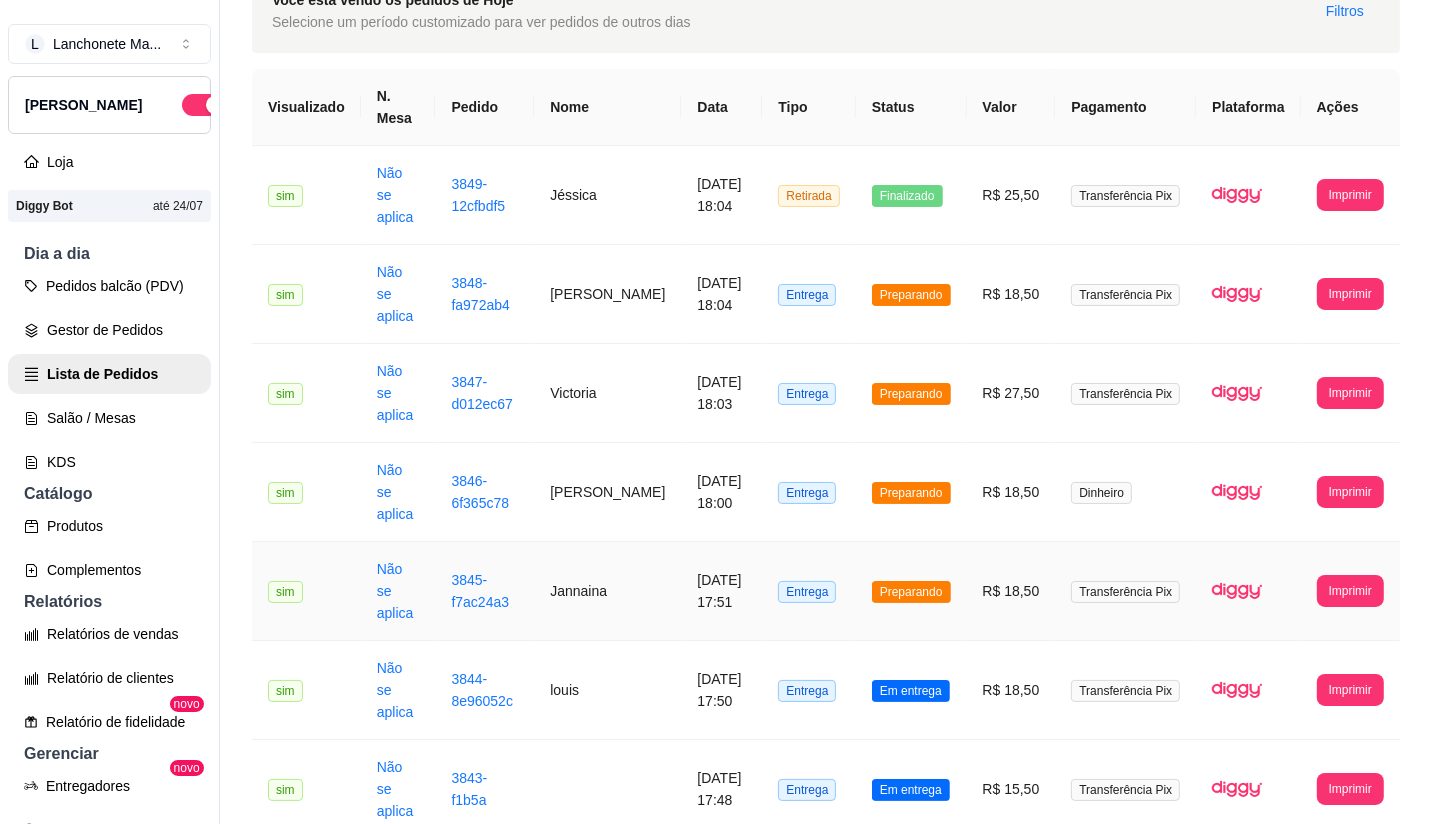 click on "Preparando" at bounding box center (911, 592) 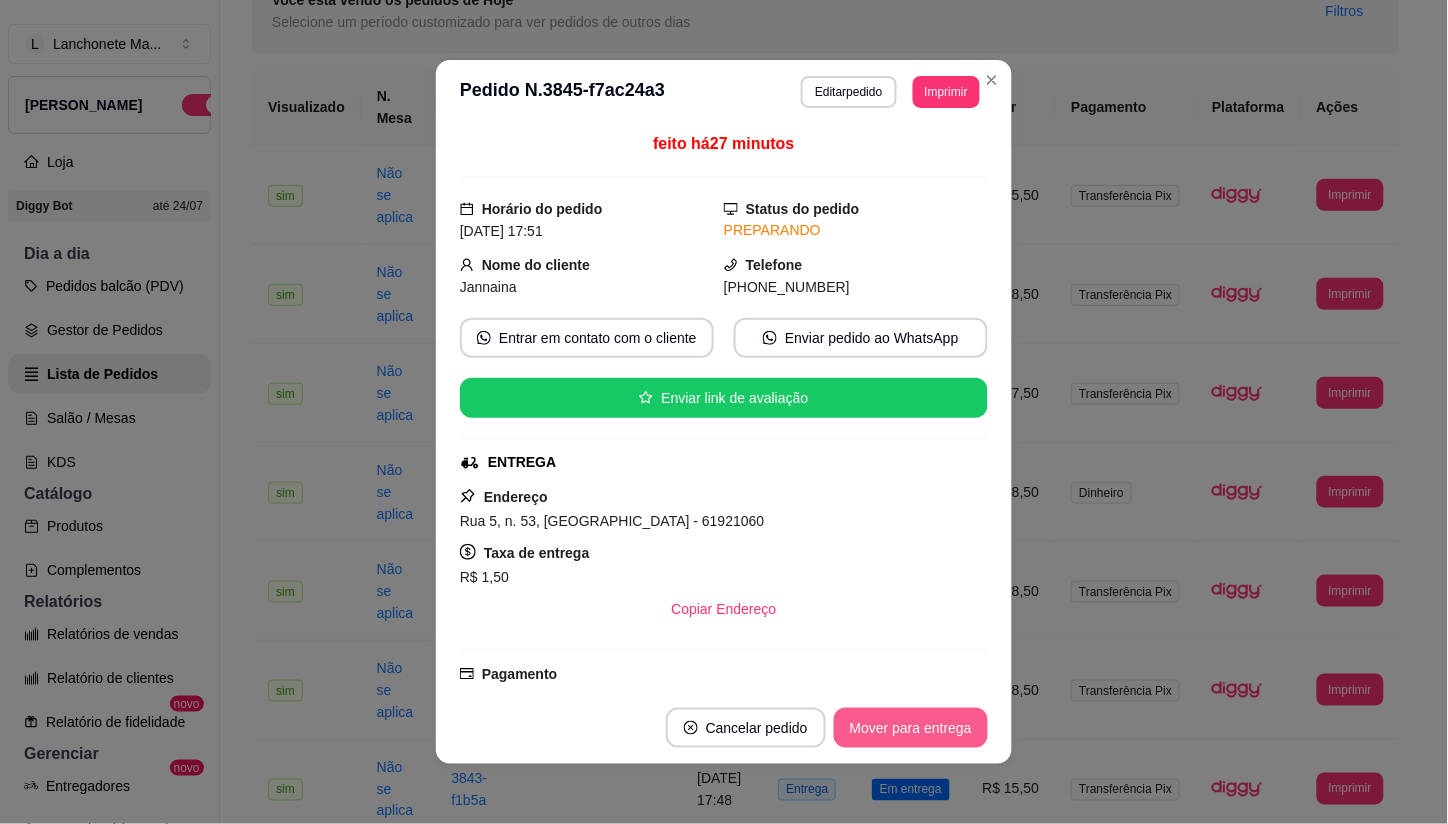 click on "Mover para entrega" at bounding box center [911, 728] 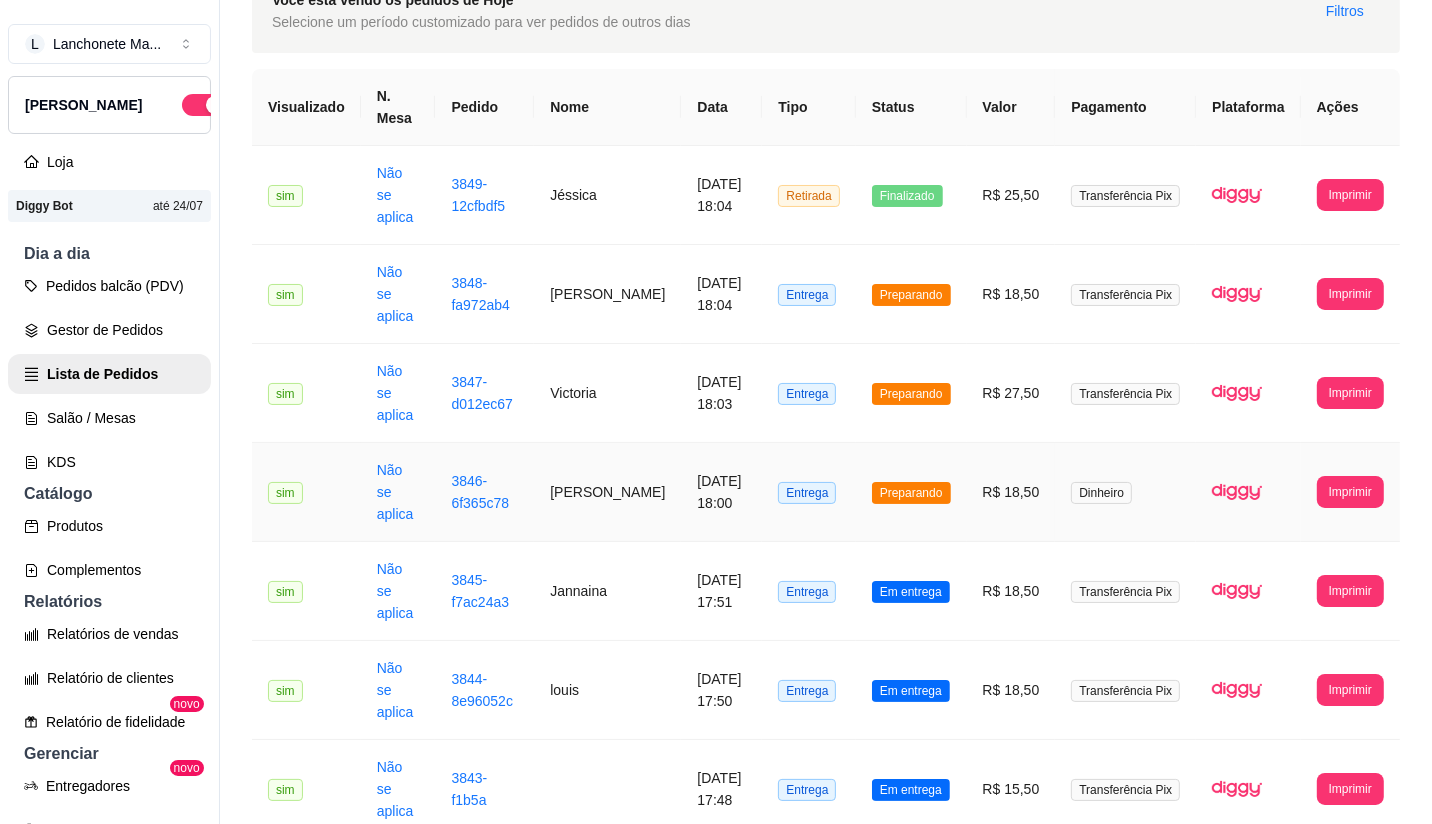 click on "Preparando" at bounding box center [911, 493] 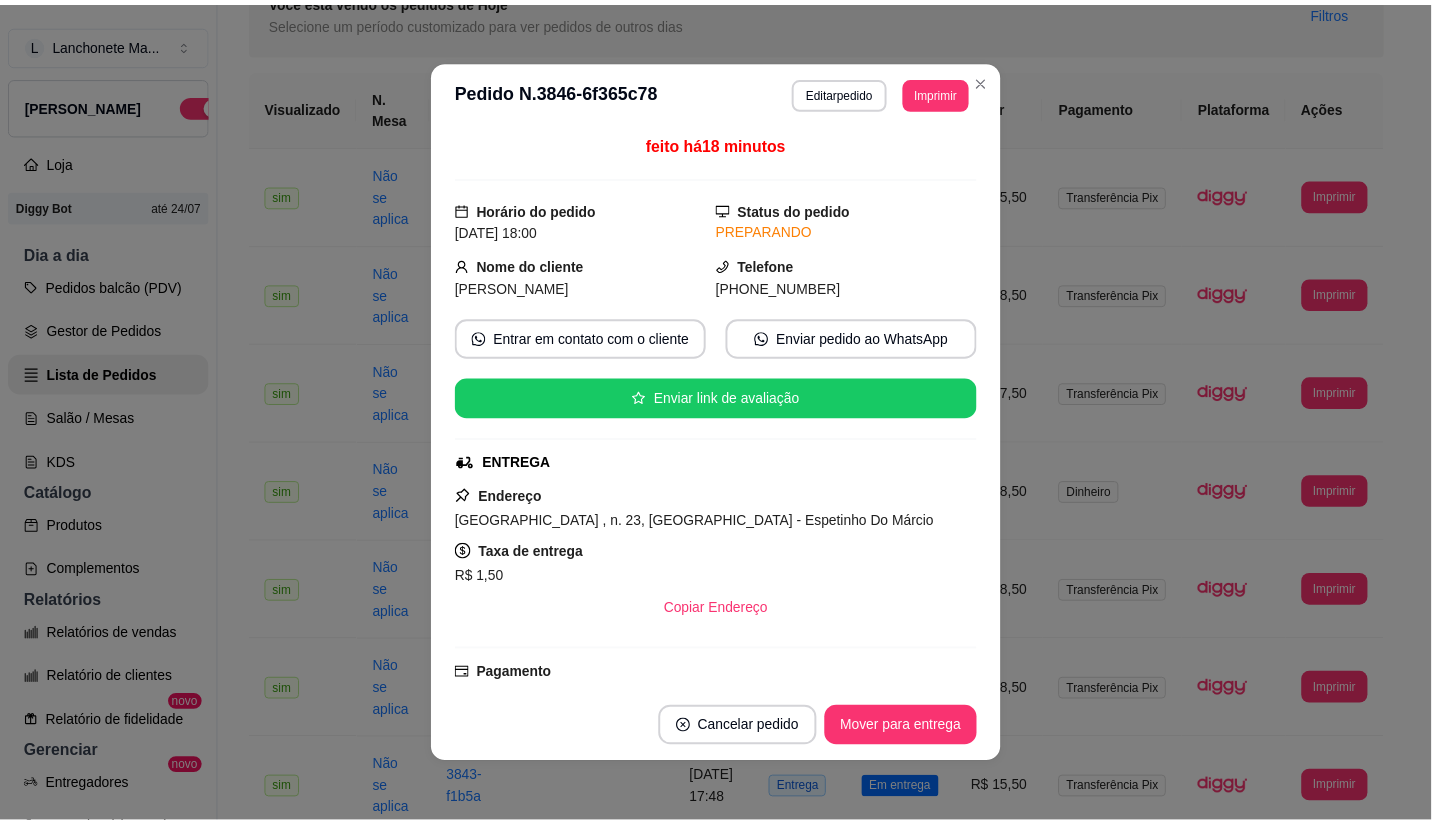 scroll, scrollTop: 333, scrollLeft: 0, axis: vertical 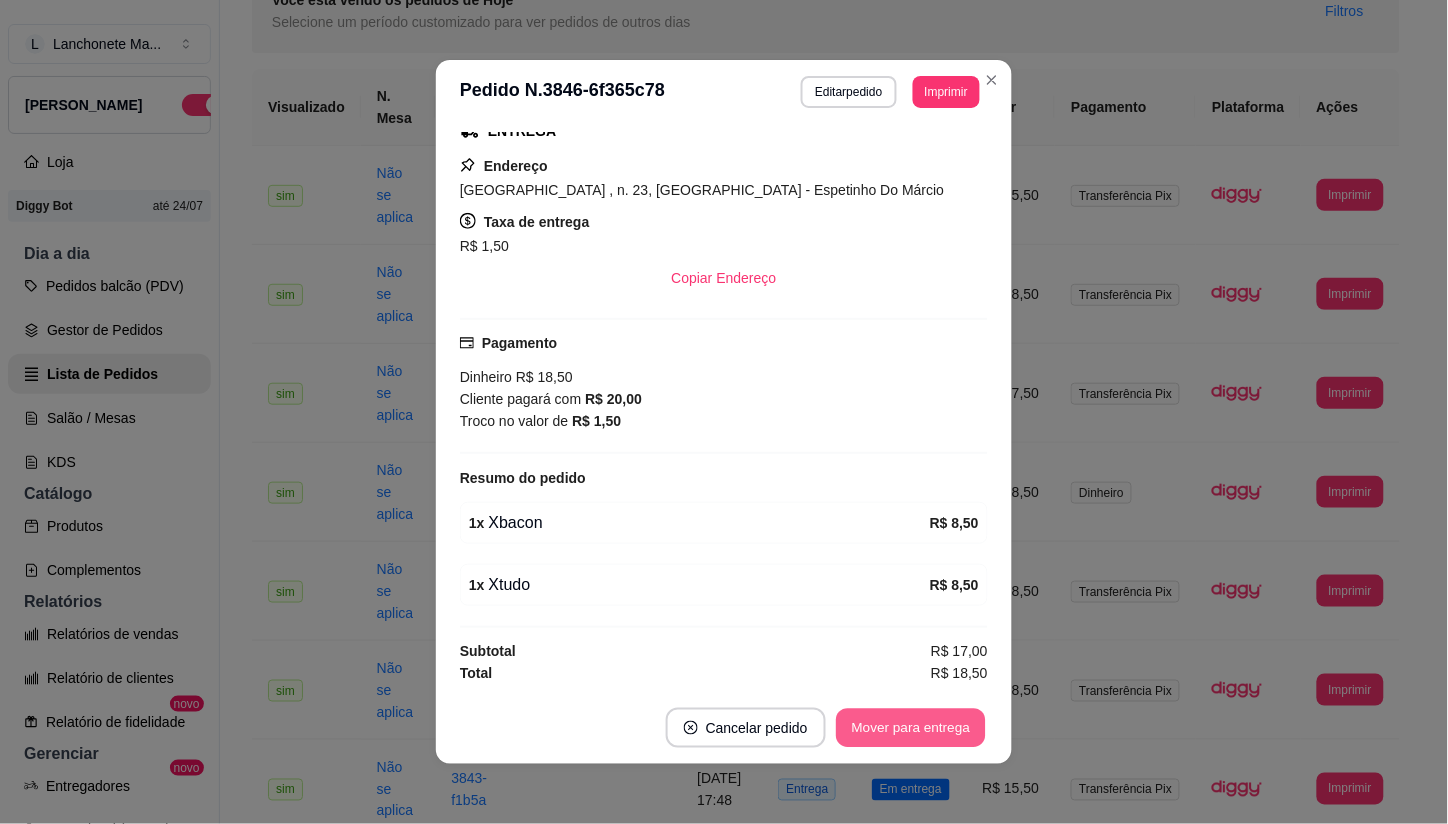 click on "Mover para entrega" at bounding box center [911, 728] 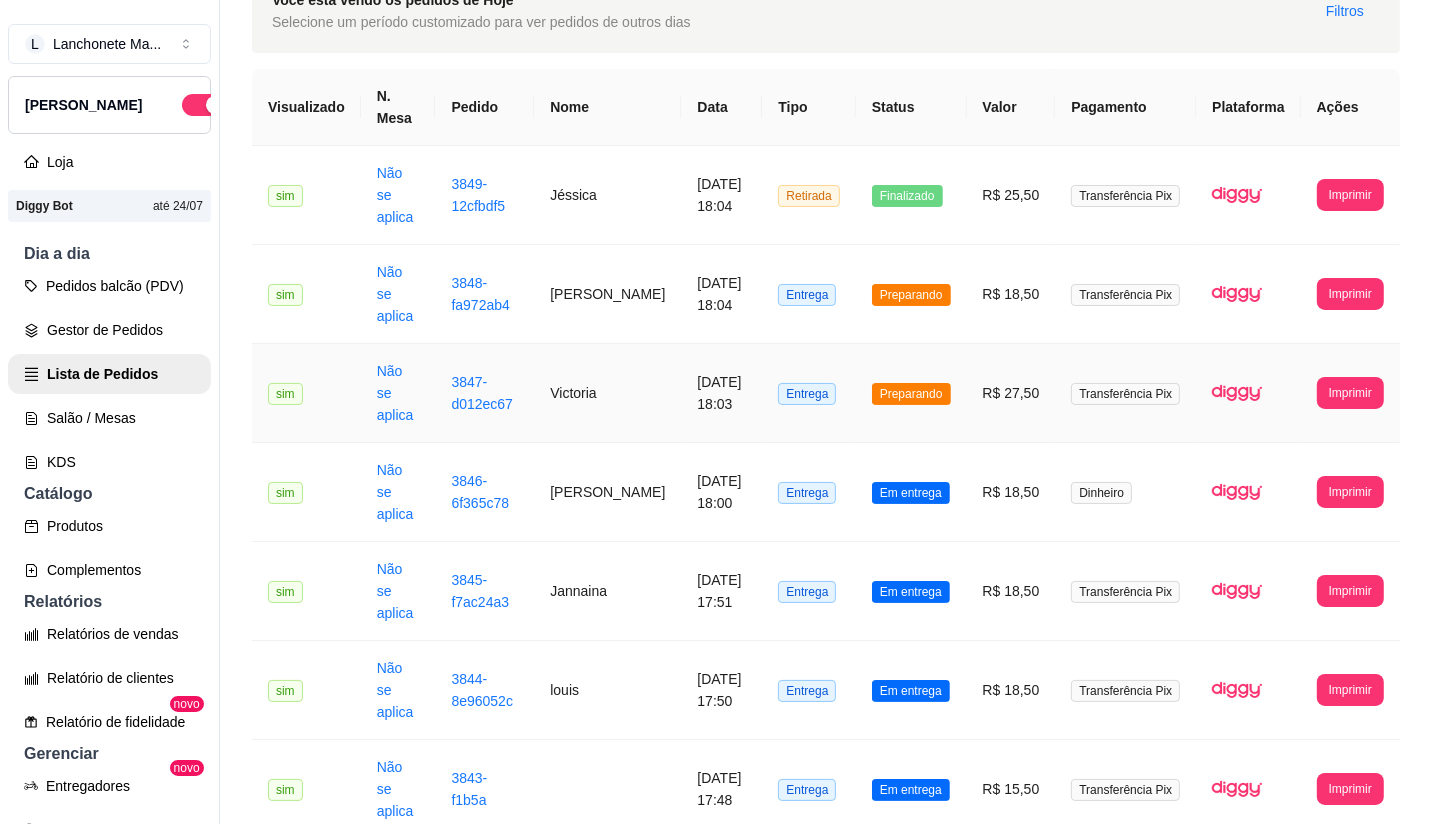 click on "Preparando" at bounding box center (911, 394) 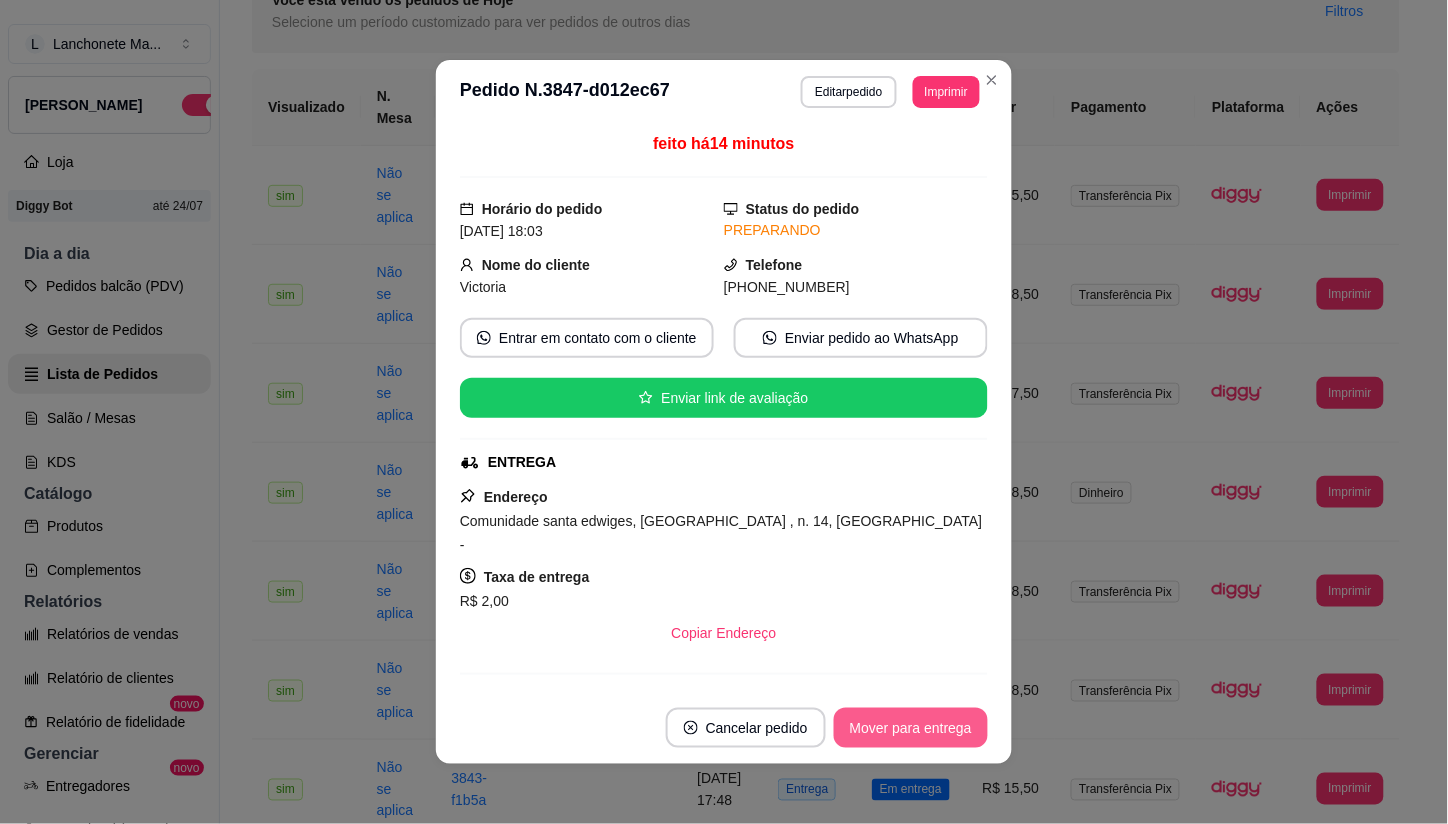 click on "Mover para entrega" at bounding box center (911, 728) 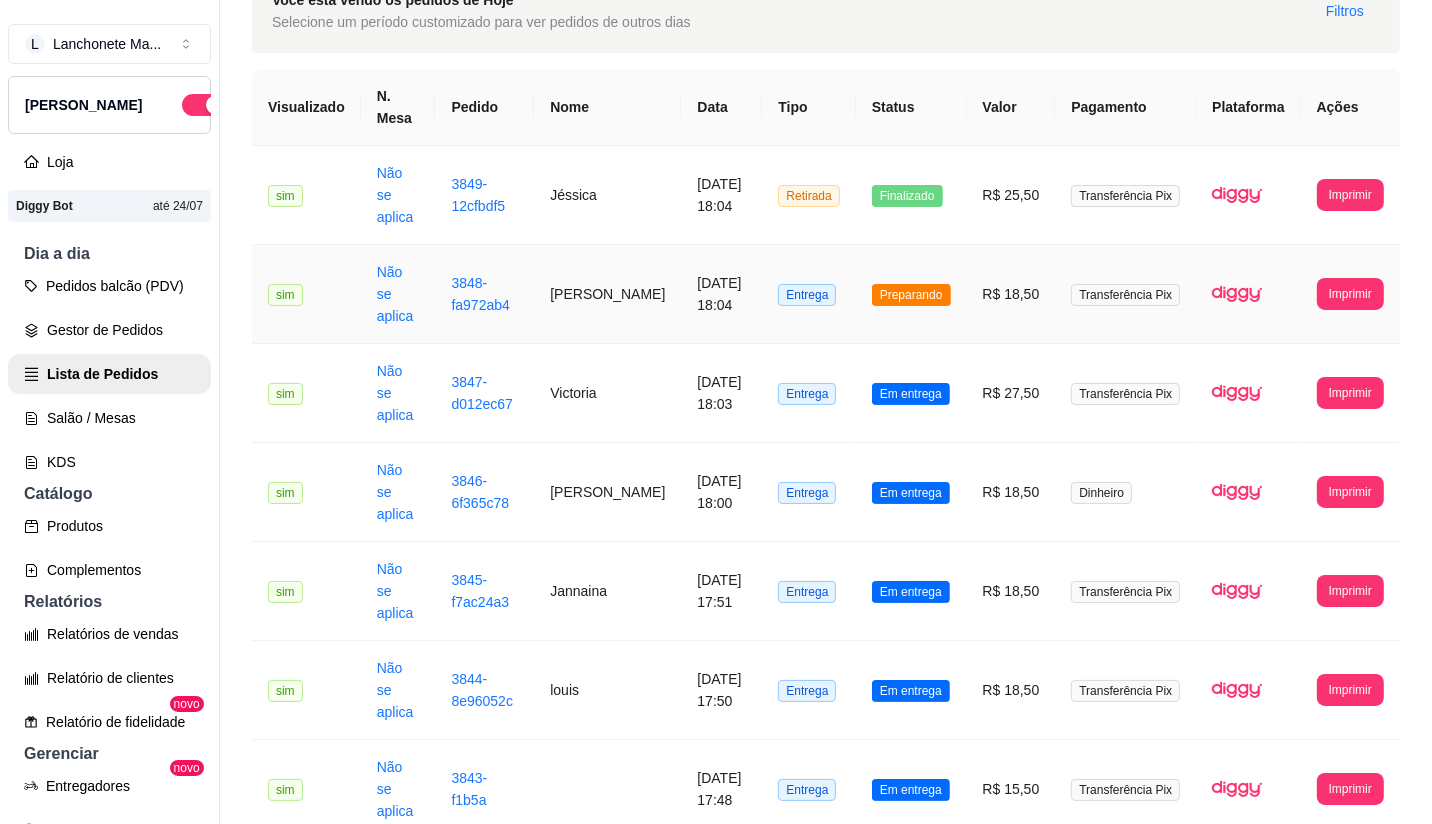 click on "Preparando" at bounding box center (911, 295) 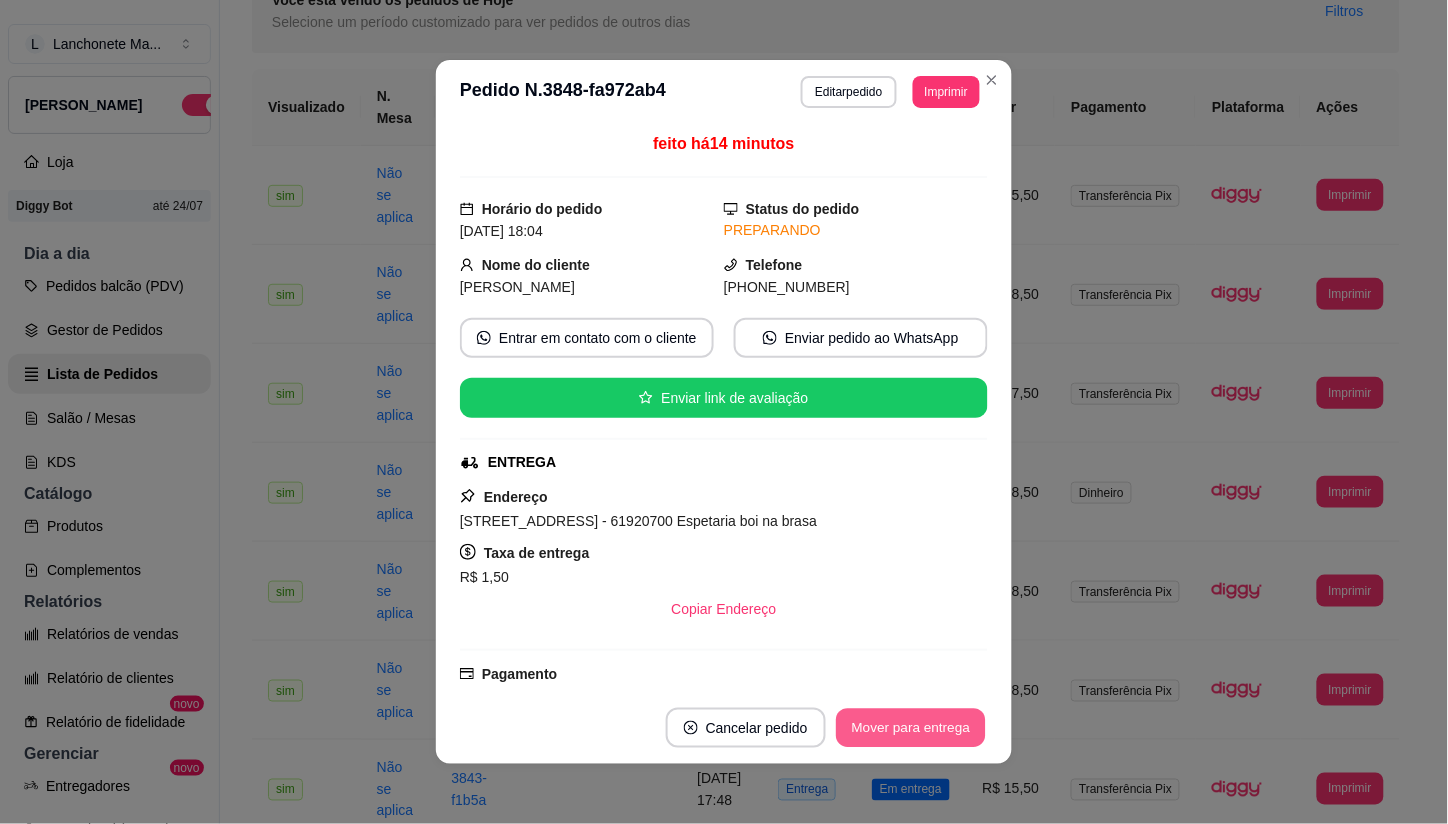 click on "Mover para entrega" at bounding box center (911, 728) 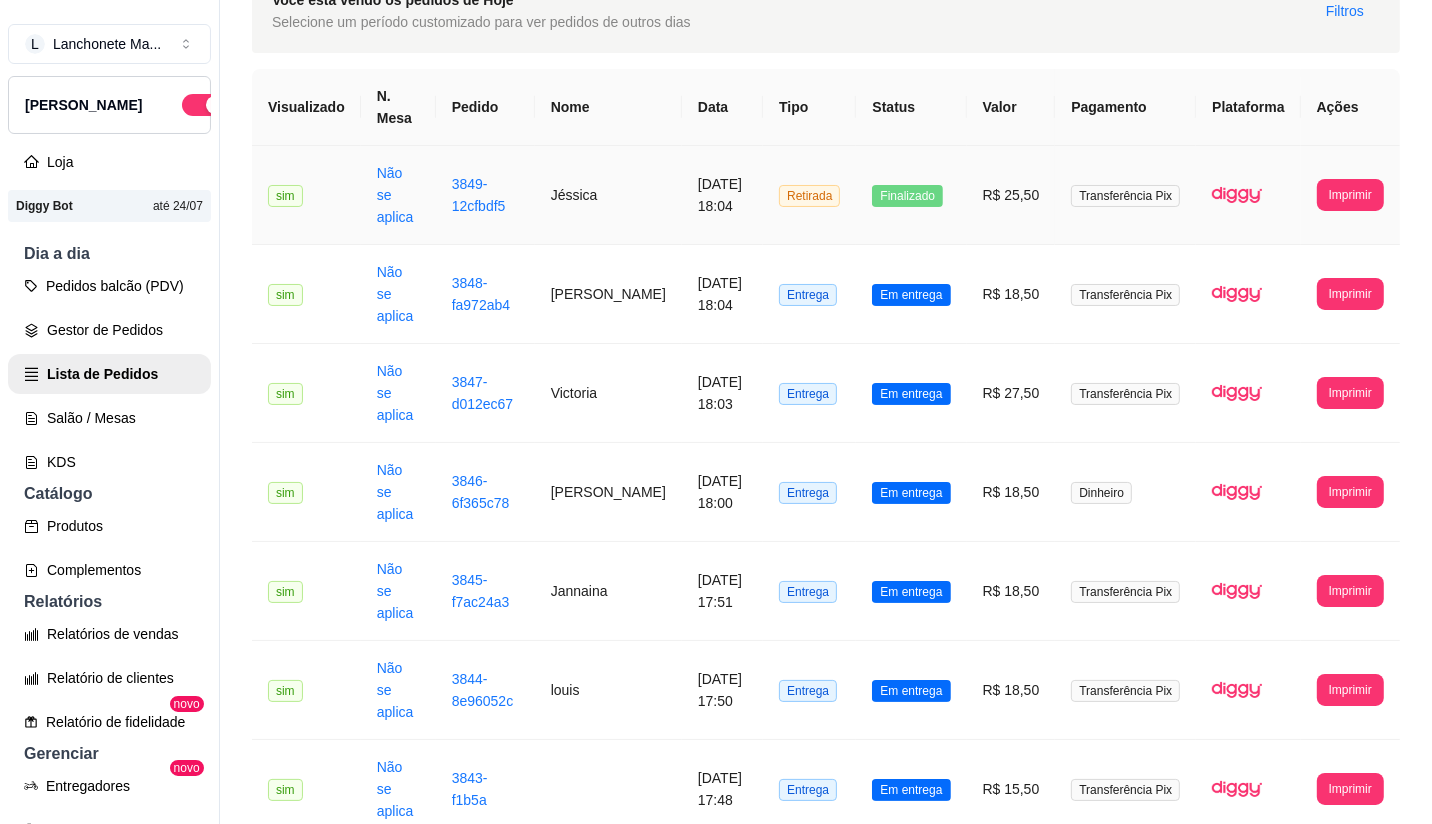 click on "Finalizado" at bounding box center [907, 196] 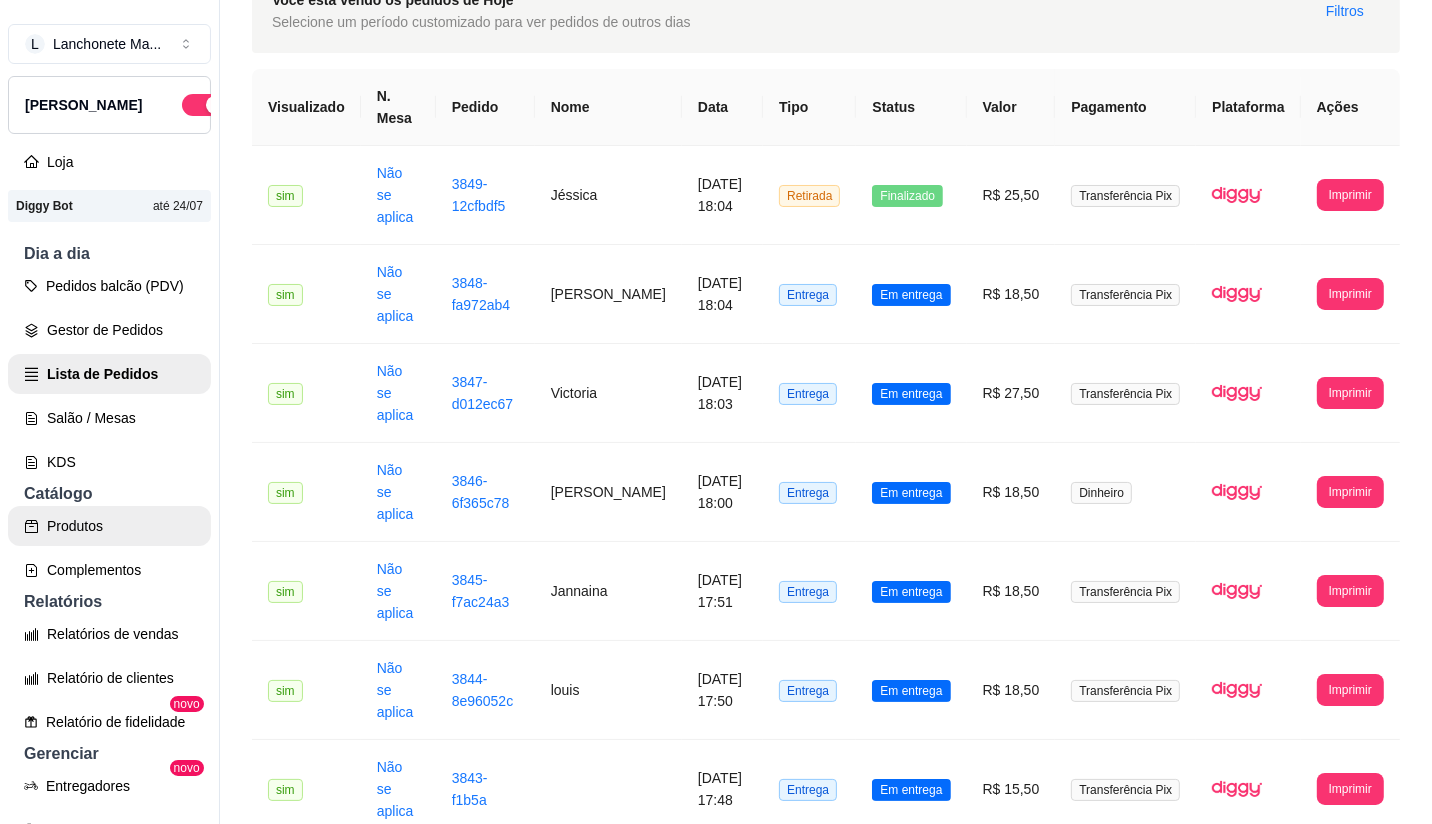 click on "Produtos" at bounding box center [109, 526] 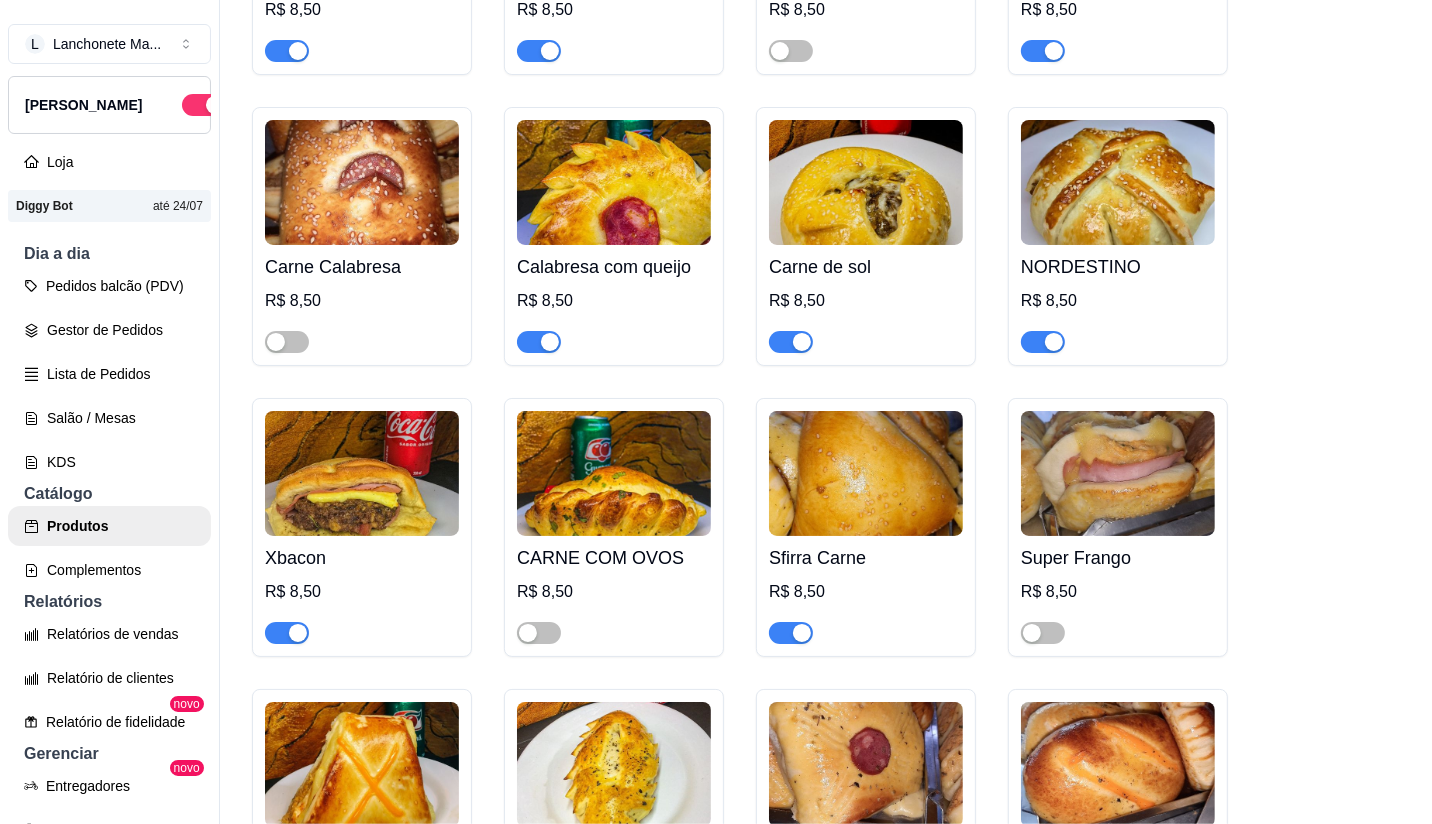 scroll, scrollTop: 777, scrollLeft: 0, axis: vertical 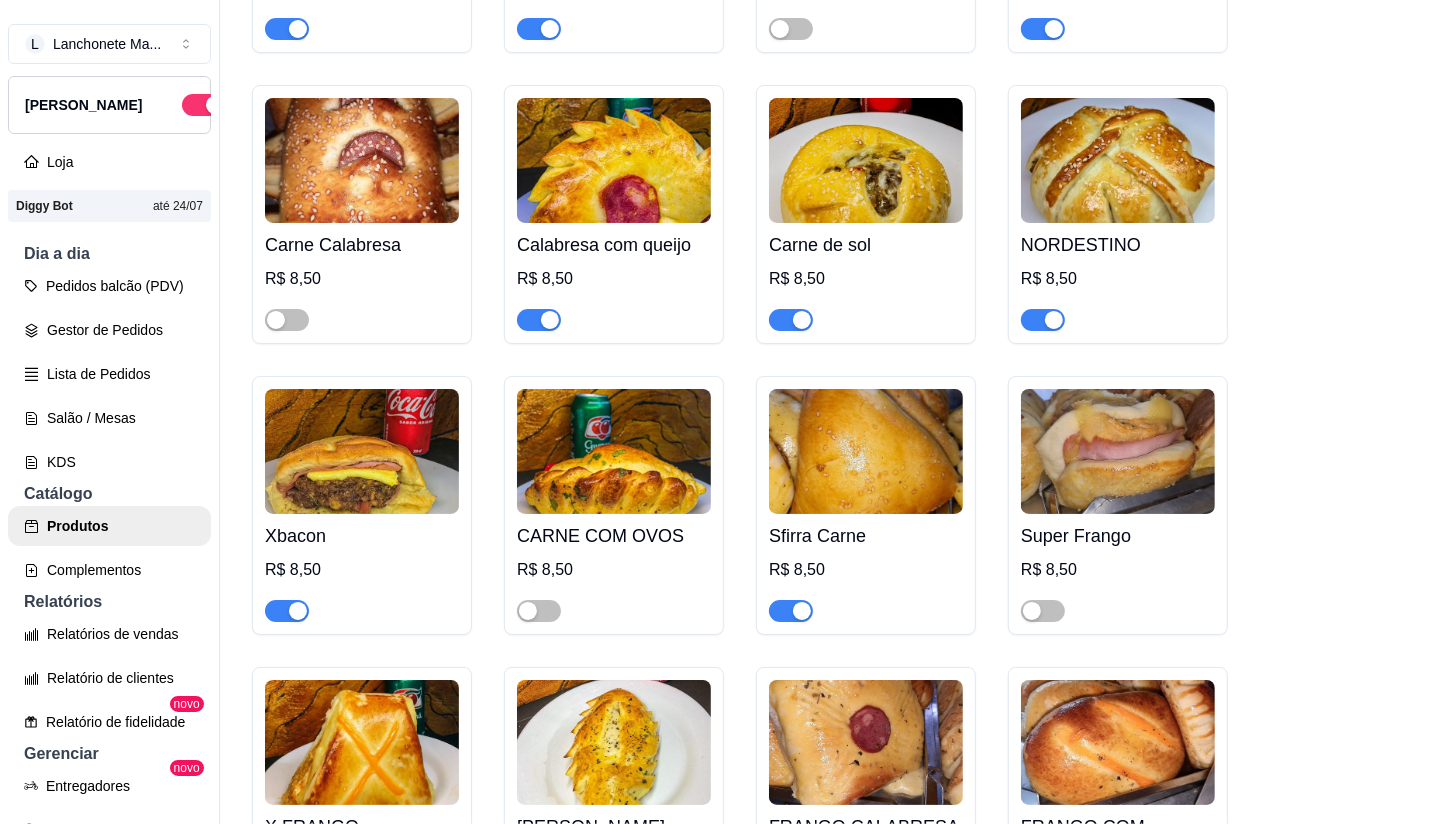 click at bounding box center (287, 611) 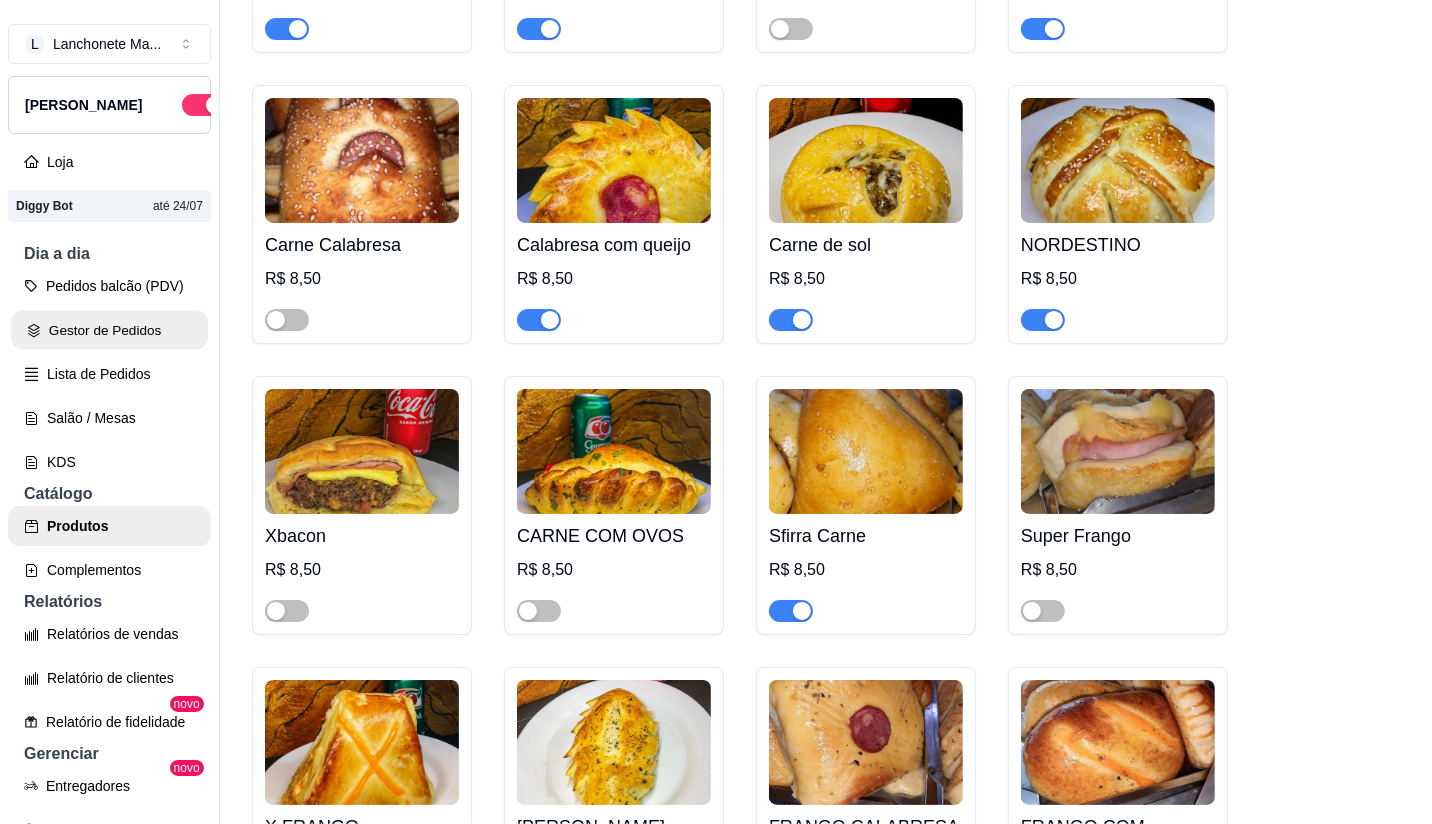 click on "Gestor de Pedidos" at bounding box center (109, 330) 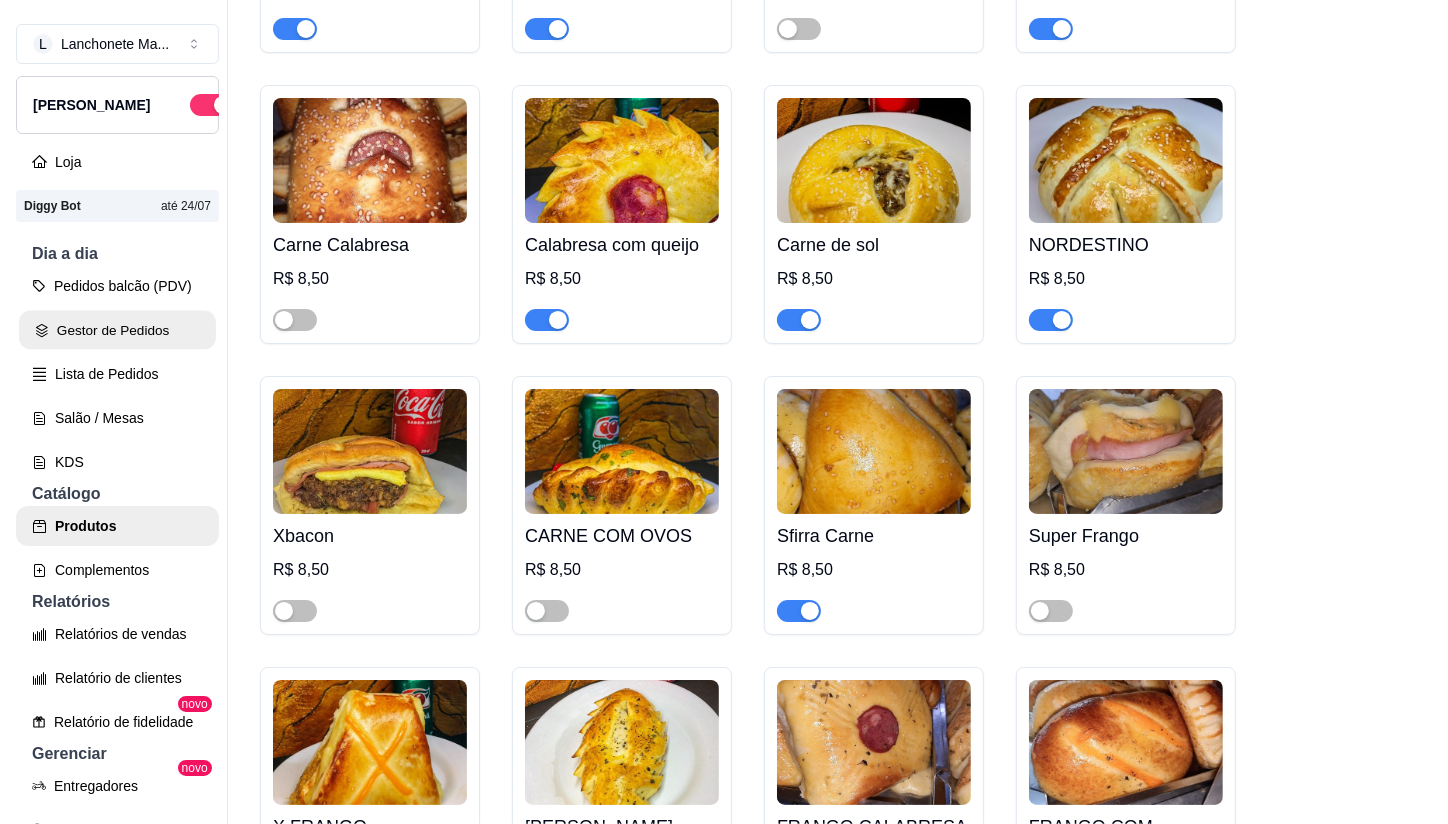 scroll, scrollTop: 0, scrollLeft: 0, axis: both 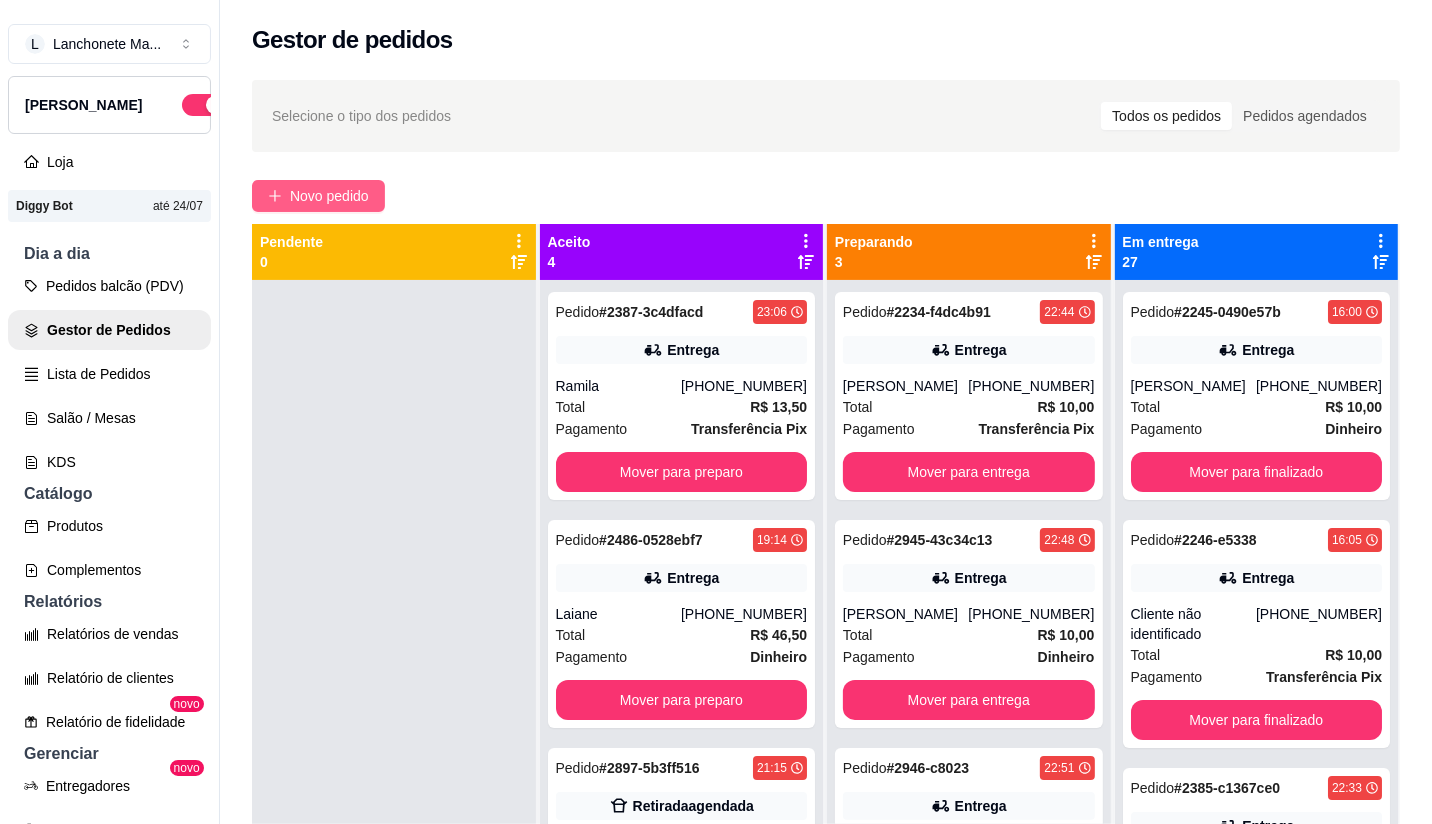 click on "Novo pedido" at bounding box center [318, 196] 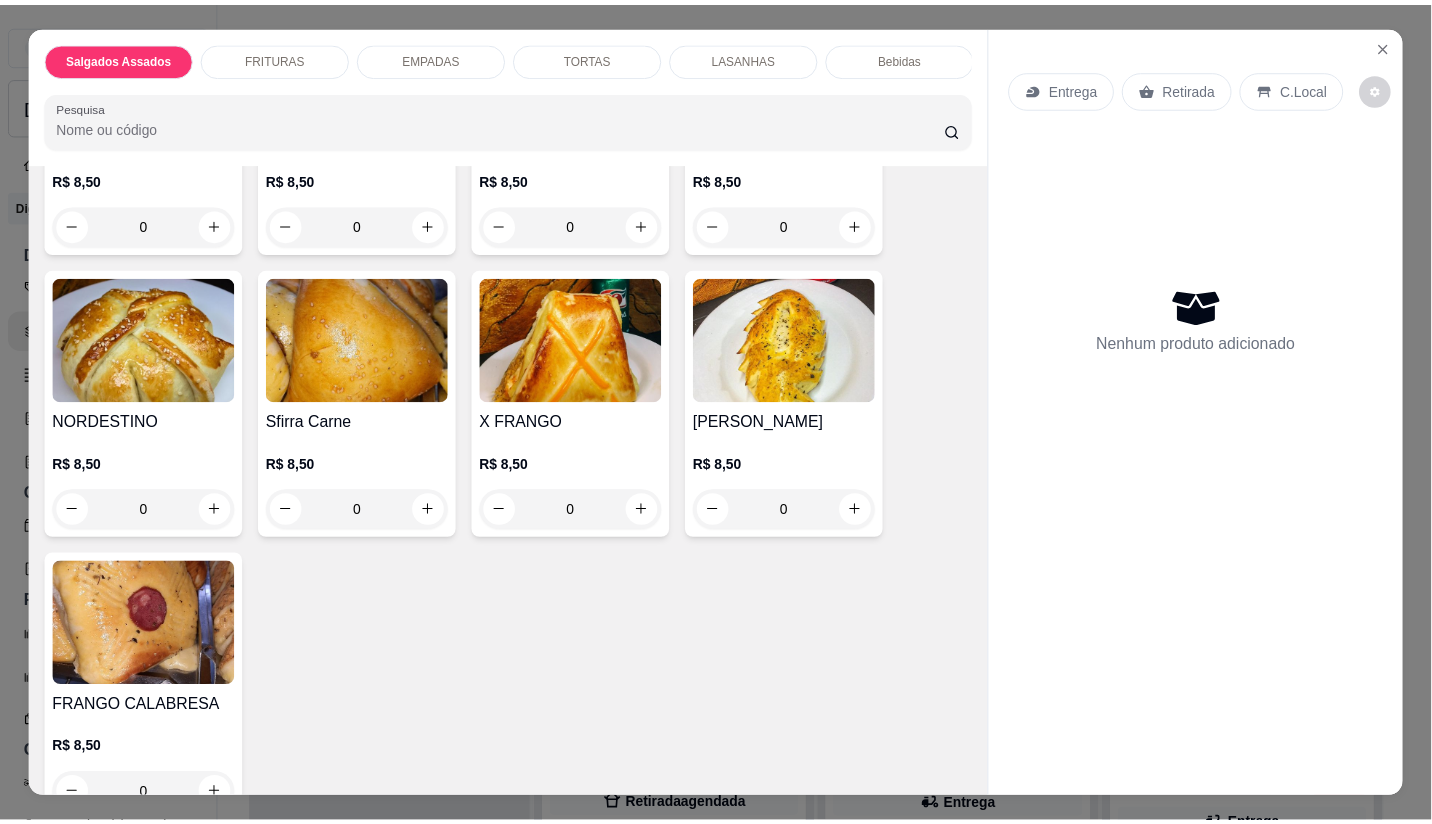 scroll, scrollTop: 555, scrollLeft: 0, axis: vertical 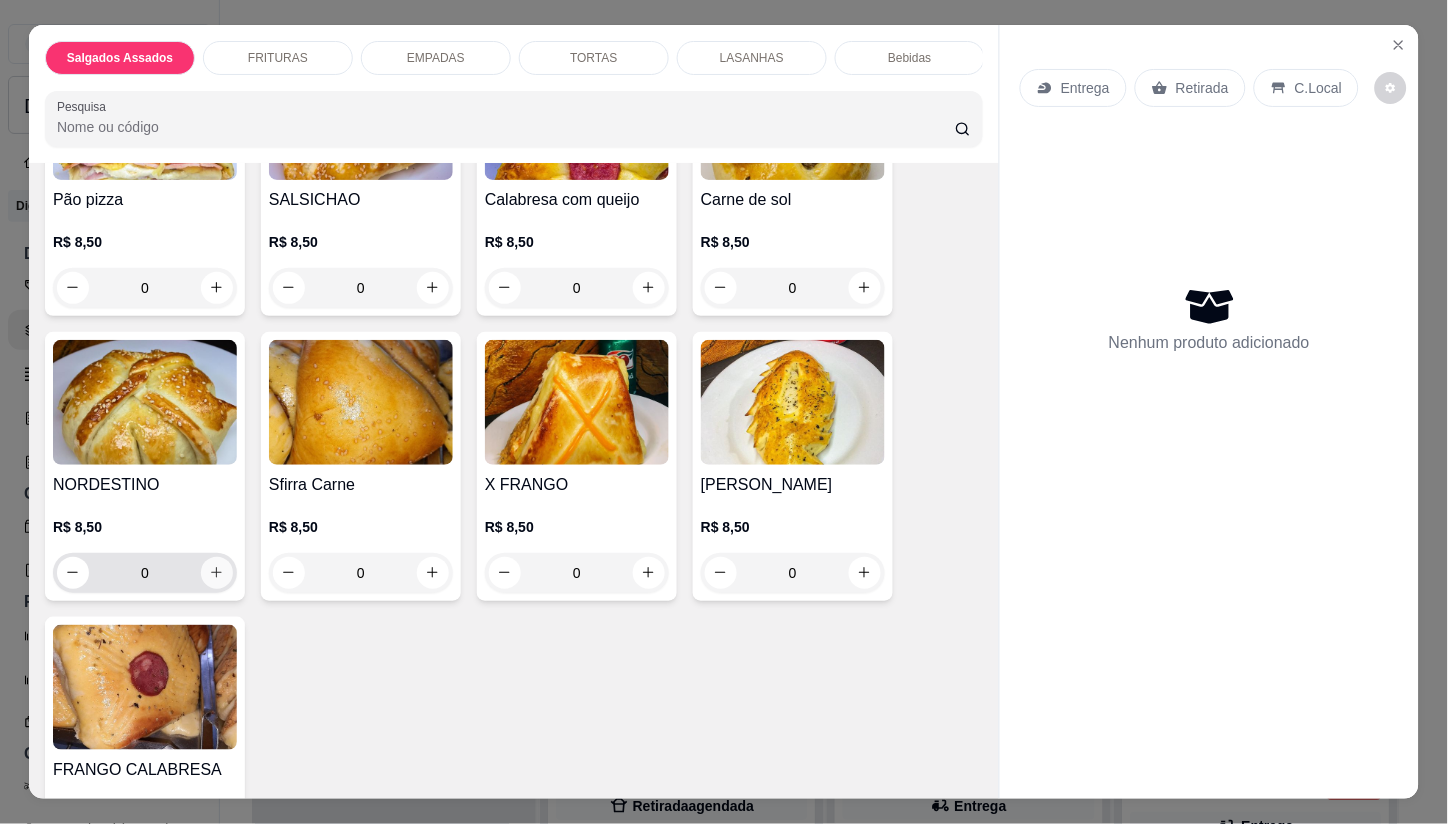 click 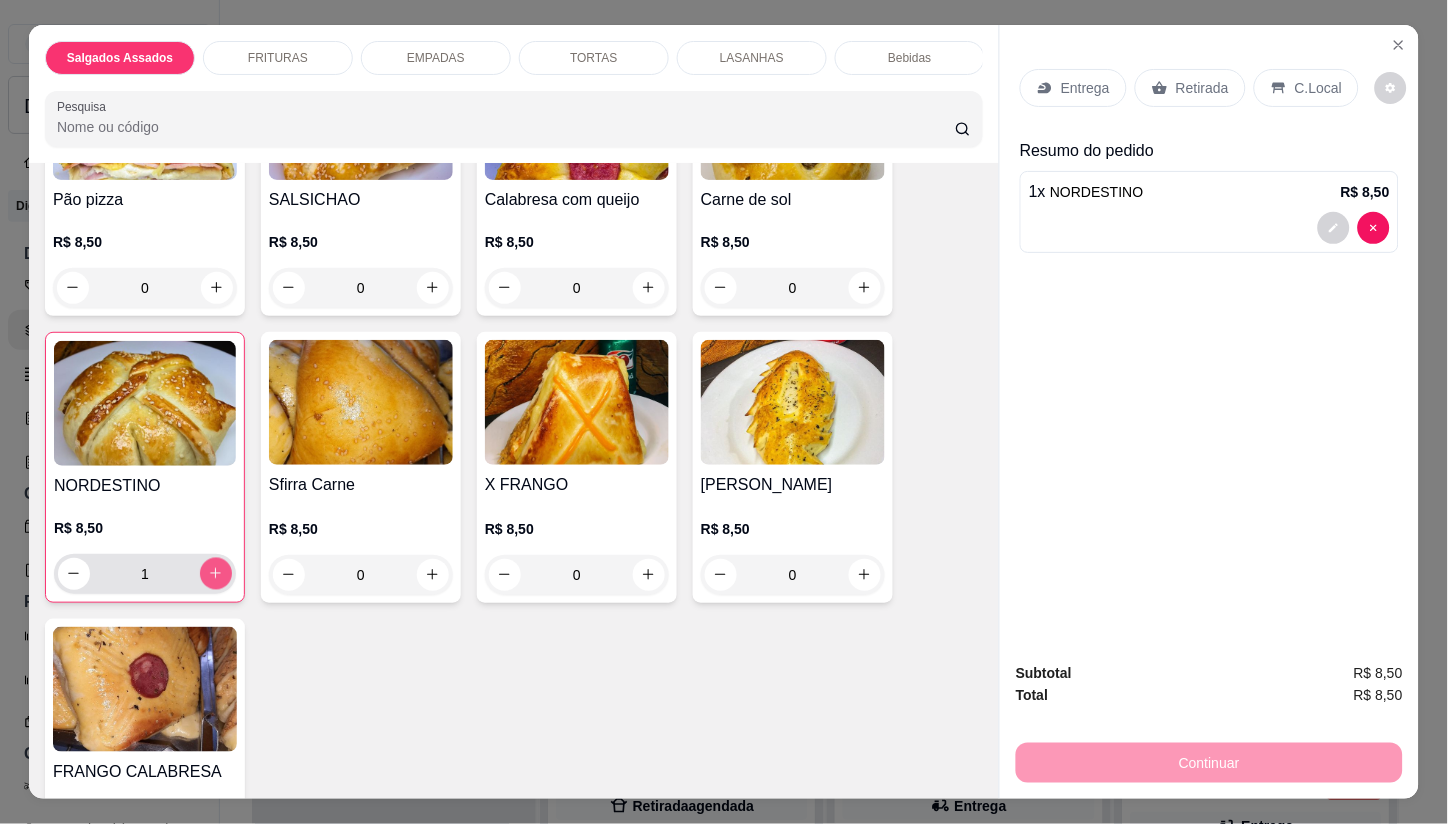 click 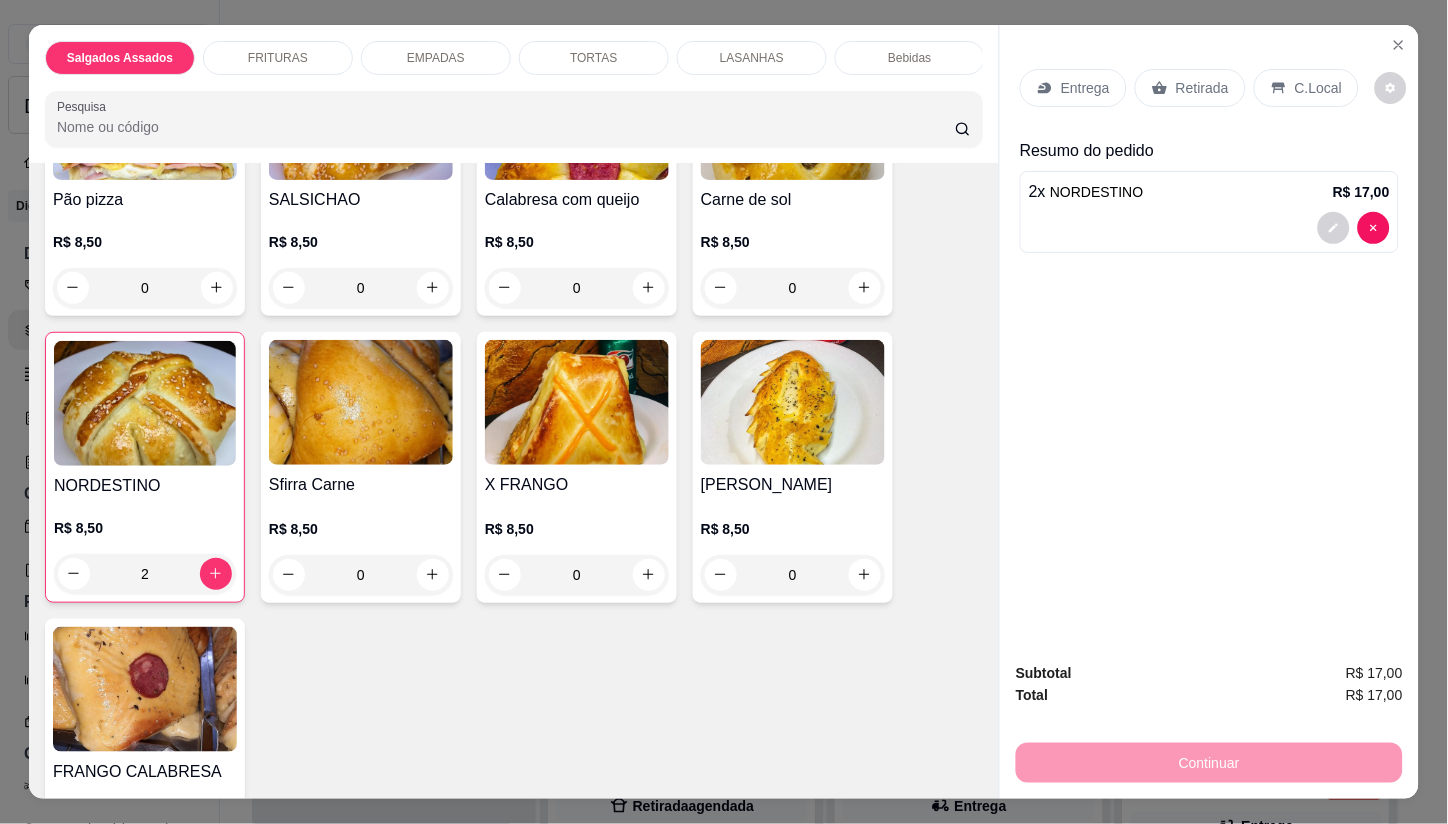 click on "Retirada" at bounding box center [1202, 88] 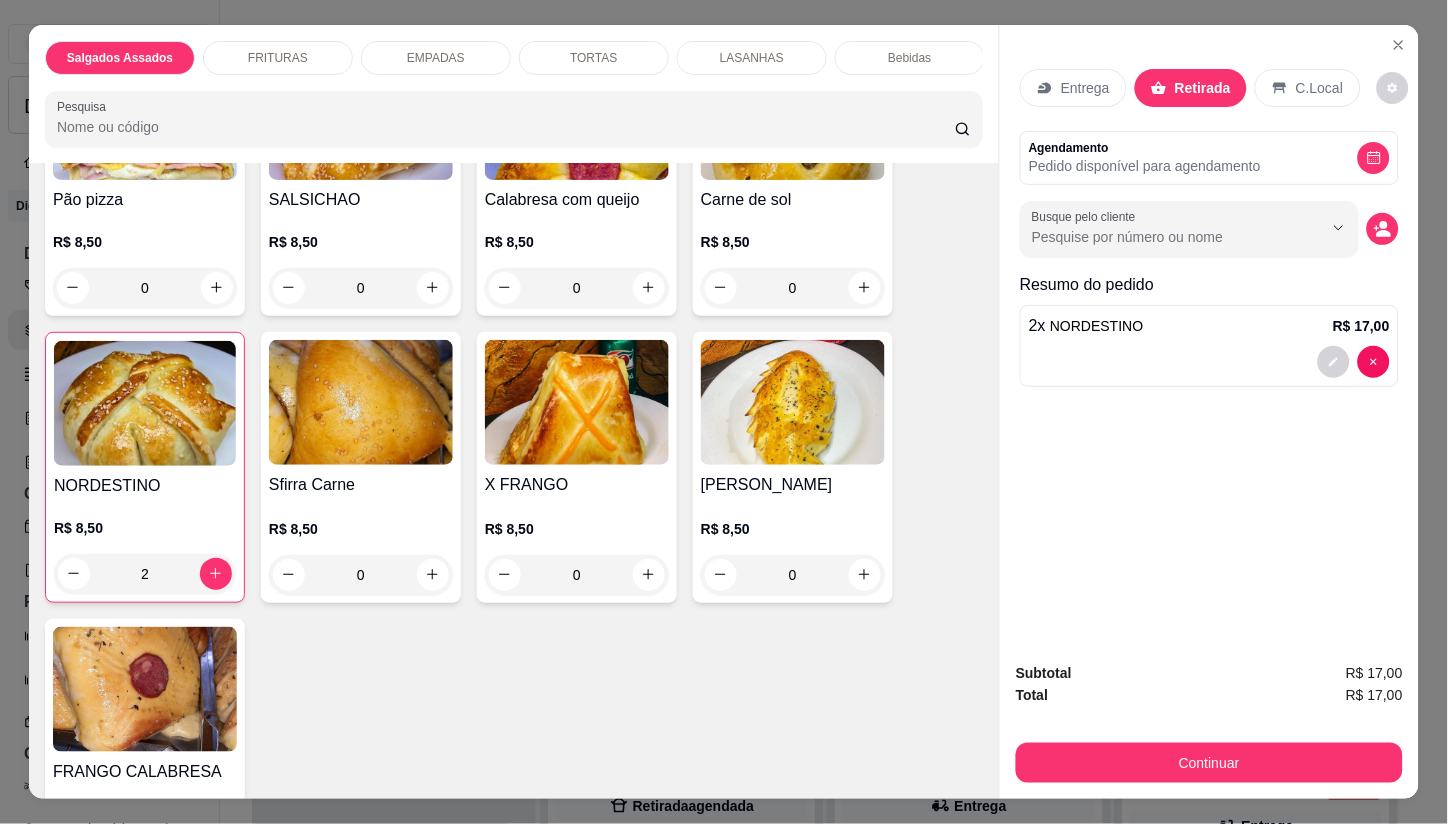 click on "Retirada" at bounding box center [1191, 88] 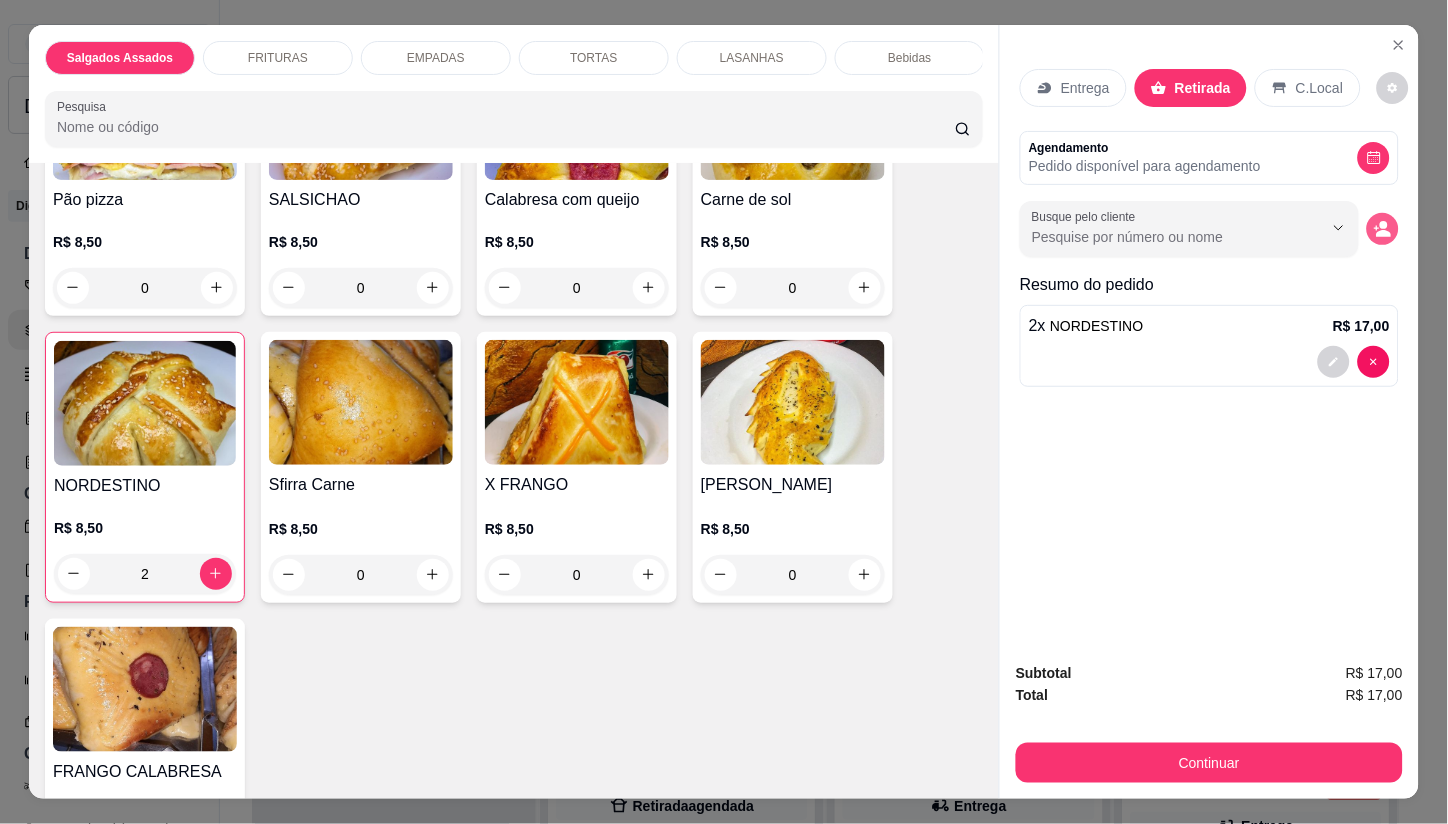 click 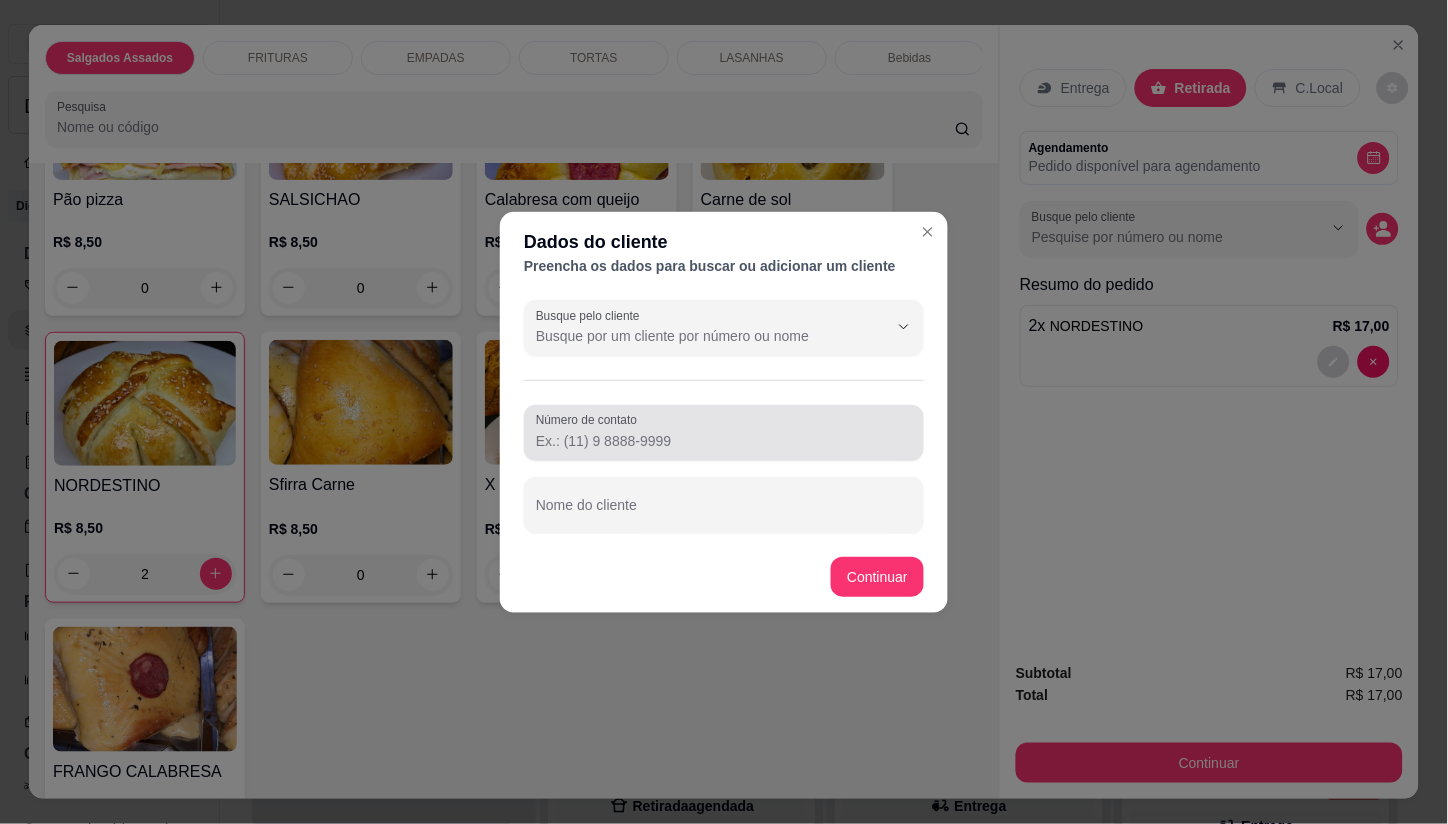 click on "Número de contato" at bounding box center (724, 441) 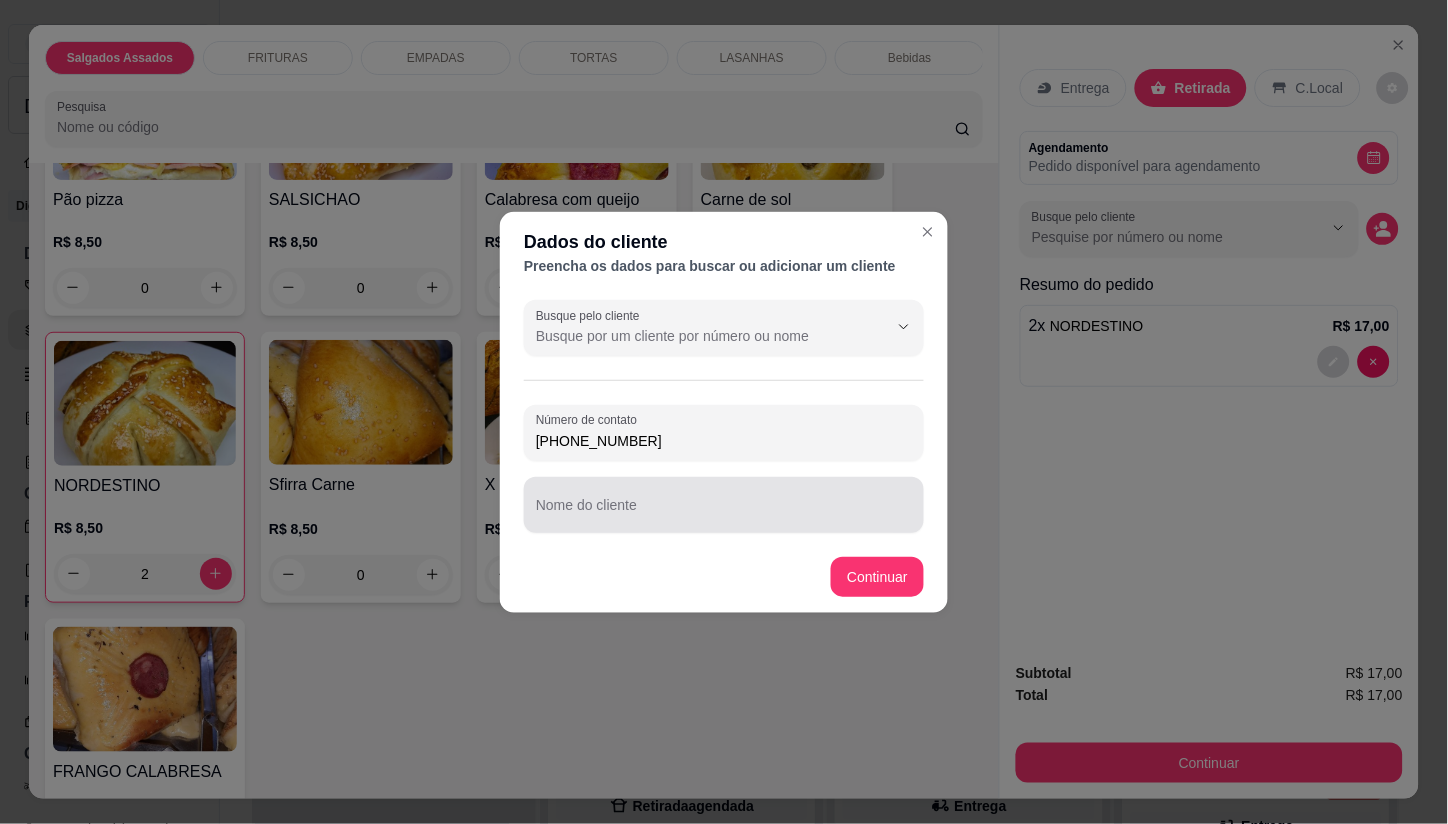 type on "(85) 99852-4996" 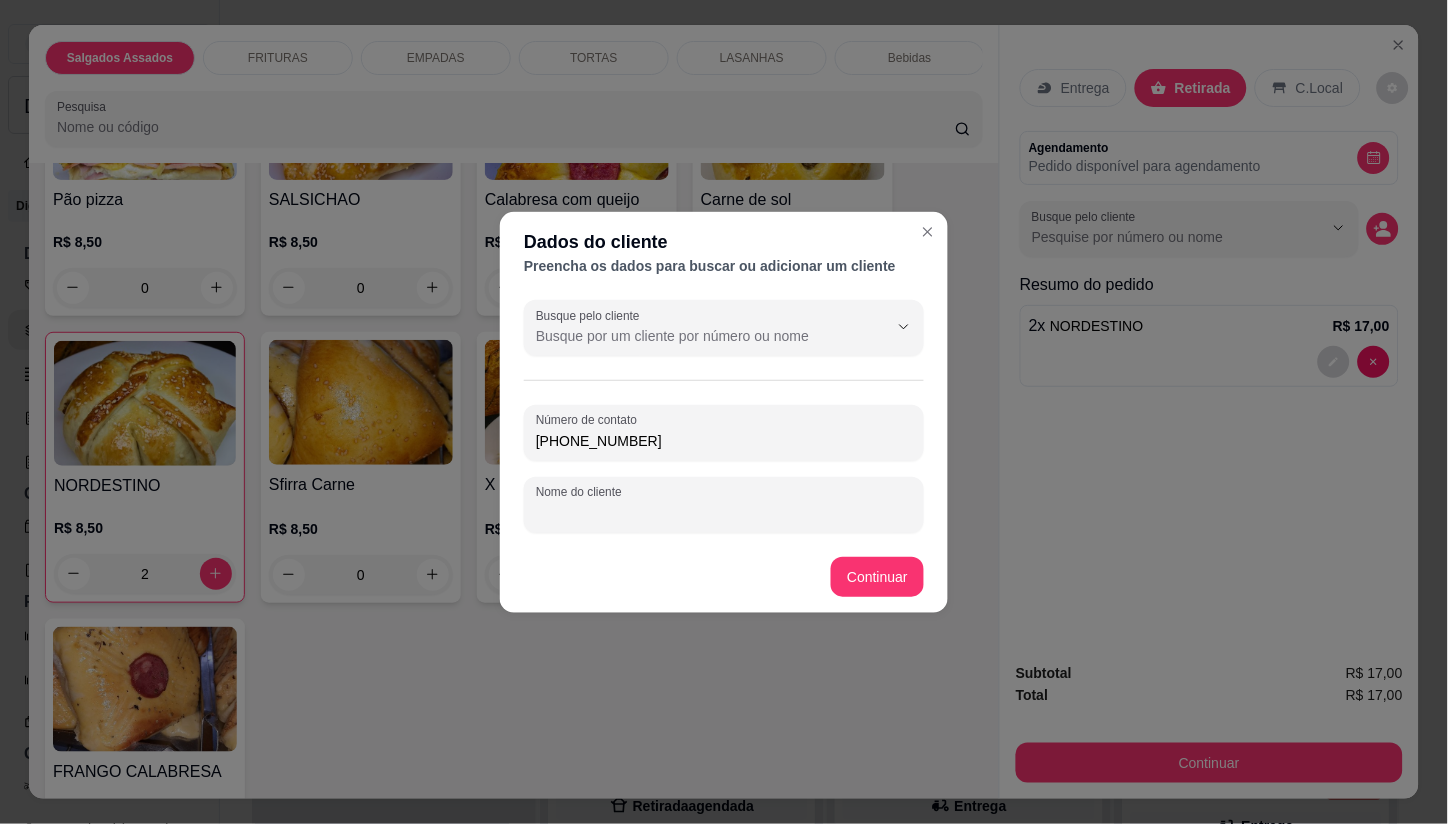 click on "Nome do cliente" at bounding box center (724, 513) 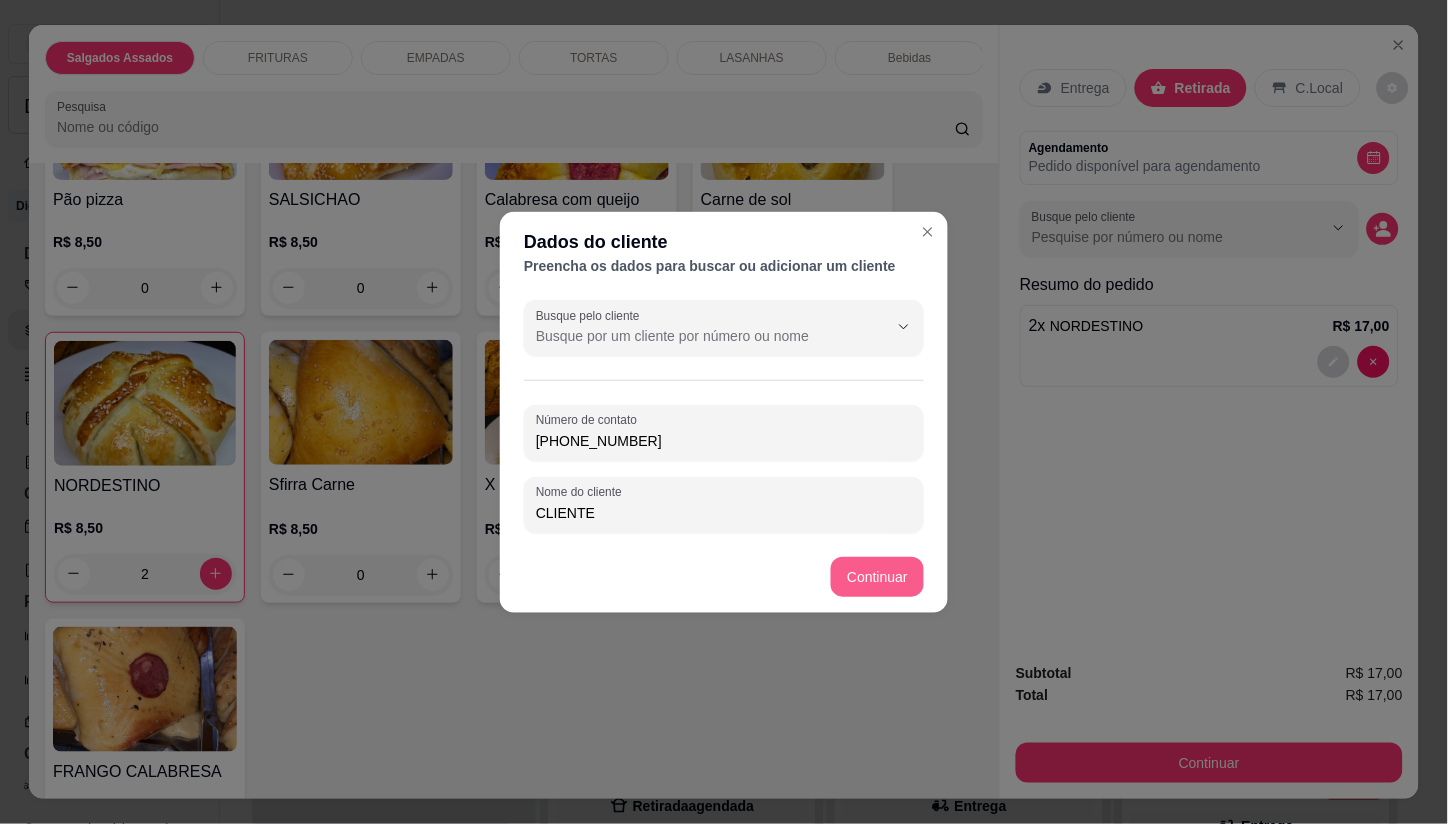 type on "CLIENTE" 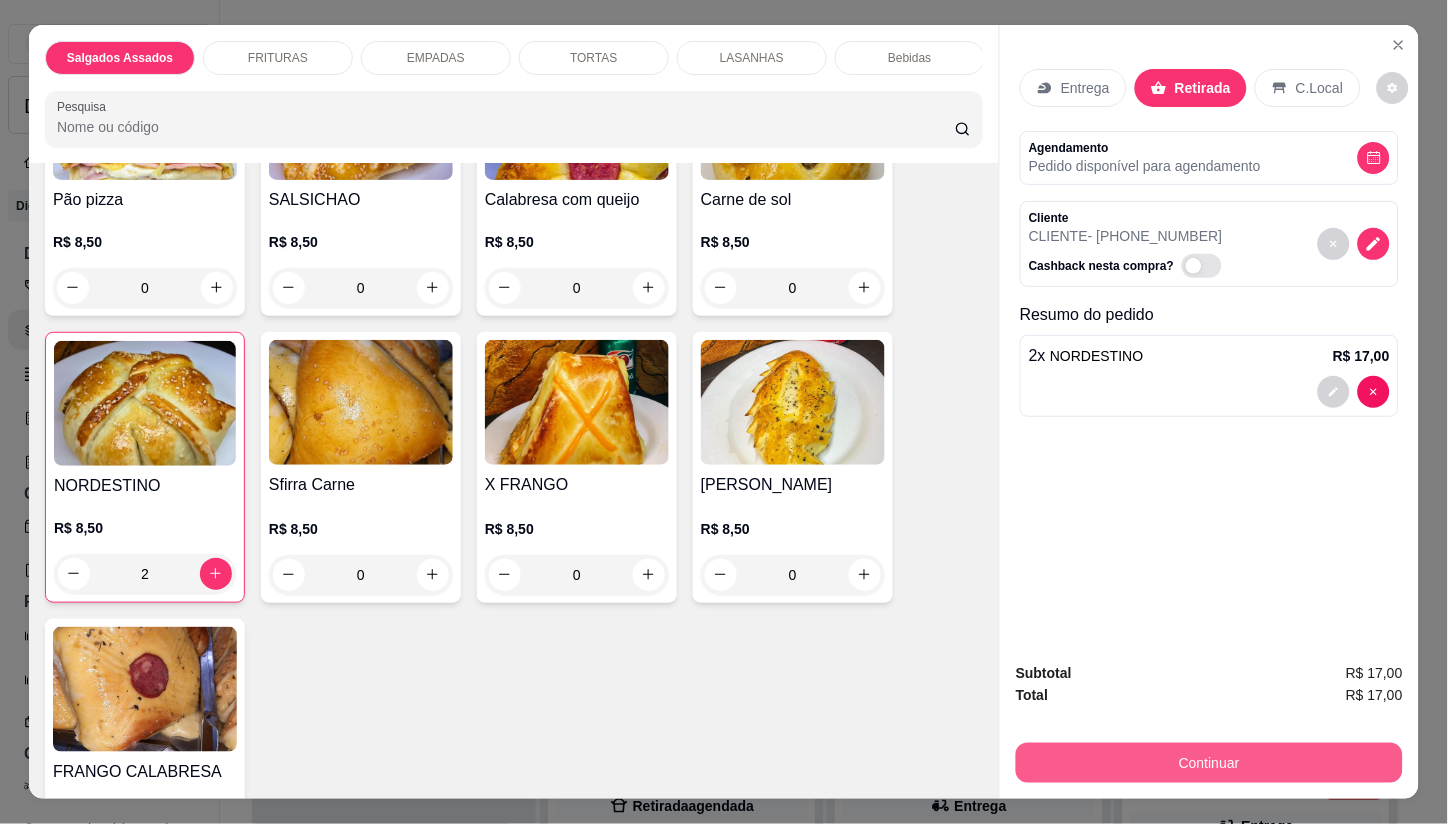 click on "Continuar" at bounding box center [1209, 763] 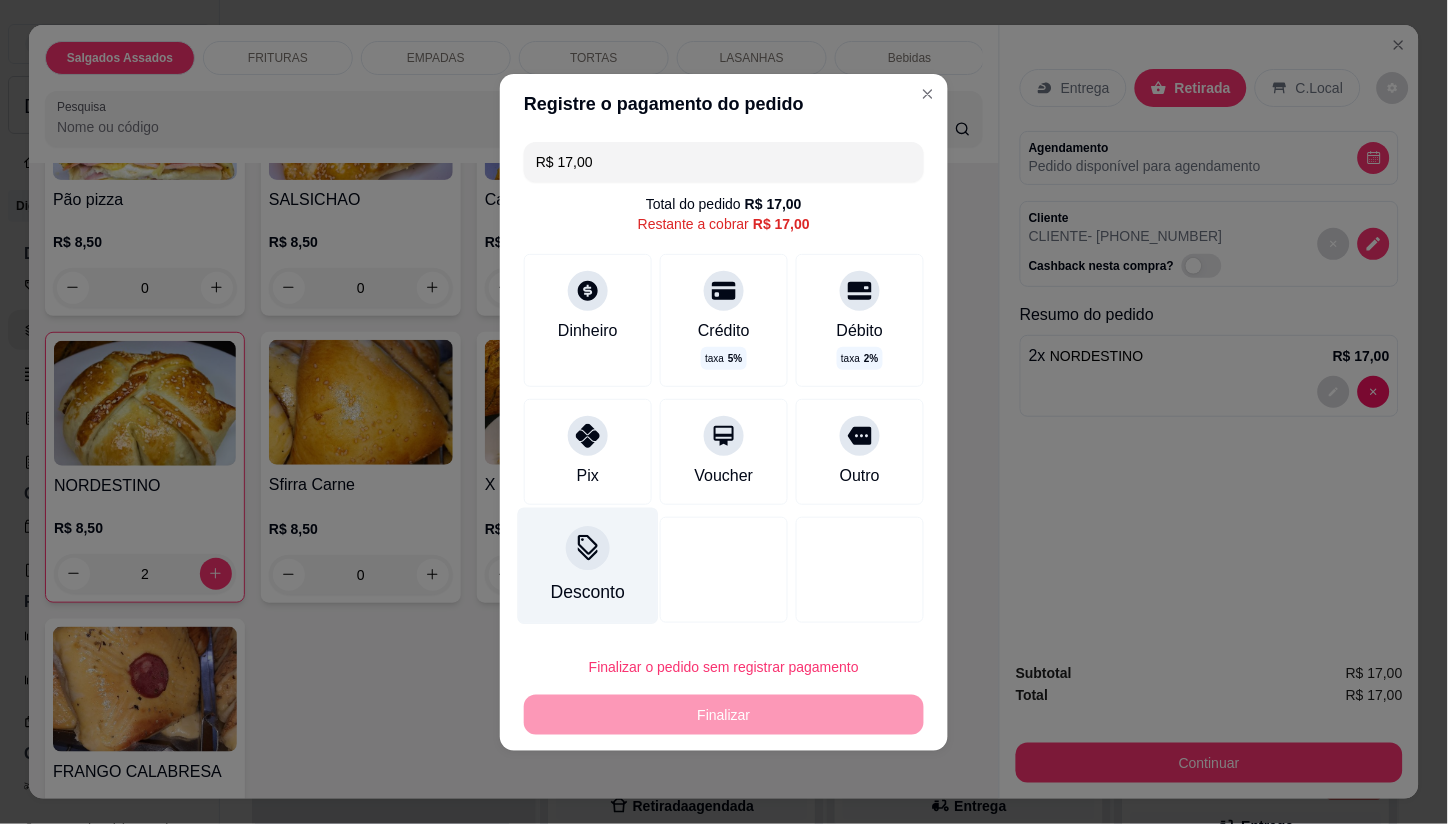 drag, startPoint x: 560, startPoint y: 462, endPoint x: 560, endPoint y: 504, distance: 42 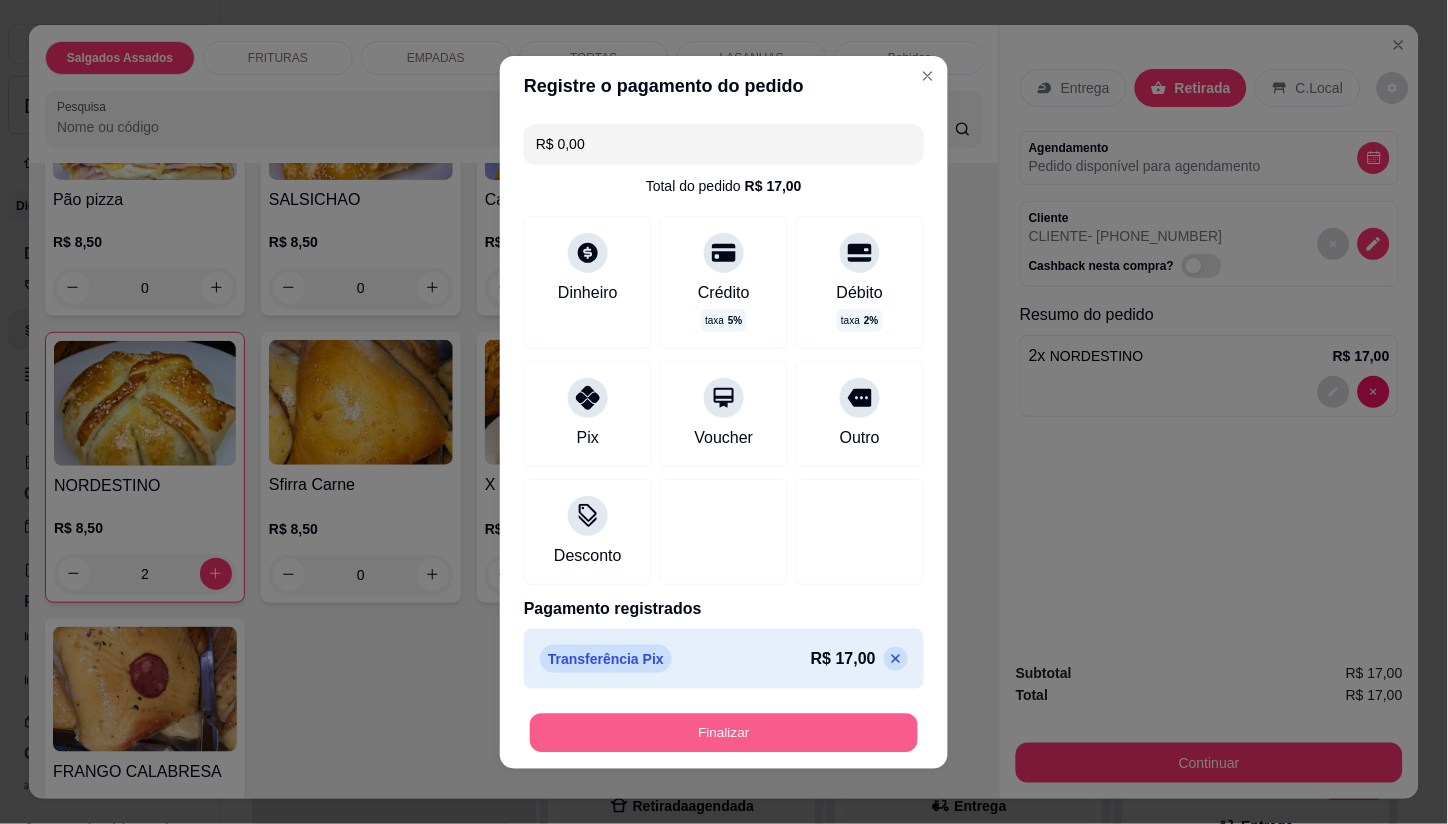 click on "Finalizar" at bounding box center (724, 732) 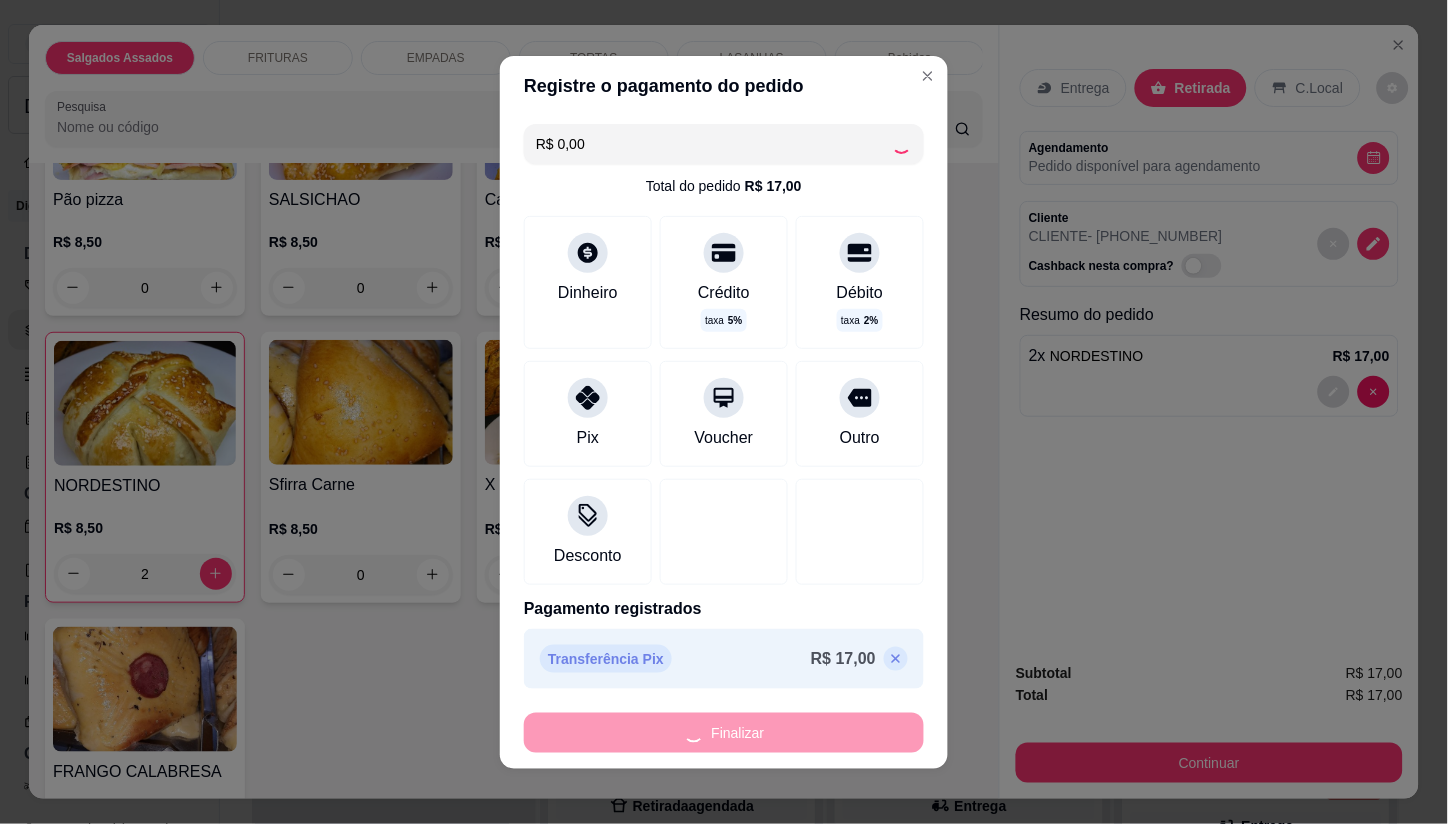type on "0" 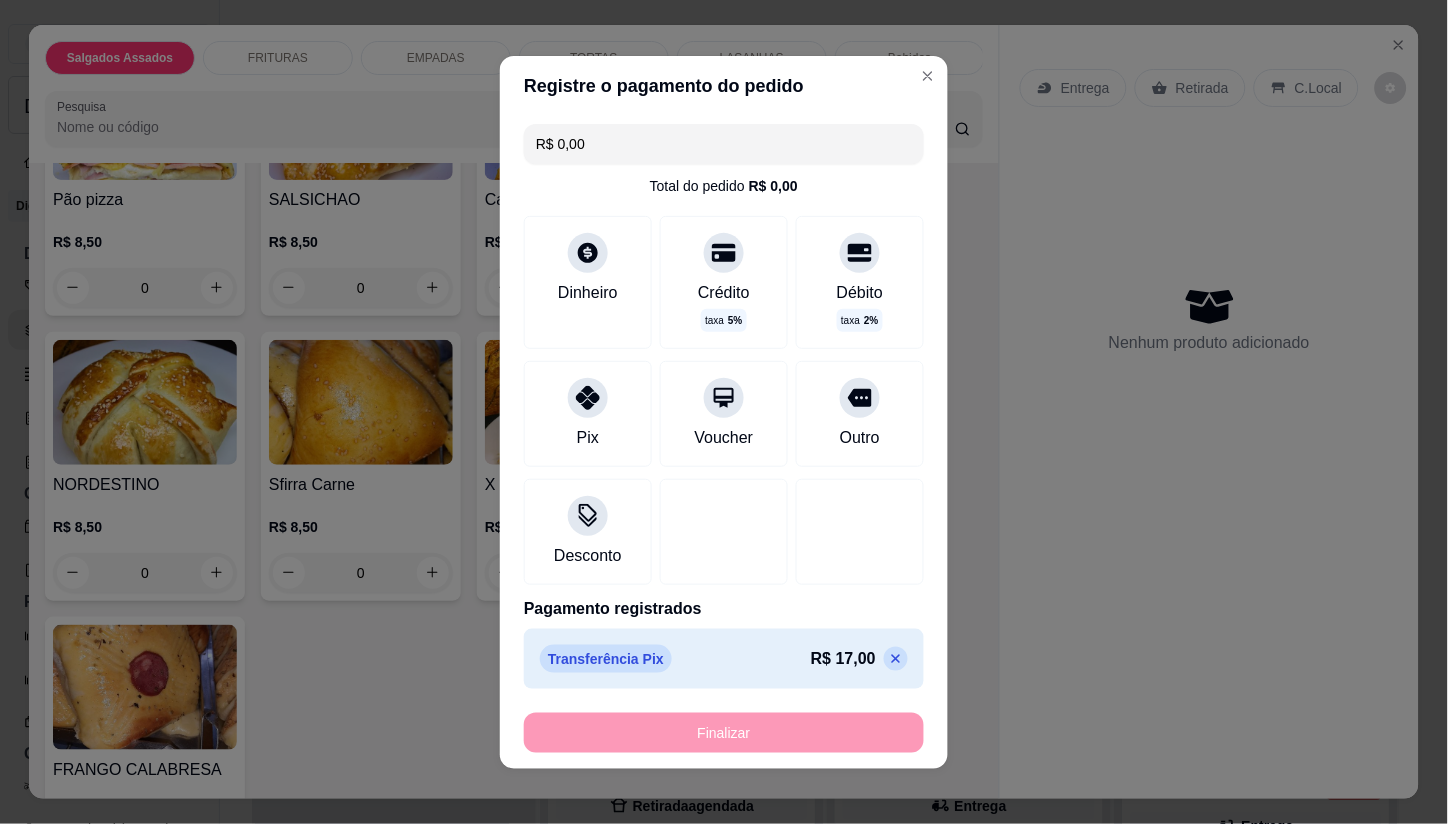 type on "-R$ 17,00" 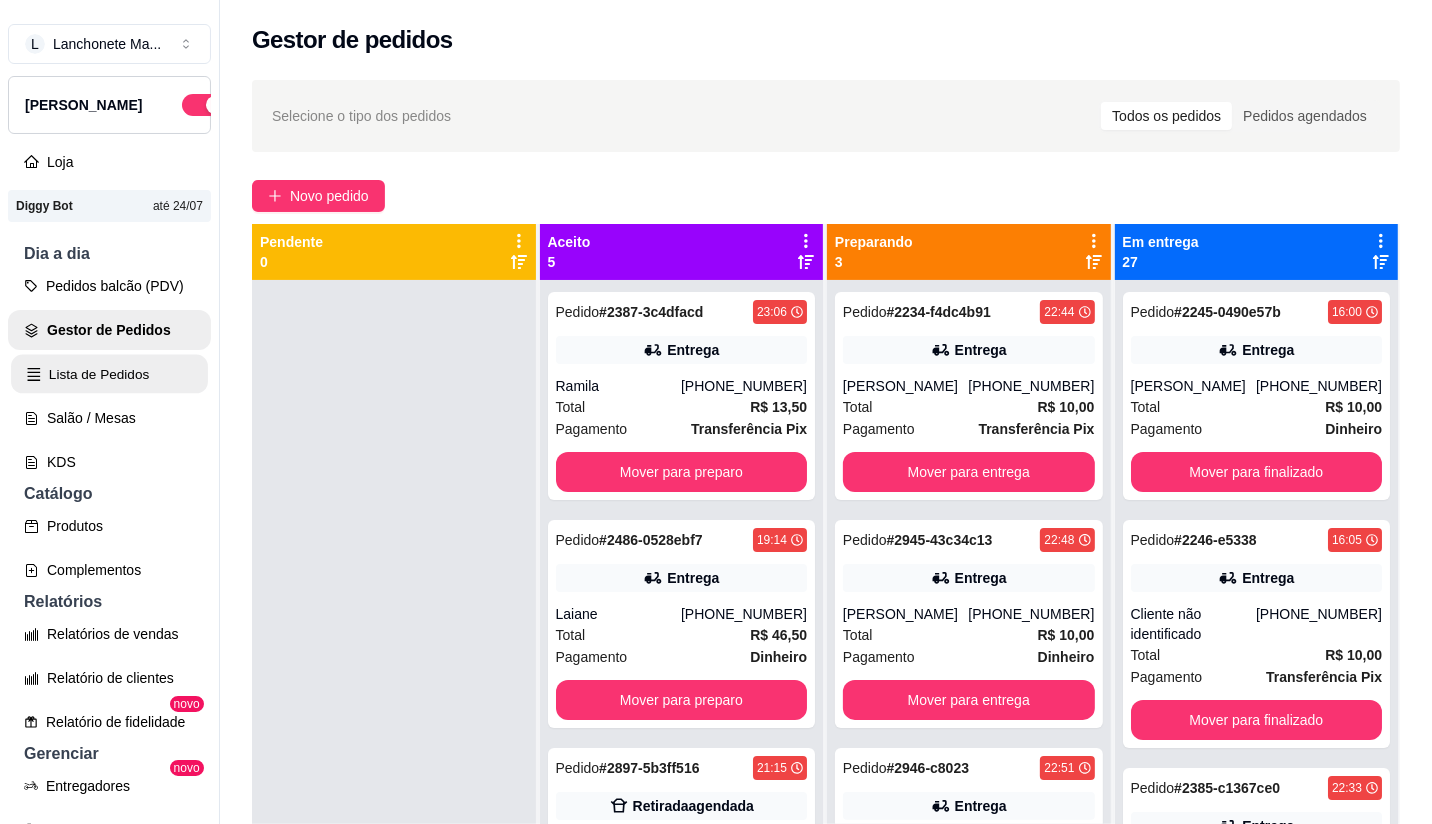 click on "Lista de Pedidos" at bounding box center [109, 374] 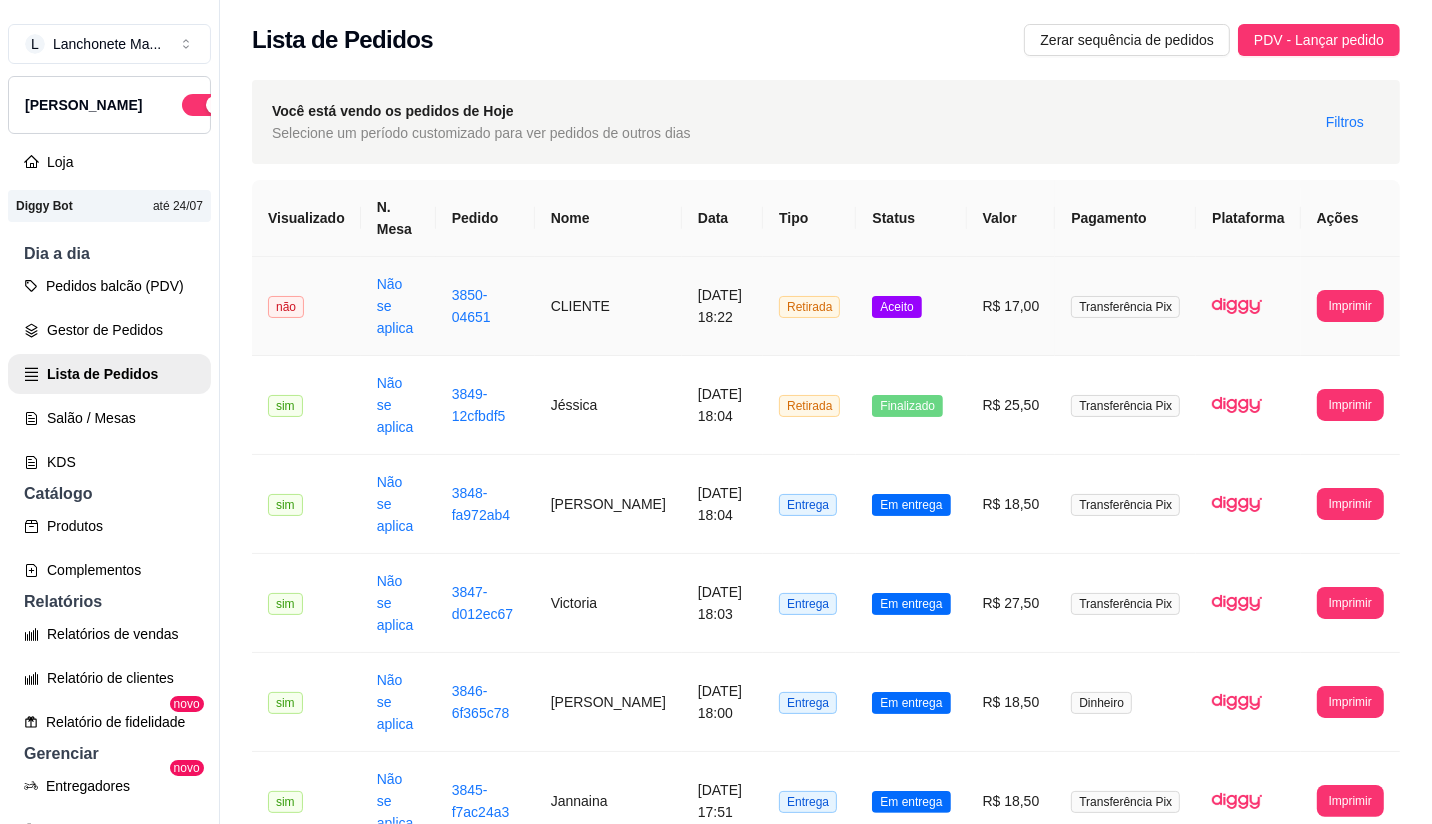click on "Aceito" at bounding box center (896, 307) 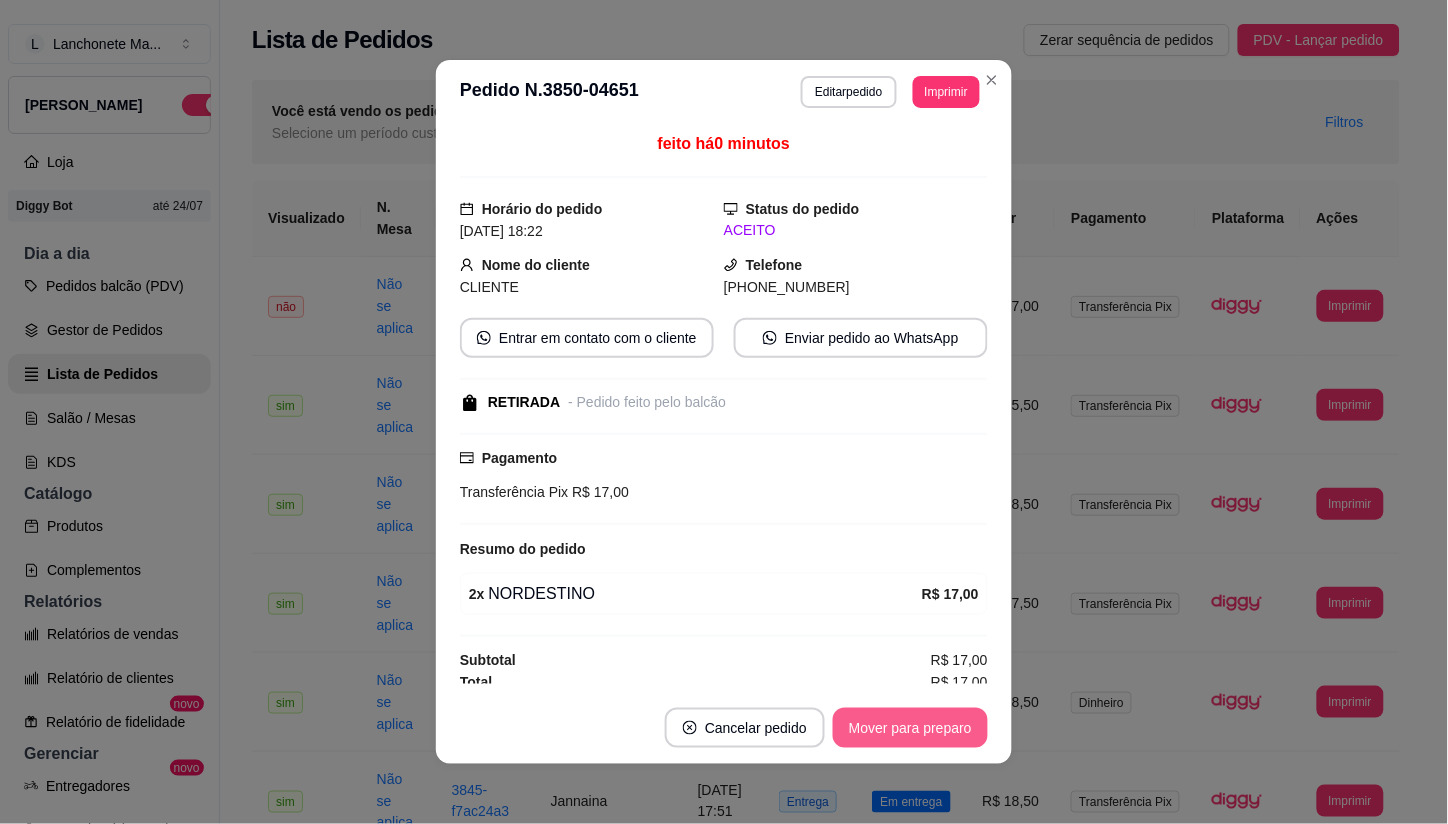 click on "Mover para preparo" at bounding box center (910, 728) 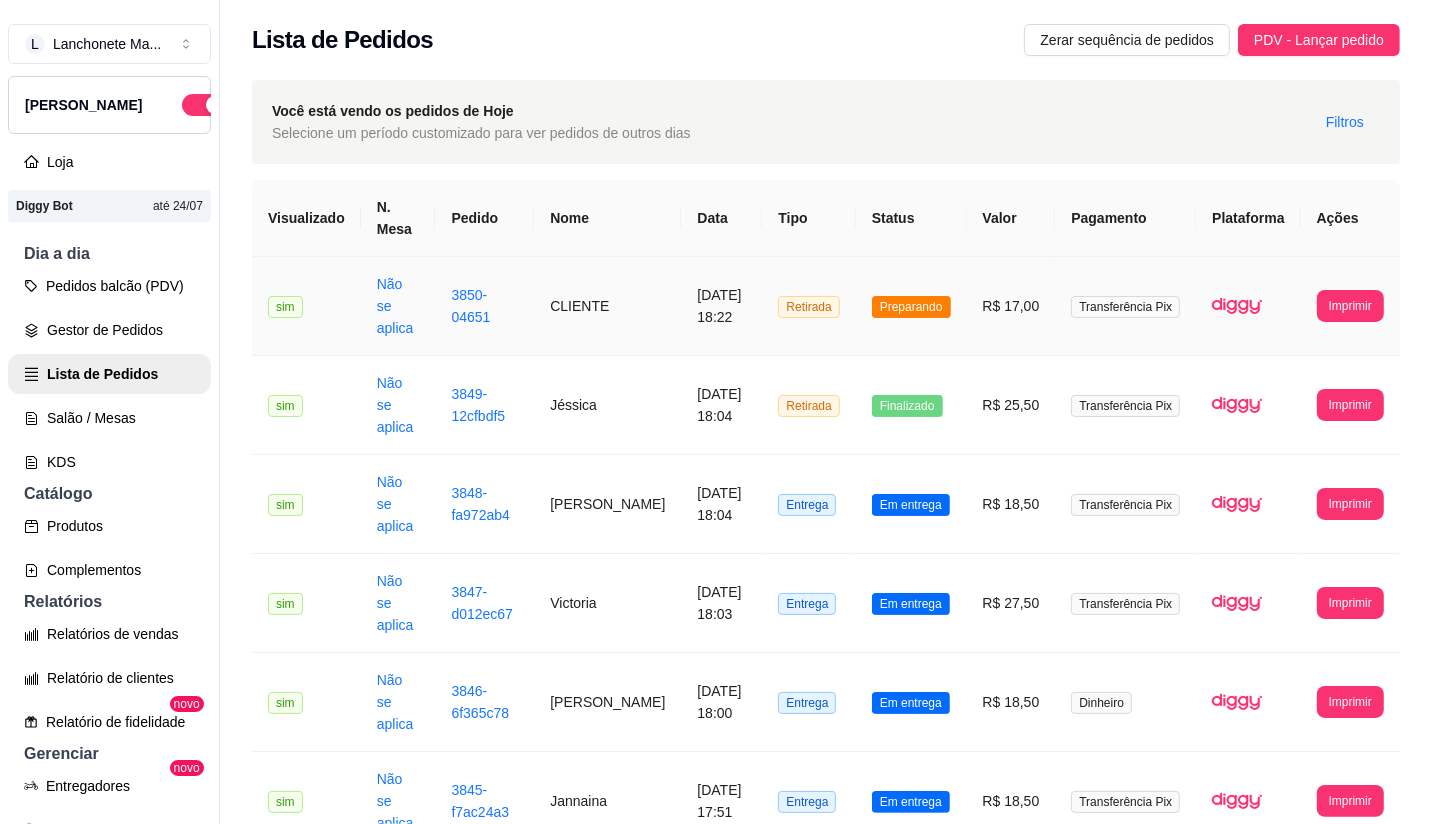 click on "Preparando" at bounding box center (911, 306) 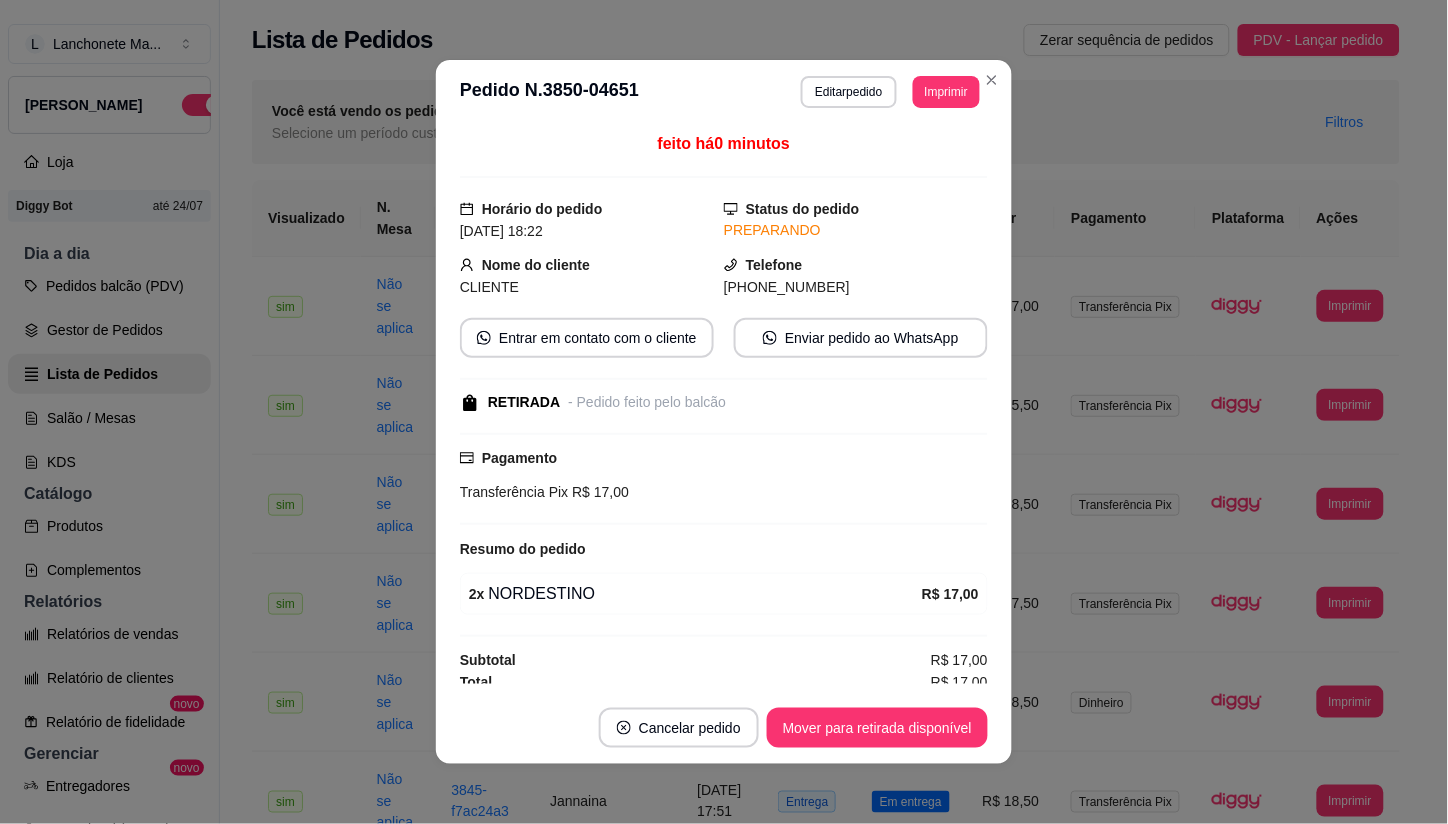 drag, startPoint x: 897, startPoint y: 751, endPoint x: 898, endPoint y: 731, distance: 20.024984 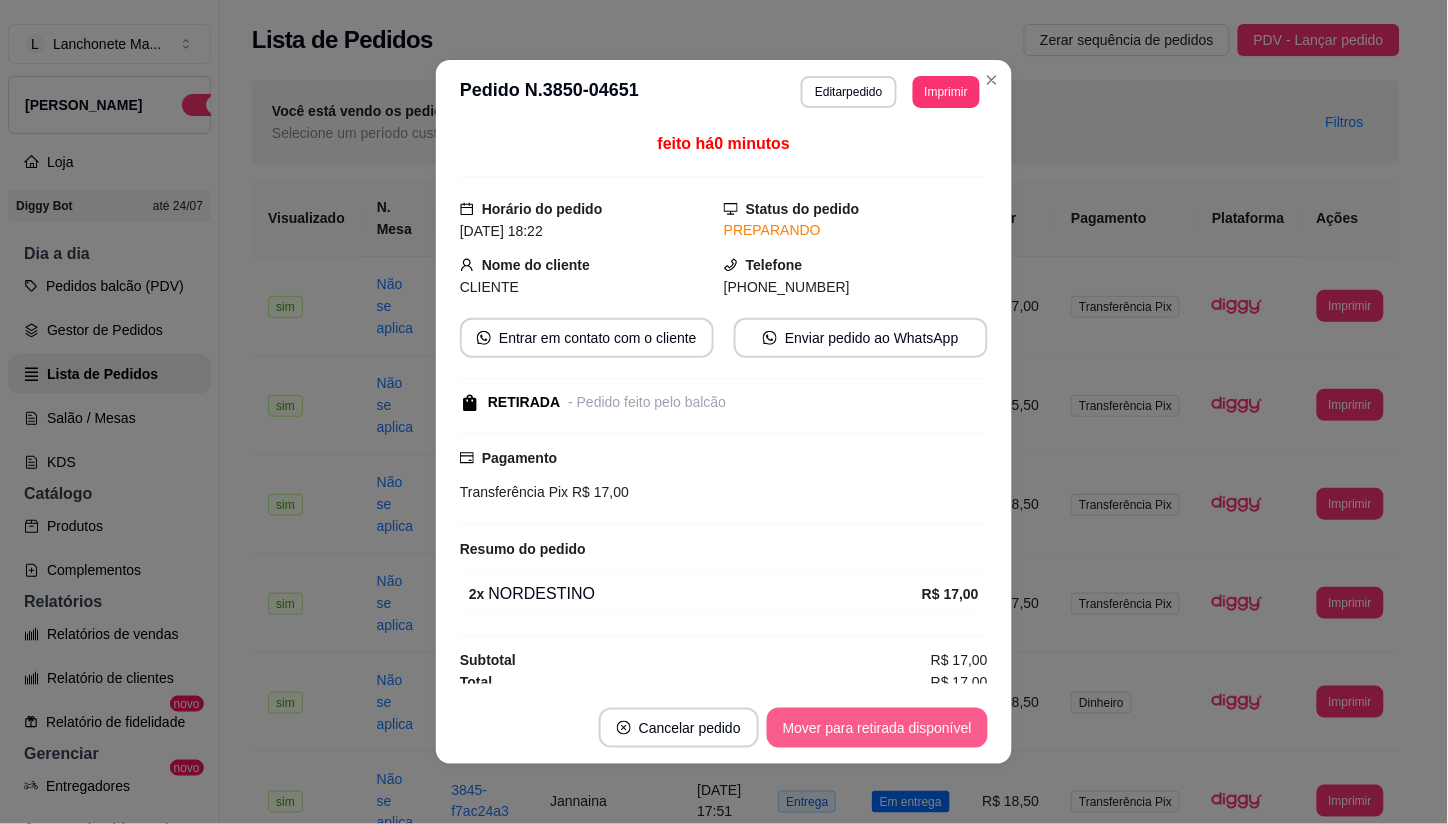 click on "Mover para retirada disponível" at bounding box center (877, 728) 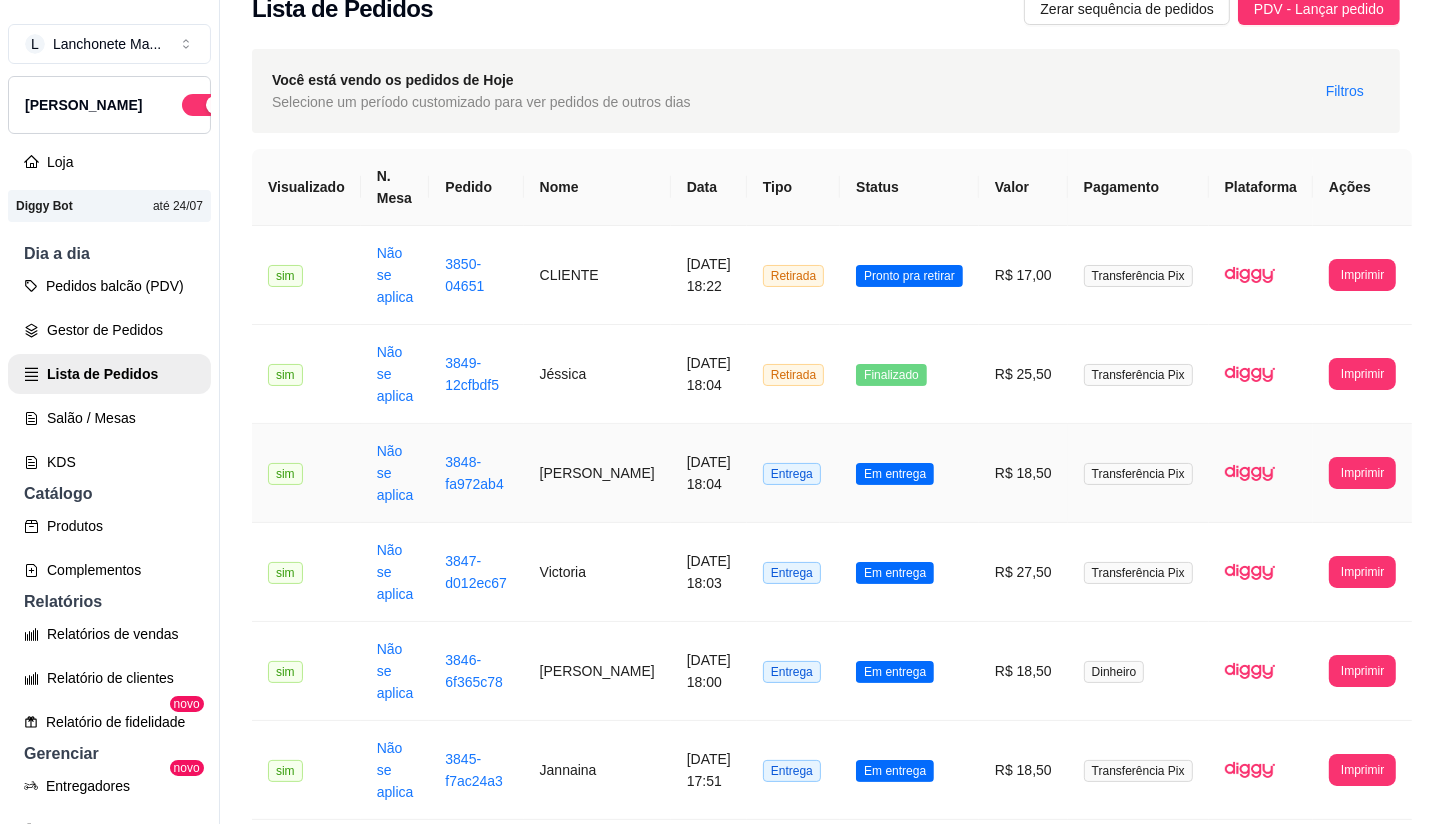 scroll, scrollTop: 0, scrollLeft: 0, axis: both 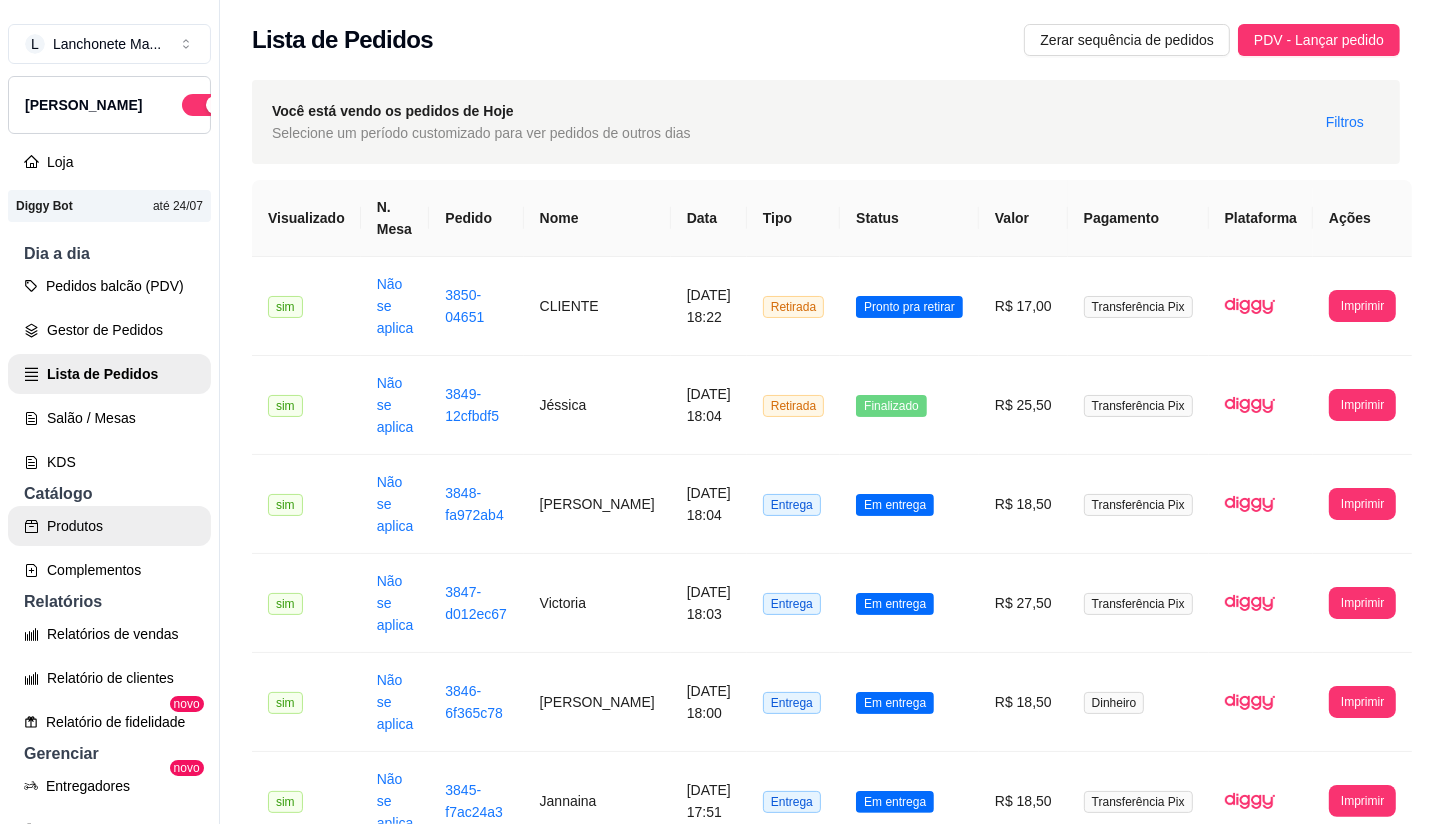 click on "Produtos" at bounding box center [109, 526] 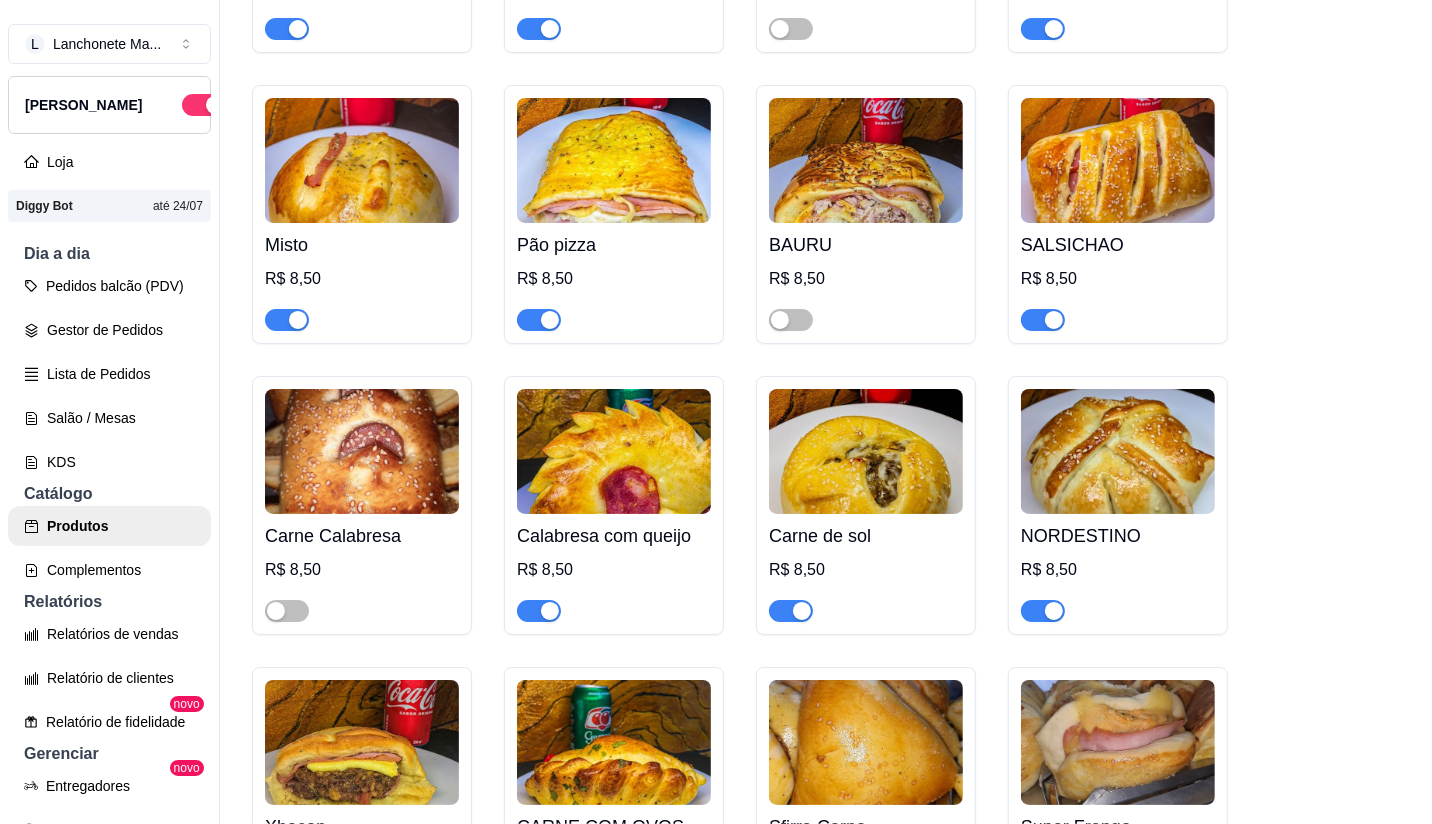 scroll, scrollTop: 444, scrollLeft: 0, axis: vertical 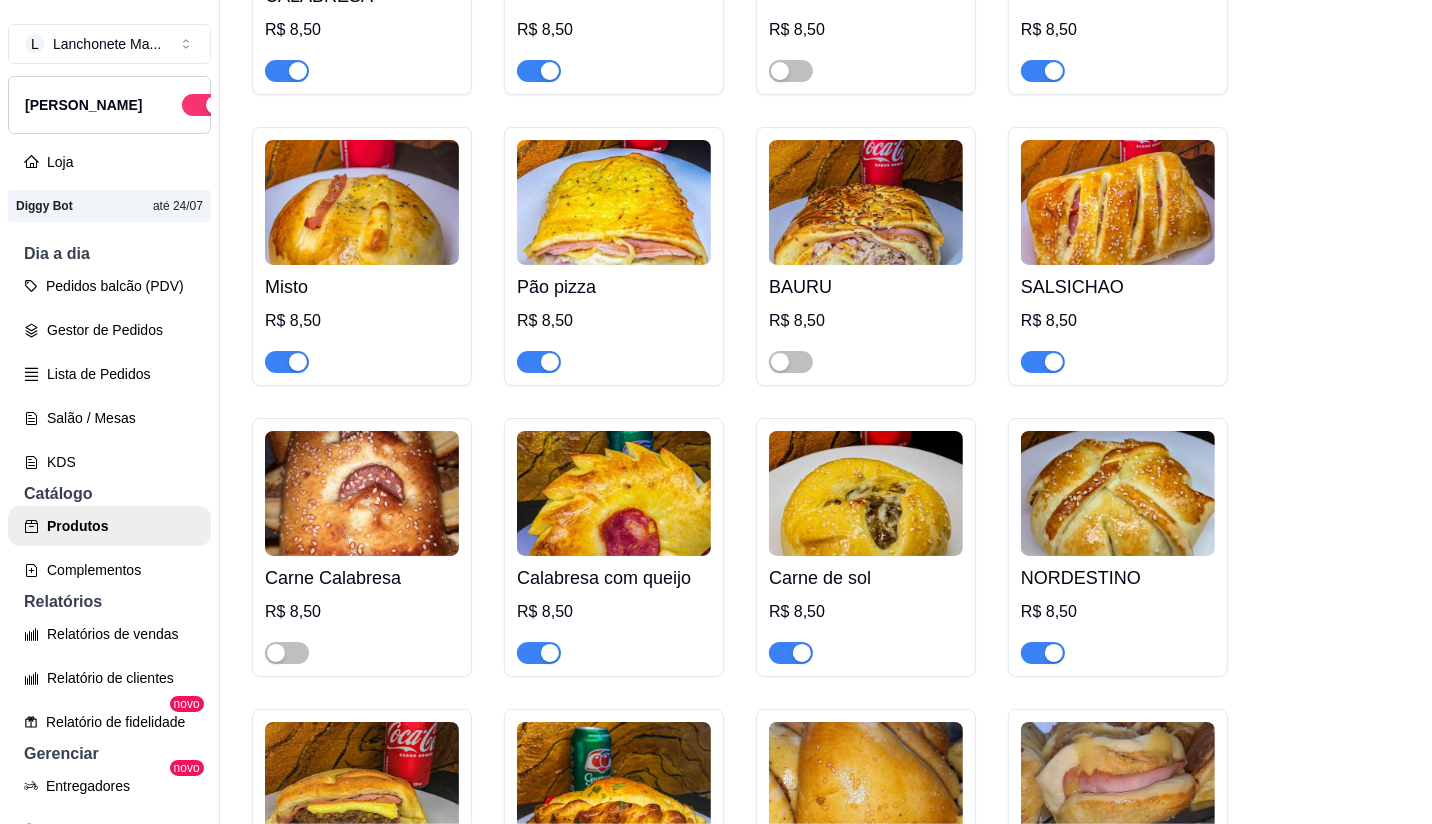 click at bounding box center [1043, 653] 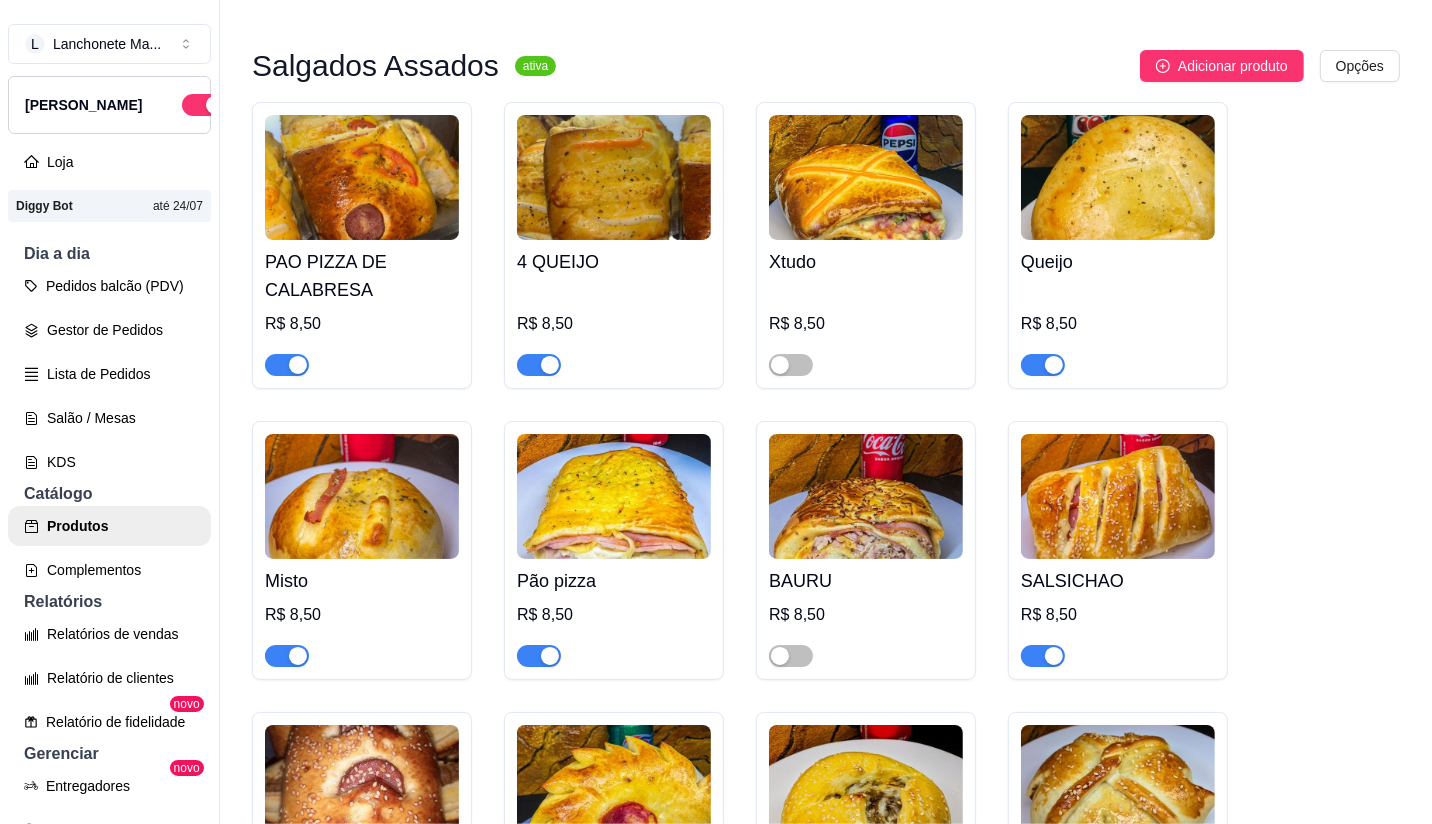 scroll, scrollTop: 111, scrollLeft: 0, axis: vertical 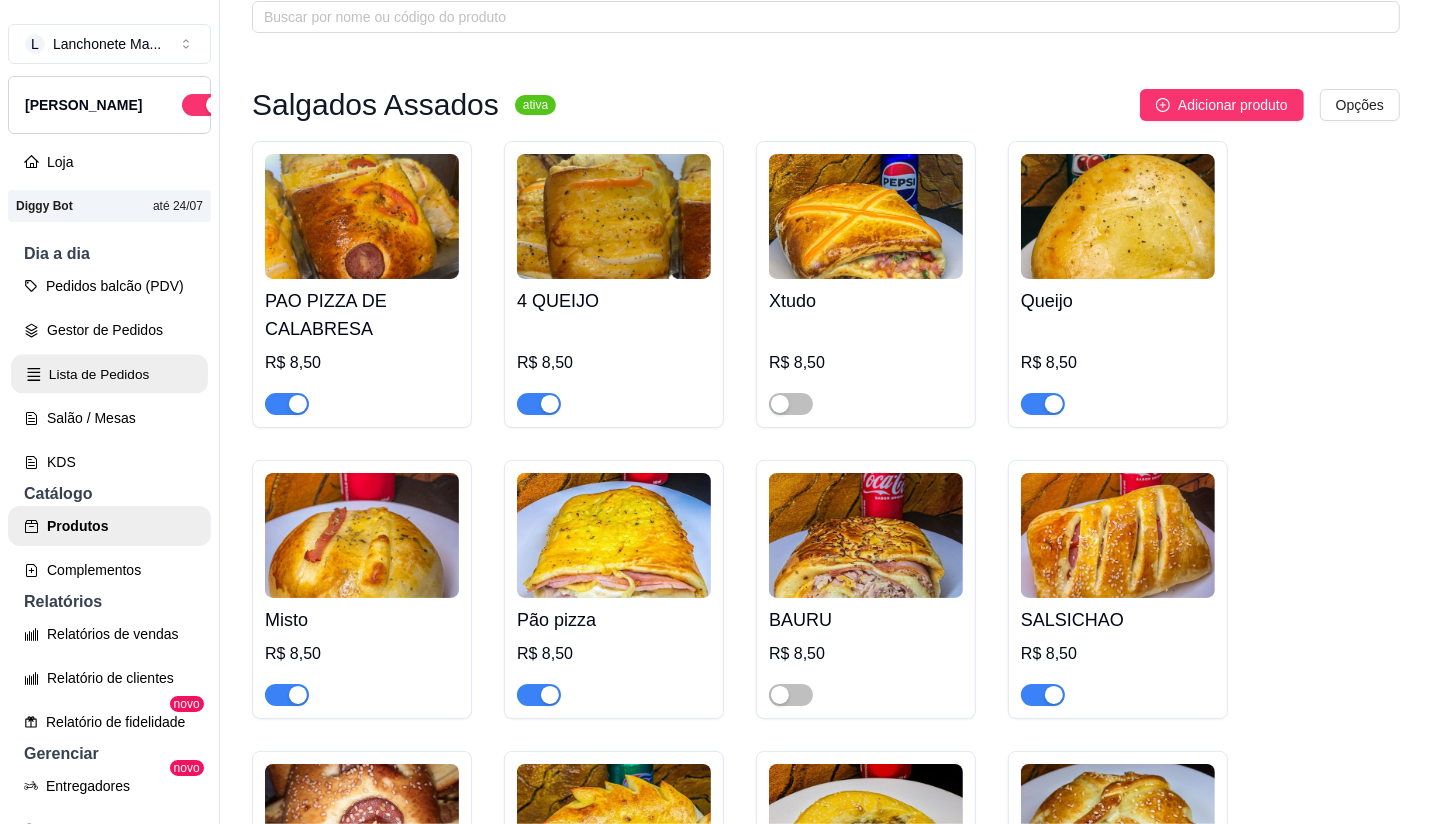 click on "Lista de Pedidos" at bounding box center (109, 374) 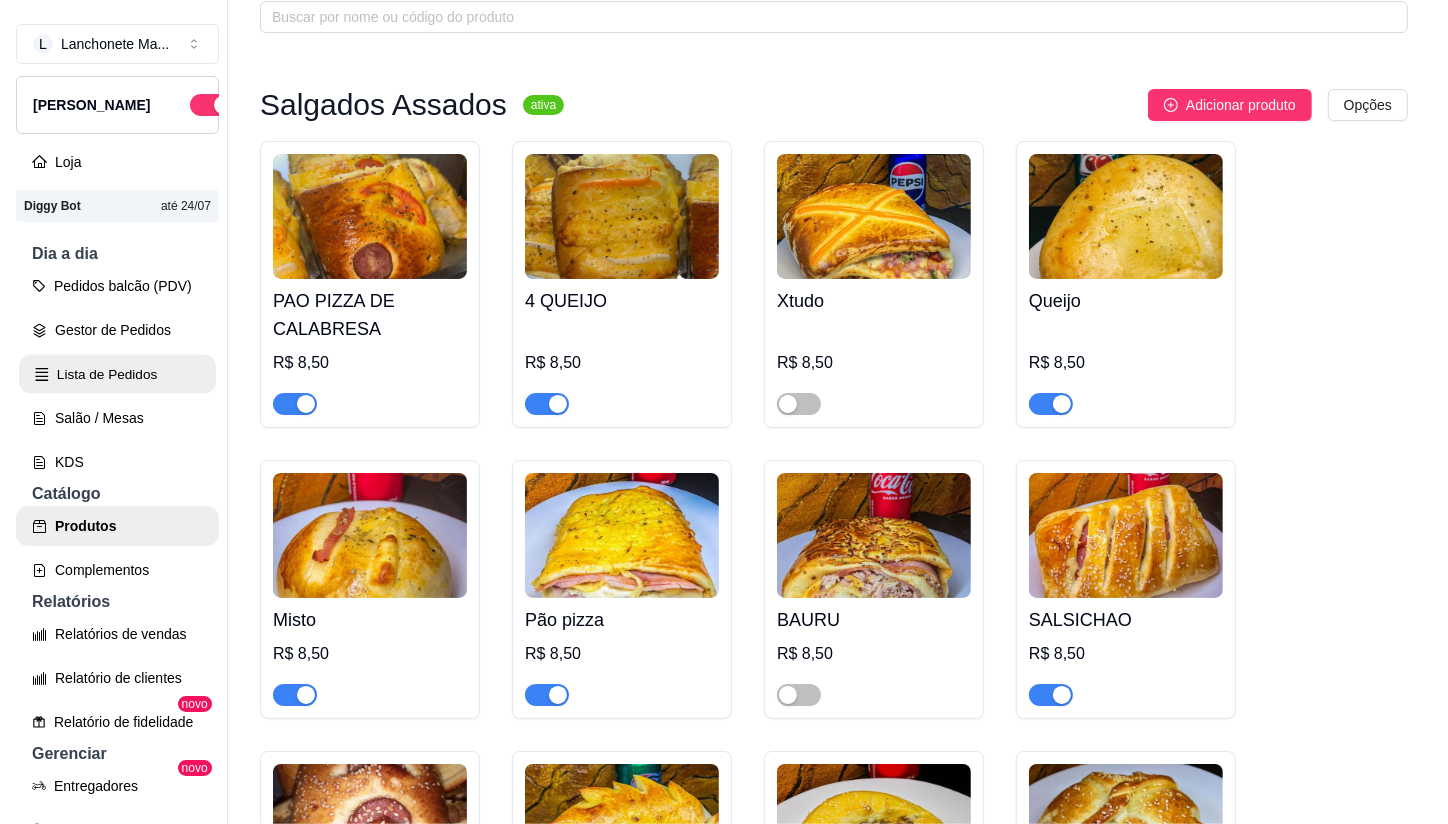 scroll, scrollTop: 0, scrollLeft: 0, axis: both 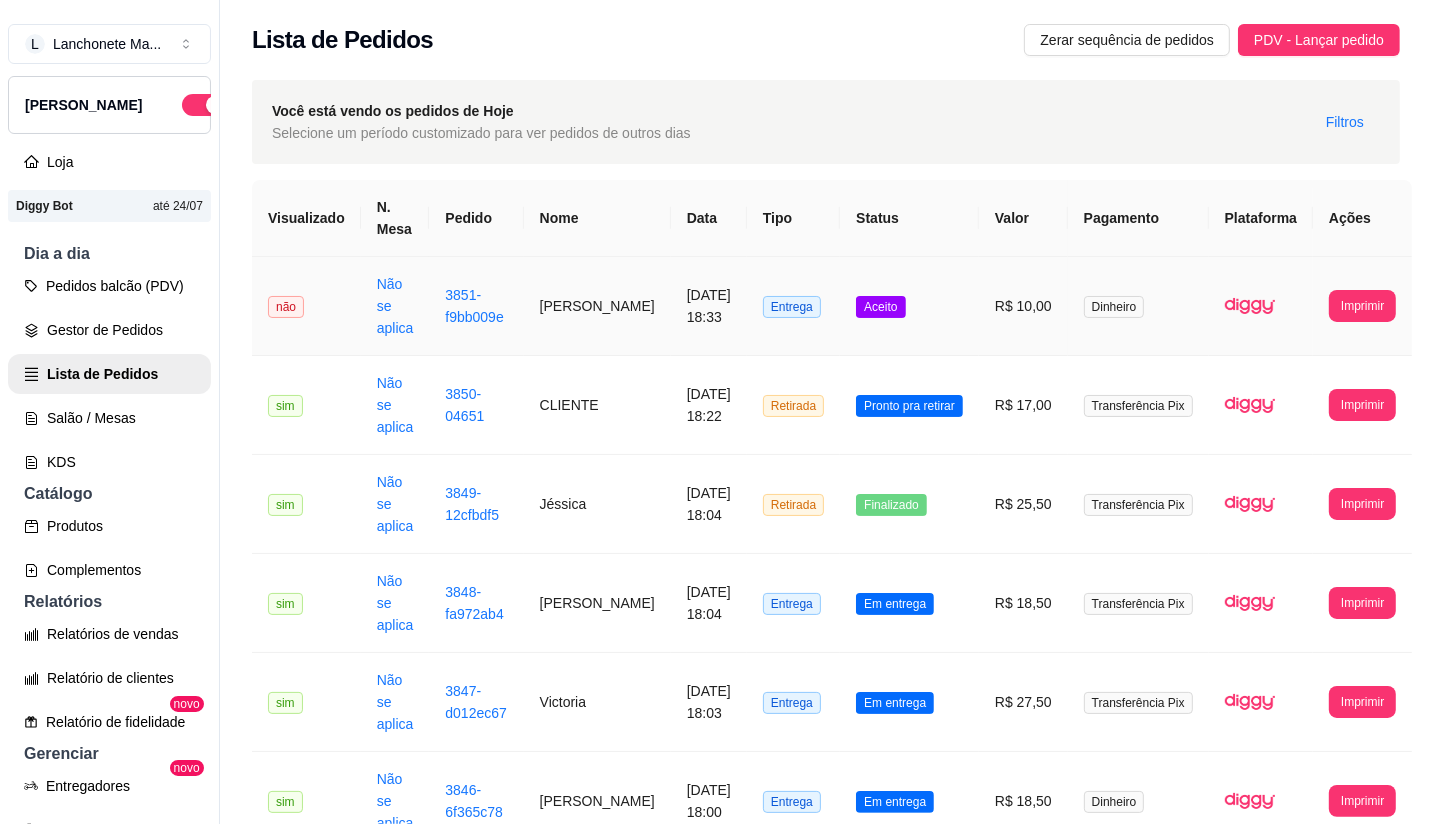 click on "Aceito" at bounding box center (880, 307) 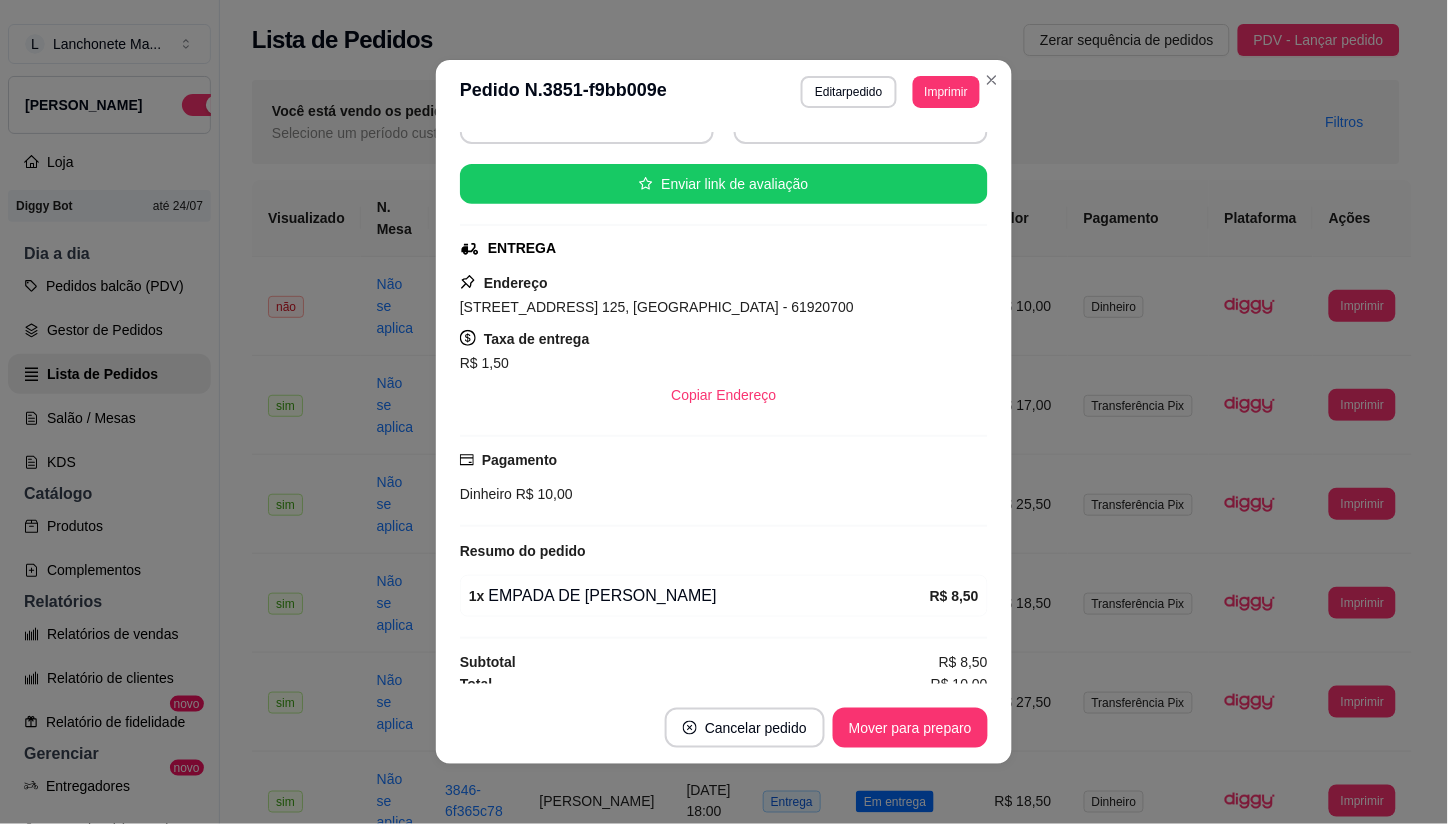 scroll, scrollTop: 227, scrollLeft: 0, axis: vertical 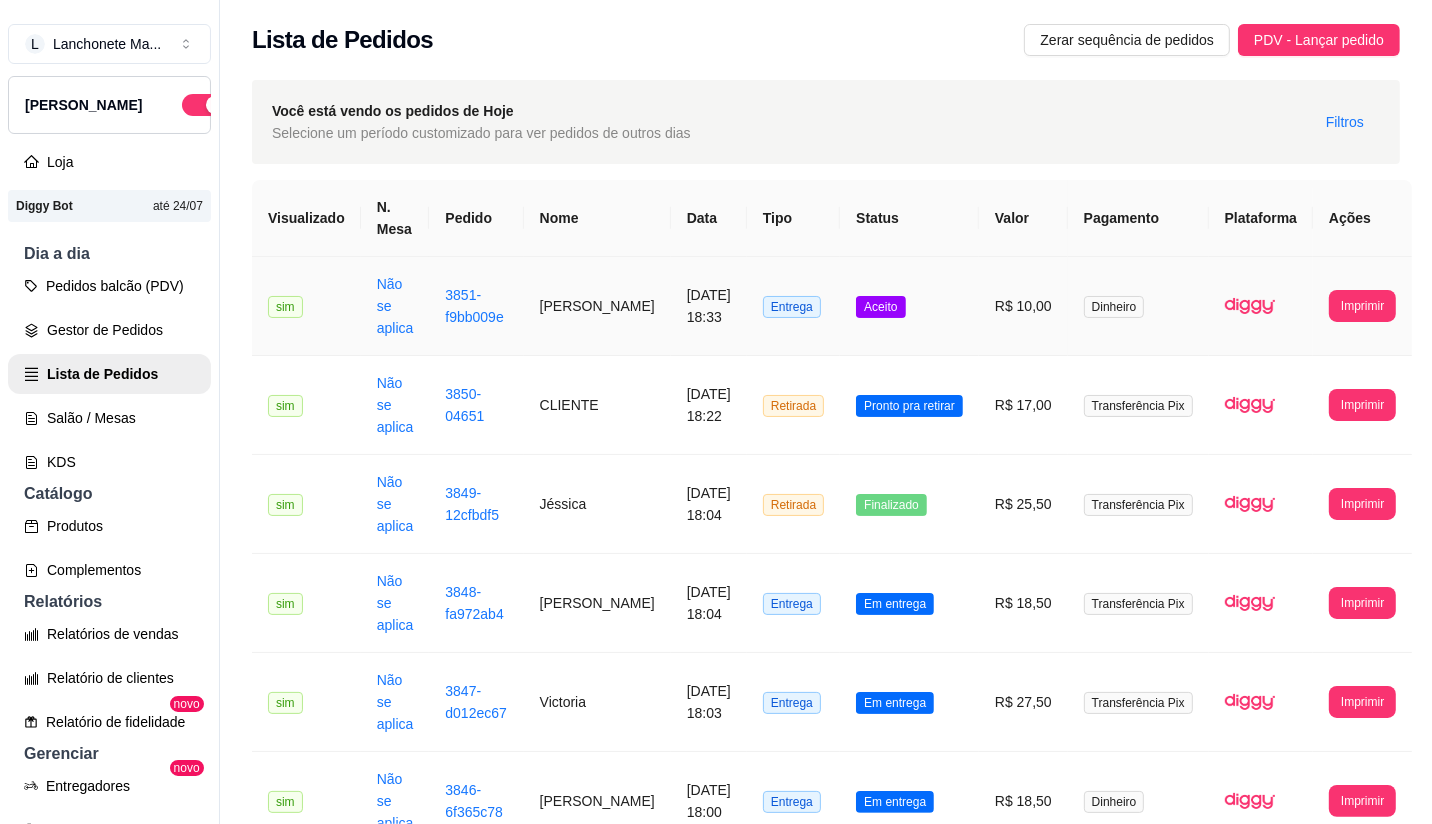 click on "Aceito" at bounding box center (880, 307) 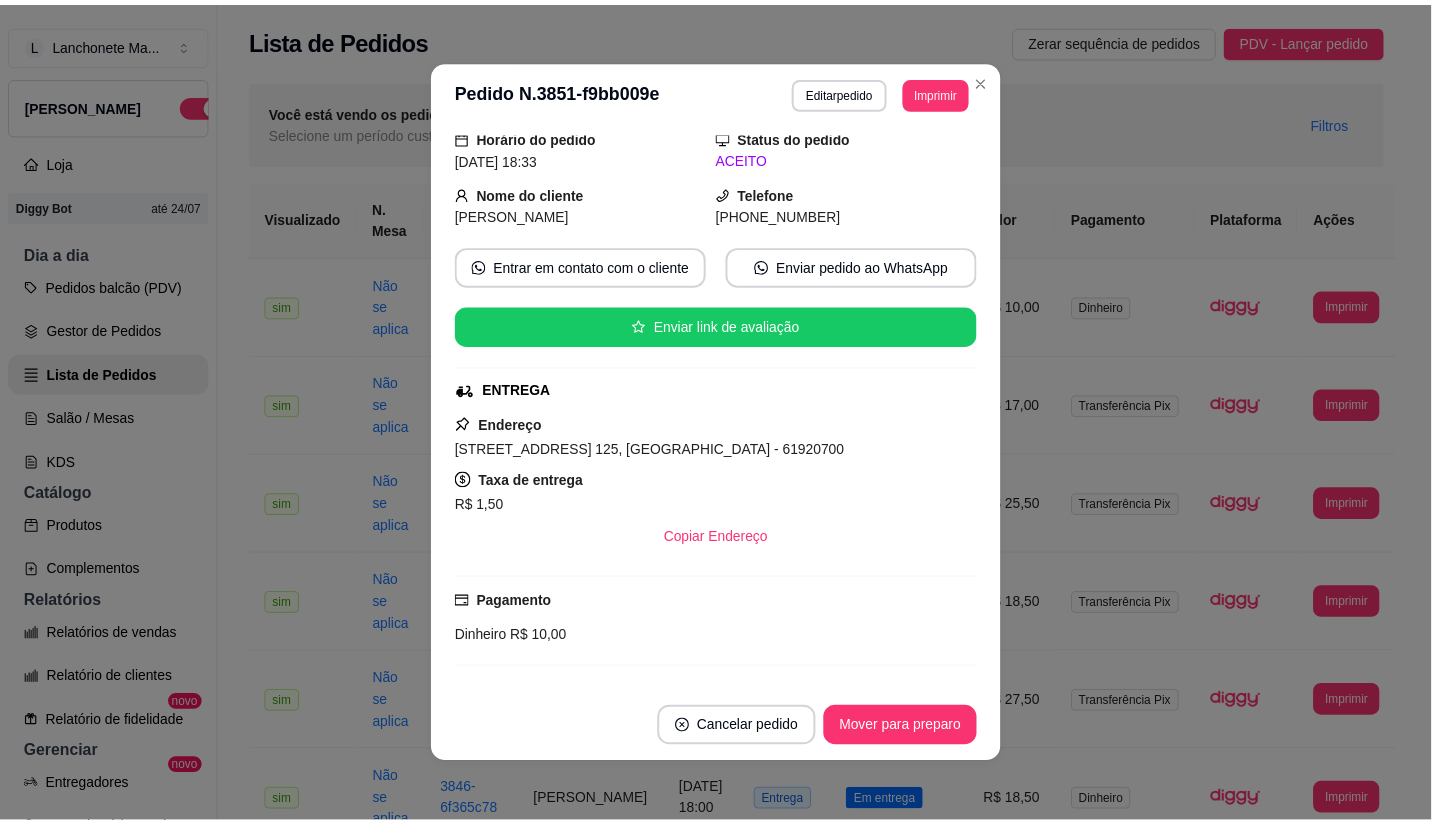 scroll, scrollTop: 111, scrollLeft: 0, axis: vertical 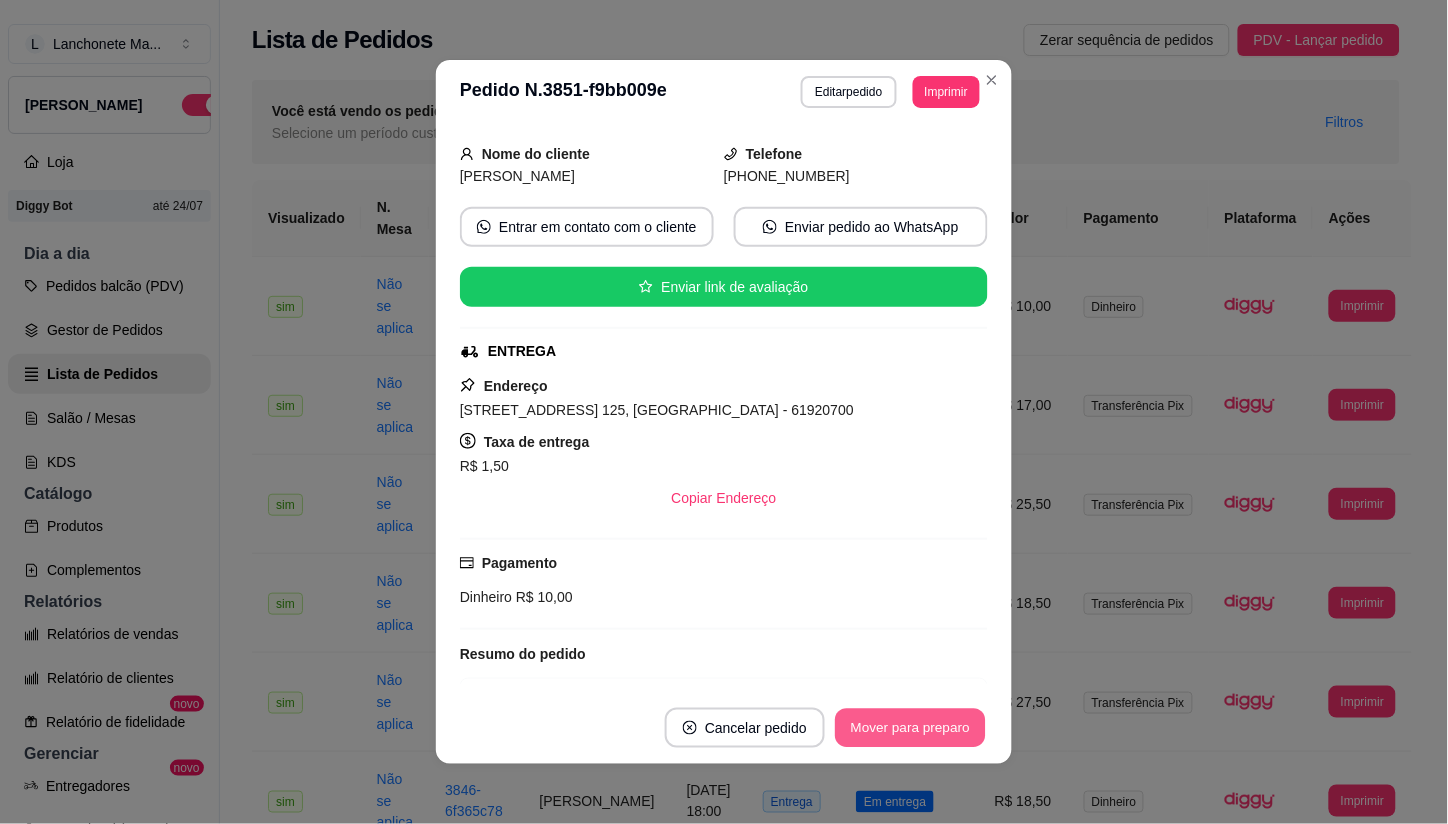 click on "Mover para preparo" at bounding box center (910, 728) 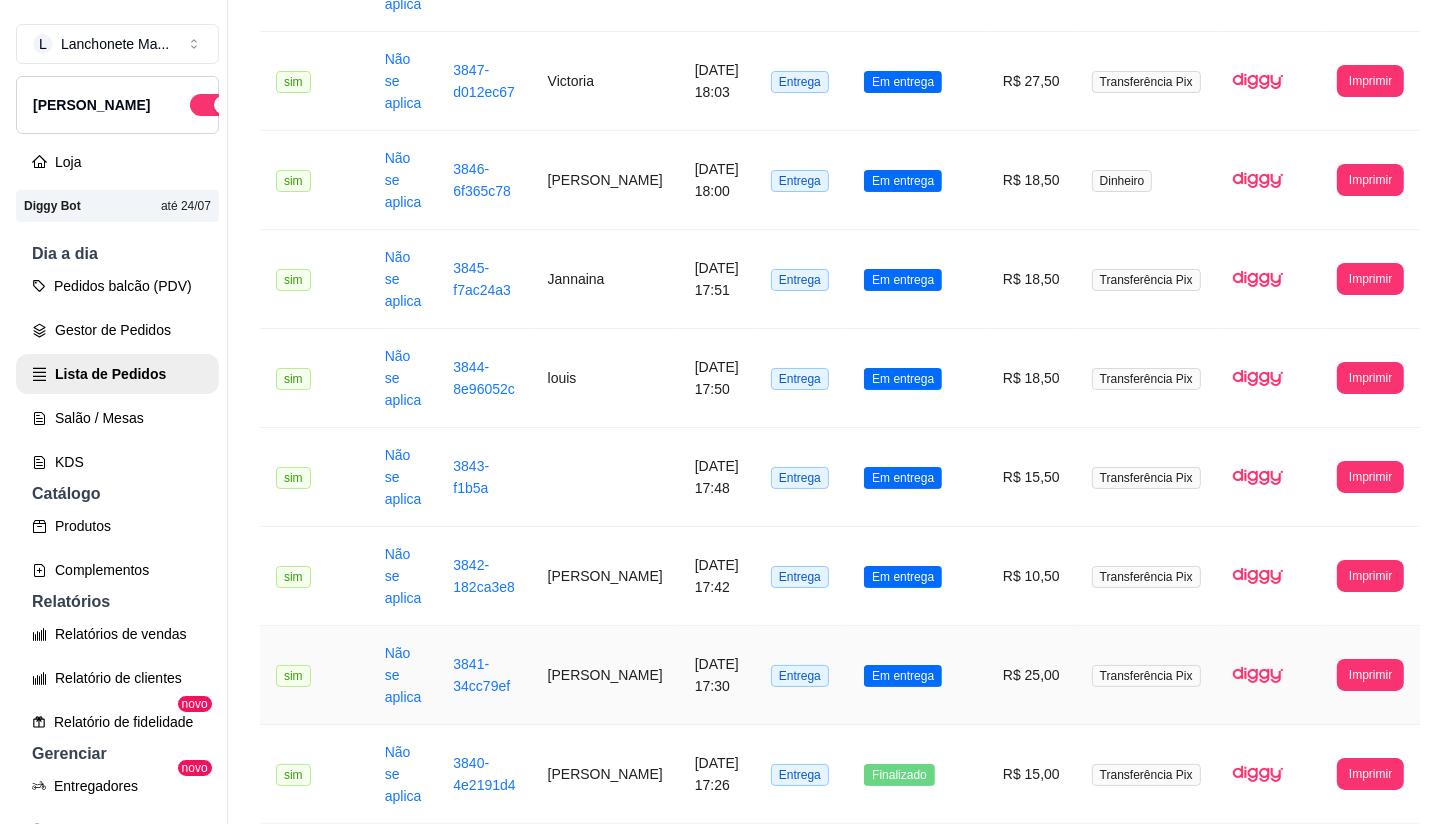 scroll, scrollTop: 444, scrollLeft: 0, axis: vertical 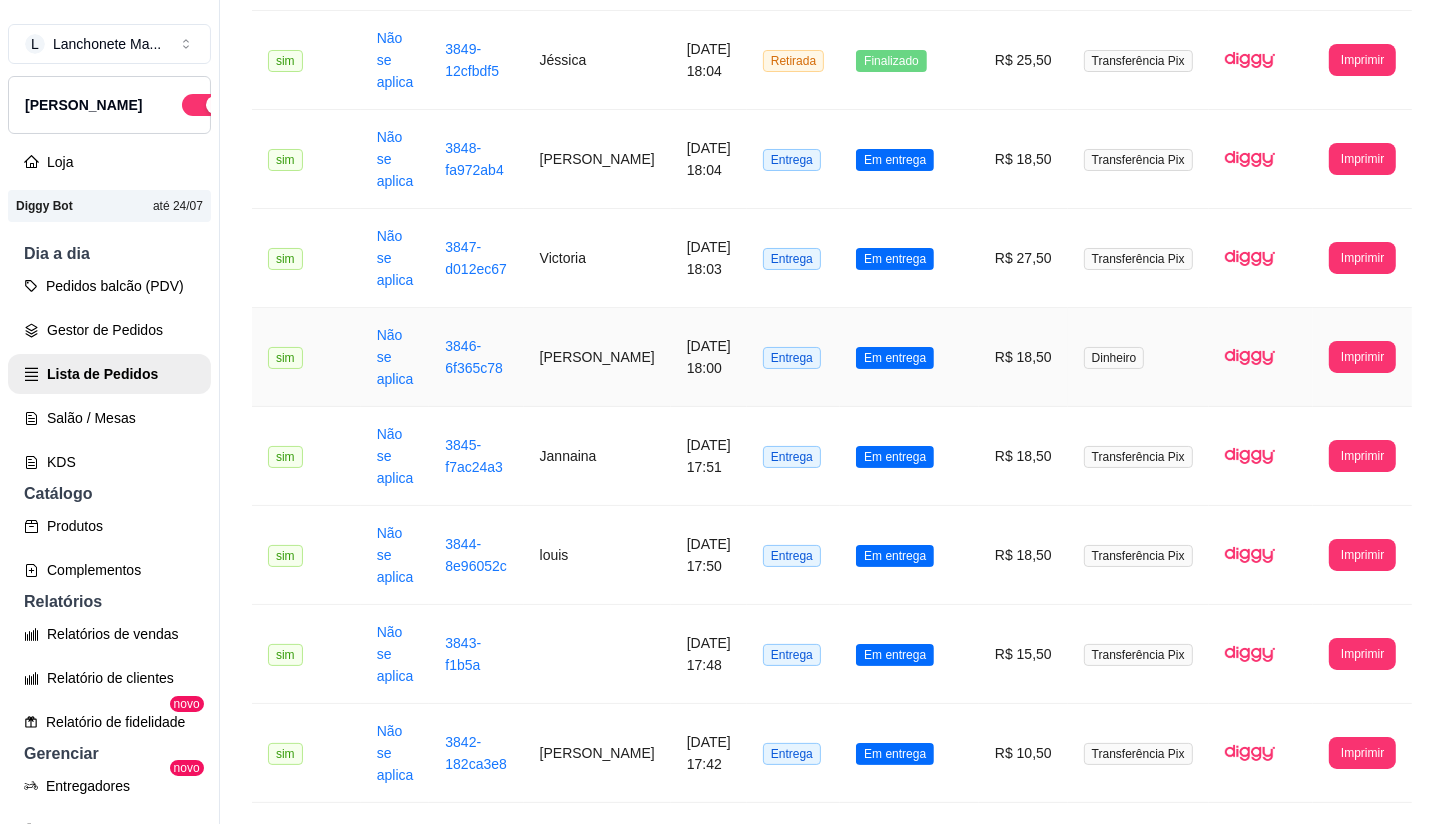 click on "Em entrega" at bounding box center (909, 357) 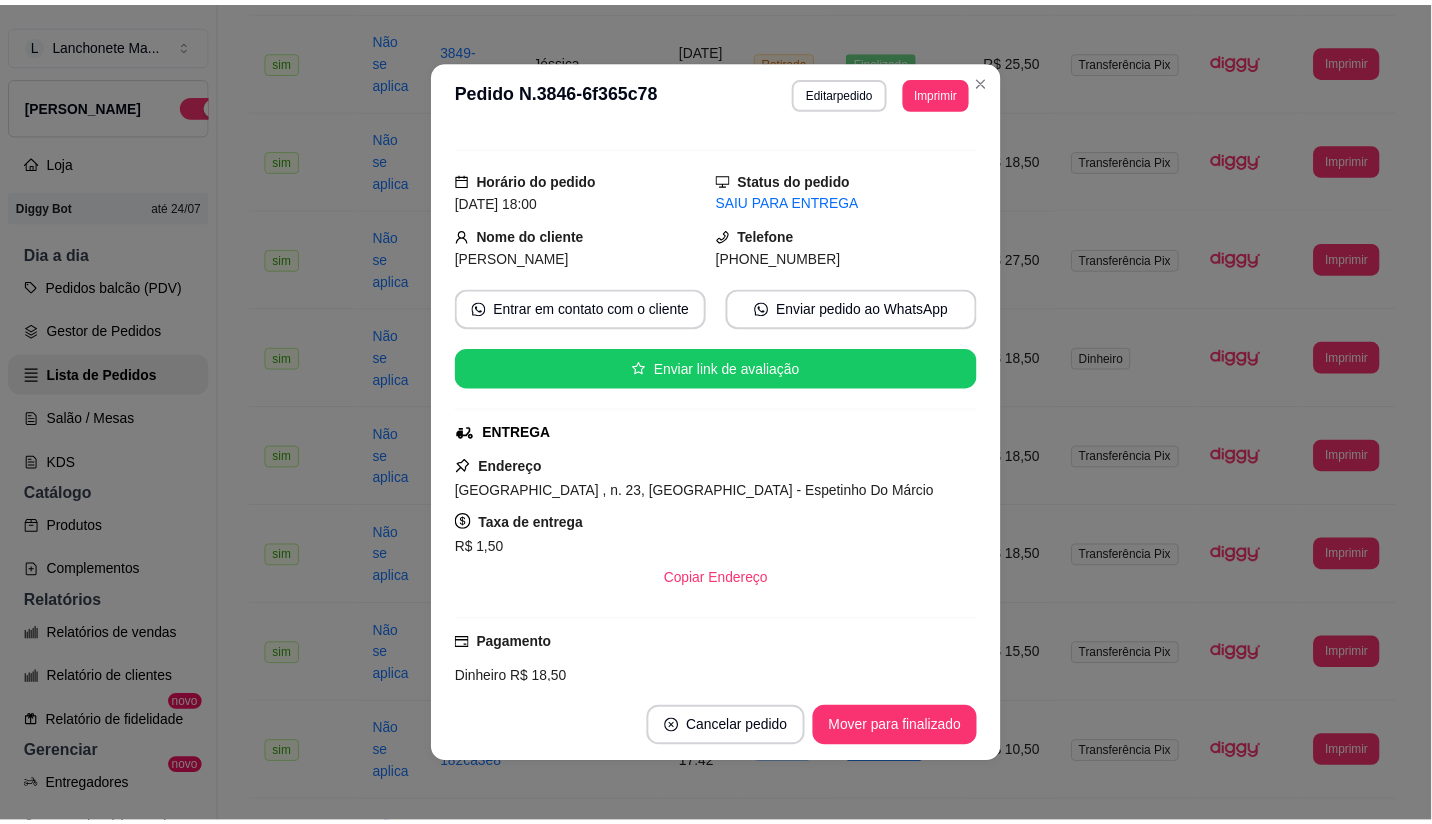 scroll, scrollTop: 0, scrollLeft: 0, axis: both 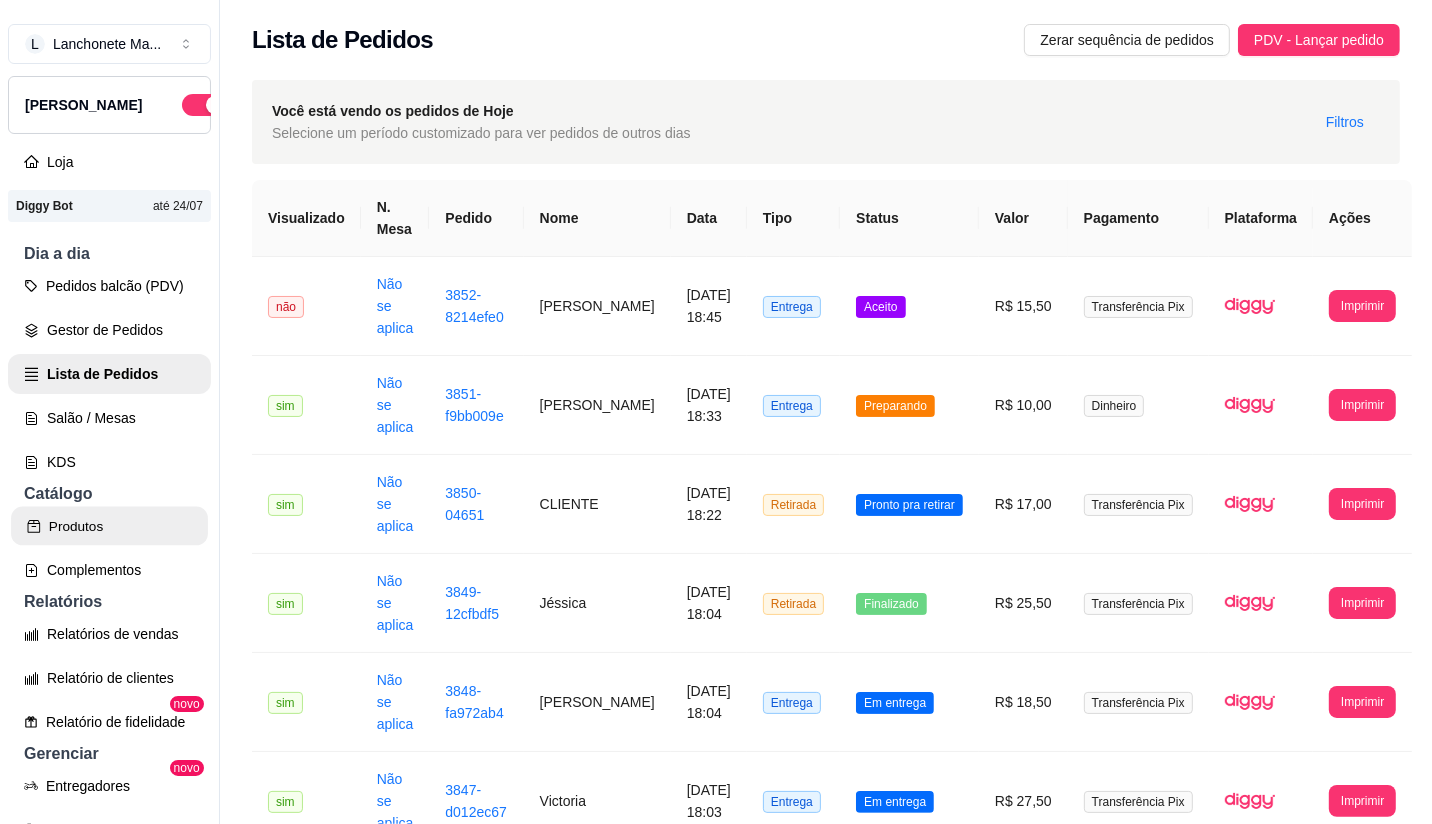 click on "Produtos" at bounding box center [109, 526] 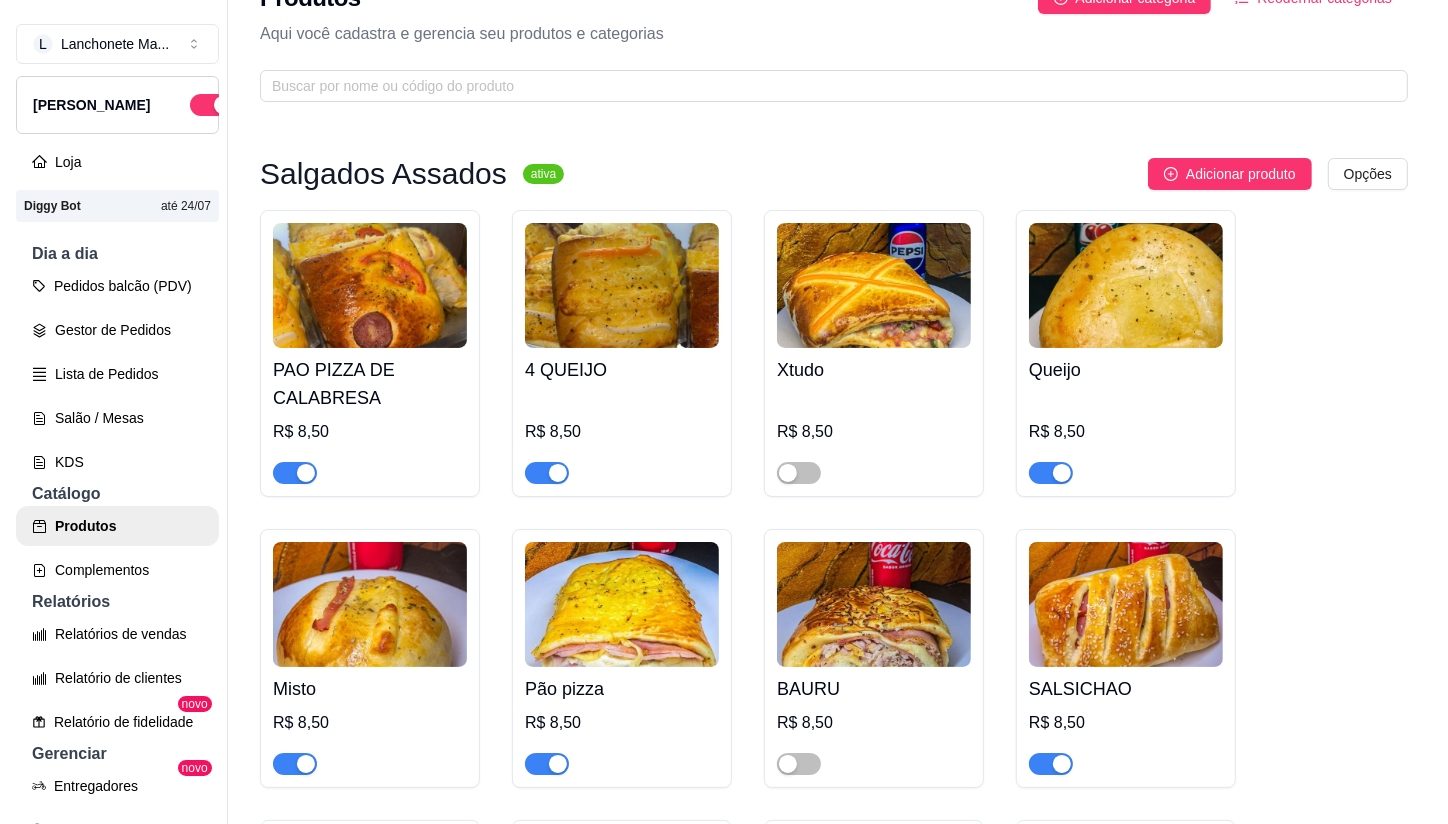 scroll, scrollTop: 0, scrollLeft: 0, axis: both 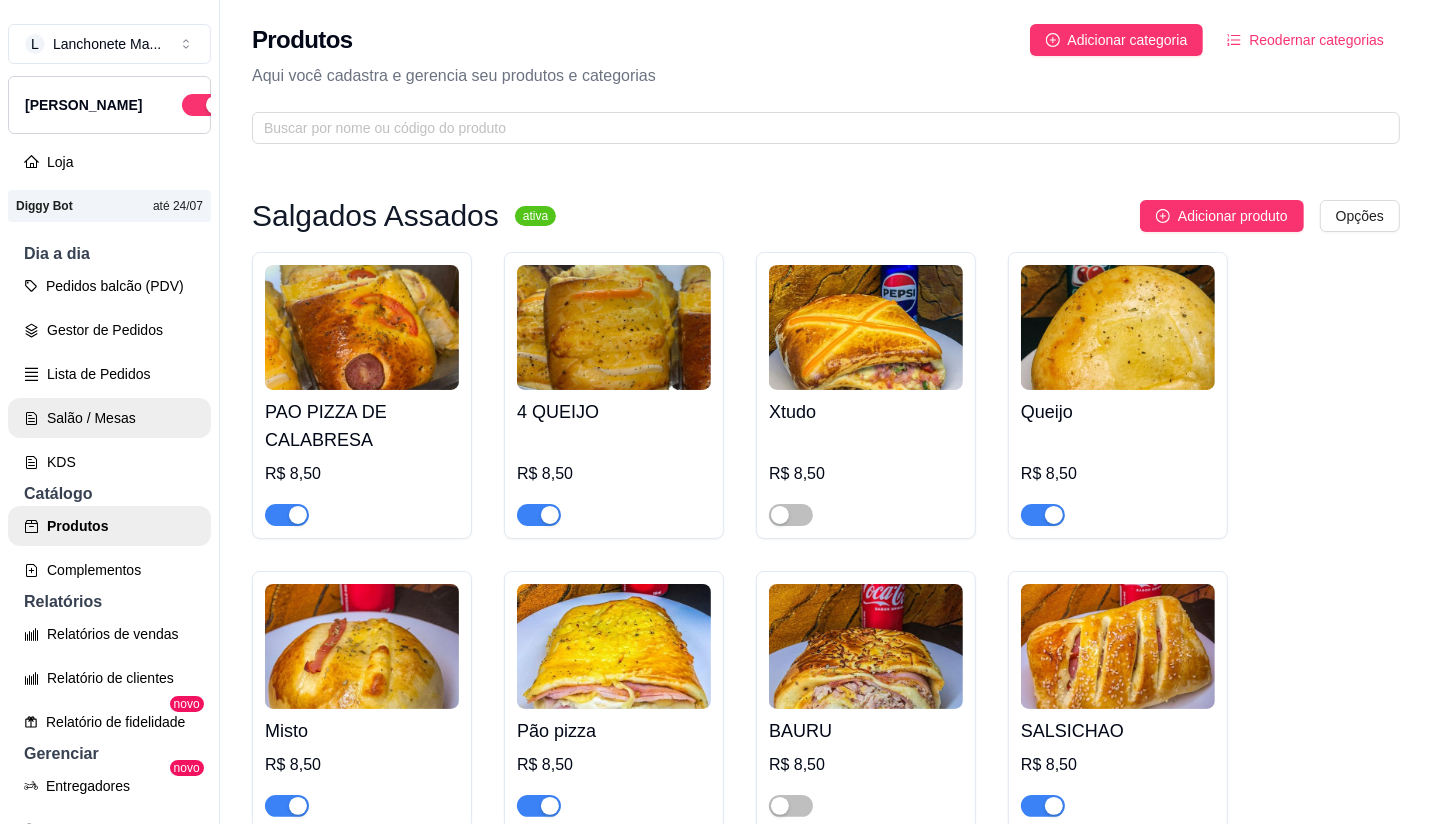 click on "Lista de Pedidos" at bounding box center (109, 374) 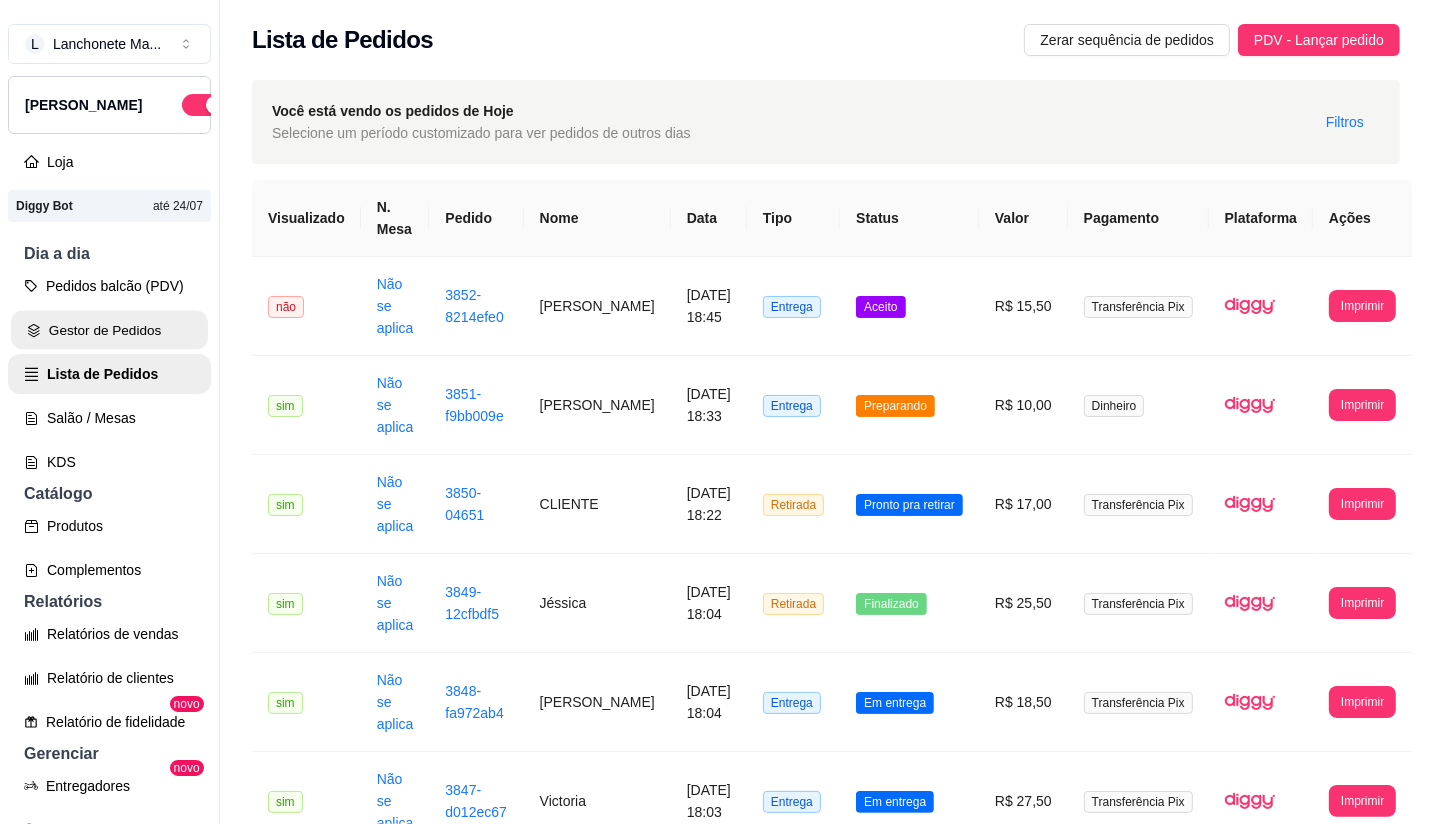 click on "Gestor de Pedidos" at bounding box center [109, 330] 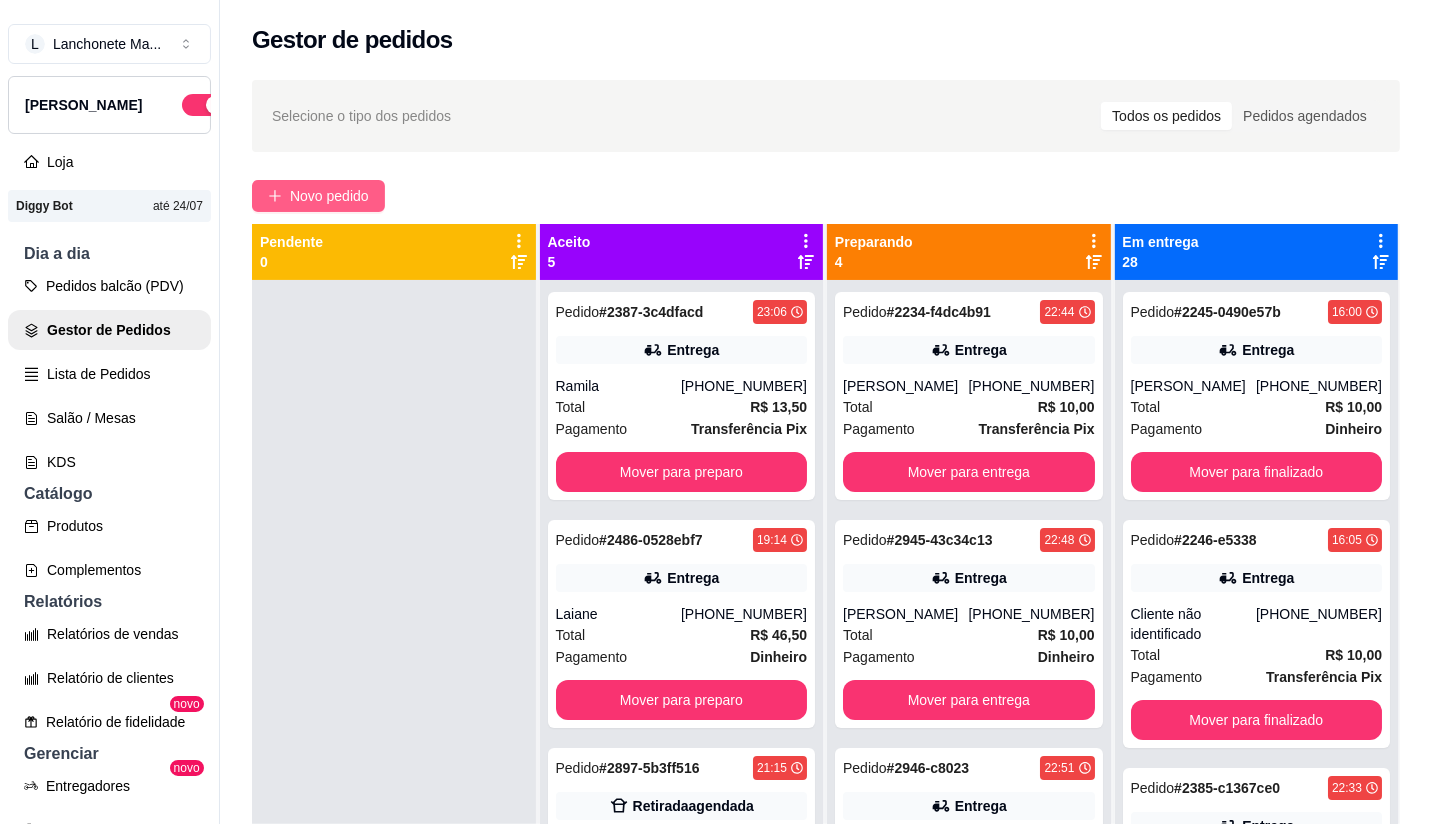 click on "Novo pedido" at bounding box center (329, 196) 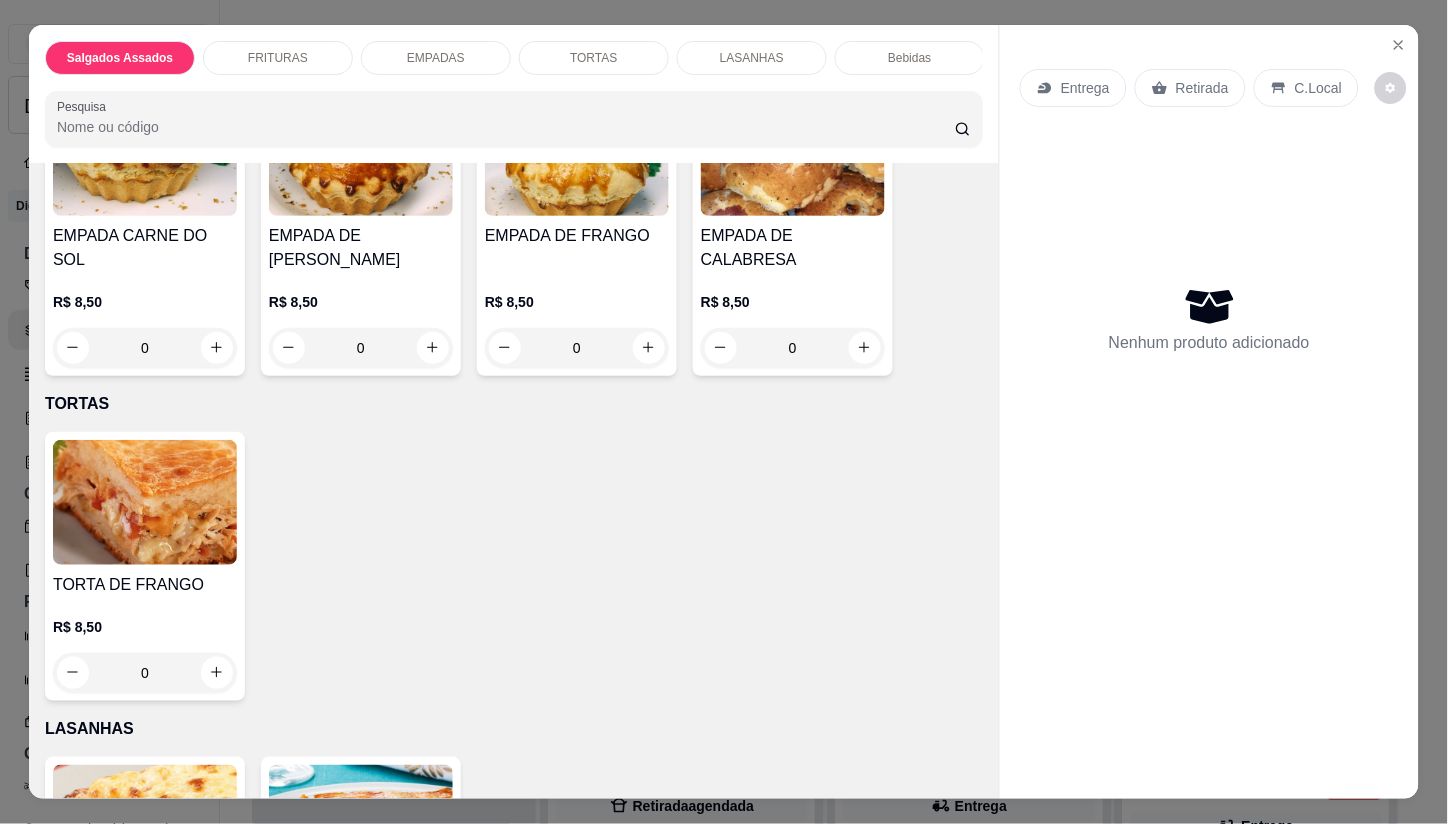 scroll, scrollTop: 1555, scrollLeft: 0, axis: vertical 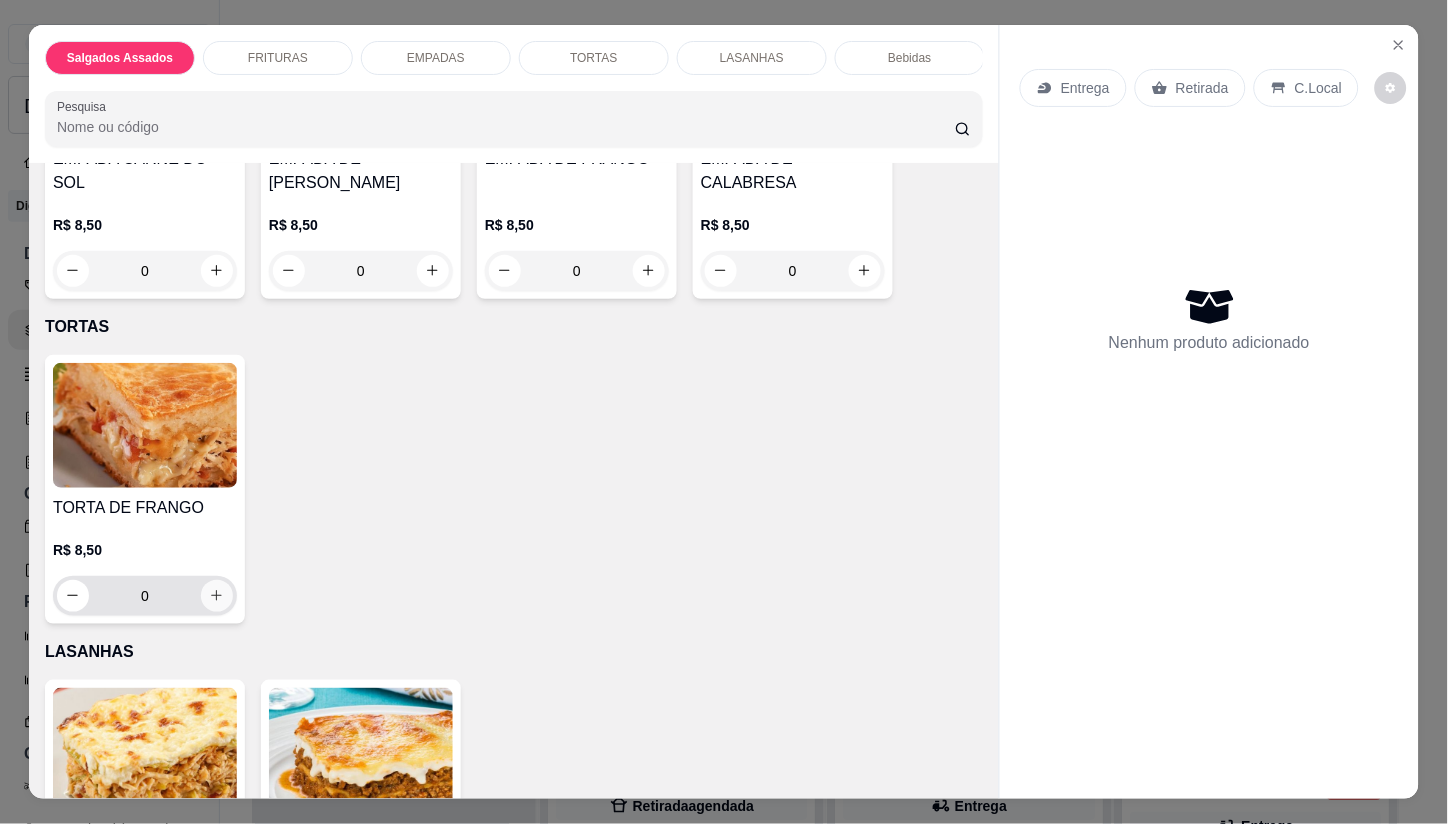 click 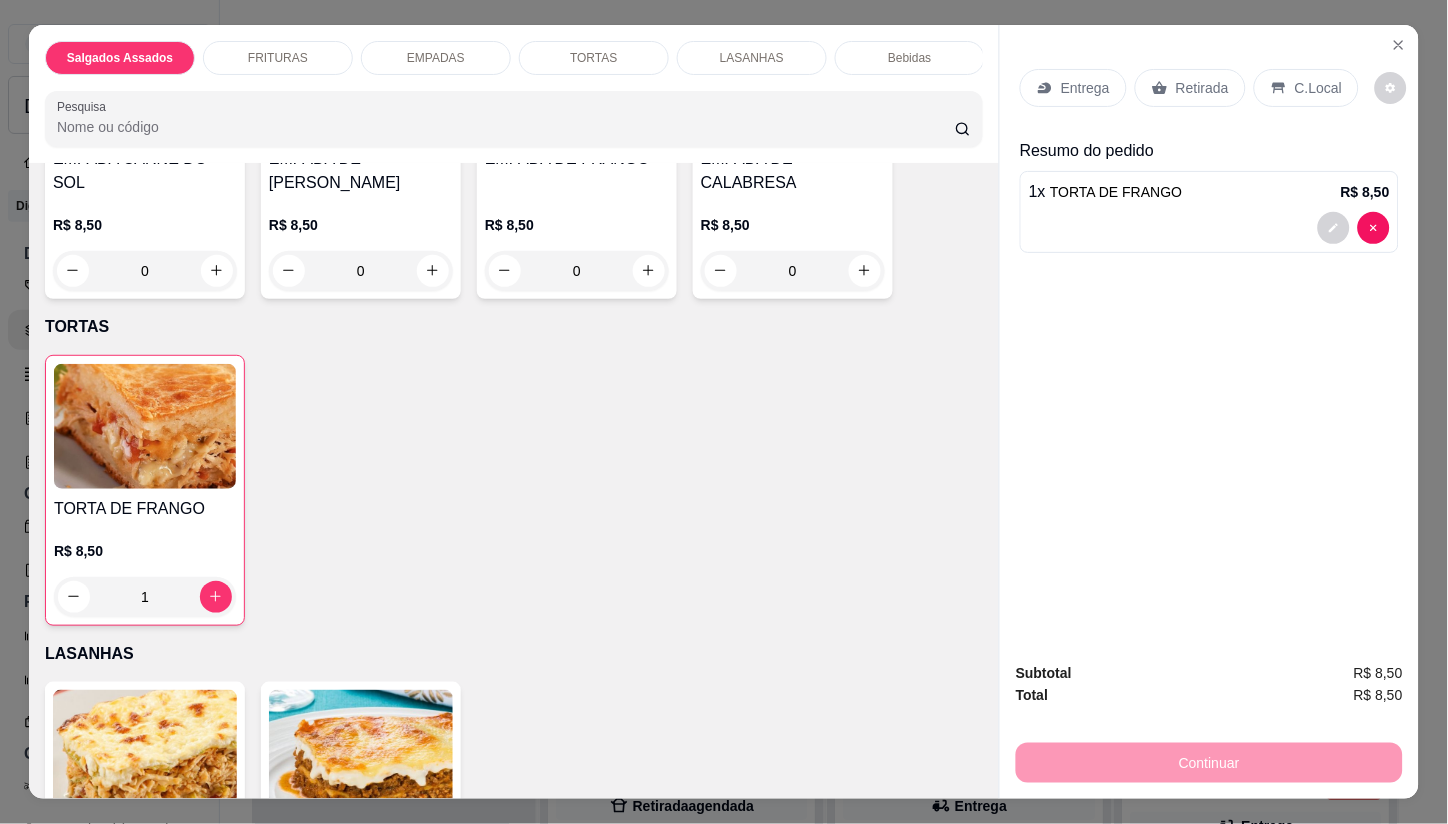 click on "Entrega" at bounding box center [1085, 88] 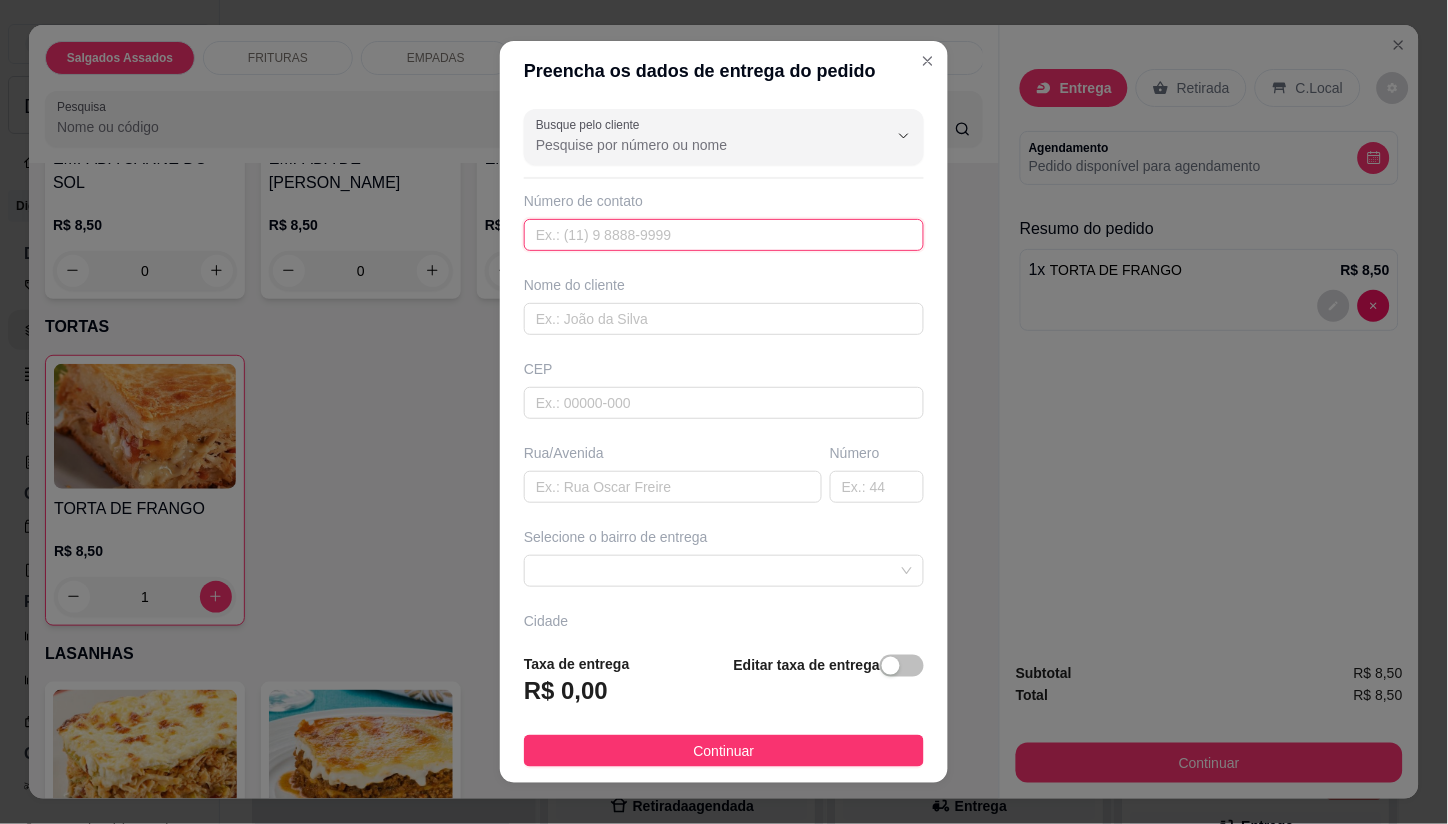 click at bounding box center (724, 235) 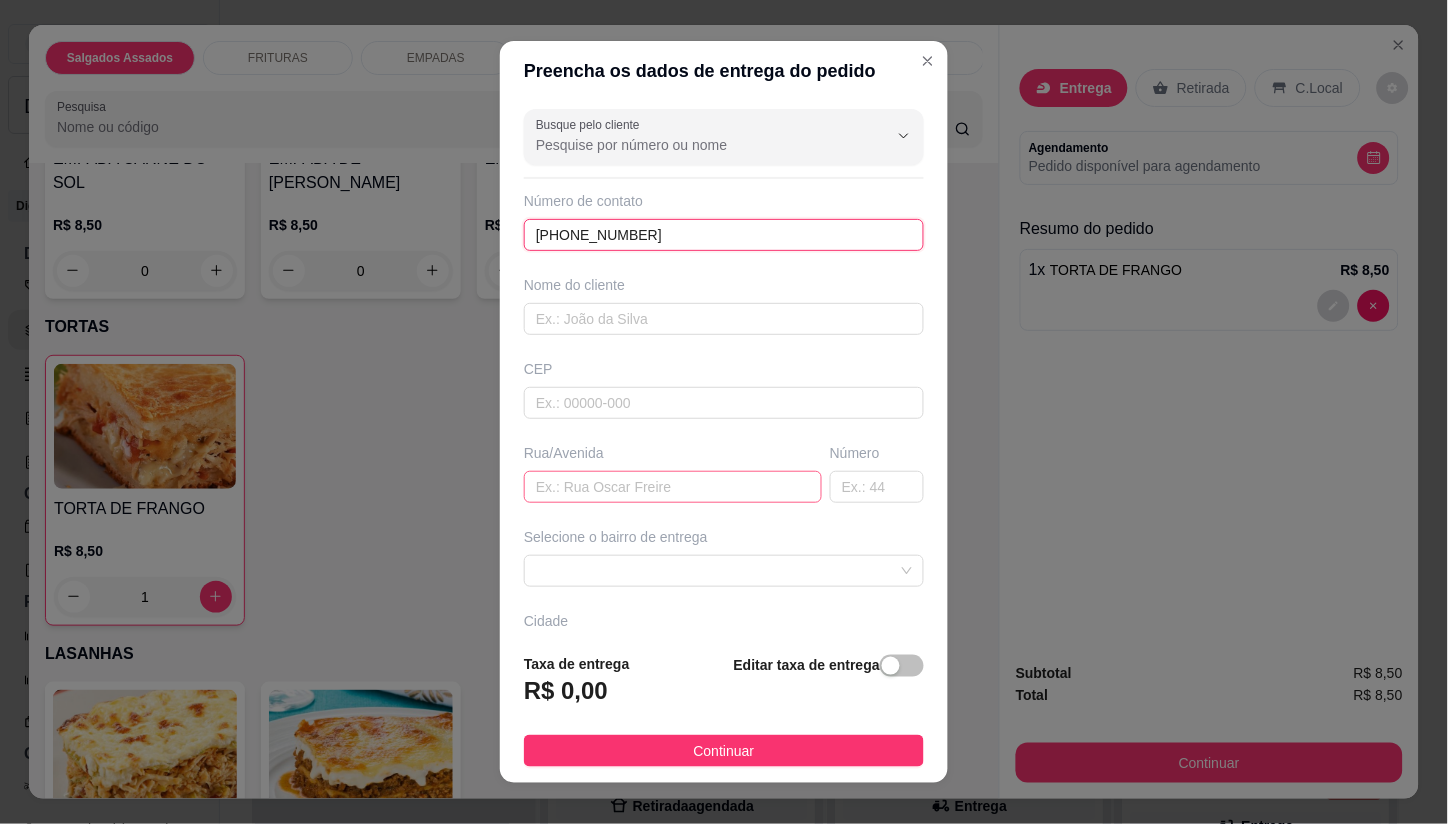 type on "(85) 99638-6918" 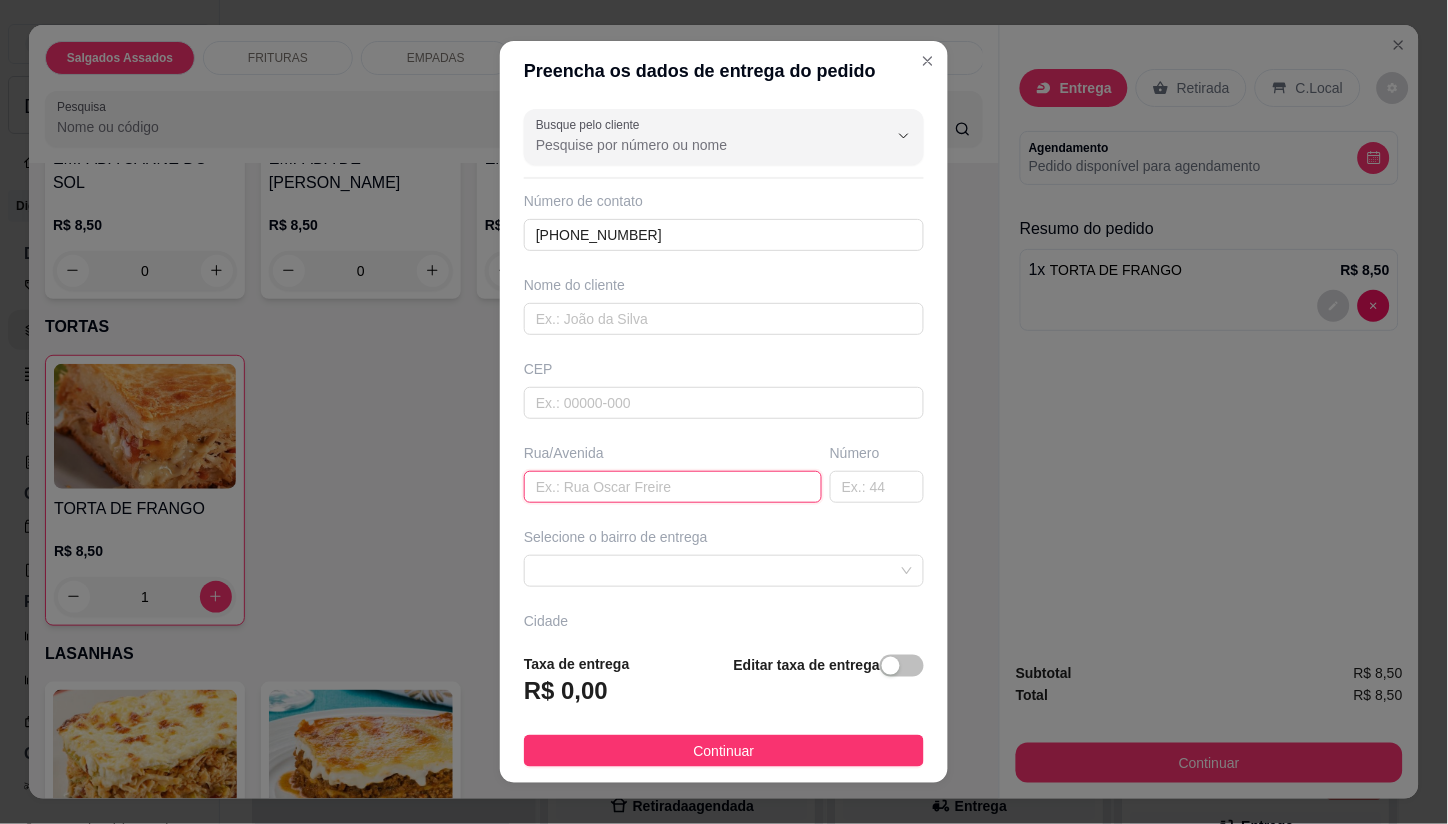 click at bounding box center [673, 487] 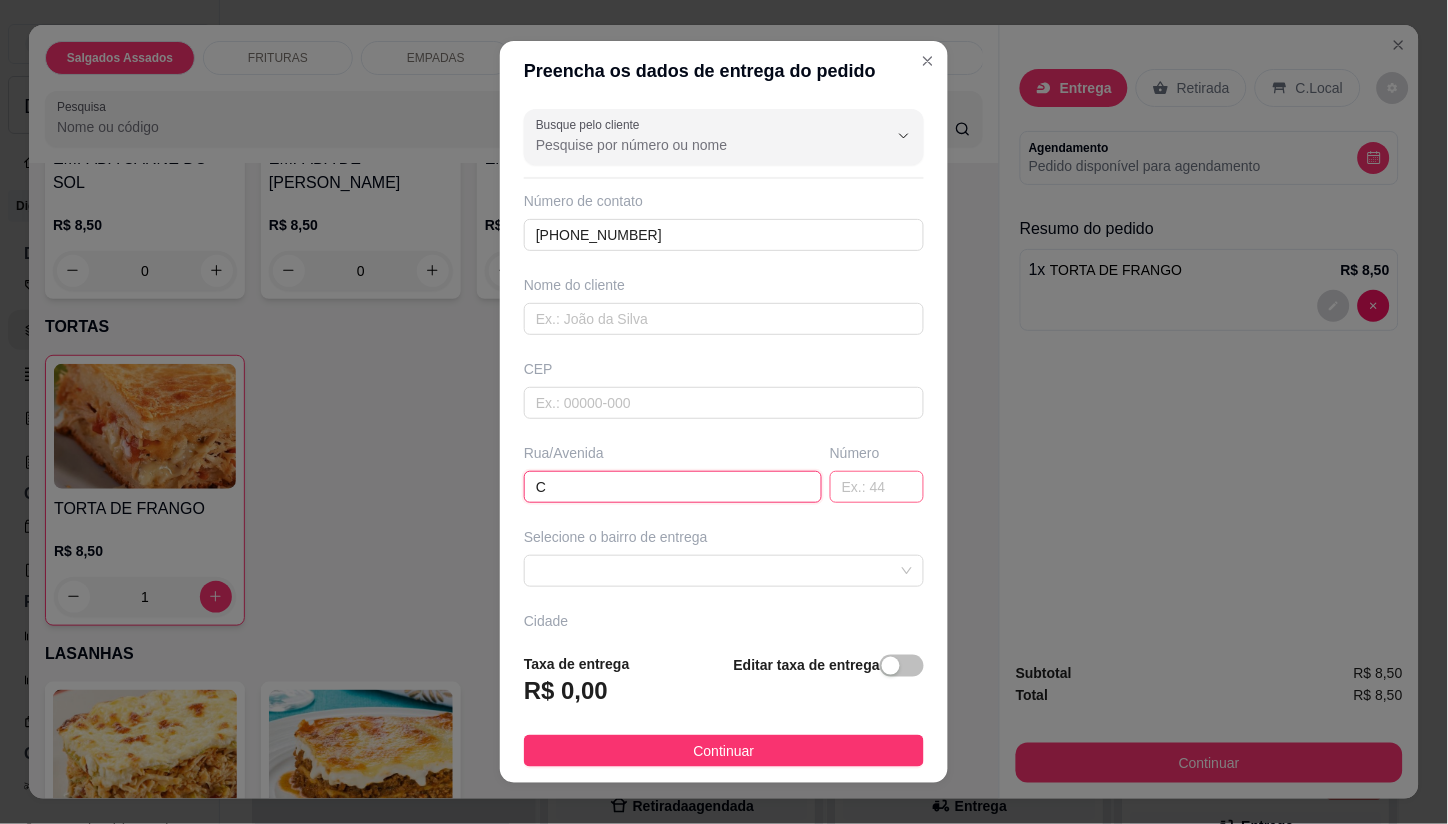 type on "C" 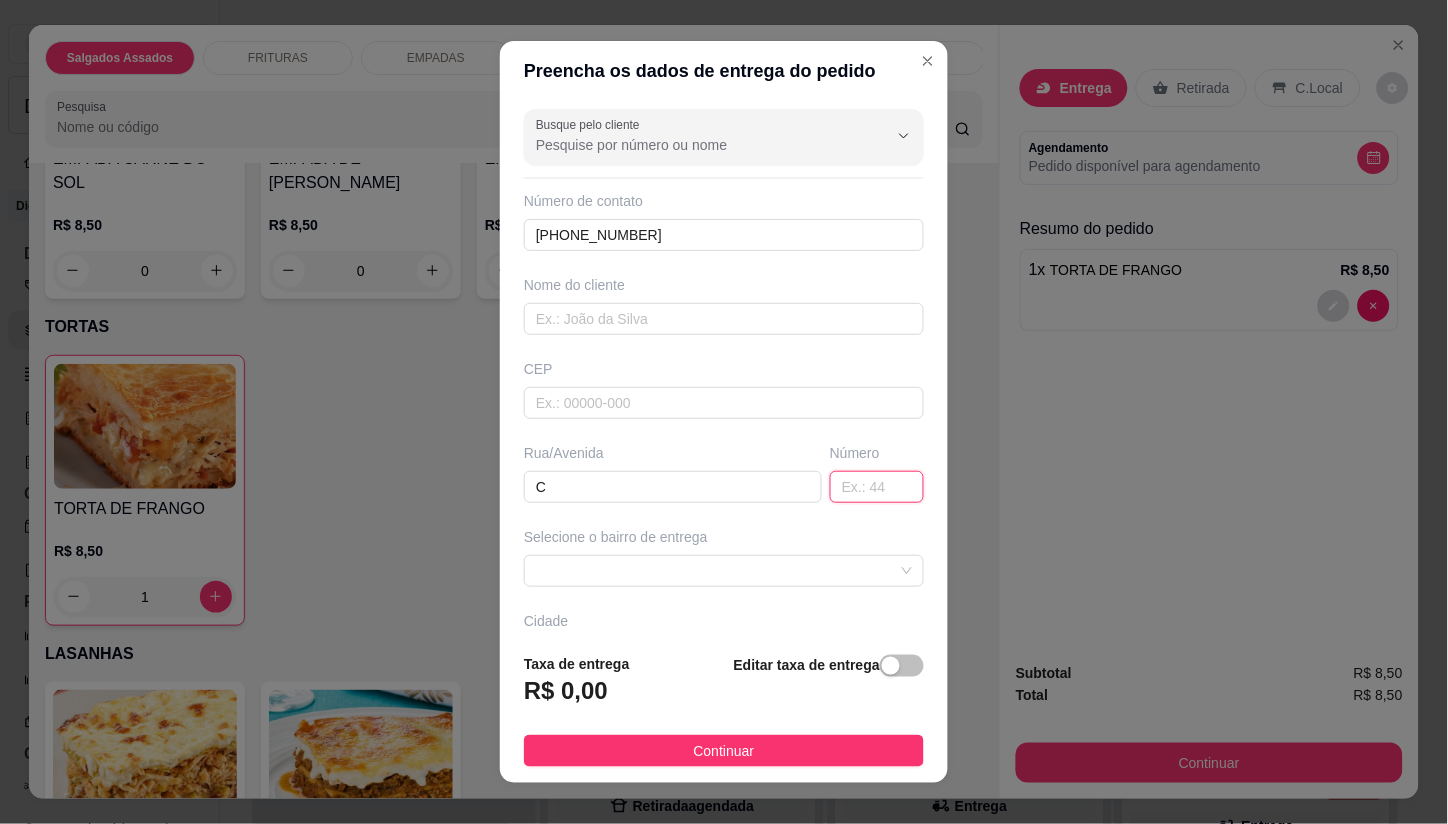 click at bounding box center [877, 487] 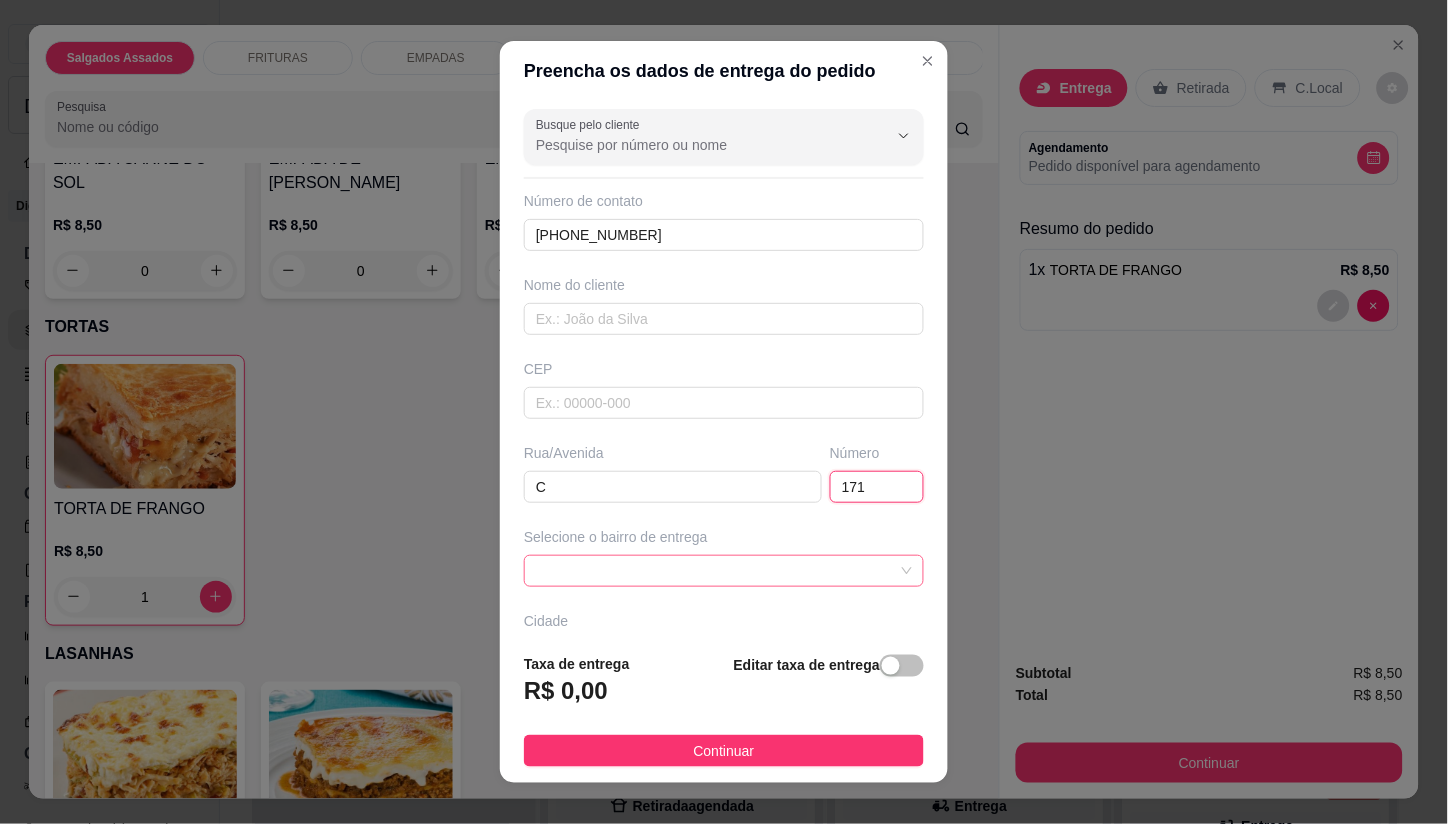 click at bounding box center [724, 571] 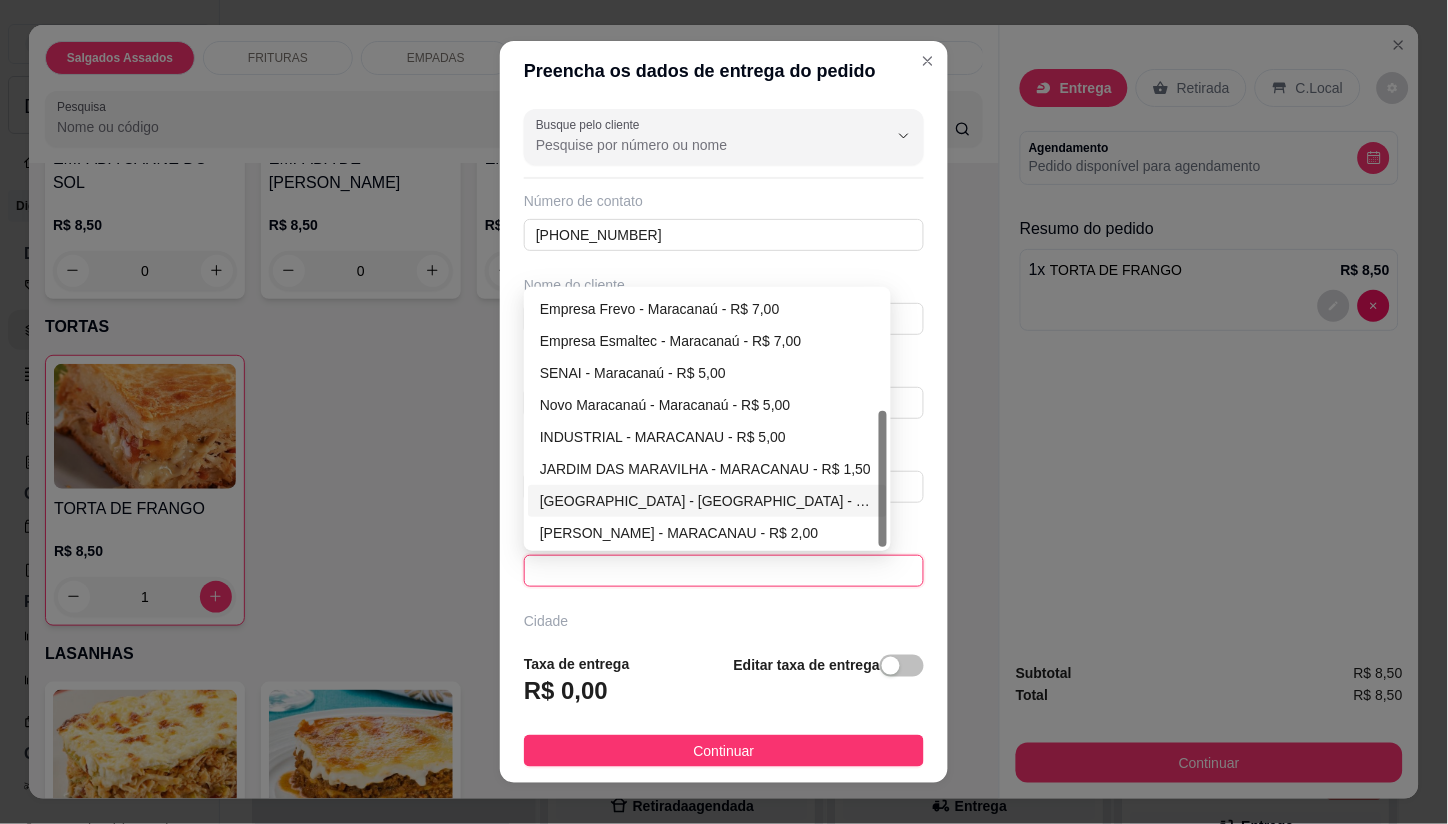 scroll, scrollTop: 224, scrollLeft: 0, axis: vertical 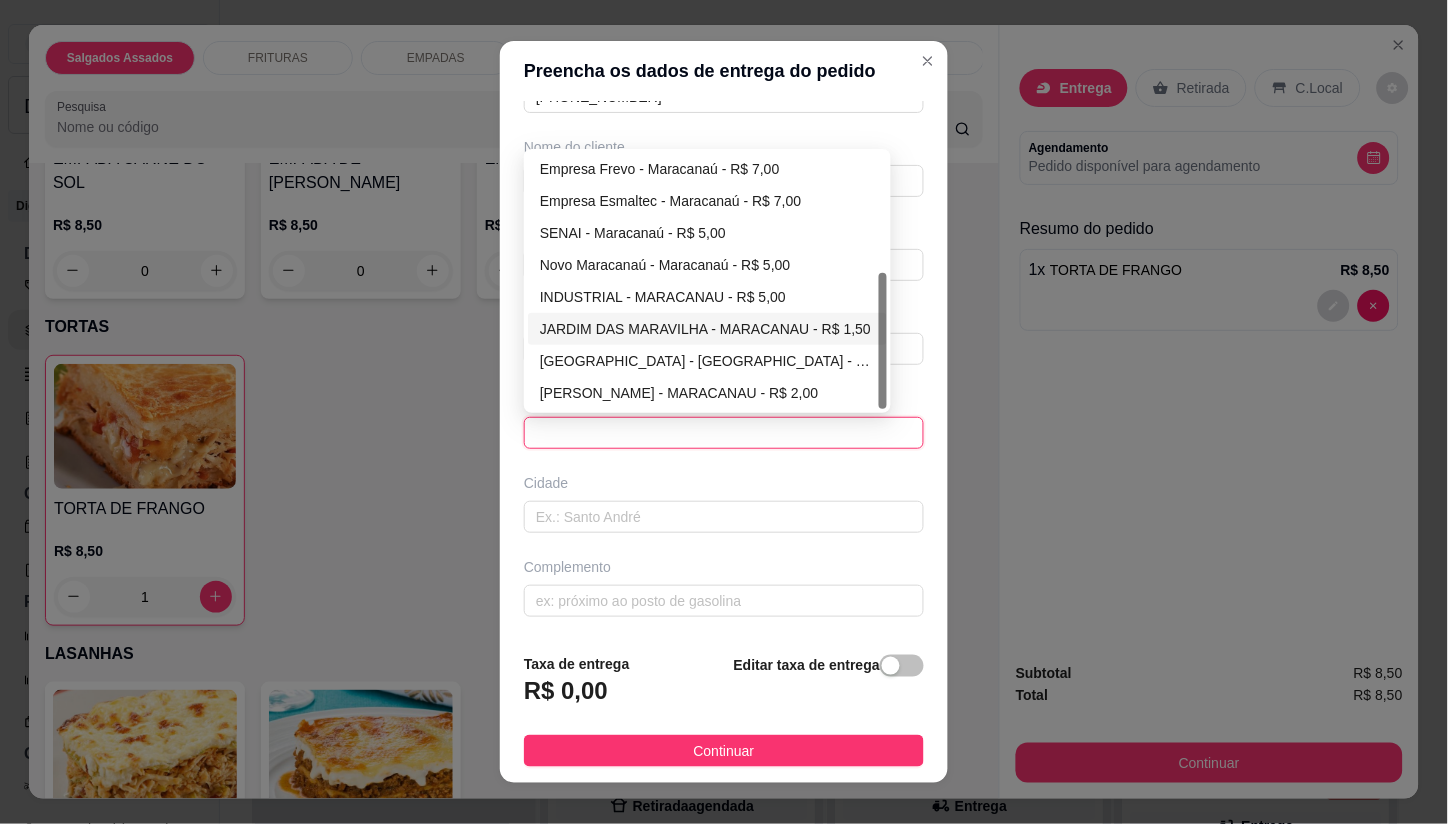 click on "JARDIM DAS MARAVILHA  - MARACANAU -  R$ 1,50" at bounding box center (707, 329) 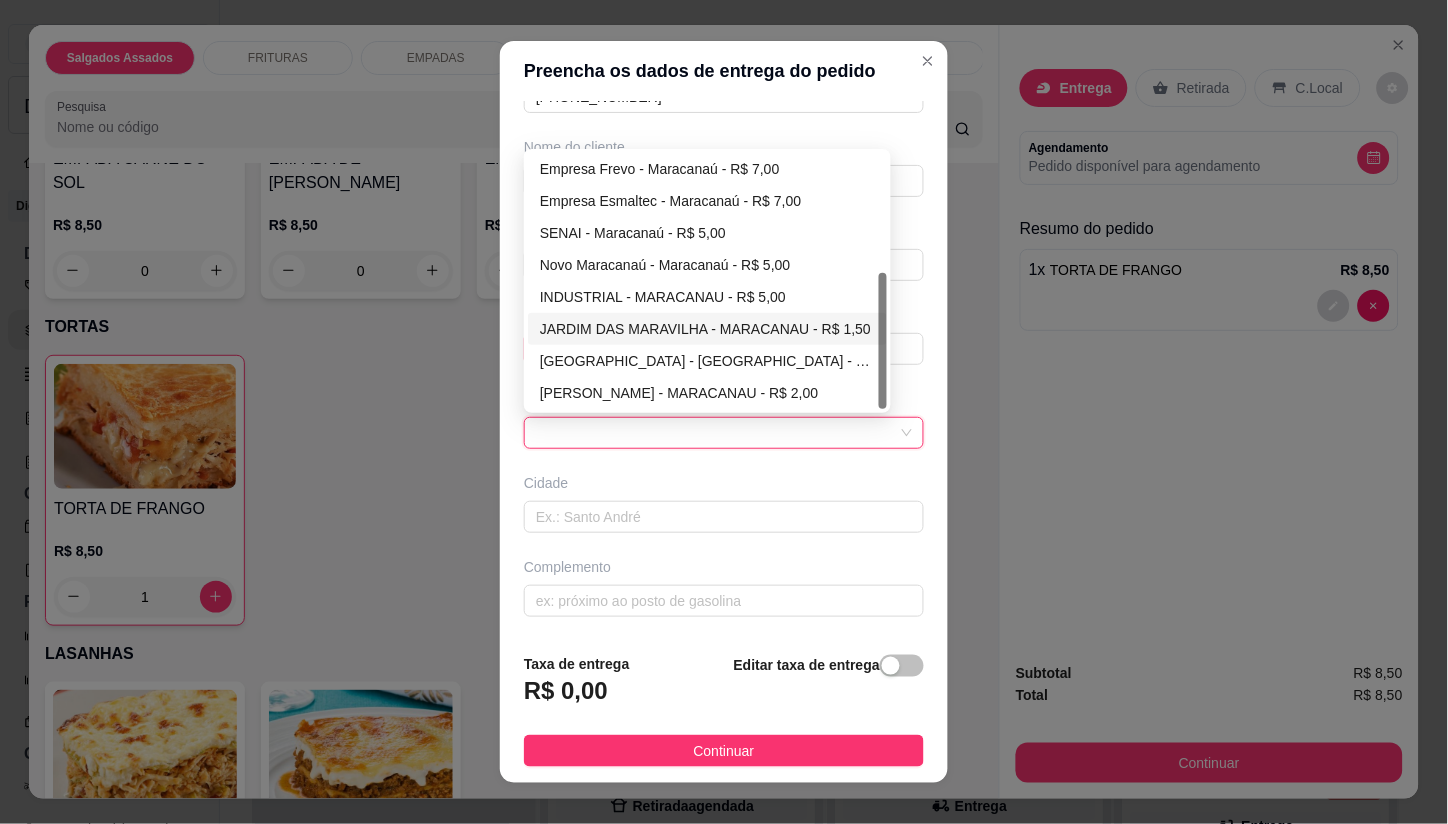 type on "MARACANAU" 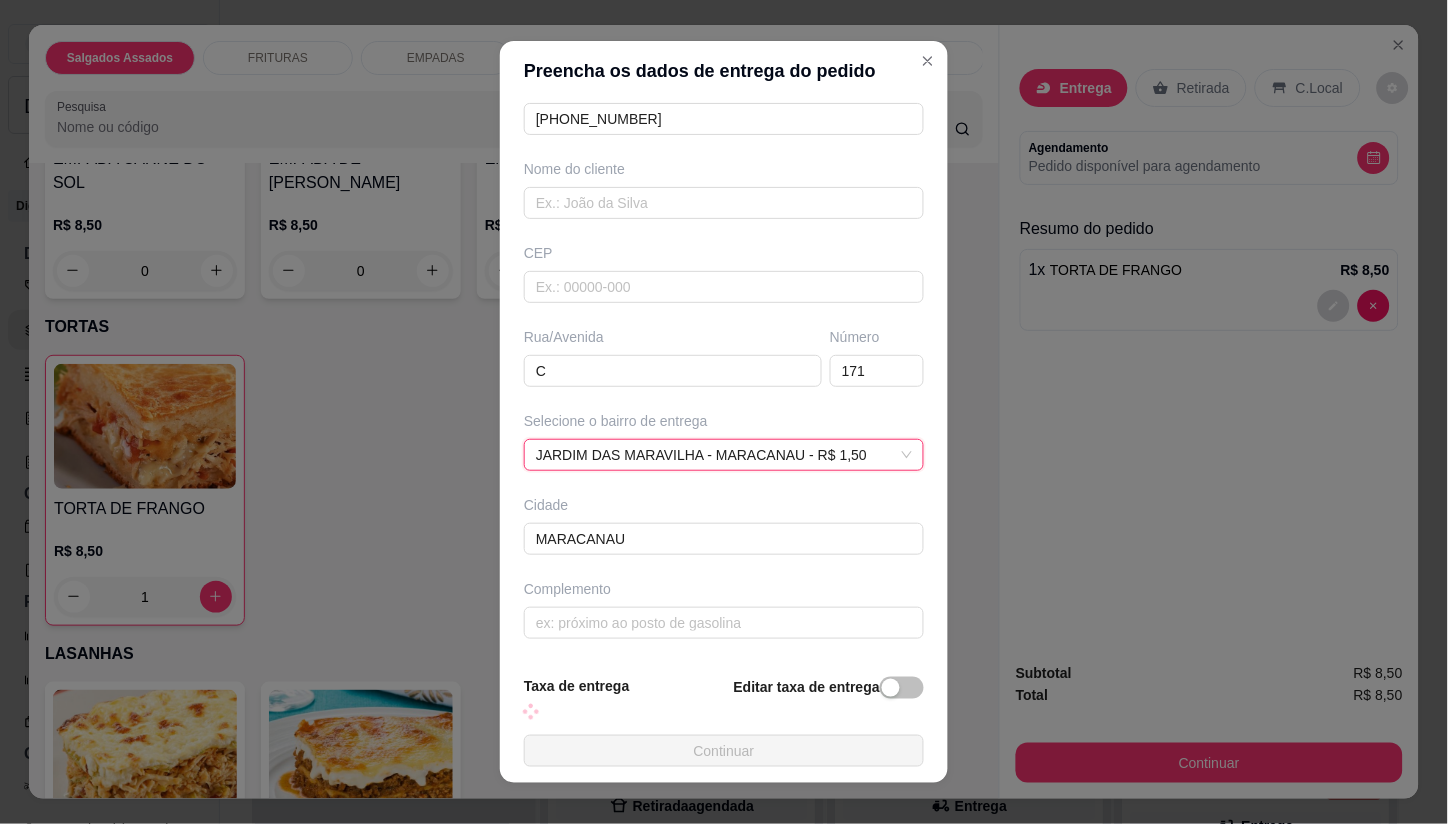 scroll, scrollTop: 138, scrollLeft: 0, axis: vertical 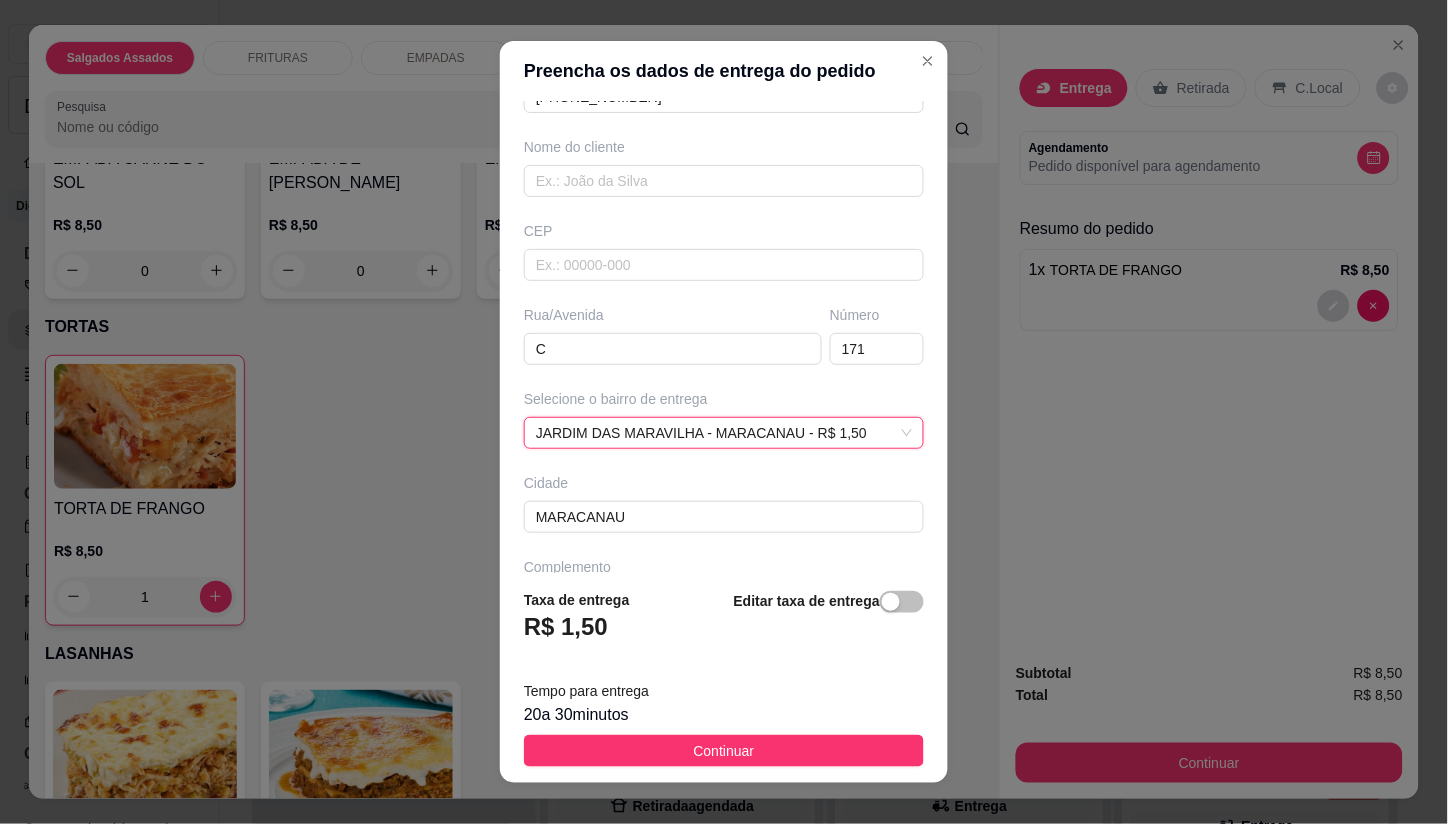 drag, startPoint x: 677, startPoint y: 741, endPoint x: 730, endPoint y: 742, distance: 53.009434 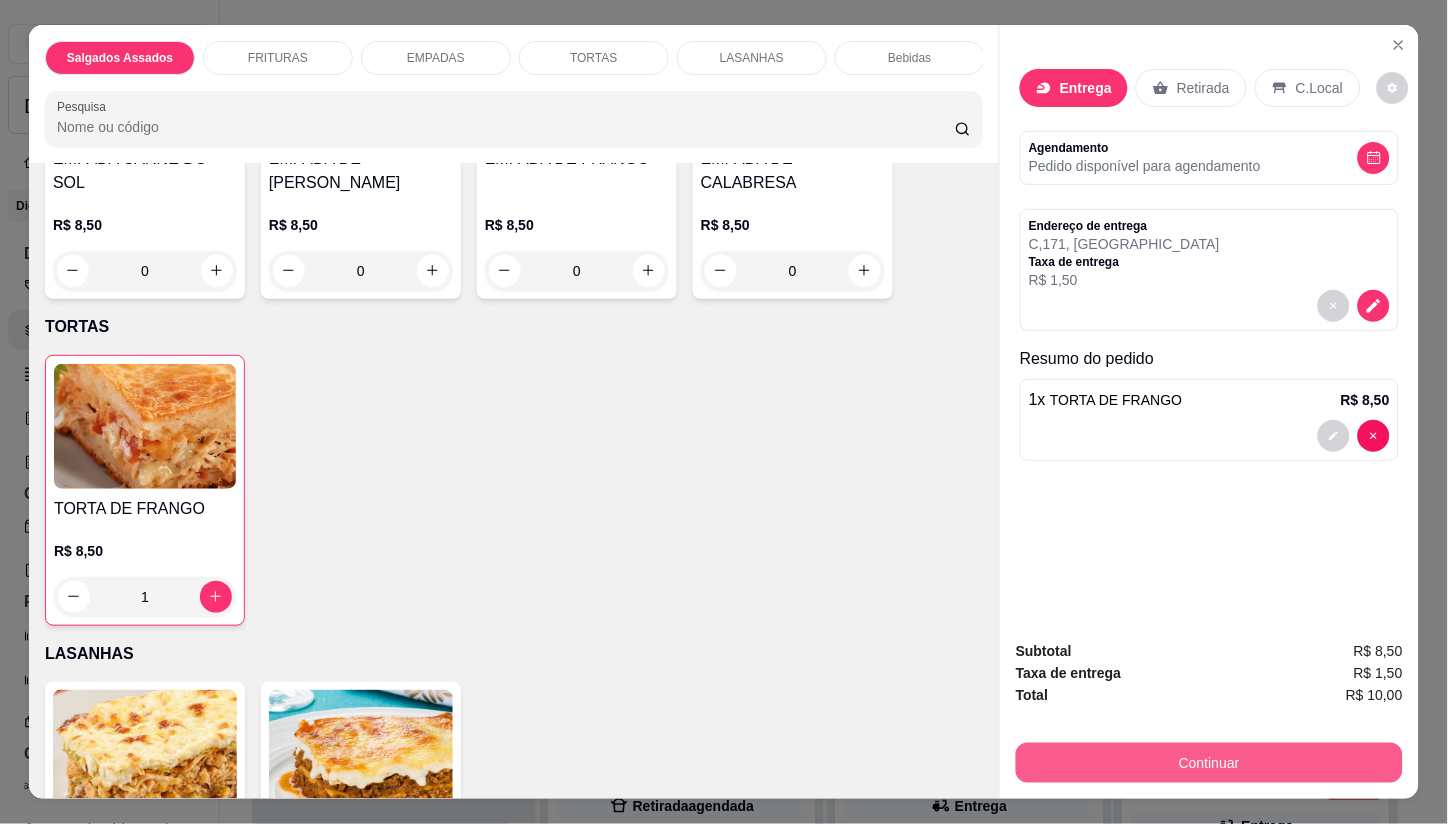 click on "Continuar" at bounding box center (1209, 763) 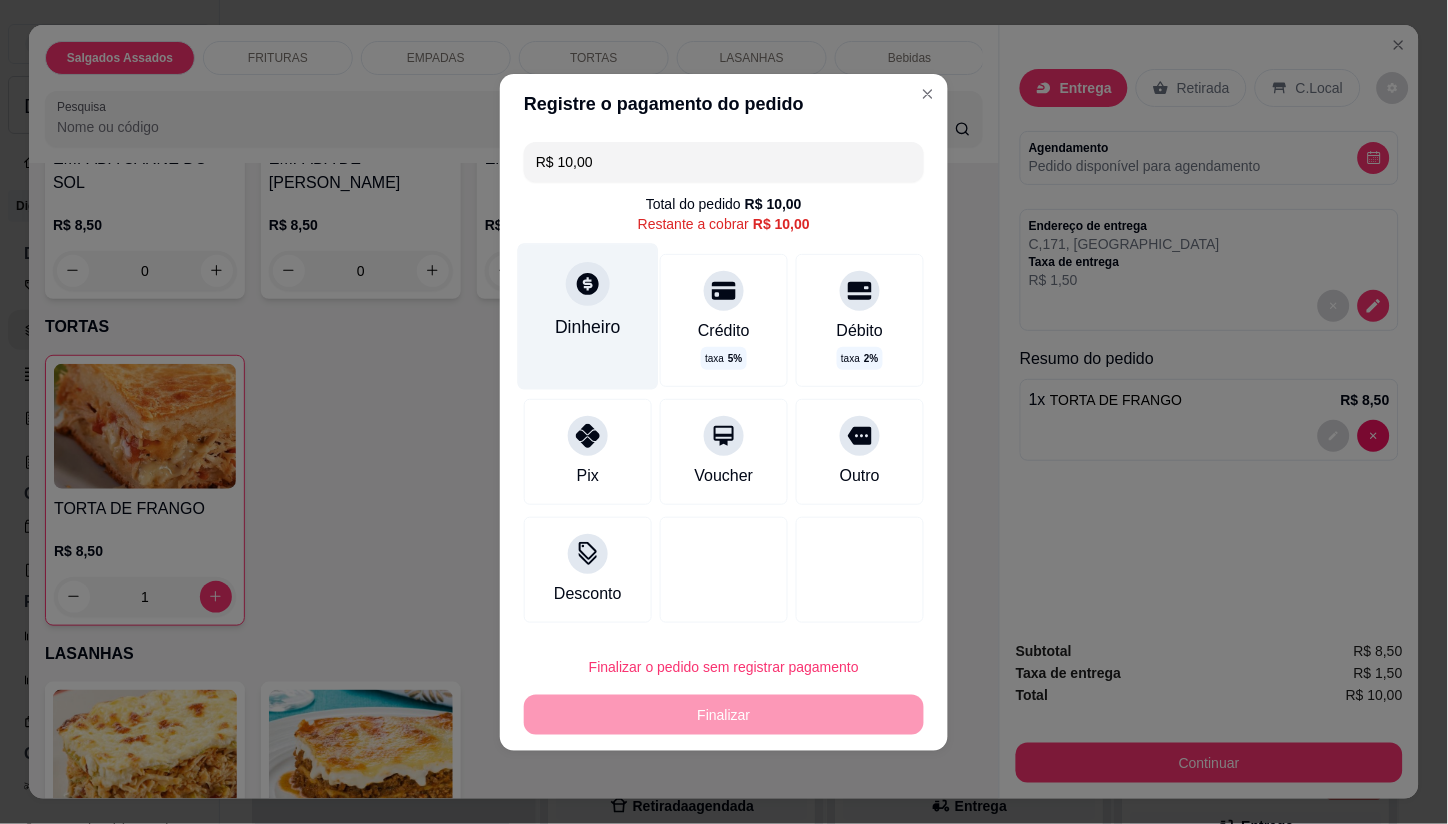 click on "Dinheiro" at bounding box center (588, 327) 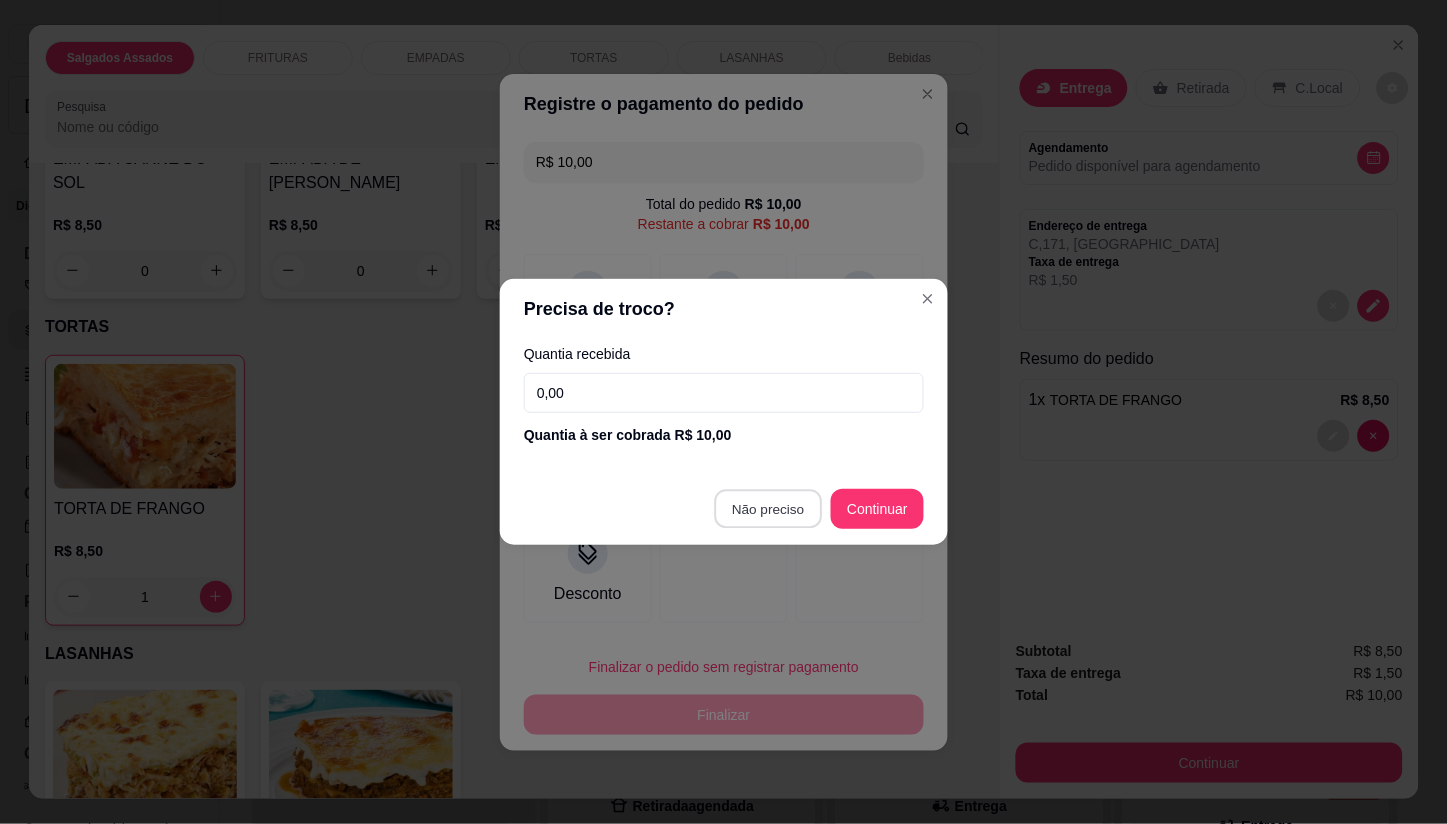 type on "R$ 0,00" 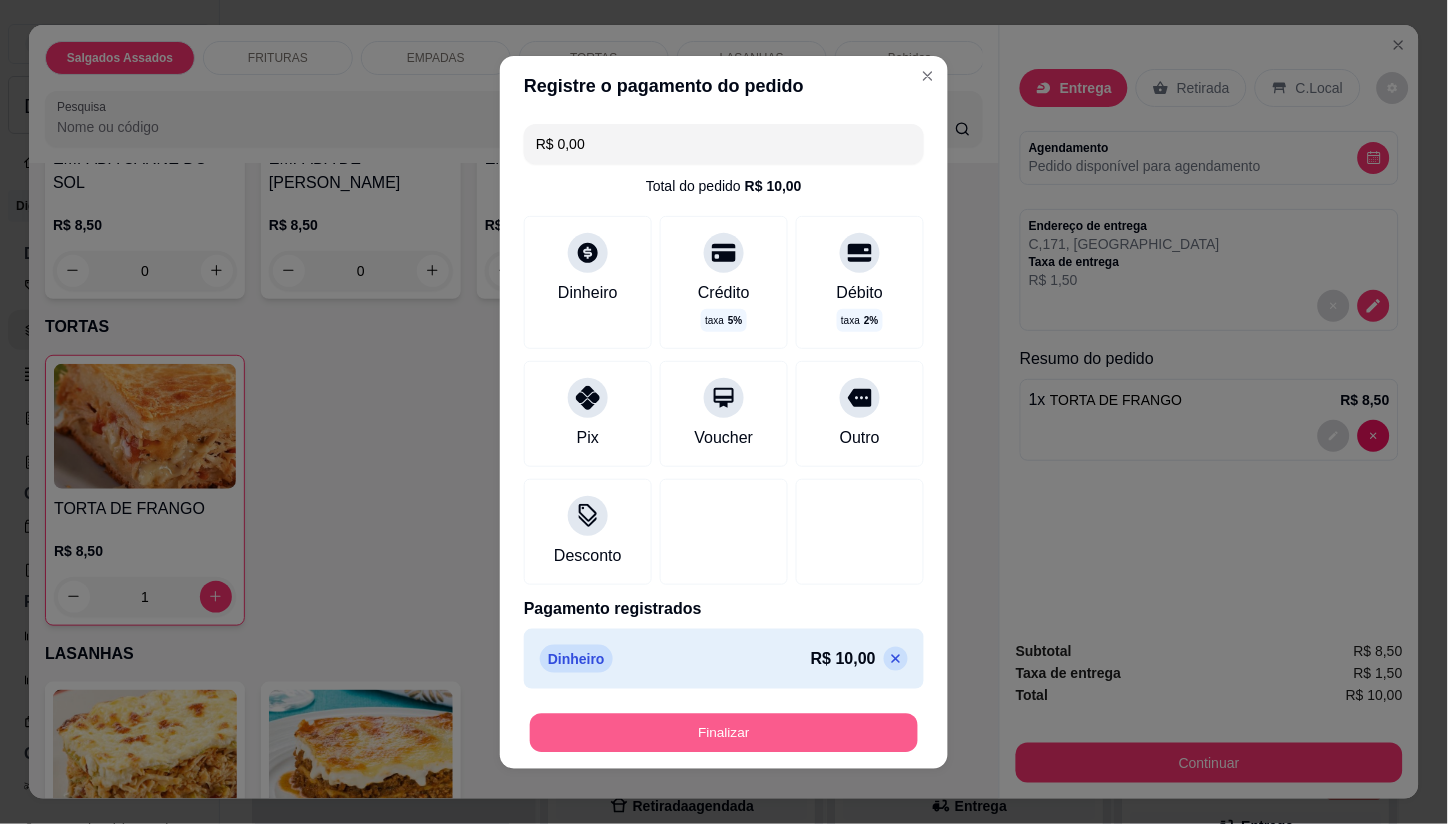 click on "Finalizar" at bounding box center (724, 732) 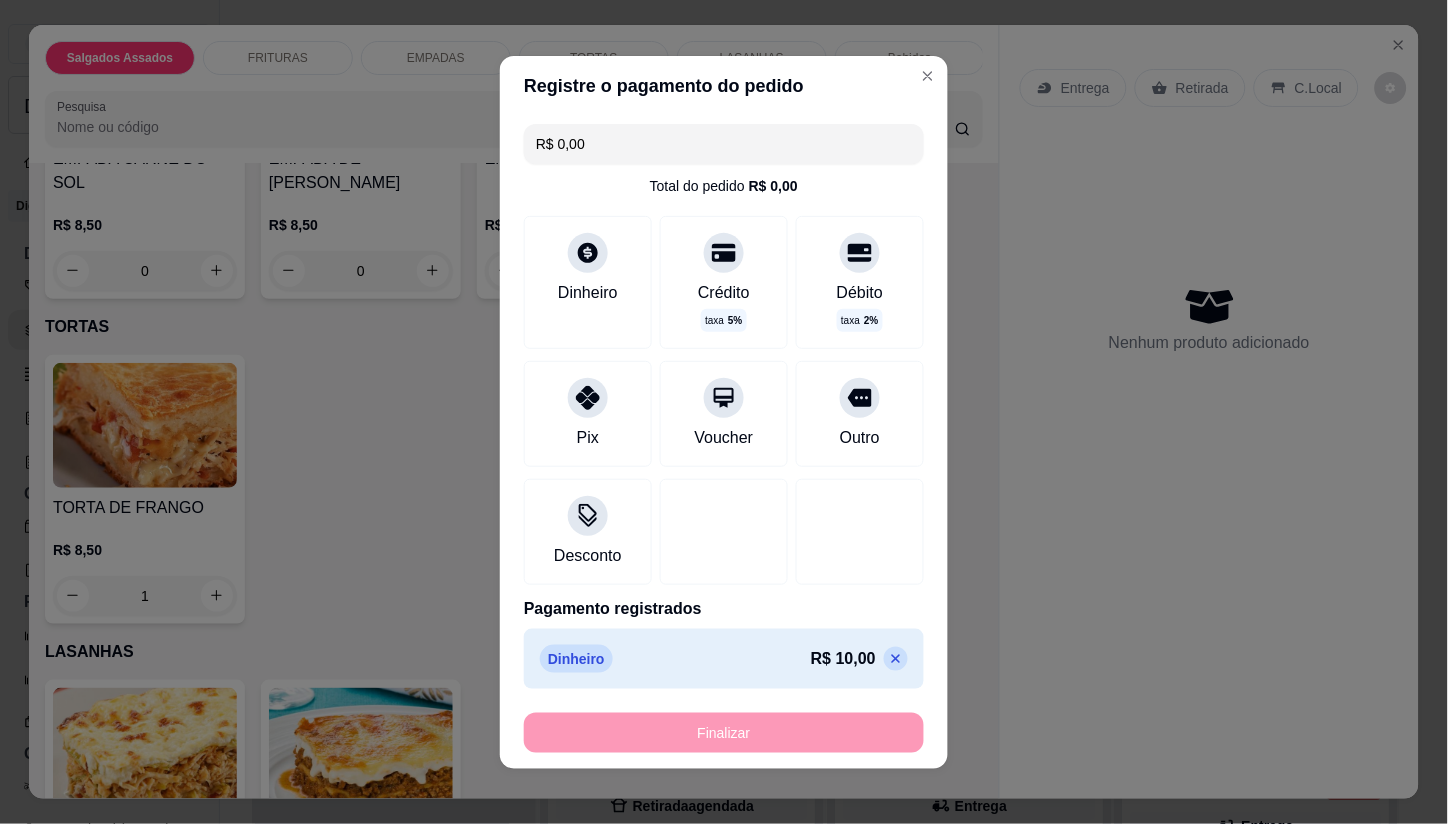 type on "0" 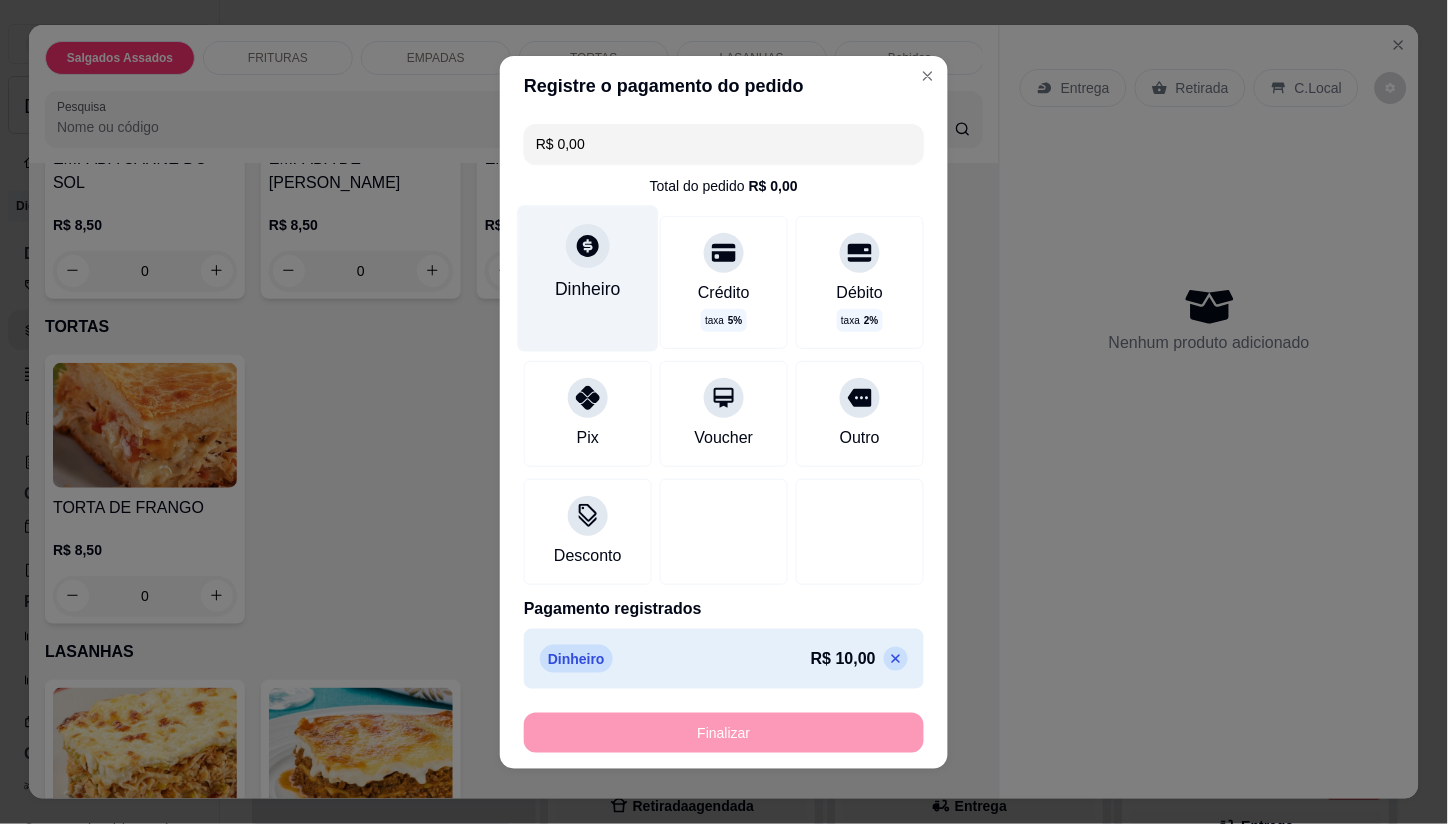 type on "-R$ 10,00" 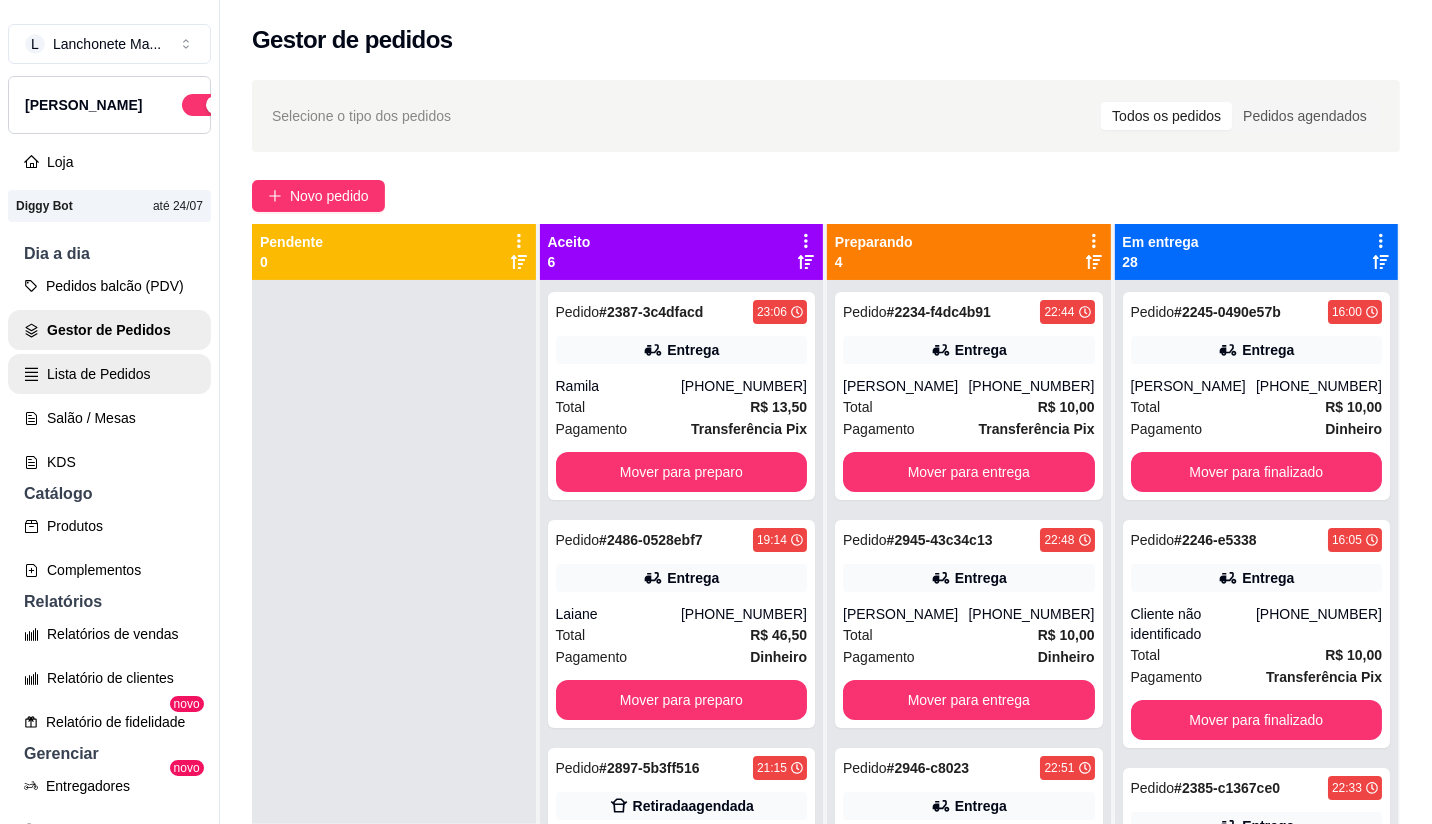 click on "Lista de Pedidos" at bounding box center [109, 374] 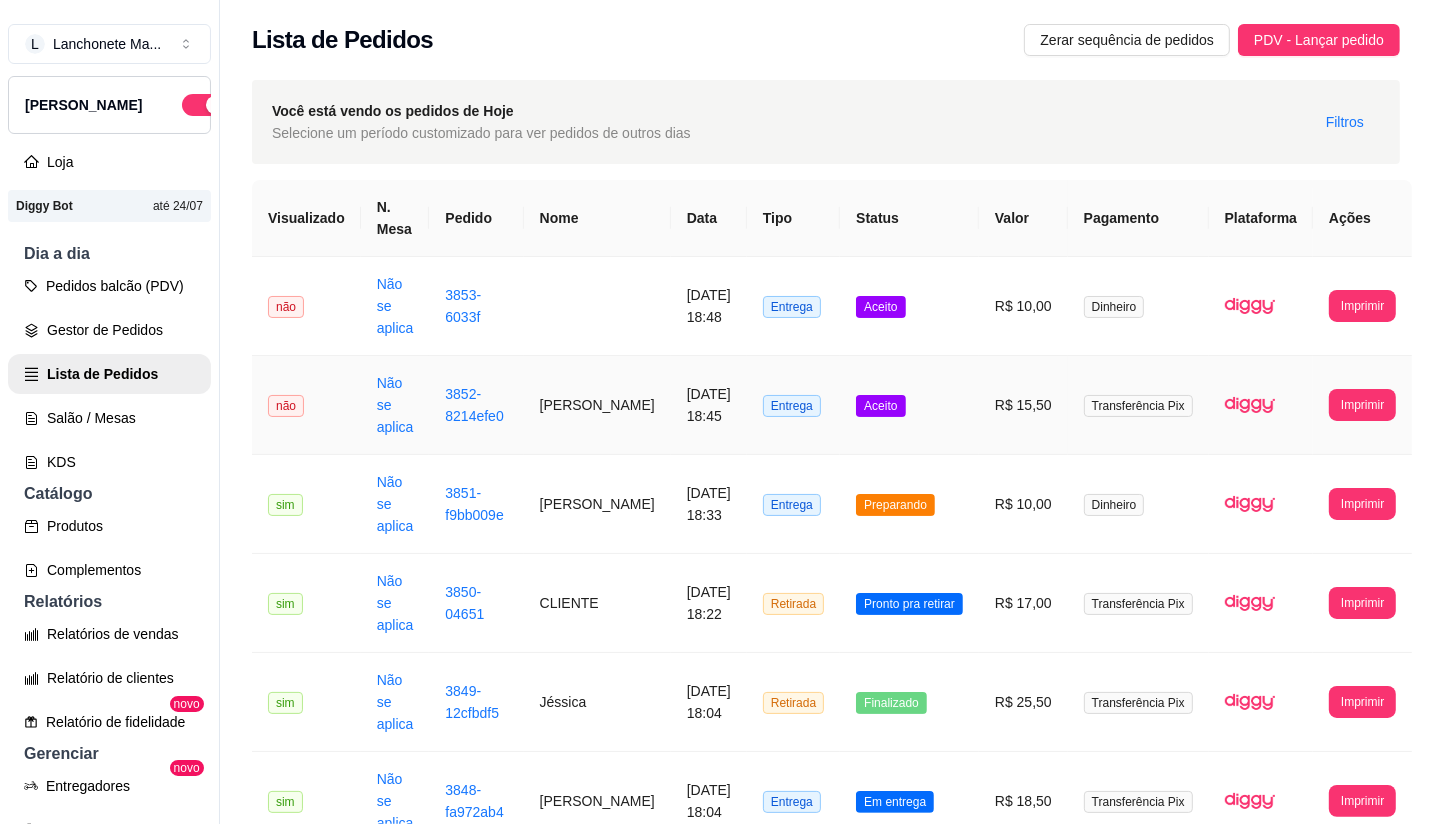 click on "Aceito" at bounding box center [880, 406] 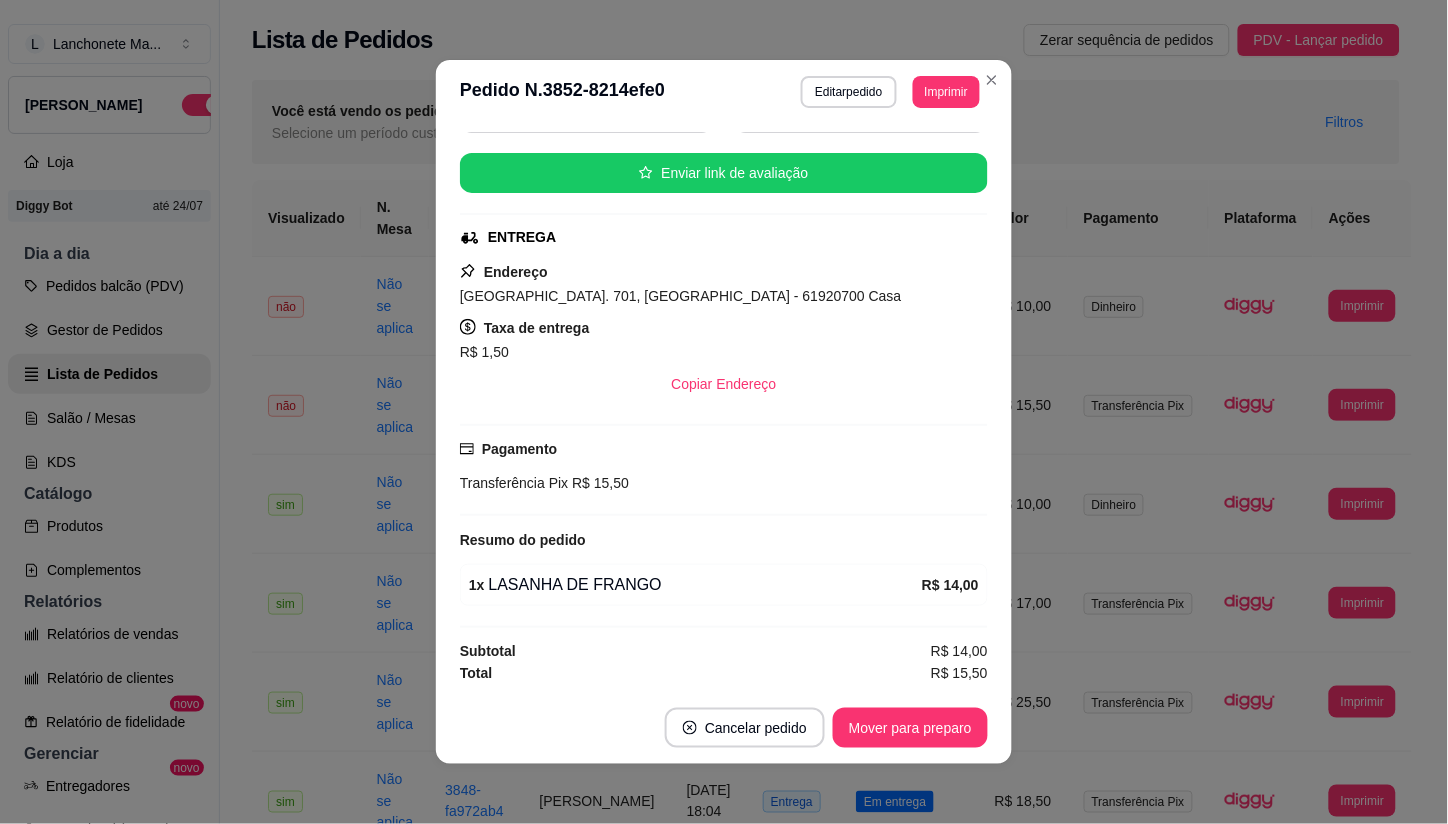 scroll, scrollTop: 227, scrollLeft: 0, axis: vertical 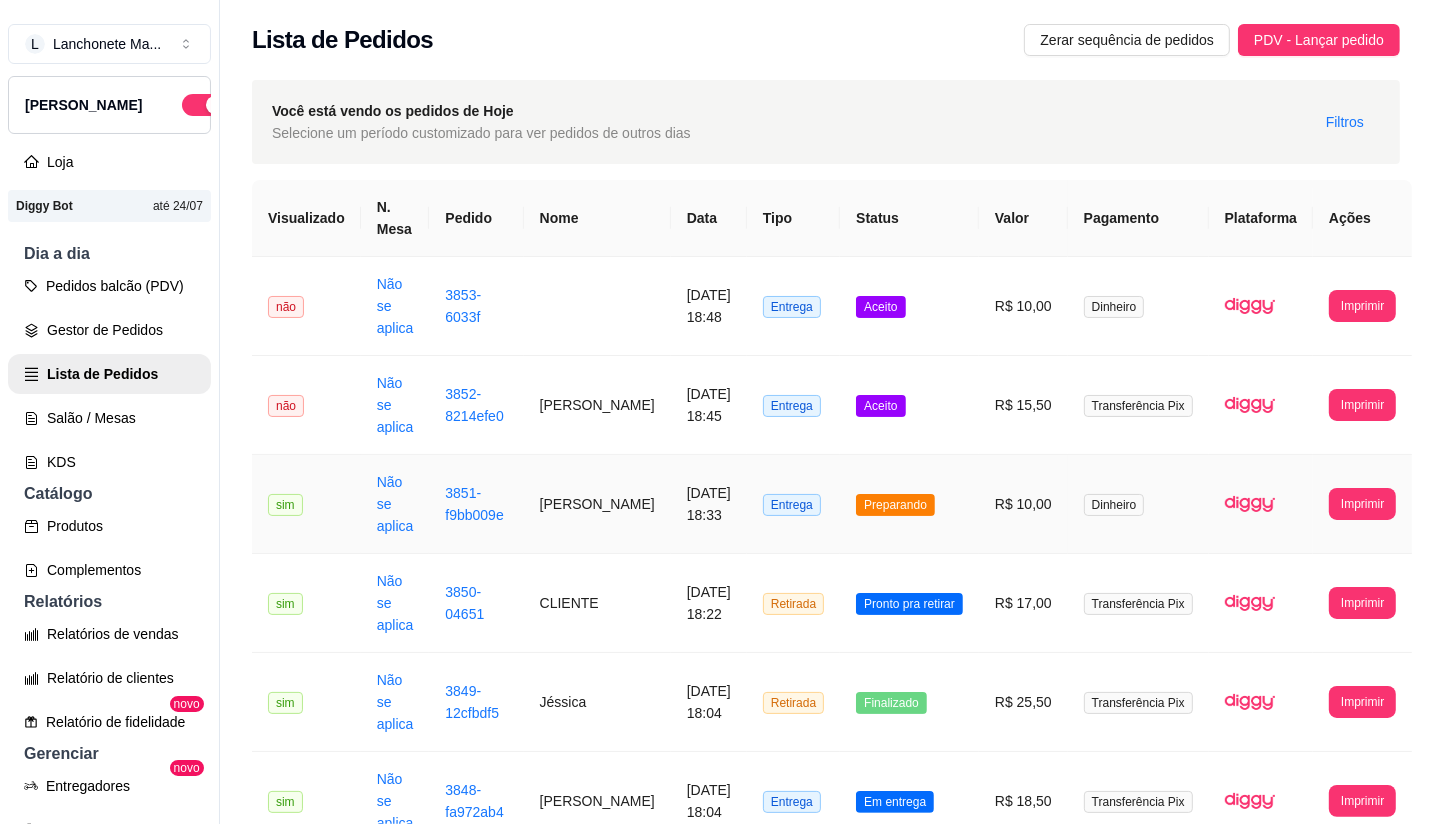 click on "Preparando" at bounding box center [909, 504] 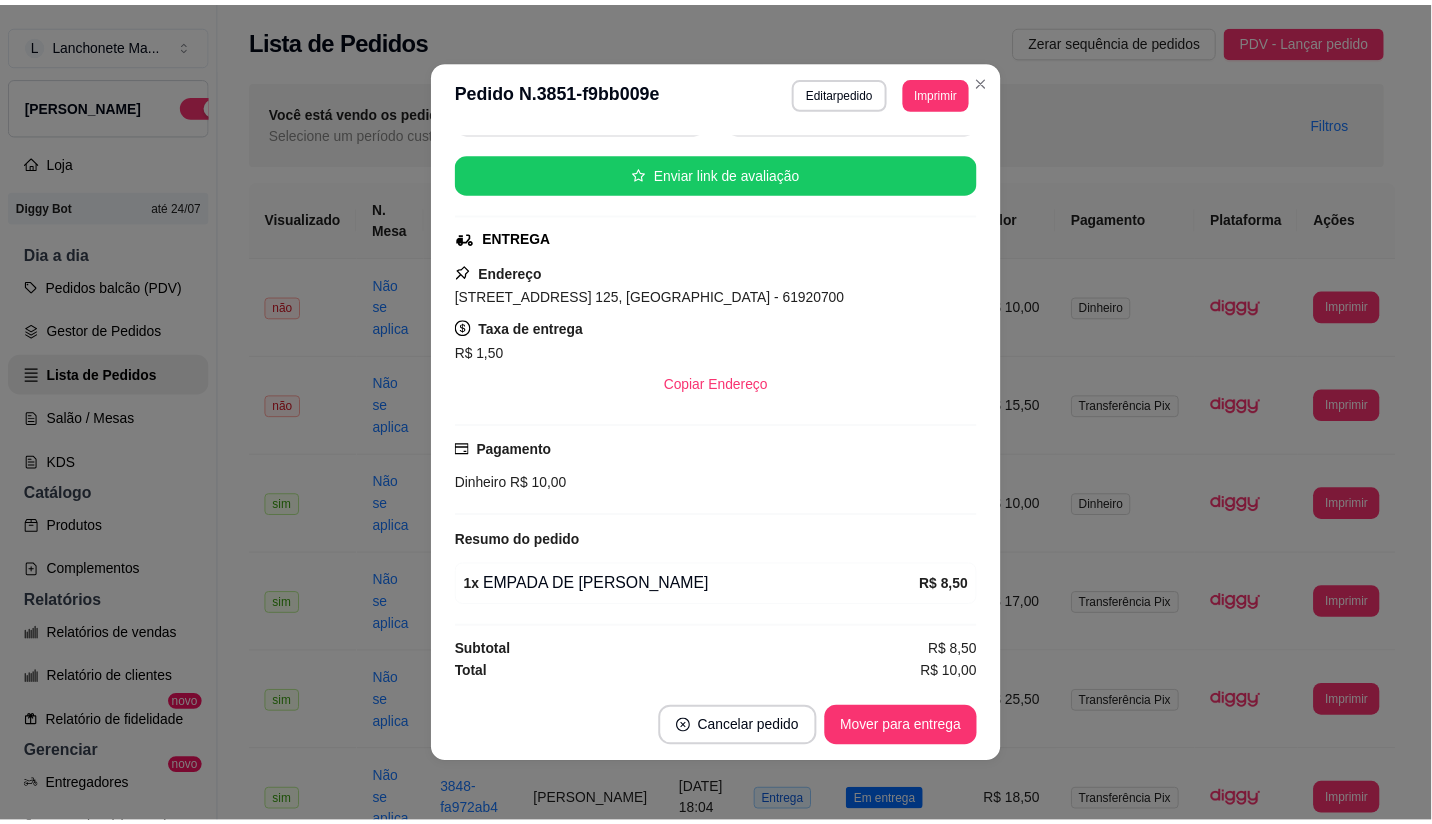 scroll, scrollTop: 227, scrollLeft: 0, axis: vertical 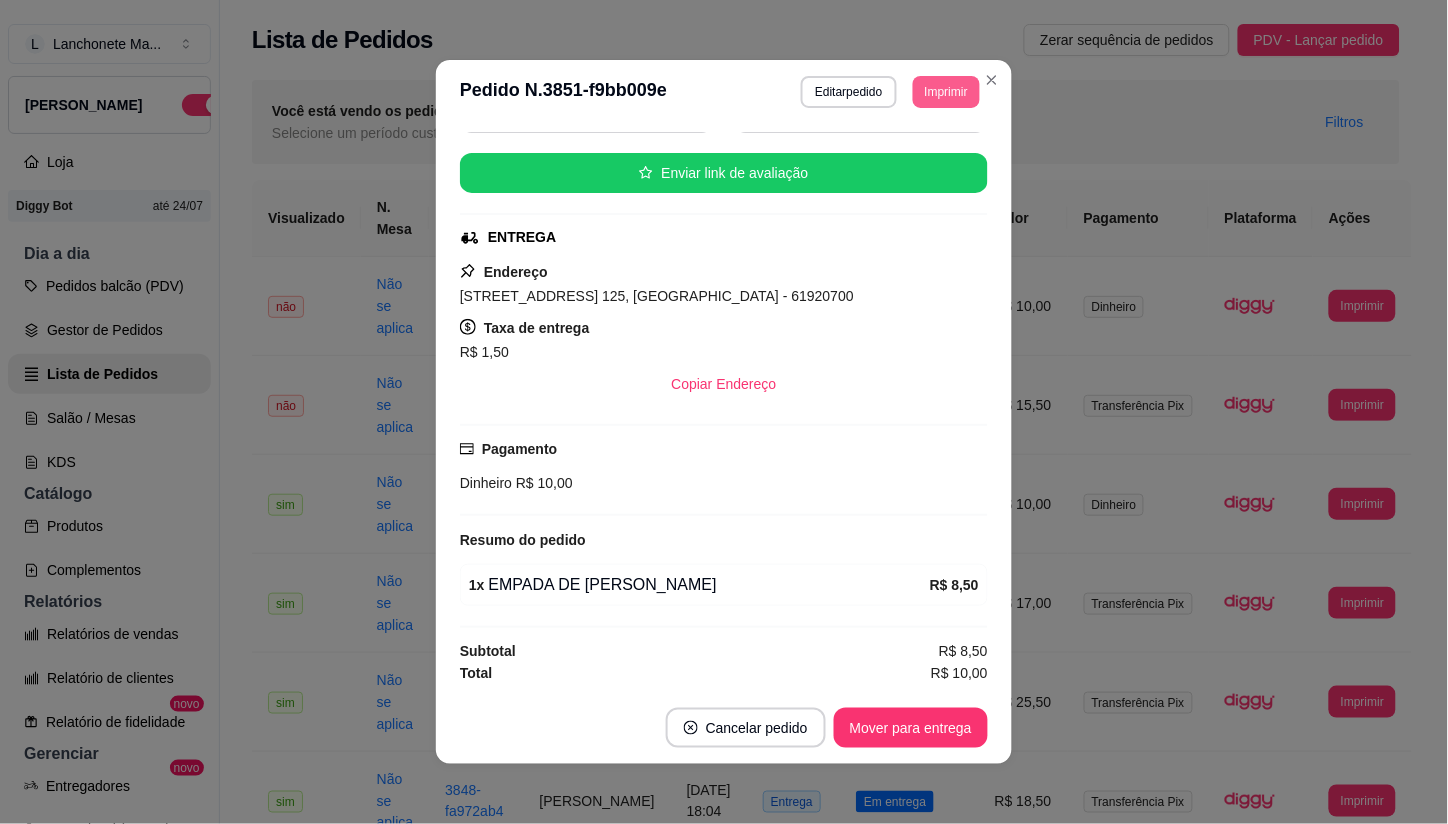 click on "Imprimir" at bounding box center (946, 92) 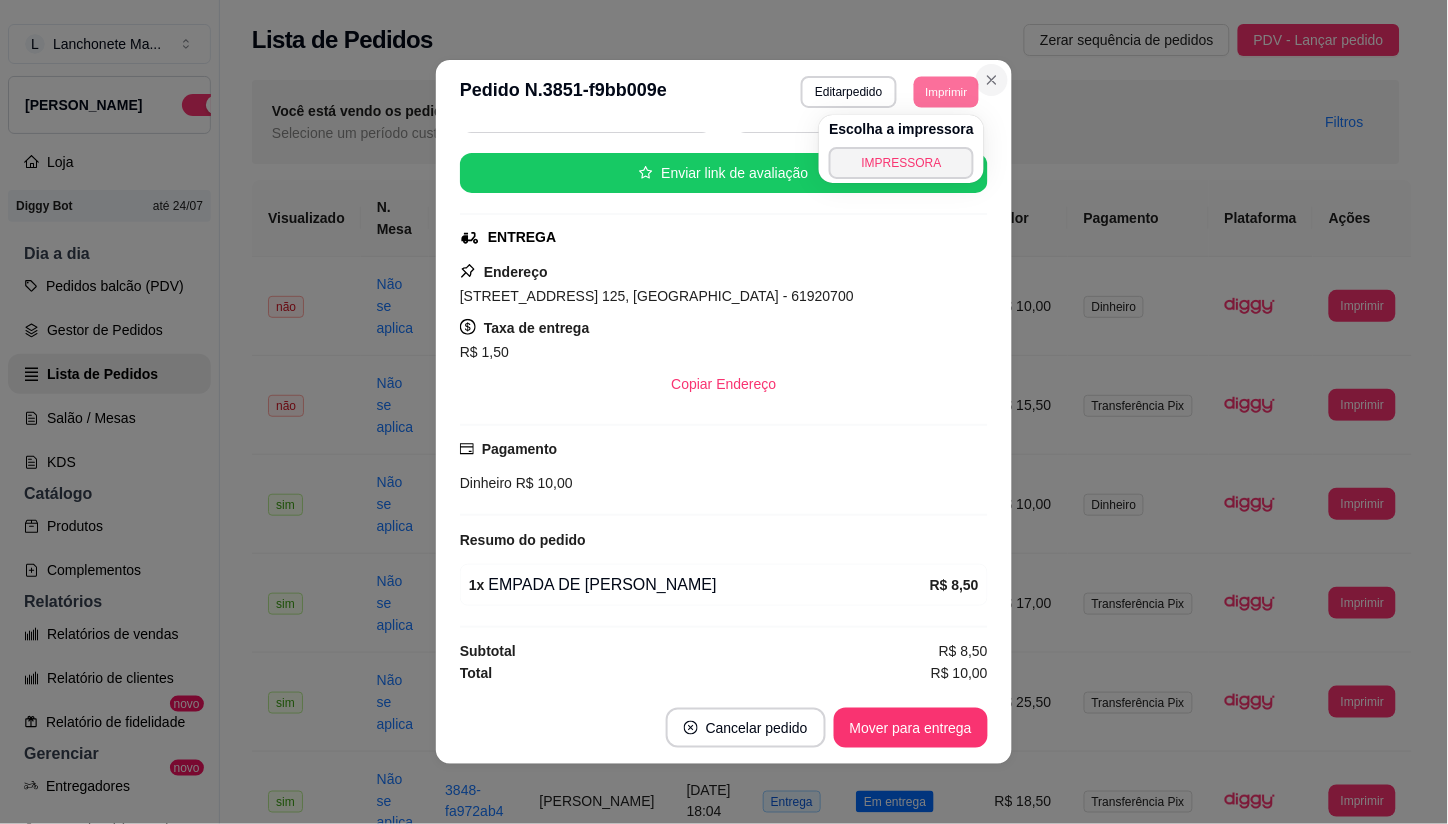 click at bounding box center [992, 80] 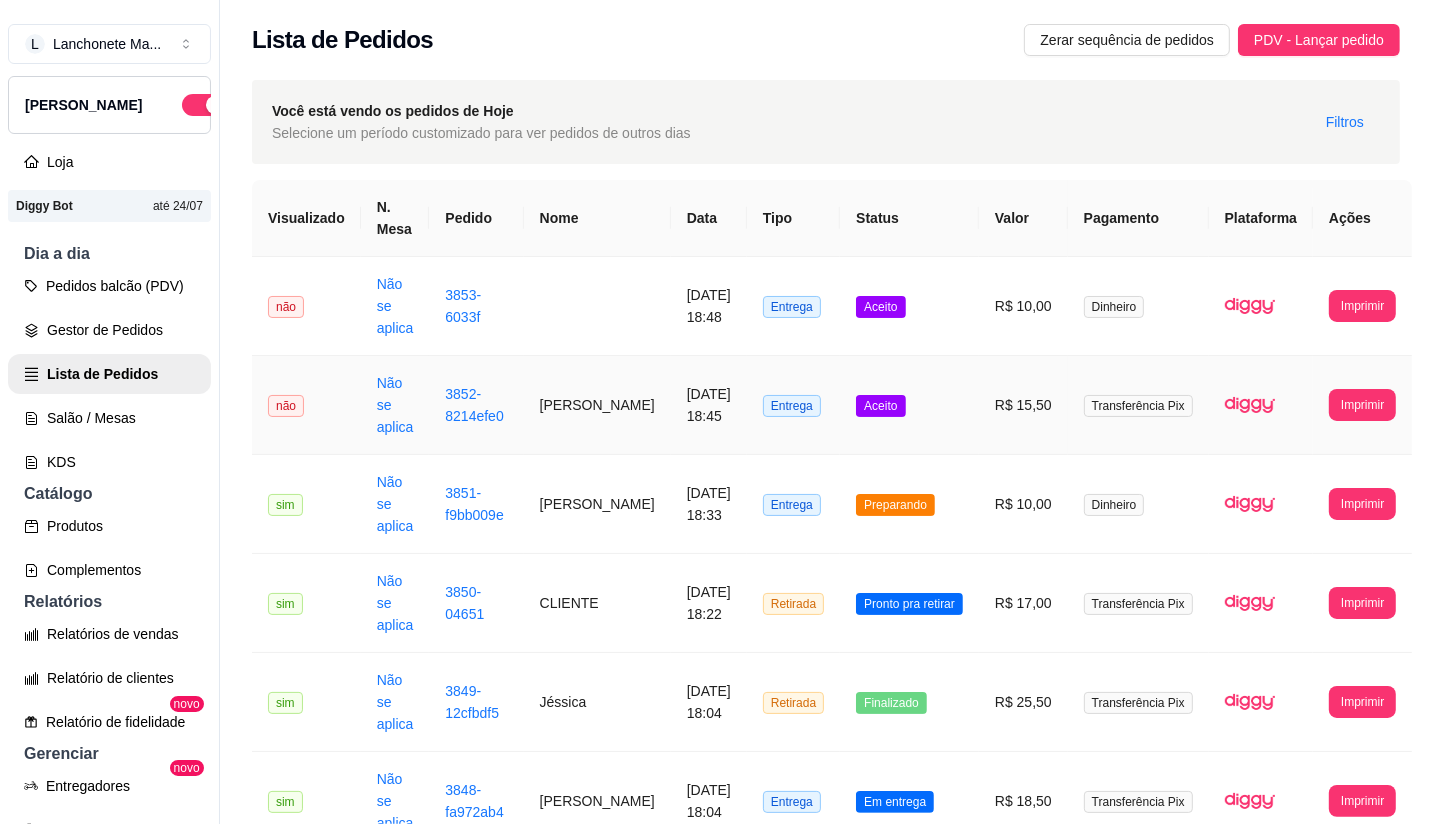 click on "Aceito" at bounding box center [909, 405] 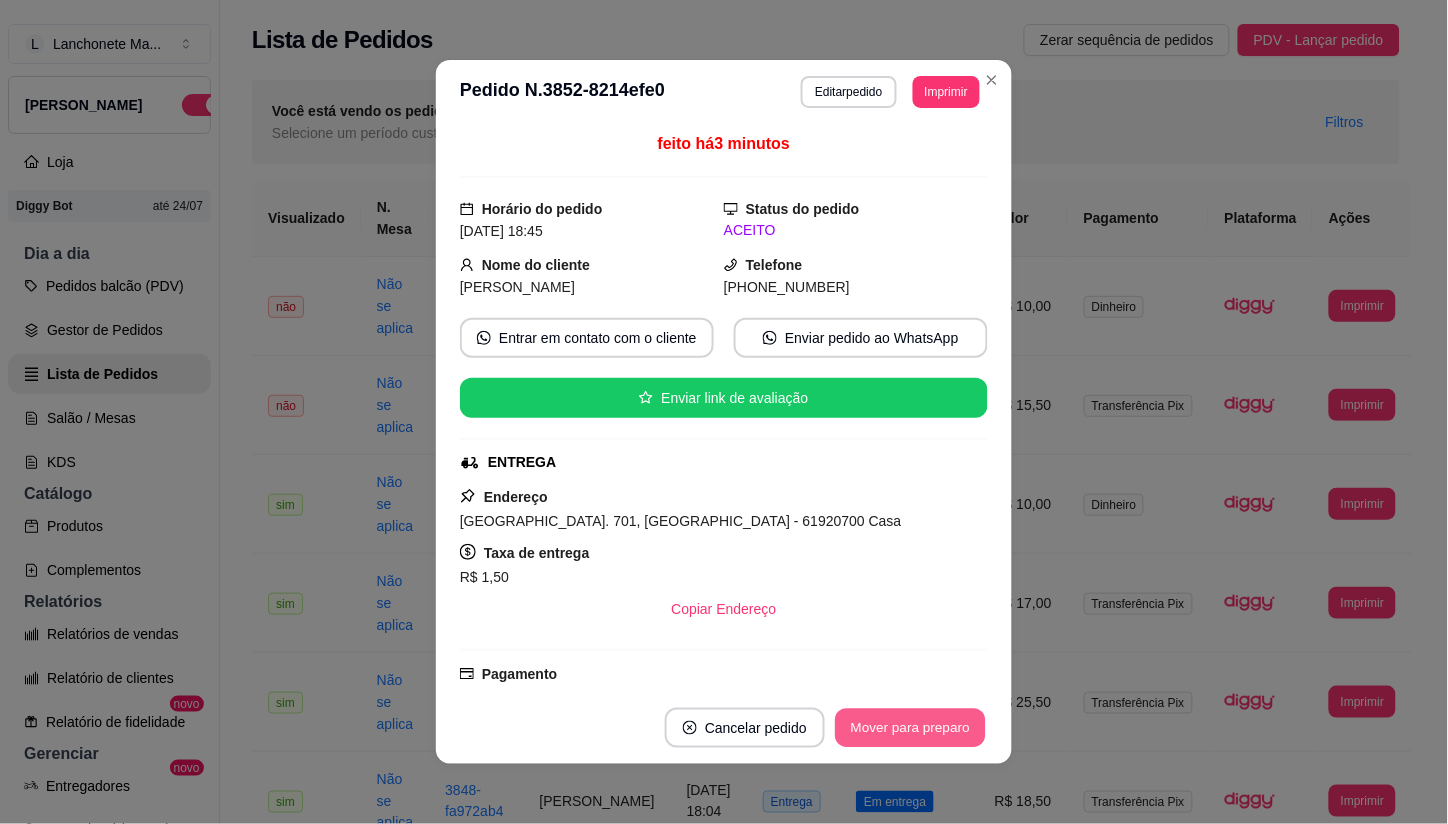 click on "Mover para preparo" at bounding box center (910, 728) 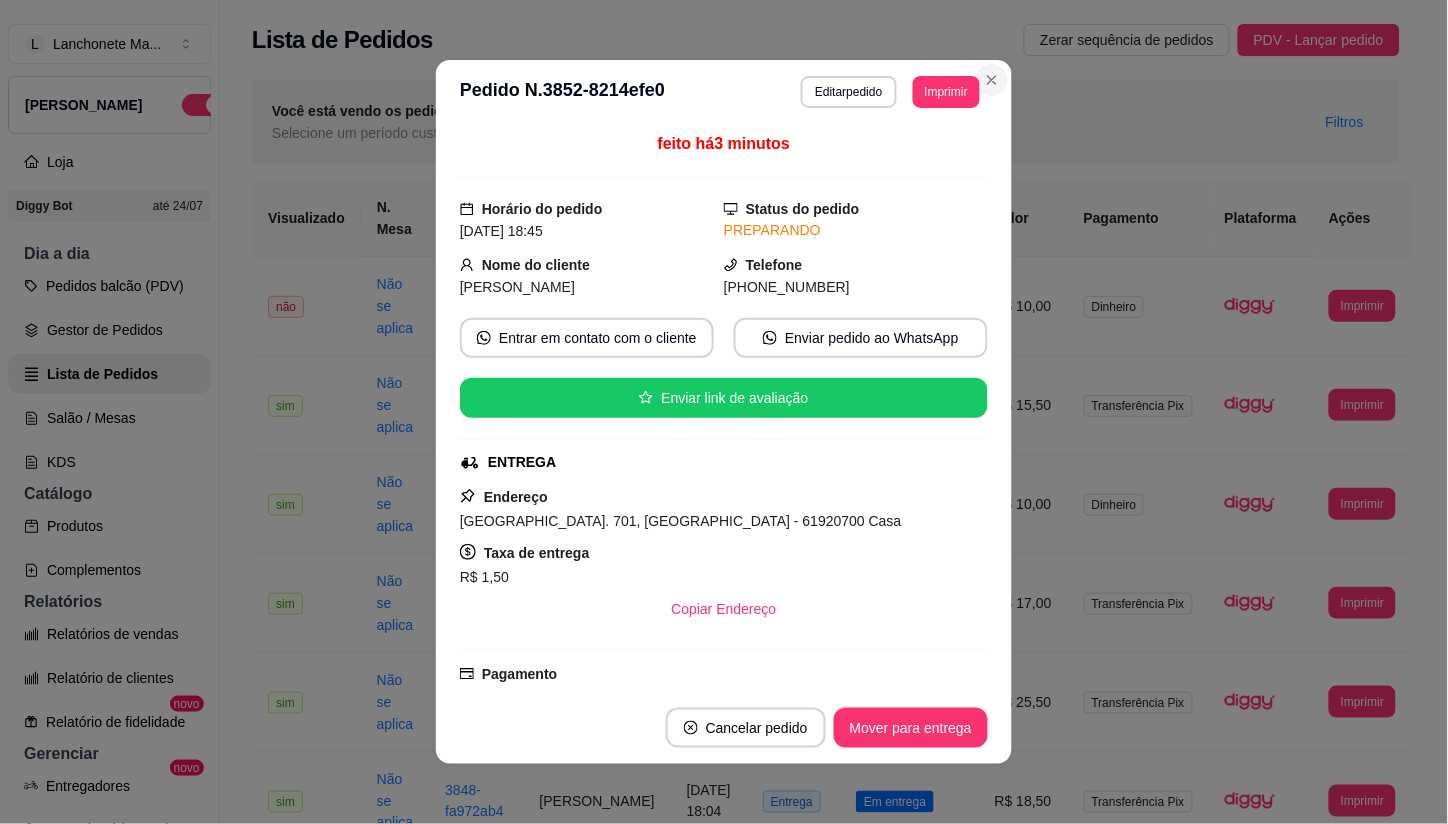 click on "**********" at bounding box center [724, 412] 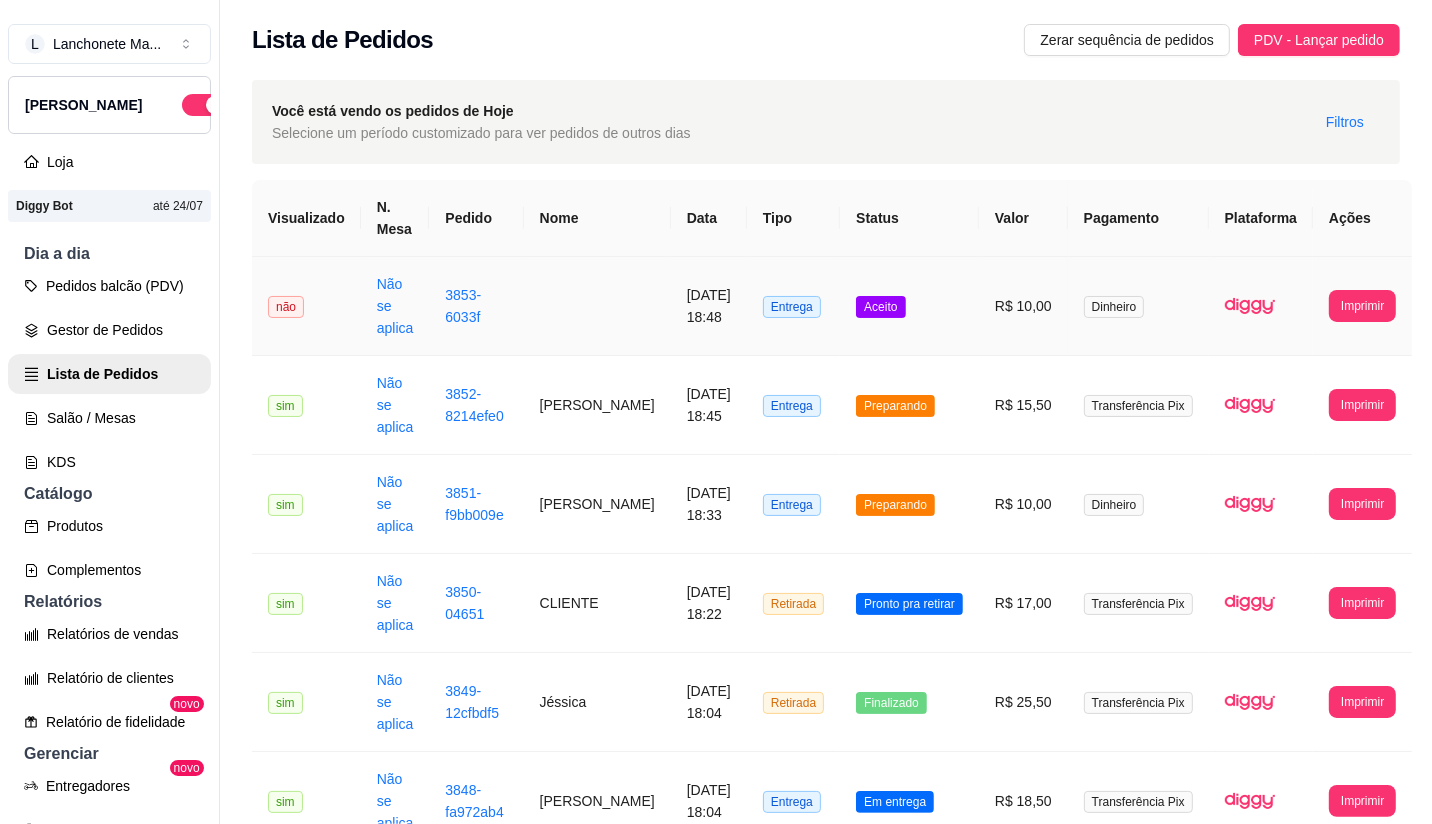 click on "Aceito" at bounding box center (909, 306) 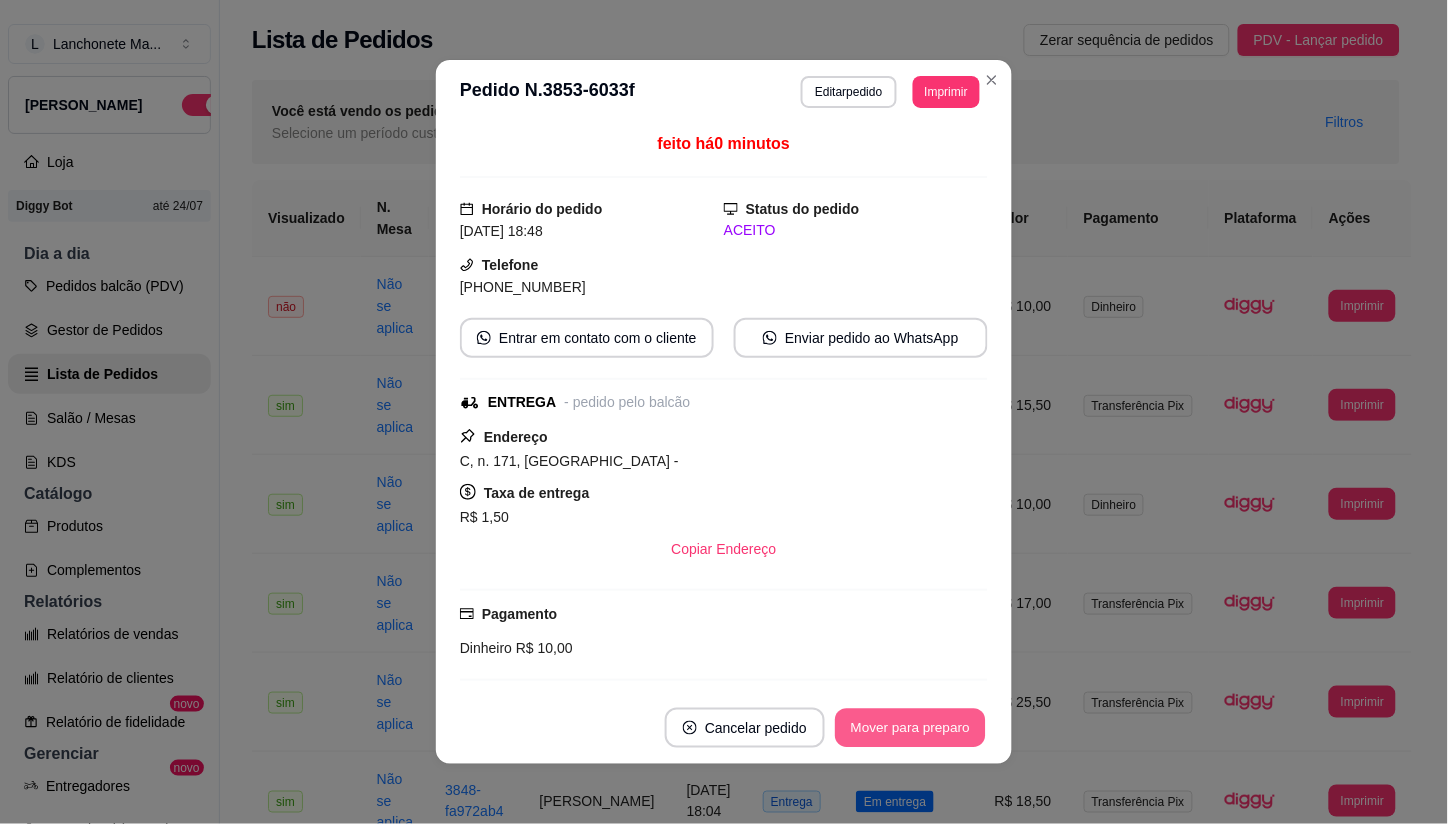 click on "Mover para preparo" at bounding box center [910, 728] 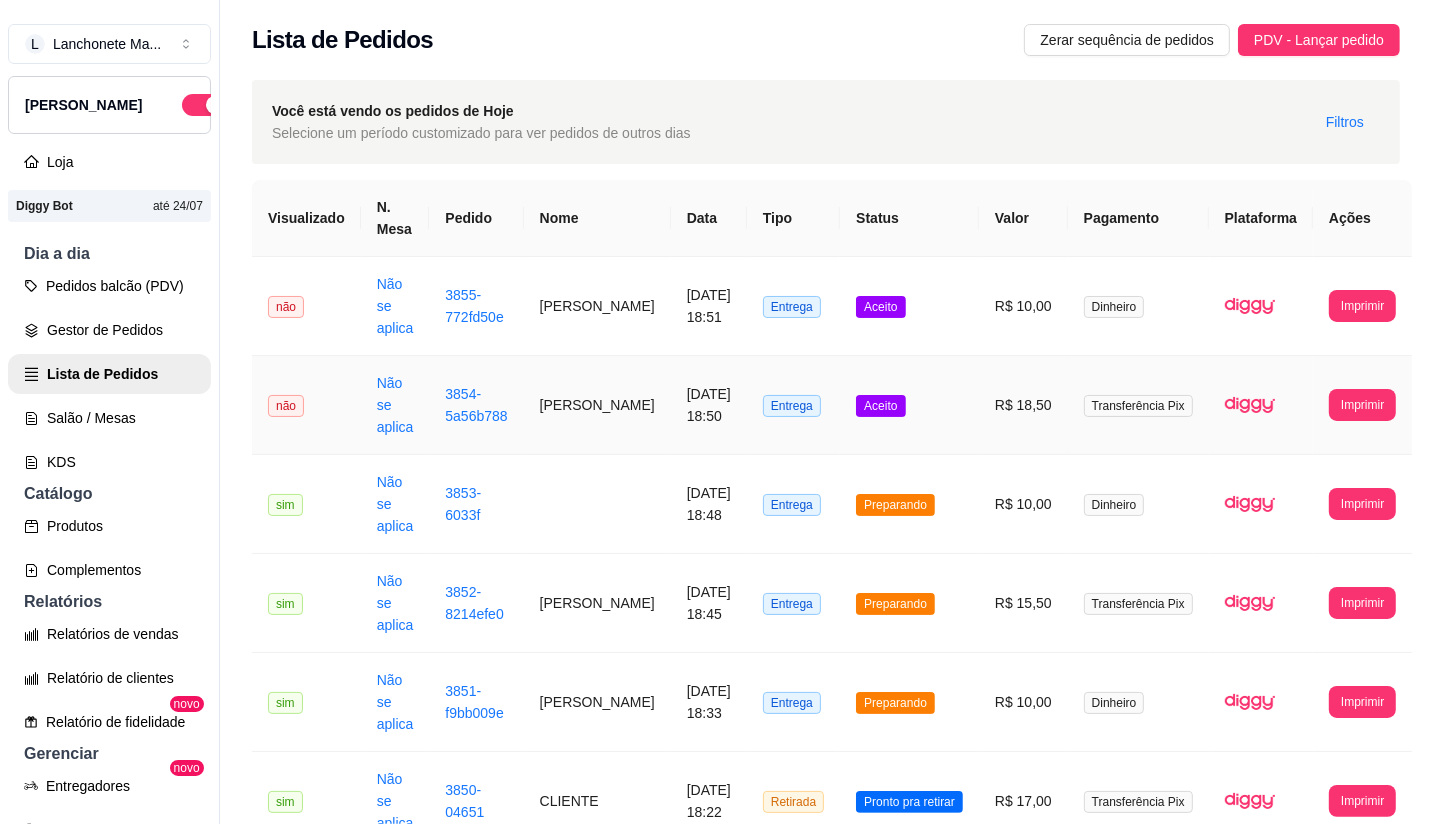 click on "Aceito" at bounding box center [909, 405] 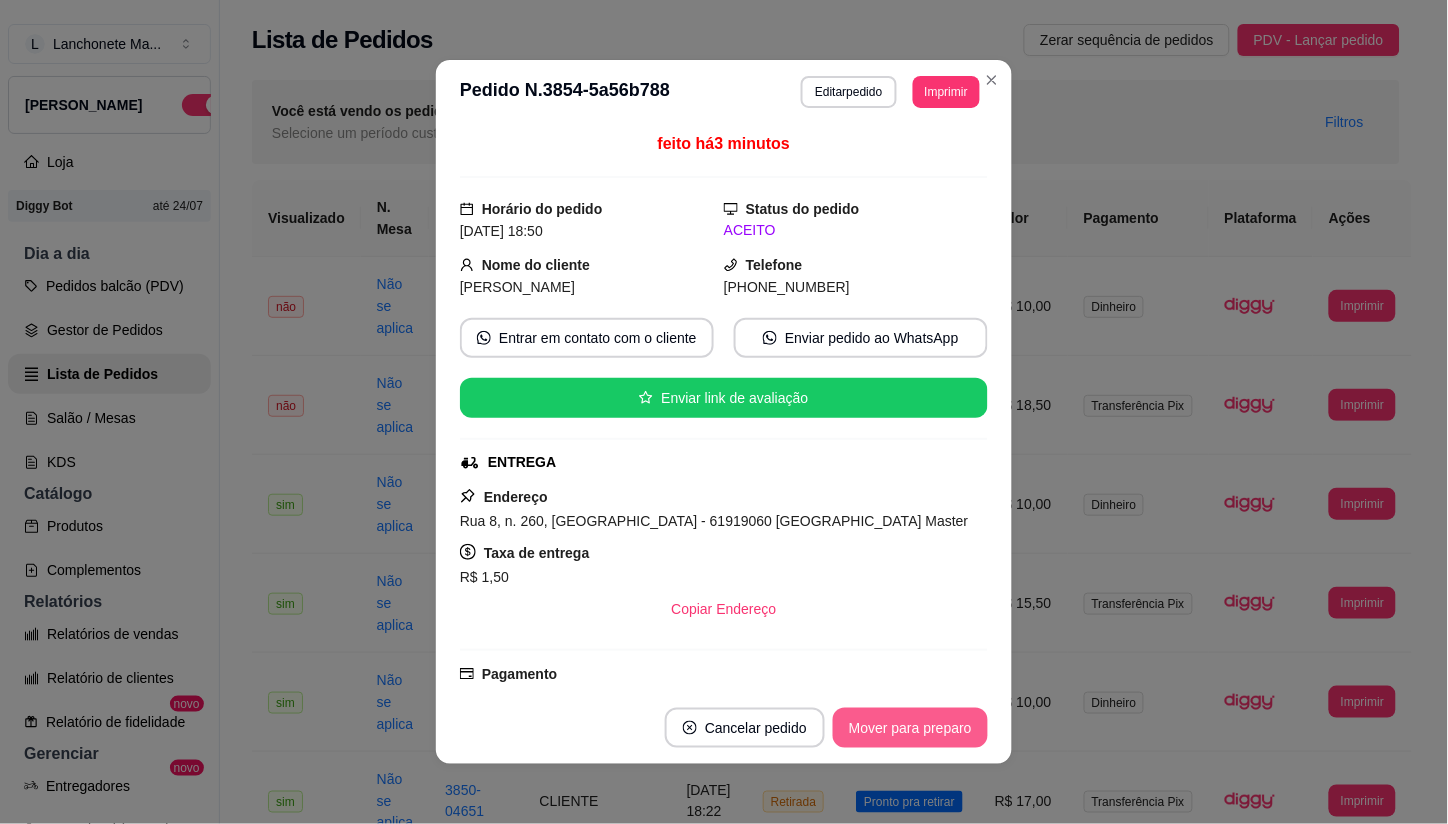 click on "Mover para preparo" at bounding box center [910, 728] 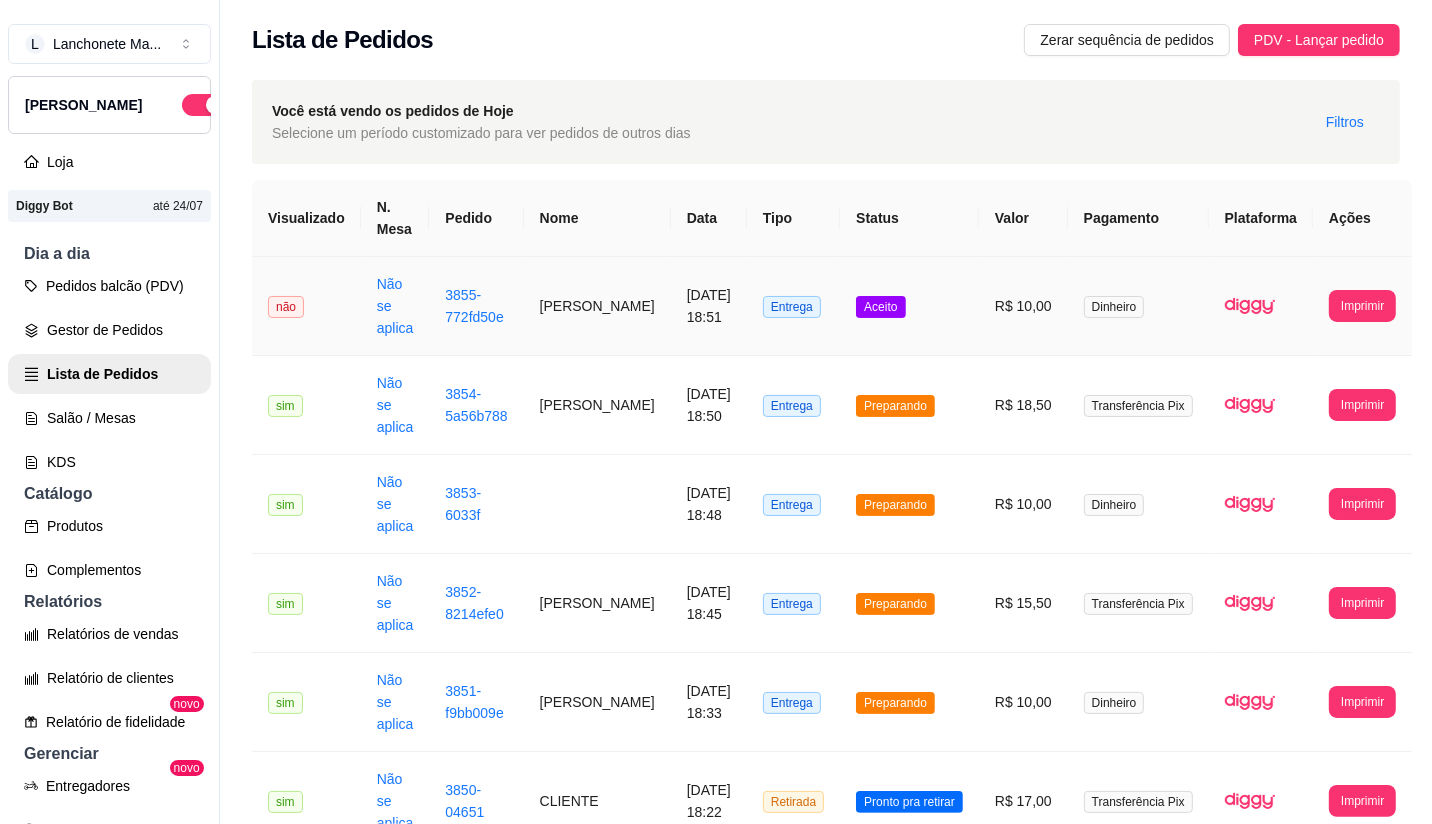 click on "Aceito" at bounding box center [909, 306] 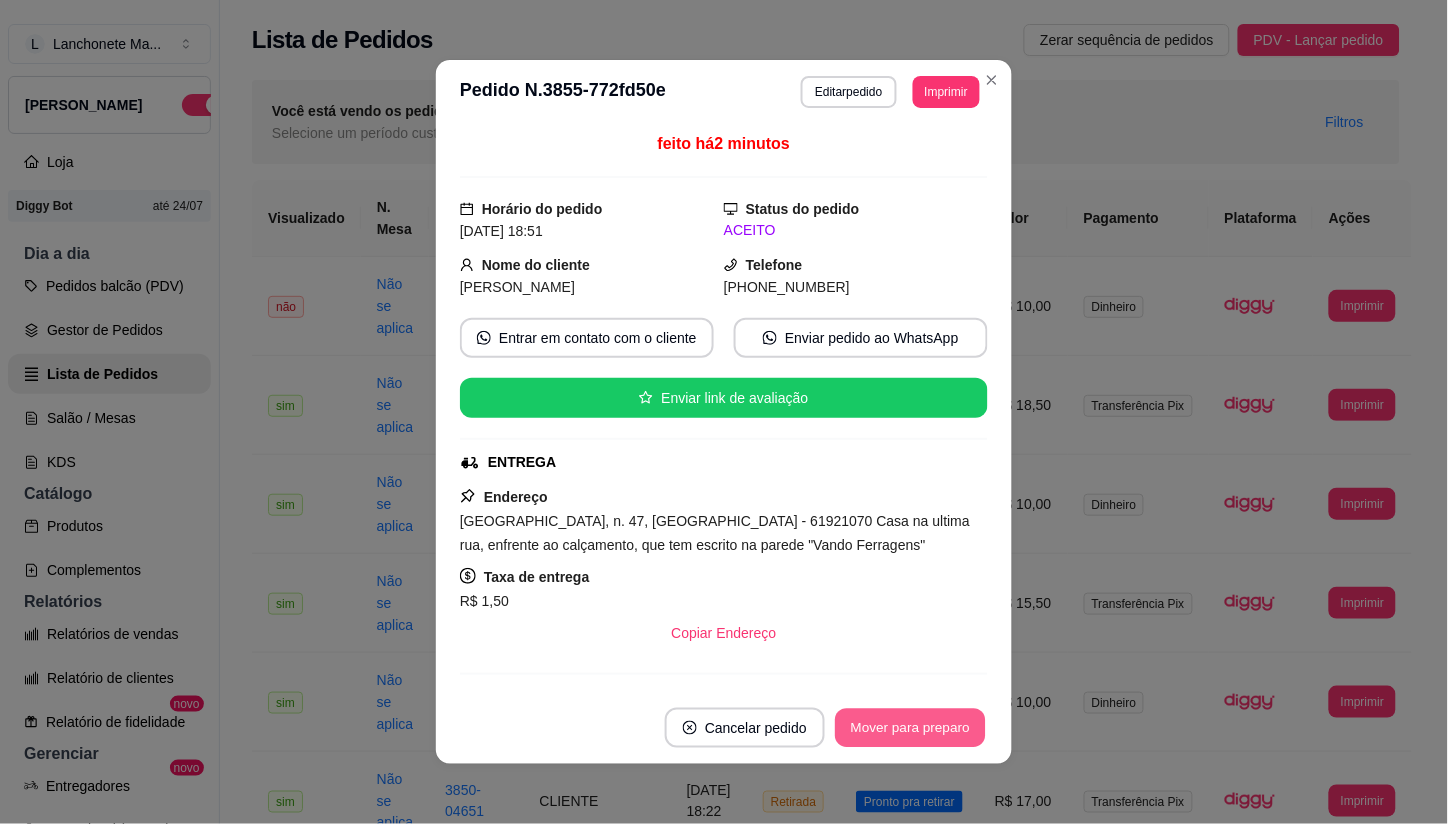 click on "Mover para preparo" at bounding box center (910, 728) 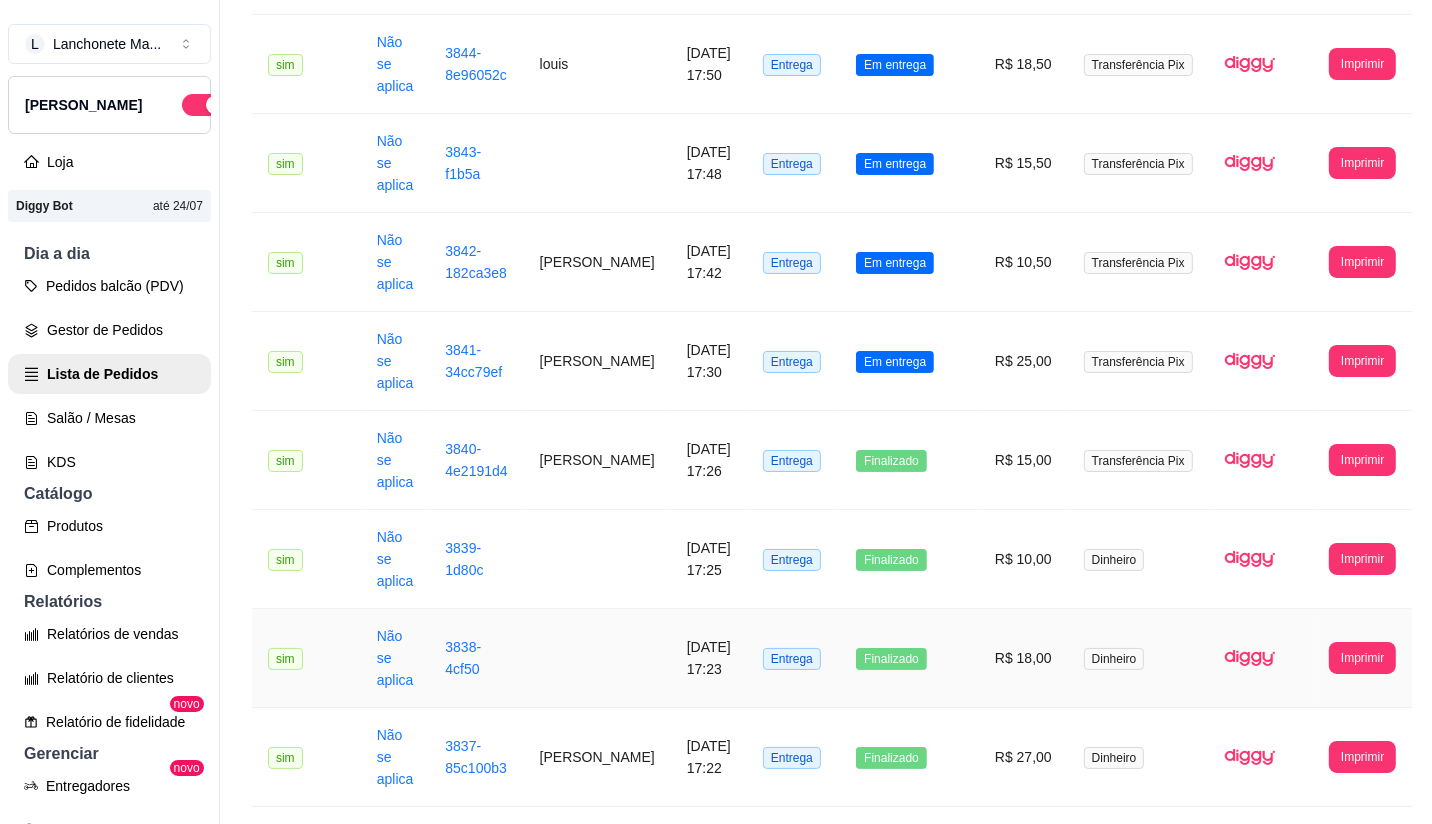 scroll, scrollTop: 1222, scrollLeft: 0, axis: vertical 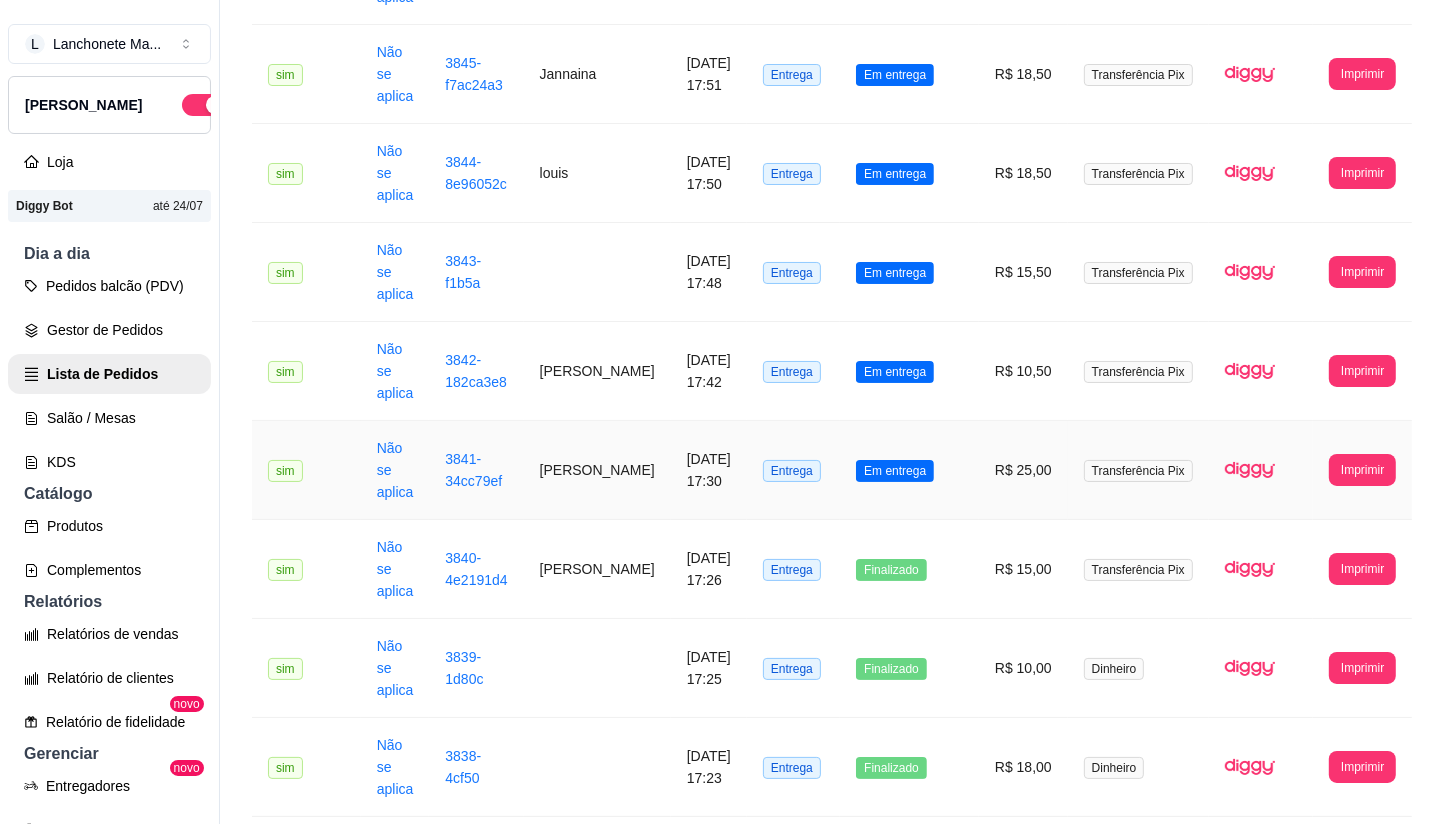 click on "Em entrega" at bounding box center (909, 470) 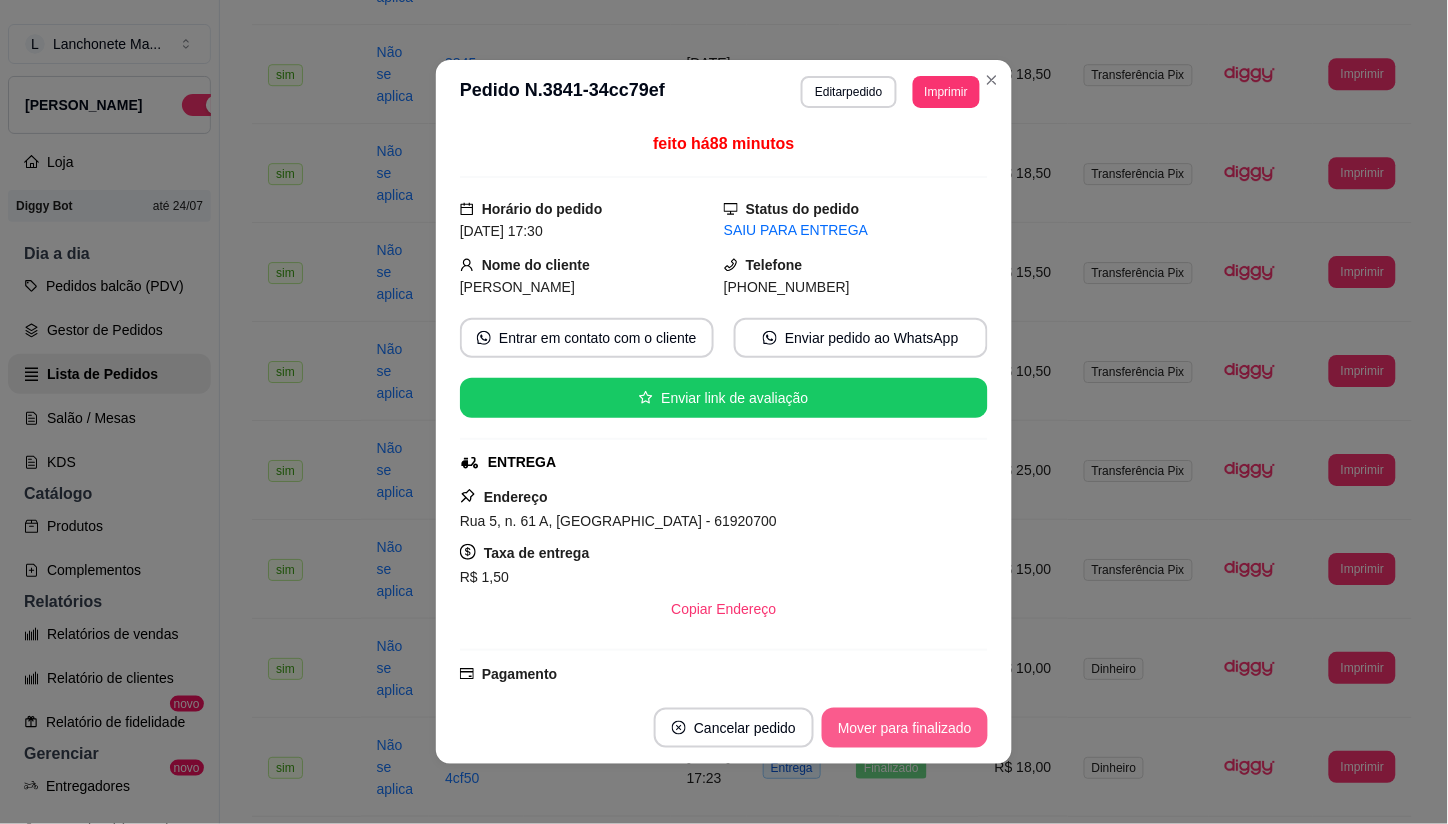 click on "Mover para finalizado" at bounding box center [905, 728] 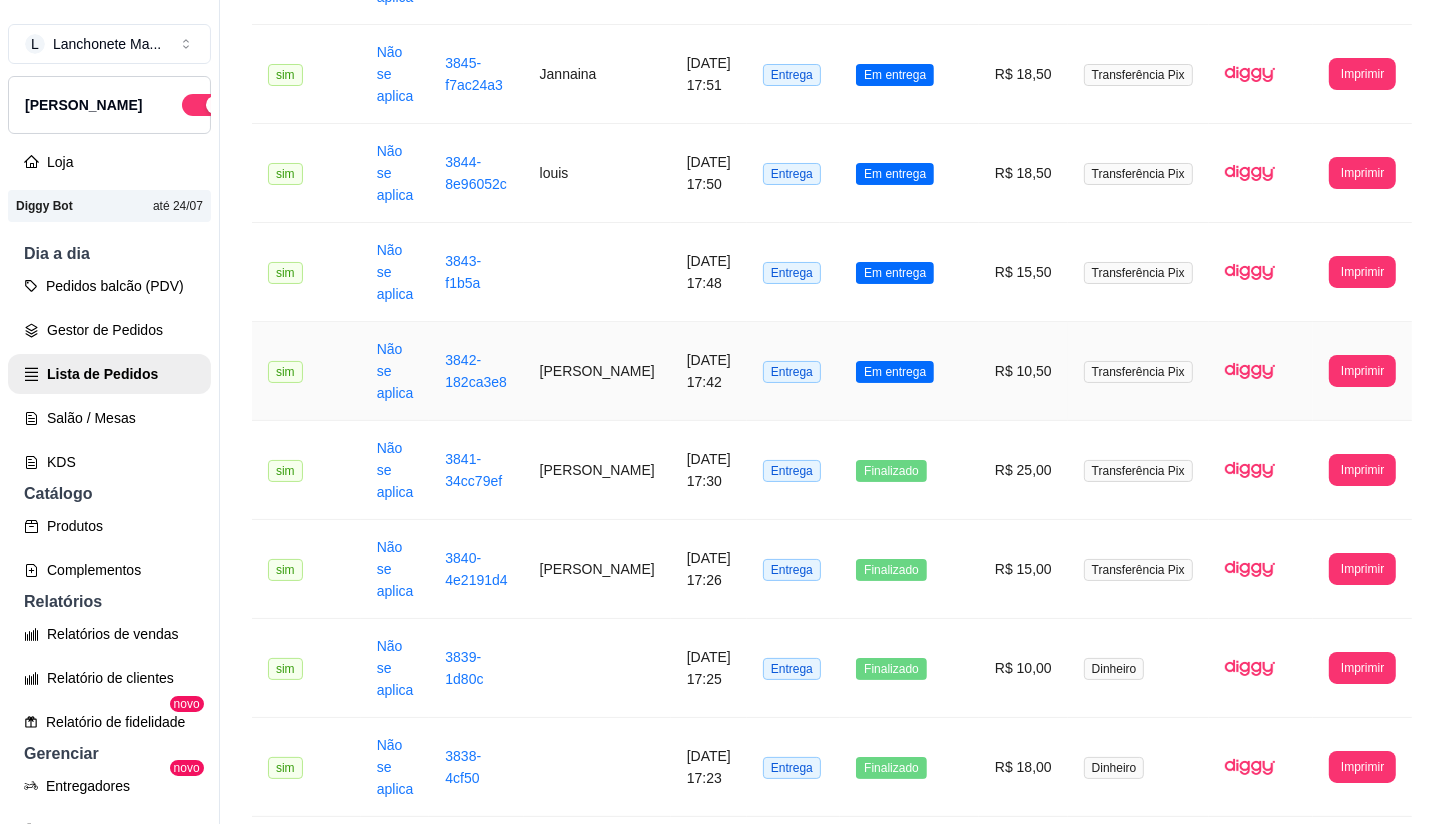 click on "Em entrega" at bounding box center [895, 372] 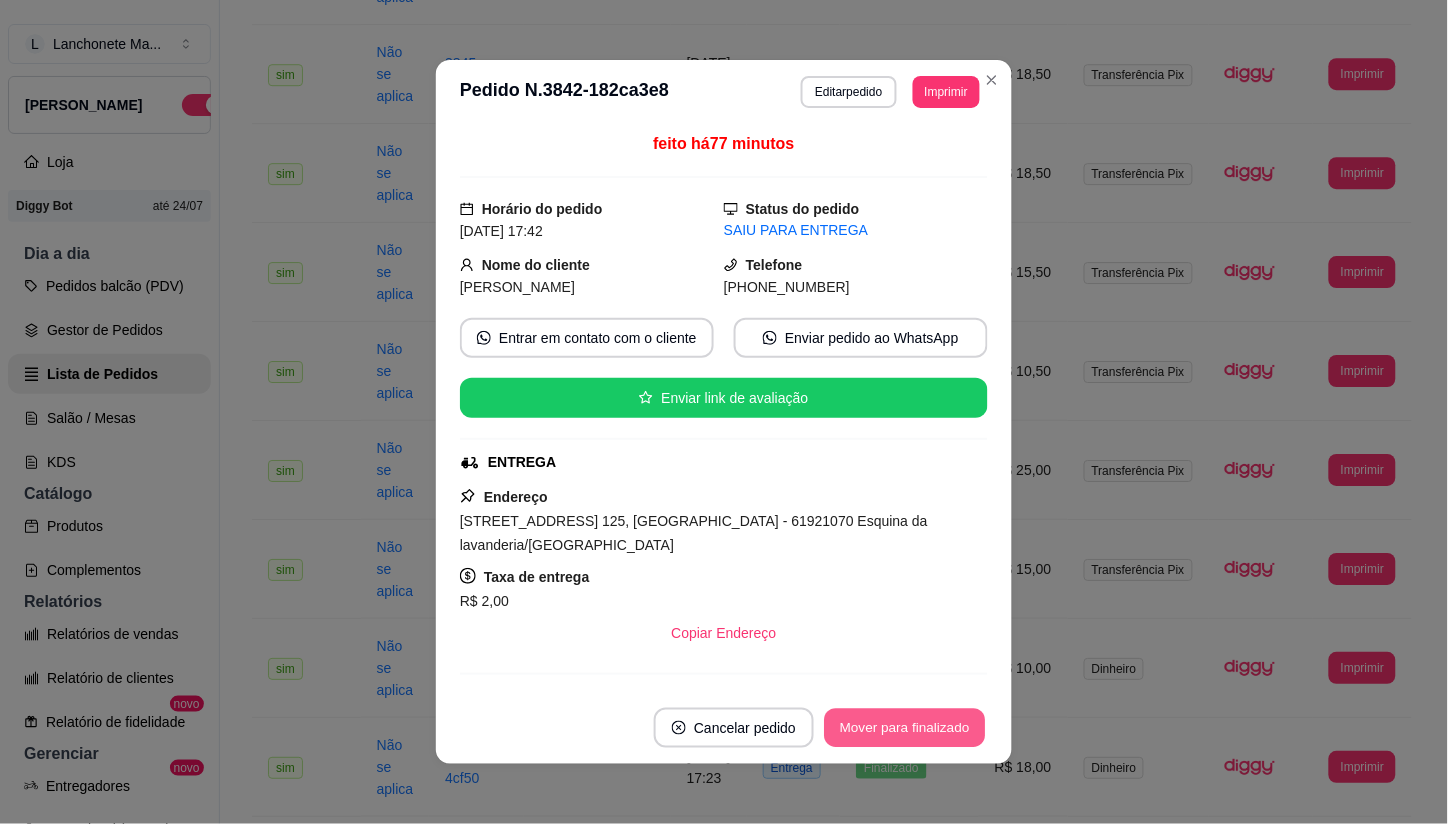 click on "Mover para finalizado" at bounding box center [905, 728] 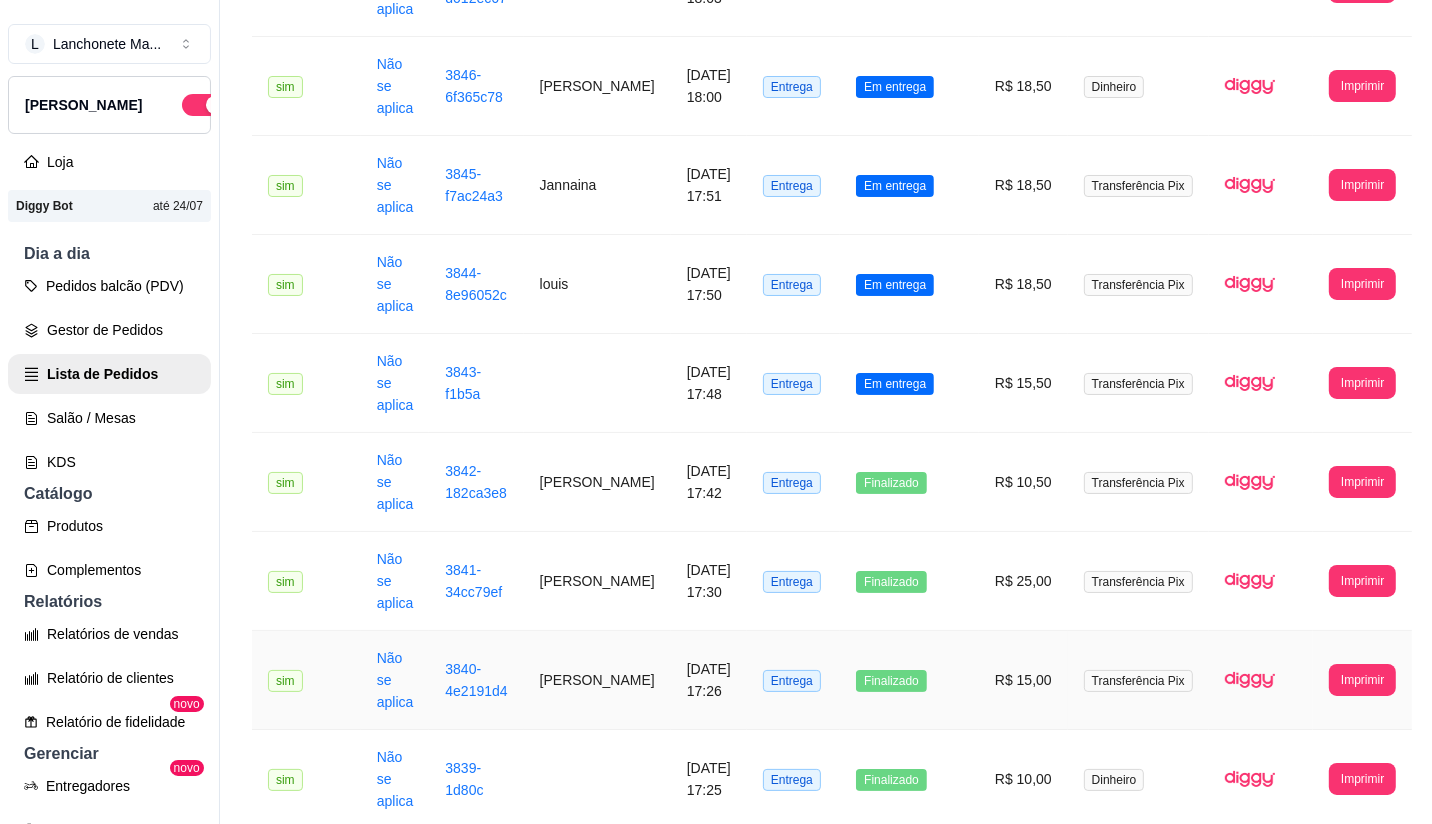 scroll, scrollTop: 1000, scrollLeft: 0, axis: vertical 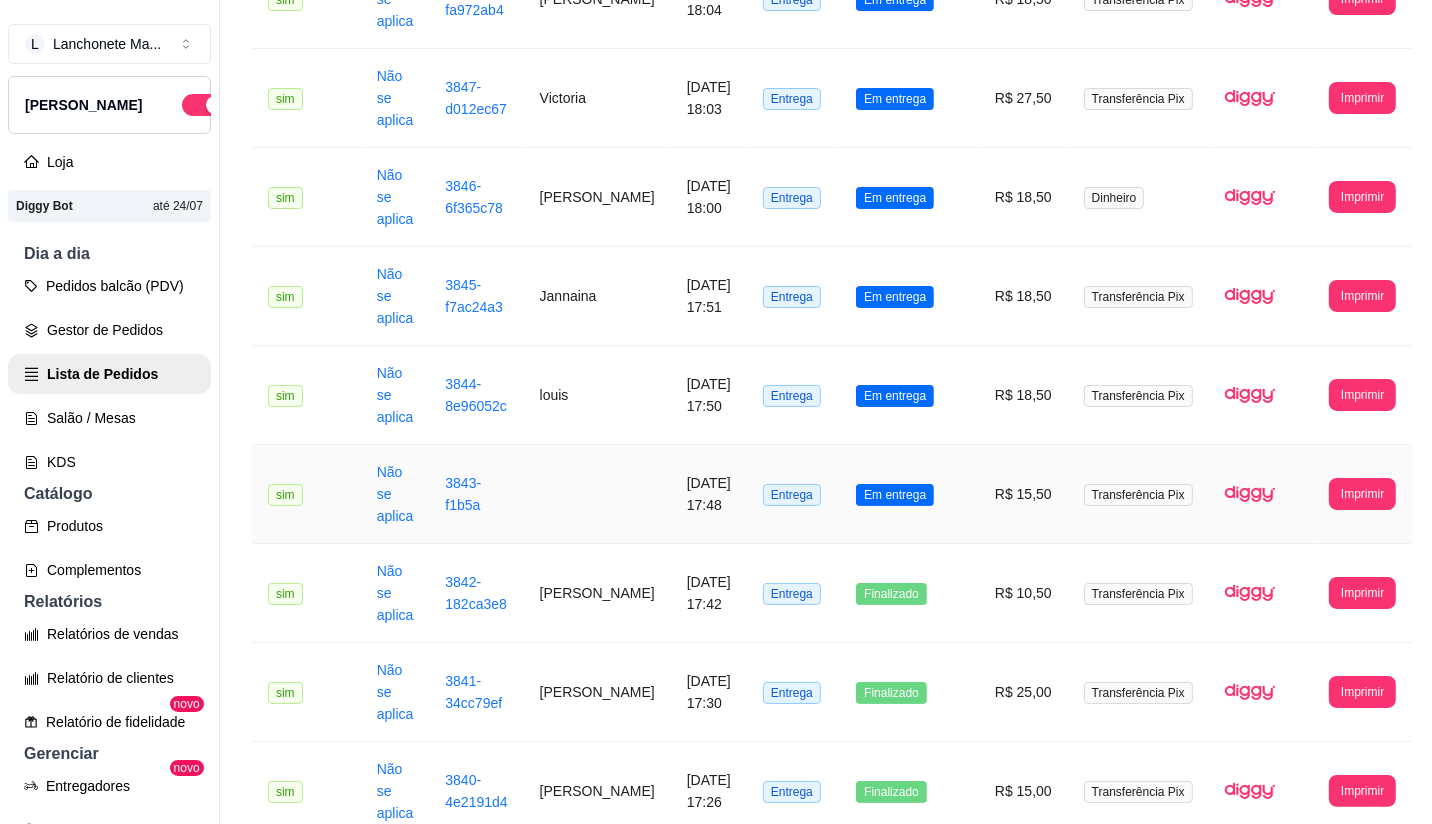 click on "Em entrega" at bounding box center [909, 494] 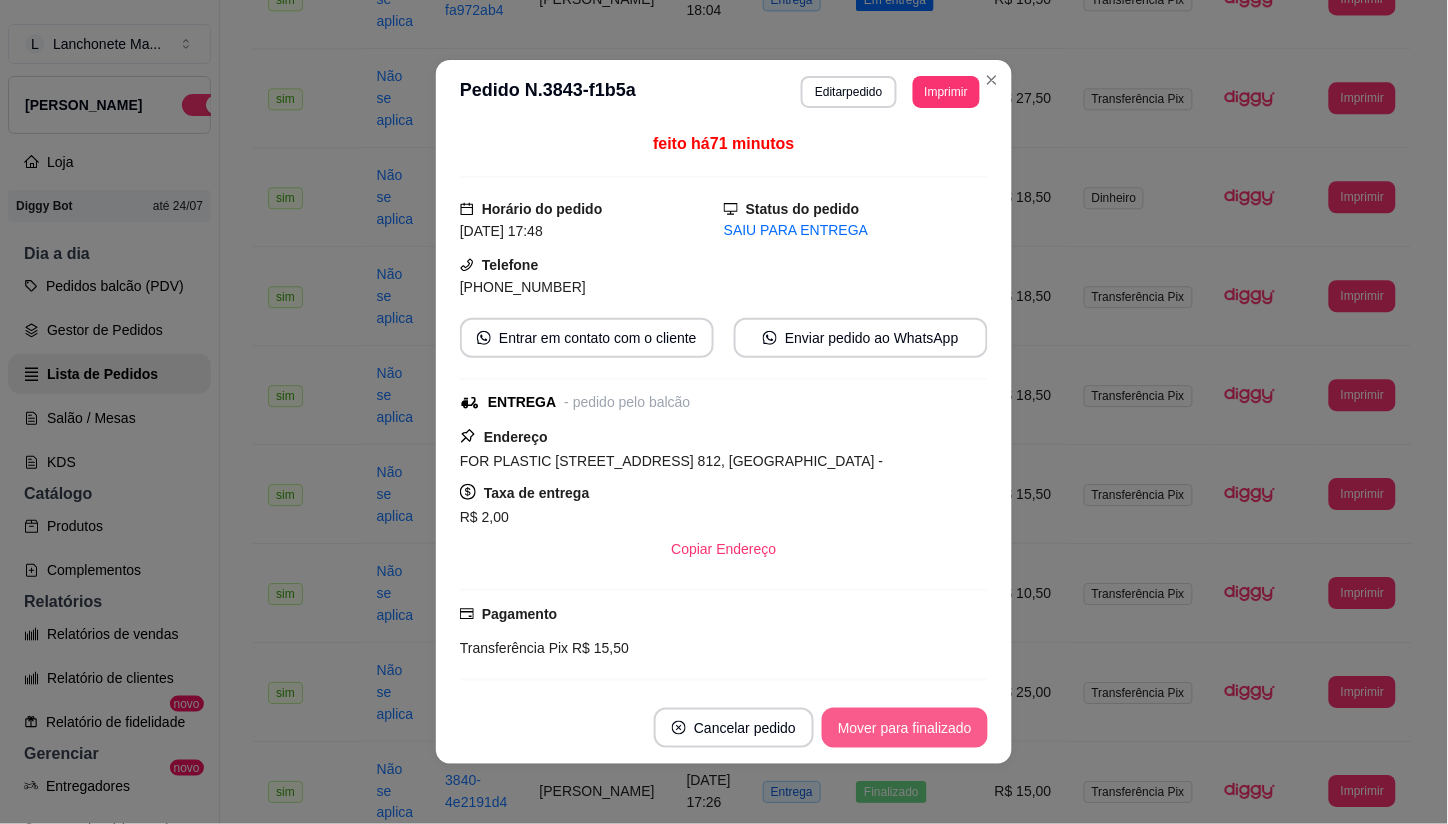 click on "Mover para finalizado" at bounding box center (905, 728) 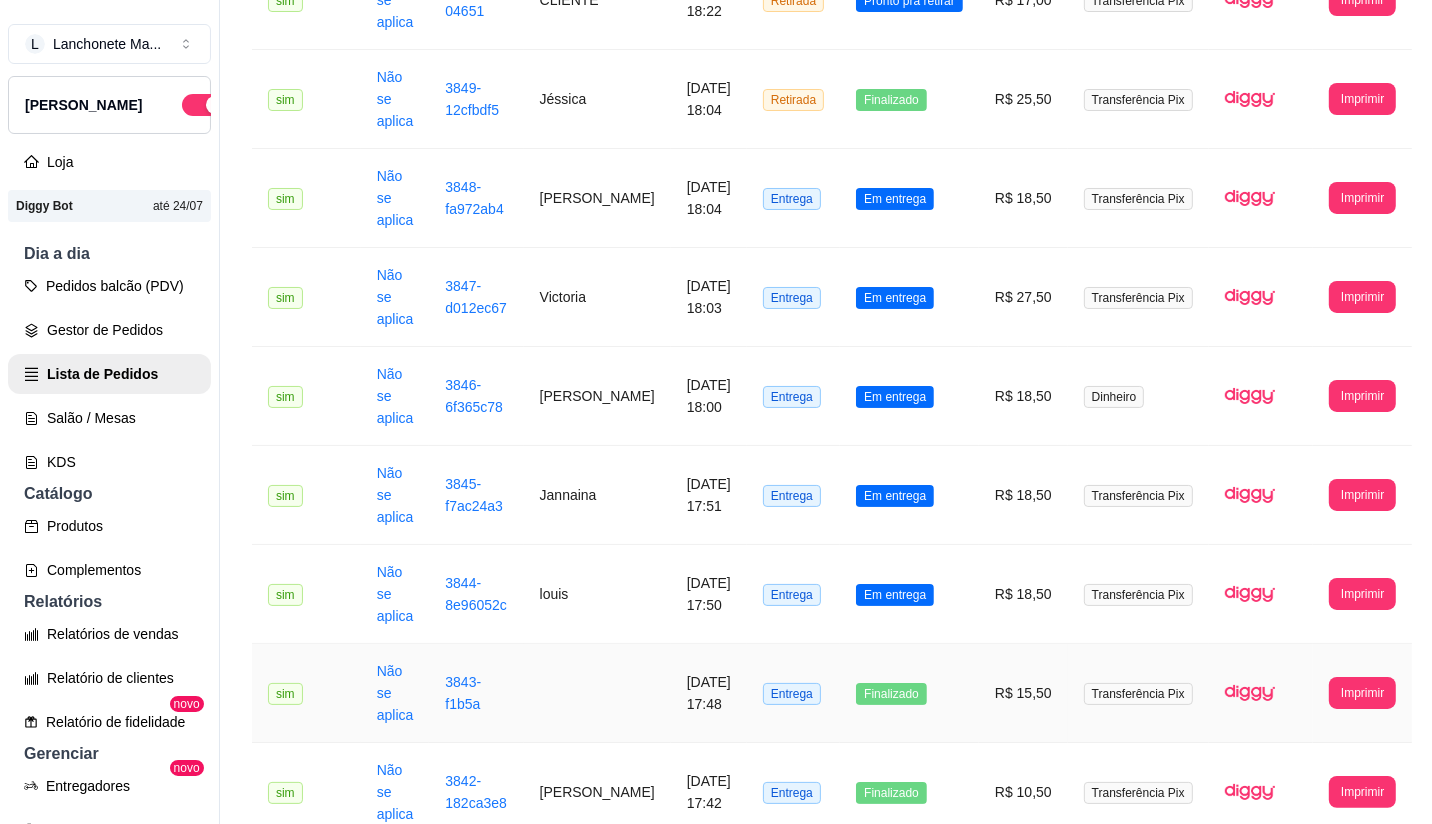 scroll, scrollTop: 777, scrollLeft: 0, axis: vertical 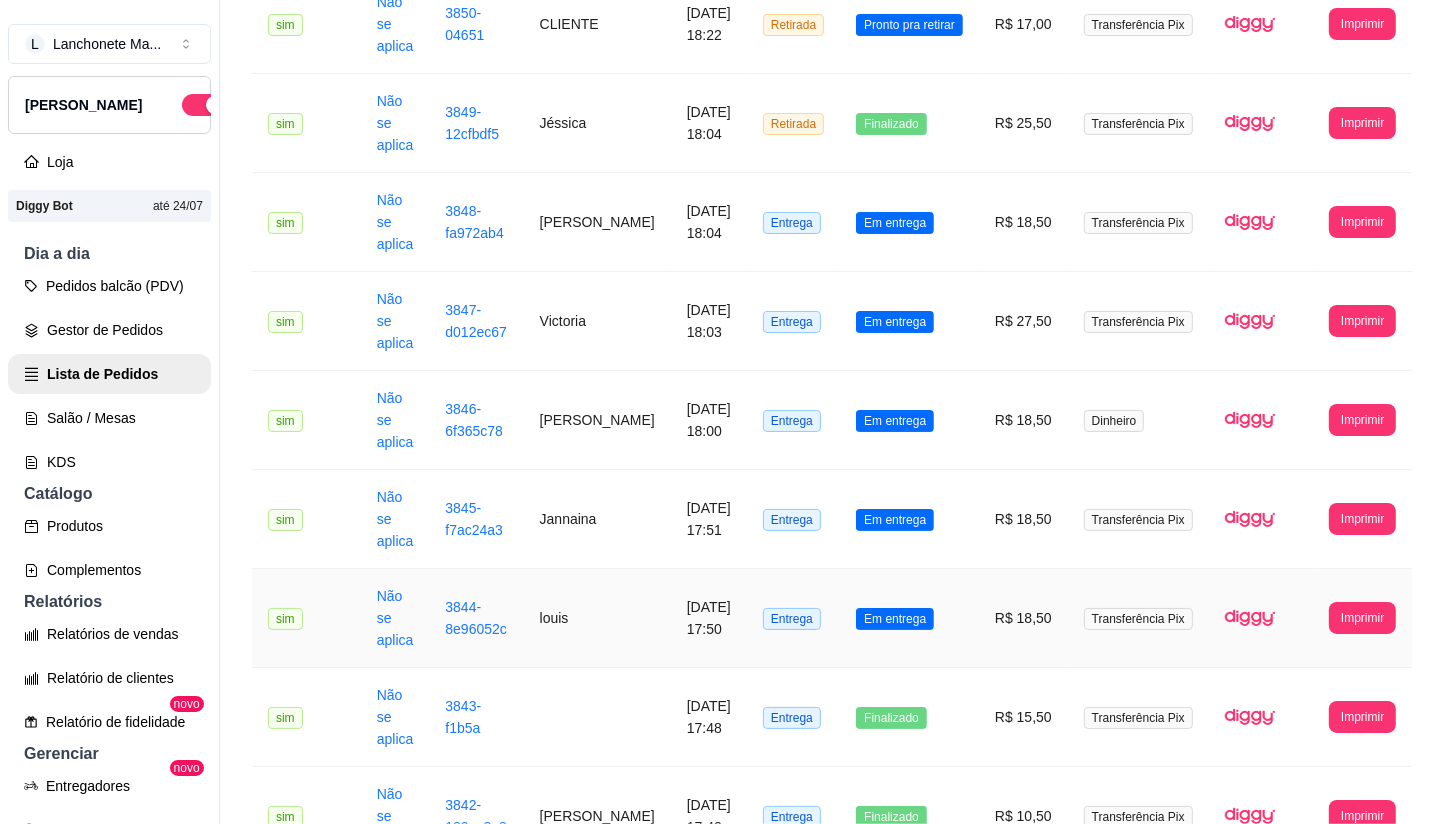 click on "Em entrega" at bounding box center [895, 619] 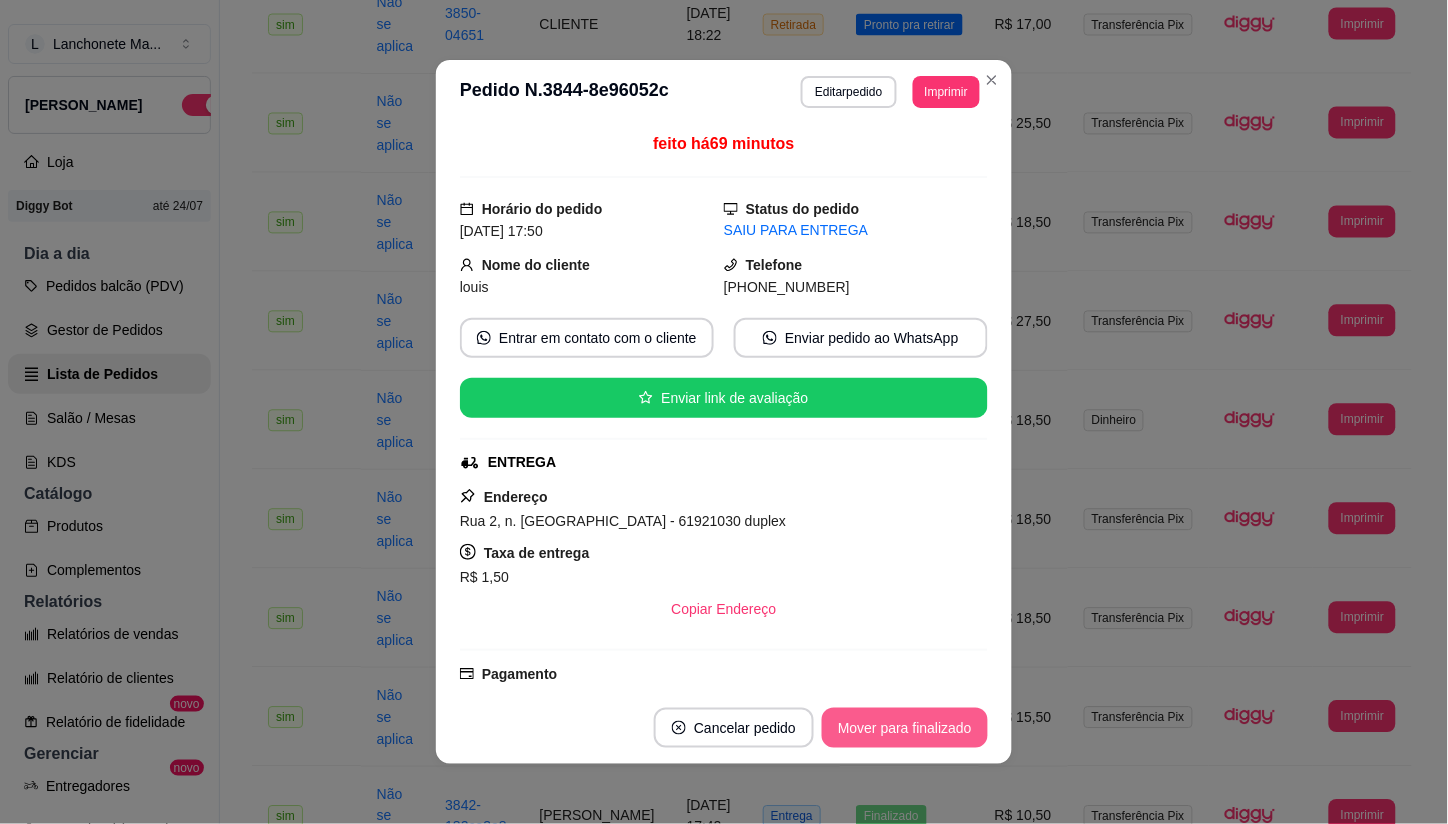 click on "Mover para finalizado" at bounding box center (905, 728) 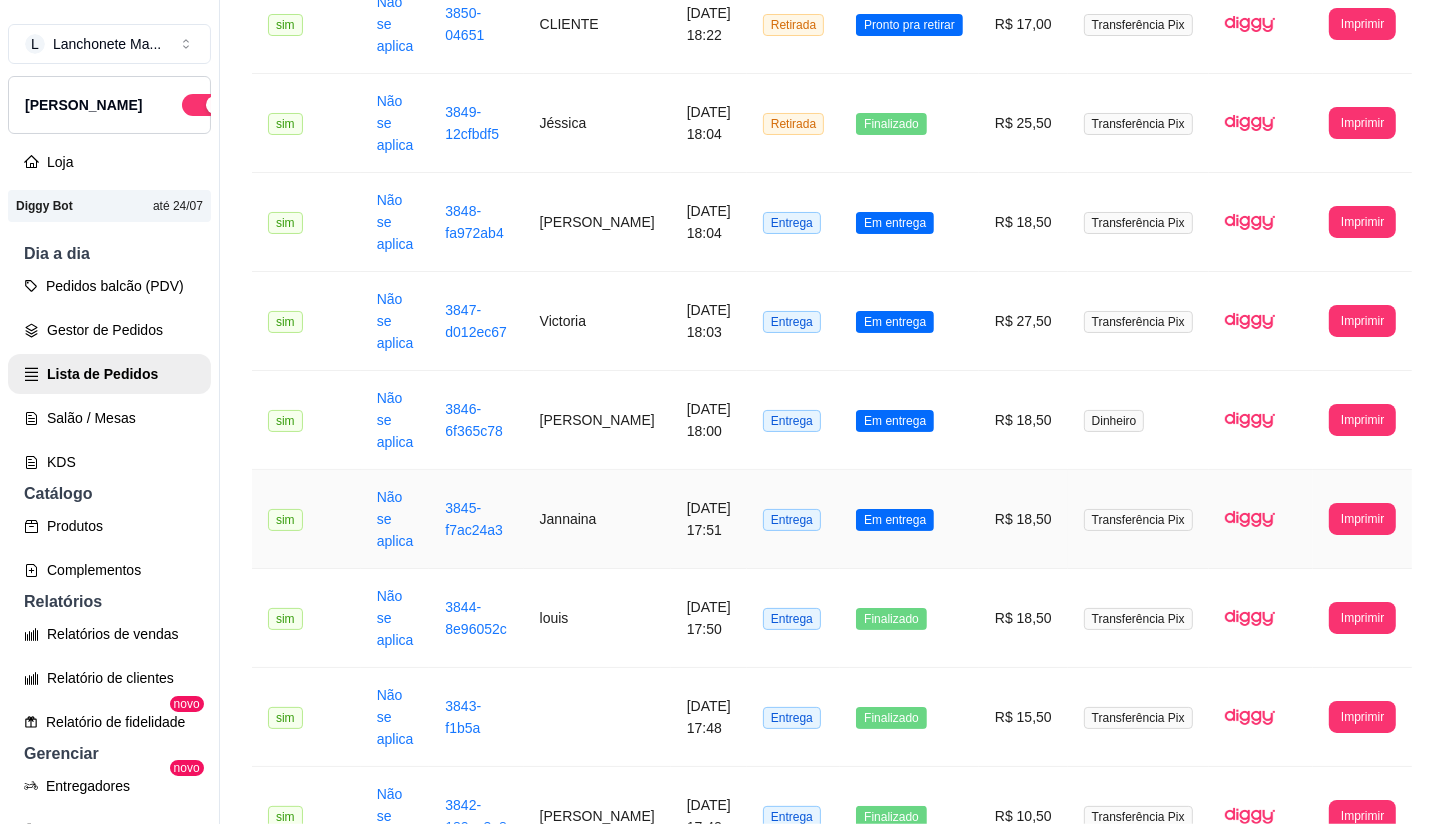 click on "Em entrega" at bounding box center (895, 520) 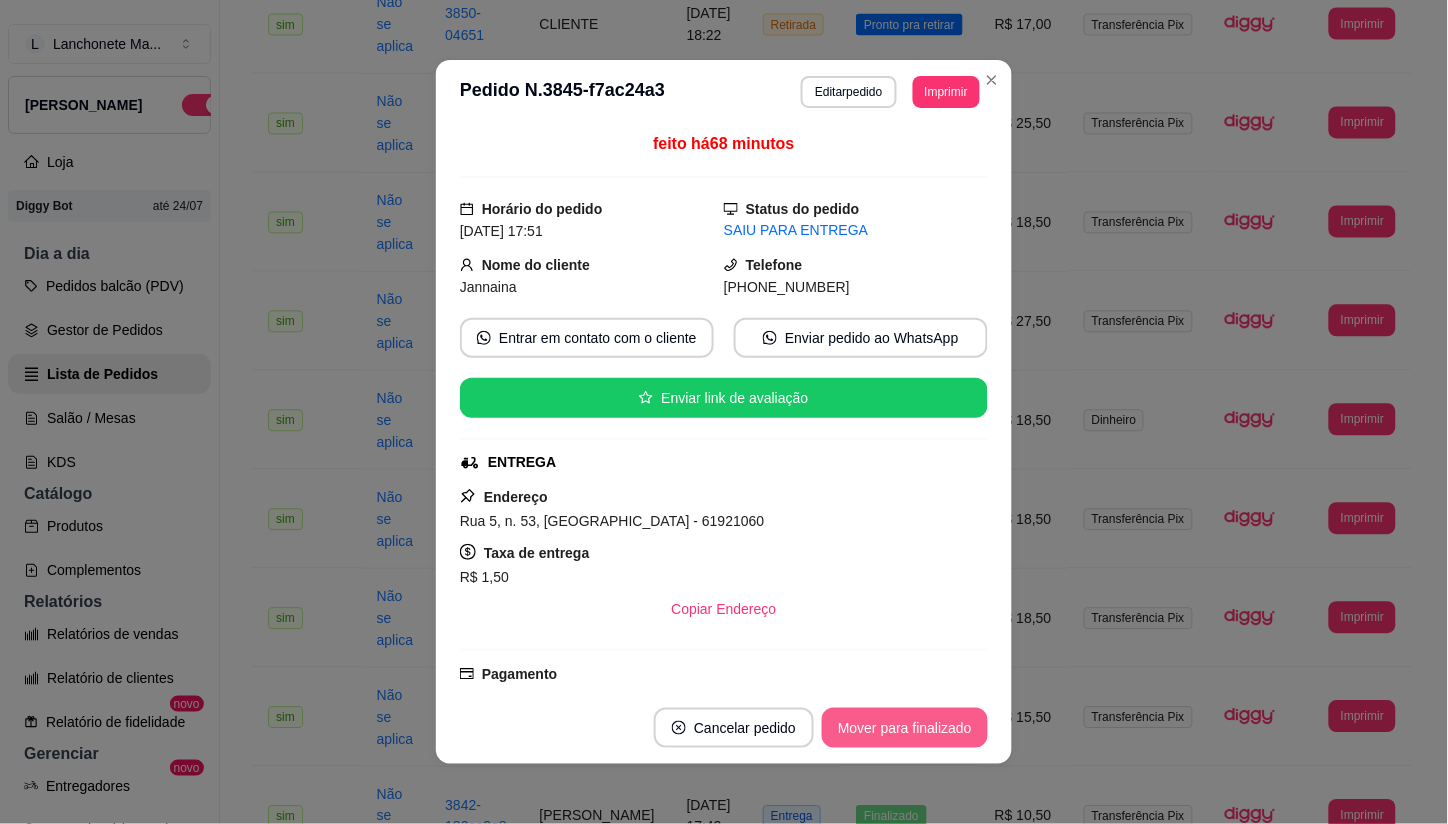click on "Mover para finalizado" at bounding box center [905, 728] 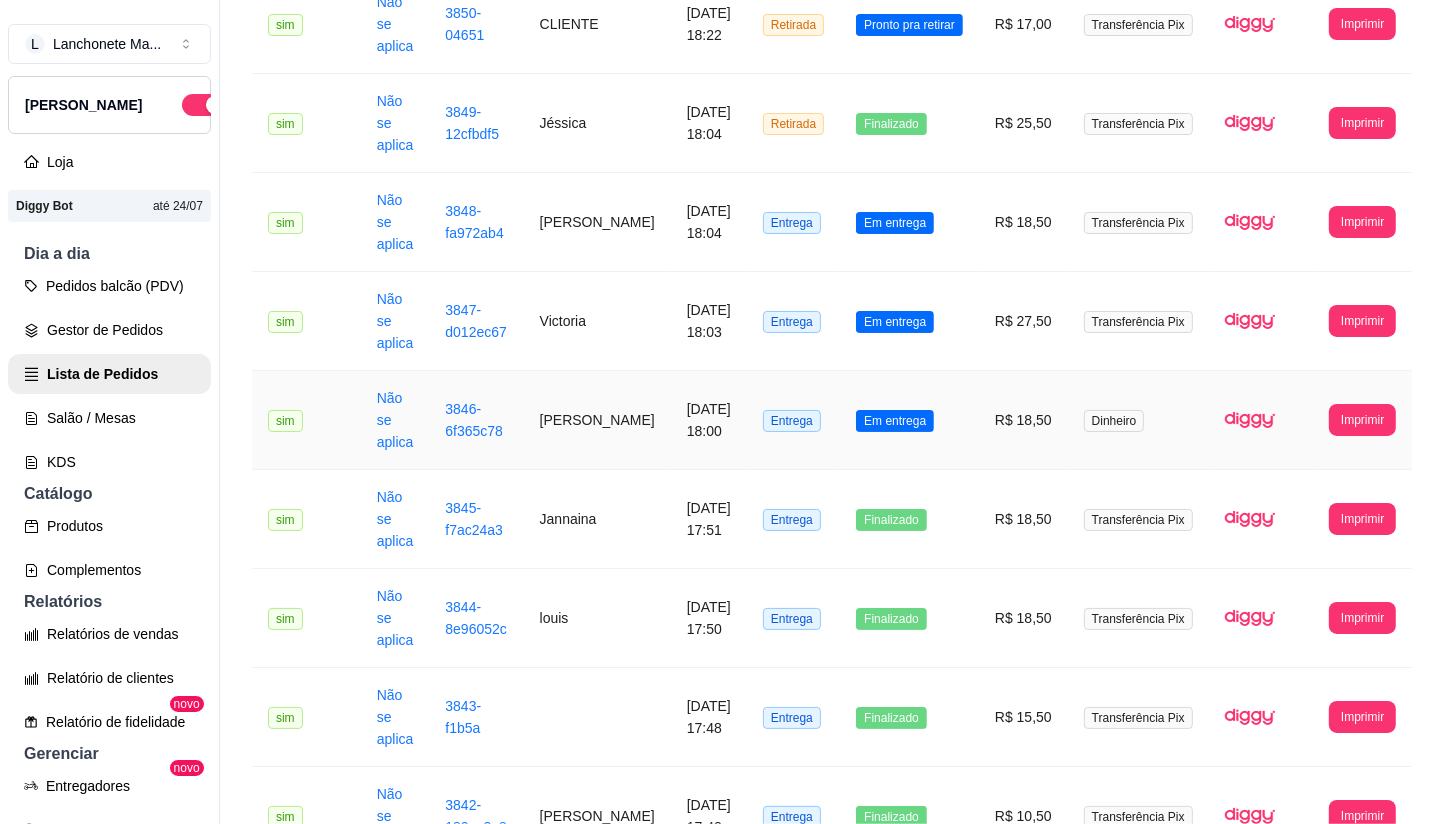 click on "Em entrega" at bounding box center (895, 421) 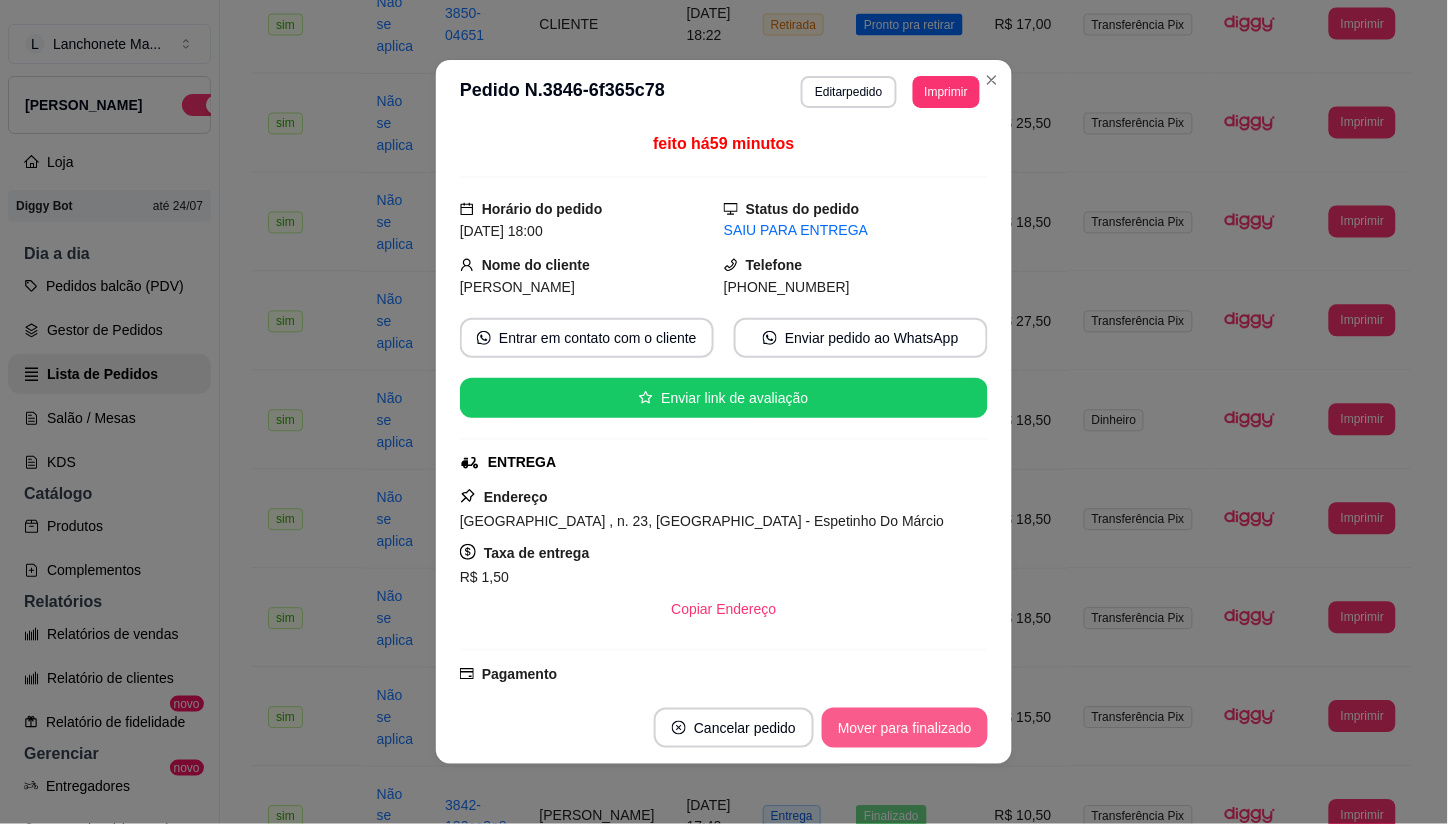 click on "Mover para finalizado" at bounding box center (905, 728) 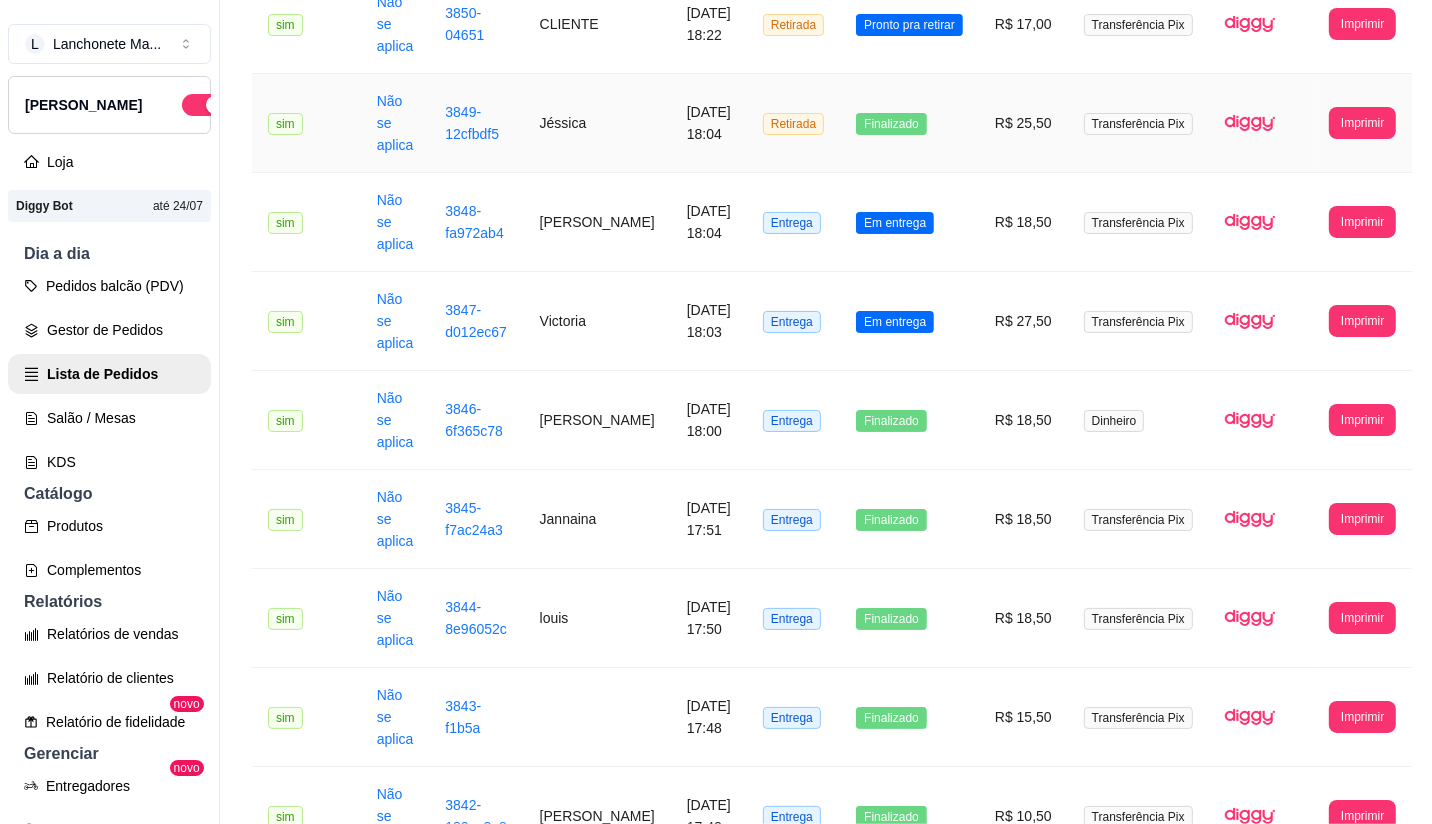 click on "R$ 25,50" at bounding box center (1023, 123) 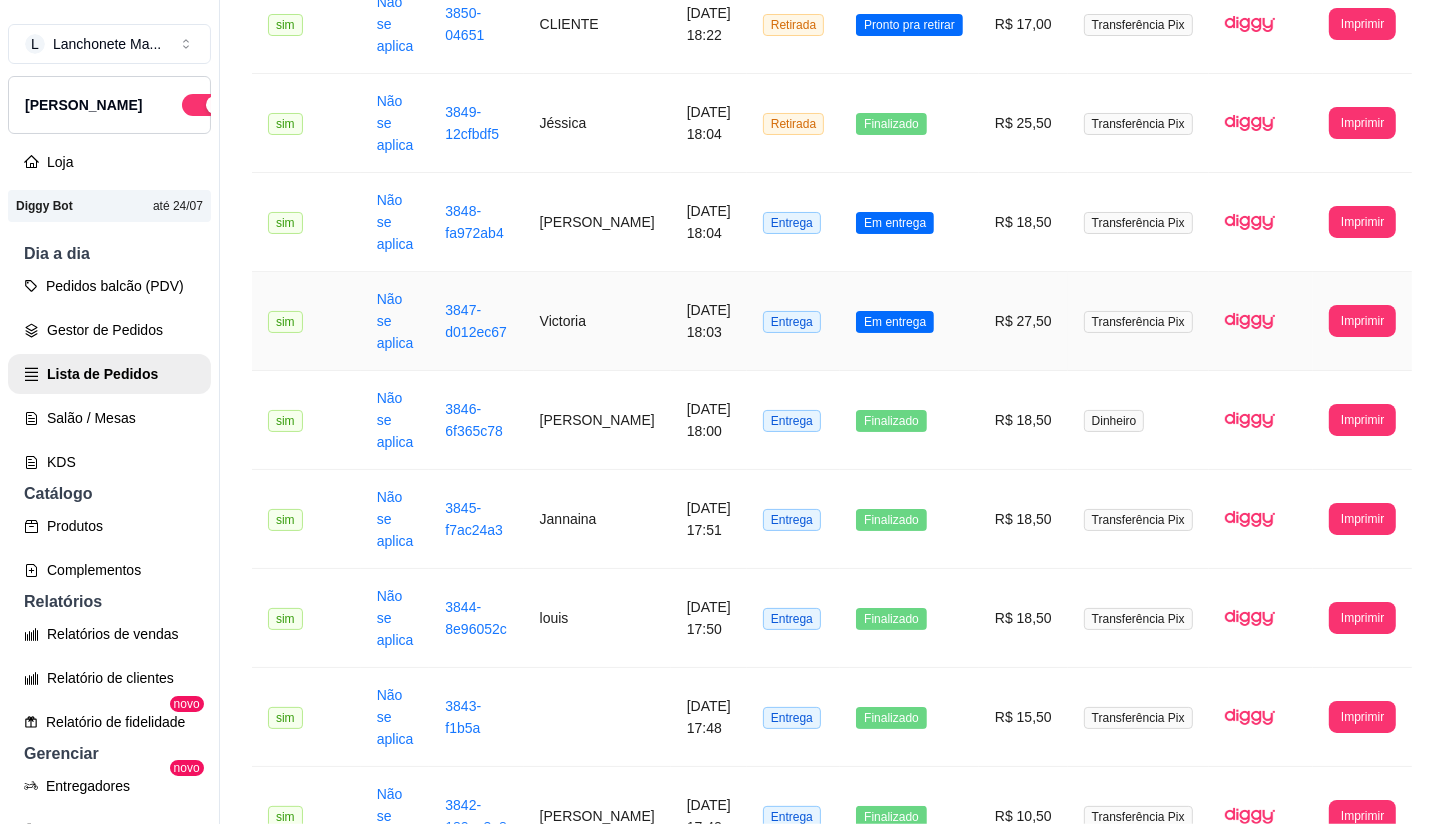 click on "Em entrega" at bounding box center [895, 322] 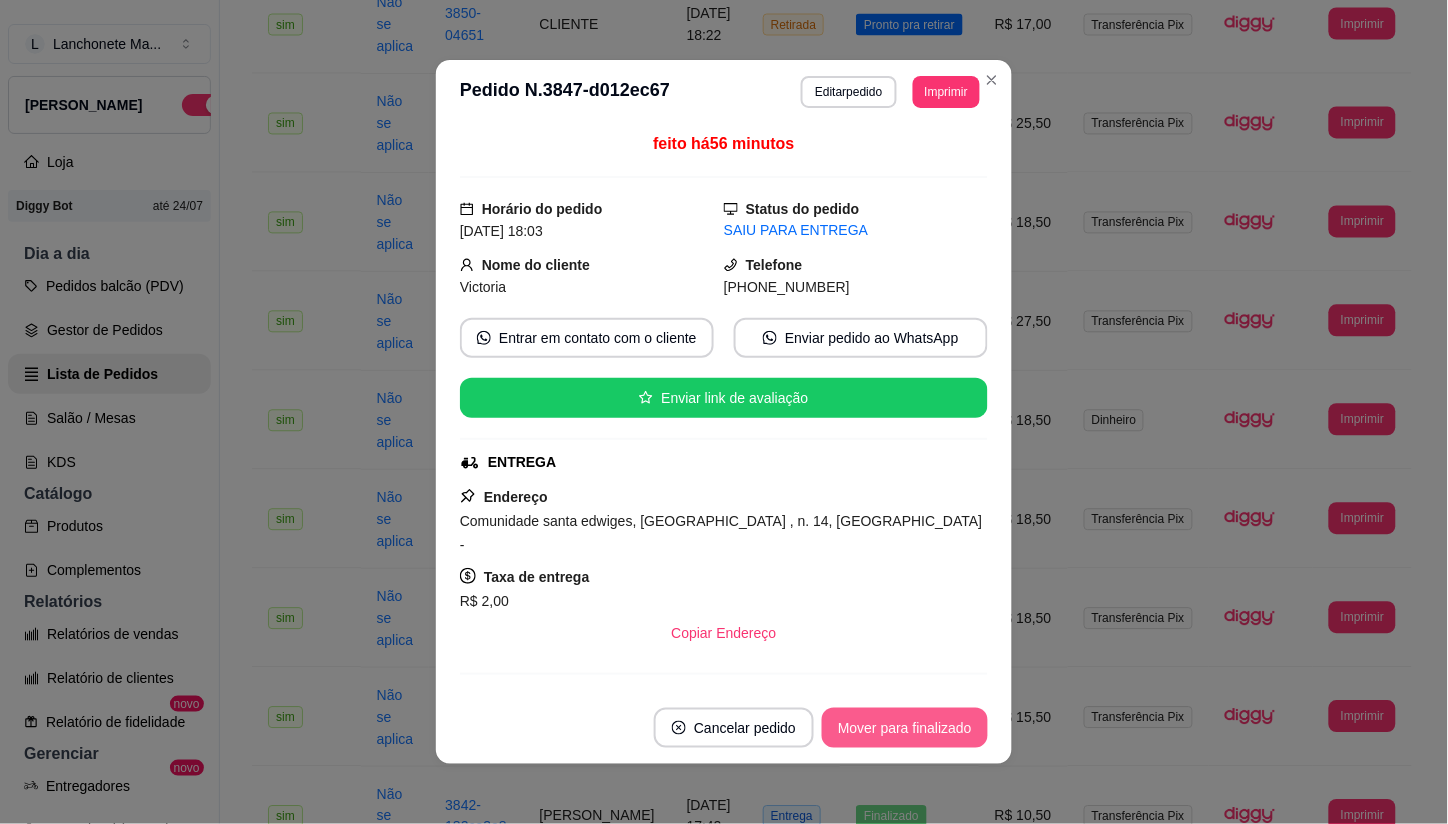 click on "Mover para finalizado" at bounding box center [905, 728] 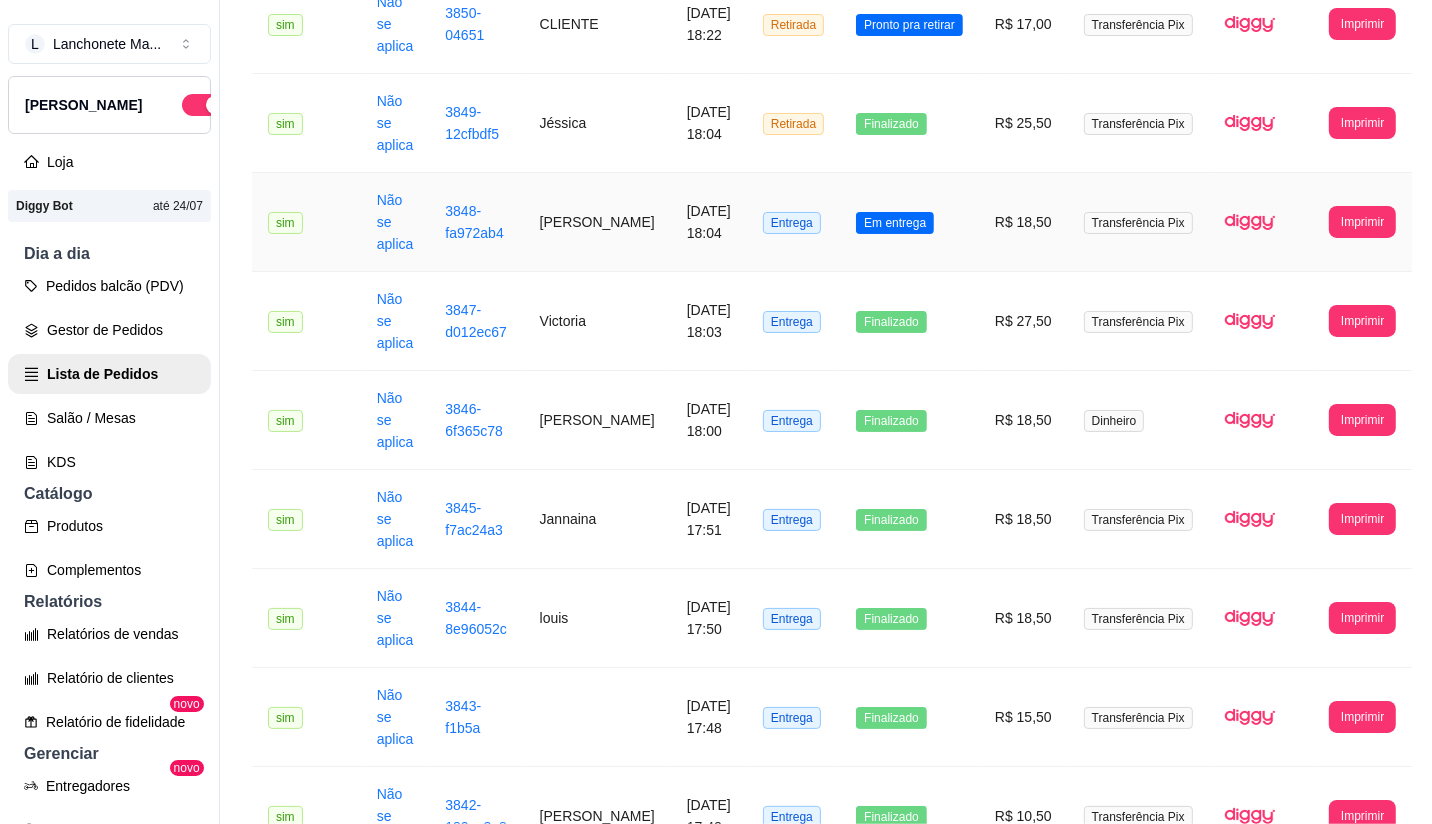 click on "Em entrega" at bounding box center (895, 223) 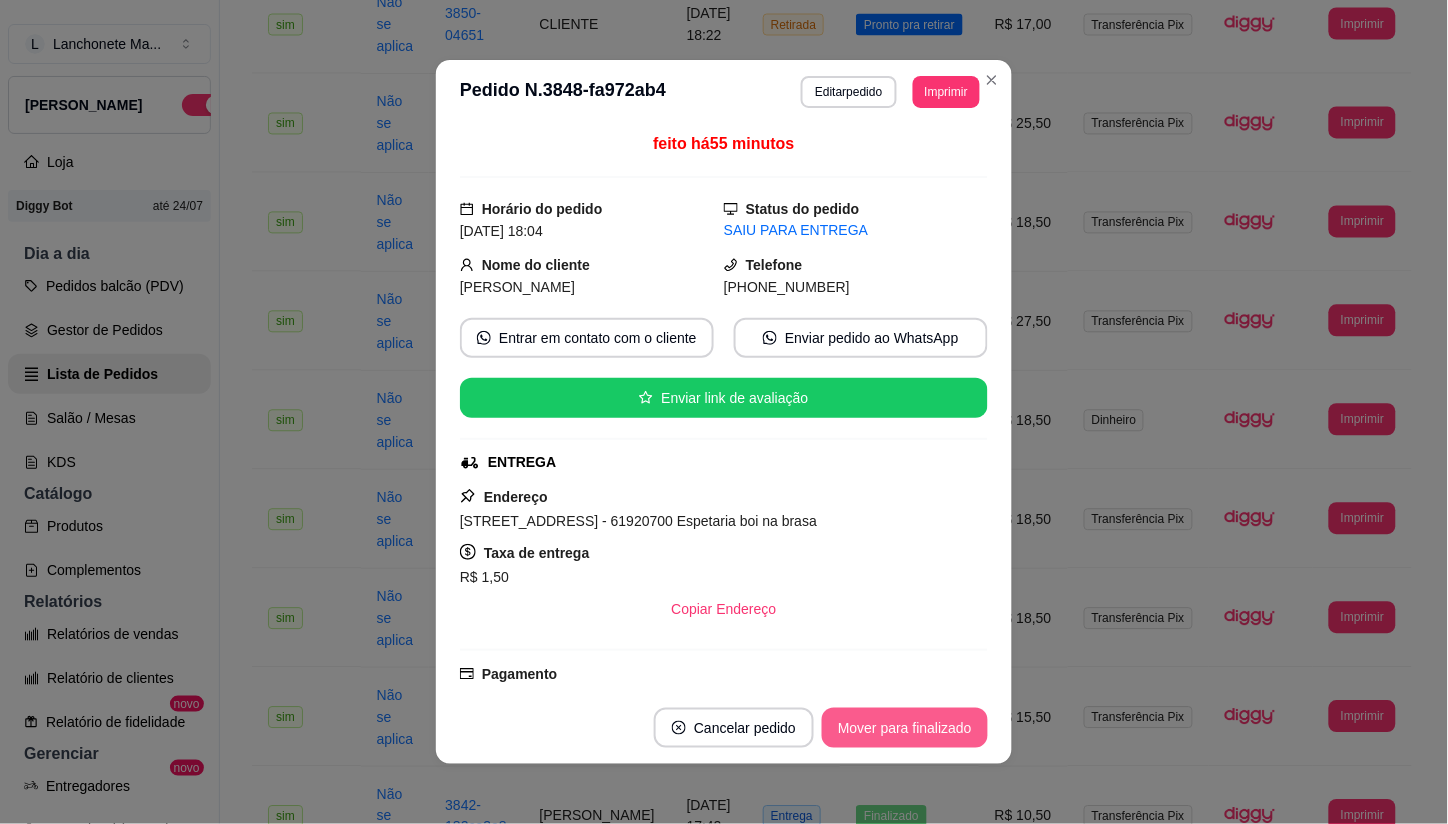 click on "Mover para finalizado" at bounding box center [905, 728] 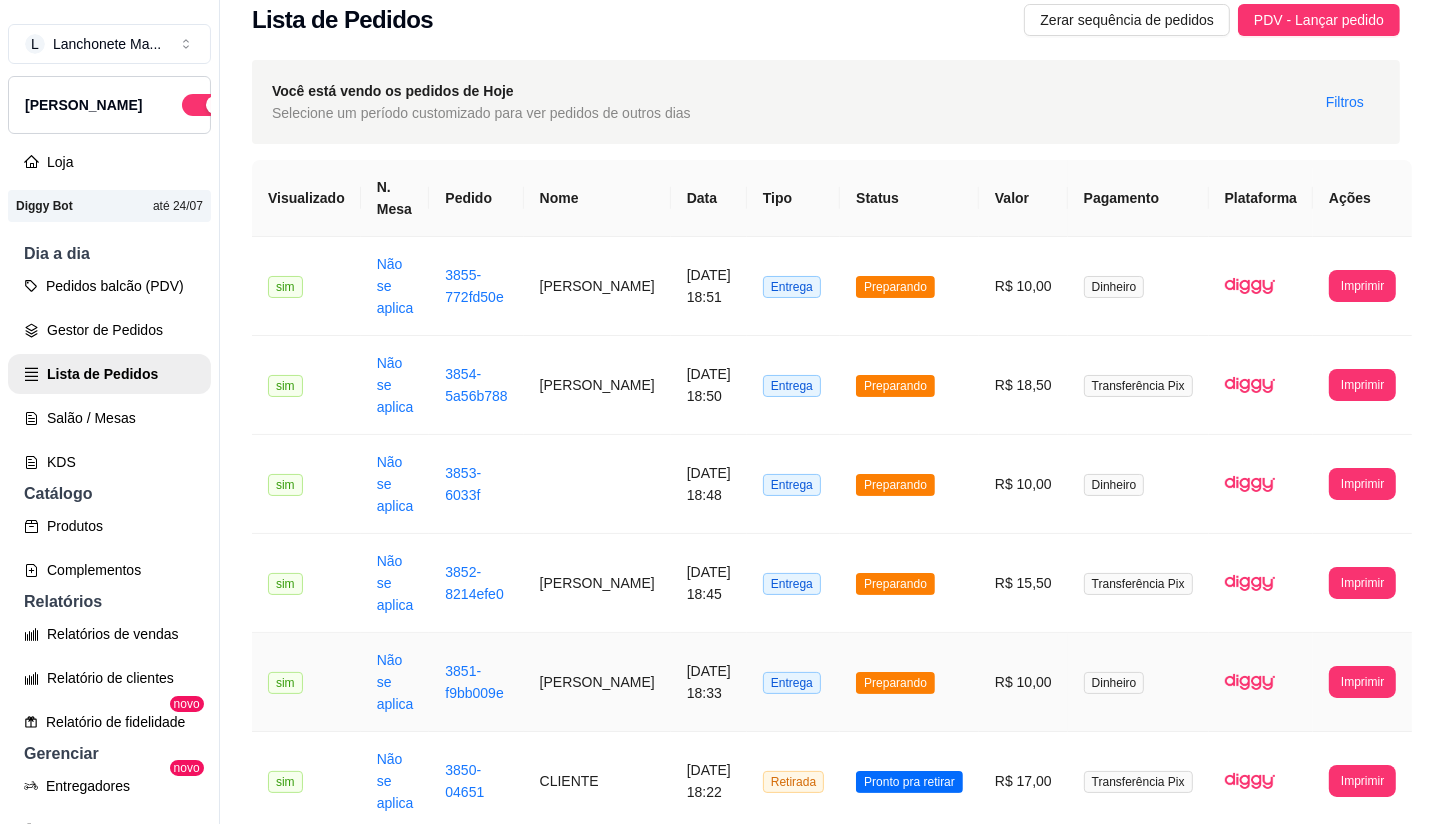scroll, scrollTop: 0, scrollLeft: 0, axis: both 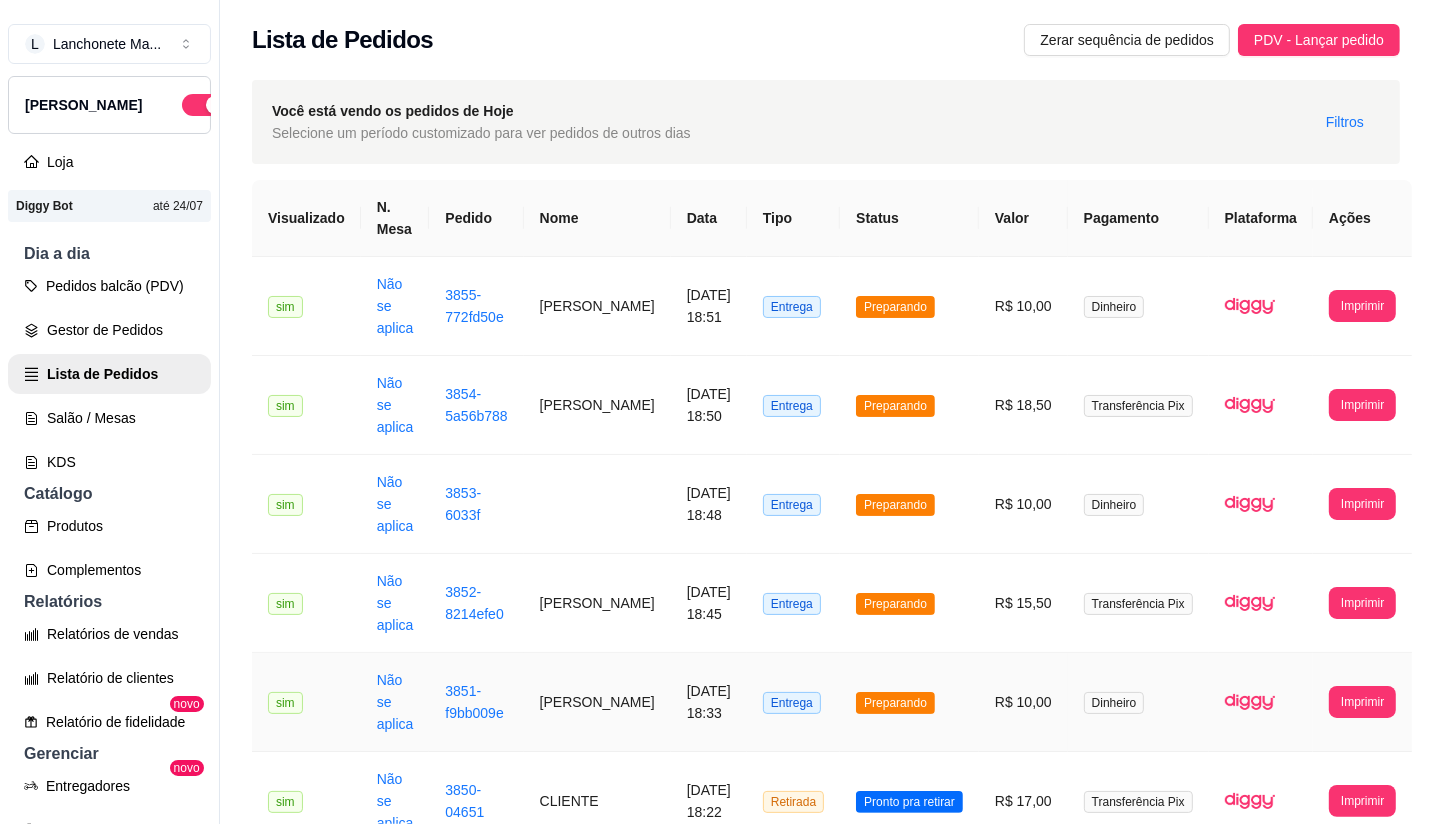 click on "Preparando" at bounding box center (909, 702) 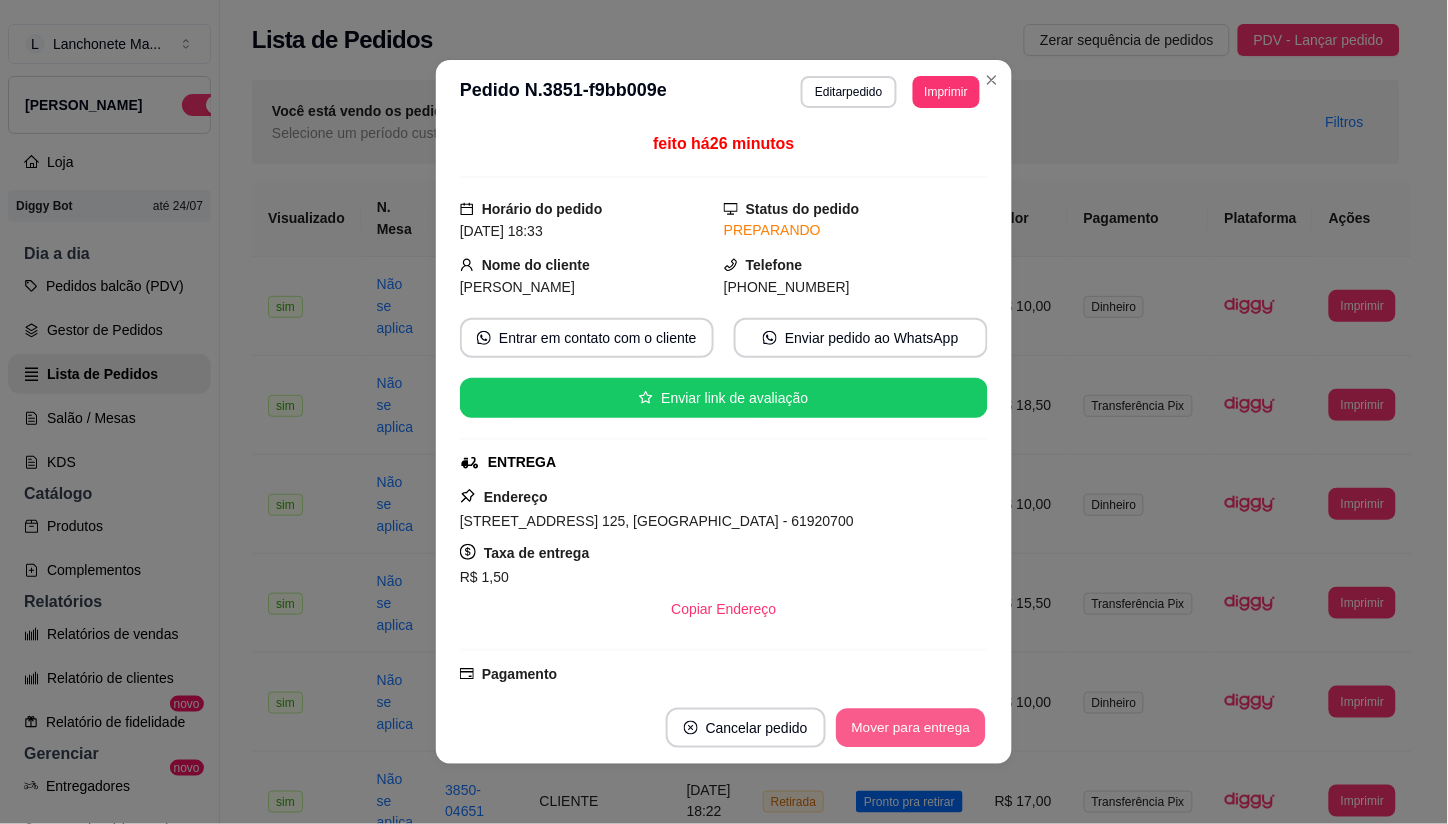 click on "Mover para entrega" at bounding box center [911, 728] 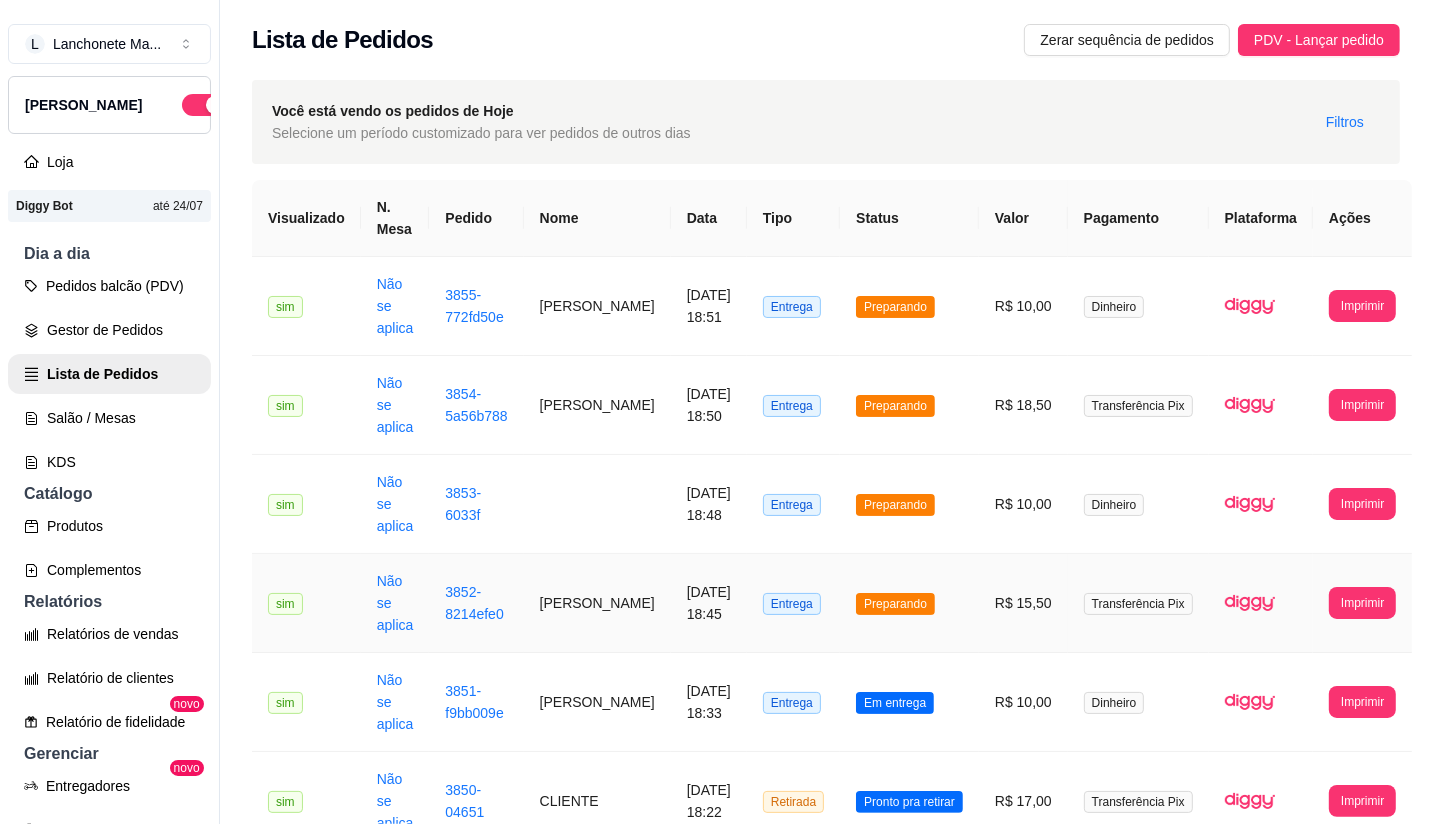 click on "Preparando" at bounding box center (909, 603) 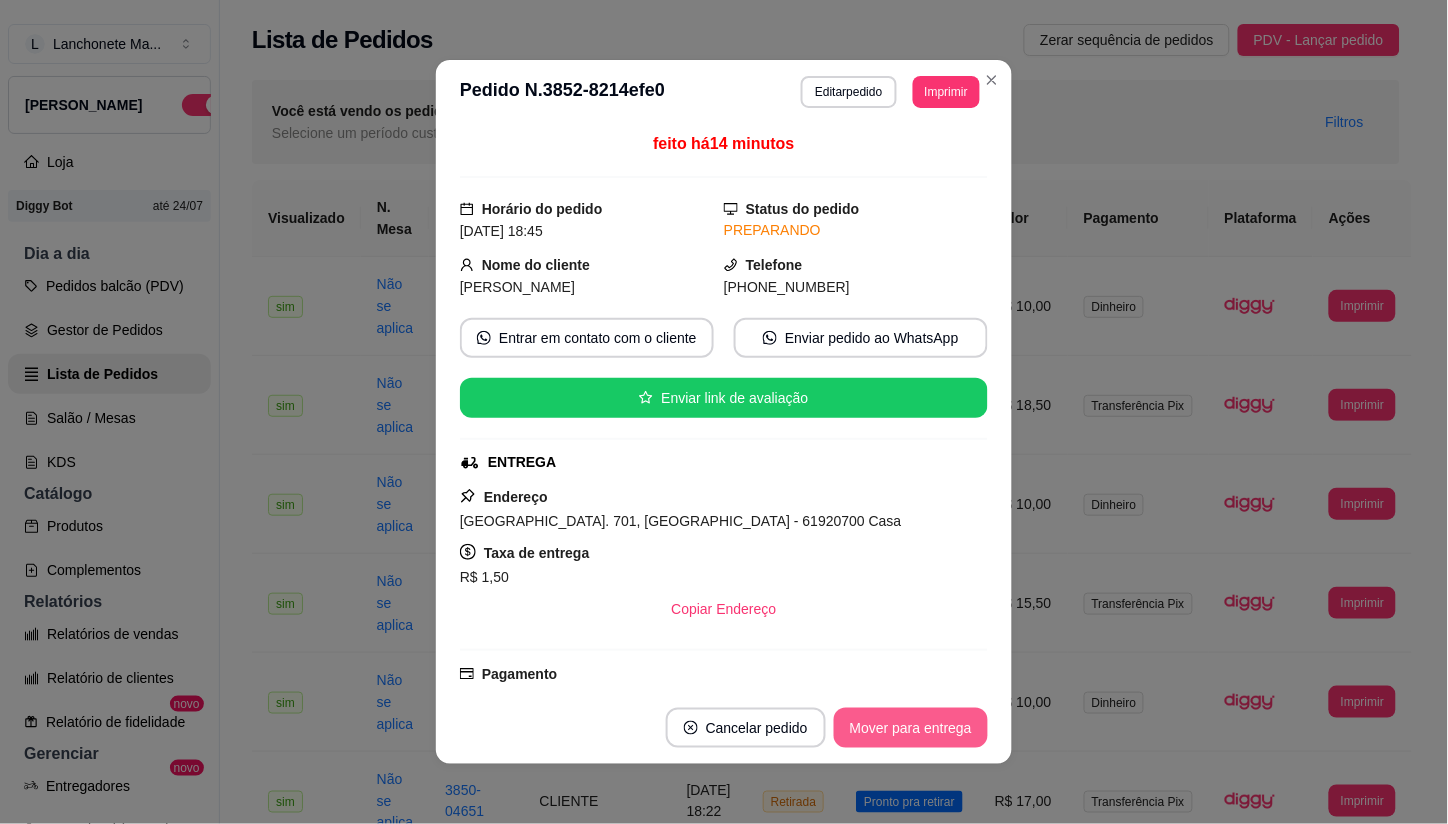 click on "Mover para entrega" at bounding box center (911, 728) 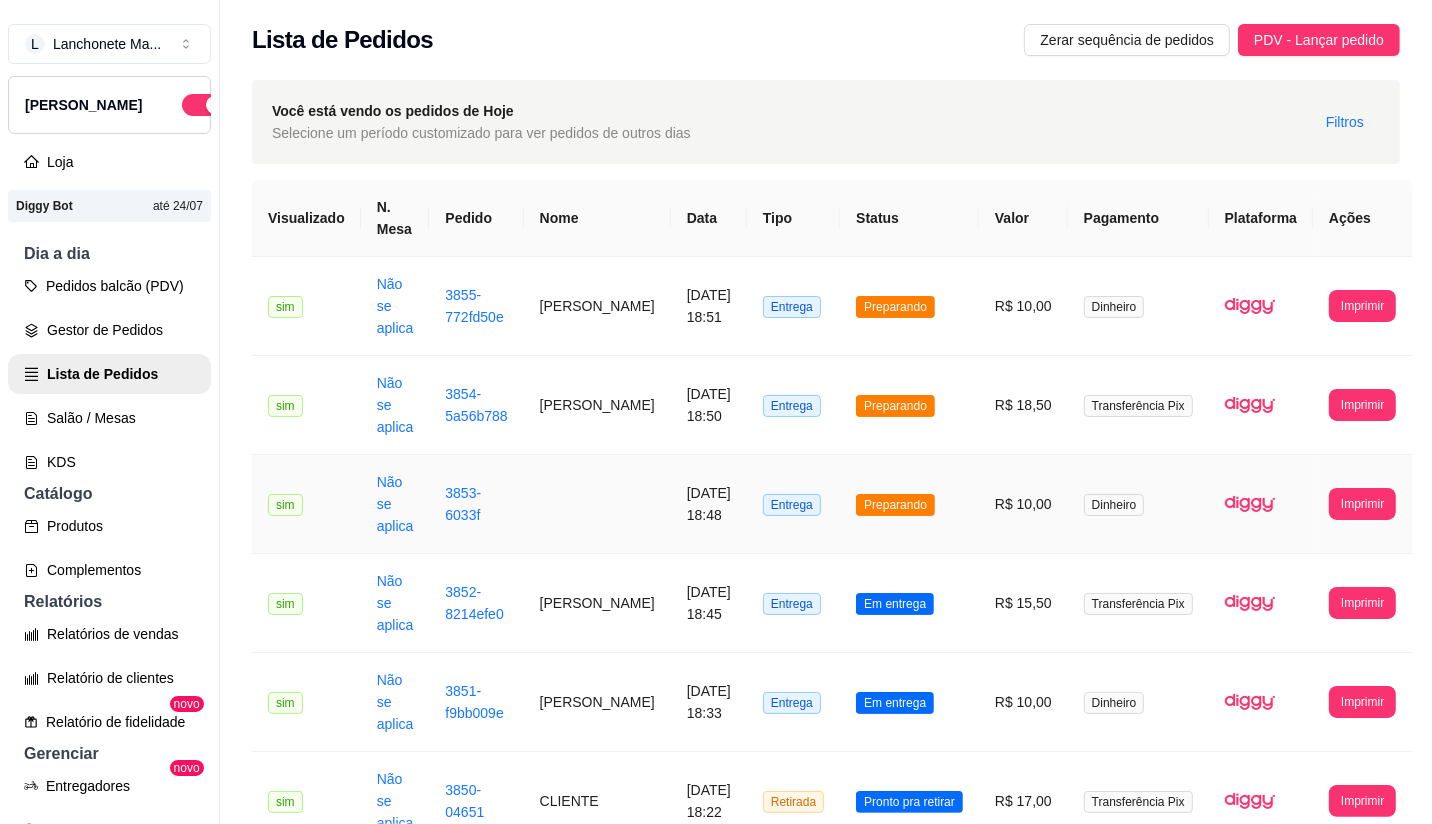click on "Preparando" at bounding box center (895, 505) 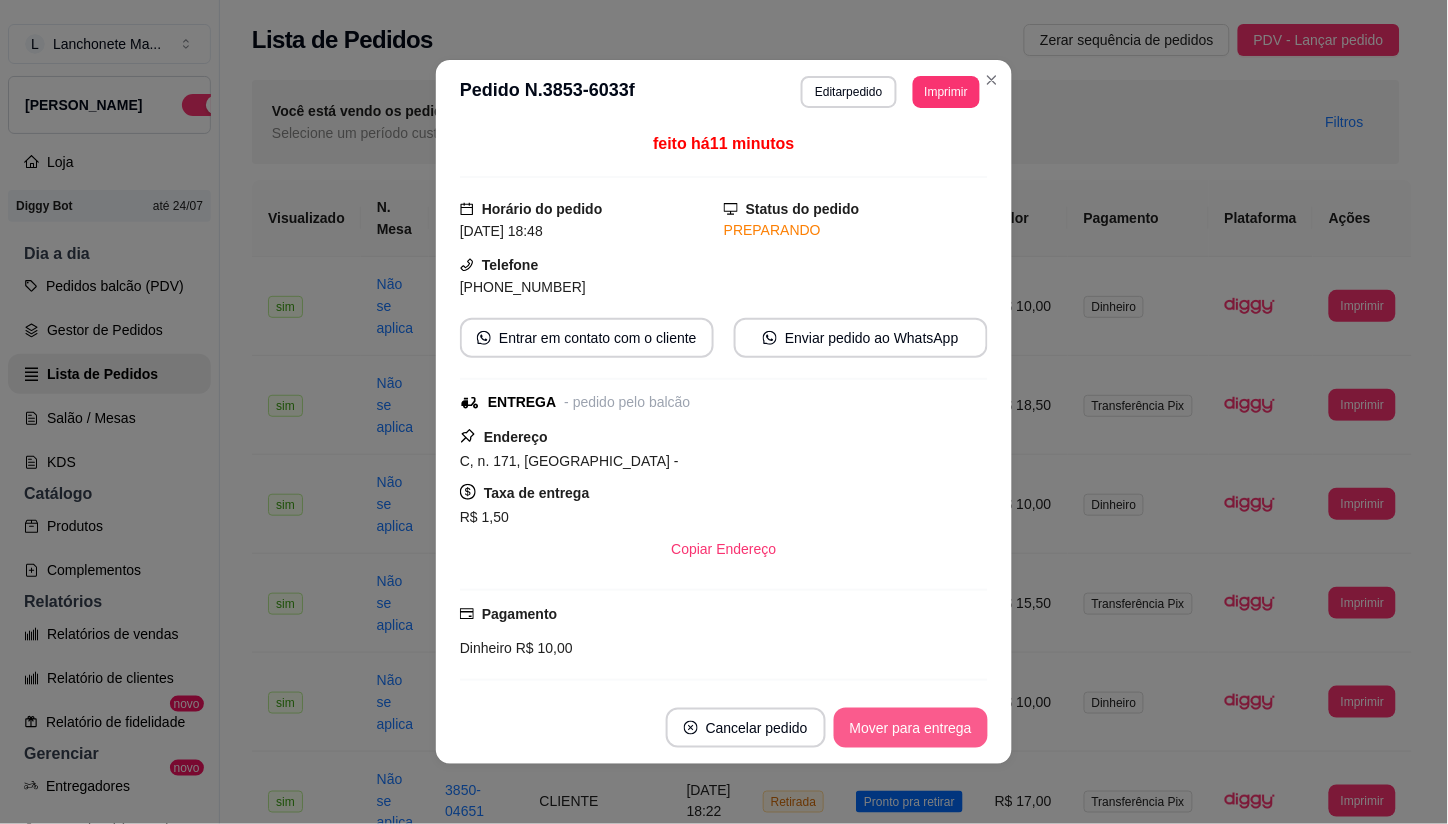 click on "Mover para entrega" at bounding box center (911, 728) 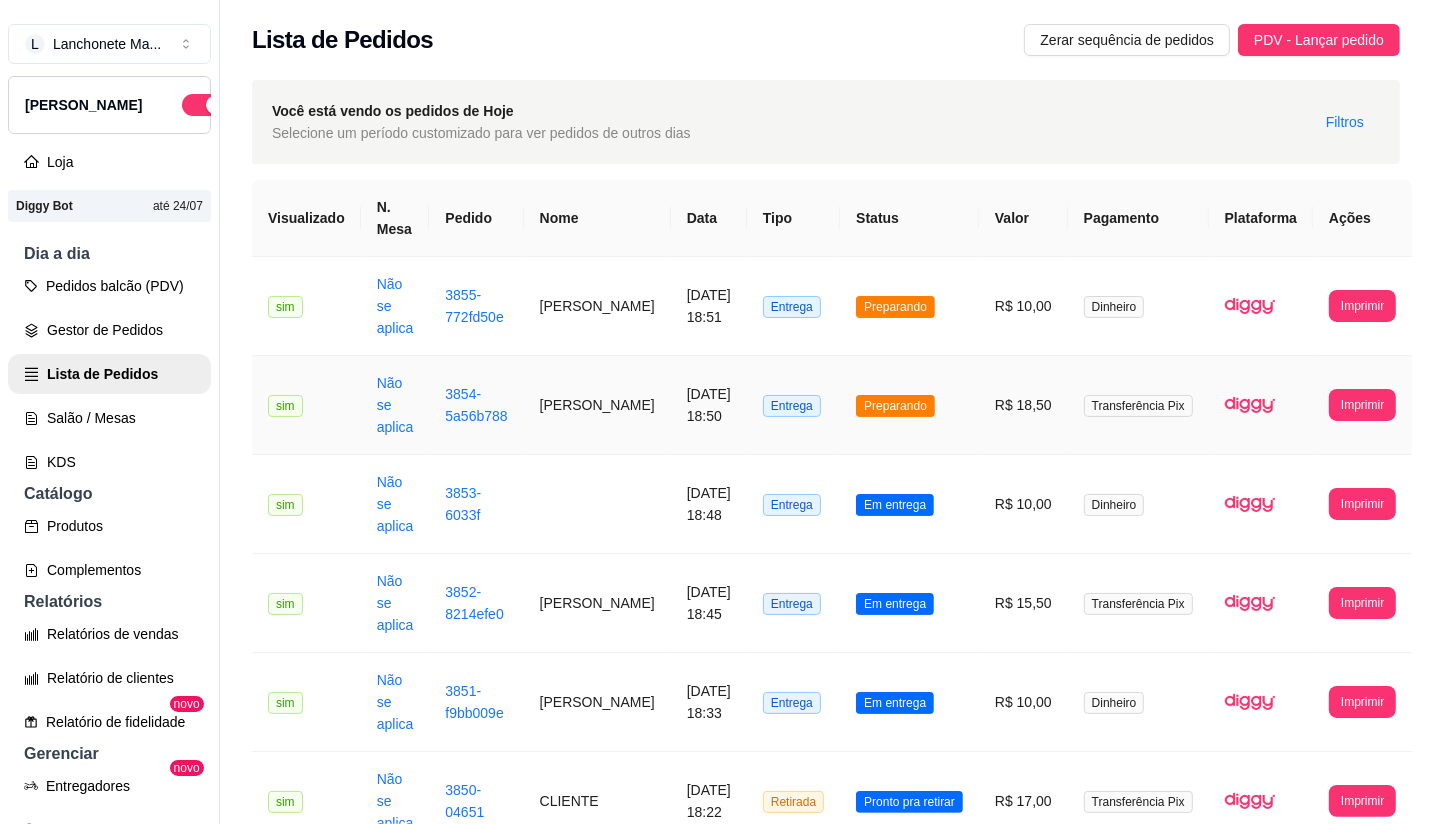 drag, startPoint x: 905, startPoint y: 401, endPoint x: 904, endPoint y: 416, distance: 15.033297 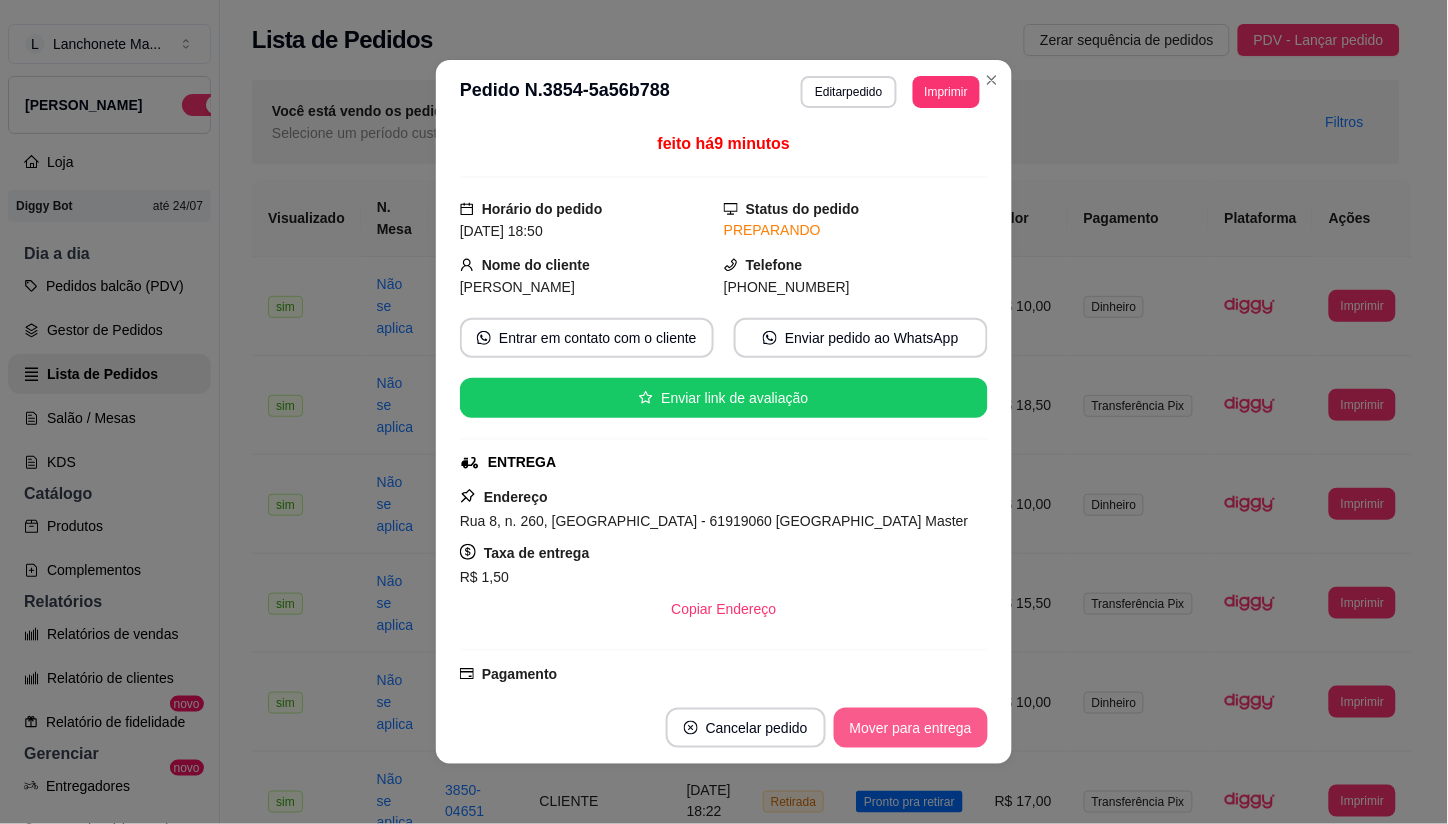 click on "Mover para entrega" at bounding box center [911, 728] 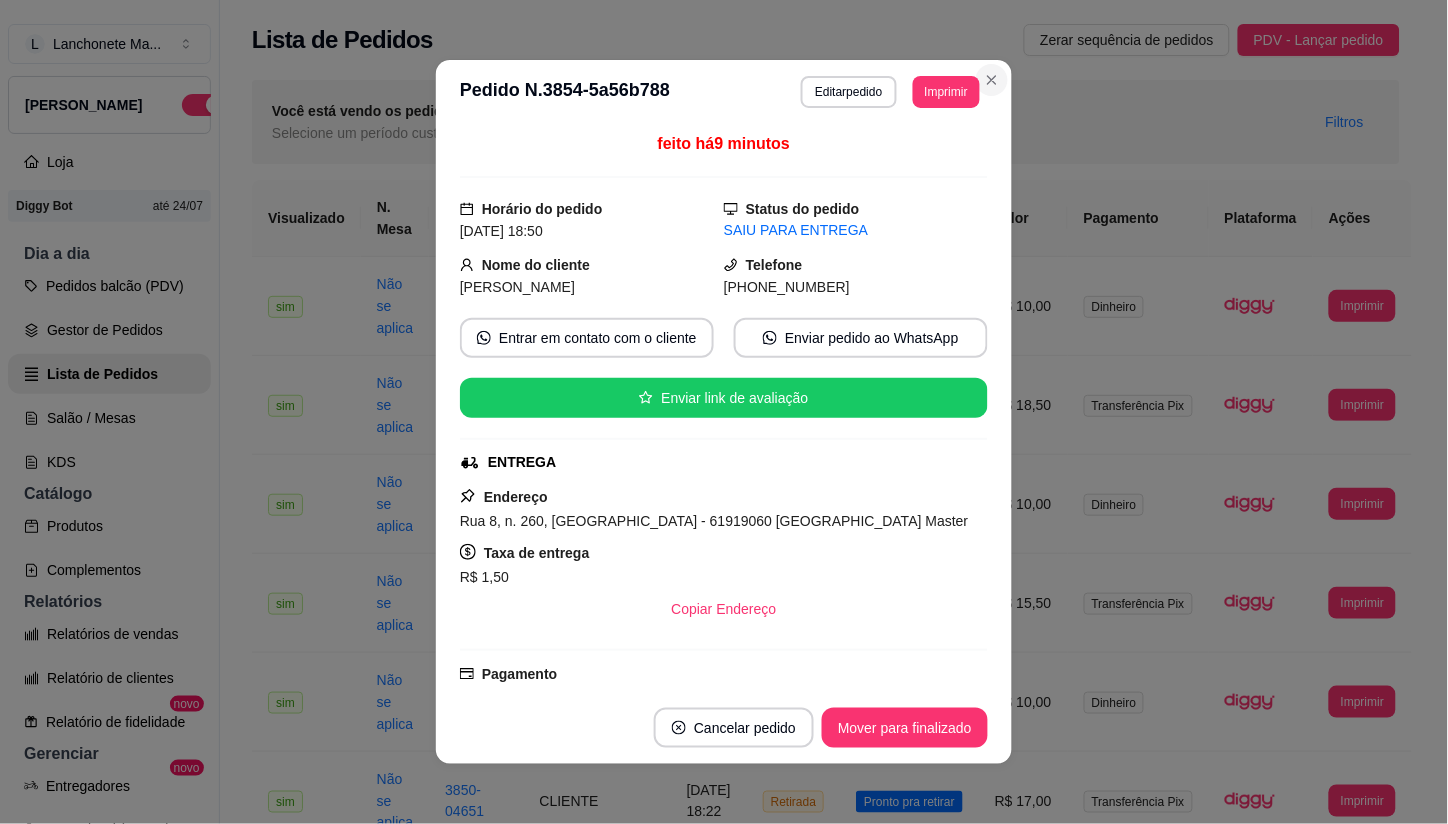 drag, startPoint x: 991, startPoint y: 60, endPoint x: 991, endPoint y: 80, distance: 20 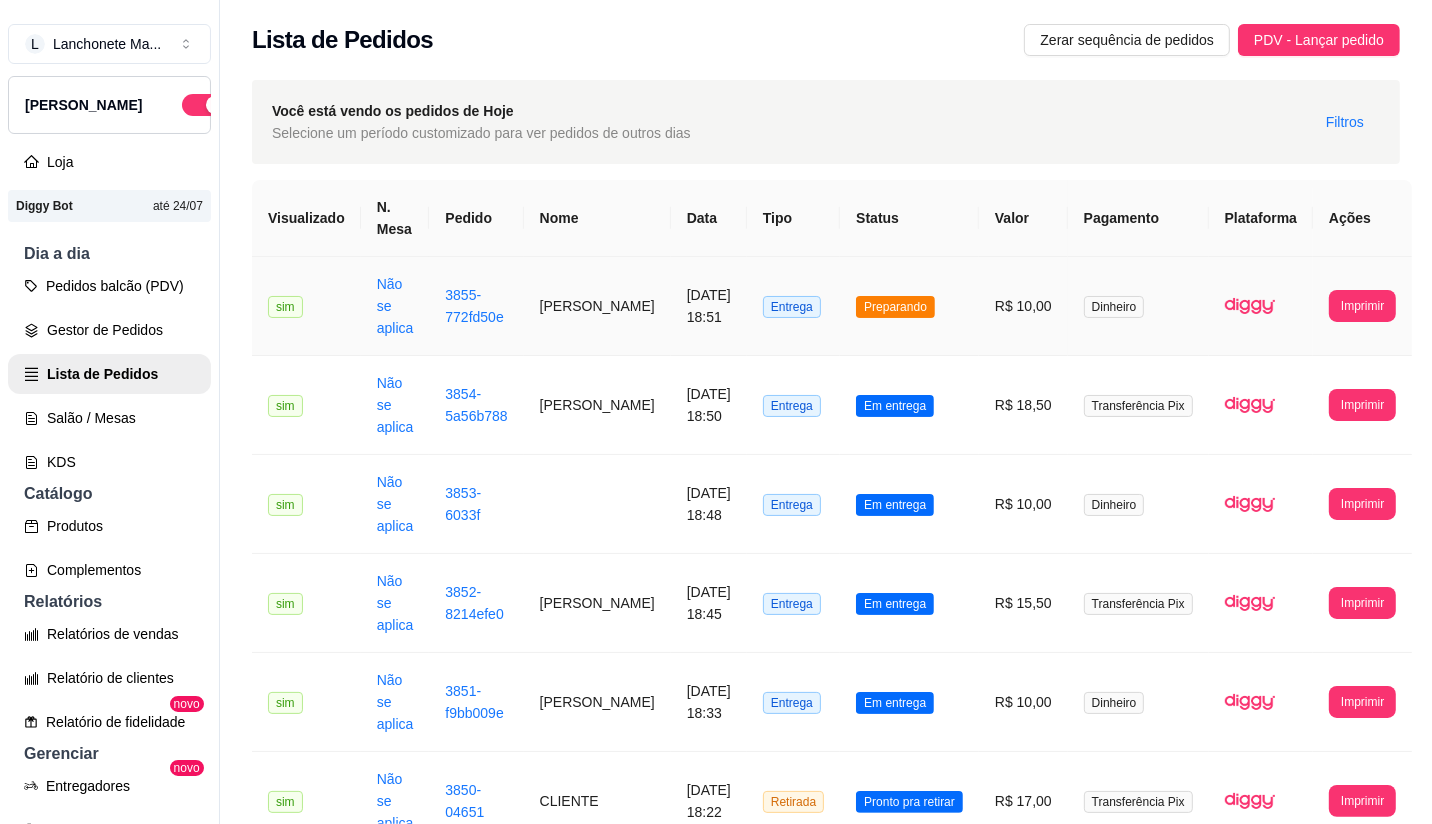drag, startPoint x: 916, startPoint y: 295, endPoint x: 916, endPoint y: 313, distance: 18 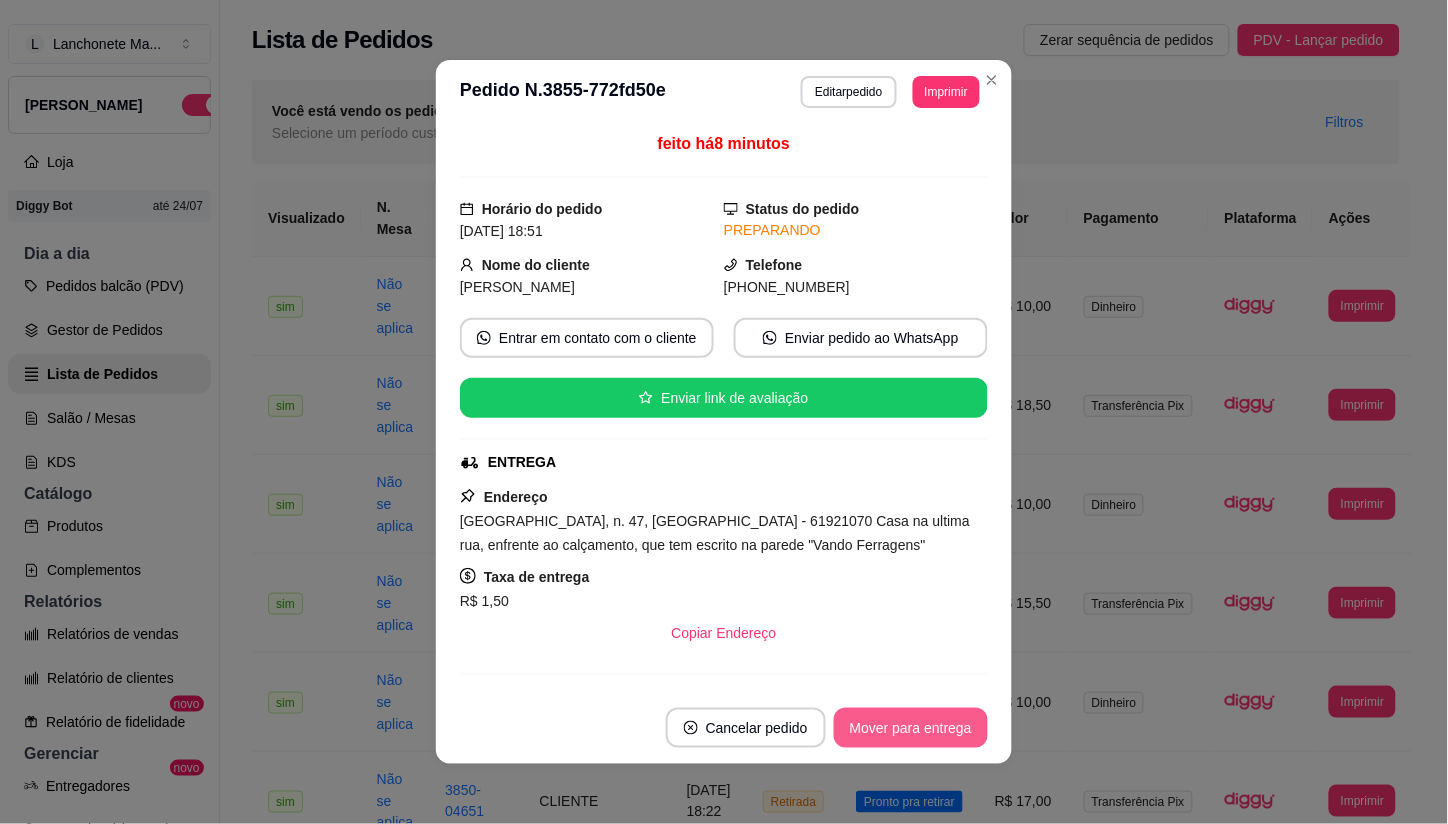 click on "Mover para entrega" at bounding box center (911, 728) 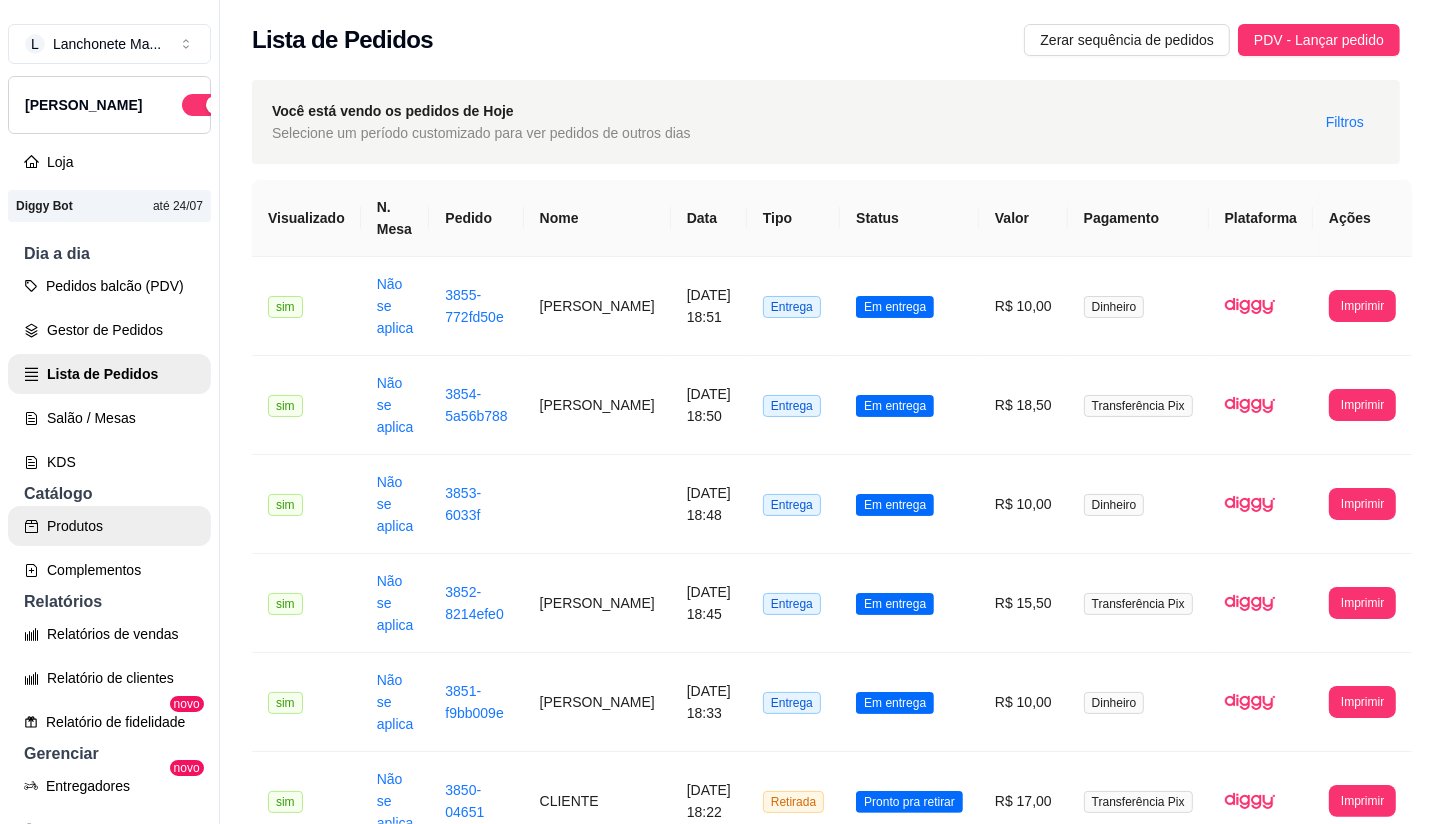 click on "Produtos" at bounding box center (109, 526) 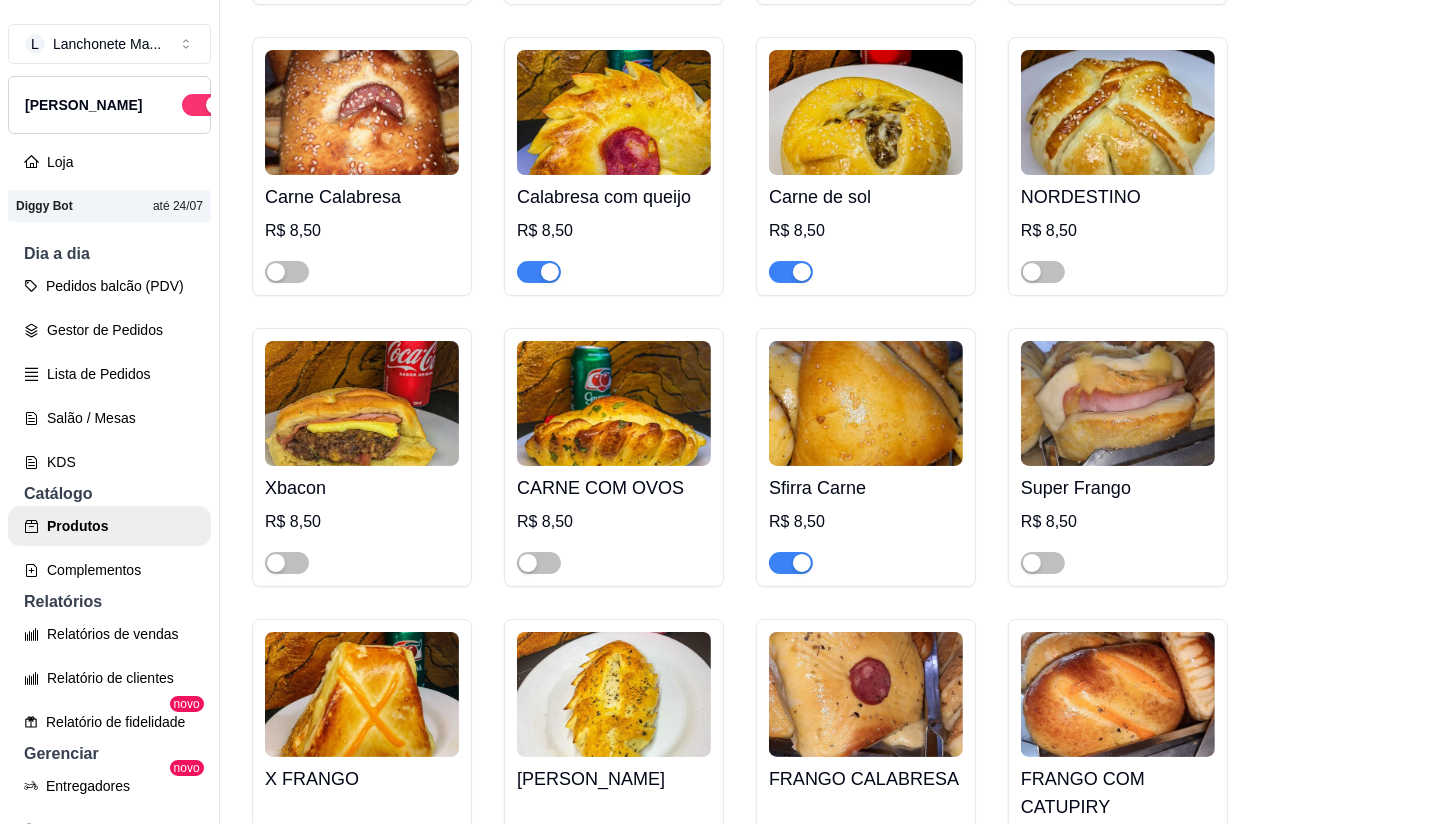 scroll, scrollTop: 1000, scrollLeft: 0, axis: vertical 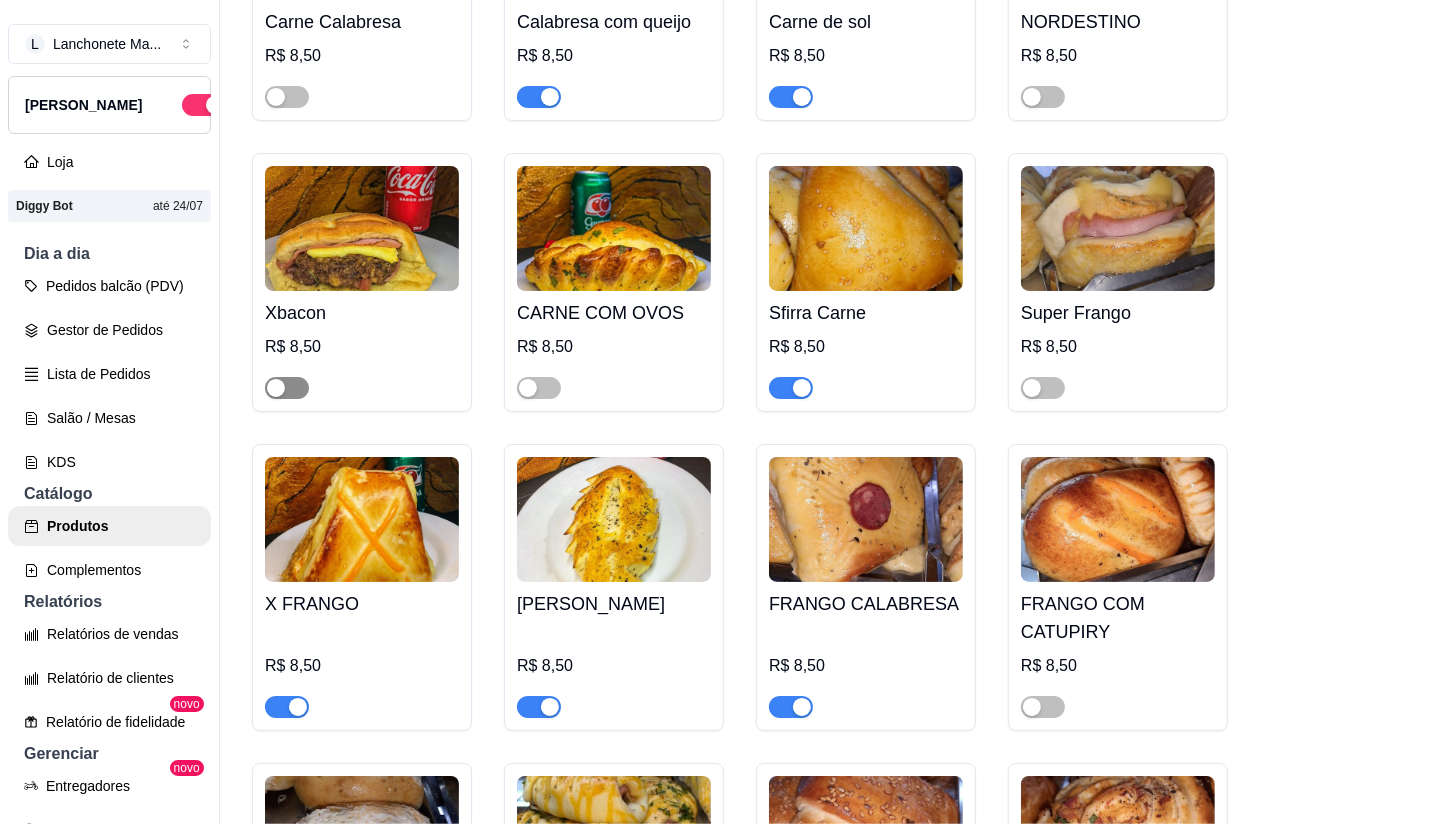 click at bounding box center (287, 388) 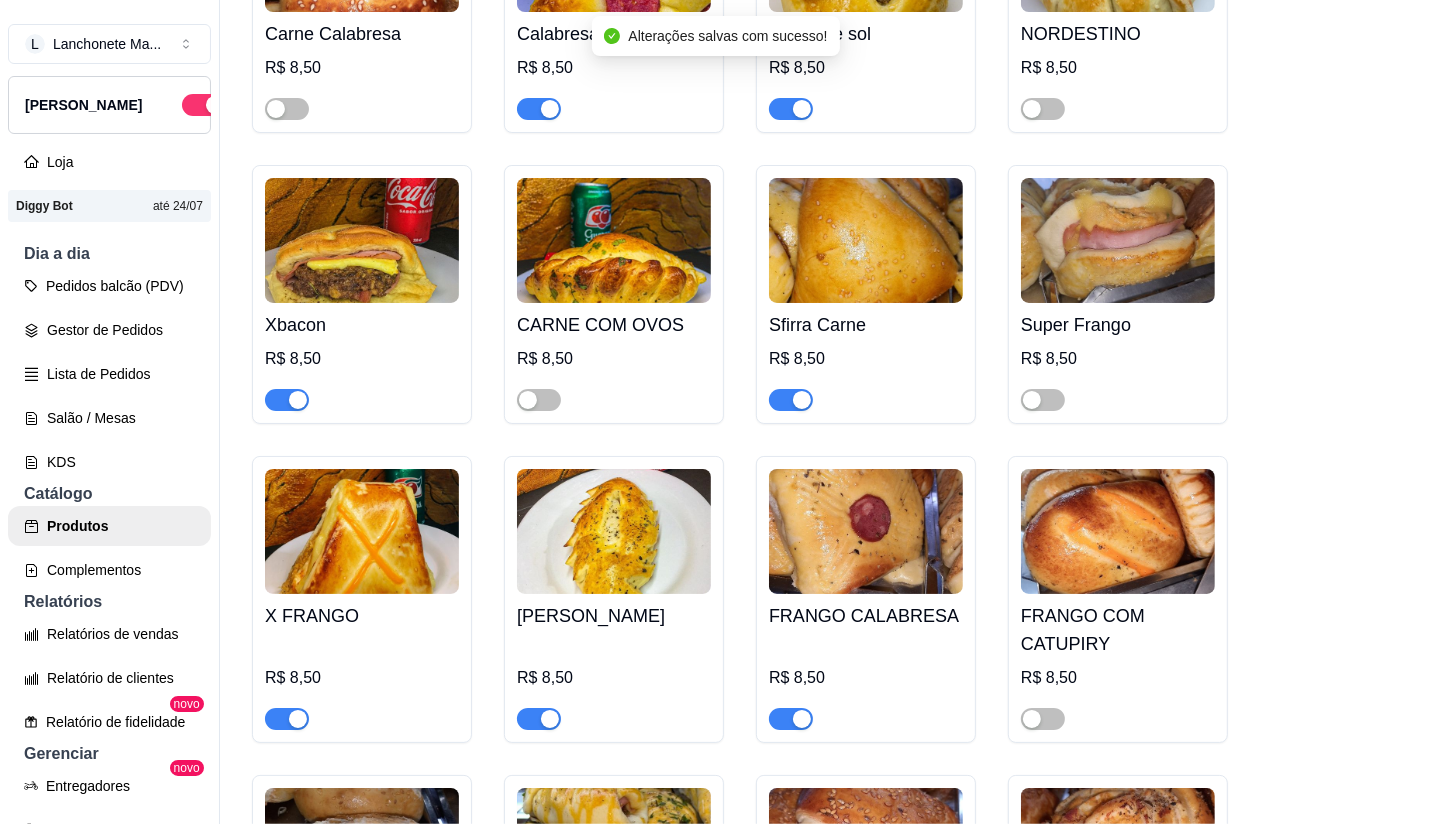 scroll, scrollTop: 1000, scrollLeft: 0, axis: vertical 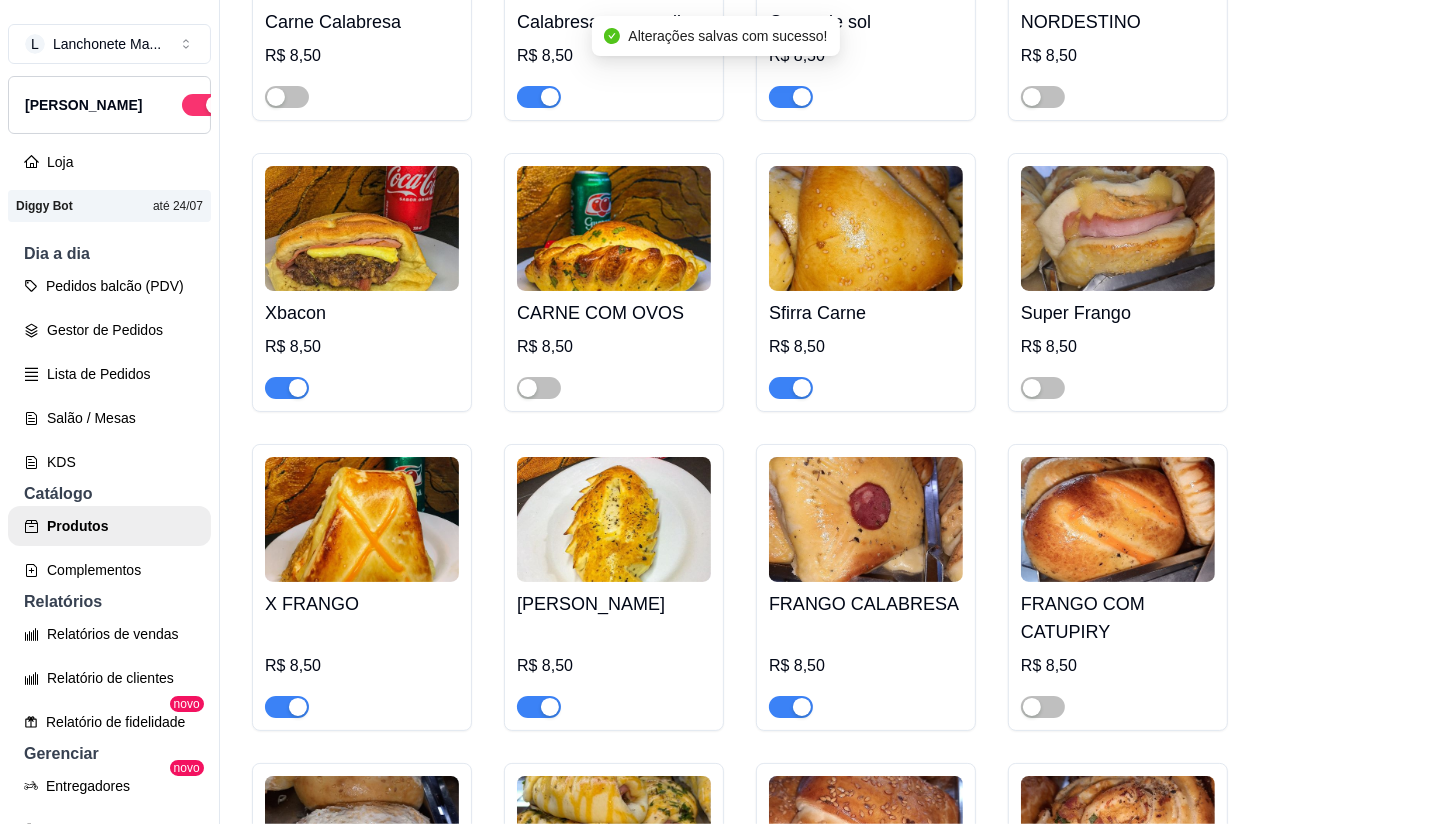 click at bounding box center (539, 707) 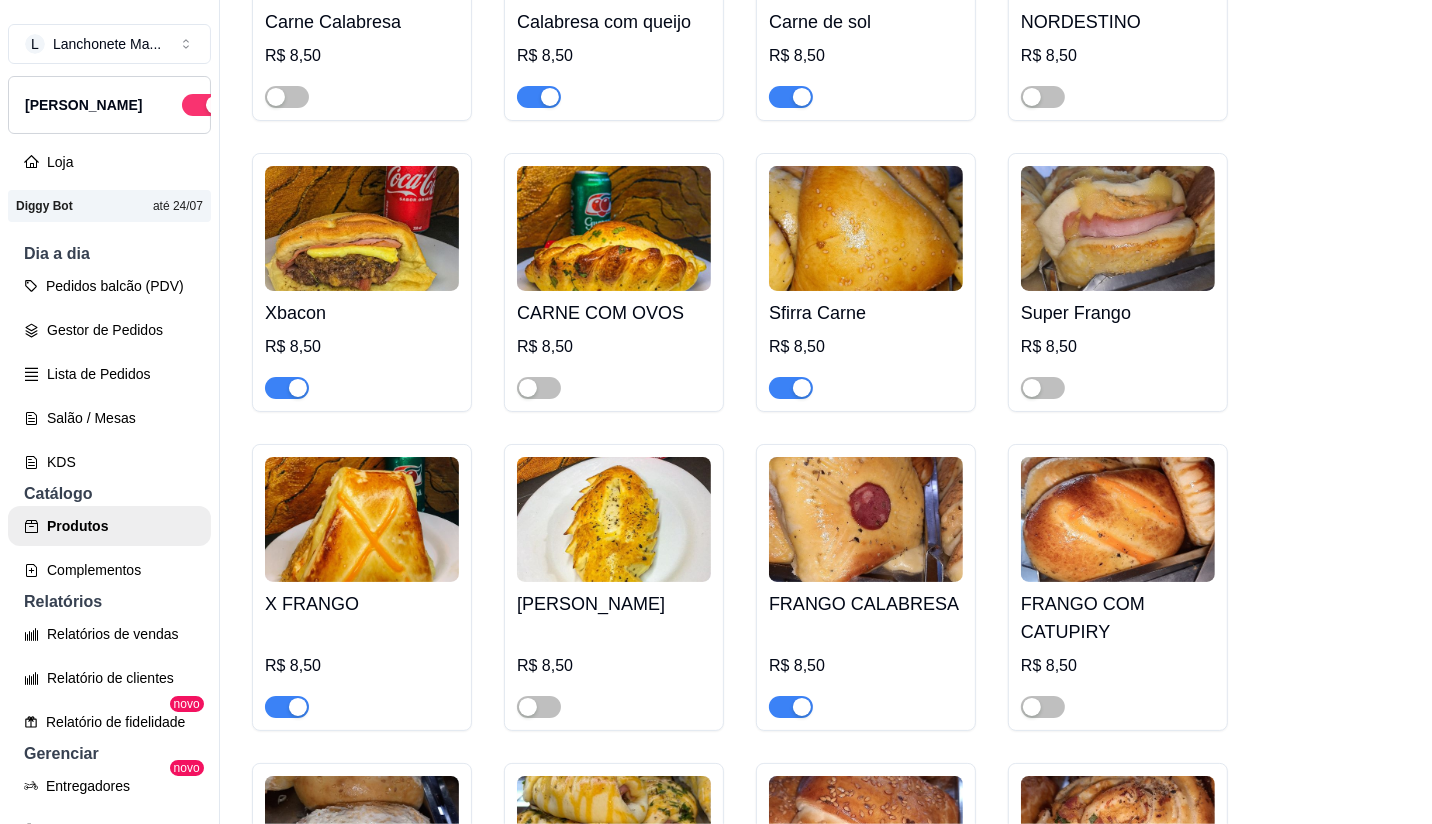 click at bounding box center (287, 388) 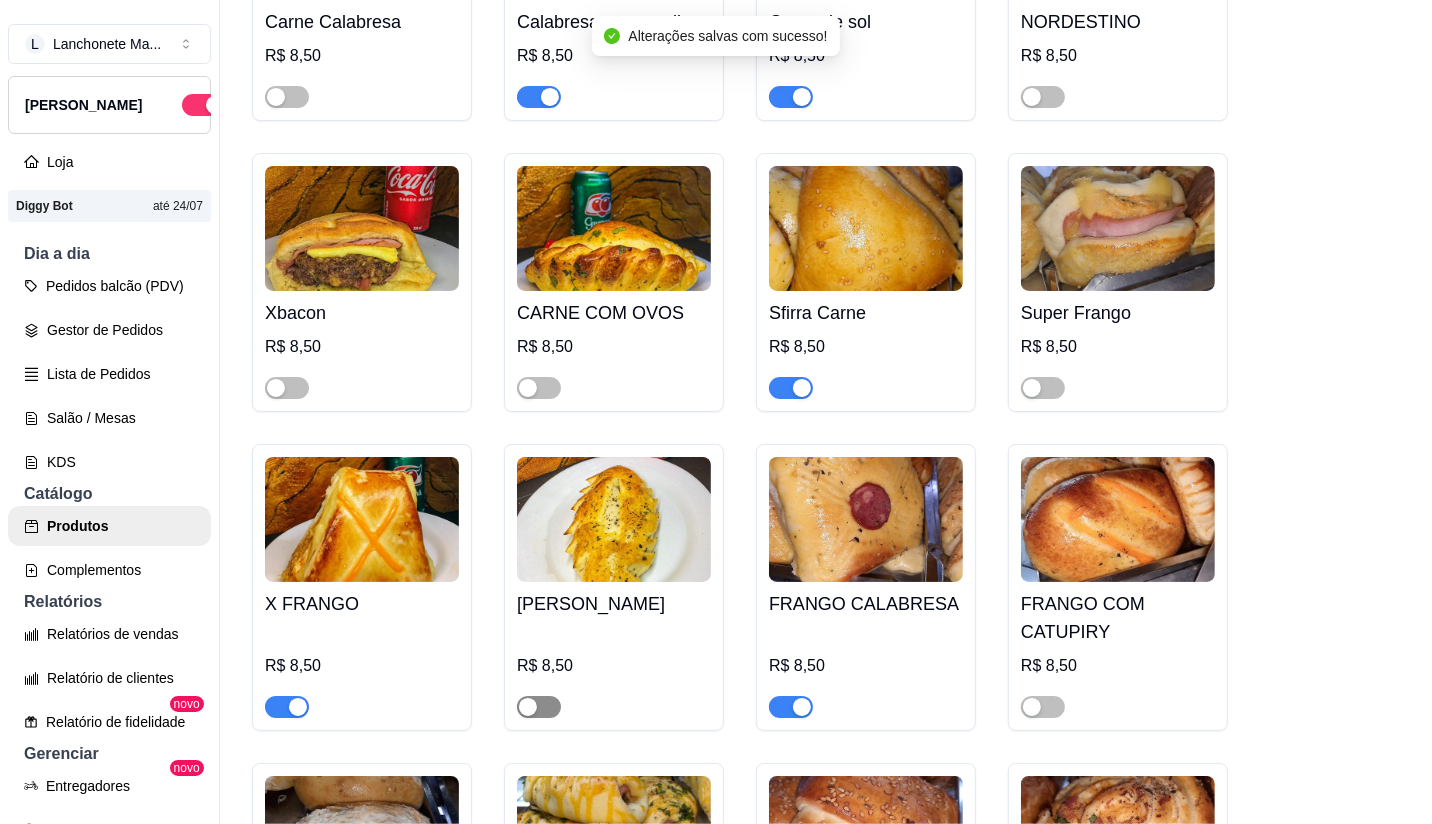 click at bounding box center [539, 707] 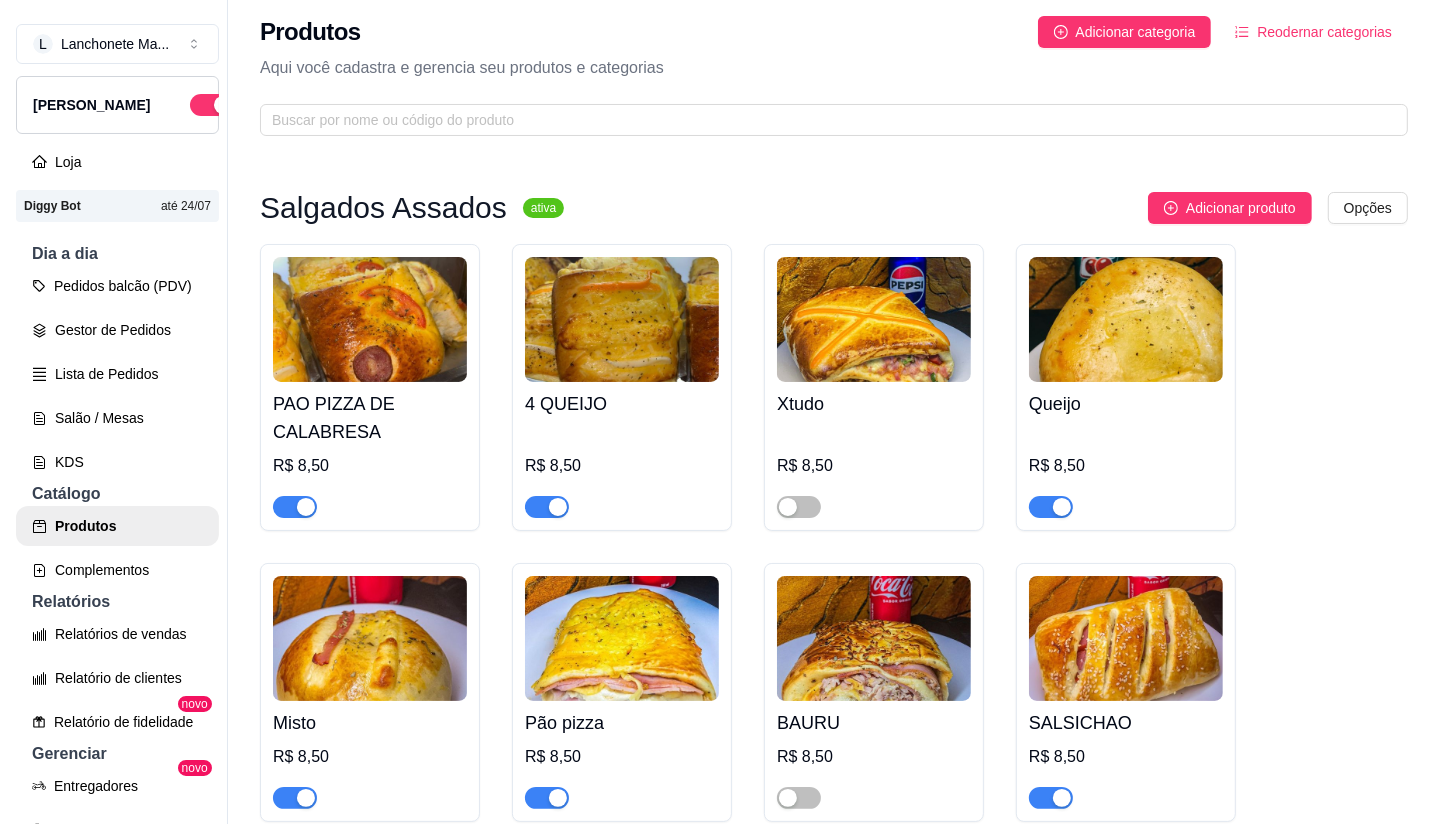 scroll, scrollTop: 0, scrollLeft: 0, axis: both 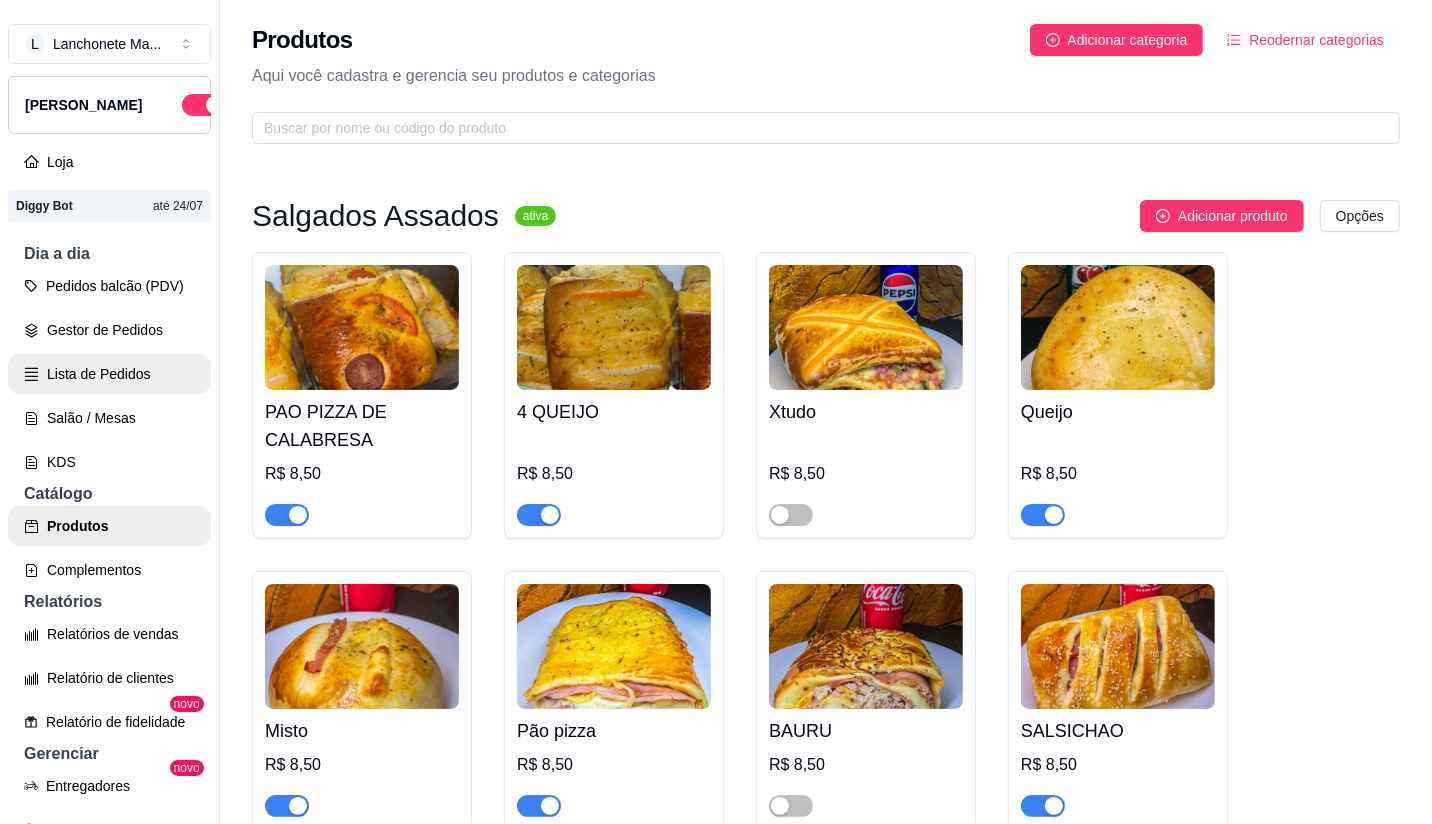 click on "Lista de Pedidos" at bounding box center (109, 374) 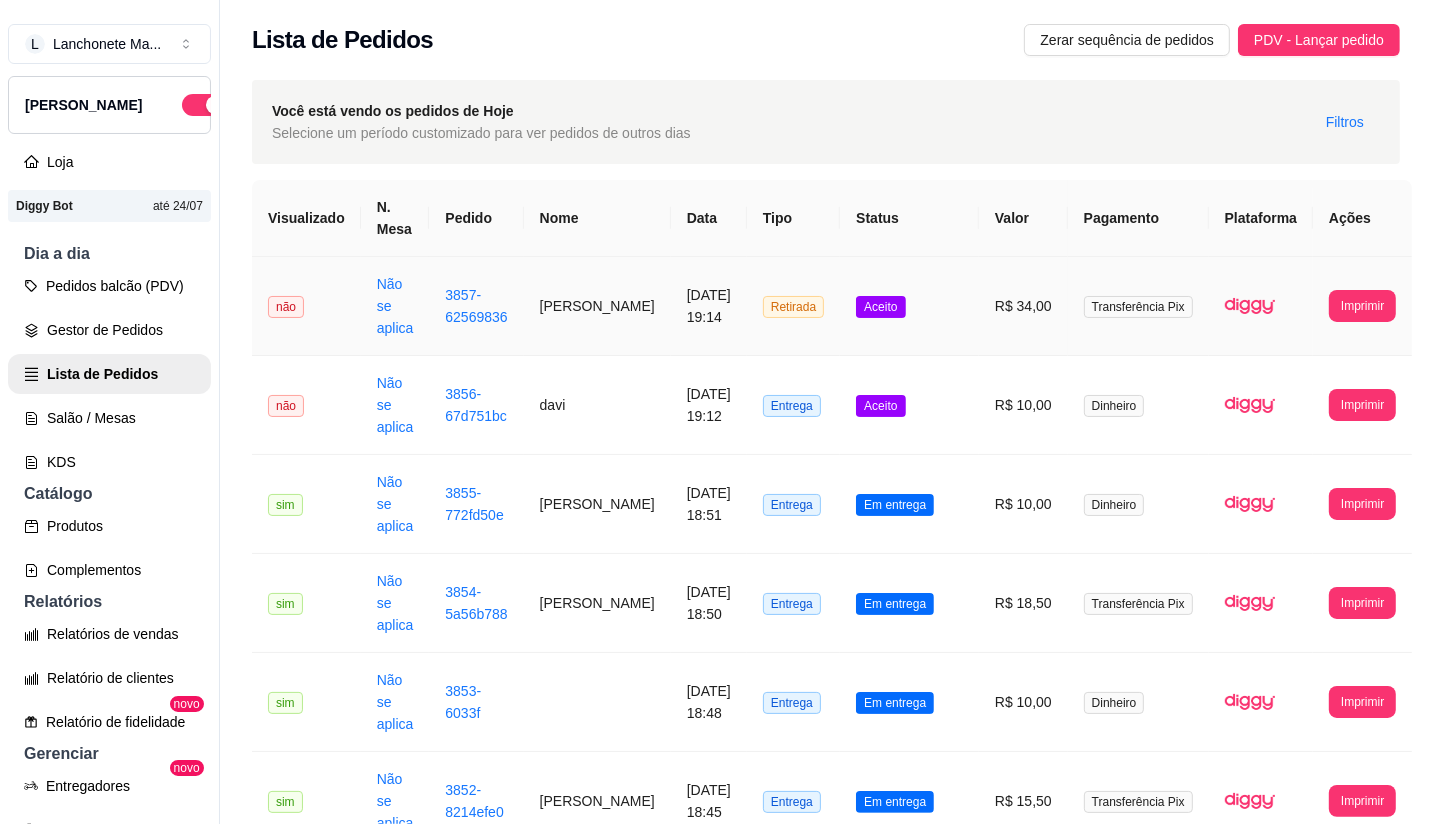 click on "Aceito" at bounding box center (880, 307) 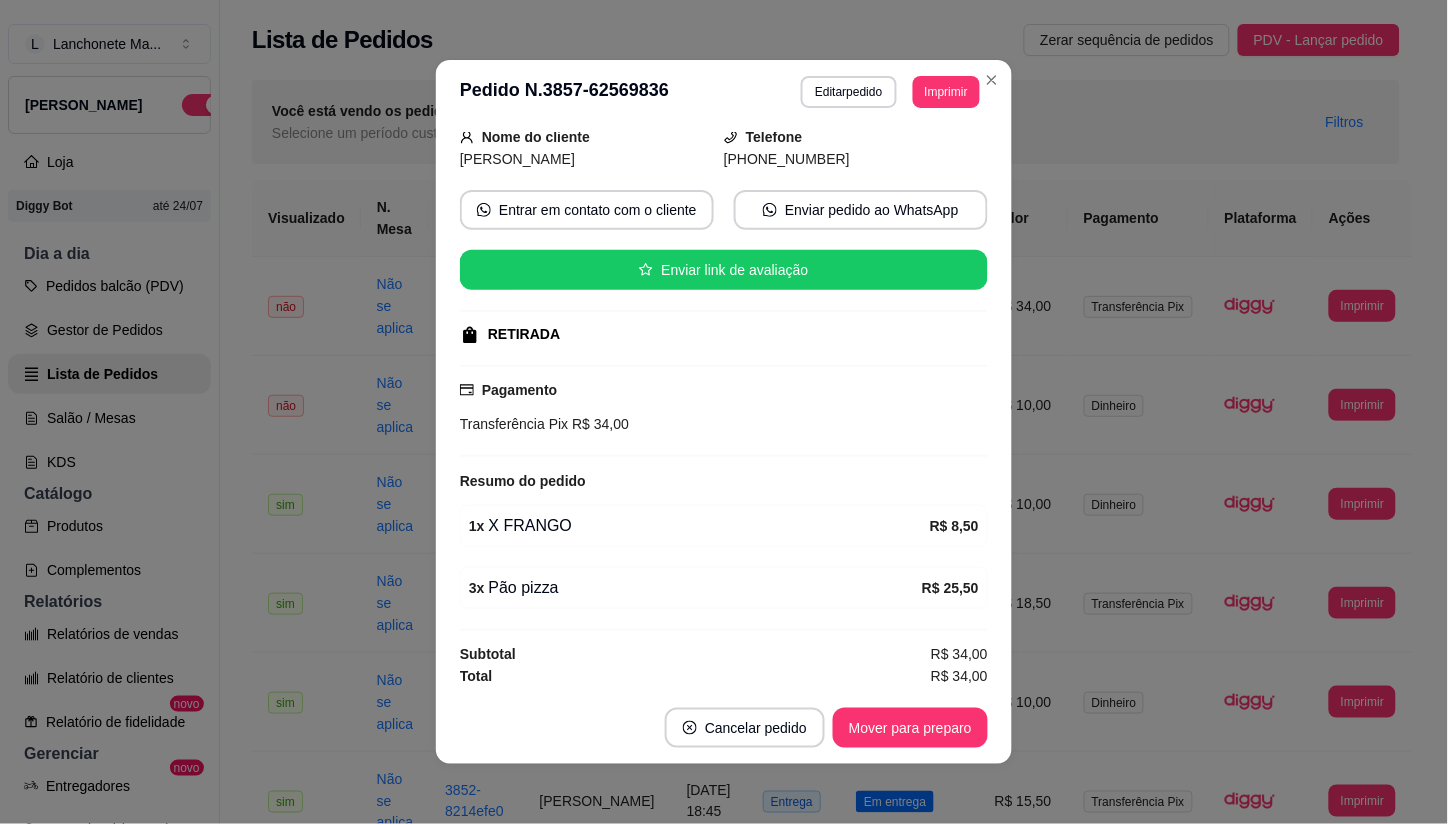 scroll, scrollTop: 133, scrollLeft: 0, axis: vertical 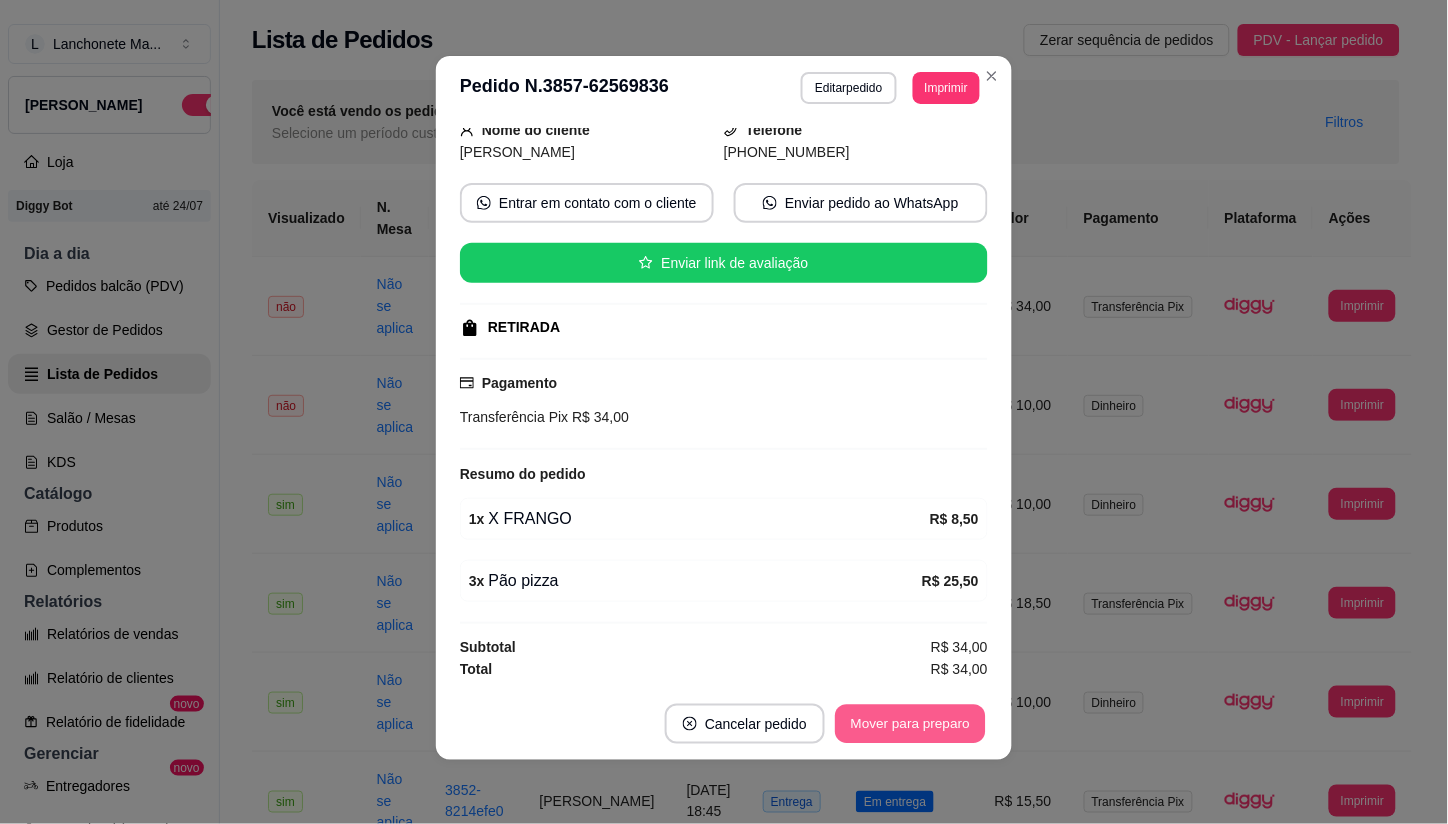 click on "Mover para preparo" at bounding box center [910, 724] 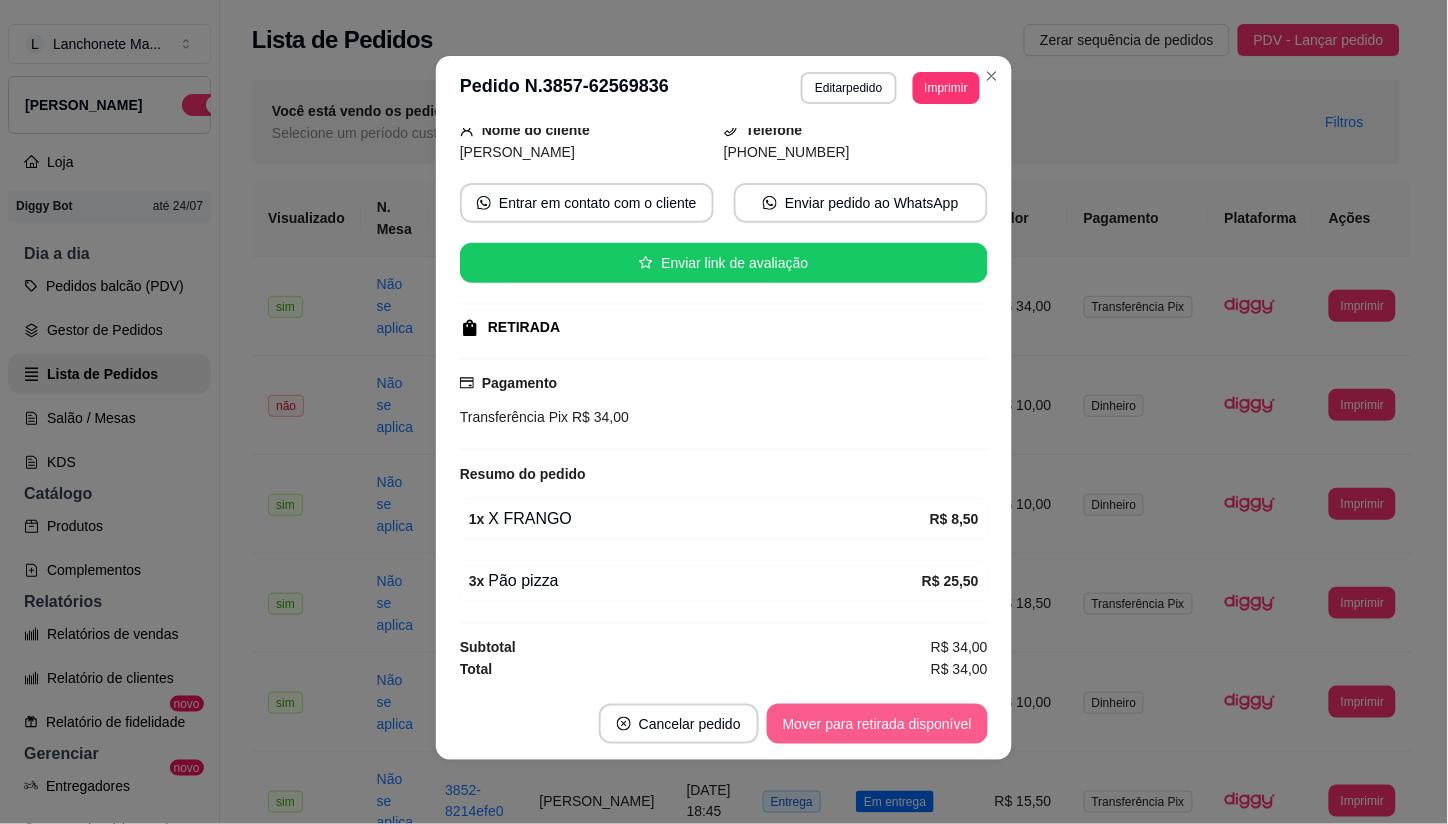 click on "Mover para retirada disponível" at bounding box center [877, 724] 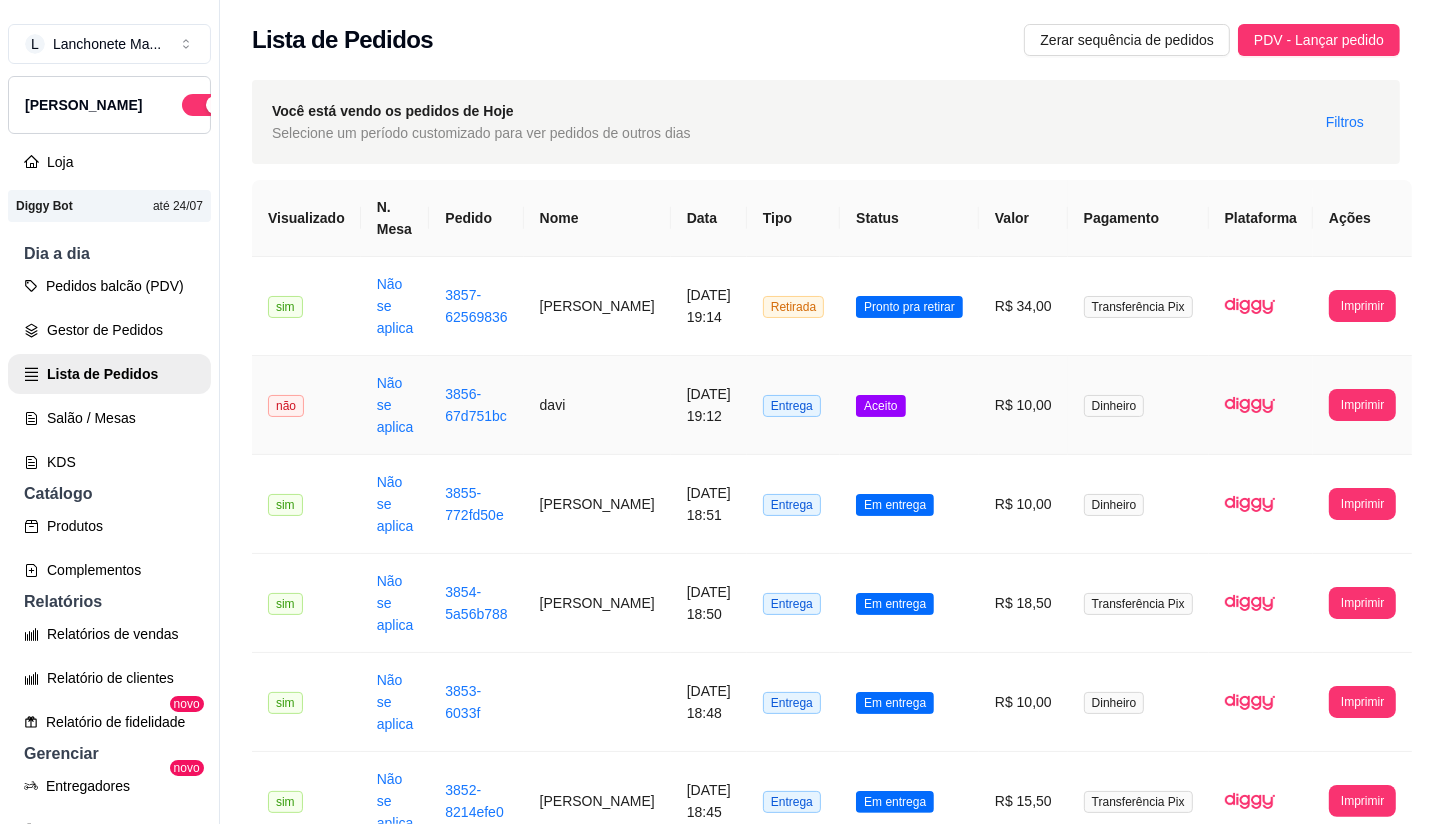 click on "Aceito" at bounding box center (909, 405) 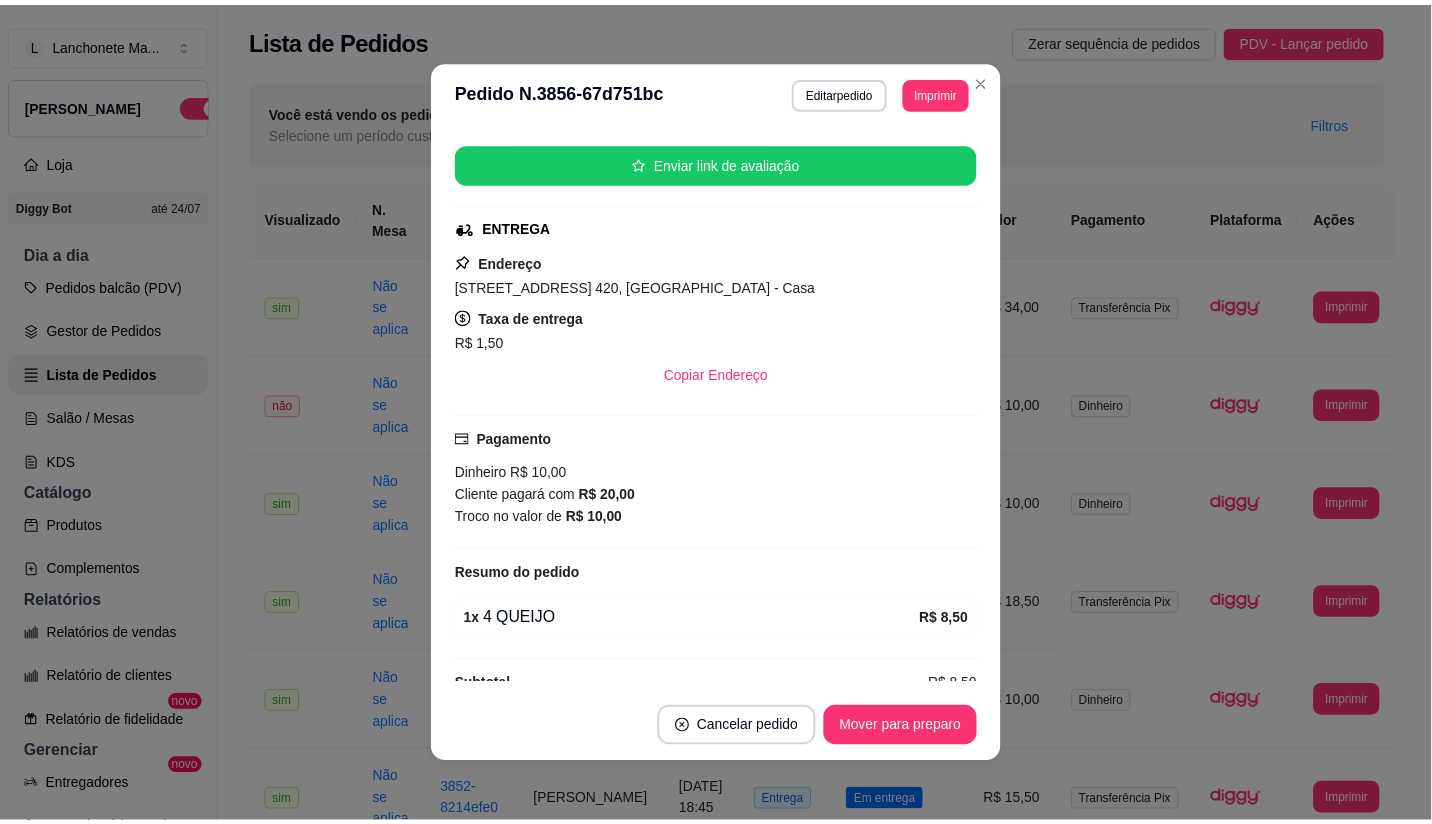 scroll, scrollTop: 271, scrollLeft: 0, axis: vertical 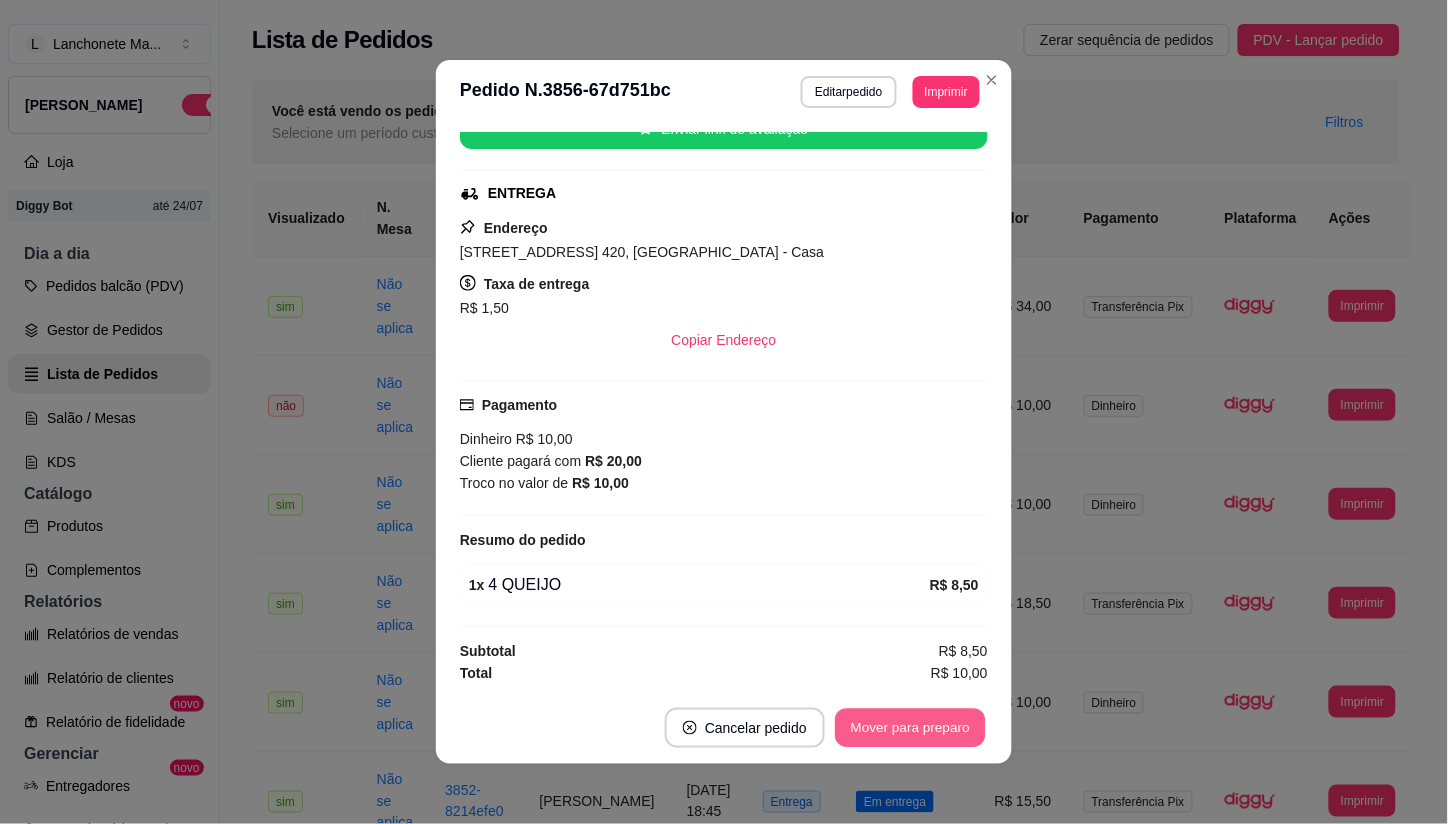 click on "Mover para preparo" at bounding box center [910, 728] 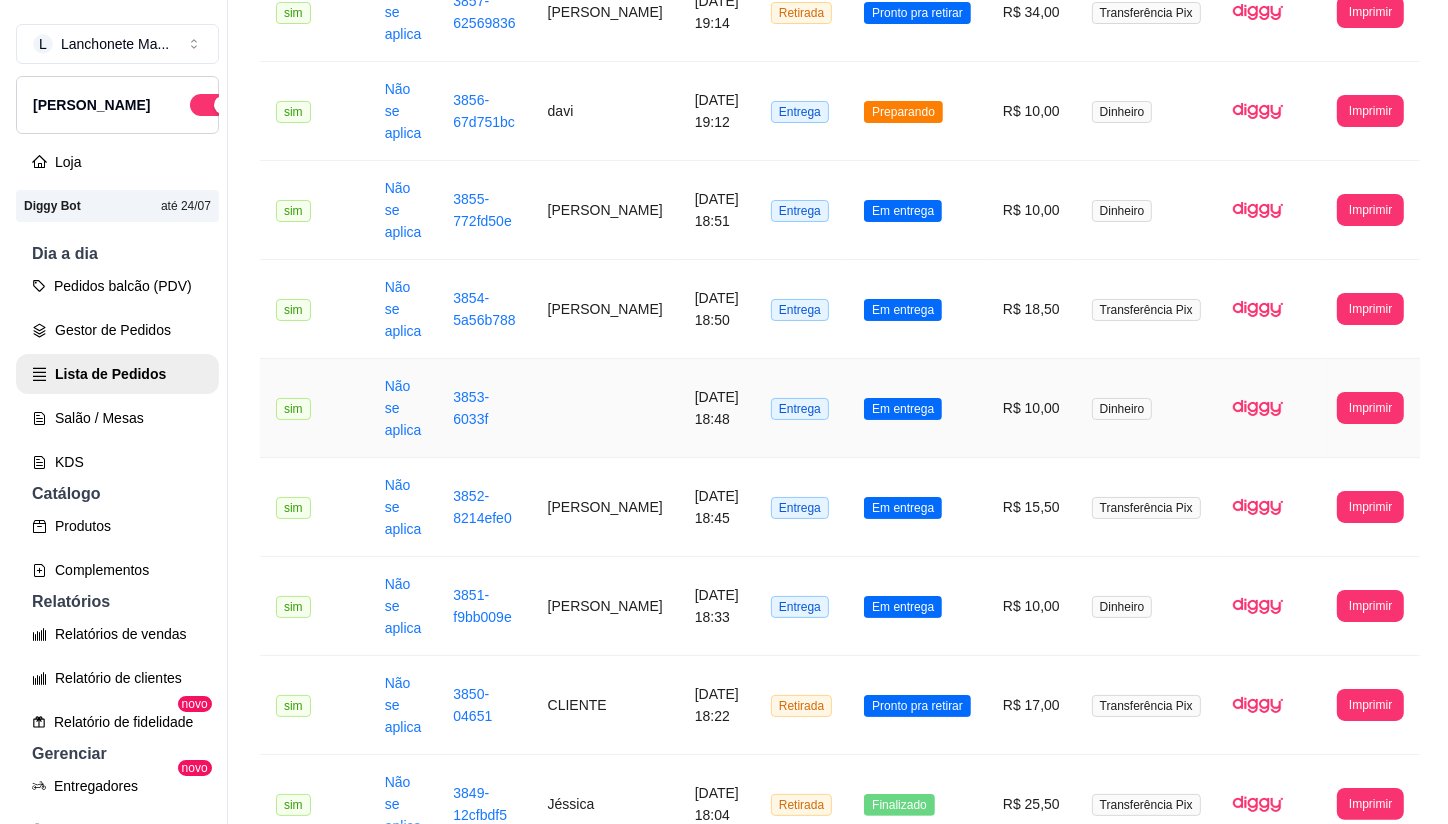 scroll, scrollTop: 333, scrollLeft: 0, axis: vertical 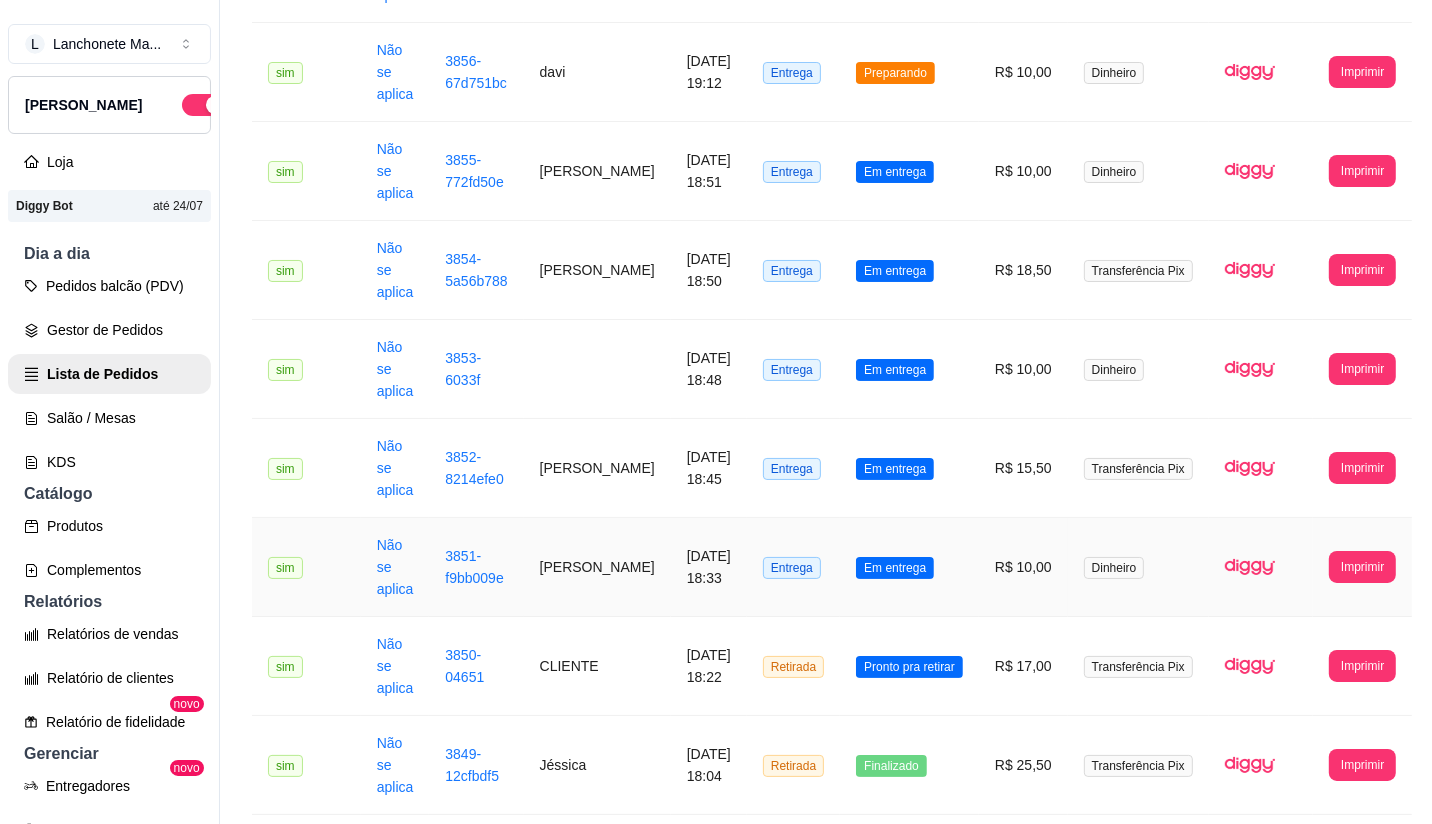 click on "R$ 10,00" at bounding box center (1023, 567) 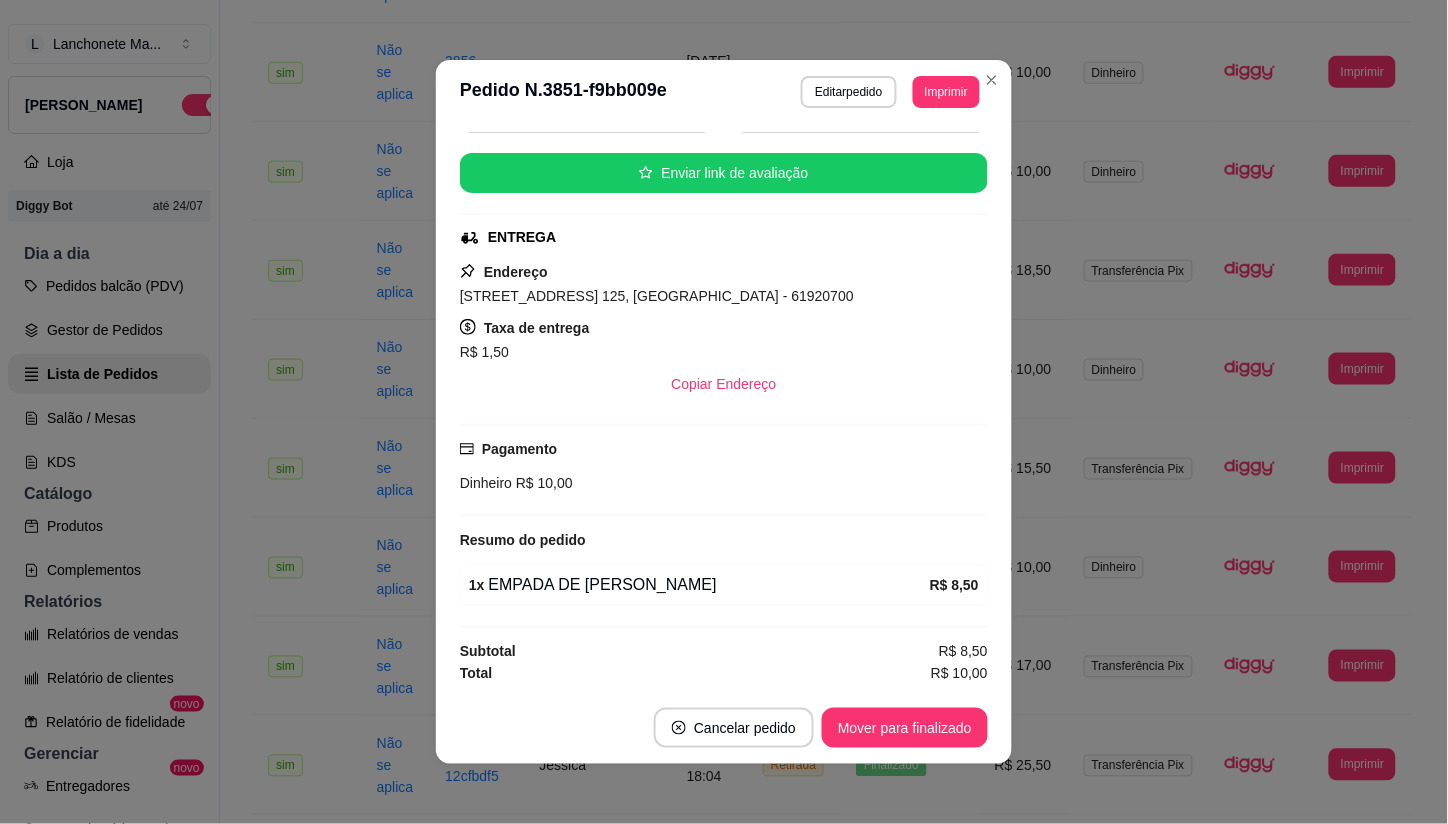 scroll, scrollTop: 227, scrollLeft: 0, axis: vertical 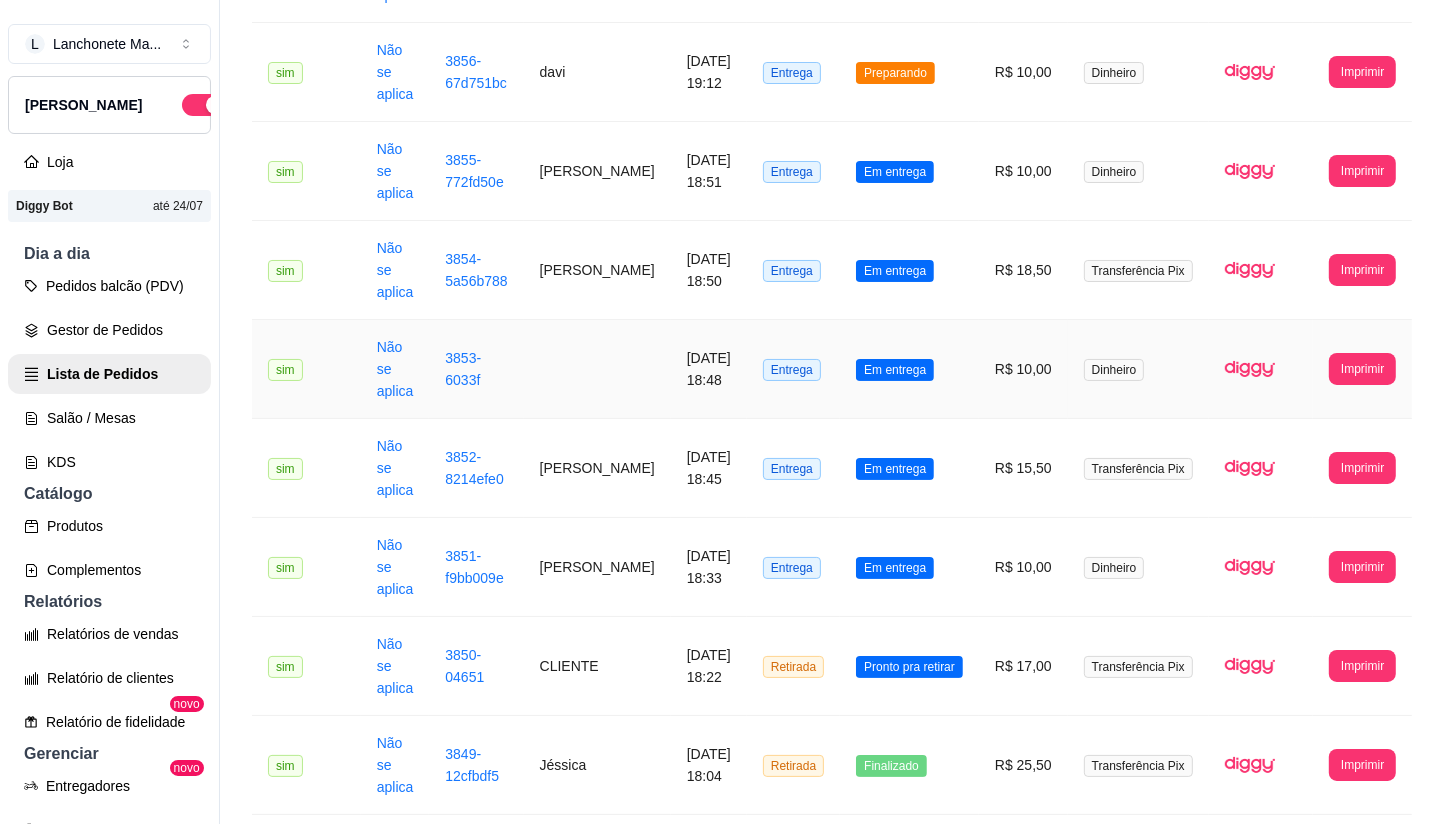 click on "R$ 10,00" at bounding box center (1023, 369) 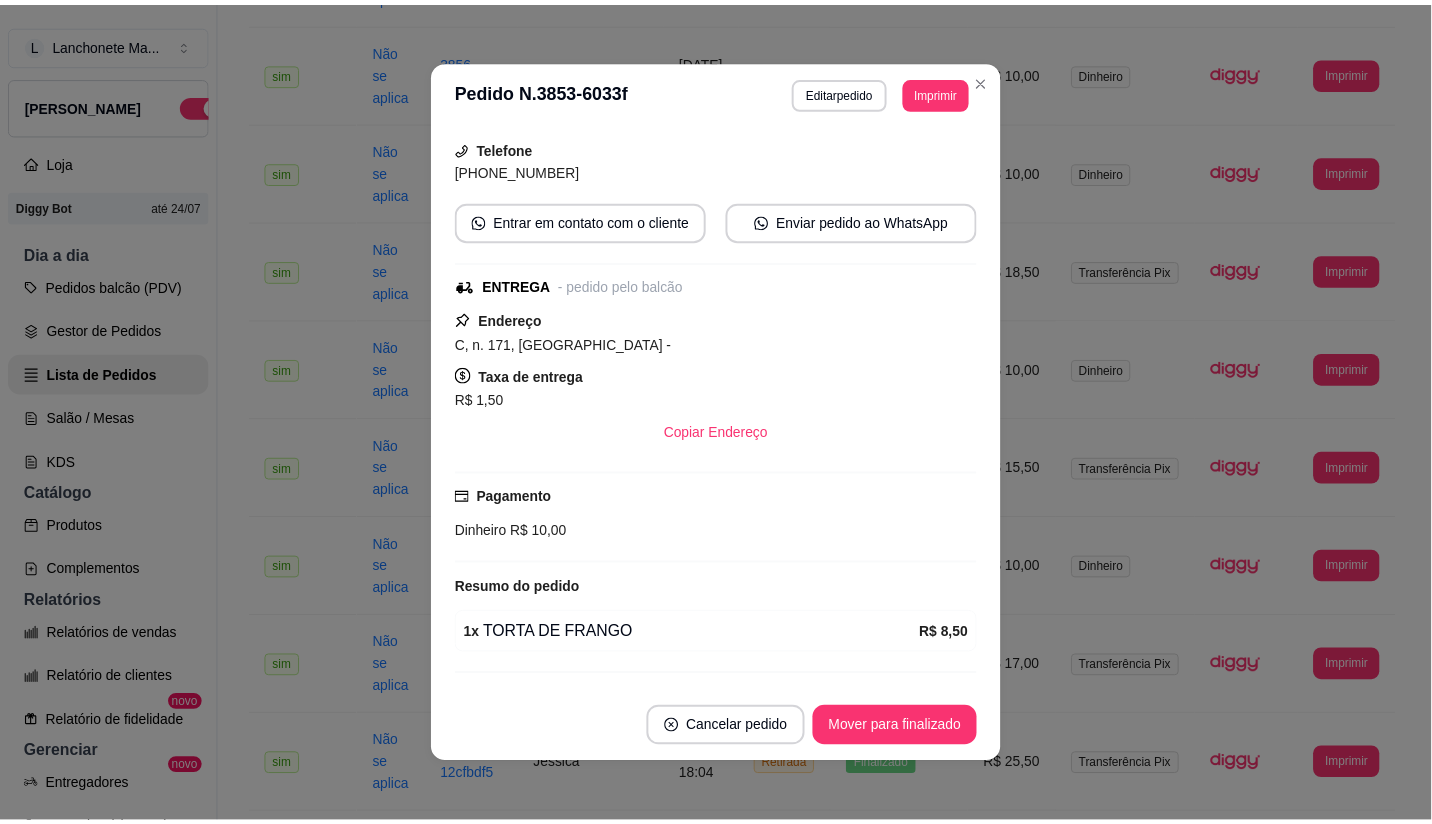 scroll, scrollTop: 167, scrollLeft: 0, axis: vertical 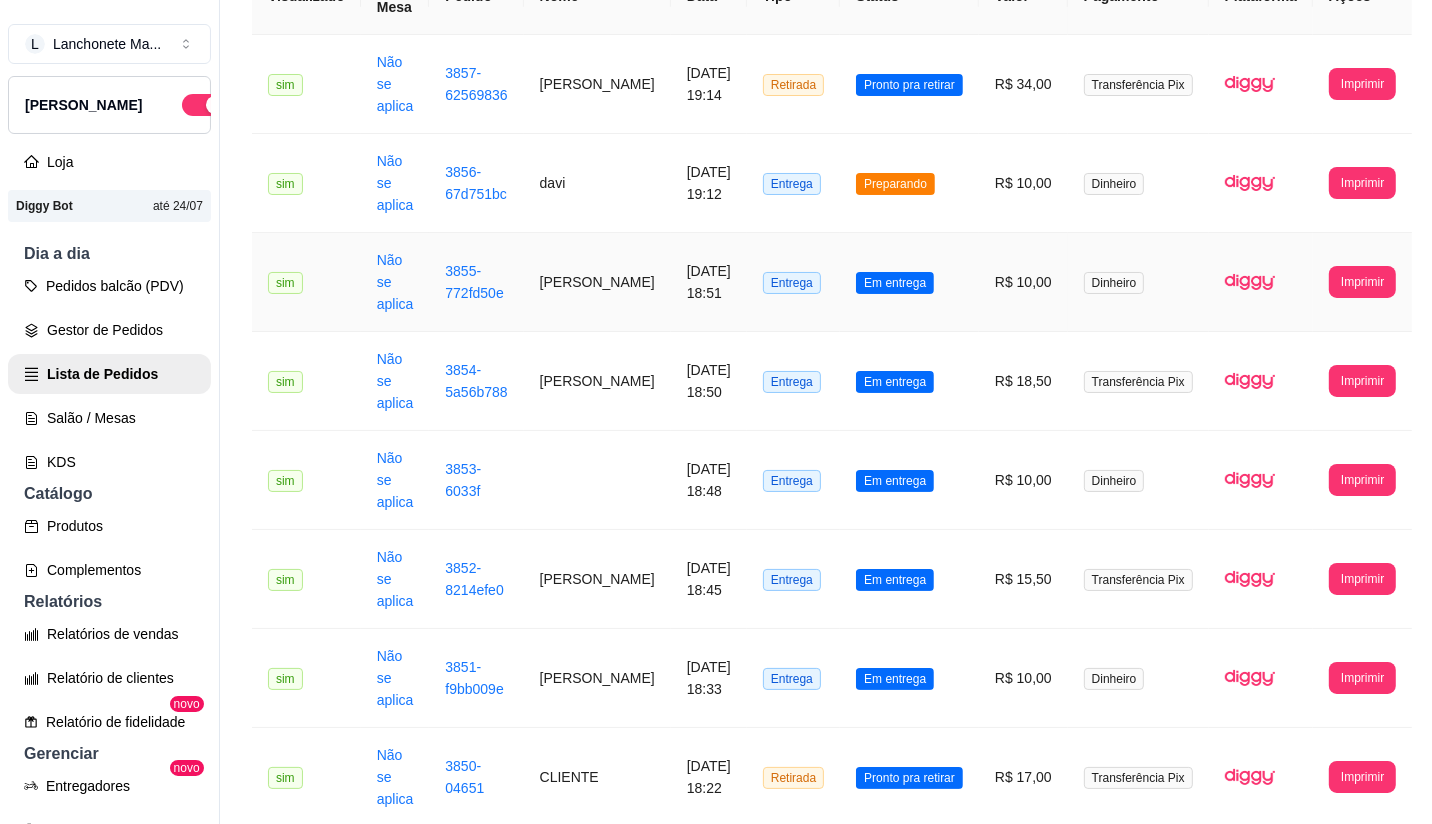 click on "Em entrega" at bounding box center (909, 282) 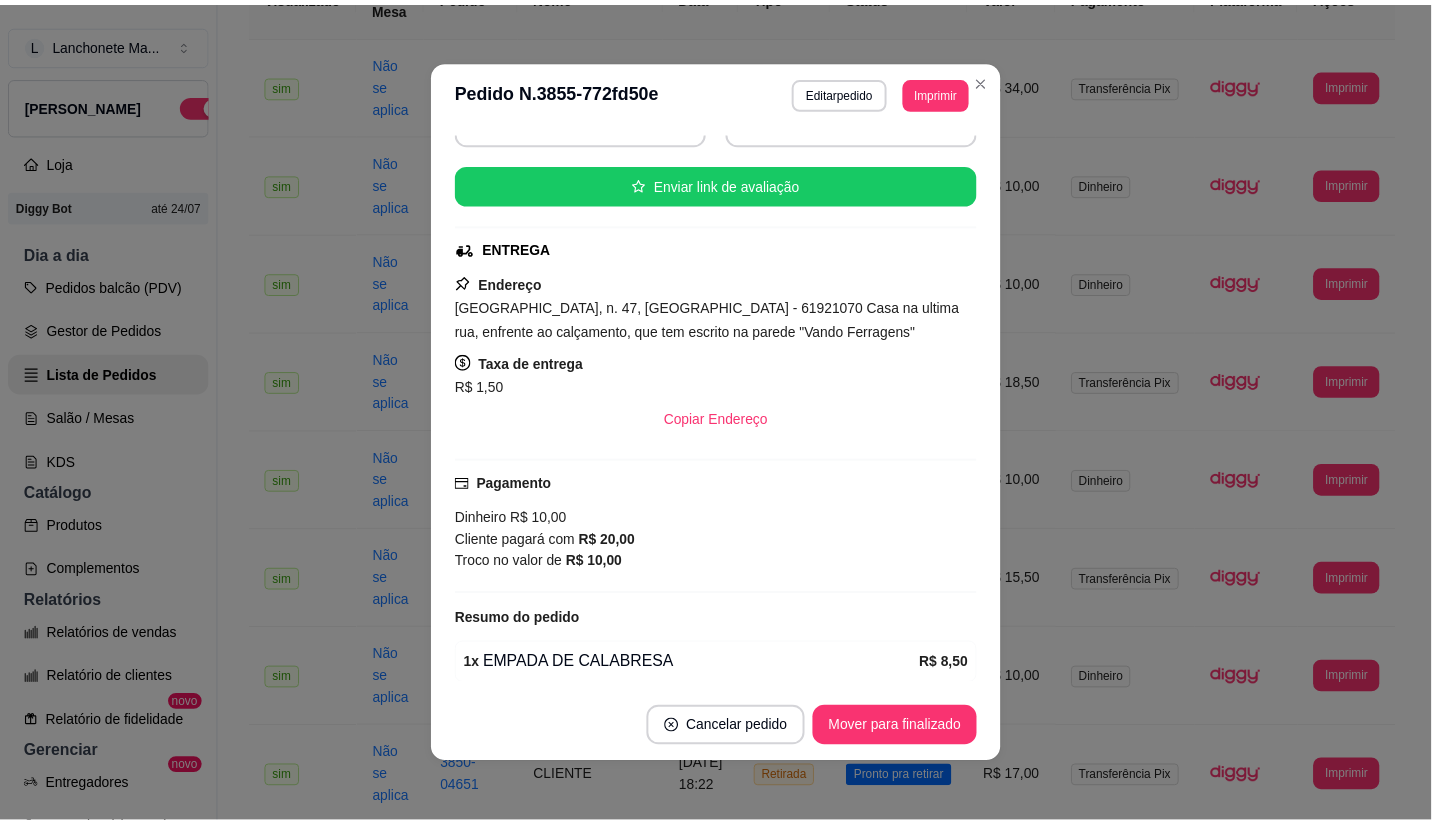 scroll, scrollTop: 0, scrollLeft: 0, axis: both 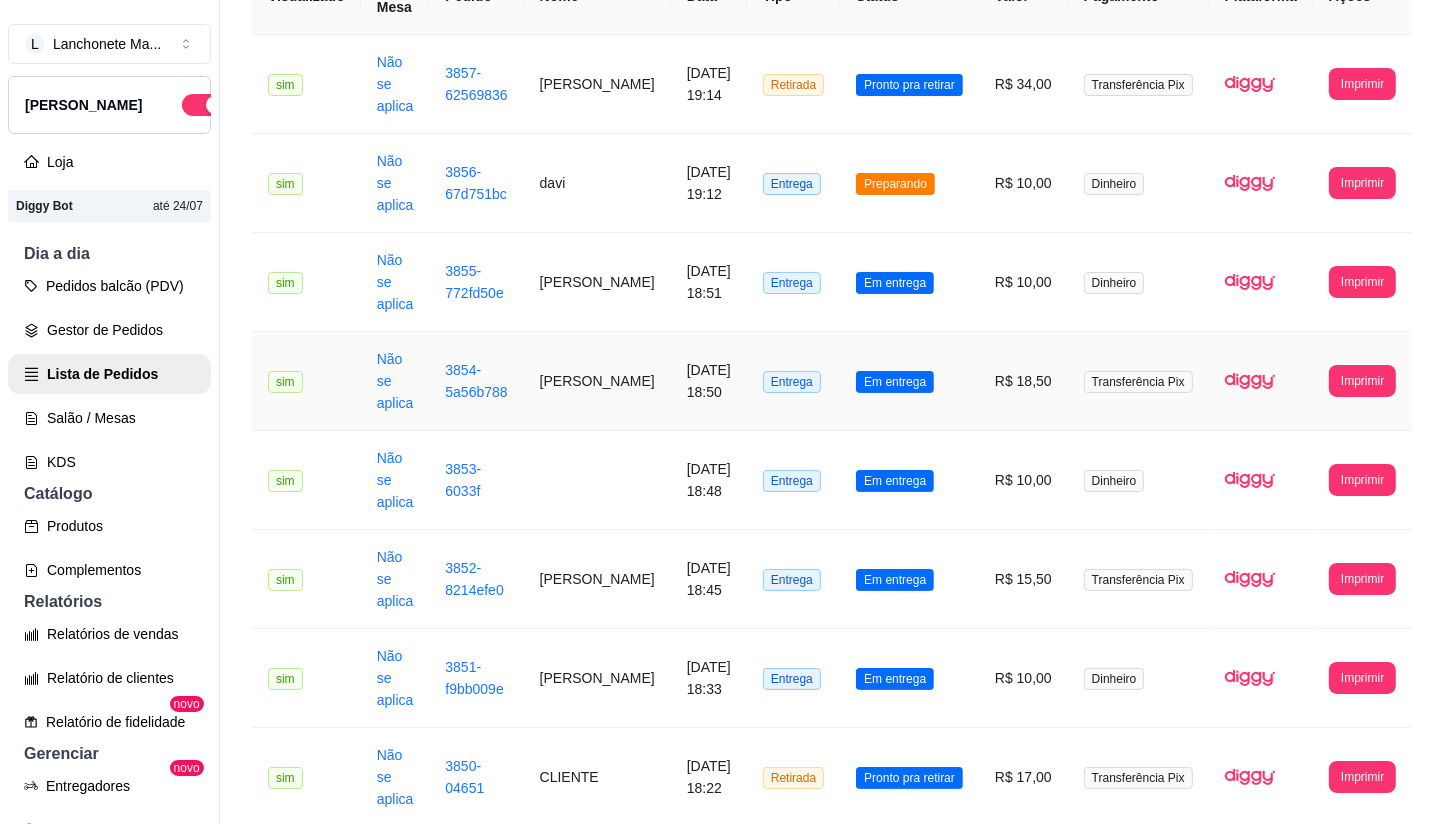 click on "Em entrega" at bounding box center [895, 382] 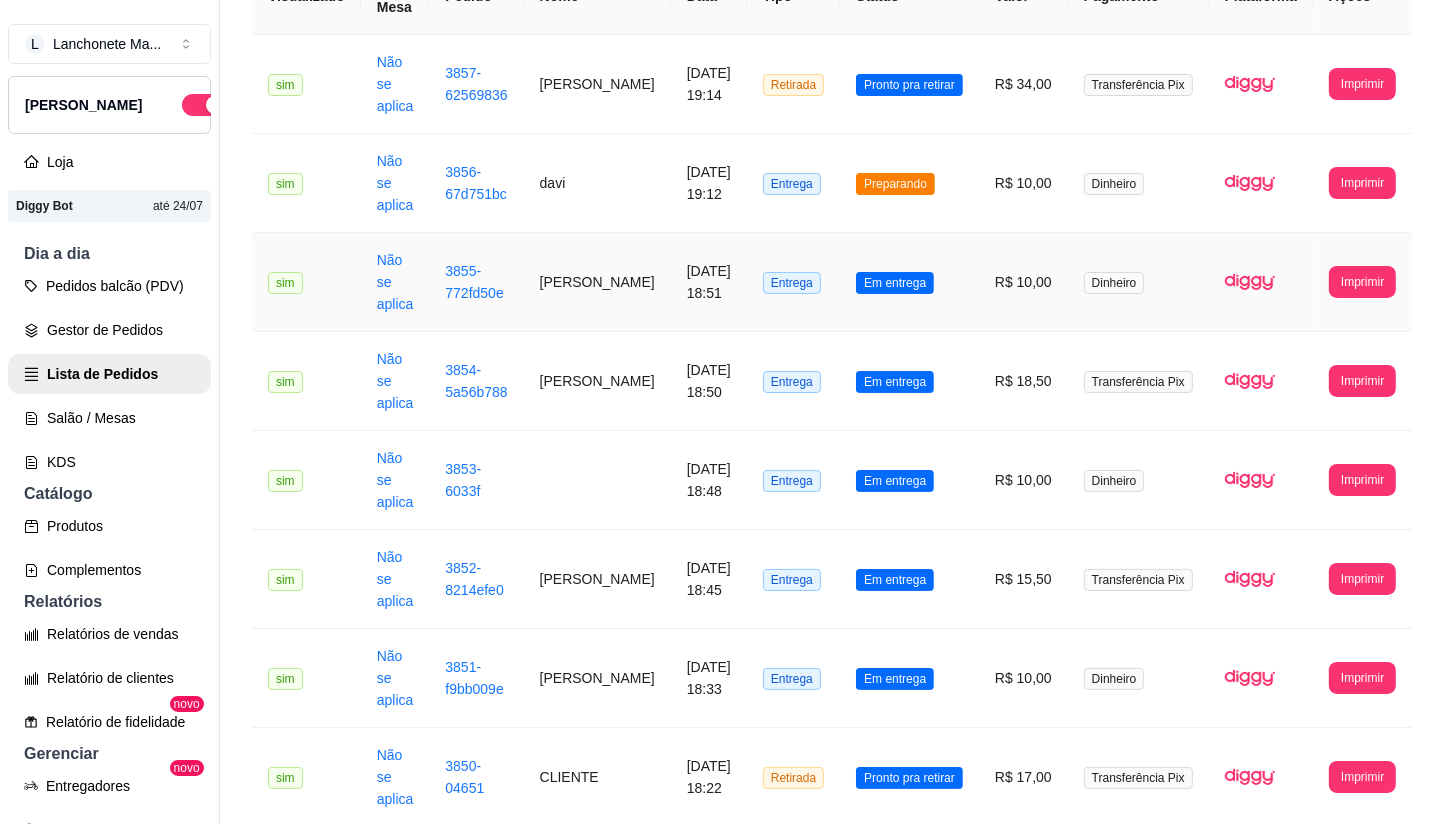 click on "Em entrega" at bounding box center [895, 283] 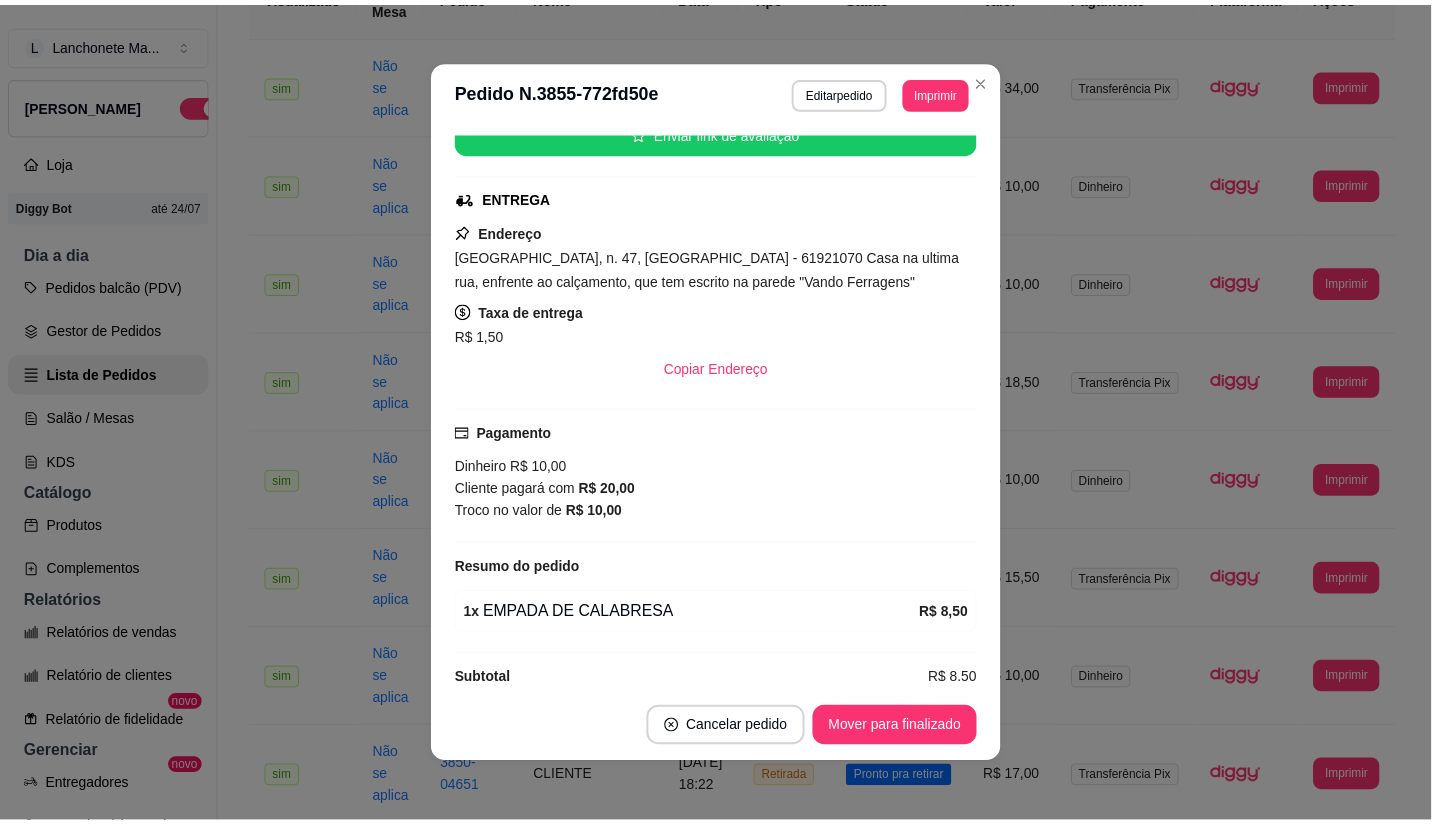 scroll, scrollTop: 295, scrollLeft: 0, axis: vertical 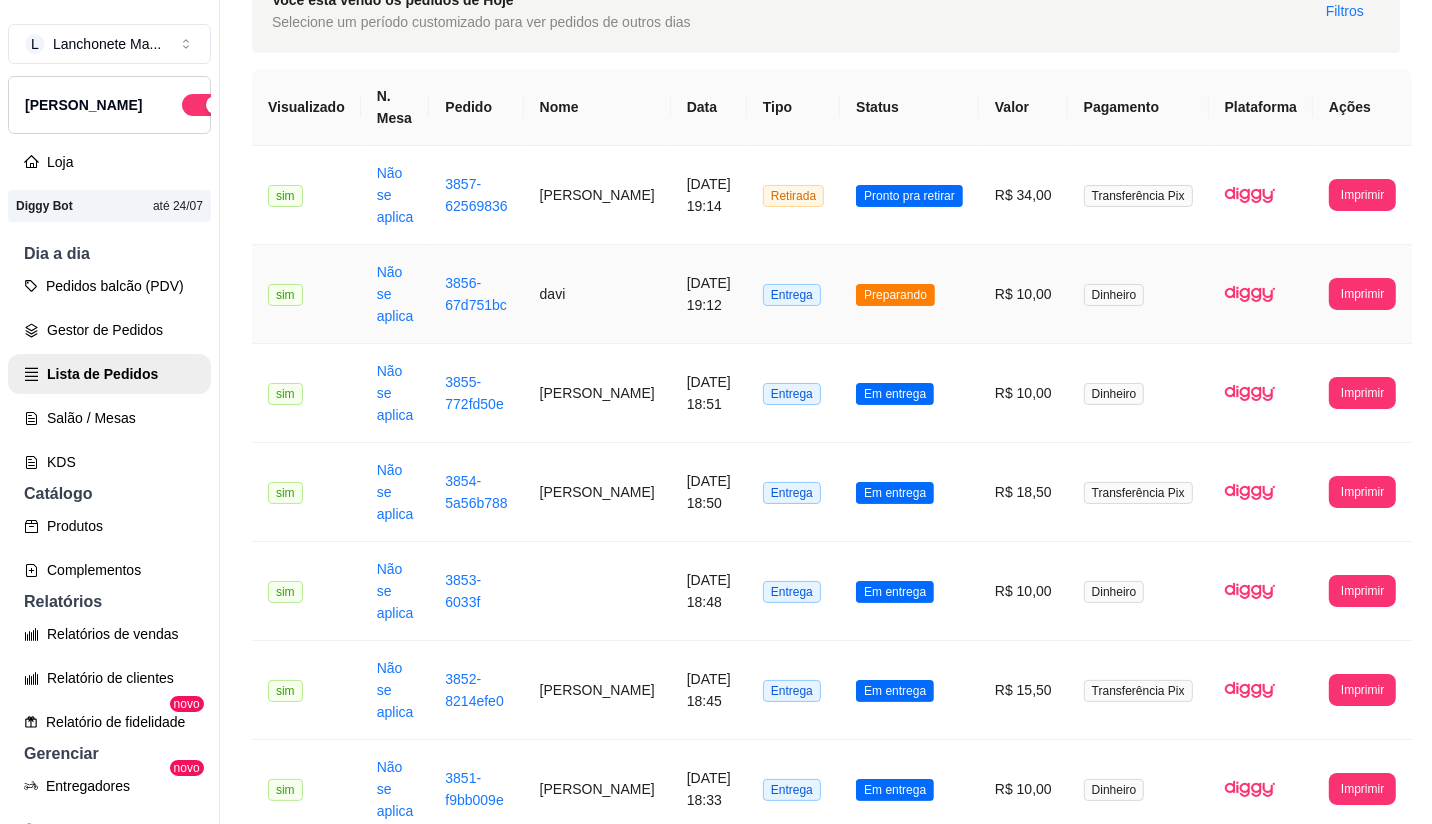 click on "Preparando" at bounding box center [895, 295] 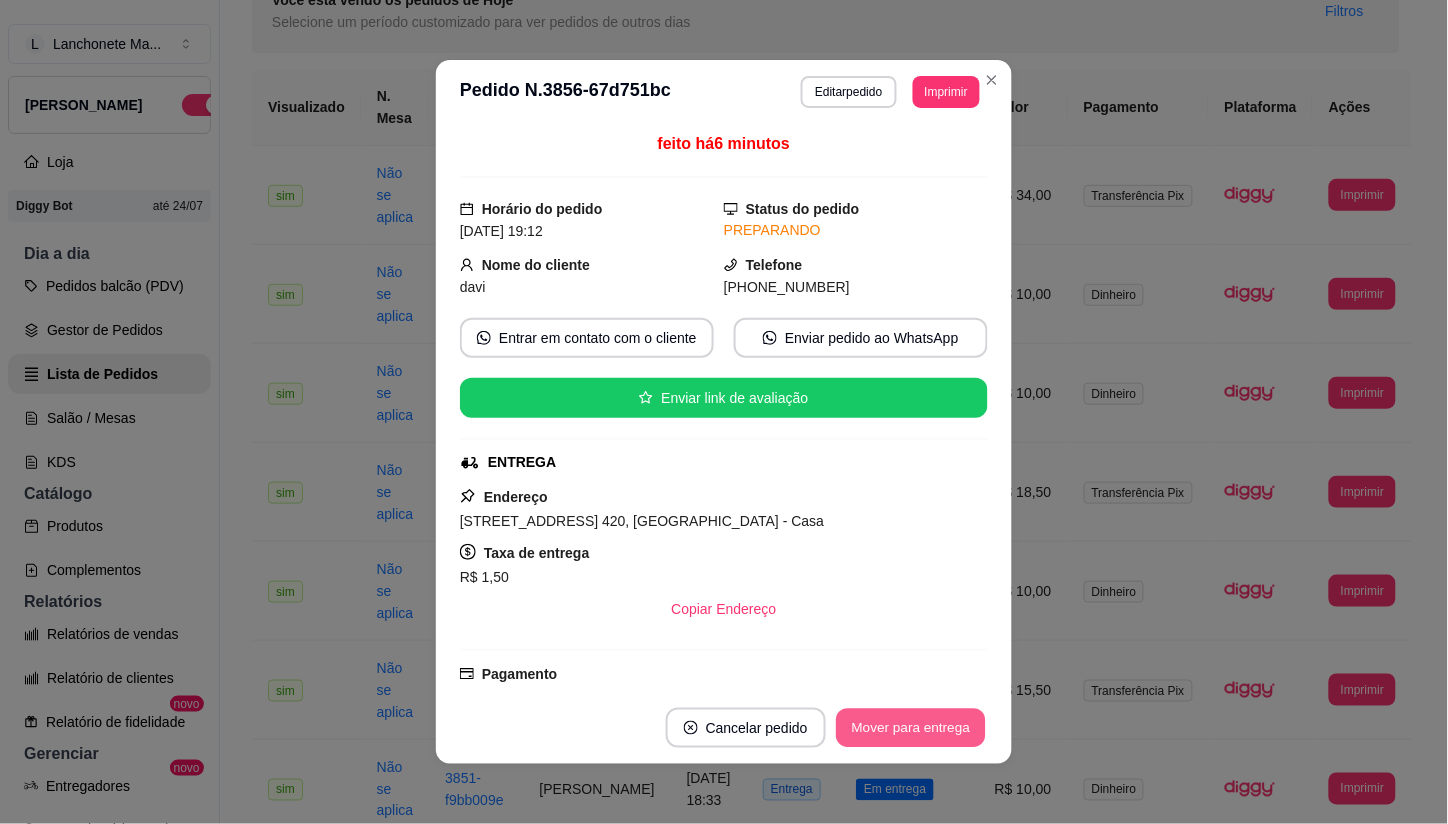 click on "Mover para entrega" at bounding box center (911, 728) 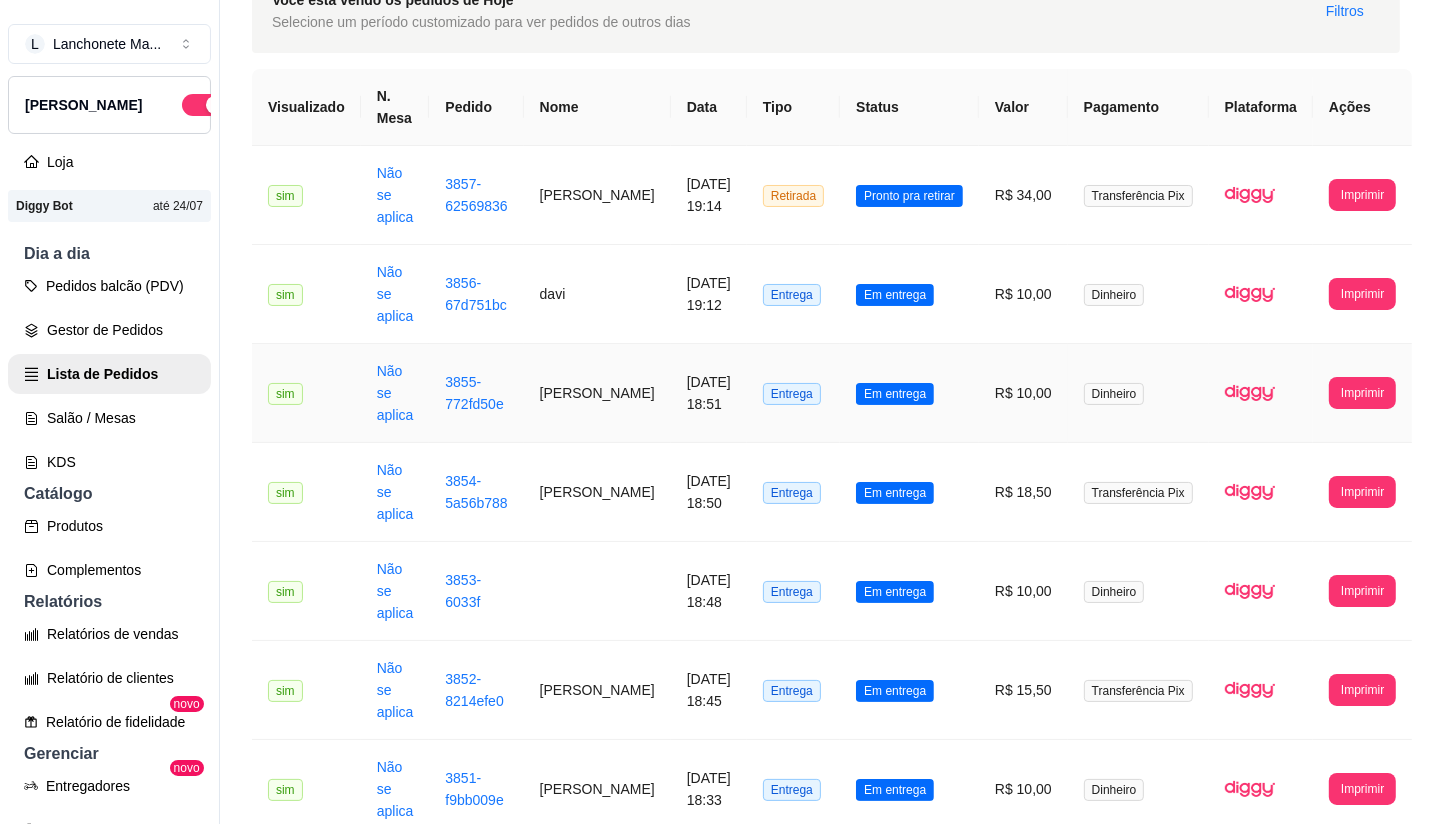 click on "Em entrega" at bounding box center [909, 393] 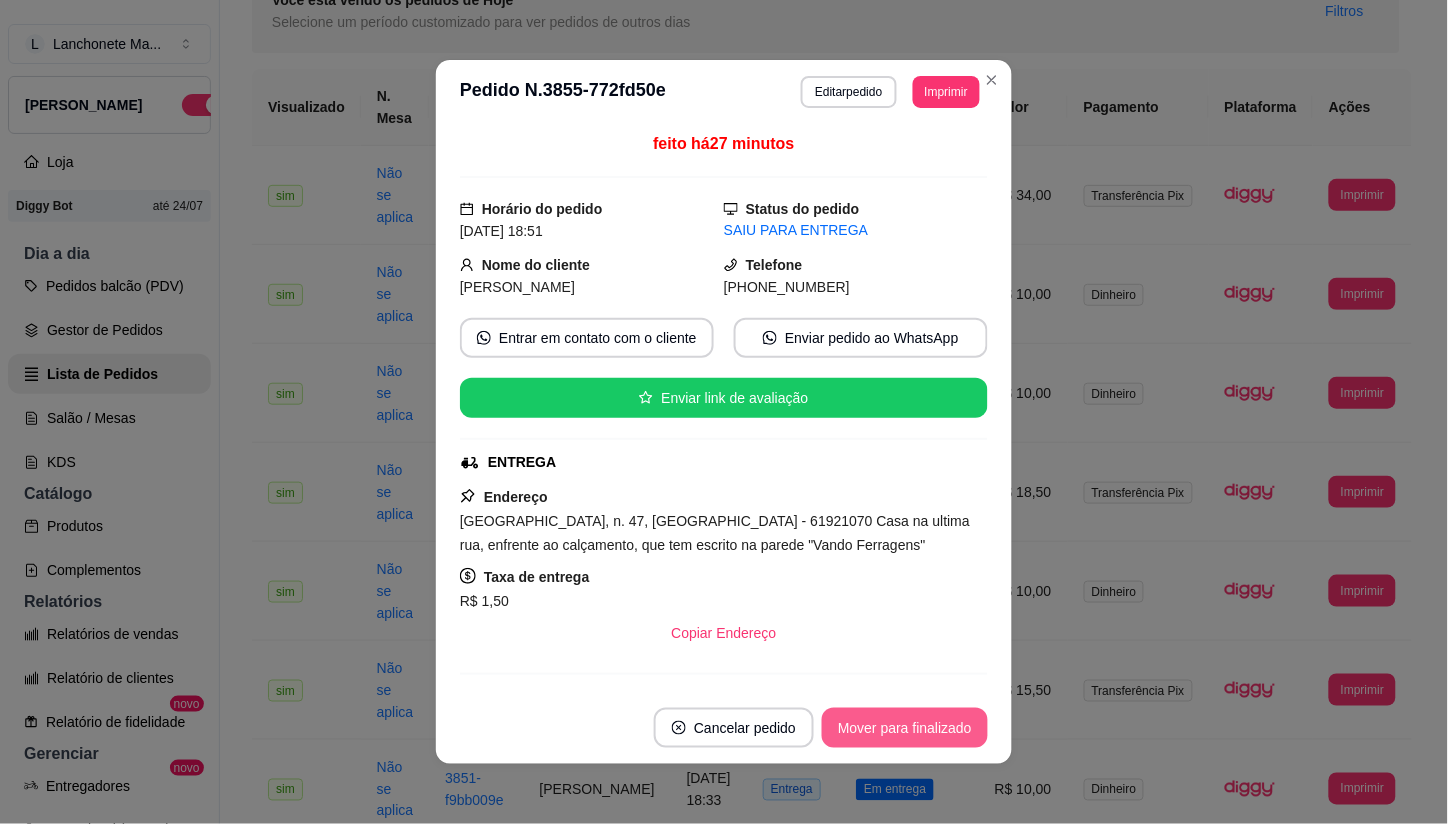 click on "Mover para finalizado" at bounding box center [905, 728] 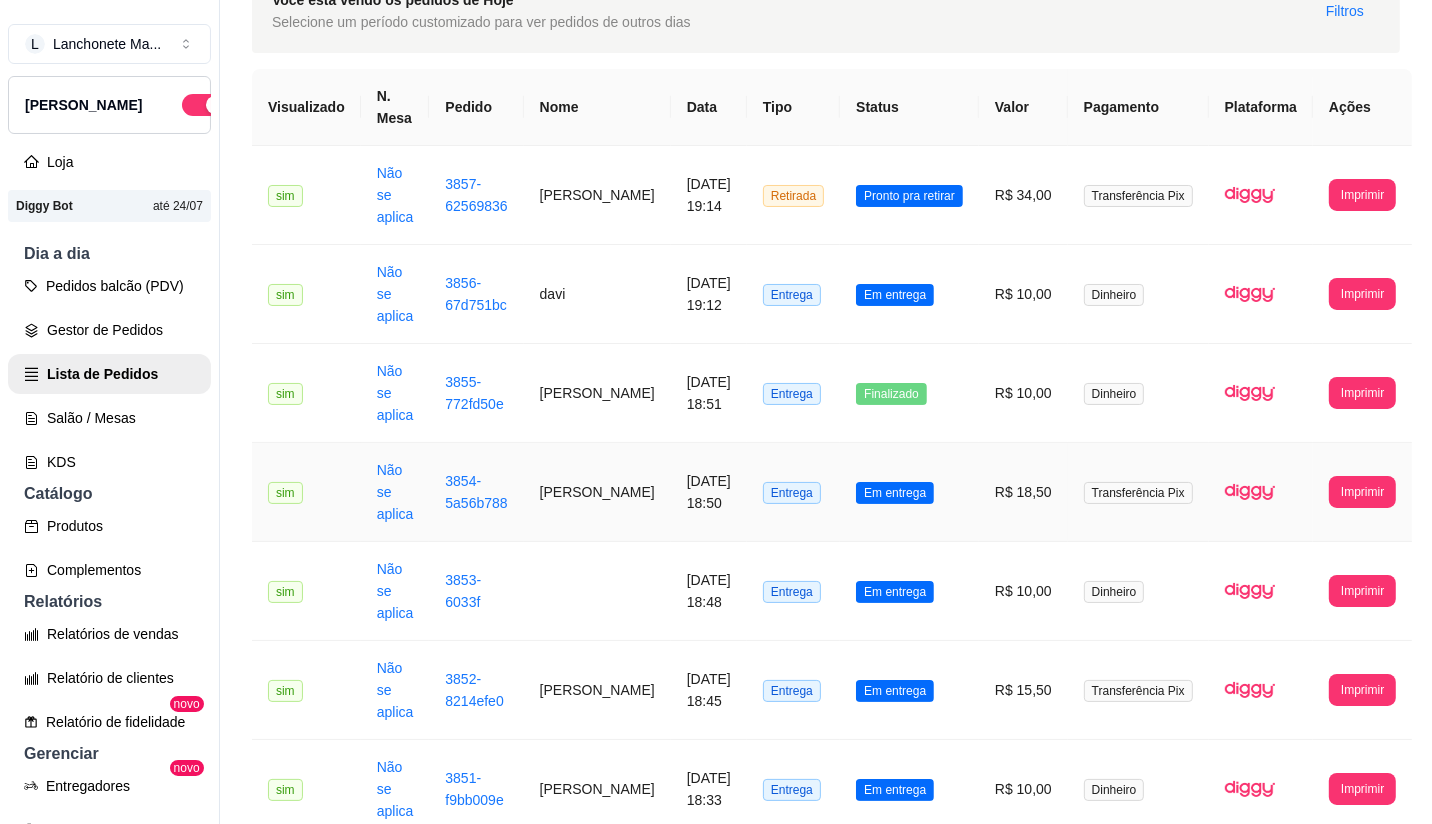 click on "Em entrega" at bounding box center [895, 493] 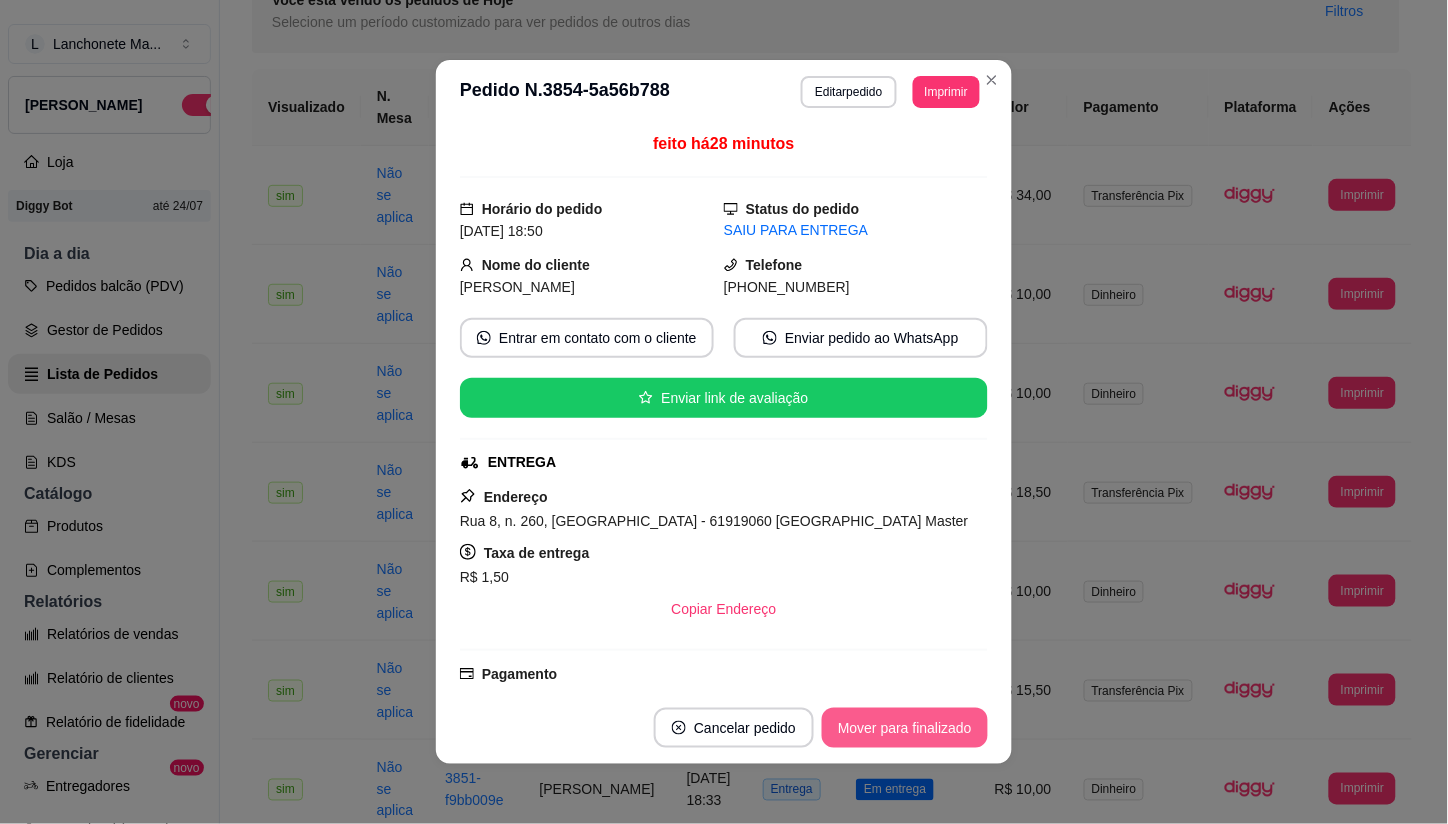click on "Mover para finalizado" at bounding box center (905, 728) 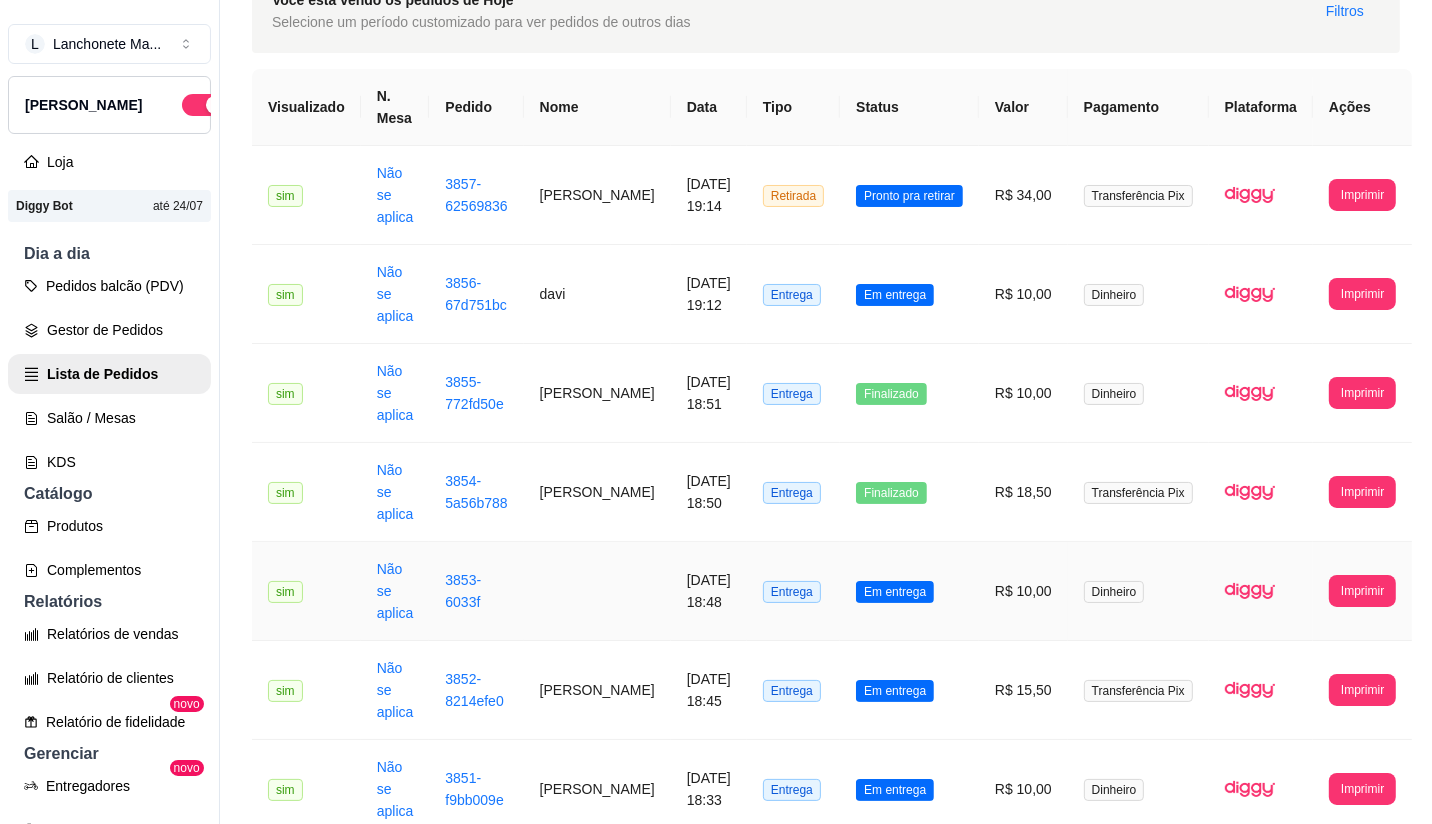 click on "Em entrega" at bounding box center (909, 591) 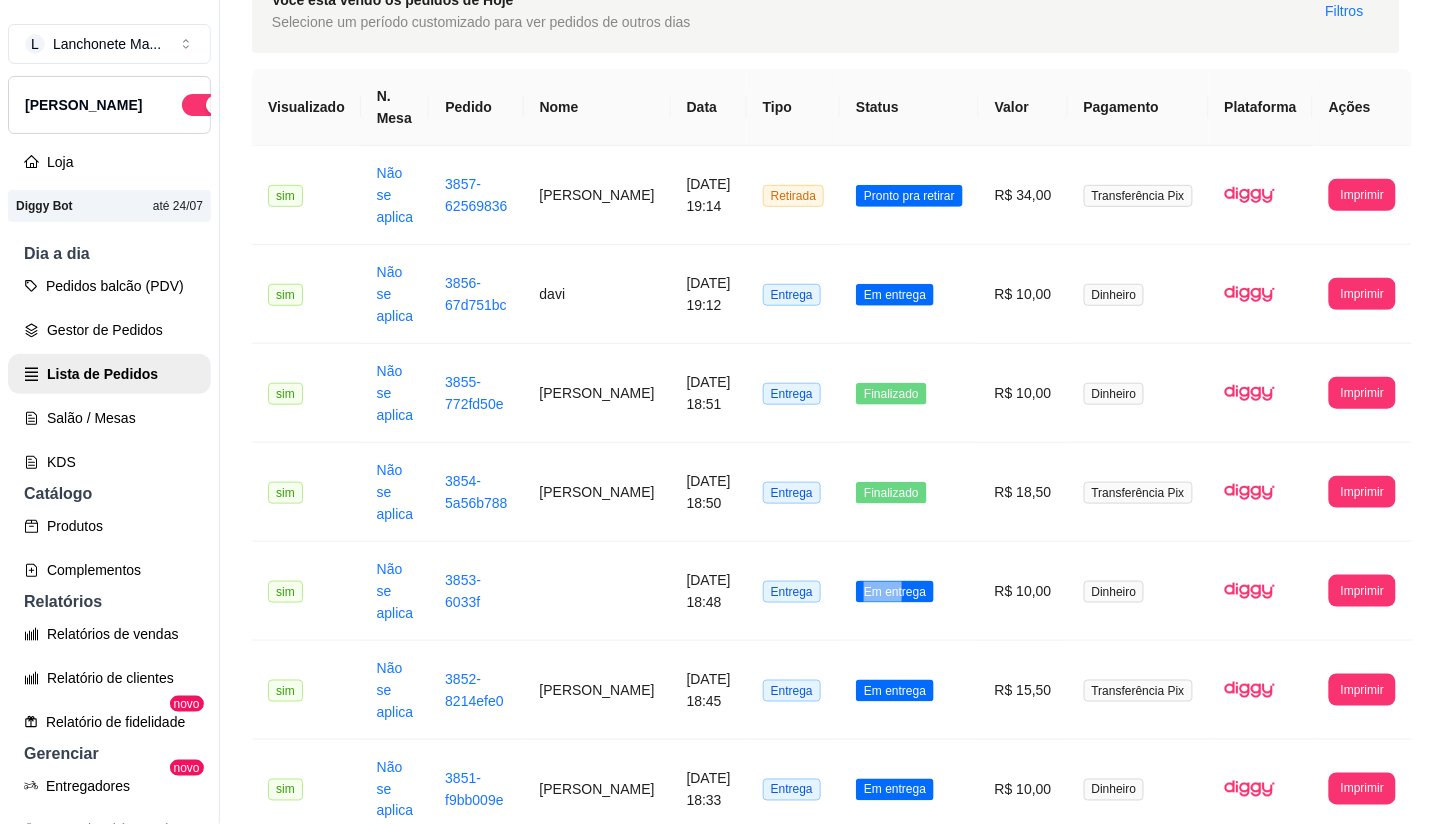 click on "Mover para finalizado" at bounding box center [905, 728] 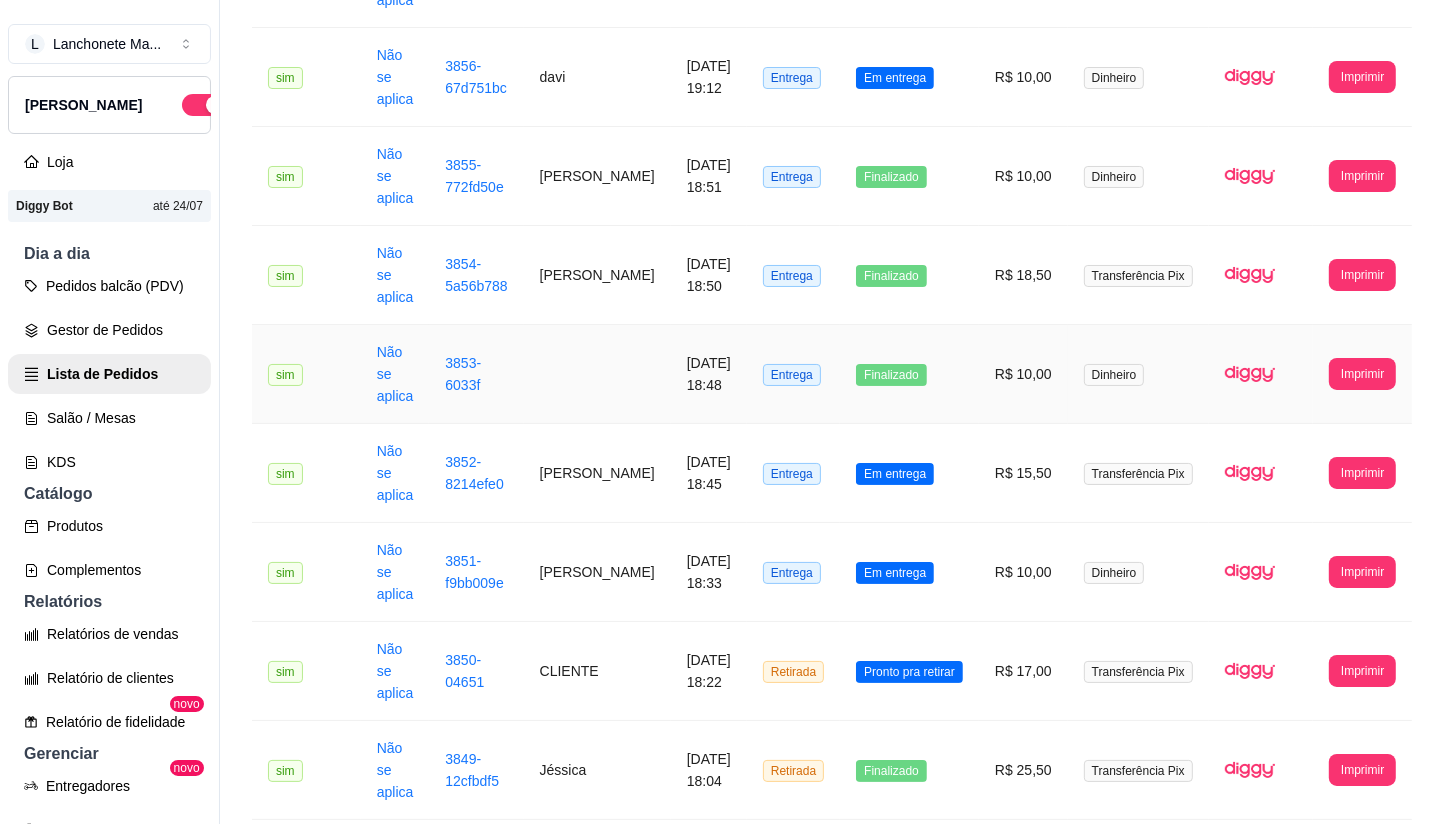scroll, scrollTop: 333, scrollLeft: 0, axis: vertical 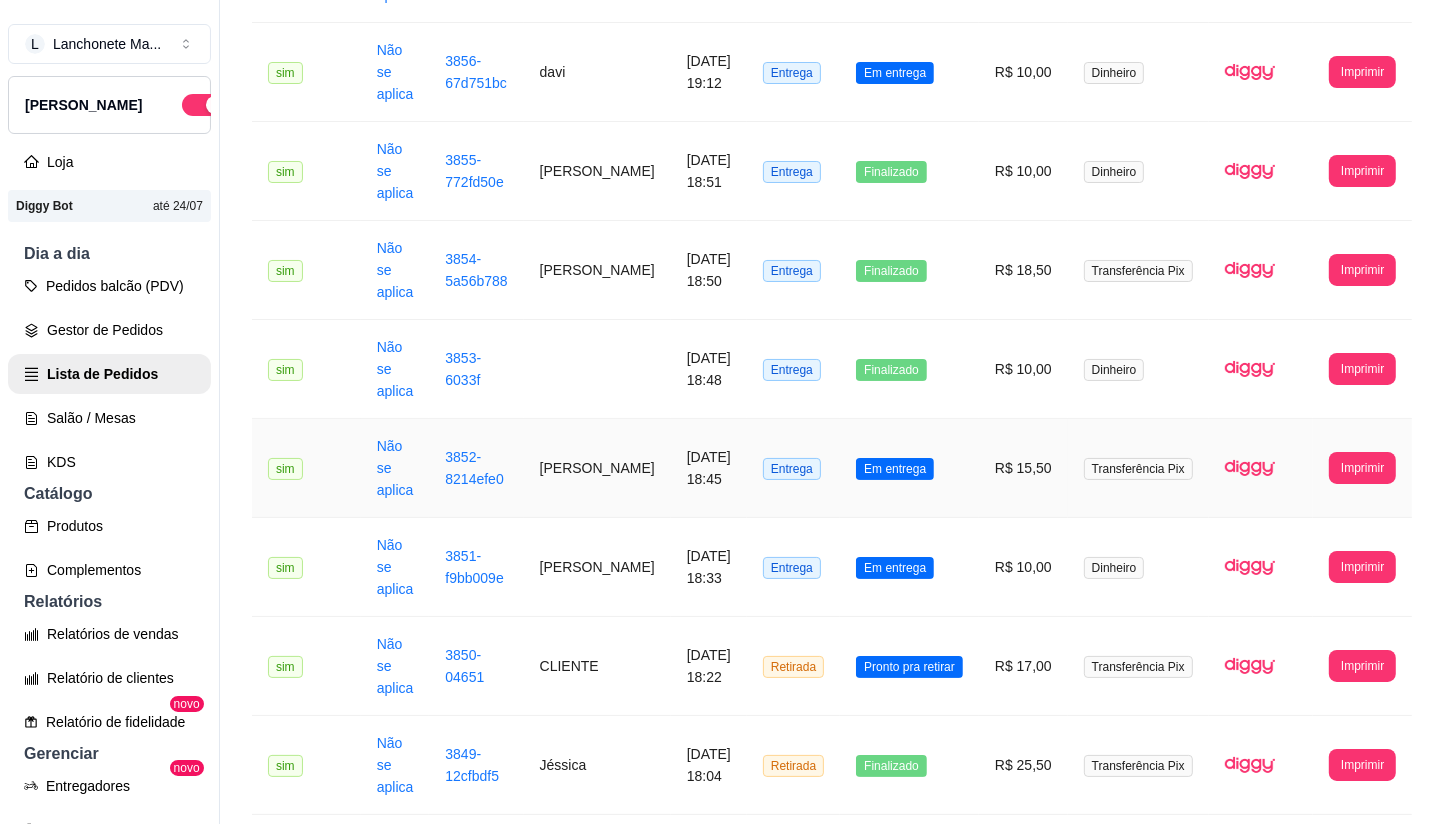 click on "Em entrega" at bounding box center (909, 468) 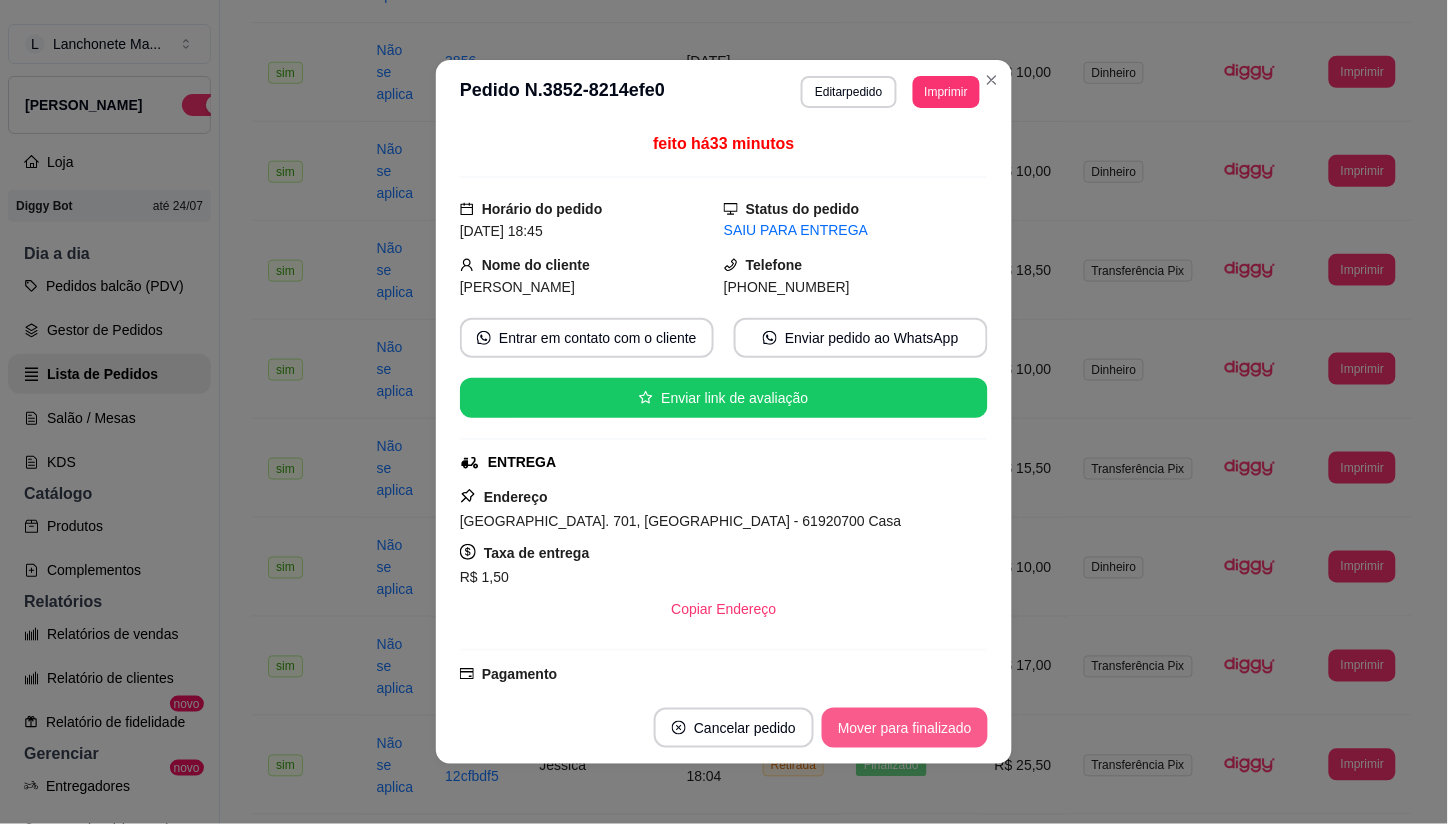 click on "Mover para finalizado" at bounding box center [905, 728] 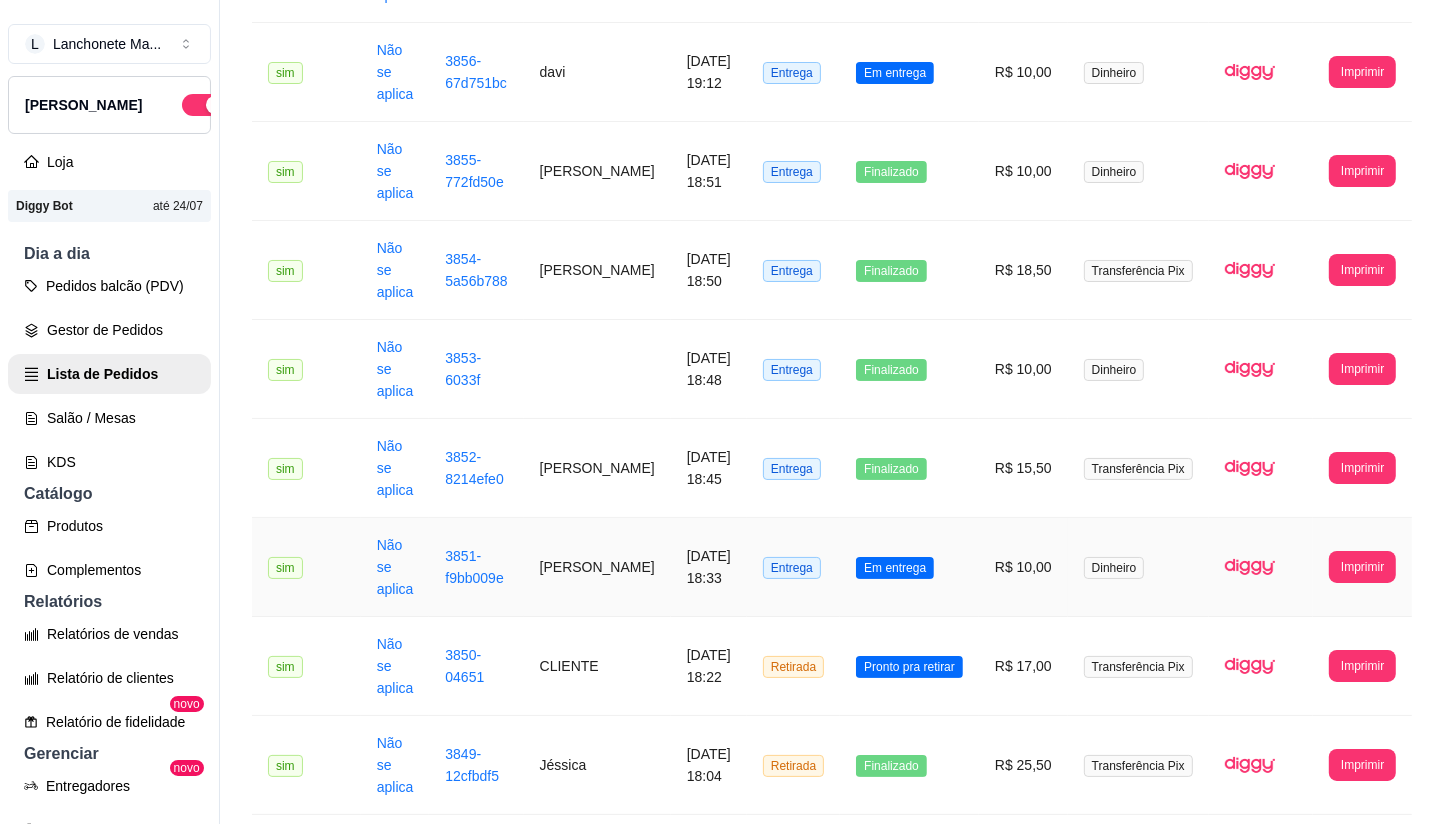 click on "Em entrega" at bounding box center (909, 567) 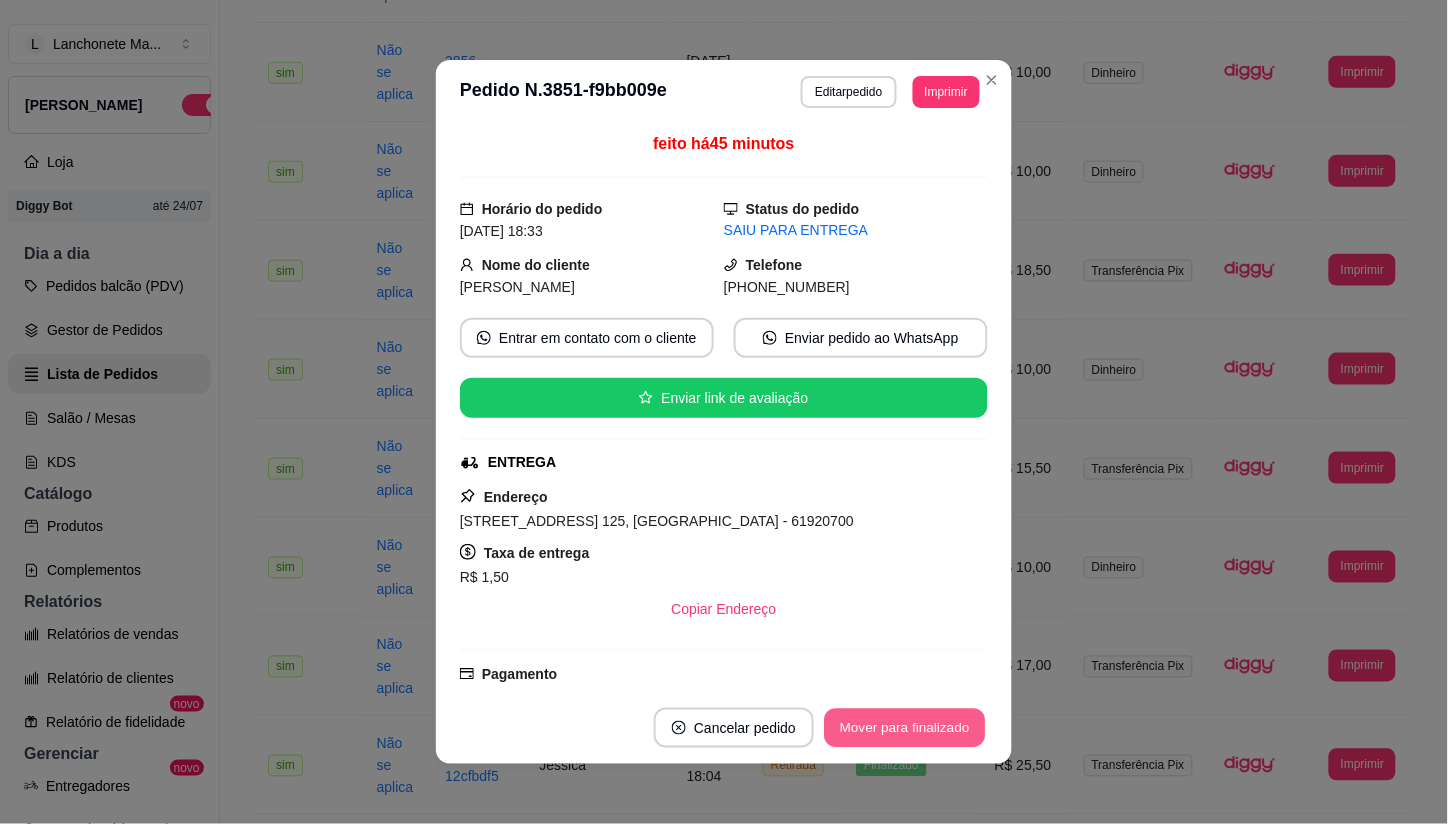 click on "Mover para finalizado" at bounding box center (905, 728) 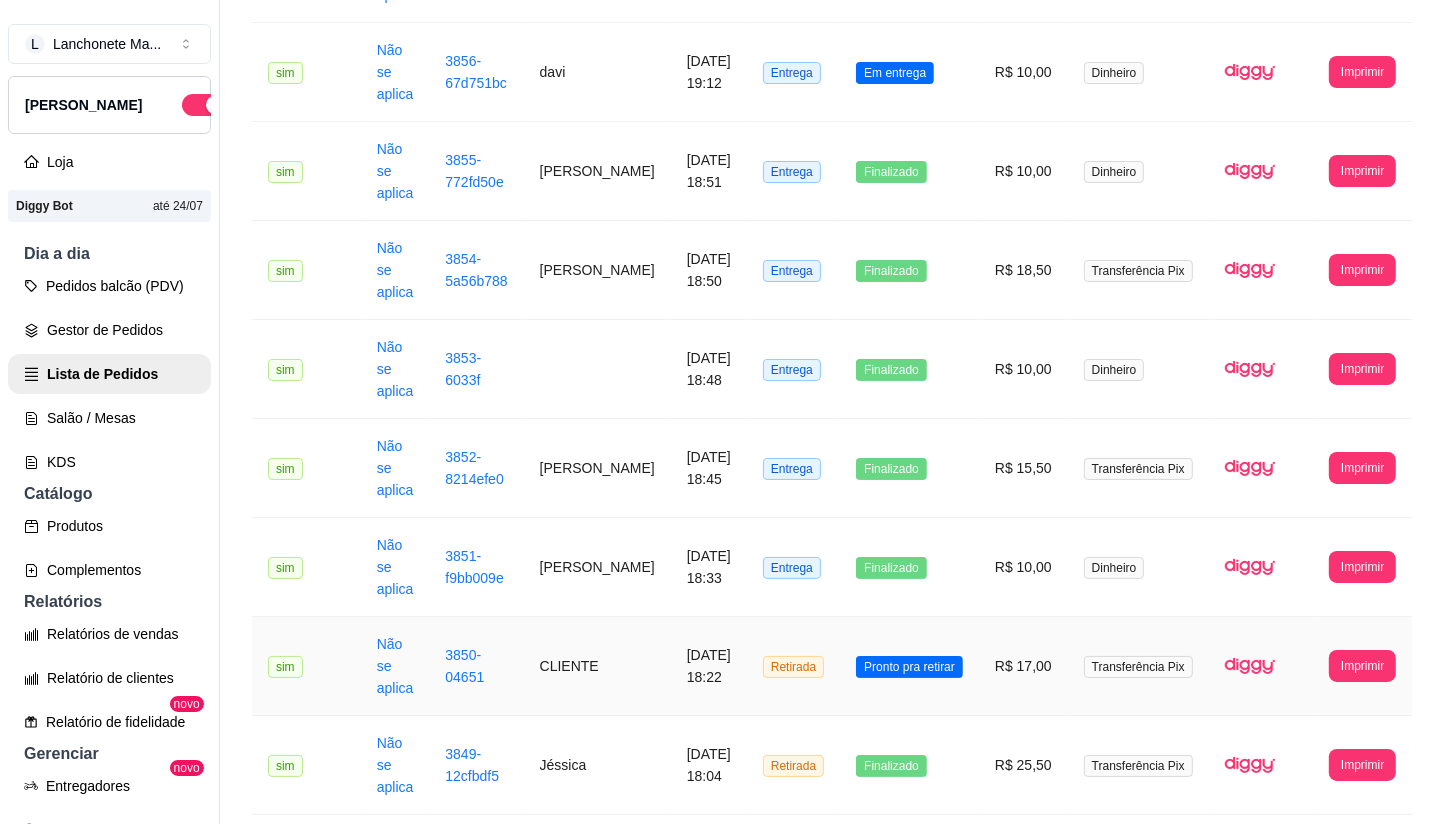 click on "Pronto pra retirar" at bounding box center [909, 666] 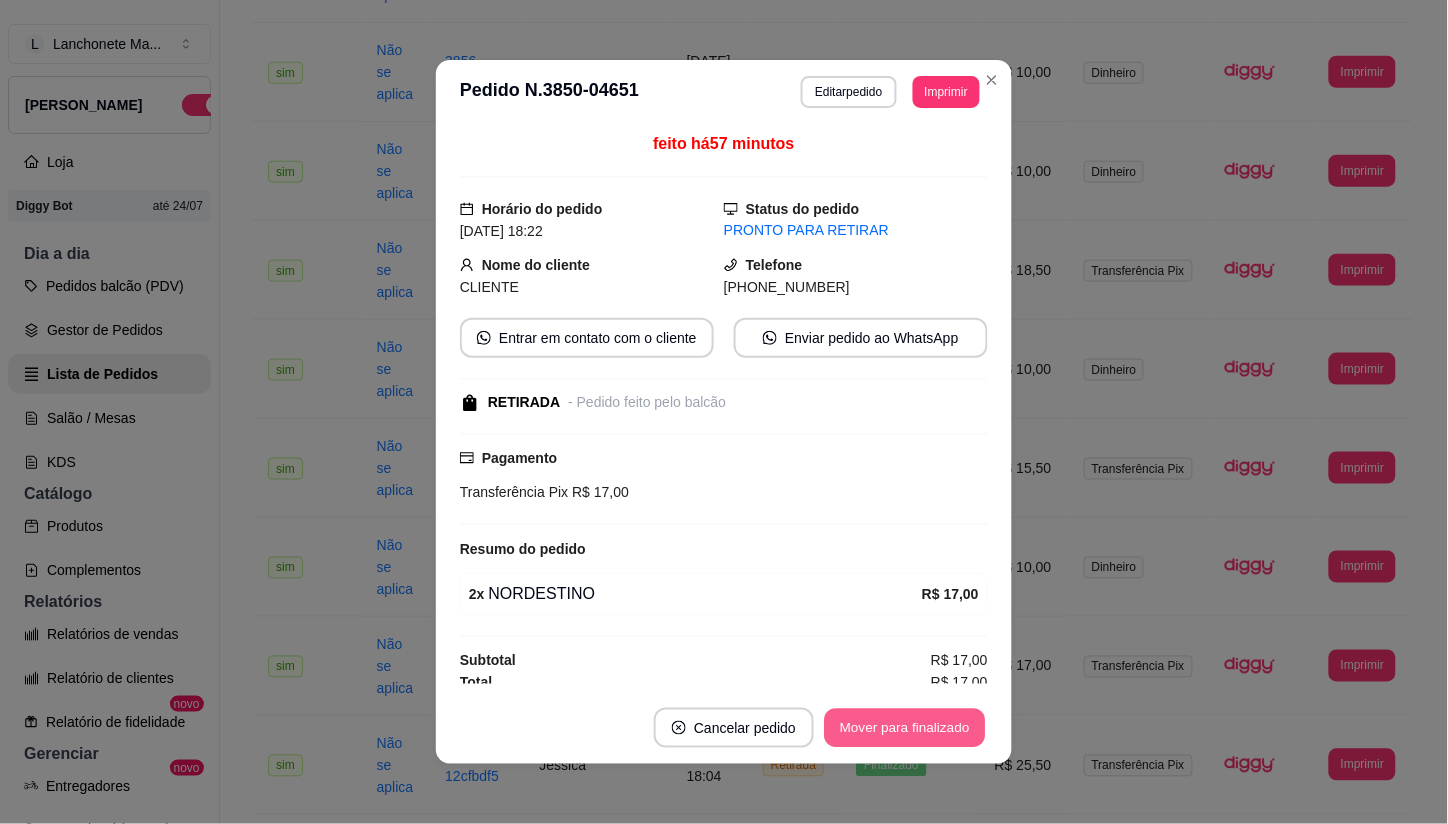 click on "Mover para finalizado" at bounding box center [905, 728] 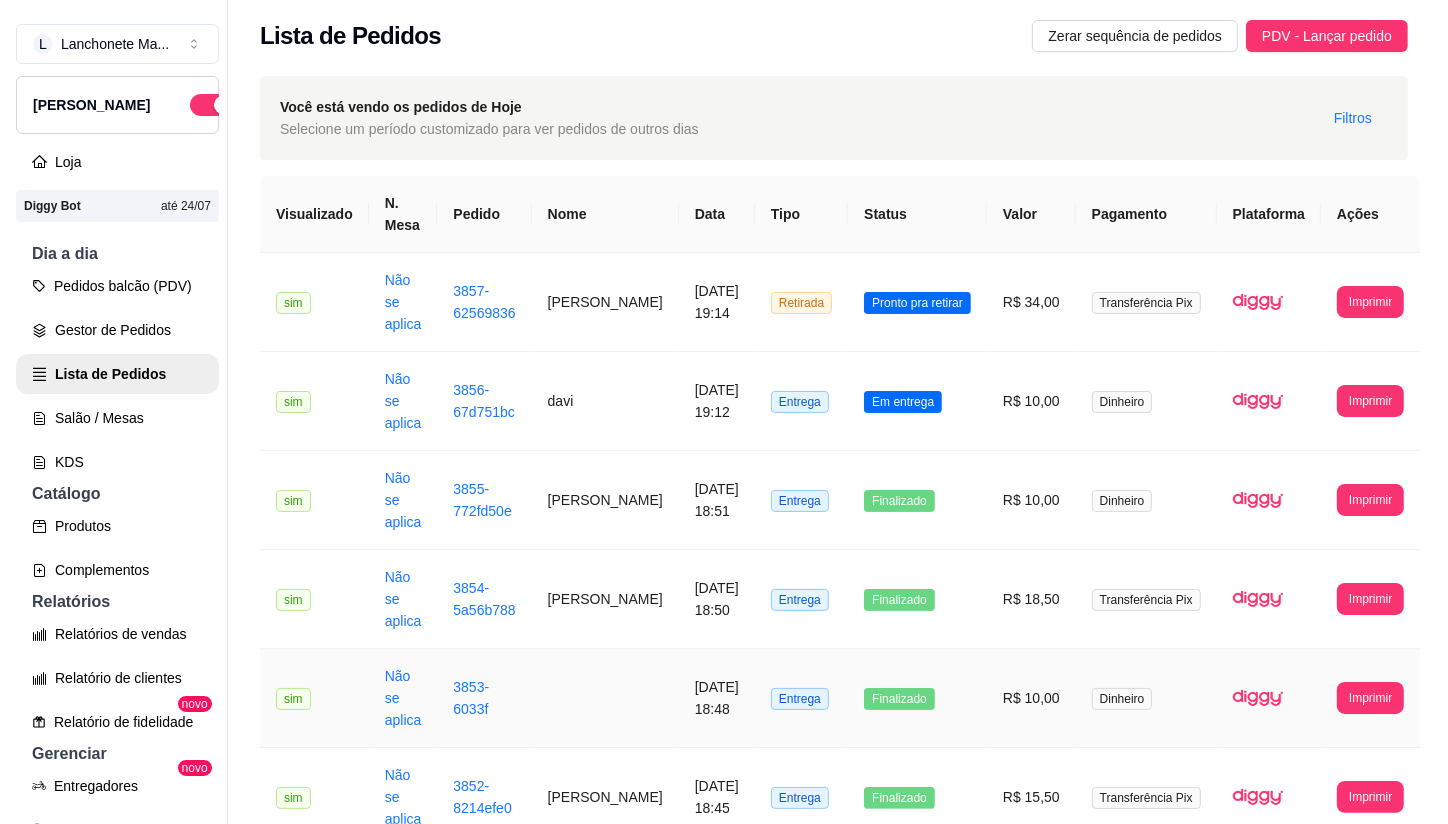 scroll, scrollTop: 0, scrollLeft: 0, axis: both 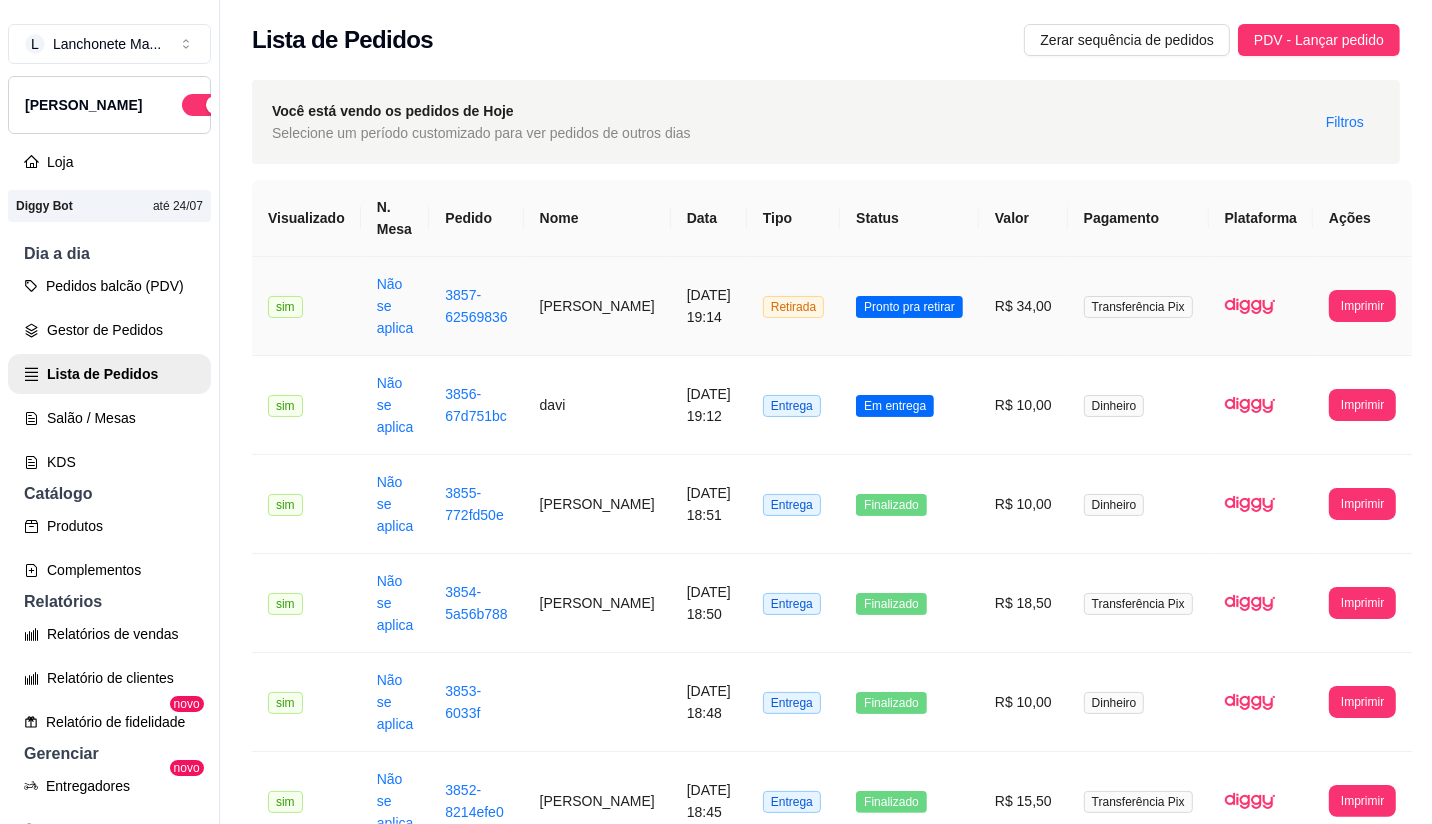 click on "Pronto pra retirar" at bounding box center (909, 306) 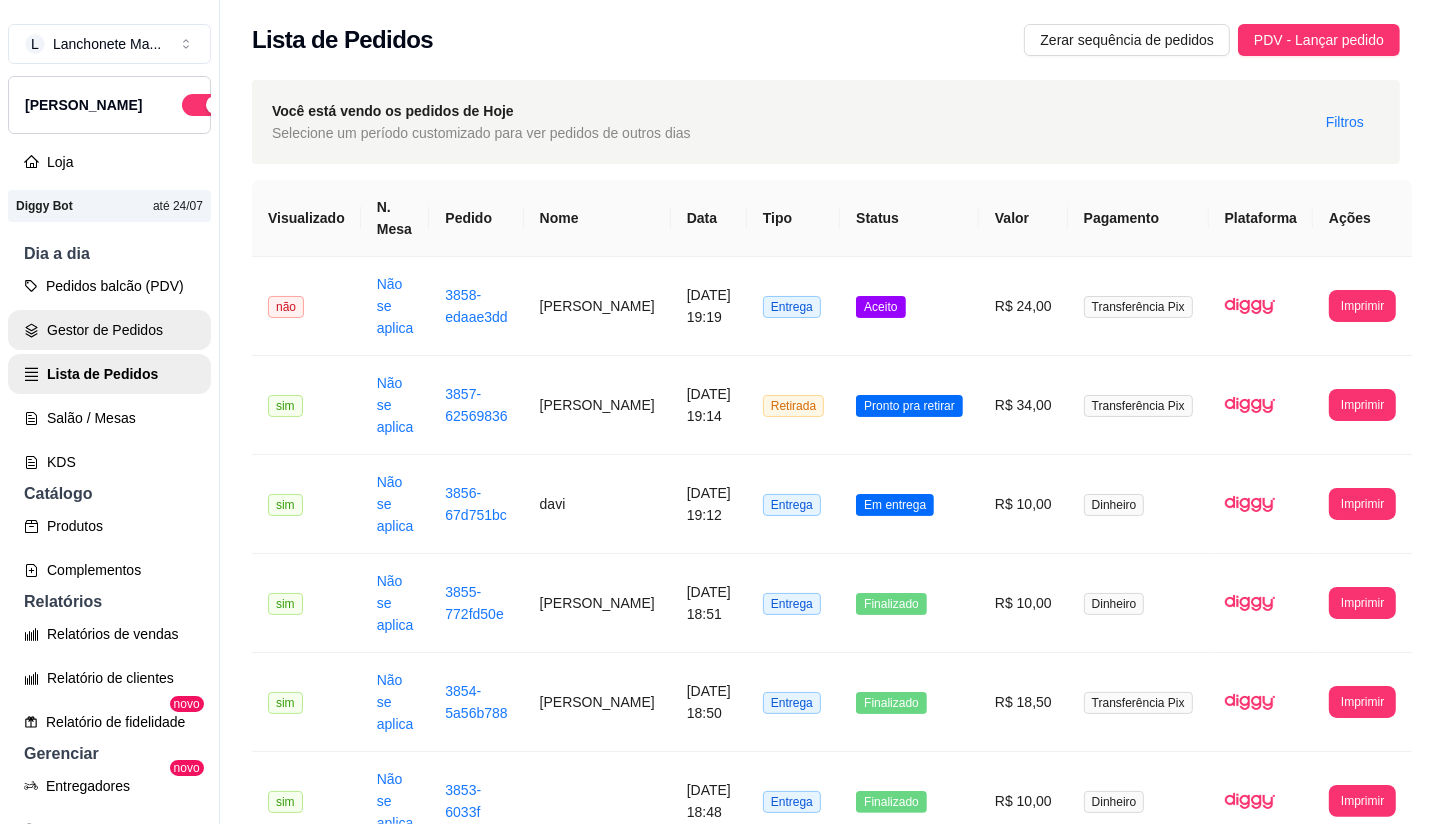 click on "Gestor de Pedidos" at bounding box center [109, 330] 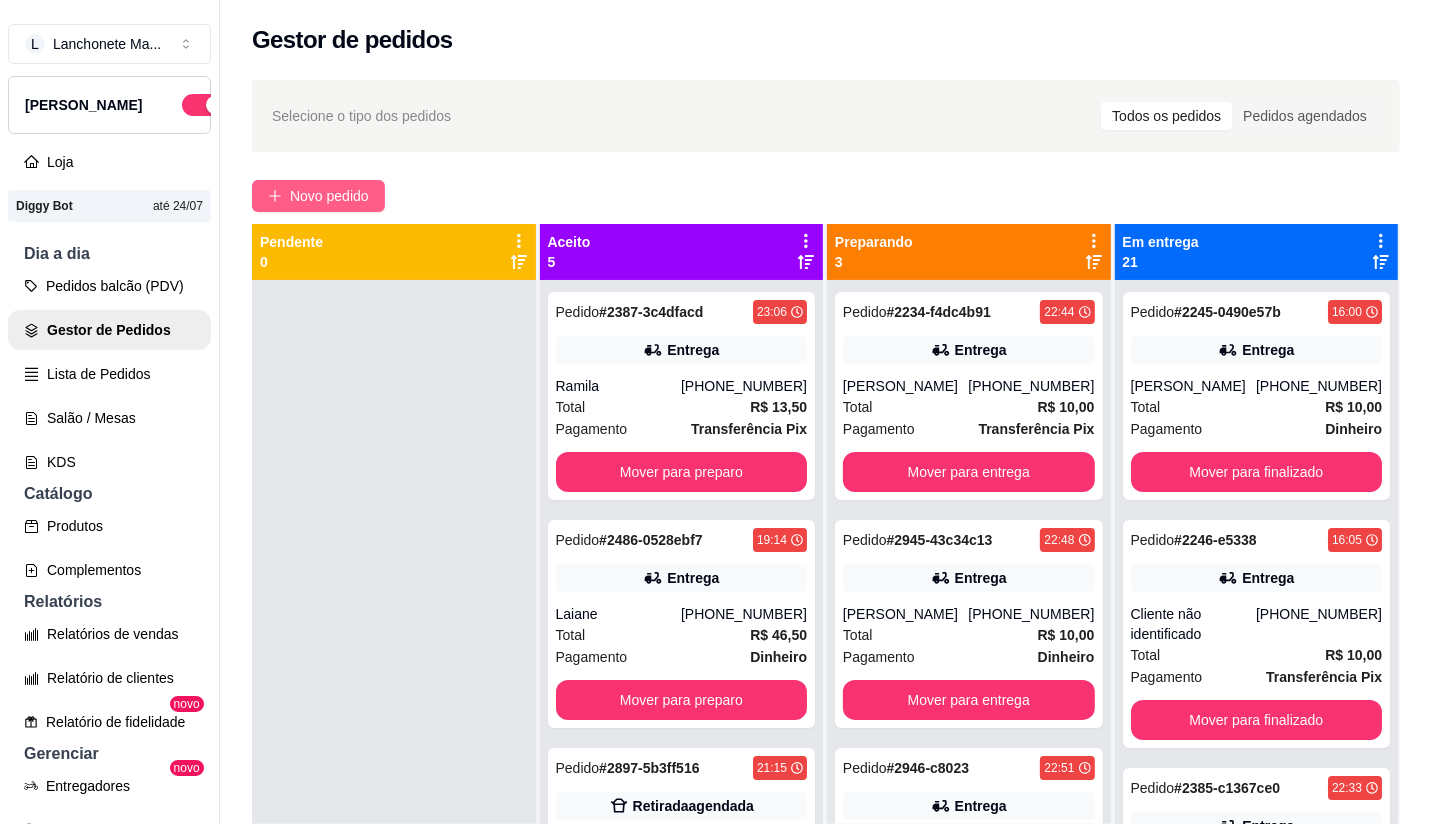 click on "Novo pedido" at bounding box center (329, 196) 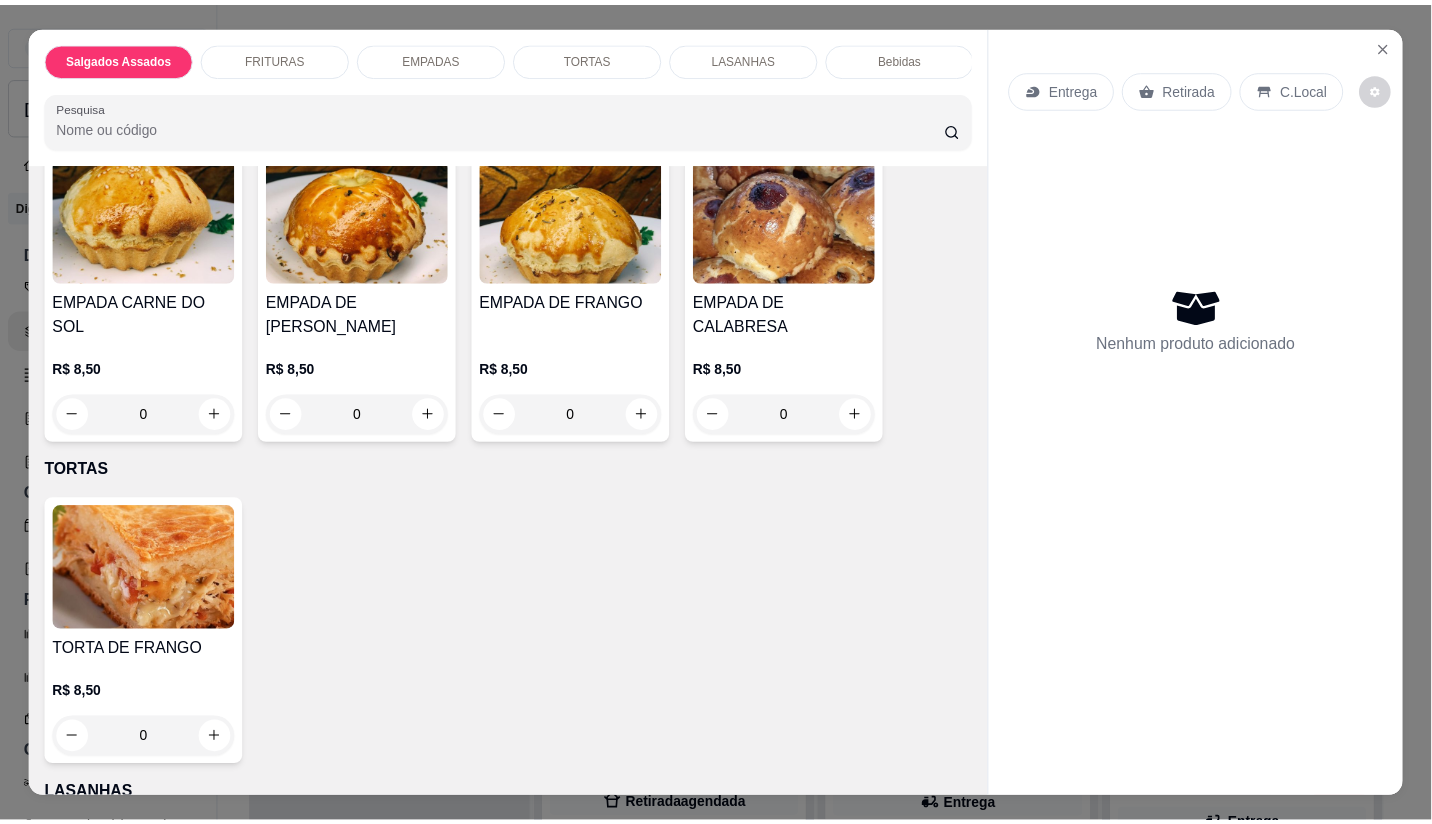 scroll, scrollTop: 1222, scrollLeft: 0, axis: vertical 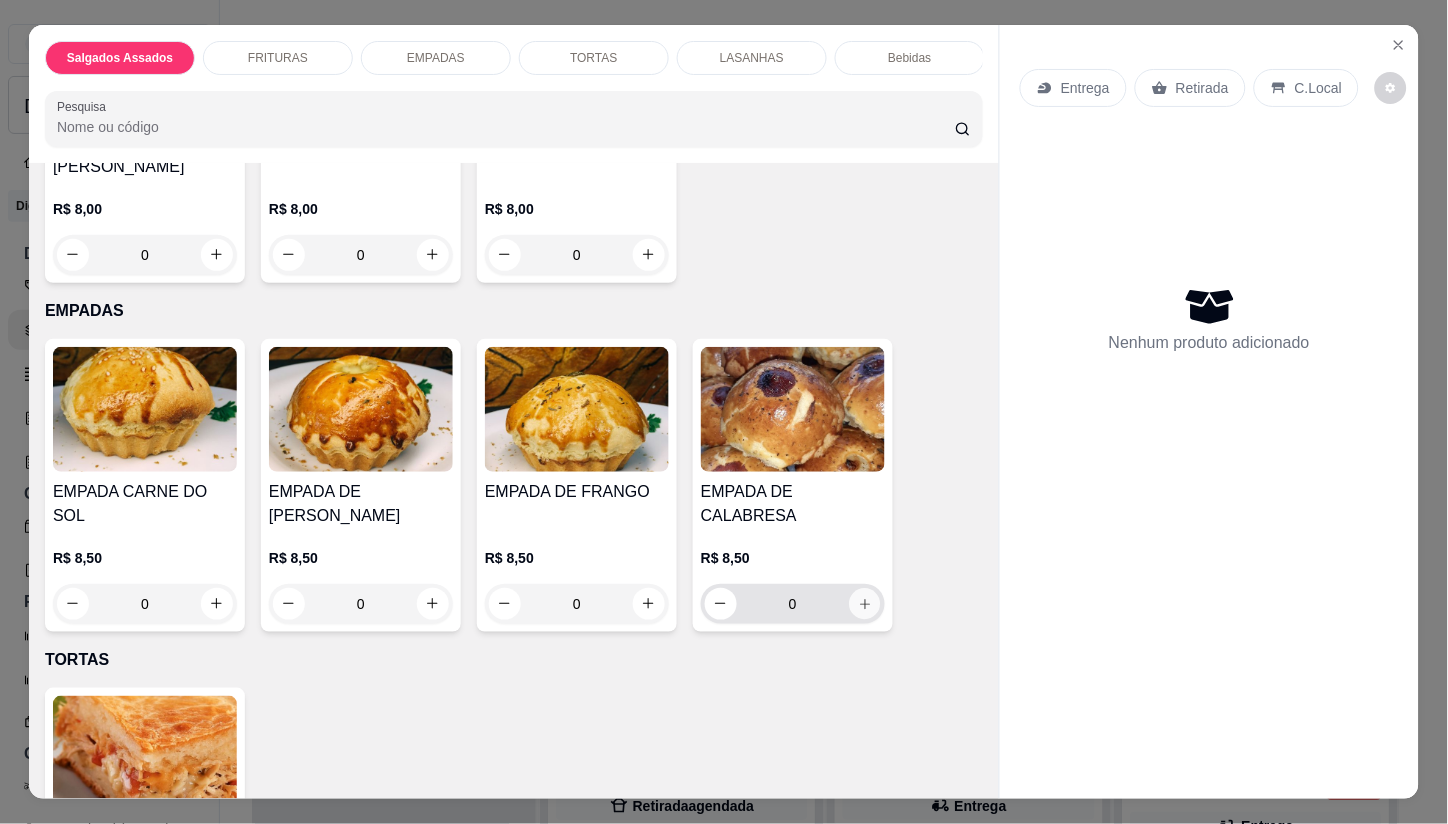 click at bounding box center [864, 603] 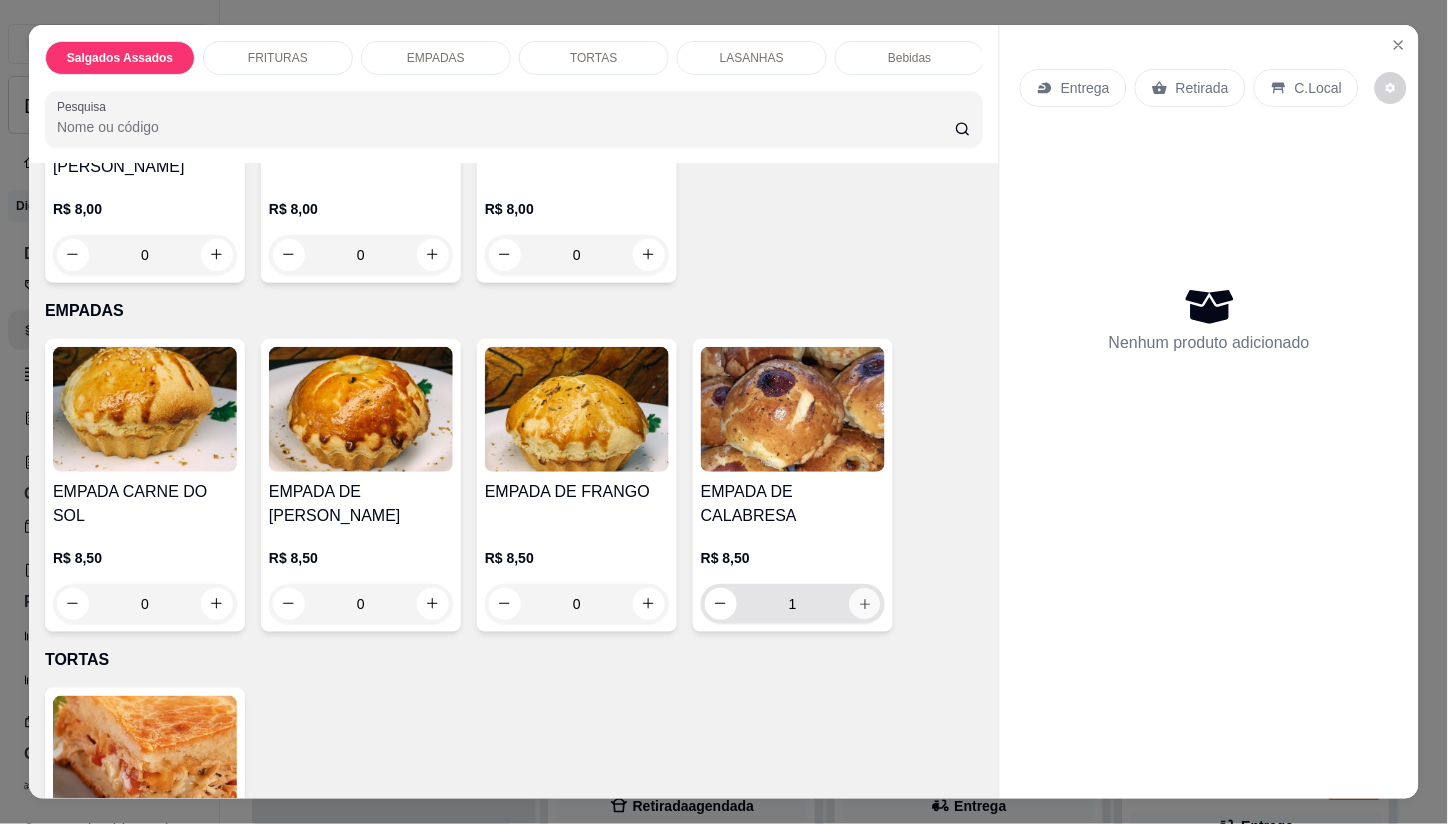 click at bounding box center [864, 603] 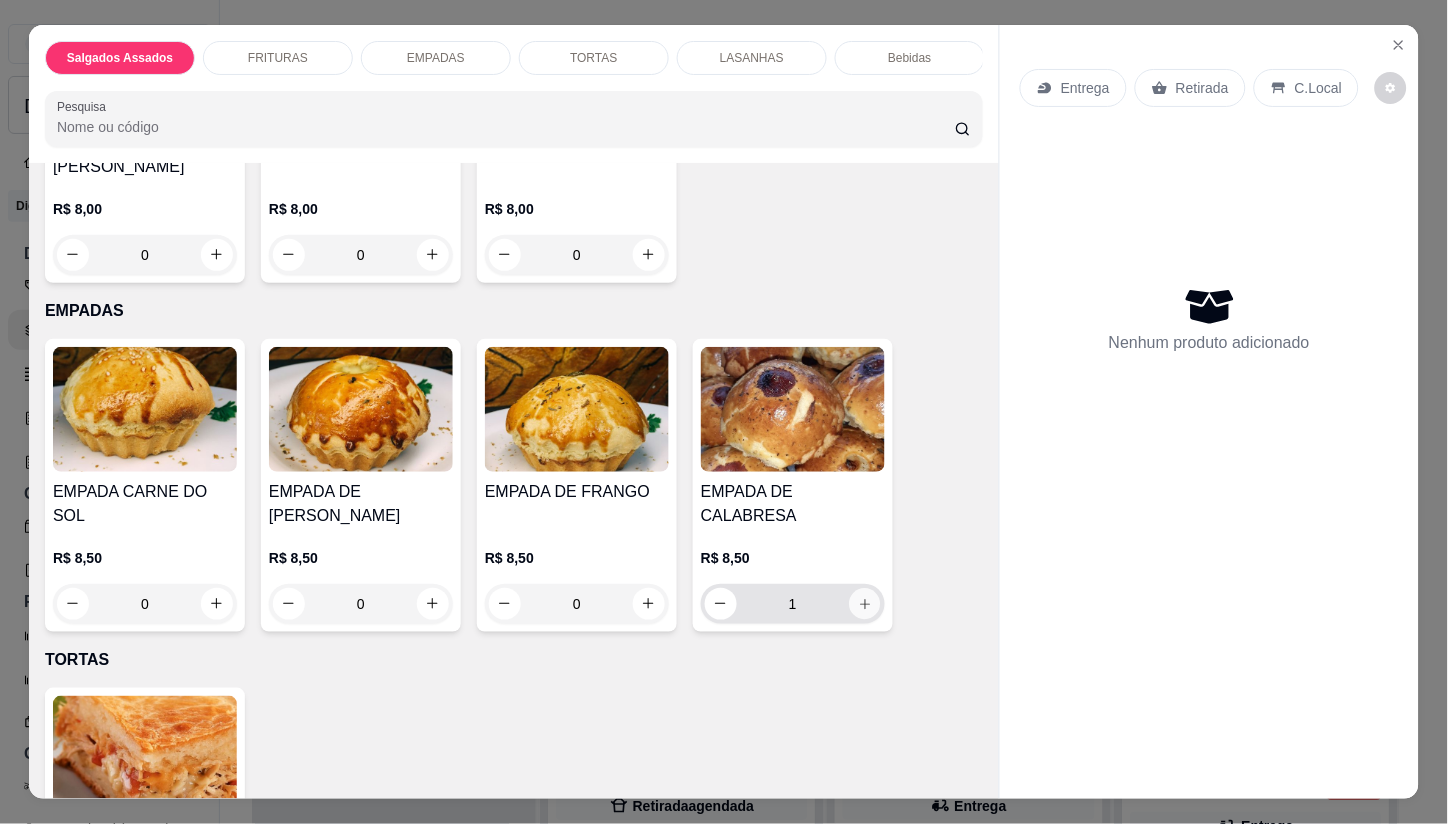 type on "2" 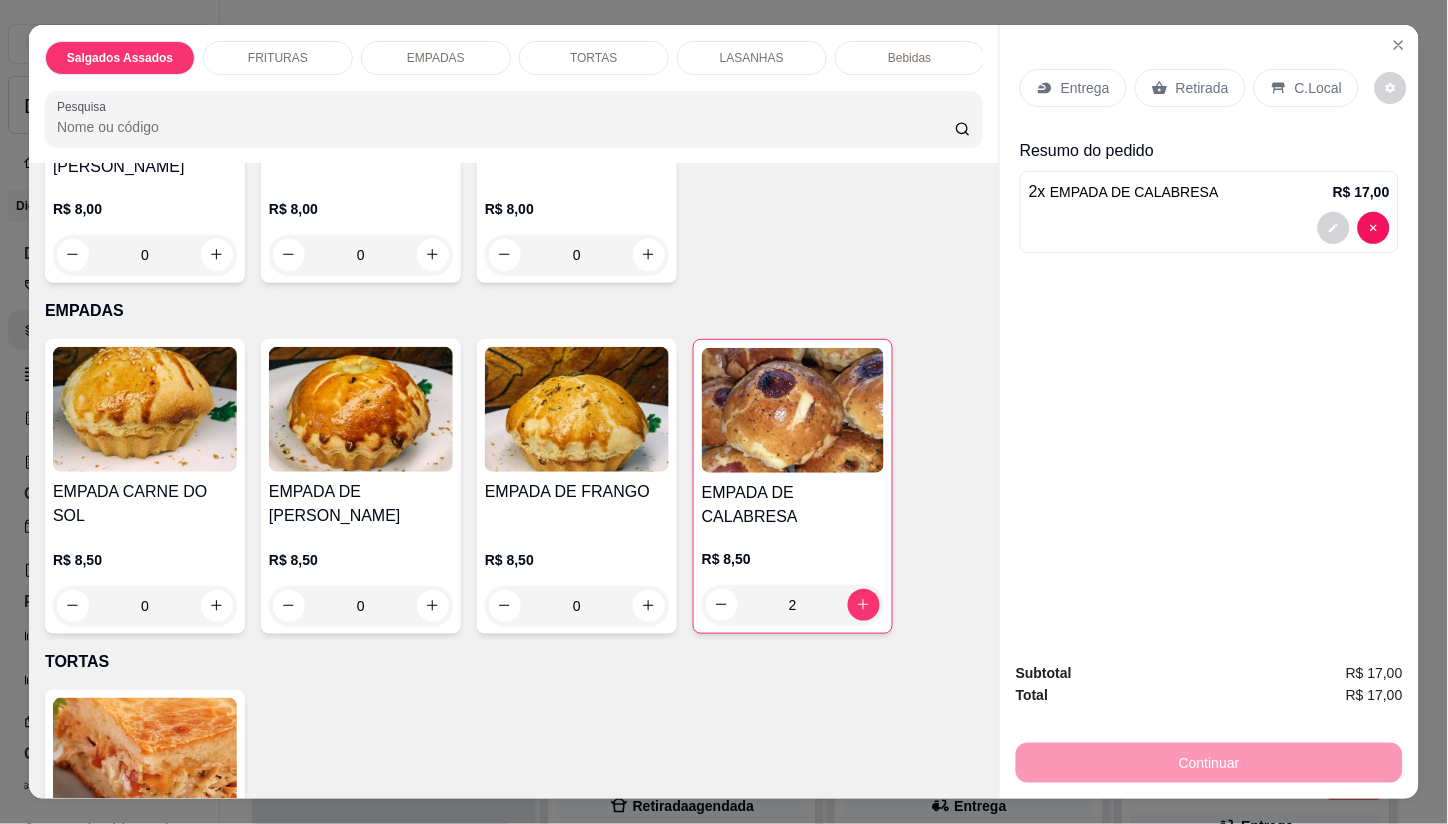 click on "Entrega" at bounding box center (1073, 88) 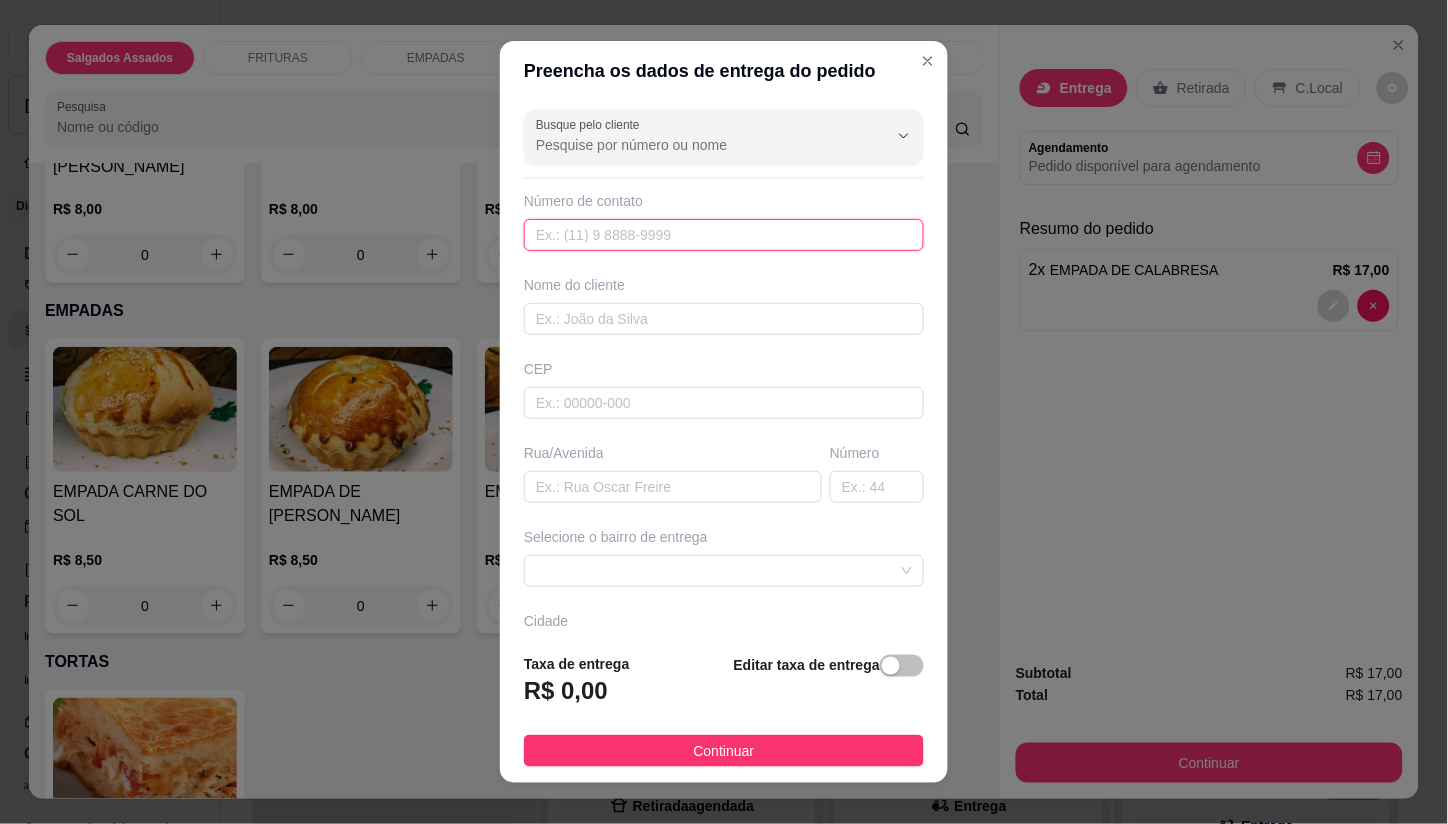 click at bounding box center (724, 235) 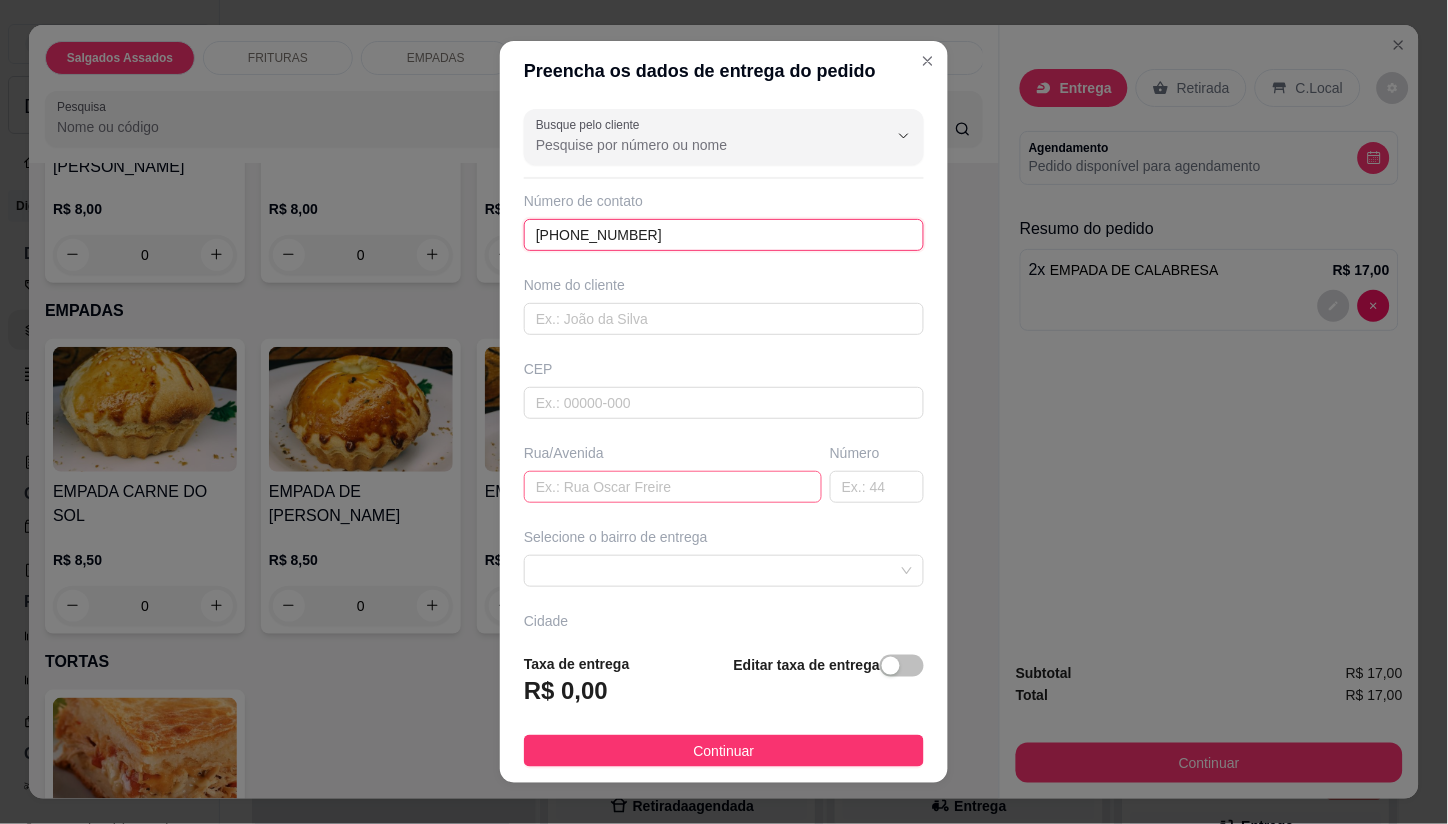 type on "[PHONE_NUMBER]" 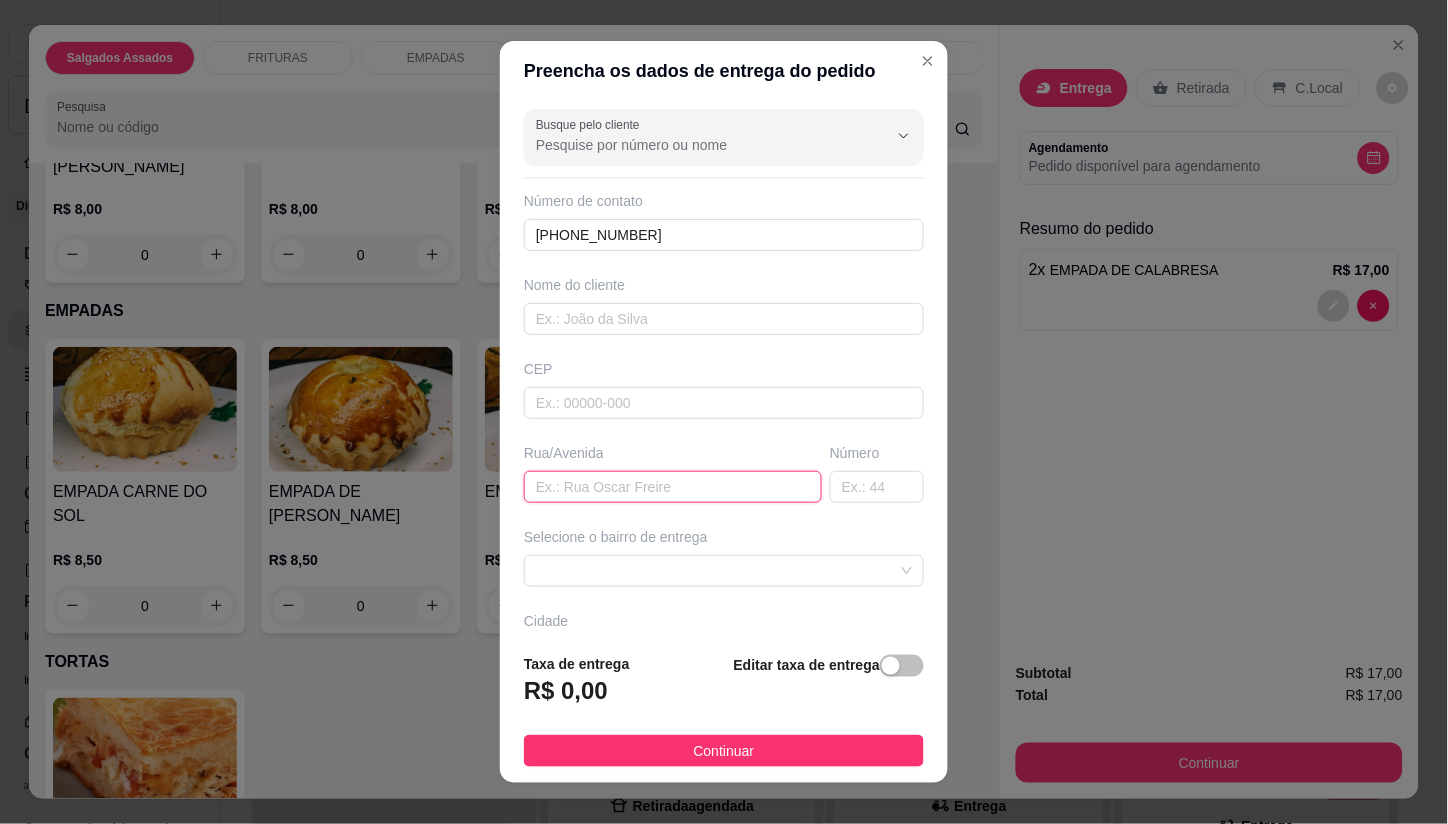 click at bounding box center [673, 487] 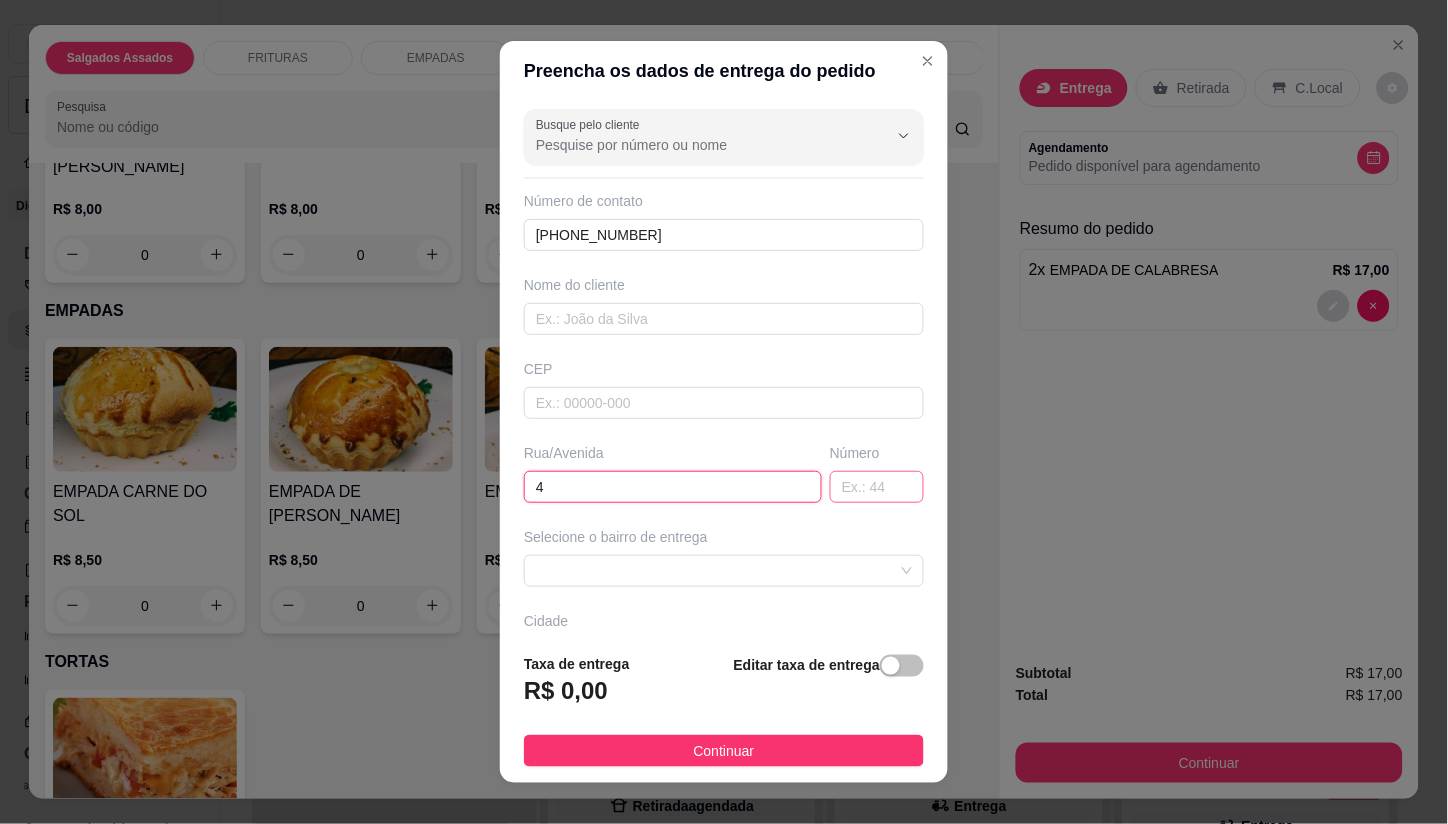 type on "4" 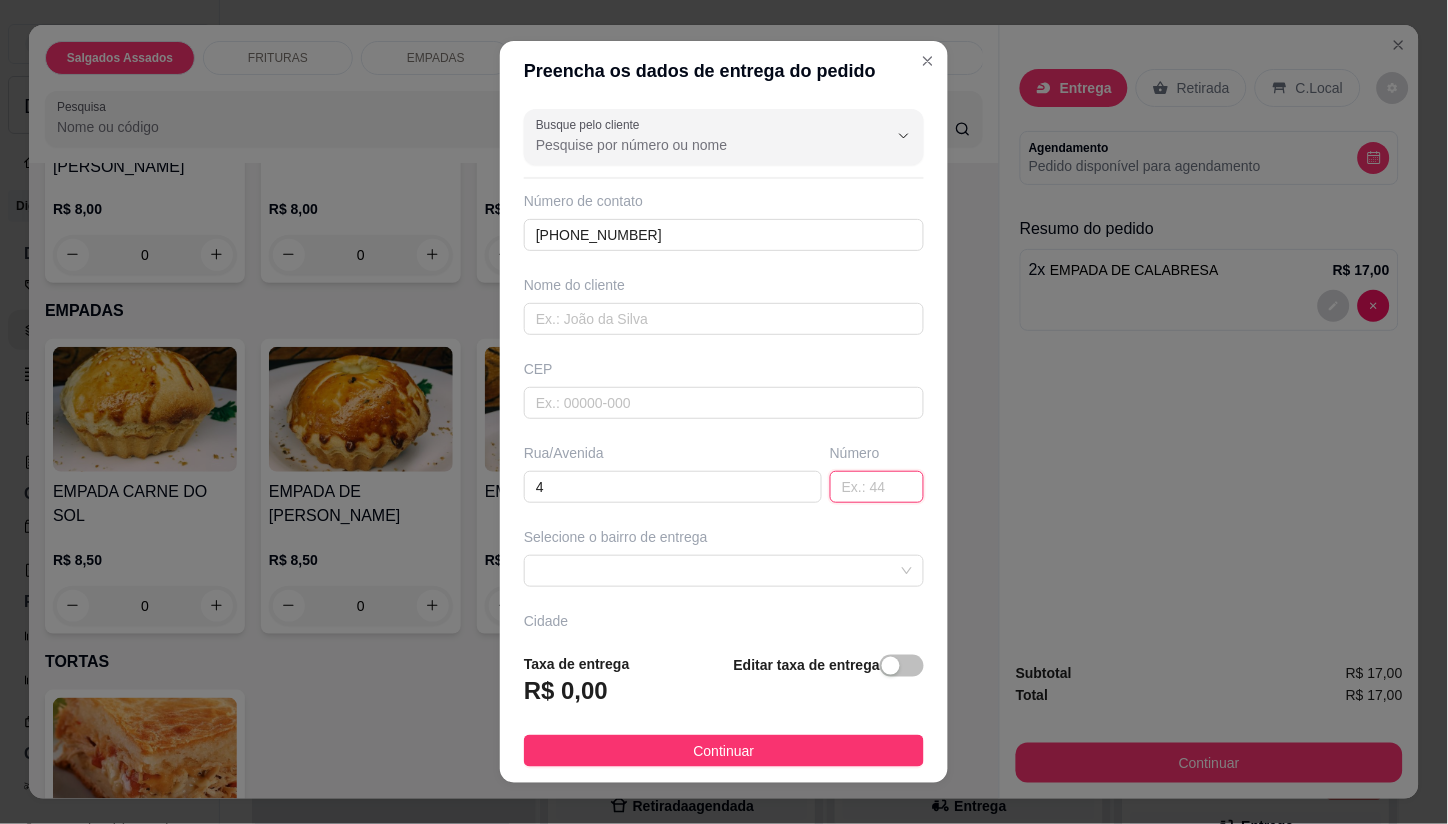 click at bounding box center [877, 487] 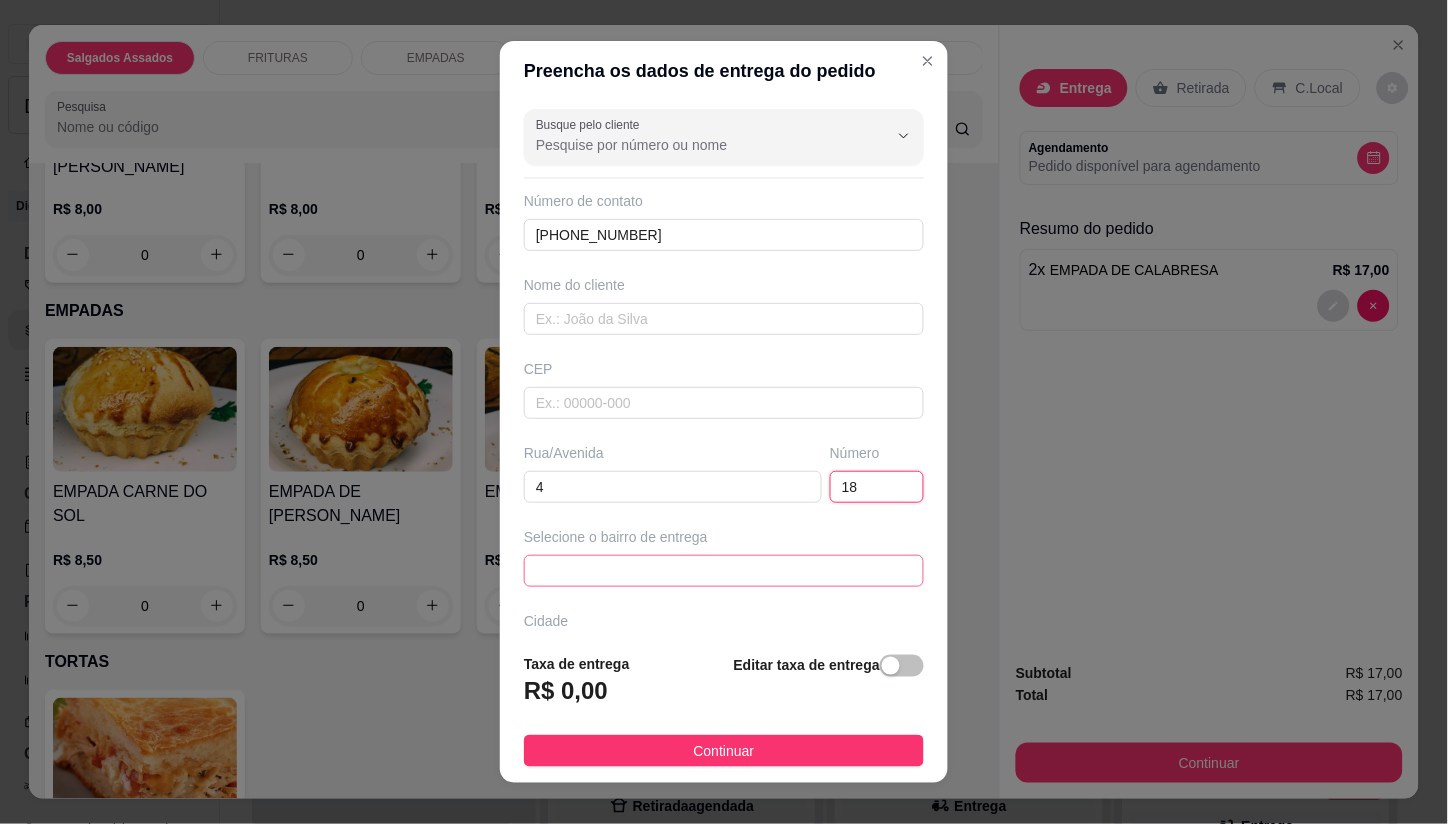 click at bounding box center (724, 571) 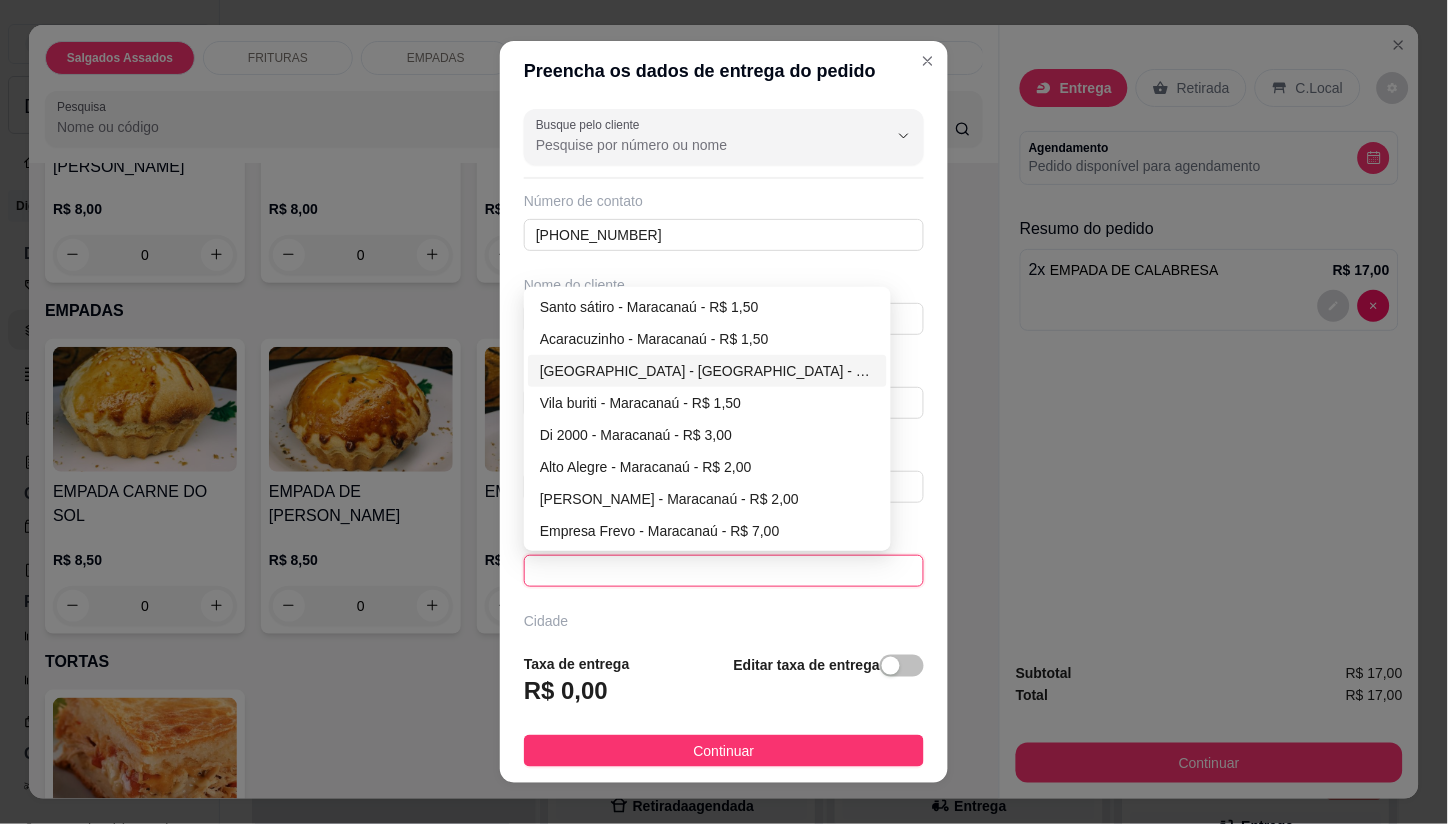click on "[GEOGRAPHIC_DATA]  - [GEOGRAPHIC_DATA]  -  R$ 1,50" at bounding box center (707, 371) 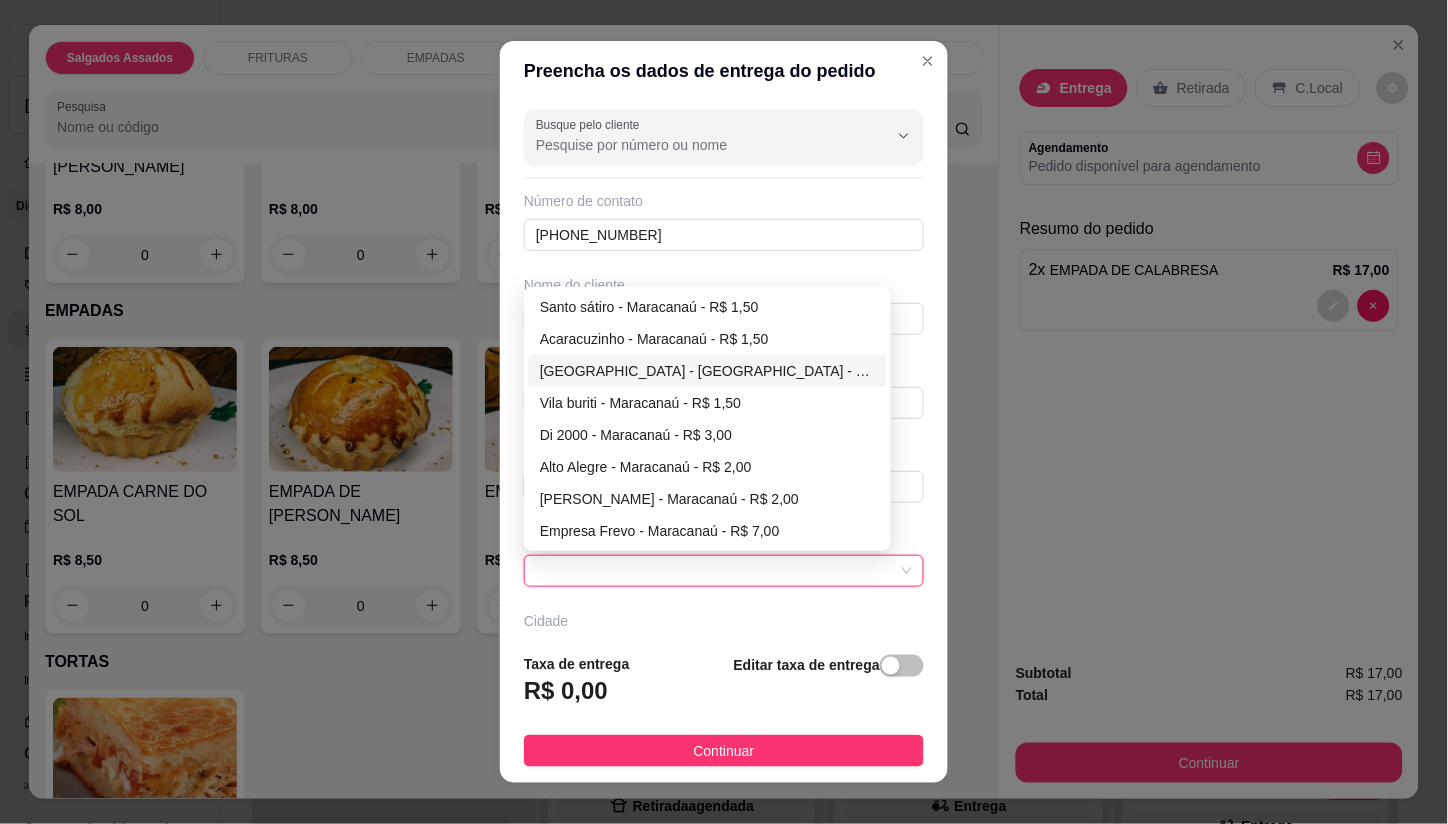 type on "Maracanaú" 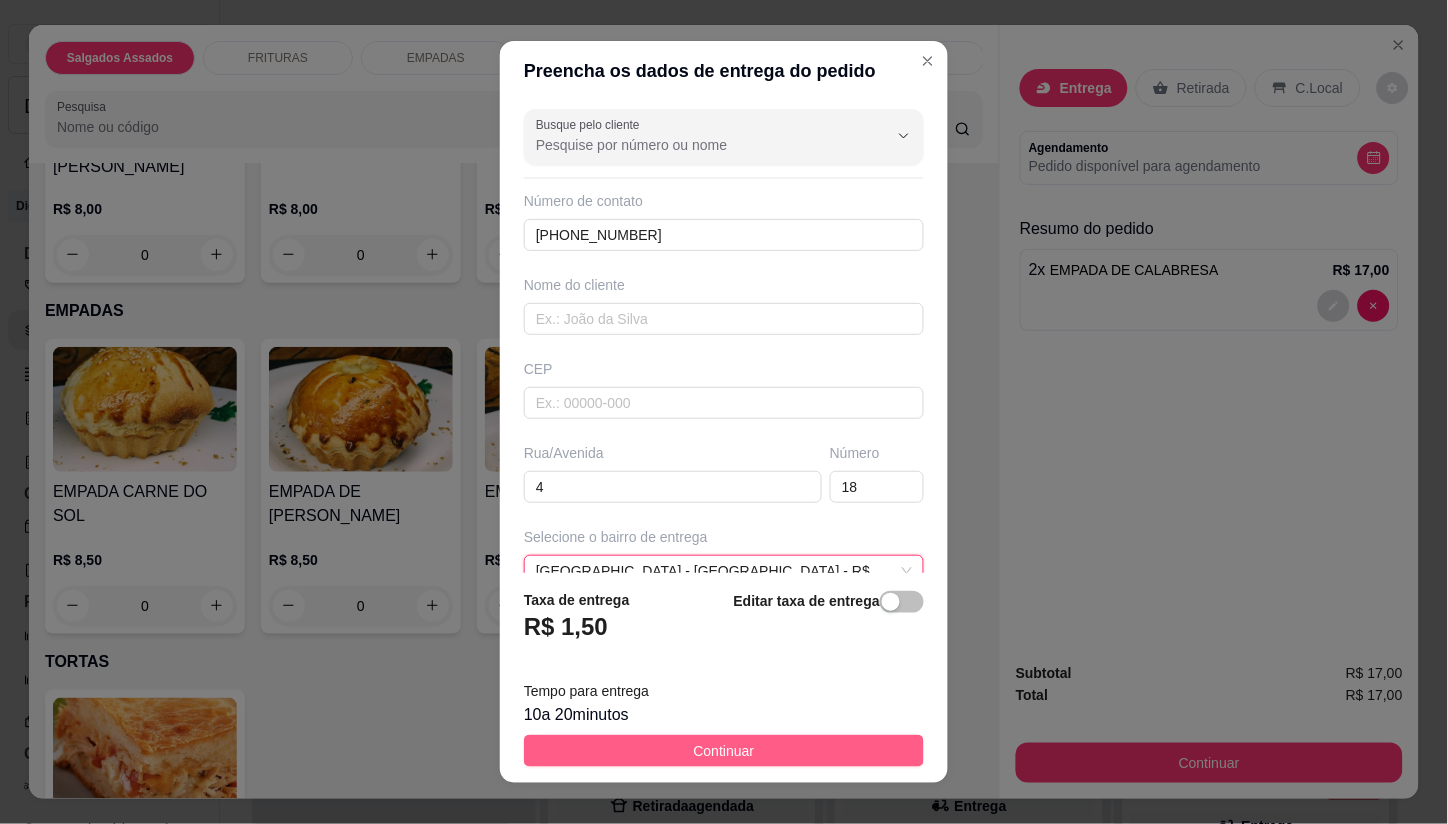 click on "Continuar" at bounding box center [724, 751] 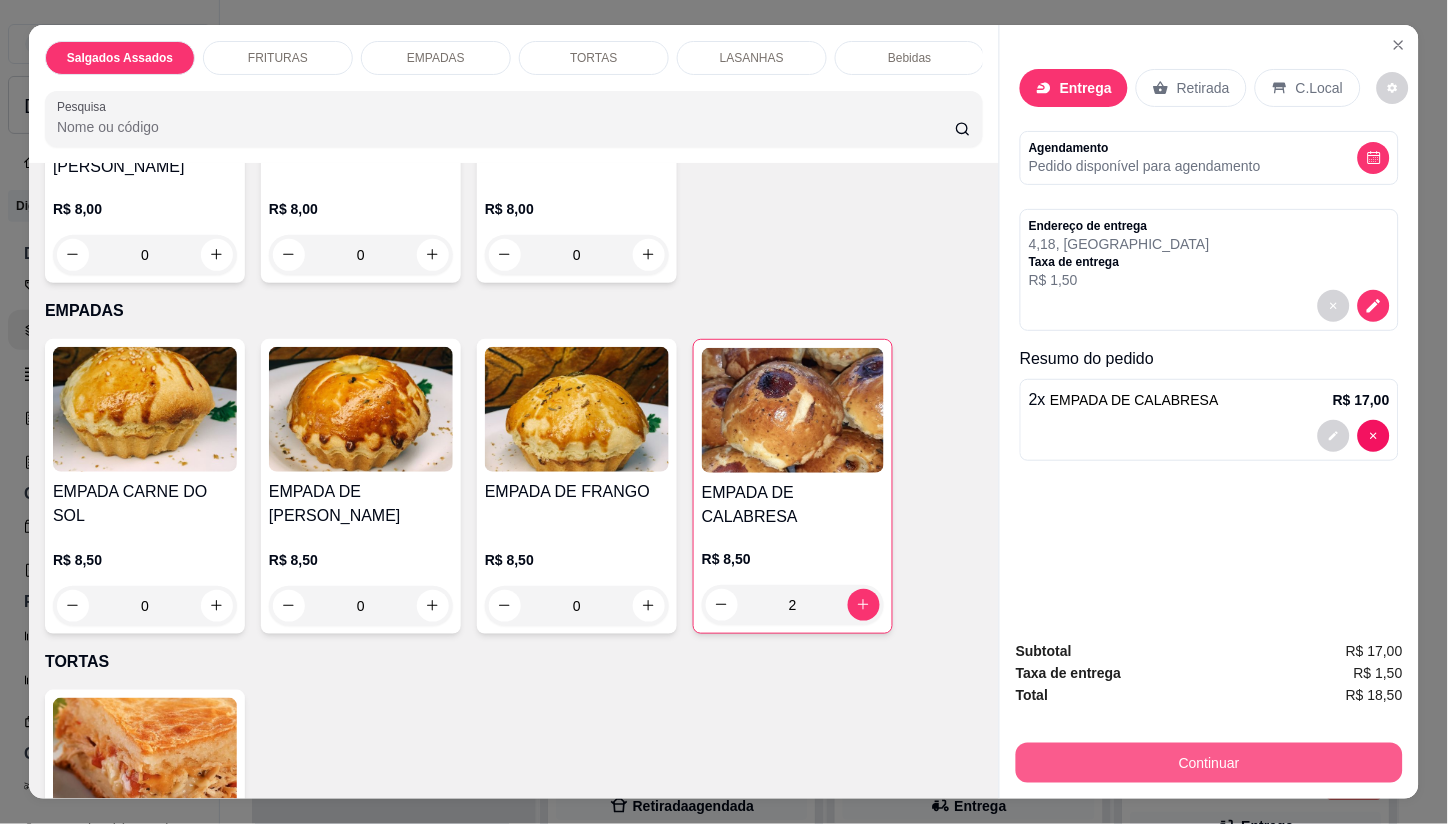 click on "Continuar" at bounding box center (1209, 763) 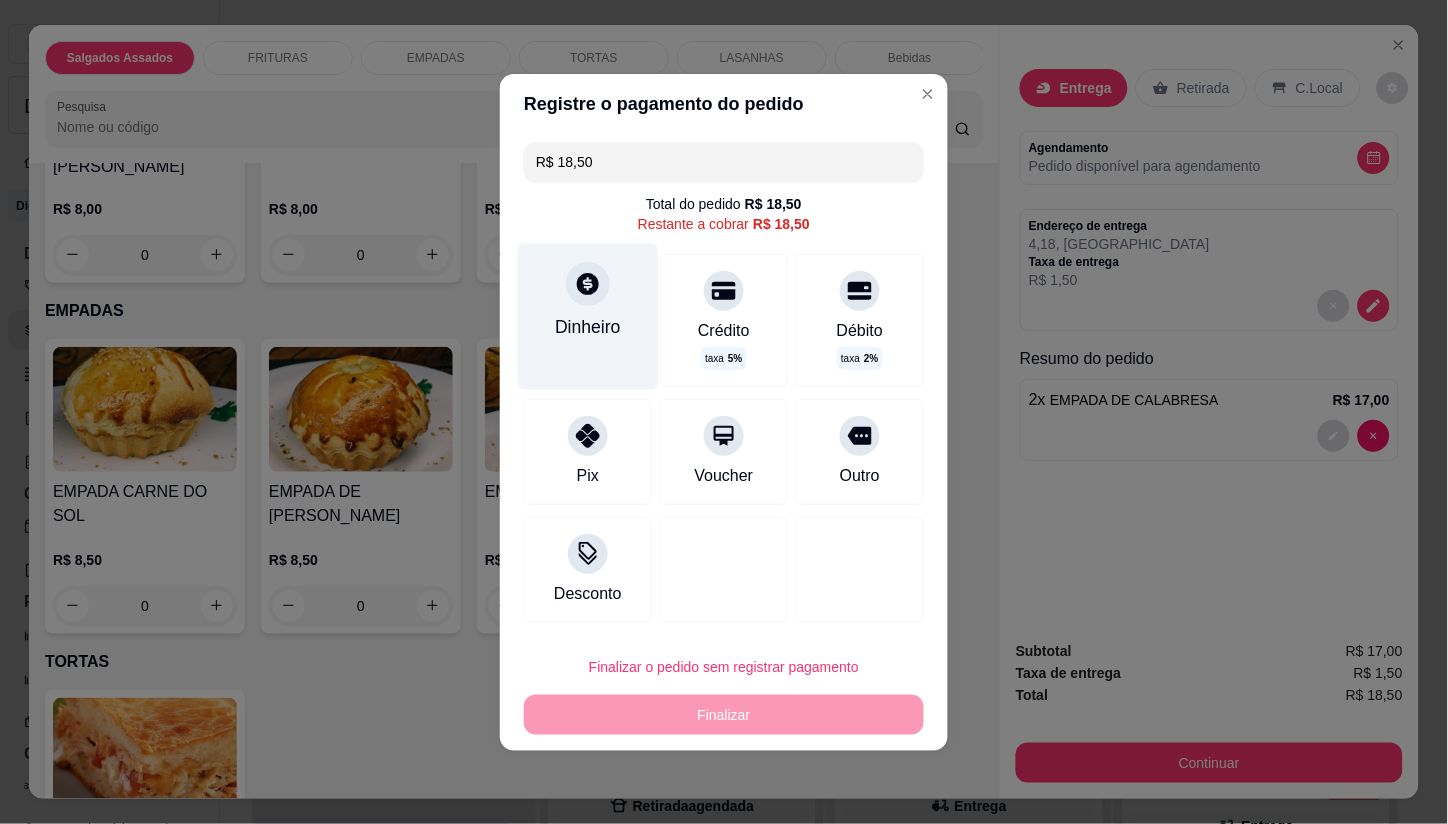 click on "Dinheiro" at bounding box center (588, 316) 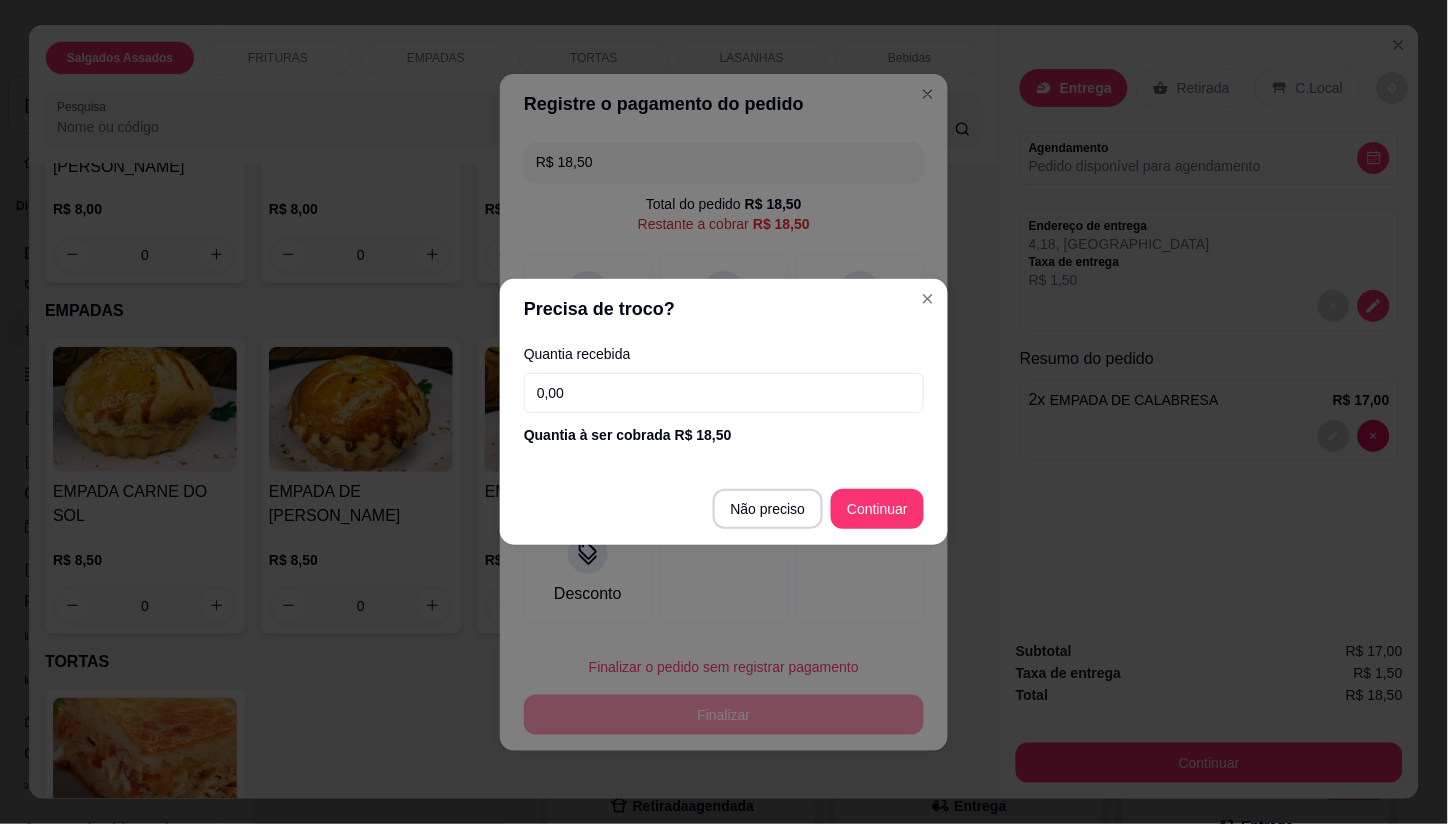 click on "0,00" at bounding box center (724, 393) 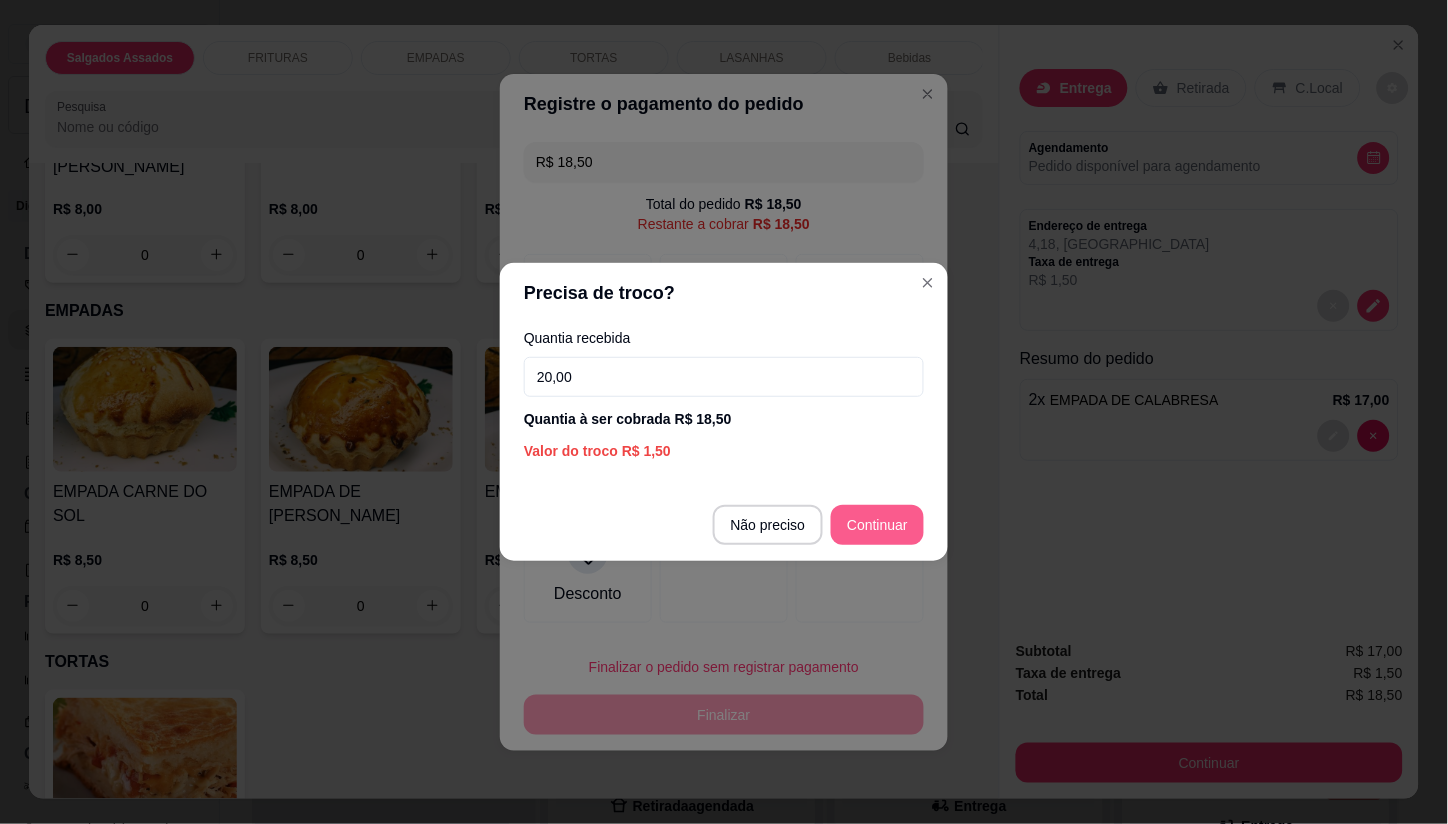 type on "20,00" 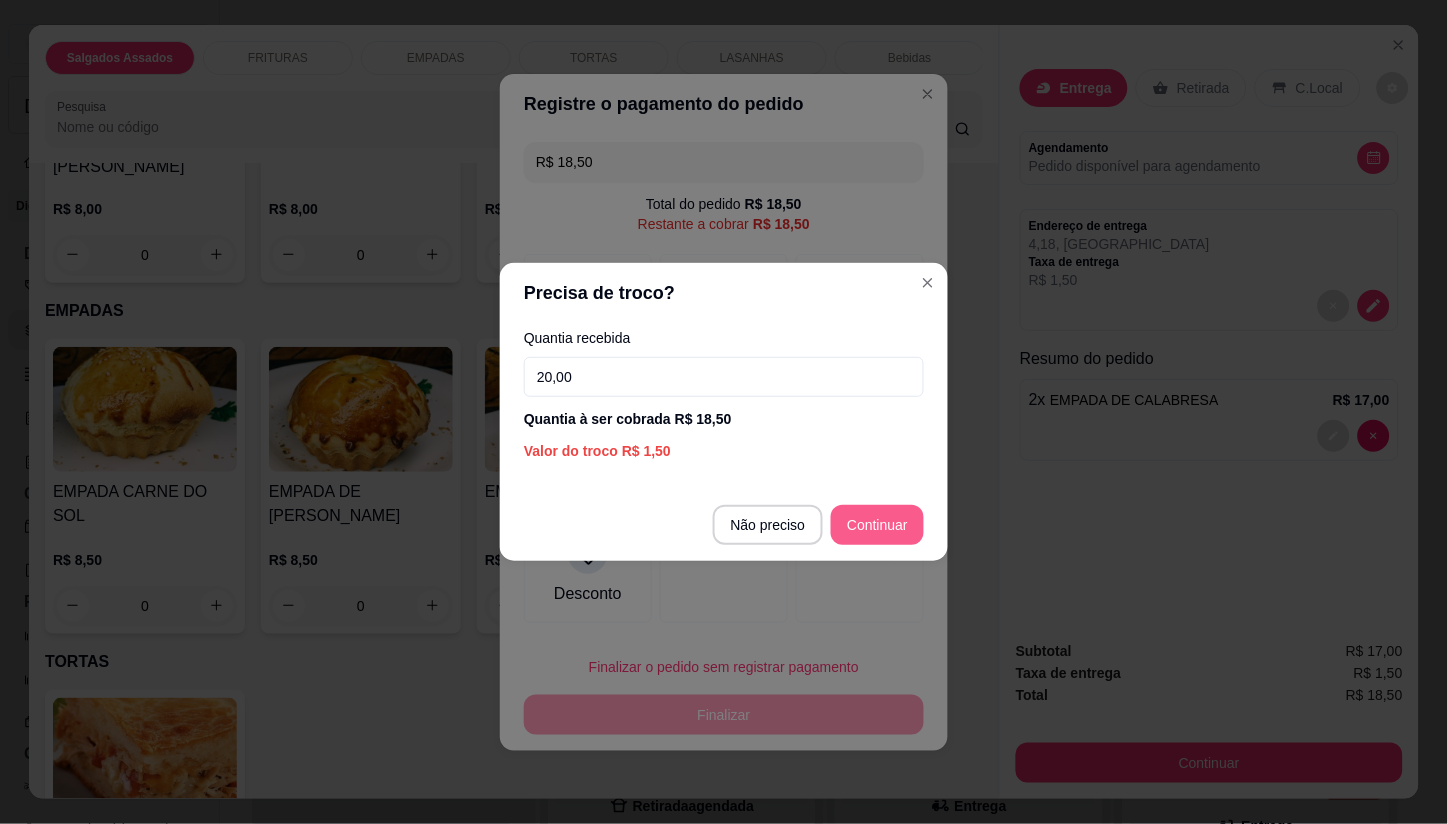 type on "R$ 0,00" 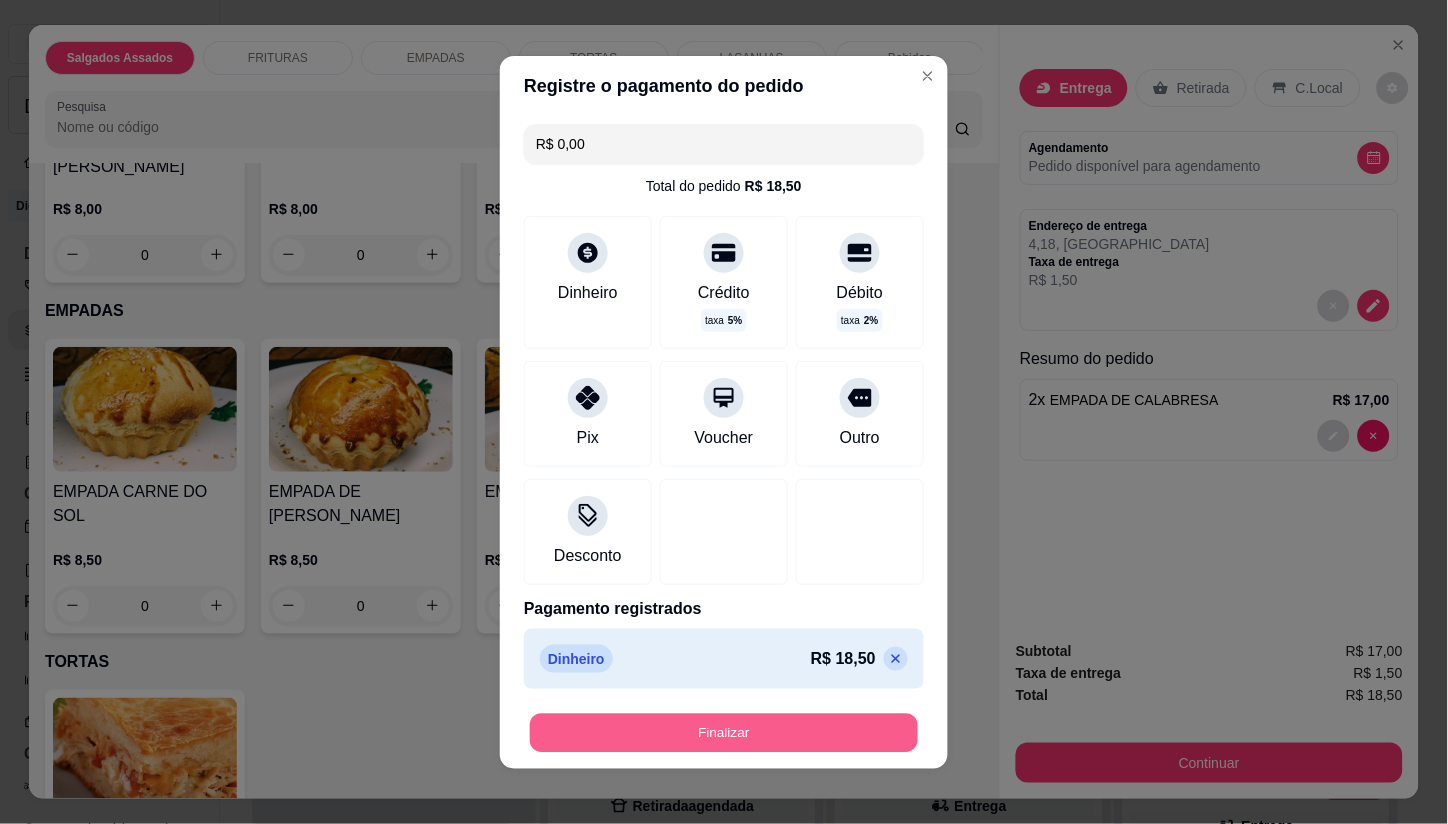 click on "Finalizar" at bounding box center (724, 732) 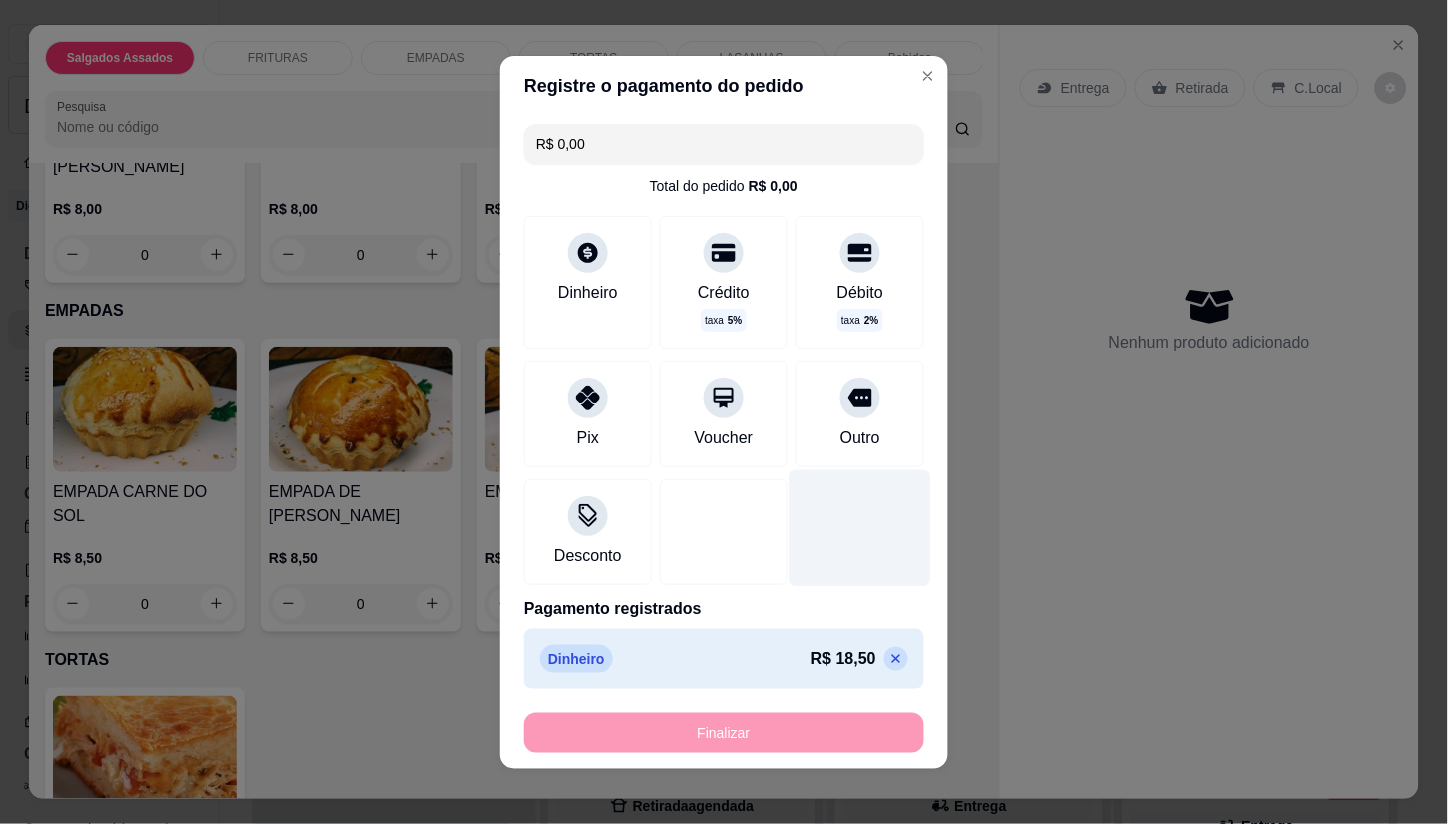 type on "0" 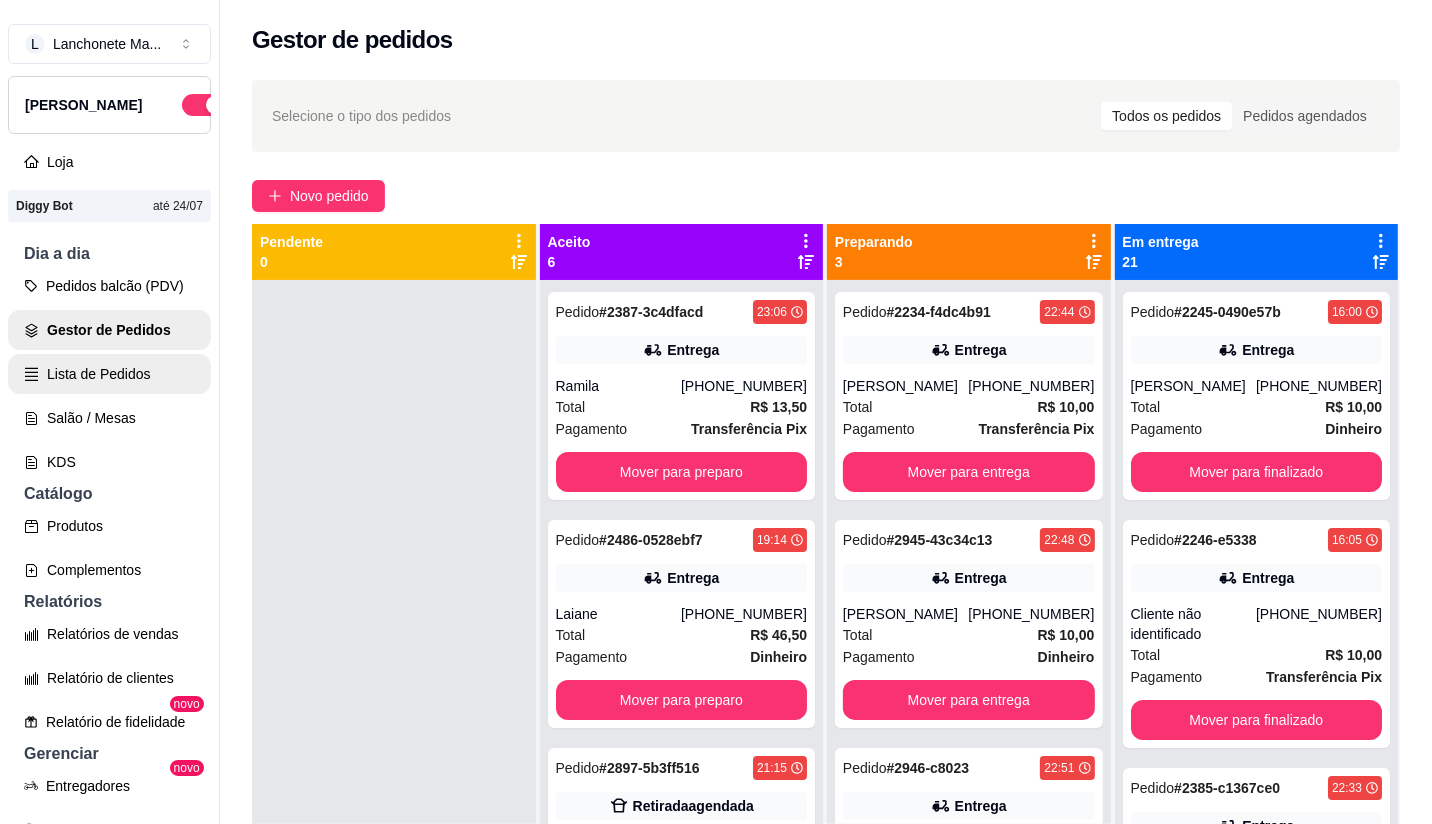 click on "Lista de Pedidos" at bounding box center [109, 374] 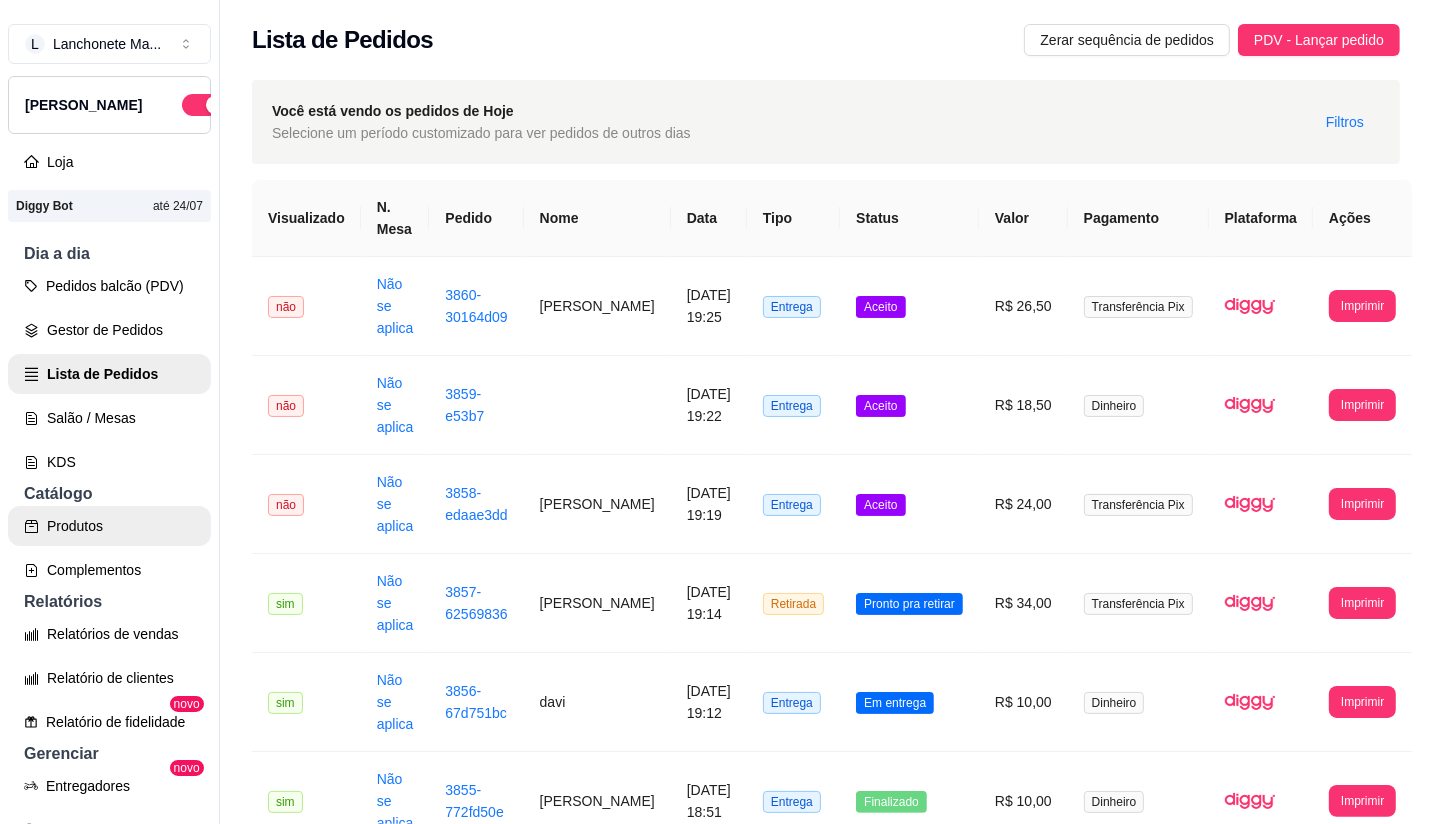 click on "Produtos" at bounding box center (109, 526) 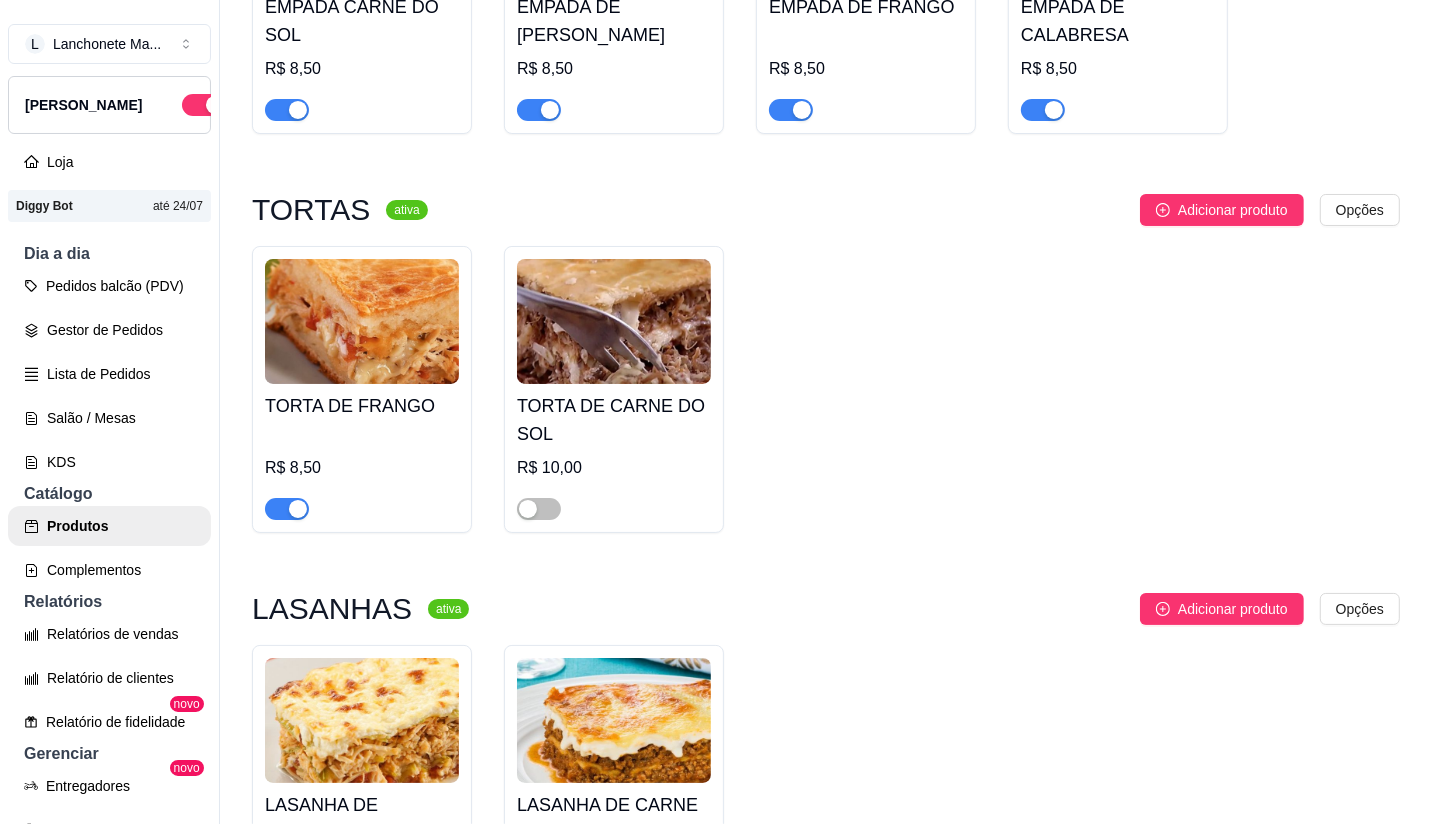 scroll, scrollTop: 3666, scrollLeft: 0, axis: vertical 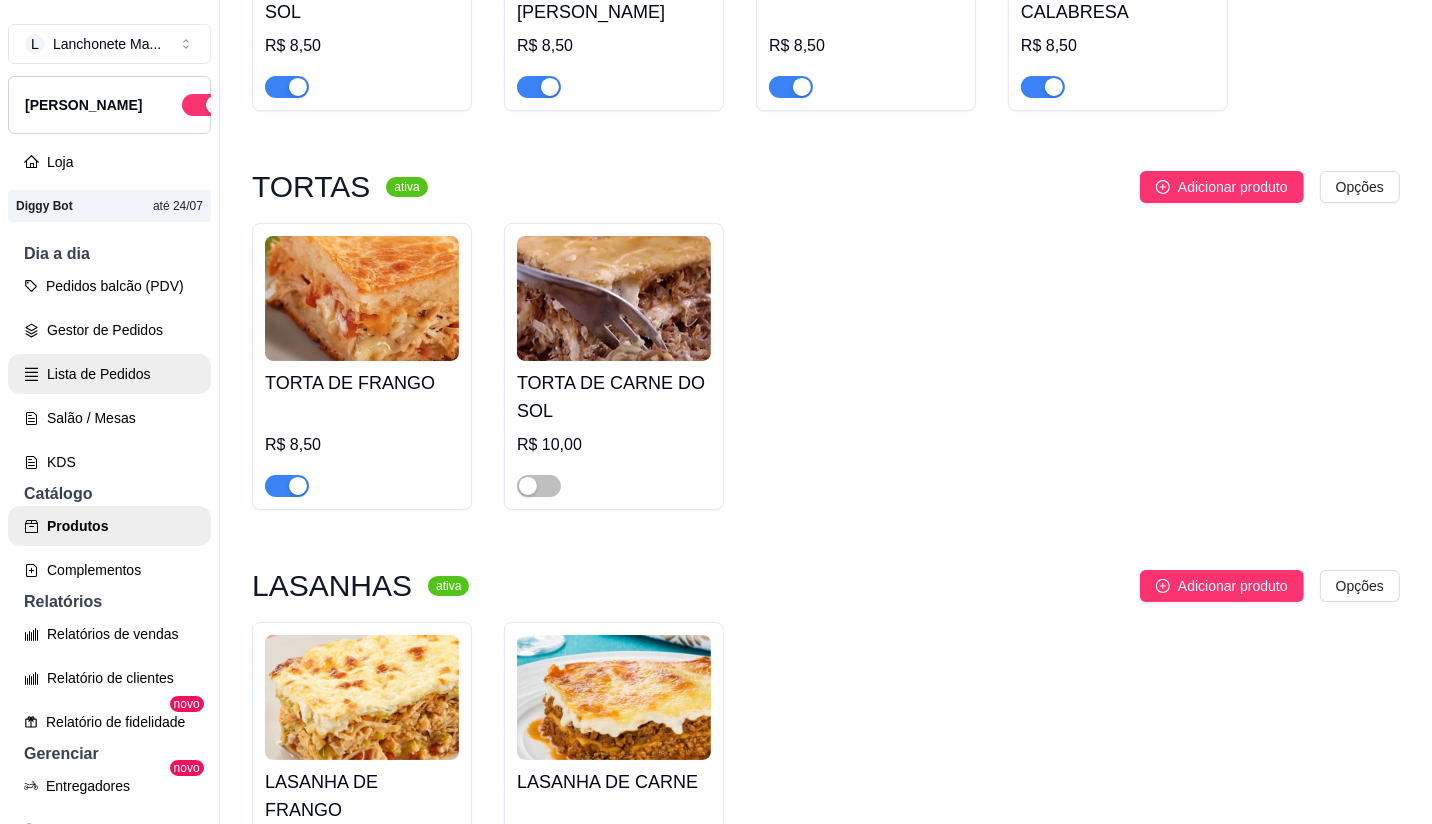 click on "Lista de Pedidos" at bounding box center (109, 374) 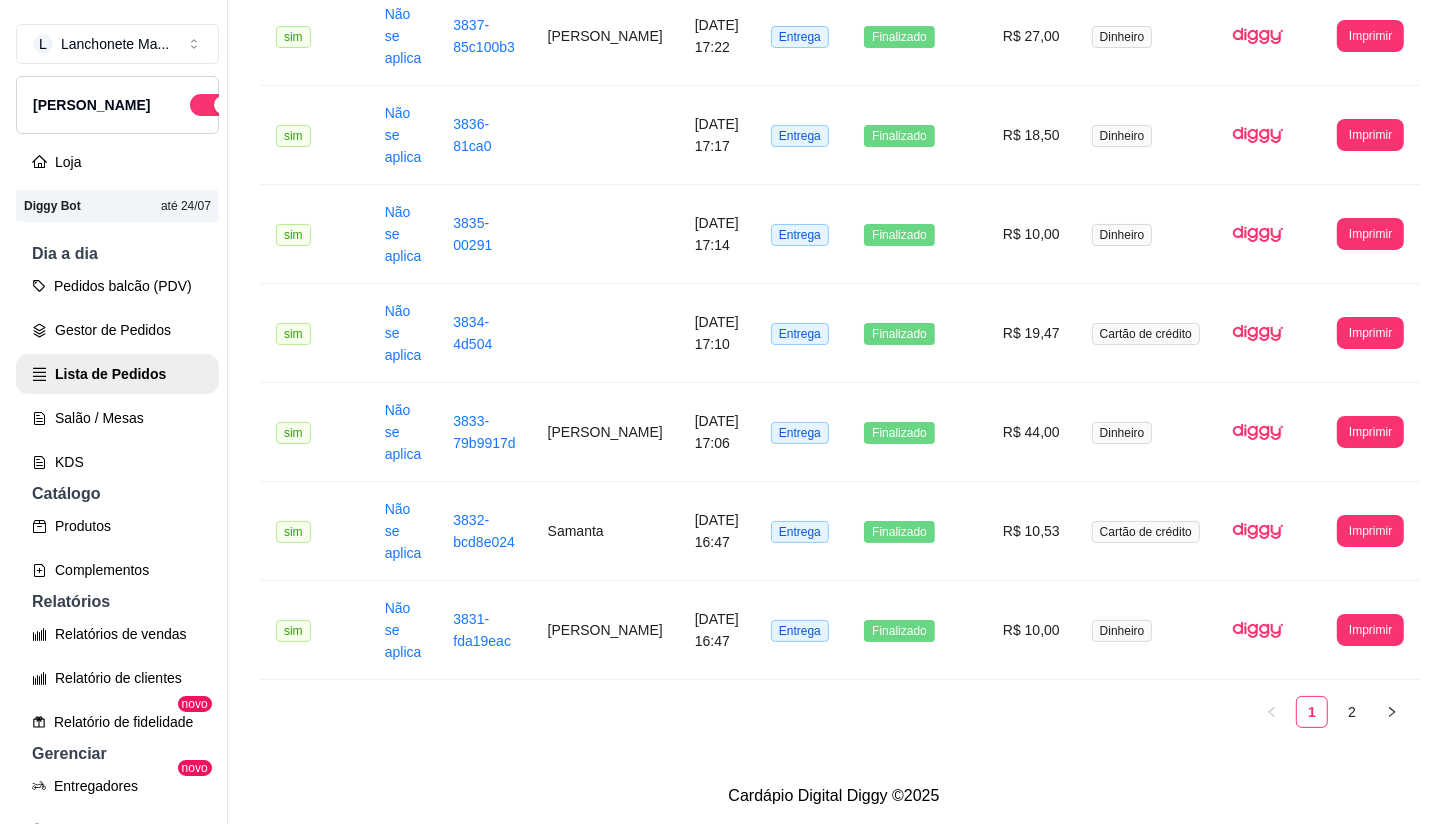 scroll, scrollTop: 0, scrollLeft: 0, axis: both 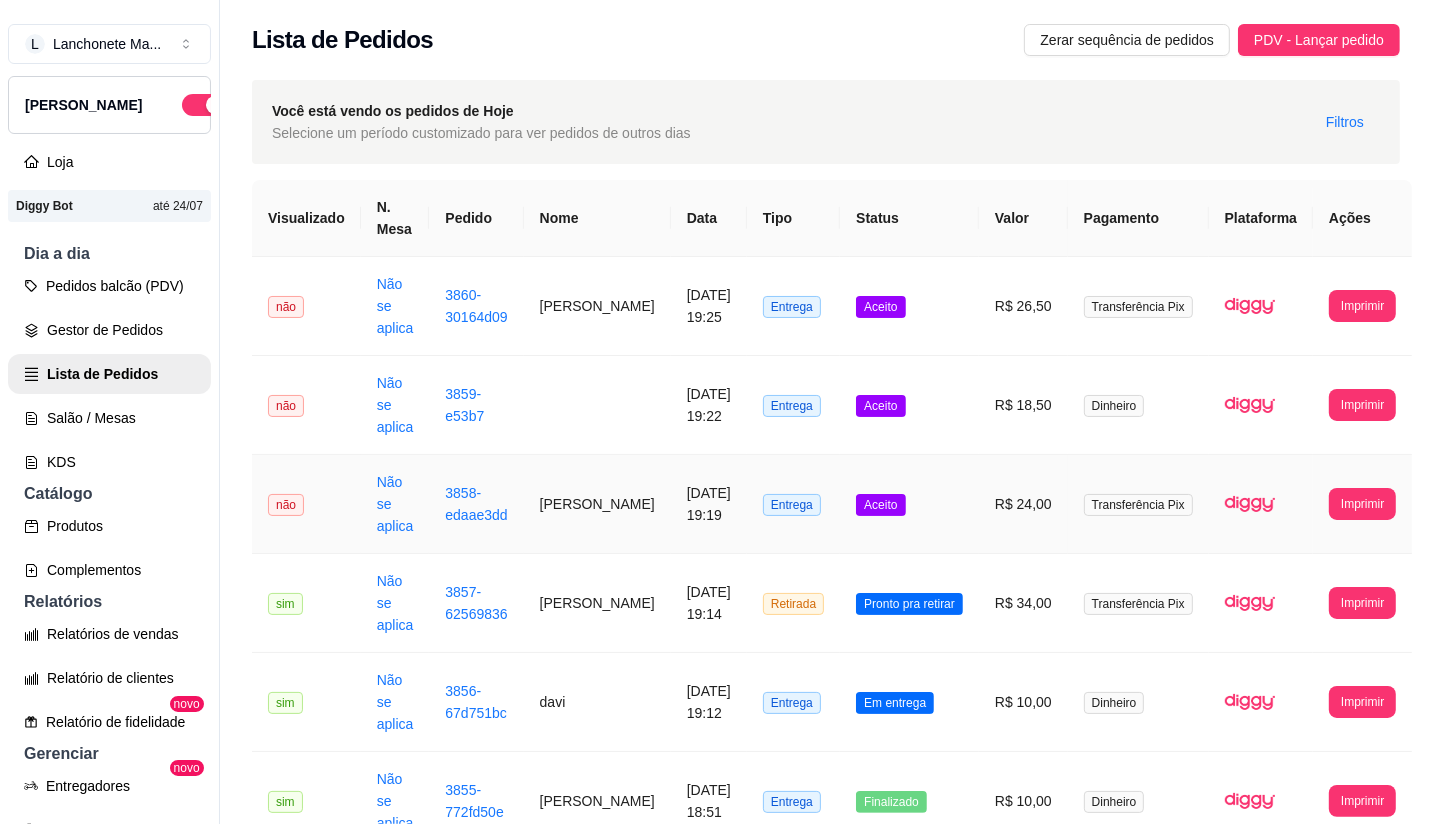 click on "Aceito" at bounding box center [909, 504] 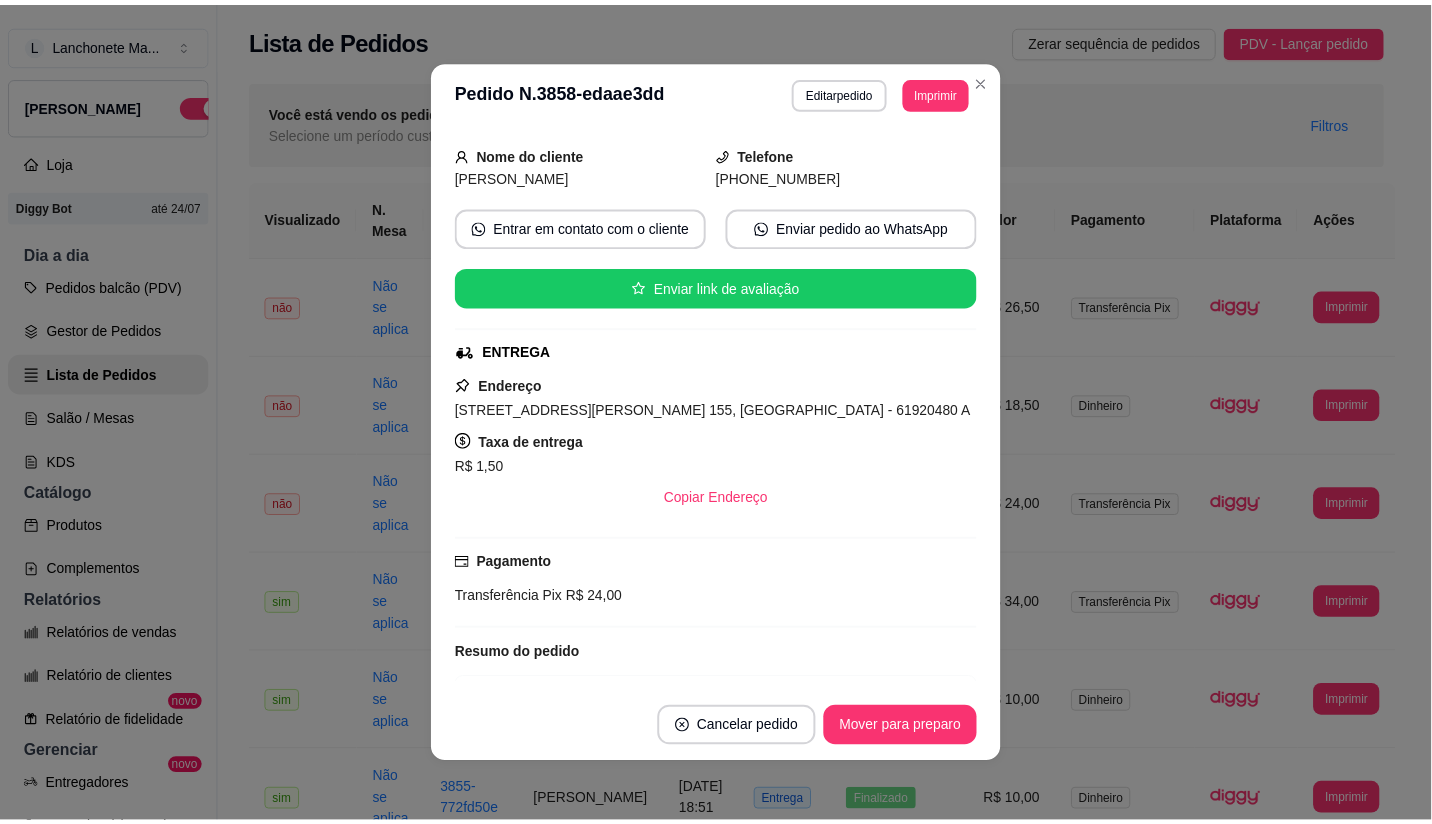 scroll, scrollTop: 0, scrollLeft: 0, axis: both 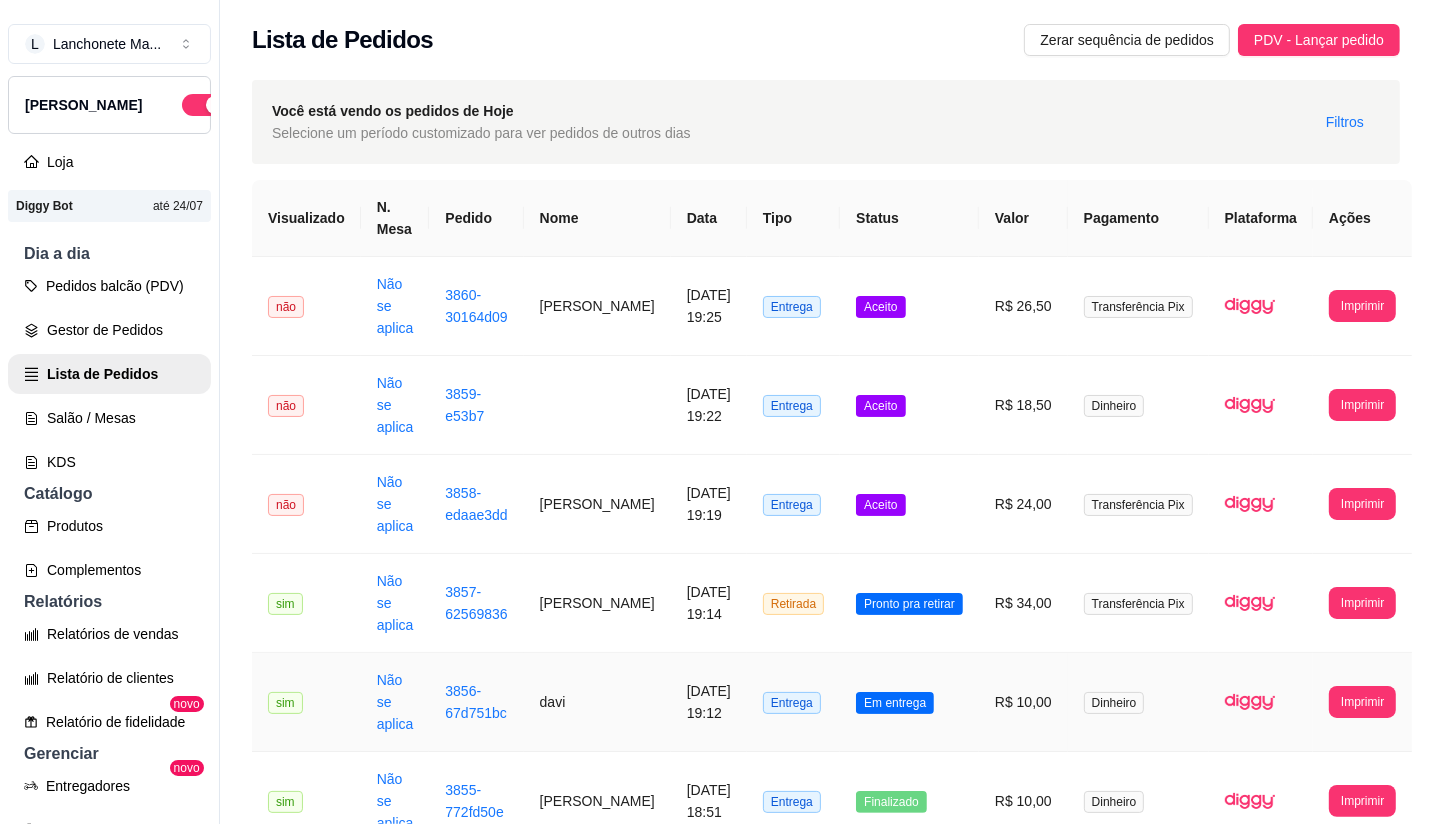 click on "Em entrega" at bounding box center (895, 703) 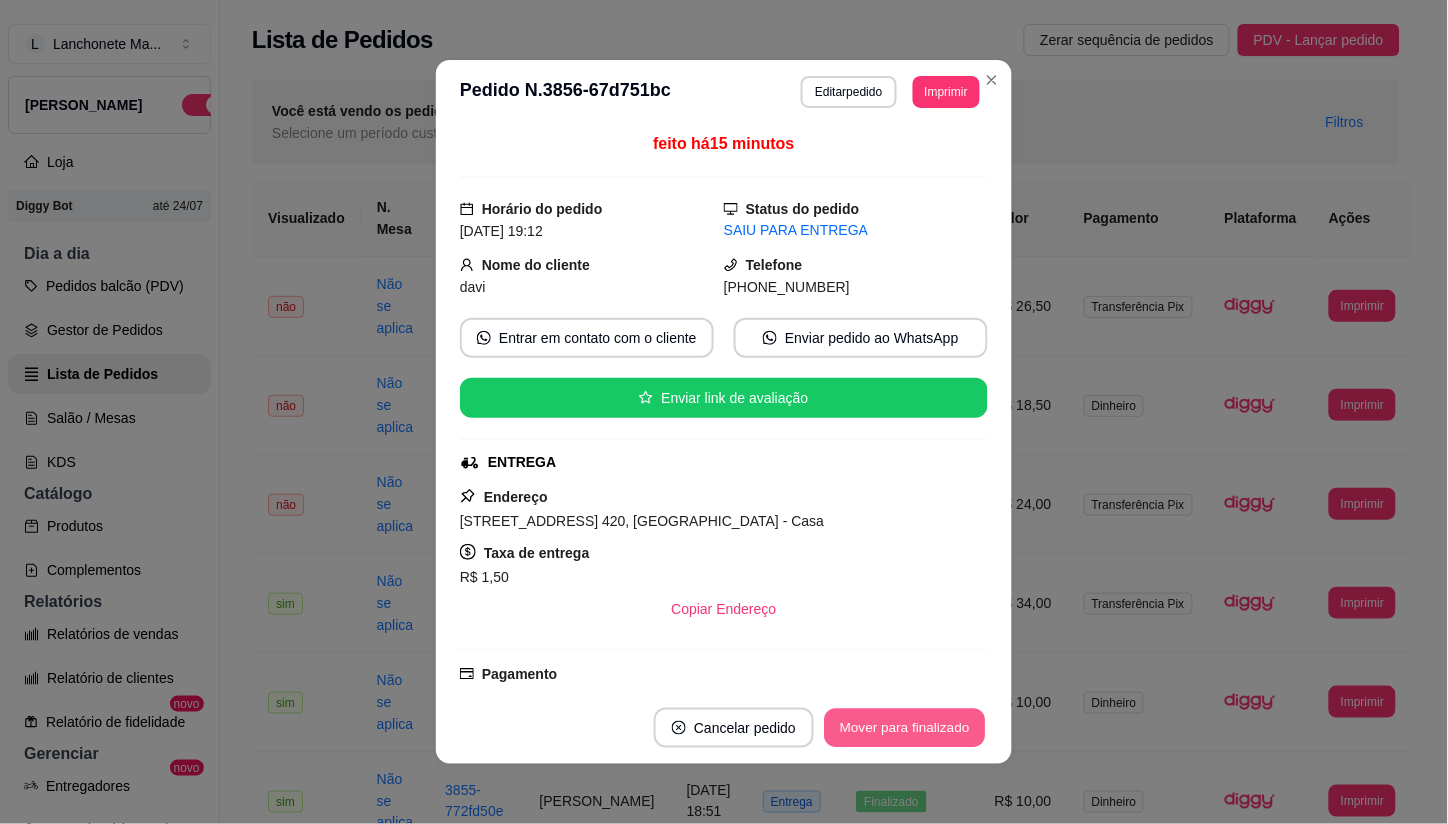 click on "Mover para finalizado" at bounding box center [905, 728] 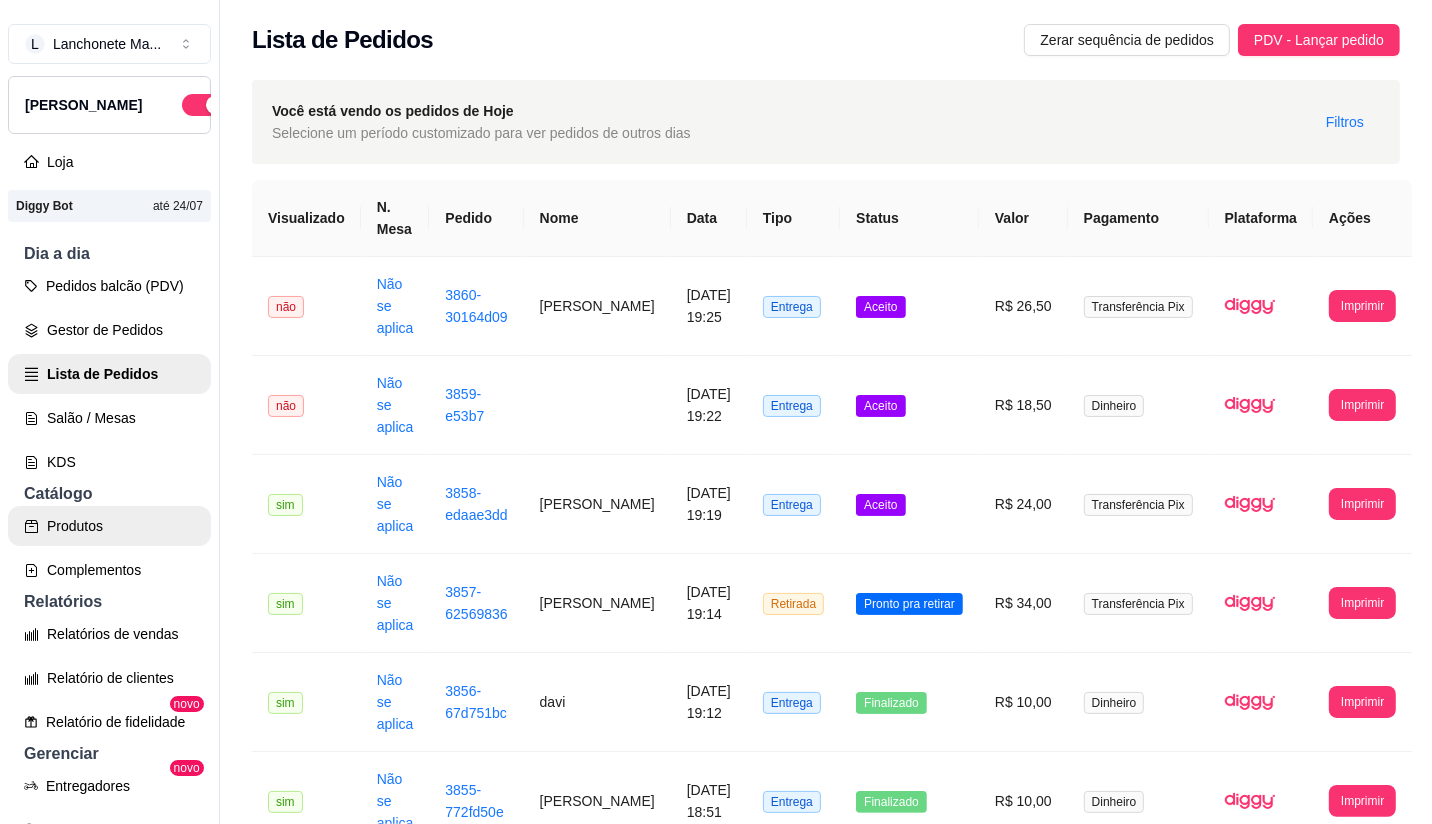click on "Produtos" at bounding box center [109, 526] 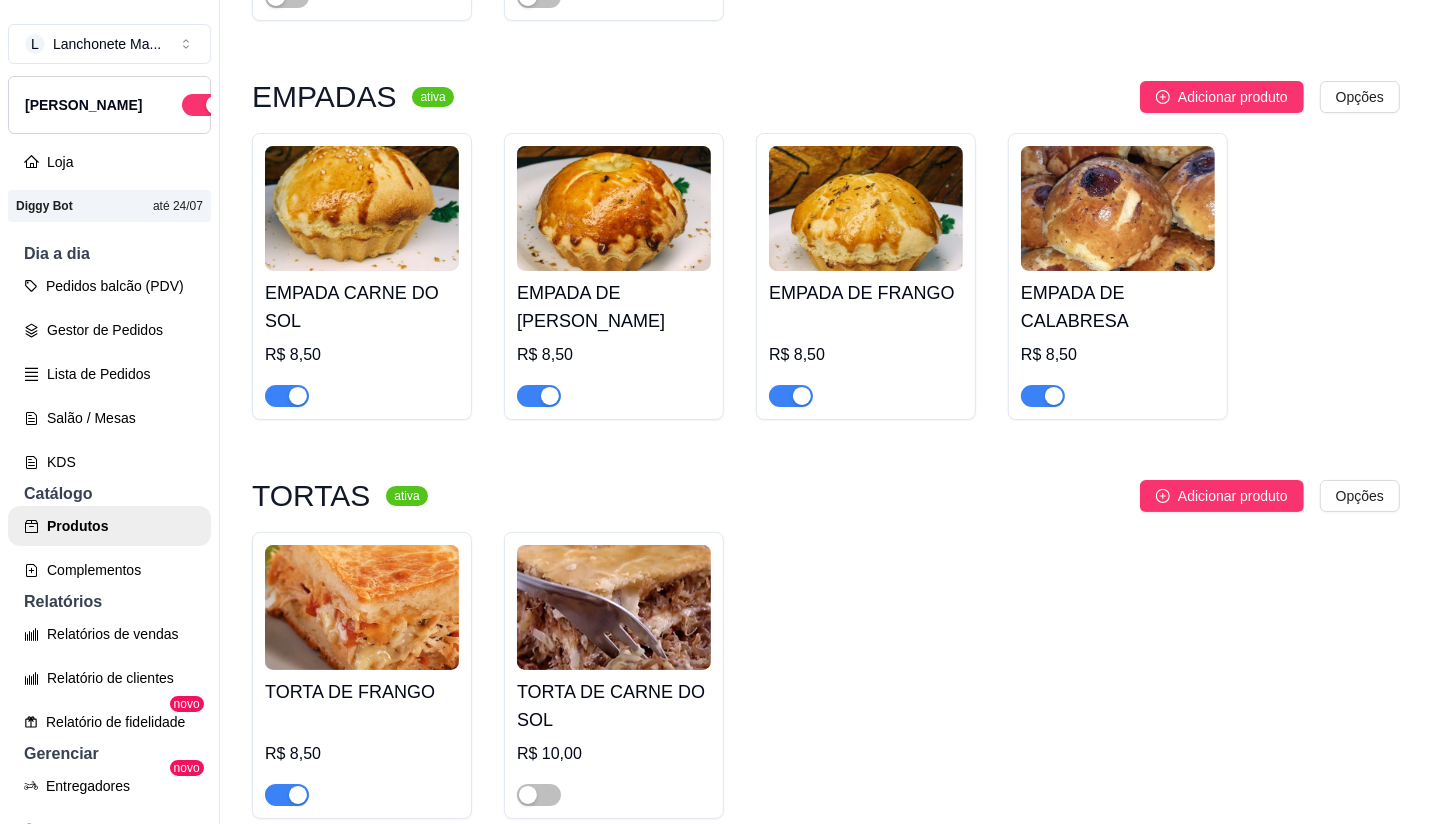 scroll, scrollTop: 3333, scrollLeft: 0, axis: vertical 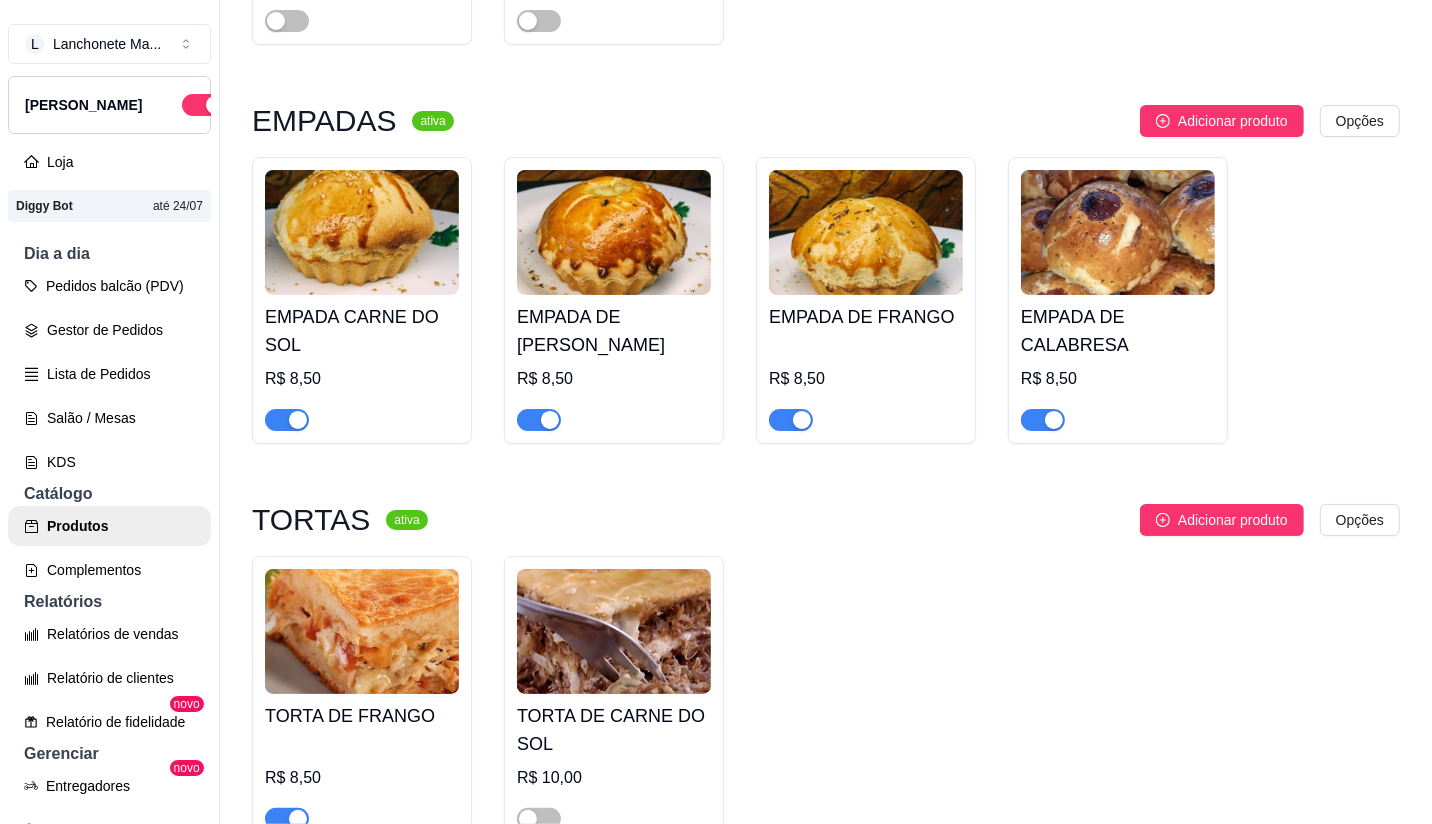 click at bounding box center [1043, 420] 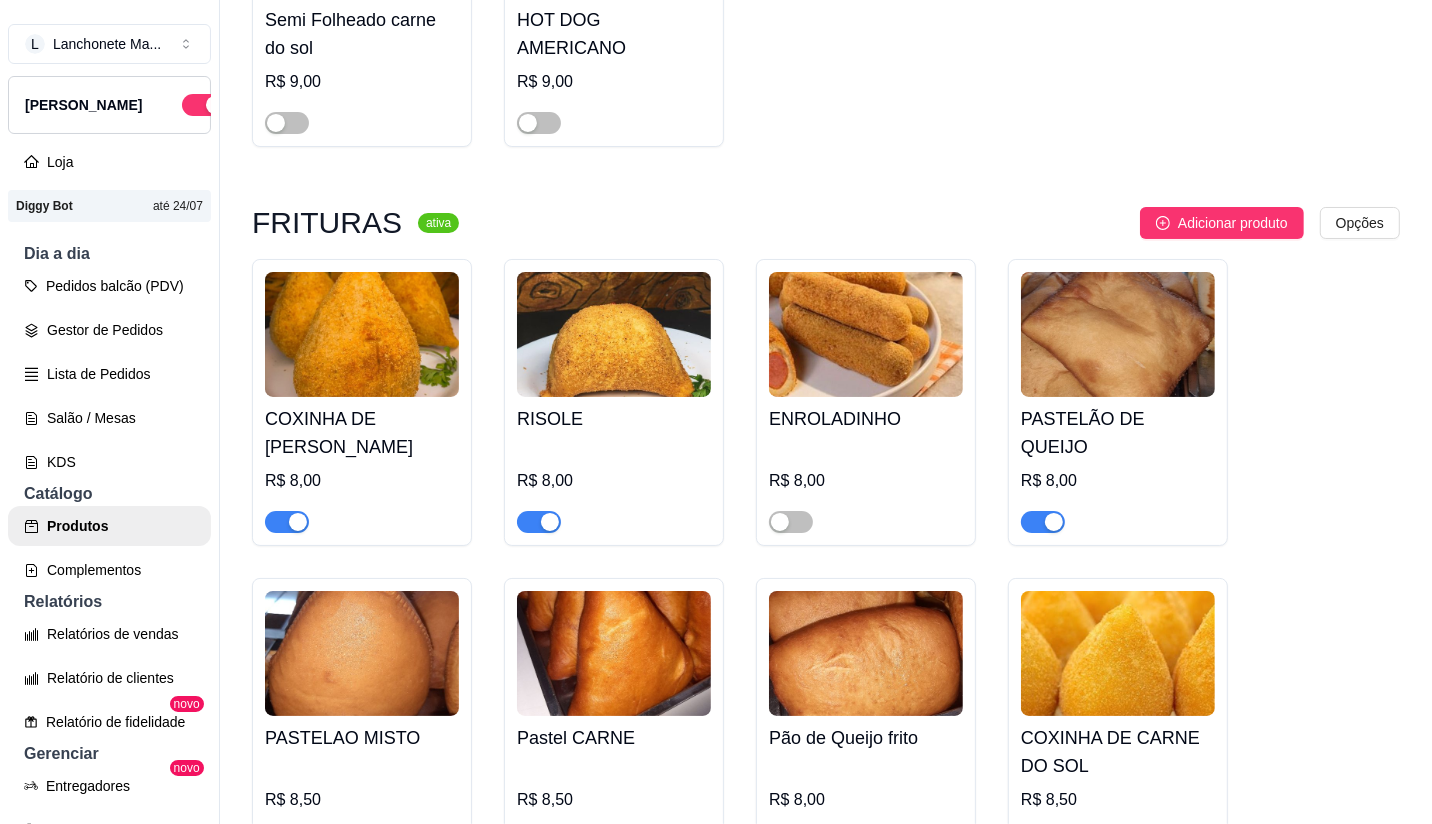 scroll, scrollTop: 2333, scrollLeft: 0, axis: vertical 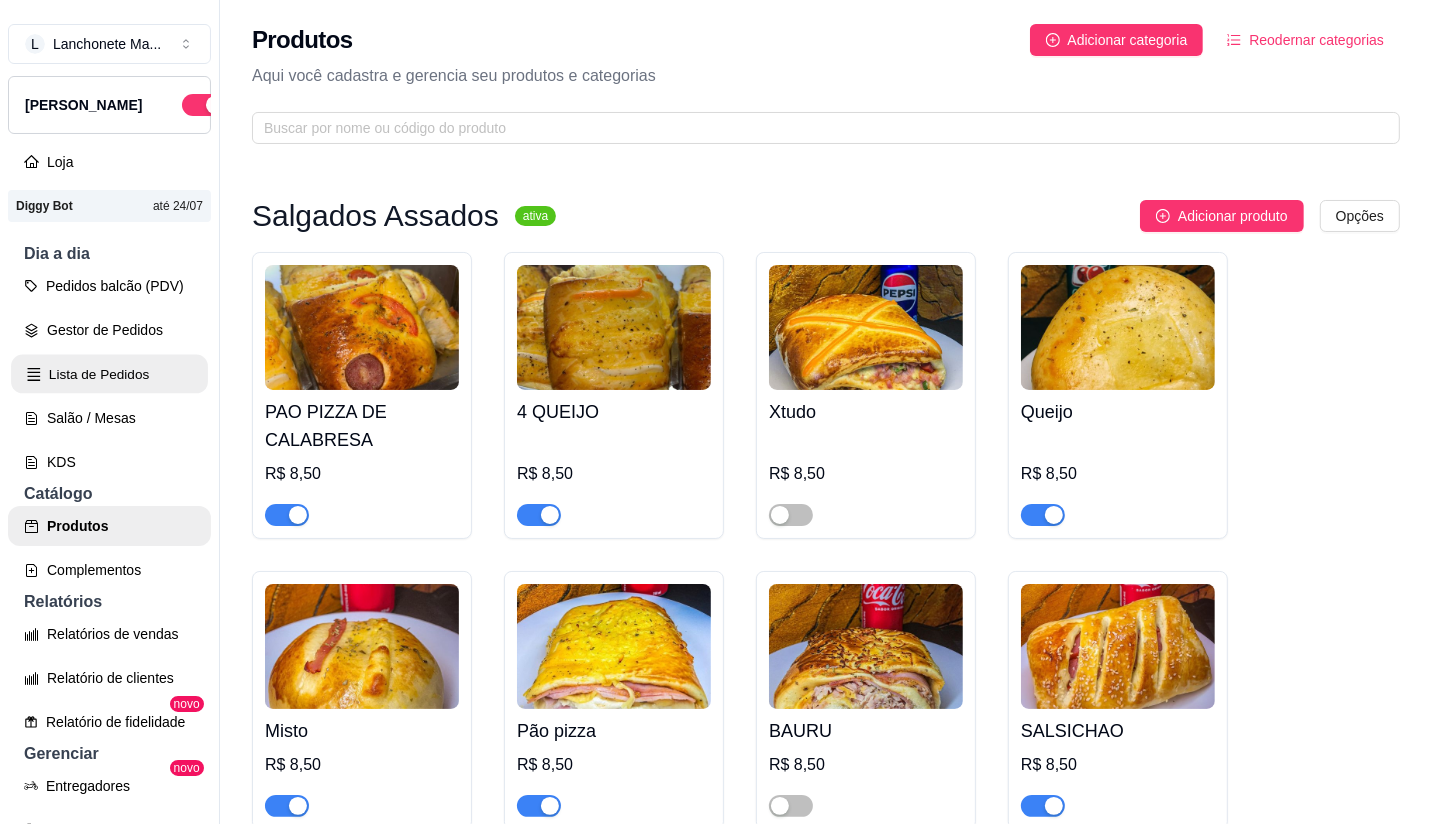 click on "Lista de Pedidos" at bounding box center (109, 374) 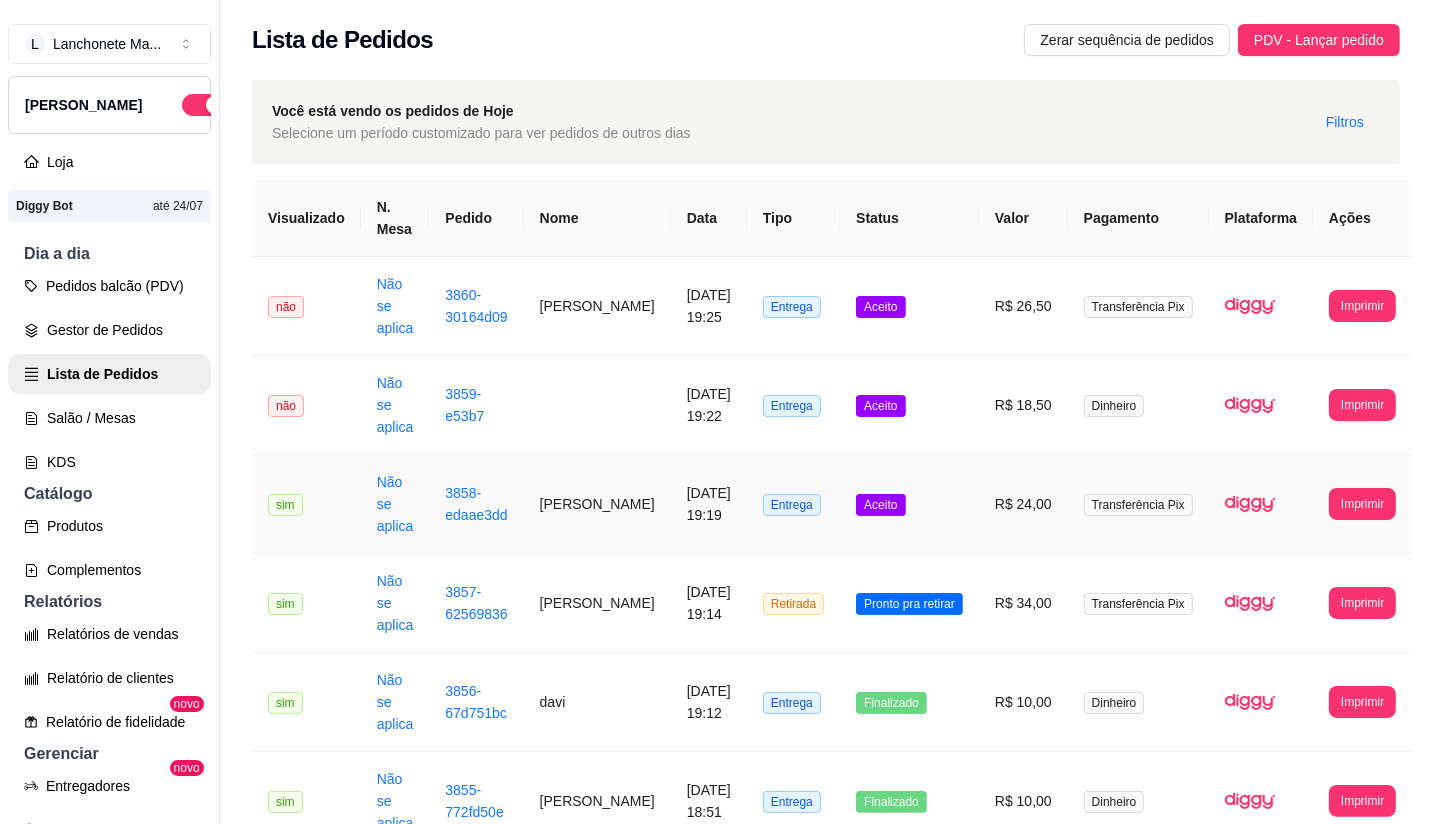 click on "Aceito" at bounding box center [909, 504] 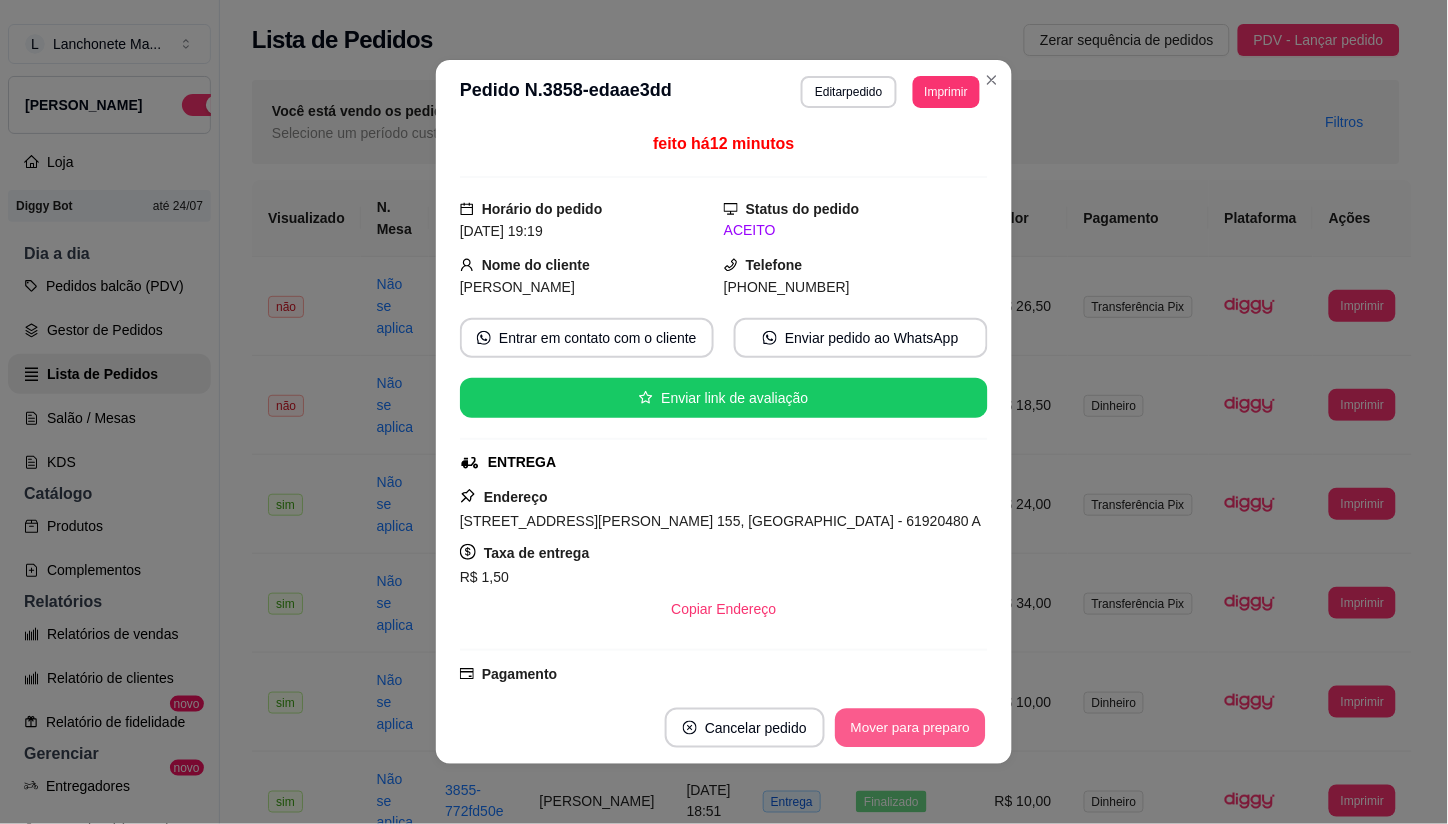 click on "Mover para preparo" at bounding box center [910, 728] 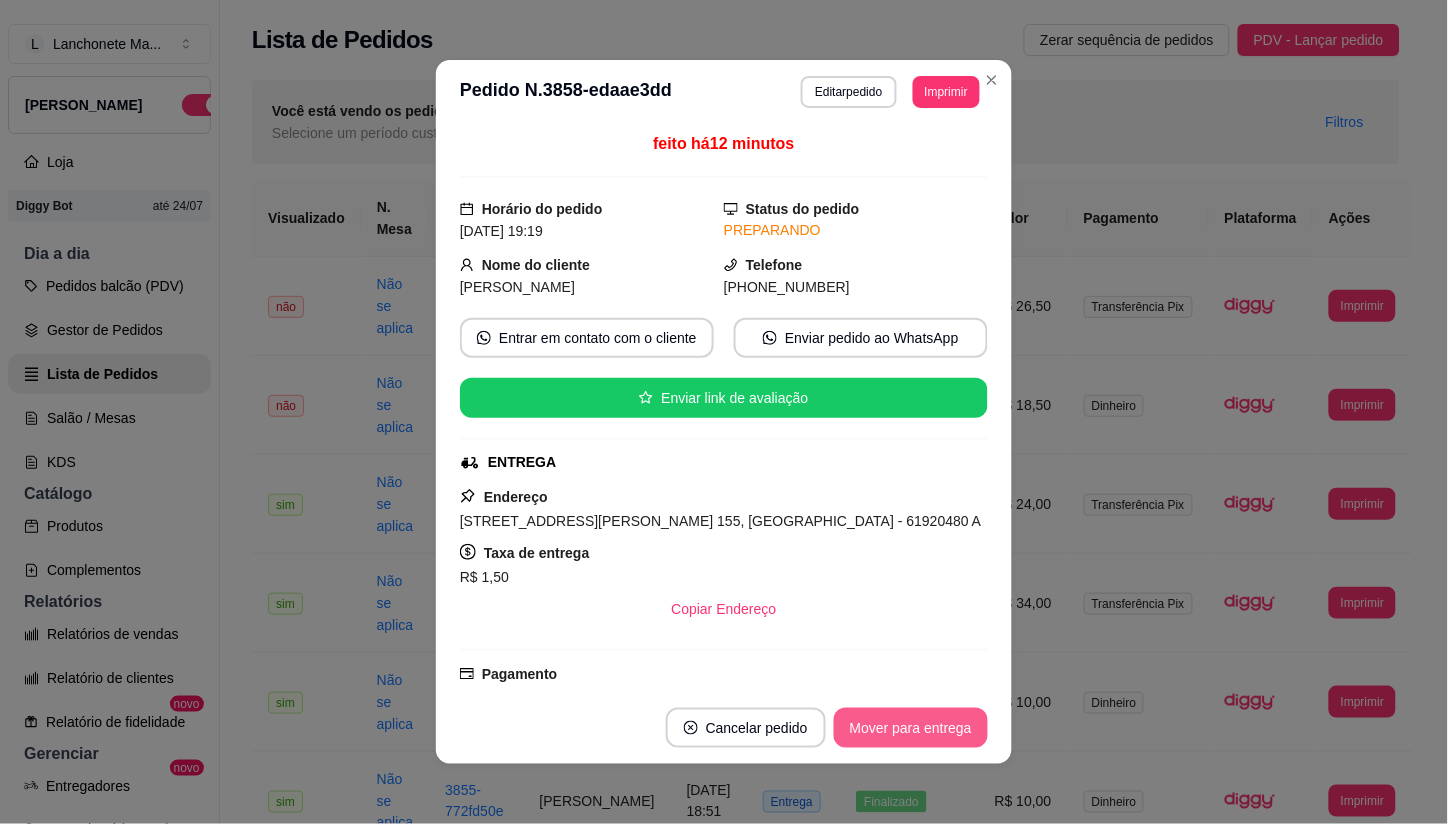 click on "Mover para entrega" at bounding box center (911, 728) 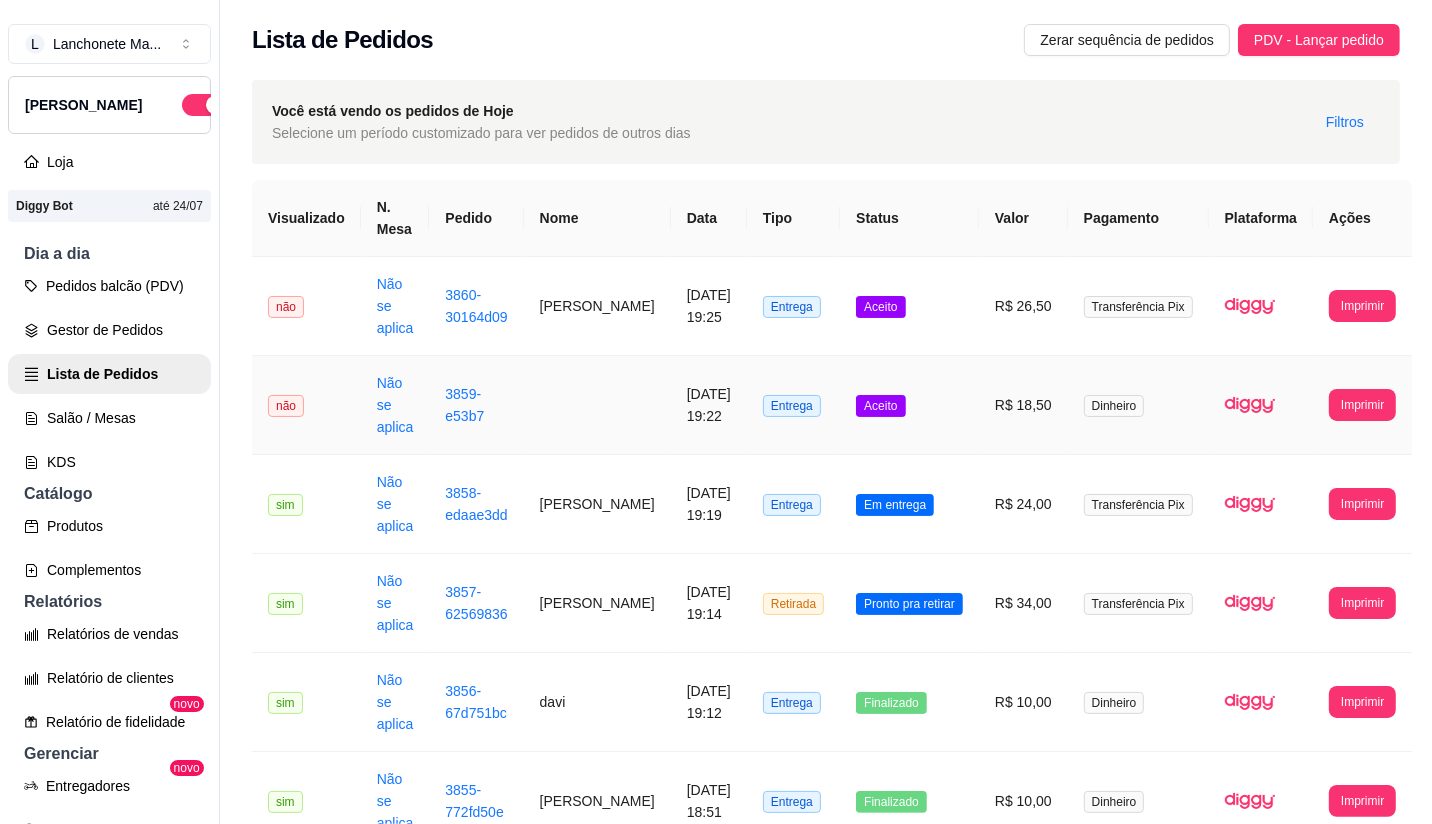 click on "Aceito" at bounding box center [909, 405] 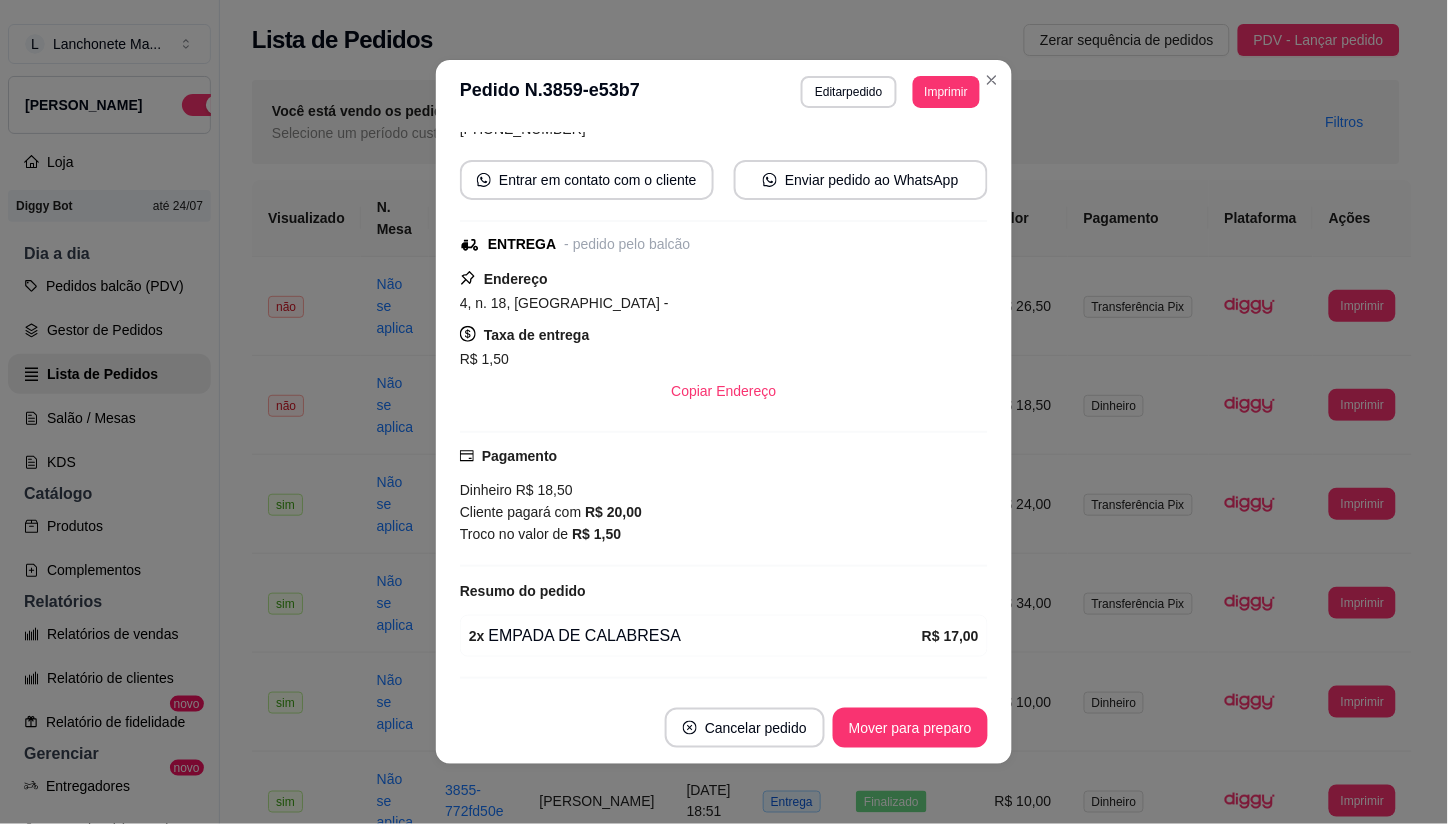 scroll, scrollTop: 211, scrollLeft: 0, axis: vertical 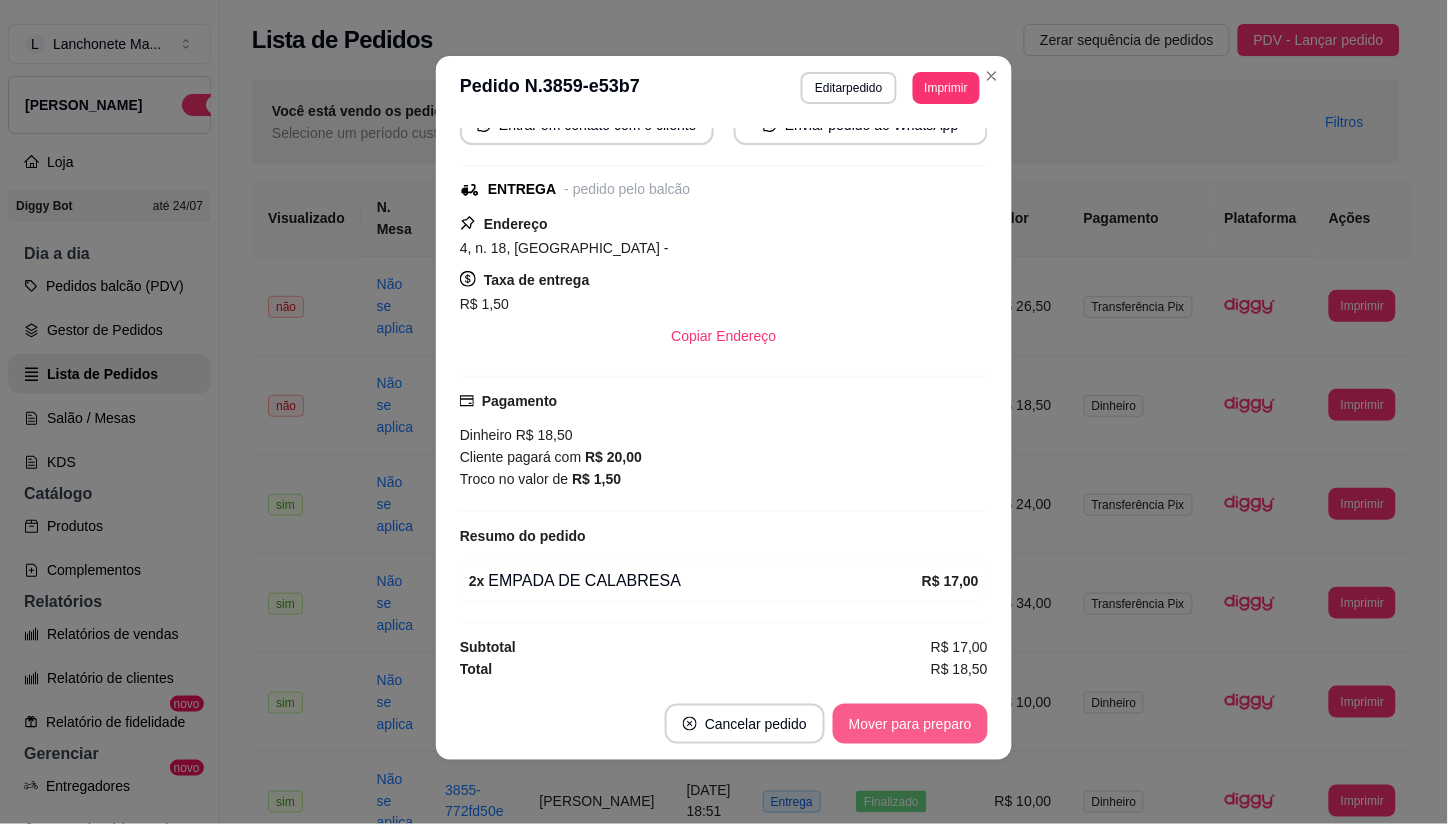 click on "Mover para preparo" at bounding box center [910, 724] 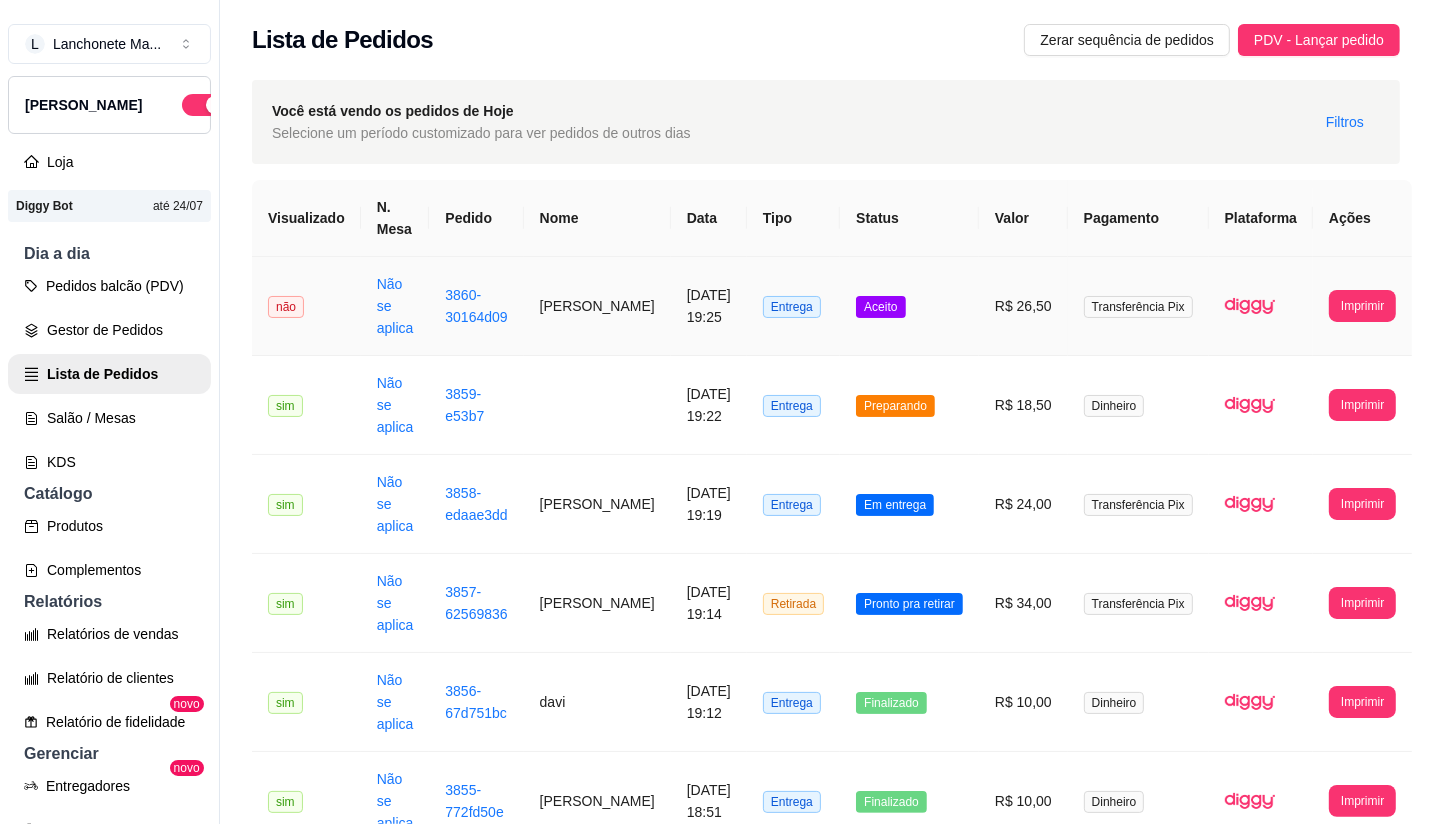 click on "Aceito" at bounding box center (880, 307) 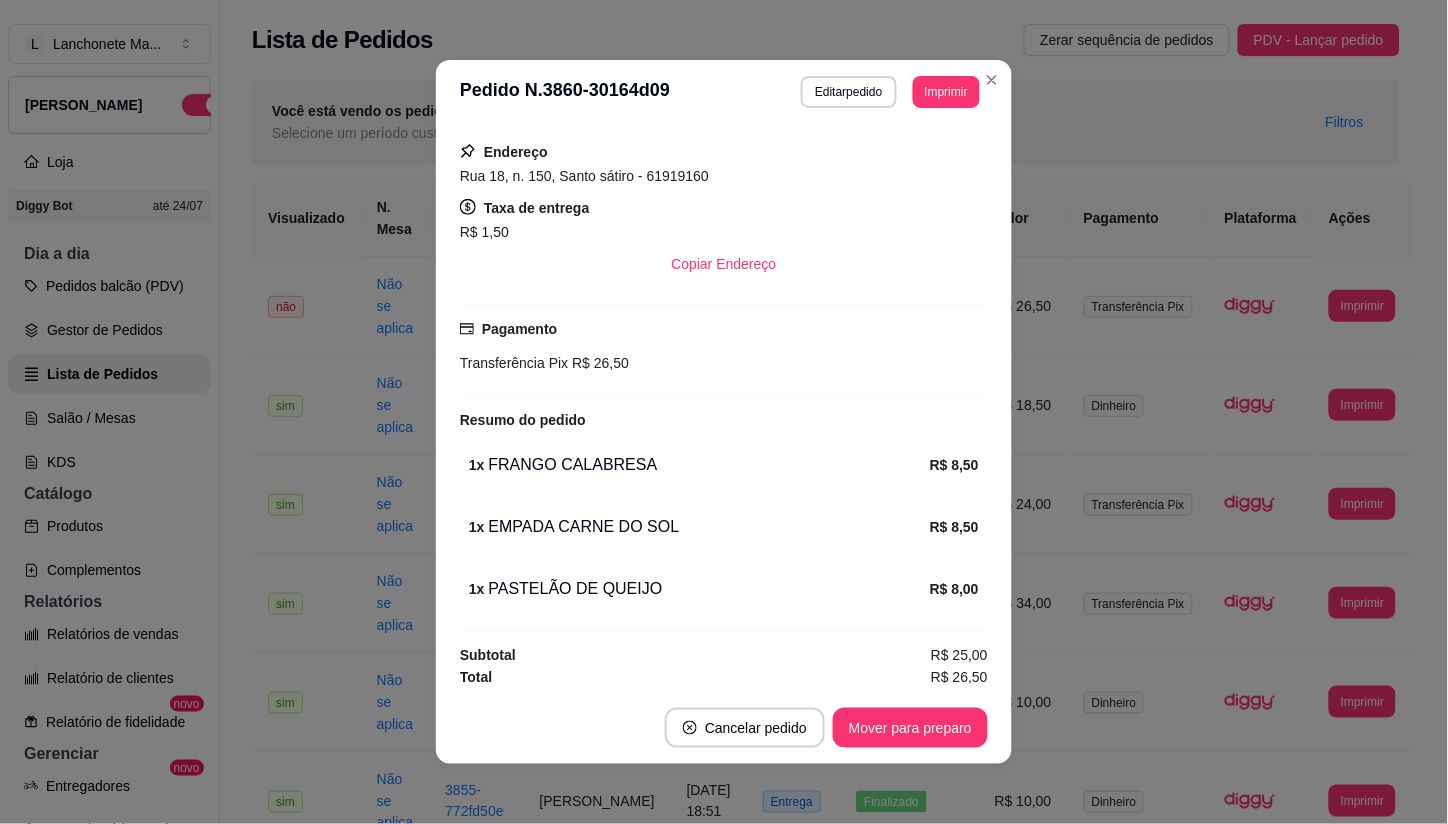 scroll, scrollTop: 352, scrollLeft: 0, axis: vertical 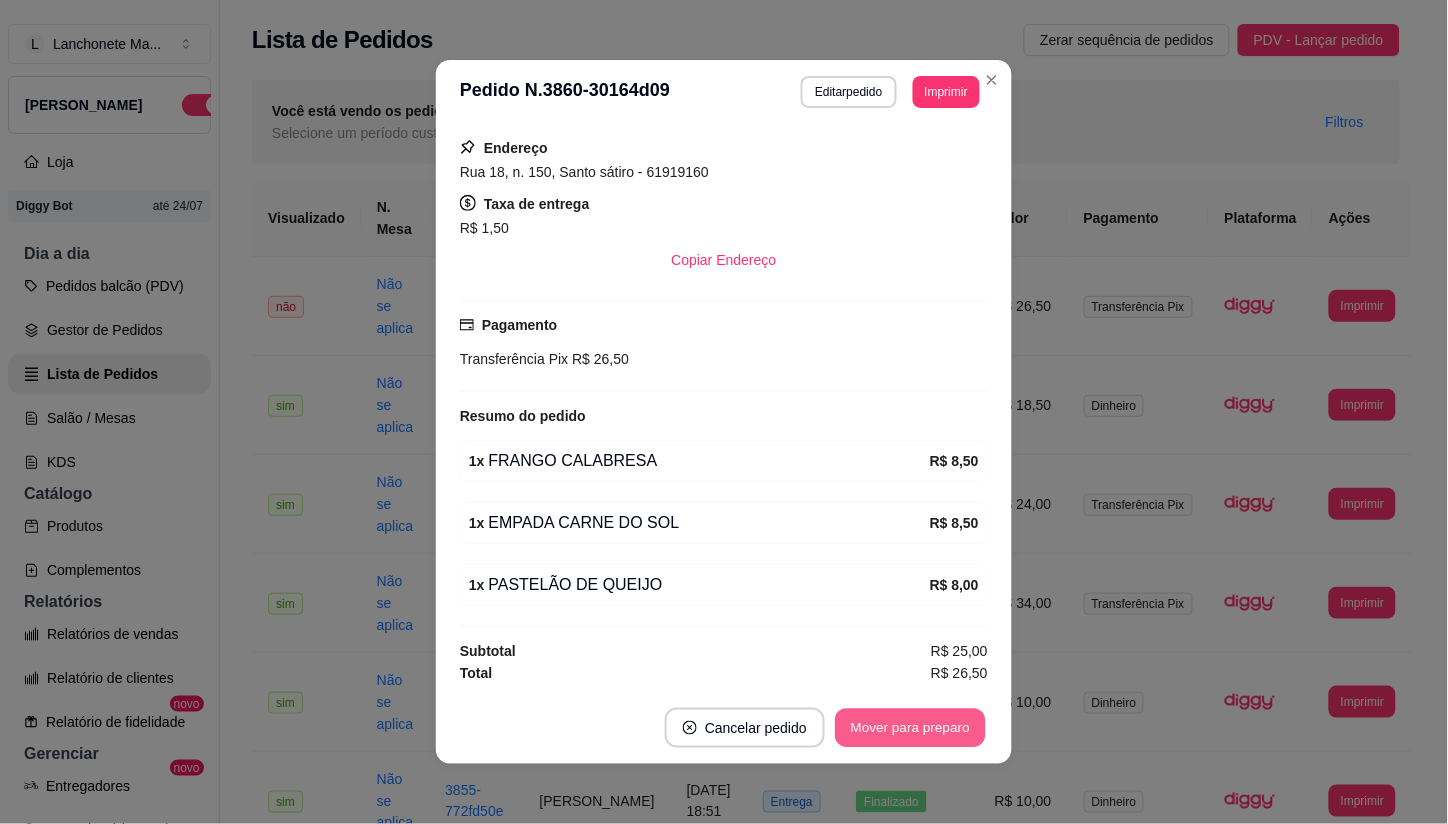 click on "Mover para preparo" at bounding box center [910, 728] 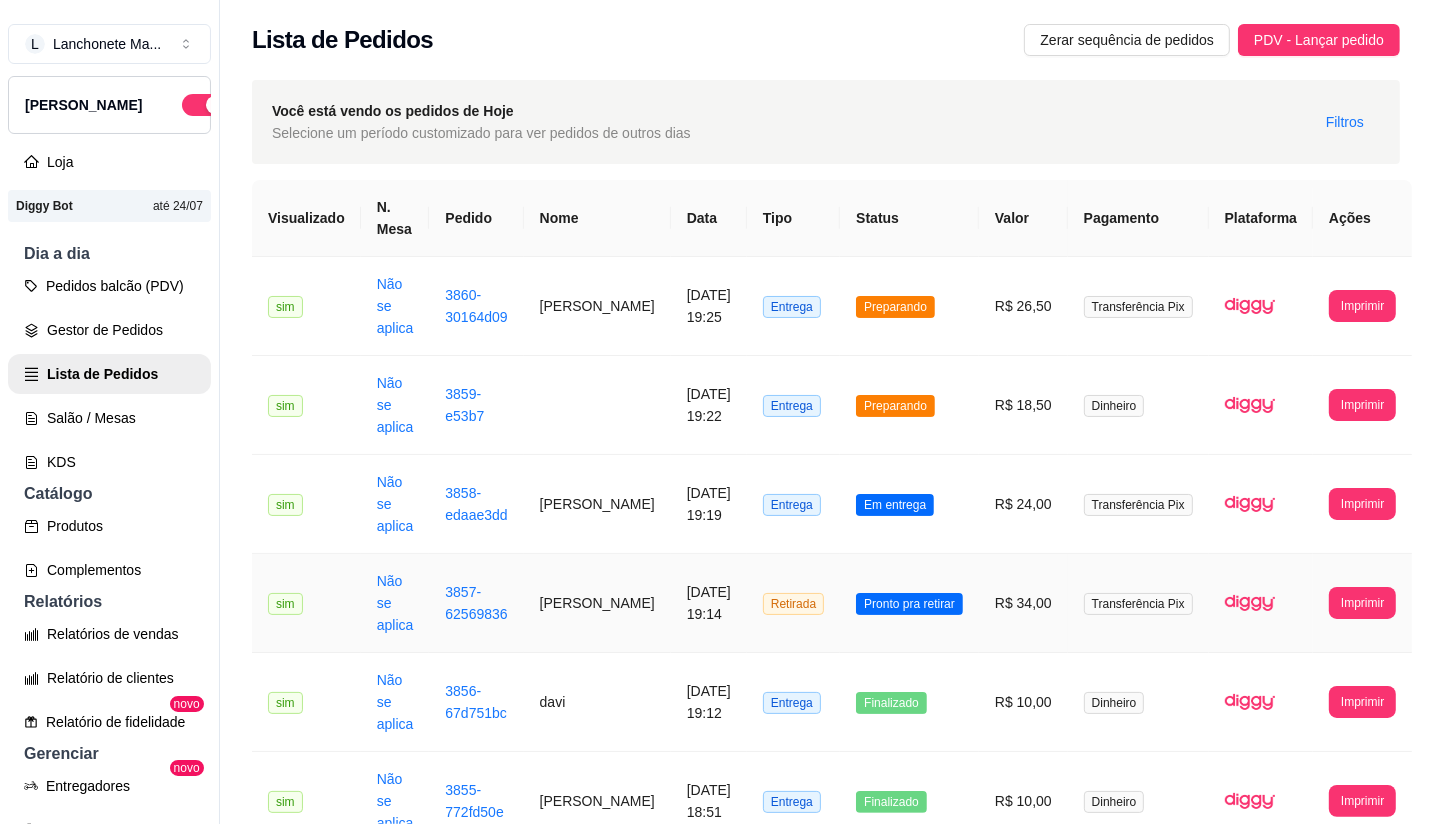 click on "Pronto pra retirar" at bounding box center (909, 604) 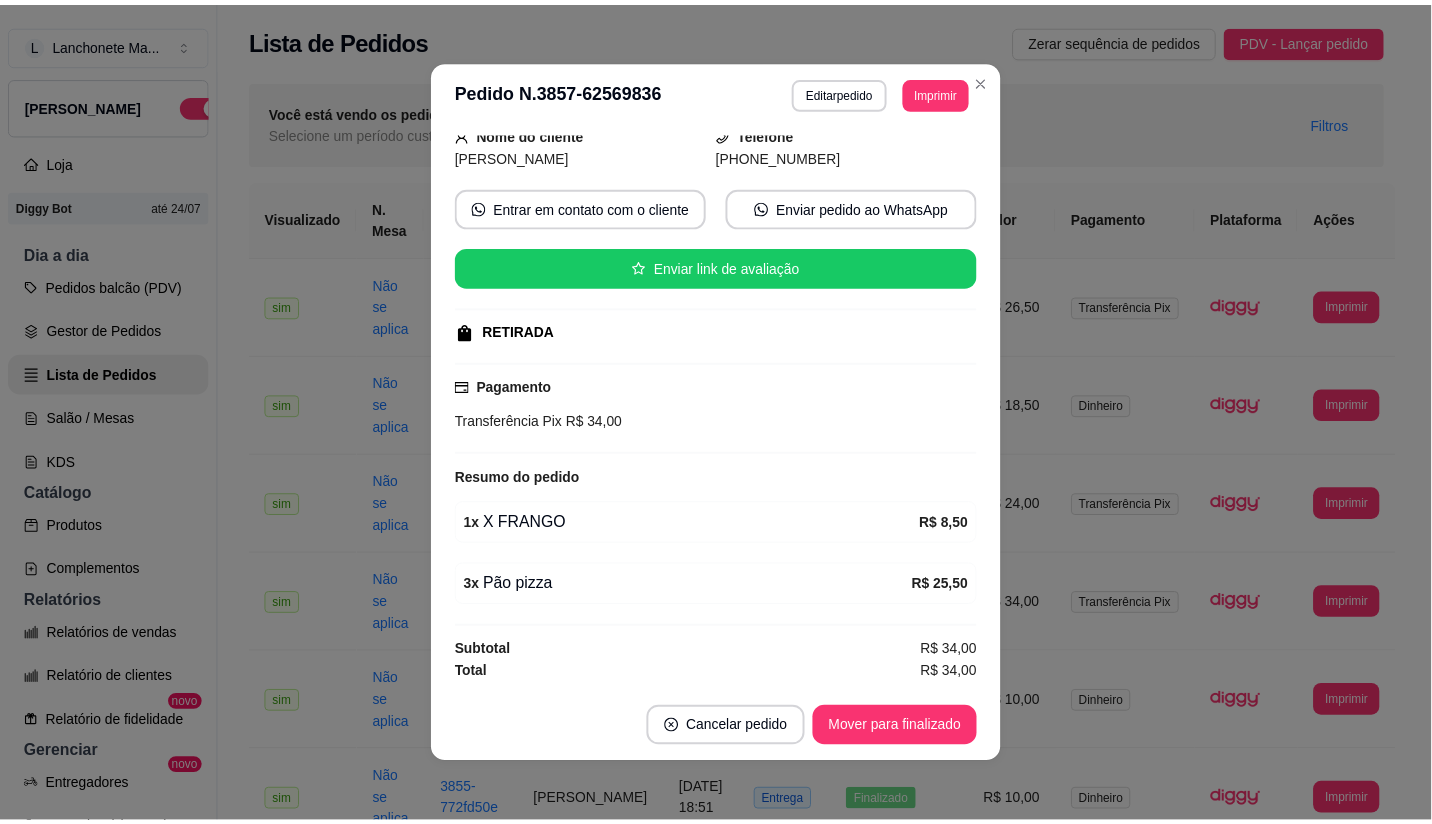 scroll, scrollTop: 22, scrollLeft: 0, axis: vertical 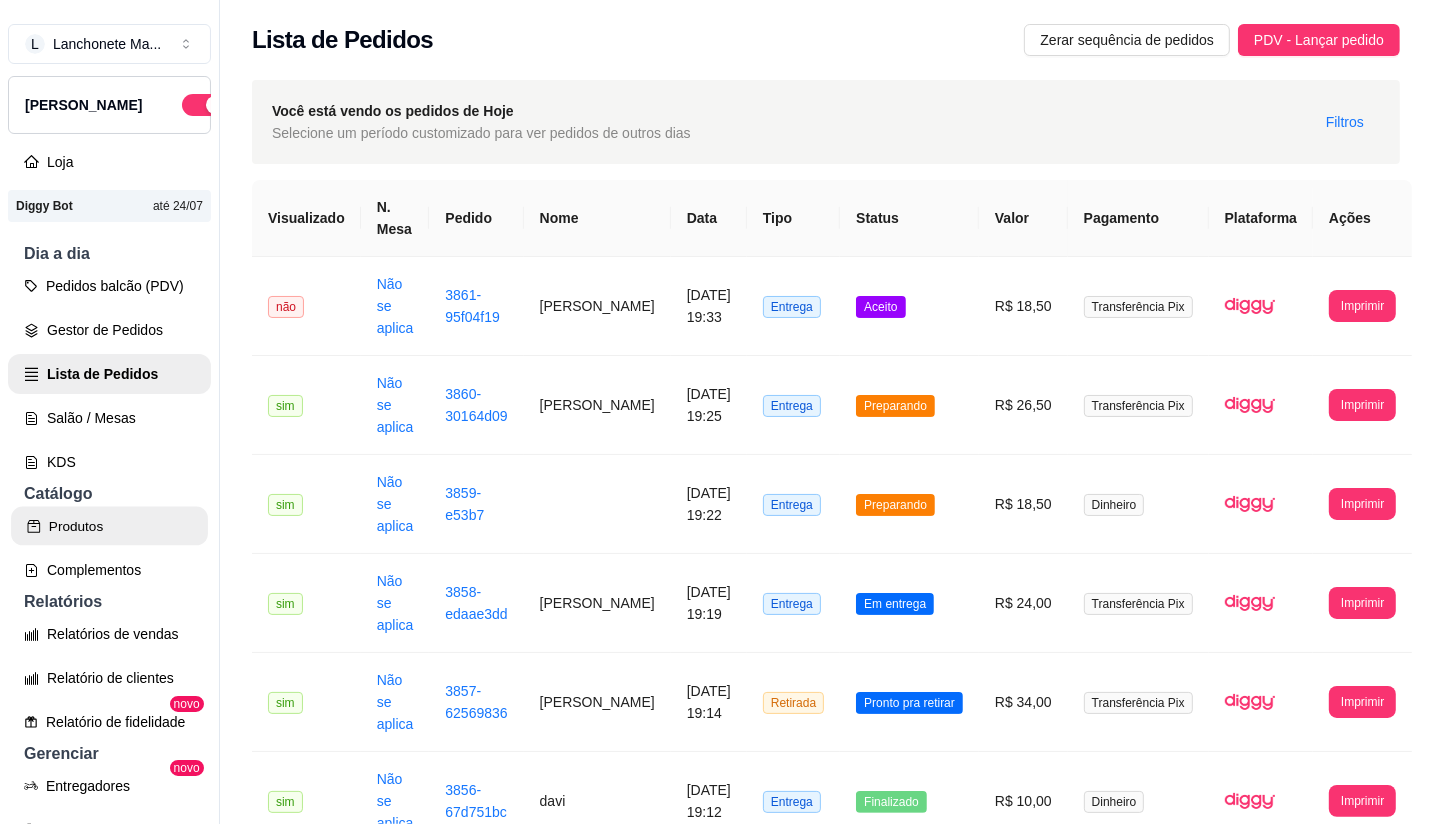 click on "Produtos" at bounding box center (109, 526) 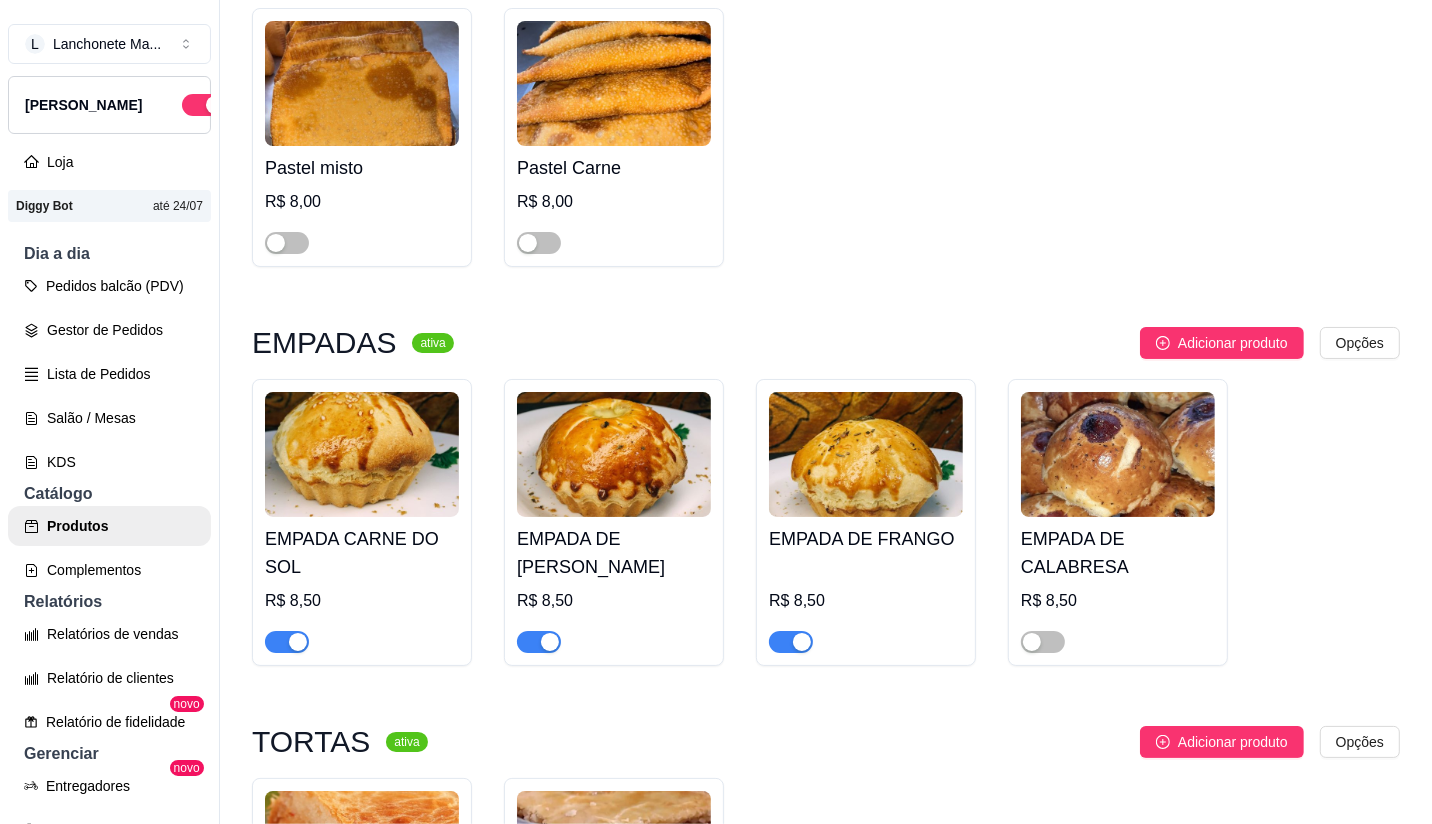 scroll, scrollTop: 3000, scrollLeft: 0, axis: vertical 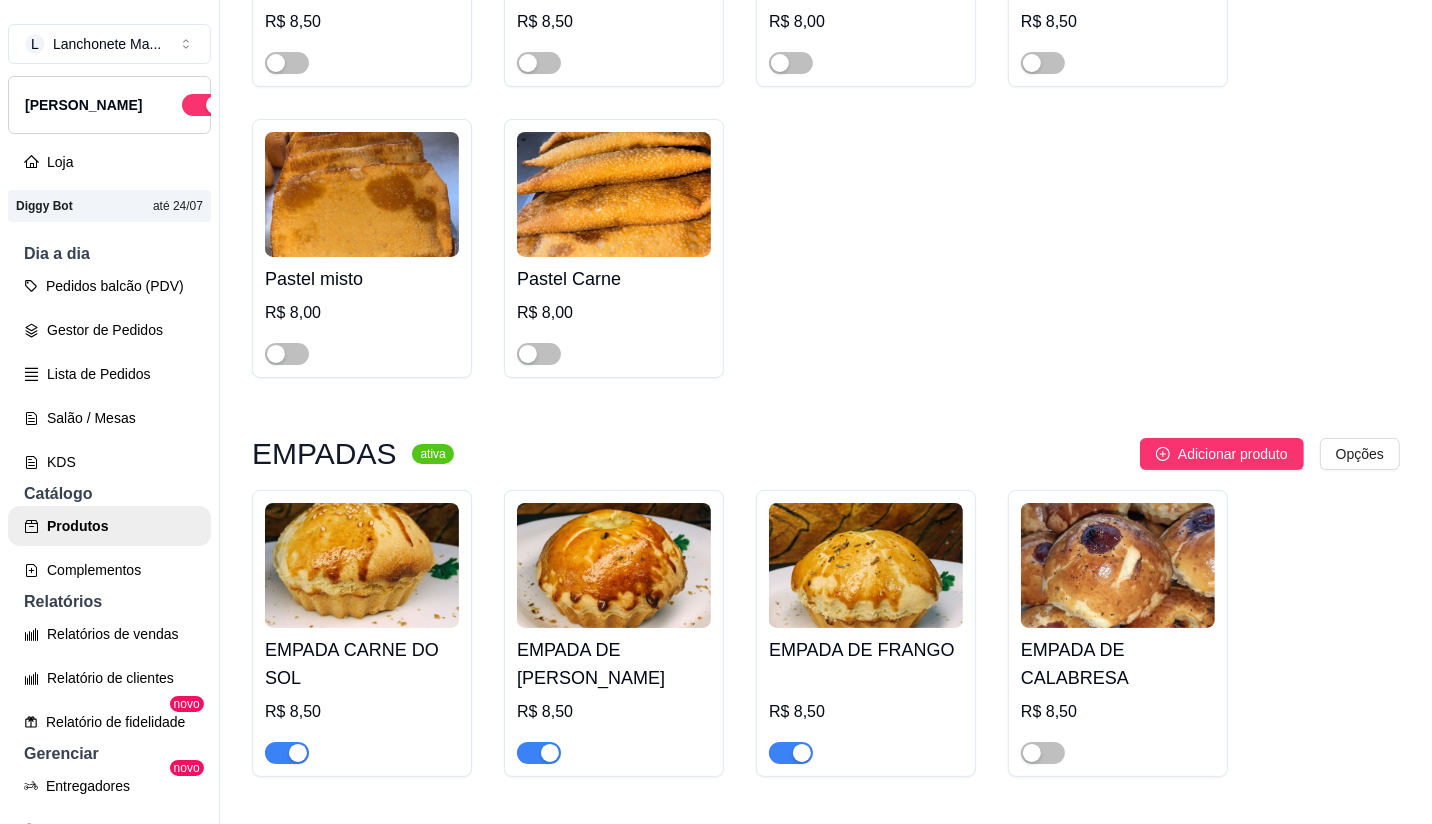 click at bounding box center (298, 753) 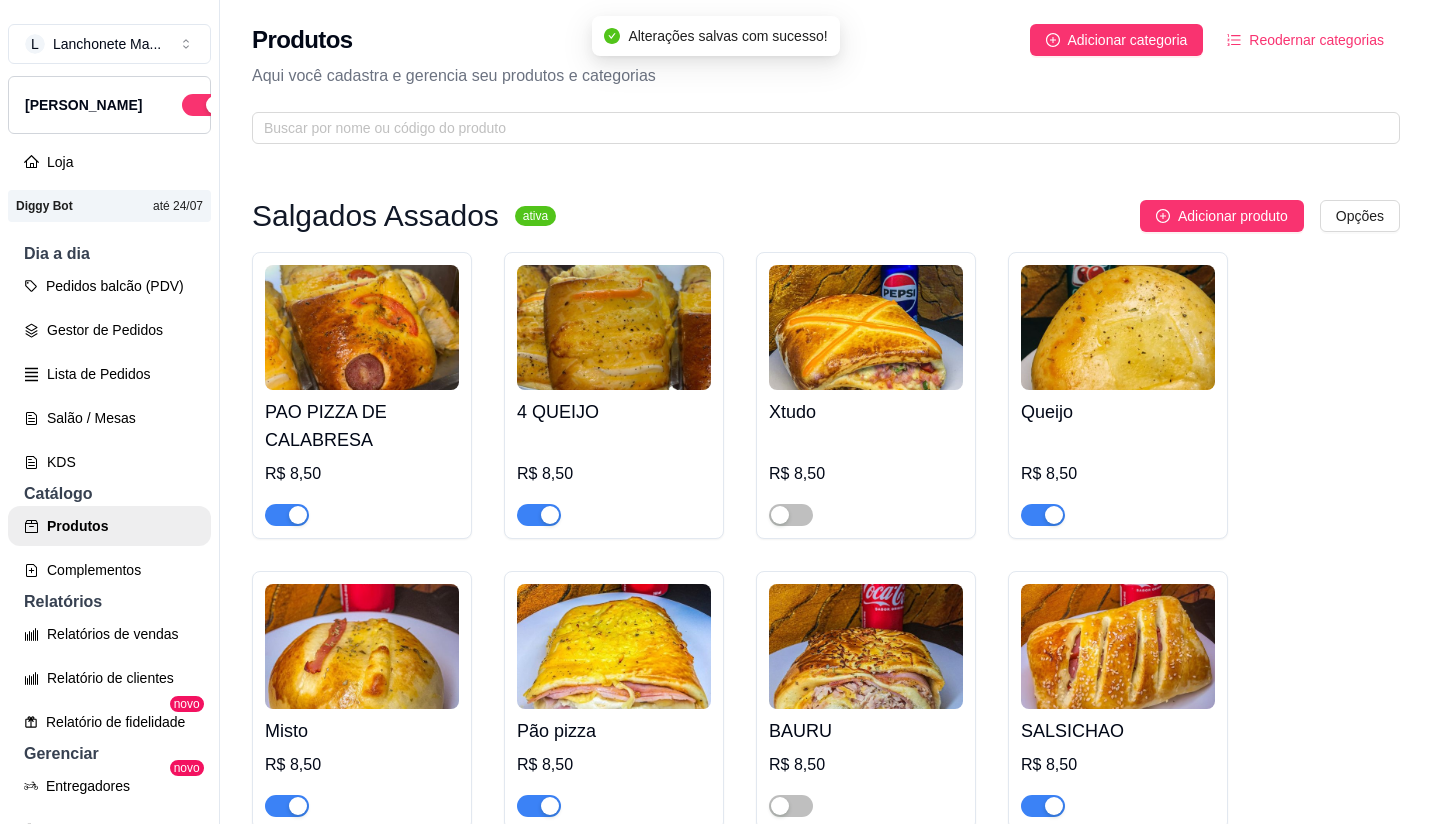 scroll, scrollTop: 0, scrollLeft: 0, axis: both 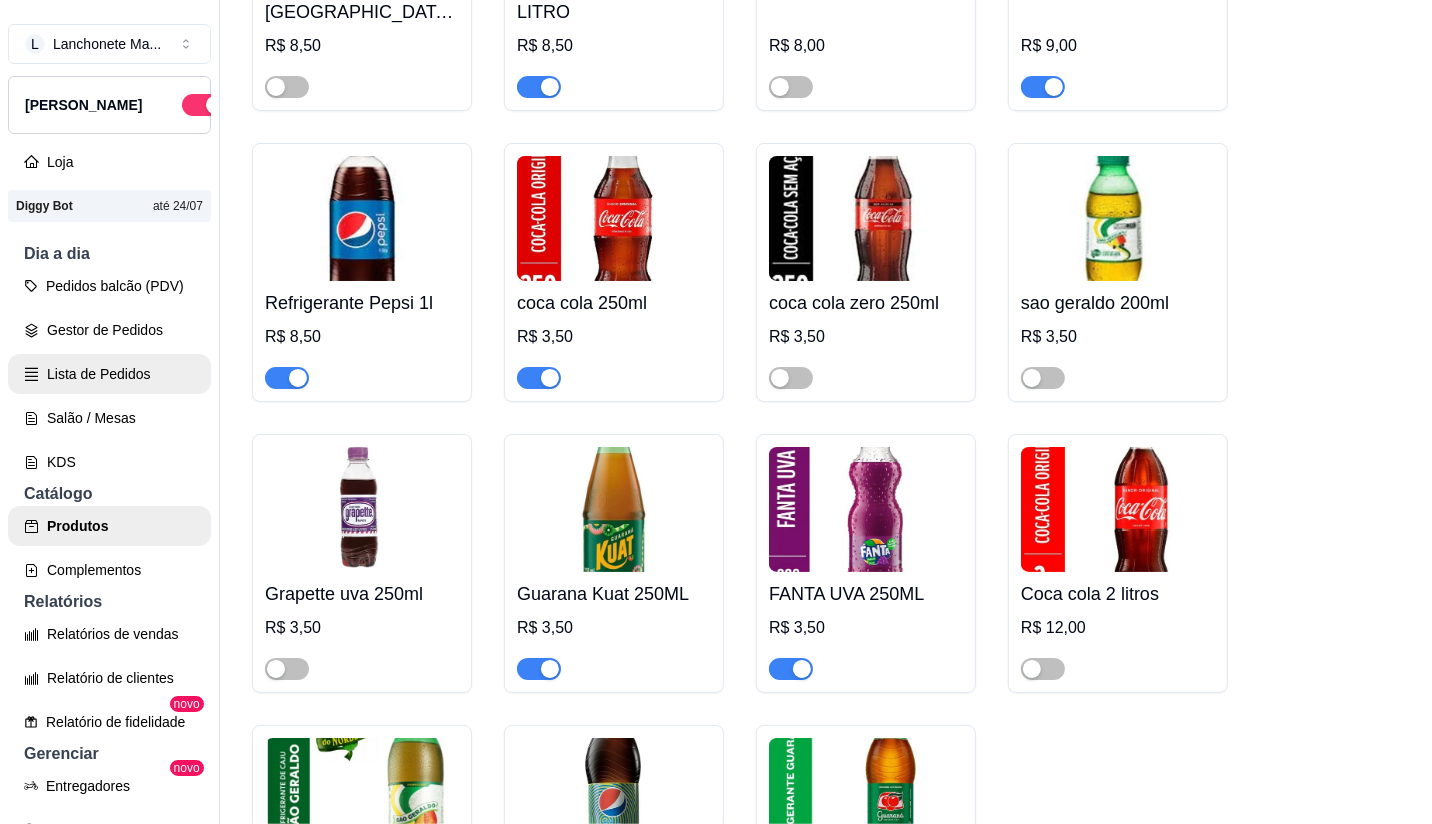 click on "Lista de Pedidos" at bounding box center (109, 374) 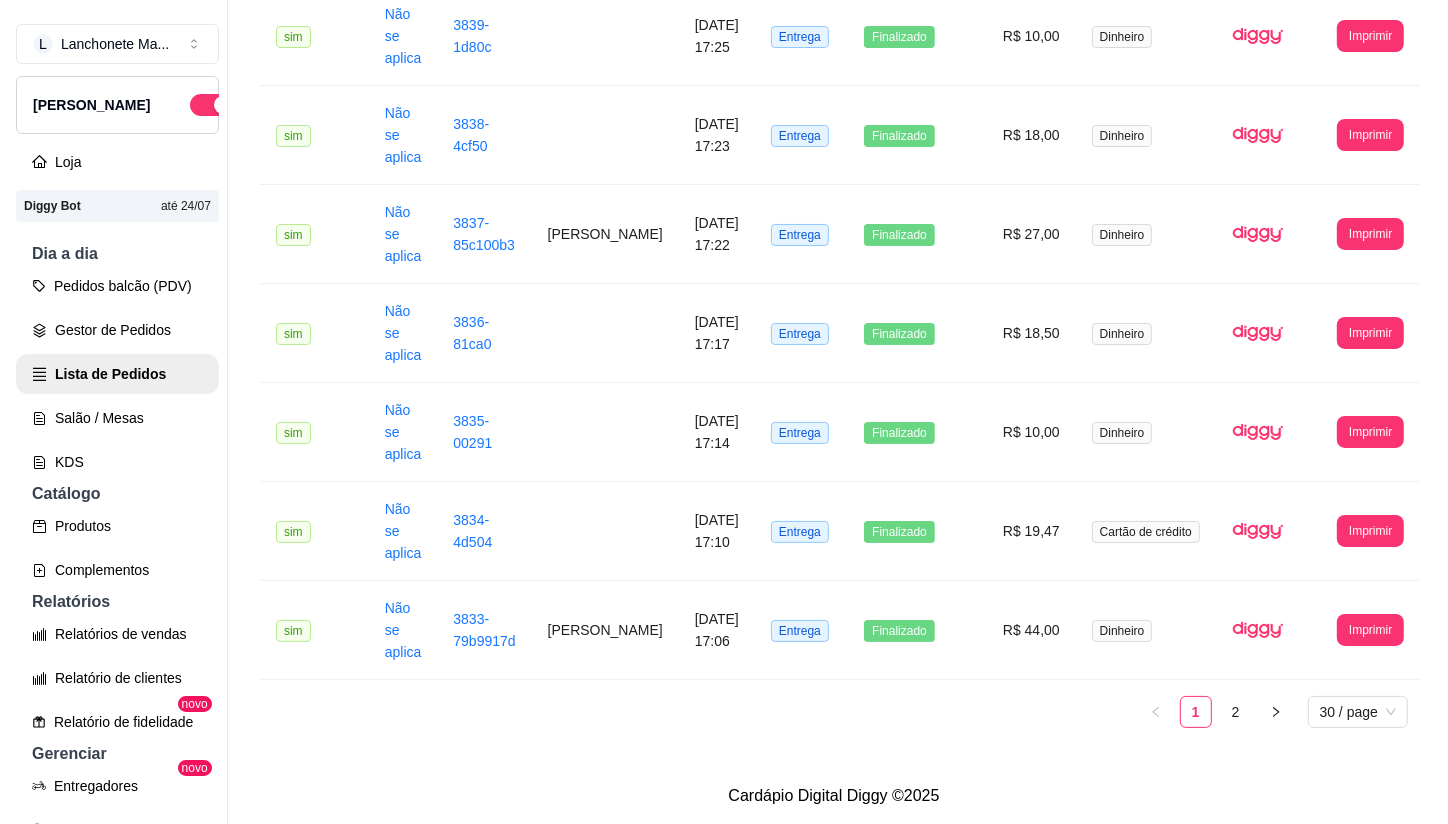 scroll, scrollTop: 0, scrollLeft: 0, axis: both 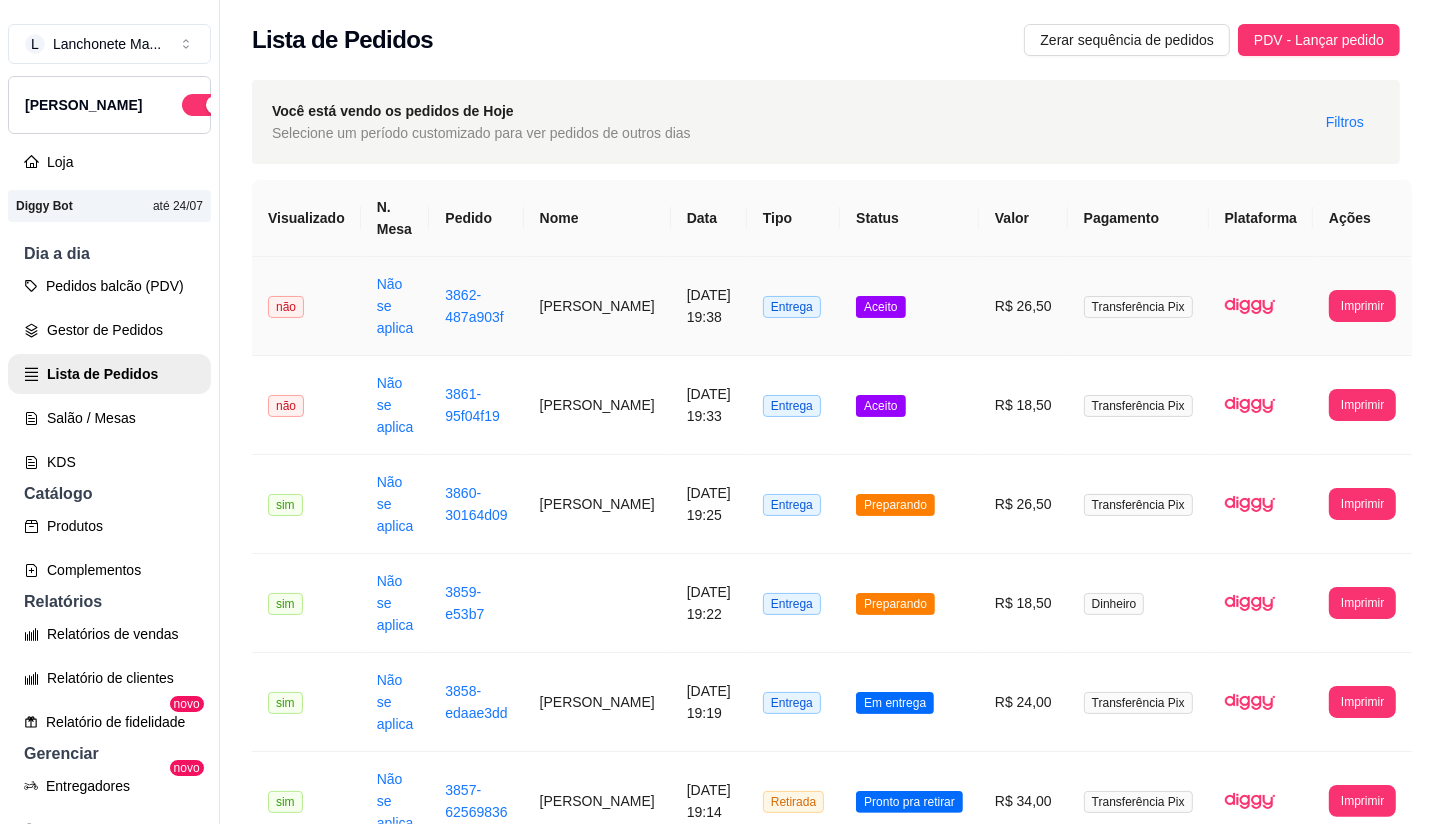 click on "Aceito" at bounding box center [909, 306] 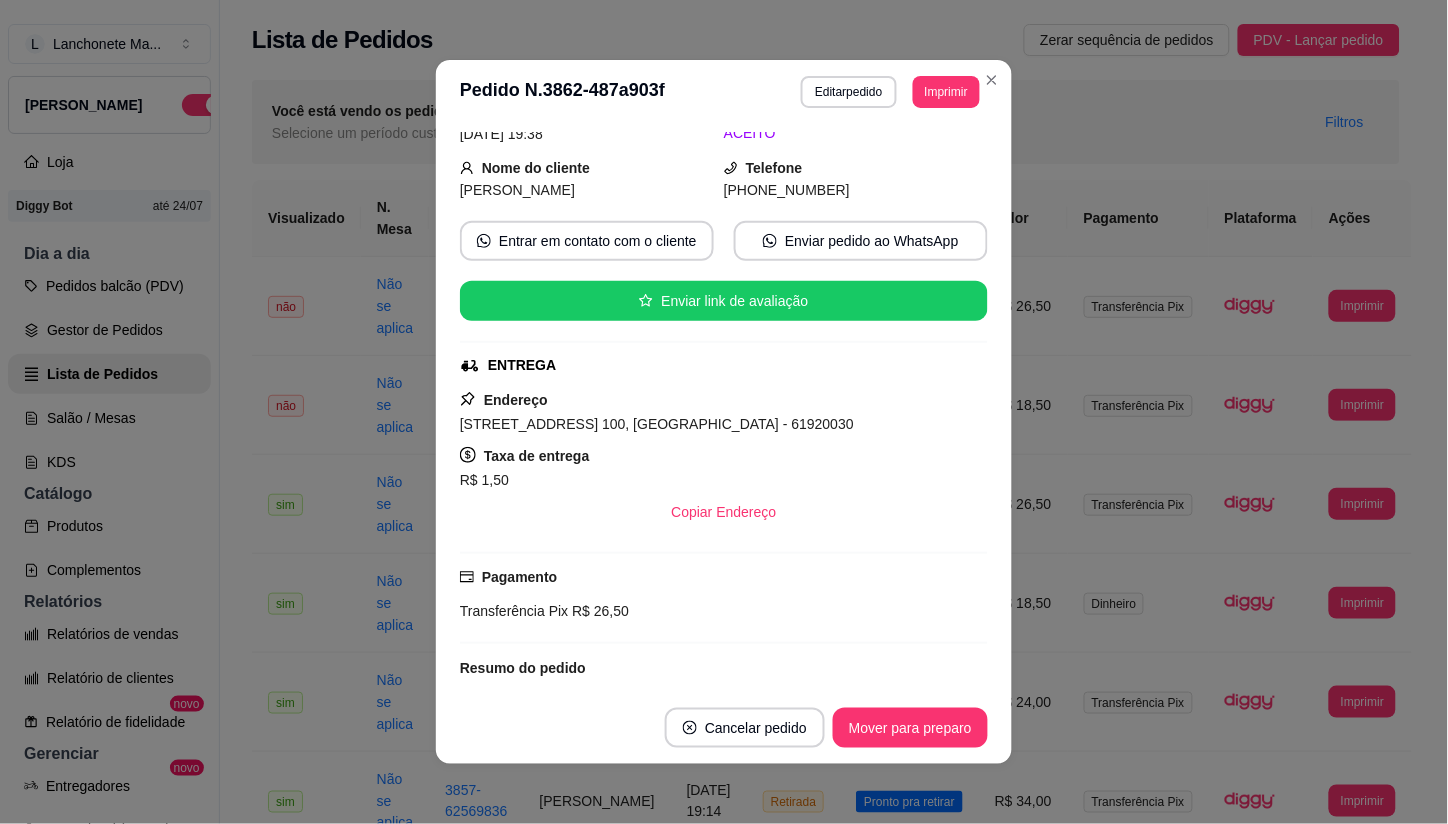 scroll, scrollTop: 352, scrollLeft: 0, axis: vertical 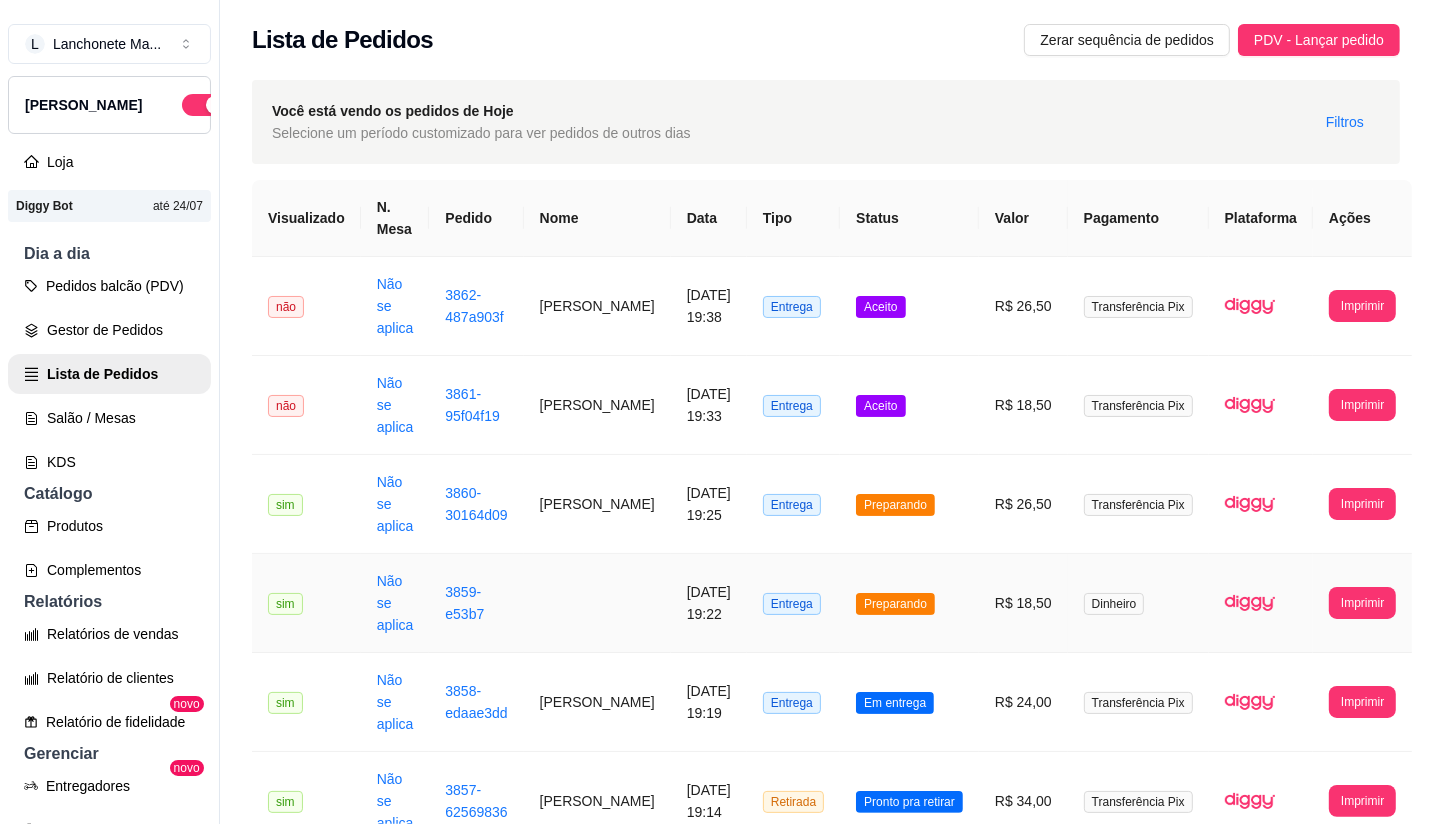 click on "Preparando" at bounding box center (895, 604) 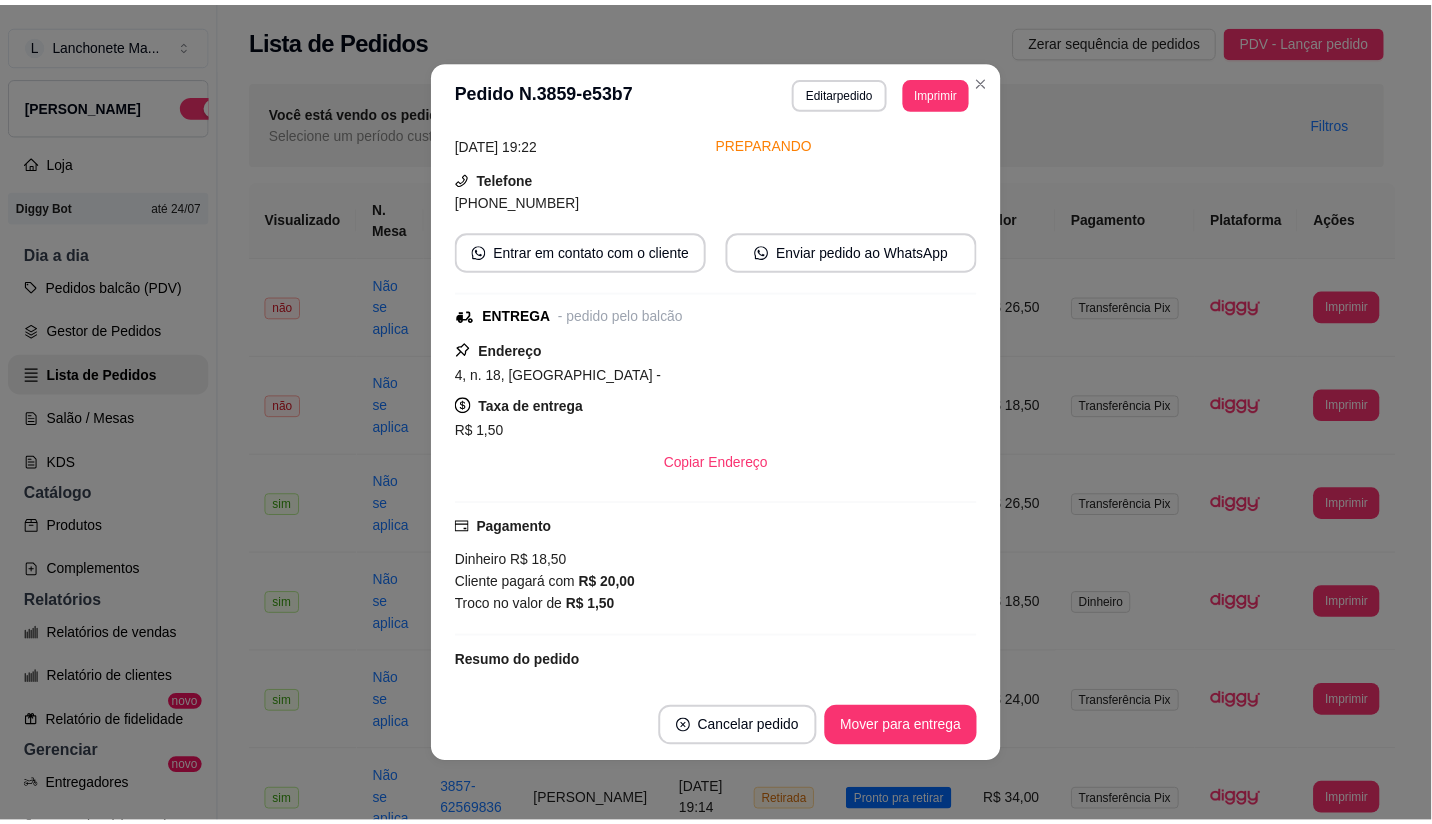 scroll, scrollTop: 211, scrollLeft: 0, axis: vertical 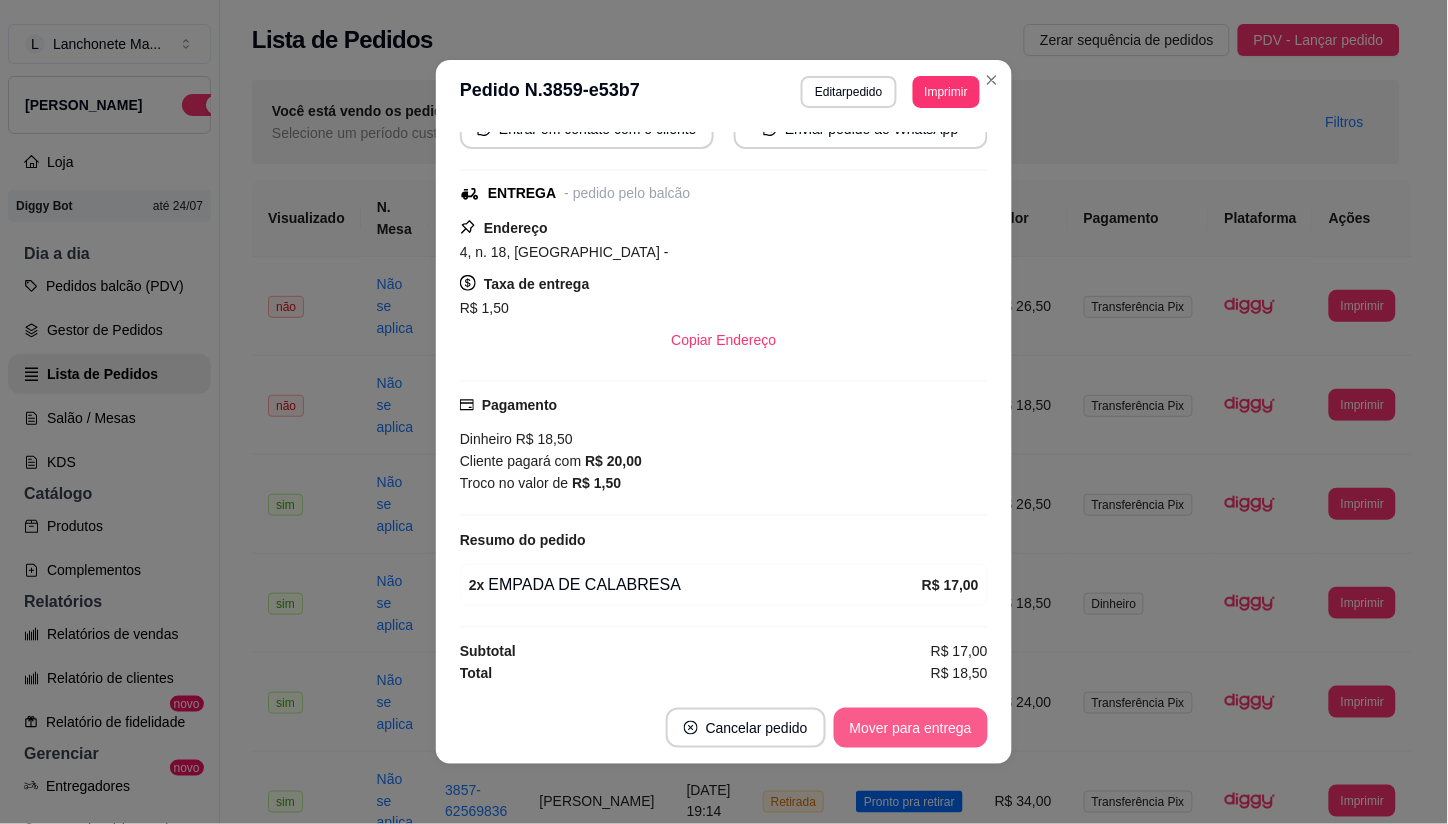 click on "Mover para entrega" at bounding box center (911, 728) 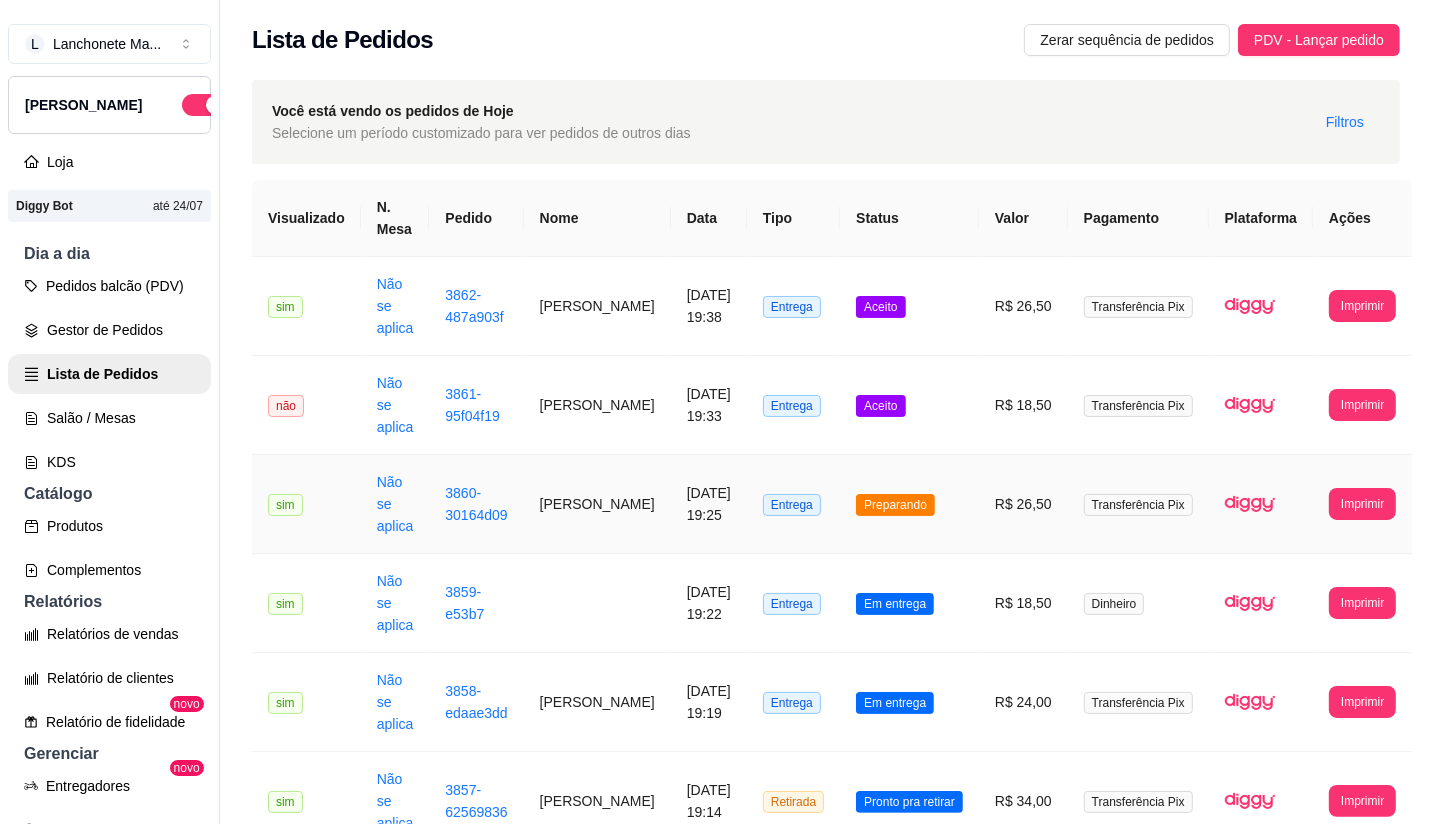 click on "Preparando" at bounding box center (909, 504) 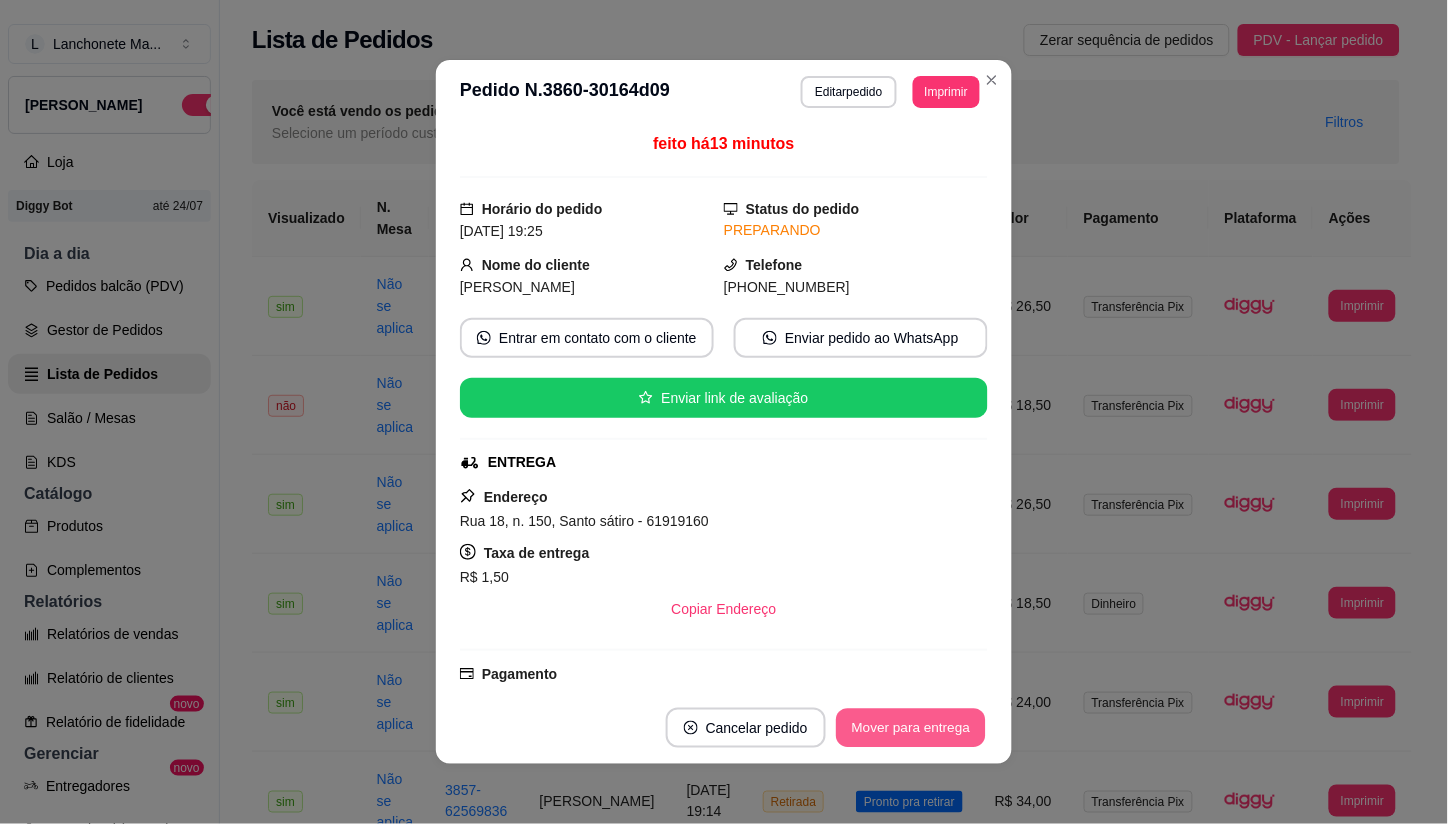 click on "Mover para entrega" at bounding box center [911, 728] 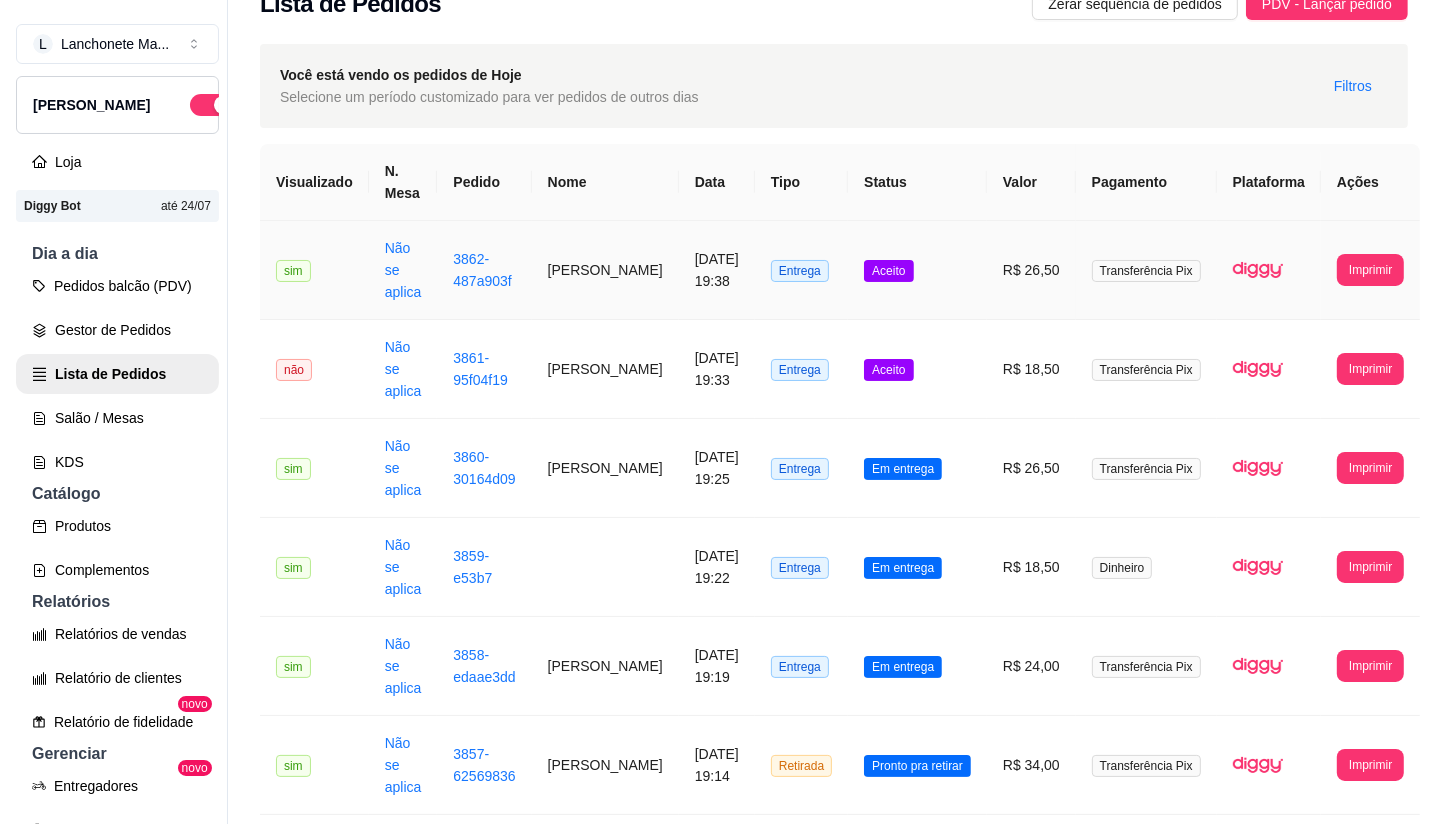 scroll, scrollTop: 0, scrollLeft: 0, axis: both 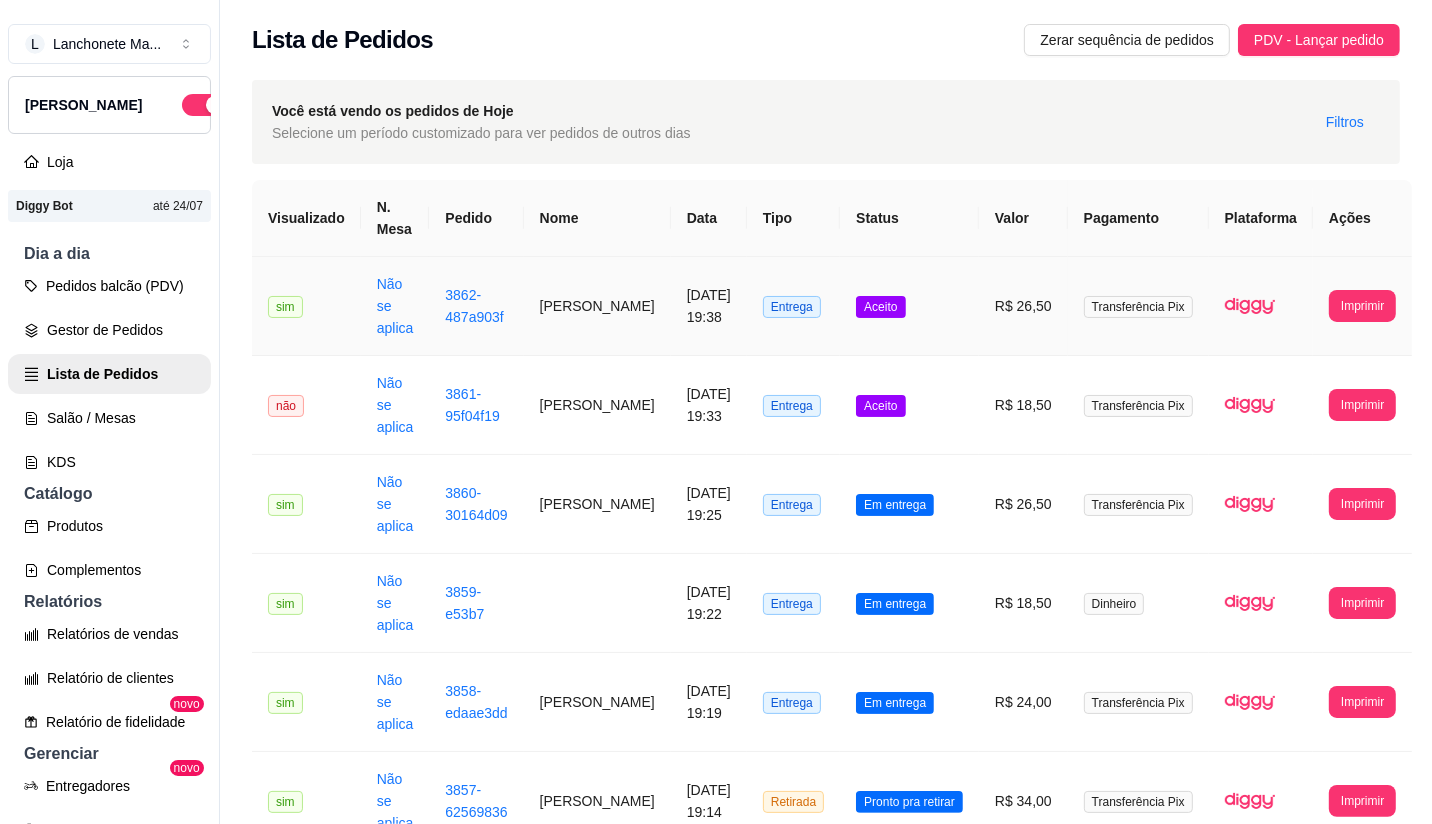 click on "Aceito" at bounding box center (909, 306) 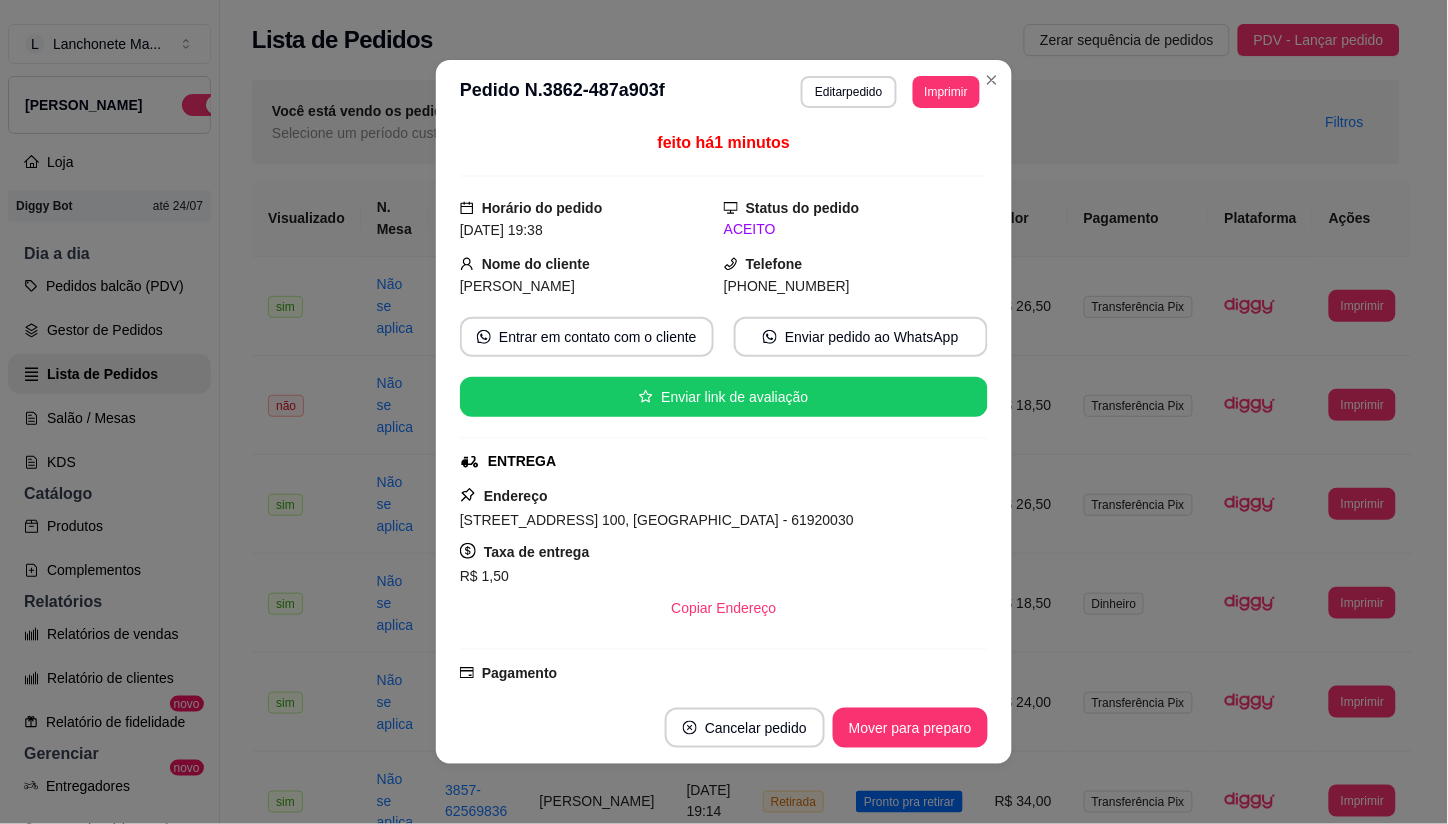 scroll, scrollTop: 0, scrollLeft: 0, axis: both 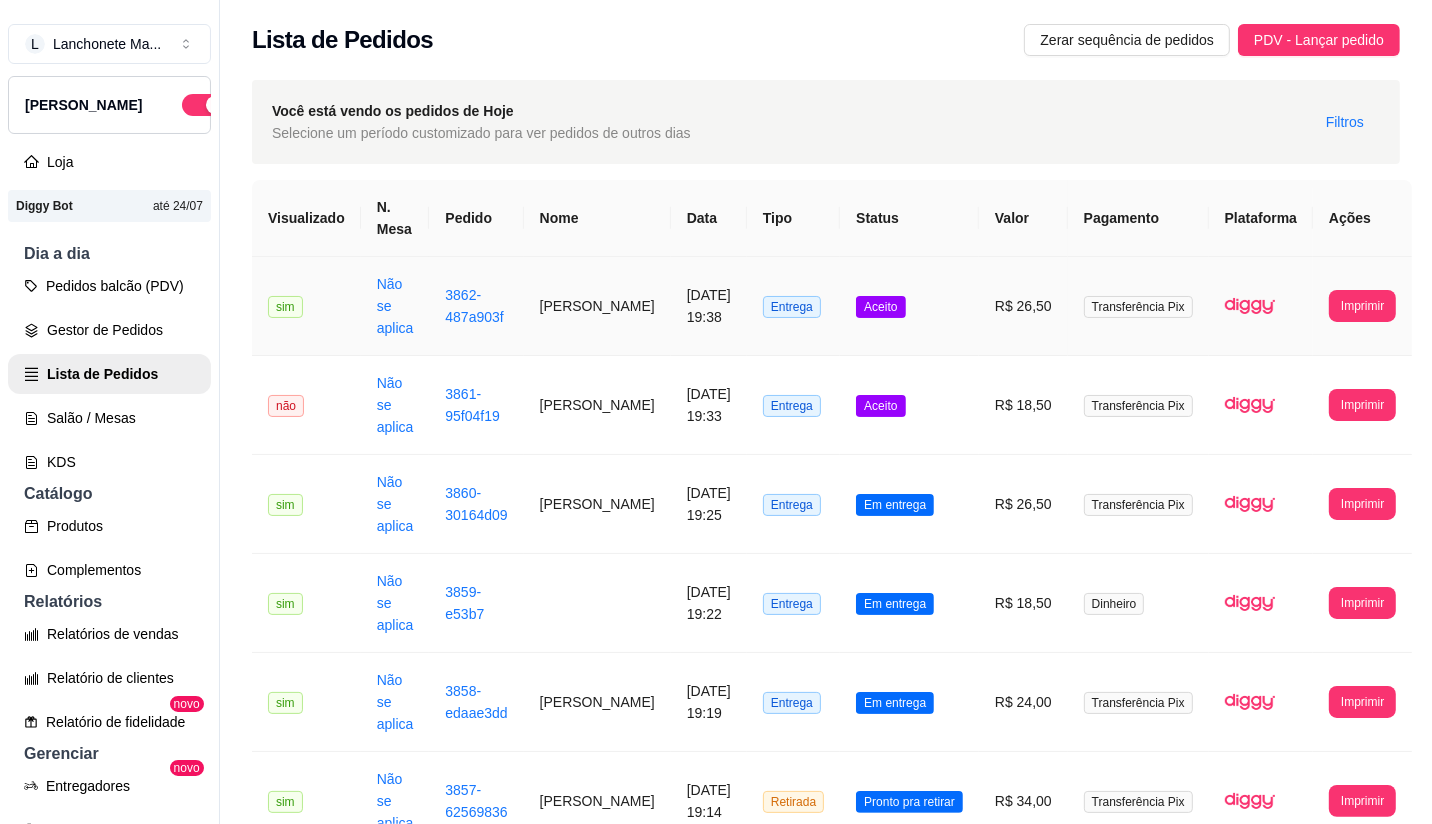 click on "Aceito" at bounding box center [909, 306] 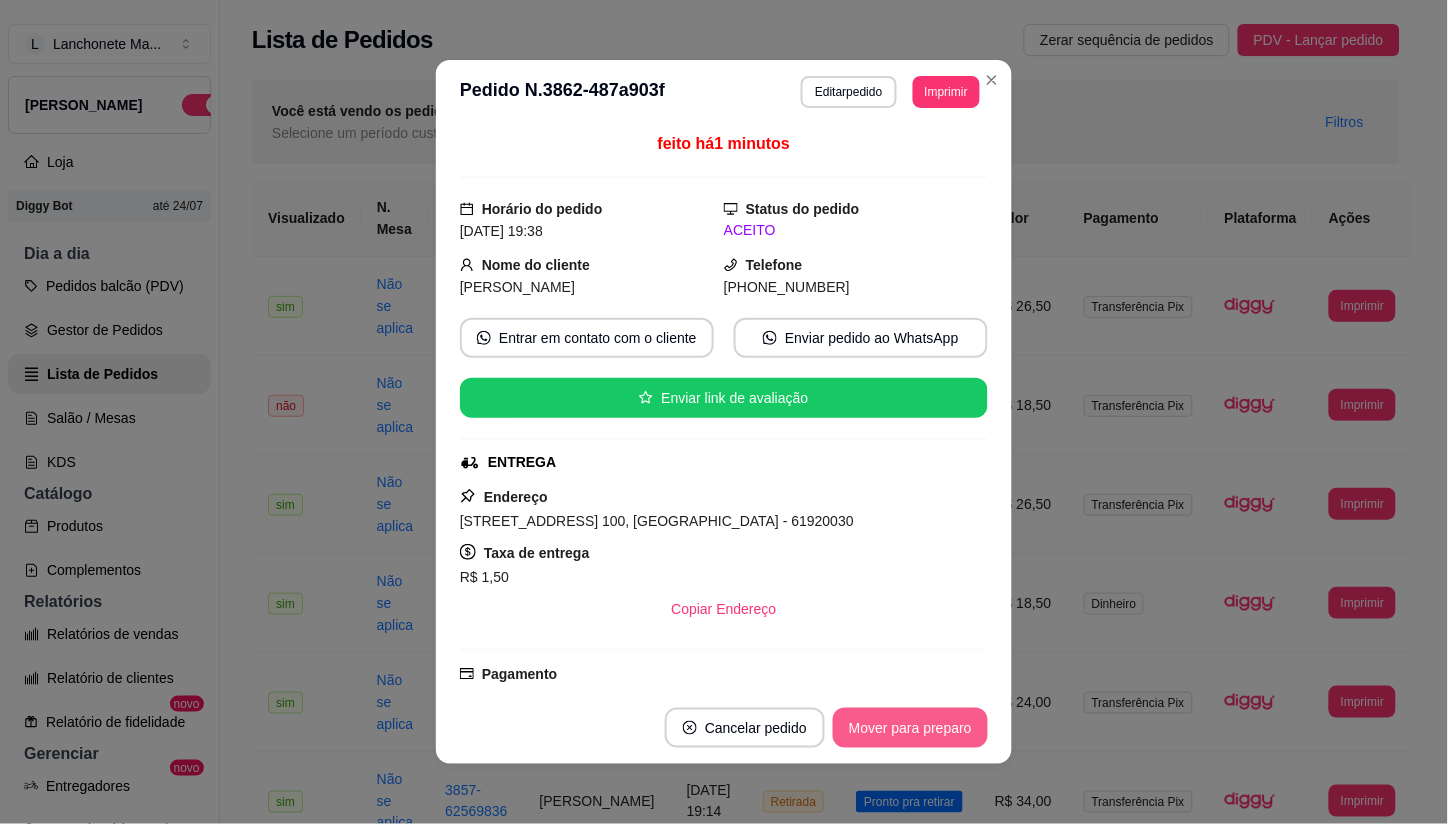 click on "Mover para preparo" at bounding box center (910, 728) 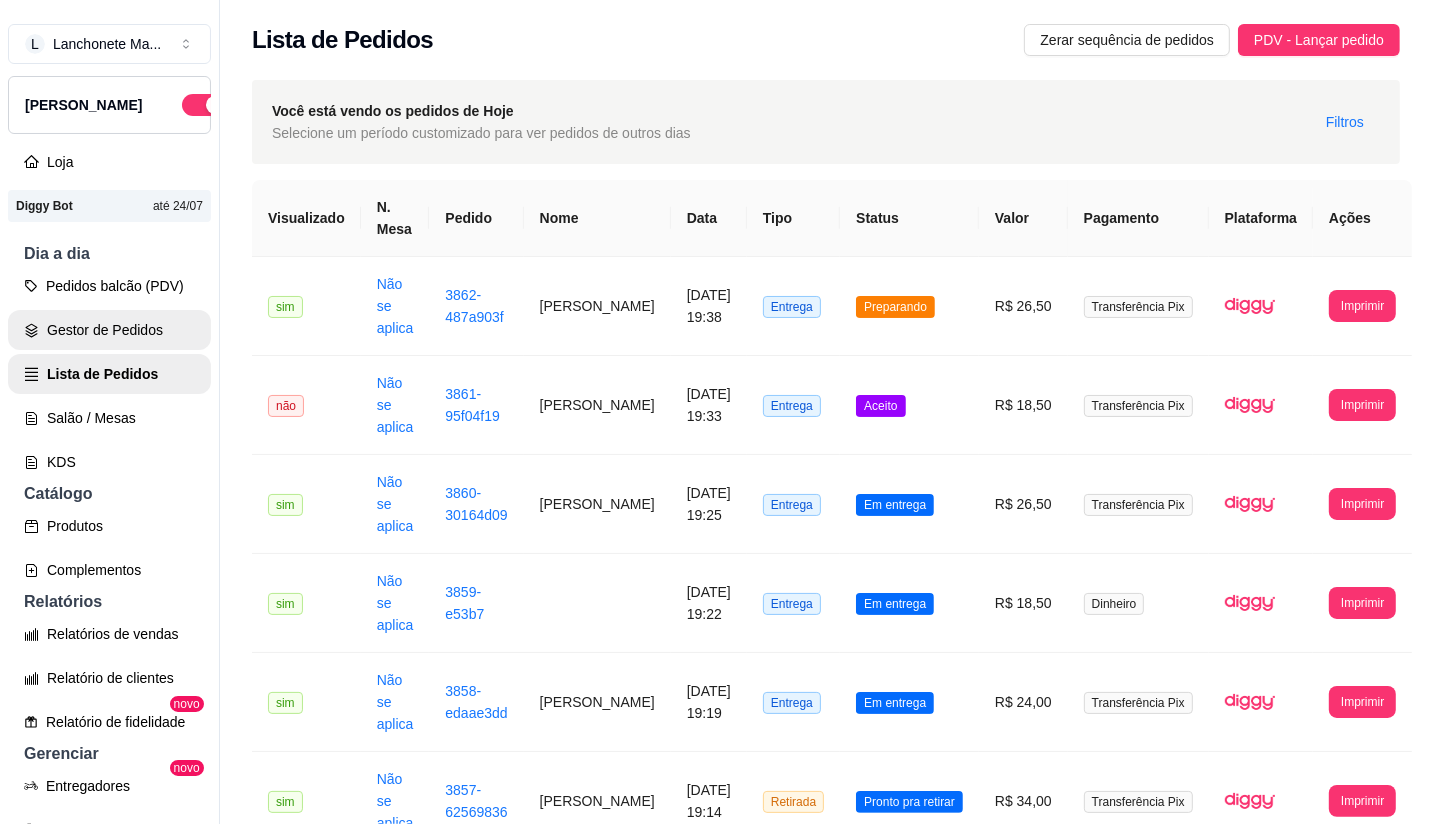 click on "Gestor de Pedidos" at bounding box center (109, 330) 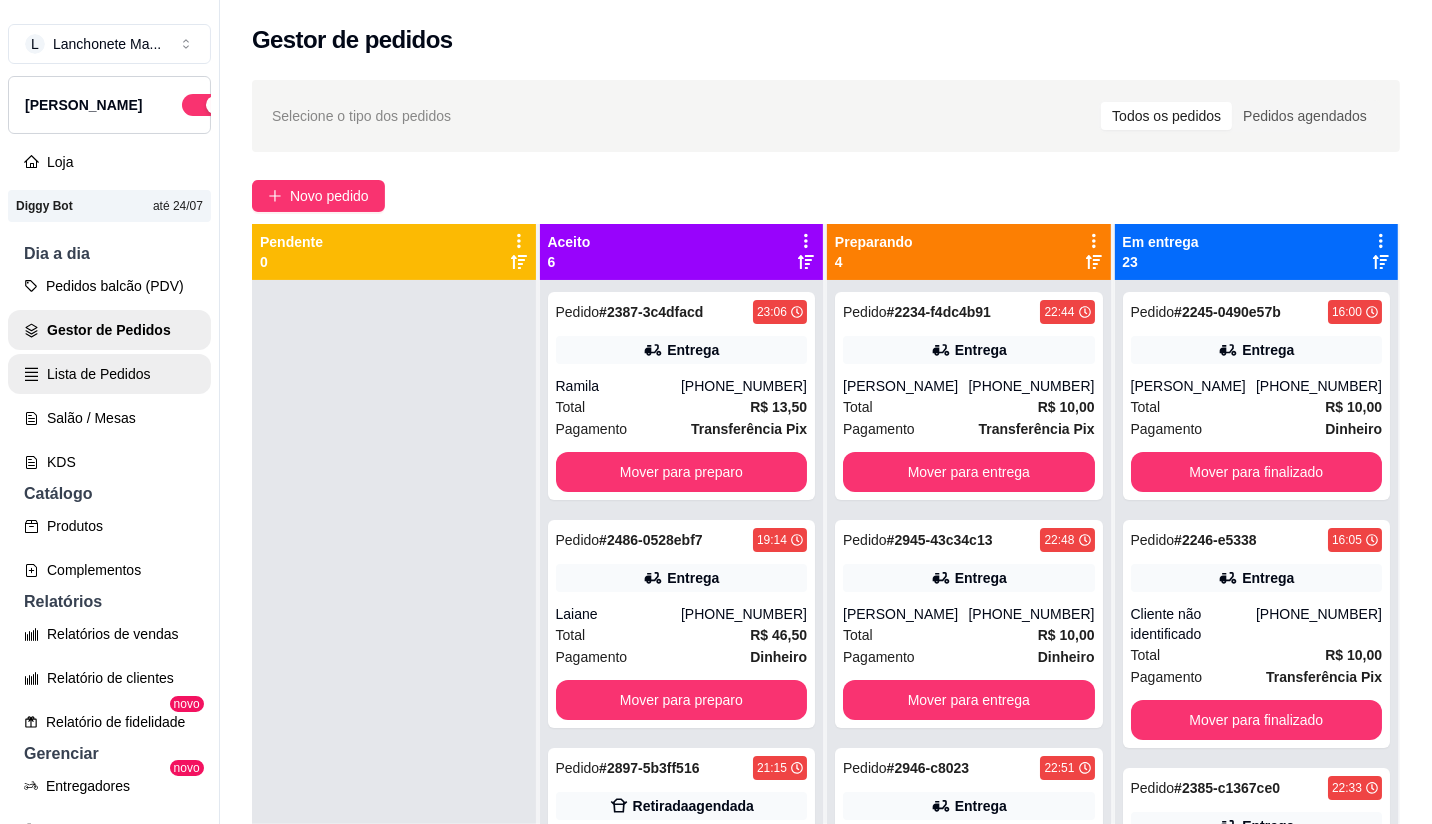click on "Lista de Pedidos" at bounding box center (109, 374) 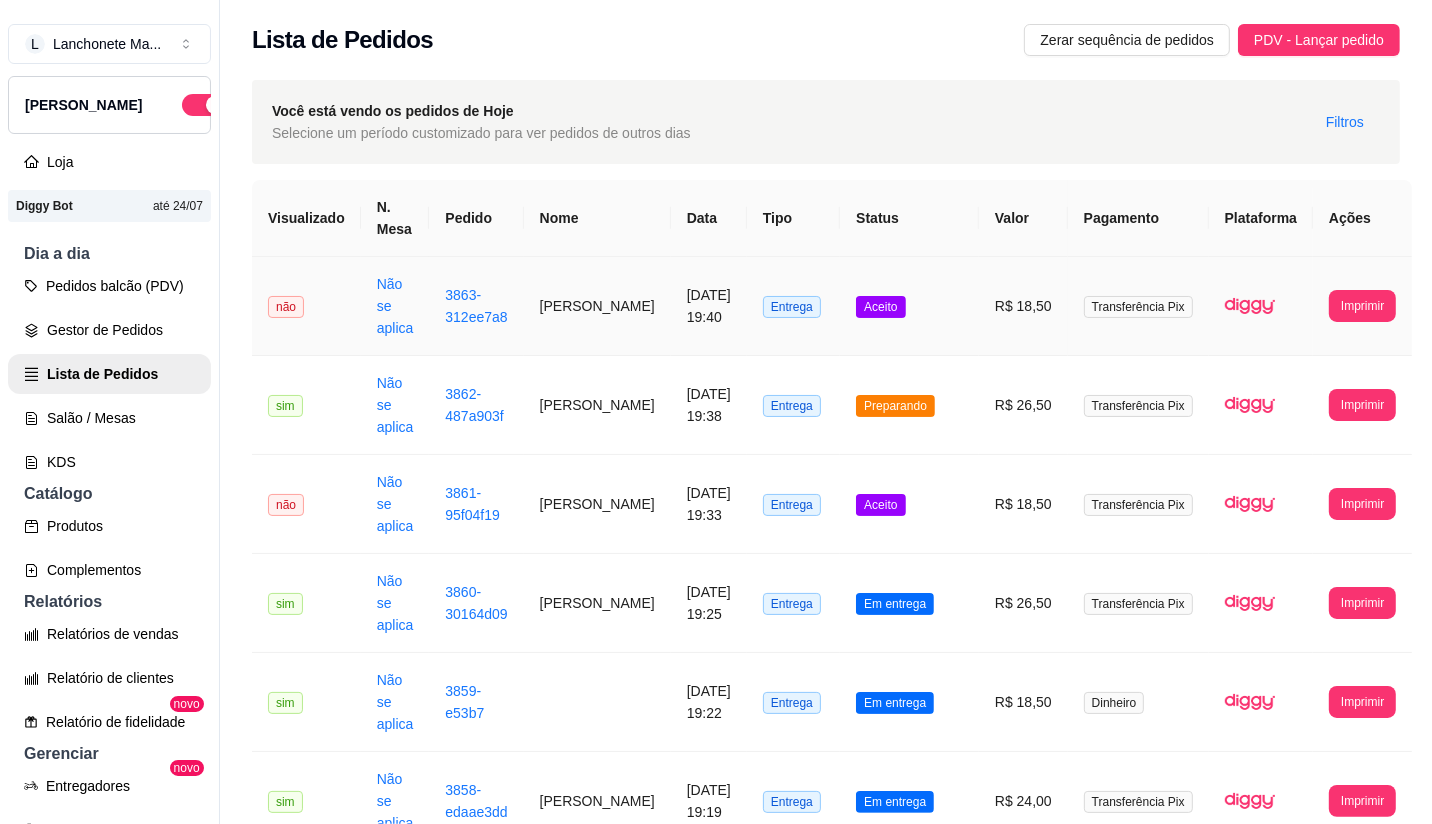 click on "Aceito" at bounding box center [909, 306] 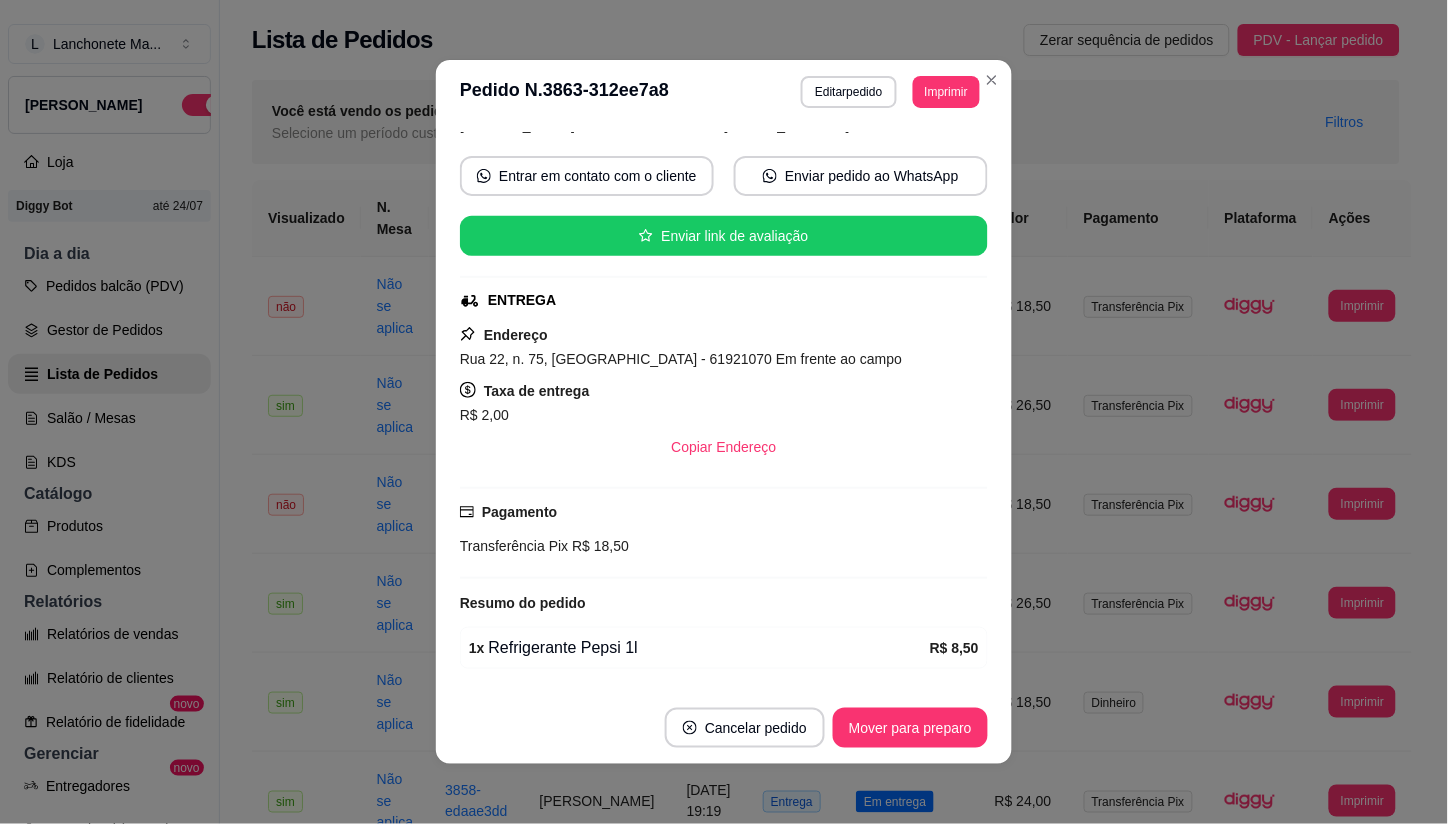 scroll, scrollTop: 222, scrollLeft: 0, axis: vertical 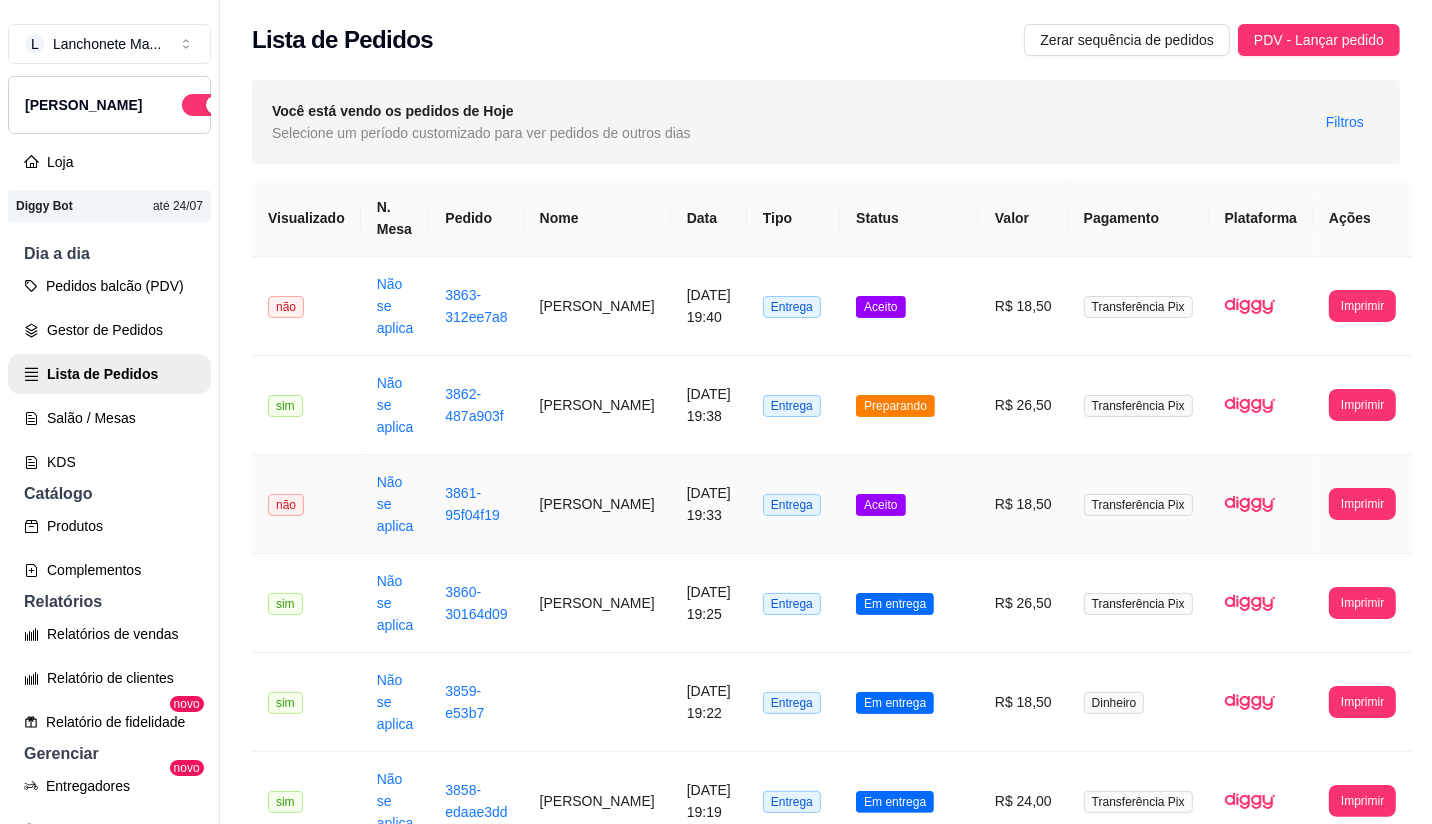 click on "Aceito" at bounding box center (880, 505) 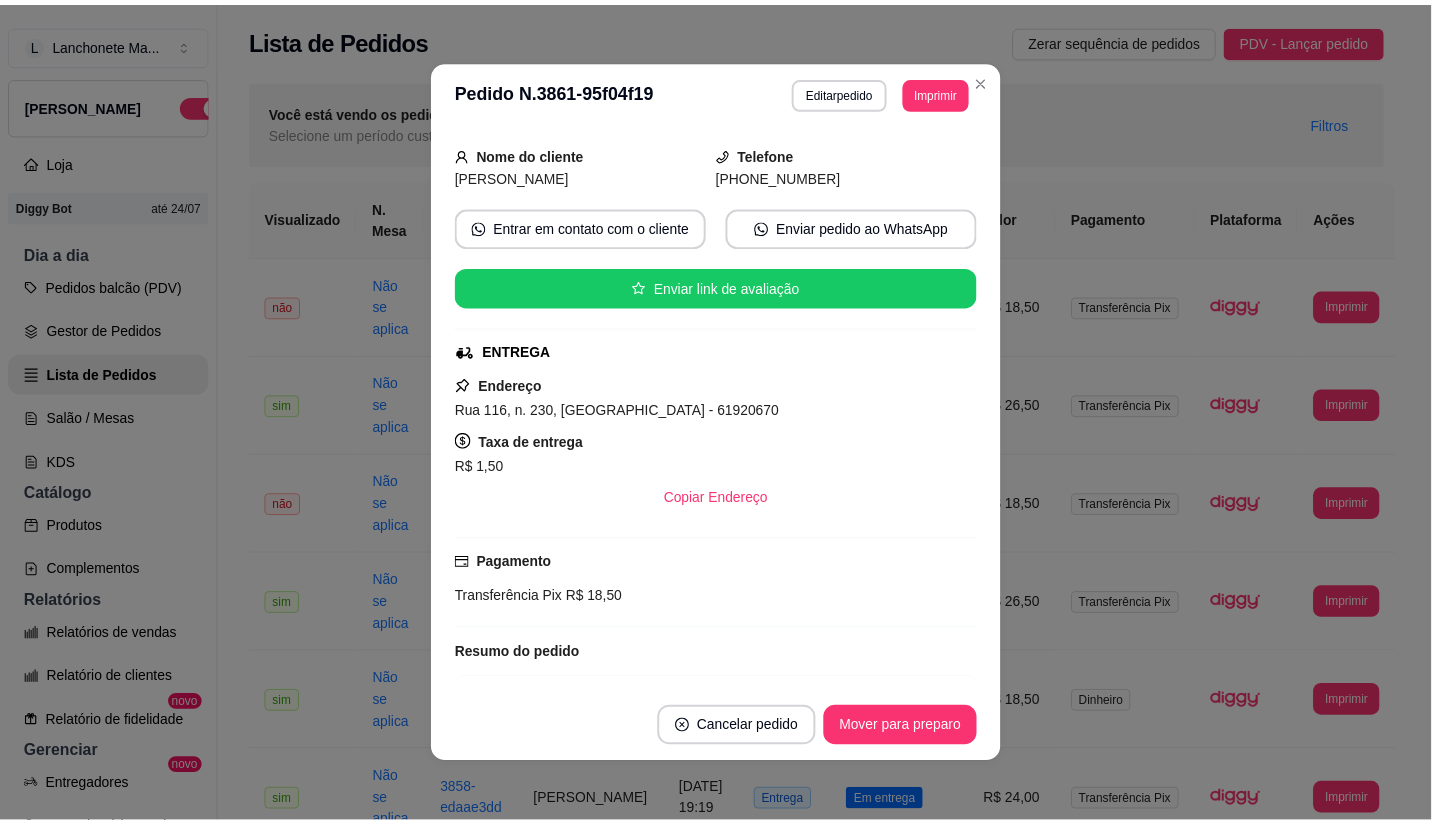 scroll, scrollTop: 290, scrollLeft: 0, axis: vertical 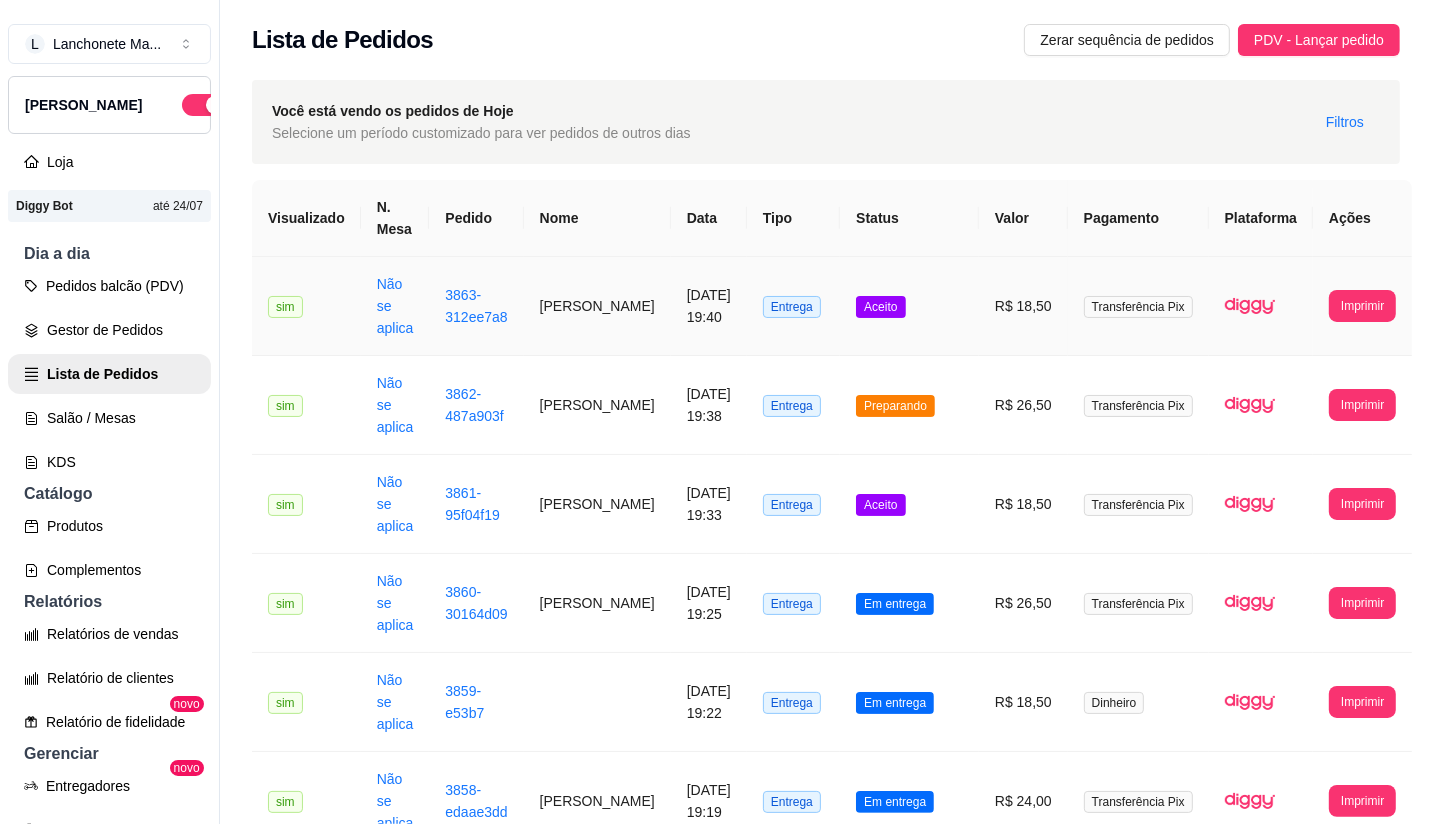 click on "Aceito" at bounding box center [909, 306] 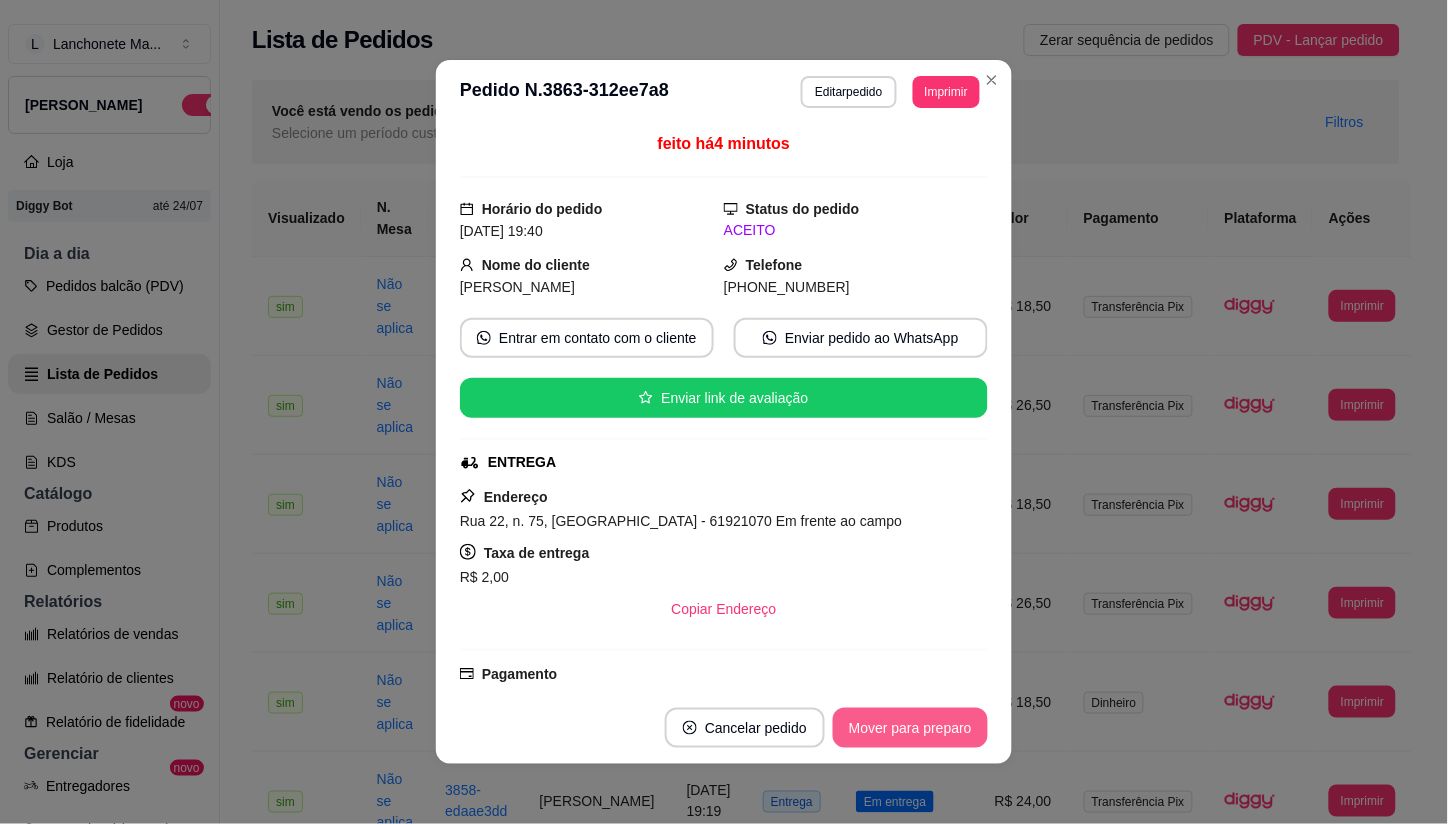 click on "Mover para preparo" at bounding box center [910, 728] 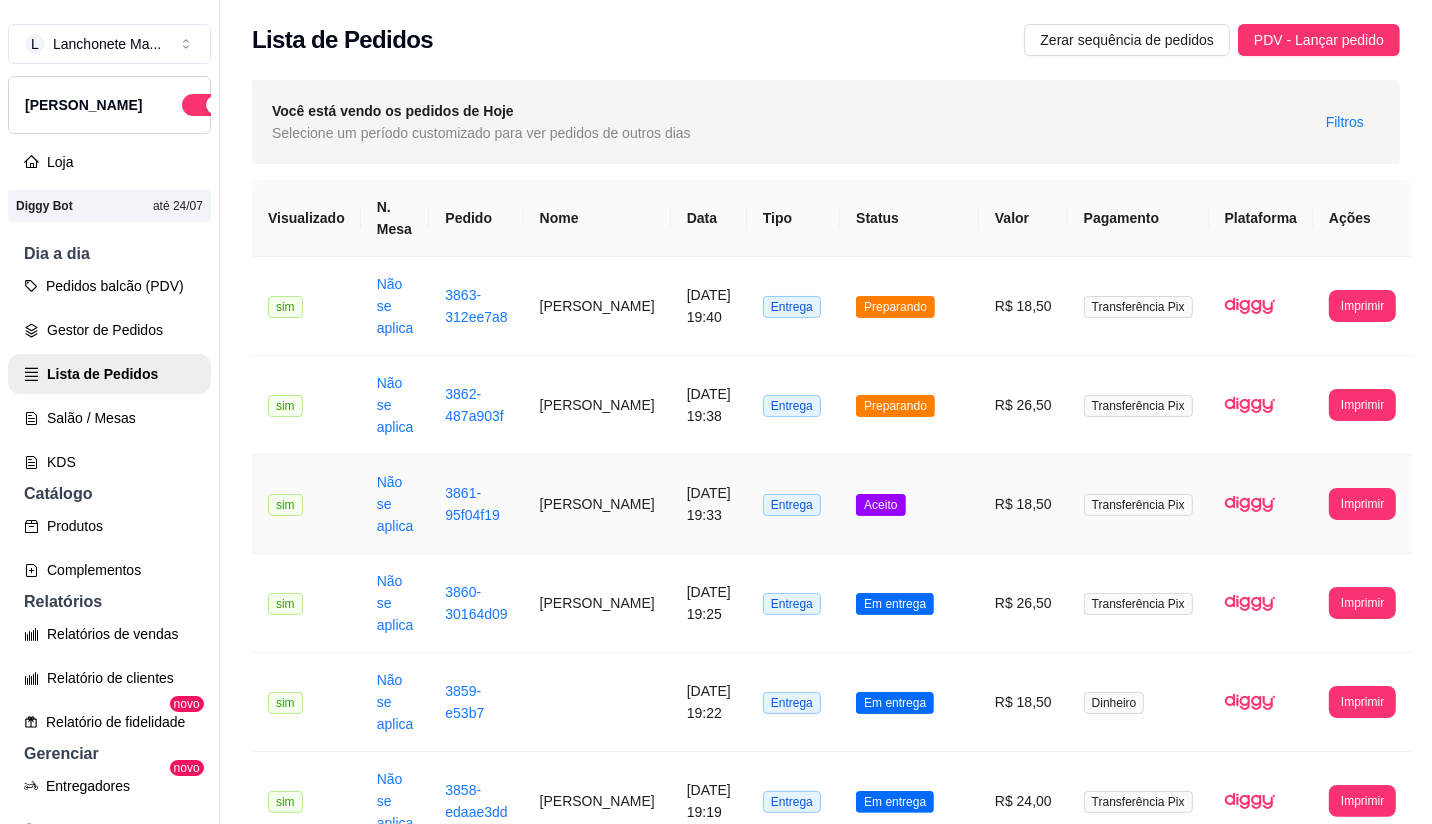 click on "Aceito" at bounding box center (909, 504) 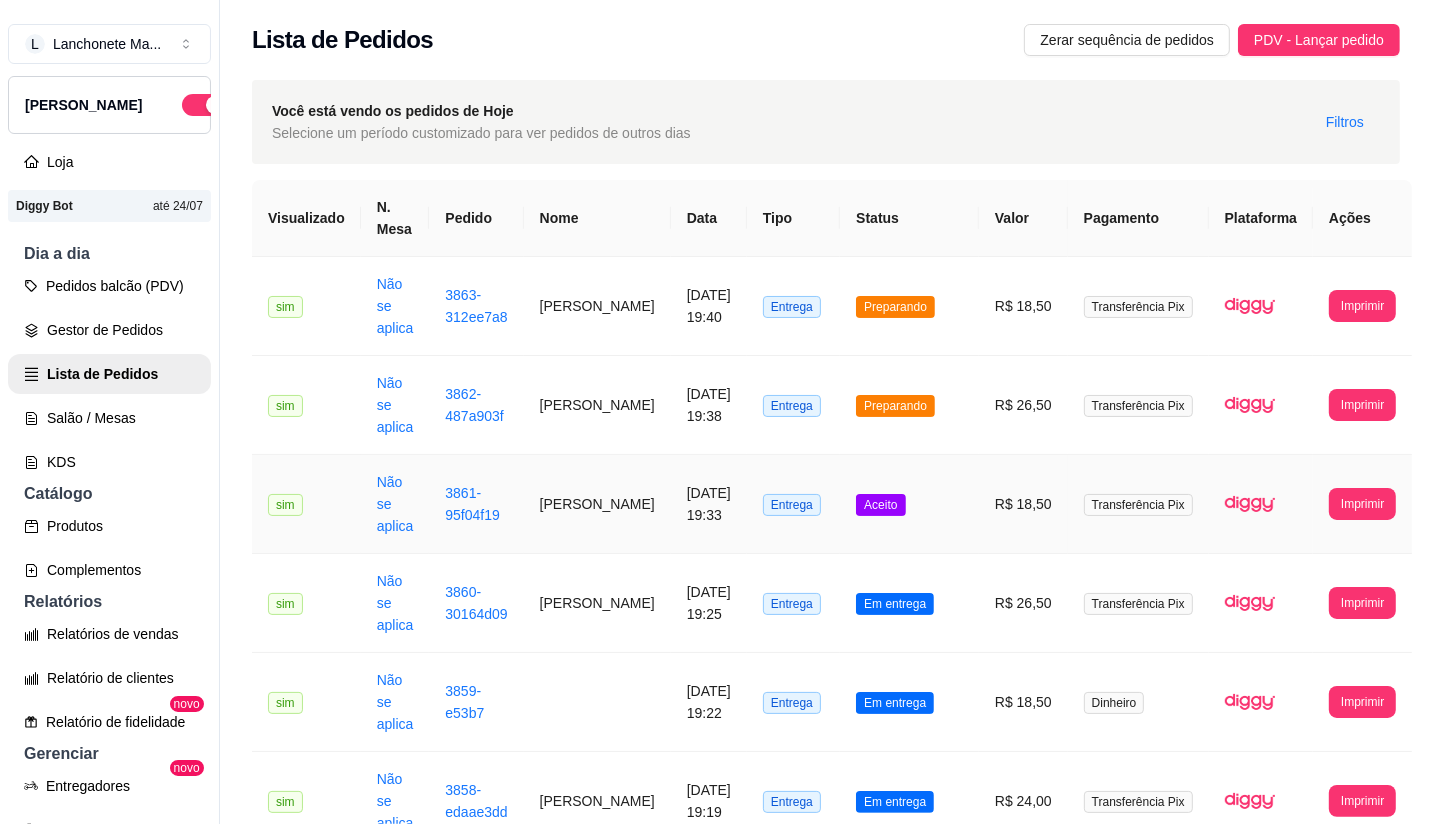 click on "Aceito" at bounding box center [909, 504] 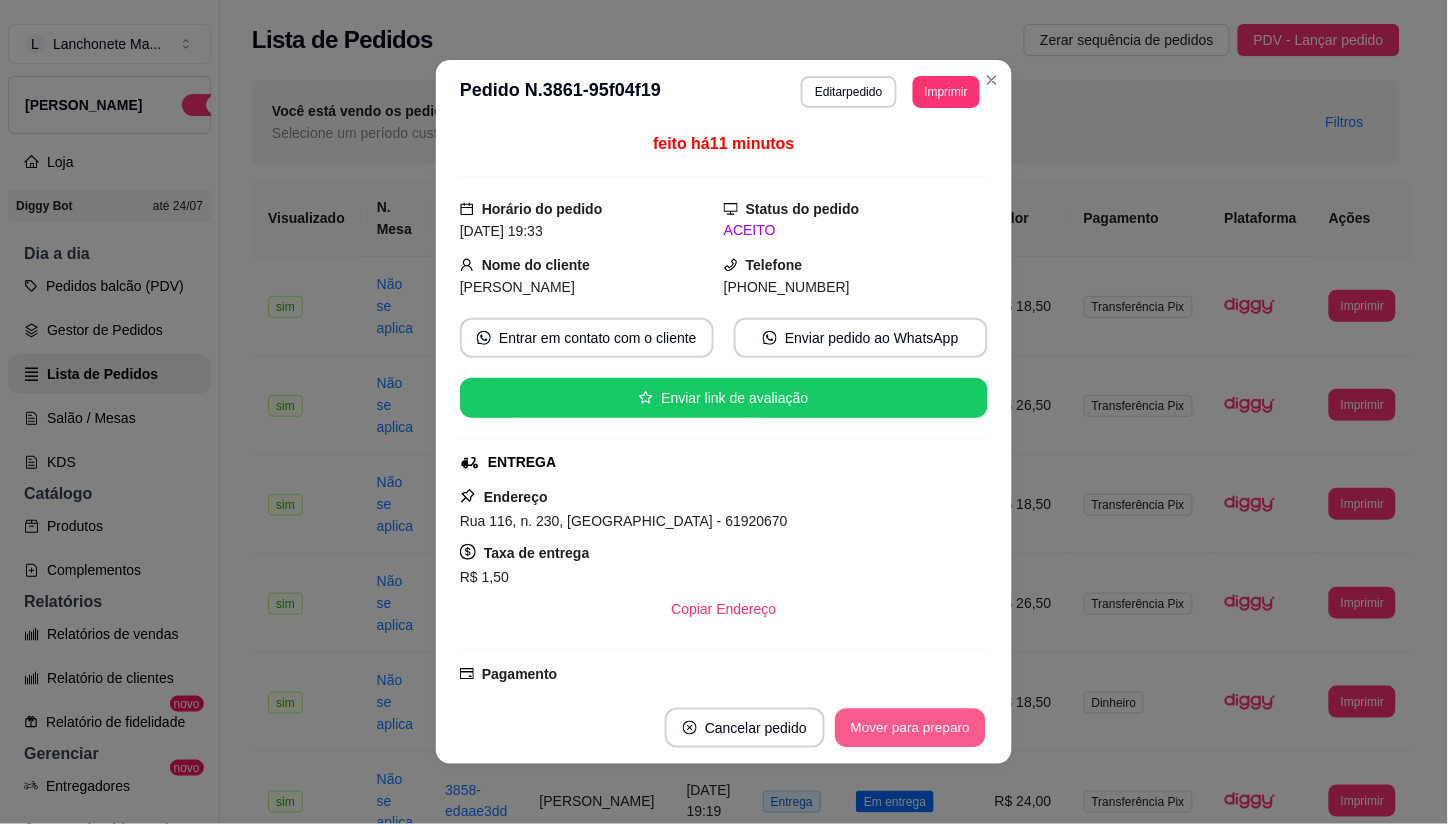 click on "Mover para preparo" at bounding box center [910, 728] 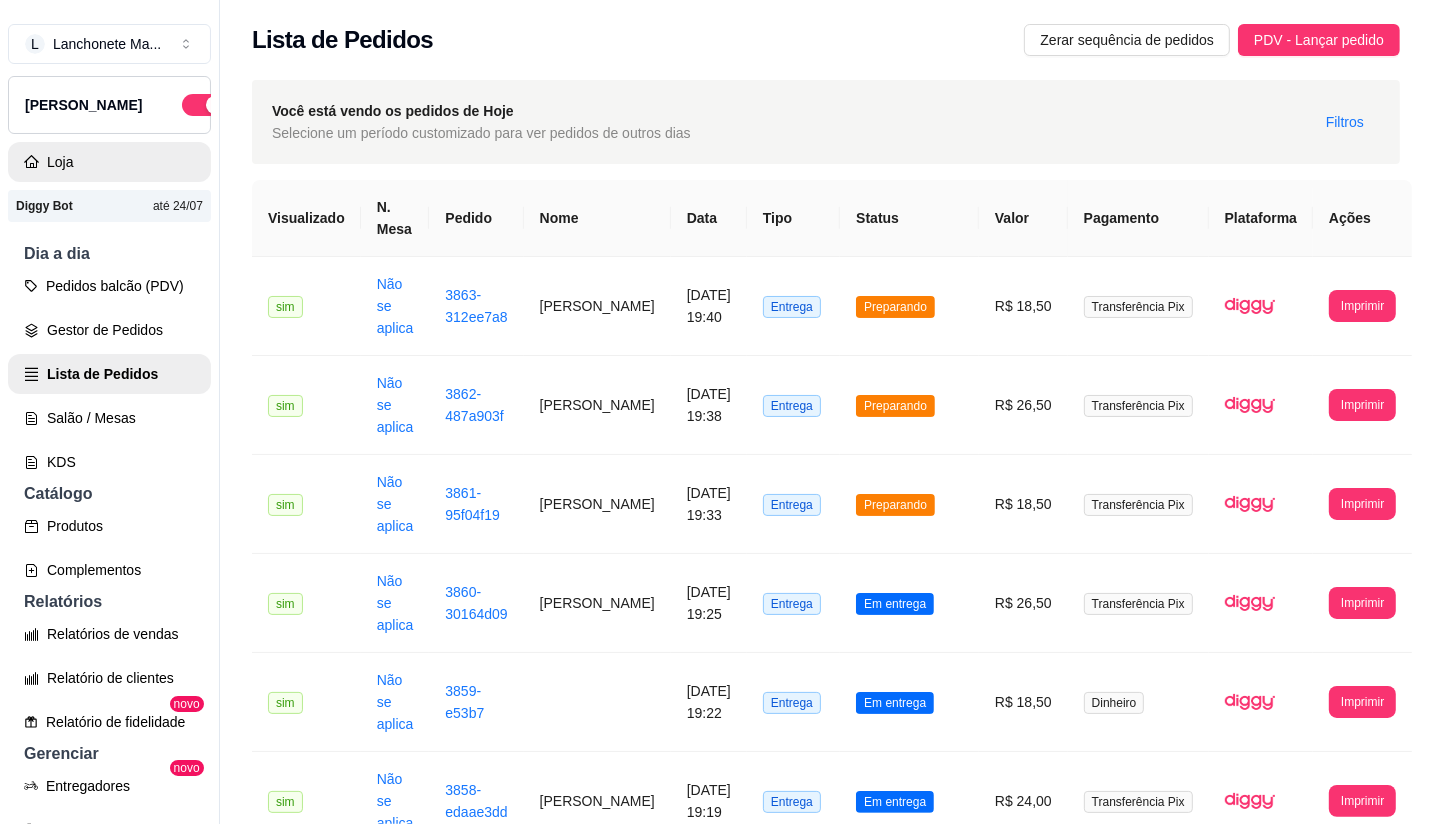 click on "Loja" at bounding box center [109, 162] 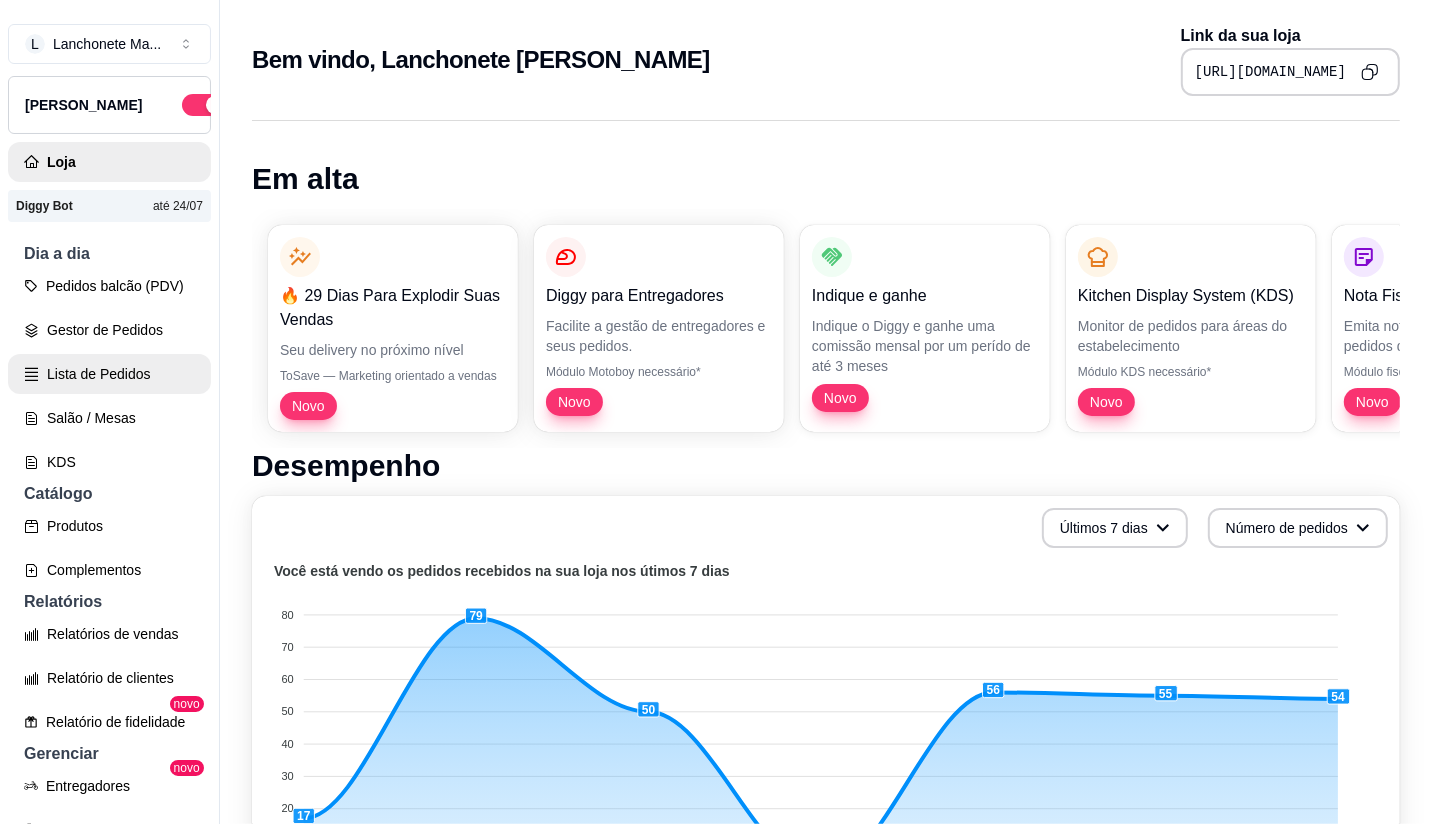 click on "Lista de Pedidos" at bounding box center [109, 374] 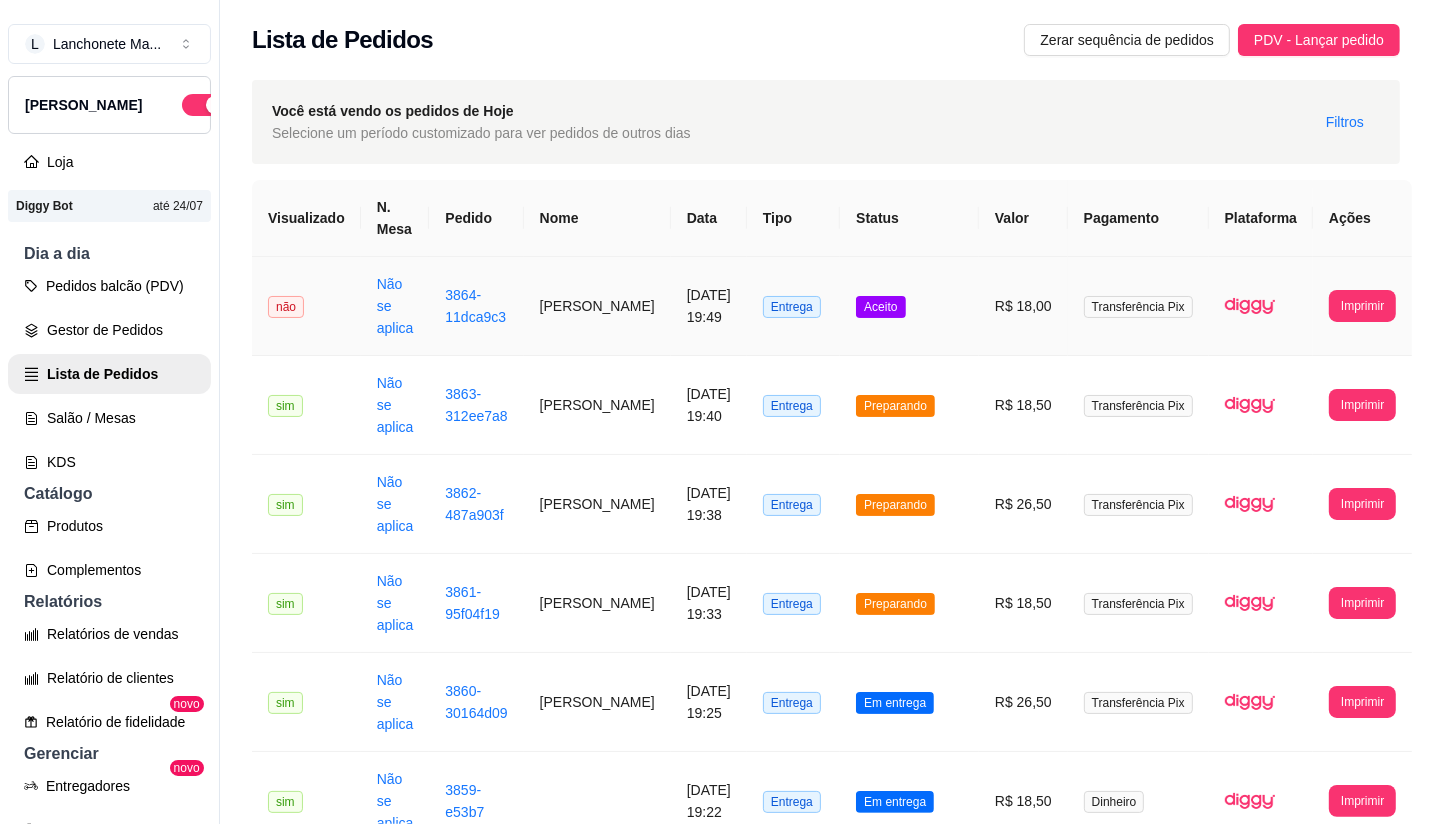 click on "Aceito" at bounding box center (909, 306) 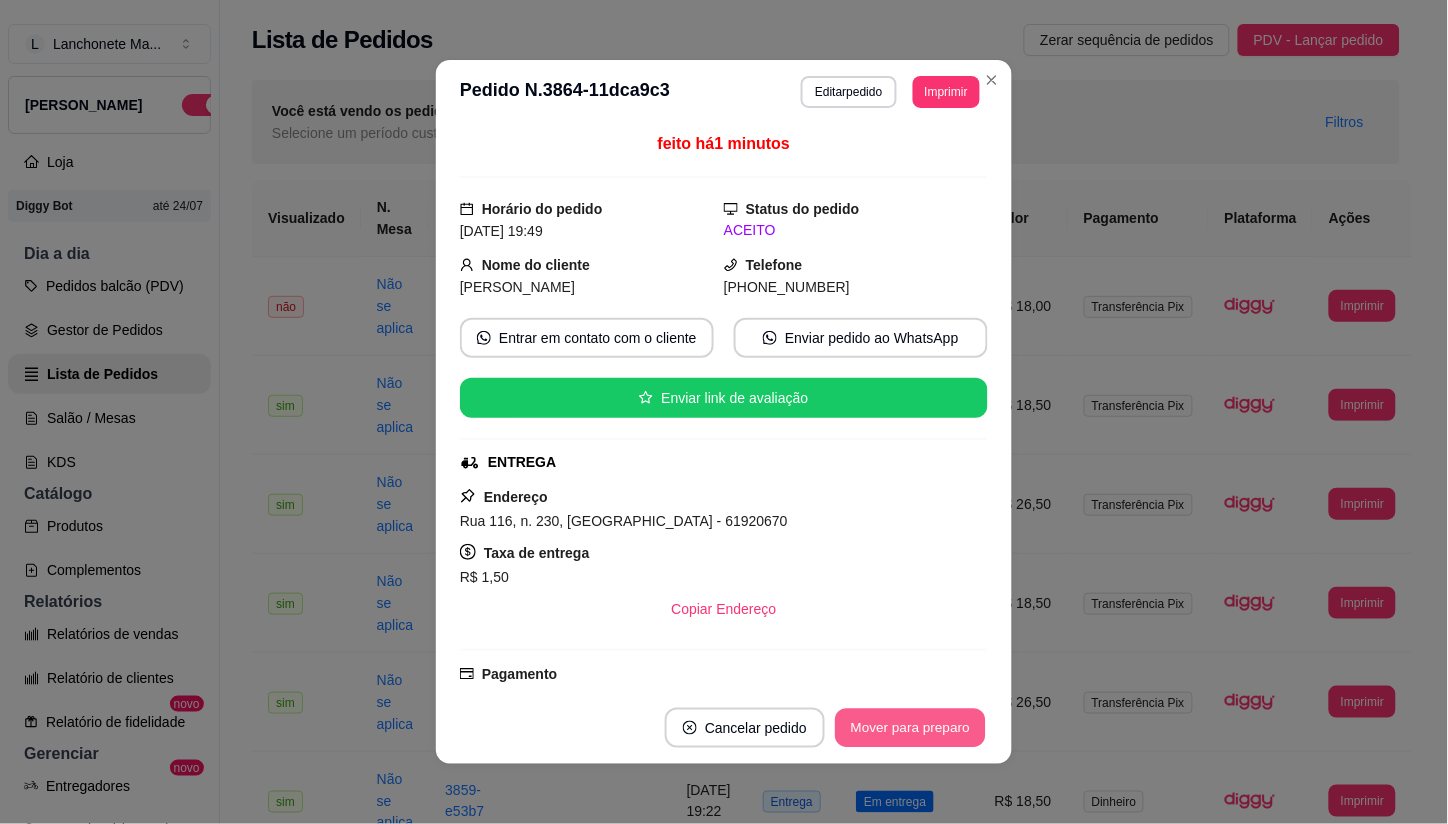 click on "Cancelar pedido Mover para preparo" at bounding box center (724, 728) 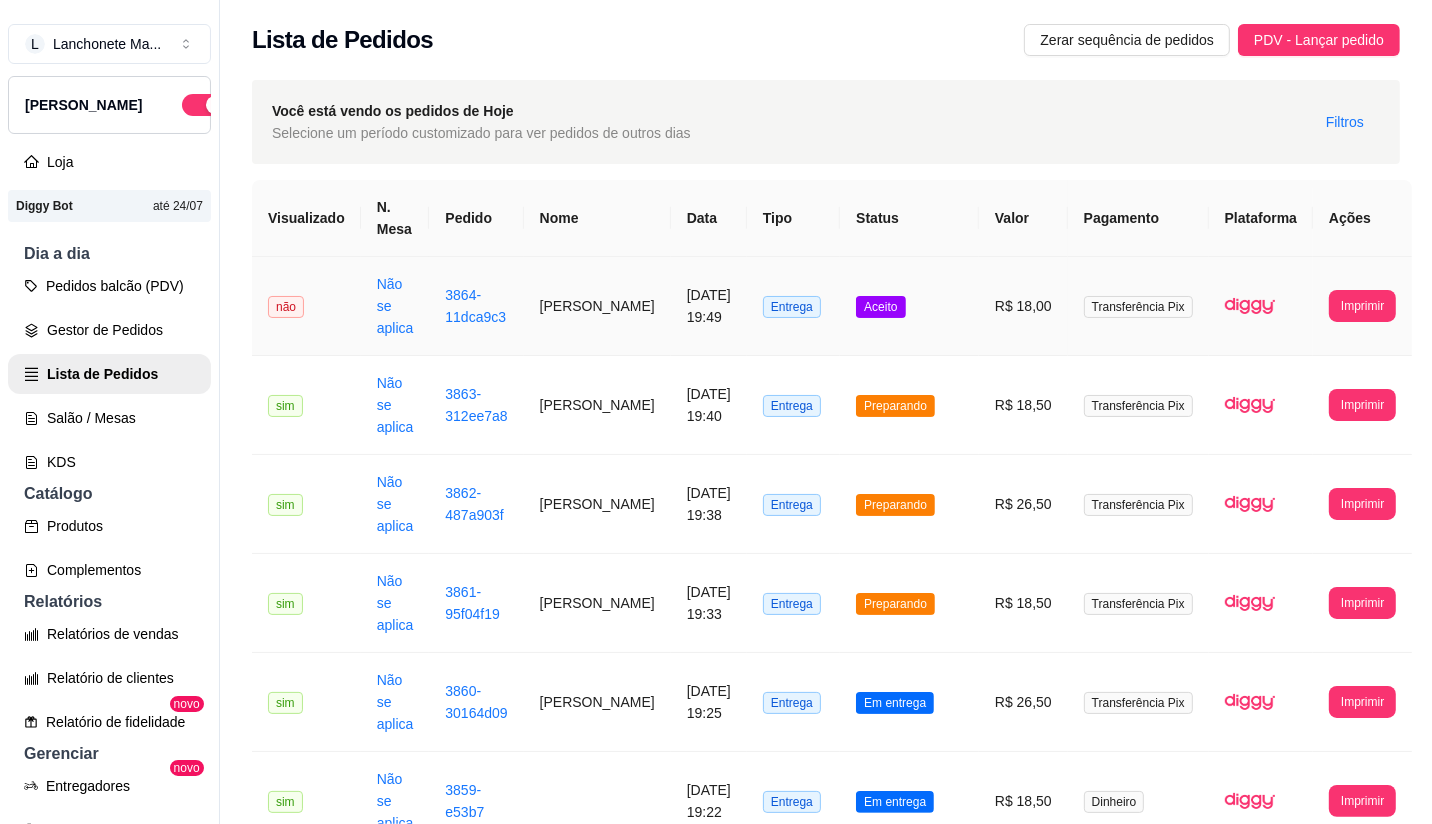click on "Aceito" at bounding box center [909, 306] 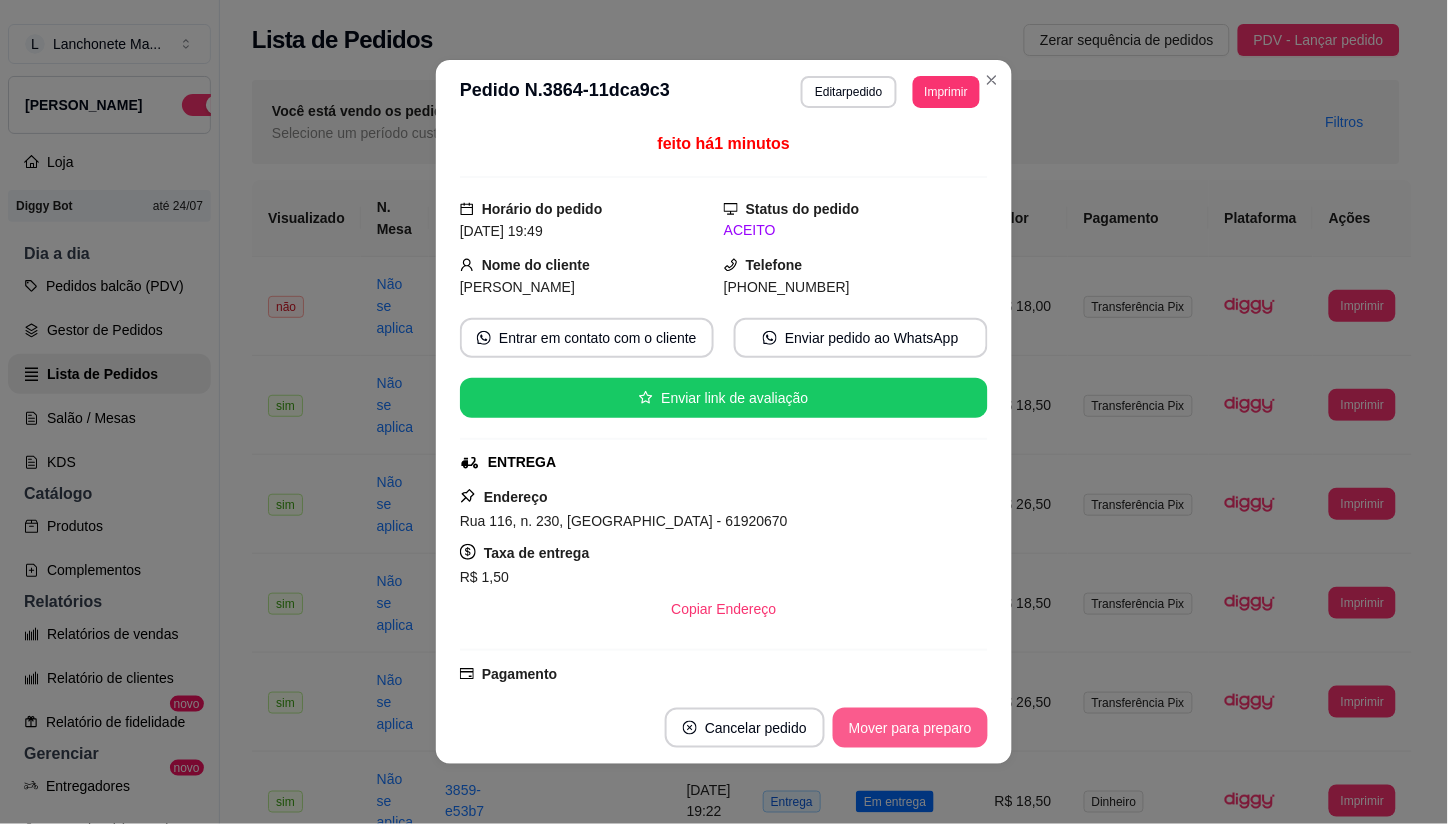click on "Mover para preparo" at bounding box center (910, 728) 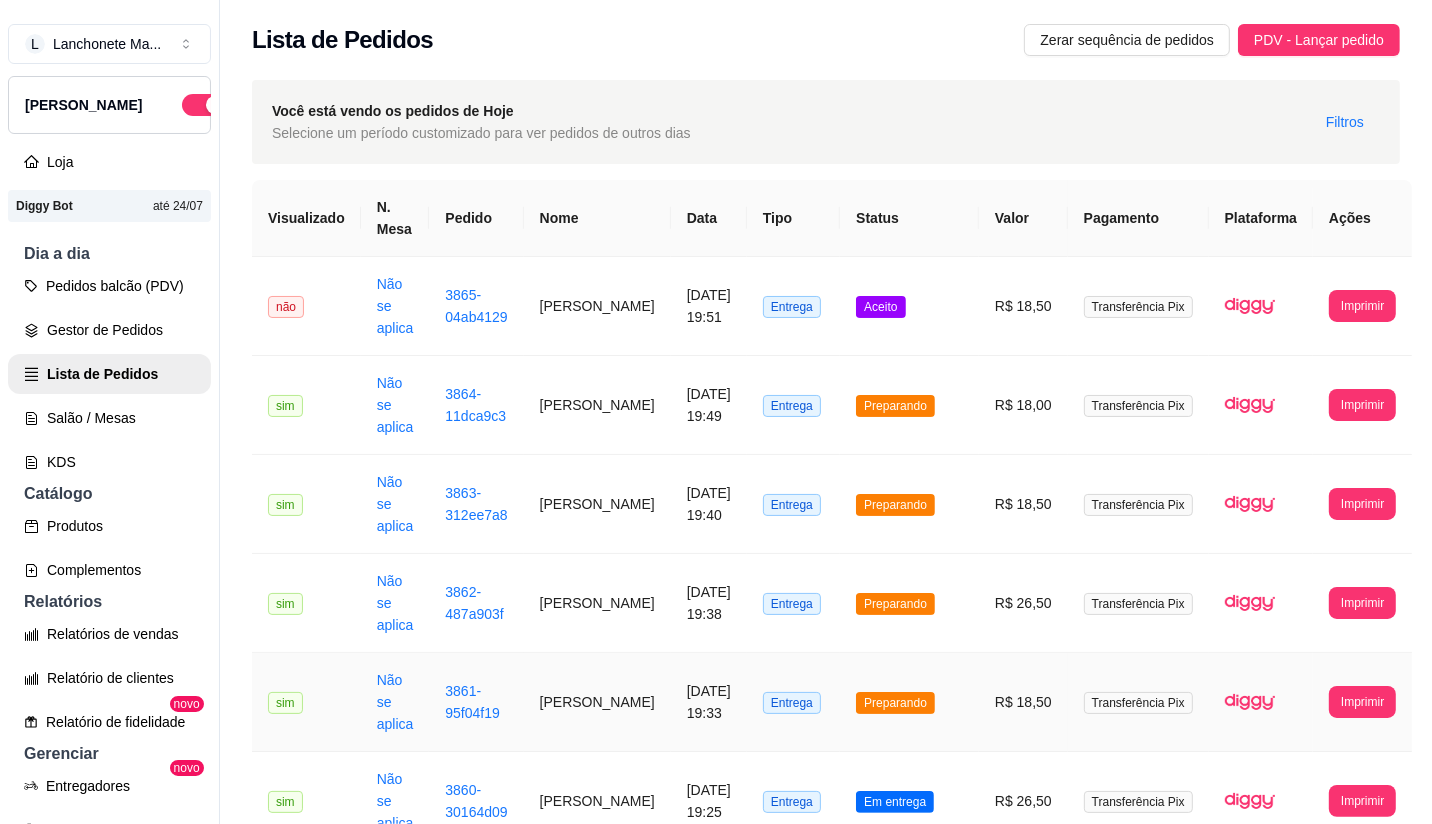 click on "[DATE] 19:33" at bounding box center (709, 702) 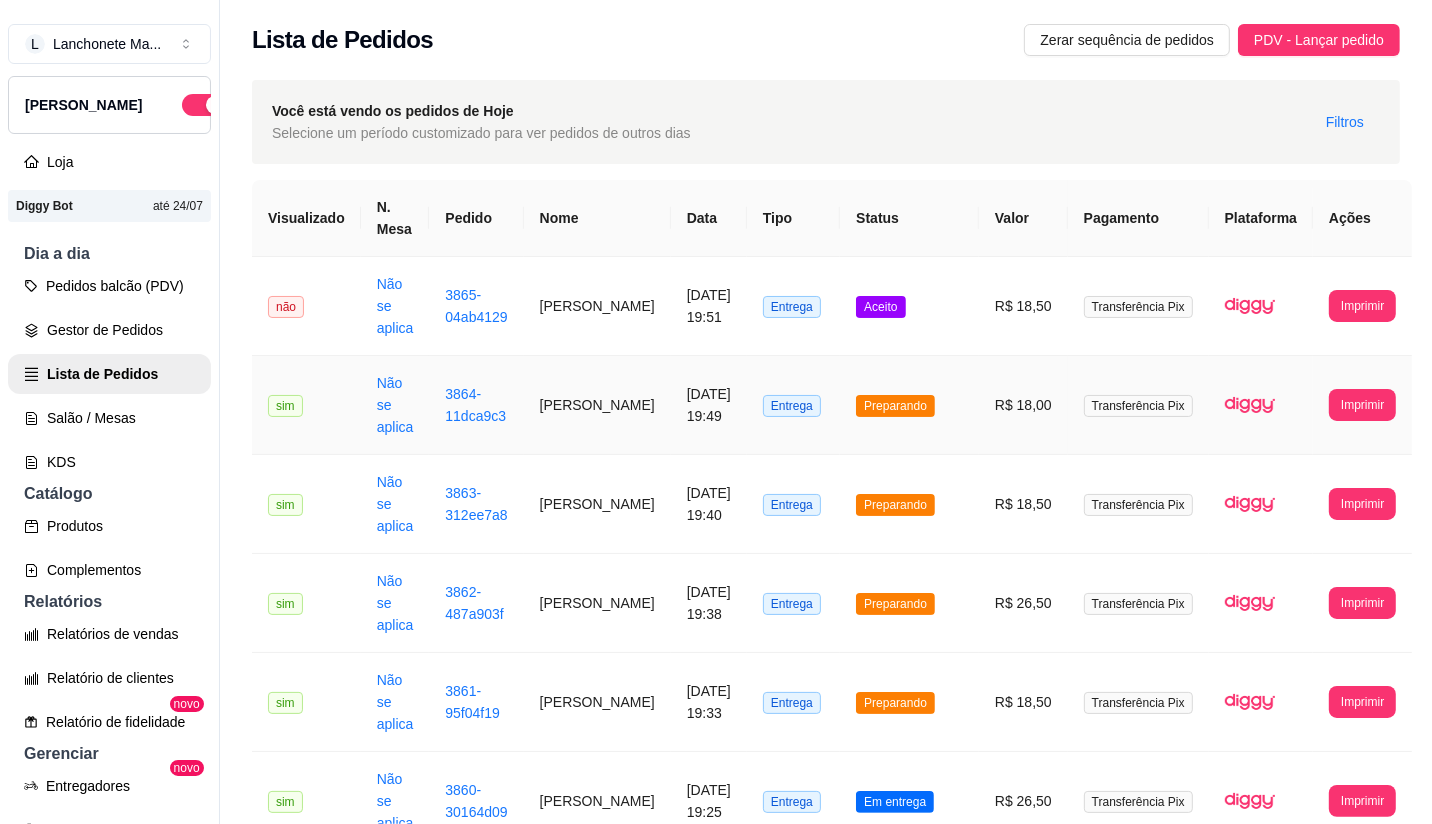click on "[PERSON_NAME]" at bounding box center (597, 405) 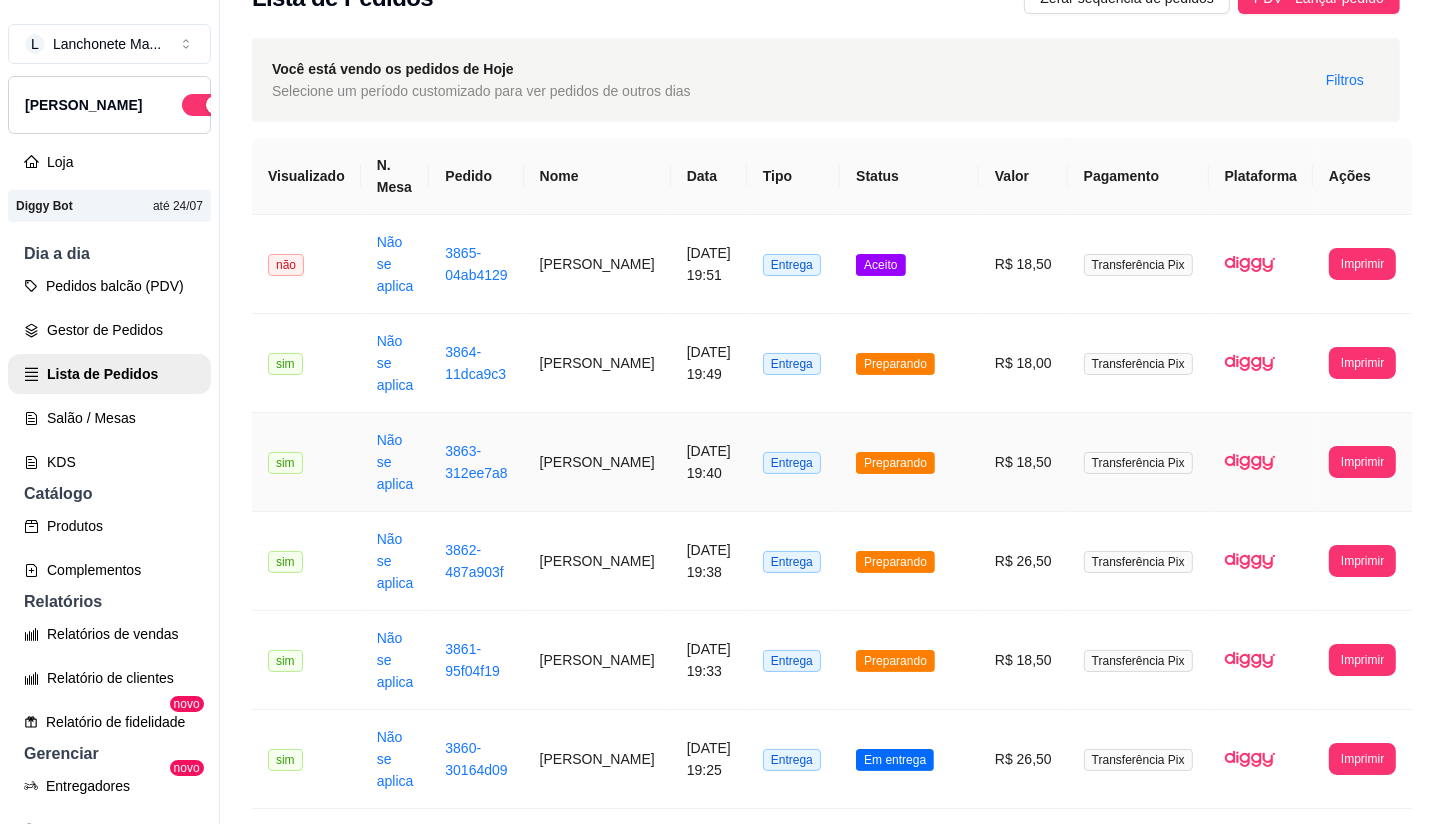 scroll, scrollTop: 0, scrollLeft: 0, axis: both 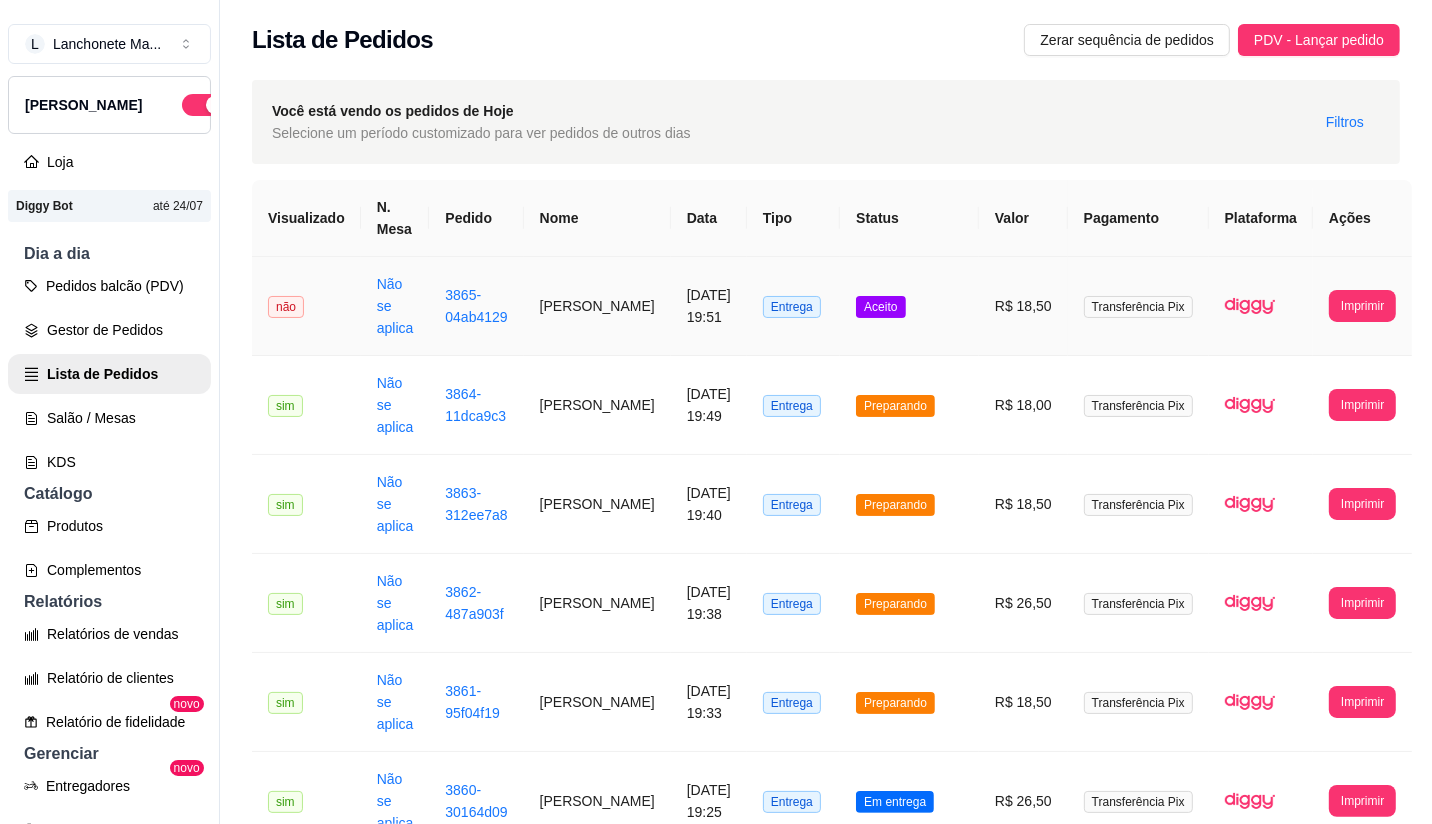 click on "Aceito" at bounding box center (880, 307) 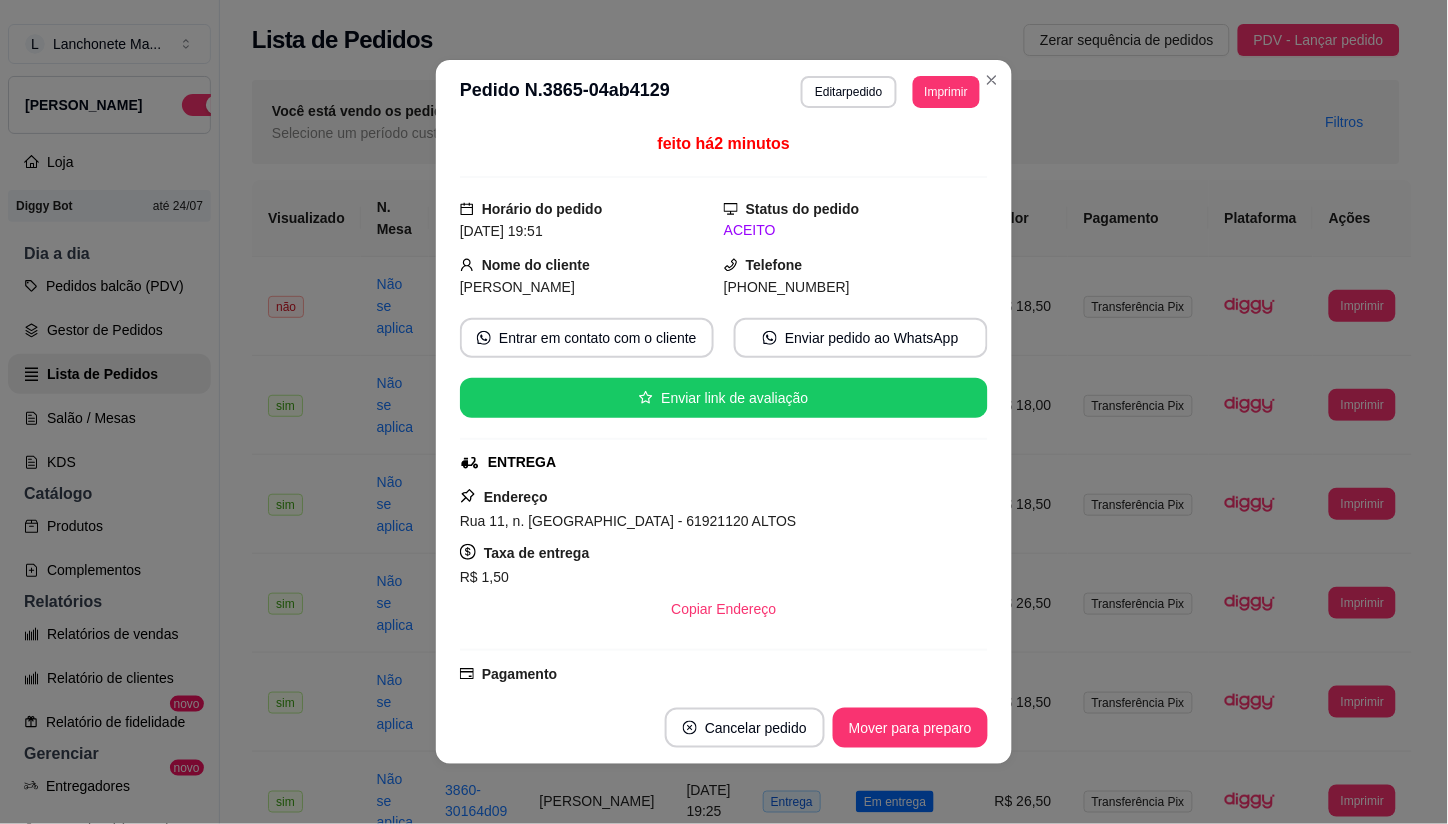 click on "Mover para preparo" at bounding box center [910, 728] 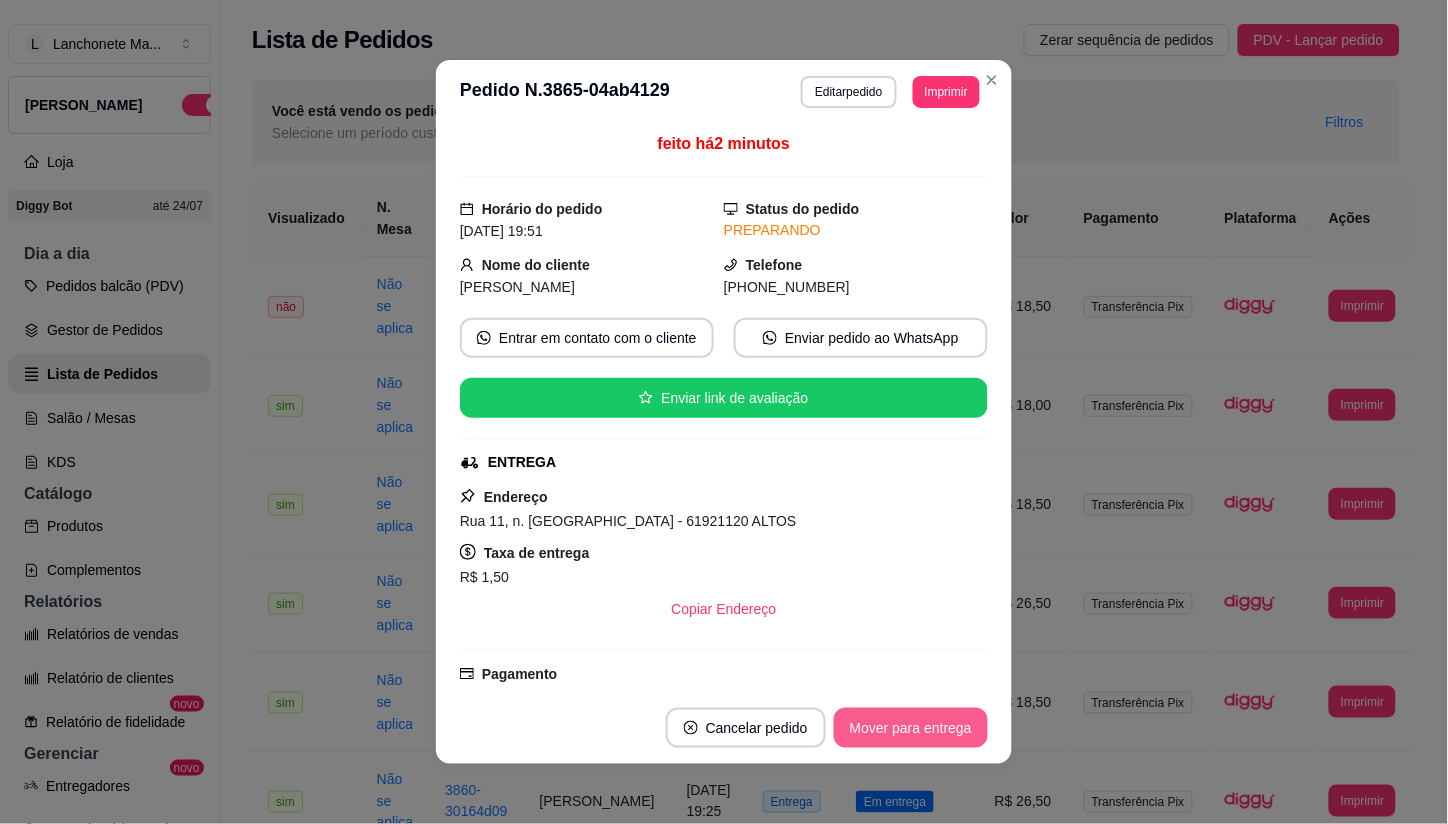 click on "Mover para entrega" at bounding box center [911, 728] 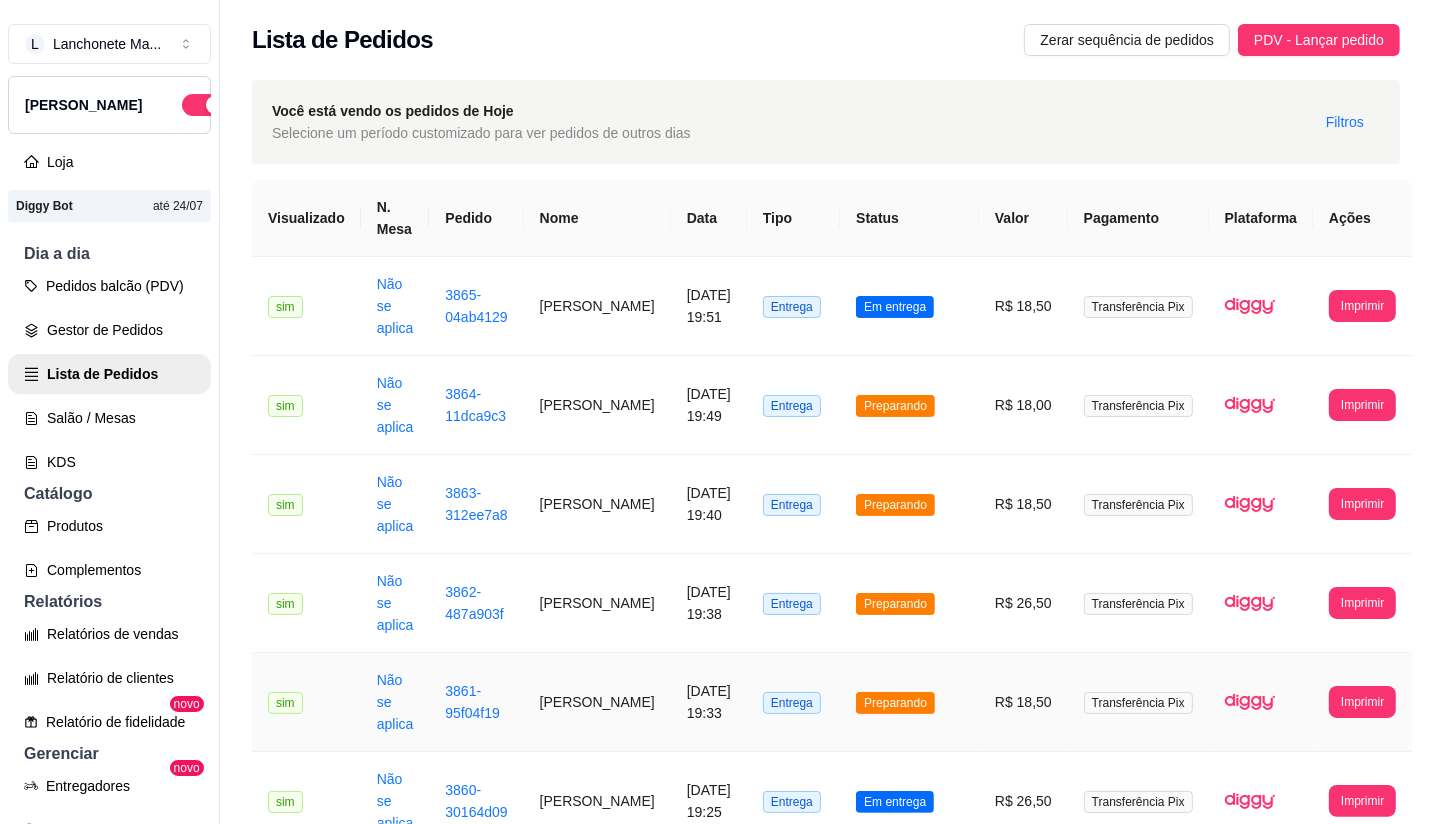 click on "Preparando" at bounding box center [895, 703] 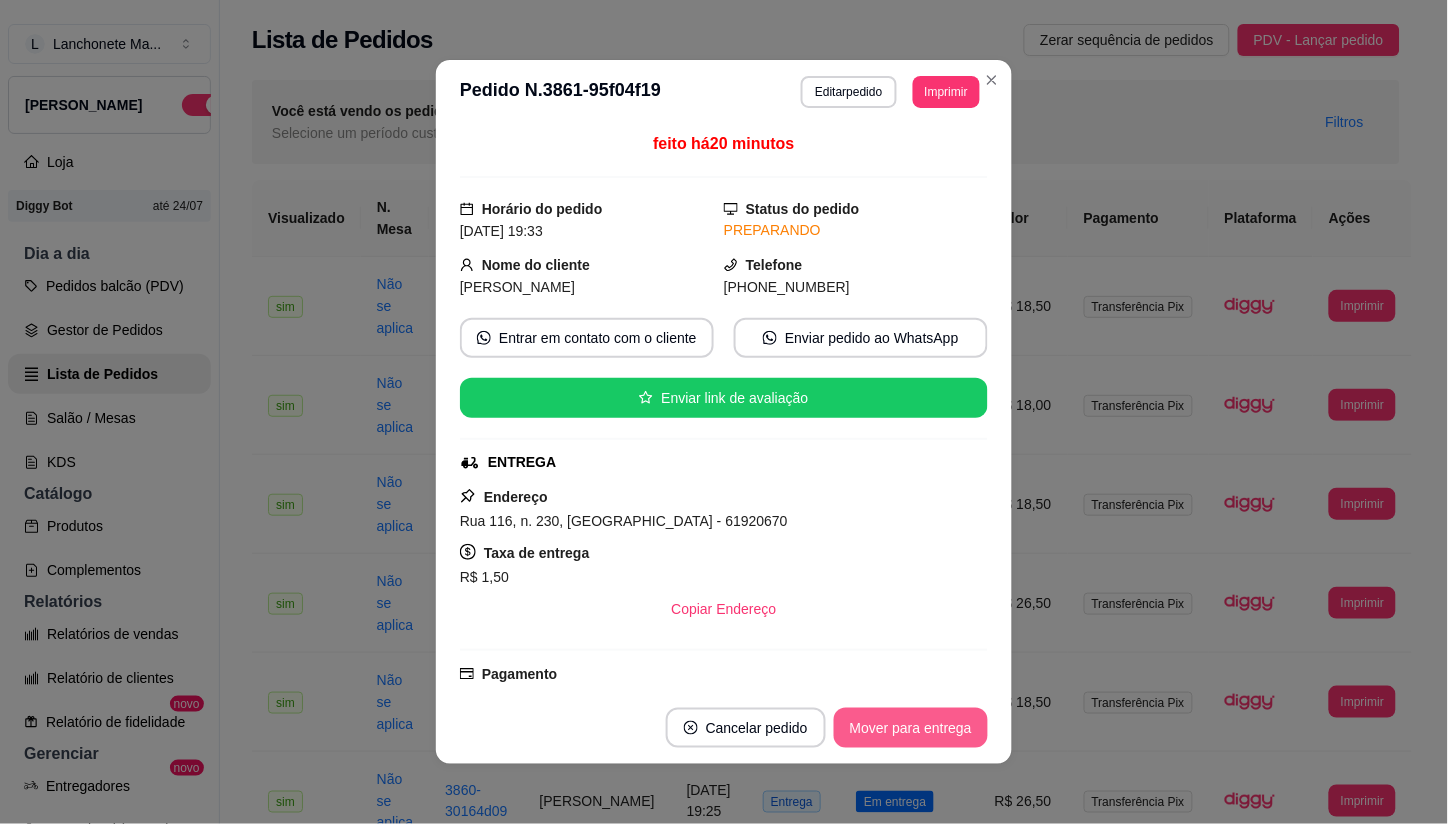 click on "Mover para entrega" at bounding box center (911, 728) 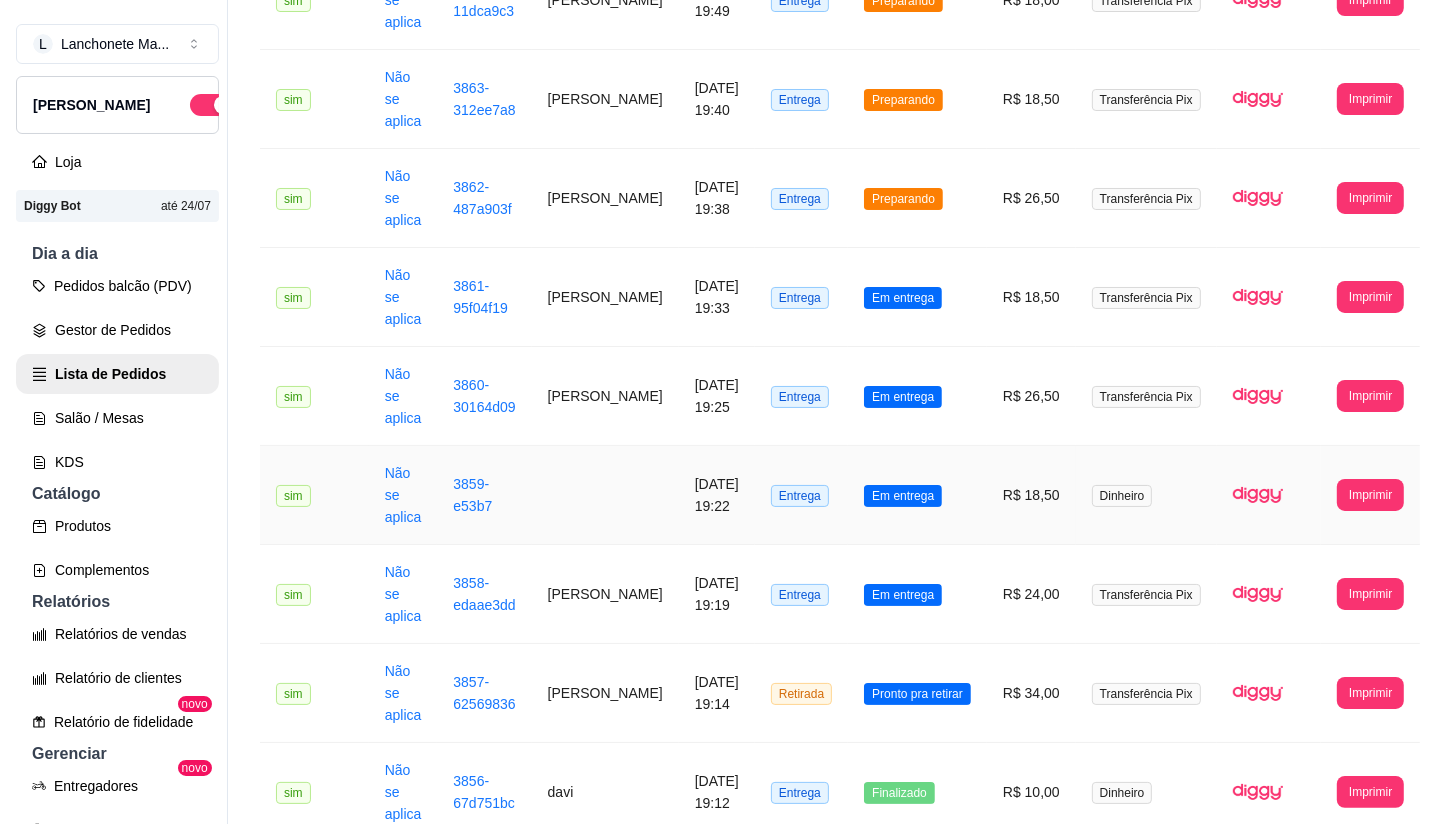 scroll, scrollTop: 444, scrollLeft: 0, axis: vertical 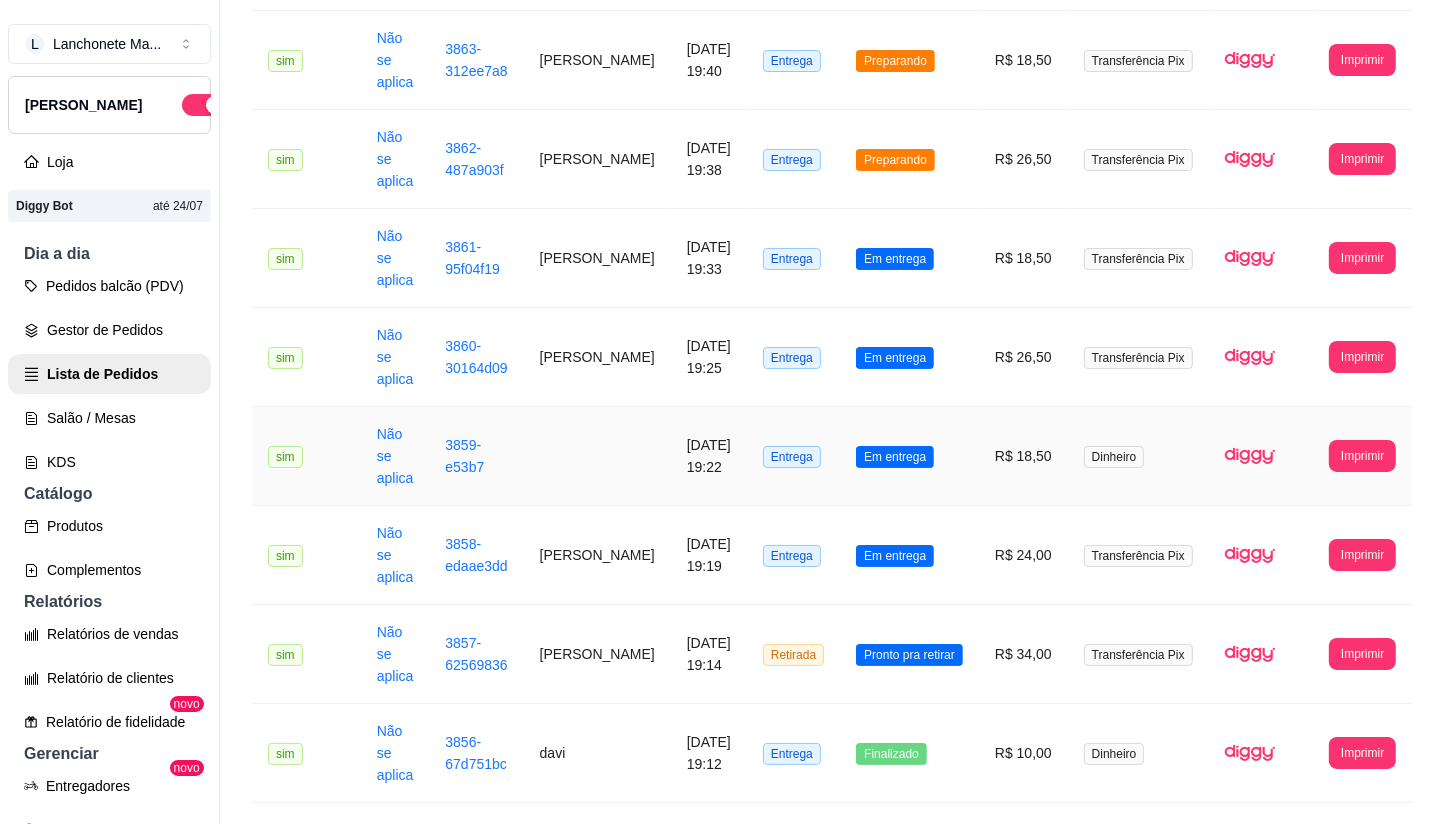 click on "Em entrega" at bounding box center [909, 456] 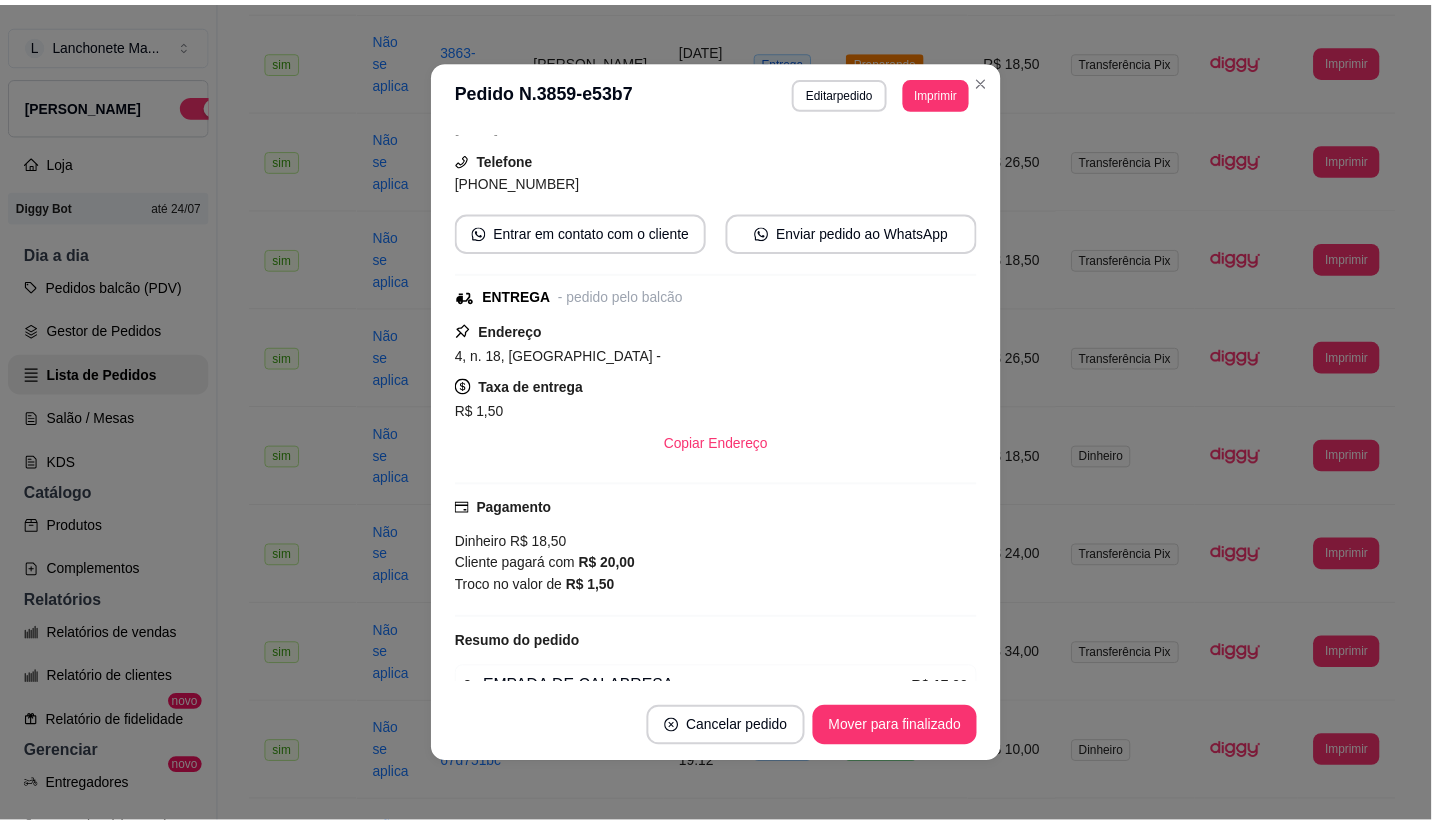 scroll, scrollTop: 0, scrollLeft: 0, axis: both 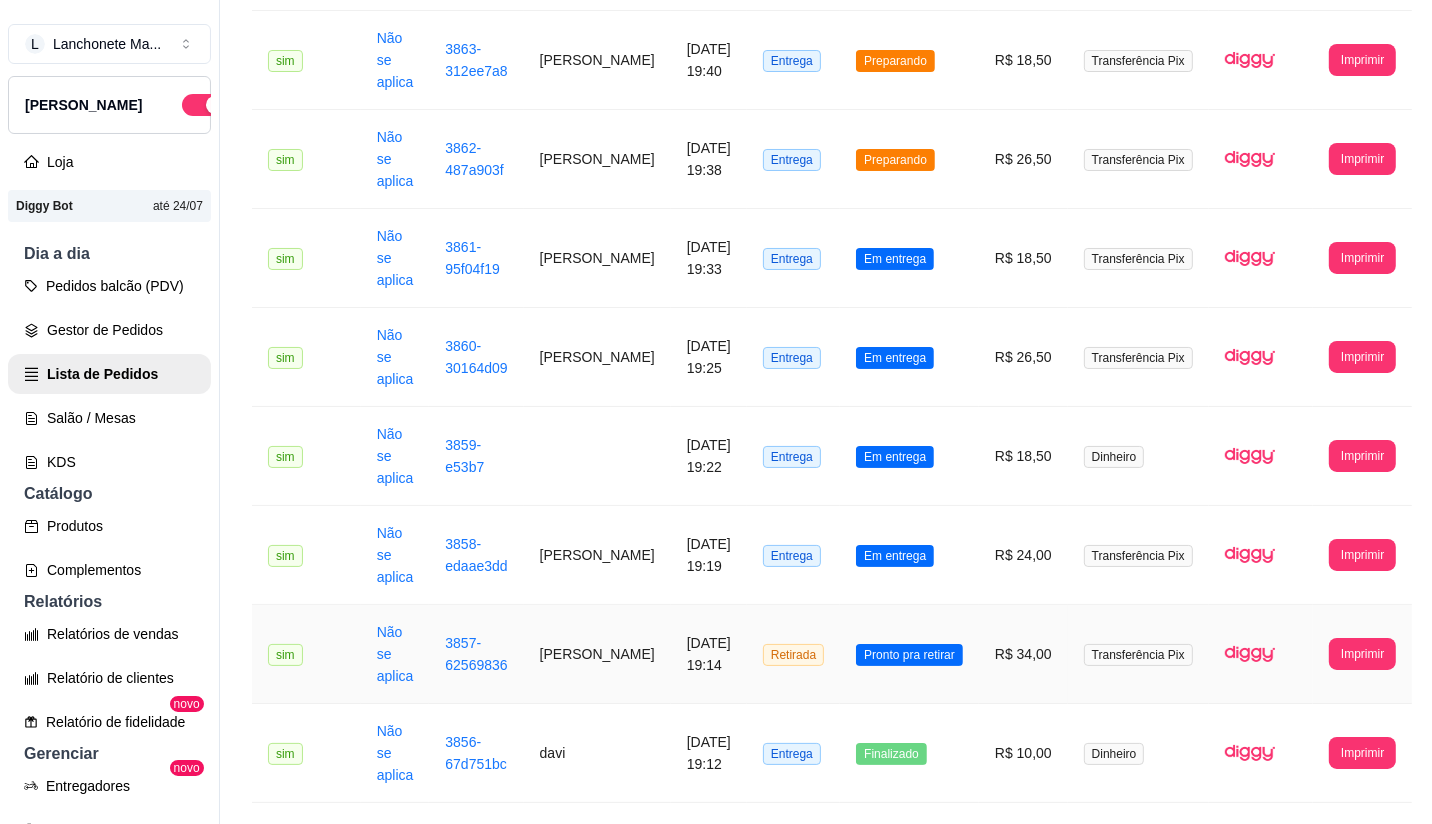 click on "Pronto pra retirar" at bounding box center (909, 655) 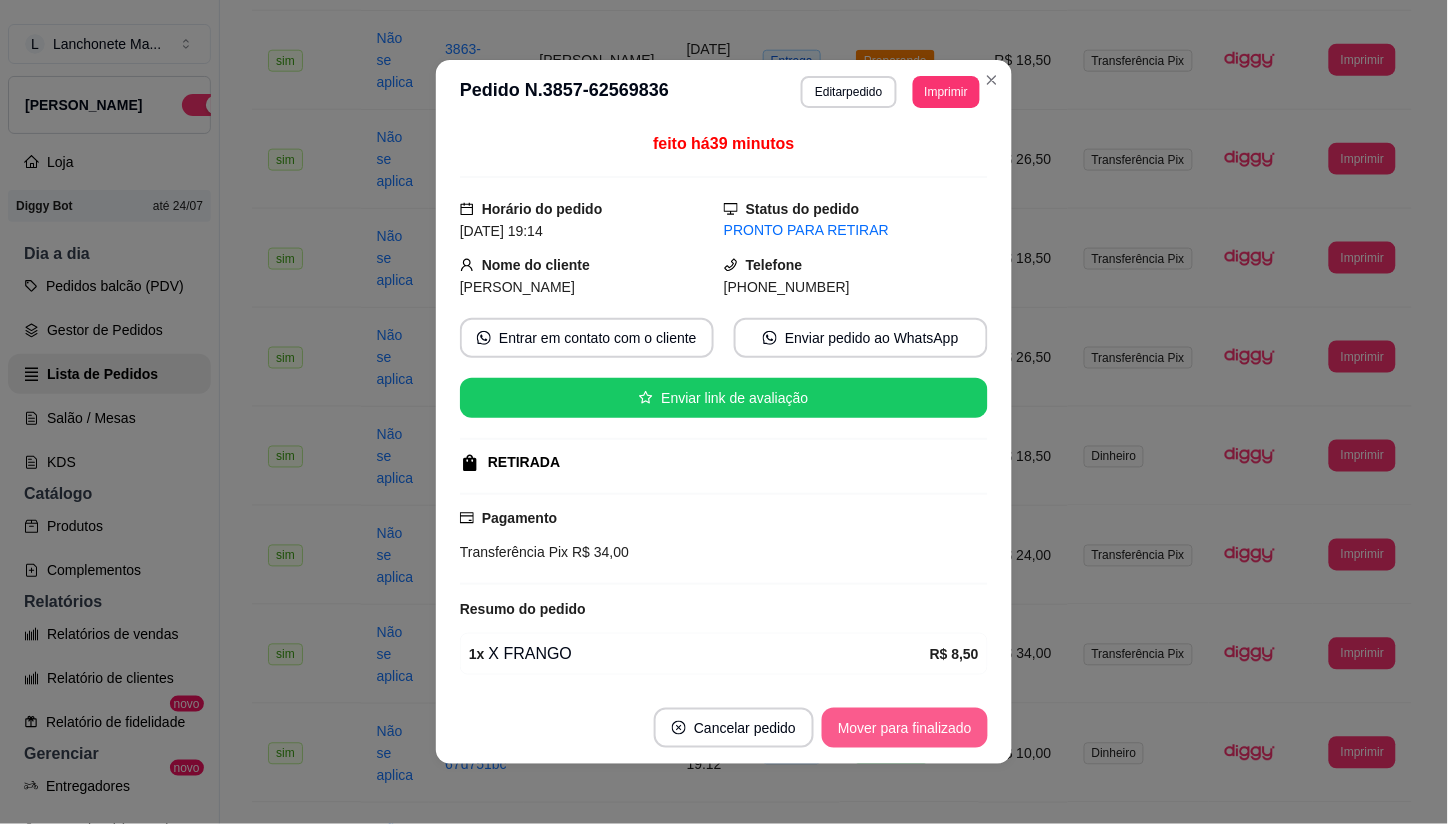 click on "Mover para finalizado" at bounding box center [905, 728] 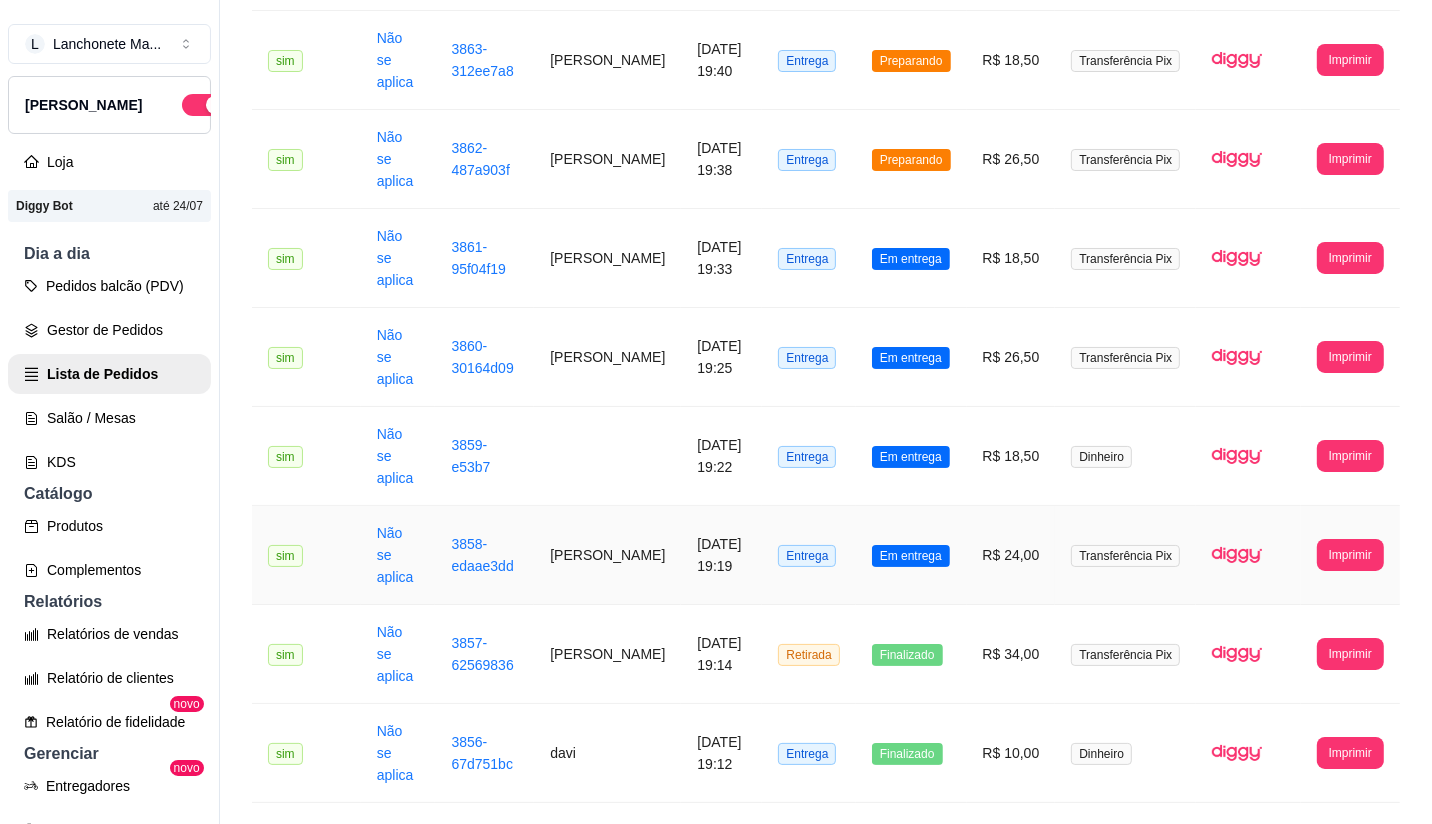 click on "Em entrega" at bounding box center [911, 556] 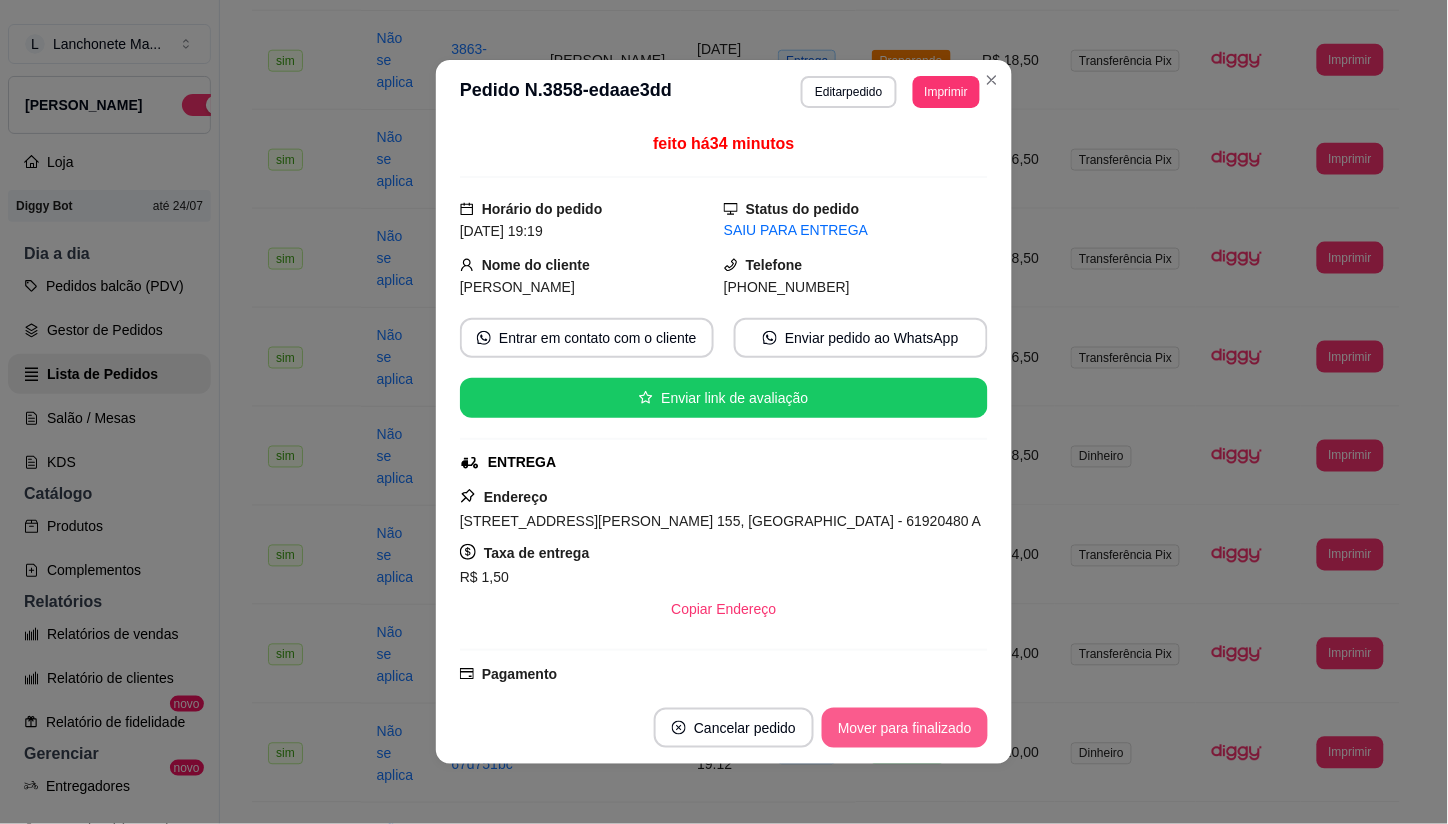 click on "Mover para finalizado" at bounding box center [905, 728] 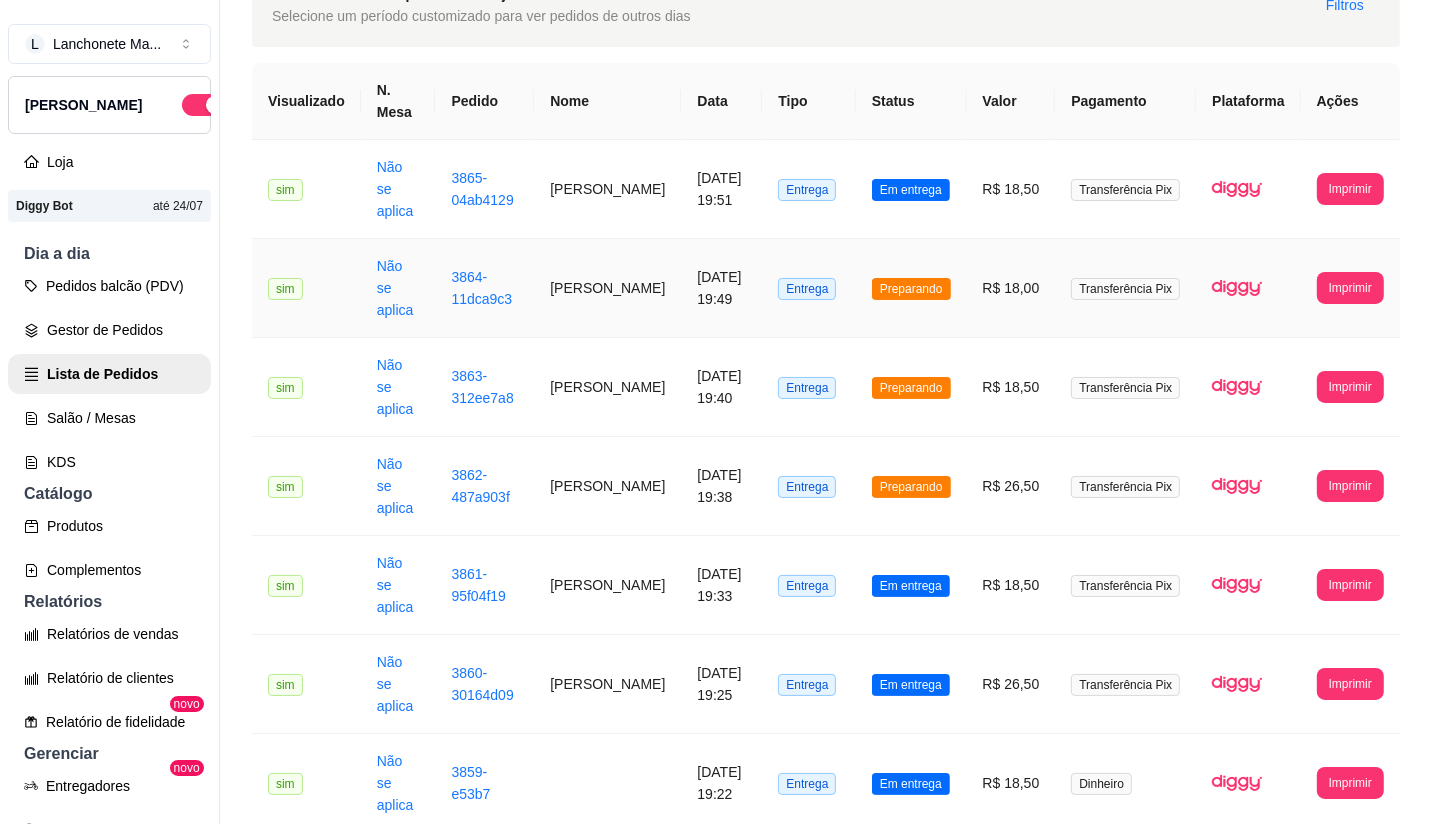 scroll, scrollTop: 222, scrollLeft: 0, axis: vertical 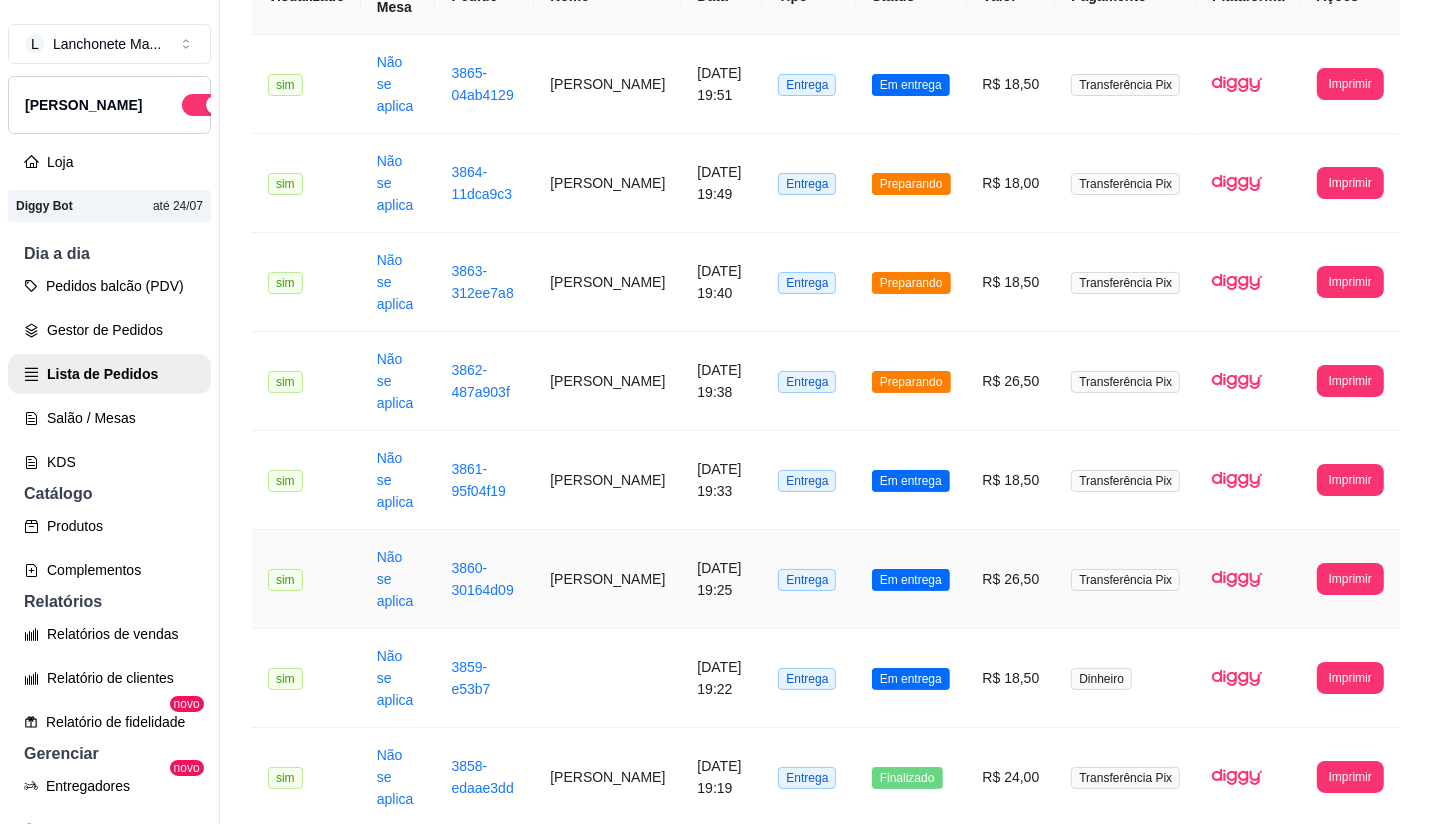 click on "Em entrega" at bounding box center [911, 580] 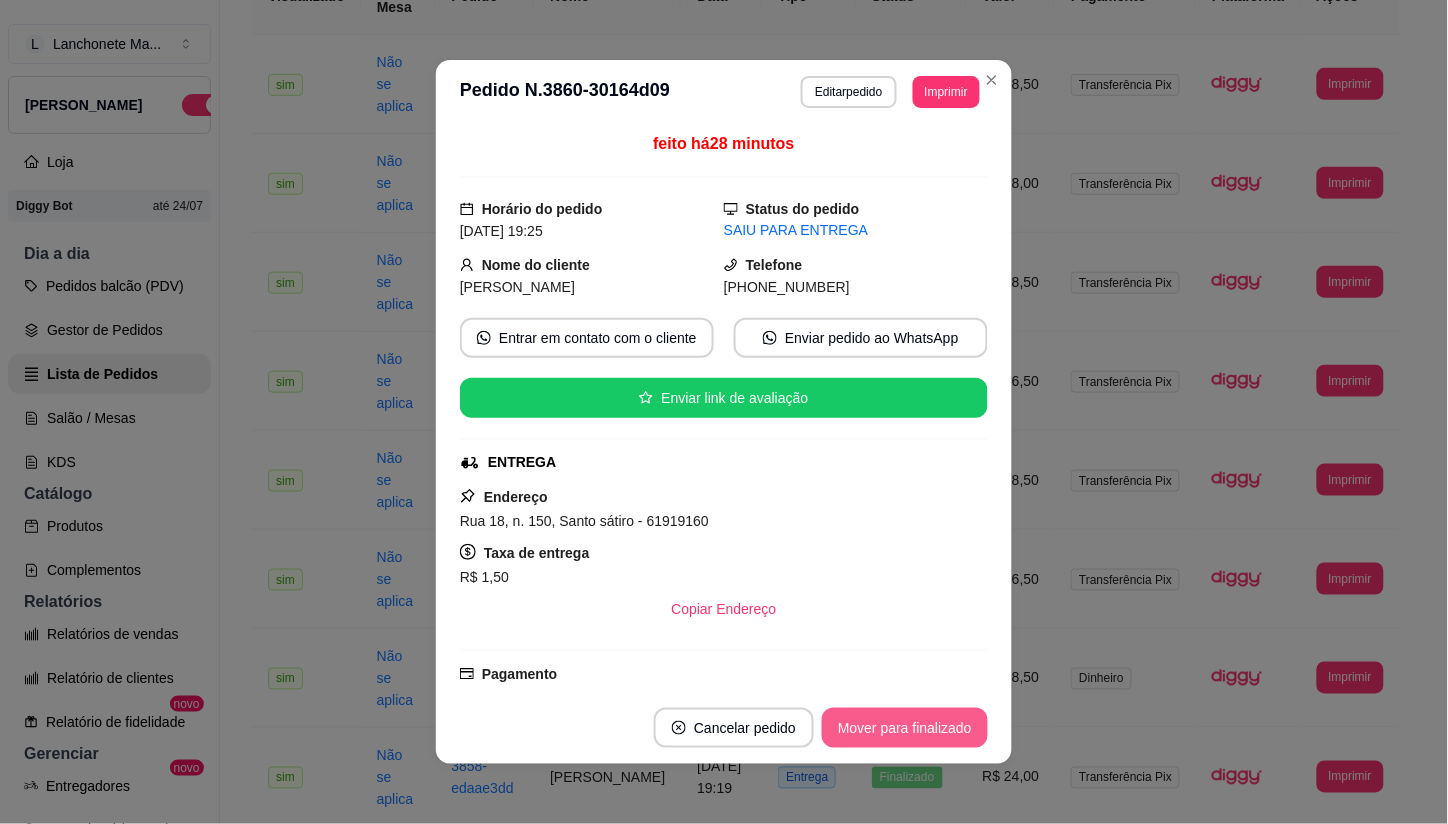 click on "Mover para finalizado" at bounding box center [905, 728] 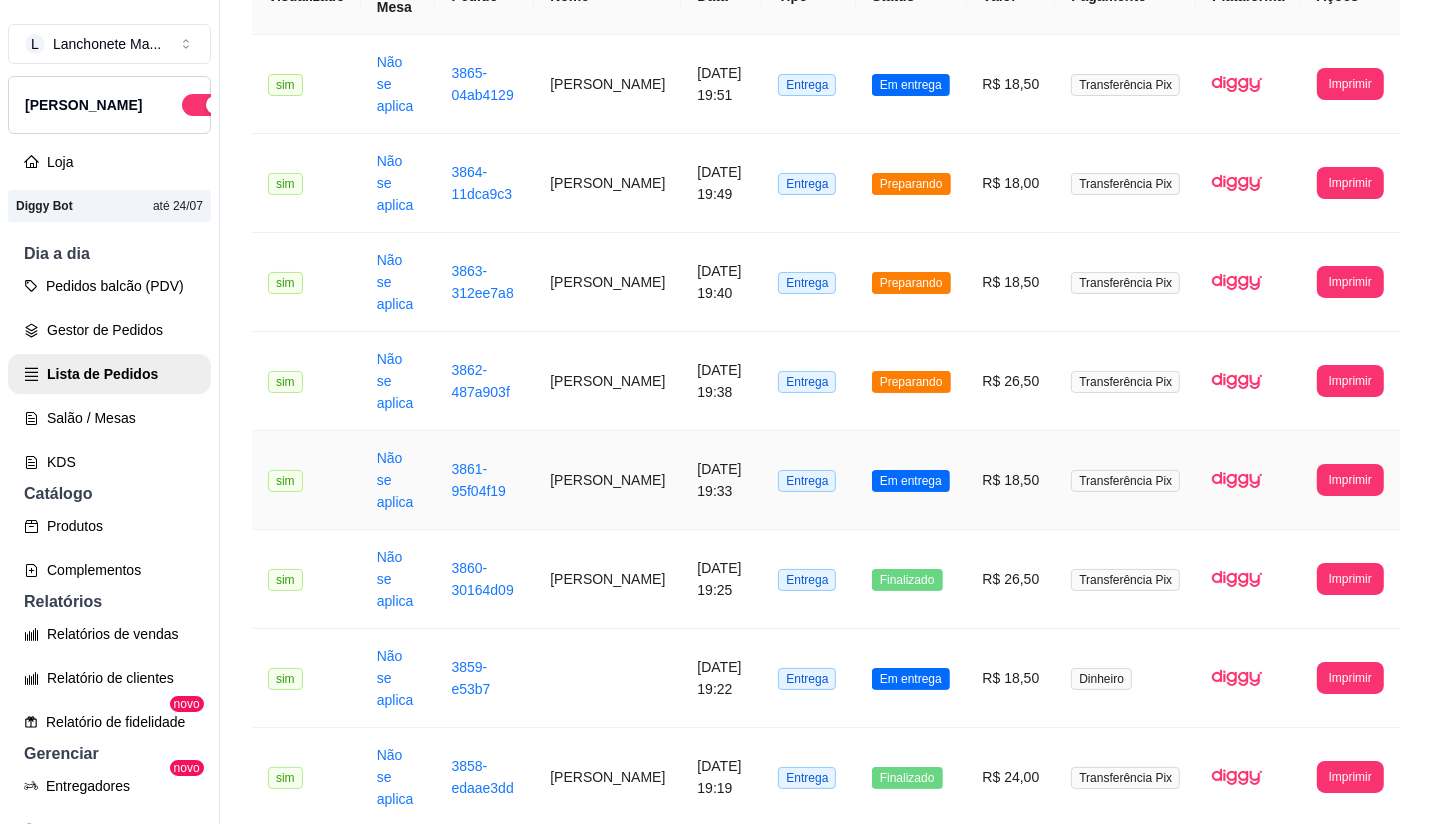 click on "Em entrega" at bounding box center [911, 481] 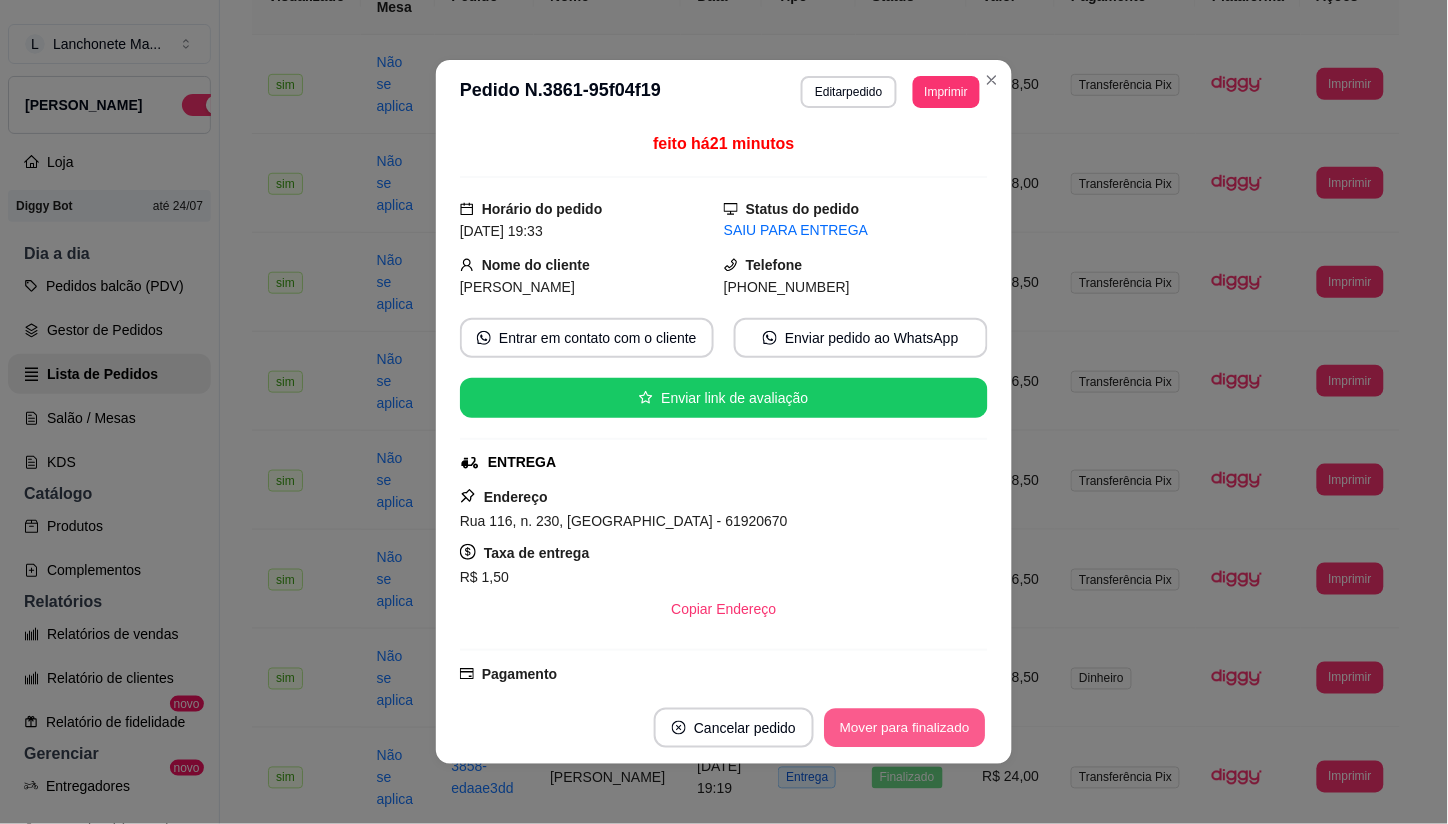 click on "Mover para finalizado" at bounding box center [905, 728] 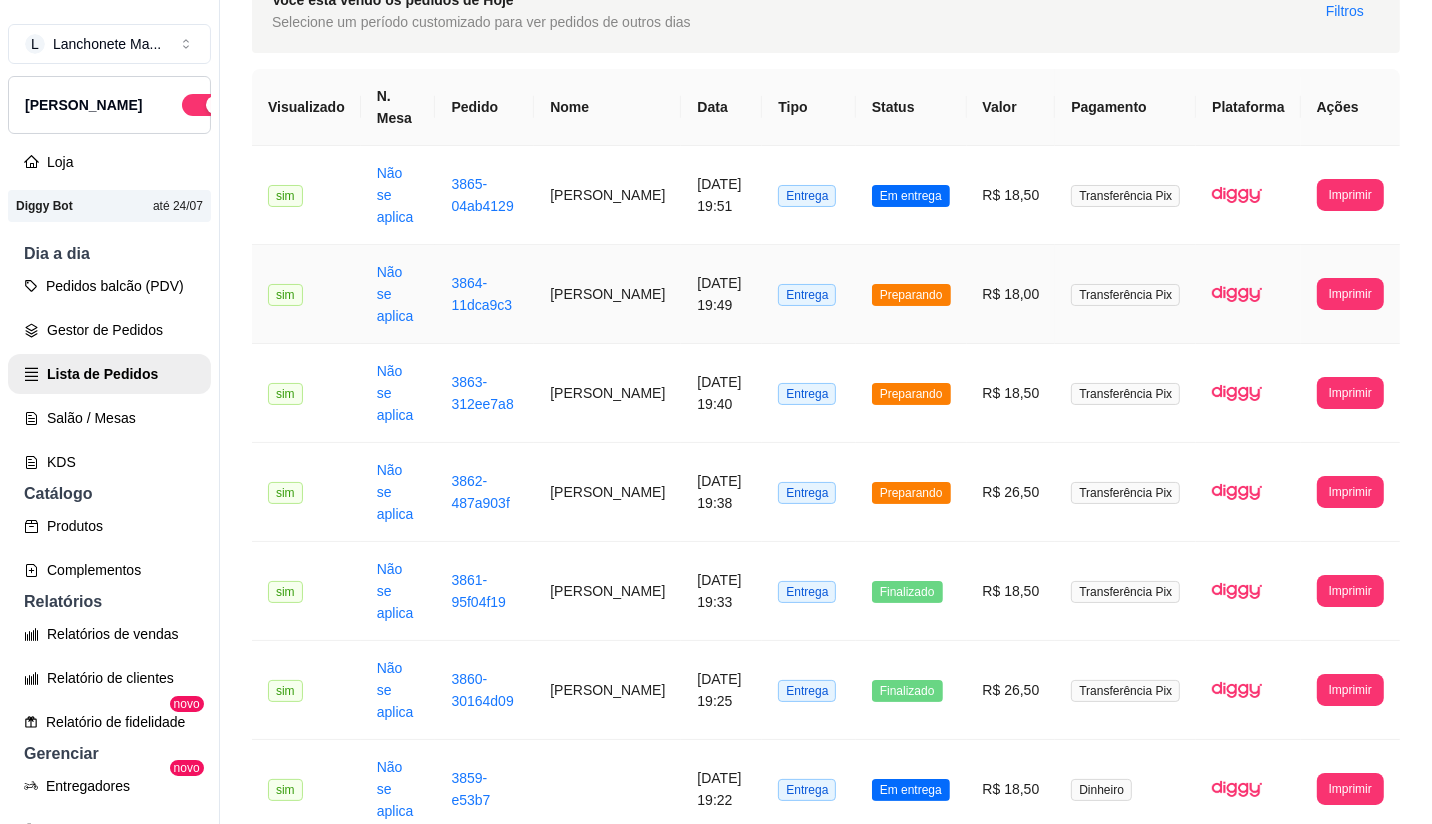 scroll, scrollTop: 0, scrollLeft: 0, axis: both 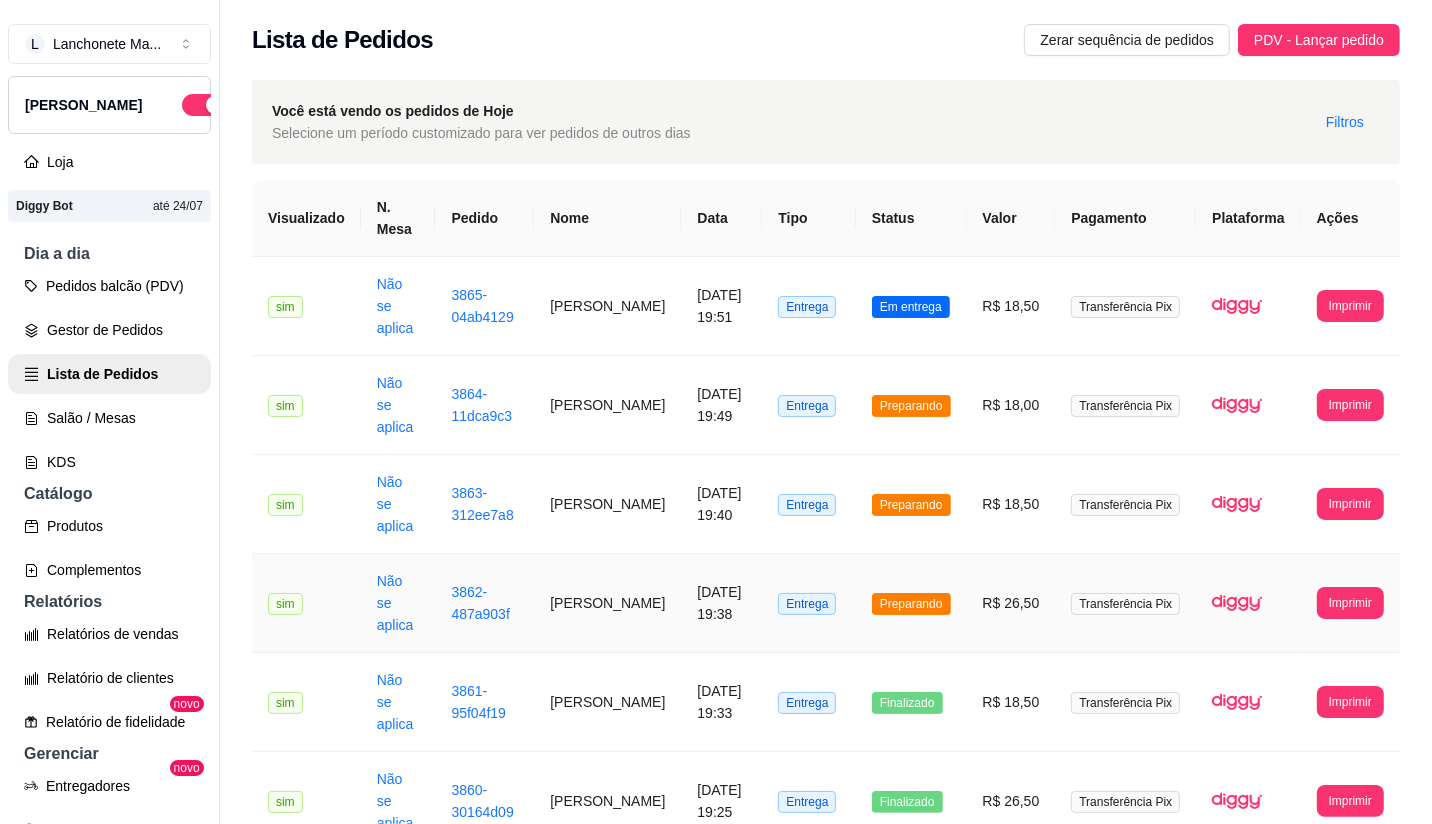 click on "Preparando" at bounding box center (911, 604) 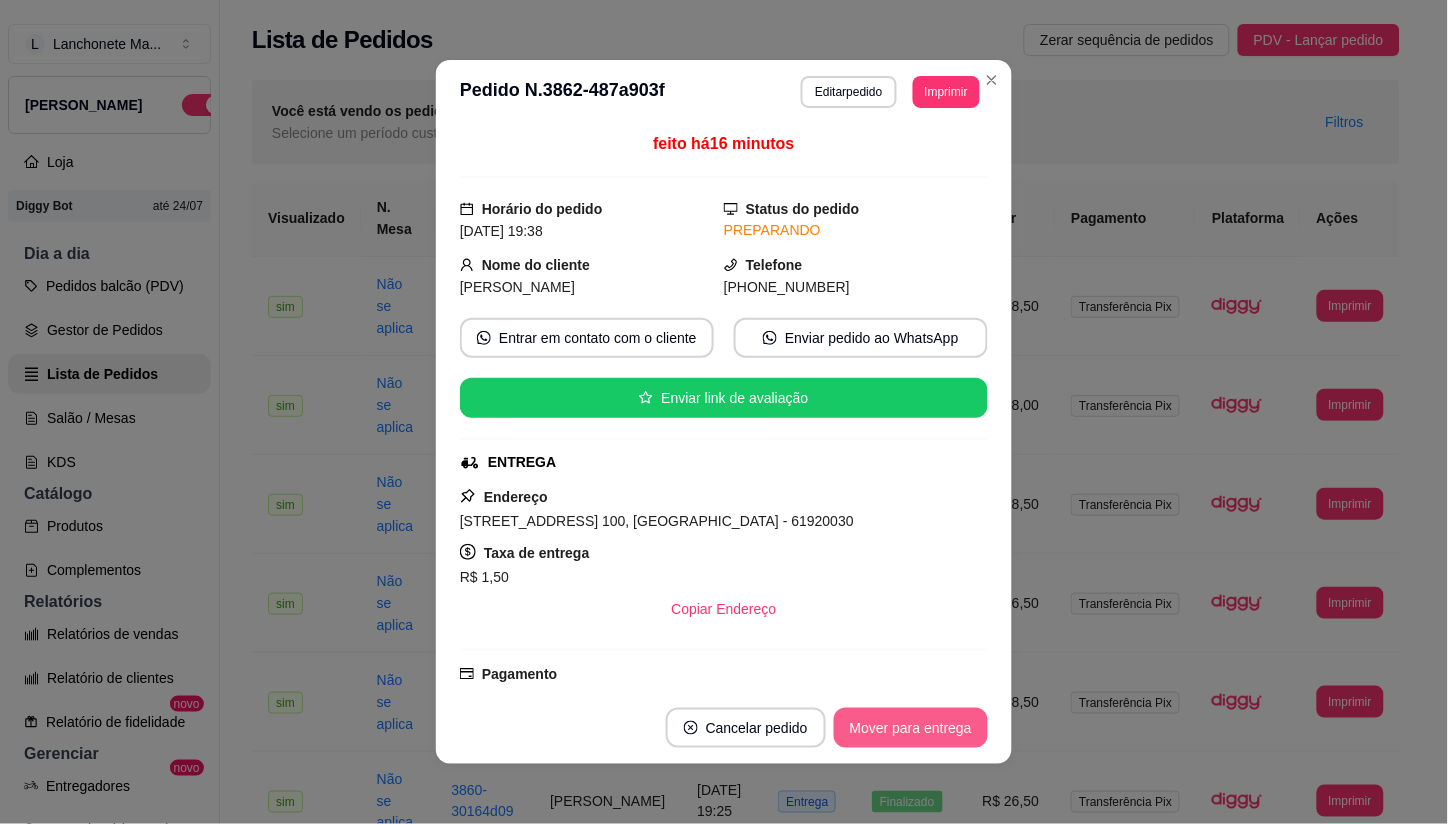 click on "Mover para entrega" at bounding box center [911, 728] 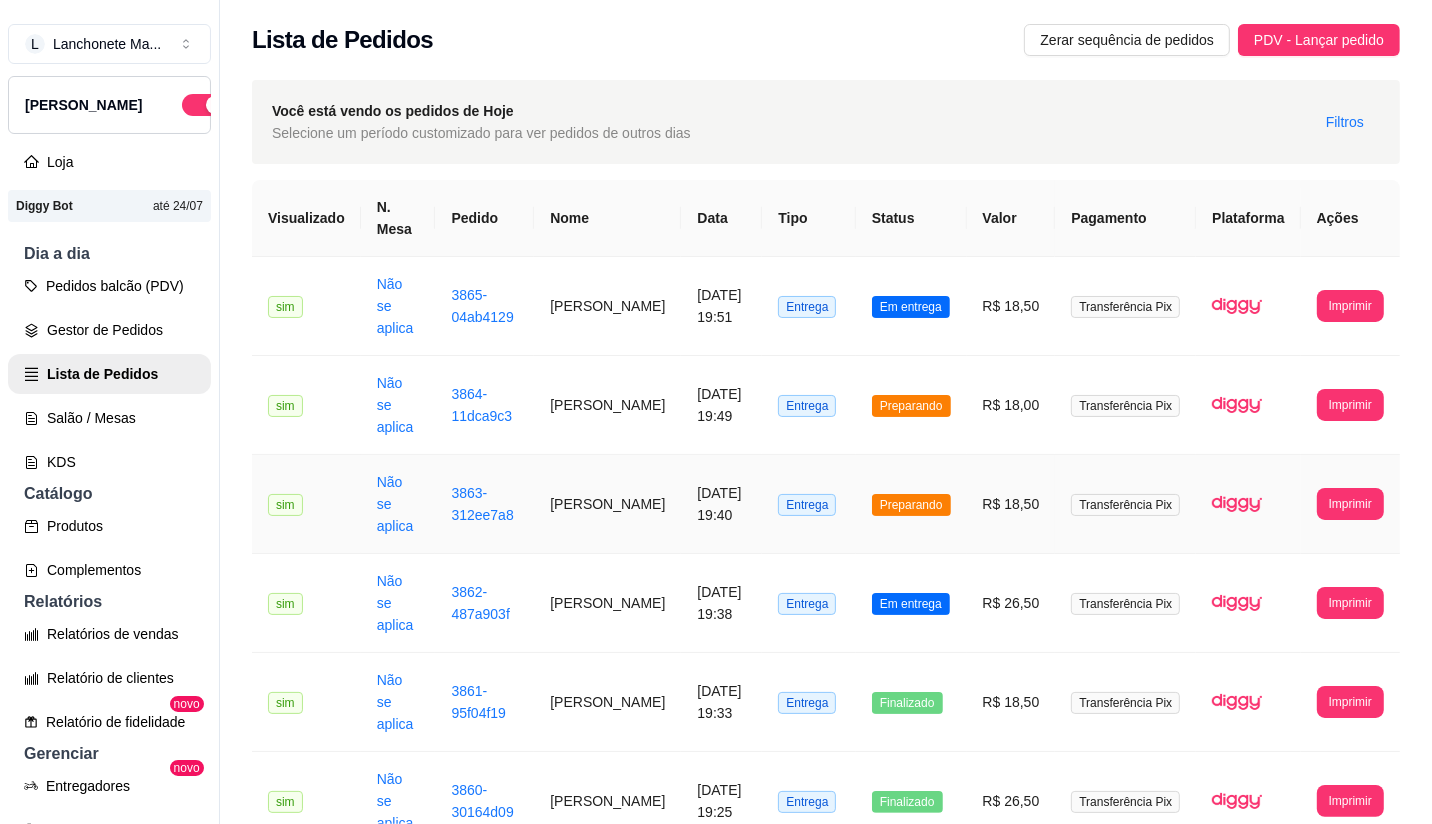 click on "R$ 18,50" at bounding box center [1011, 504] 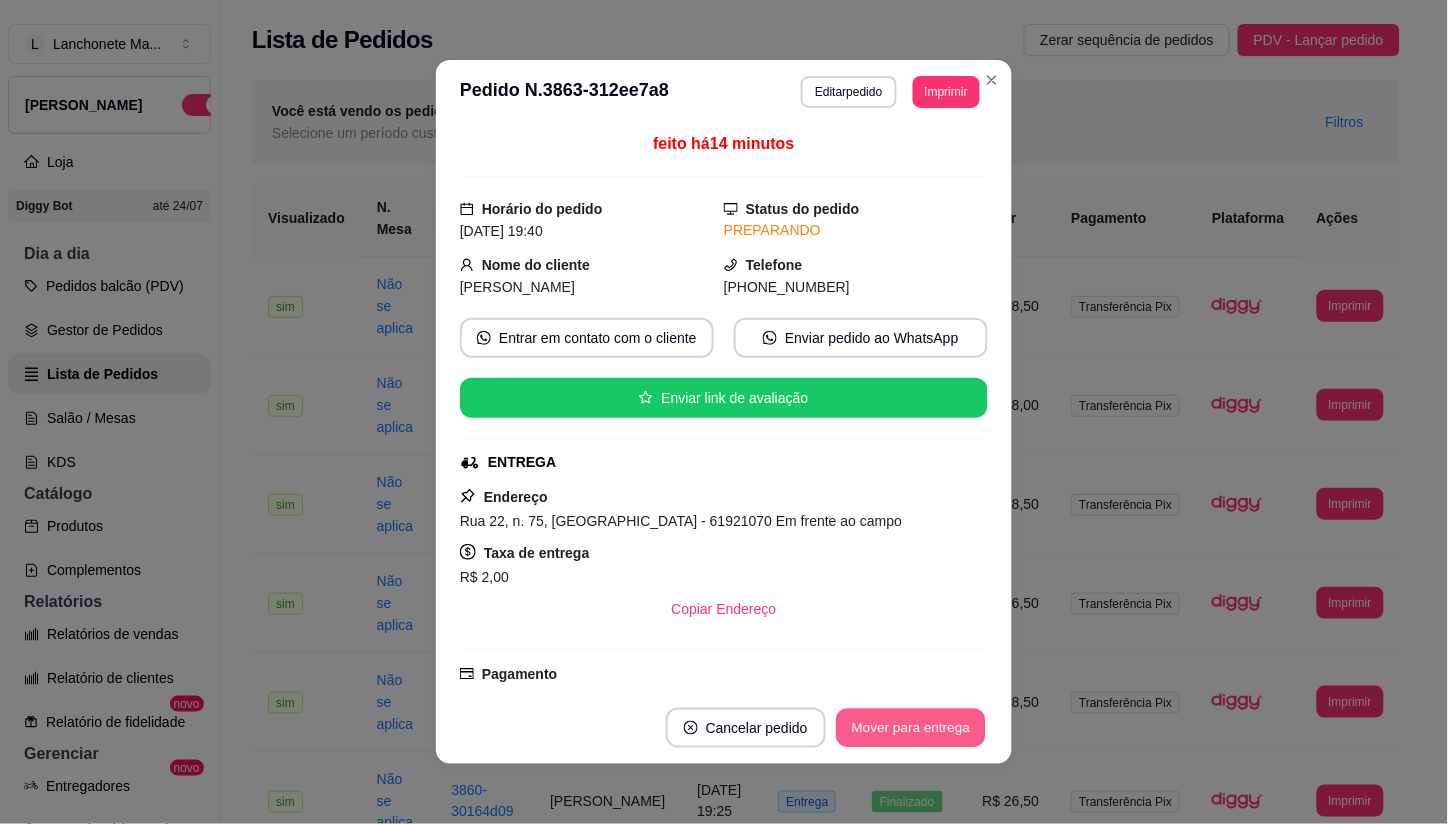 click on "Mover para entrega" at bounding box center (911, 728) 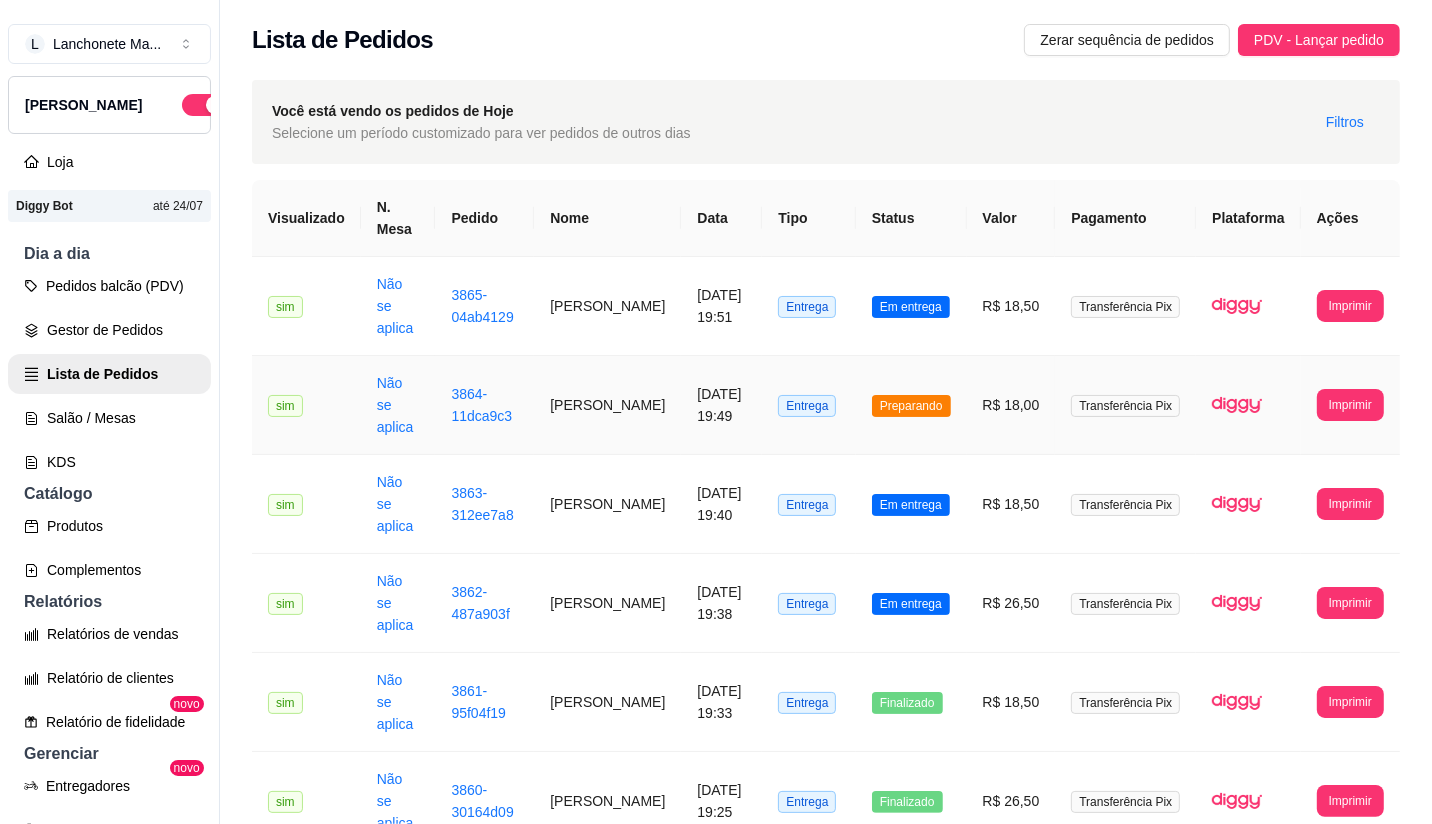 click on "Preparando" at bounding box center [911, 406] 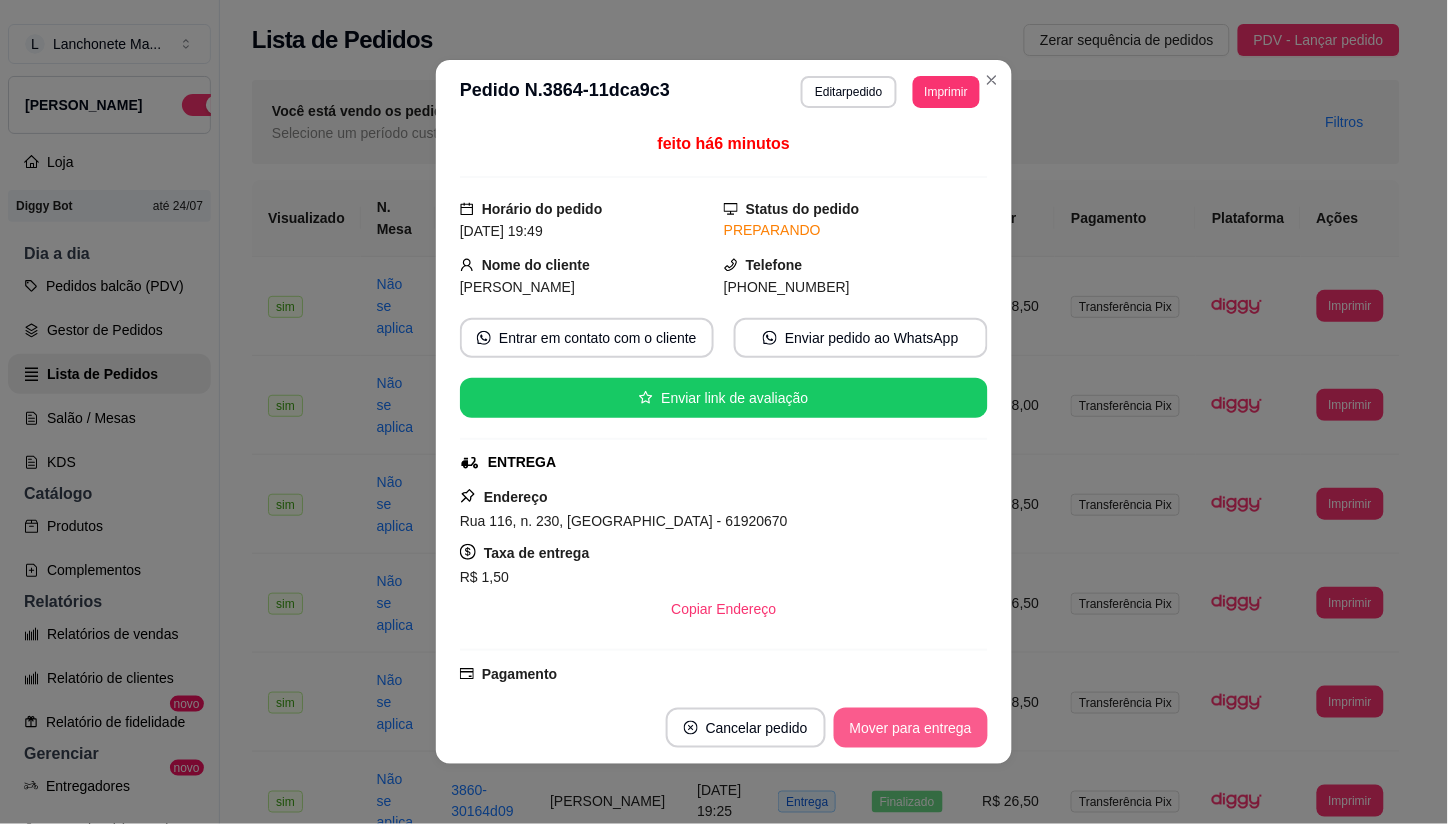 click on "Mover para entrega" at bounding box center (911, 728) 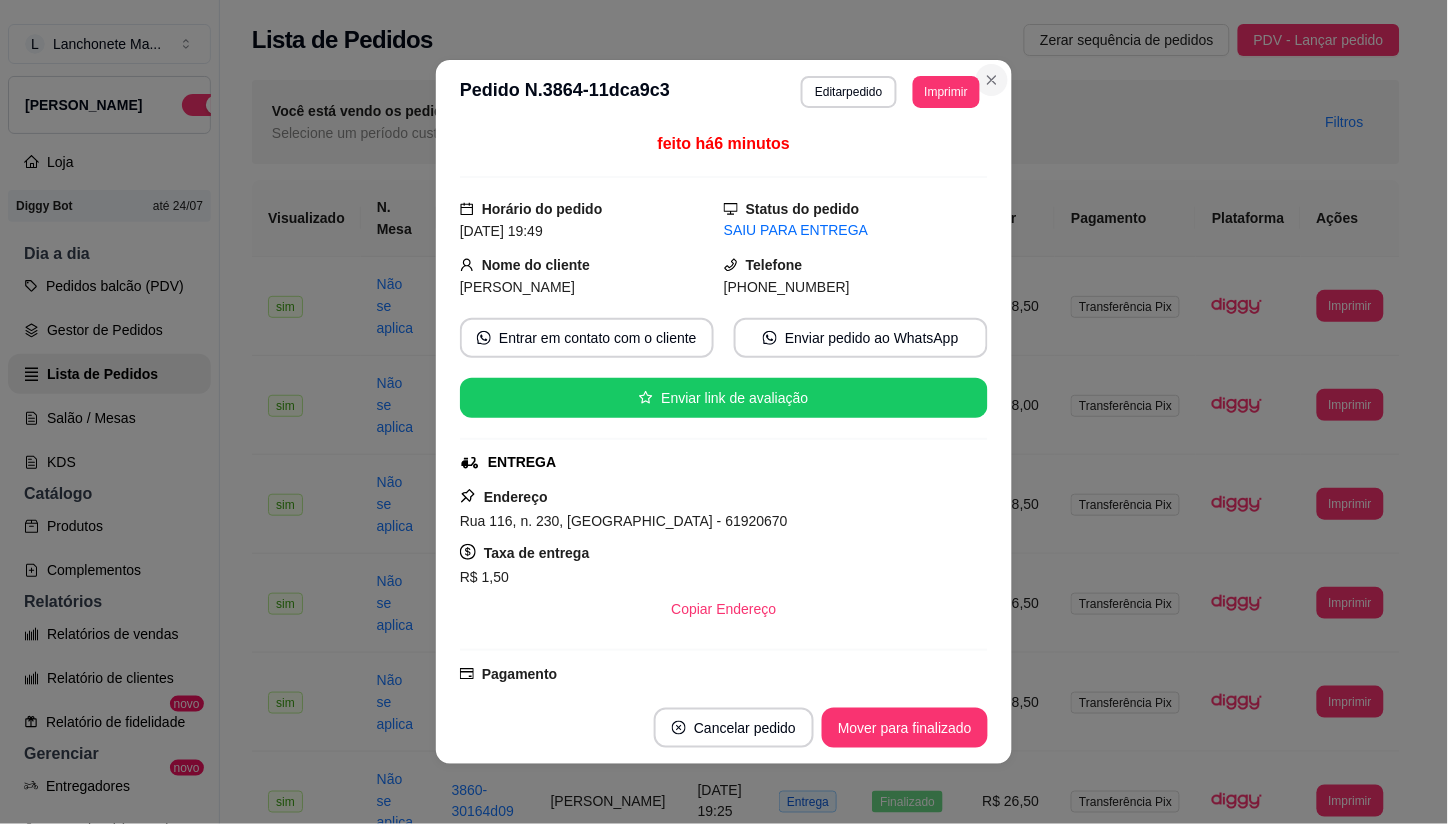 click at bounding box center (992, 80) 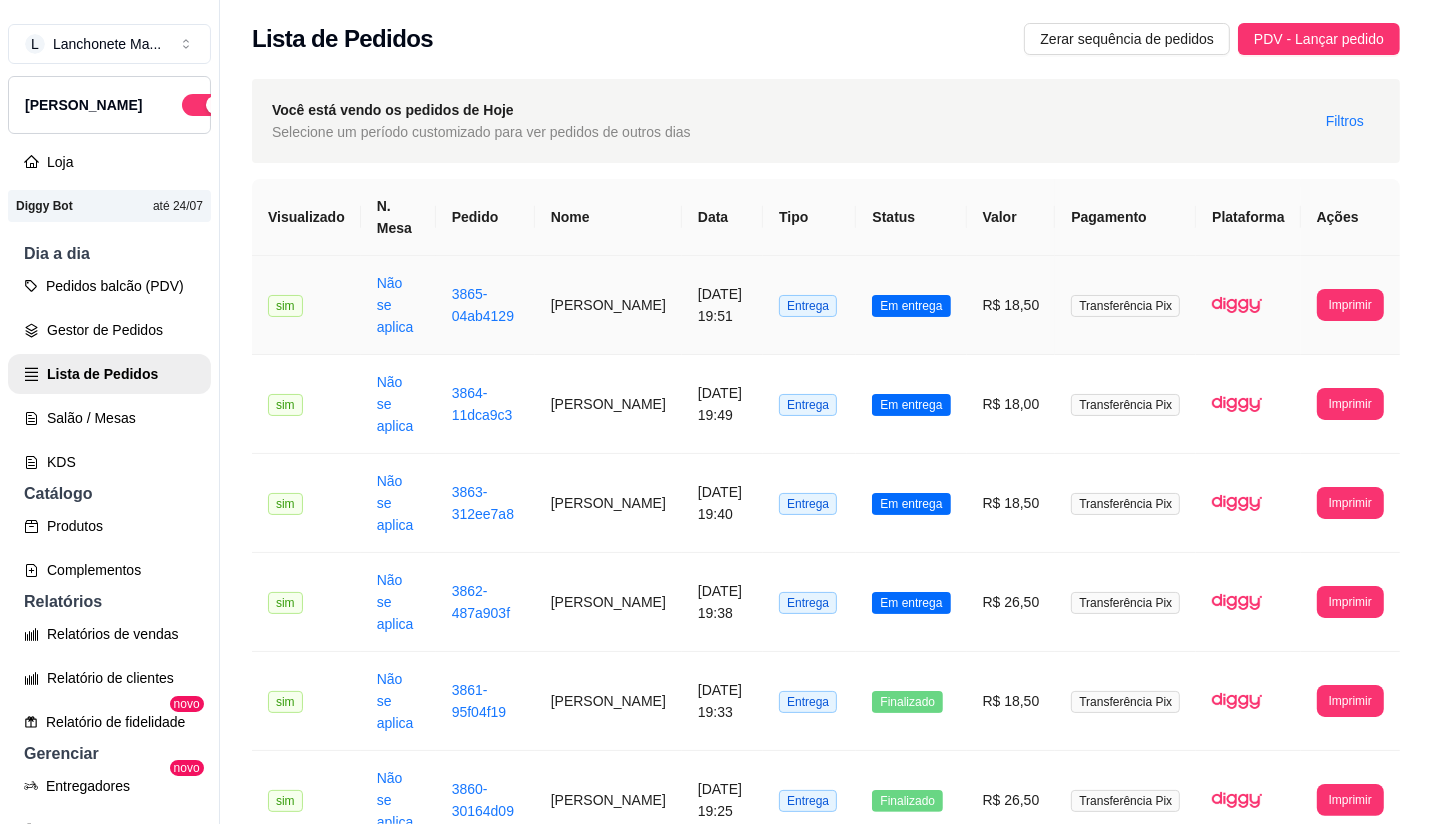 scroll, scrollTop: 0, scrollLeft: 0, axis: both 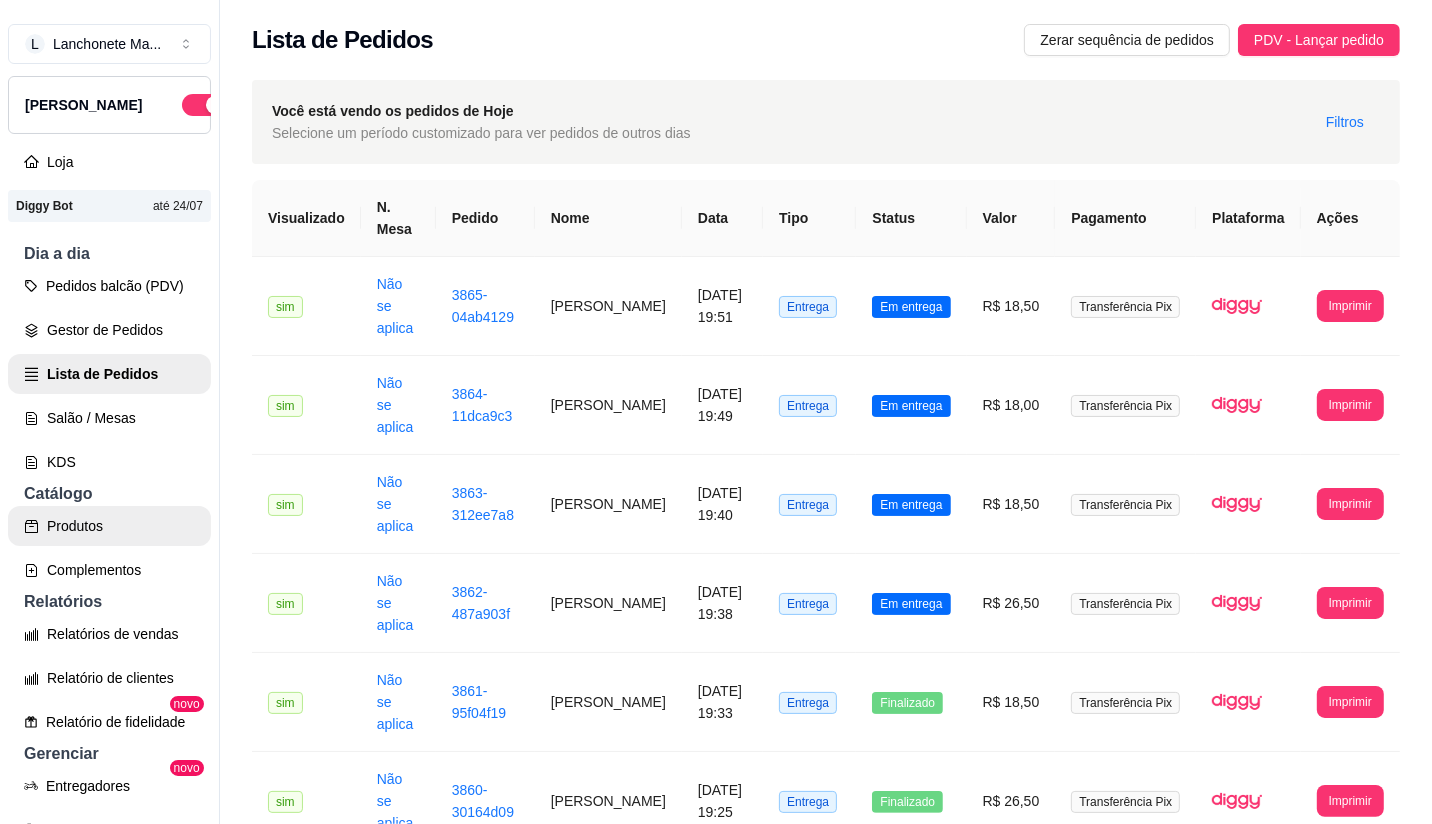 click on "Produtos" at bounding box center [109, 526] 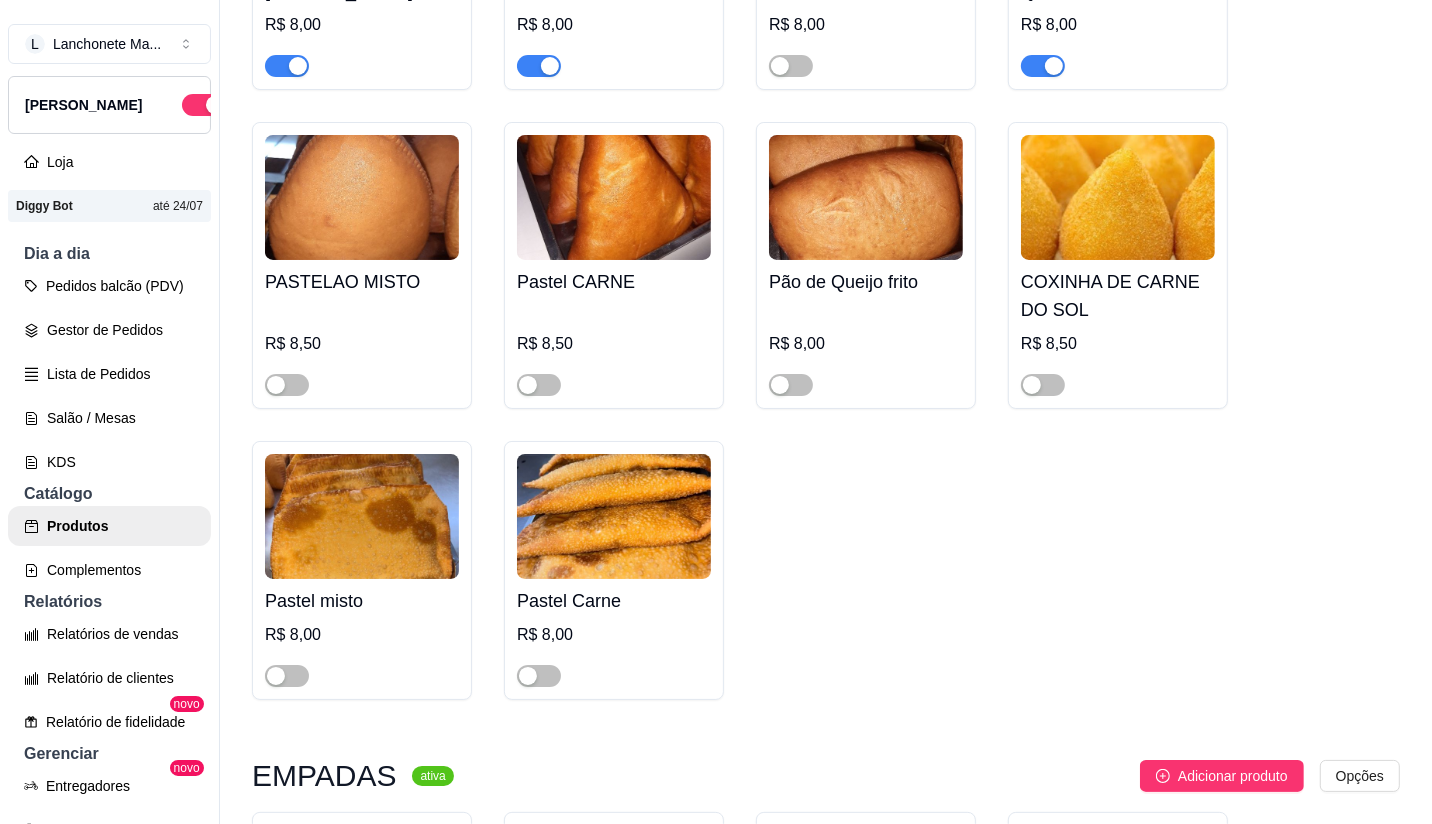 scroll, scrollTop: 2333, scrollLeft: 0, axis: vertical 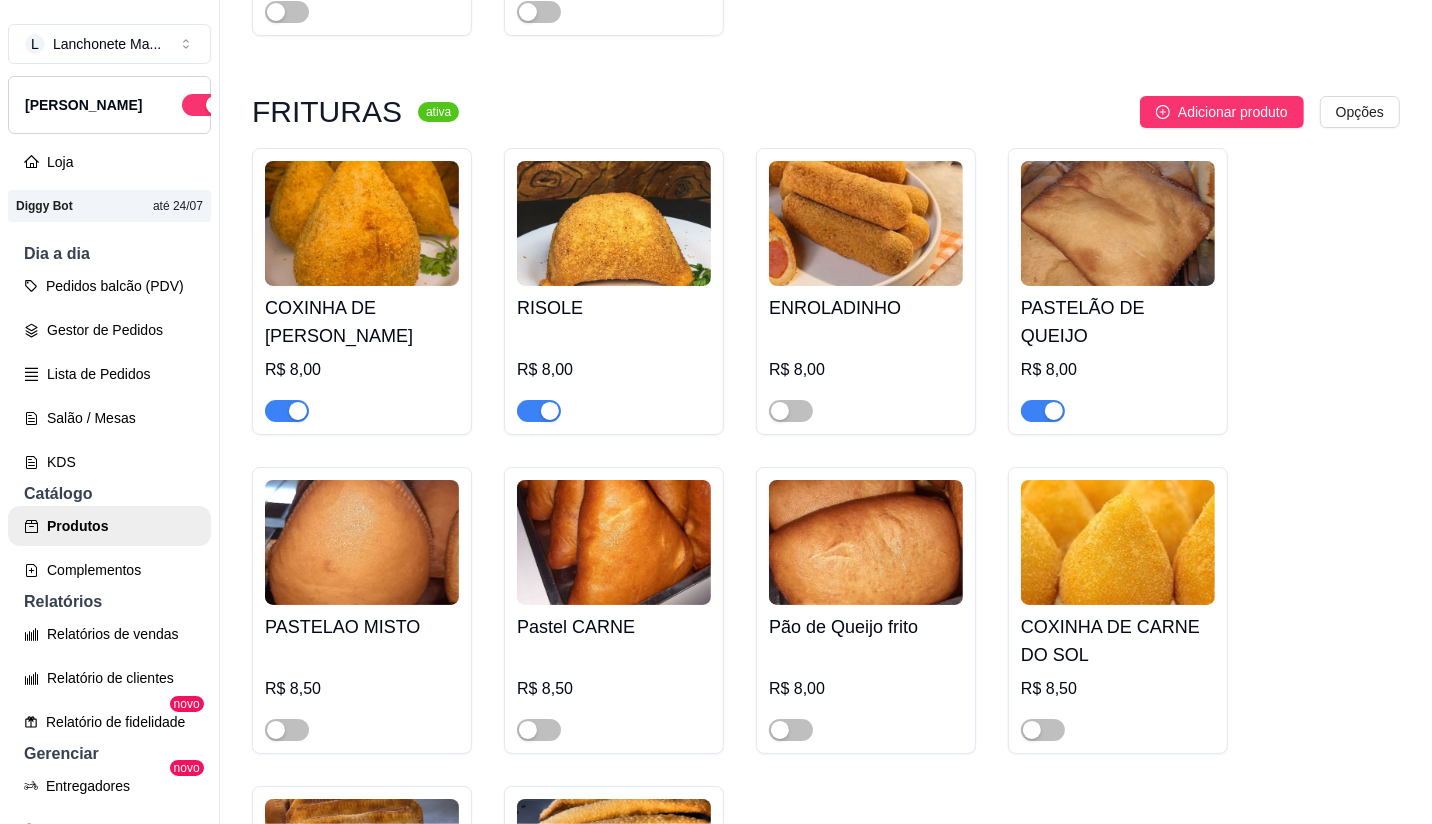 click at bounding box center [1043, 411] 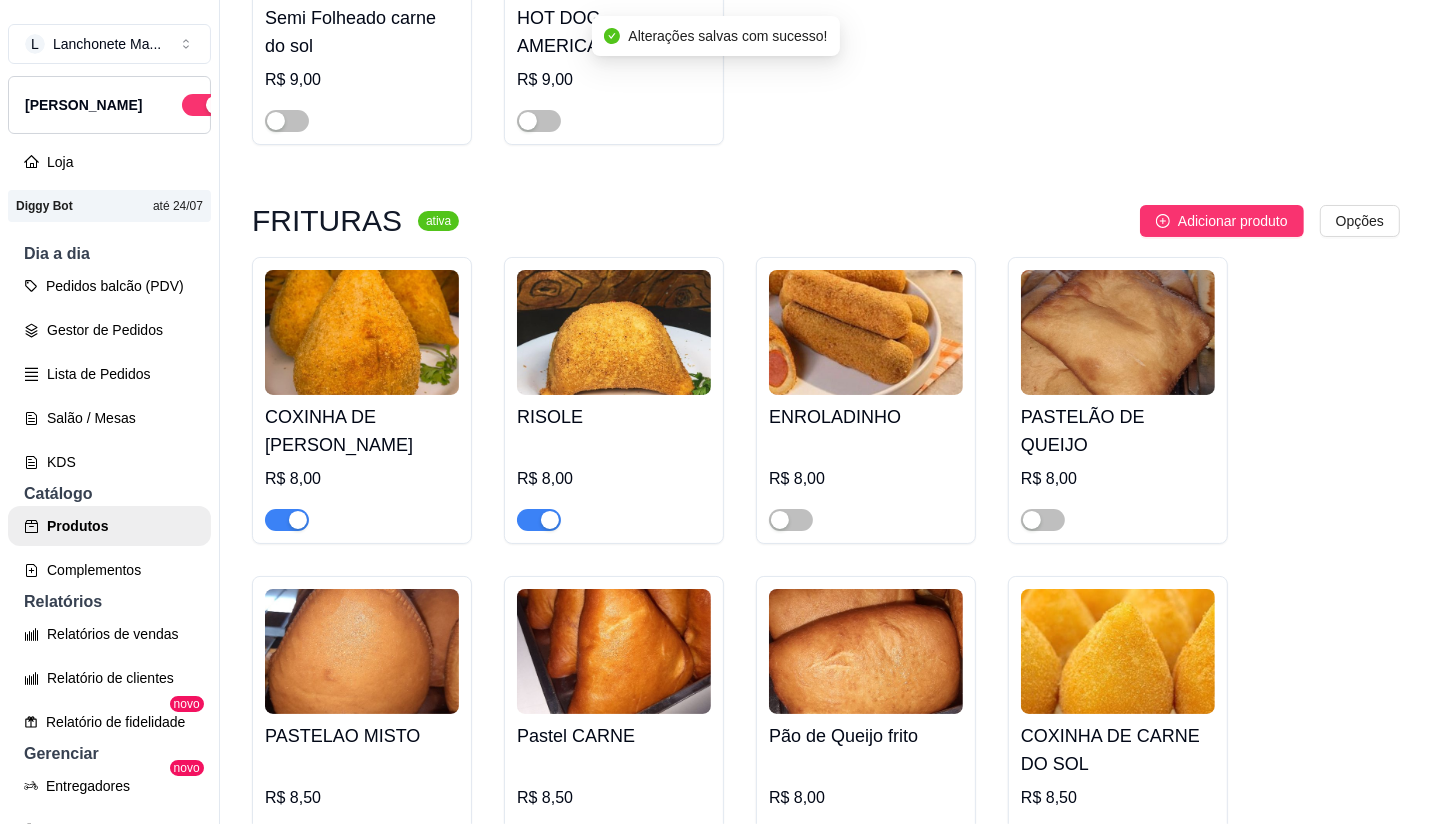 scroll, scrollTop: 2222, scrollLeft: 0, axis: vertical 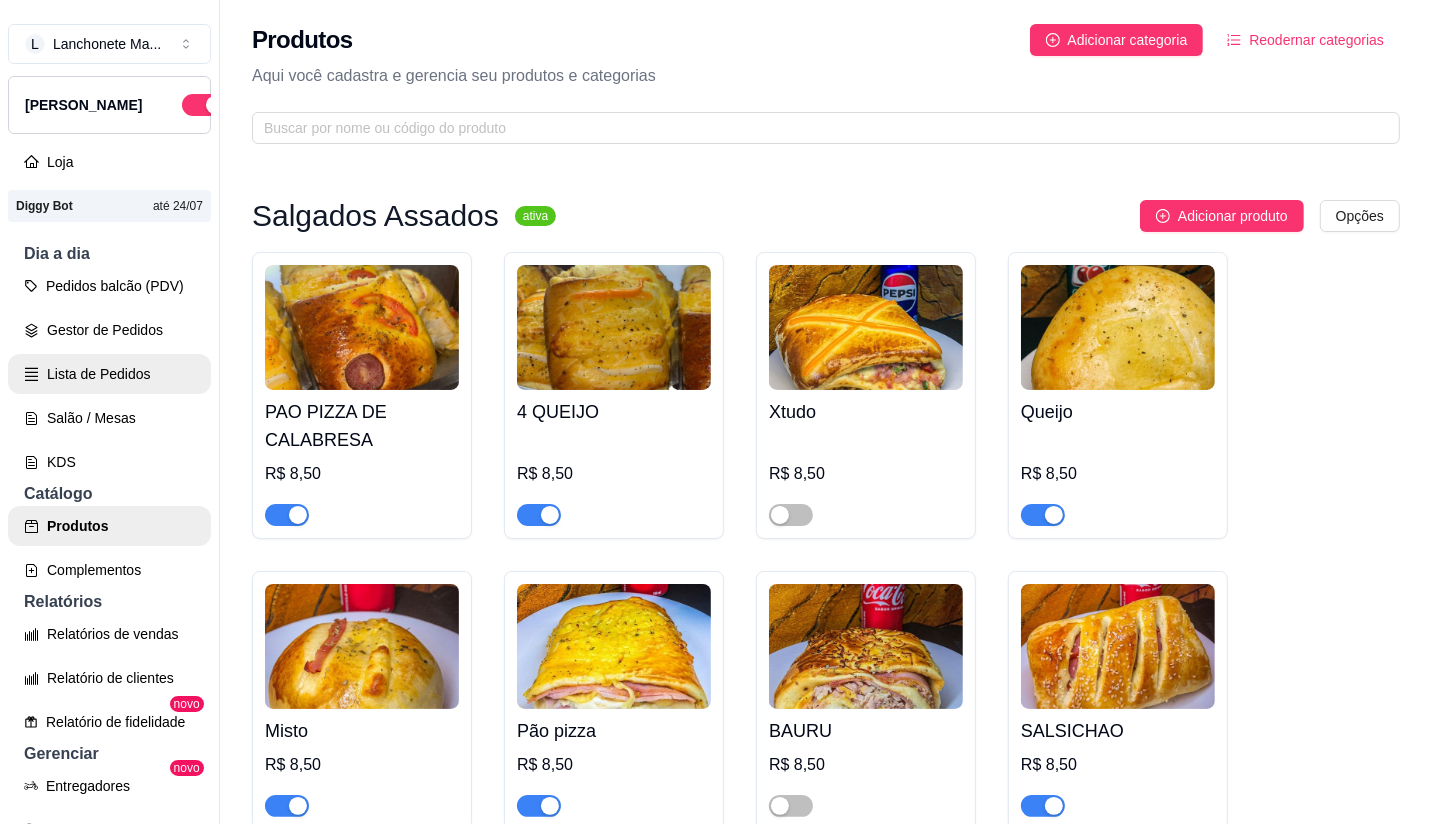 click on "Lista de Pedidos" at bounding box center (109, 374) 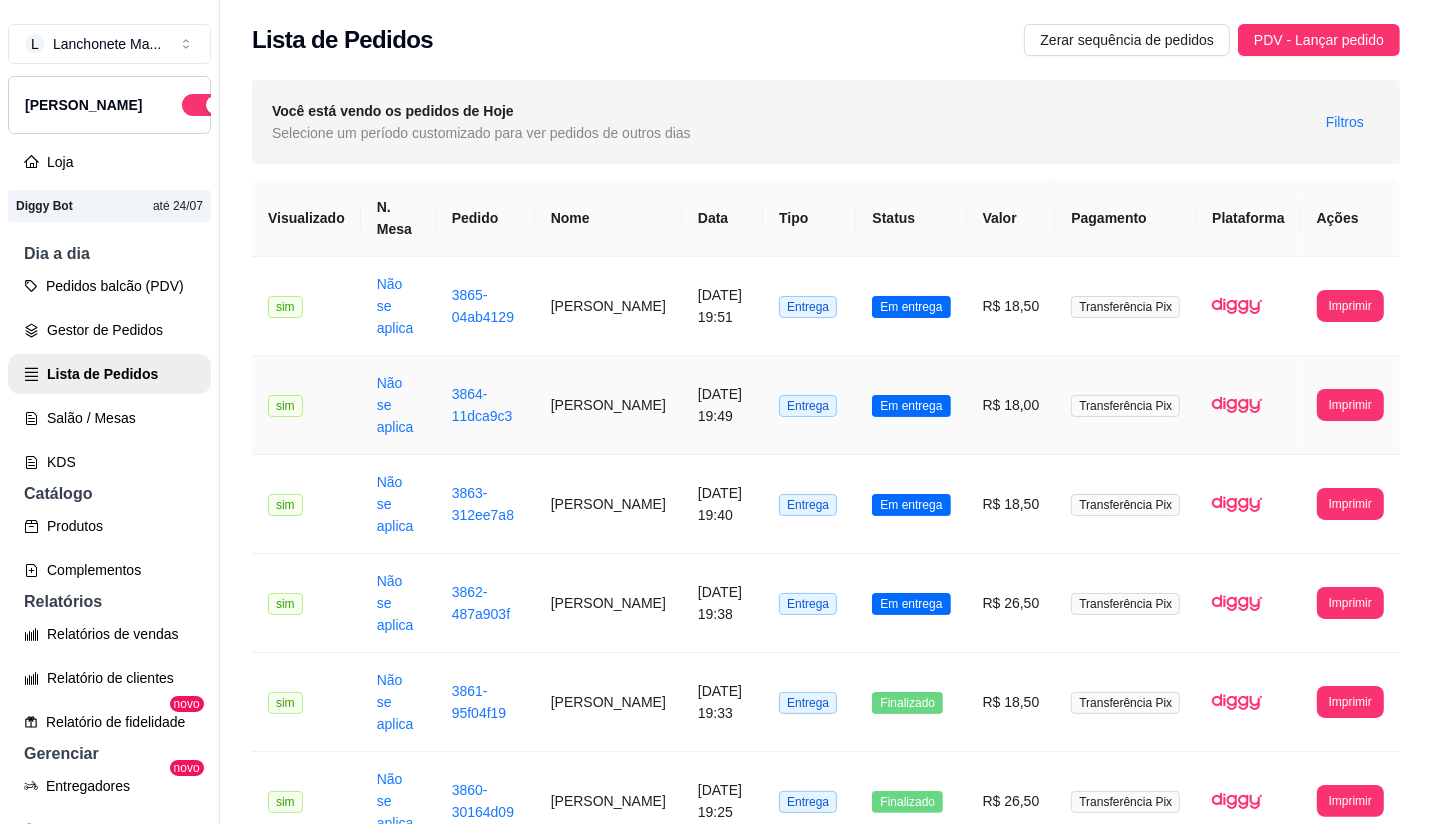 click on "[PERSON_NAME]" at bounding box center (608, 405) 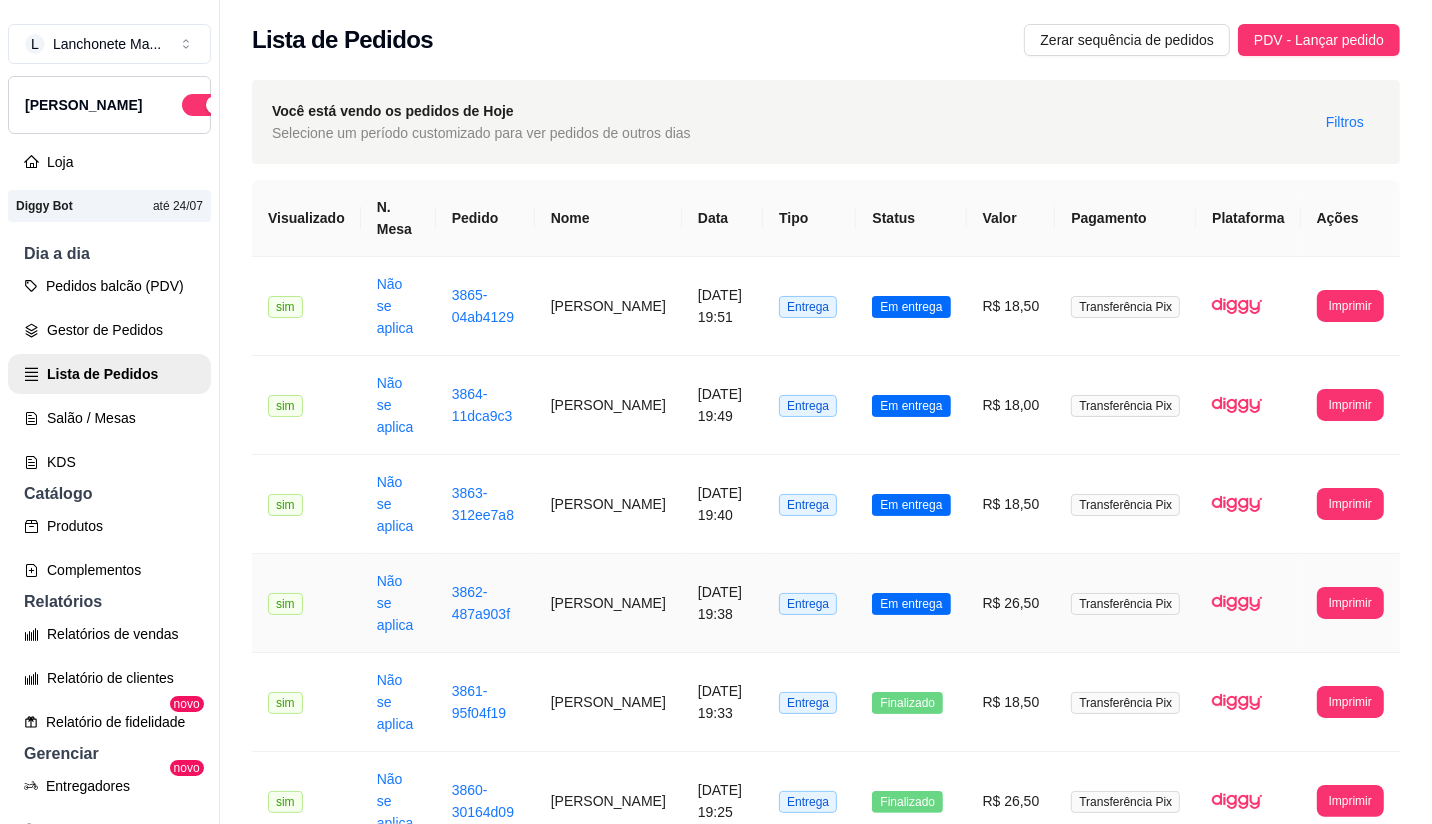 click on "Em entrega" at bounding box center (911, 604) 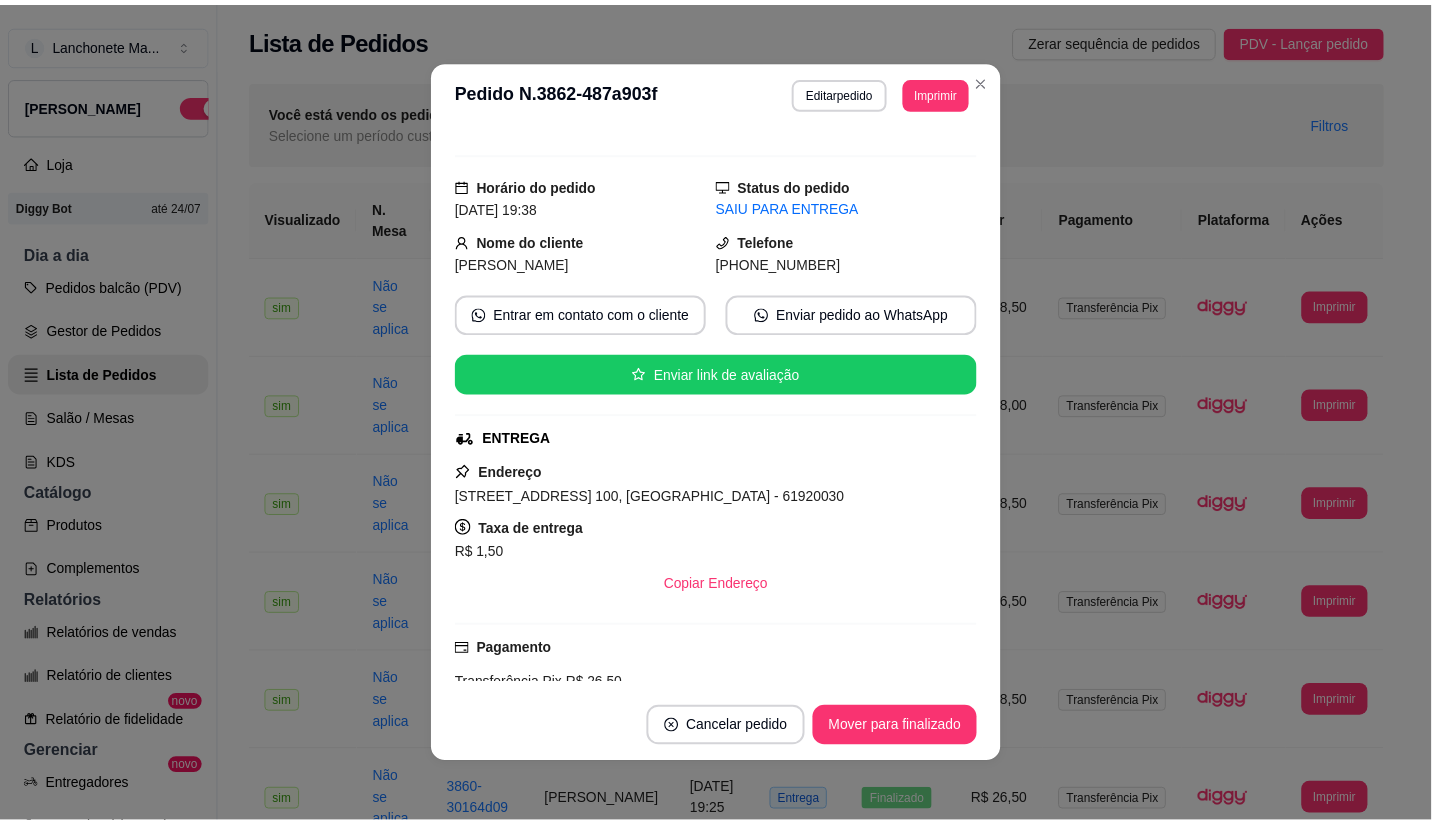 scroll, scrollTop: 0, scrollLeft: 0, axis: both 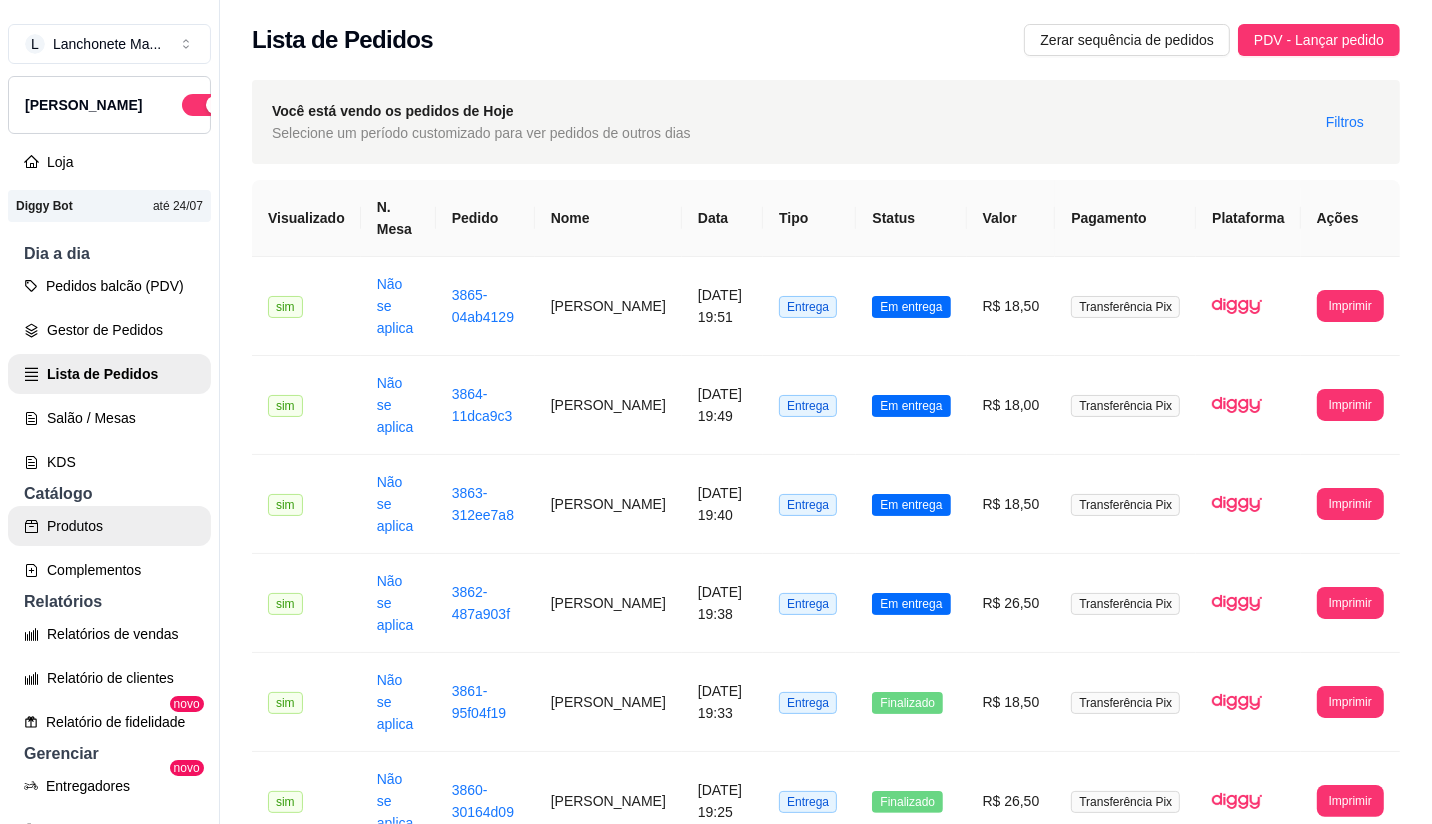 click on "Produtos" at bounding box center [109, 526] 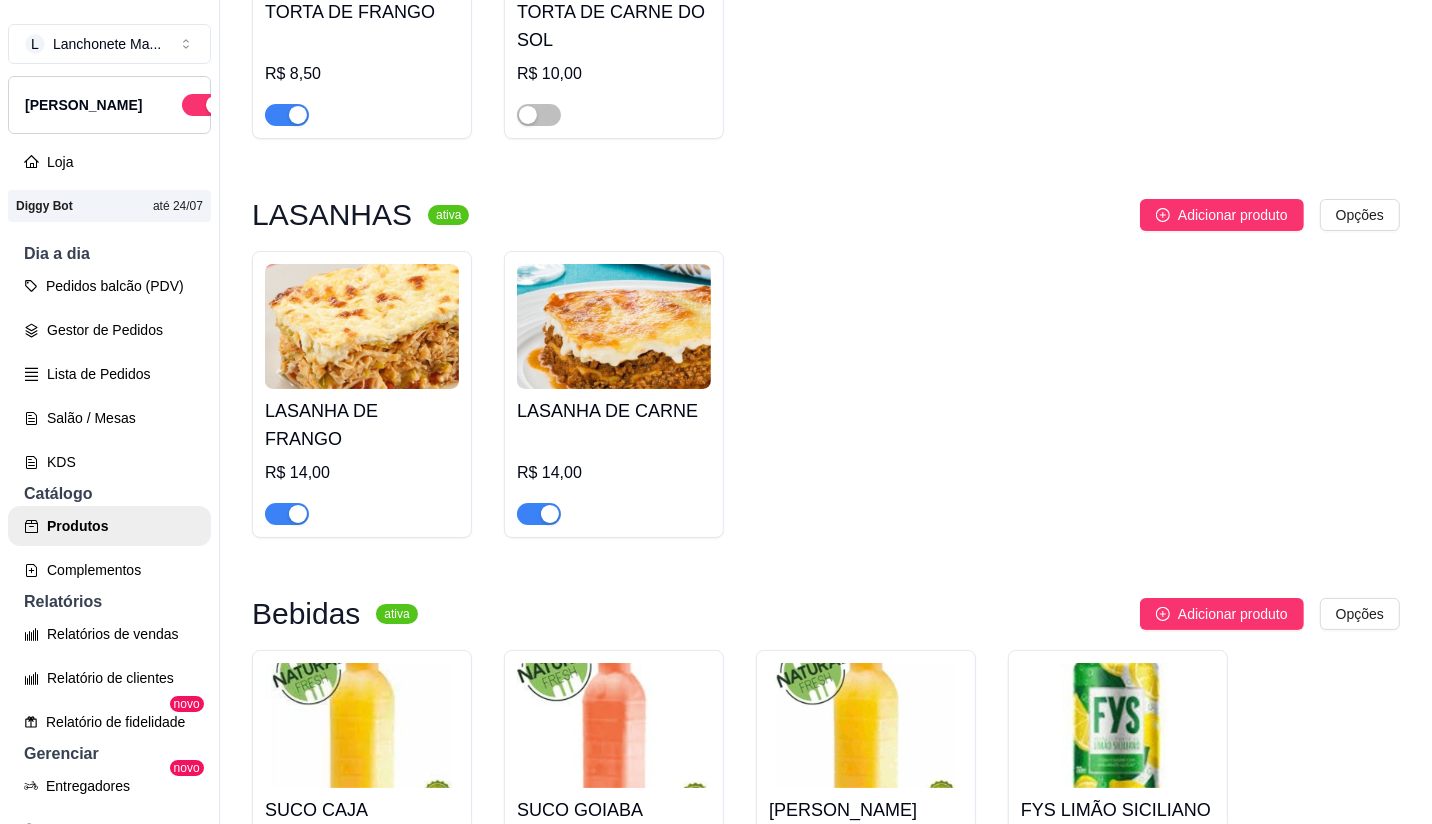 scroll, scrollTop: 4000, scrollLeft: 0, axis: vertical 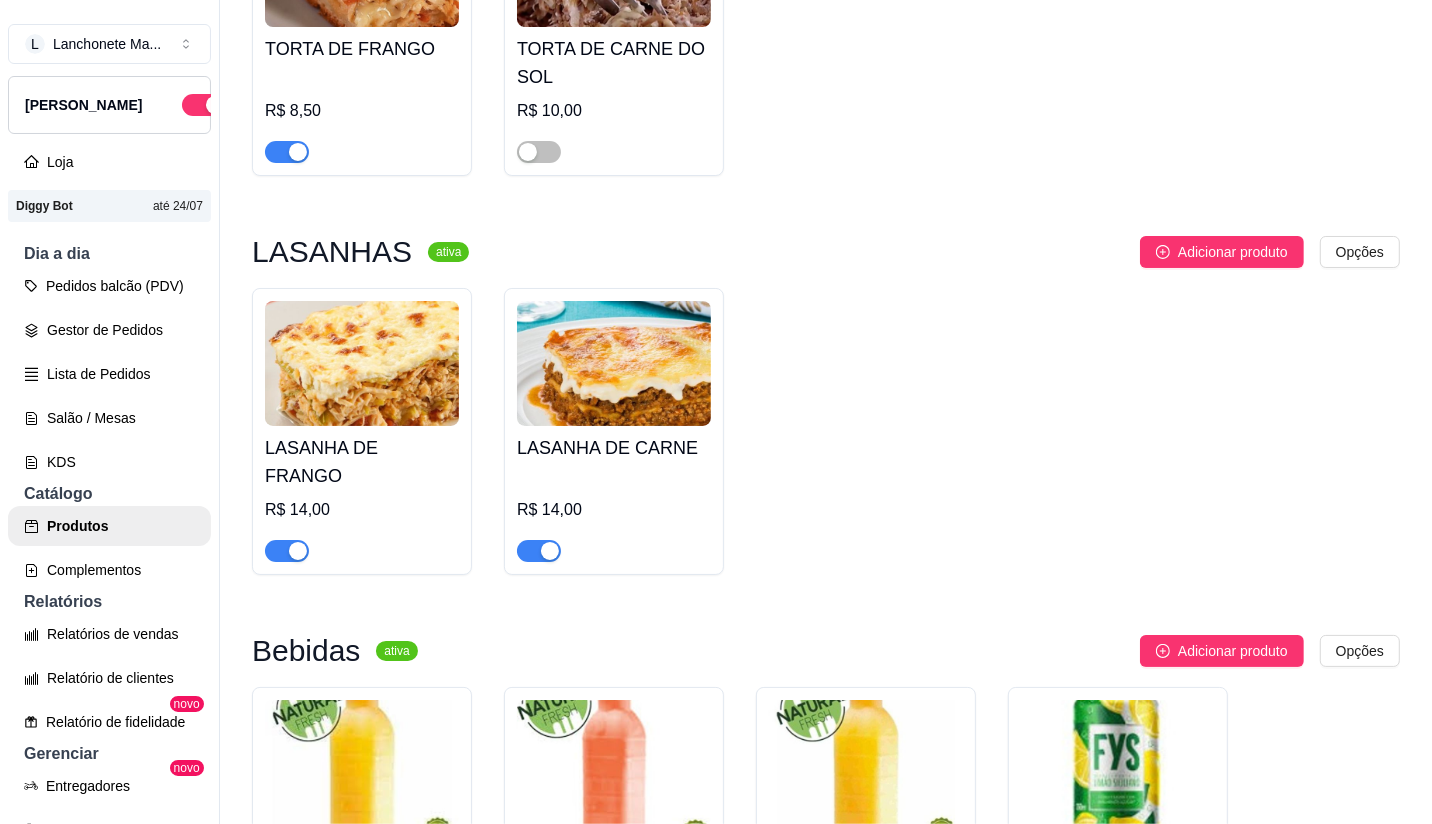 click on "Diggy Bot até 24/07" at bounding box center (109, 206) 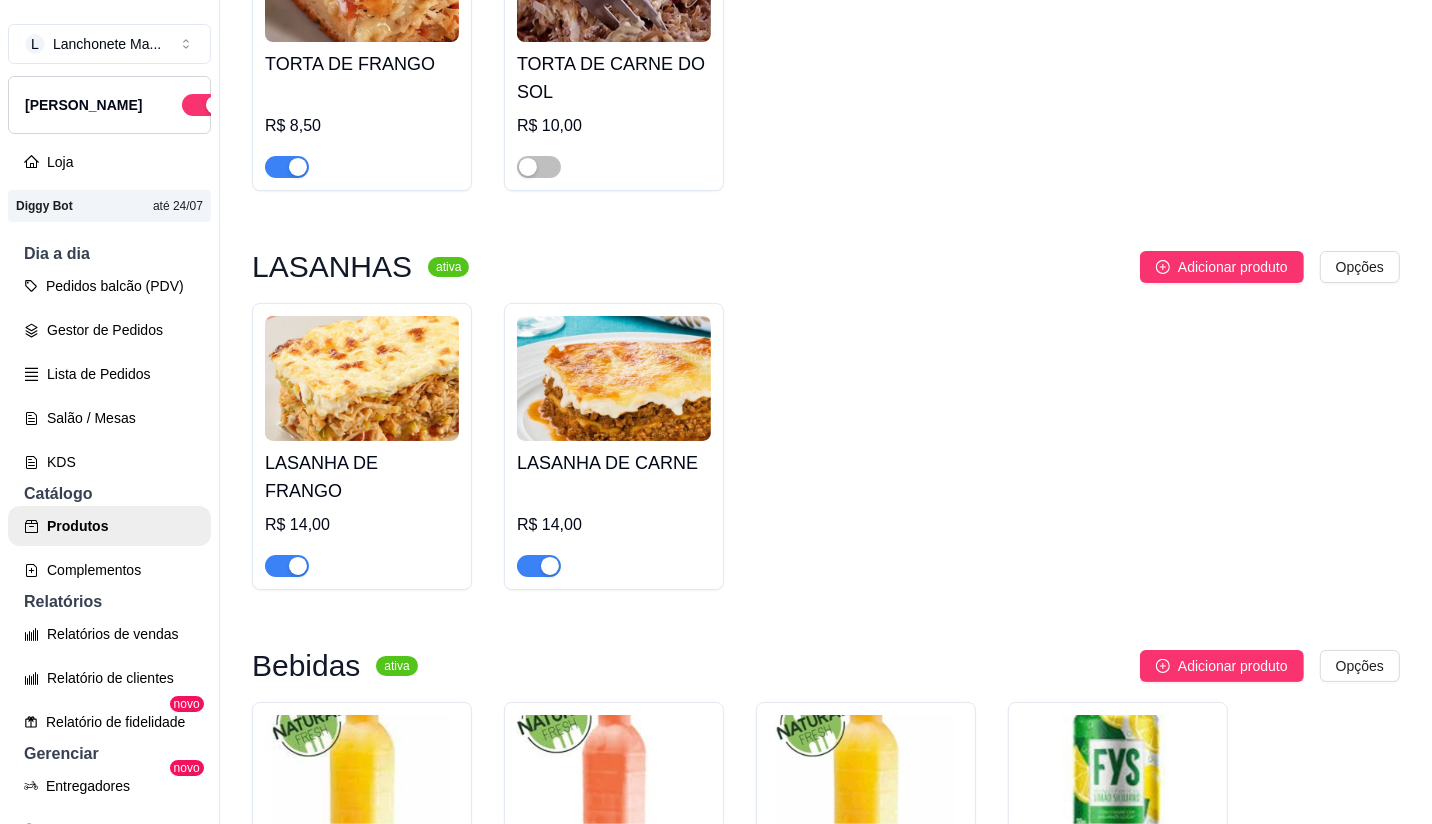 scroll, scrollTop: 3888, scrollLeft: 0, axis: vertical 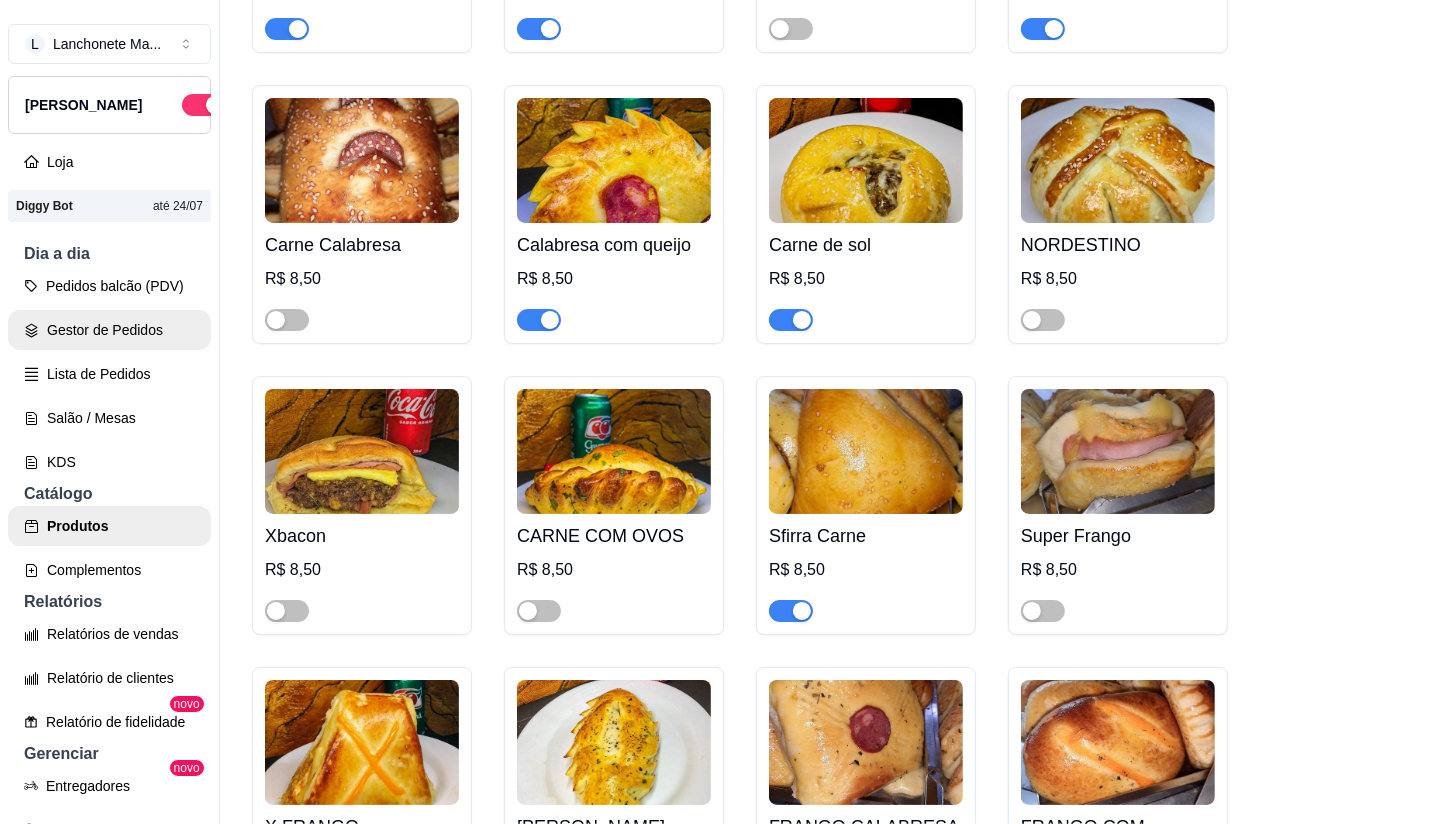 click on "Gestor de Pedidos" at bounding box center (109, 330) 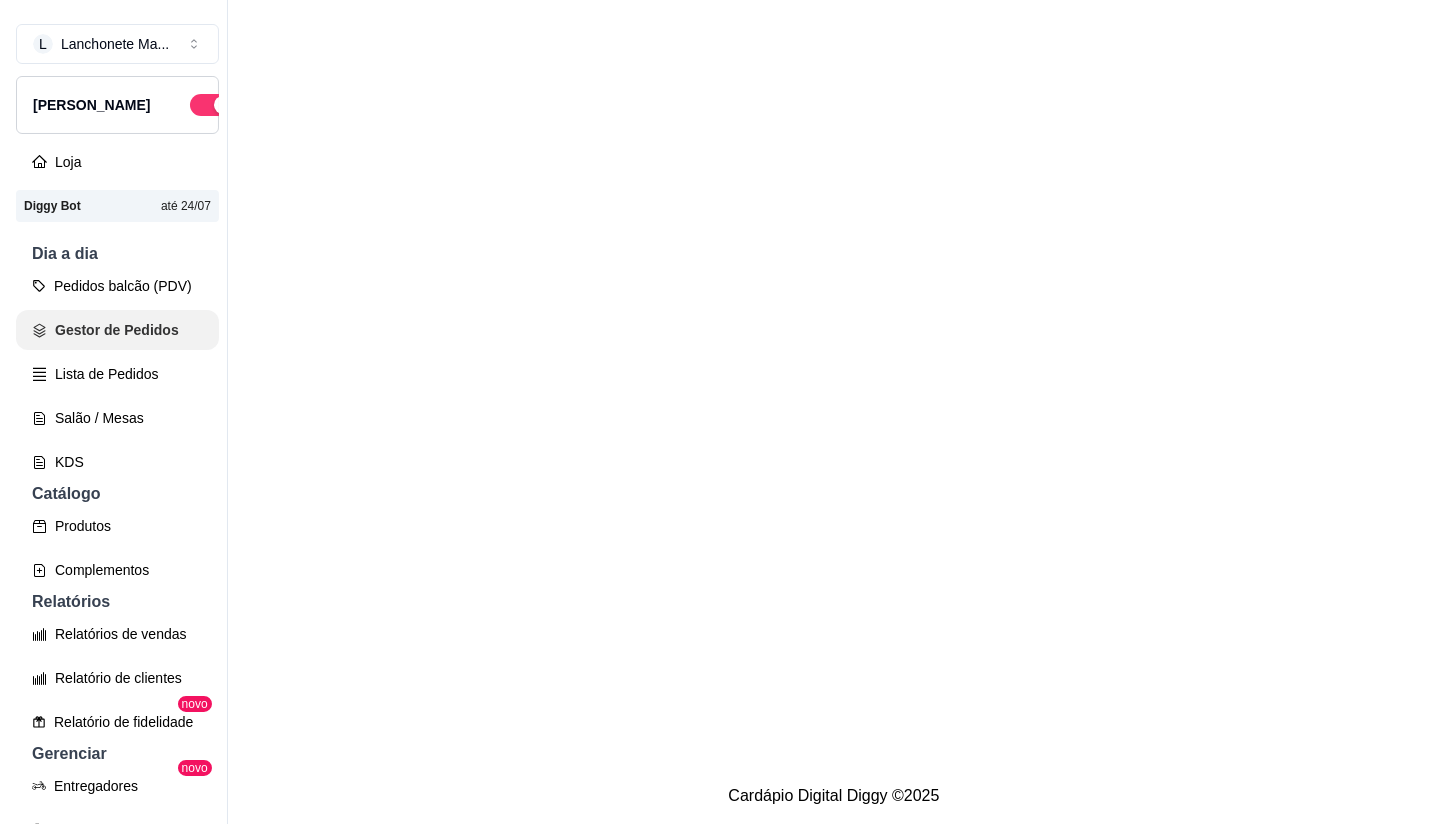 scroll, scrollTop: 0, scrollLeft: 0, axis: both 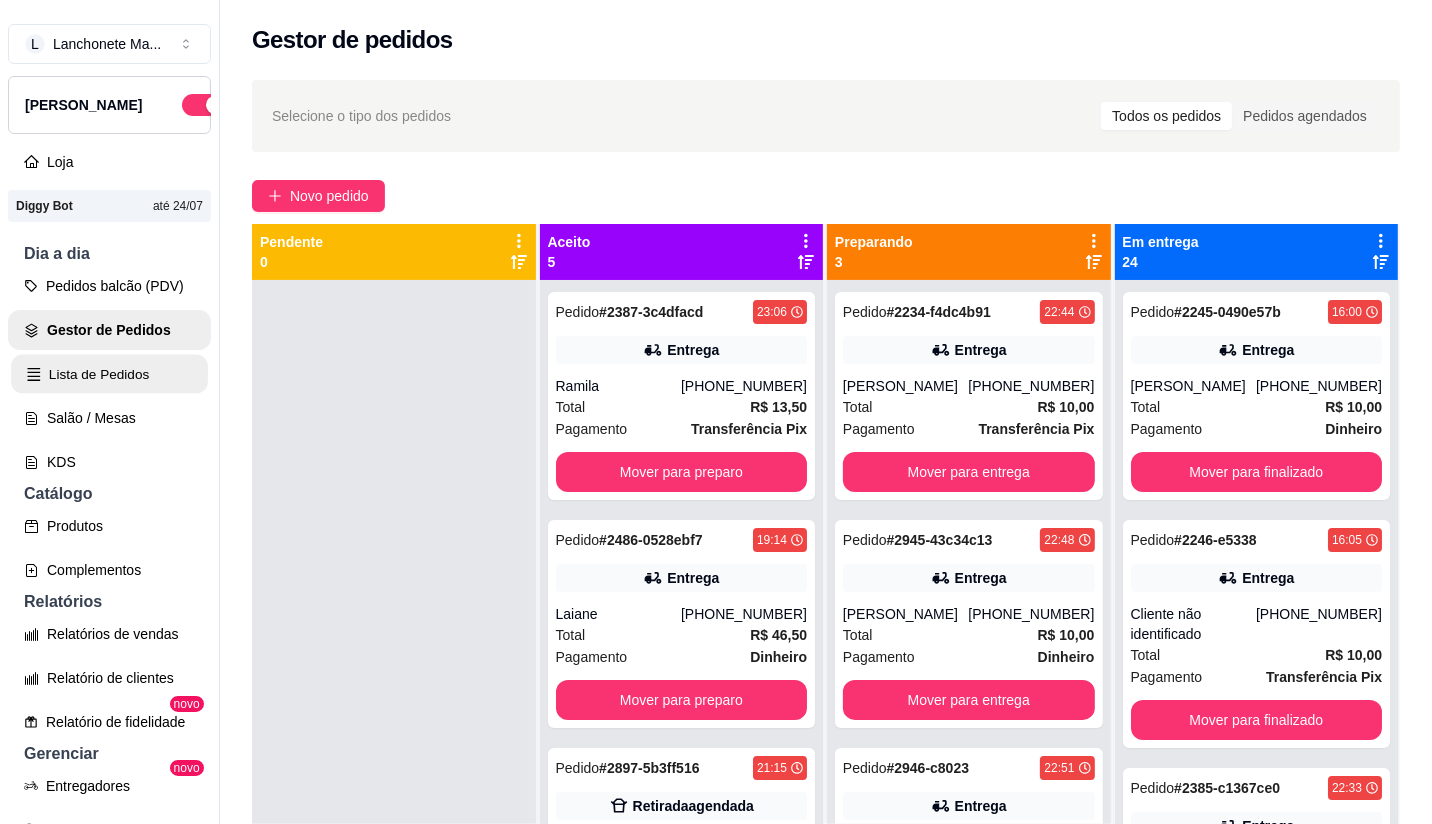click on "Lista de Pedidos" at bounding box center (109, 374) 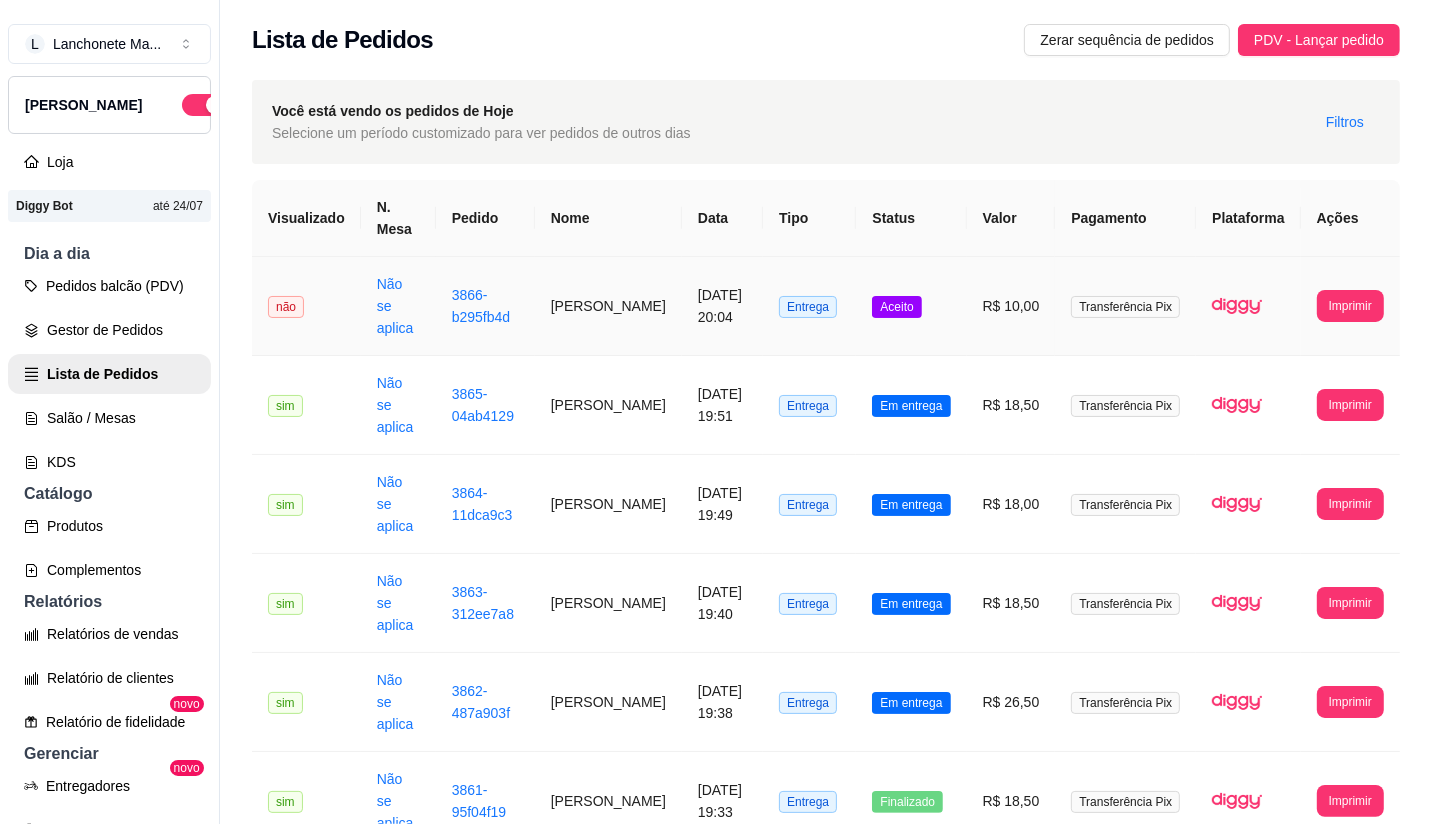 click on "Aceito" at bounding box center (911, 306) 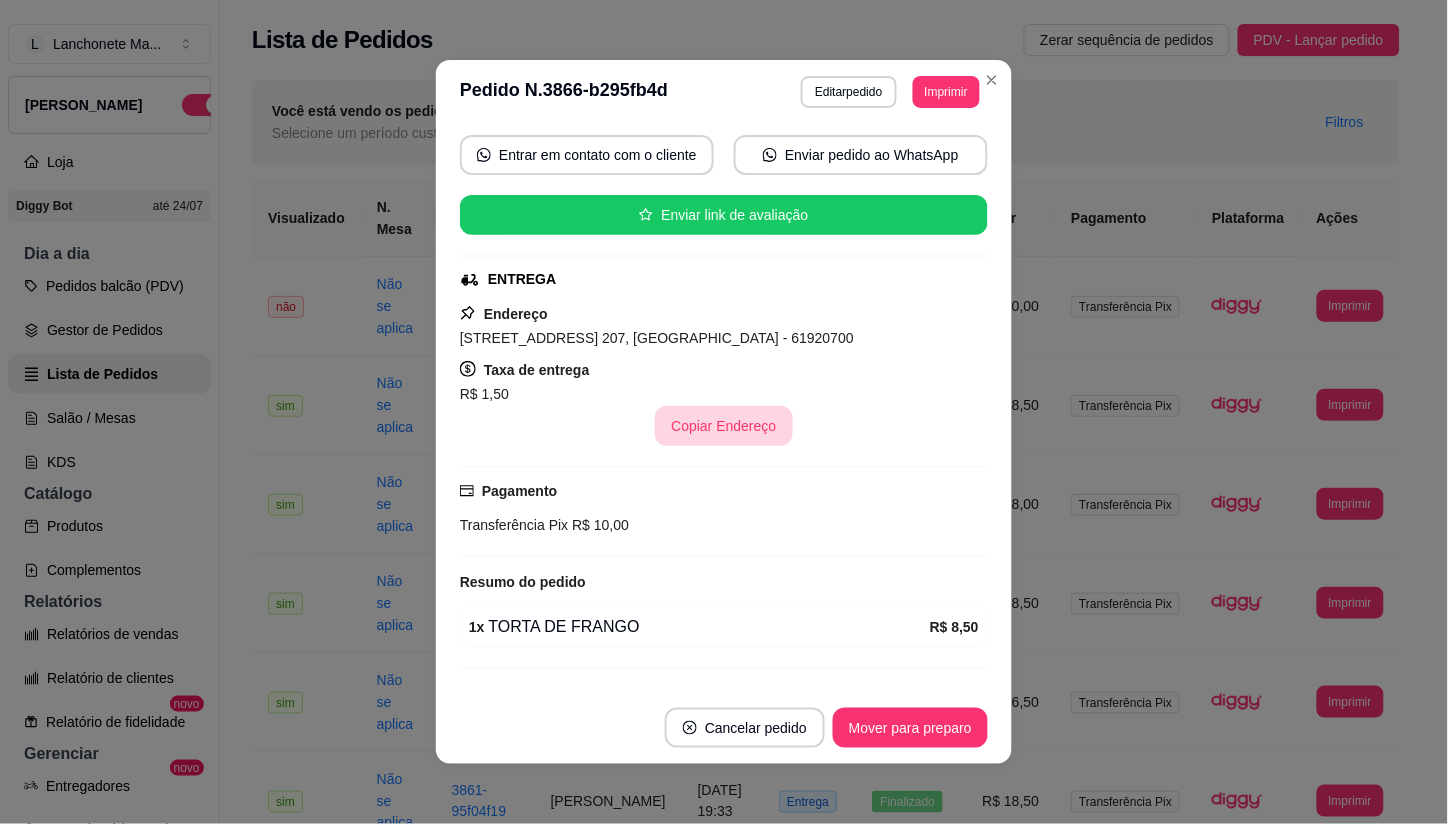 scroll, scrollTop: 227, scrollLeft: 0, axis: vertical 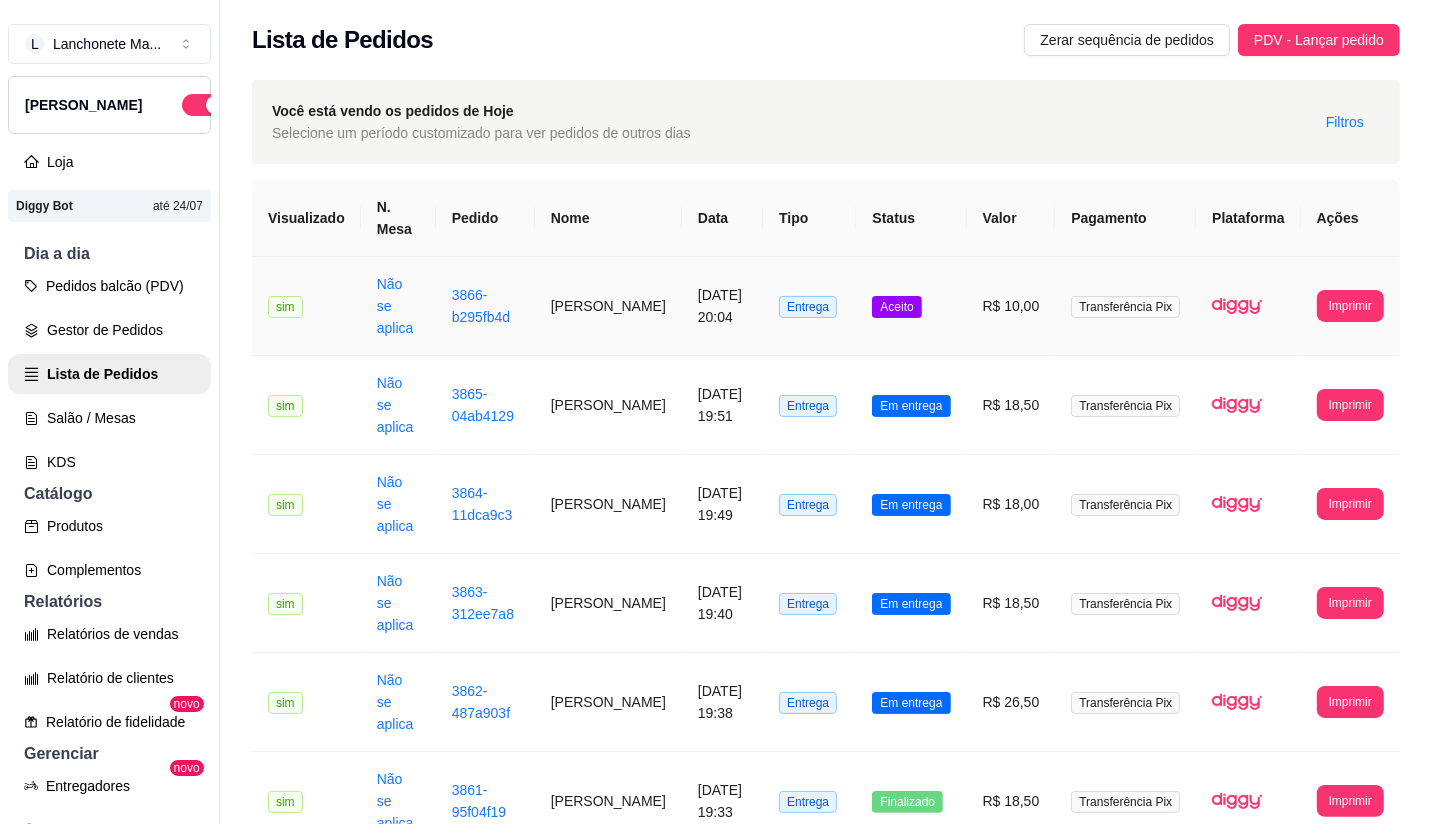 click on "Aceito" at bounding box center [896, 307] 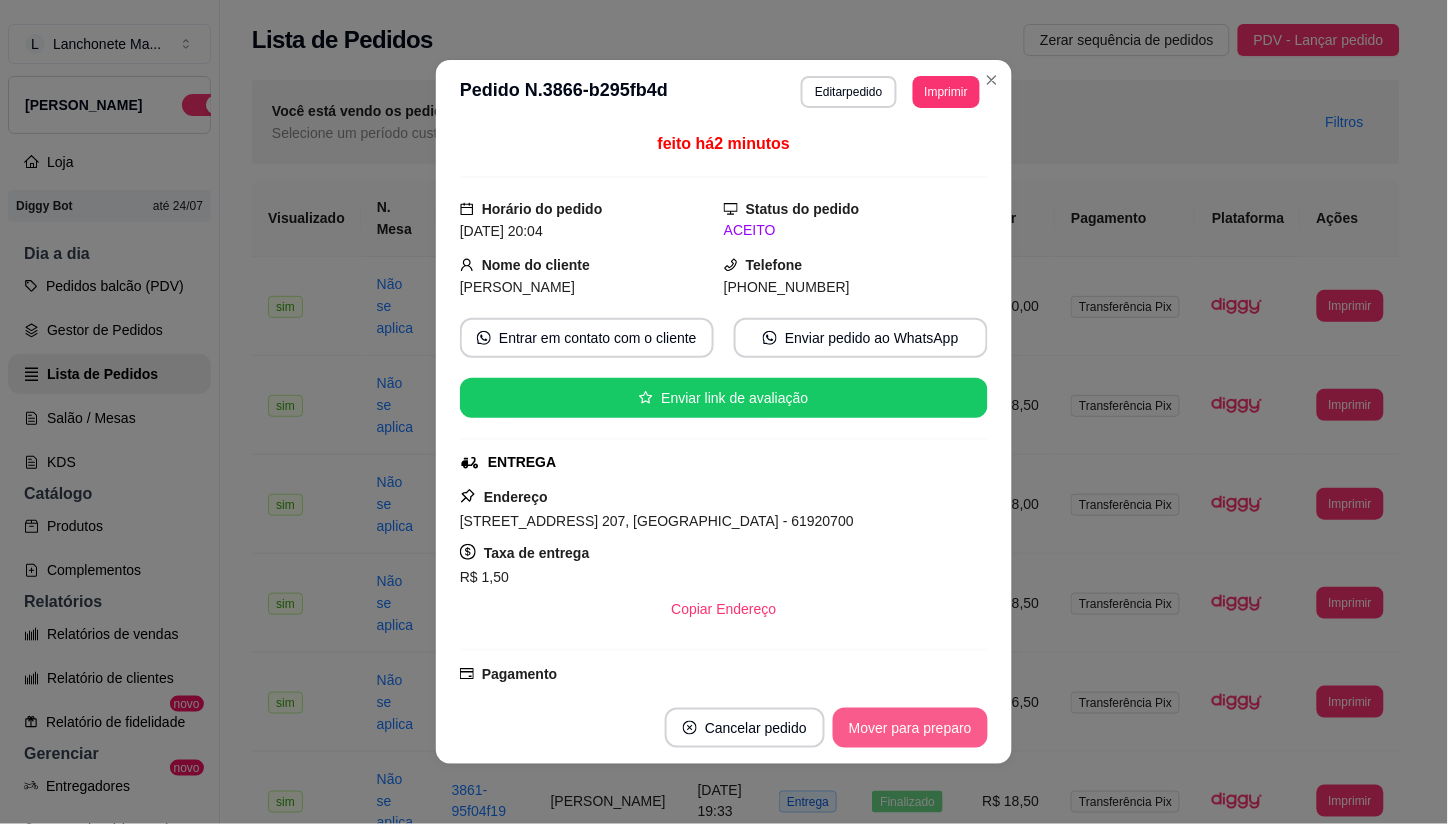 click on "Mover para preparo" at bounding box center (910, 728) 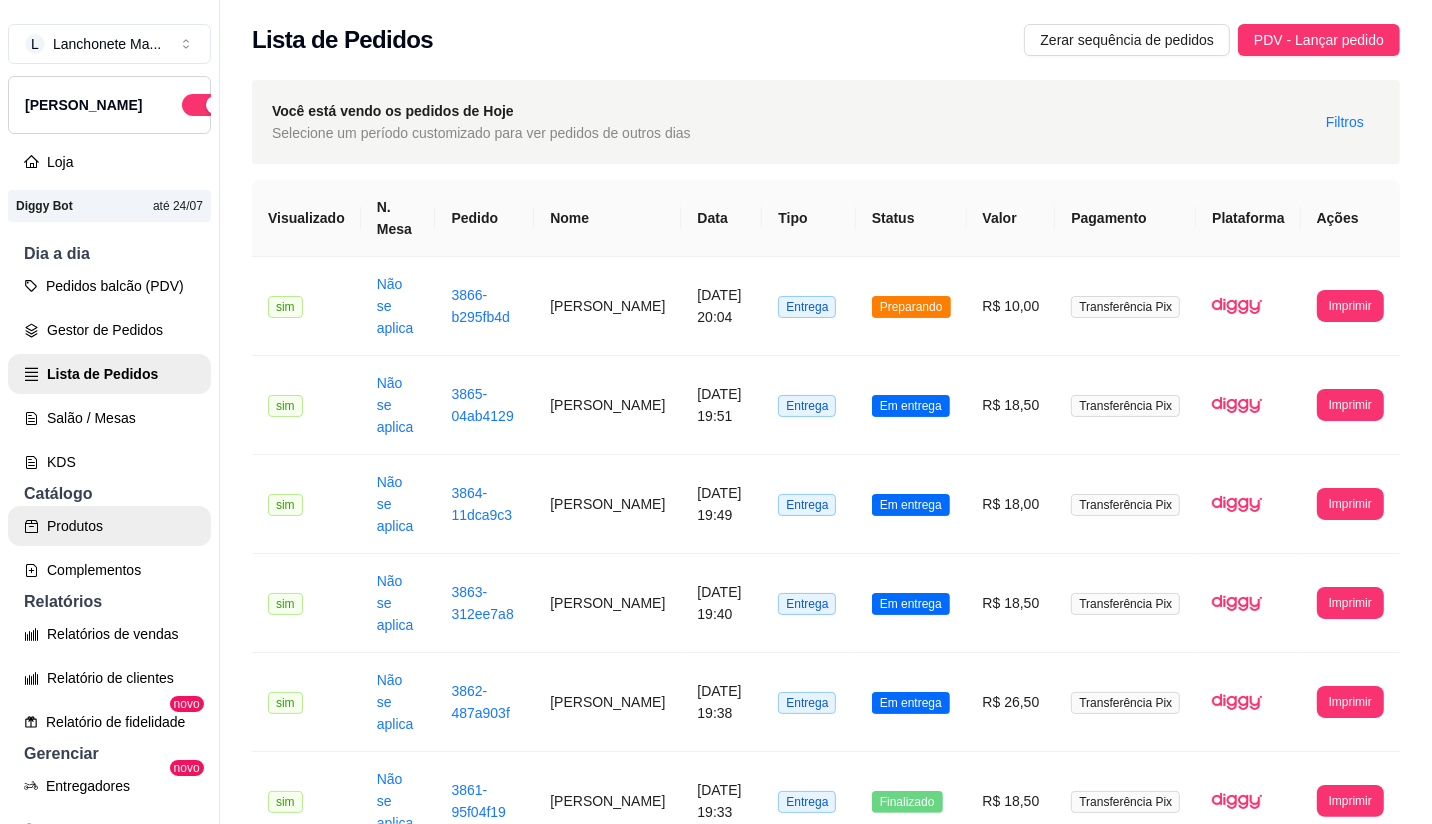 click on "Produtos" at bounding box center (109, 526) 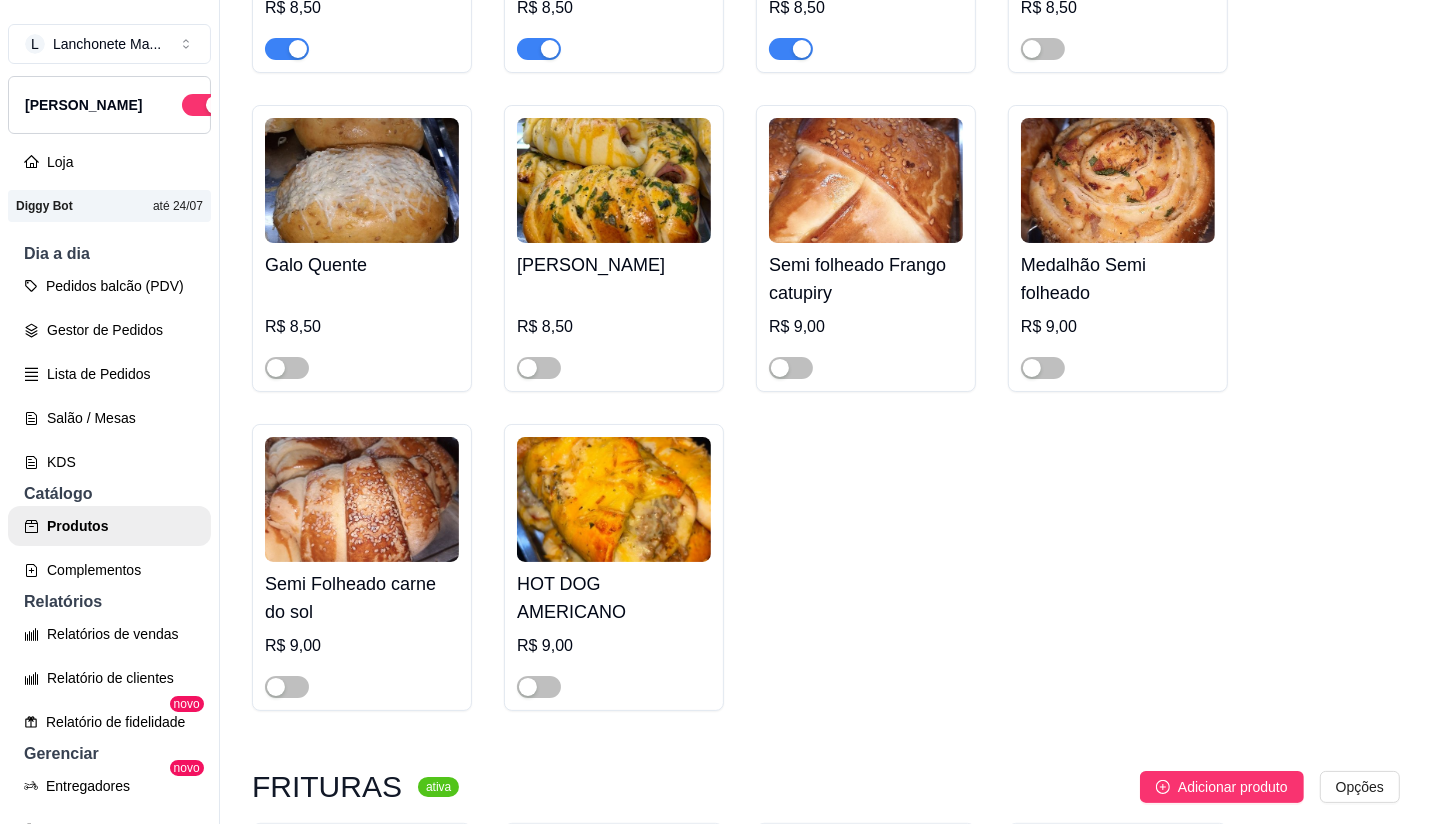scroll, scrollTop: 1666, scrollLeft: 0, axis: vertical 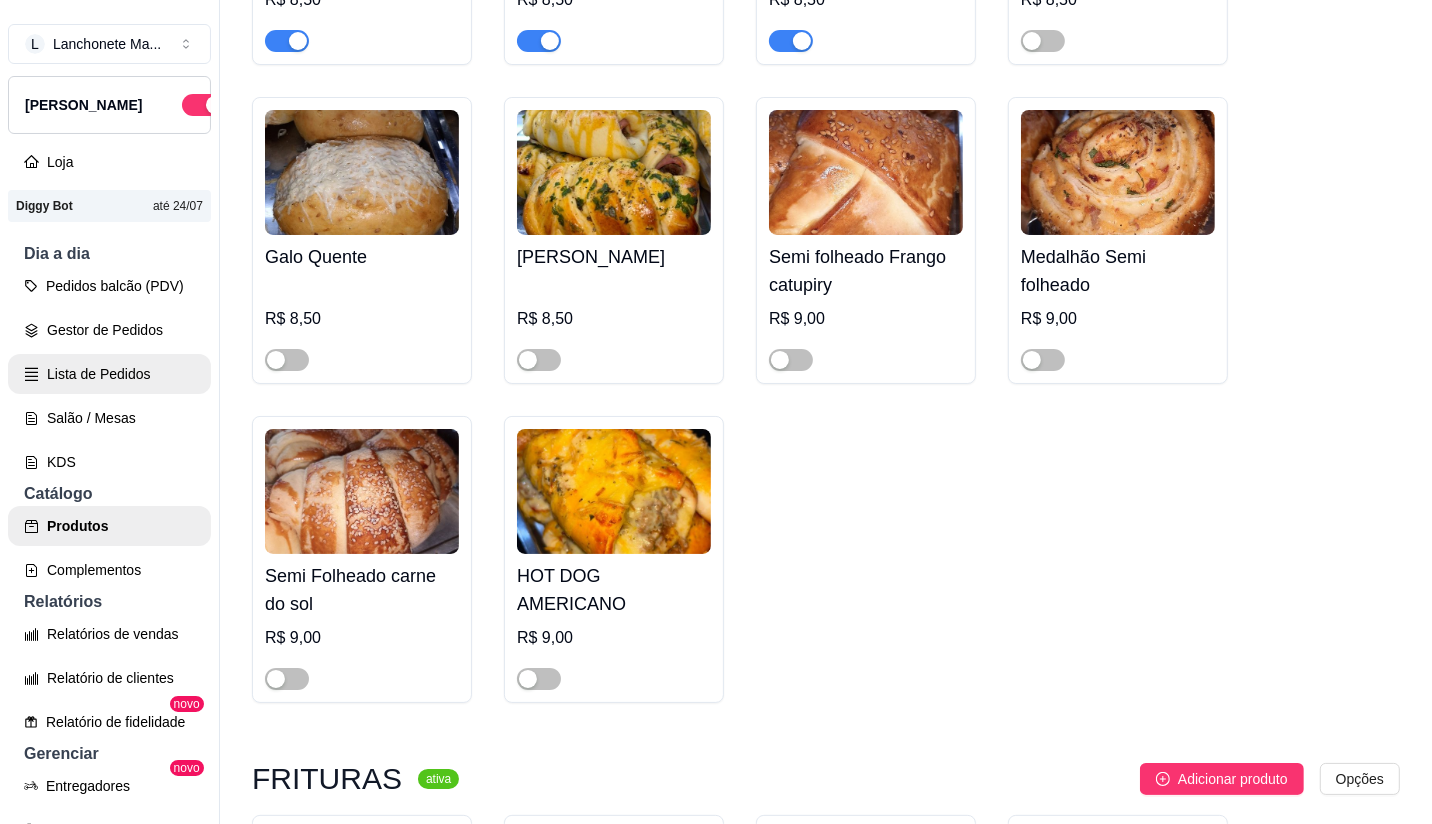click on "Lista de Pedidos" at bounding box center (109, 374) 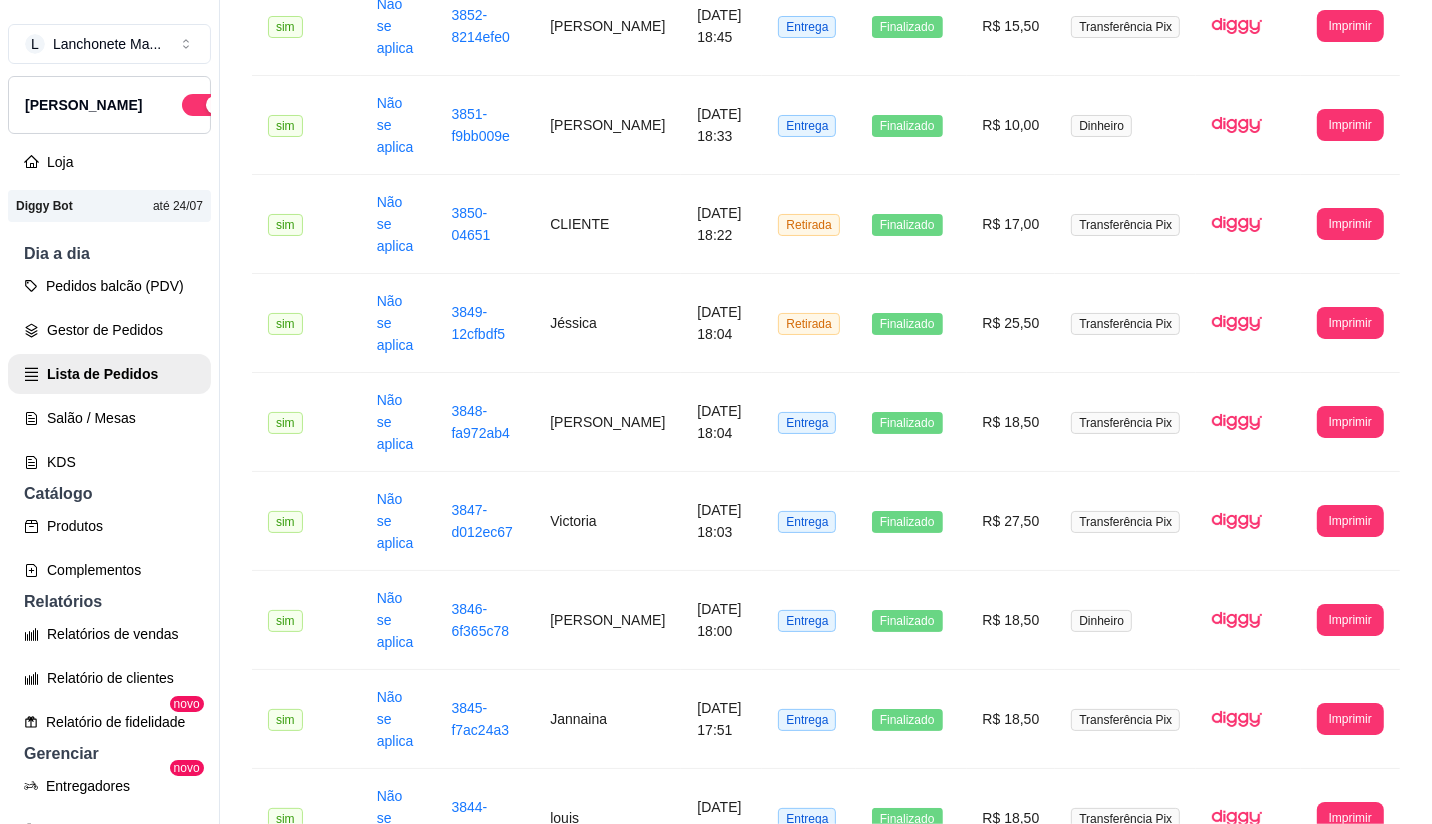 scroll, scrollTop: 0, scrollLeft: 0, axis: both 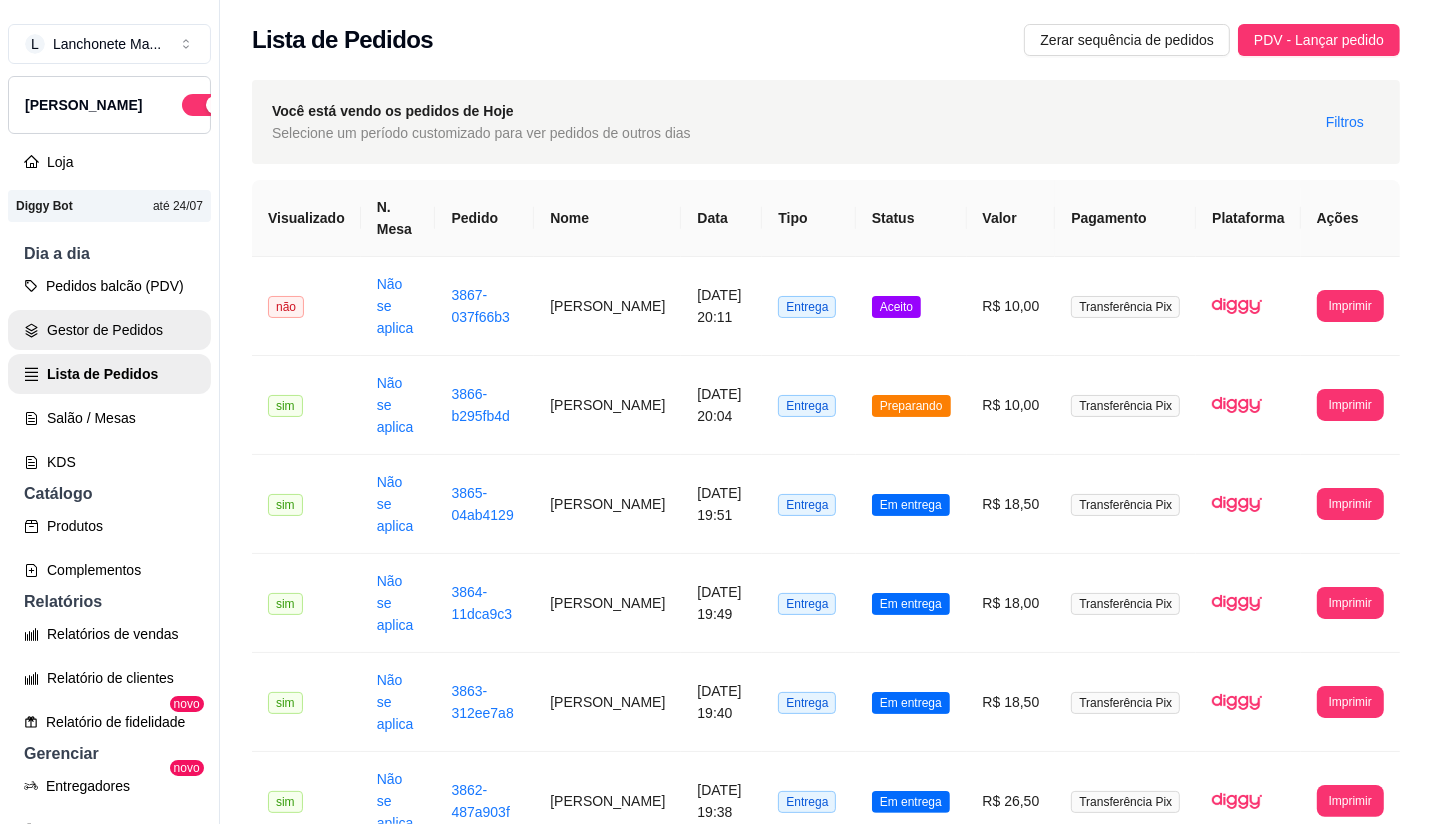 click on "Gestor de Pedidos" at bounding box center (109, 330) 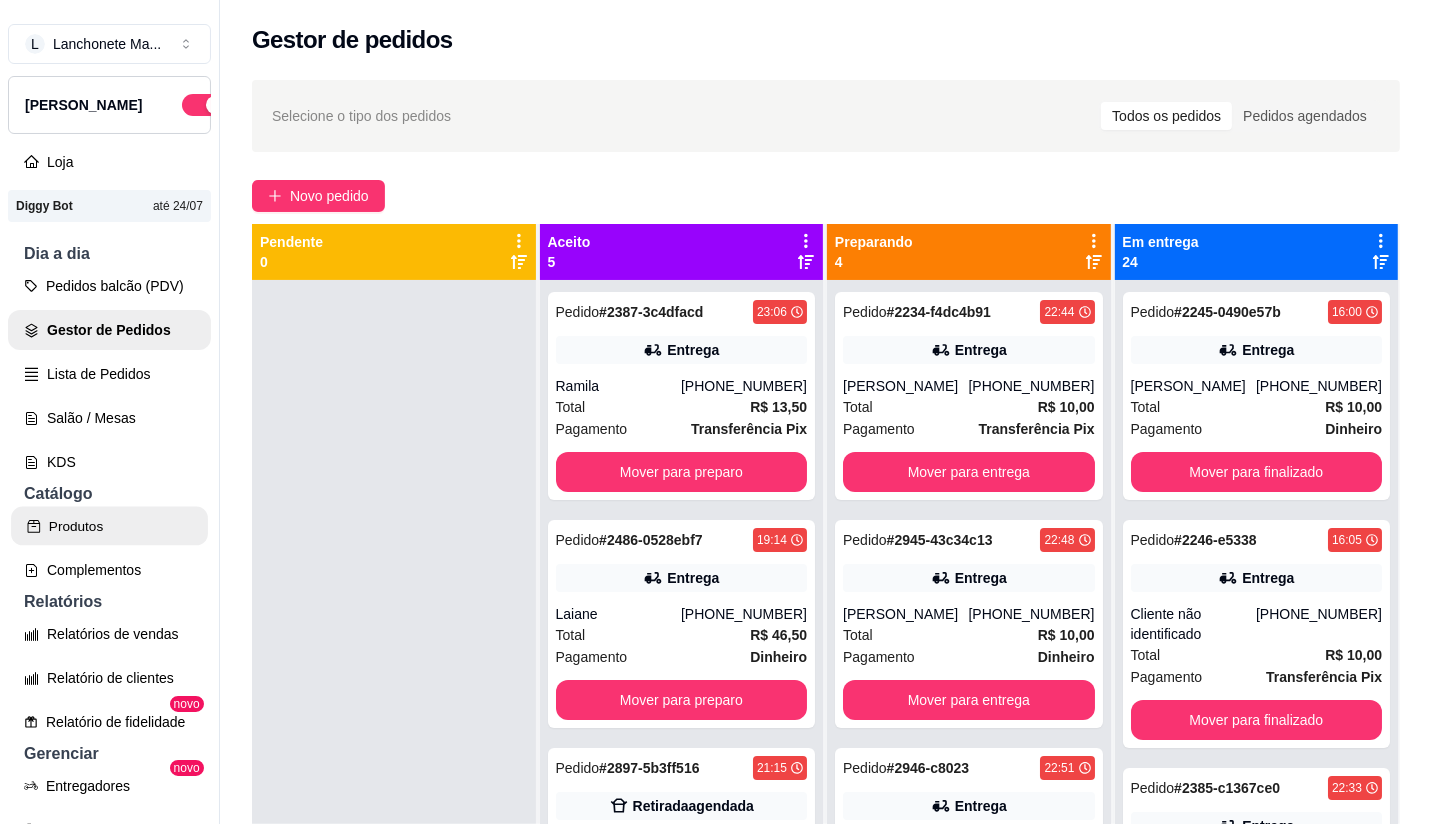 click on "Produtos" at bounding box center [109, 526] 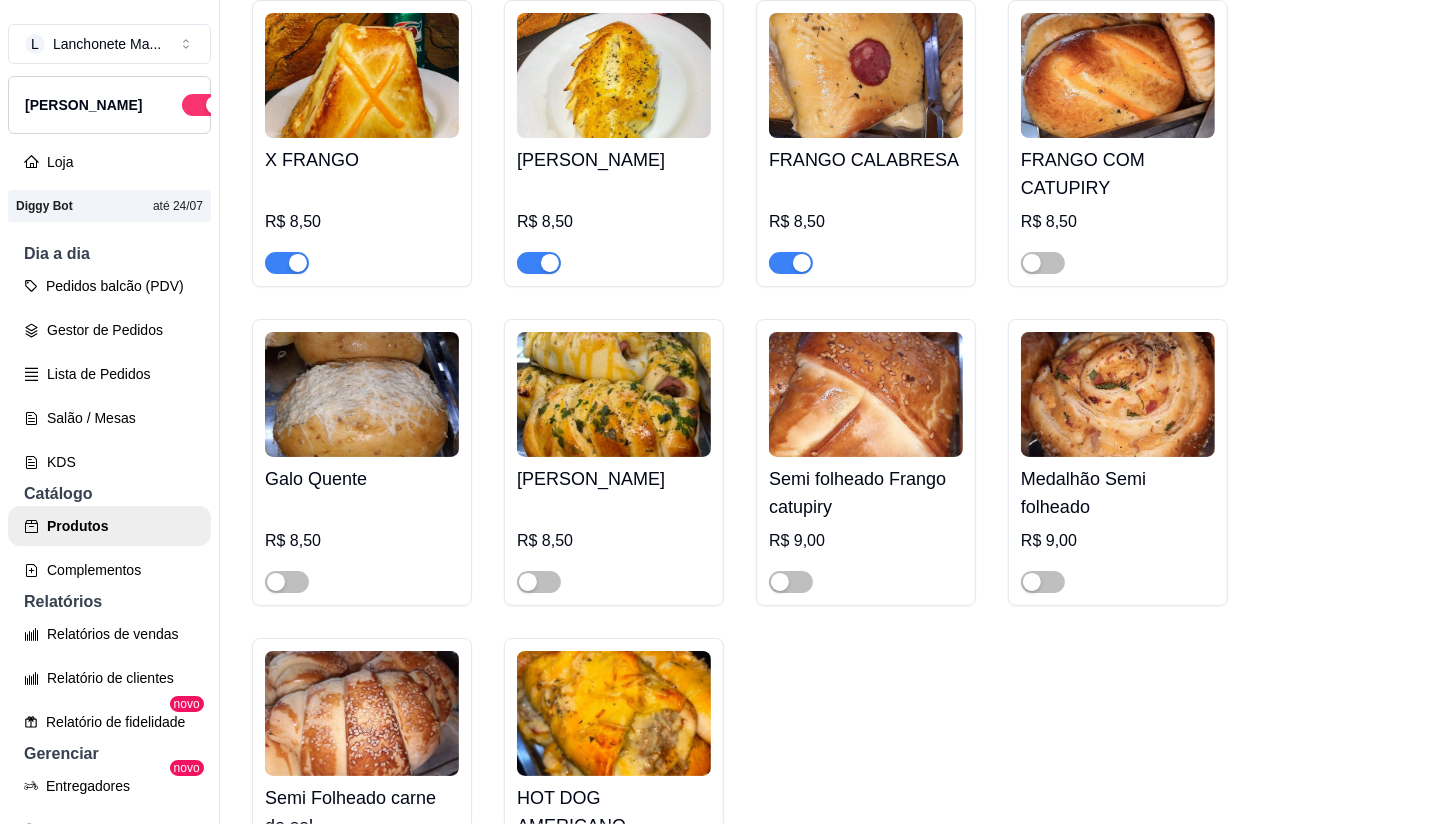 scroll, scrollTop: 1333, scrollLeft: 0, axis: vertical 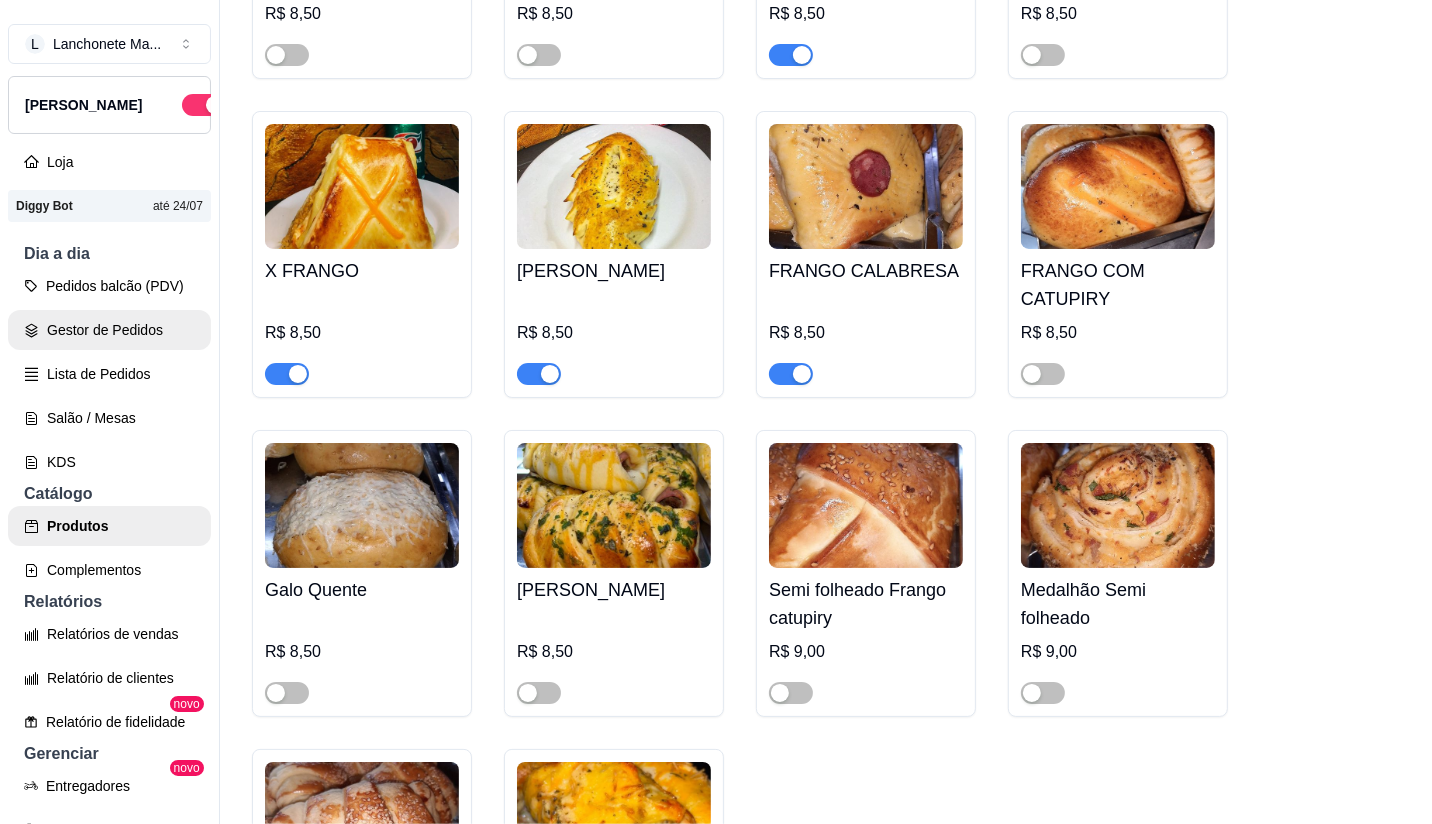 click on "Gestor de Pedidos" at bounding box center (109, 330) 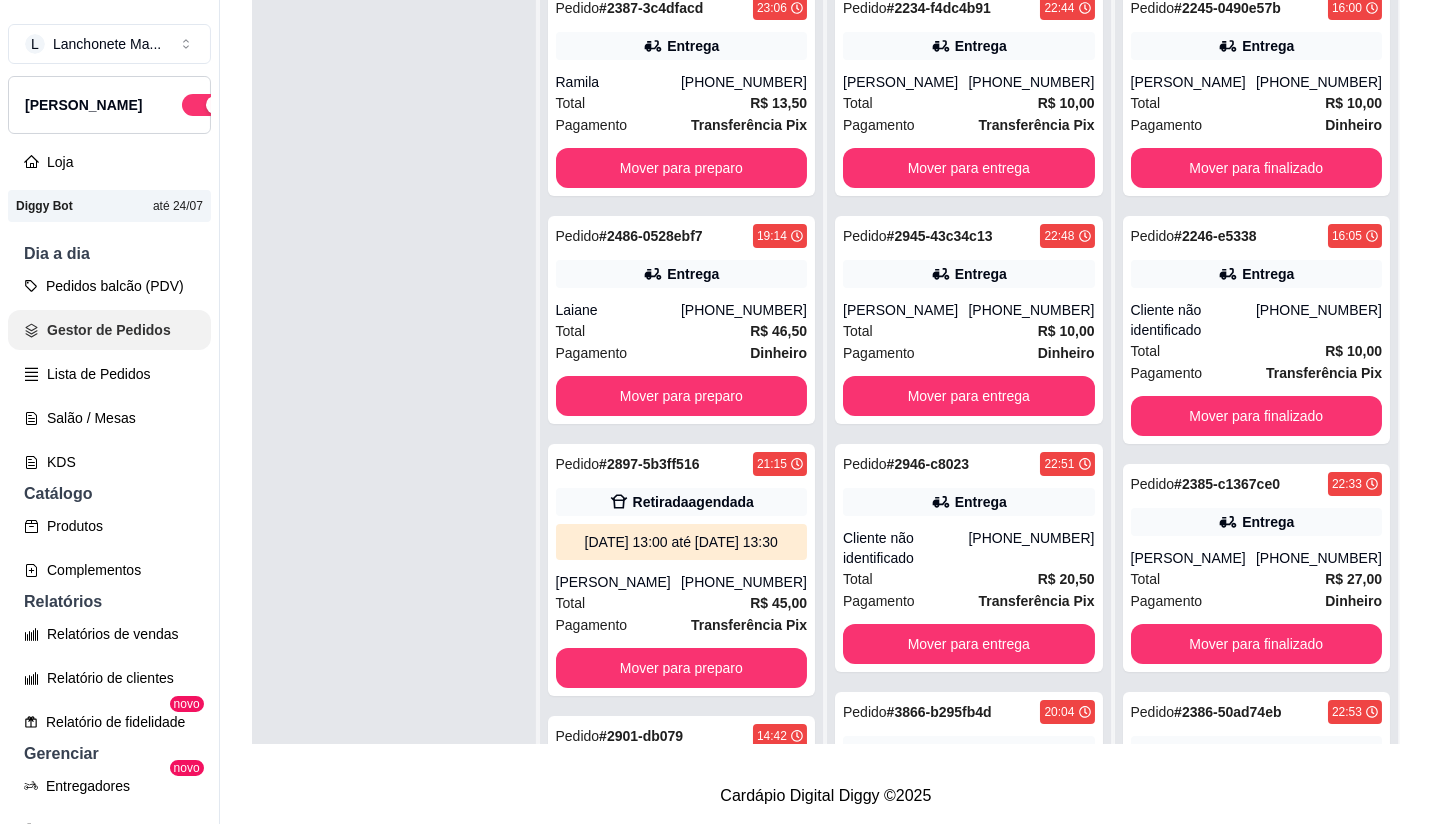 scroll, scrollTop: 0, scrollLeft: 0, axis: both 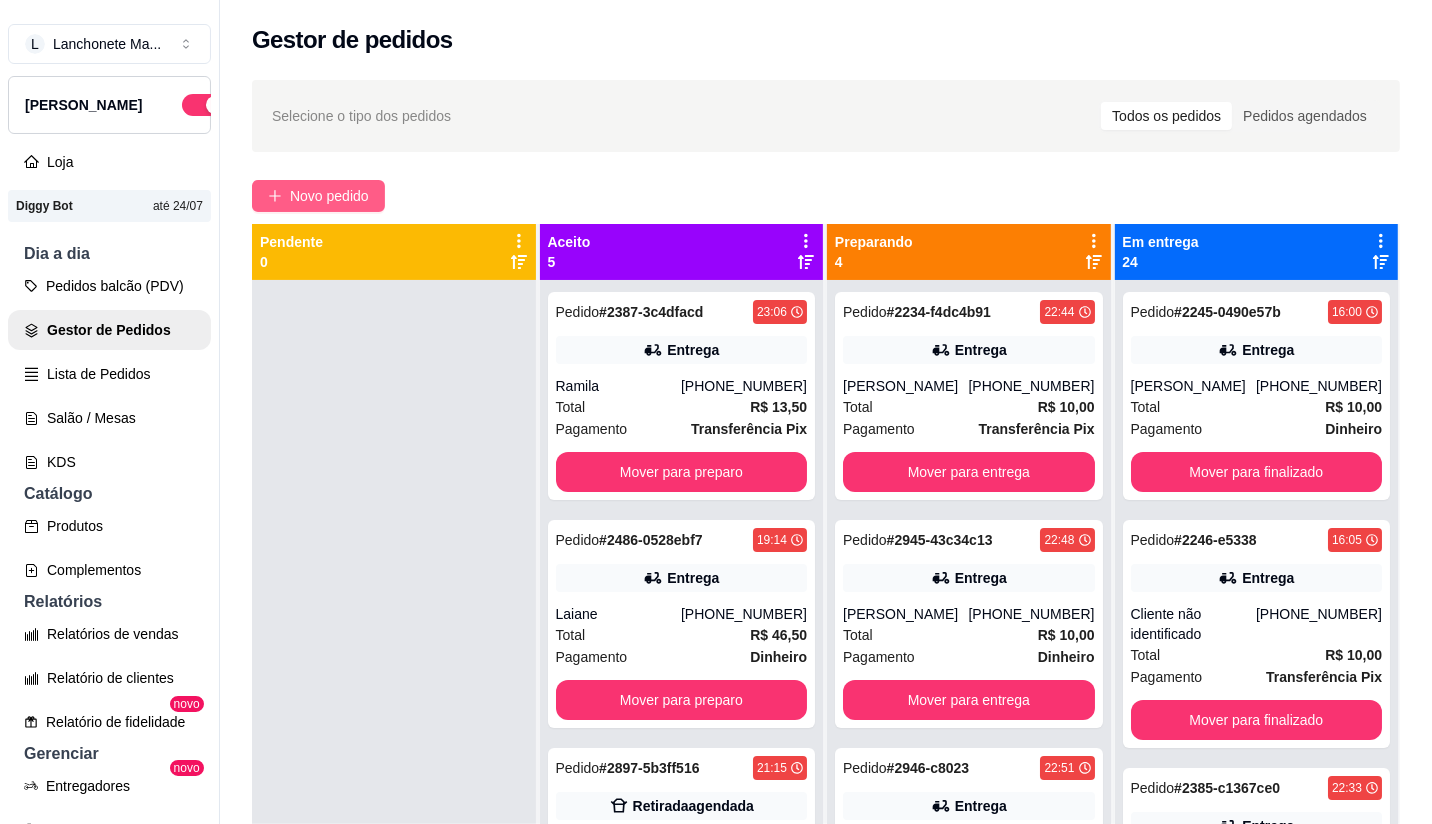 click on "Novo pedido" at bounding box center (329, 196) 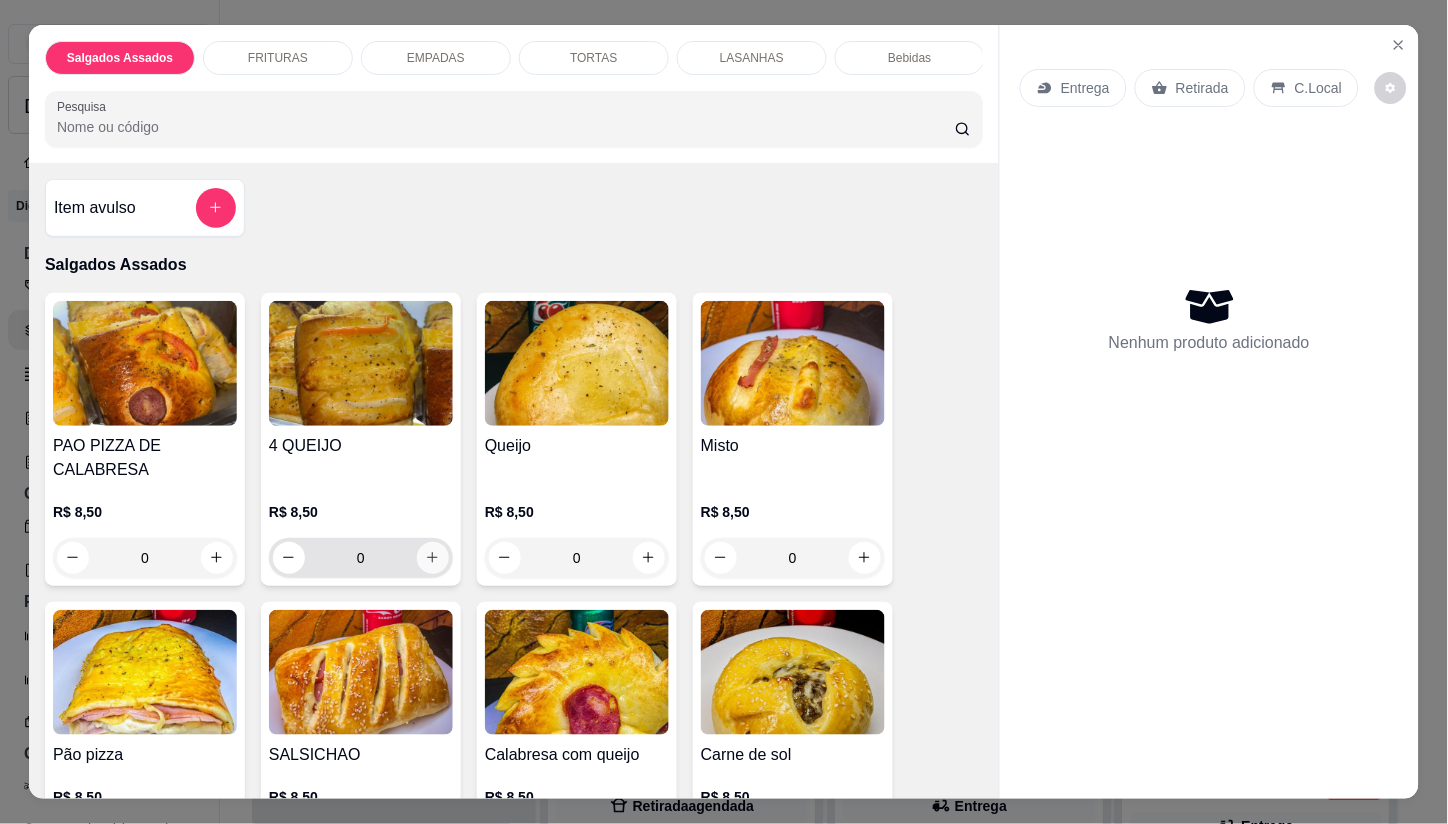 click 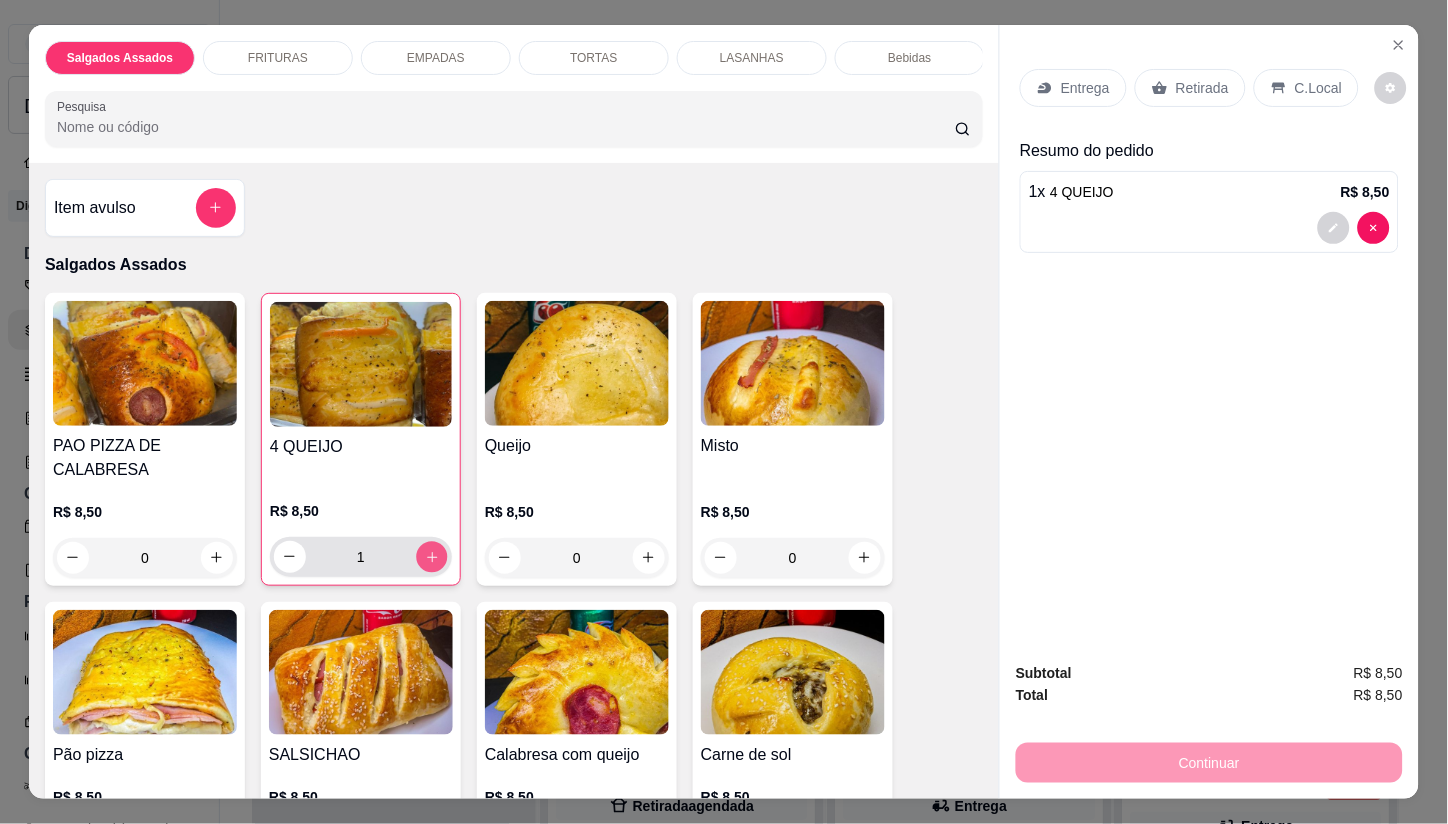 click 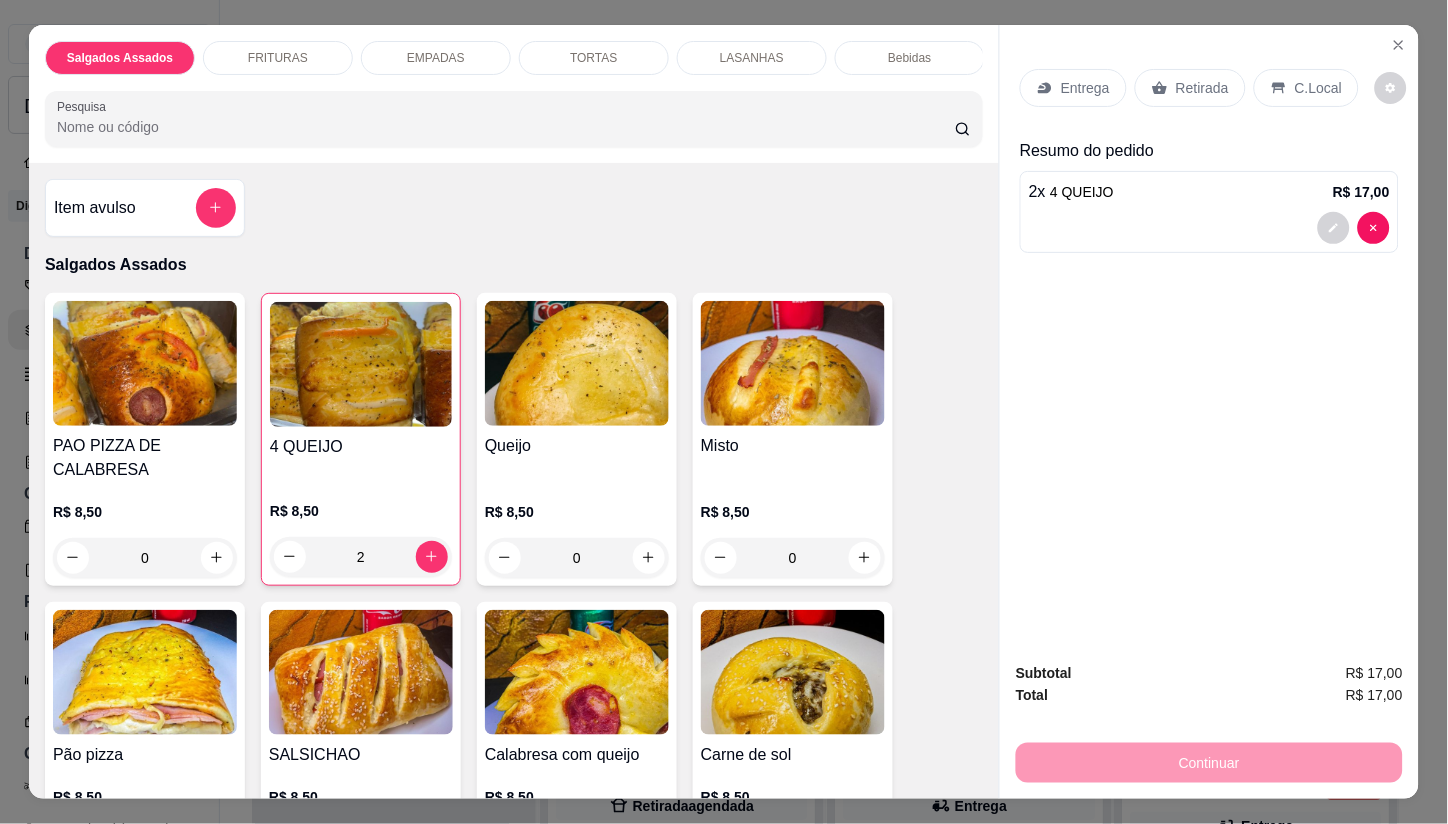 click on "Entrega" at bounding box center [1085, 88] 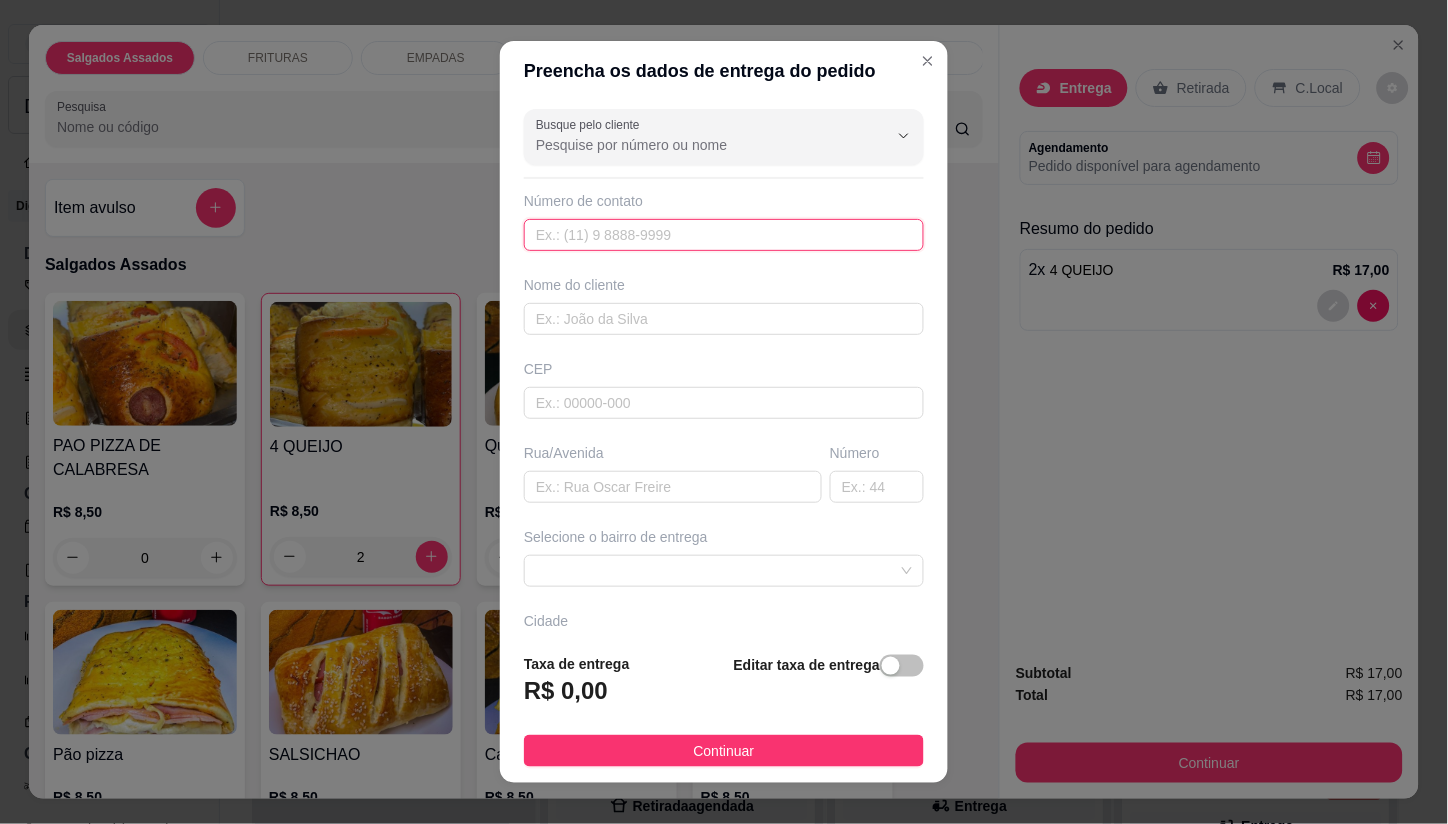 click at bounding box center [724, 235] 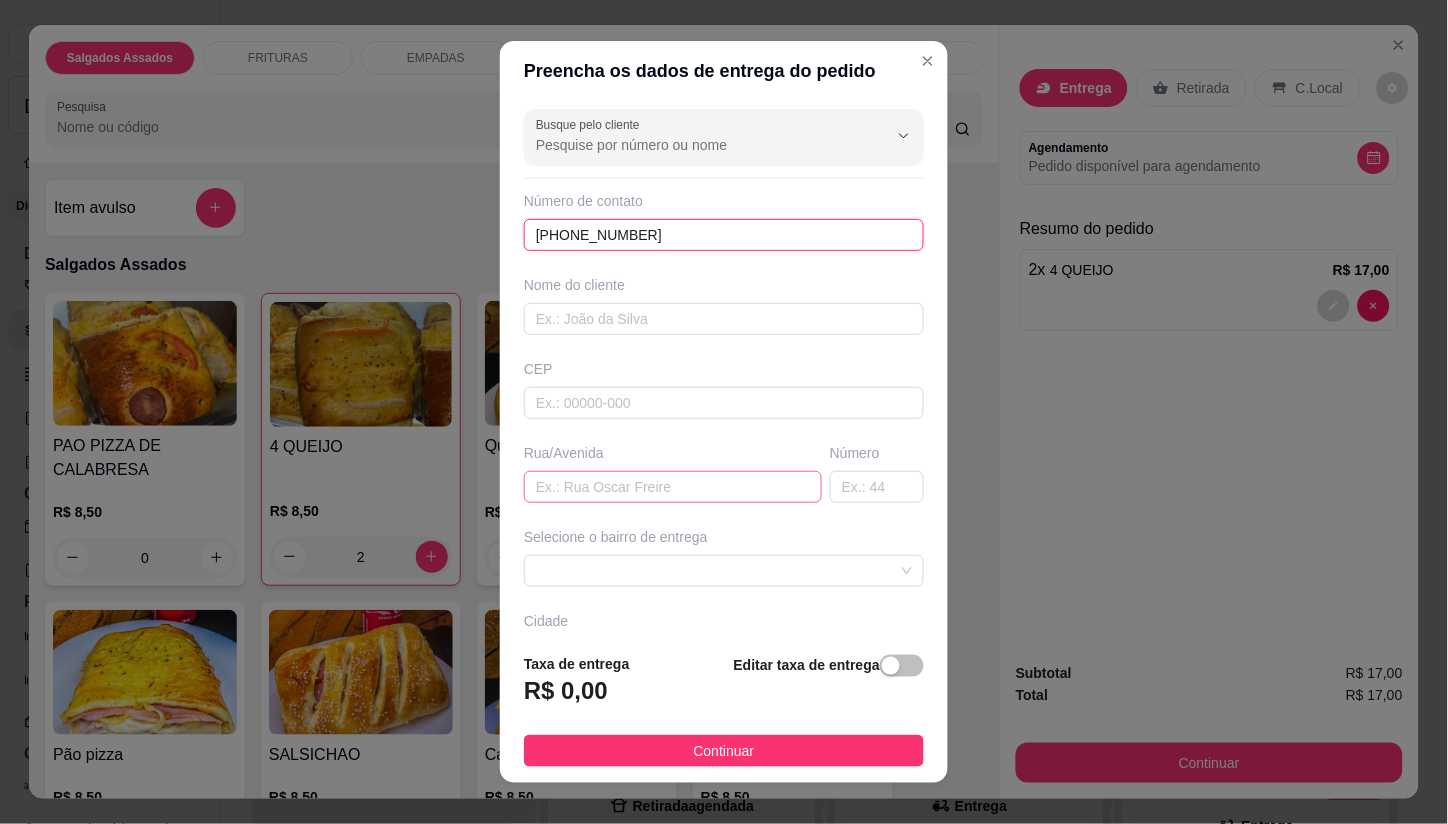 type on "[PHONE_NUMBER]" 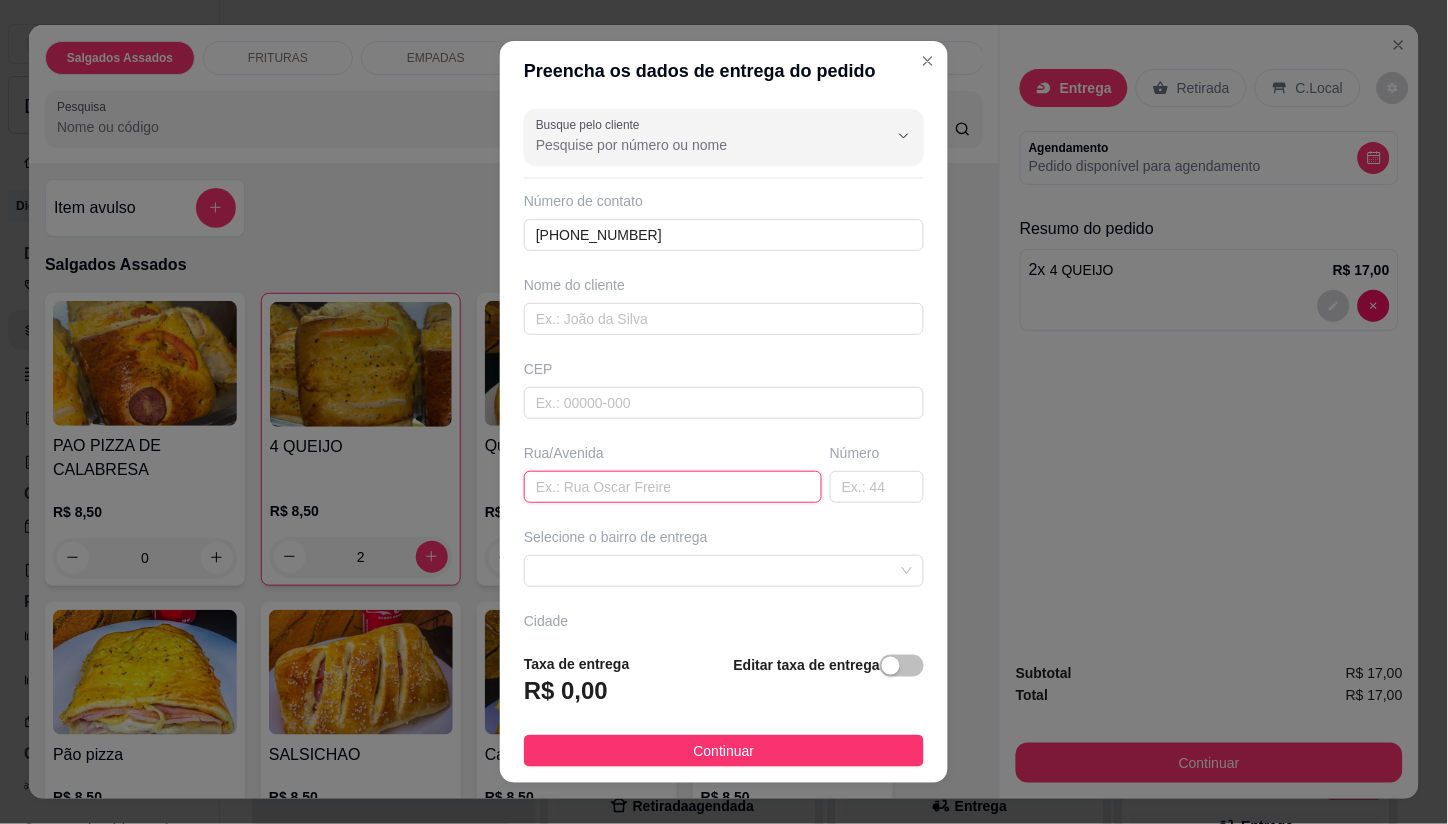 click at bounding box center [673, 487] 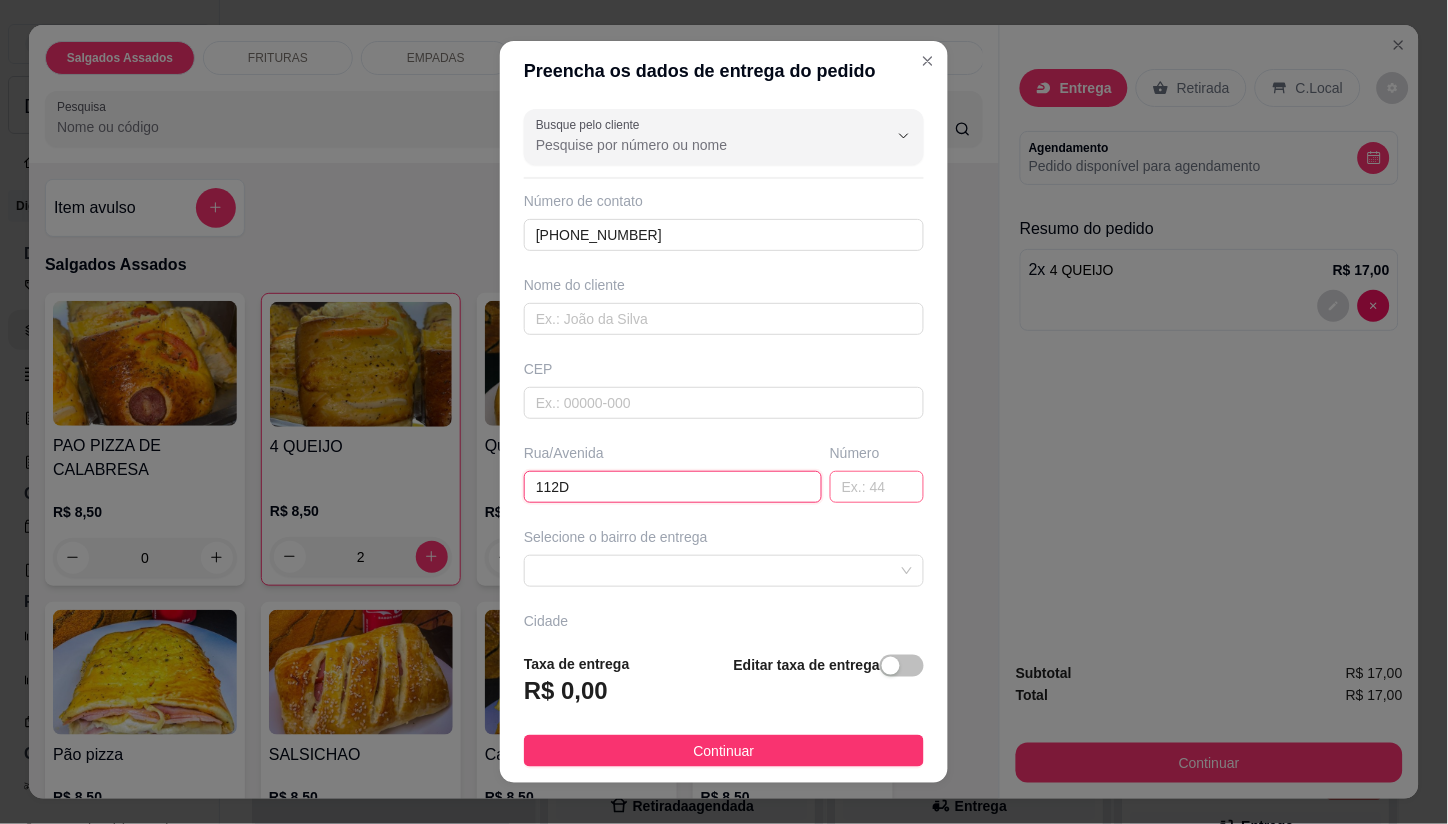type on "112D" 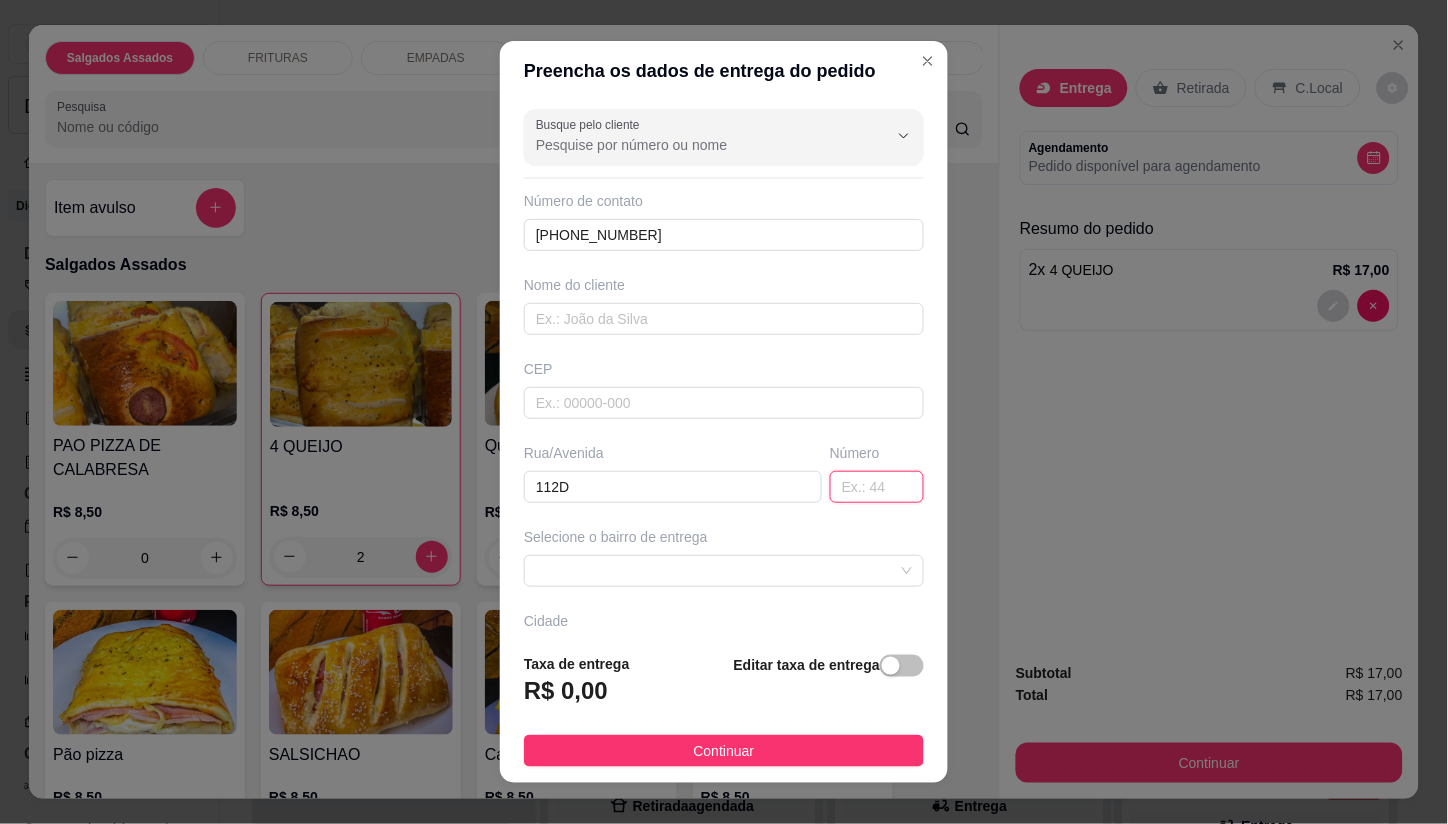 click at bounding box center (877, 487) 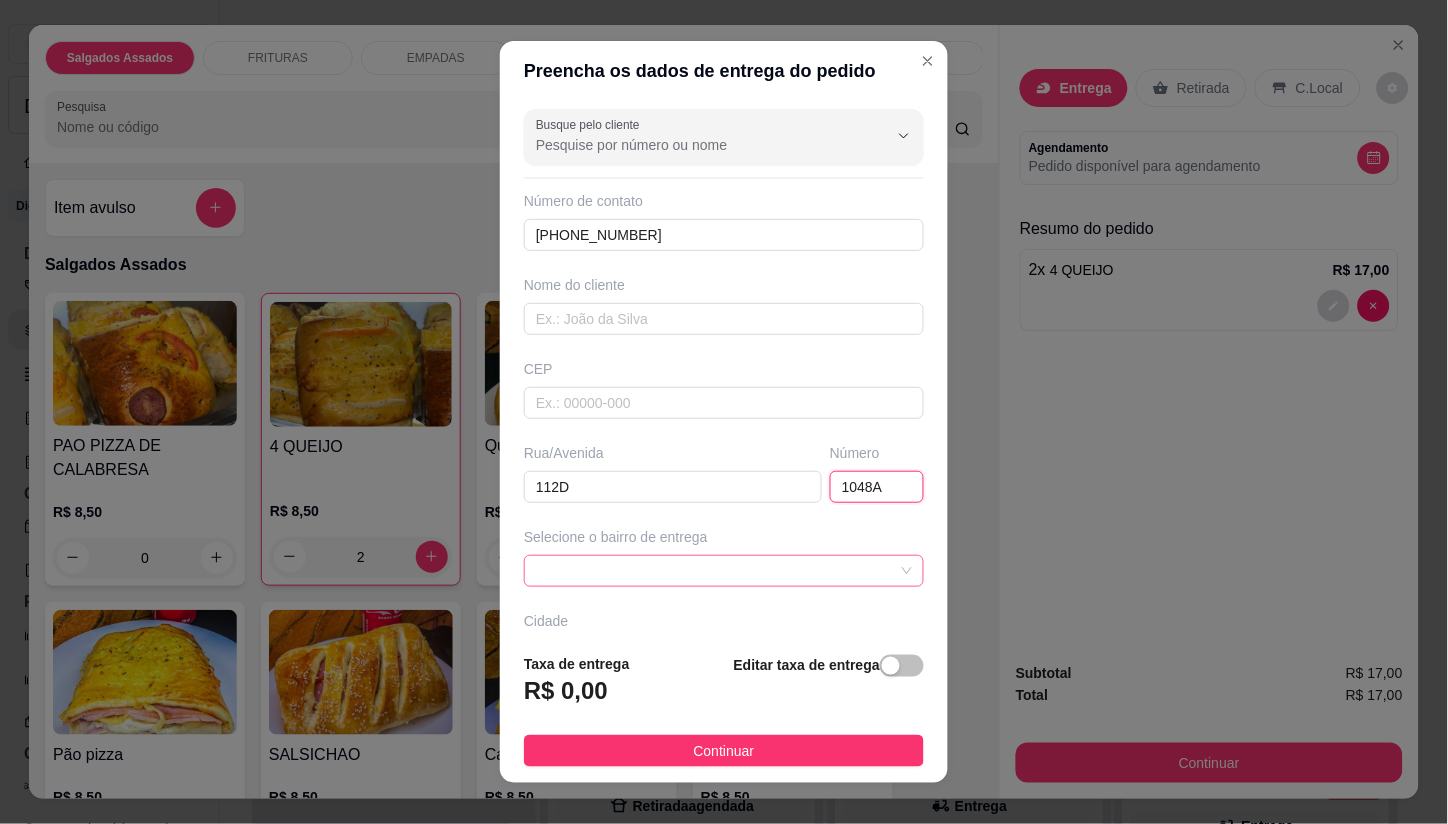 drag, startPoint x: 754, startPoint y: 574, endPoint x: 747, endPoint y: 563, distance: 13.038404 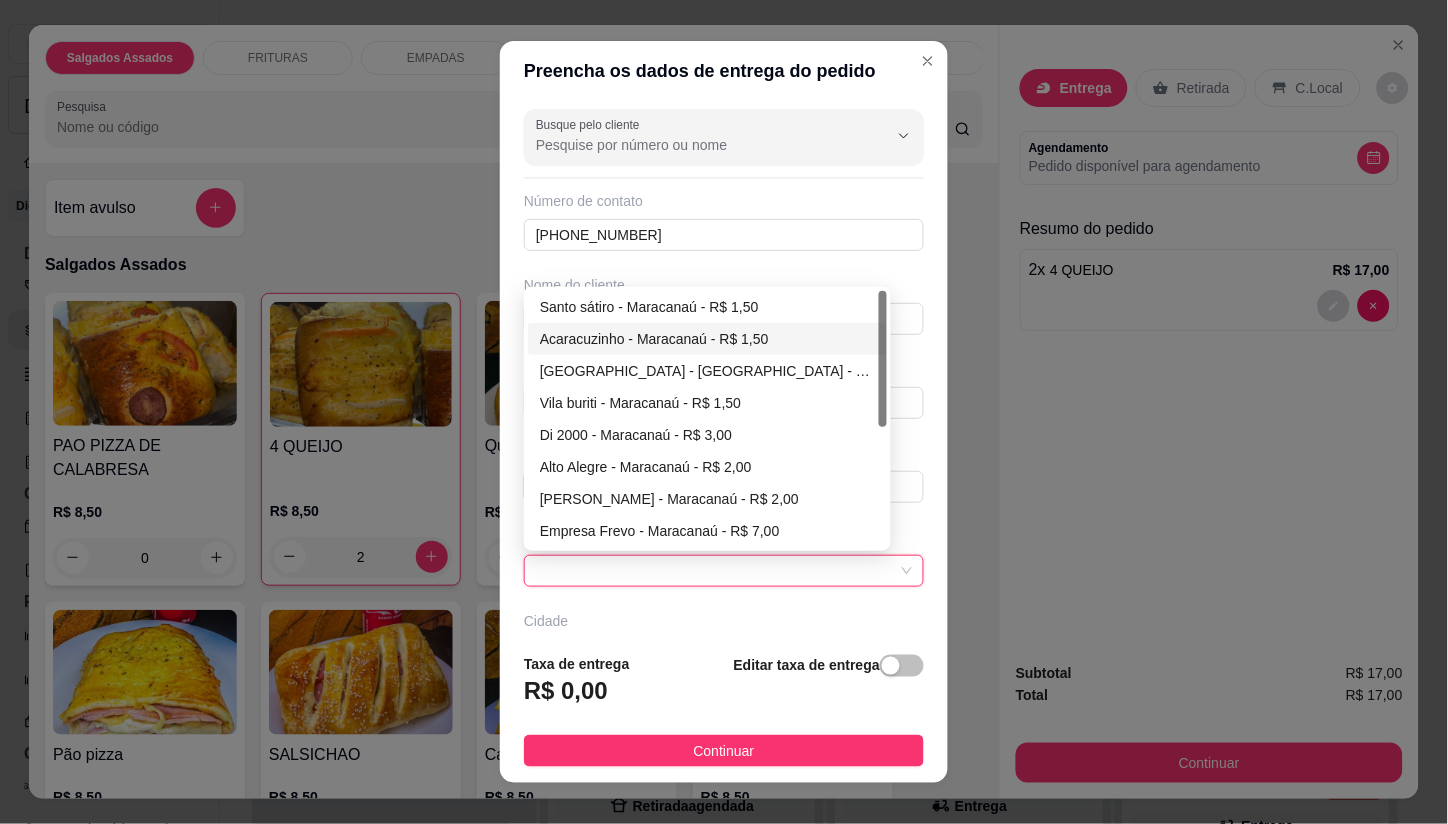 drag, startPoint x: 612, startPoint y: 338, endPoint x: 645, endPoint y: 476, distance: 141.89081 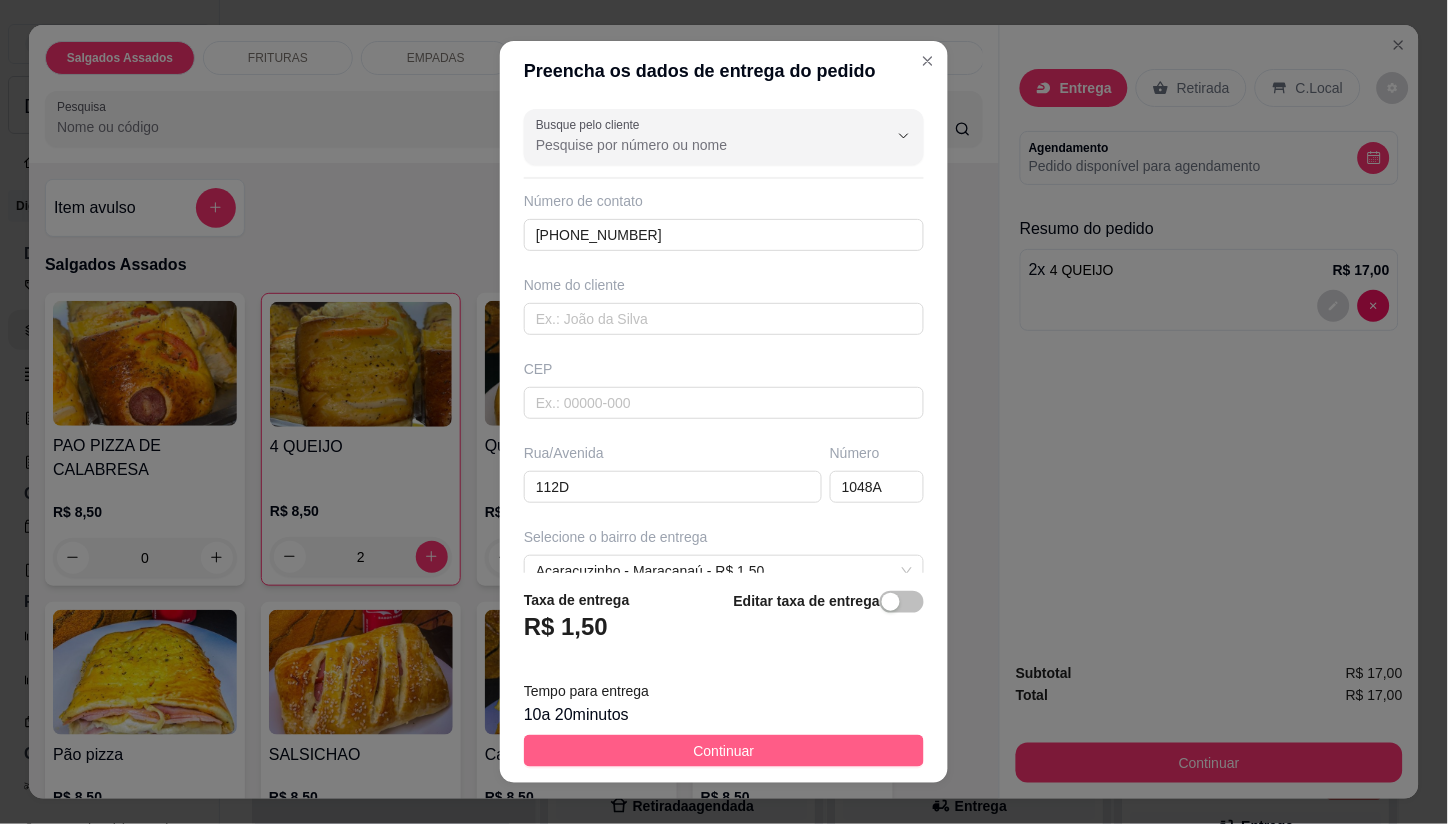 click on "Continuar" at bounding box center [724, 751] 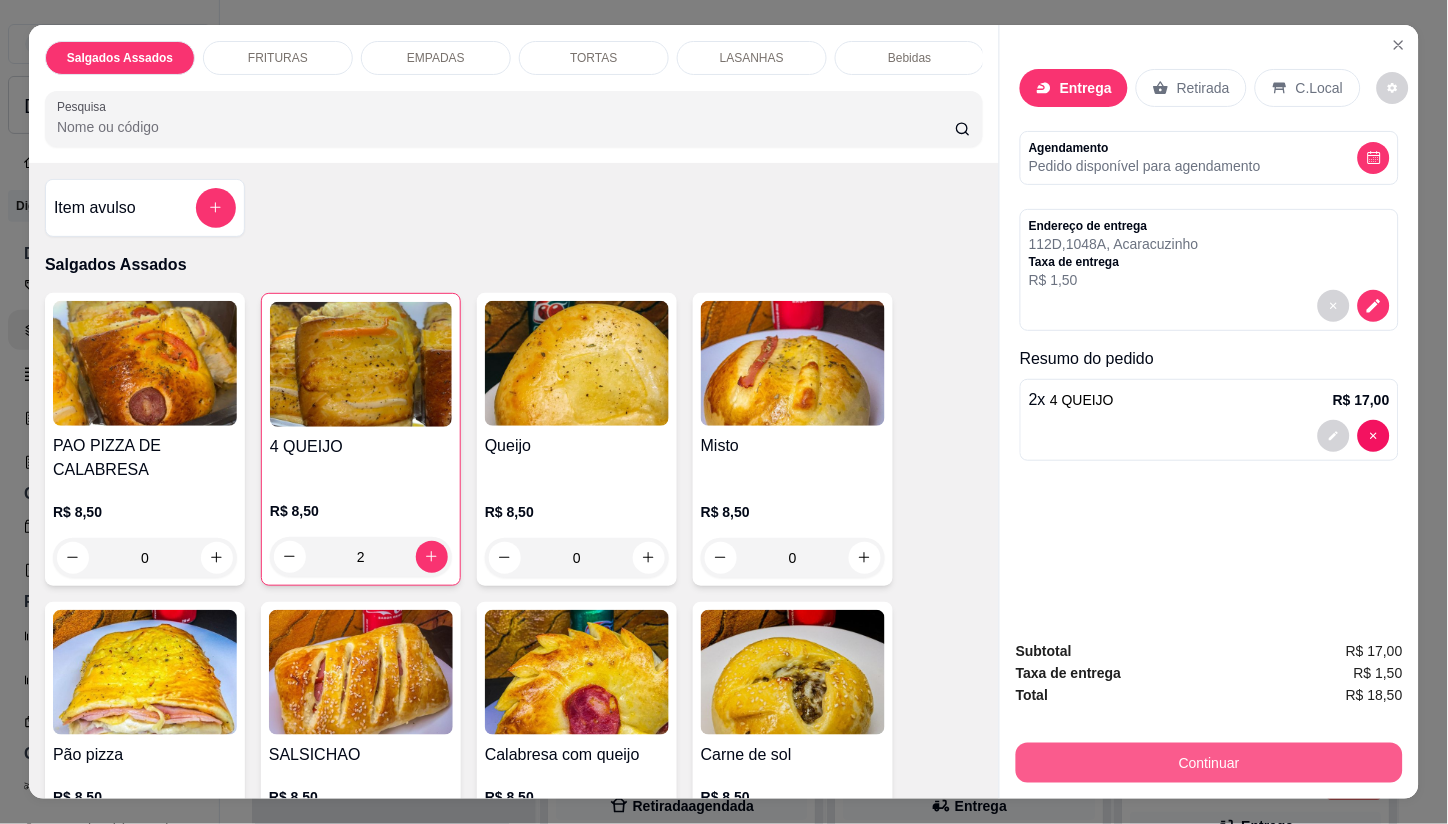 click on "Continuar" at bounding box center (1209, 763) 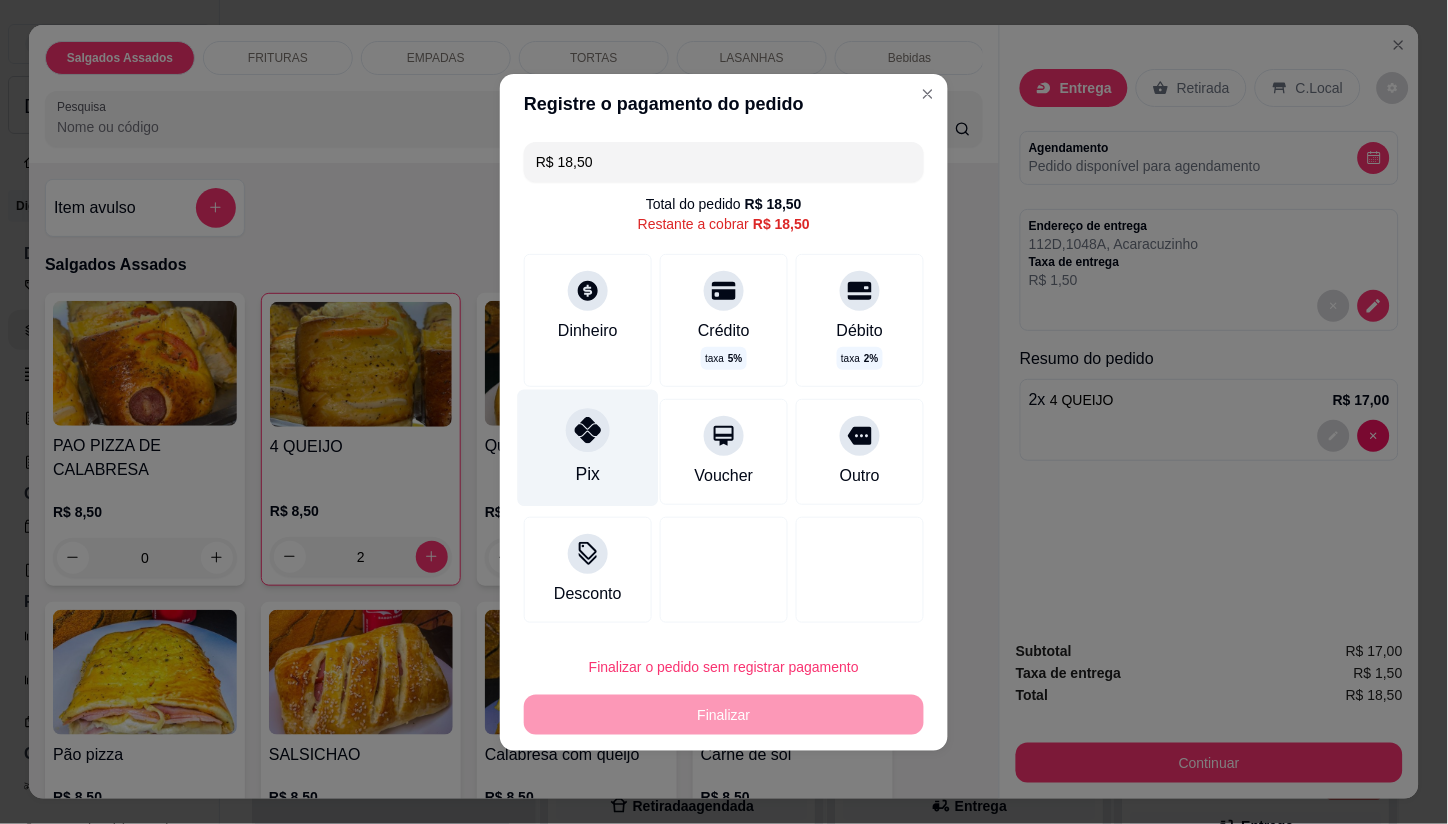 click on "Pix" at bounding box center (588, 447) 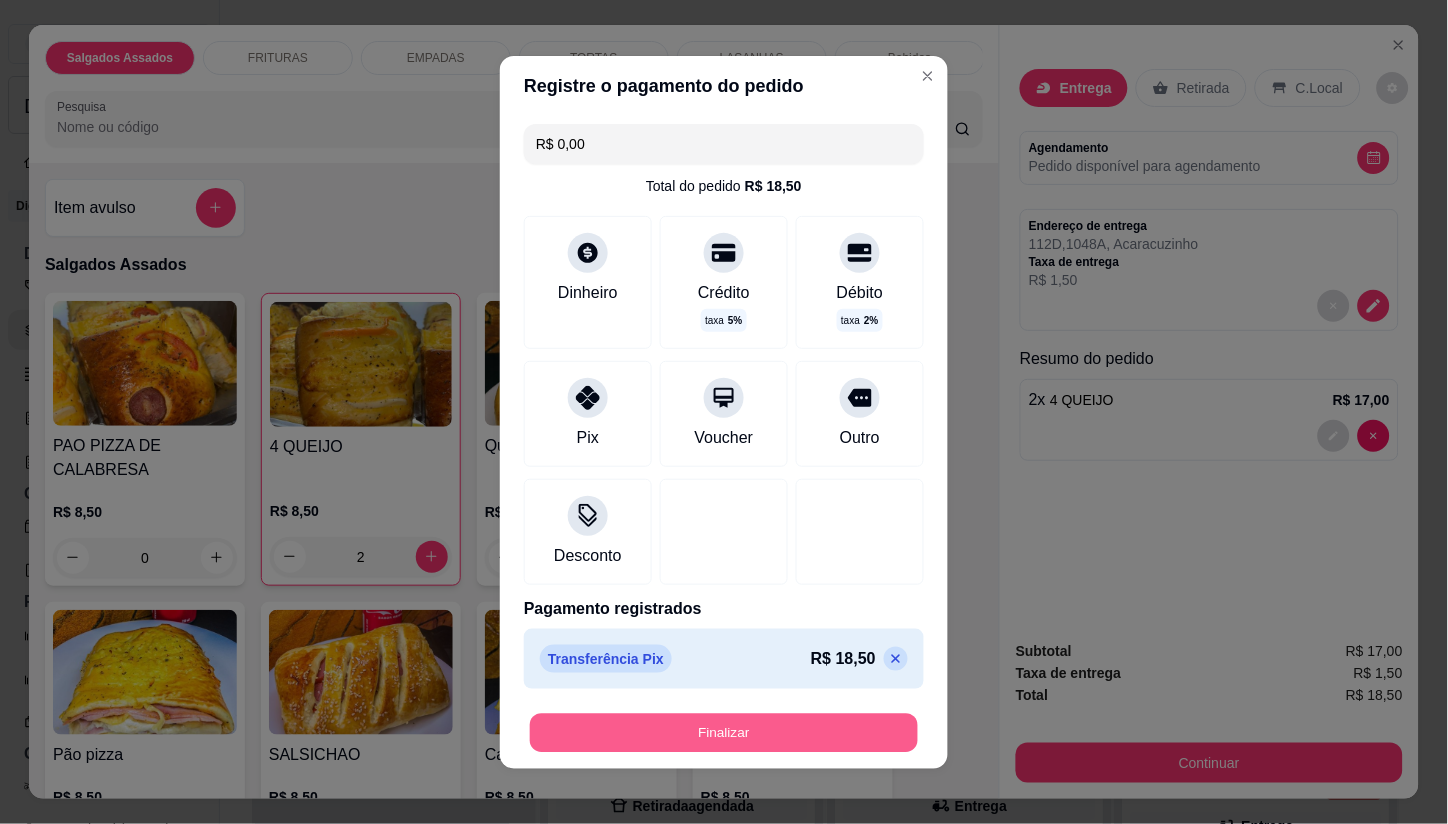 click on "Finalizar" at bounding box center [724, 732] 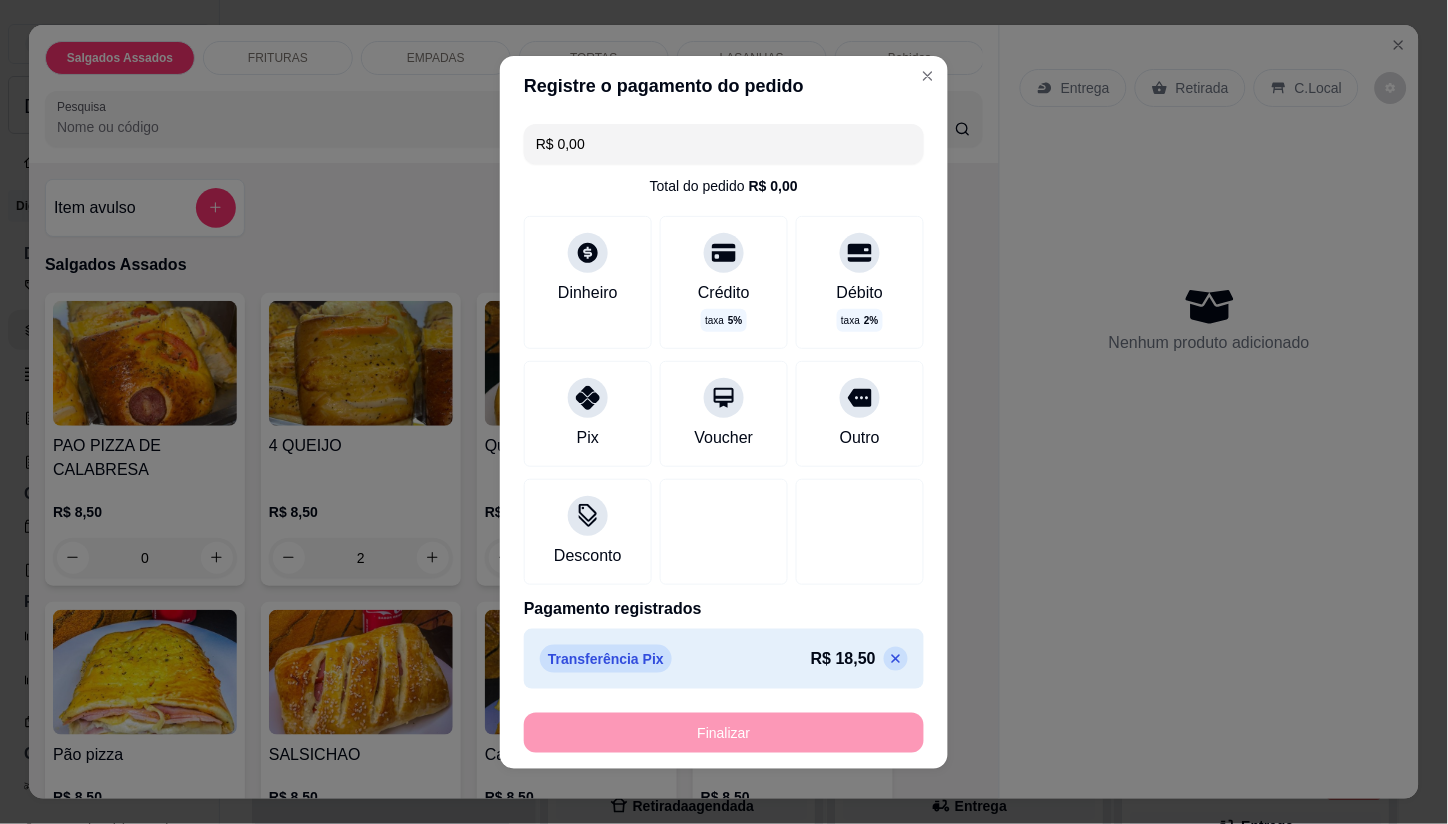 type on "0" 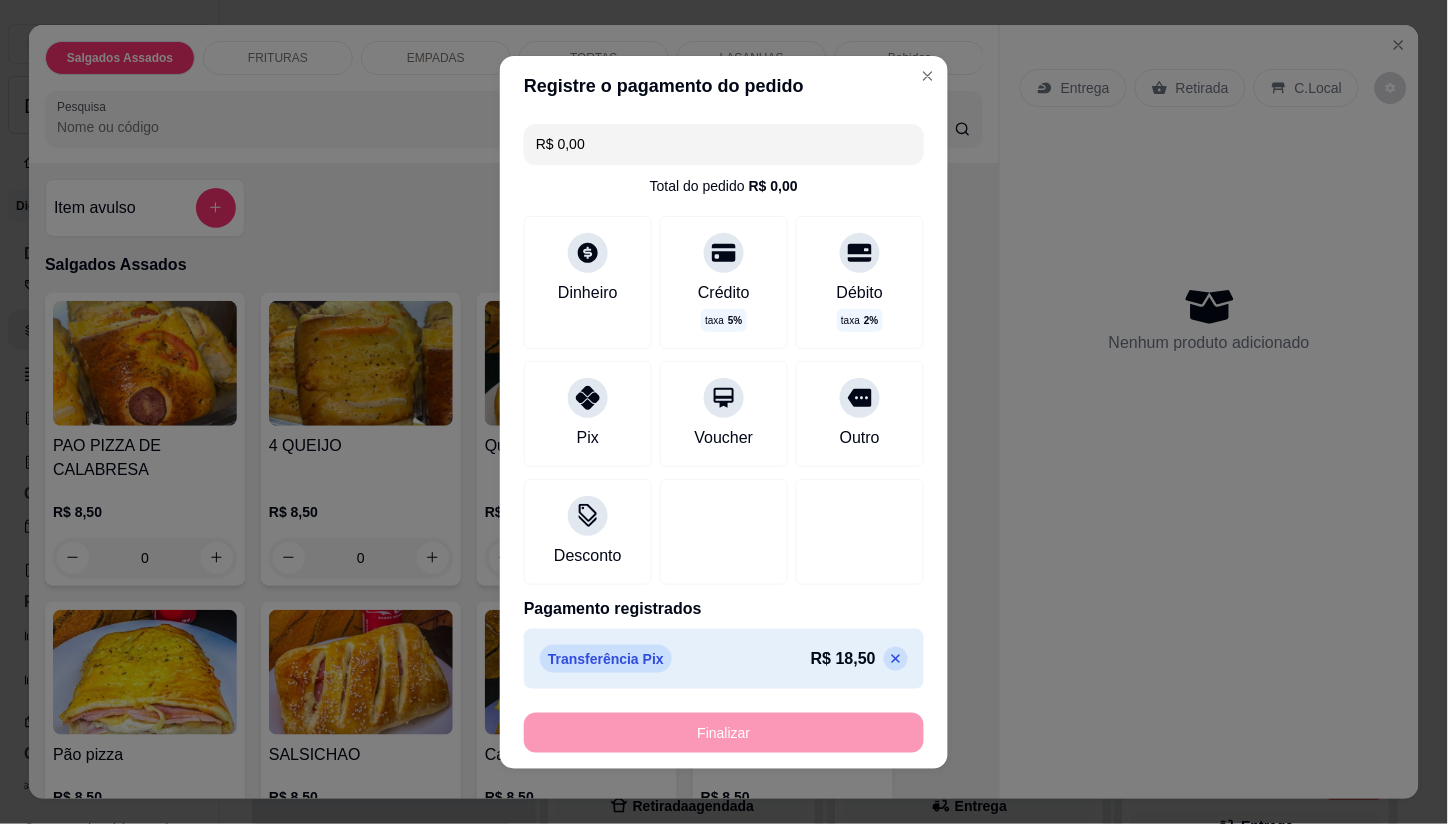 type on "-R$ 18,50" 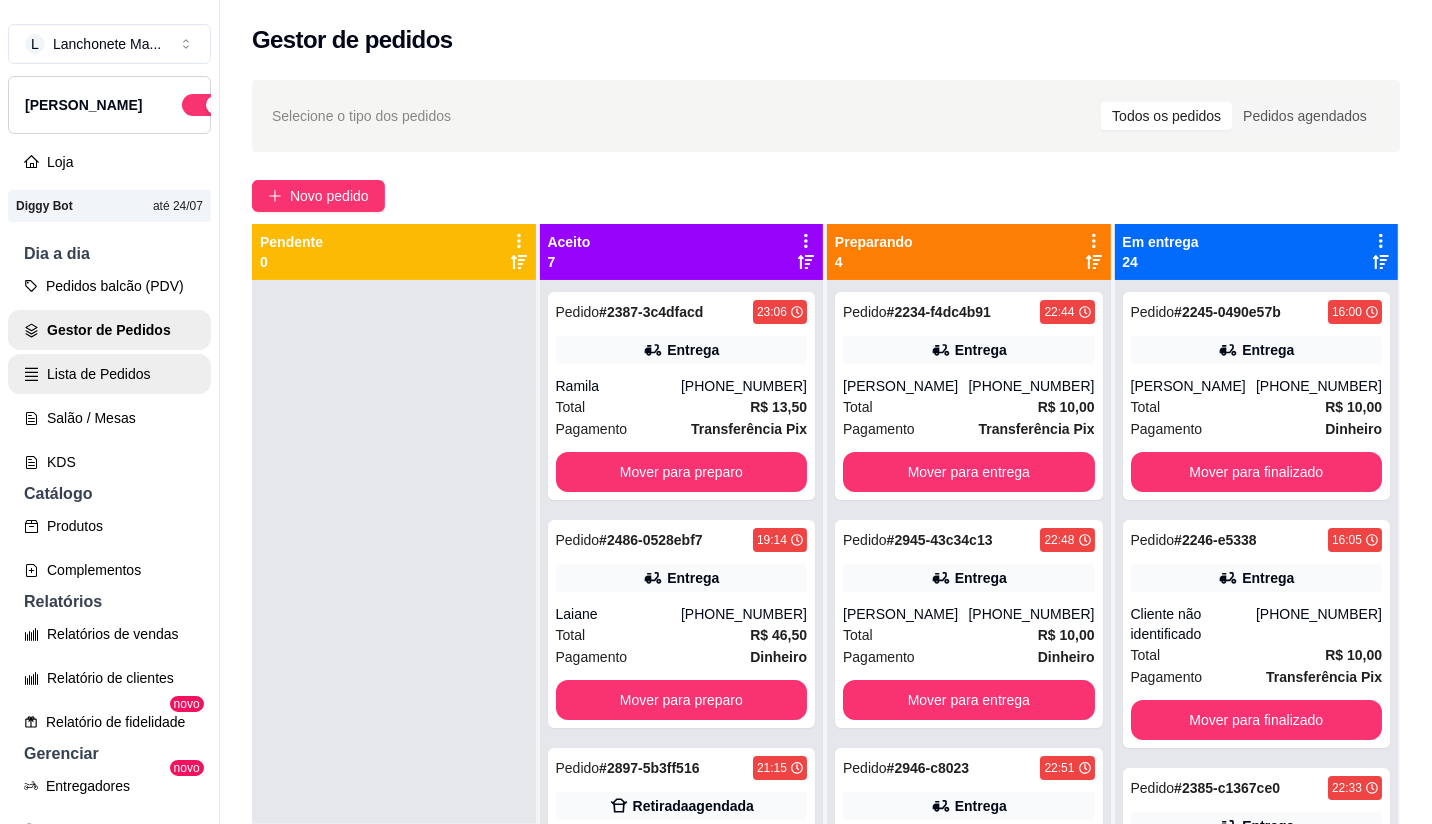click on "Lista de Pedidos" at bounding box center [109, 374] 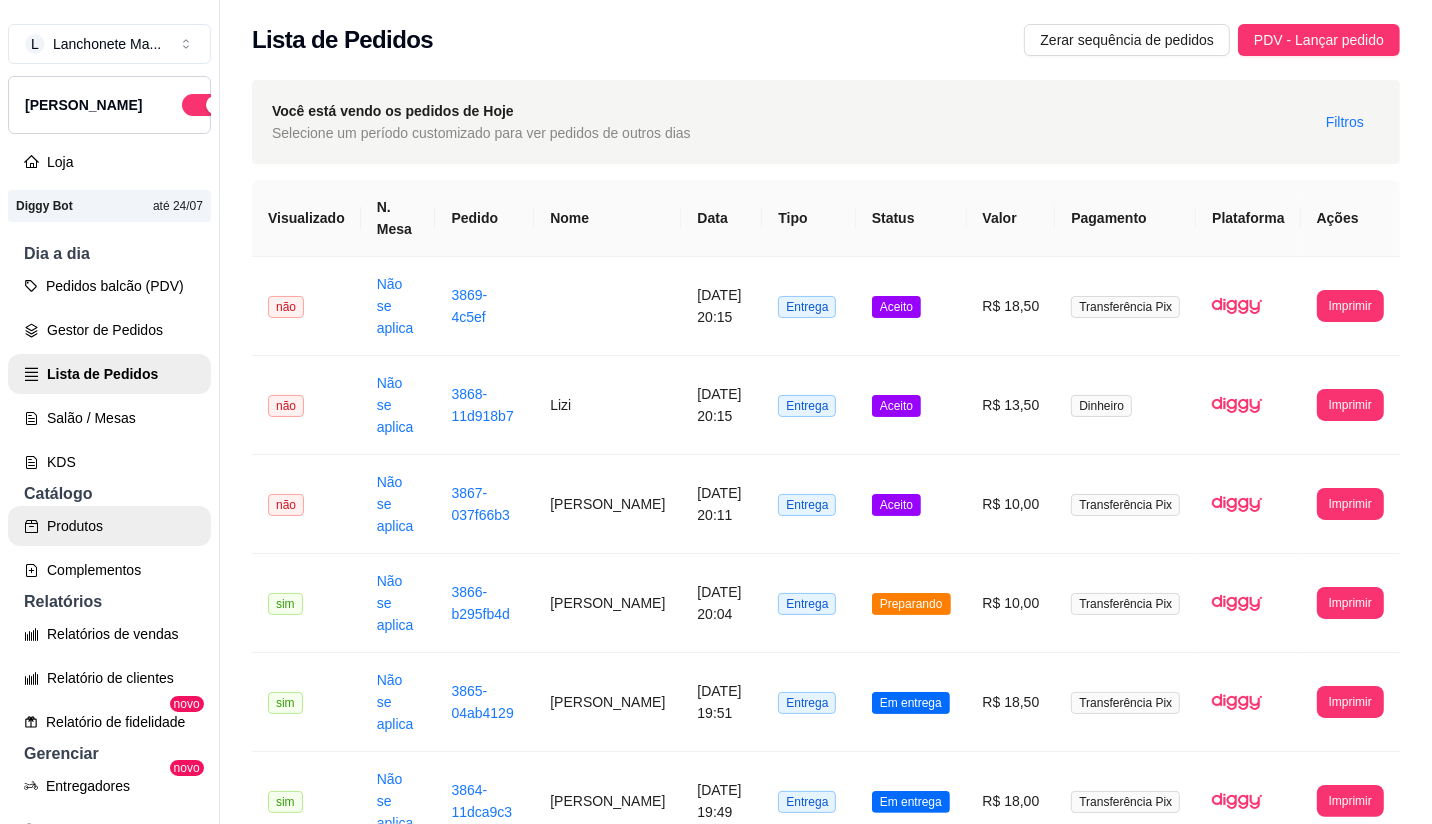 click on "Produtos" at bounding box center (109, 526) 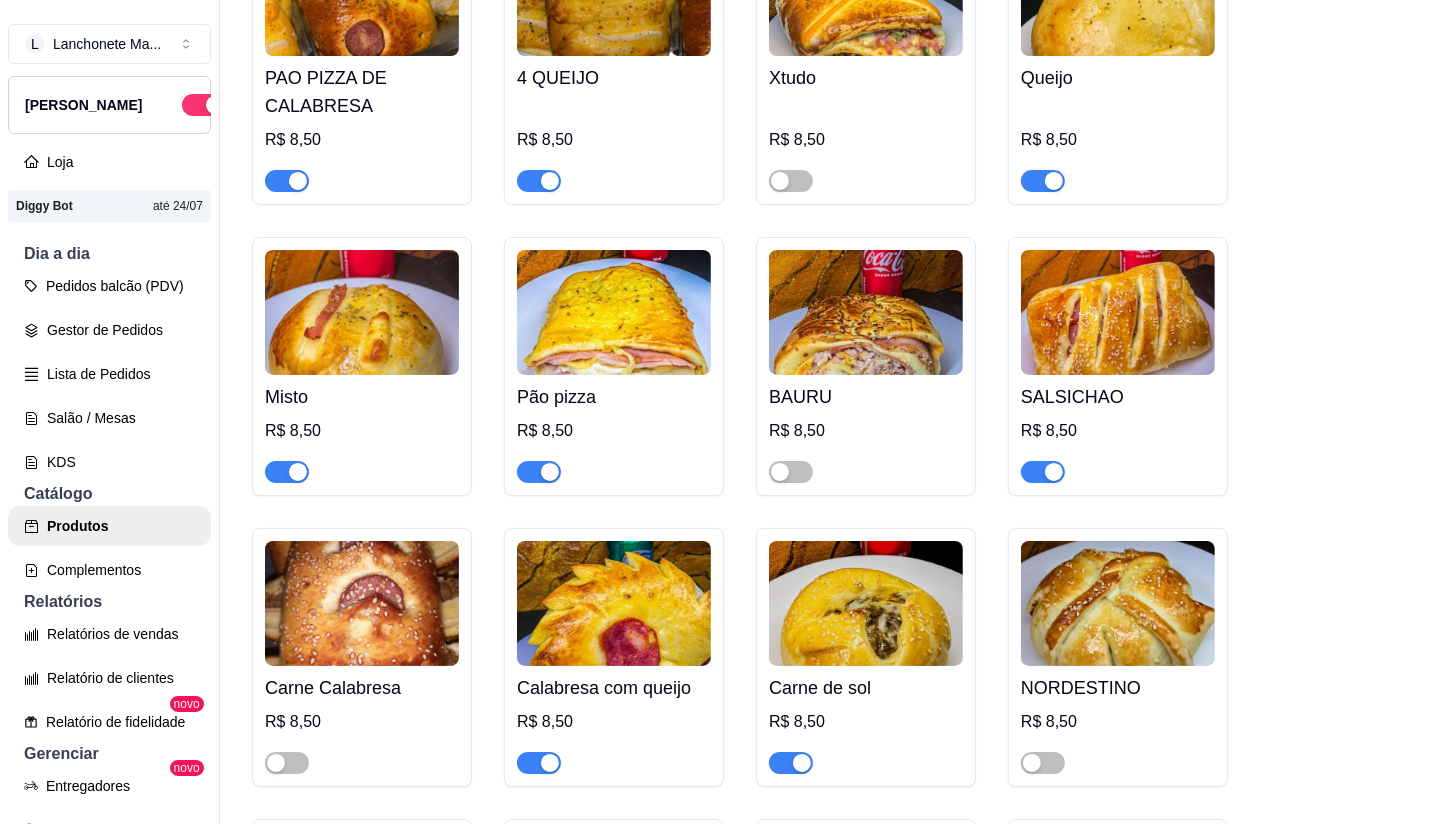 scroll, scrollTop: 333, scrollLeft: 0, axis: vertical 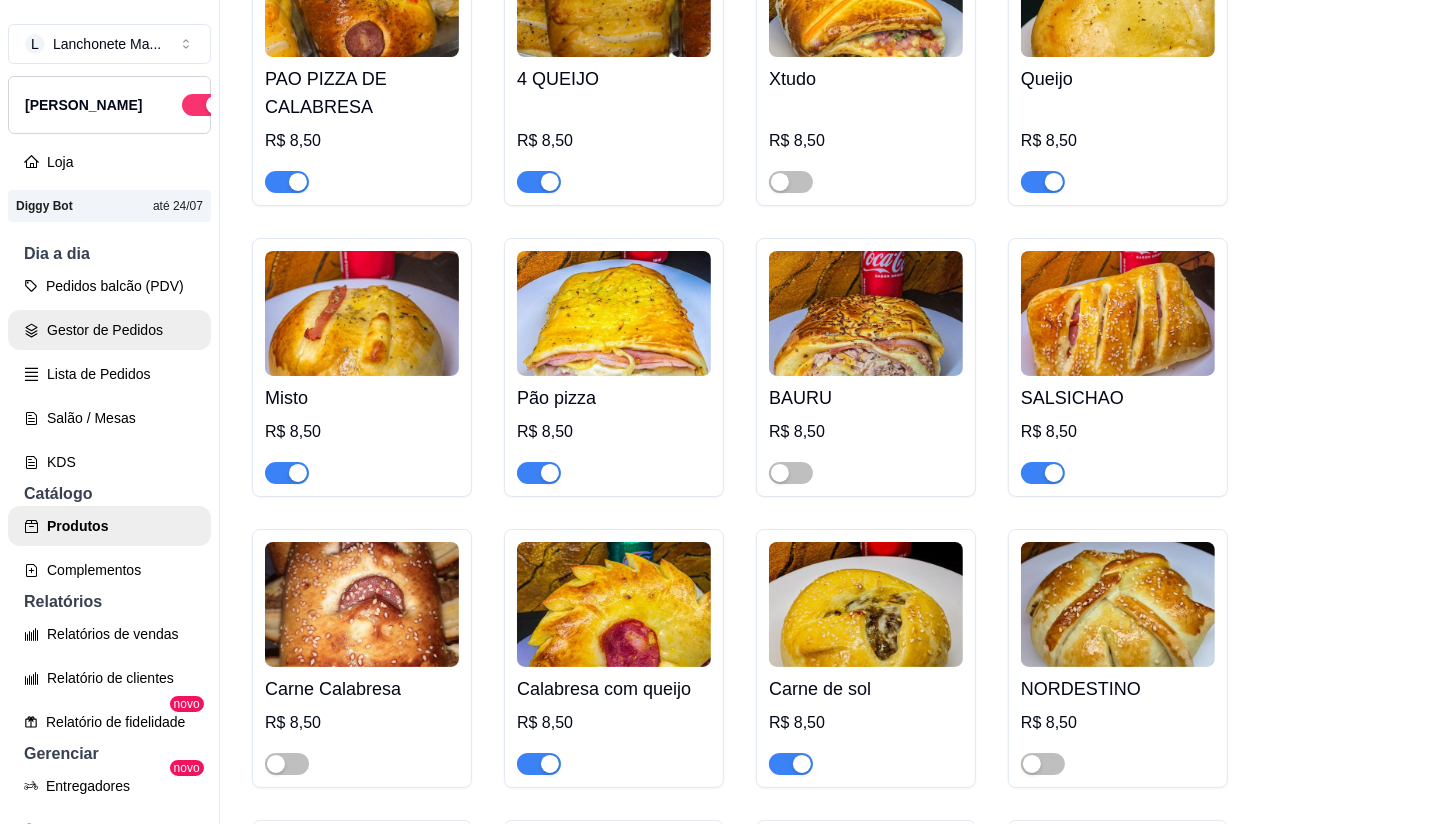 click on "Gestor de Pedidos" at bounding box center (109, 330) 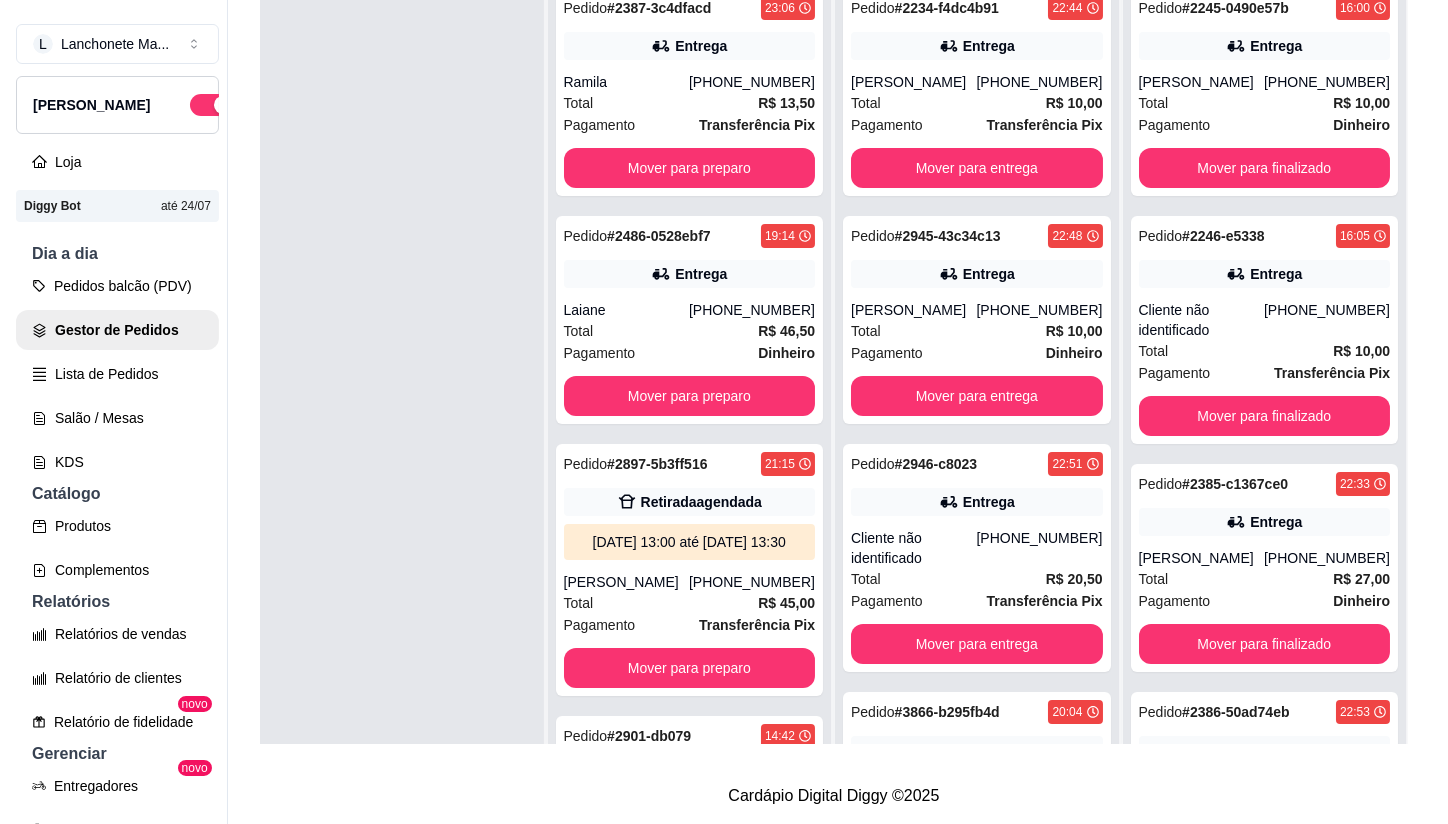 scroll, scrollTop: 0, scrollLeft: 0, axis: both 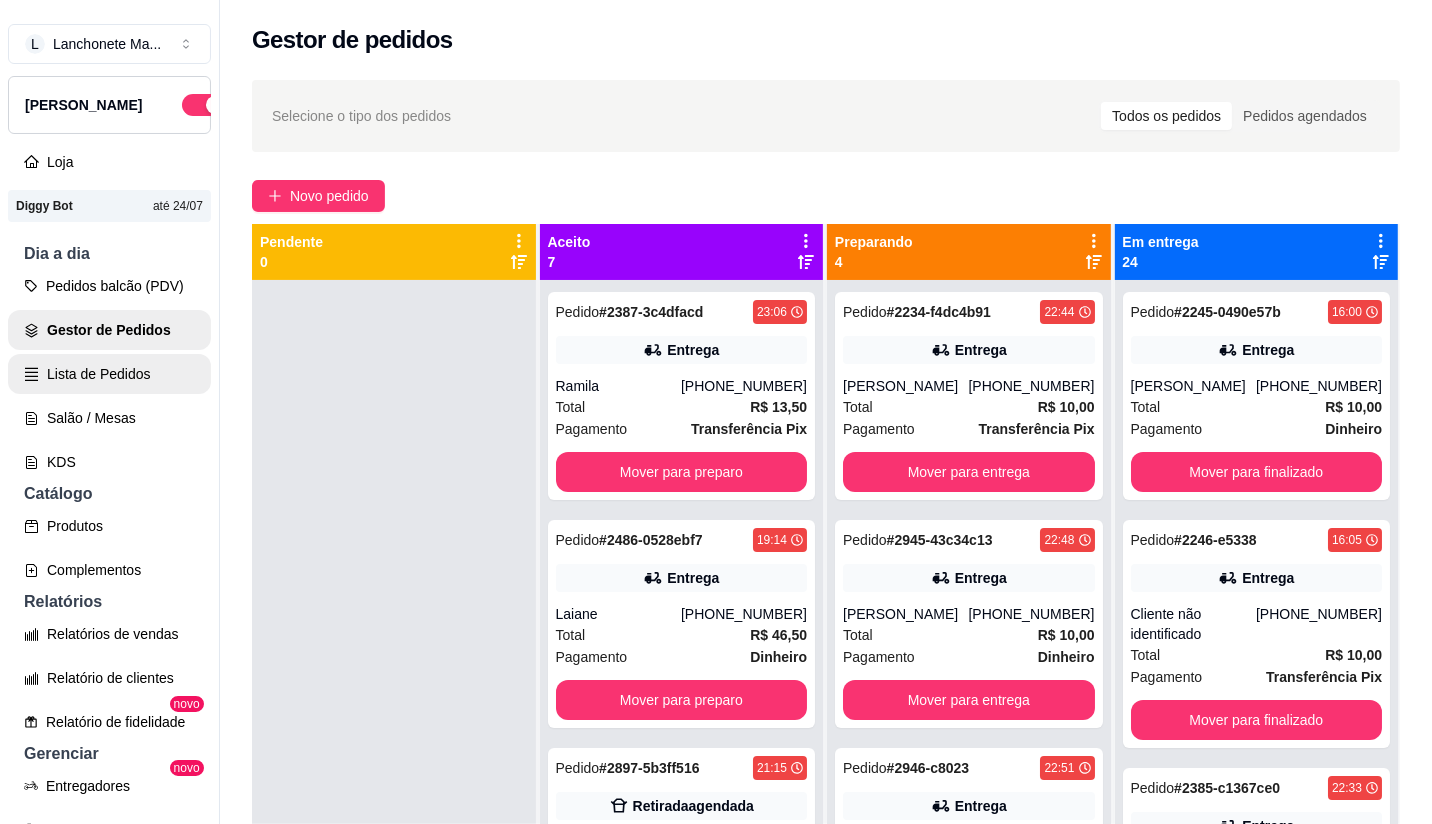 click on "Lista de Pedidos" at bounding box center [109, 374] 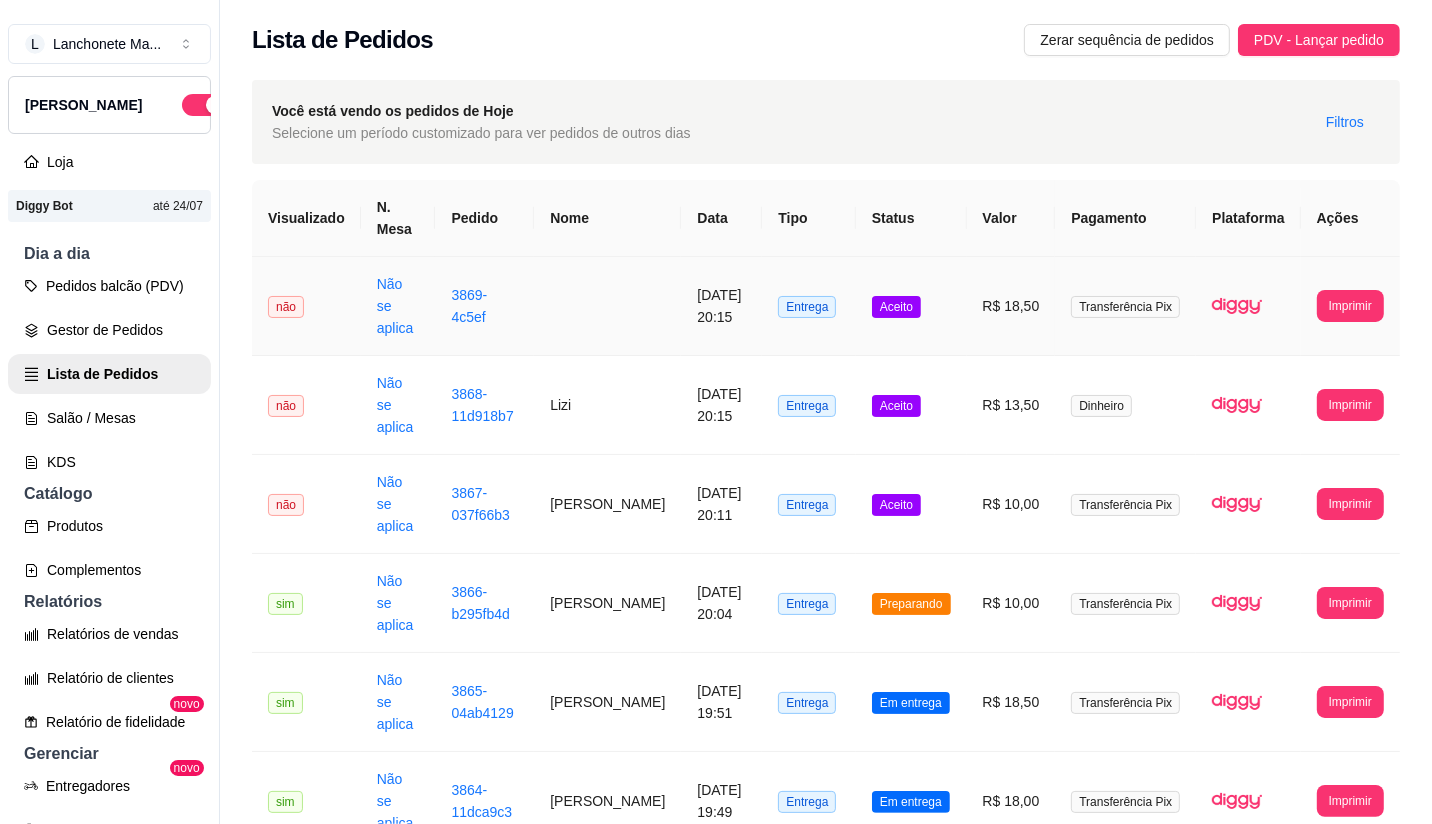 click on "Aceito" at bounding box center (911, 306) 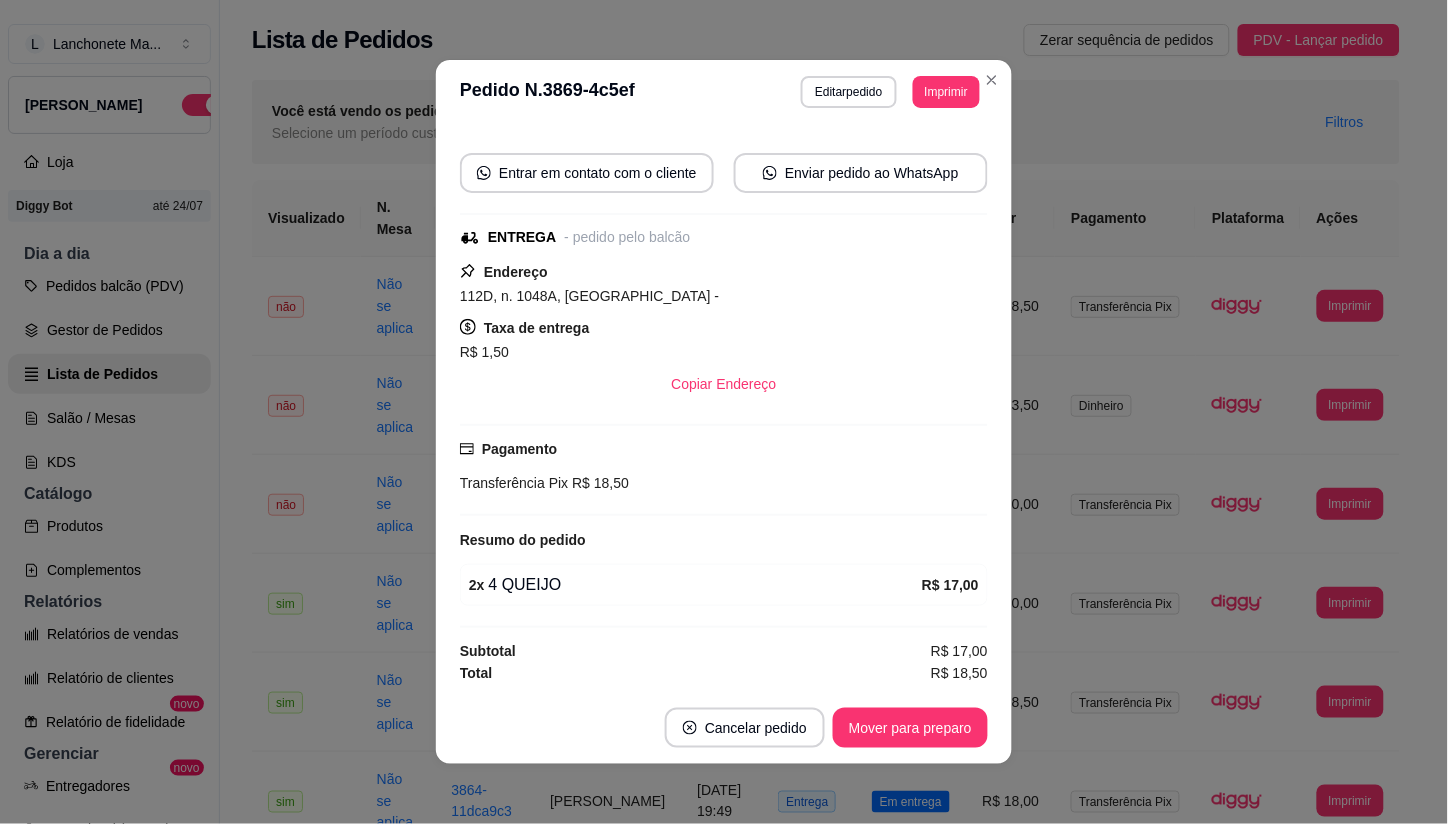 scroll, scrollTop: 167, scrollLeft: 0, axis: vertical 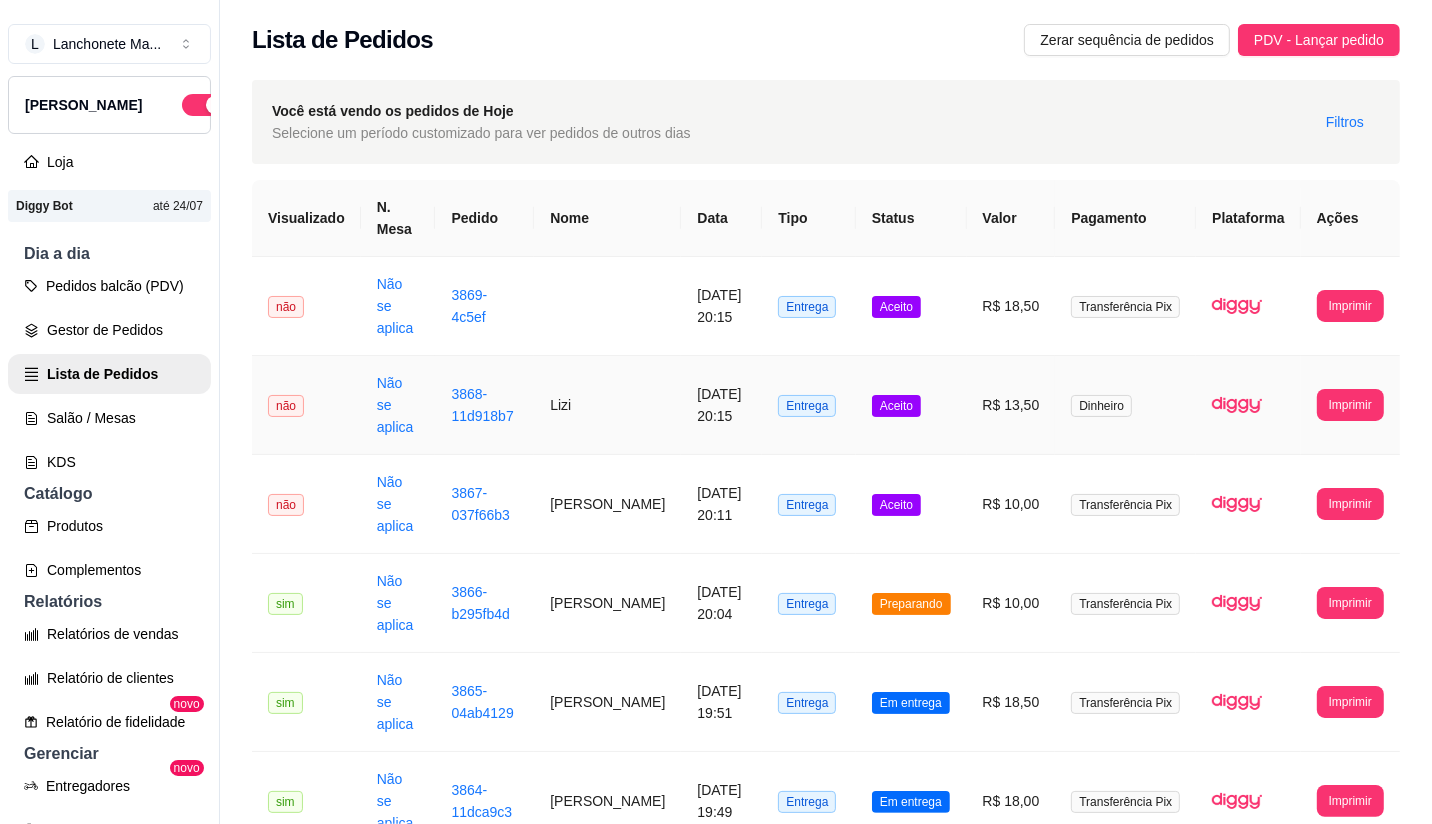 click on "Aceito" at bounding box center [911, 405] 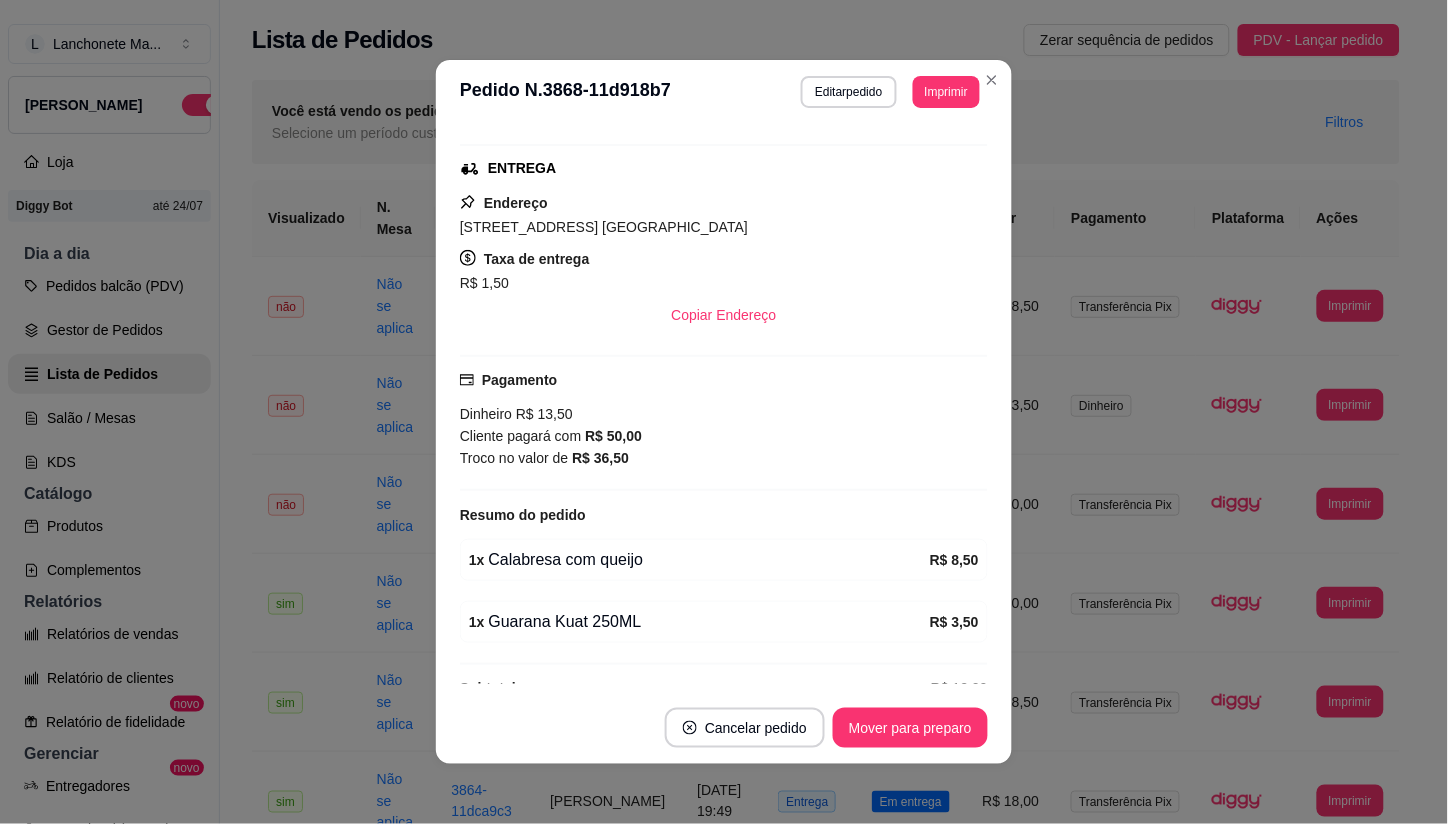 scroll, scrollTop: 333, scrollLeft: 0, axis: vertical 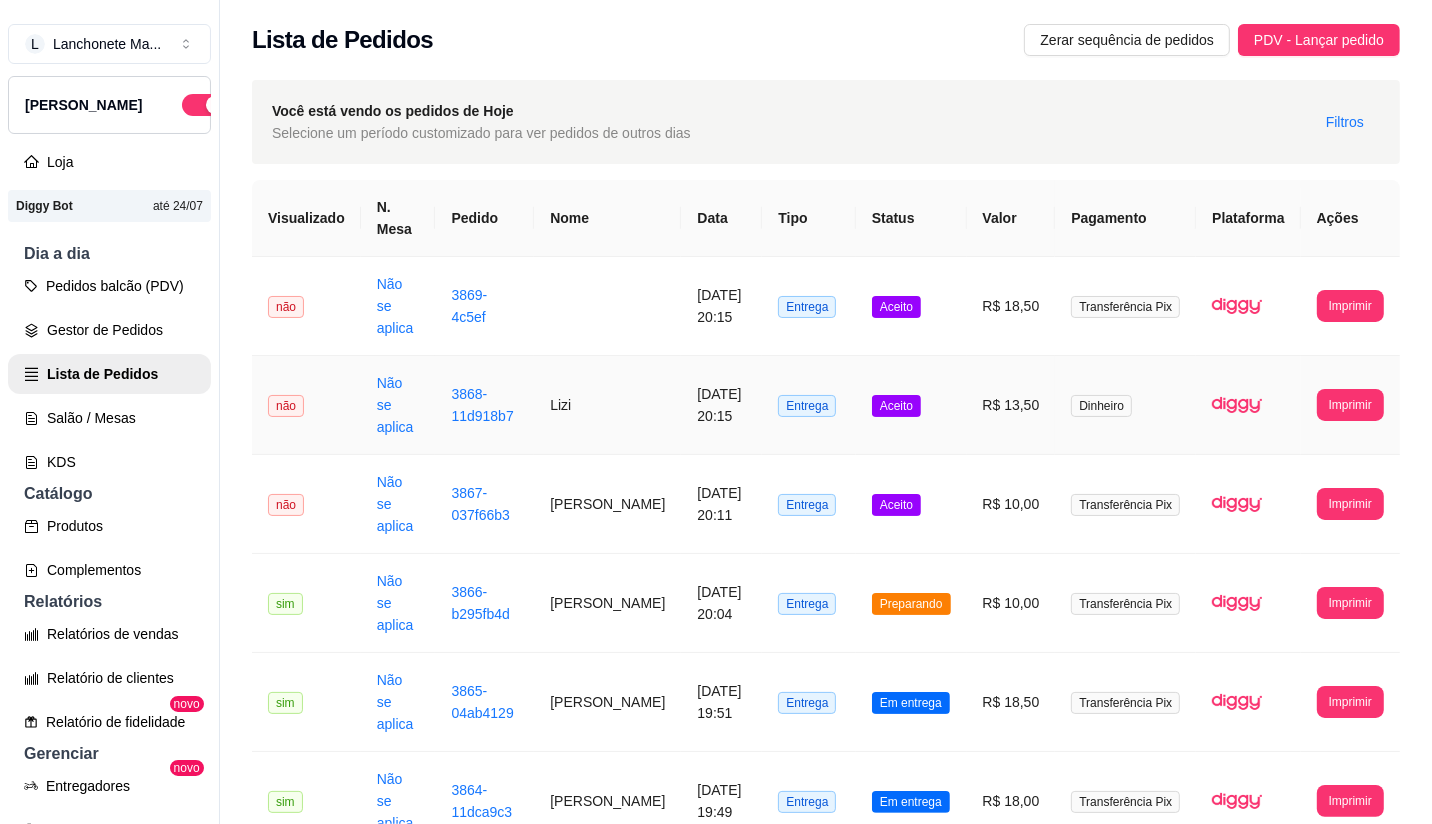 click on "Aceito" at bounding box center [911, 405] 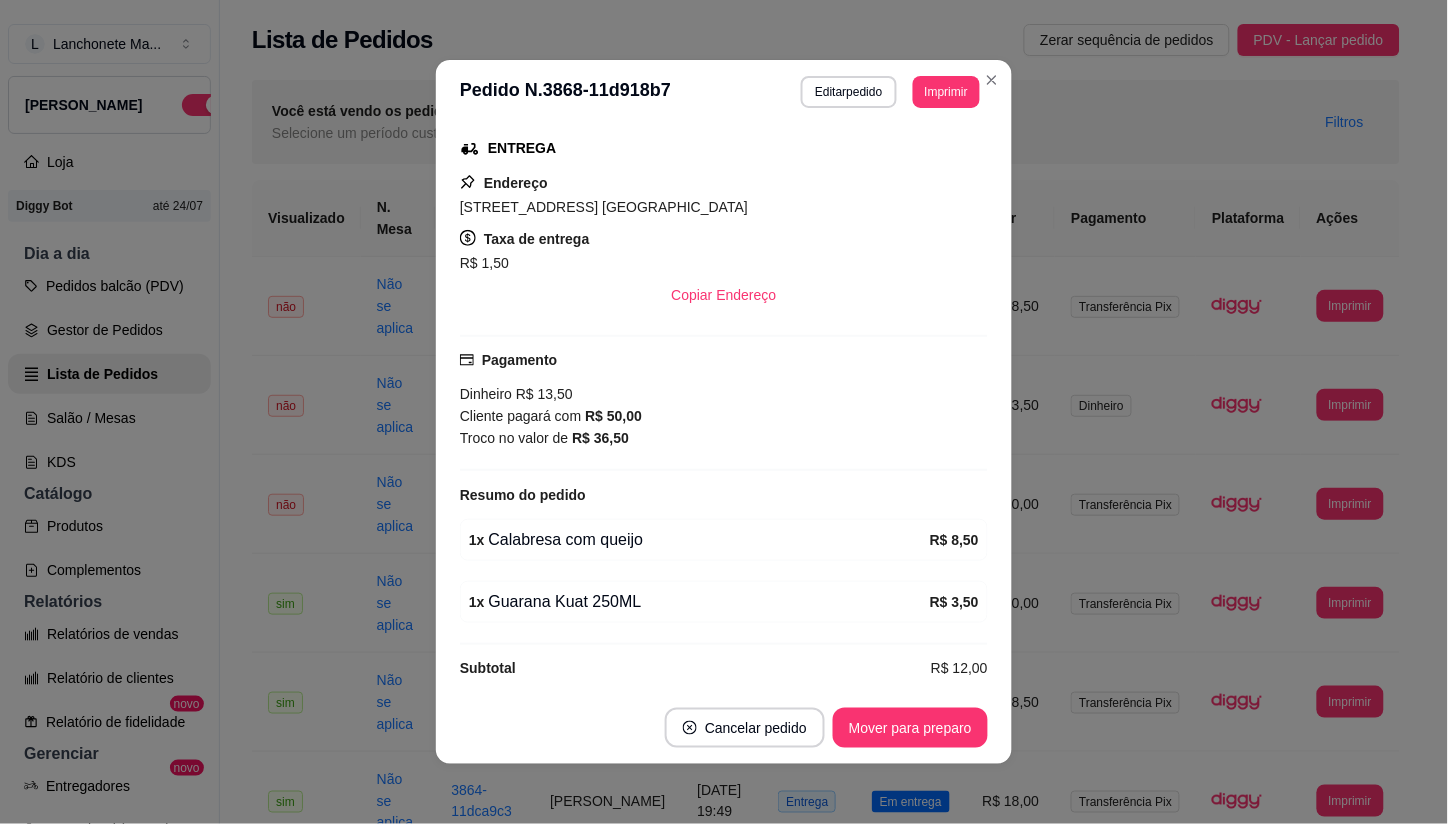 scroll, scrollTop: 333, scrollLeft: 0, axis: vertical 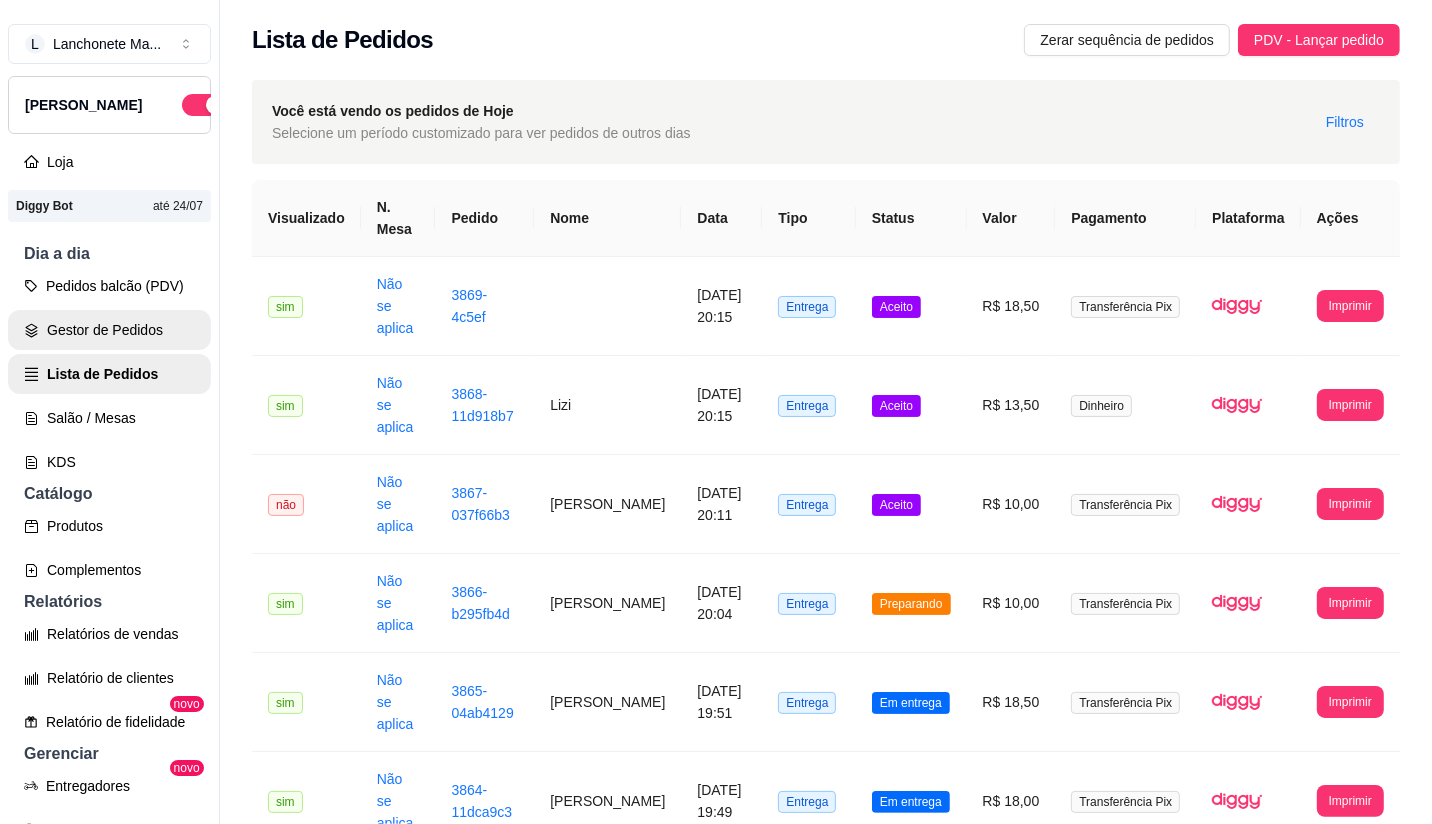 click on "Gestor de Pedidos" at bounding box center [109, 330] 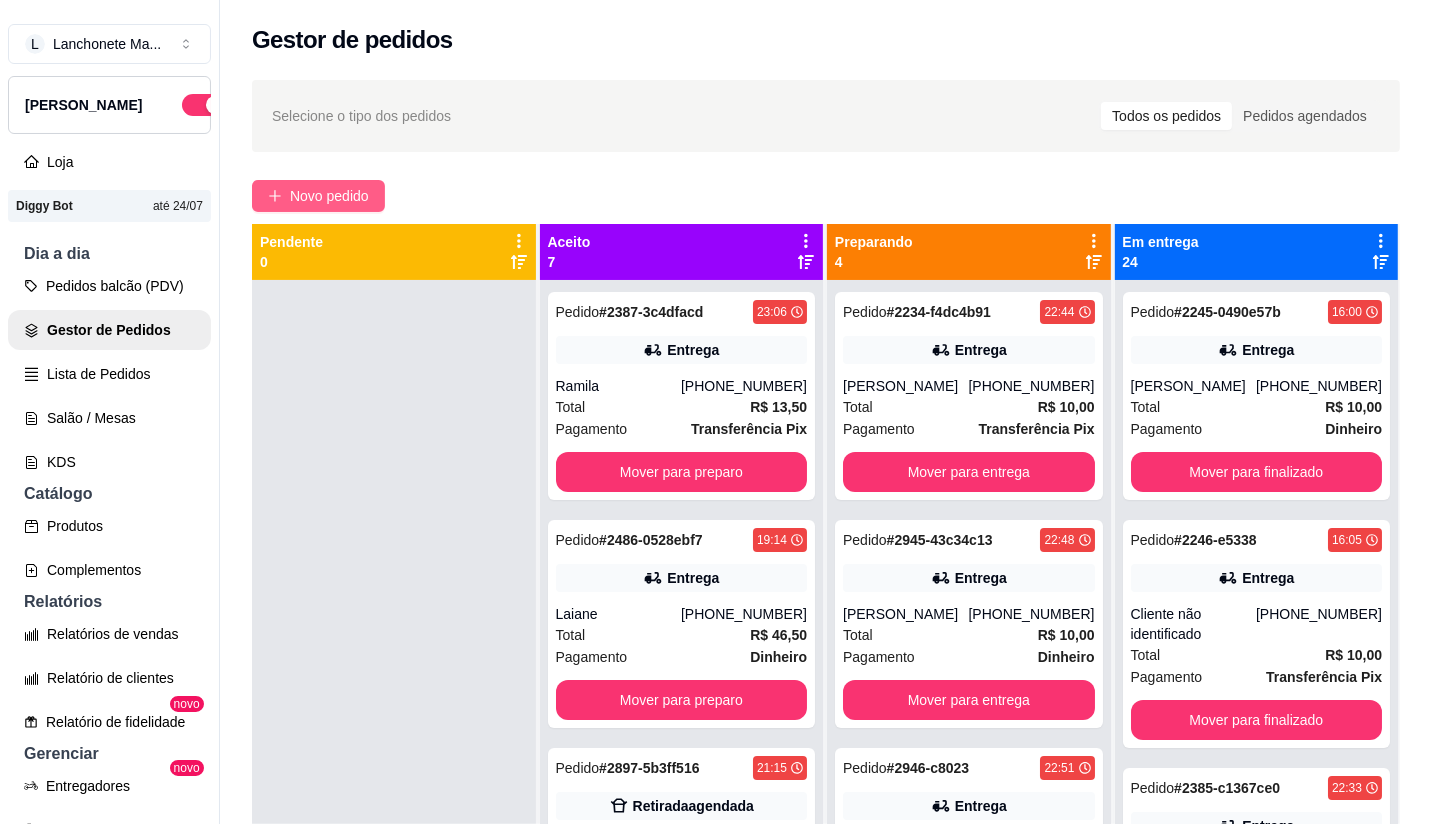click on "Novo pedido" at bounding box center [329, 196] 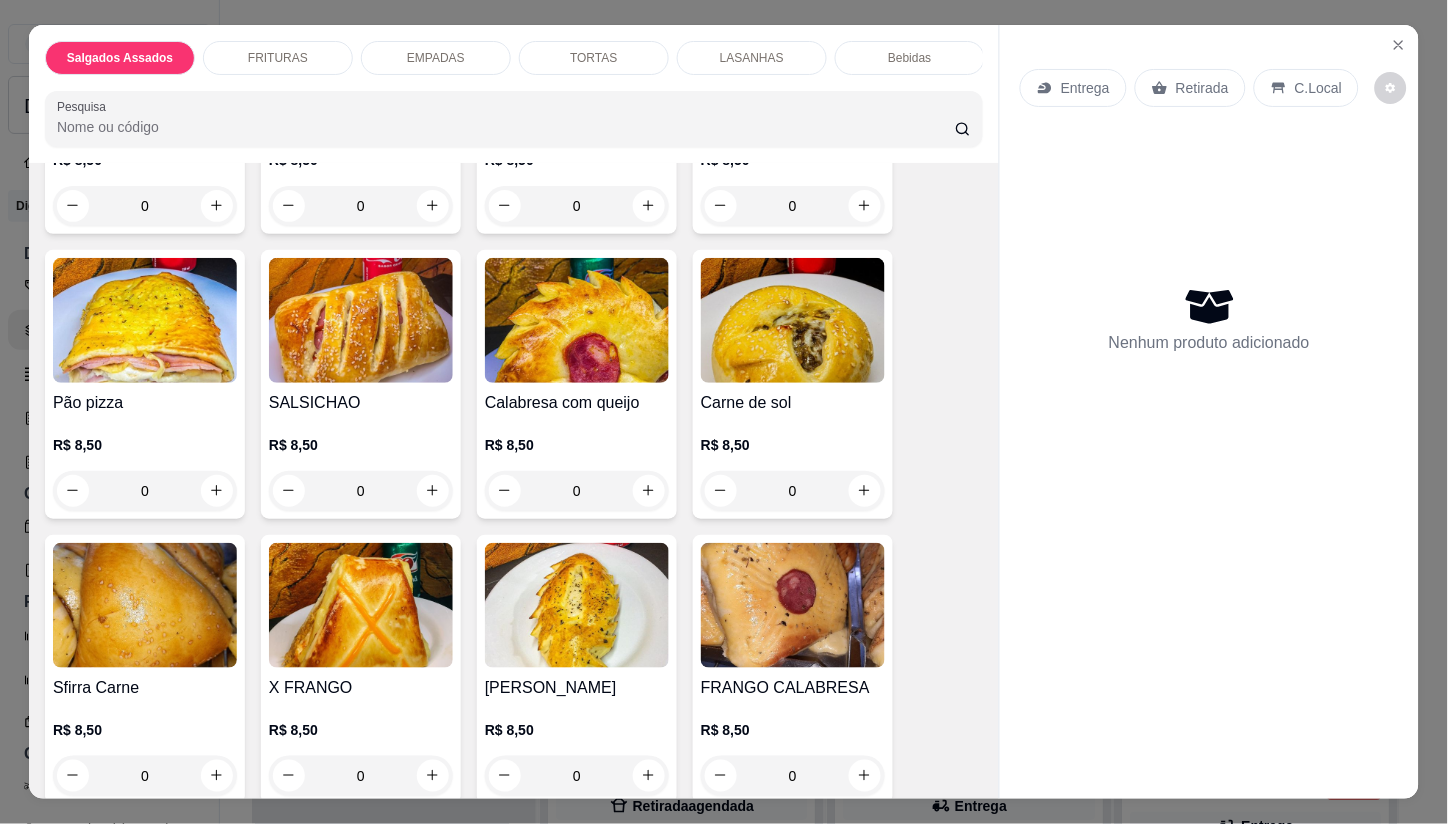 scroll, scrollTop: 333, scrollLeft: 0, axis: vertical 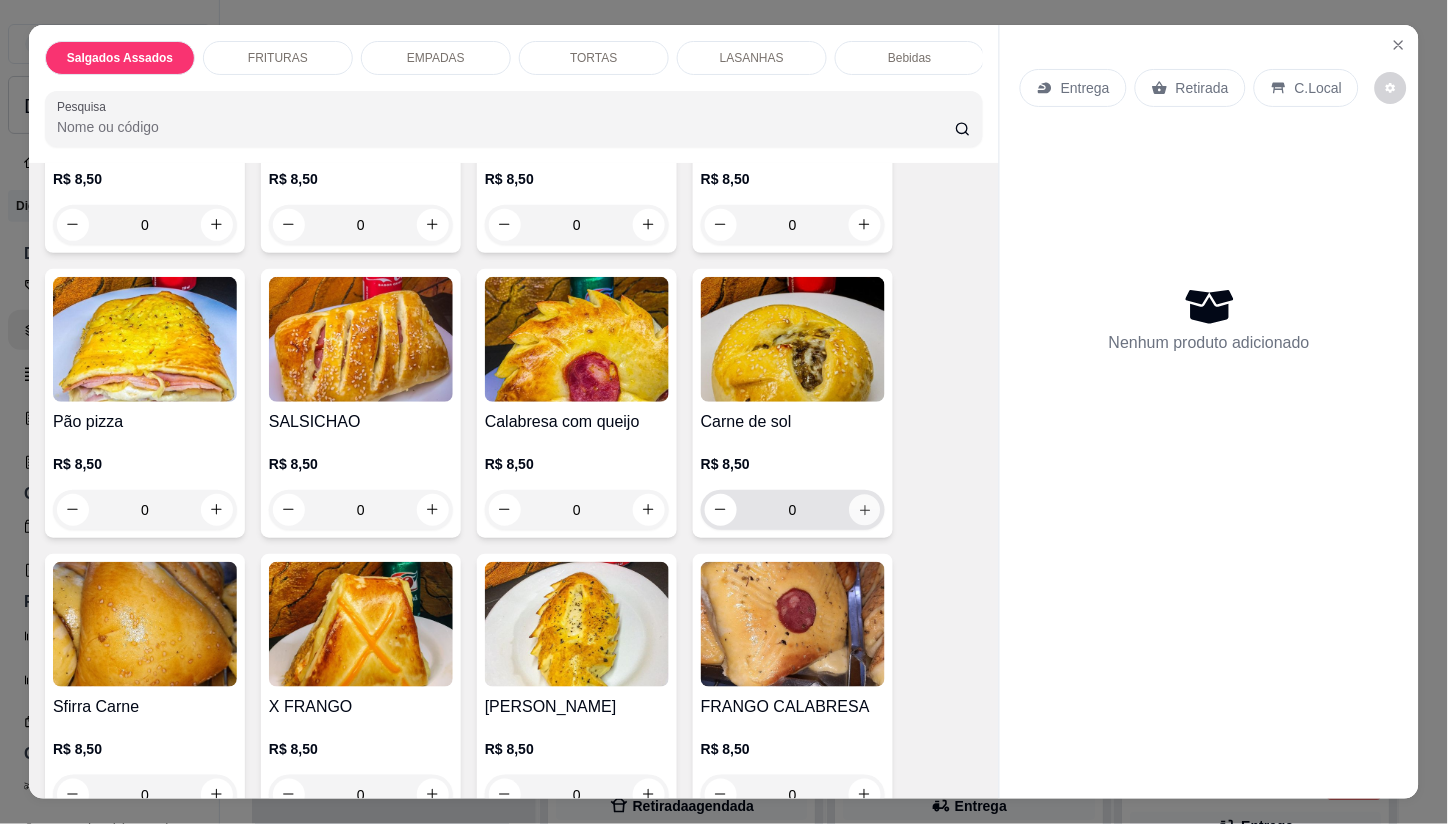 click 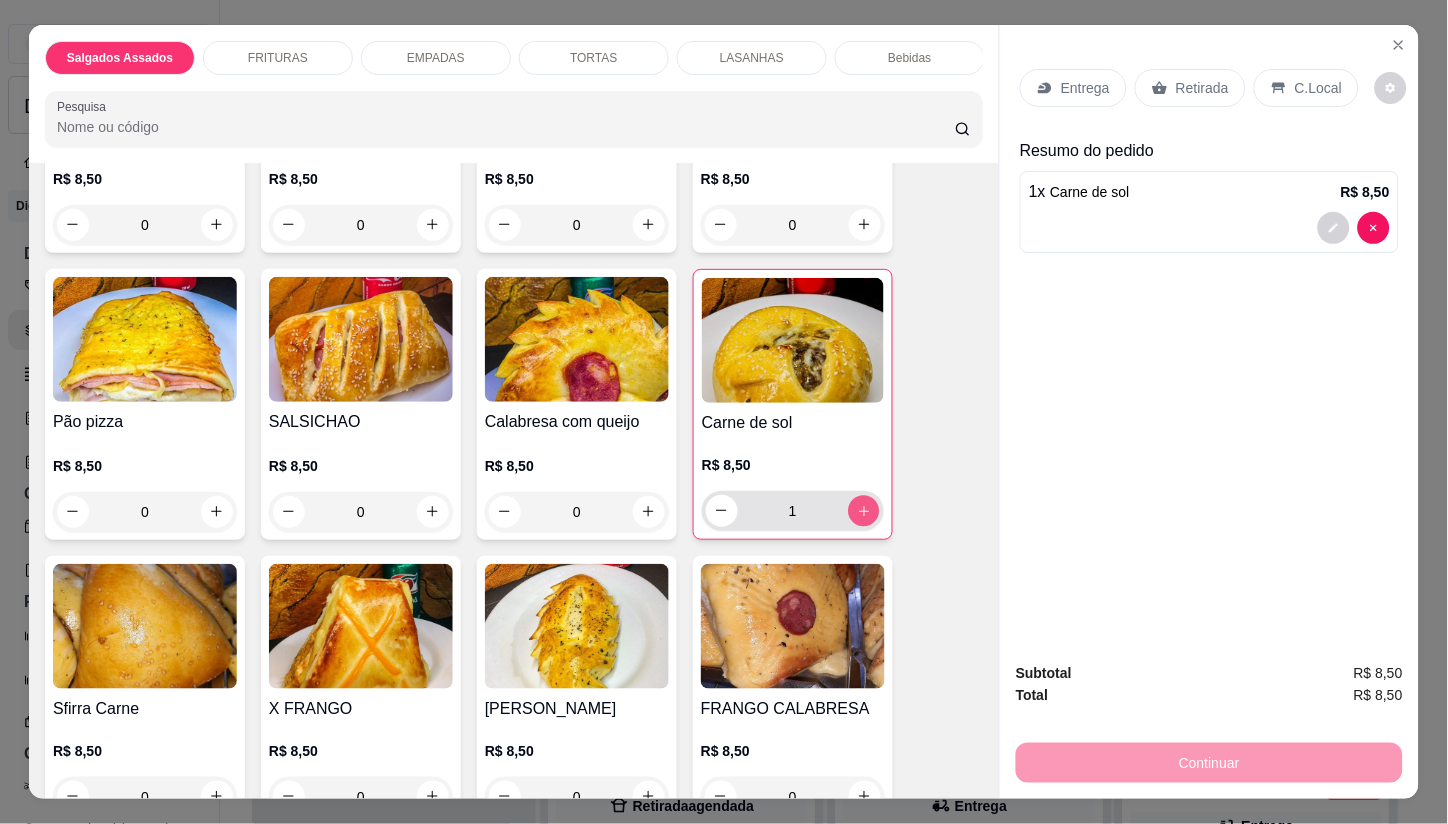 click 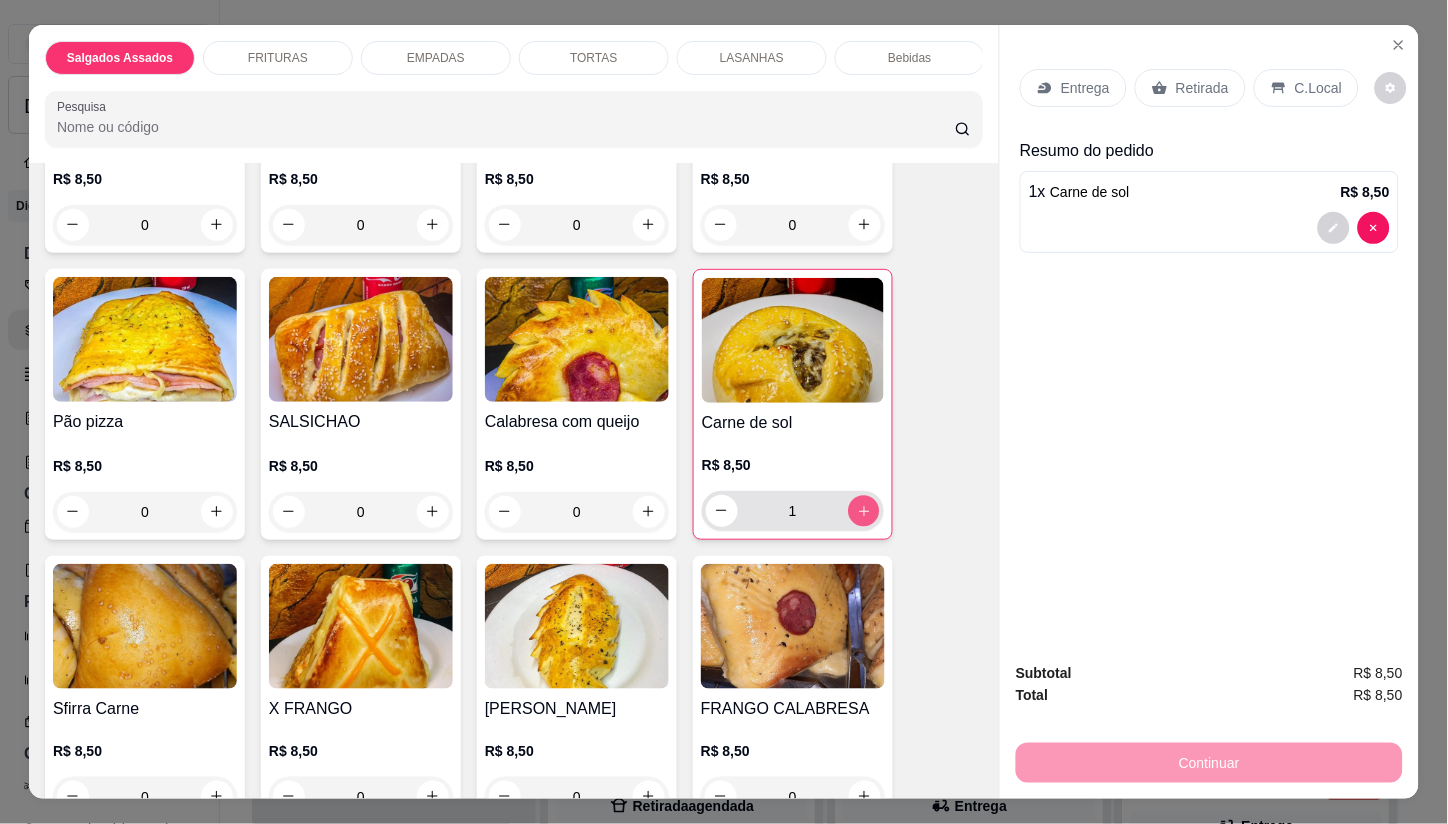 type on "2" 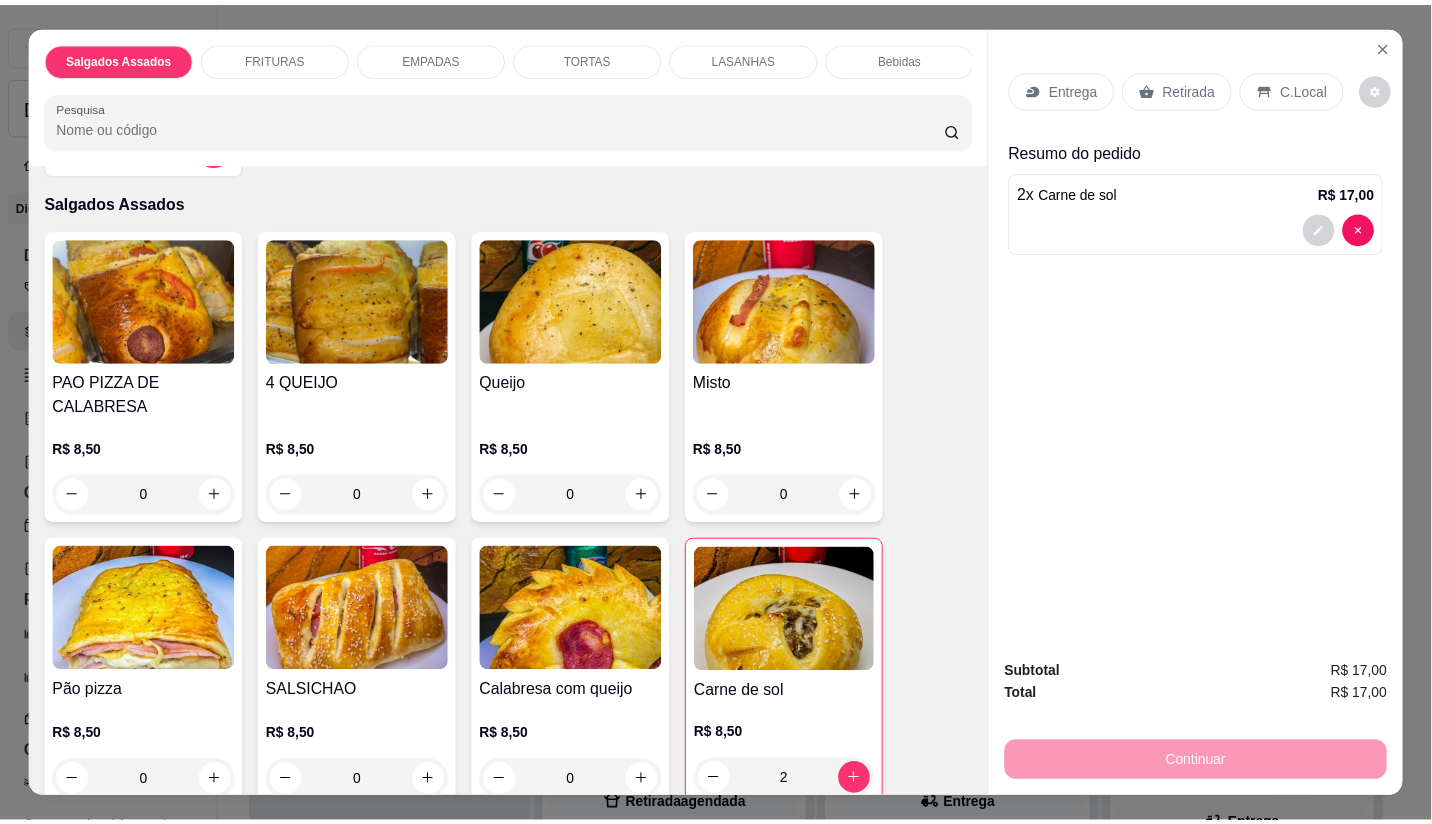 scroll, scrollTop: 0, scrollLeft: 0, axis: both 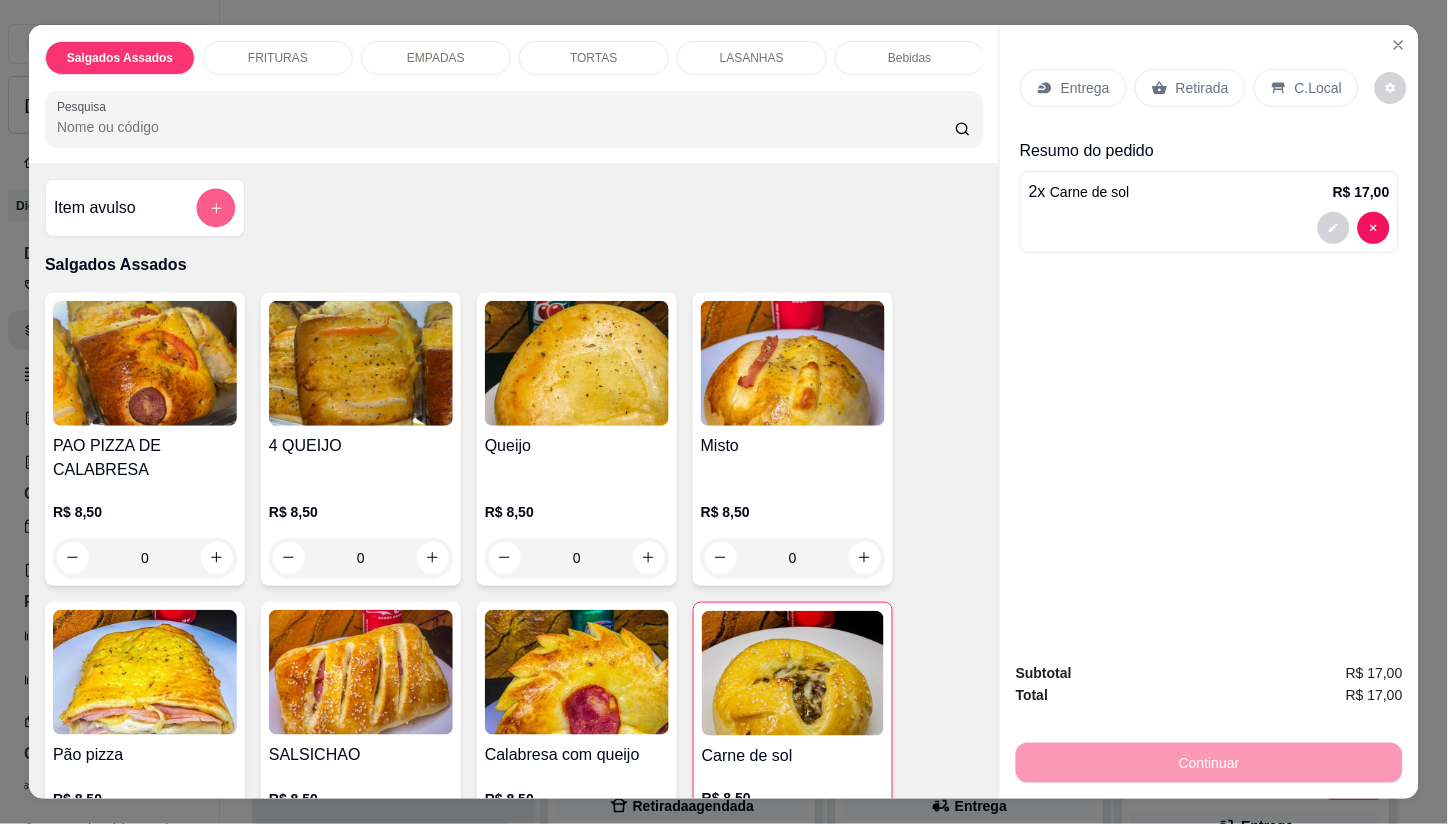 click at bounding box center (216, 207) 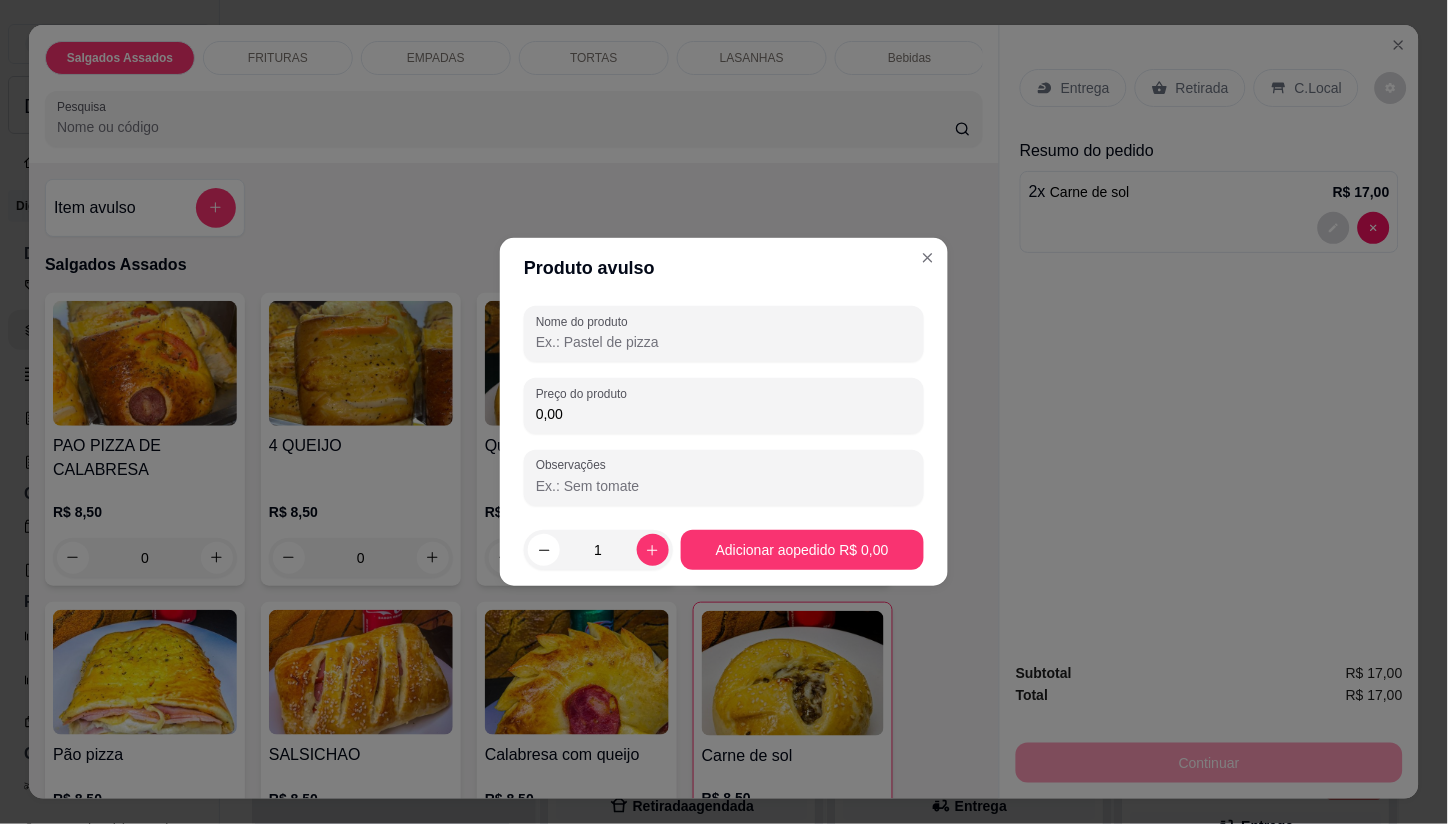 click on "Nome do produto" at bounding box center (724, 342) 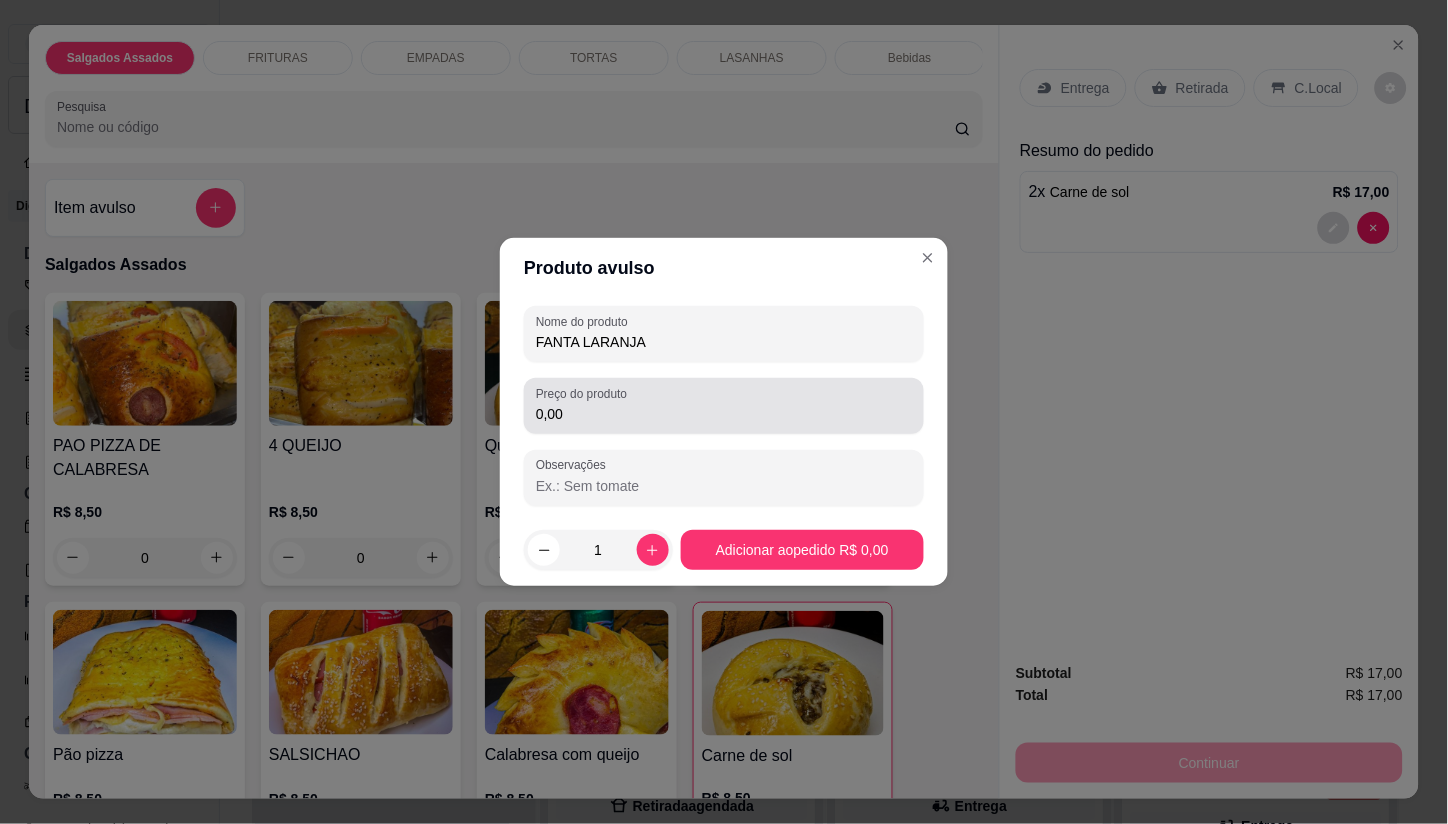 type on "FANTA LARANJA" 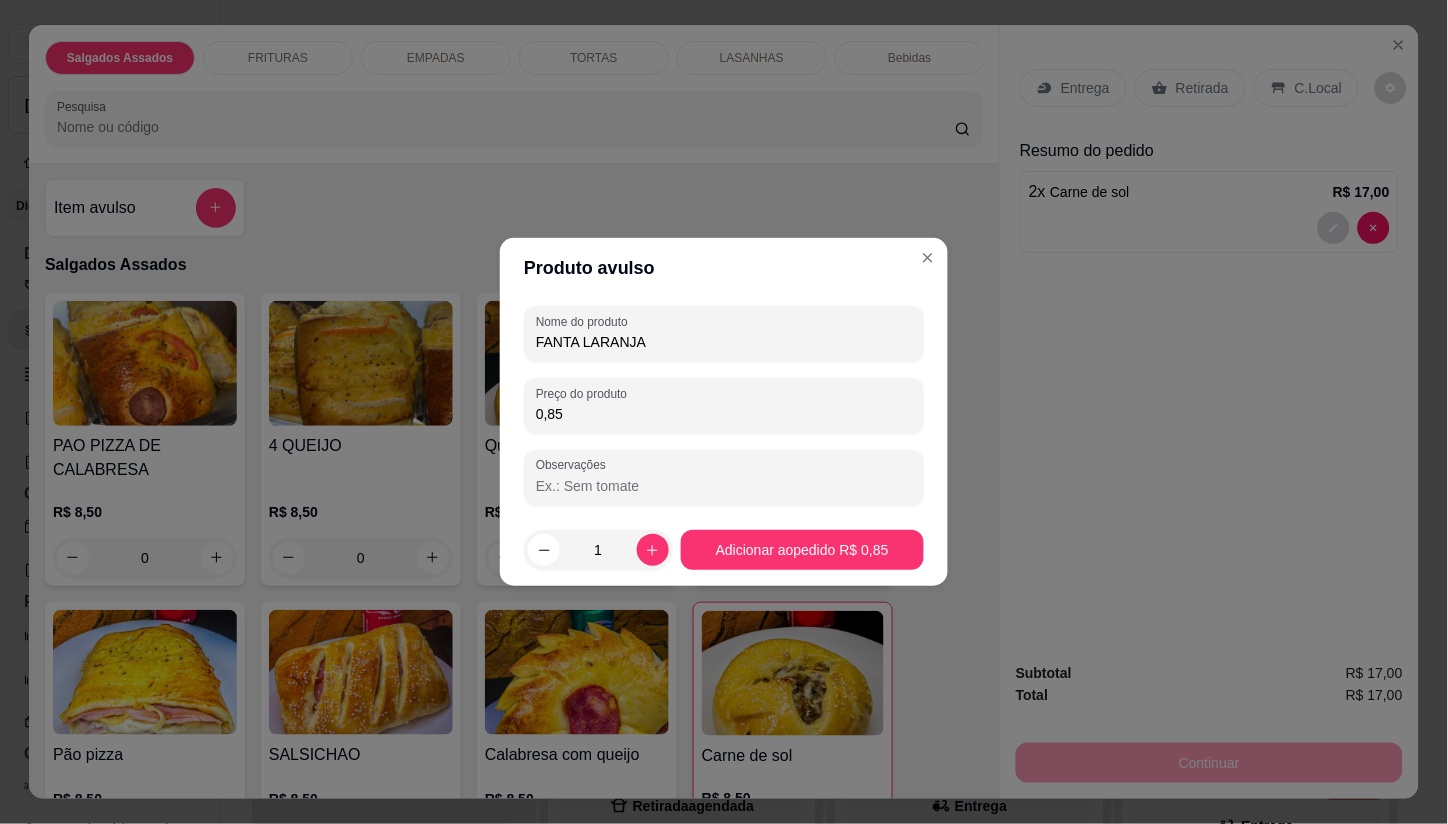 type on "8,50" 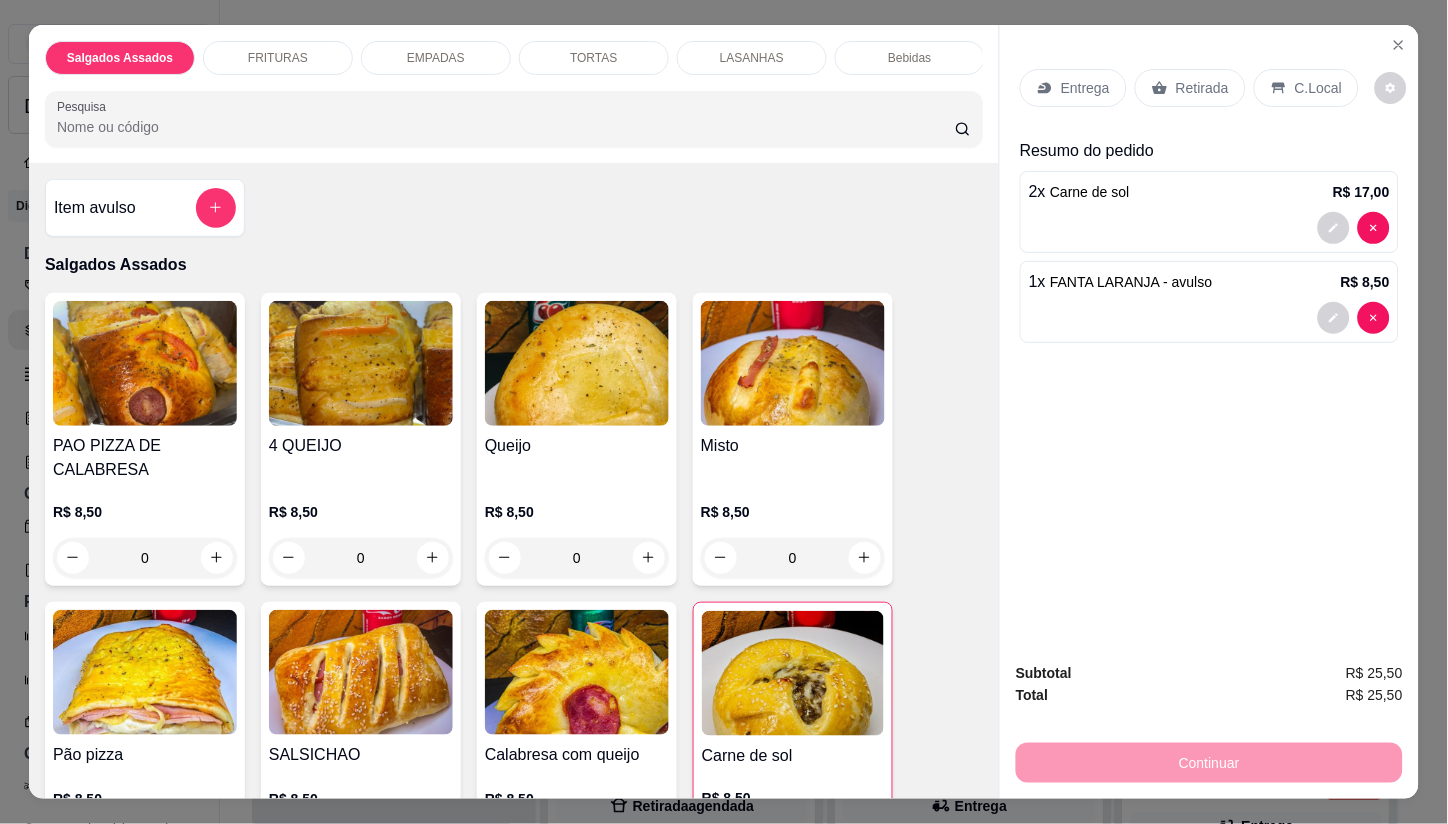 click on "Entrega" at bounding box center [1085, 88] 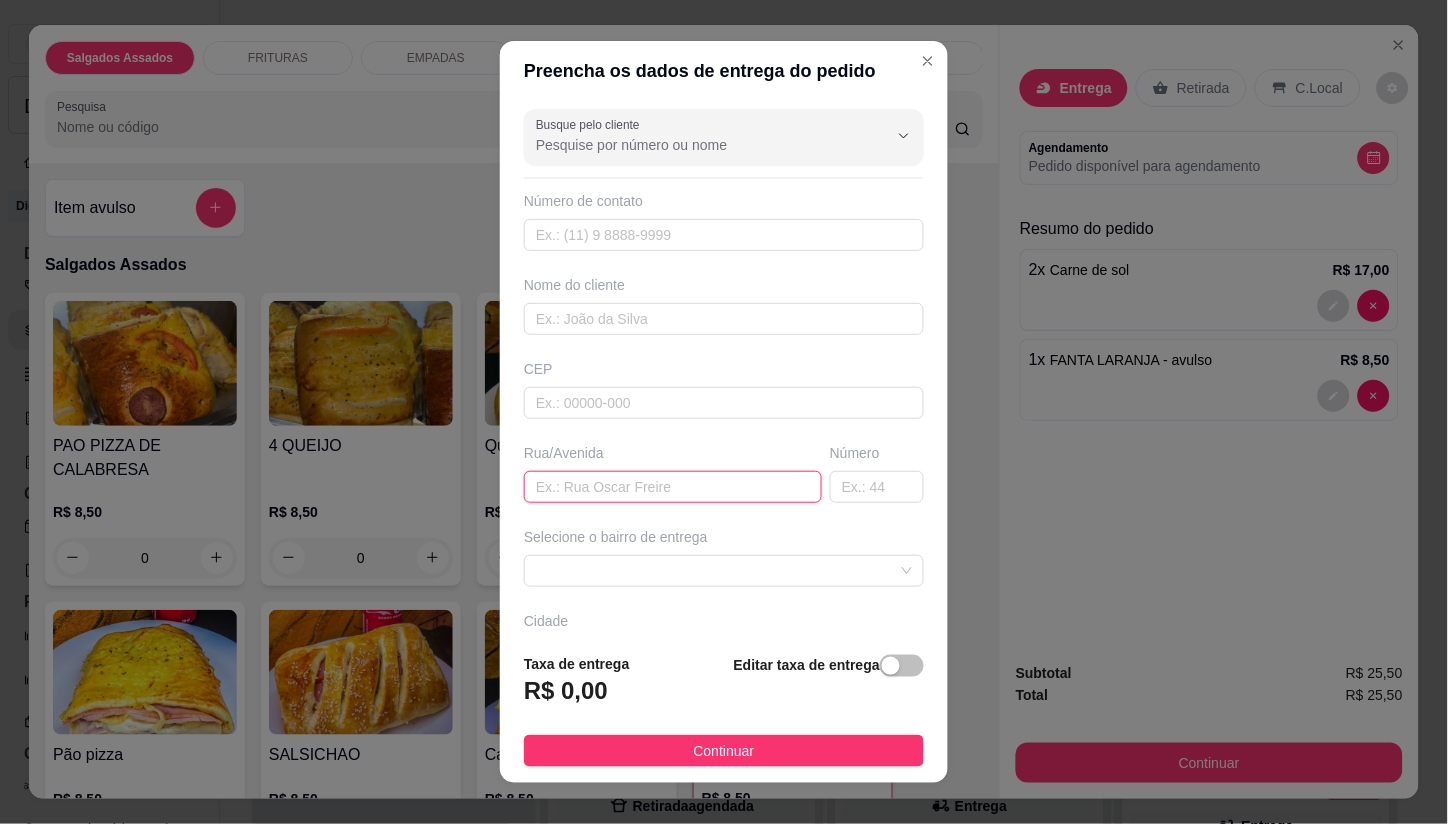 click at bounding box center [673, 487] 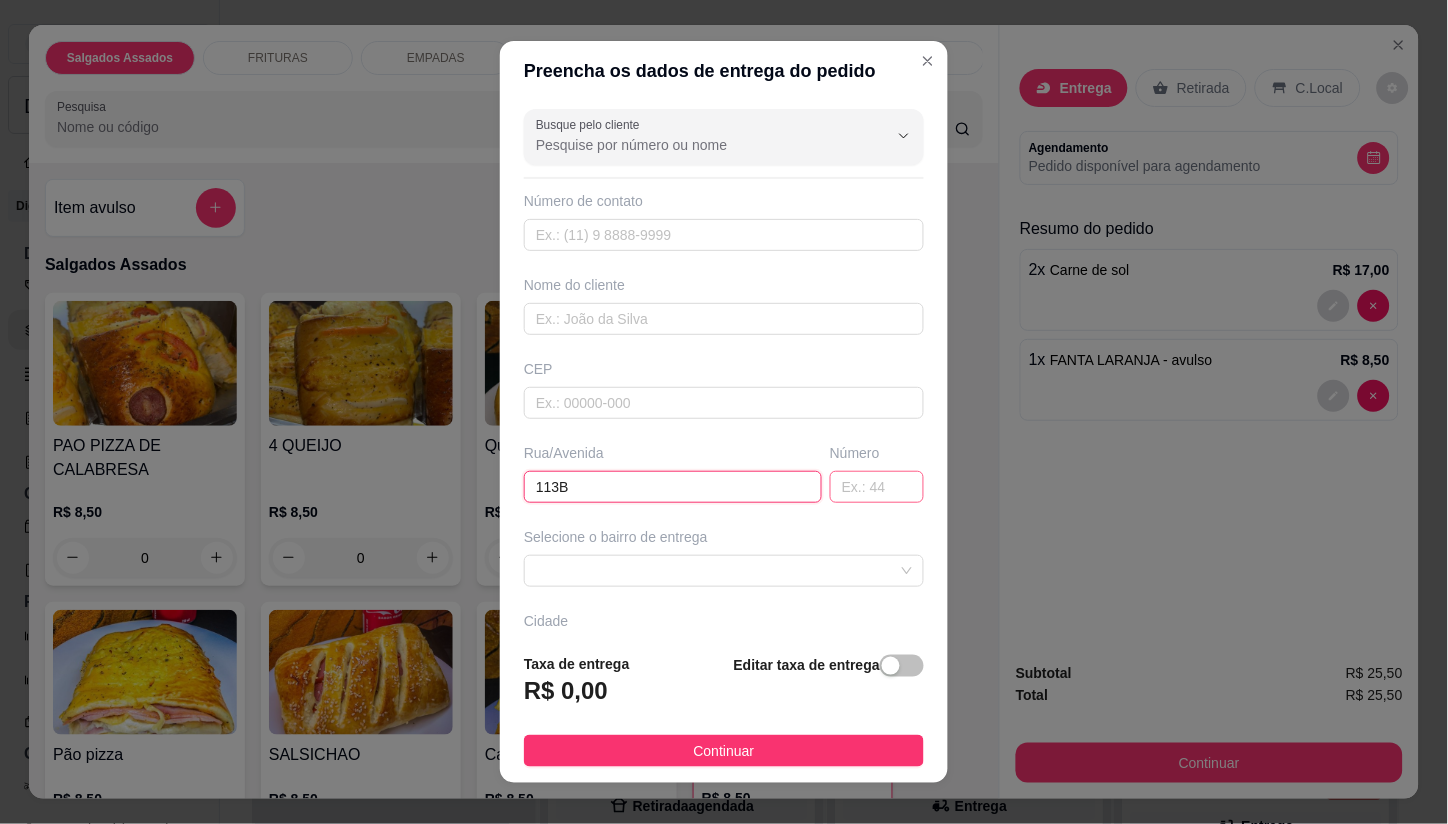 type on "113B" 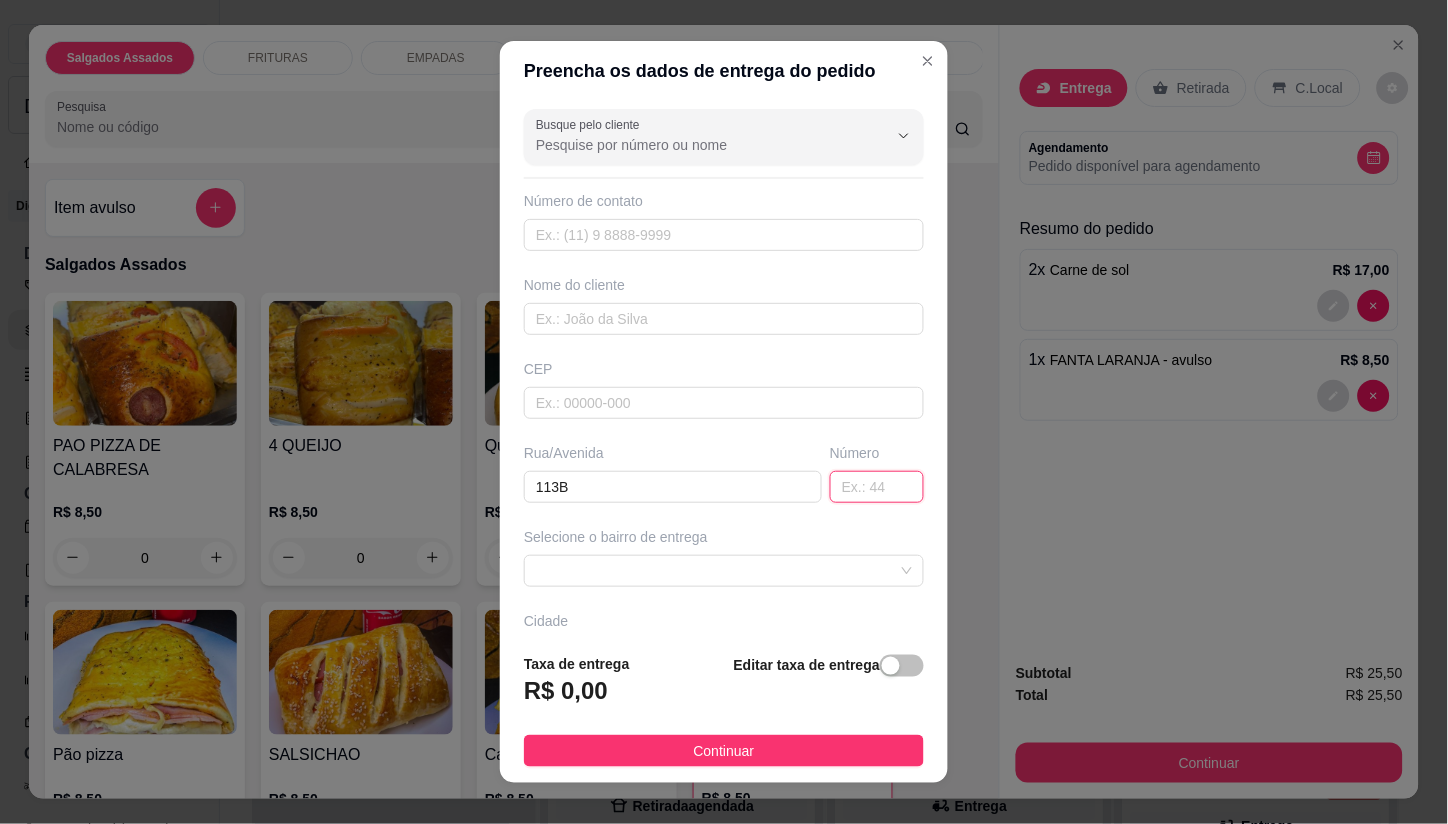 click at bounding box center [877, 487] 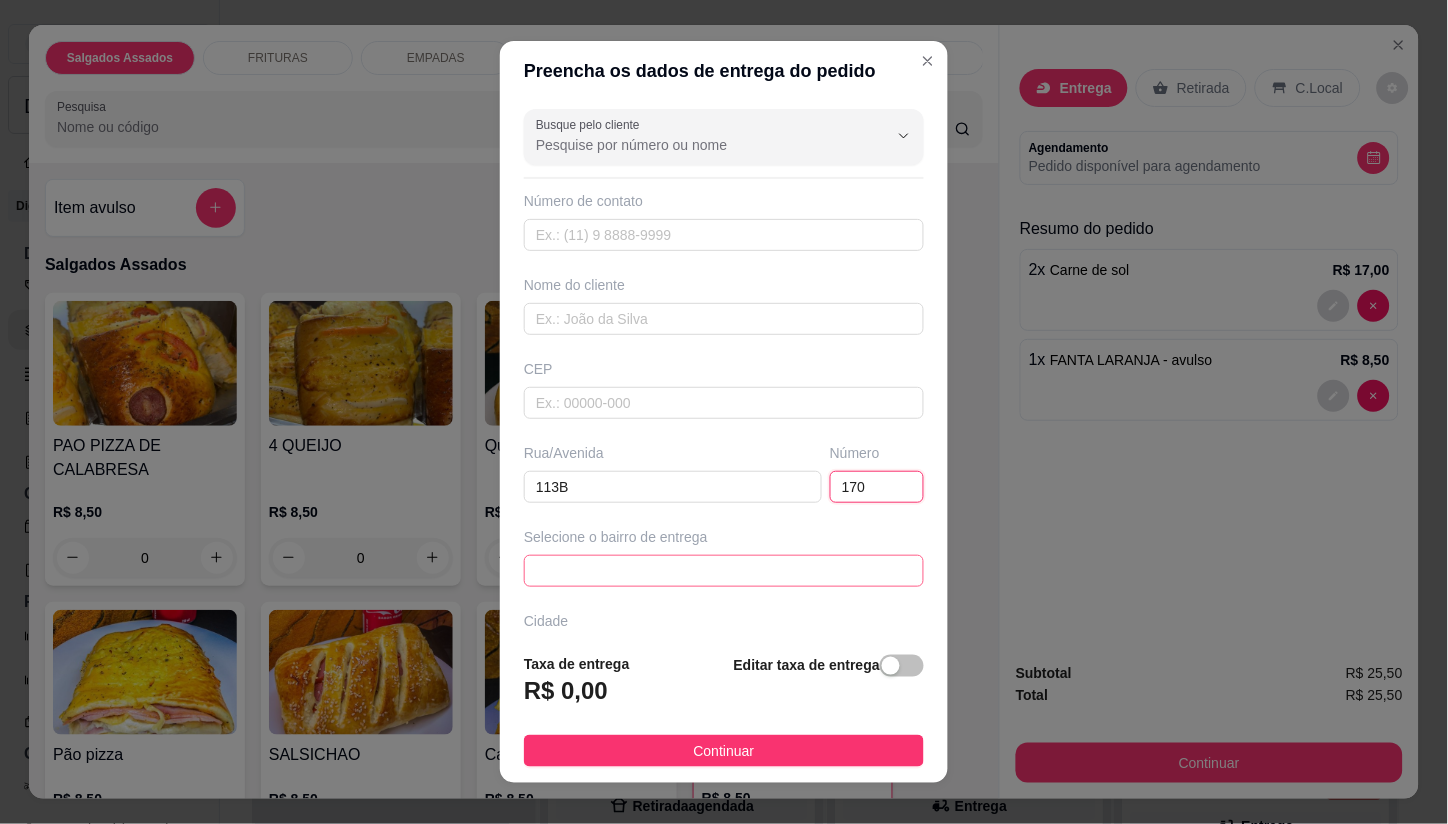 click at bounding box center [724, 571] 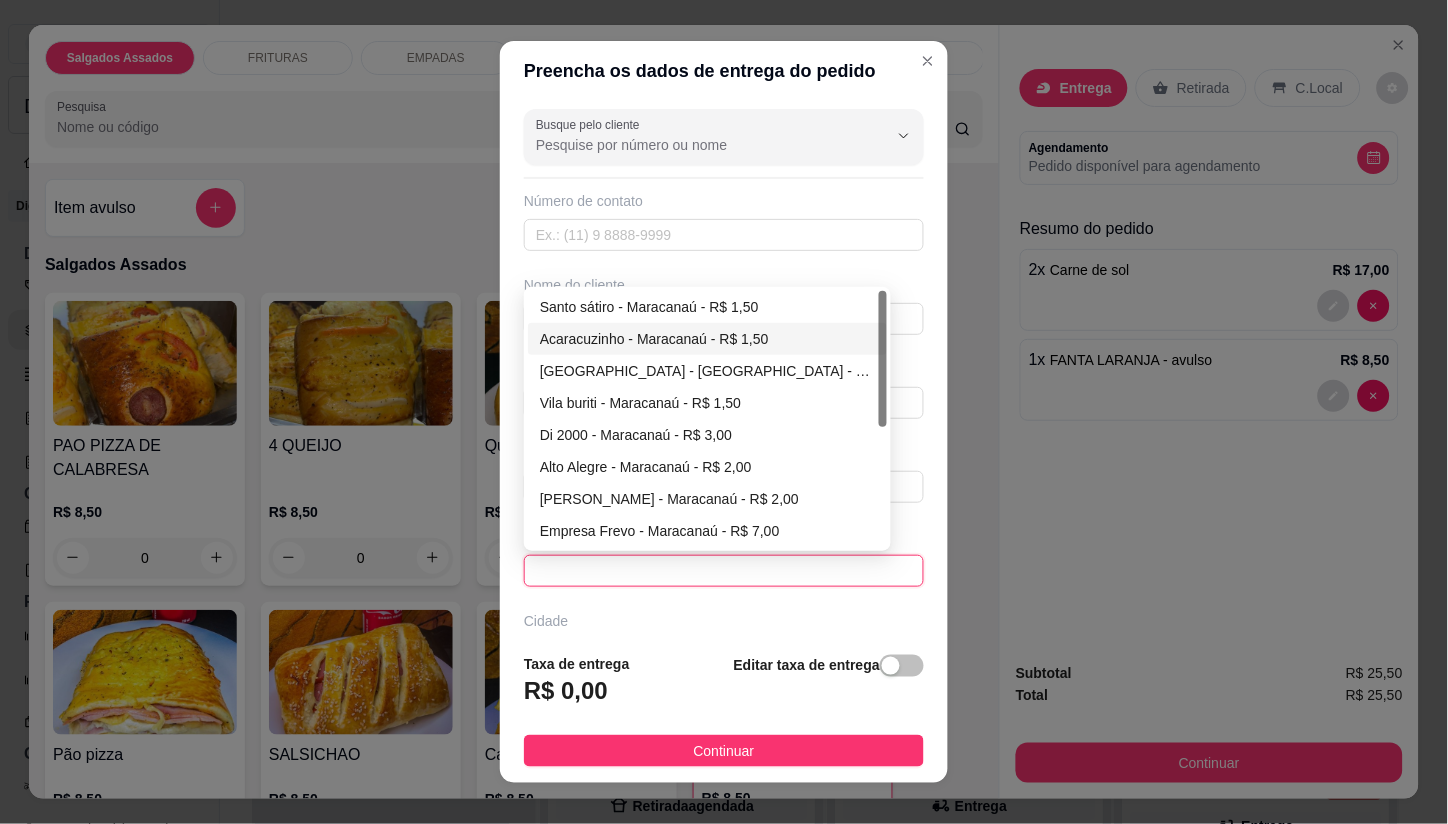 click on "Acaracuzinho  - Maracanaú  -  R$ 1,50" at bounding box center (707, 339) 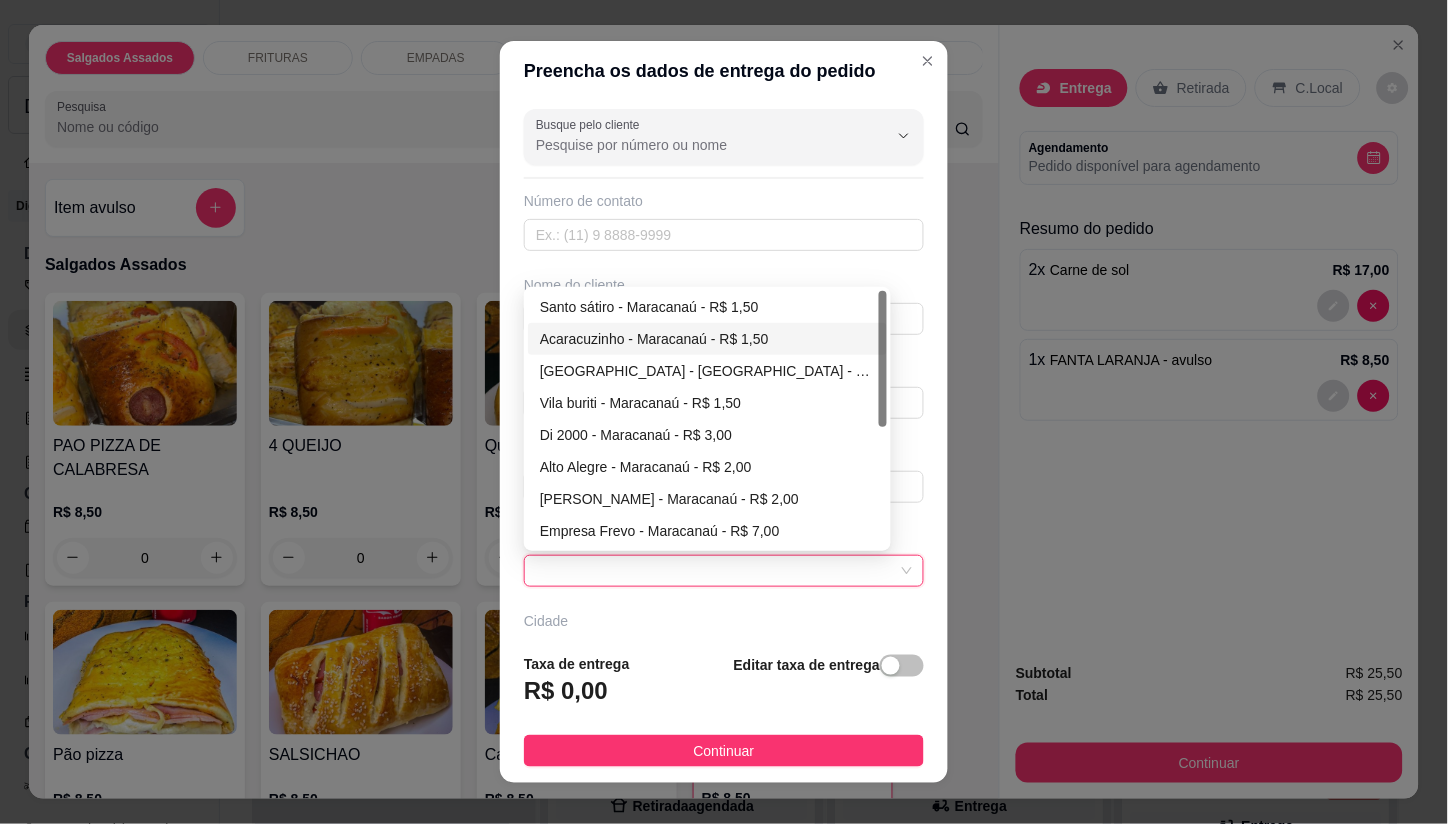 type on "Maracanaú" 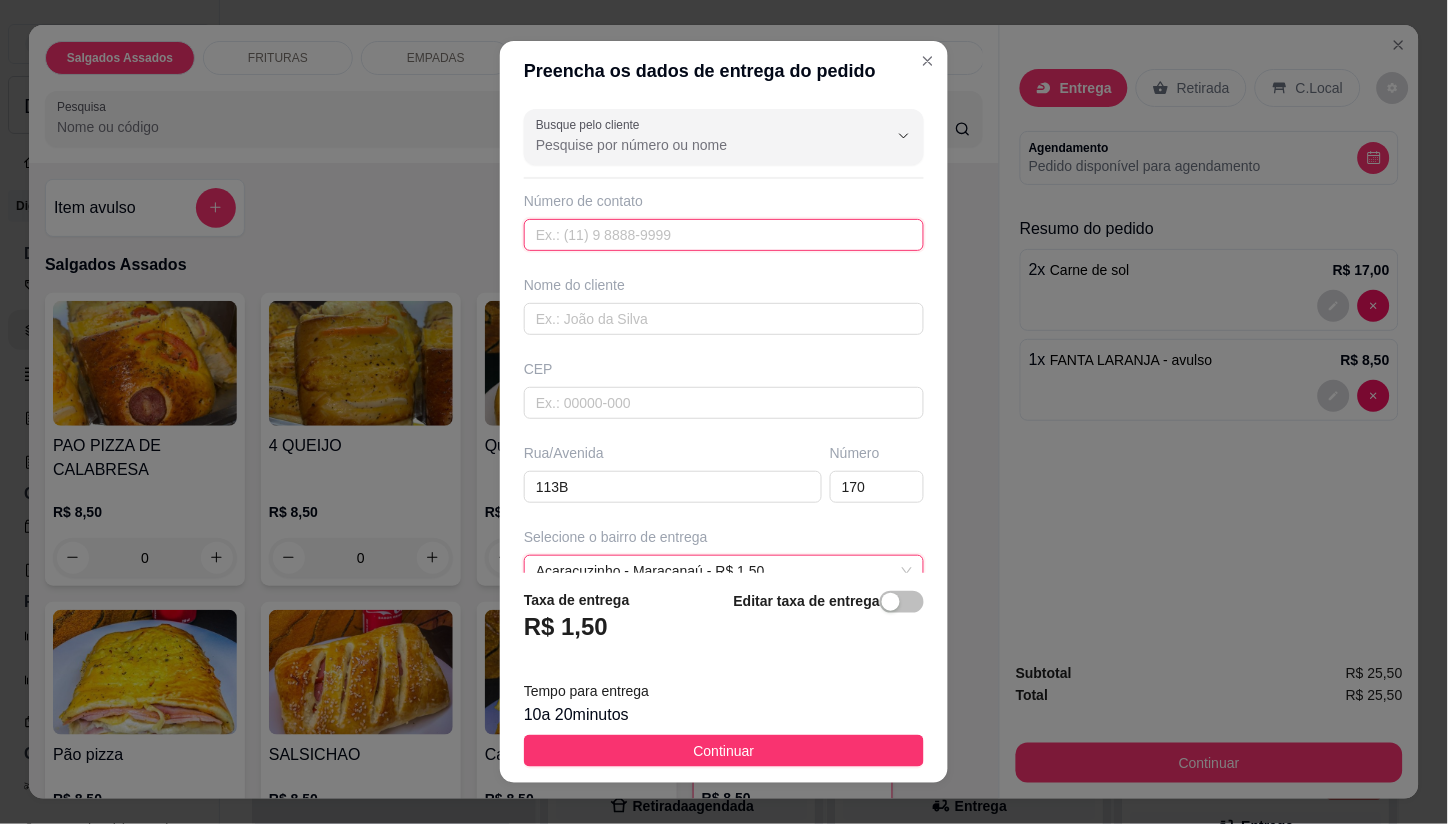 click at bounding box center (724, 235) 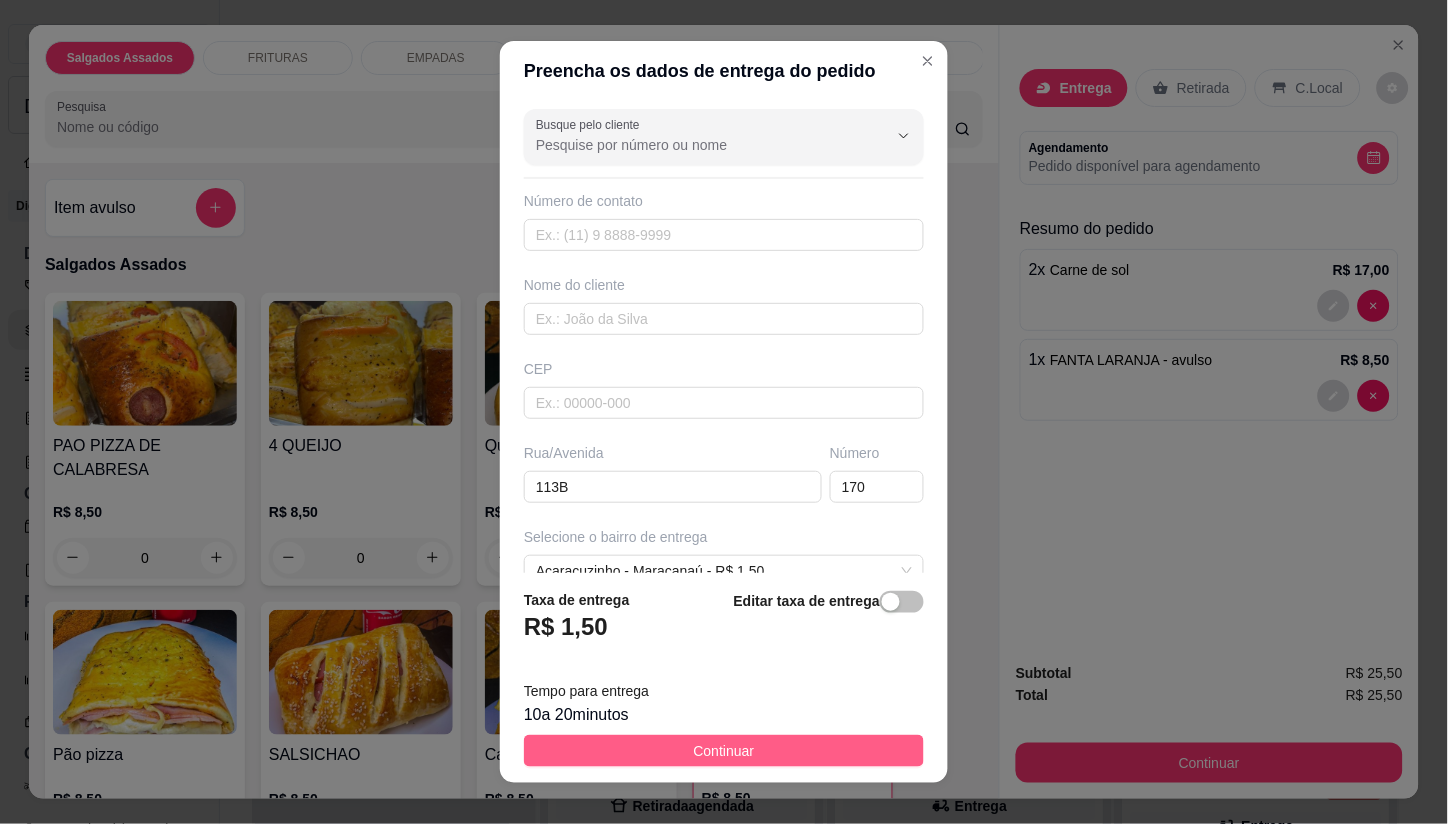 click on "Continuar" at bounding box center [724, 751] 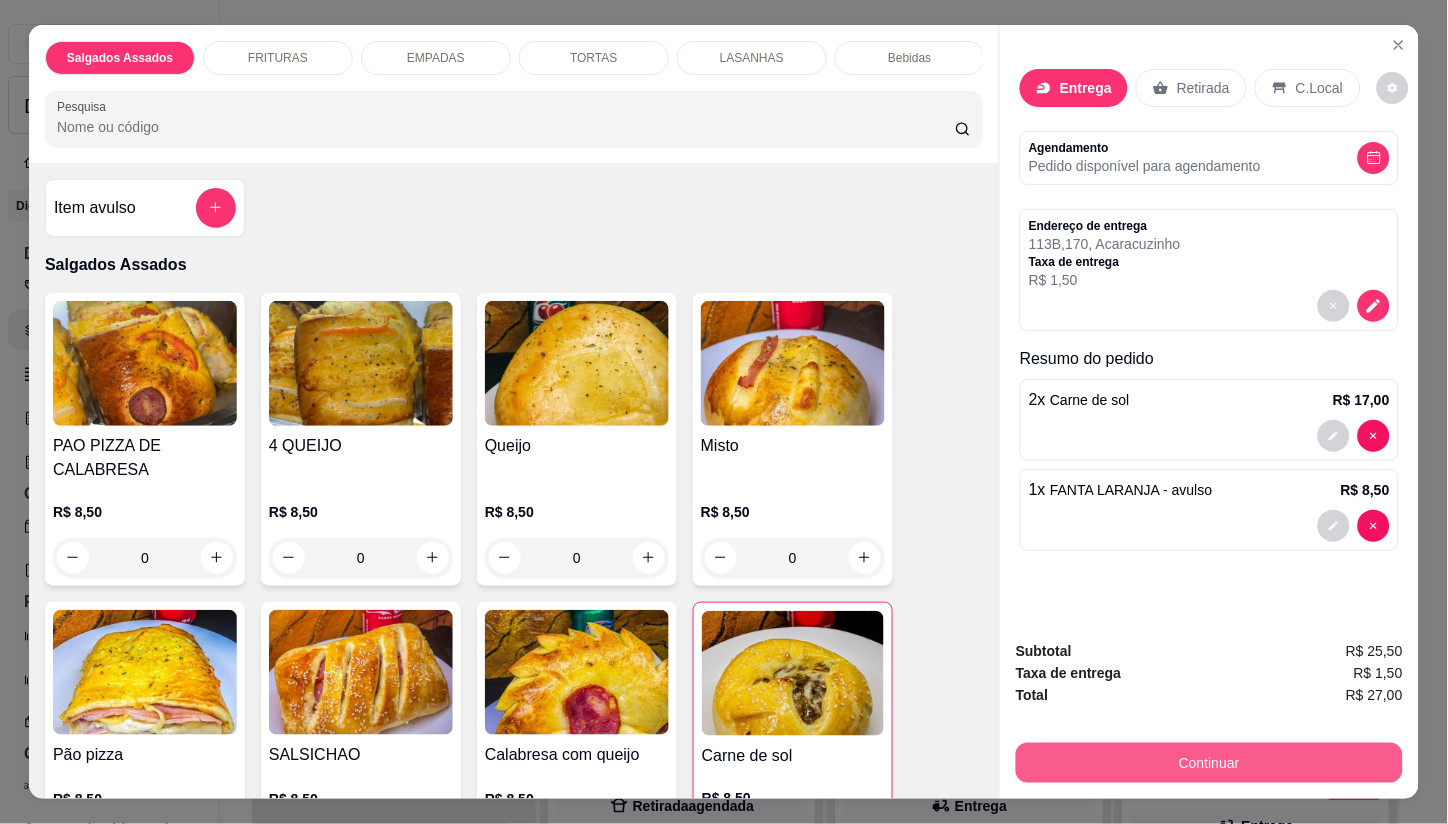 click on "Continuar" at bounding box center (1209, 763) 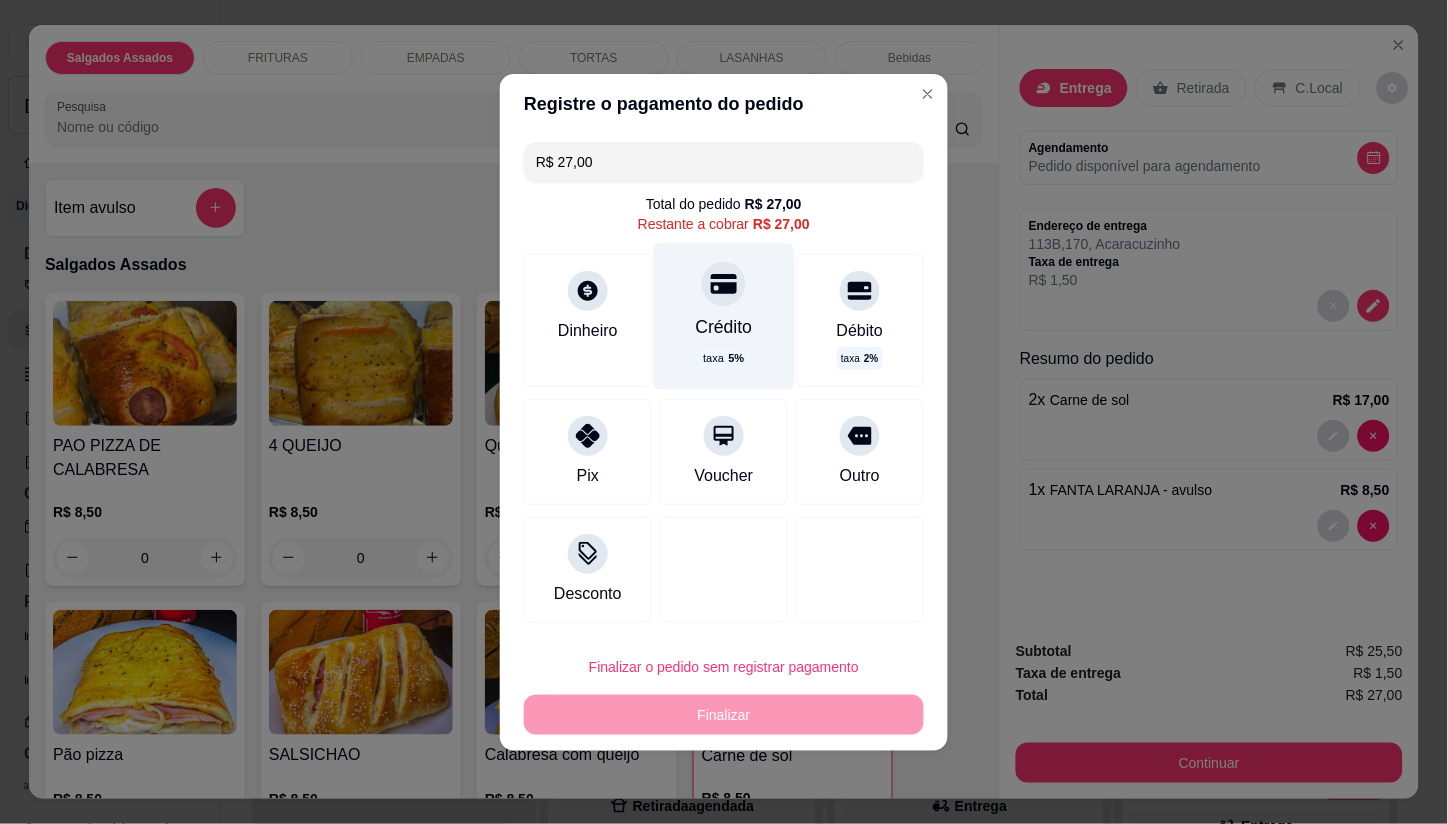 click on "Crédito taxa   5 %" at bounding box center (724, 316) 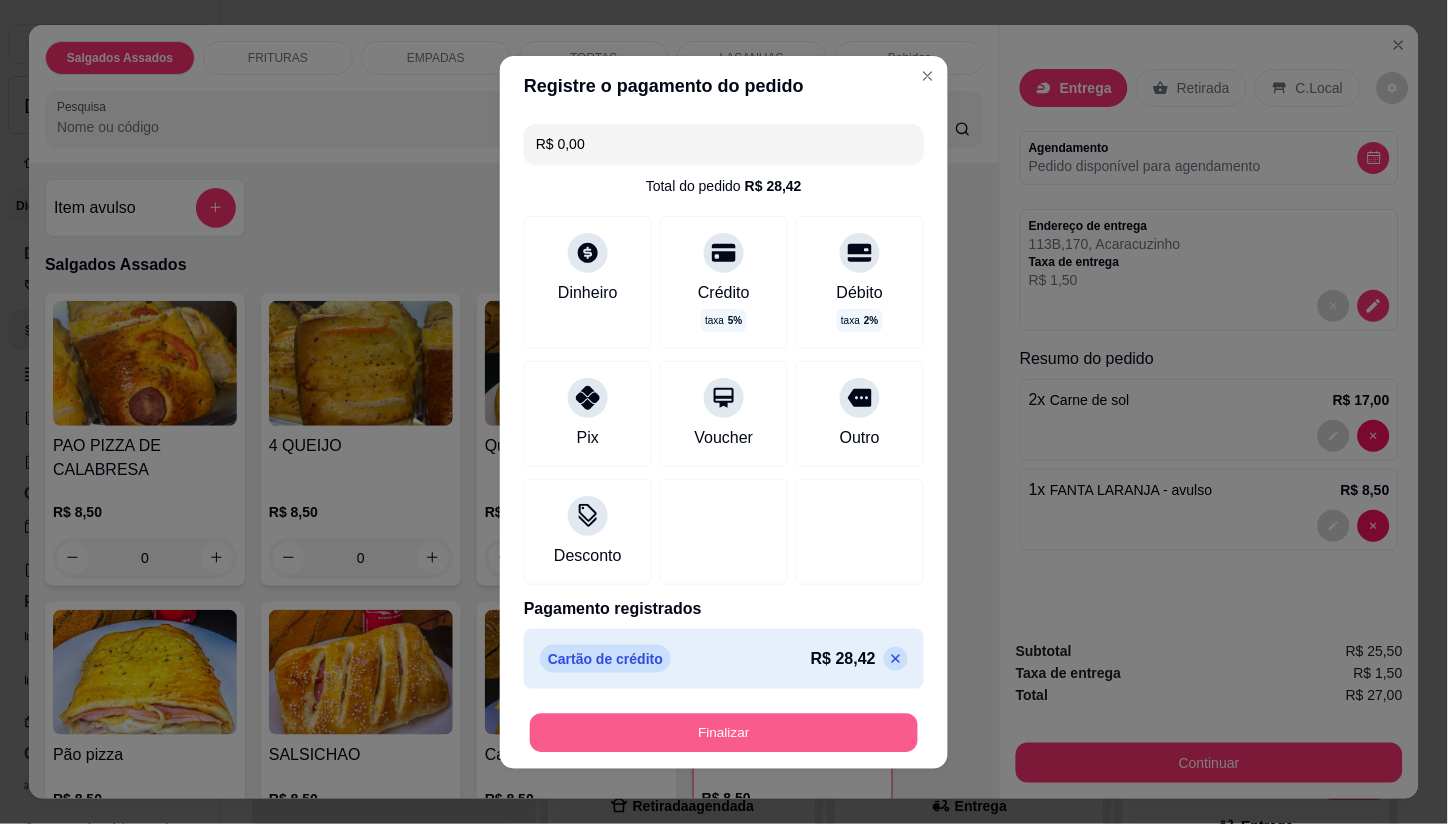 click on "Finalizar" at bounding box center [724, 732] 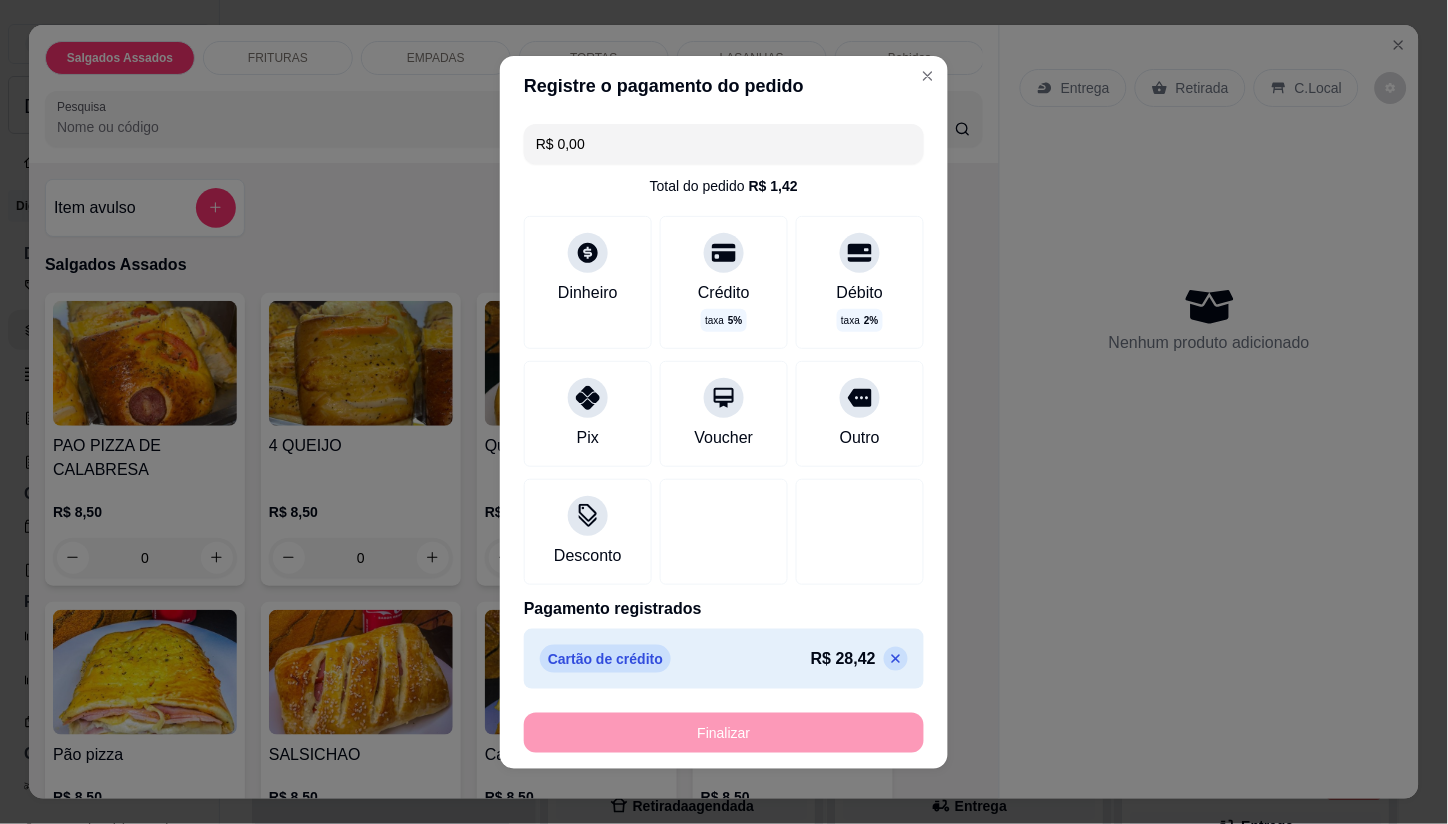 type on "0" 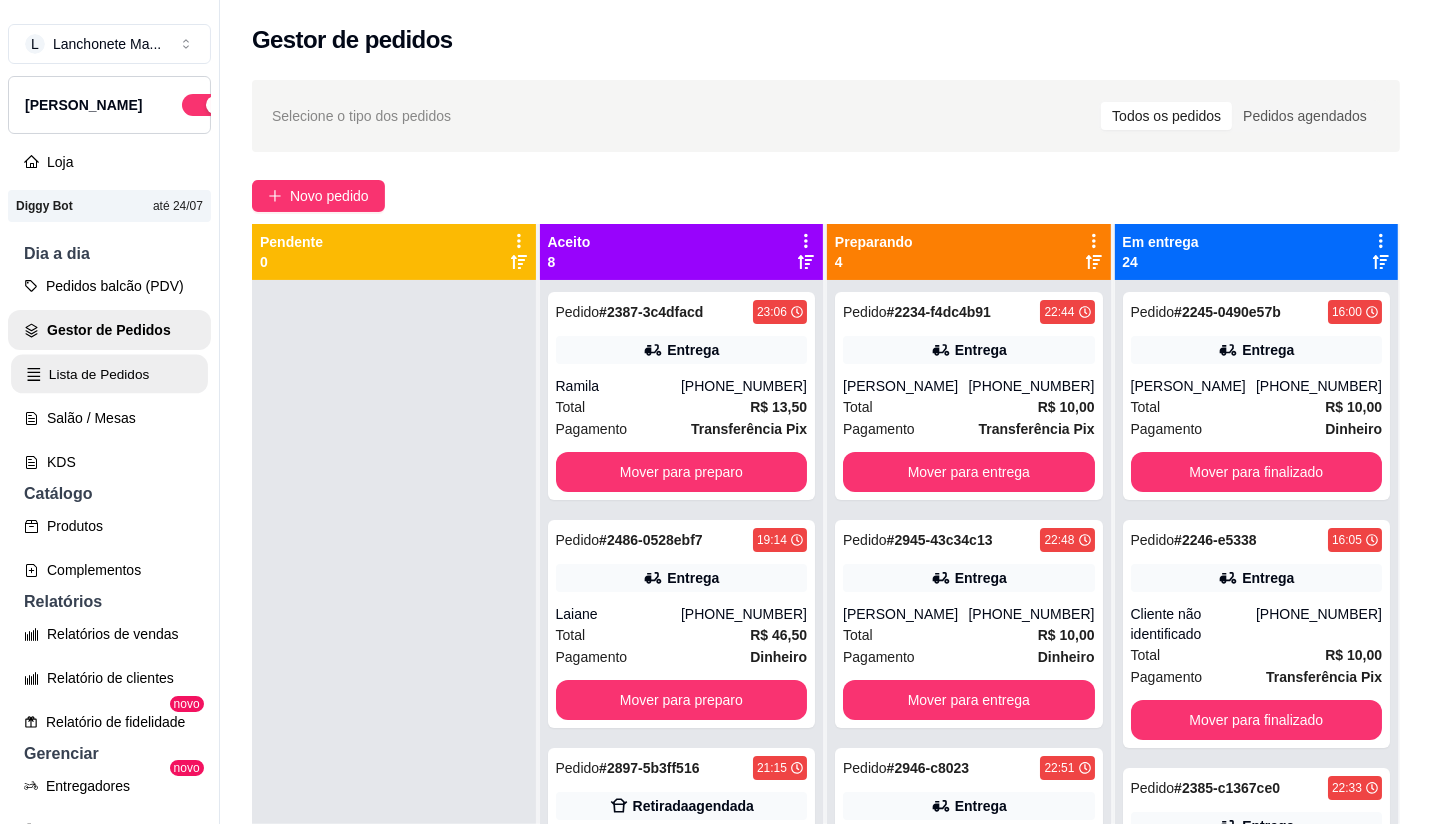 click on "Lista de Pedidos" at bounding box center [109, 374] 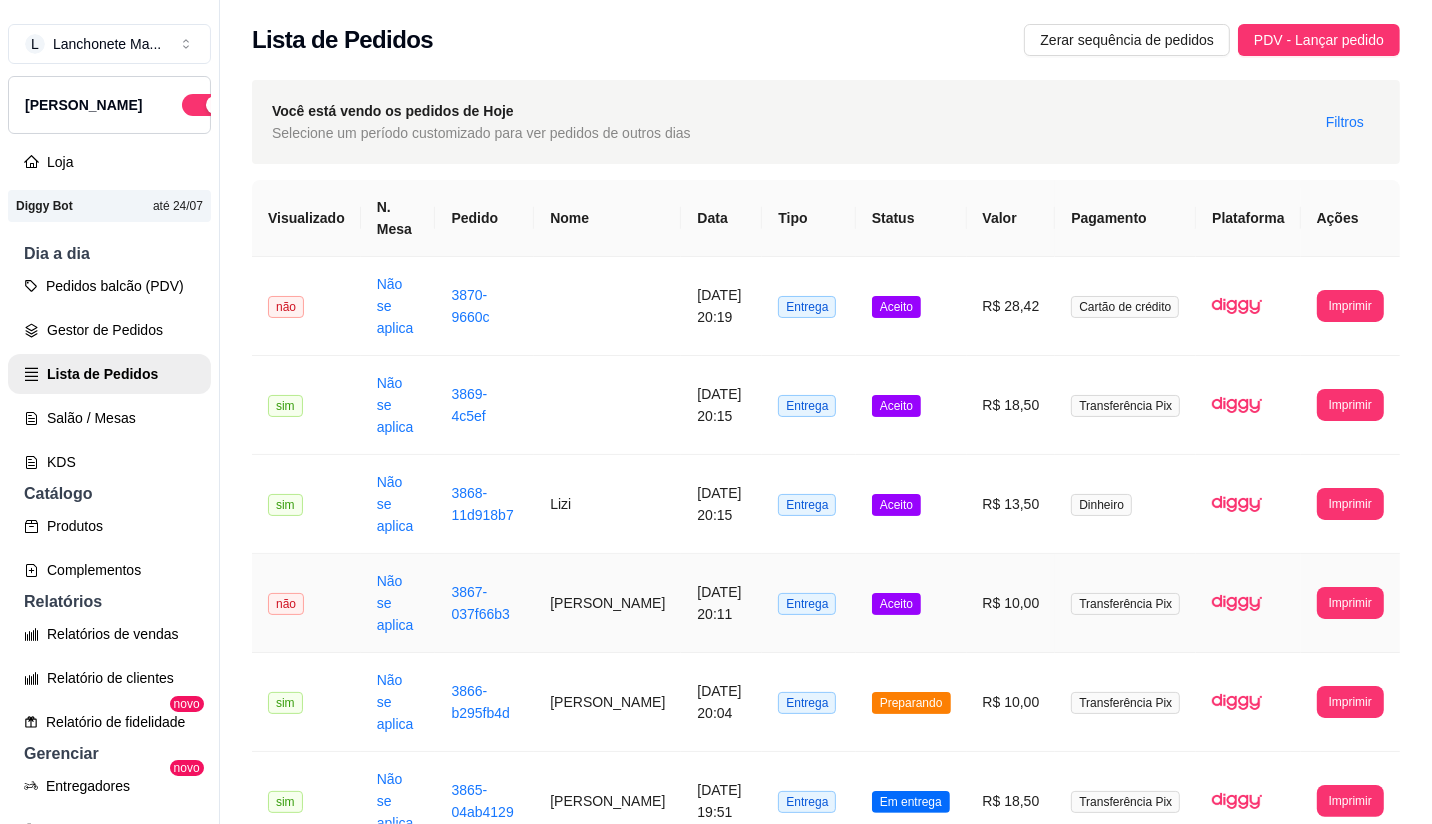 click on "Aceito" at bounding box center (896, 604) 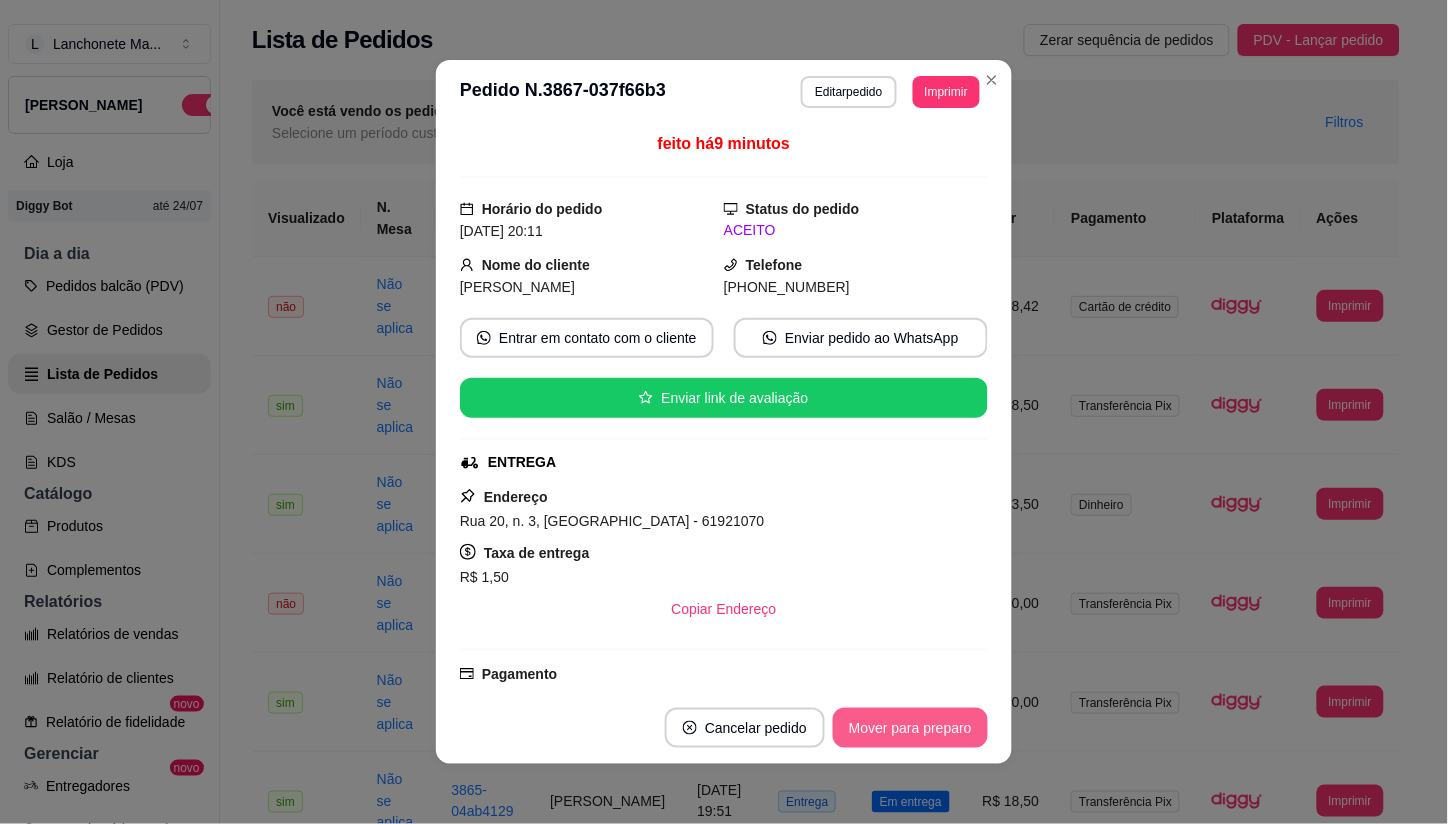 click on "Mover para preparo" at bounding box center [910, 728] 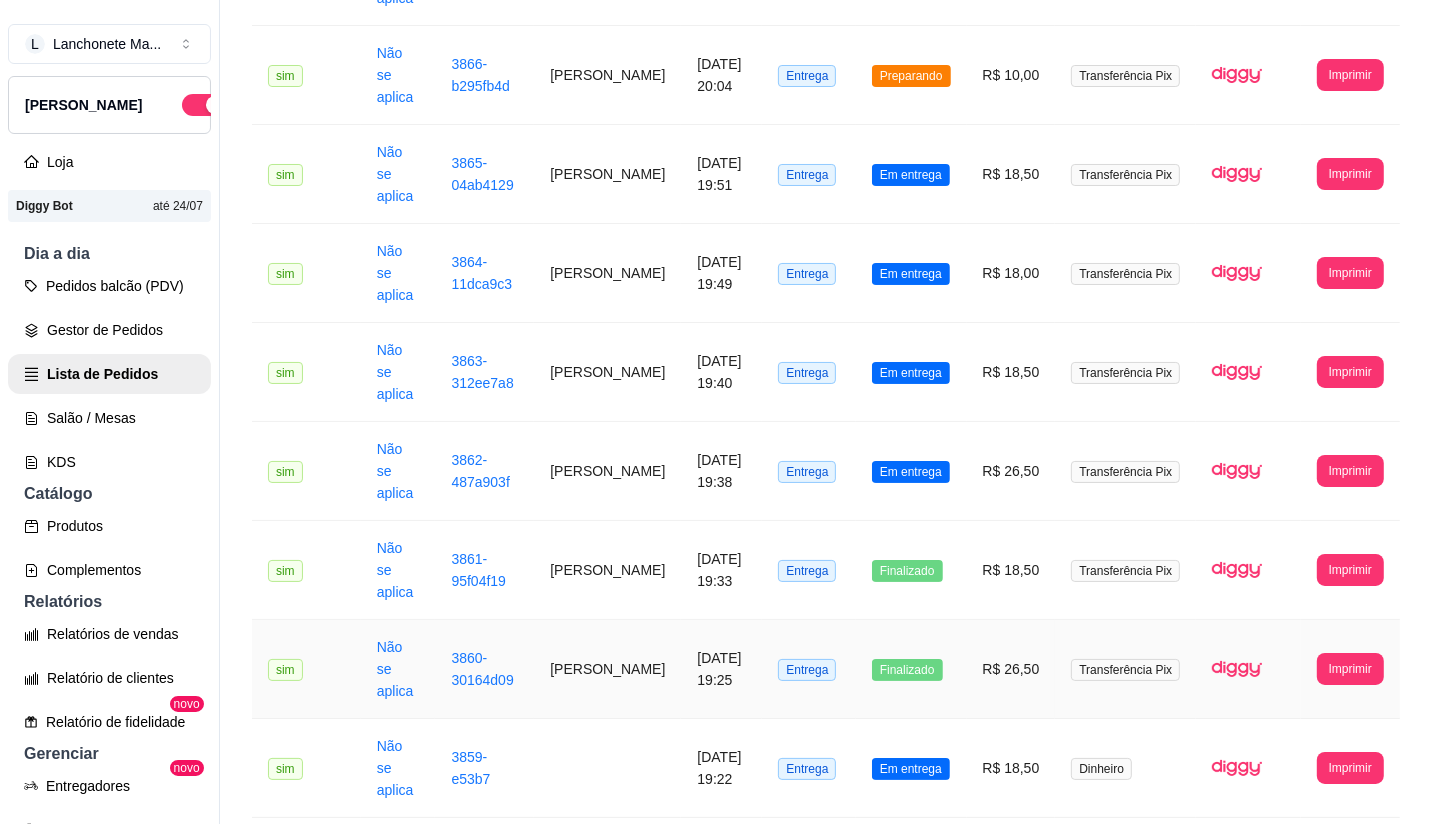 scroll, scrollTop: 666, scrollLeft: 0, axis: vertical 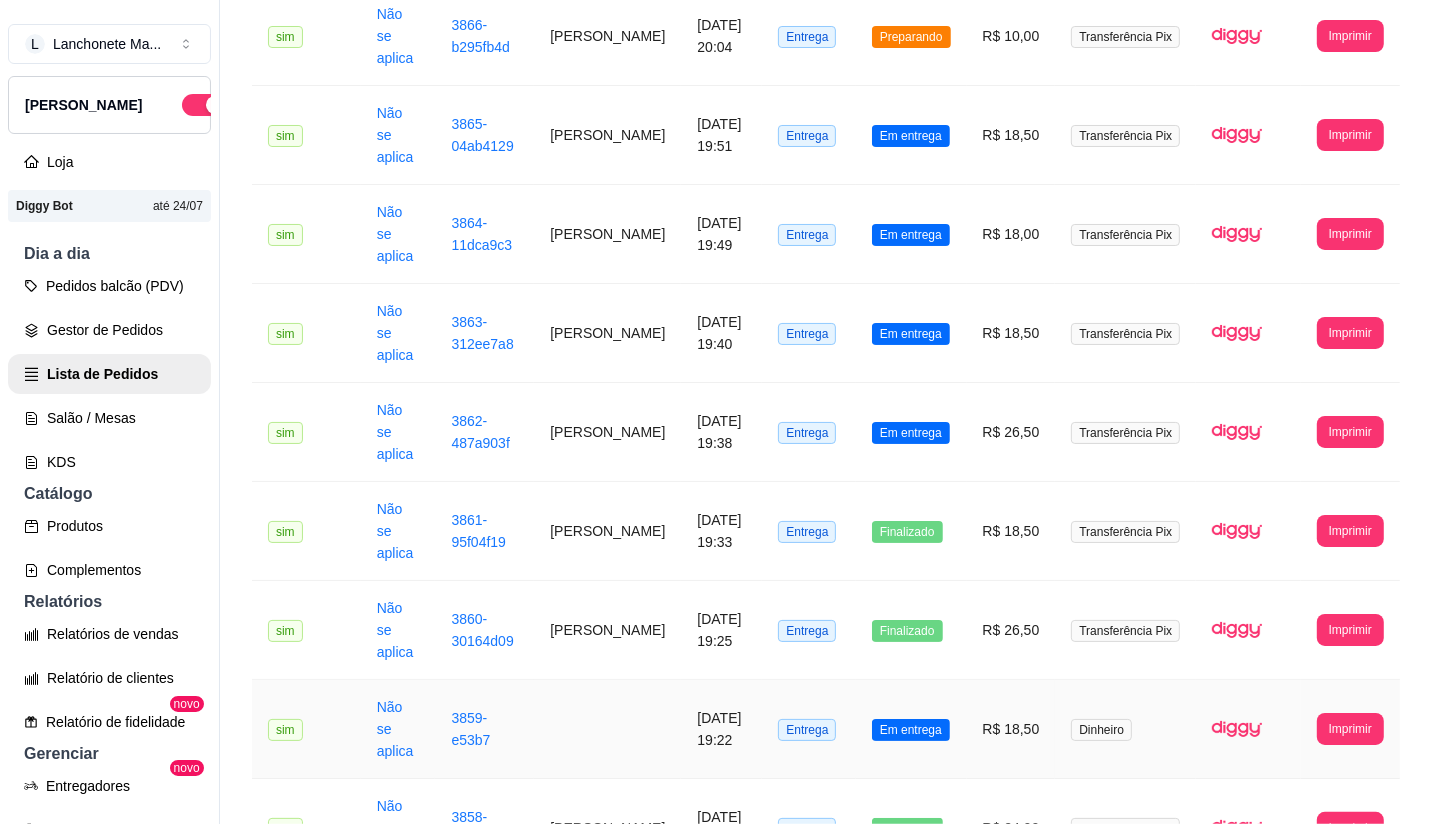 click on "Em entrega" at bounding box center (911, 730) 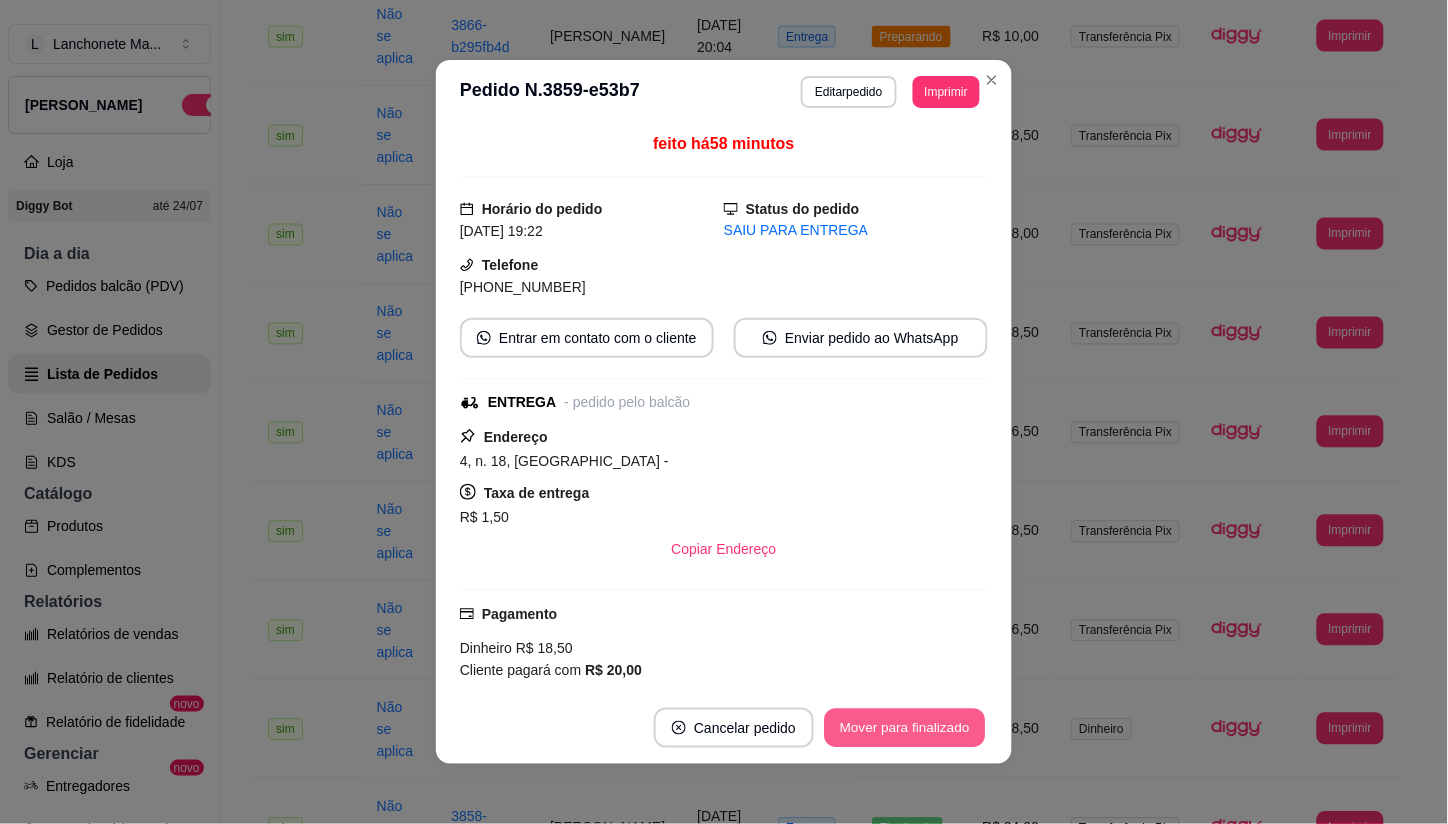 click on "Mover para finalizado" at bounding box center (905, 728) 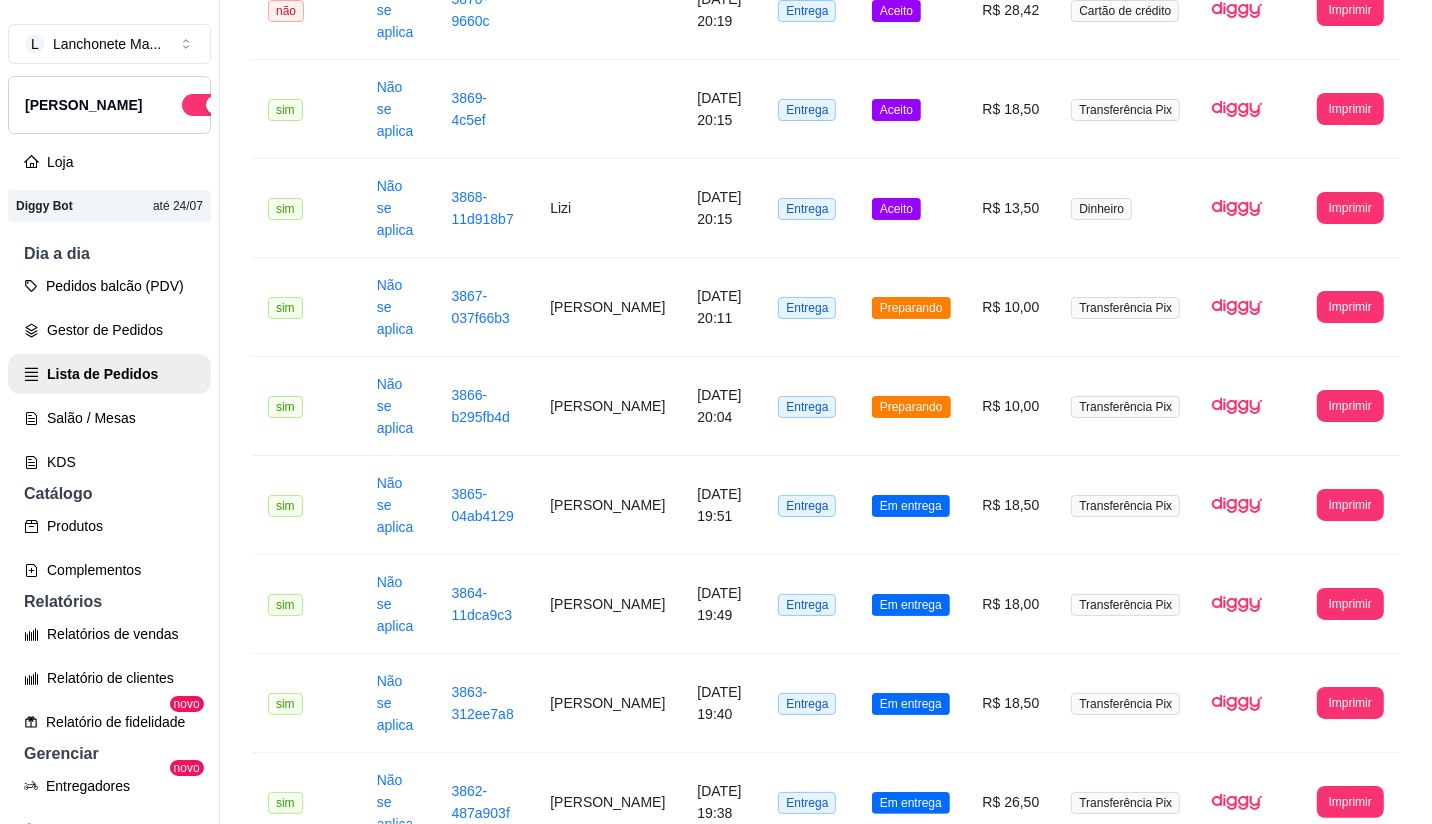scroll, scrollTop: 222, scrollLeft: 0, axis: vertical 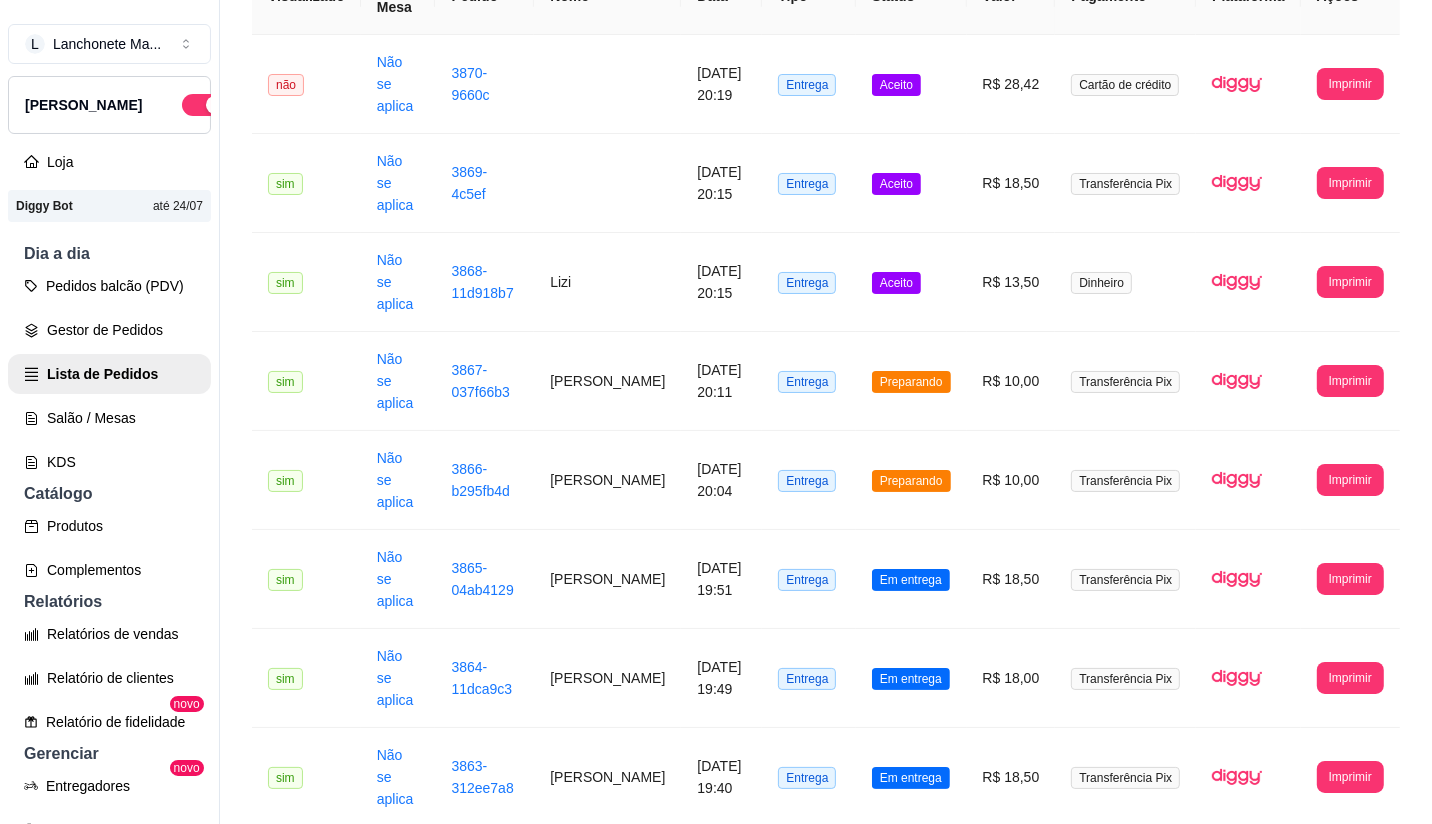 click on "Em entrega" at bounding box center [911, 877] 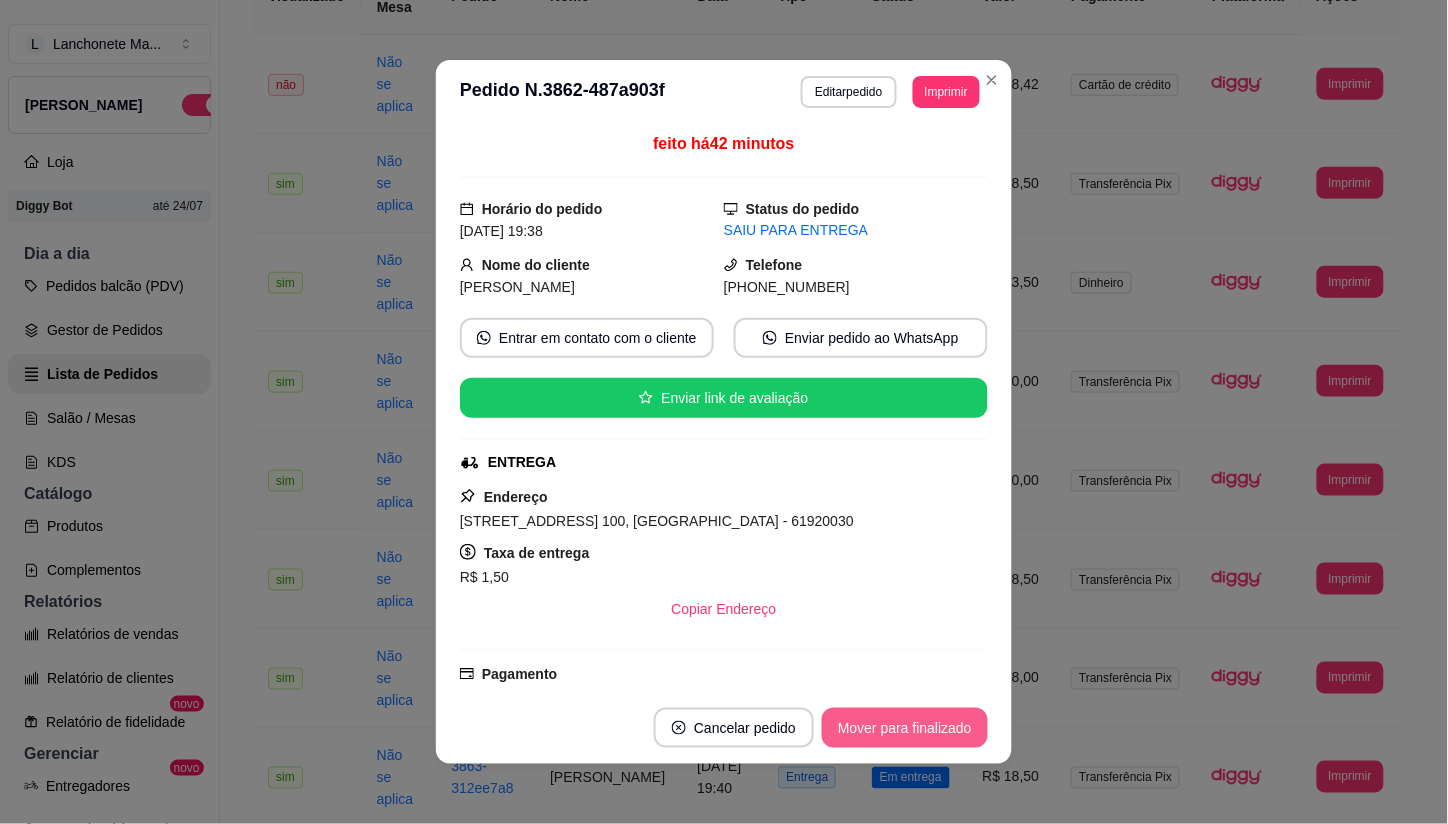 click on "Mover para finalizado" at bounding box center [905, 728] 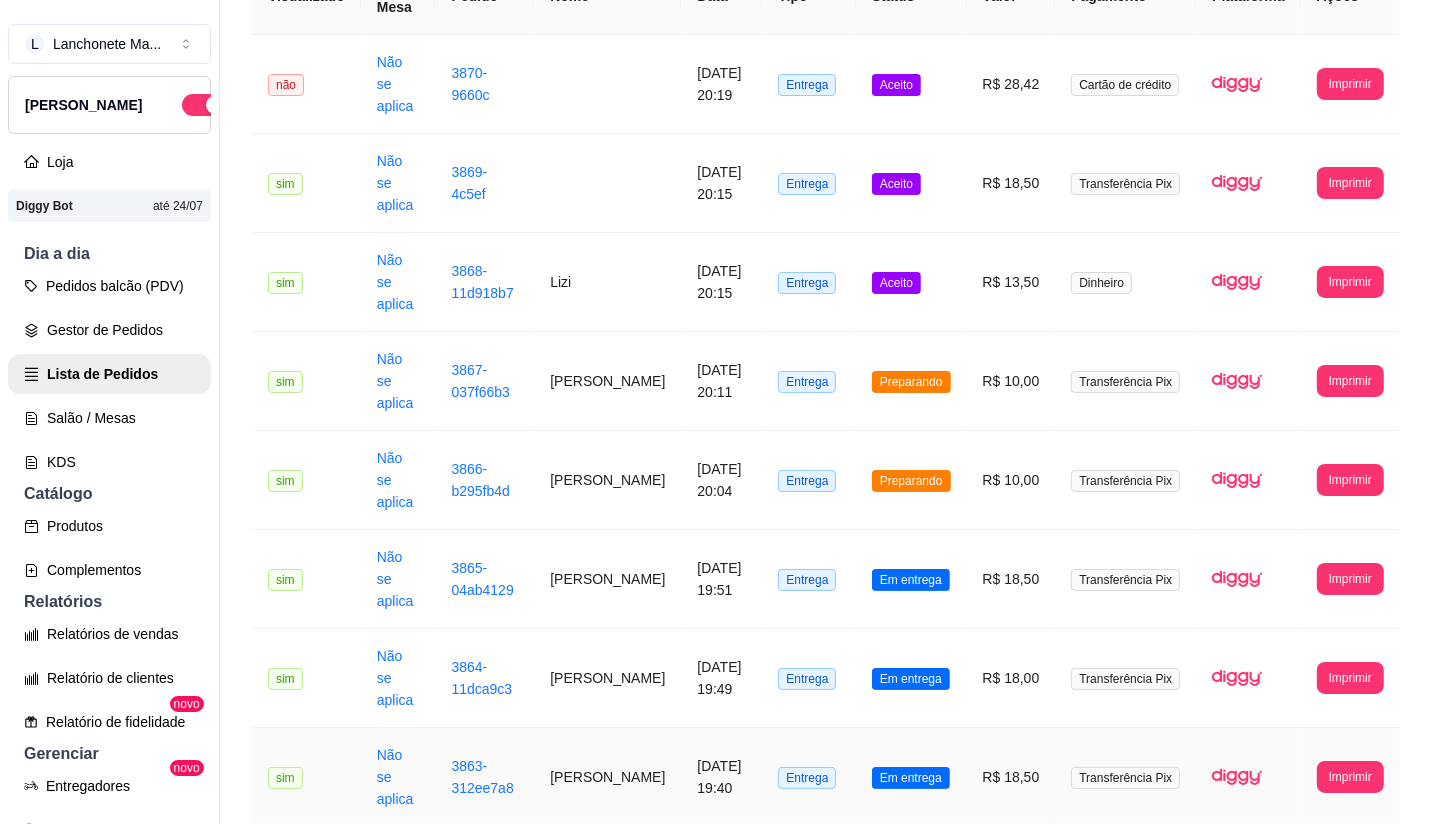 click on "Em entrega" at bounding box center [911, 778] 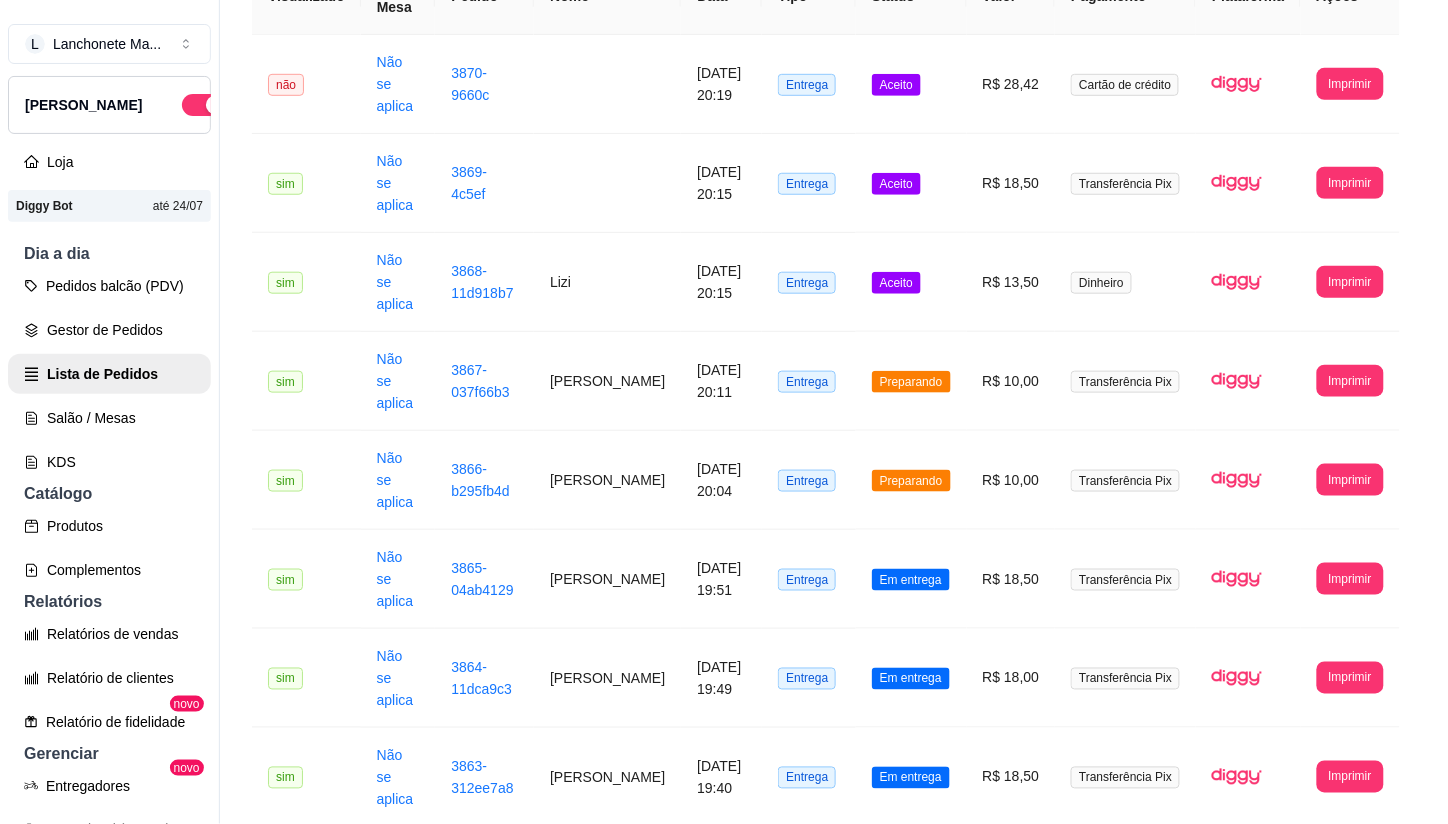 click on "Mover para finalizado" at bounding box center (906, 730) 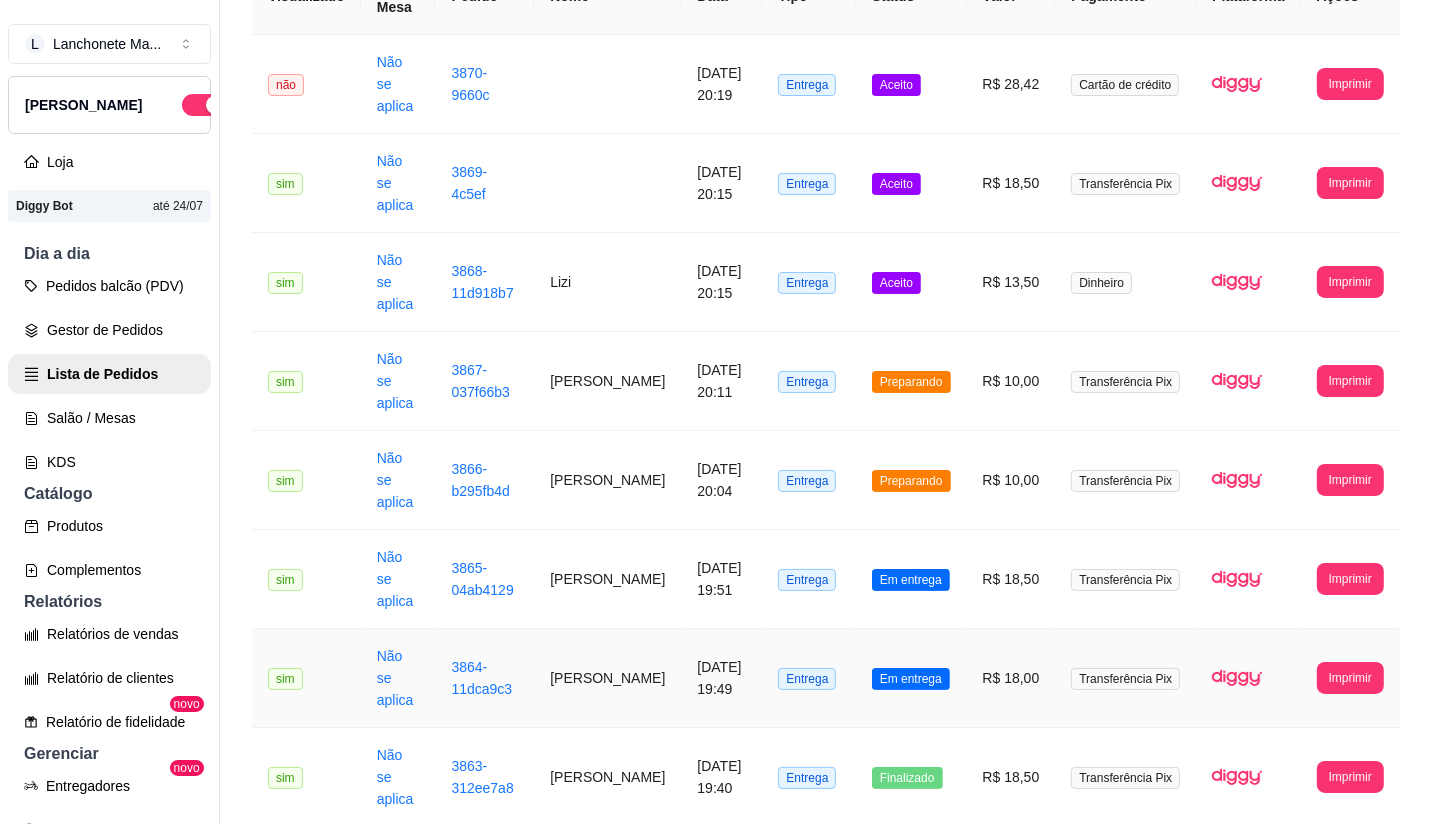 click on "Em entrega" at bounding box center [911, 678] 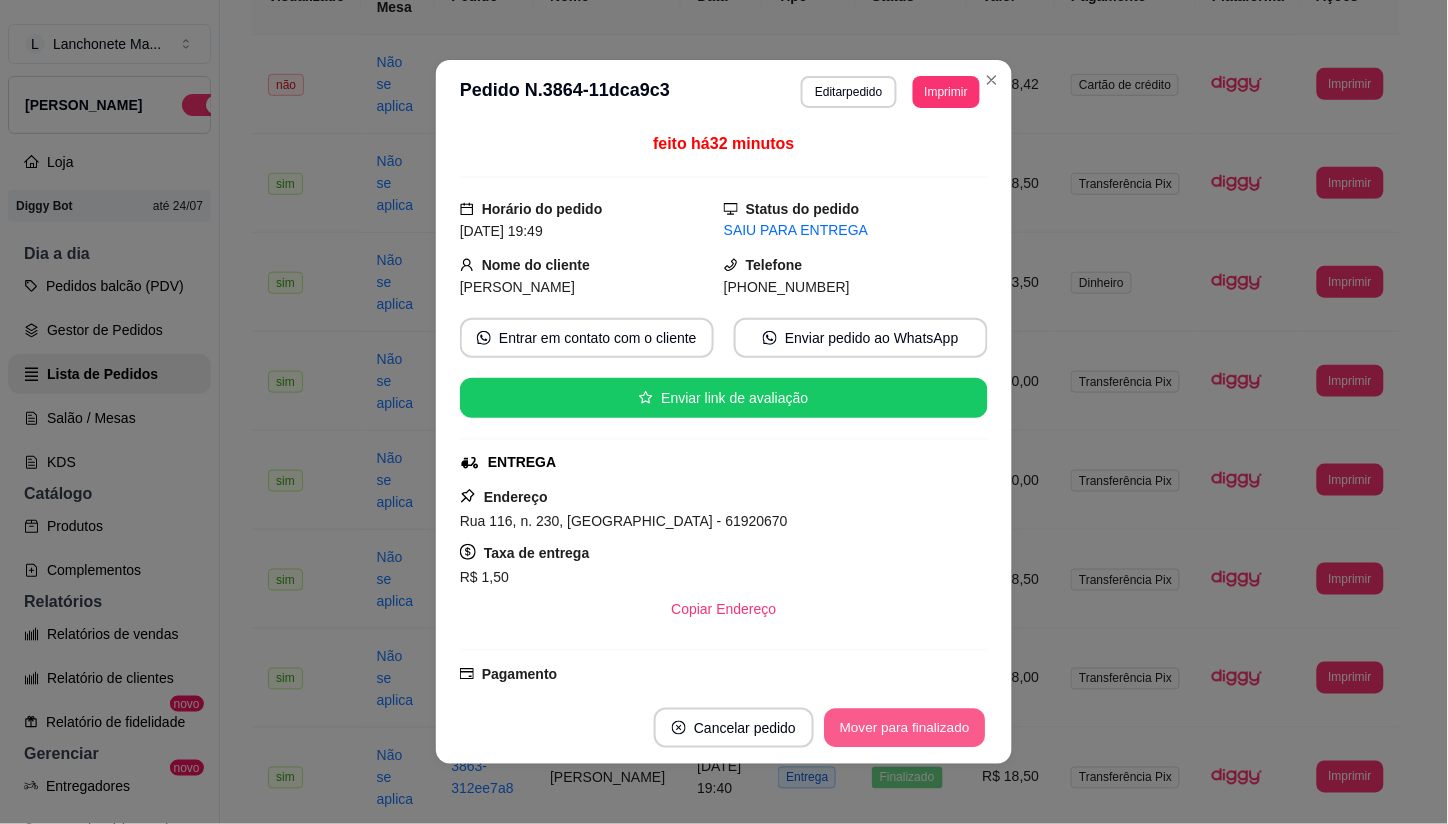 click on "Mover para finalizado" at bounding box center (905, 728) 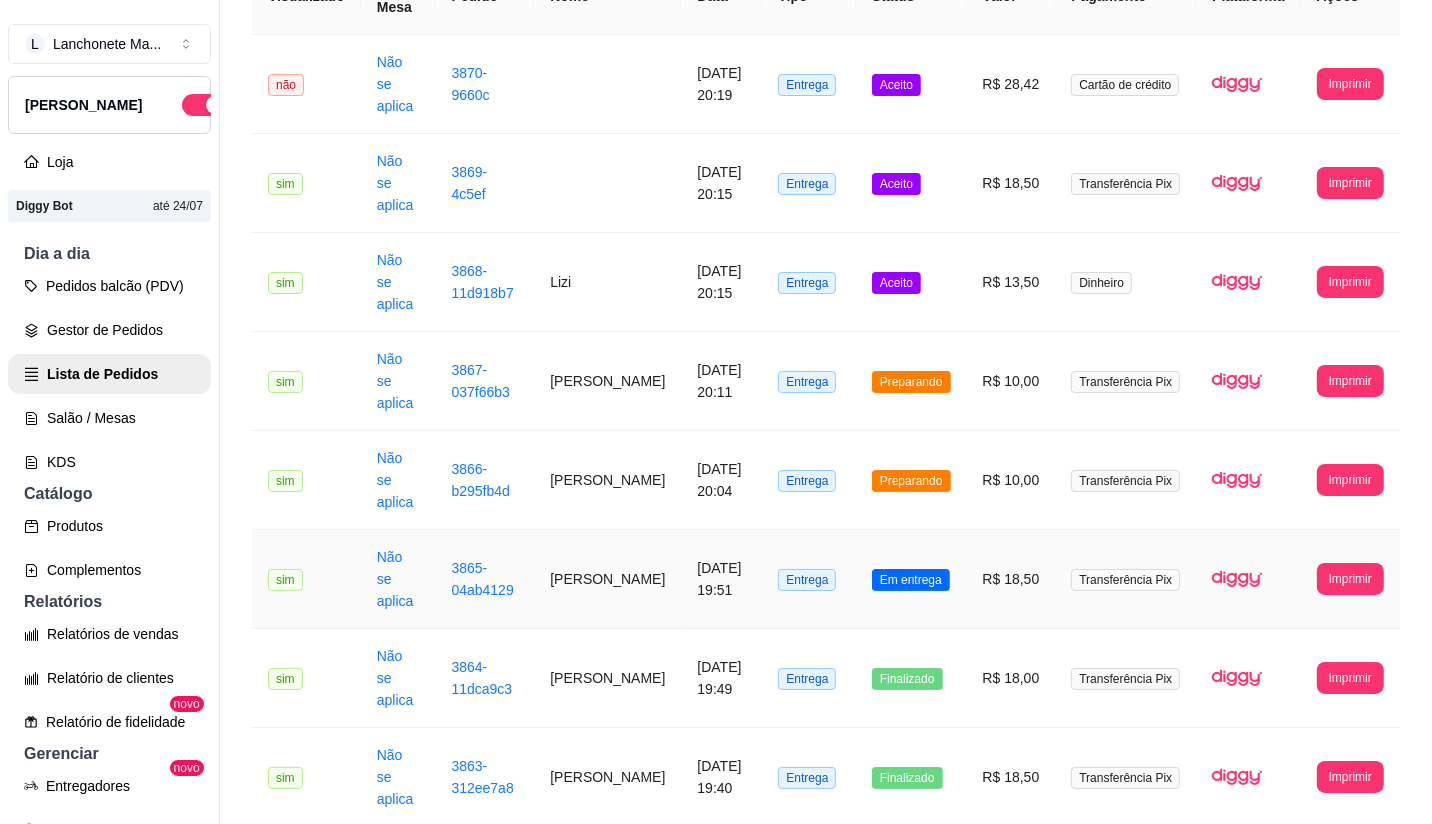click on "Em entrega" at bounding box center (911, 580) 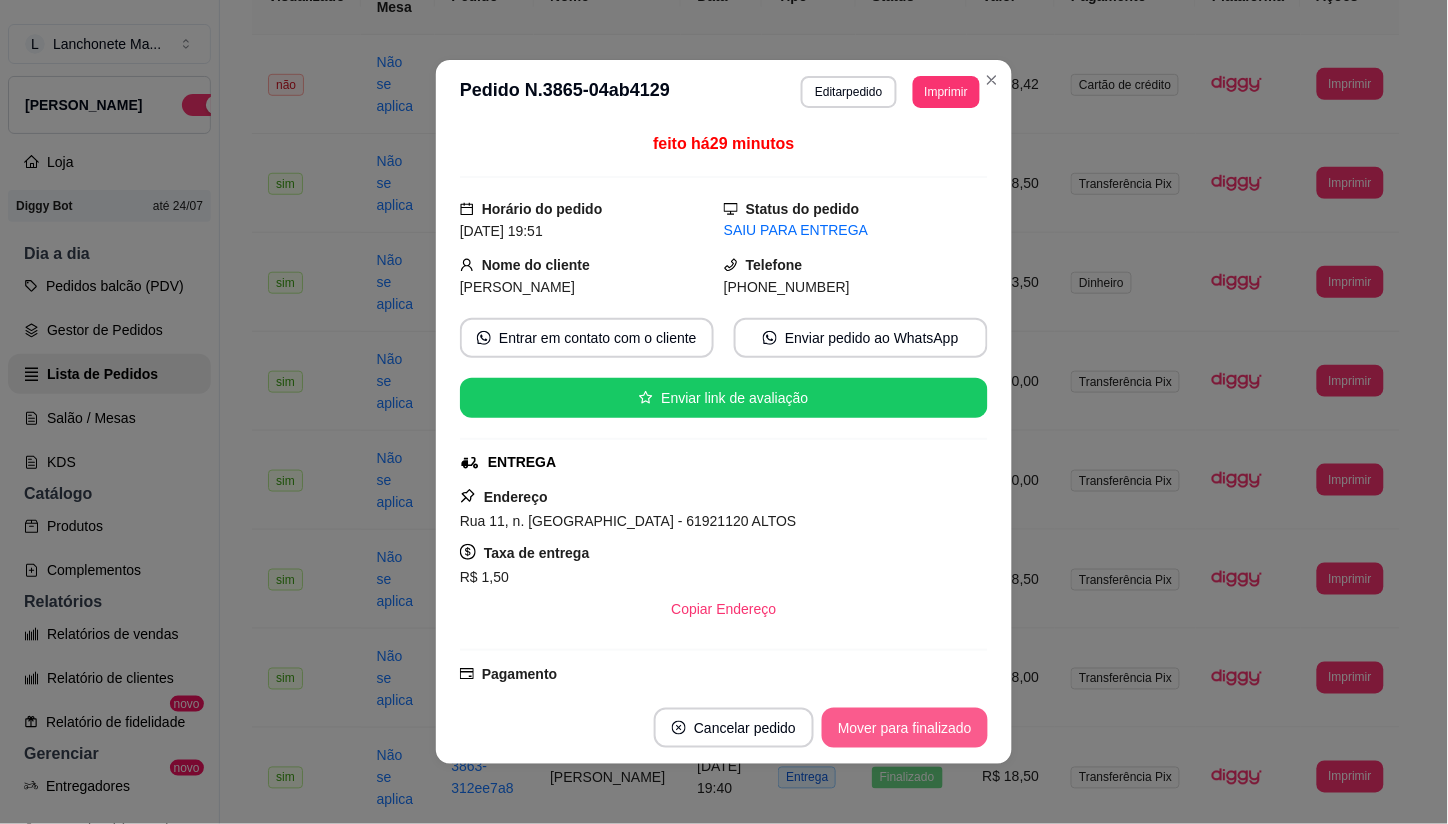 click on "Mover para finalizado" at bounding box center (905, 728) 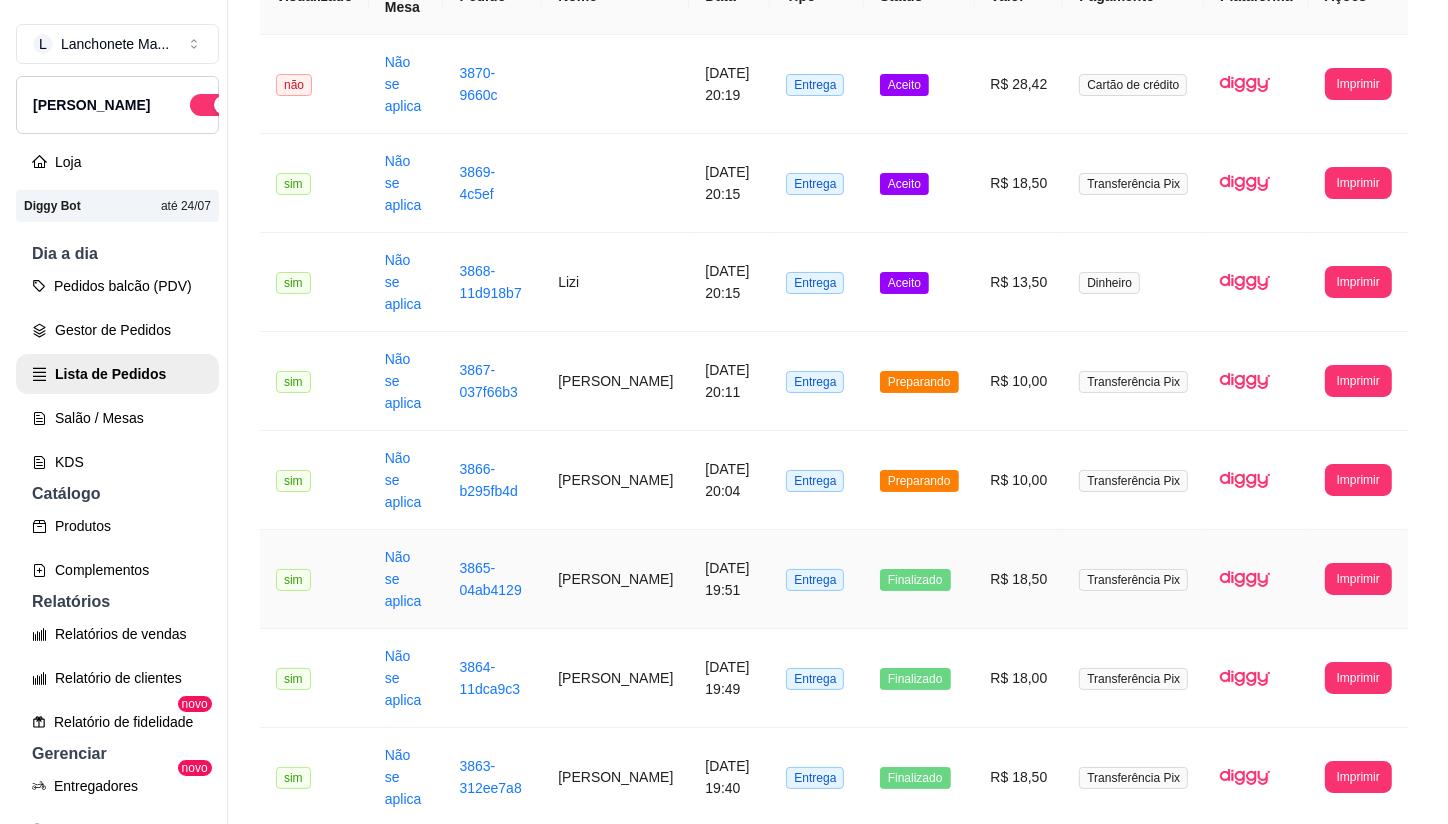 scroll, scrollTop: 0, scrollLeft: 0, axis: both 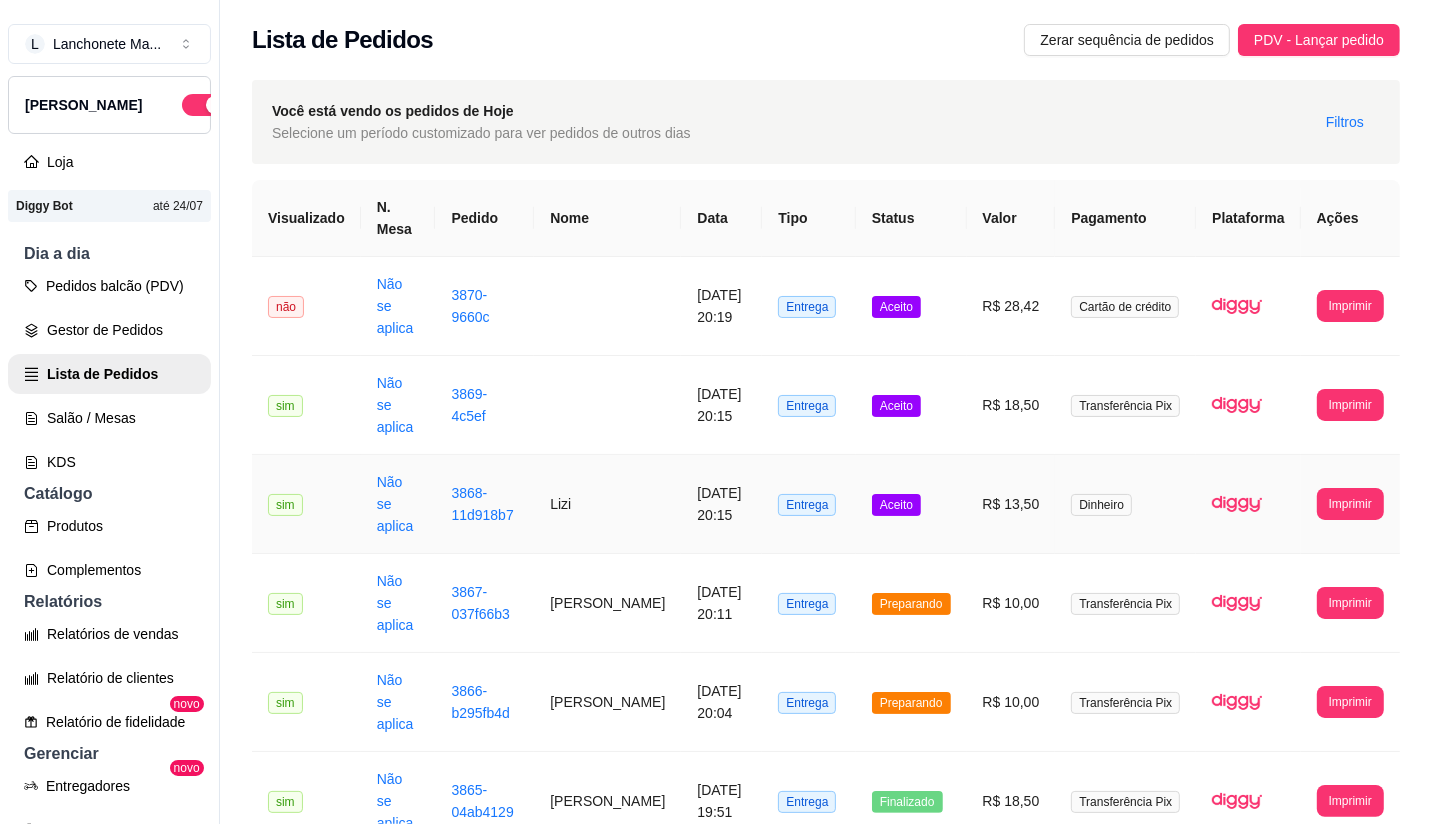 click on "Aceito" at bounding box center [911, 504] 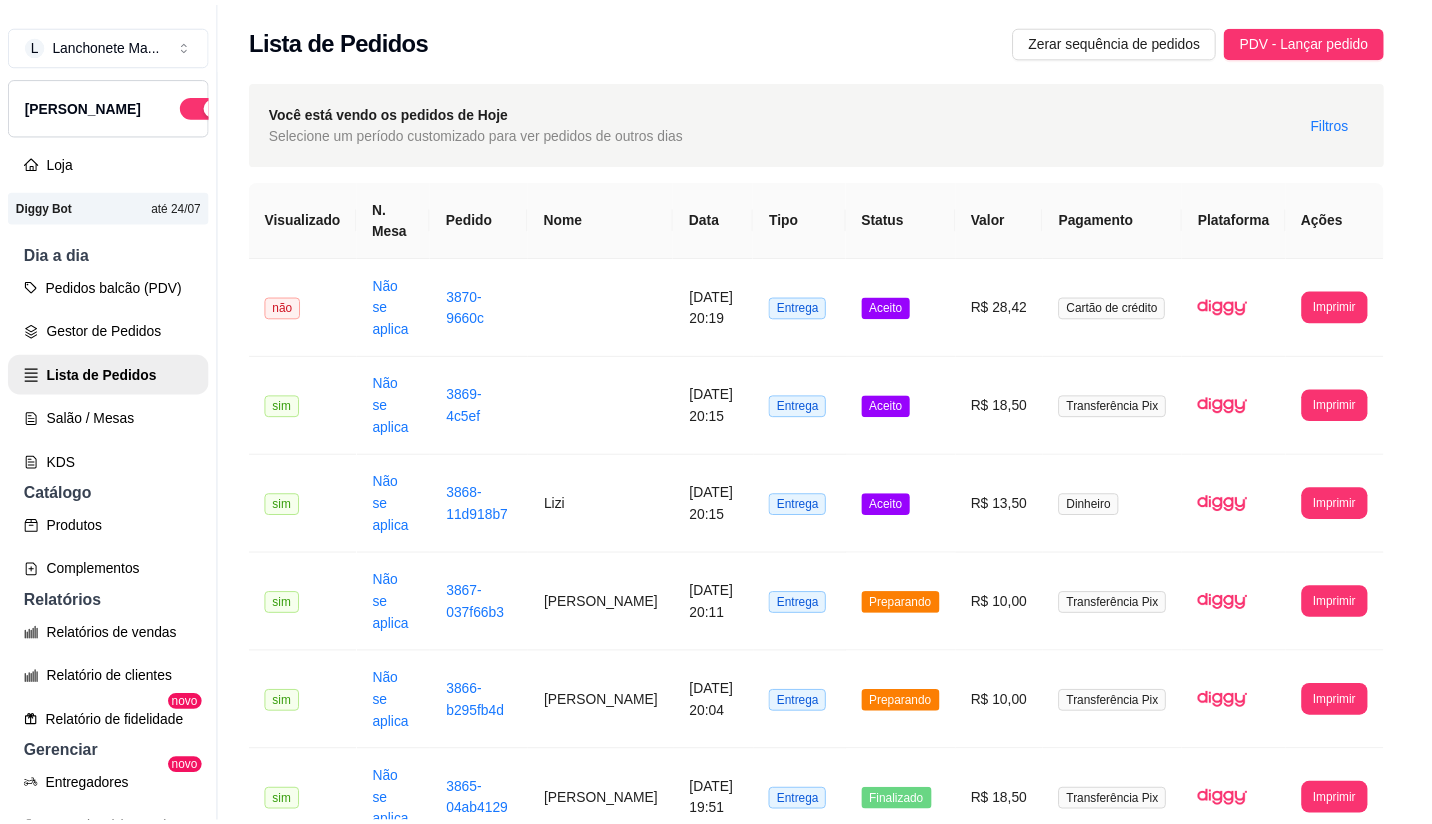 scroll, scrollTop: 333, scrollLeft: 0, axis: vertical 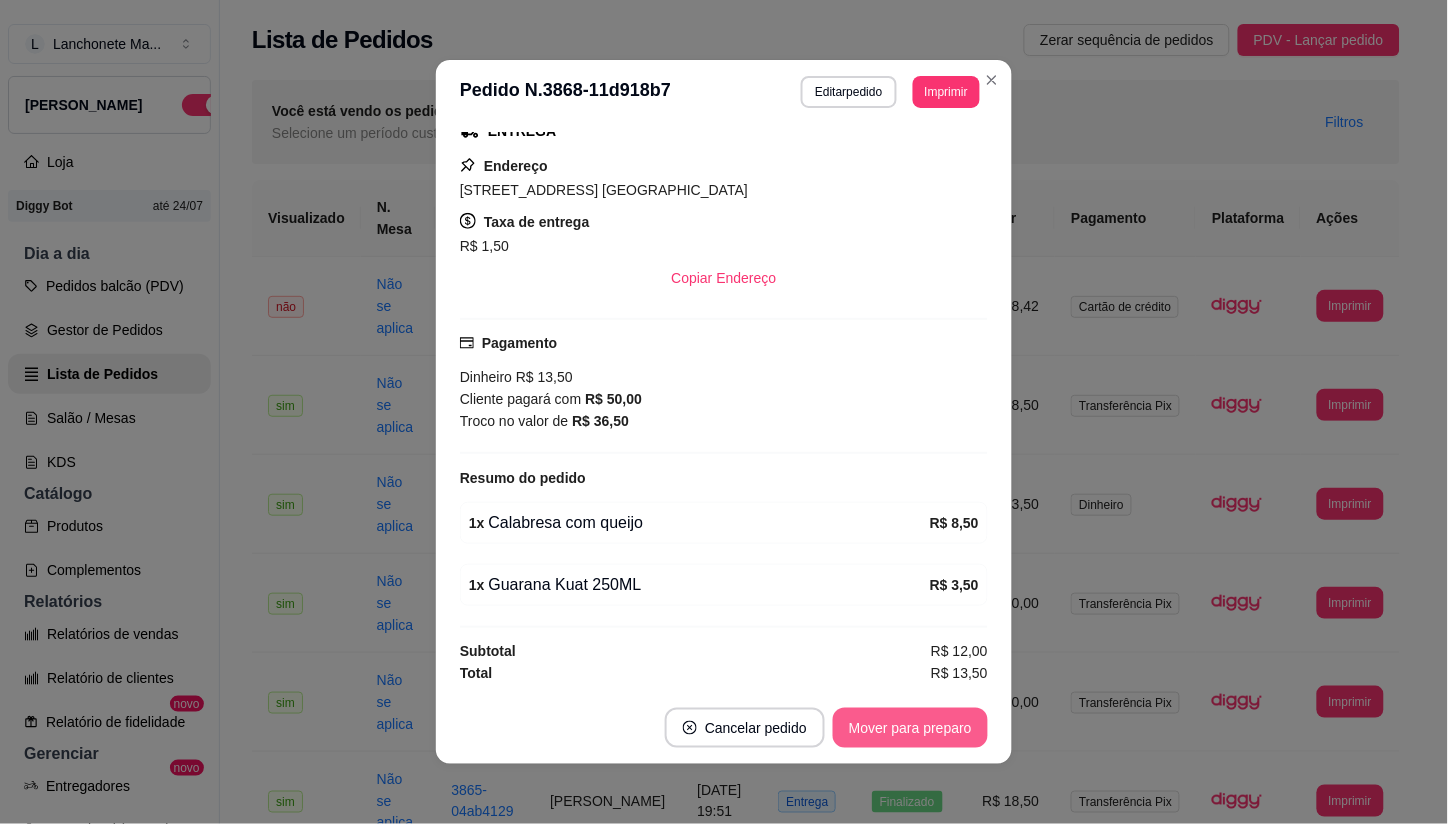 click on "Mover para preparo" at bounding box center (910, 728) 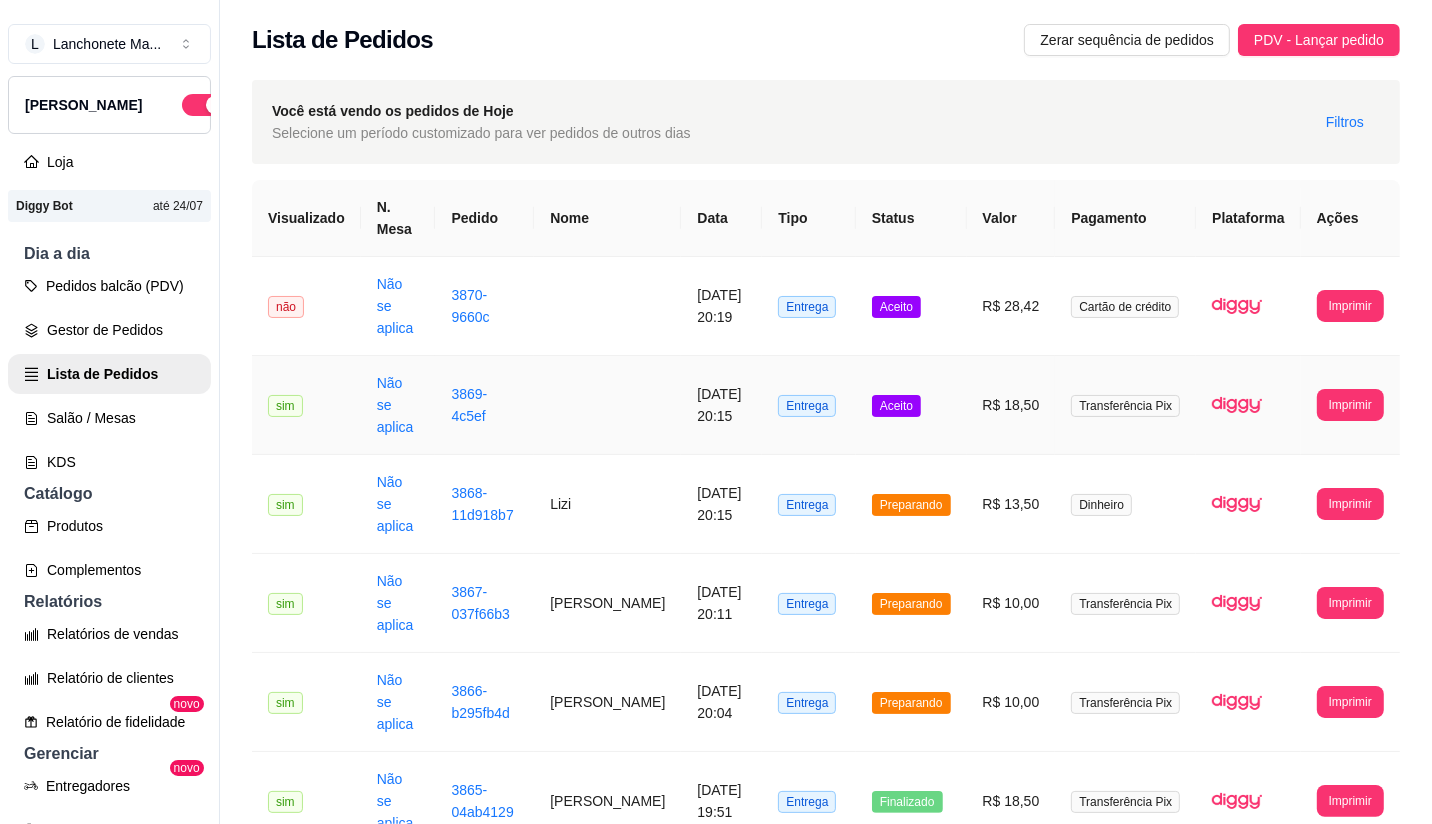 click on "Aceito" at bounding box center (911, 405) 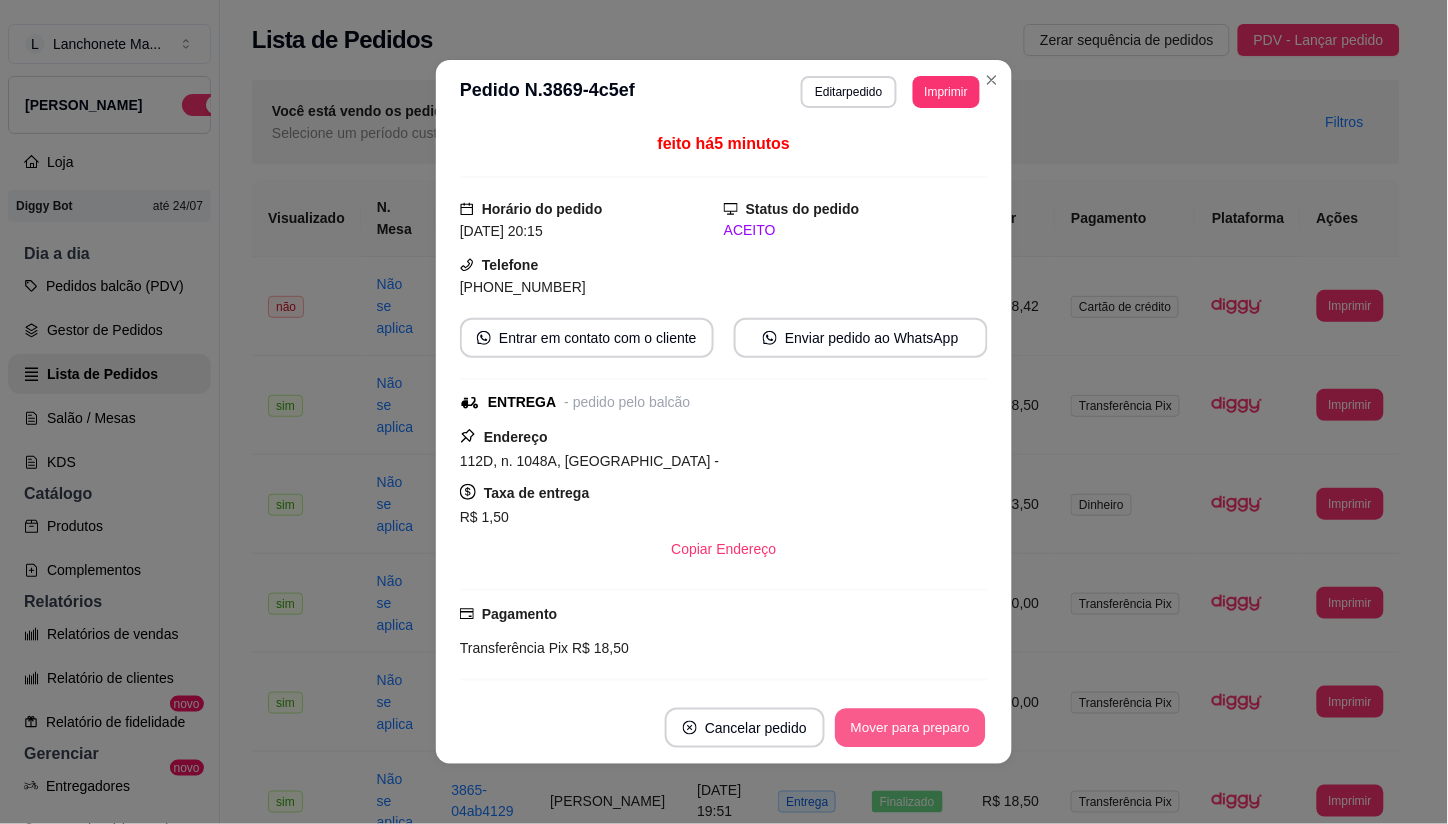 click on "Mover para preparo" at bounding box center [910, 728] 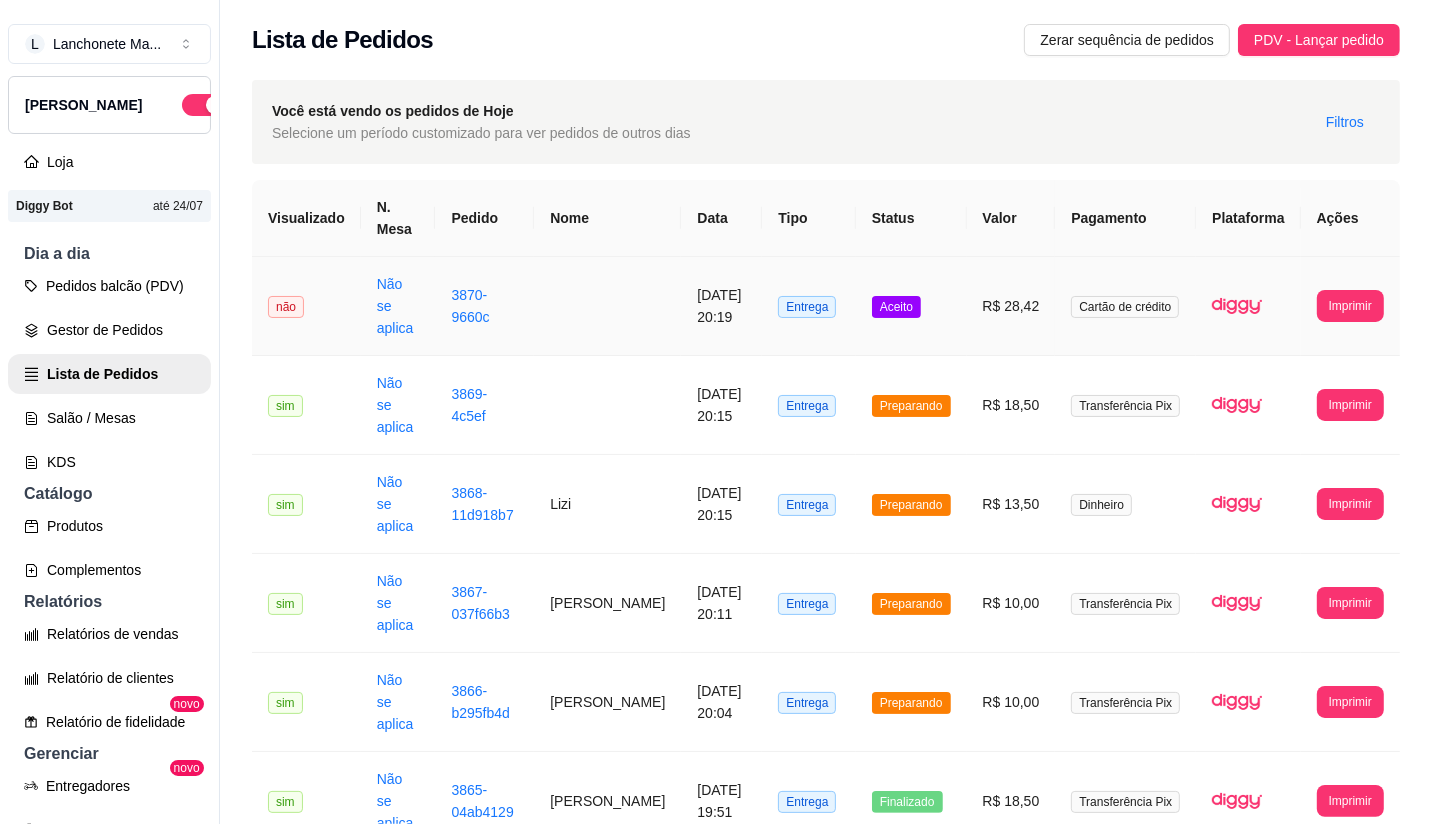 click on "Aceito" at bounding box center (911, 306) 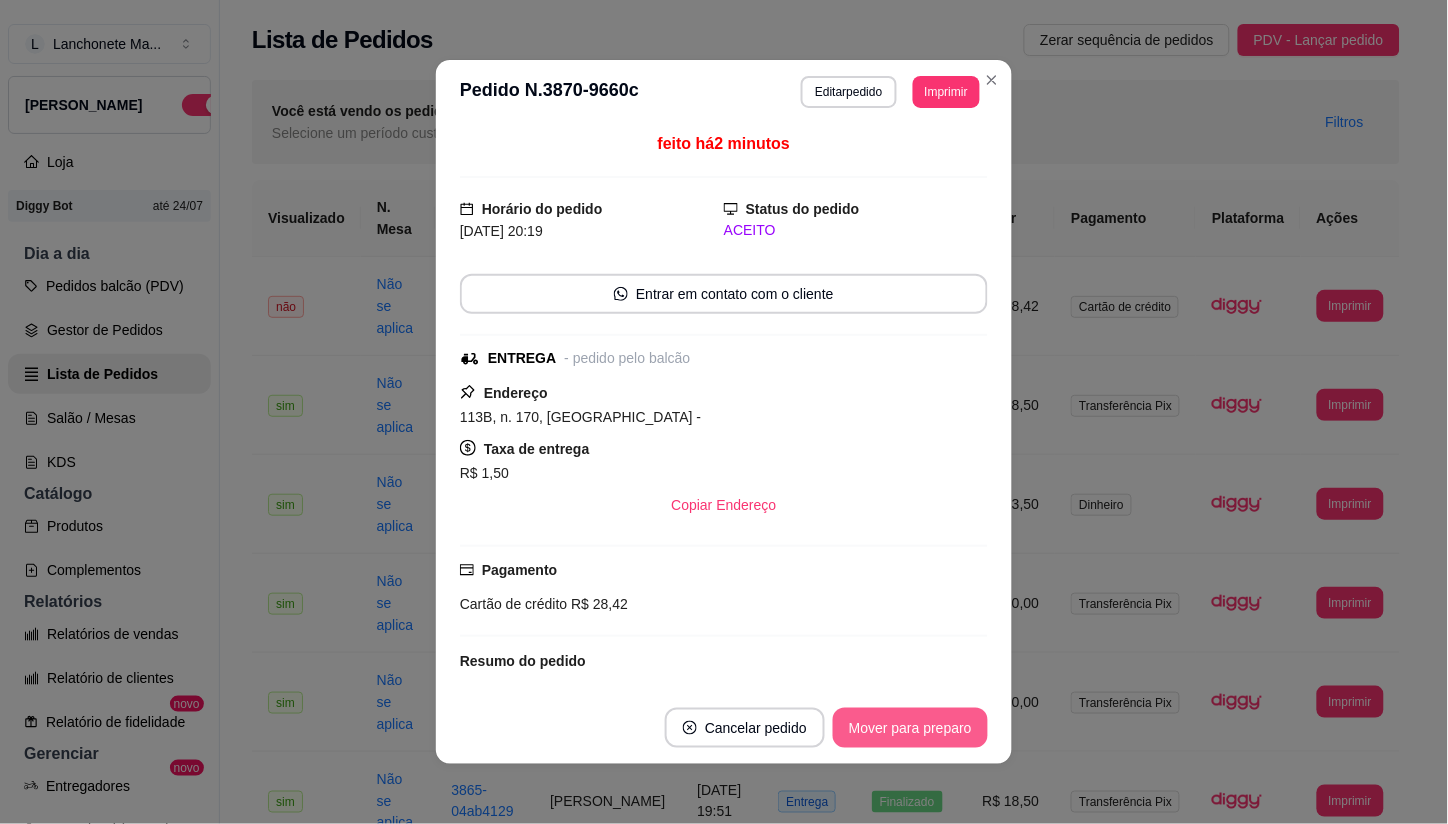 click on "Mover para preparo" at bounding box center [910, 728] 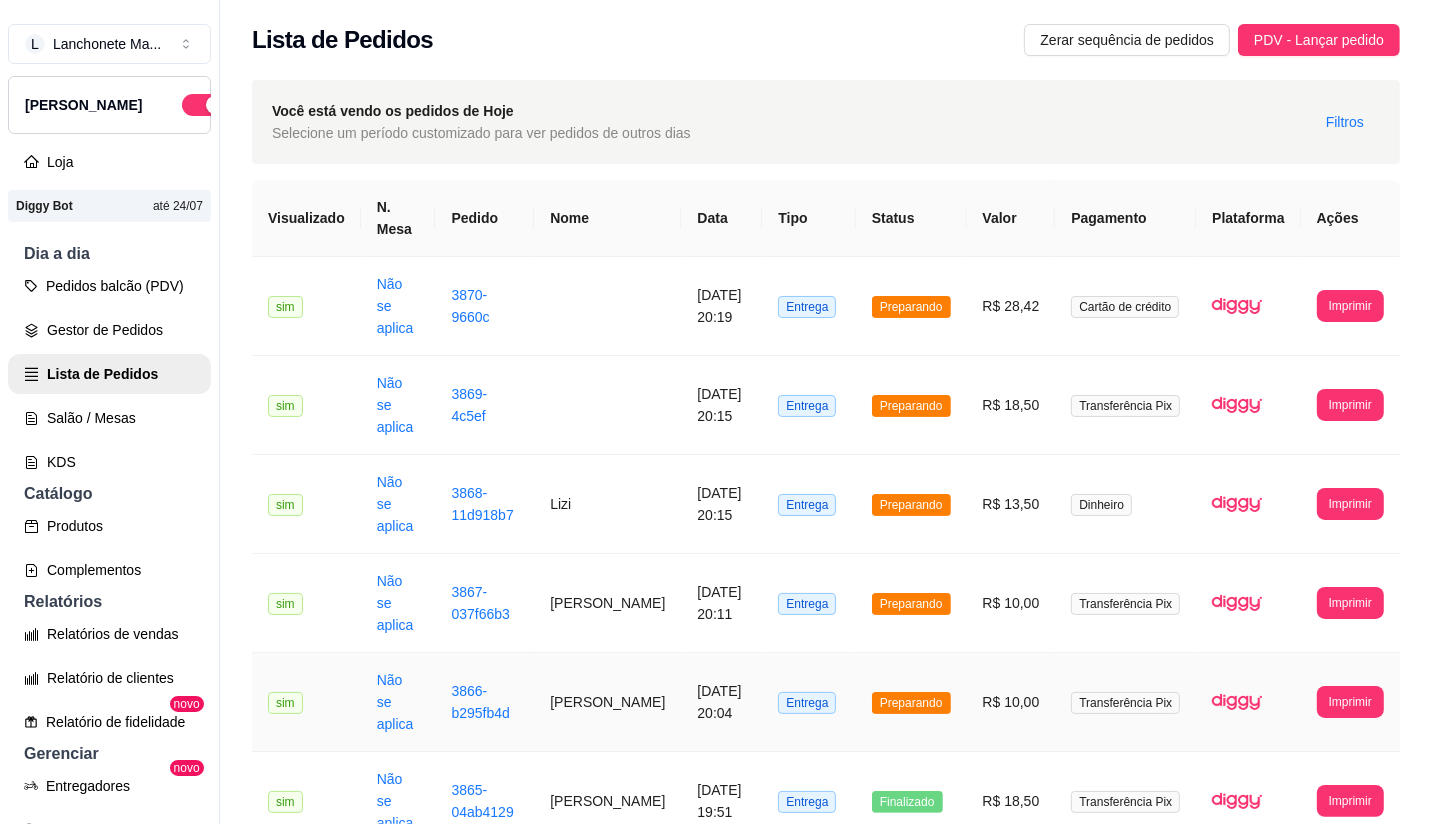 click on "Preparando" at bounding box center (911, 703) 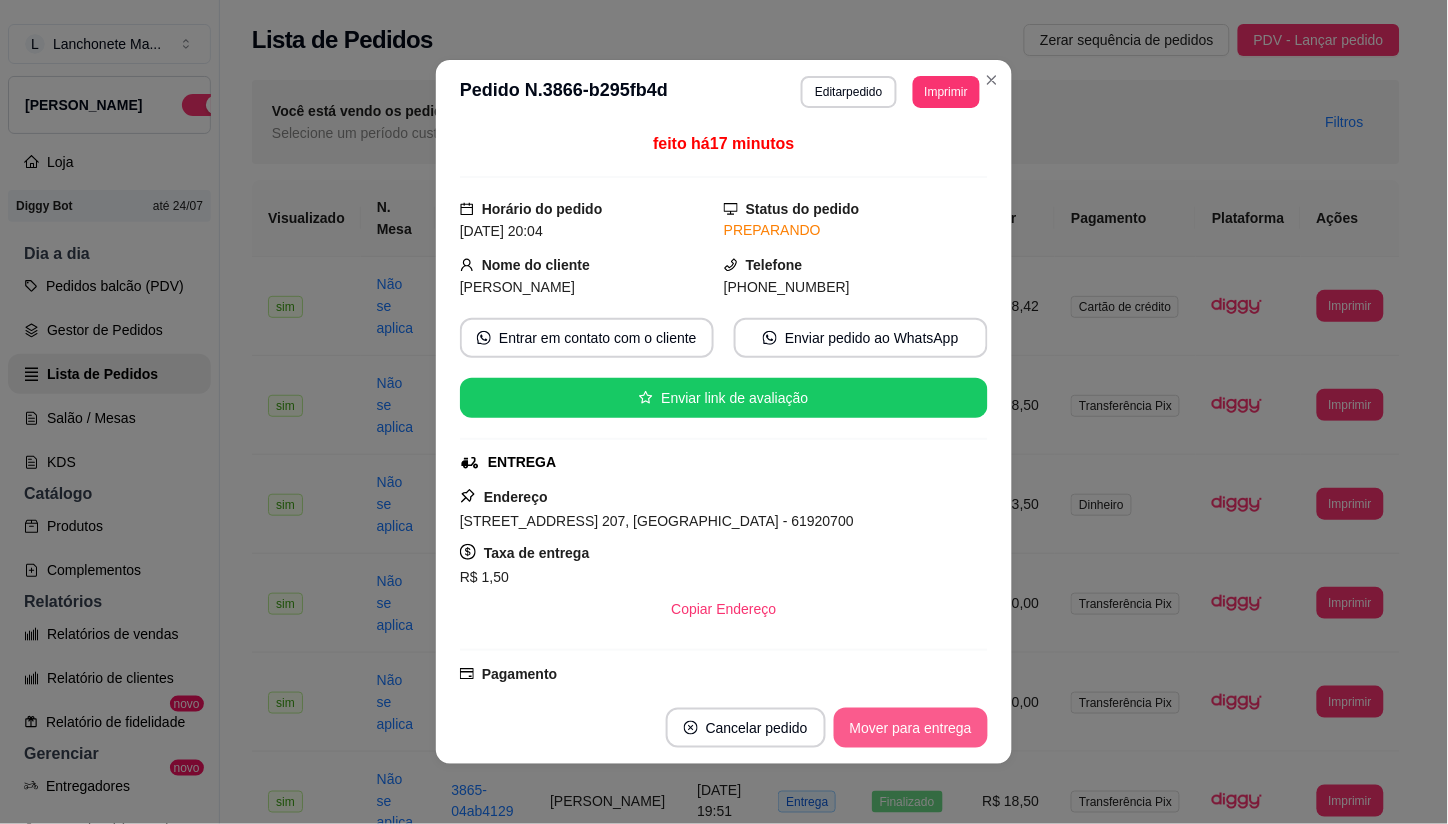 click on "Mover para entrega" at bounding box center [911, 728] 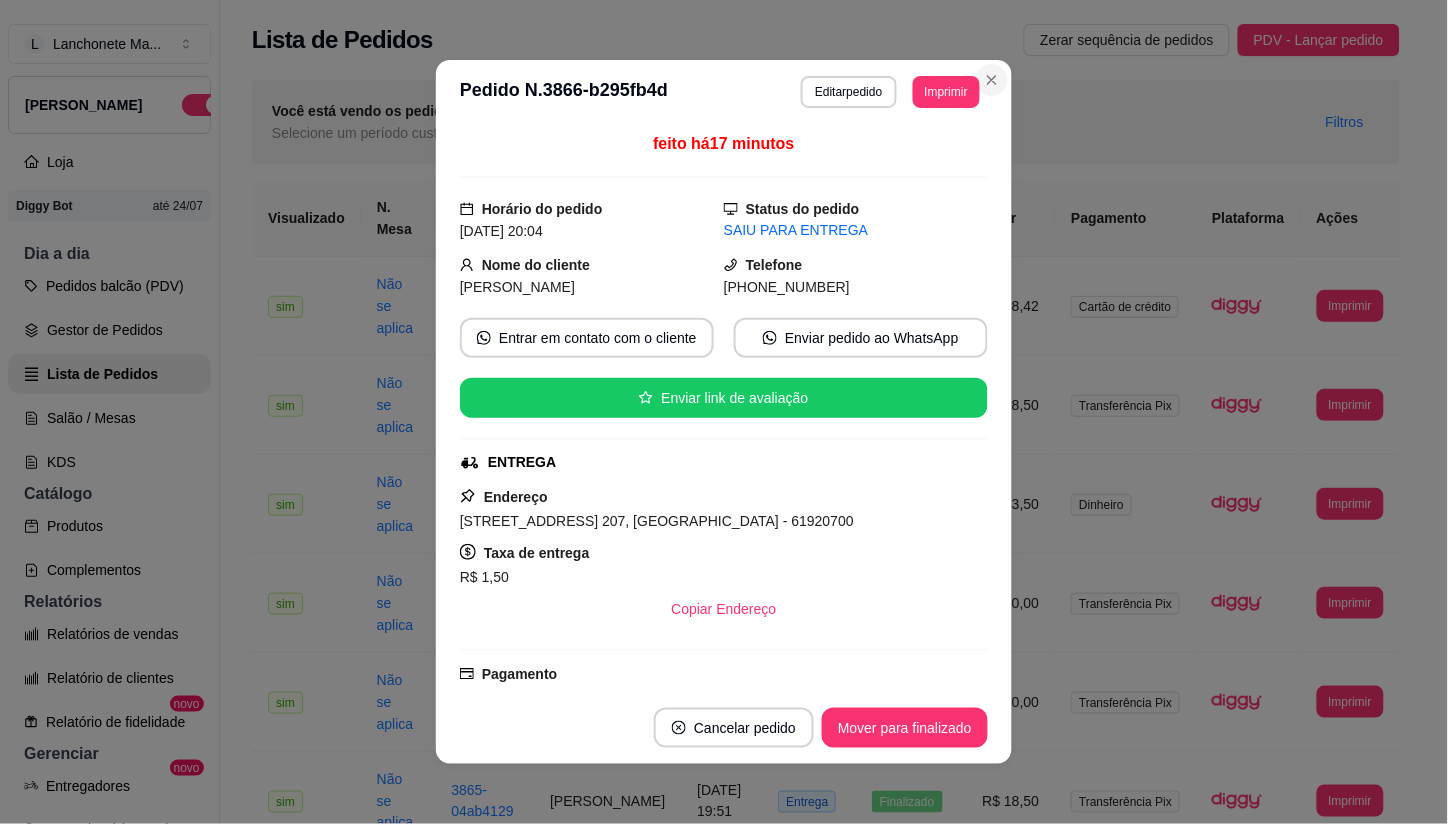 drag, startPoint x: 986, startPoint y: 60, endPoint x: 986, endPoint y: 76, distance: 16 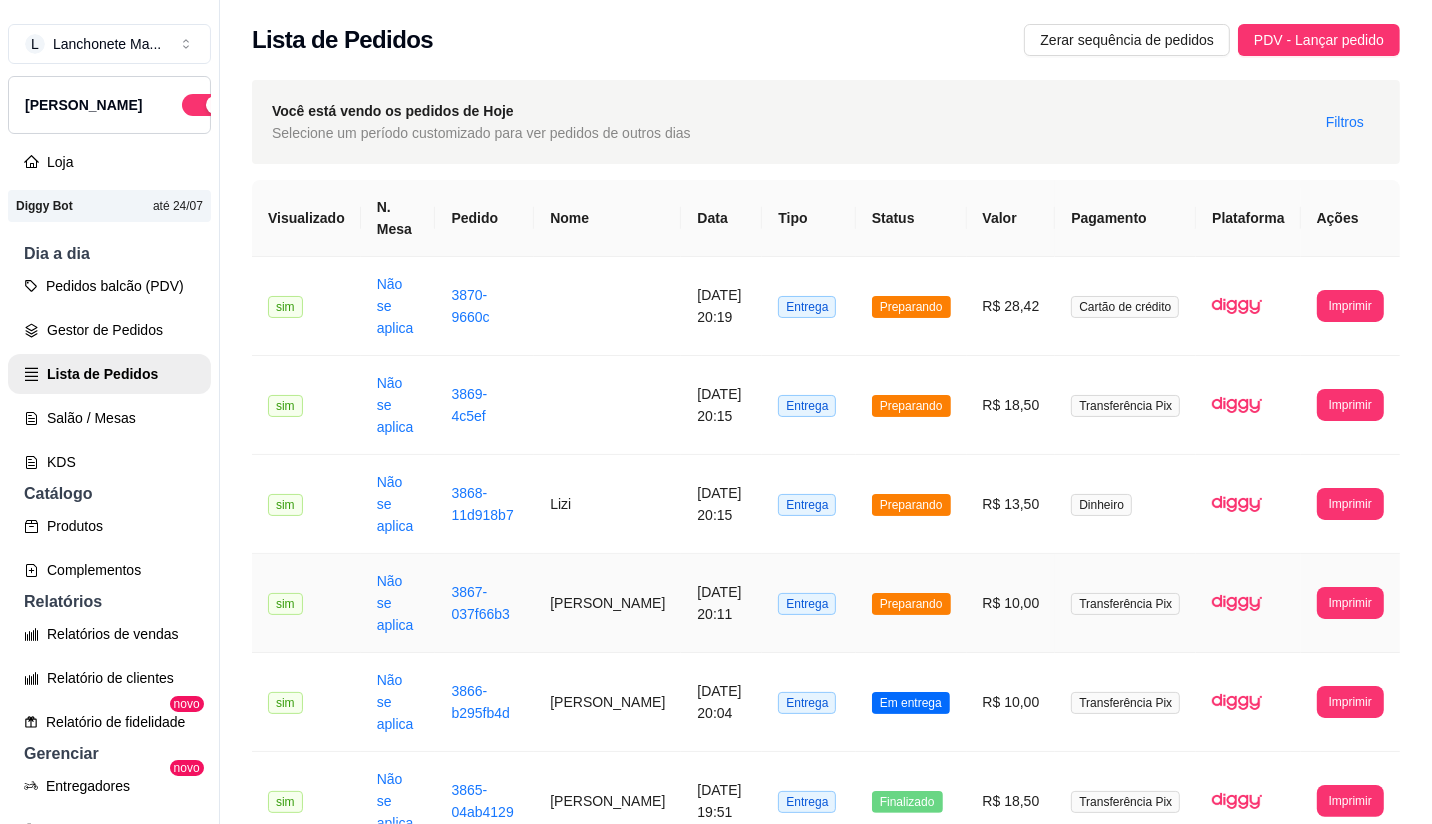 click on "Preparando" at bounding box center (911, 603) 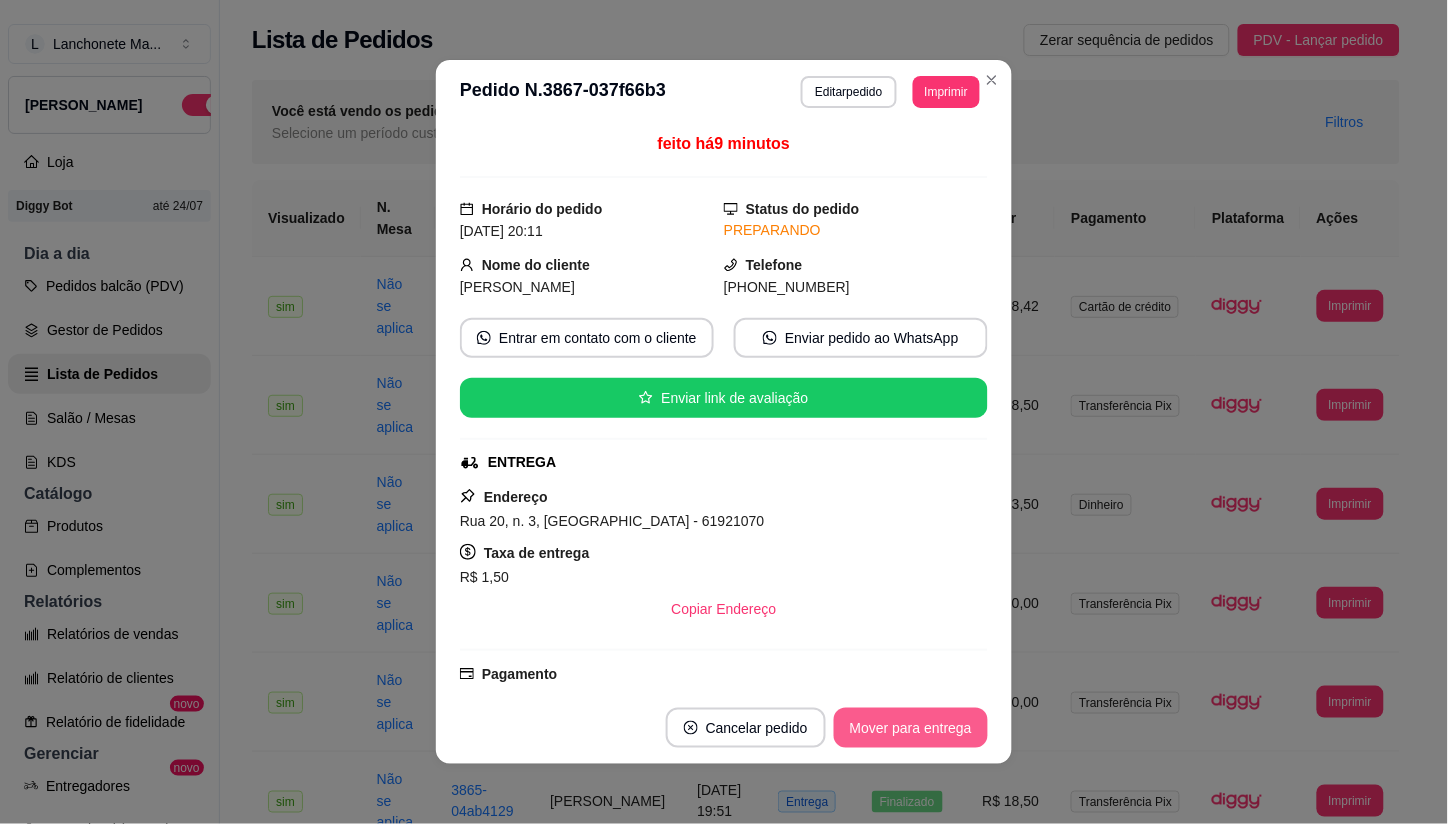 click on "Mover para entrega" at bounding box center [911, 728] 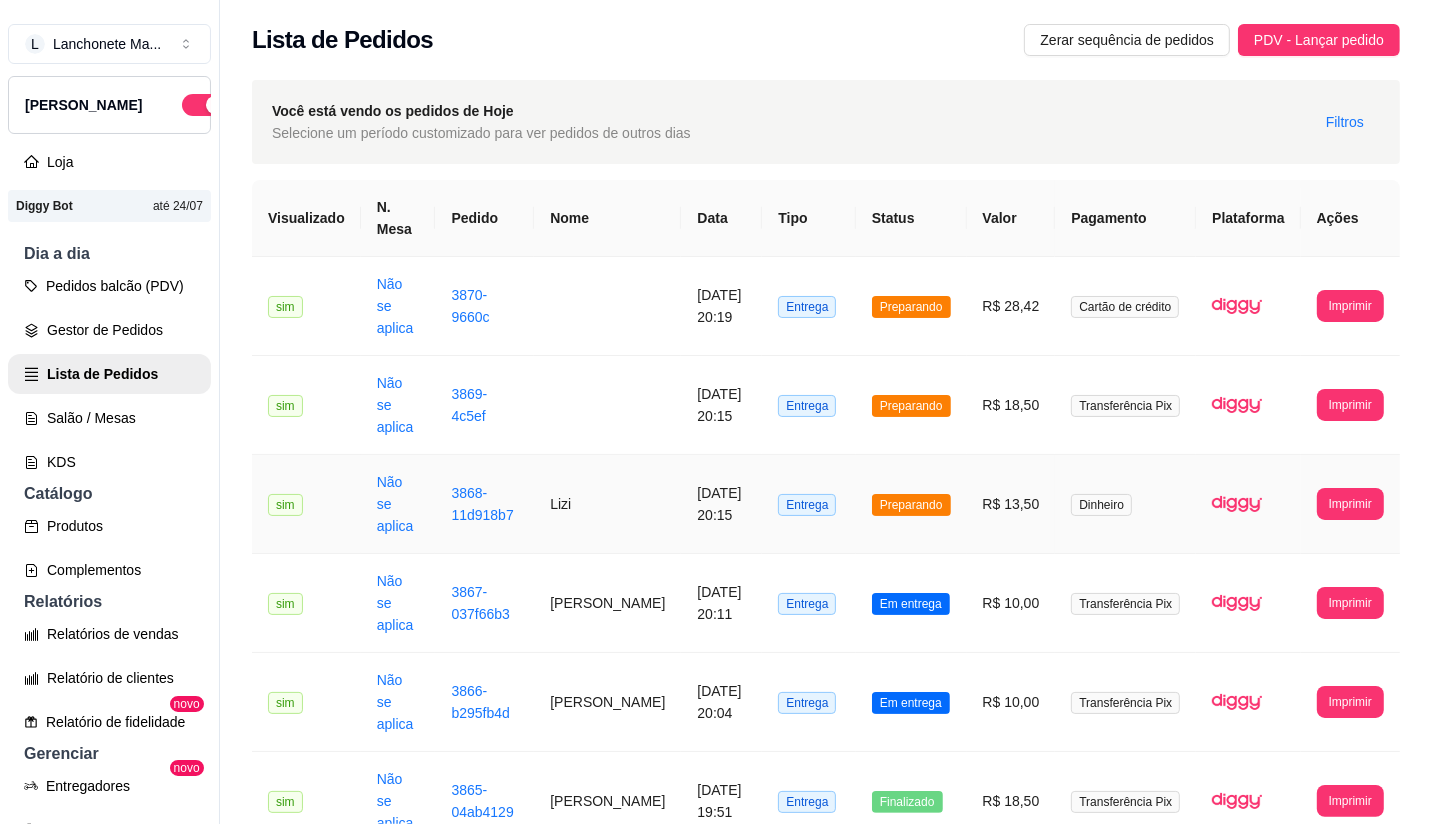 click on "Preparando" at bounding box center (911, 505) 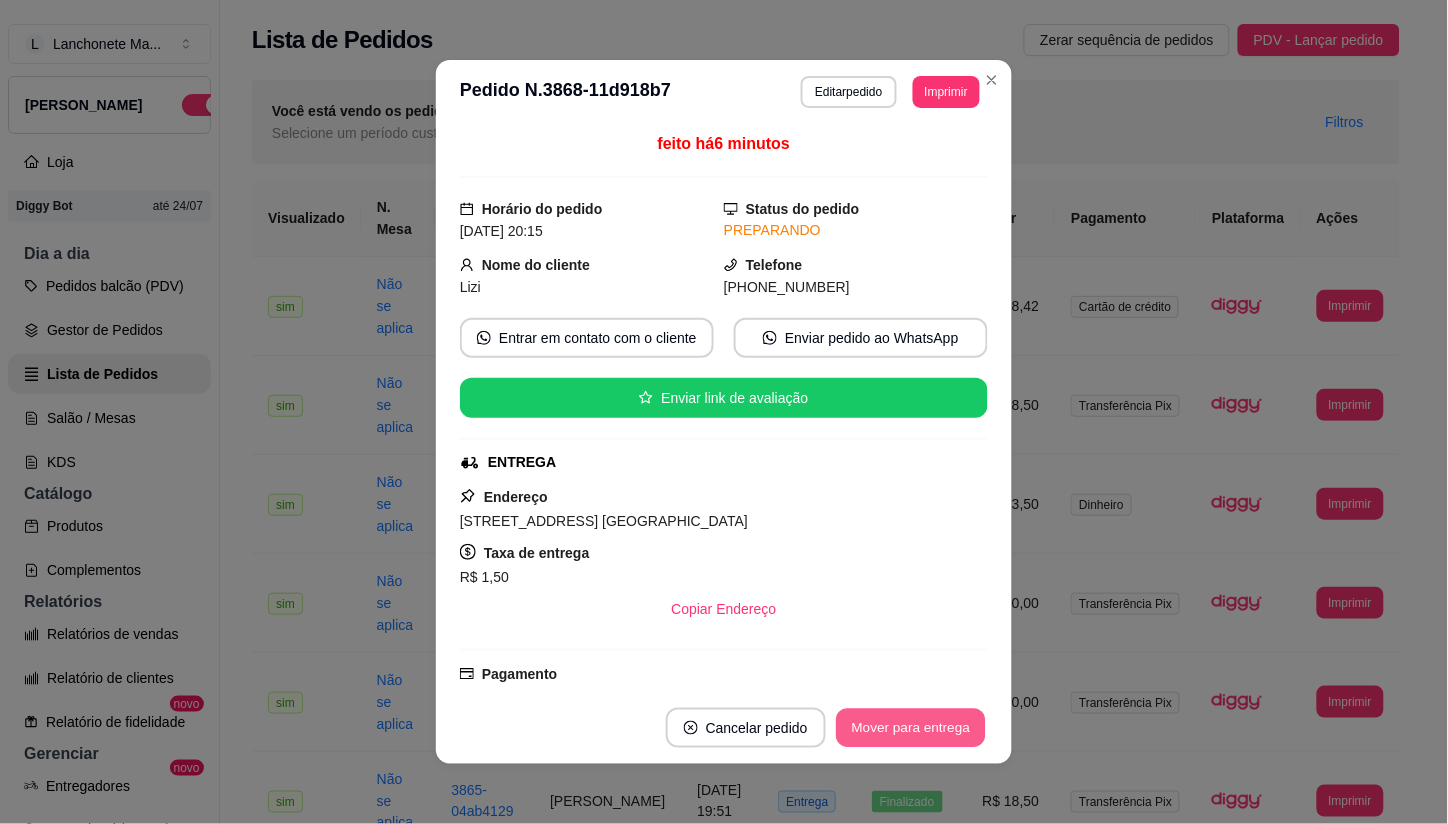 click on "Mover para entrega" at bounding box center [911, 728] 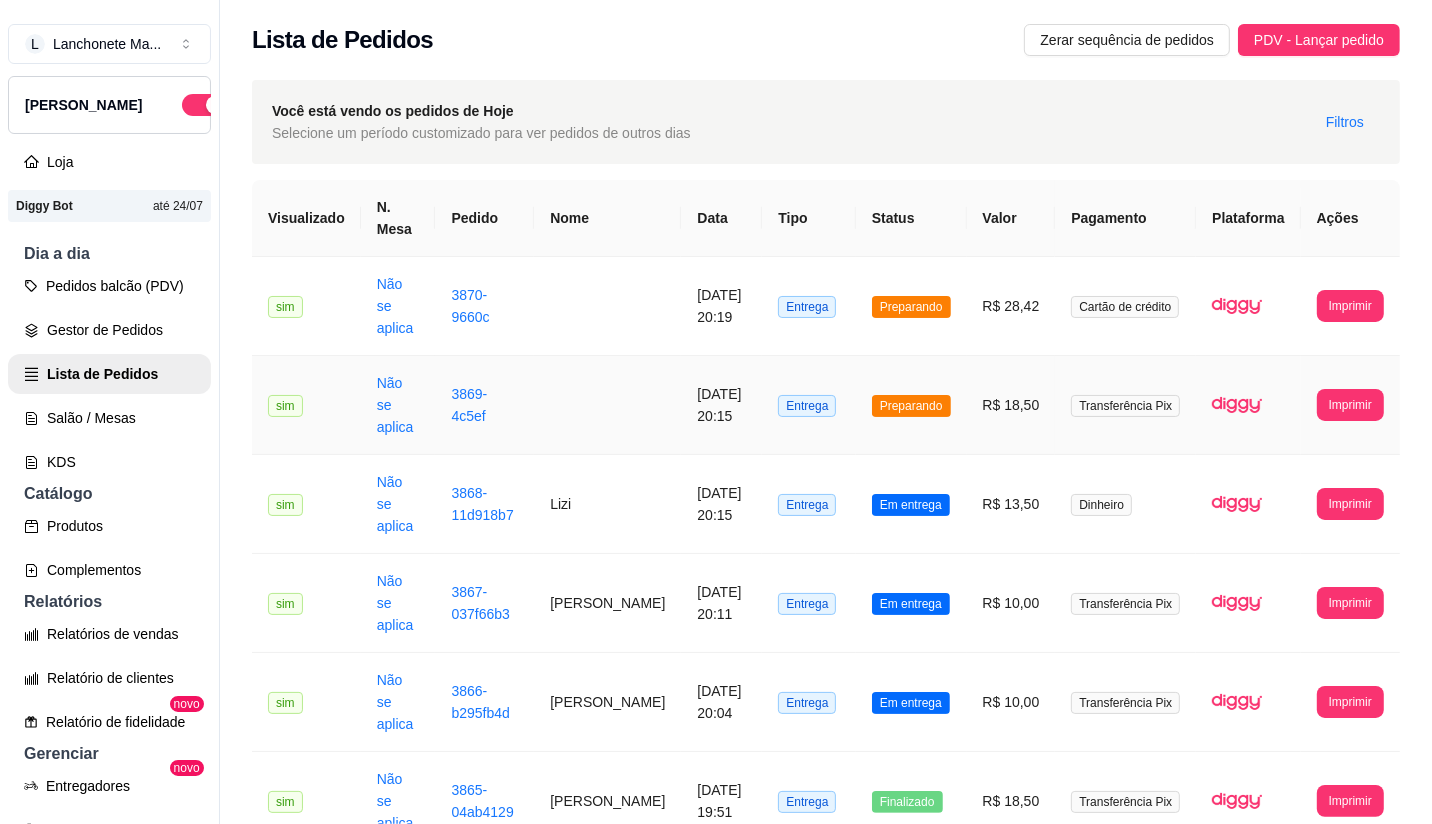 click on "Preparando" at bounding box center (911, 405) 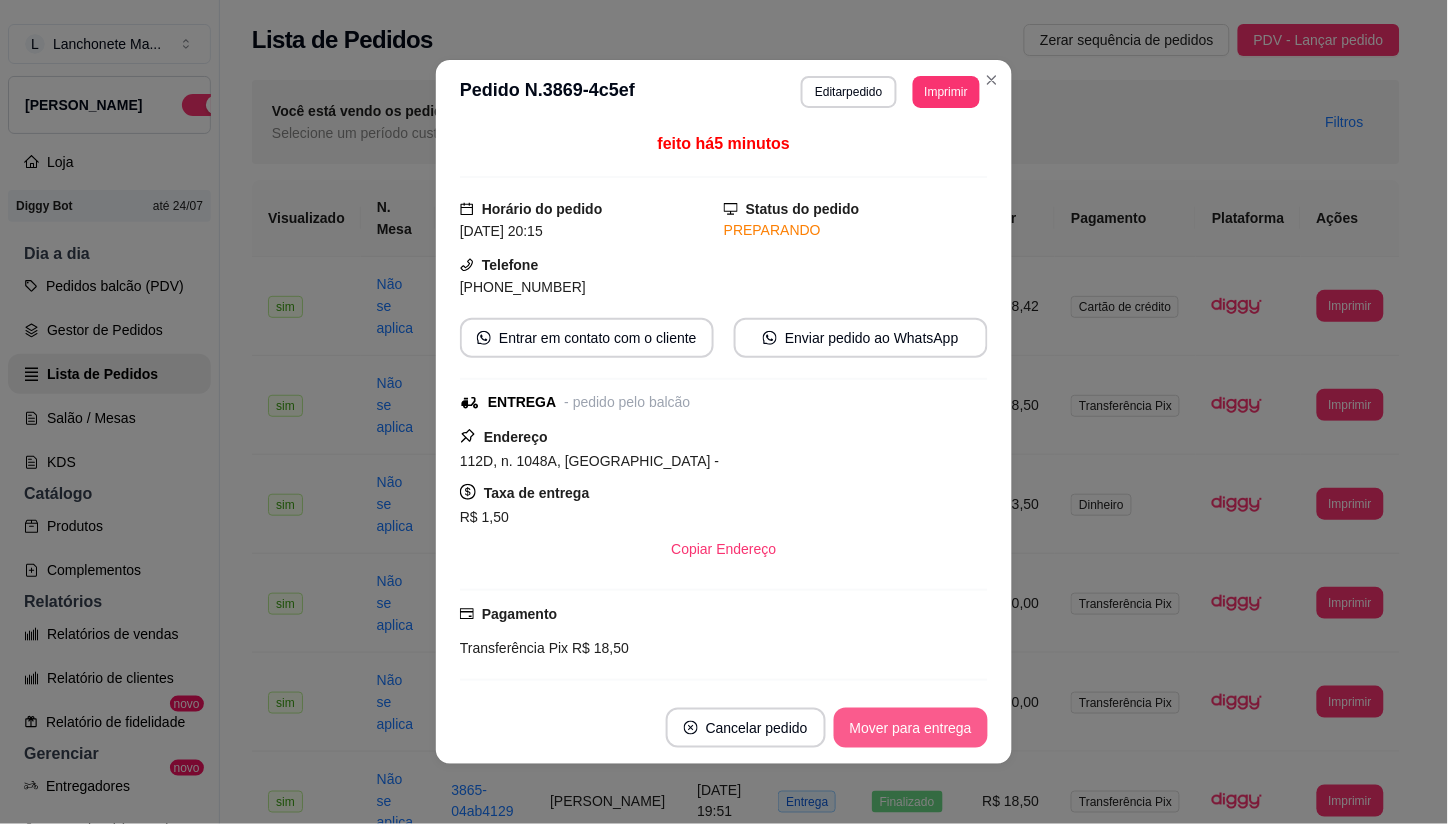 click on "Mover para entrega" at bounding box center (911, 728) 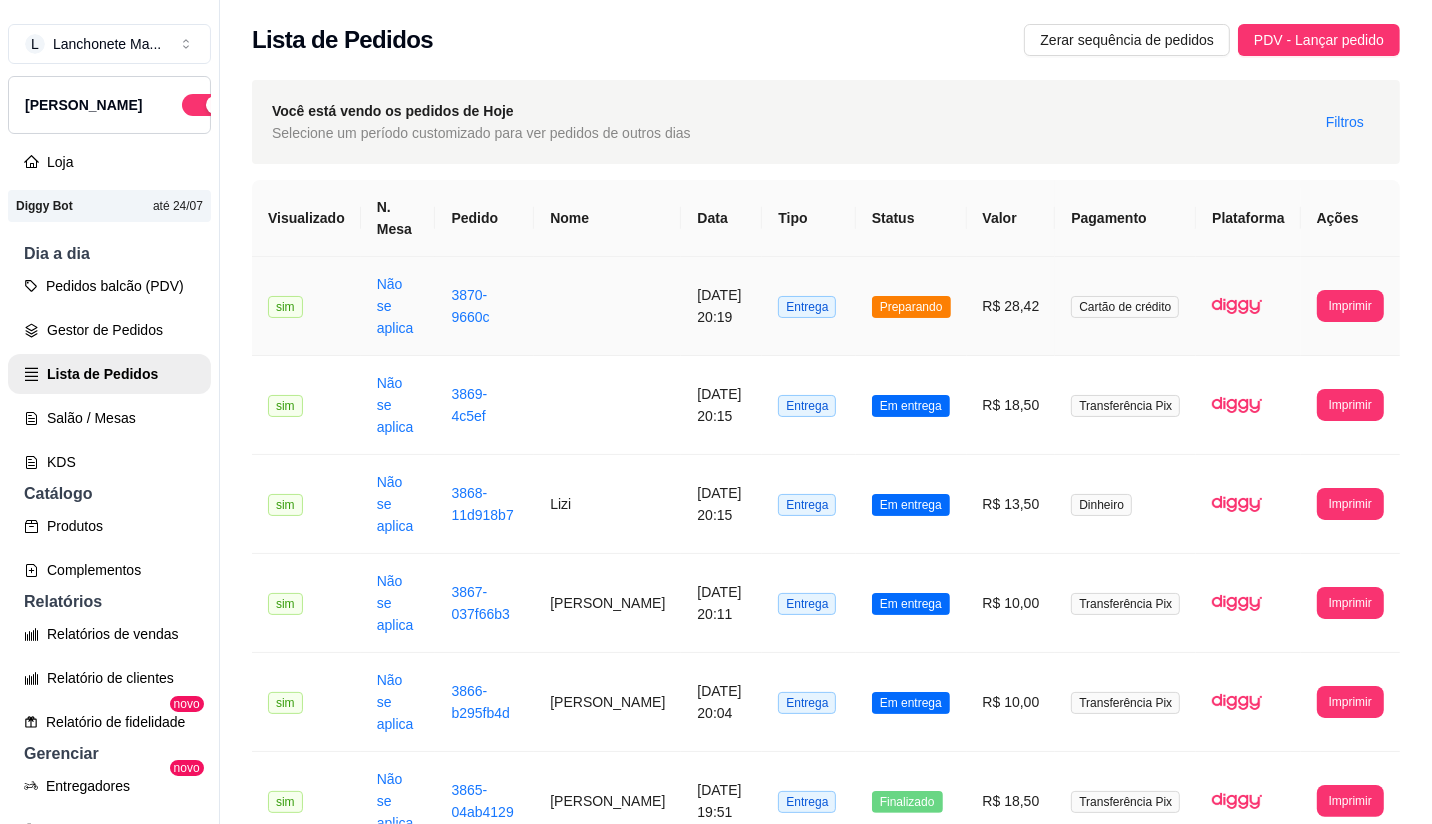 click on "Preparando" at bounding box center (911, 306) 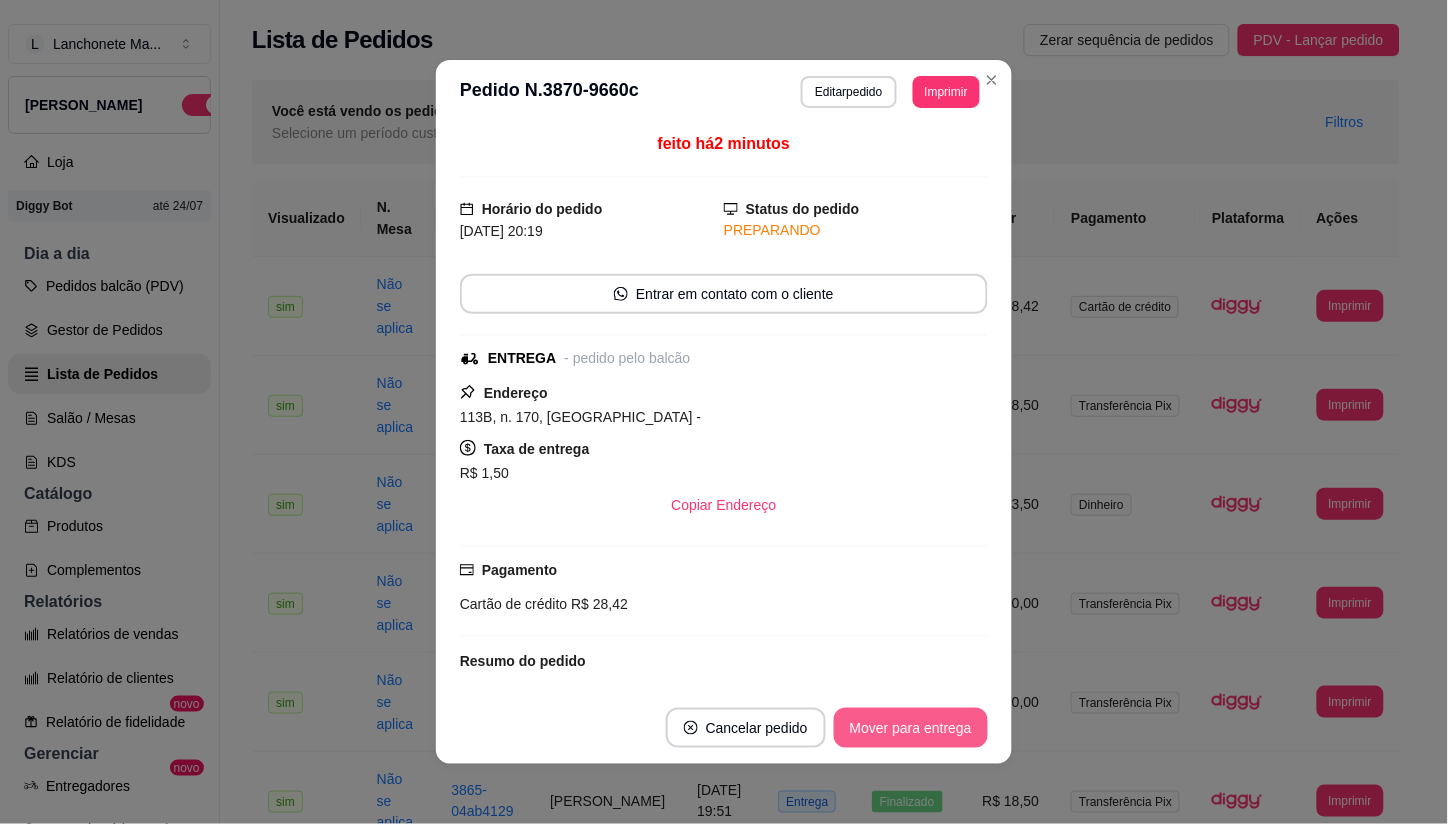 click on "Cancelar pedido Mover para entrega" at bounding box center (724, 728) 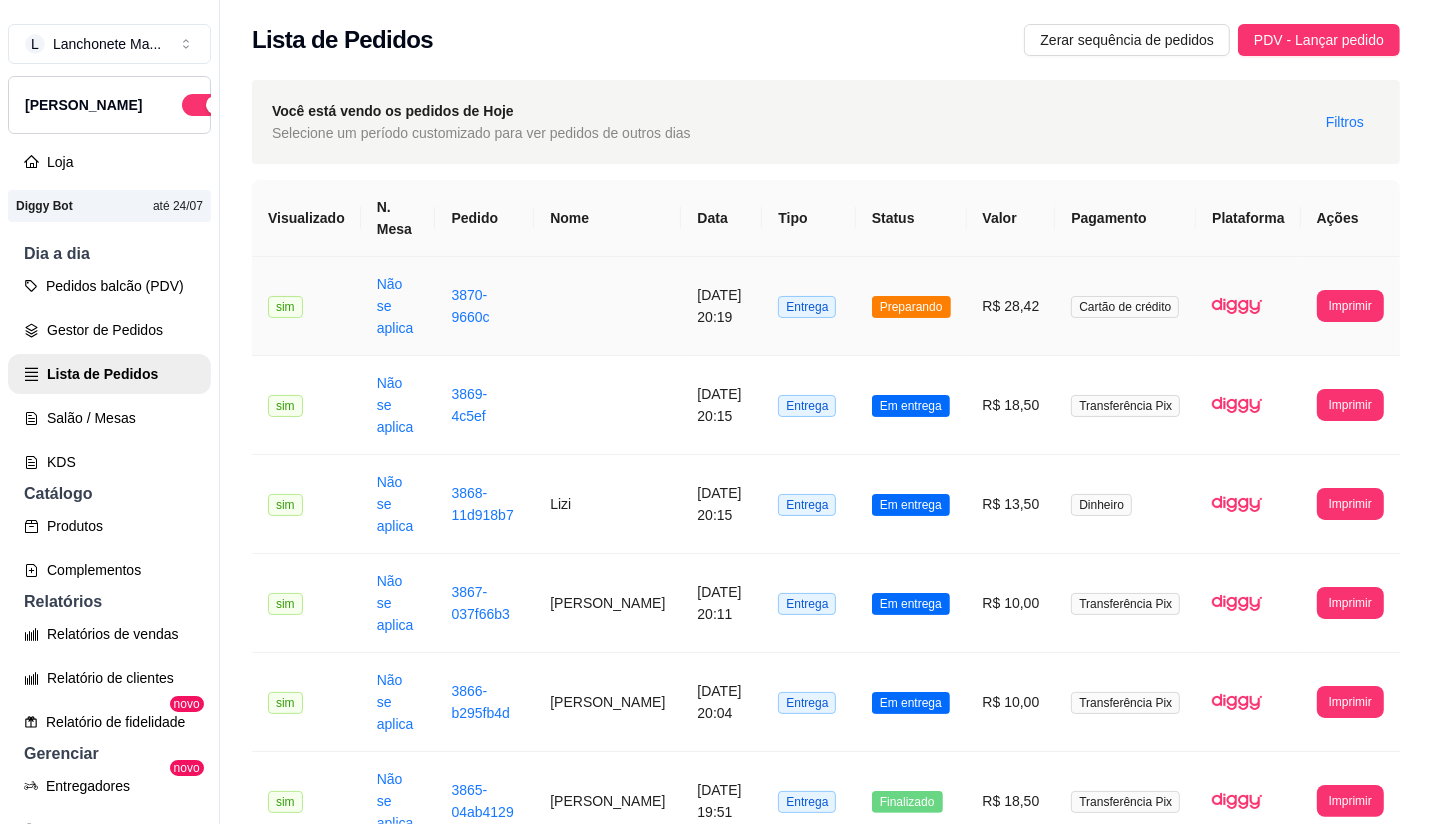 click on "Preparando" at bounding box center (911, 306) 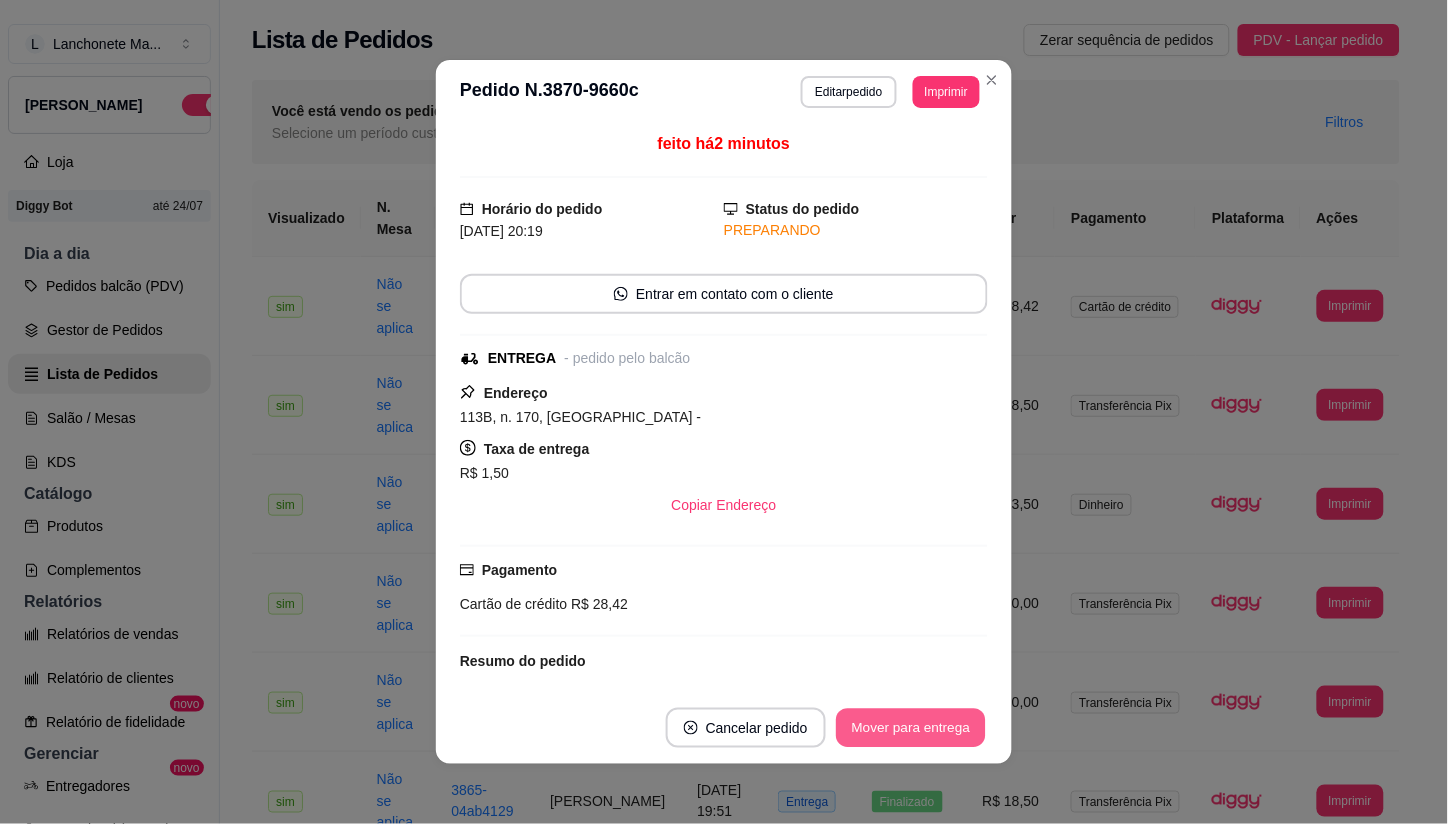 click on "Mover para entrega" at bounding box center [911, 728] 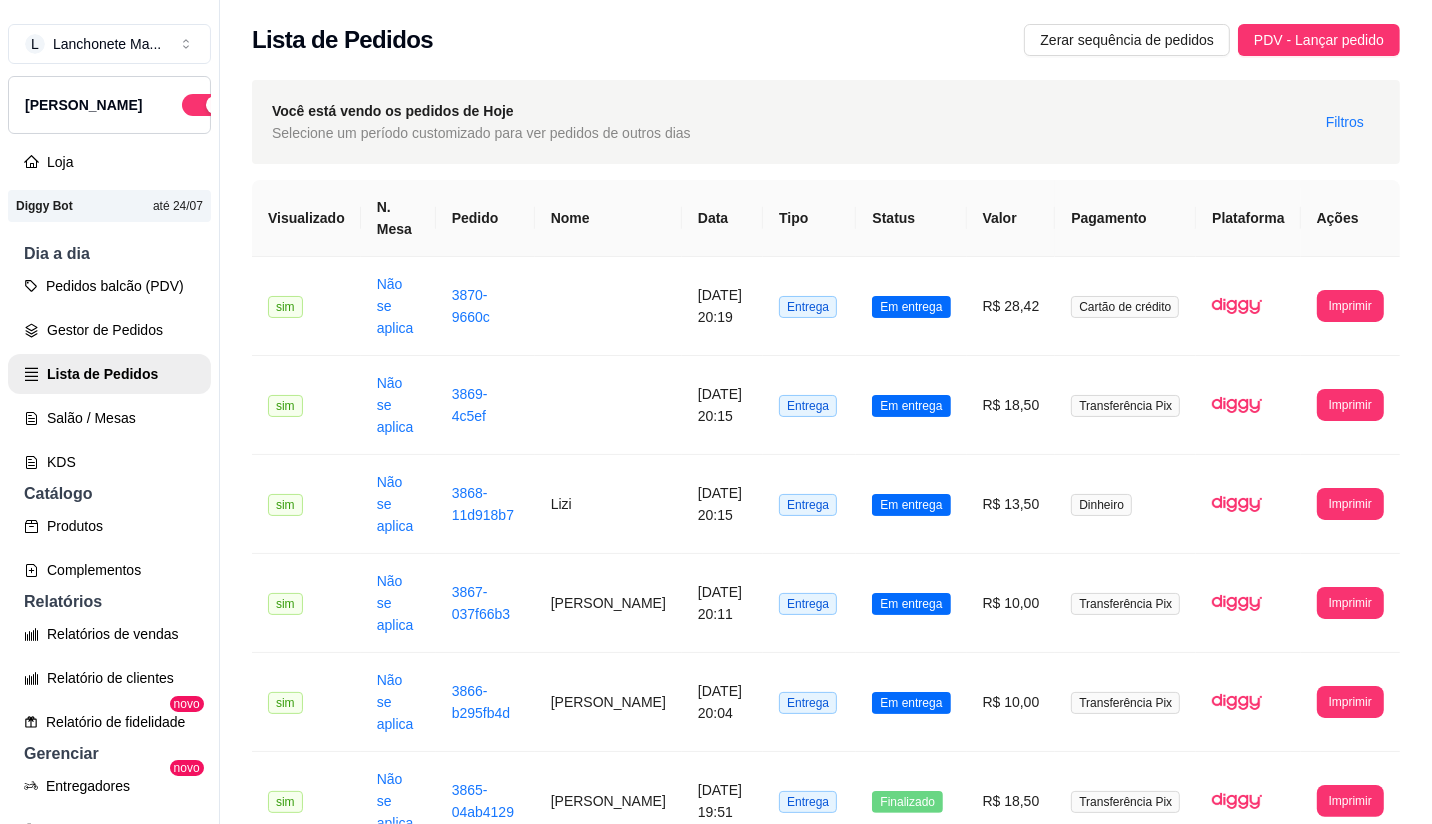 click on "L Lanchonete Ma ... Loja Aberta Loja Diggy Bot até 24/07   Dia a dia Pedidos balcão (PDV) Gestor de Pedidos Lista de Pedidos Salão / Mesas KDS Catálogo Produtos Complementos Relatórios Relatórios de vendas Relatório de clientes Relatório de fidelidade novo Gerenciar Entregadores novo Nota Fiscal (NFC-e) Controle de caixa Controle de fiado Cupons Clientes Estoque Configurações Diggy Planos Precisa de ajuda? Sair" at bounding box center [110, 428] 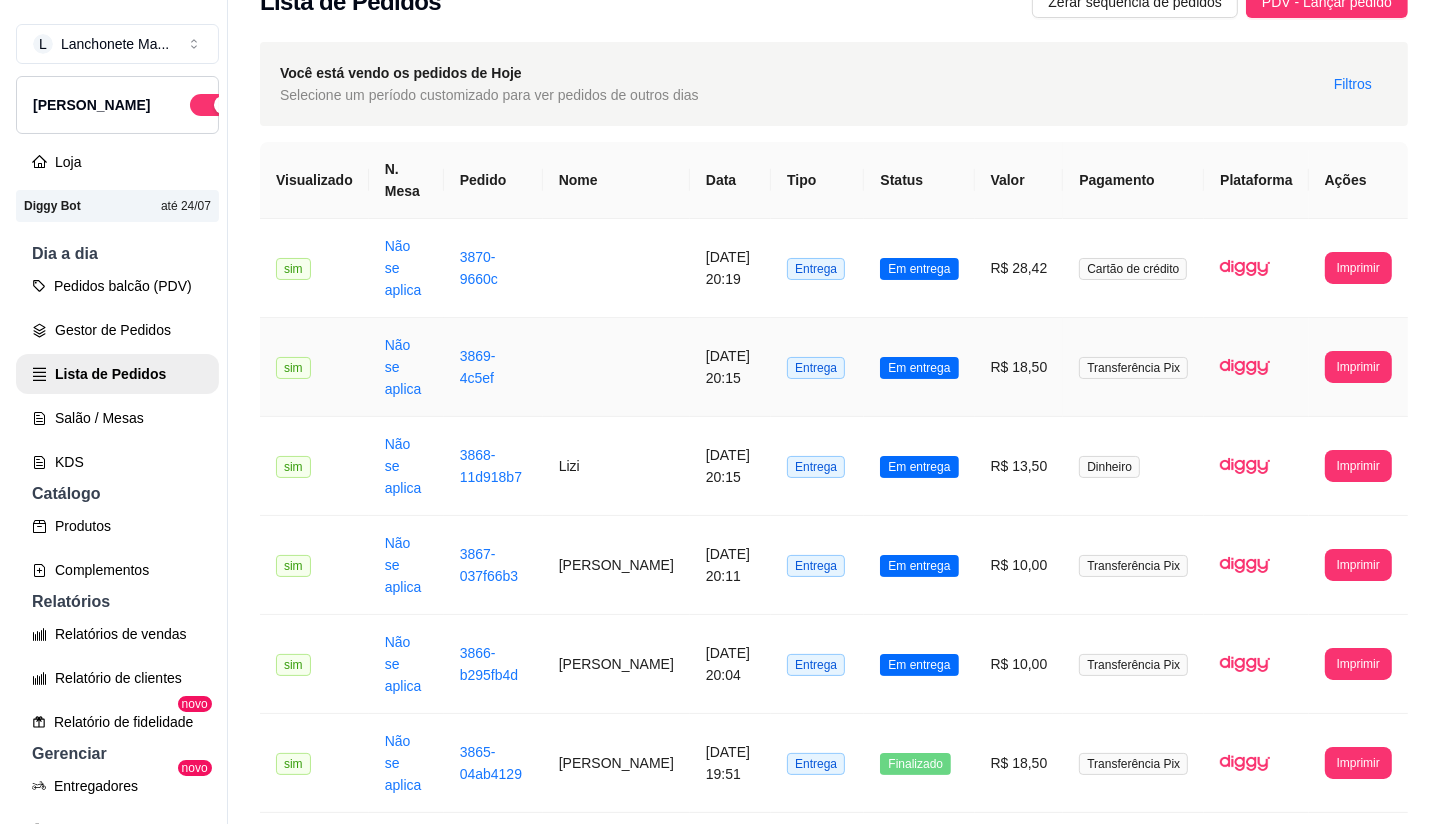 scroll, scrollTop: 0, scrollLeft: 0, axis: both 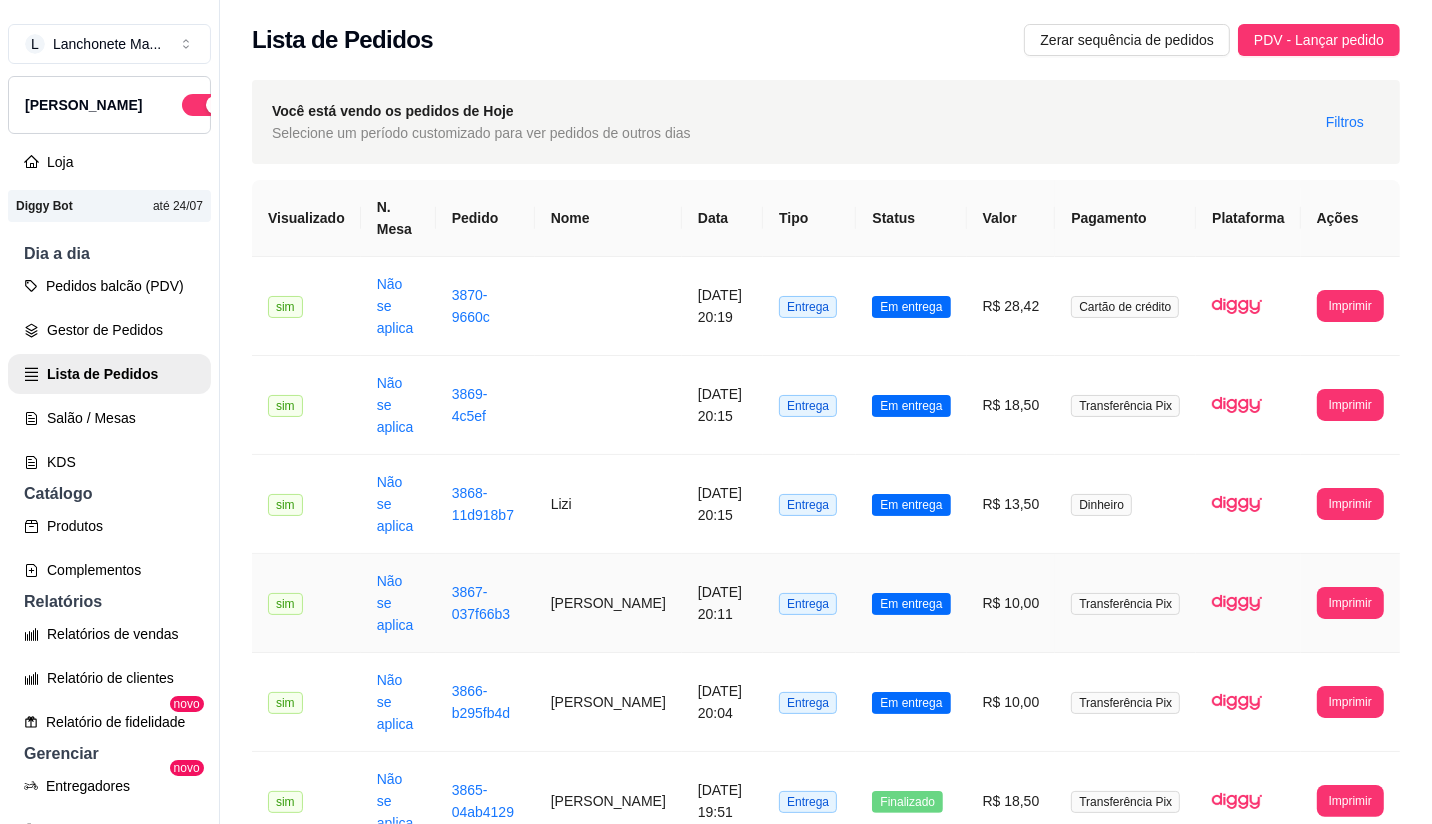 click on "Em entrega" at bounding box center [911, 603] 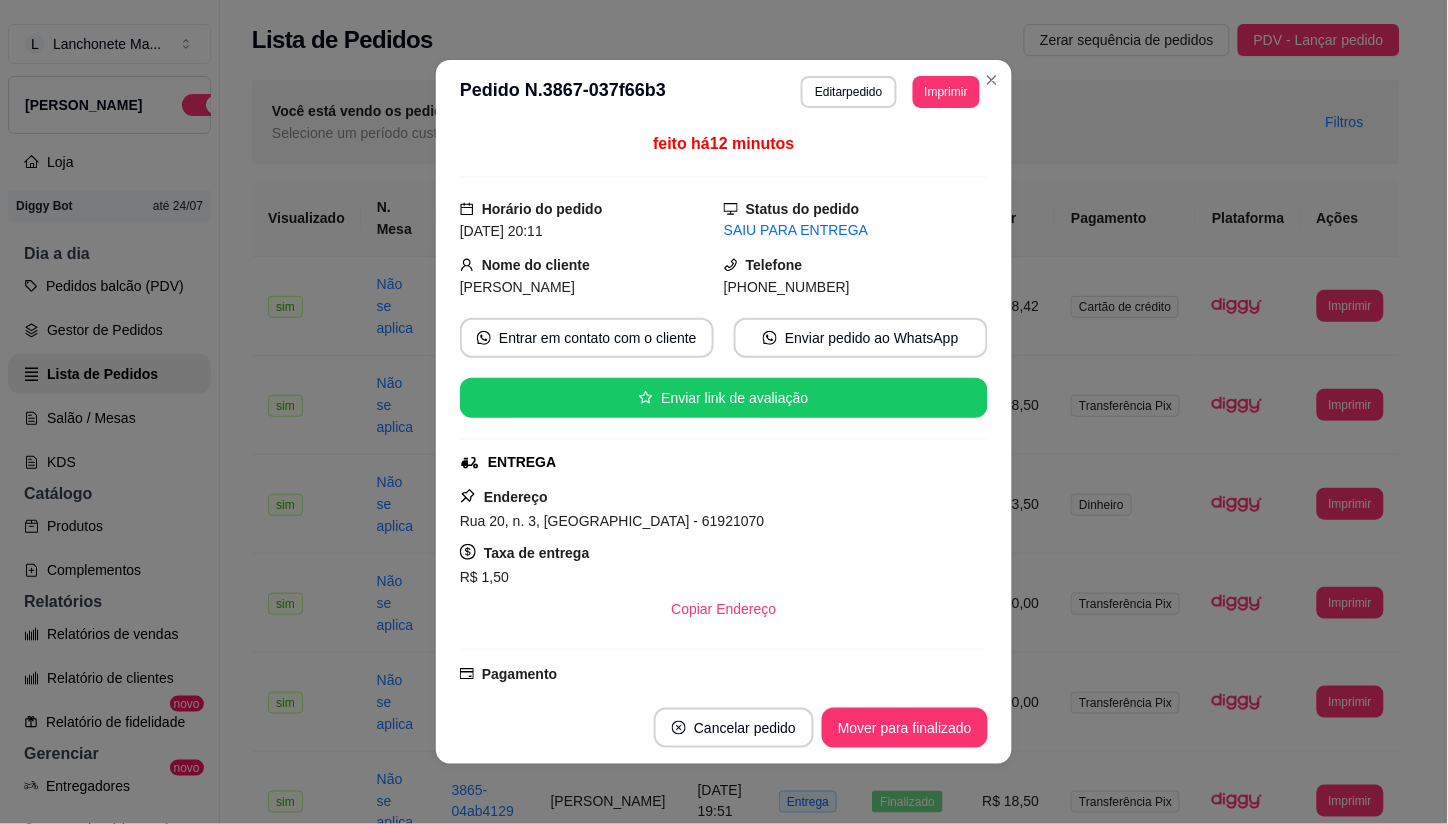 scroll, scrollTop: 111, scrollLeft: 0, axis: vertical 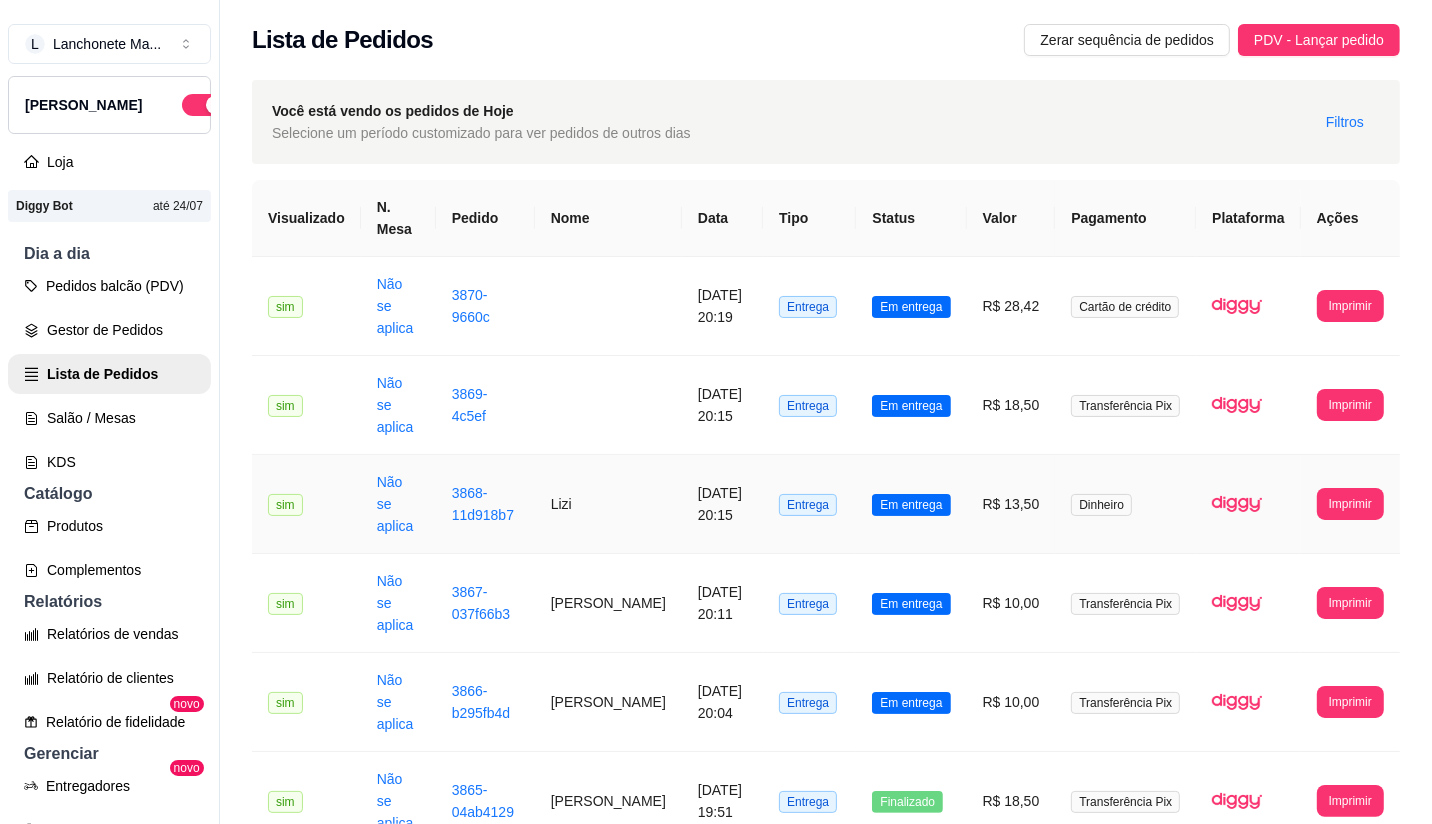 click on "Em entrega" at bounding box center [911, 504] 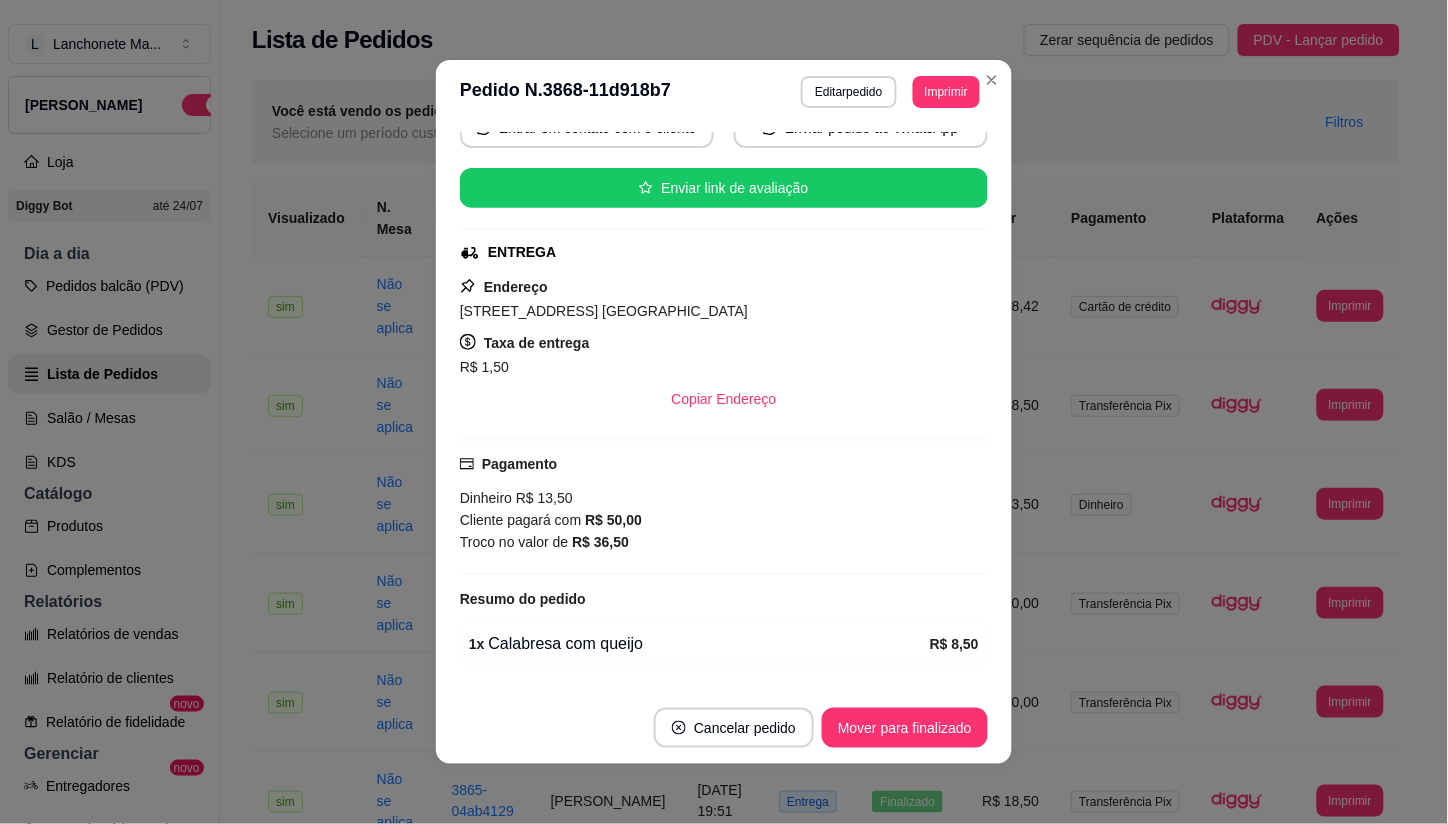 scroll, scrollTop: 222, scrollLeft: 0, axis: vertical 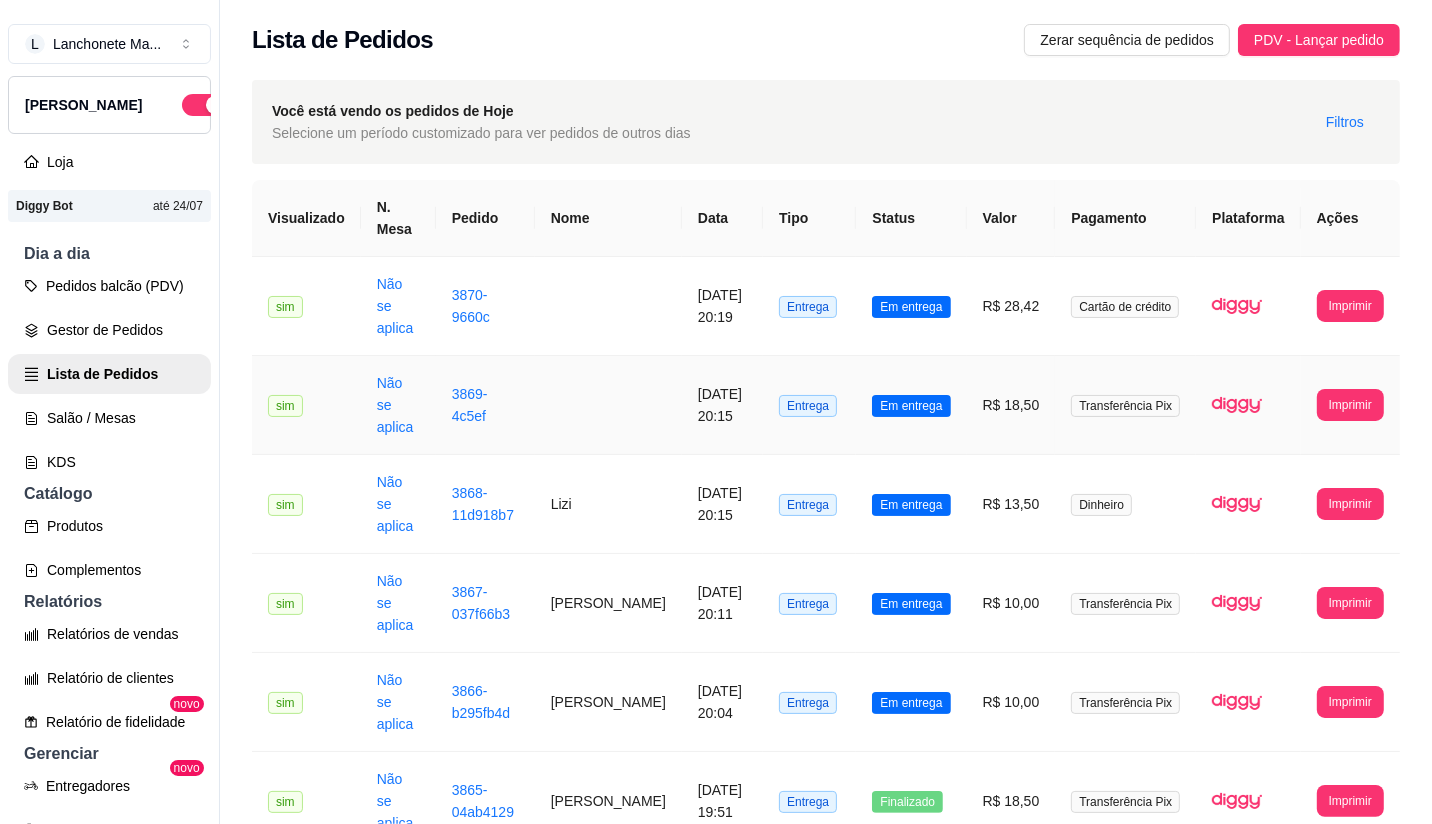 click on "Em entrega" at bounding box center (911, 405) 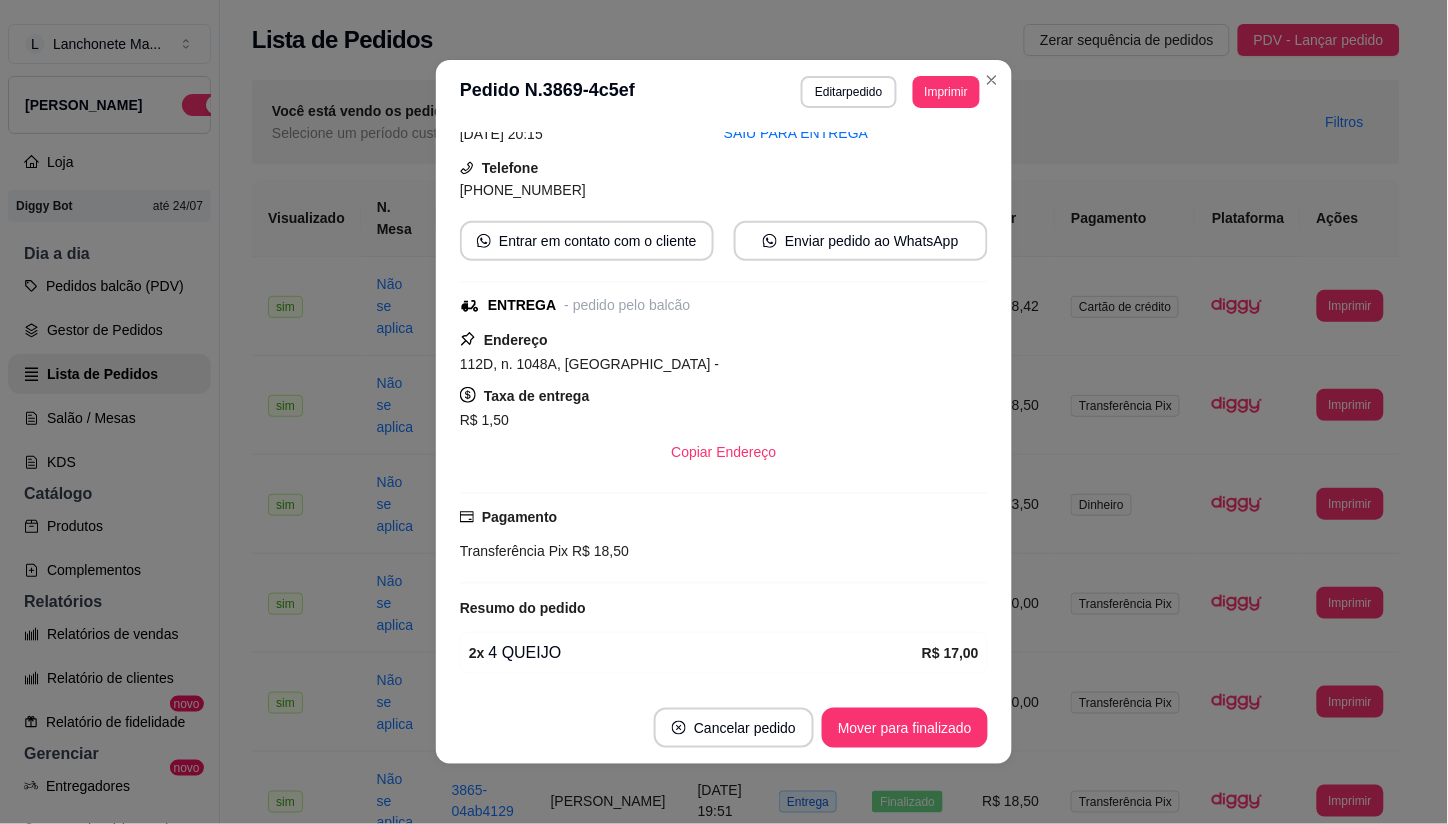 scroll, scrollTop: 111, scrollLeft: 0, axis: vertical 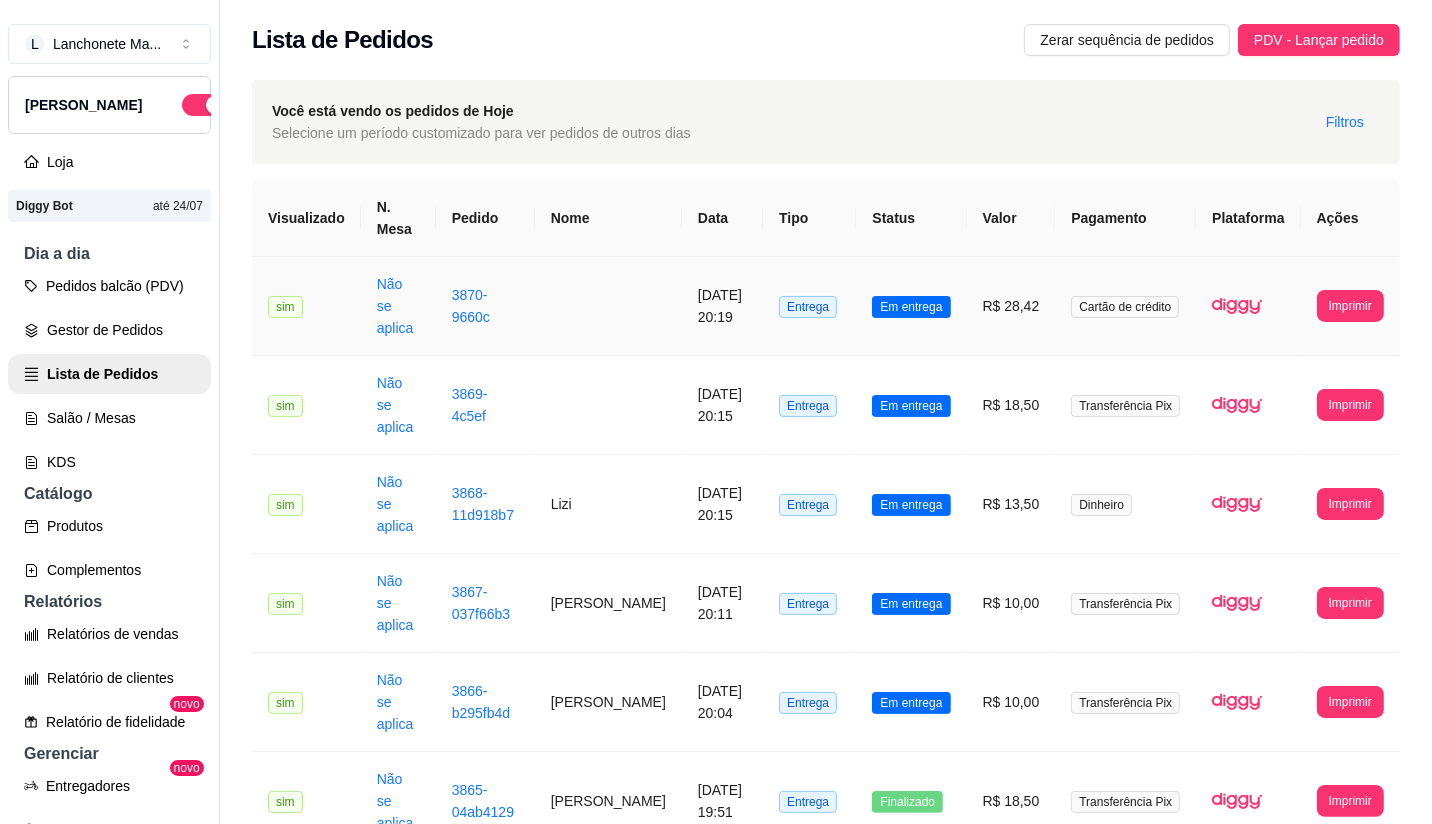click on "Em entrega" at bounding box center [911, 307] 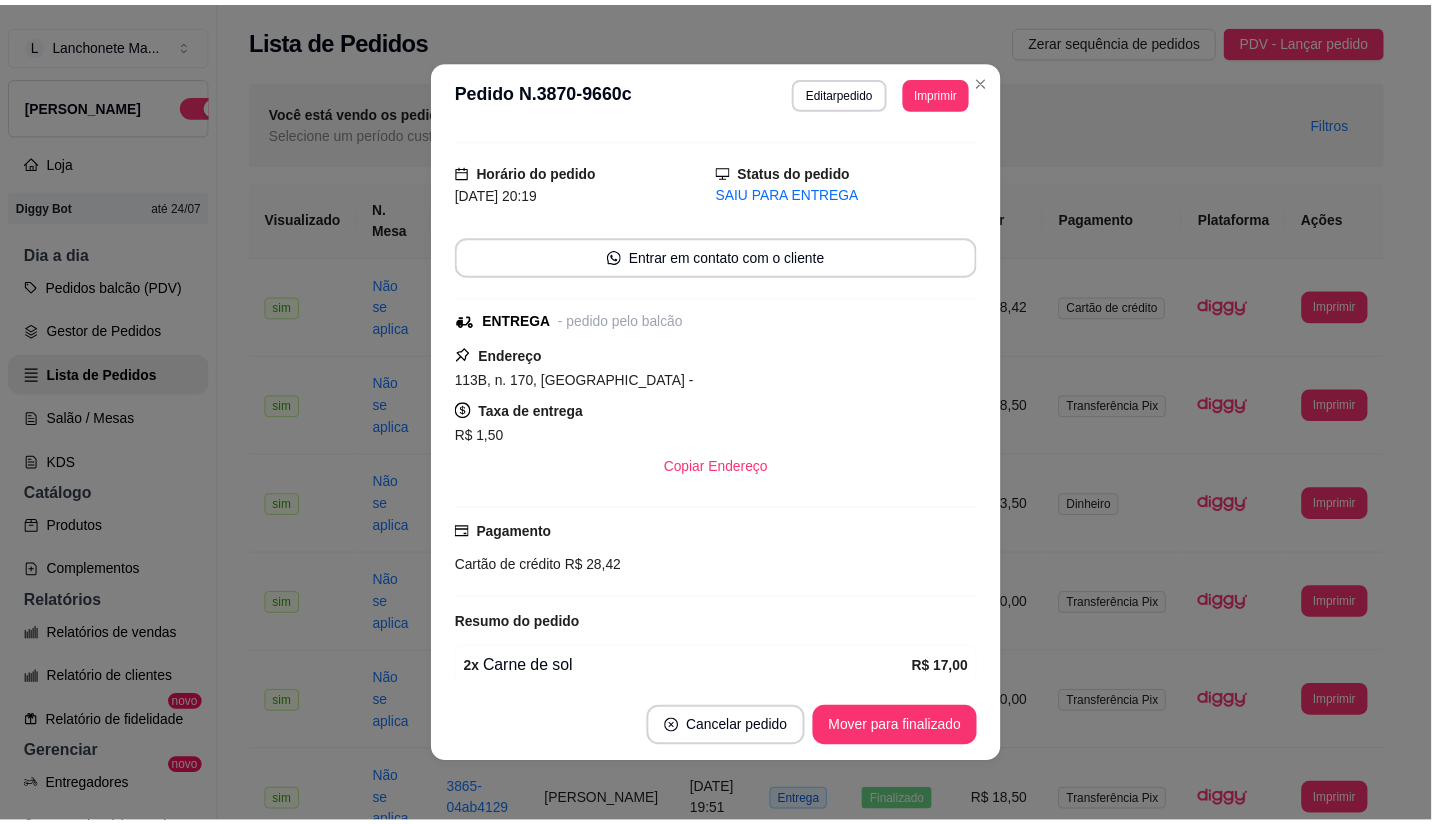 scroll, scrollTop: 0, scrollLeft: 0, axis: both 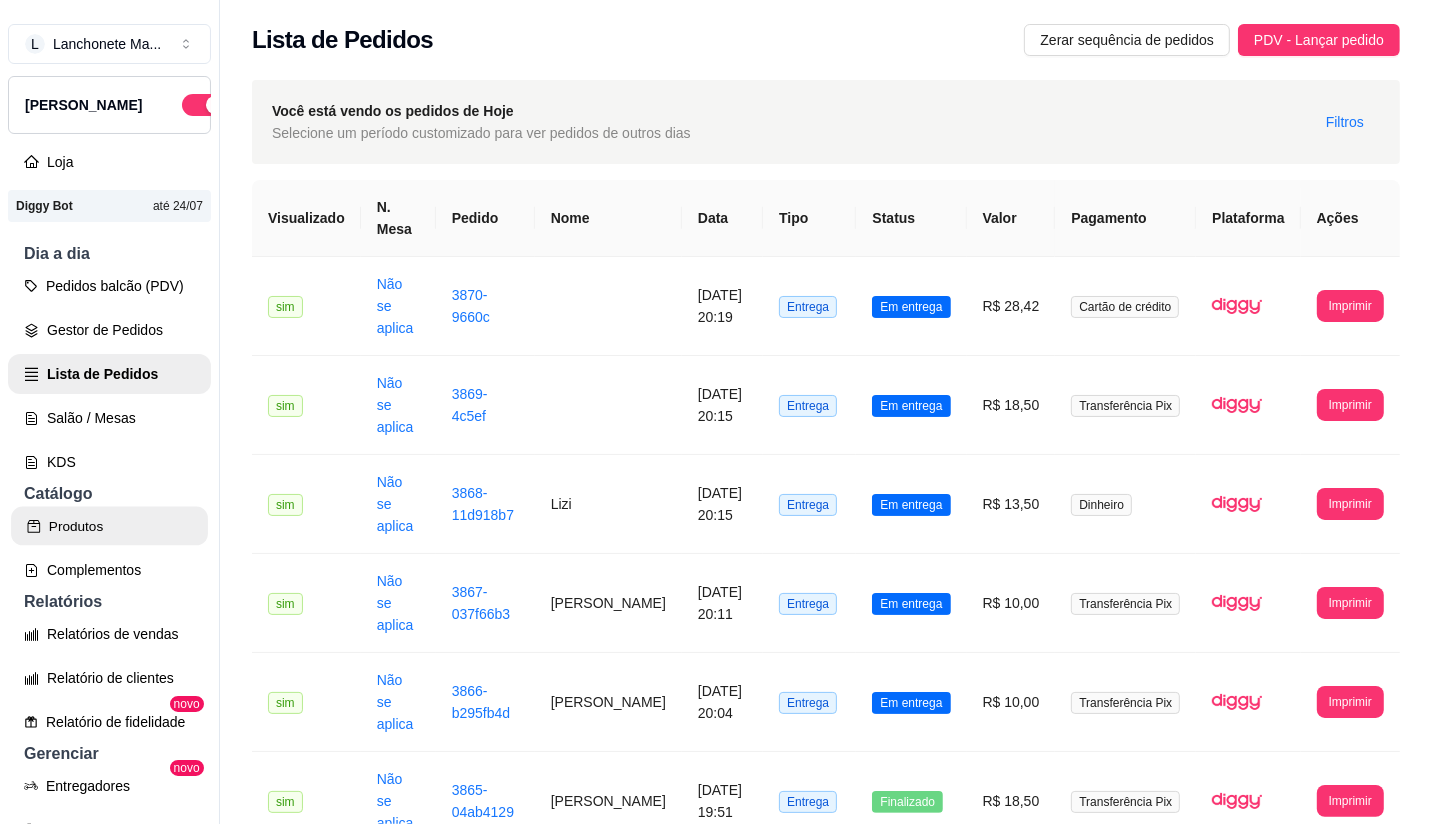click on "Produtos" at bounding box center (109, 526) 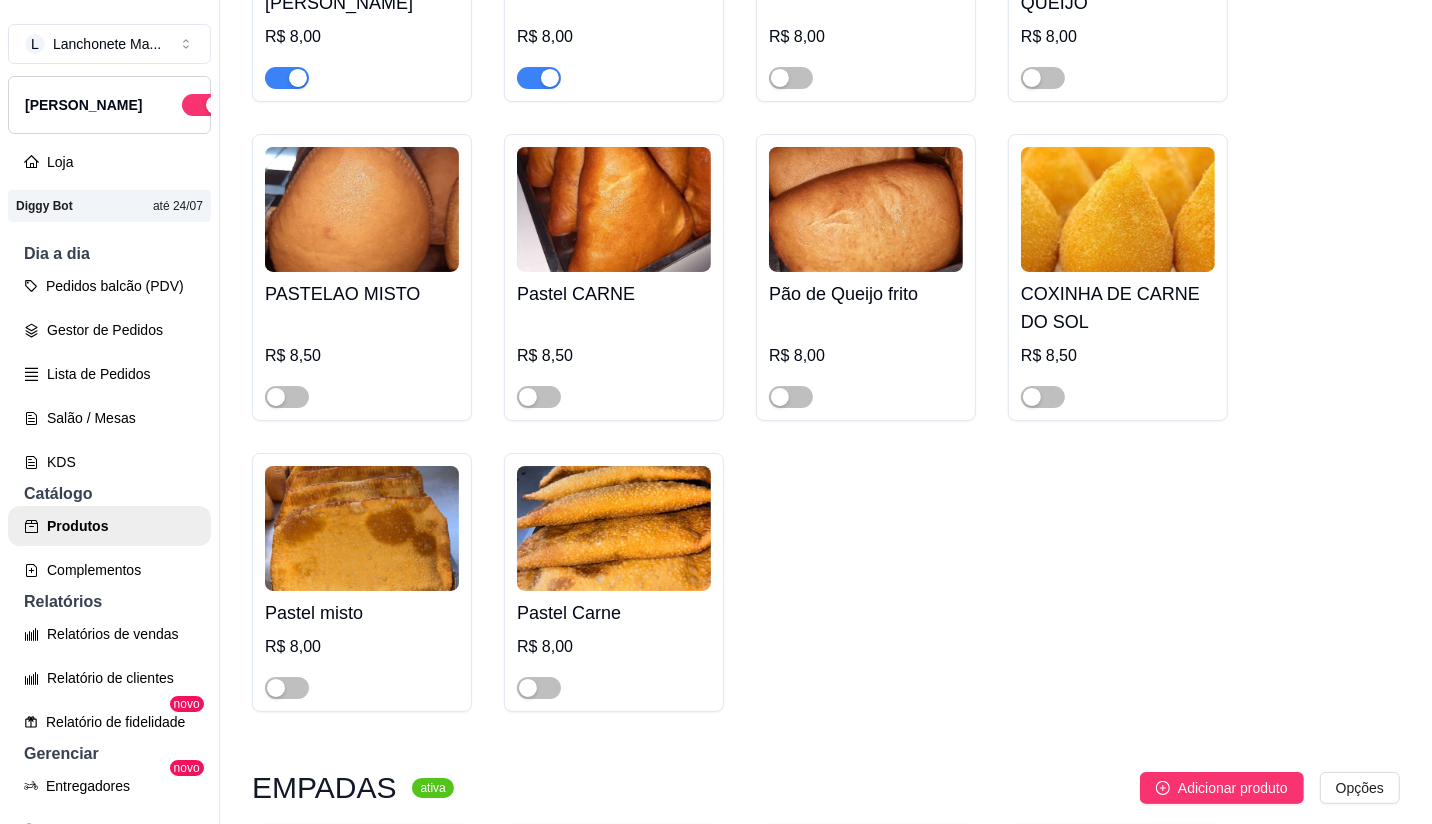scroll, scrollTop: 2777, scrollLeft: 0, axis: vertical 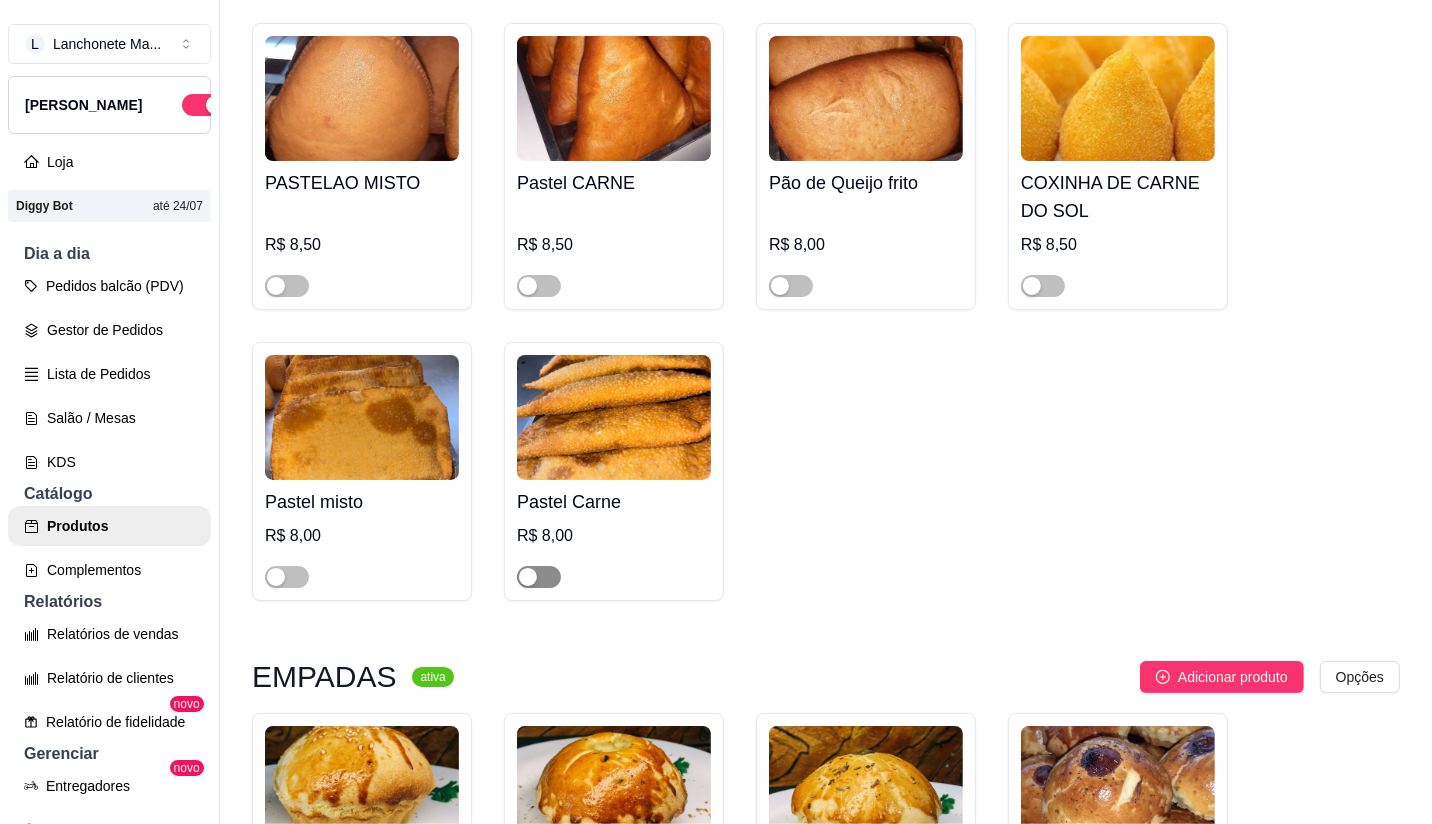 click at bounding box center [528, 577] 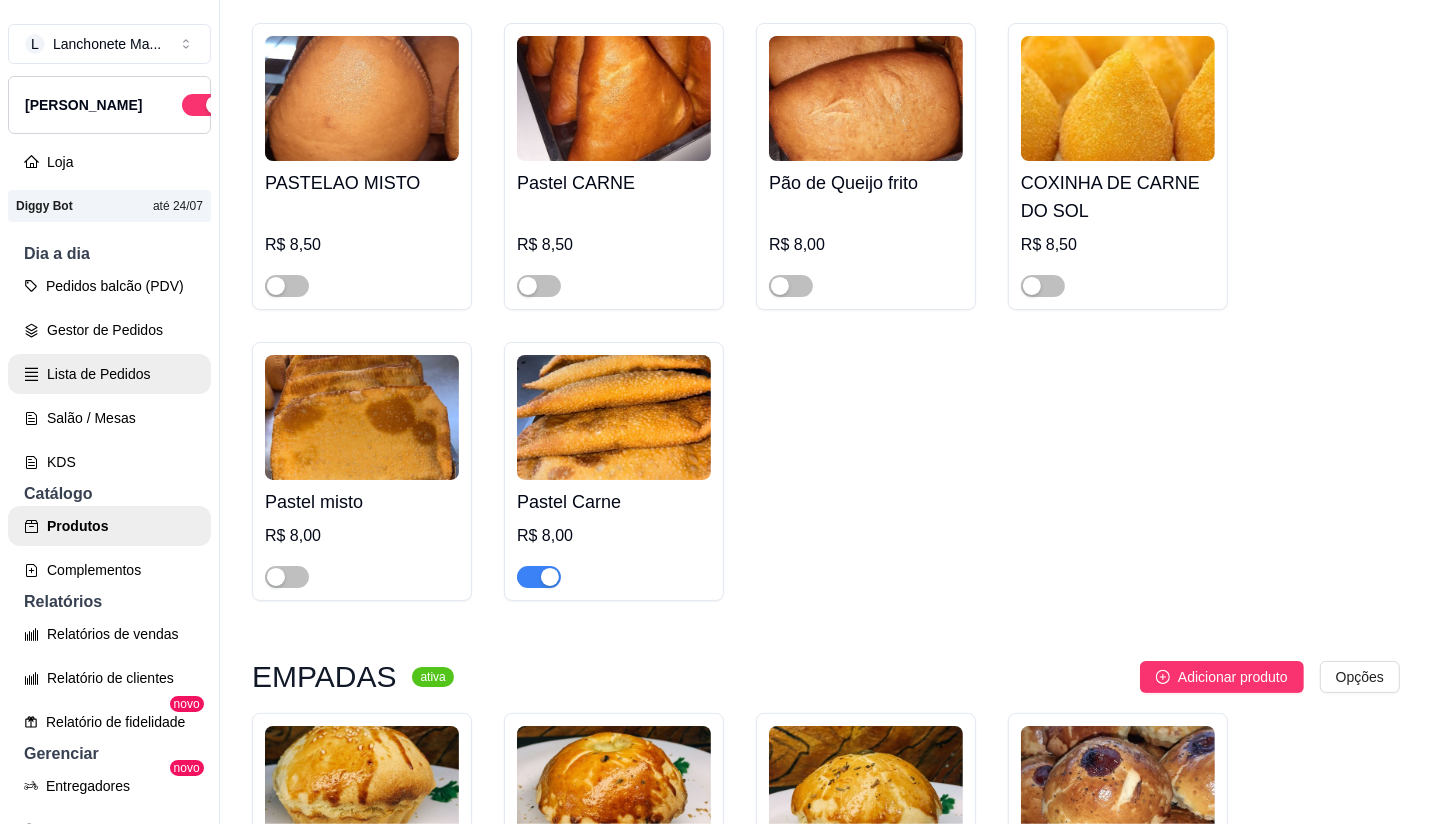 click on "Lista de Pedidos" at bounding box center [109, 374] 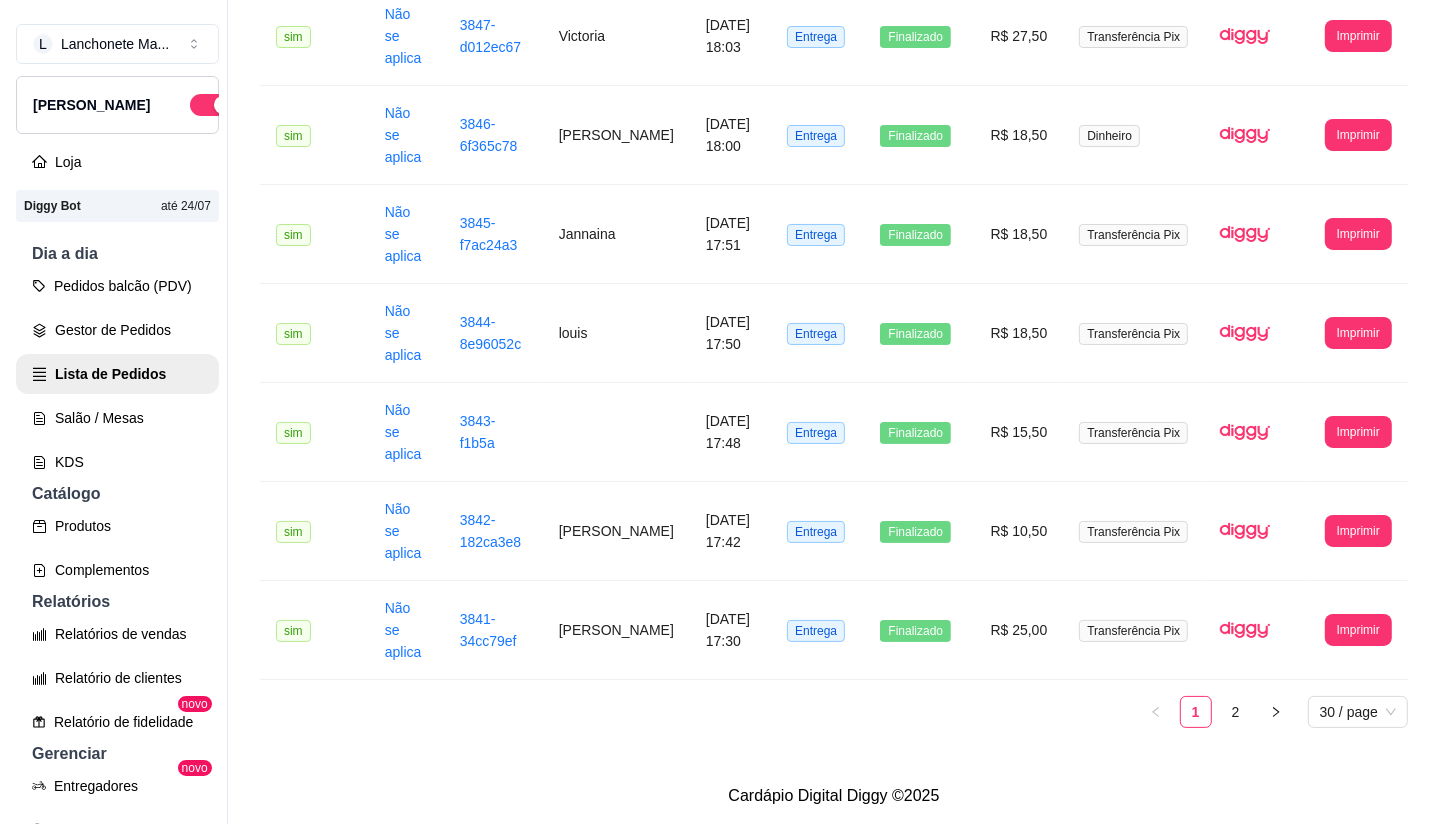 scroll, scrollTop: 0, scrollLeft: 0, axis: both 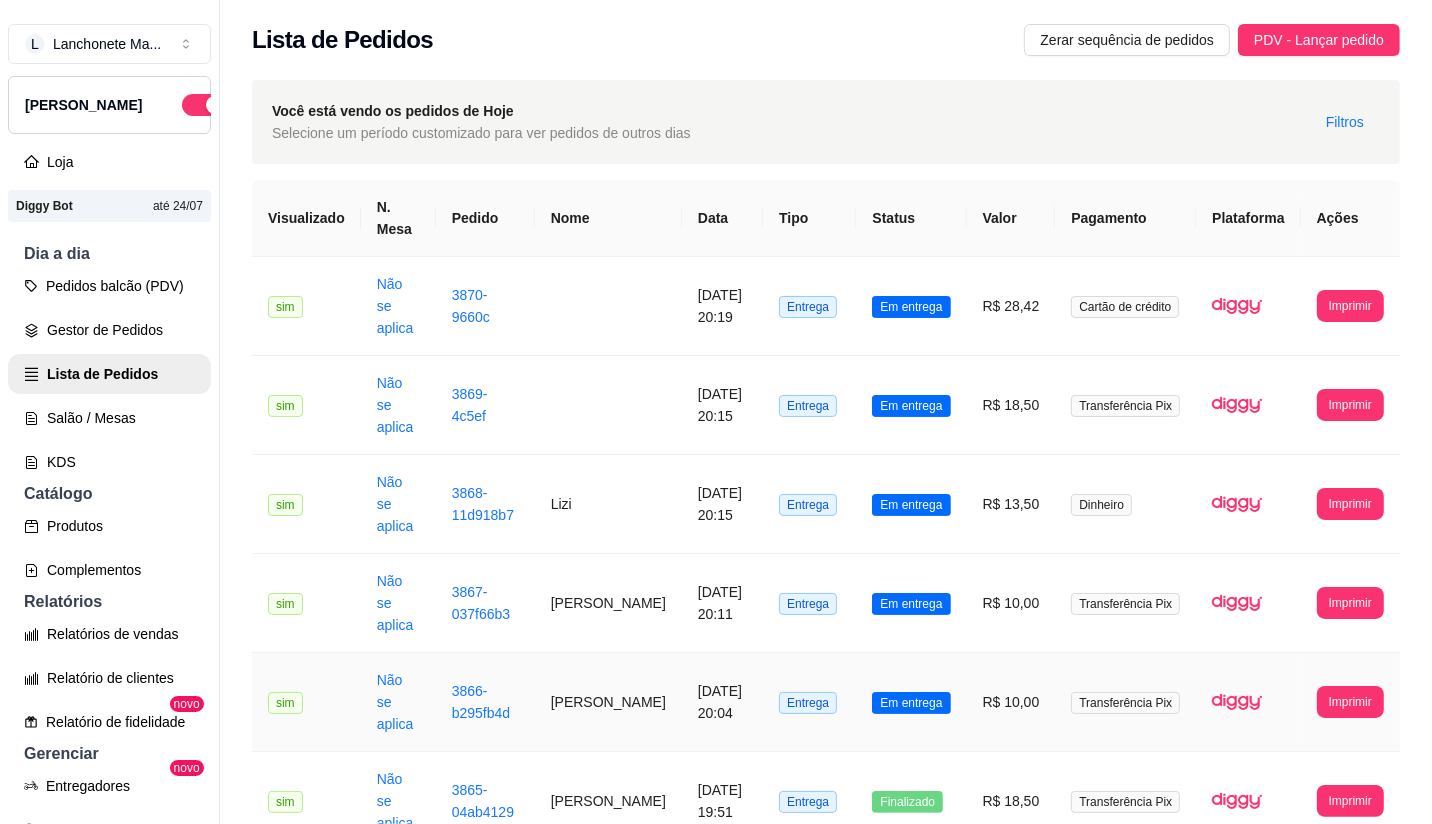 click on "Entrega" at bounding box center [809, 702] 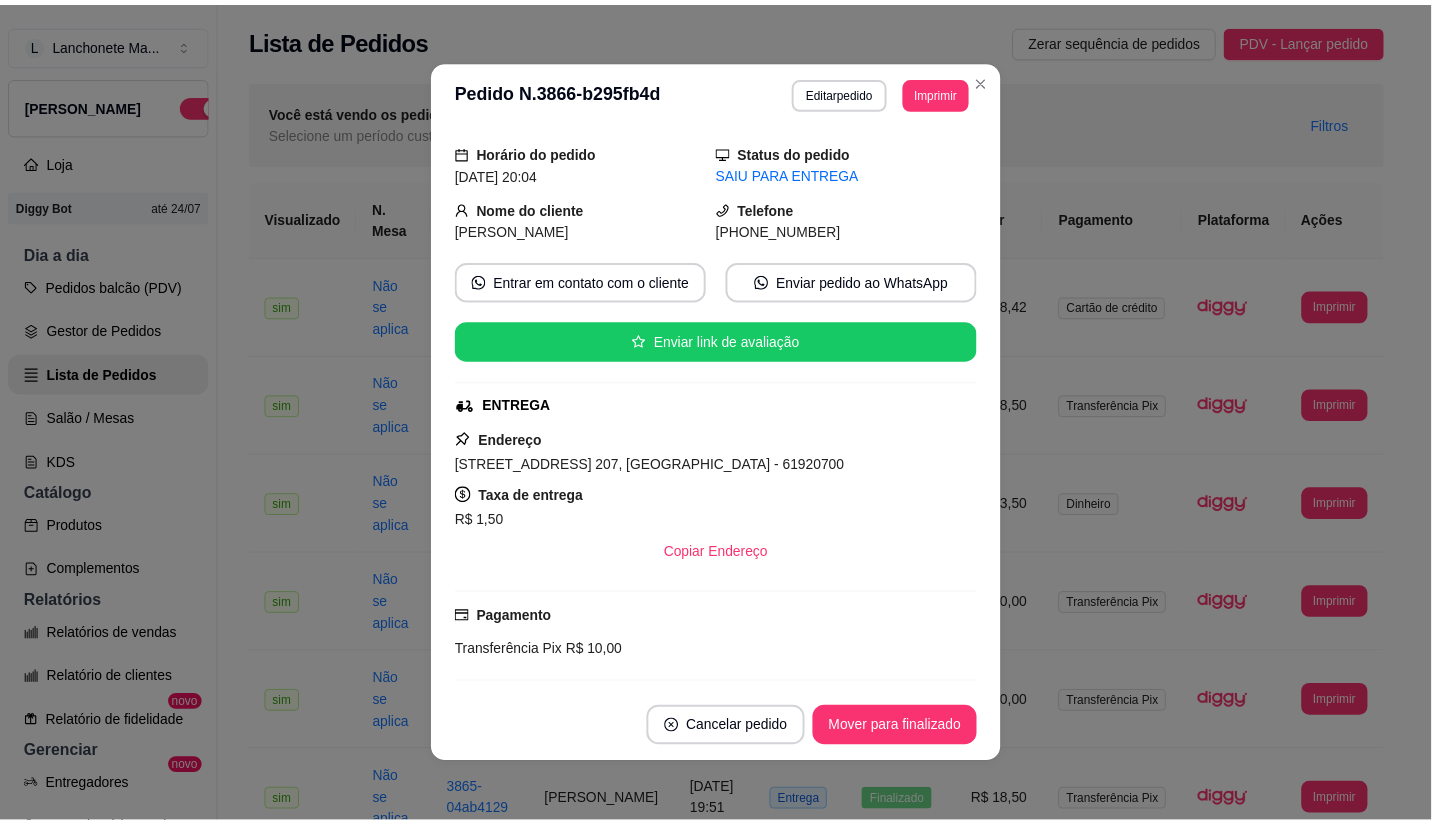 scroll, scrollTop: 0, scrollLeft: 0, axis: both 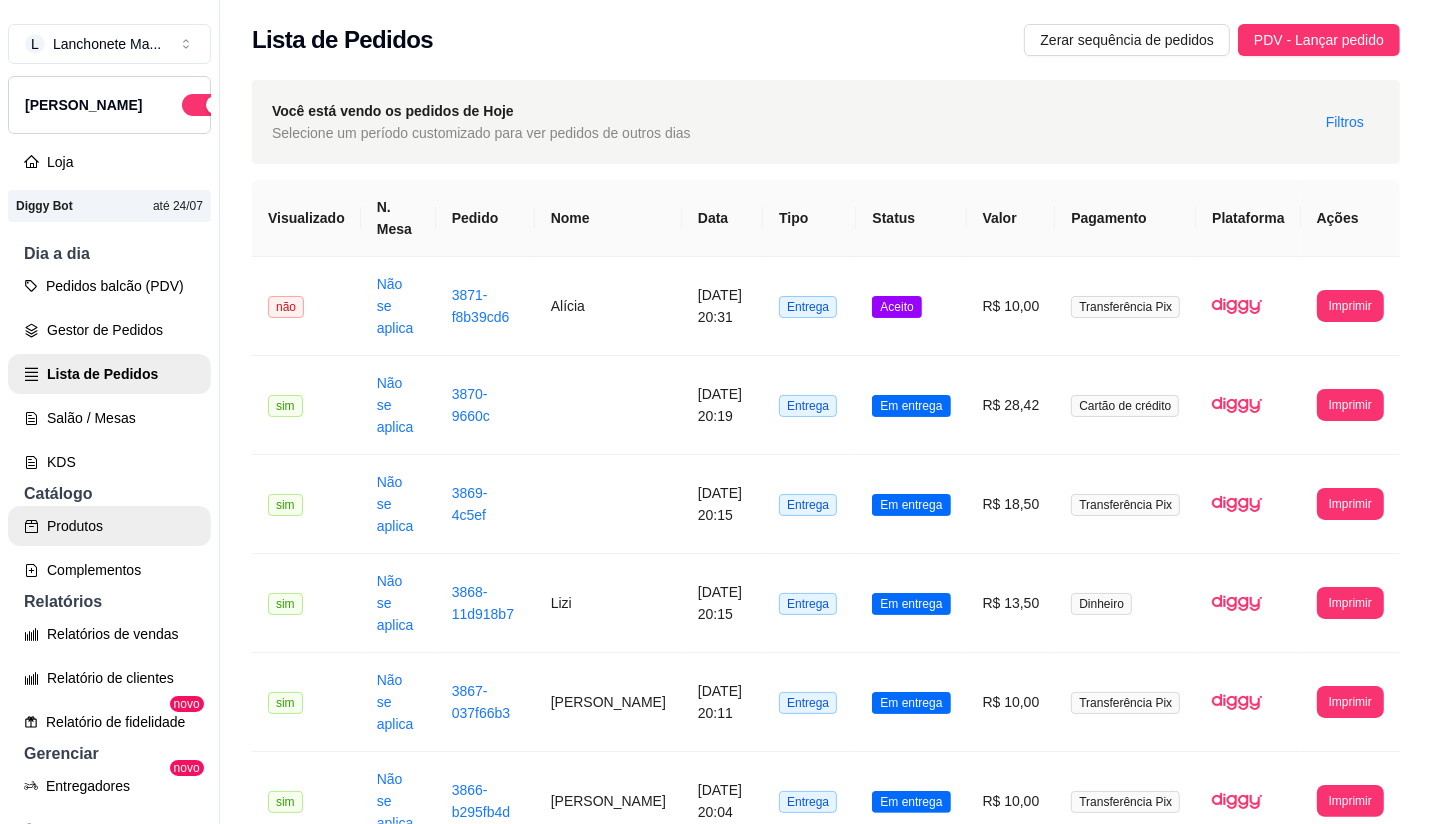 click on "Produtos" at bounding box center [109, 526] 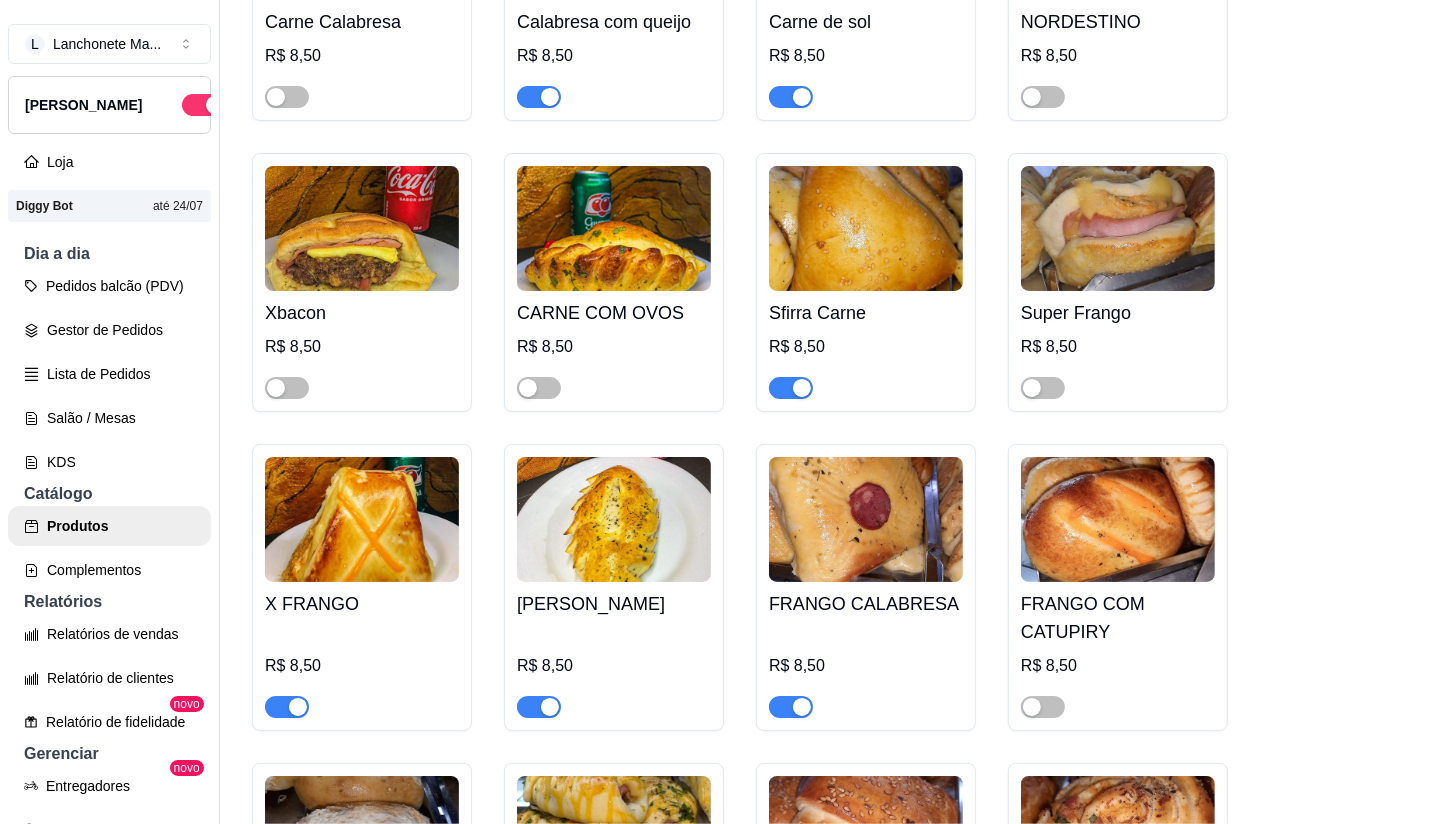 scroll, scrollTop: 888, scrollLeft: 0, axis: vertical 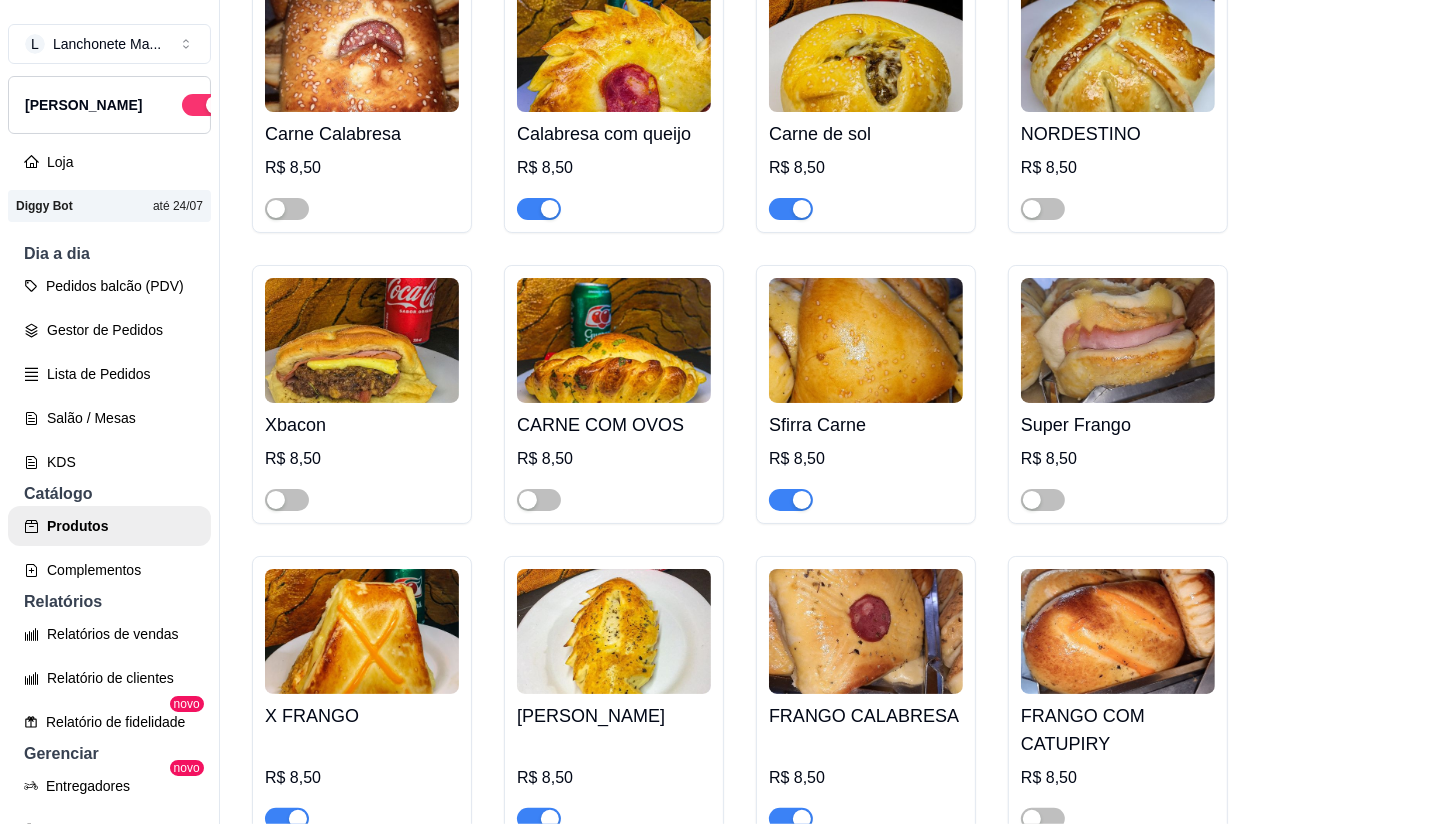 click at bounding box center [791, 209] 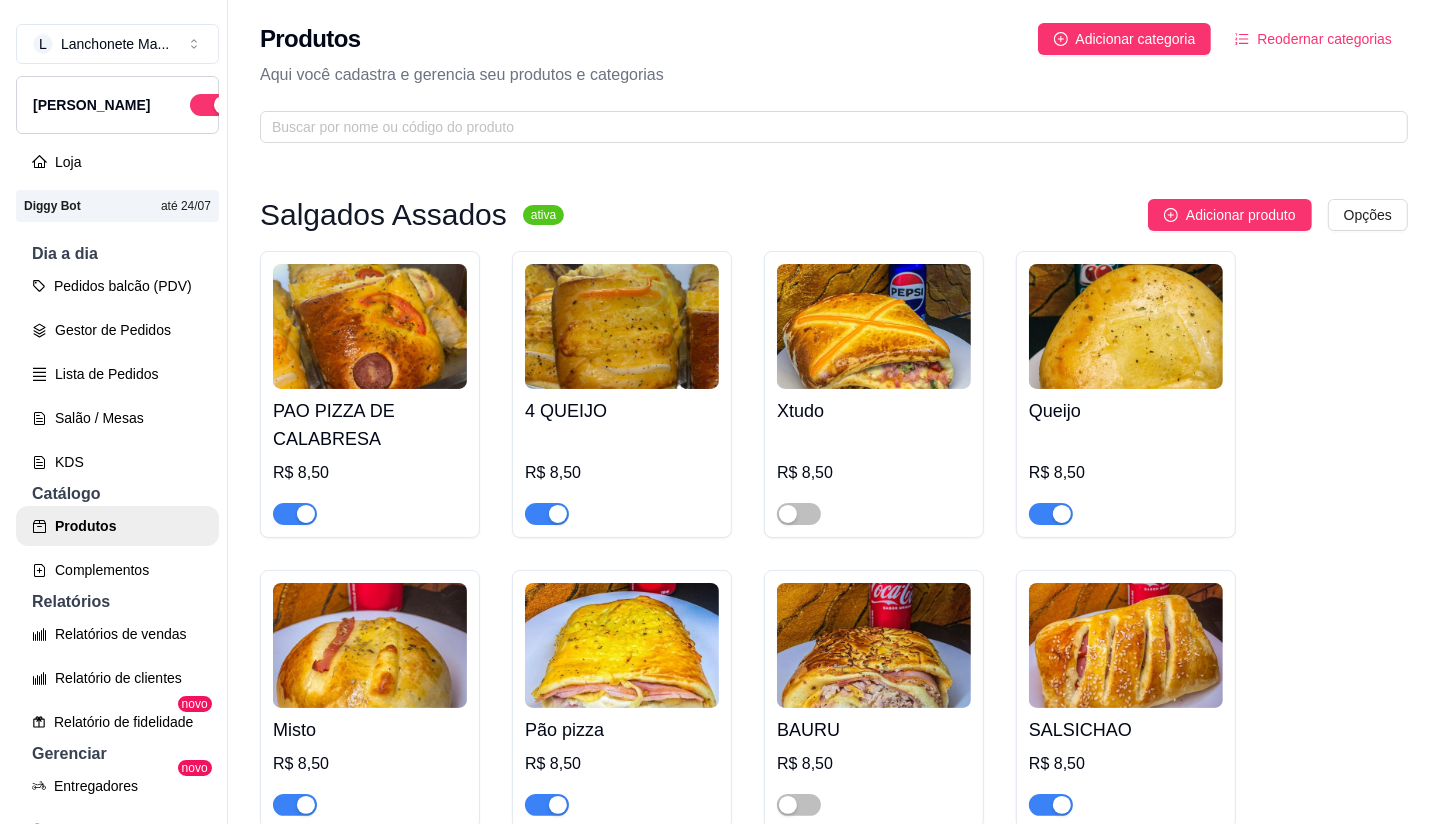 scroll, scrollTop: 0, scrollLeft: 0, axis: both 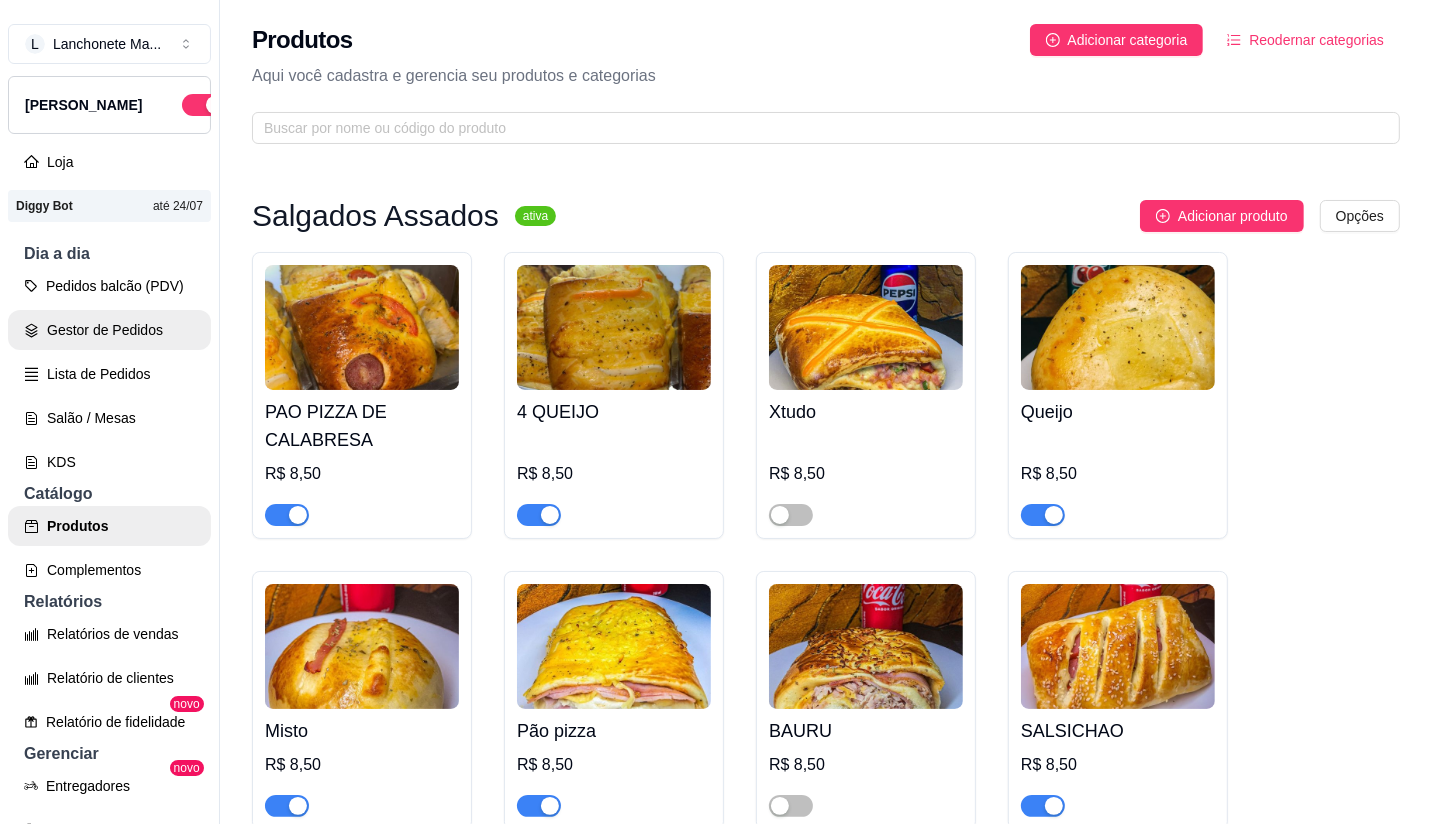 click on "Gestor de Pedidos" at bounding box center [109, 330] 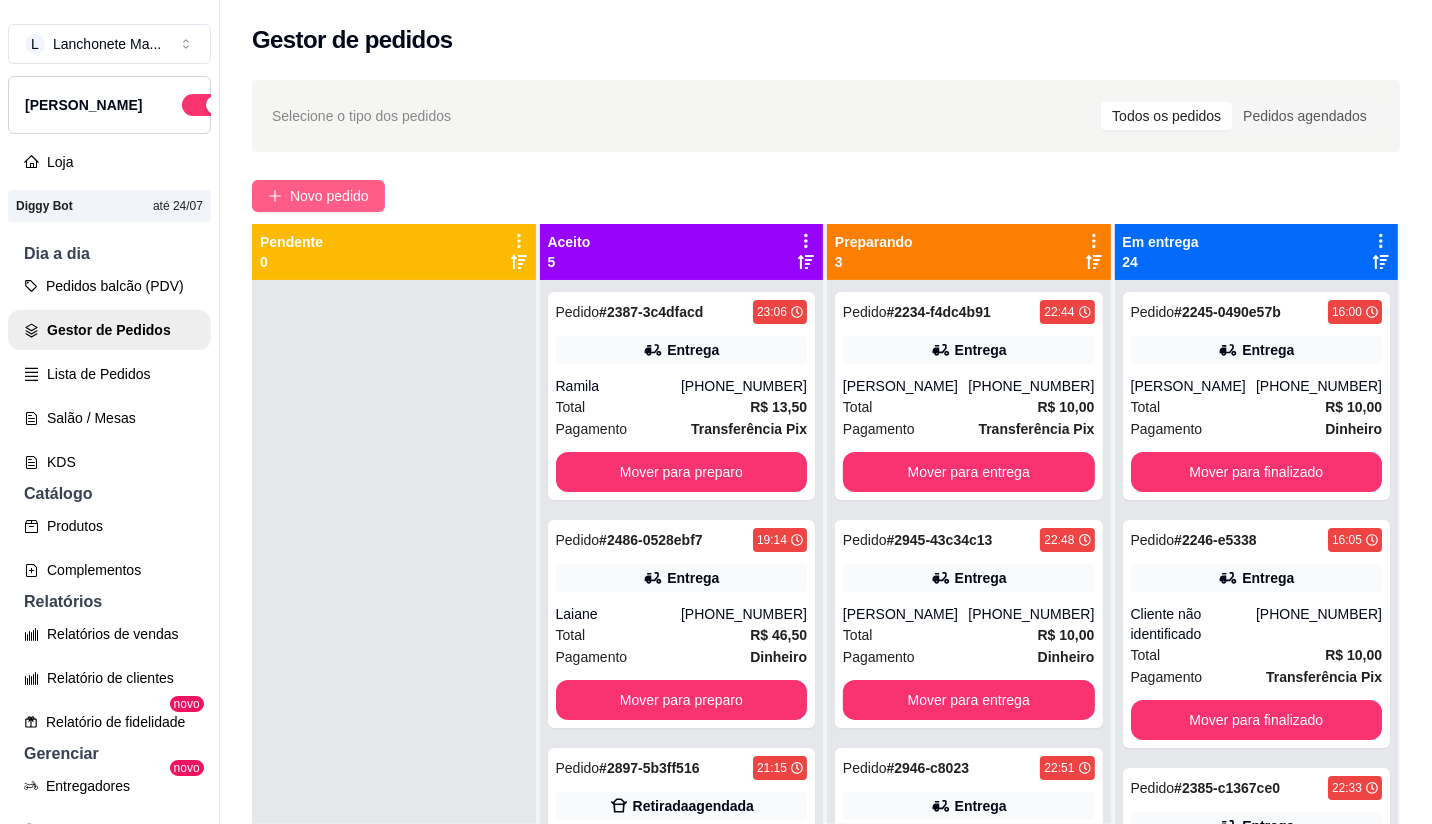 click 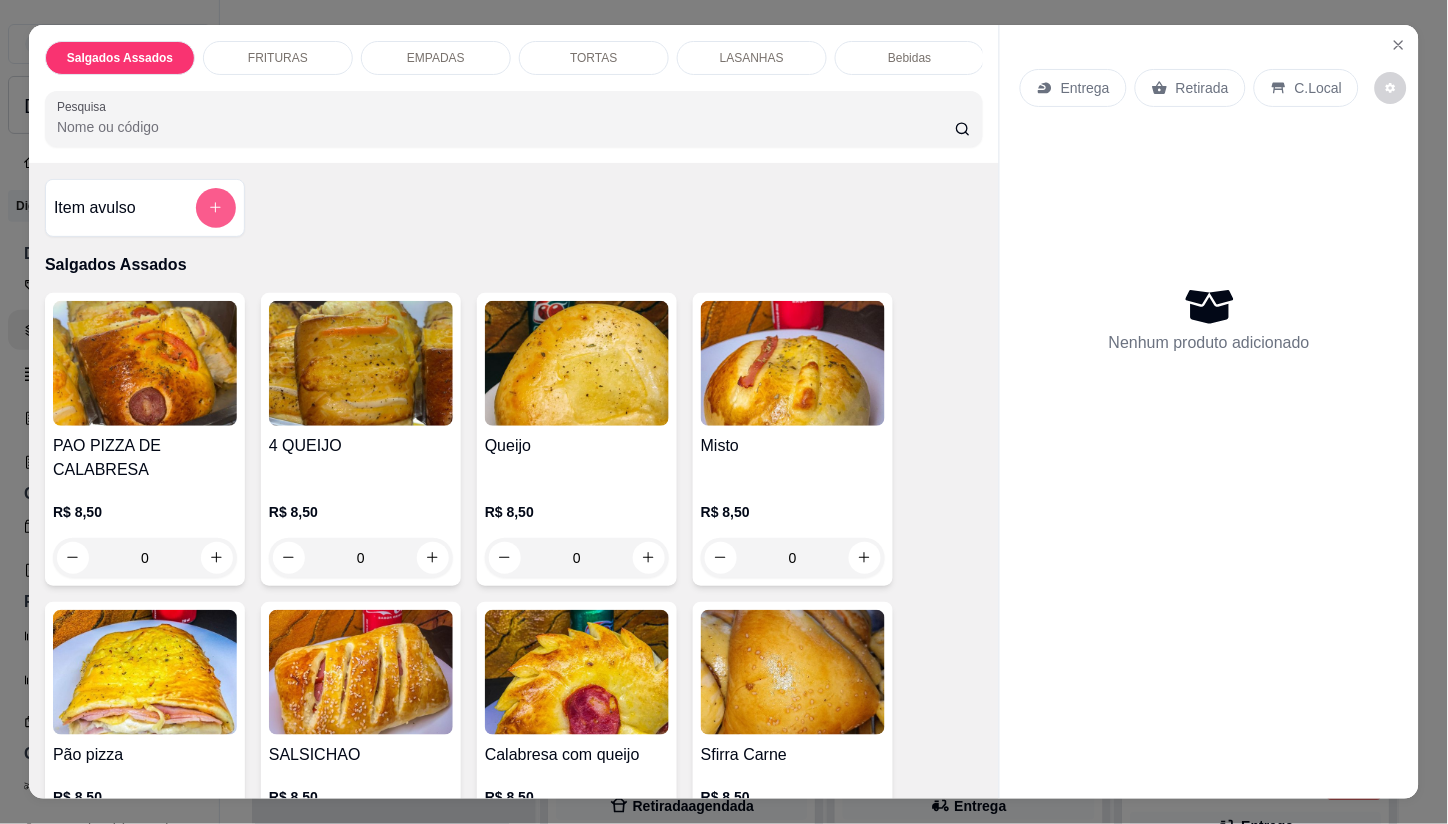 click 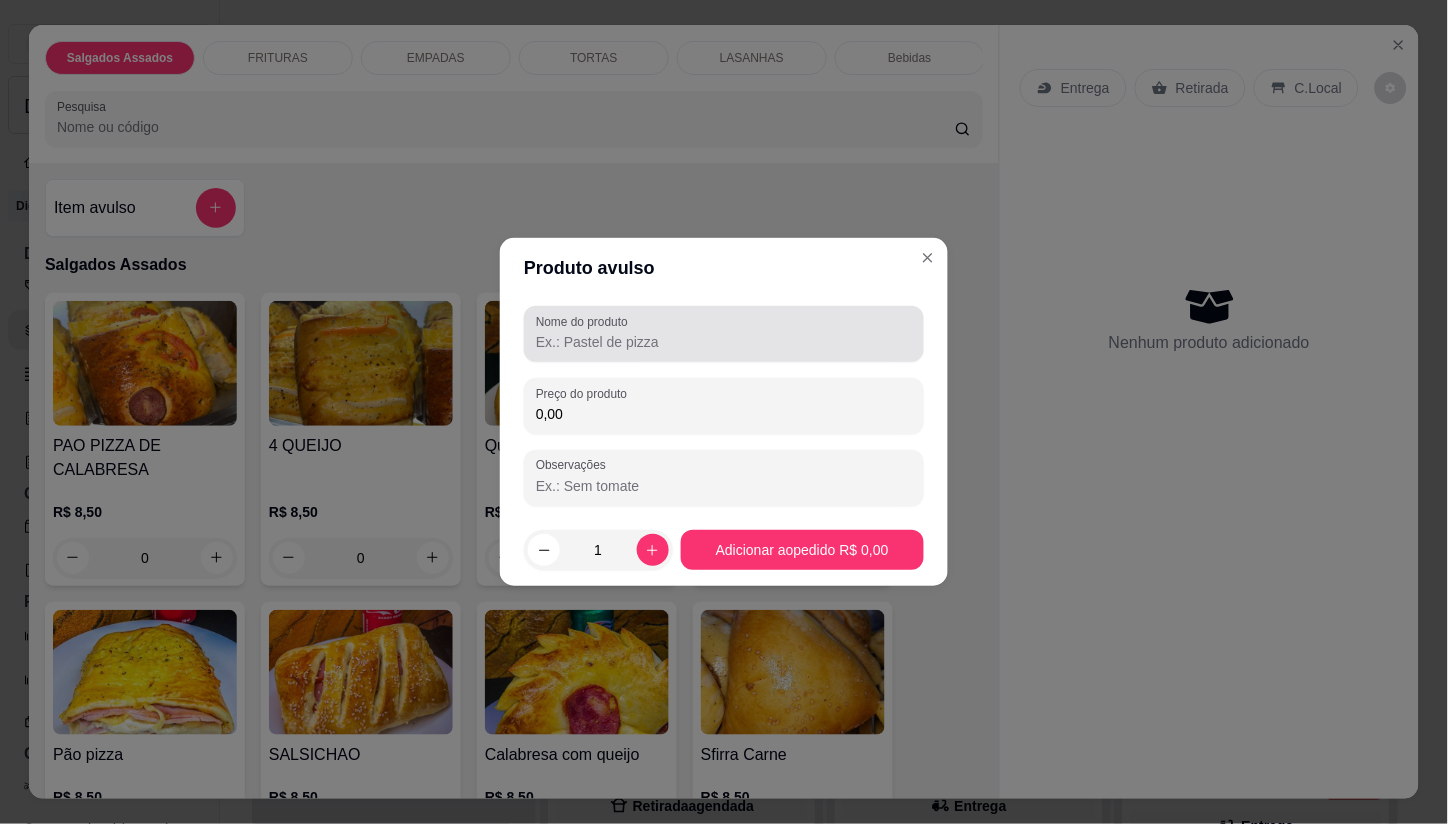 click at bounding box center [724, 334] 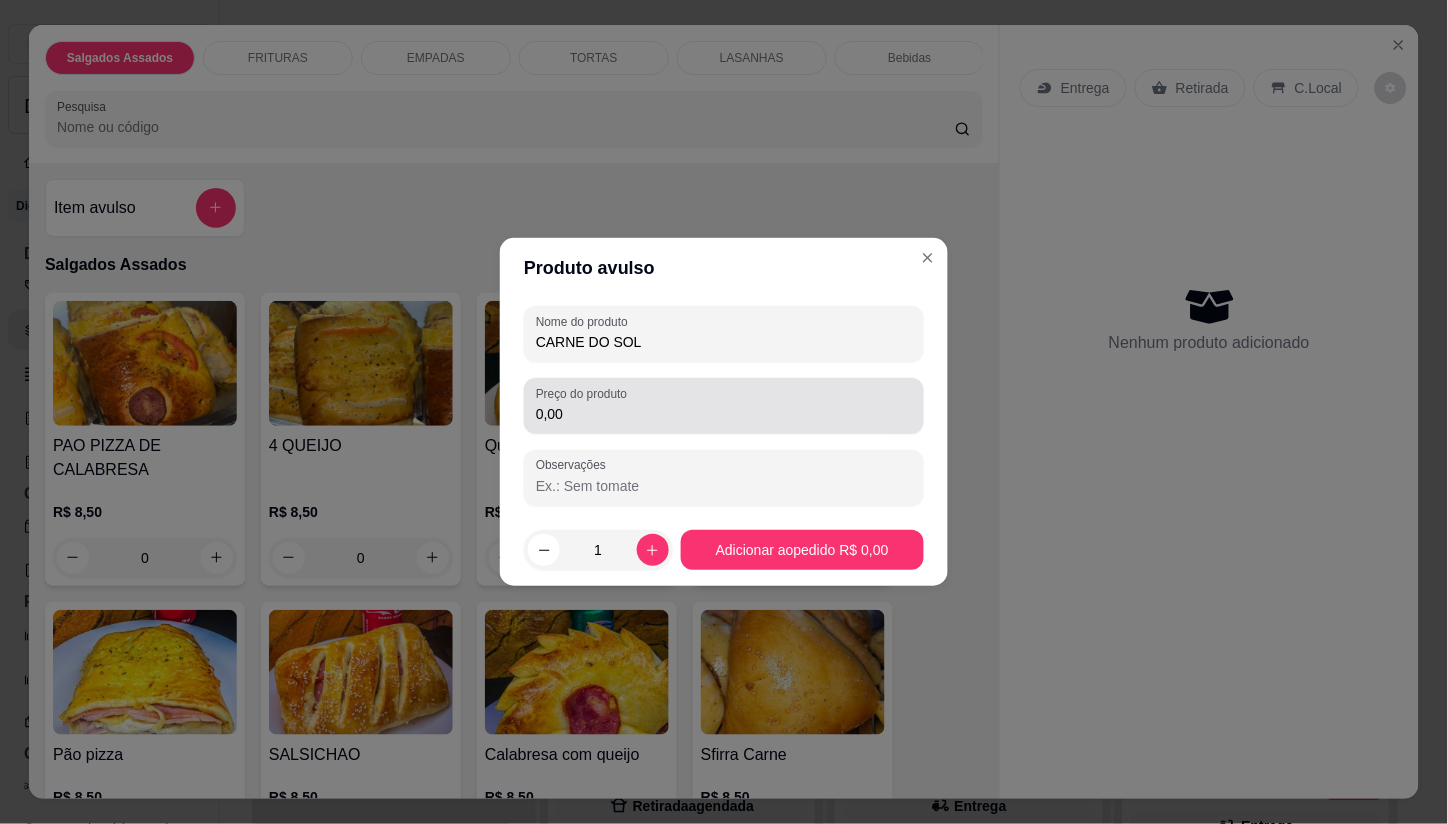 type on "CARNE DO SOL" 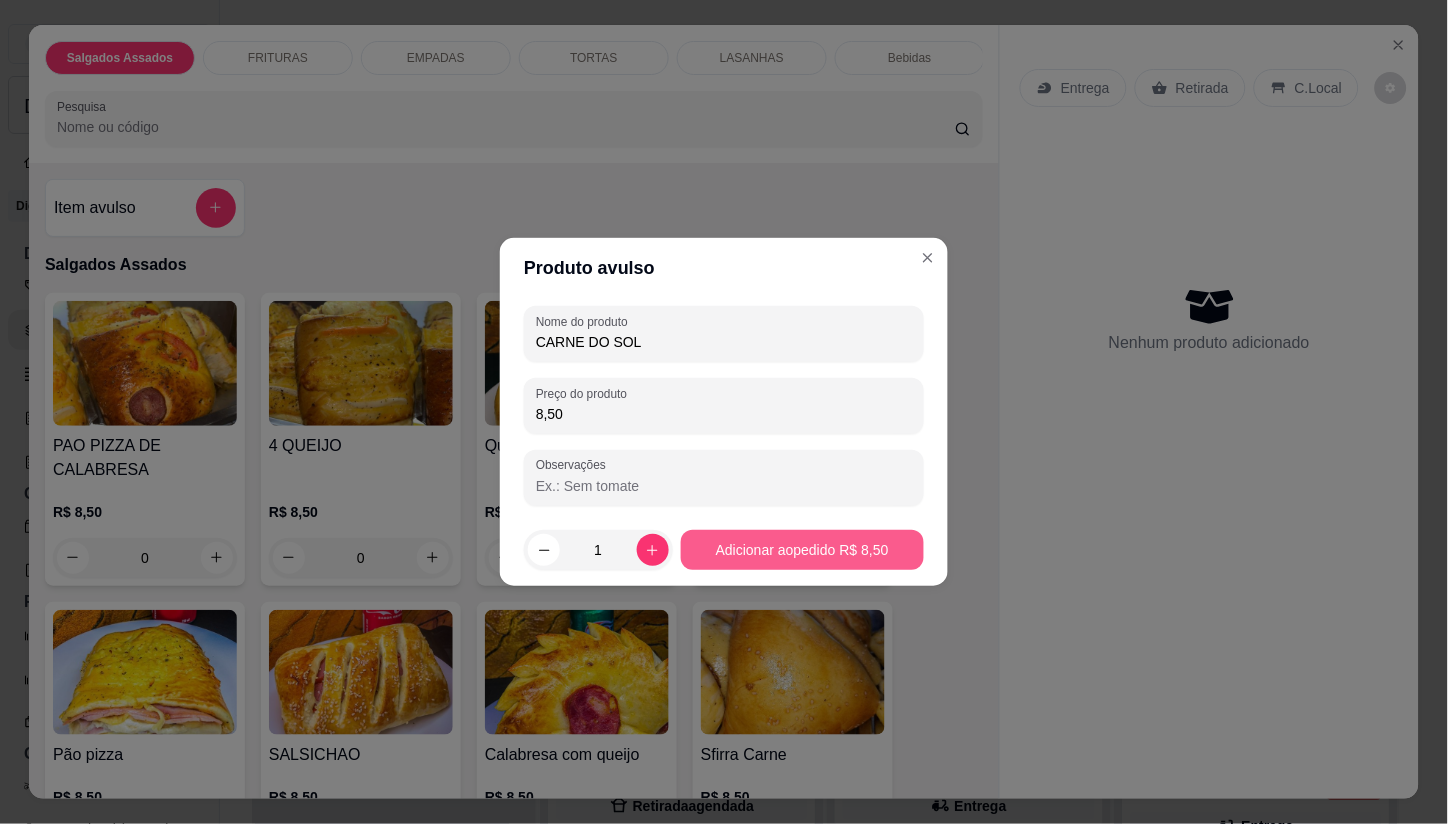 type on "8,50" 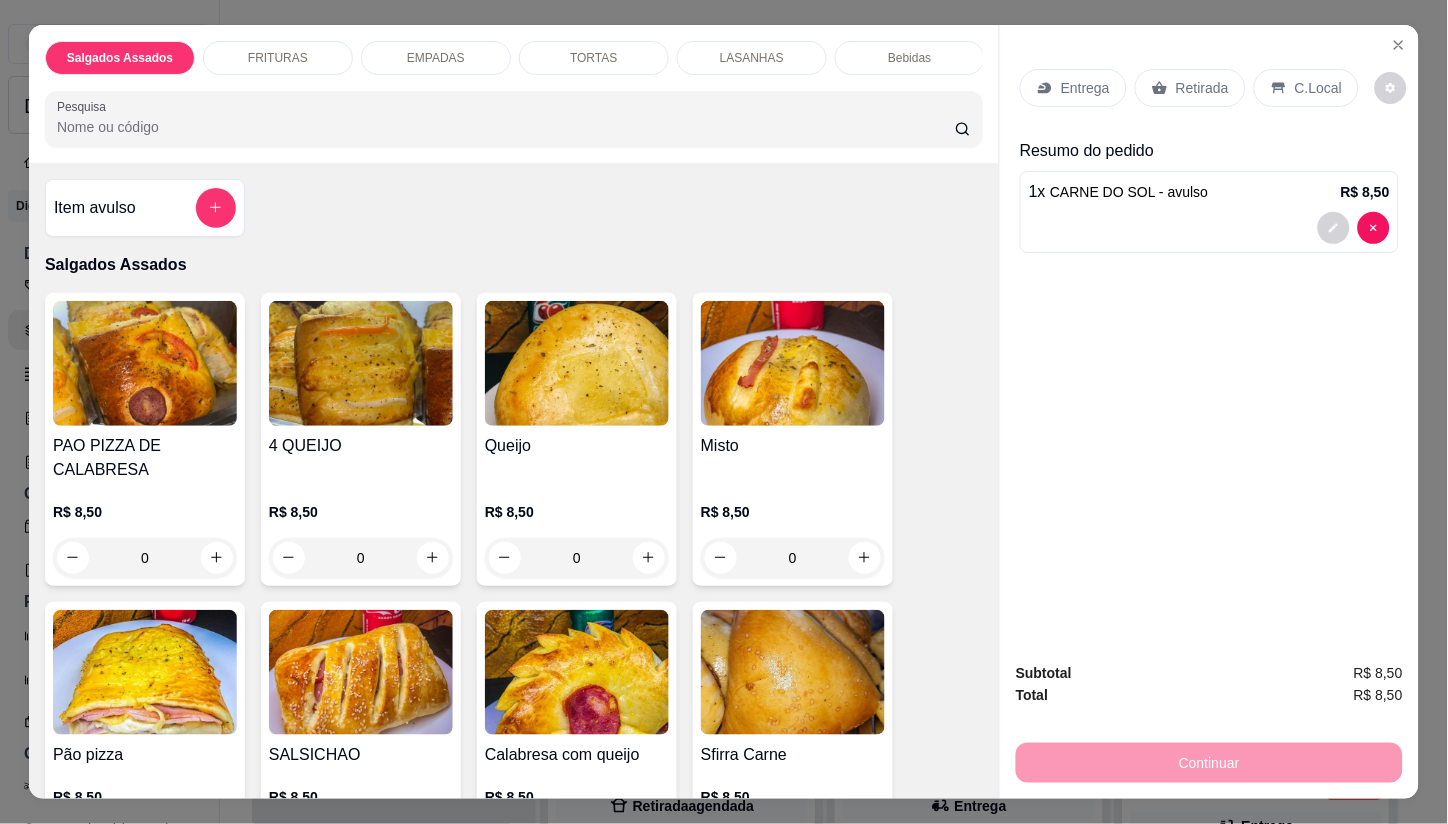 click on "Entrega" at bounding box center [1085, 88] 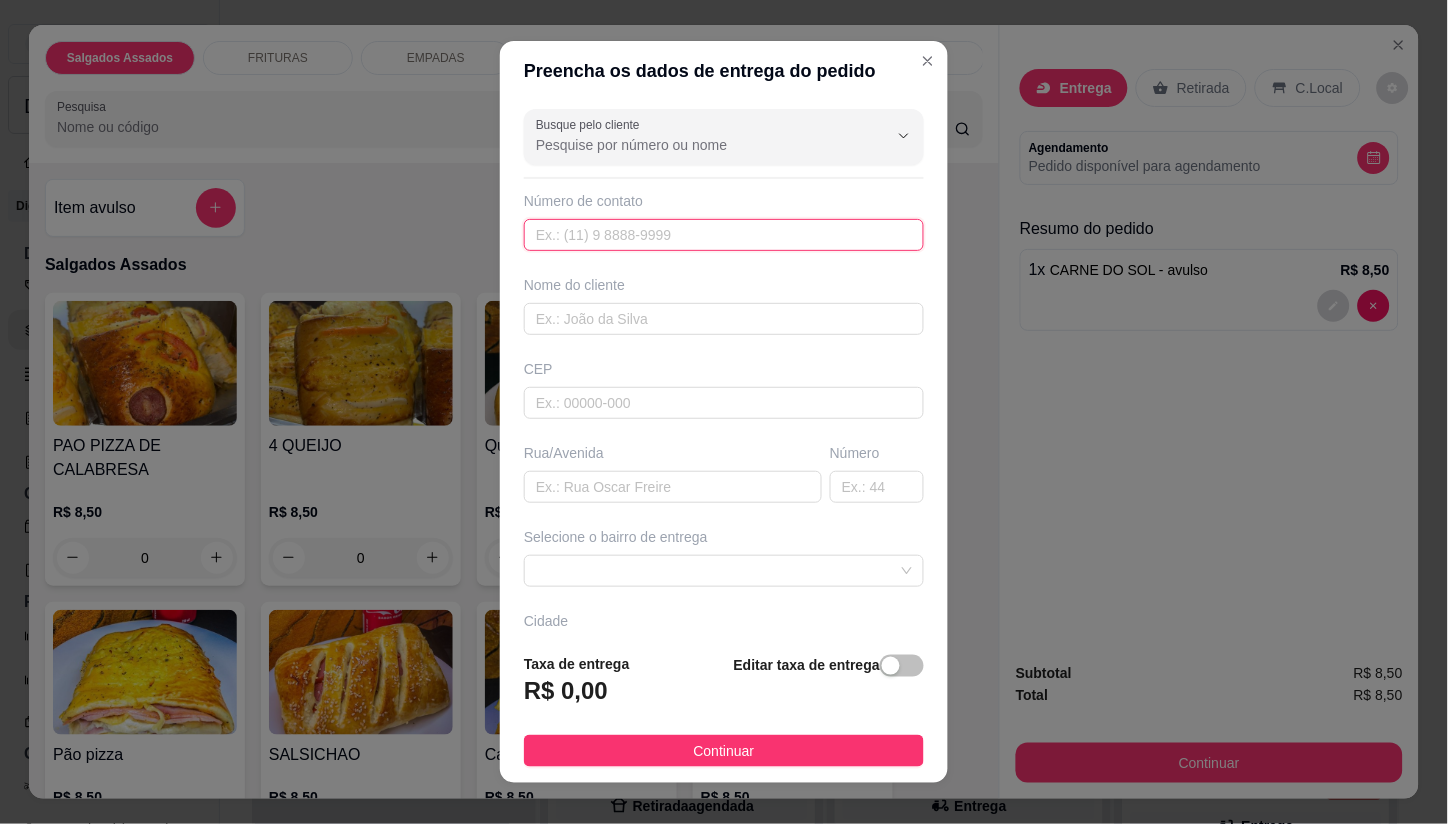 click at bounding box center [724, 235] 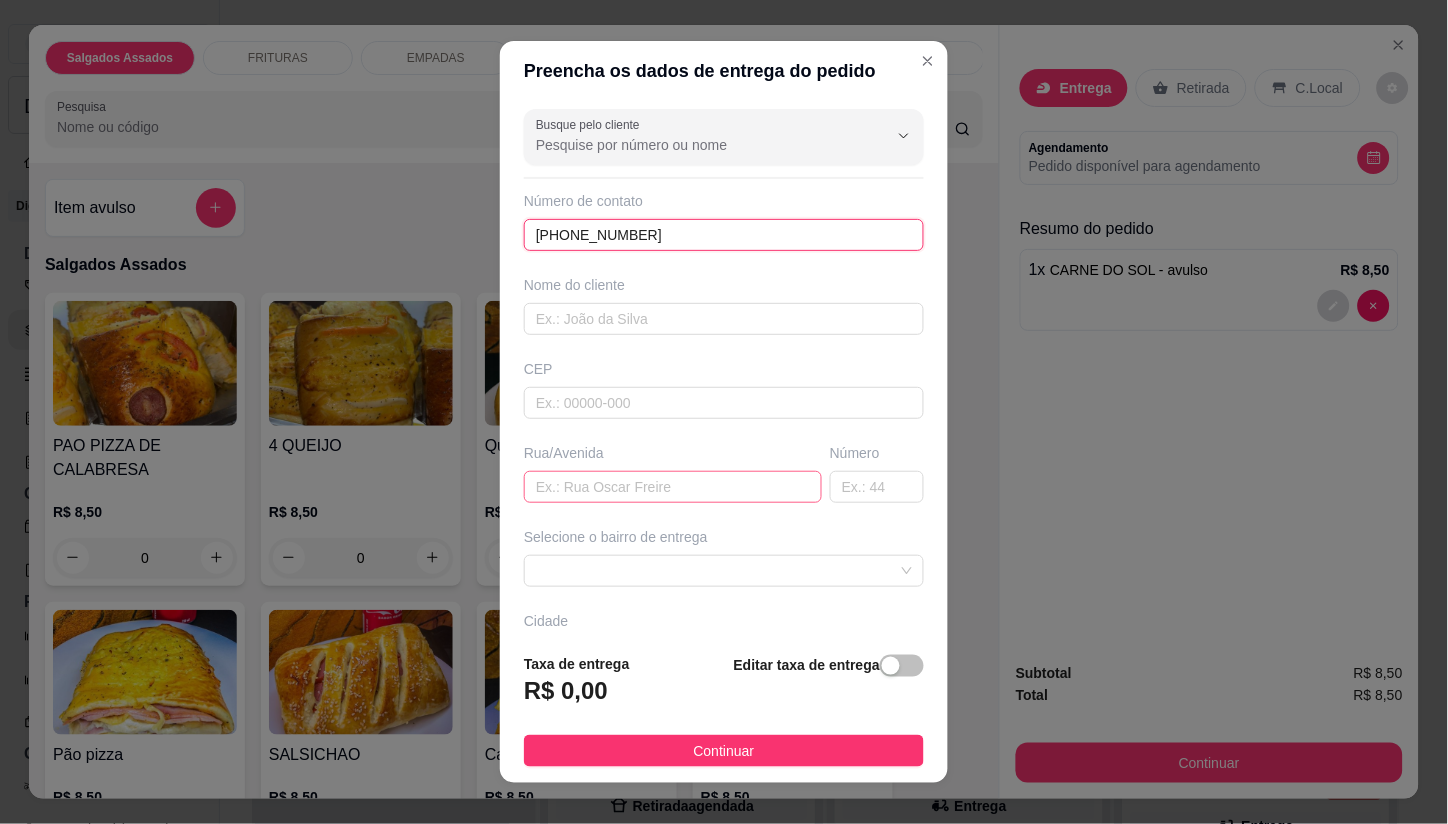 type on "[PHONE_NUMBER]" 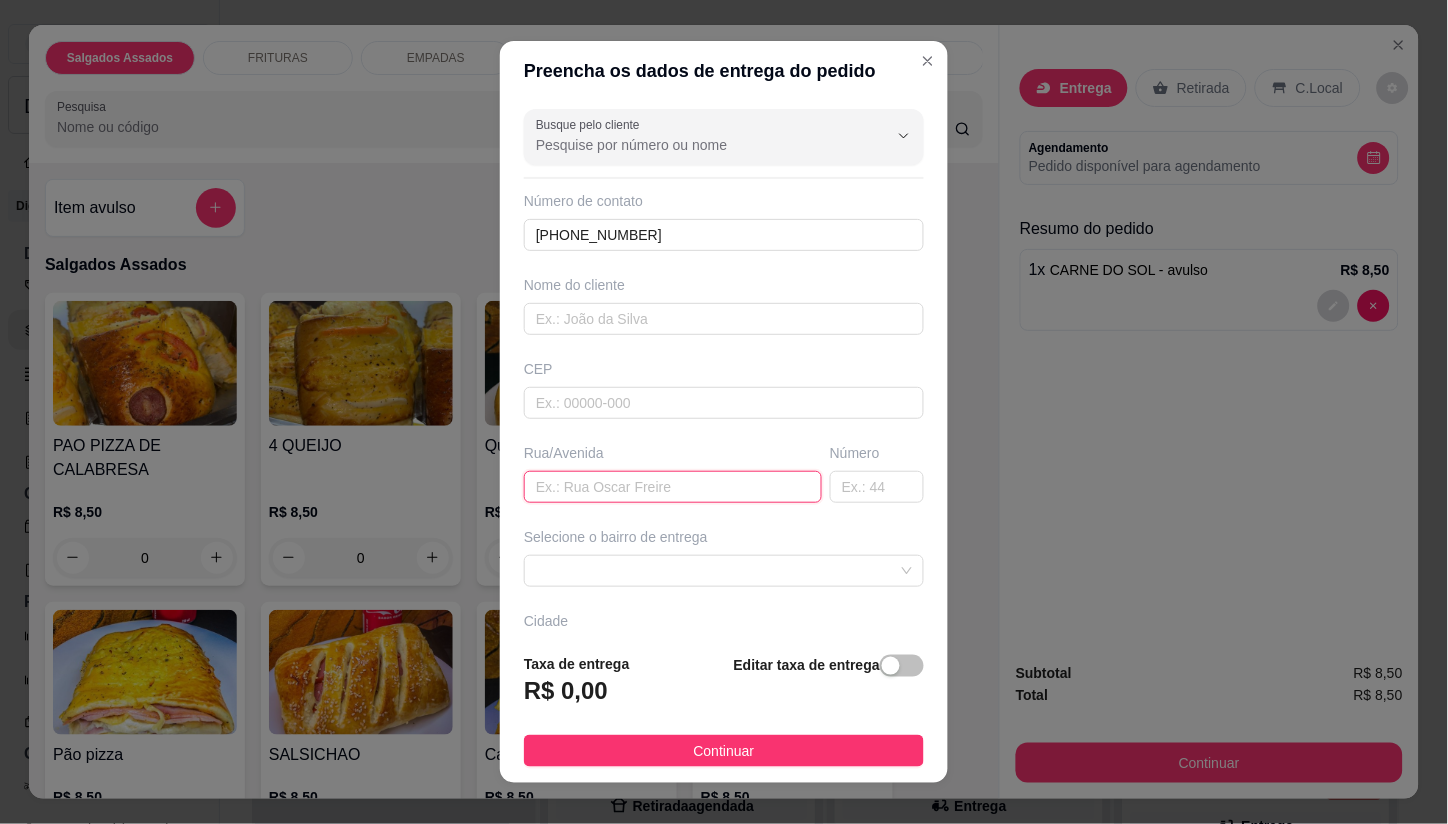 click at bounding box center [673, 487] 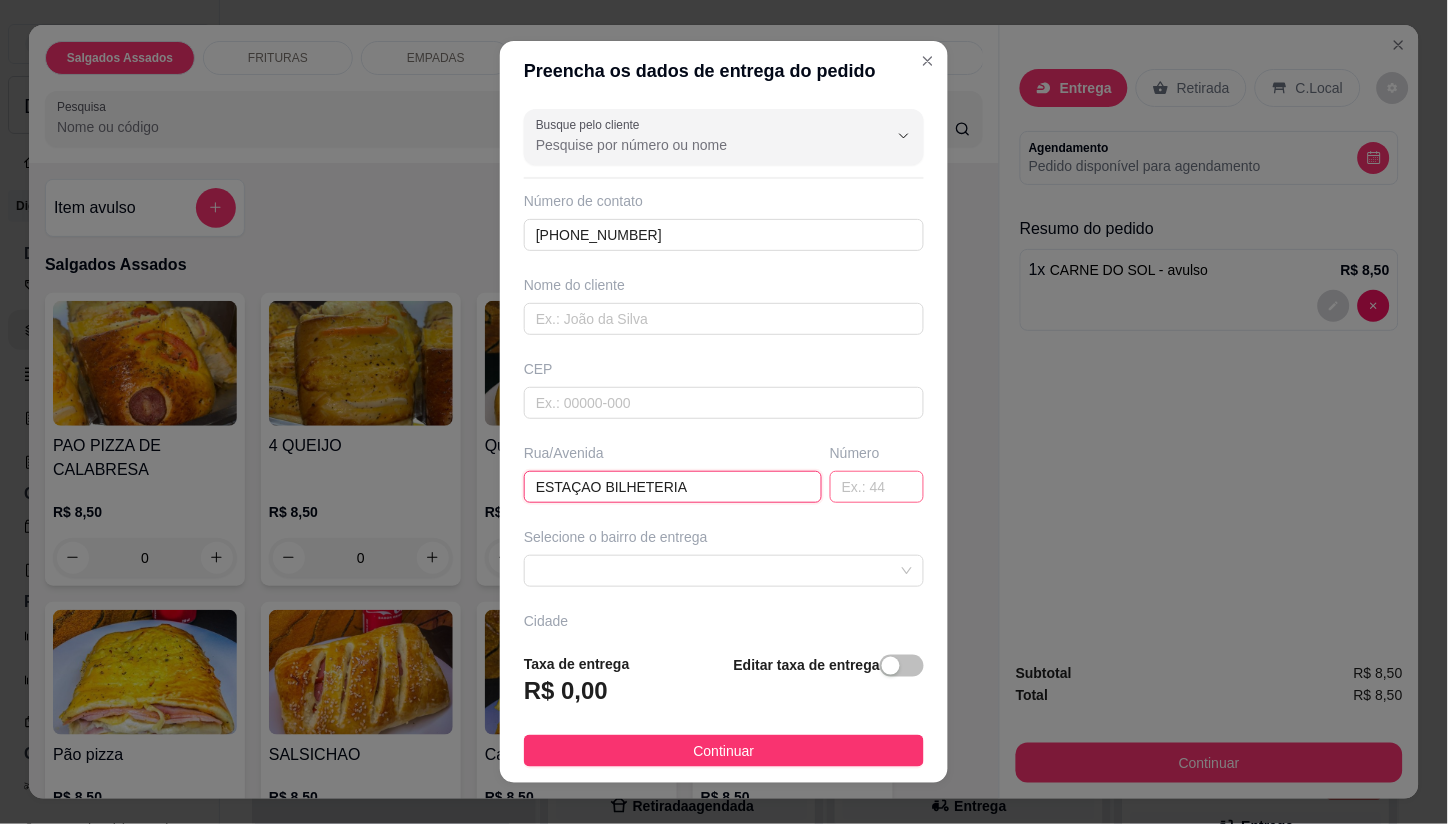type on "ESTAÇAO BILHETERIA" 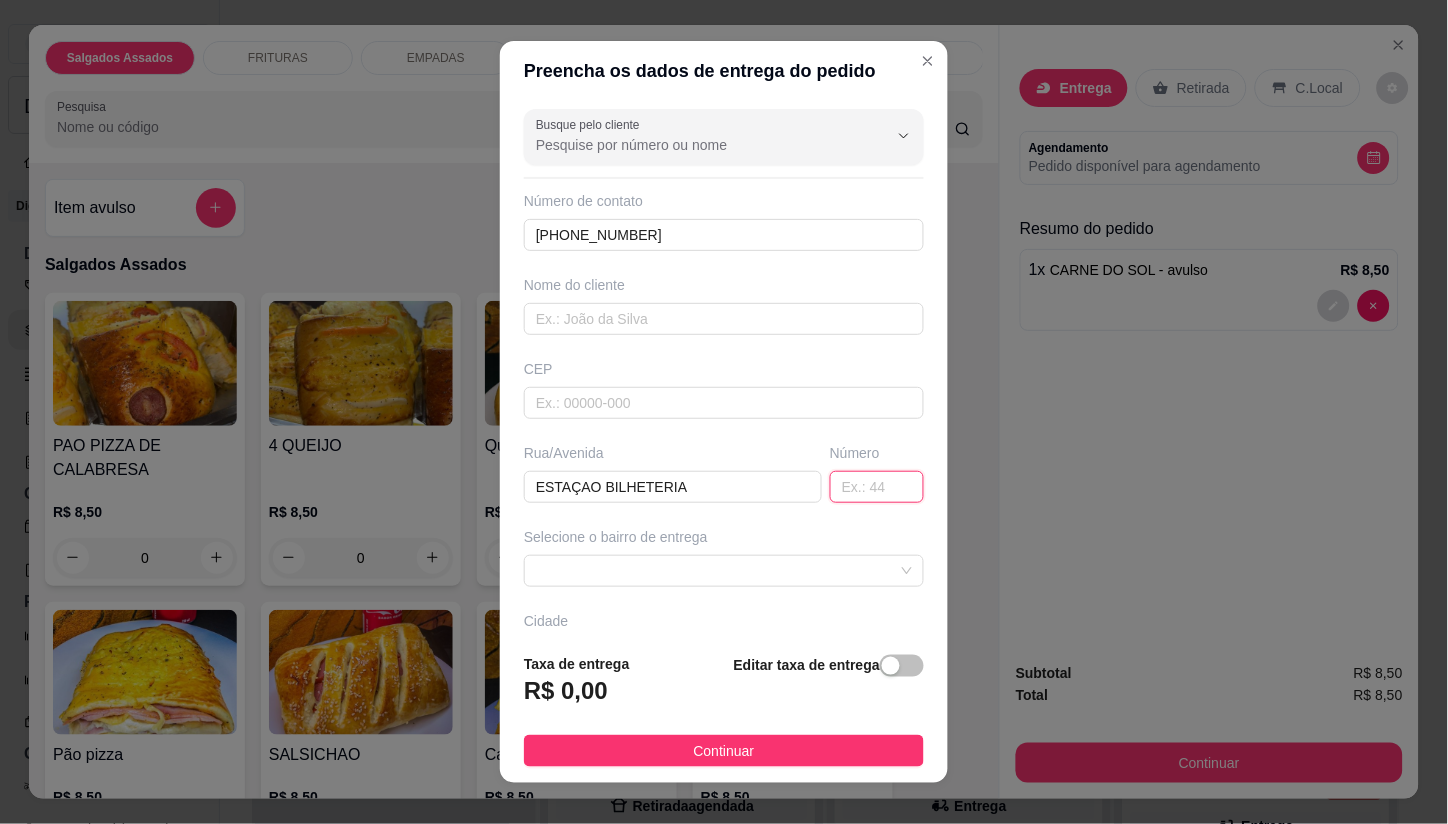 click at bounding box center (877, 487) 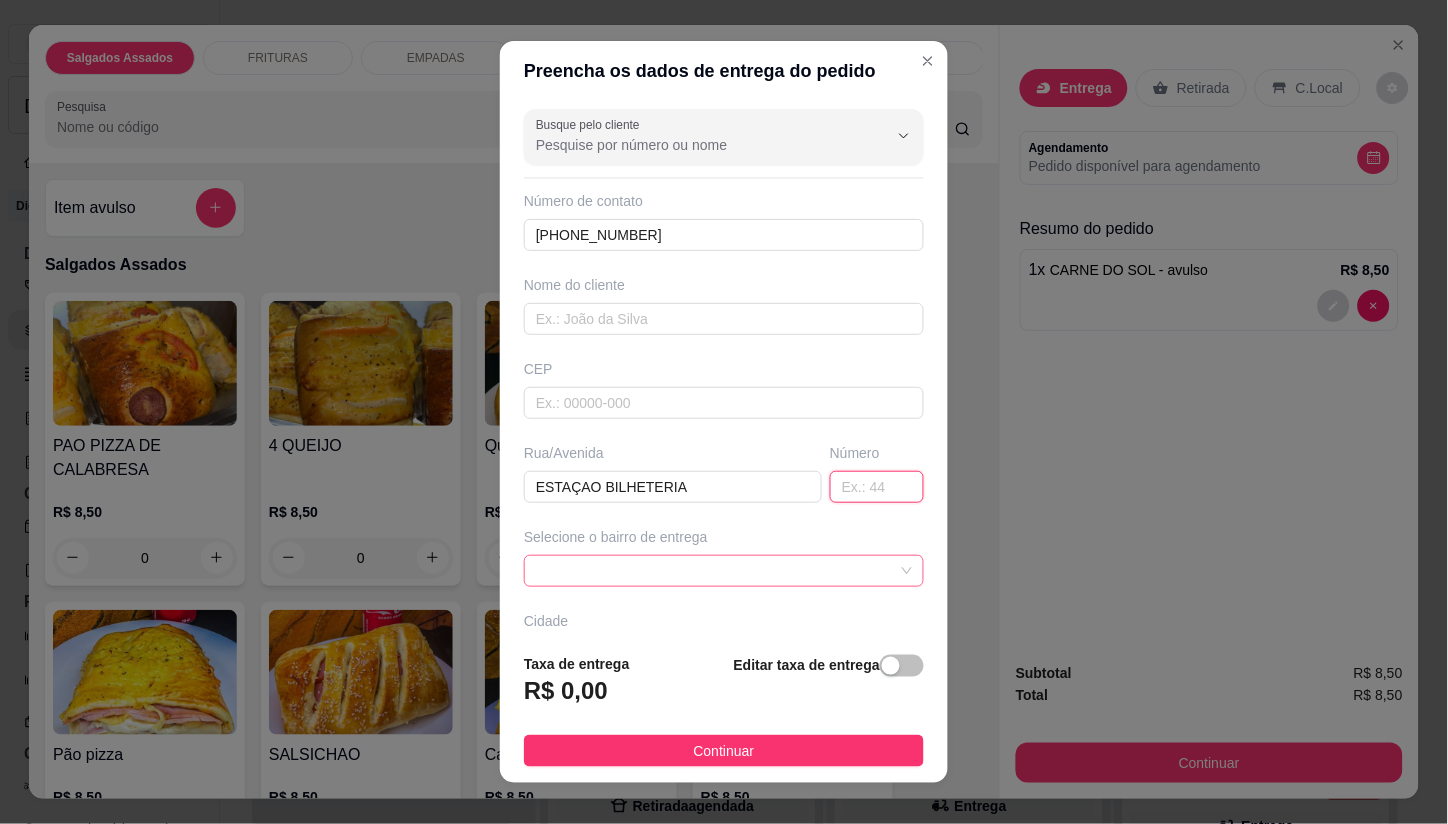 click at bounding box center [724, 571] 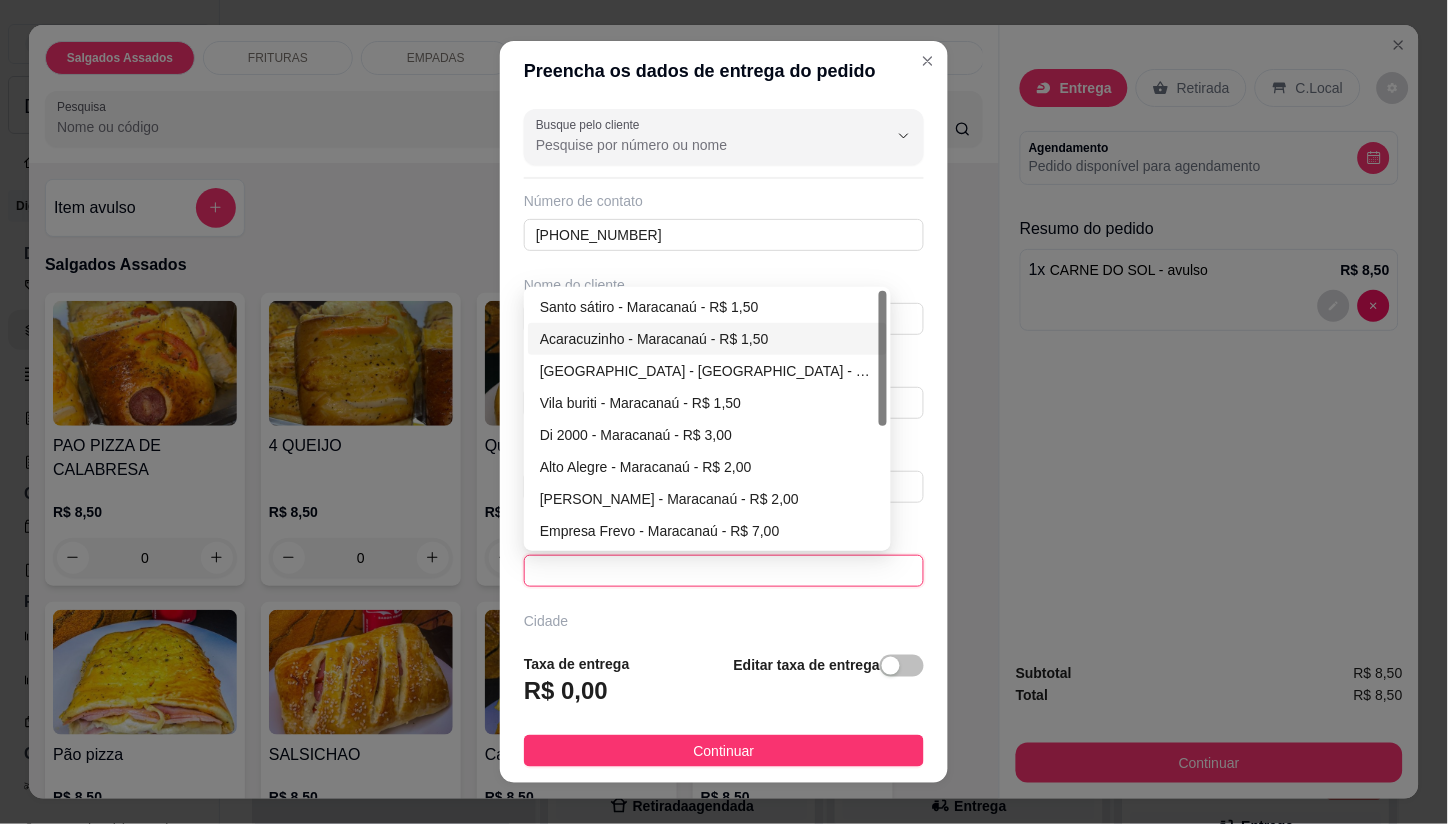 click on "Acaracuzinho  - Maracanaú  -  R$ 1,50" at bounding box center (707, 339) 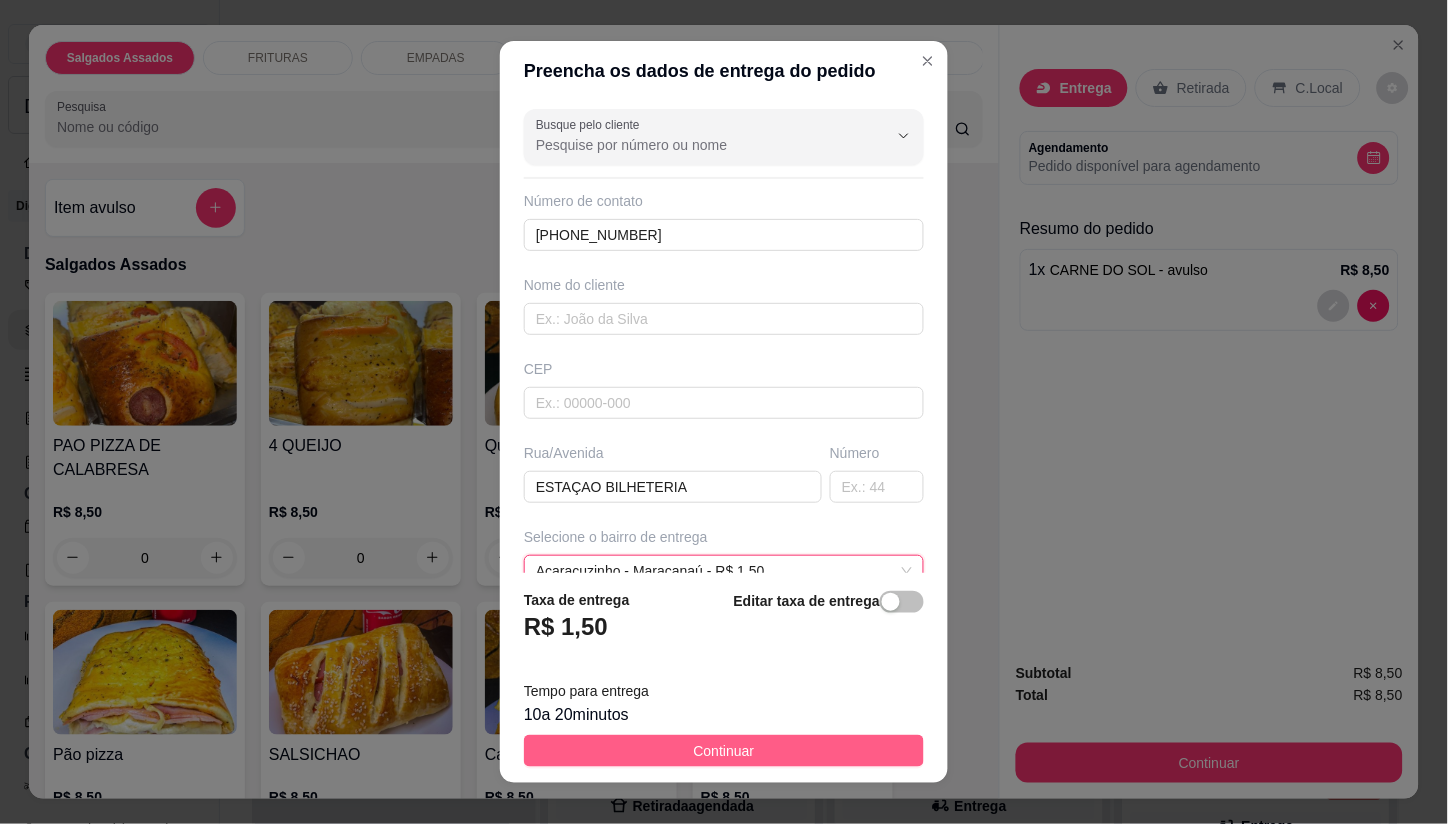 click on "Continuar" at bounding box center [724, 751] 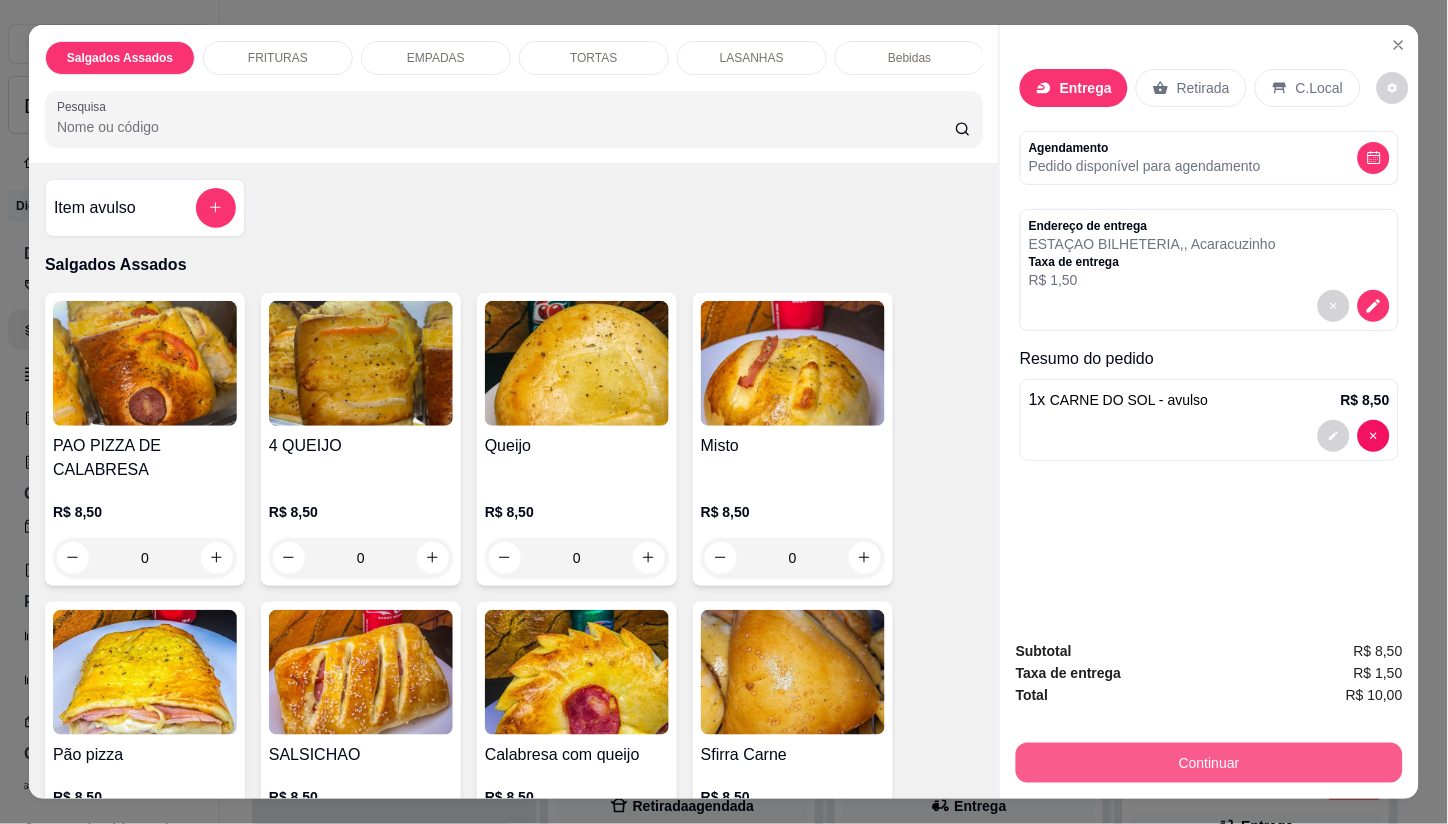 click on "Continuar" at bounding box center [1209, 763] 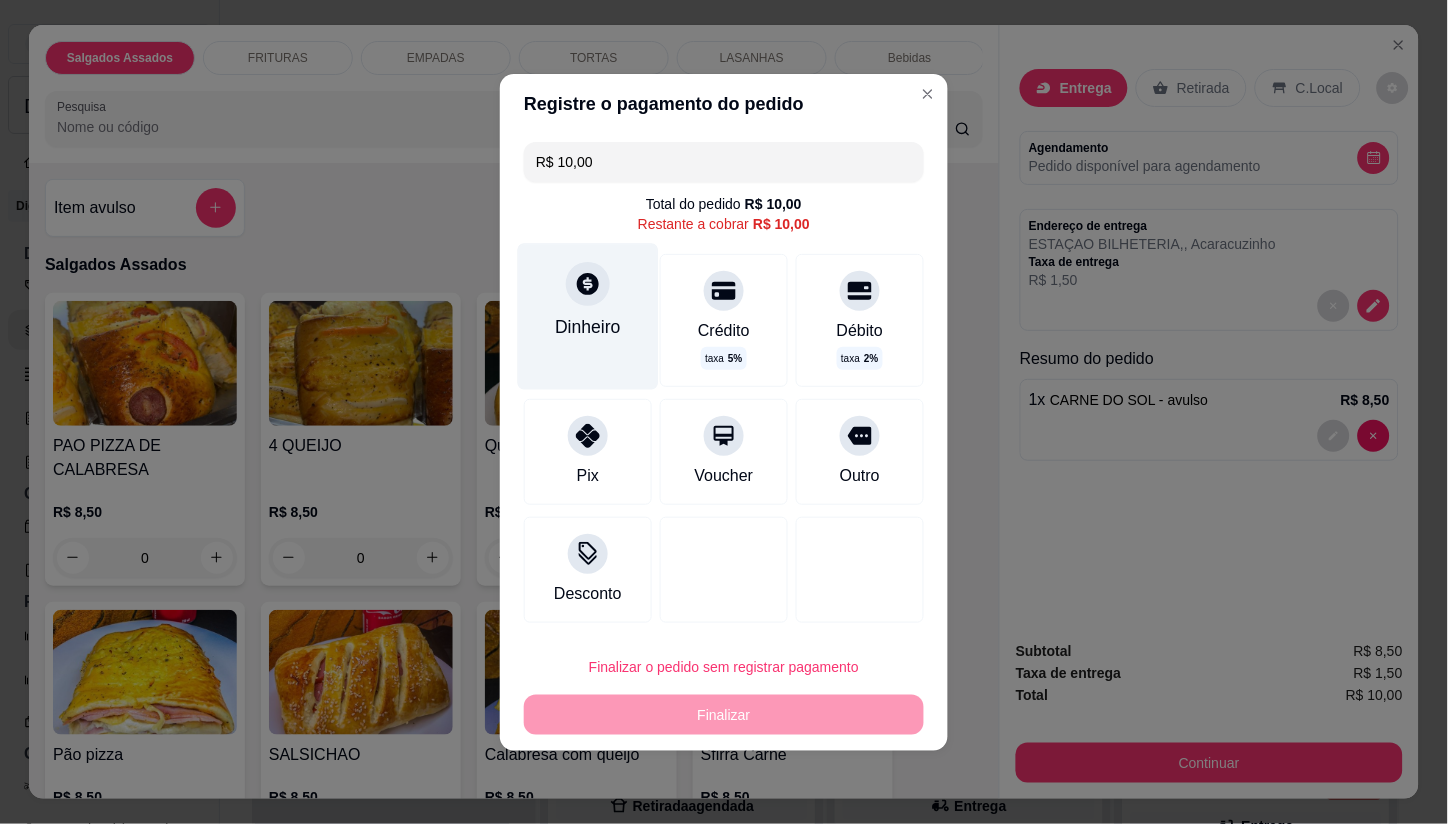 click on "Dinheiro" at bounding box center (588, 316) 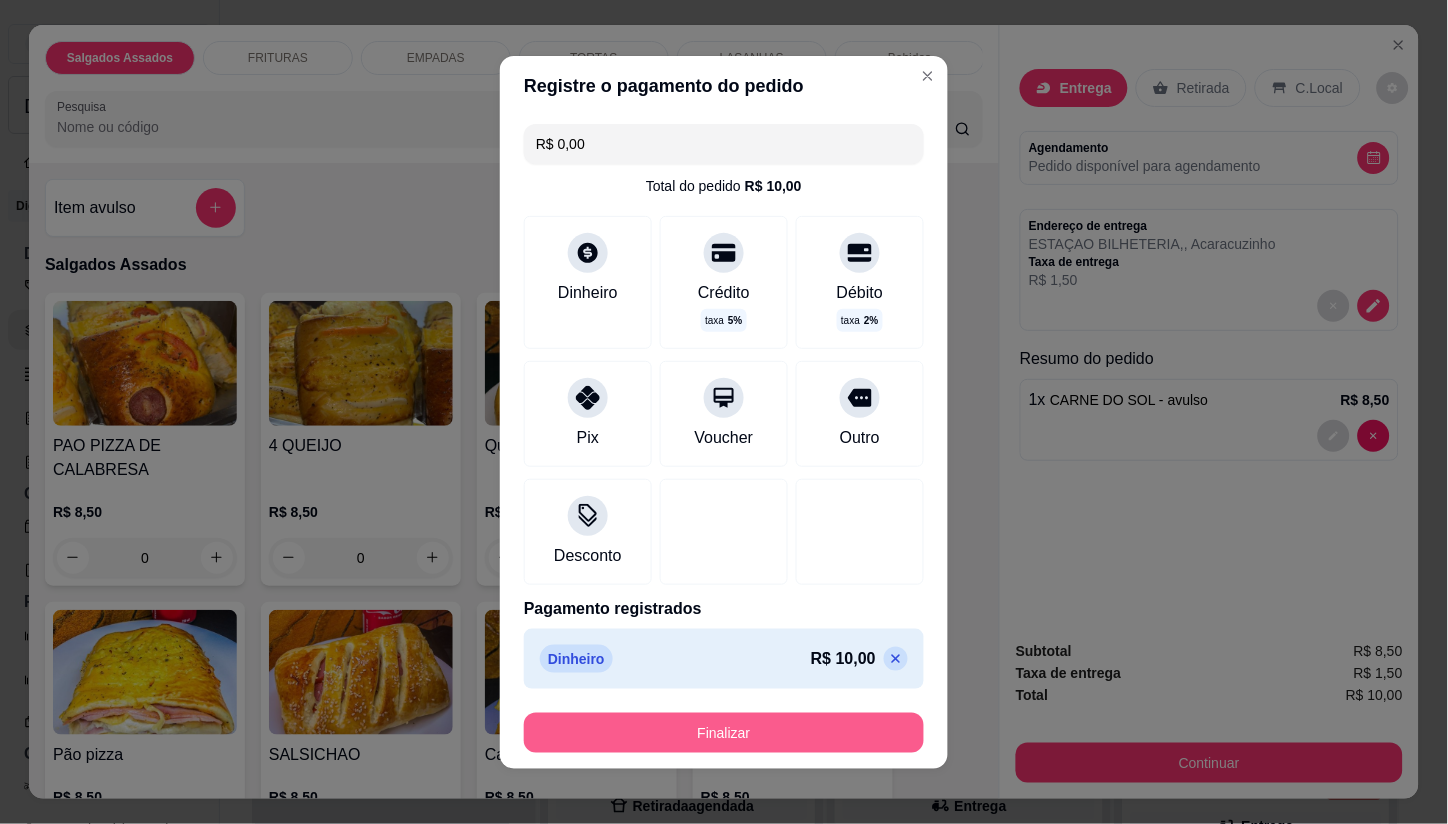 click on "Finalizar" at bounding box center (724, 733) 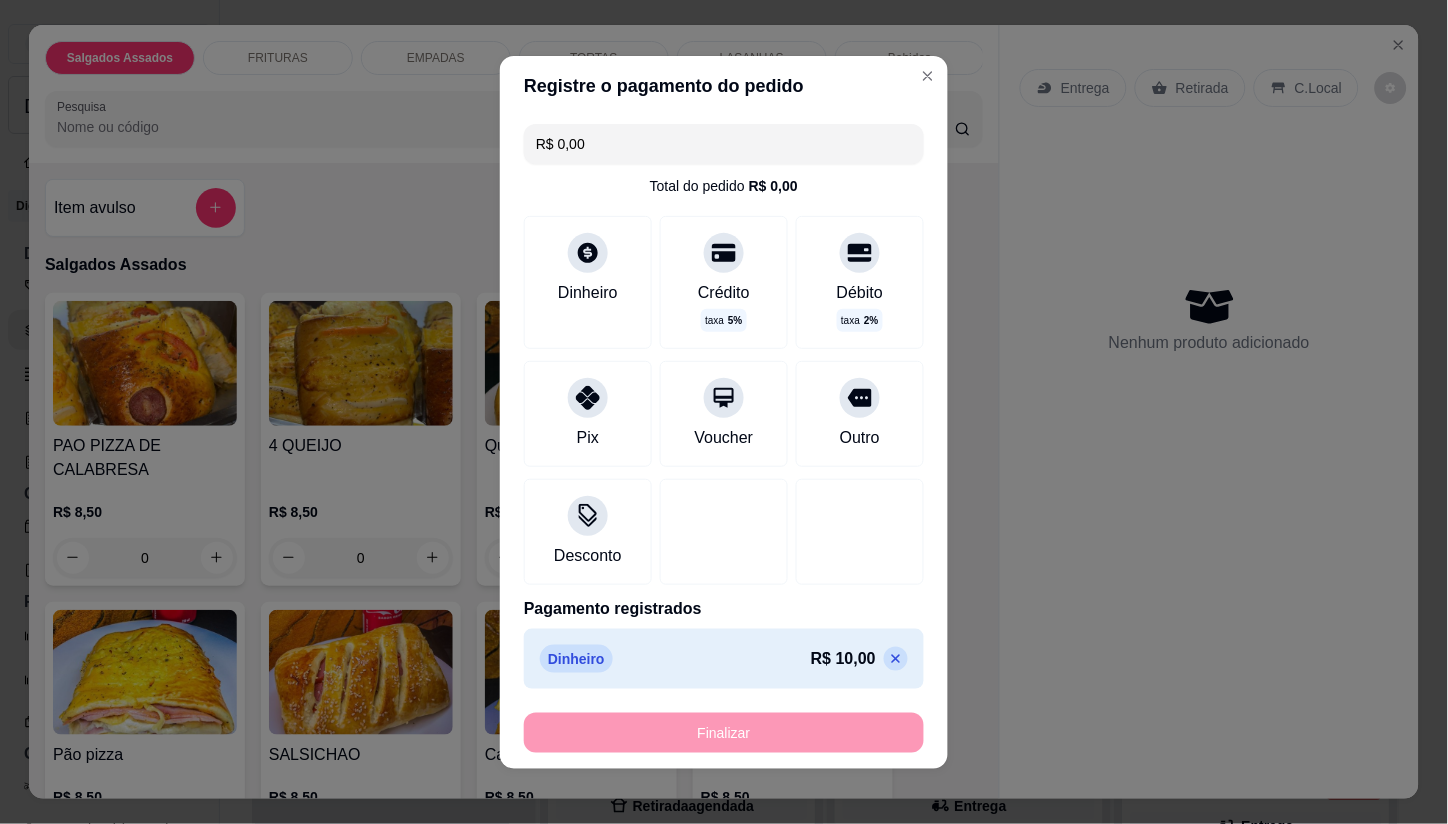 type on "-R$ 10,00" 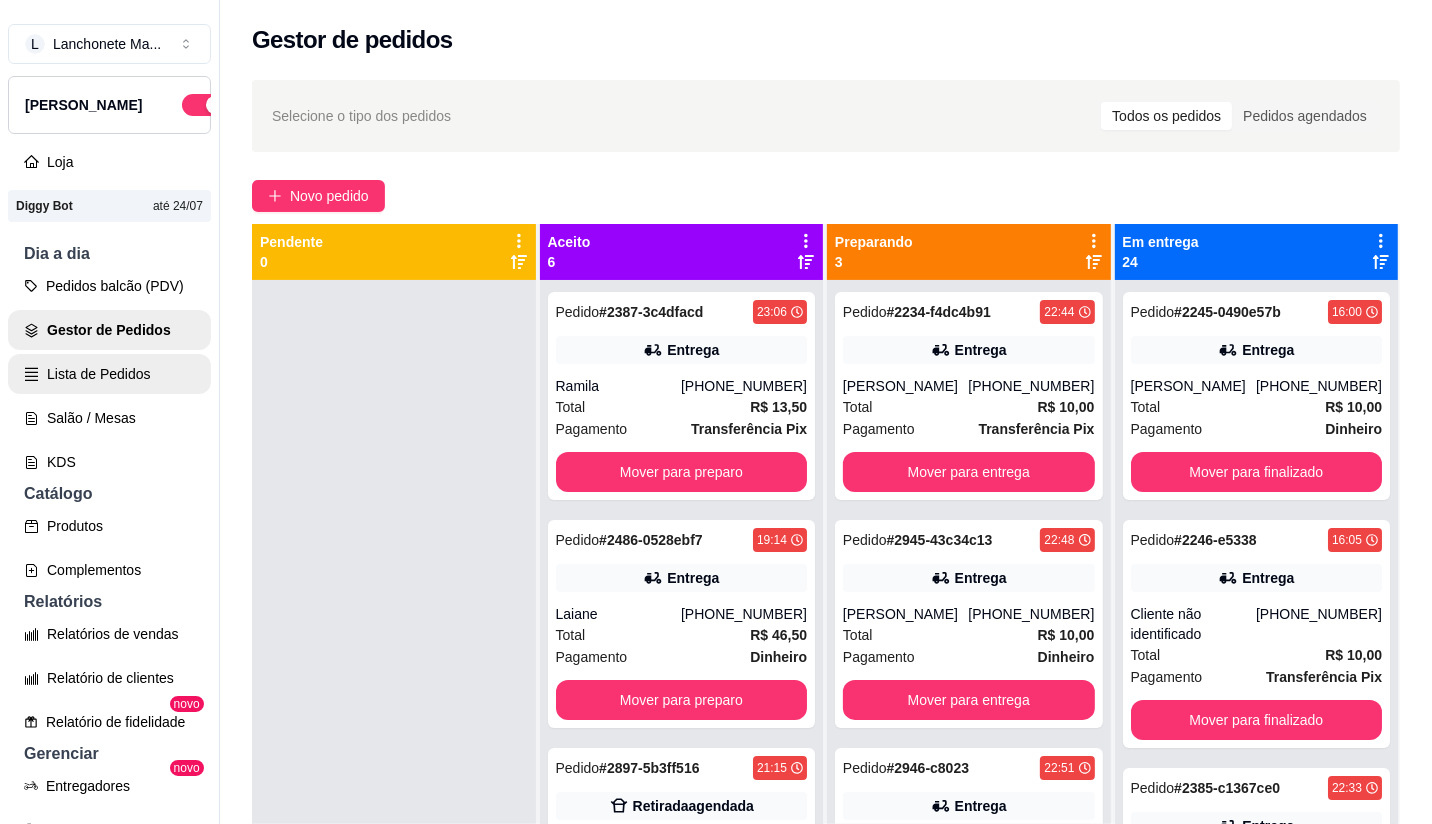 click on "Lista de Pedidos" at bounding box center [109, 374] 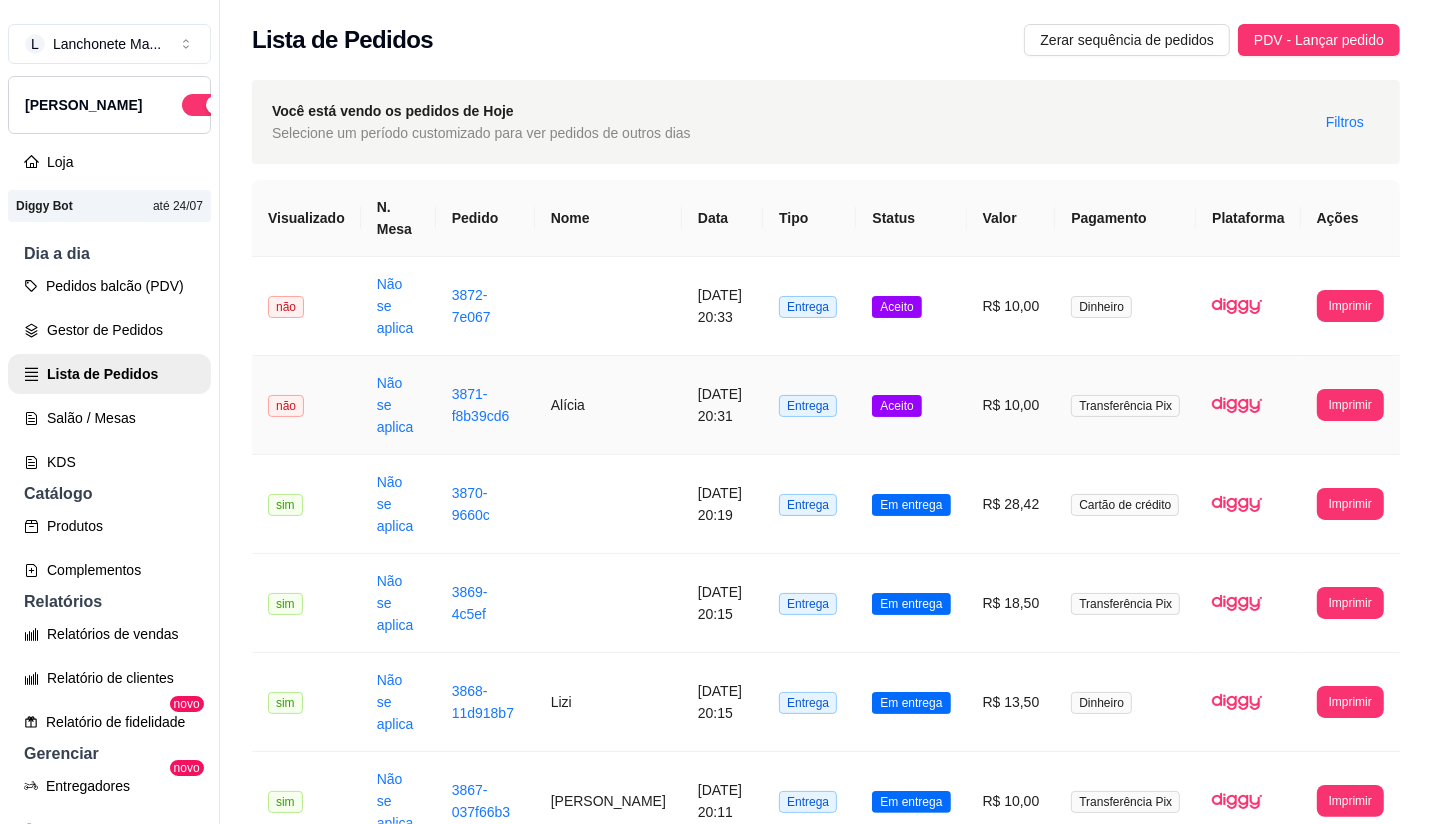 click on "Aceito" at bounding box center [896, 406] 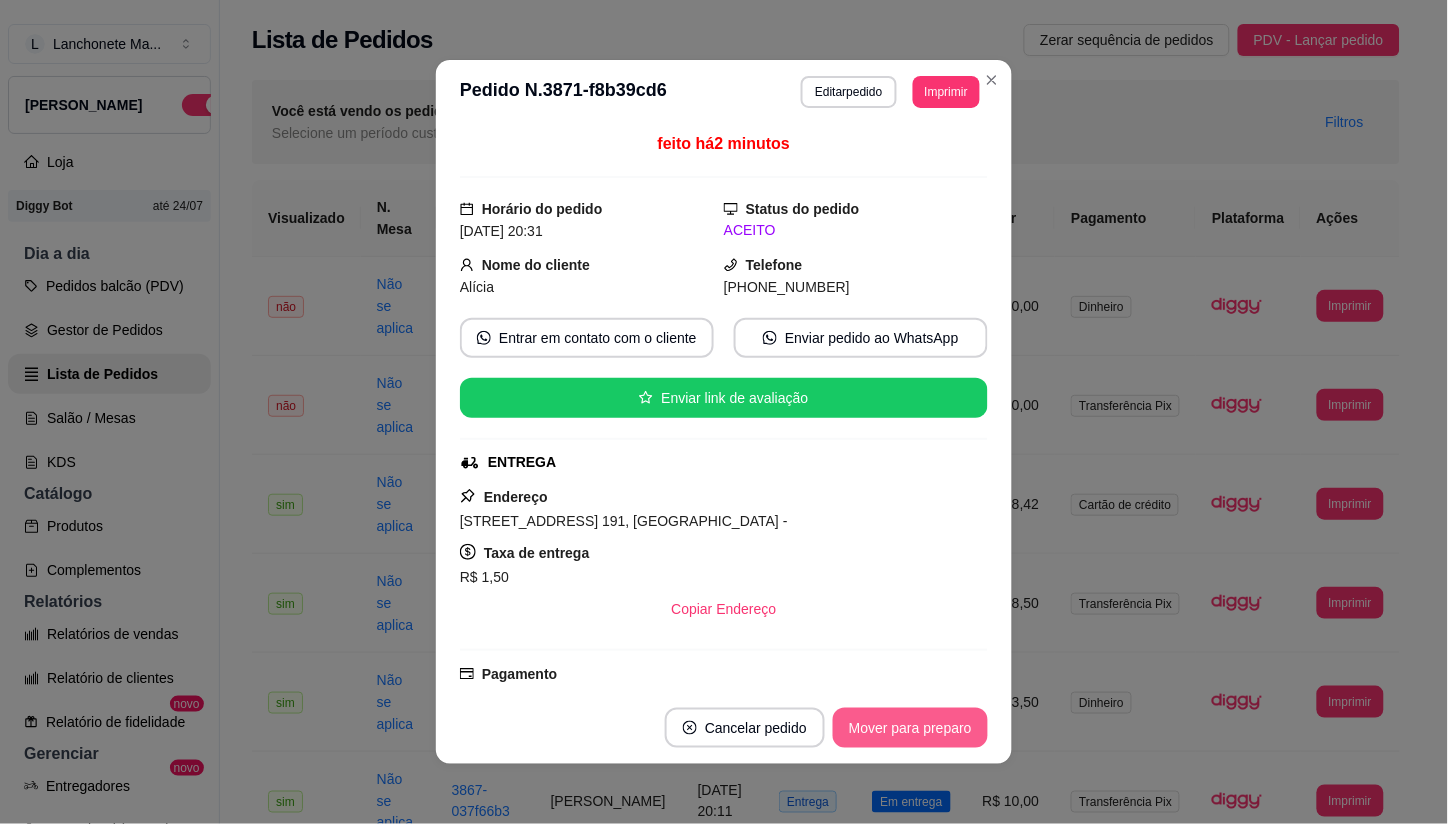 click on "Mover para preparo" at bounding box center (910, 728) 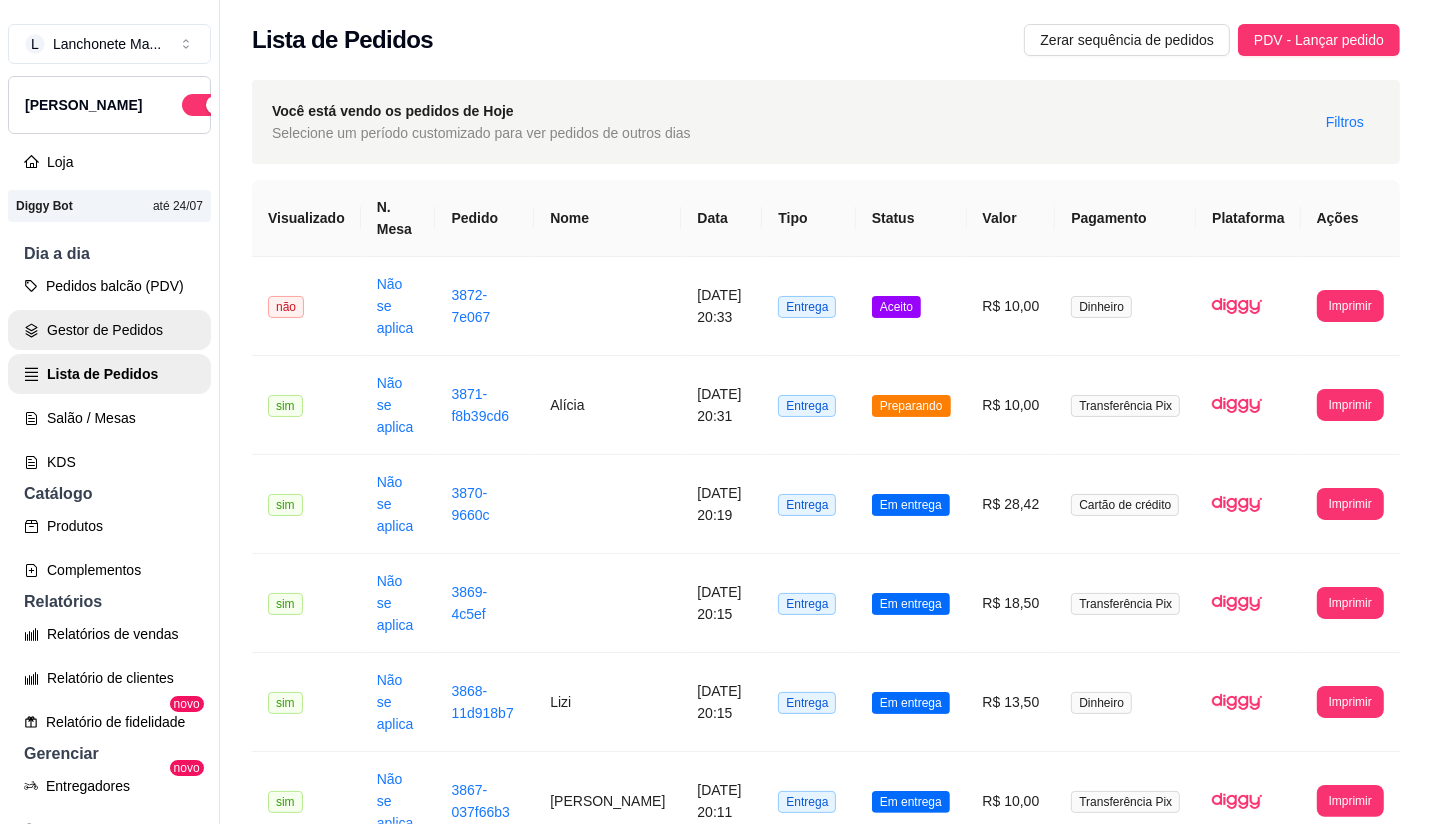 click on "Gestor de Pedidos" at bounding box center (109, 330) 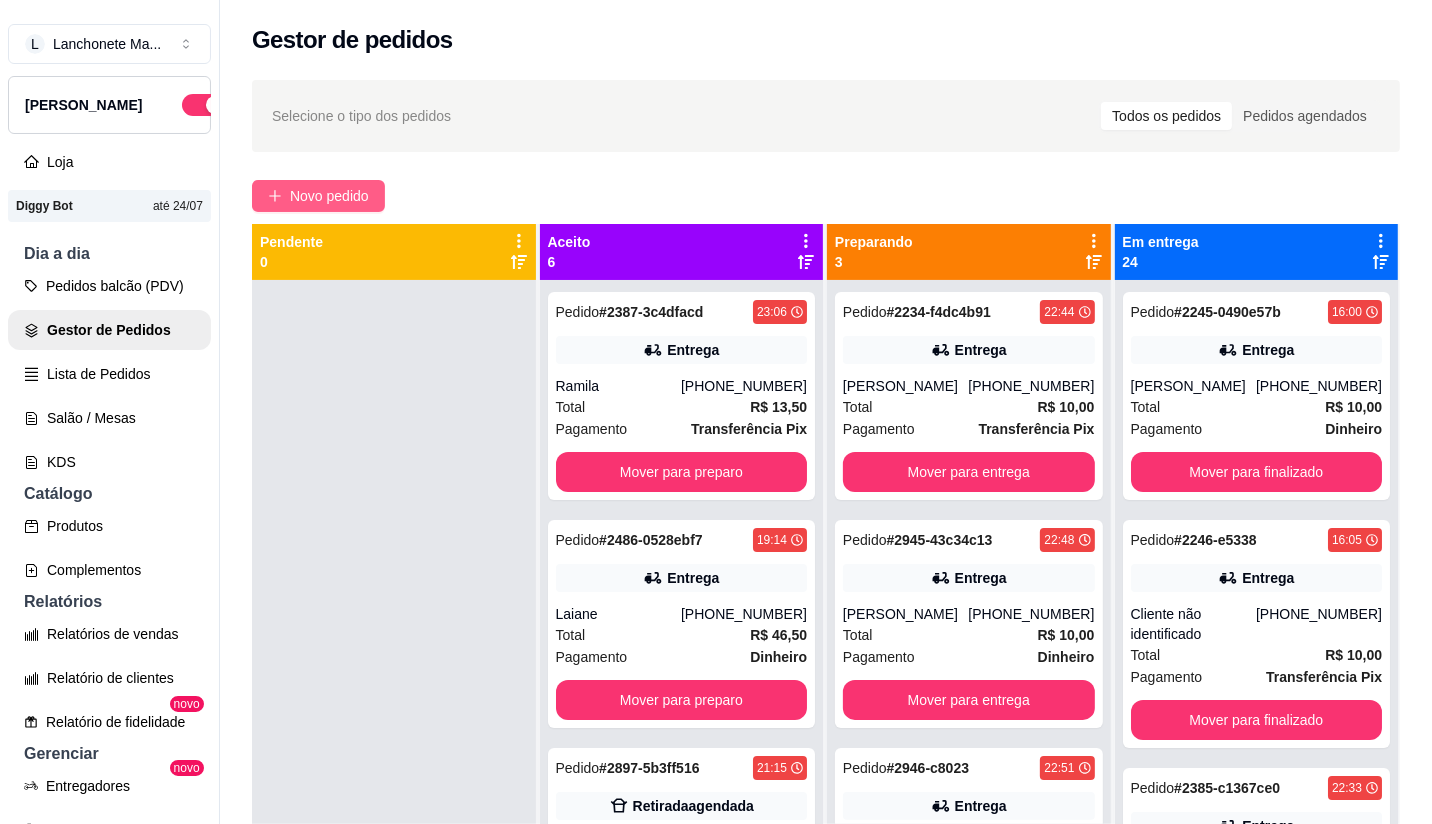 click on "Novo pedido" at bounding box center (329, 196) 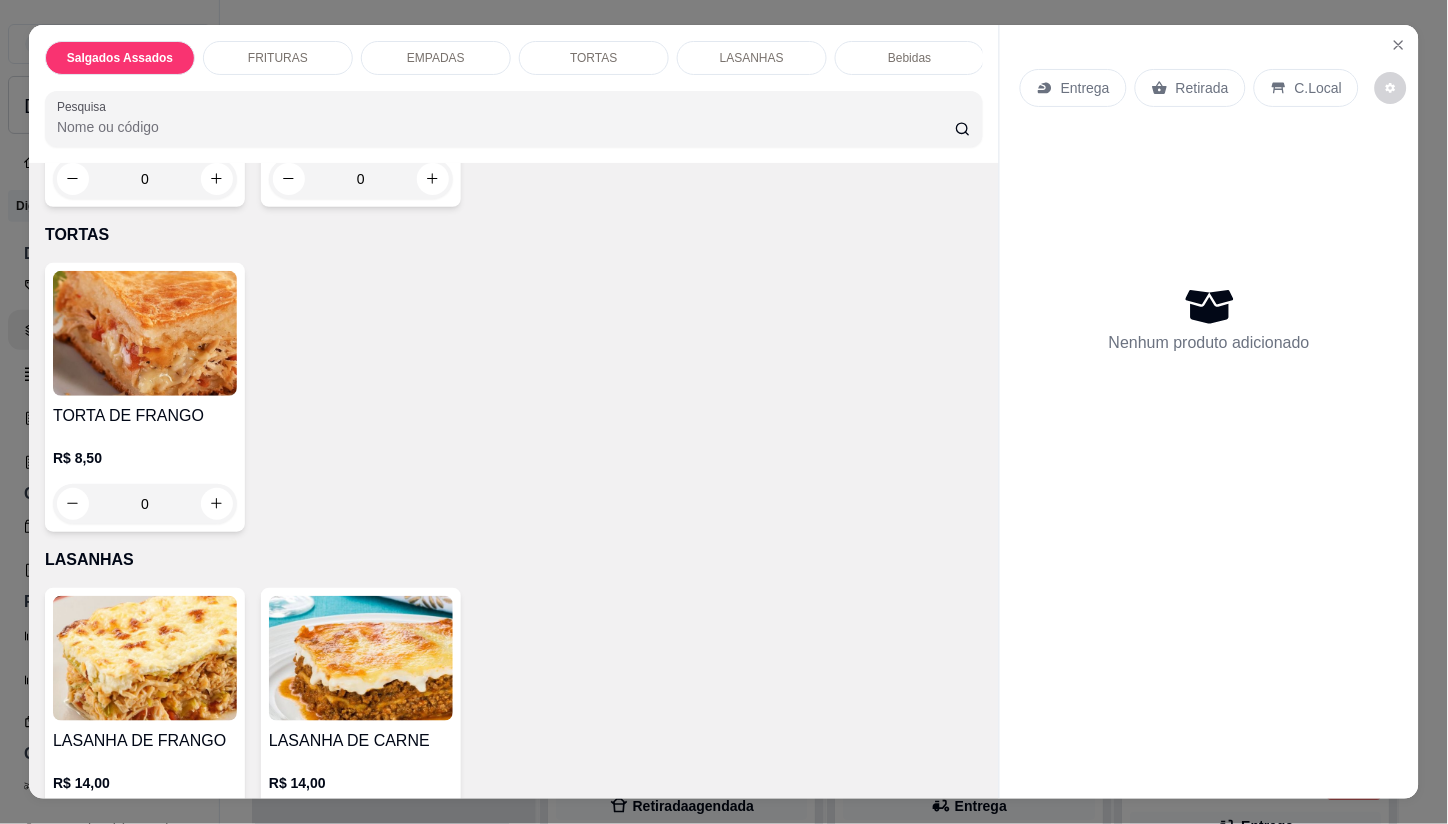 scroll, scrollTop: 1666, scrollLeft: 0, axis: vertical 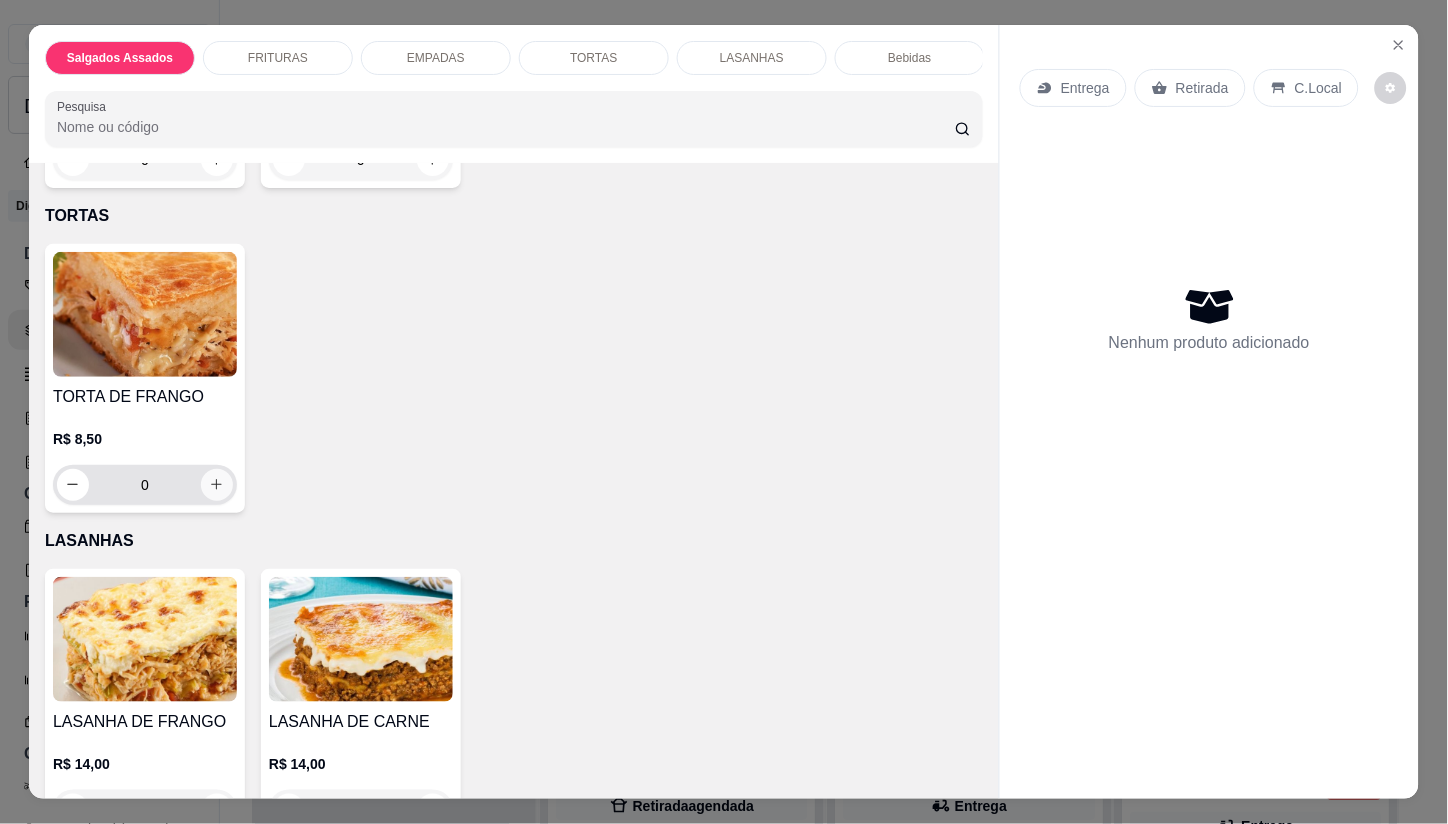 click 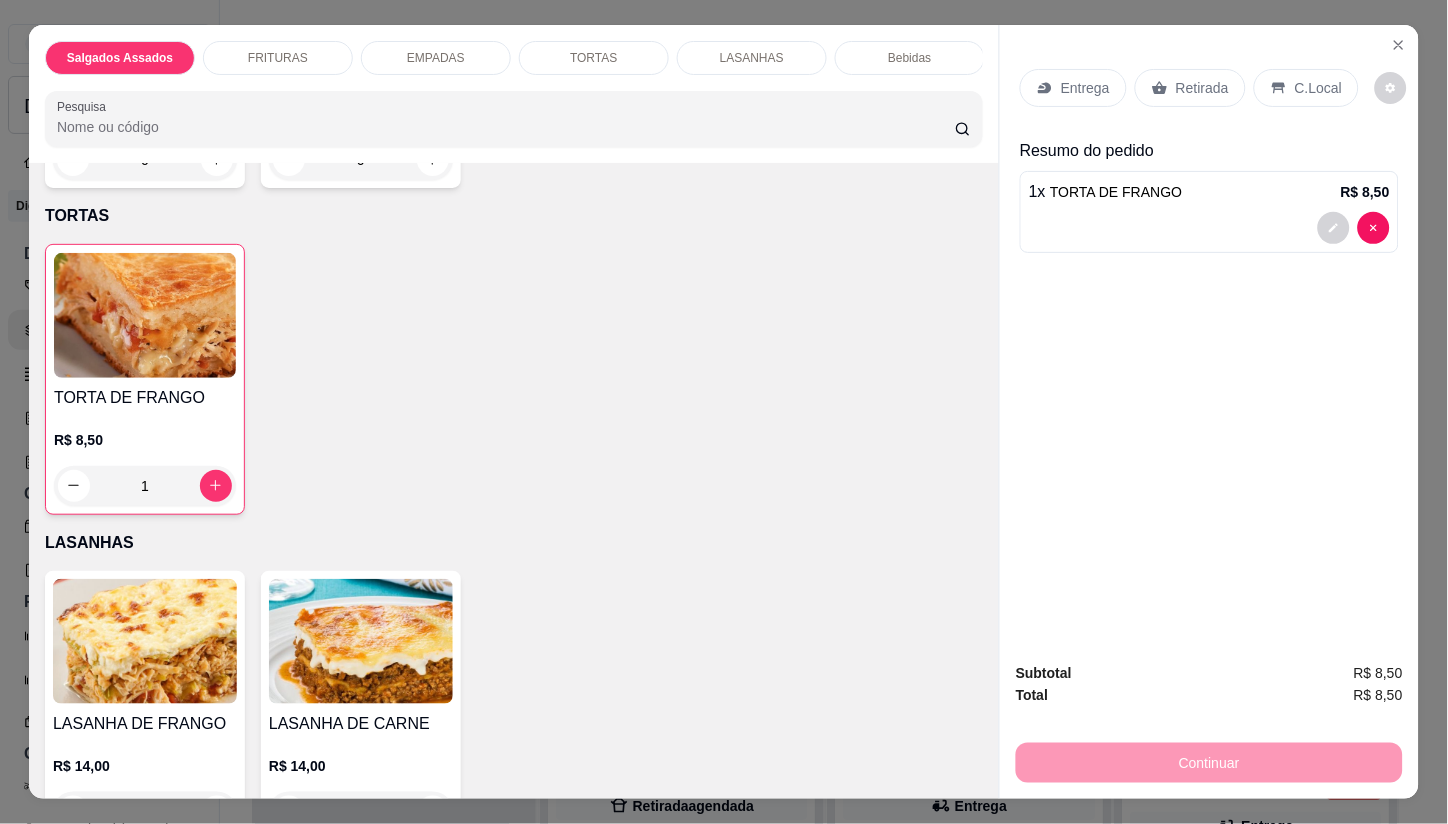click on "Entrega" at bounding box center [1085, 88] 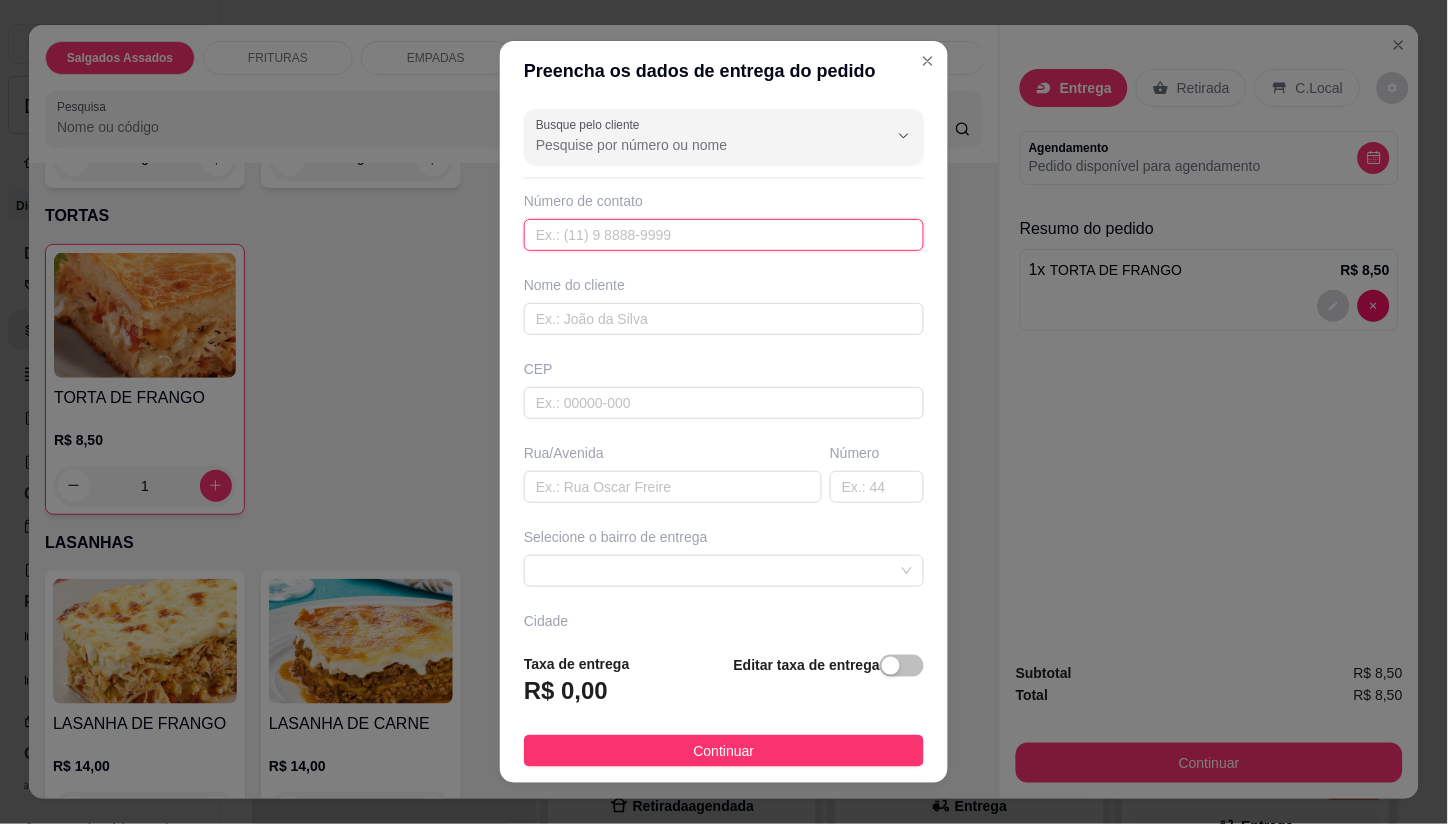 click at bounding box center [724, 235] 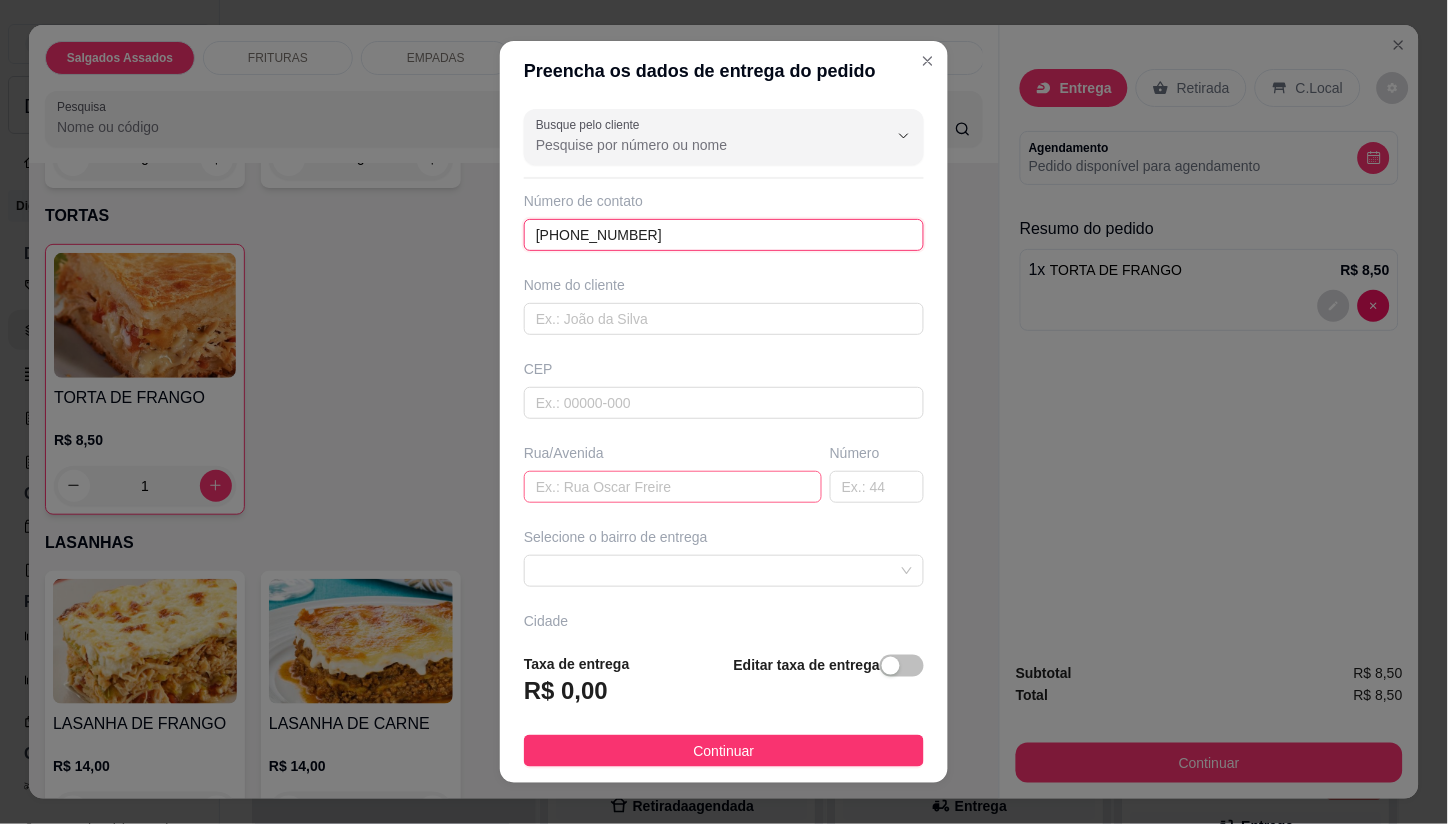 type on "[PHONE_NUMBER]" 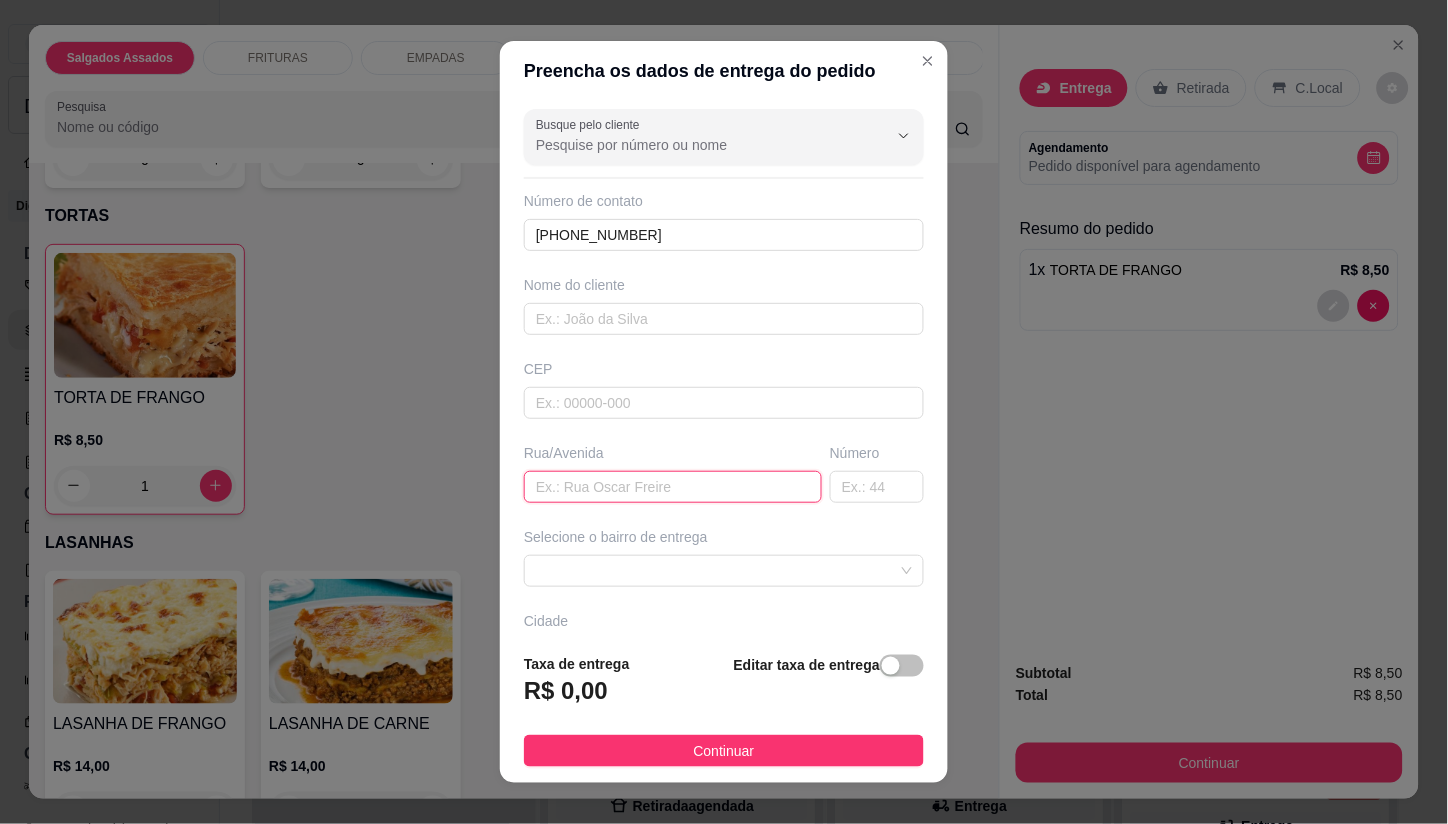 click at bounding box center (673, 487) 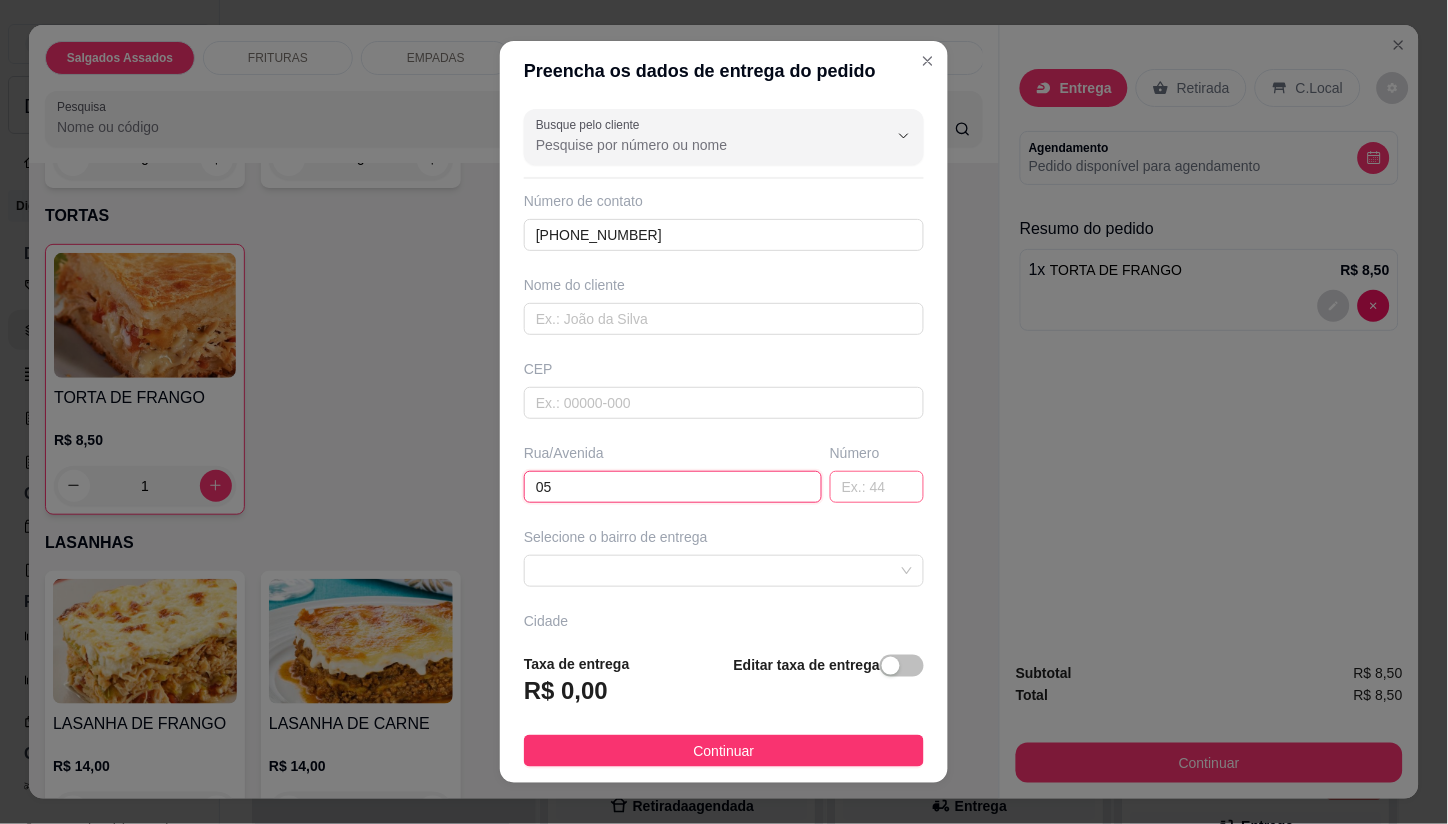type on "05" 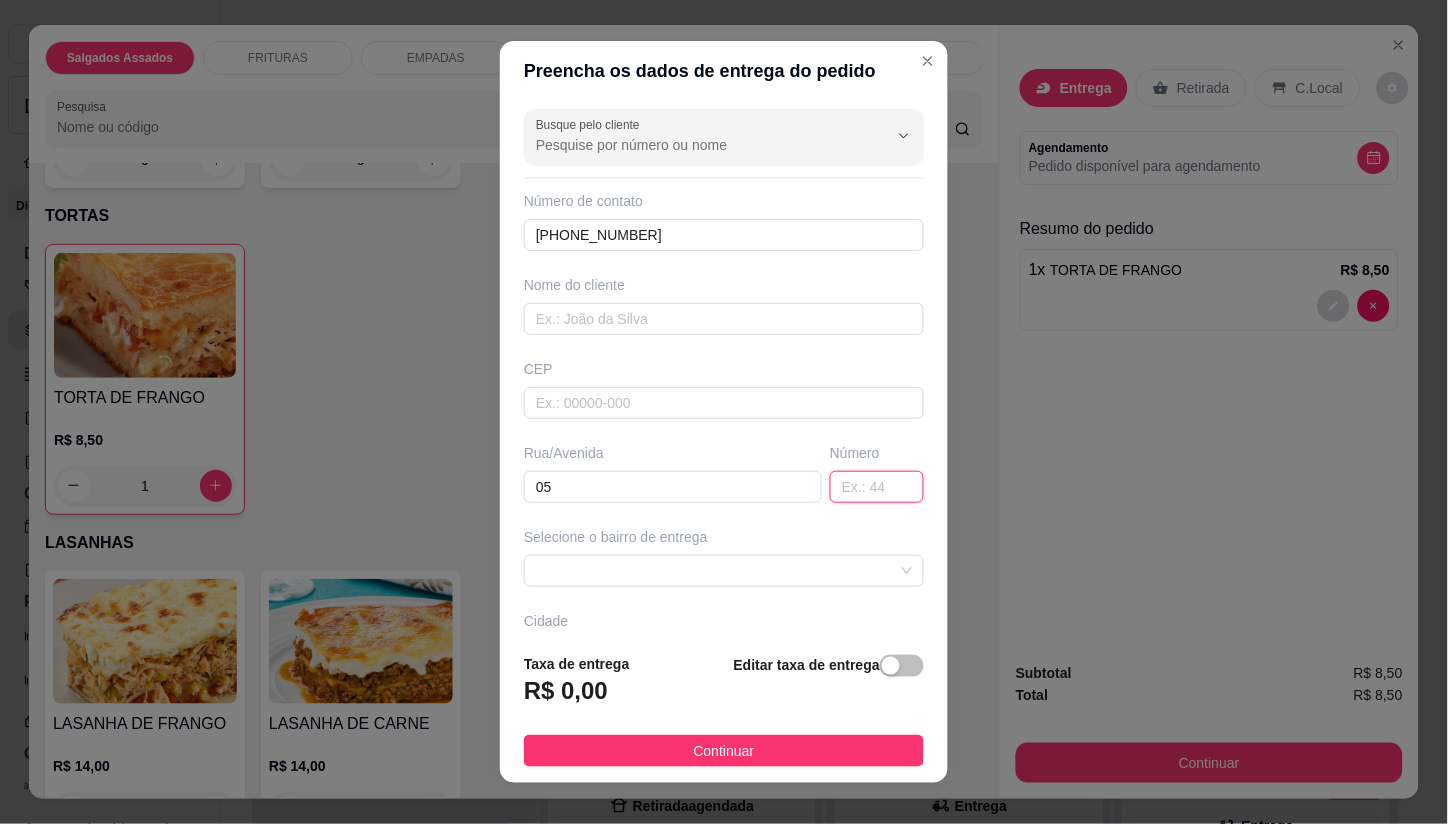 click at bounding box center [877, 487] 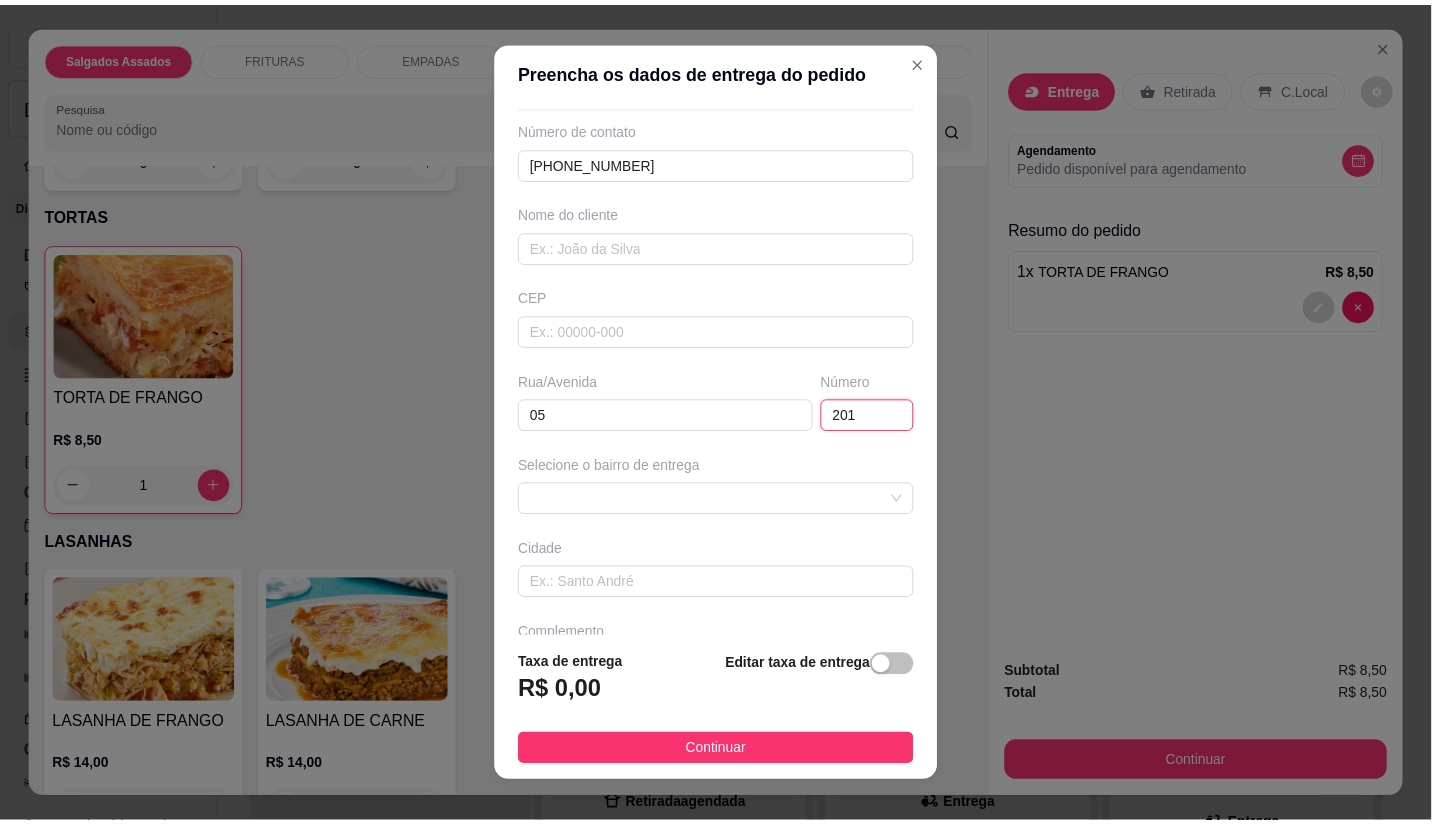 scroll, scrollTop: 111, scrollLeft: 0, axis: vertical 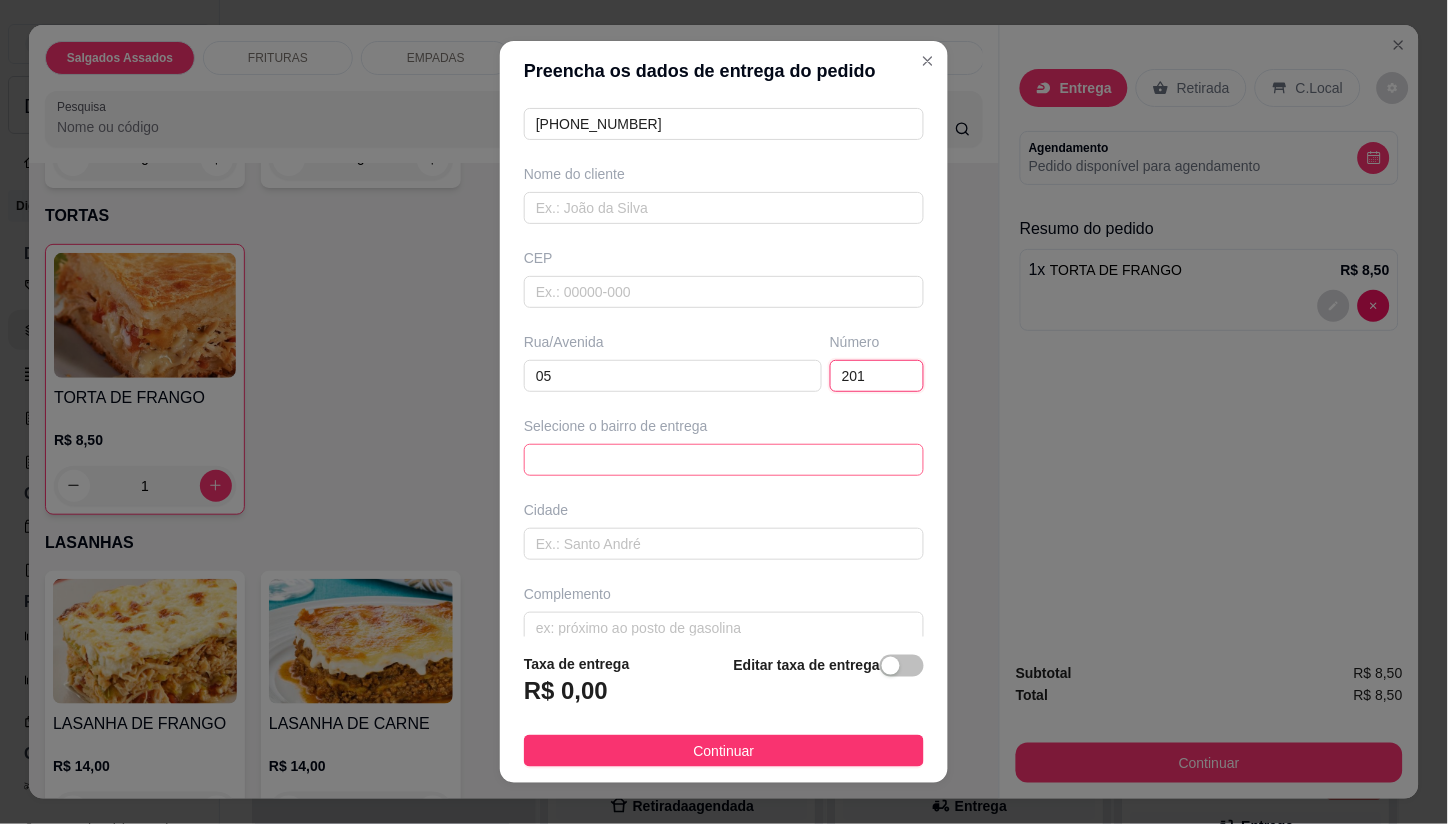 click at bounding box center [724, 460] 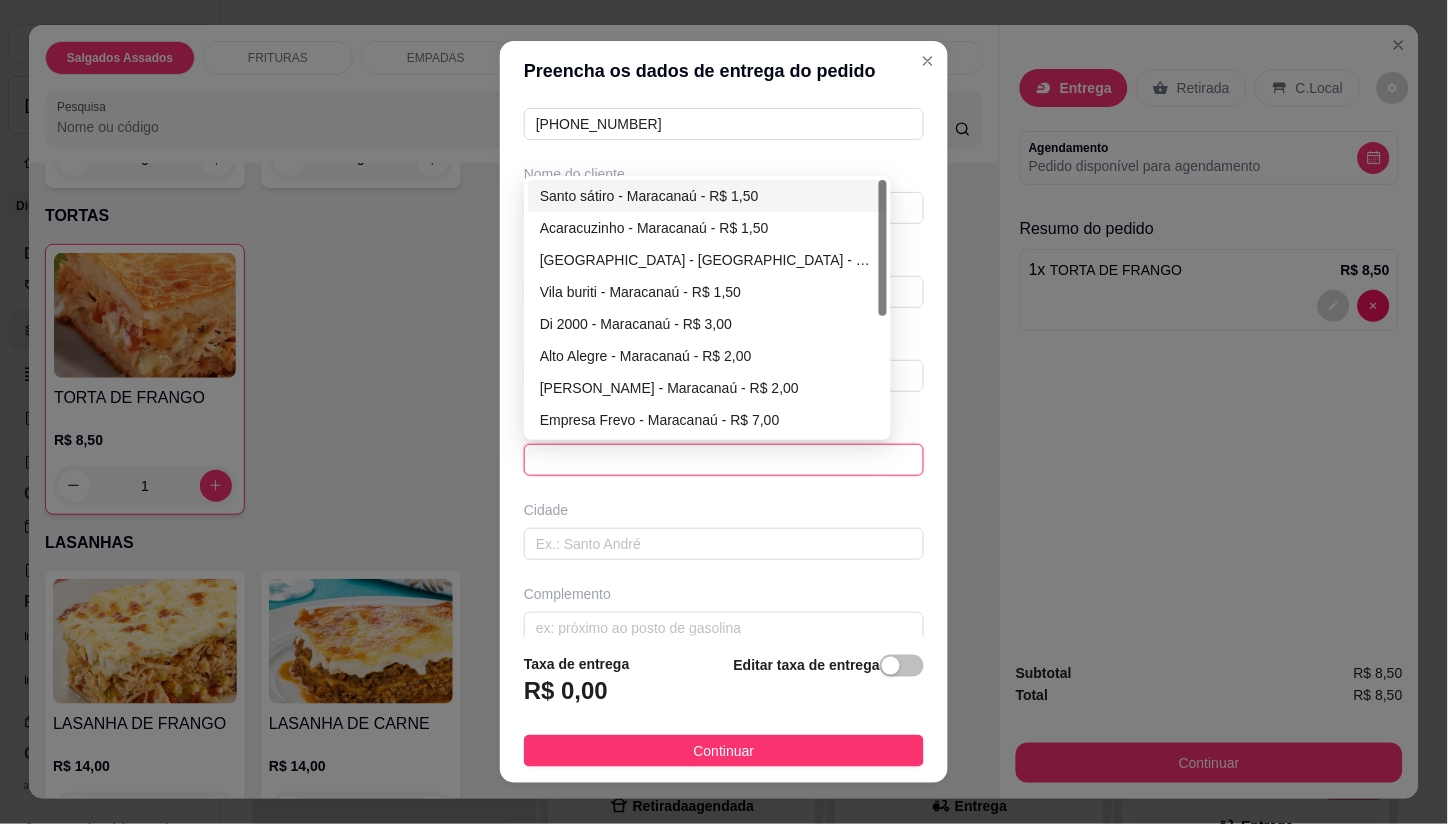 click on "Santo sátiro  - Maracanaú  -  R$ 1,50" at bounding box center (707, 196) 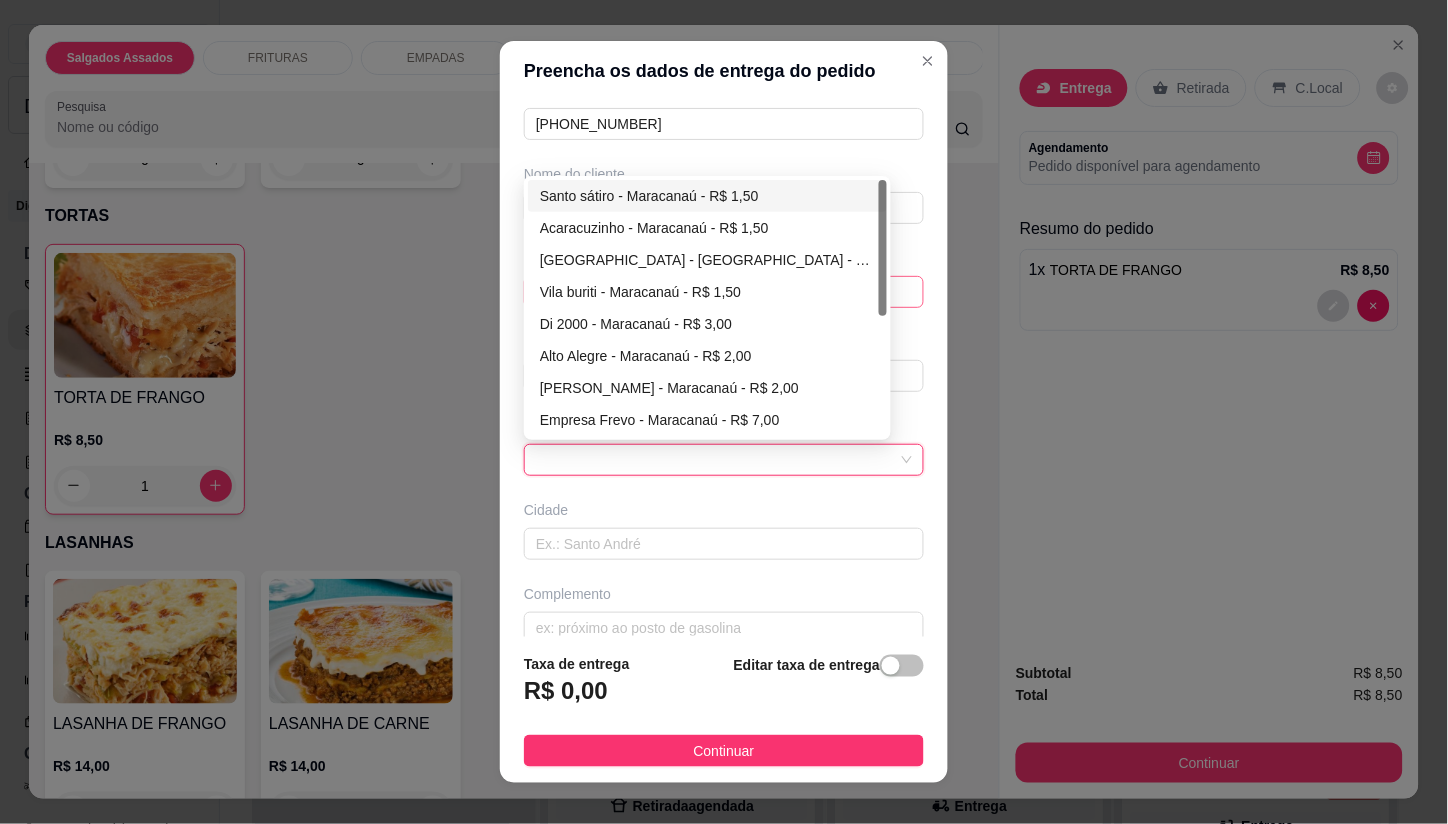 type on "Maracanaú" 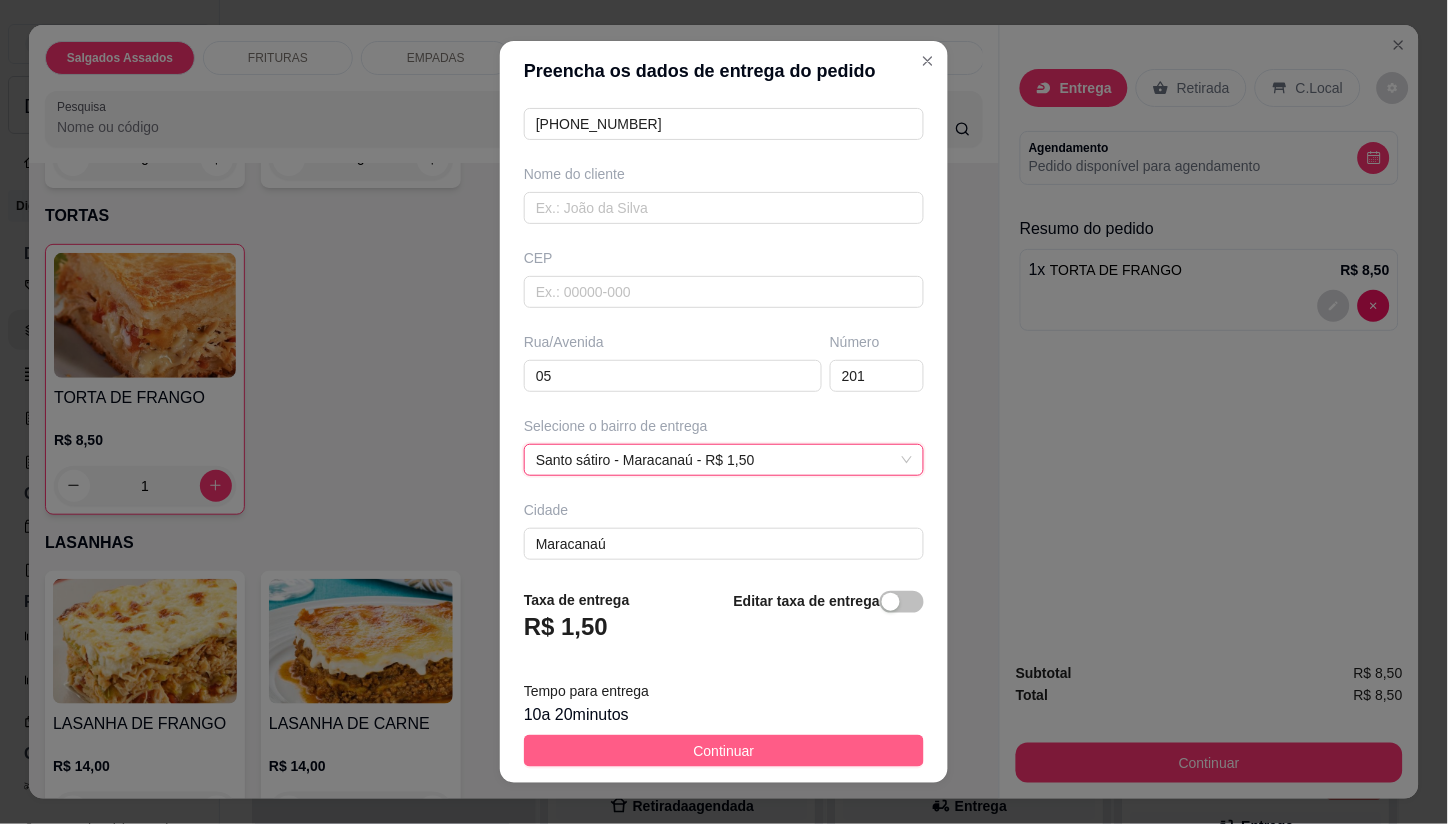 click on "Continuar" at bounding box center [724, 751] 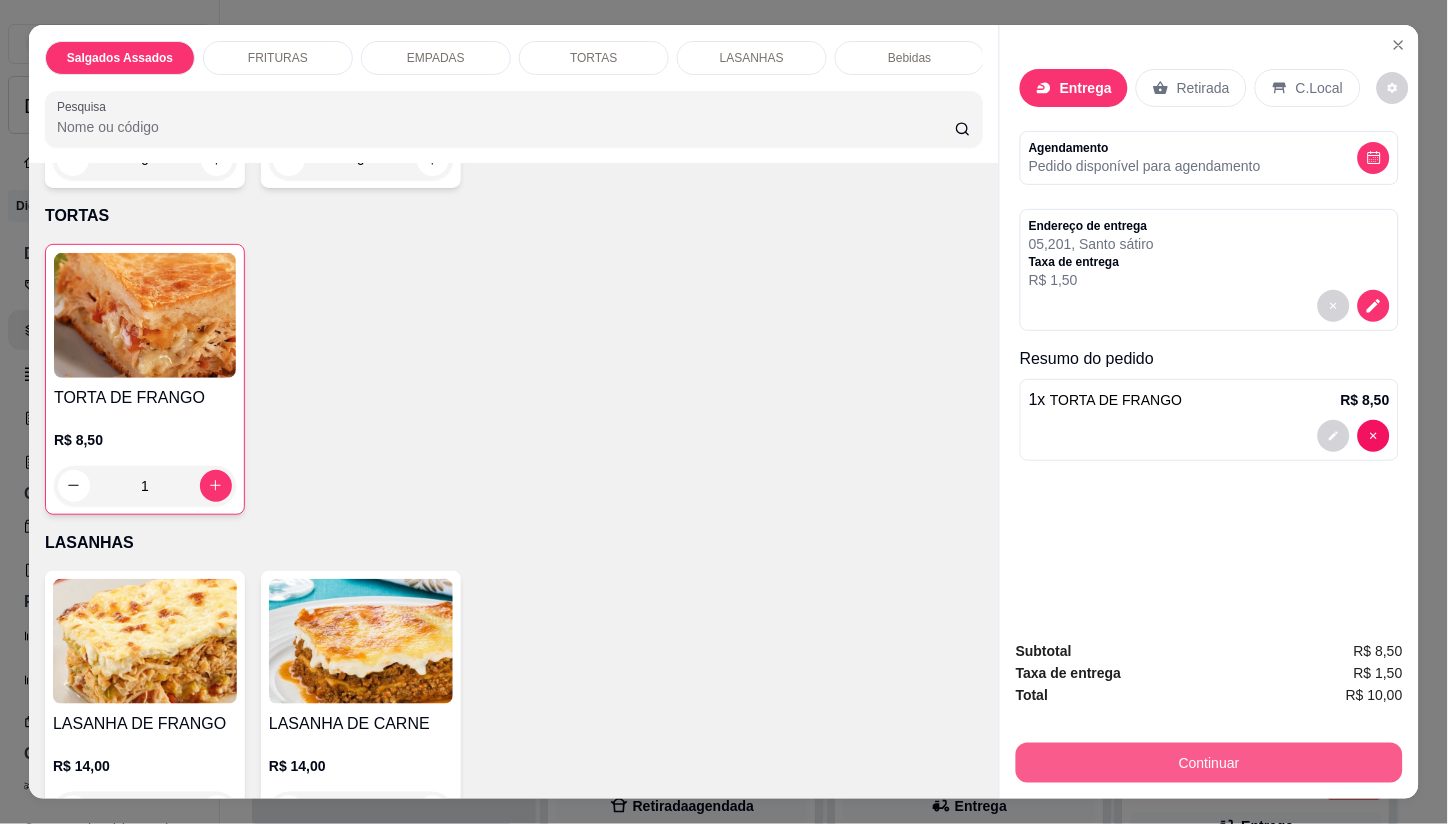 click on "Continuar" at bounding box center [1209, 763] 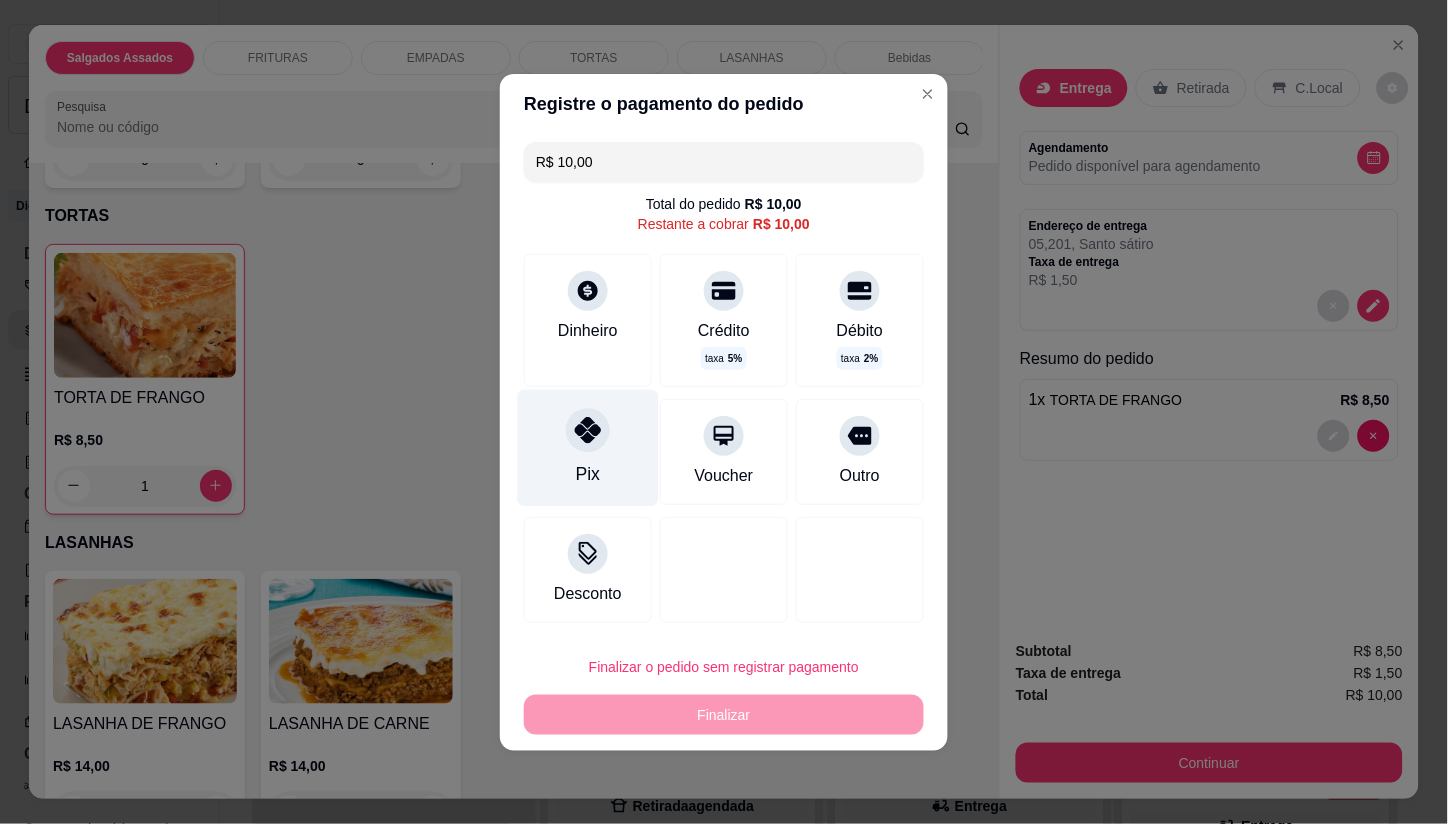 click at bounding box center (588, 430) 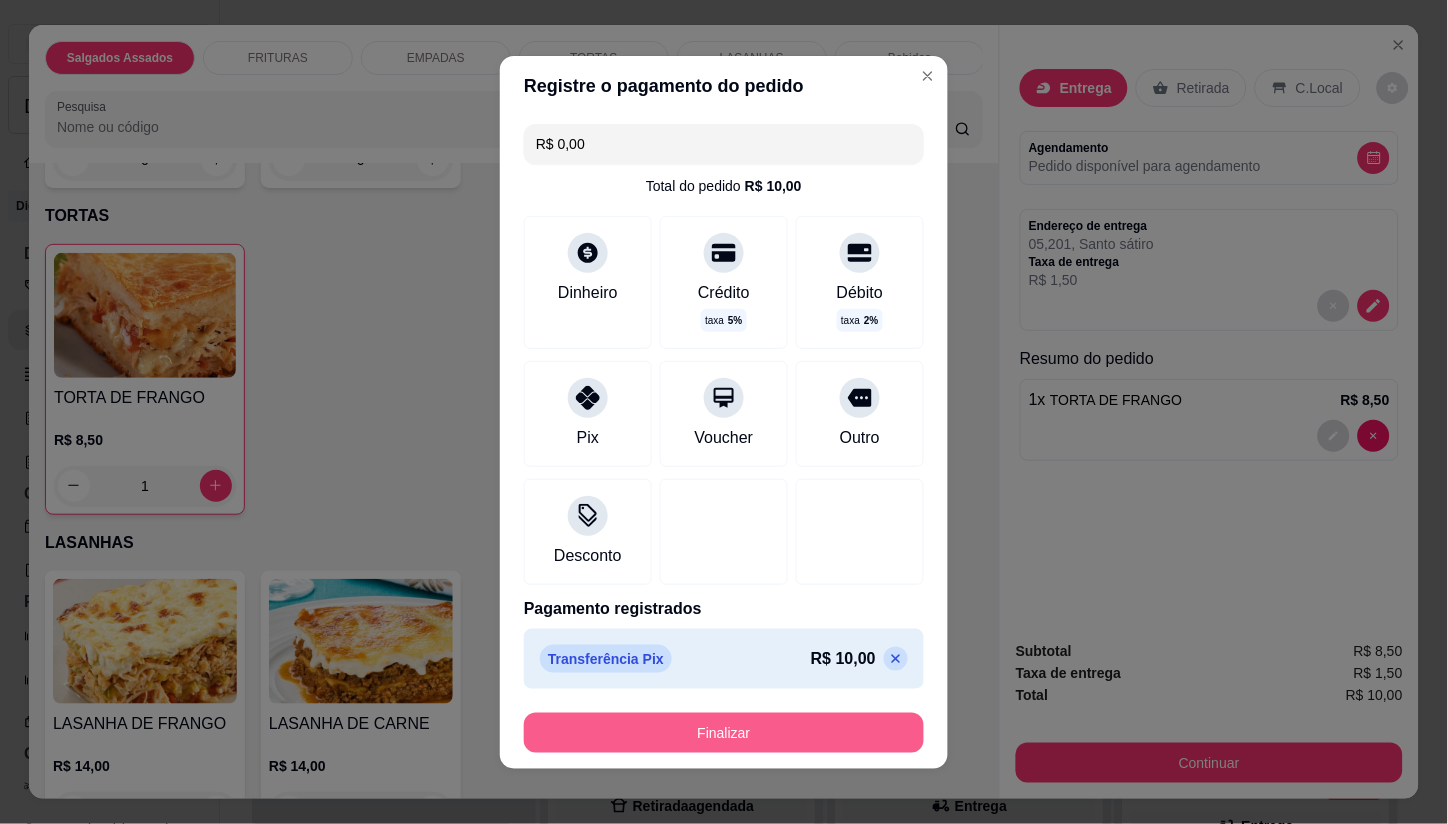 click on "Finalizar" at bounding box center [724, 733] 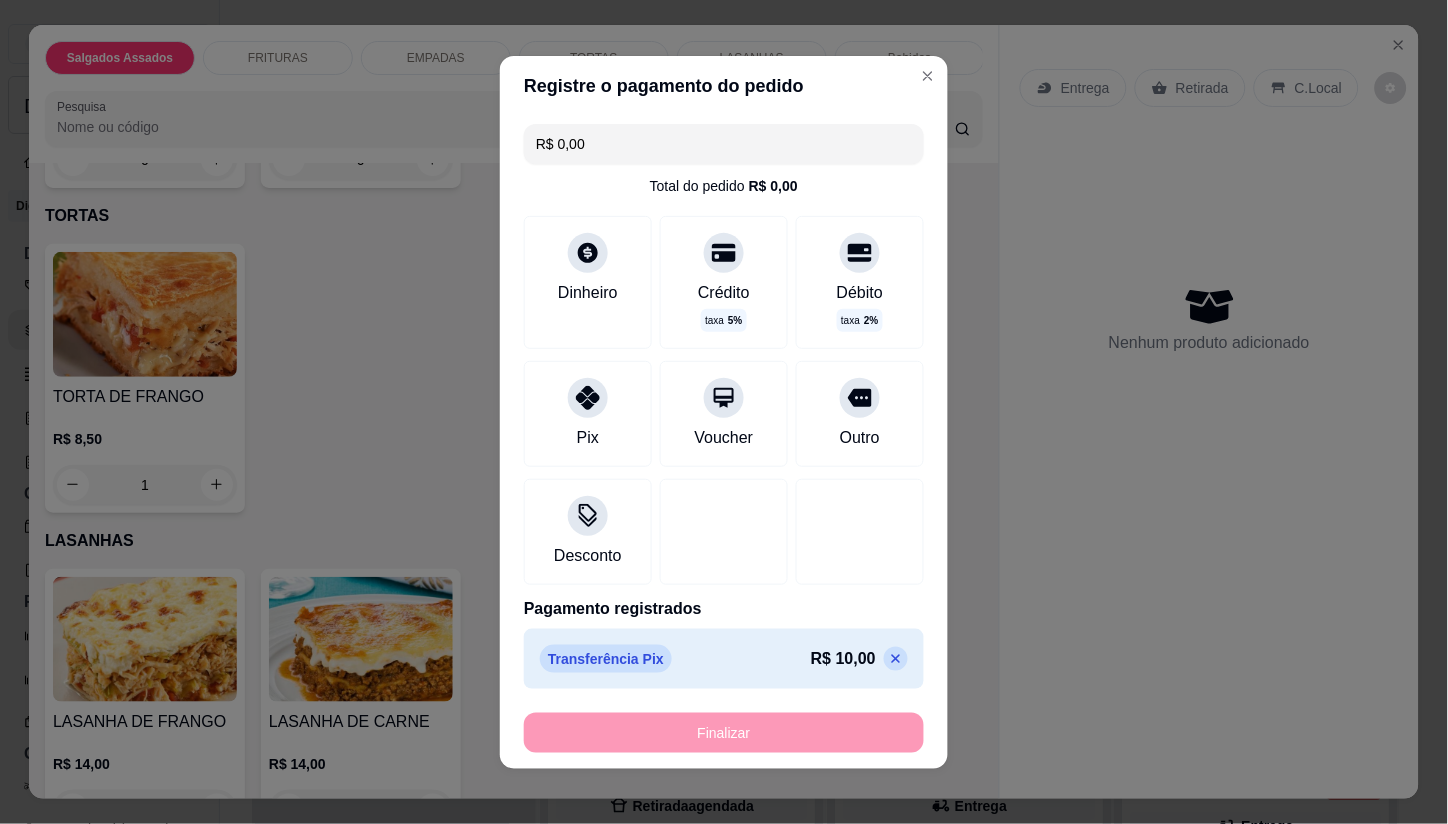 type on "0" 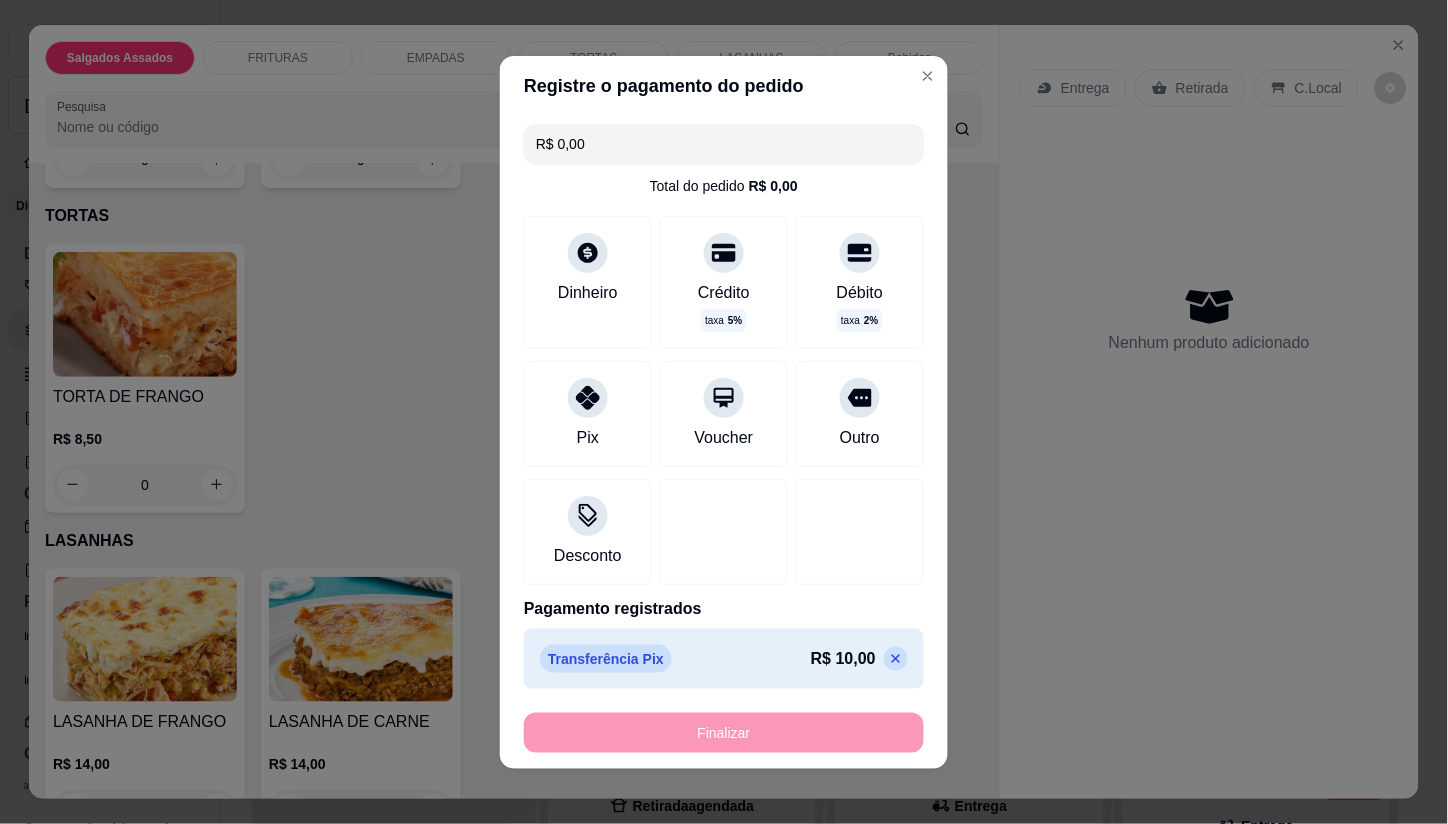 type on "-R$ 10,00" 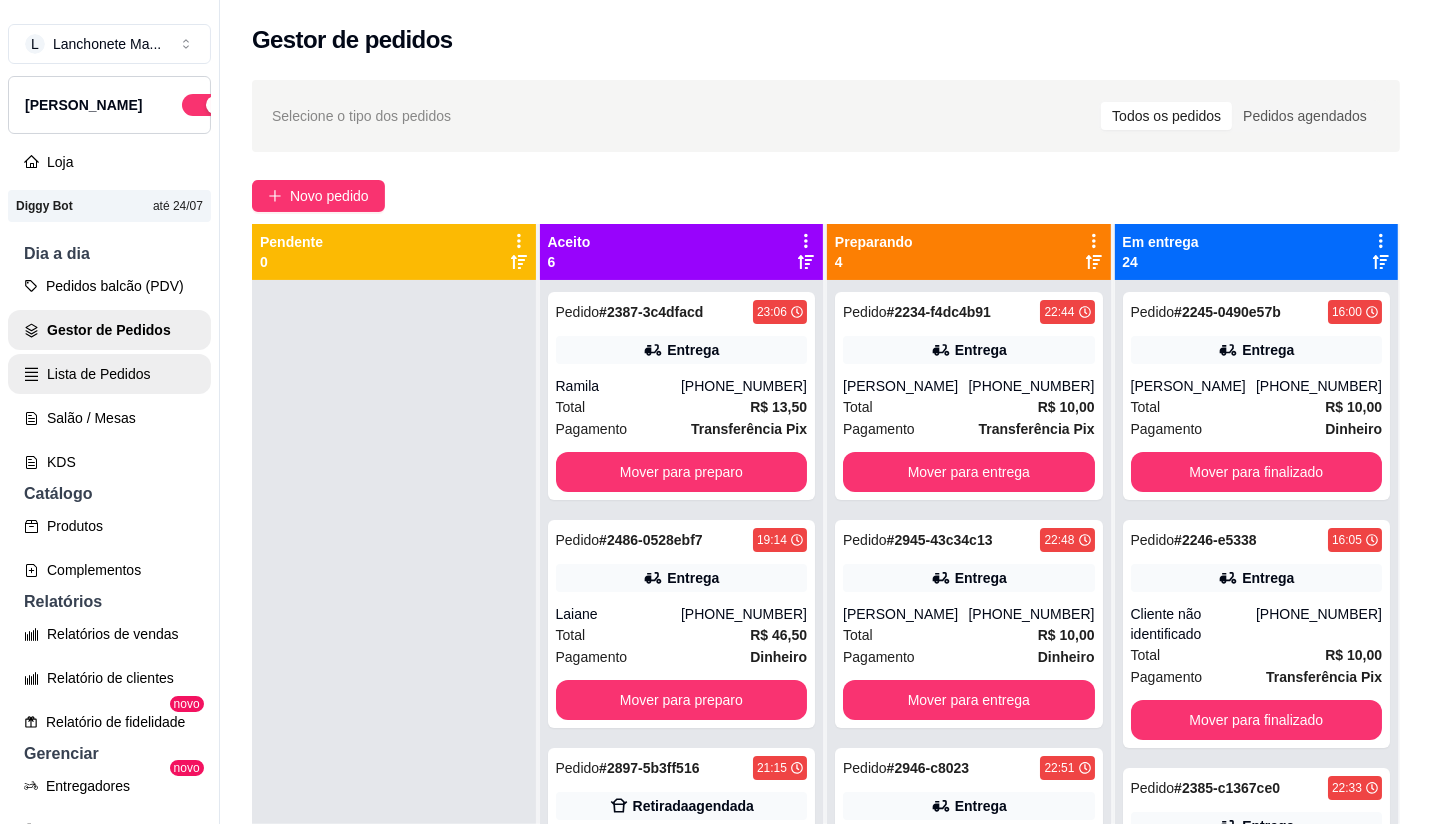 click on "Lista de Pedidos" at bounding box center (109, 374) 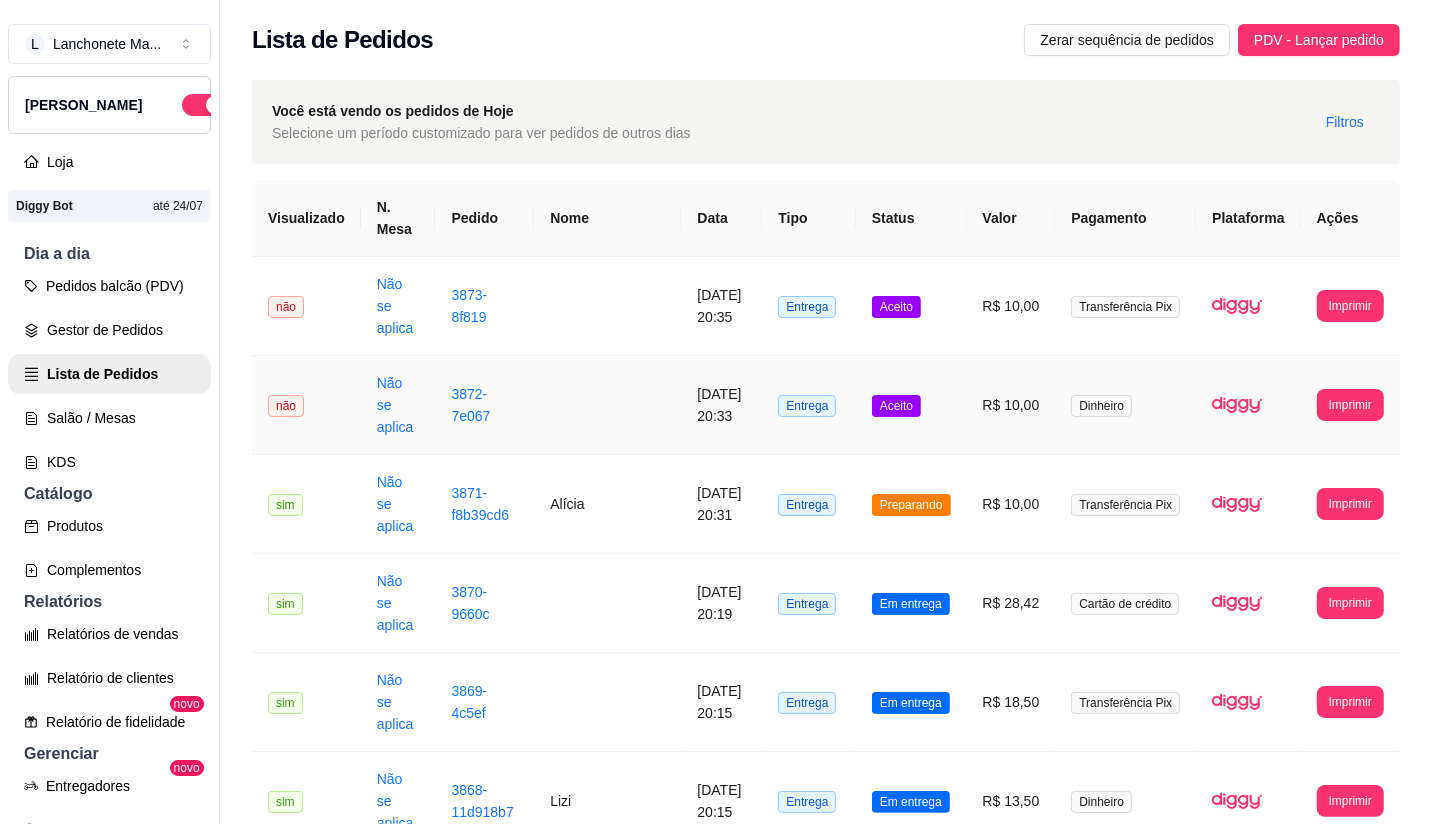 click on "Aceito" at bounding box center (896, 406) 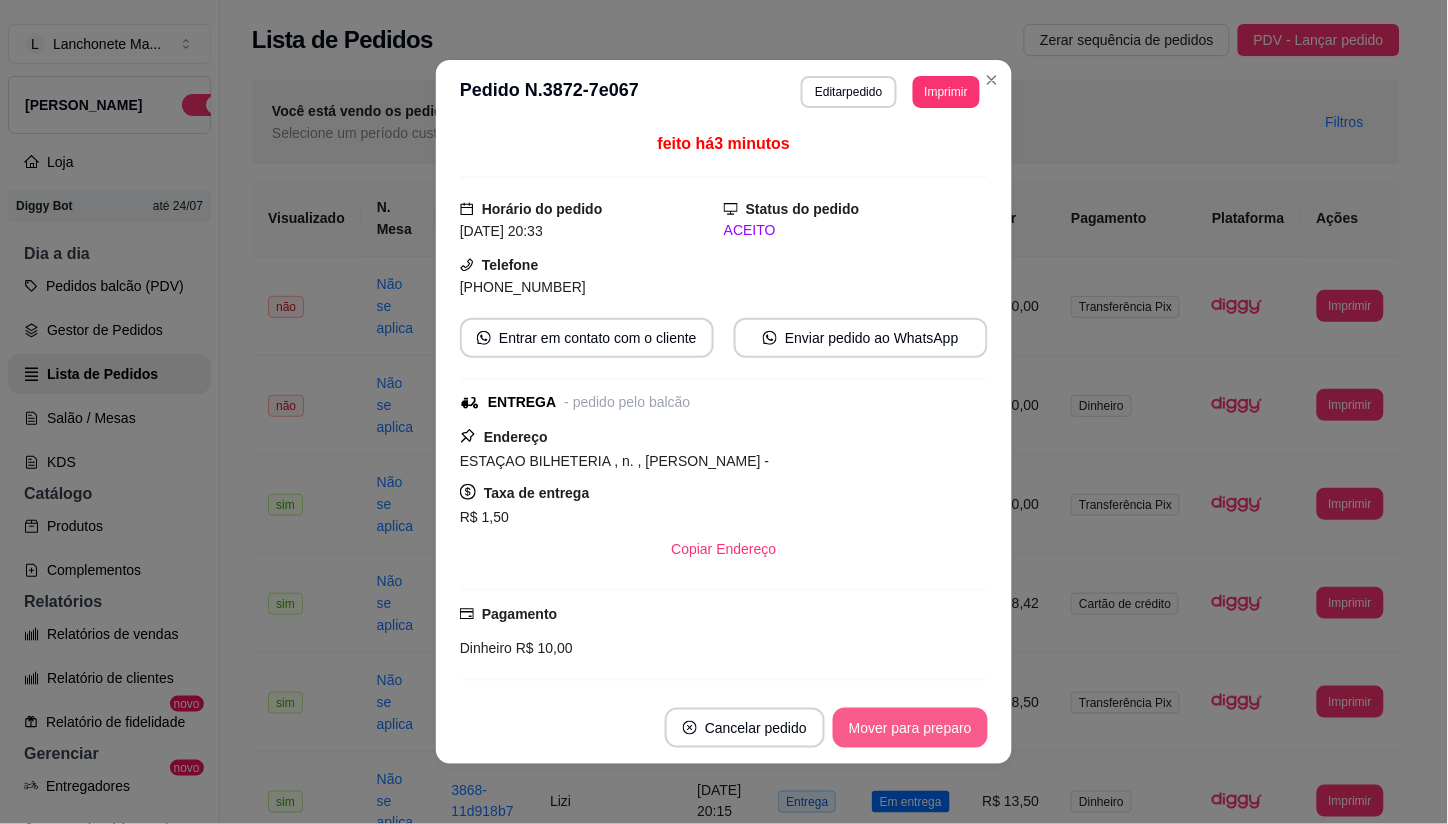 click on "Mover para preparo" at bounding box center [910, 728] 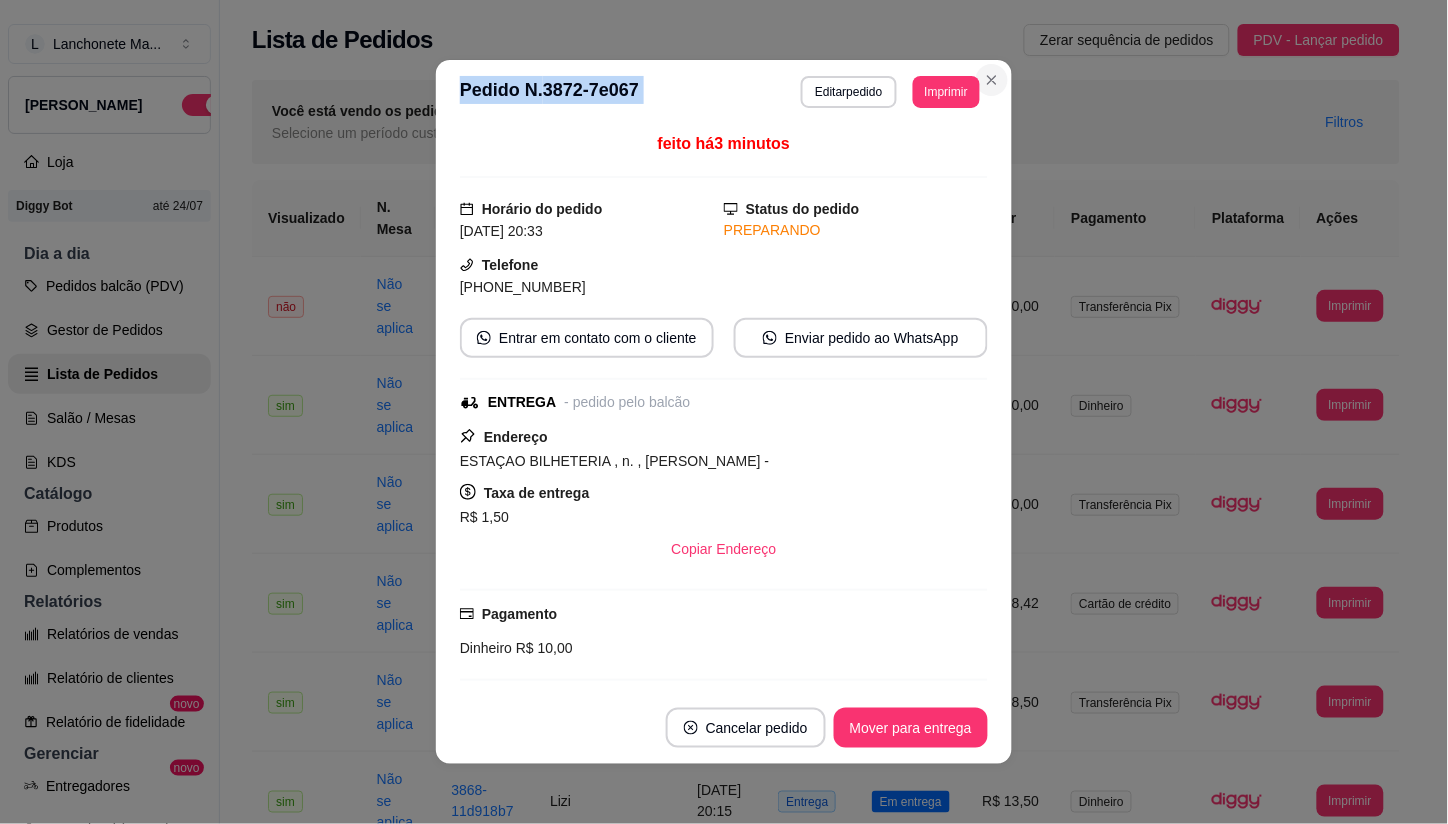 drag, startPoint x: 987, startPoint y: 63, endPoint x: 988, endPoint y: 87, distance: 24.020824 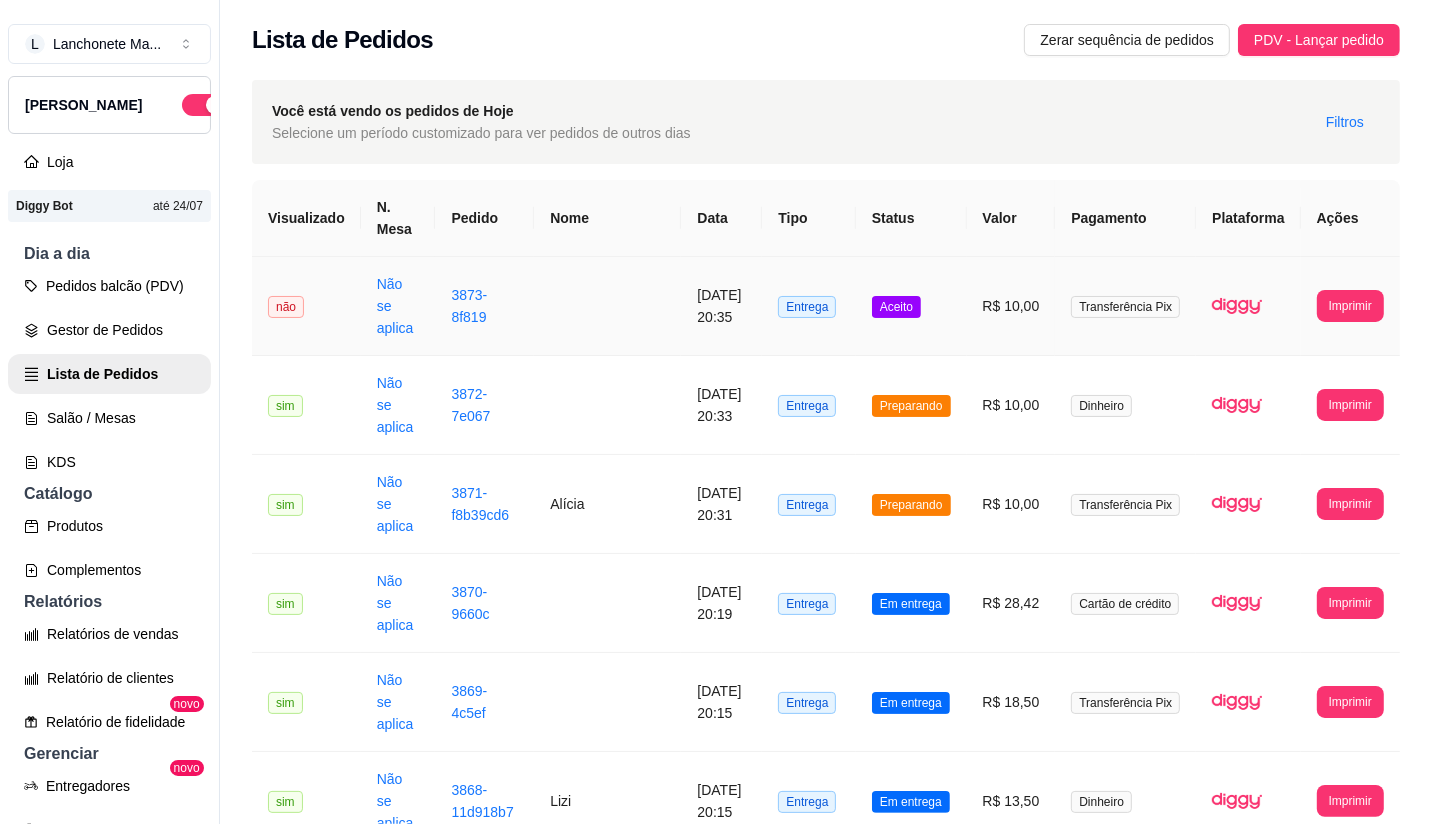 click on "Aceito" at bounding box center [911, 306] 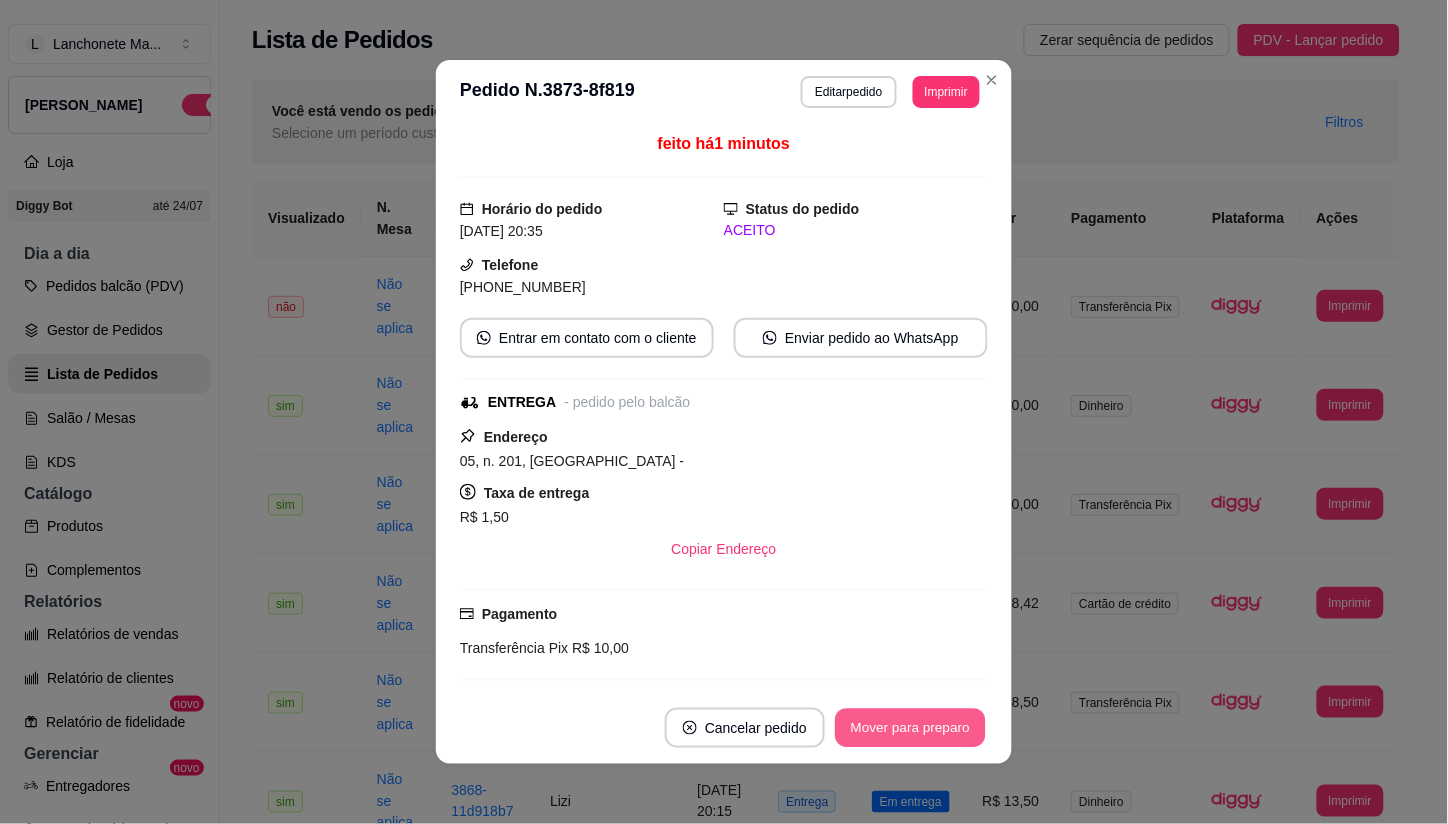 click on "Mover para preparo" at bounding box center (910, 728) 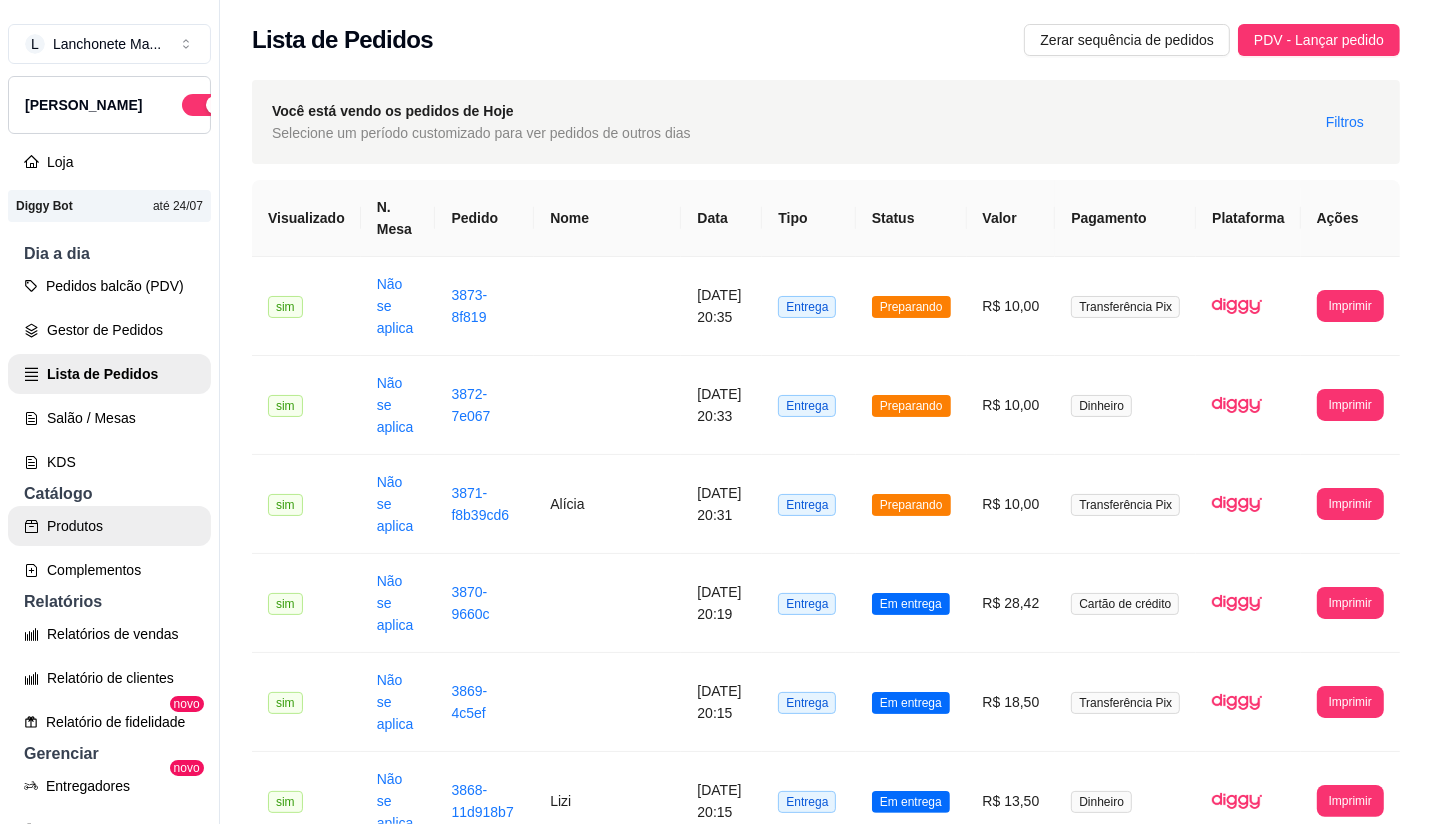 click 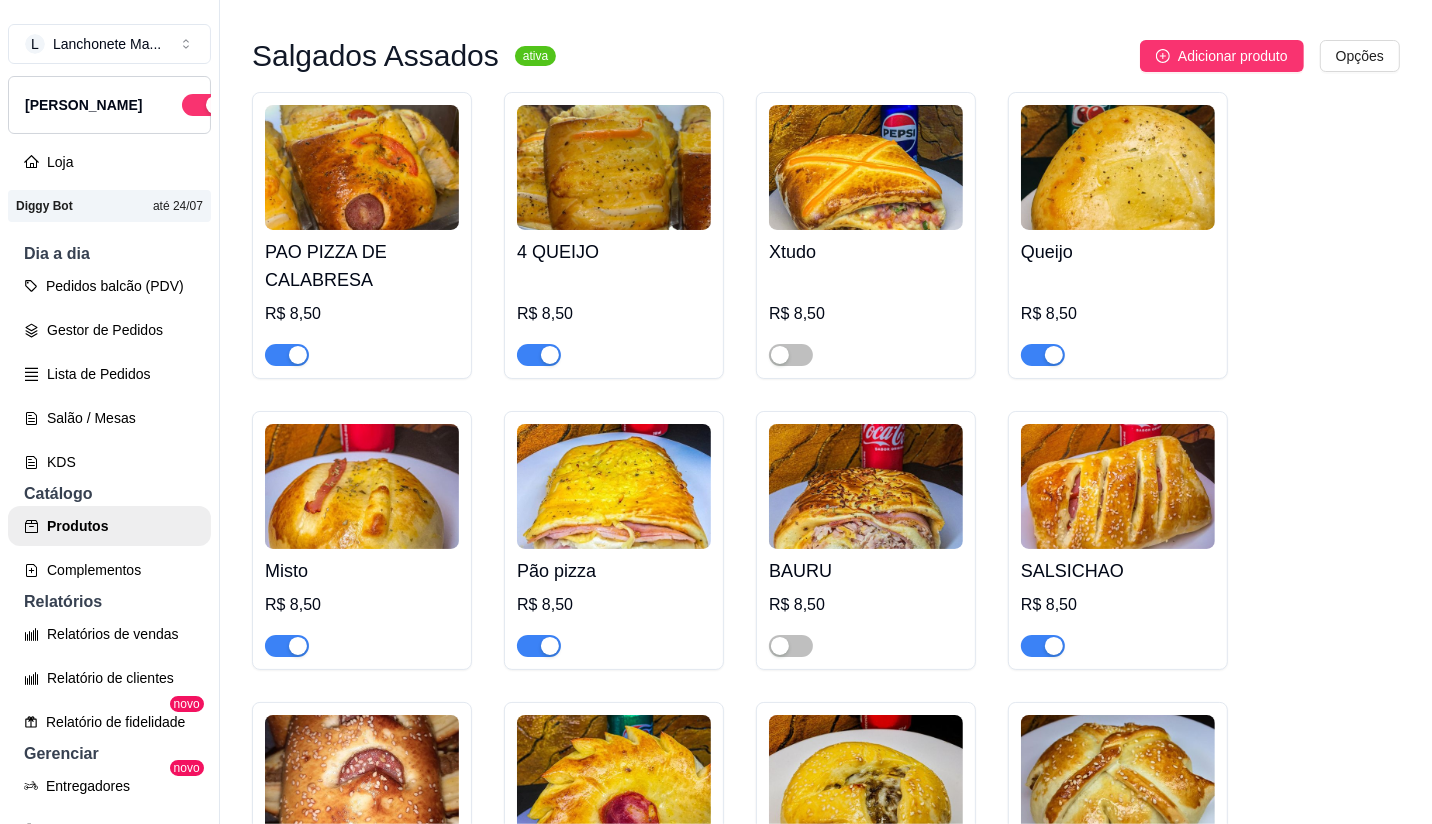 scroll, scrollTop: 0, scrollLeft: 0, axis: both 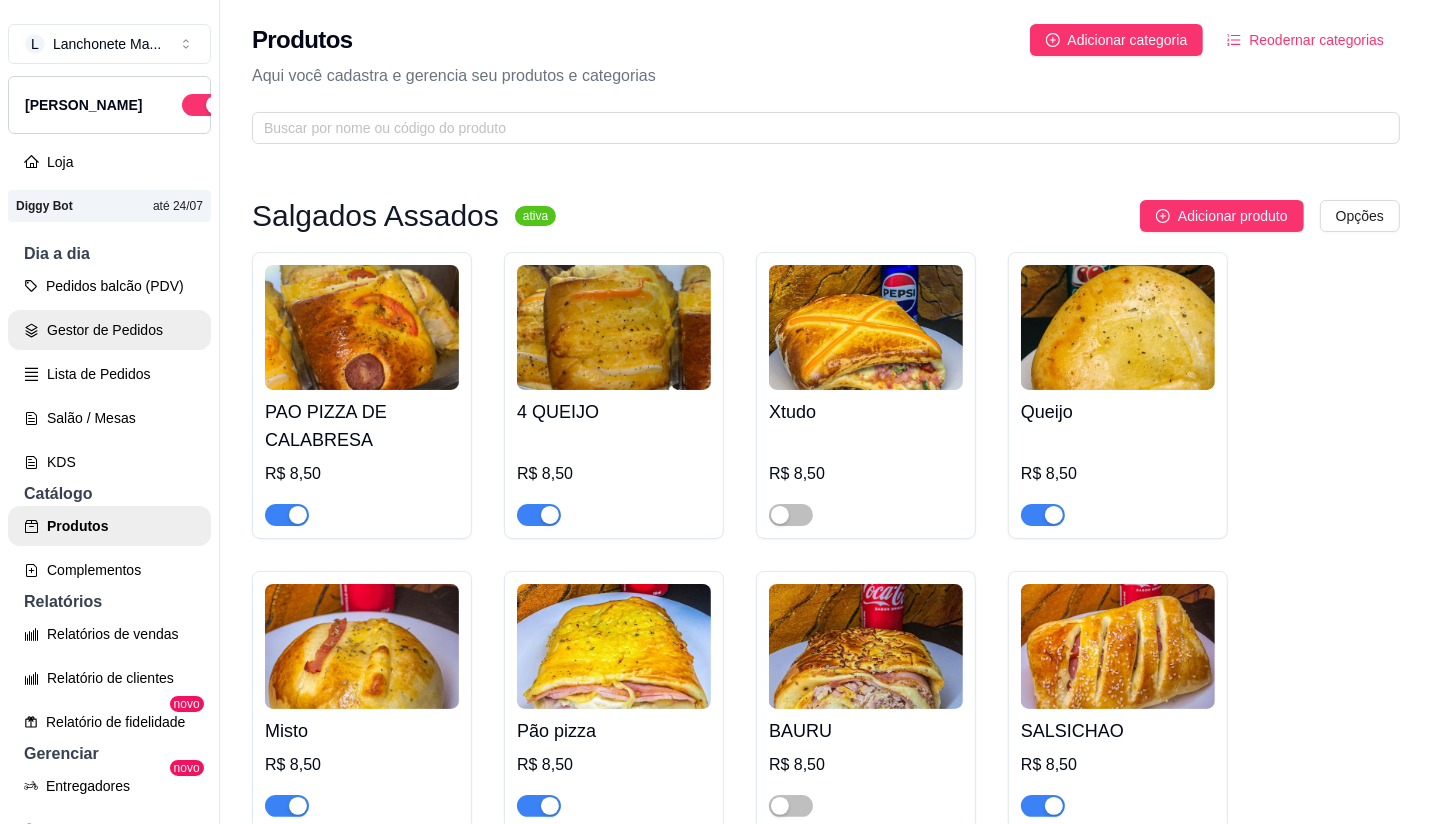 click on "Gestor de Pedidos" at bounding box center [109, 330] 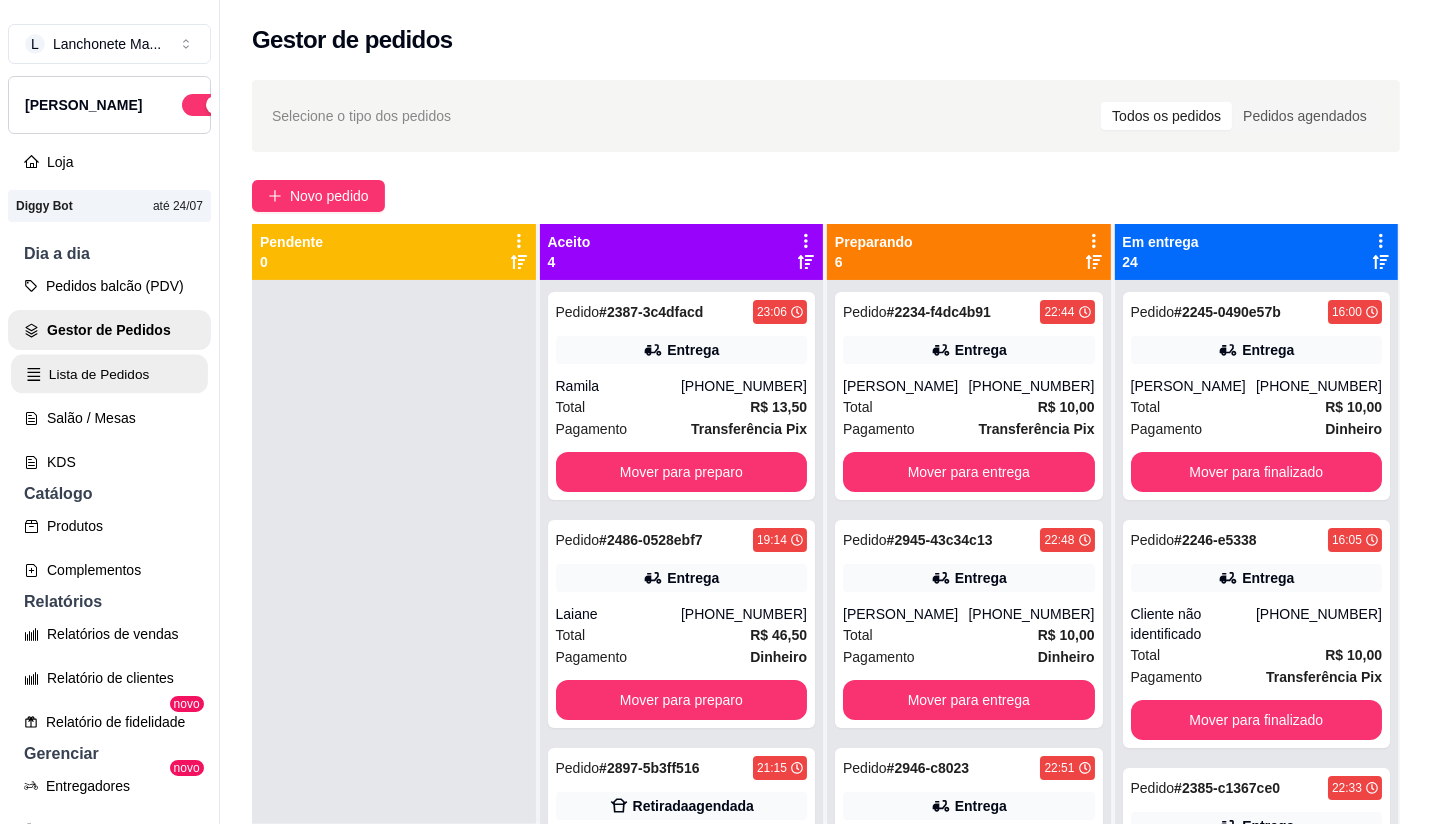click on "Lista de Pedidos" at bounding box center (109, 374) 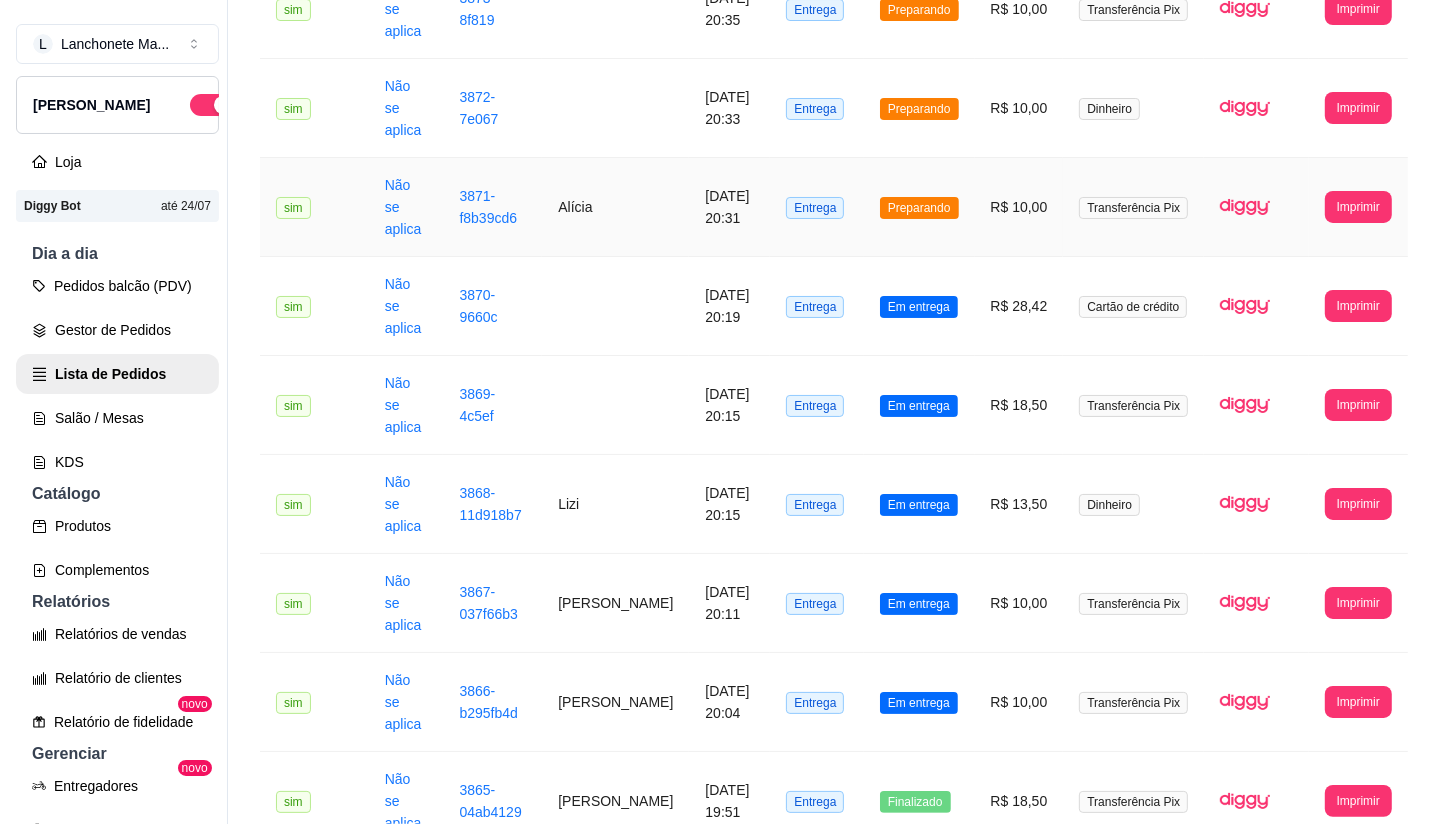scroll, scrollTop: 333, scrollLeft: 0, axis: vertical 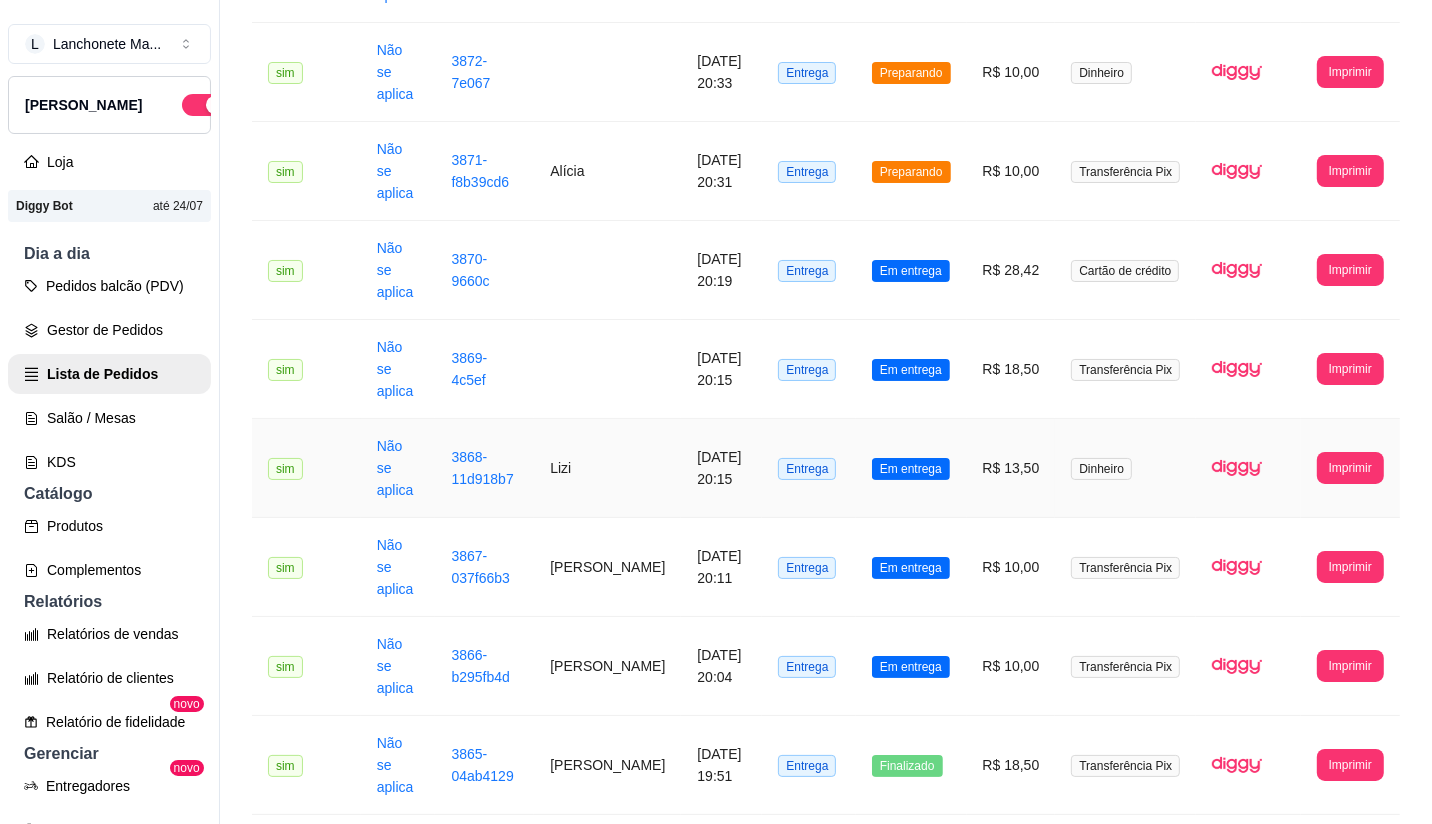 click on "Em entrega" at bounding box center [911, 468] 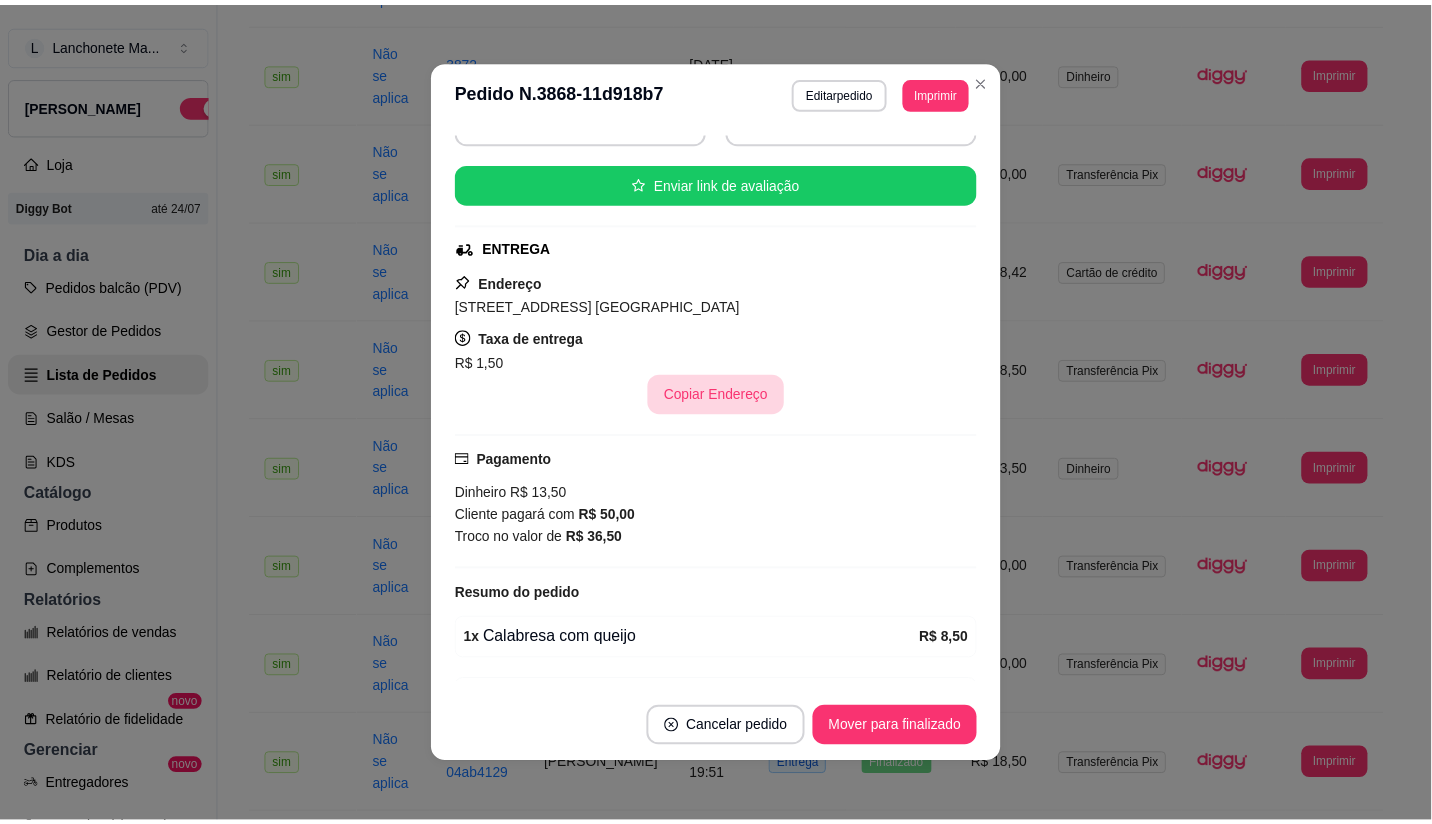 scroll, scrollTop: 333, scrollLeft: 0, axis: vertical 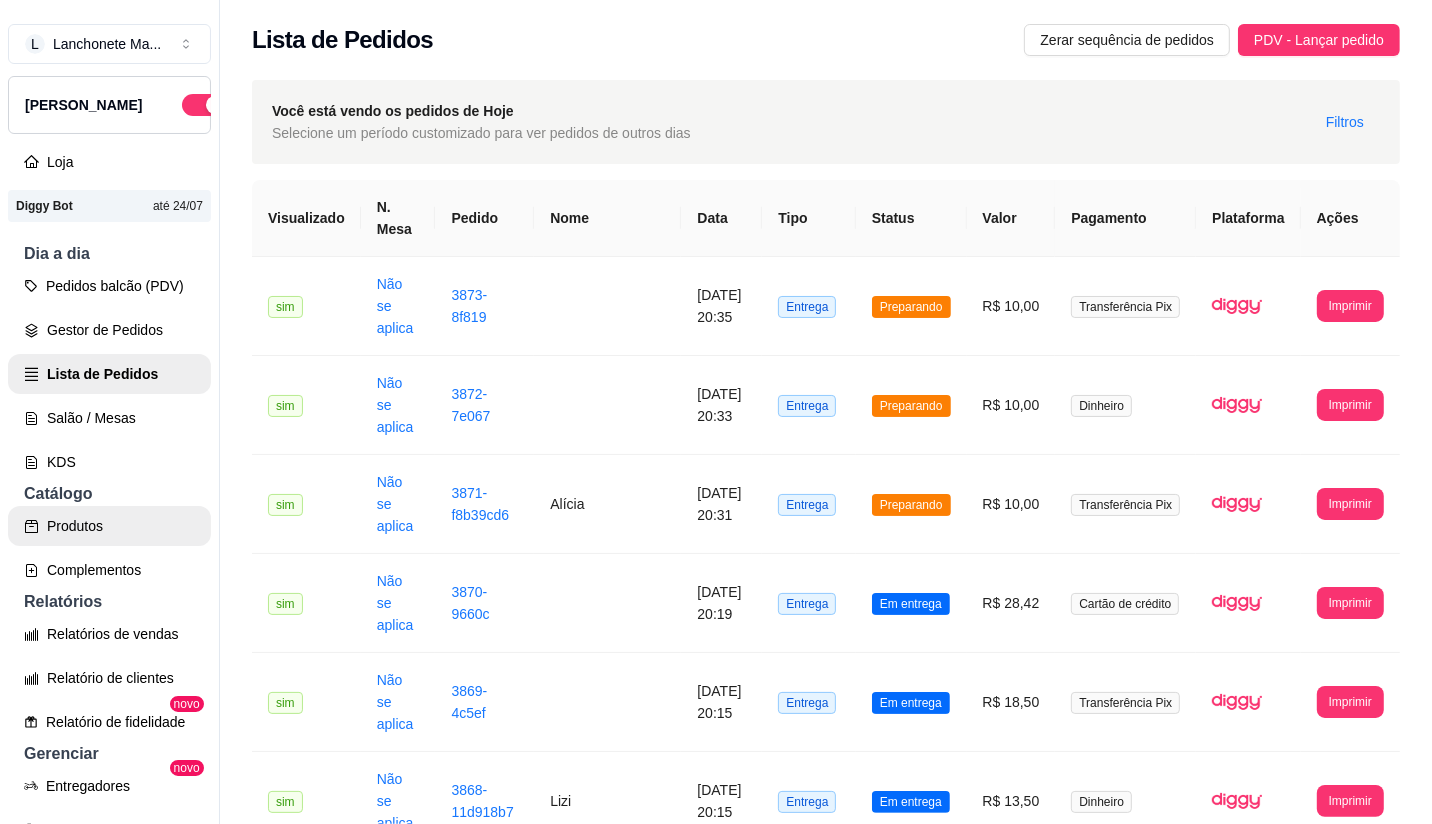 click on "Produtos" at bounding box center (109, 526) 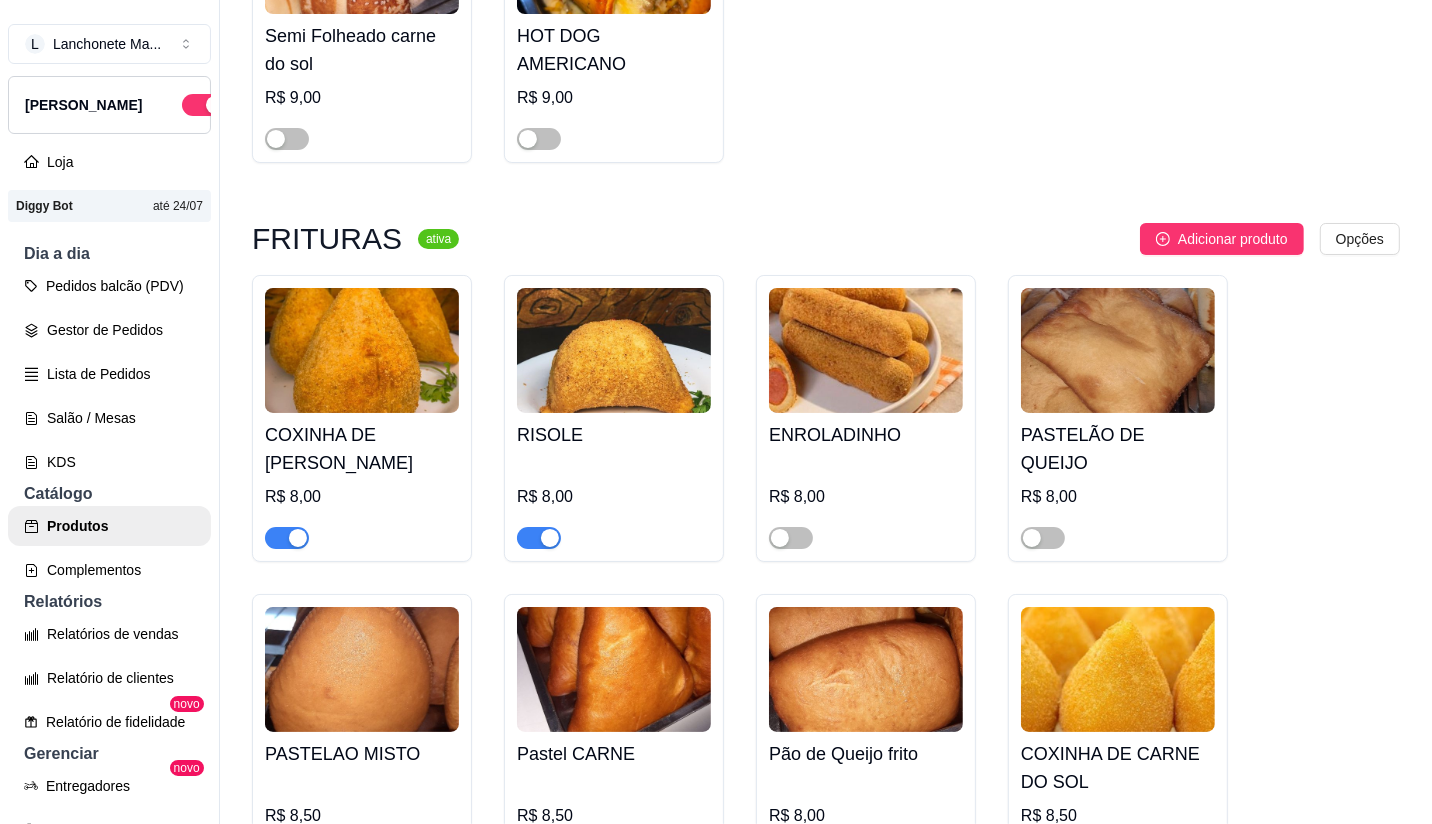 scroll, scrollTop: 2222, scrollLeft: 0, axis: vertical 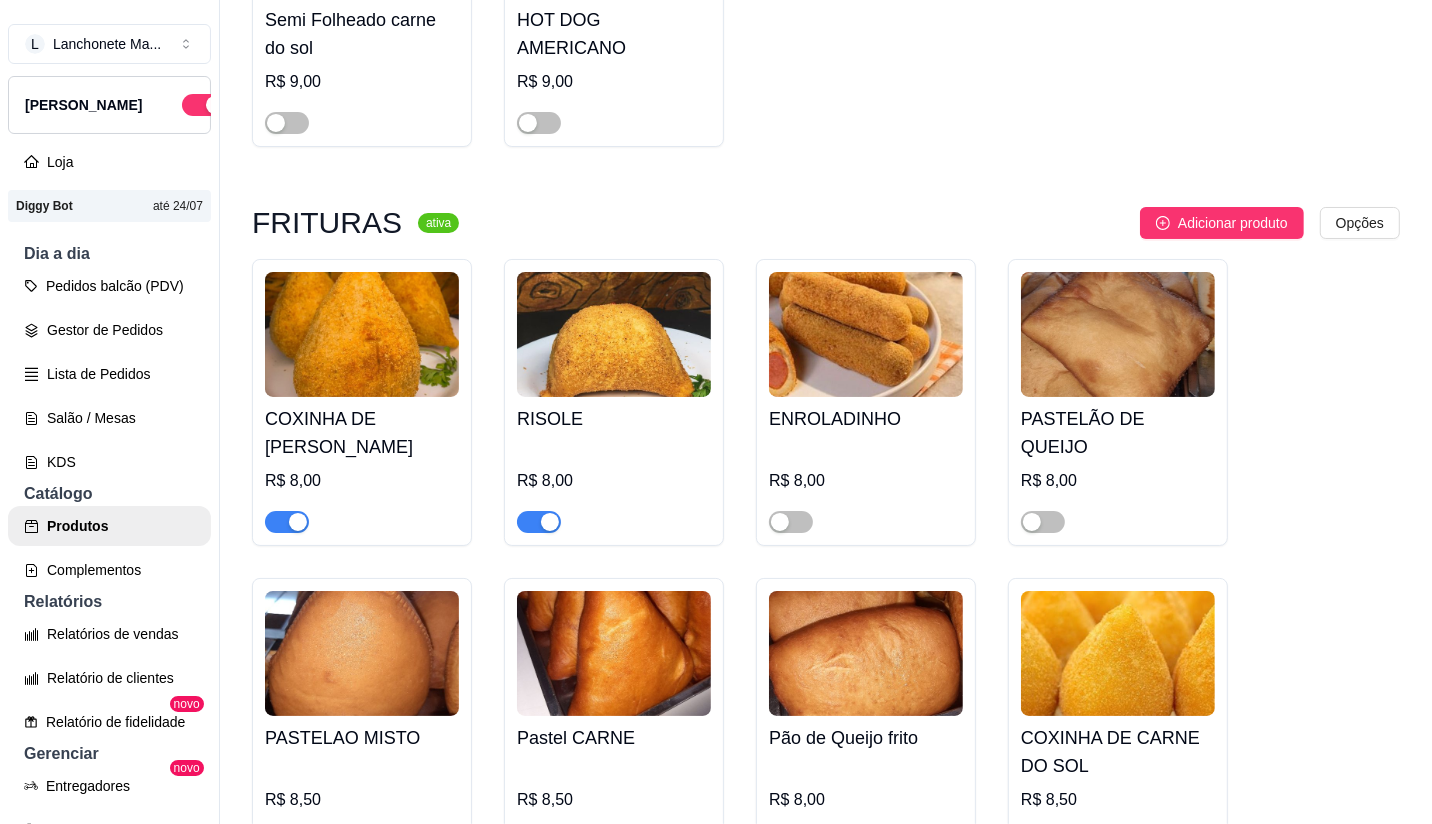 click at bounding box center (287, 522) 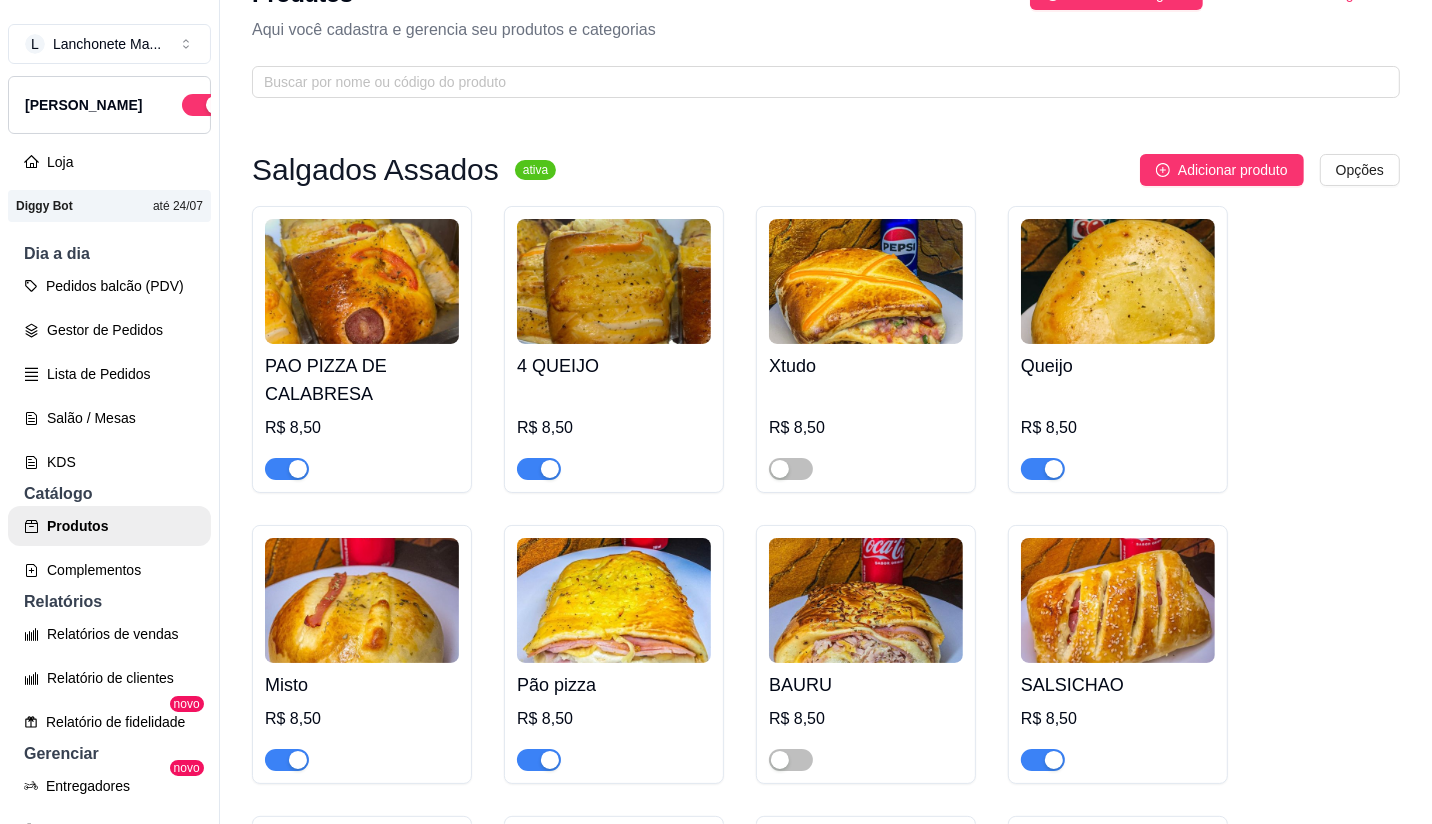 scroll, scrollTop: 0, scrollLeft: 0, axis: both 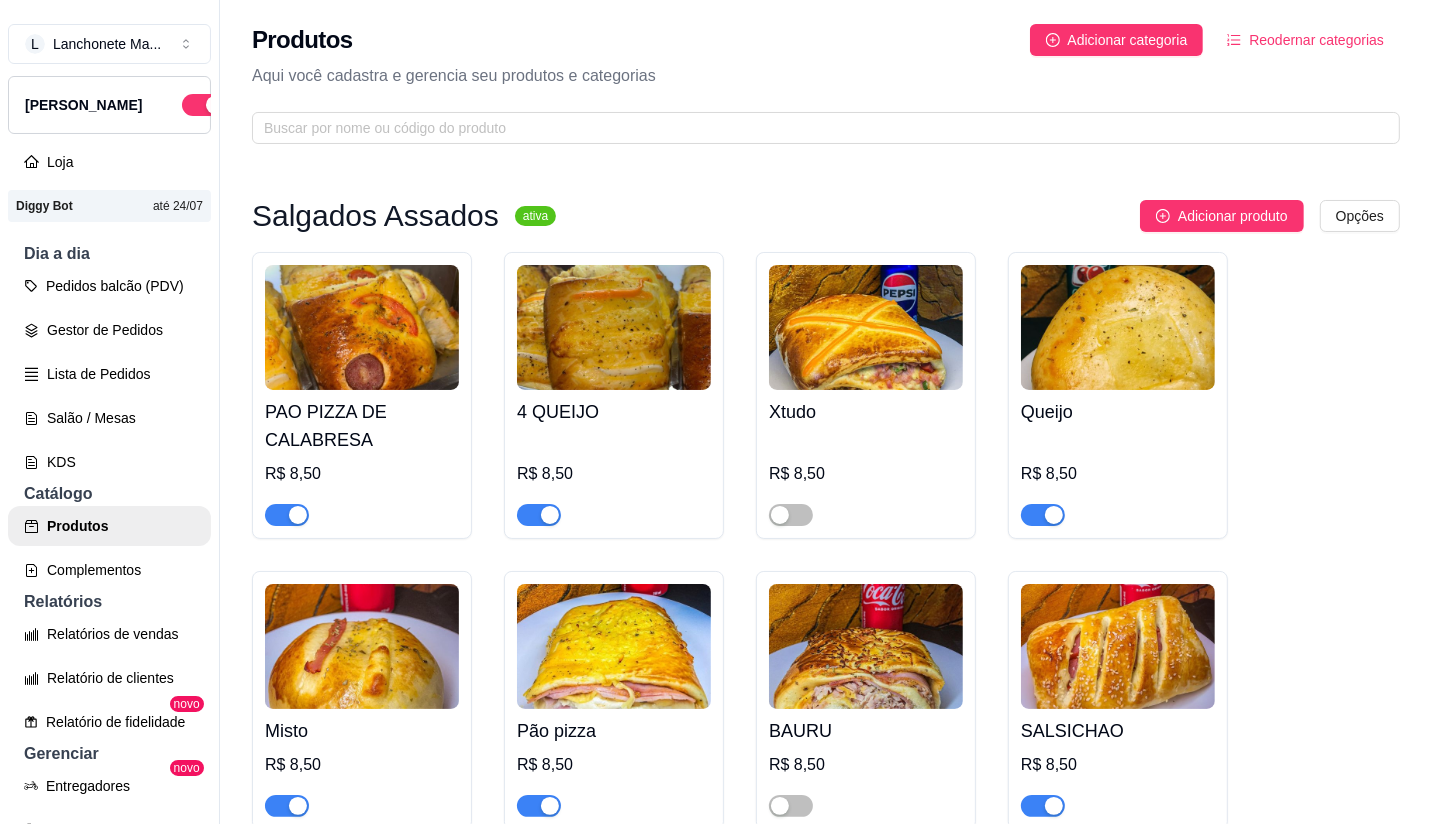 click at bounding box center [550, 515] 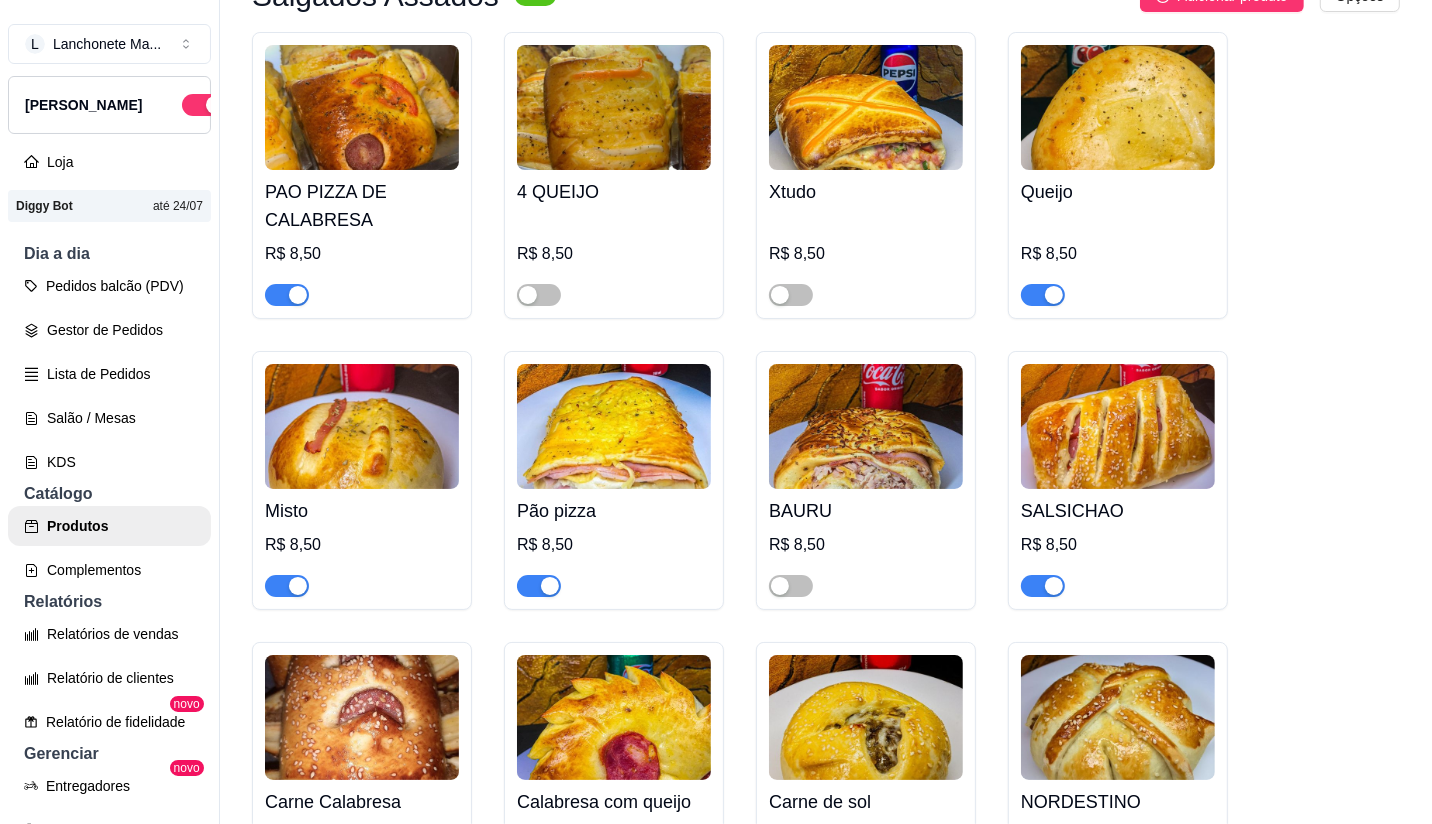 scroll, scrollTop: 222, scrollLeft: 0, axis: vertical 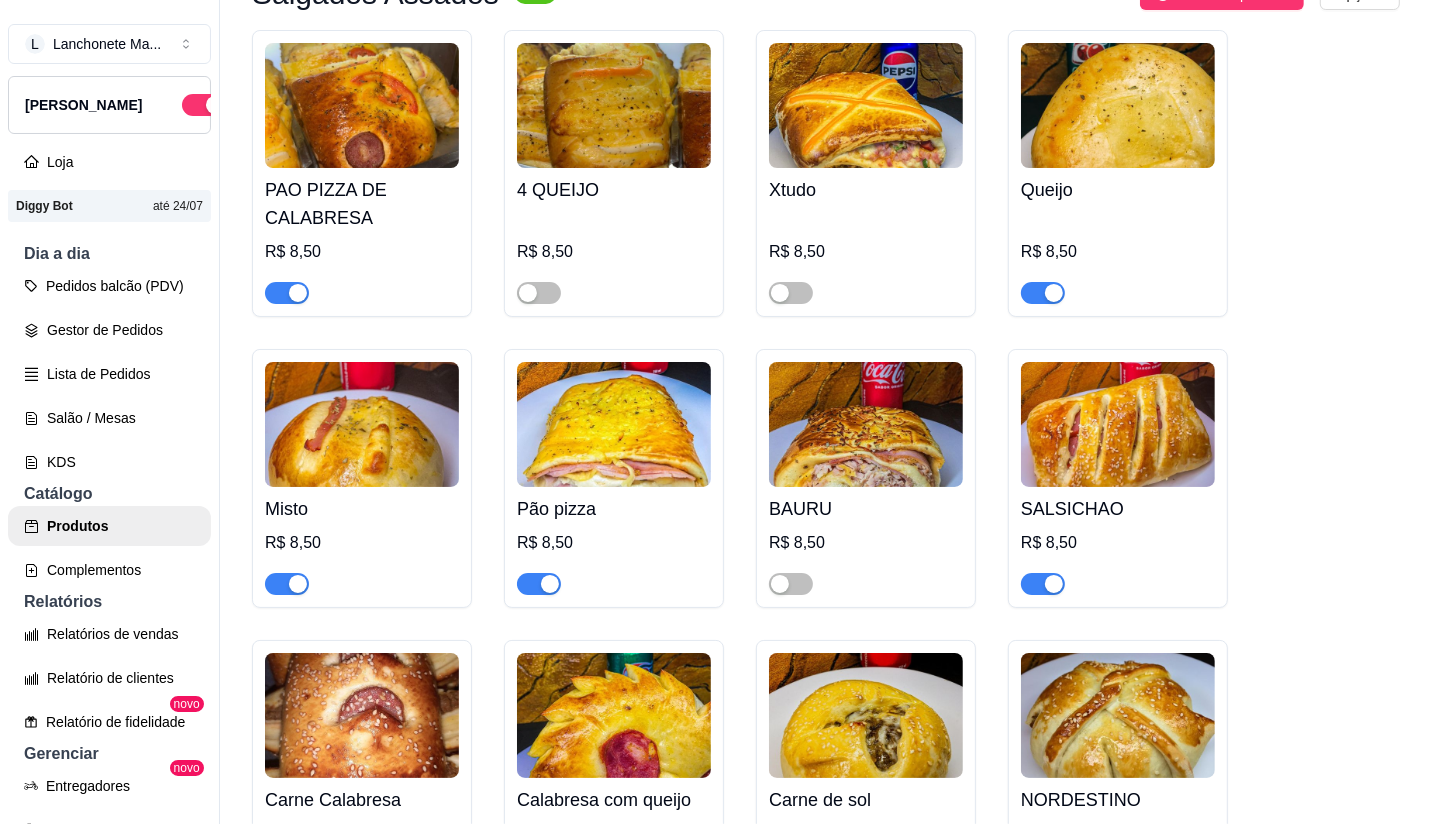 click at bounding box center [550, 584] 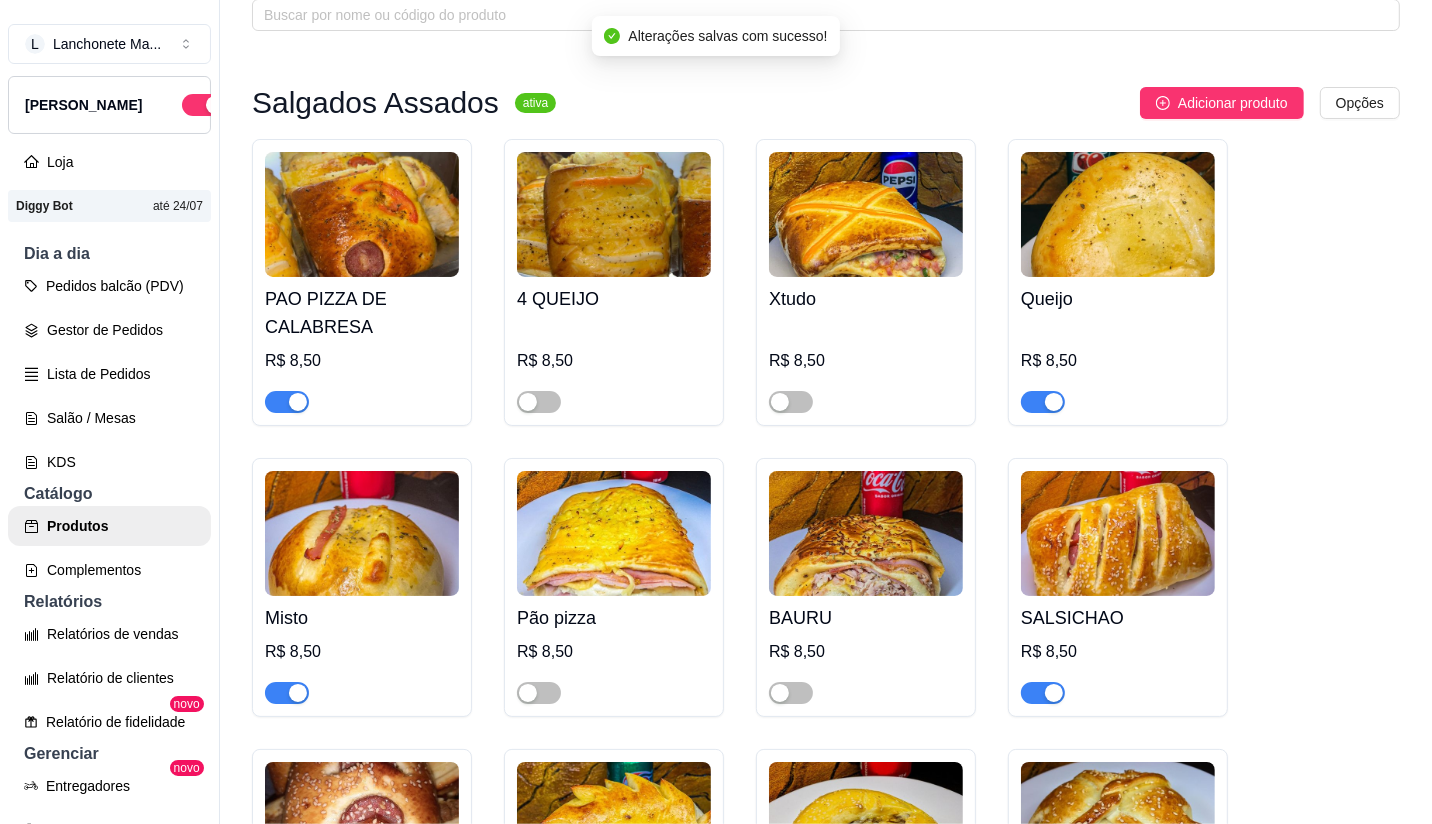 scroll, scrollTop: 111, scrollLeft: 0, axis: vertical 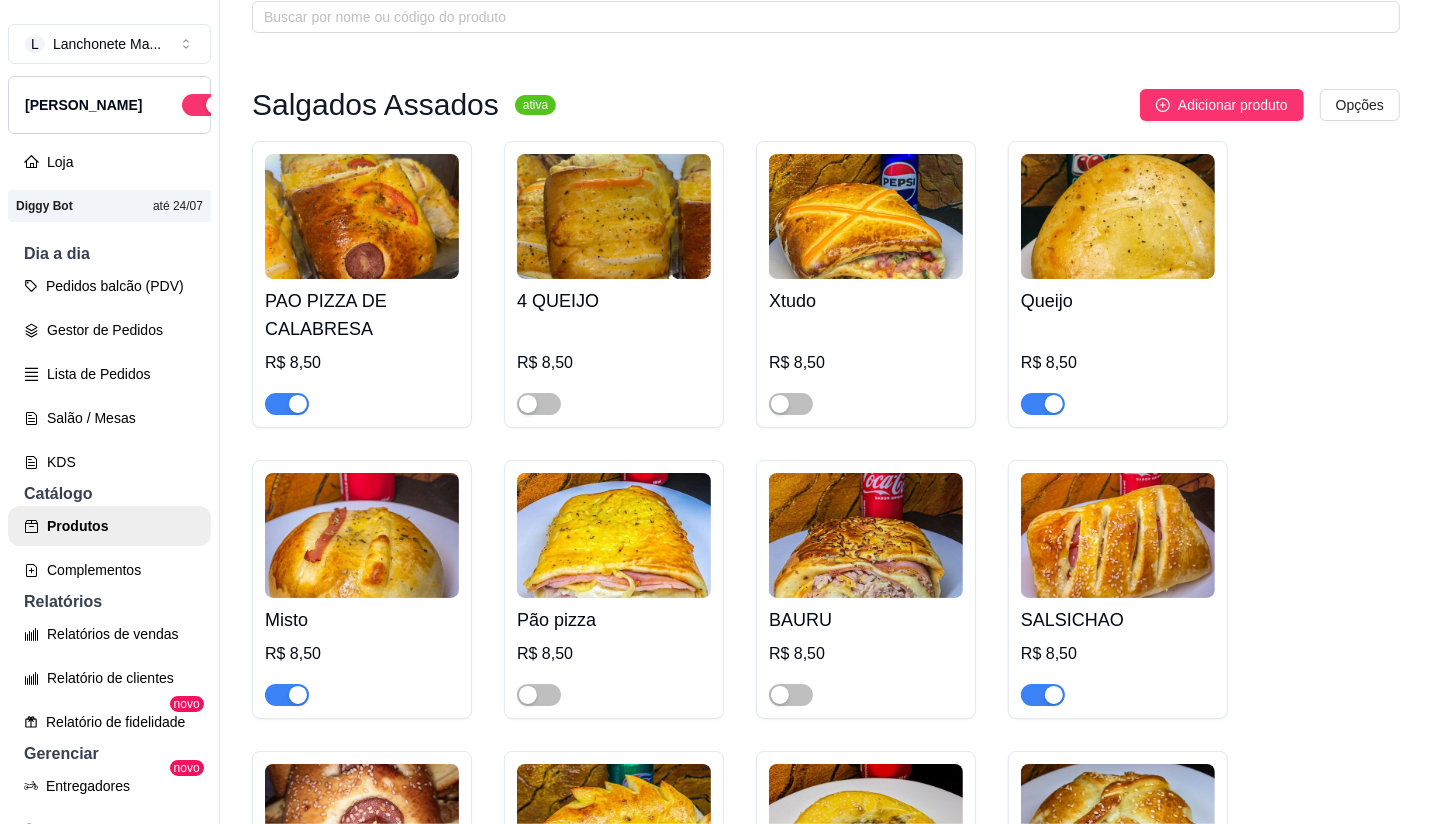 click at bounding box center [1054, 695] 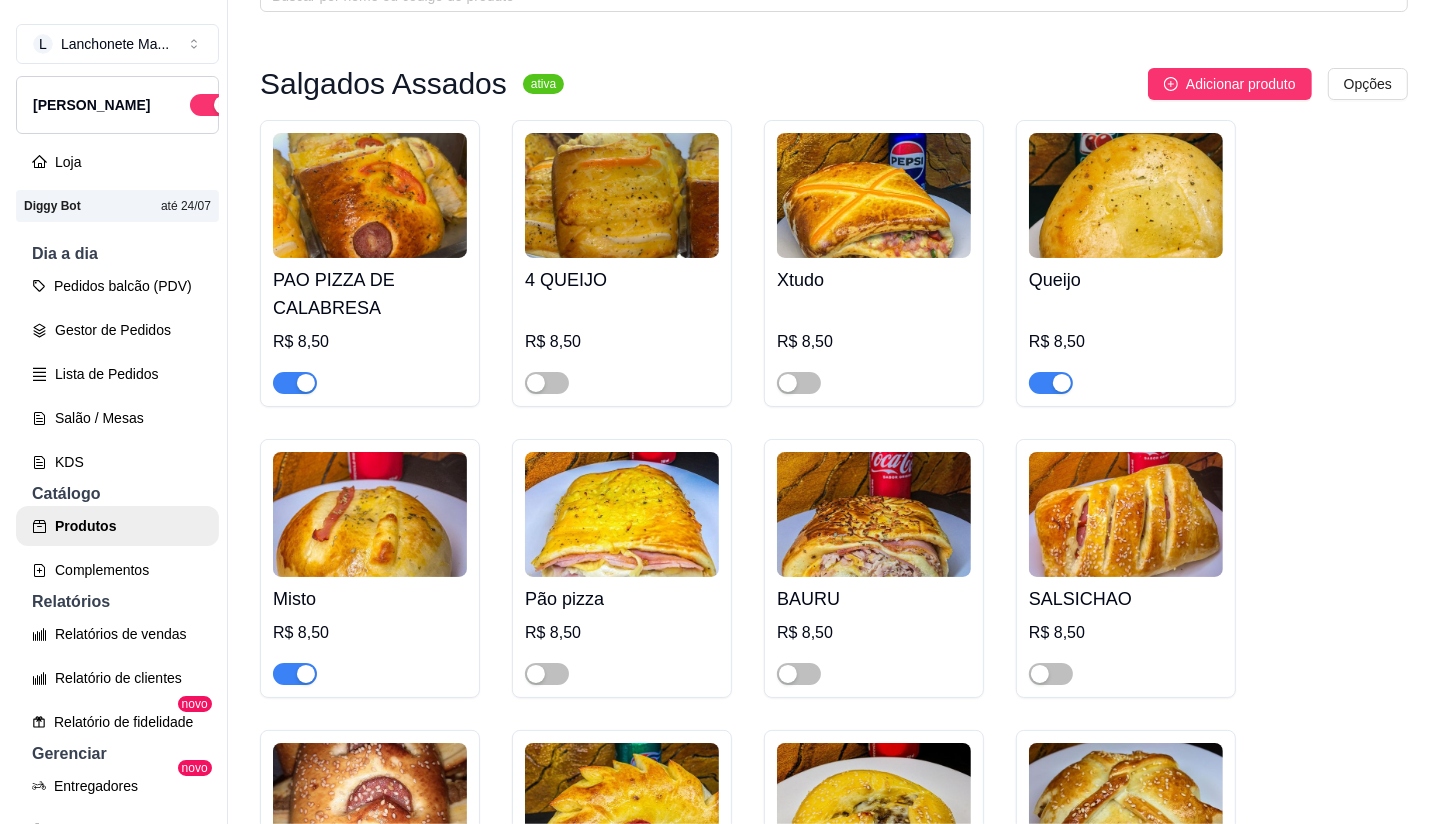 scroll, scrollTop: 0, scrollLeft: 0, axis: both 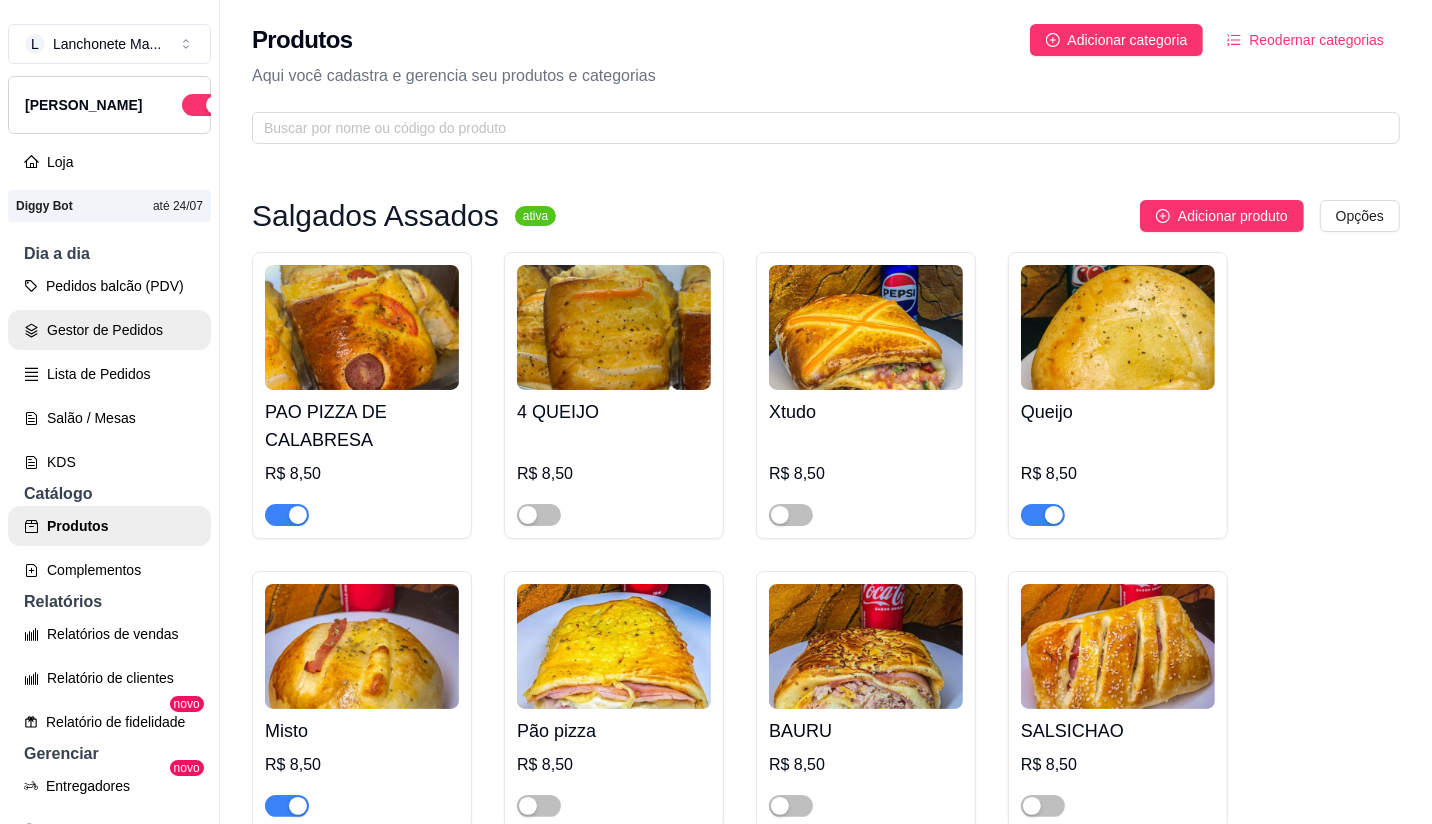 click on "Gestor de Pedidos" at bounding box center [109, 330] 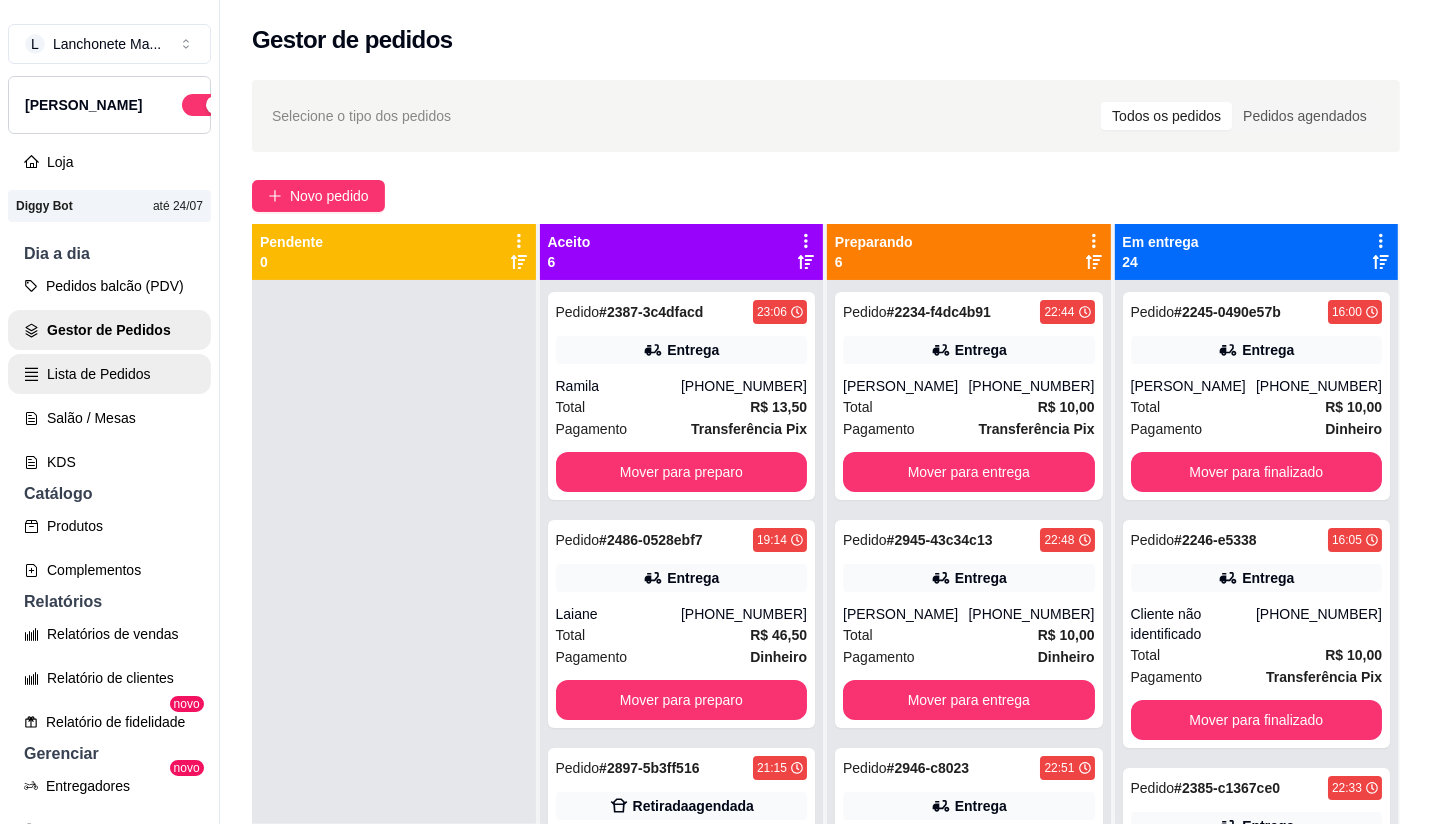 click on "Lista de Pedidos" at bounding box center (109, 374) 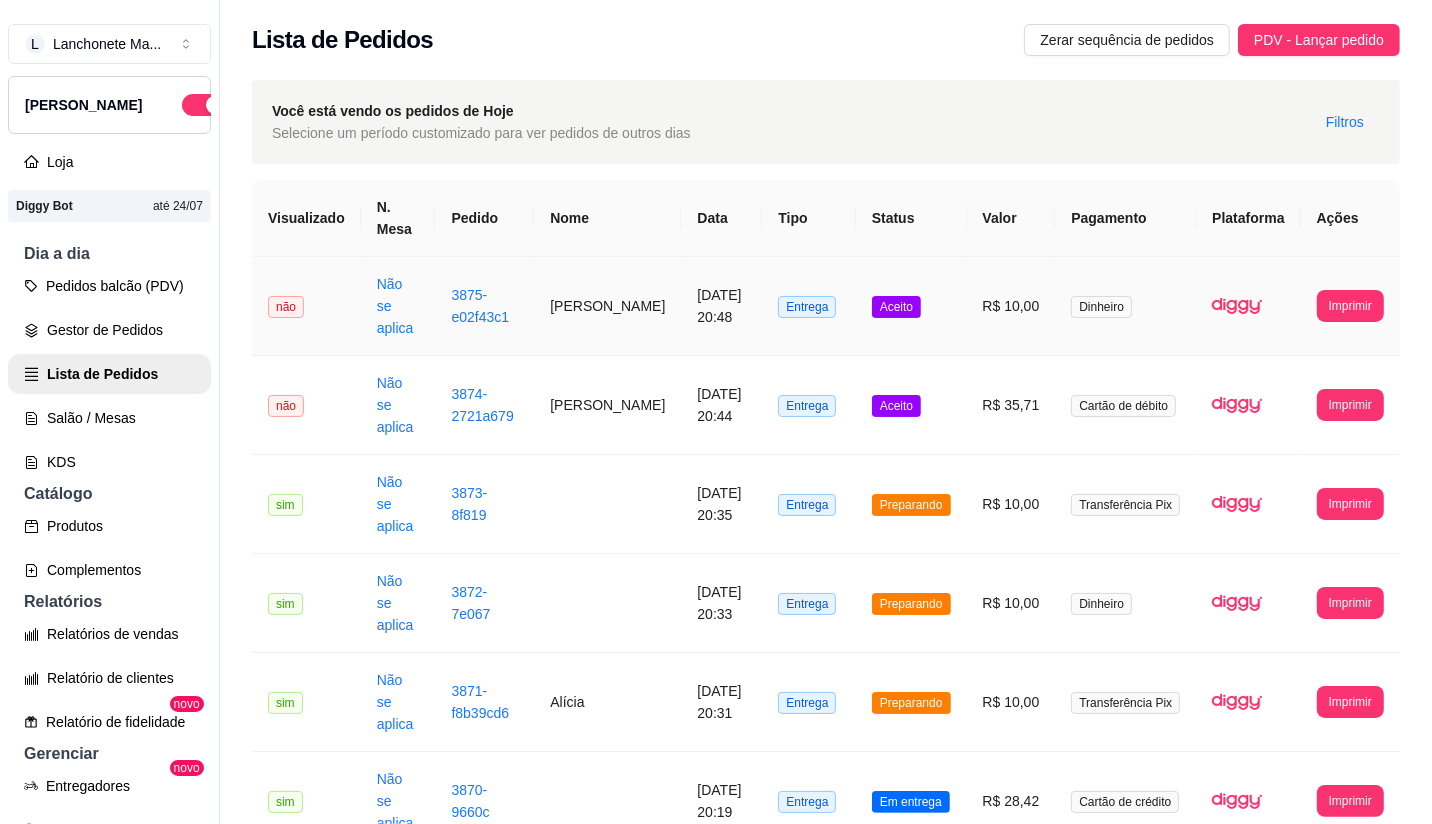 click on "Aceito" at bounding box center [911, 306] 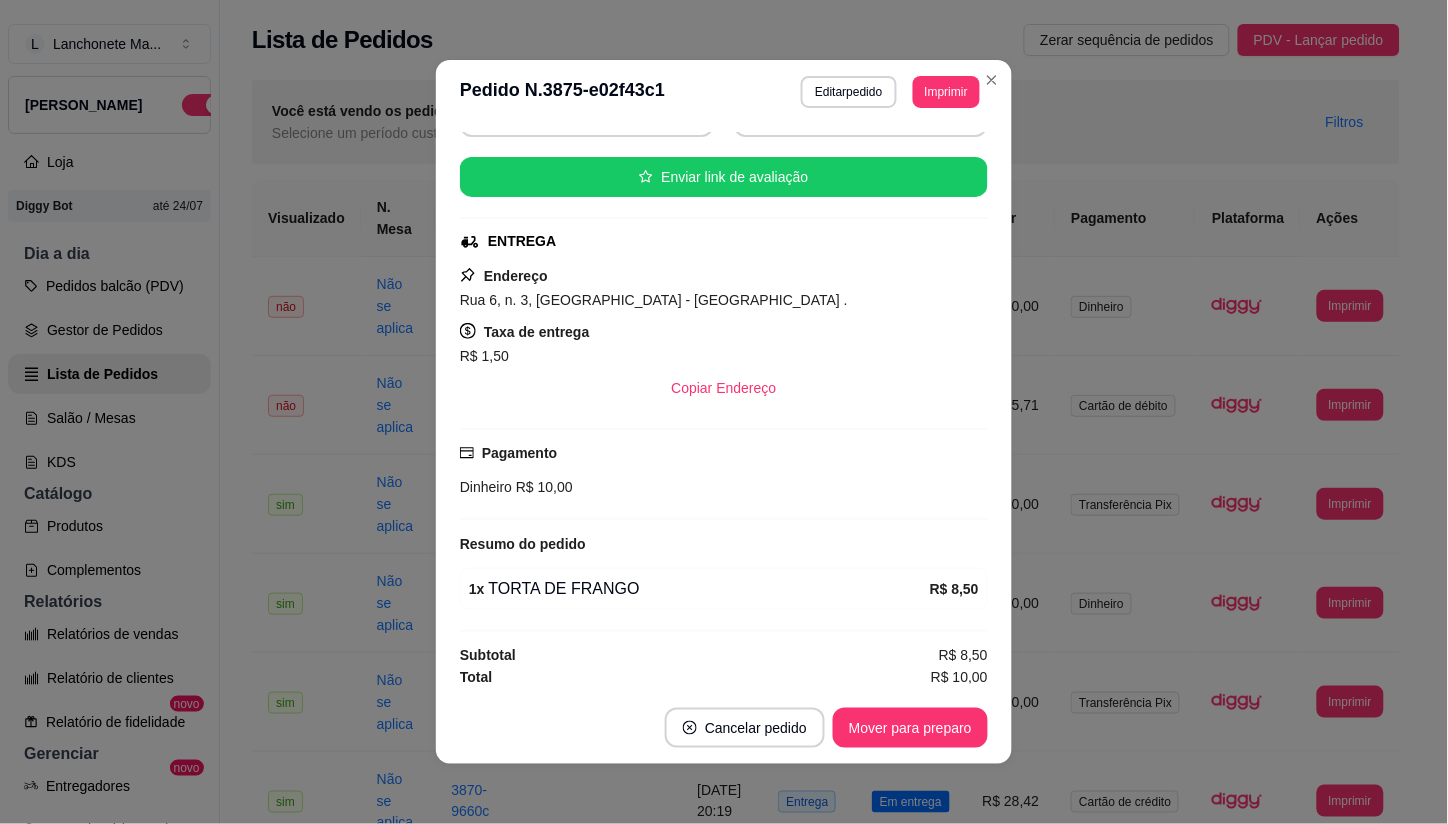 scroll, scrollTop: 227, scrollLeft: 0, axis: vertical 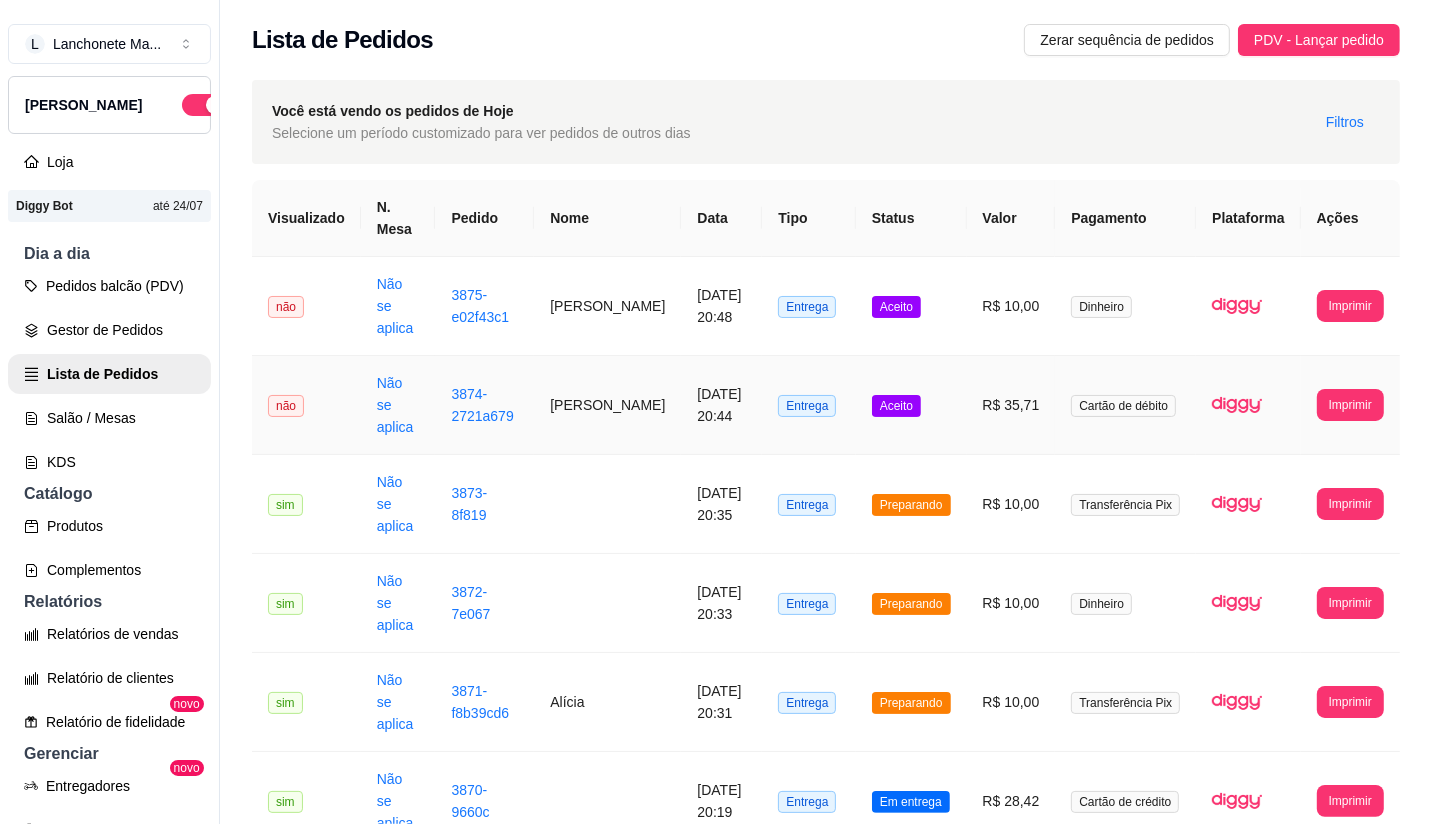 click on "Aceito" at bounding box center (911, 405) 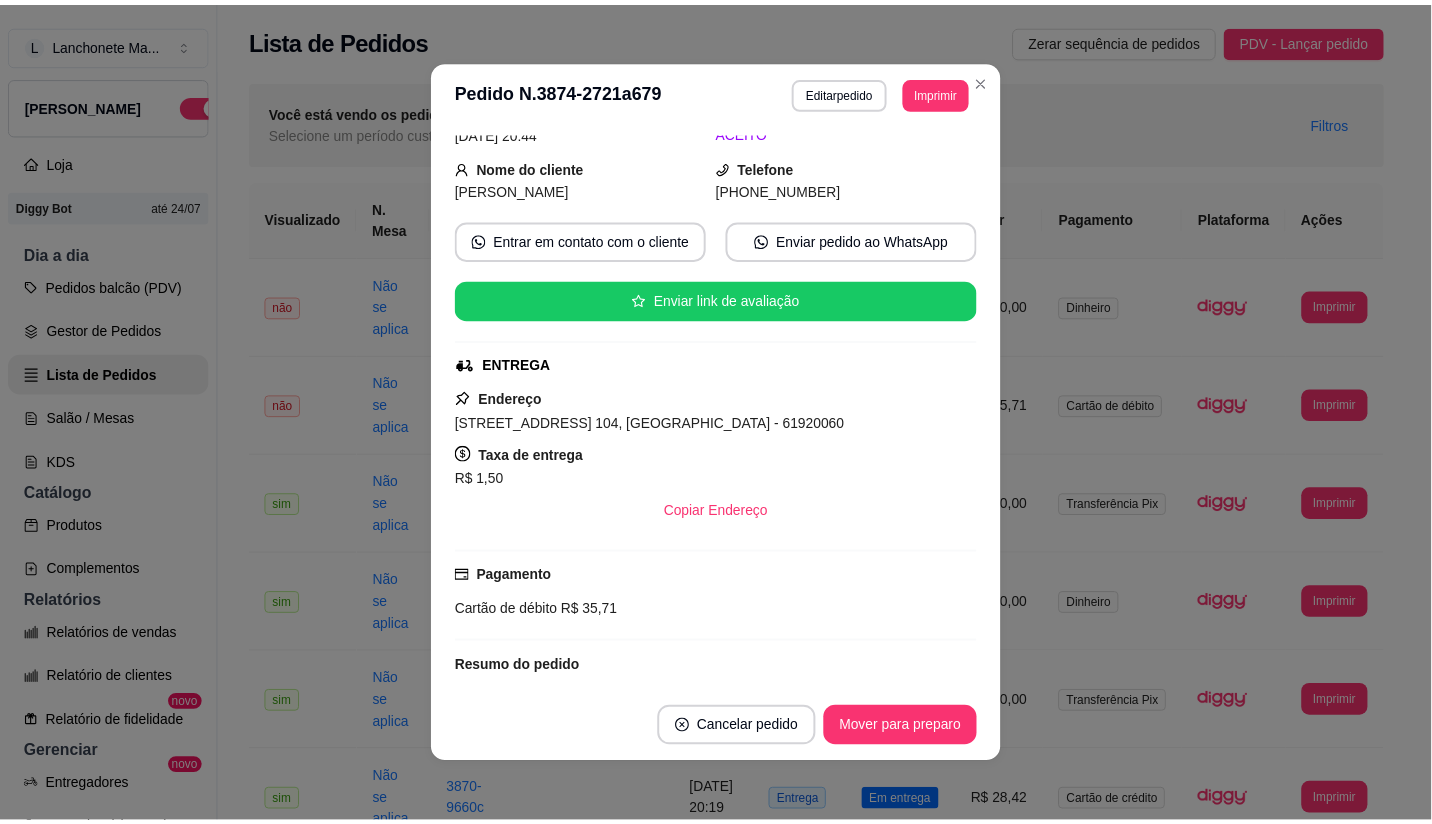scroll, scrollTop: 0, scrollLeft: 0, axis: both 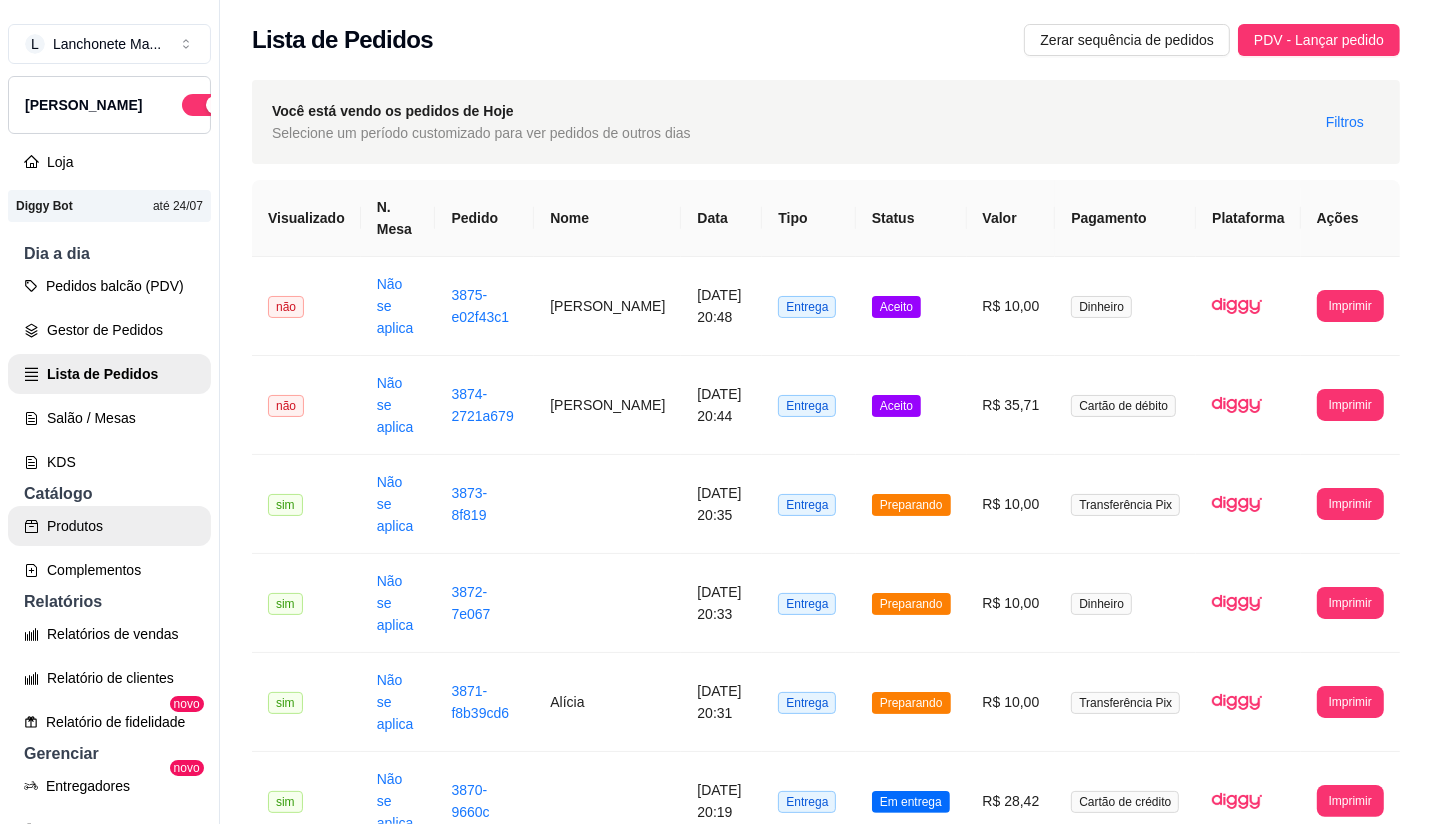 click on "Produtos" at bounding box center [109, 526] 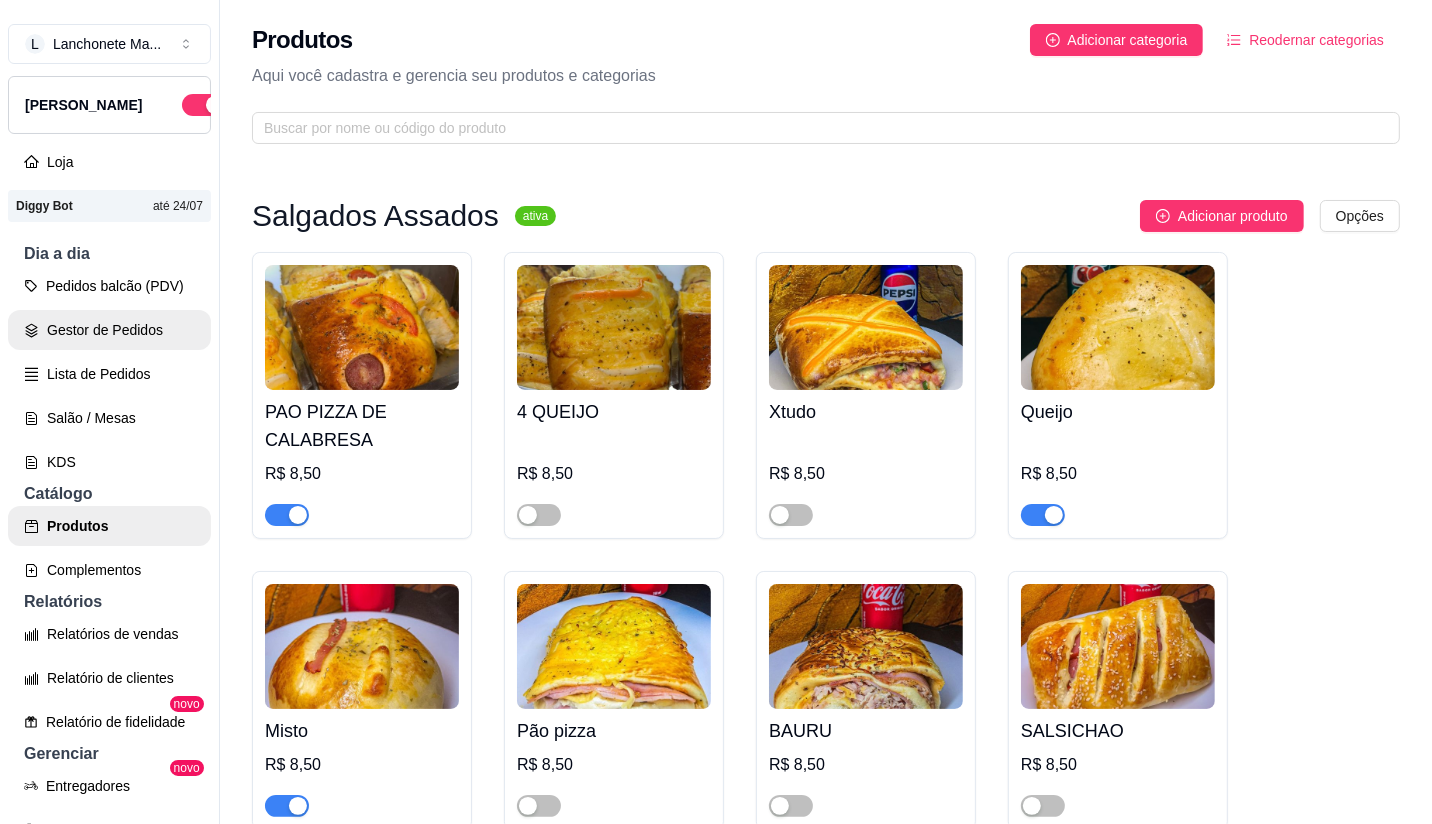 click on "Gestor de Pedidos" at bounding box center (109, 330) 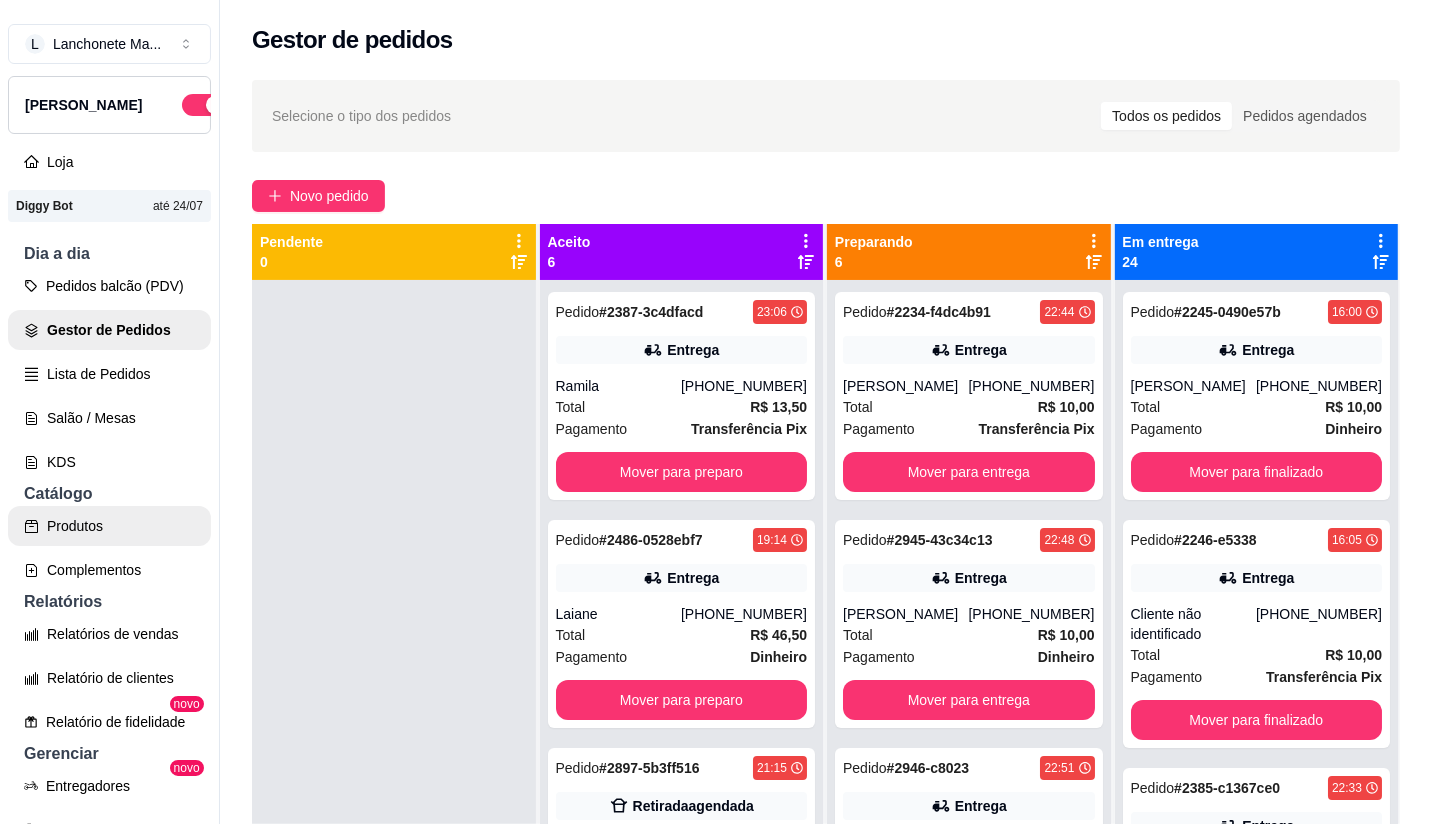 click on "Produtos" at bounding box center [109, 526] 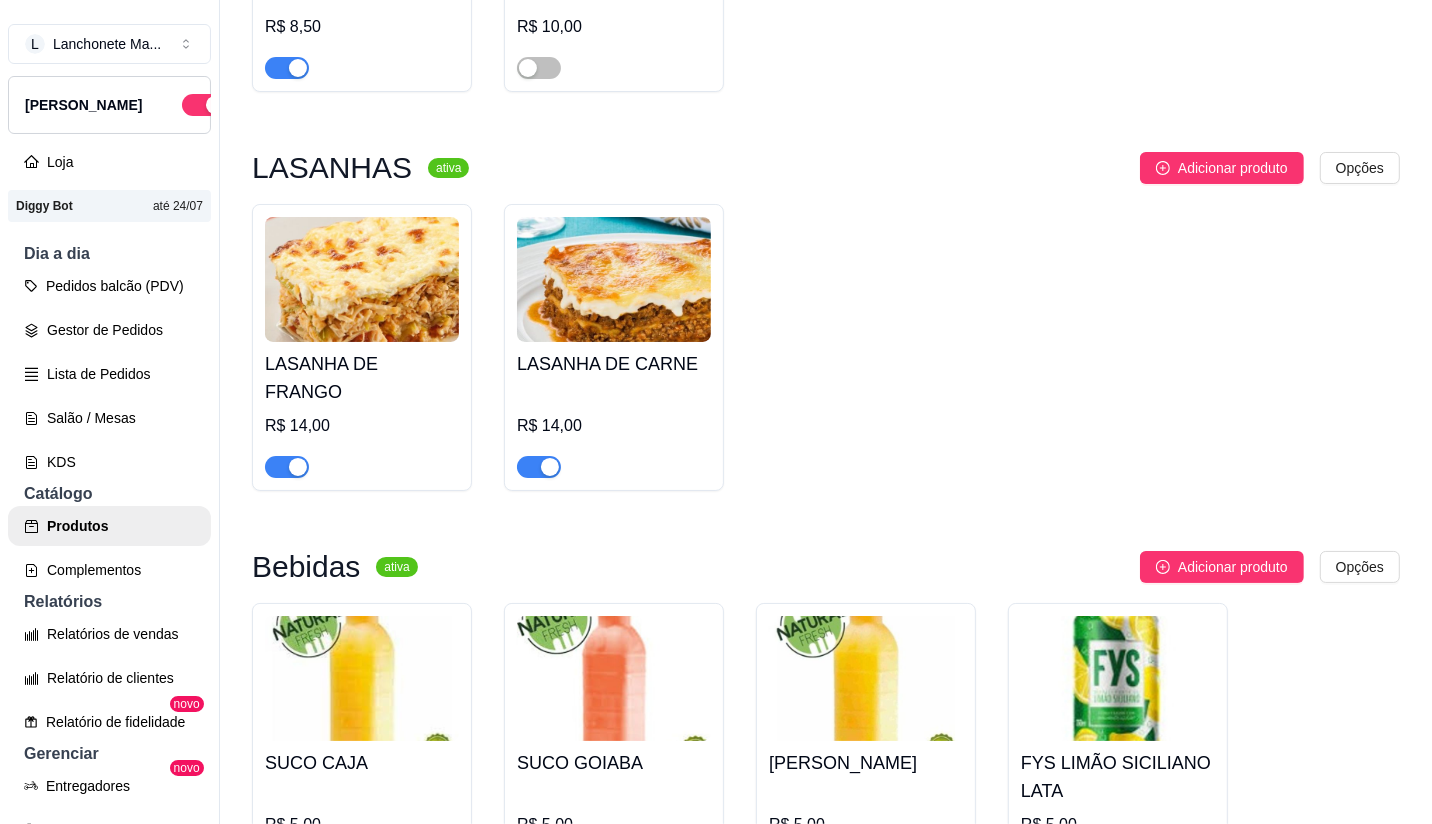 scroll, scrollTop: 4111, scrollLeft: 0, axis: vertical 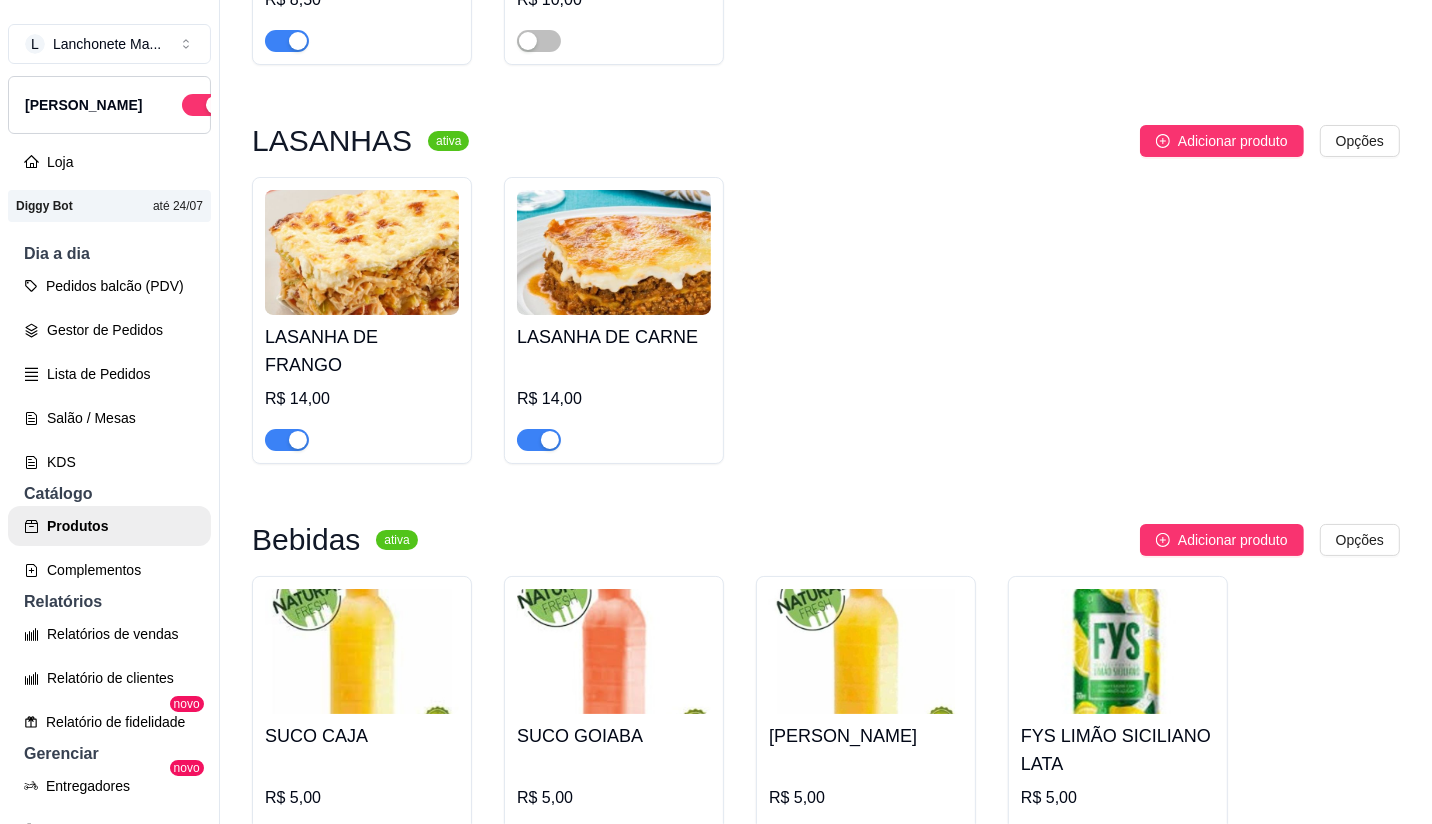 click at bounding box center (539, 440) 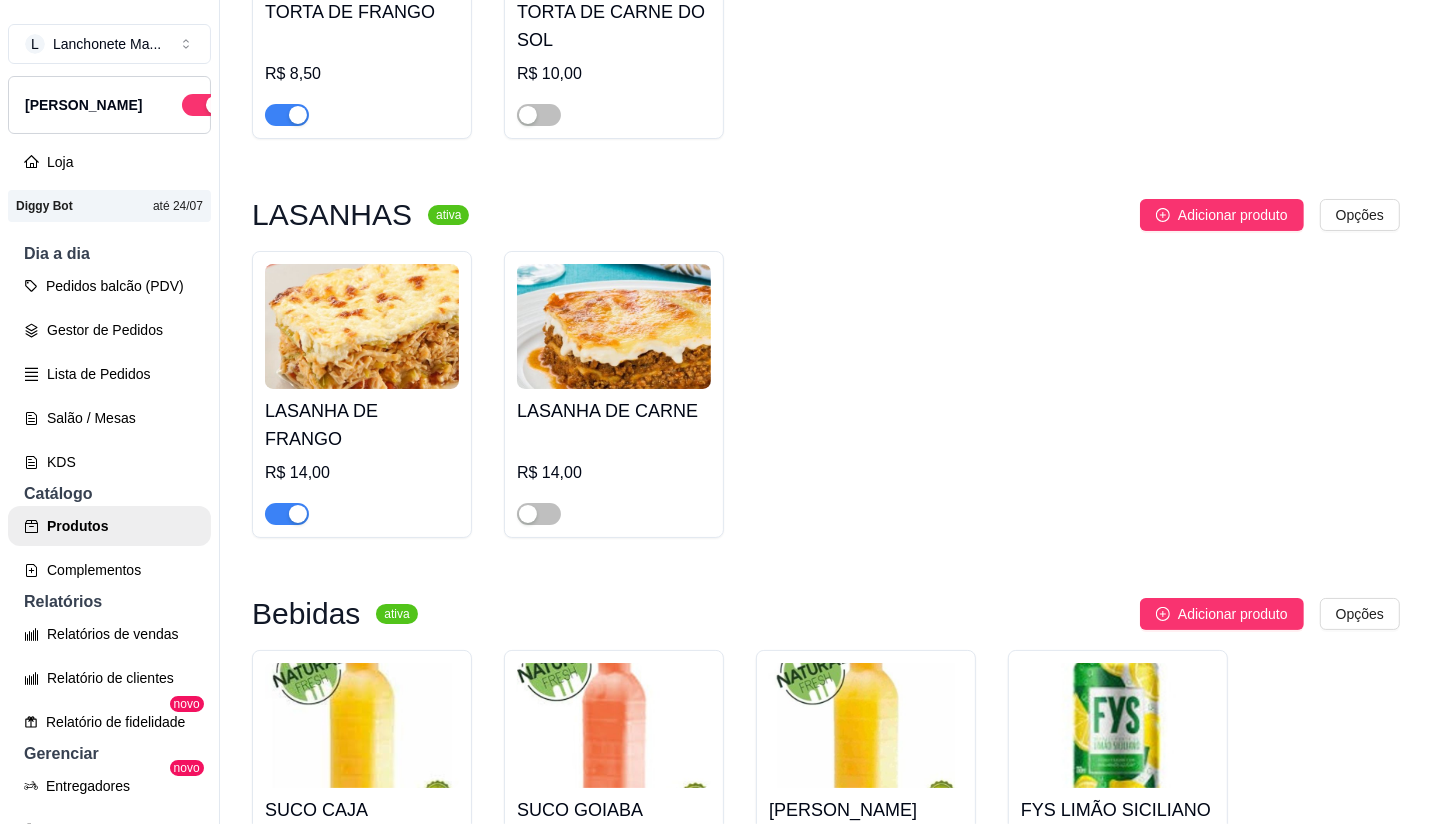 scroll, scrollTop: 4000, scrollLeft: 0, axis: vertical 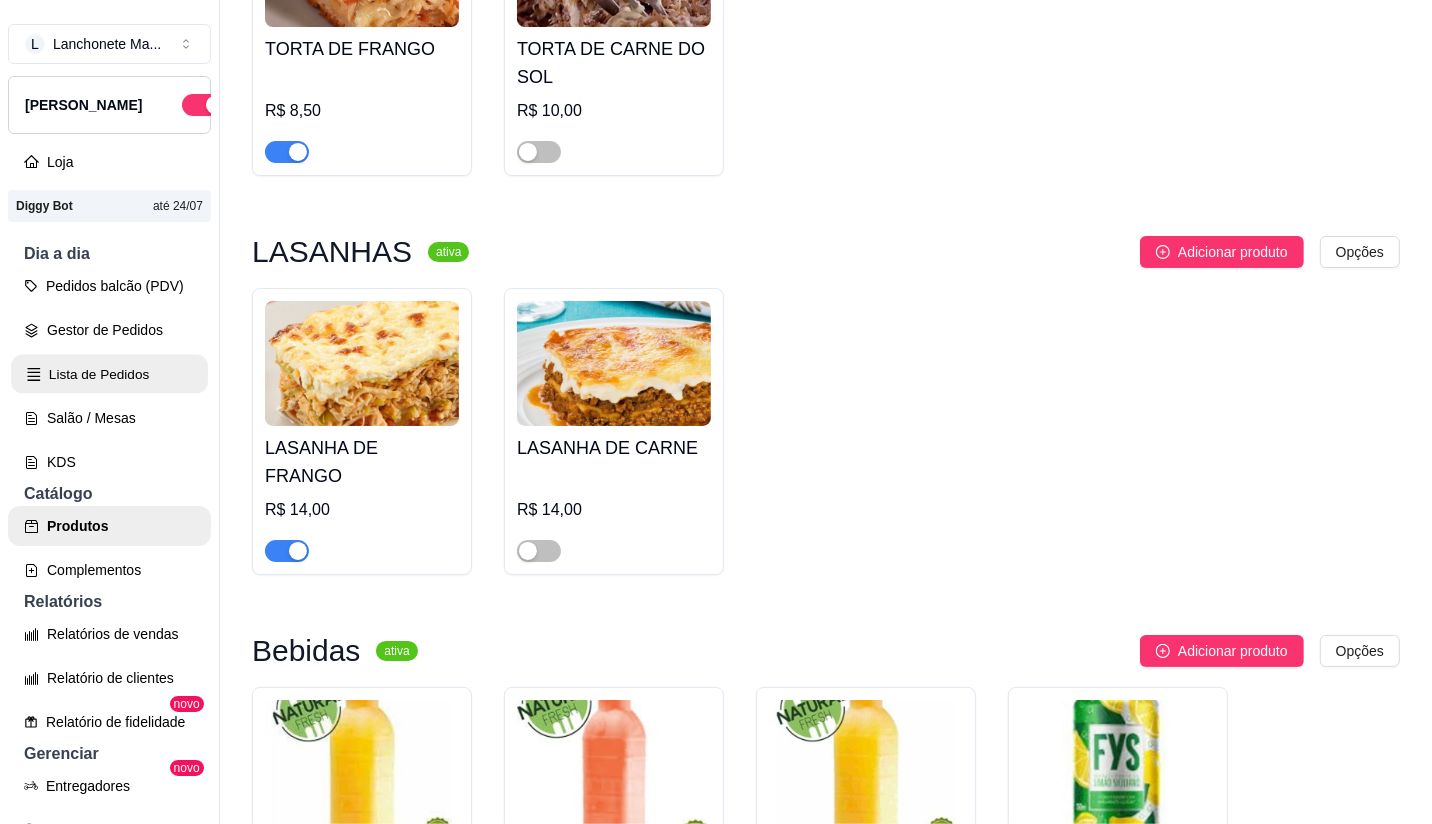 click on "Lista de Pedidos" at bounding box center [109, 374] 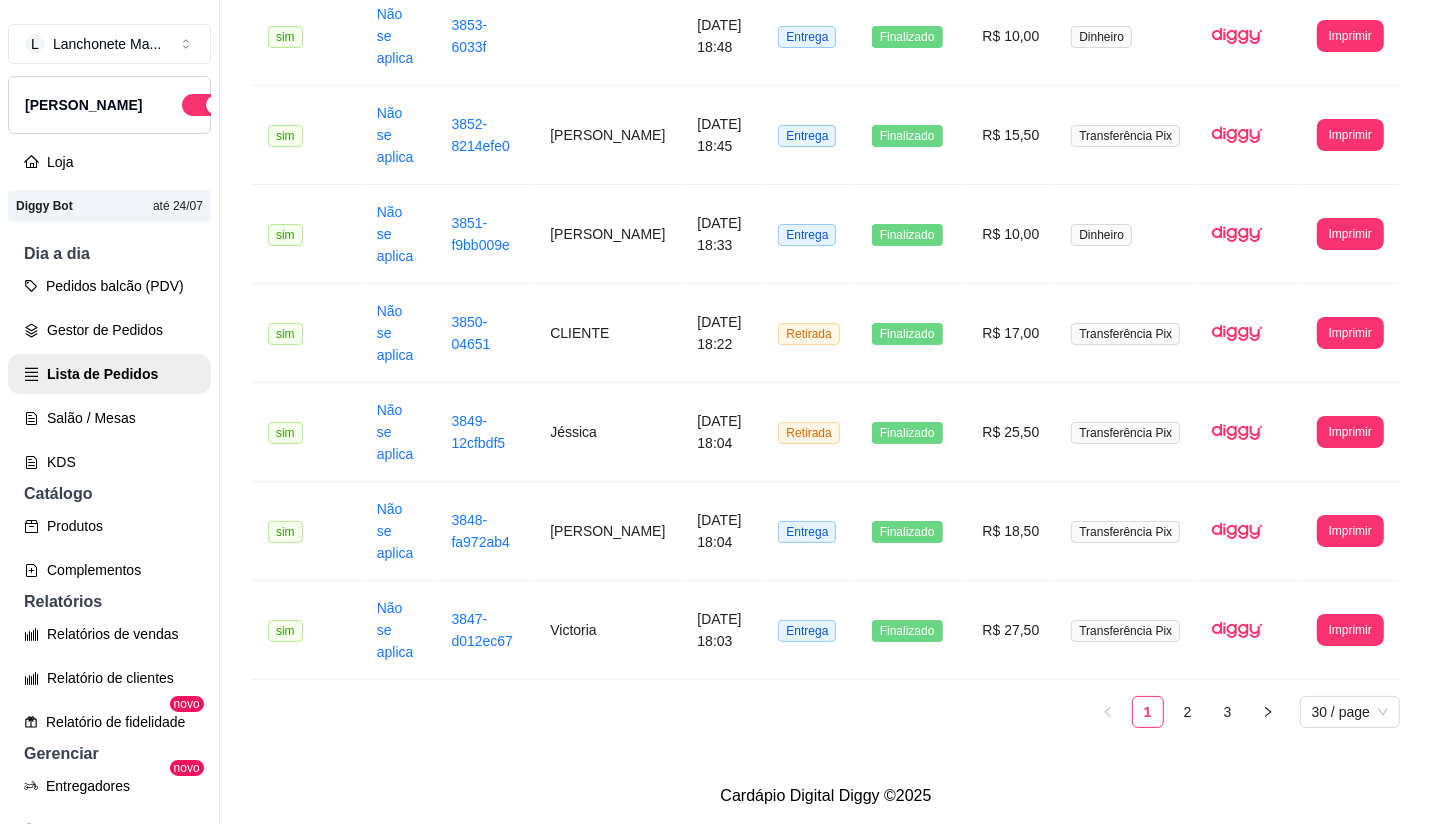 scroll, scrollTop: 0, scrollLeft: 0, axis: both 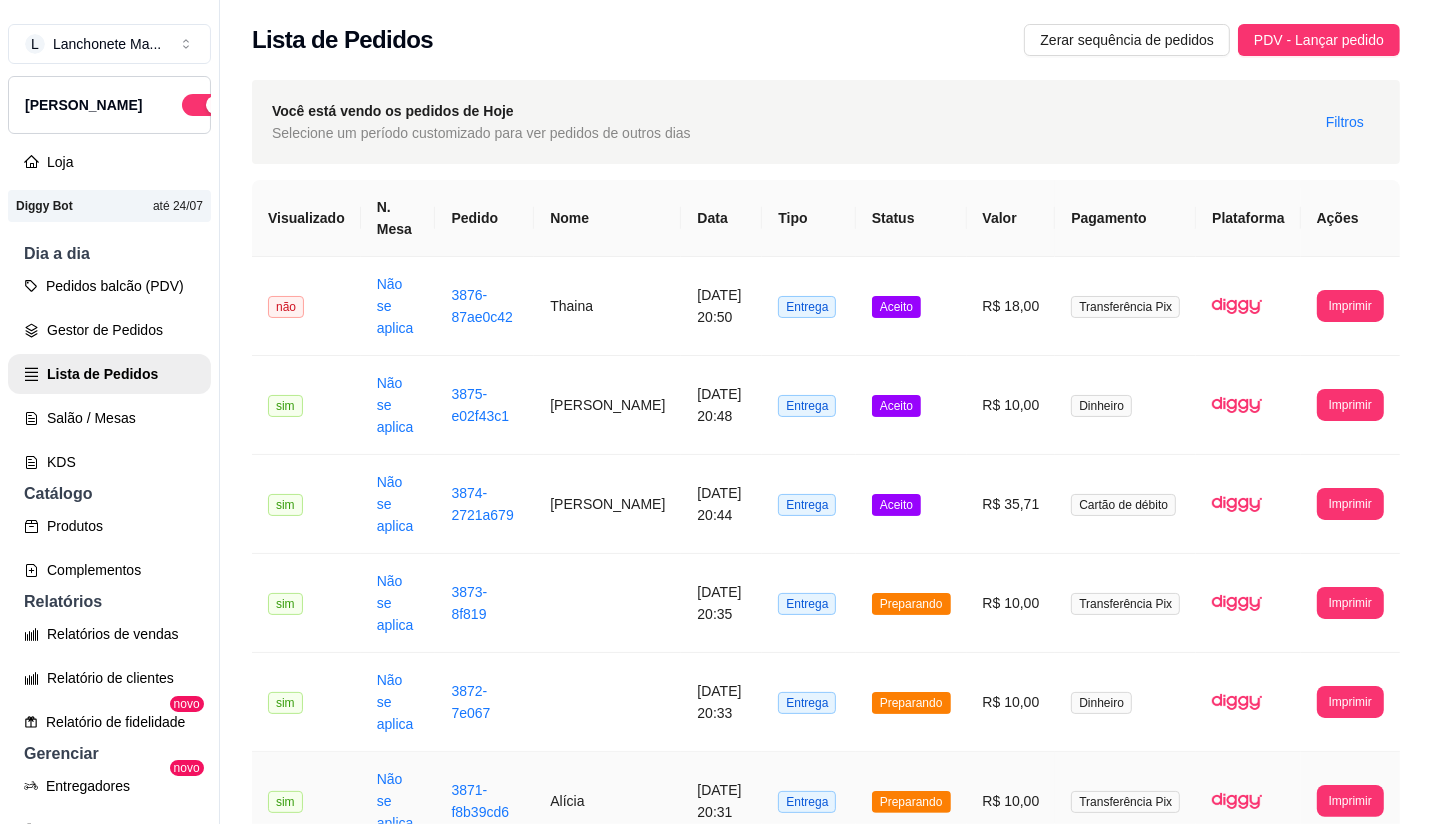 click on "Preparando" at bounding box center (911, 801) 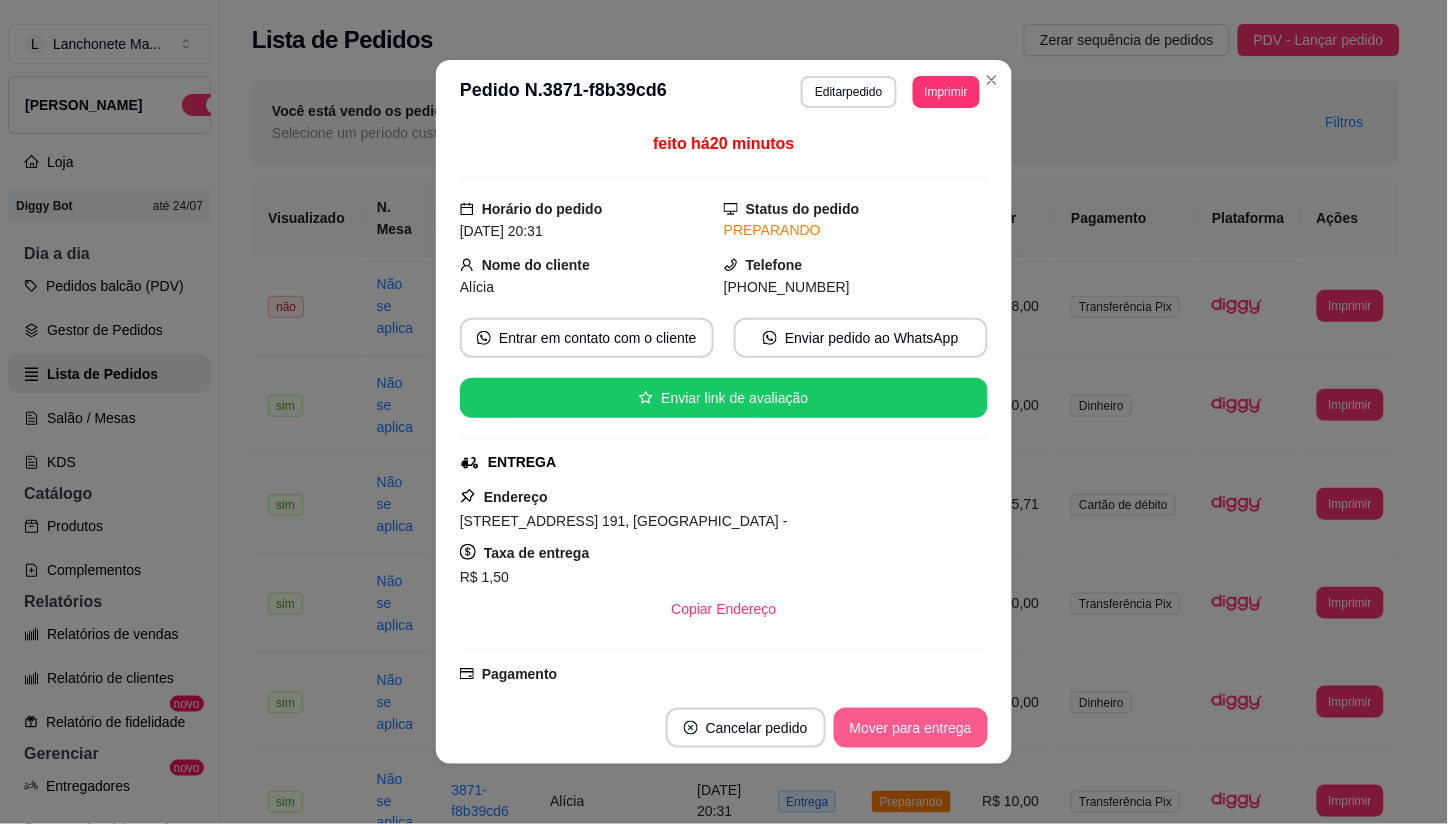 click on "Mover para entrega" at bounding box center (911, 728) 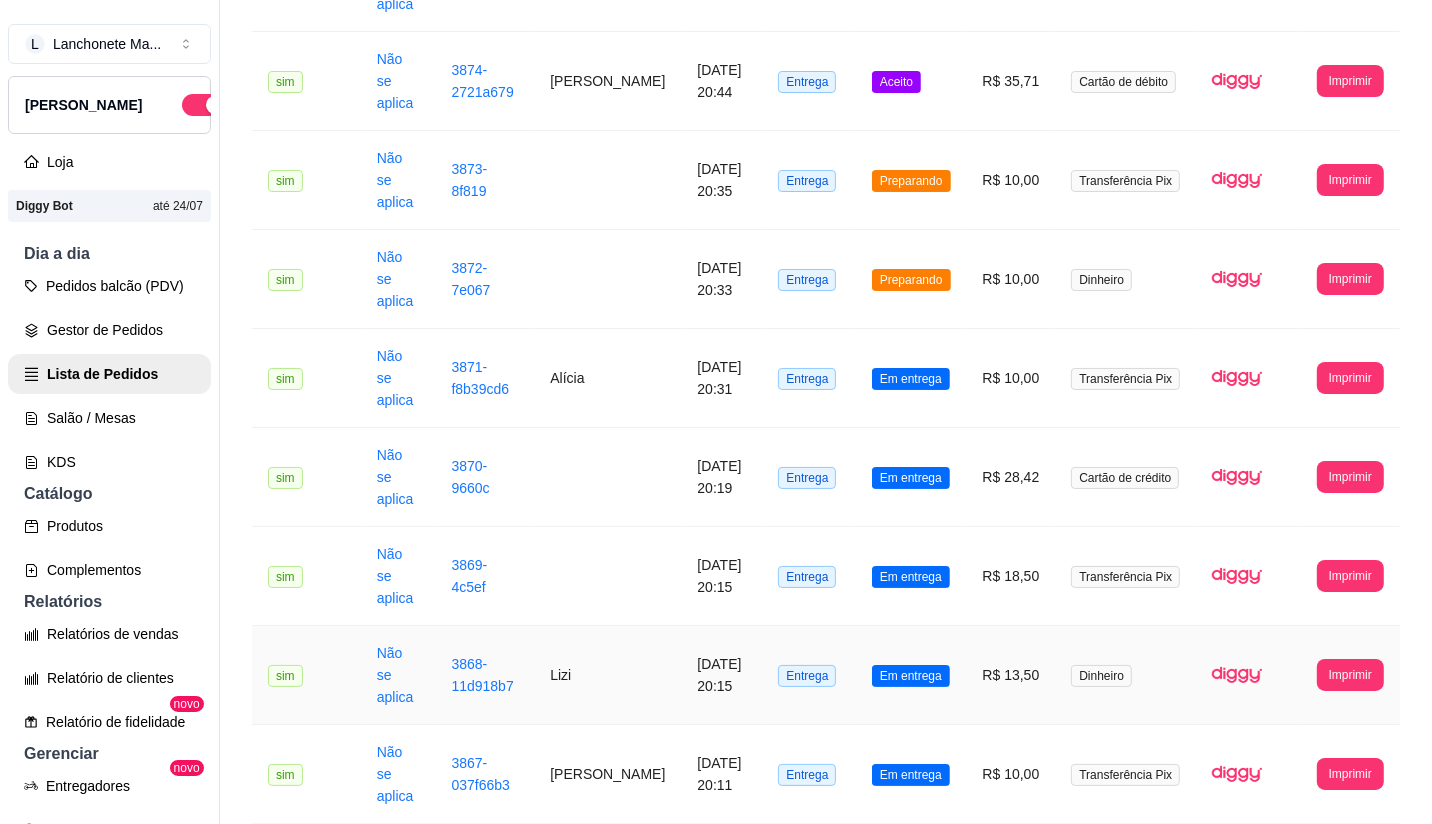 scroll, scrollTop: 444, scrollLeft: 0, axis: vertical 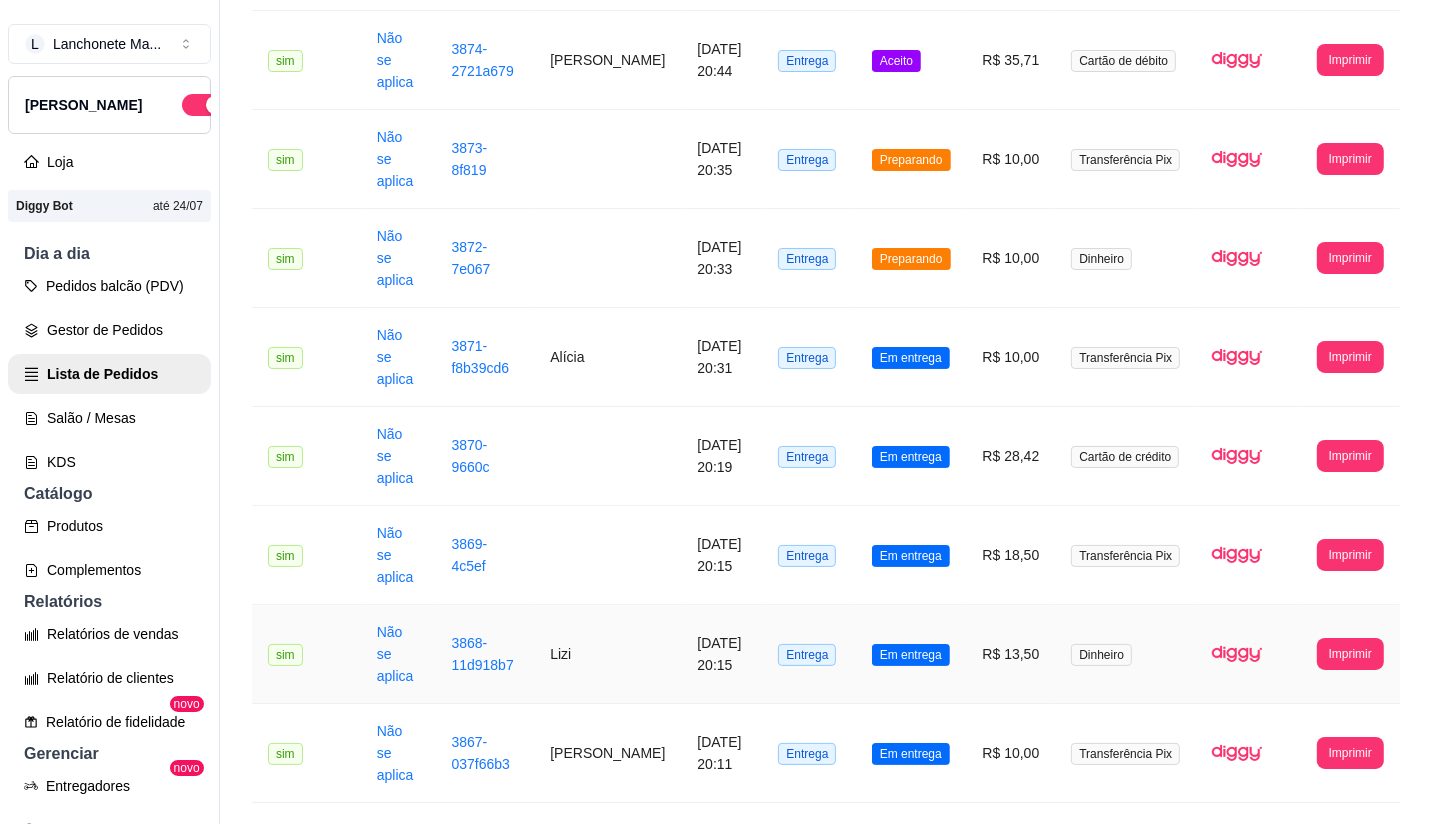 click on "Em entrega" at bounding box center [911, 654] 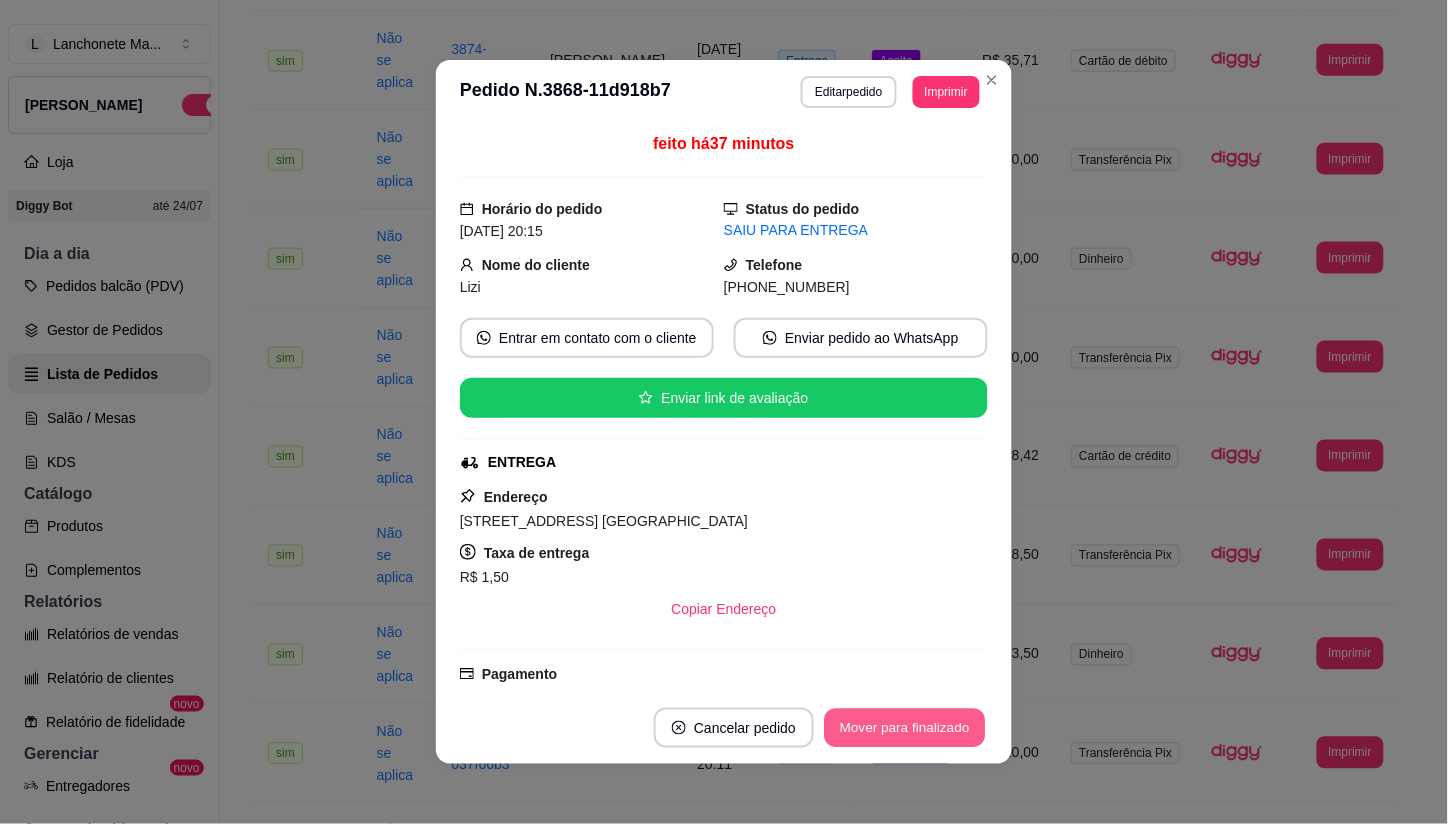 click on "Mover para finalizado" at bounding box center (905, 728) 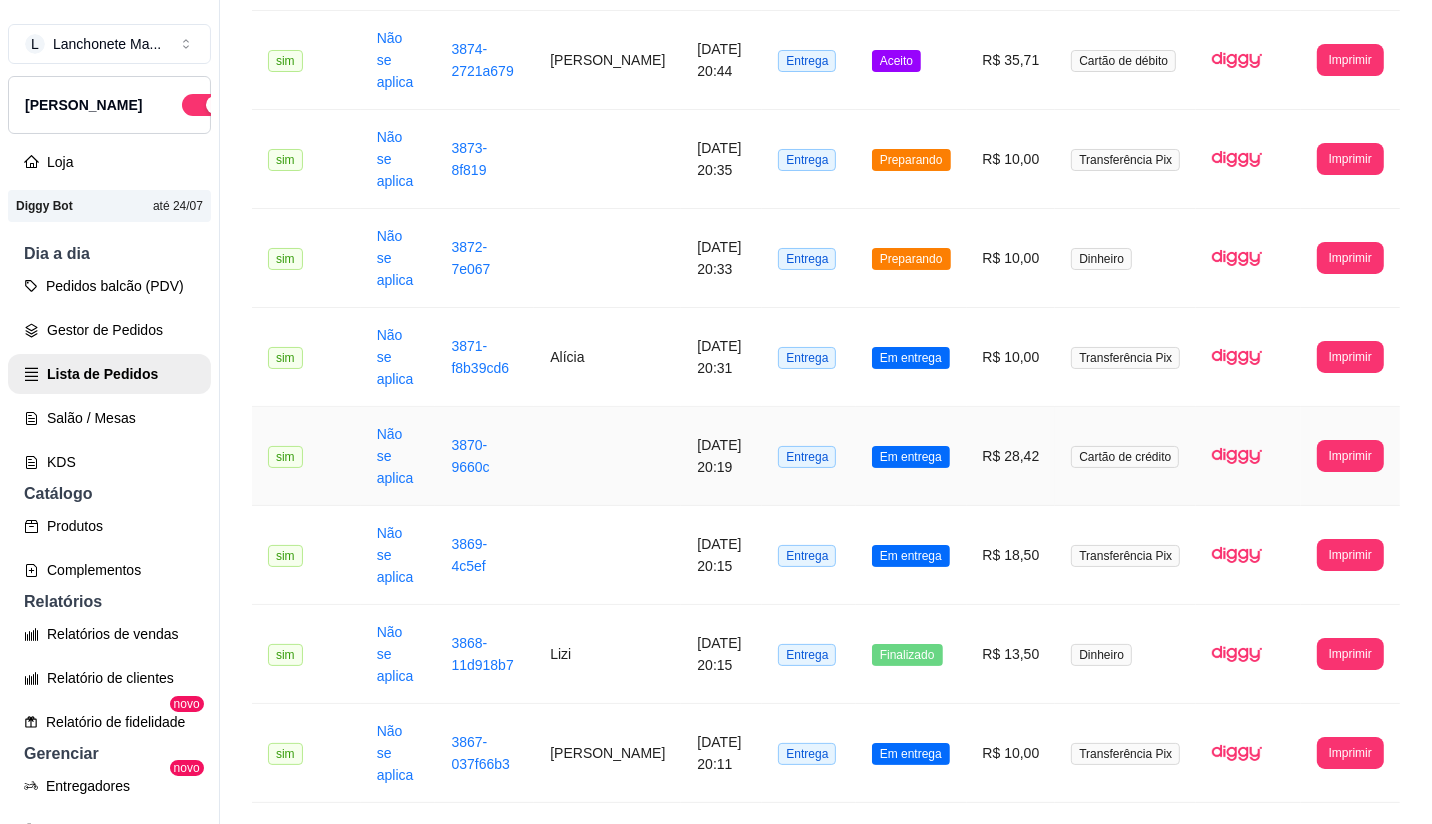 click on "Em entrega" at bounding box center (911, 457) 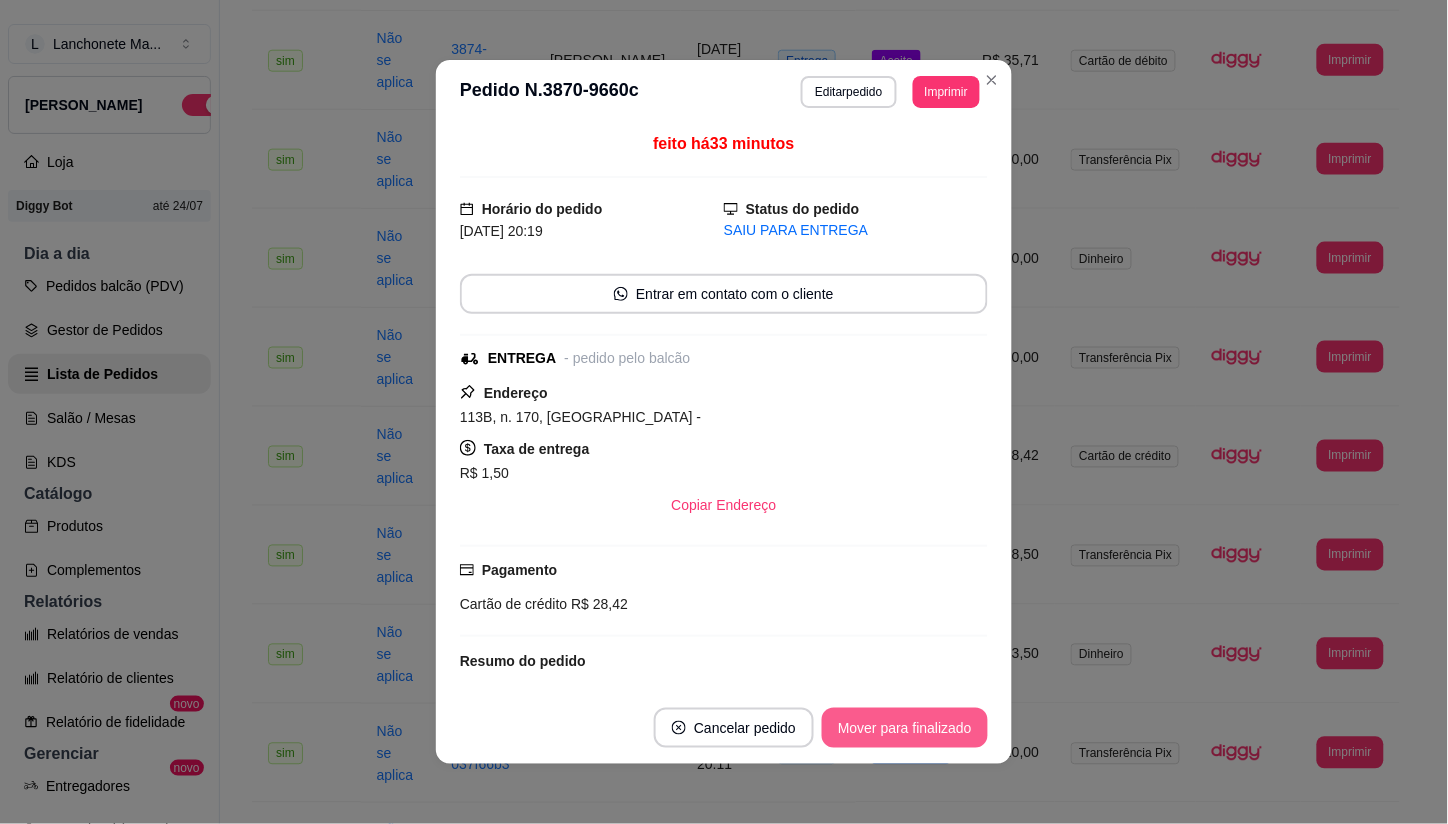 click on "Mover para finalizado" at bounding box center [905, 728] 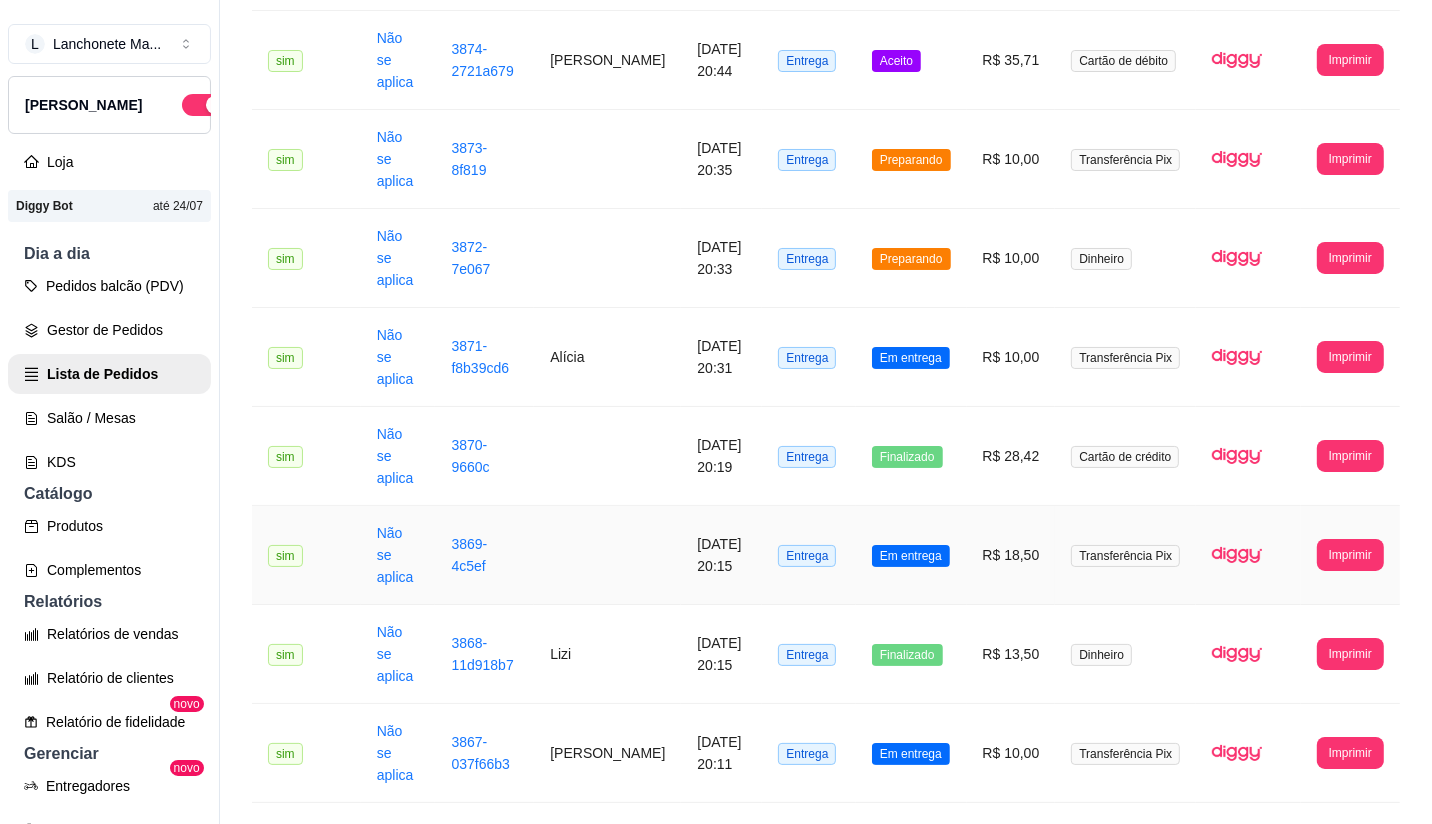 click on "Em entrega" at bounding box center [911, 555] 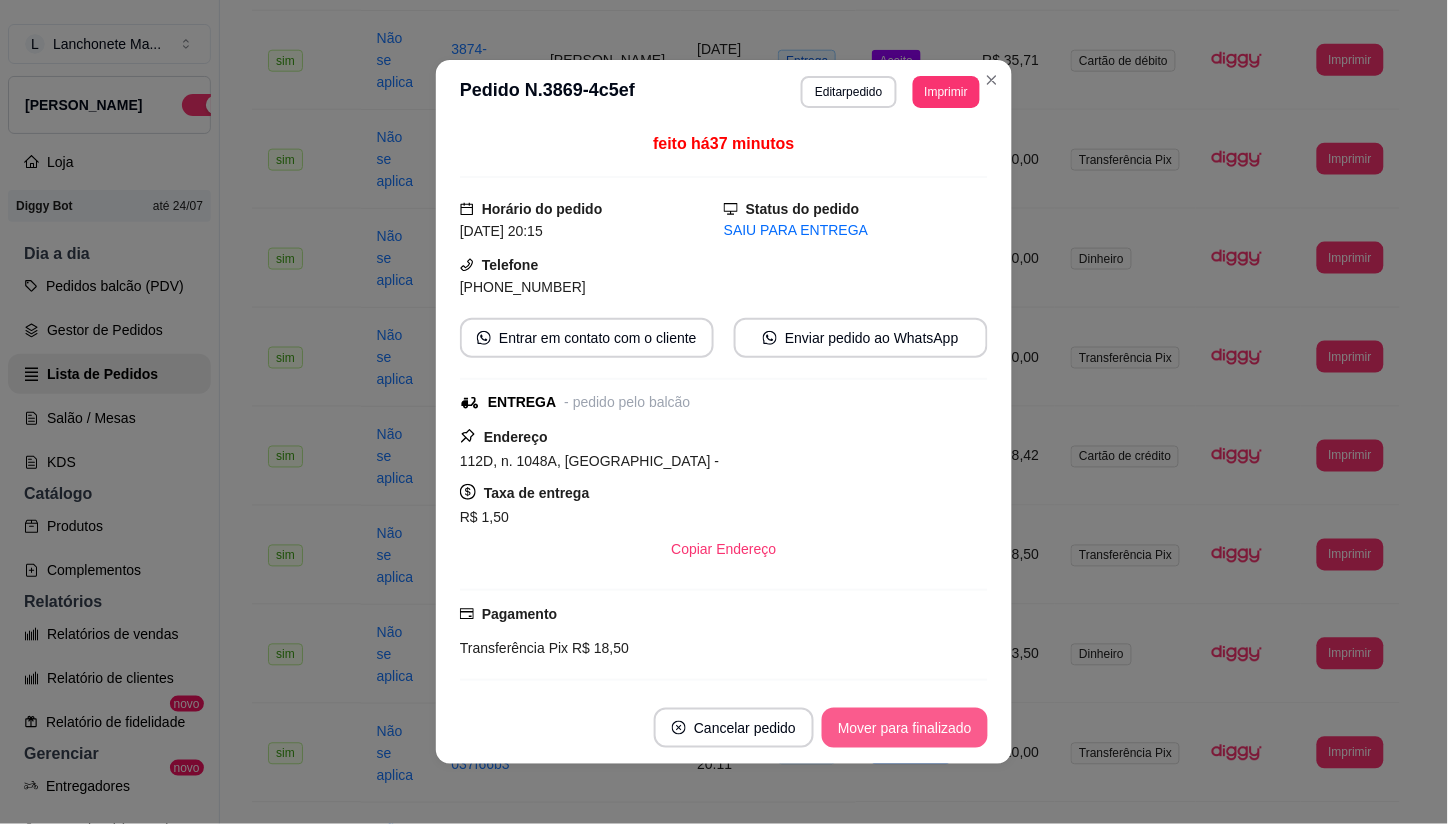click on "Mover para finalizado" at bounding box center (905, 728) 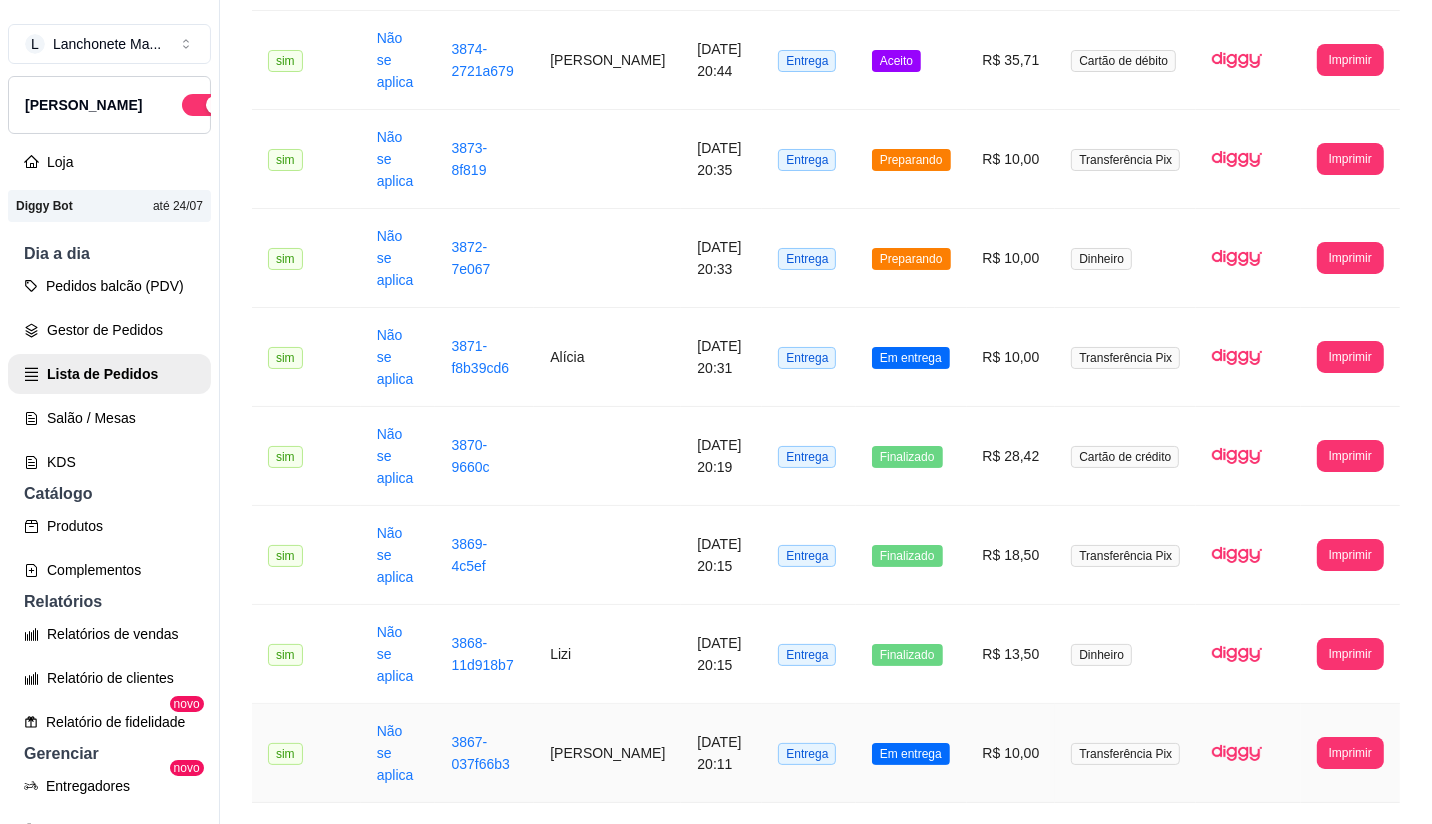 click on "Em entrega" at bounding box center (911, 754) 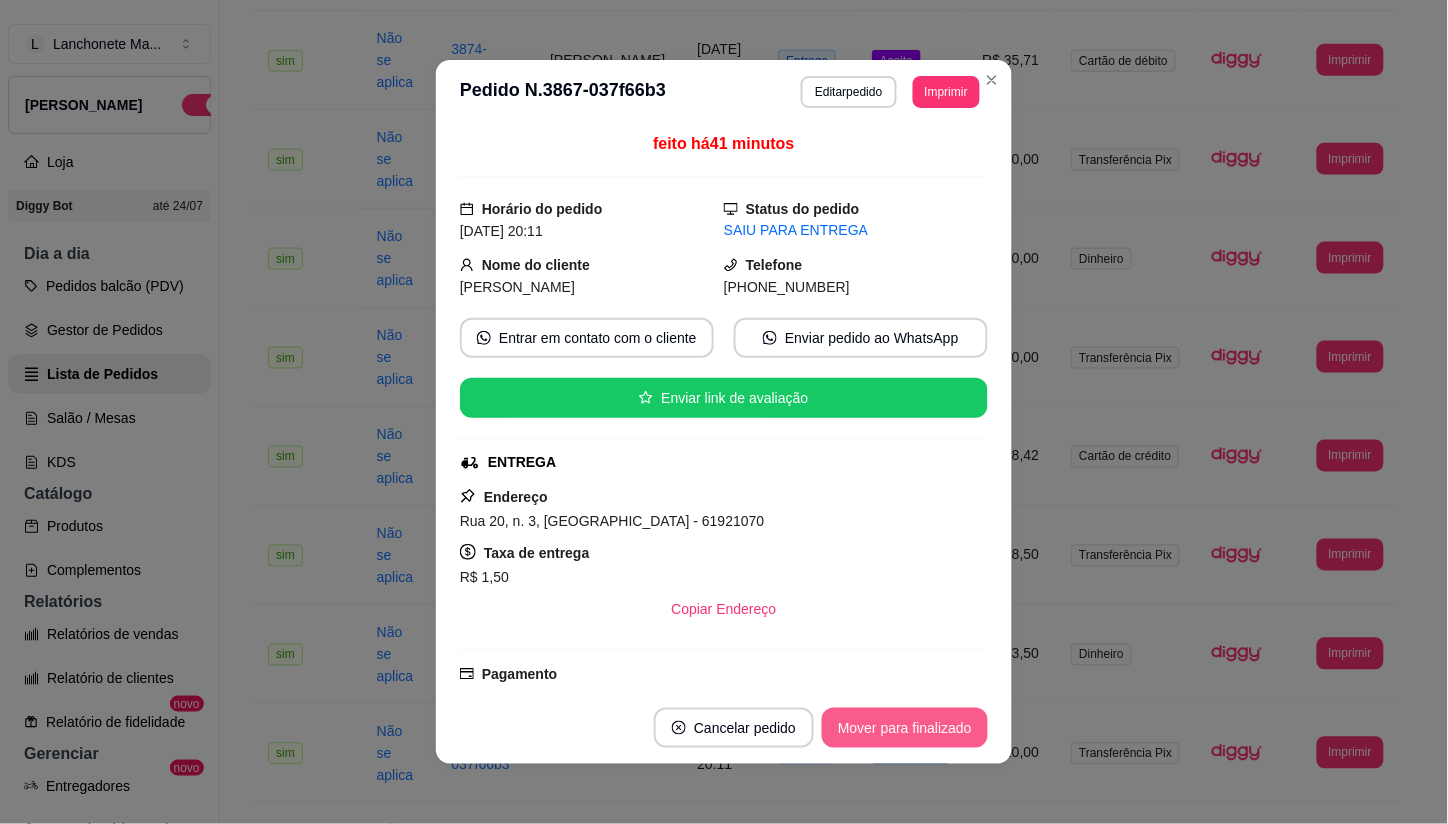 click on "Mover para finalizado" at bounding box center (905, 728) 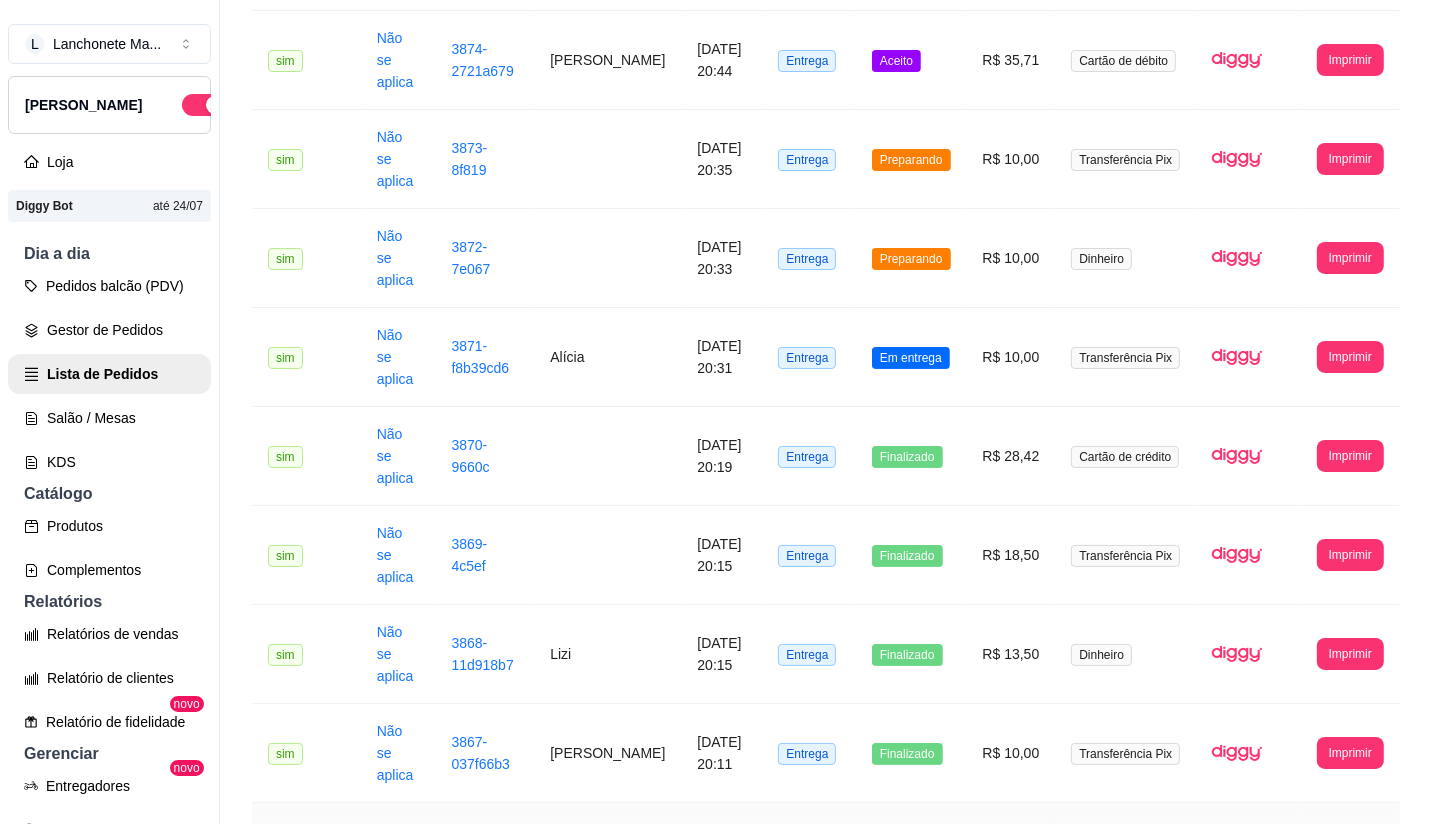 click on "Em entrega" at bounding box center [911, 853] 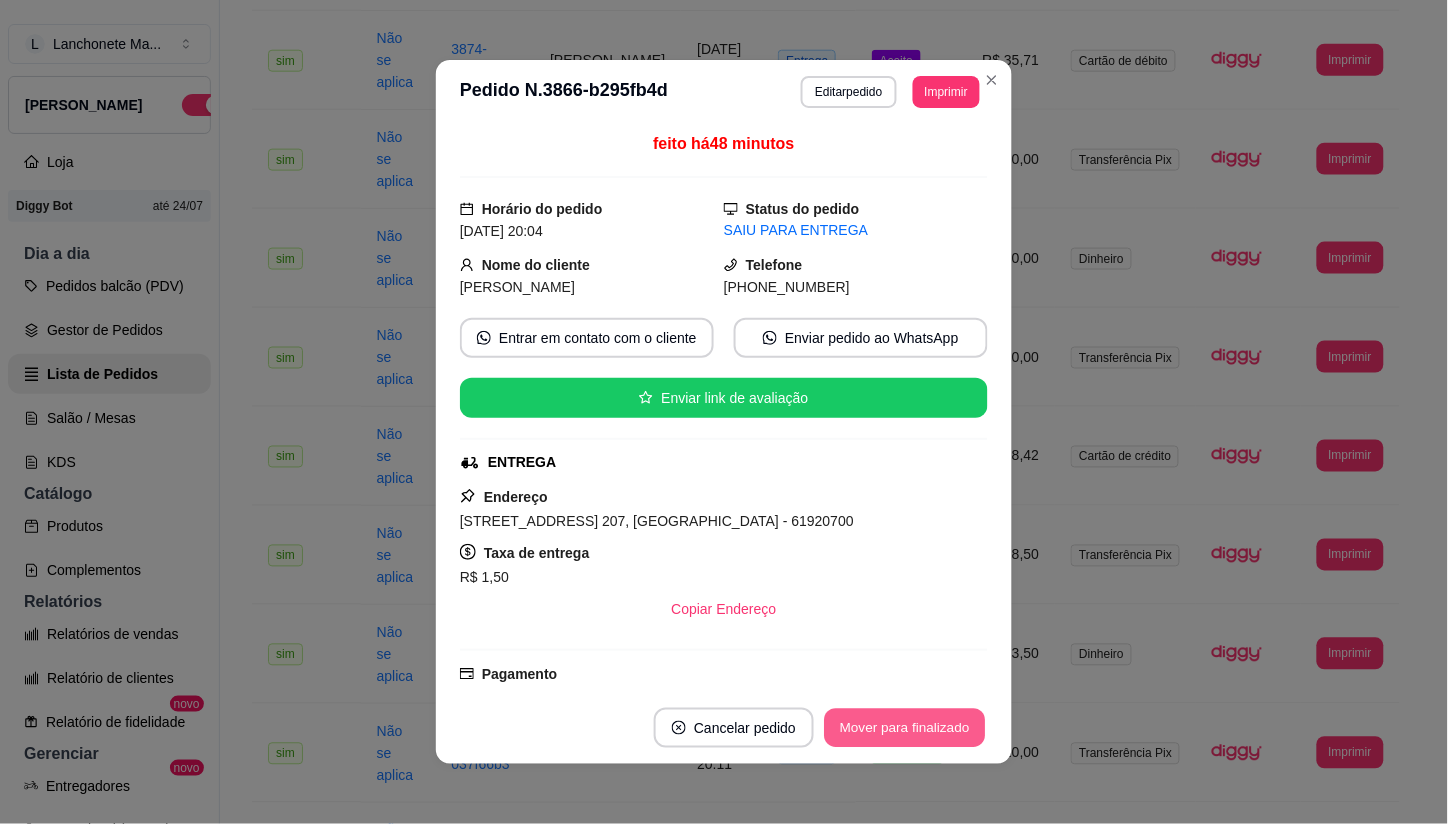 click on "Mover para finalizado" at bounding box center [905, 728] 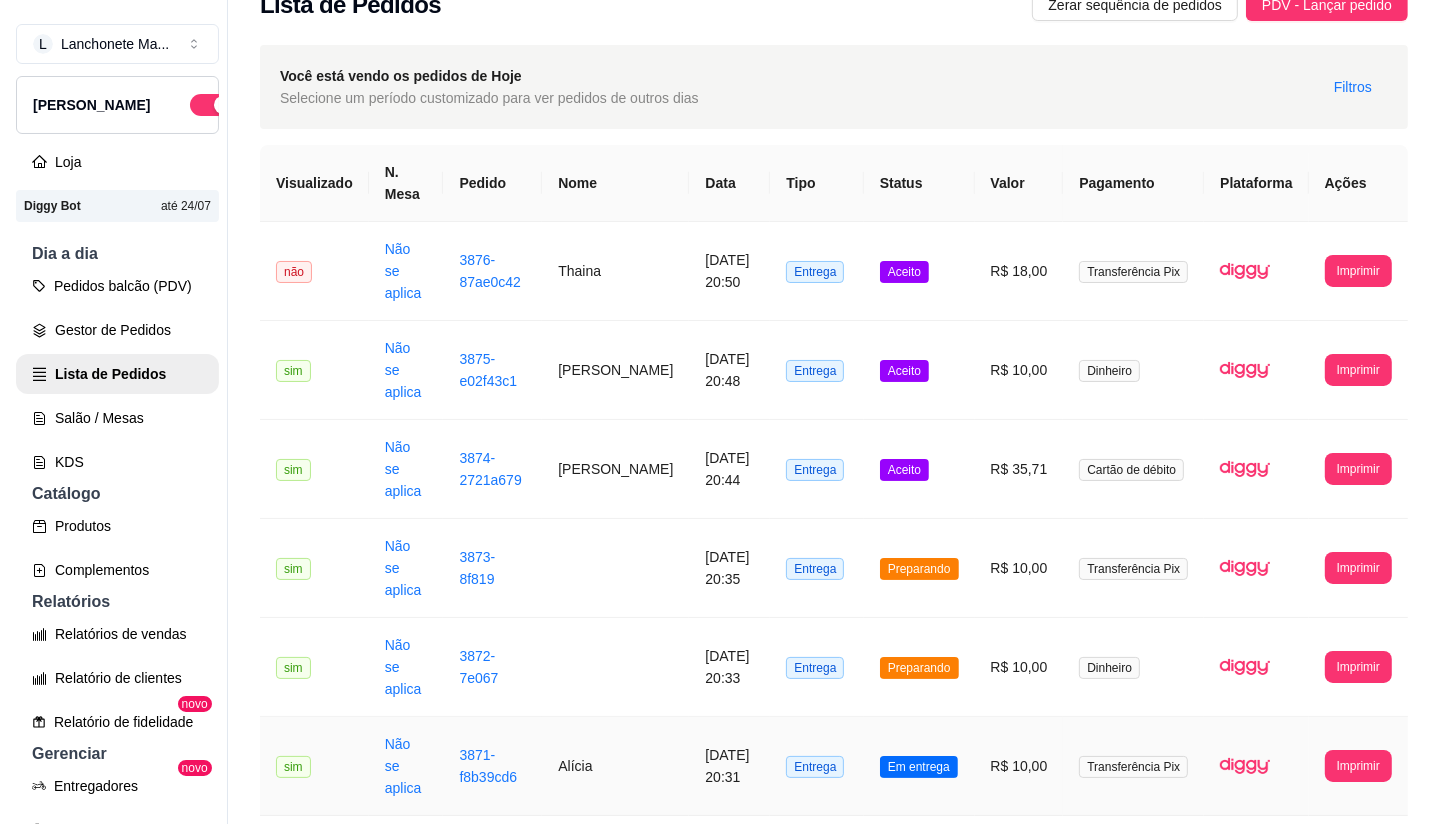 scroll, scrollTop: 0, scrollLeft: 0, axis: both 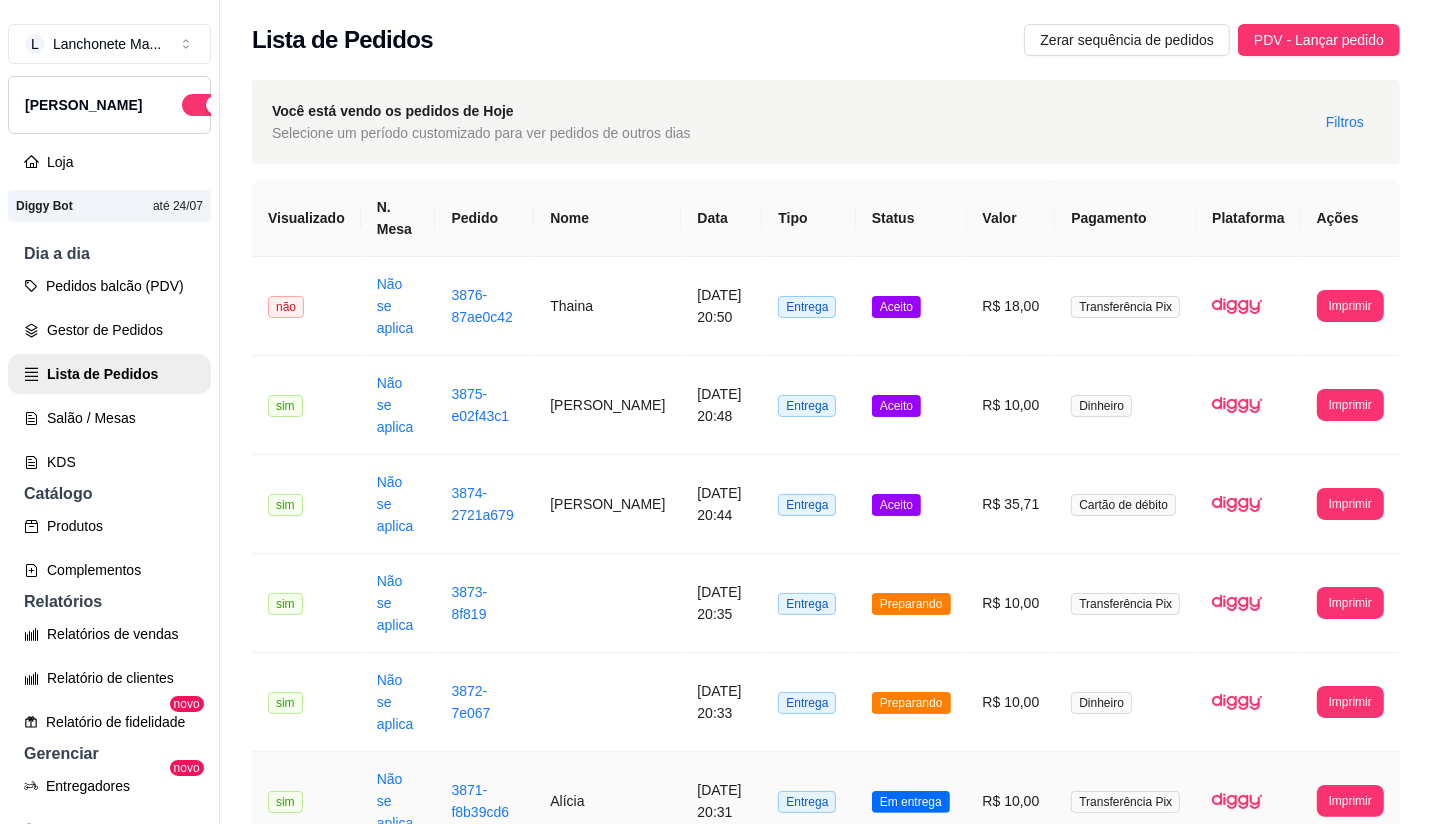 click on "Em entrega" at bounding box center [911, 802] 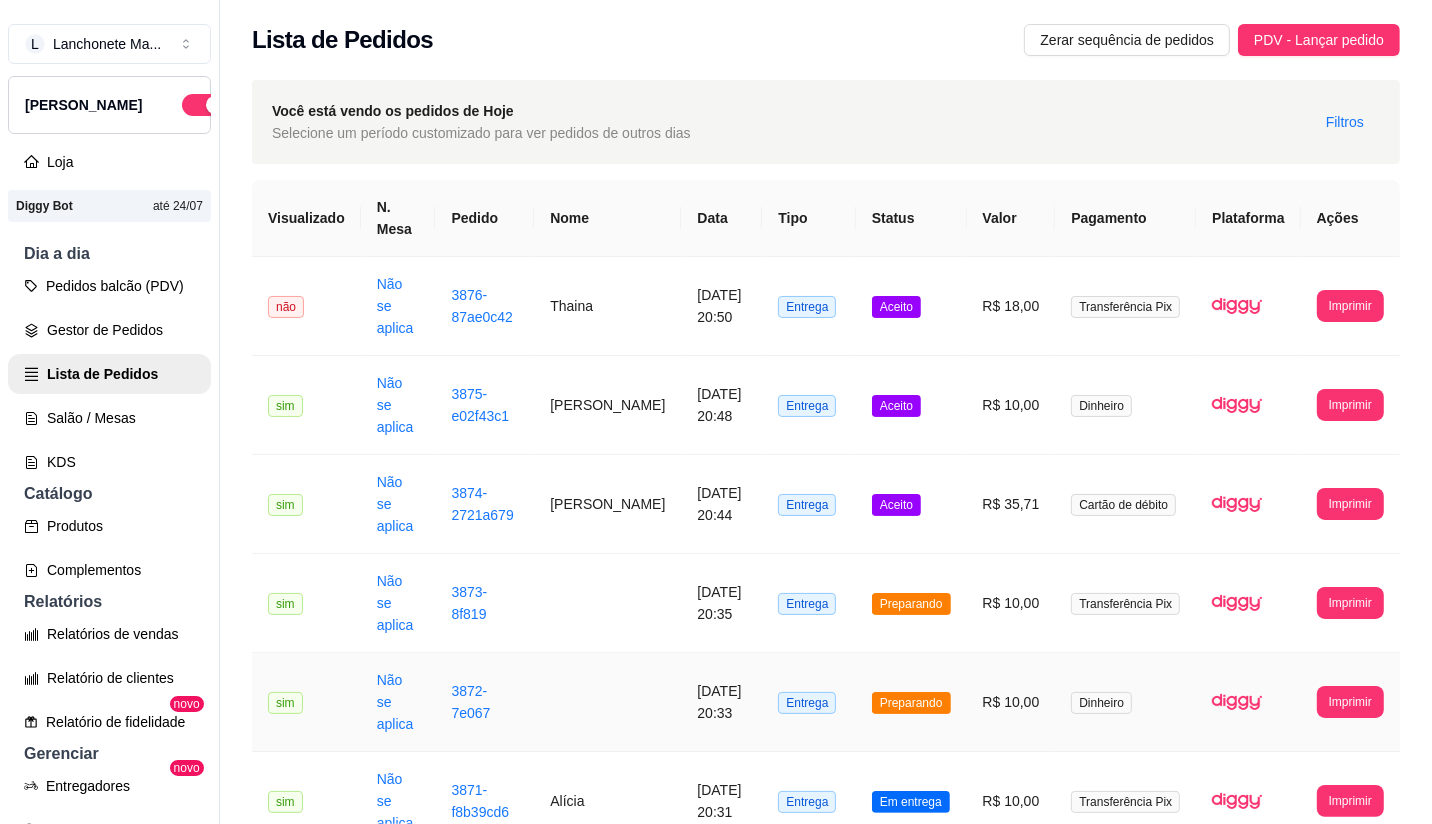 click on "Preparando" at bounding box center (911, 702) 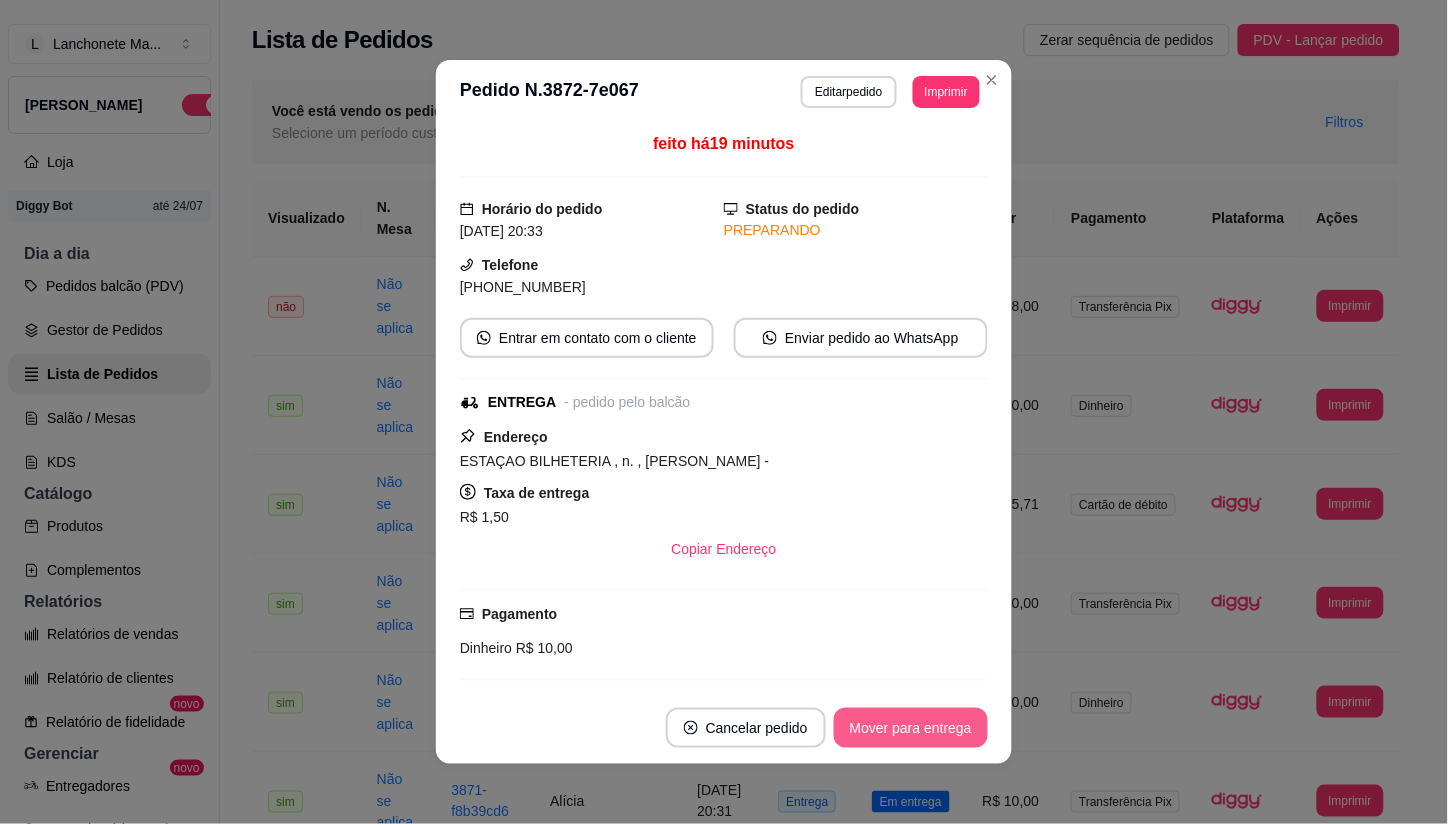 click on "Mover para entrega" at bounding box center (911, 728) 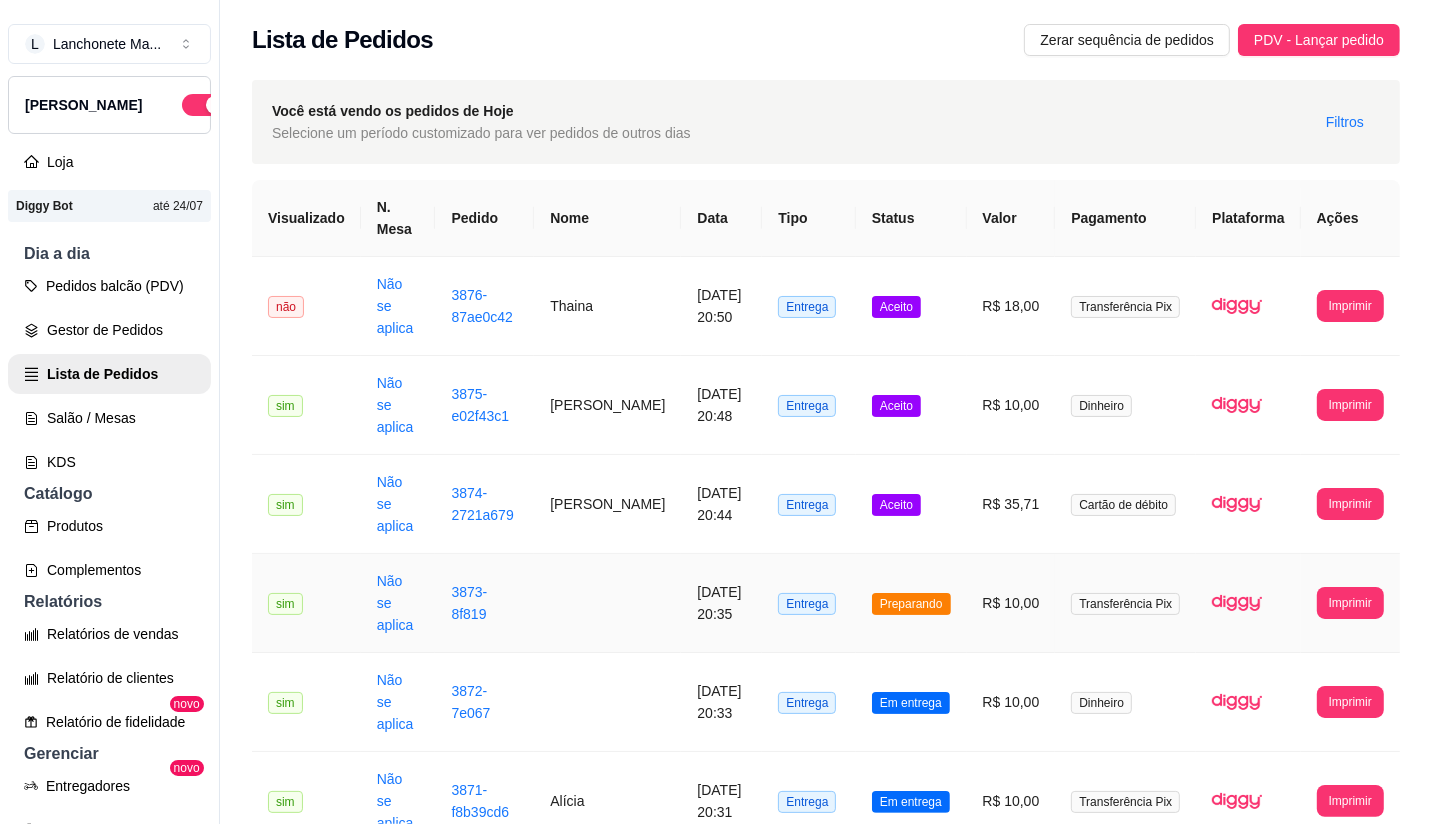 click on "Preparando" at bounding box center (911, 603) 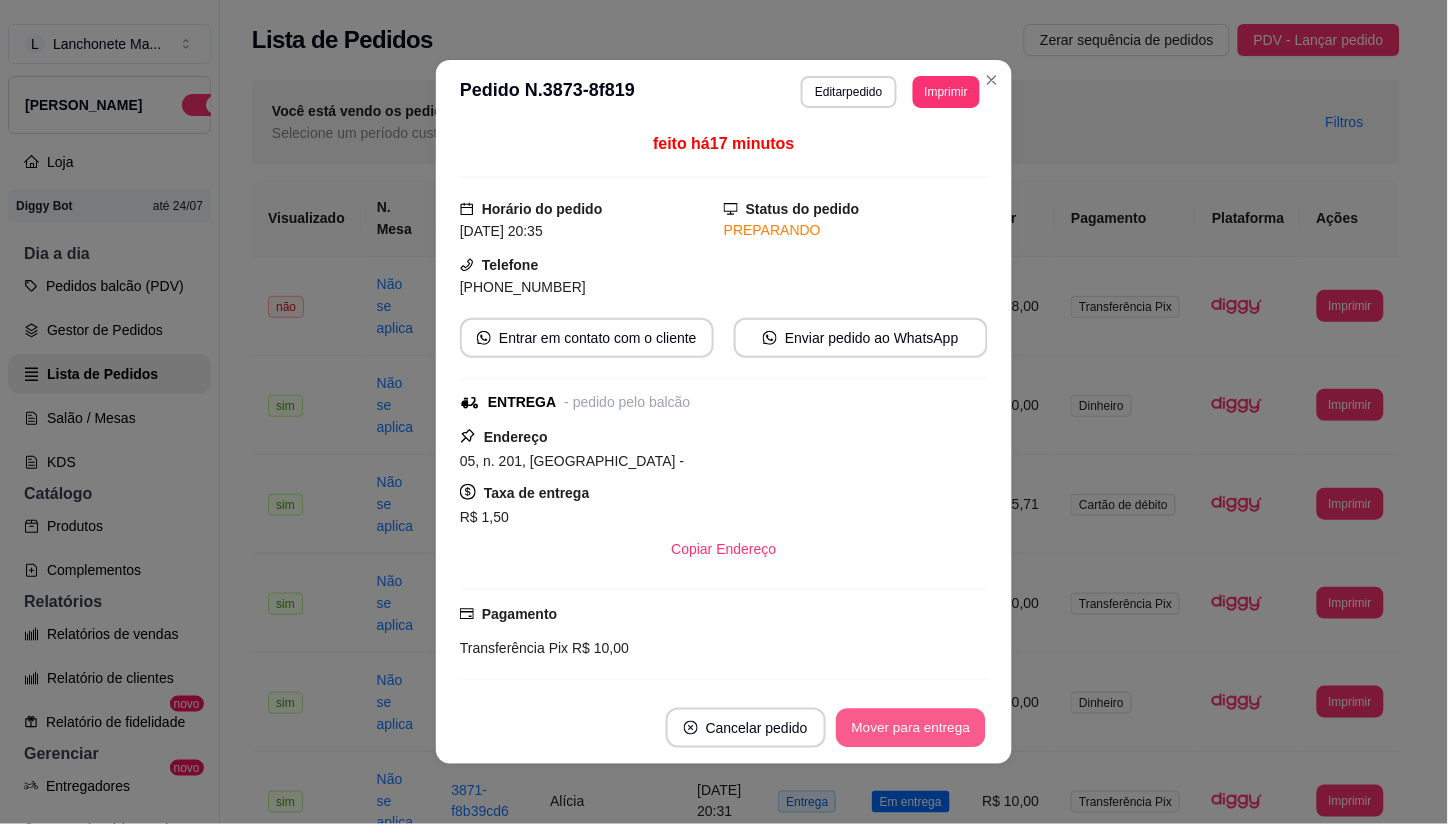 click on "Mover para entrega" at bounding box center (911, 728) 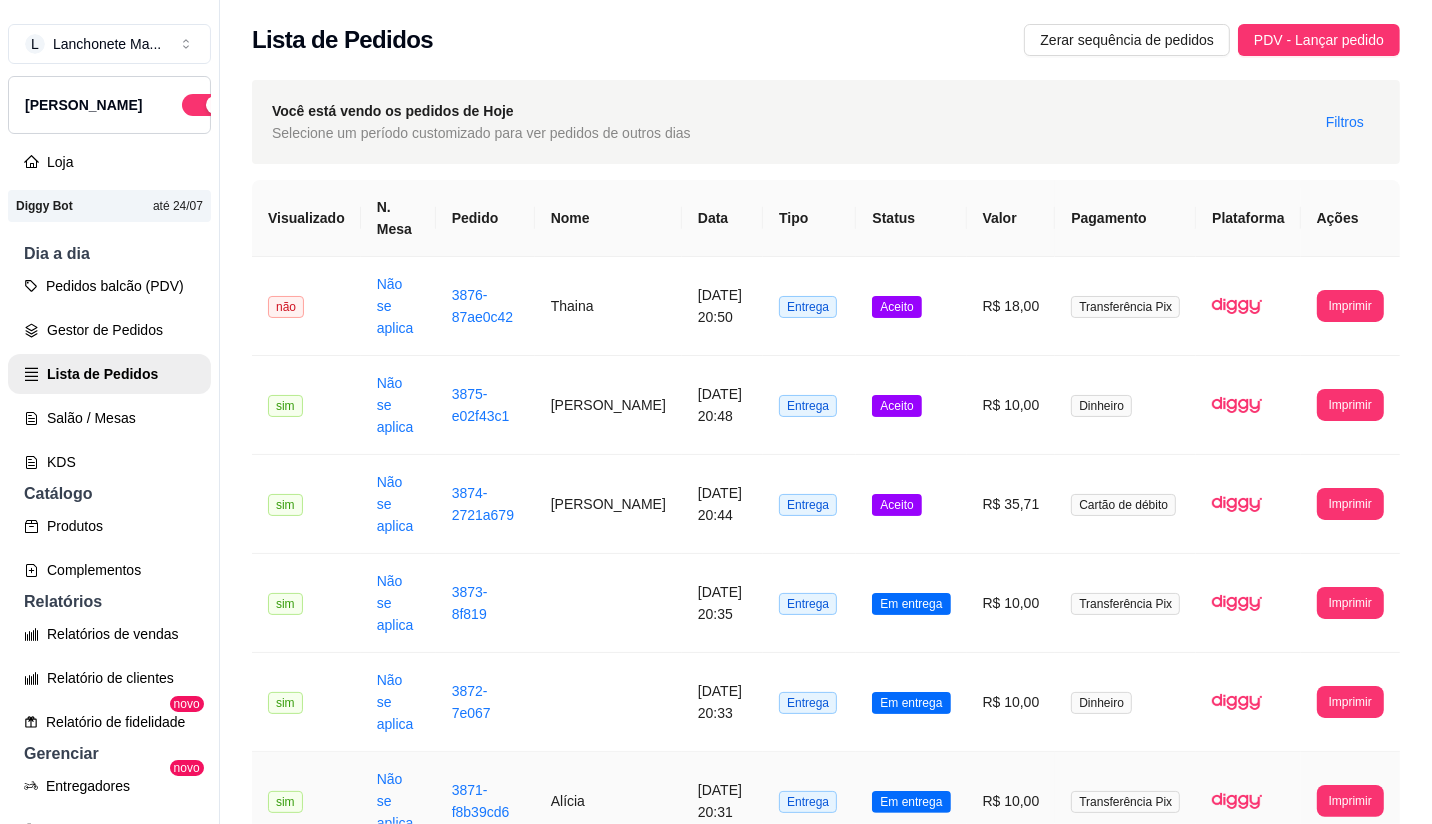 click on "Em entrega" at bounding box center (911, 802) 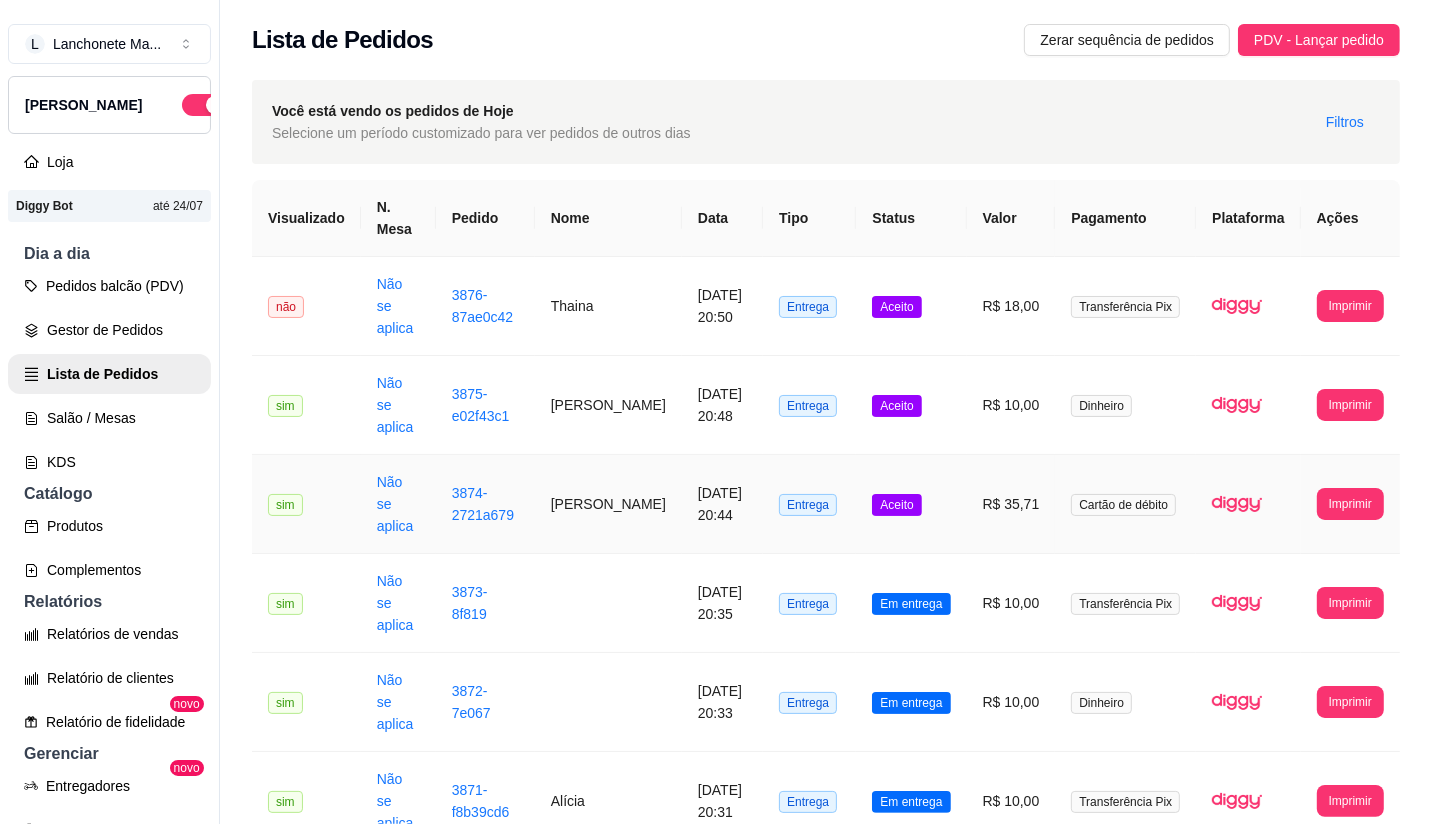 click on "Aceito" at bounding box center (896, 505) 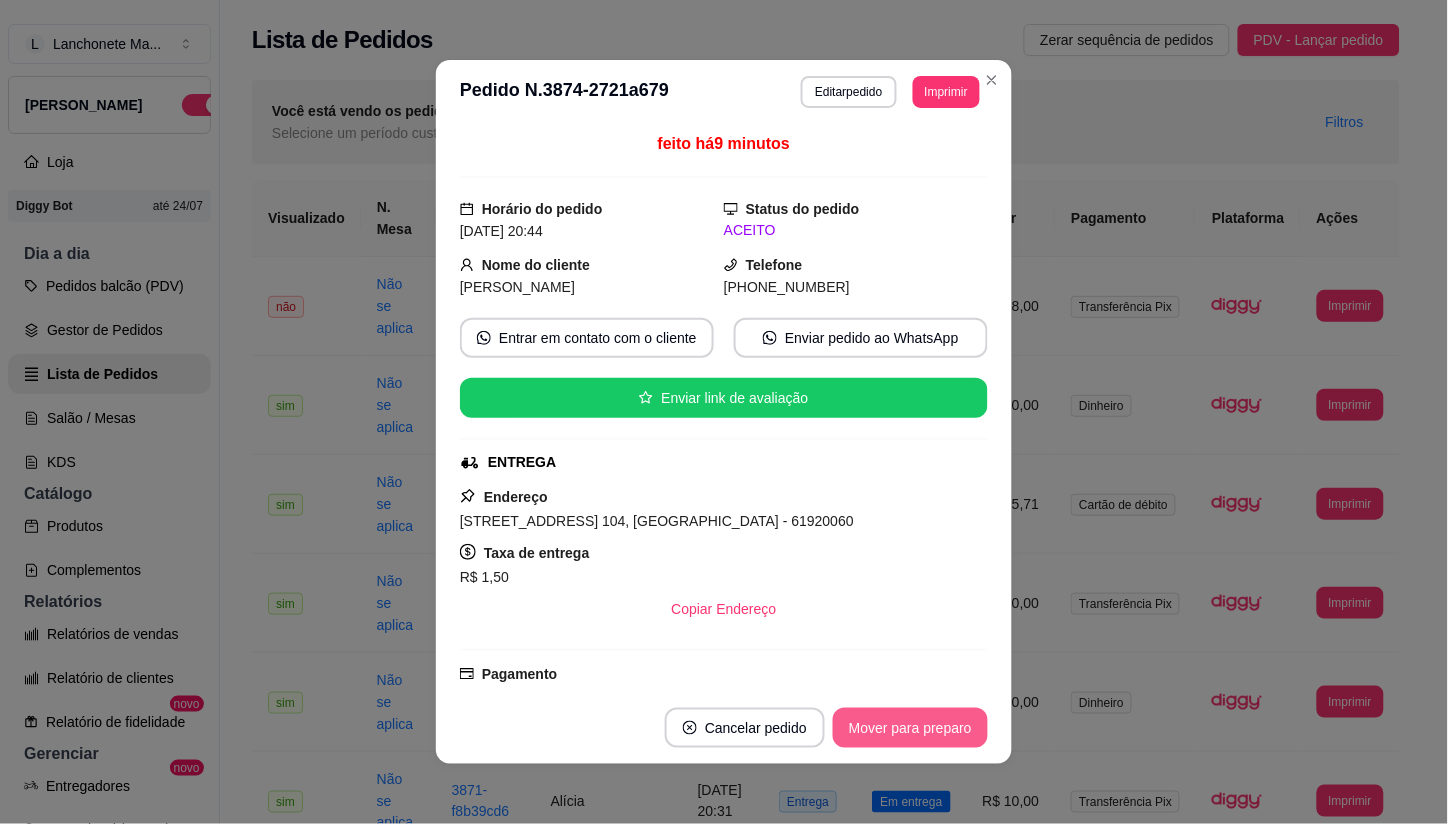 click on "Mover para preparo" at bounding box center (910, 728) 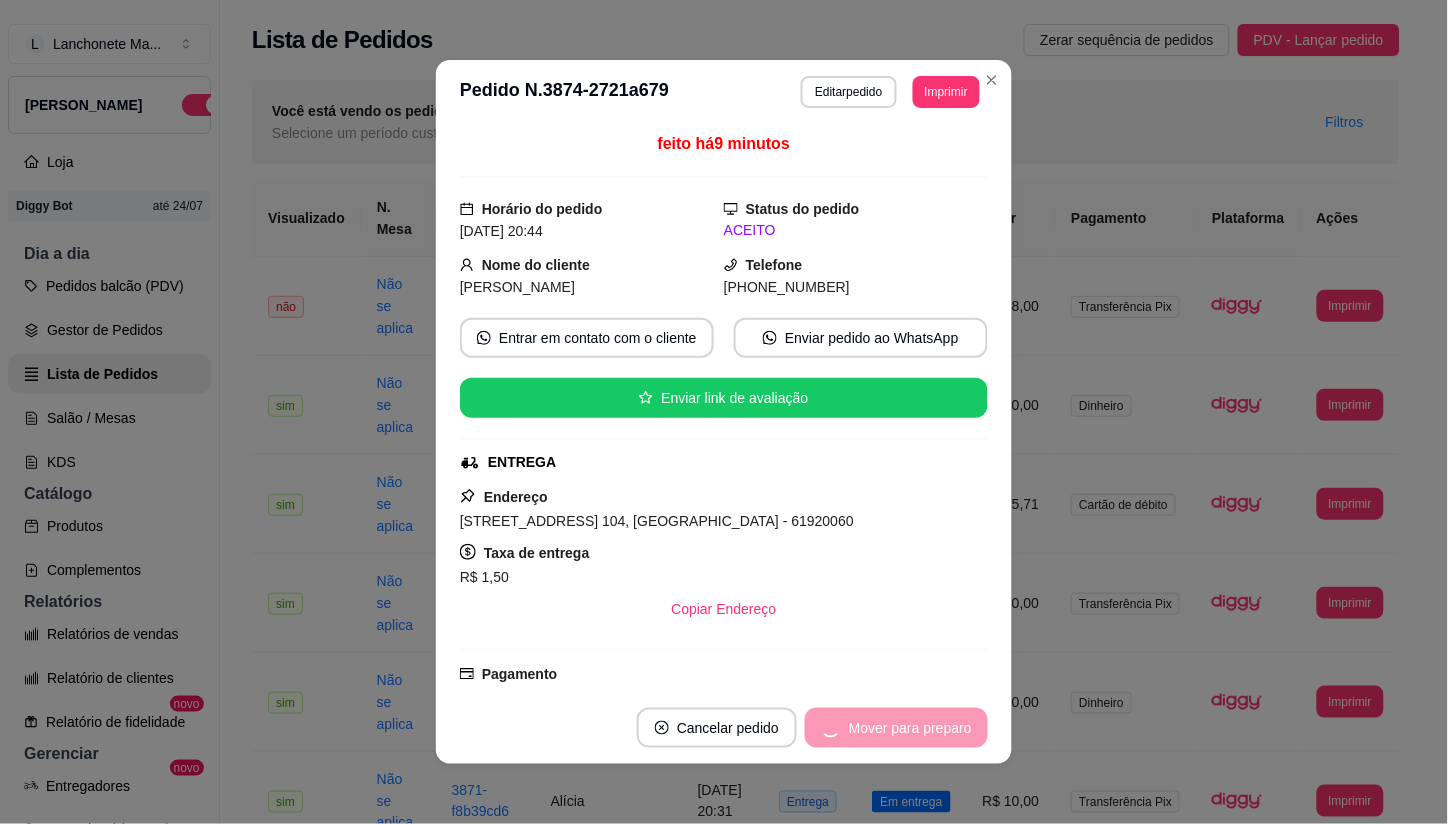 click on "Mover para preparo" at bounding box center (896, 728) 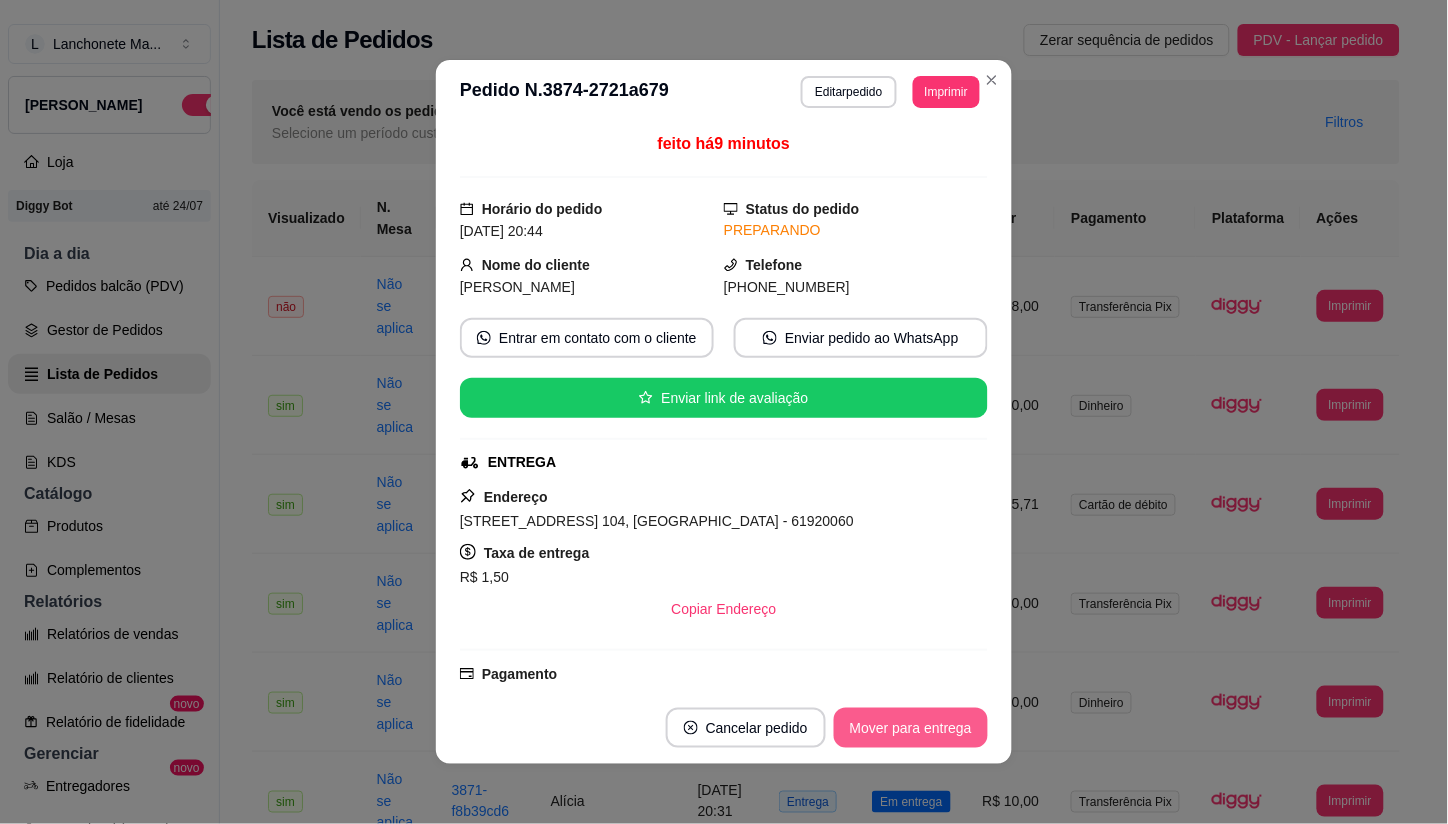 click on "Mover para entrega" at bounding box center [911, 728] 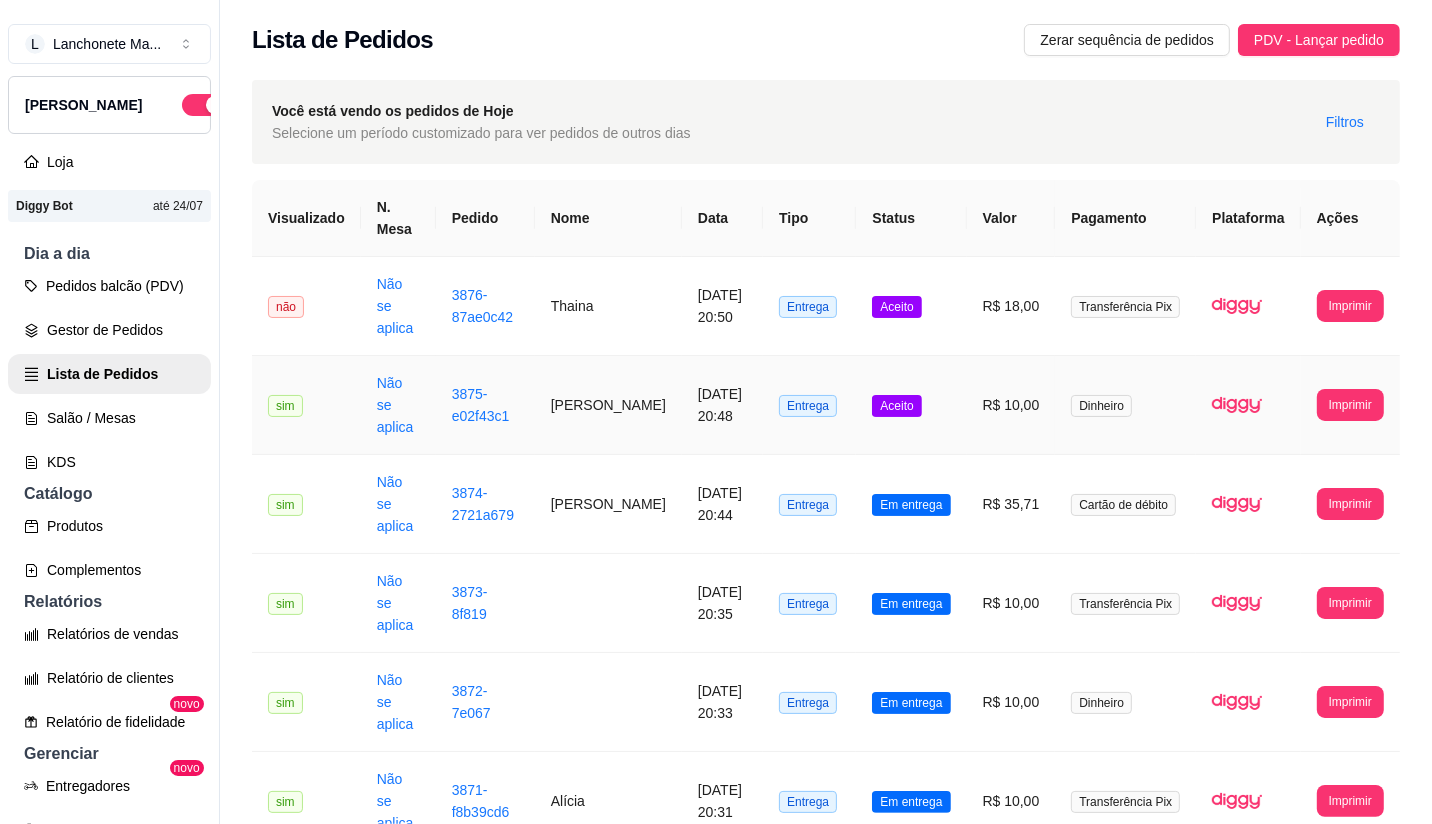 click on "Aceito" at bounding box center (911, 405) 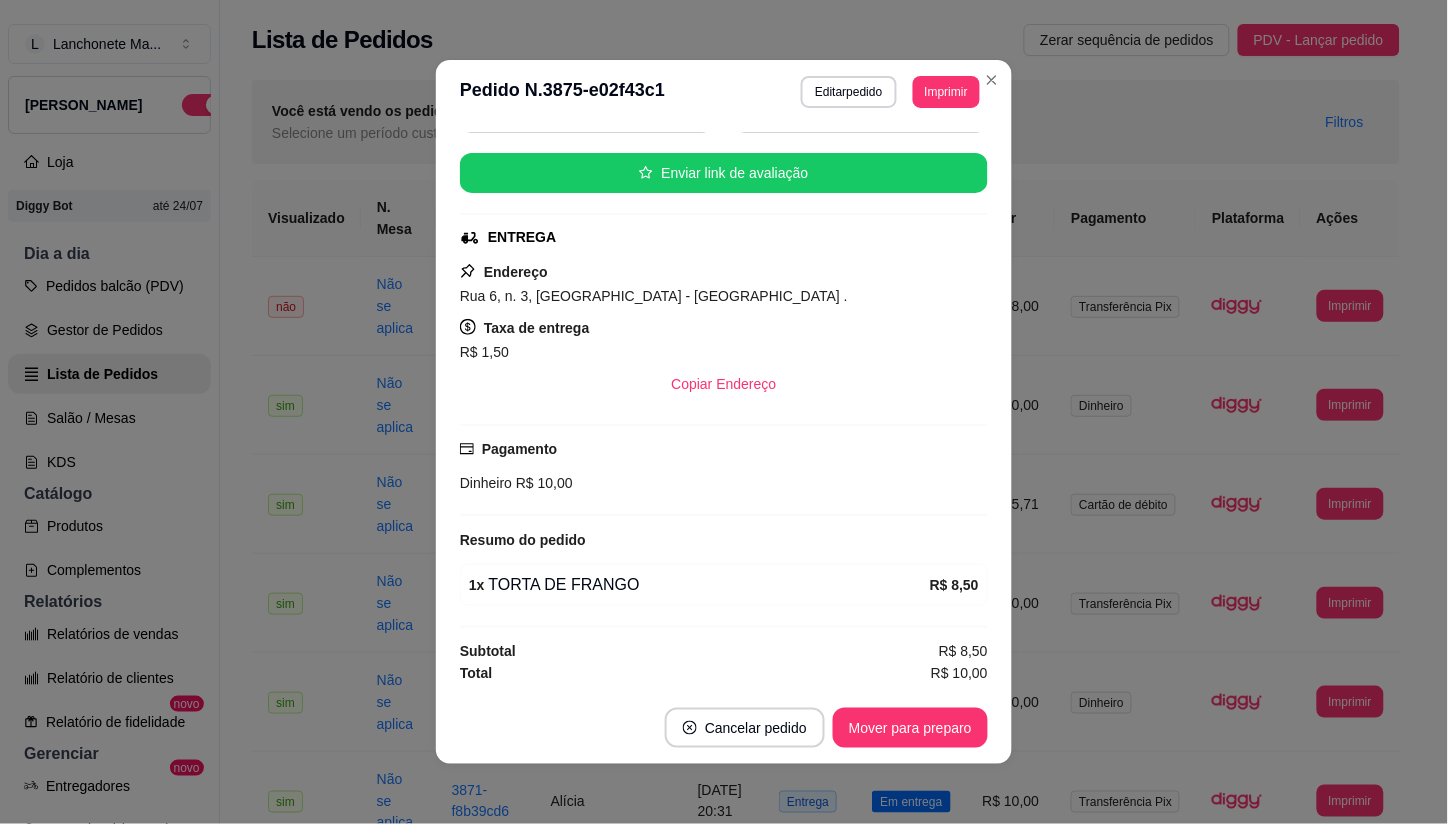 scroll, scrollTop: 227, scrollLeft: 0, axis: vertical 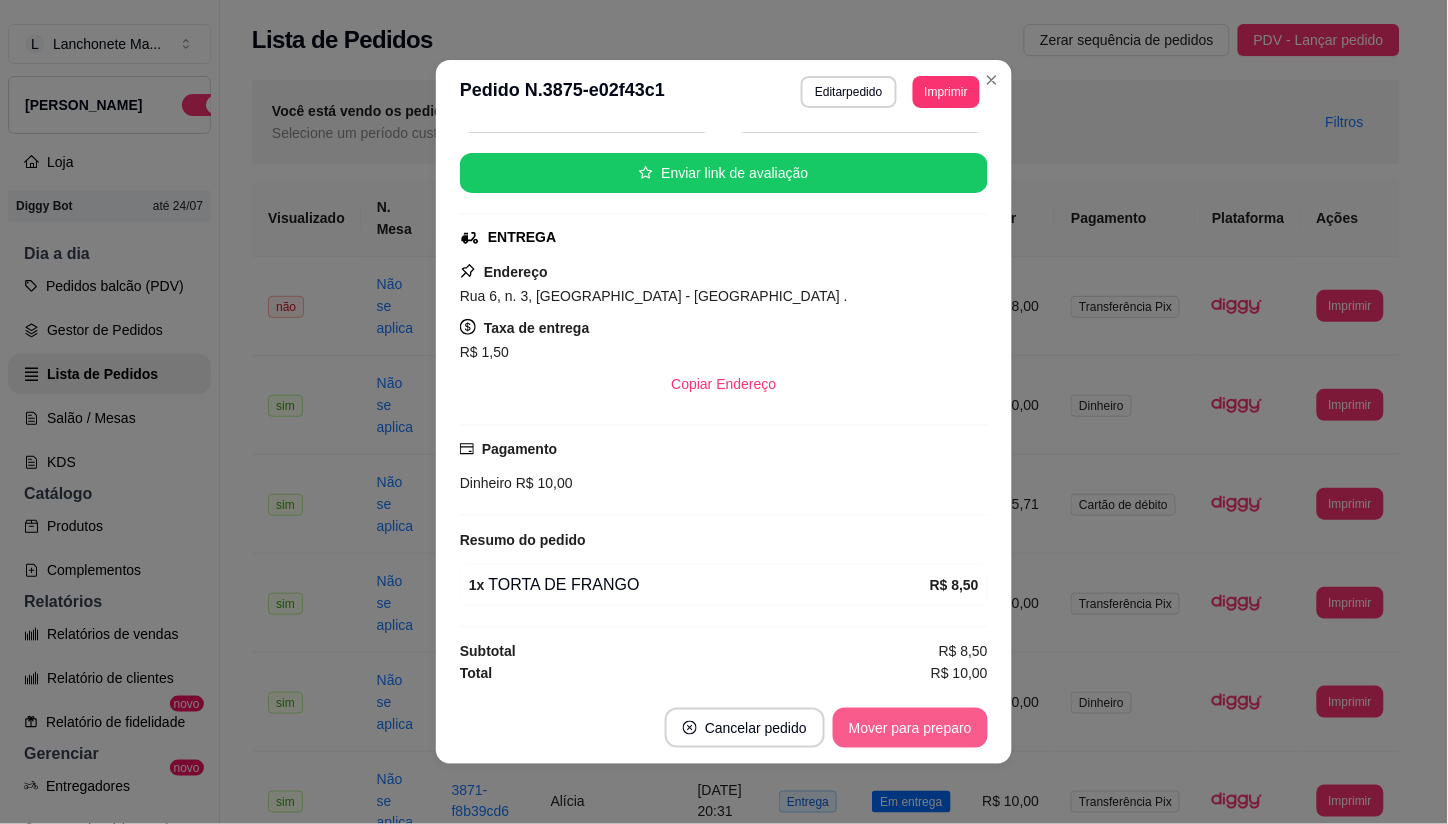 click on "Mover para preparo" at bounding box center (910, 728) 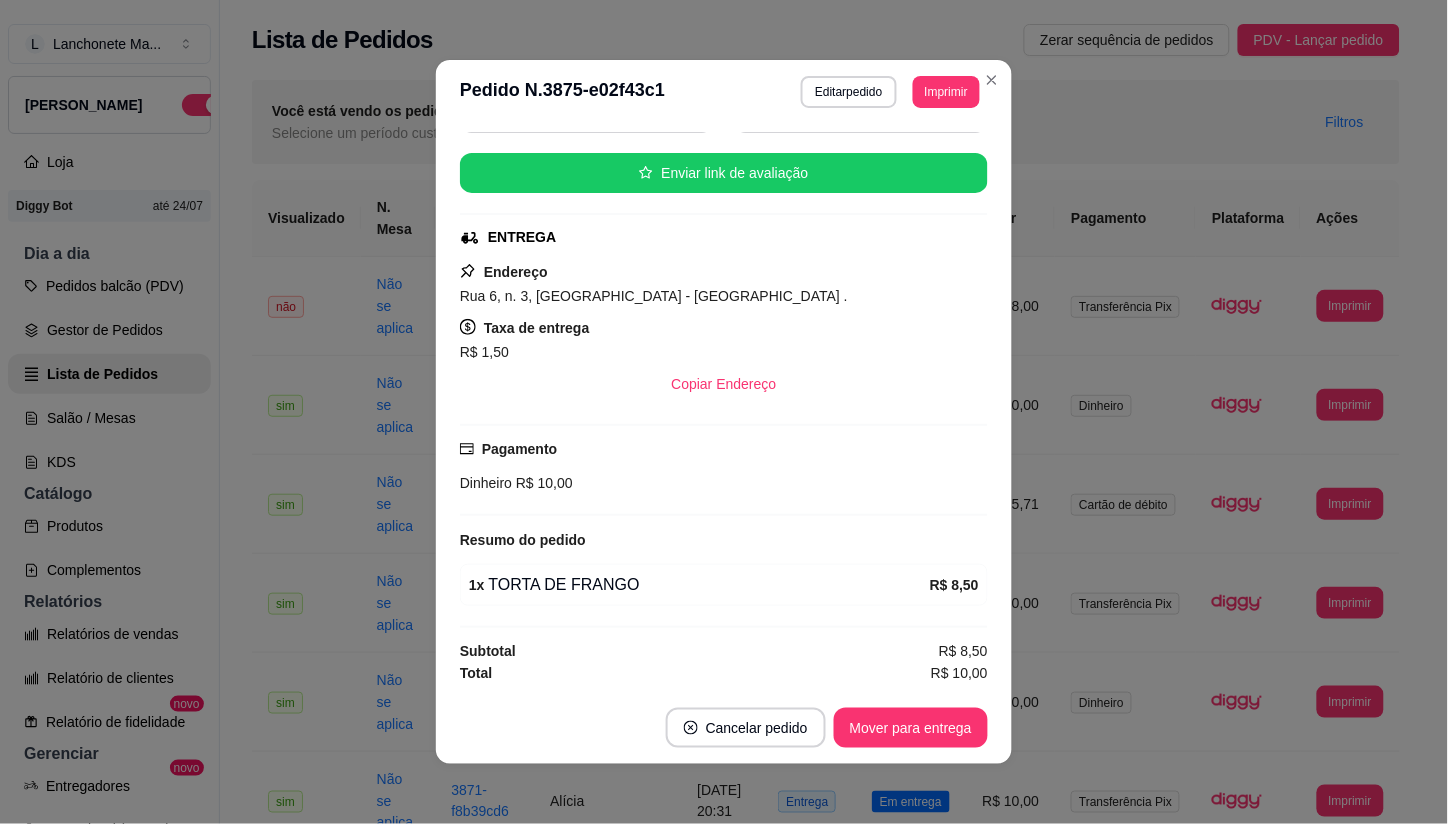 click on "**********" at bounding box center (724, 92) 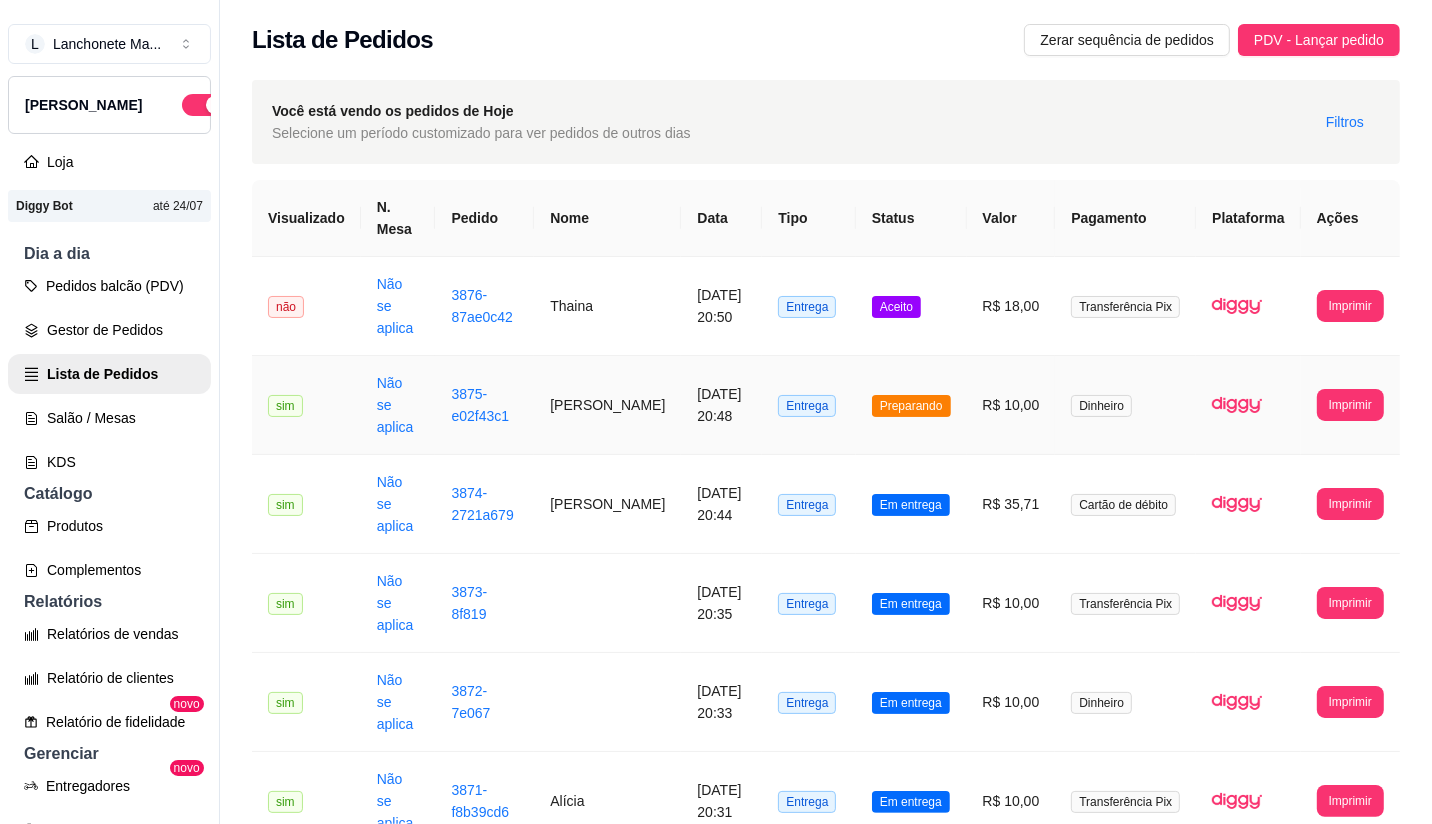 click on "Preparando" at bounding box center [911, 406] 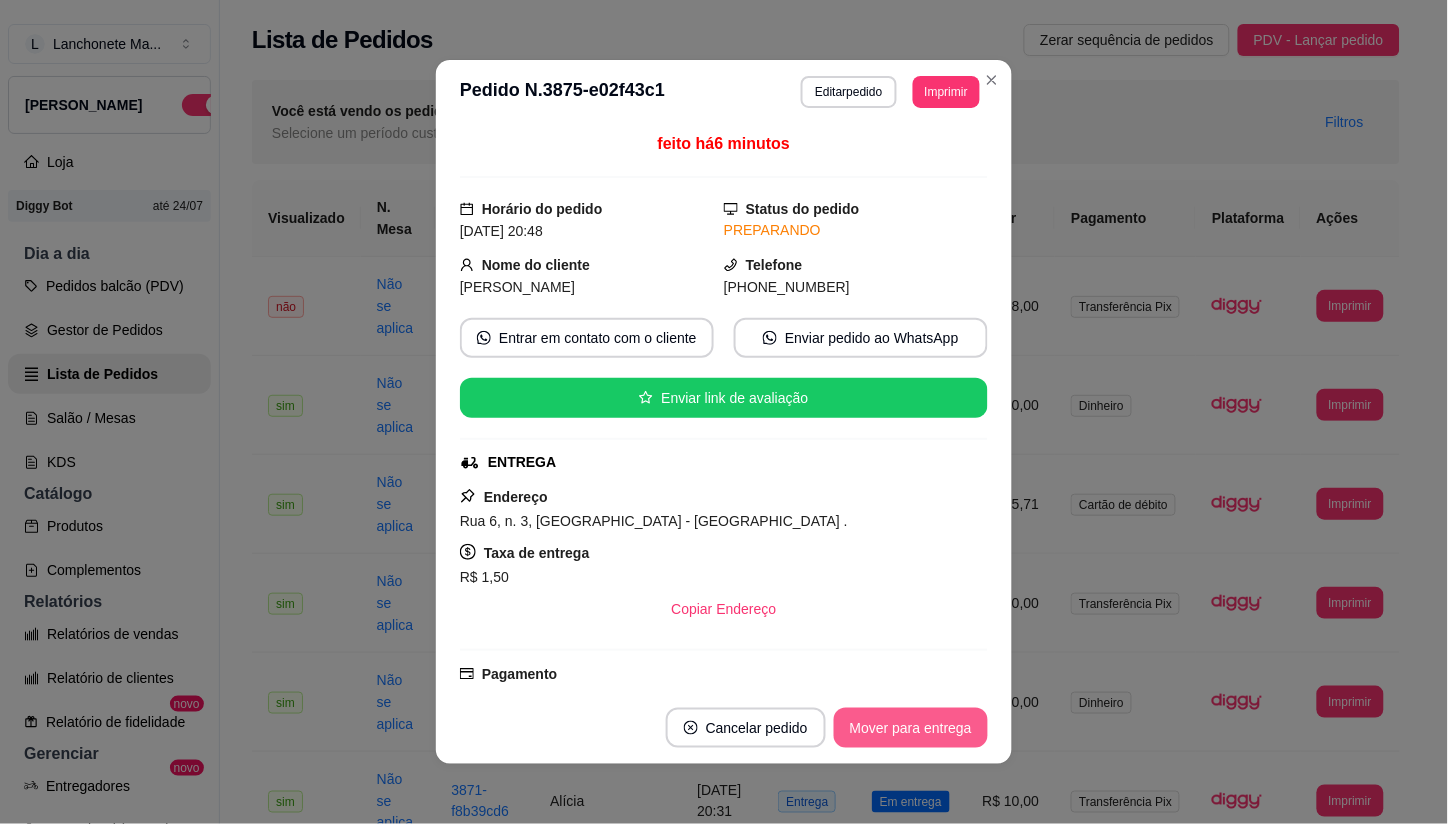click on "Mover para entrega" at bounding box center (911, 728) 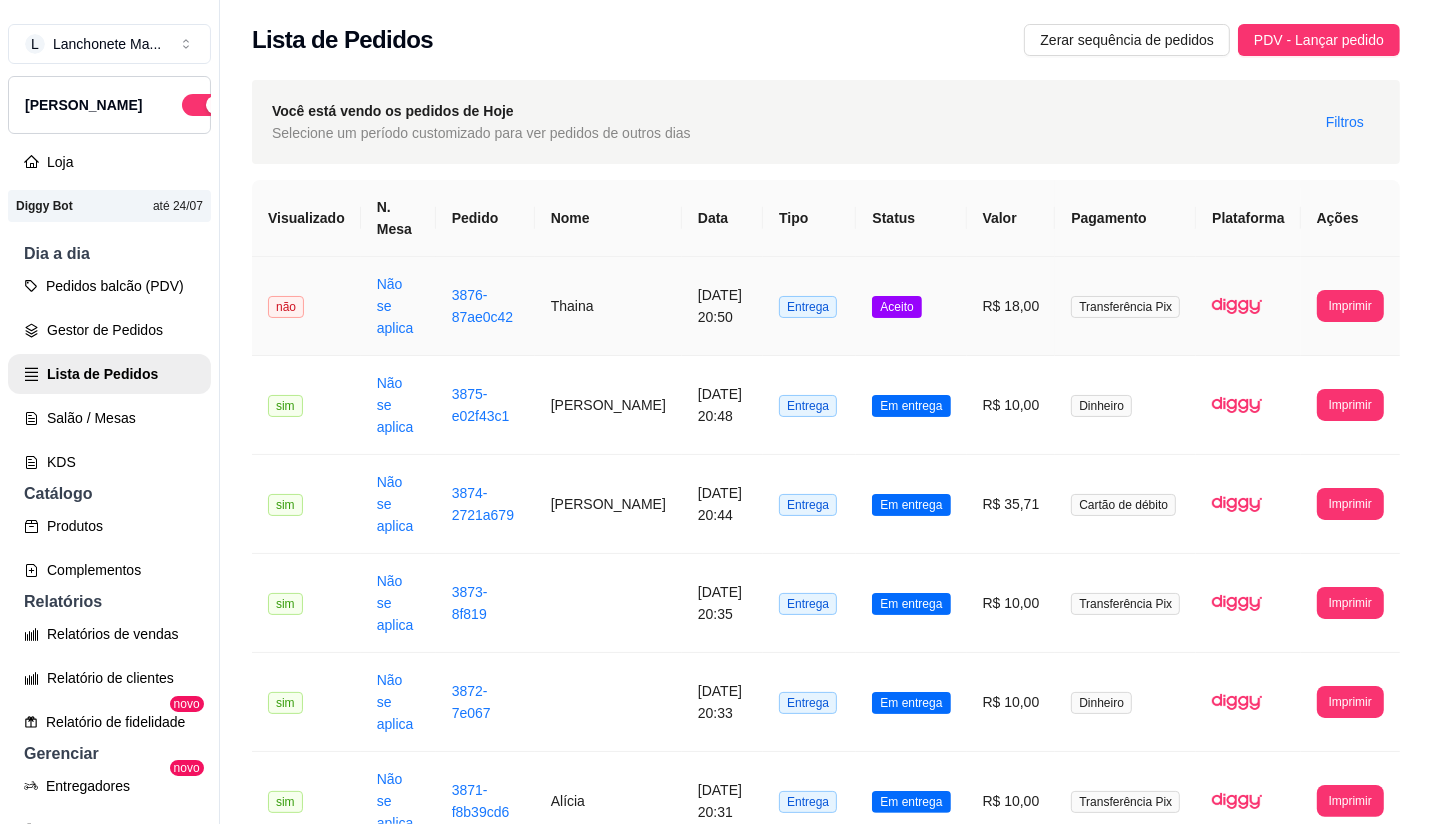 click on "Aceito" at bounding box center [911, 306] 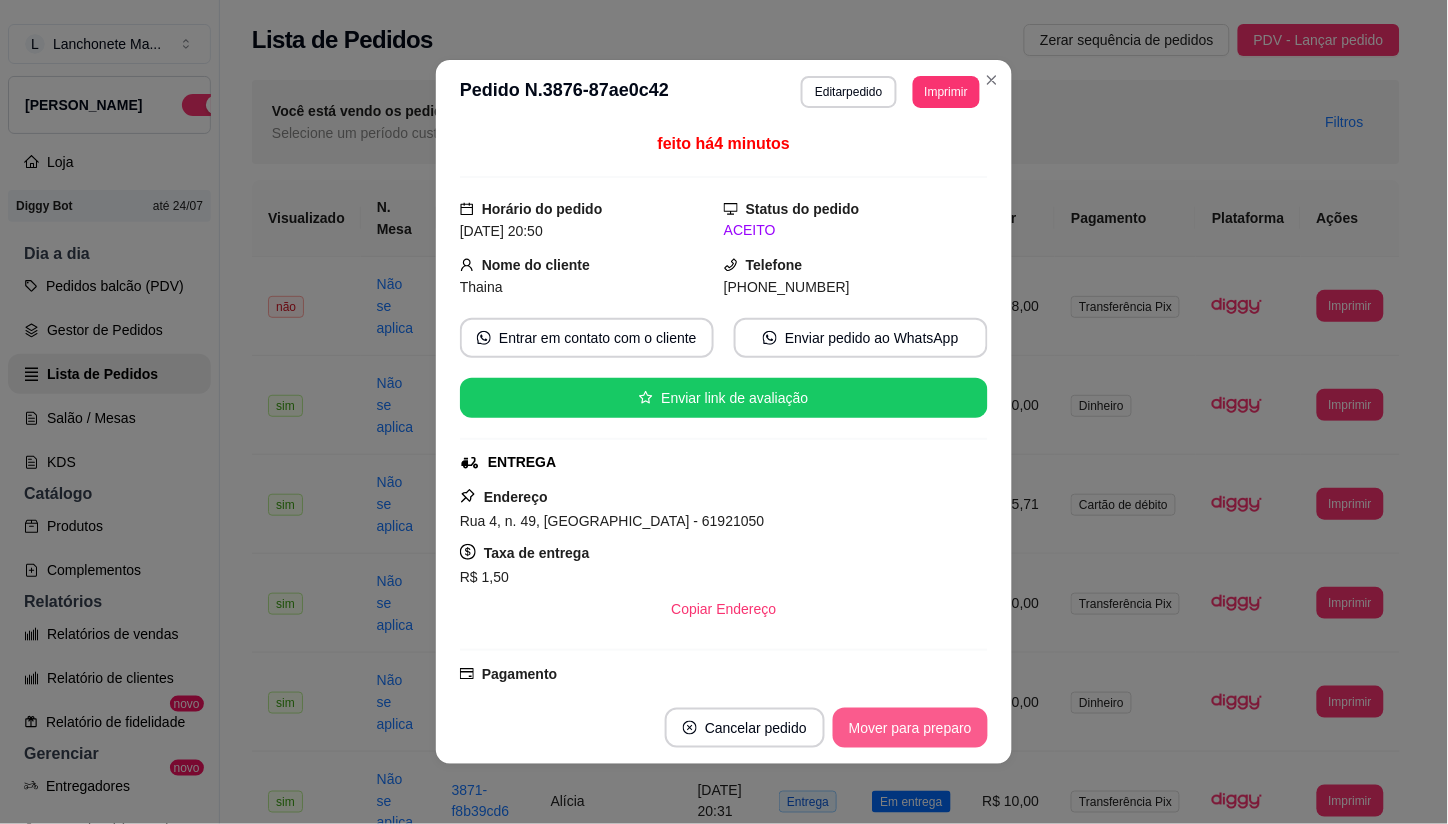 click on "Mover para preparo" at bounding box center (910, 728) 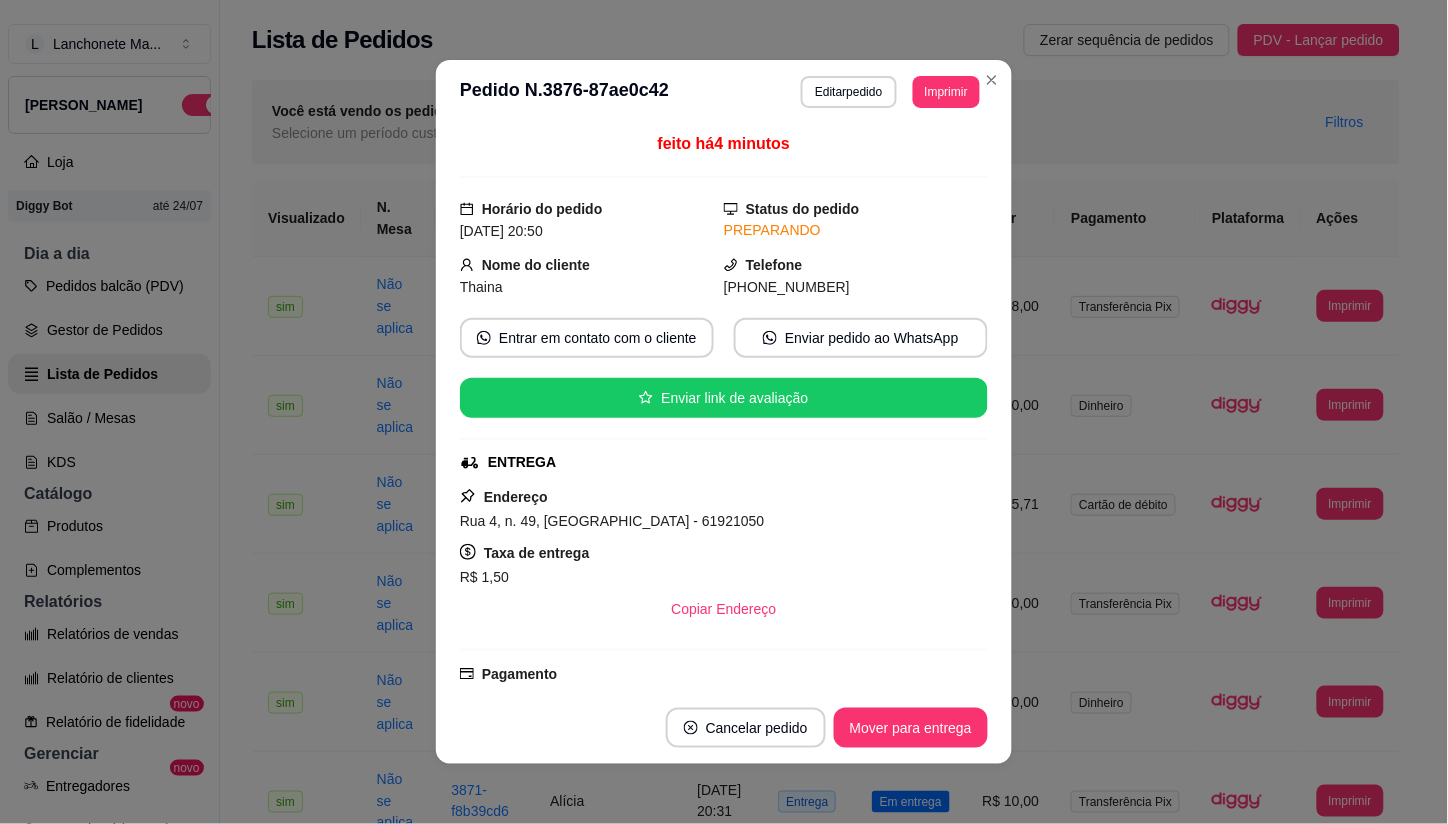 click on "**********" at bounding box center [724, 92] 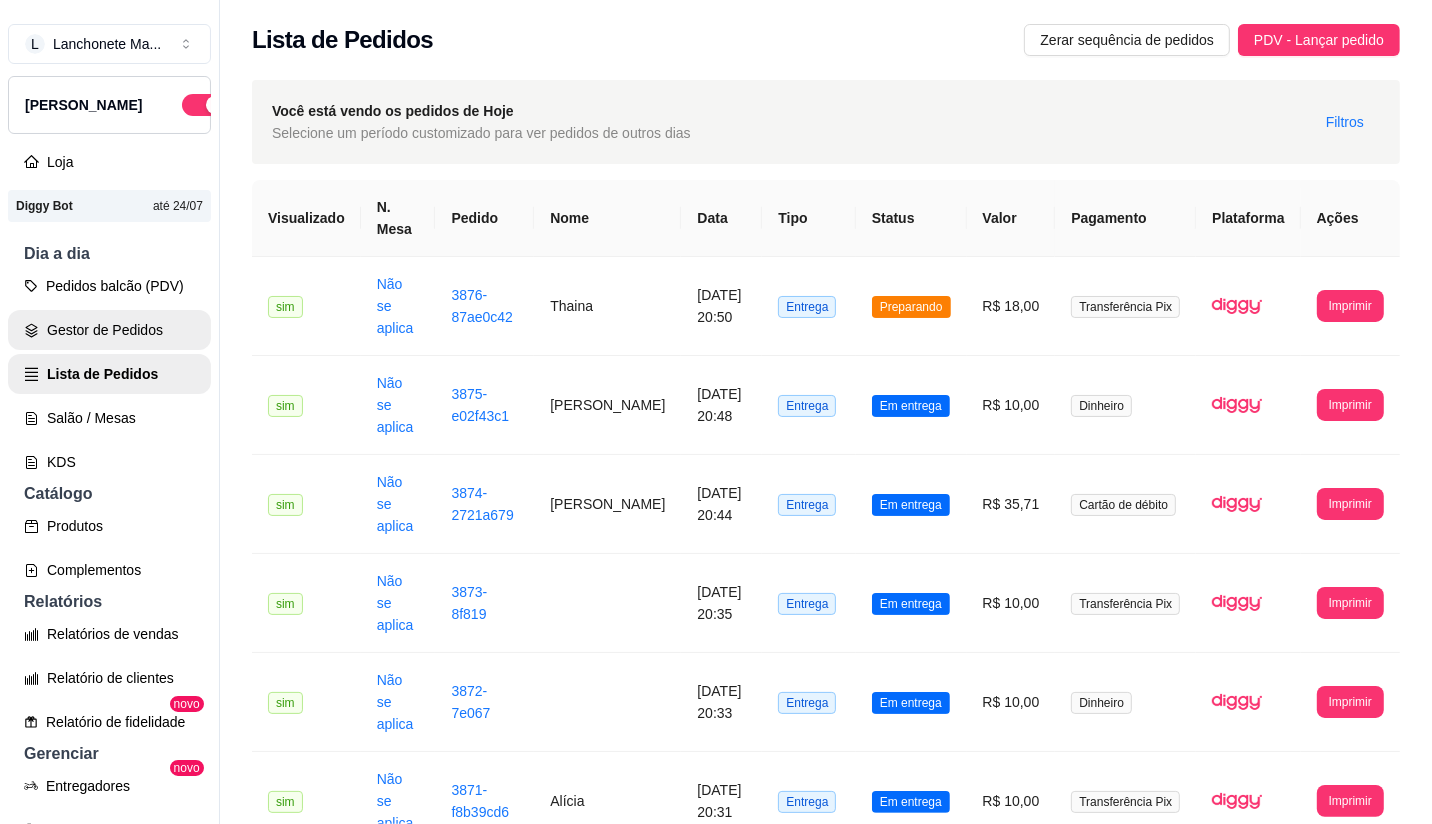click on "Gestor de Pedidos" at bounding box center [109, 330] 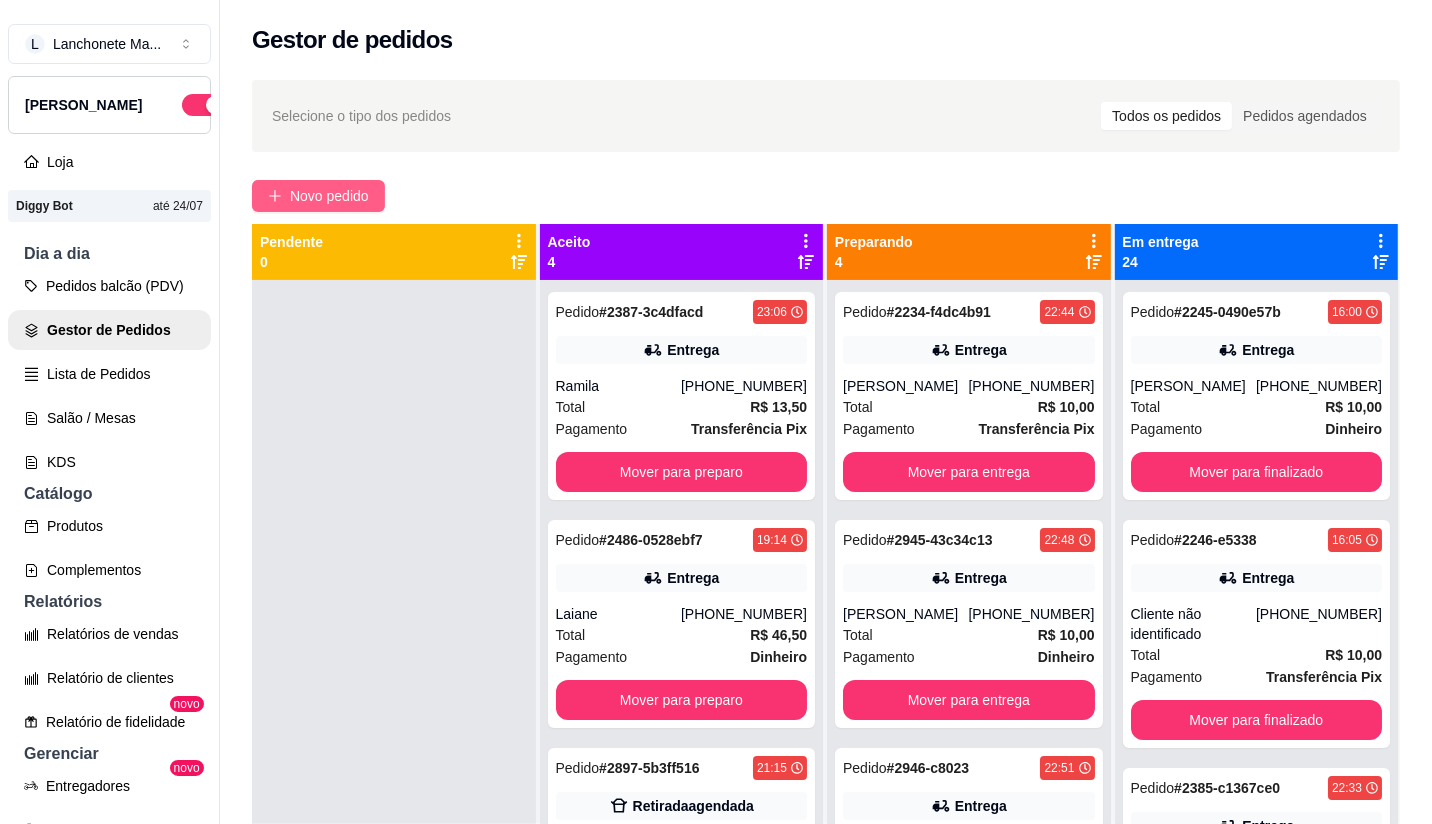 click on "Novo pedido" at bounding box center (329, 196) 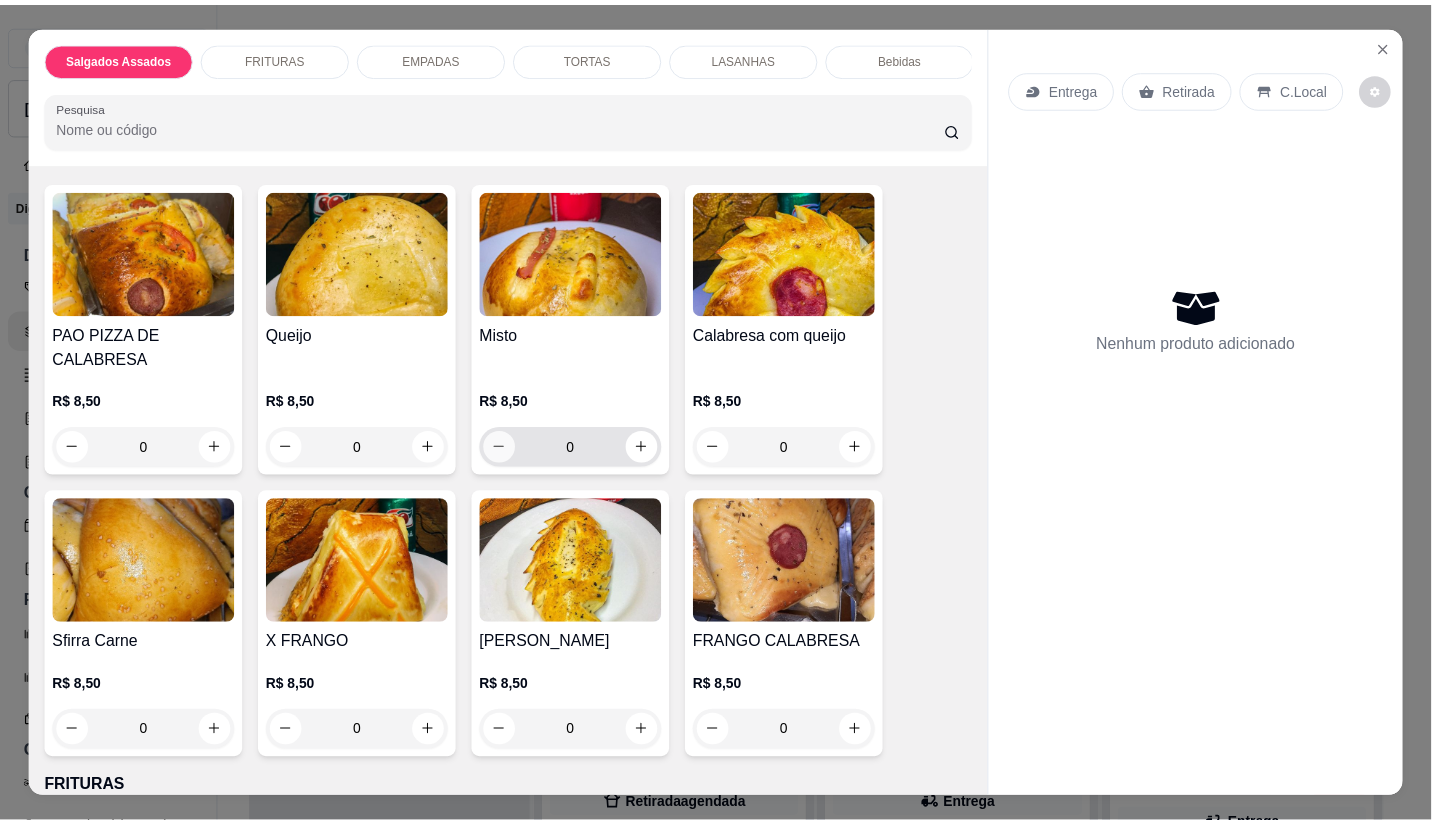 scroll, scrollTop: 0, scrollLeft: 0, axis: both 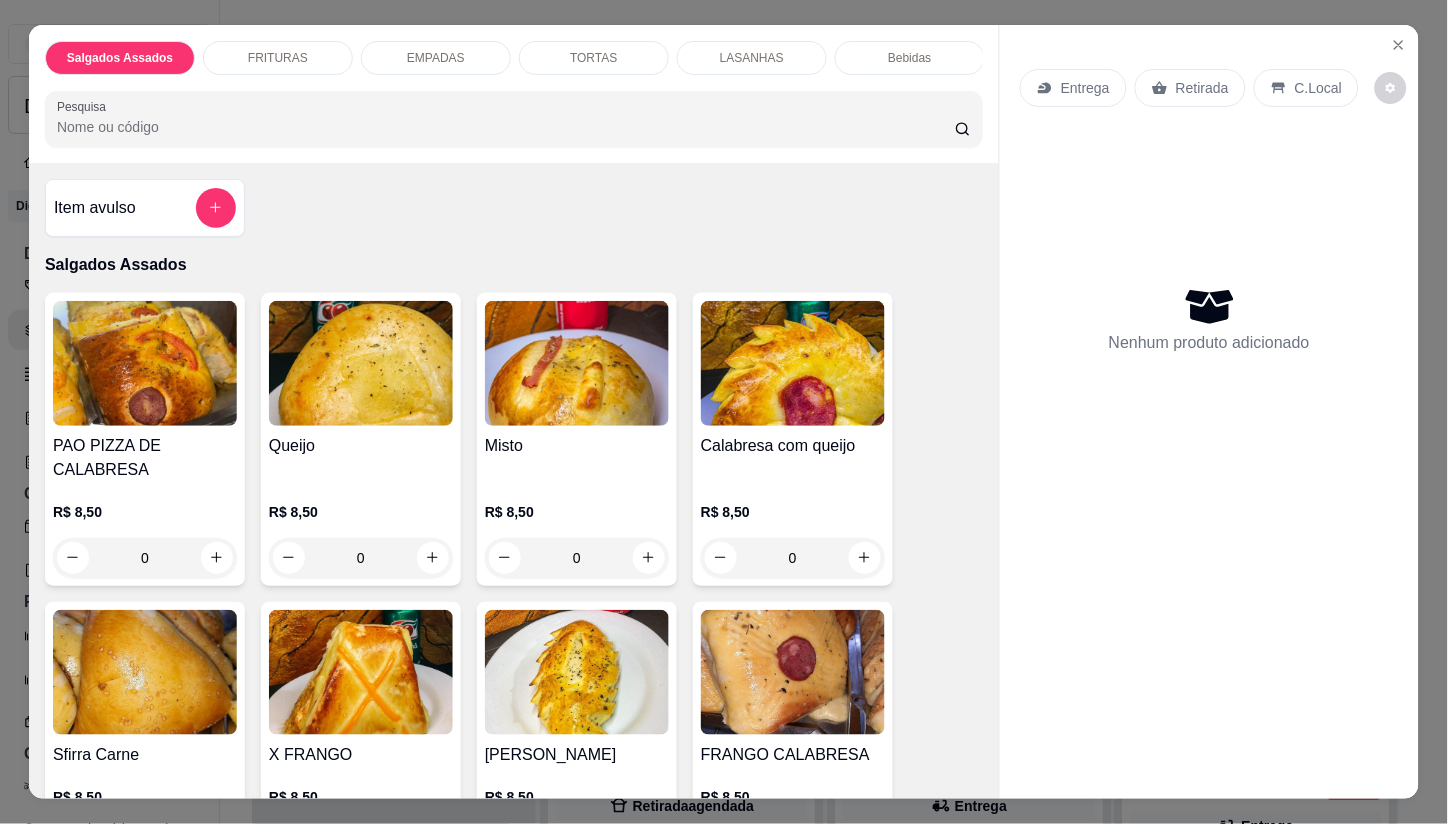 drag, startPoint x: 1078, startPoint y: 84, endPoint x: 1046, endPoint y: 137, distance: 61.91123 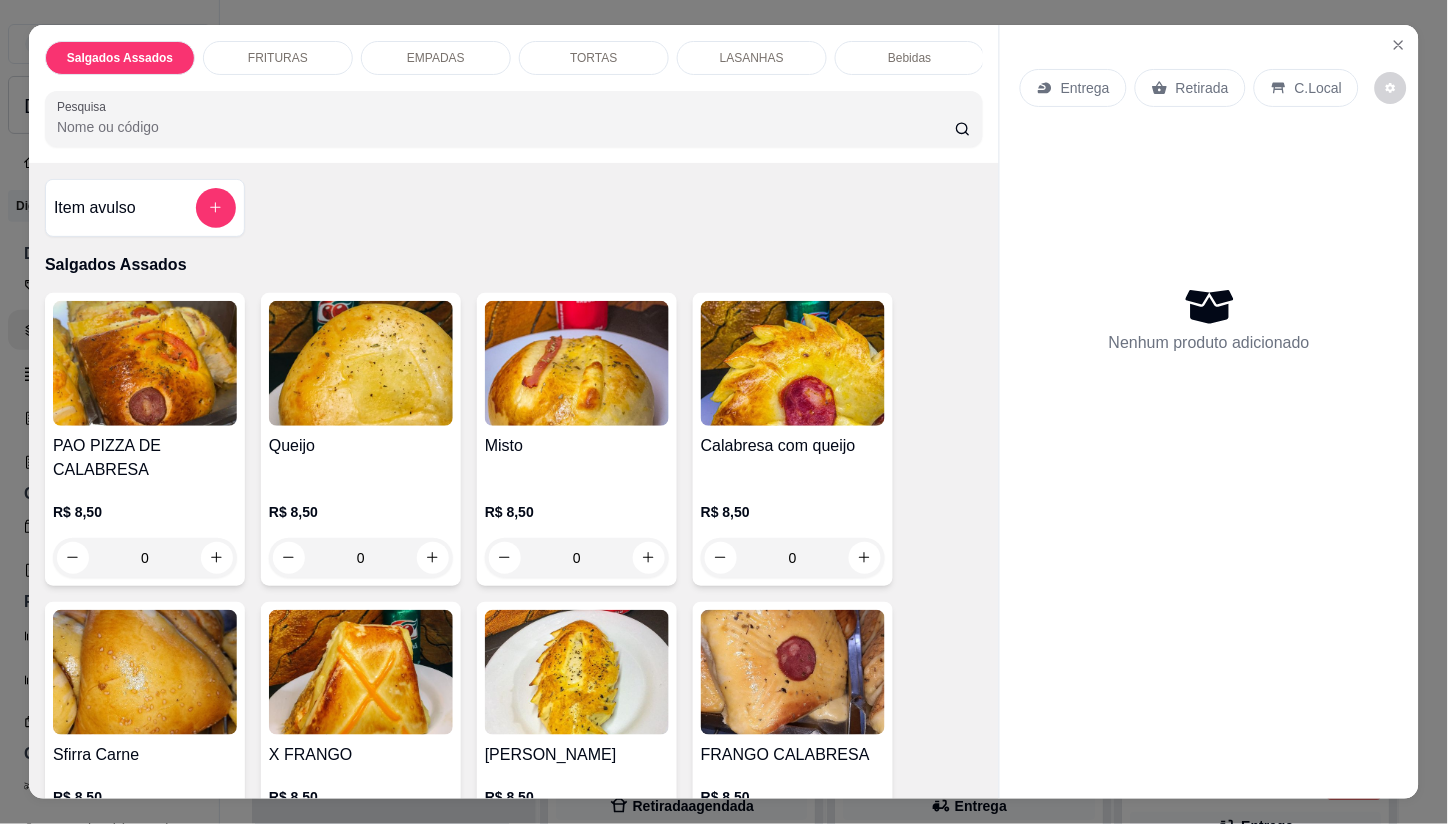 click on "Entrega" at bounding box center (1085, 88) 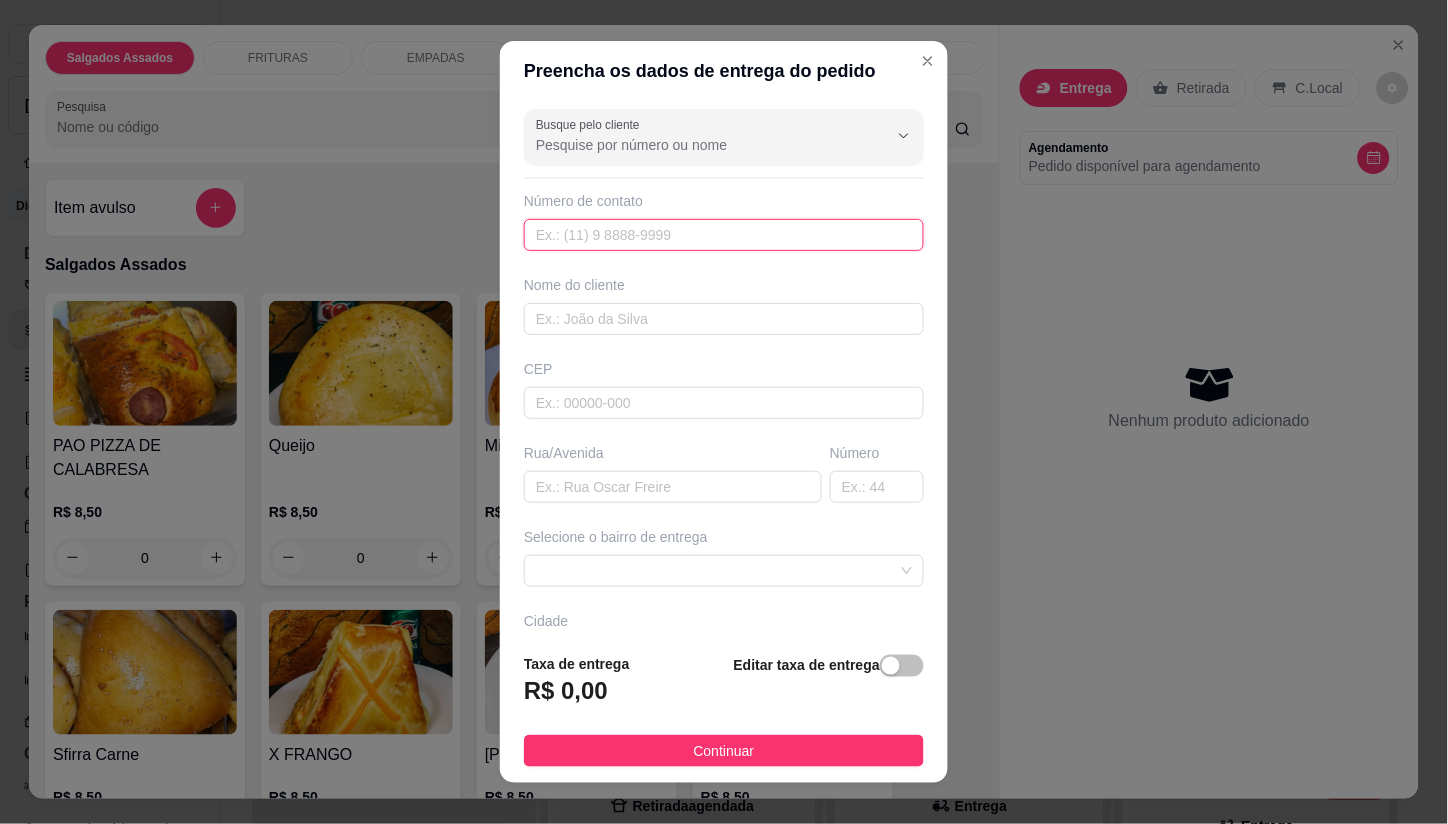 click at bounding box center [724, 235] 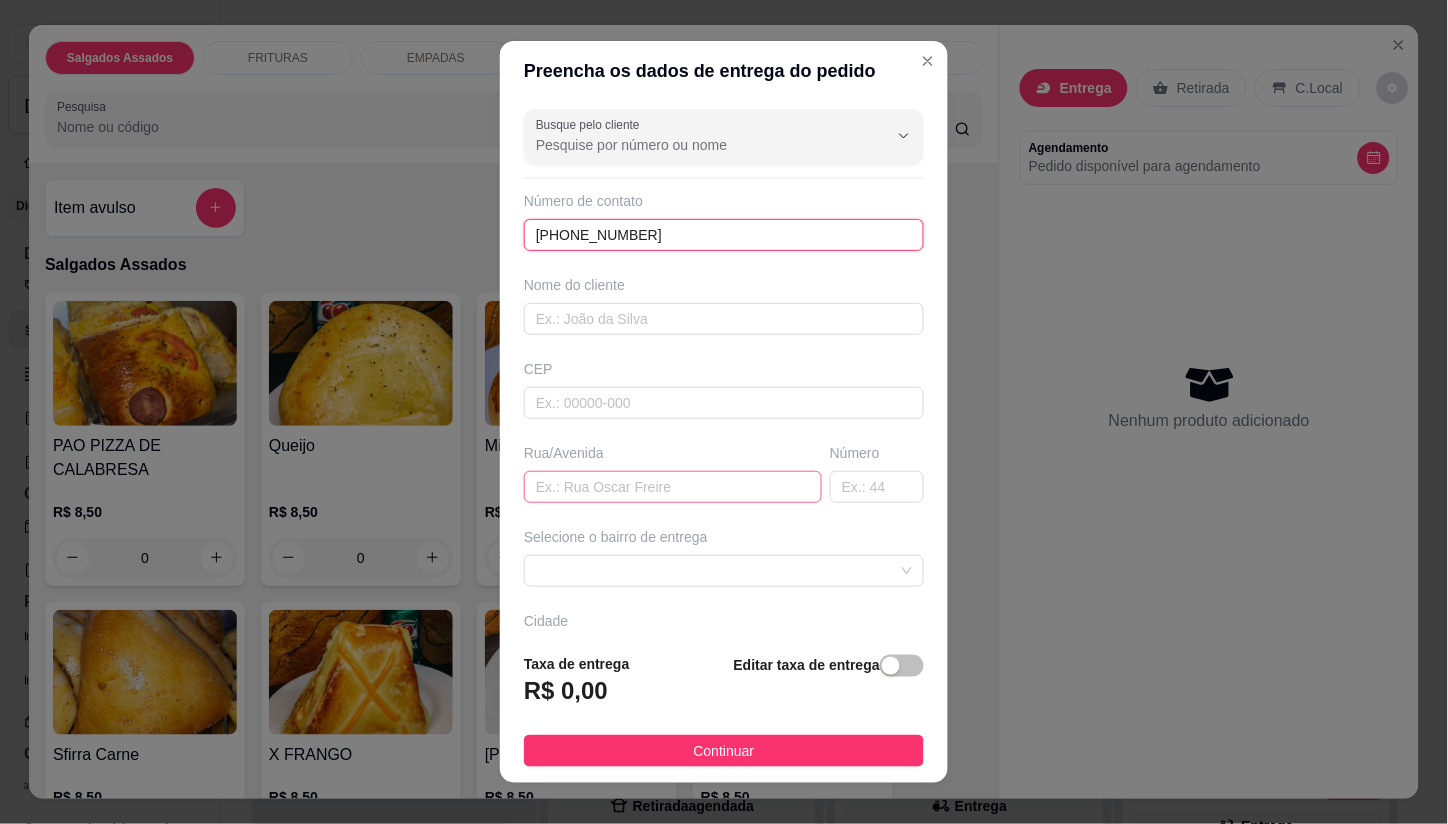 type on "[PHONE_NUMBER]" 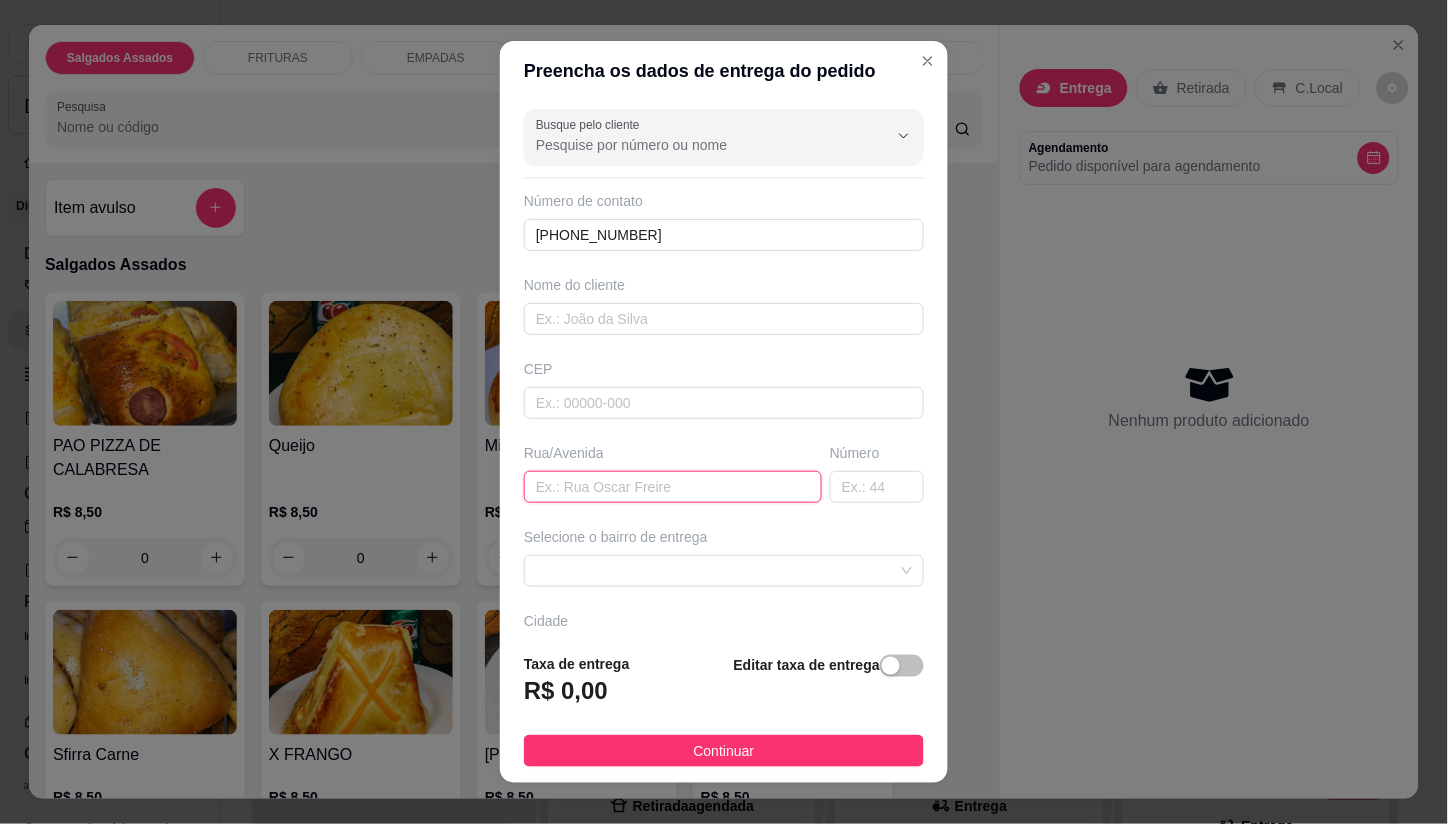 click at bounding box center (673, 487) 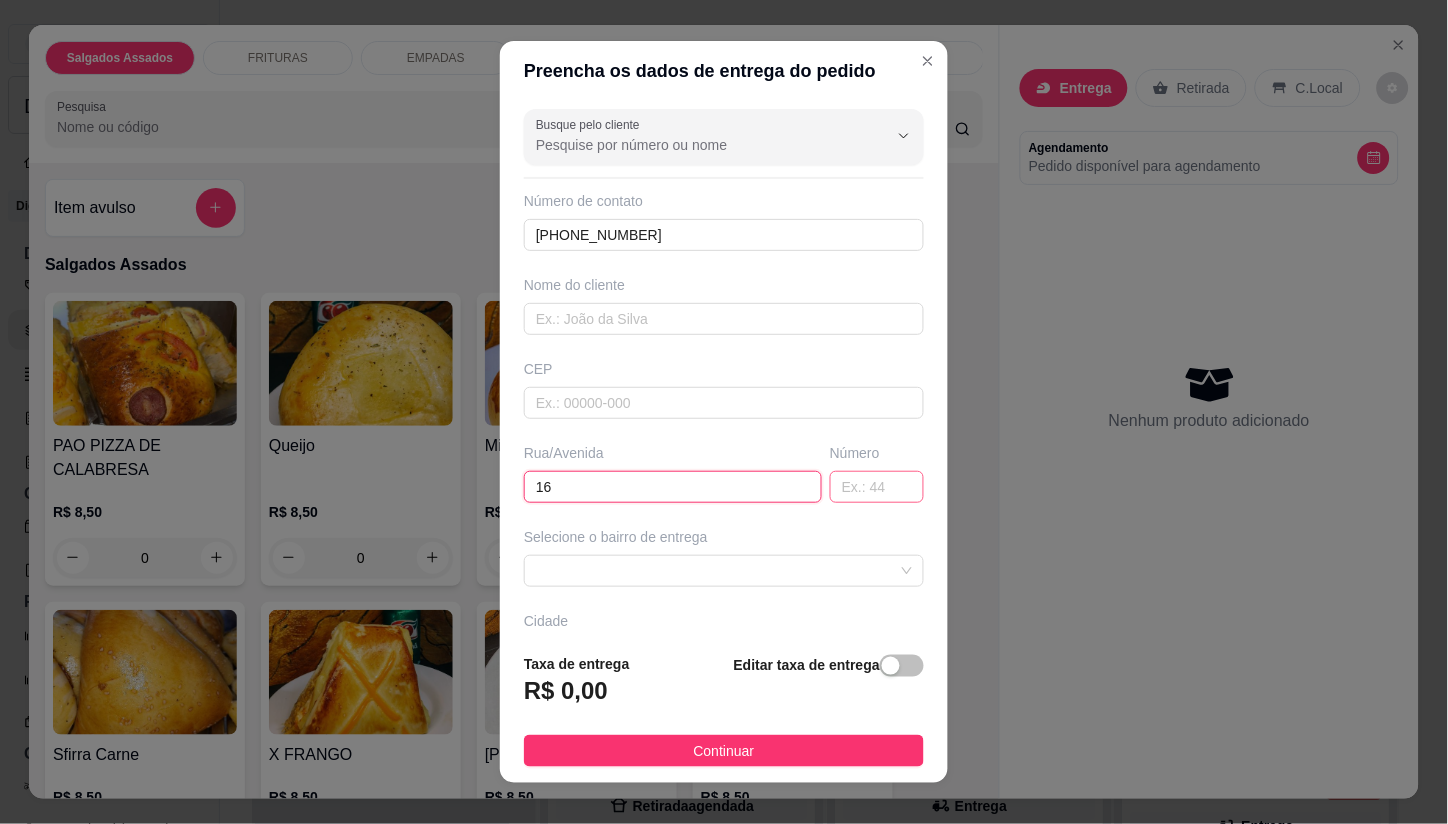 type on "16" 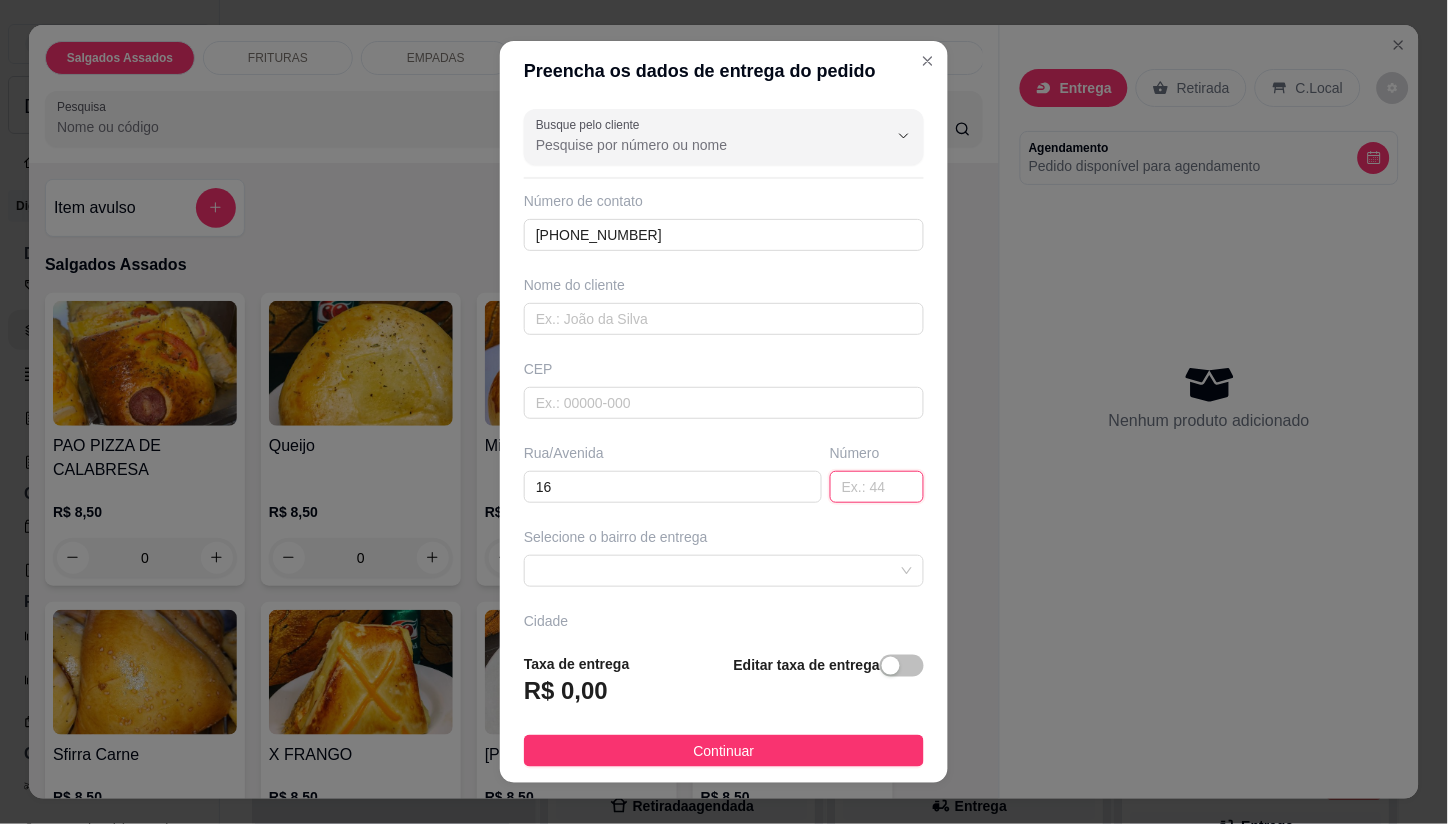 click at bounding box center [877, 487] 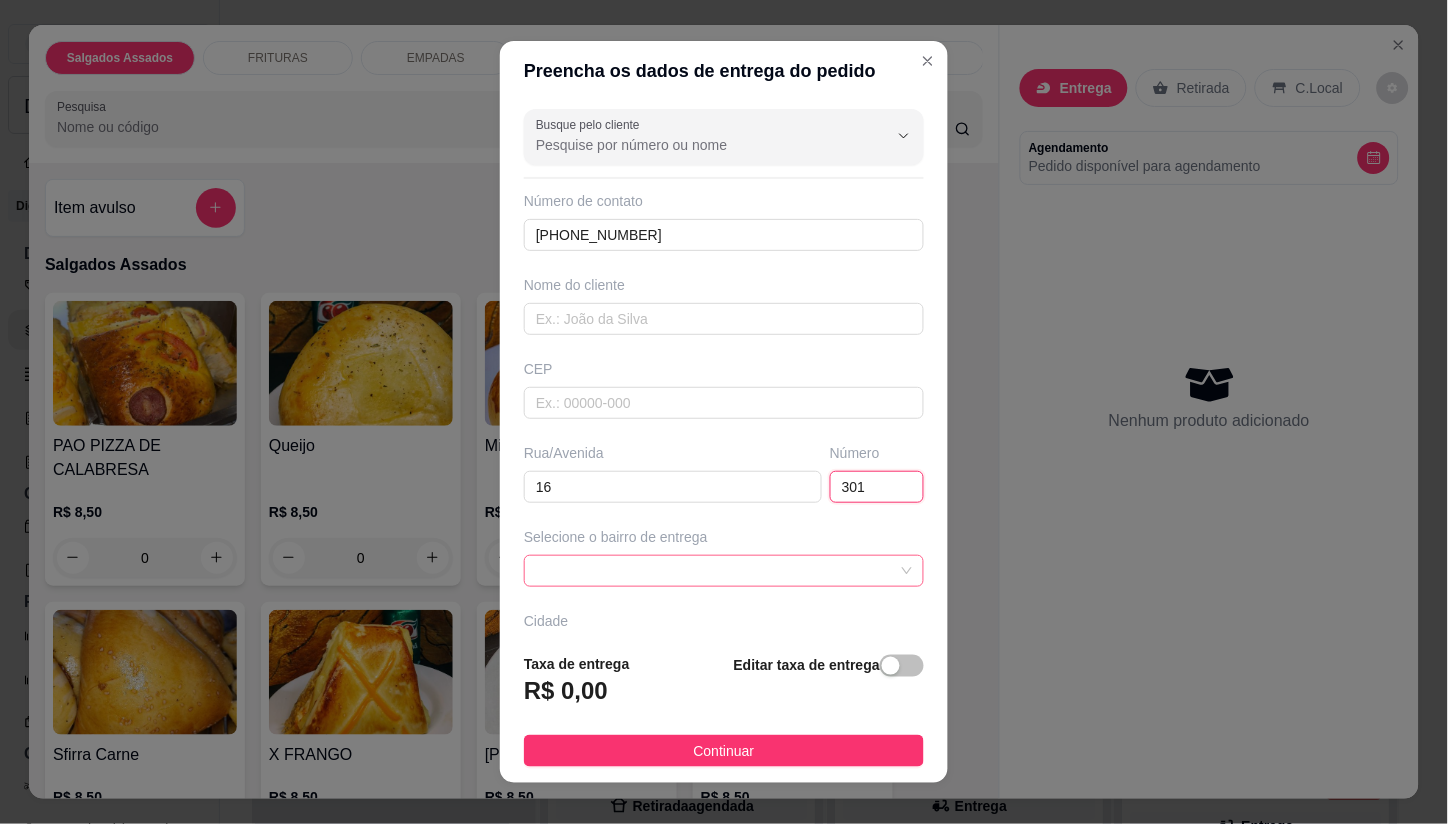 click at bounding box center [724, 571] 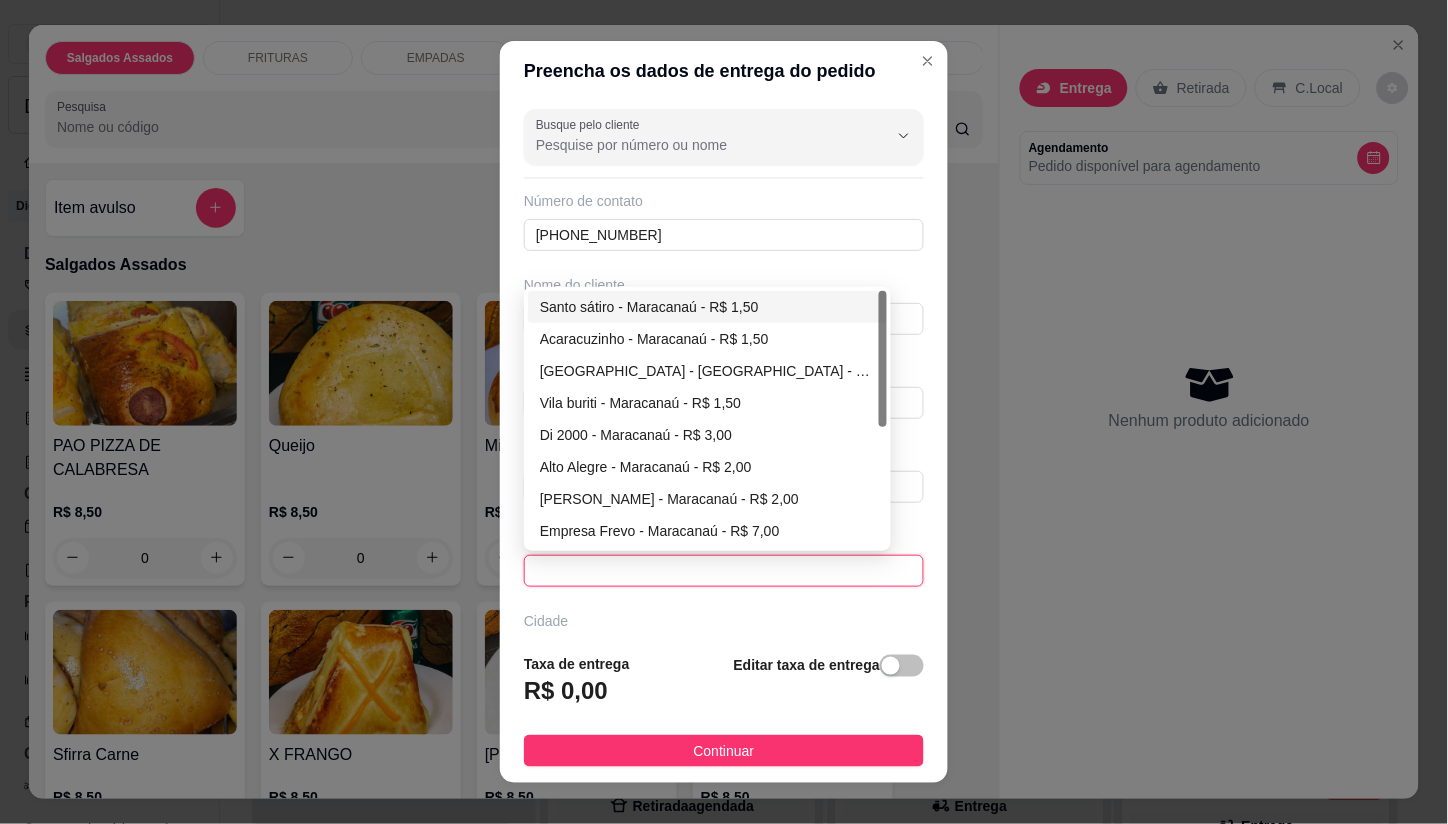 click on "Santo sátiro  - Maracanaú  -  R$ 1,50" at bounding box center (707, 307) 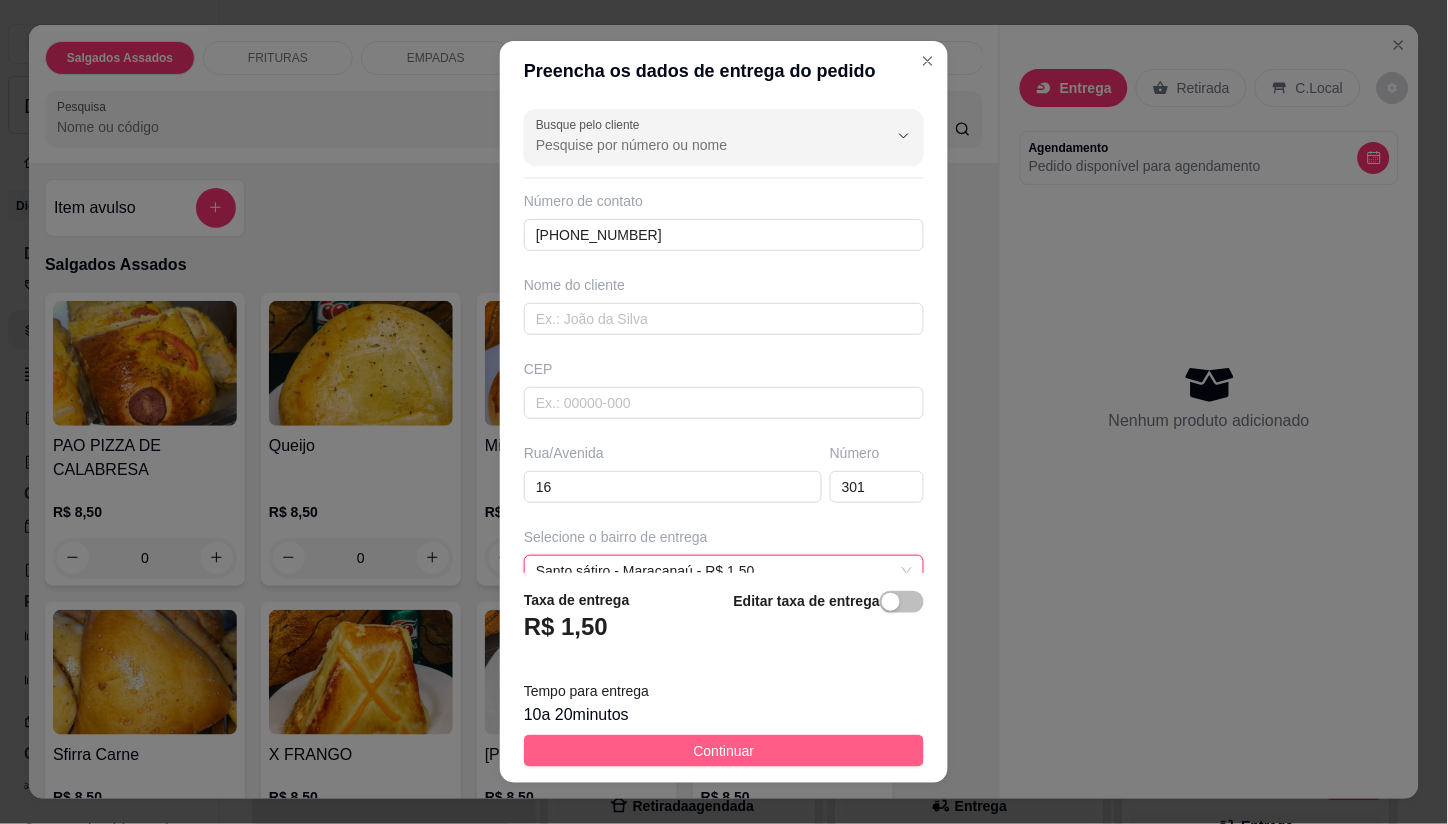 click on "Continuar" at bounding box center [724, 751] 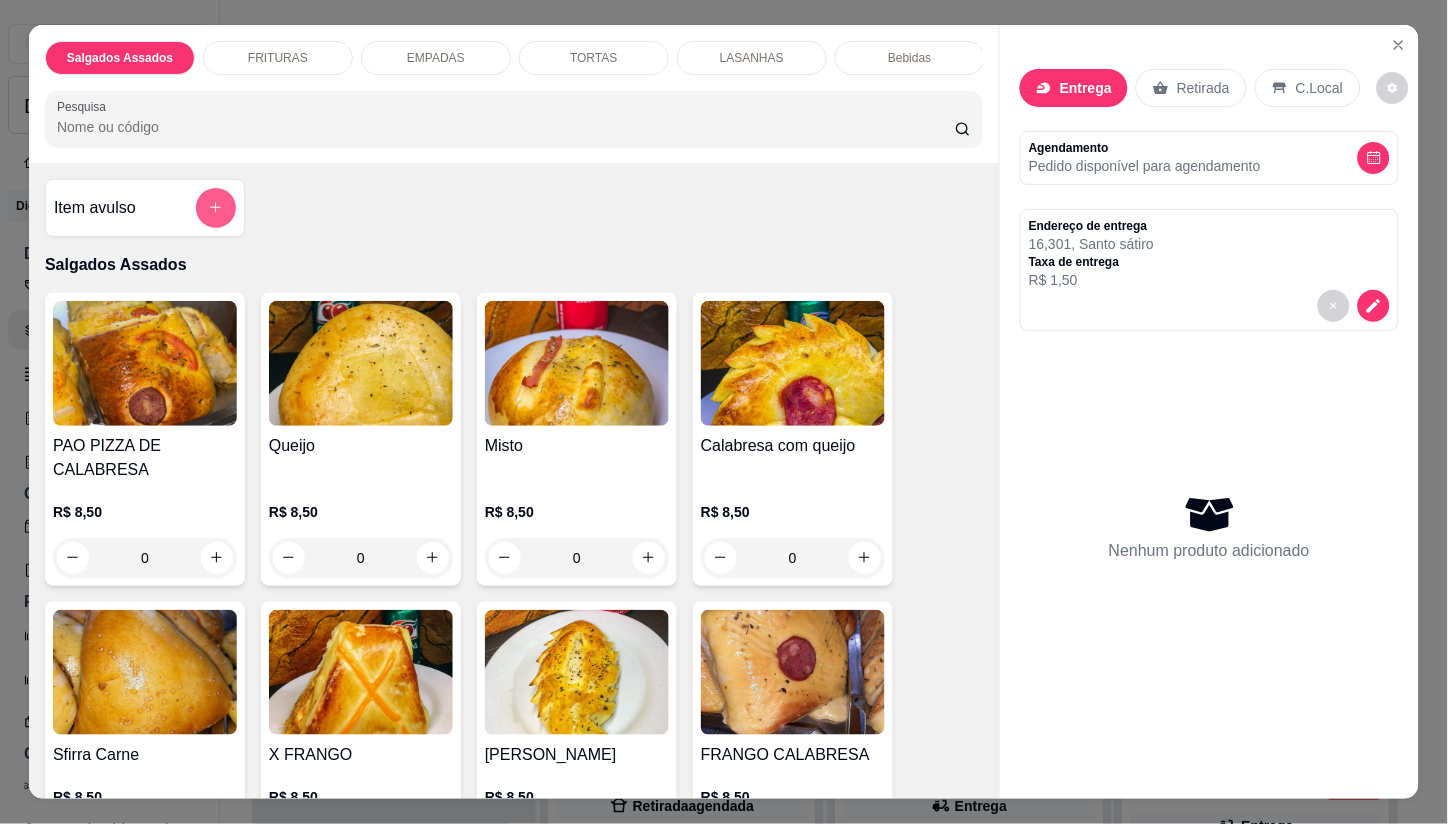 click 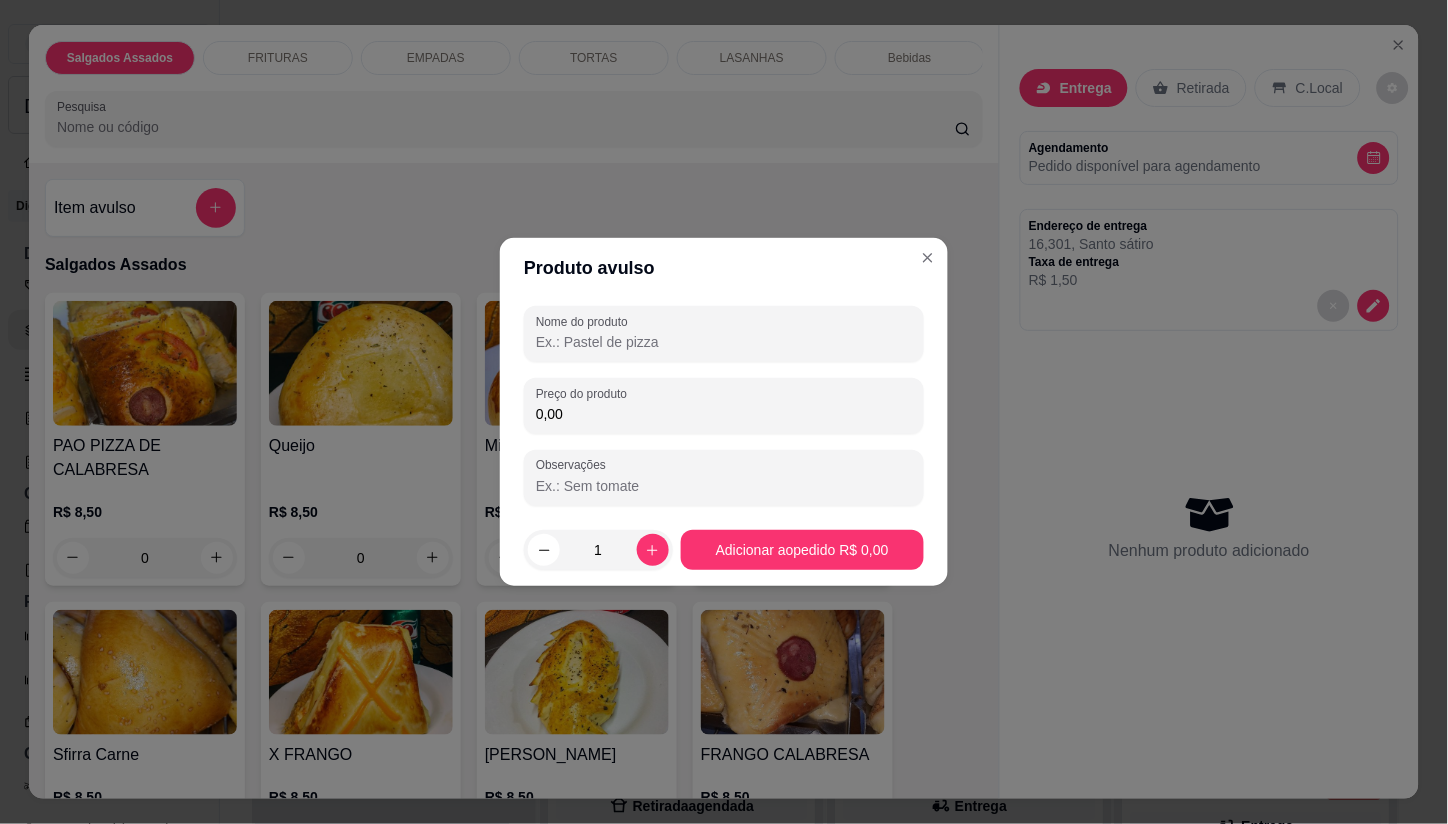 click on "Nome do produto" at bounding box center [724, 342] 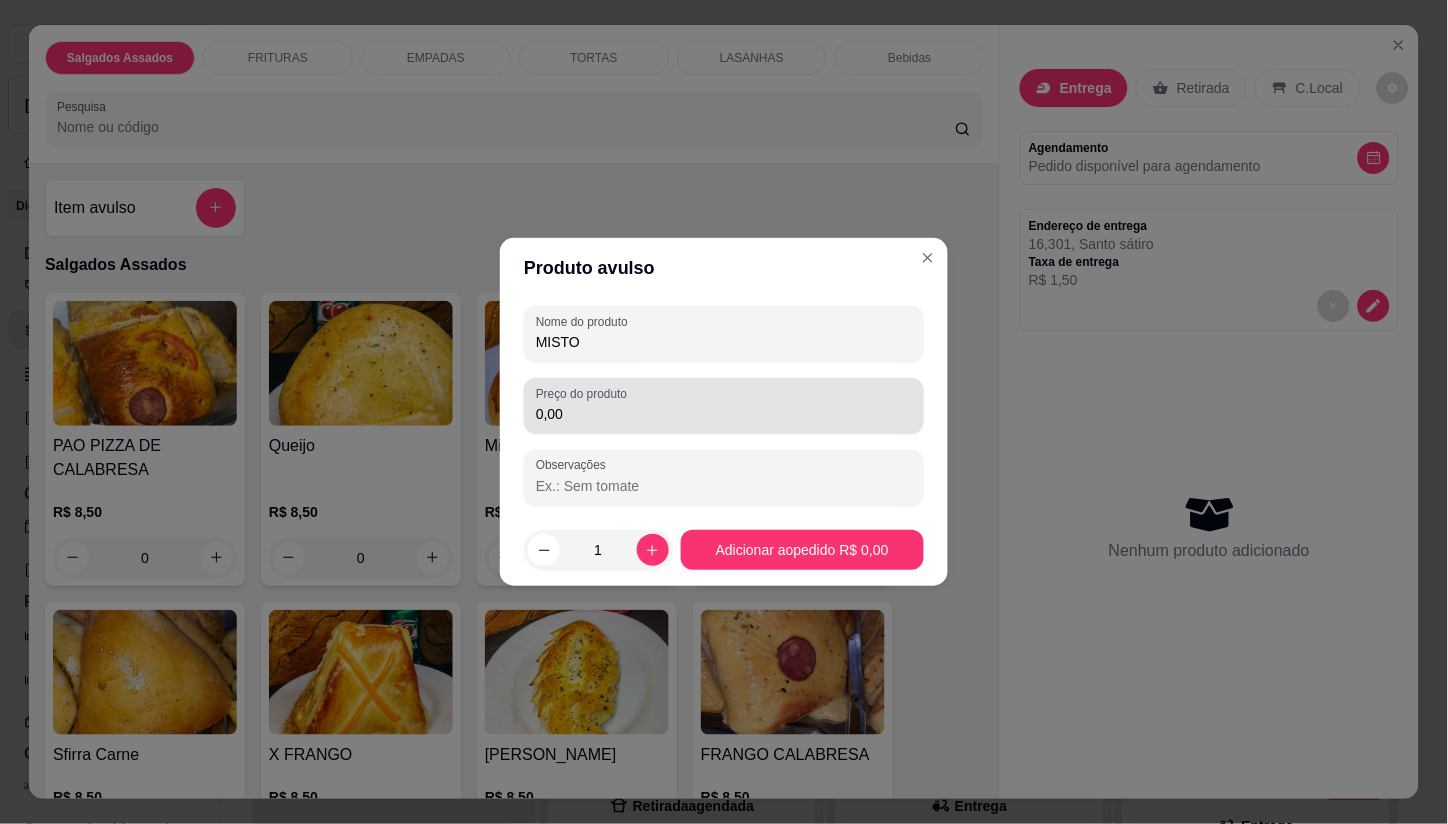 type on "MISTO" 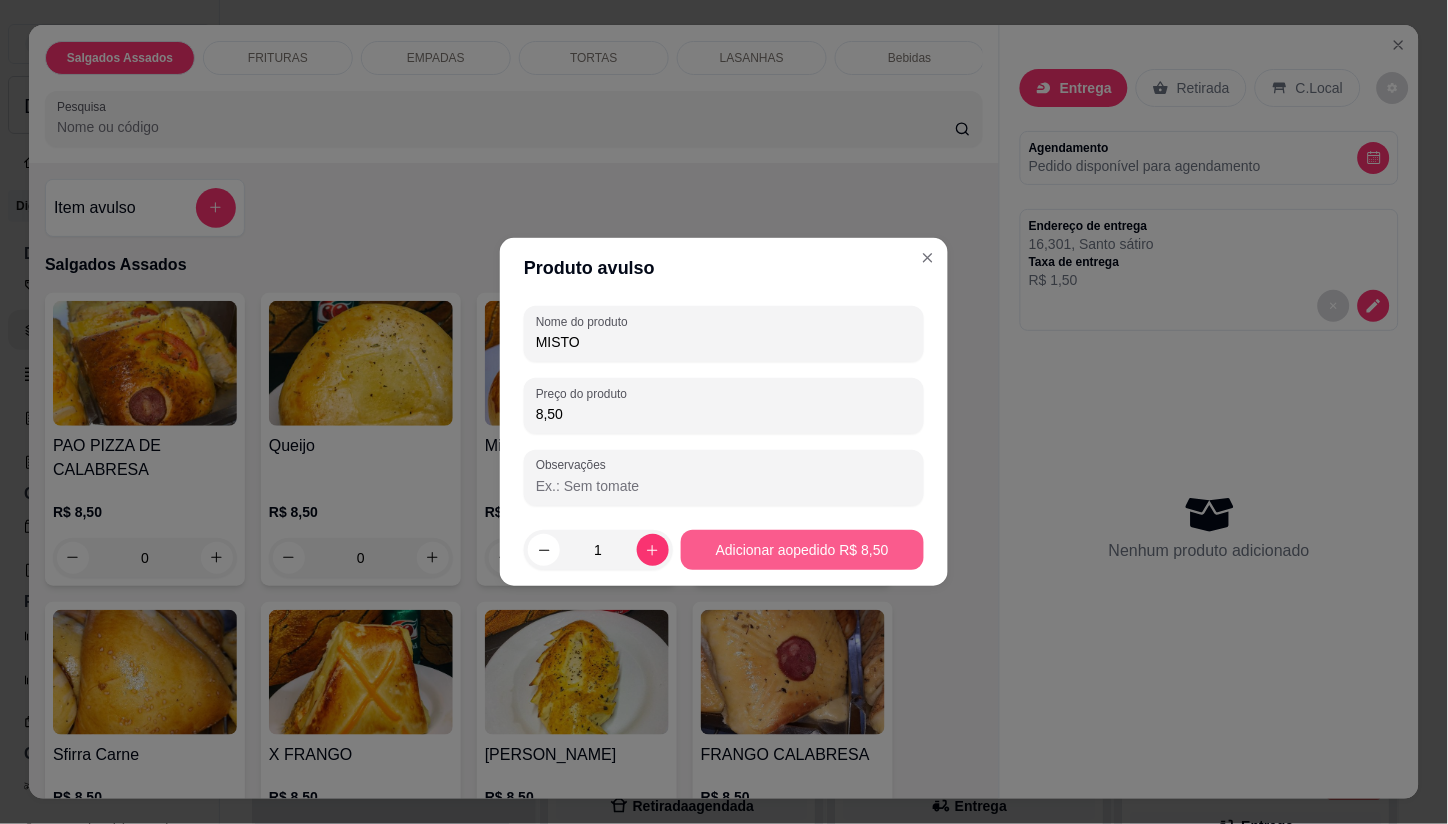type on "8,50" 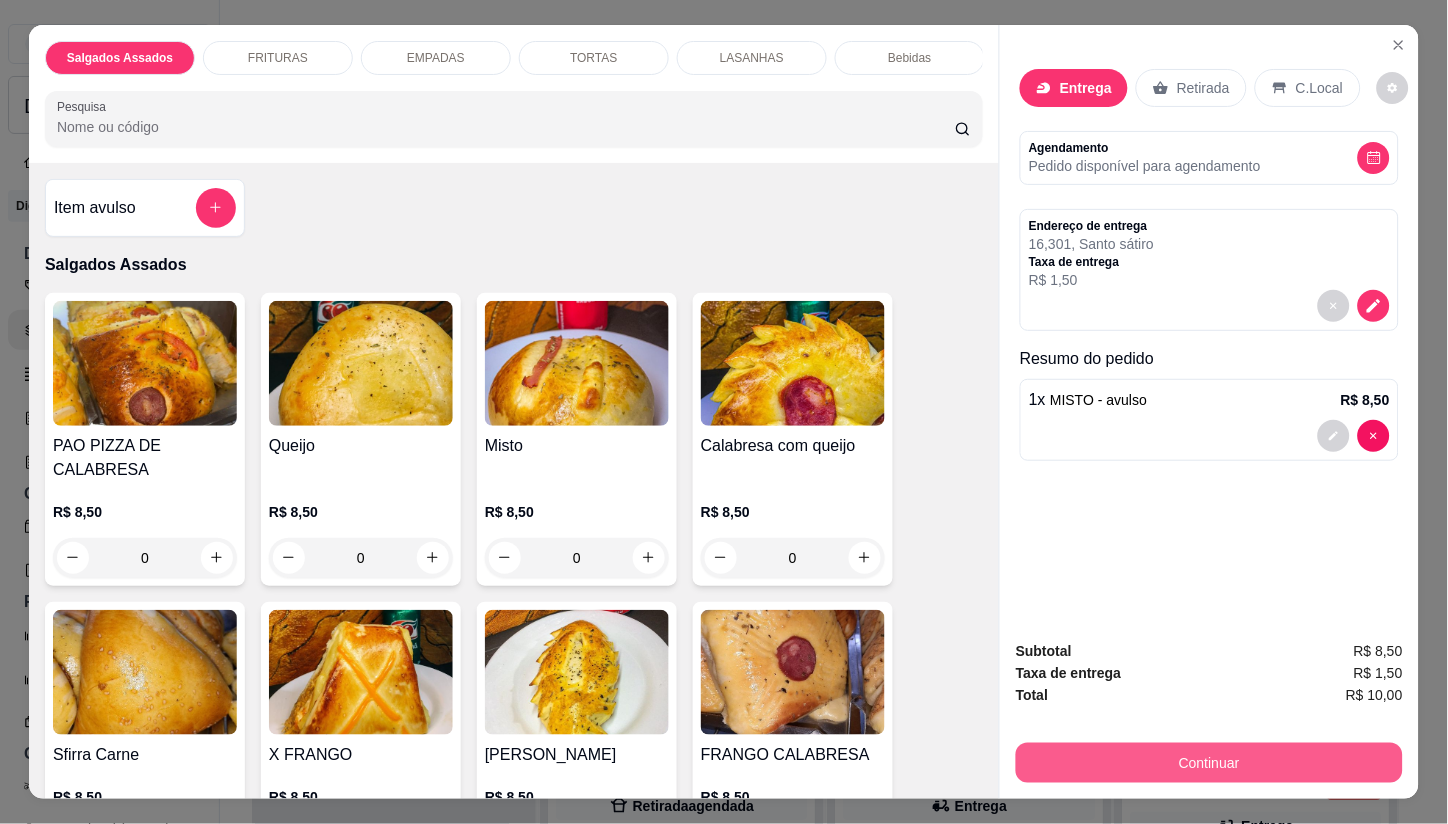 click on "Continuar" at bounding box center (1209, 763) 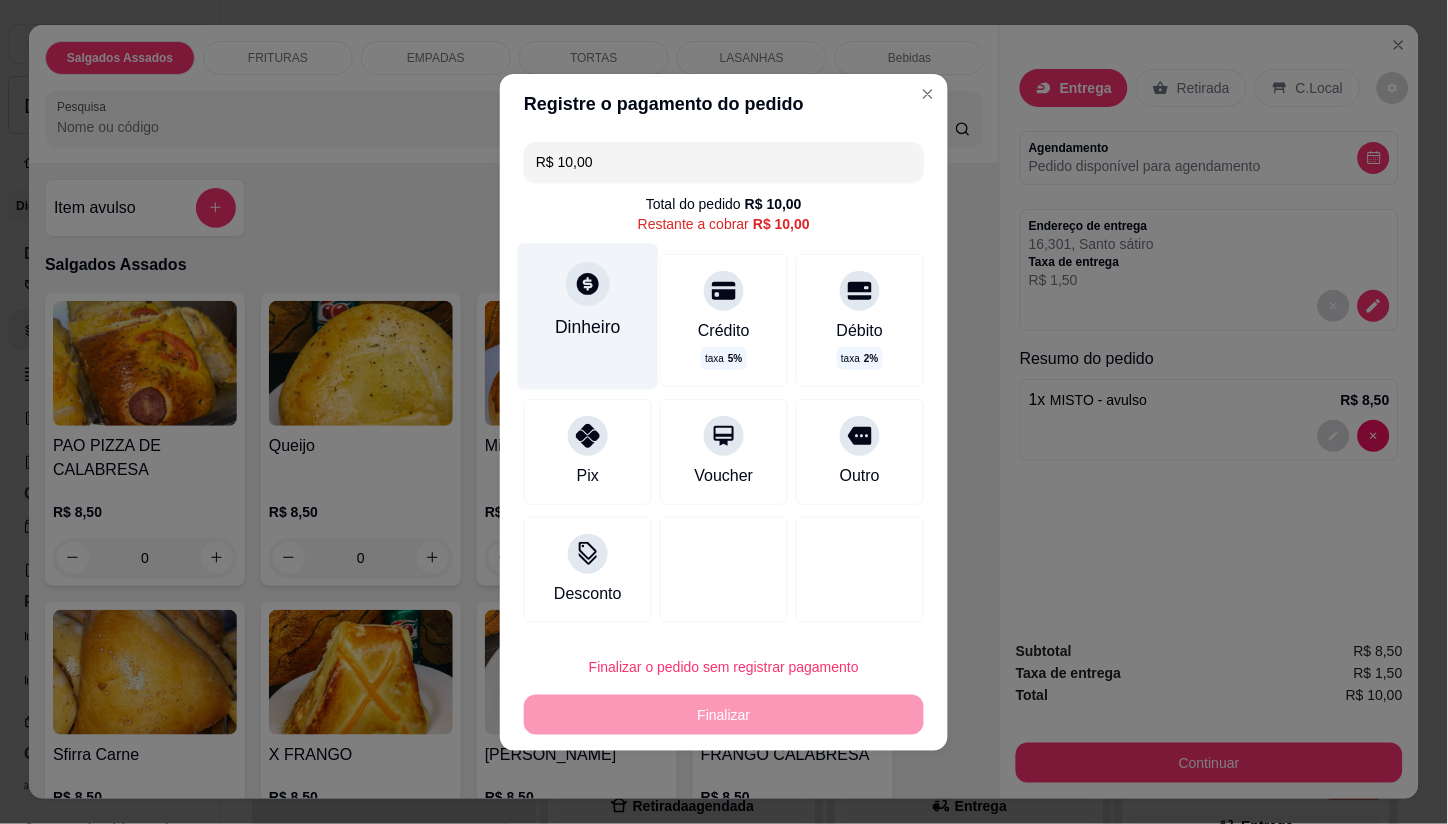 click on "Dinheiro" at bounding box center [588, 327] 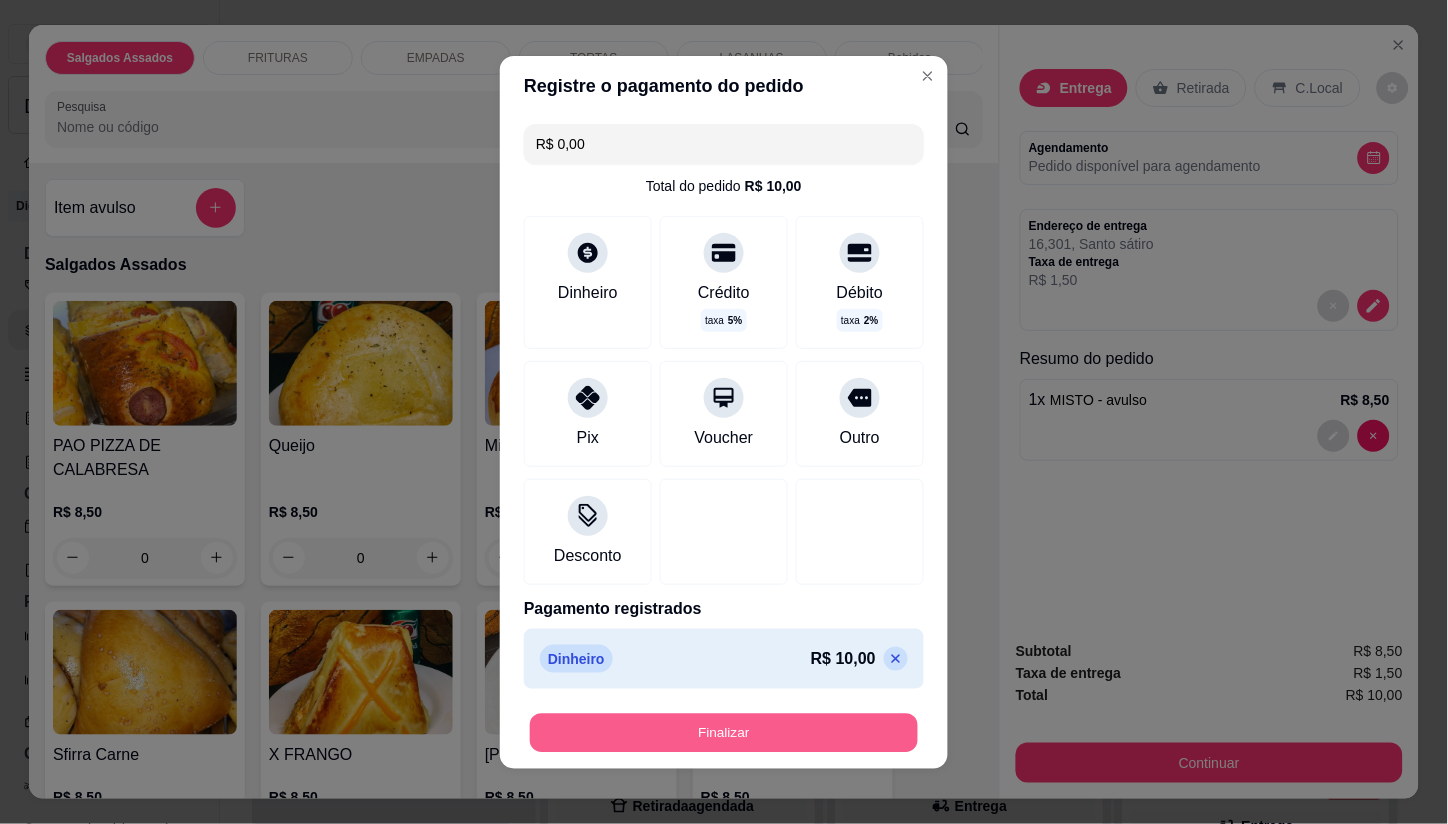click on "Finalizar" at bounding box center (724, 732) 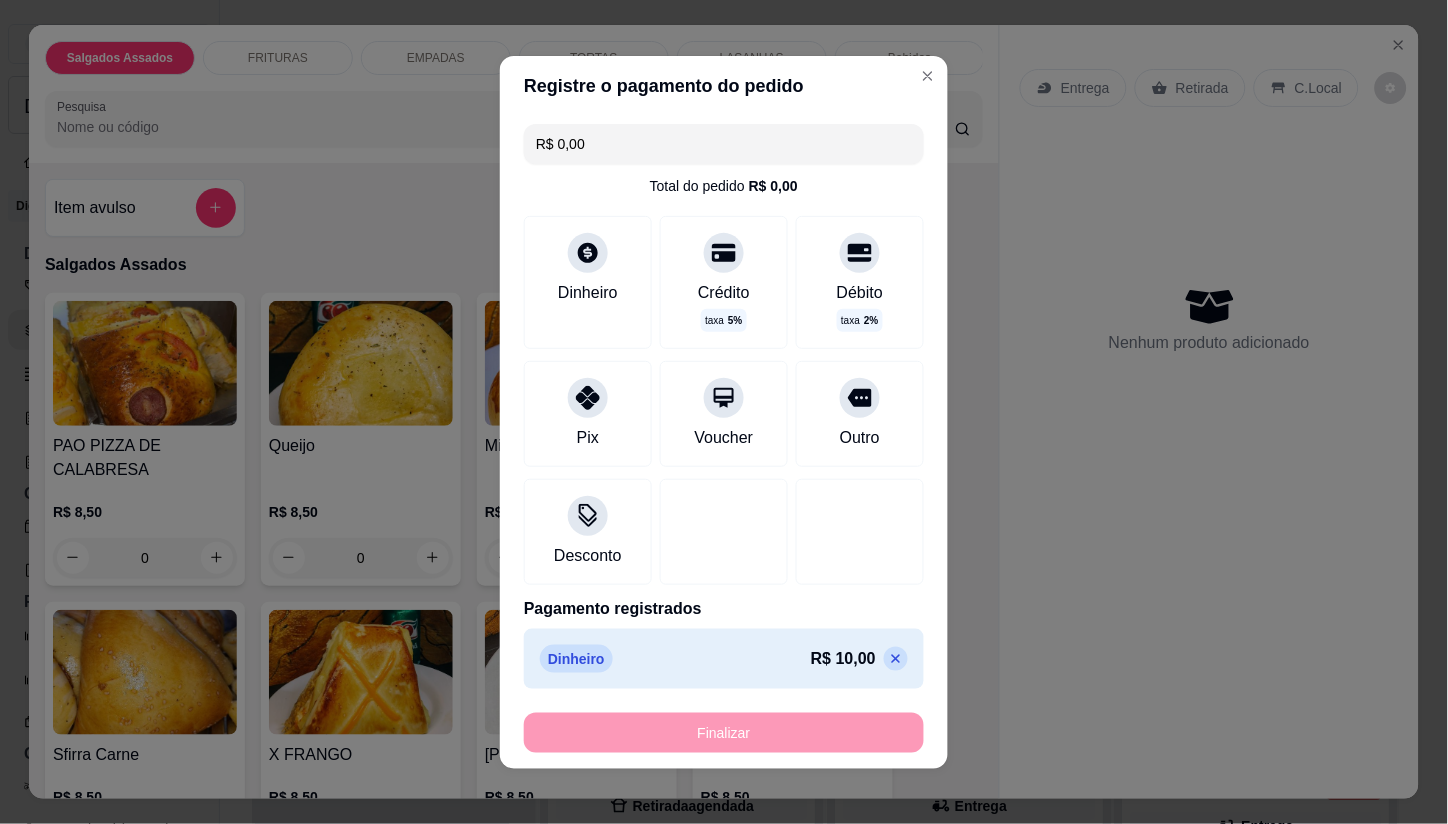 type on "-R$ 10,00" 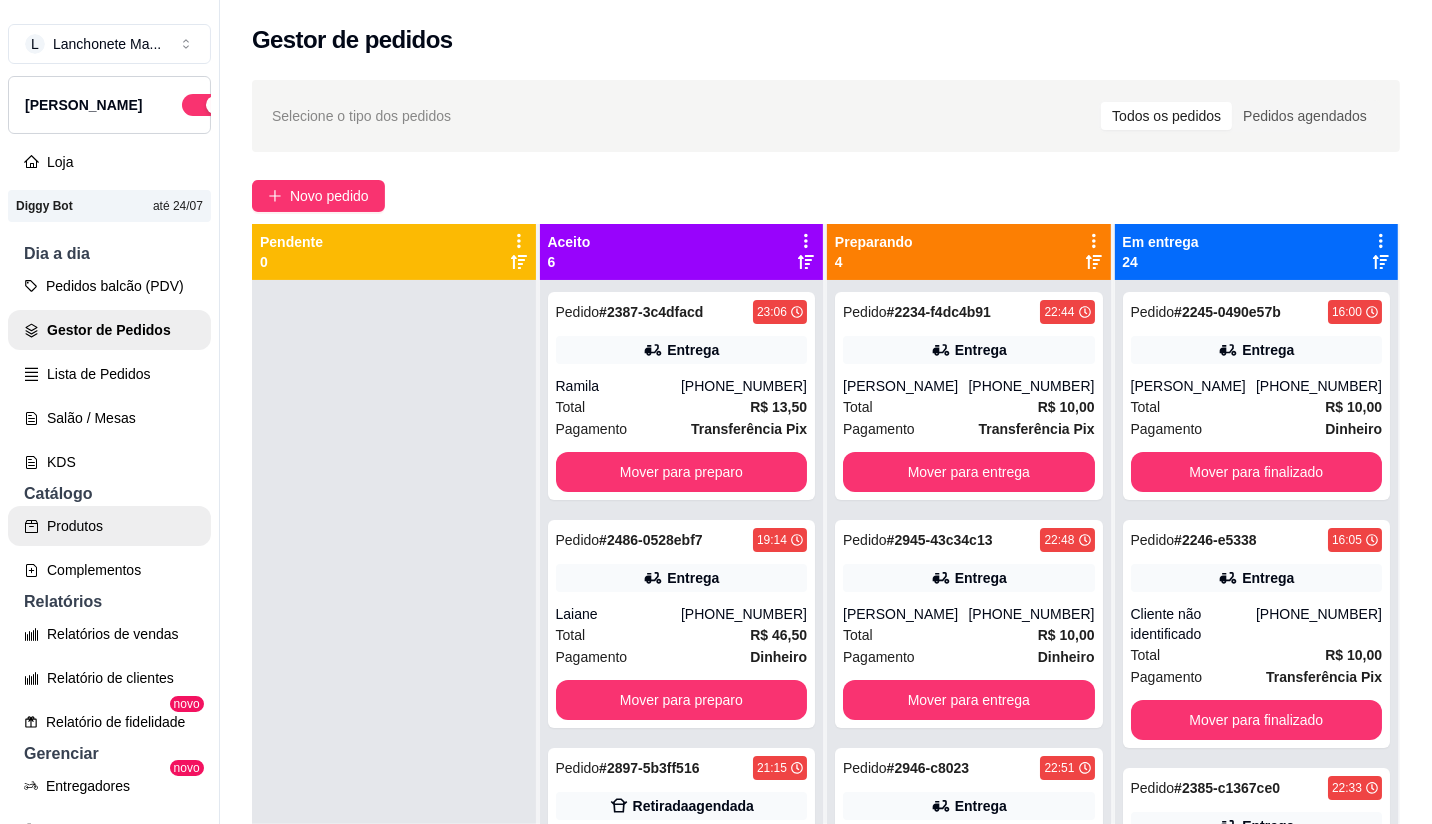 click on "Produtos" at bounding box center (109, 526) 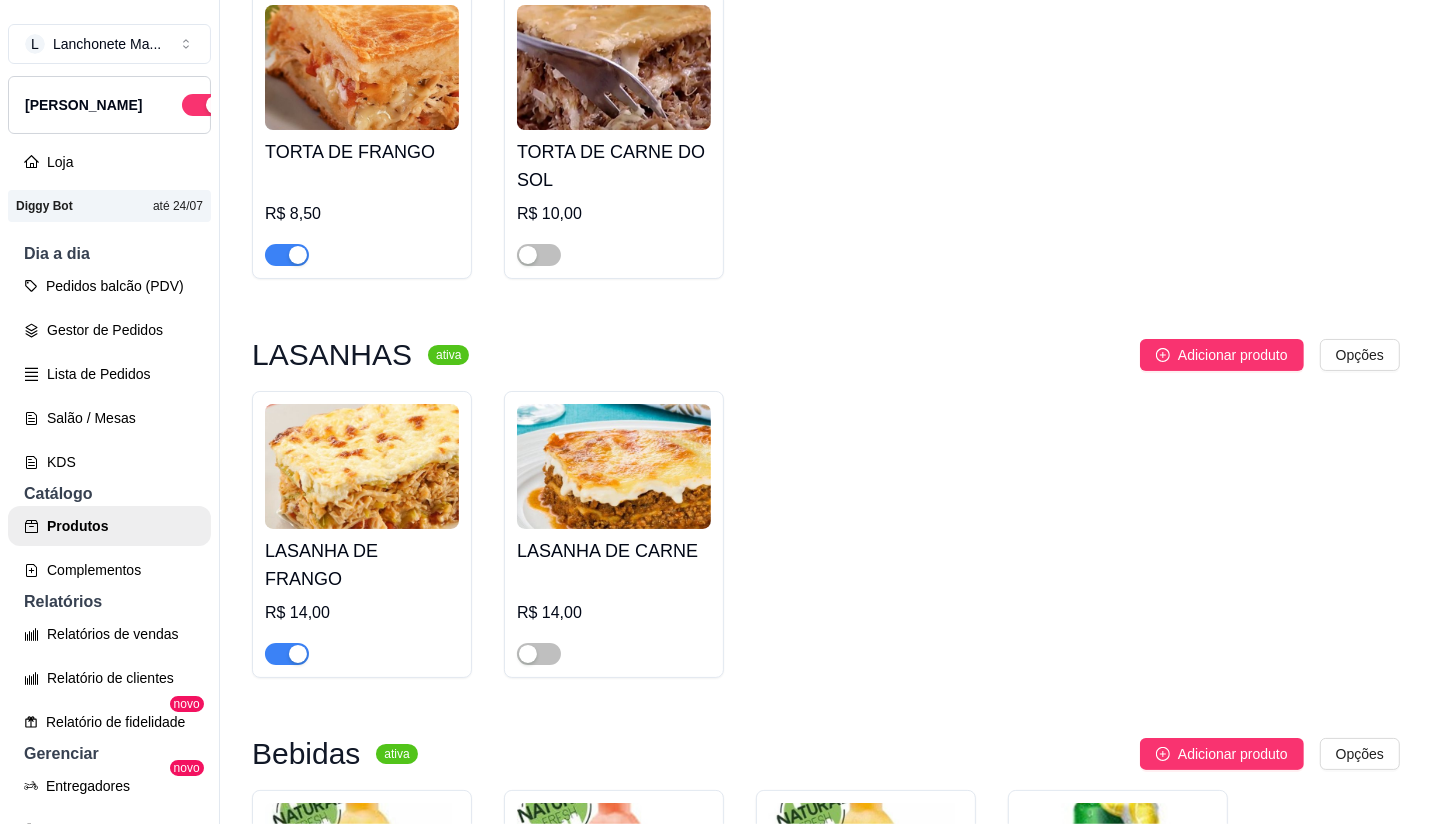 scroll, scrollTop: 3888, scrollLeft: 0, axis: vertical 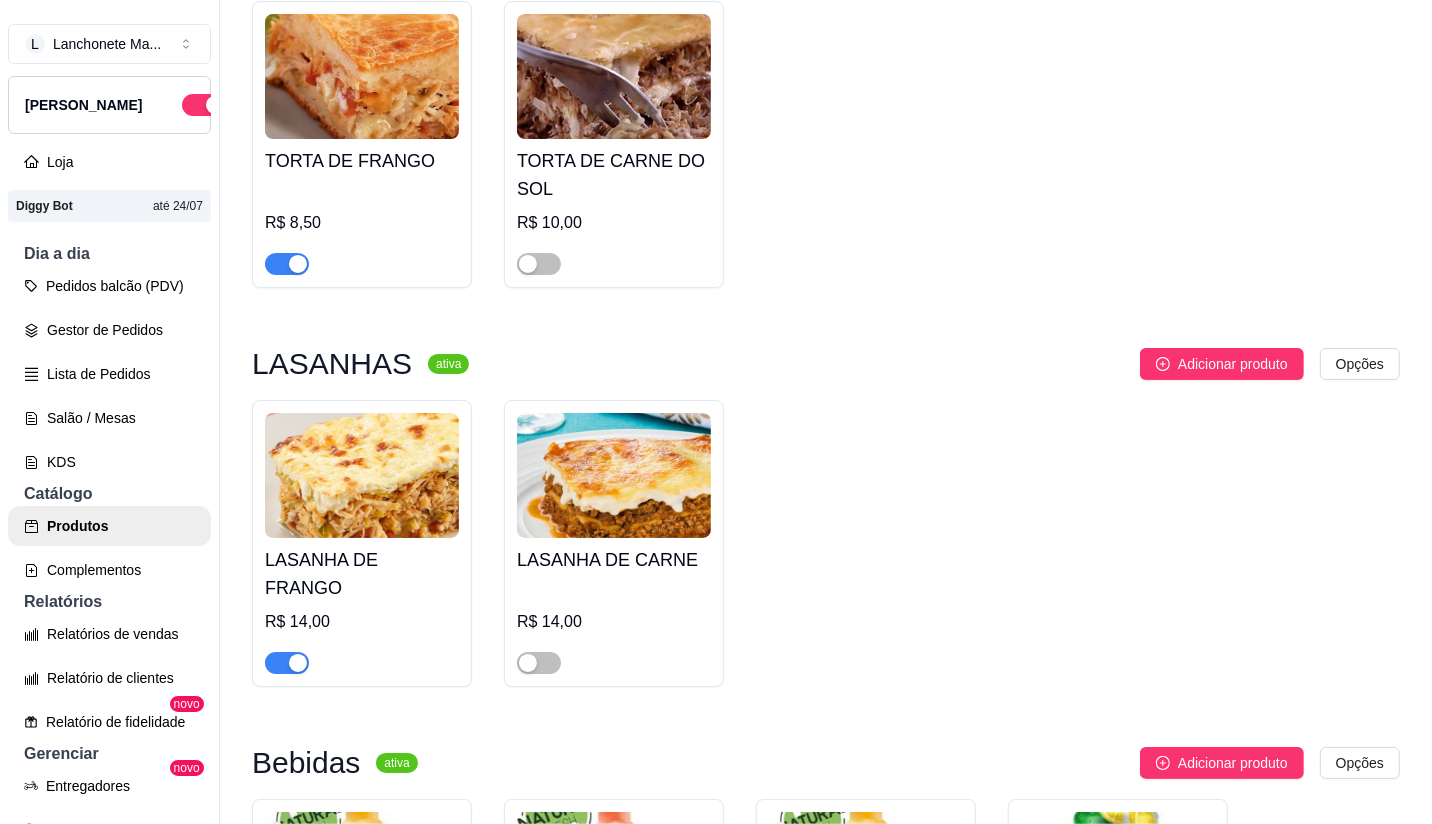 click at bounding box center [298, 264] 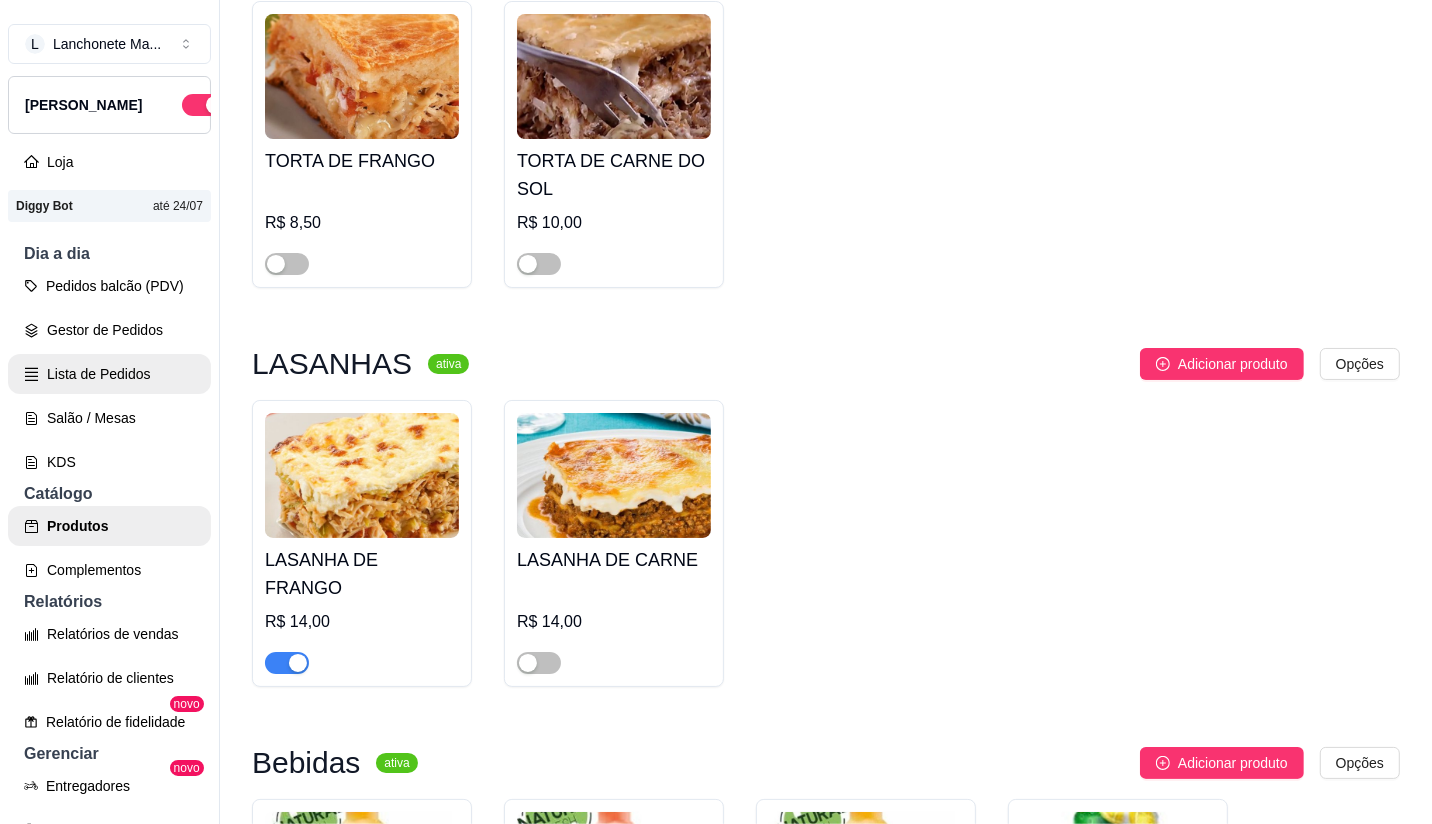 click on "Lista de Pedidos" at bounding box center (109, 374) 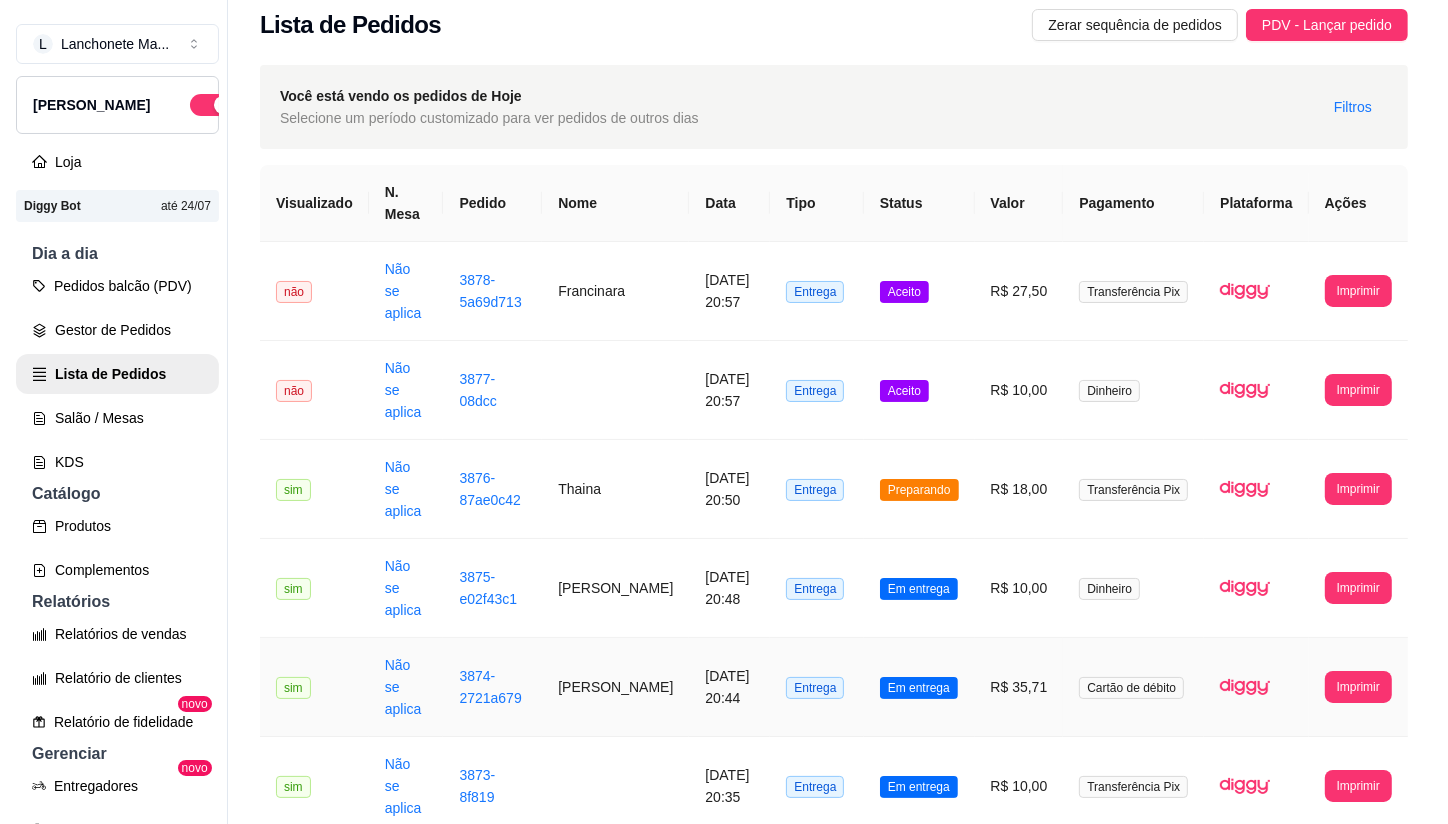 scroll, scrollTop: 0, scrollLeft: 0, axis: both 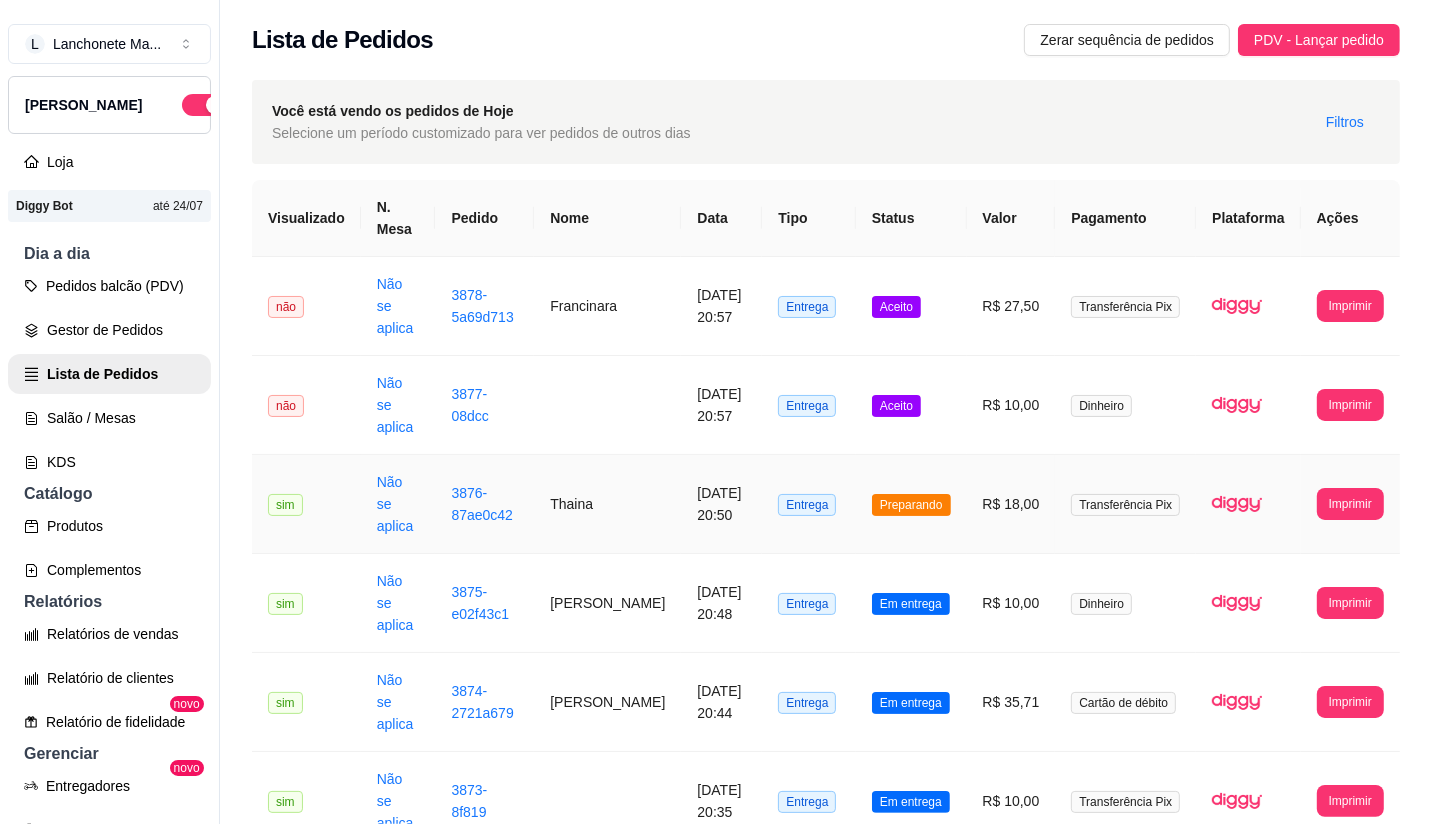 click on "Preparando" at bounding box center [911, 505] 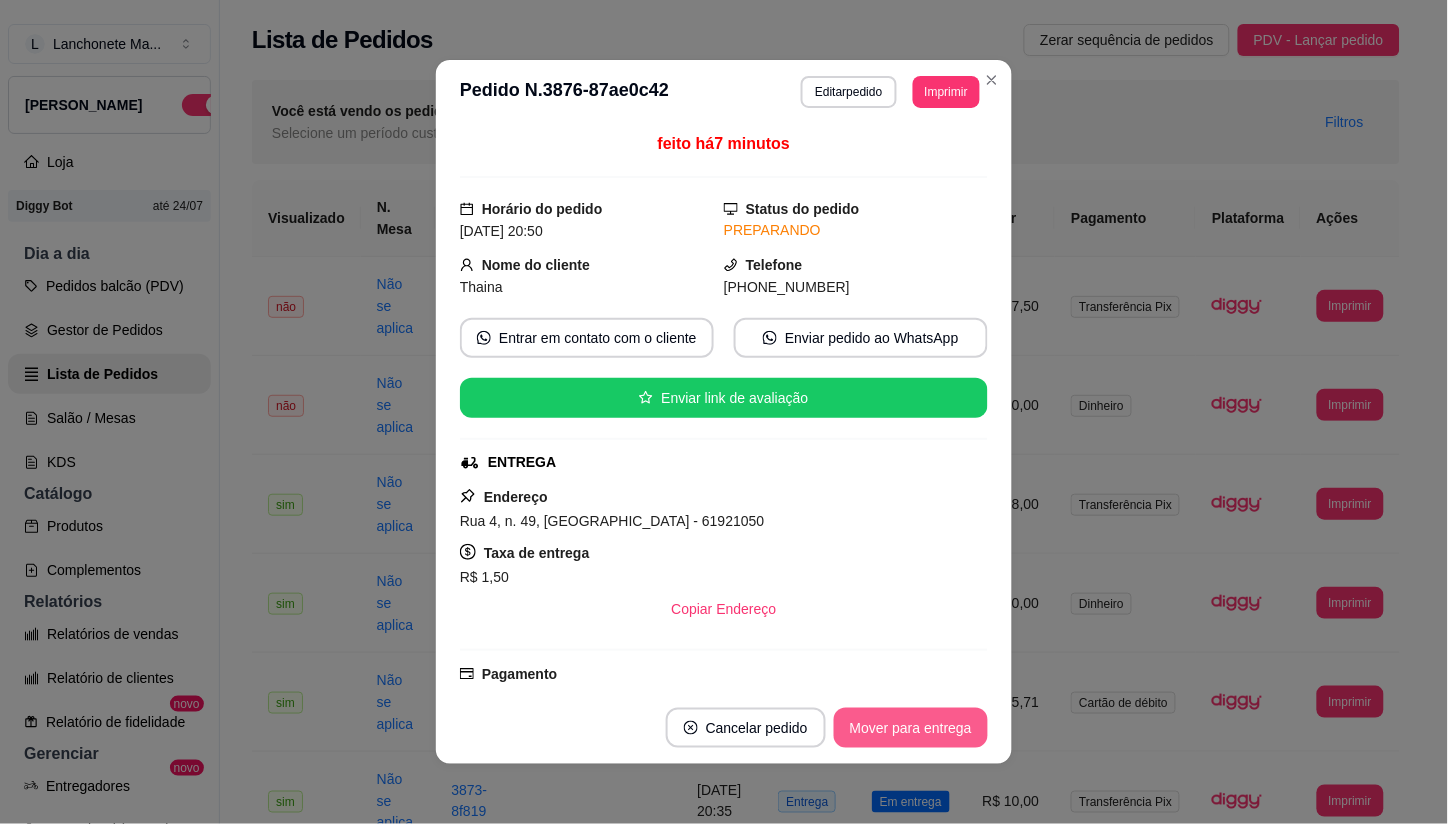click on "Mover para entrega" at bounding box center [911, 728] 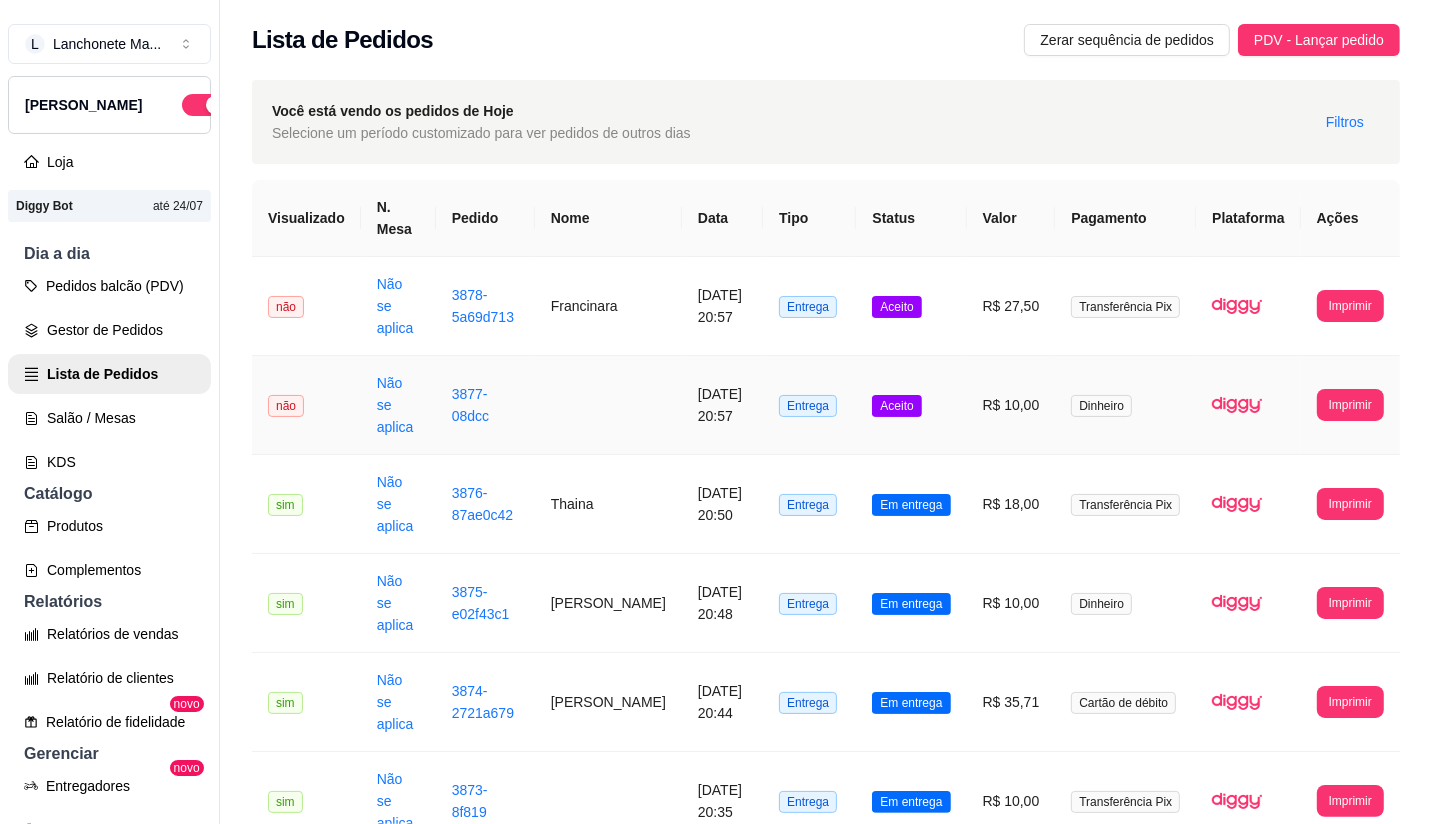 click on "Aceito" at bounding box center [896, 406] 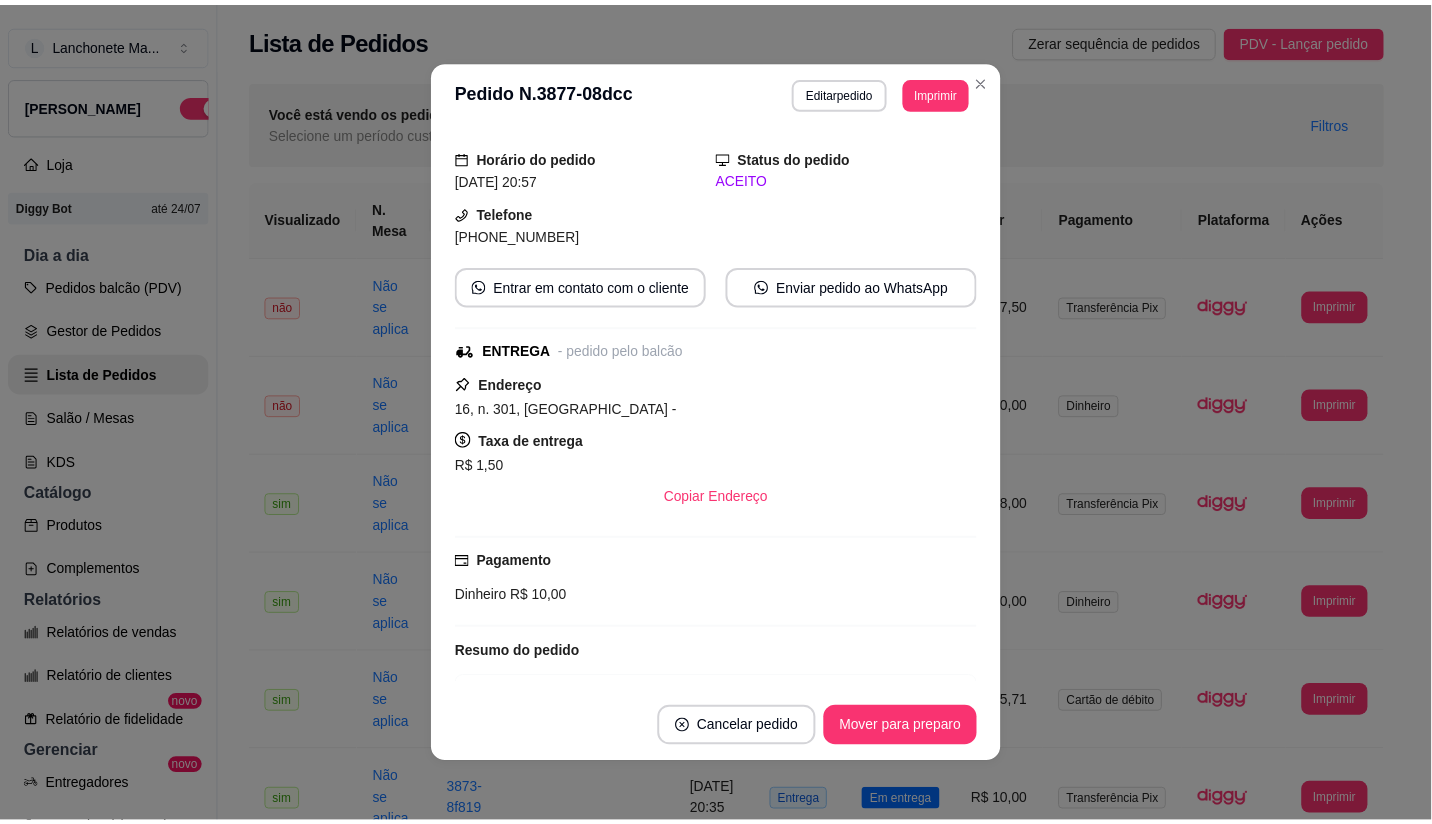 scroll, scrollTop: 111, scrollLeft: 0, axis: vertical 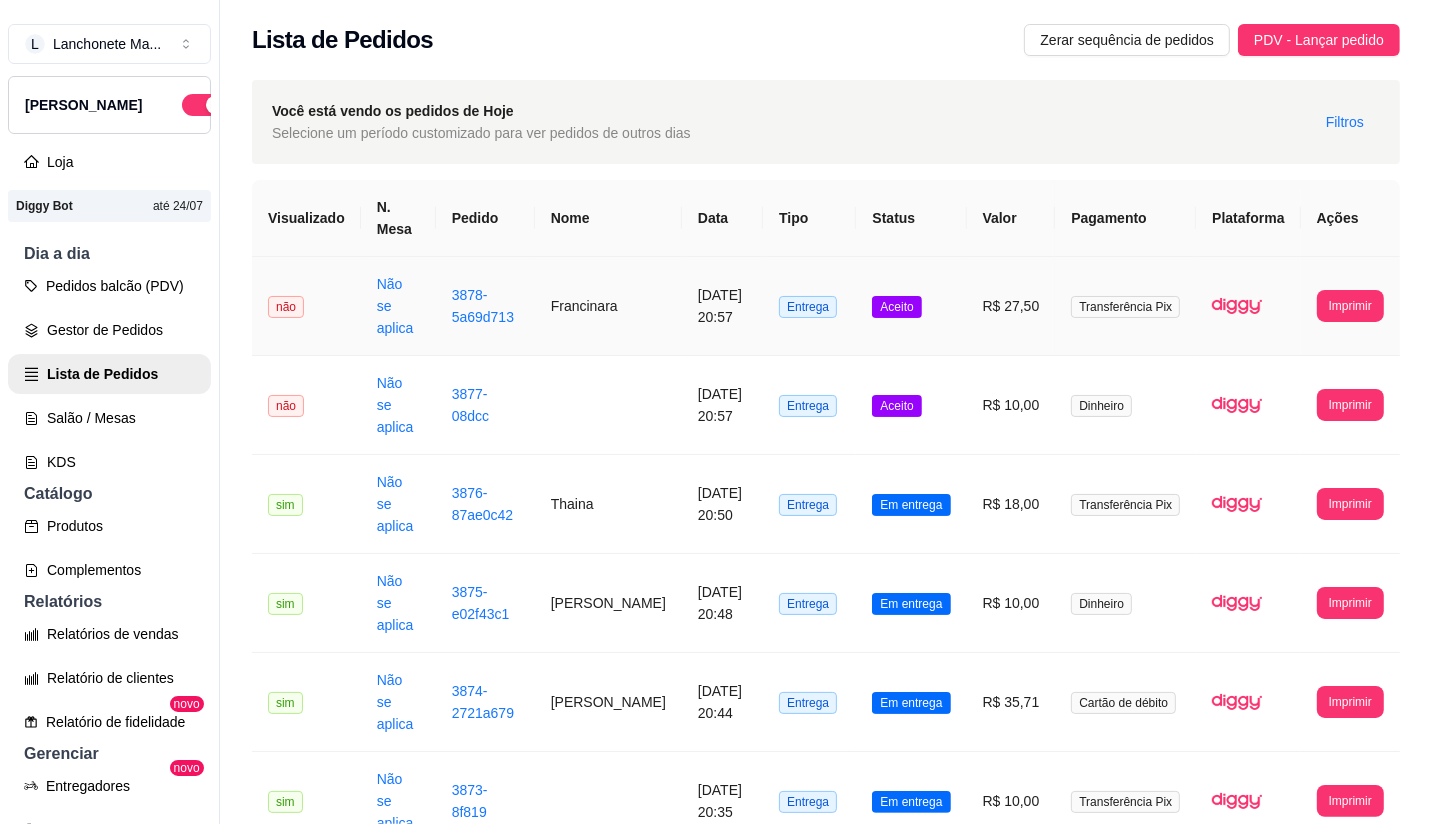 click on "Aceito" at bounding box center [911, 306] 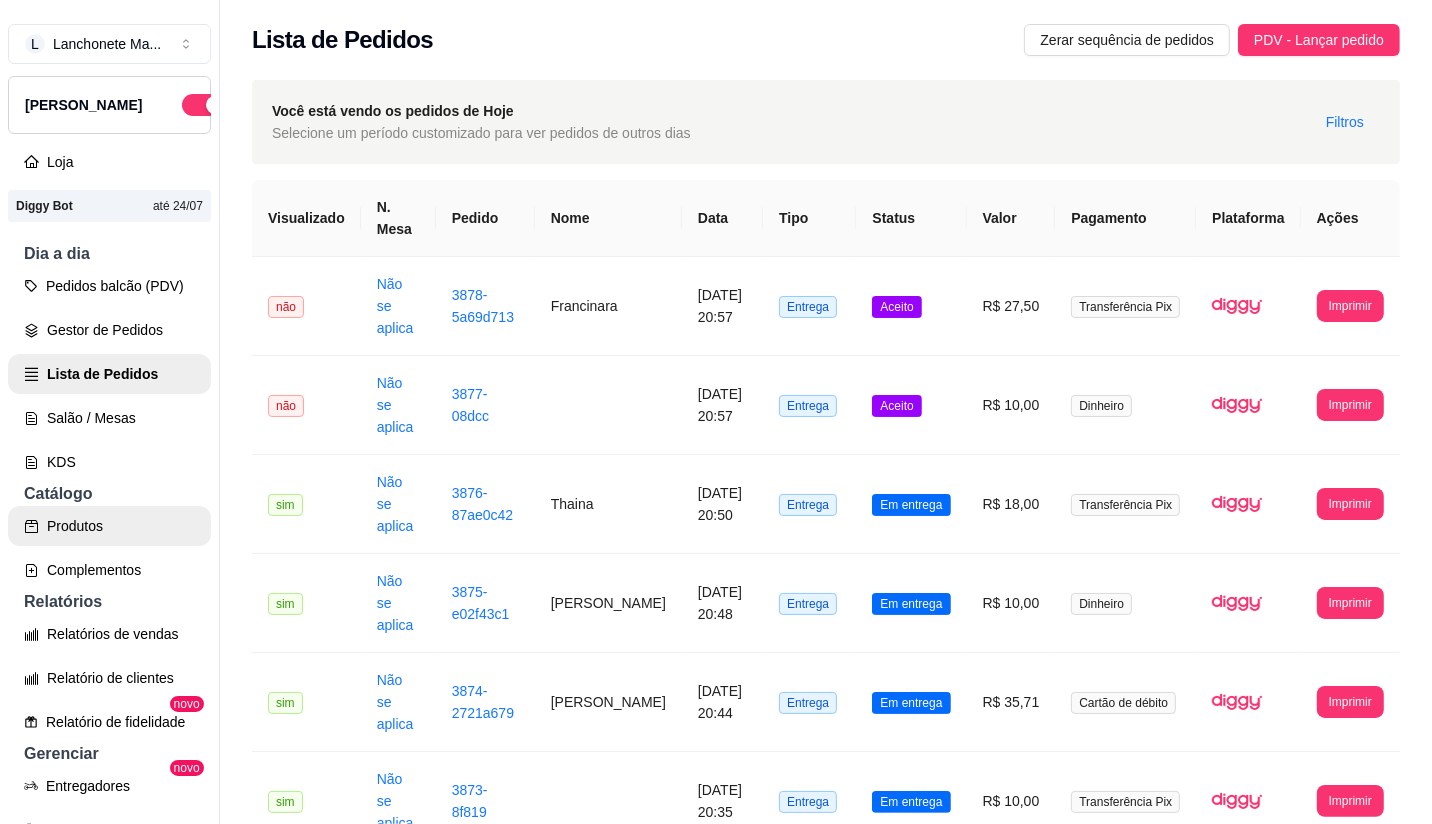 click on "Produtos" at bounding box center [109, 526] 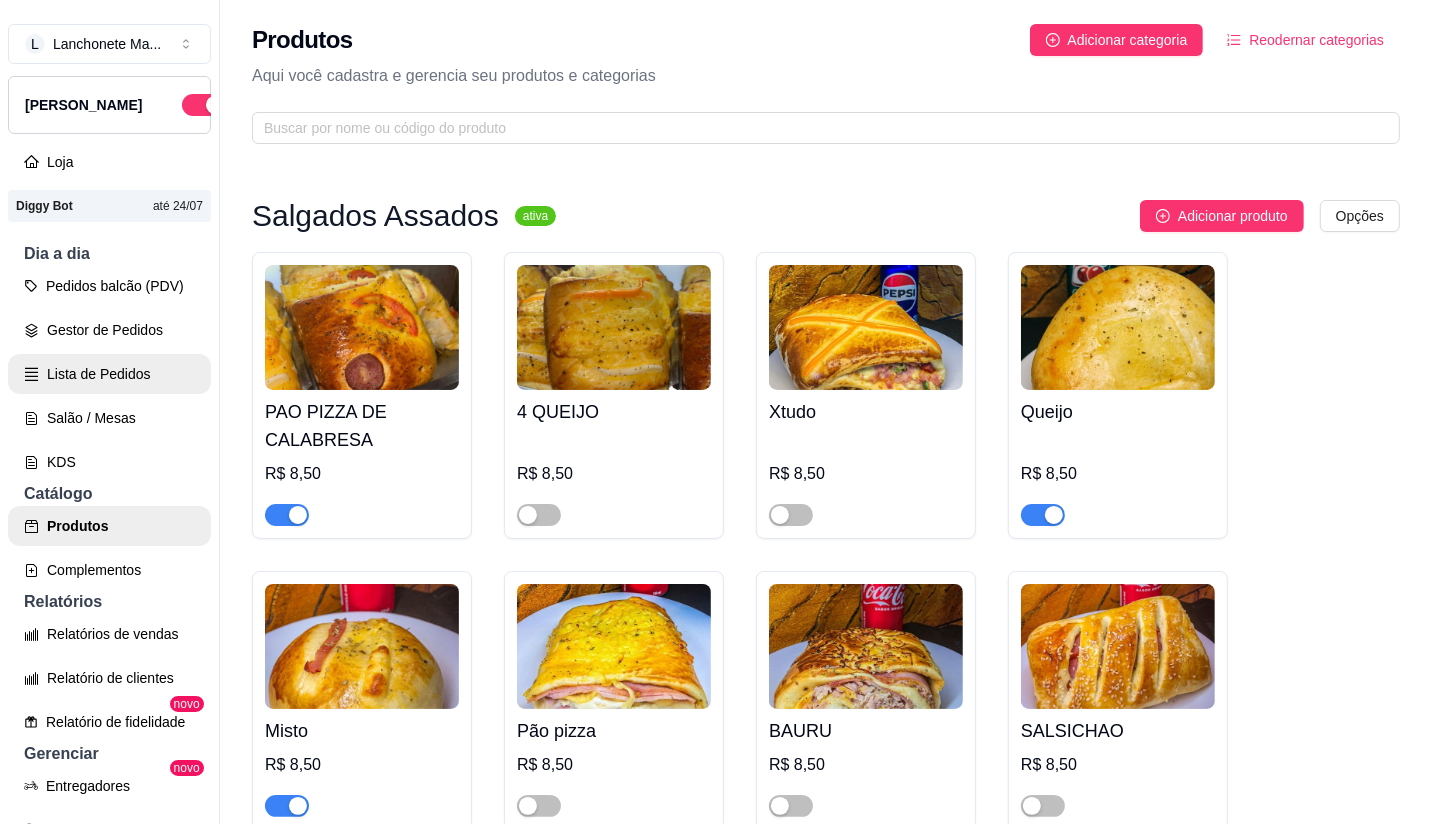 click on "Lista de Pedidos" at bounding box center (109, 374) 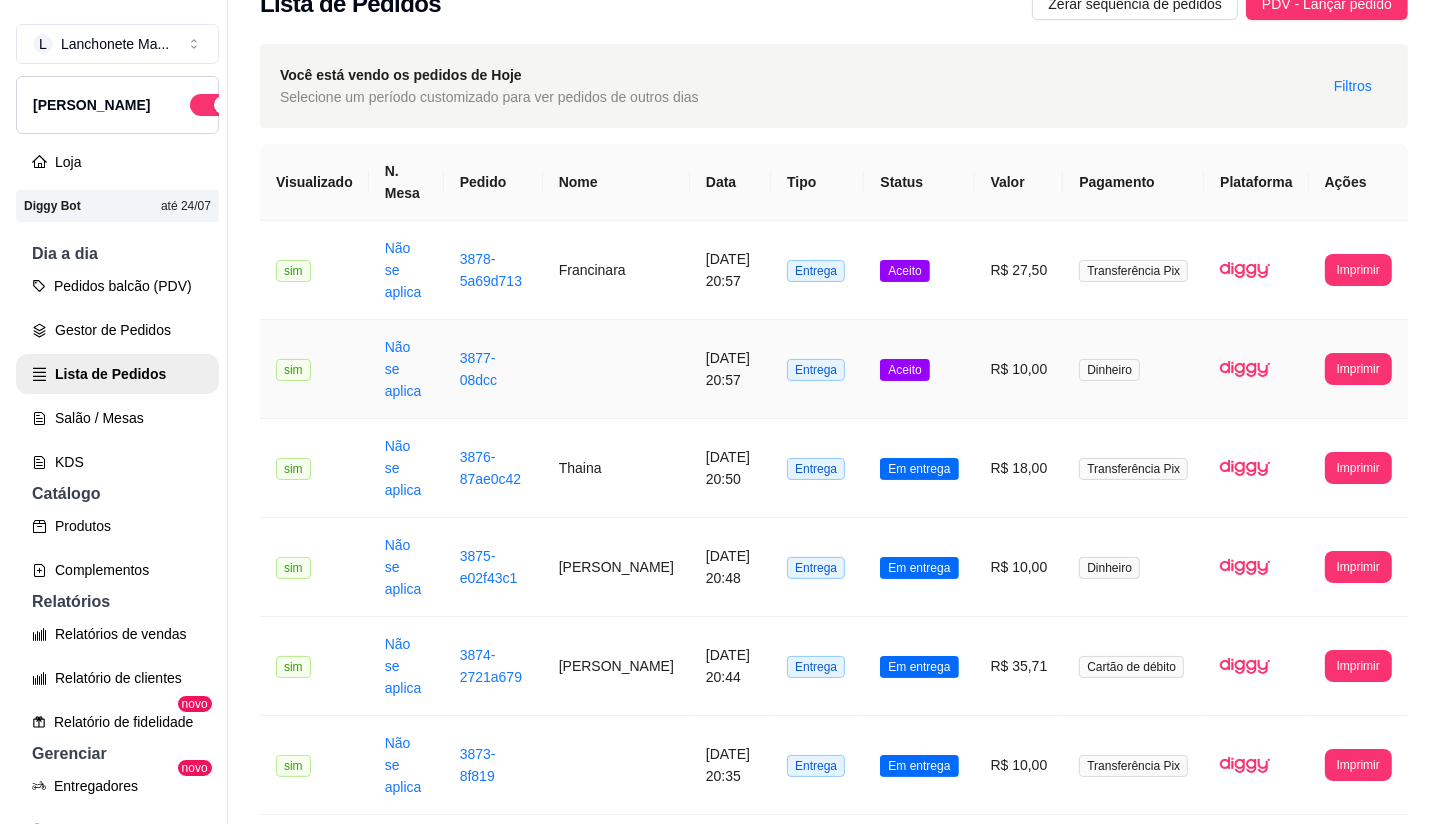 scroll, scrollTop: 0, scrollLeft: 0, axis: both 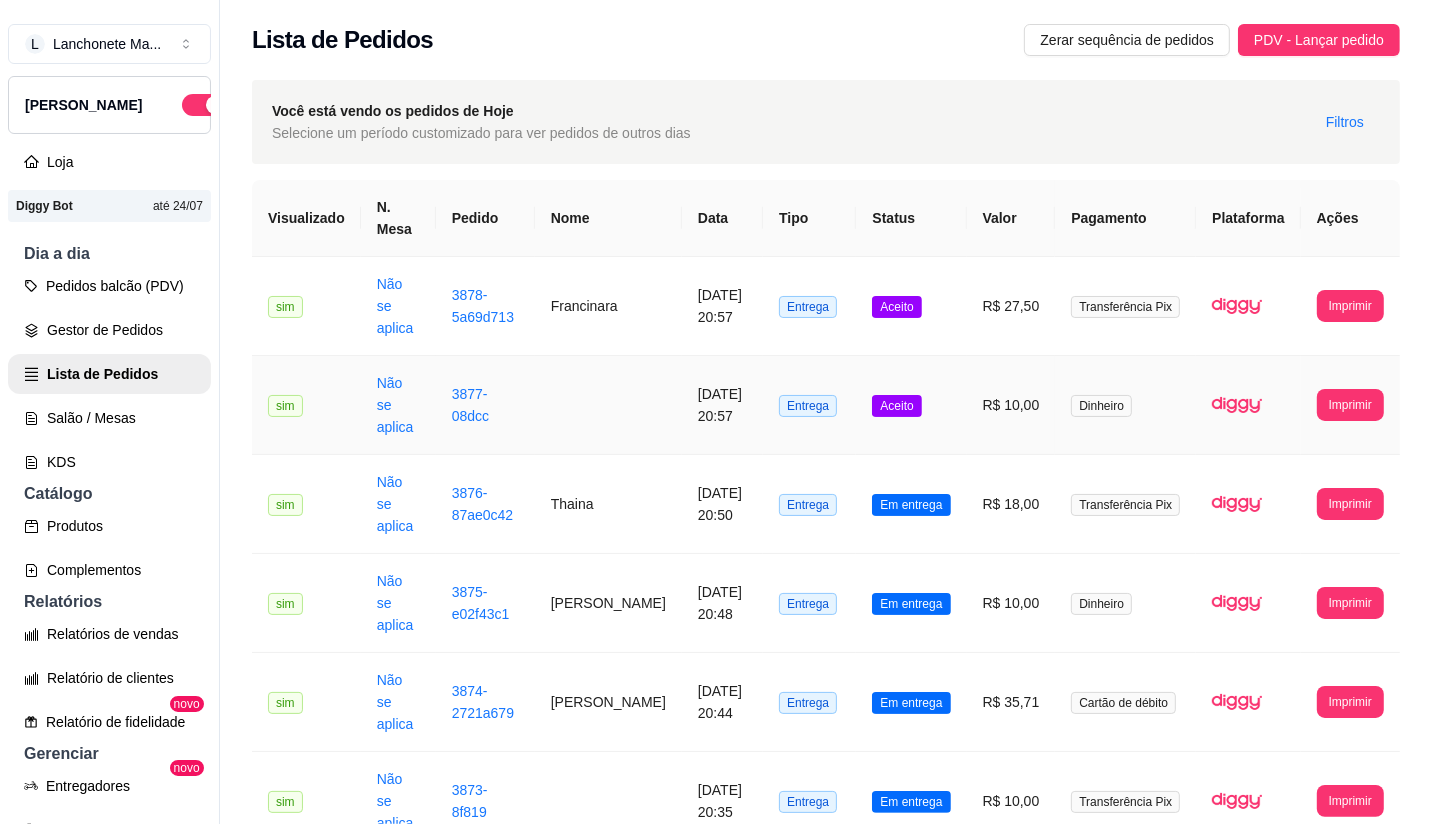 click on "Aceito" at bounding box center [896, 406] 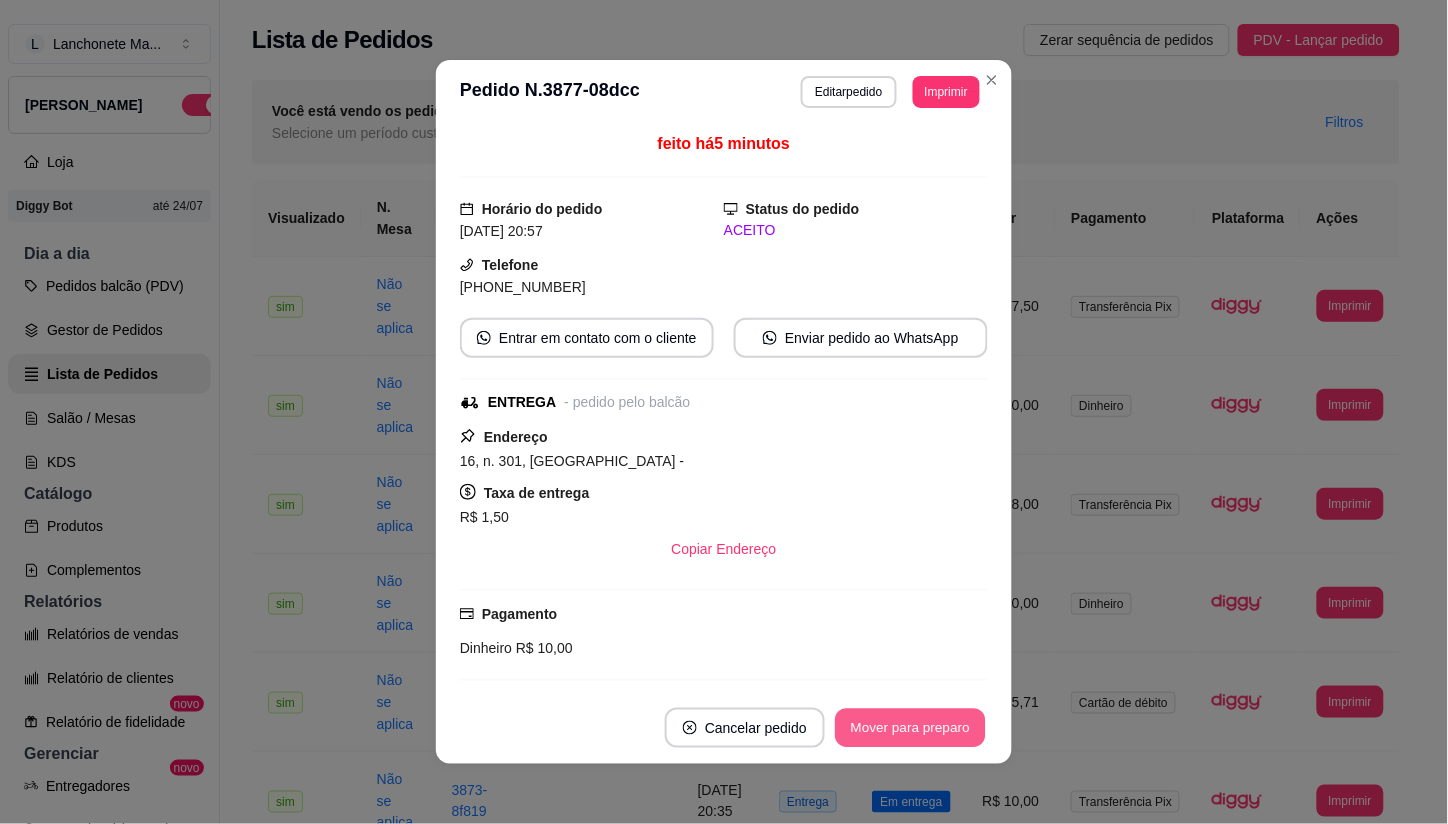 click on "Mover para preparo" at bounding box center (910, 728) 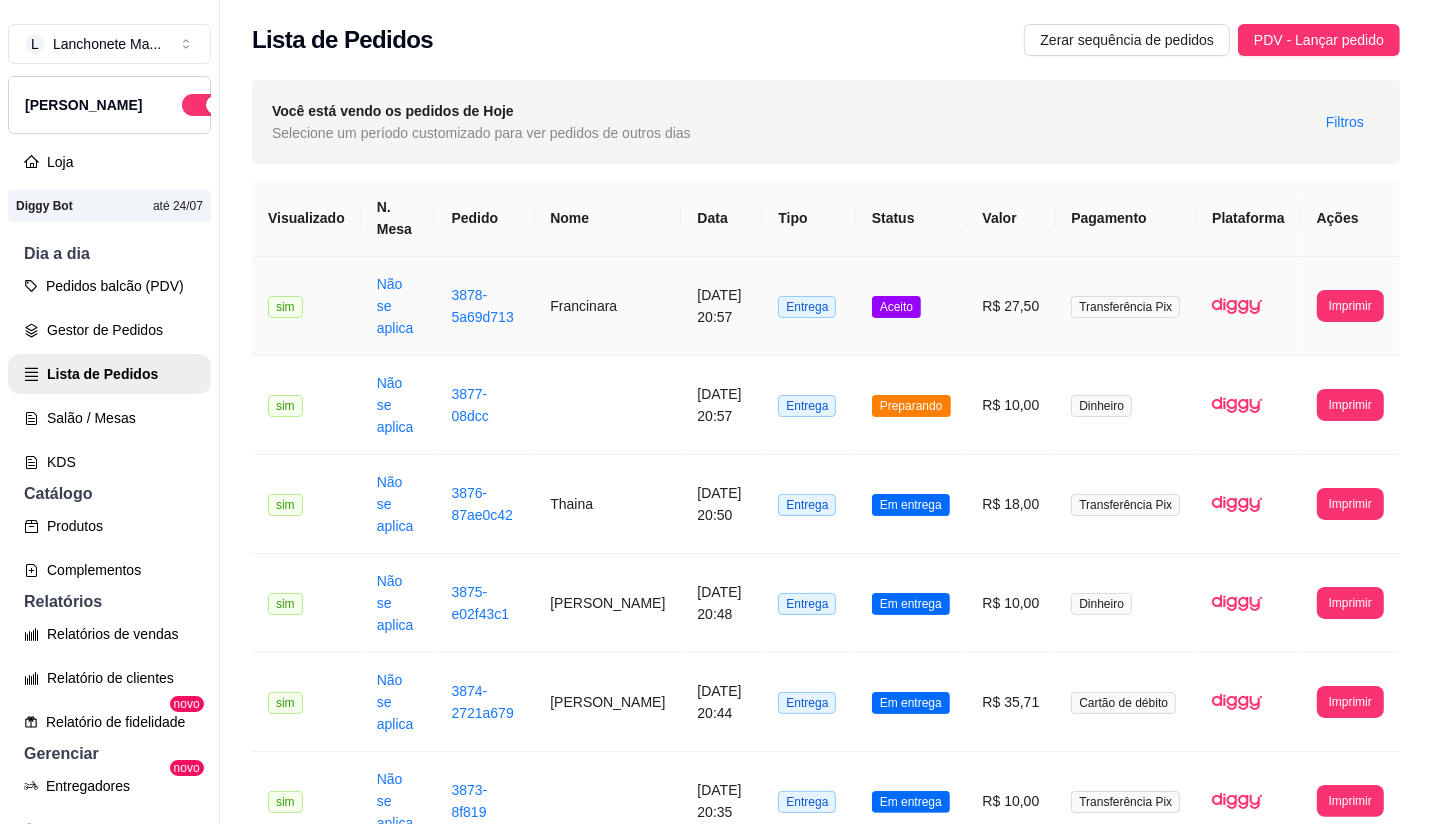 click on "Aceito" at bounding box center (911, 306) 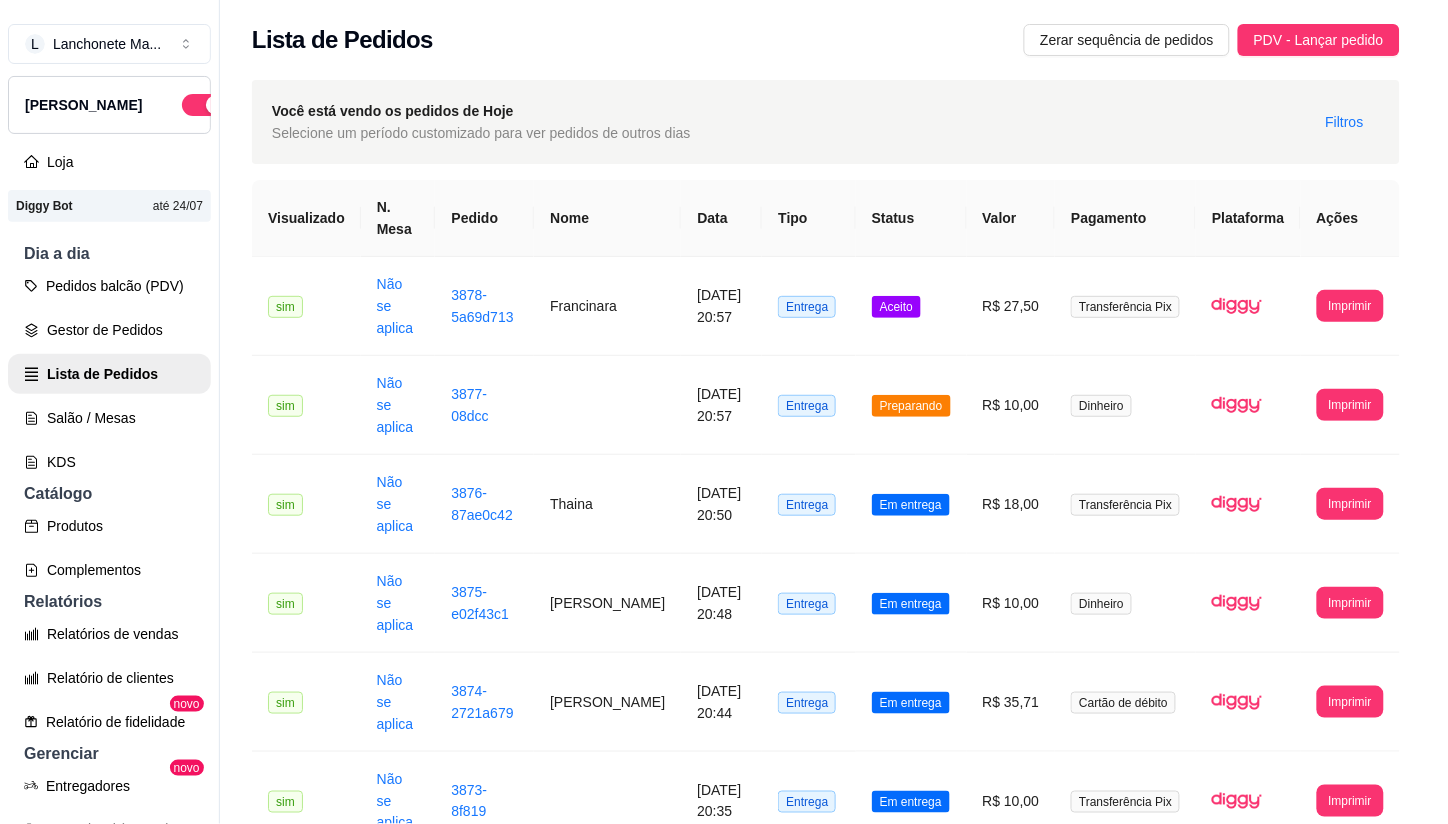 scroll, scrollTop: 178, scrollLeft: 0, axis: vertical 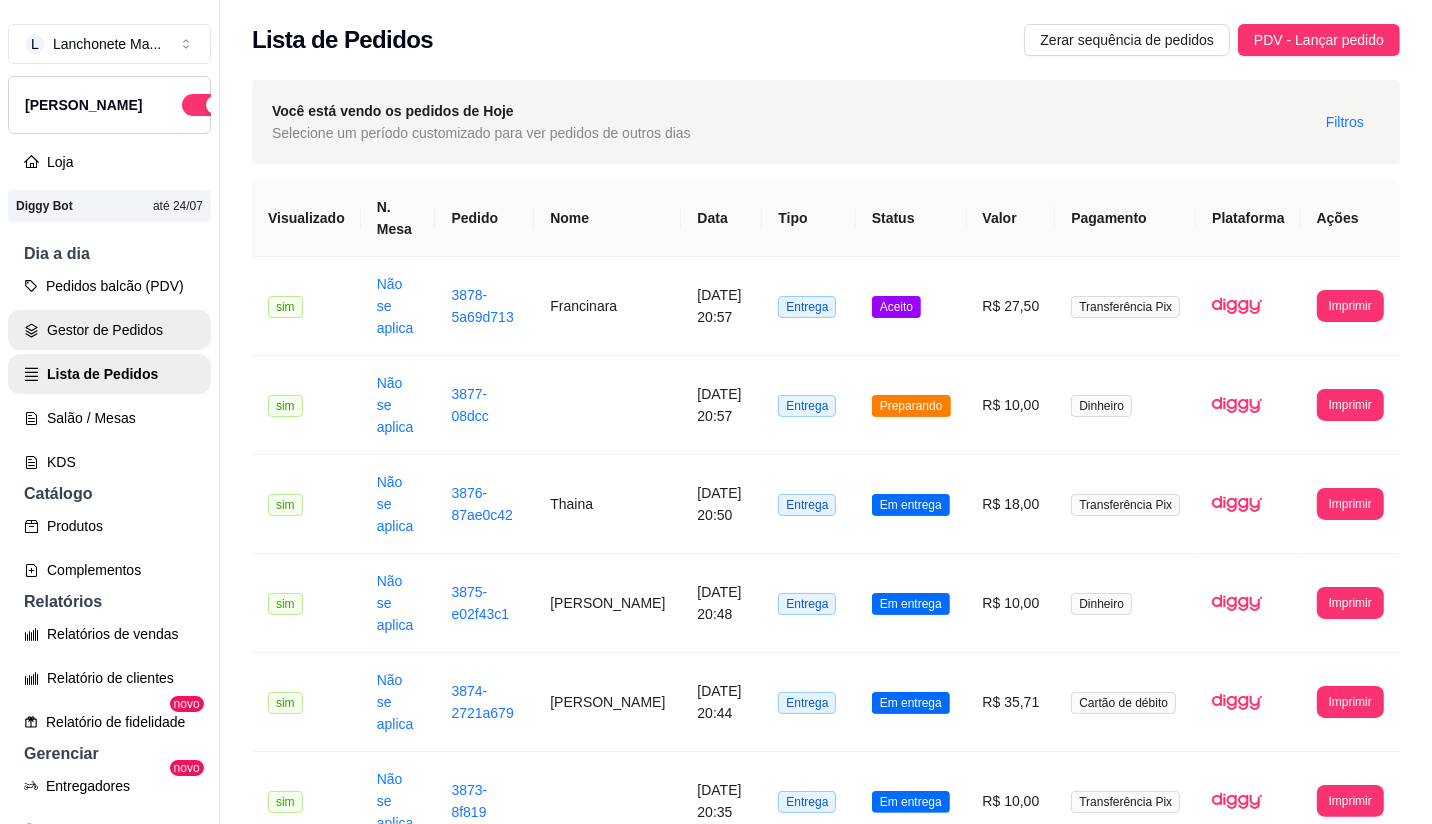 click on "Gestor de Pedidos" at bounding box center [109, 330] 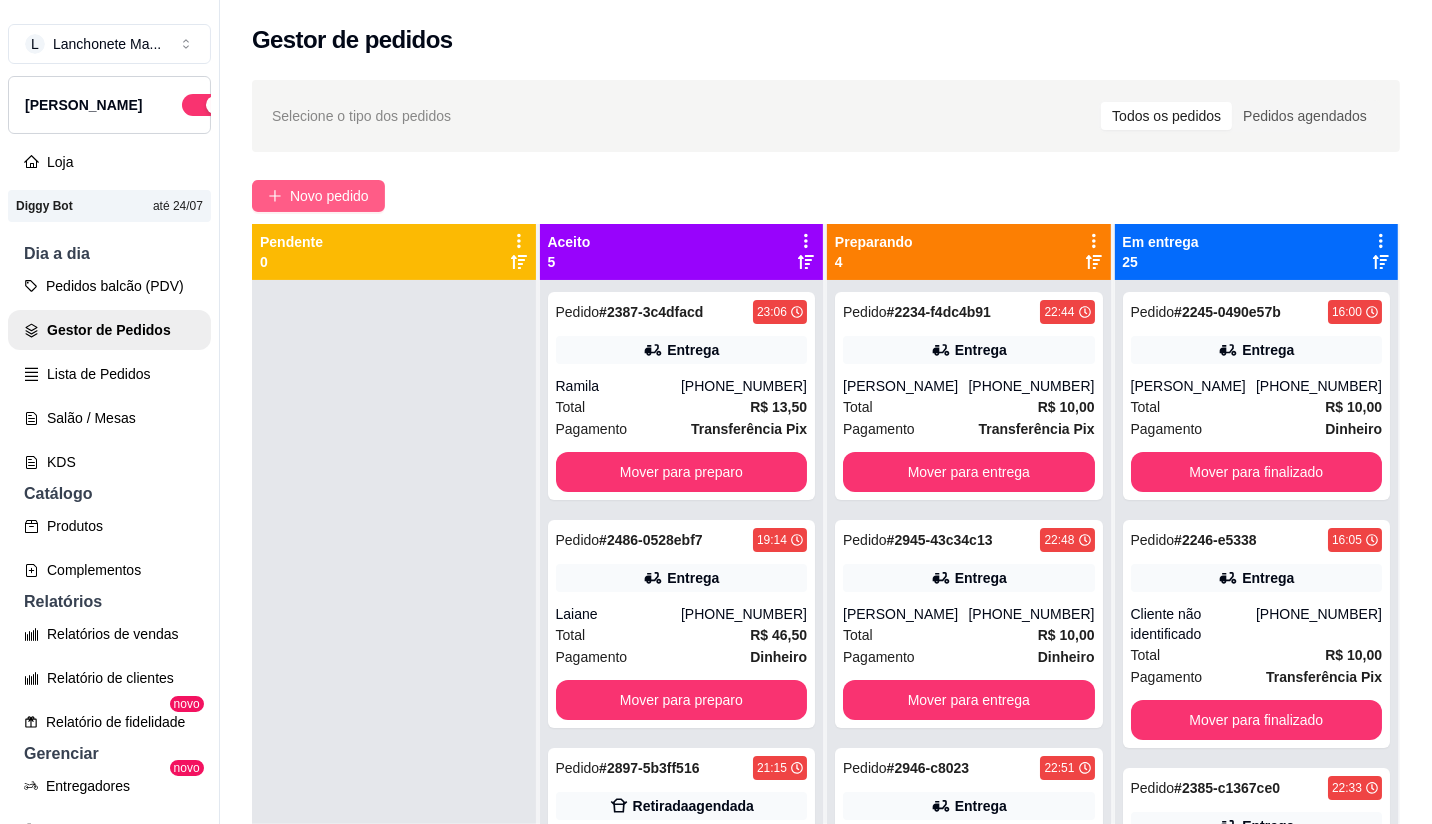 click on "Novo pedido" at bounding box center (329, 196) 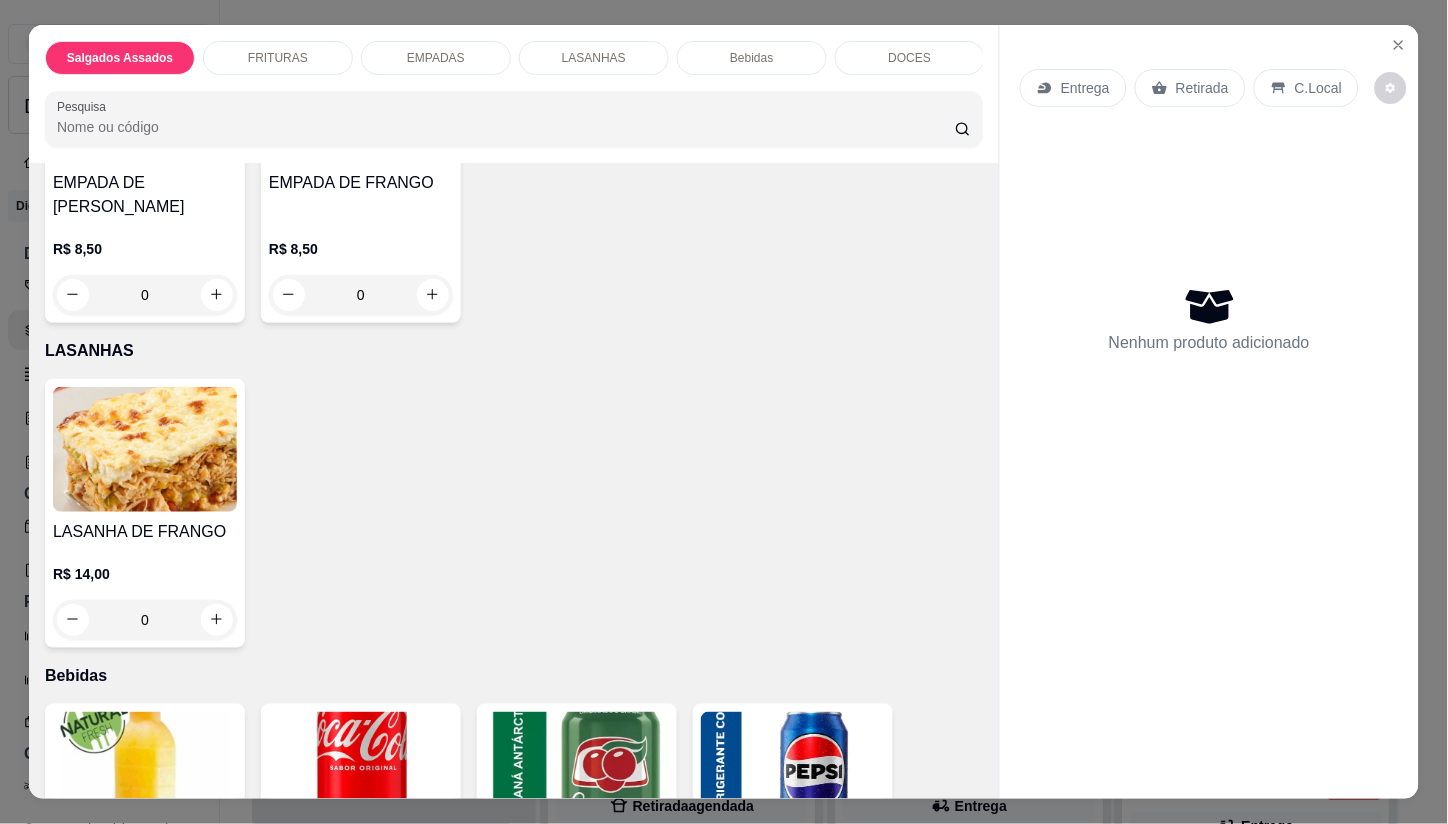 scroll, scrollTop: 888, scrollLeft: 0, axis: vertical 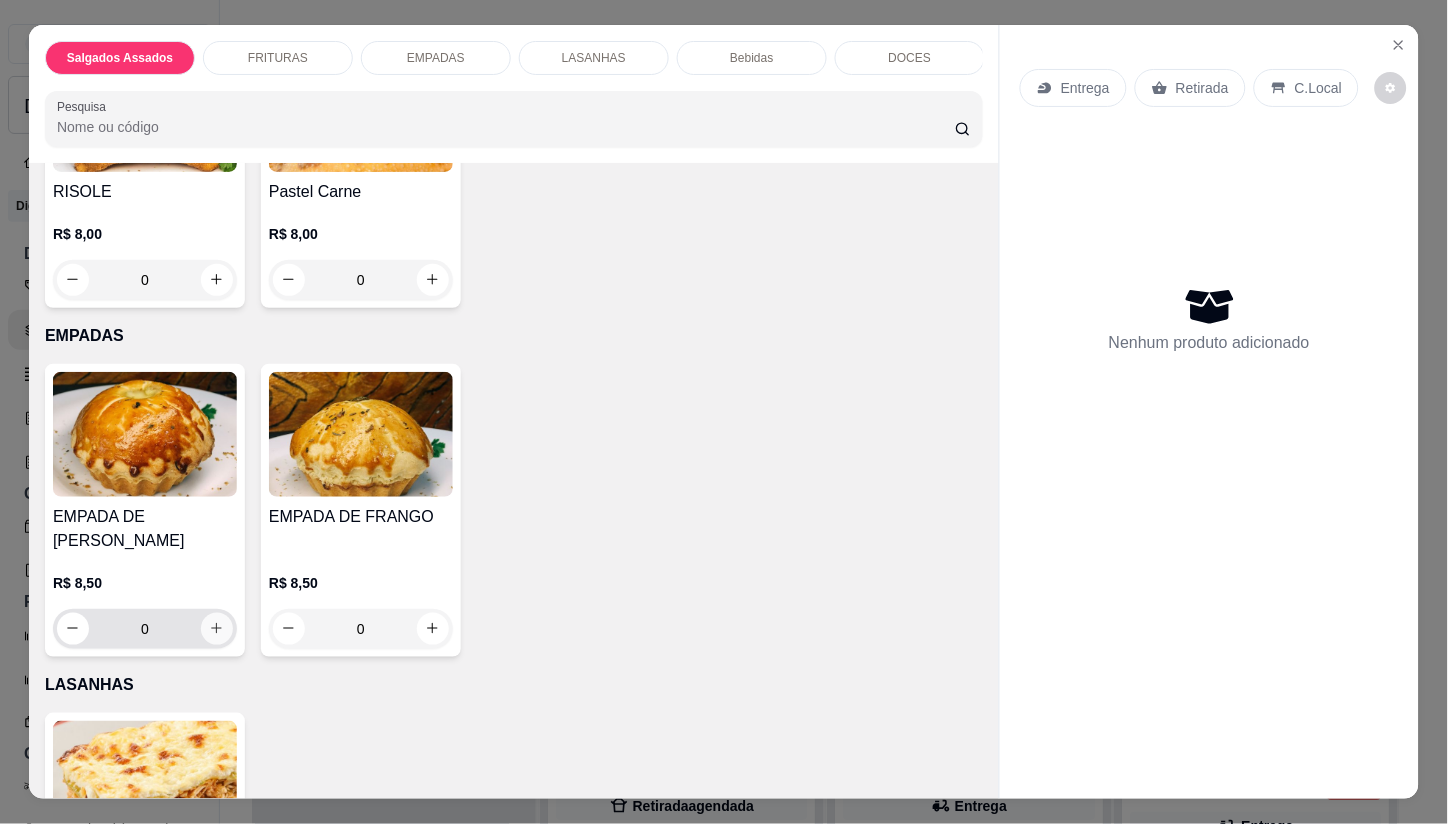 click 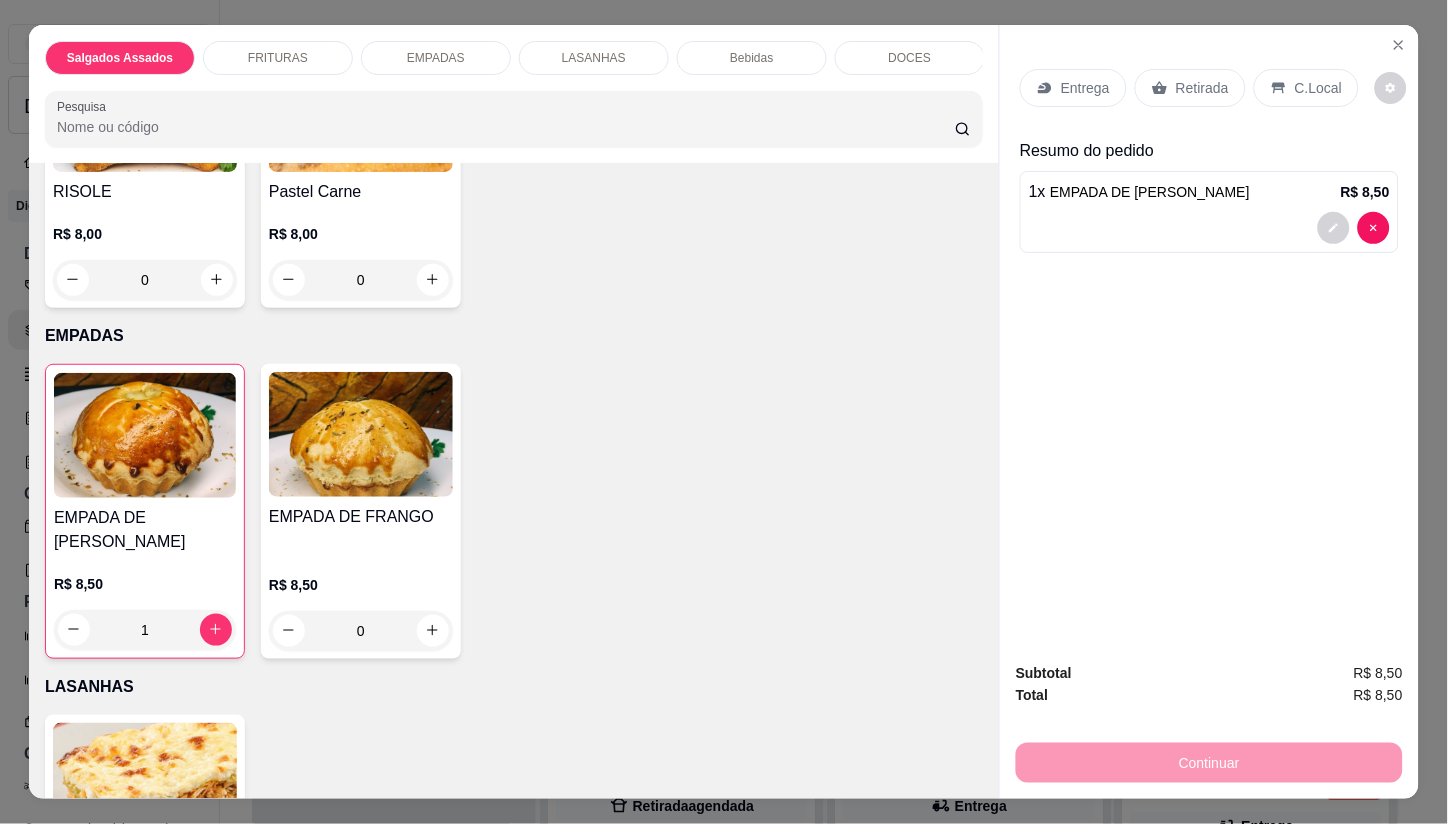 click 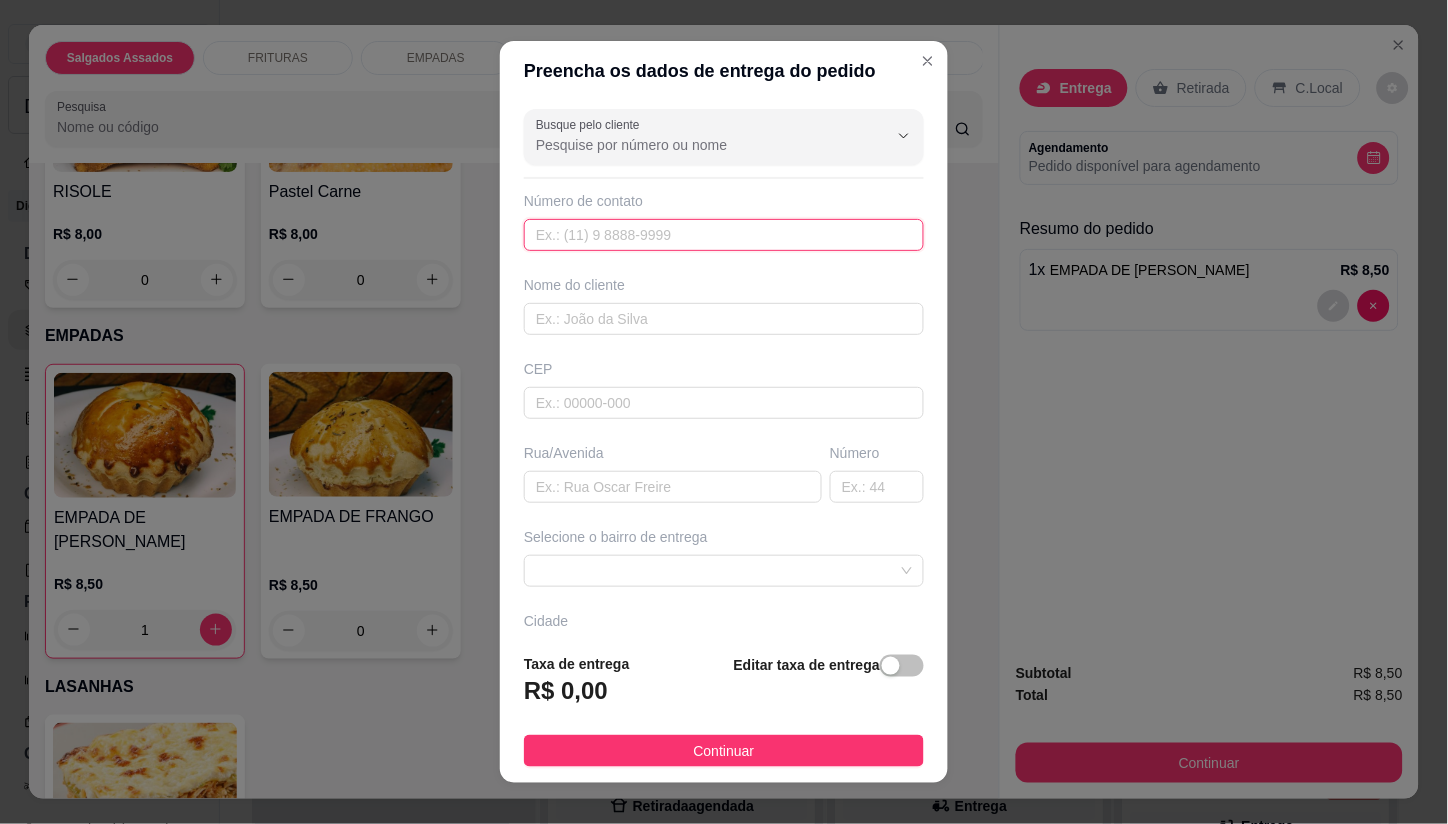 click at bounding box center (724, 235) 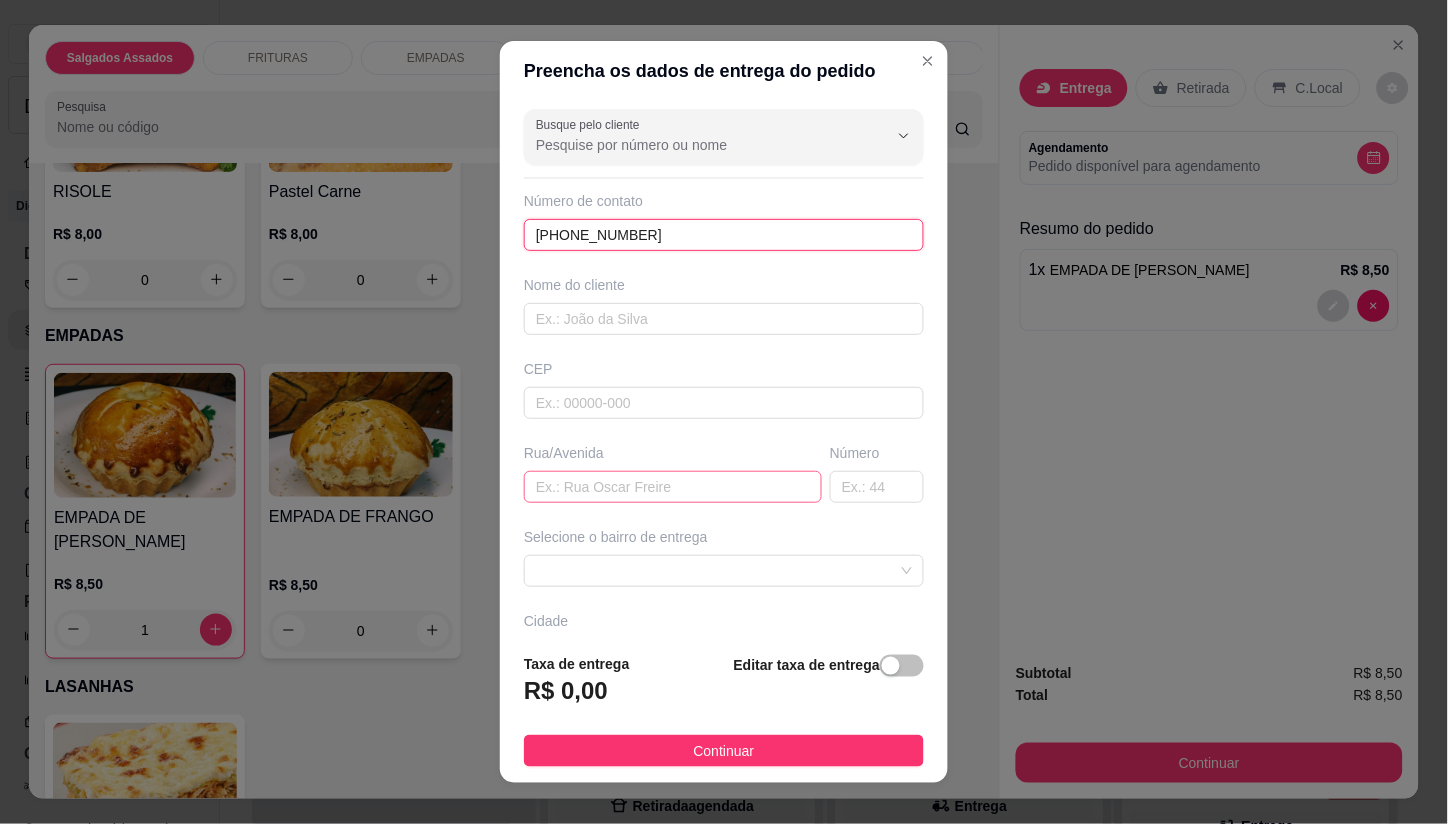 type on "[PHONE_NUMBER]" 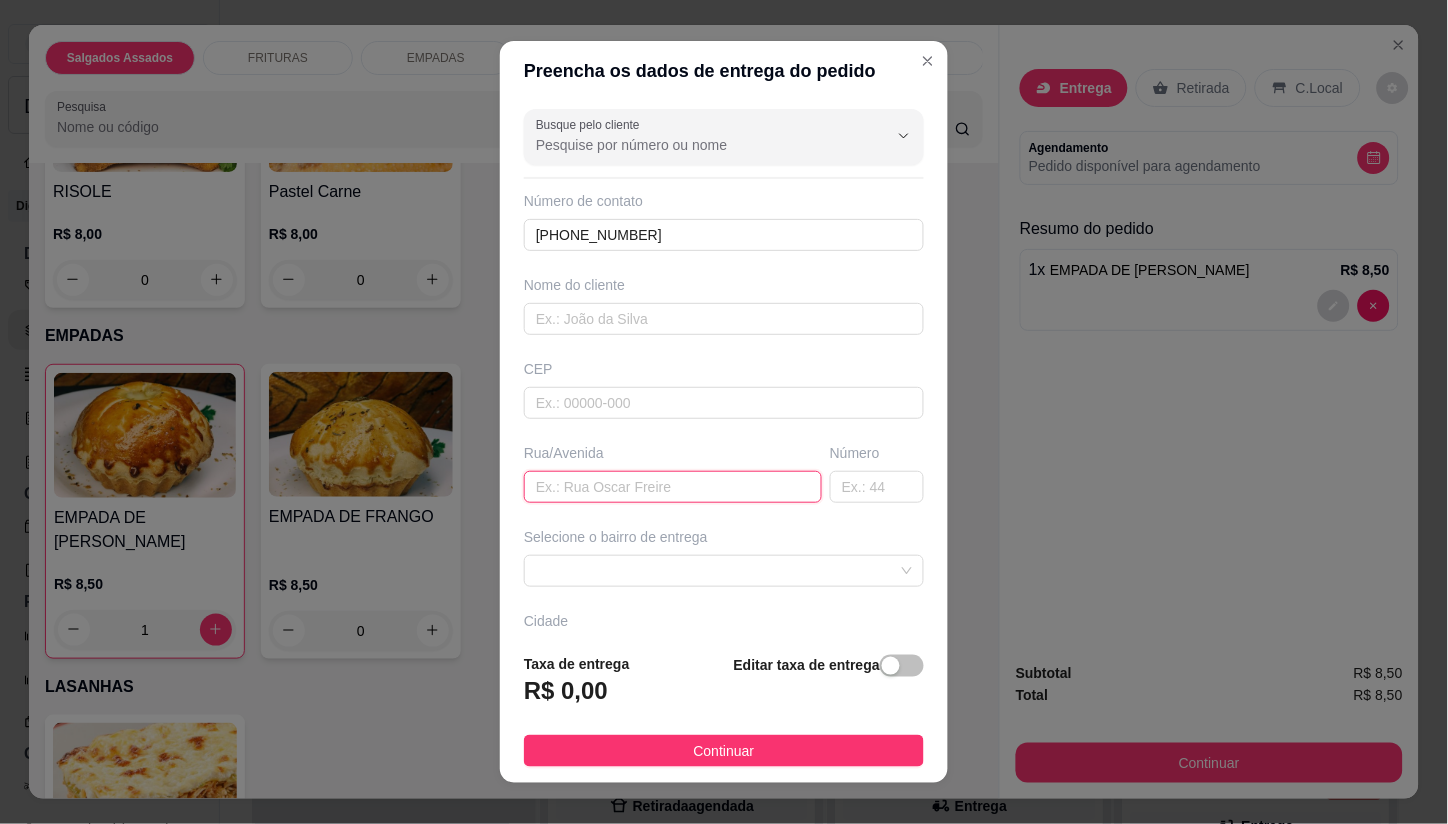click at bounding box center [673, 487] 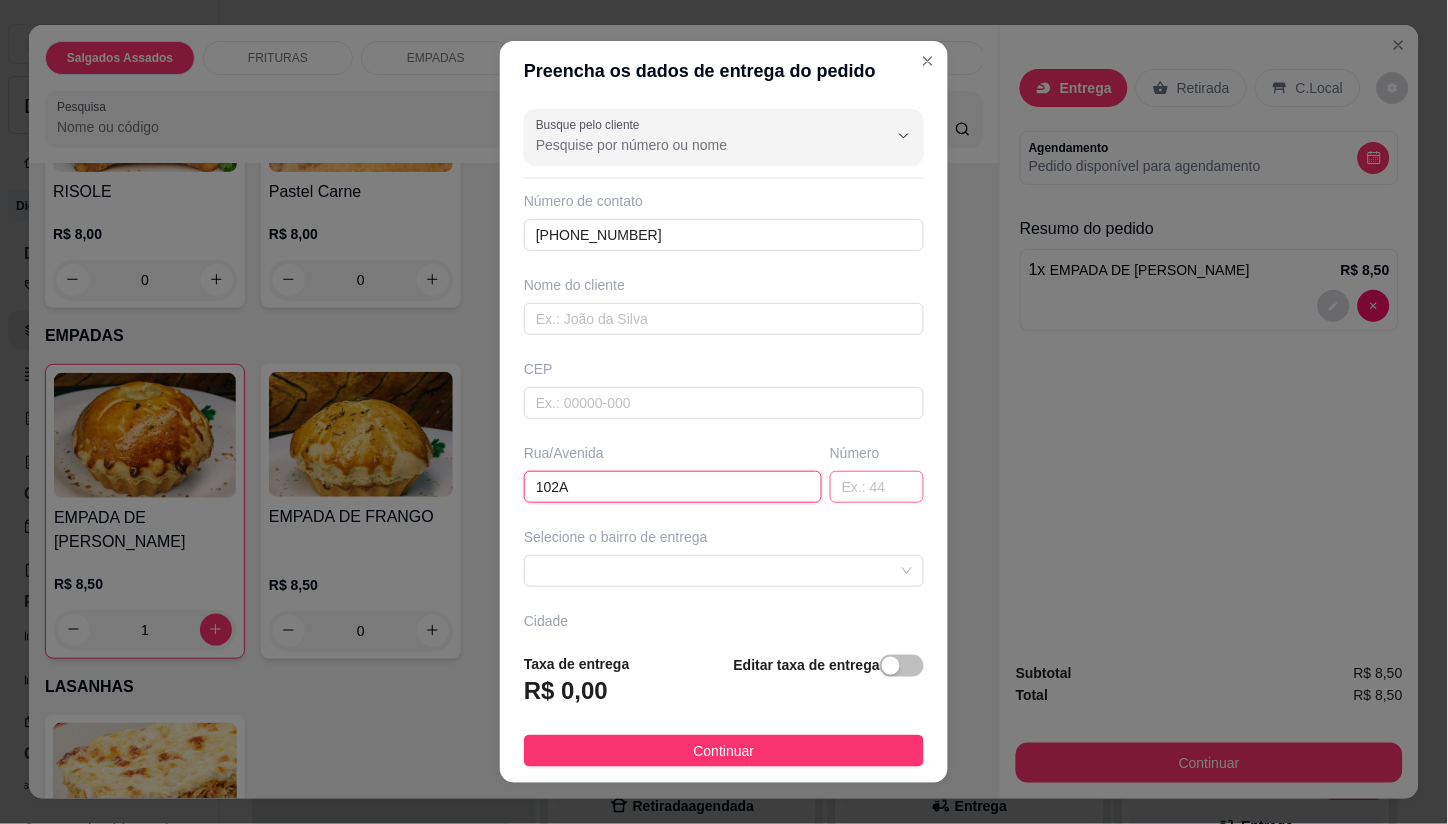 type on "102A" 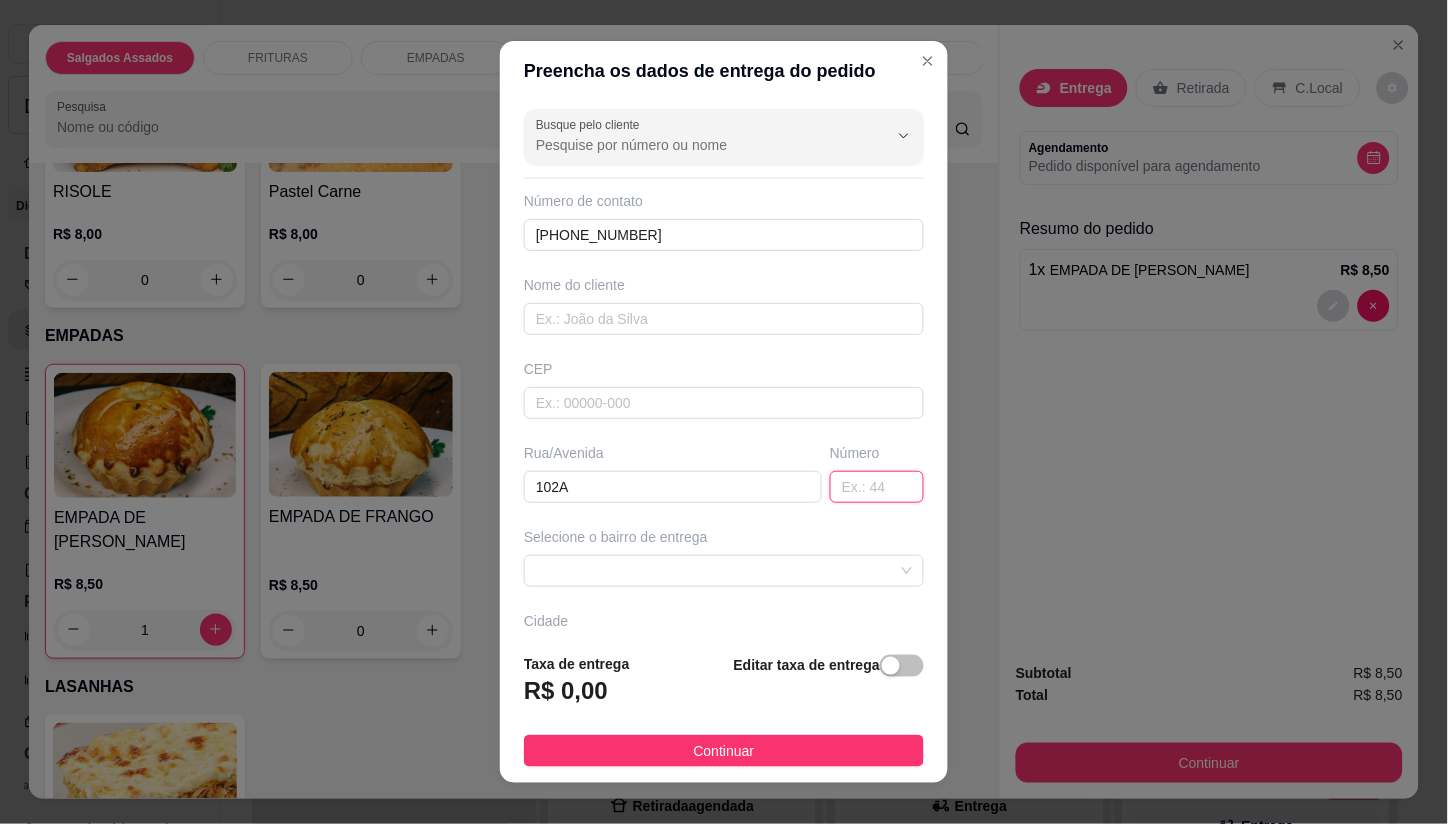 click at bounding box center (877, 487) 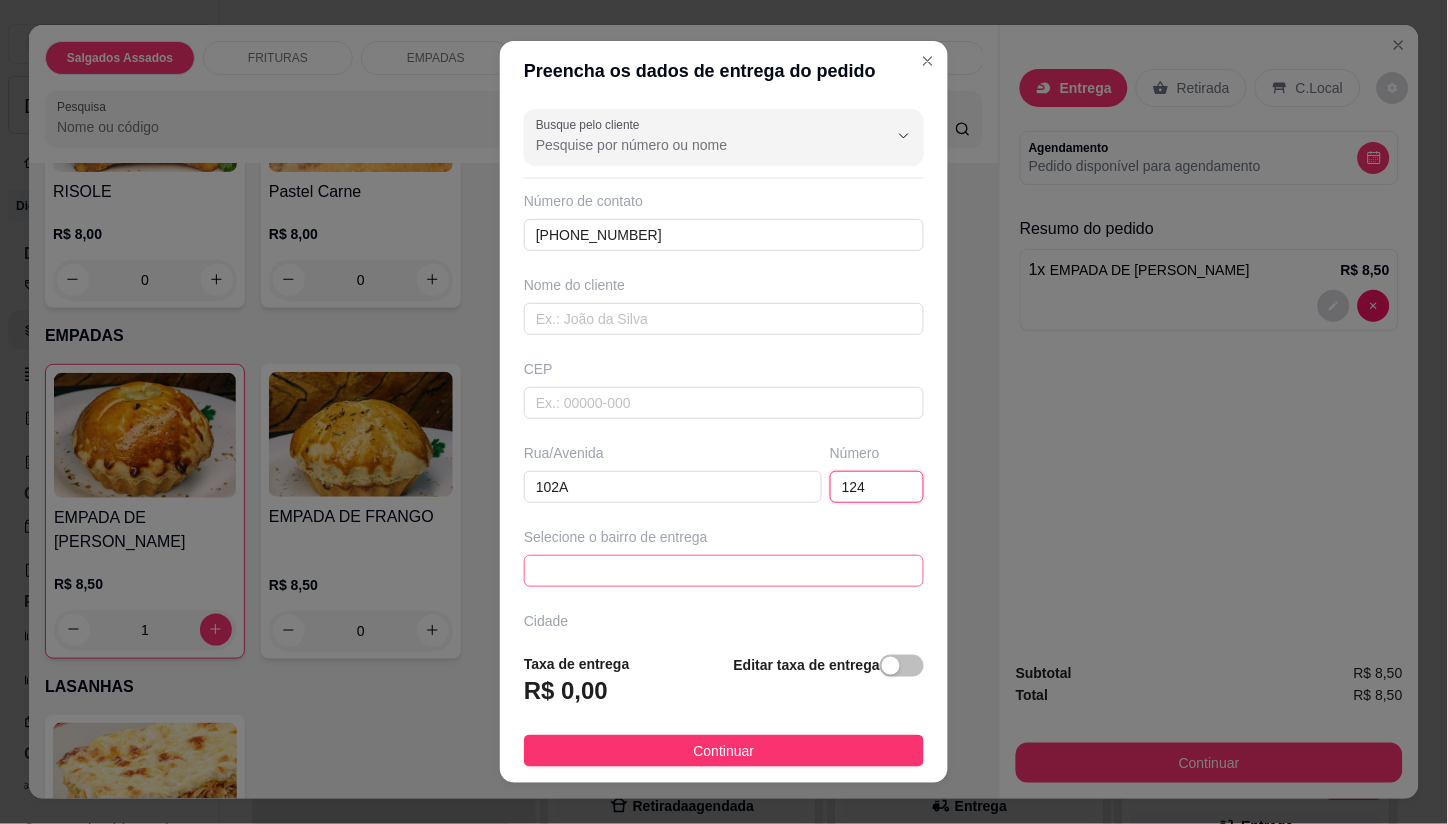 click at bounding box center [724, 571] 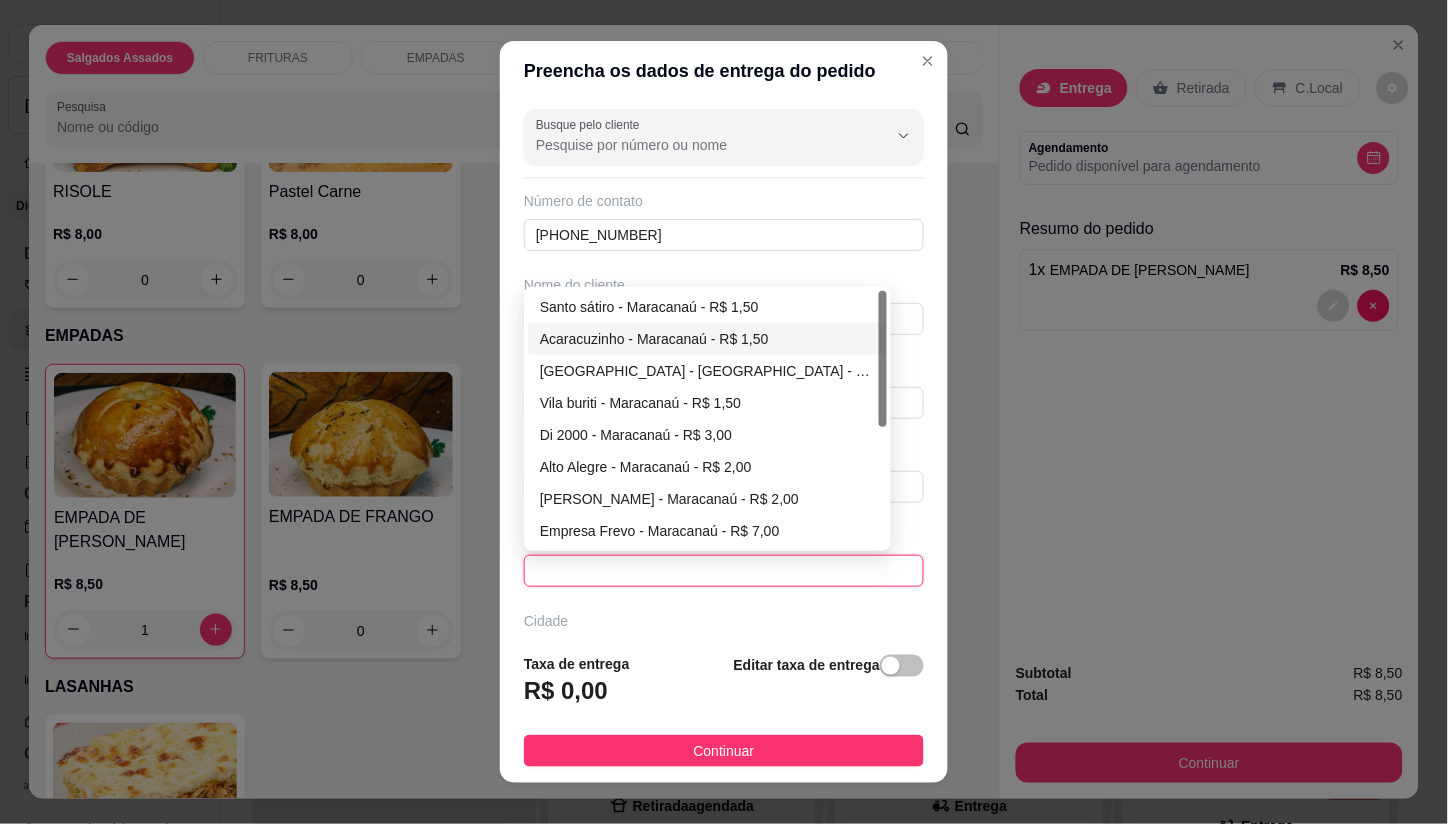 click on "Acaracuzinho  - Maracanaú  -  R$ 1,50" at bounding box center [707, 339] 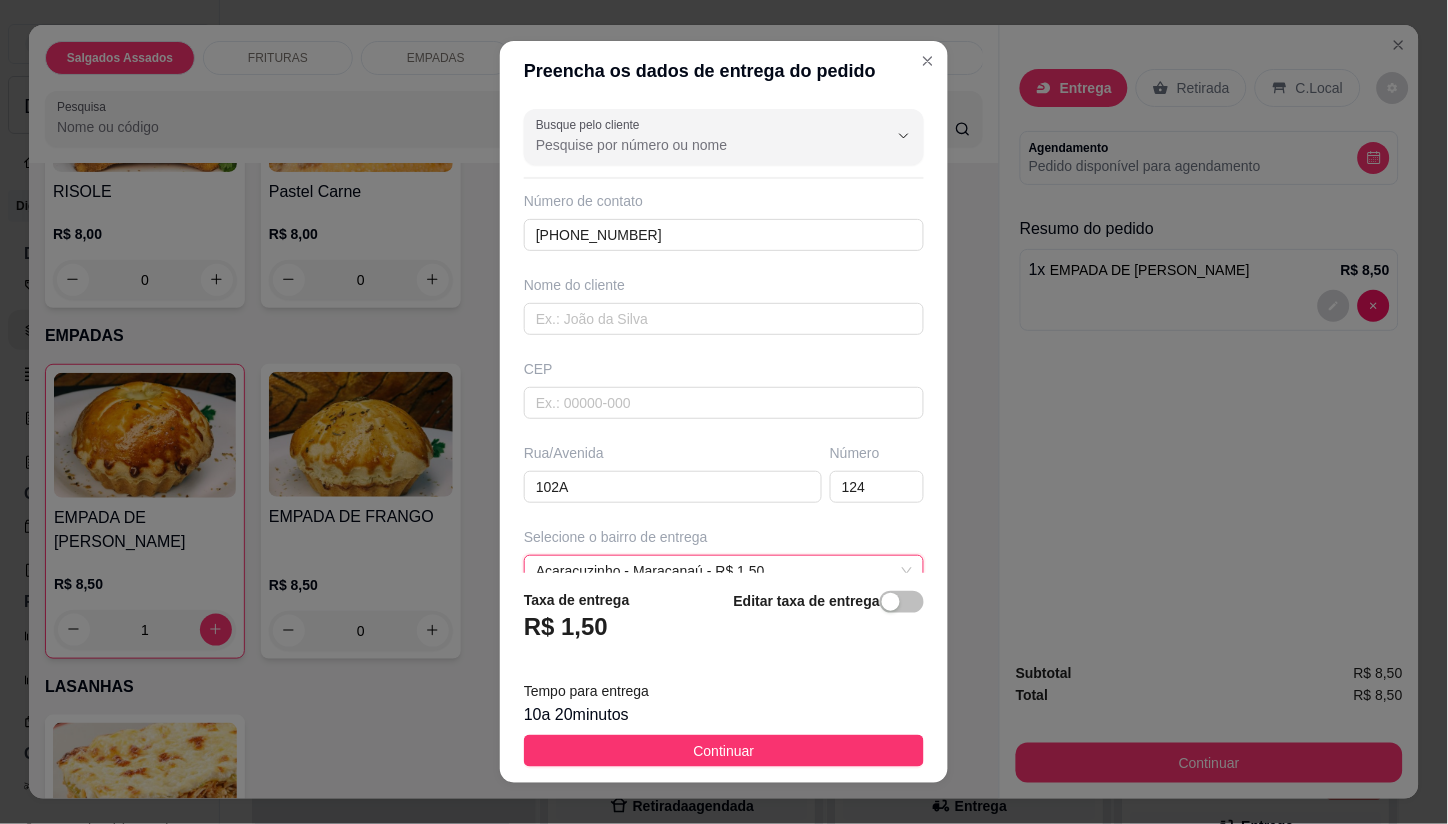 drag, startPoint x: 661, startPoint y: 752, endPoint x: 664, endPoint y: 737, distance: 15.297058 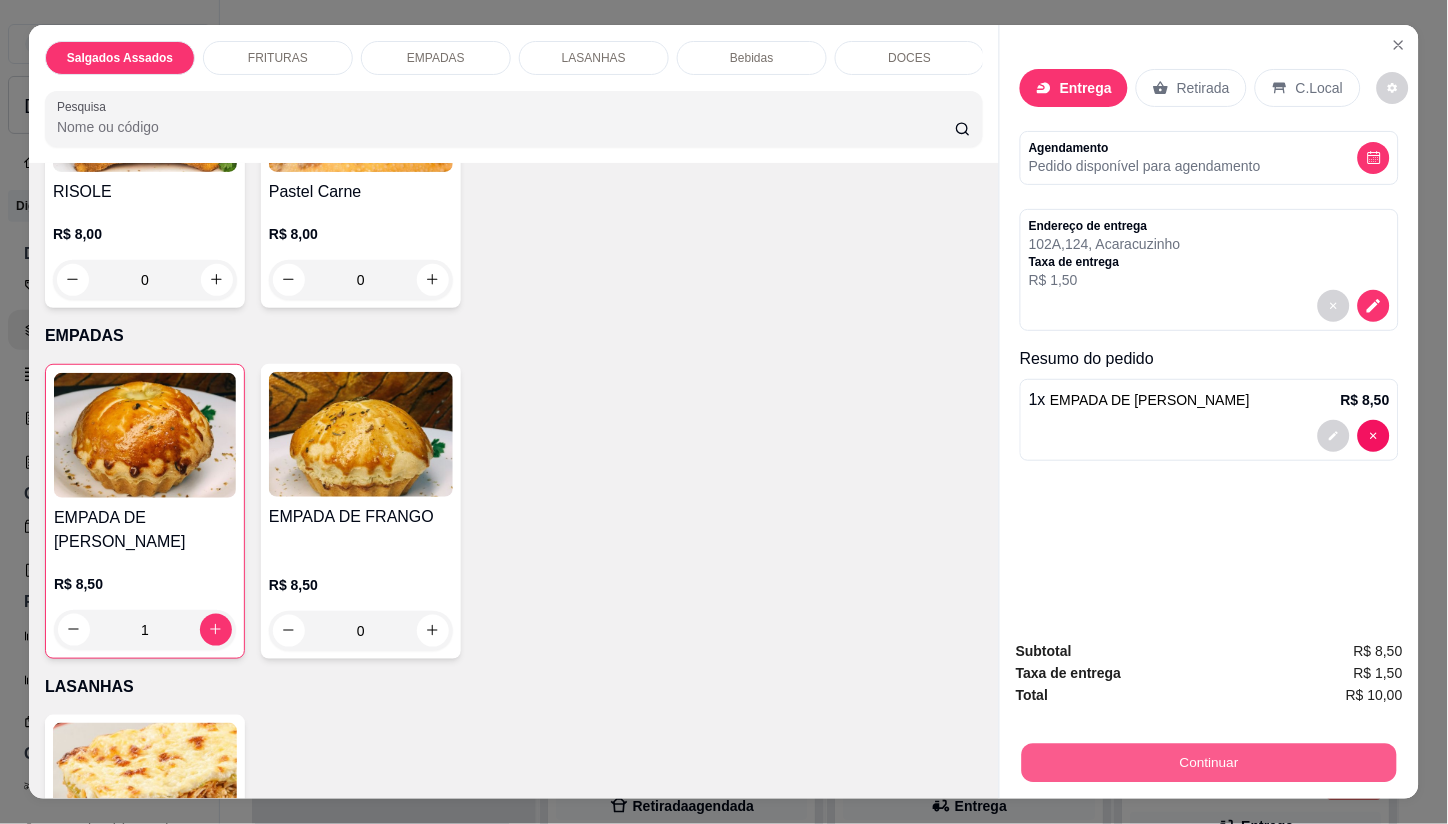 click on "Continuar" at bounding box center [1209, 763] 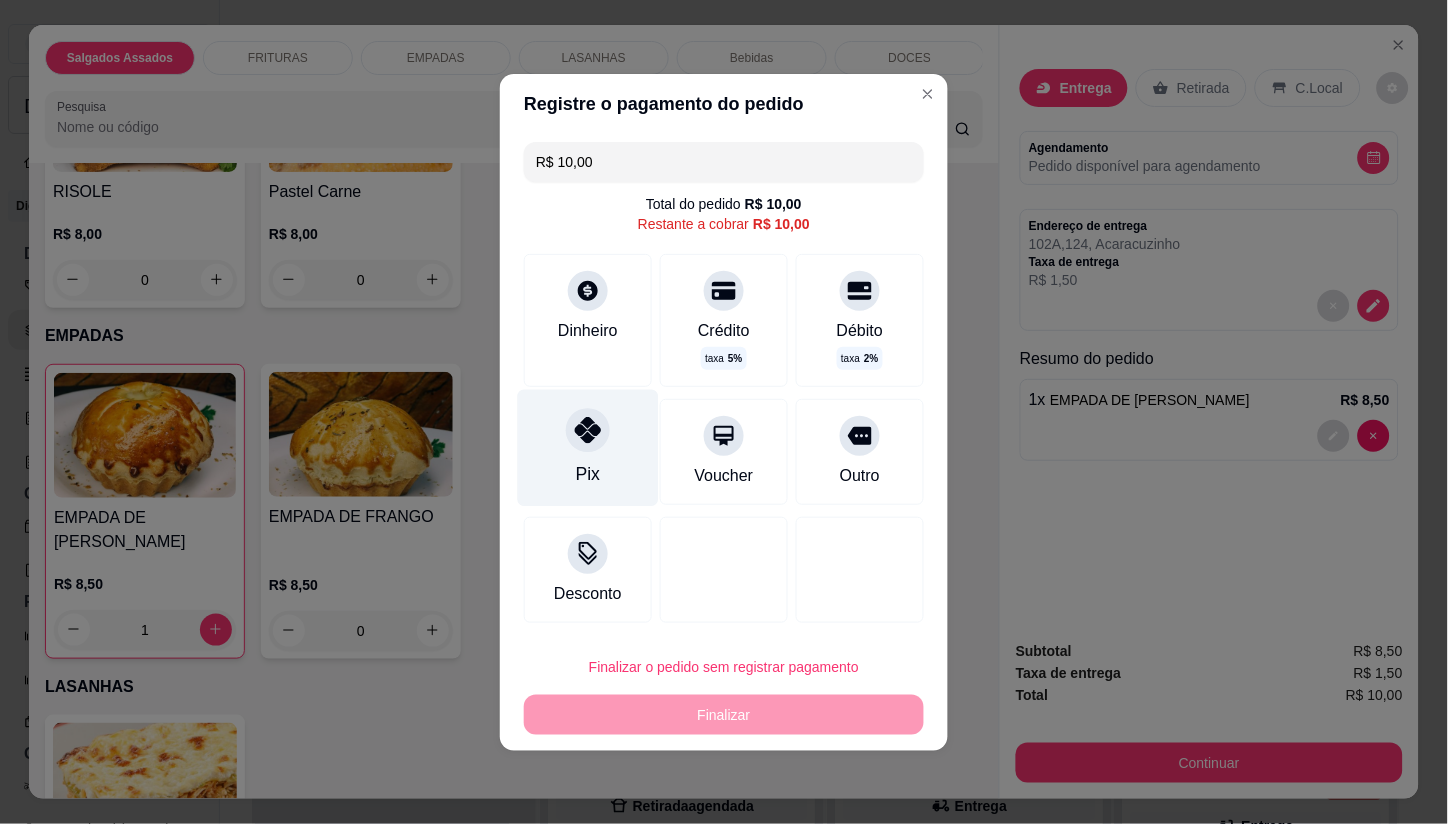 click at bounding box center [588, 430] 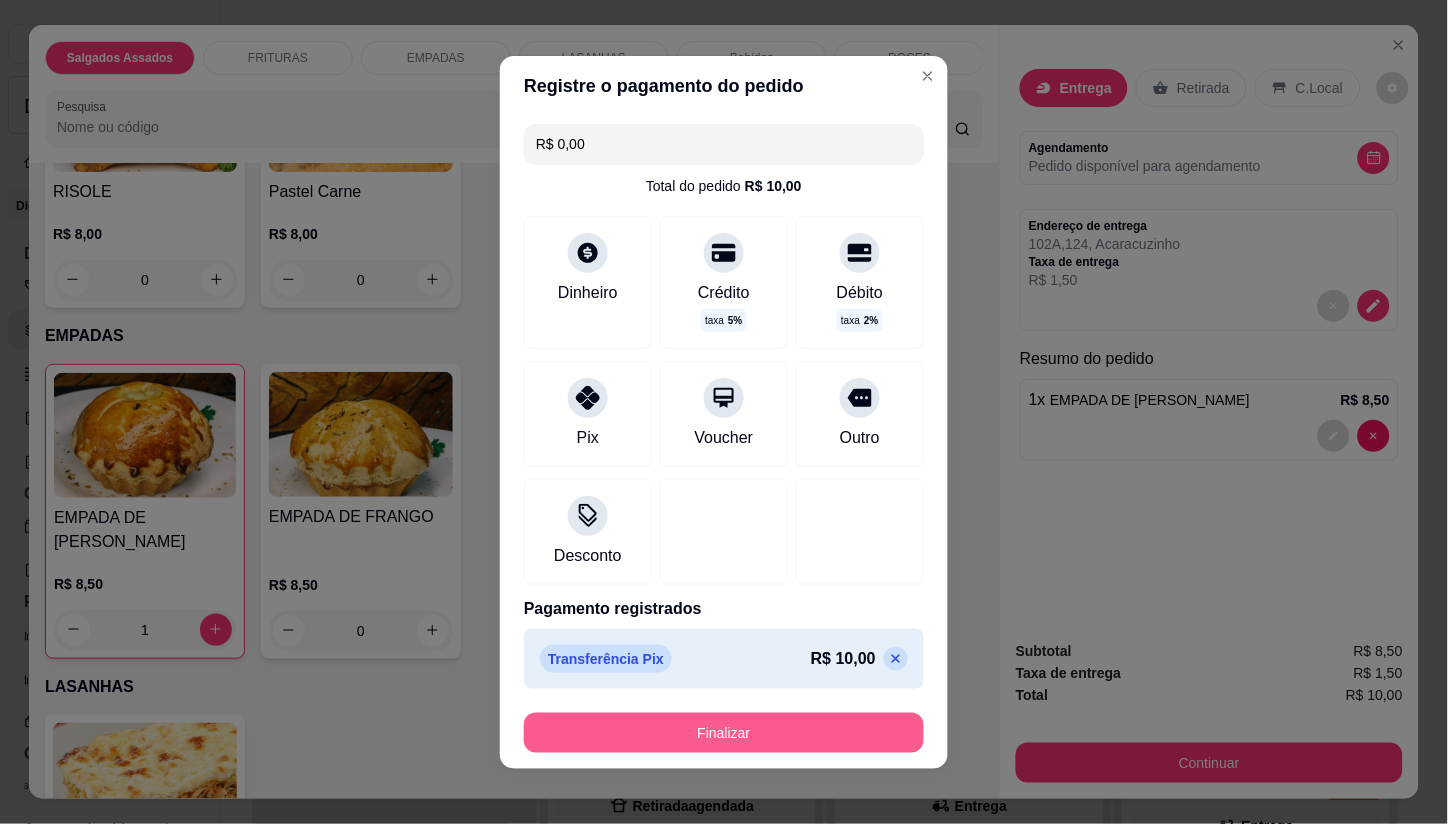 click on "Finalizar" at bounding box center [724, 733] 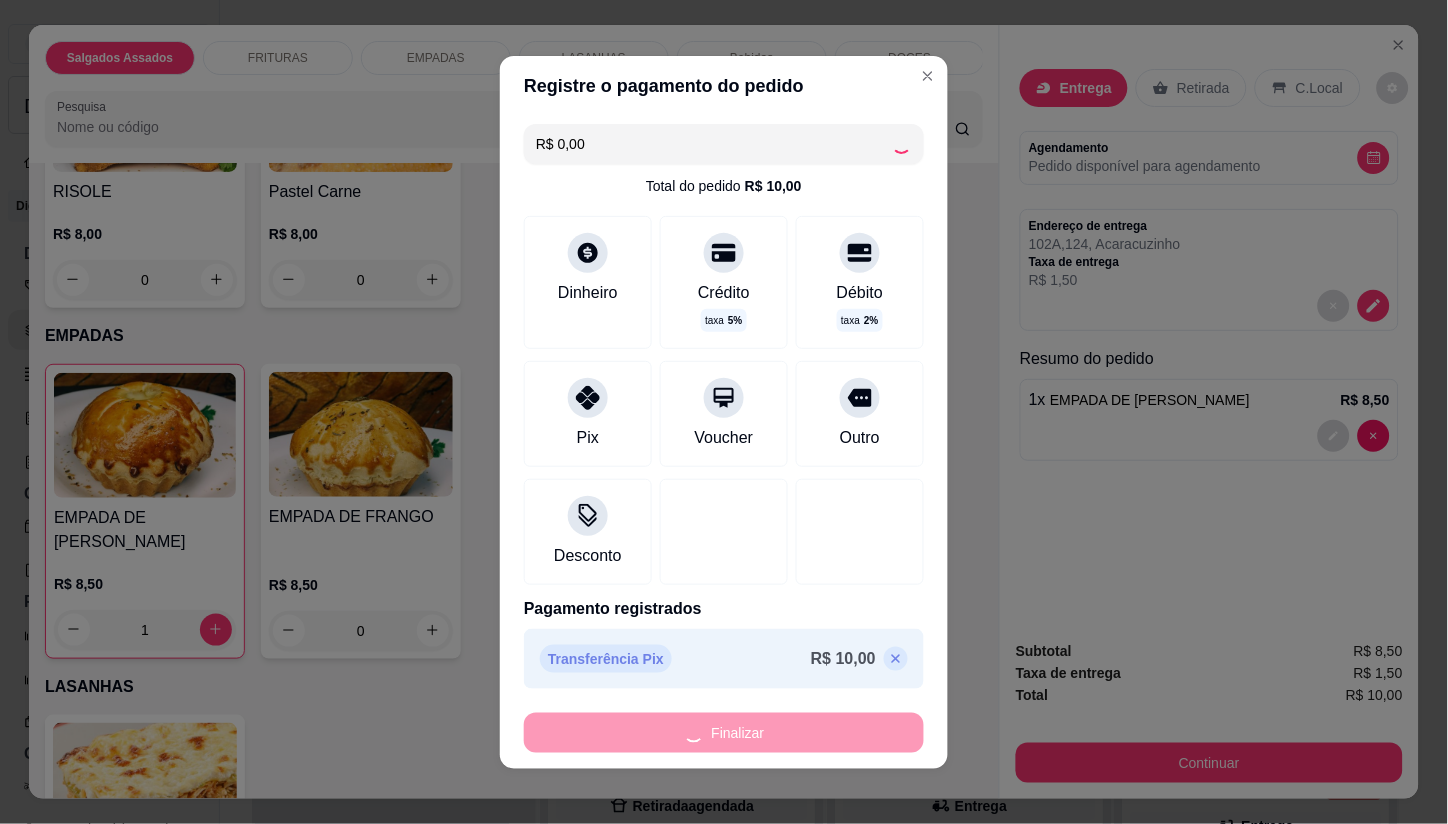 type on "0" 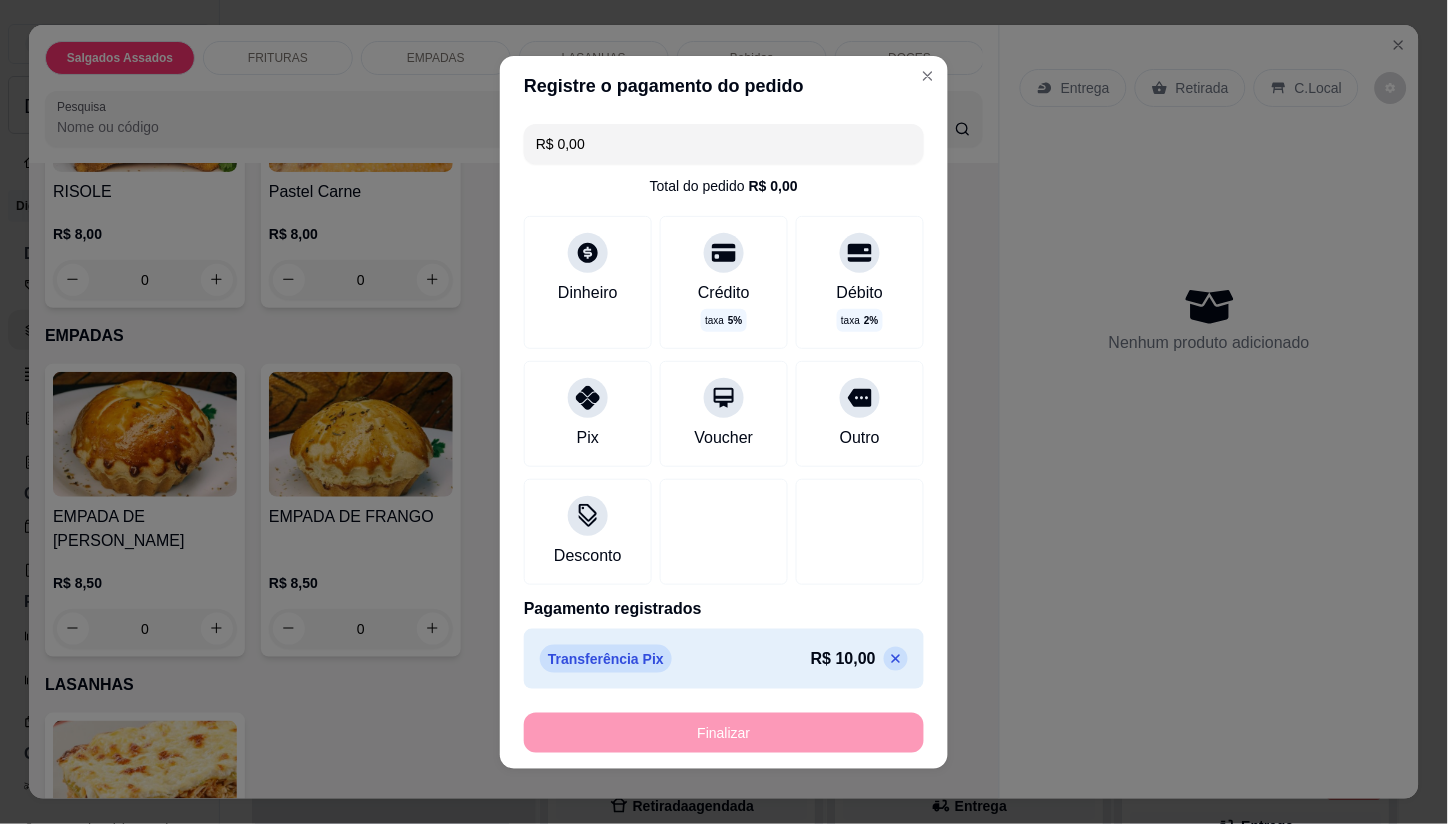 type on "-R$ 10,00" 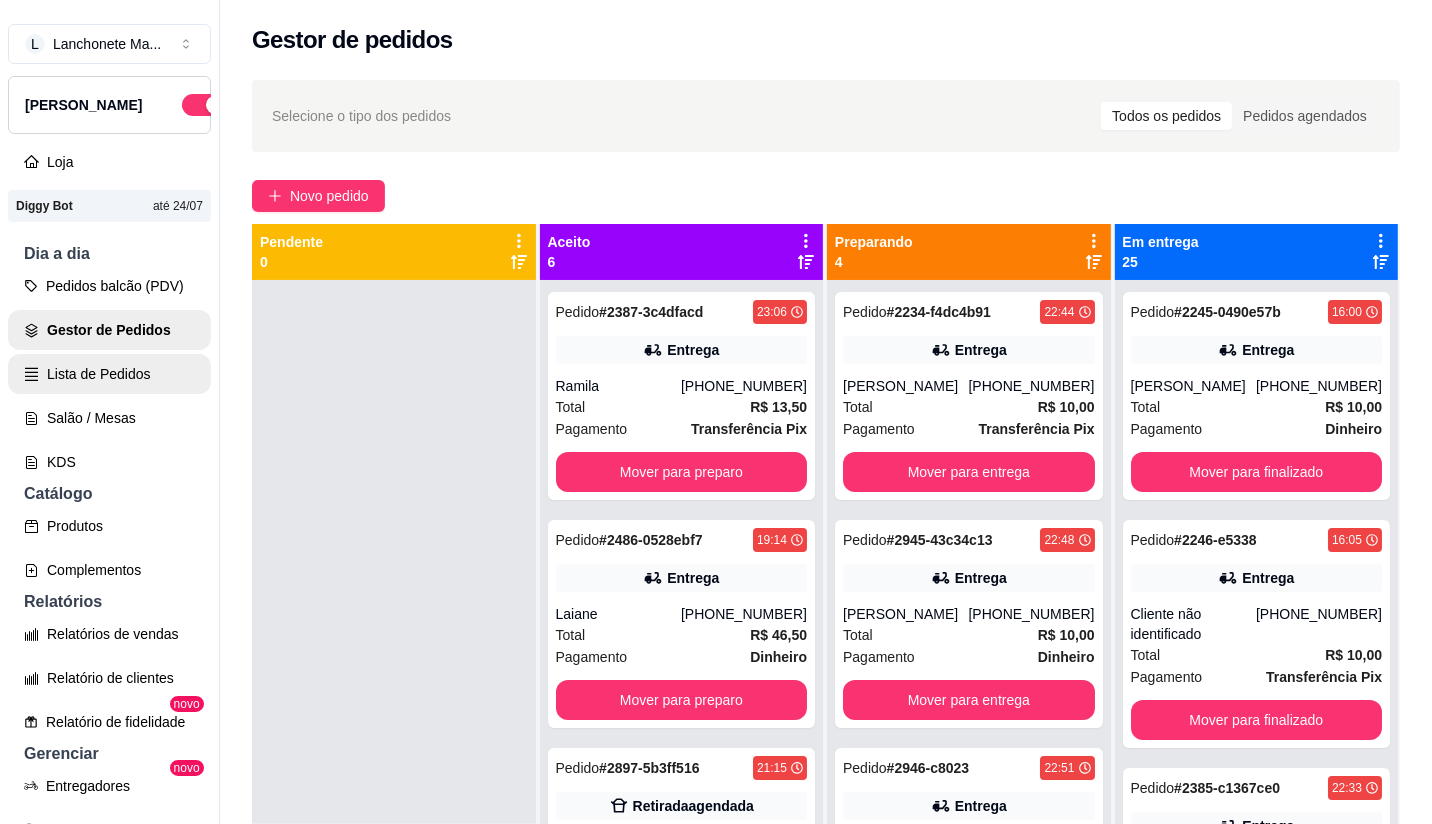 click on "Lista de Pedidos" at bounding box center [109, 374] 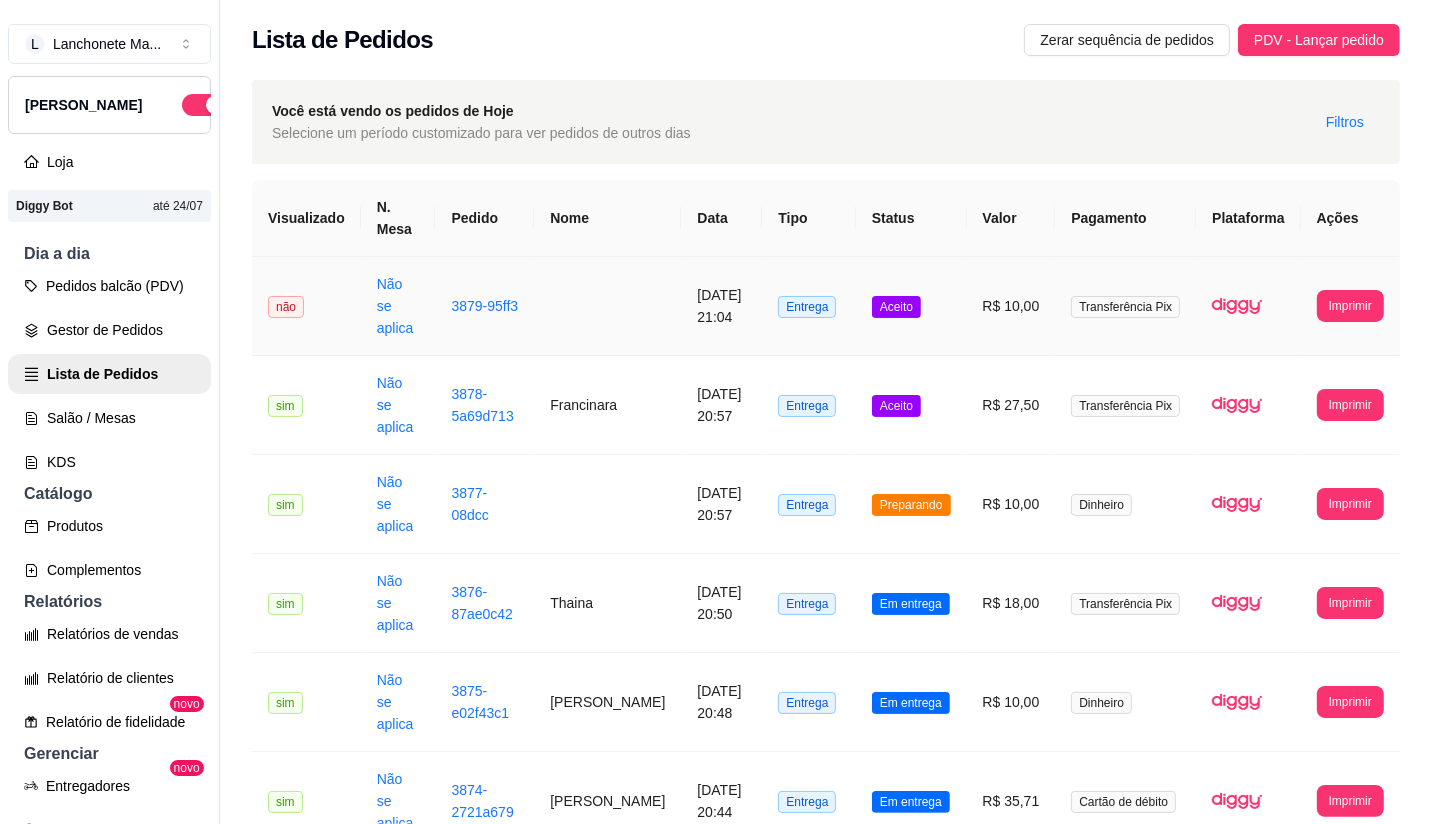 click on "Aceito" at bounding box center (896, 307) 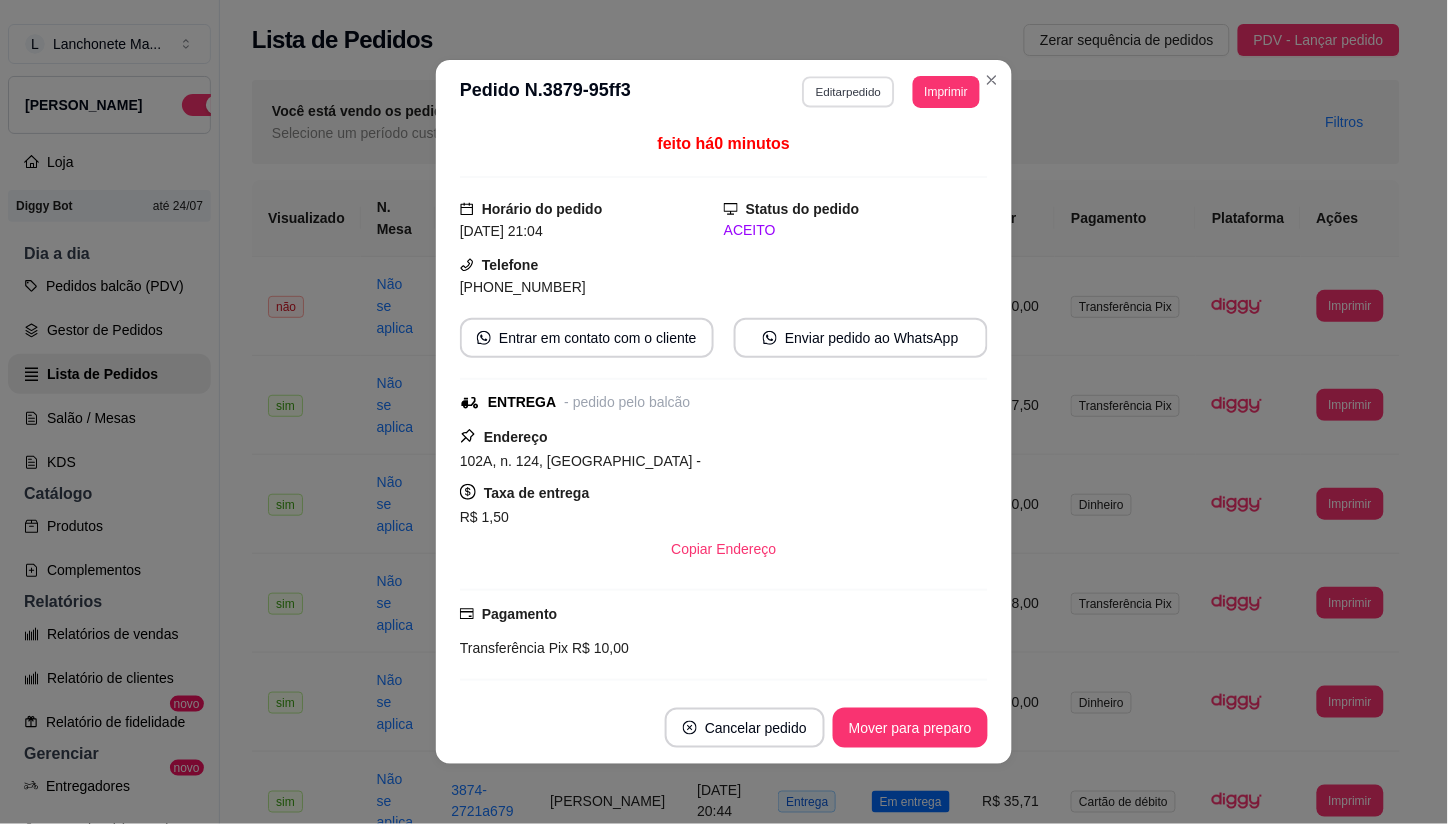 click on "Editar  pedido" at bounding box center [849, 91] 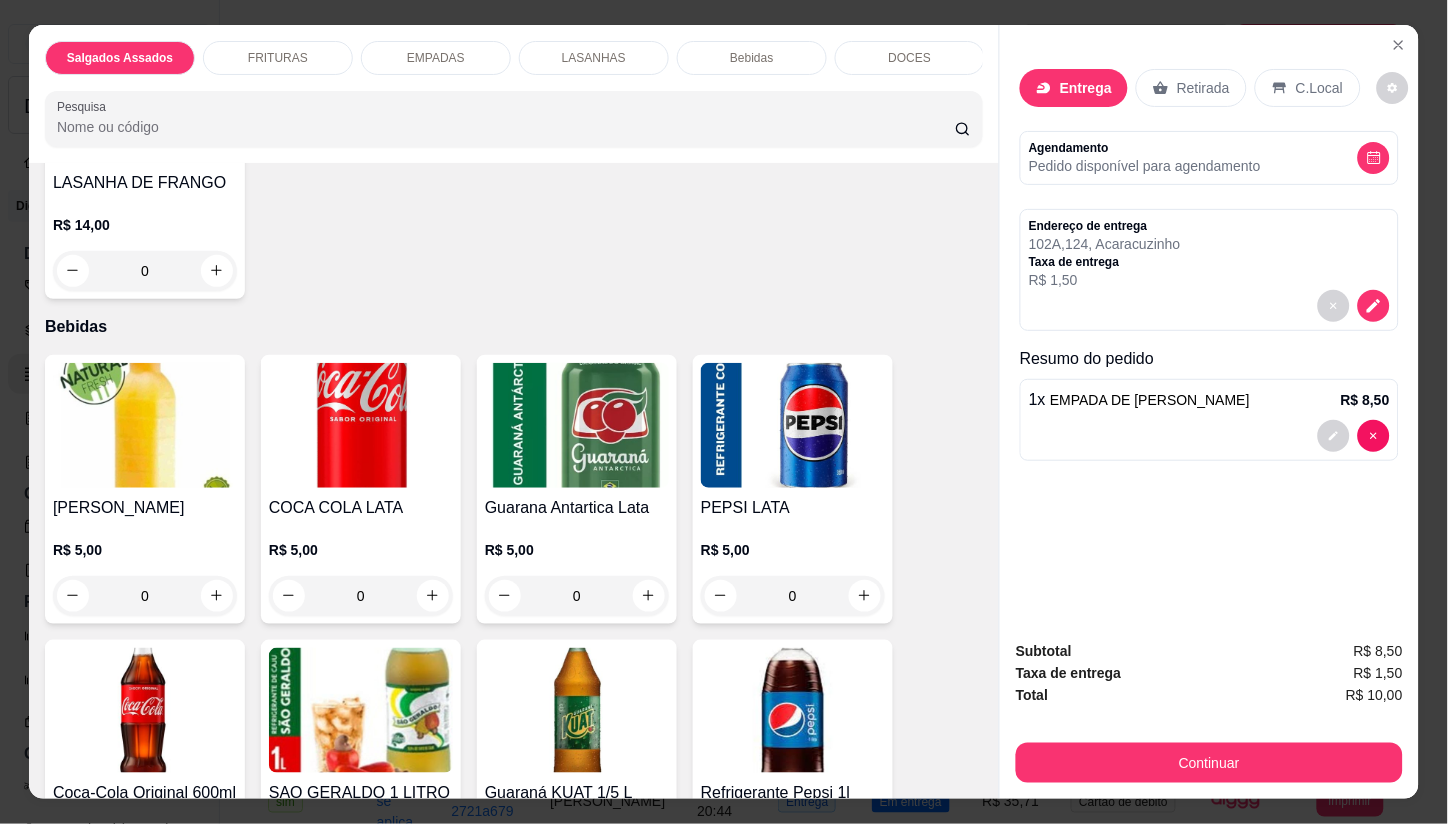scroll, scrollTop: 1666, scrollLeft: 0, axis: vertical 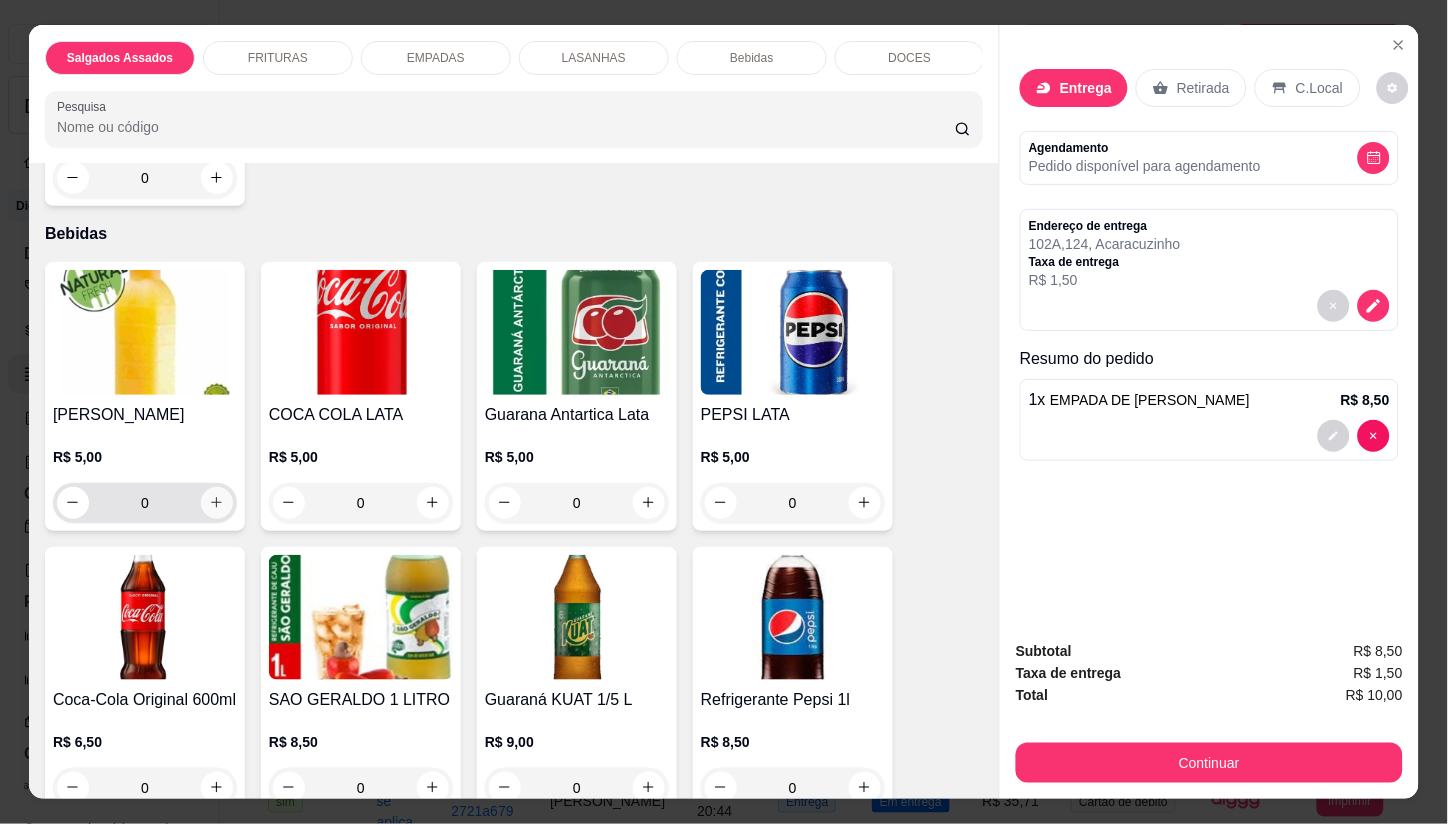click 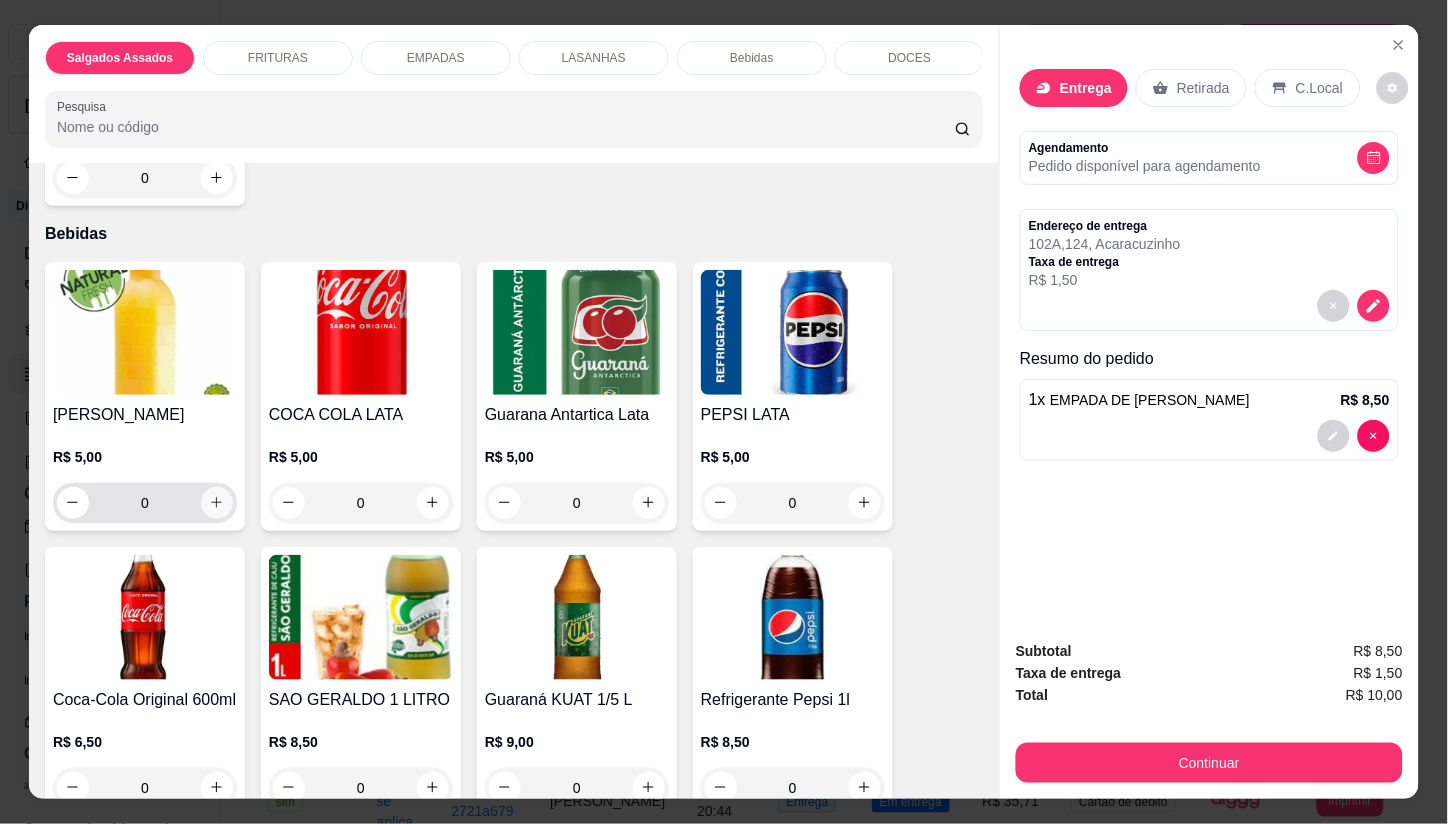 type on "1" 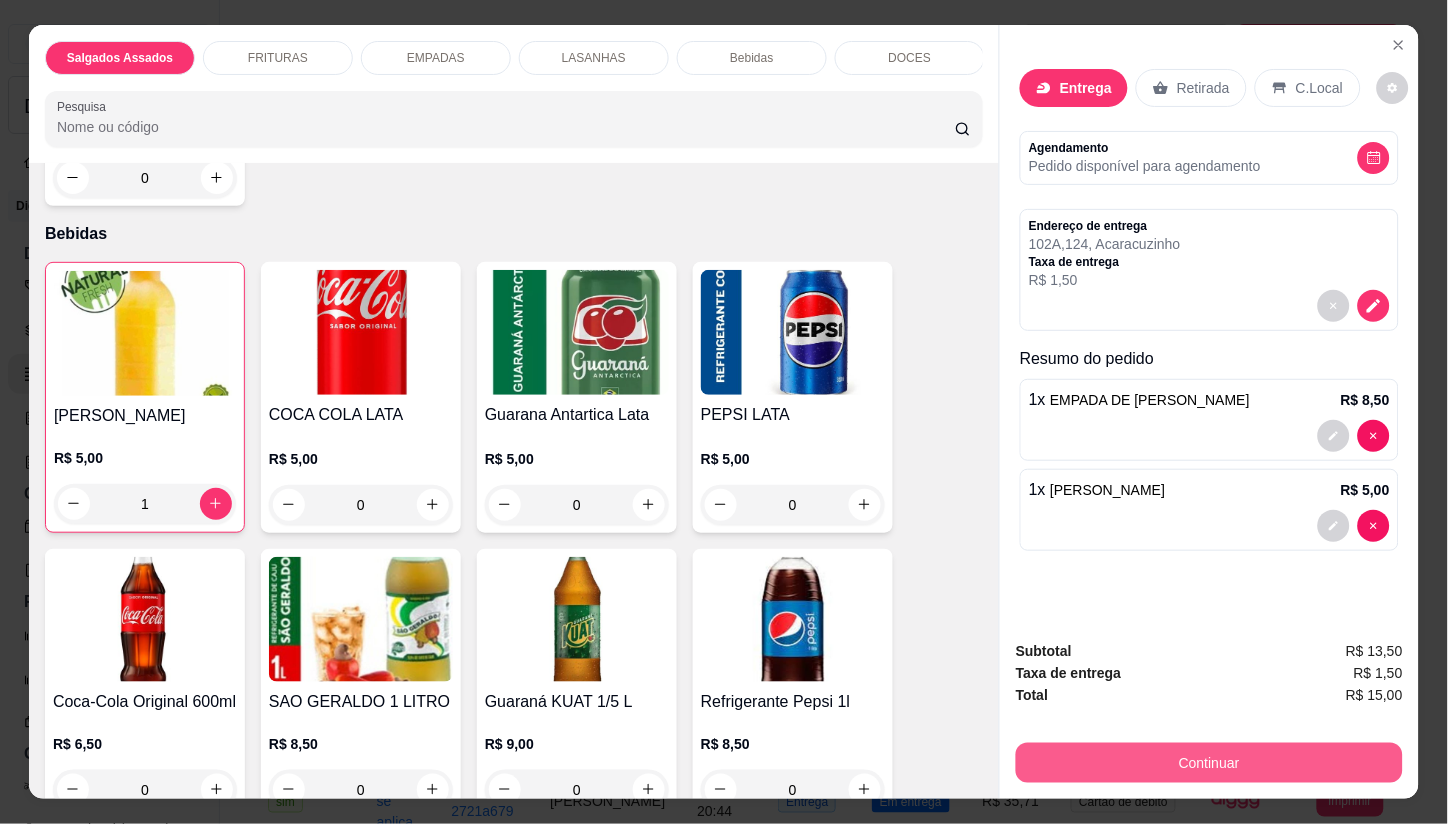 click on "Continuar" at bounding box center (1209, 763) 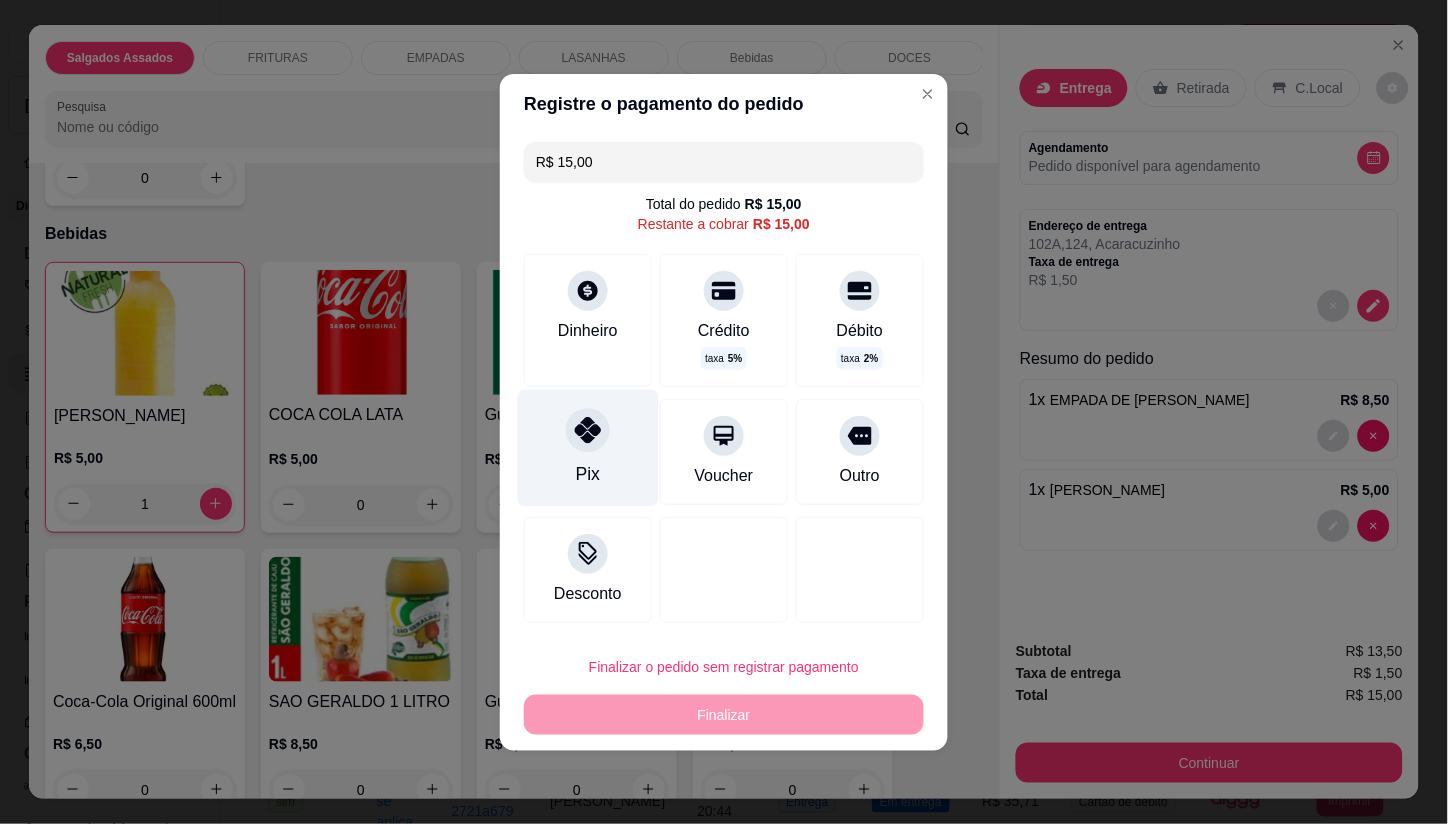 click on "Pix" at bounding box center (588, 474) 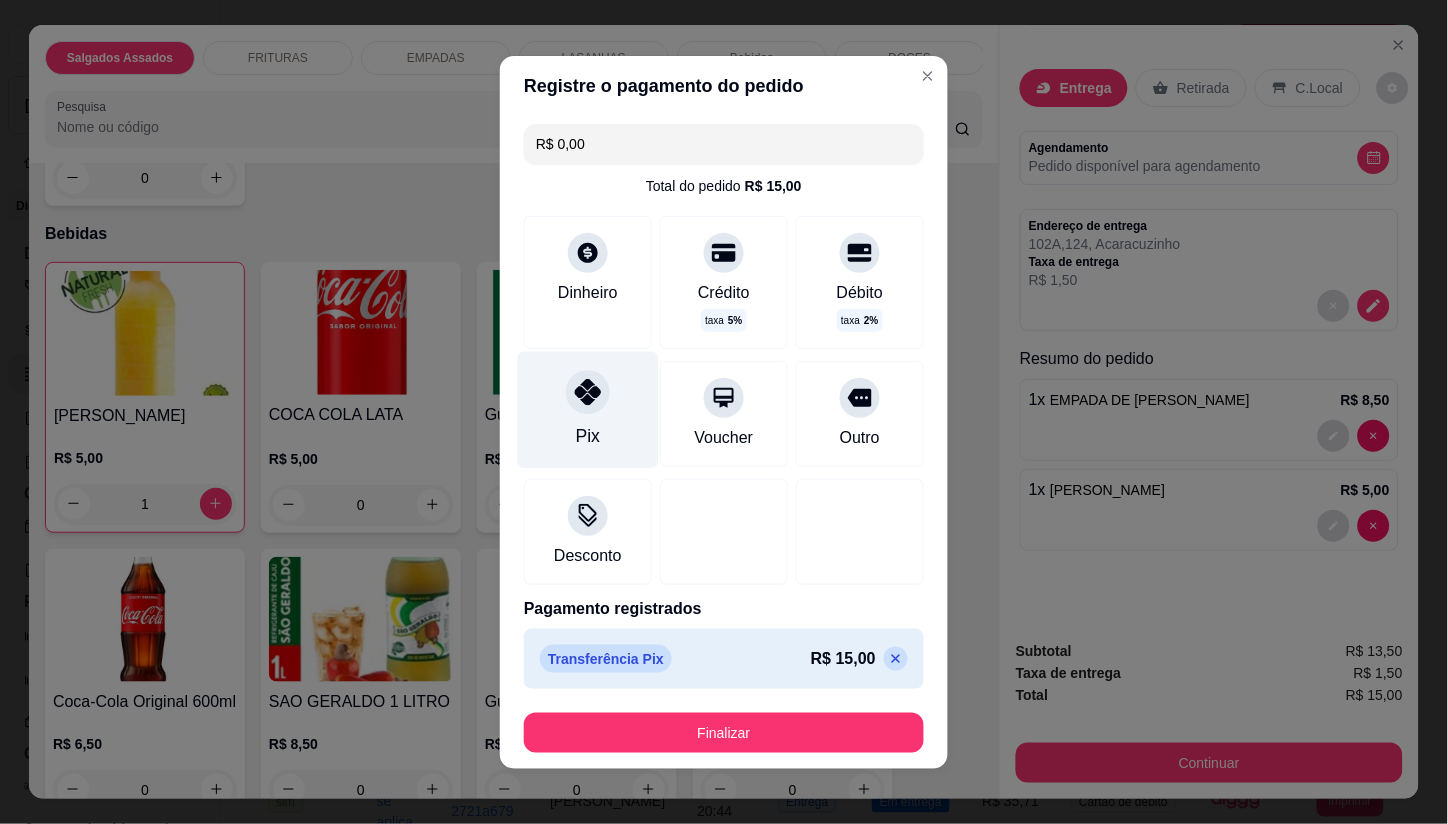 type on "R$ 0,00" 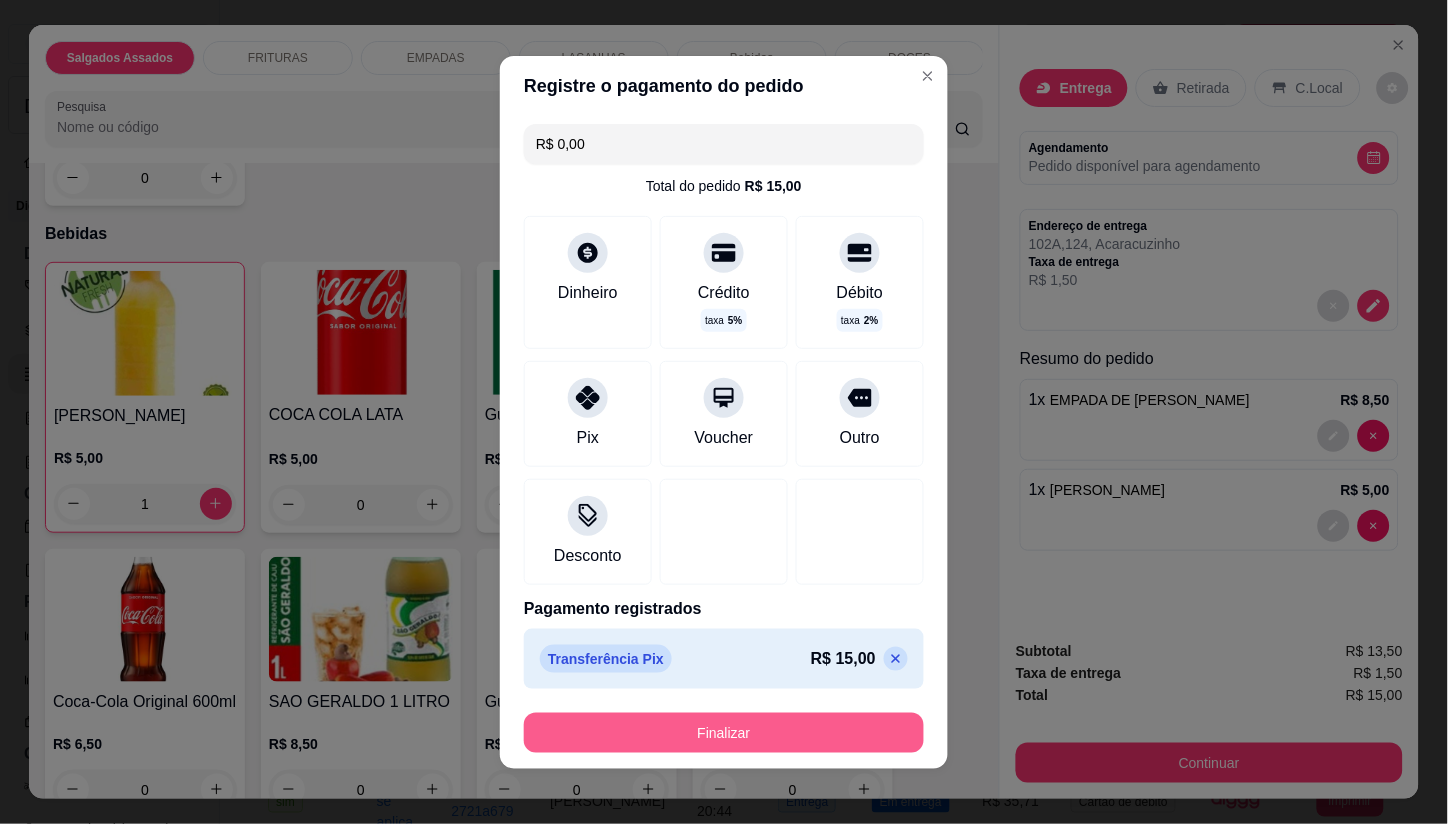 click on "Finalizar" at bounding box center (724, 733) 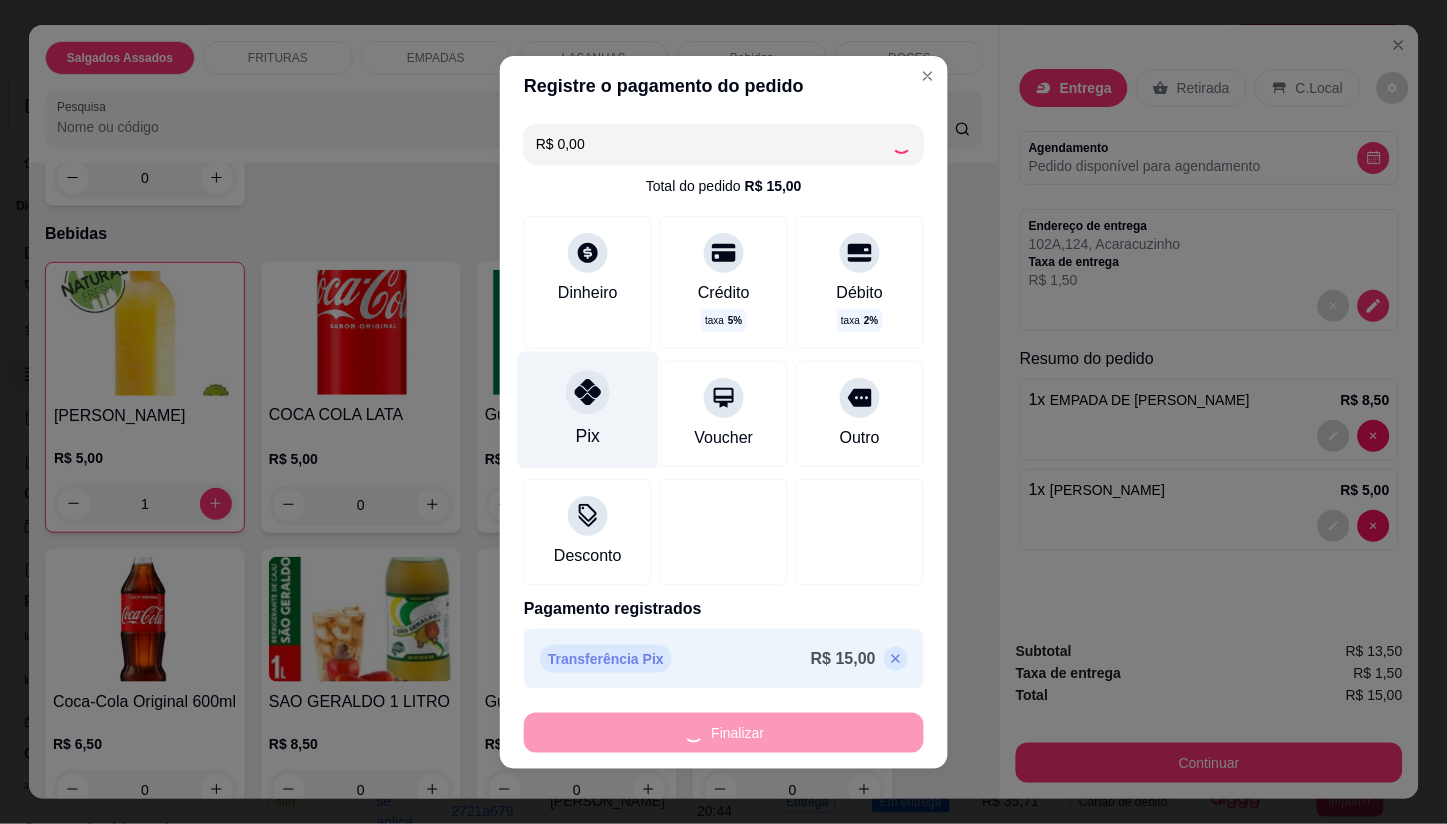 type on "0" 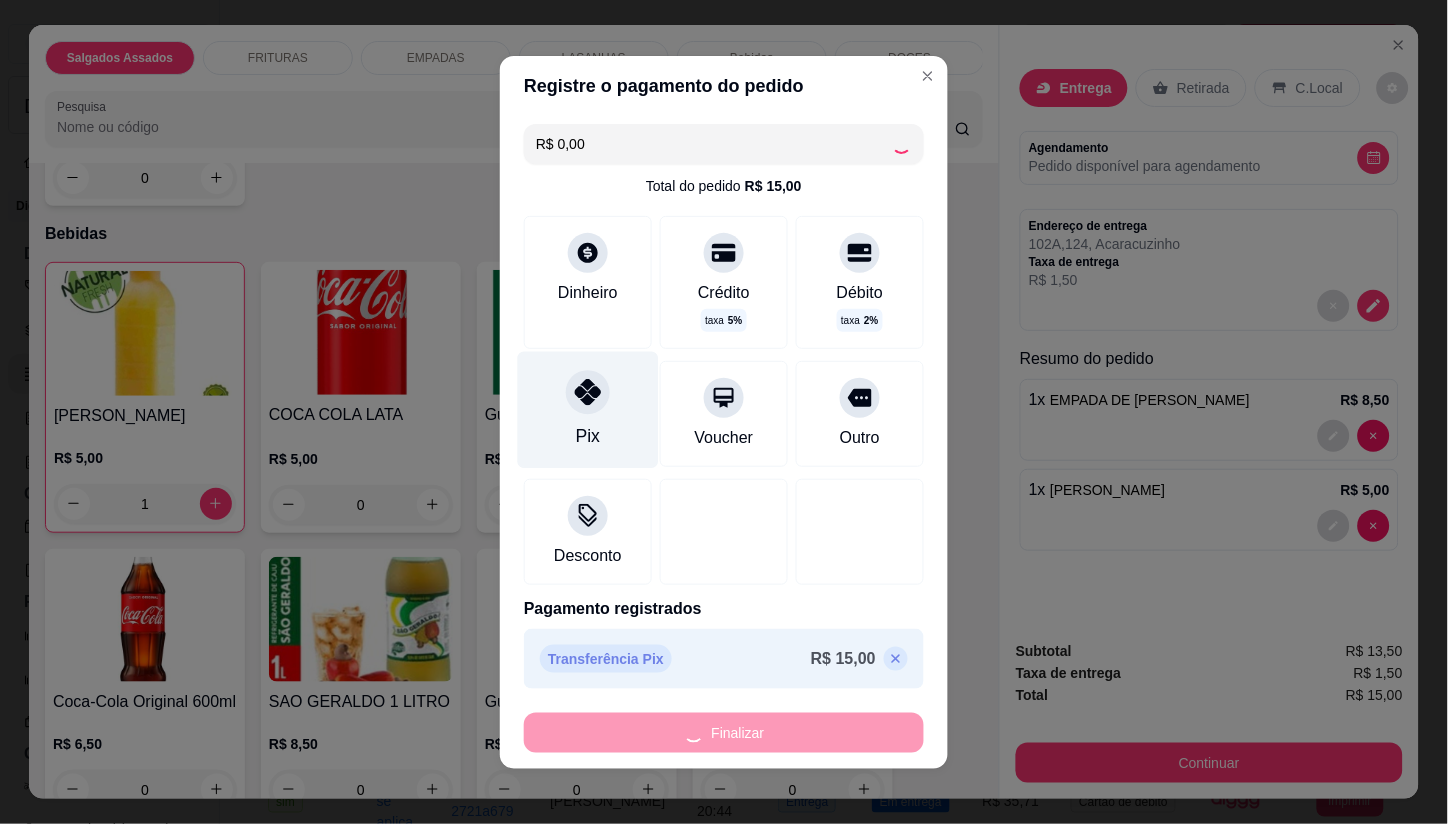 type on "0" 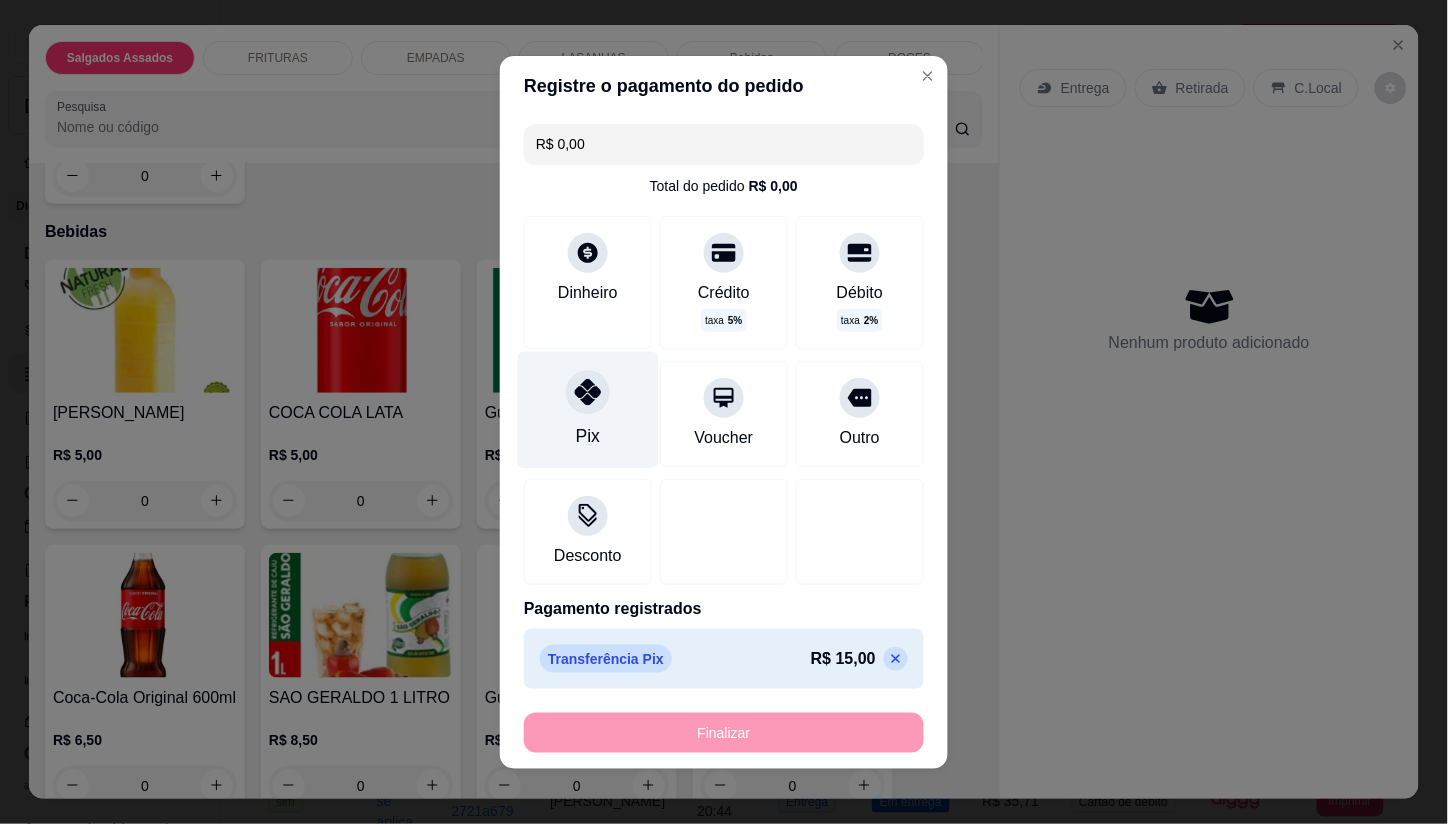 type on "-R$ 15,00" 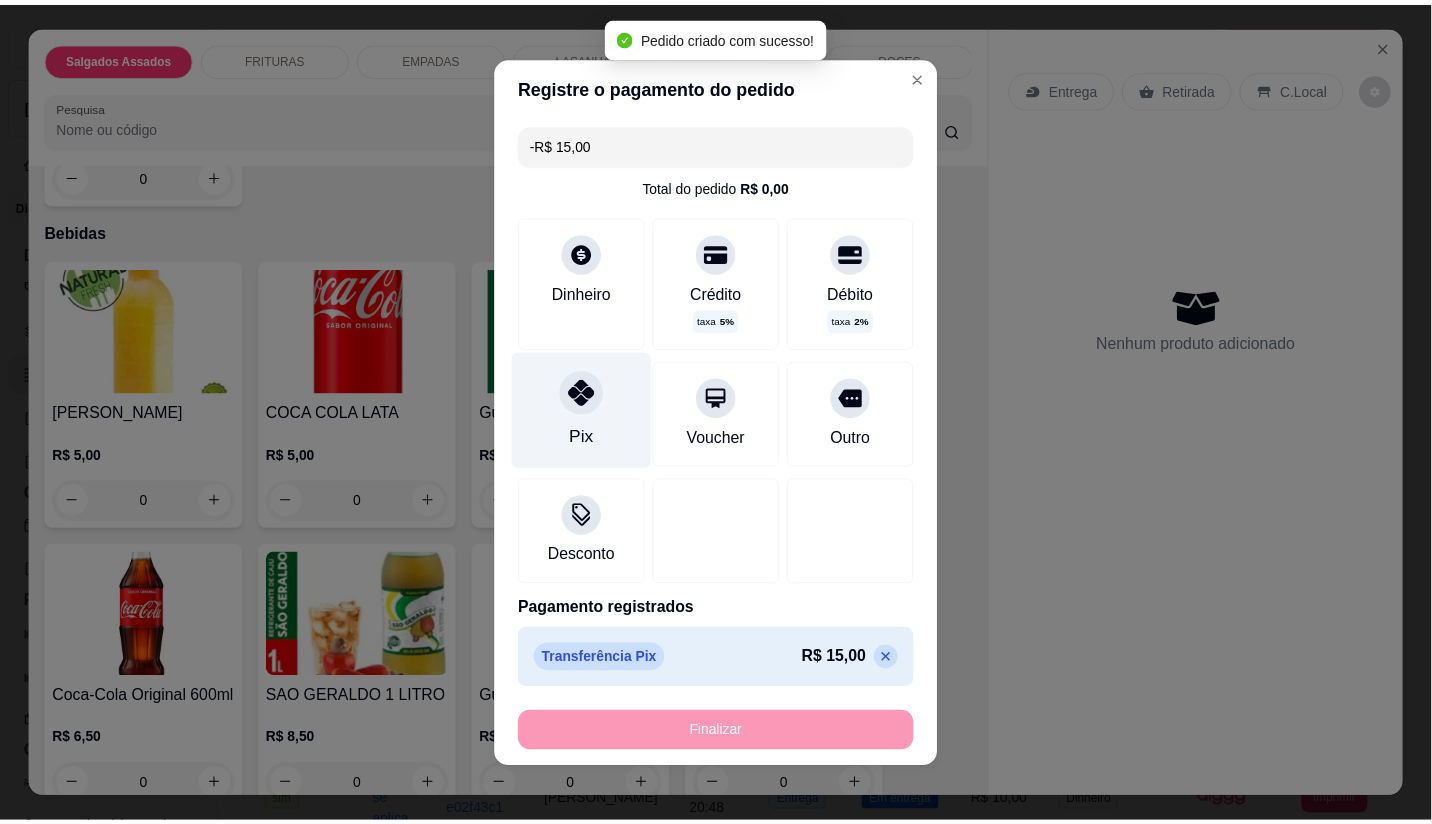 scroll, scrollTop: 1664, scrollLeft: 0, axis: vertical 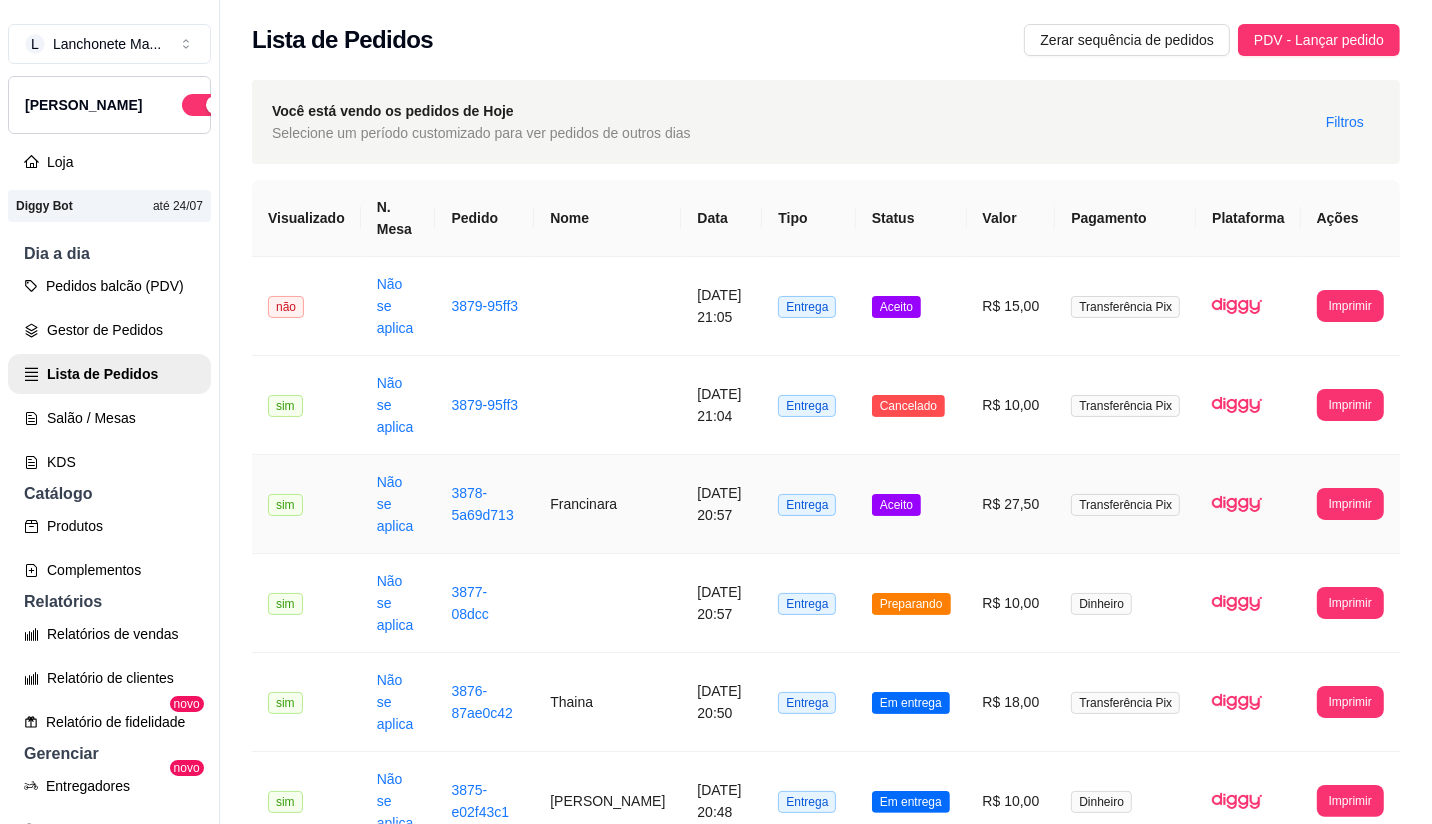click on "Aceito" at bounding box center [911, 504] 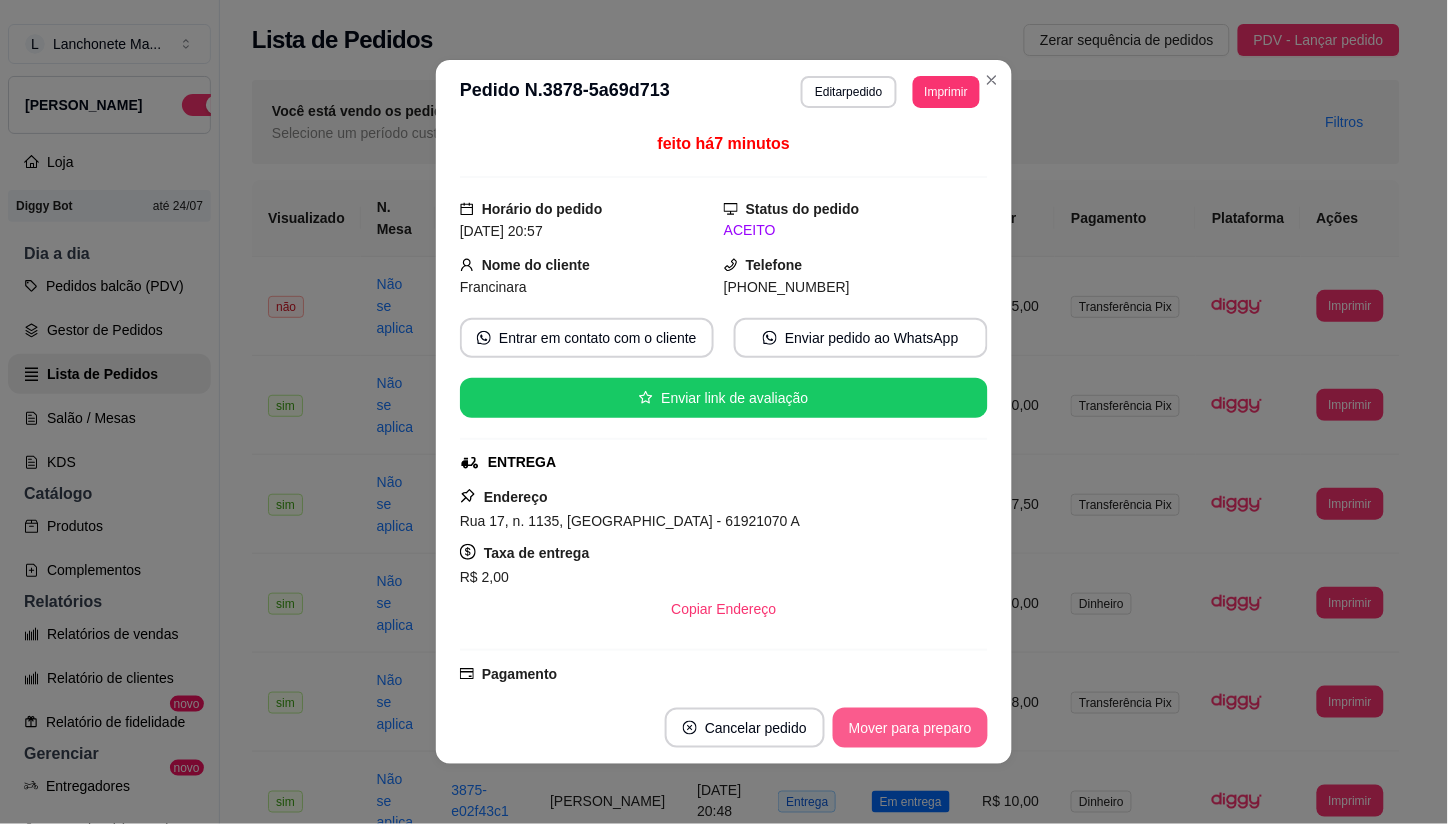 click on "Mover para preparo" at bounding box center (910, 728) 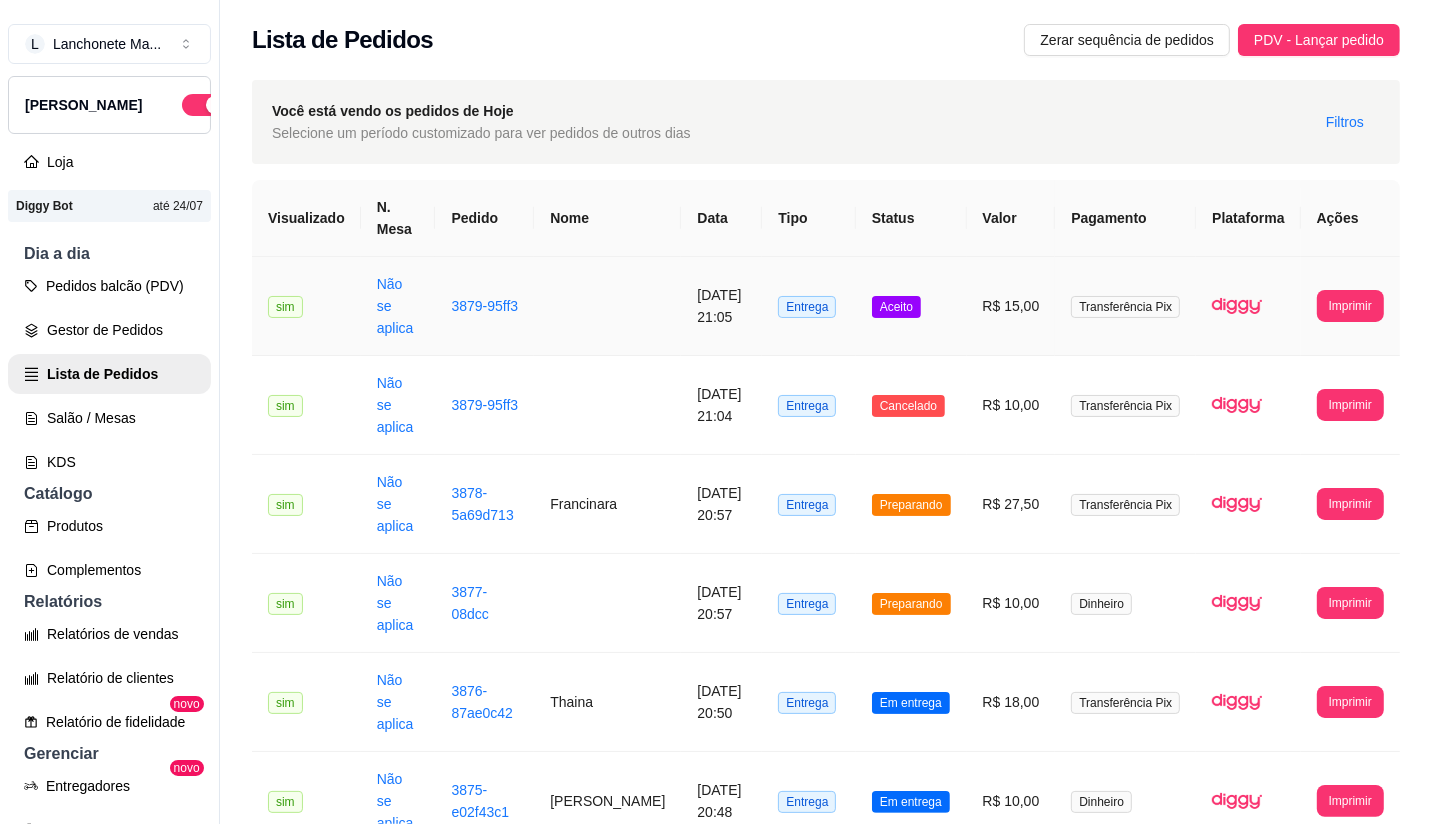 click on "Aceito" at bounding box center (911, 306) 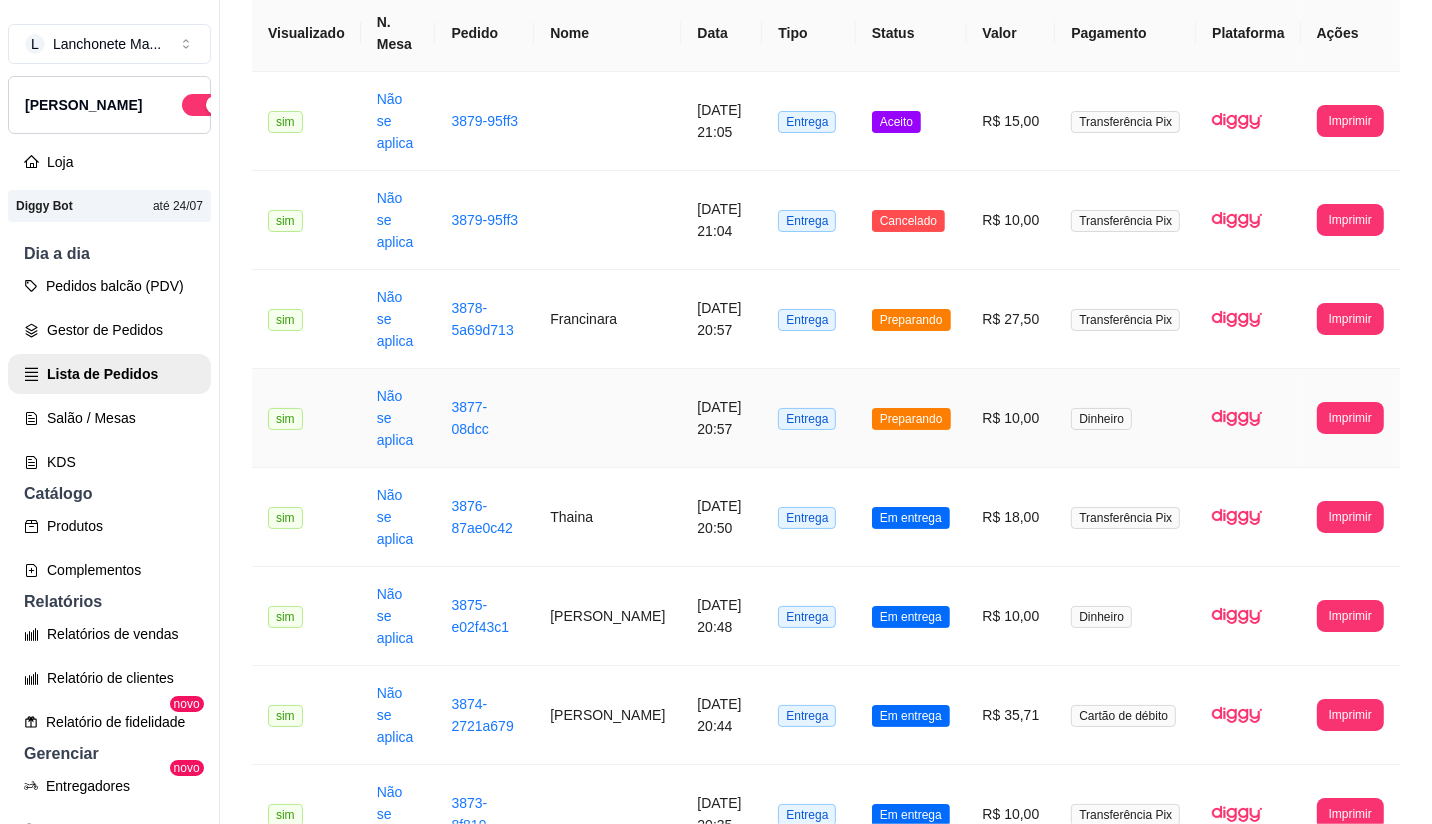 scroll, scrollTop: 0, scrollLeft: 0, axis: both 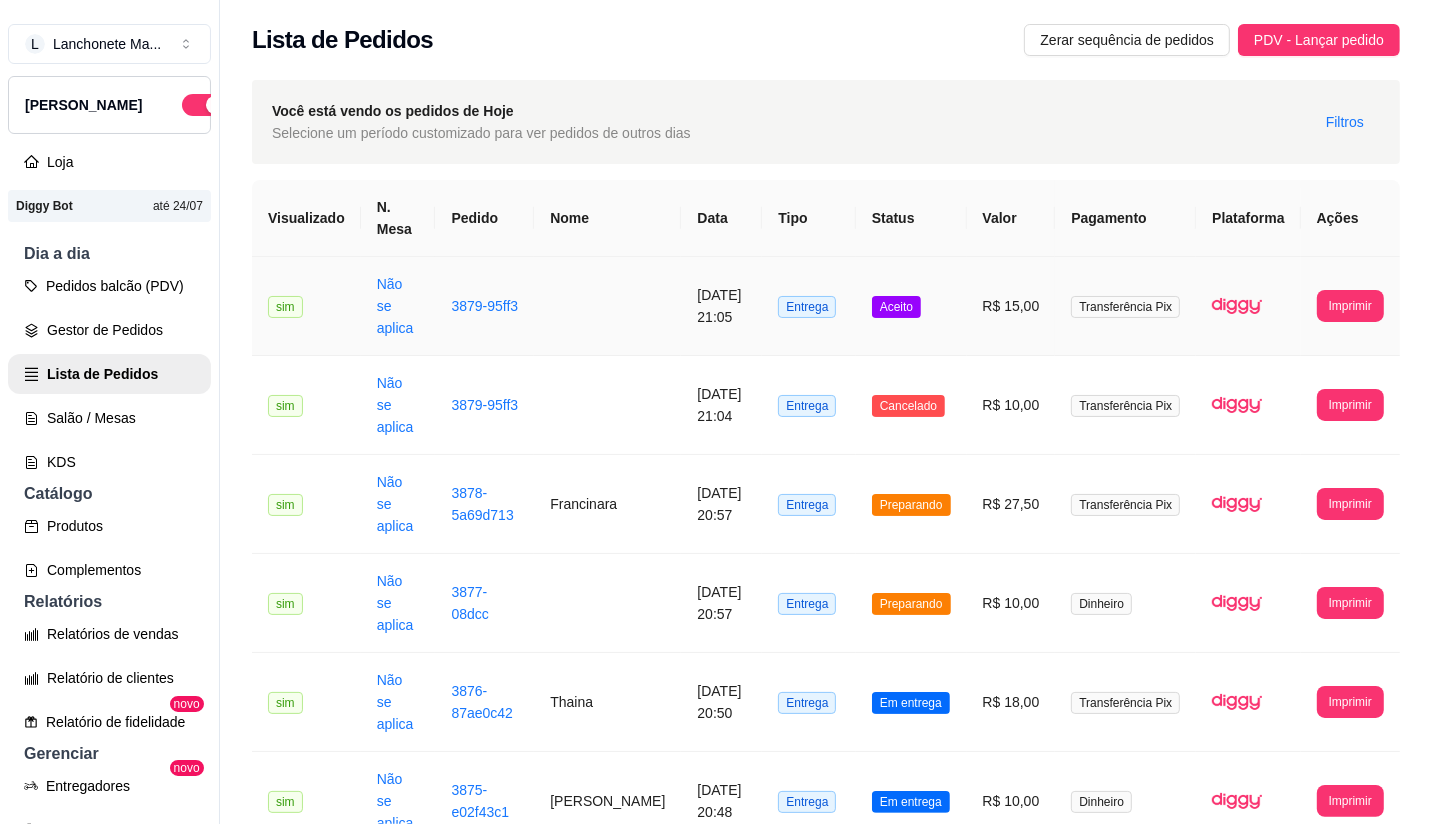click on "Aceito" at bounding box center (911, 306) 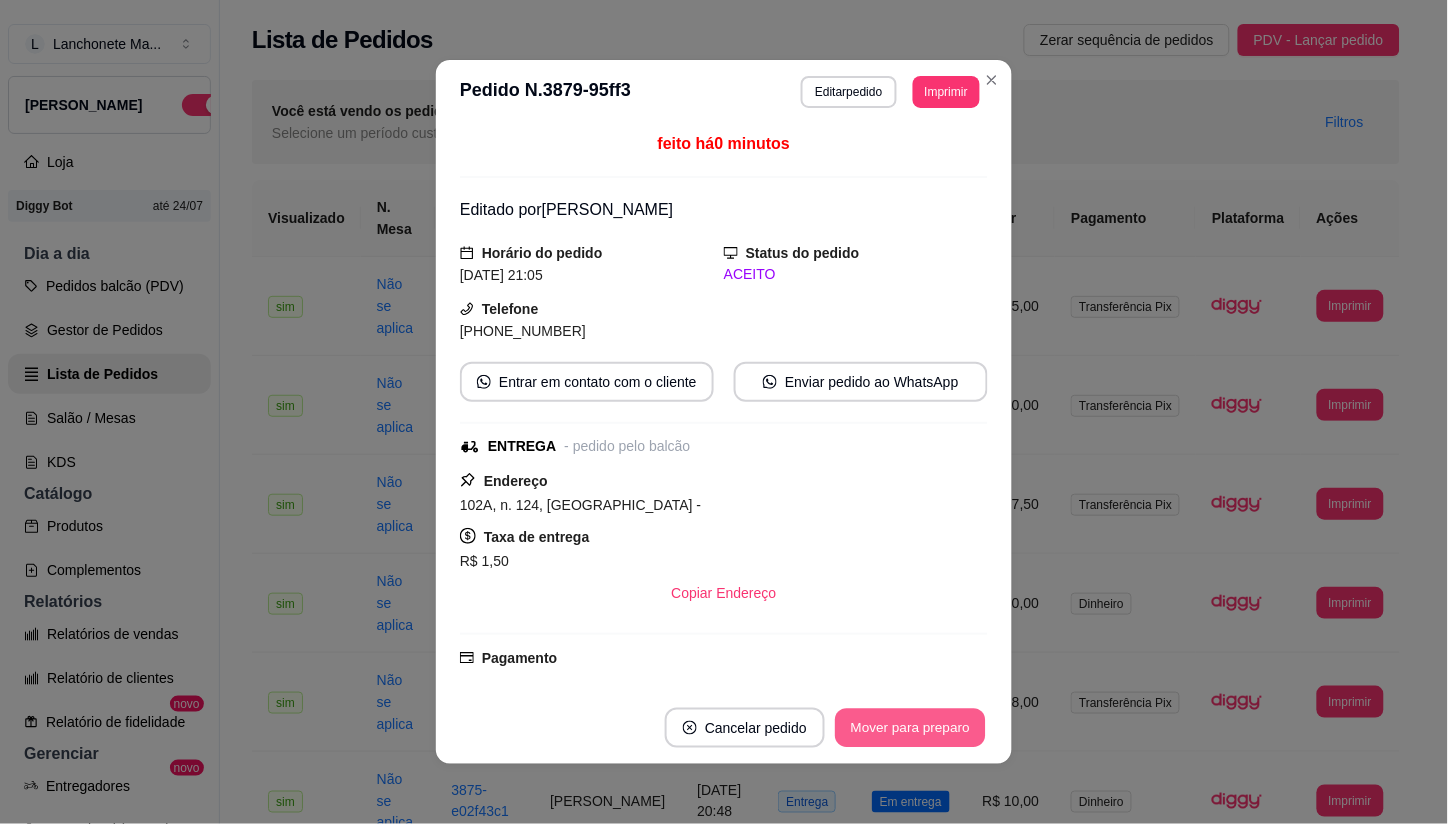 click on "Mover para preparo" at bounding box center [910, 728] 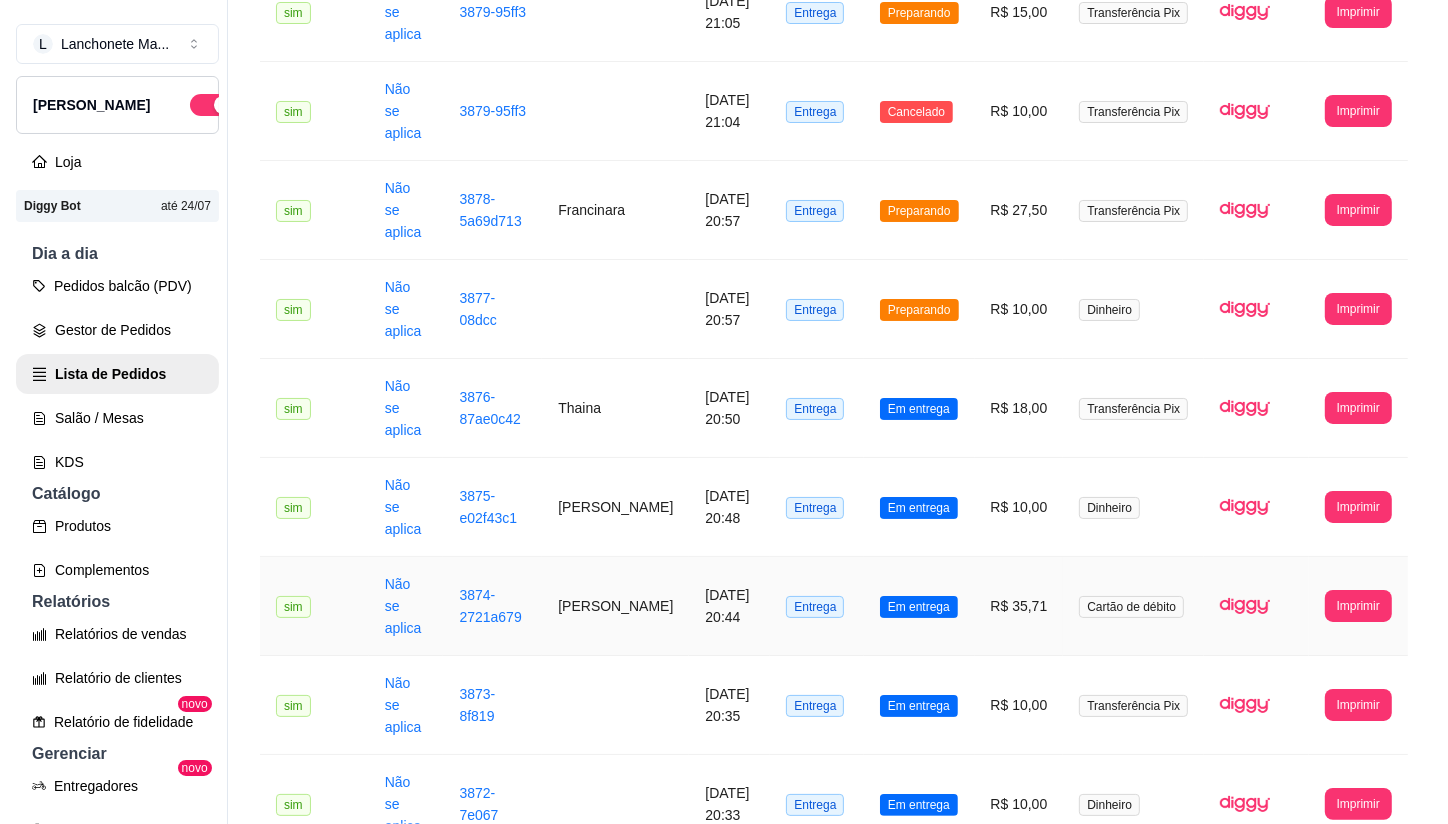 scroll, scrollTop: 333, scrollLeft: 0, axis: vertical 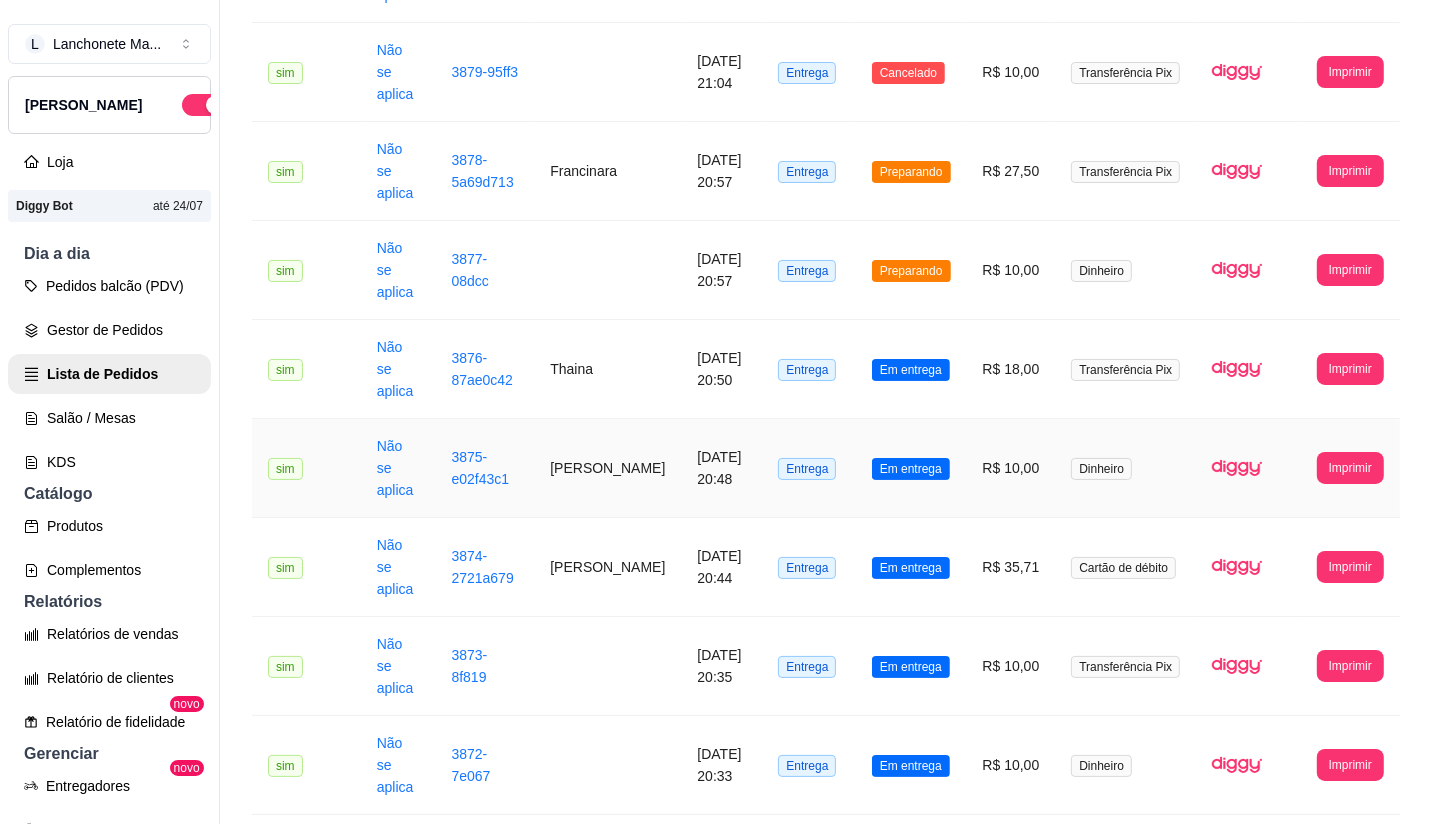 click on "Em entrega" at bounding box center (911, 468) 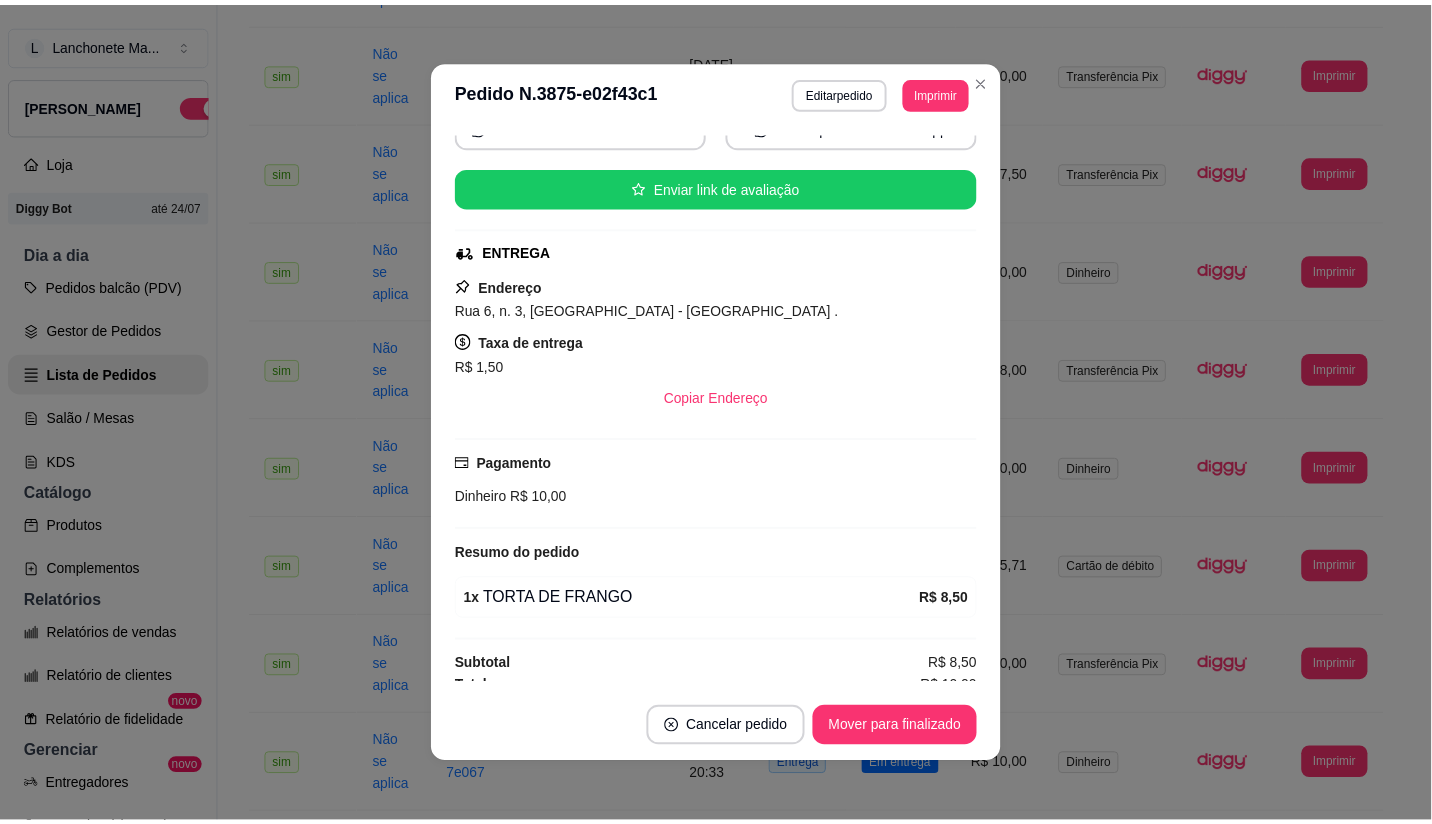 scroll, scrollTop: 227, scrollLeft: 0, axis: vertical 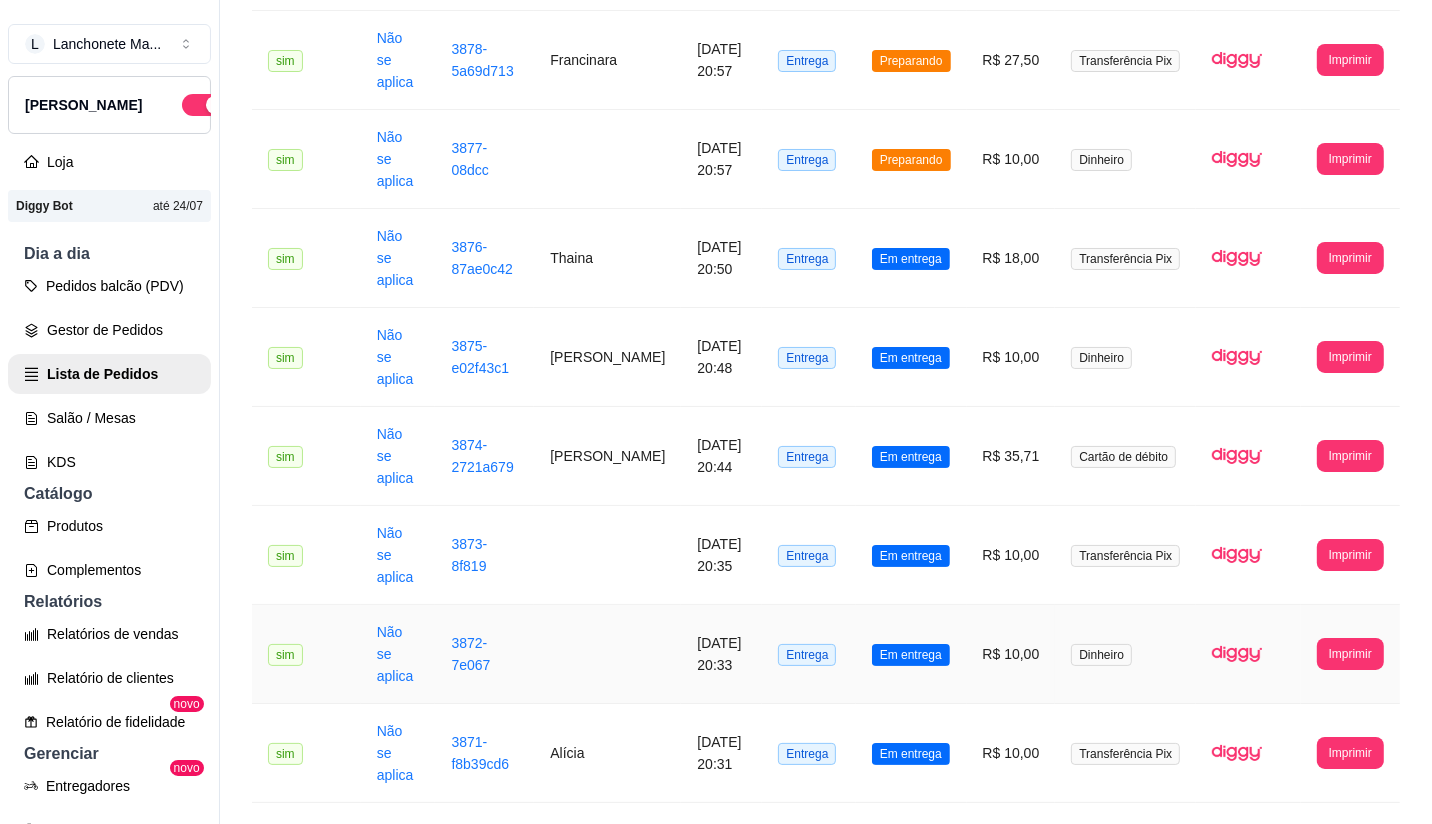 click on "Em entrega" at bounding box center [911, 654] 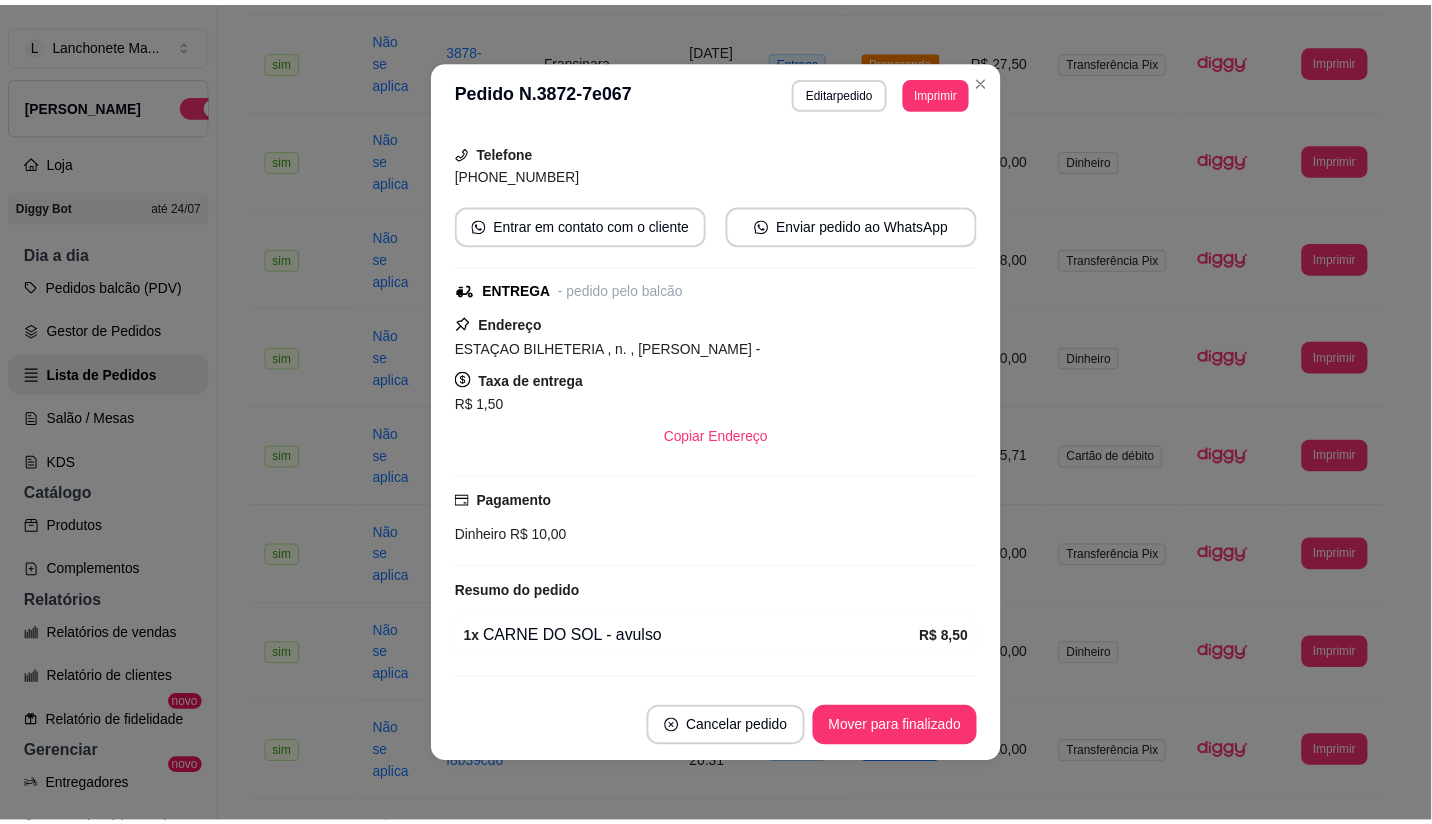 scroll, scrollTop: 56, scrollLeft: 0, axis: vertical 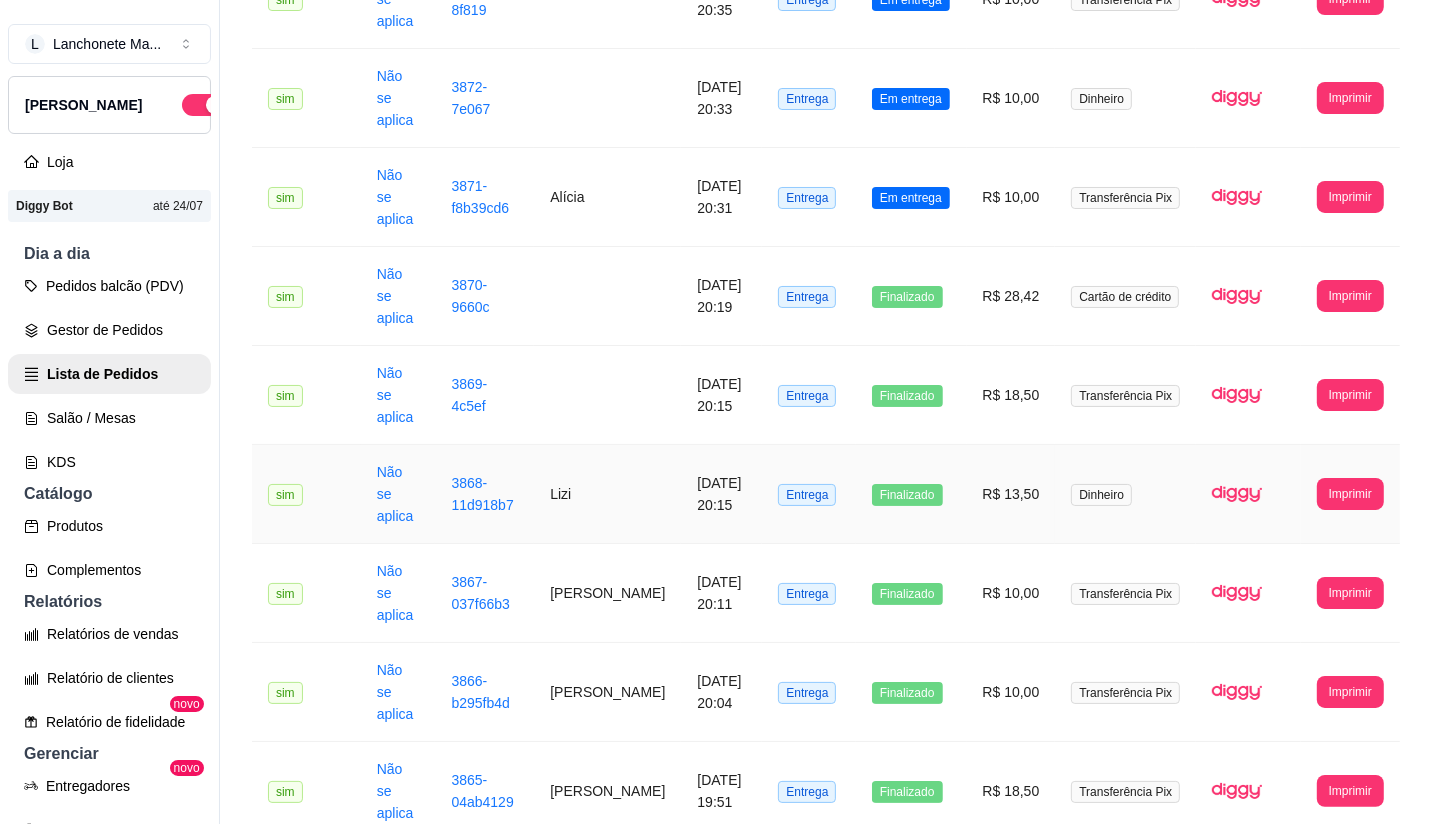 click on "Finalizado" at bounding box center [911, 494] 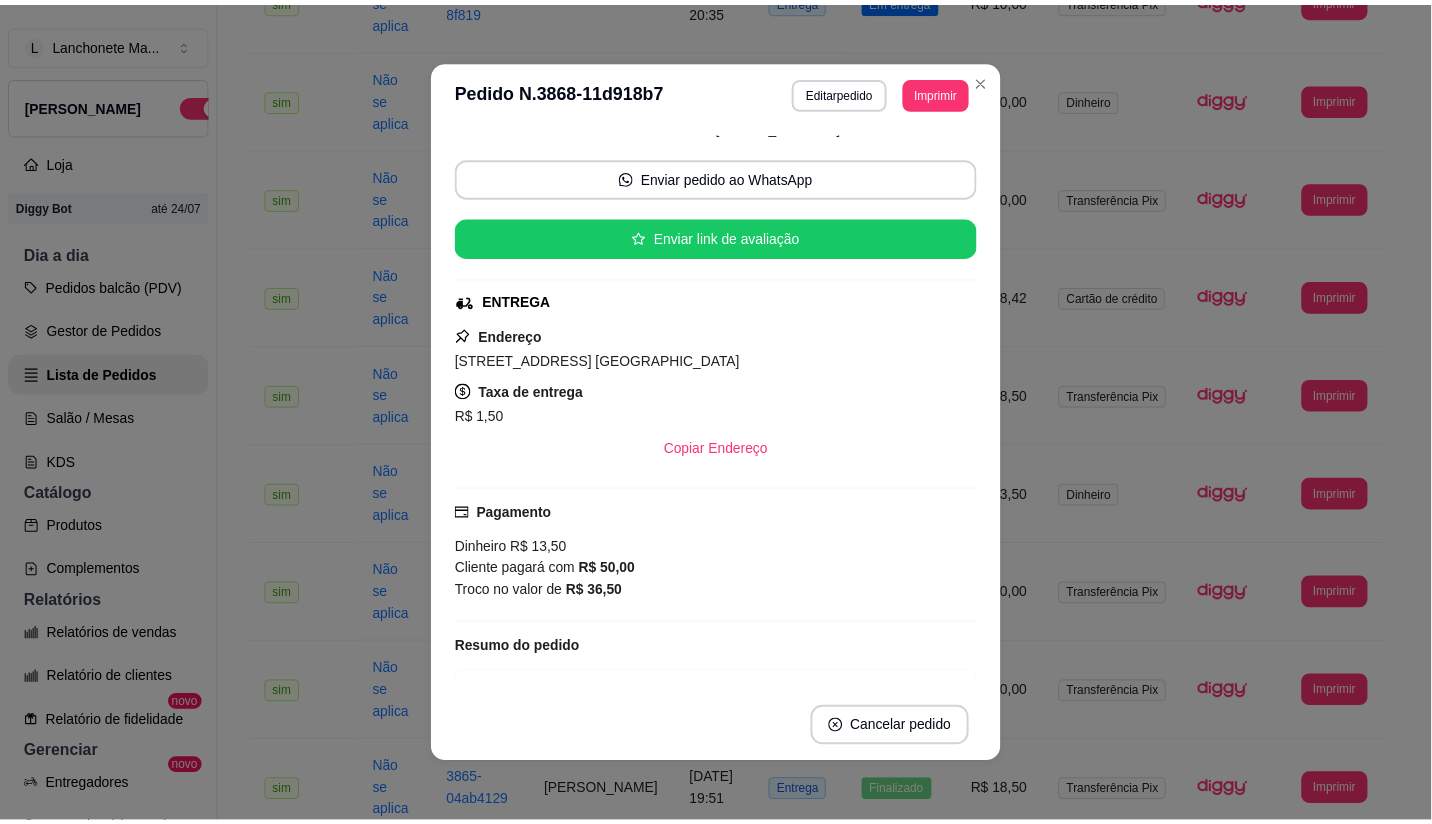 scroll, scrollTop: 287, scrollLeft: 0, axis: vertical 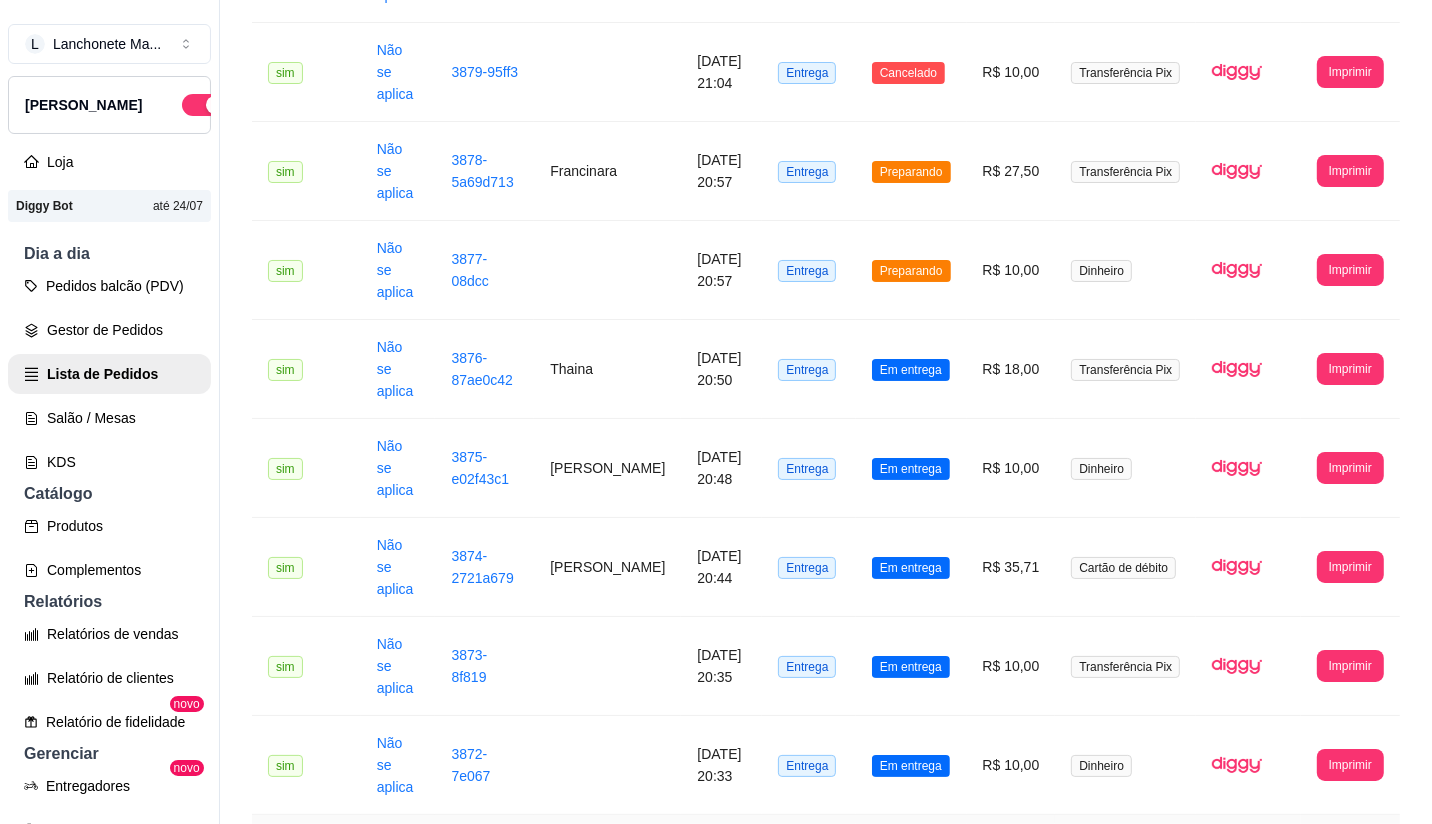 drag, startPoint x: 595, startPoint y: 715, endPoint x: 598, endPoint y: 728, distance: 13.341664 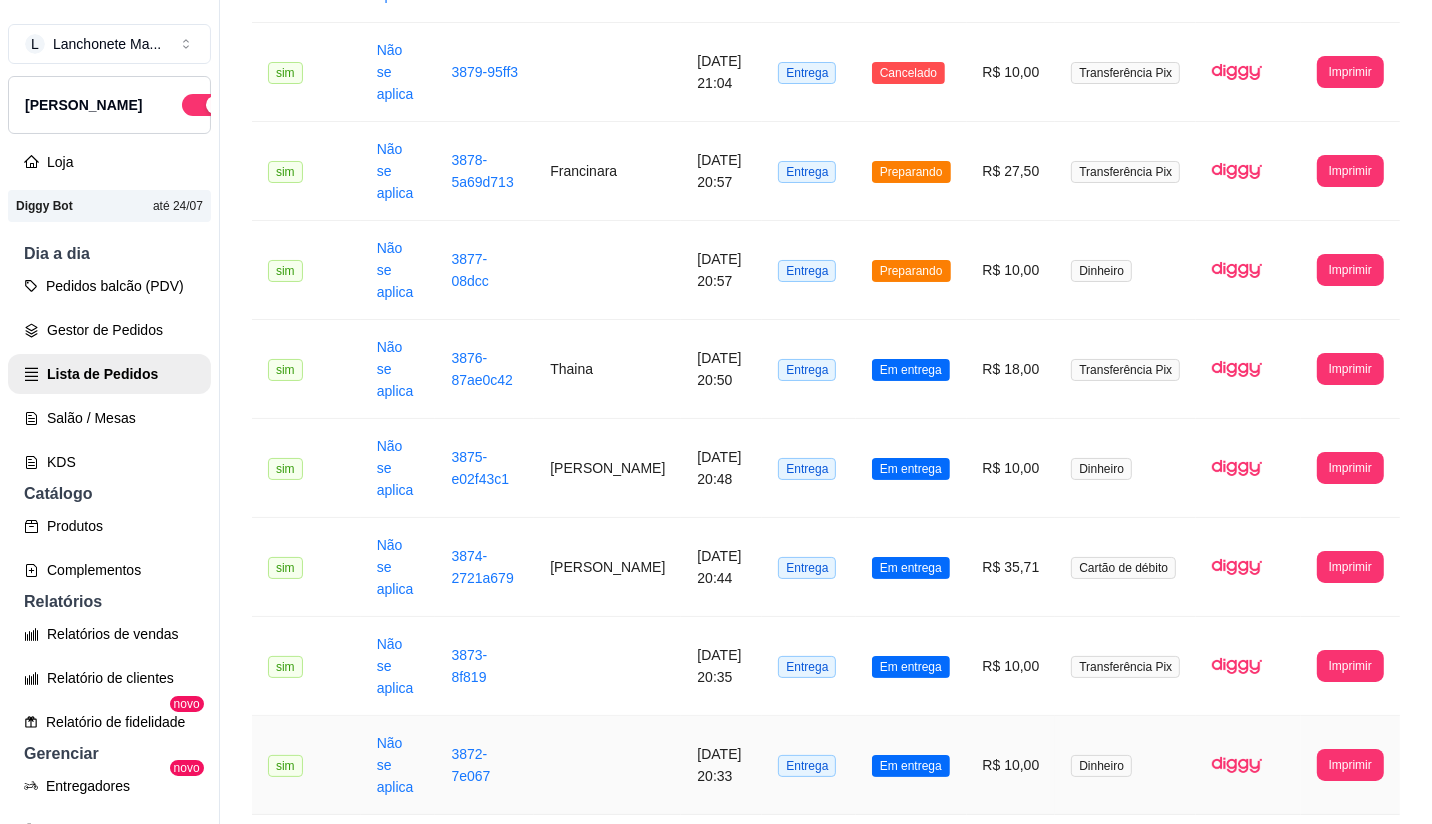click on "Em entrega" at bounding box center [911, 765] 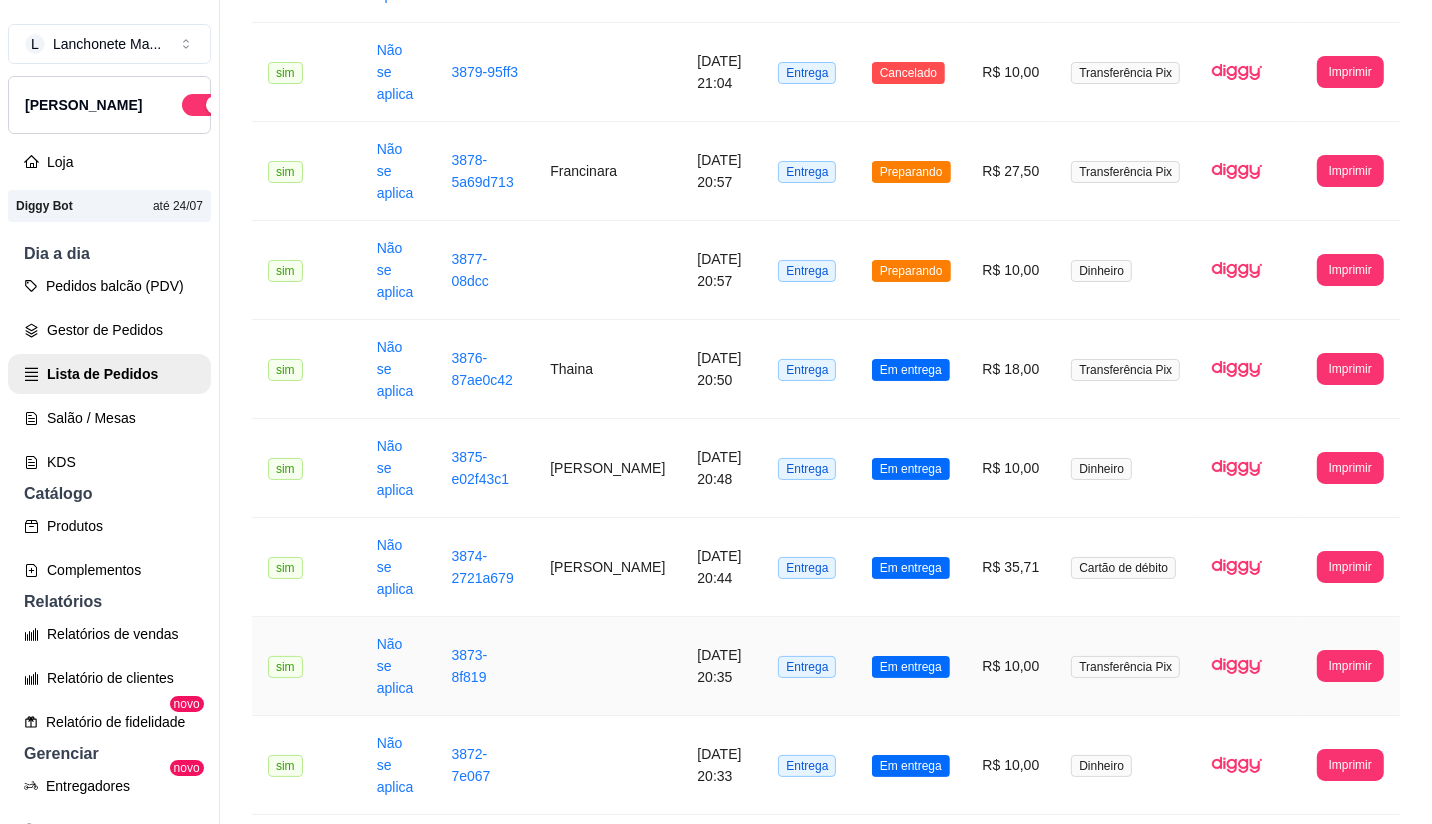 click on "Em entrega" at bounding box center [911, 667] 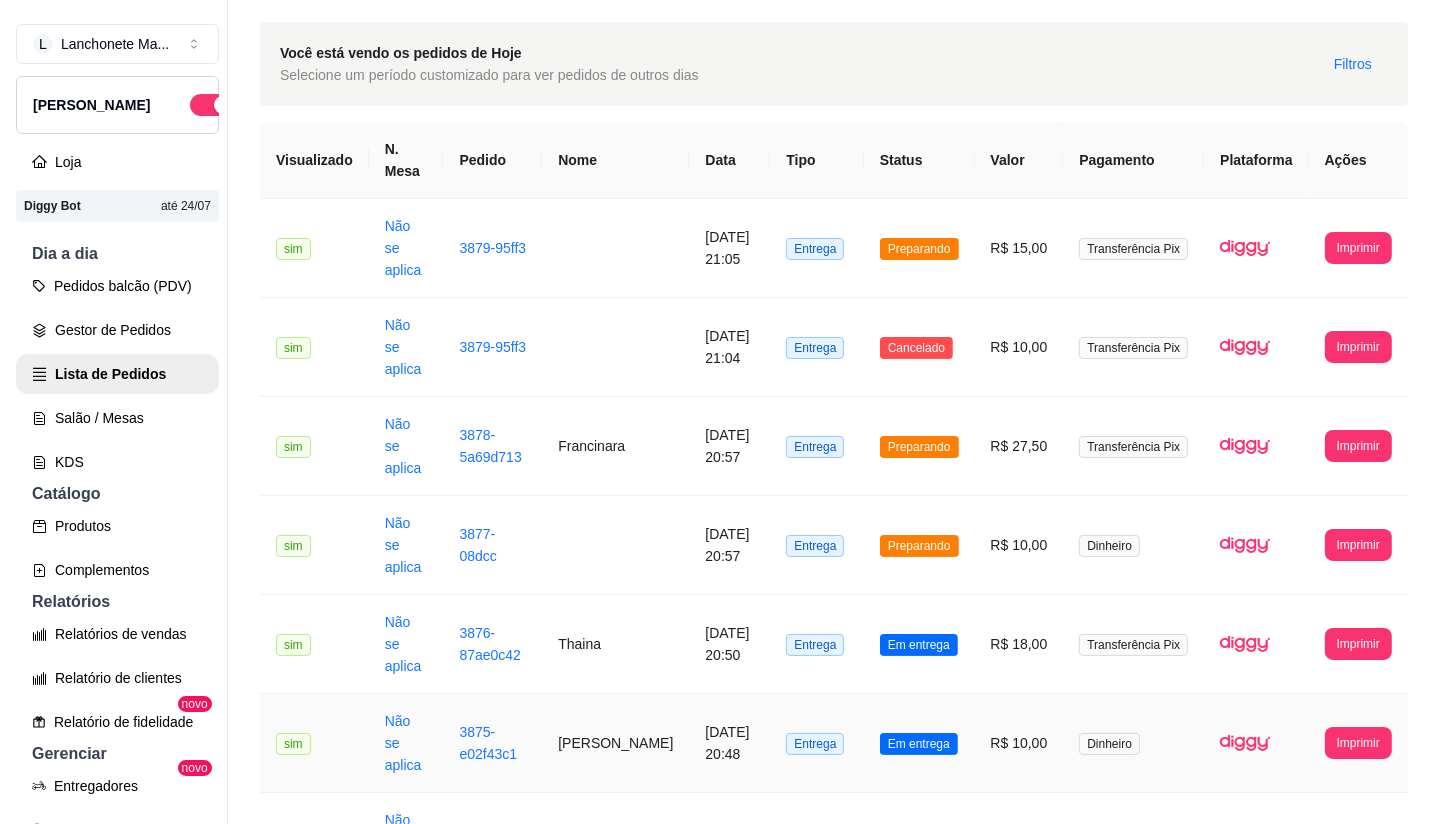 scroll, scrollTop: 0, scrollLeft: 0, axis: both 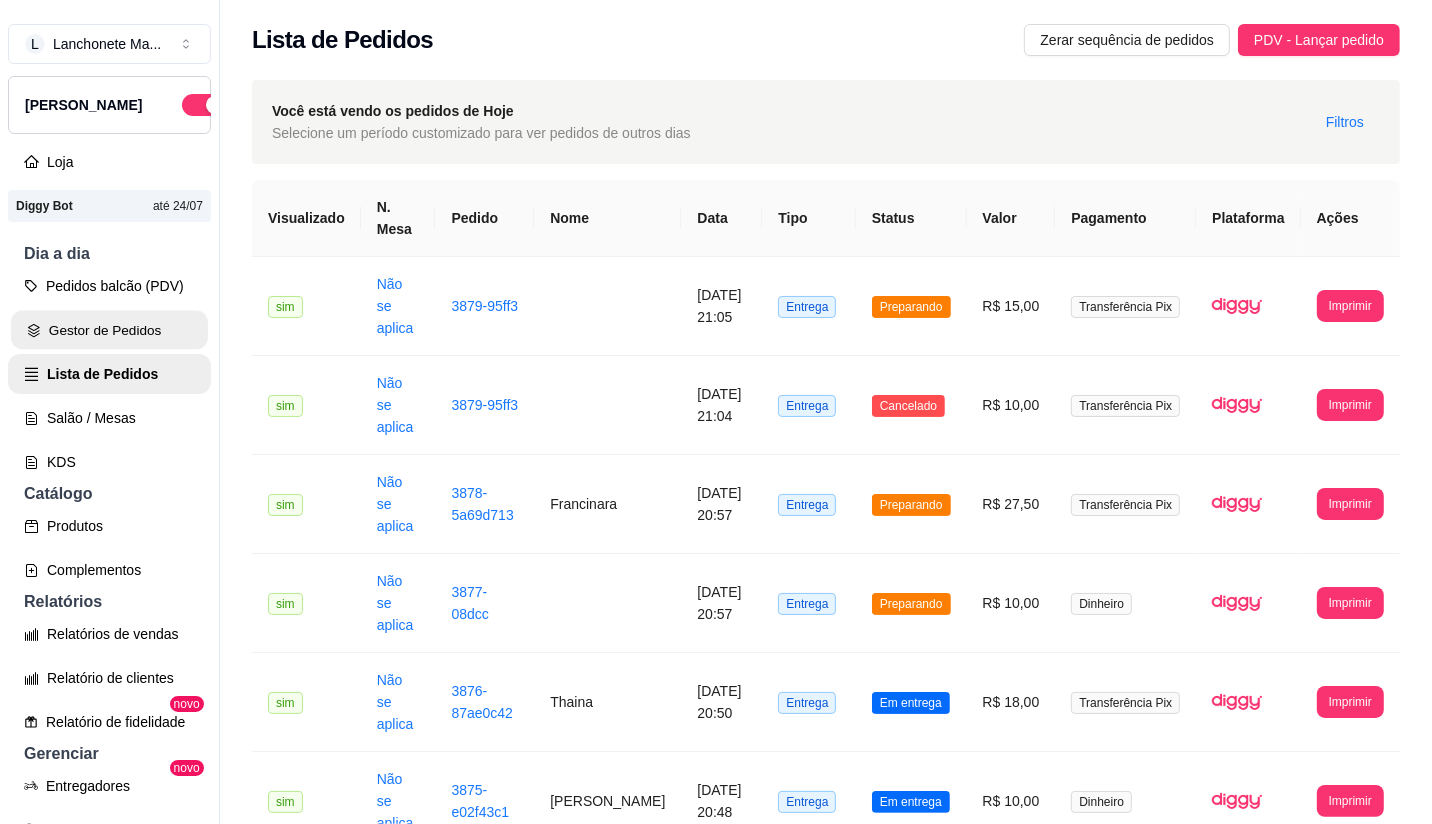 click on "Gestor de Pedidos" at bounding box center (109, 330) 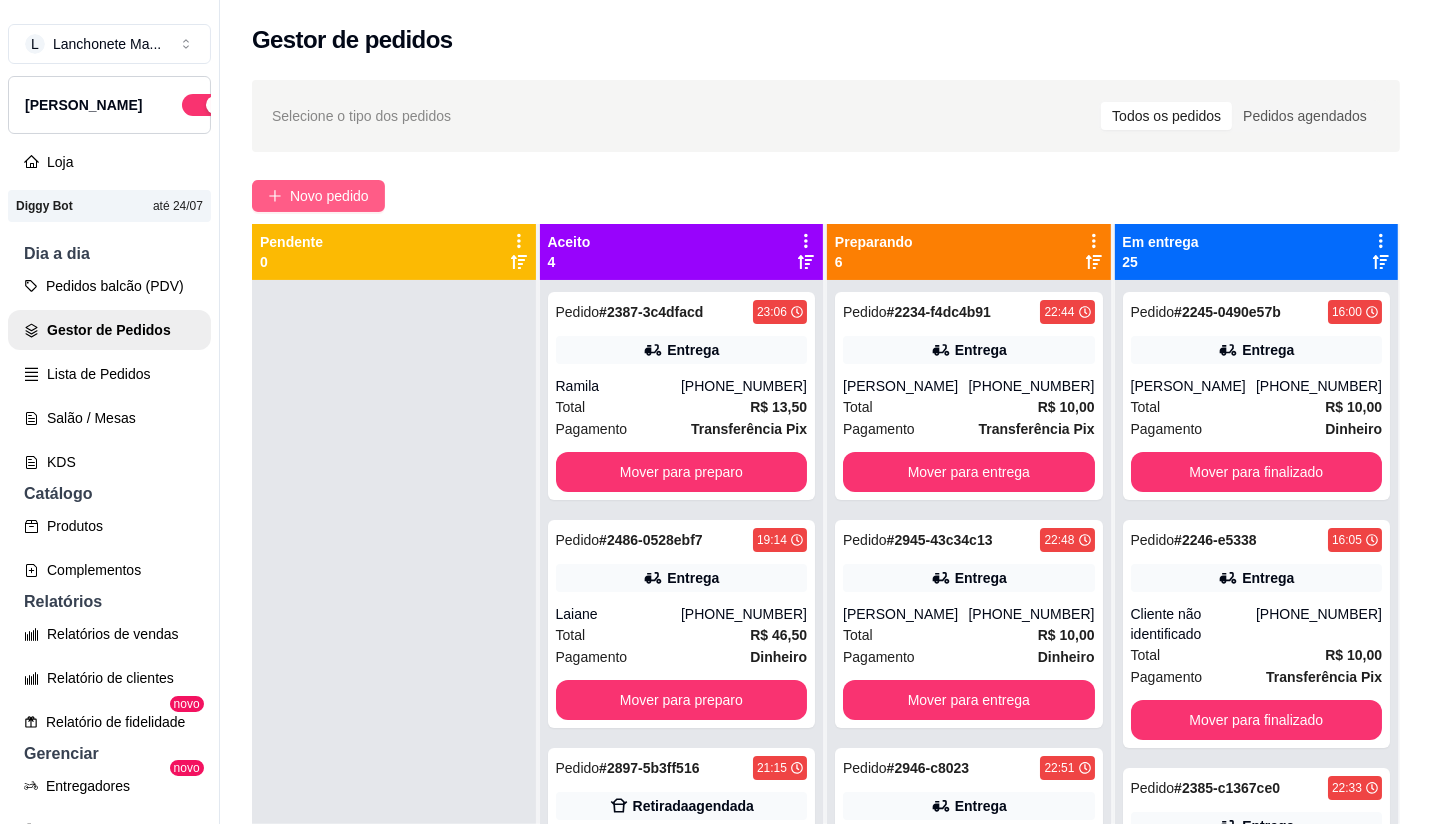 click on "Novo pedido" at bounding box center [329, 196] 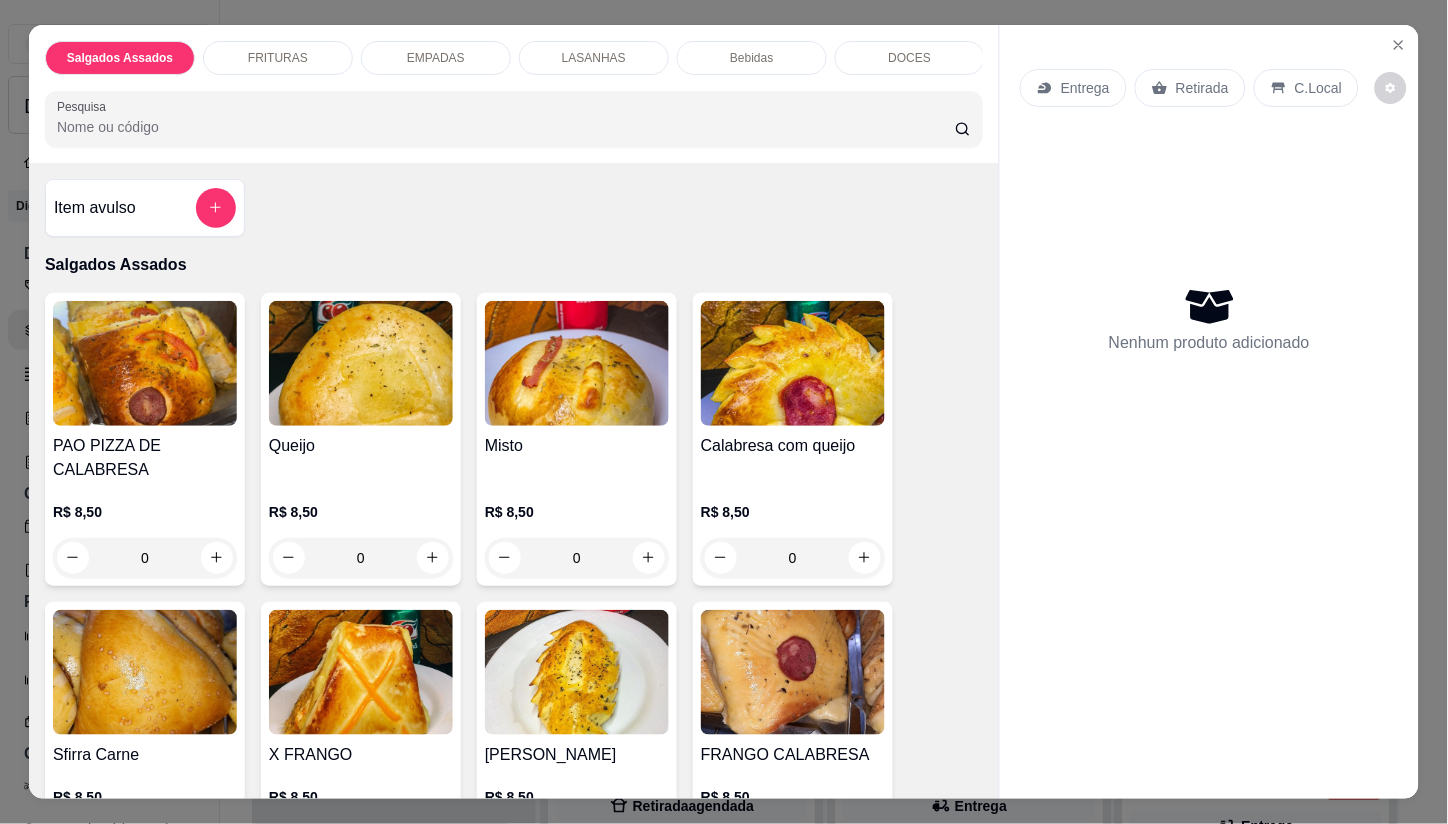 click on "Entrega" at bounding box center (1085, 88) 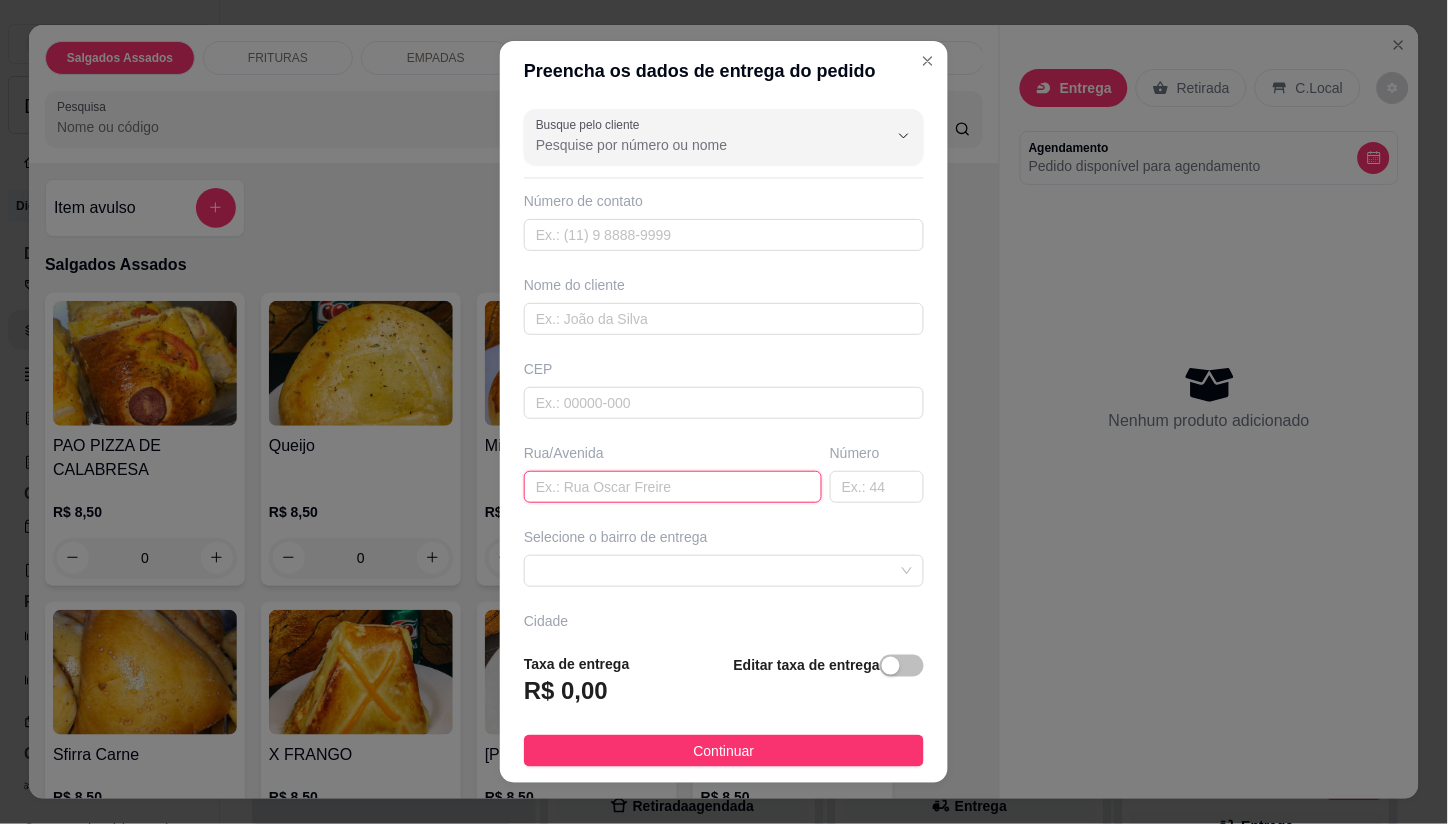 click at bounding box center [673, 487] 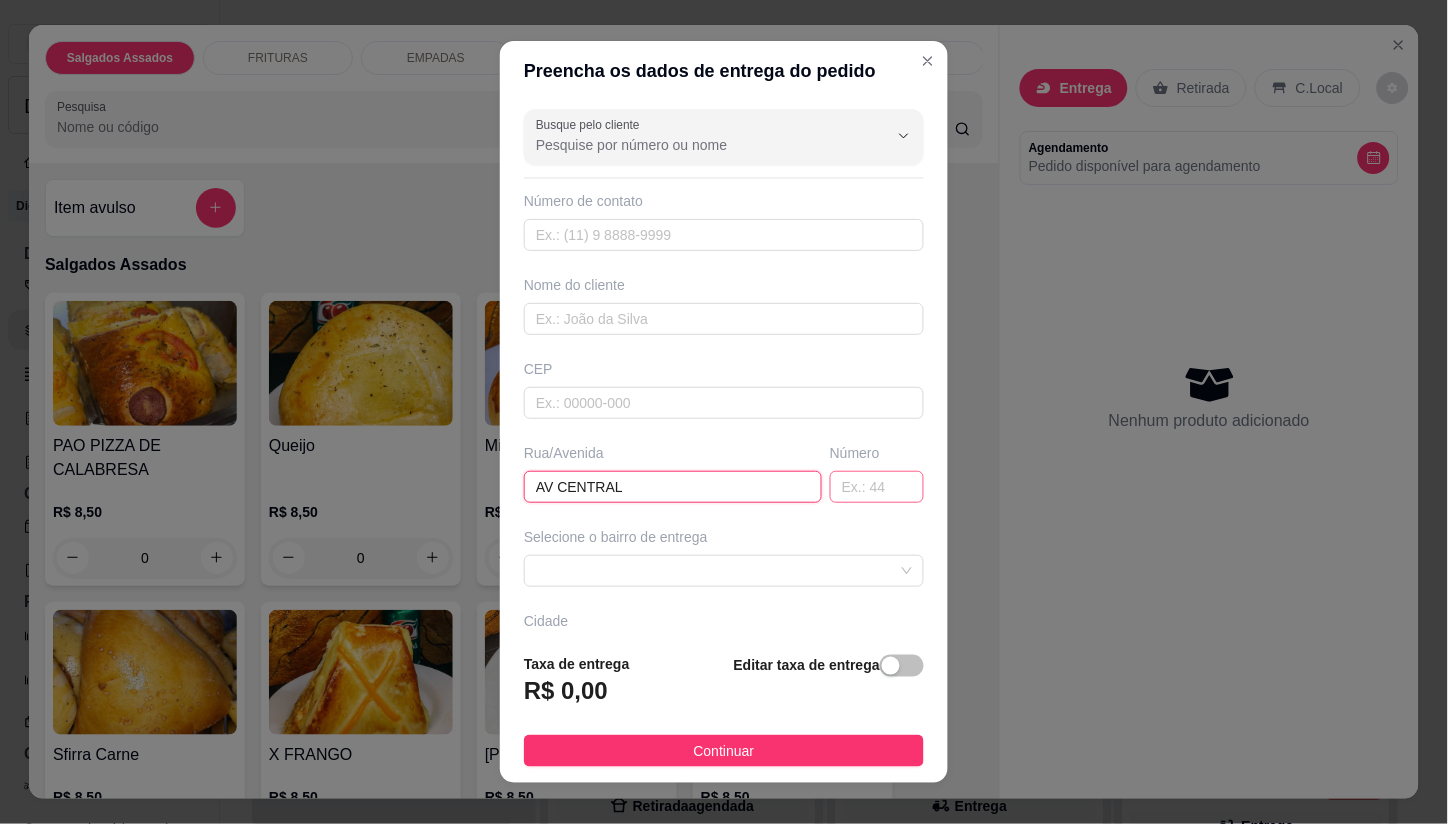 type on "AV CENTRAL" 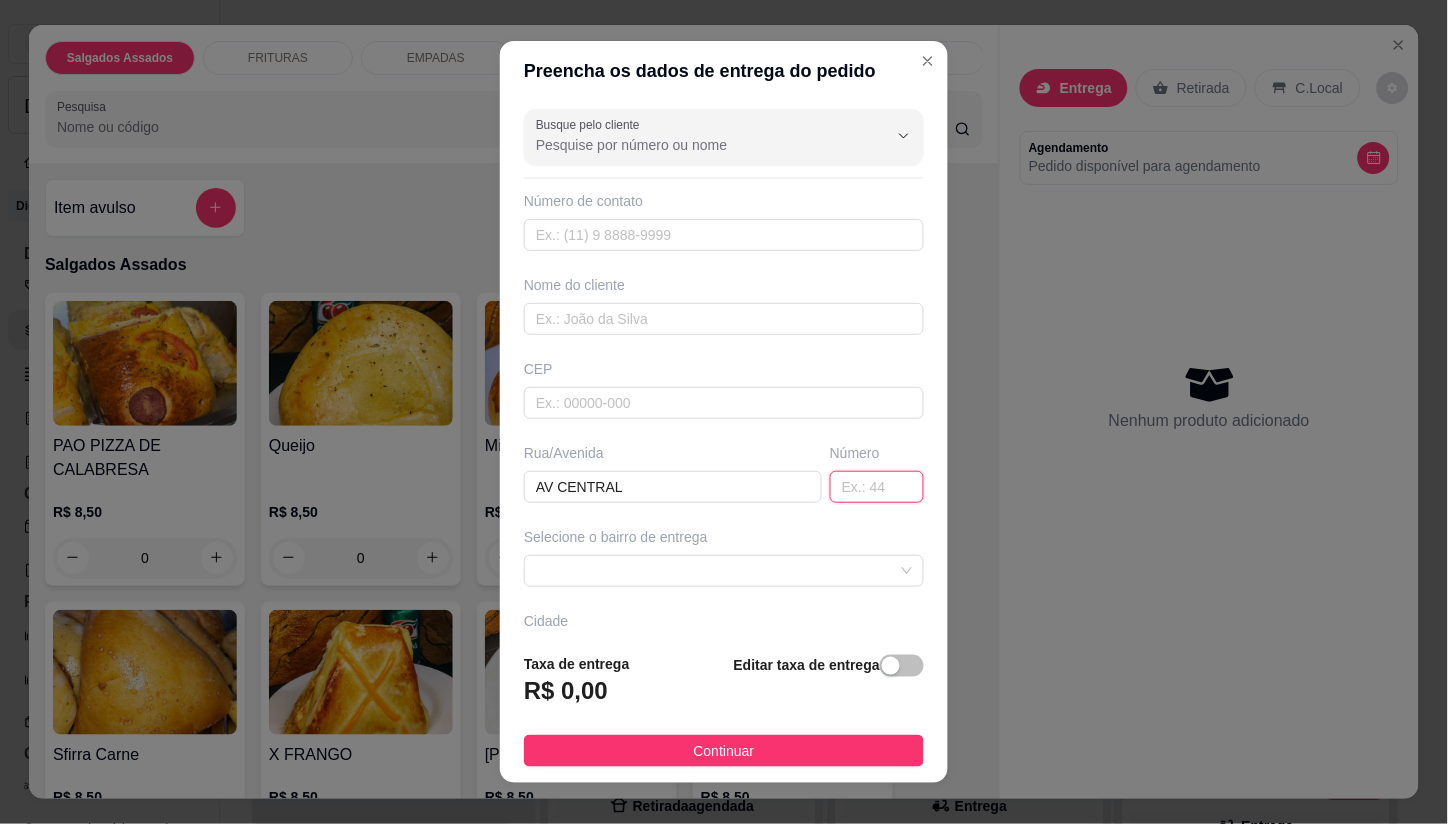 click at bounding box center (877, 487) 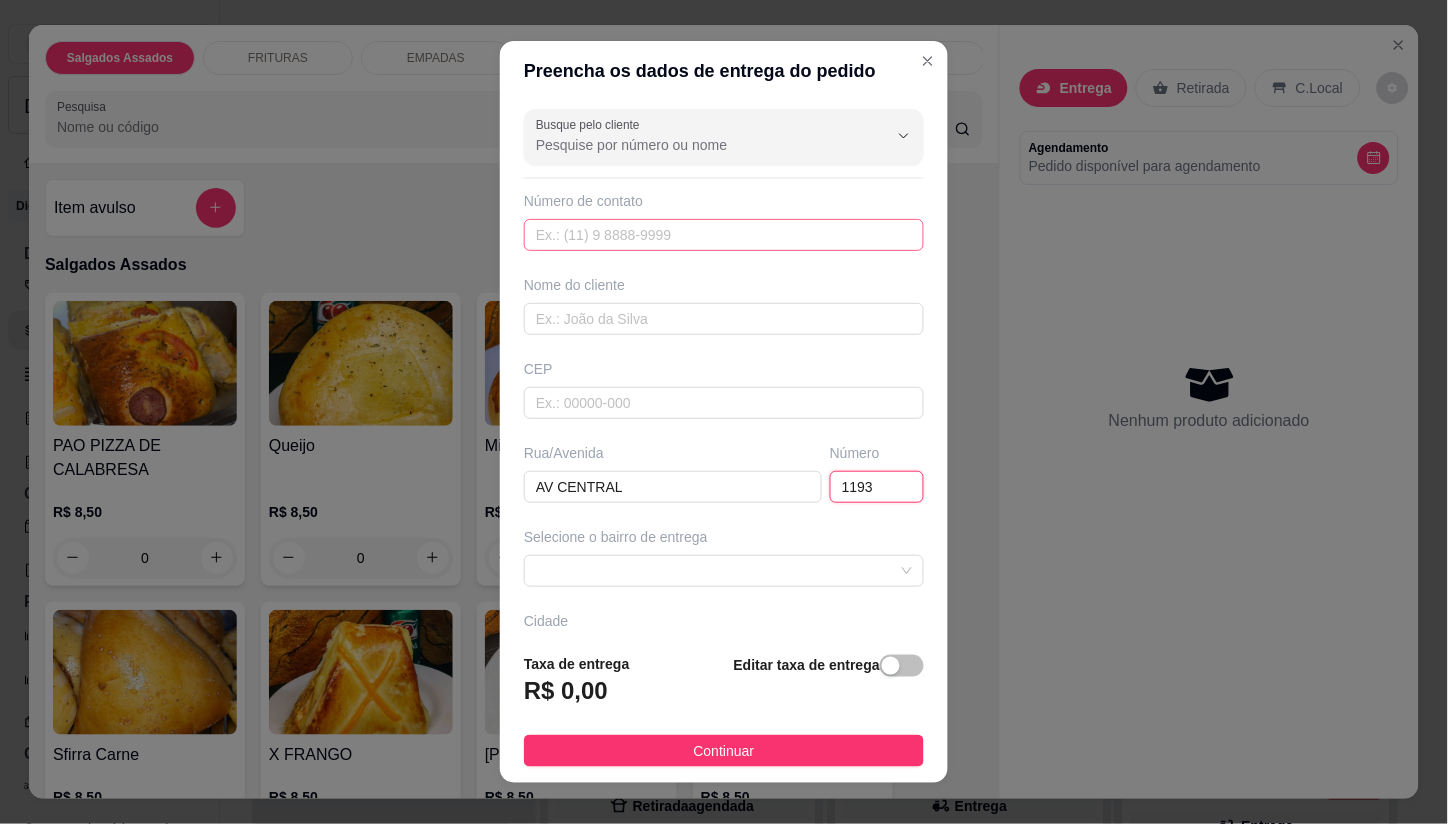type on "1193" 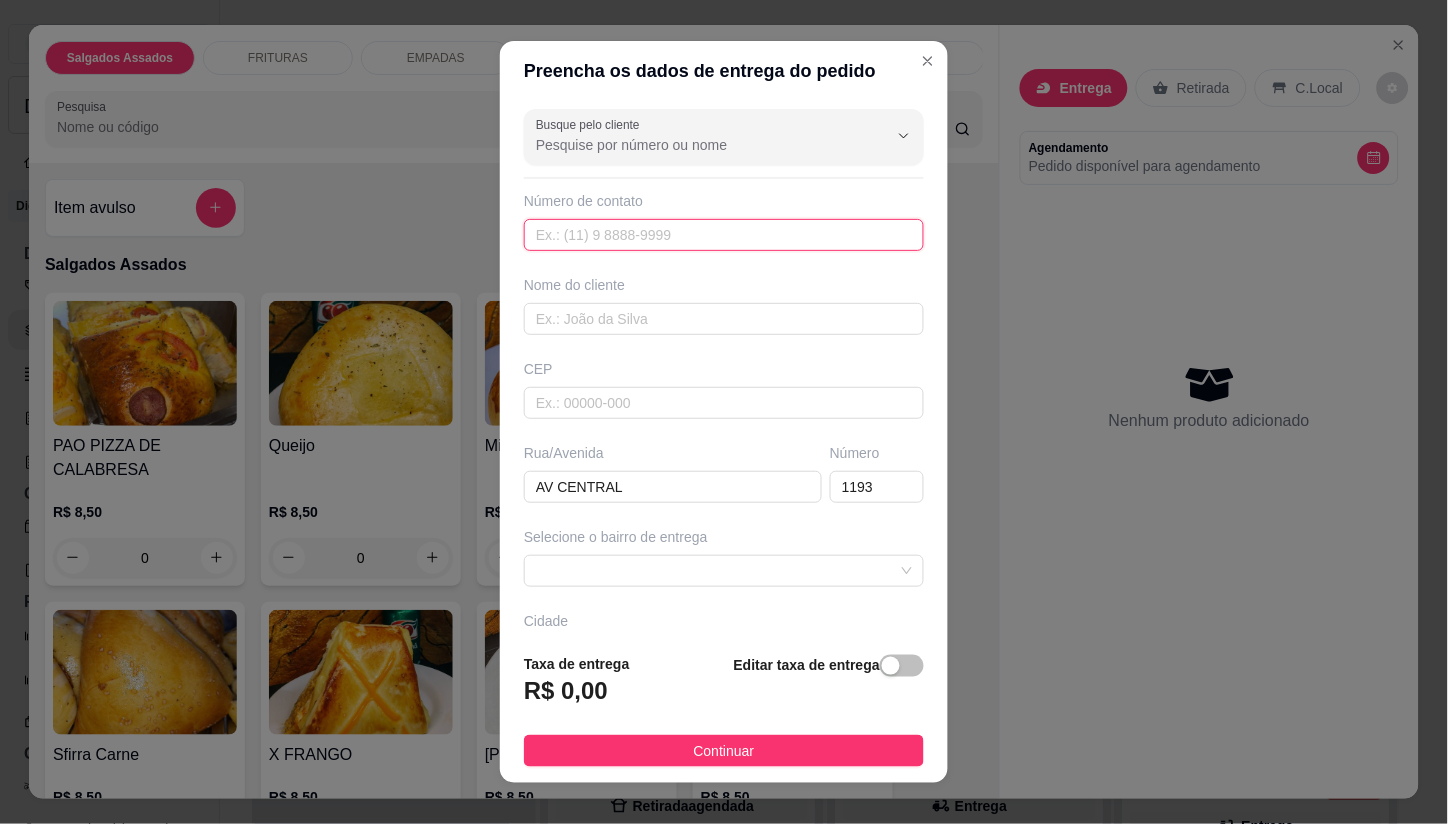 click at bounding box center (724, 235) 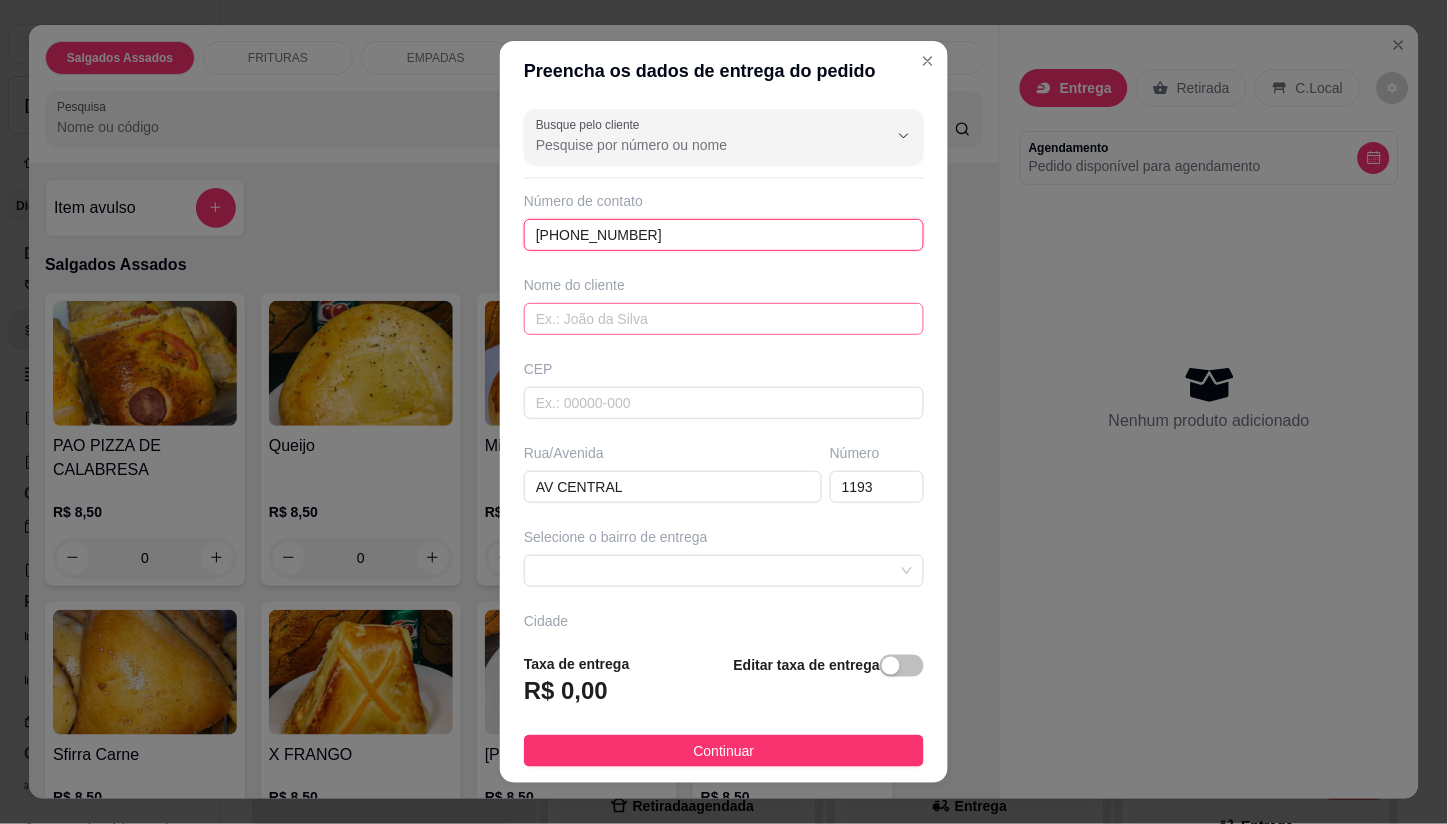 type on "[PHONE_NUMBER]" 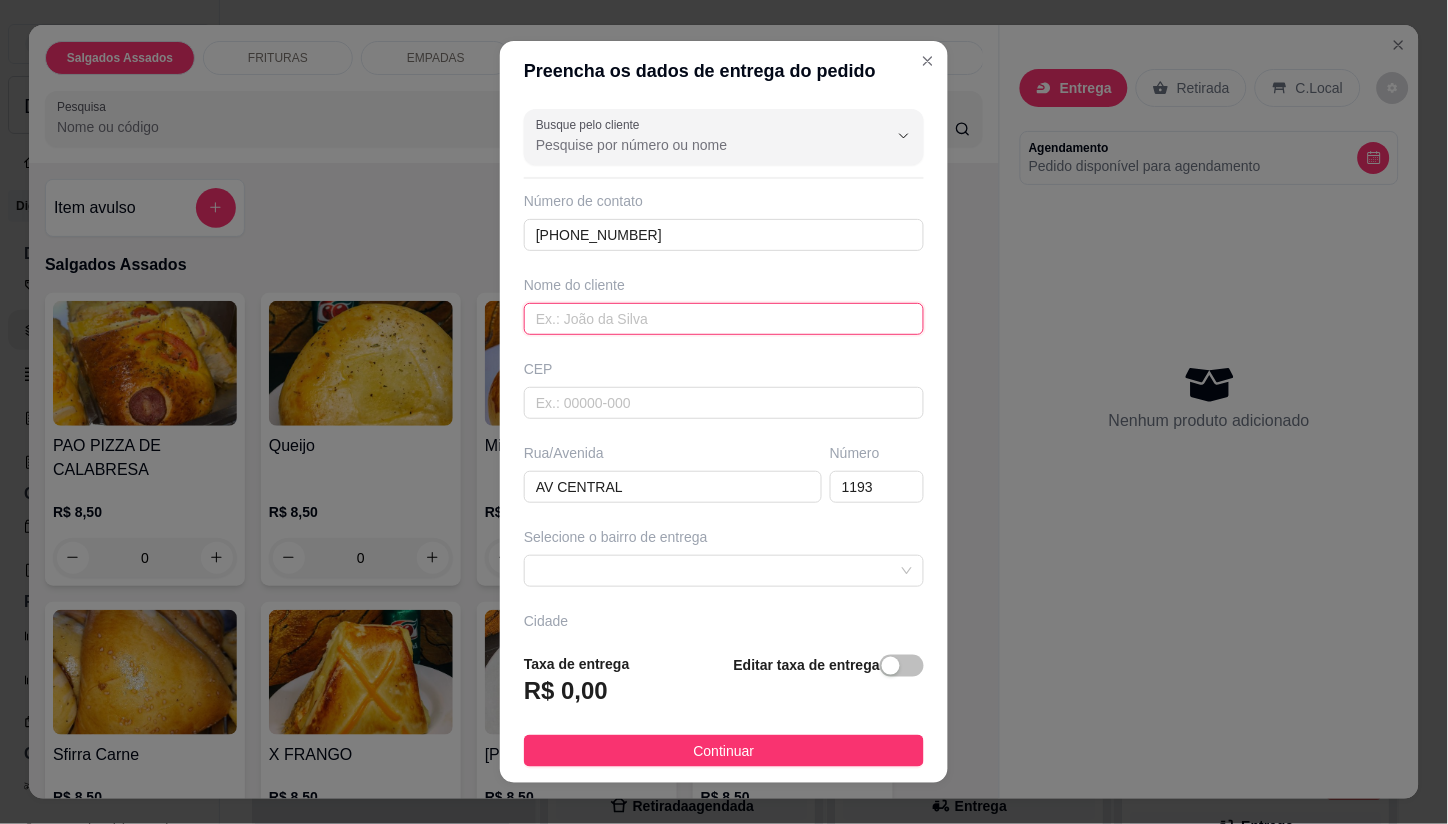 click at bounding box center [724, 319] 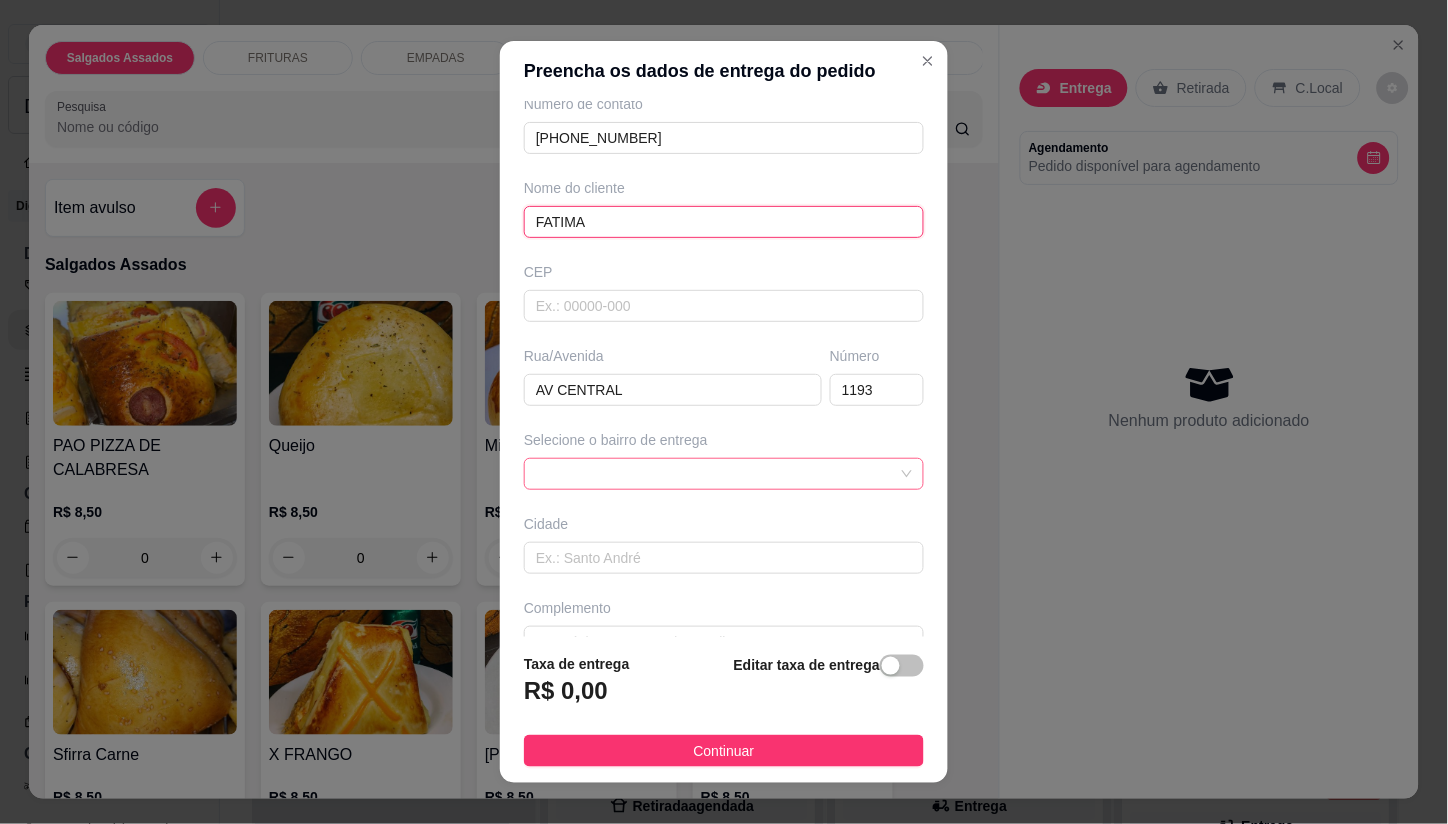 scroll, scrollTop: 138, scrollLeft: 0, axis: vertical 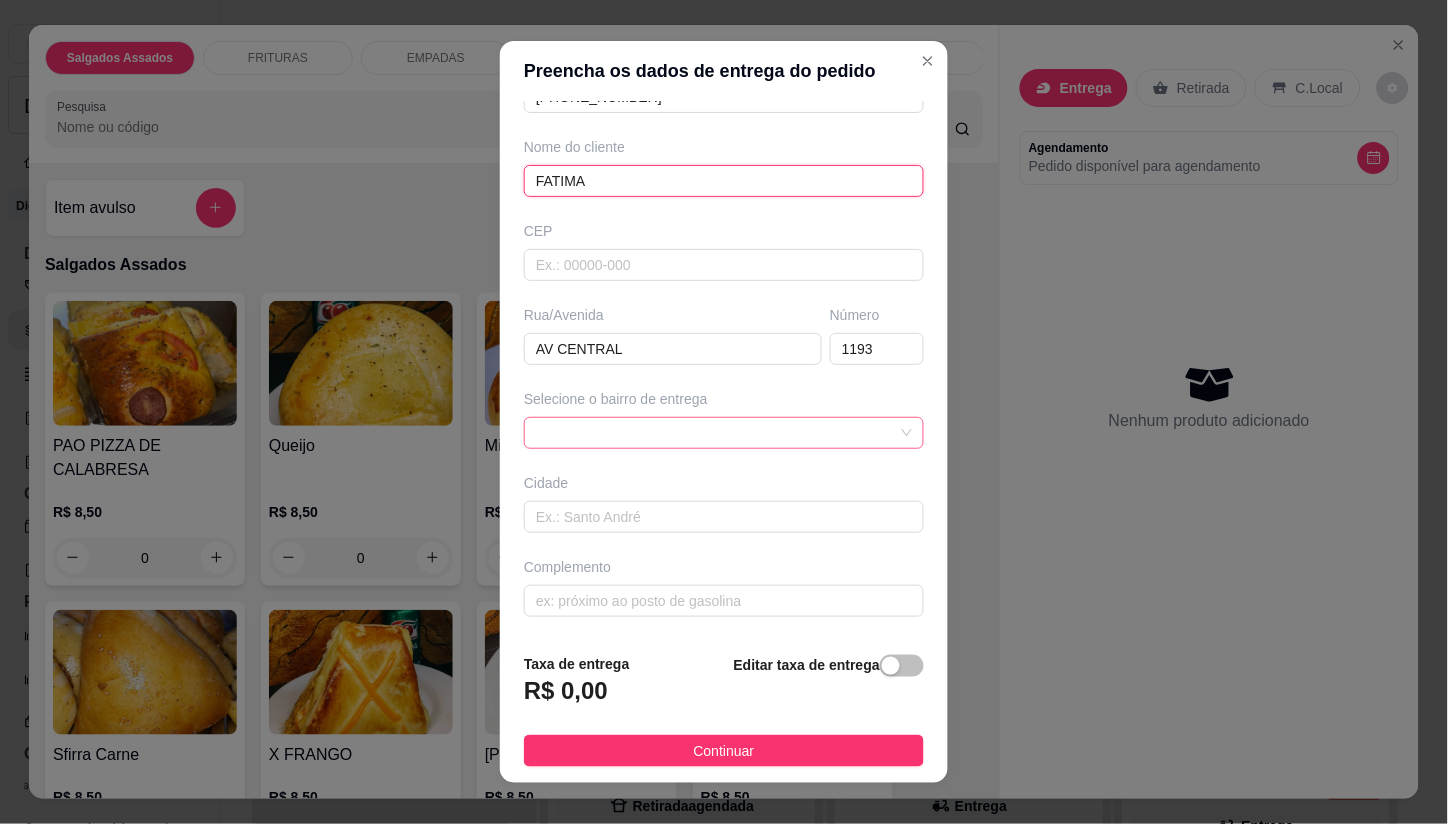 click at bounding box center (724, 433) 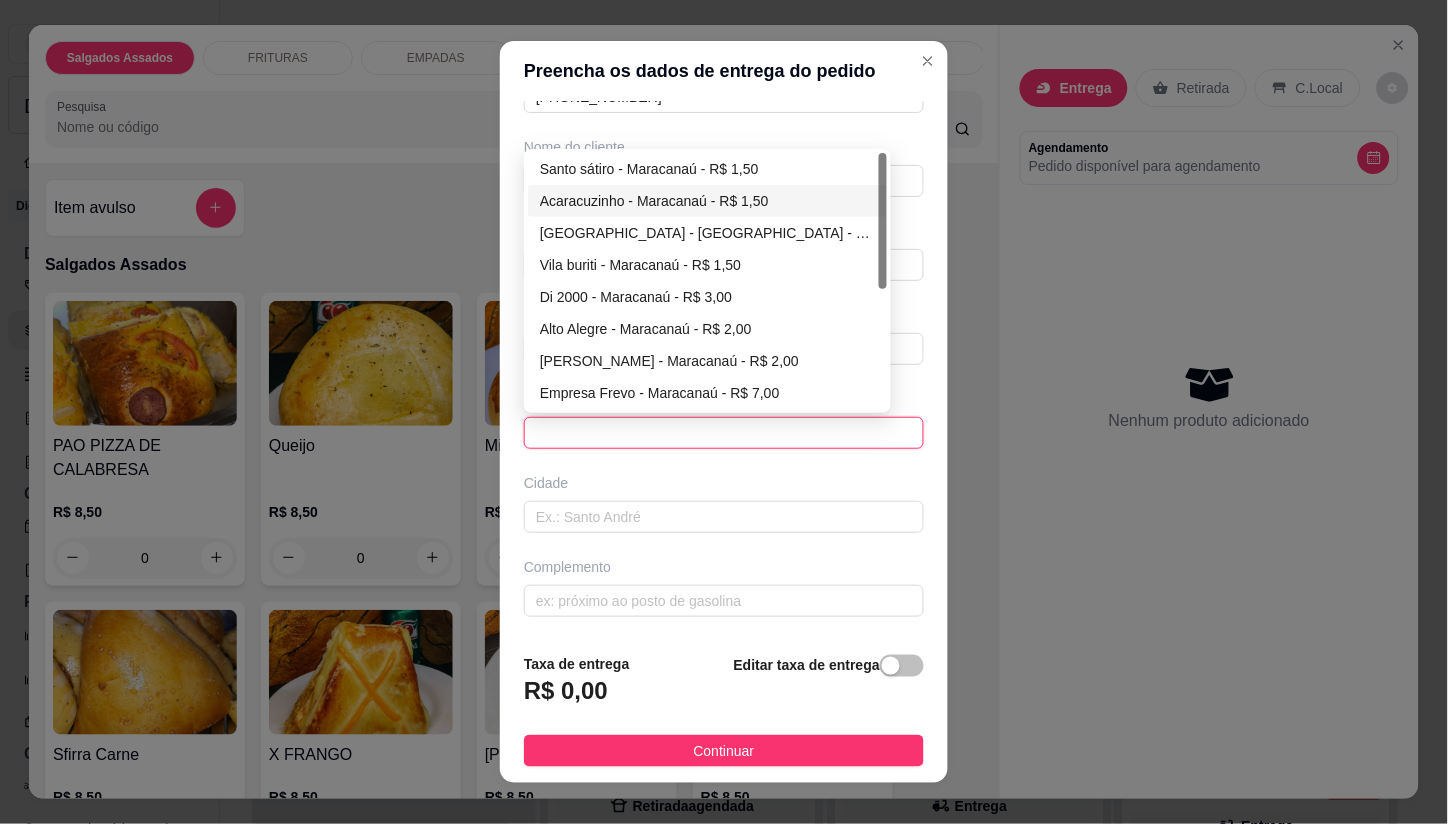 click on "Acaracuzinho  - Maracanaú  -  R$ 1,50" at bounding box center (707, 201) 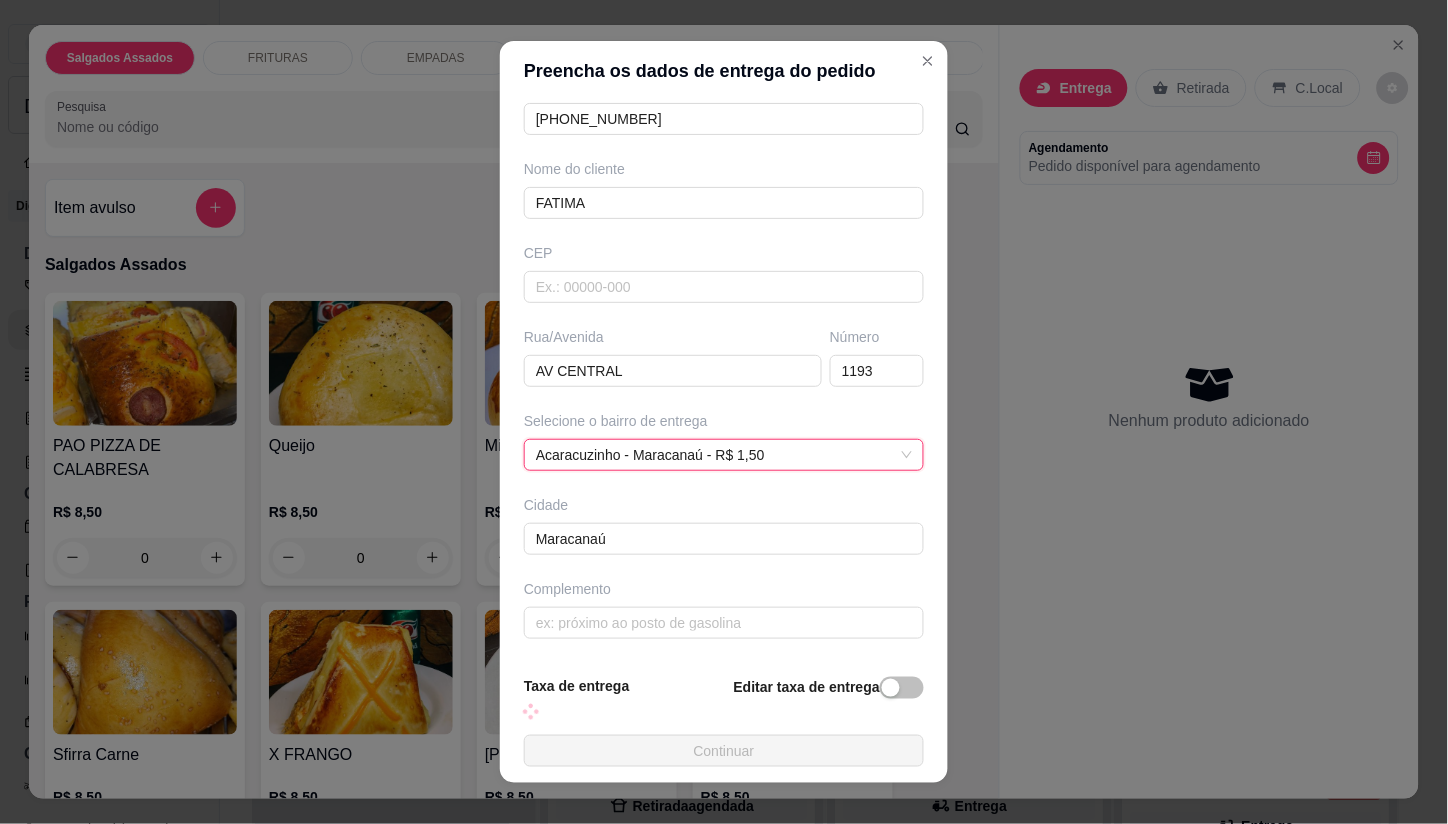 scroll, scrollTop: 138, scrollLeft: 0, axis: vertical 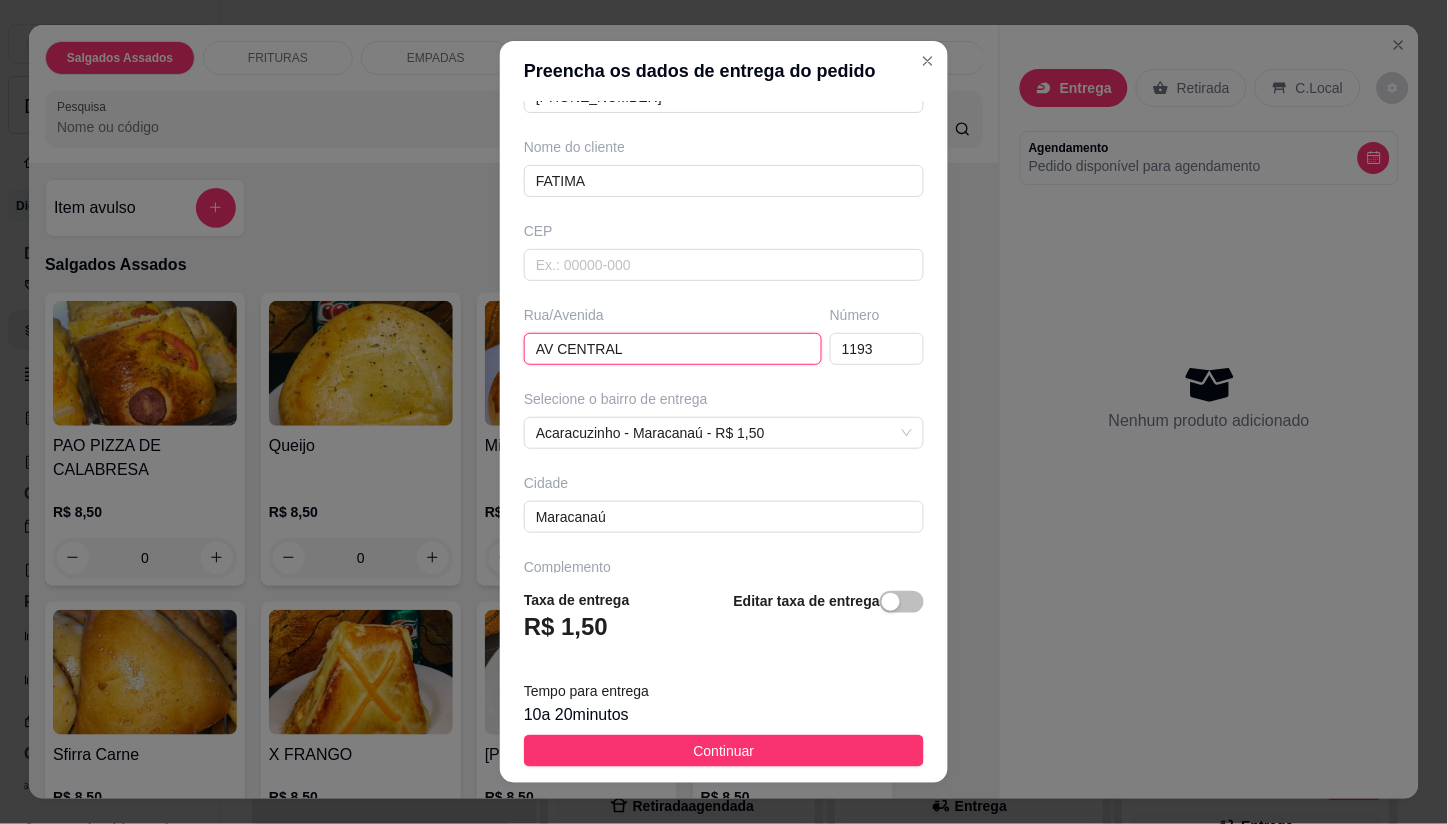 click on "AV CENTRAL" at bounding box center [673, 349] 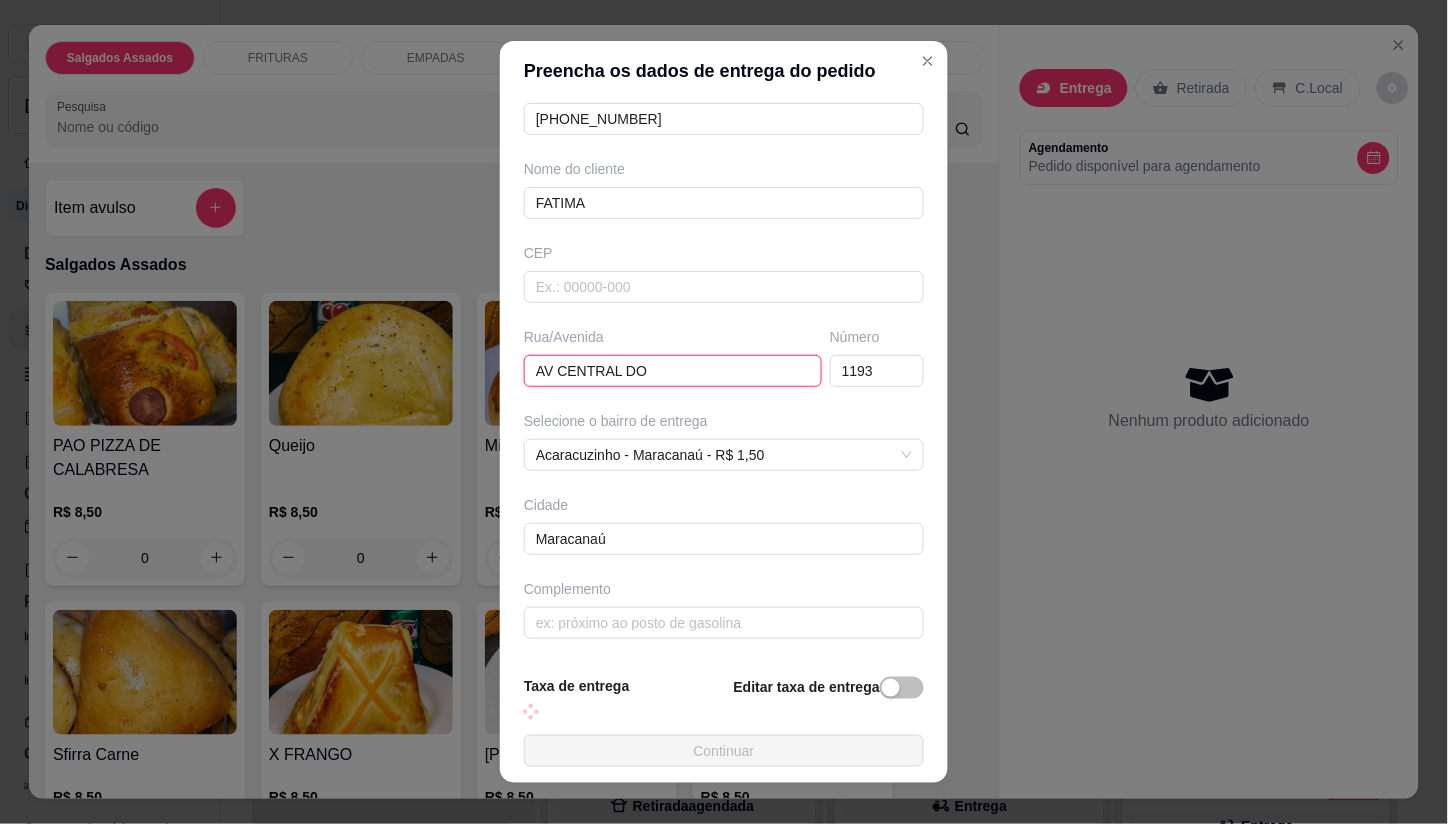 scroll, scrollTop: 138, scrollLeft: 0, axis: vertical 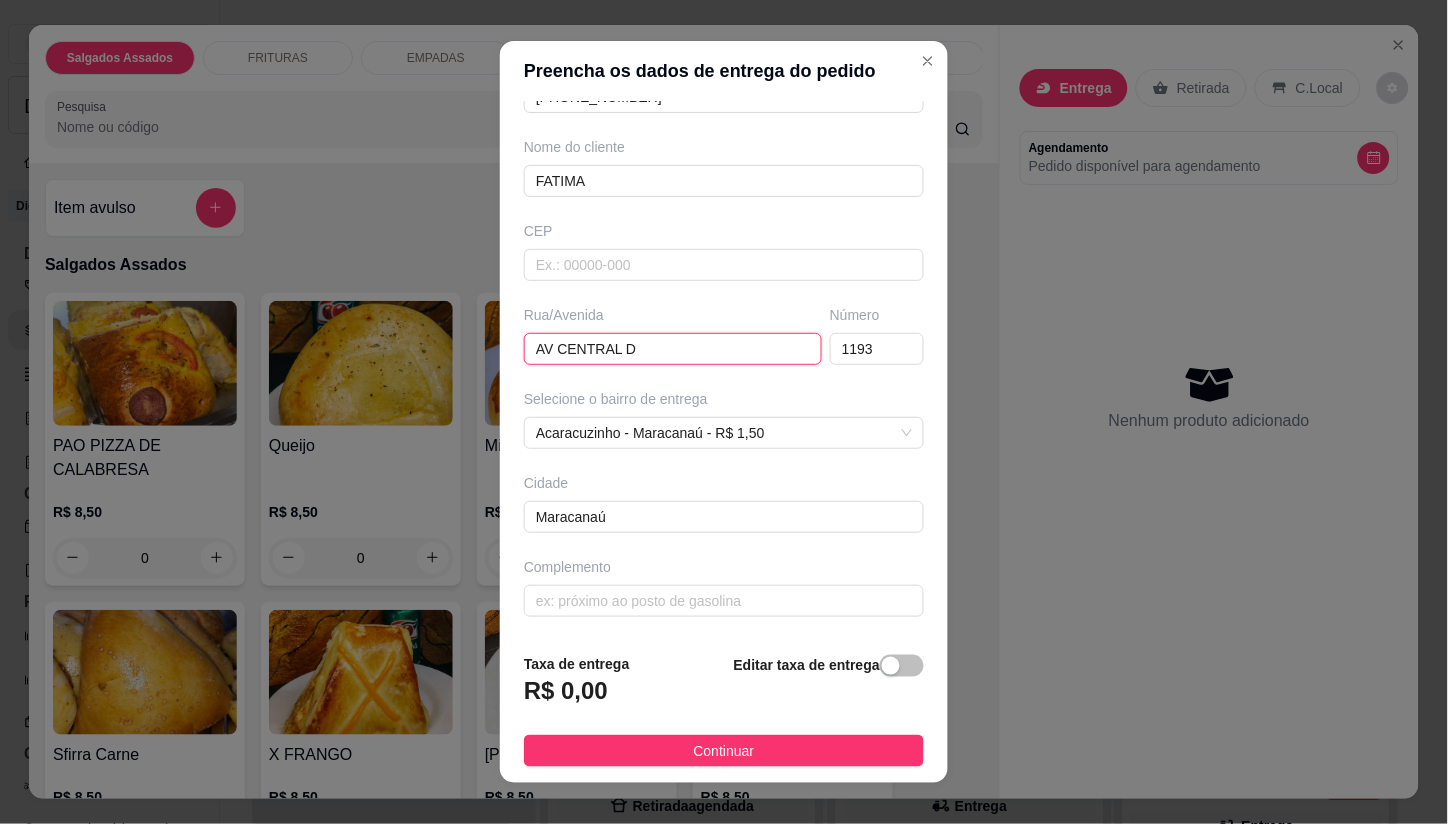 type on "AV CENTRAL" 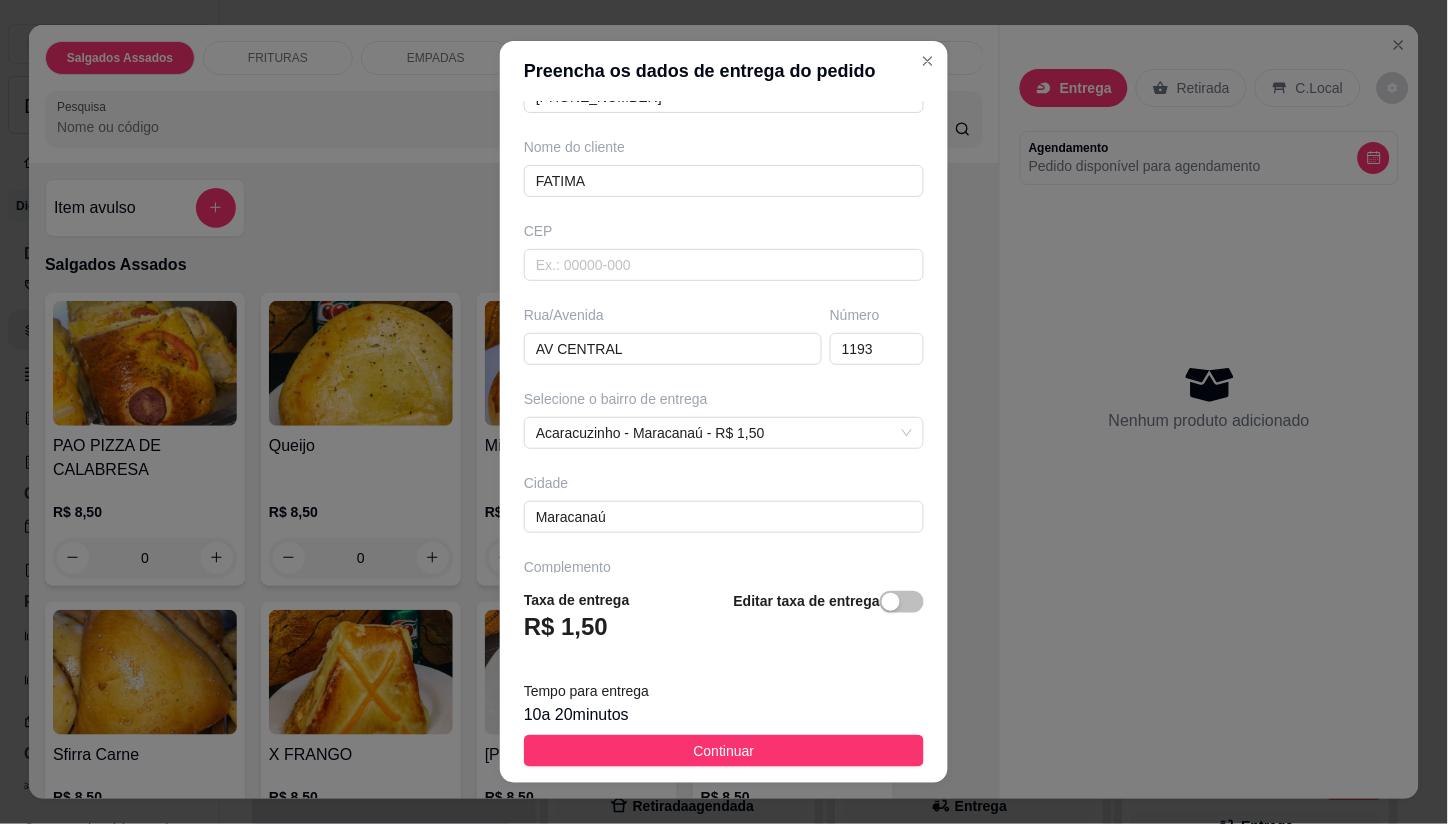 drag, startPoint x: 780, startPoint y: 750, endPoint x: 784, endPoint y: 733, distance: 17.464249 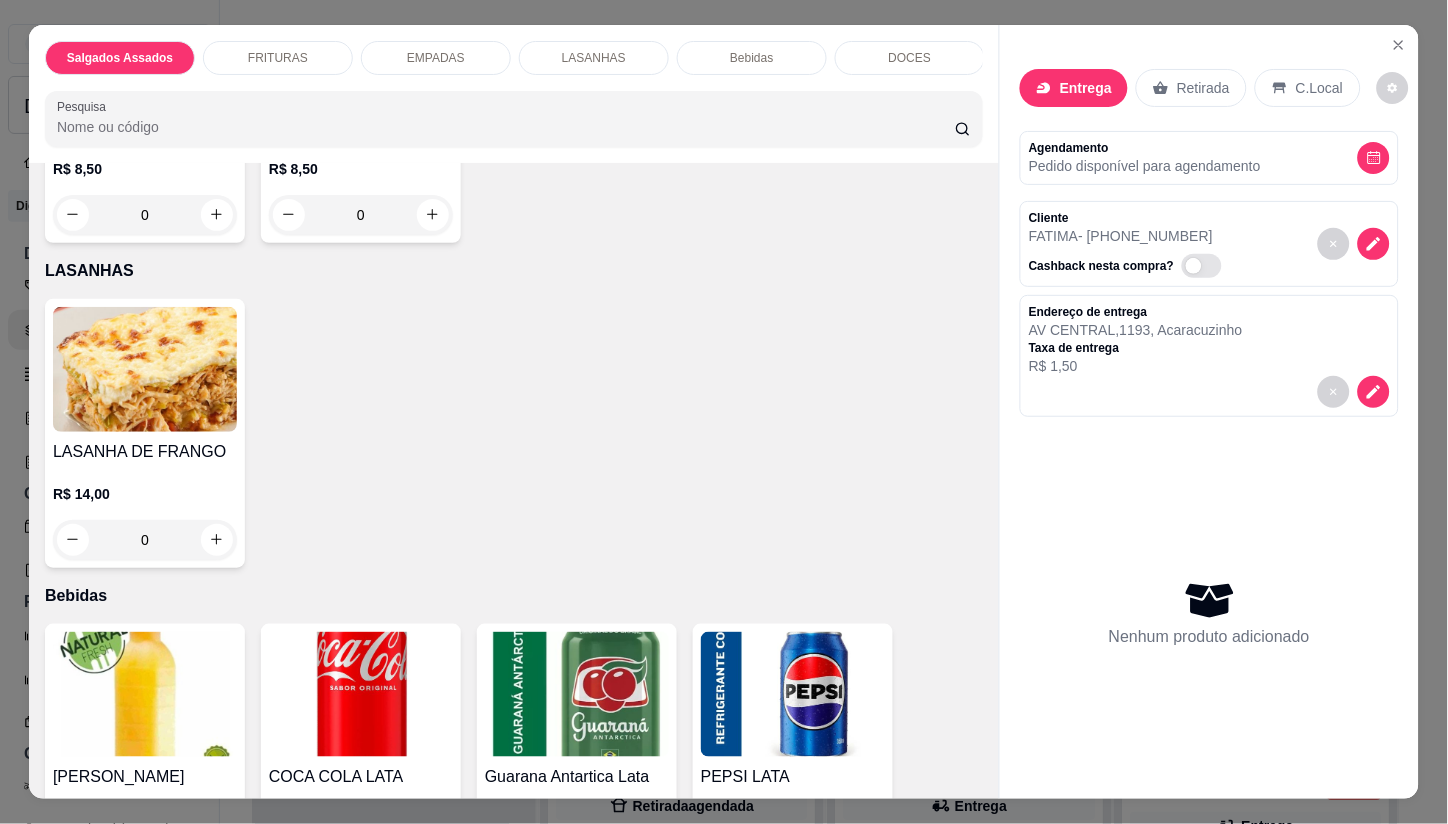 scroll, scrollTop: 1196, scrollLeft: 0, axis: vertical 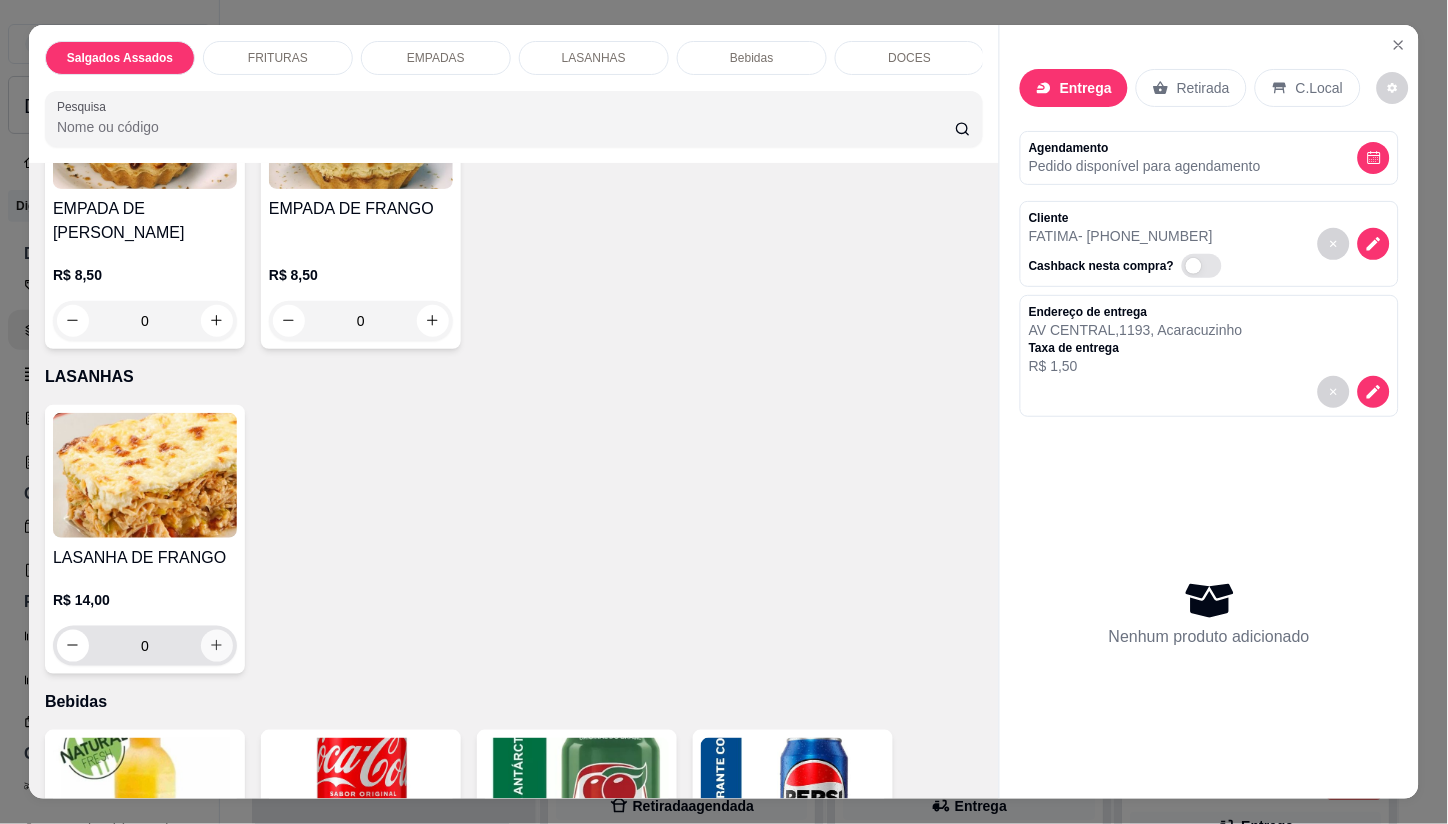 click 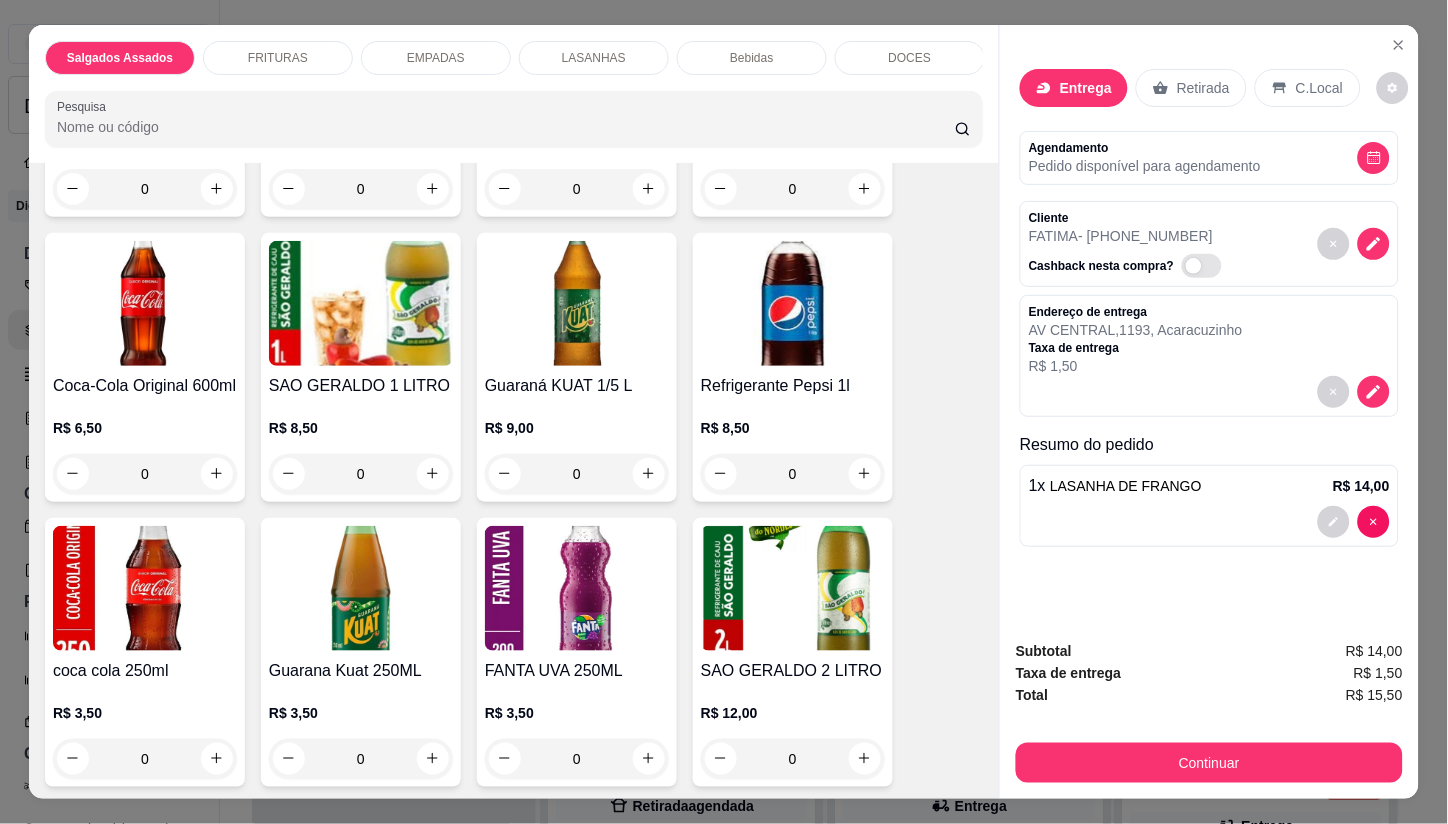 scroll, scrollTop: 2233, scrollLeft: 0, axis: vertical 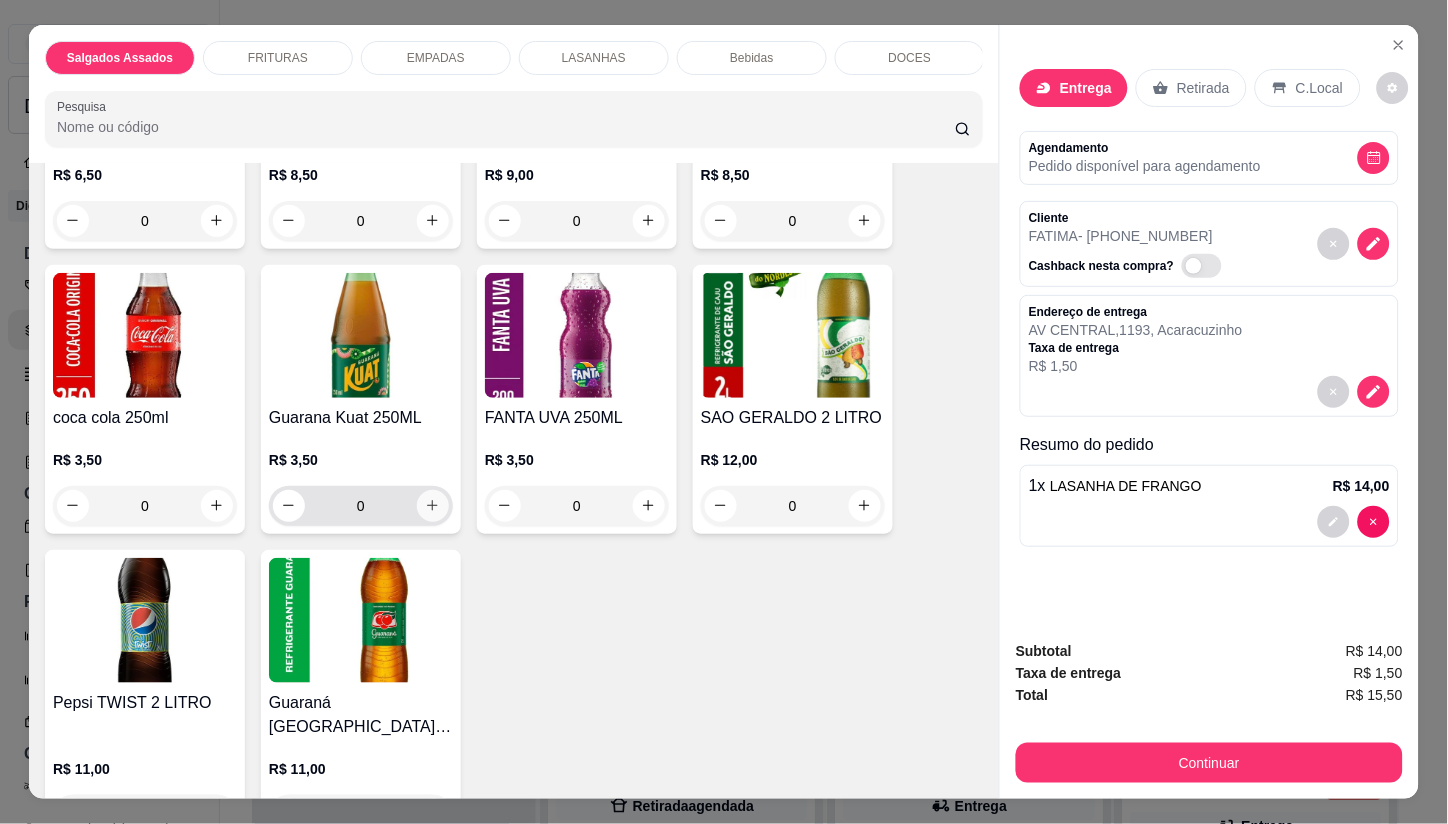 click 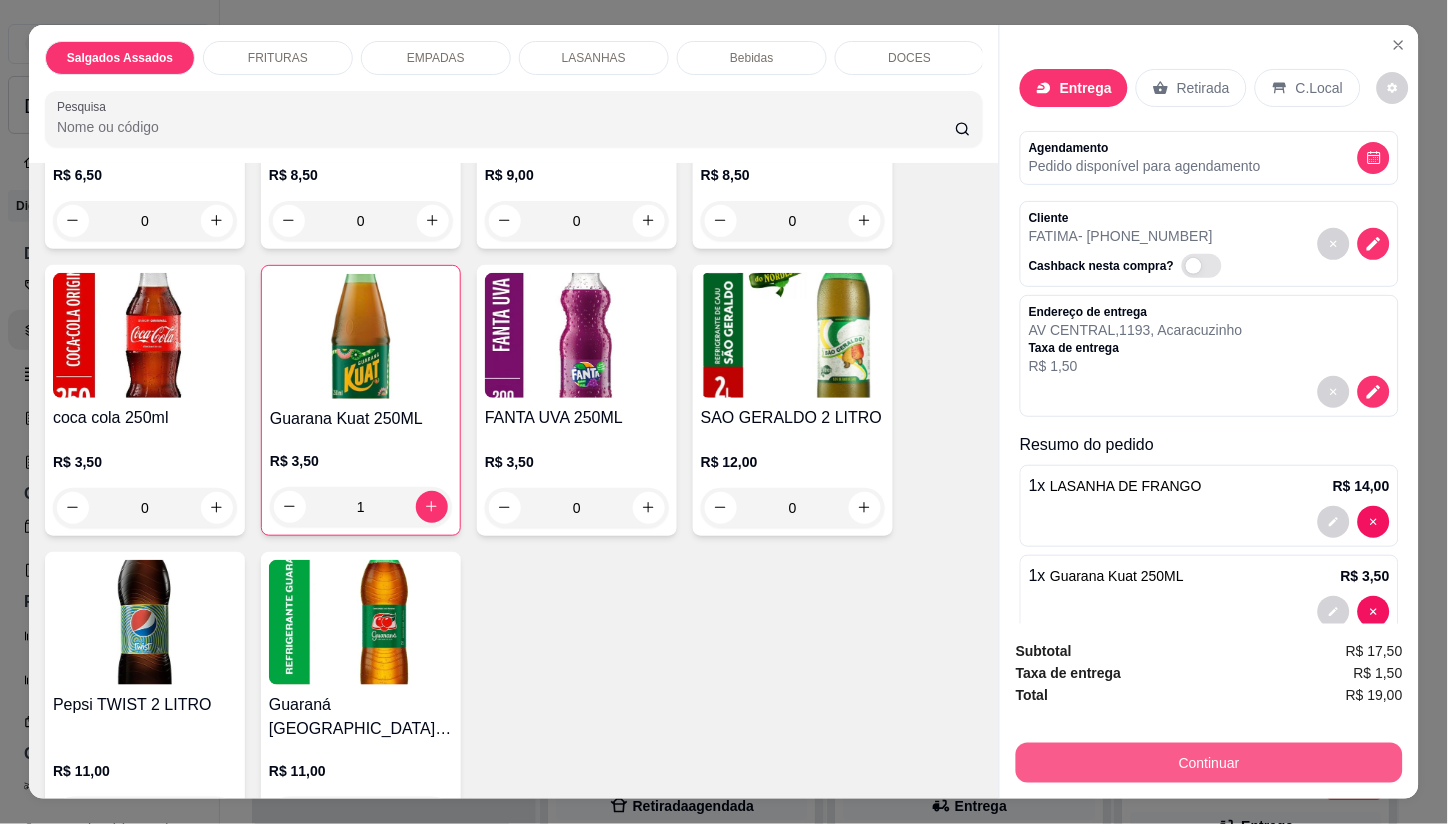 click on "Continuar" at bounding box center (1209, 763) 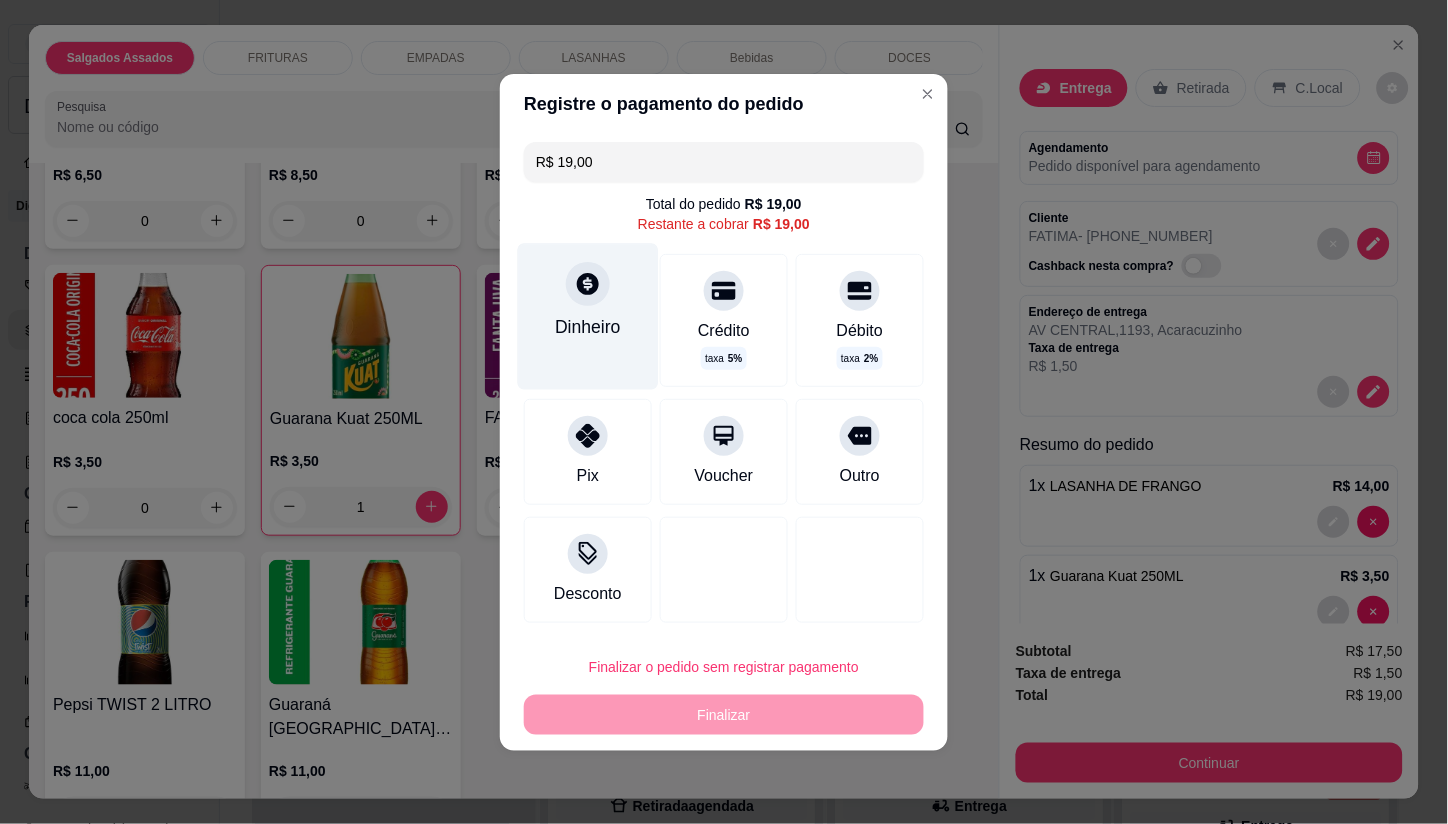 click on "Dinheiro" at bounding box center (588, 327) 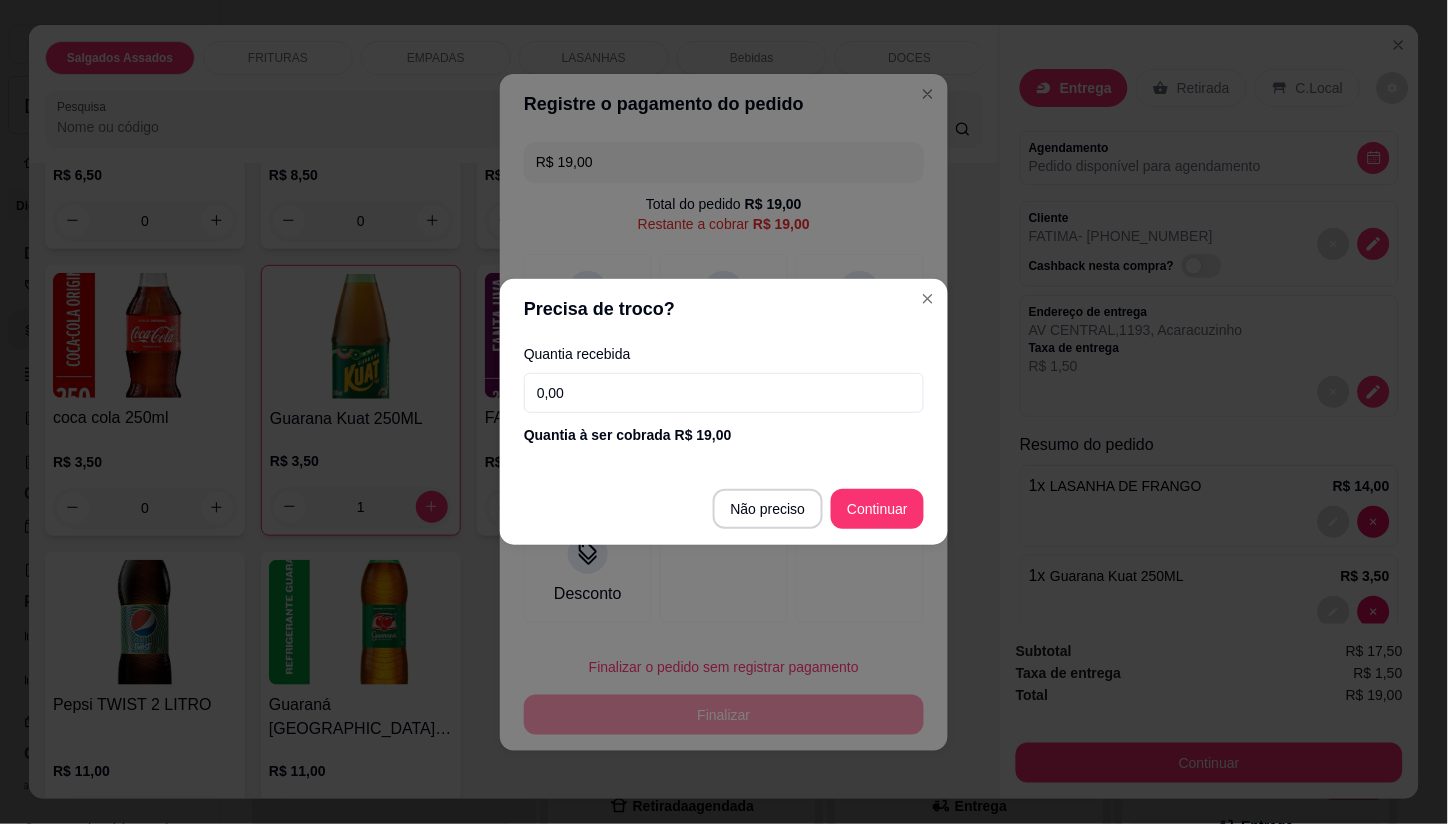 click on "0,00" at bounding box center [724, 393] 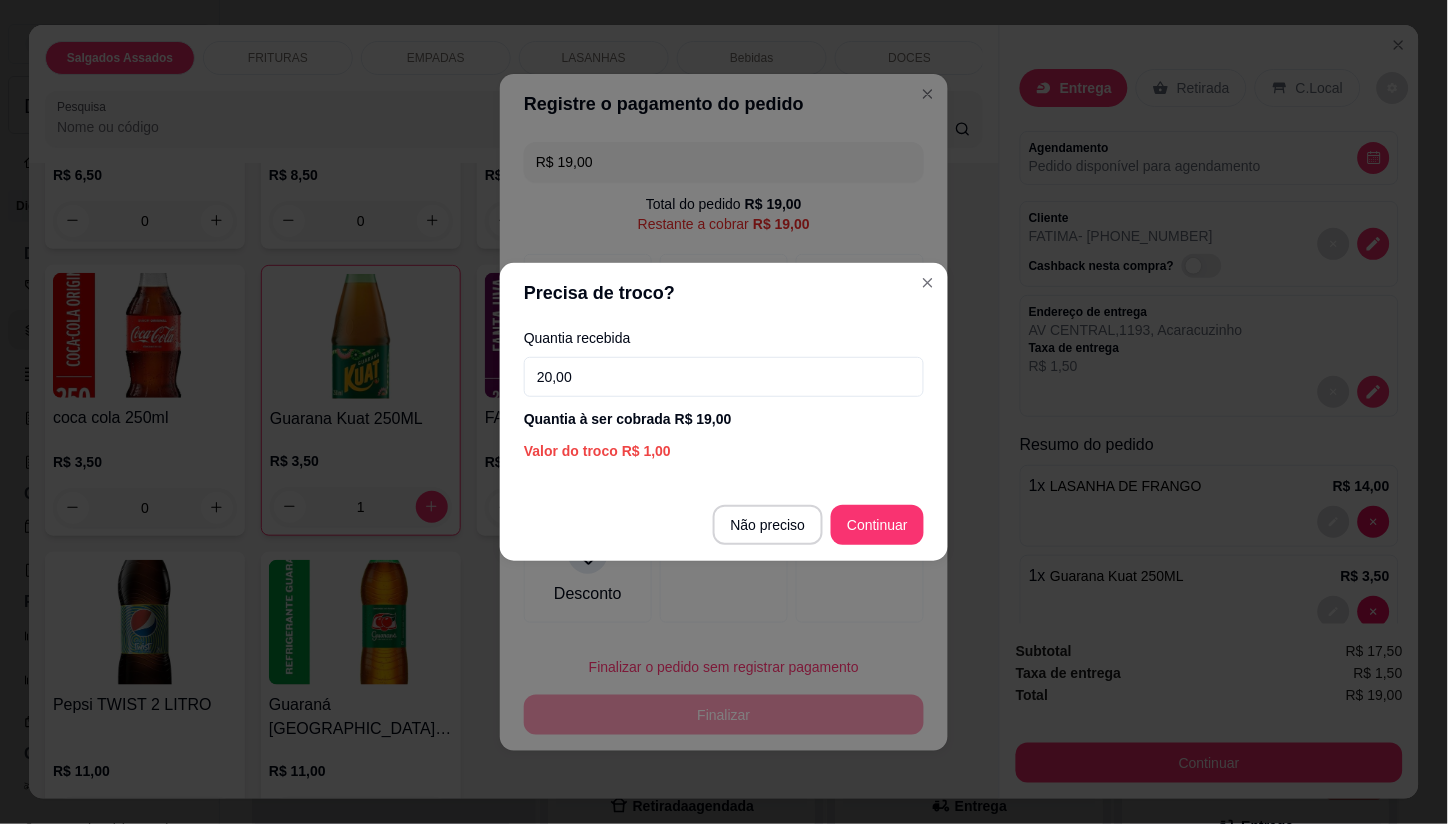 type on "20,00" 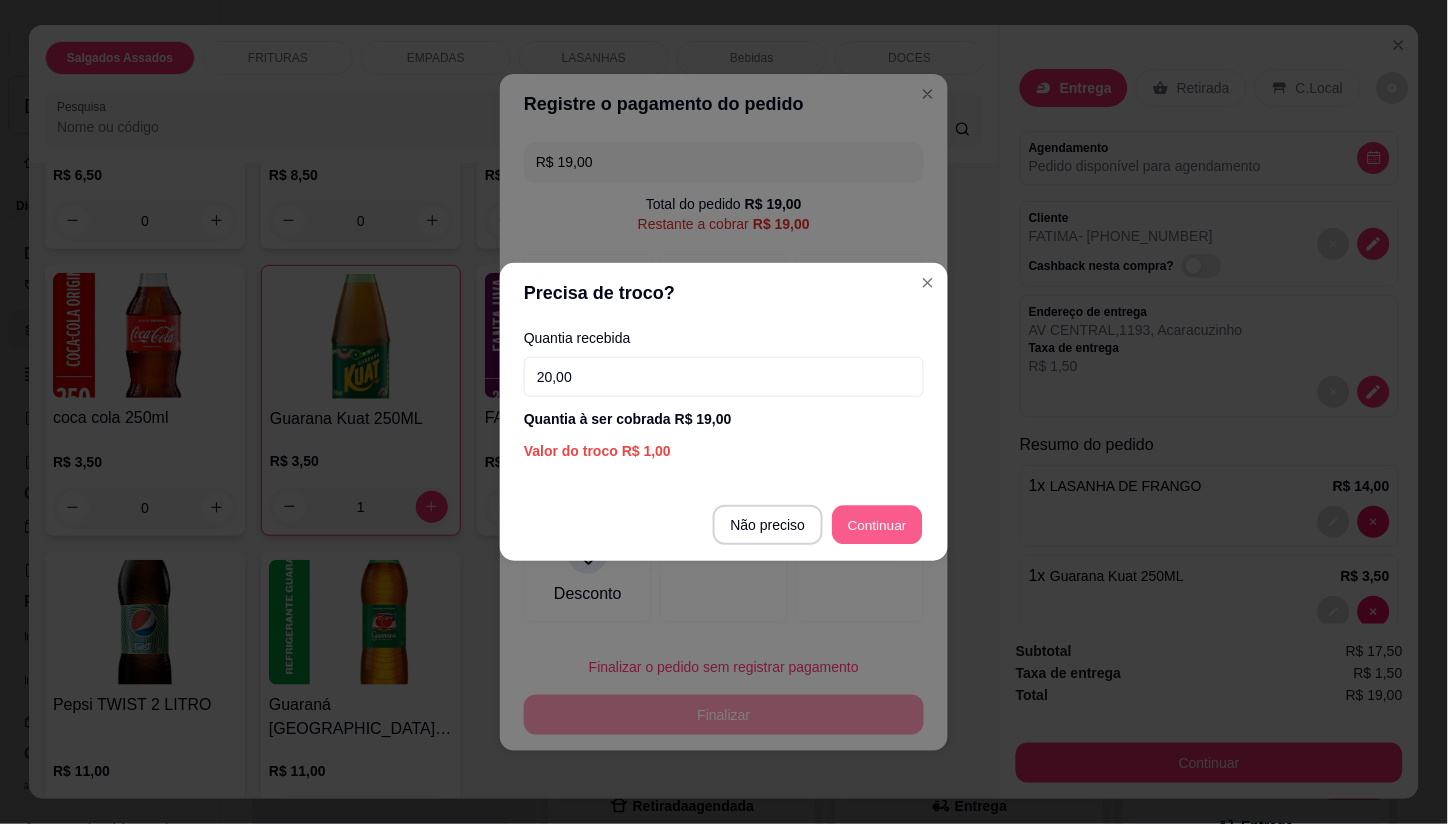 type on "R$ 0,00" 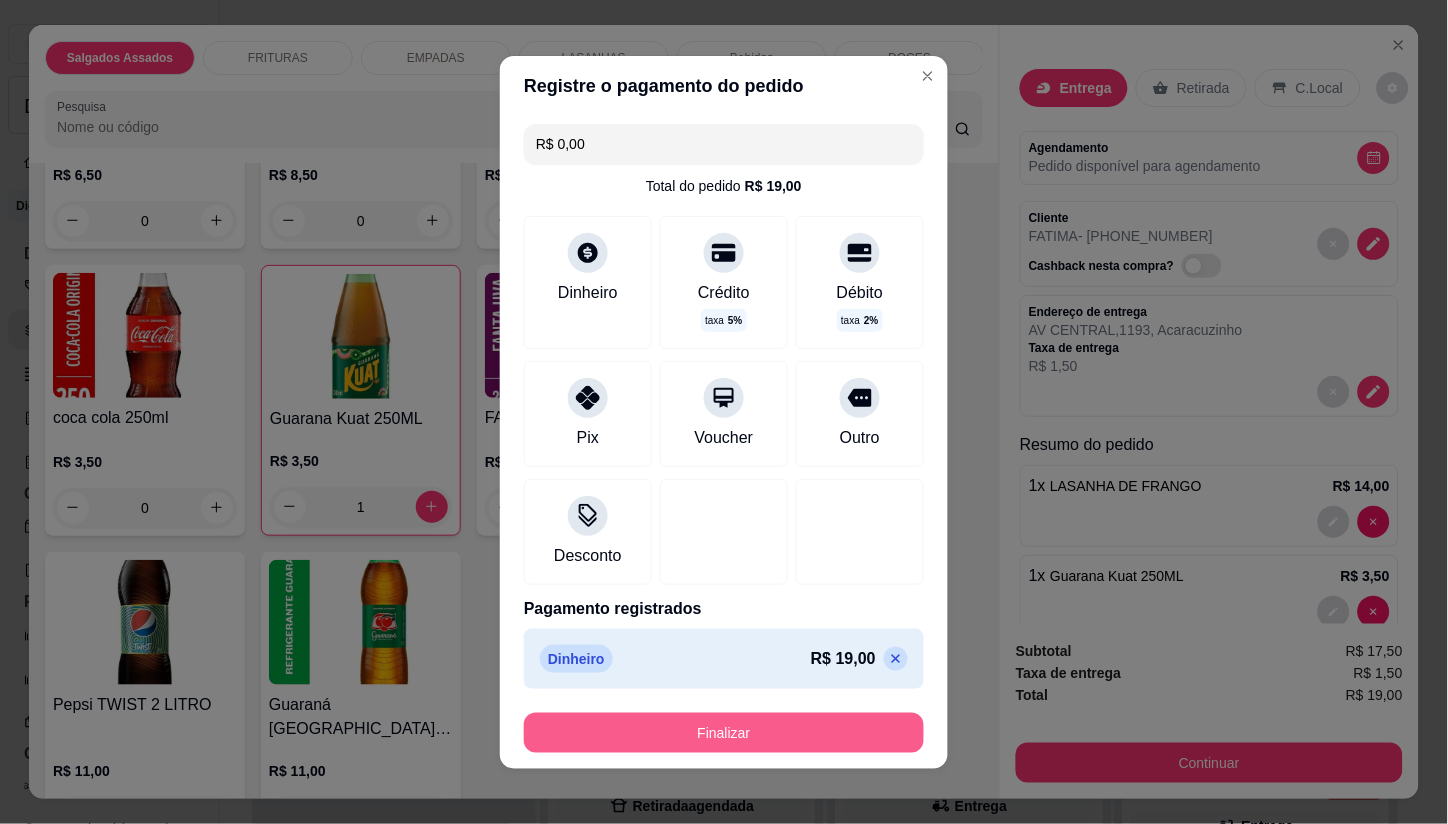 click on "Finalizar" at bounding box center (724, 733) 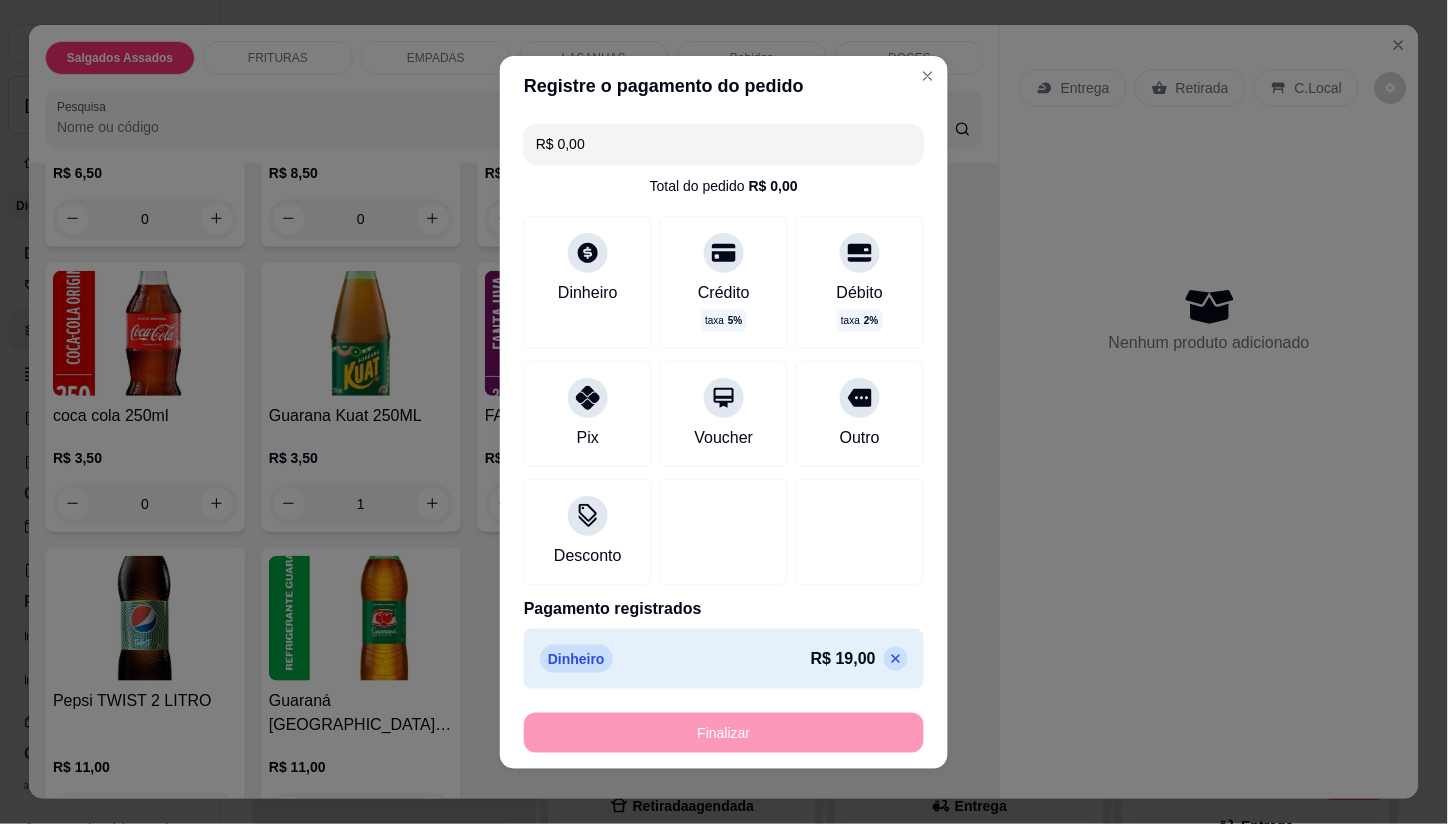 type on "0" 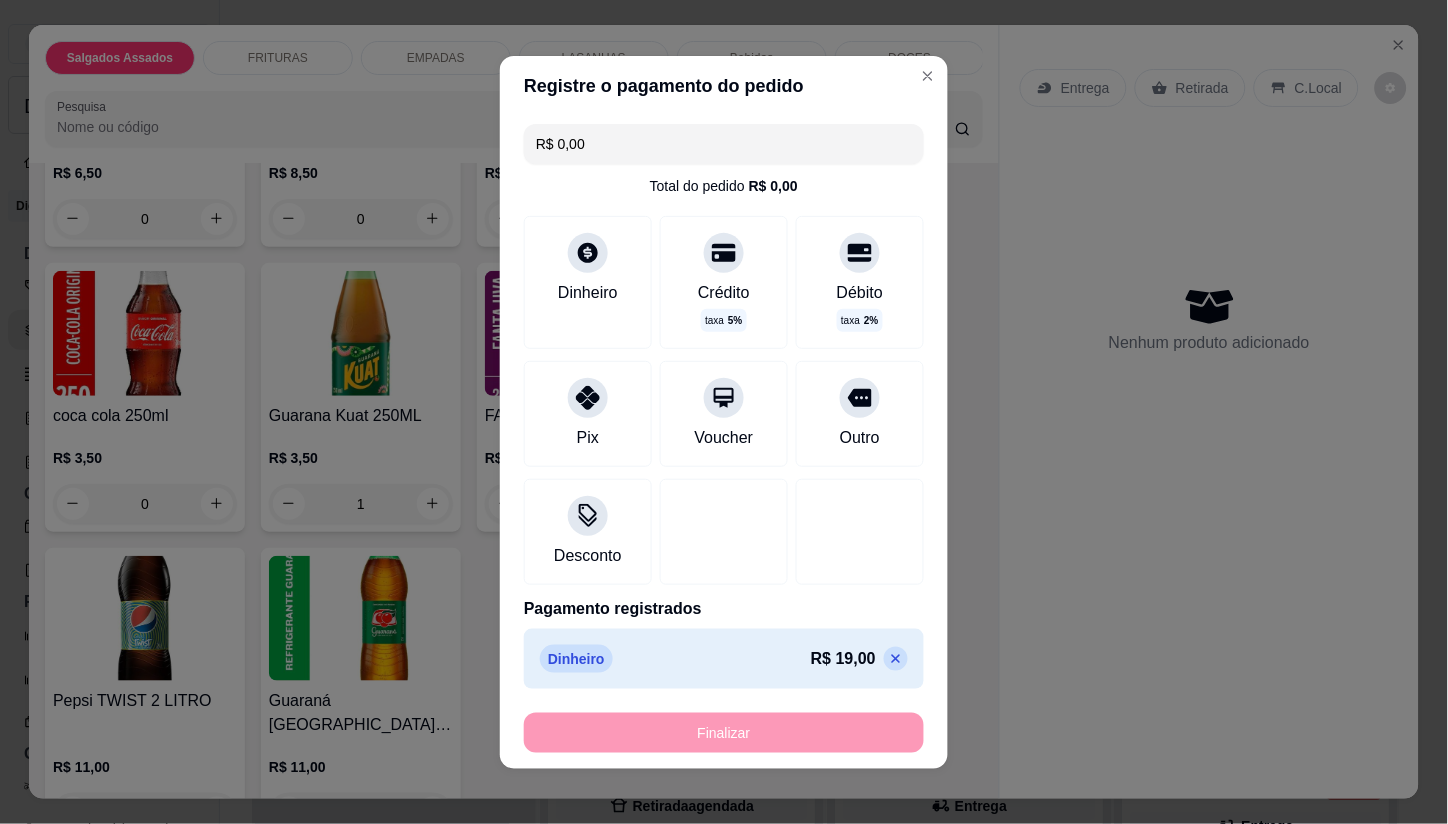 type on "0" 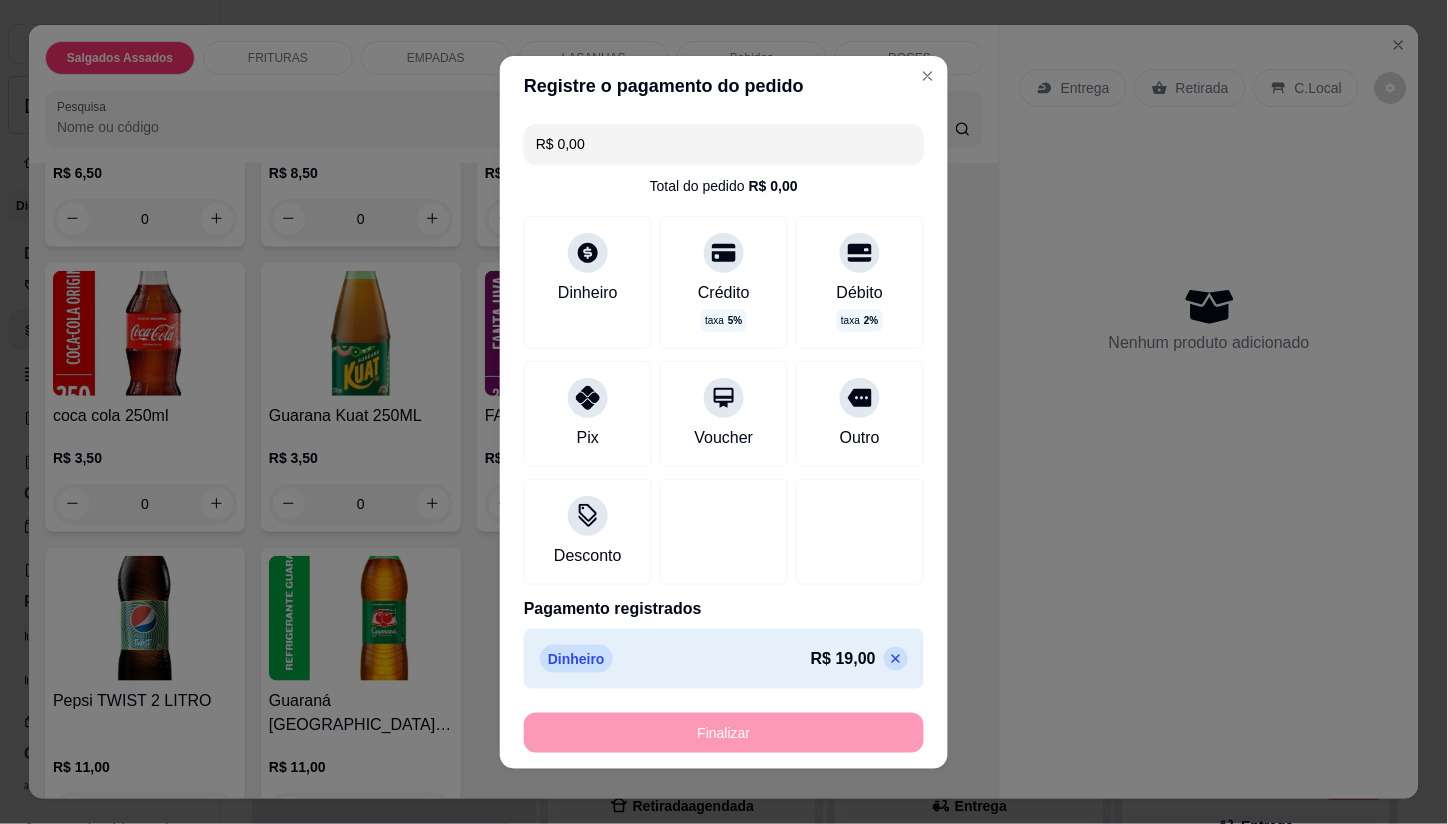 type on "-R$ 19,00" 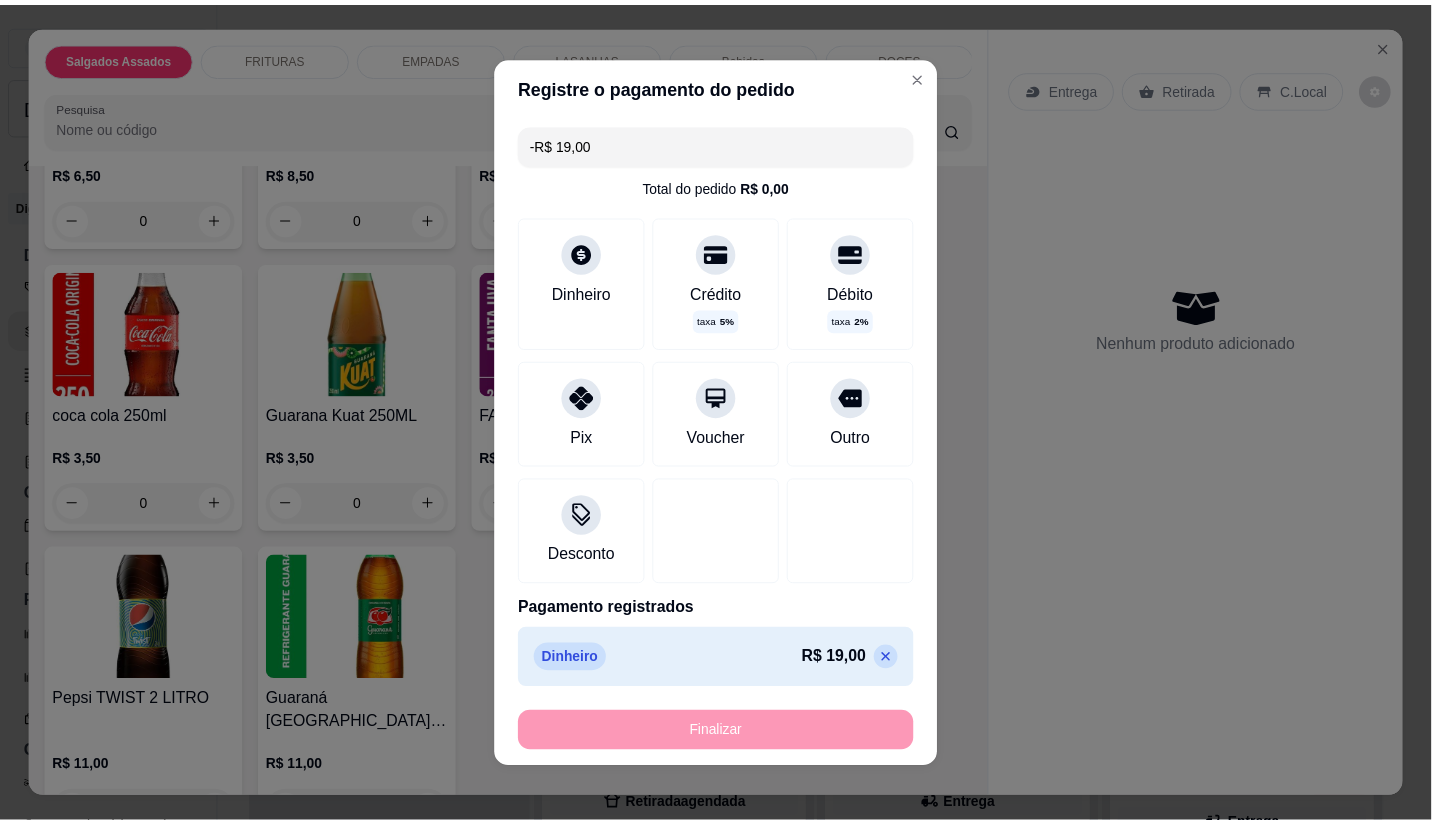 scroll, scrollTop: 2231, scrollLeft: 0, axis: vertical 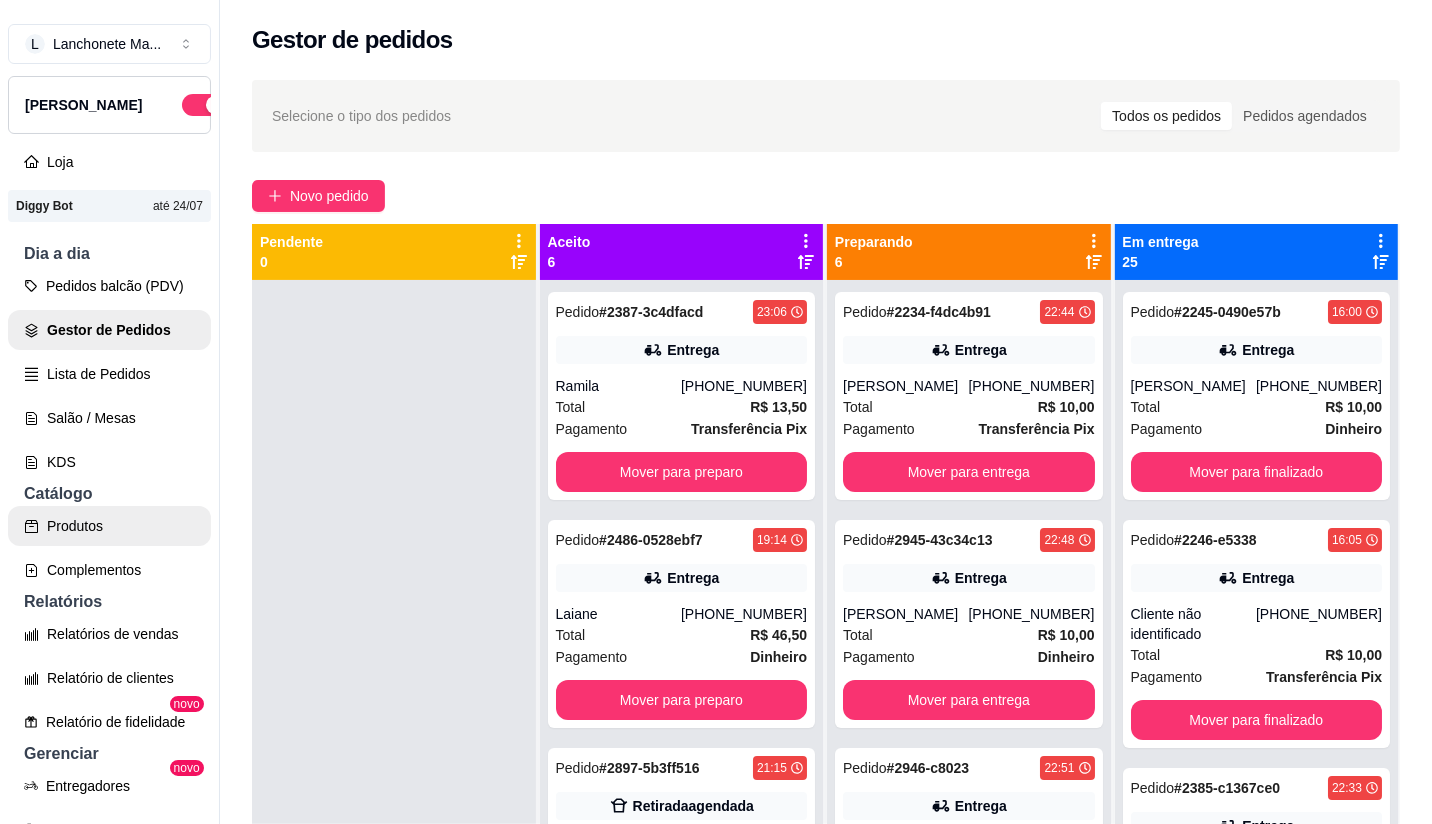 click on "Produtos" at bounding box center (109, 526) 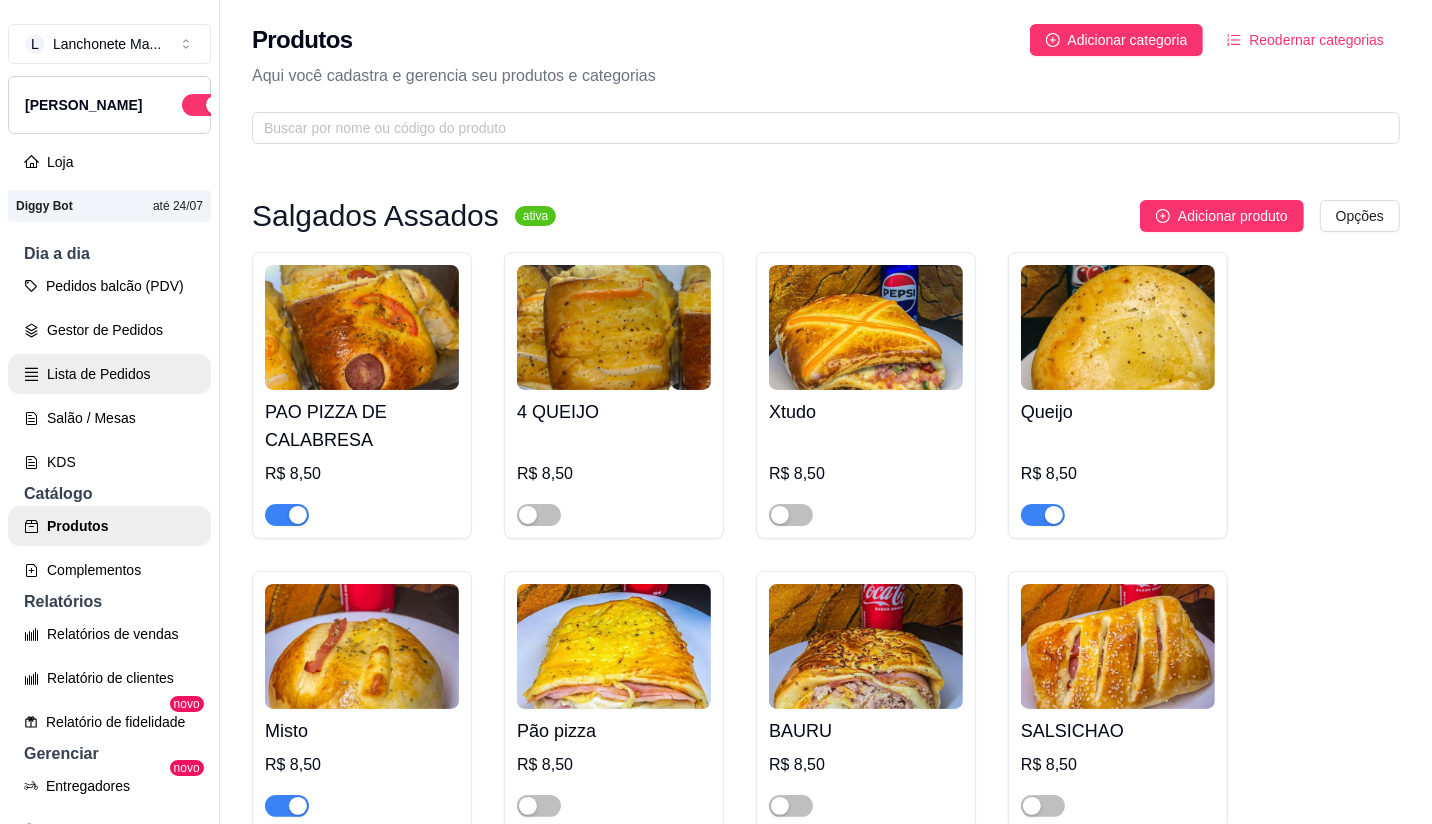 click on "Lista de Pedidos" at bounding box center [109, 374] 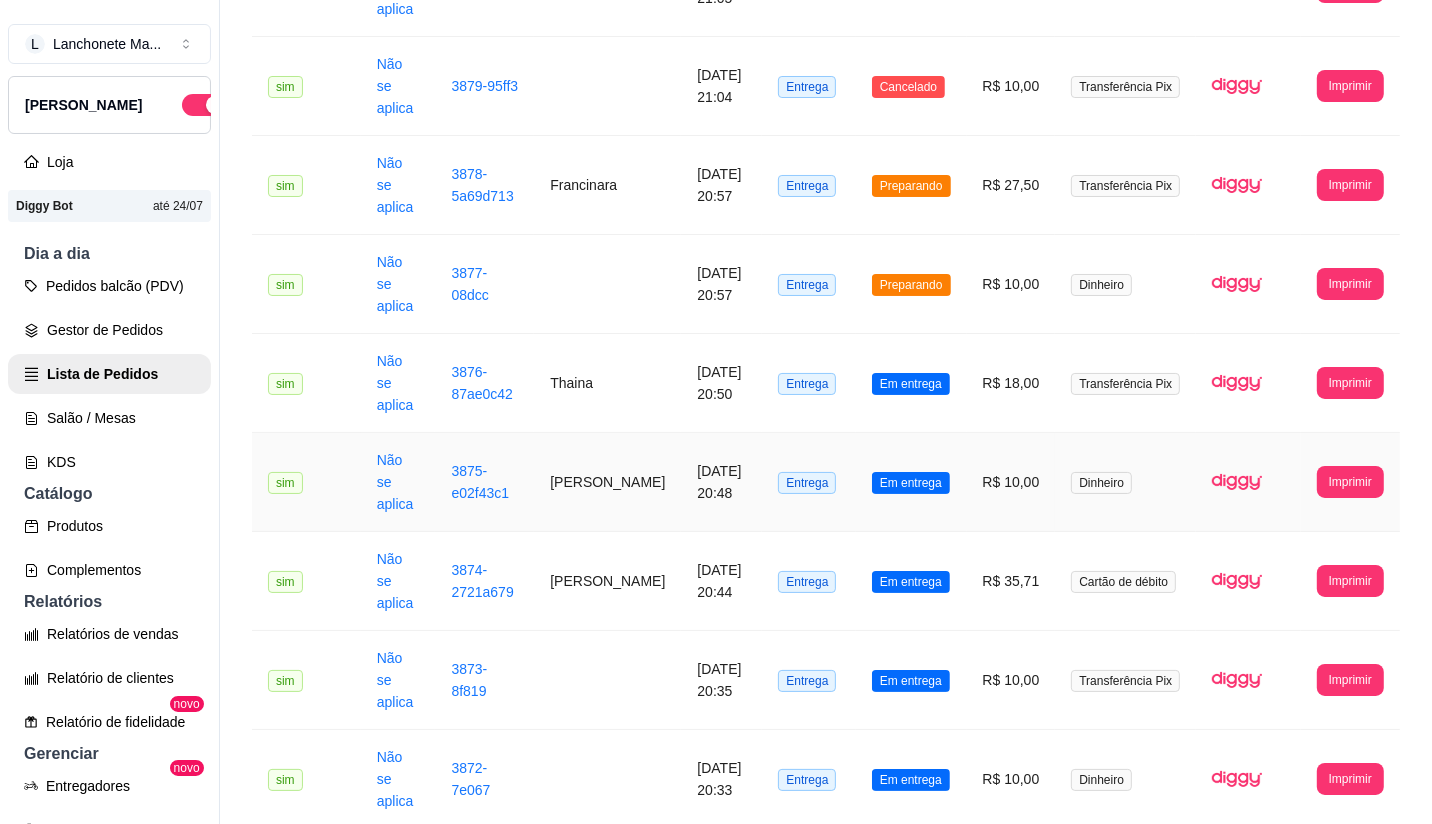 scroll, scrollTop: 666, scrollLeft: 0, axis: vertical 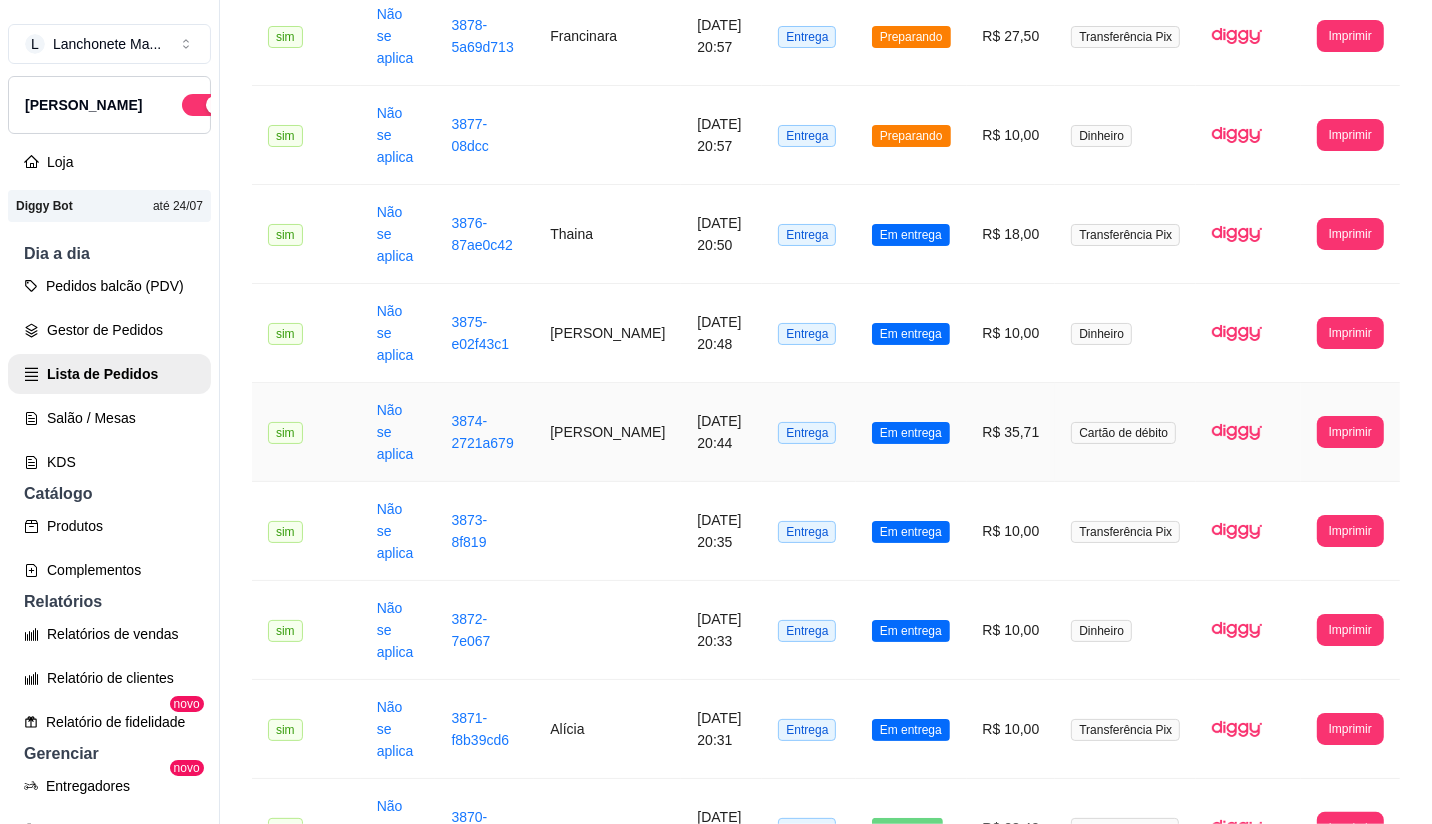 click on "Em entrega" at bounding box center (911, 432) 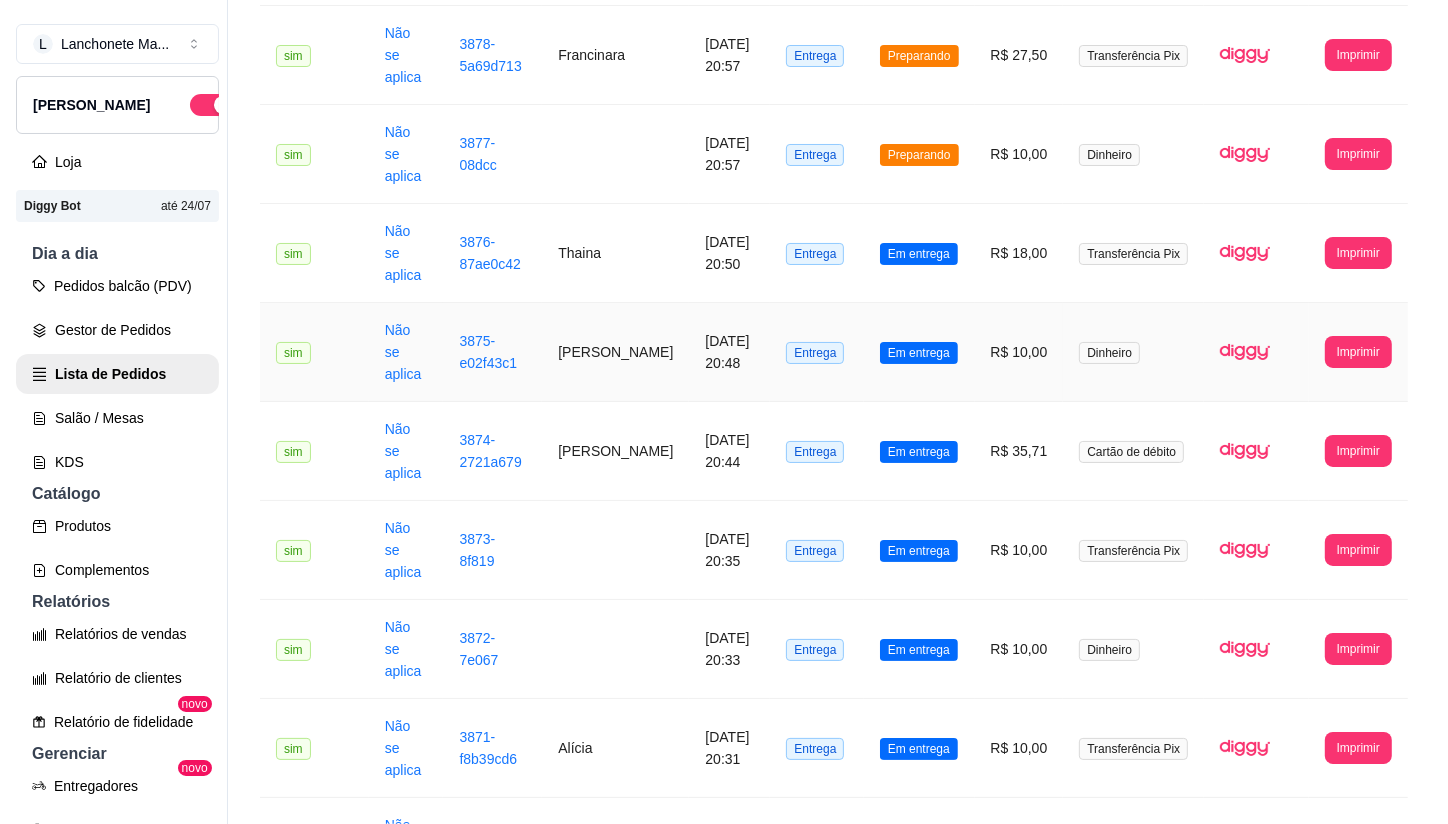 scroll, scrollTop: 777, scrollLeft: 0, axis: vertical 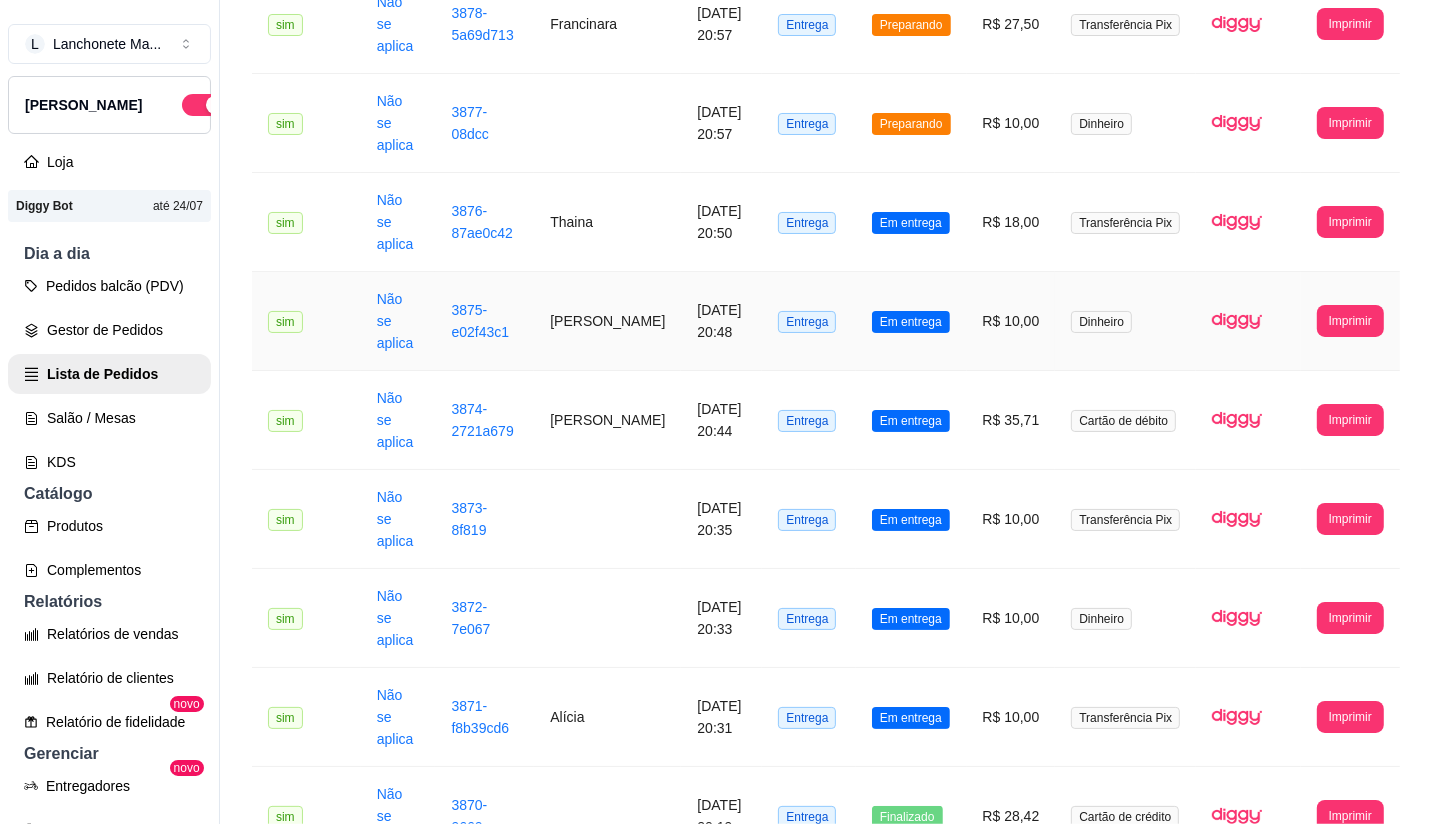 click on "Em entrega" at bounding box center [911, 321] 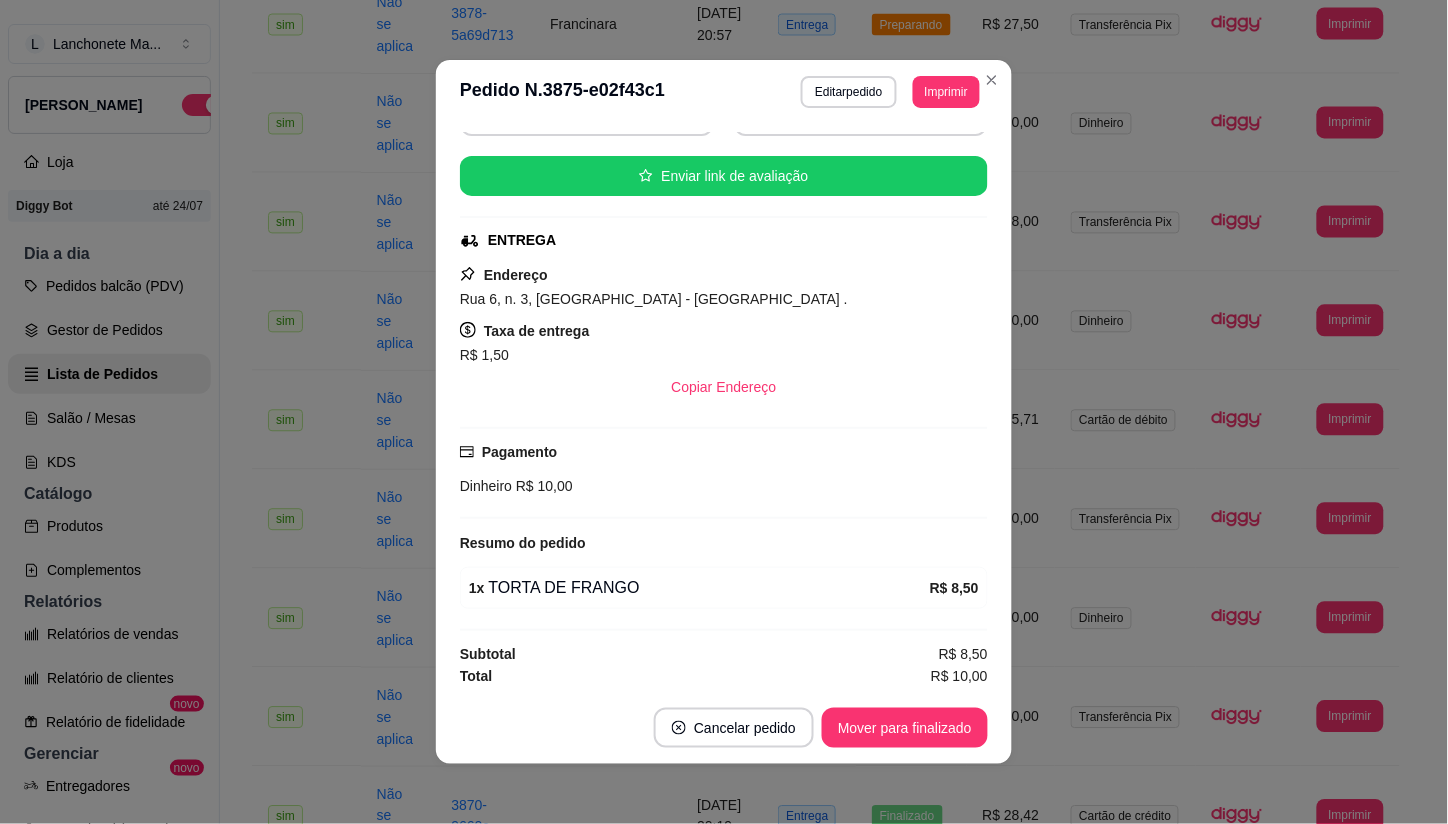 scroll, scrollTop: 227, scrollLeft: 0, axis: vertical 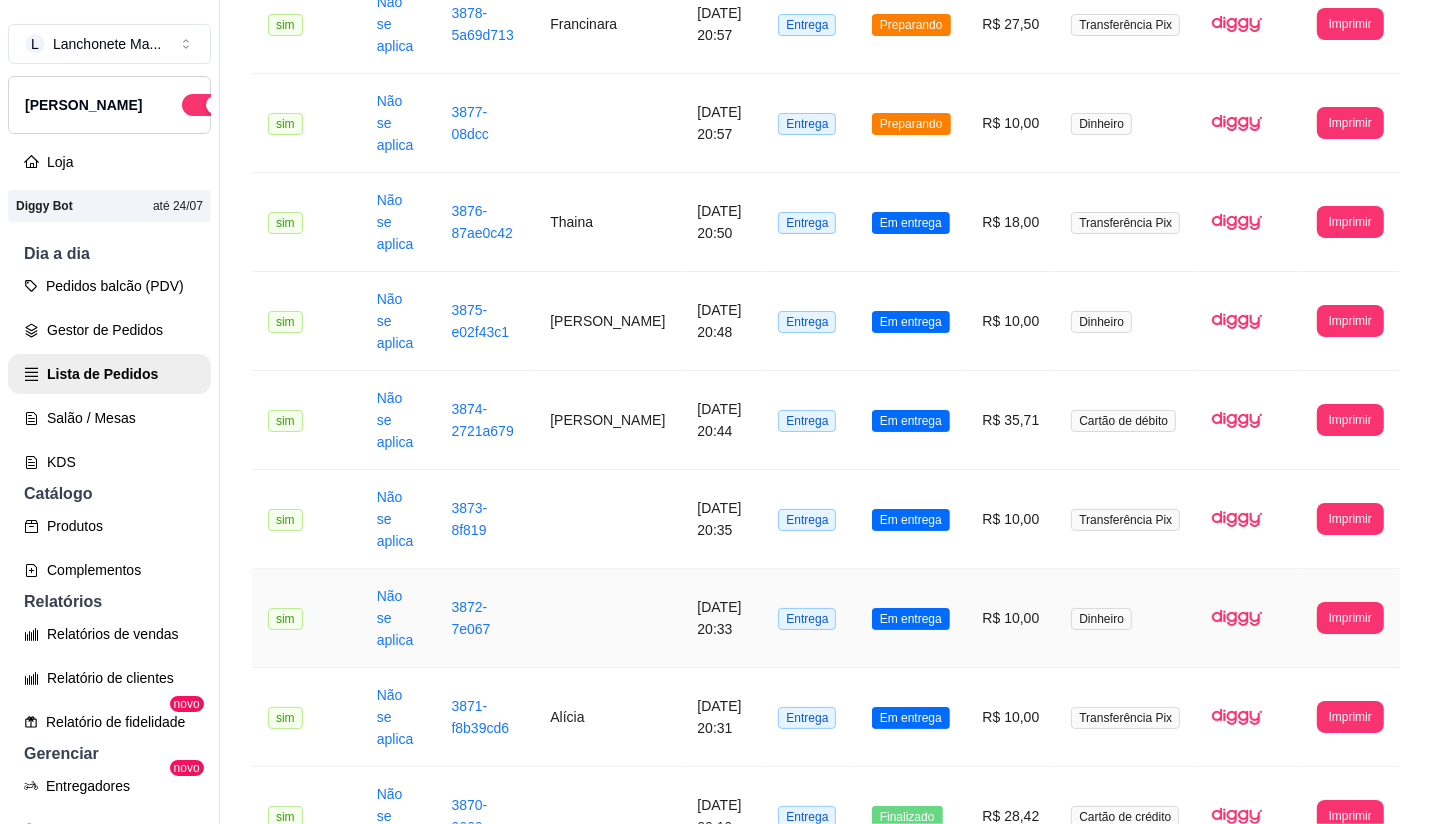 click on "R$ 10,00" at bounding box center (1011, 618) 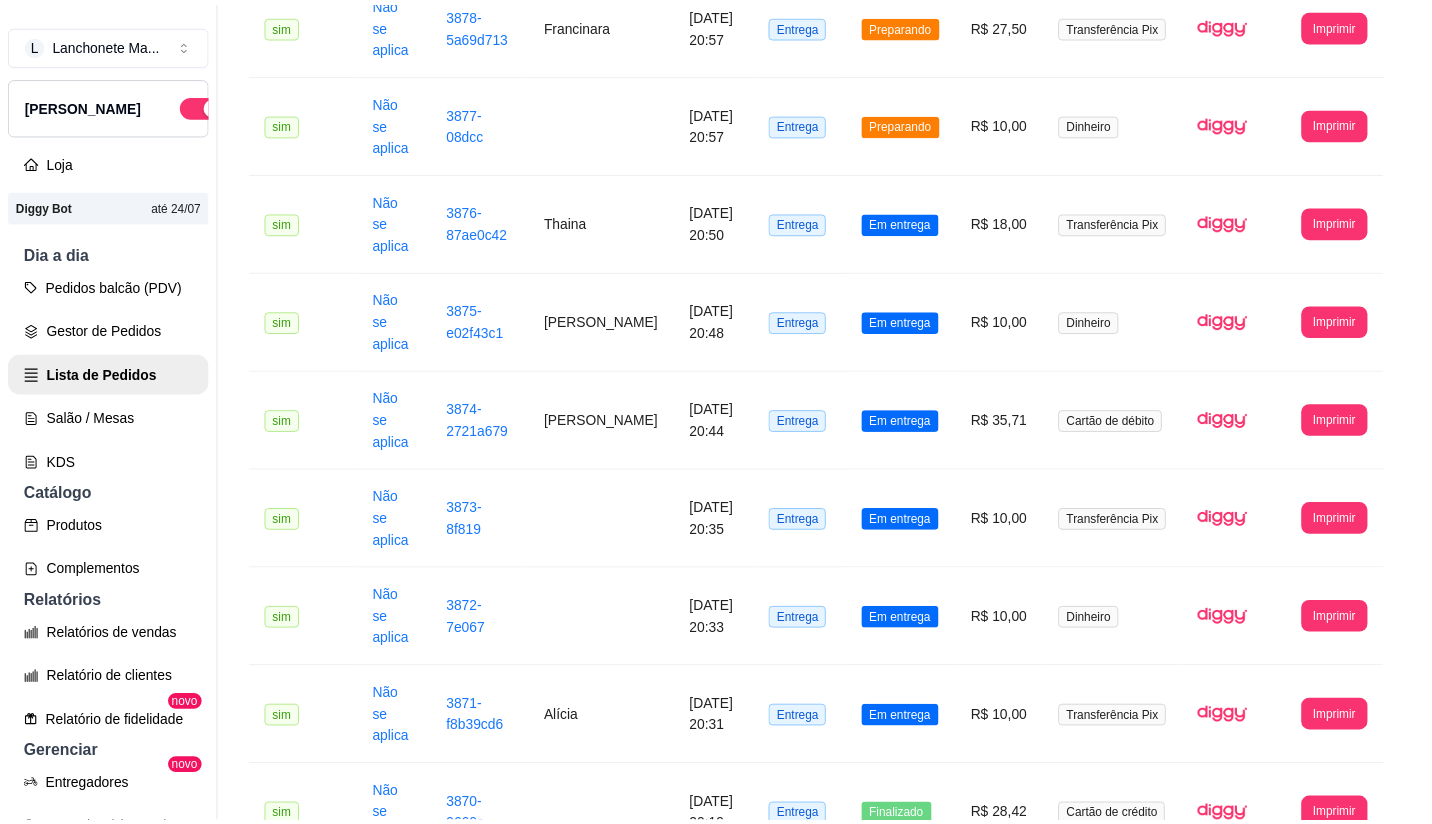 scroll, scrollTop: 167, scrollLeft: 0, axis: vertical 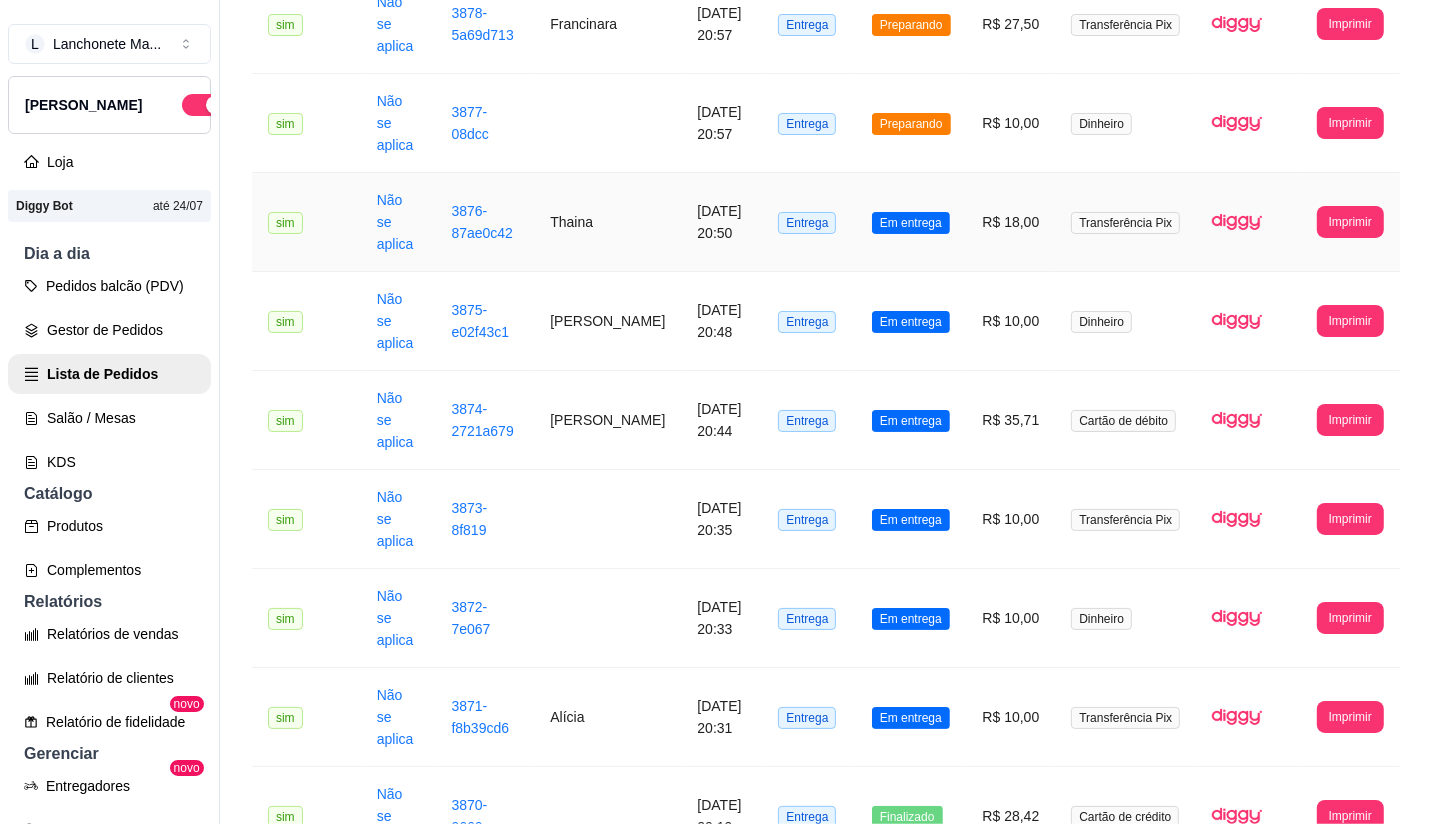 click on "Em entrega" at bounding box center (911, 223) 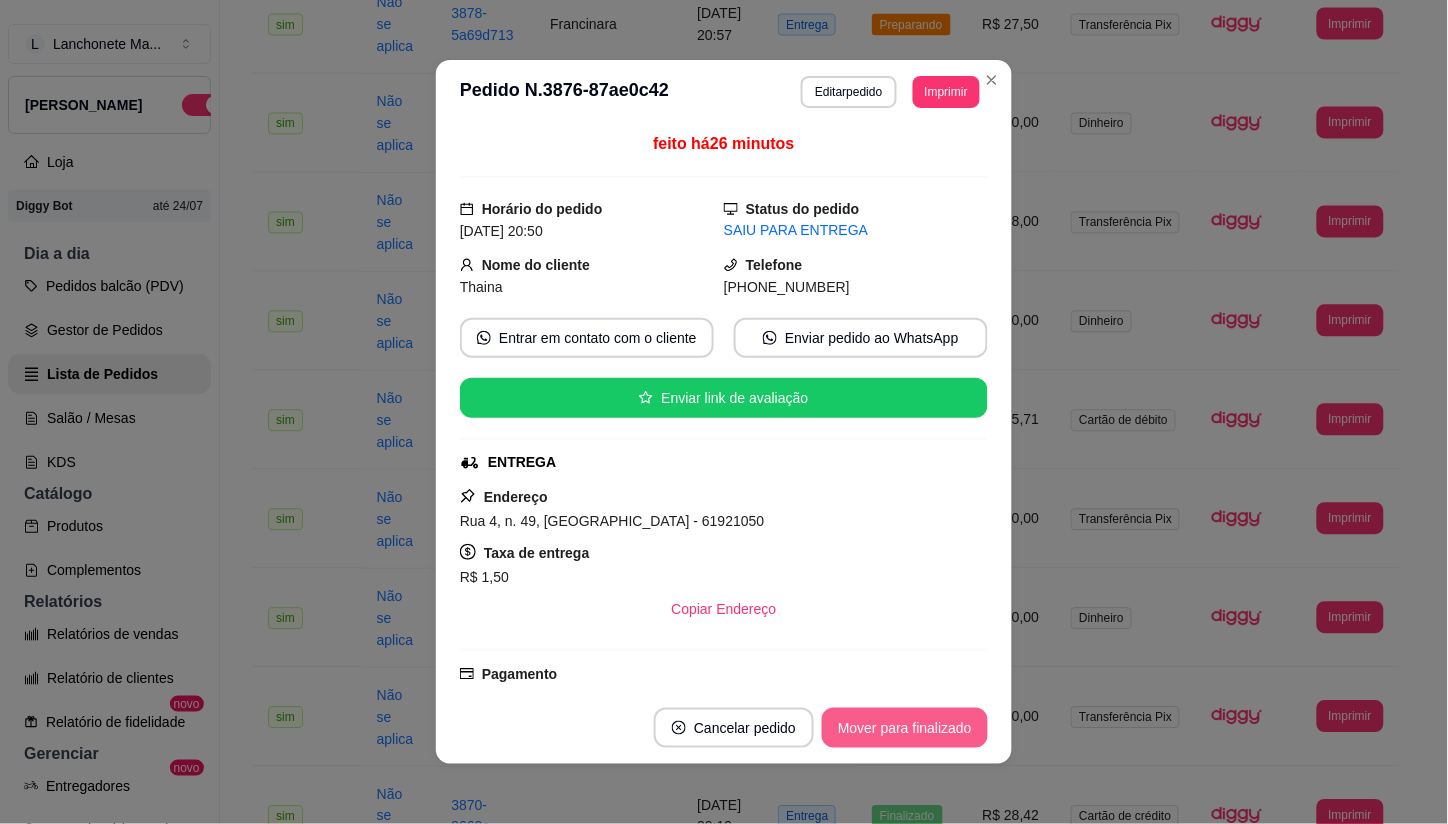 click on "Mover para finalizado" at bounding box center [905, 728] 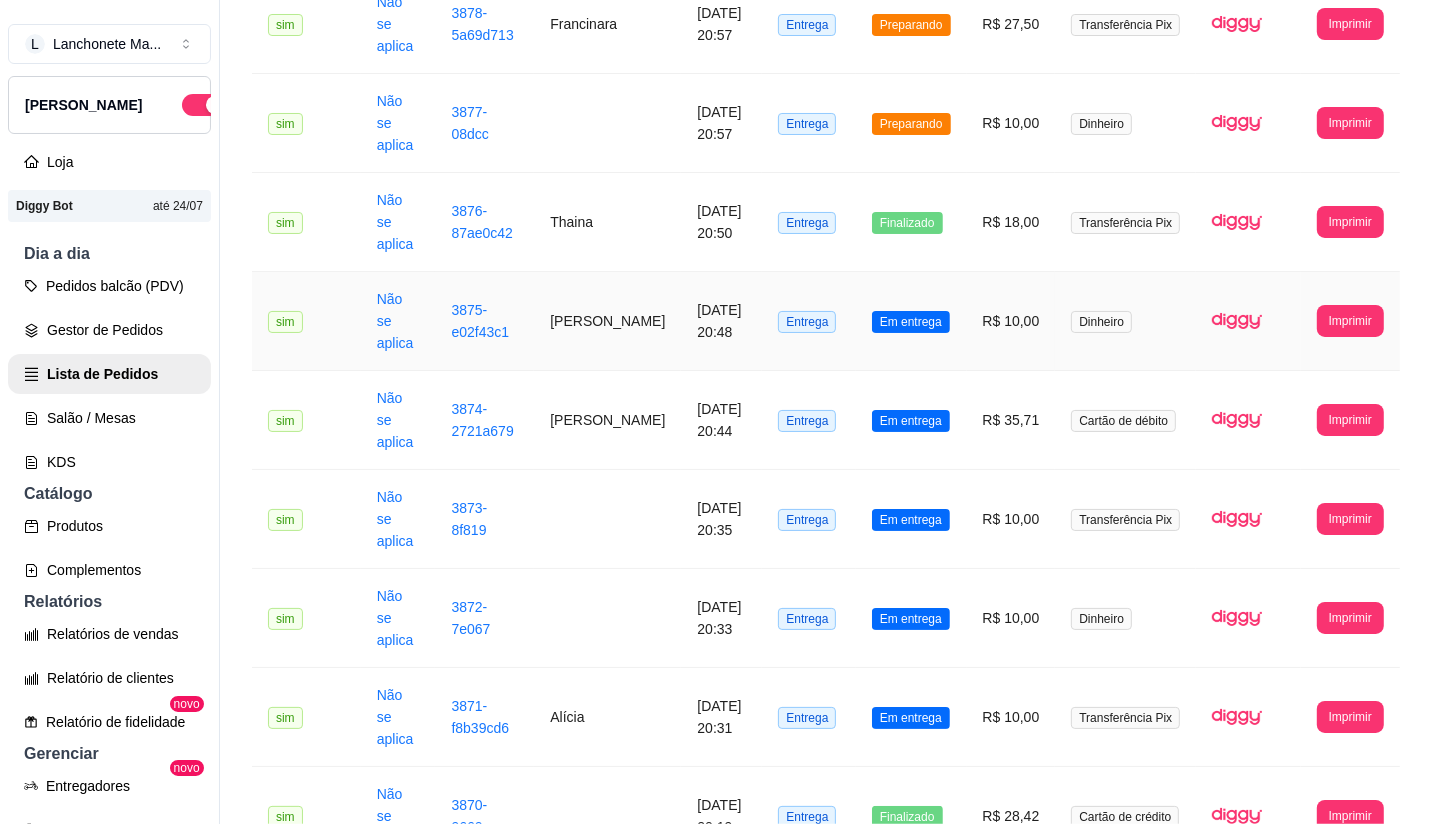 click on "Em entrega" at bounding box center [911, 321] 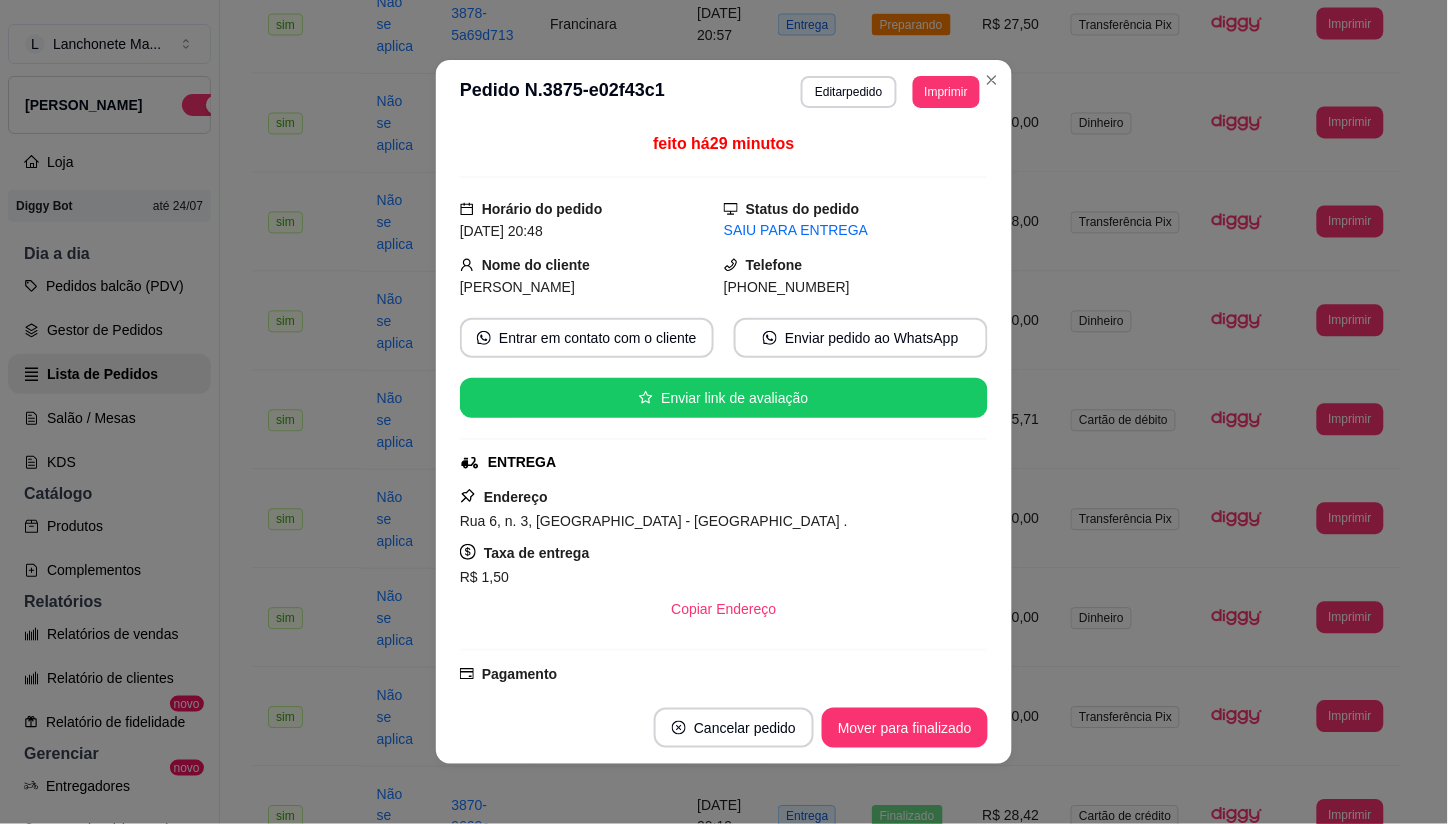 click on "Mover para finalizado" at bounding box center (905, 728) 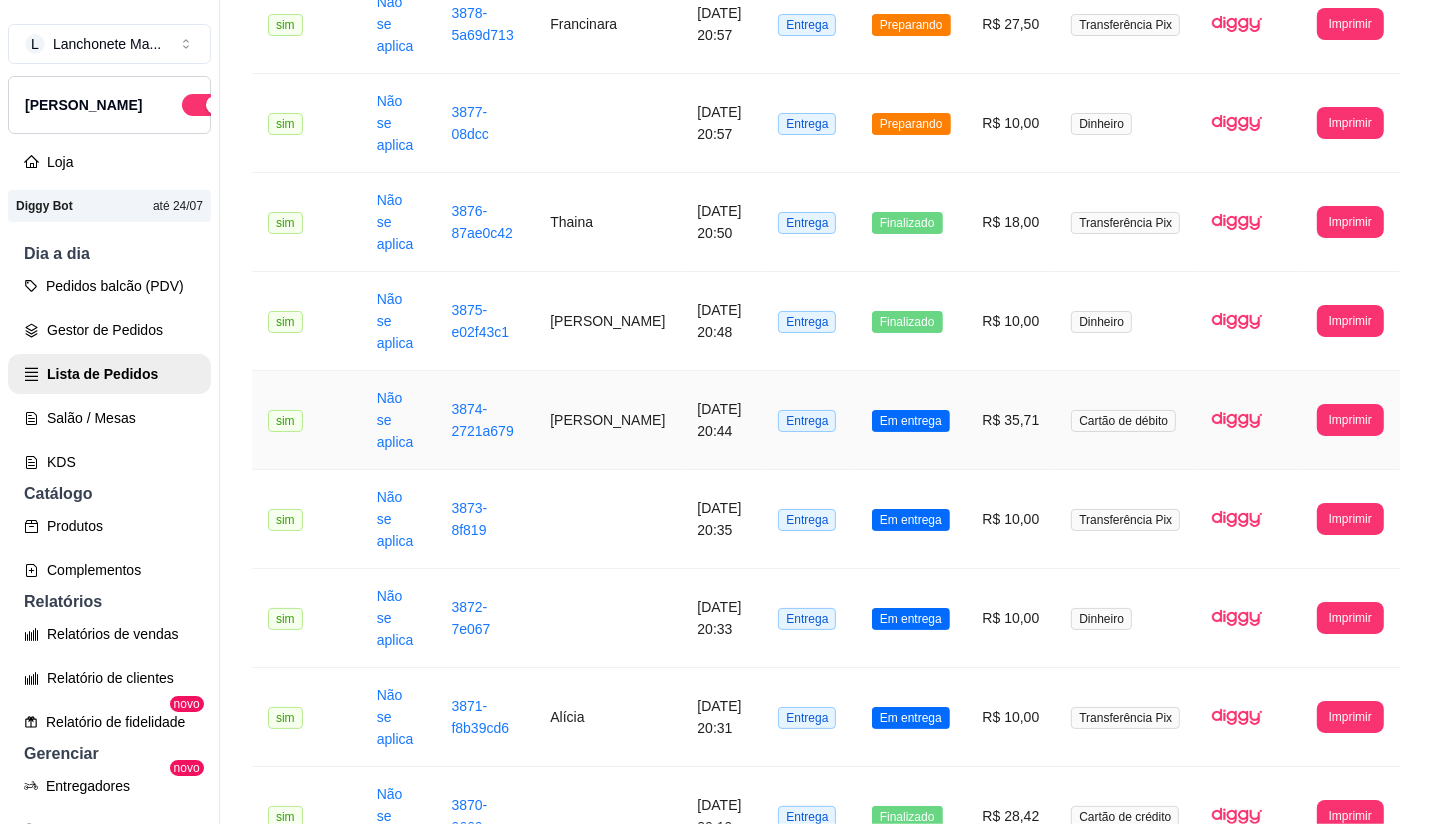 click on "Em entrega" at bounding box center [911, 421] 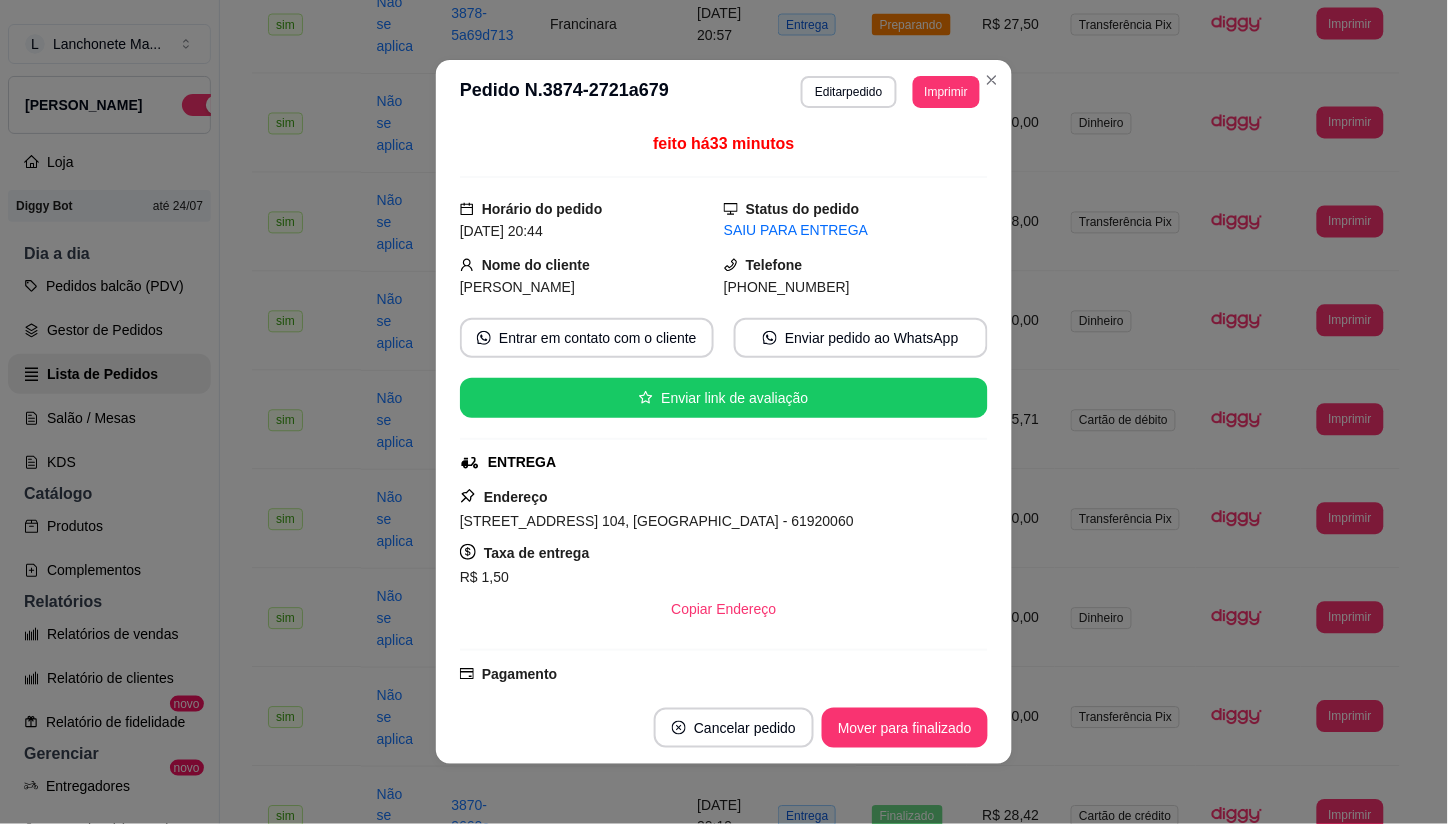click on "**********" at bounding box center (724, 92) 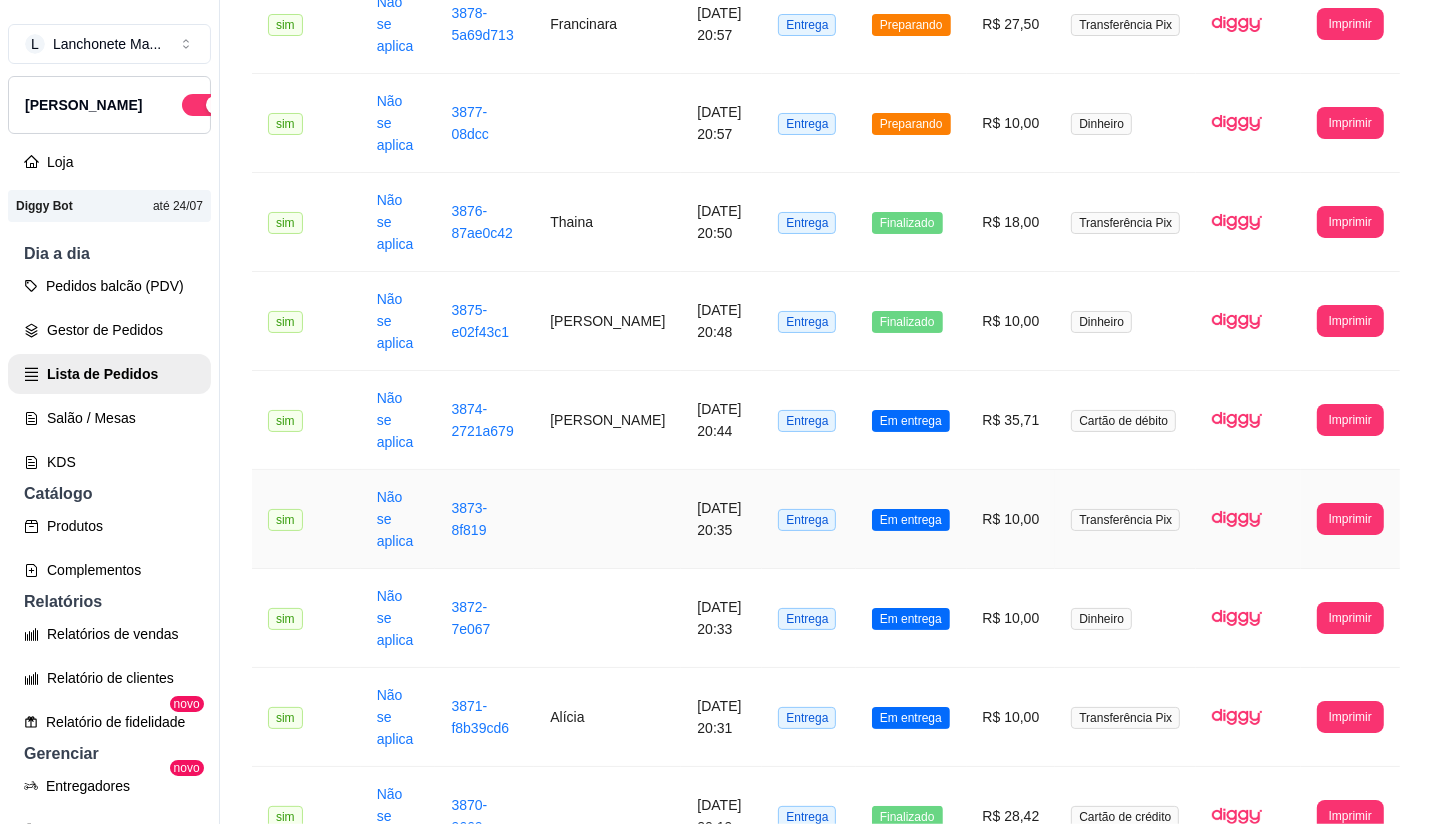 click on "Em entrega" at bounding box center [911, 520] 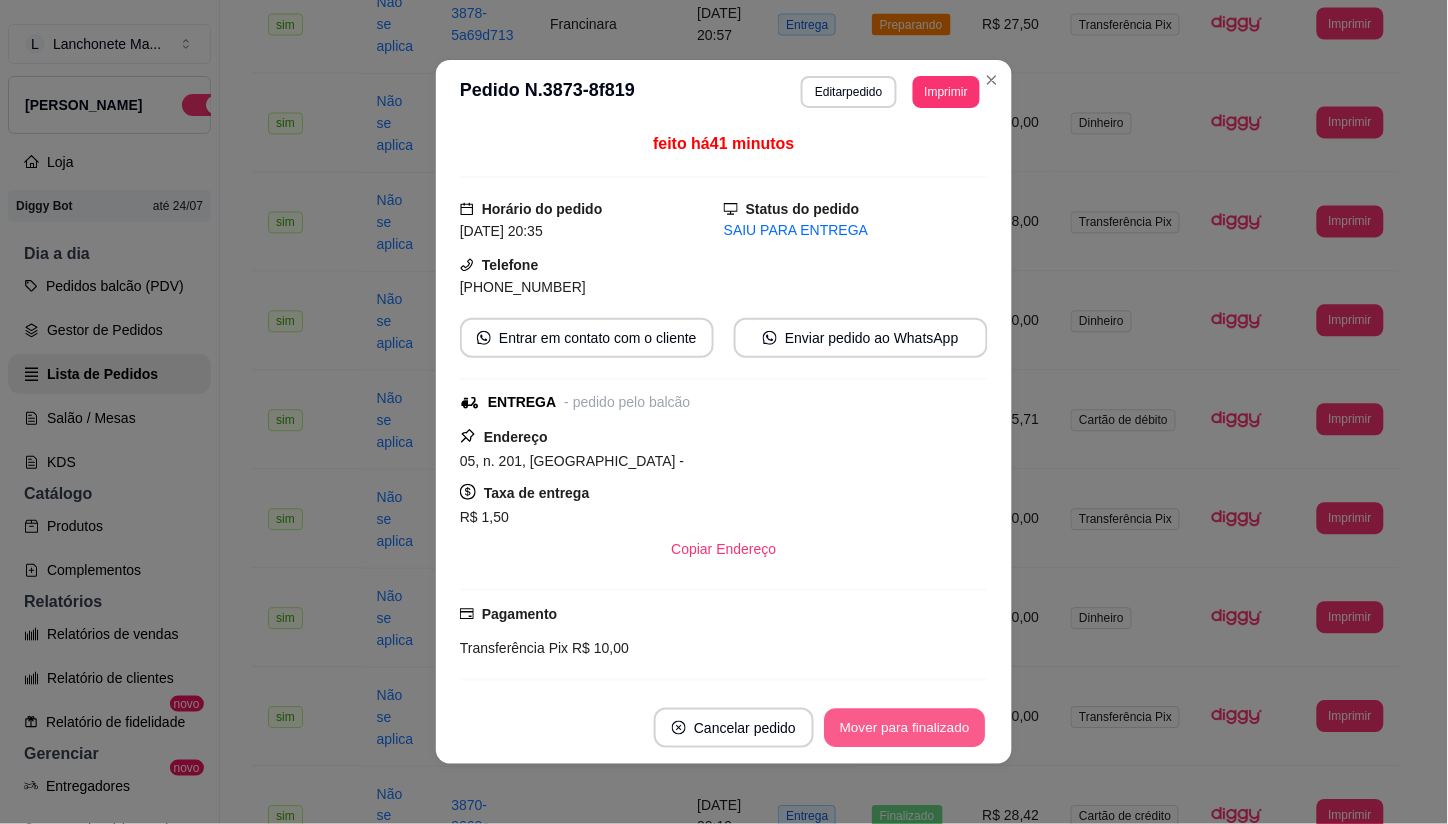 click on "Mover para finalizado" at bounding box center [905, 728] 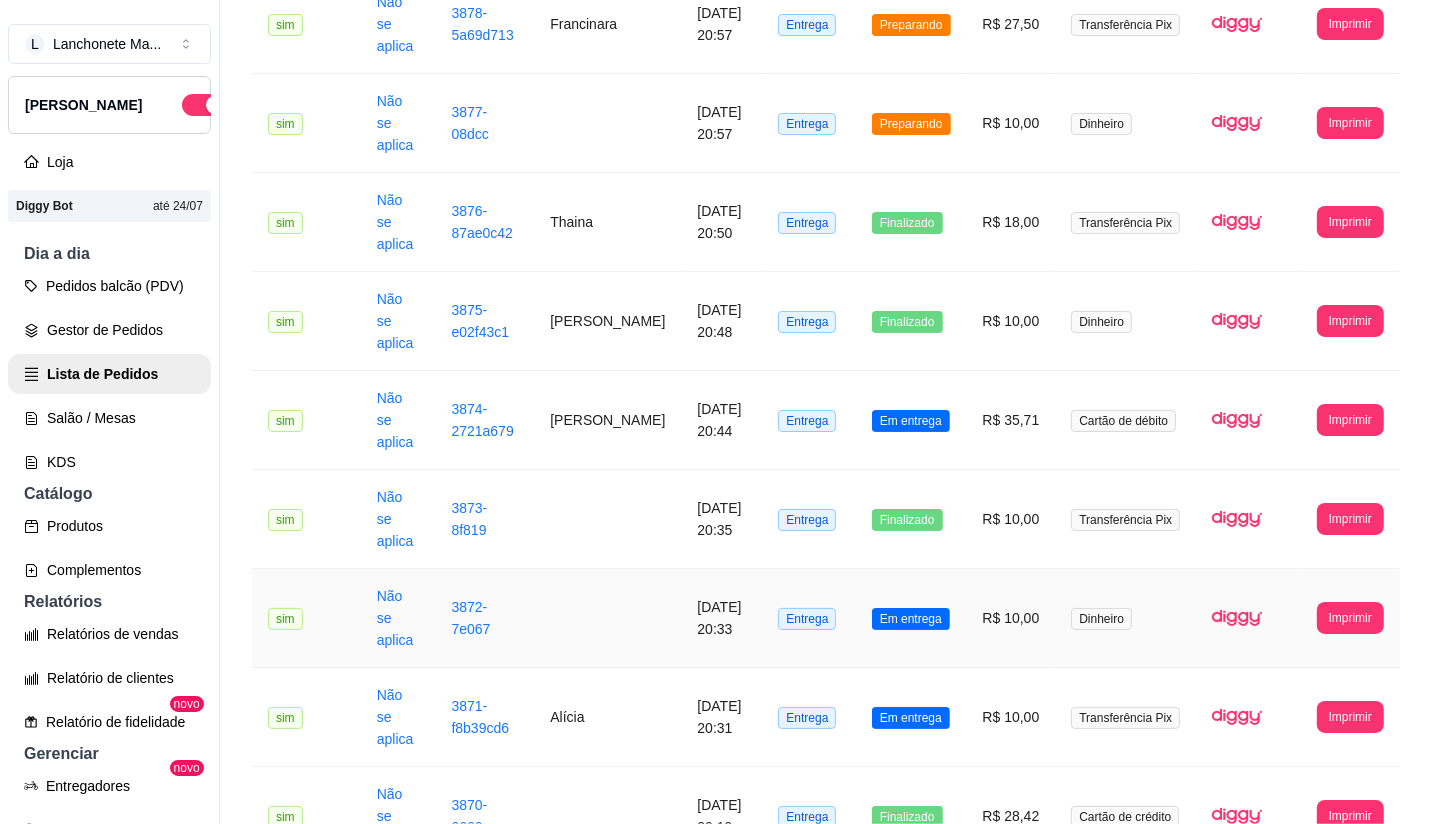 click on "Em entrega" at bounding box center (911, 618) 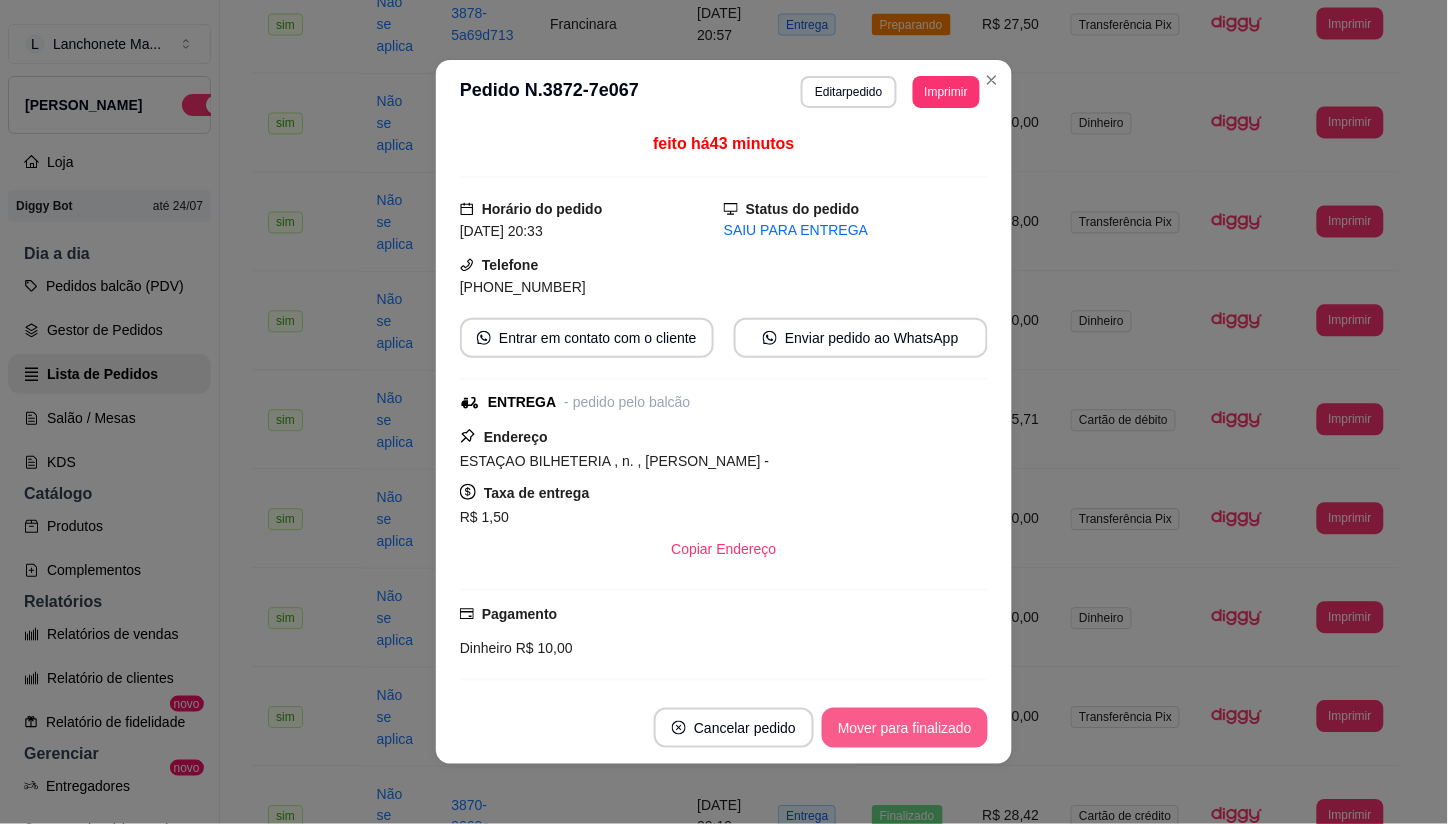 click on "Mover para finalizado" at bounding box center (905, 728) 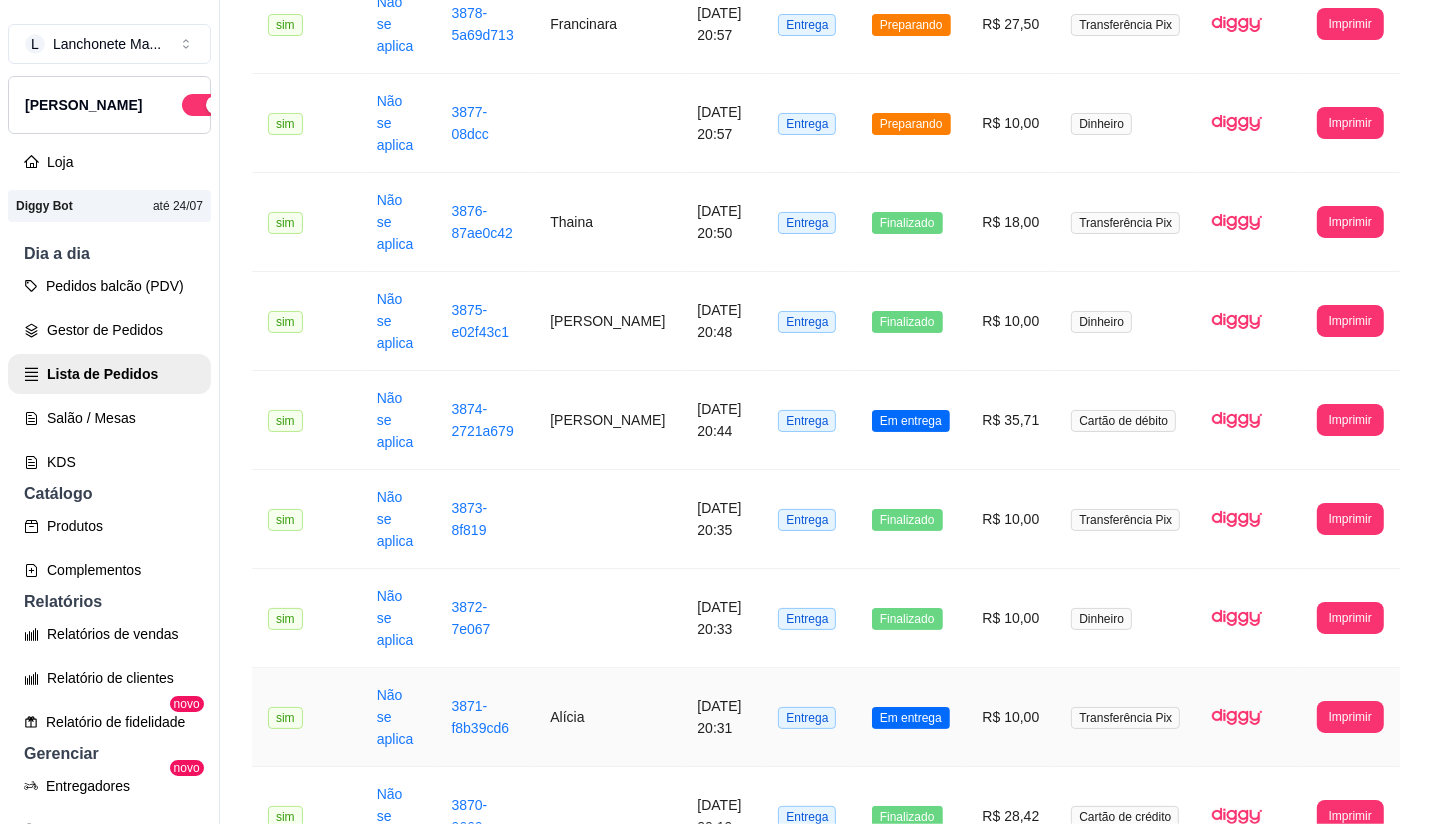 click on "Em entrega" at bounding box center (911, 717) 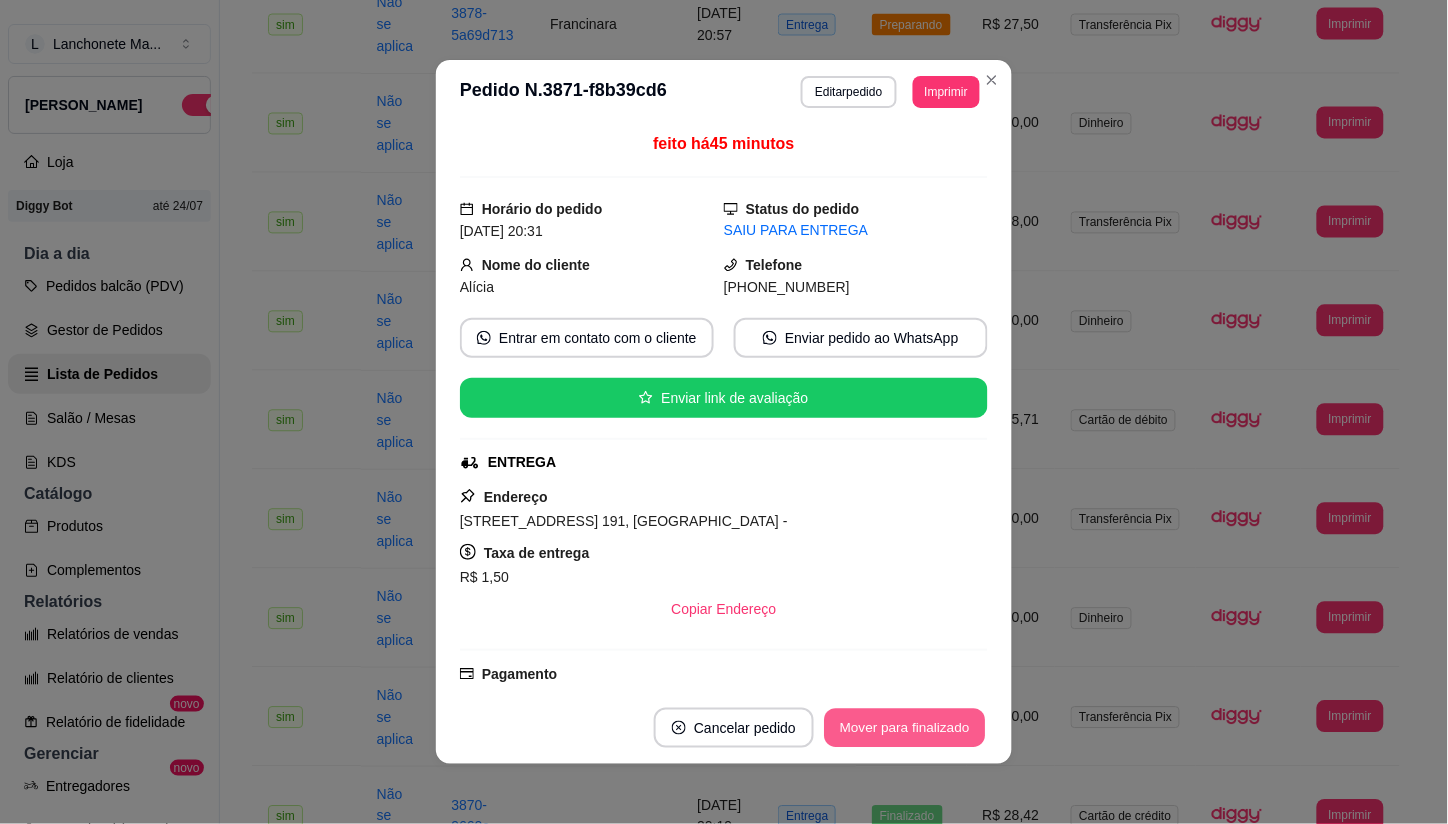 click on "Mover para finalizado" at bounding box center (905, 728) 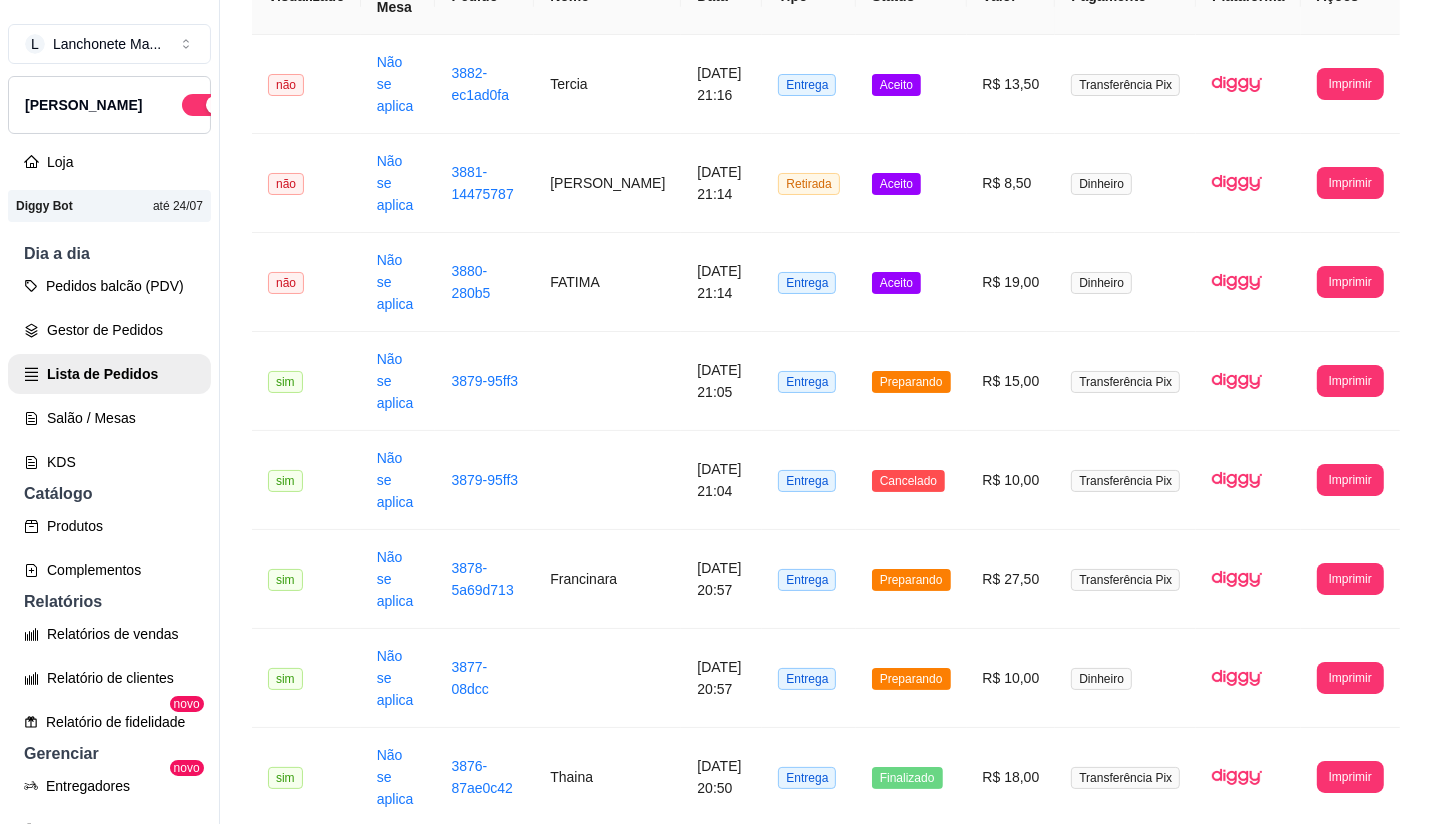 scroll, scrollTop: 111, scrollLeft: 0, axis: vertical 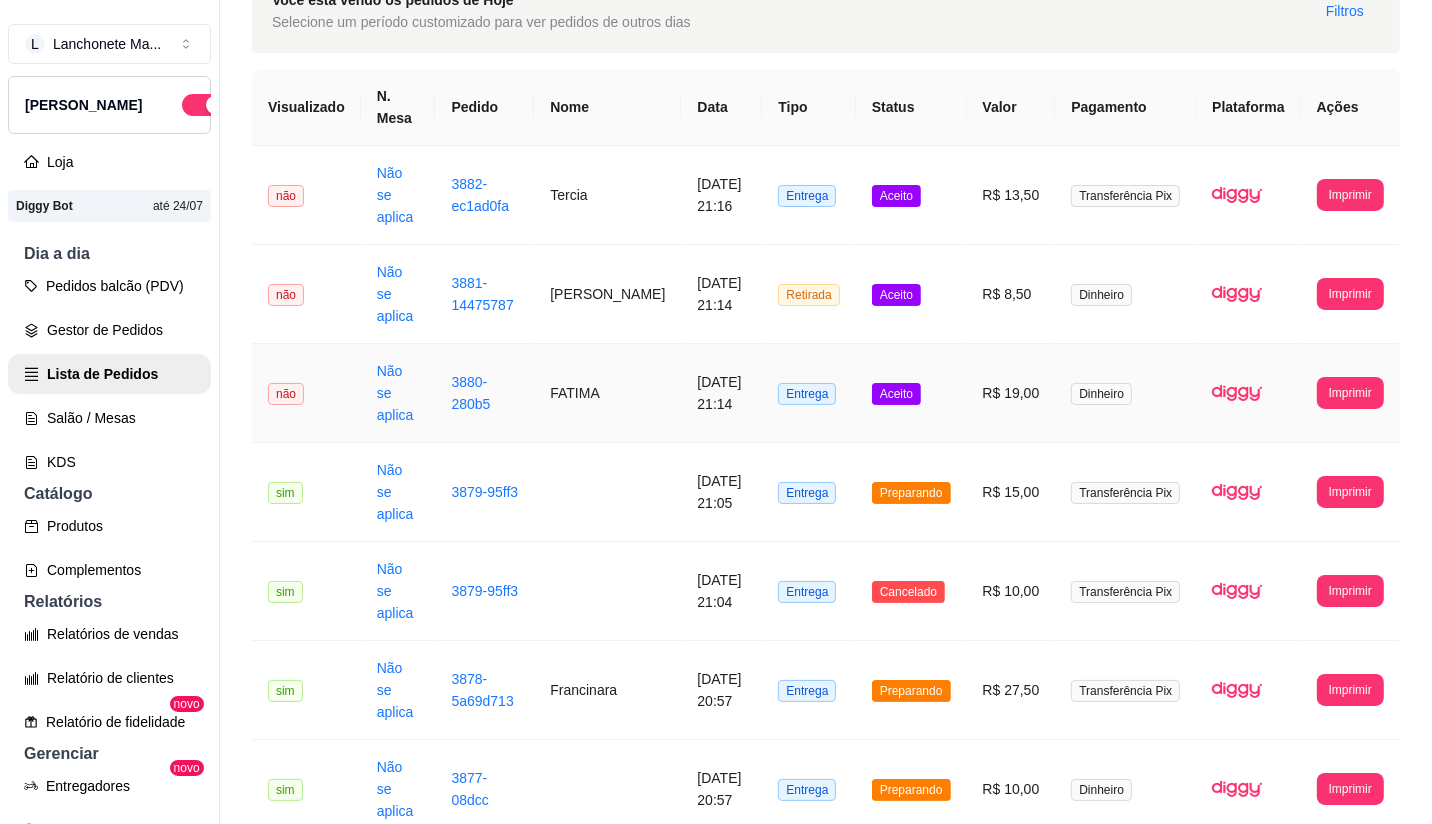 click on "Aceito" at bounding box center [911, 393] 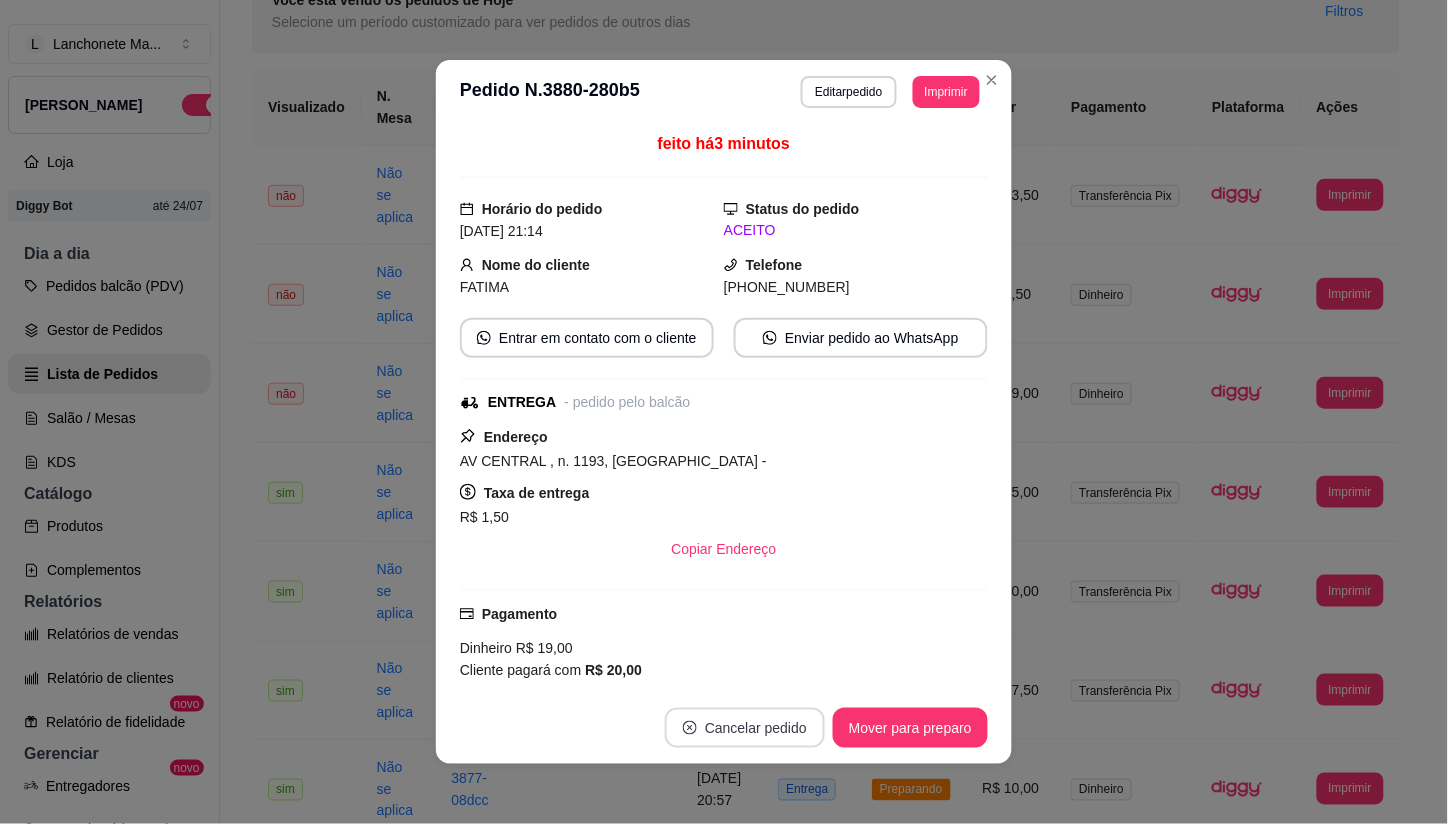 click on "Cancelar pedido" at bounding box center [745, 728] 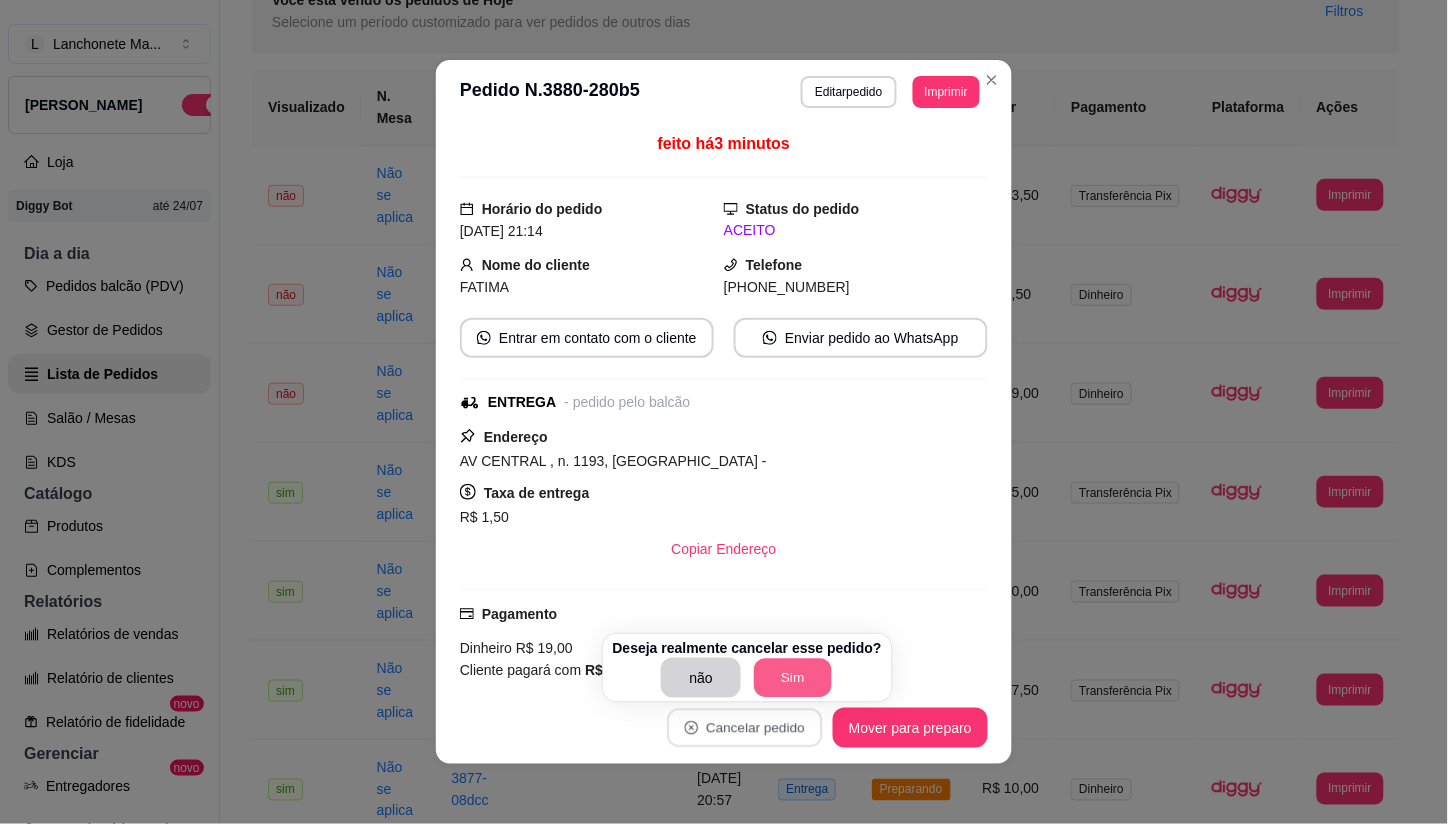 click on "Sim" at bounding box center (793, 678) 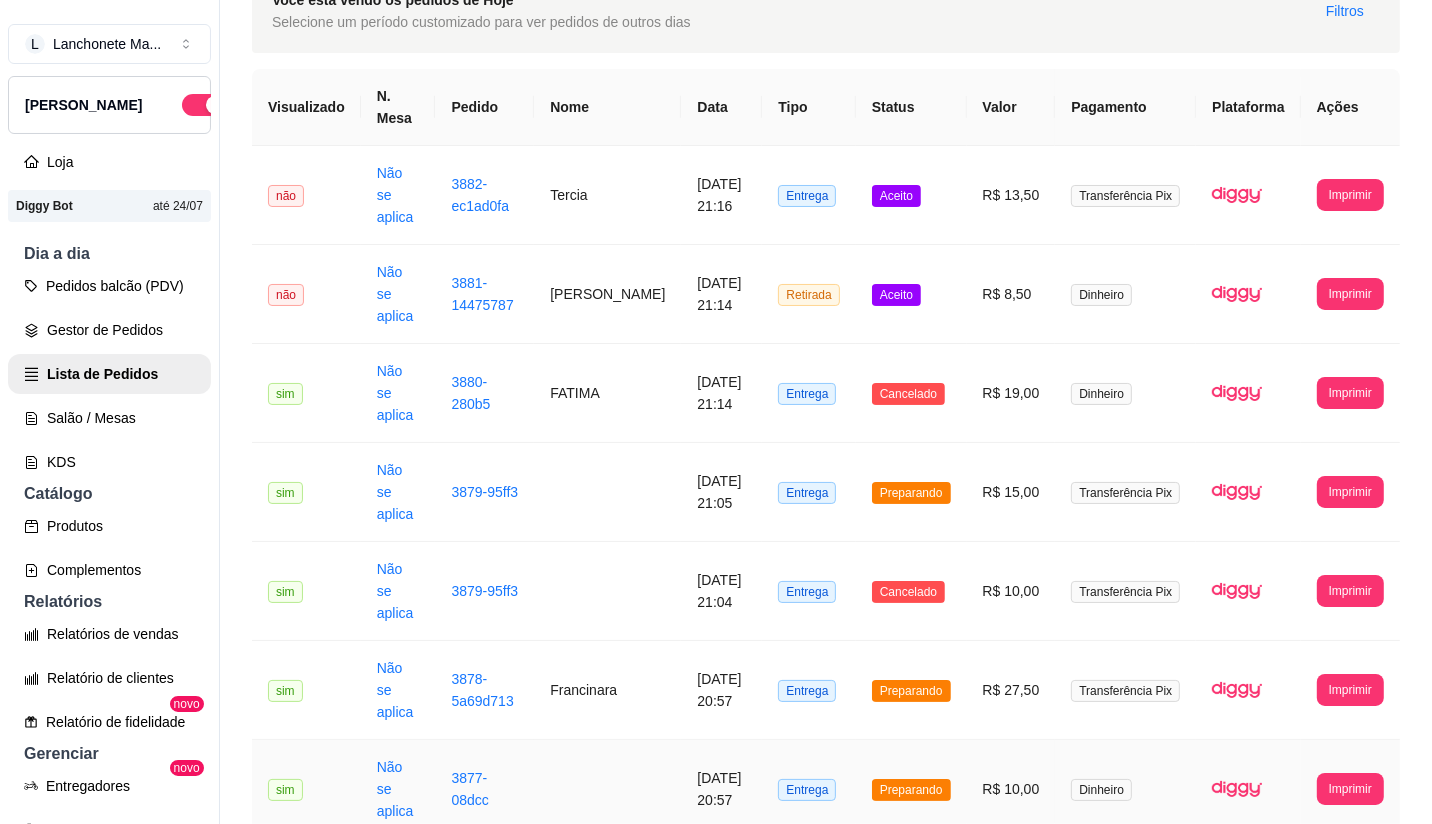 scroll, scrollTop: 0, scrollLeft: 0, axis: both 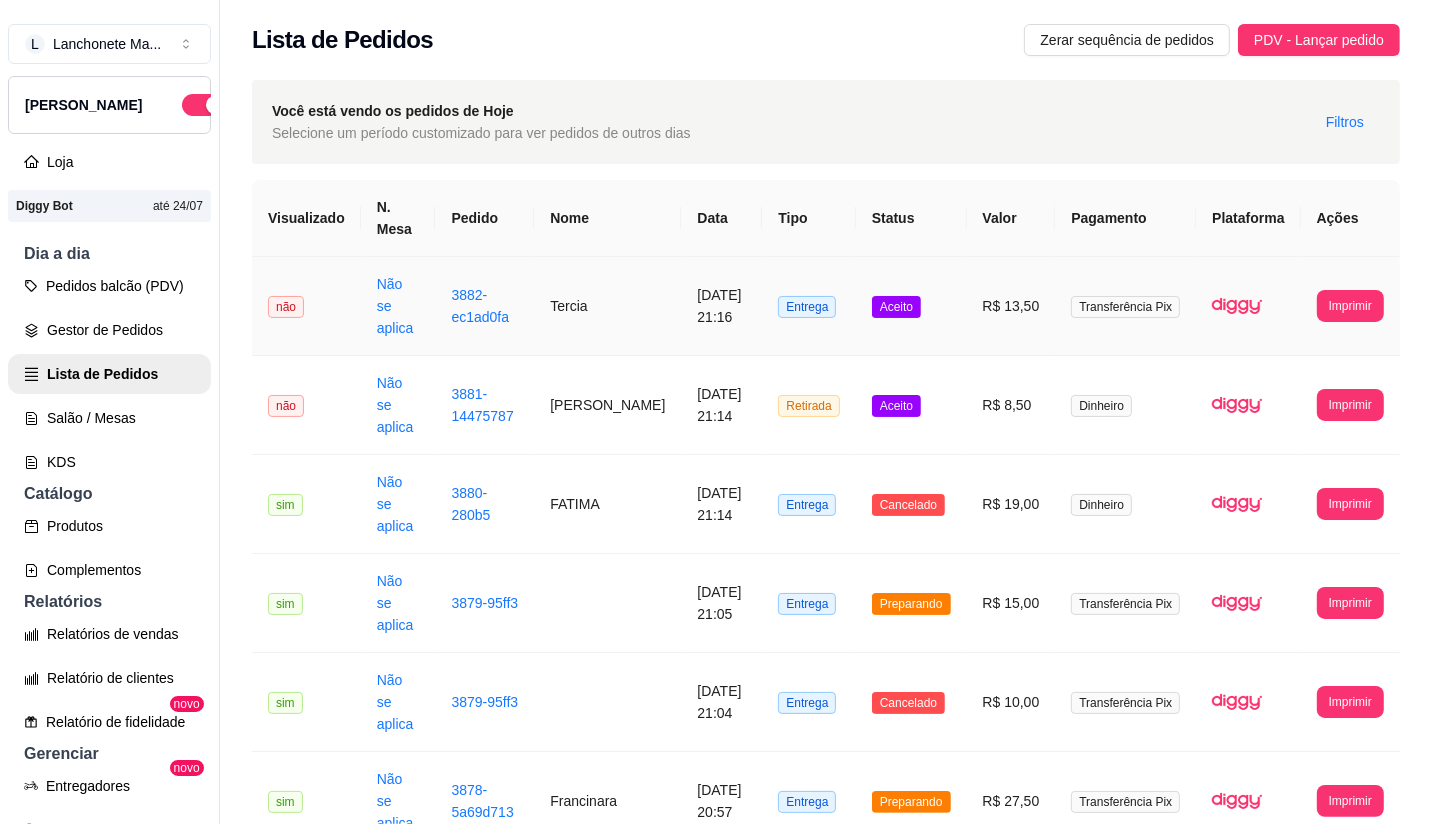 click on "R$ 13,50" at bounding box center [1011, 306] 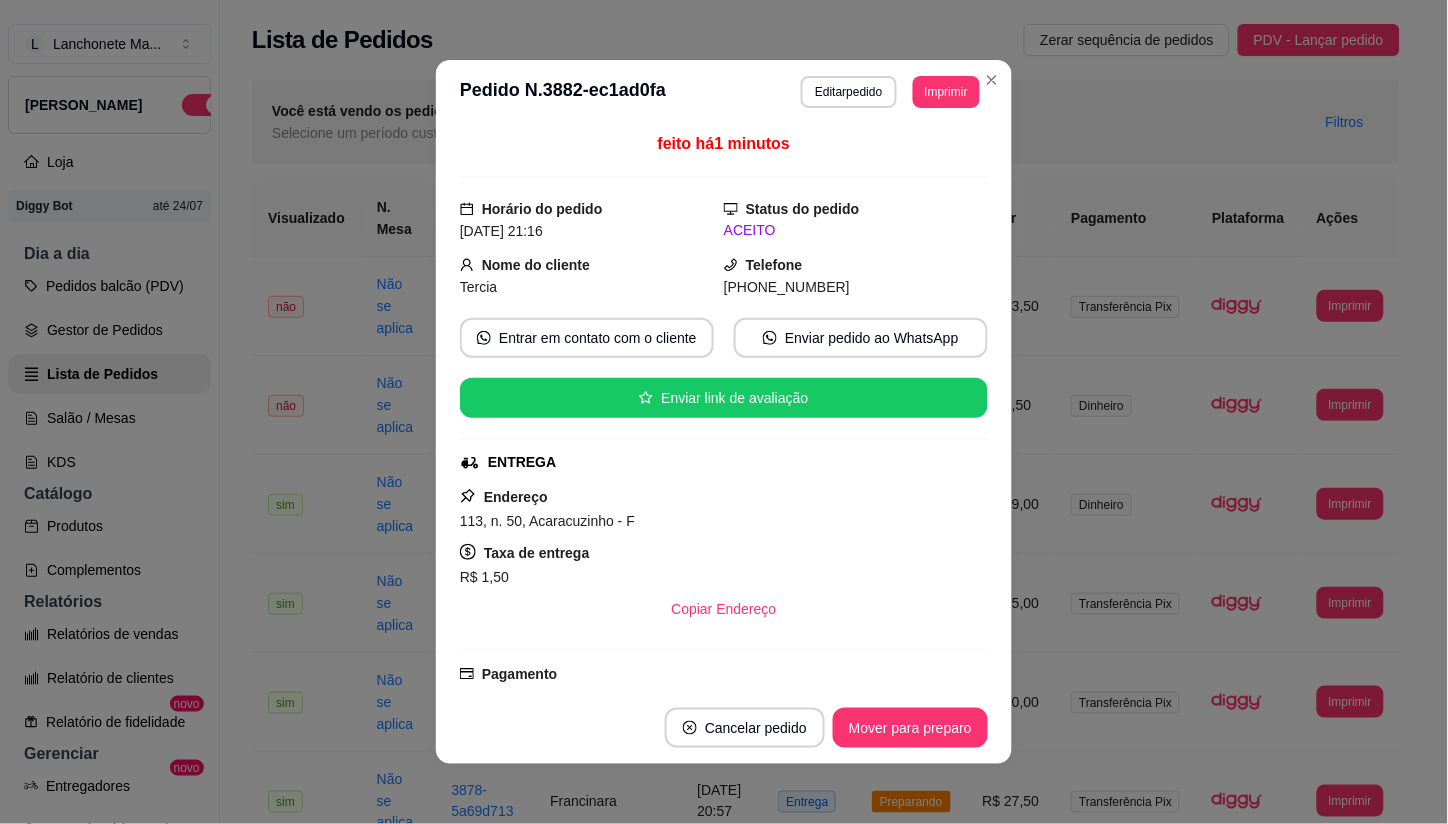 click on "Mover para preparo" at bounding box center [910, 728] 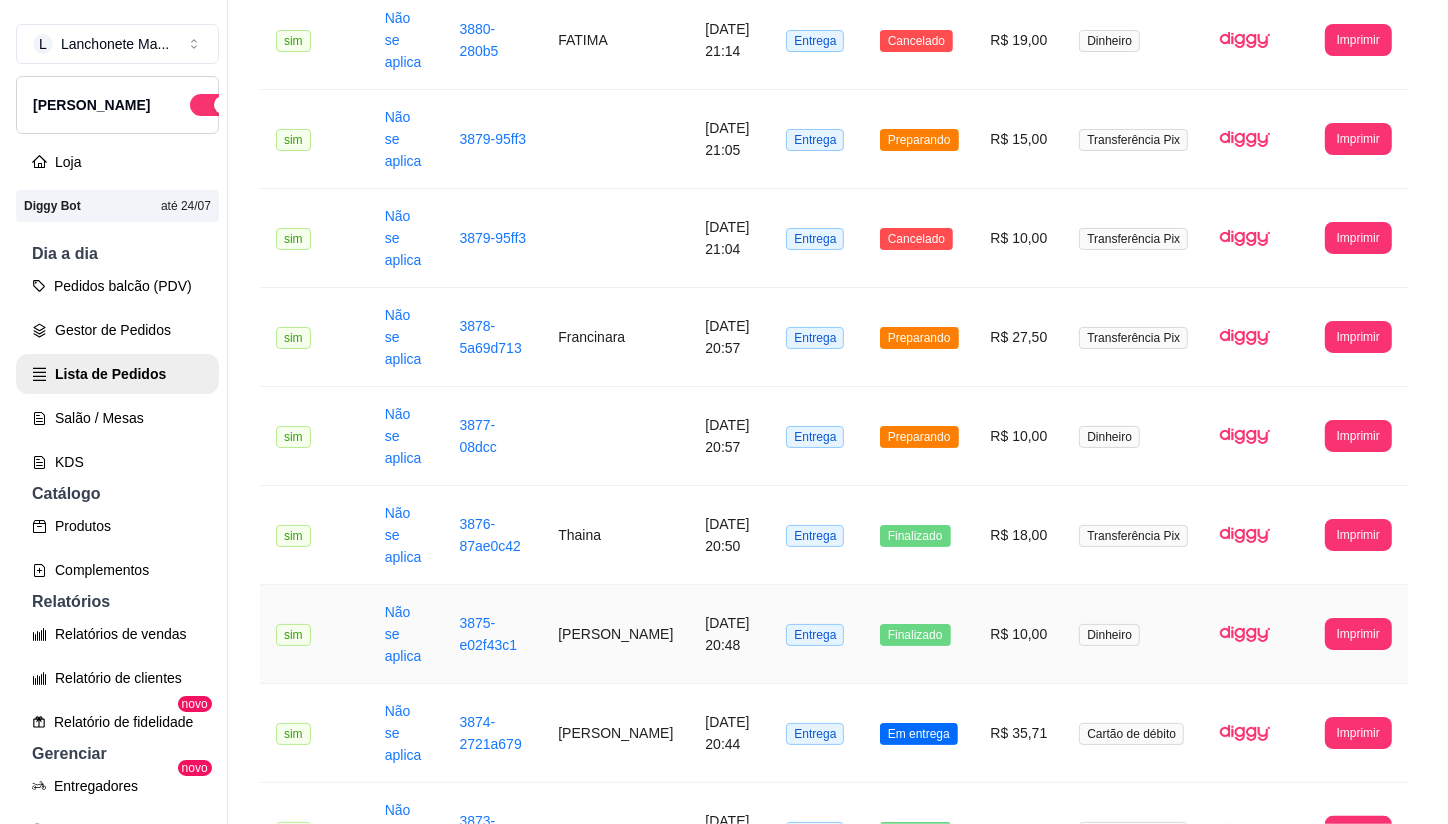 scroll, scrollTop: 222, scrollLeft: 0, axis: vertical 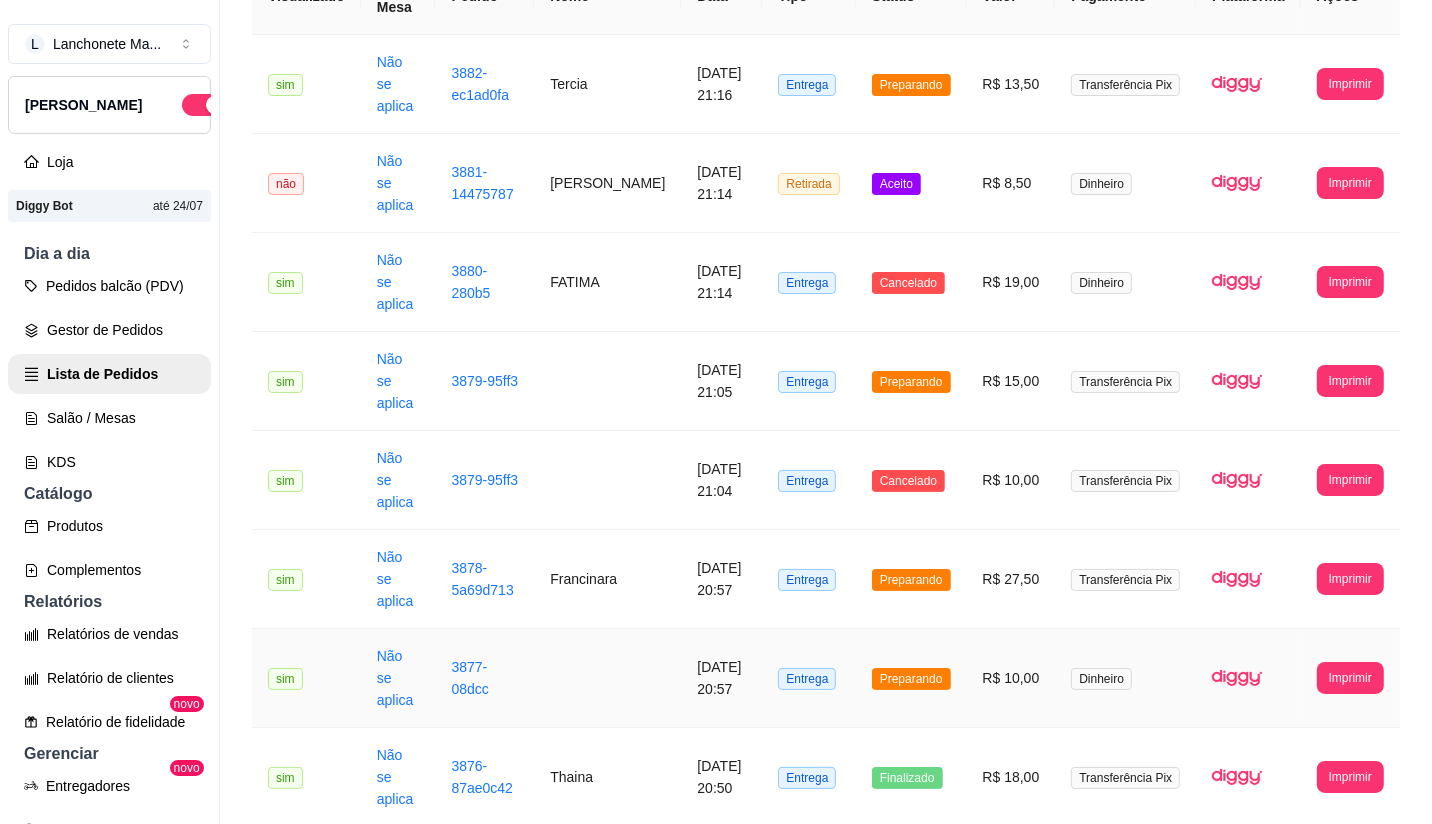 click on "Preparando" at bounding box center (911, 679) 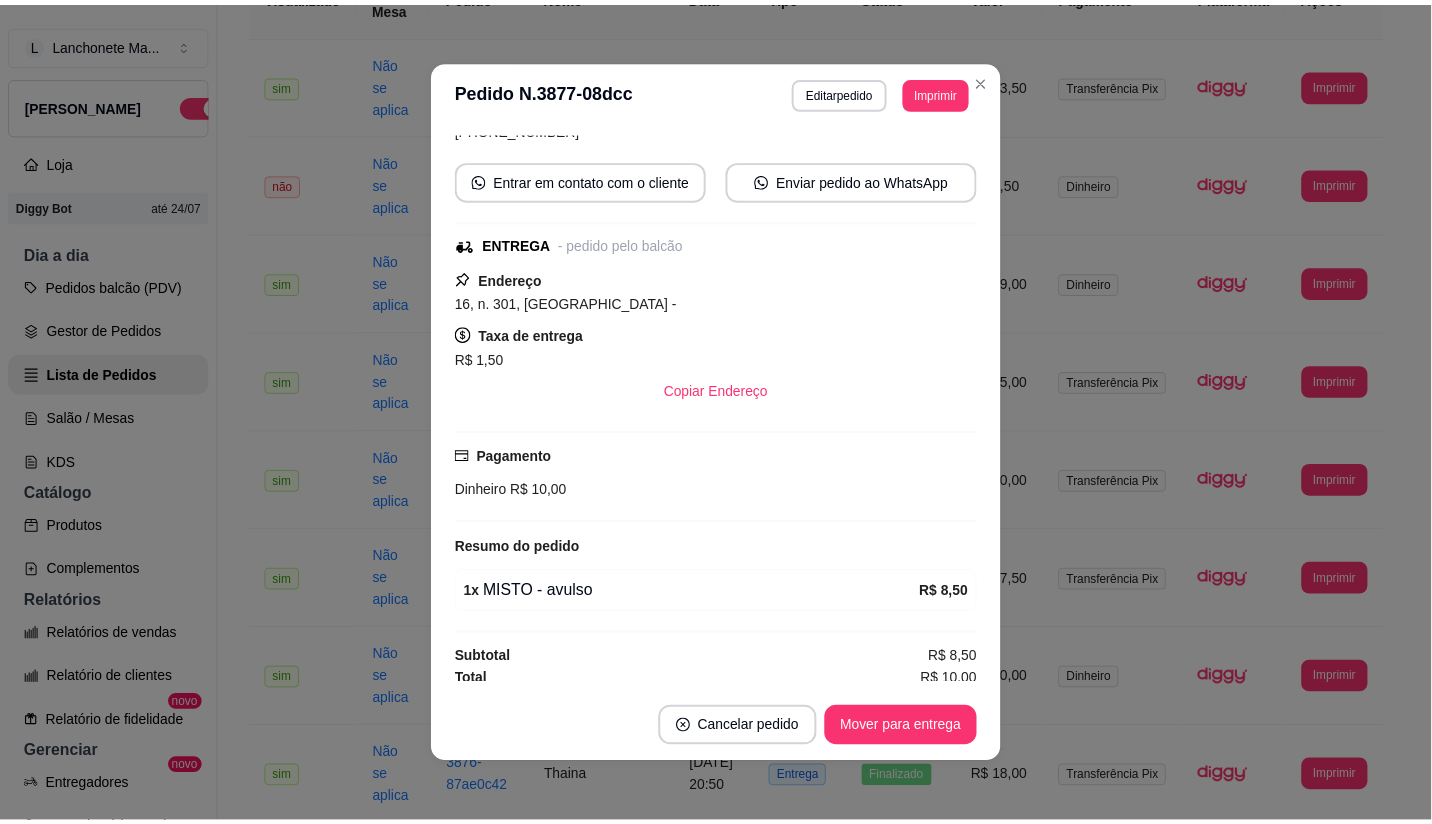 scroll, scrollTop: 56, scrollLeft: 0, axis: vertical 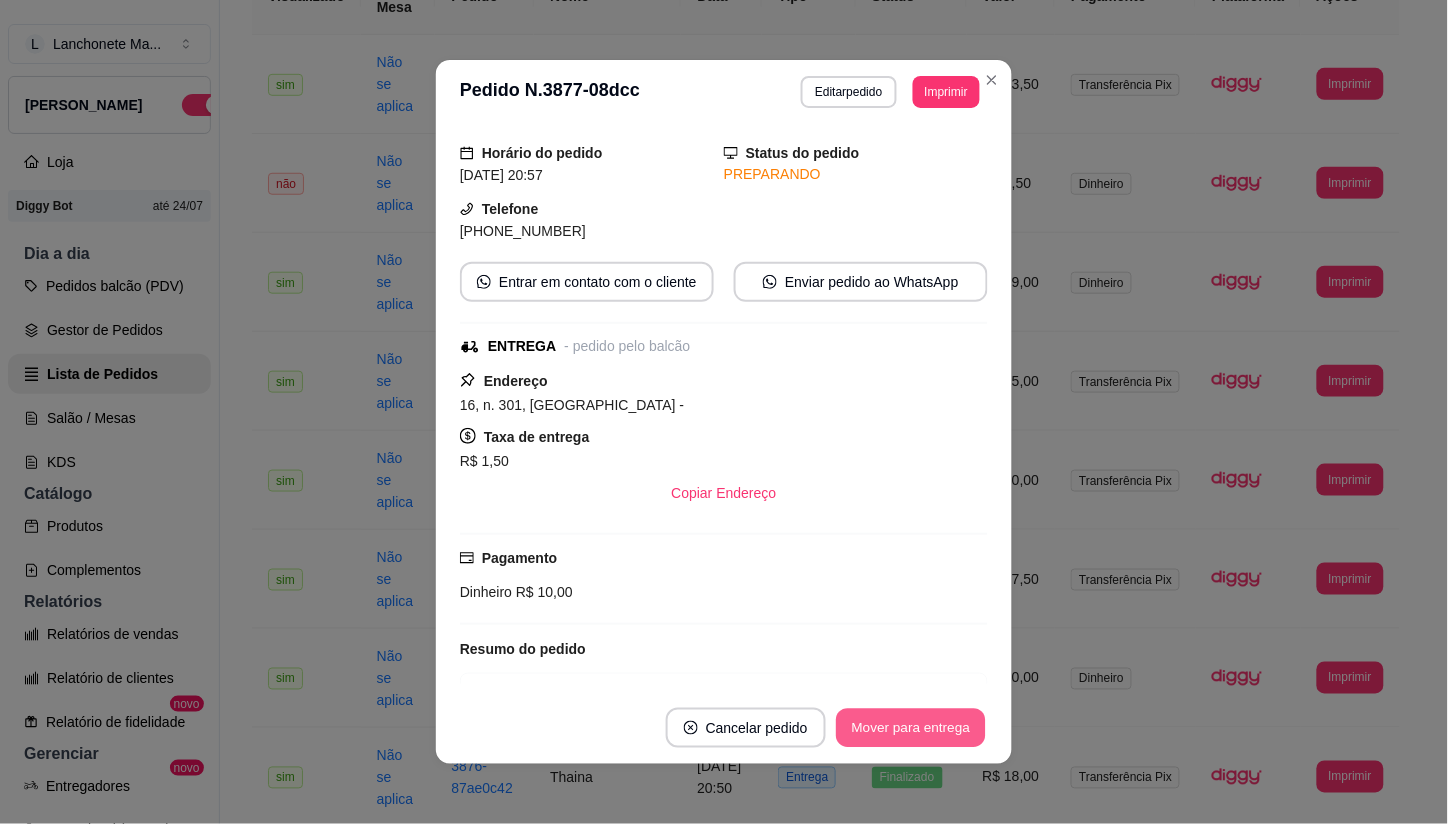 click on "Mover para entrega" at bounding box center [911, 728] 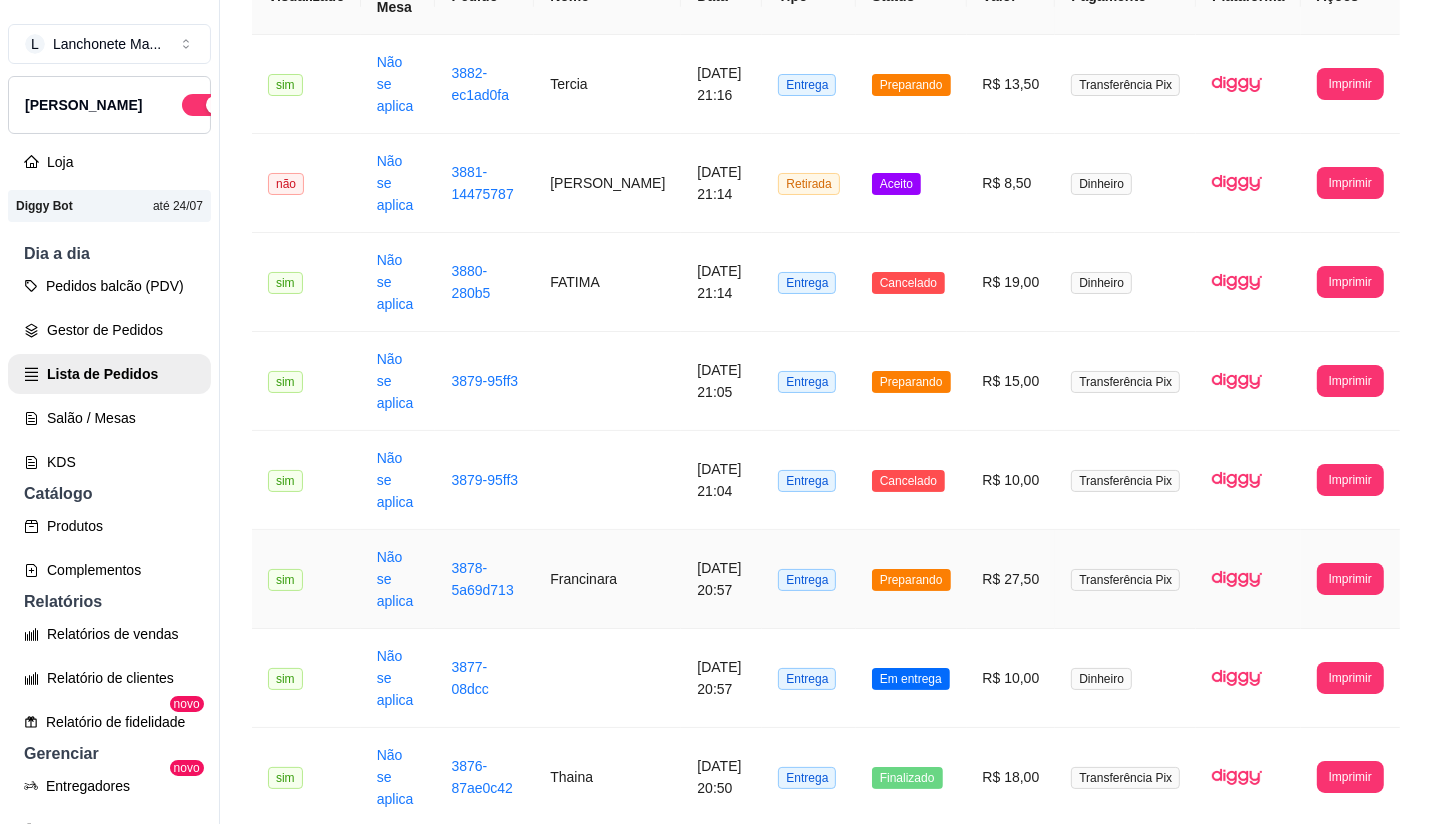 click on "Preparando" at bounding box center (911, 579) 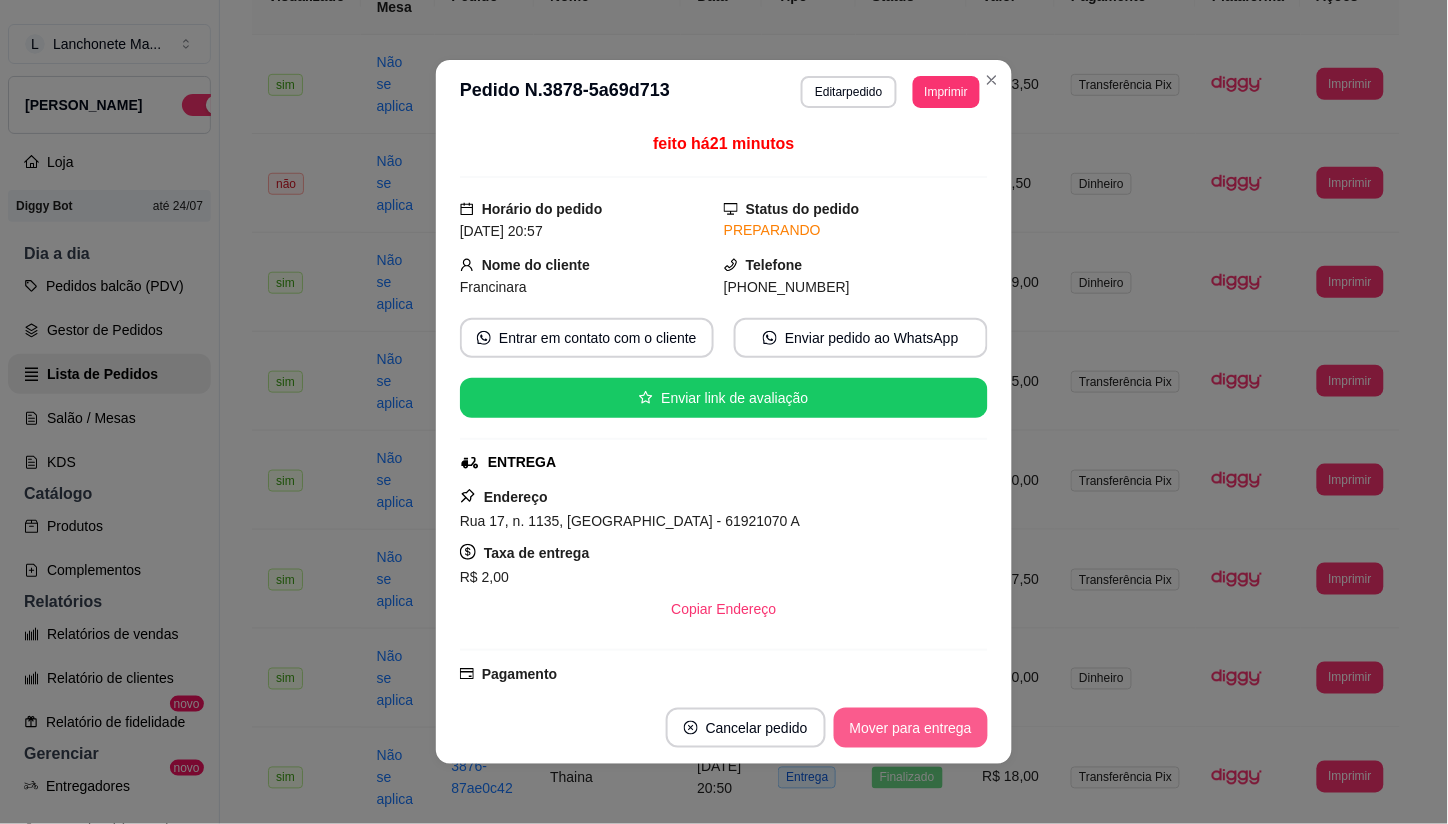 click on "Mover para entrega" at bounding box center [911, 728] 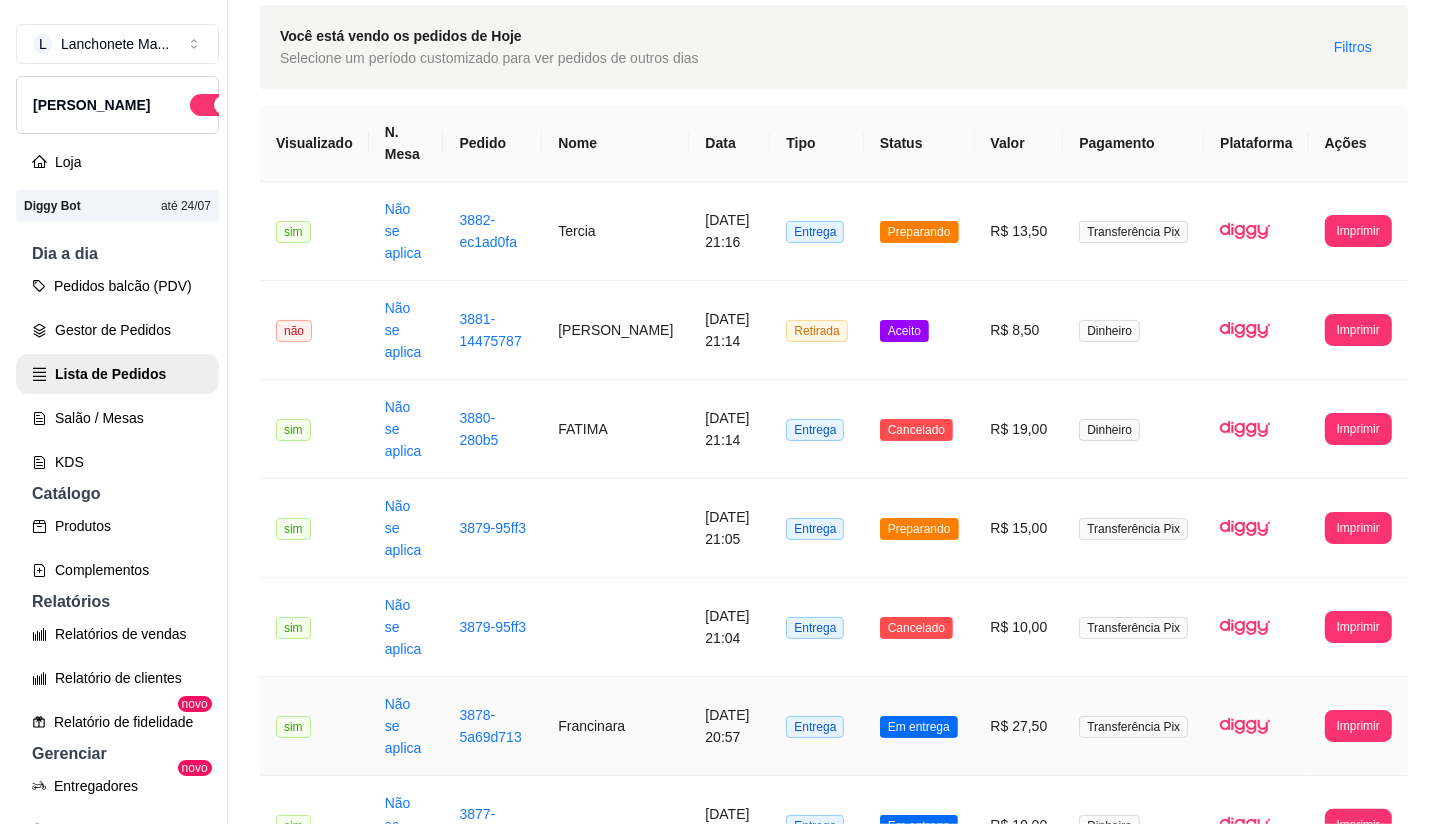 scroll, scrollTop: 0, scrollLeft: 0, axis: both 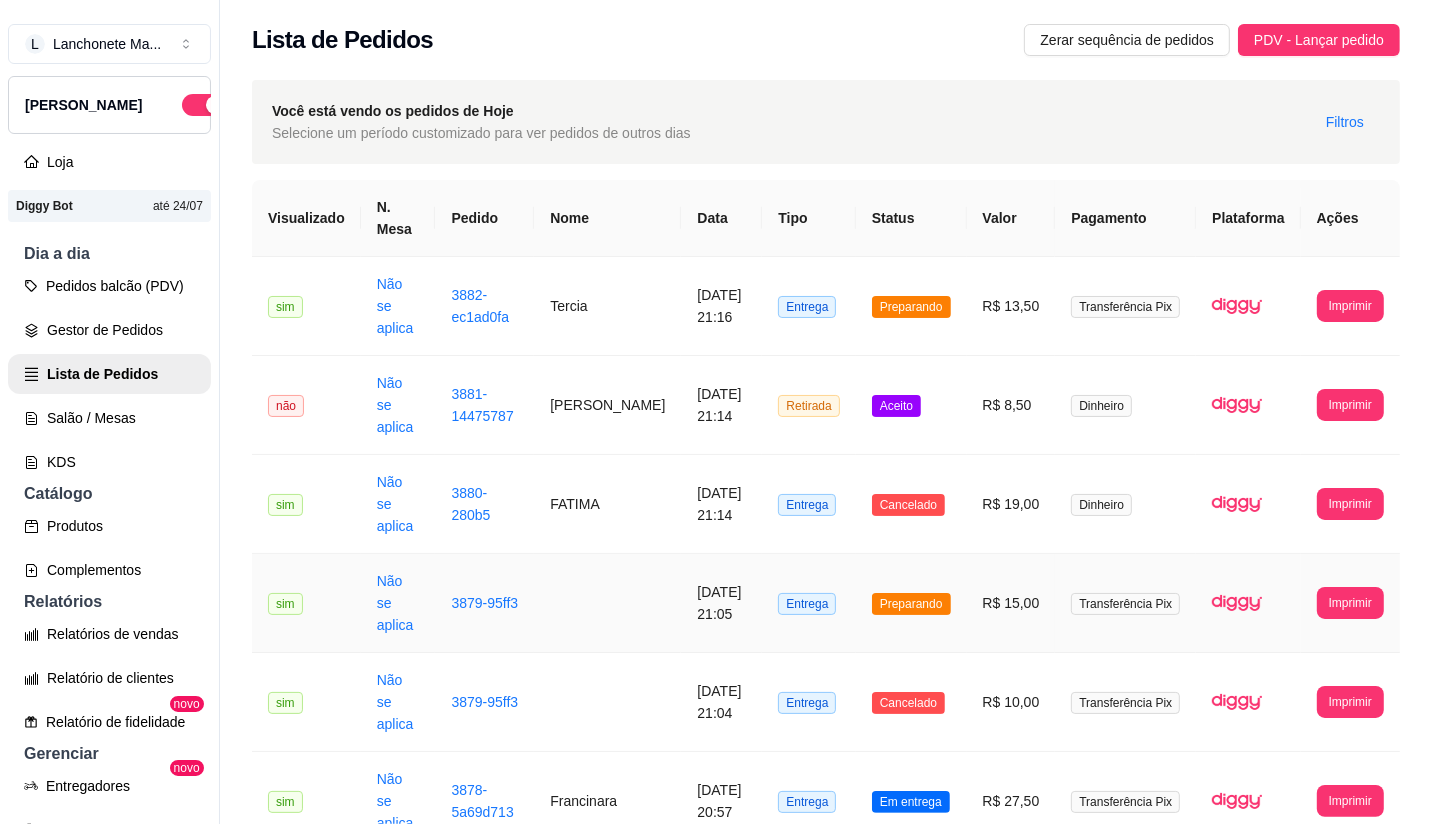 click on "Preparando" at bounding box center (911, 603) 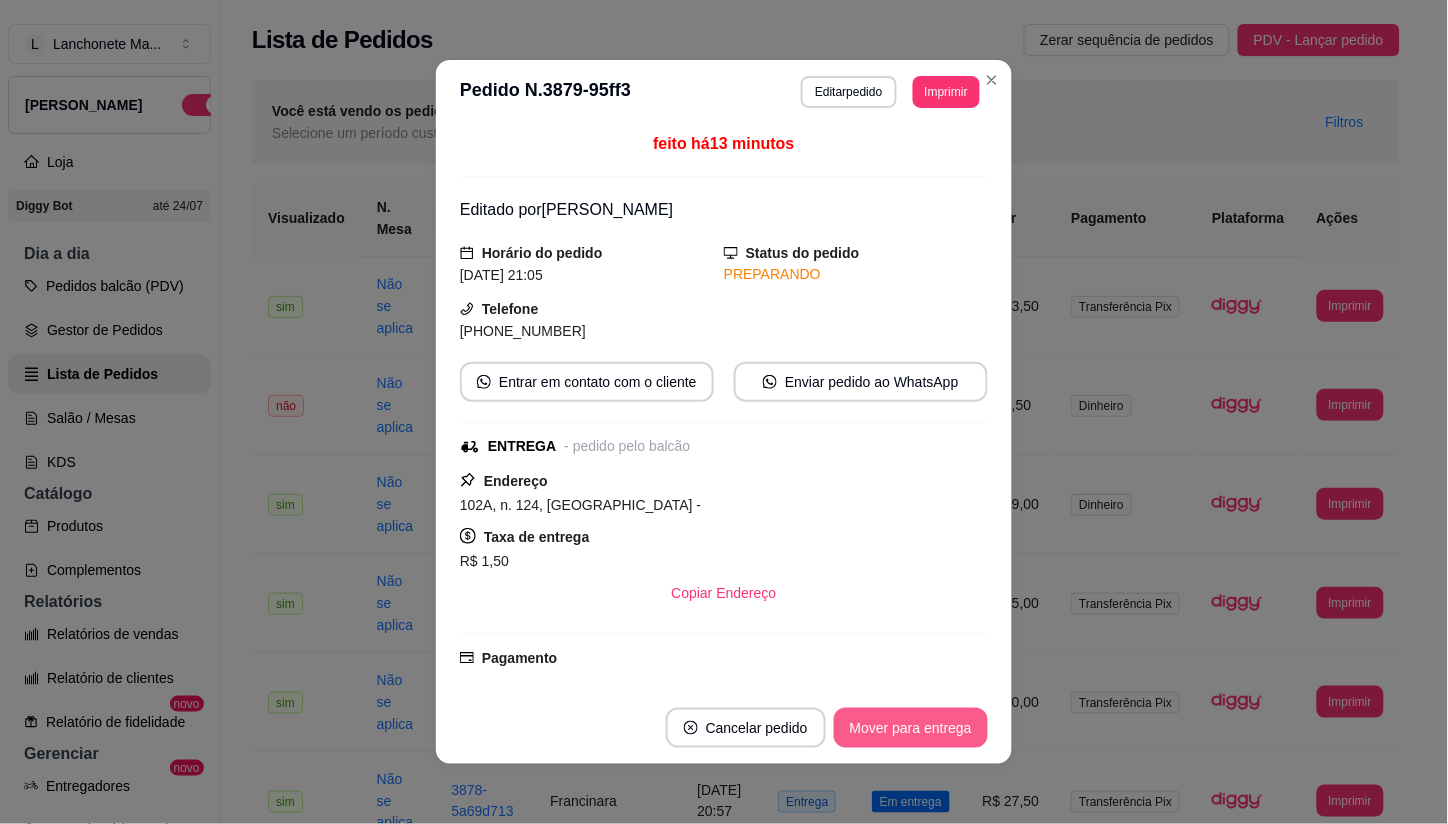 click on "Mover para entrega" at bounding box center [911, 728] 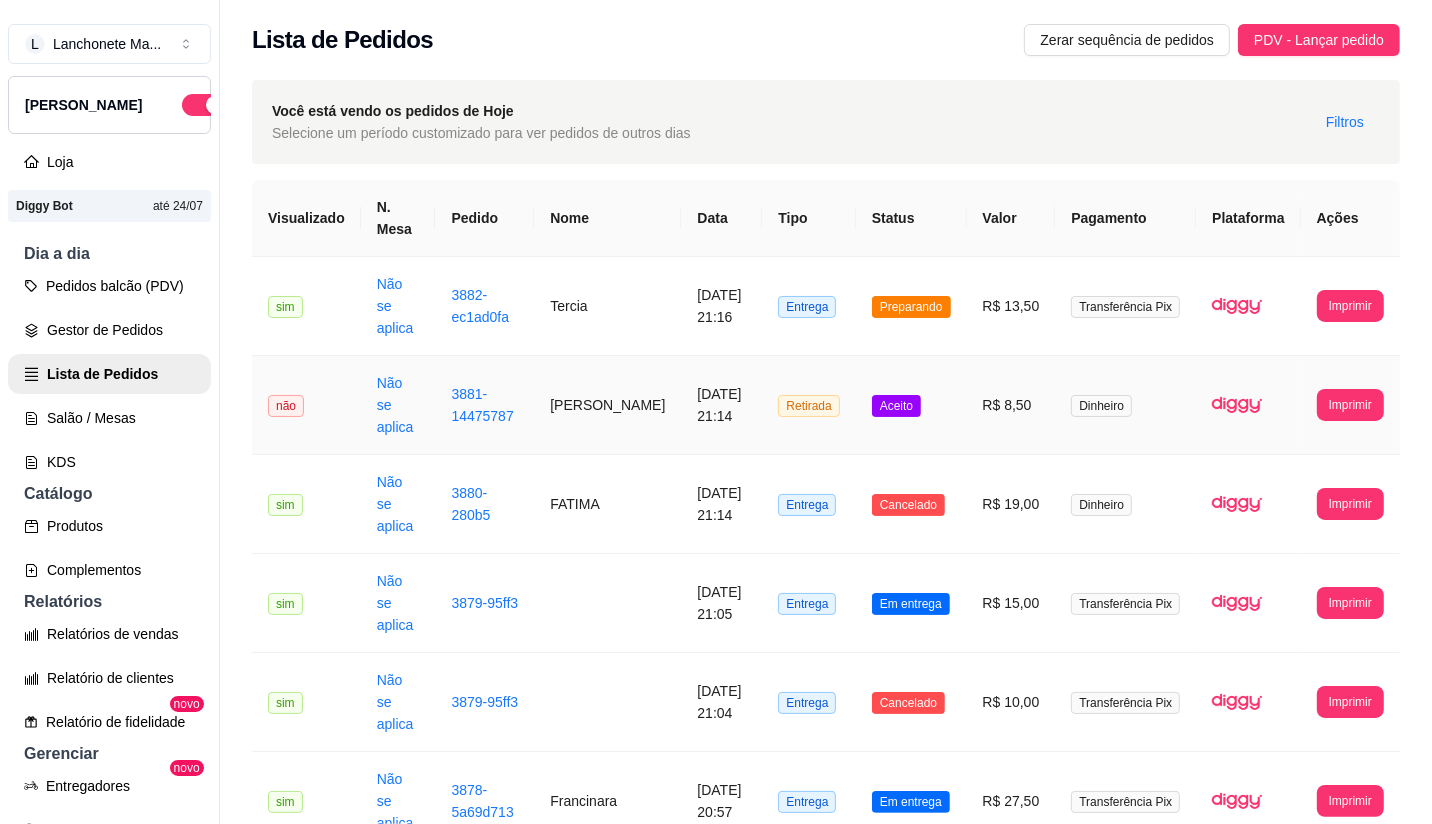 click on "R$ 8,50" at bounding box center [1011, 405] 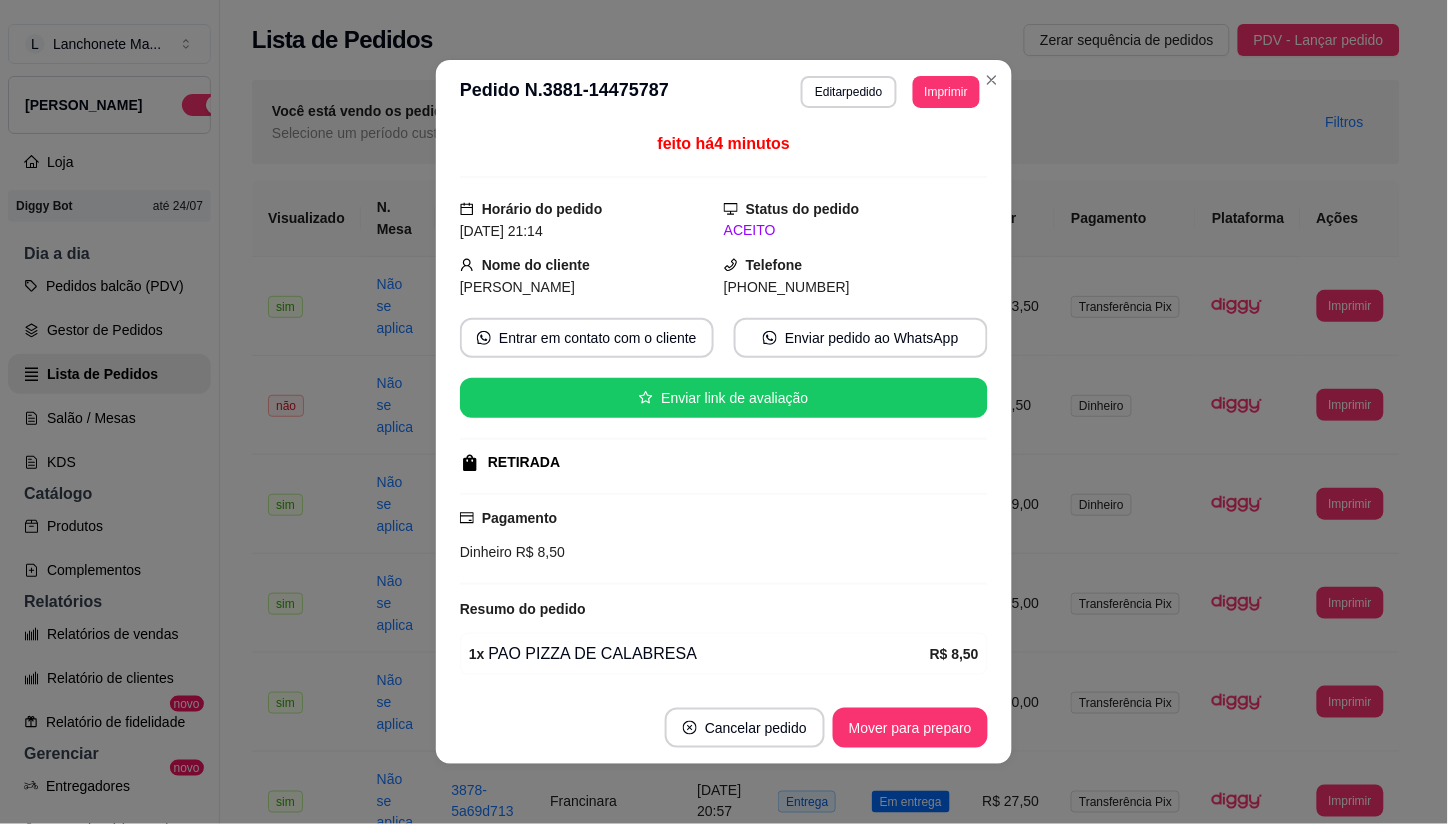 scroll, scrollTop: 71, scrollLeft: 0, axis: vertical 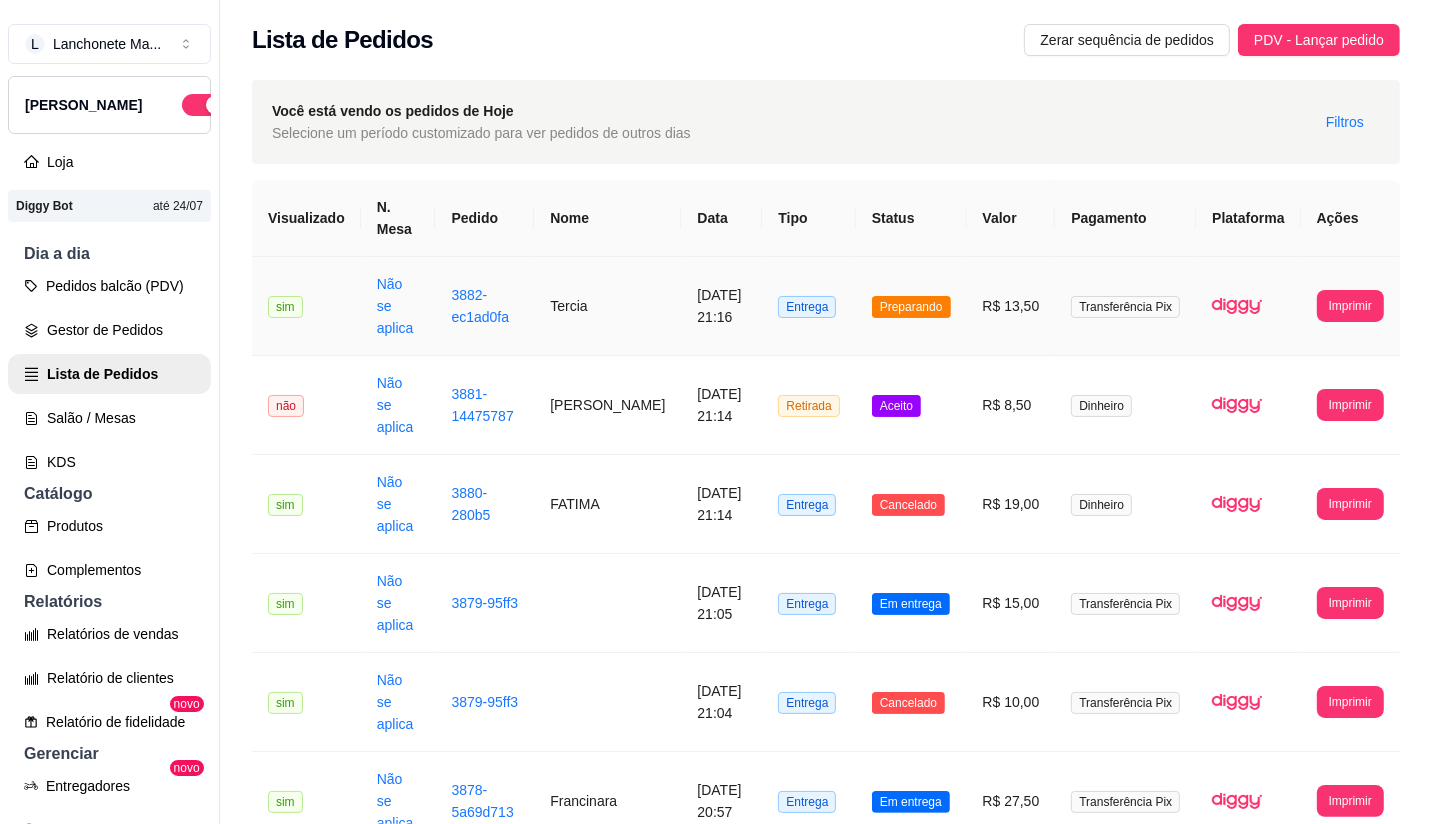 click on "Preparando" at bounding box center (911, 306) 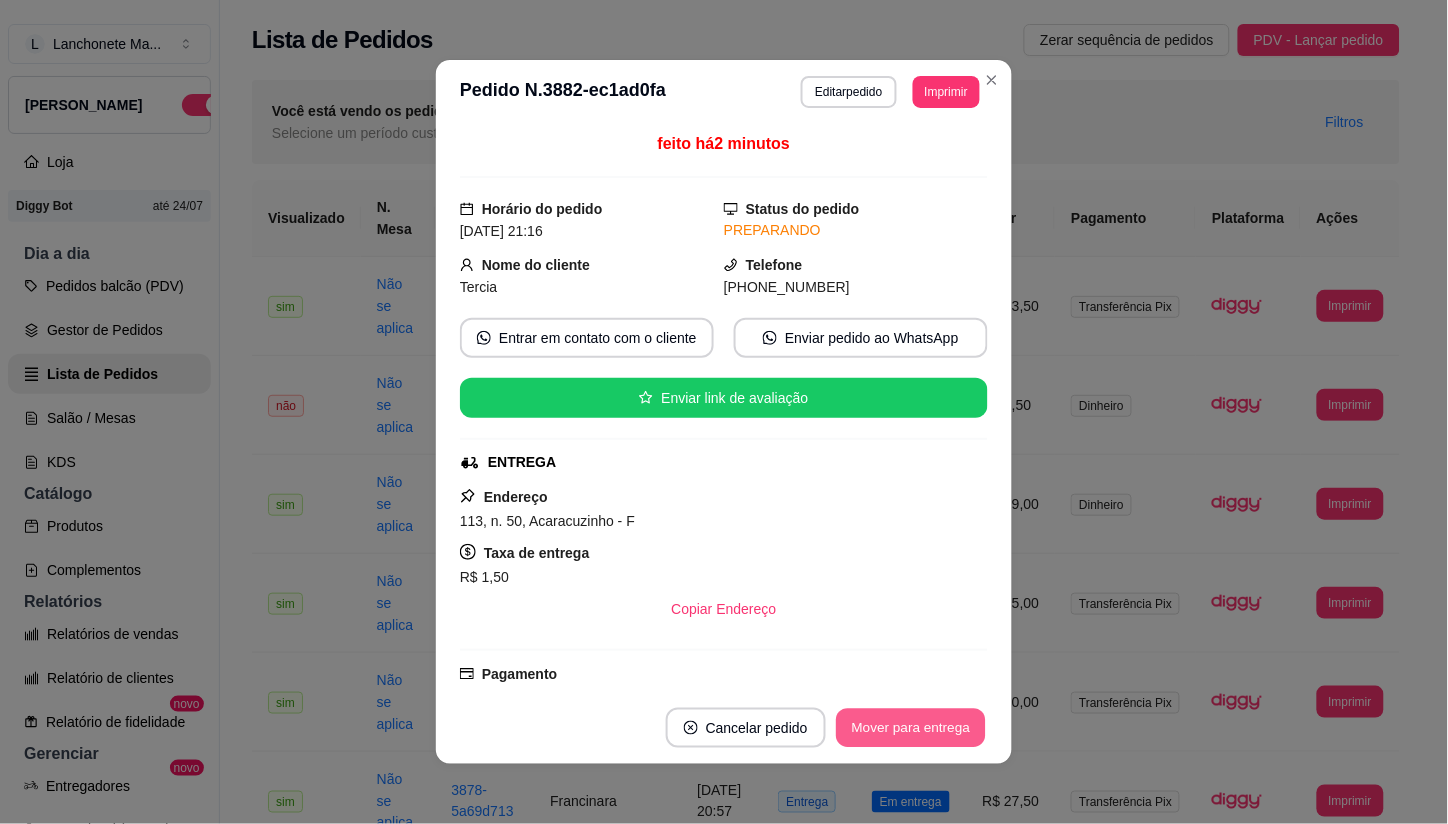 click on "Mover para entrega" at bounding box center (911, 728) 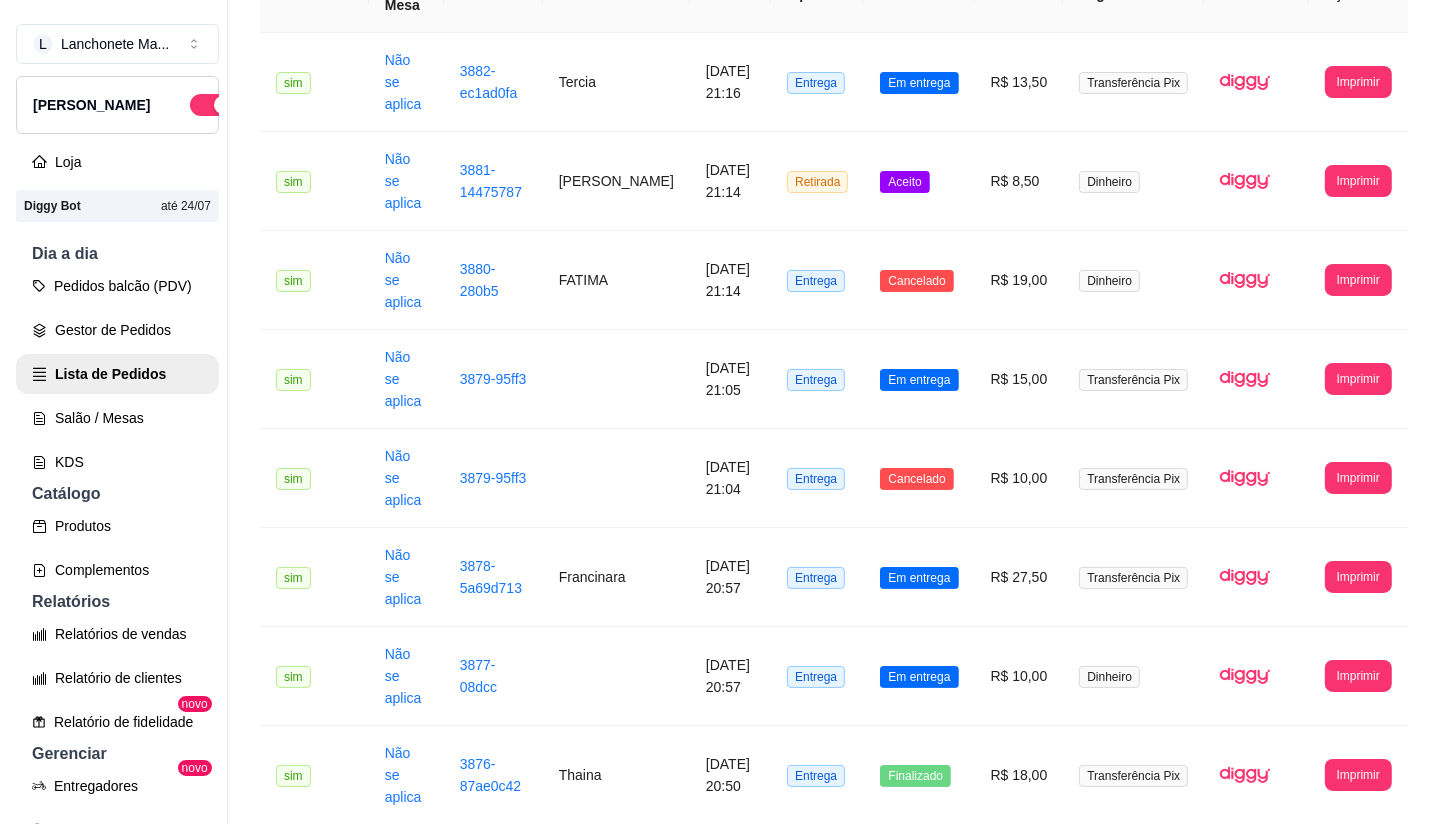 scroll, scrollTop: 0, scrollLeft: 0, axis: both 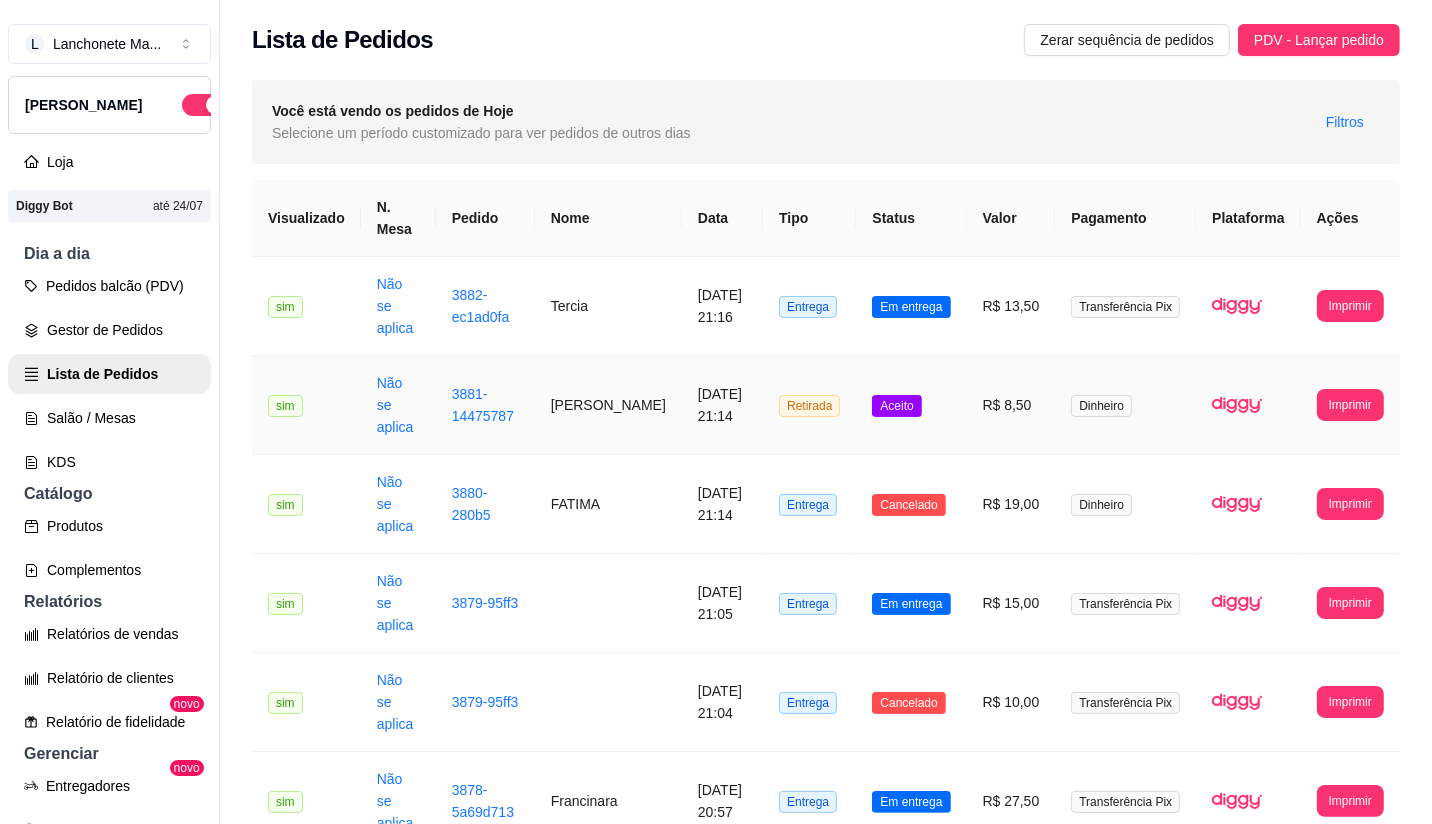 click on "Aceito" at bounding box center (896, 406) 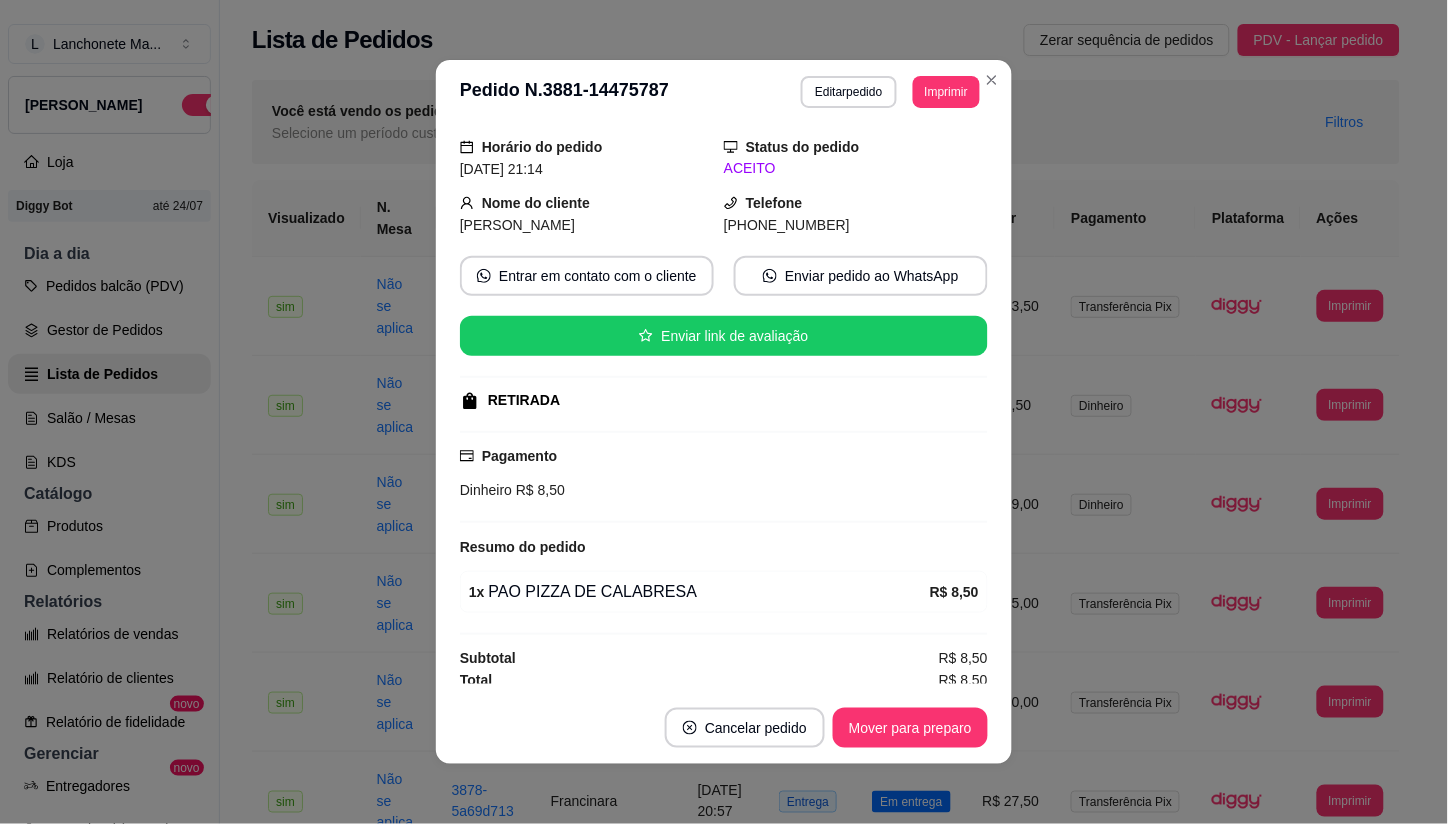scroll, scrollTop: 71, scrollLeft: 0, axis: vertical 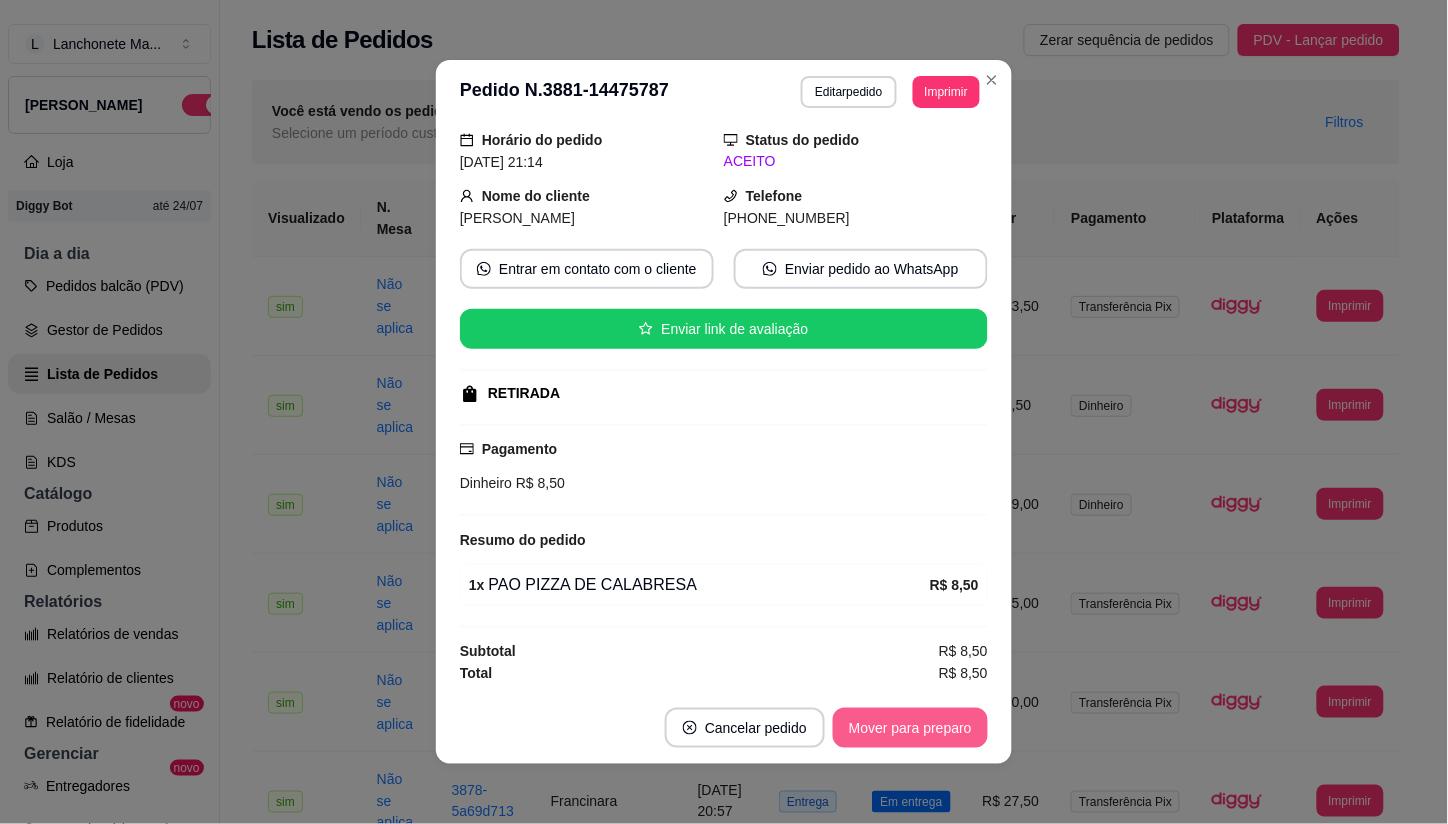 click on "Mover para preparo" at bounding box center (910, 728) 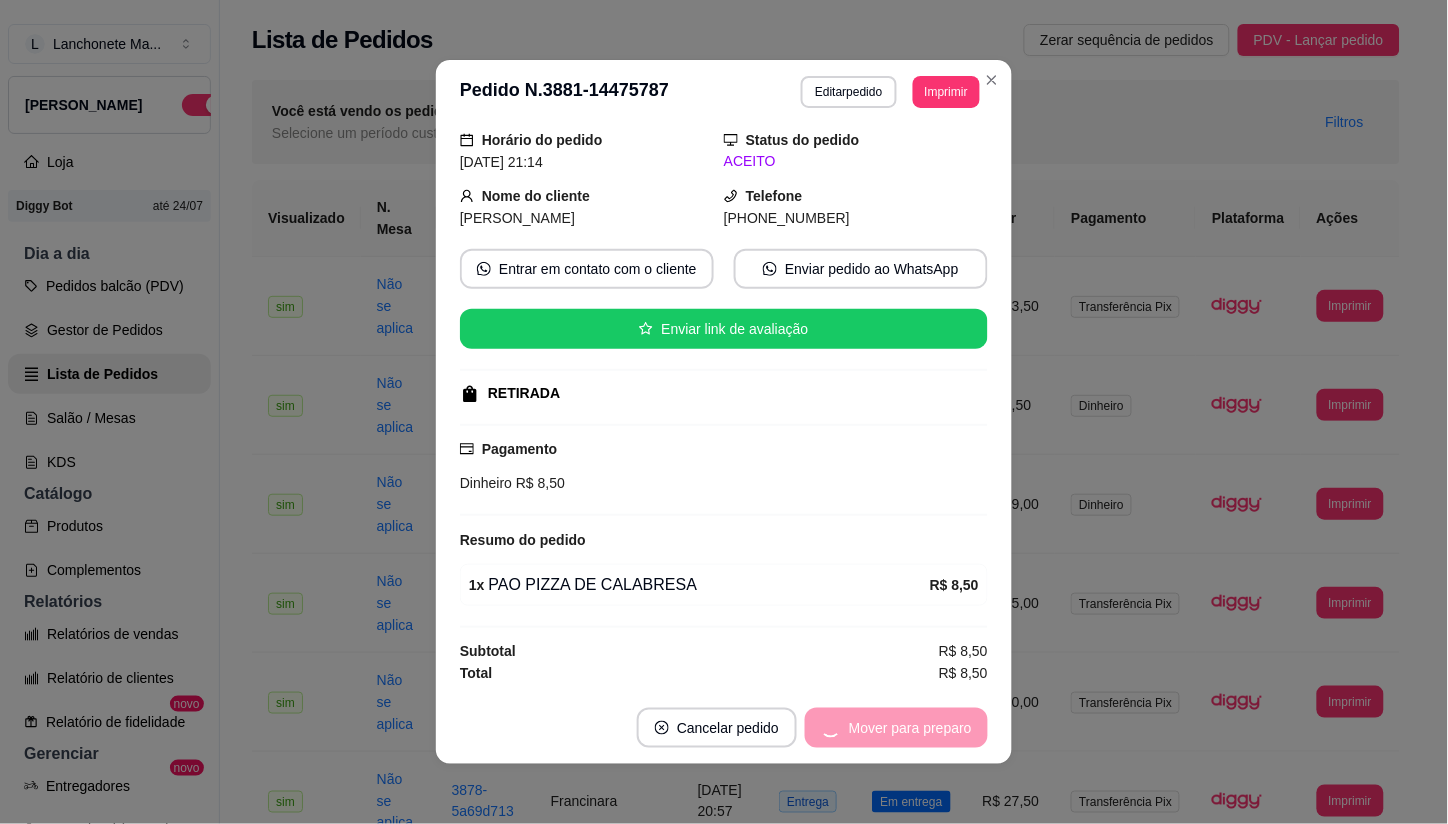 click on "Mover para preparo" at bounding box center (896, 728) 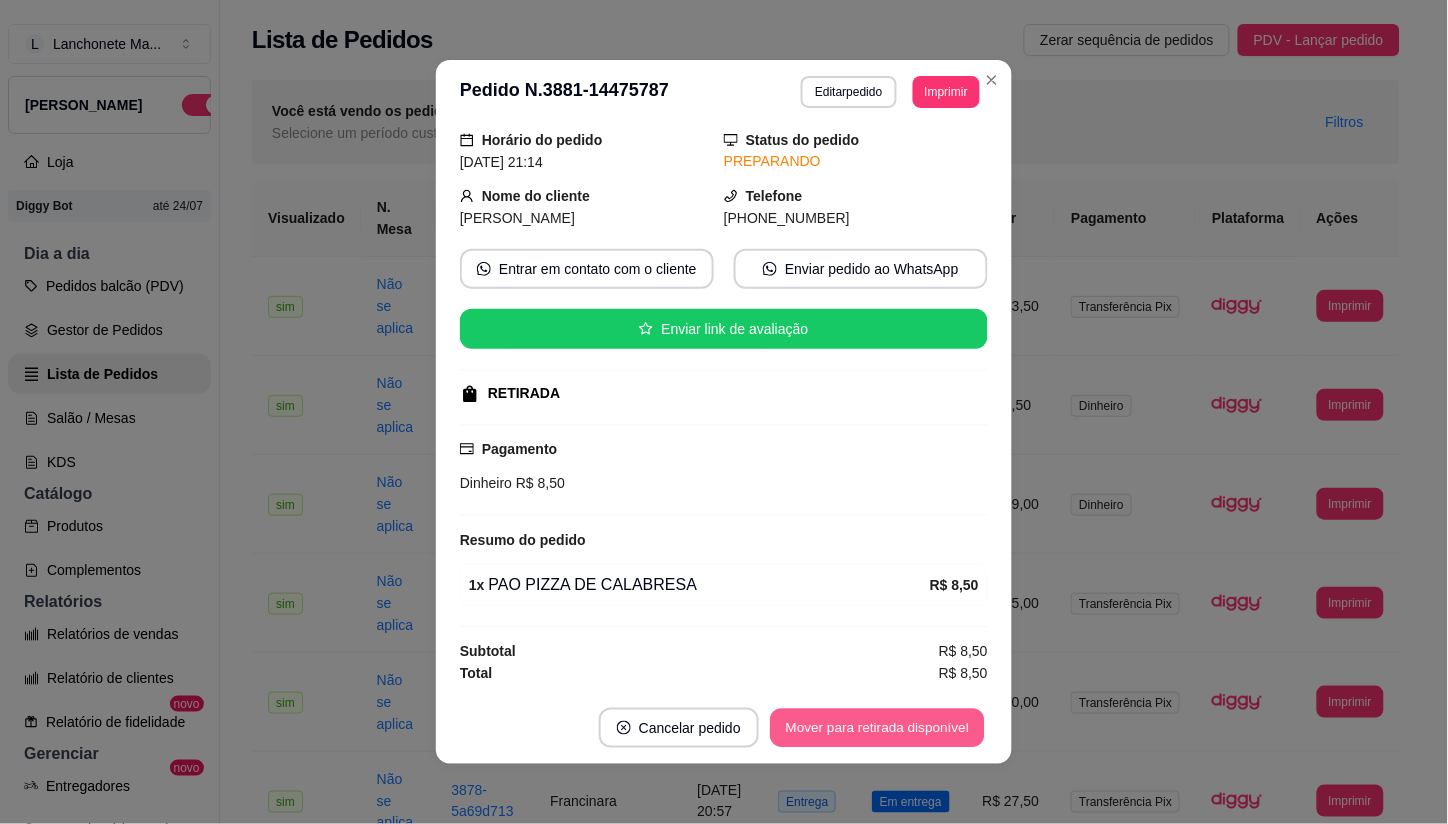 click on "Mover para retirada disponível" at bounding box center (877, 728) 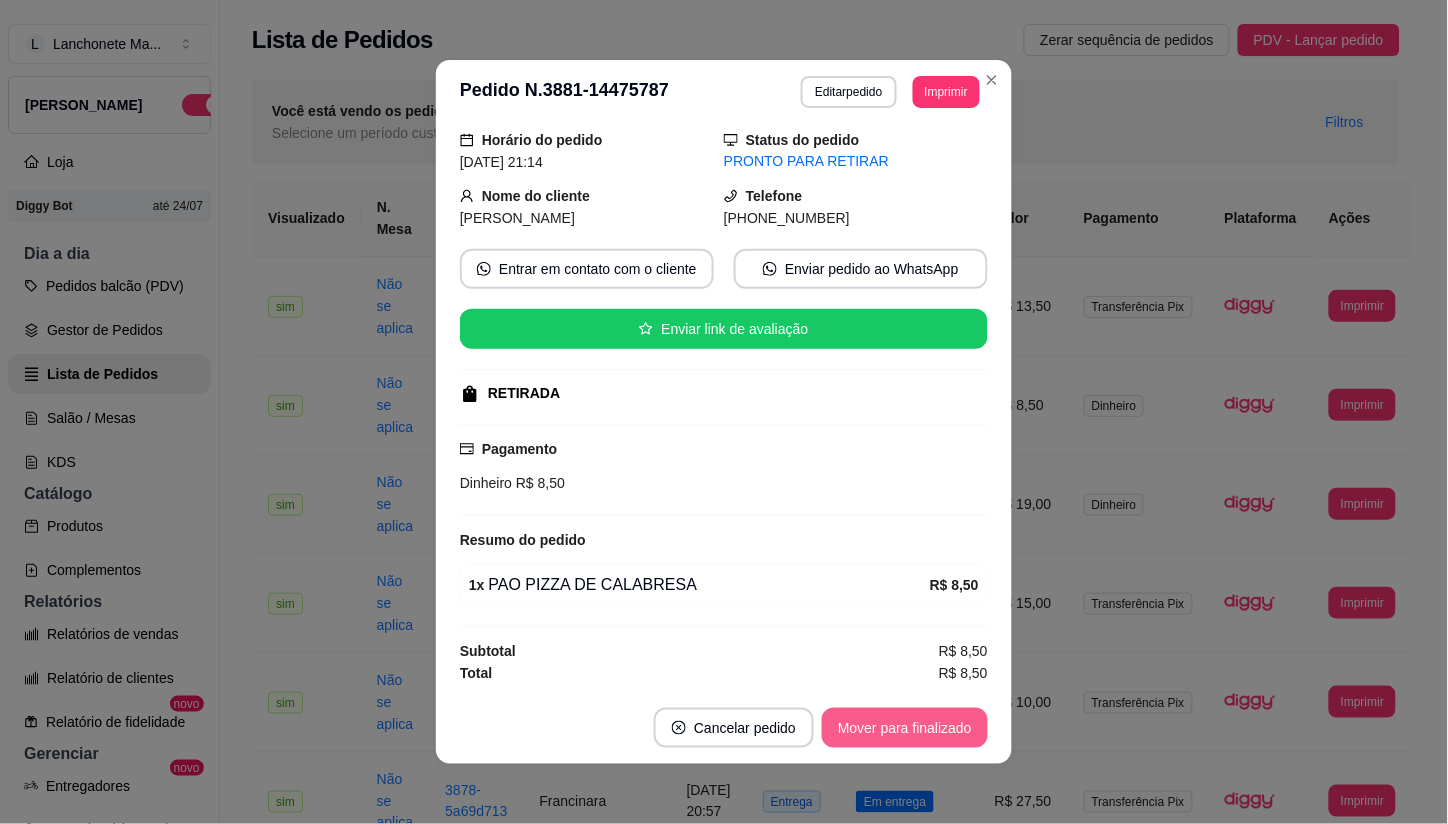 click on "Mover para finalizado" at bounding box center [905, 728] 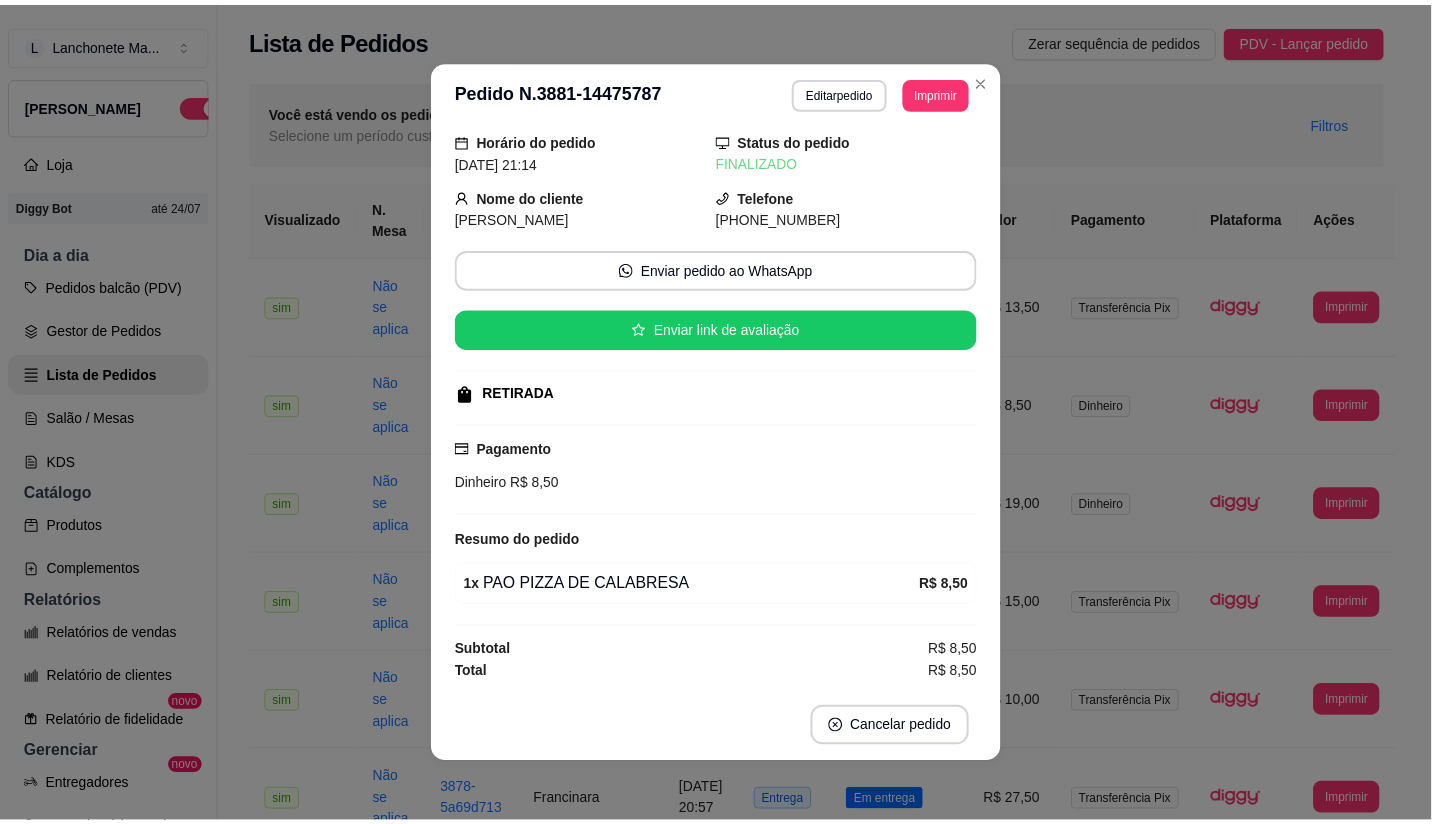 scroll, scrollTop: 24, scrollLeft: 0, axis: vertical 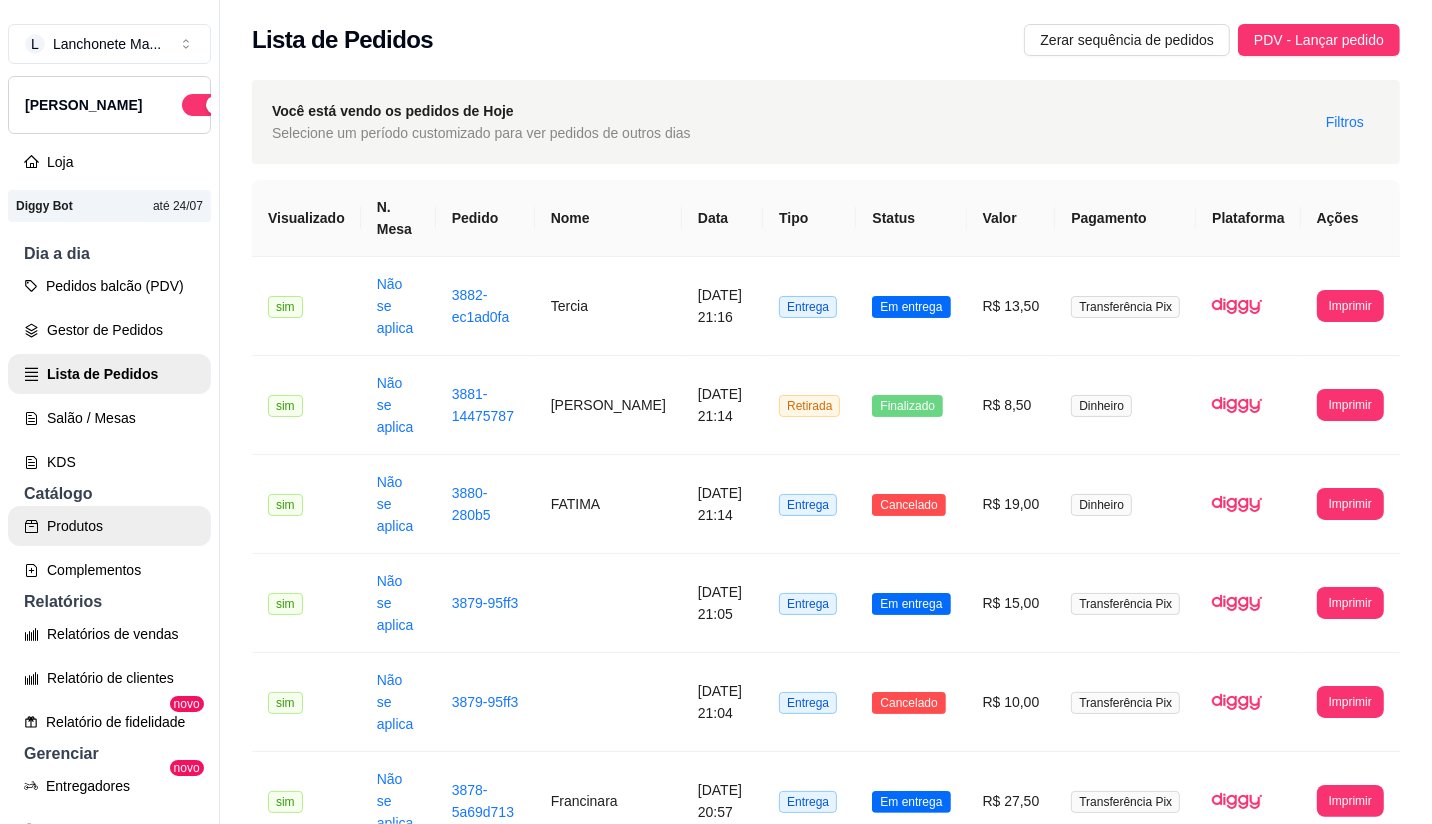 click on "Produtos" at bounding box center [109, 526] 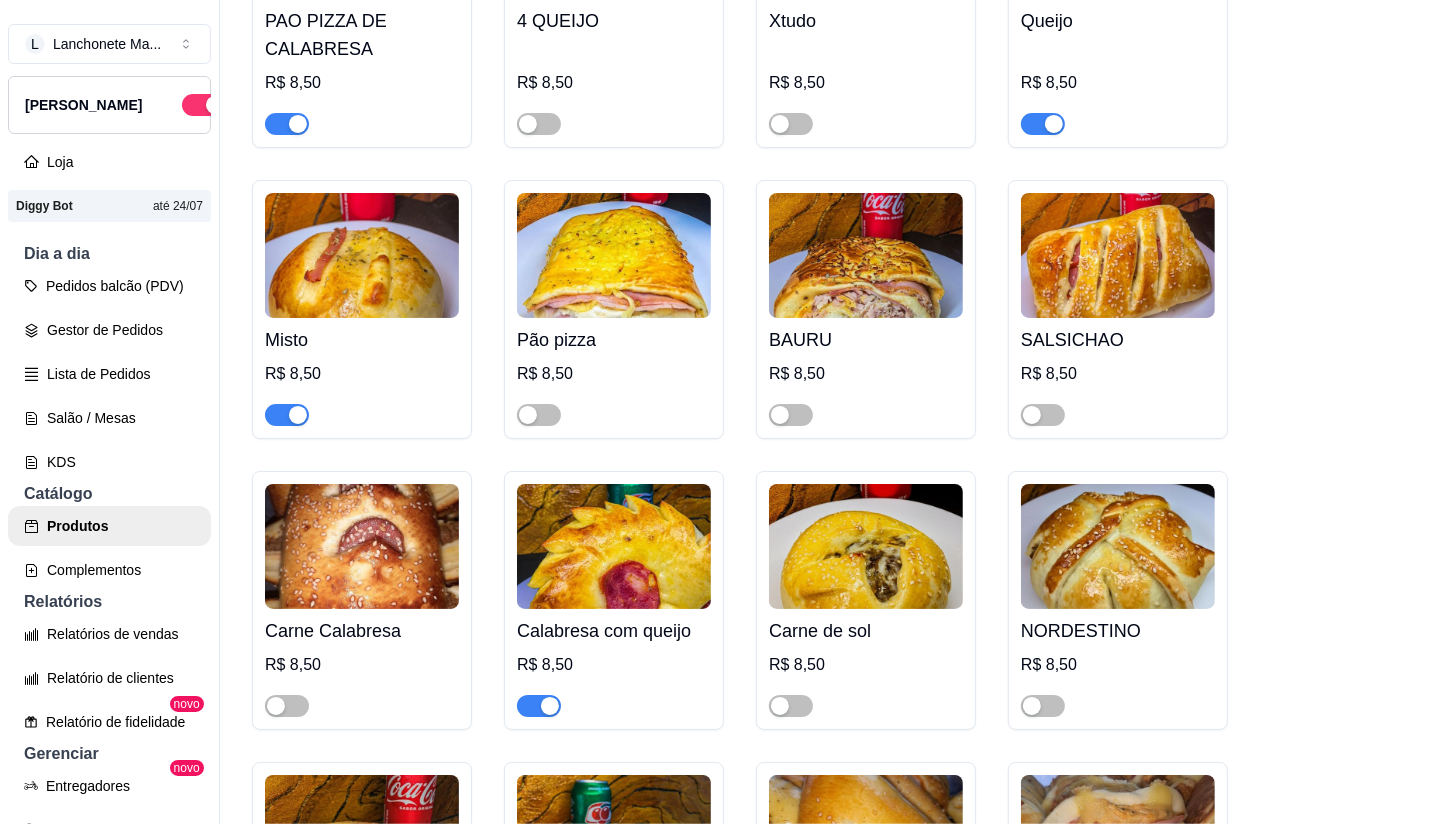 scroll, scrollTop: 444, scrollLeft: 0, axis: vertical 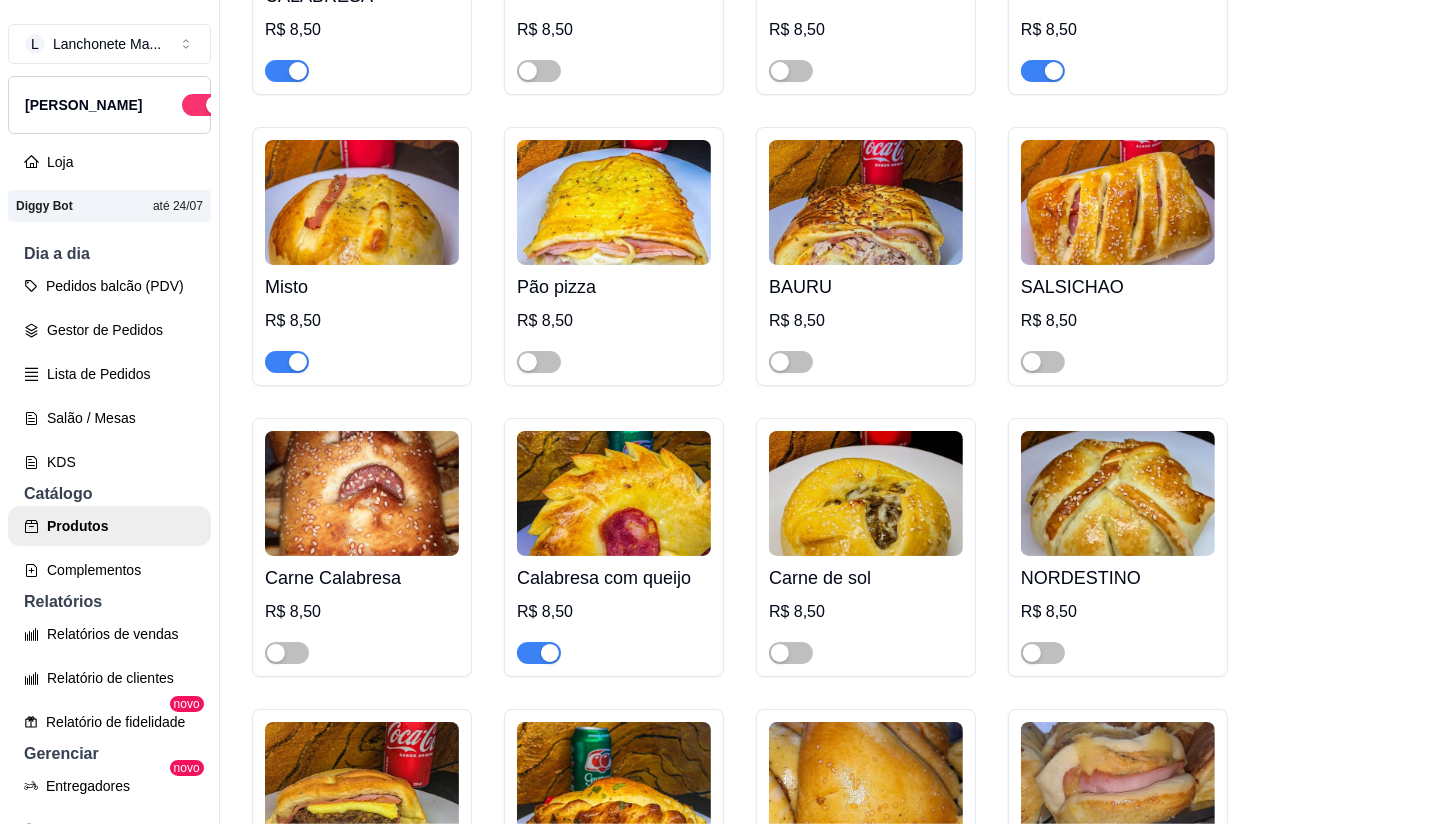 click at bounding box center (287, 362) 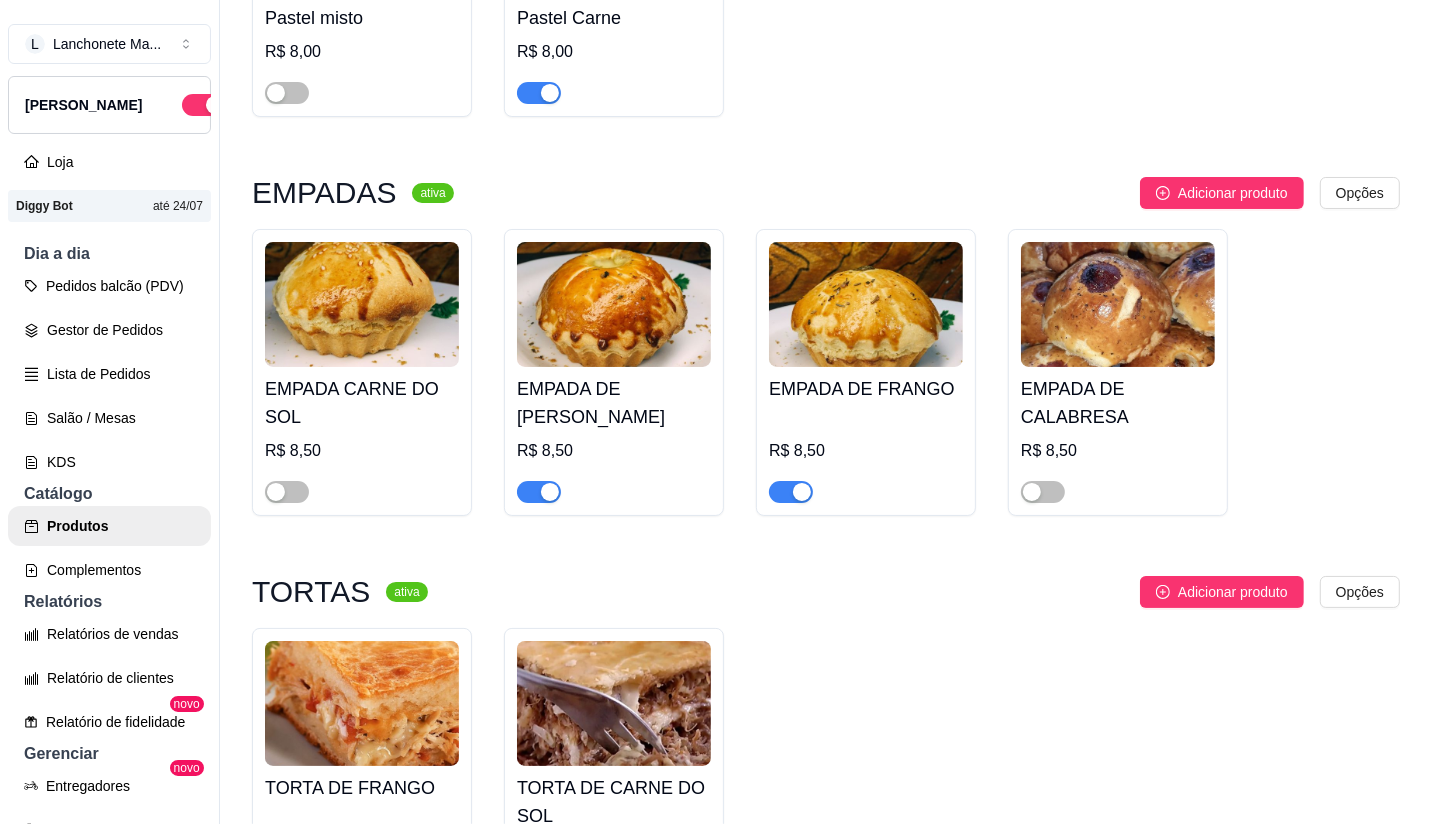 scroll, scrollTop: 3222, scrollLeft: 0, axis: vertical 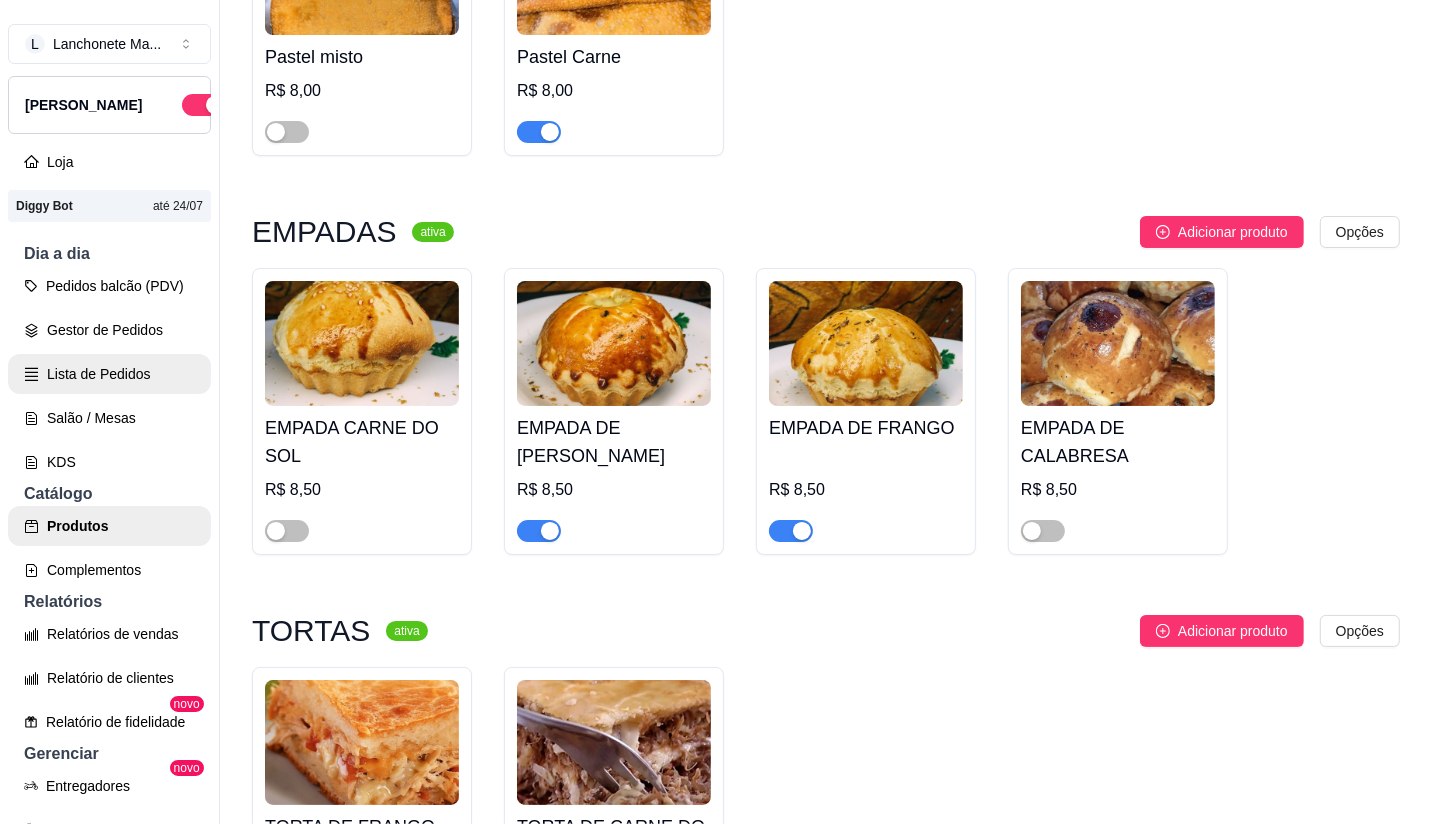 click on "Lista de Pedidos" at bounding box center [109, 374] 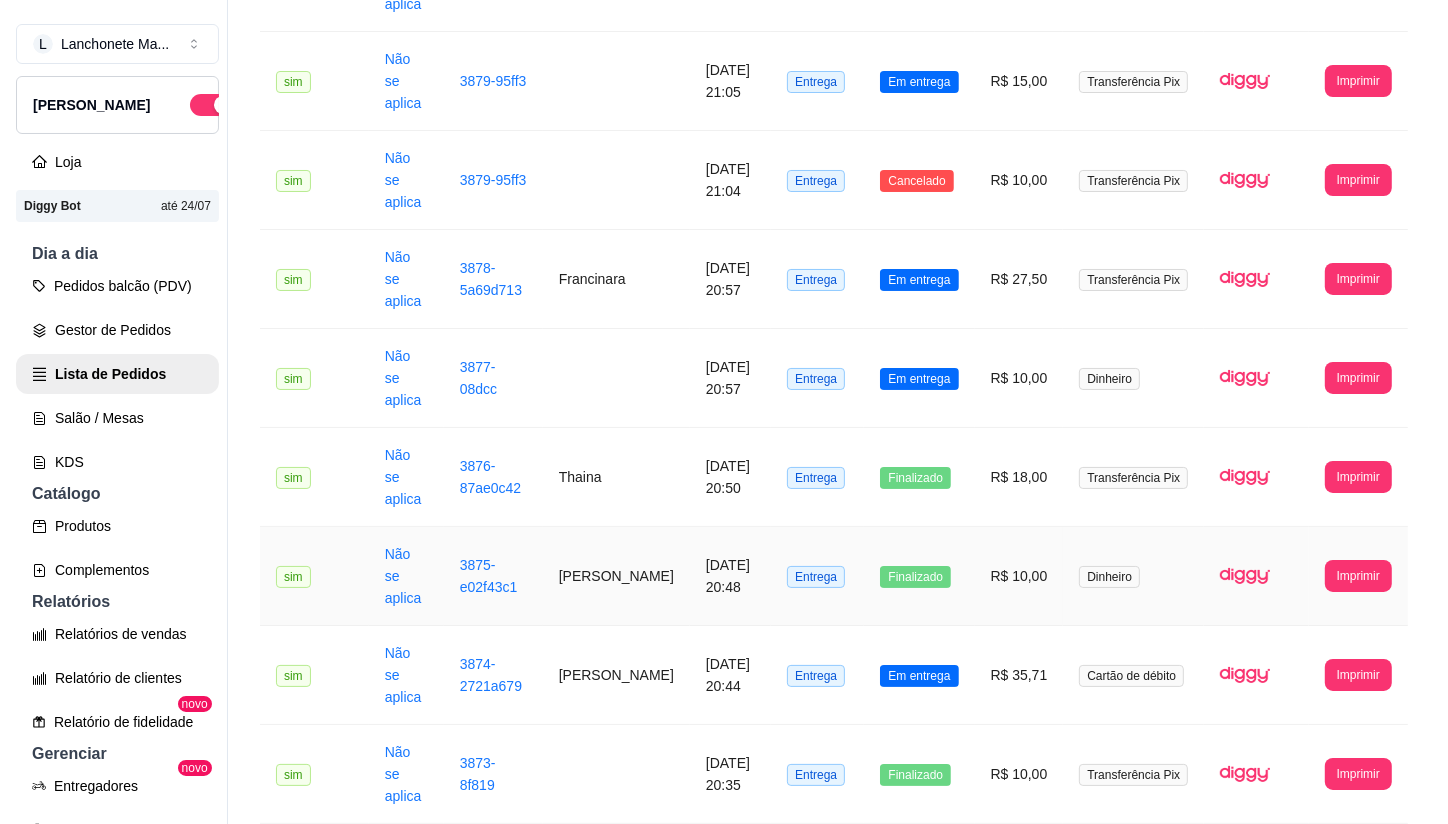 scroll, scrollTop: 555, scrollLeft: 0, axis: vertical 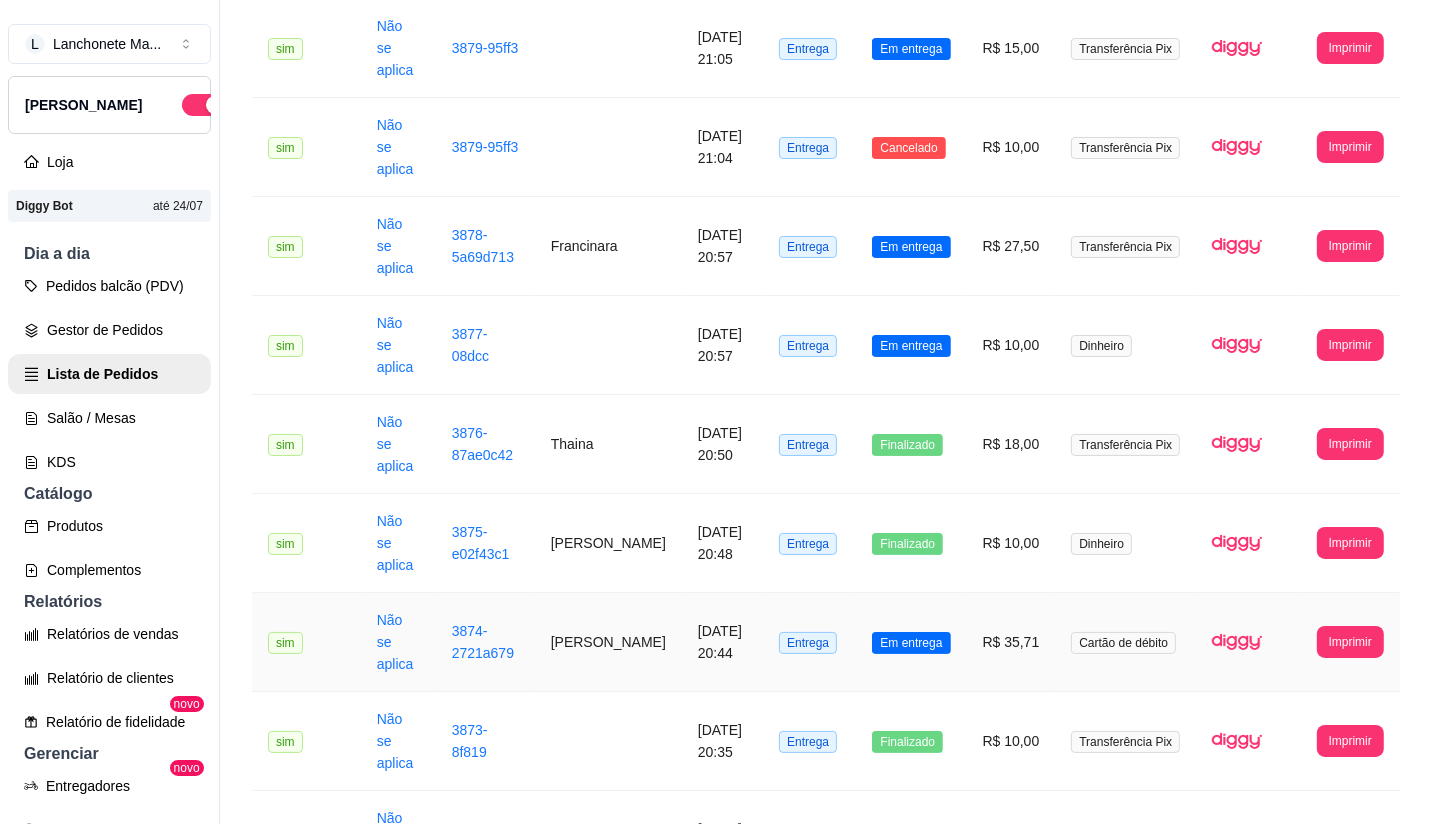 click on "Em entrega" at bounding box center [911, 642] 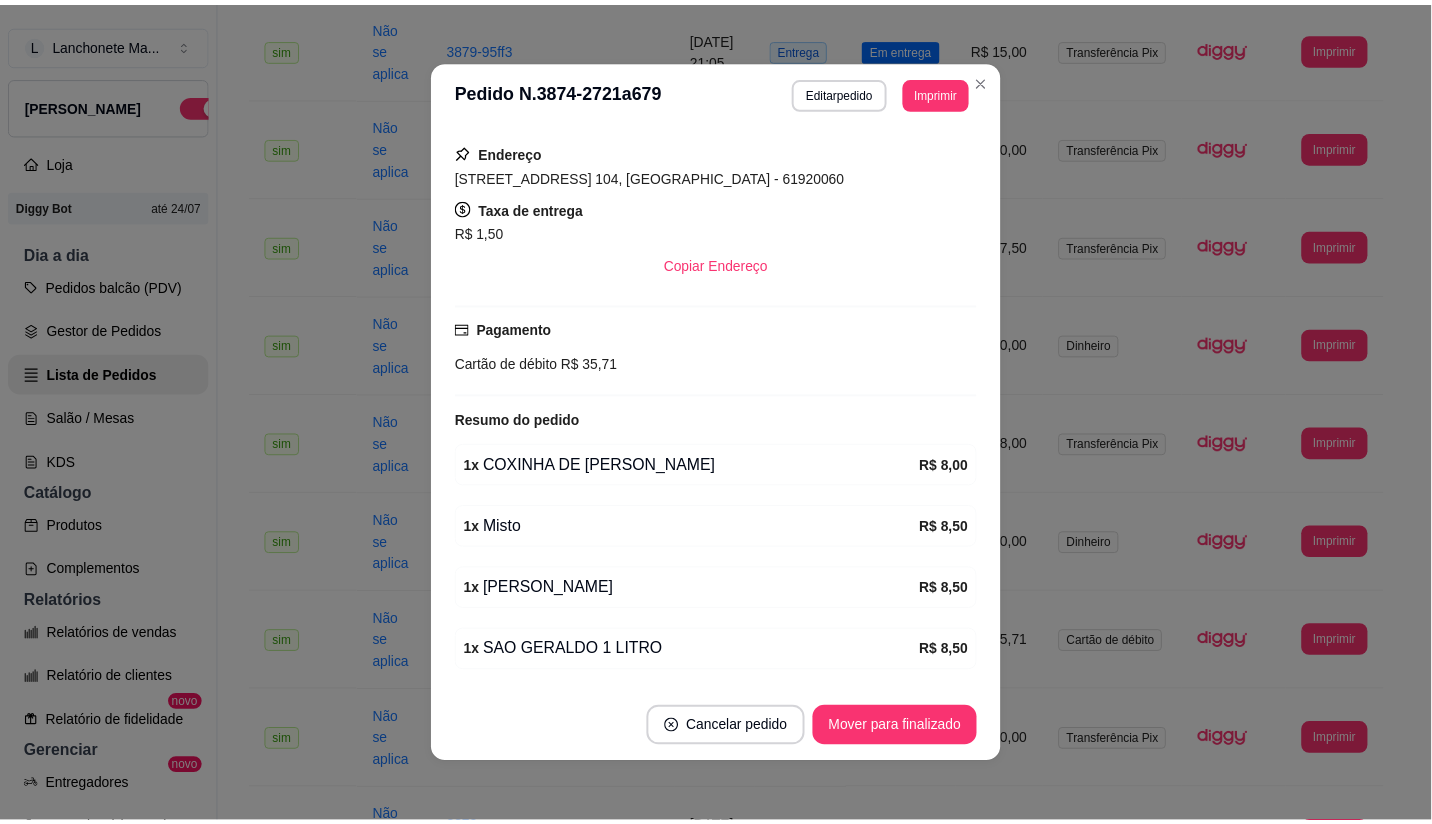scroll, scrollTop: 414, scrollLeft: 0, axis: vertical 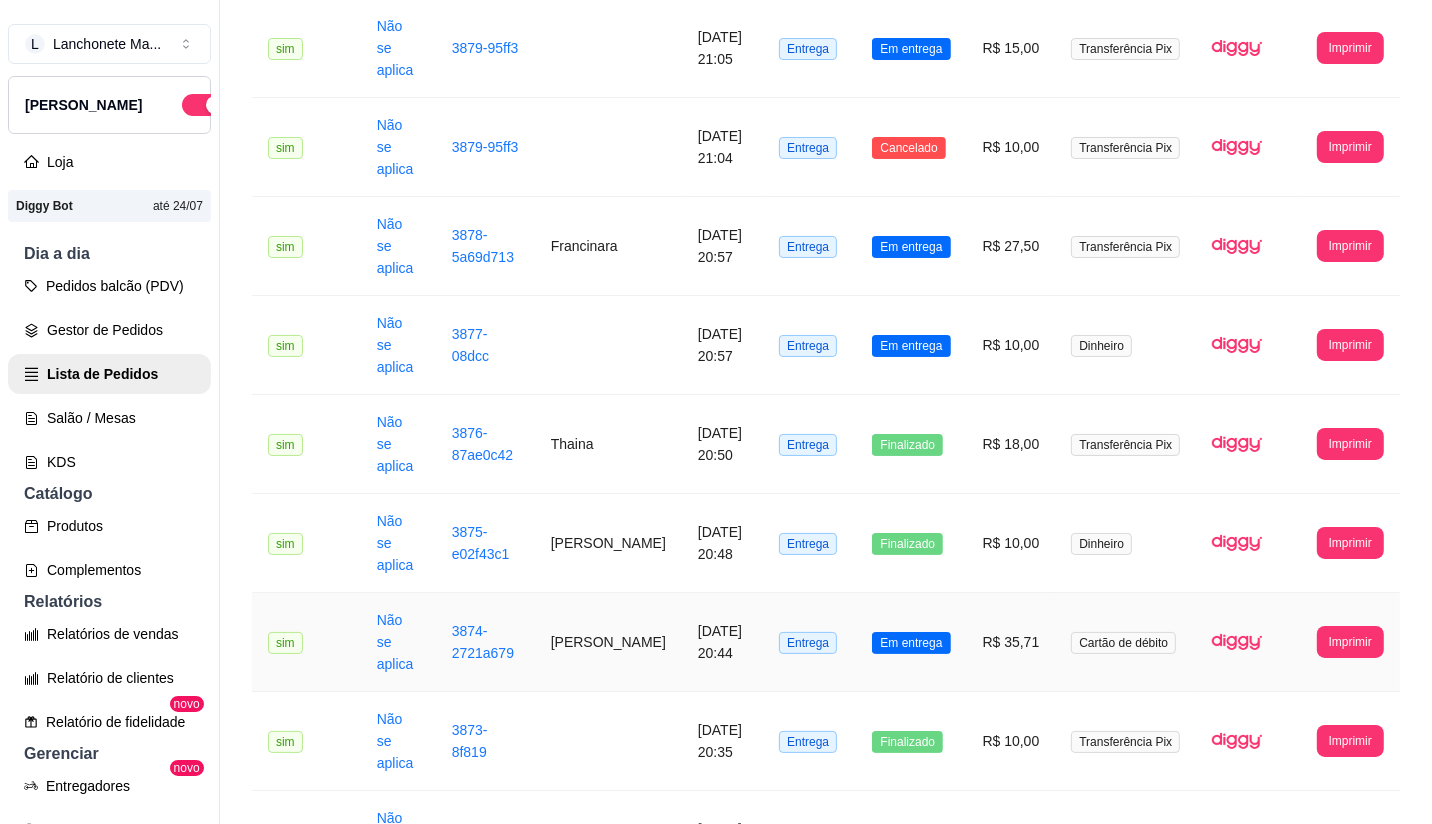 click on "Em entrega" at bounding box center (911, 643) 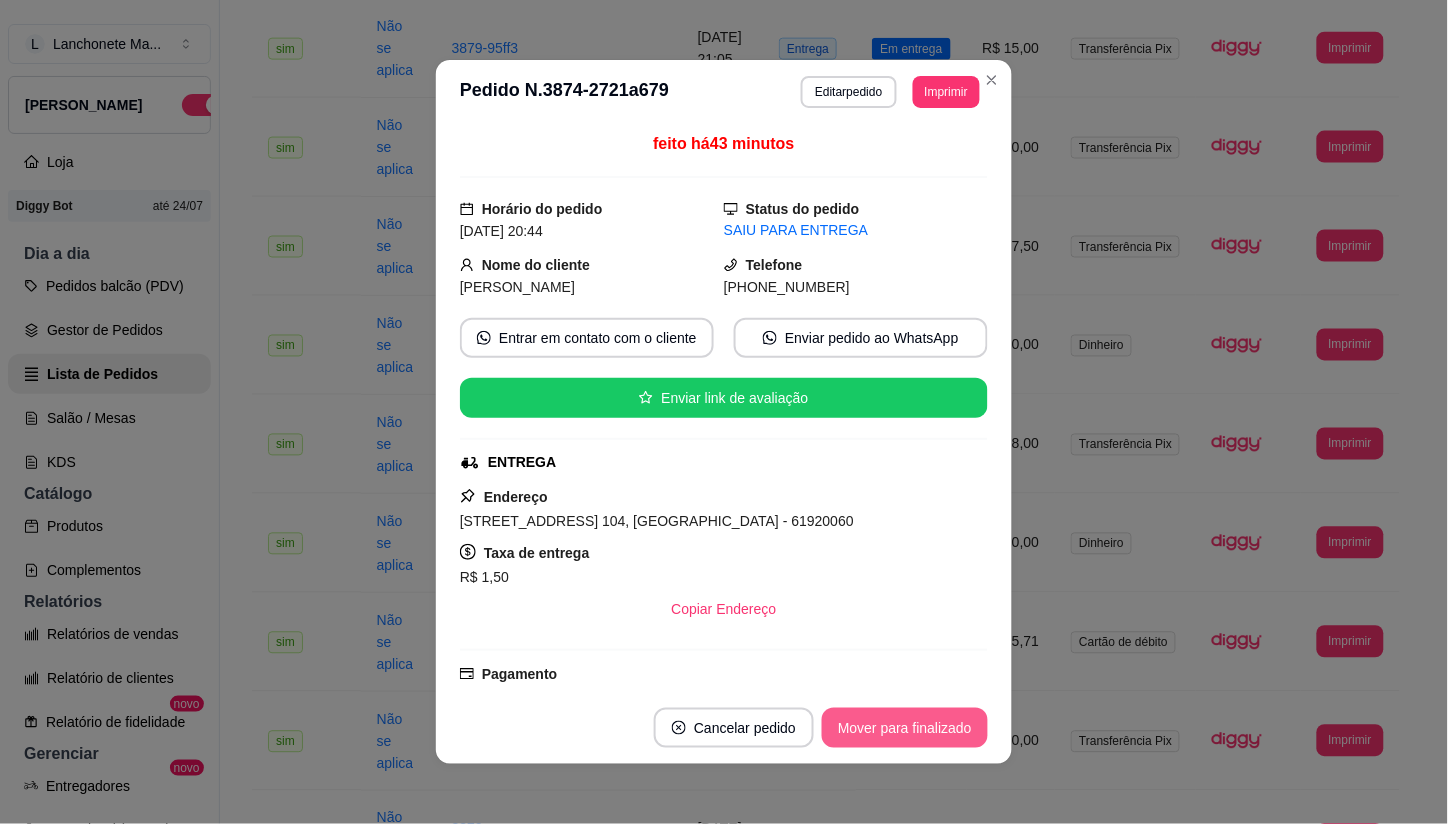 click on "Mover para finalizado" at bounding box center (905, 728) 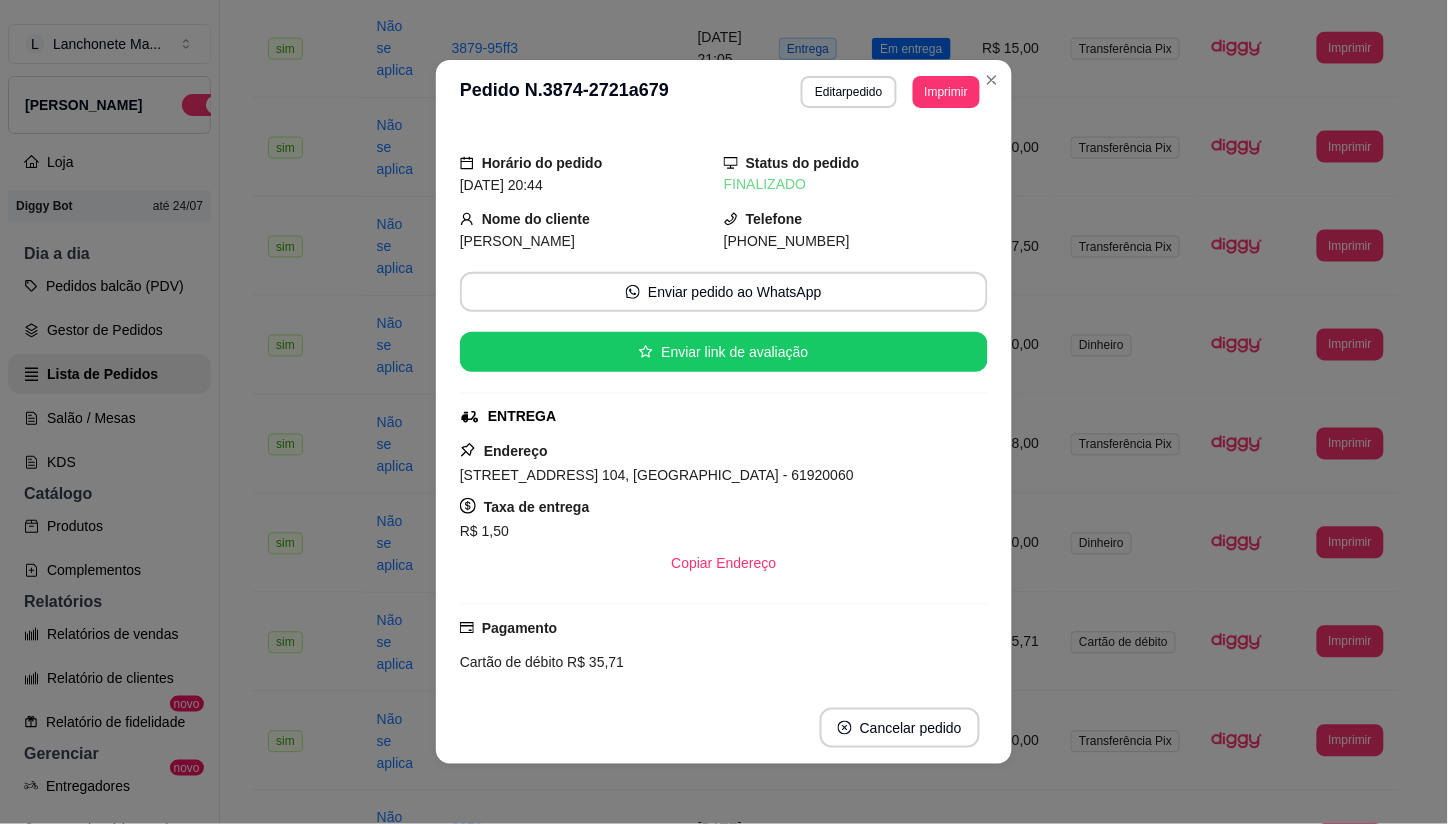 click on "**********" at bounding box center [724, 92] 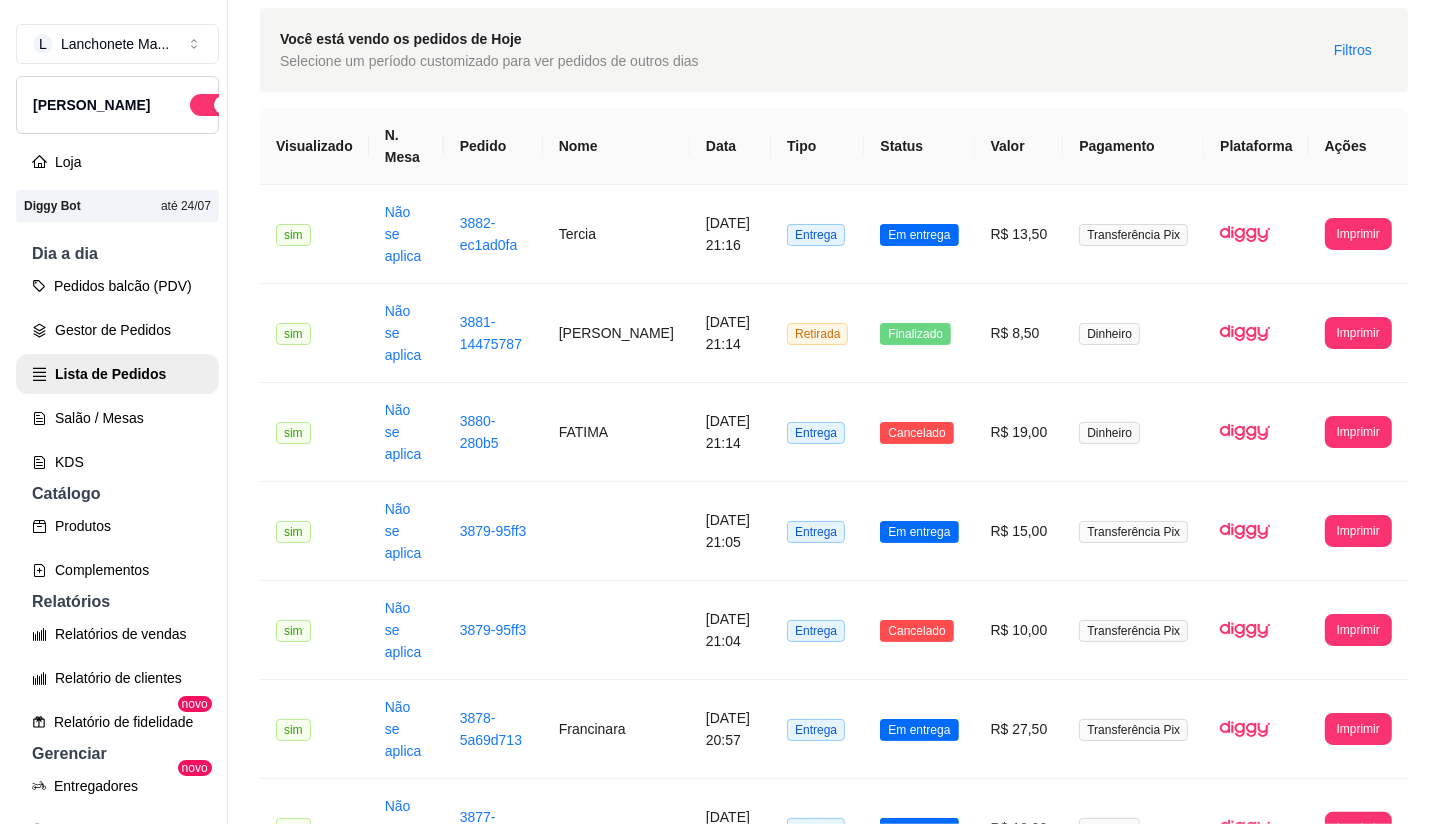 scroll, scrollTop: 111, scrollLeft: 0, axis: vertical 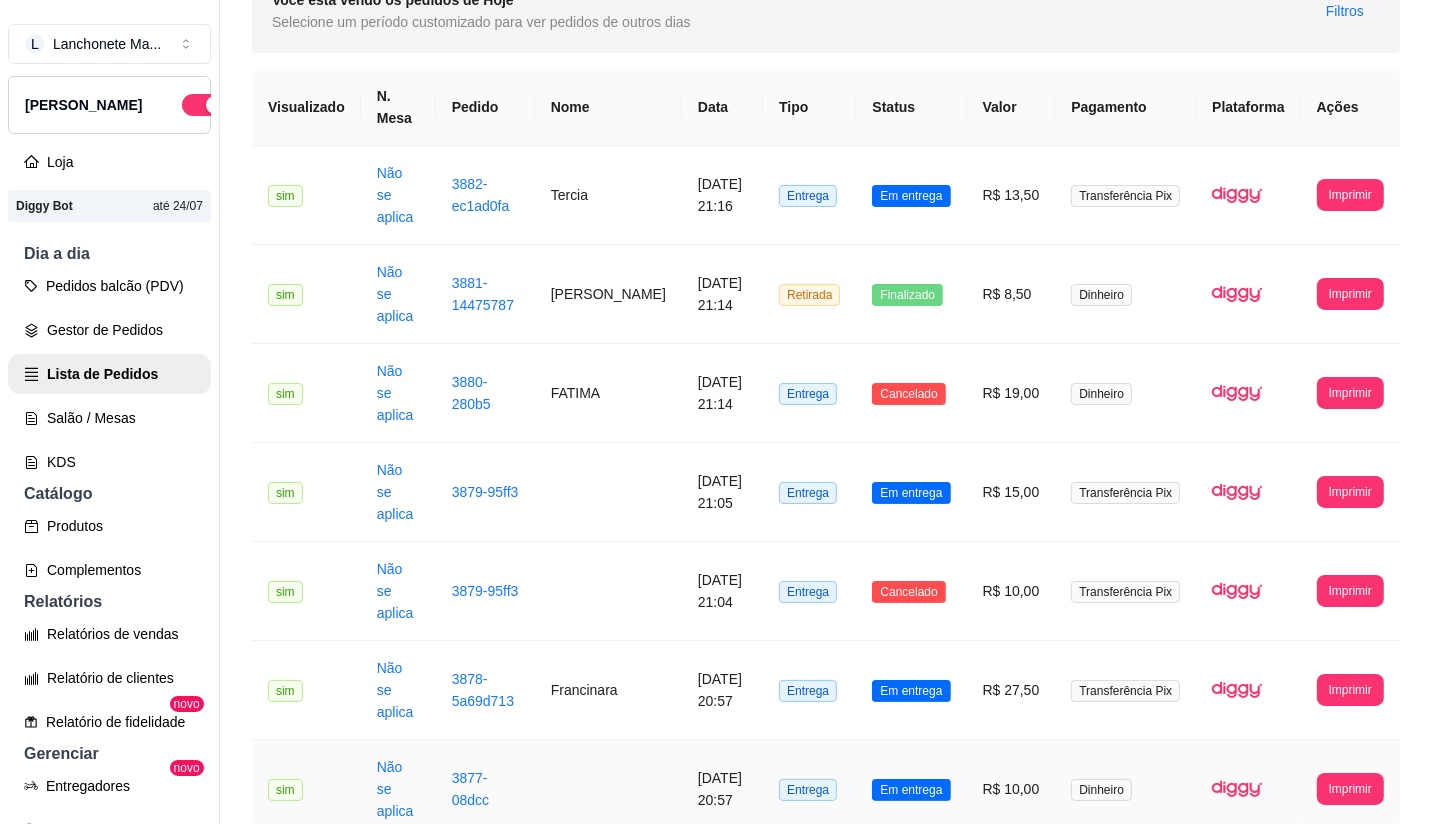 click on "Em entrega" at bounding box center [911, 790] 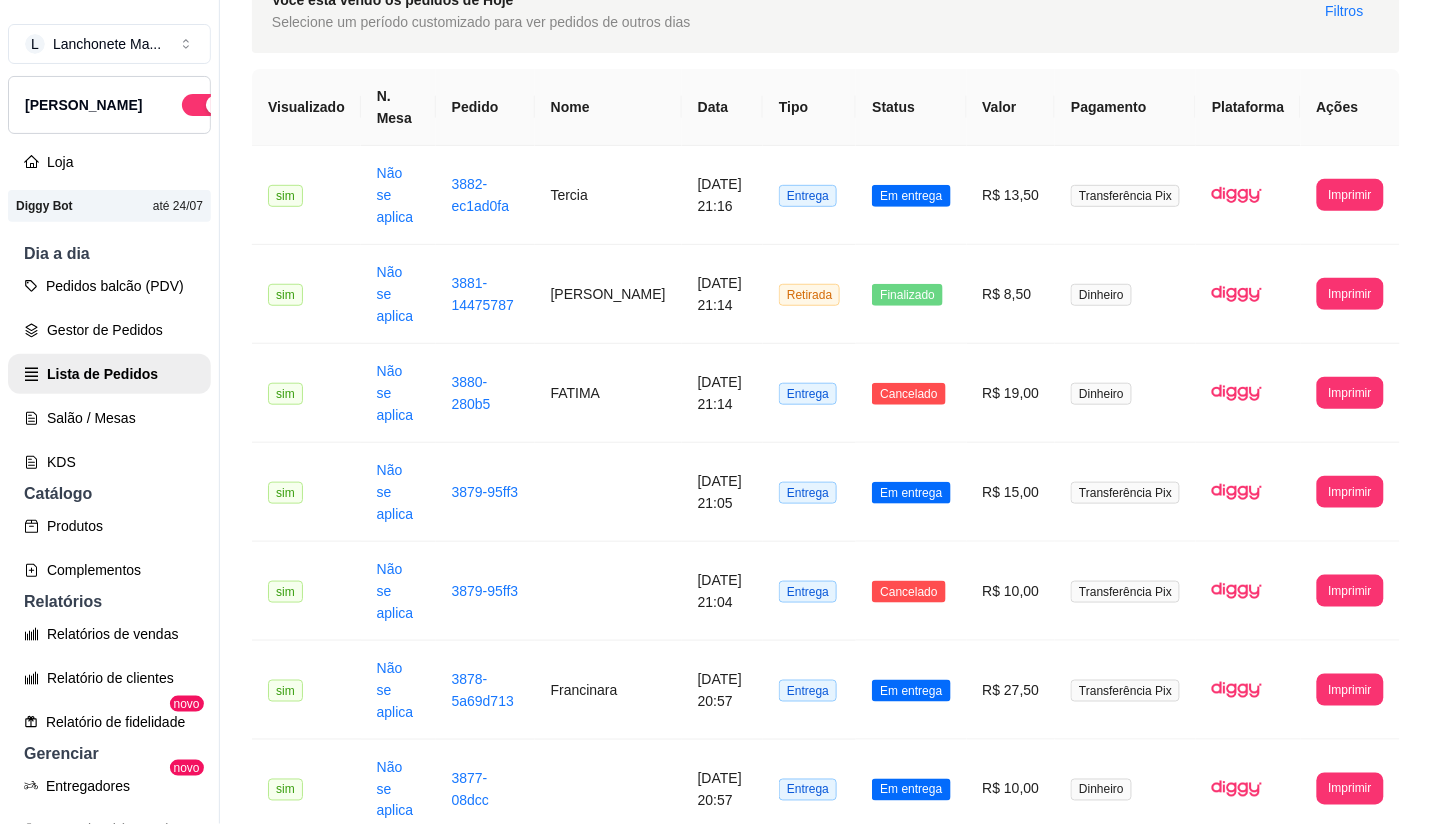 scroll, scrollTop: 167, scrollLeft: 0, axis: vertical 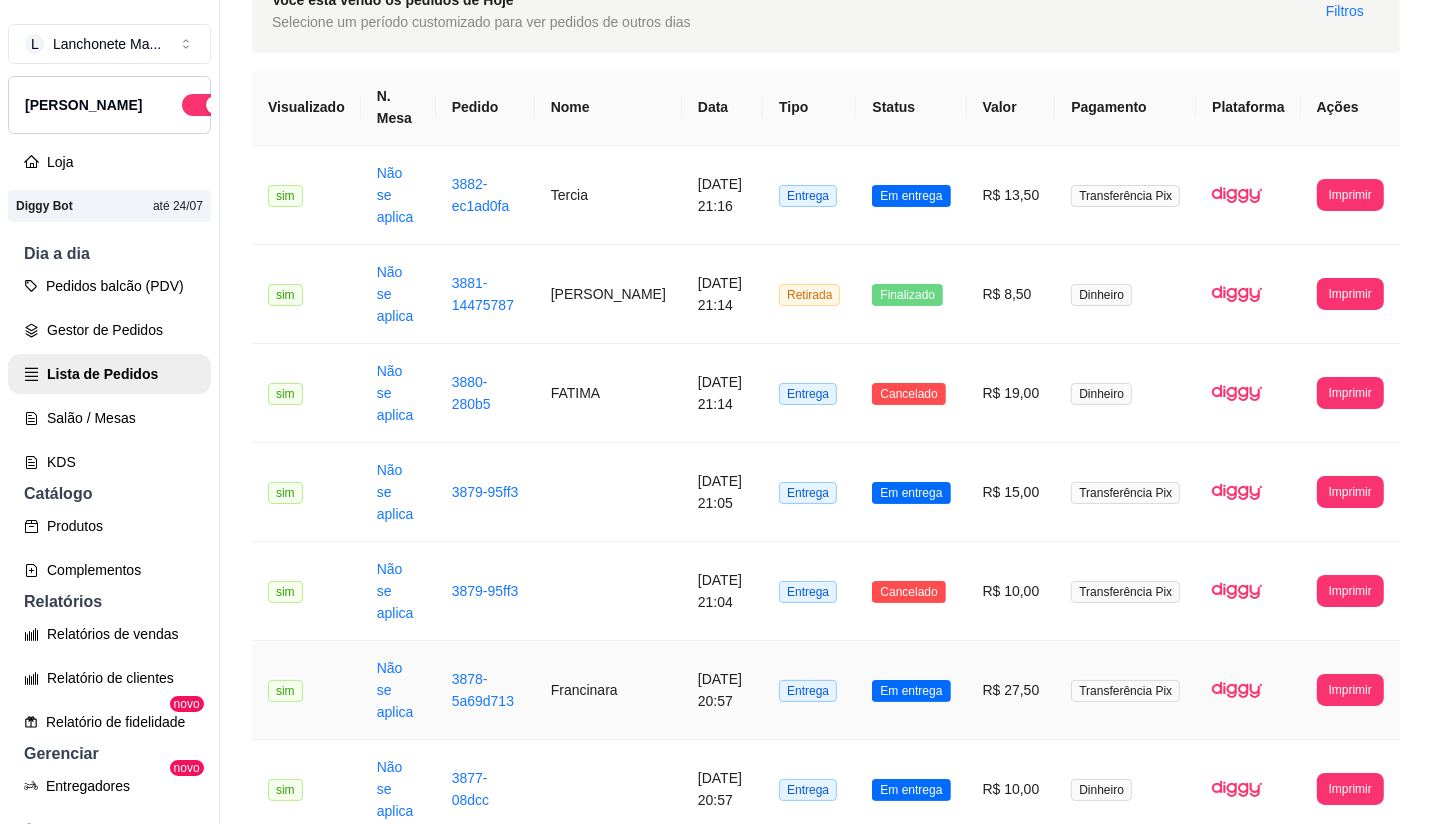 click on "Em entrega" at bounding box center [911, 690] 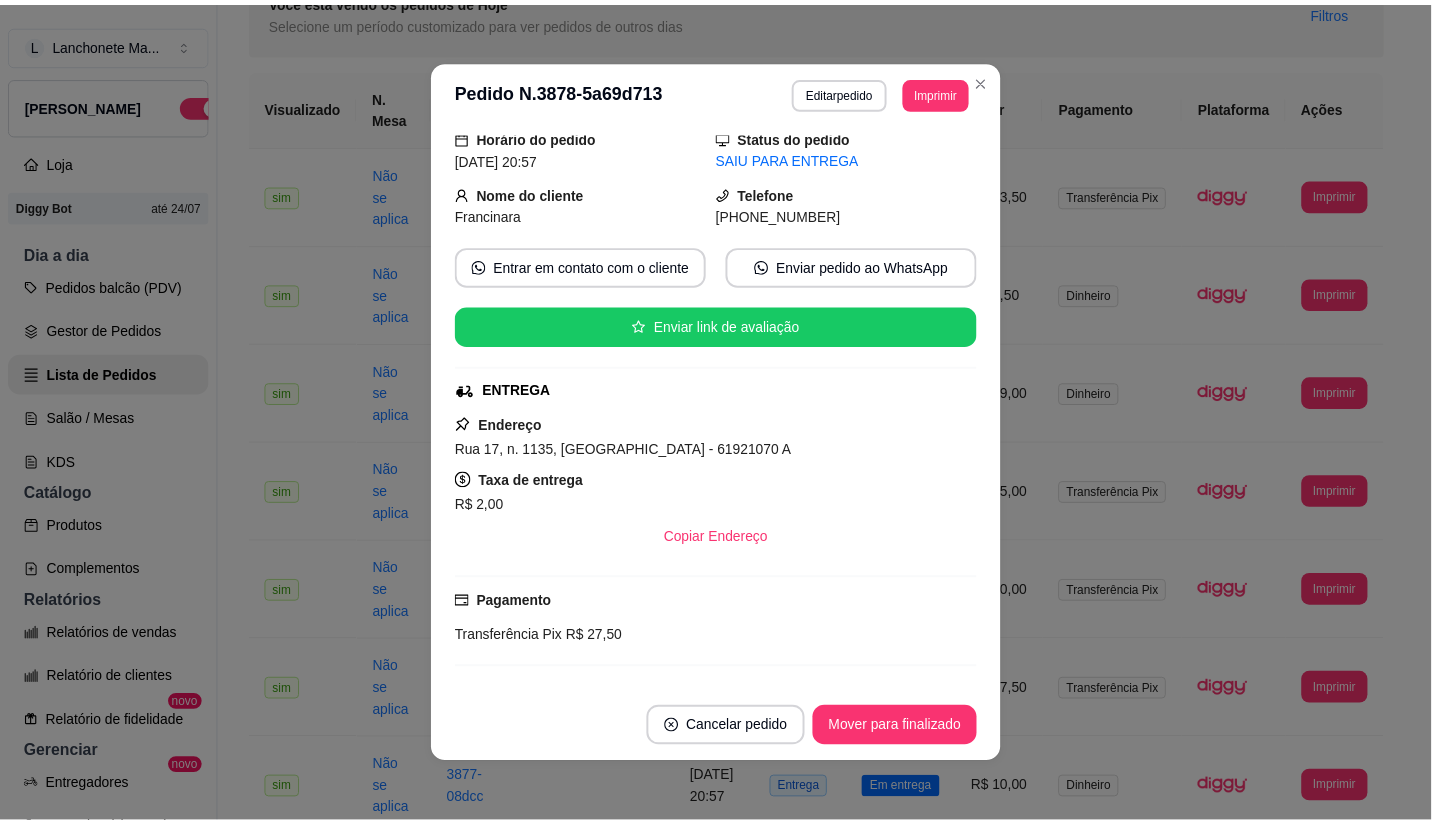 scroll, scrollTop: 111, scrollLeft: 0, axis: vertical 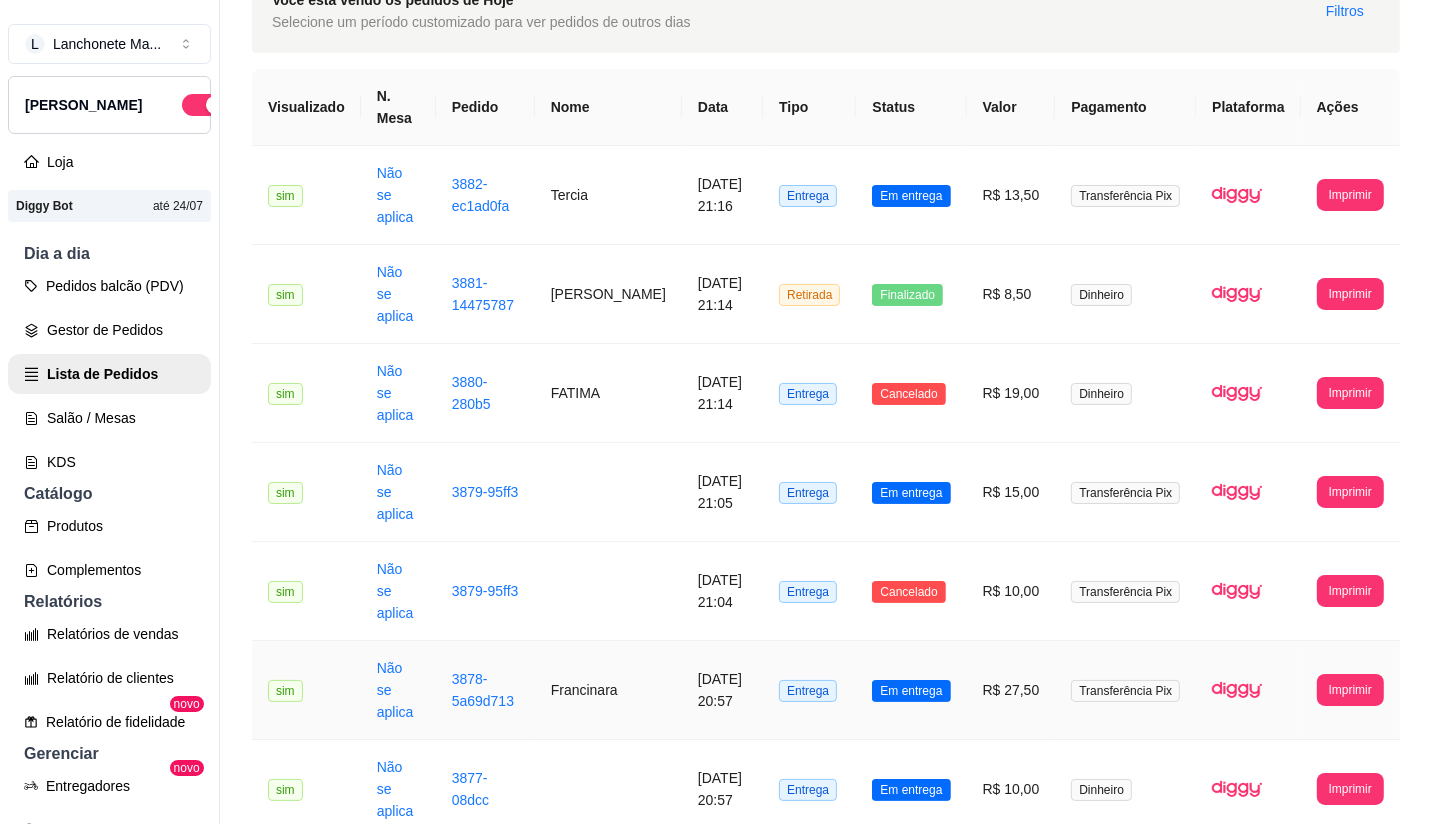 click on "Em entrega" at bounding box center [911, 690] 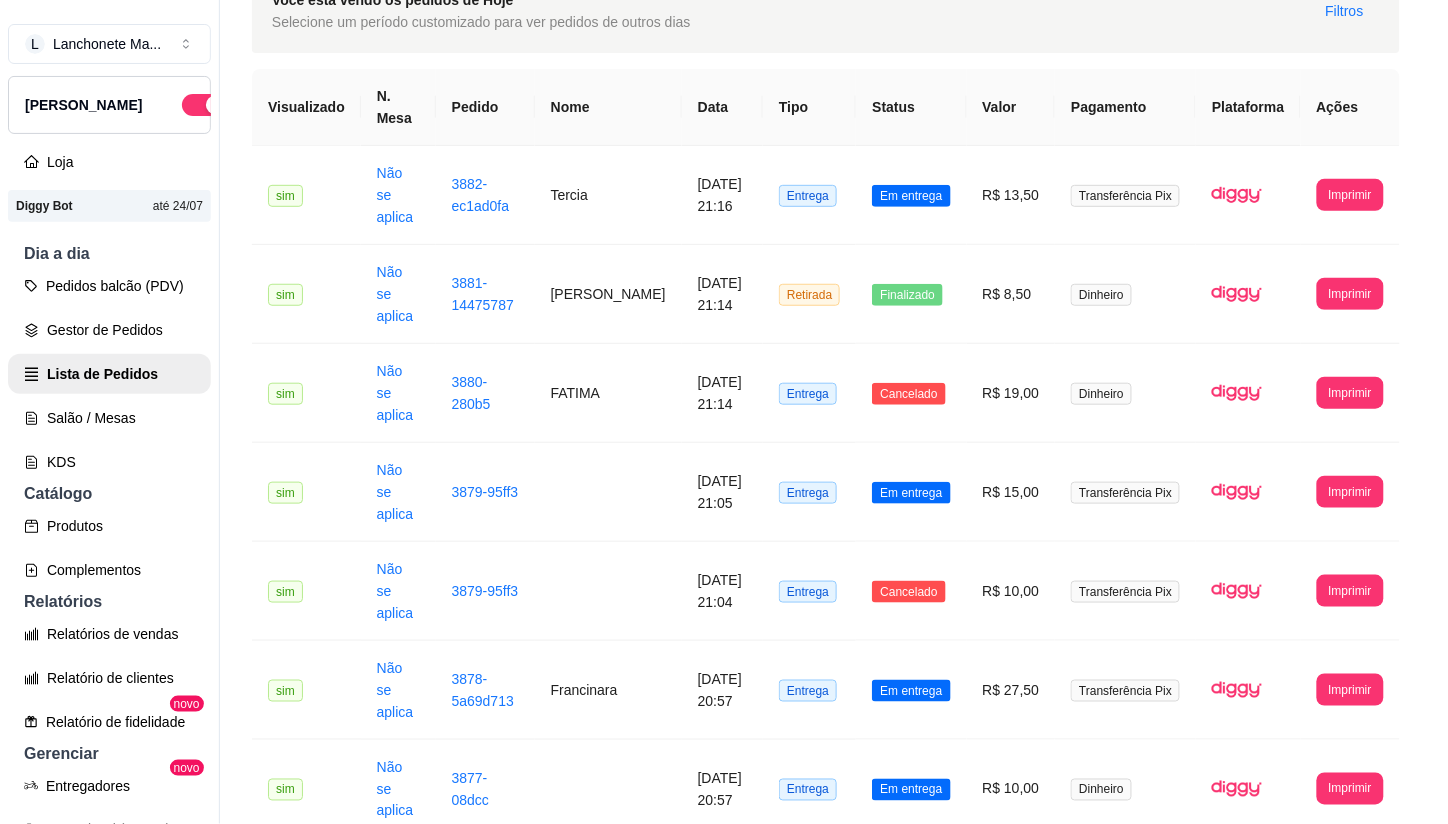 click on "Mover para finalizado" at bounding box center [905, 728] 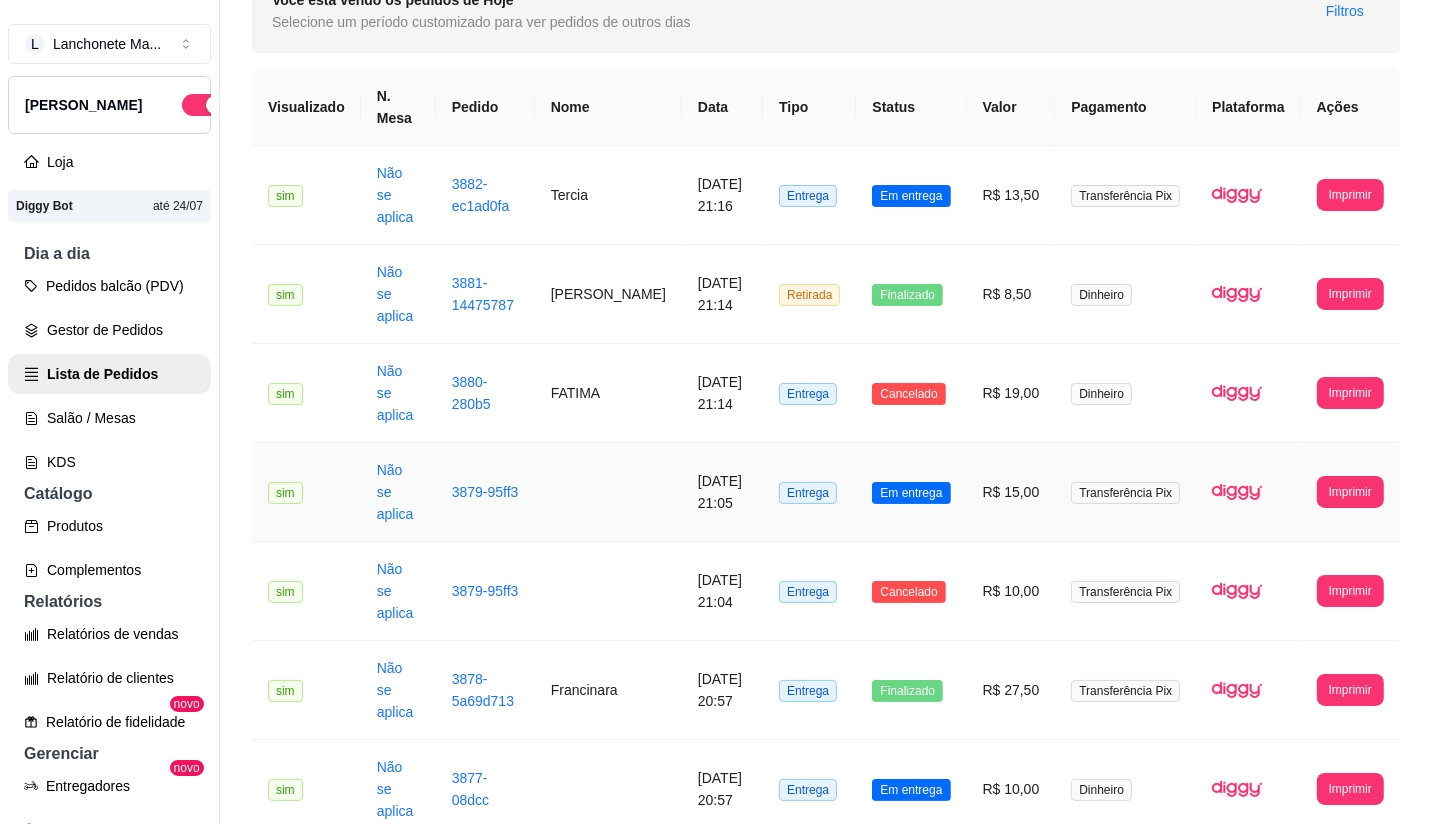 click on "Em entrega" at bounding box center [911, 493] 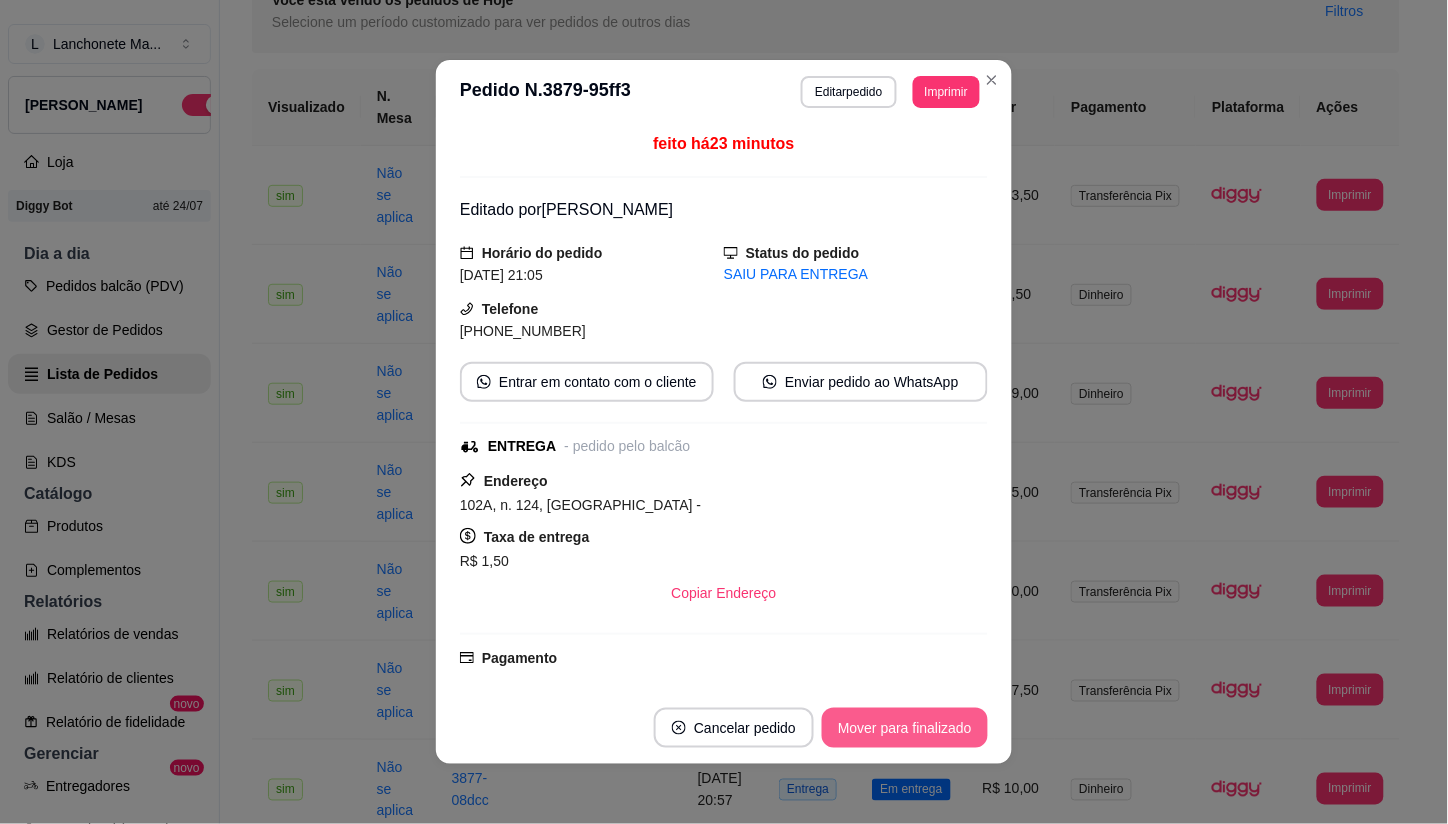 click on "Mover para finalizado" at bounding box center [905, 728] 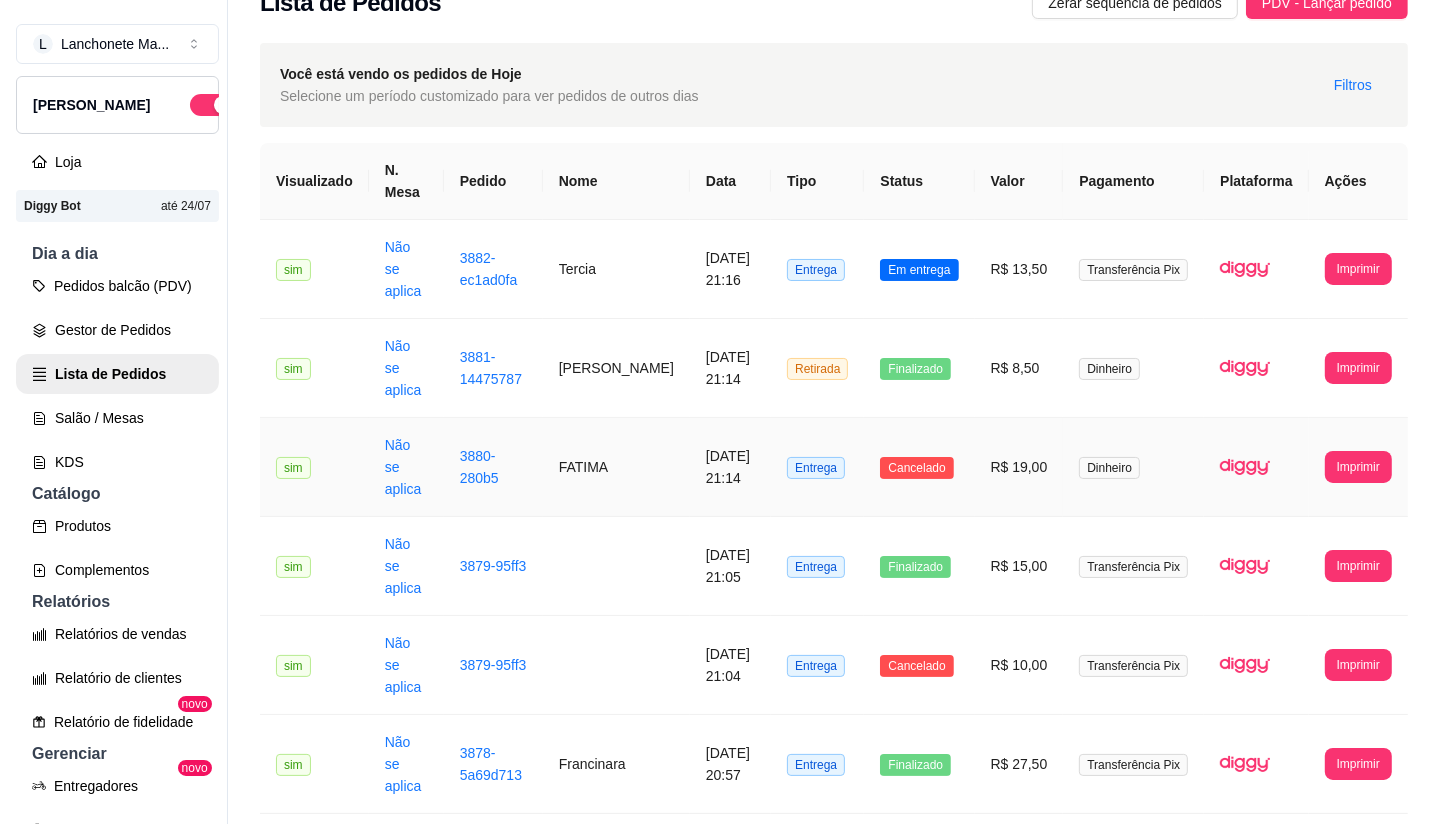 scroll, scrollTop: 0, scrollLeft: 0, axis: both 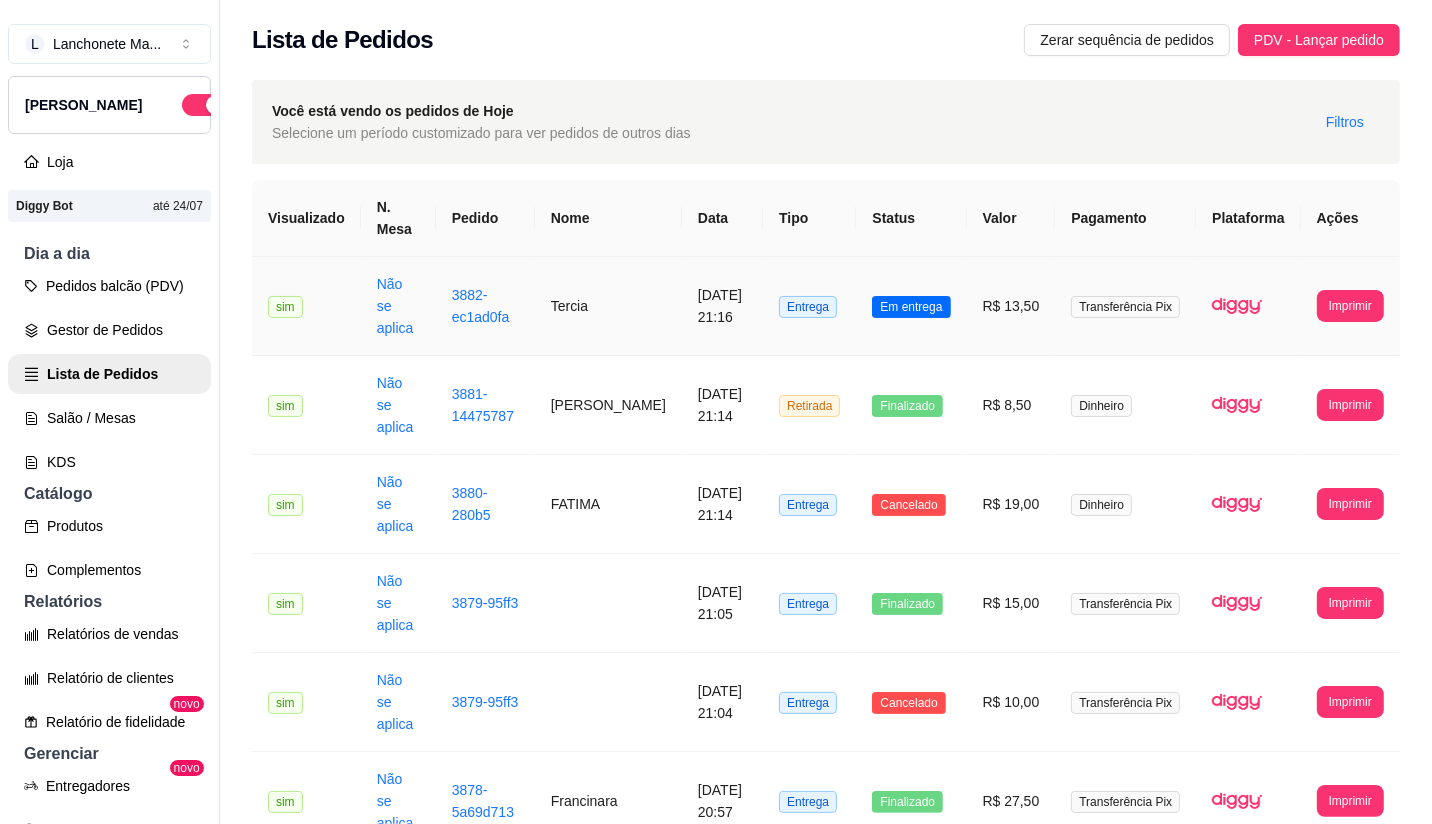 click on "Em entrega" at bounding box center (911, 307) 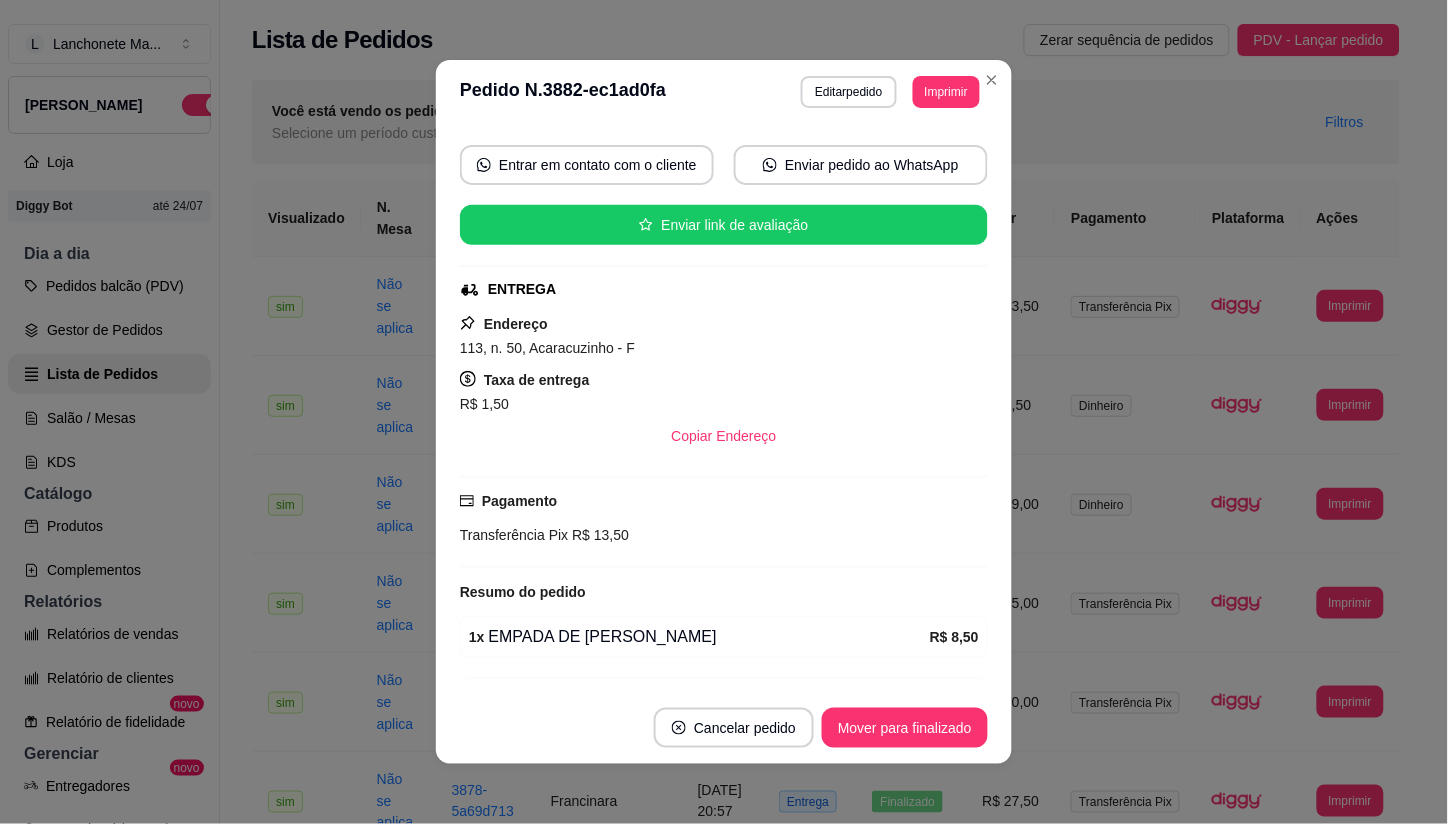 scroll, scrollTop: 222, scrollLeft: 0, axis: vertical 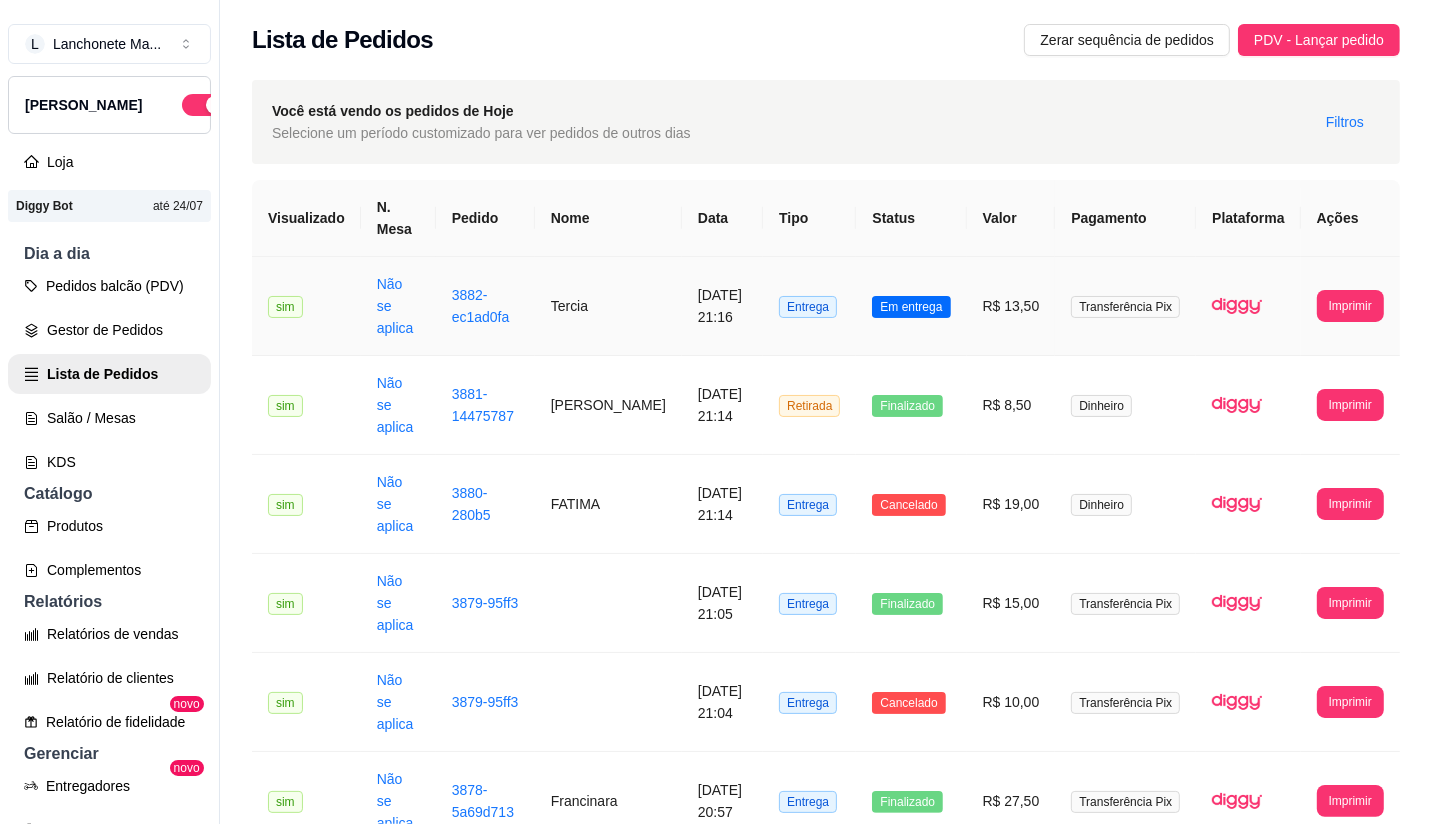 click on "Em entrega" at bounding box center [911, 306] 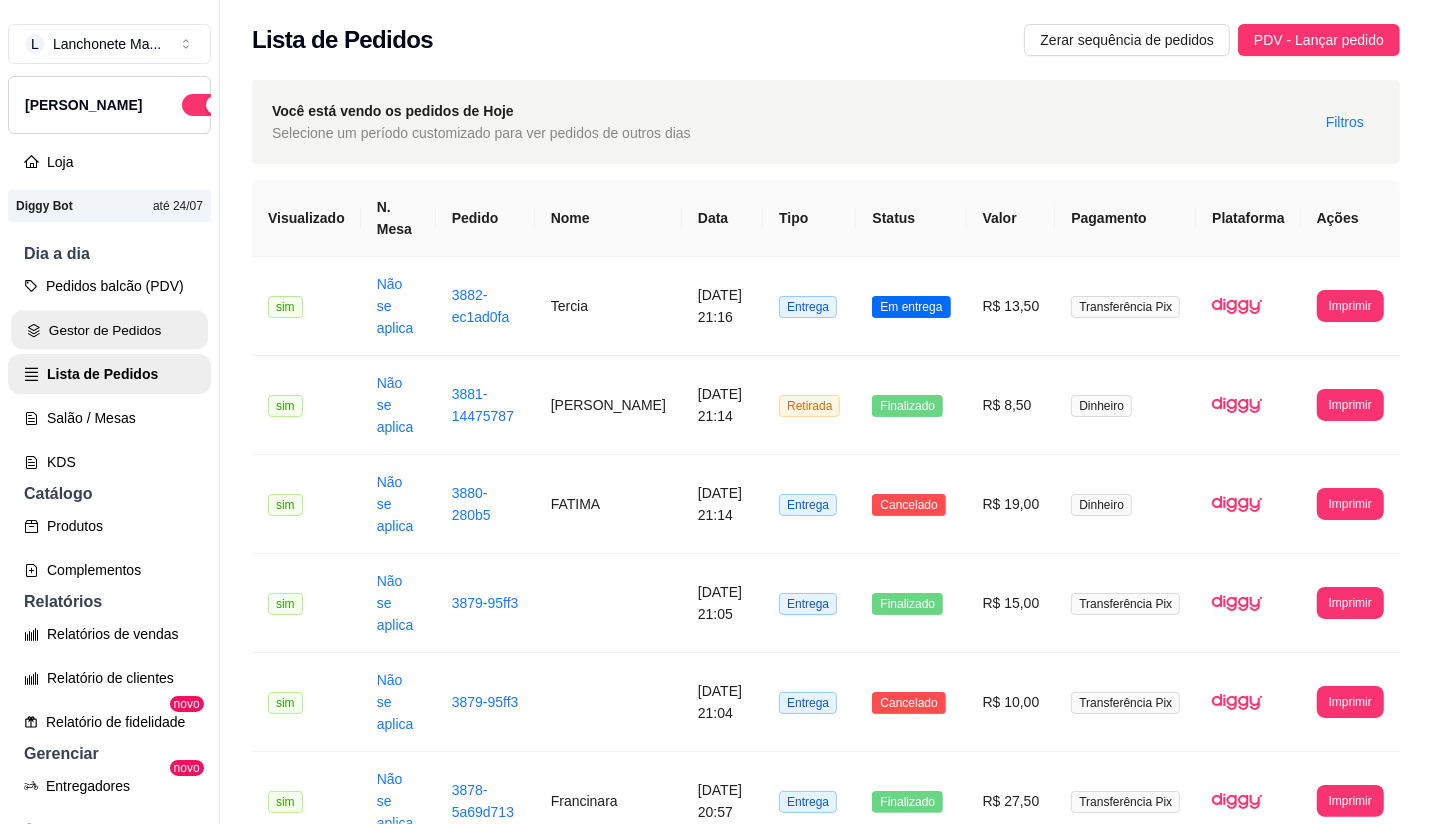 click on "Gestor de Pedidos" at bounding box center [109, 330] 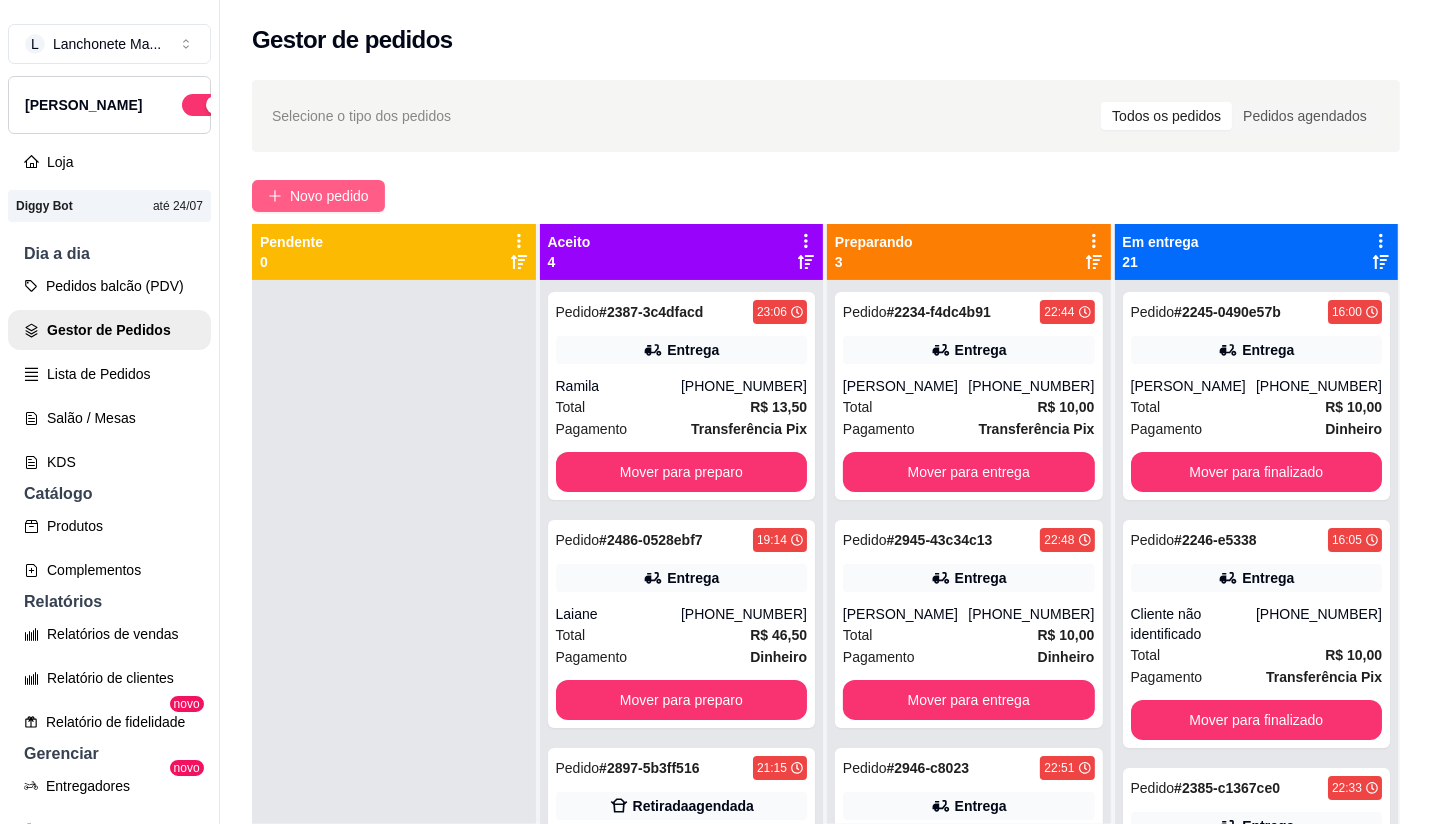 drag, startPoint x: 324, startPoint y: 197, endPoint x: 334, endPoint y: 198, distance: 10.049875 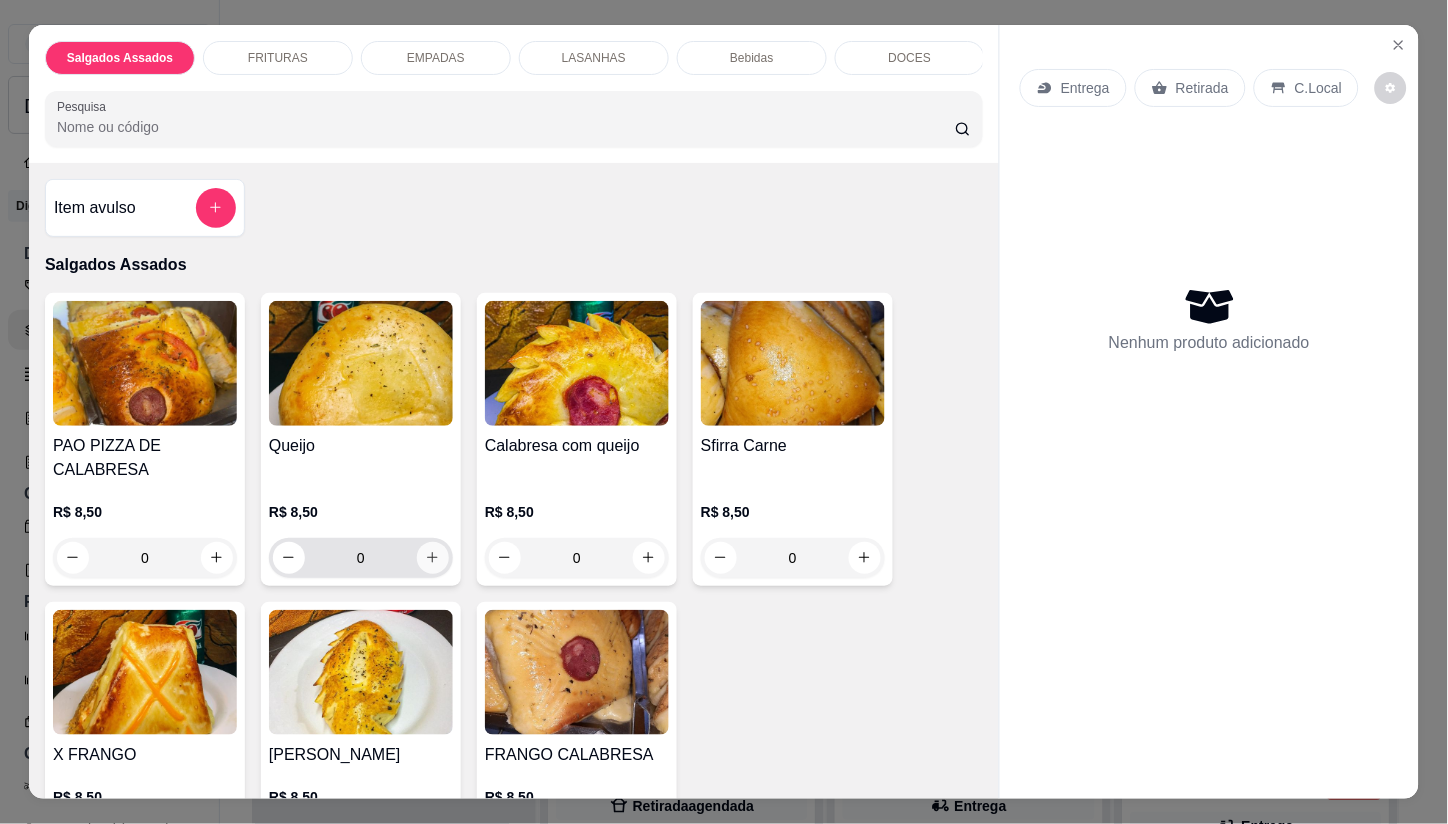 click 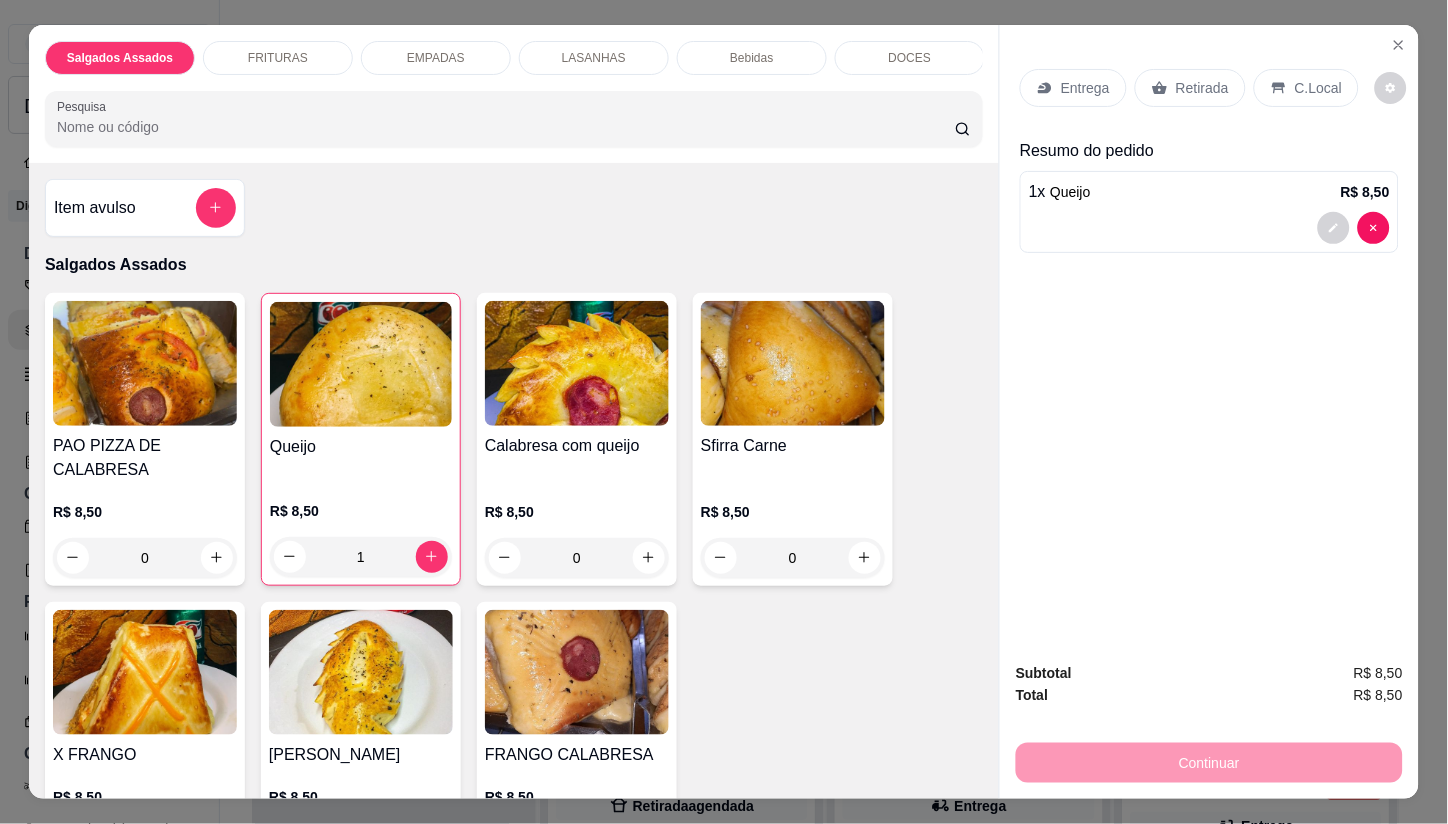 click on "Entrega" at bounding box center (1073, 88) 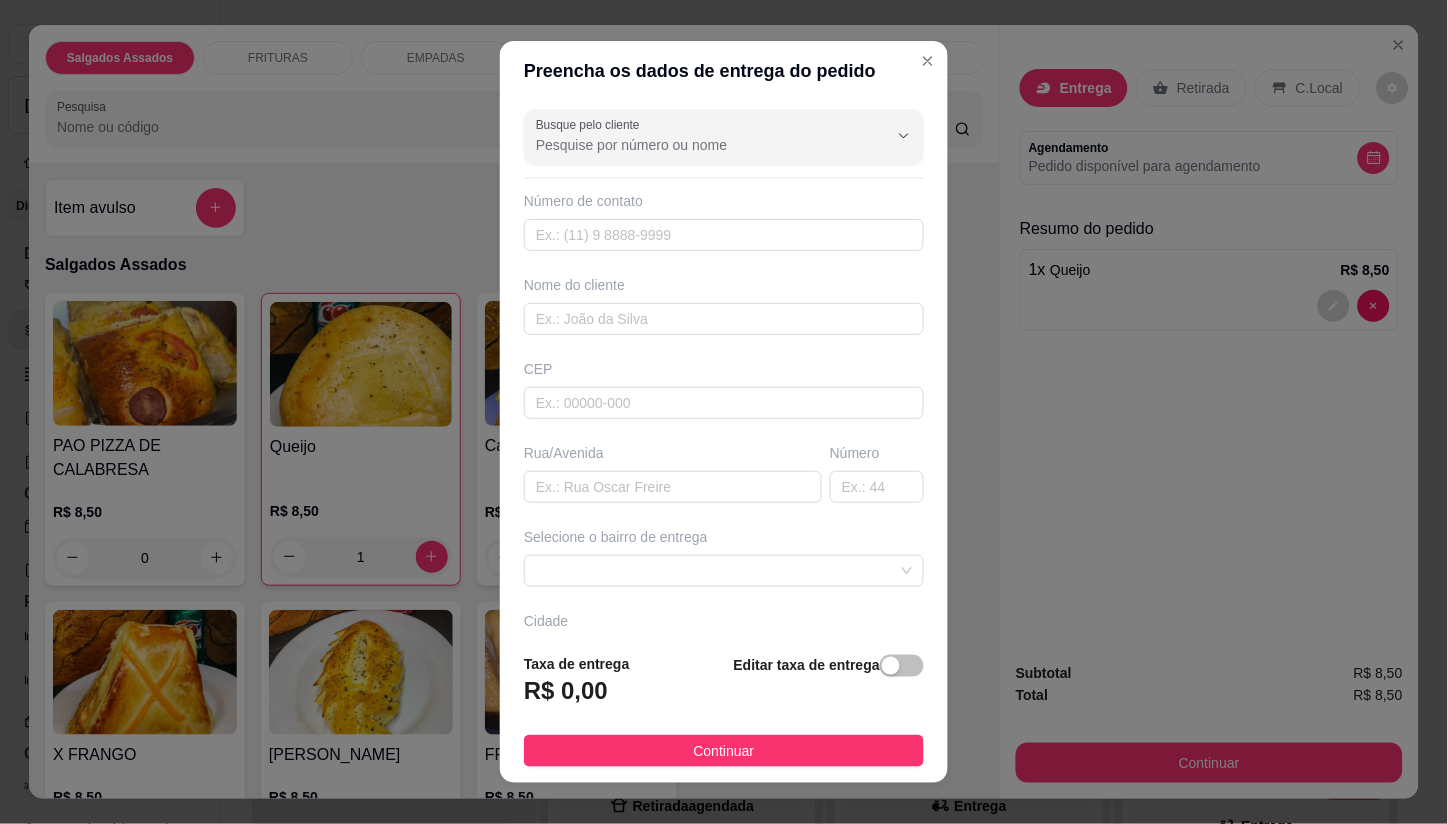 click on "Busque pelo cliente Número de contato Nome do cliente CEP Rua/[GEOGRAPHIC_DATA] o bairro de entrega [GEOGRAPHIC_DATA]" at bounding box center [724, 369] 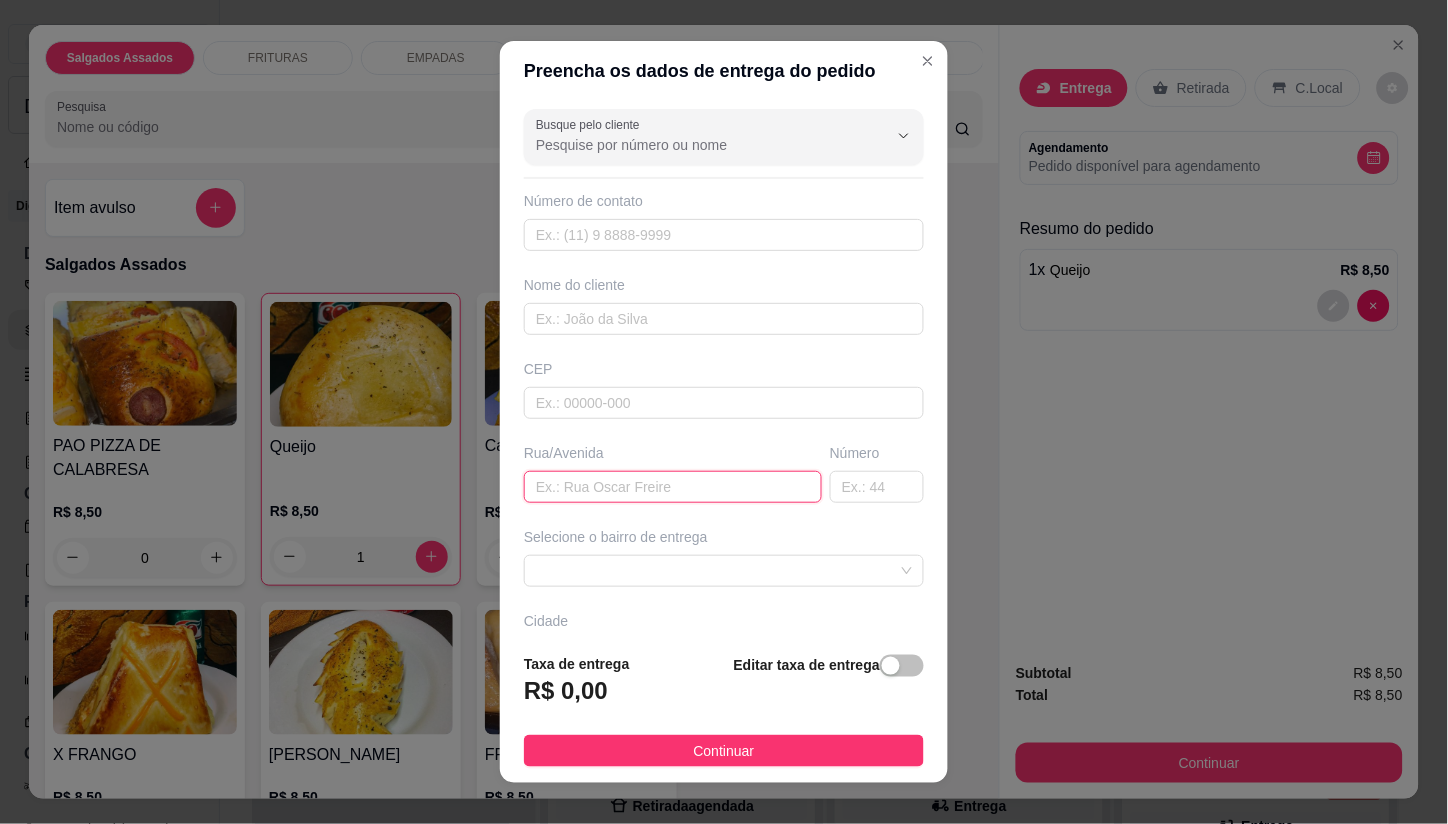 click at bounding box center (673, 487) 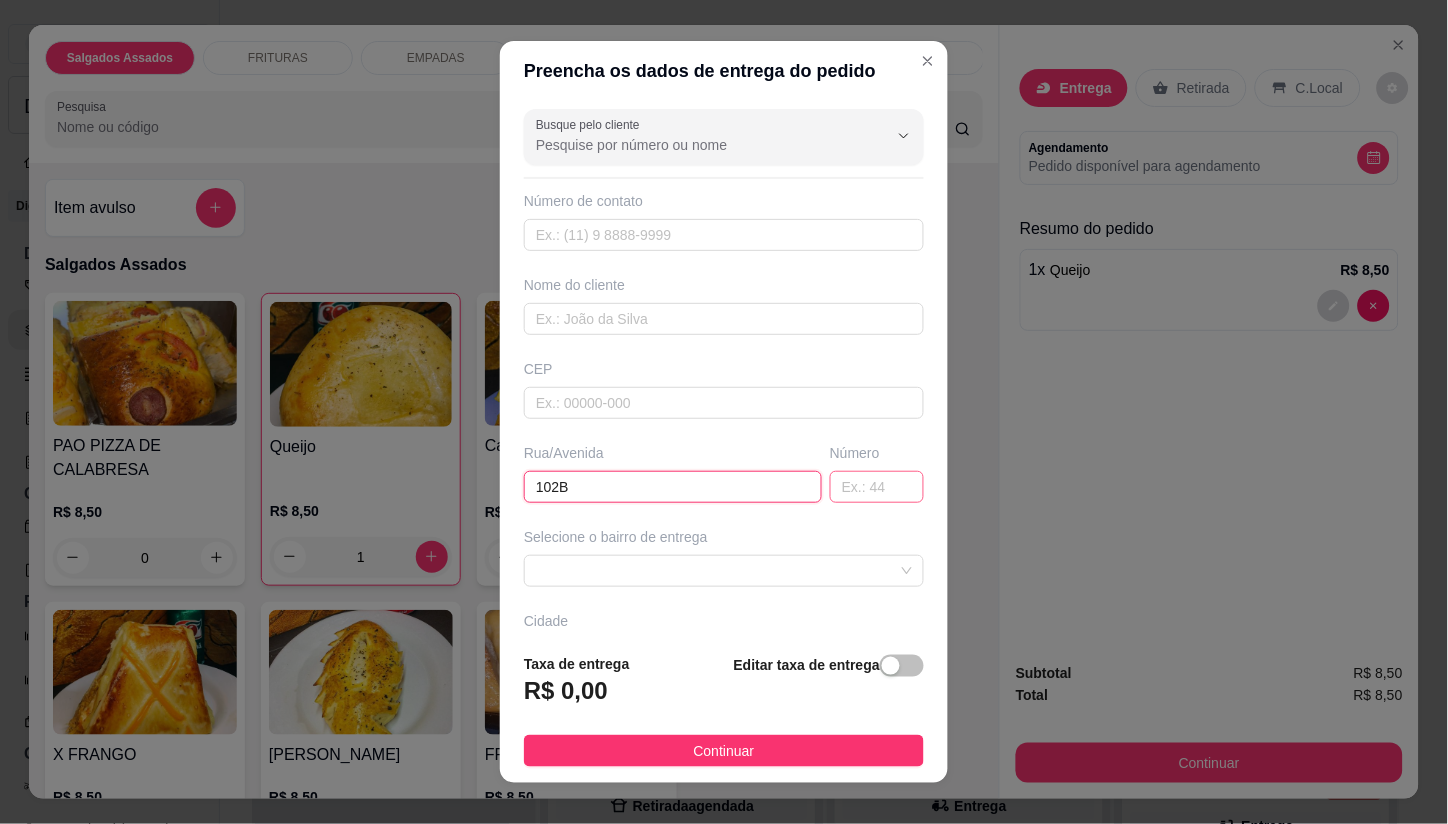 type on "102B" 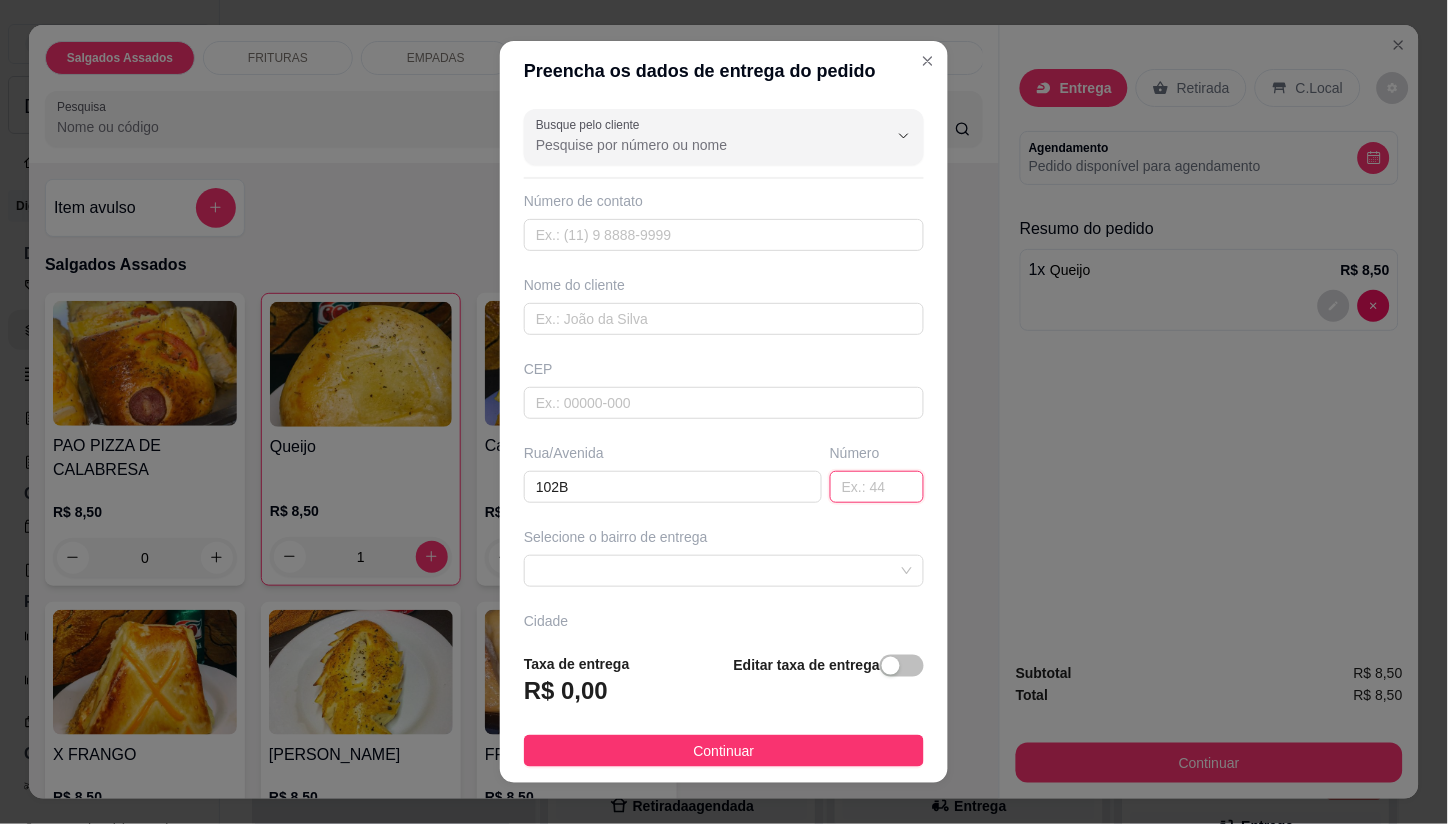 click at bounding box center (877, 487) 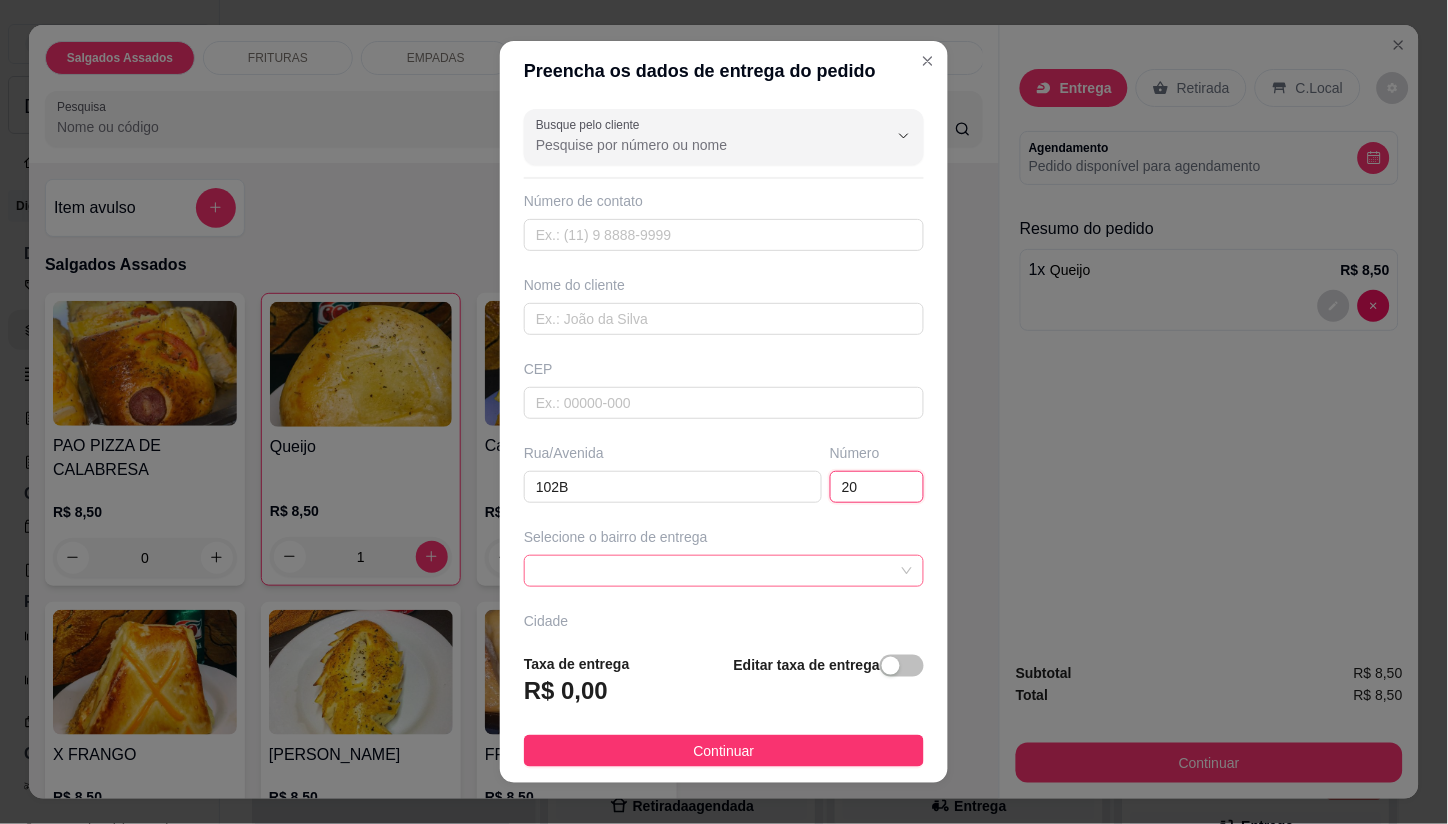 click at bounding box center (724, 571) 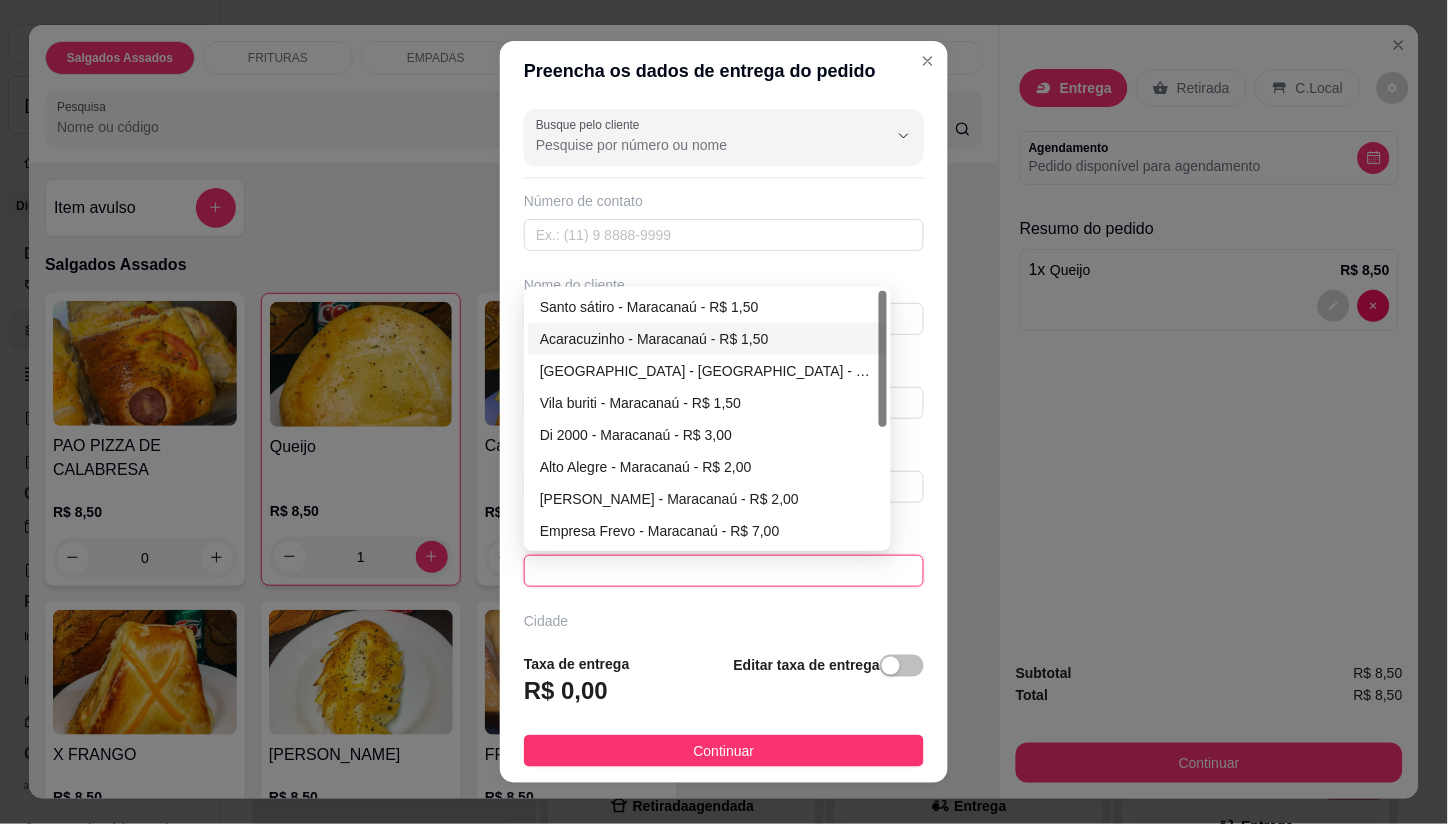 click on "Acaracuzinho  - Maracanaú  -  R$ 1,50" at bounding box center [707, 339] 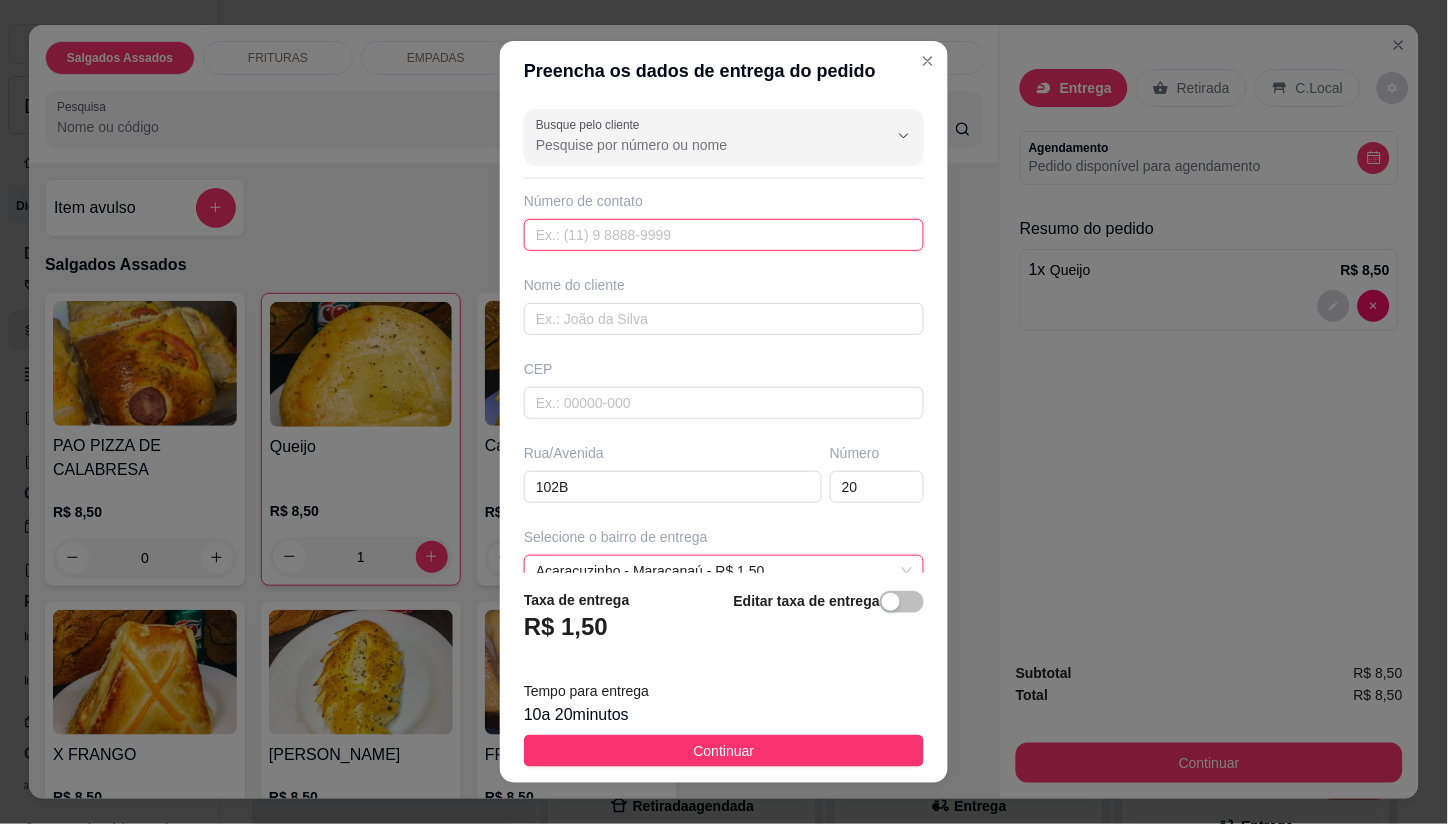 click at bounding box center (724, 235) 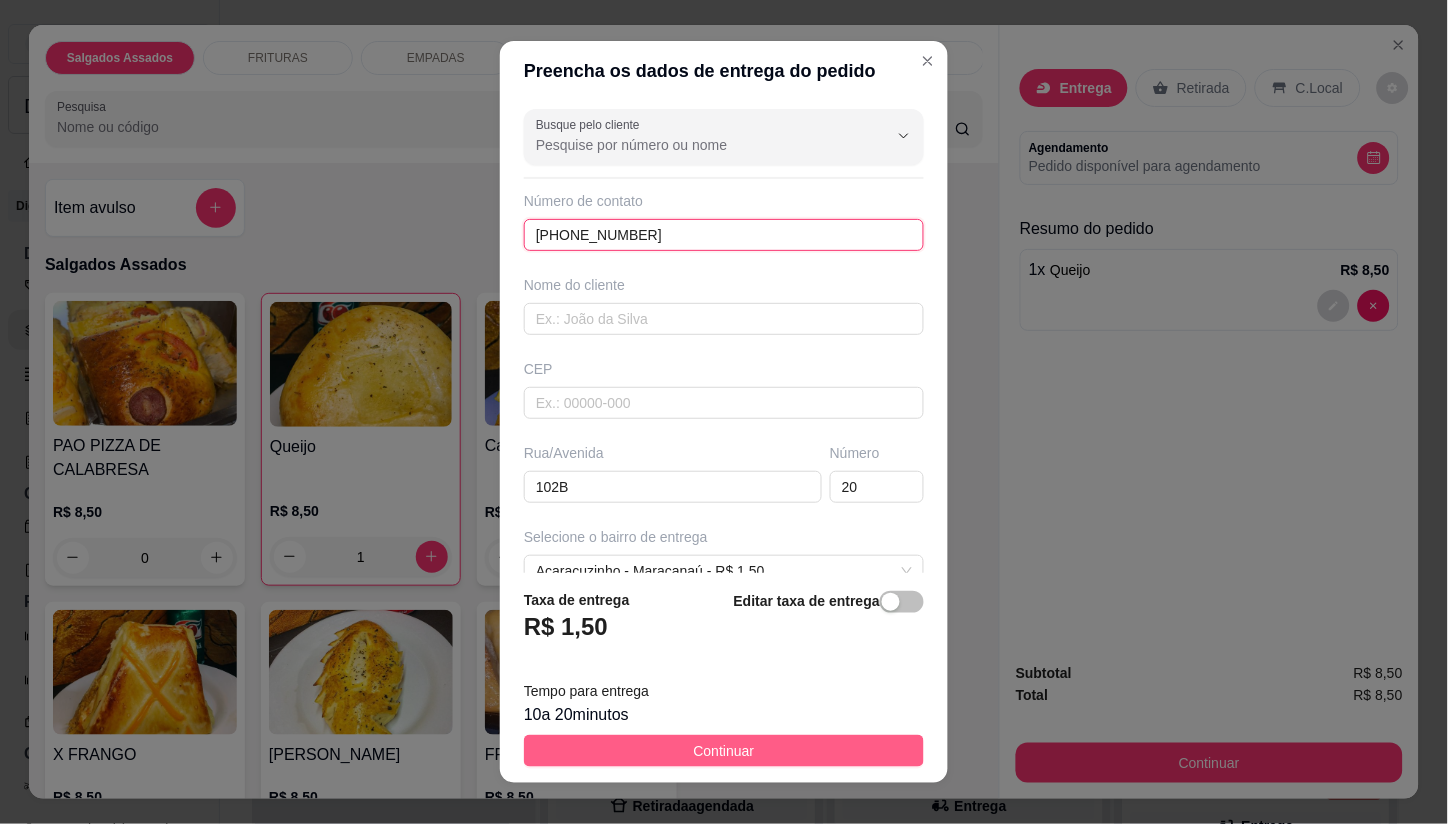 type on "[PHONE_NUMBER]" 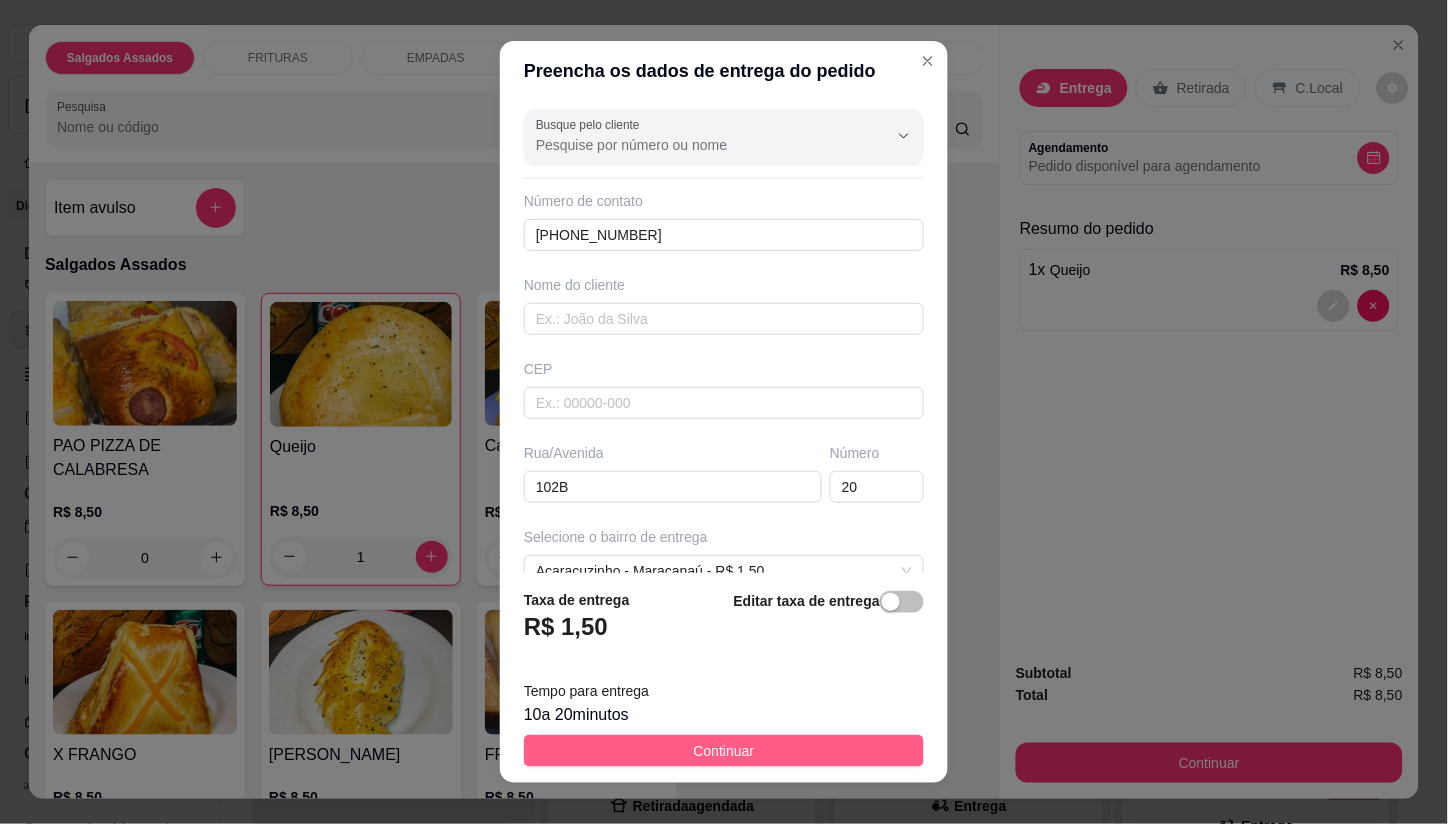 click on "Continuar" at bounding box center [724, 751] 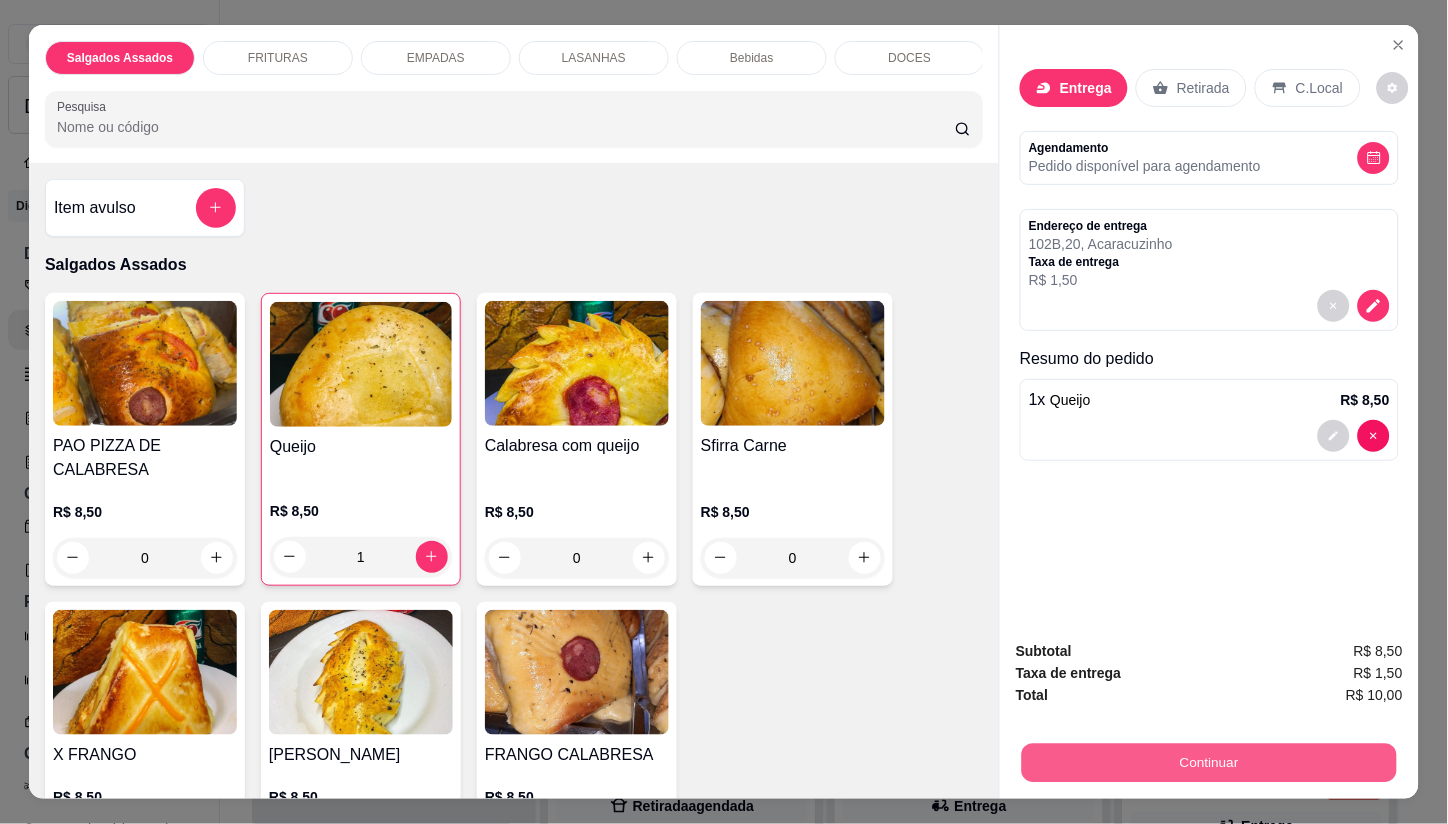 click on "Continuar" at bounding box center (1209, 763) 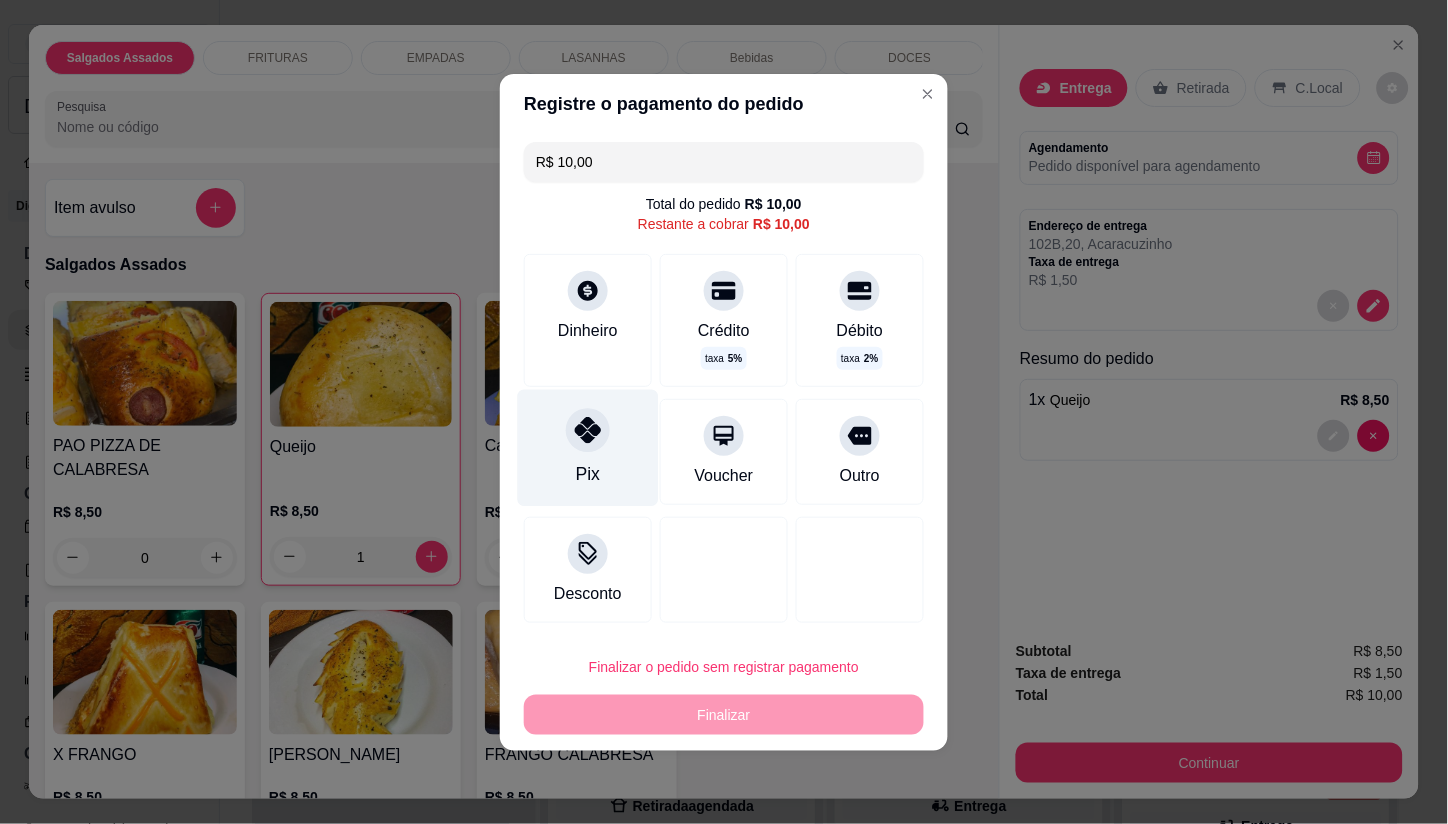 click on "Pix" at bounding box center (588, 474) 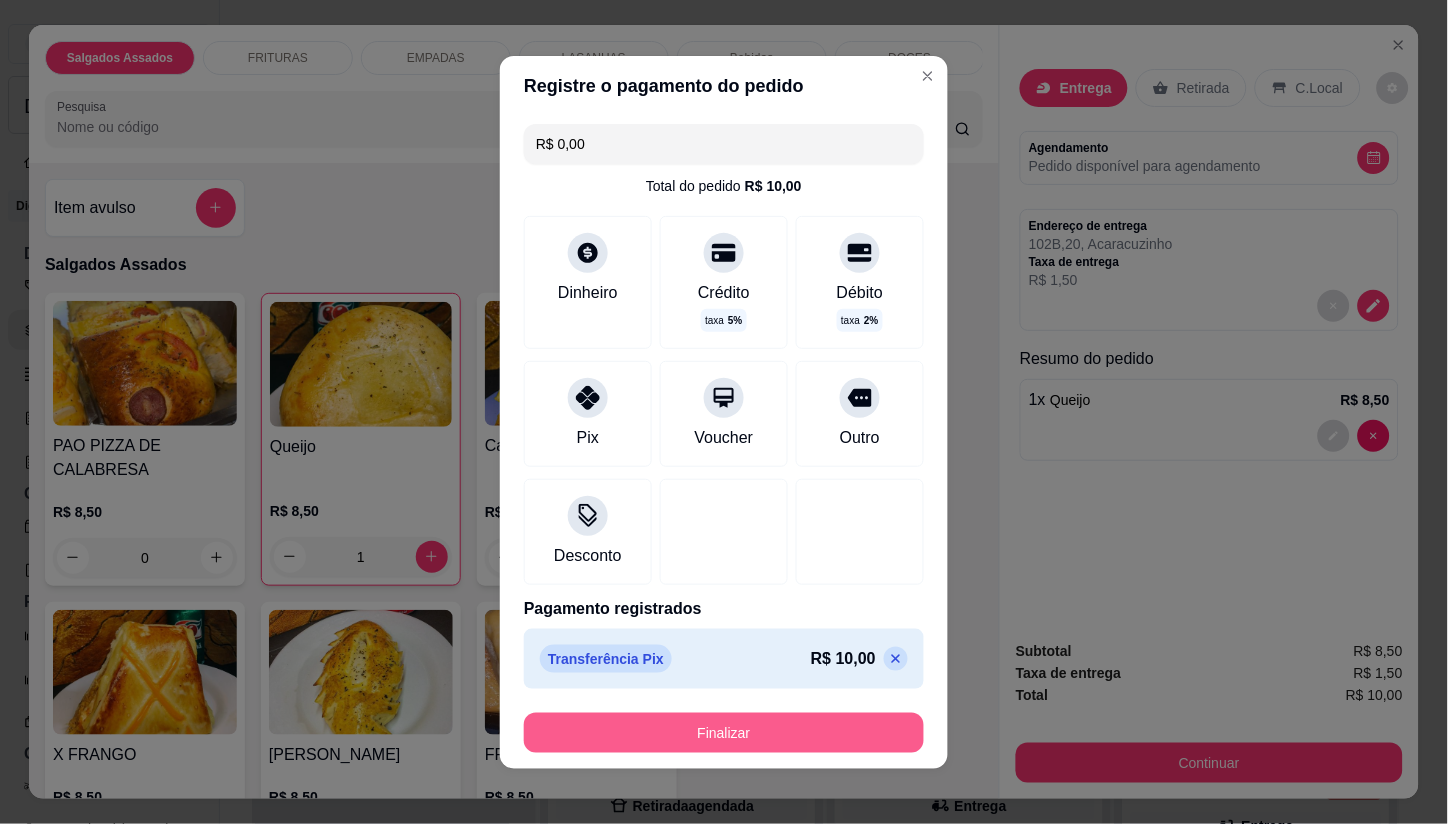 click on "Finalizar" at bounding box center (724, 733) 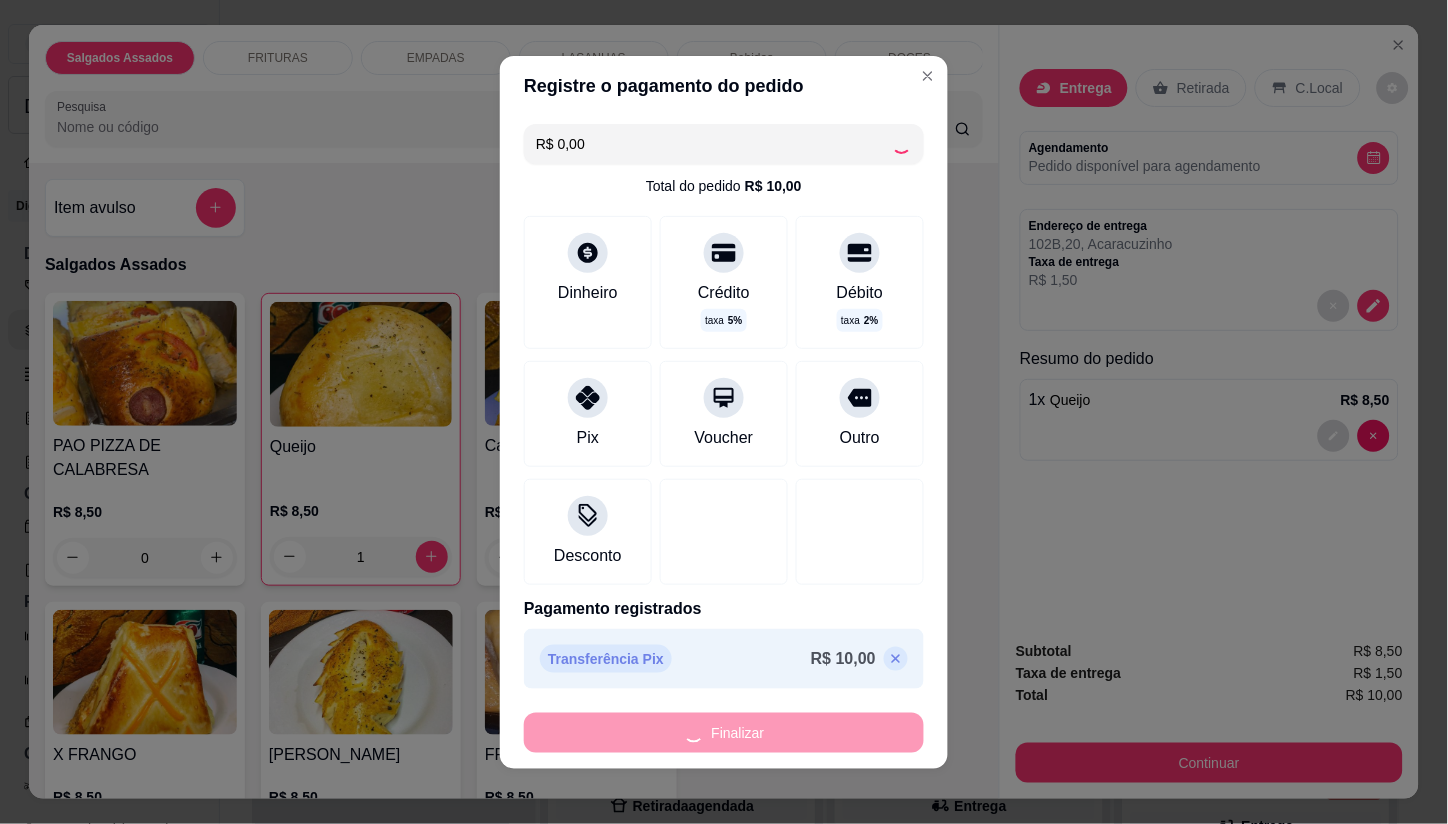 type on "0" 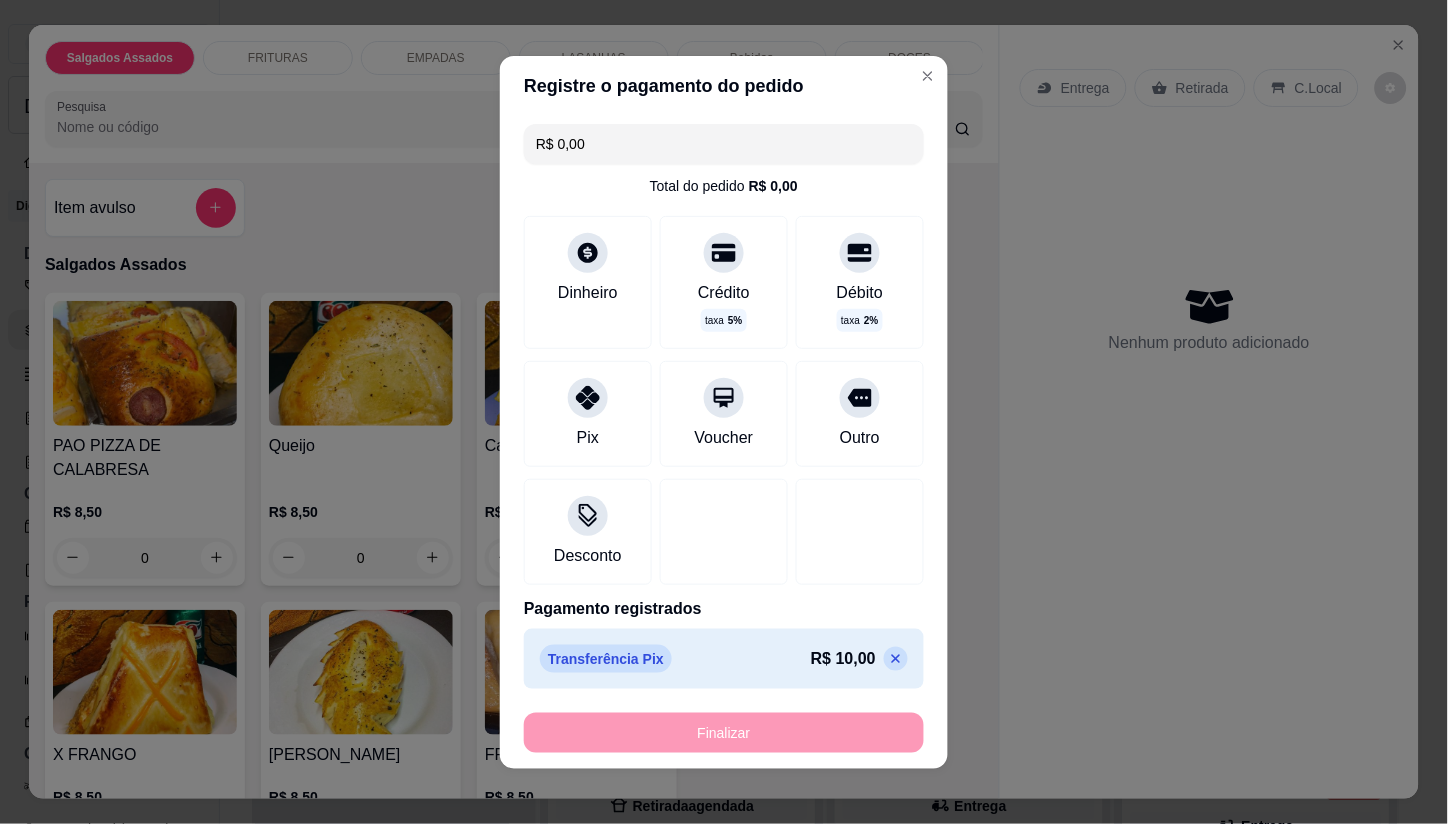 type on "-R$ 10,00" 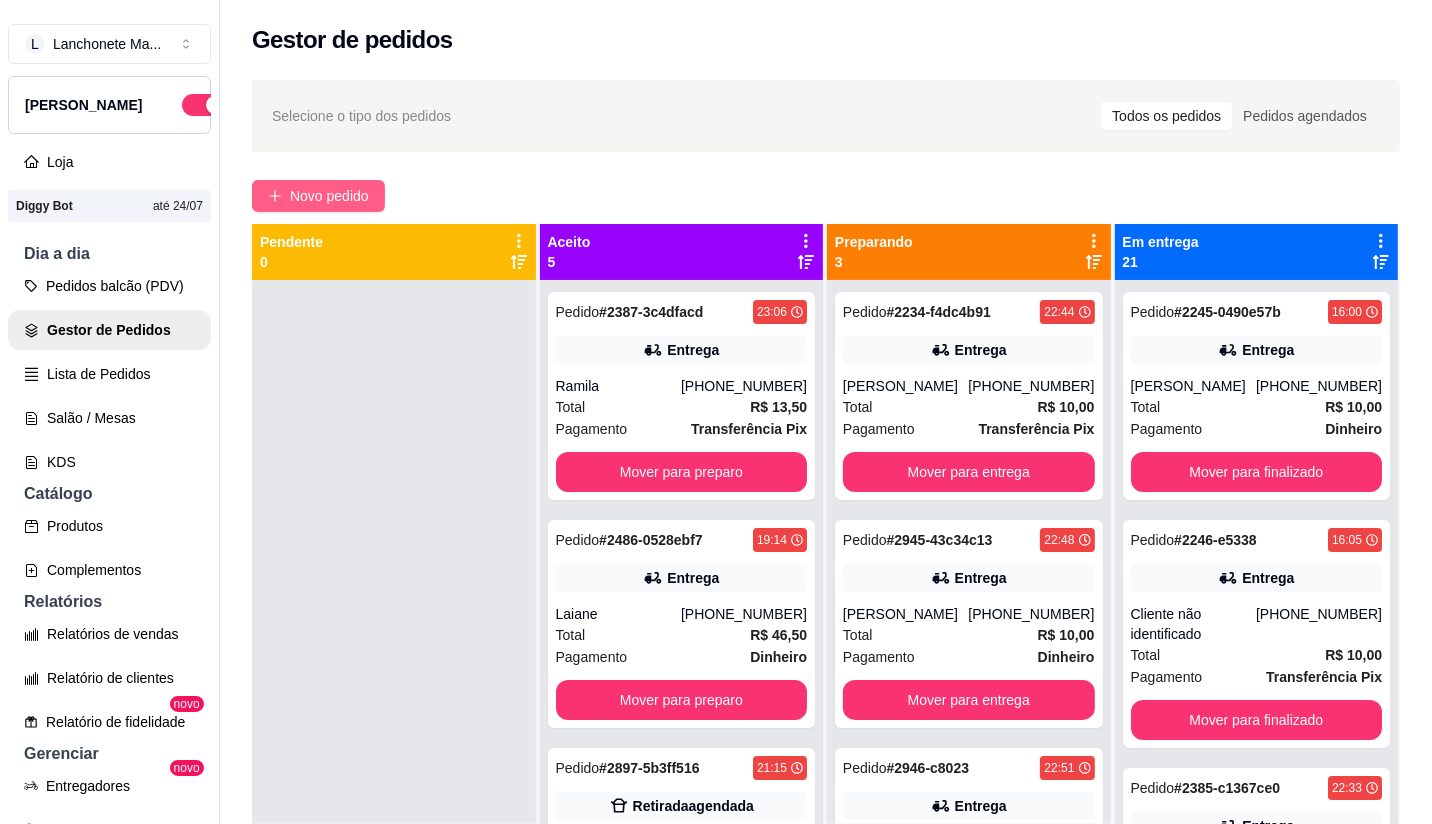 click on "Novo pedido" at bounding box center (329, 196) 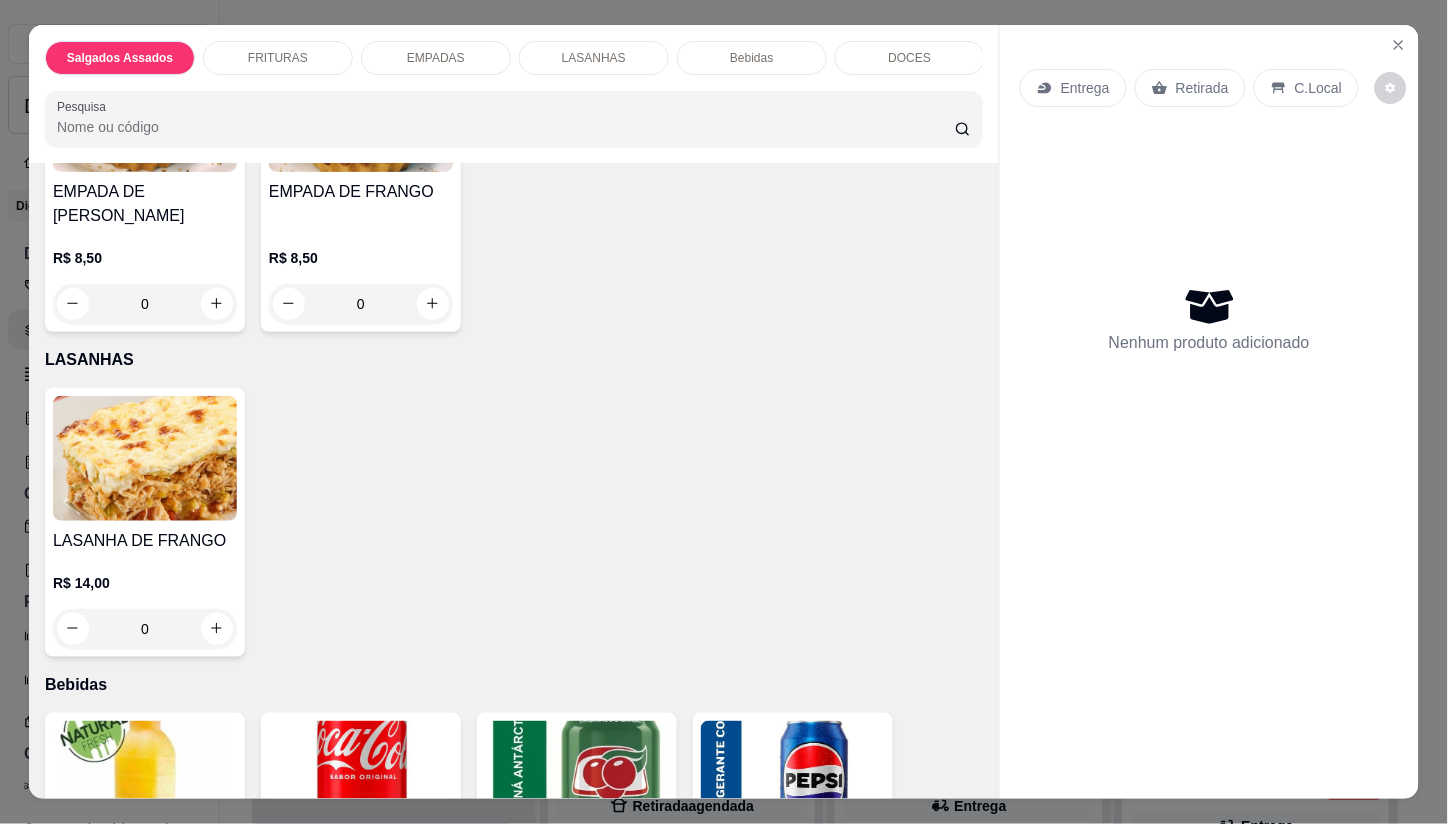 scroll, scrollTop: 1222, scrollLeft: 0, axis: vertical 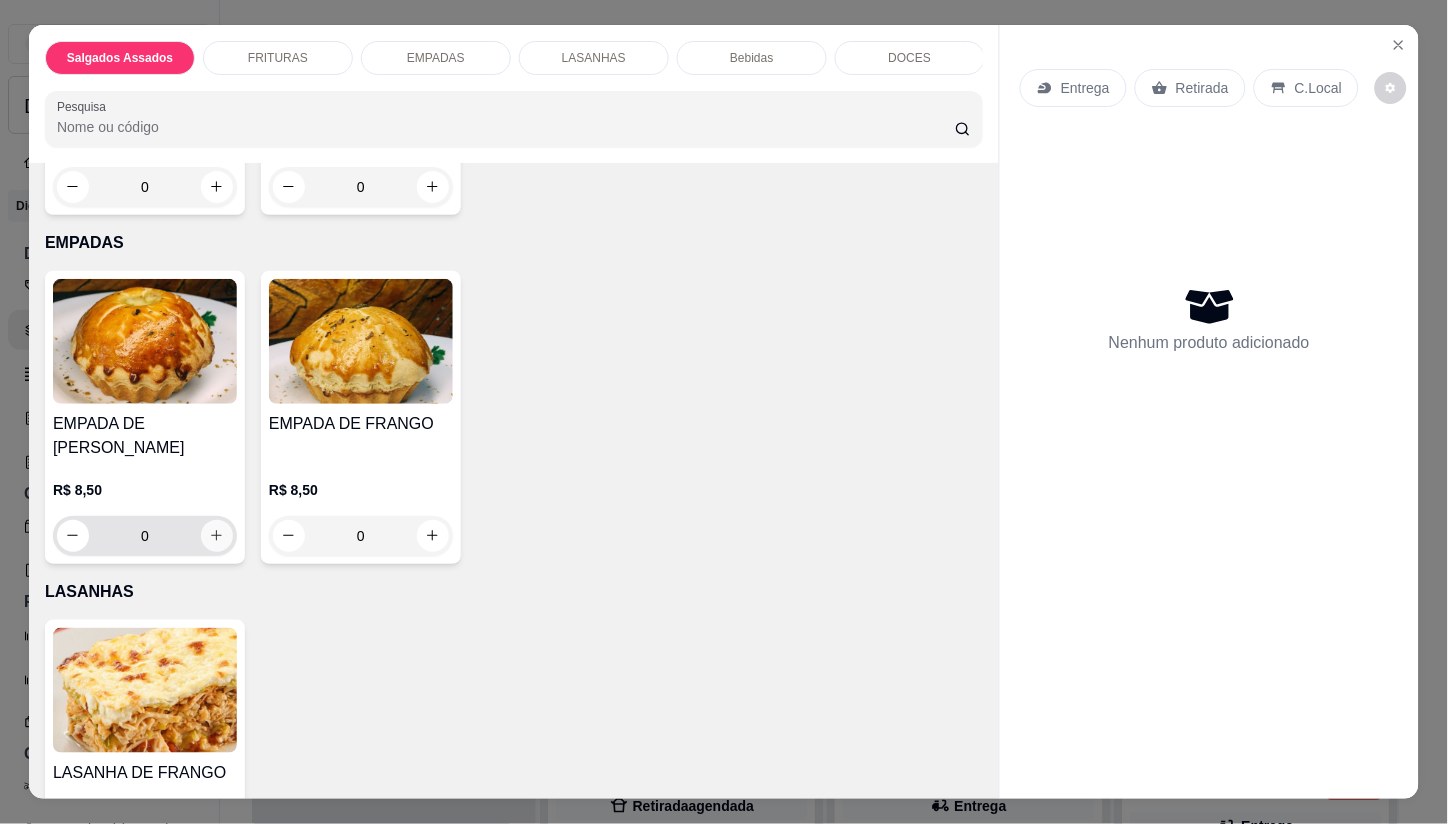 click 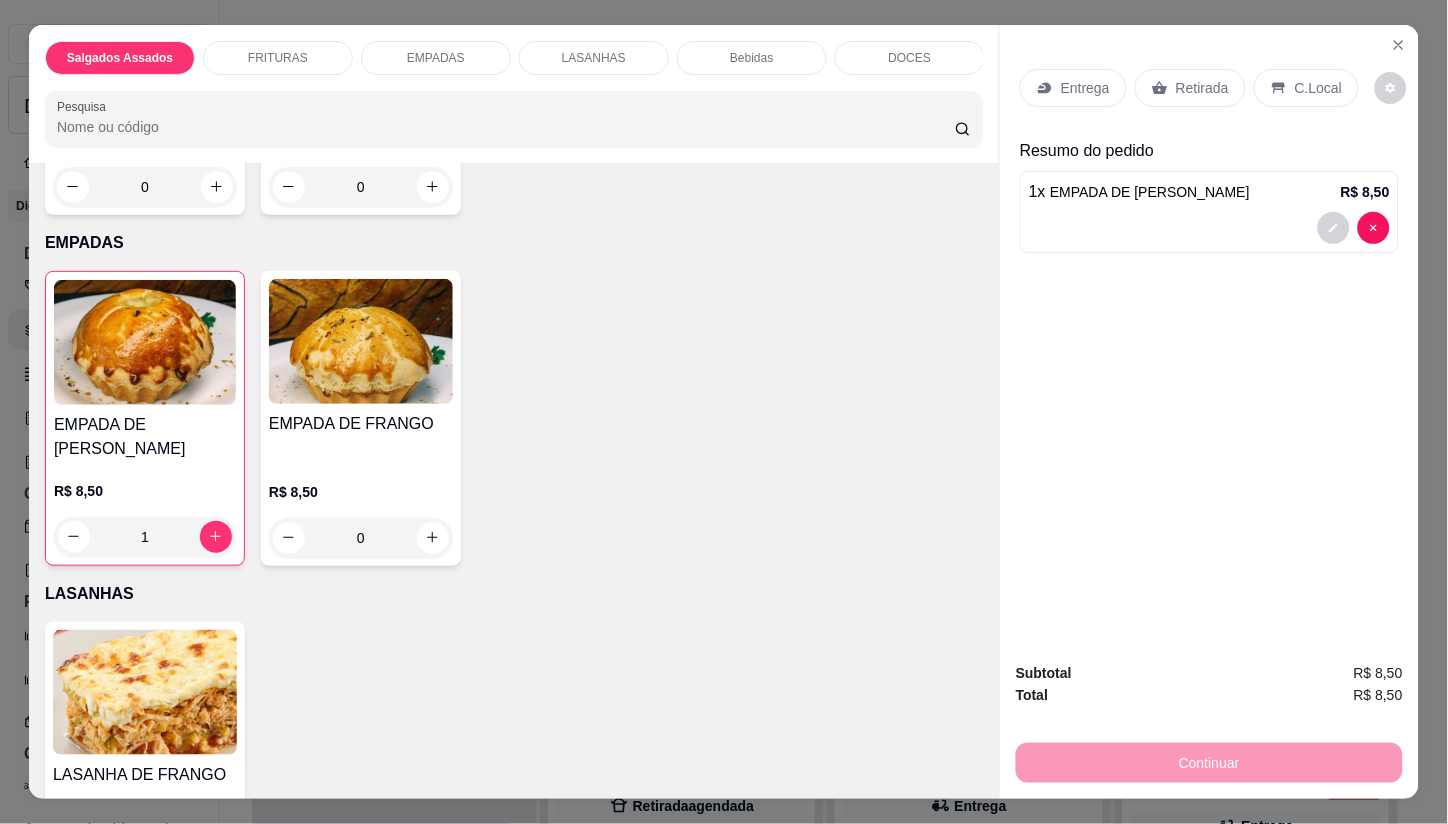 click on "Entrega" at bounding box center [1085, 88] 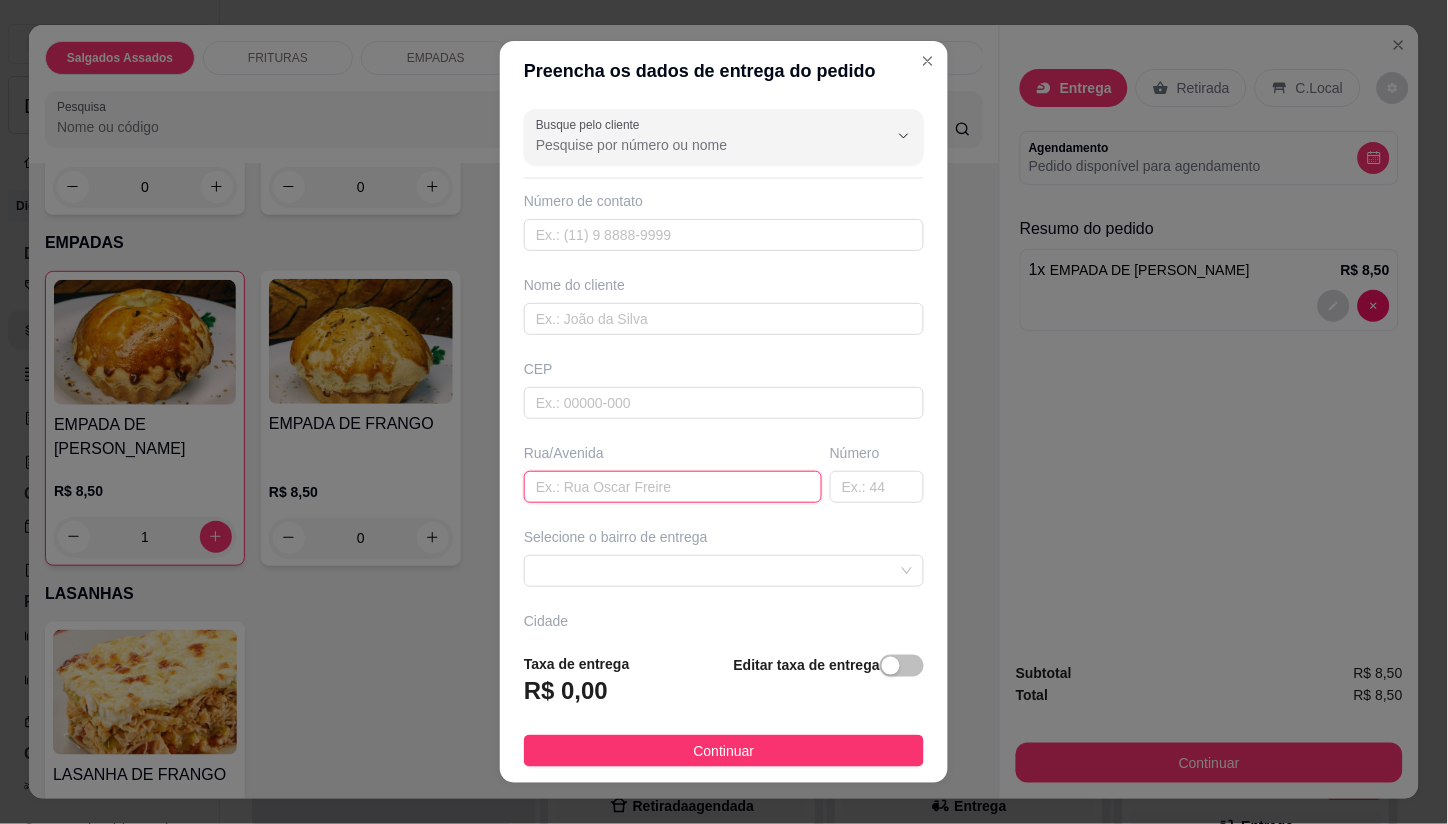 click at bounding box center [673, 487] 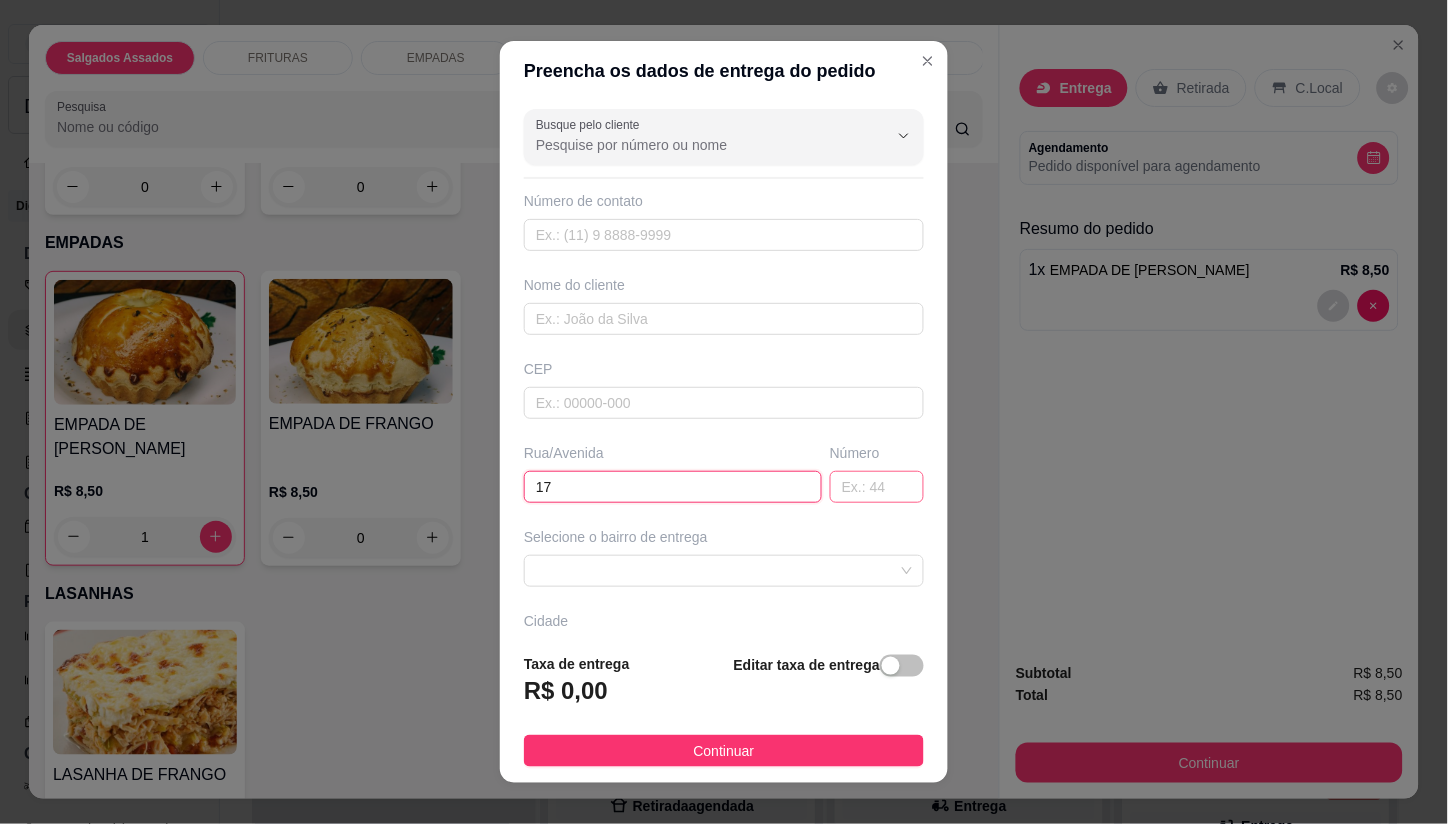 type on "17" 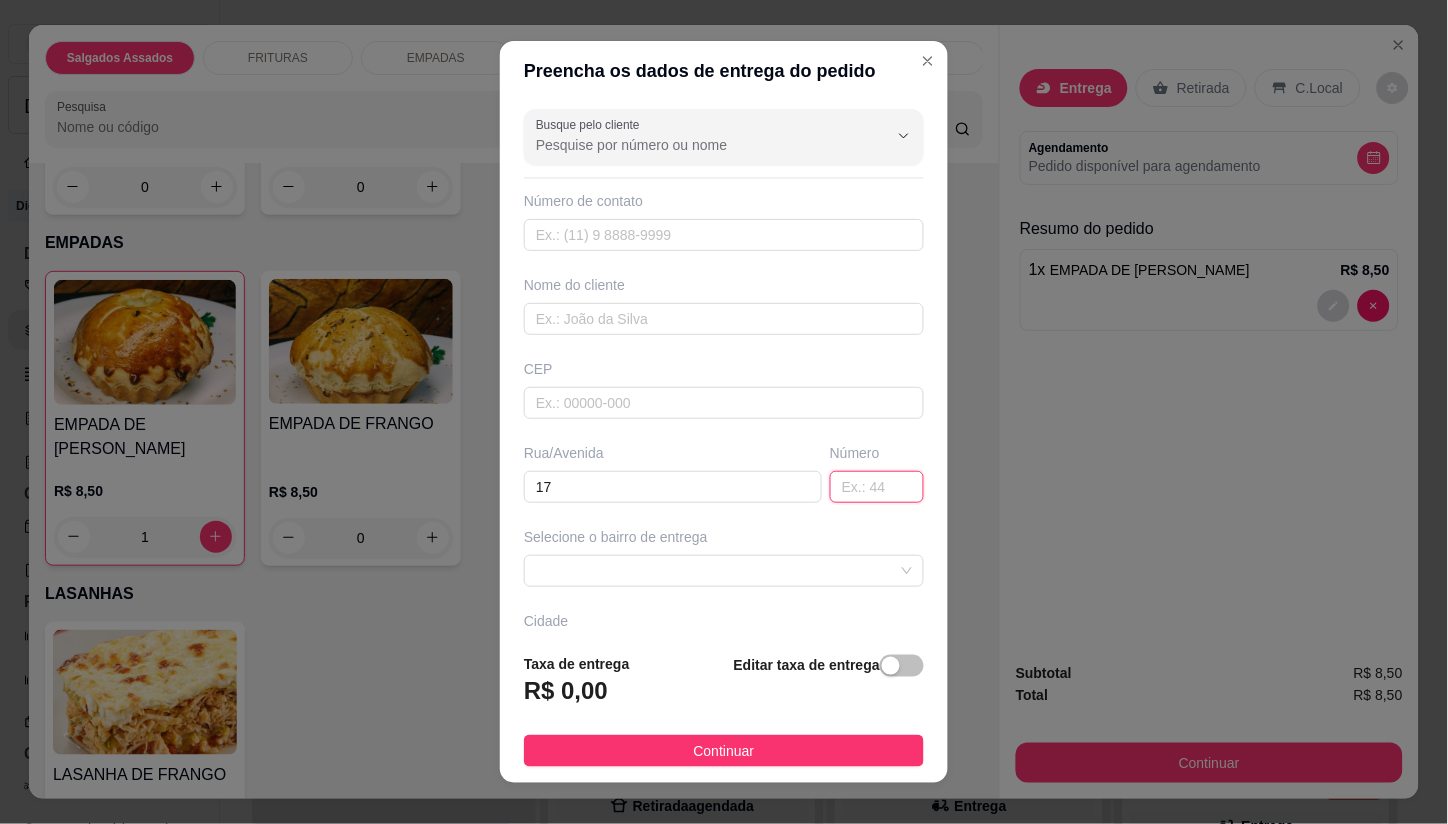 click at bounding box center [877, 487] 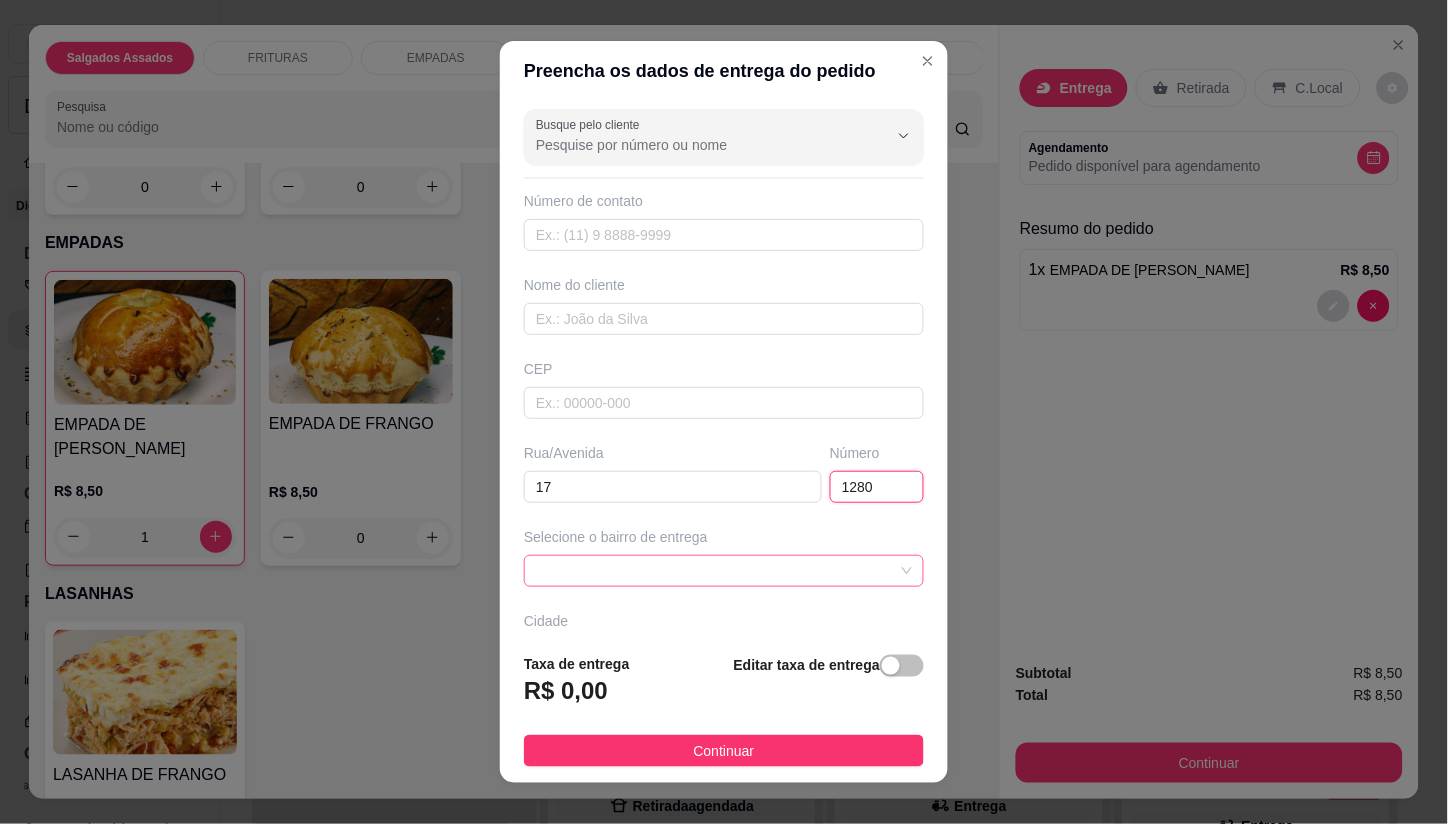 click at bounding box center [724, 571] 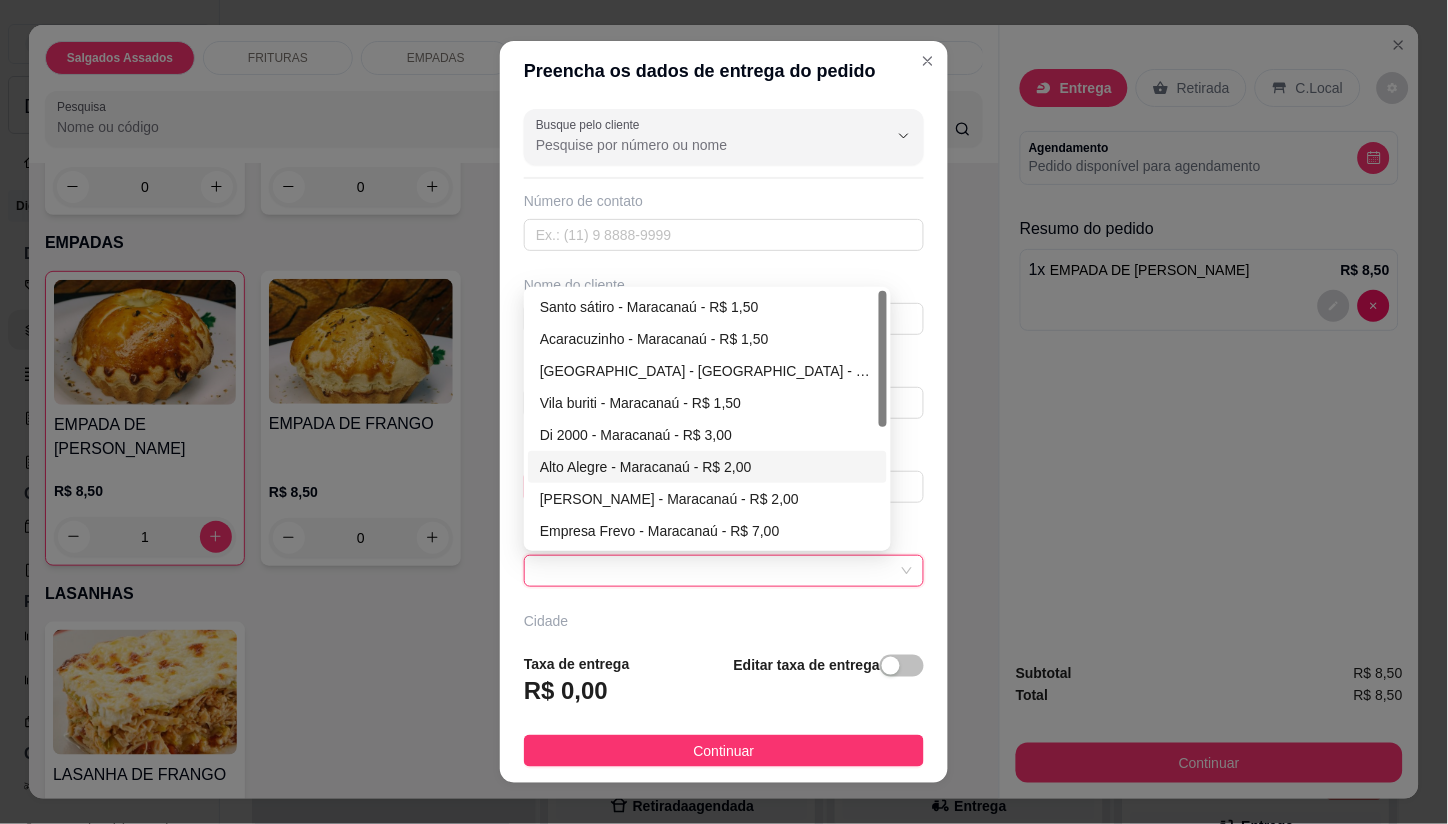 drag, startPoint x: 571, startPoint y: 457, endPoint x: 580, endPoint y: 472, distance: 17.492855 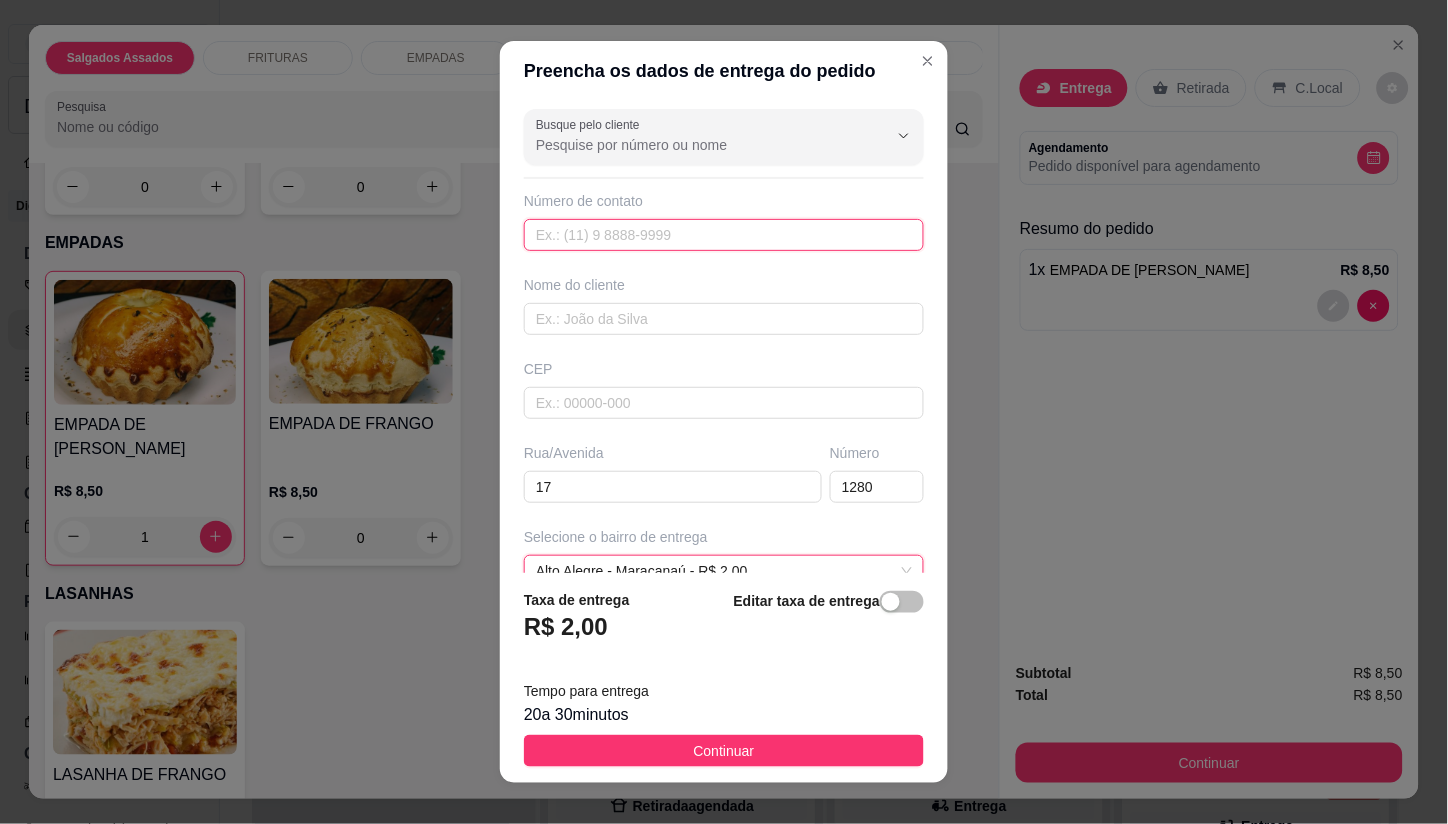 drag, startPoint x: 624, startPoint y: 235, endPoint x: 638, endPoint y: 243, distance: 16.124516 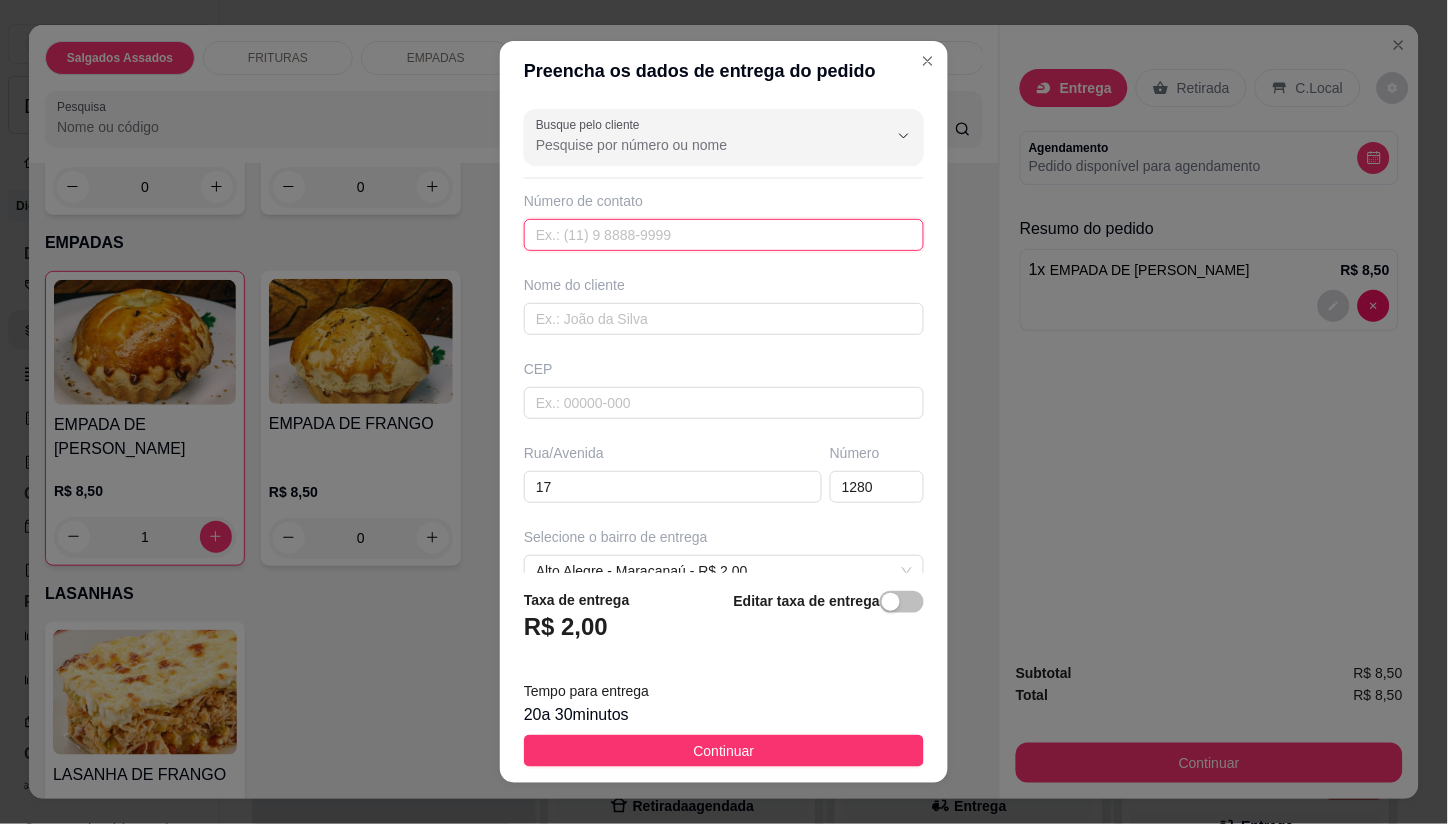 click at bounding box center [724, 235] 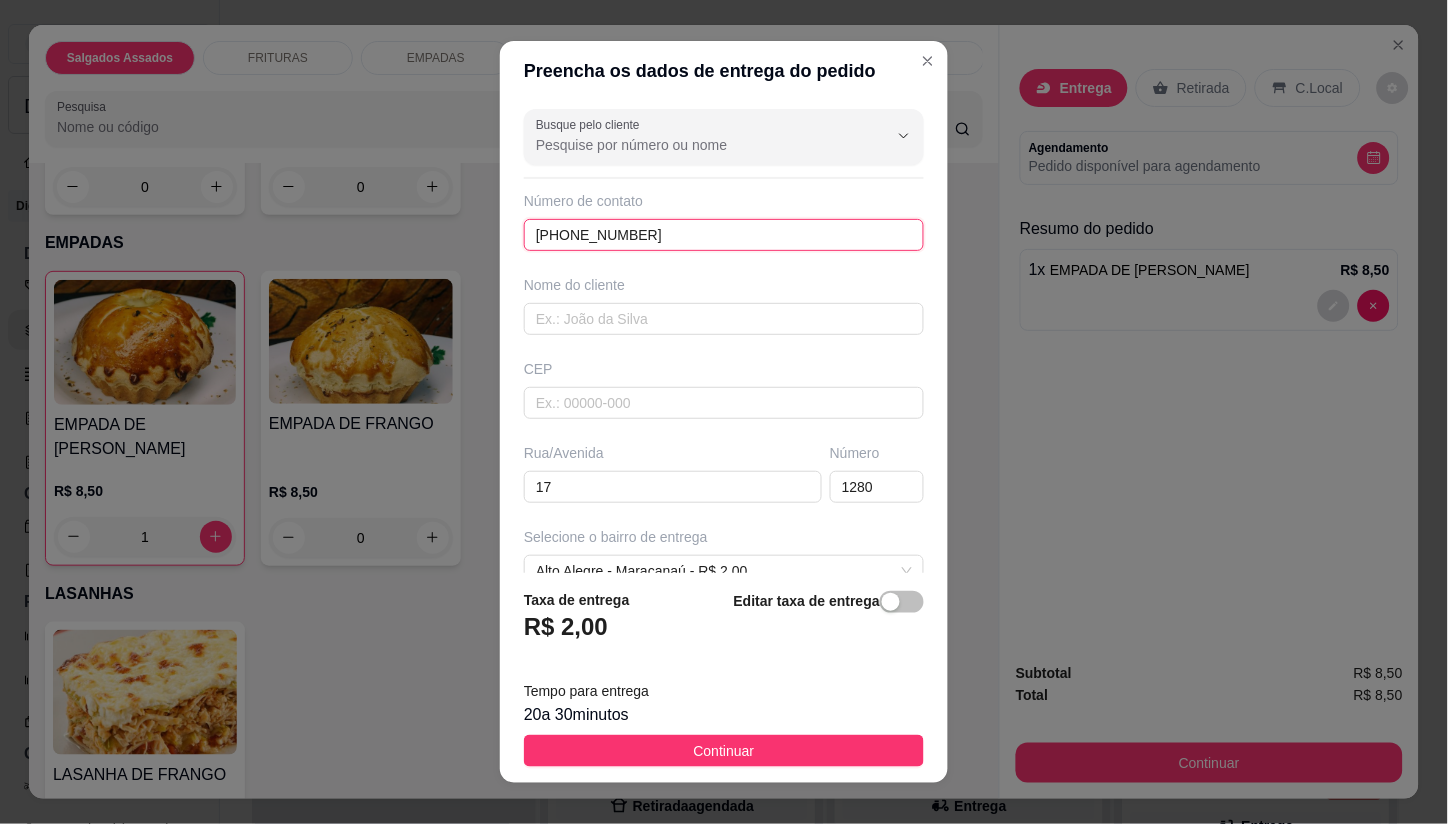type on "[PHONE_NUMBER]" 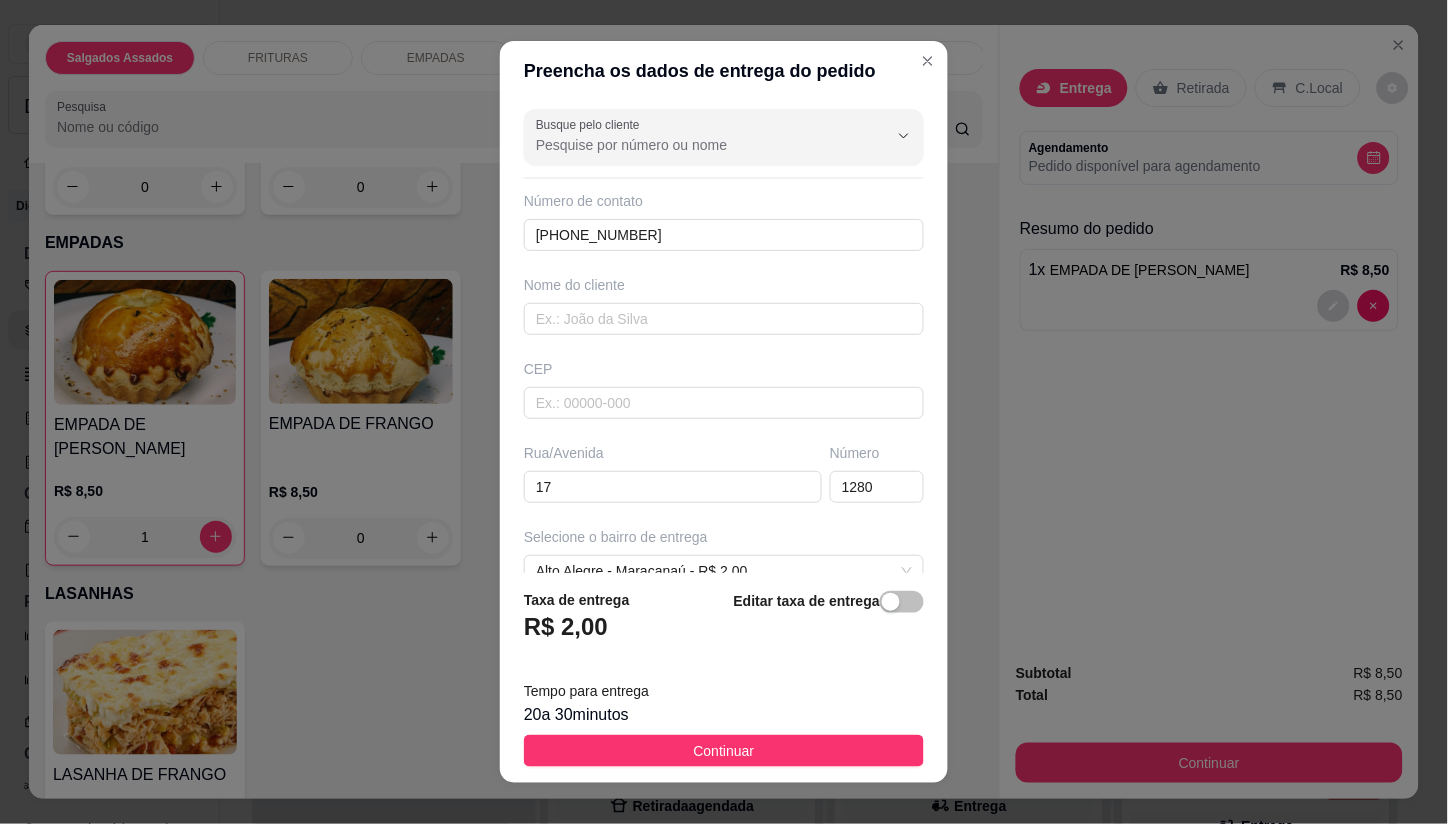 click on "Taxa de entrega R$ 2,00 Editar taxa de entrega  Tempo para entrega  20  a   30  minutos Continuar" at bounding box center (724, 678) 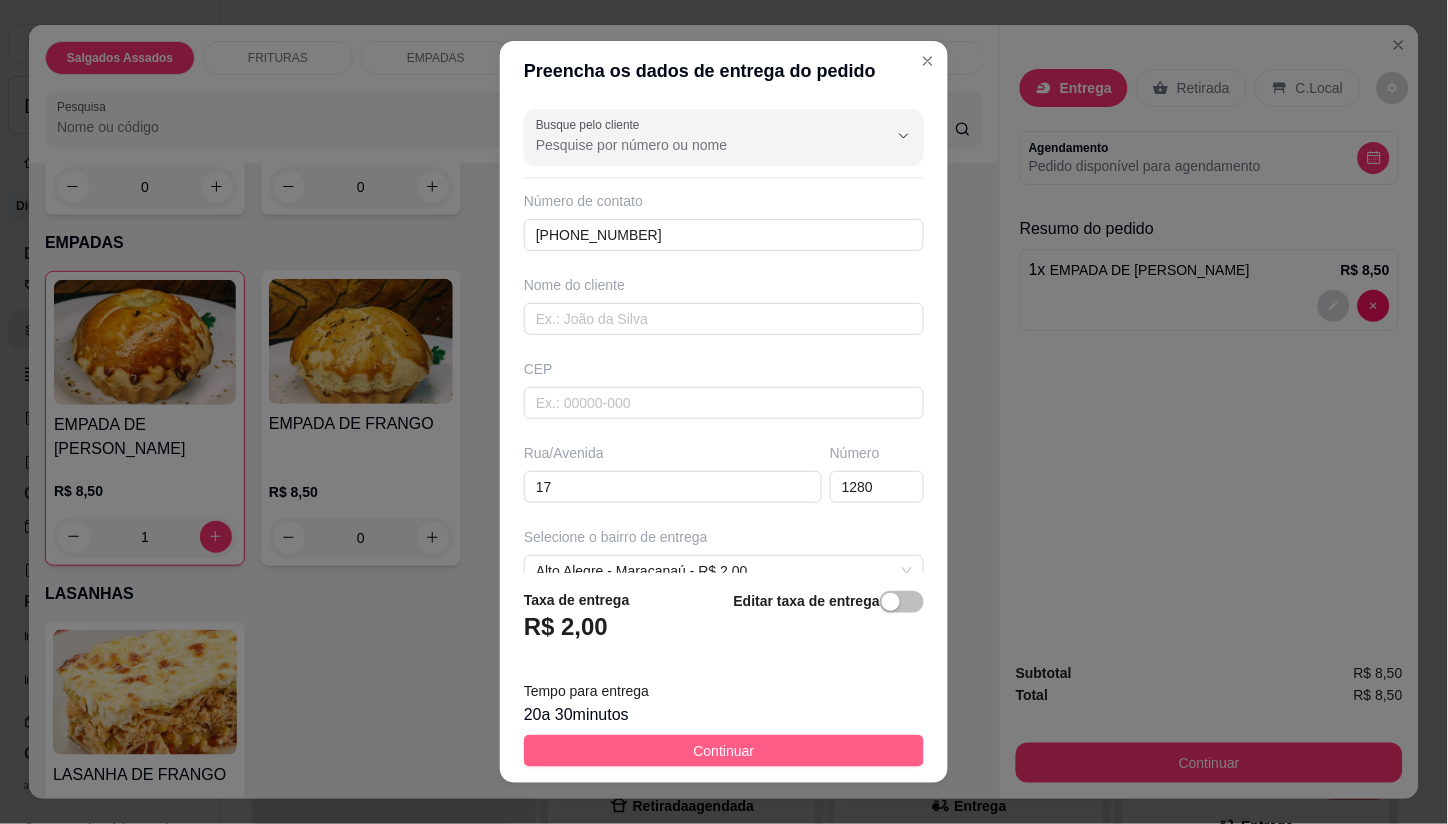 click on "Continuar" at bounding box center [724, 751] 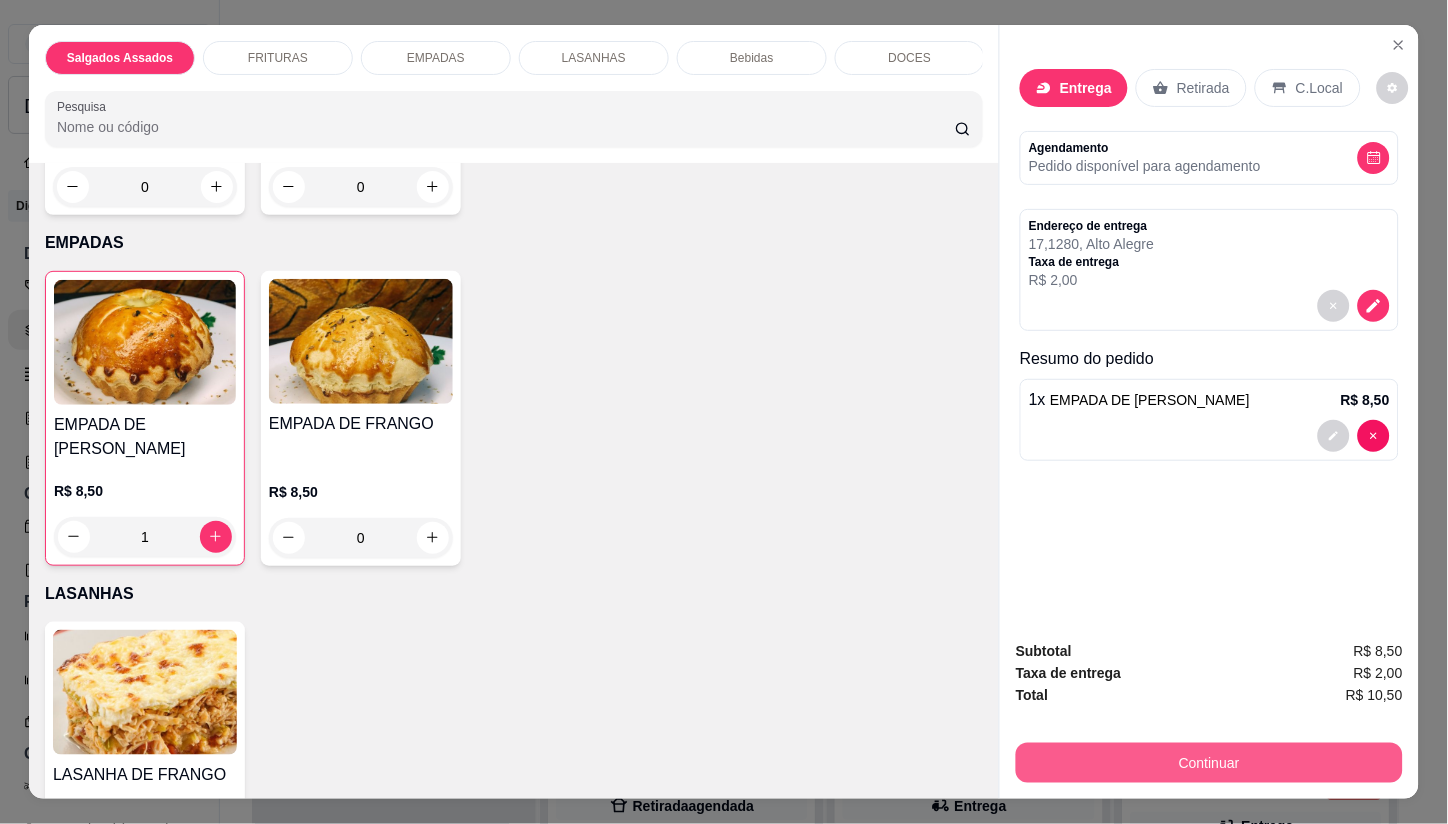 click on "Continuar" at bounding box center [1209, 763] 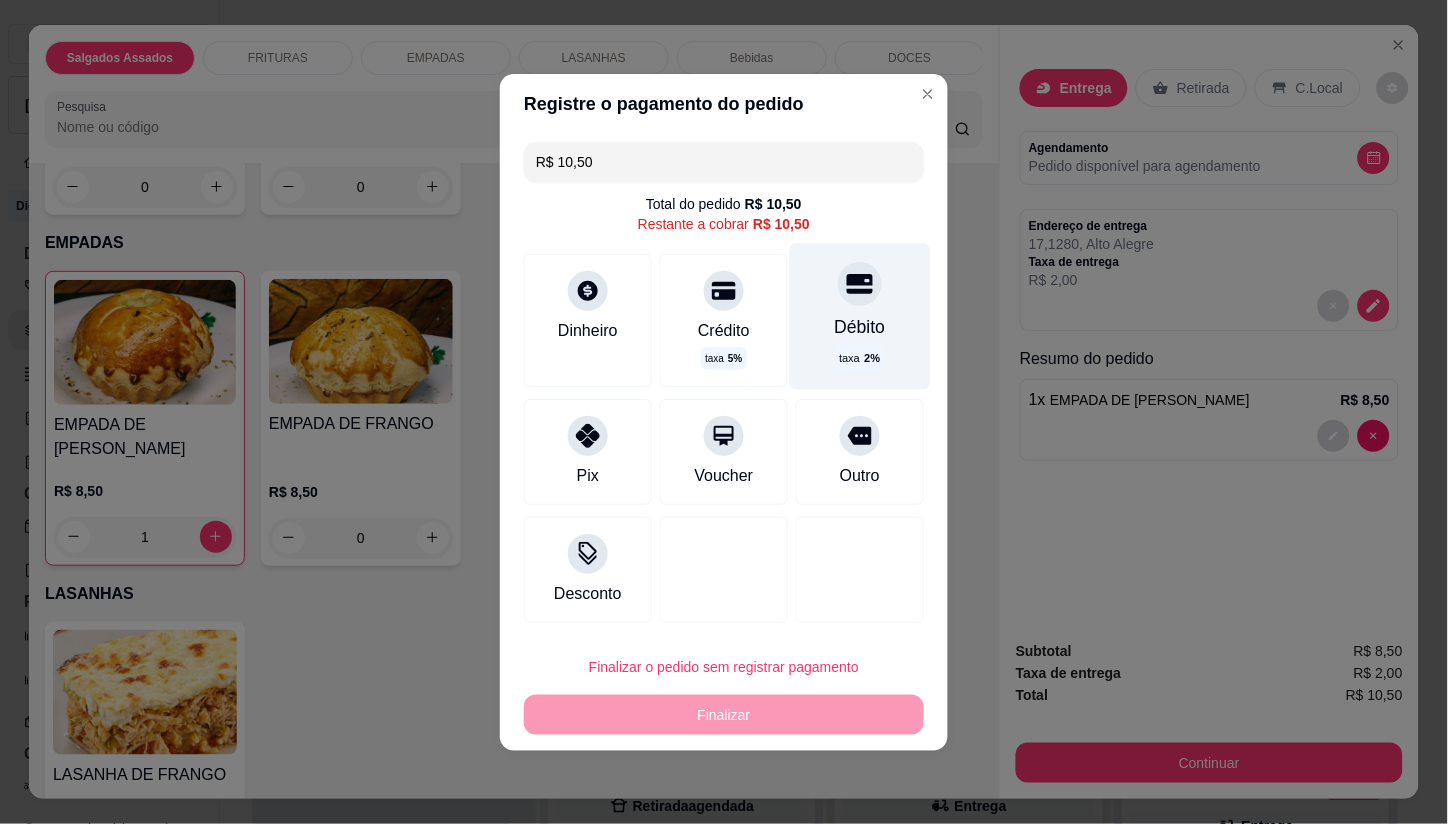 click 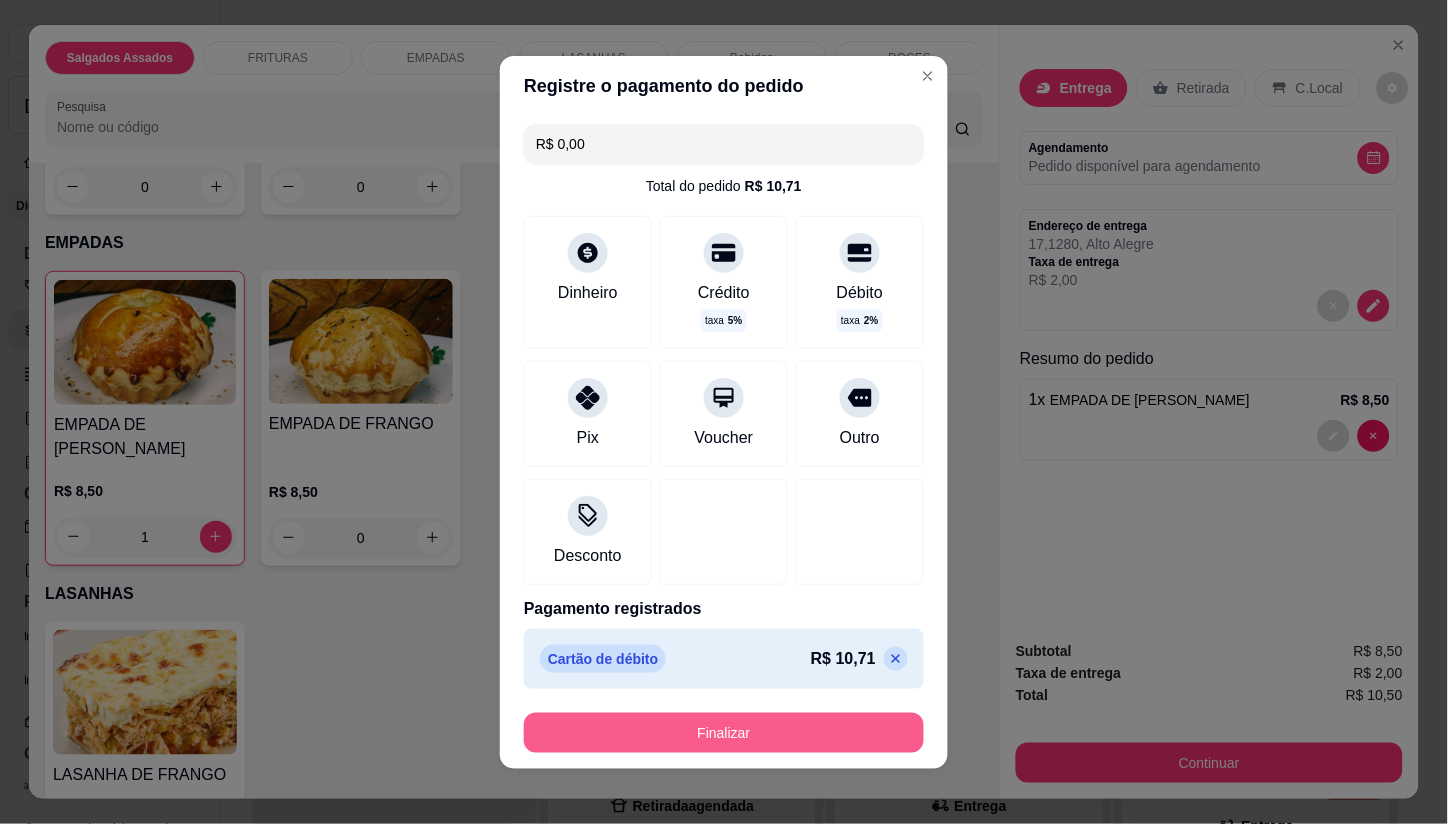 click on "Finalizar" at bounding box center (724, 733) 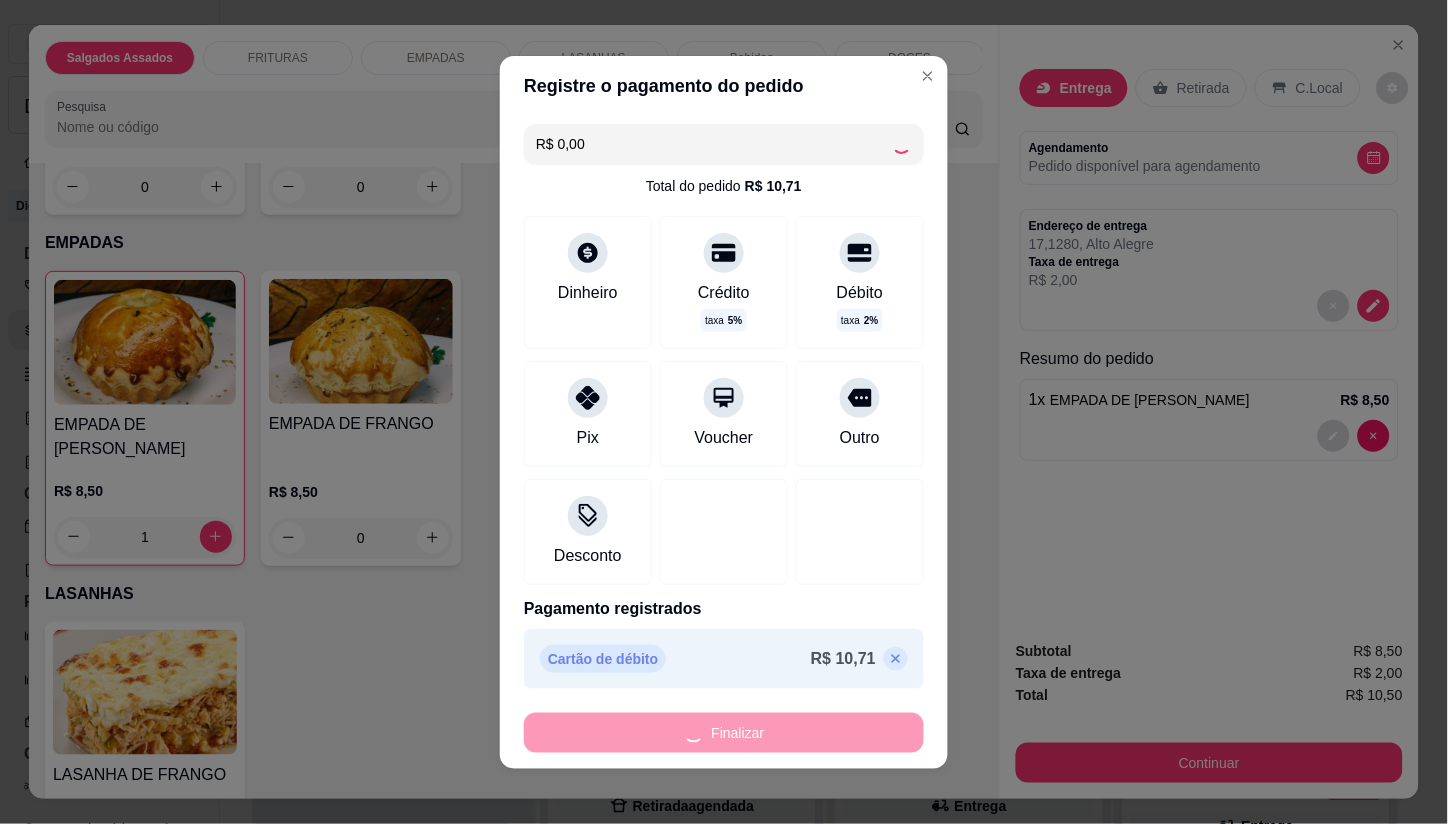 type on "0" 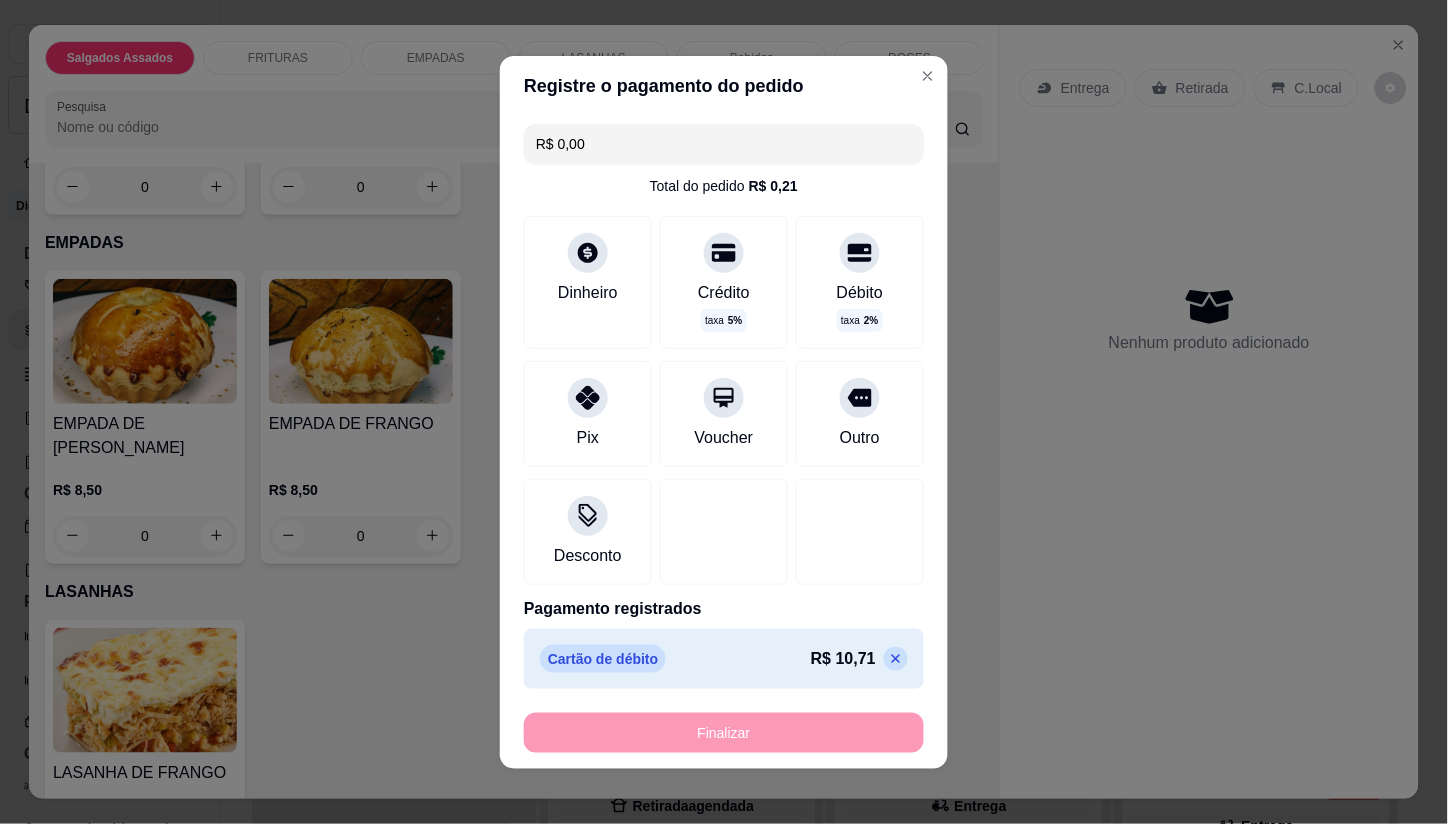 type on "-R$ 10,50" 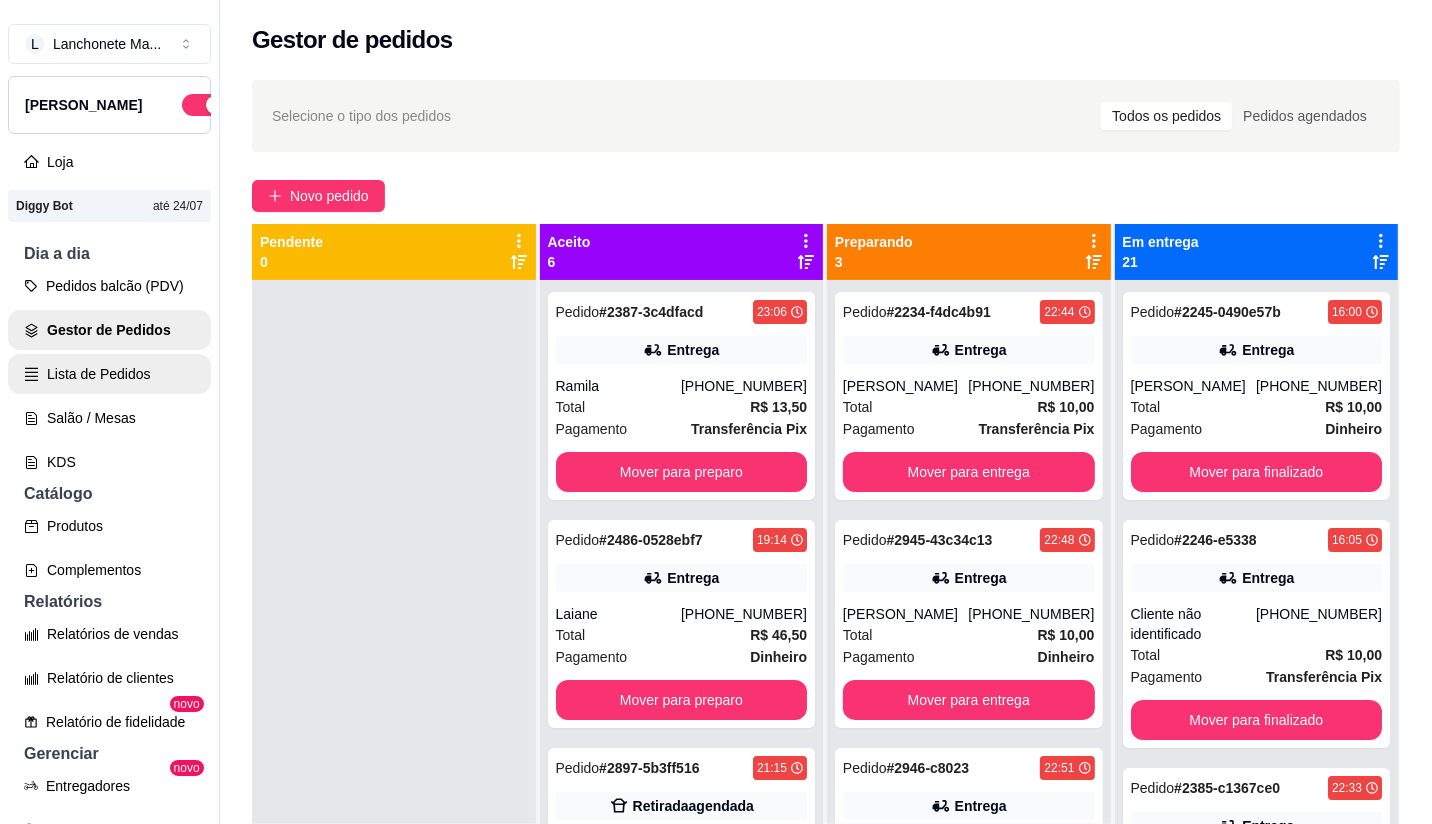 click on "Lista de Pedidos" at bounding box center [109, 374] 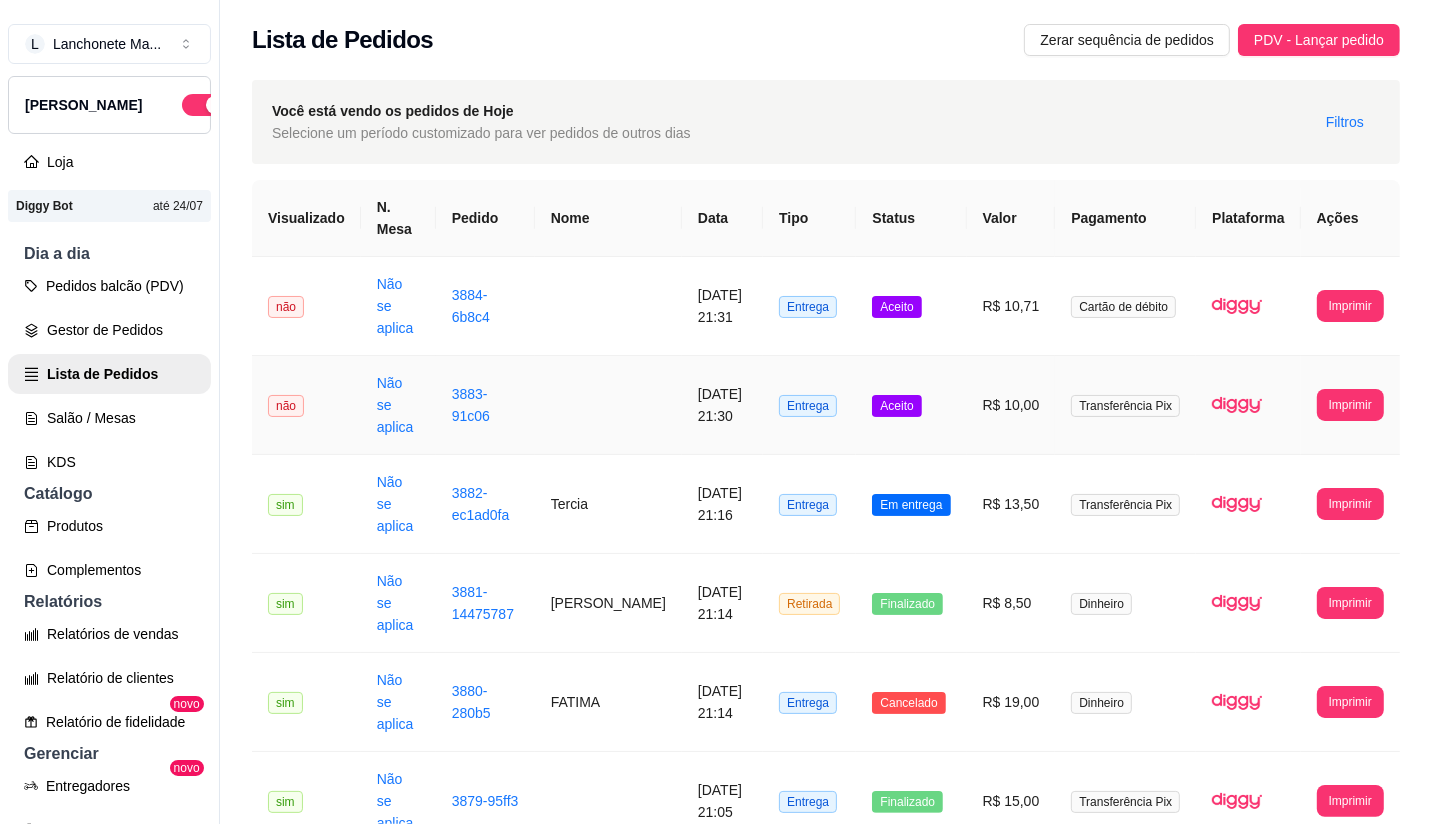 click on "Aceito" at bounding box center [911, 405] 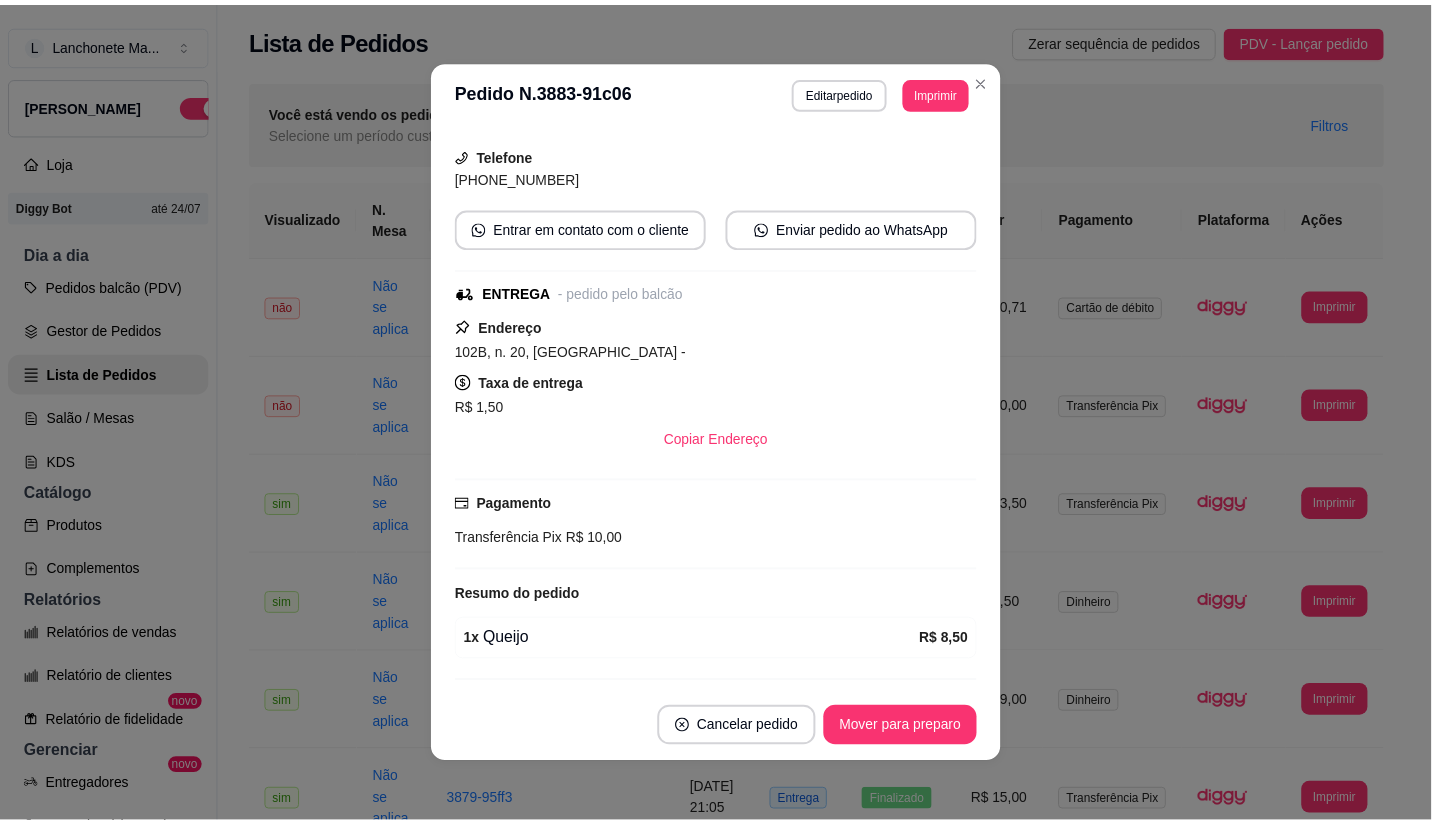 scroll, scrollTop: 111, scrollLeft: 0, axis: vertical 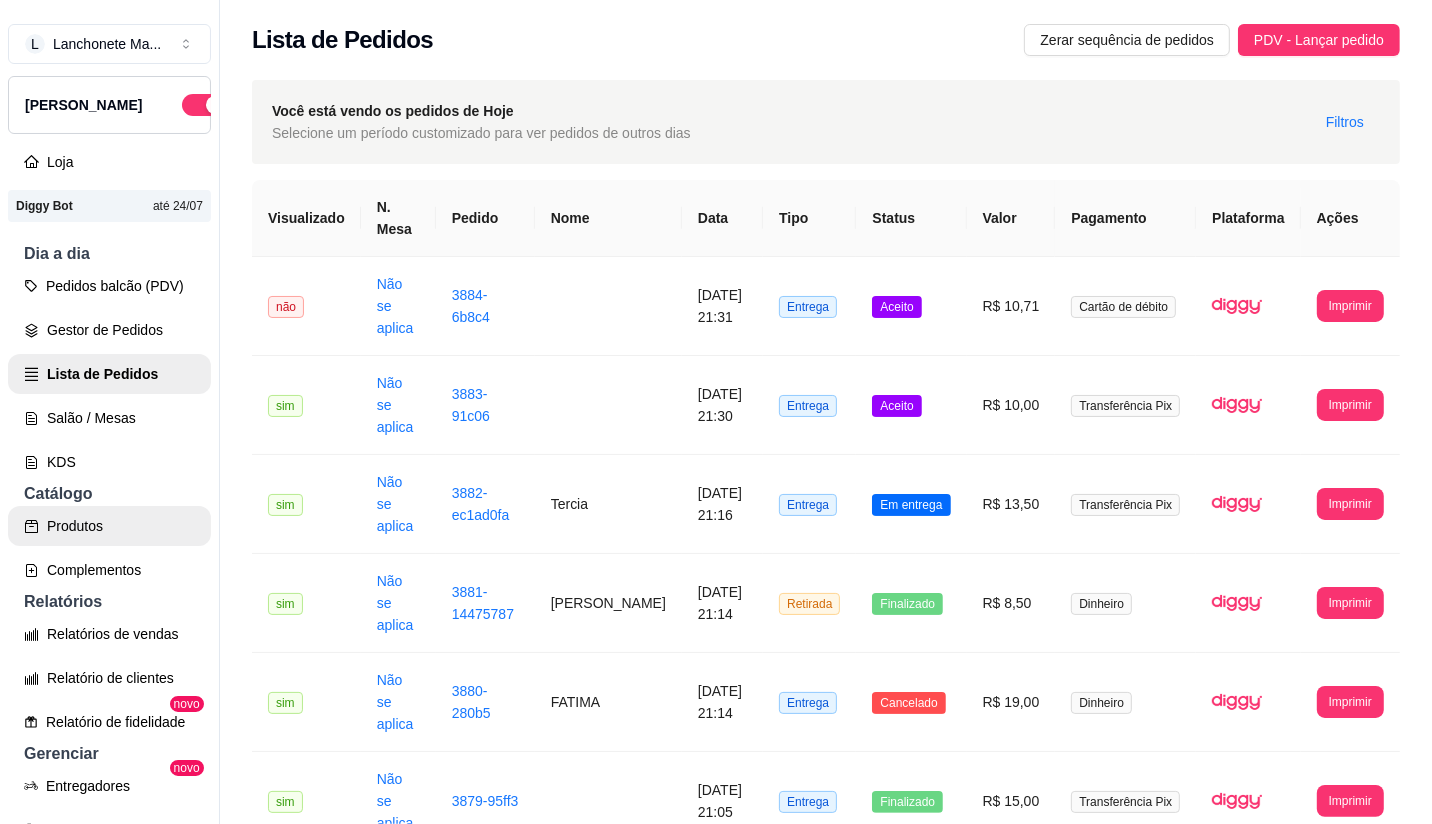 click on "Produtos" at bounding box center [109, 526] 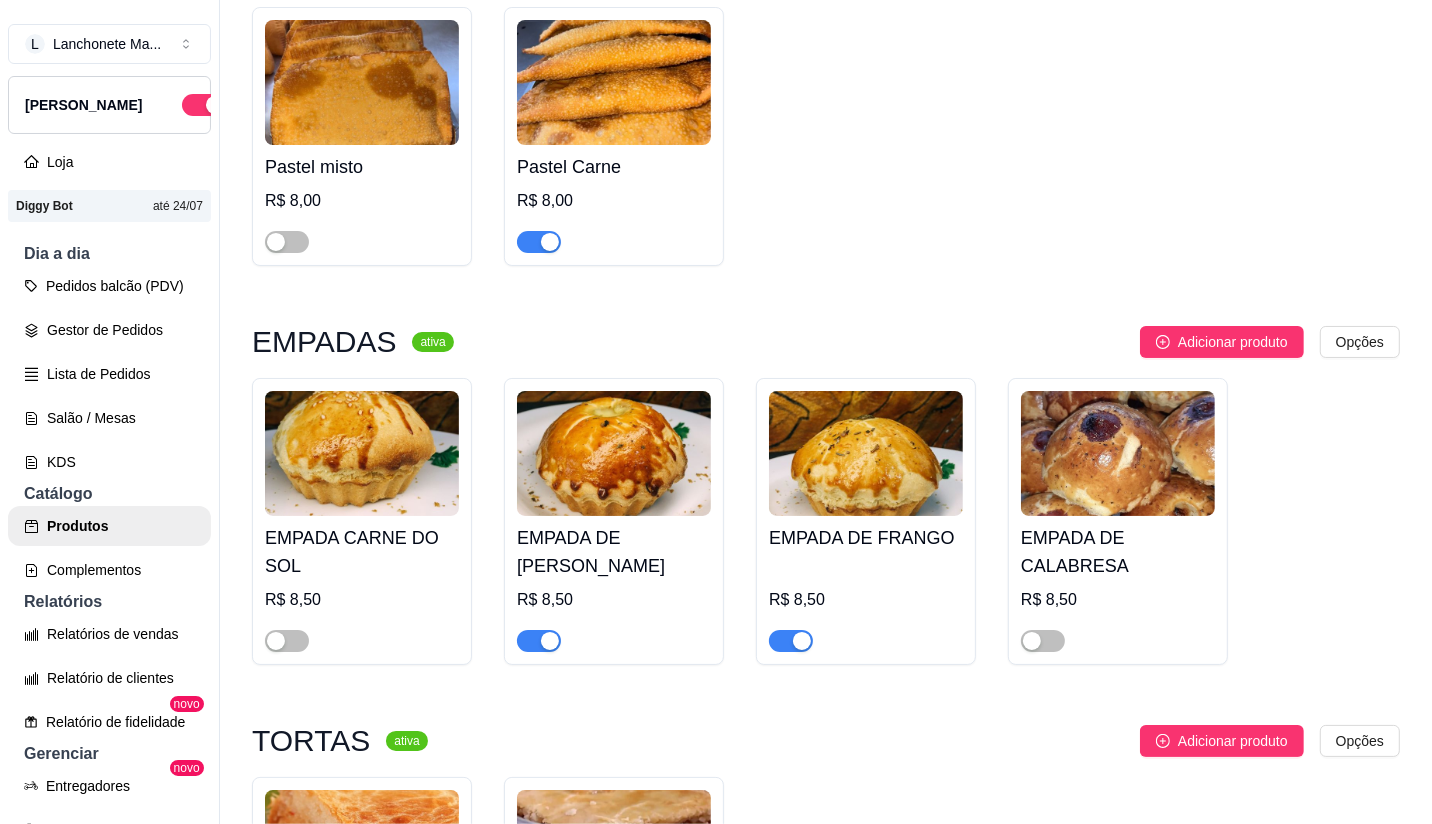 scroll, scrollTop: 3111, scrollLeft: 0, axis: vertical 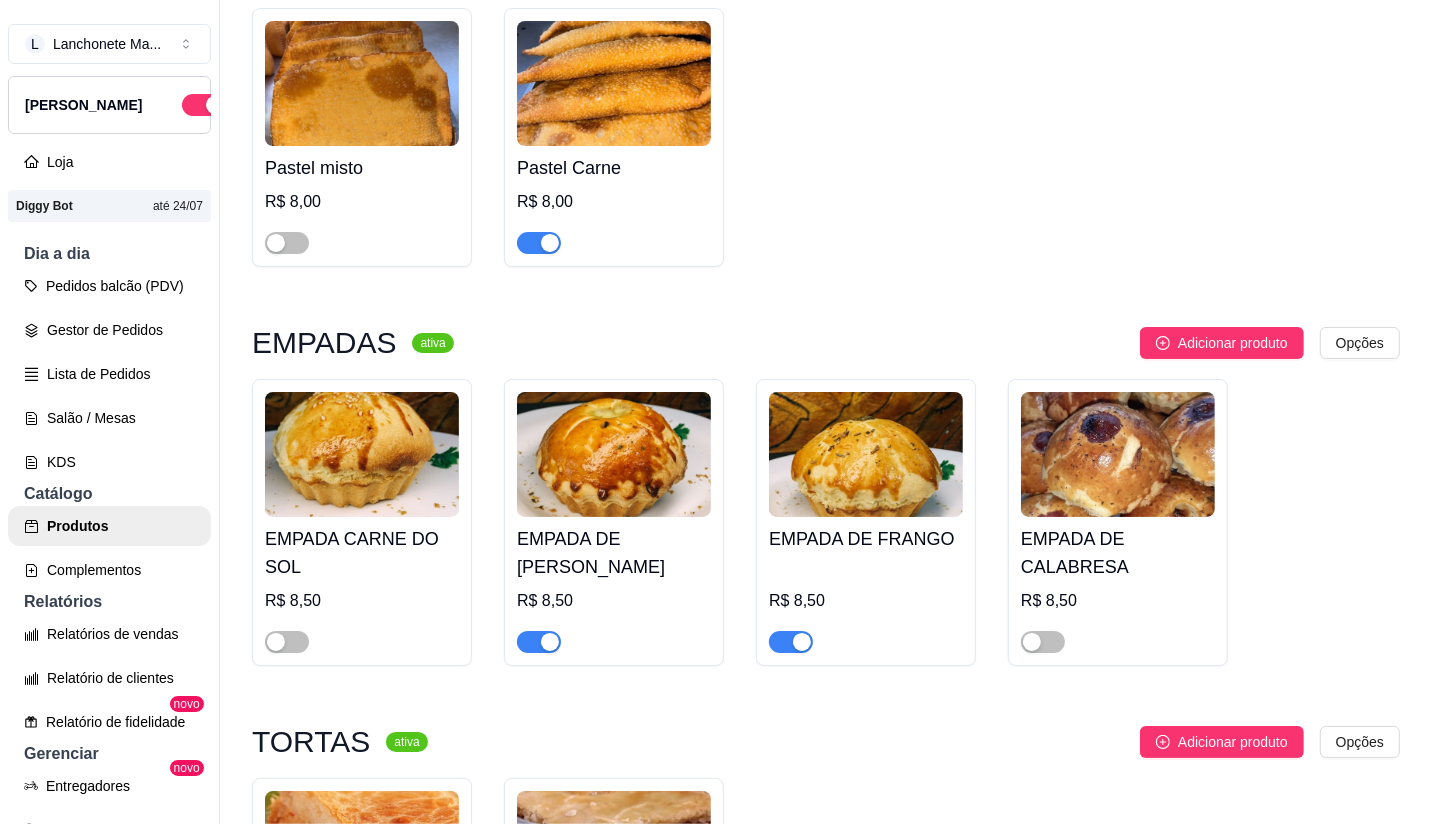 click at bounding box center [539, 642] 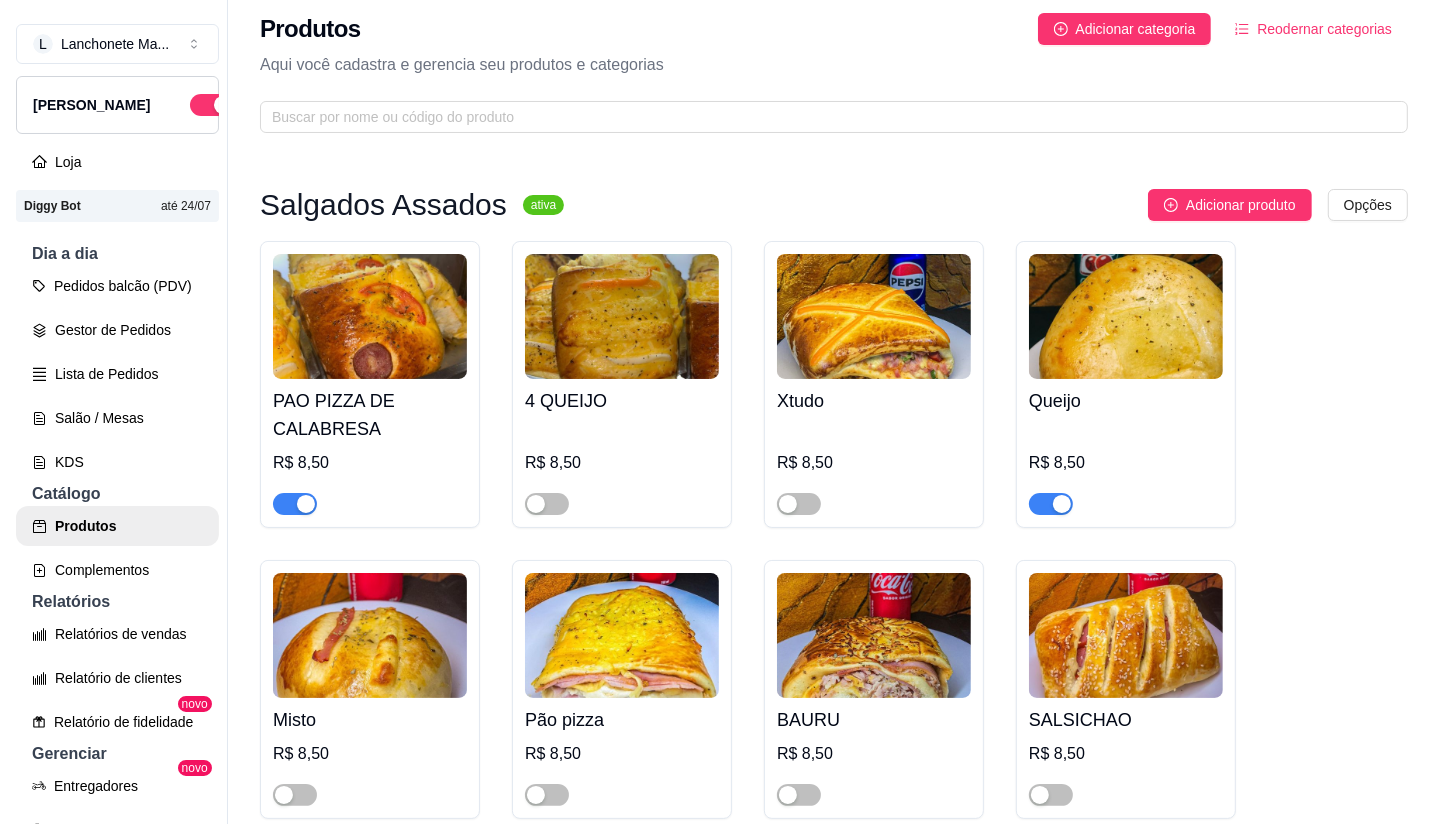 scroll, scrollTop: 0, scrollLeft: 0, axis: both 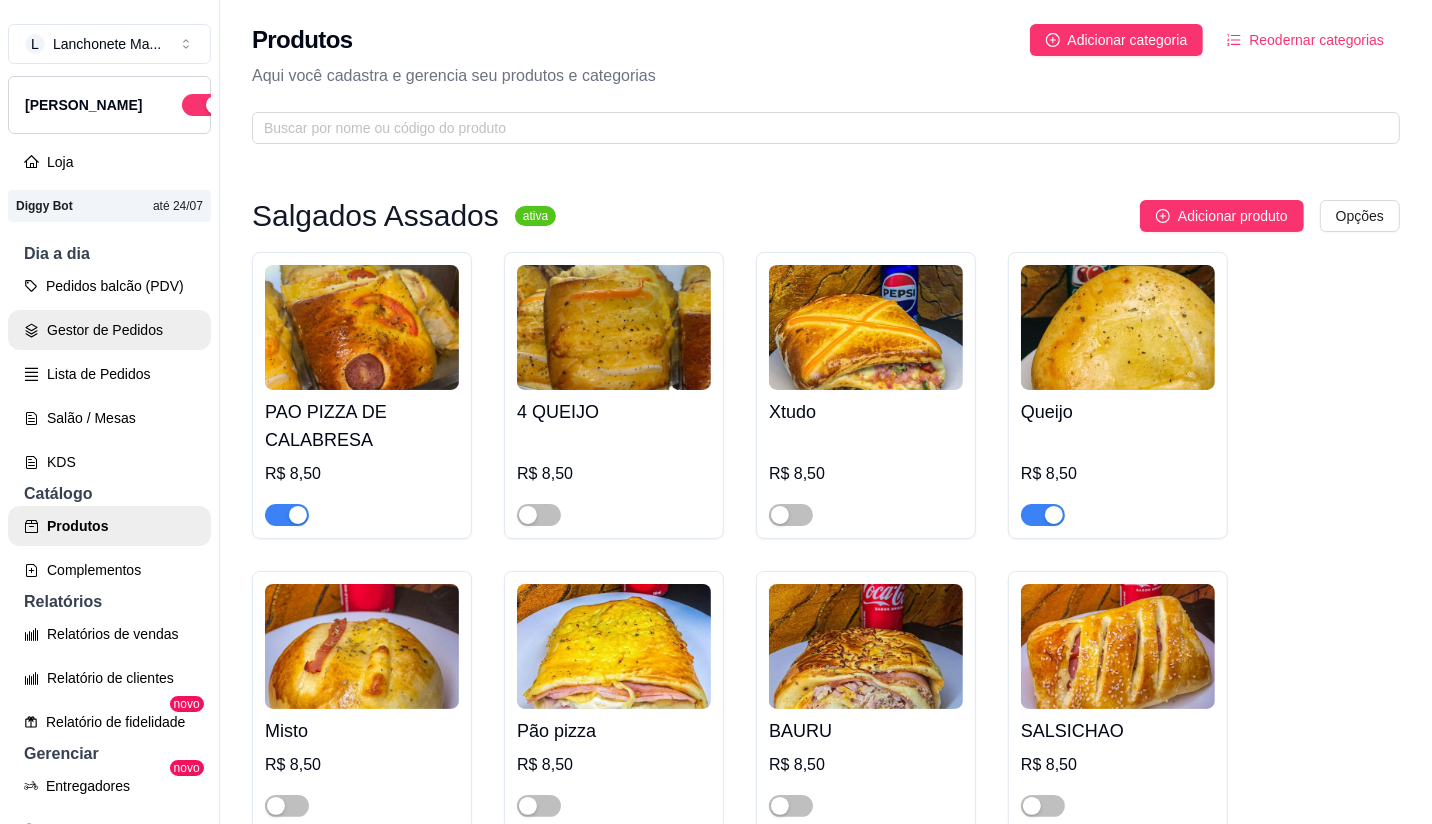 click on "Gestor de Pedidos" at bounding box center (109, 330) 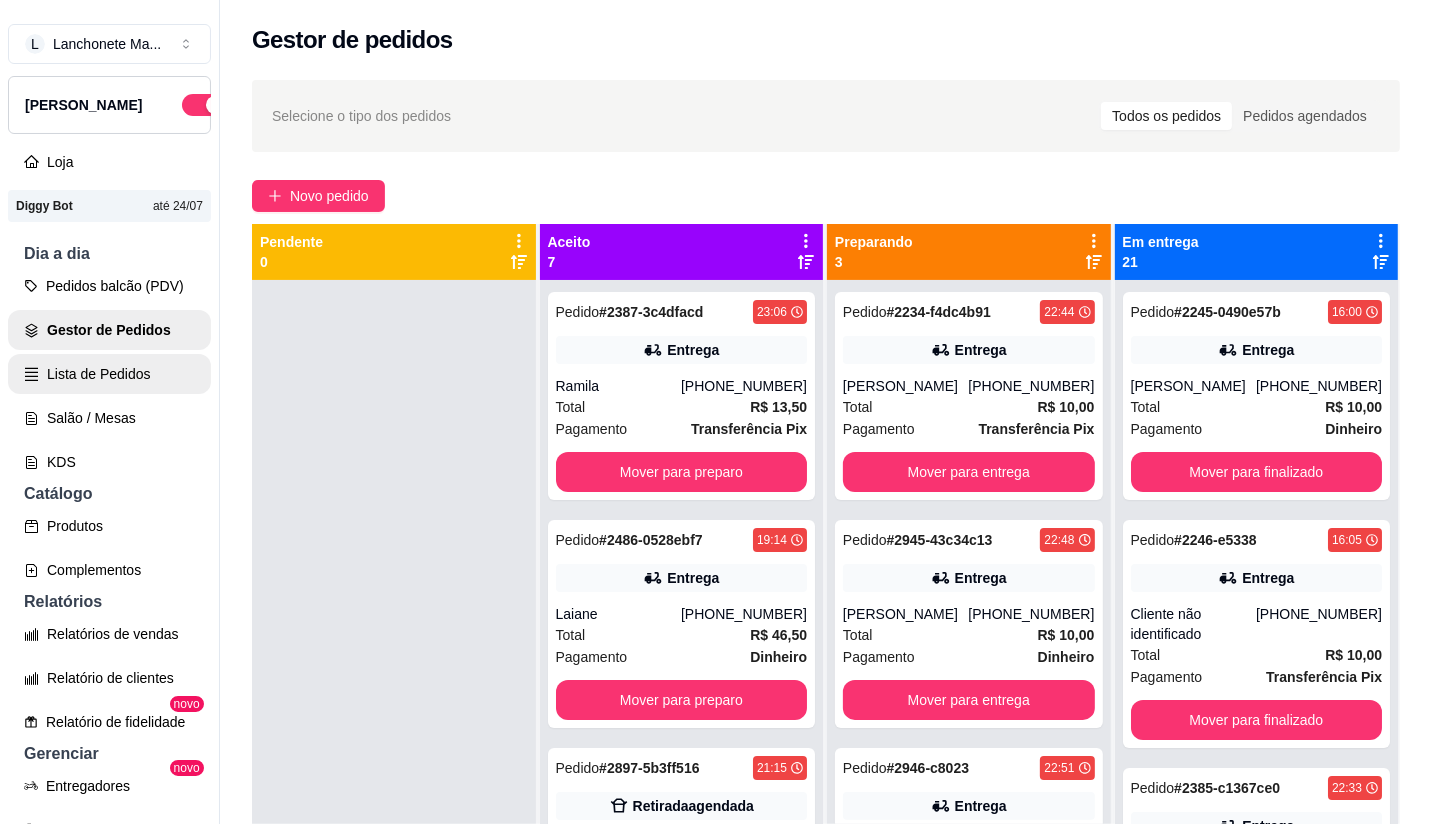 click on "Lista de Pedidos" at bounding box center (109, 374) 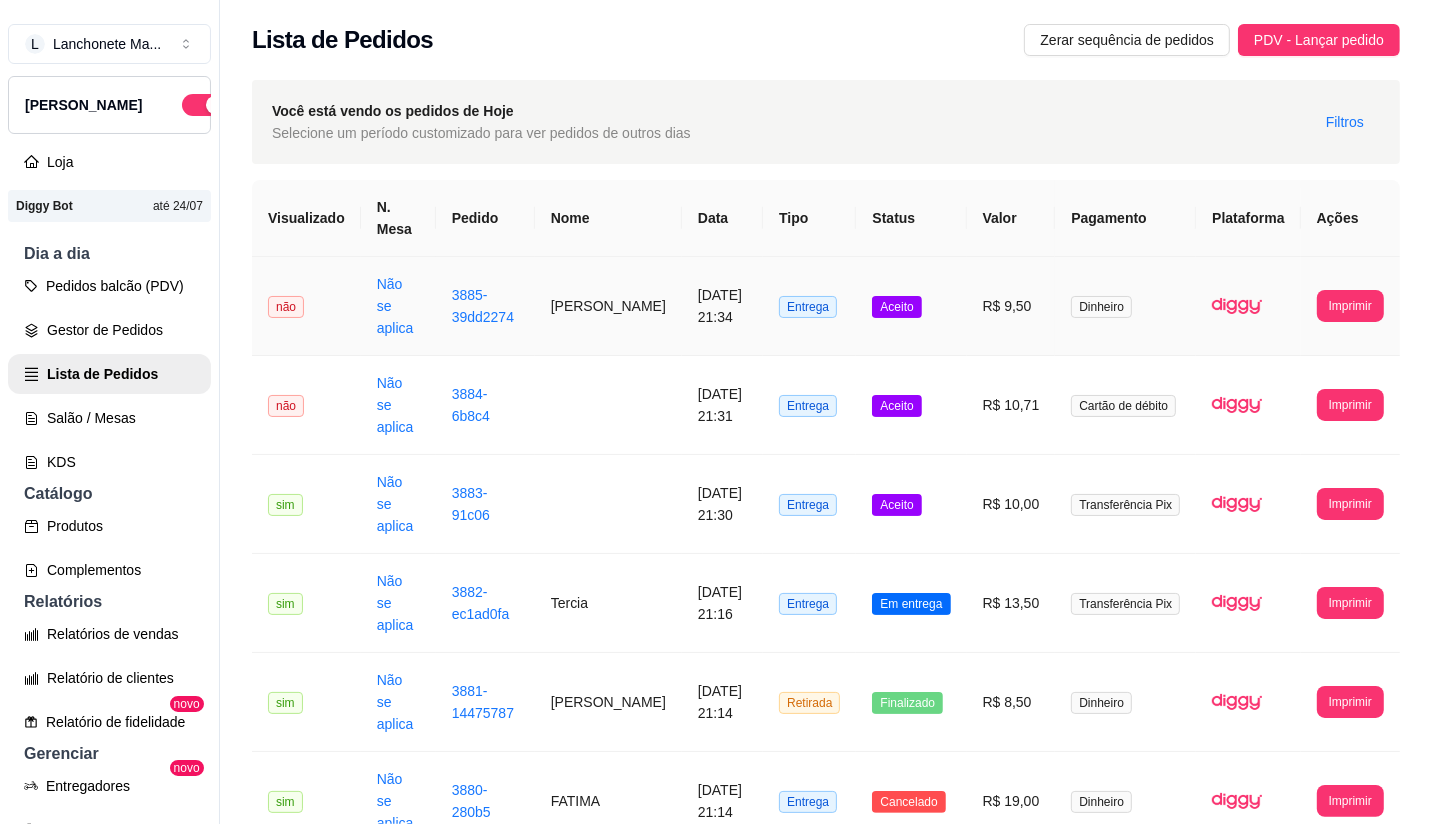 click on "Aceito" at bounding box center [911, 306] 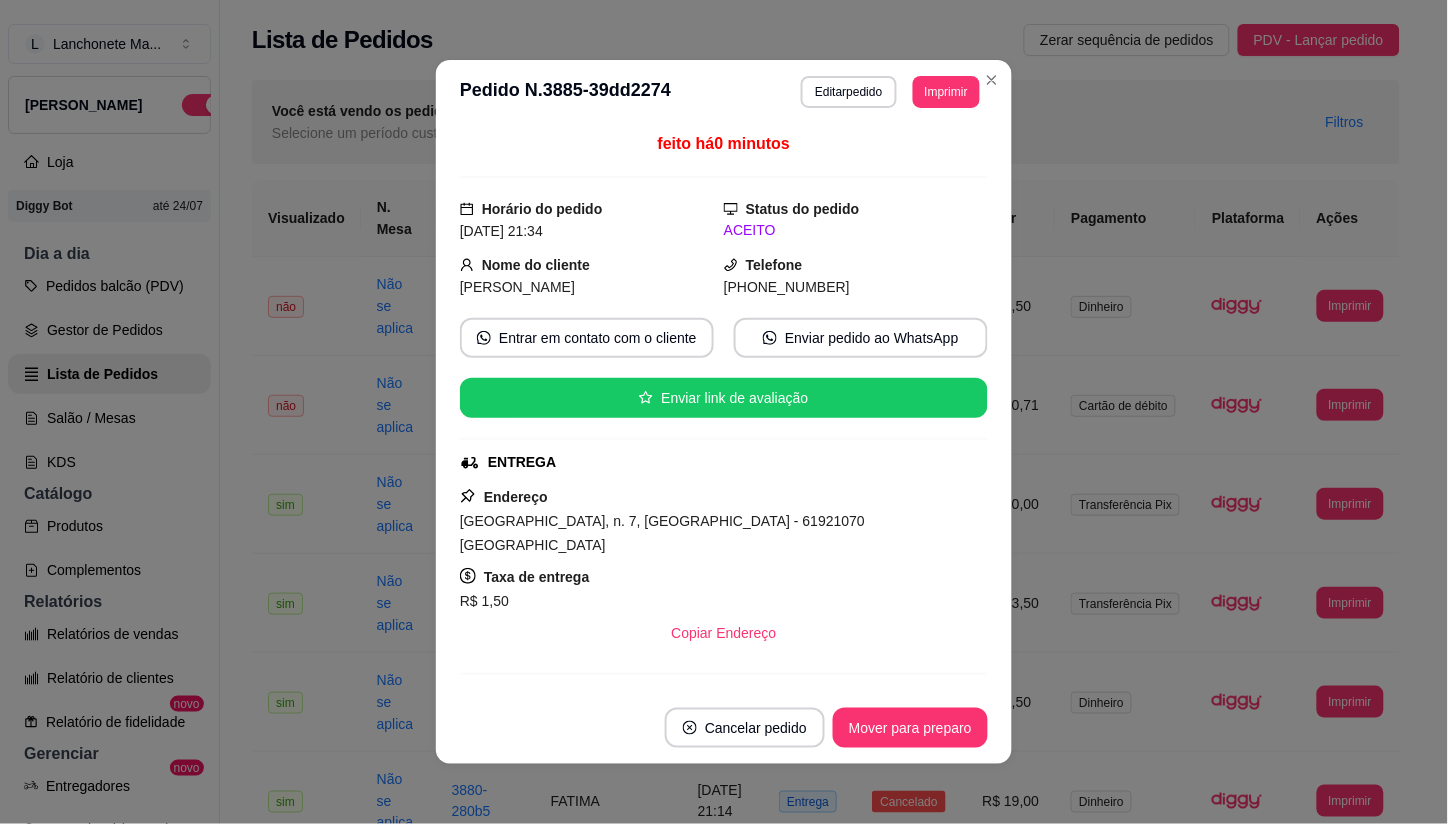scroll, scrollTop: 227, scrollLeft: 0, axis: vertical 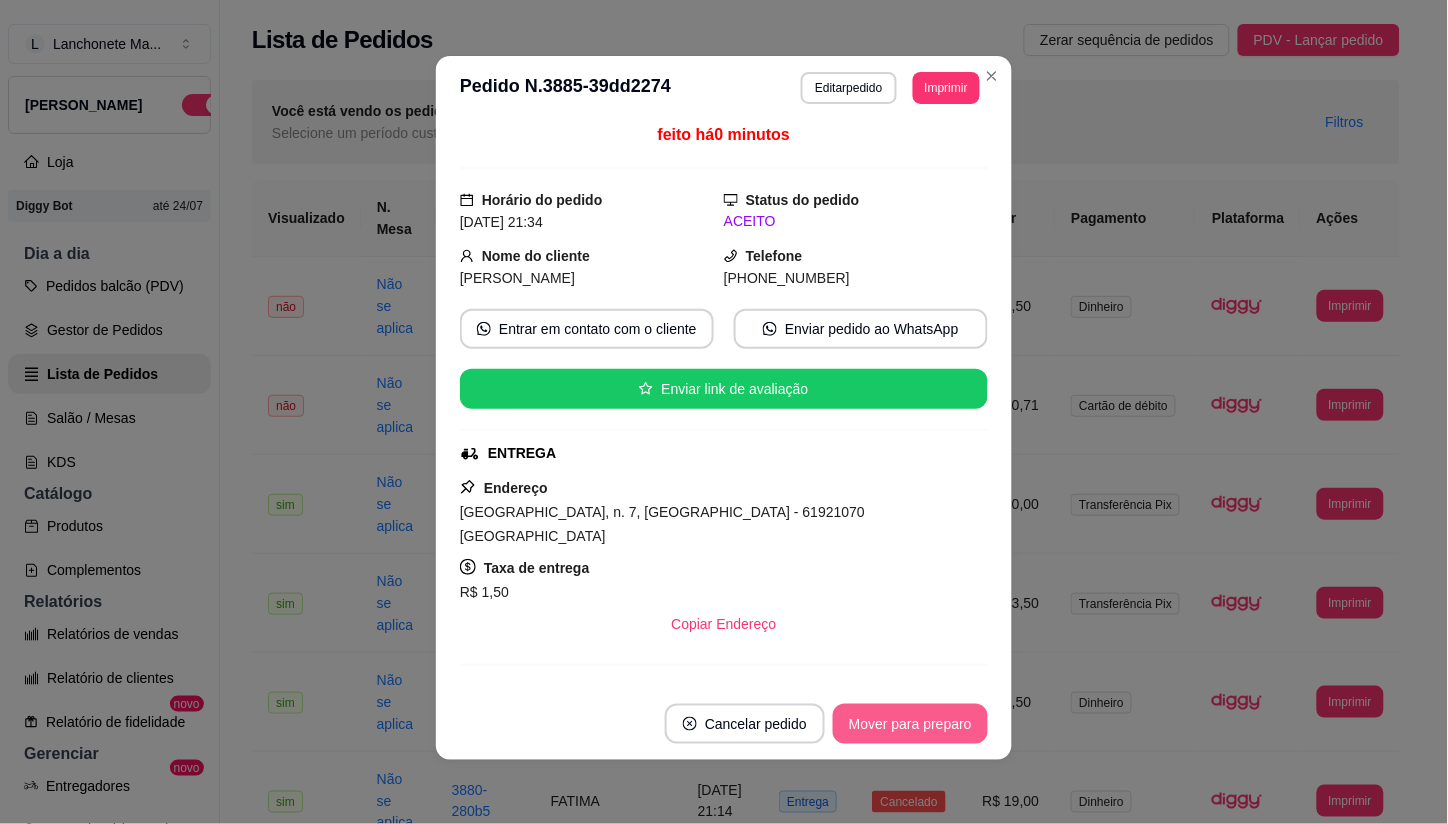 click on "Mover para preparo" at bounding box center (910, 724) 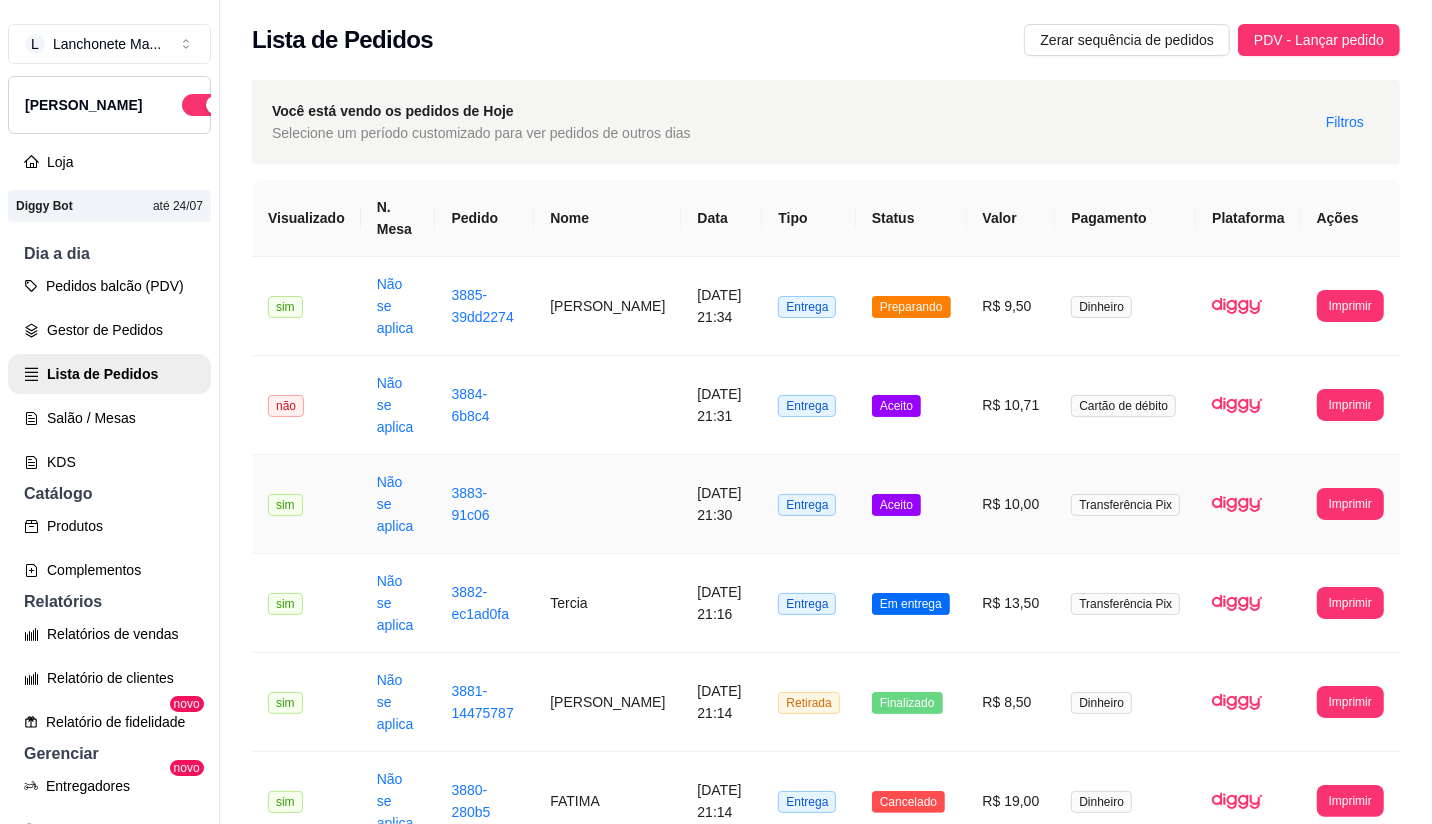 click on "Aceito" at bounding box center (911, 504) 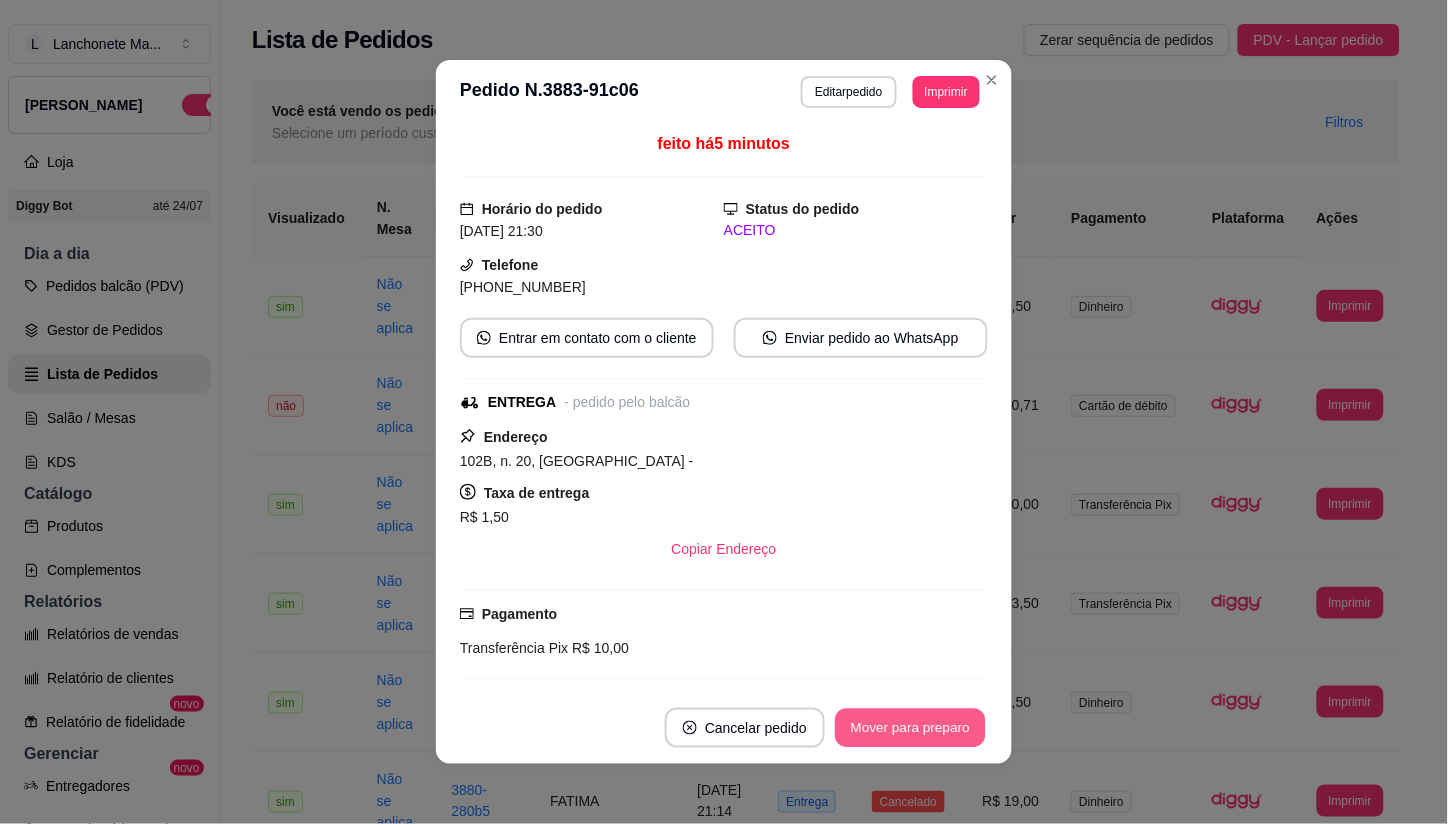 click on "Mover para preparo" at bounding box center [910, 728] 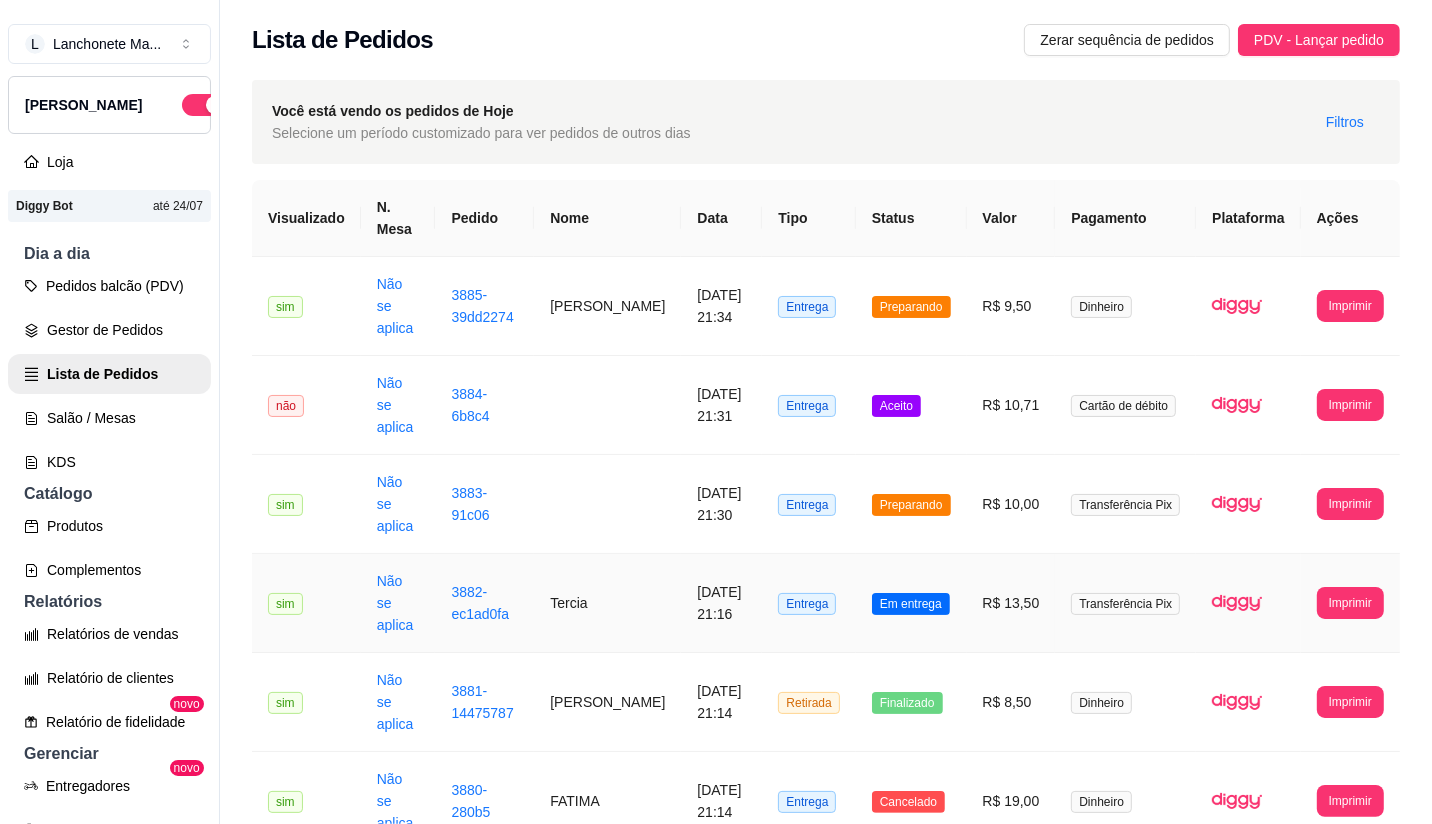 click on "Em entrega" at bounding box center (911, 604) 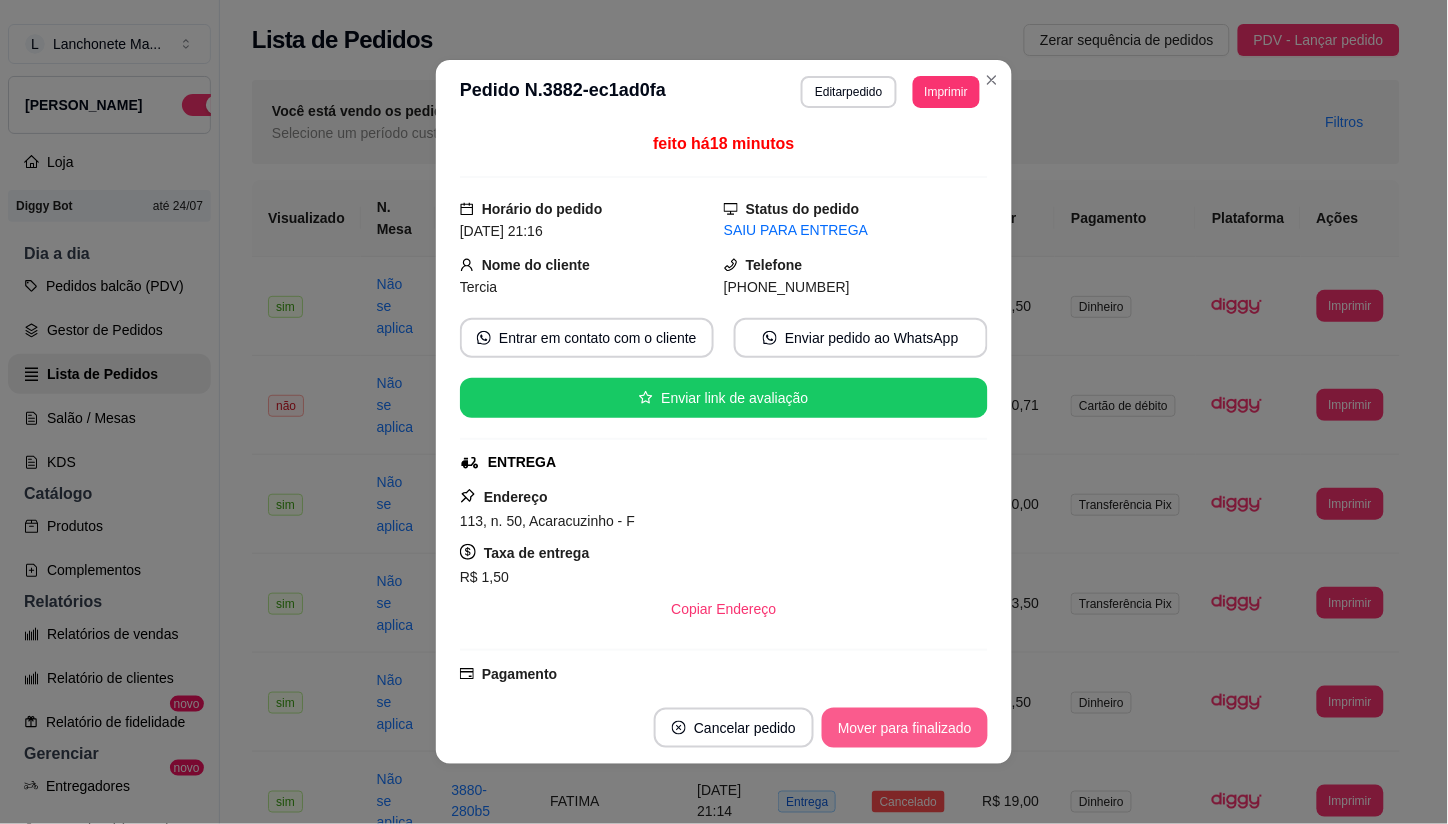 click on "Mover para finalizado" at bounding box center [905, 728] 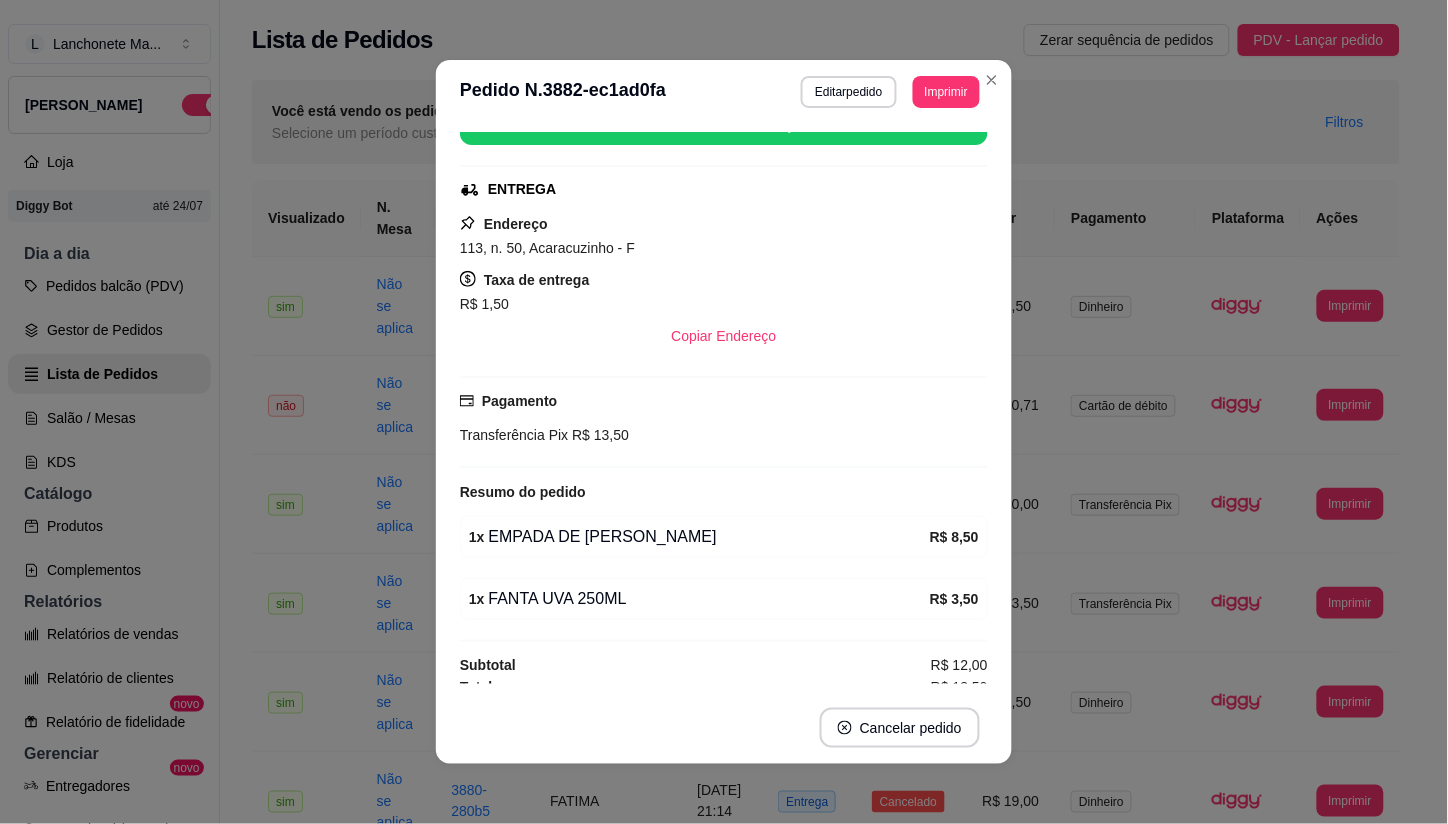scroll, scrollTop: 243, scrollLeft: 0, axis: vertical 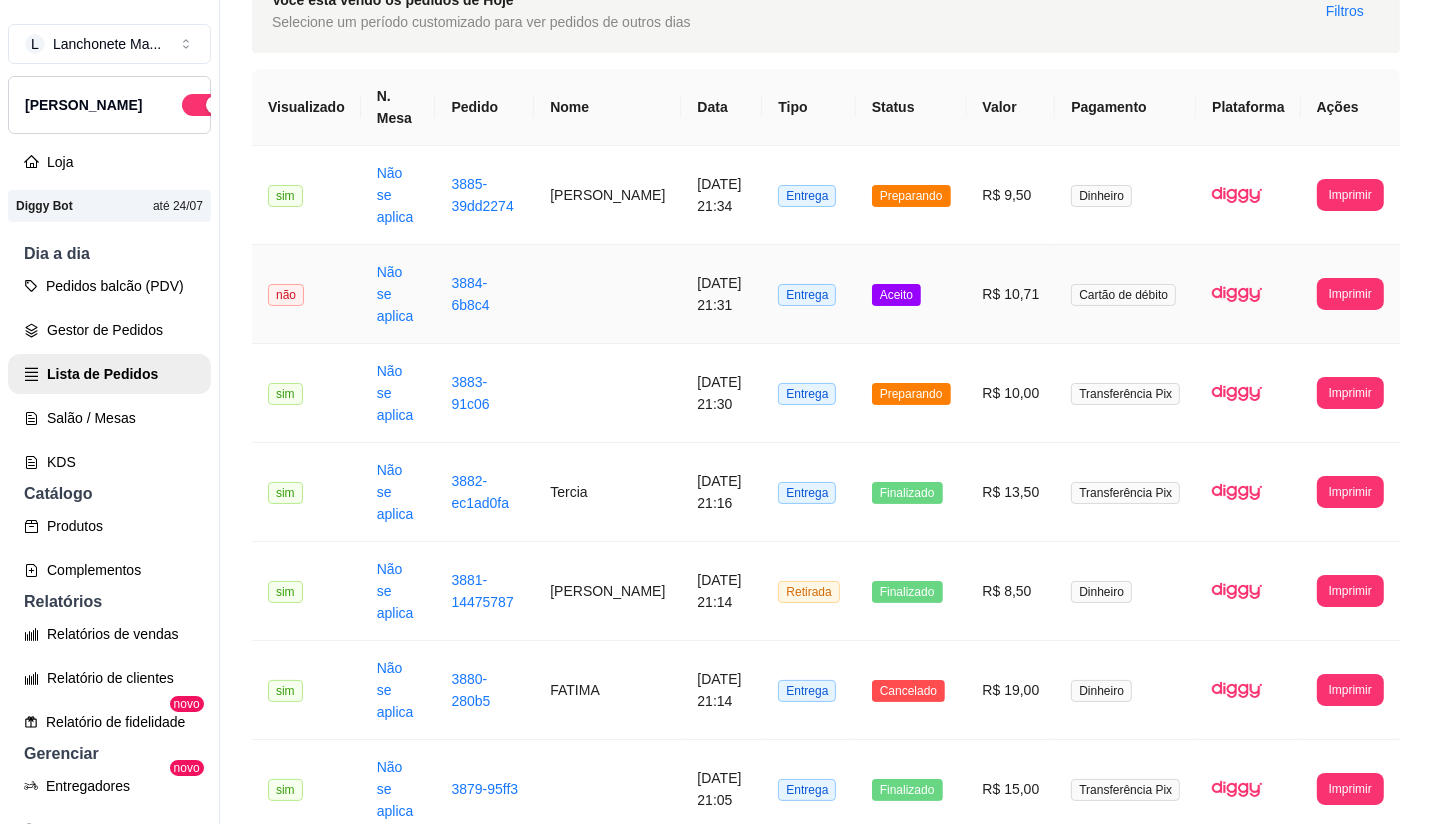 click on "Aceito" at bounding box center (911, 294) 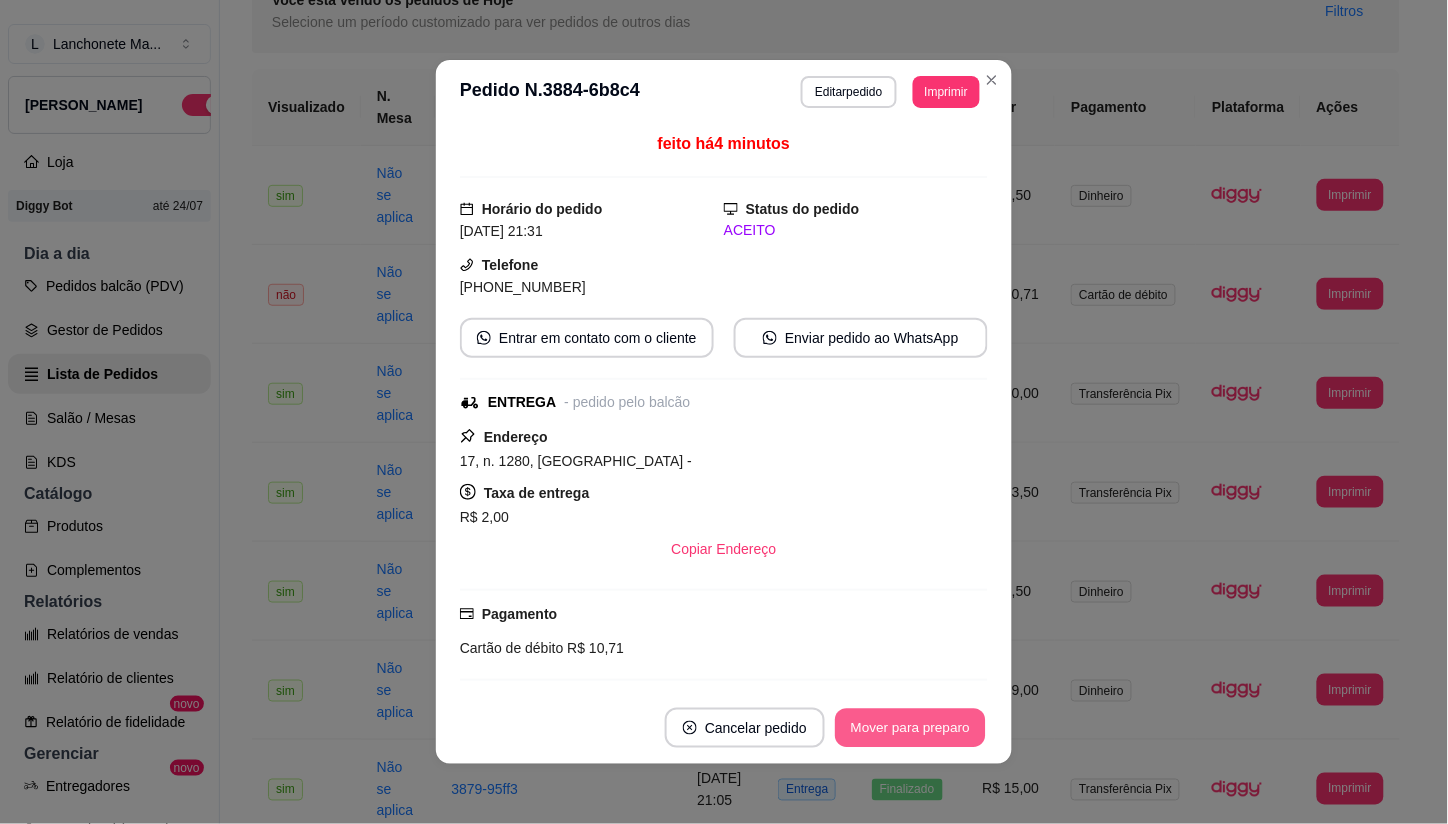 click on "Mover para preparo" at bounding box center [910, 728] 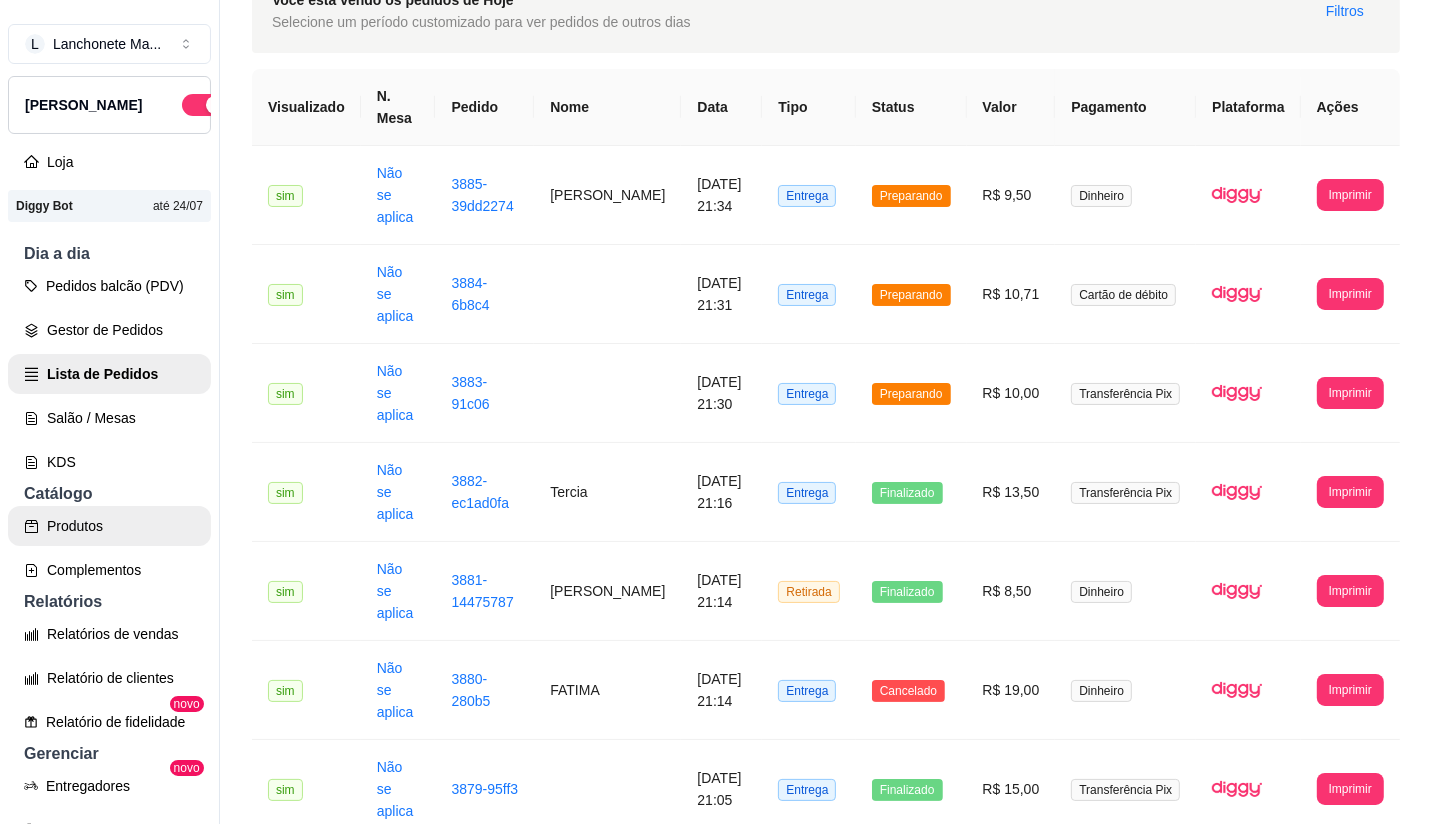 click on "Produtos" at bounding box center (109, 526) 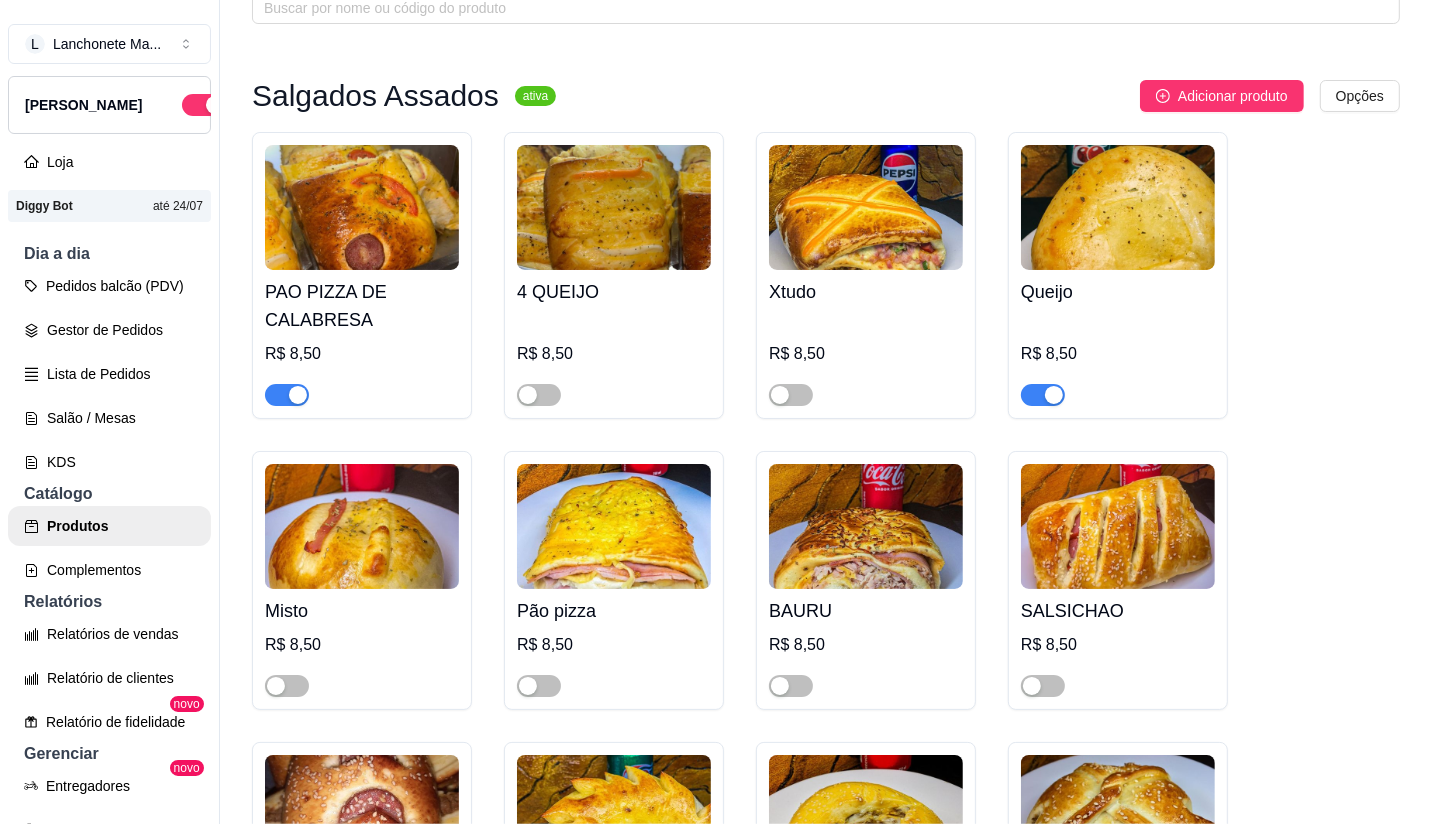 scroll, scrollTop: 0, scrollLeft: 0, axis: both 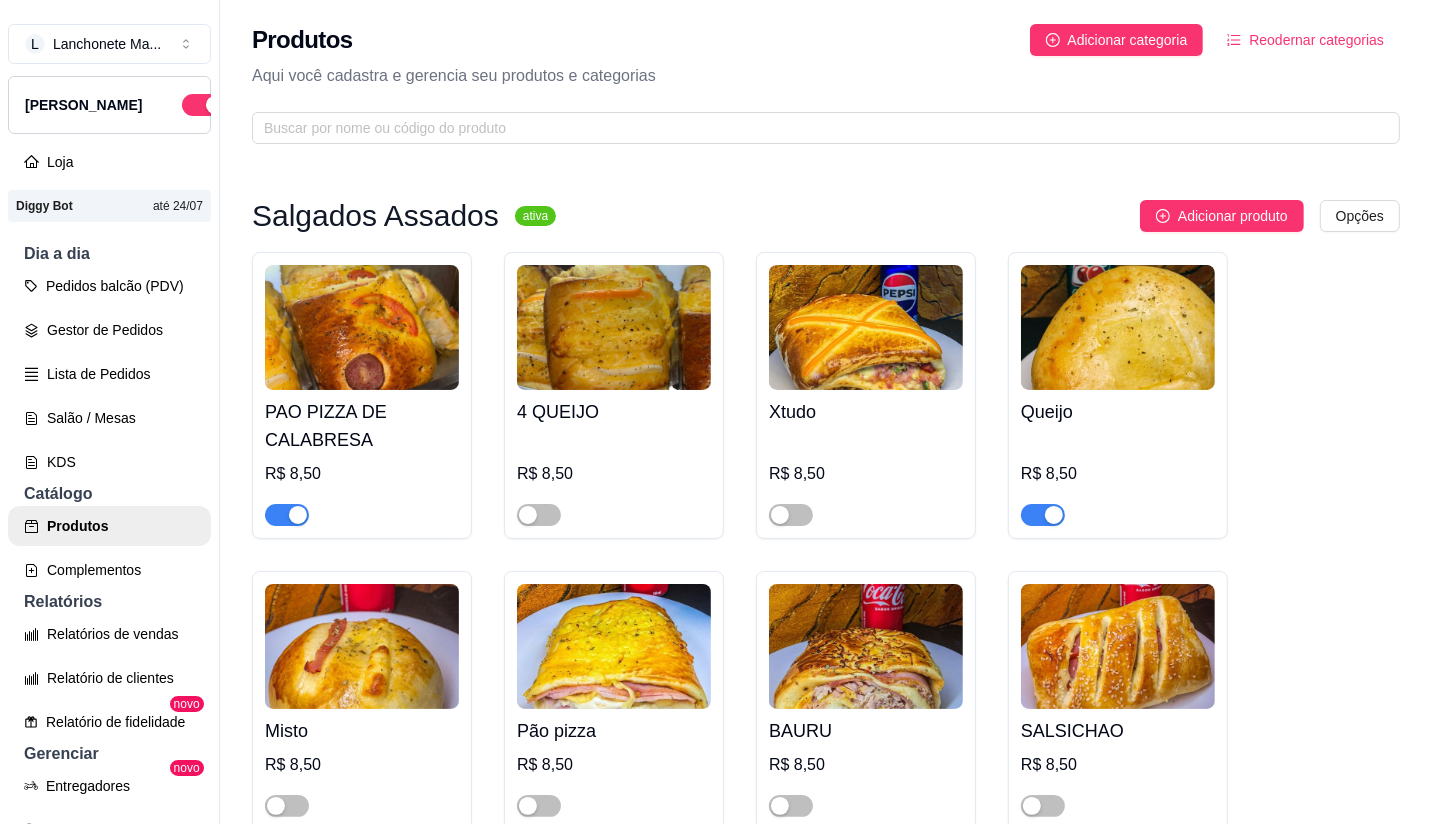 click at bounding box center (1054, 515) 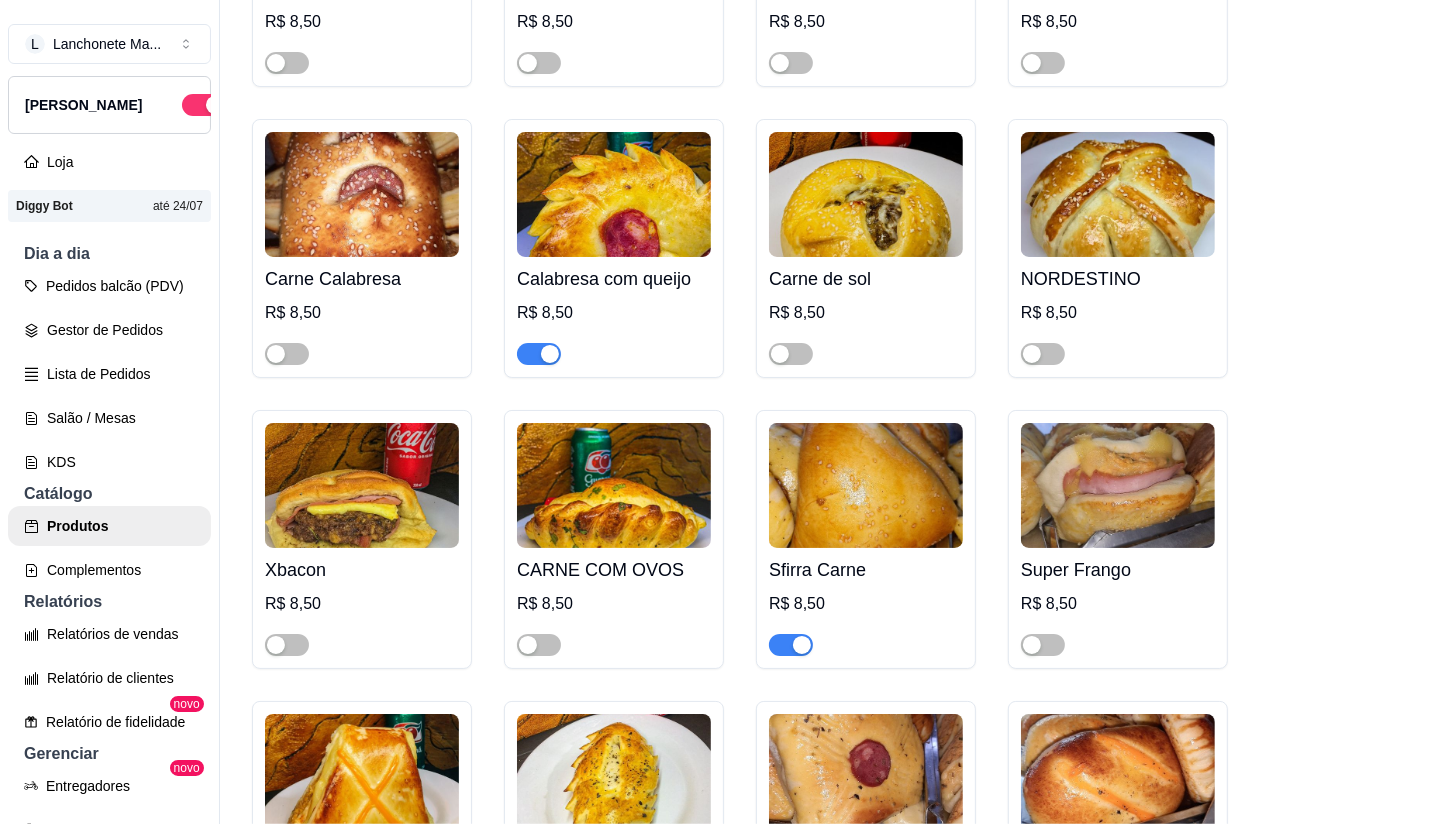 scroll, scrollTop: 777, scrollLeft: 0, axis: vertical 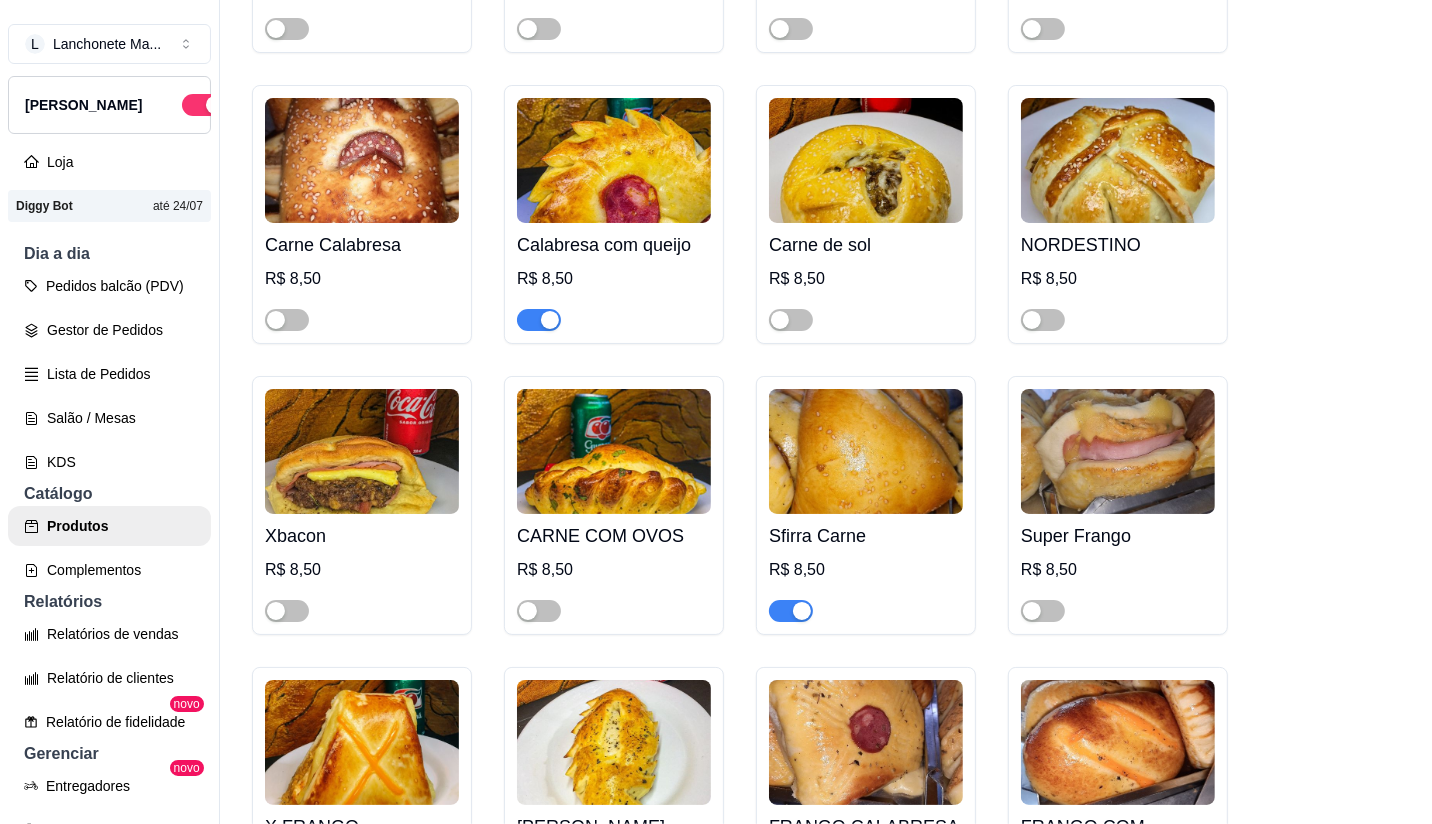 click at bounding box center (550, 320) 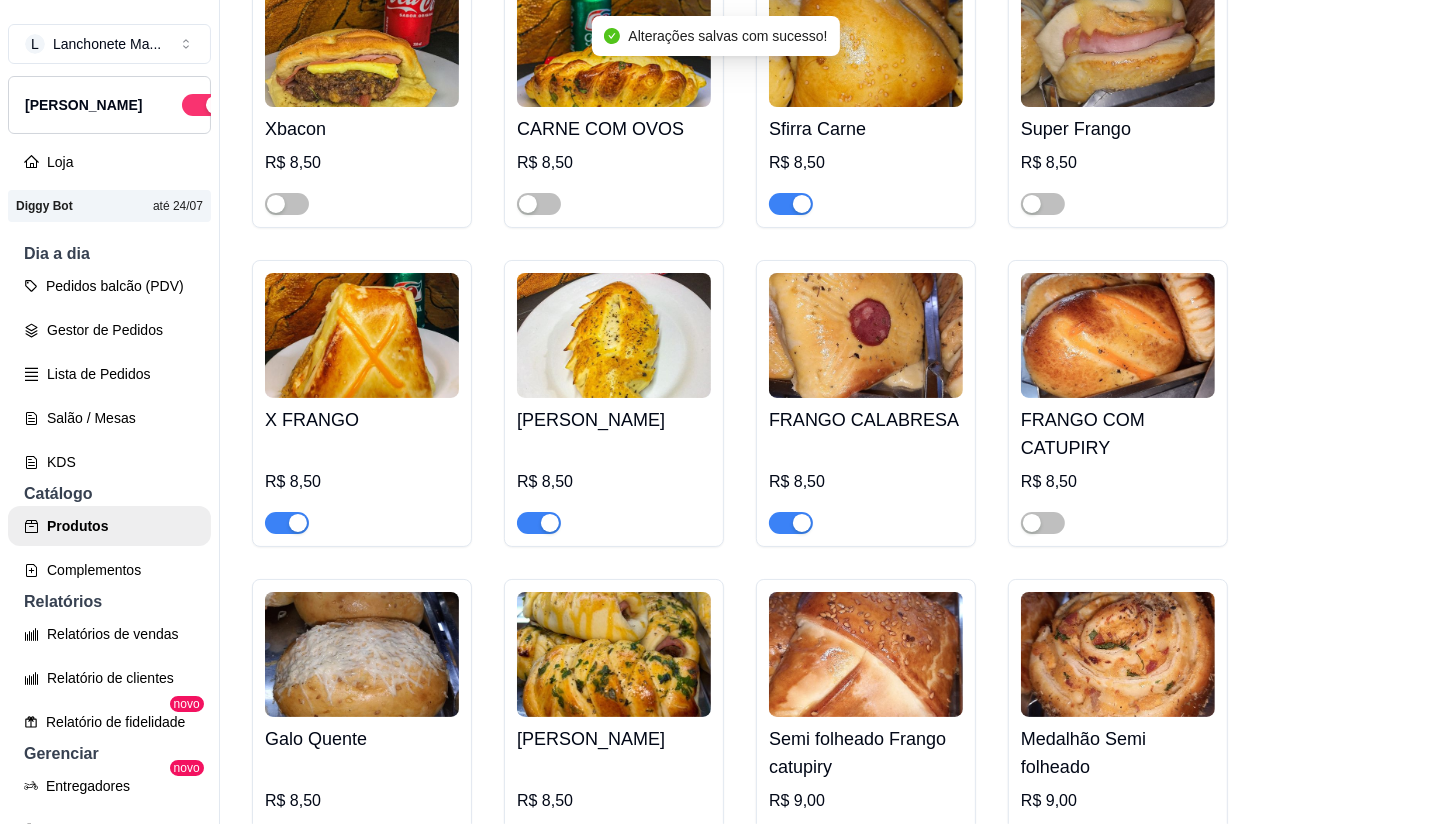 scroll, scrollTop: 1222, scrollLeft: 0, axis: vertical 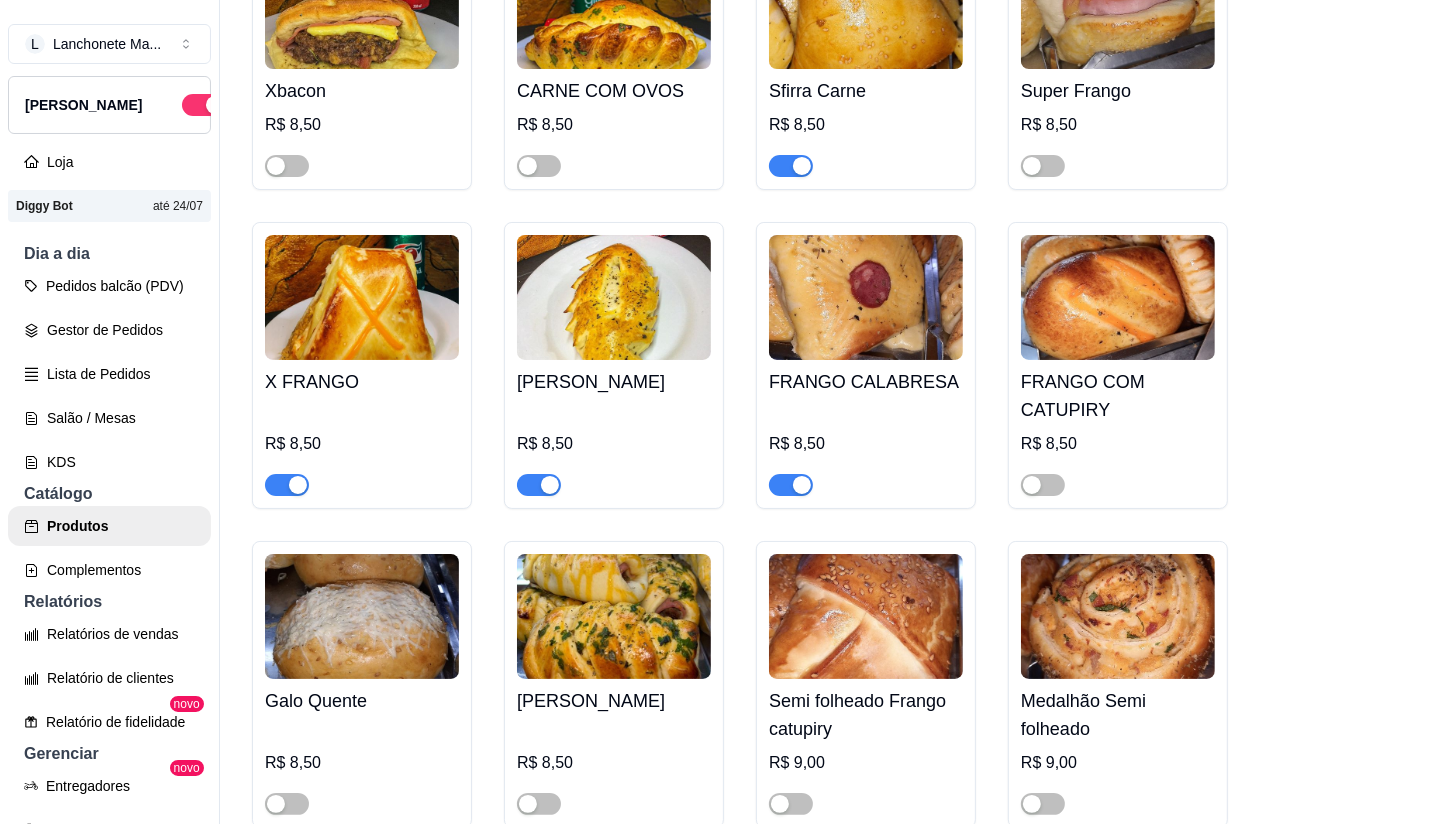click at bounding box center [539, 485] 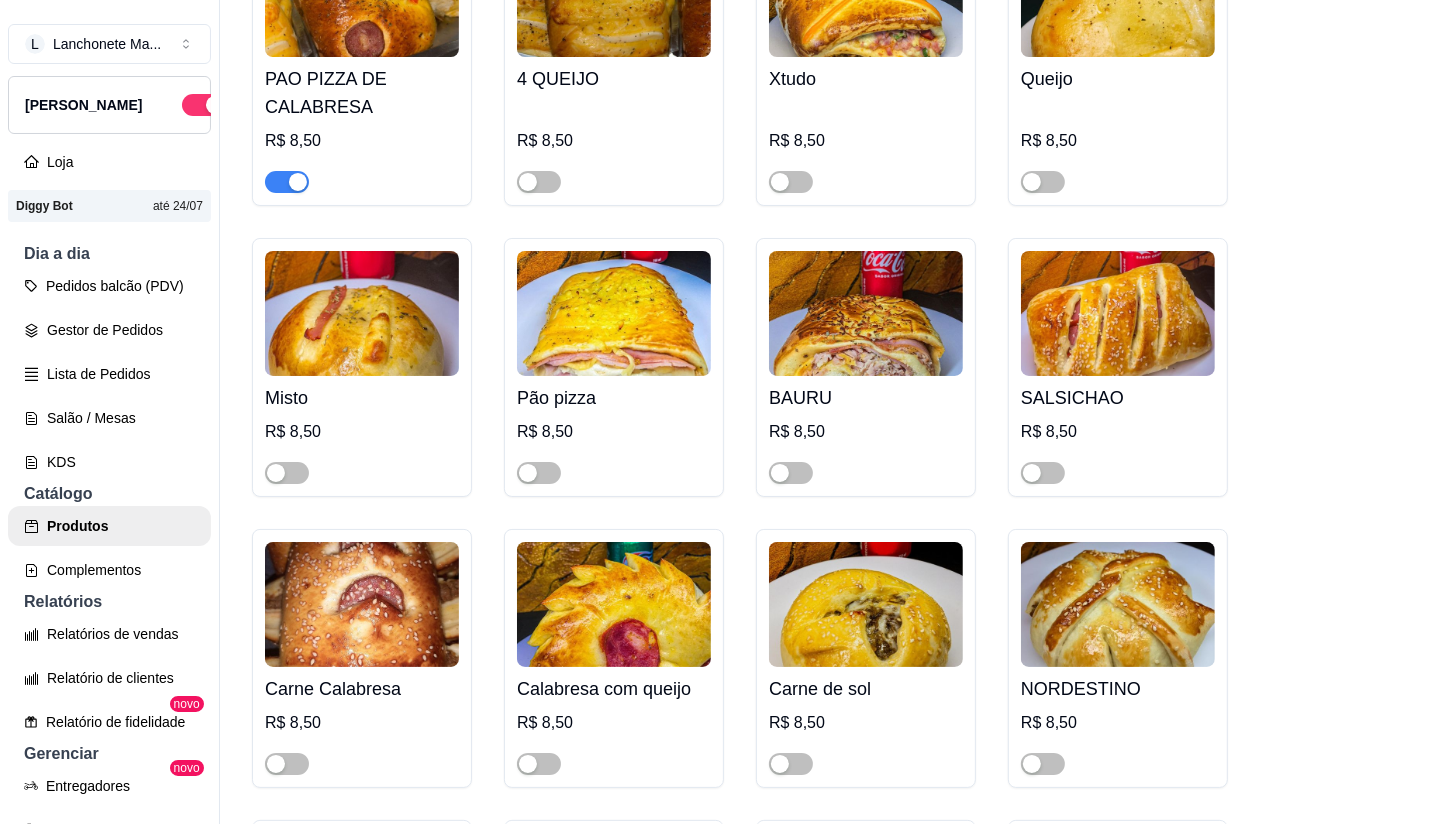 scroll, scrollTop: 0, scrollLeft: 0, axis: both 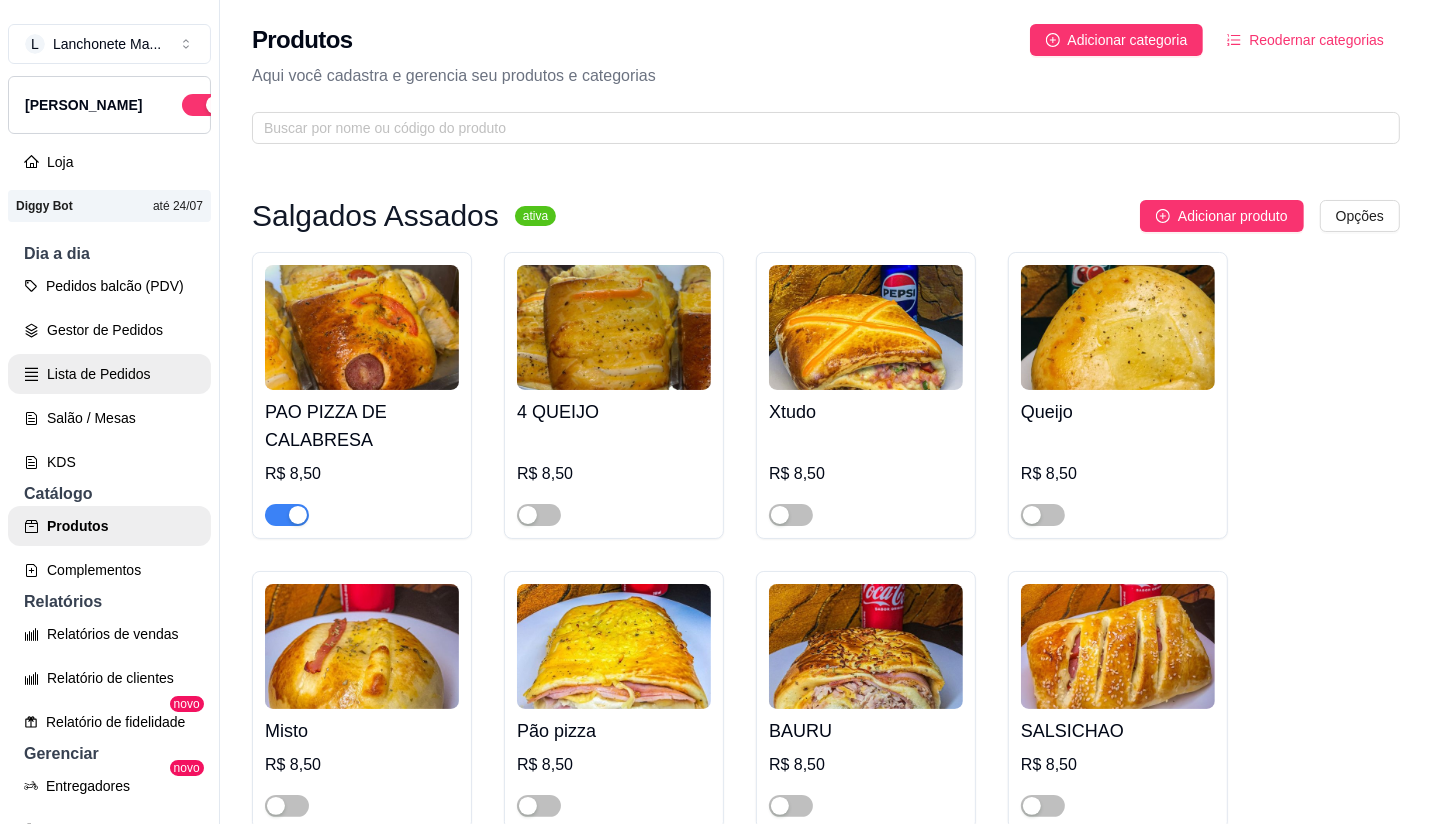 click on "Lista de Pedidos" at bounding box center [109, 374] 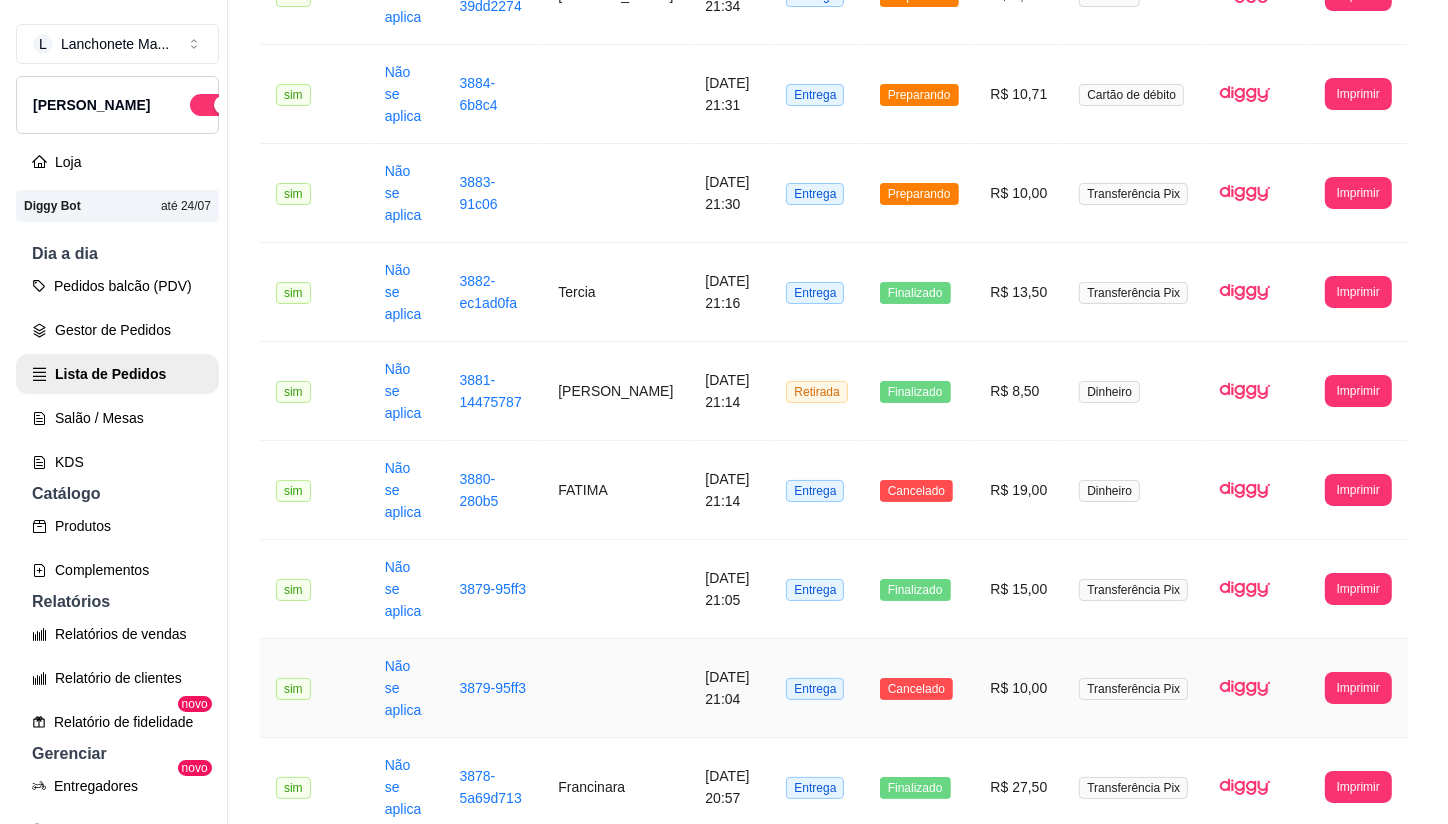 scroll, scrollTop: 555, scrollLeft: 0, axis: vertical 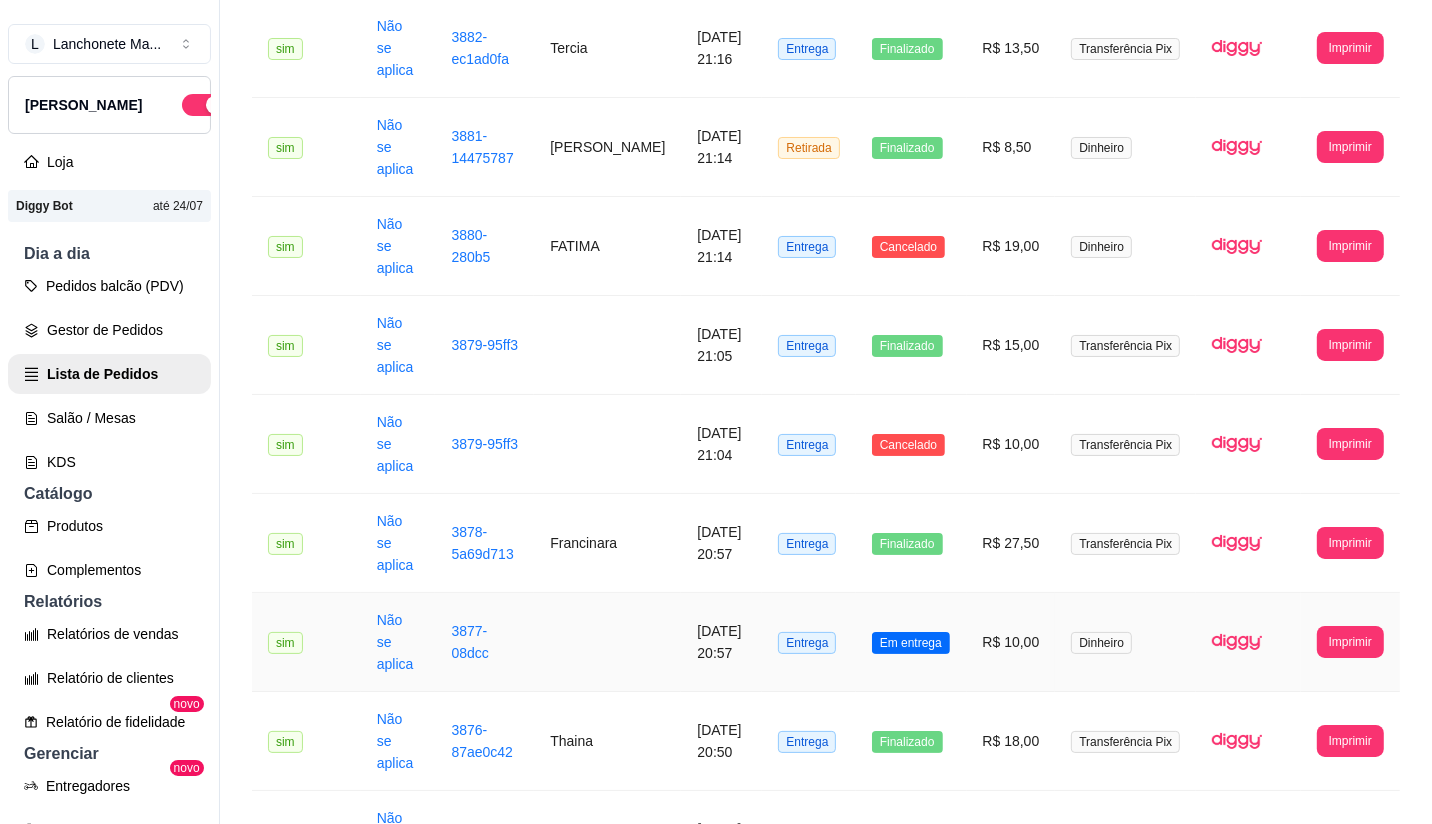 click on "Em entrega" at bounding box center (911, 642) 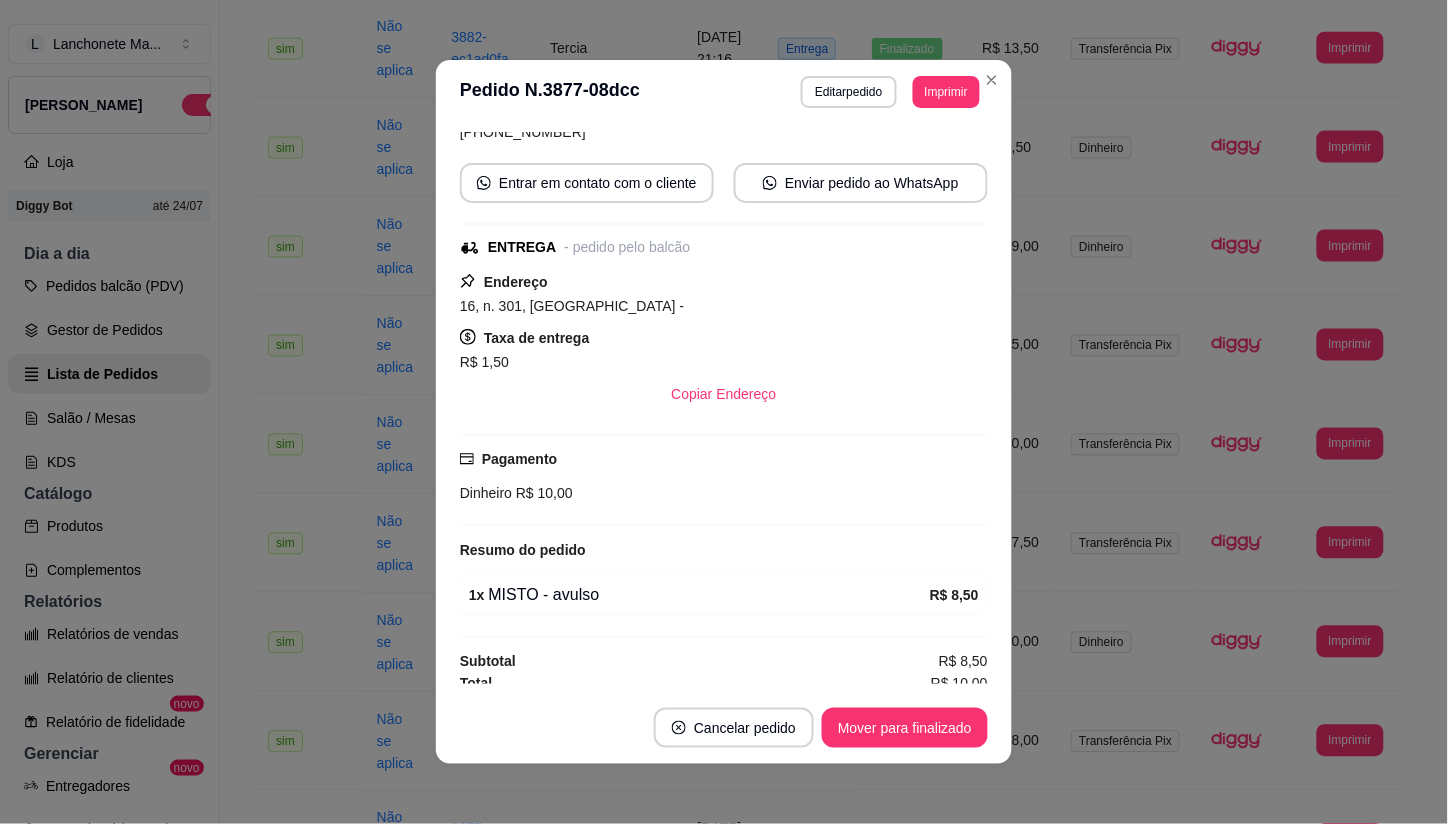 scroll, scrollTop: 167, scrollLeft: 0, axis: vertical 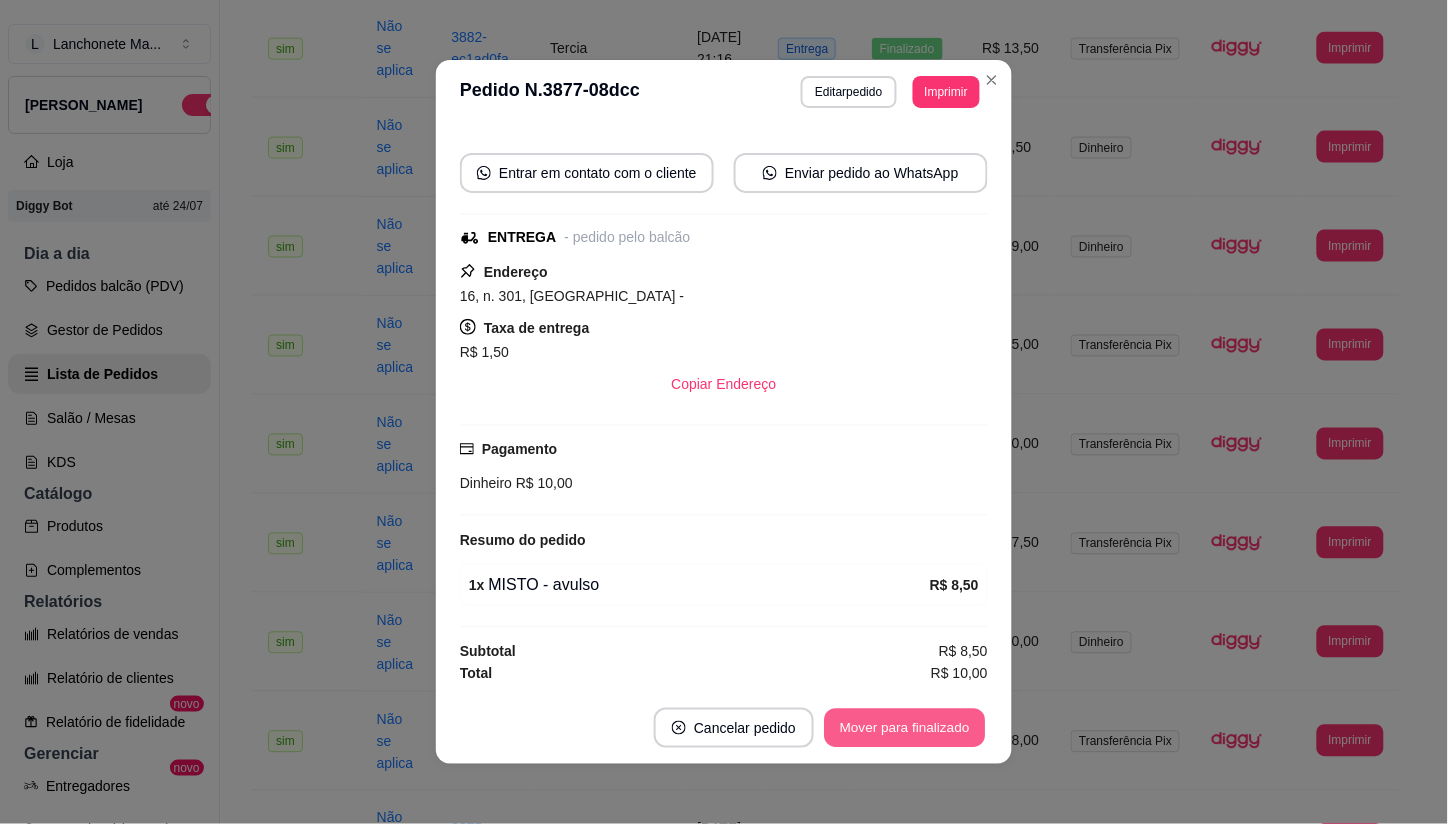 click on "Mover para finalizado" at bounding box center (905, 728) 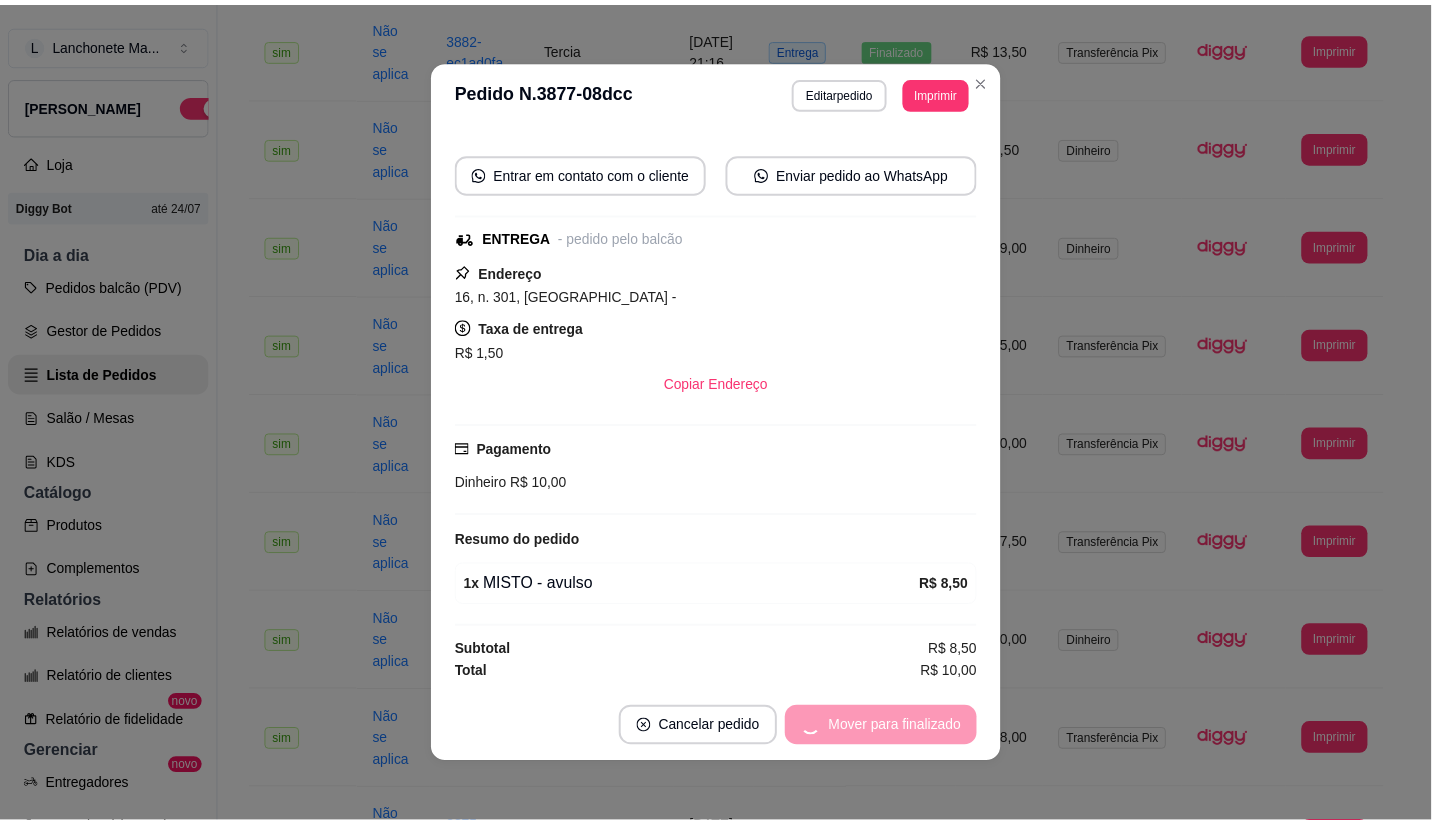 scroll, scrollTop: 121, scrollLeft: 0, axis: vertical 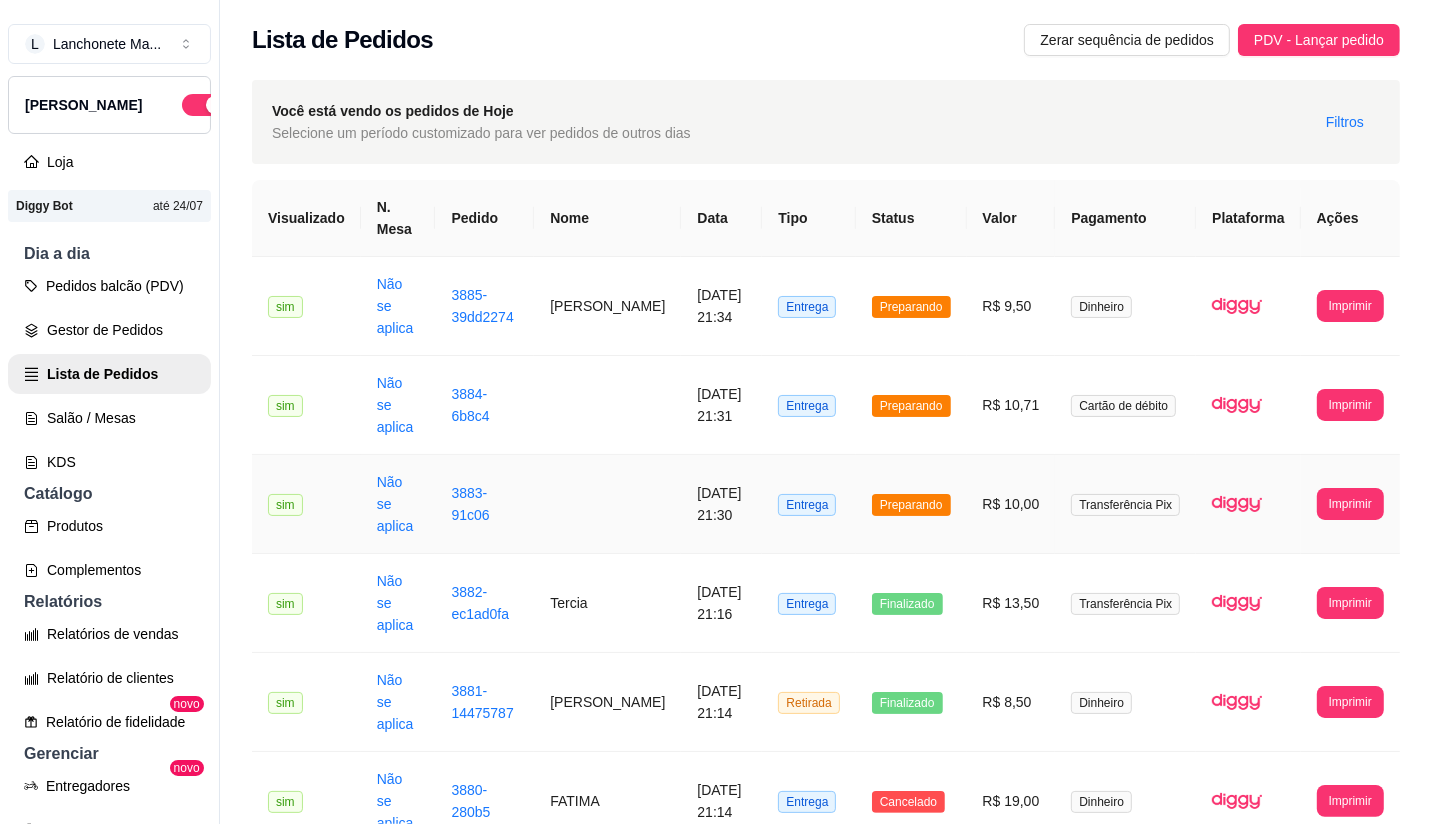 click on "Preparando" at bounding box center [911, 505] 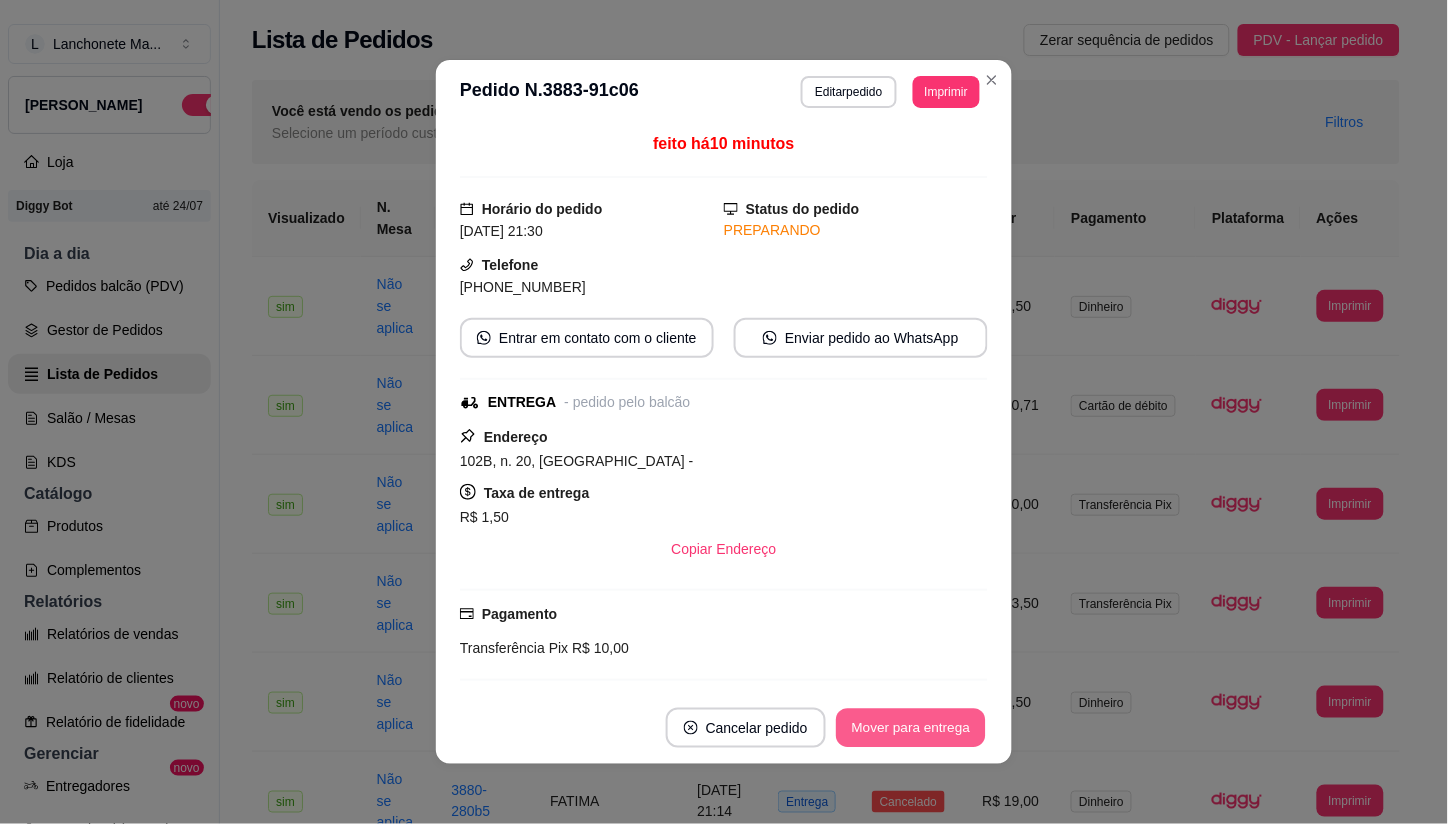 click on "Mover para entrega" at bounding box center [911, 728] 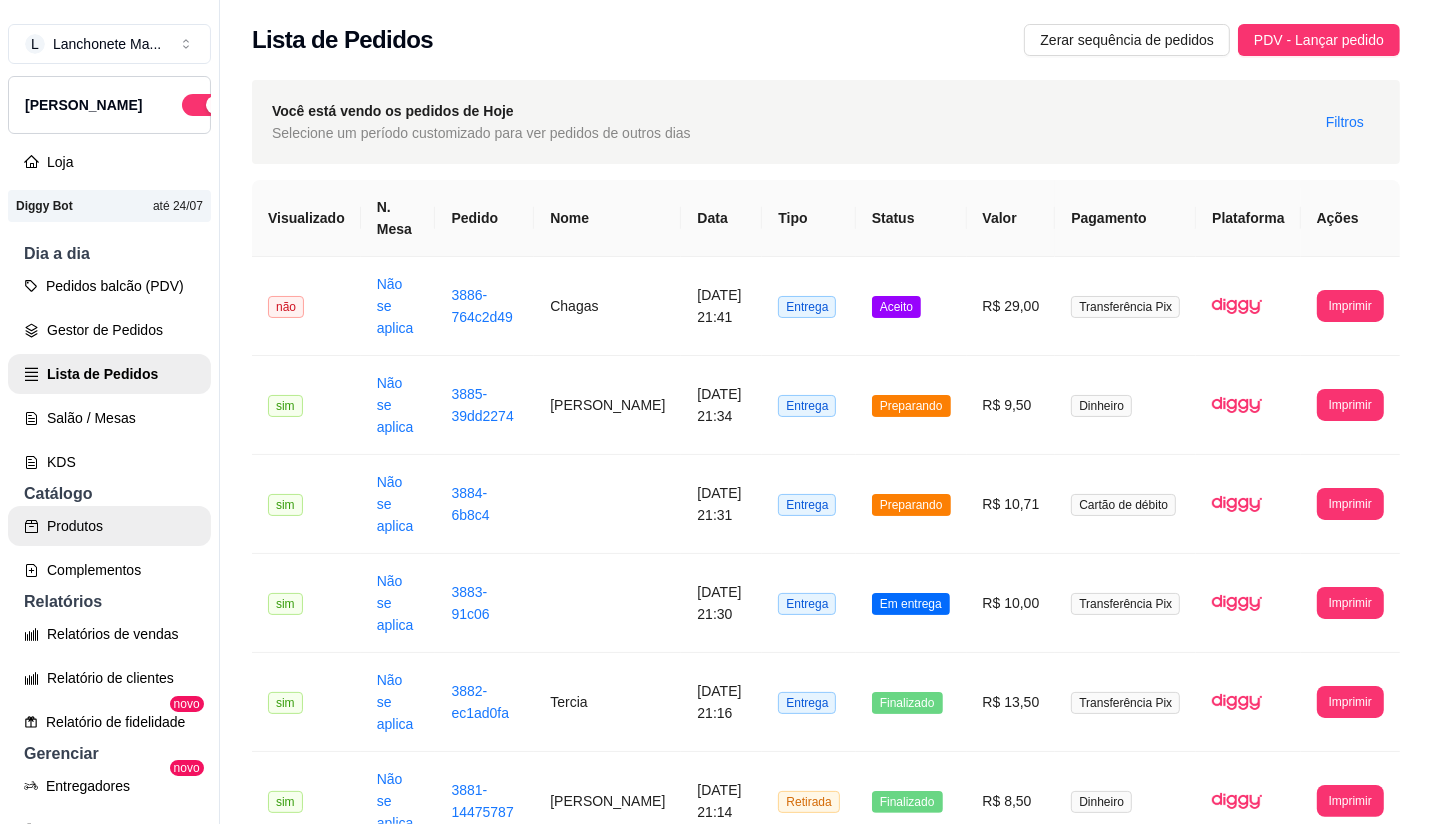 click on "Produtos" at bounding box center (109, 526) 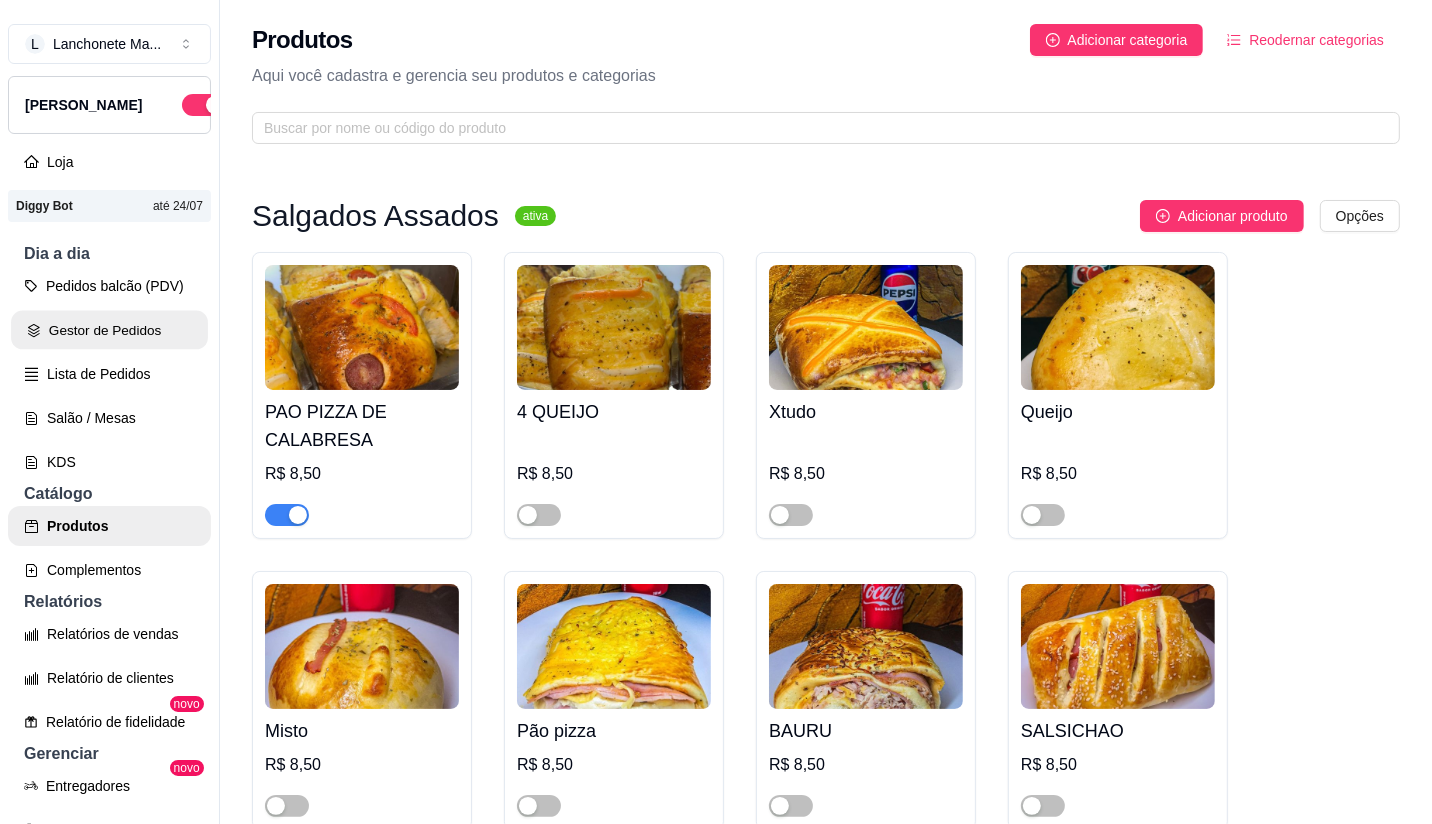 click on "Gestor de Pedidos" at bounding box center [109, 330] 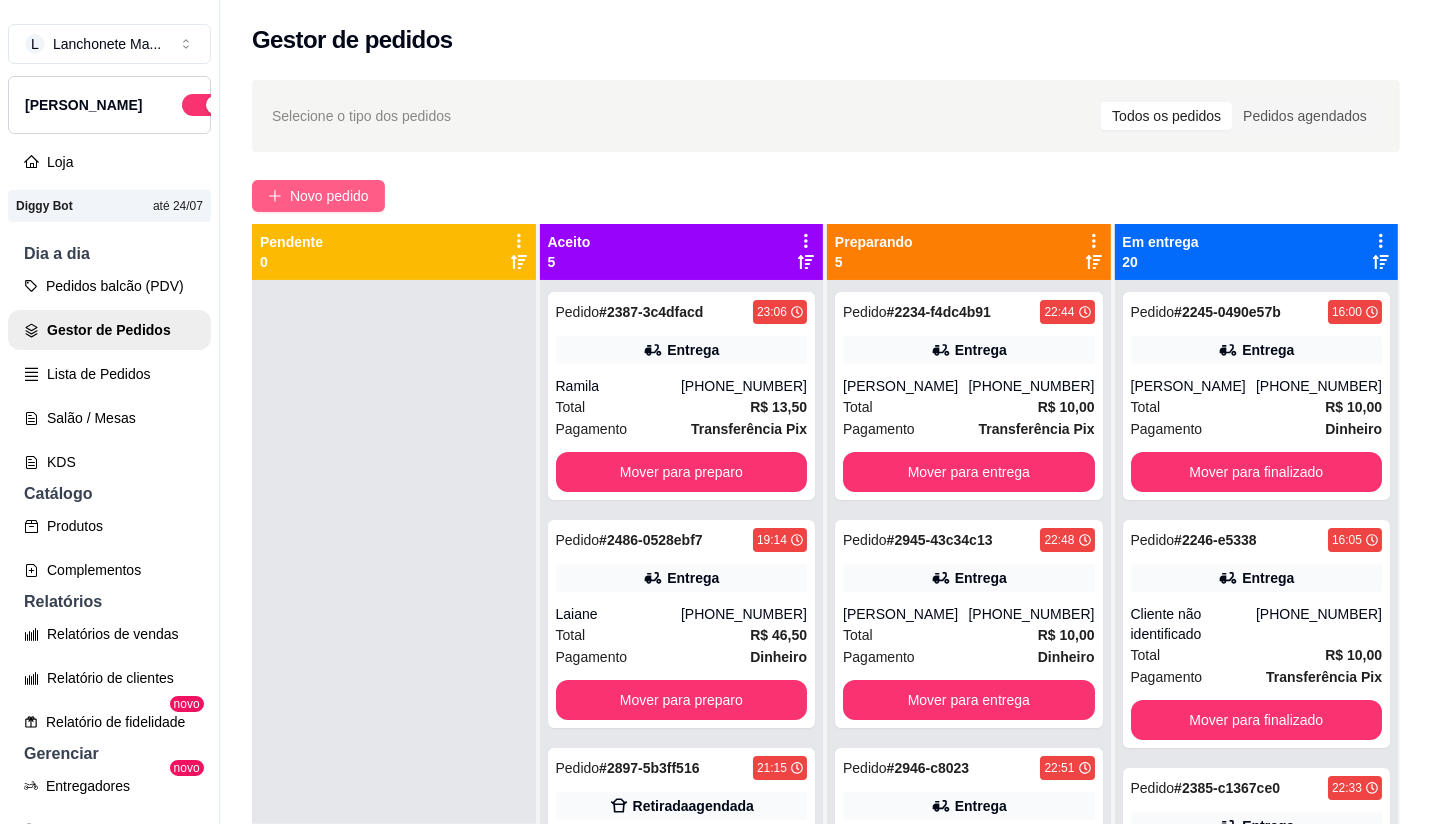 click on "Novo pedido" at bounding box center [329, 196] 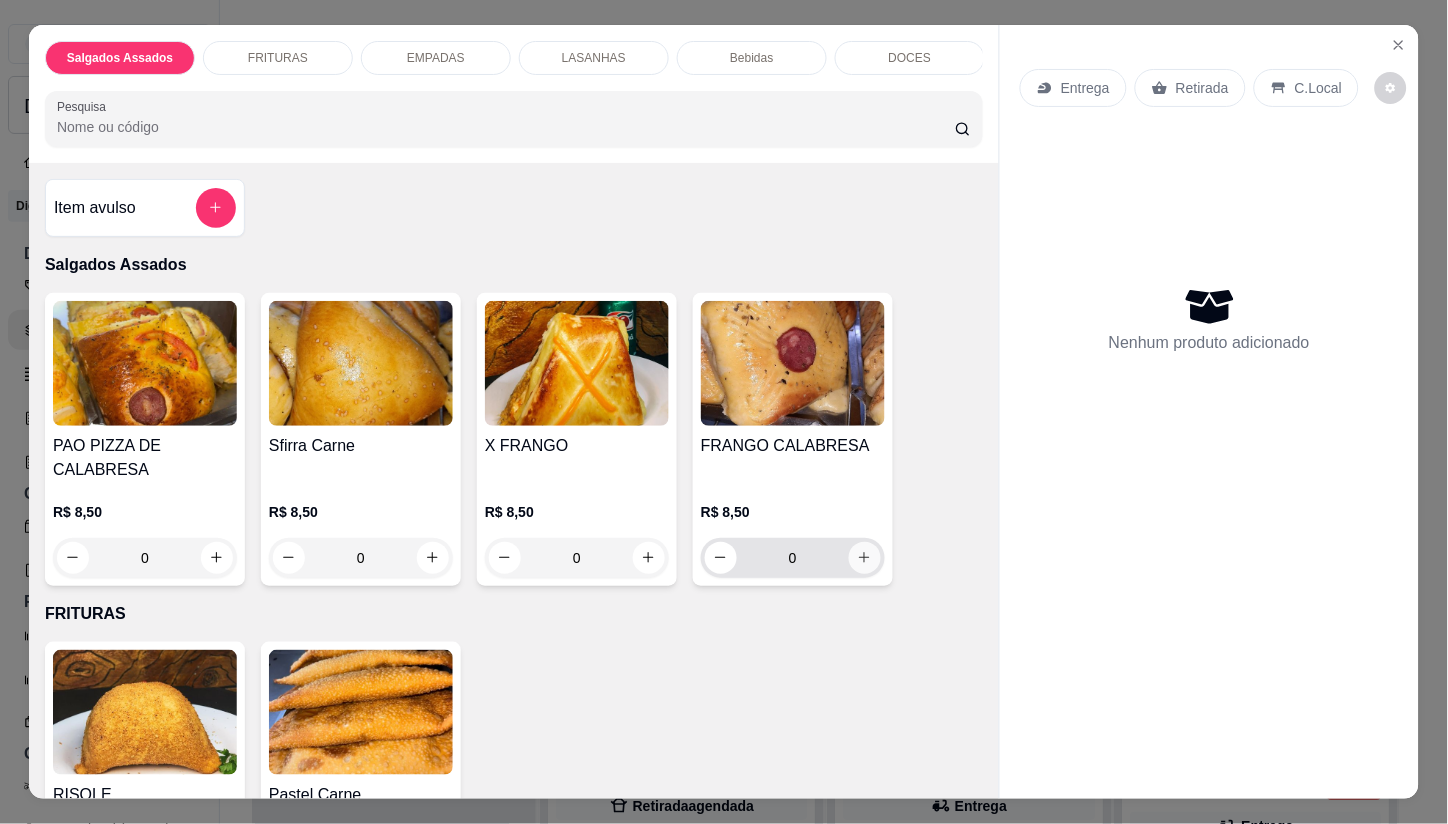 click 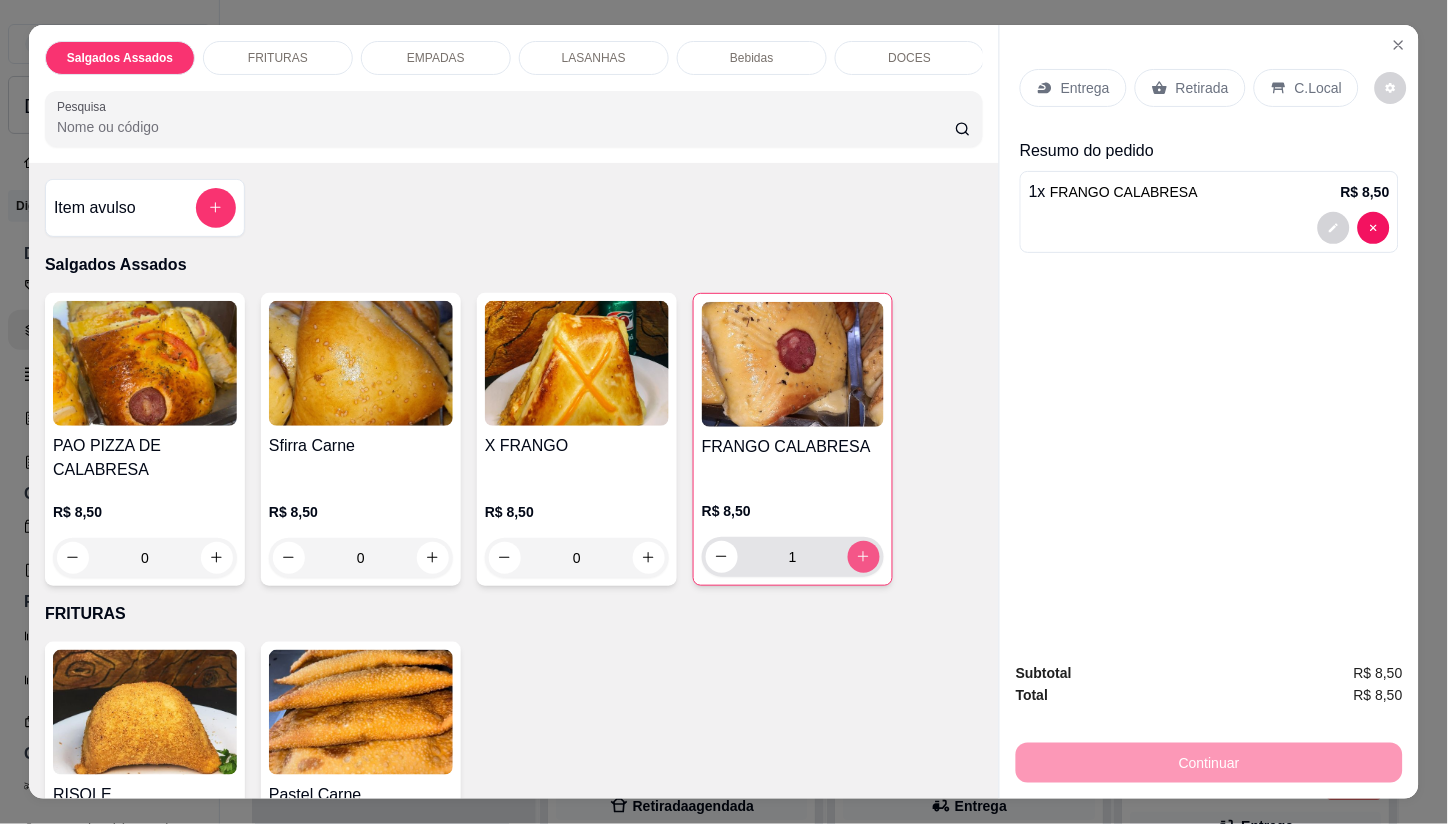 type on "1" 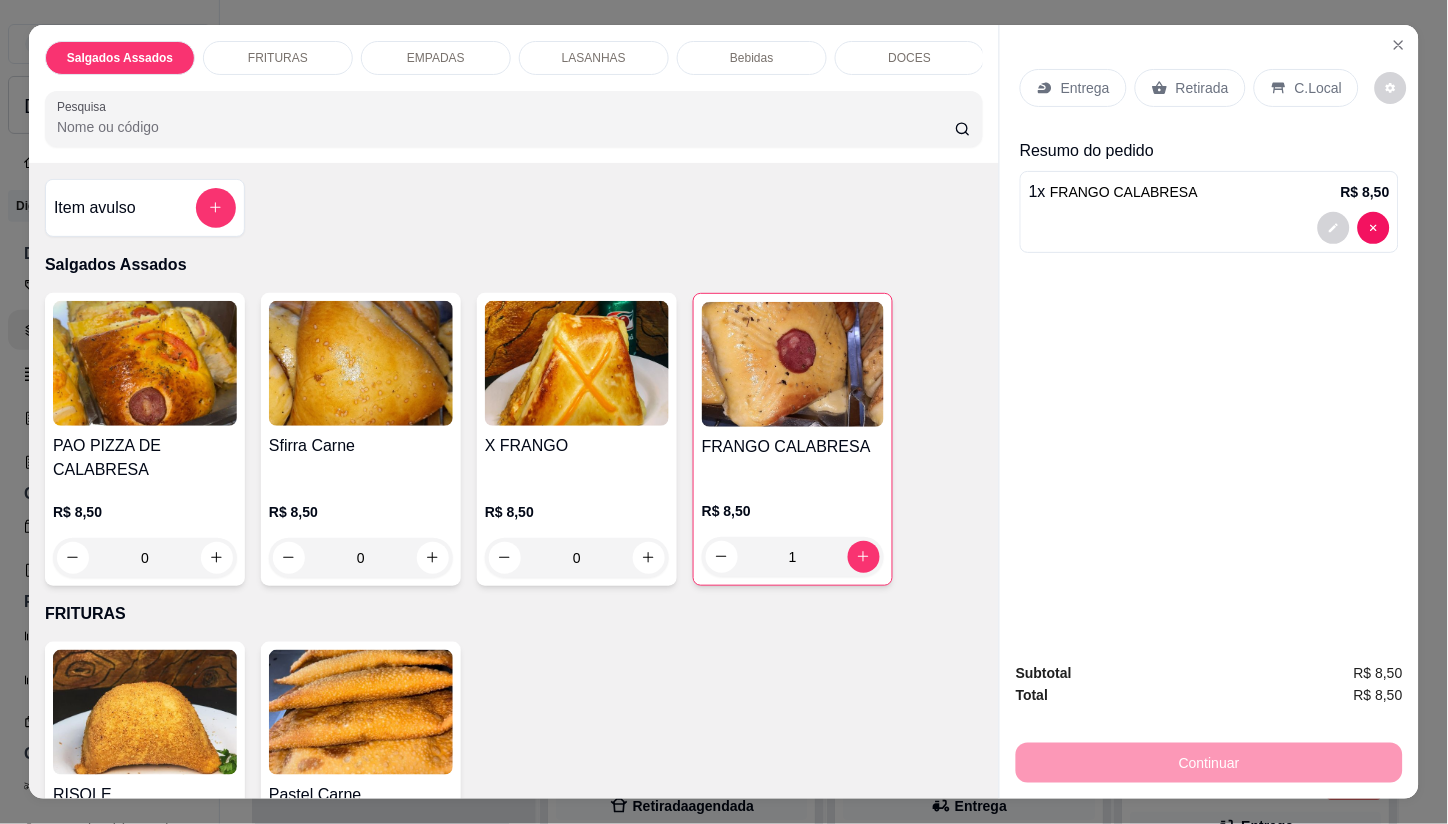 click on "Entrega" at bounding box center (1085, 88) 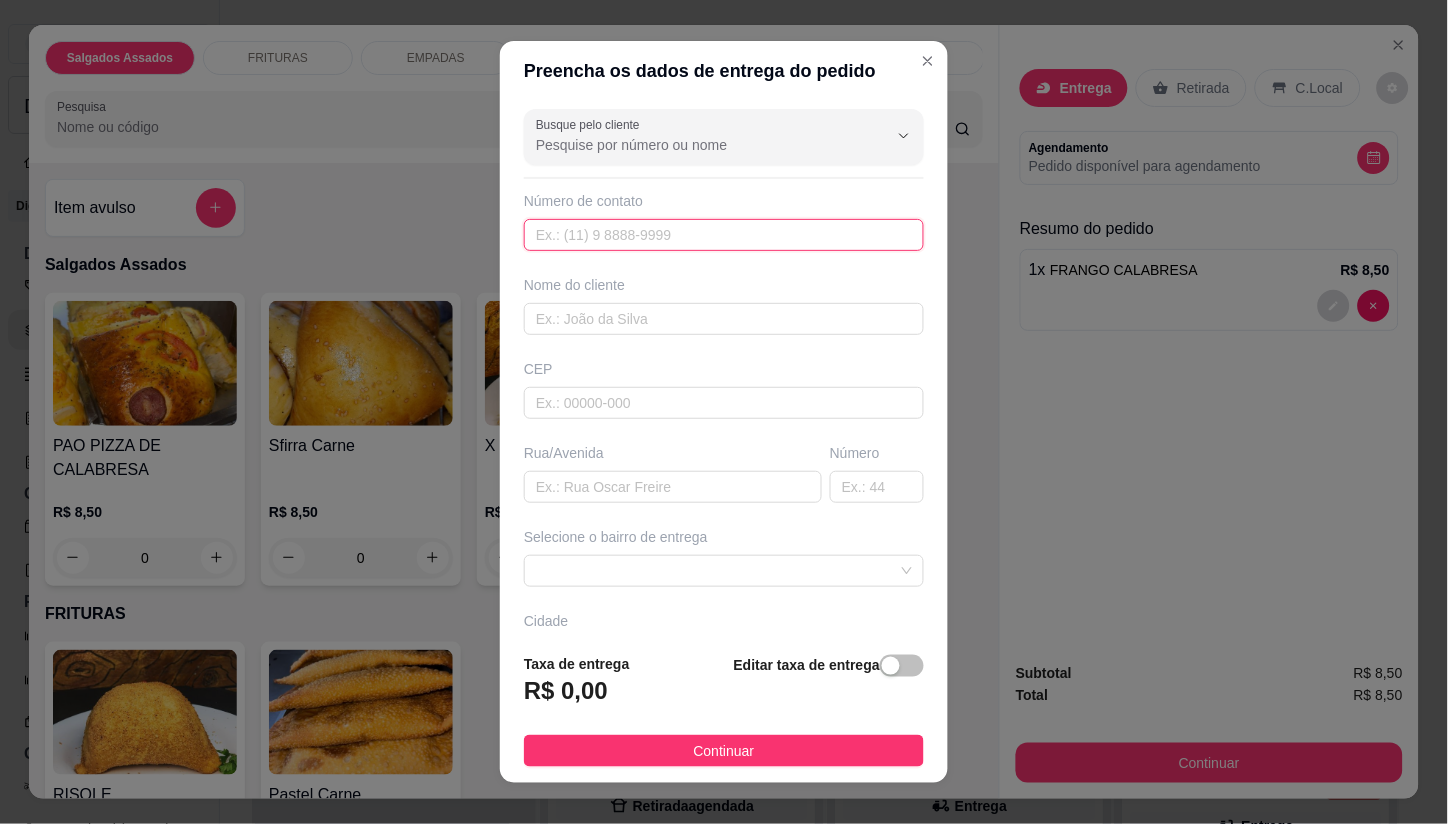 click at bounding box center [724, 235] 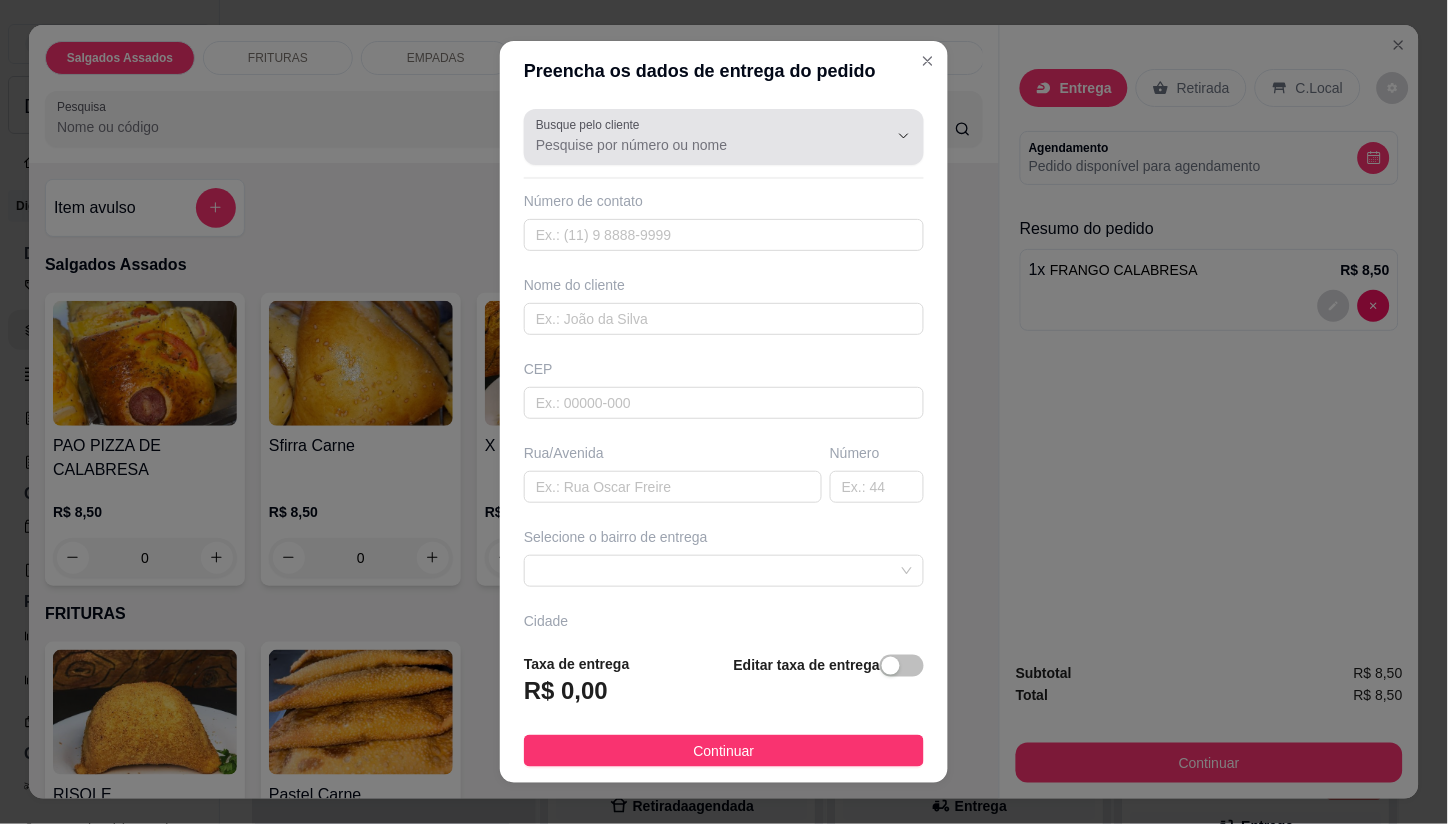 click on "Busque pelo cliente" at bounding box center [591, 124] 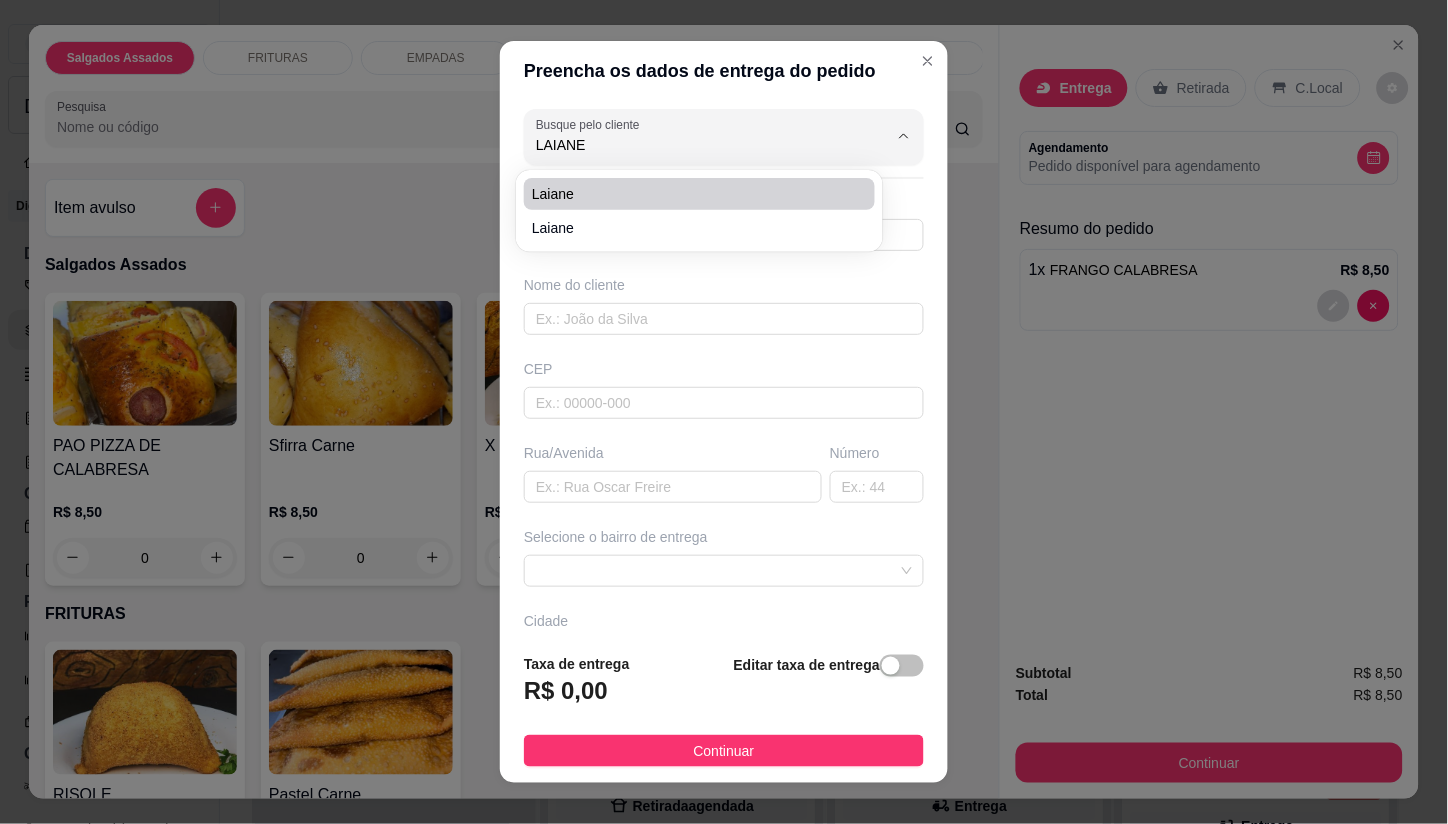 click on "Laiane" at bounding box center (689, 194) 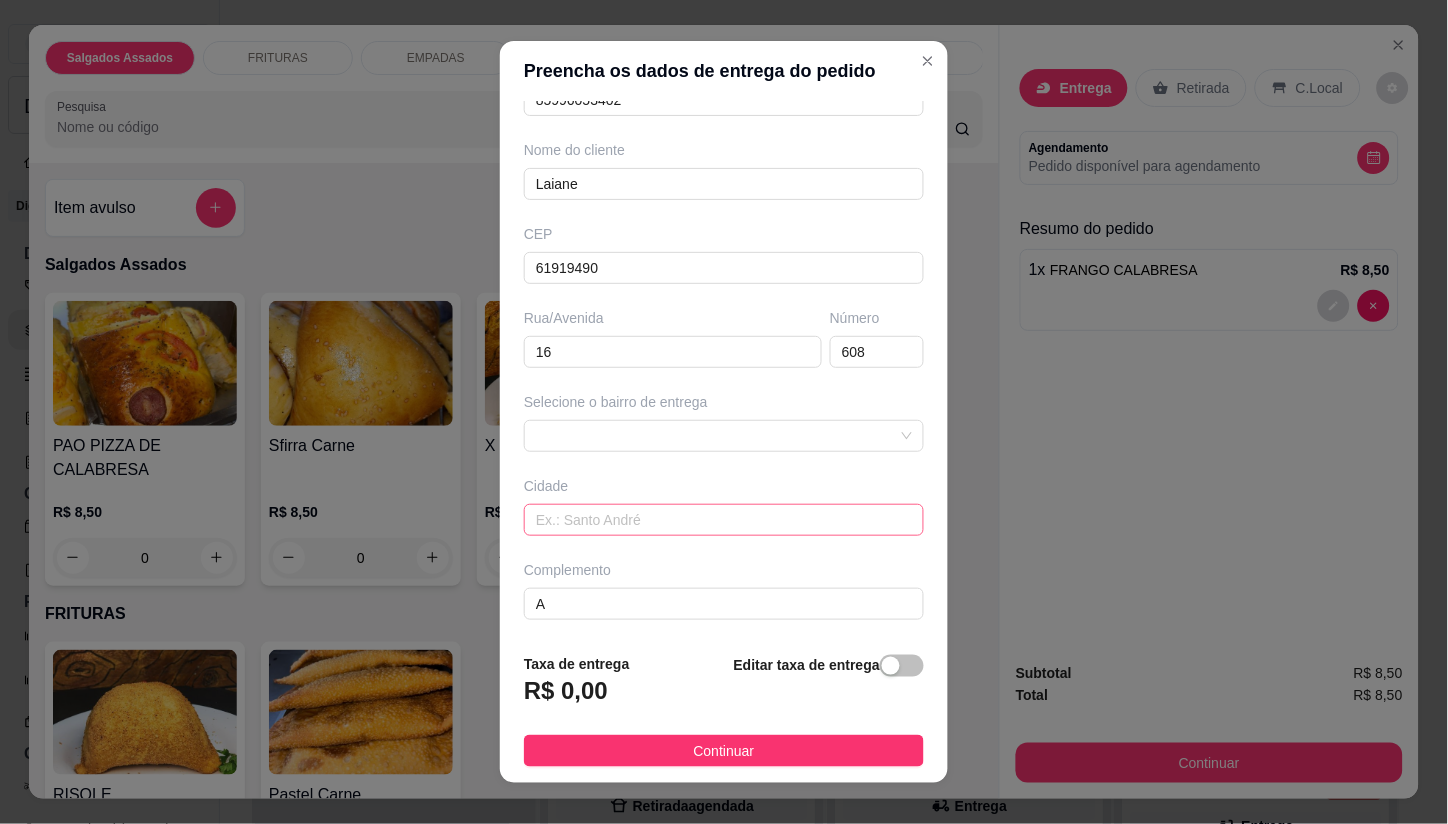 scroll, scrollTop: 138, scrollLeft: 0, axis: vertical 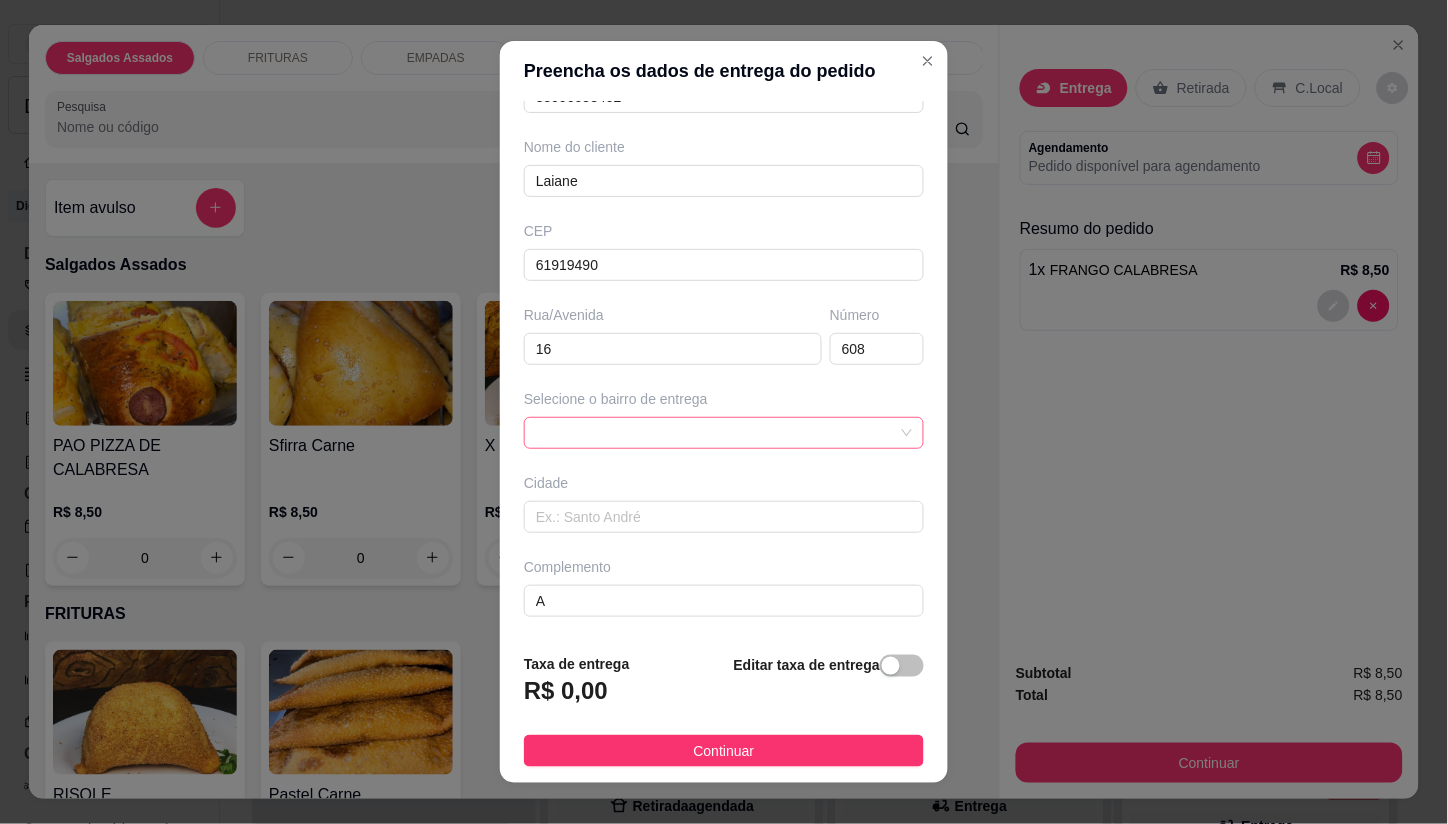 click at bounding box center [724, 433] 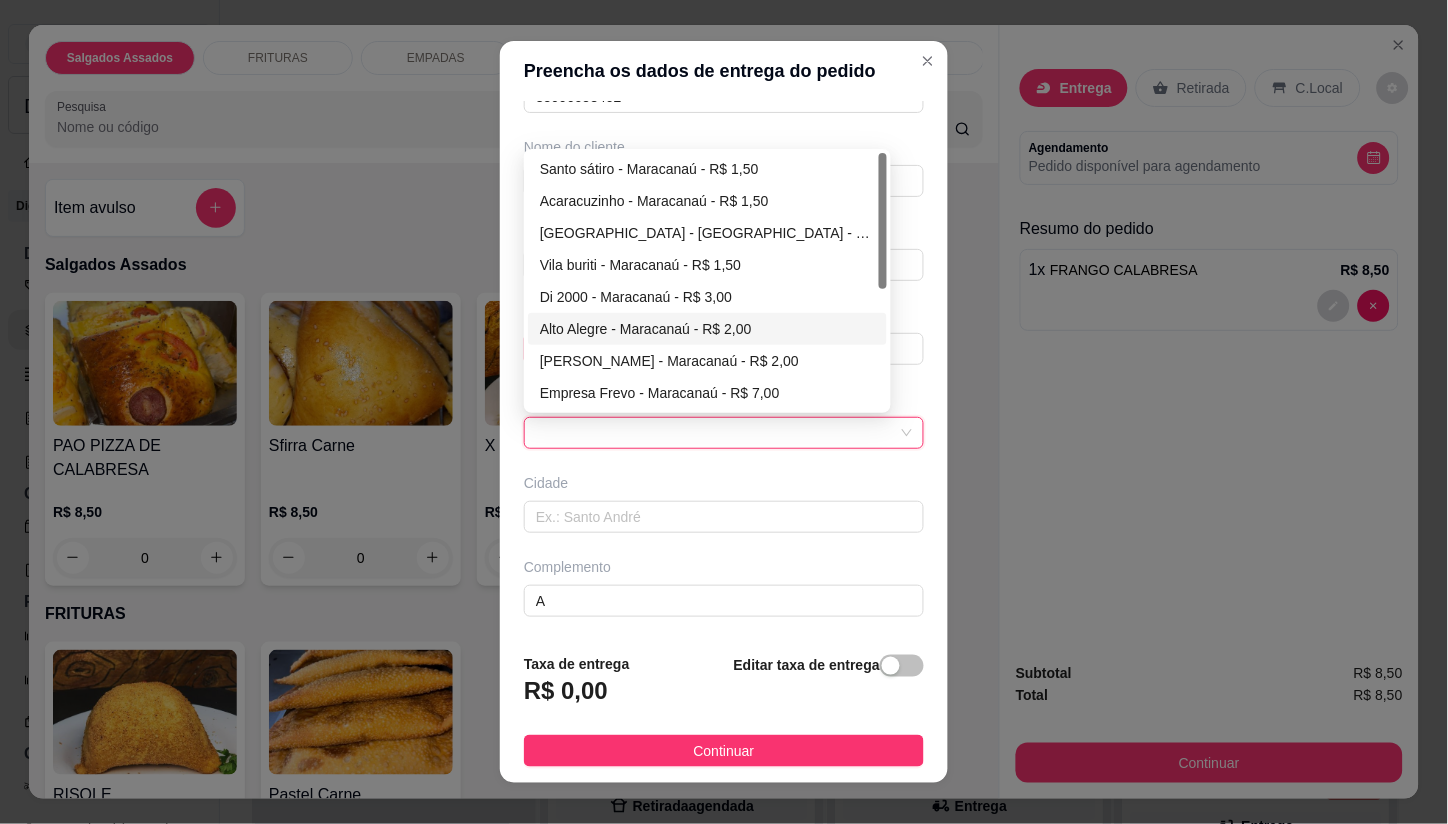 drag, startPoint x: 571, startPoint y: 326, endPoint x: 567, endPoint y: 354, distance: 28.284271 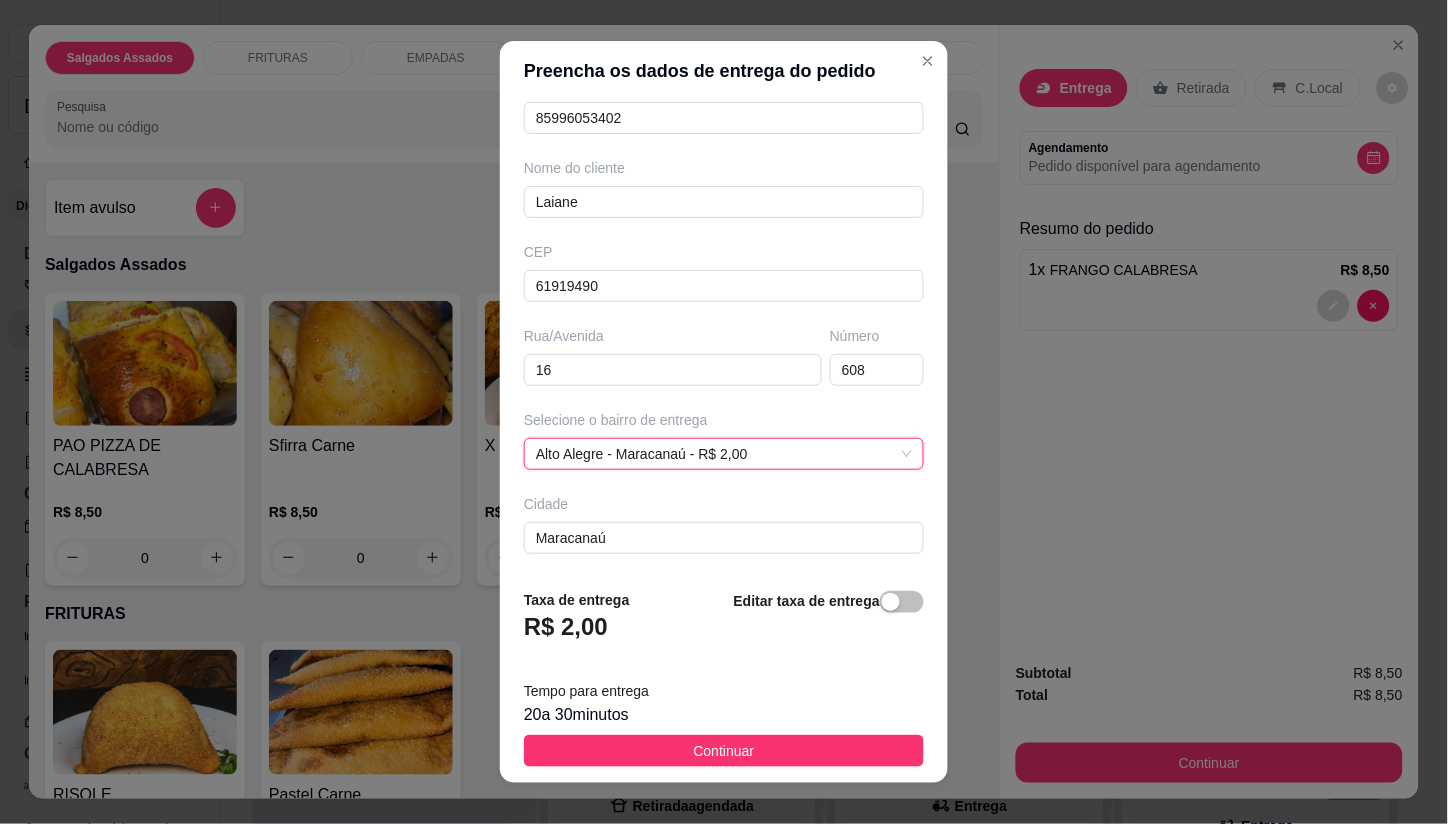 scroll, scrollTop: 138, scrollLeft: 0, axis: vertical 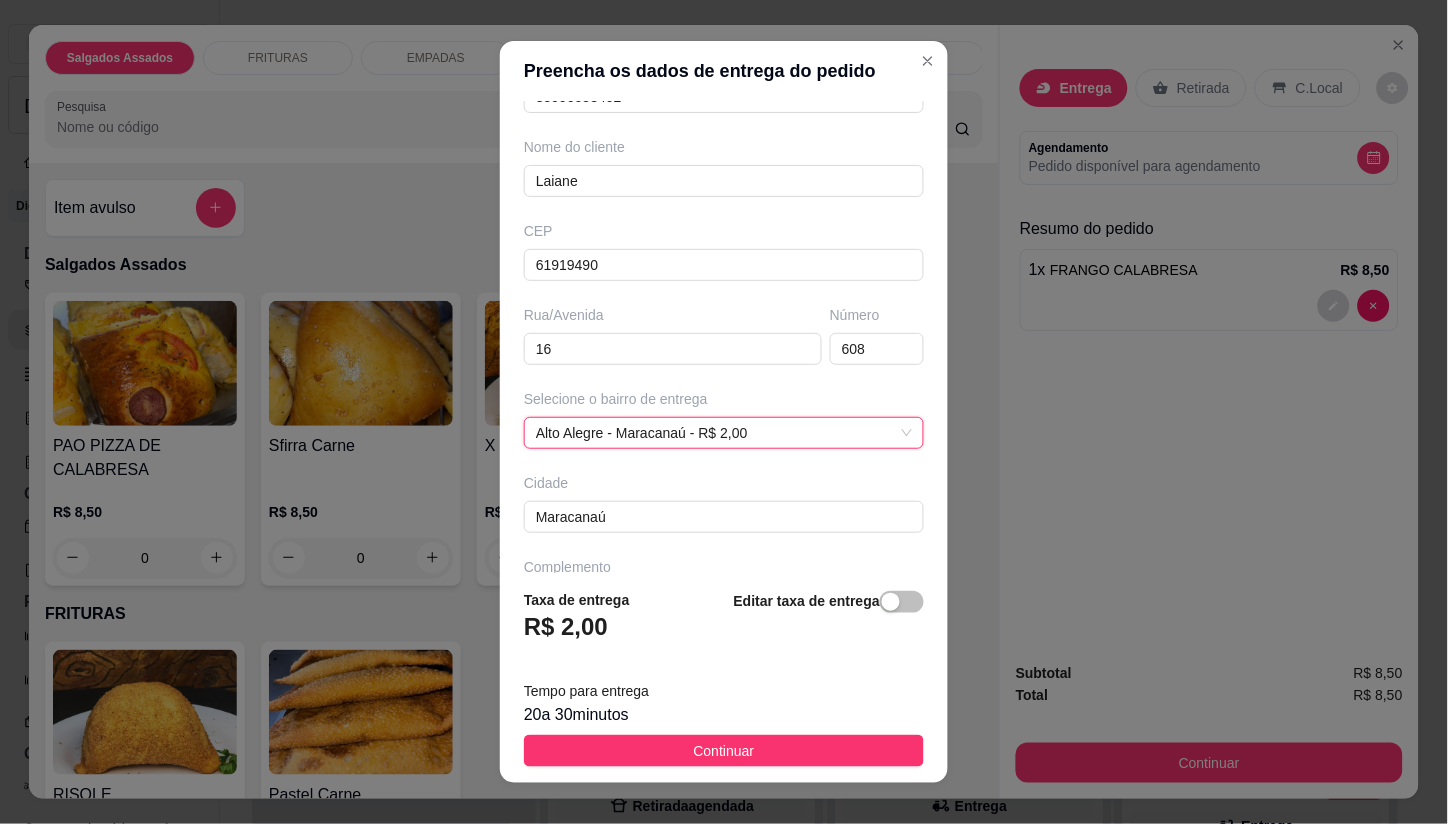 click on "Continuar" at bounding box center [724, 751] 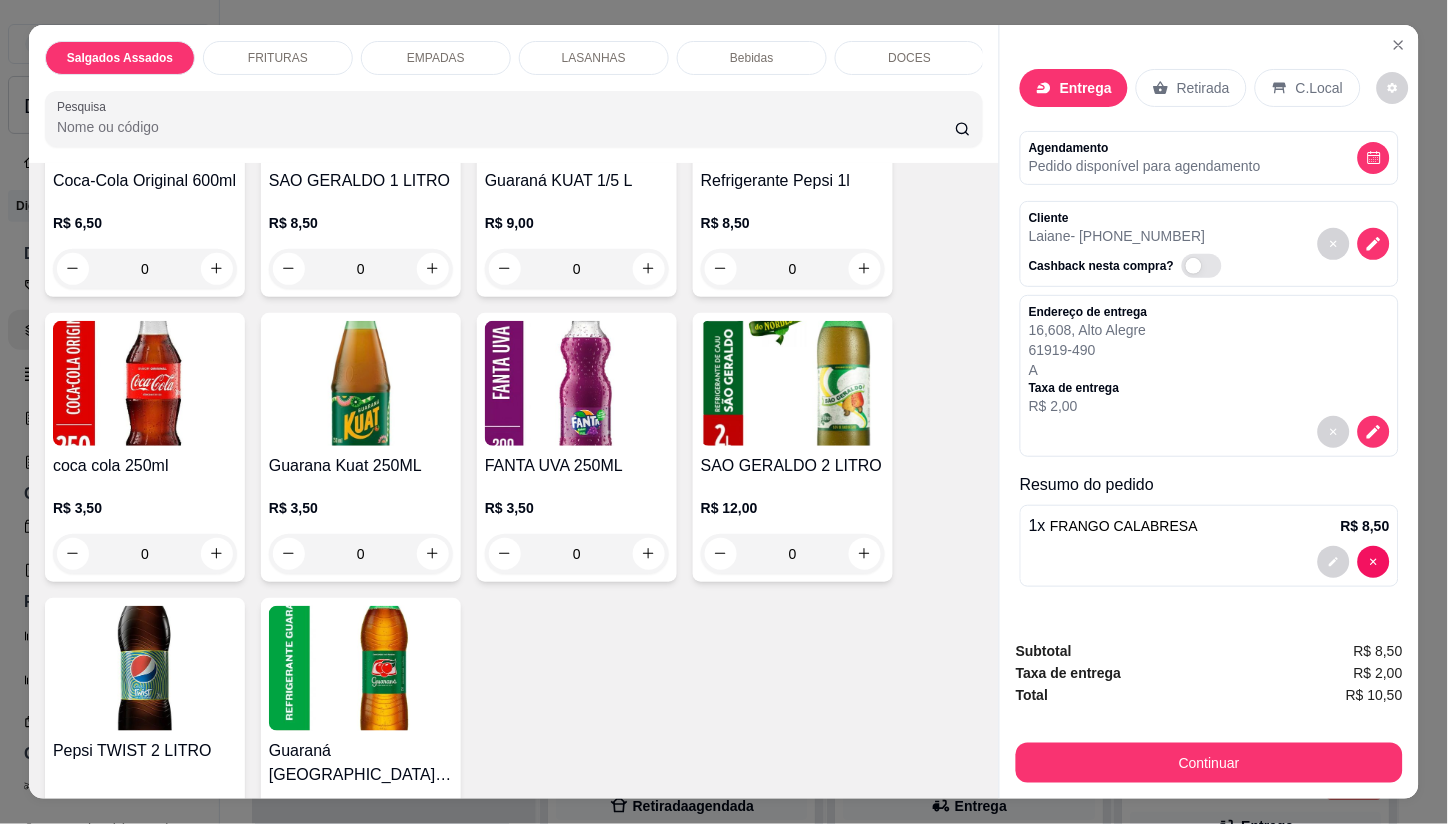 scroll, scrollTop: 1888, scrollLeft: 0, axis: vertical 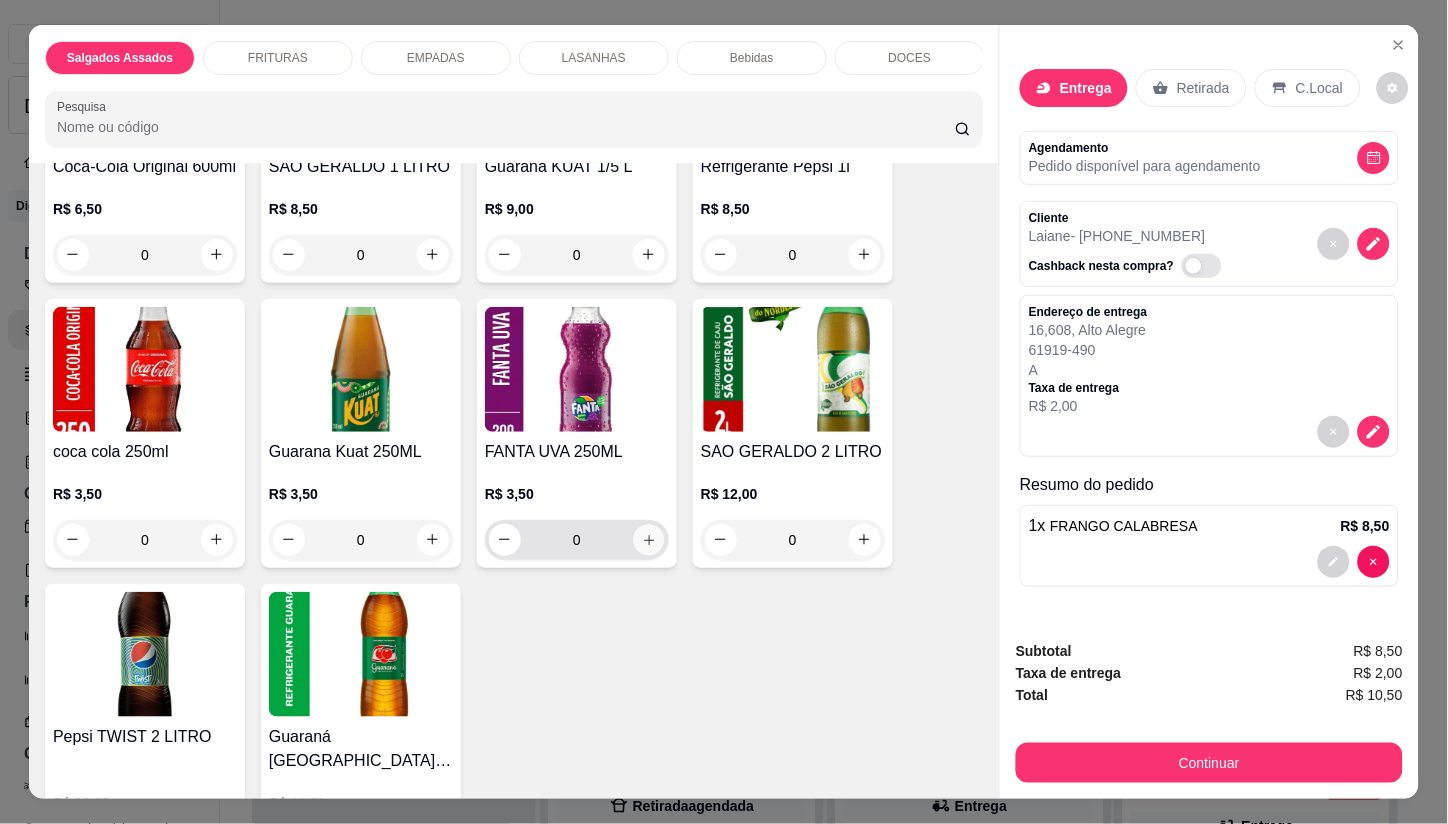 click at bounding box center (648, 539) 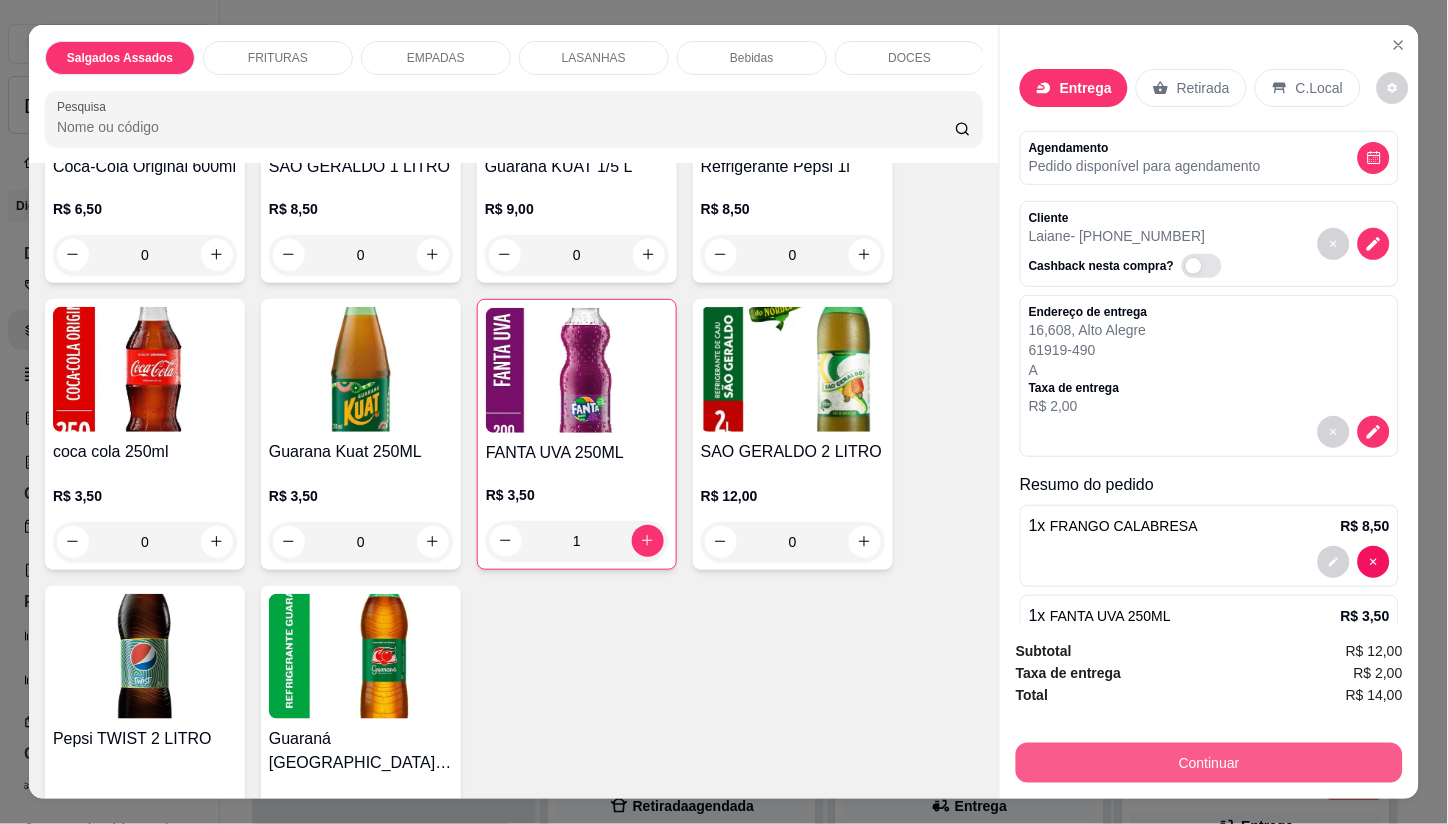click on "Continuar" at bounding box center (1209, 763) 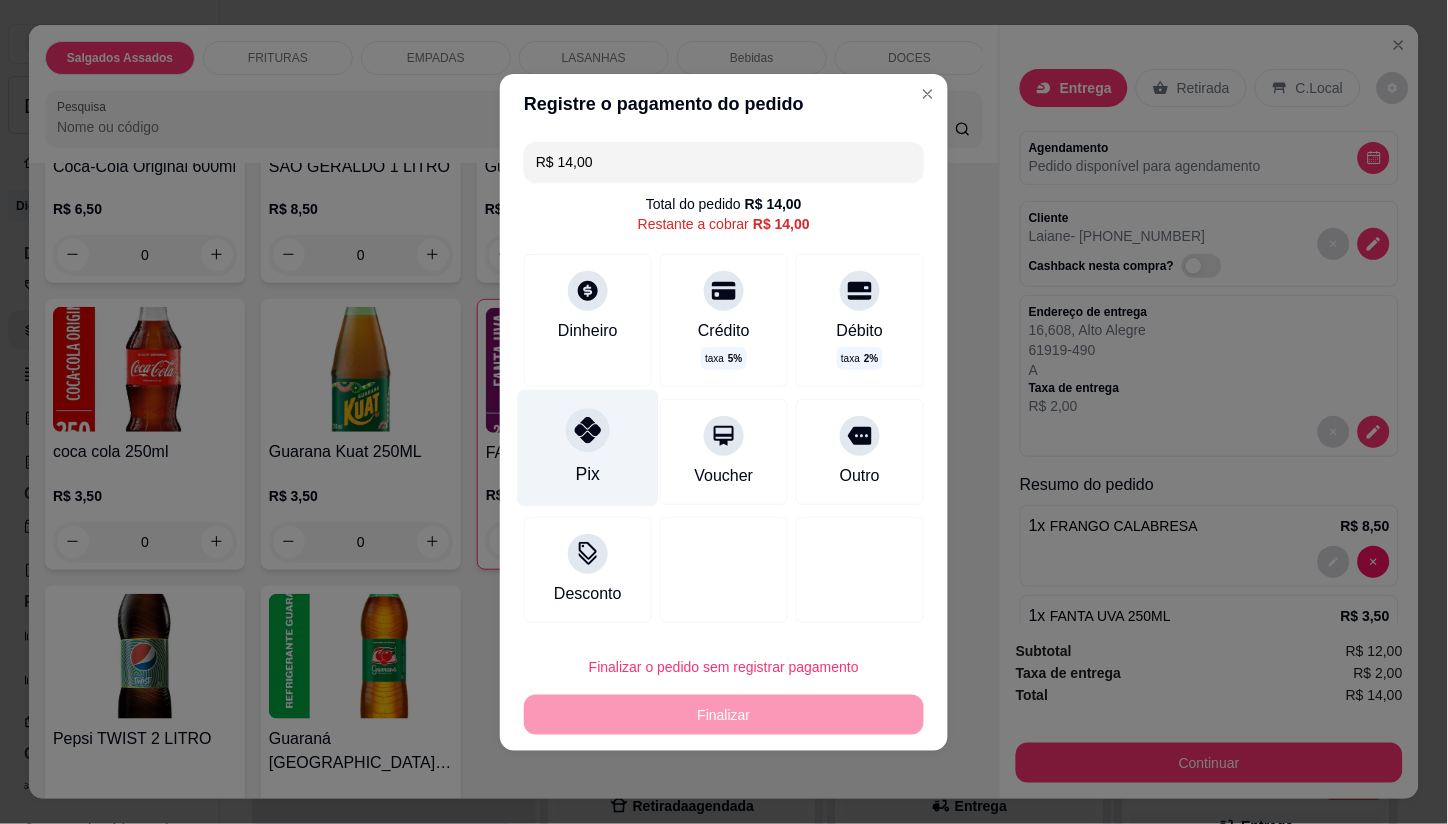 click on "Pix" at bounding box center (588, 447) 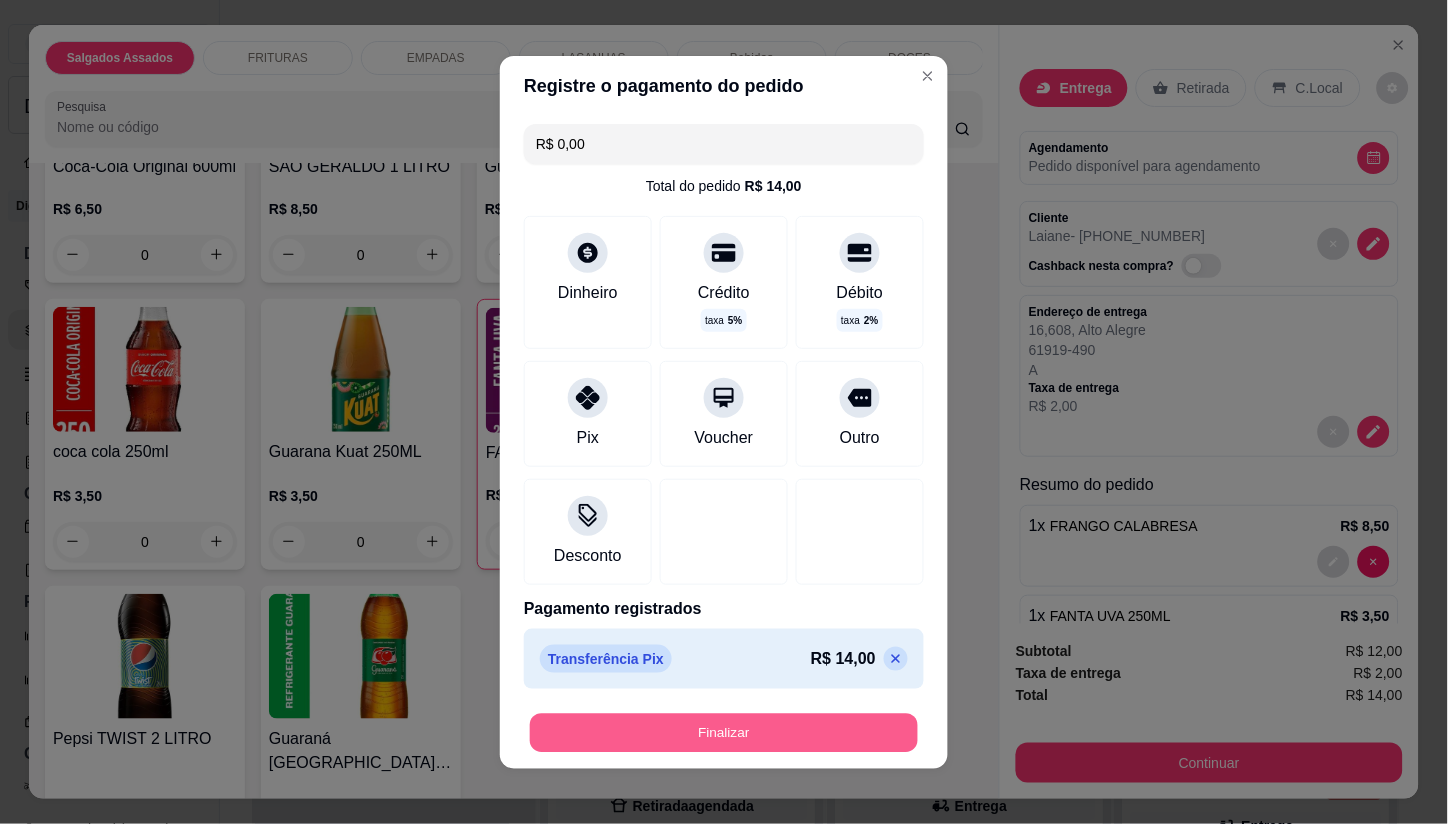 click on "Finalizar" at bounding box center [724, 732] 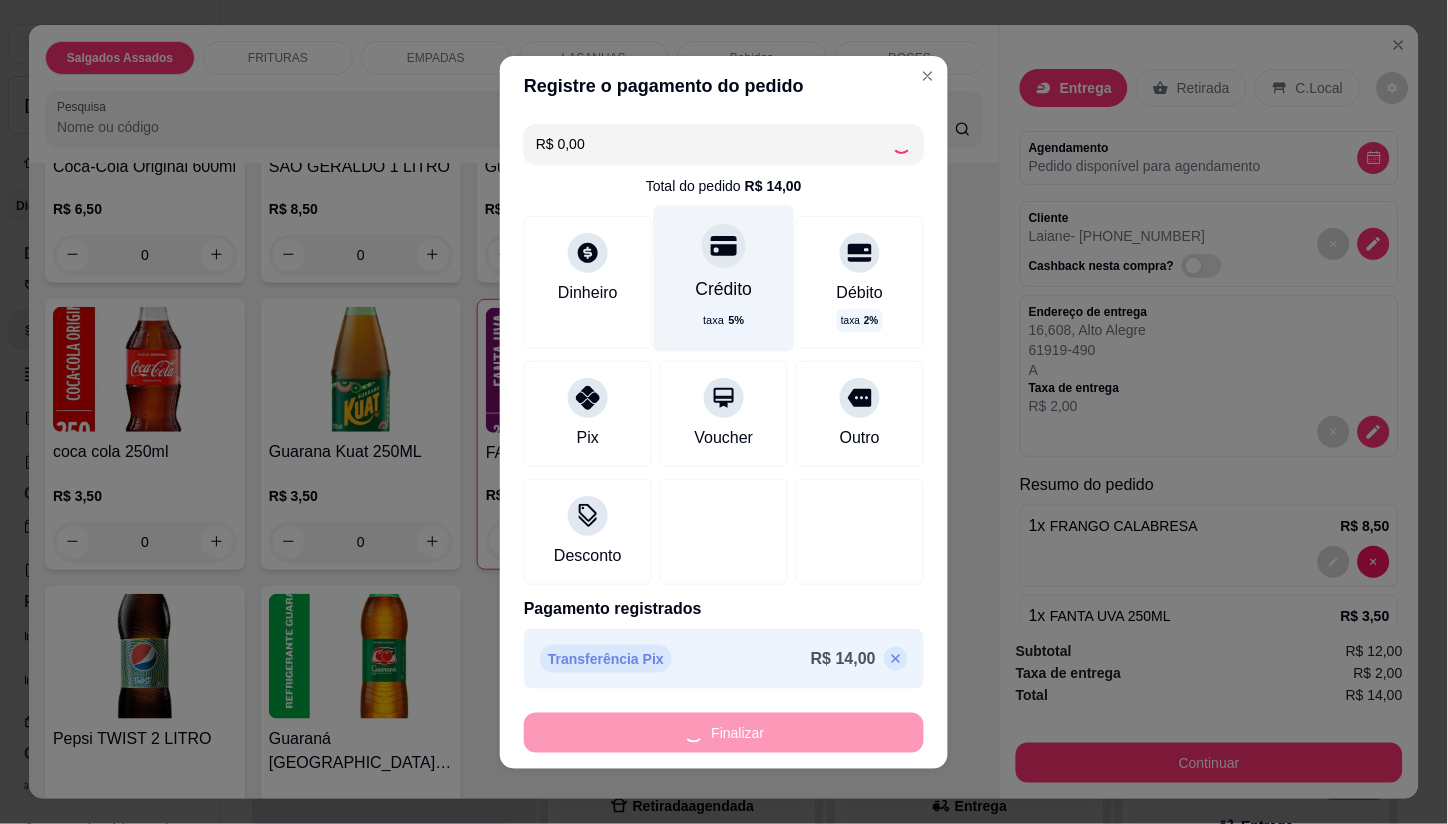 type on "0" 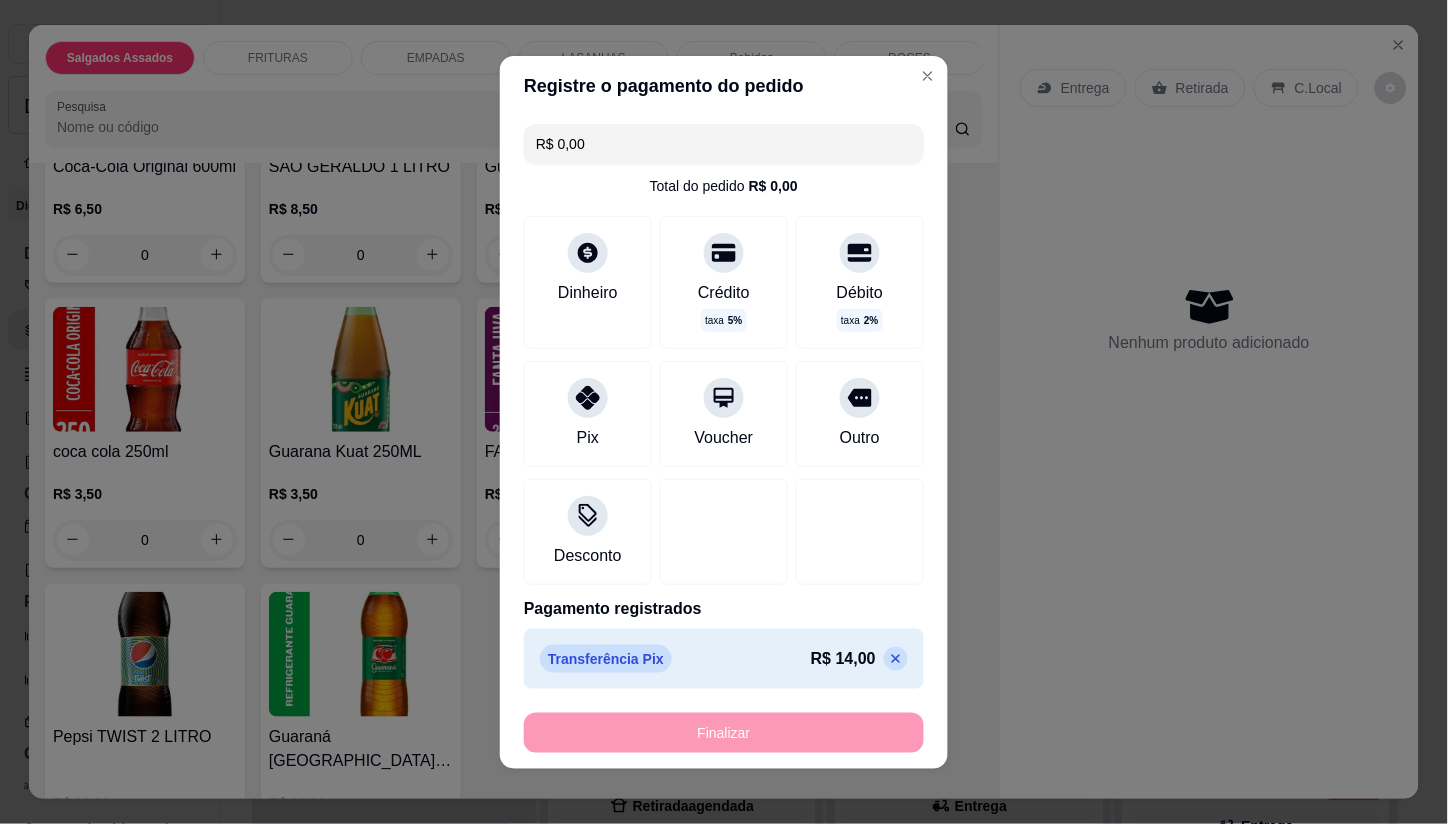 type on "-R$ 14,00" 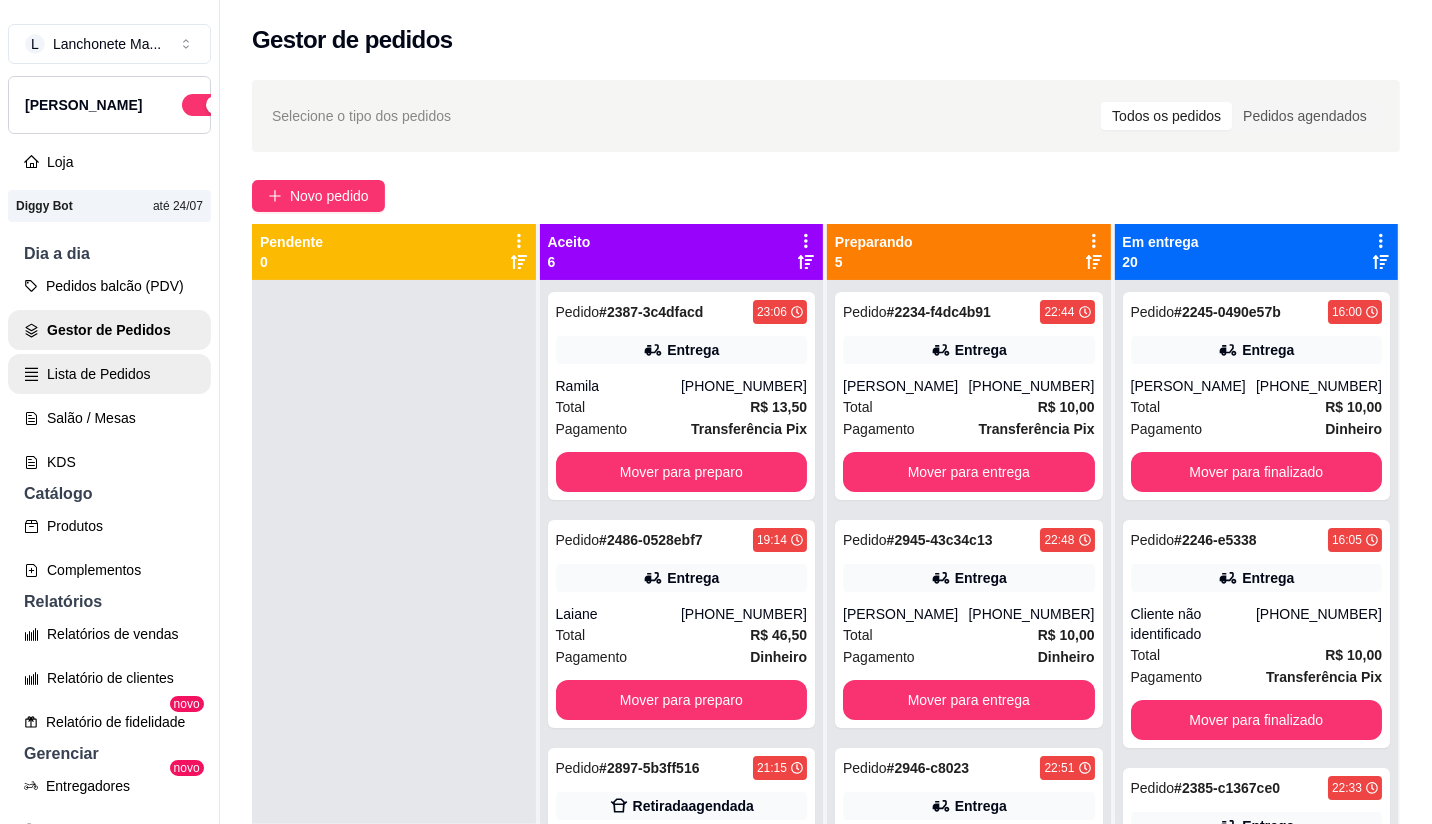 click on "Lista de Pedidos" at bounding box center (109, 374) 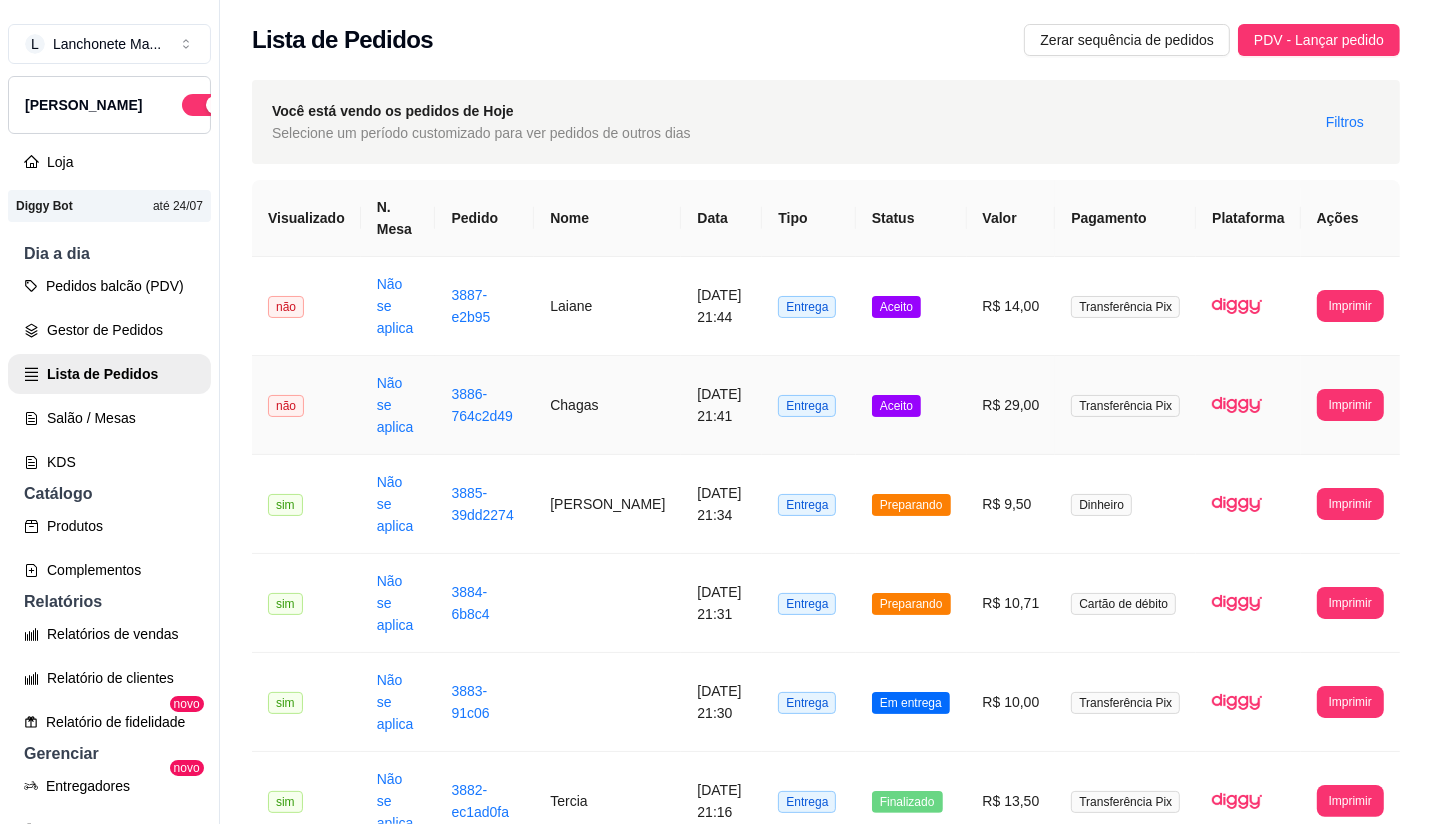 click on "Aceito" at bounding box center [911, 405] 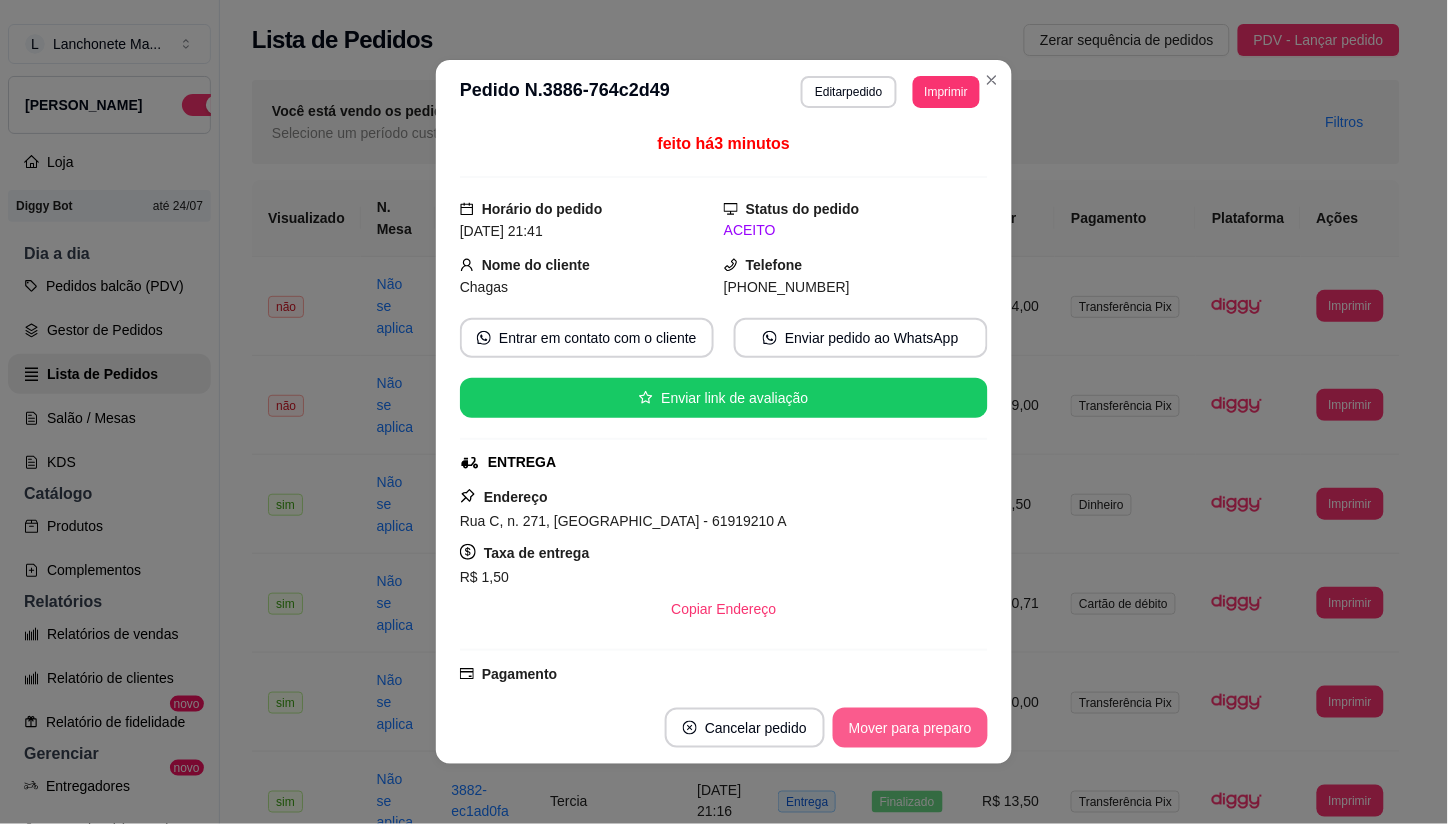 click on "Mover para preparo" at bounding box center (910, 728) 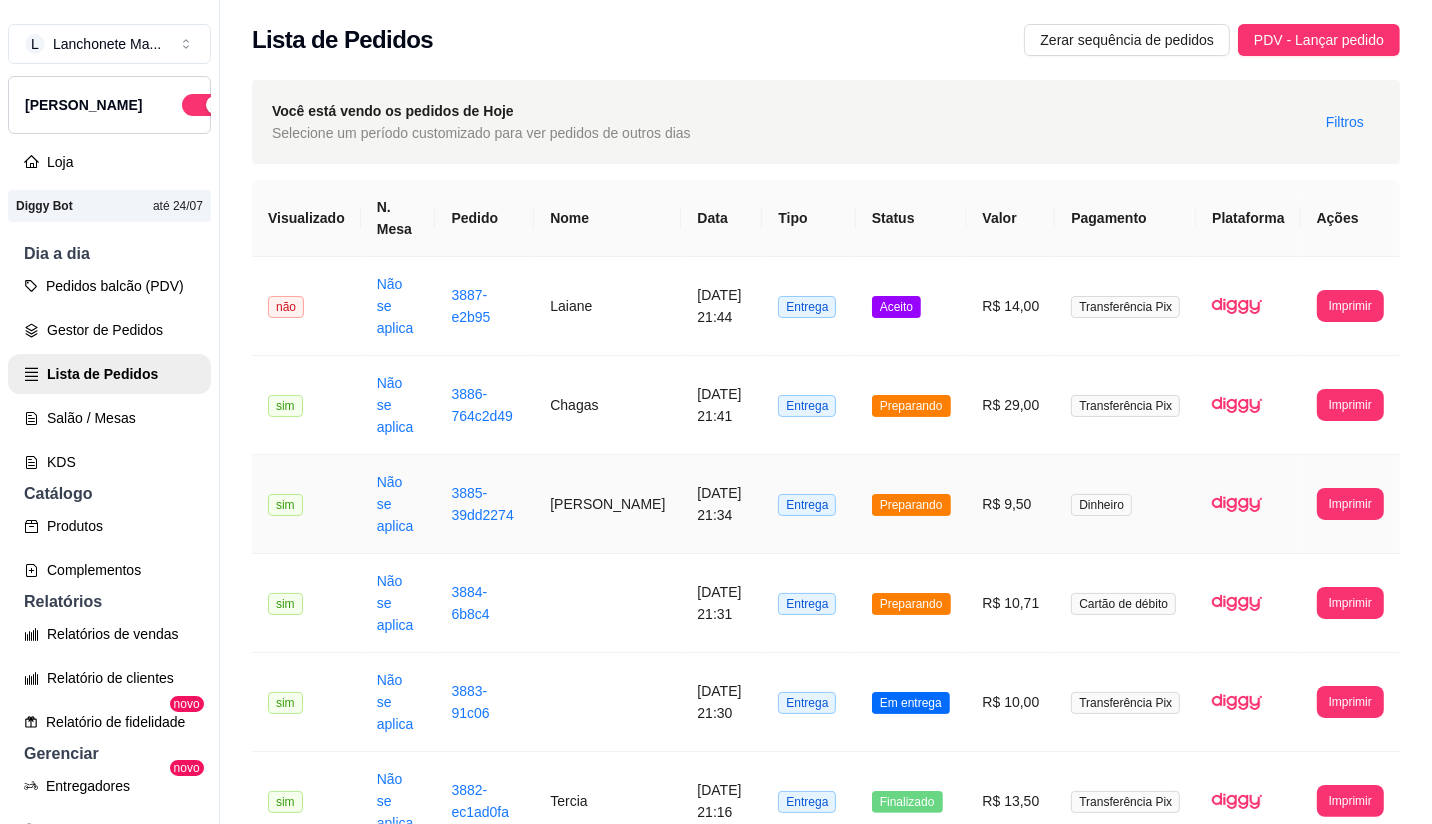 click on "Preparando" at bounding box center (911, 505) 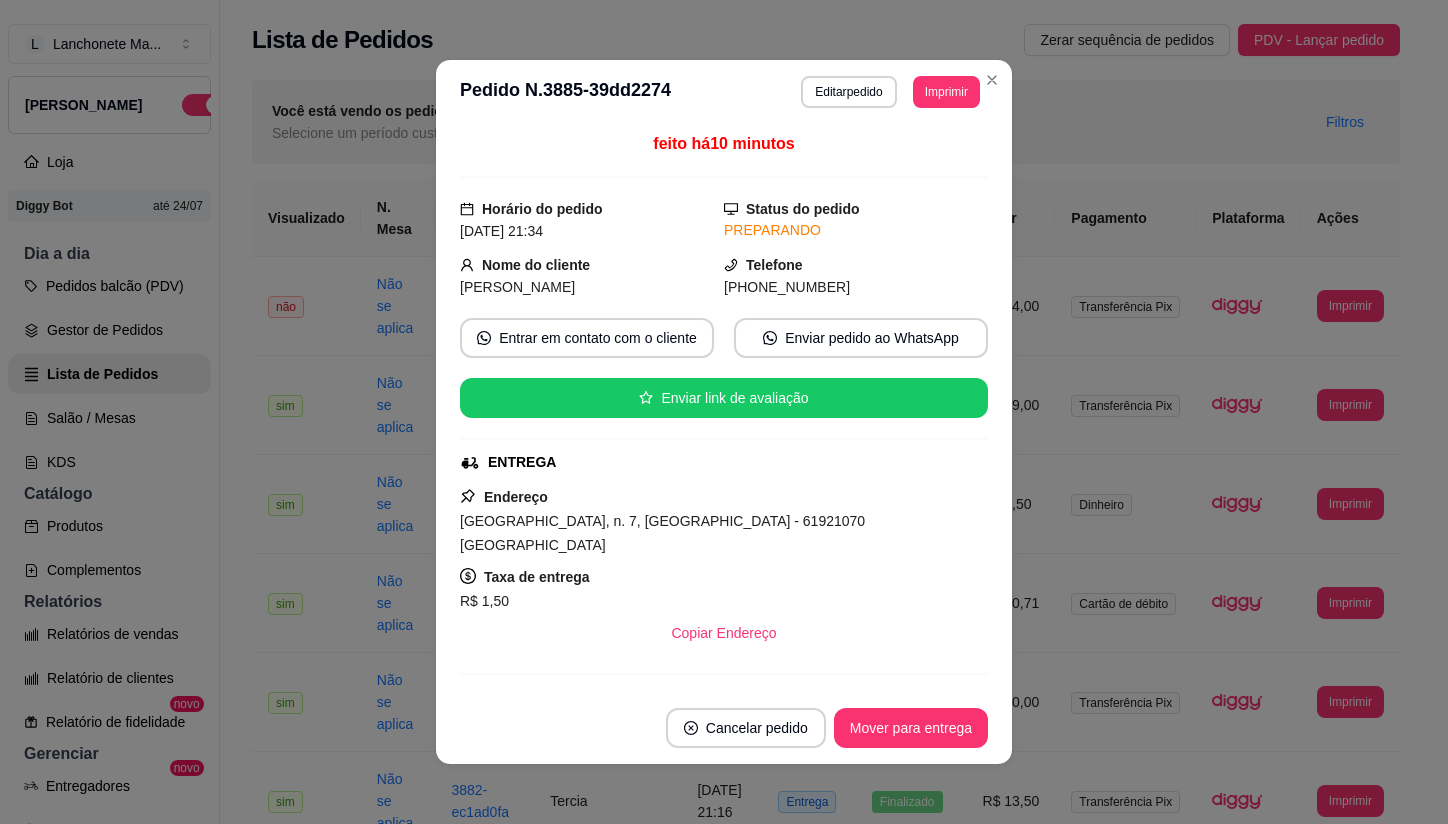 scroll, scrollTop: 0, scrollLeft: 0, axis: both 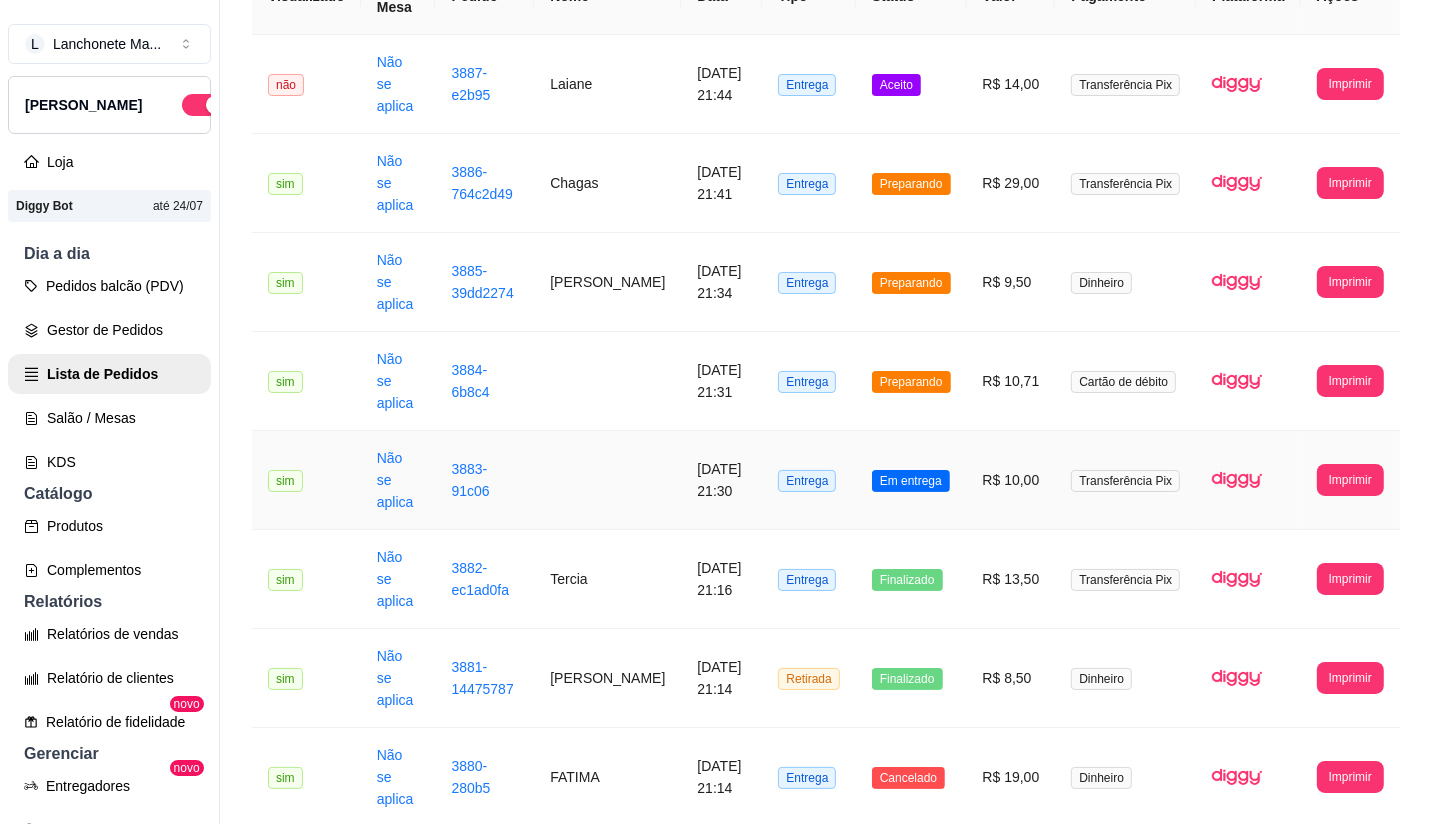 click on "Em entrega" at bounding box center (911, 480) 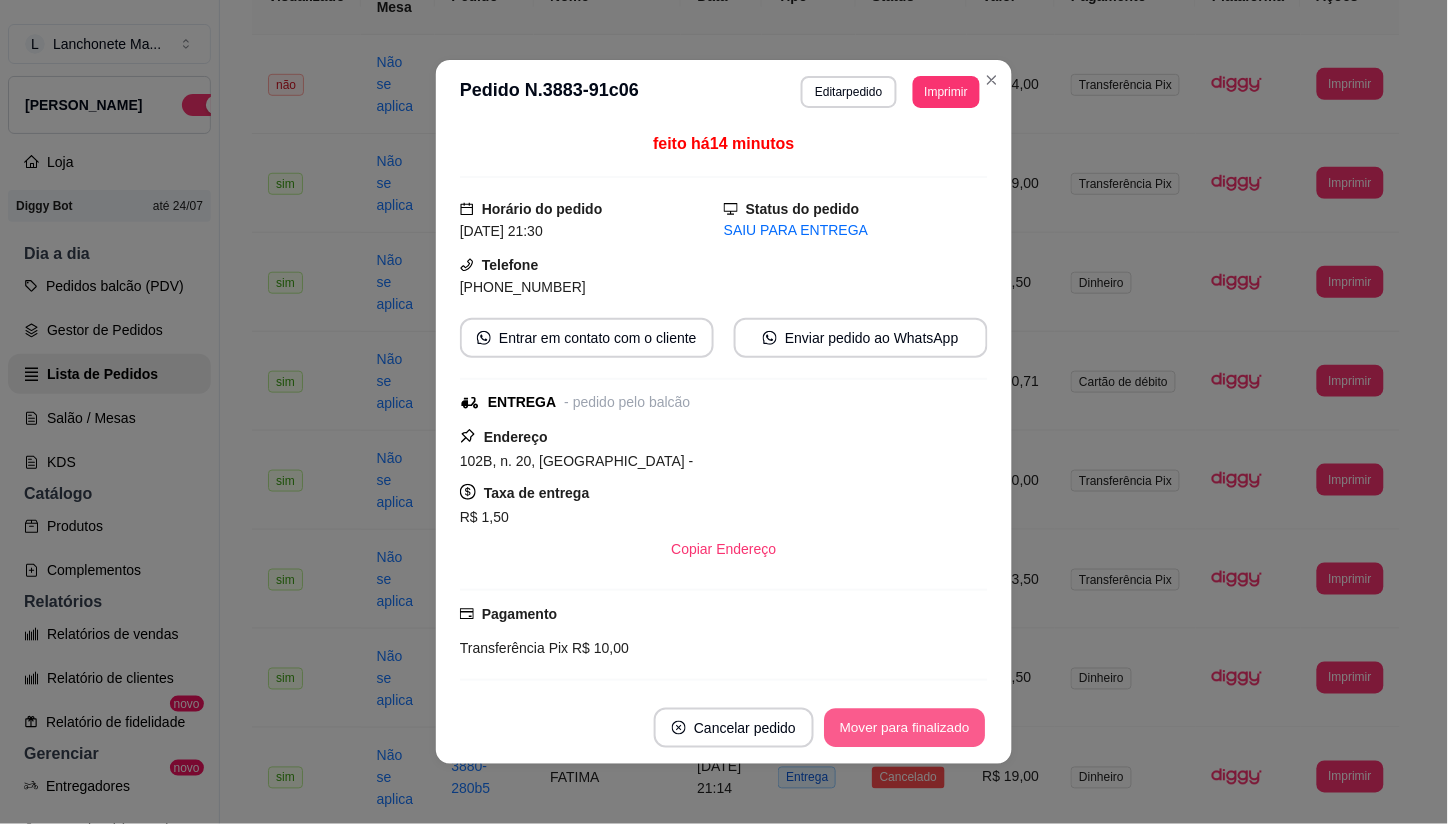 click on "Mover para finalizado" at bounding box center [905, 728] 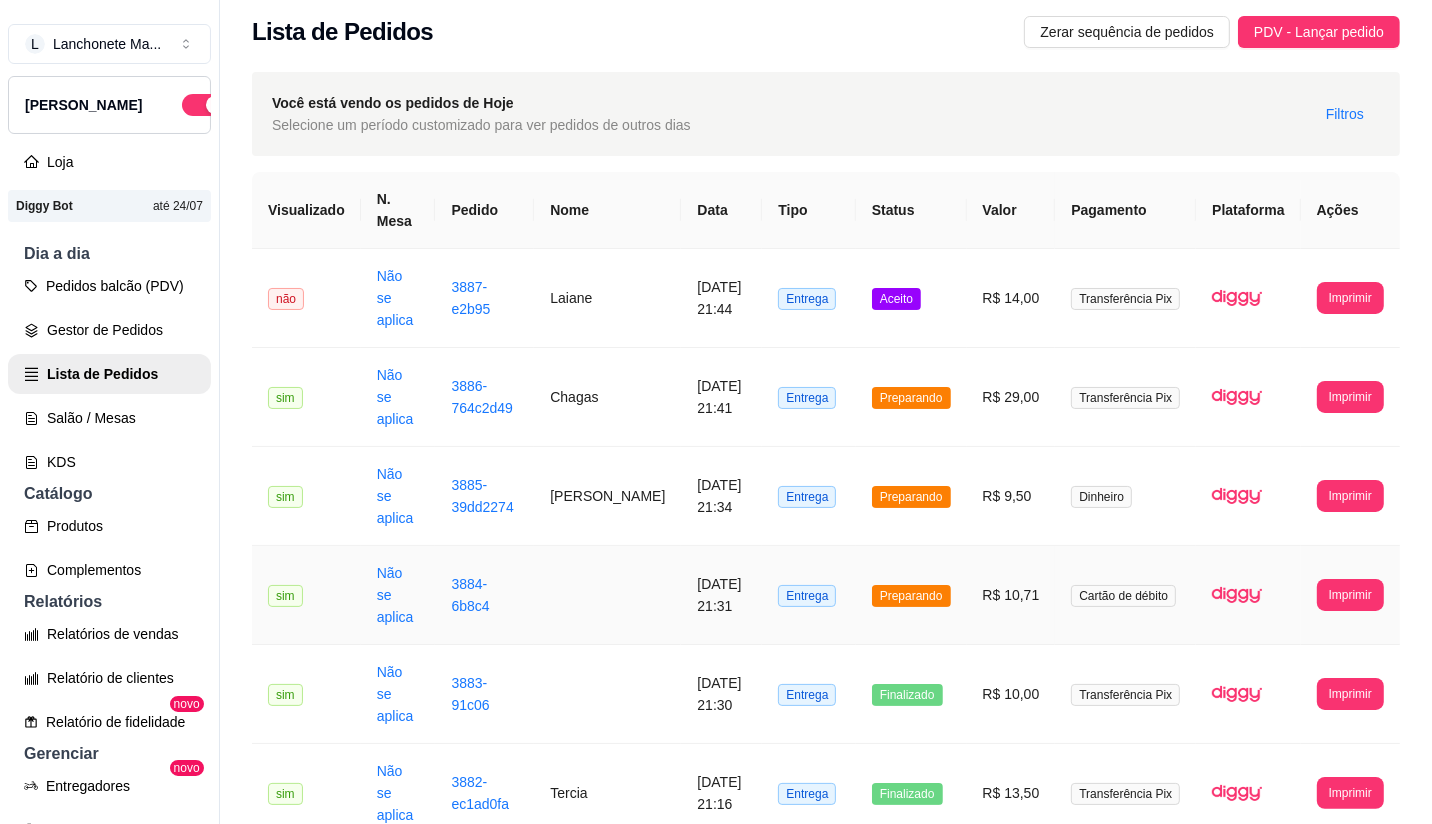 scroll, scrollTop: 0, scrollLeft: 0, axis: both 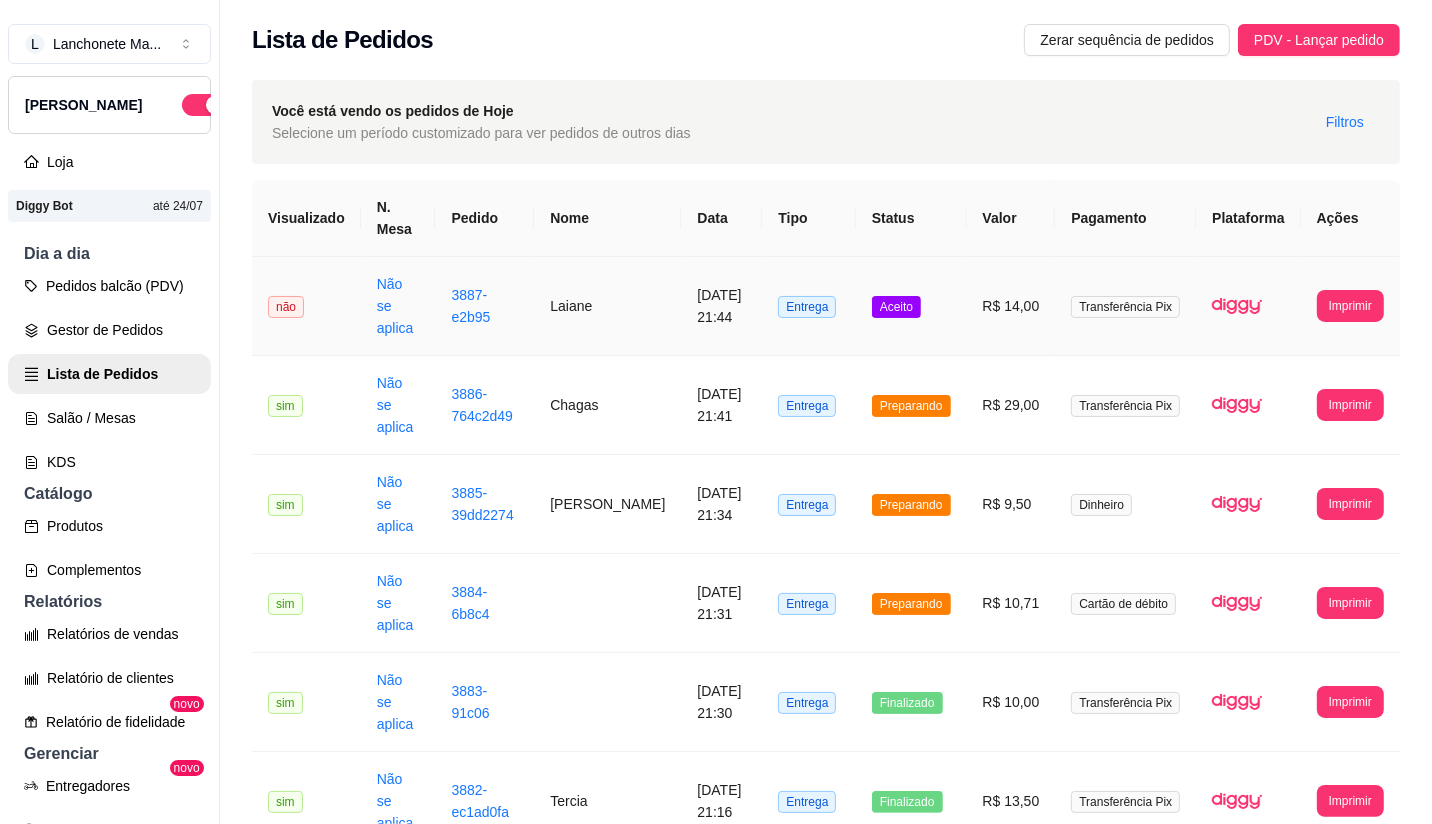 click on "Aceito" at bounding box center (911, 306) 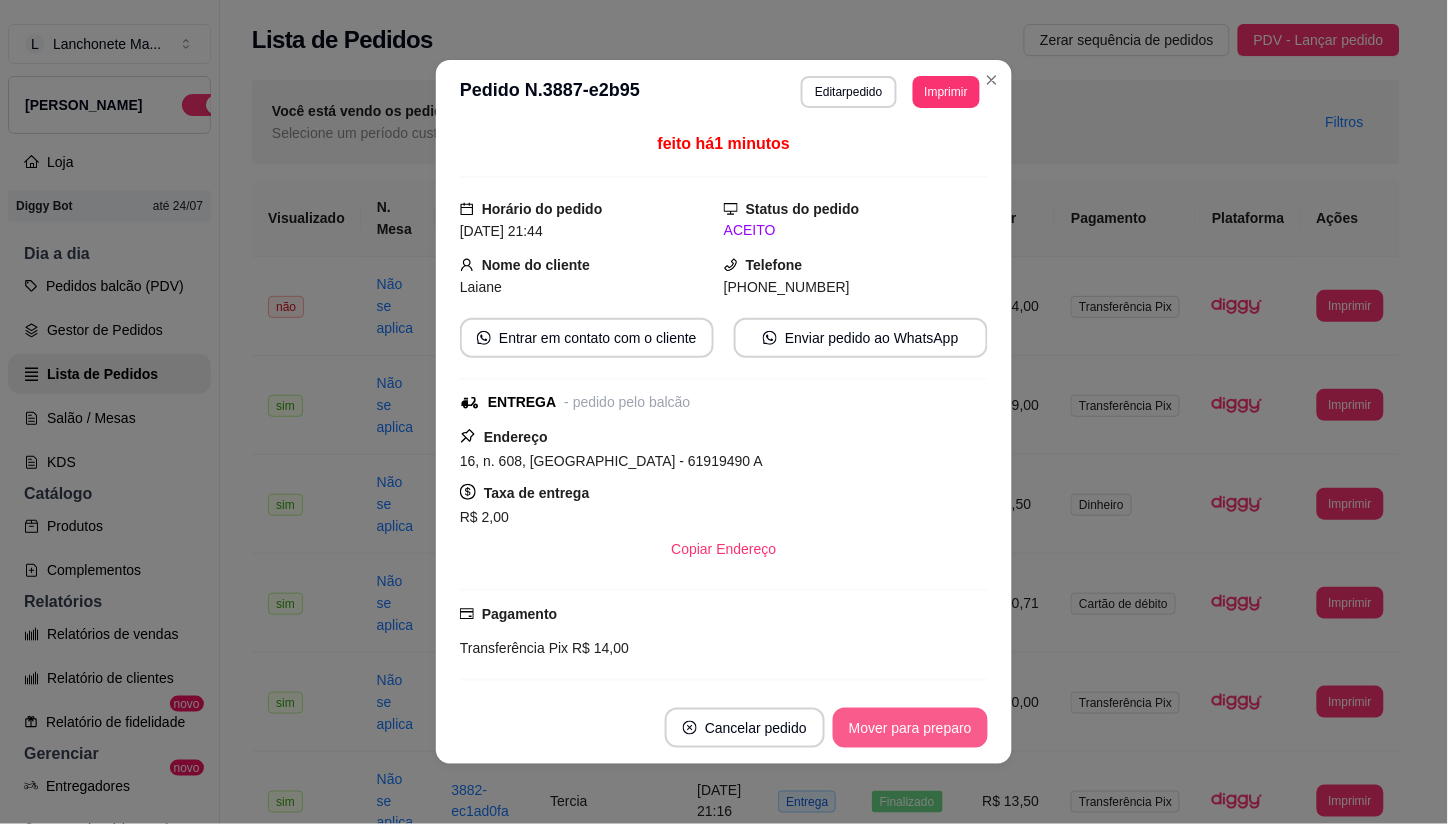 click on "Cancelar pedido Mover para preparo" at bounding box center [724, 728] 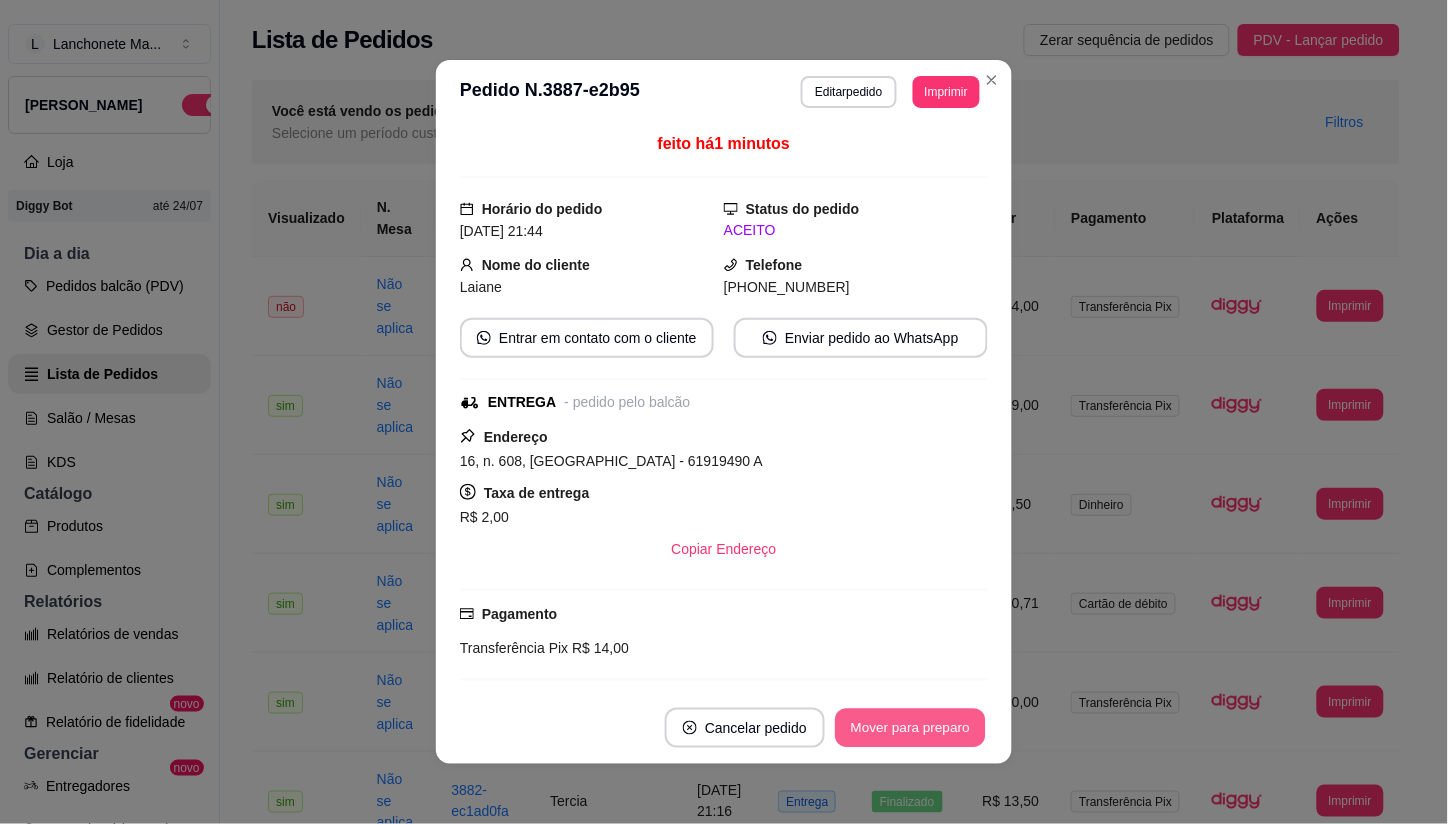 click on "Mover para preparo" at bounding box center (910, 728) 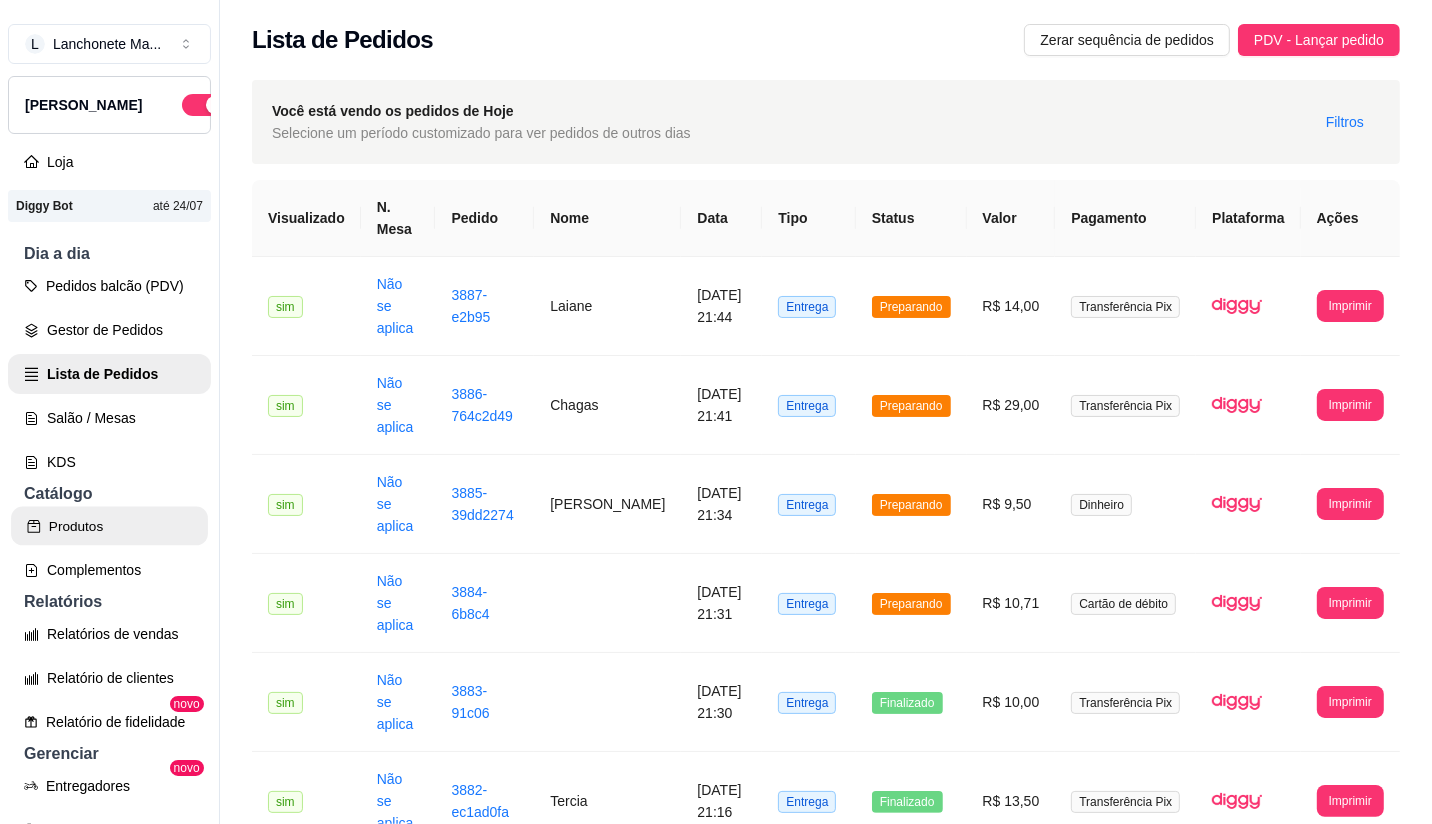 click on "Produtos" at bounding box center [109, 526] 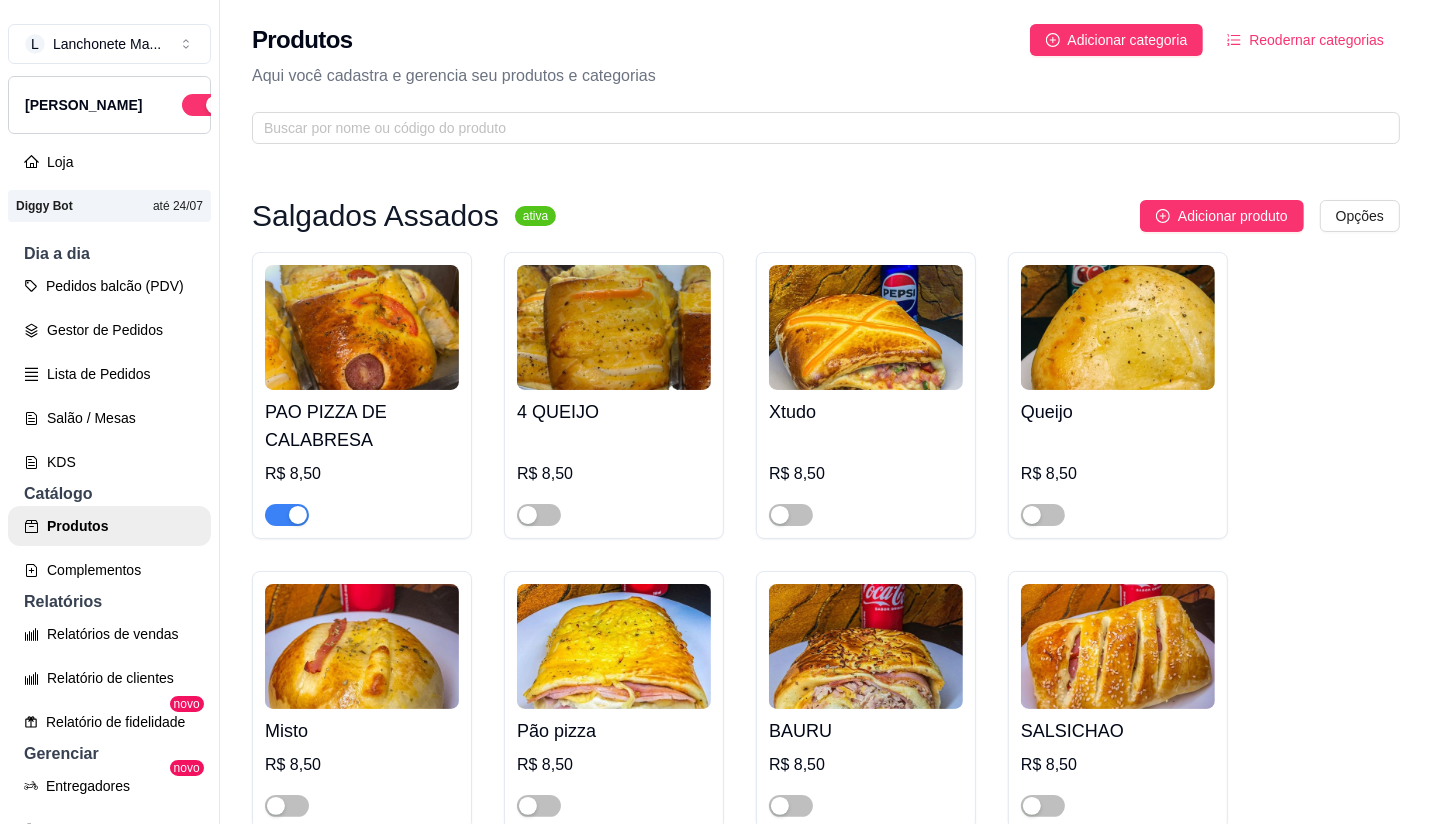 click at bounding box center [298, 515] 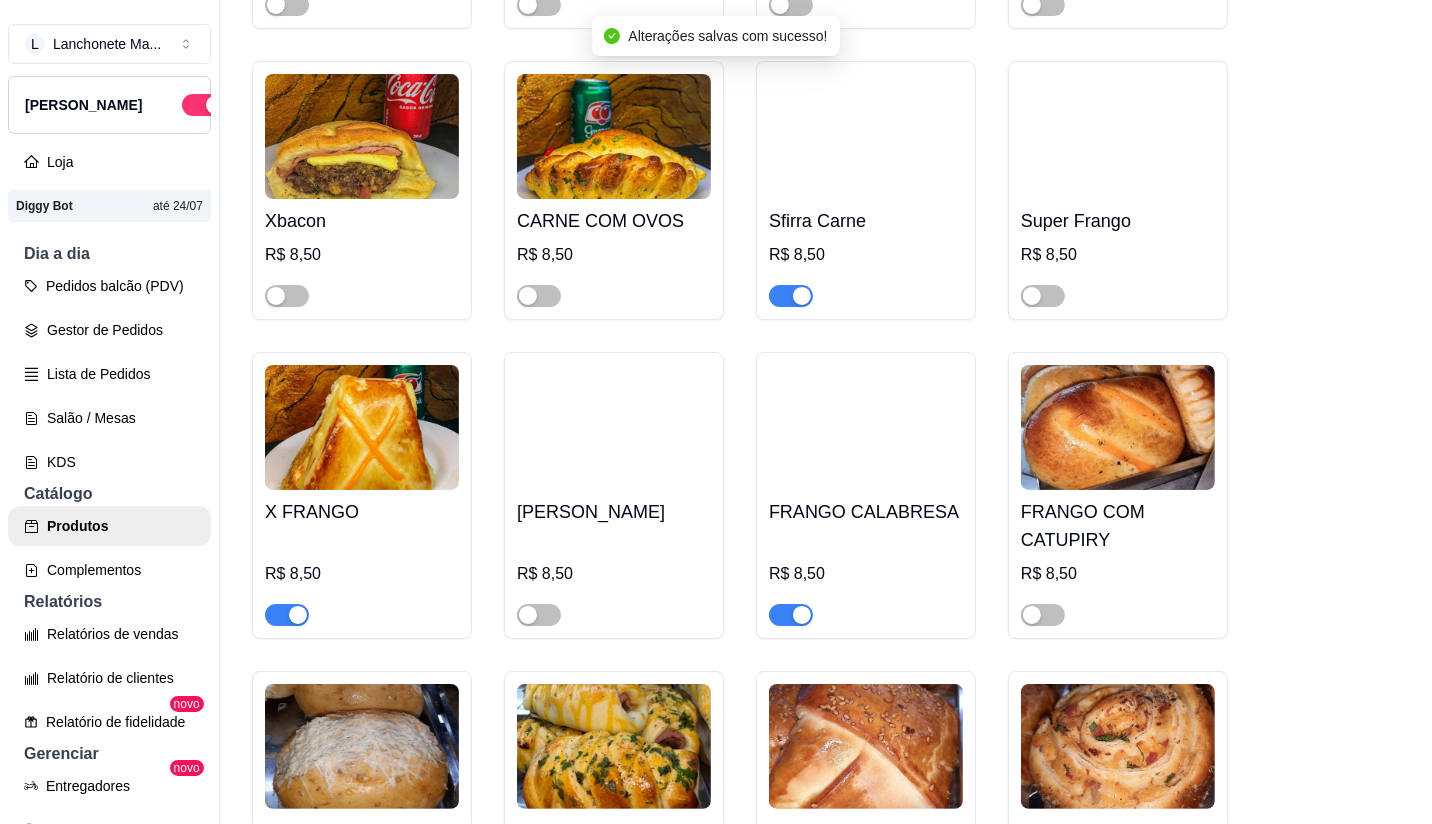 scroll, scrollTop: 1111, scrollLeft: 0, axis: vertical 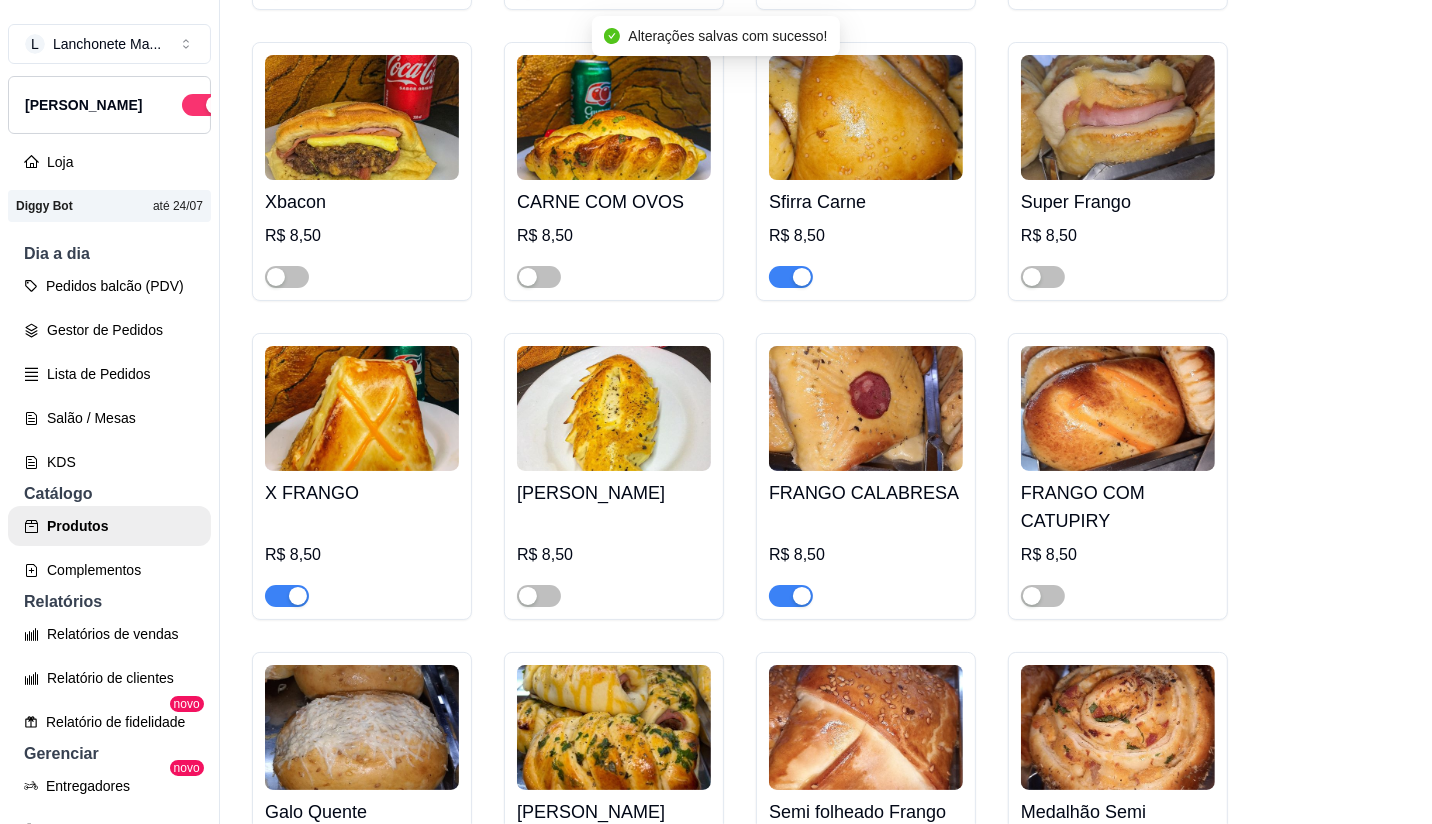 click at bounding box center [791, 277] 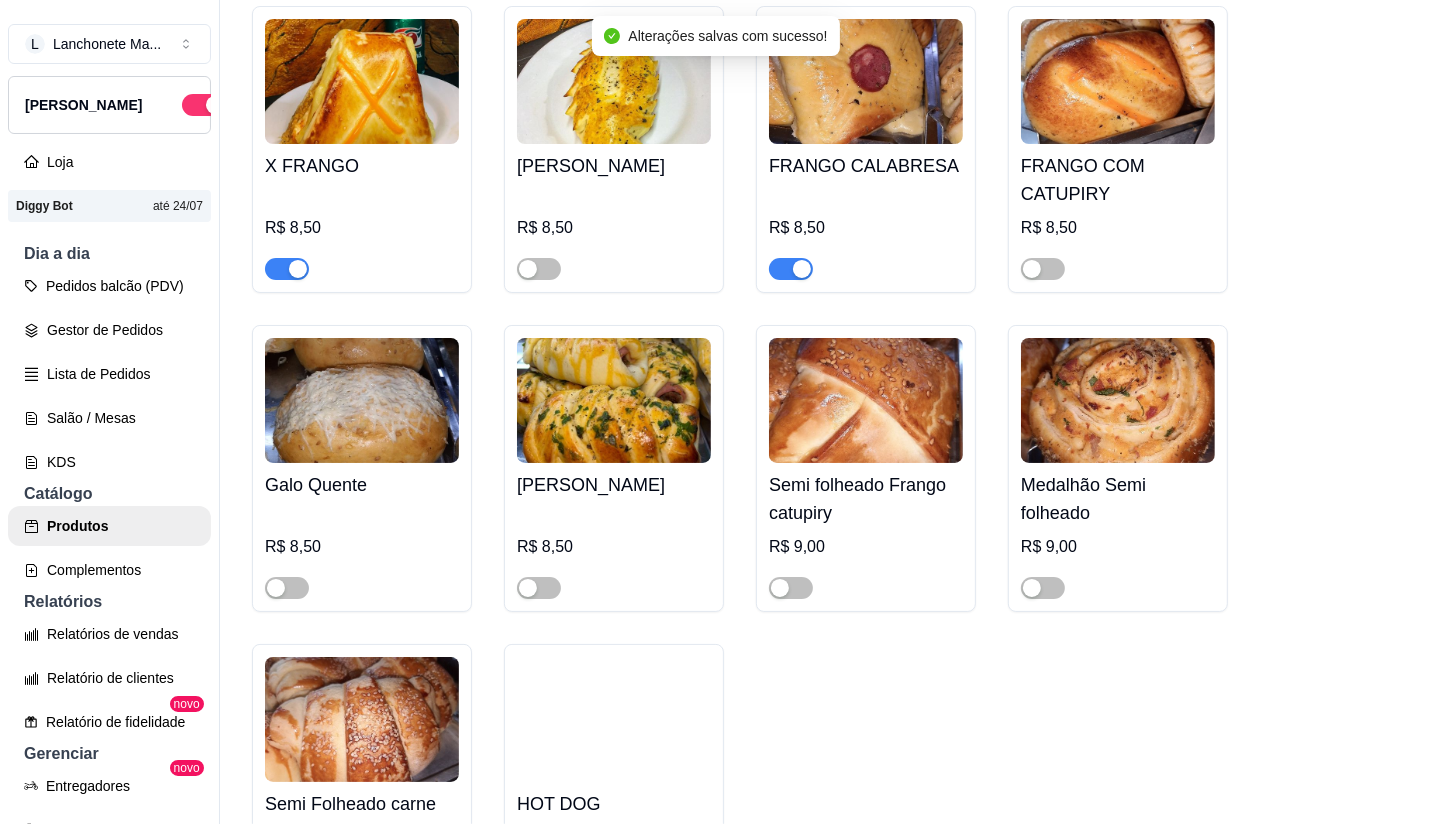 scroll, scrollTop: 1444, scrollLeft: 0, axis: vertical 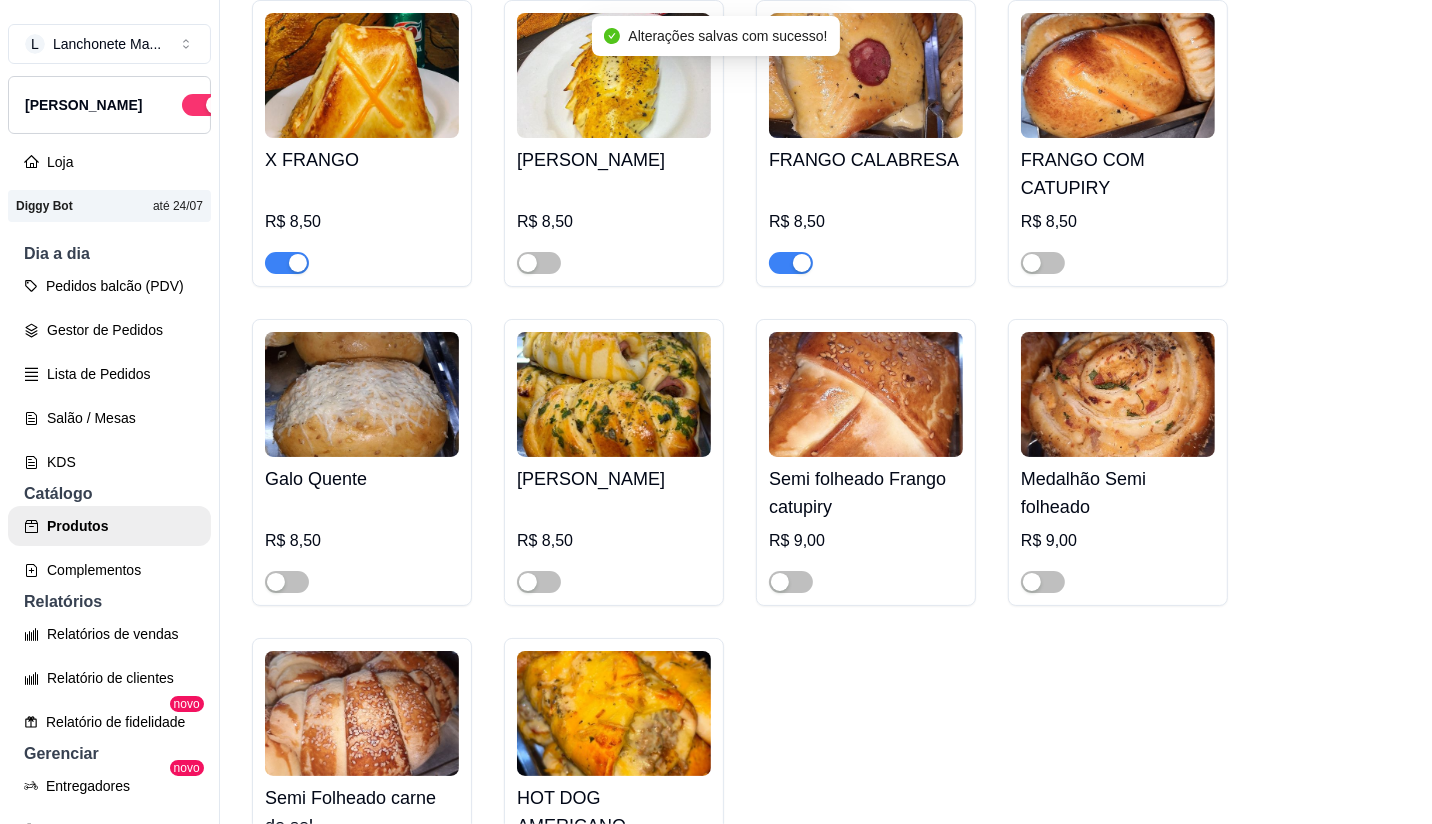 click at bounding box center (298, 263) 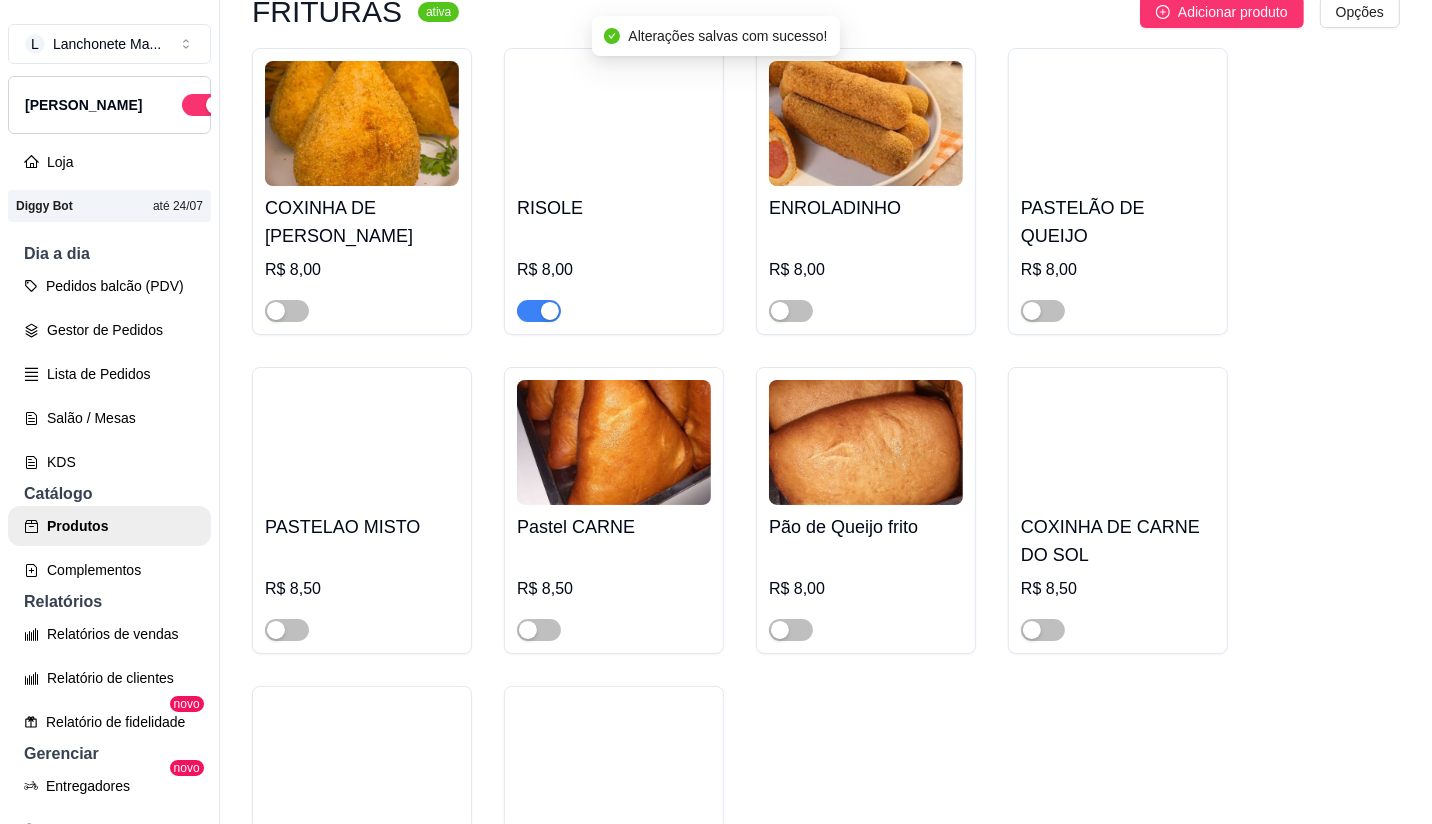 scroll, scrollTop: 2444, scrollLeft: 0, axis: vertical 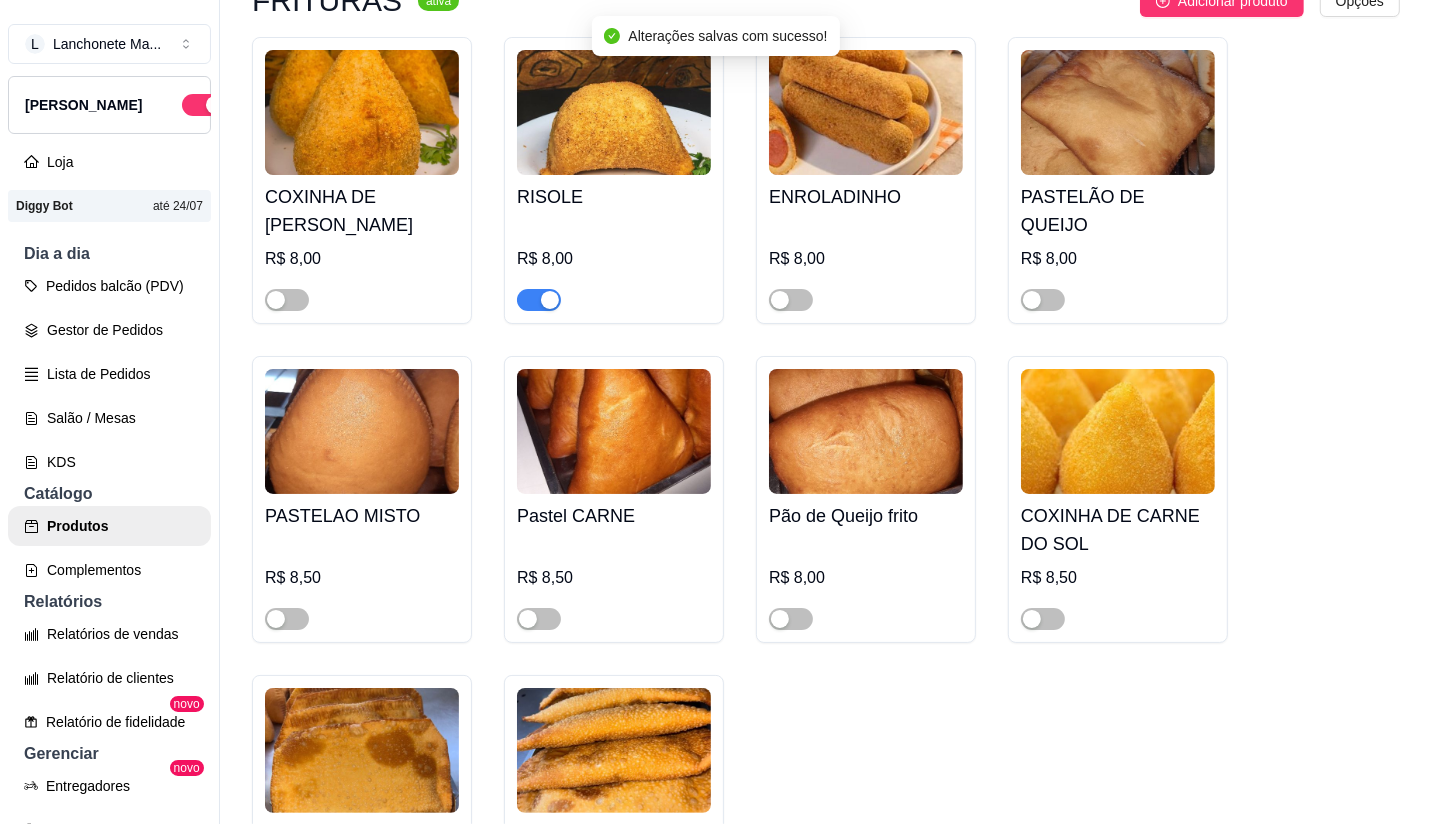 click at bounding box center (539, 300) 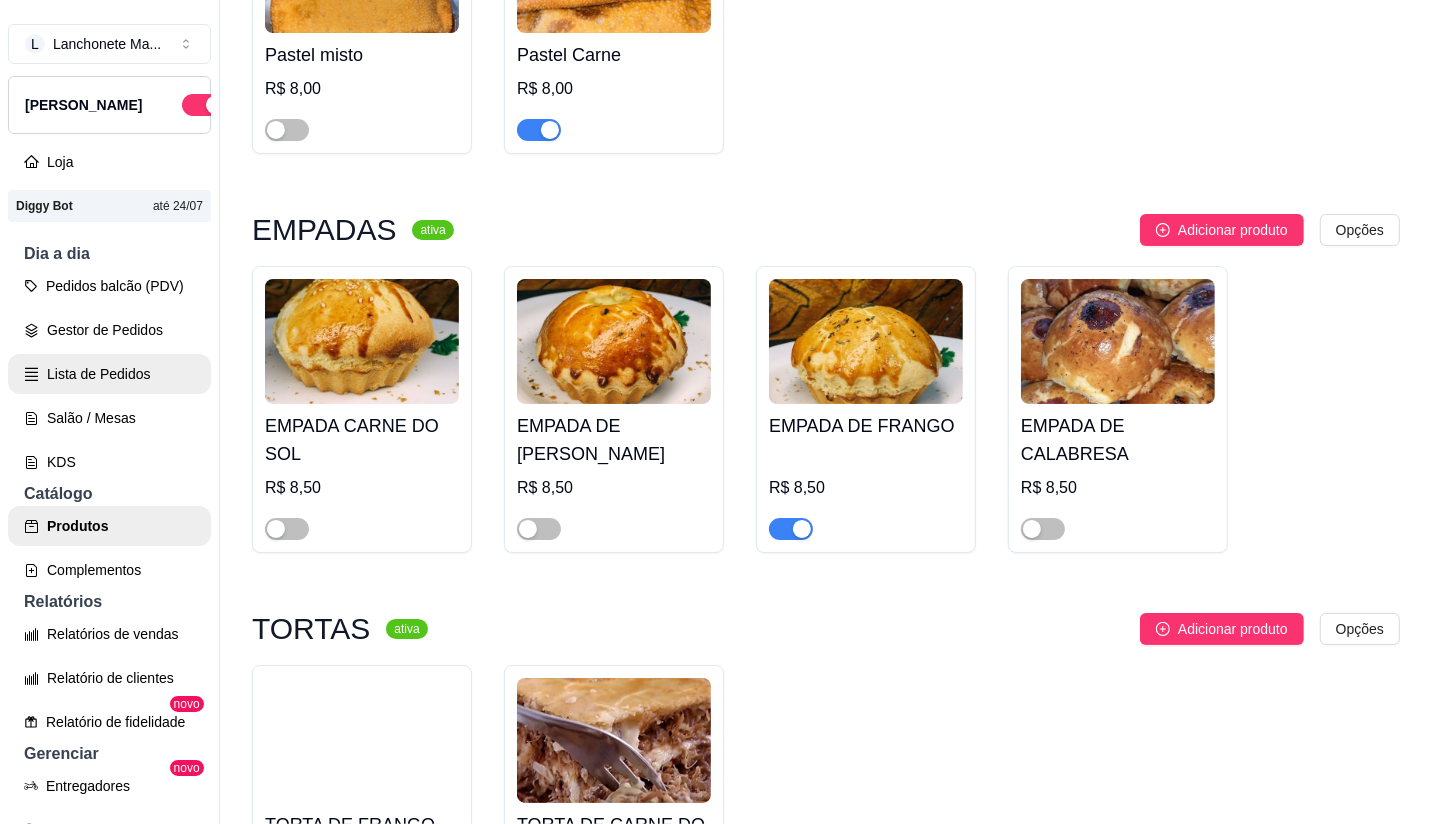 scroll, scrollTop: 3222, scrollLeft: 0, axis: vertical 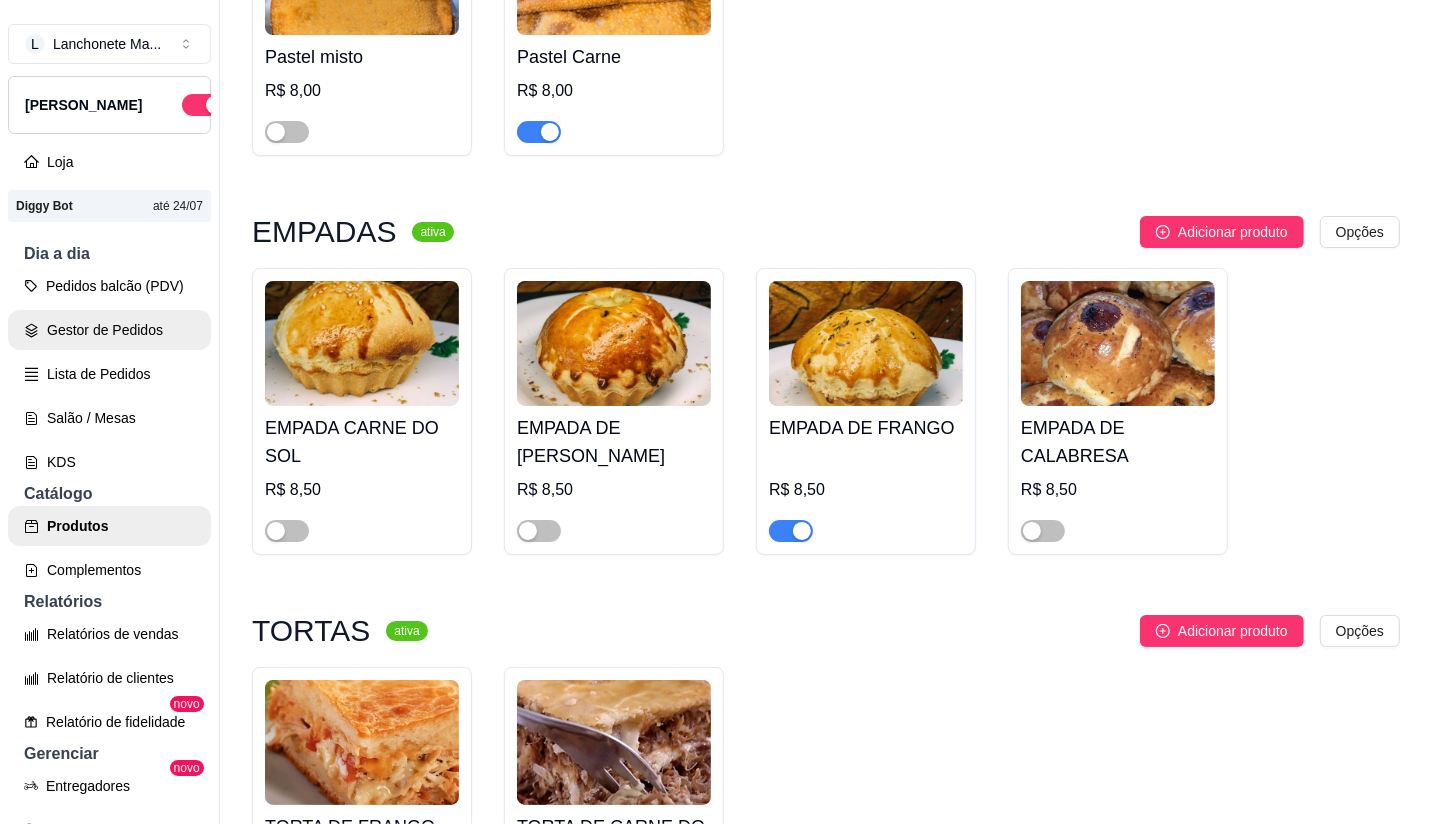 click on "Gestor de Pedidos" at bounding box center (109, 330) 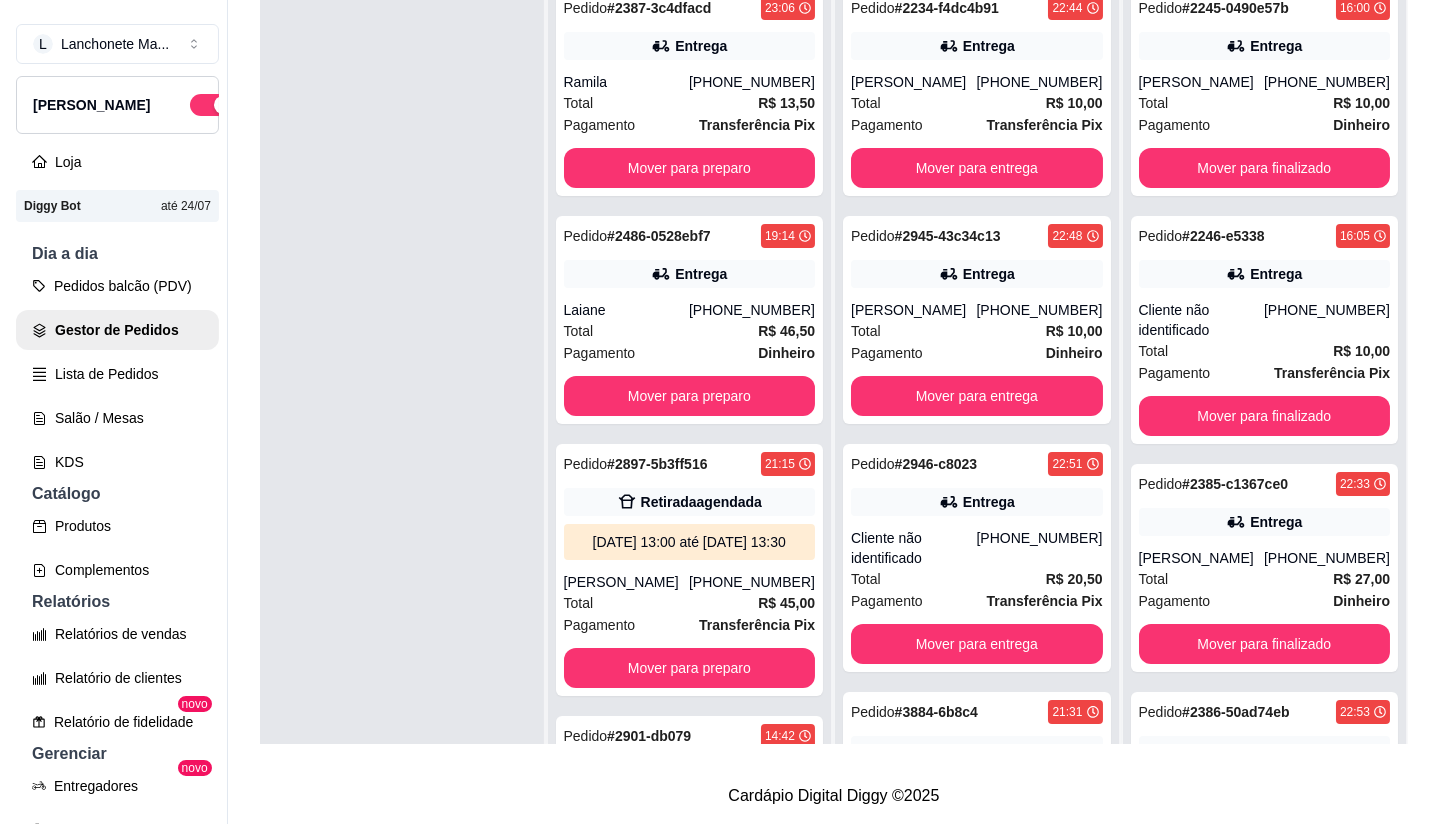 scroll, scrollTop: 0, scrollLeft: 0, axis: both 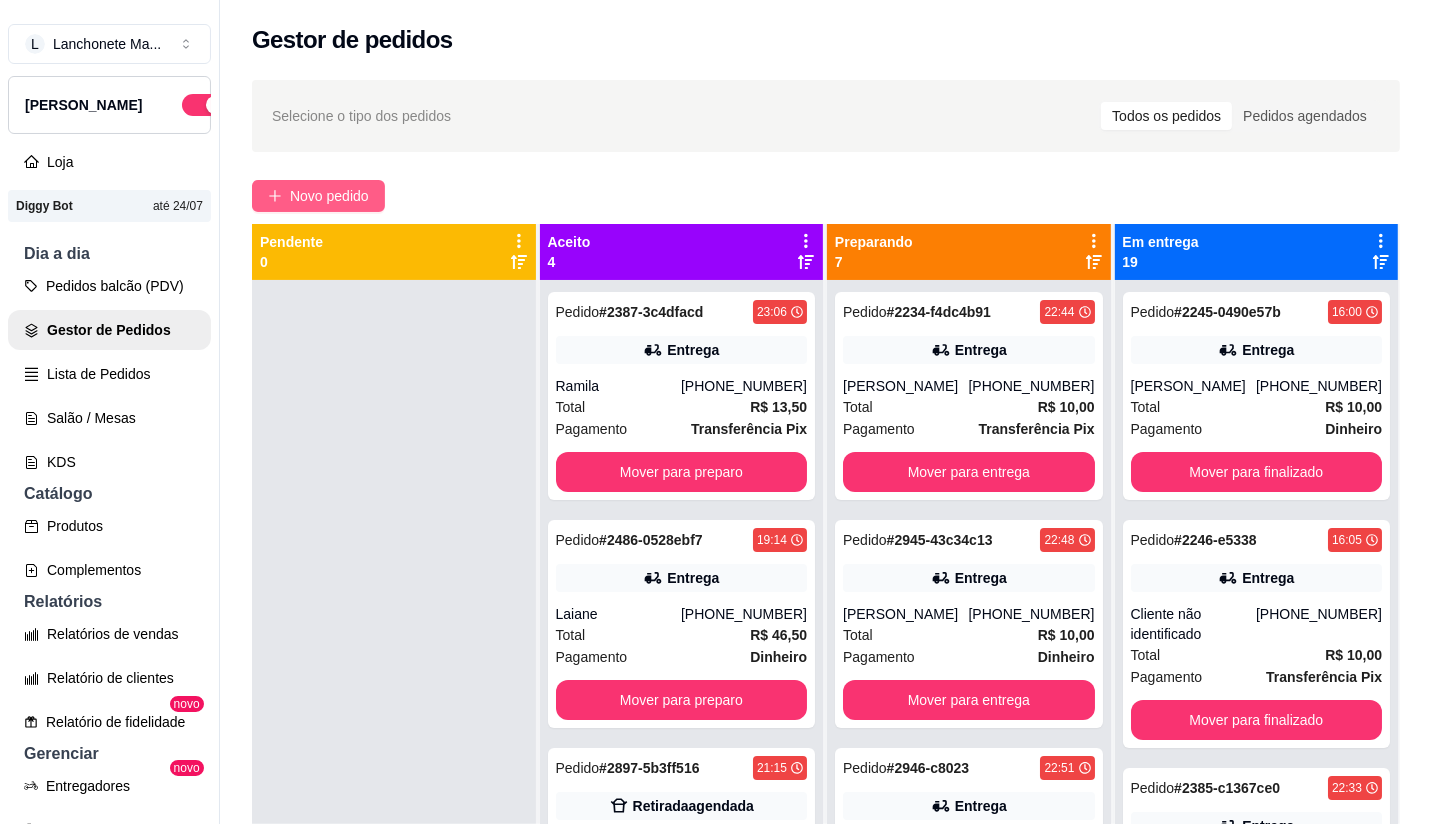 click on "Novo pedido" at bounding box center [329, 196] 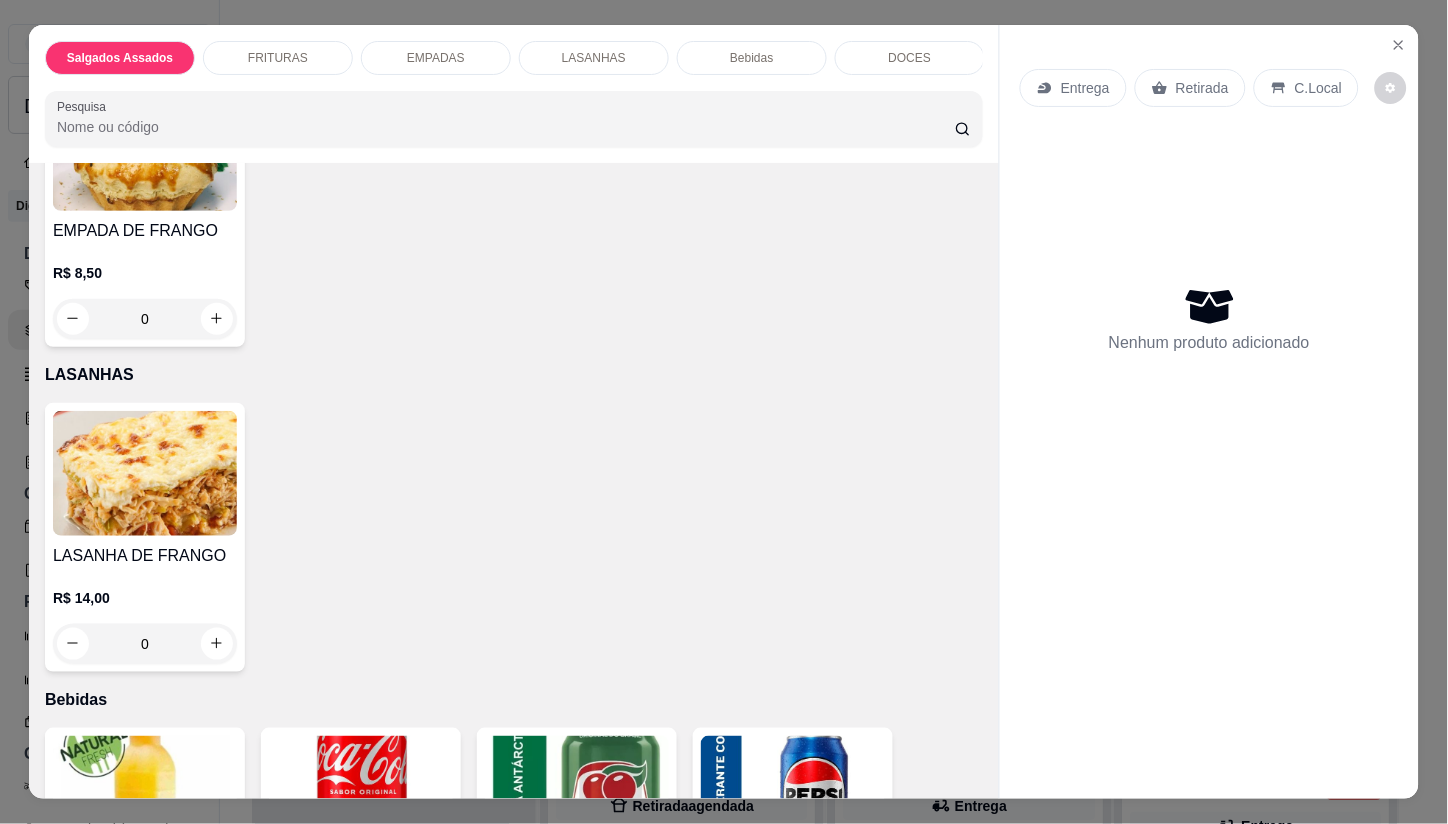 scroll, scrollTop: 888, scrollLeft: 0, axis: vertical 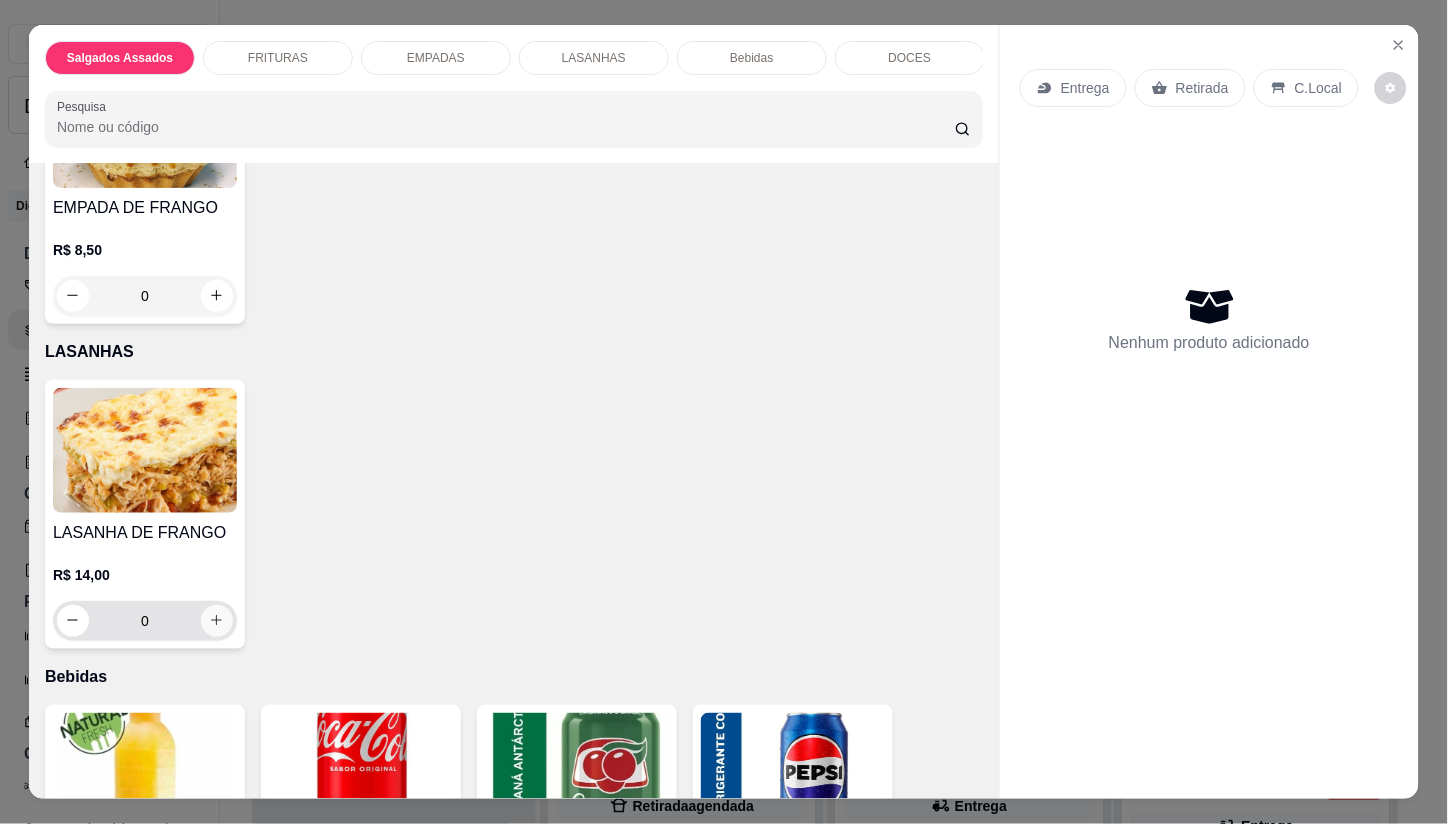 click 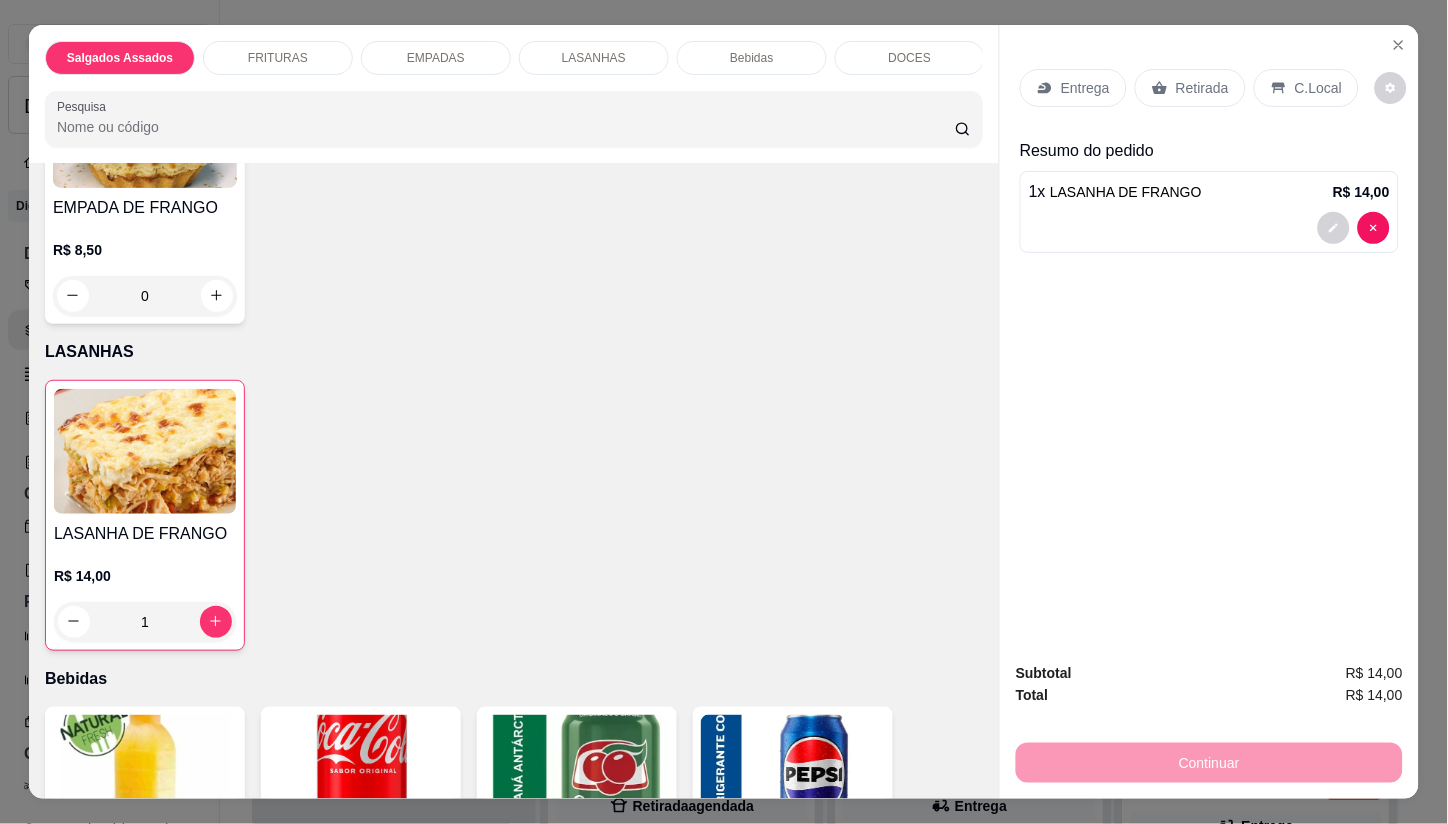 click on "Entrega" at bounding box center (1085, 88) 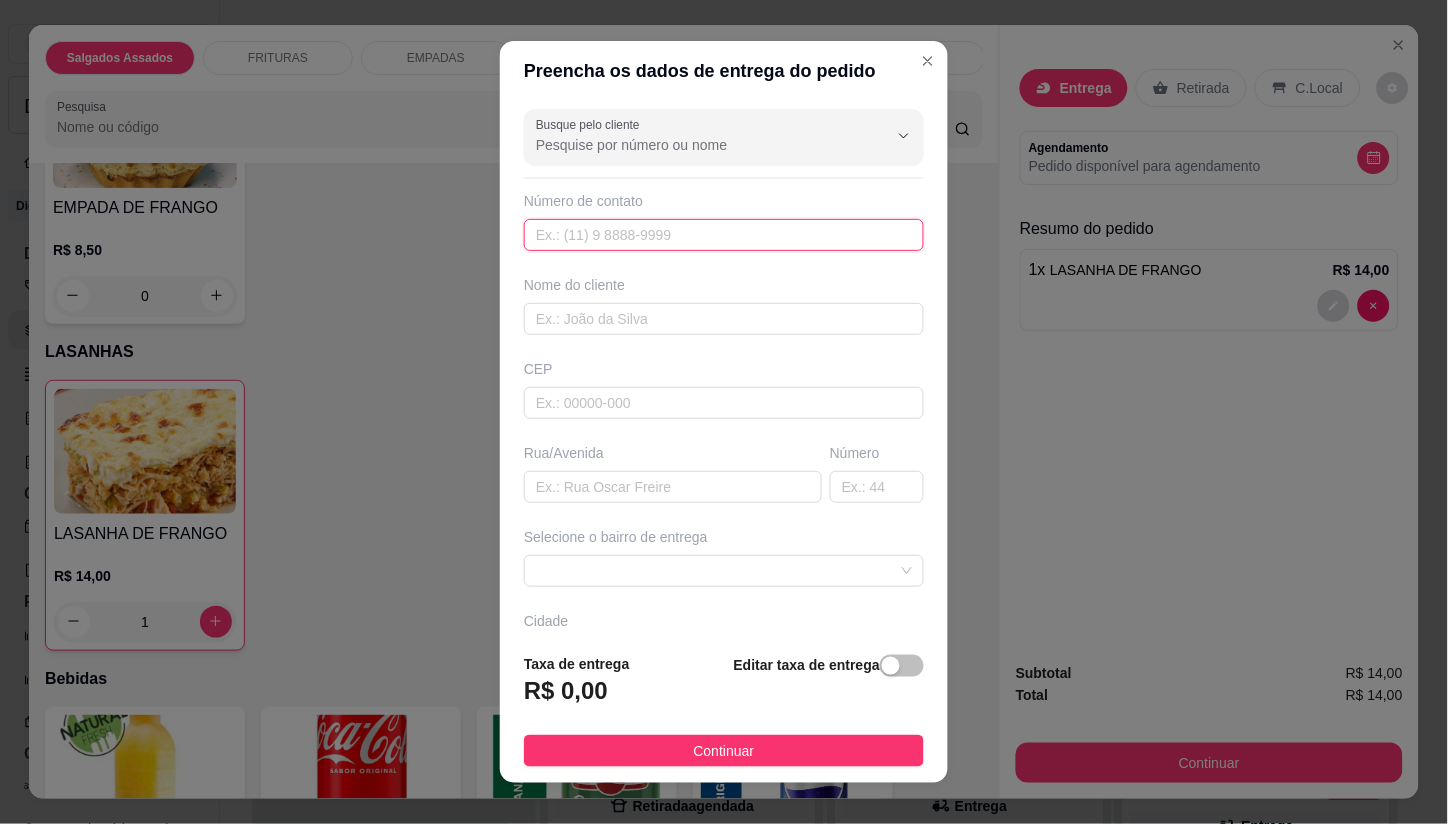click at bounding box center [724, 235] 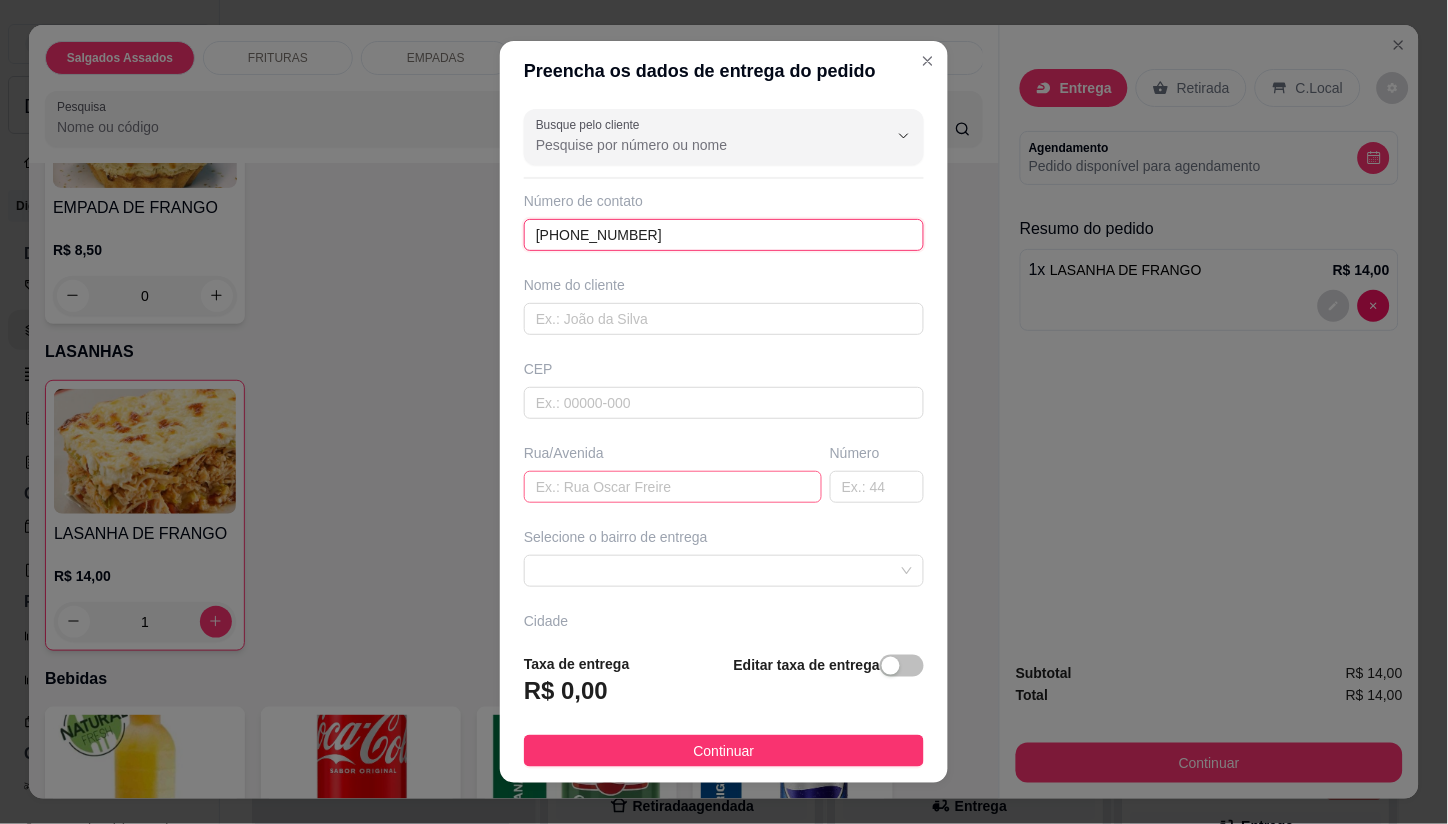 type on "(85) 99857-4959" 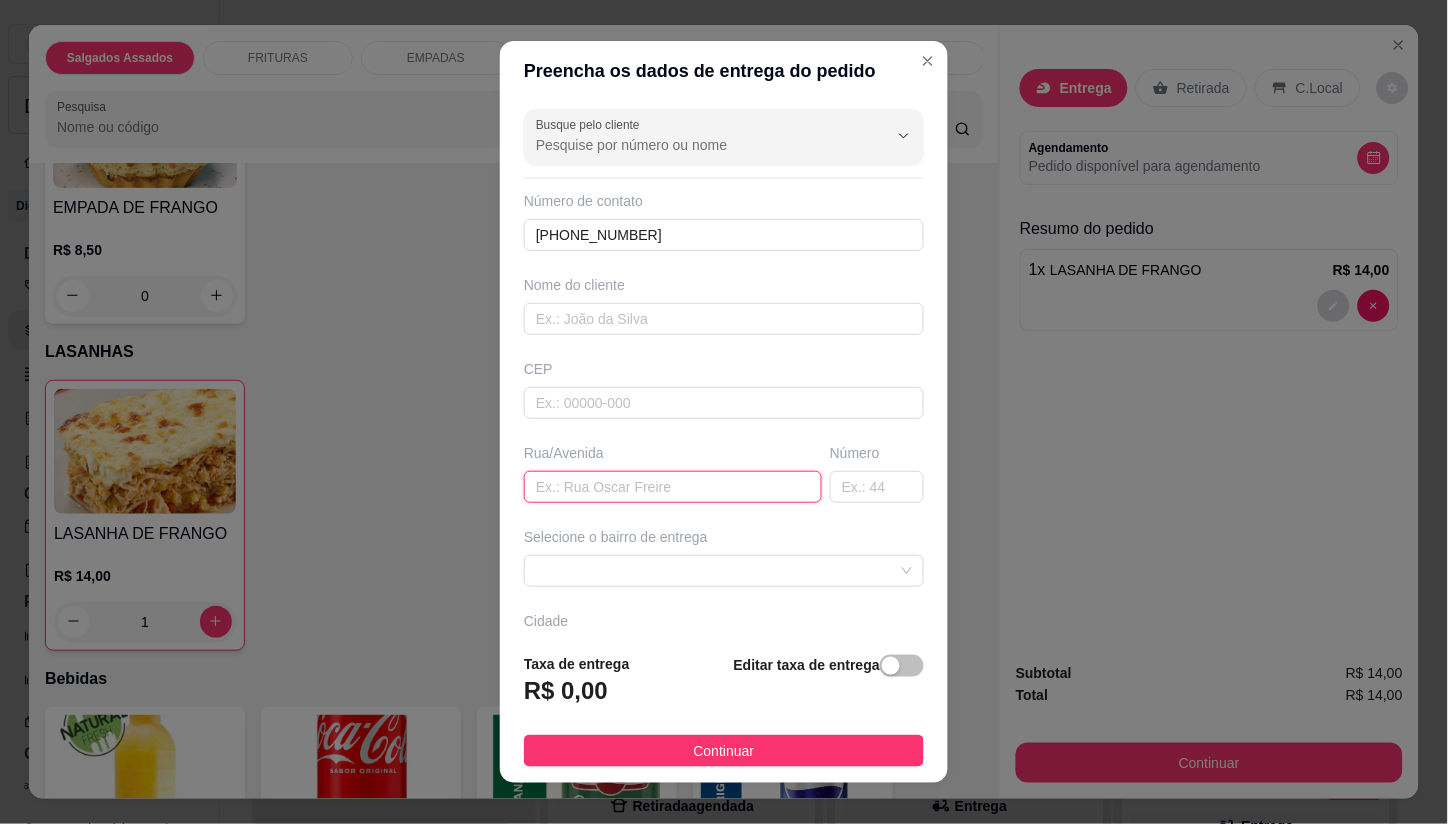 click at bounding box center [673, 487] 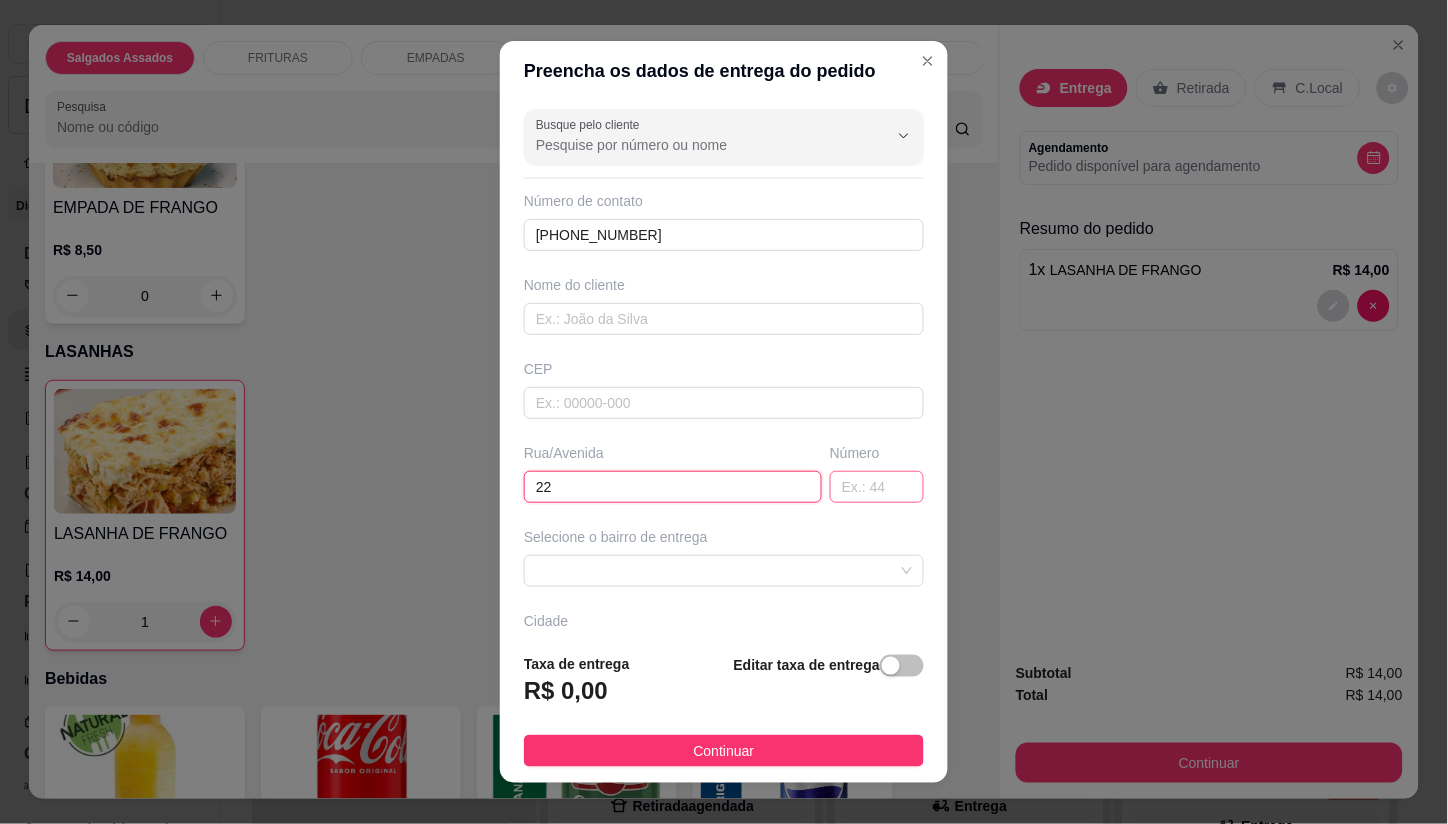 type on "22" 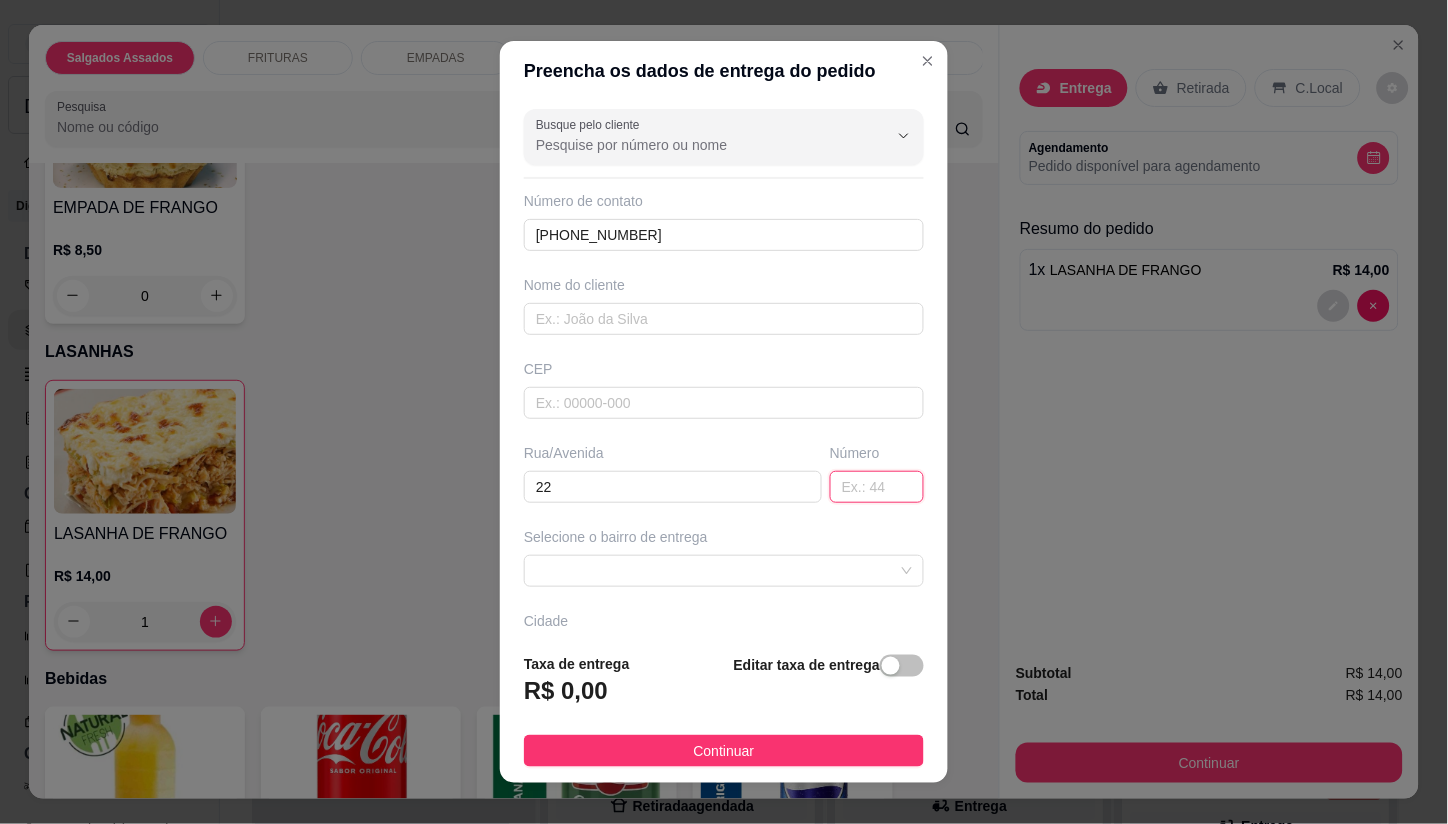 click at bounding box center (877, 487) 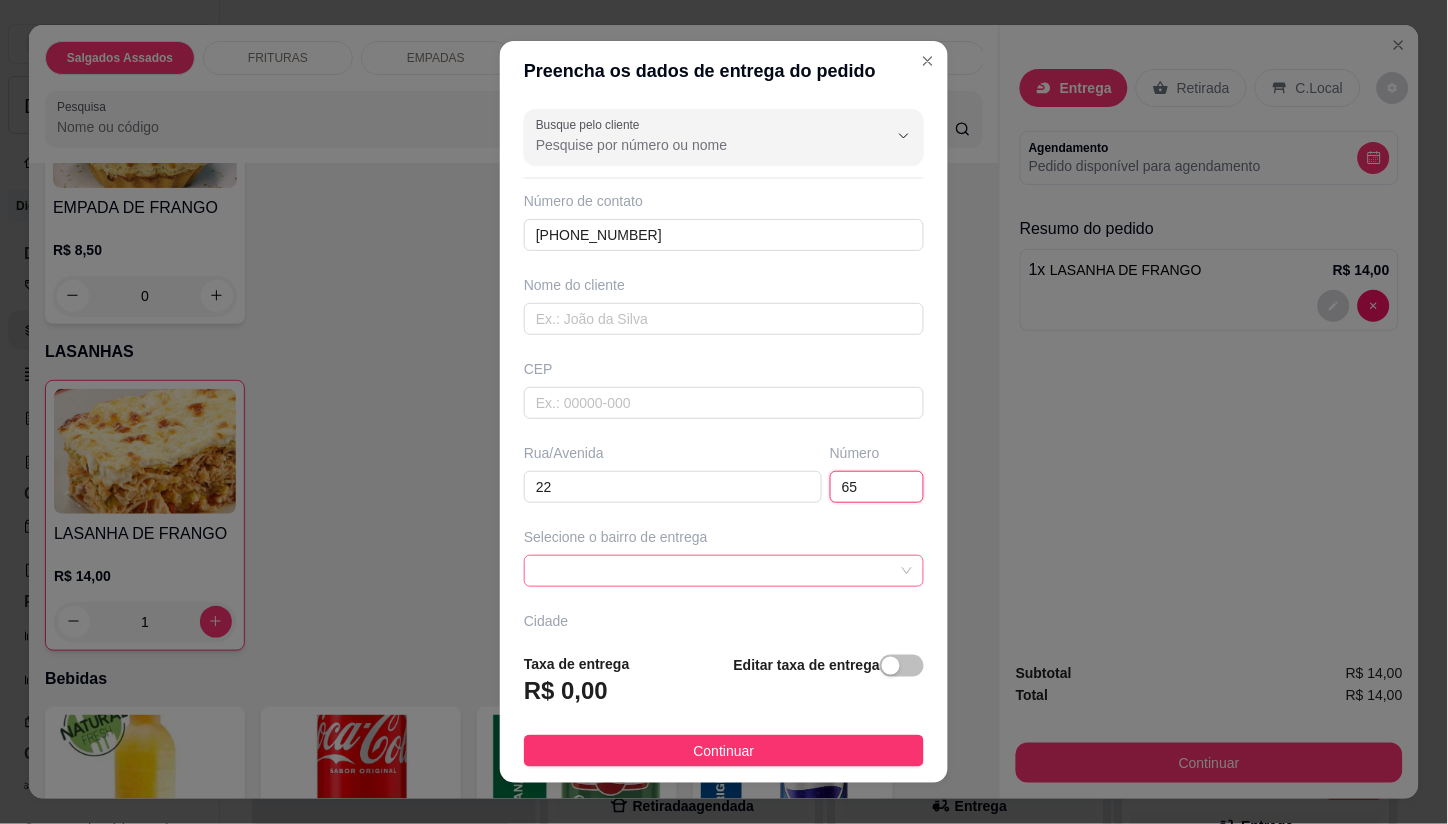 click at bounding box center (724, 571) 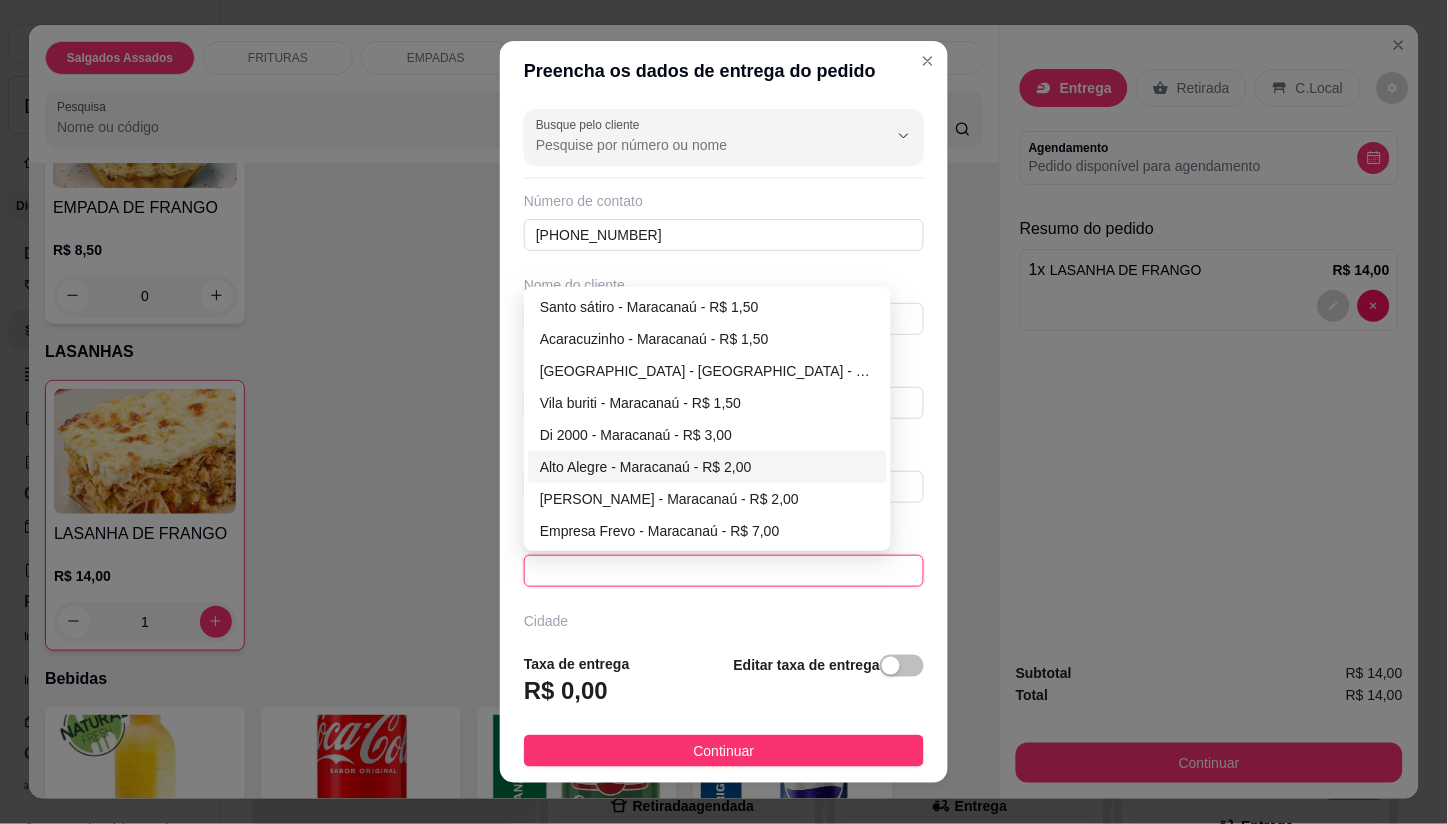click on "Alto Alegre  - Maracanaú  -  R$ 2,00" at bounding box center [707, 467] 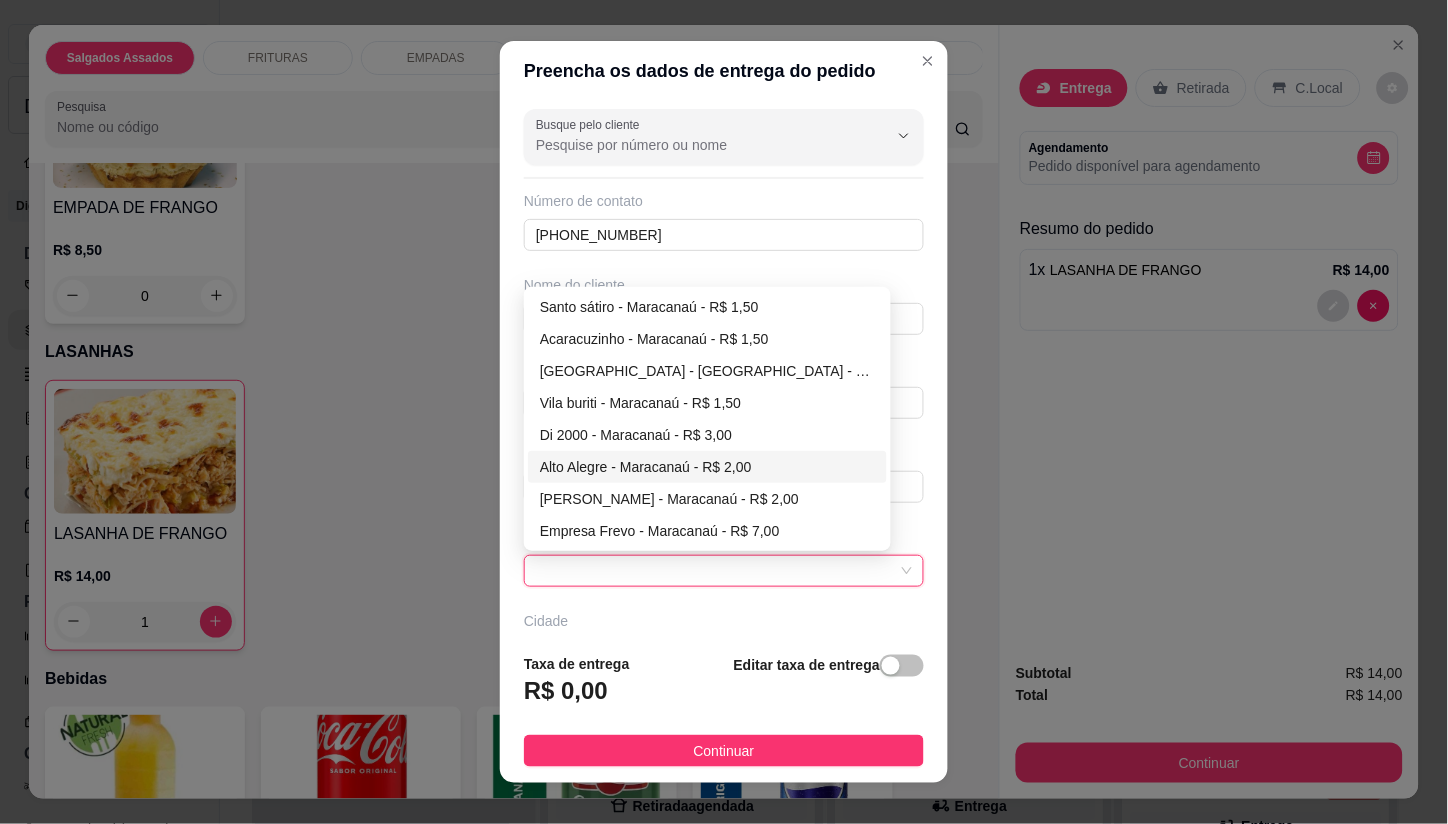 type on "Maracanaú" 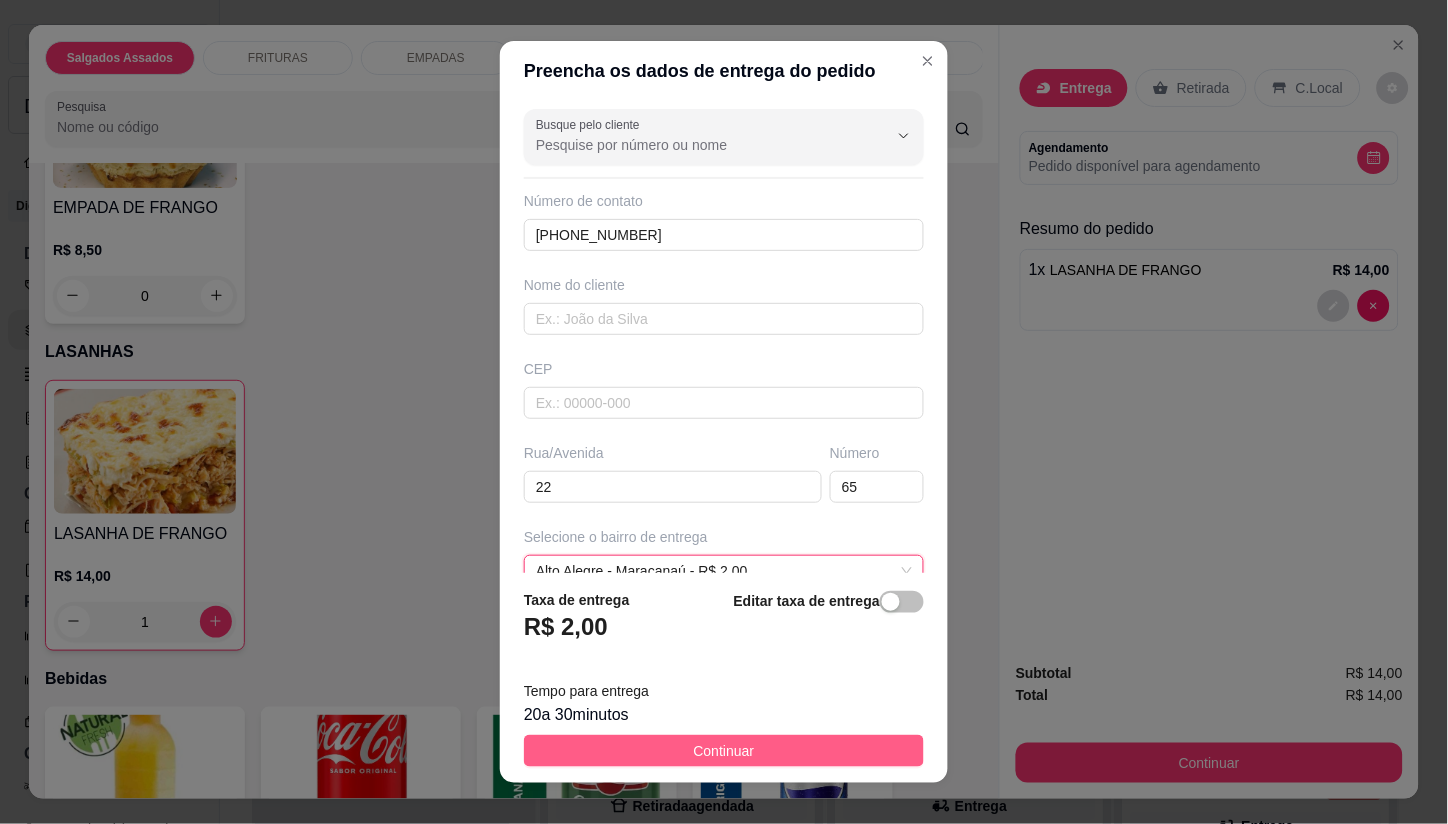 drag, startPoint x: 606, startPoint y: 752, endPoint x: 622, endPoint y: 752, distance: 16 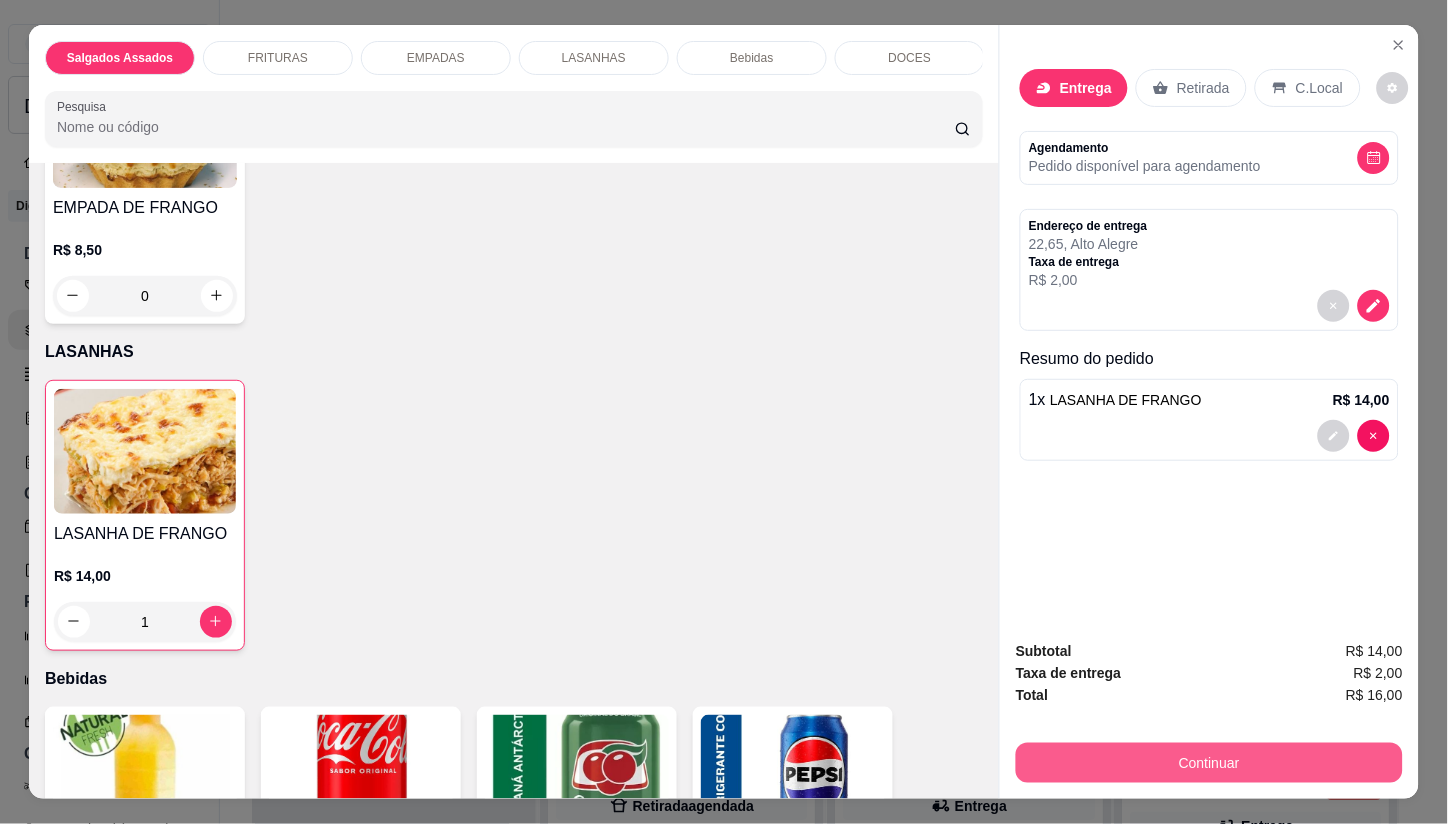 click on "Continuar" at bounding box center [1209, 763] 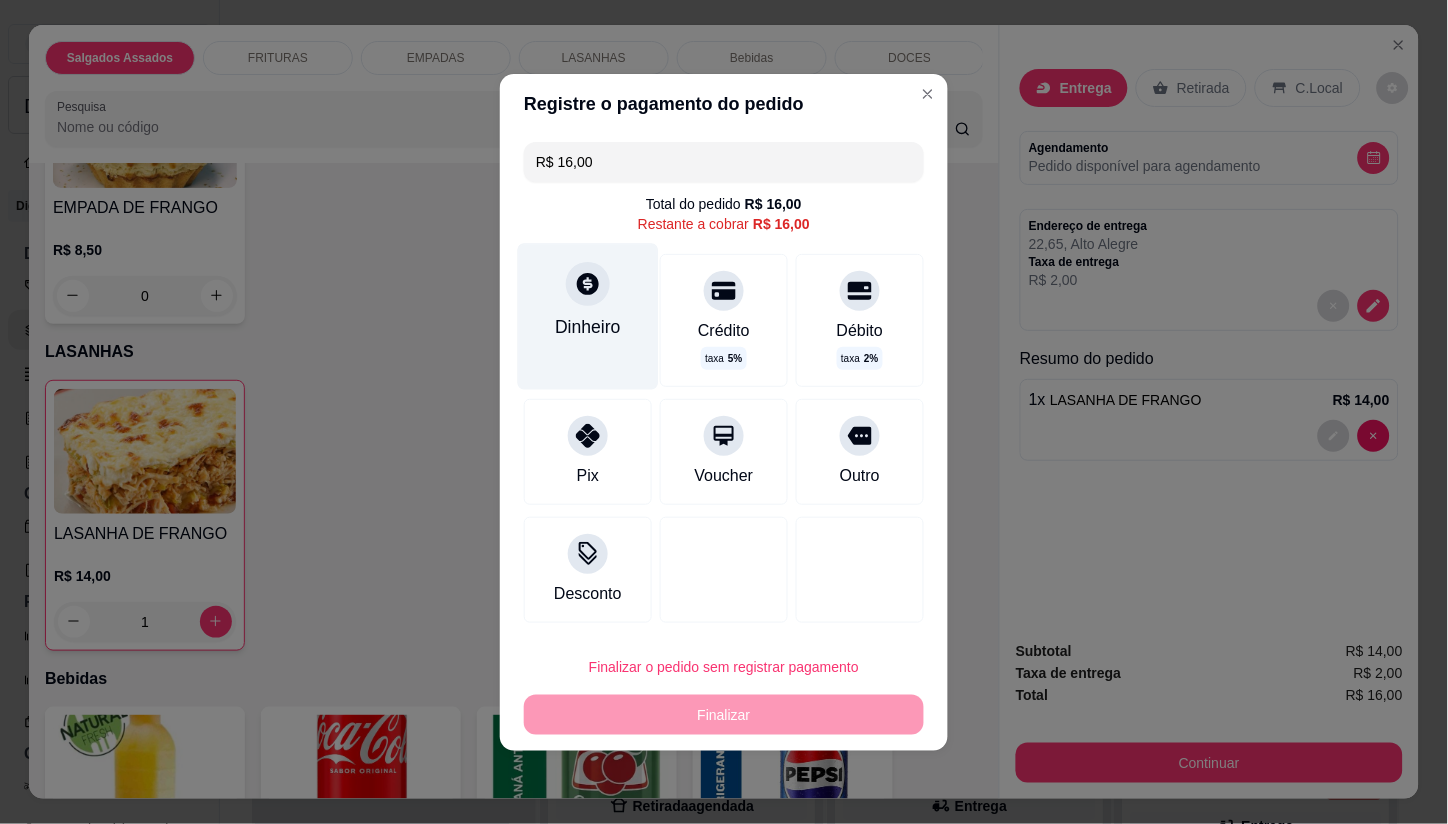 click 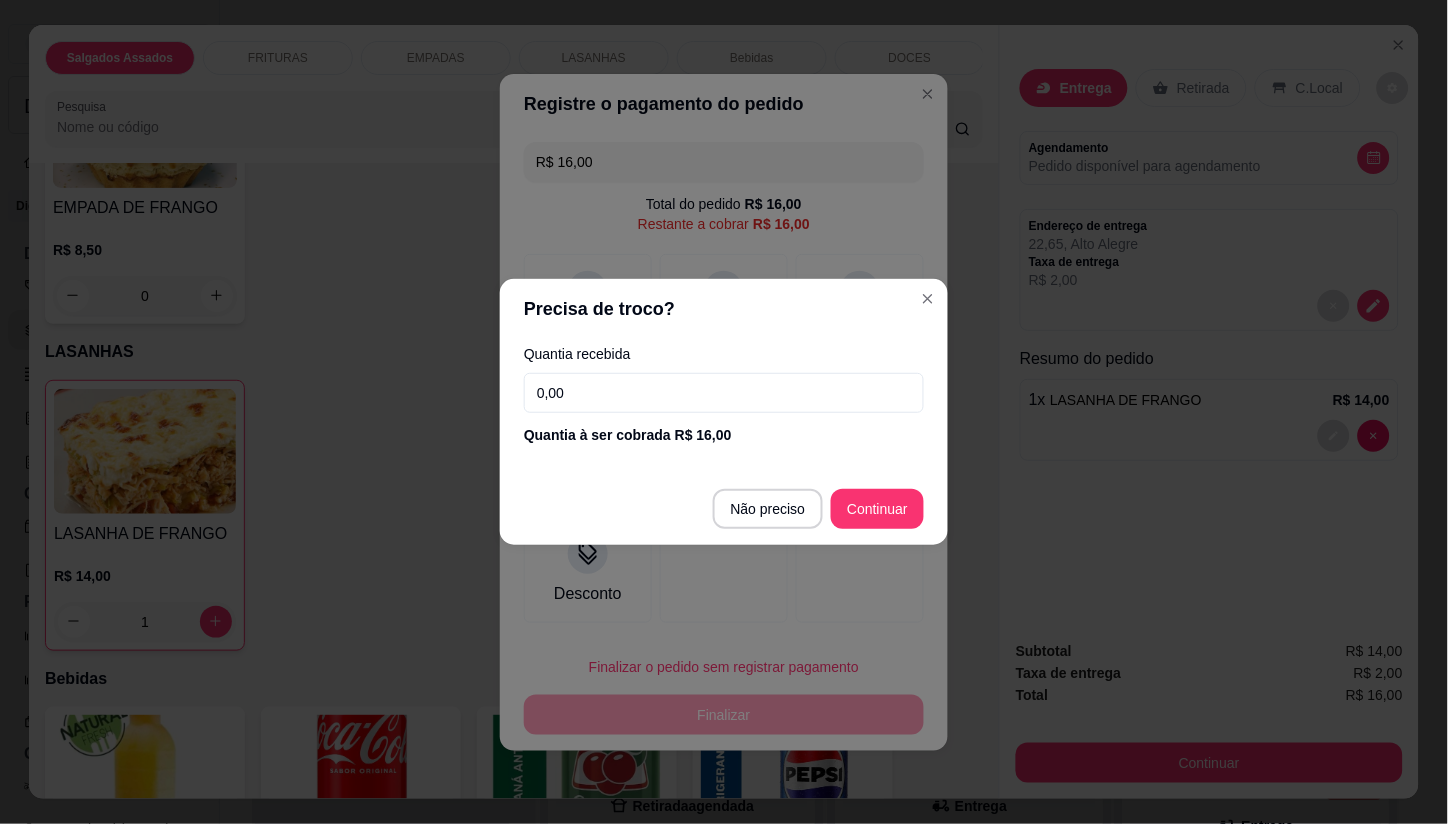 click on "0,00" at bounding box center [724, 393] 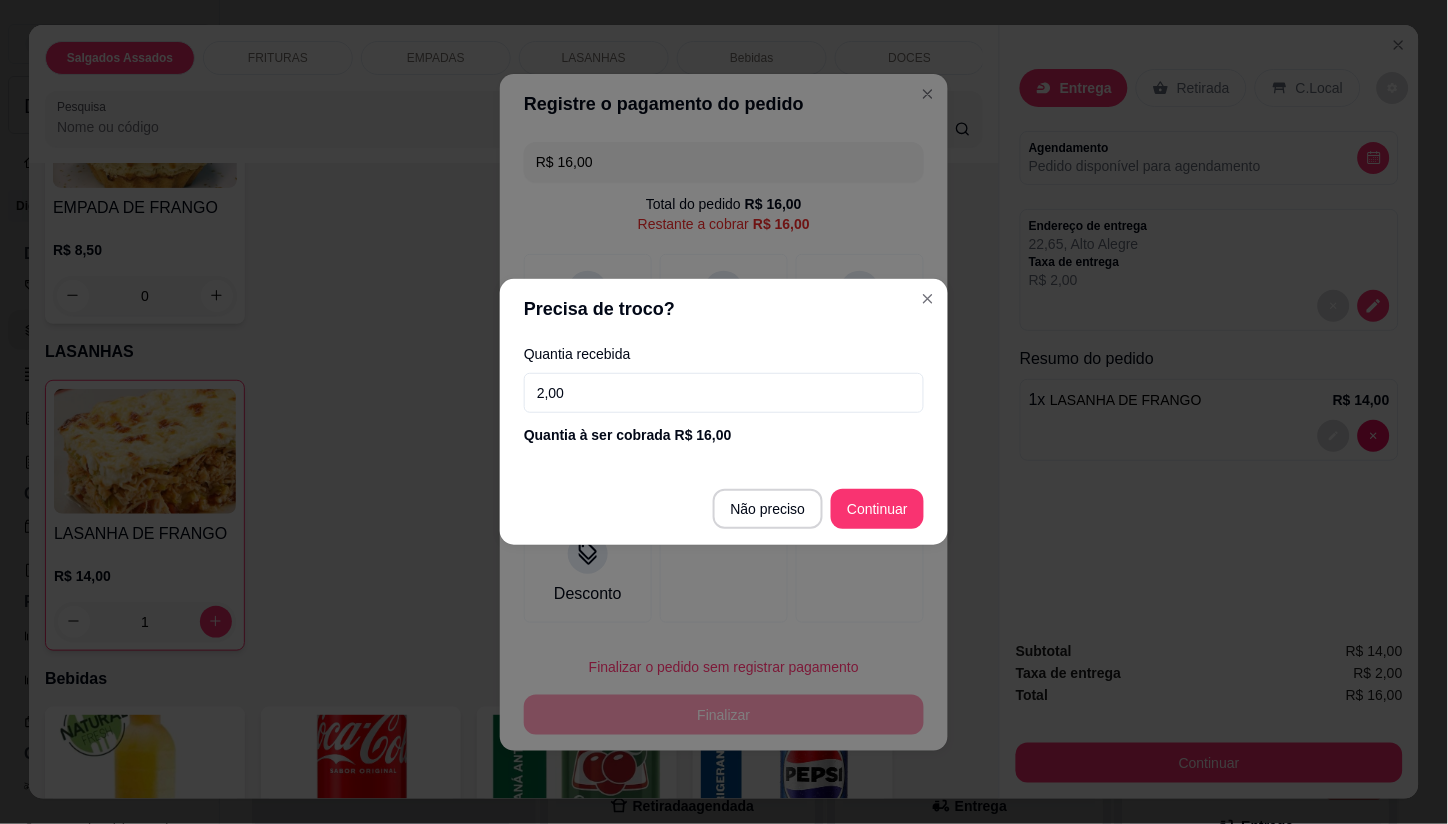 type on "20,00" 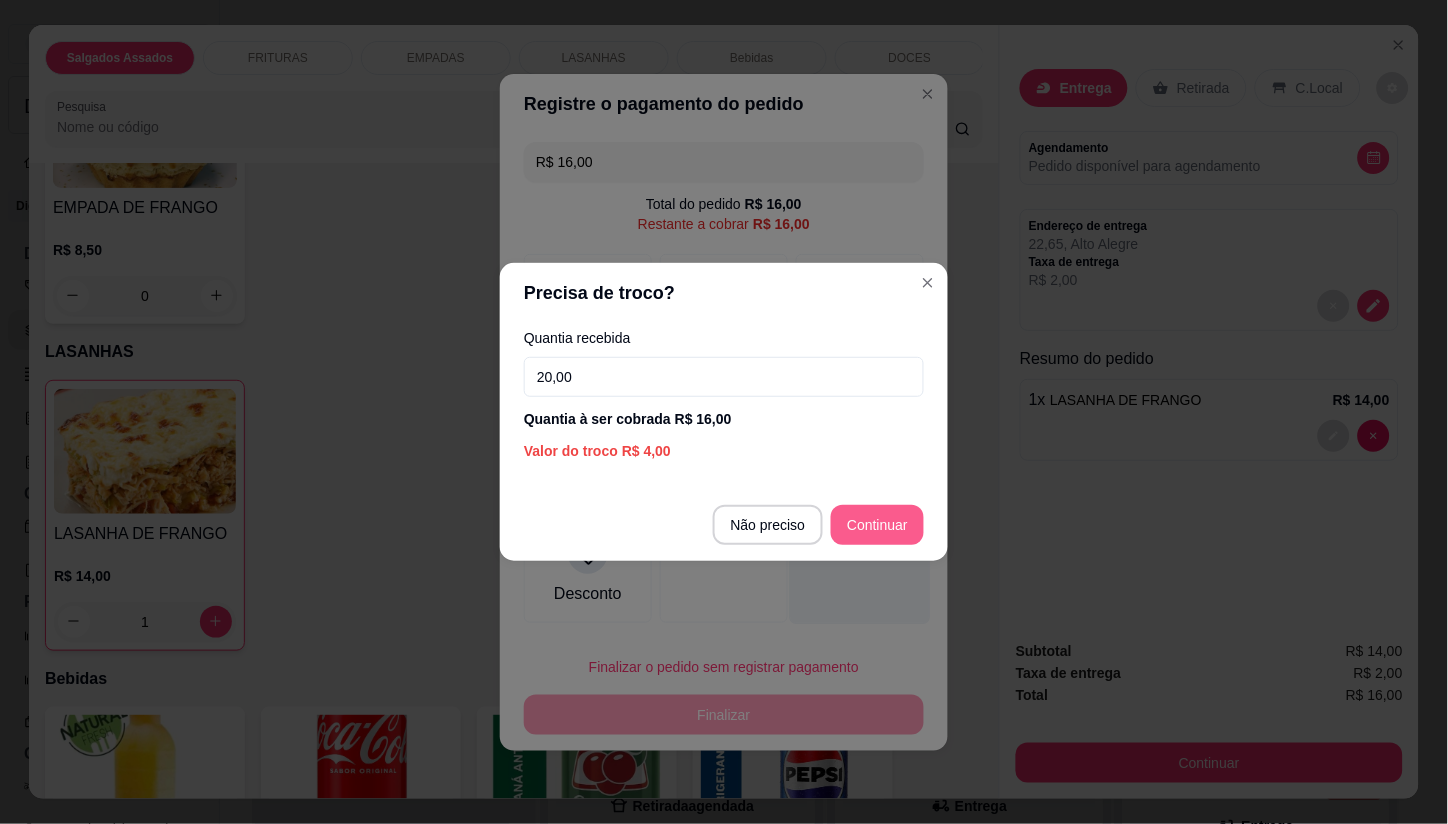 type on "R$ 0,00" 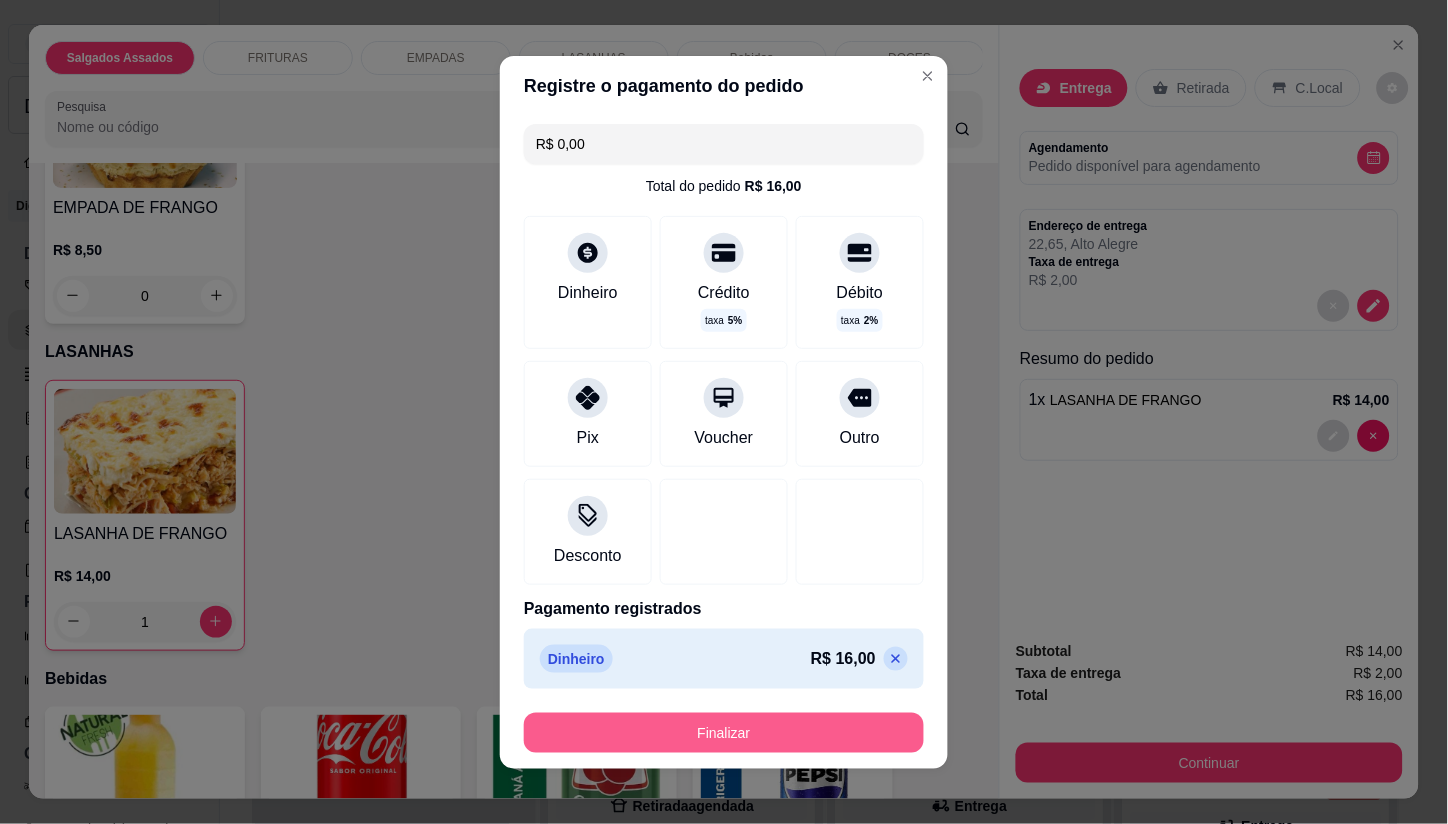 click on "Finalizar" at bounding box center (724, 733) 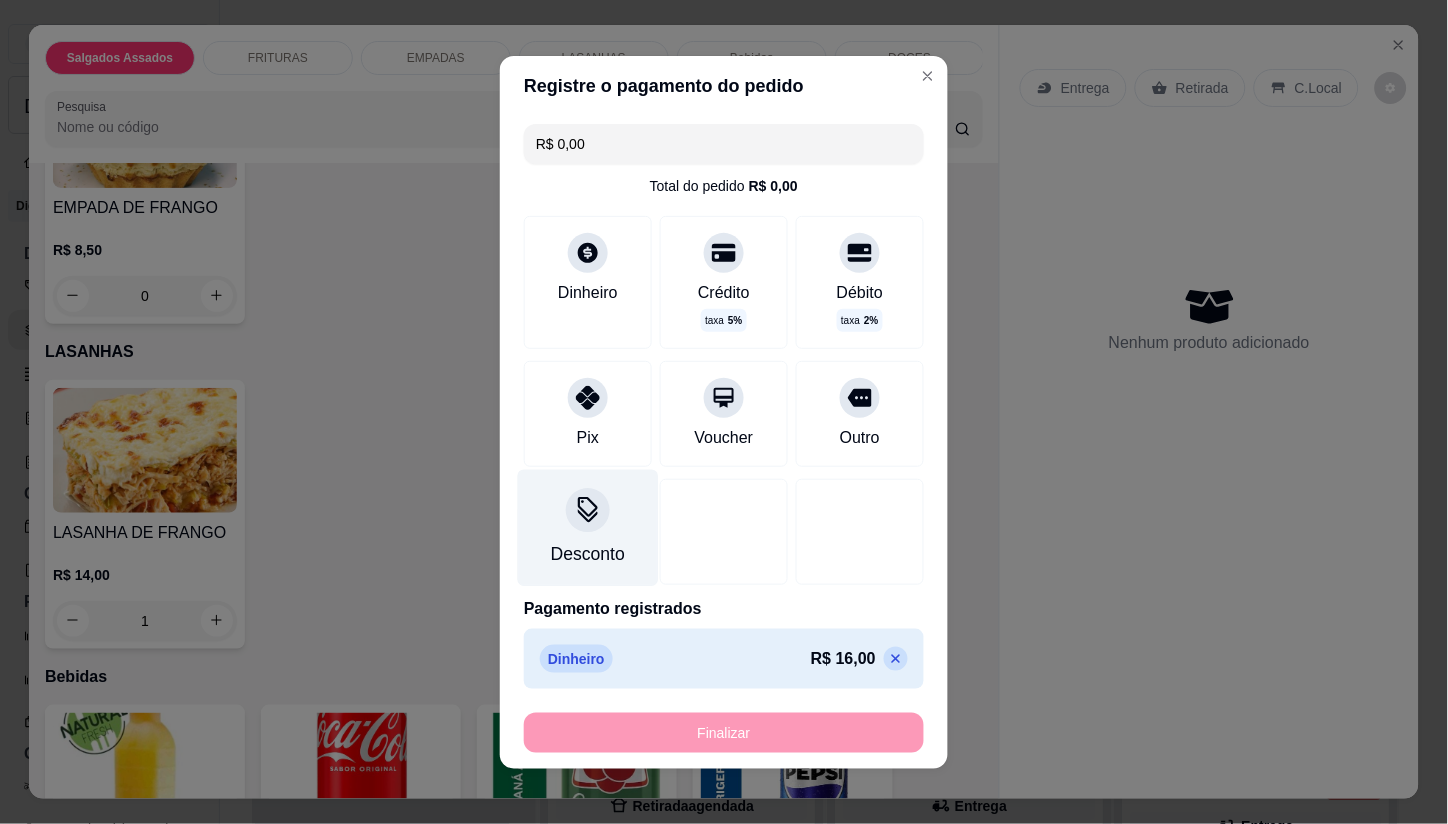 type on "0" 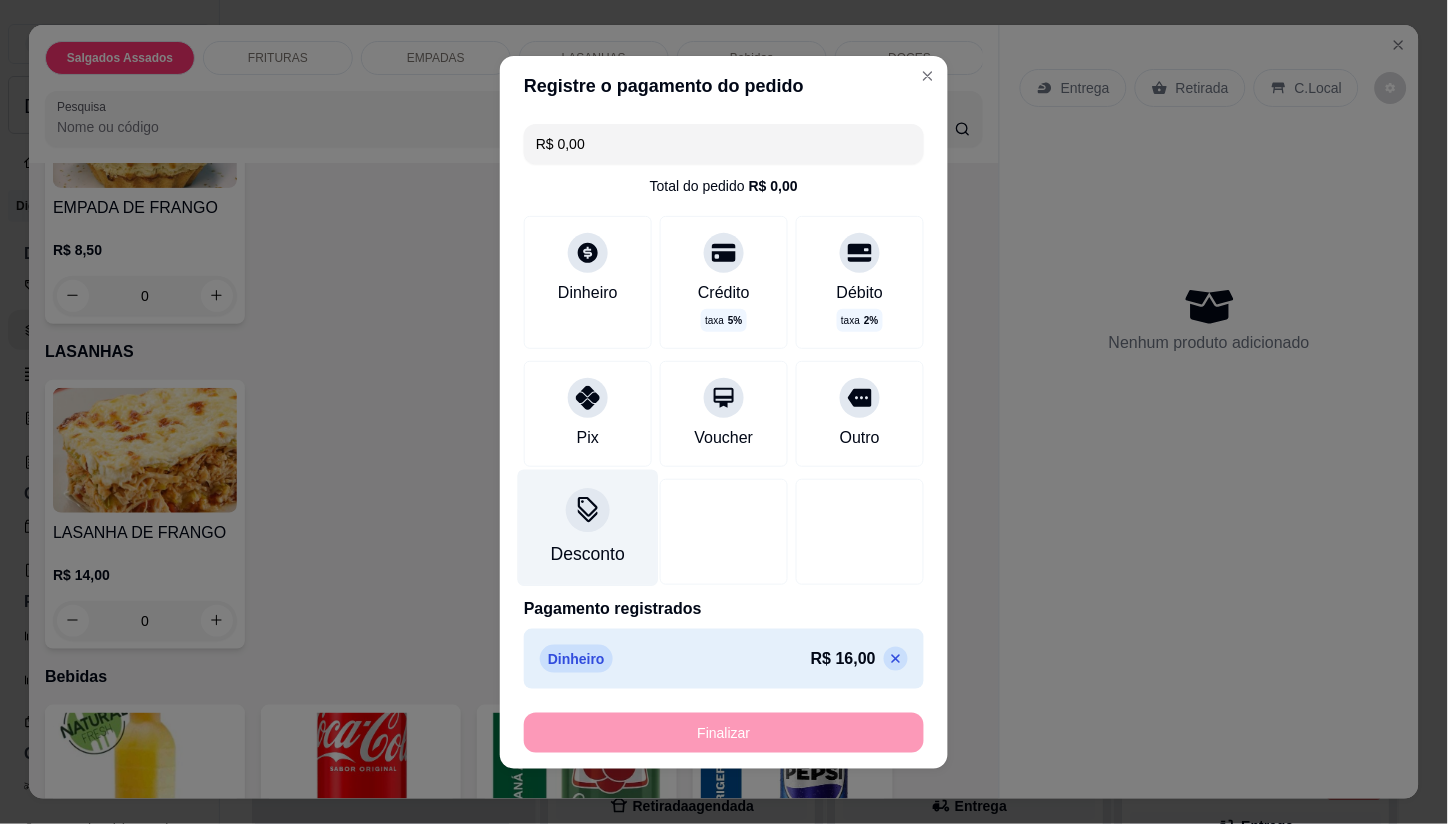 type on "-R$ 16,00" 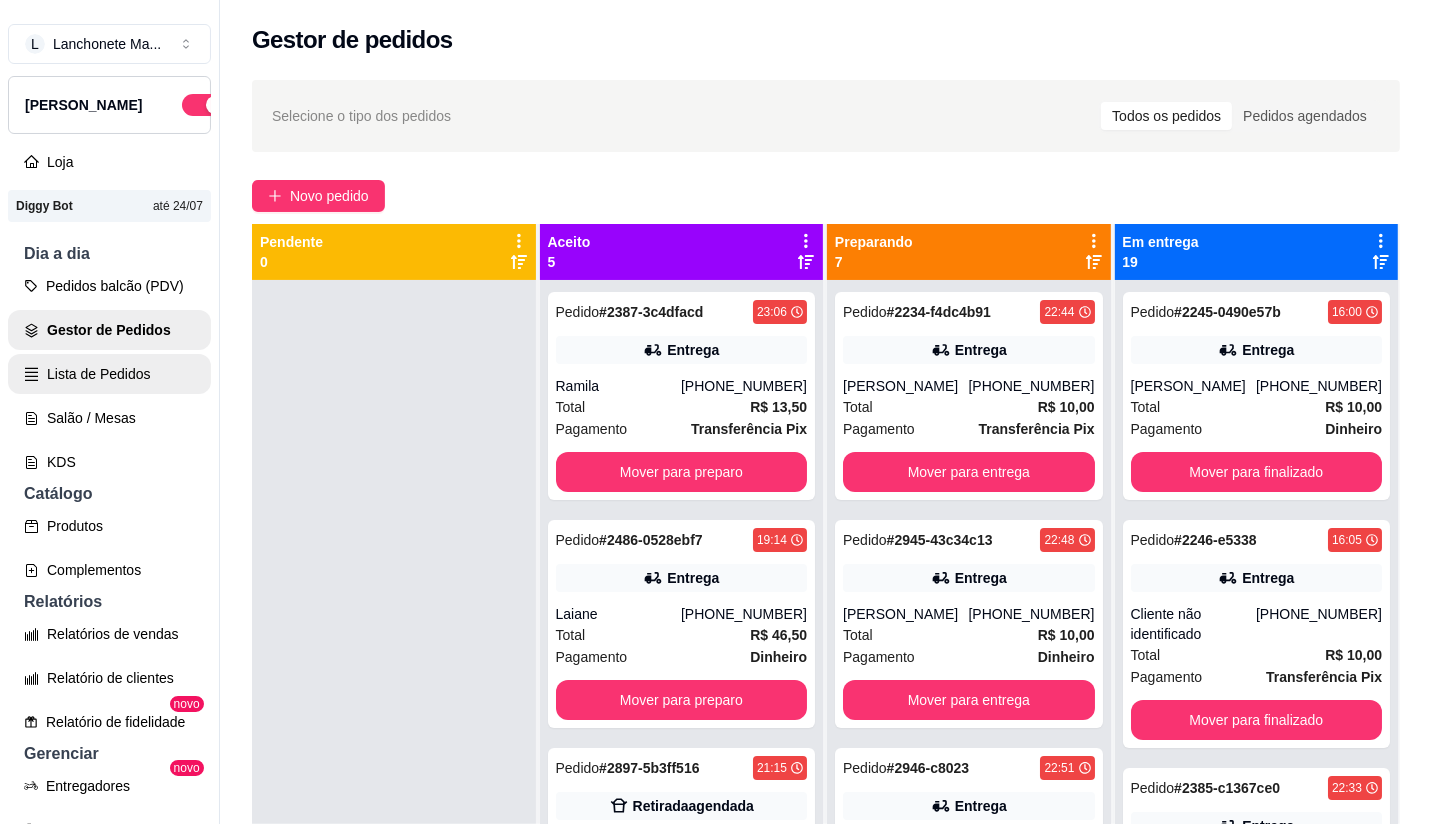 click on "Lista de Pedidos" at bounding box center (109, 374) 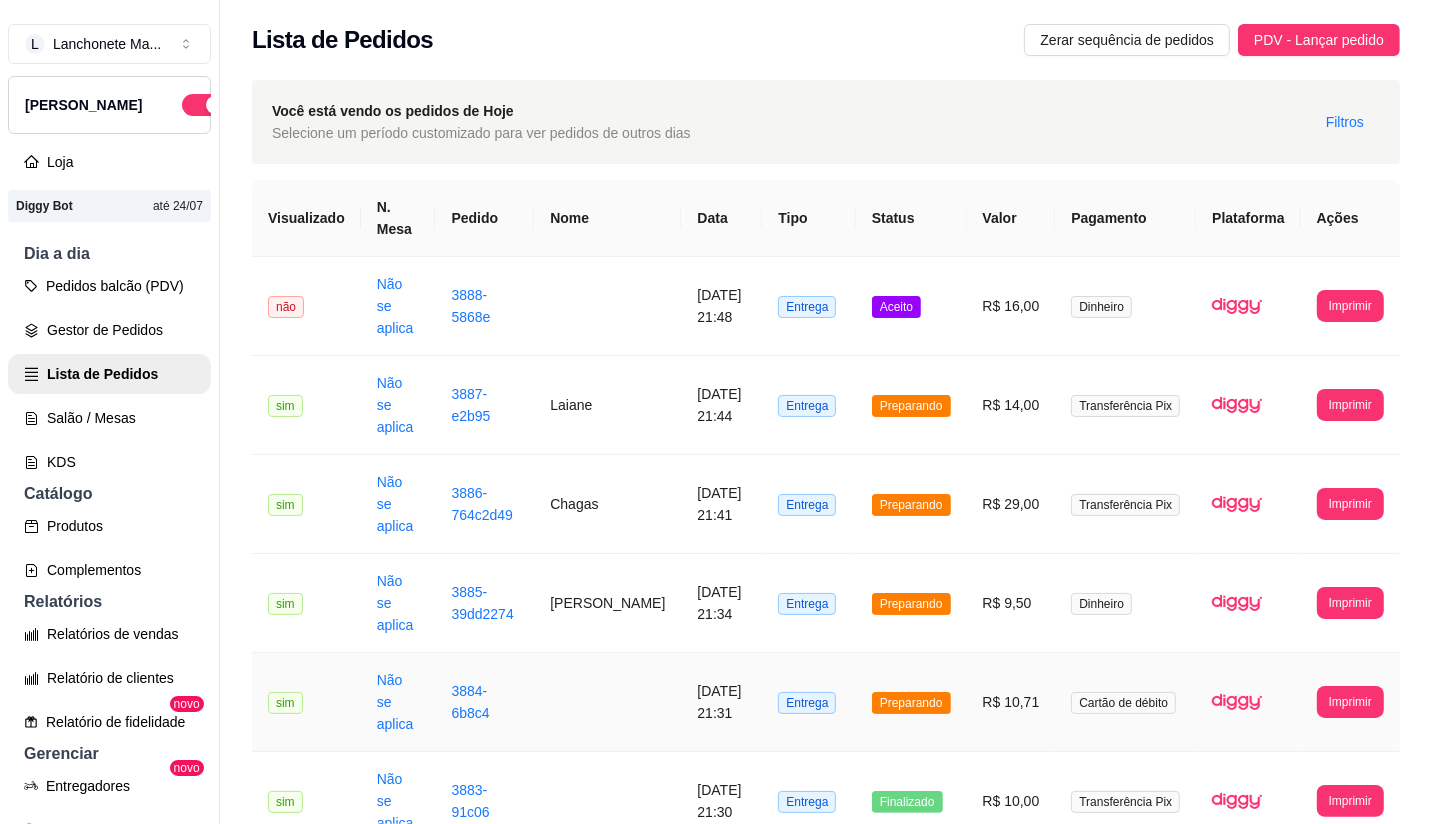 click on "Preparando" at bounding box center [911, 703] 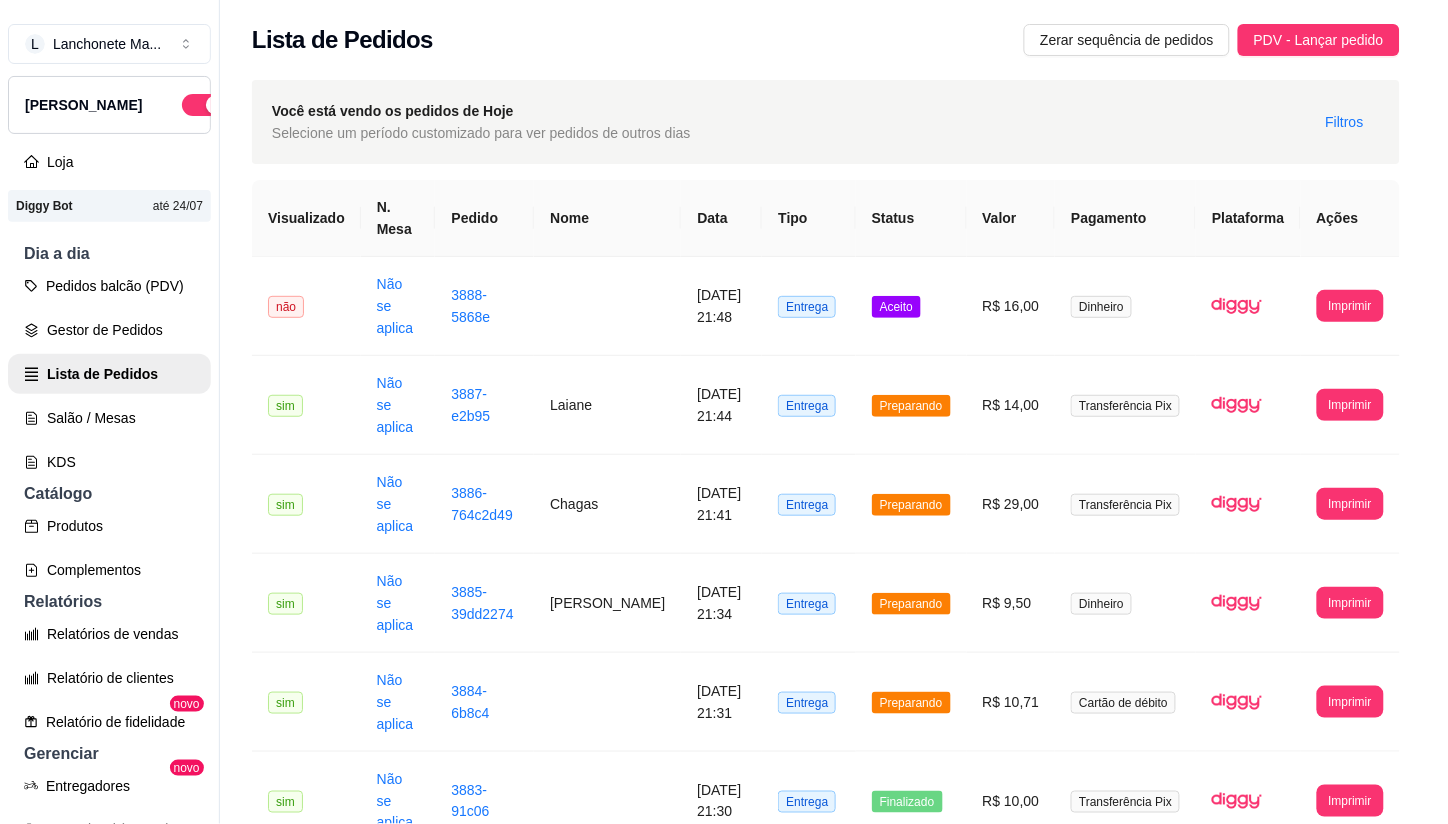 click on "Mover para entrega" at bounding box center [911, 728] 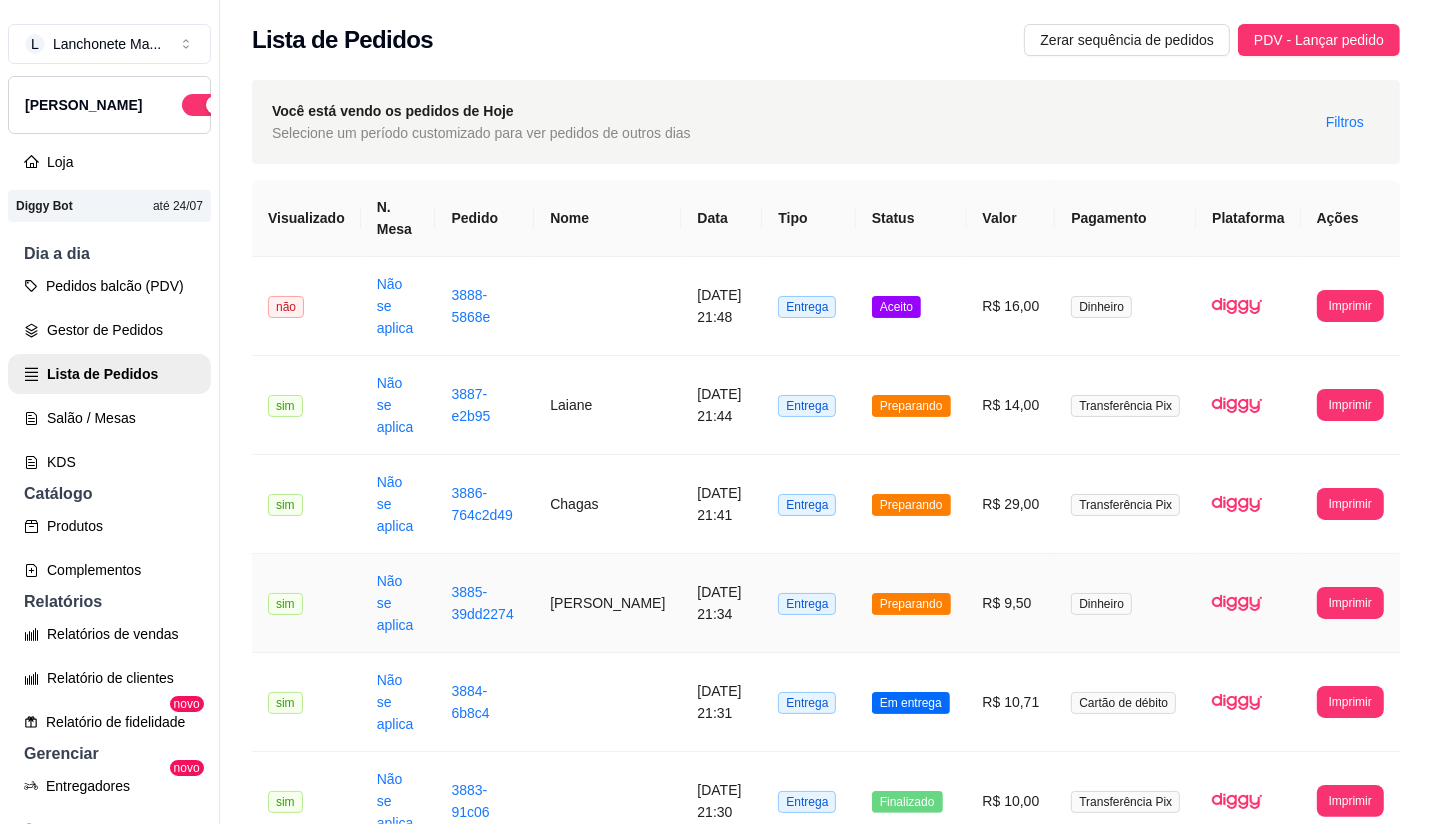 click on "Preparando" at bounding box center [911, 604] 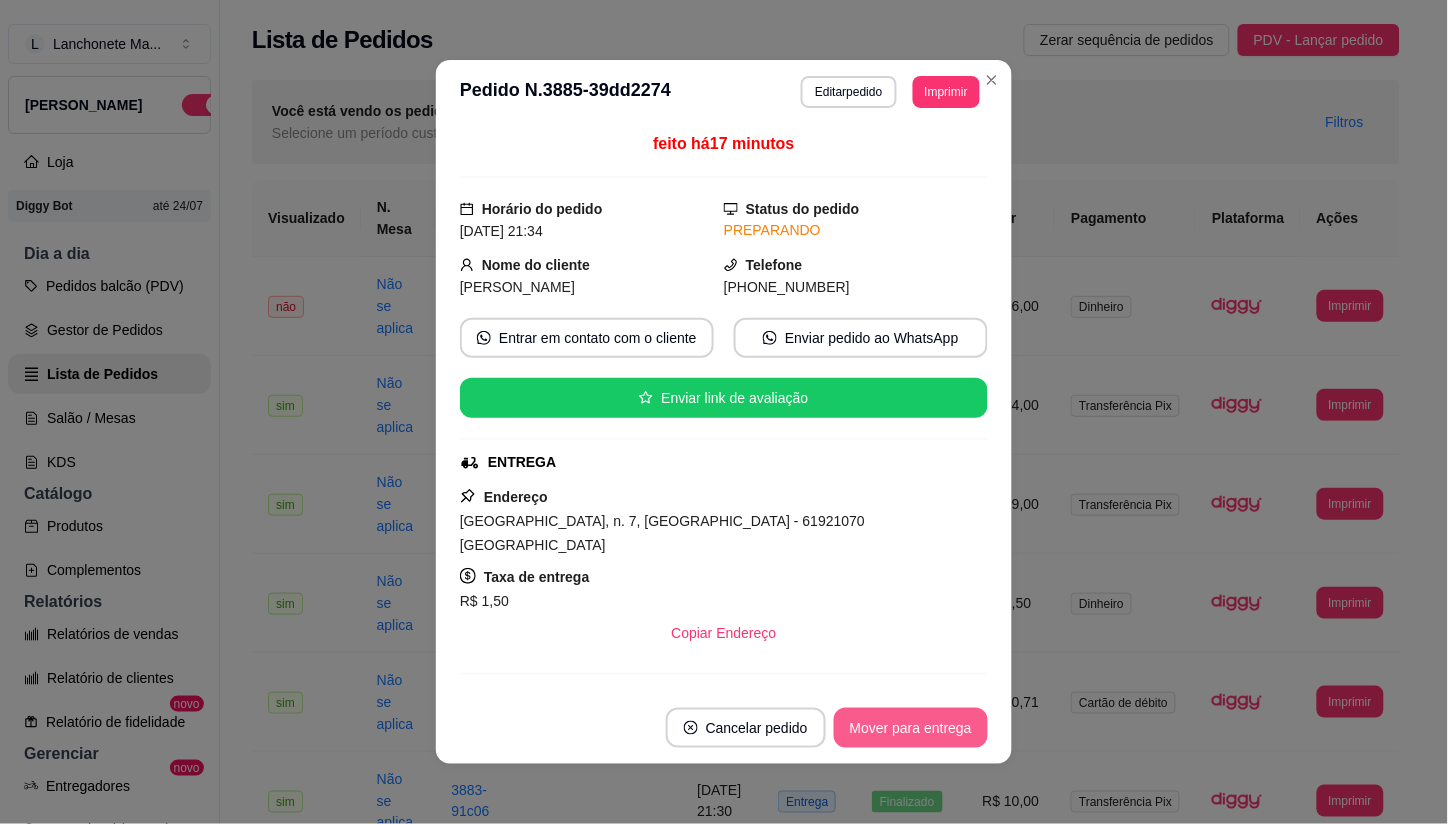 click on "Mover para entrega" at bounding box center [911, 728] 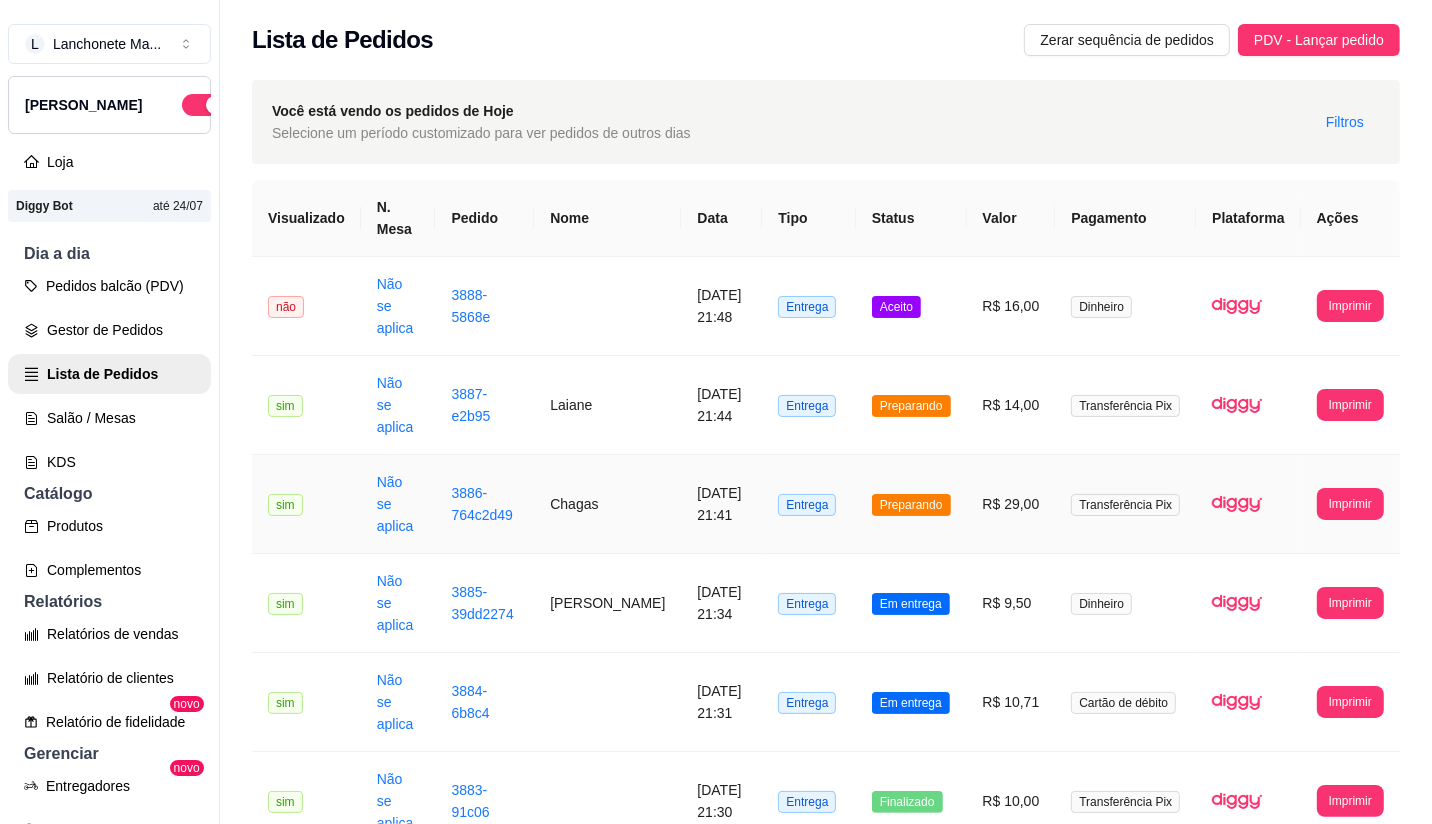 click on "Preparando" at bounding box center (911, 505) 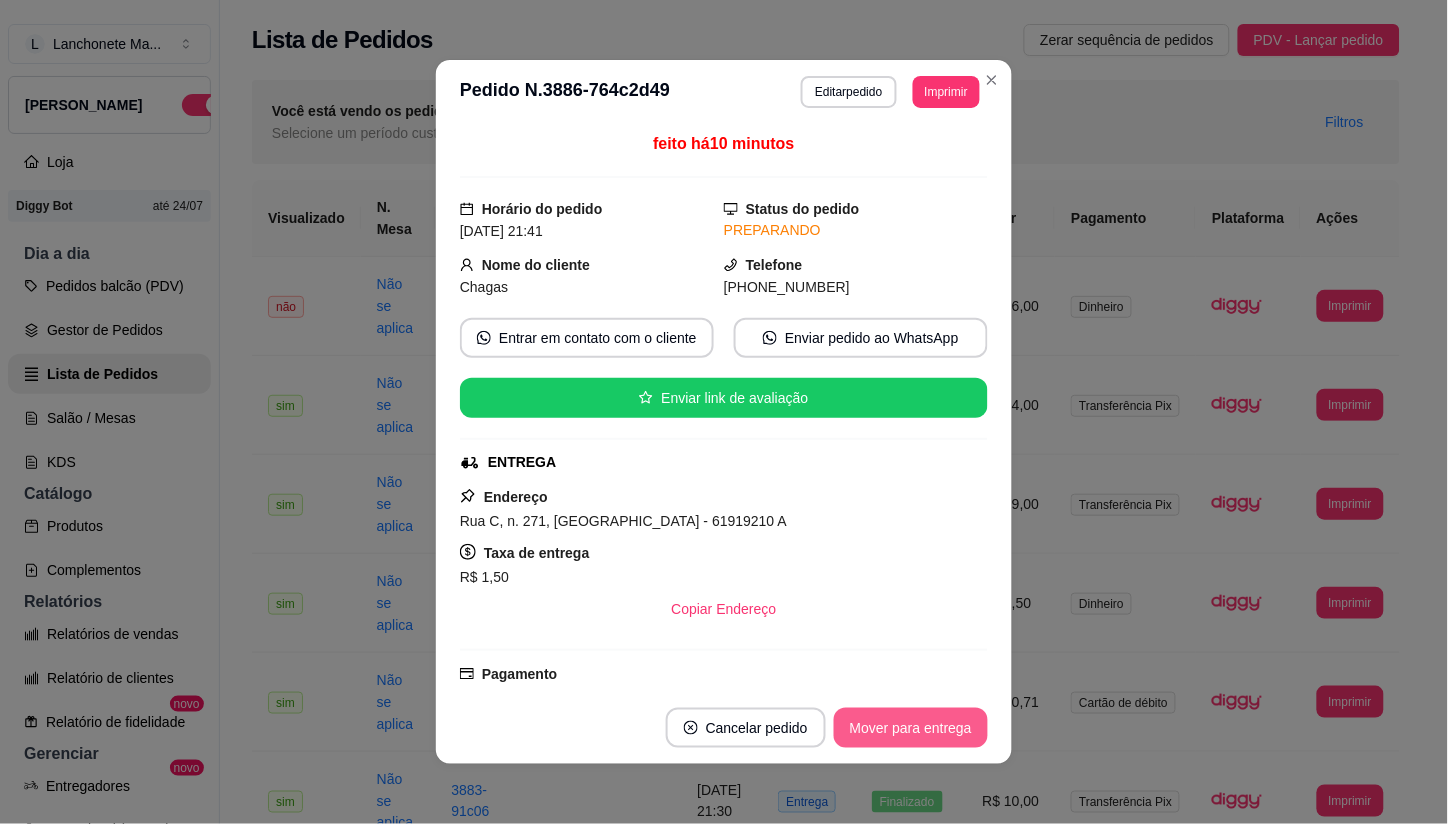 click on "Mover para entrega" at bounding box center (911, 728) 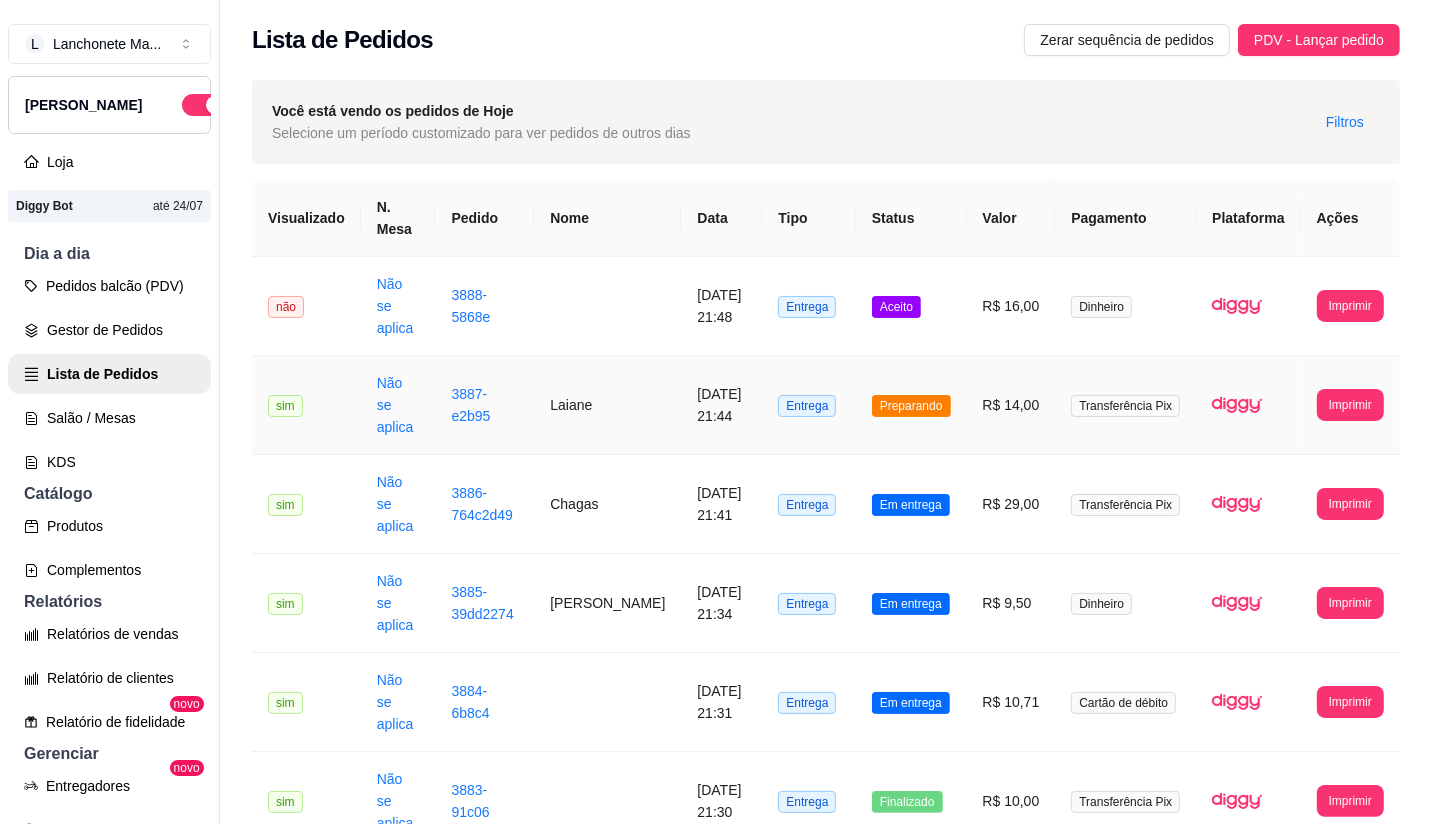 click on "Preparando" at bounding box center [911, 405] 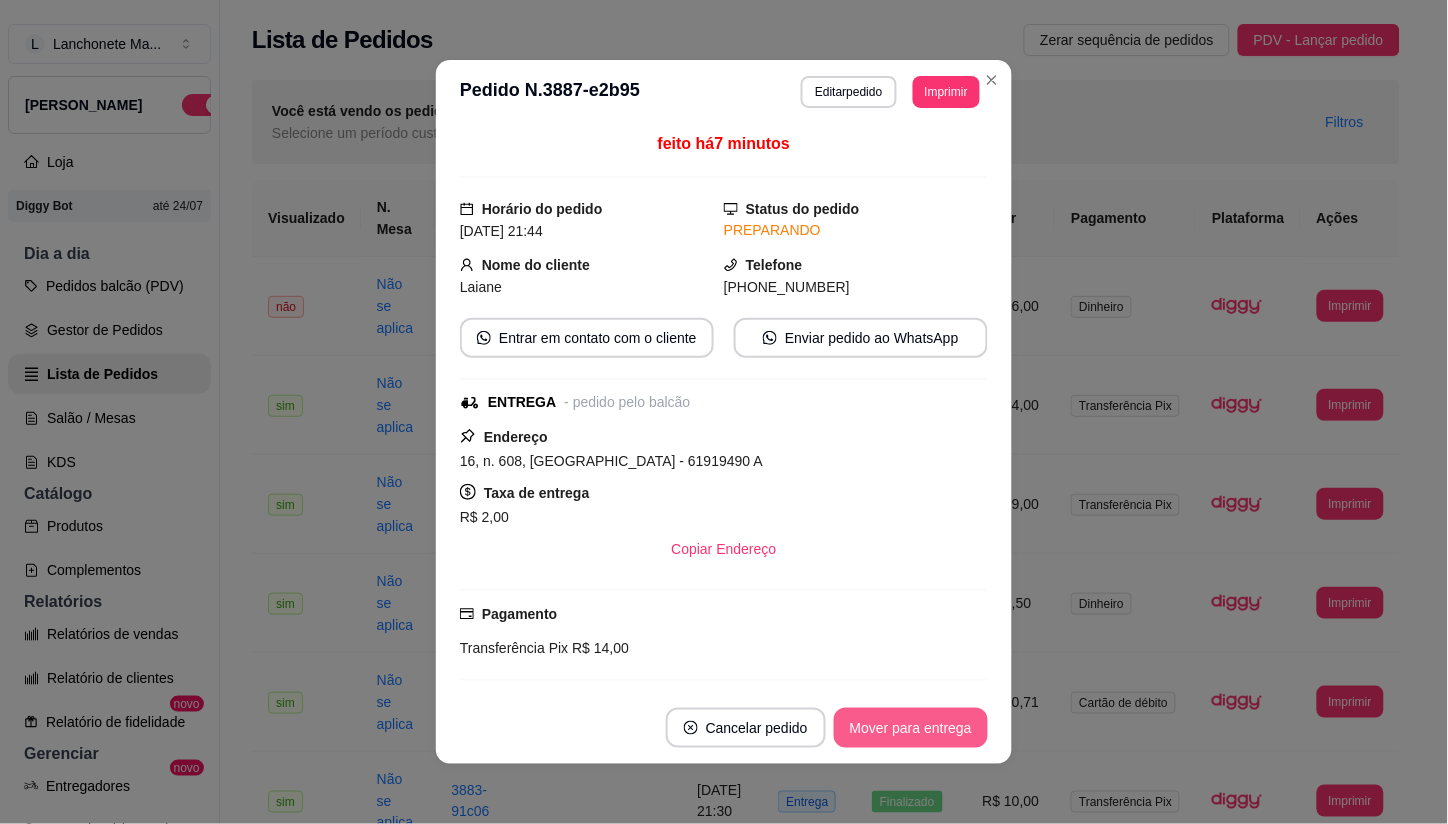 click on "Mover para entrega" at bounding box center [911, 728] 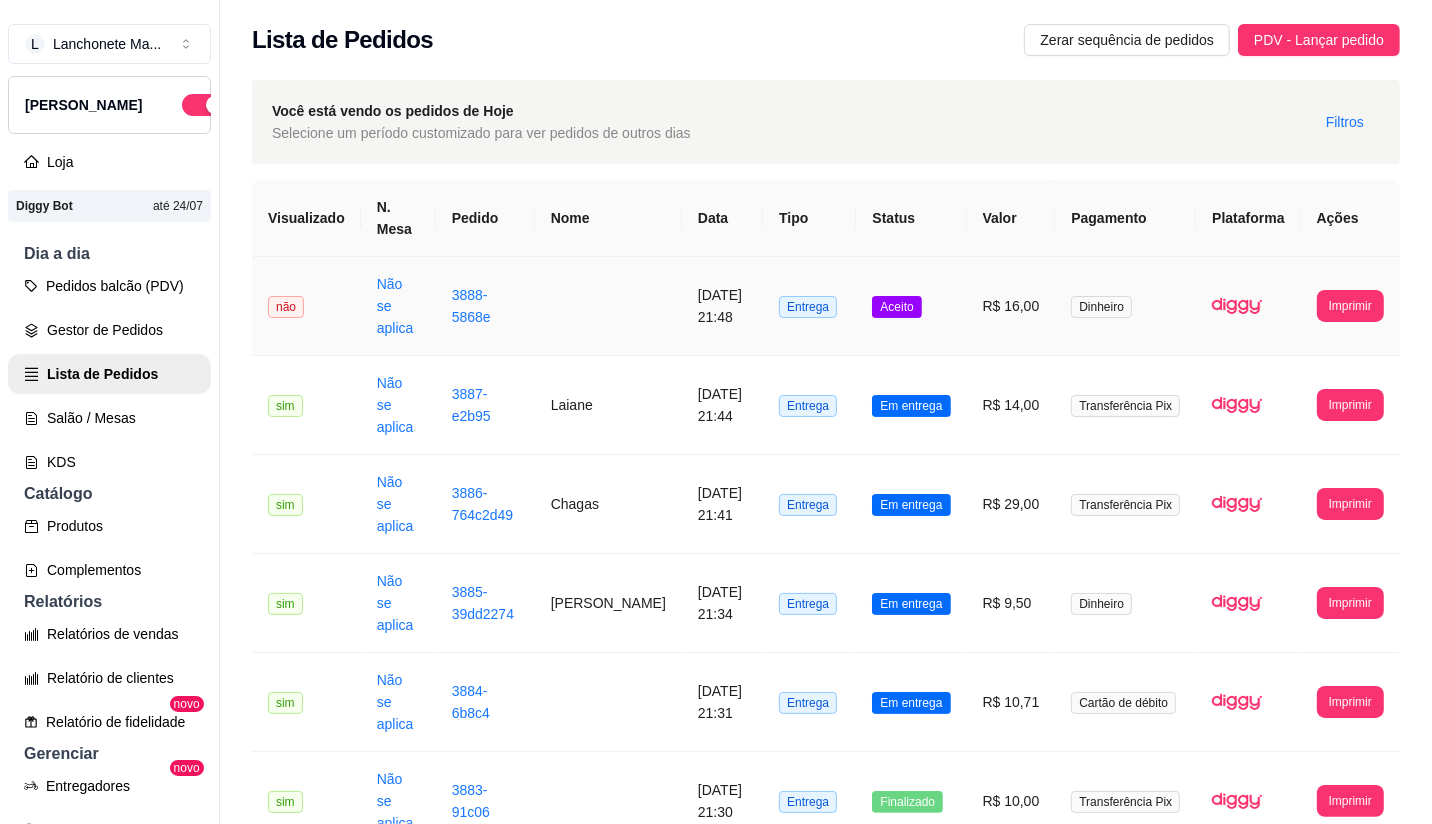 click on "Aceito" at bounding box center [911, 306] 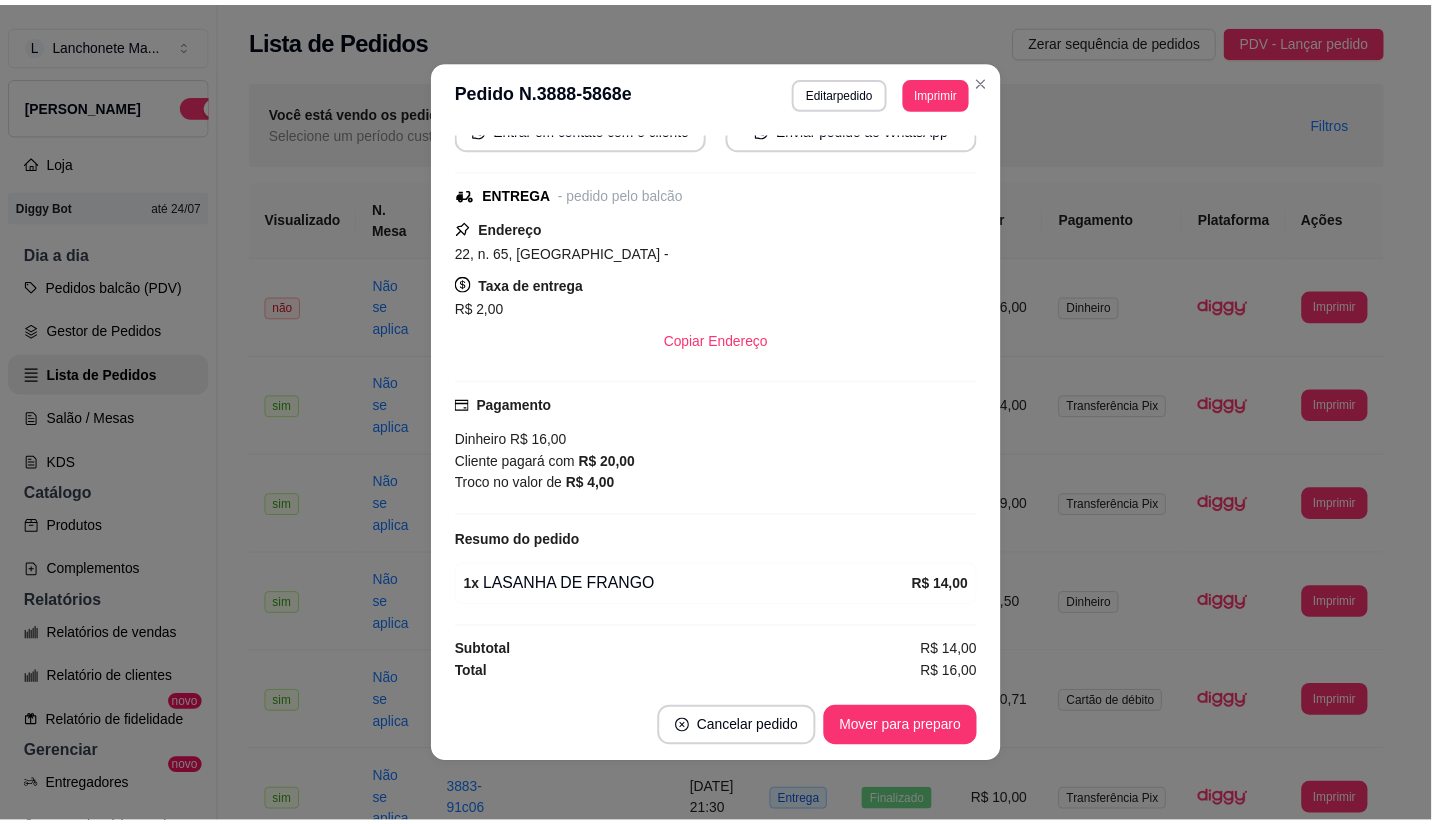 scroll, scrollTop: 211, scrollLeft: 0, axis: vertical 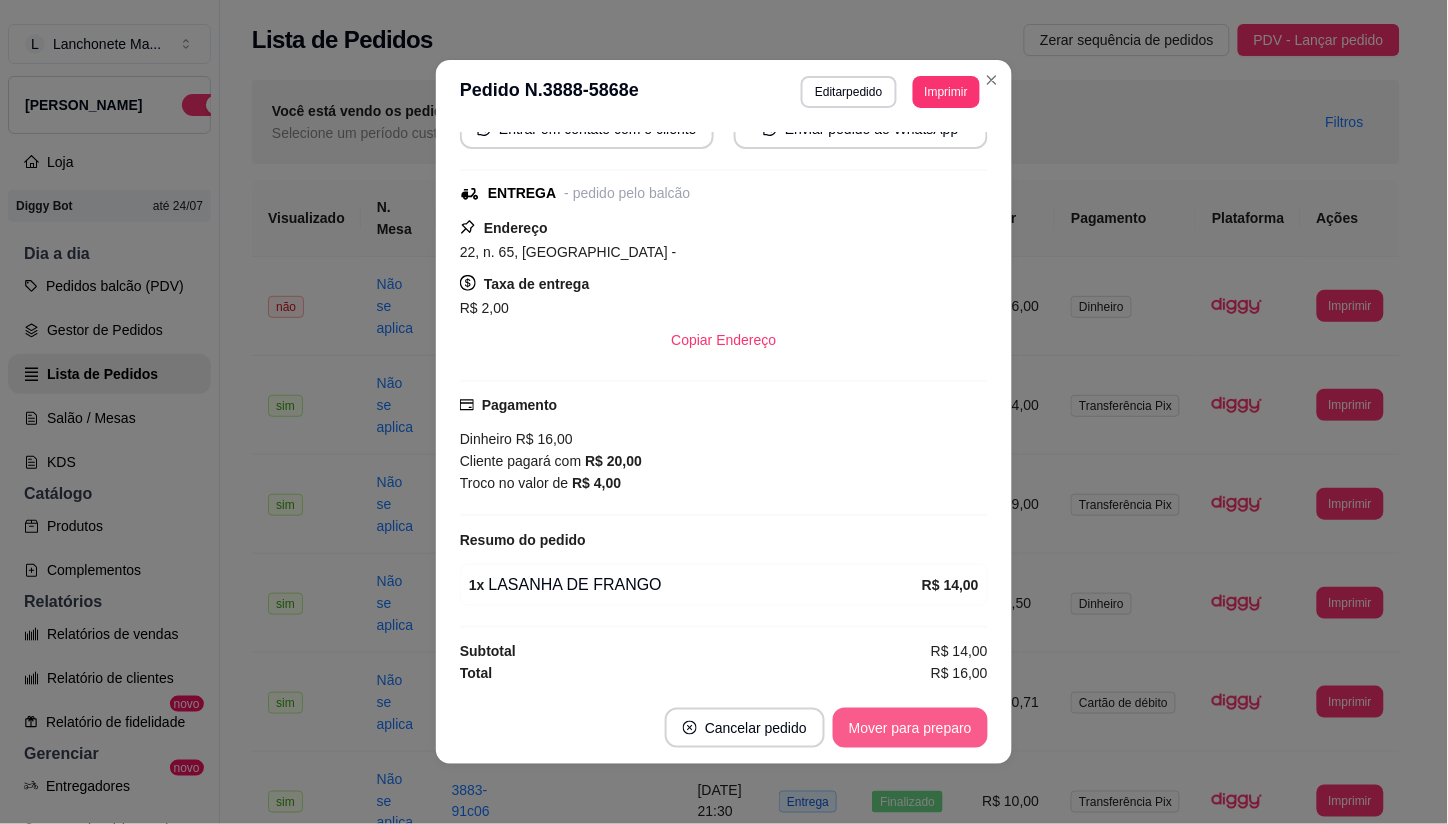 click on "Mover para preparo" at bounding box center [910, 728] 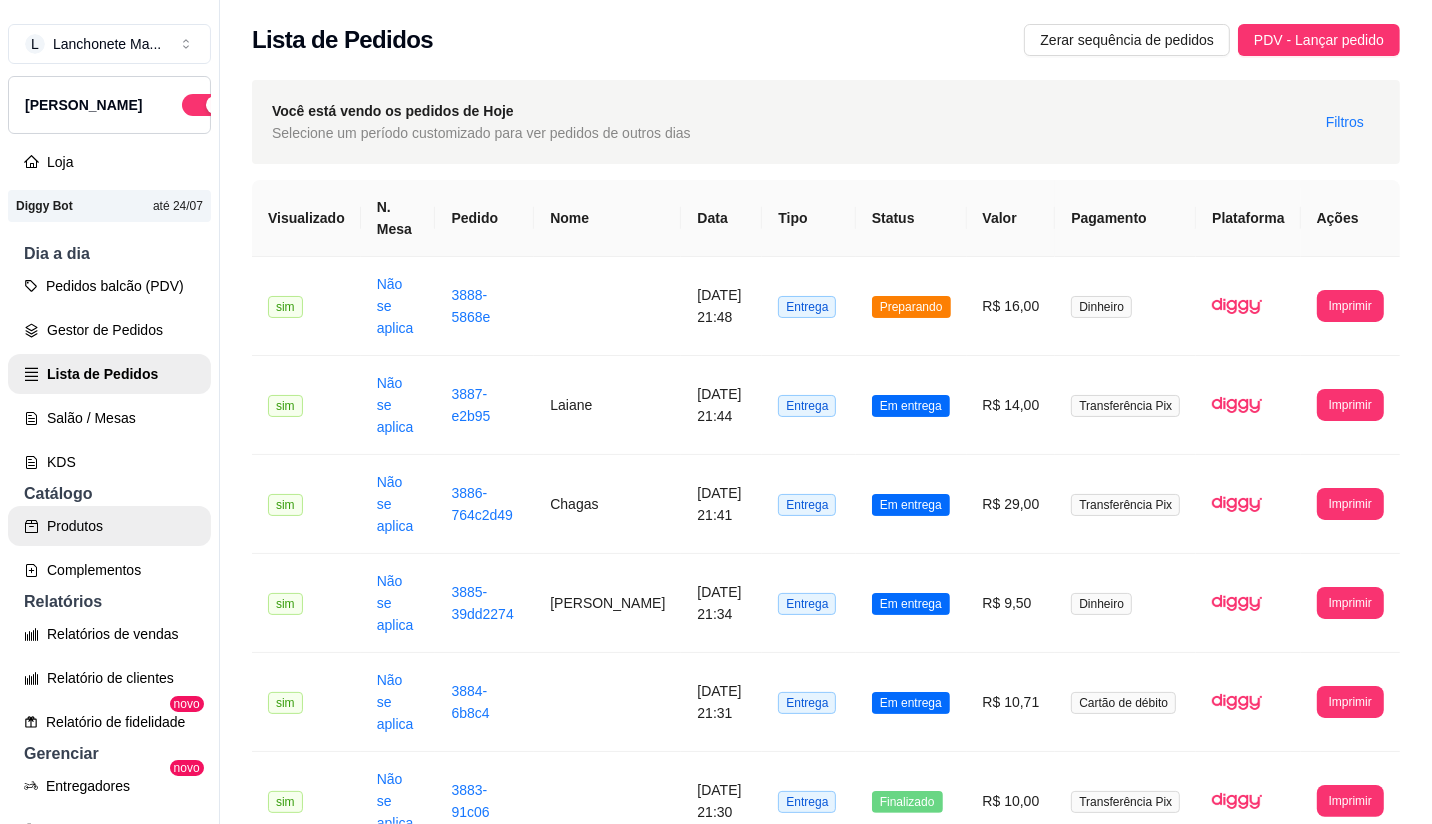 click on "Produtos" at bounding box center (109, 526) 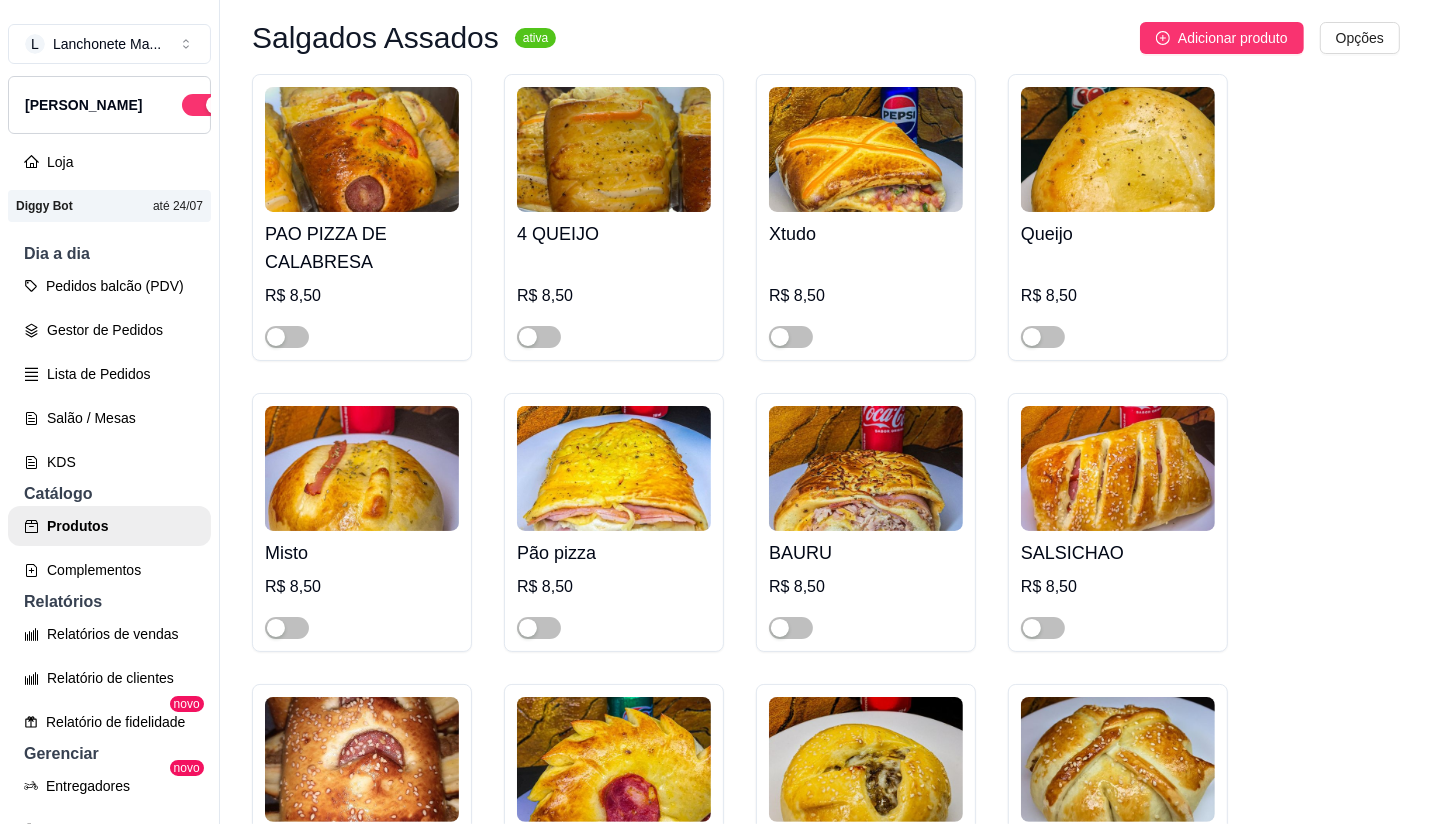 scroll, scrollTop: 0, scrollLeft: 0, axis: both 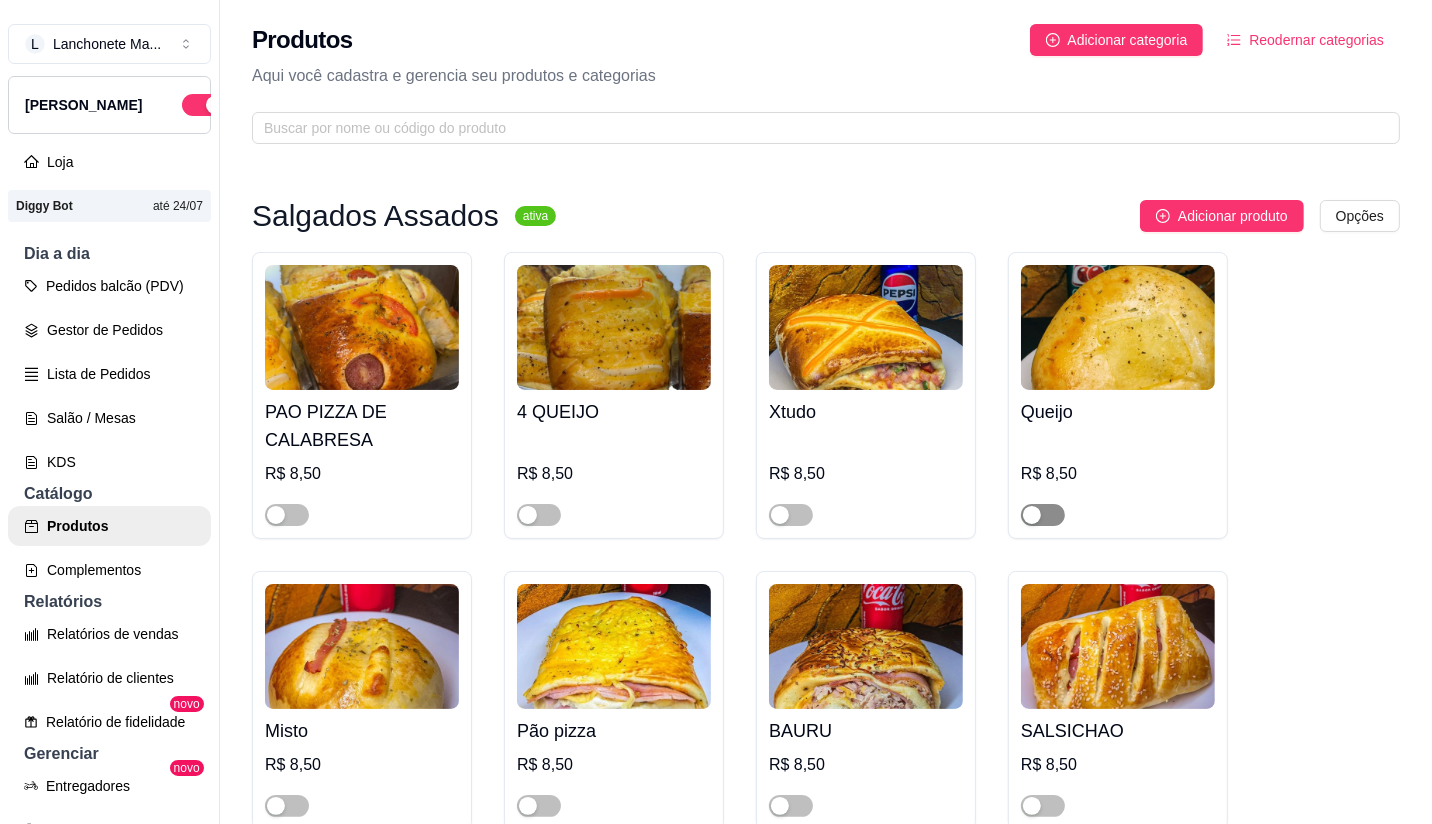 click at bounding box center [1043, 515] 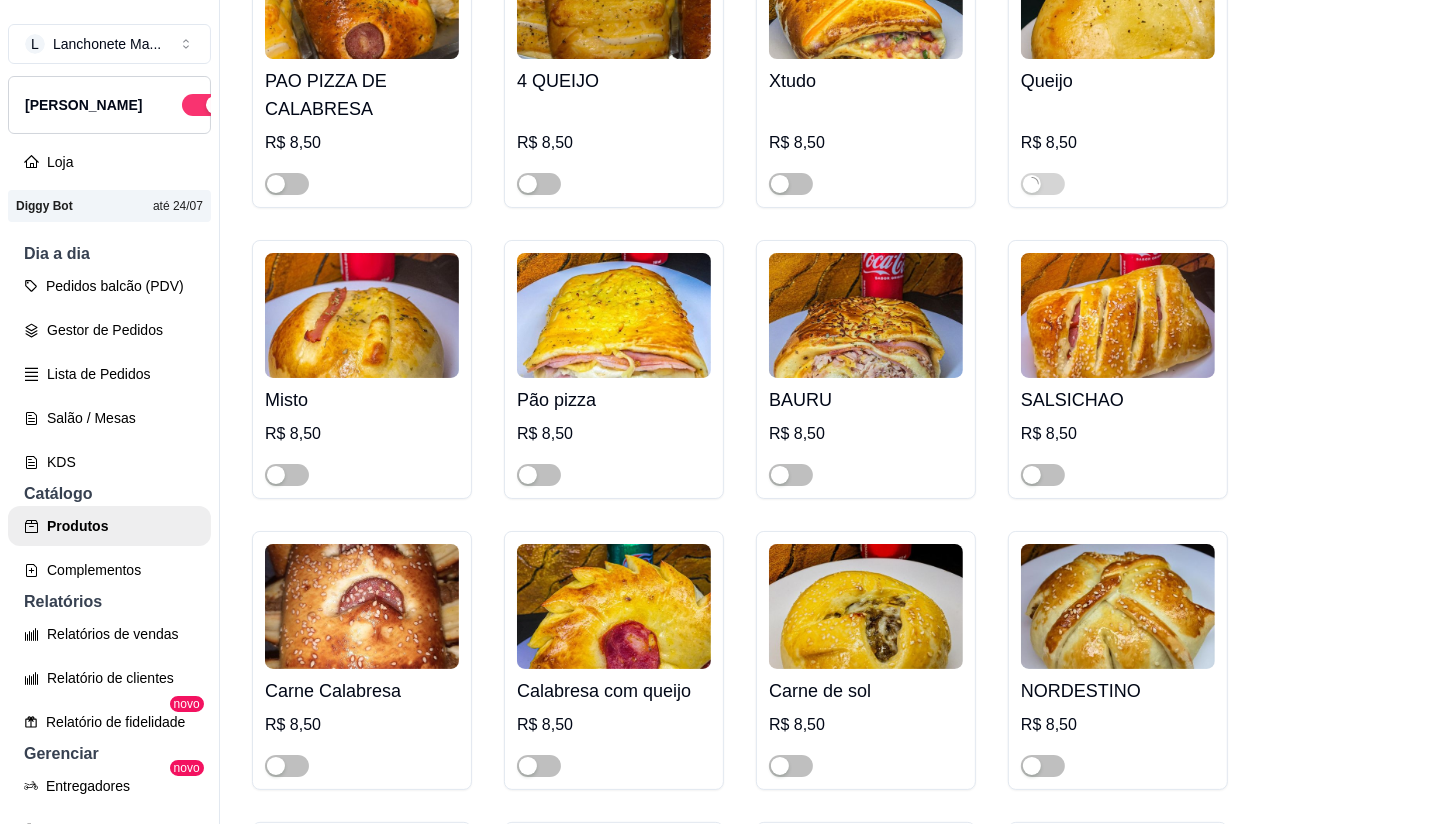 scroll, scrollTop: 444, scrollLeft: 0, axis: vertical 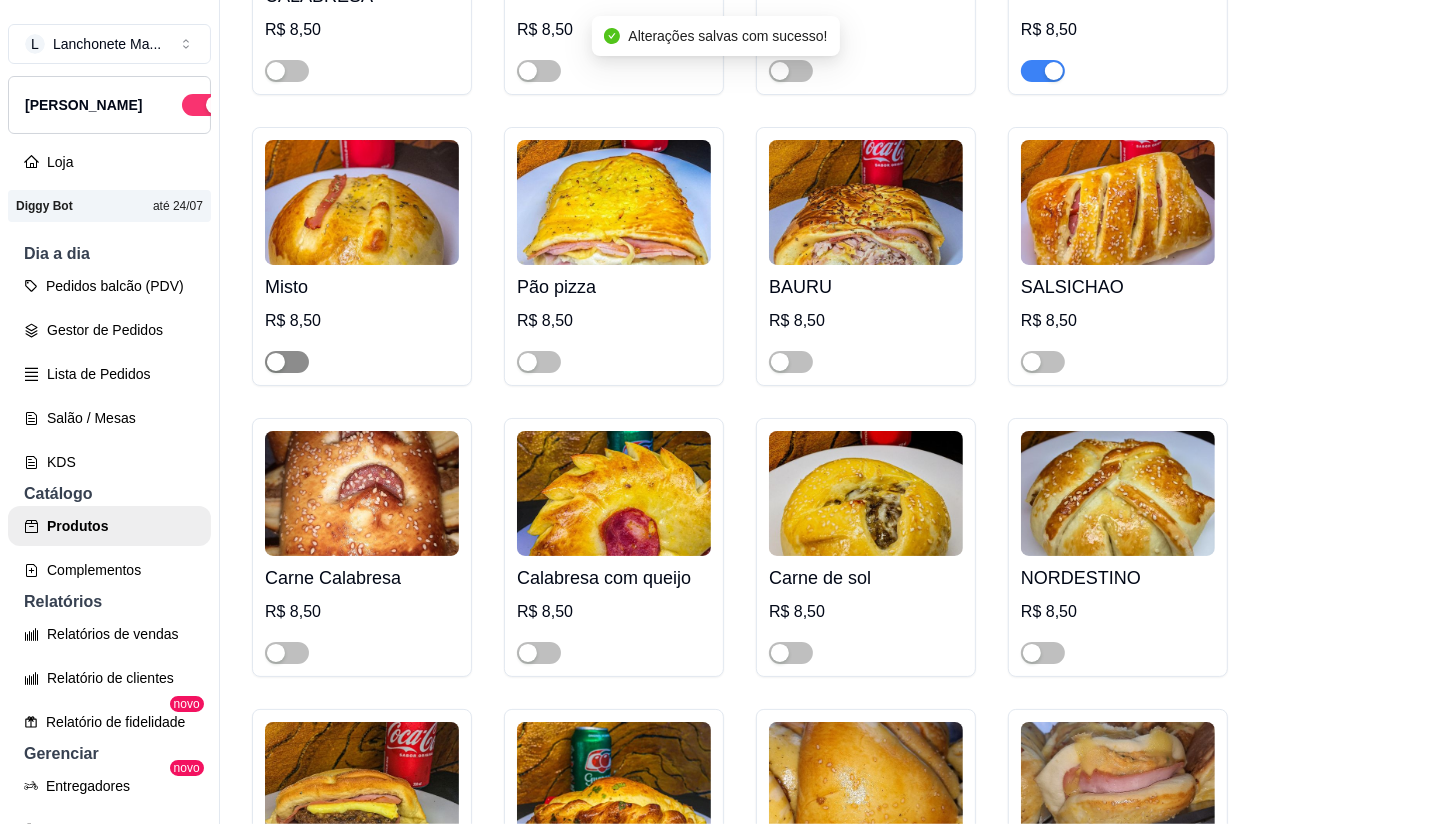 click at bounding box center [287, 362] 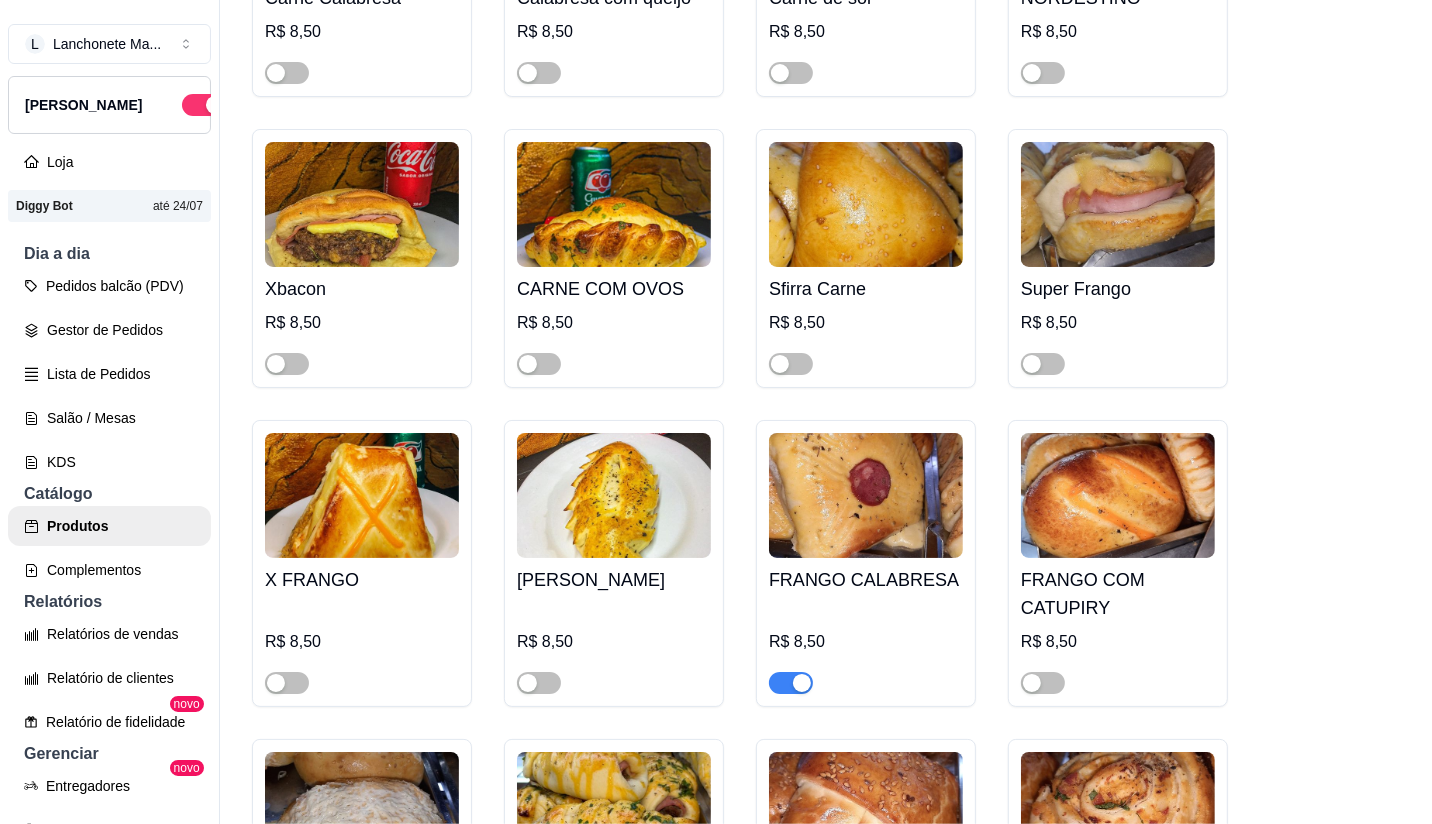 scroll, scrollTop: 1000, scrollLeft: 0, axis: vertical 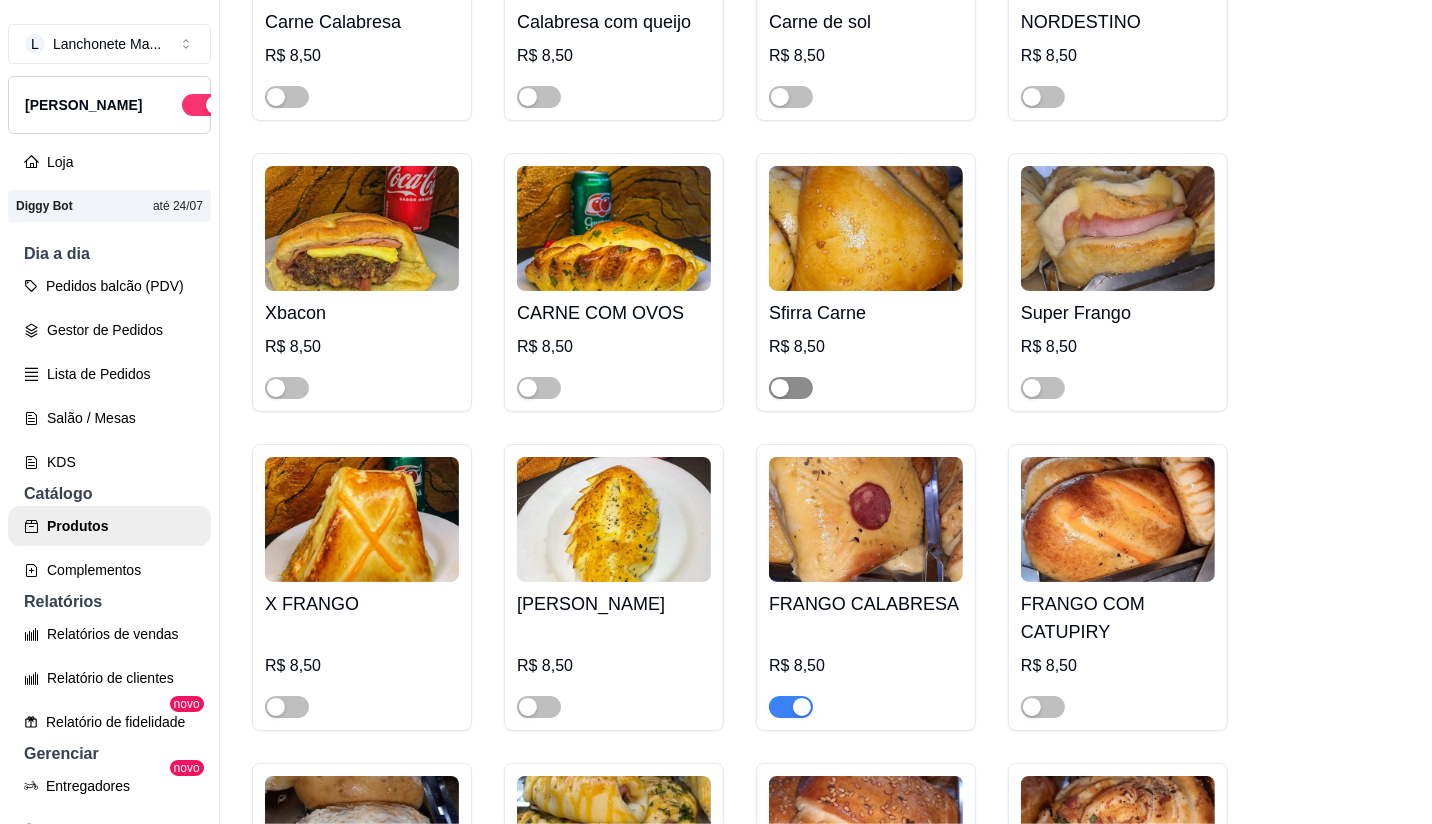 click at bounding box center (791, 388) 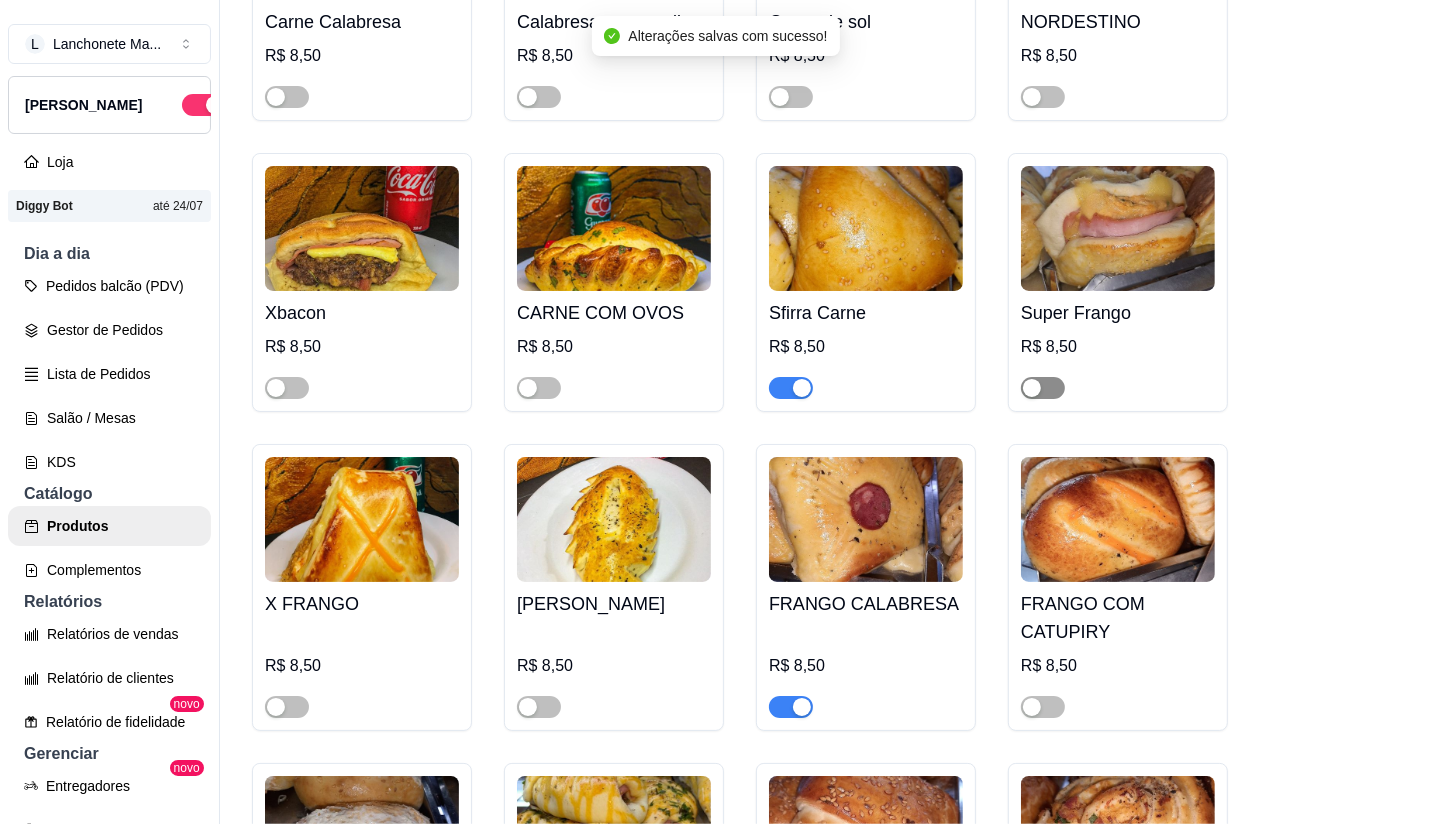 click at bounding box center (1043, 388) 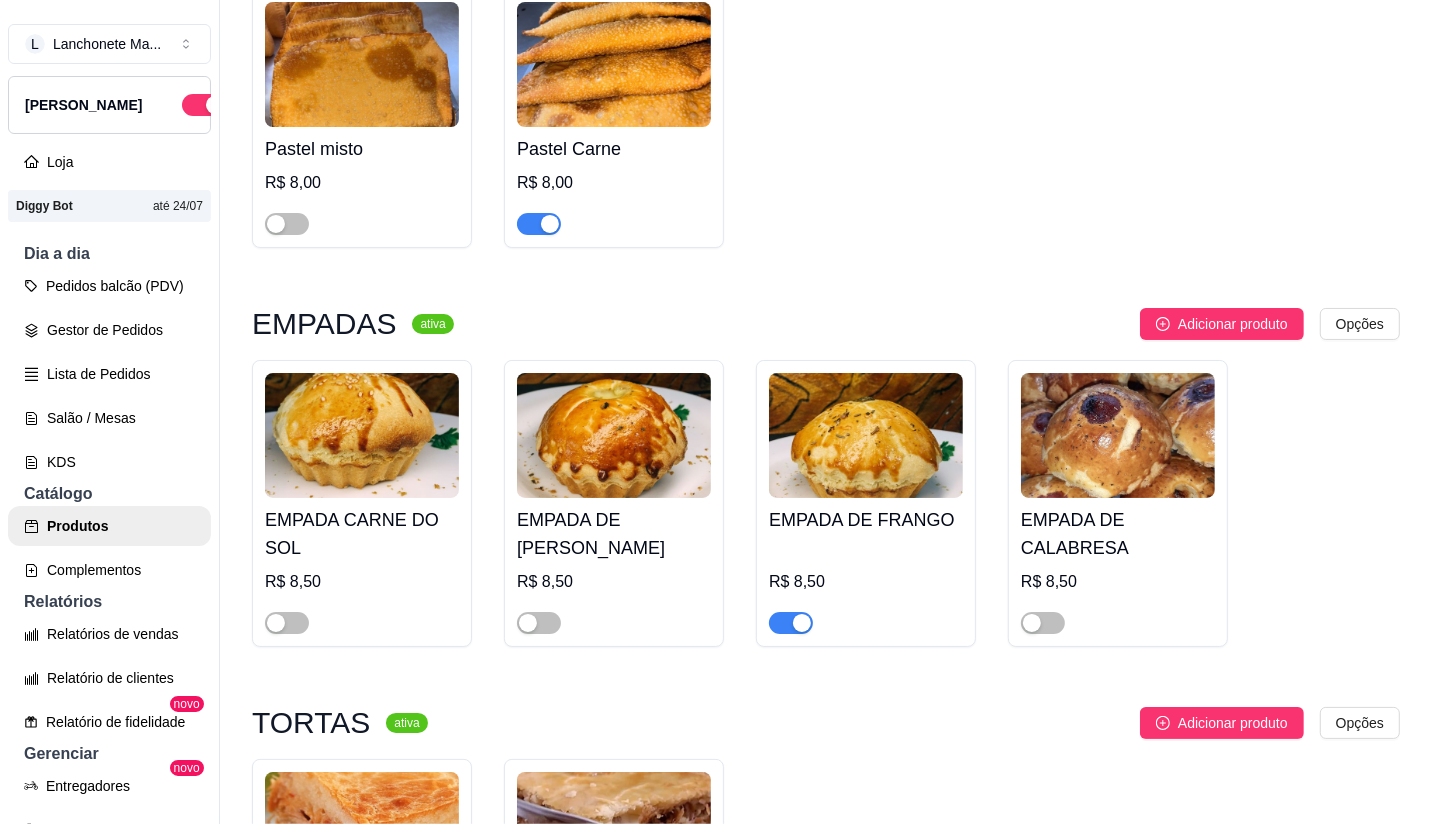 scroll, scrollTop: 2888, scrollLeft: 0, axis: vertical 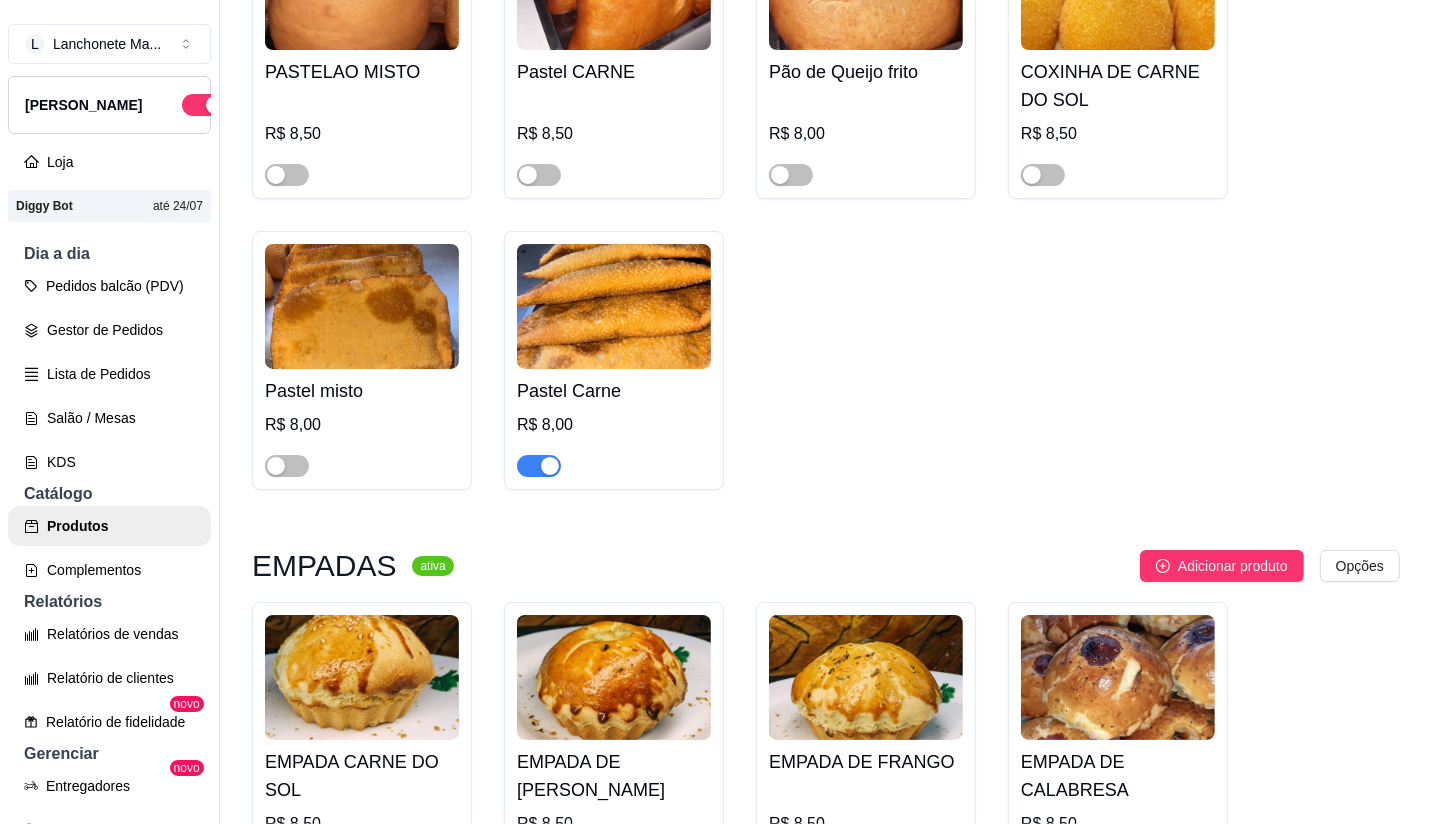 click at bounding box center (539, 466) 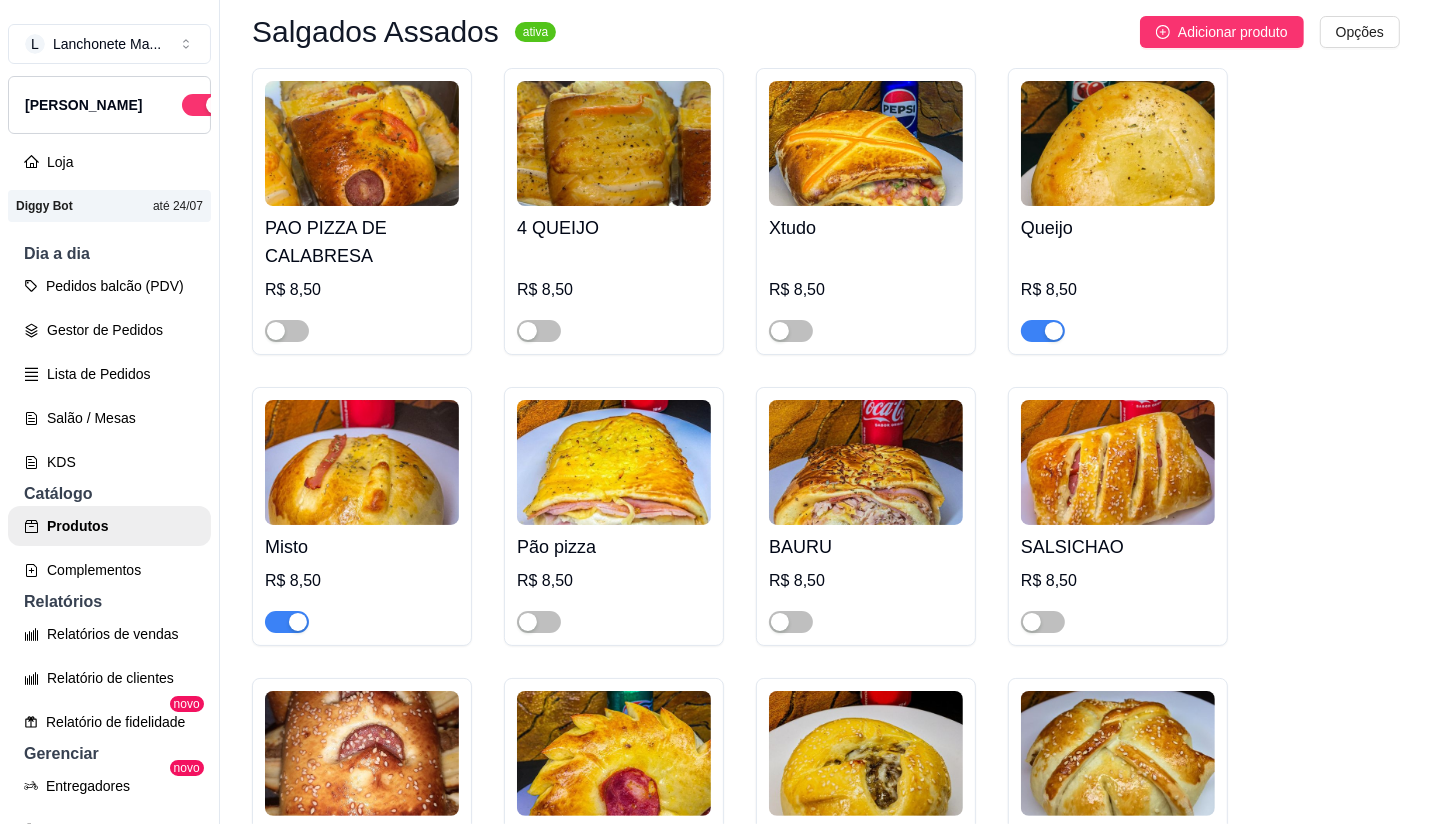 scroll, scrollTop: 222, scrollLeft: 0, axis: vertical 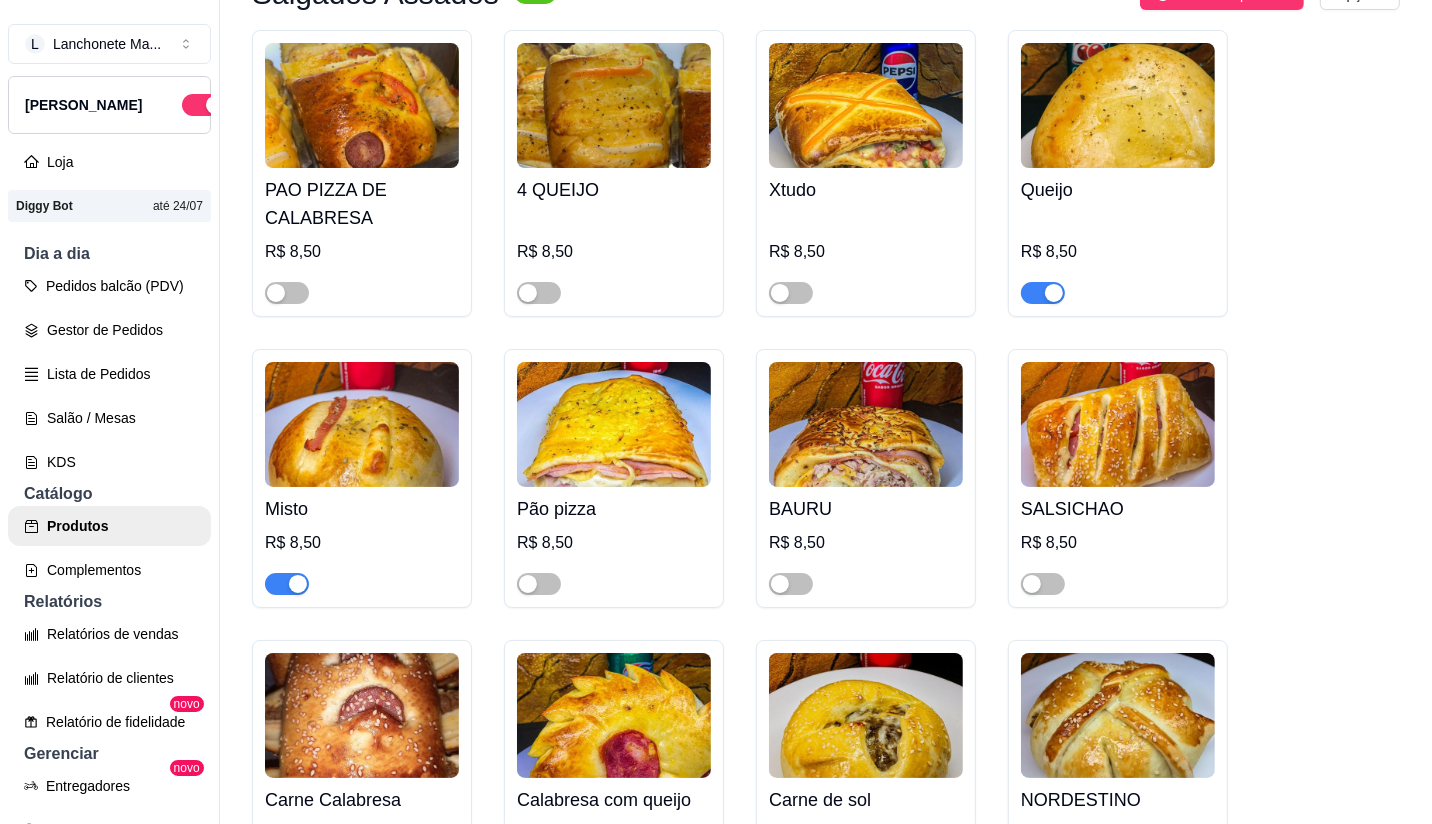 click at bounding box center [298, 584] 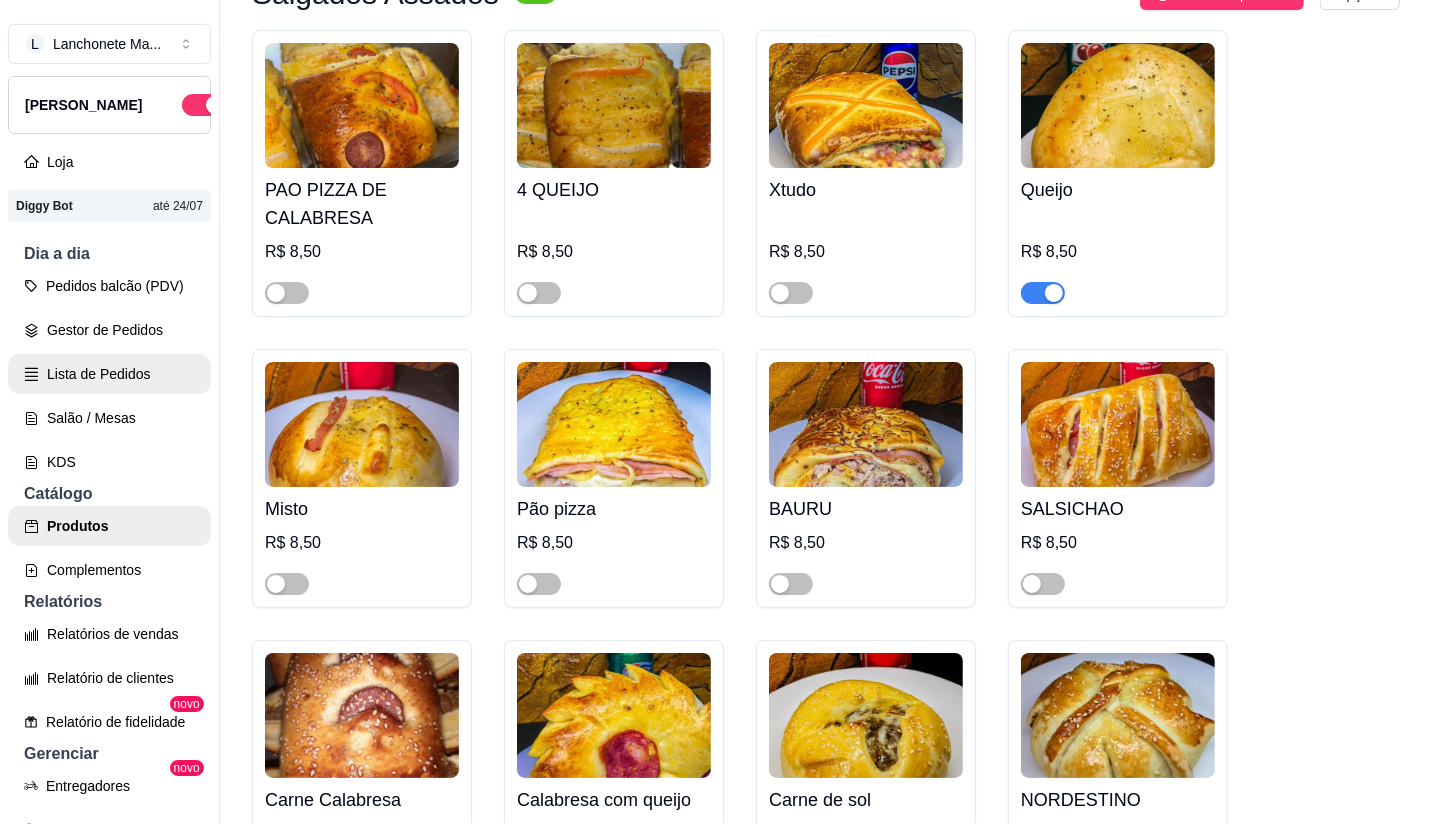 click on "Lista de Pedidos" at bounding box center (109, 374) 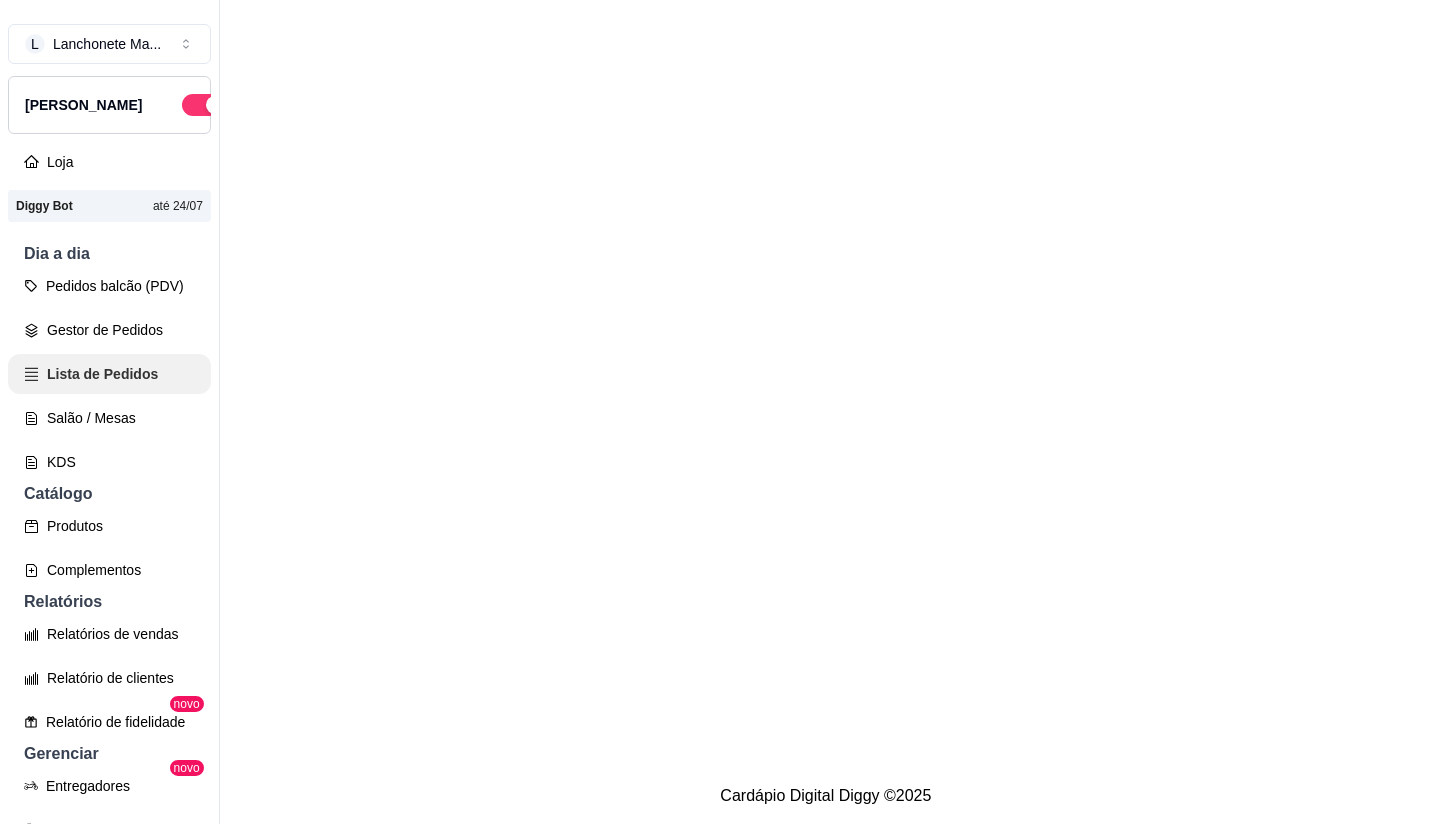 scroll, scrollTop: 0, scrollLeft: 0, axis: both 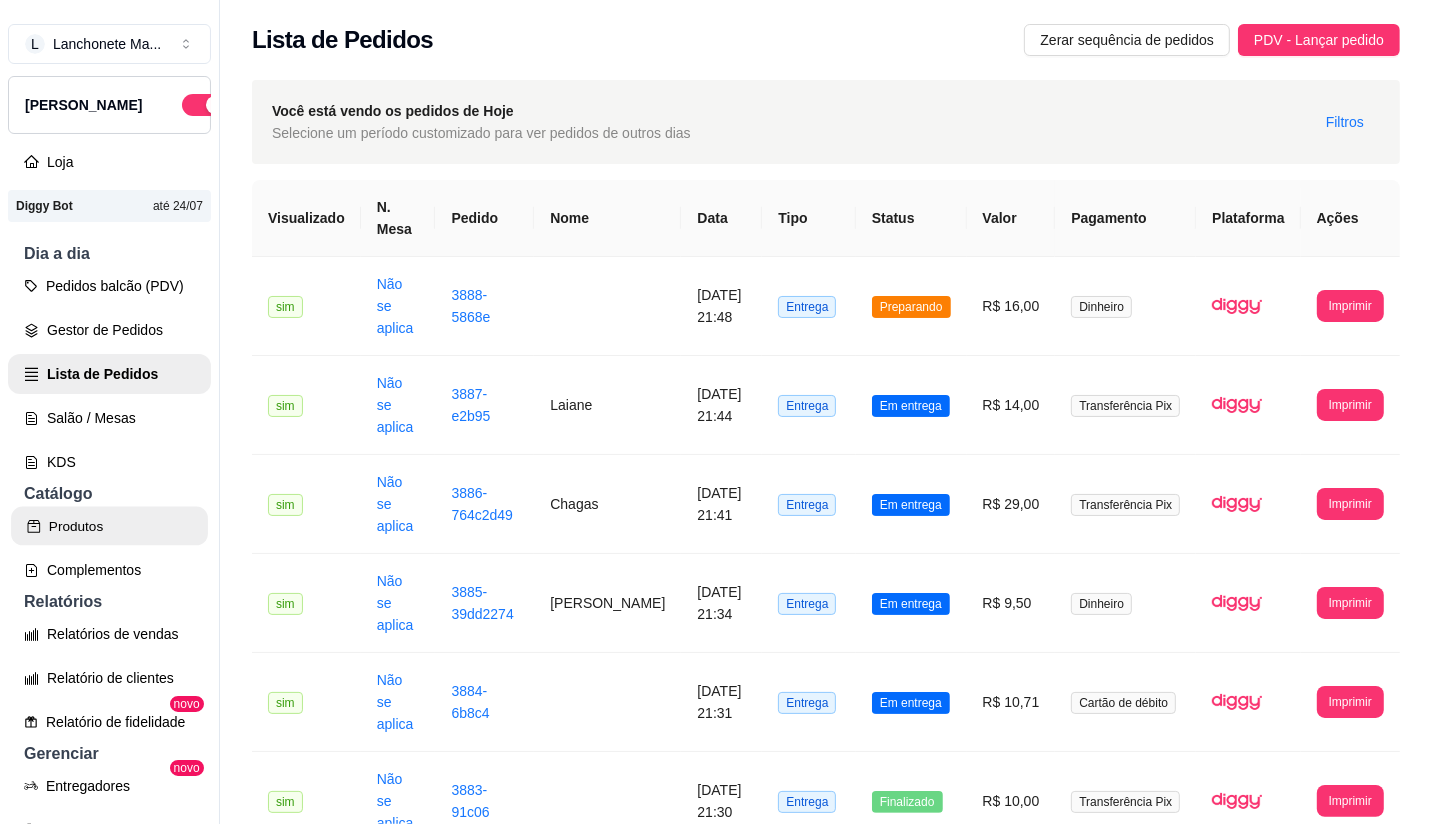click on "Produtos" at bounding box center [109, 526] 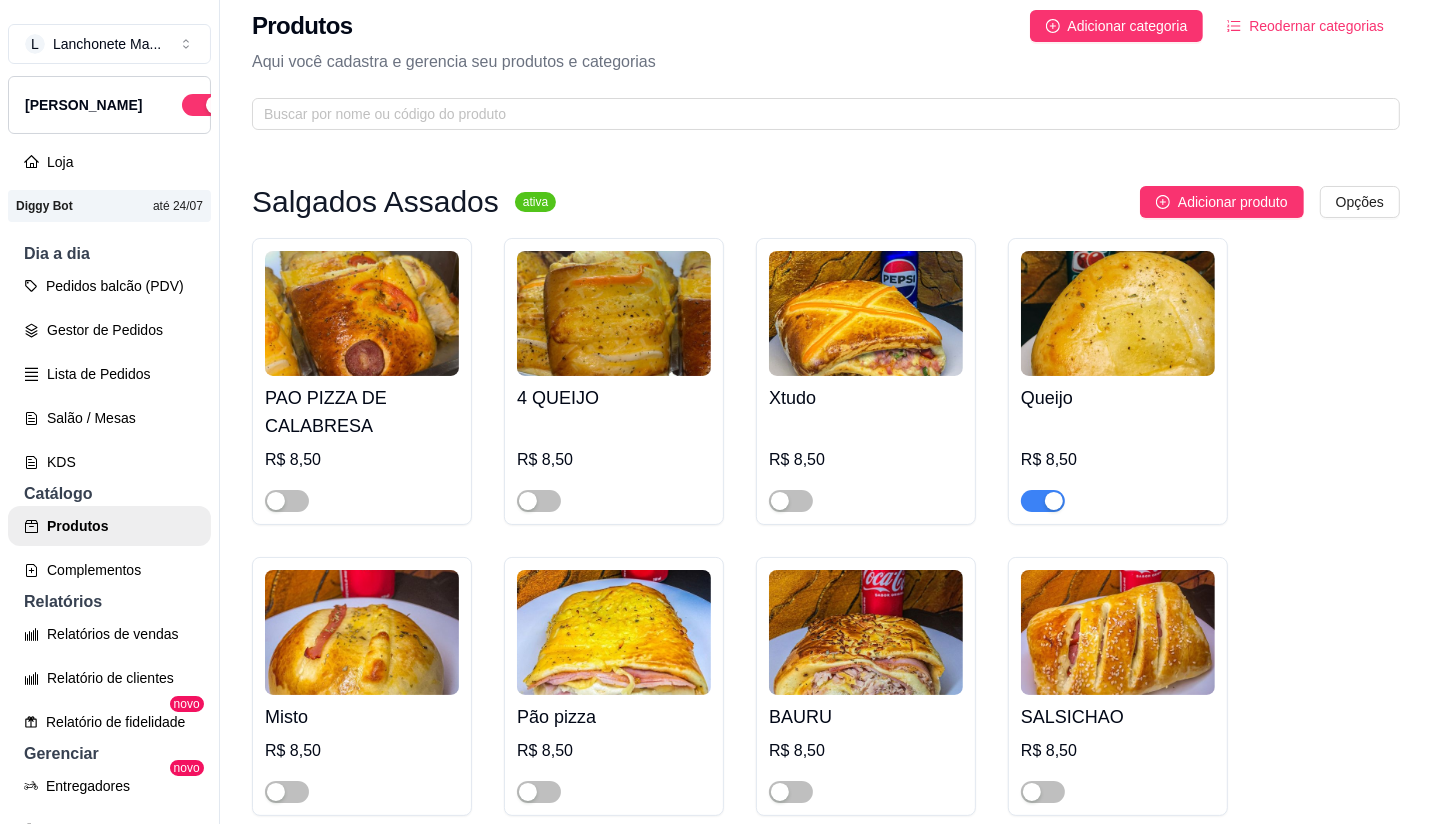 scroll, scrollTop: 0, scrollLeft: 0, axis: both 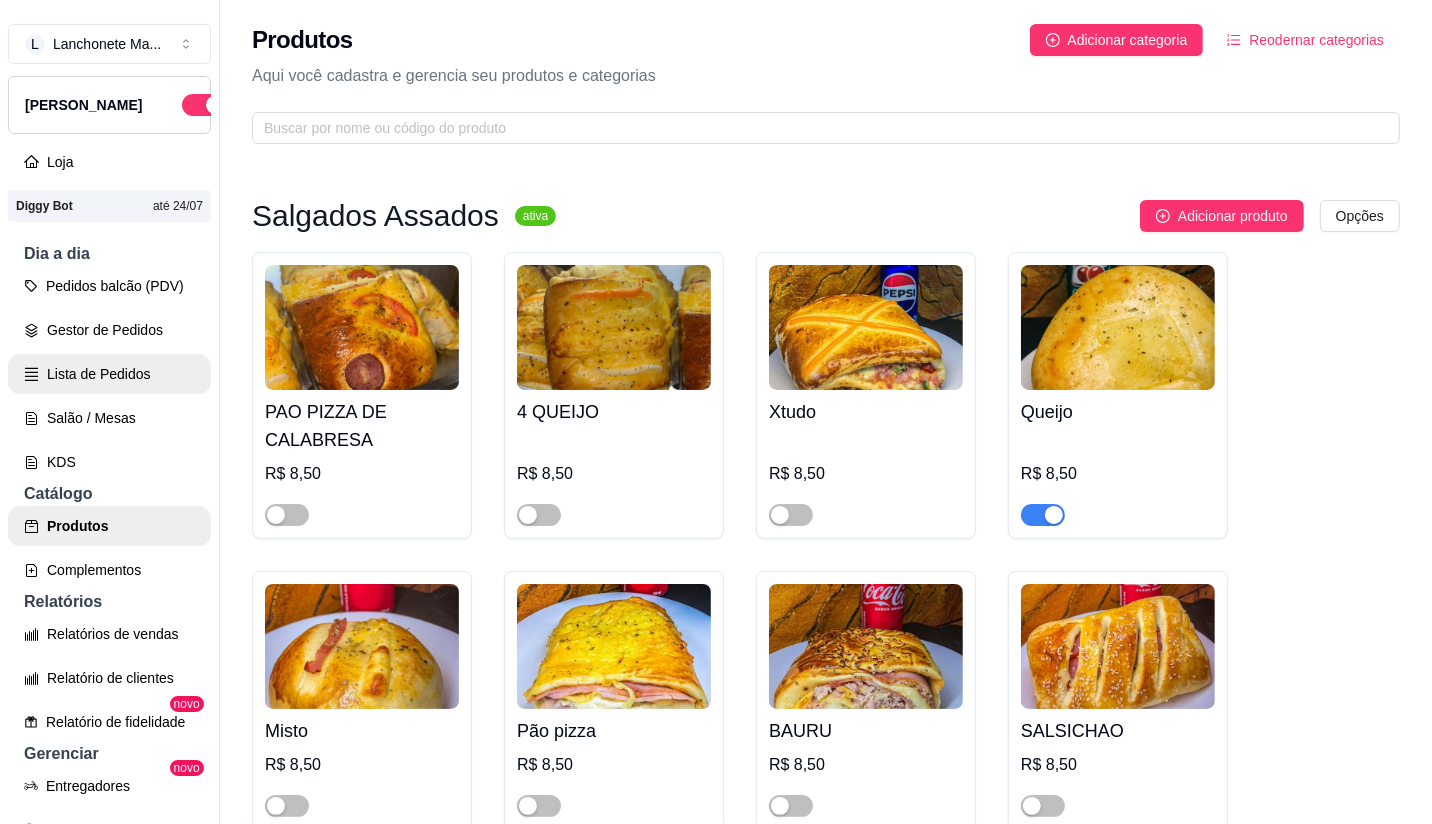 click on "Lista de Pedidos" at bounding box center (109, 374) 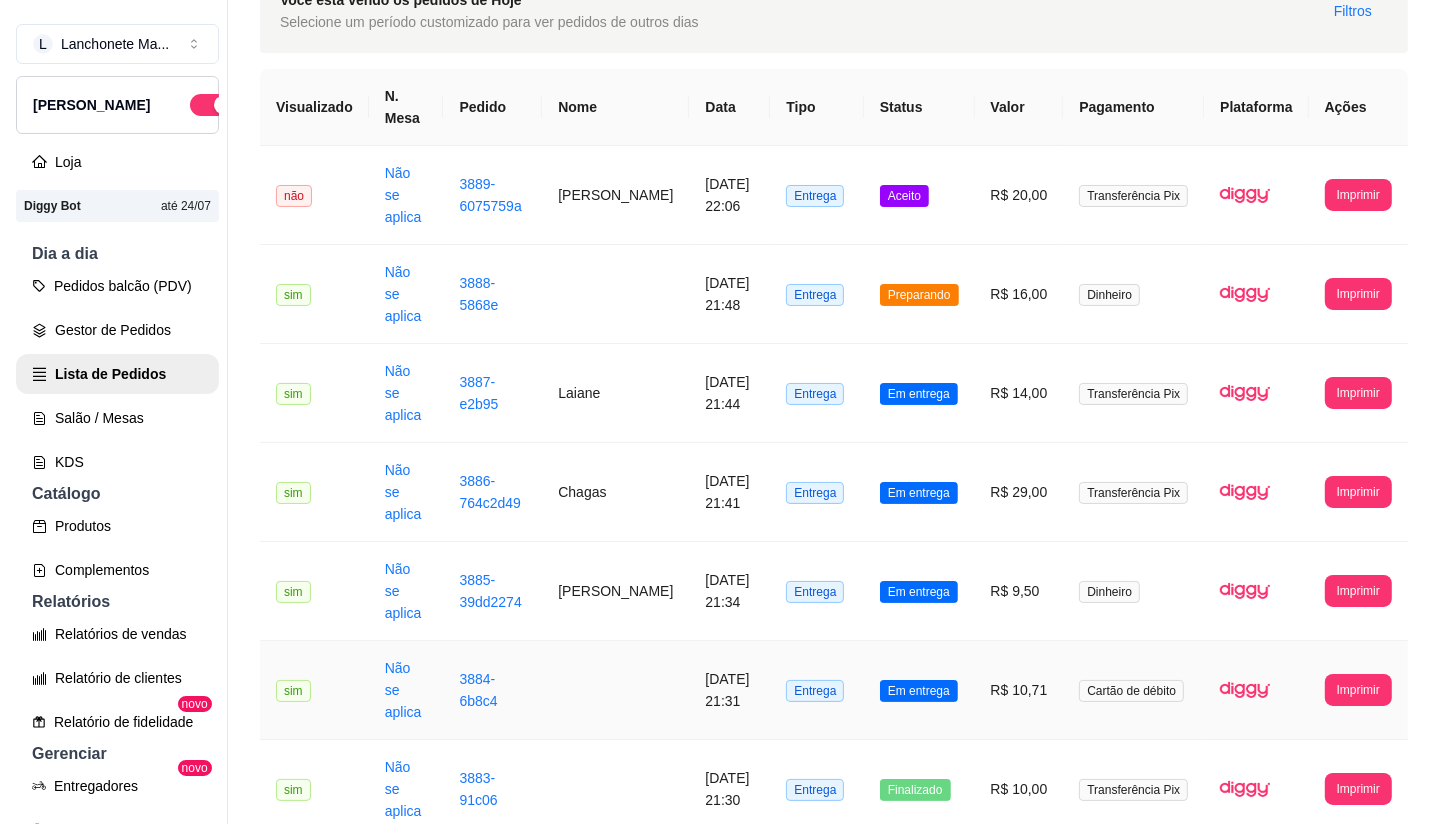 scroll, scrollTop: 0, scrollLeft: 0, axis: both 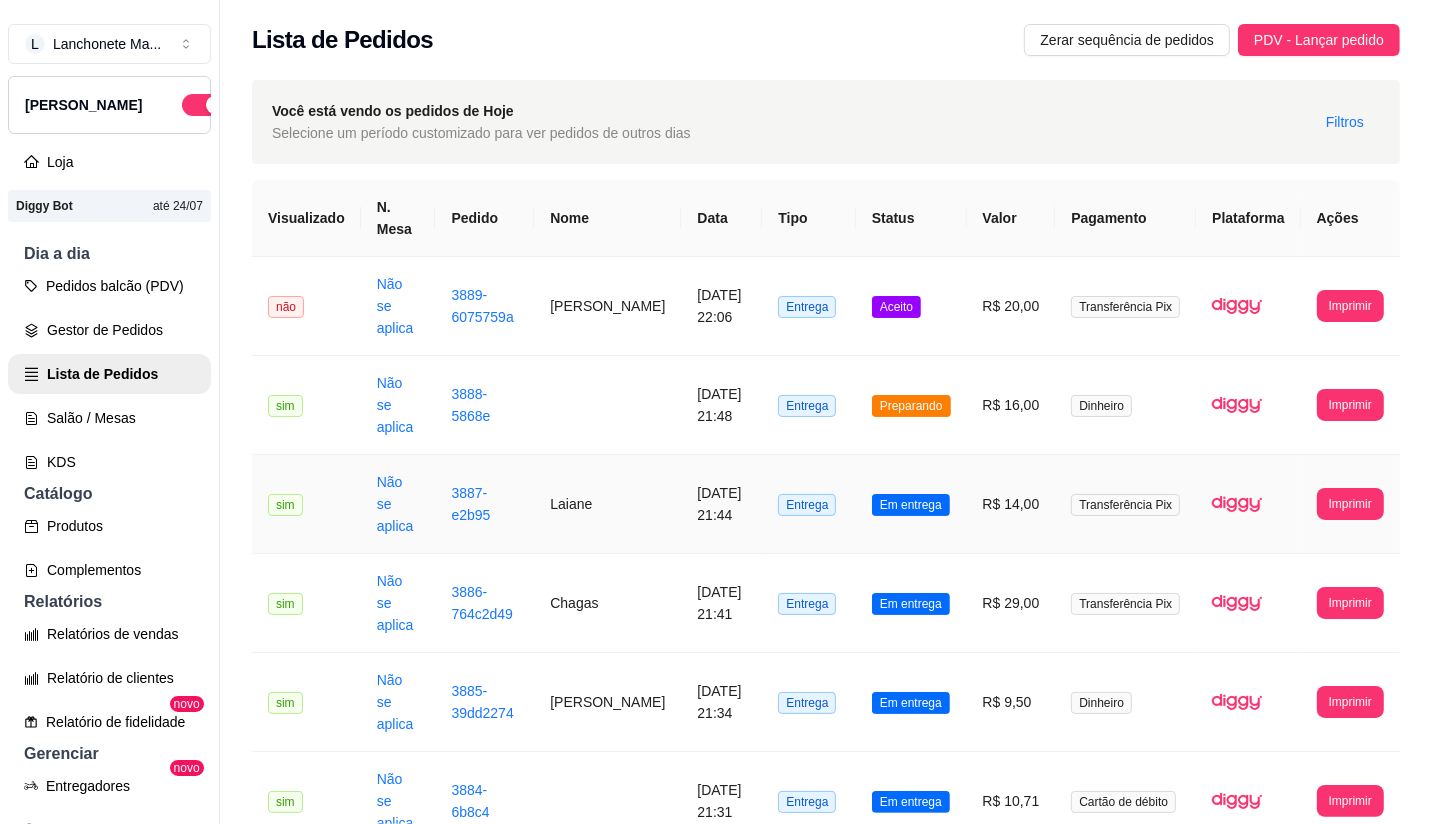 click on "Em entrega" at bounding box center (911, 505) 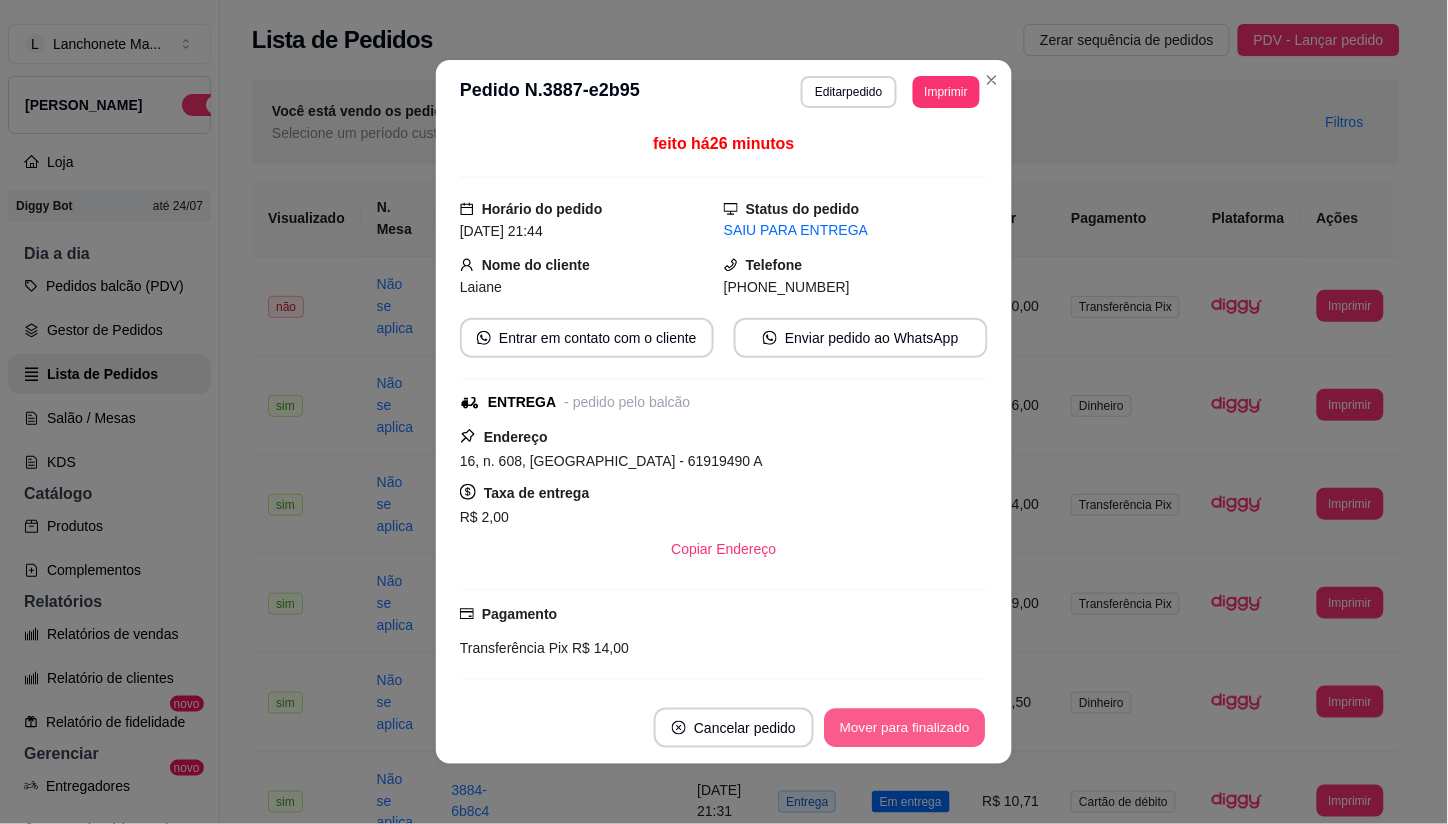 click on "Mover para finalizado" at bounding box center (905, 728) 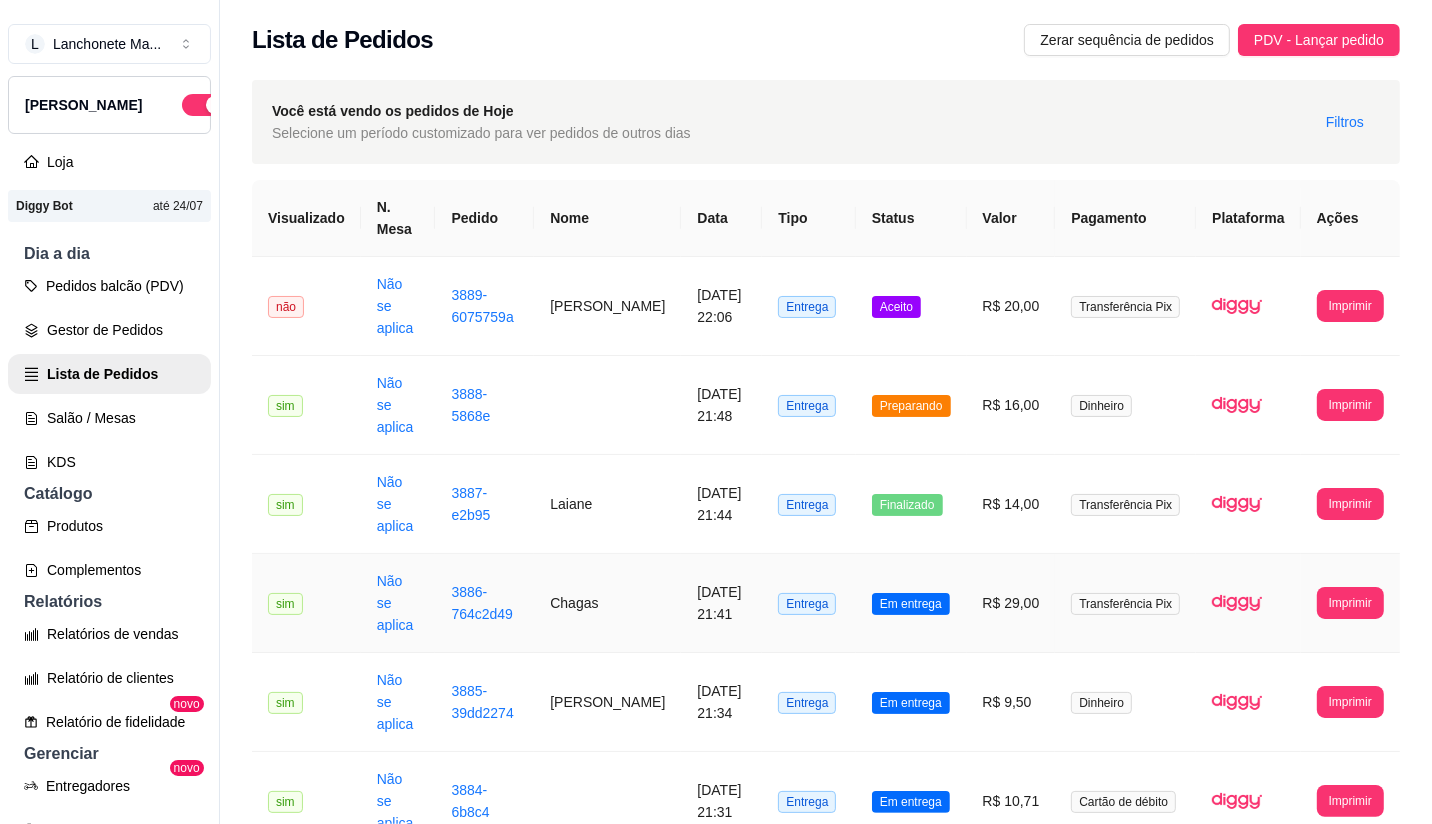 click on "Em entrega" at bounding box center (911, 604) 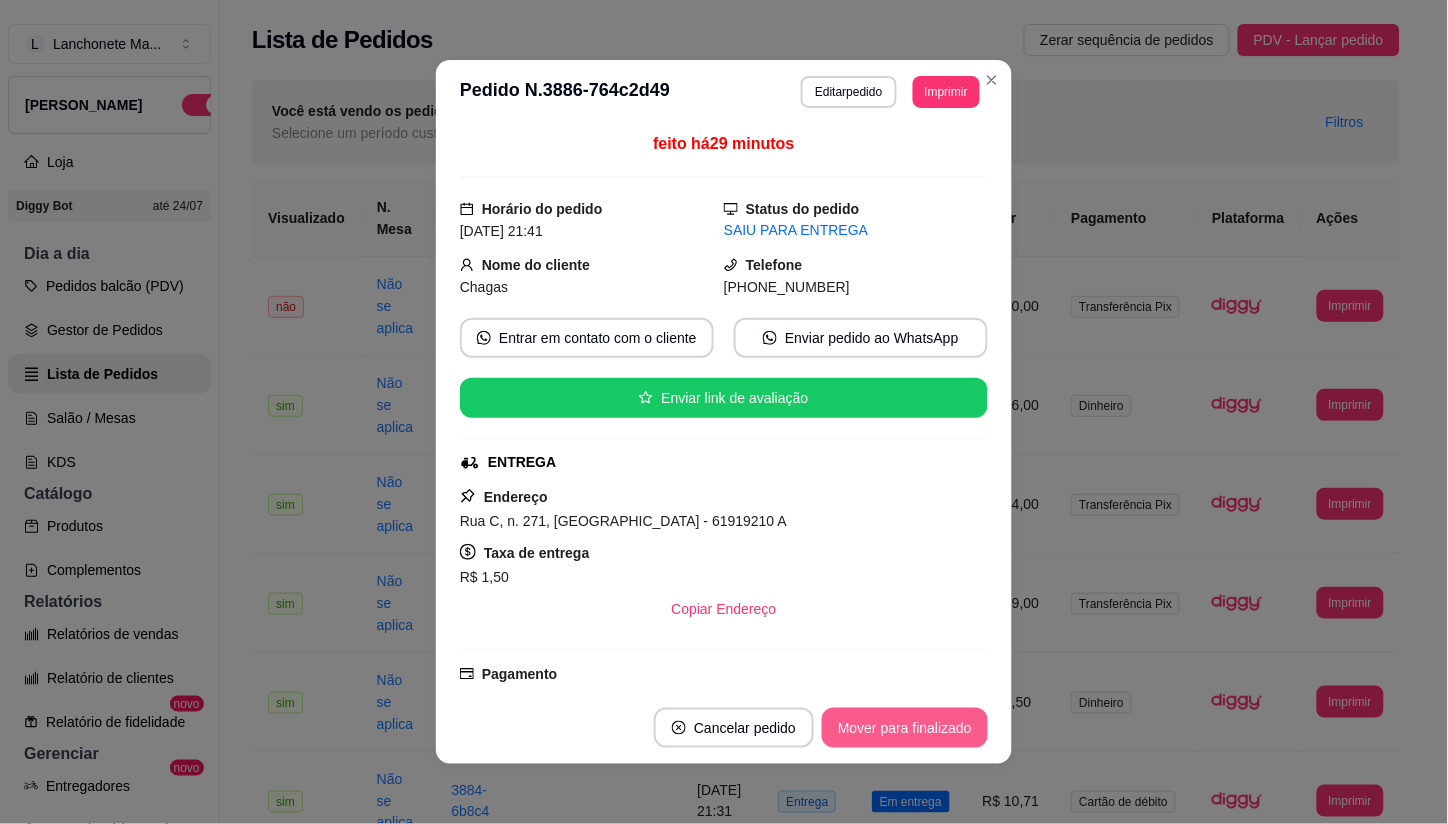 click on "Mover para finalizado" at bounding box center (905, 728) 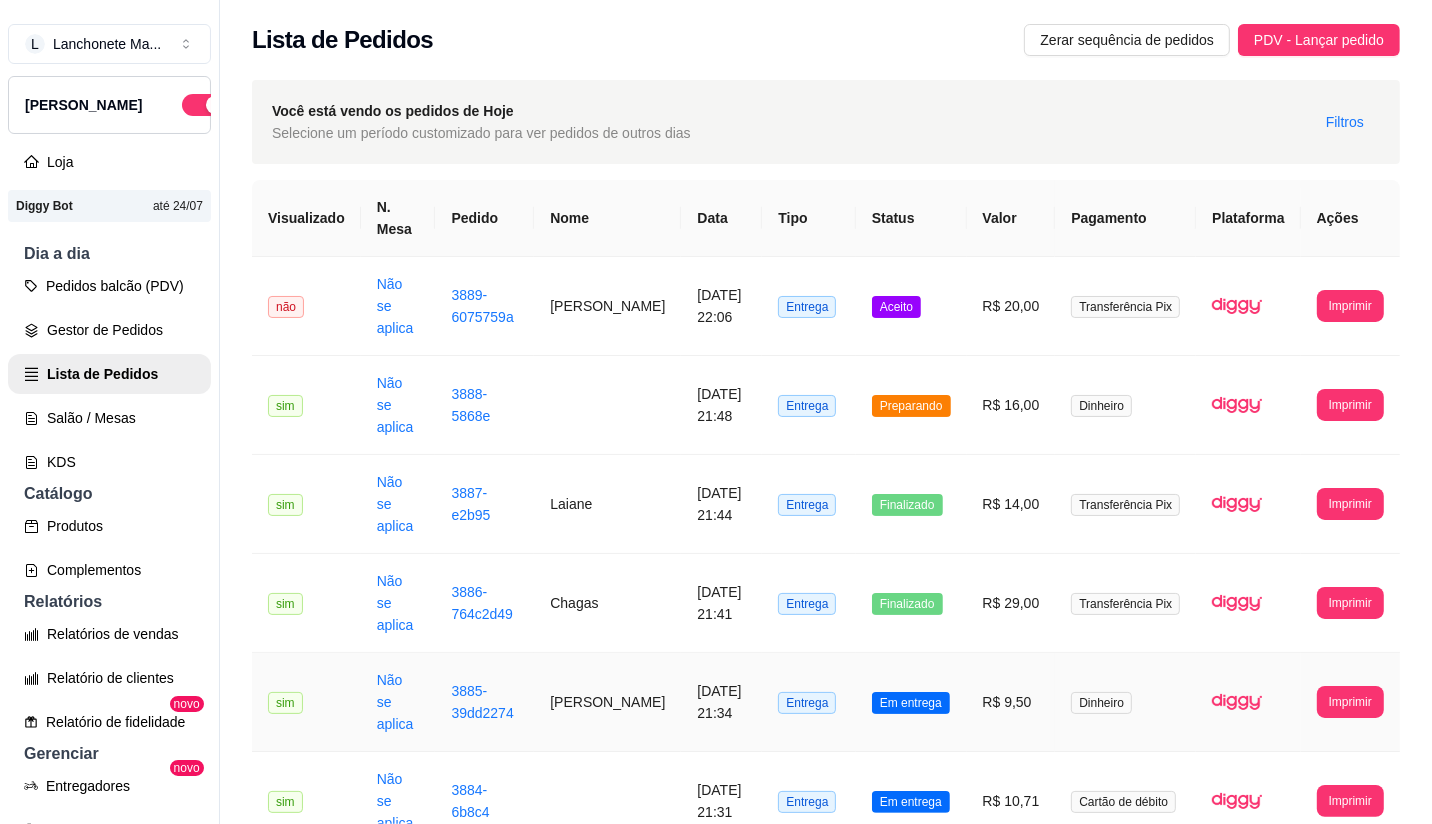 click on "Em entrega" at bounding box center (911, 702) 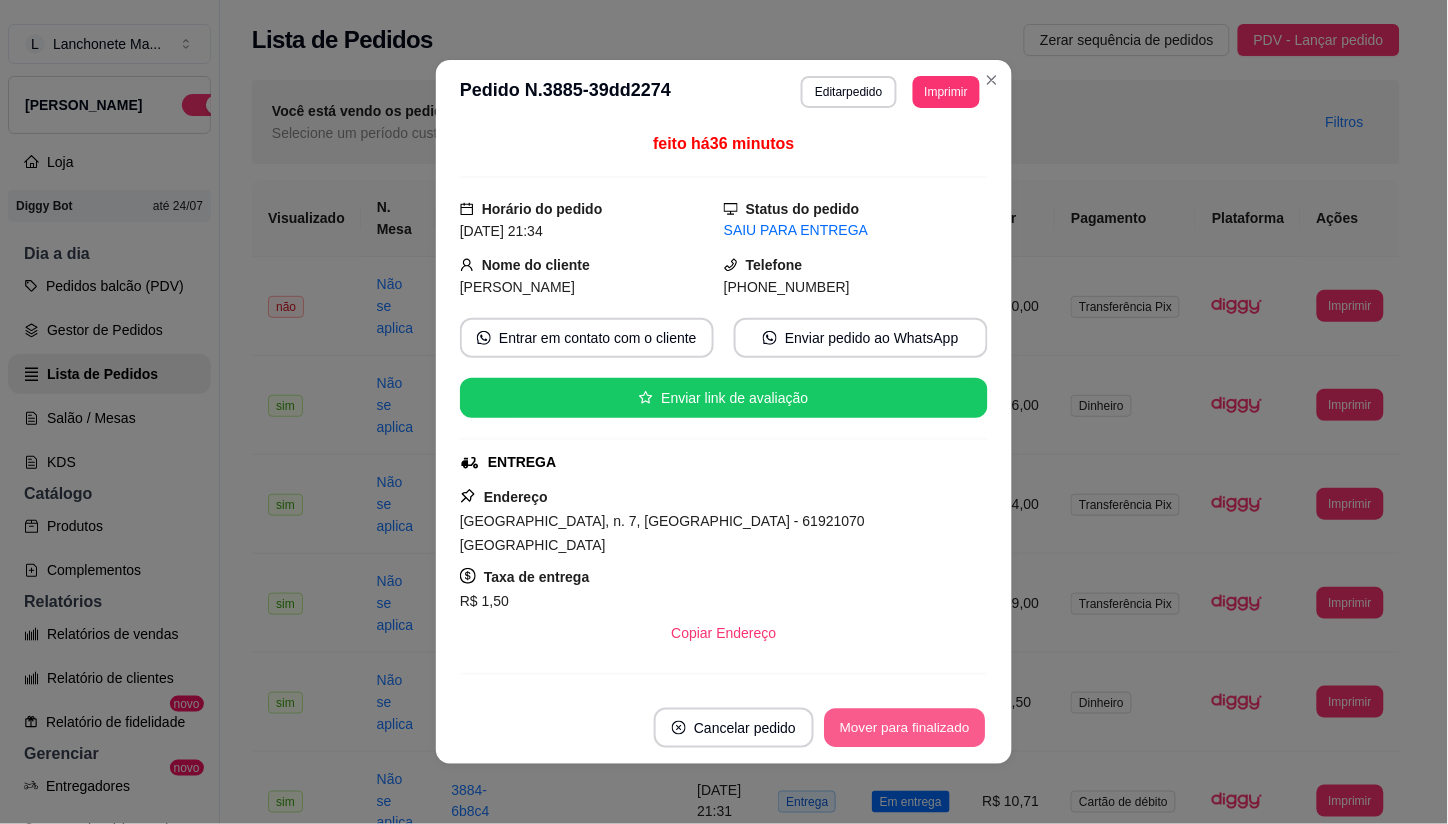 click on "Mover para finalizado" at bounding box center (905, 728) 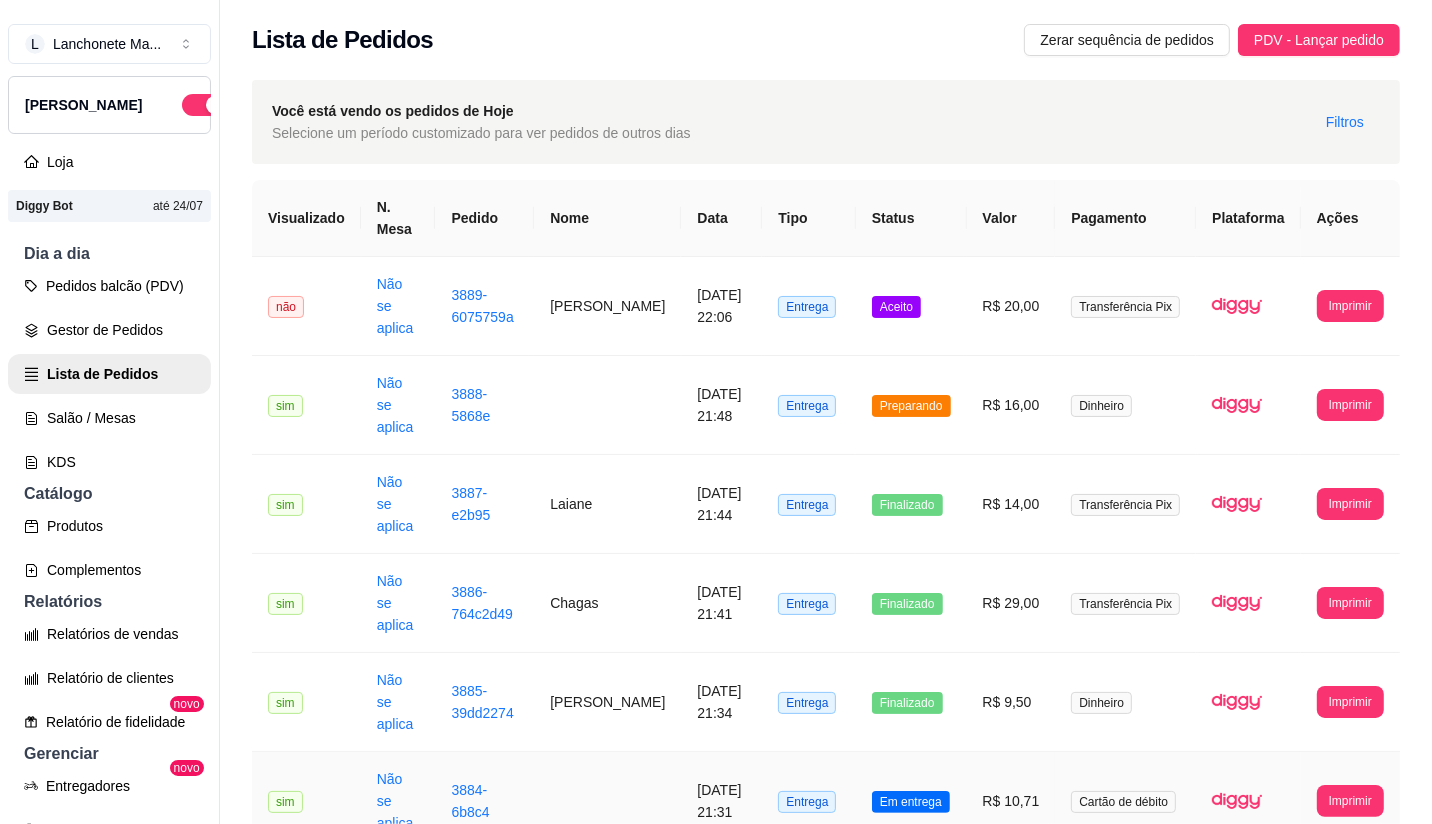 click on "Em entrega" at bounding box center (911, 802) 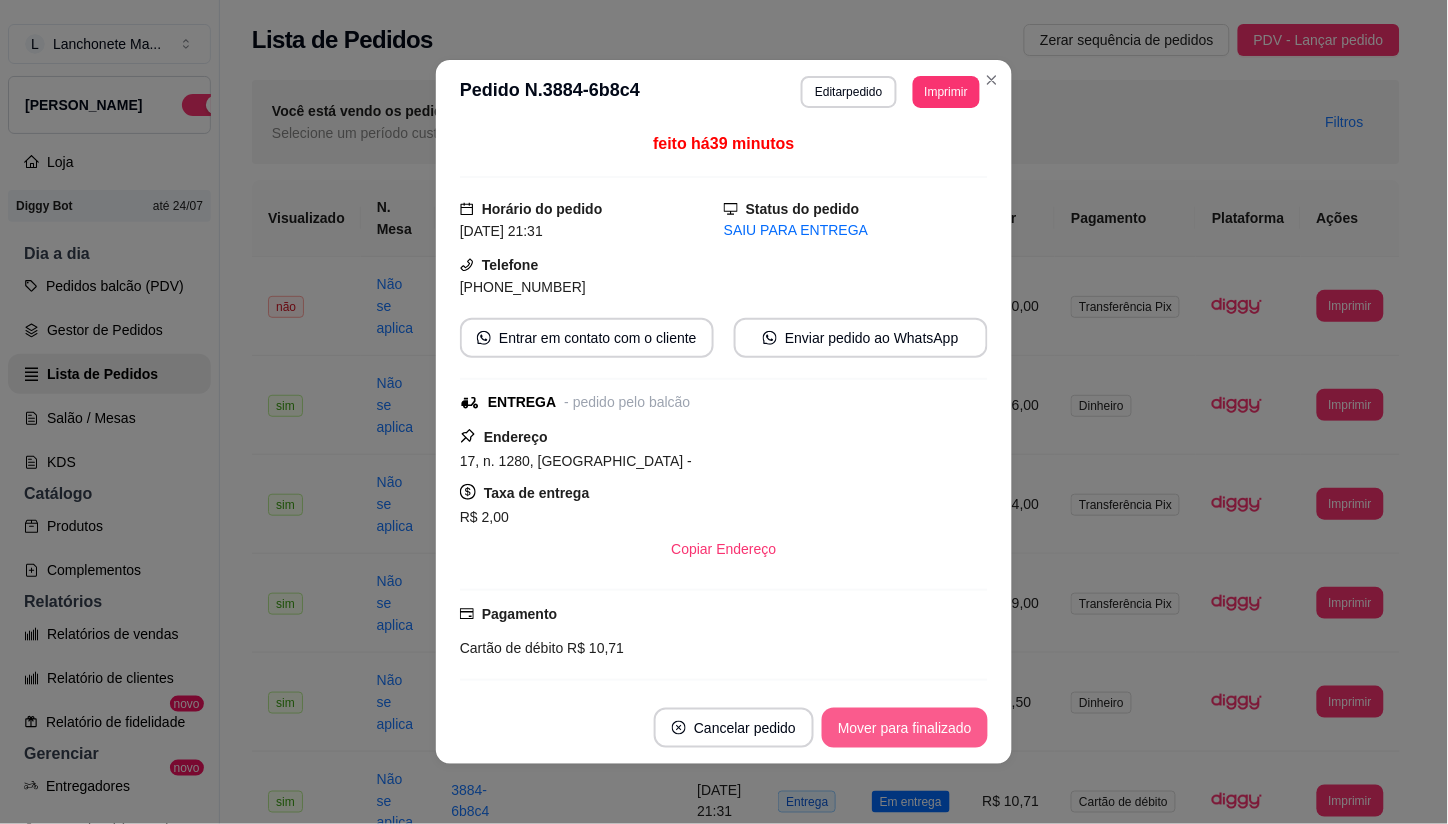 click on "Mover para finalizado" at bounding box center (905, 728) 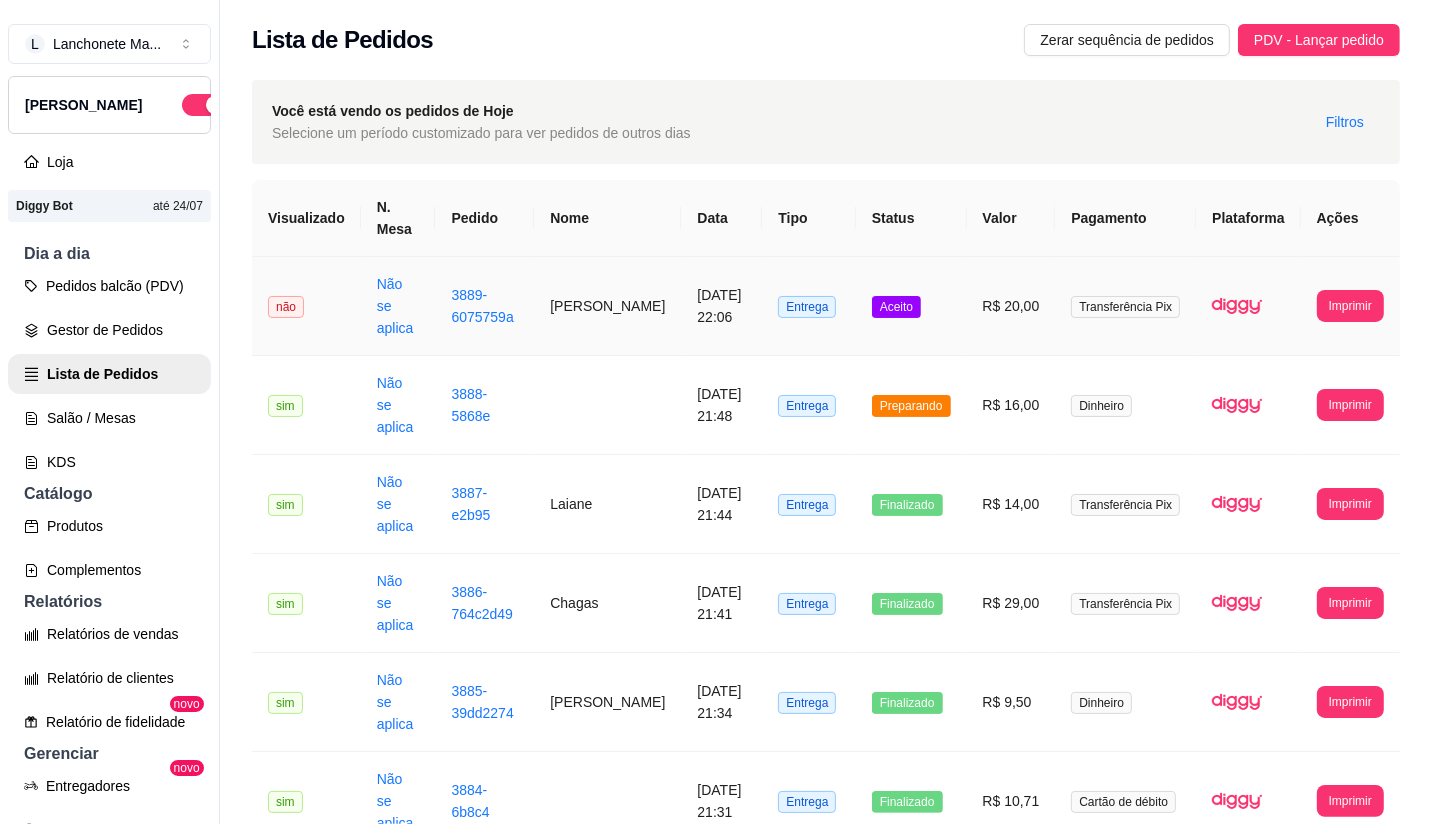 click on "R$ 20,00" at bounding box center (1011, 306) 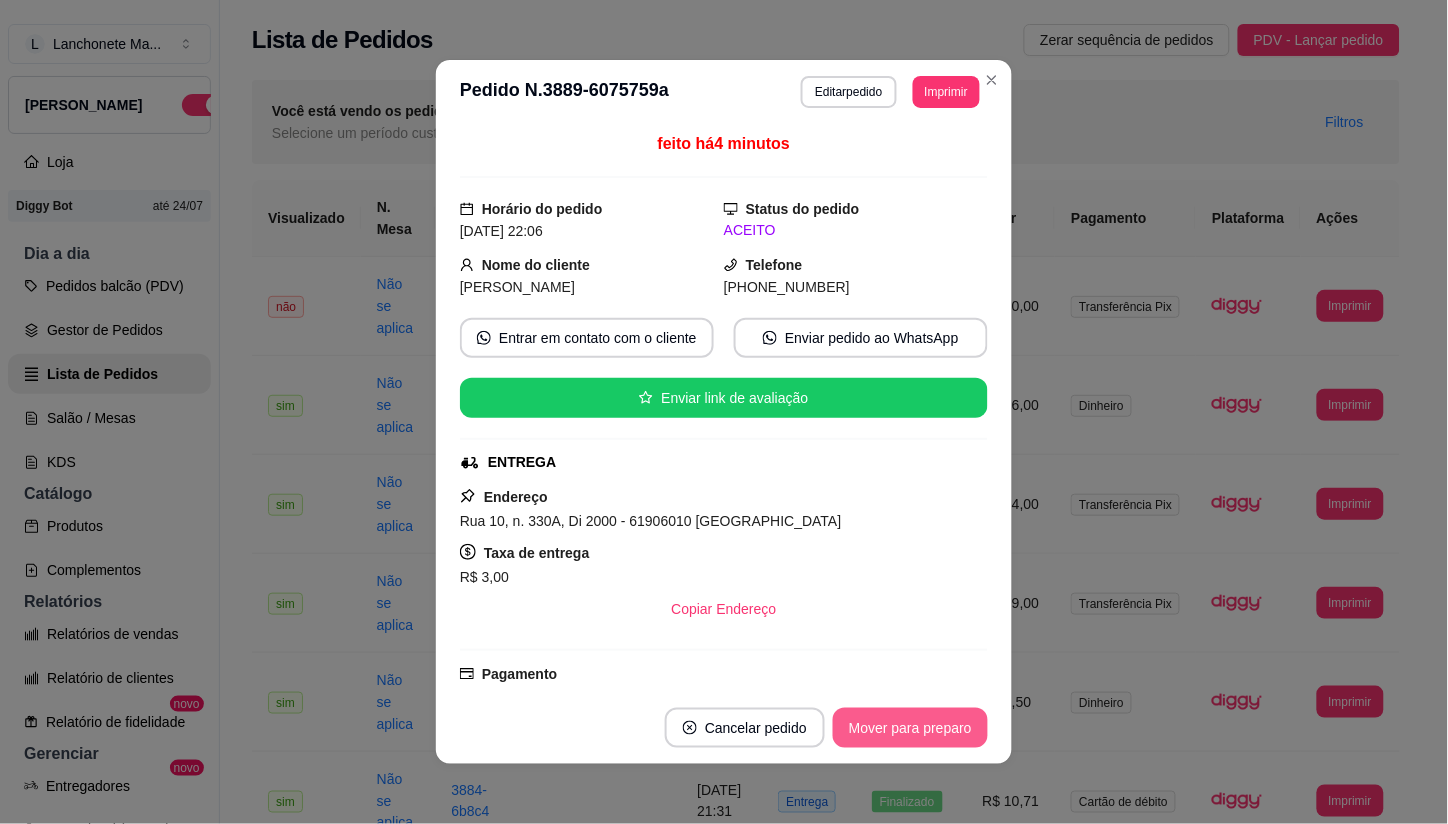 click on "Mover para preparo" at bounding box center [910, 728] 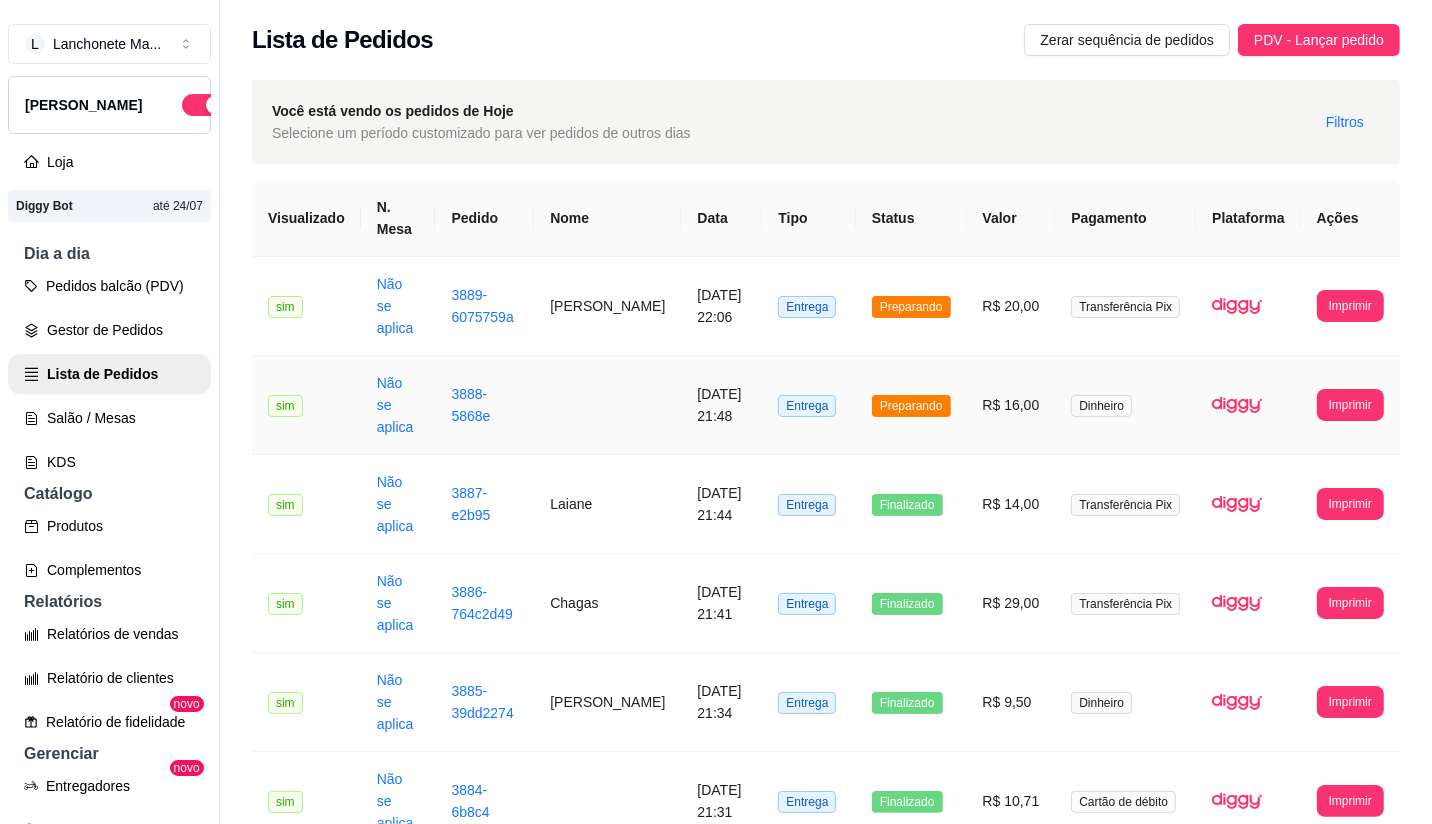 click on "Preparando" at bounding box center (911, 405) 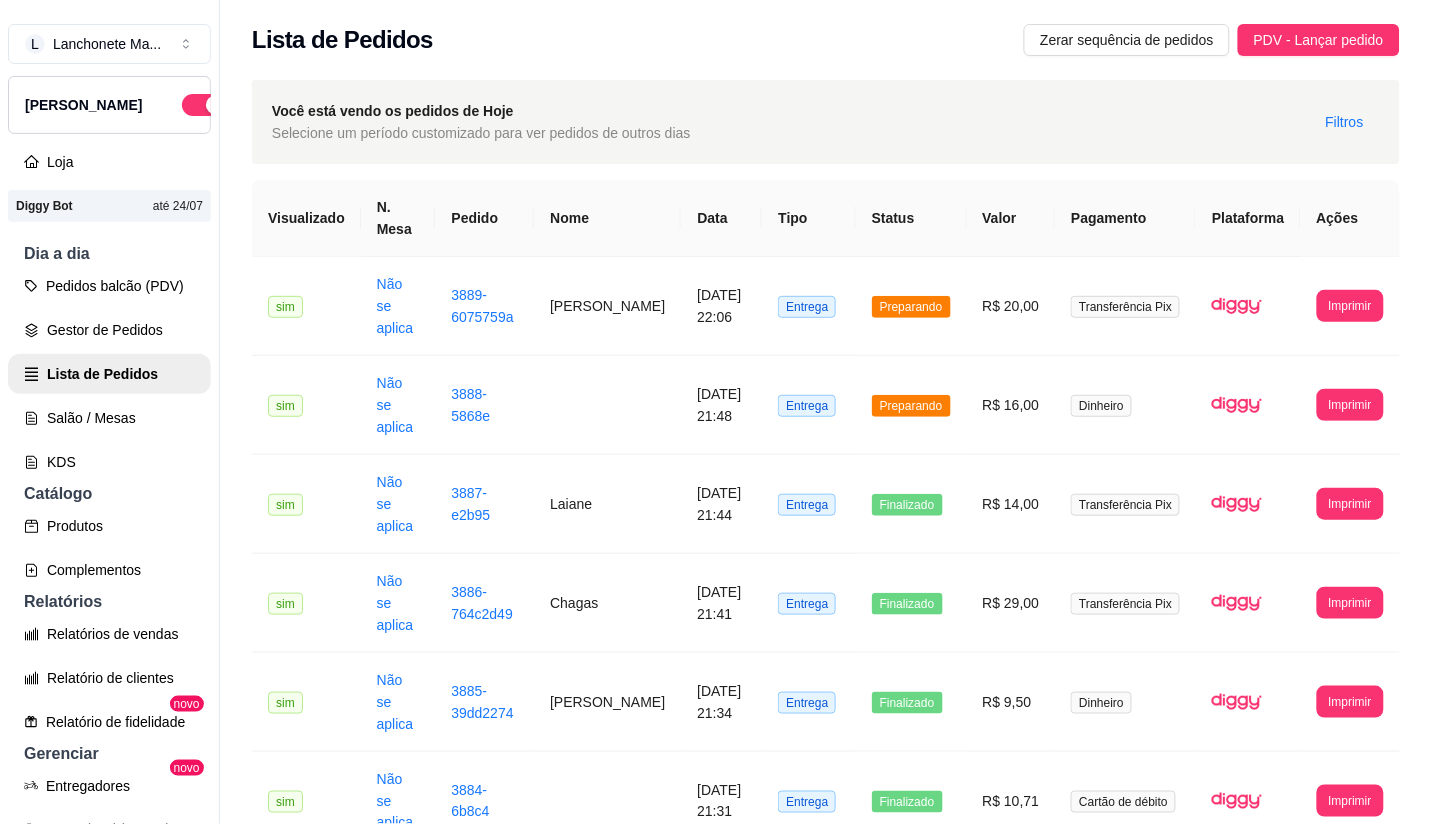 scroll, scrollTop: 211, scrollLeft: 0, axis: vertical 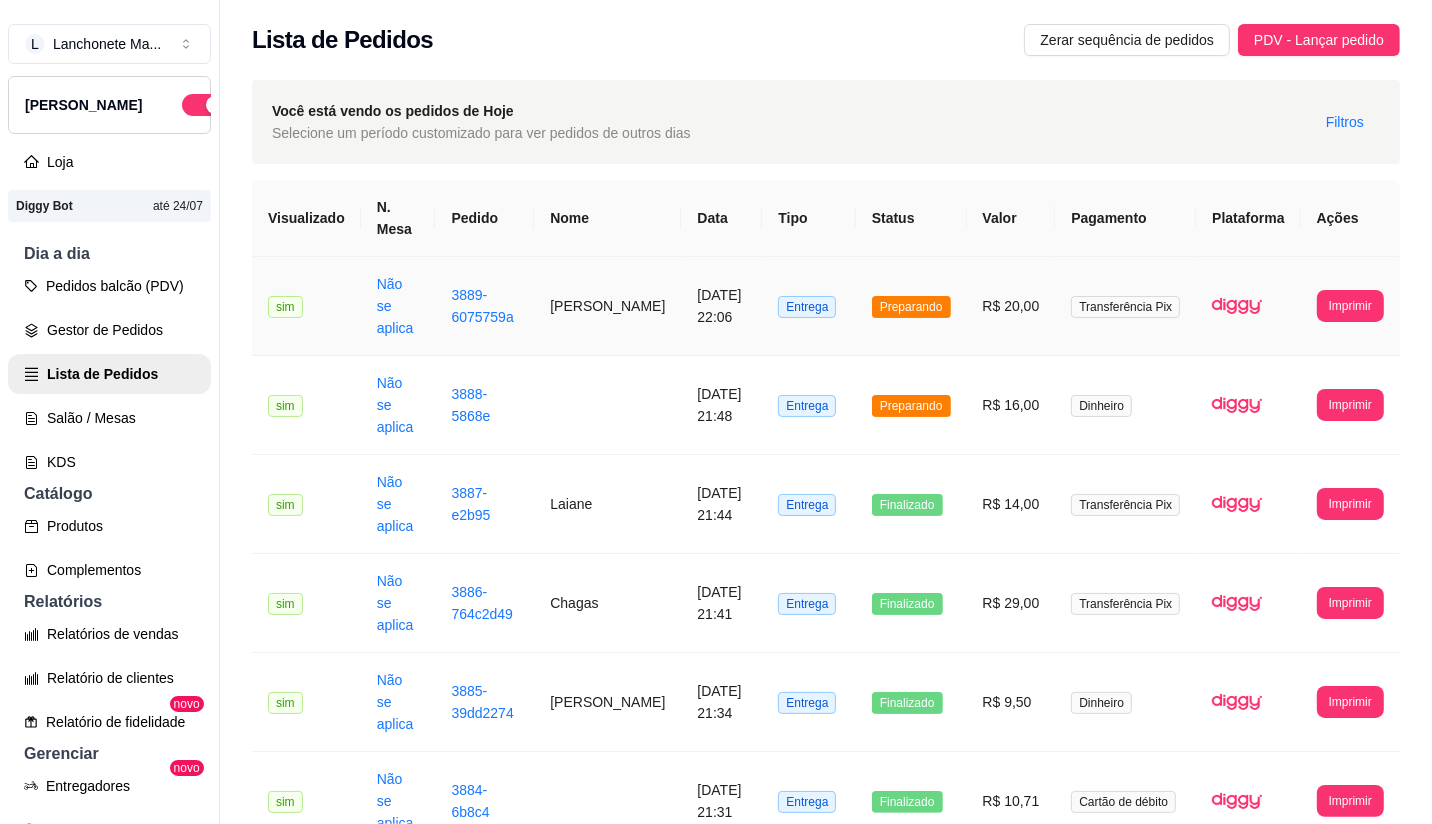 click on "Preparando" at bounding box center [911, 306] 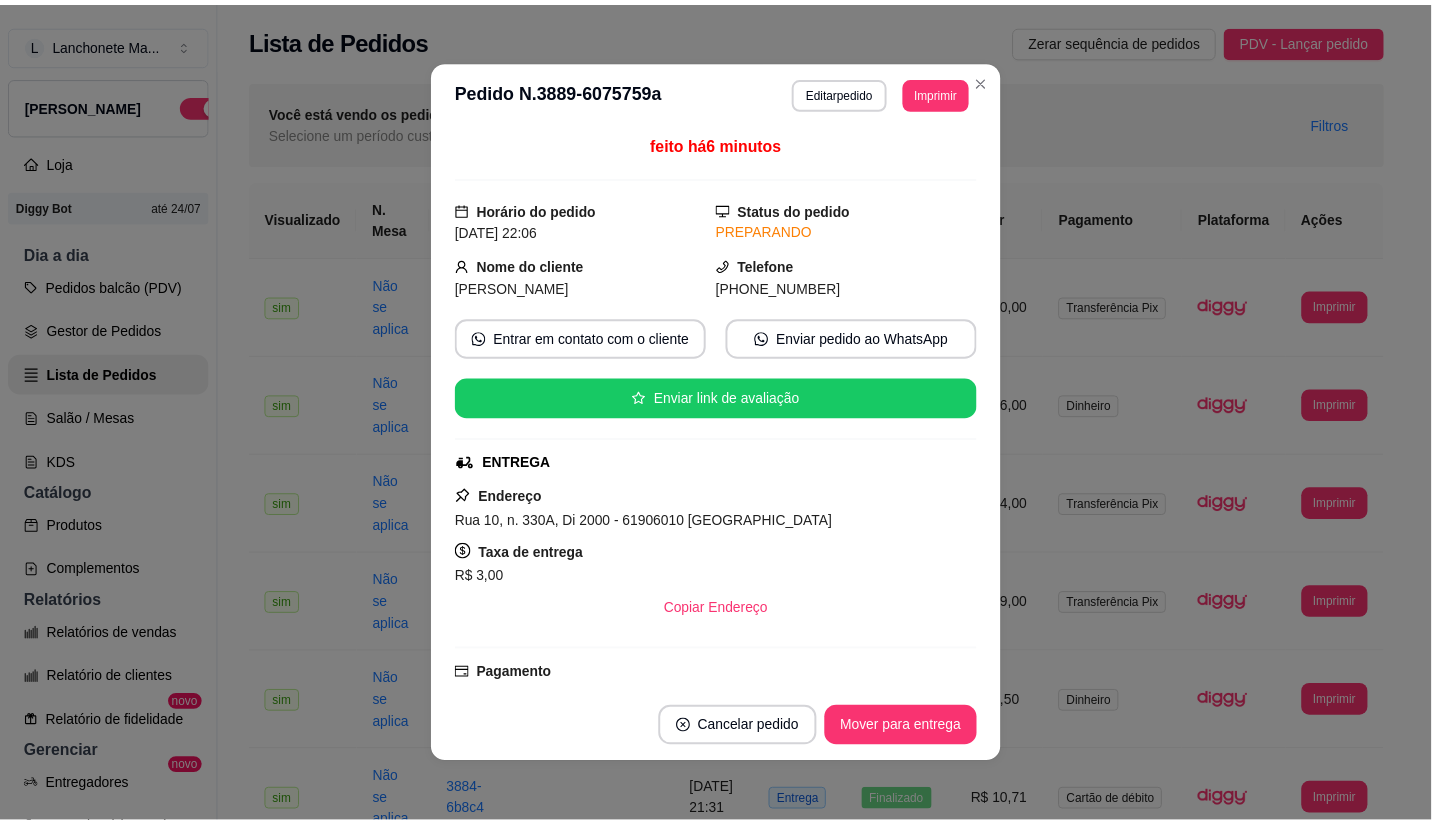 scroll, scrollTop: 227, scrollLeft: 0, axis: vertical 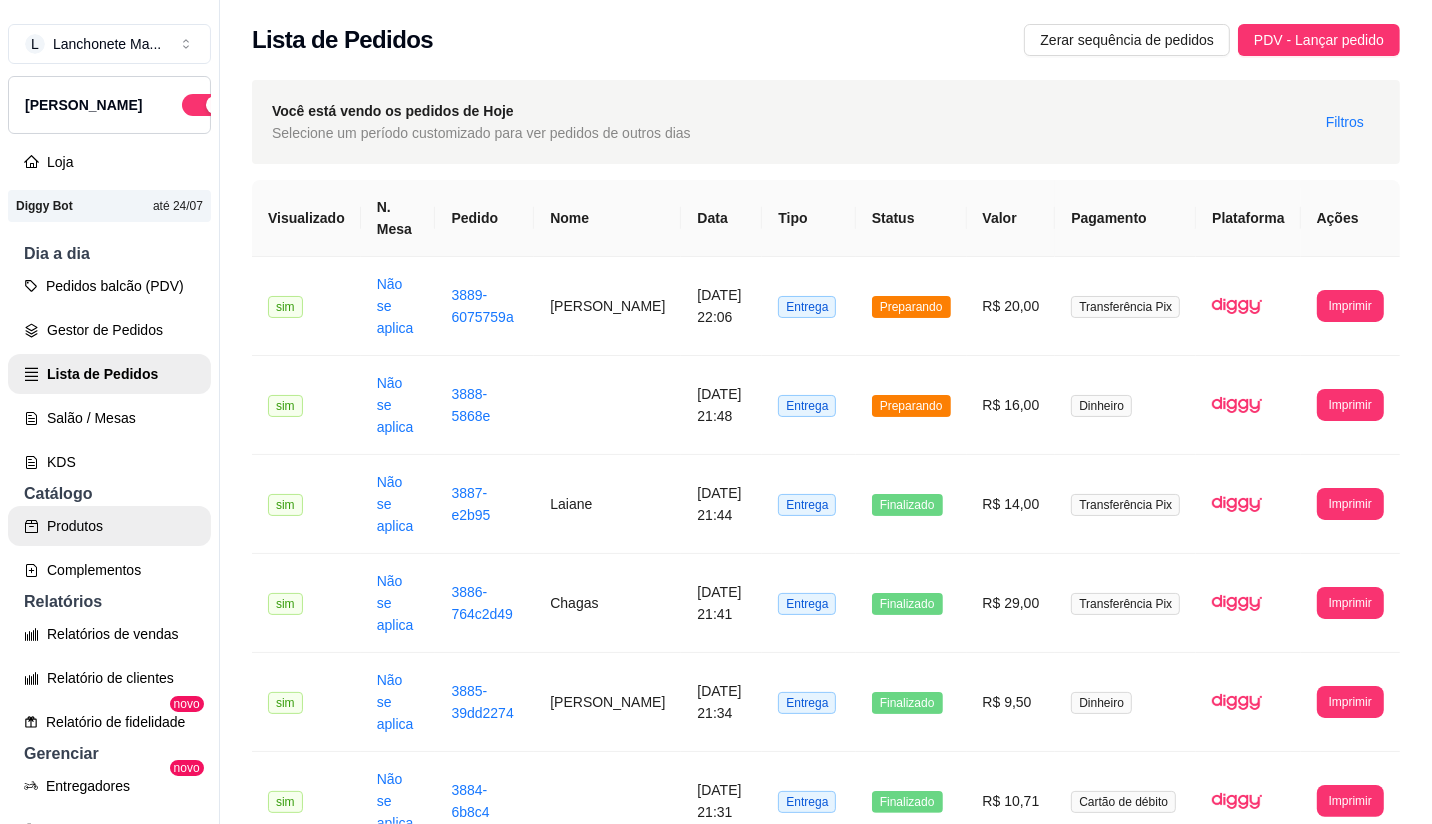 click on "Produtos" at bounding box center (109, 526) 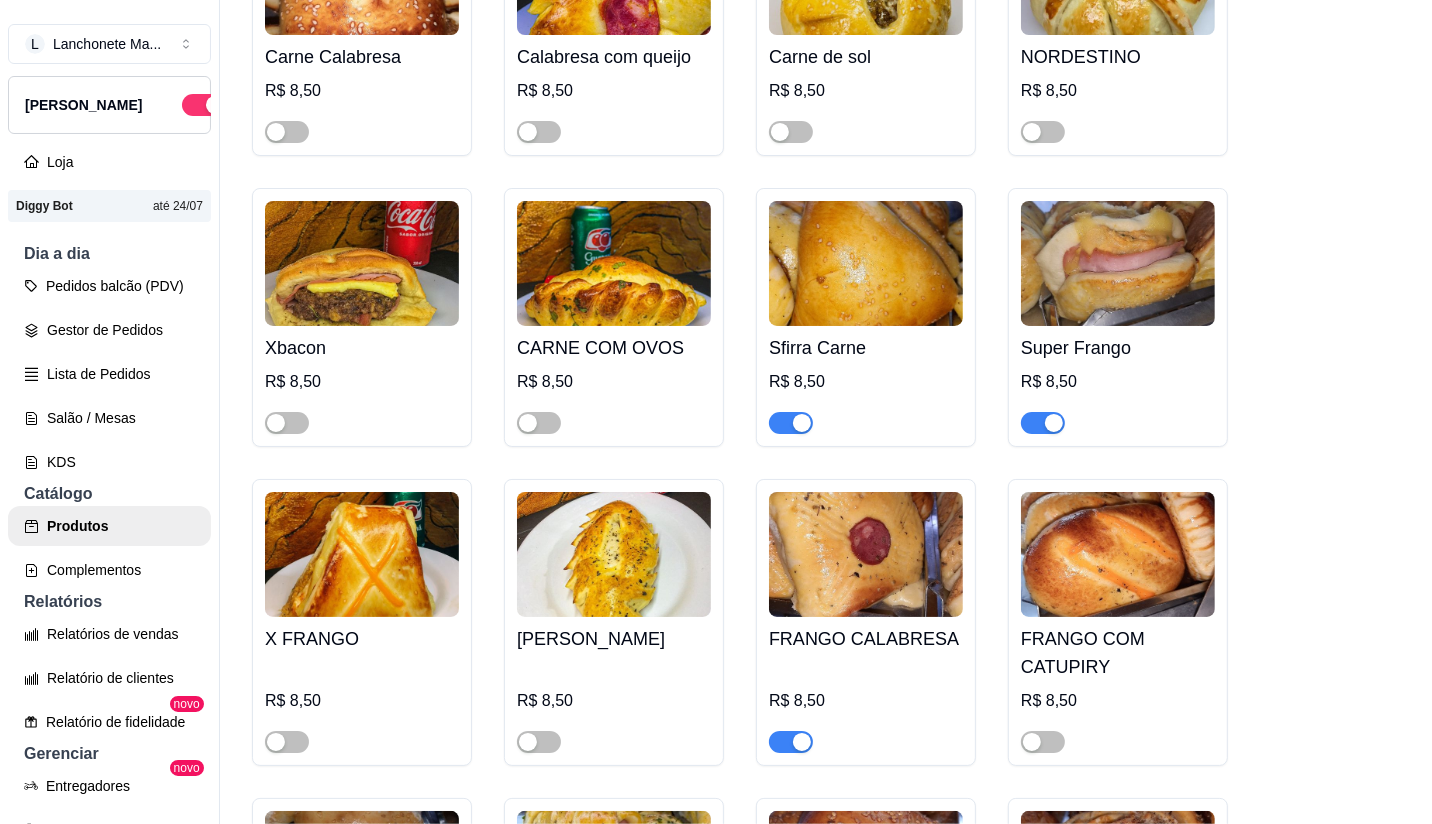 scroll, scrollTop: 1111, scrollLeft: 0, axis: vertical 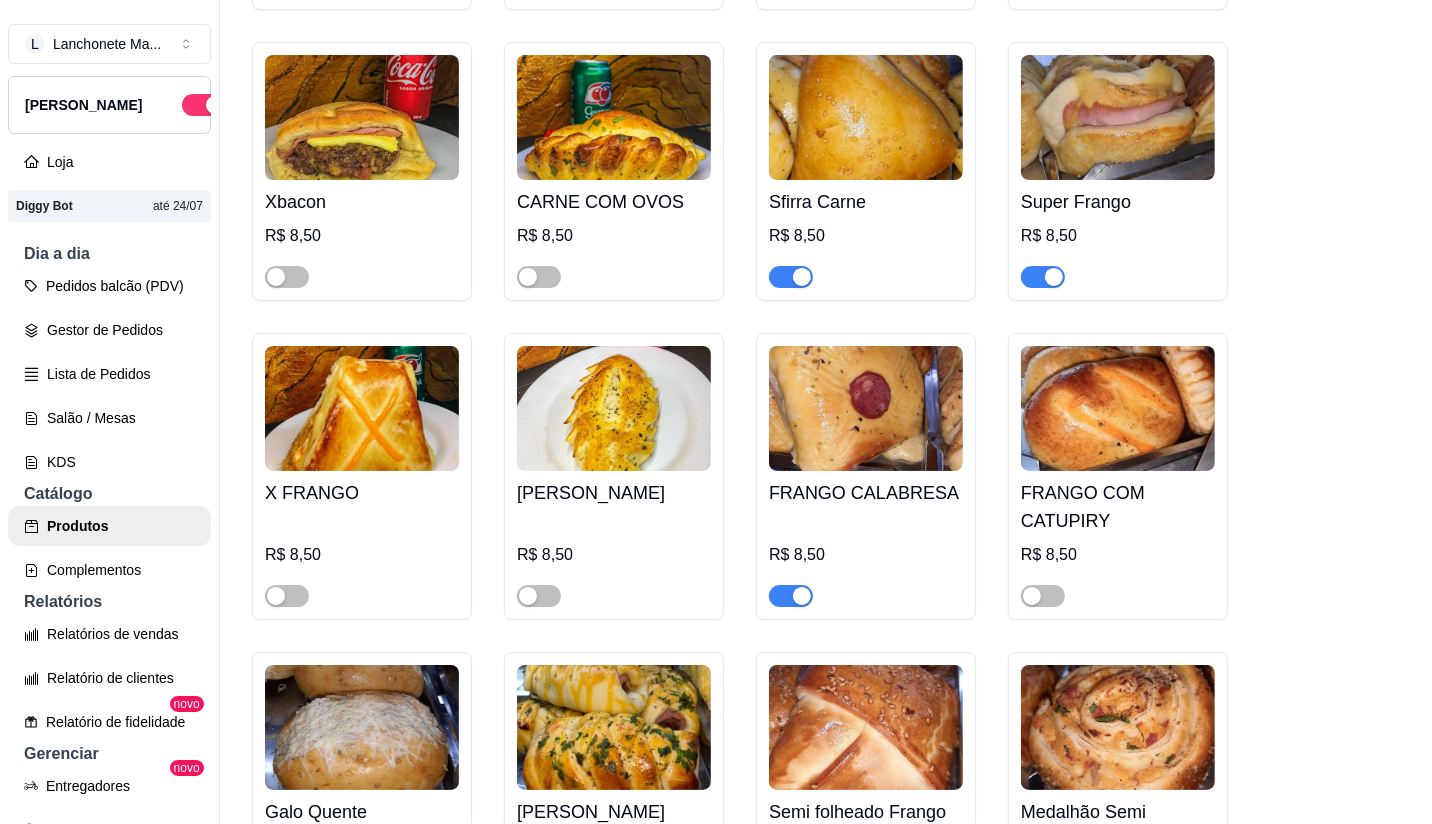 click at bounding box center (1043, 277) 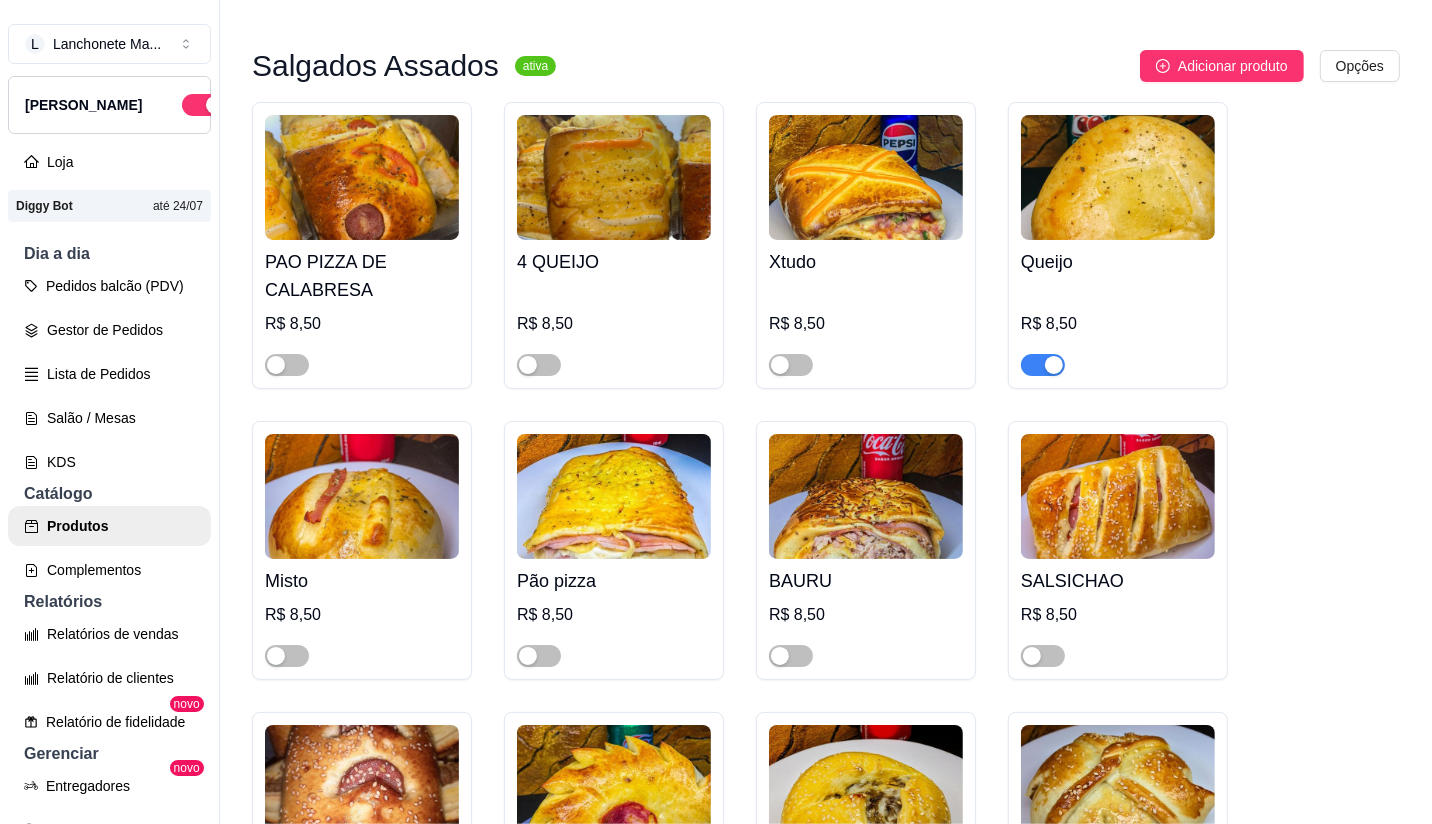 scroll, scrollTop: 111, scrollLeft: 0, axis: vertical 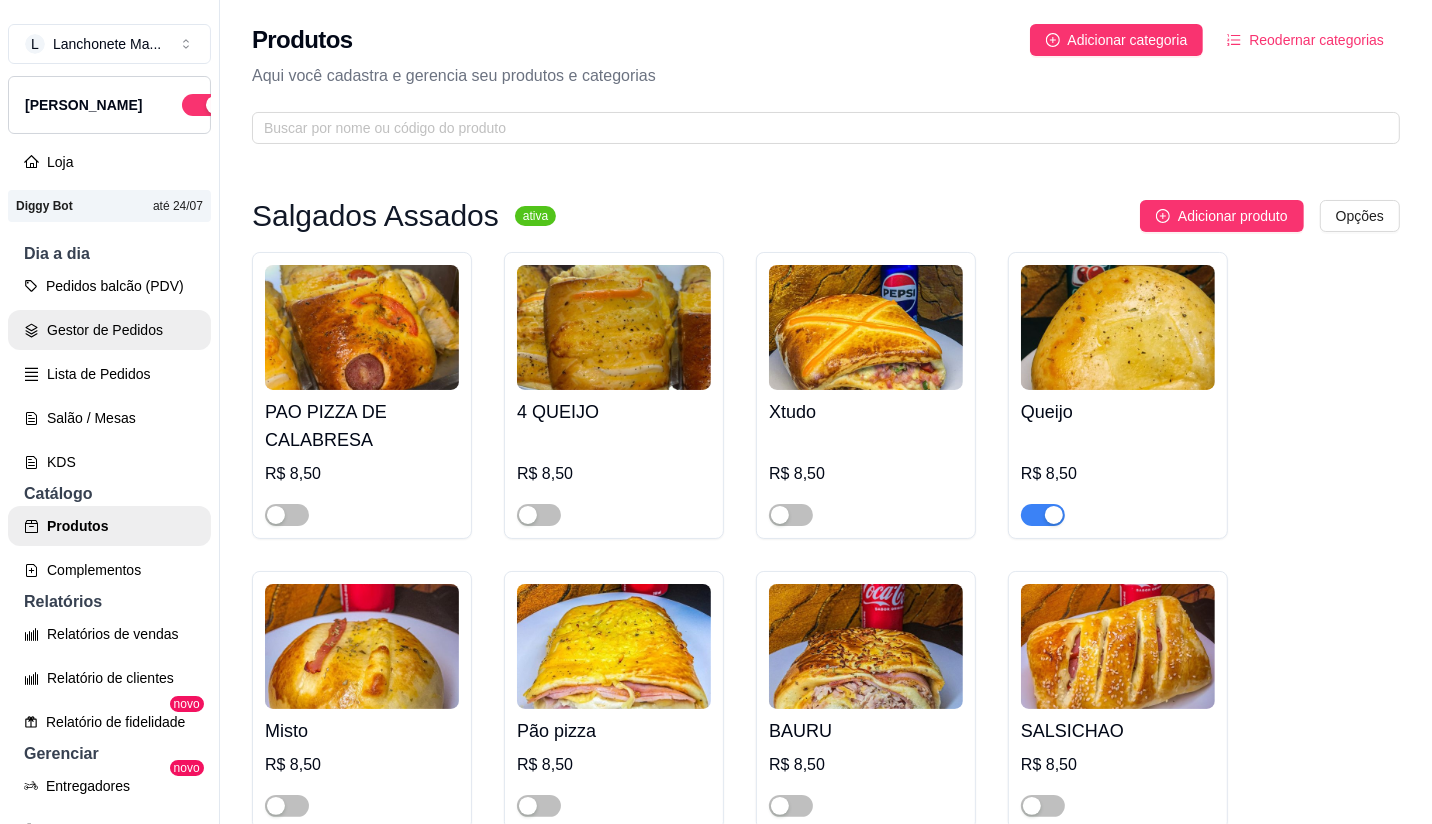 click on "Gestor de Pedidos" at bounding box center (109, 330) 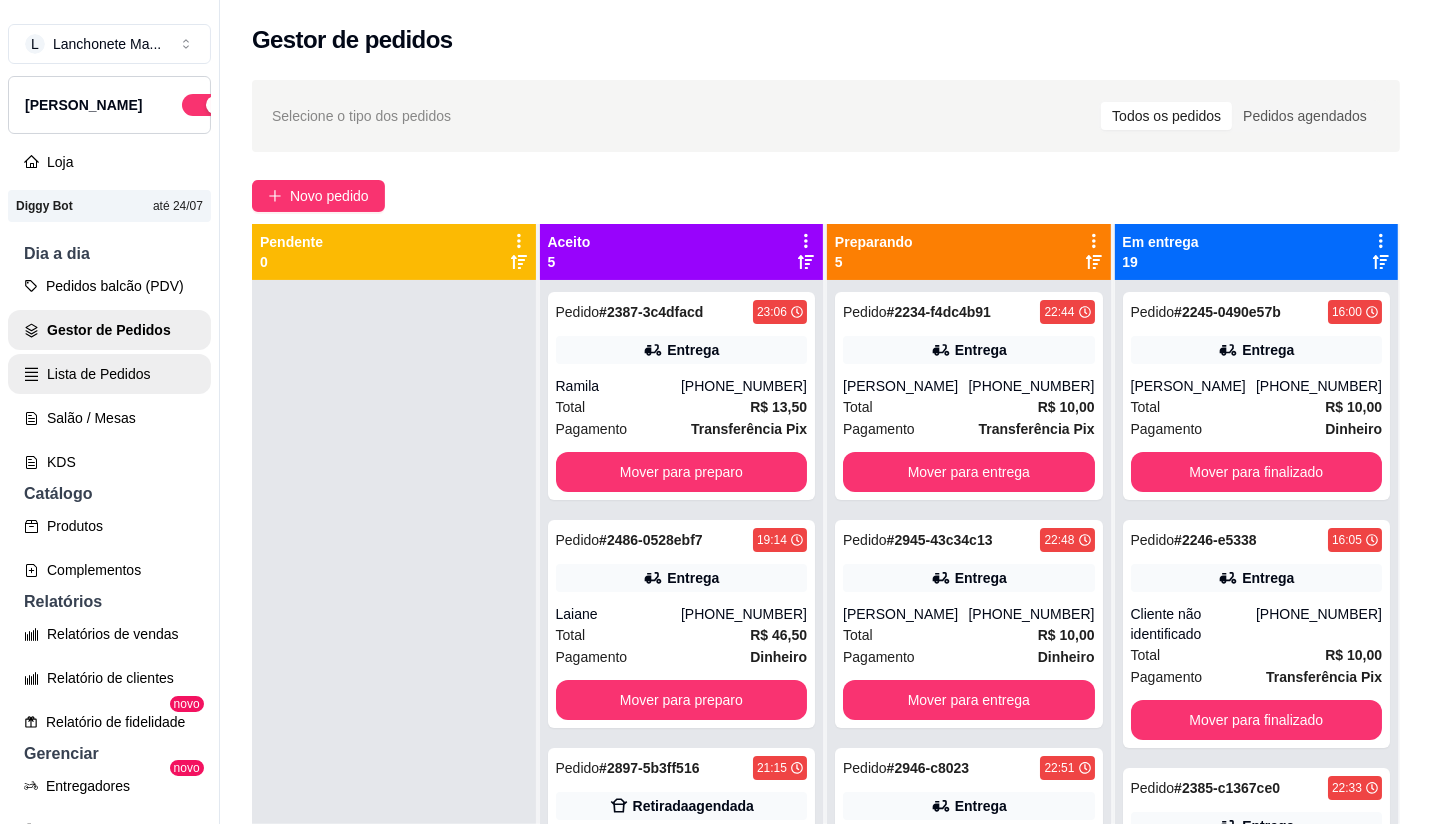 click on "Lista de Pedidos" at bounding box center [109, 374] 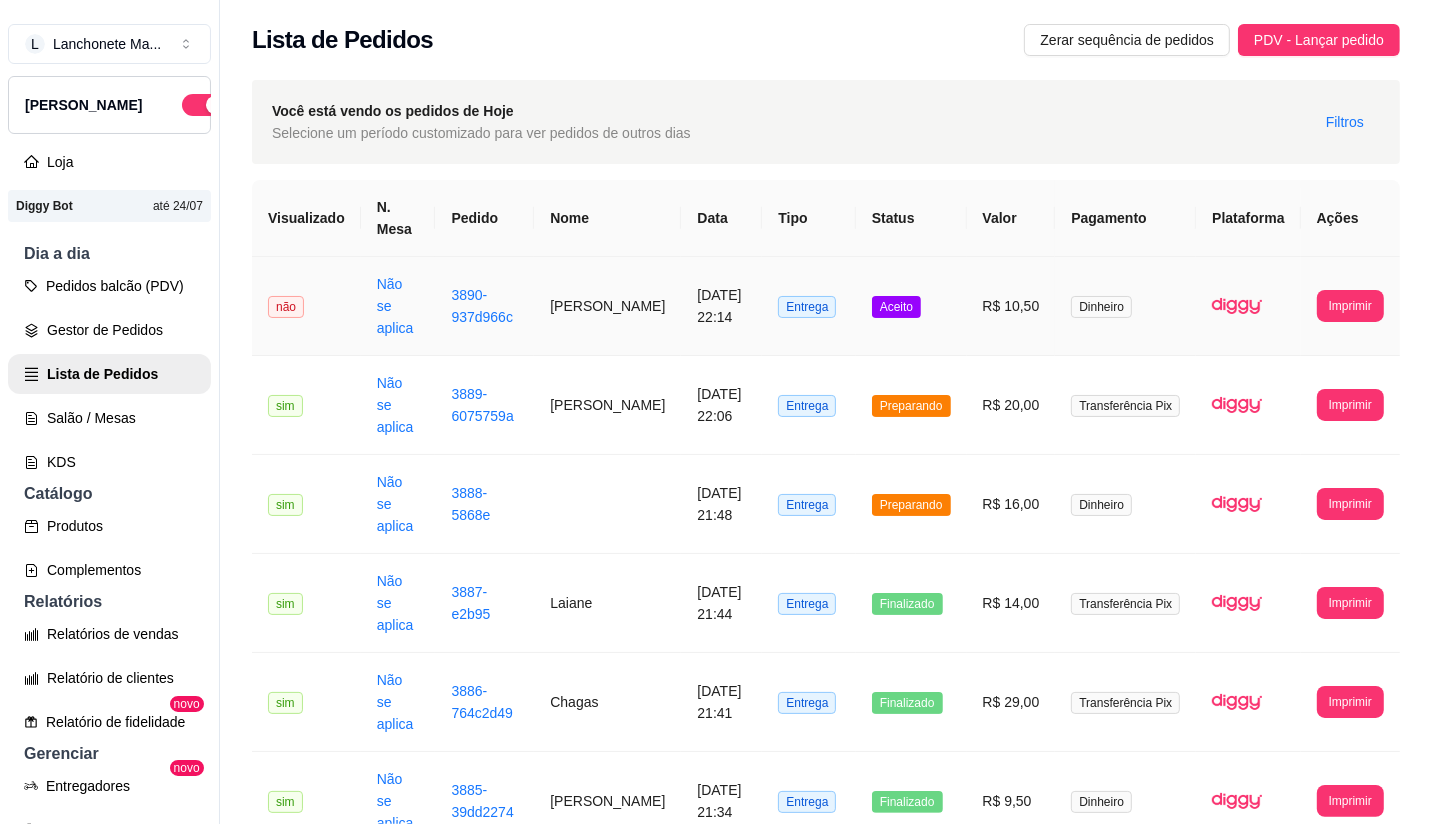 click on "R$ 10,50" at bounding box center (1011, 306) 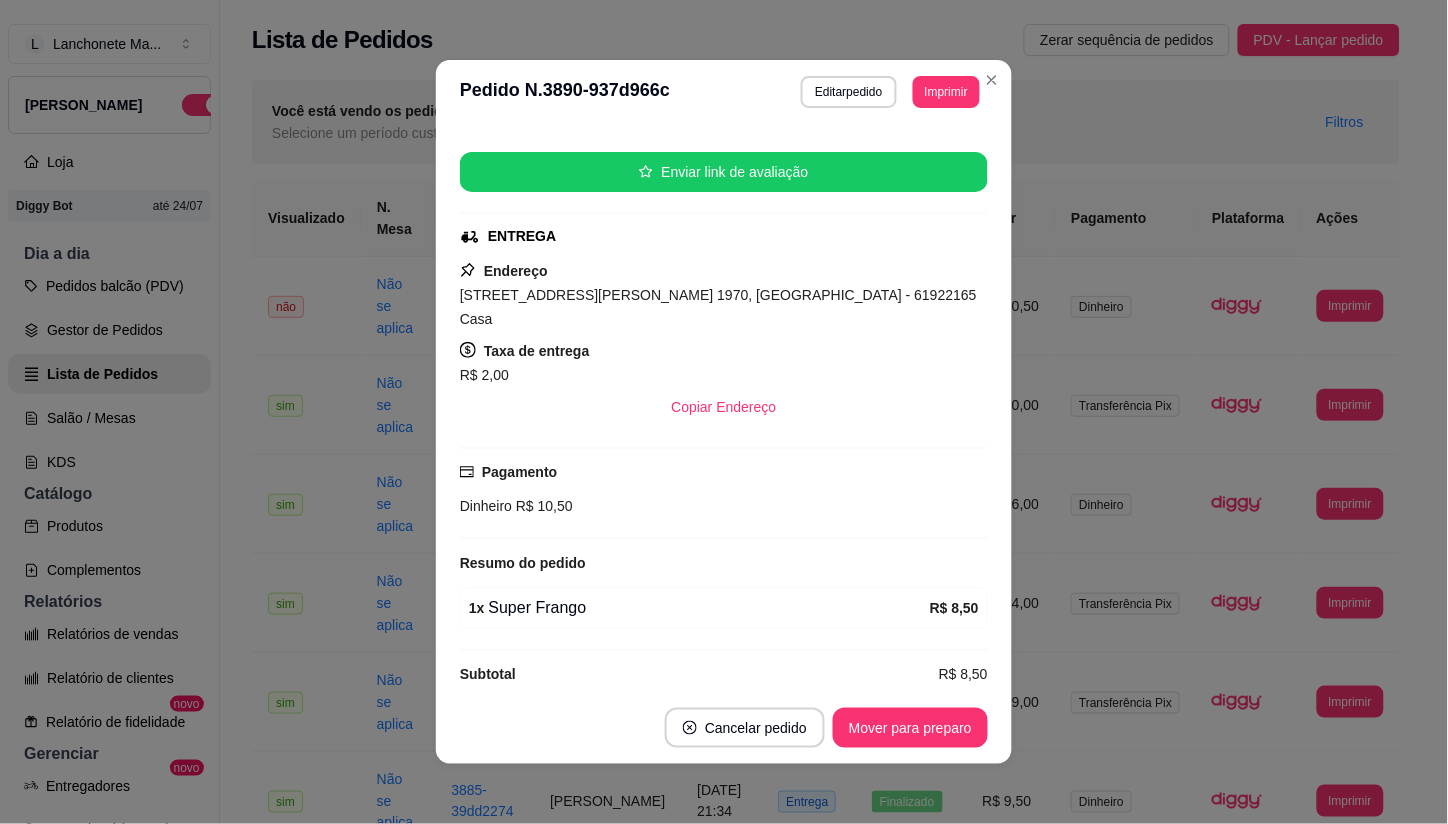 scroll, scrollTop: 227, scrollLeft: 0, axis: vertical 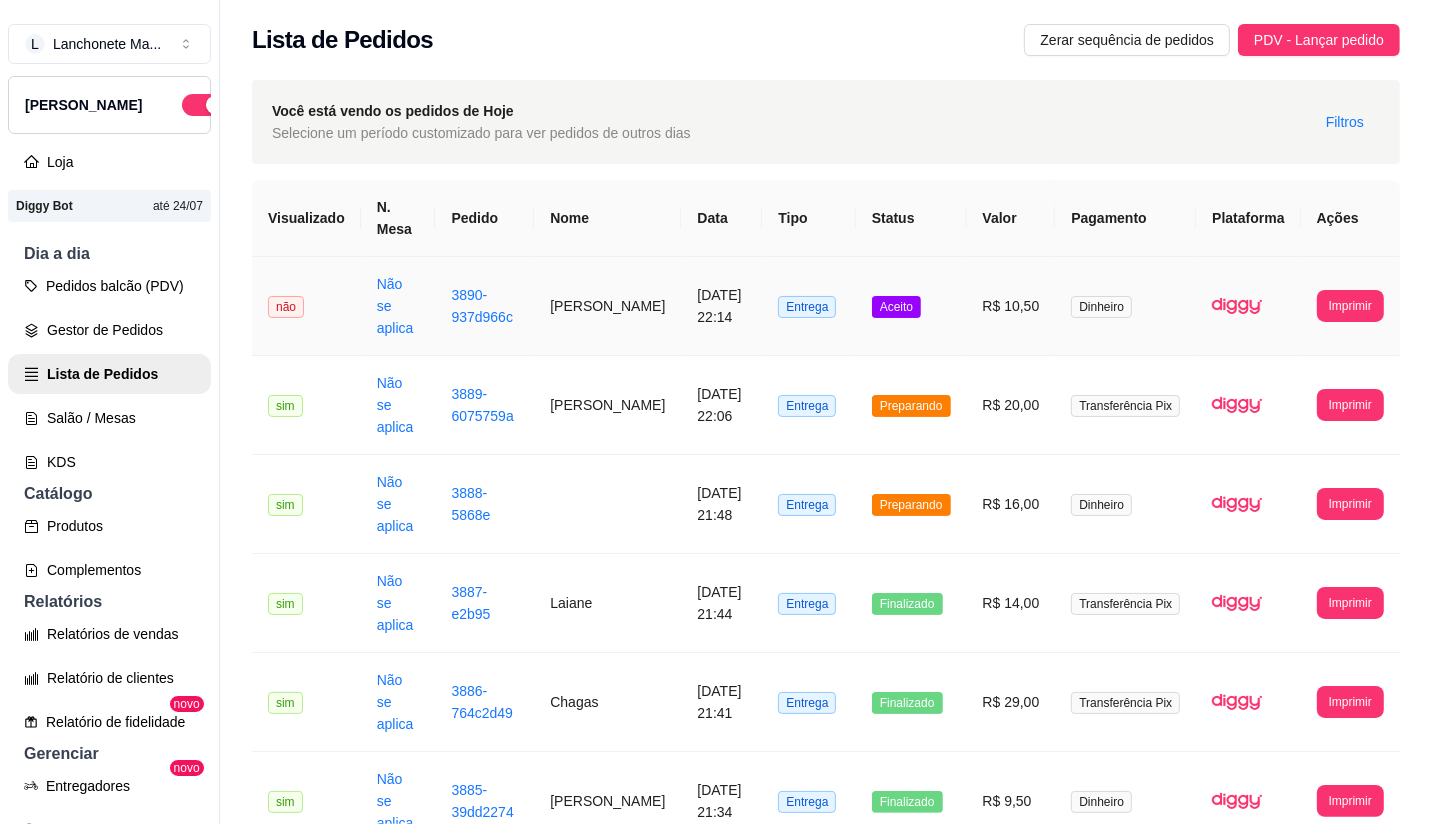 click on "Entrega" at bounding box center [808, 306] 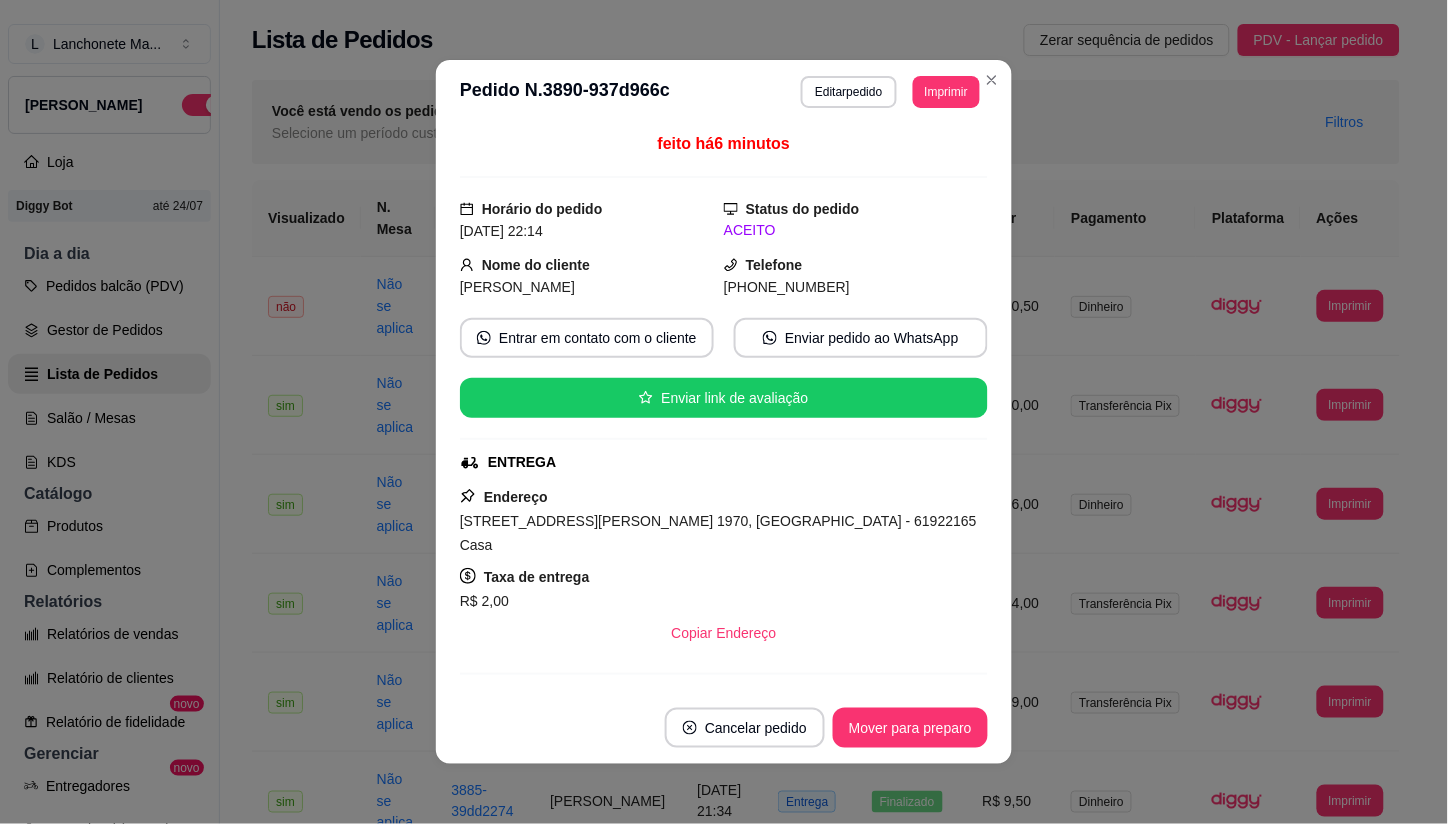 click on "Mover para preparo" at bounding box center (910, 728) 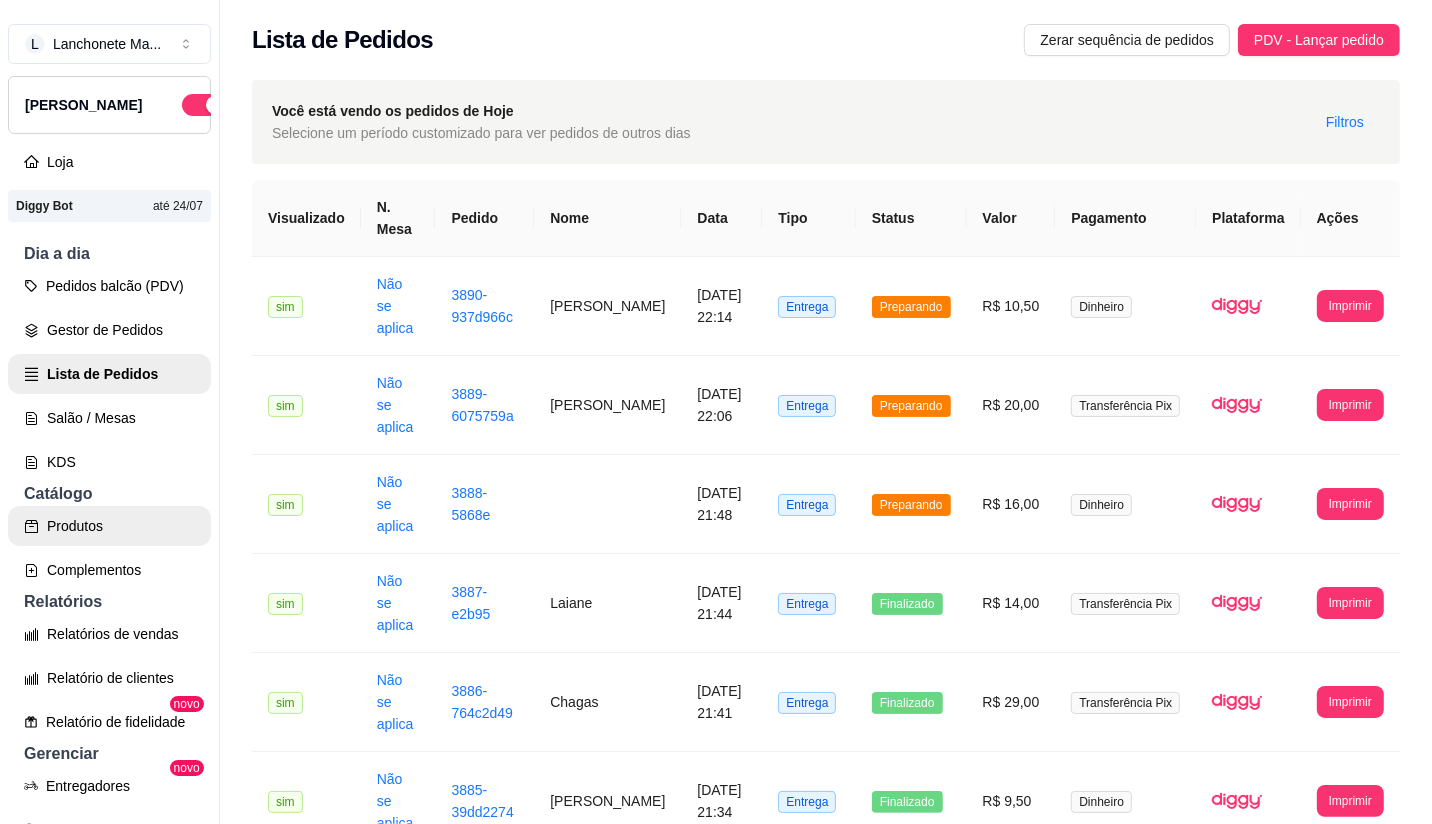 click on "Produtos" at bounding box center (109, 526) 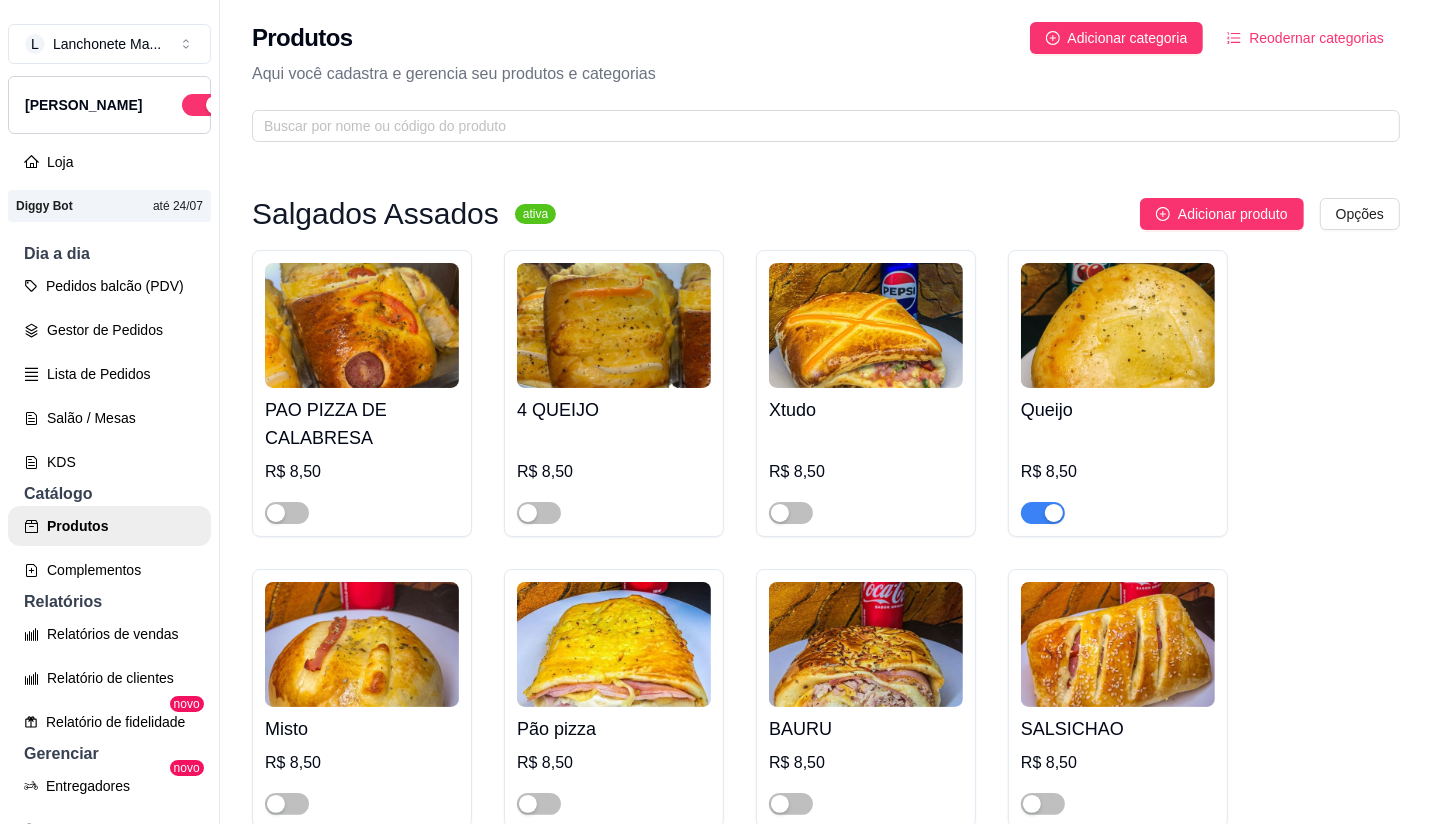 scroll, scrollTop: 0, scrollLeft: 0, axis: both 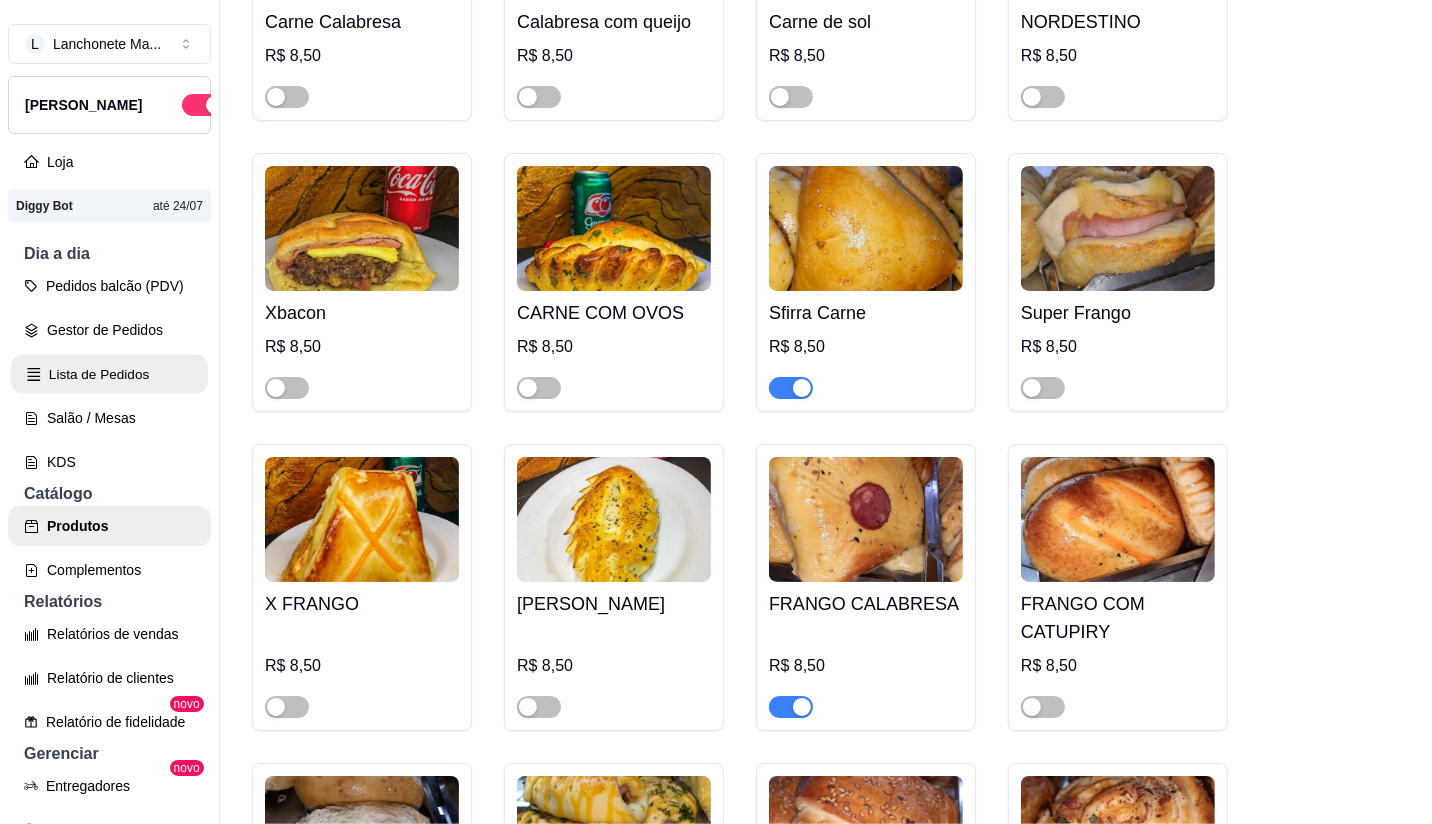 click on "Lista de Pedidos" at bounding box center [109, 374] 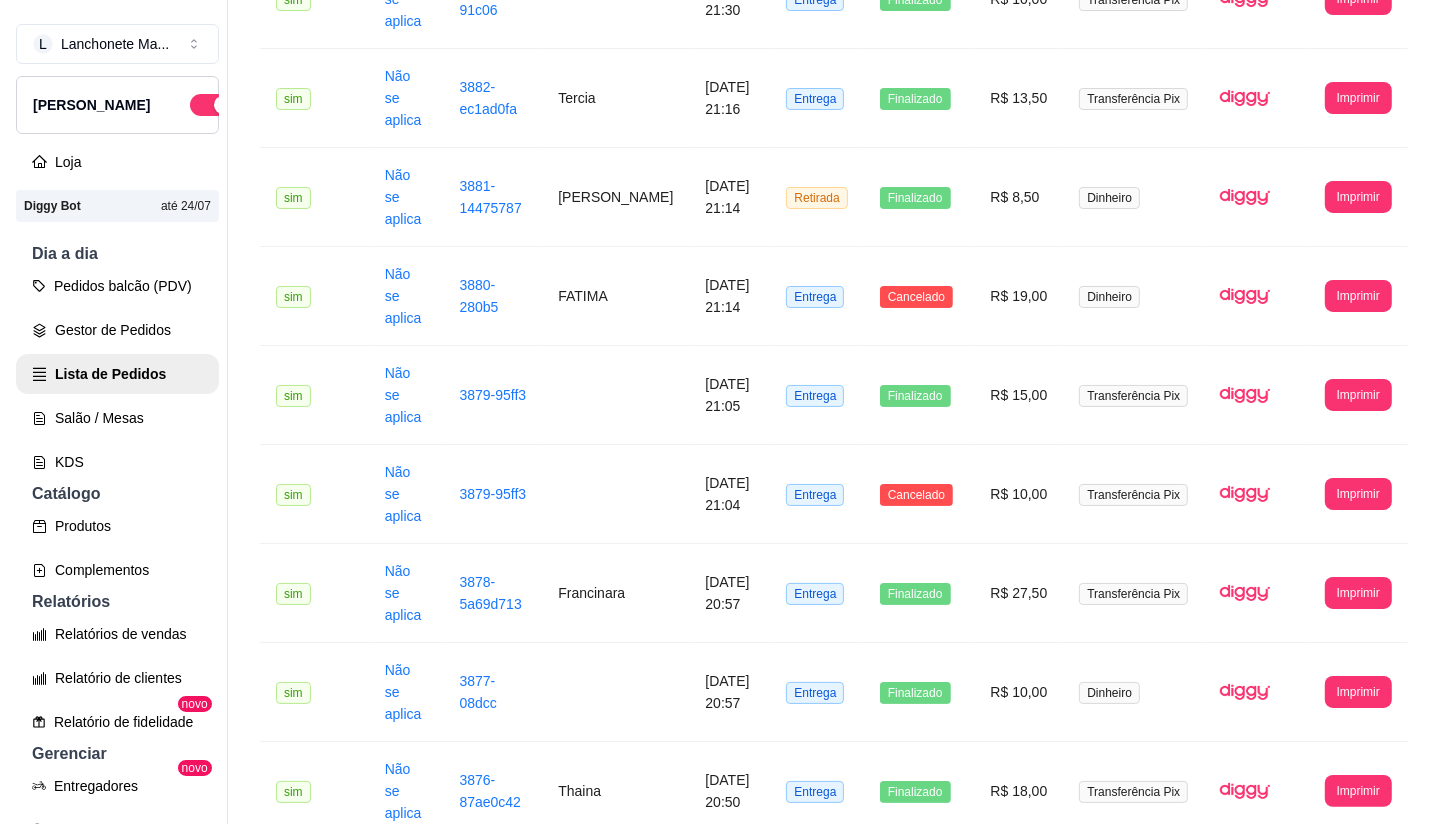 scroll, scrollTop: 0, scrollLeft: 0, axis: both 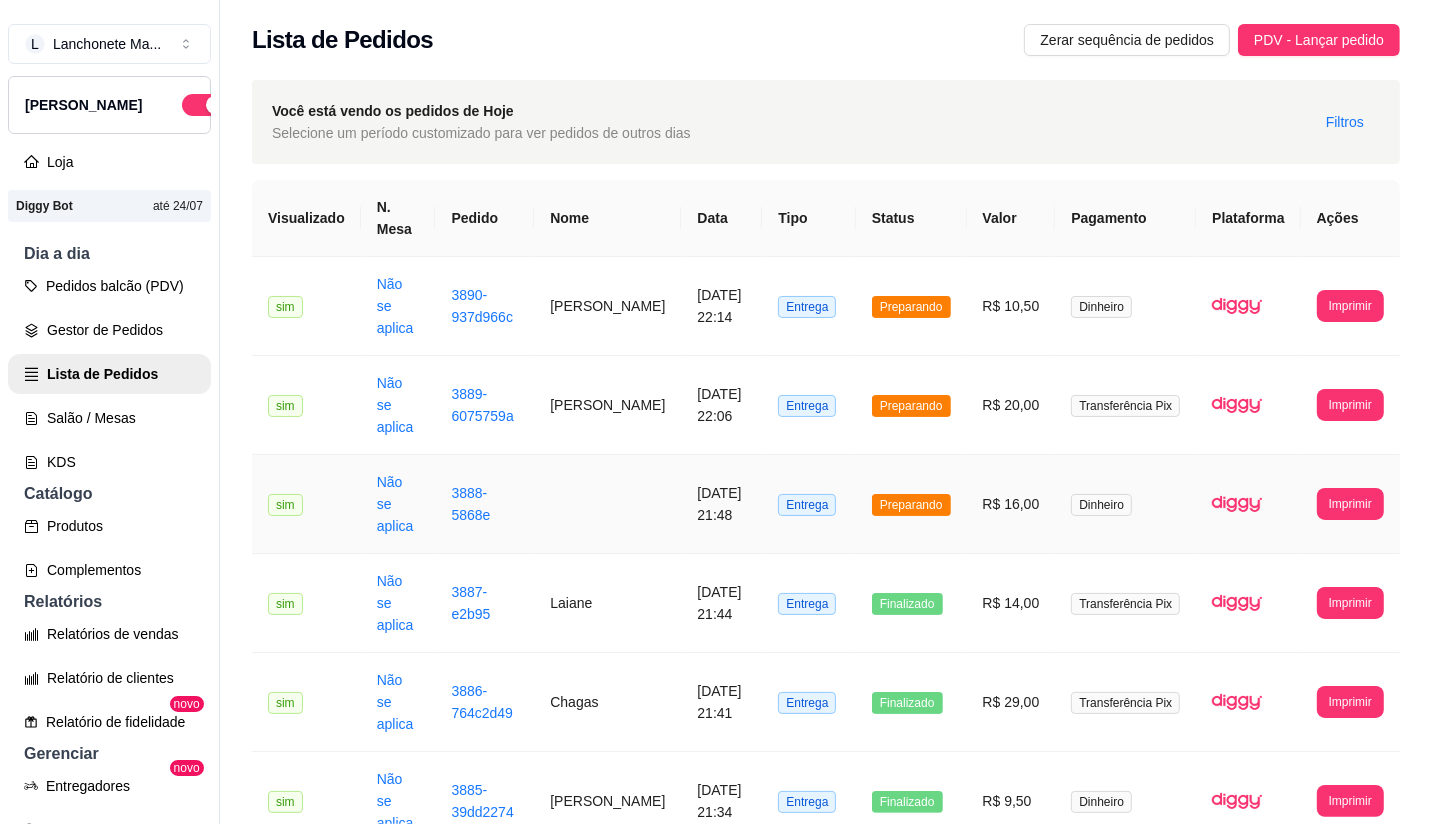 click on "Entrega" at bounding box center [808, 504] 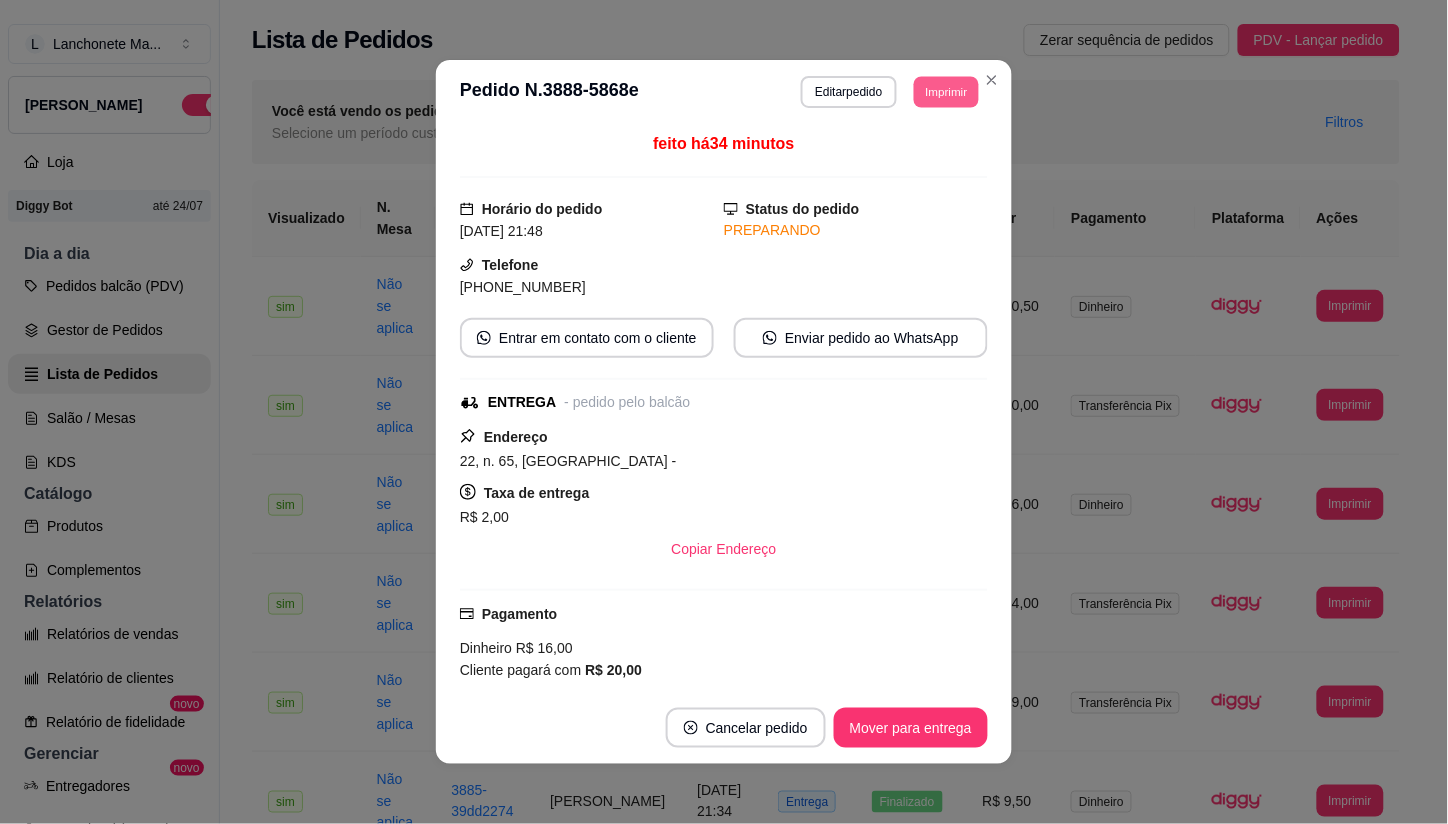 click on "Imprimir" at bounding box center [946, 91] 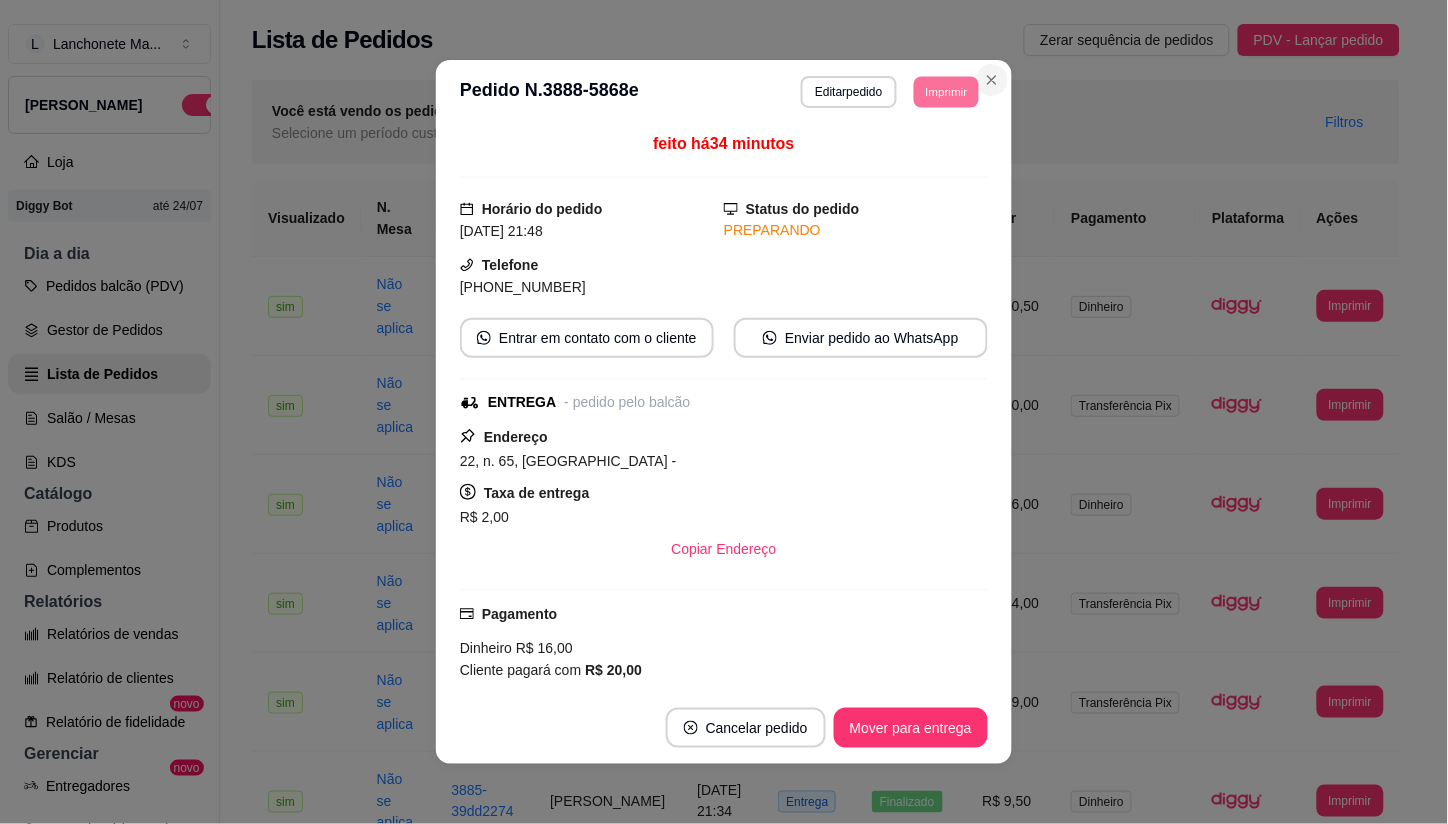 click at bounding box center (992, 80) 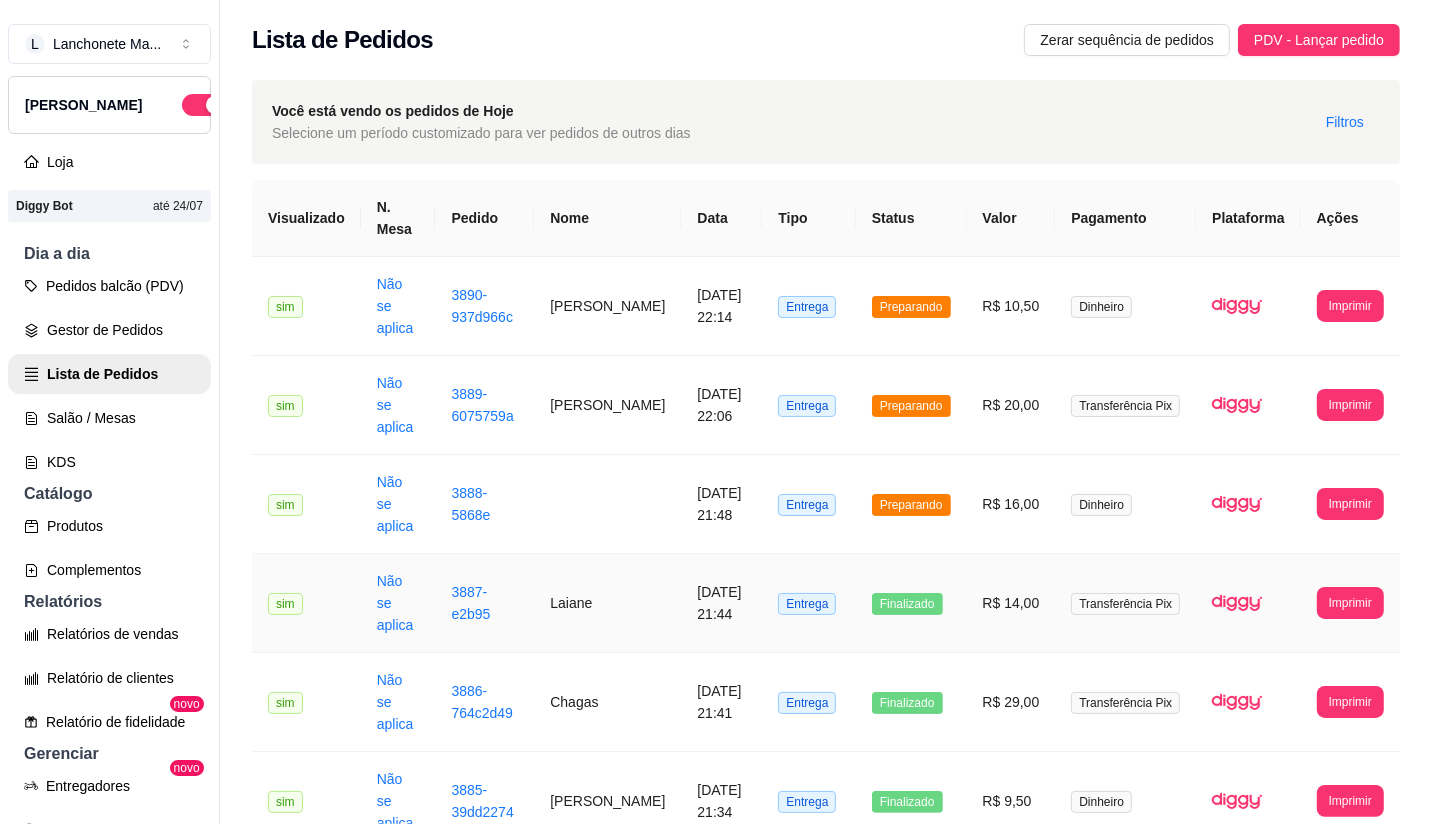 click on "Finalizado" at bounding box center [911, 603] 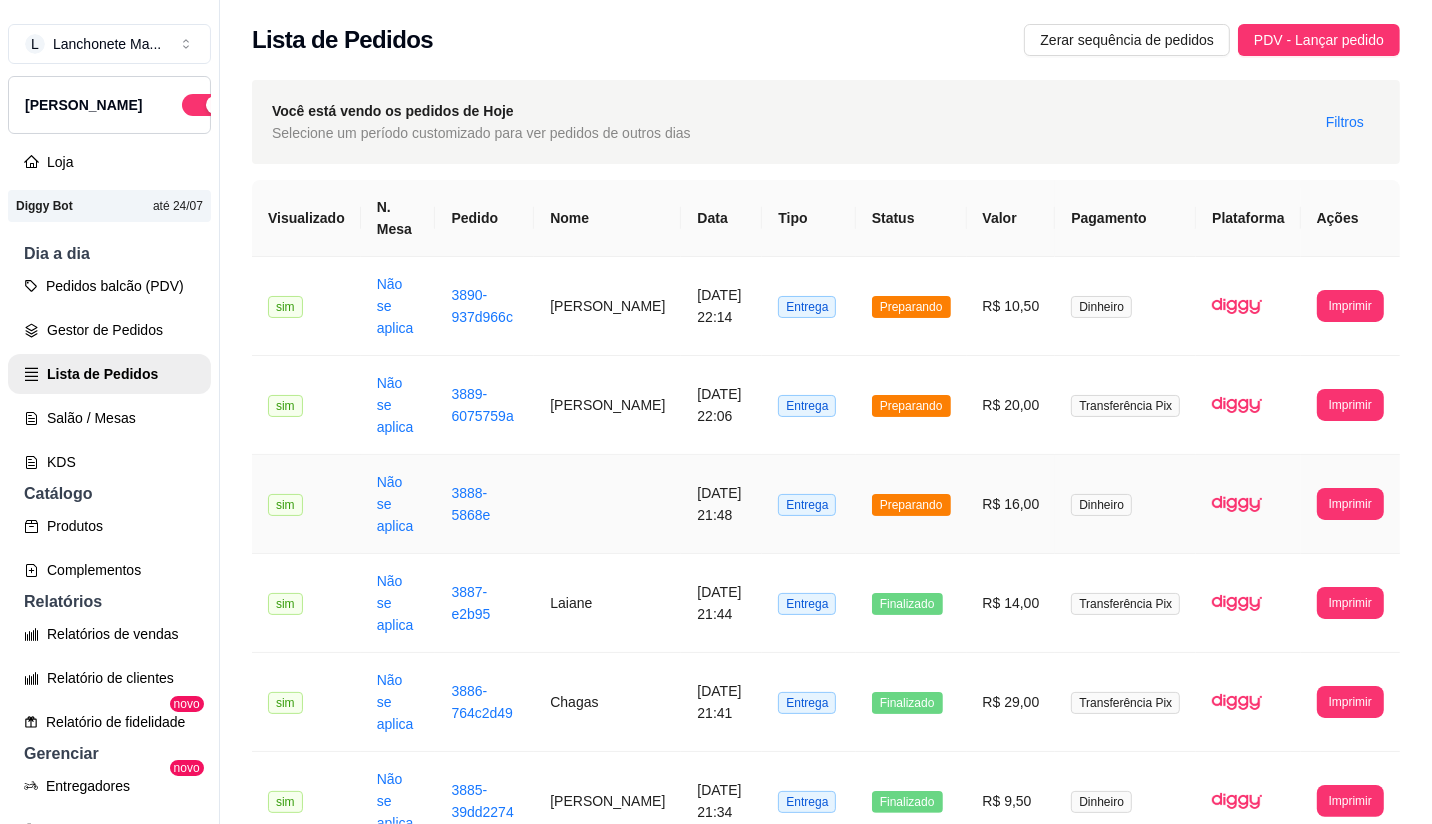 click on "Preparando" at bounding box center (911, 505) 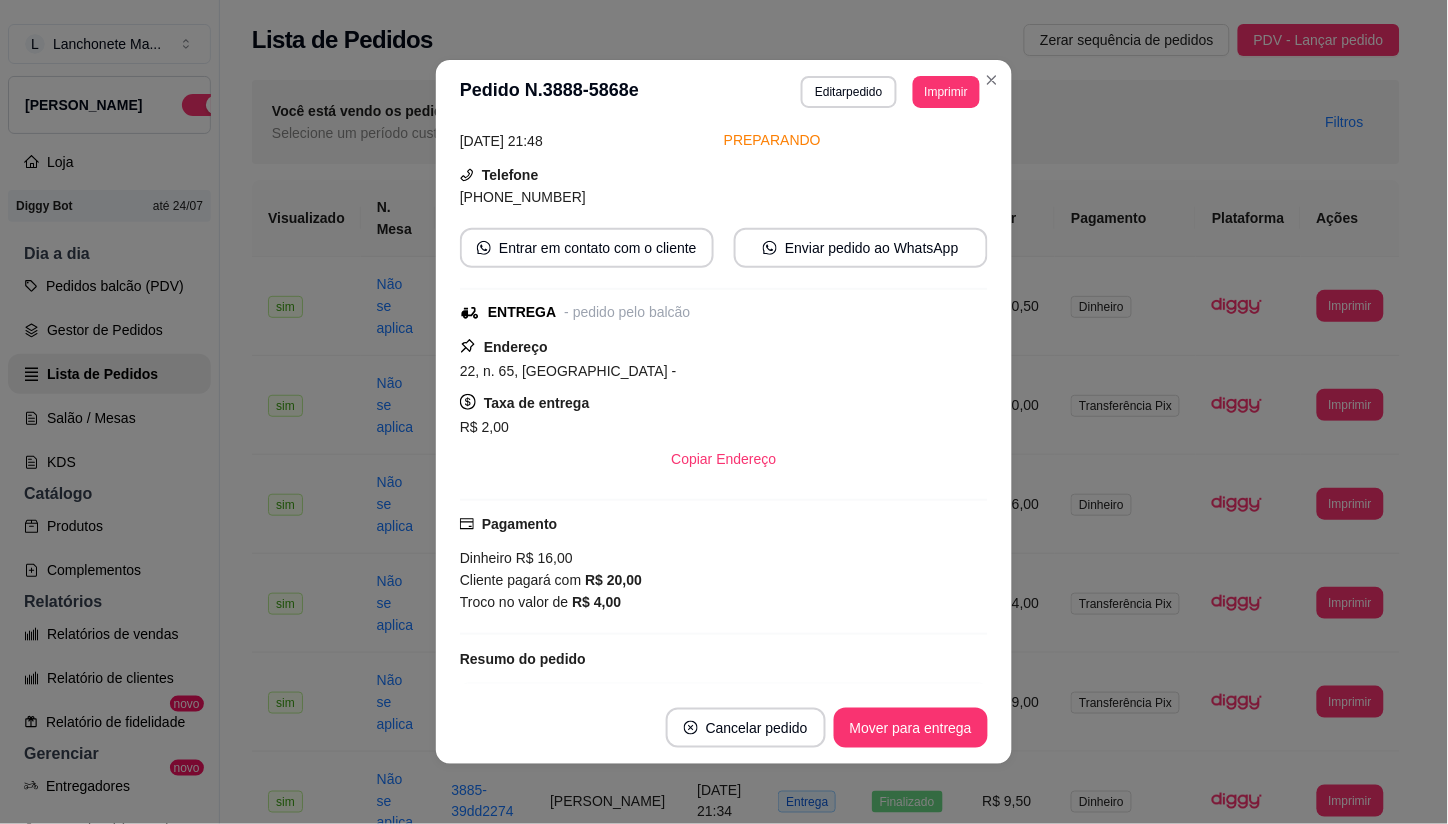 scroll, scrollTop: 211, scrollLeft: 0, axis: vertical 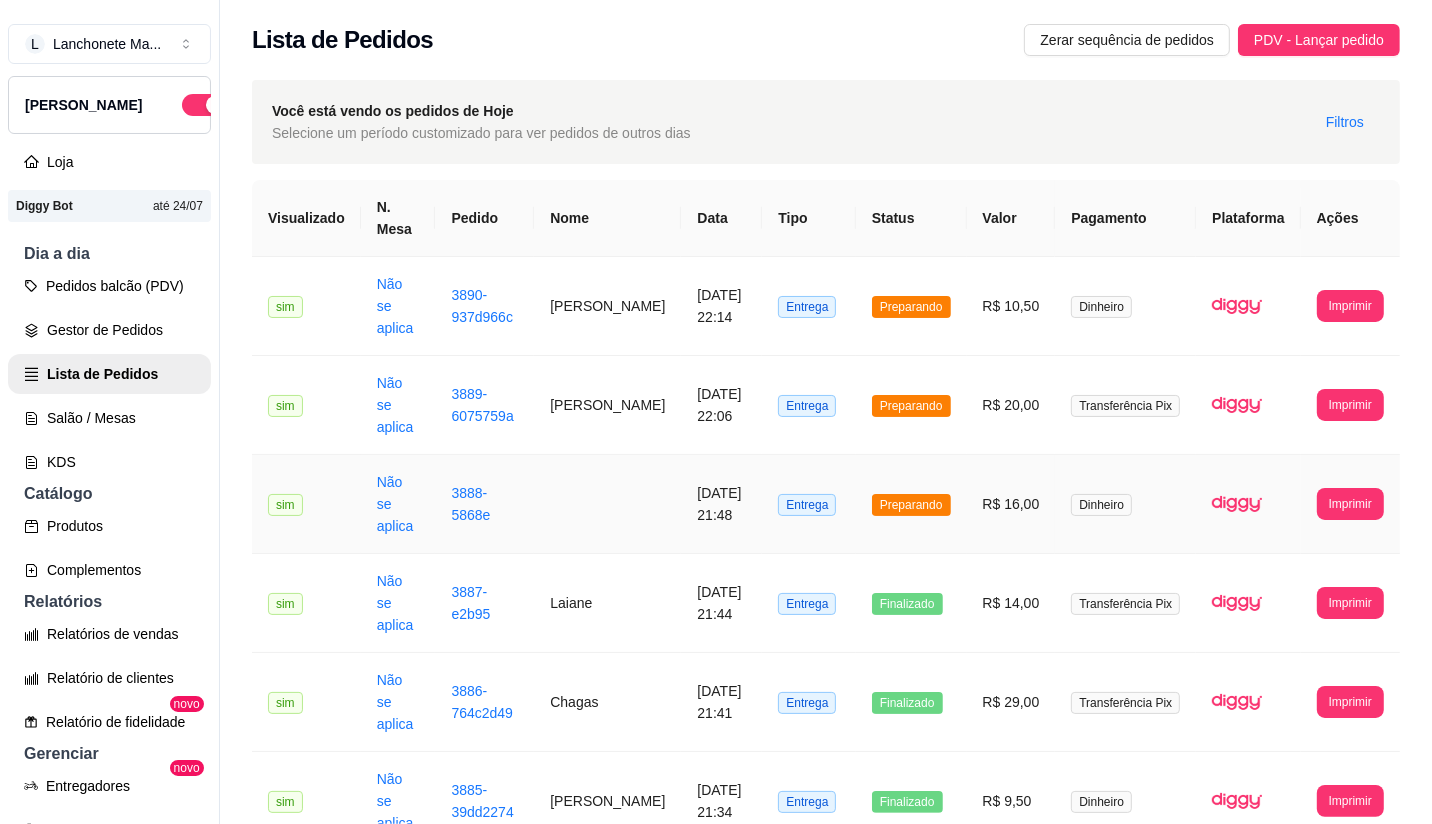 click on "Preparando" at bounding box center (911, 505) 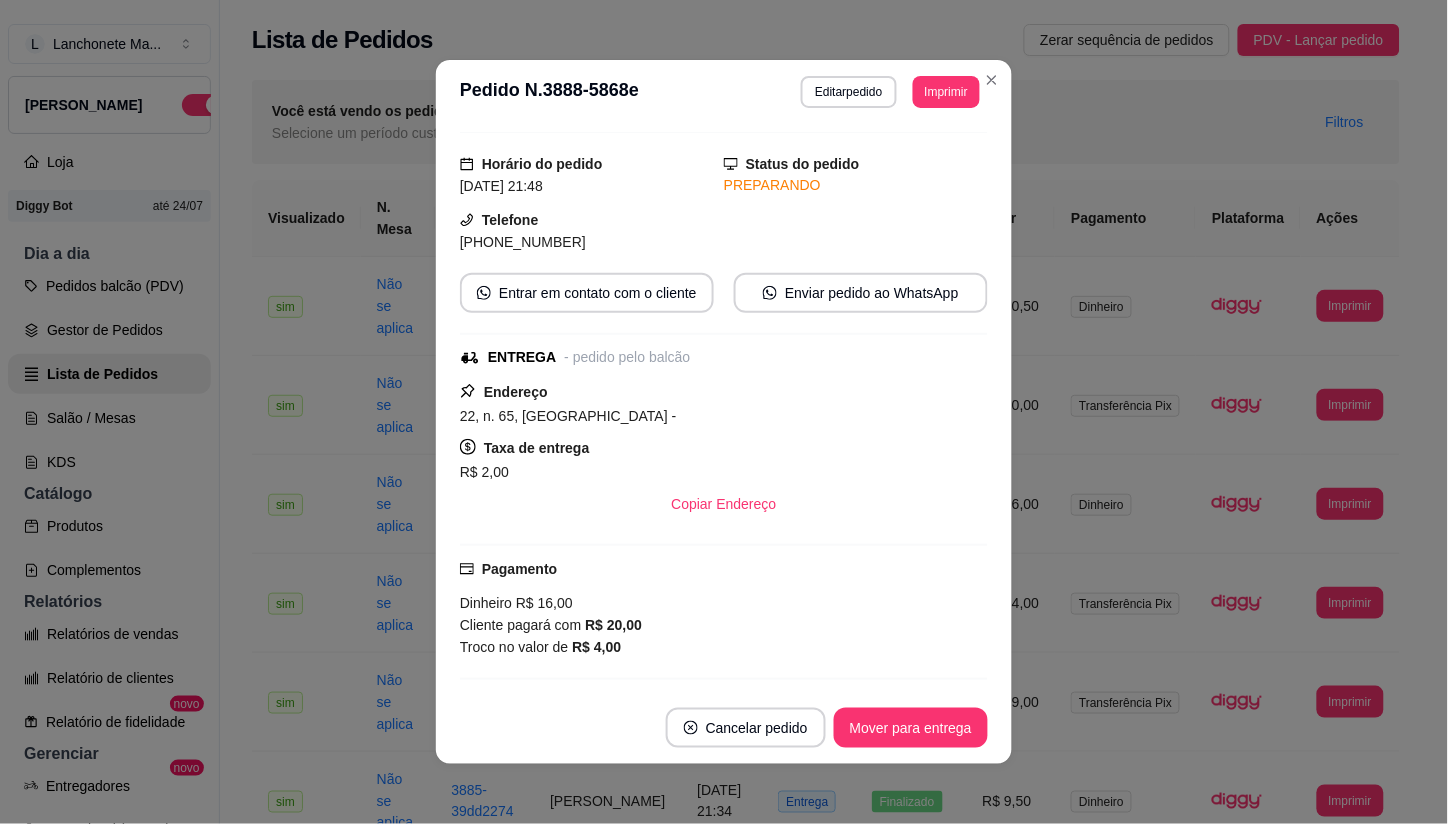 scroll, scrollTop: 0, scrollLeft: 0, axis: both 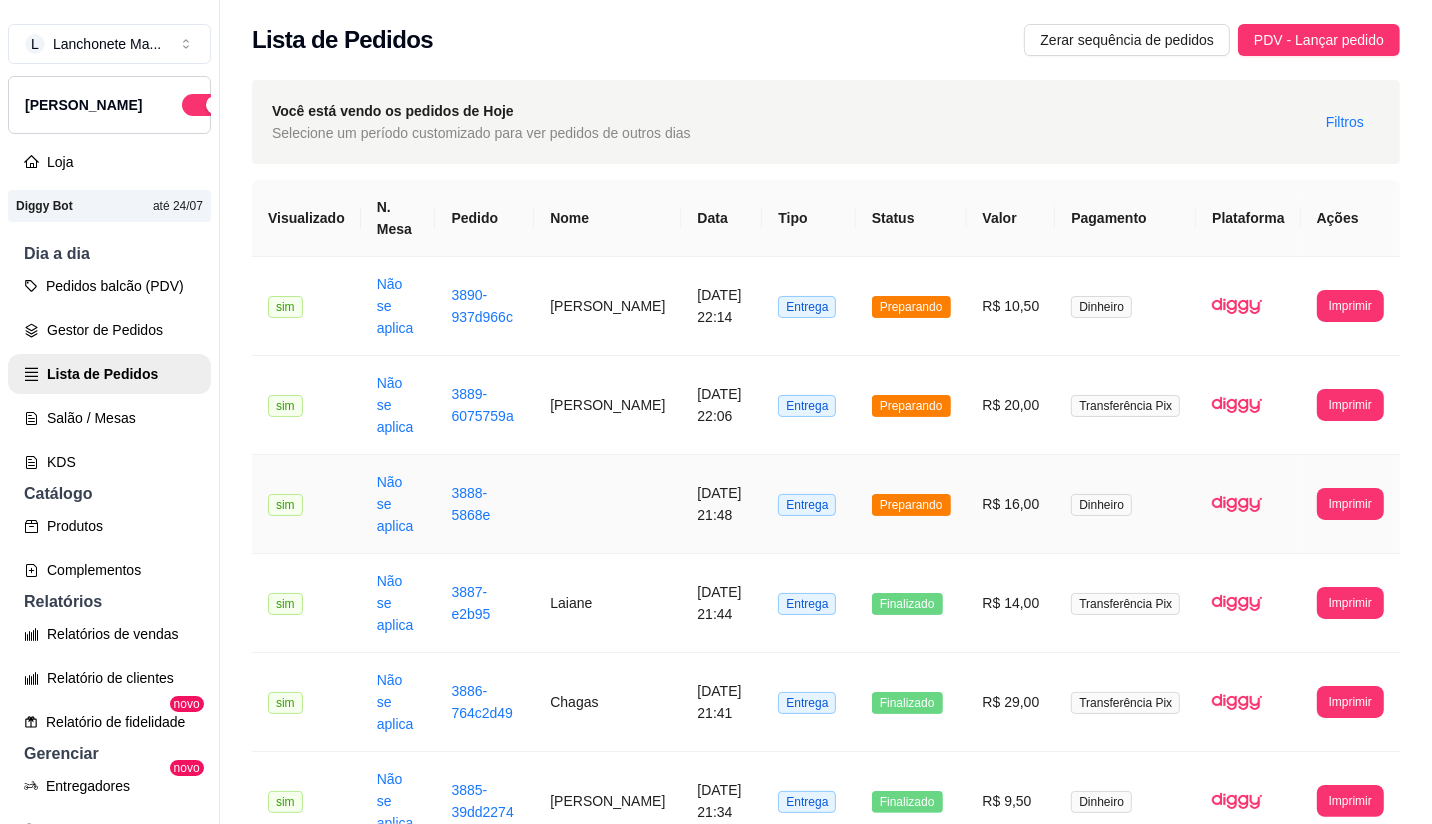 click on "Preparando" at bounding box center (911, 504) 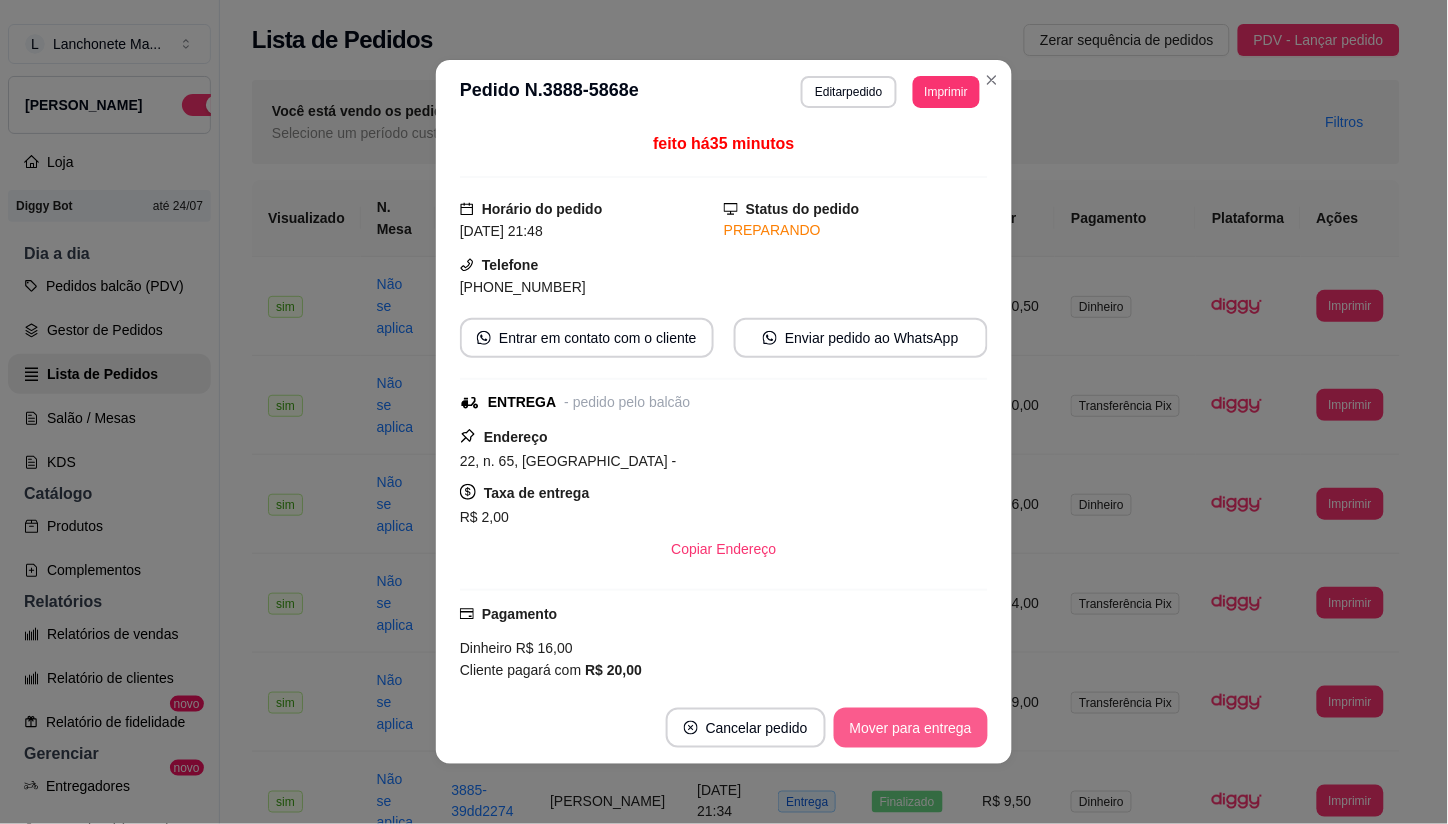 click on "Mover para entrega" at bounding box center [911, 728] 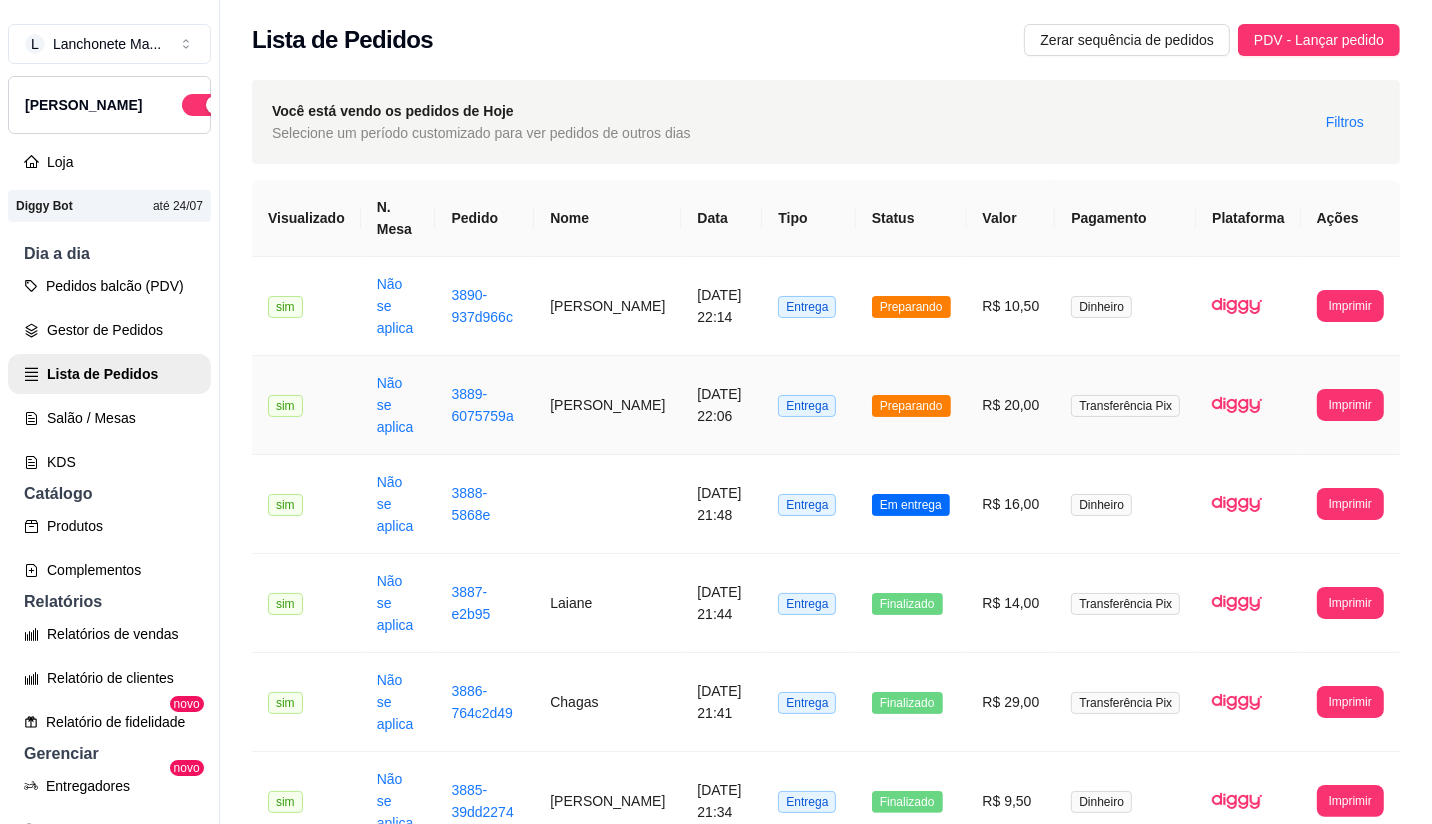 click on "Preparando" at bounding box center (911, 406) 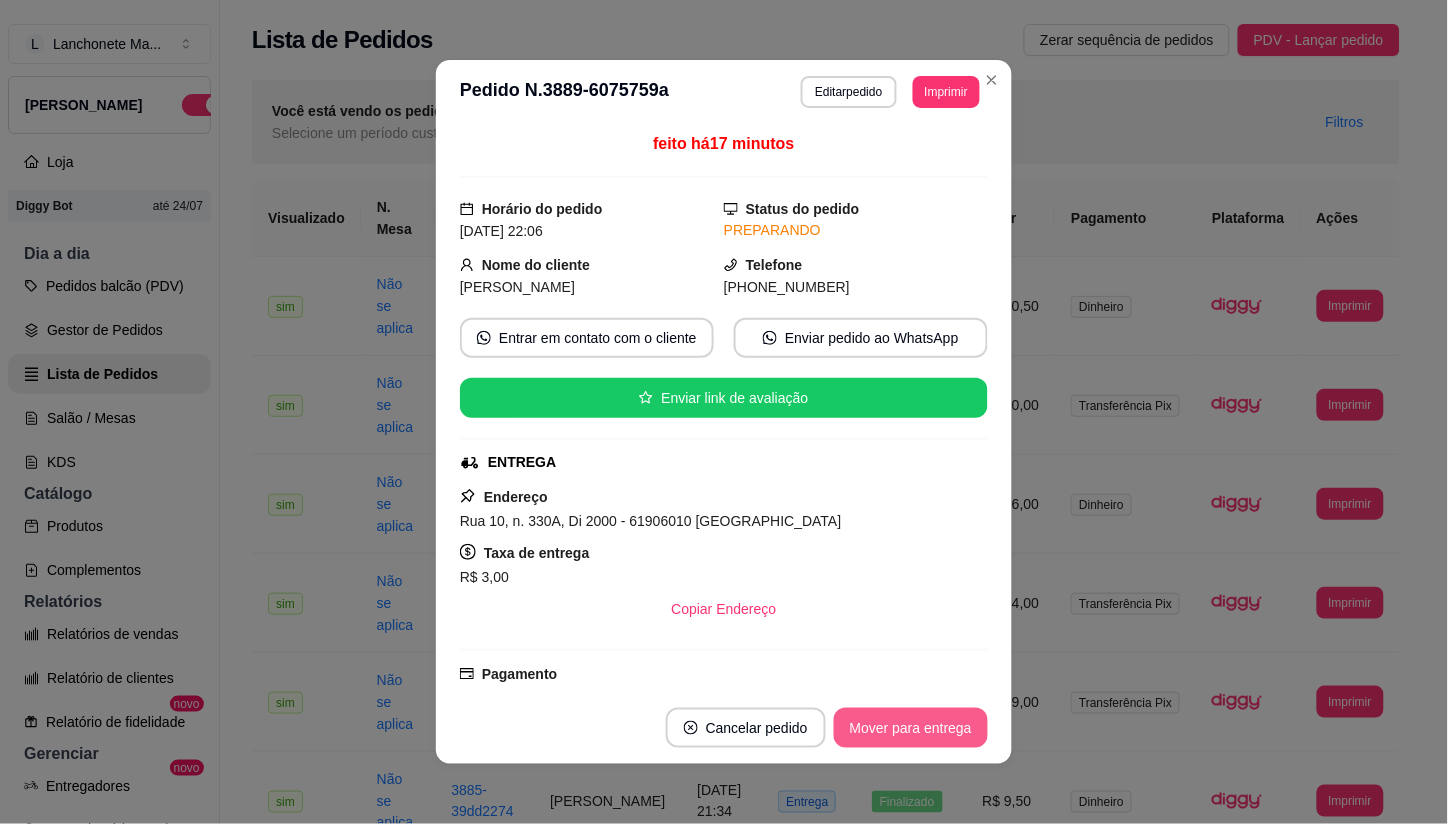 click on "Mover para entrega" at bounding box center [911, 728] 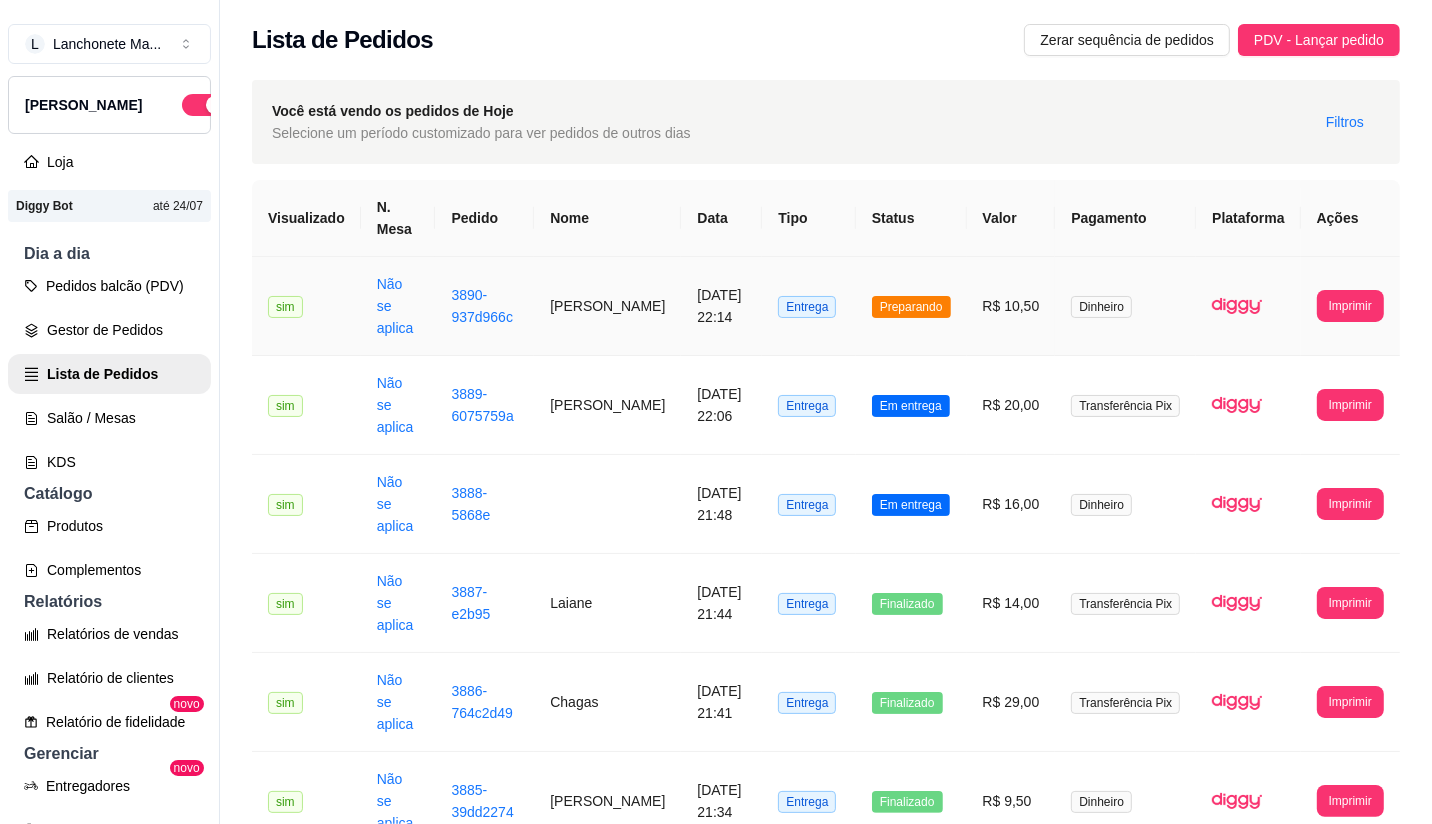 click on "Preparando" at bounding box center (911, 307) 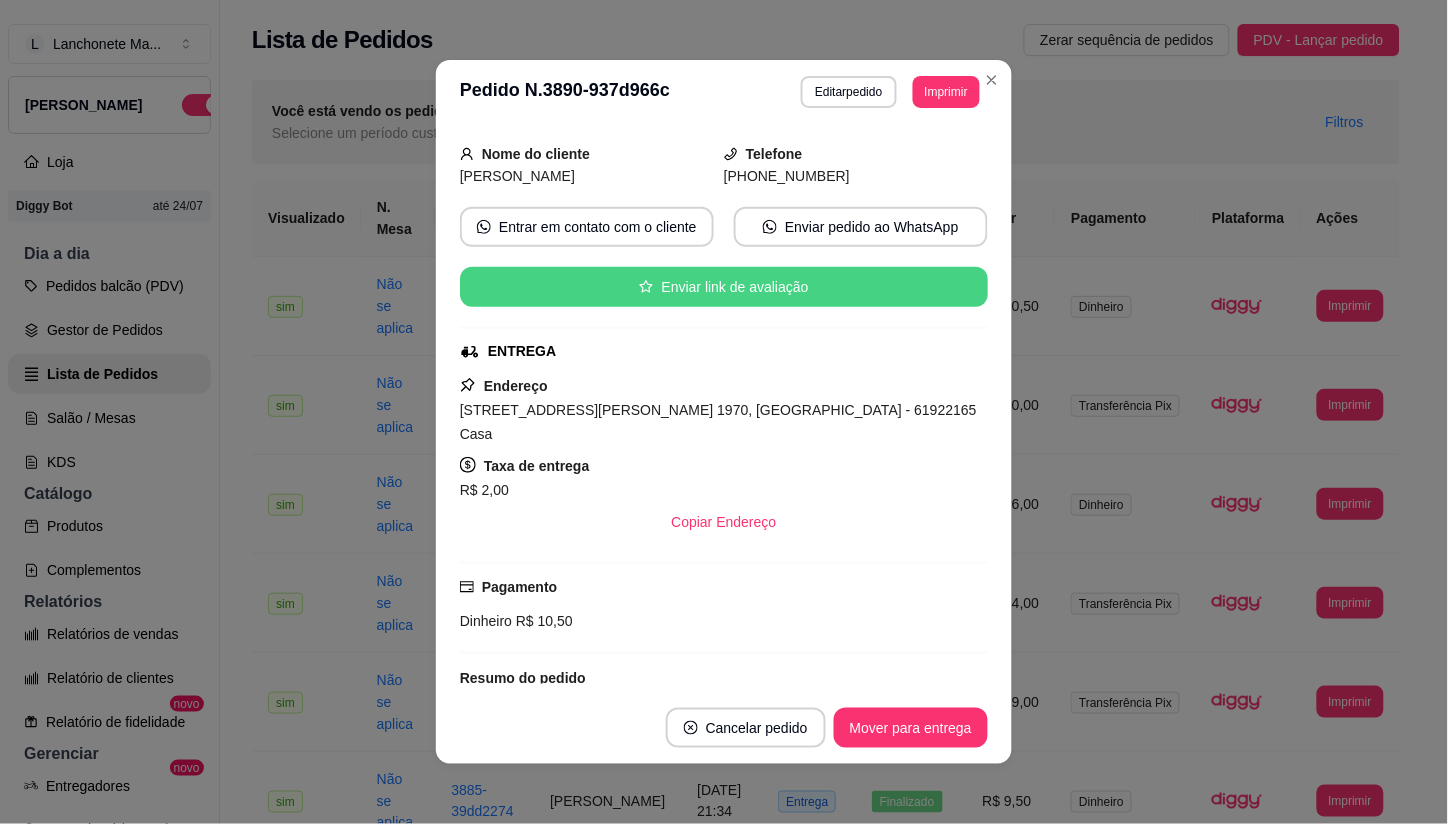 scroll, scrollTop: 0, scrollLeft: 0, axis: both 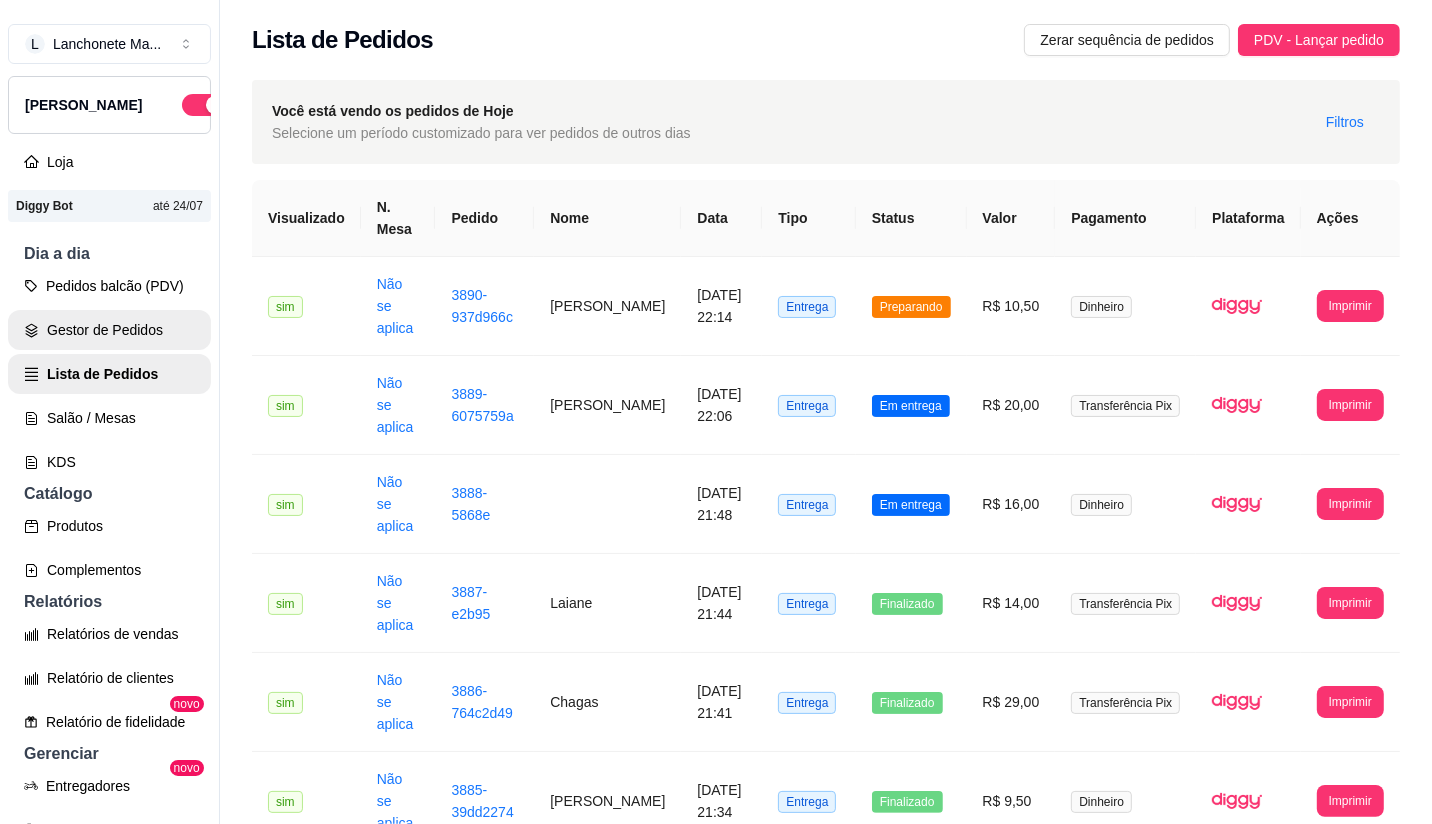 click on "Gestor de Pedidos" at bounding box center [109, 330] 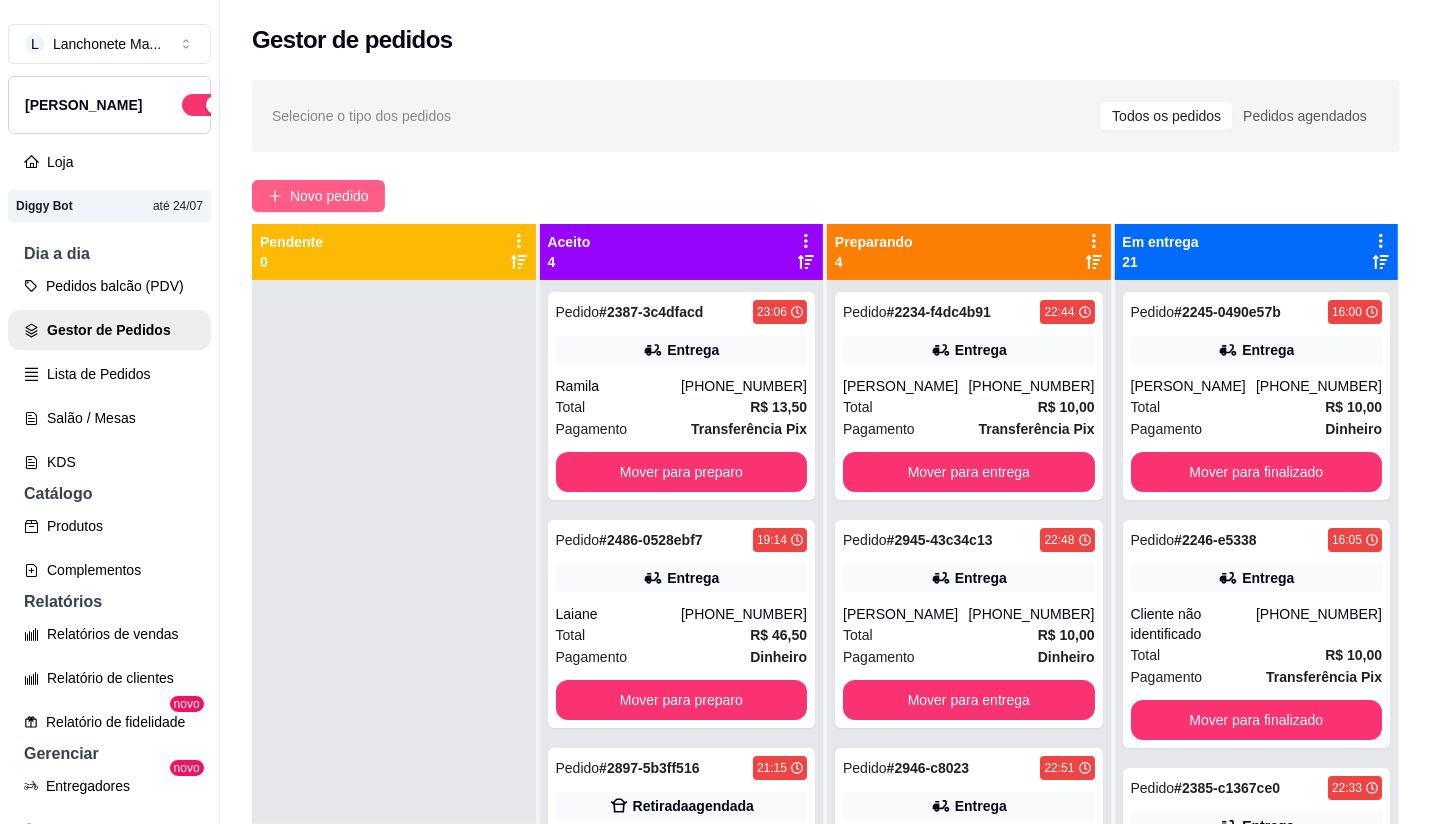 click on "Novo pedido" at bounding box center [329, 196] 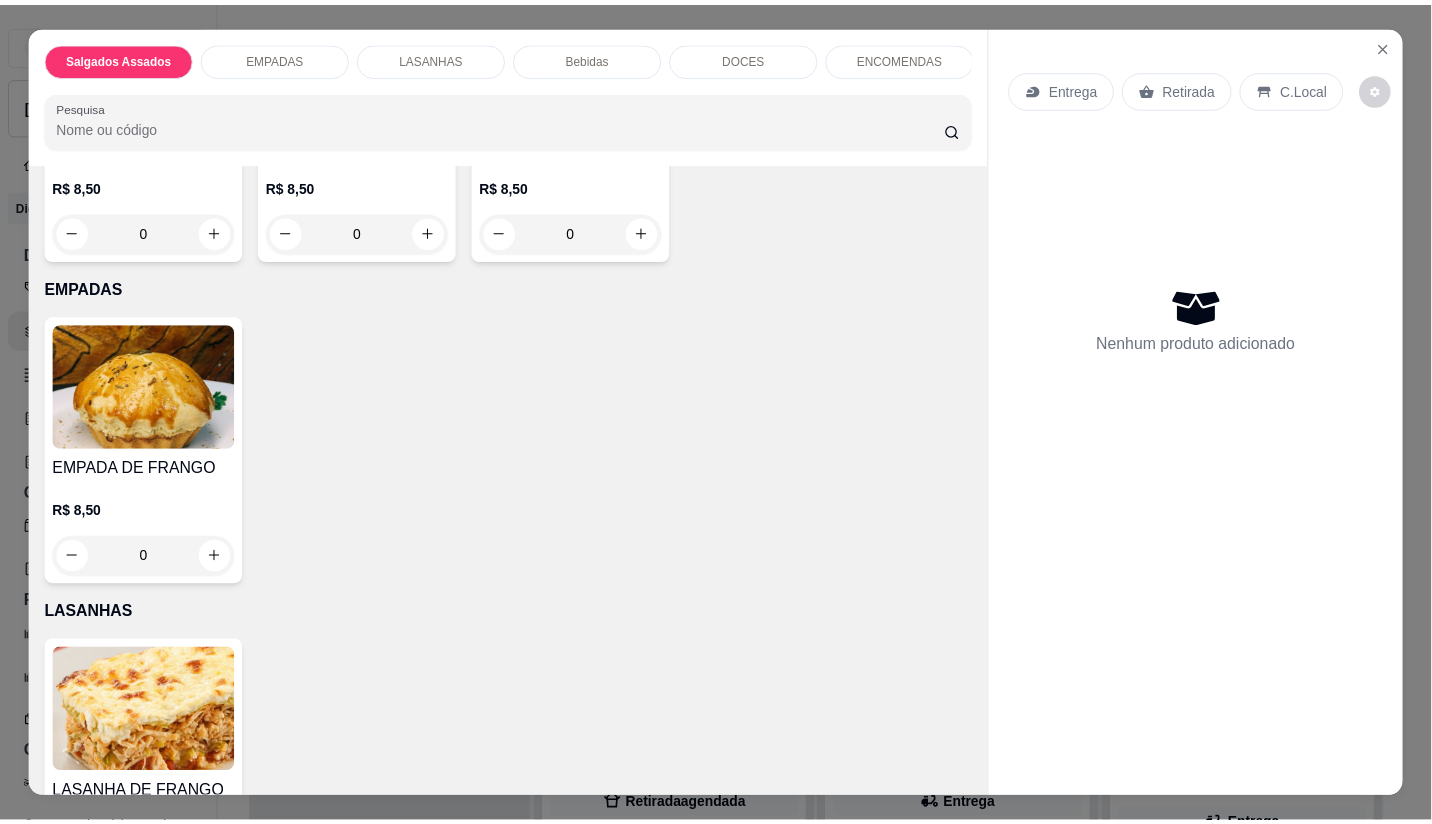 scroll, scrollTop: 333, scrollLeft: 0, axis: vertical 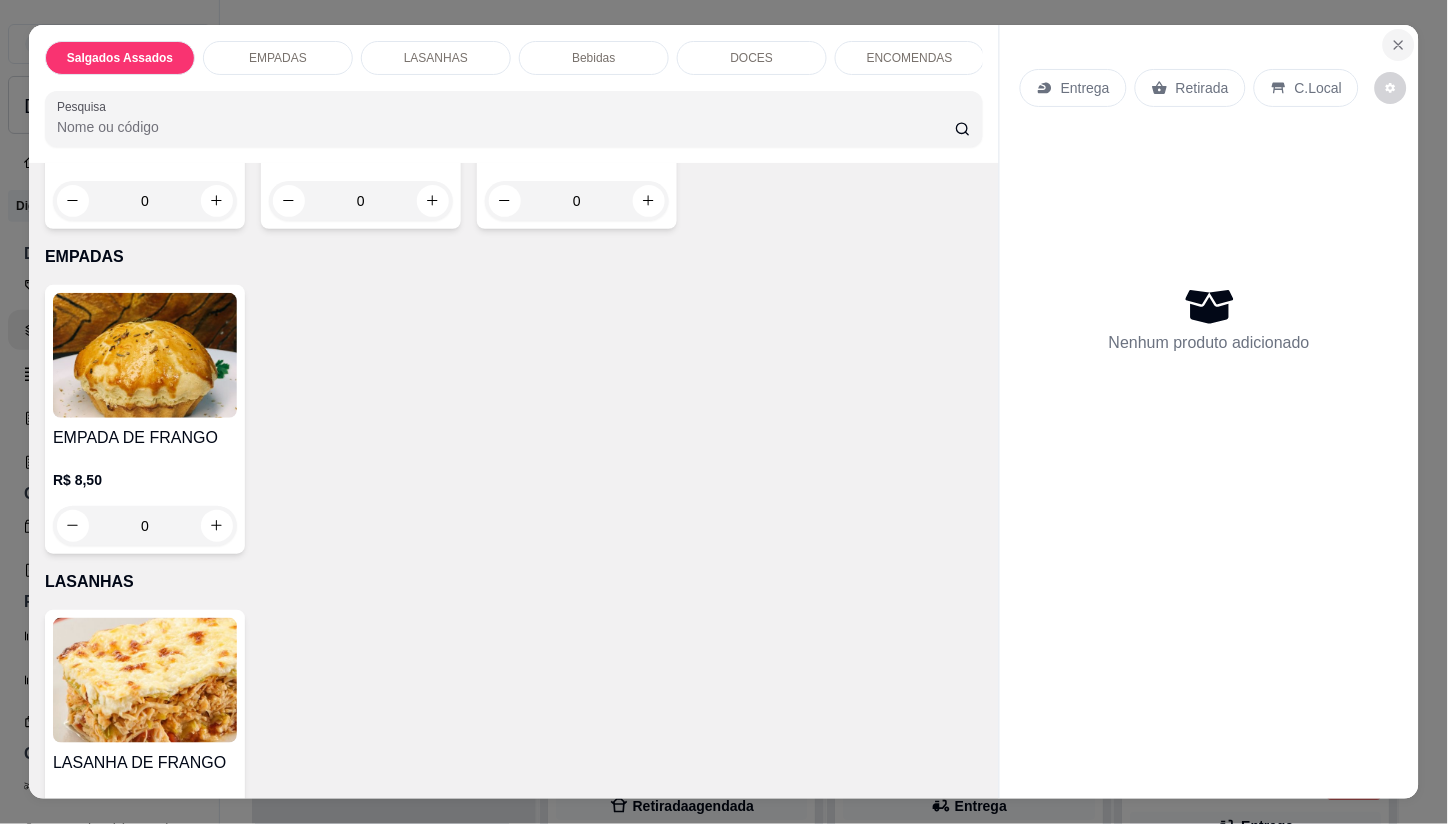 click 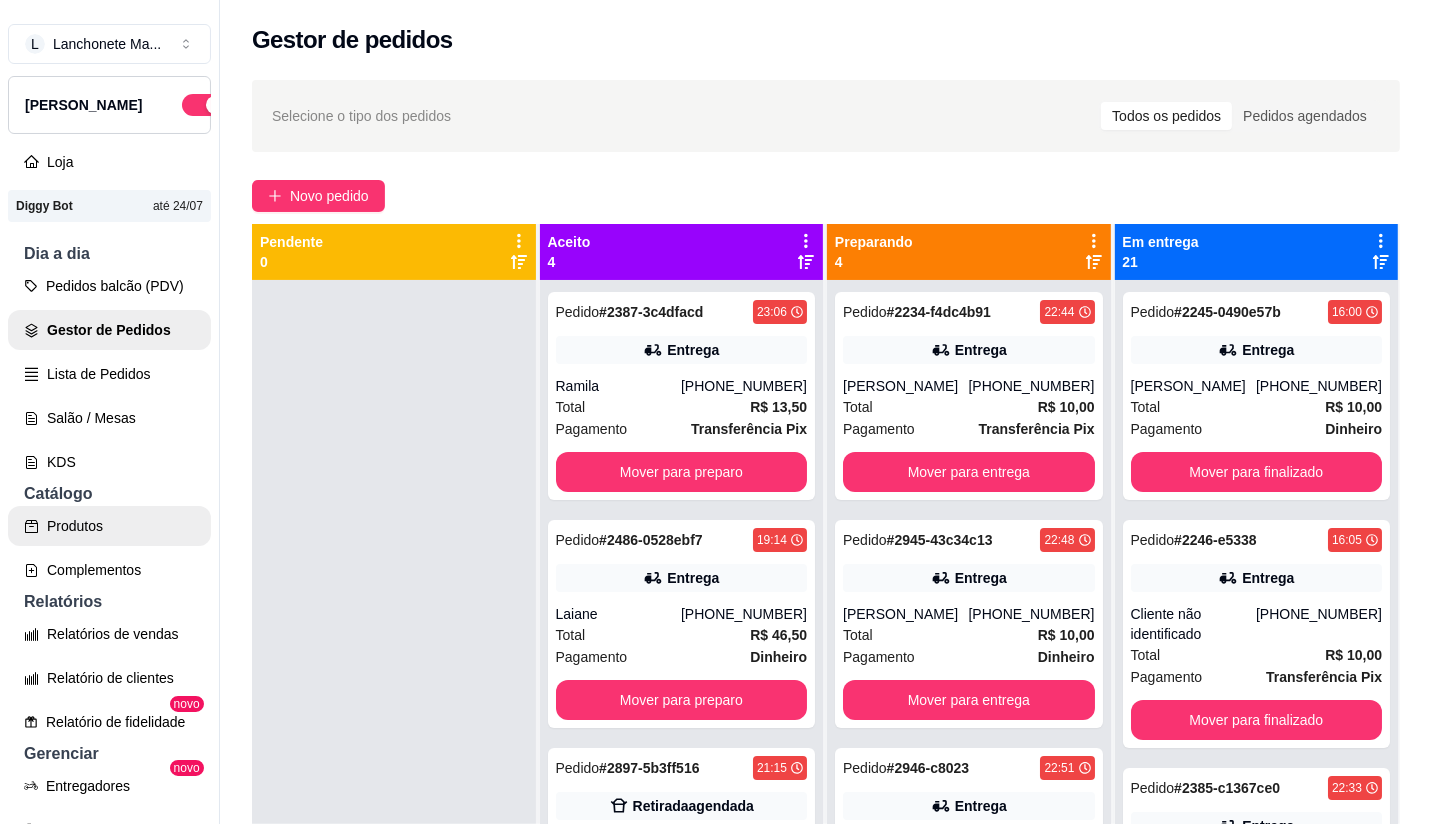 click on "Produtos" at bounding box center [109, 526] 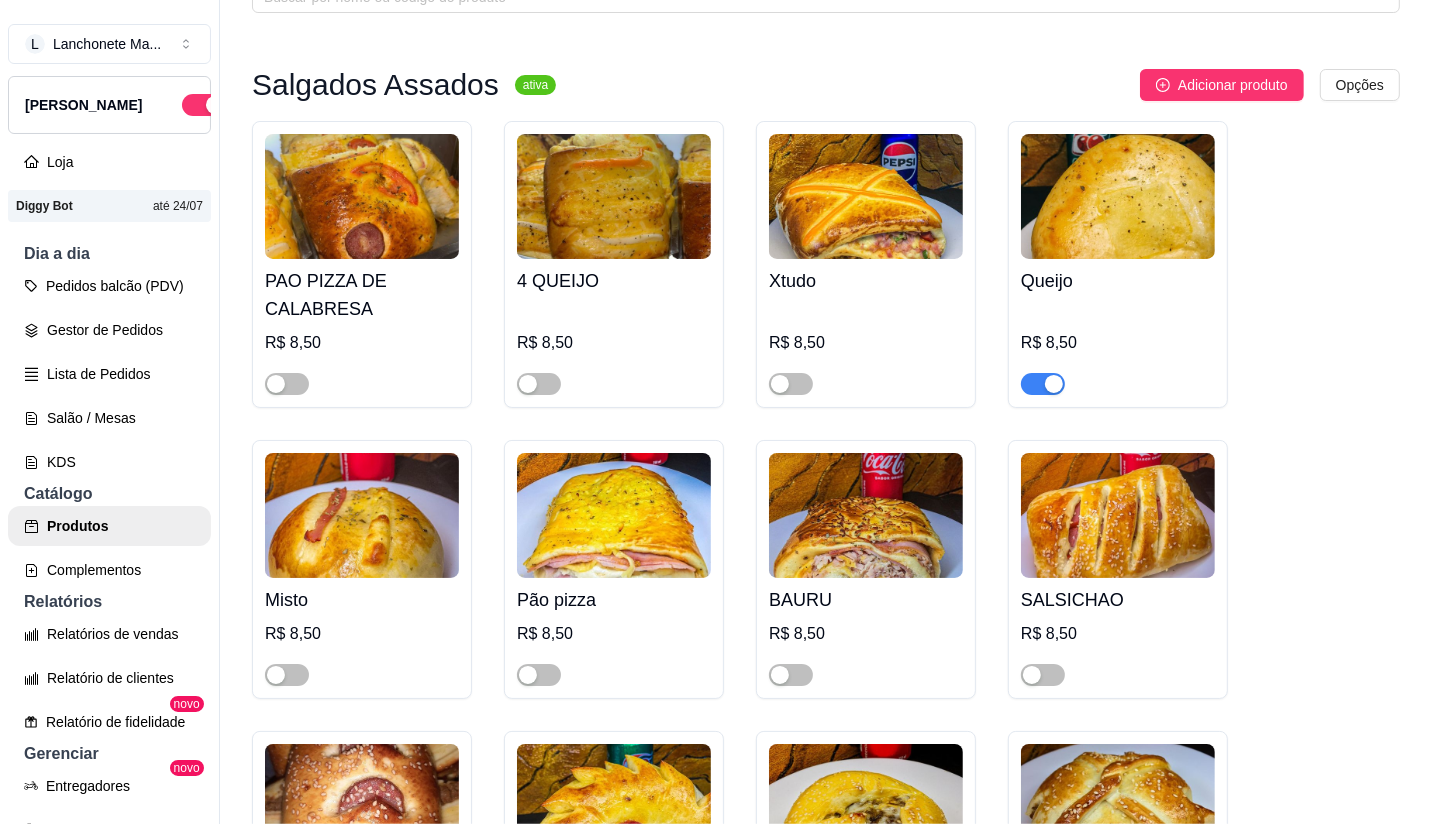 scroll, scrollTop: 333, scrollLeft: 0, axis: vertical 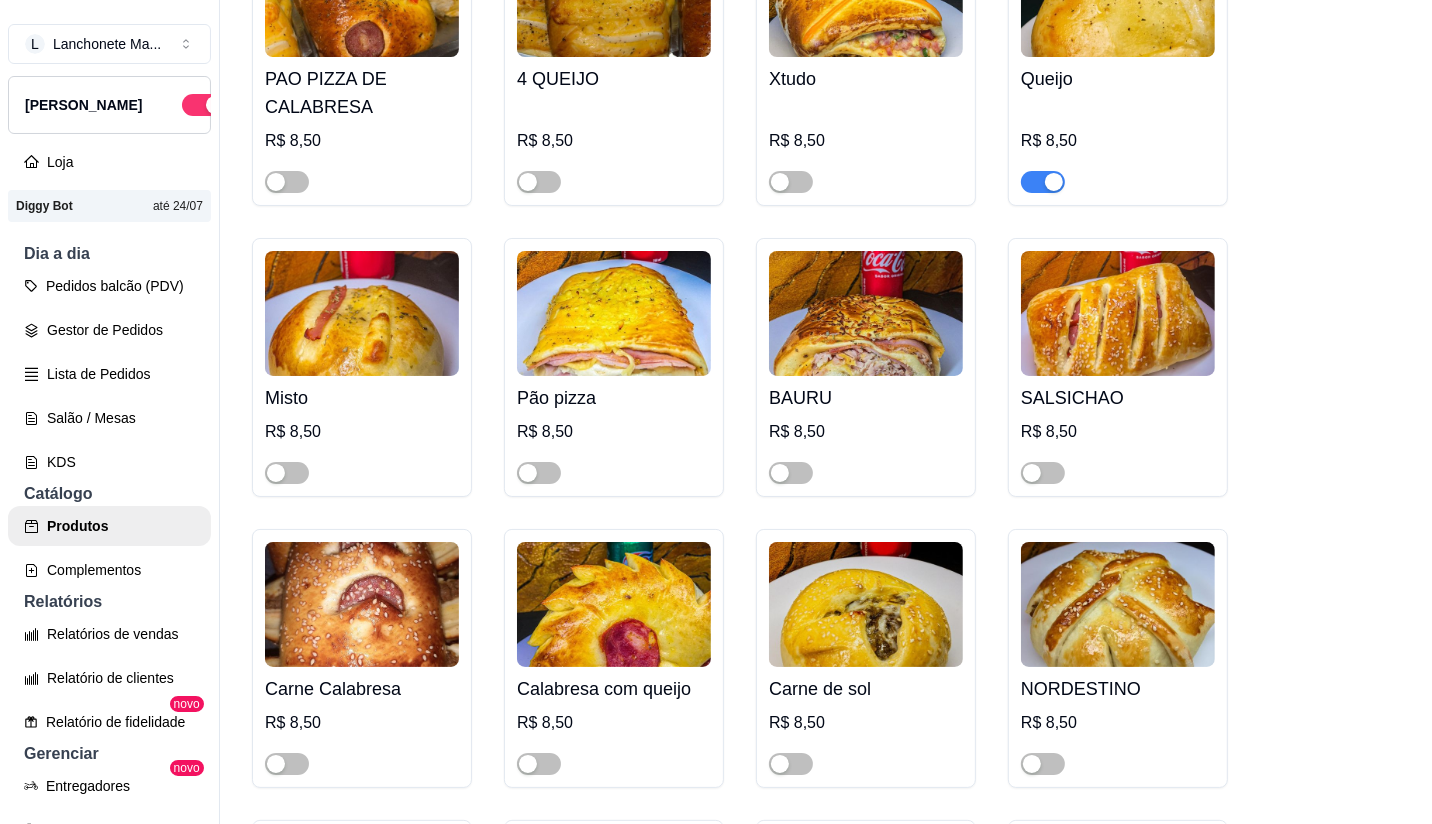 click at bounding box center (1054, 182) 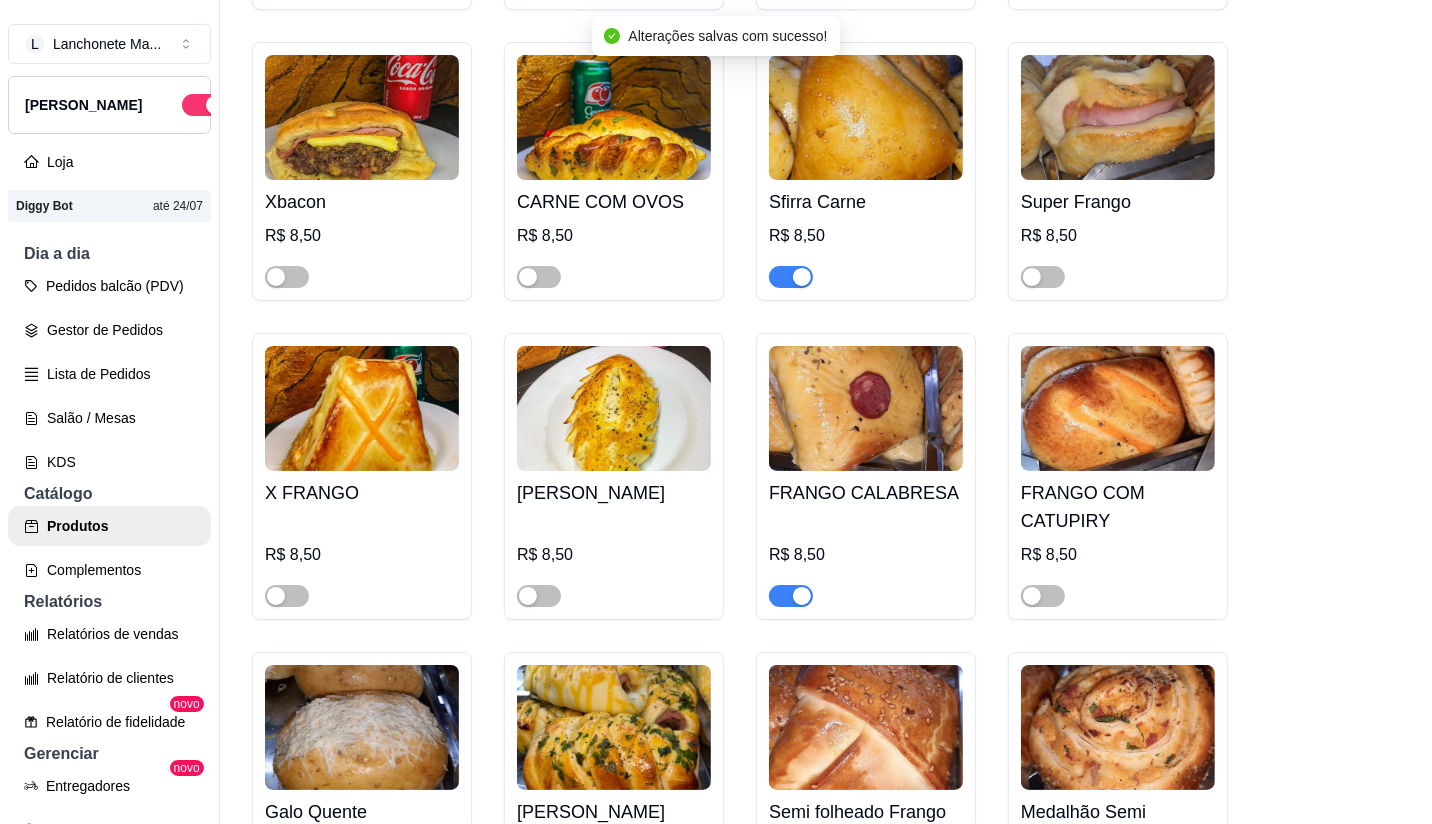 scroll, scrollTop: 1222, scrollLeft: 0, axis: vertical 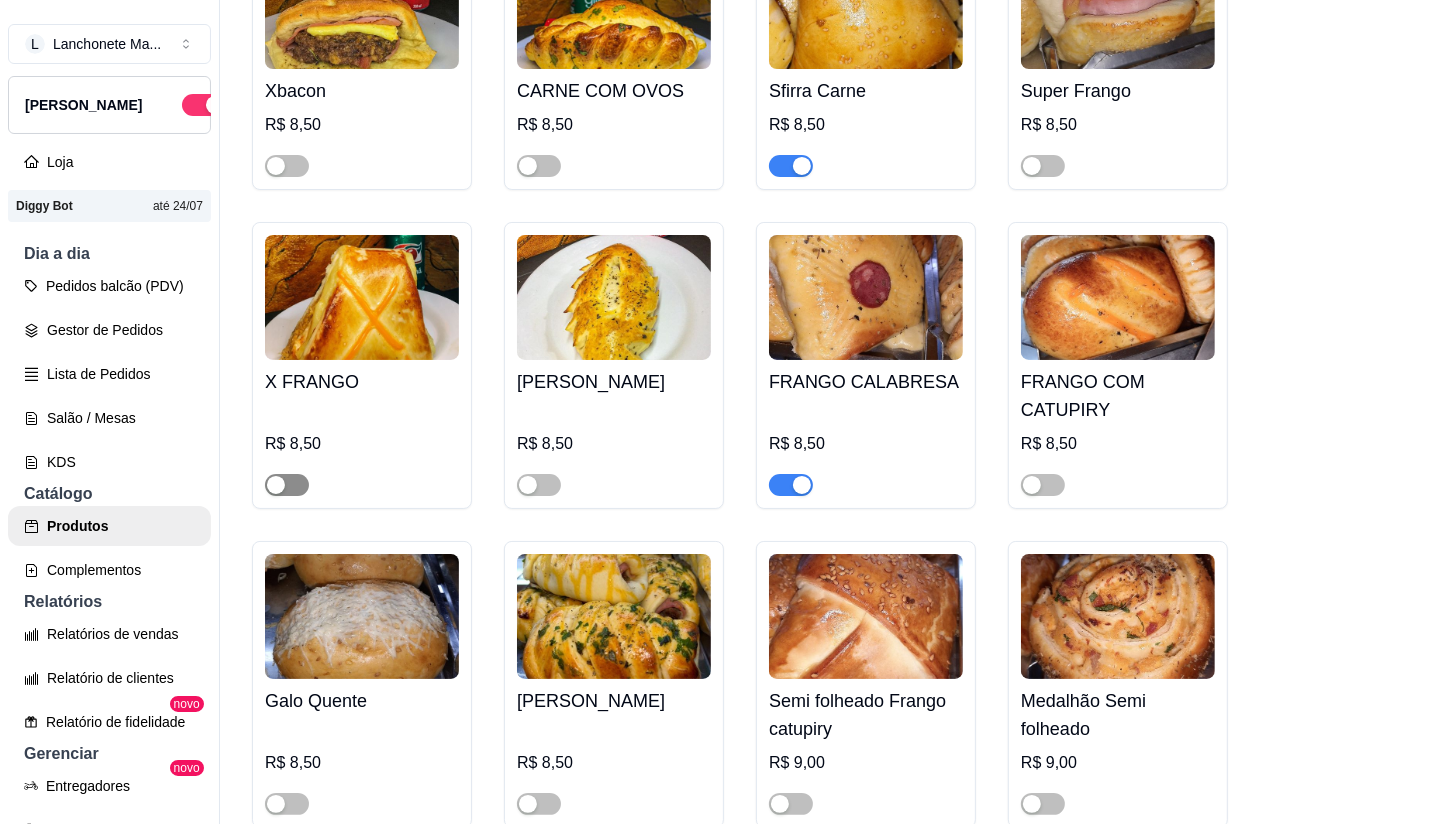 click at bounding box center (276, 485) 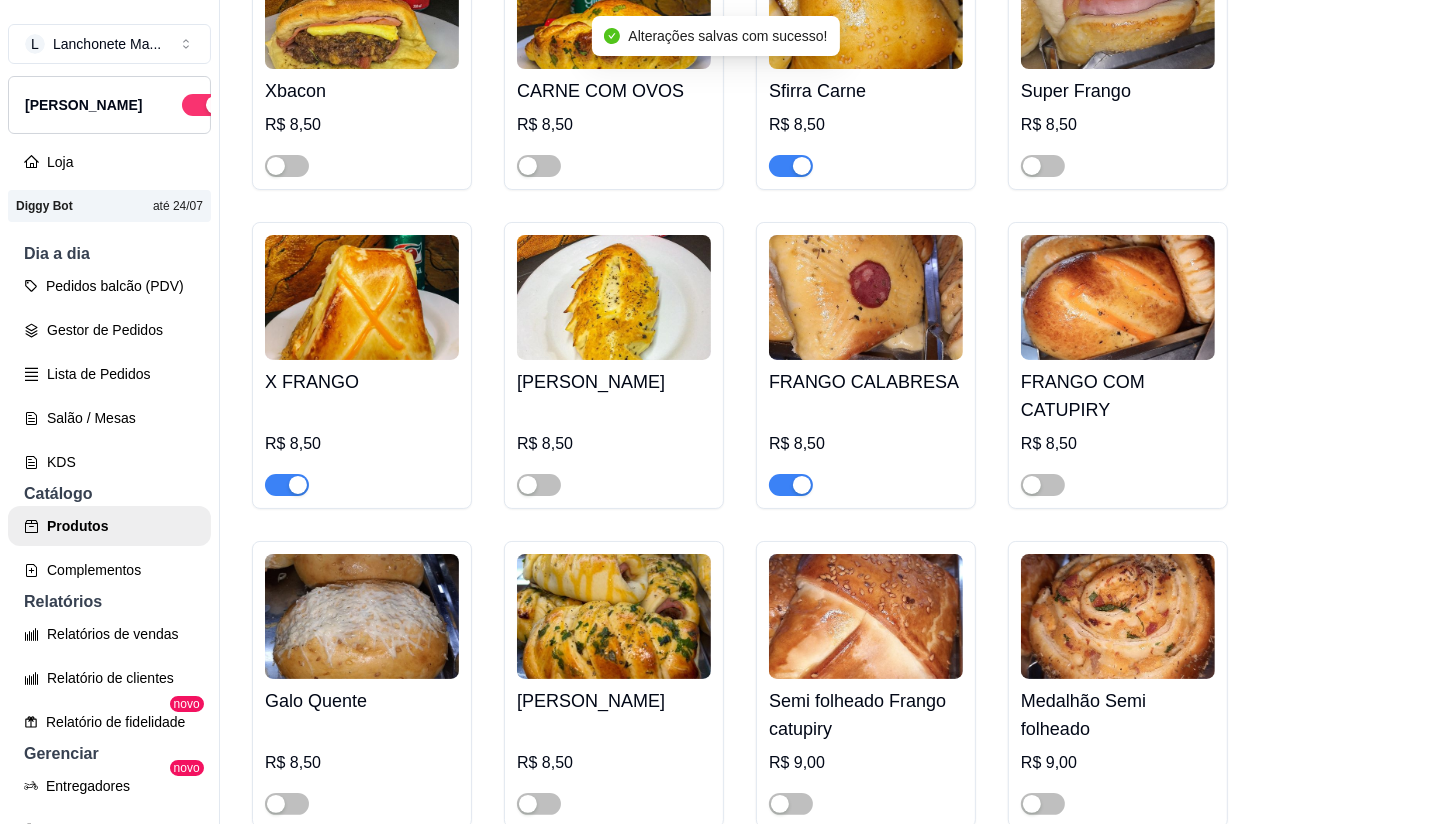 click at bounding box center (791, 485) 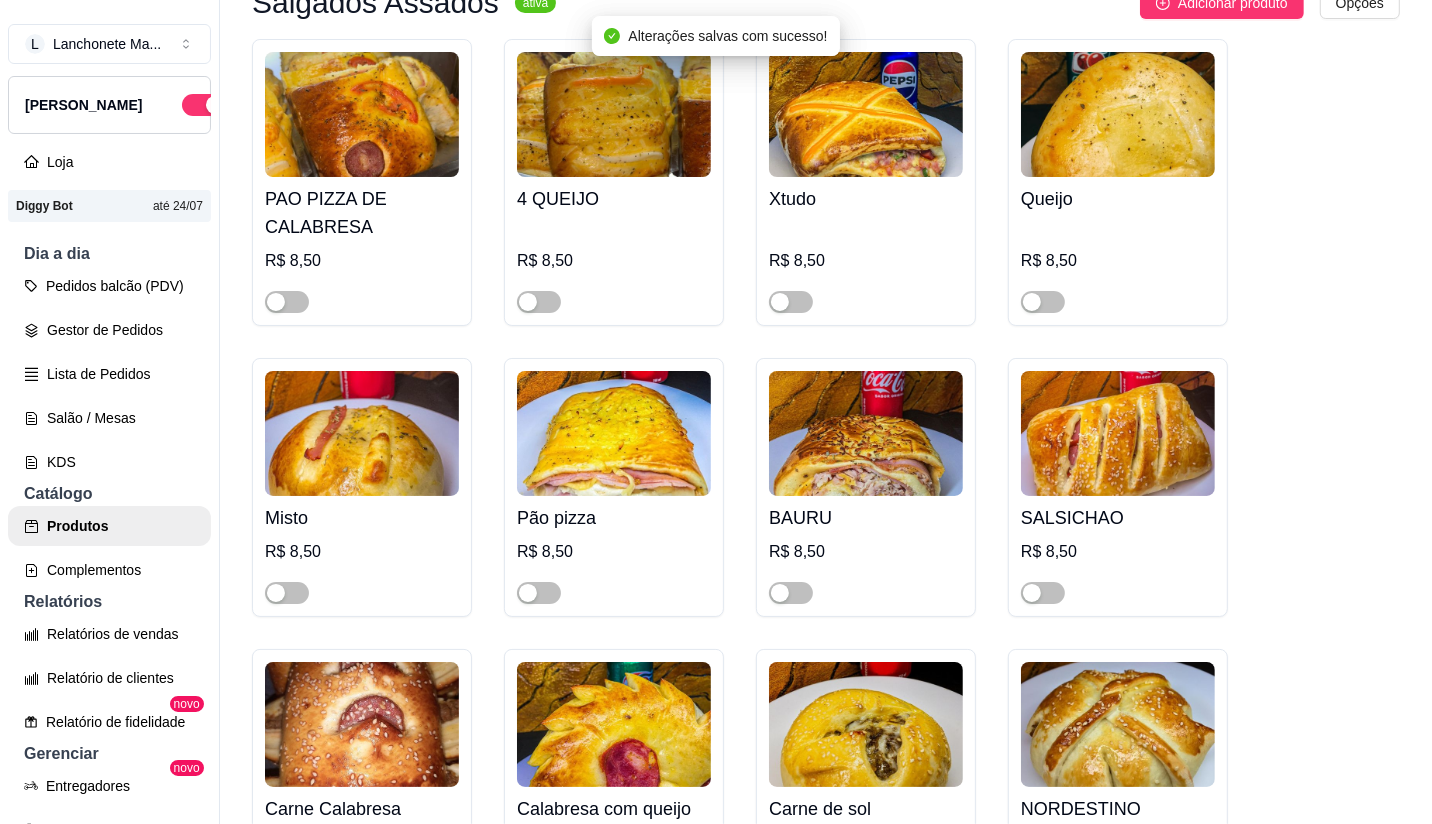 scroll, scrollTop: 0, scrollLeft: 0, axis: both 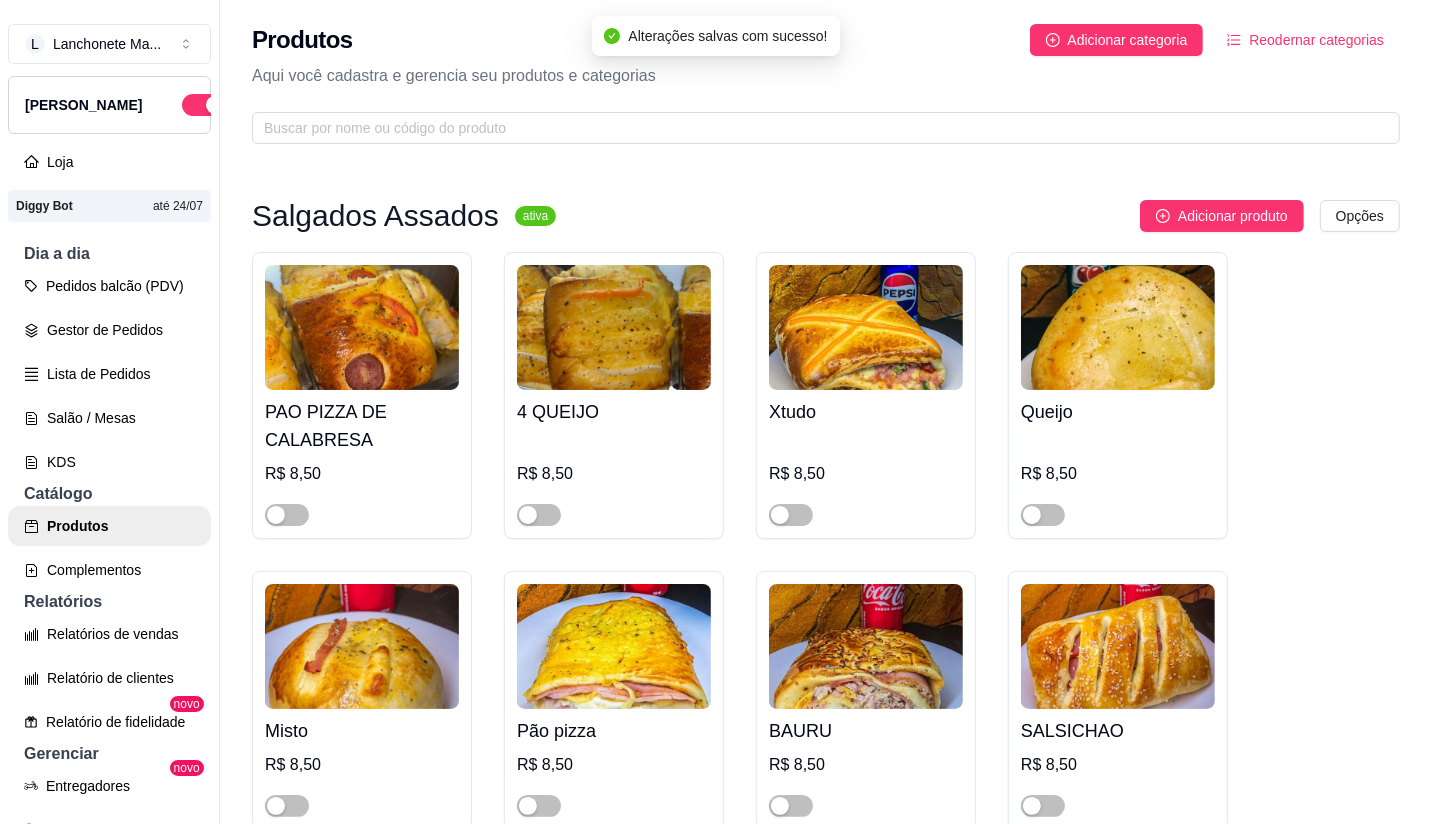 drag, startPoint x: 297, startPoint y: 517, endPoint x: 325, endPoint y: 484, distance: 43.27817 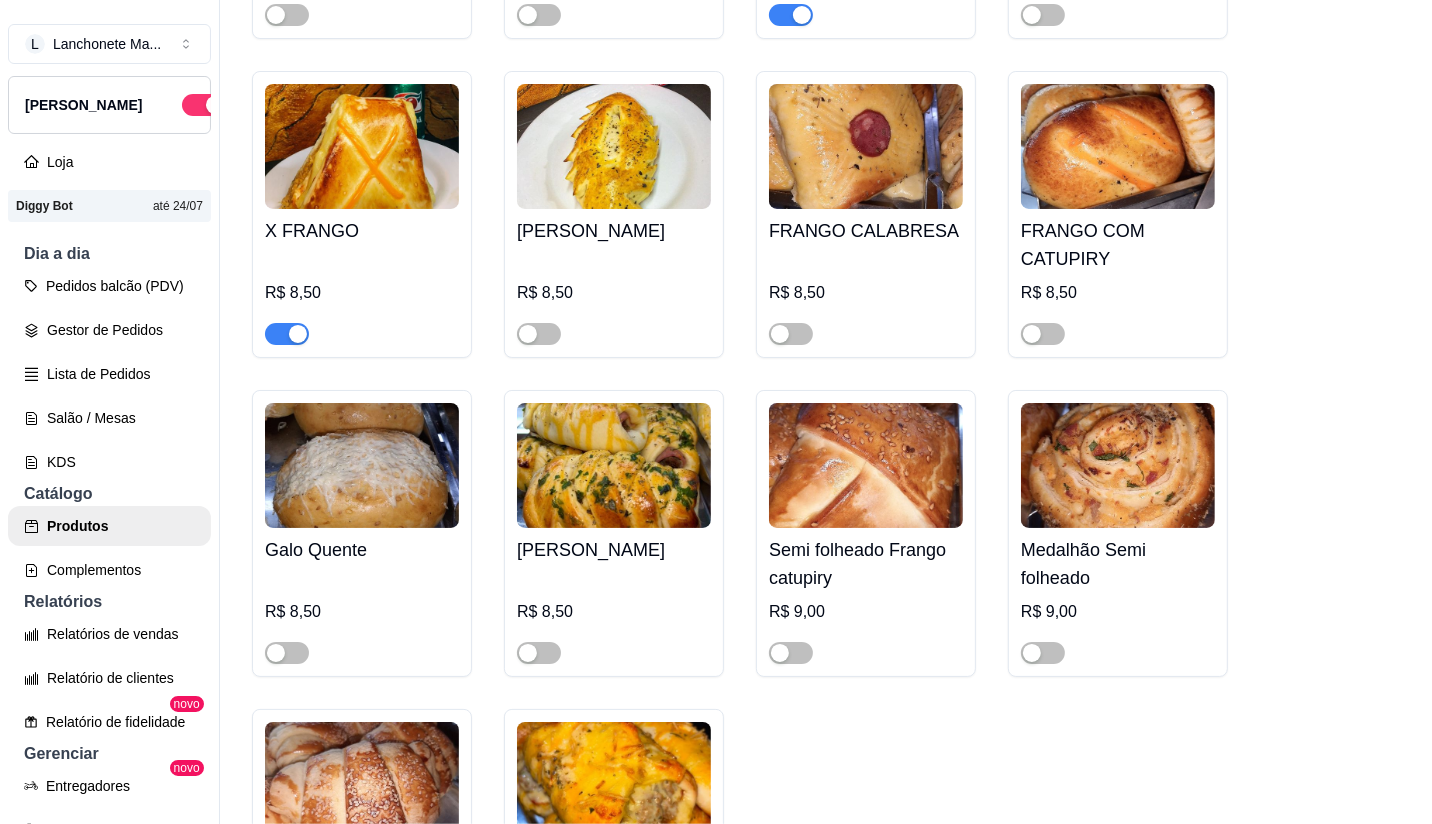 scroll, scrollTop: 1333, scrollLeft: 0, axis: vertical 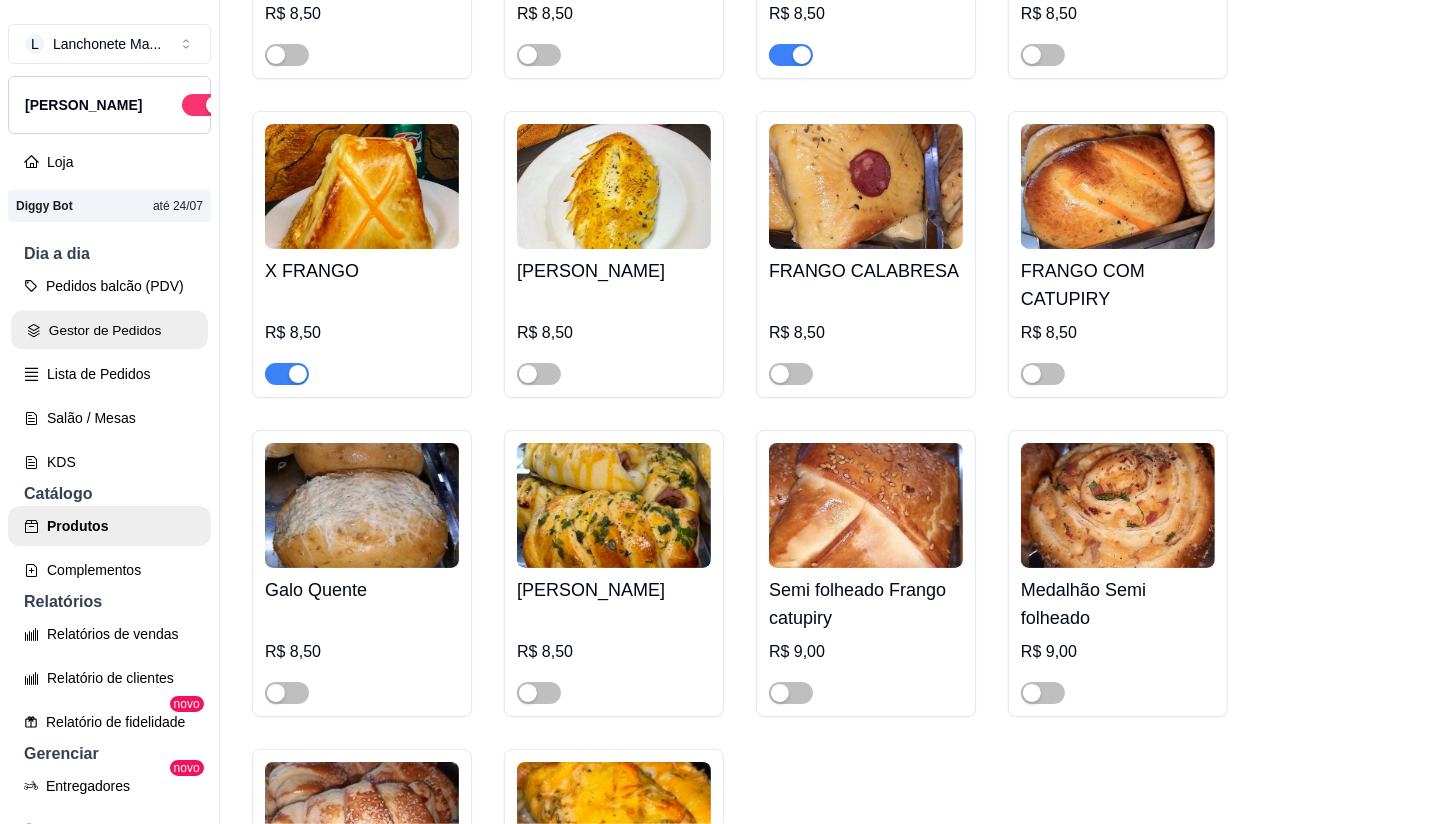 click on "Gestor de Pedidos" at bounding box center [109, 330] 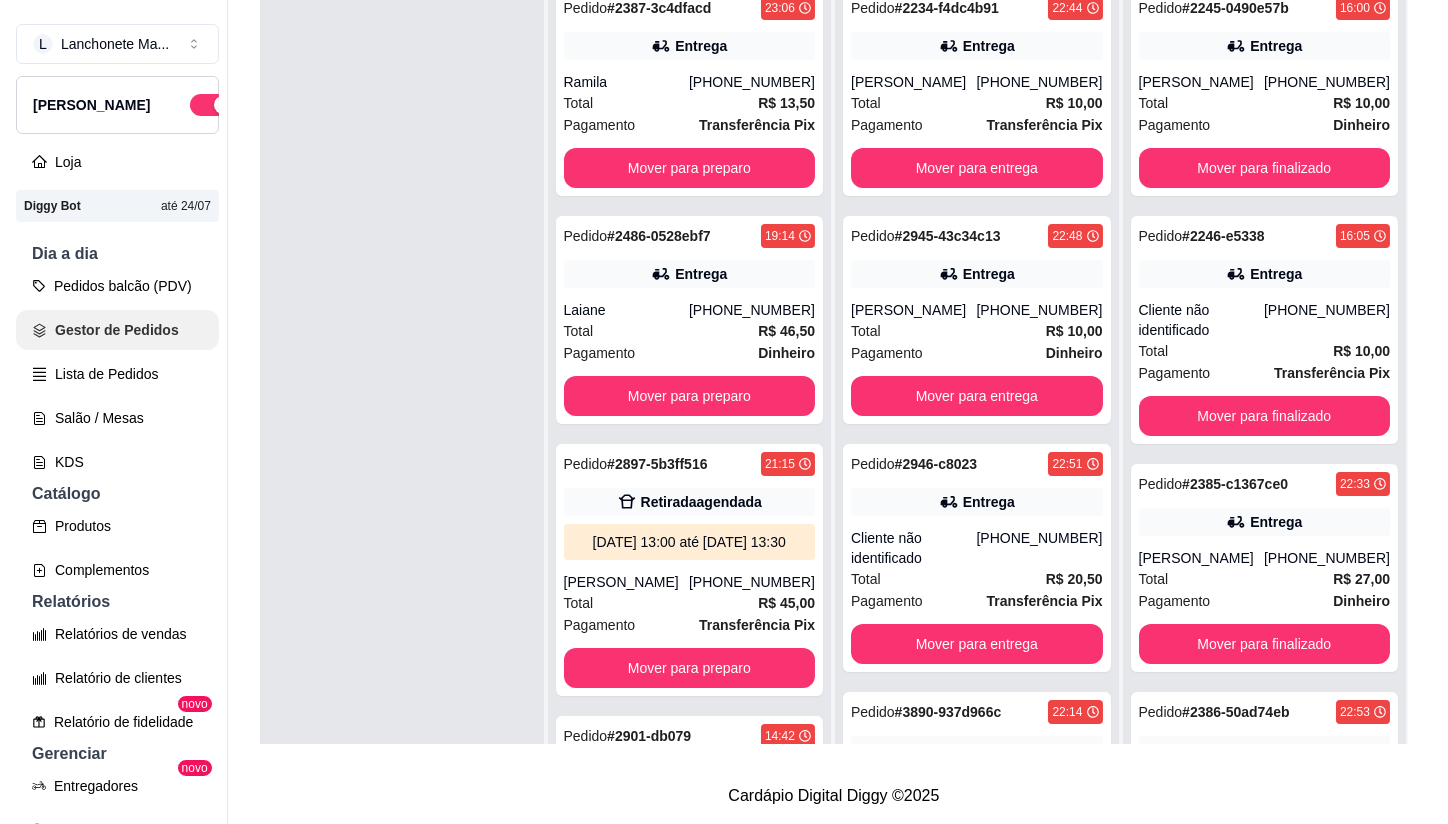 scroll, scrollTop: 0, scrollLeft: 0, axis: both 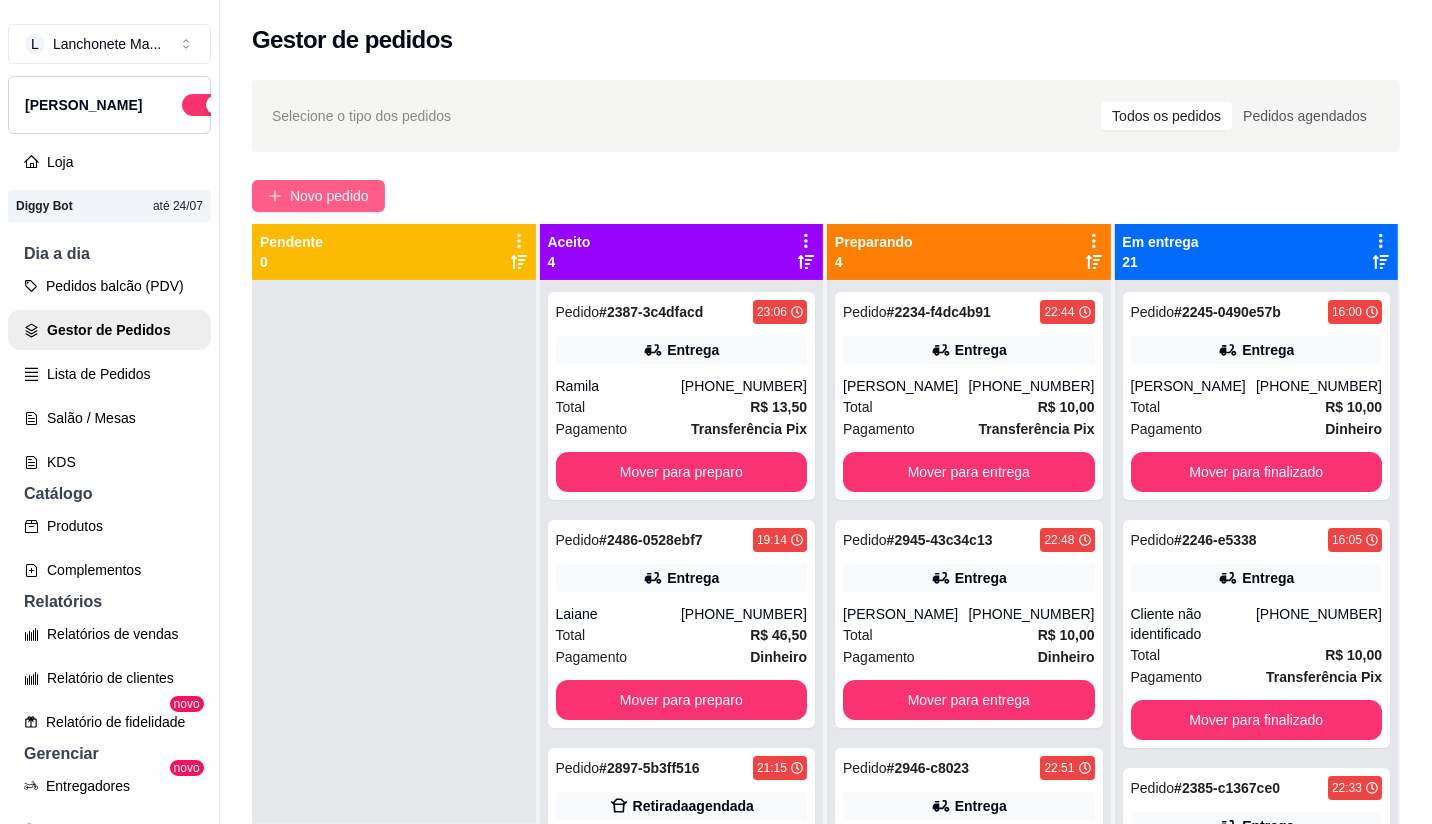 click on "Novo pedido" at bounding box center [329, 196] 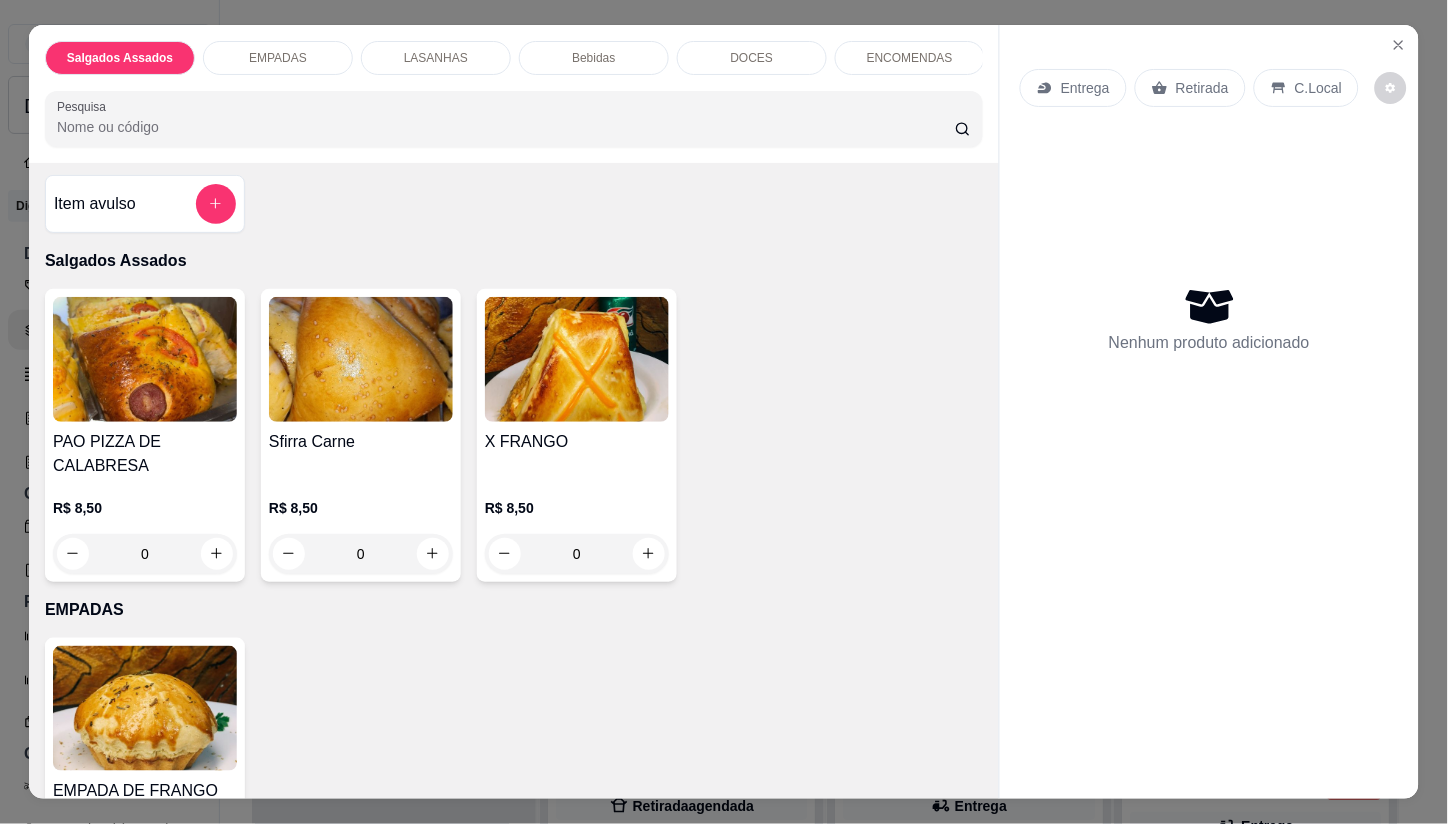 scroll, scrollTop: 0, scrollLeft: 0, axis: both 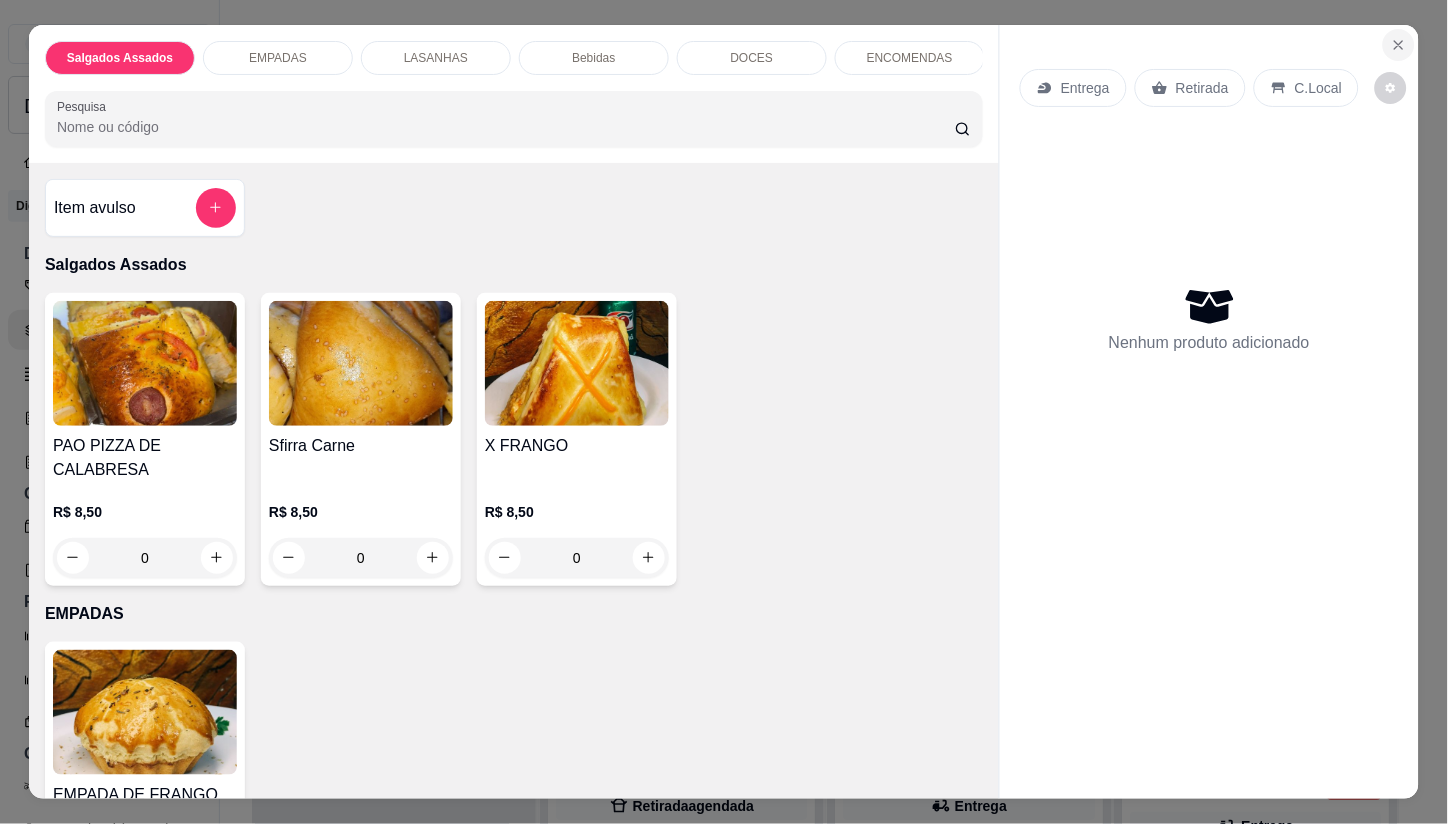 click 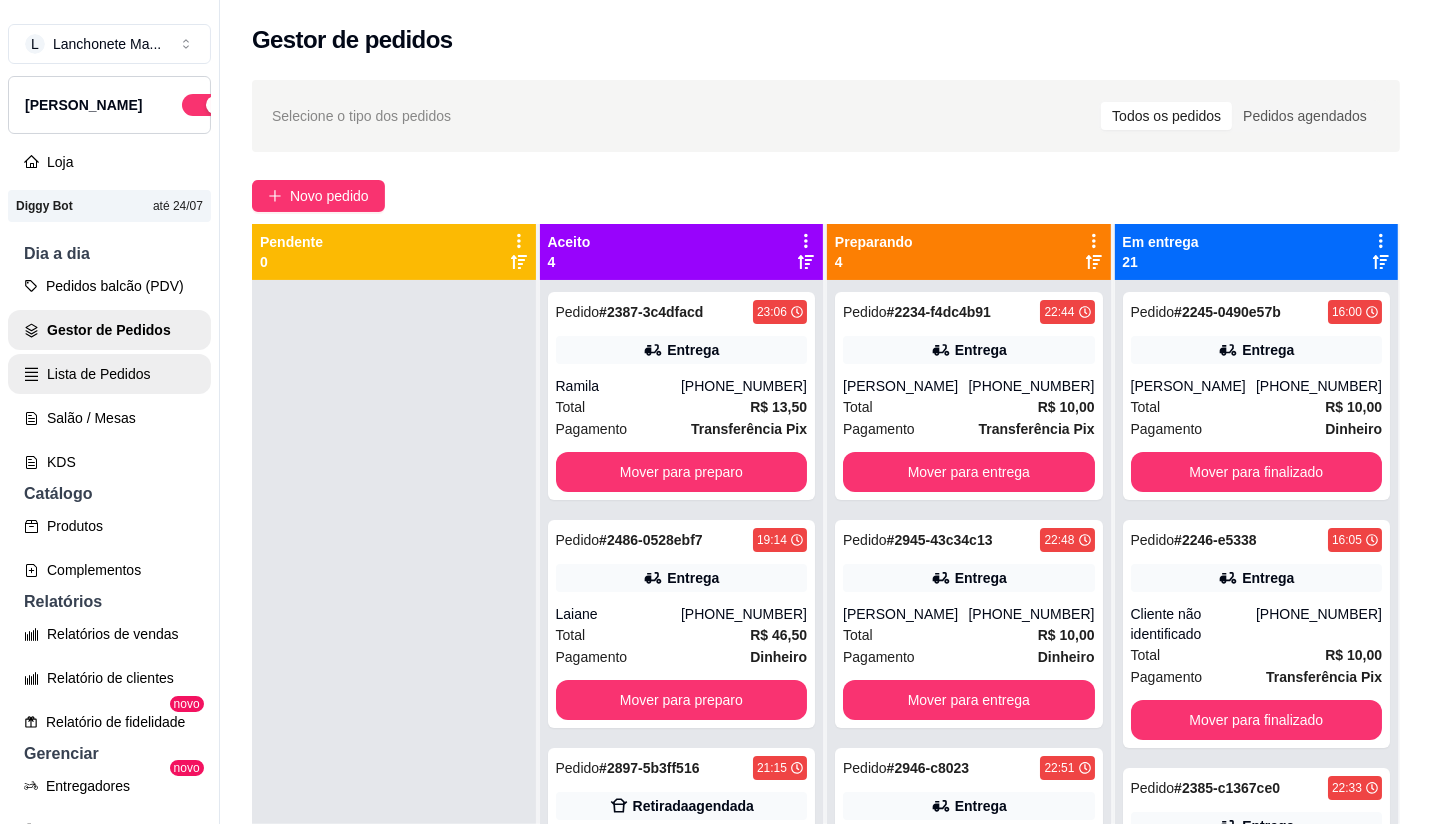click on "Lista de Pedidos" at bounding box center [109, 374] 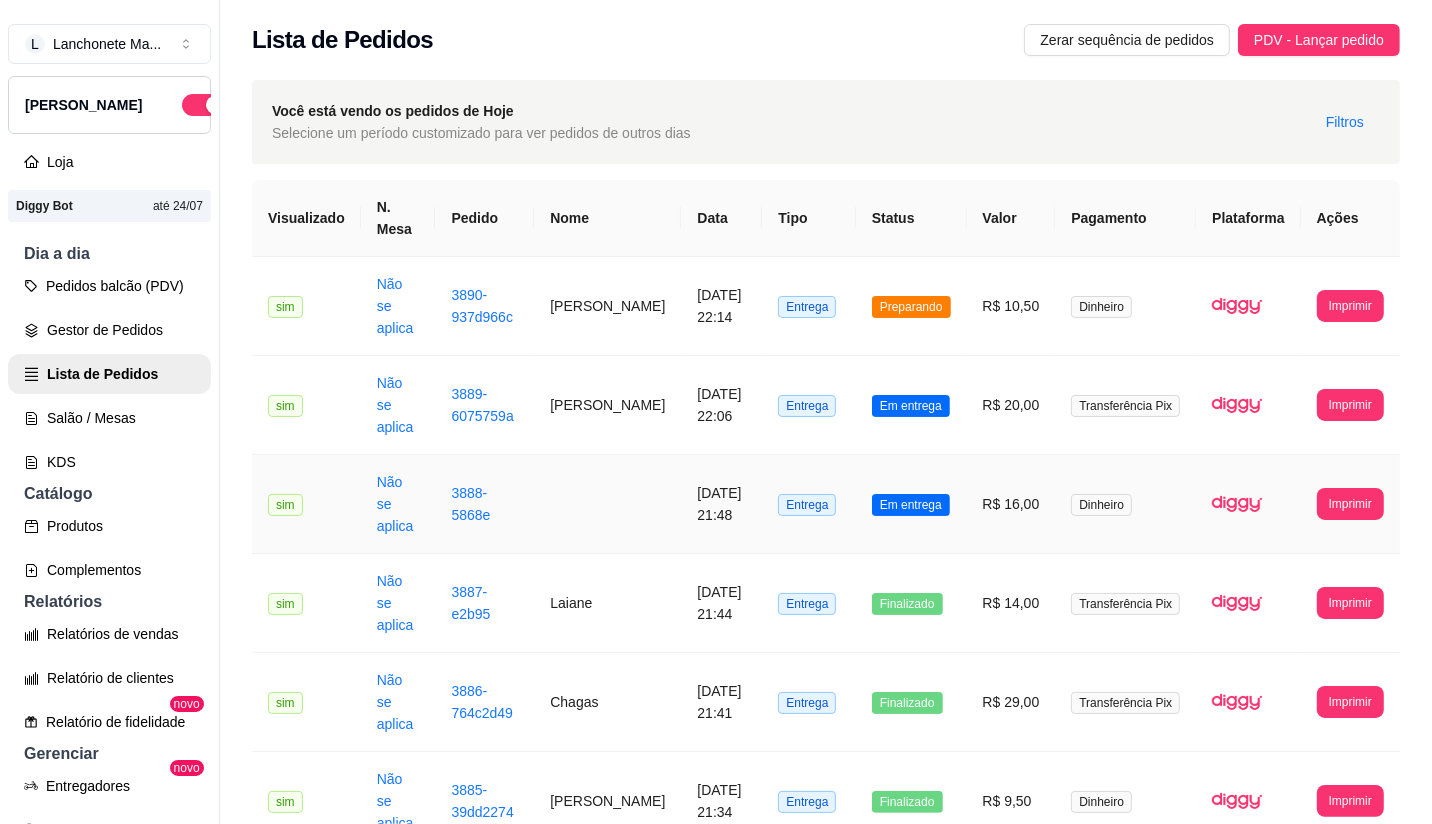 click on "Em entrega" at bounding box center [911, 505] 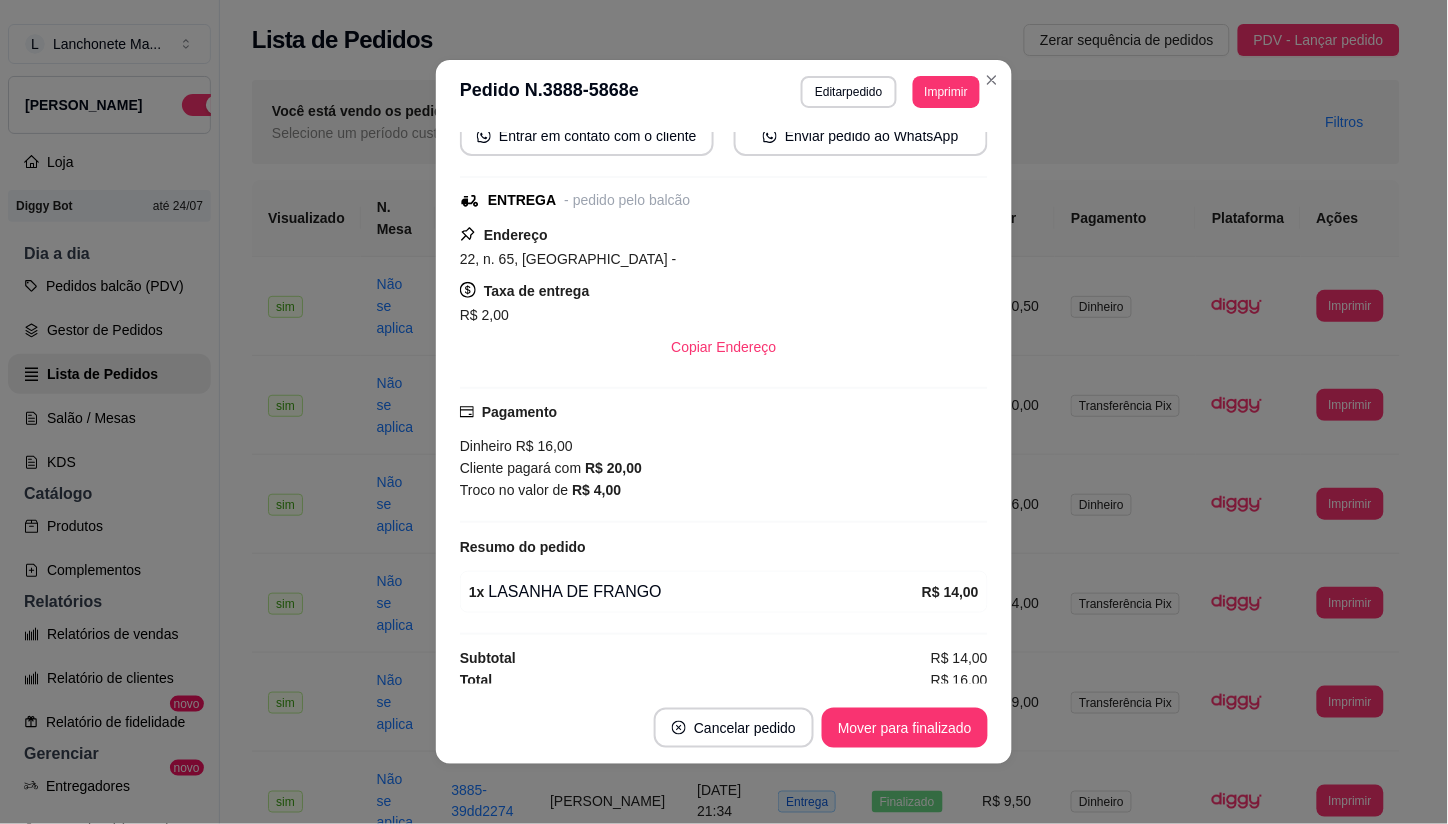 scroll, scrollTop: 211, scrollLeft: 0, axis: vertical 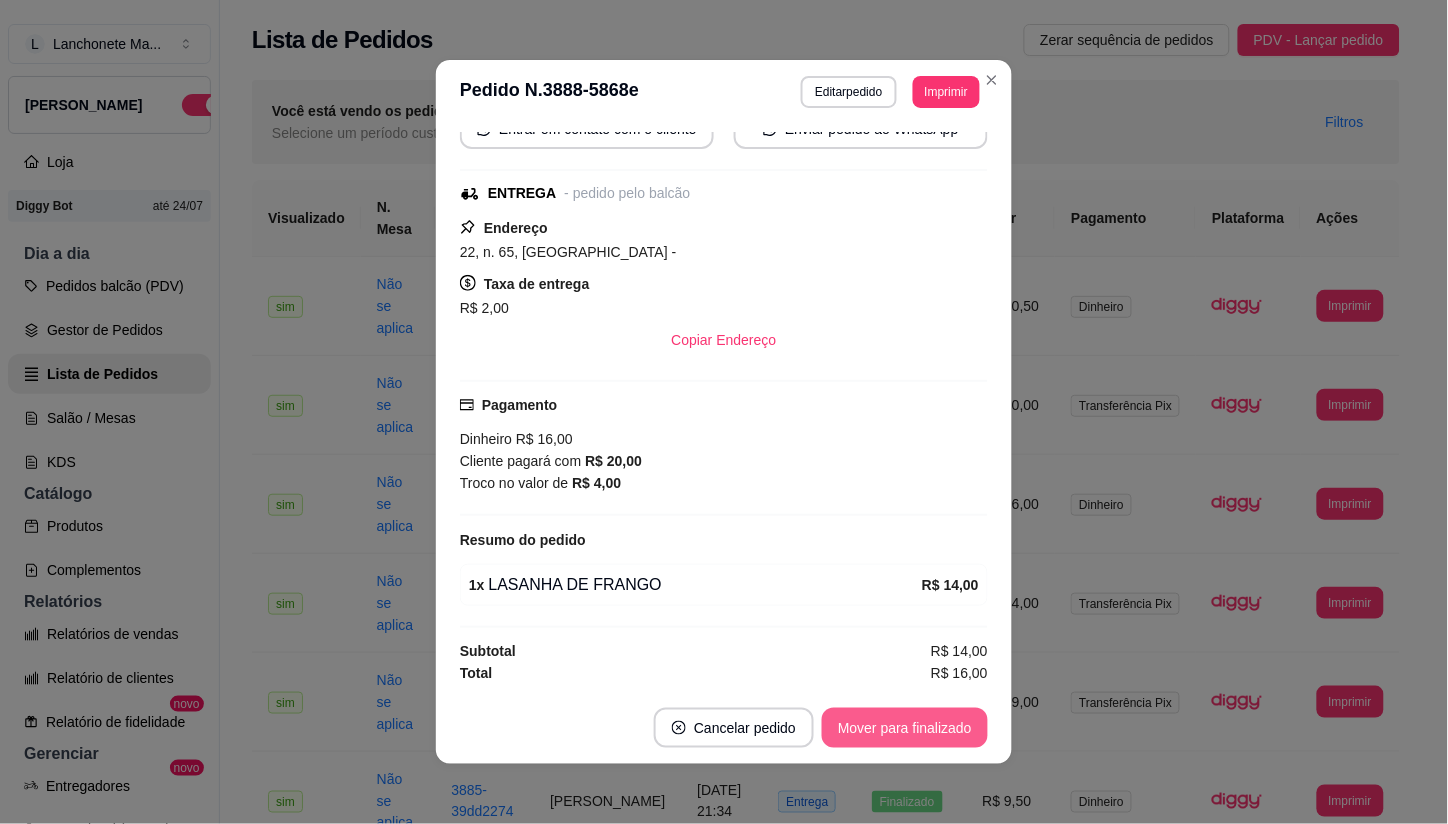 click on "Mover para finalizado" at bounding box center (905, 728) 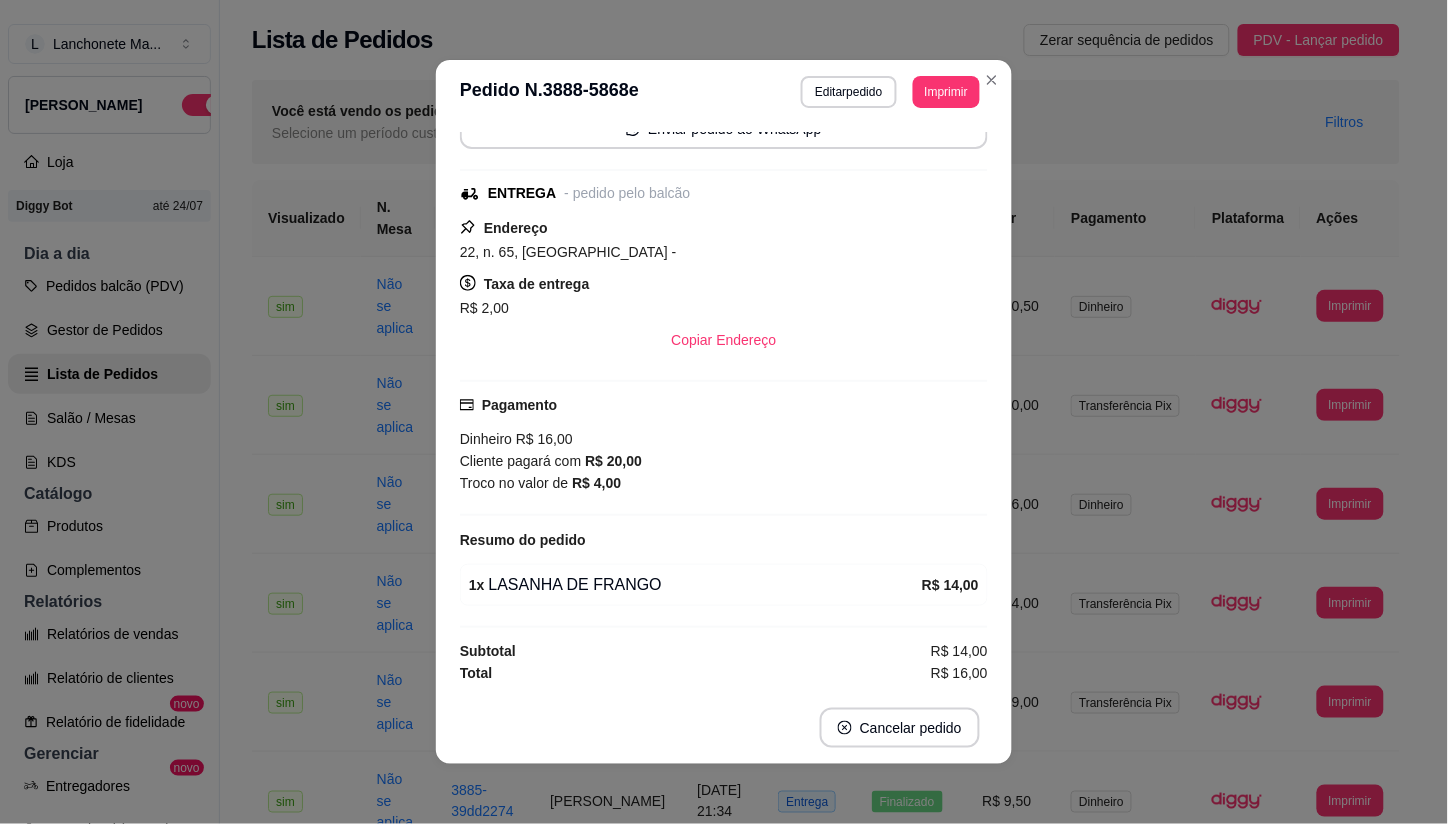 scroll, scrollTop: 164, scrollLeft: 0, axis: vertical 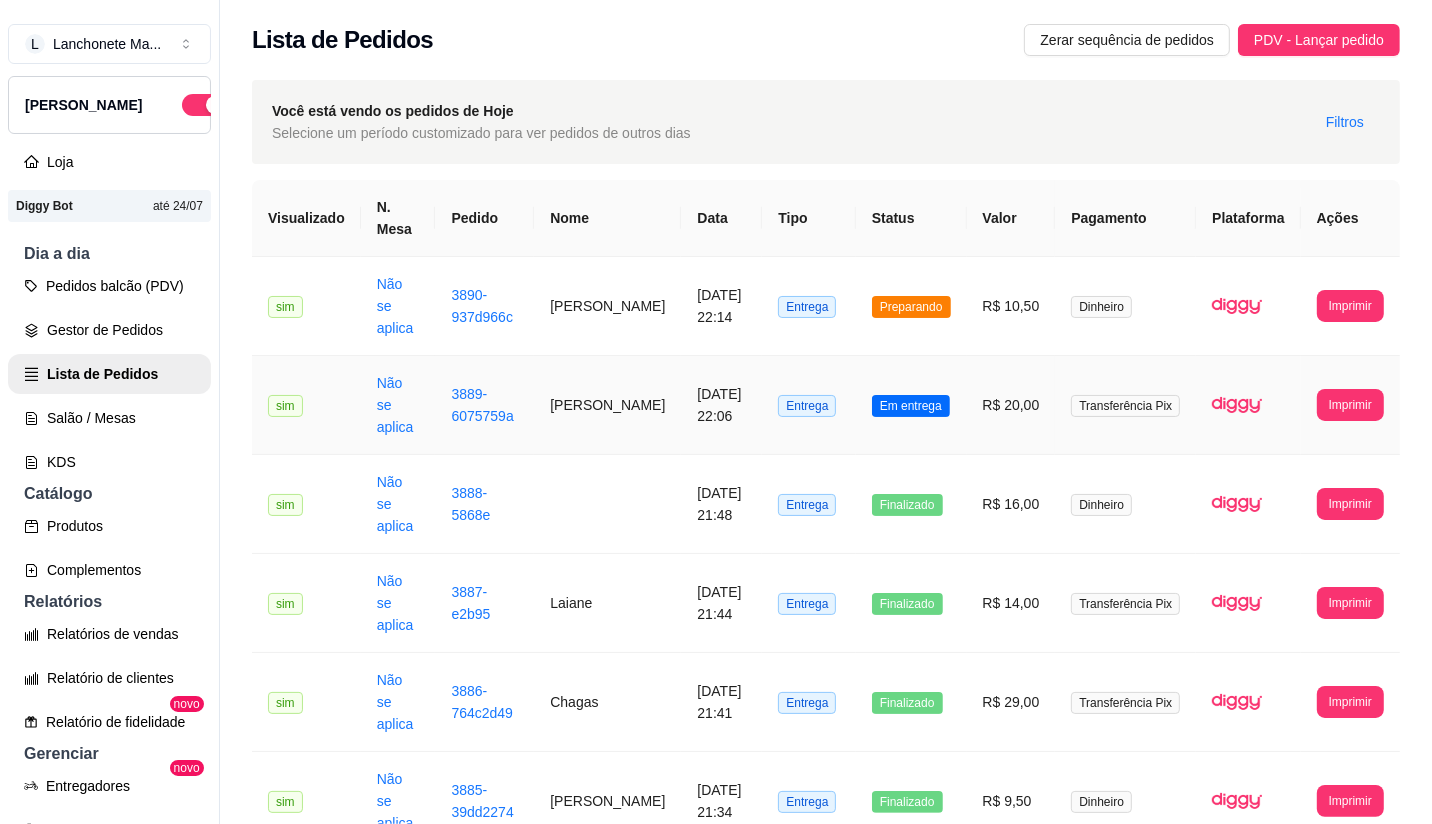 click on "Em entrega" at bounding box center (911, 406) 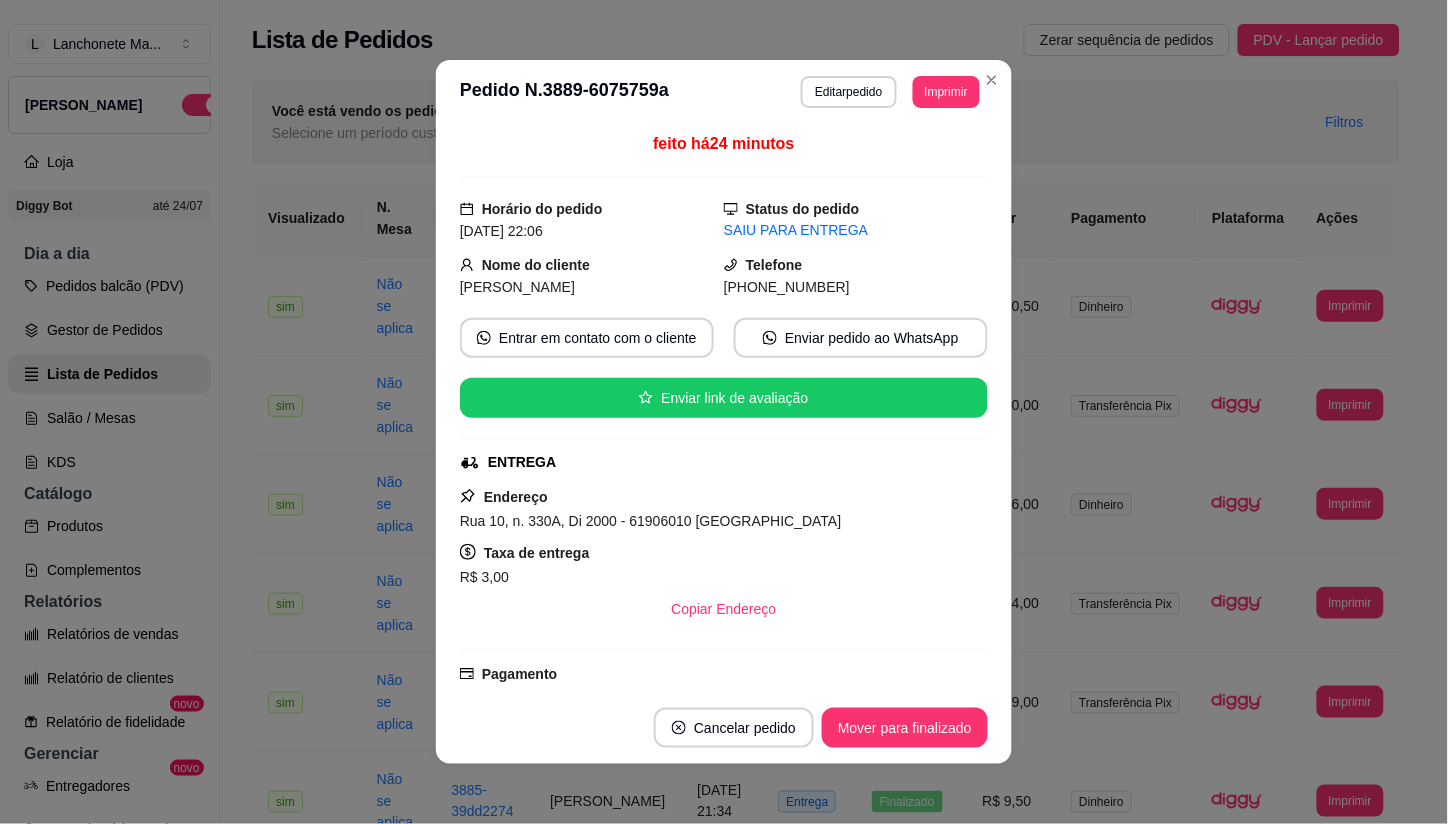click on "Cancelar pedido Mover para finalizado" at bounding box center (724, 728) 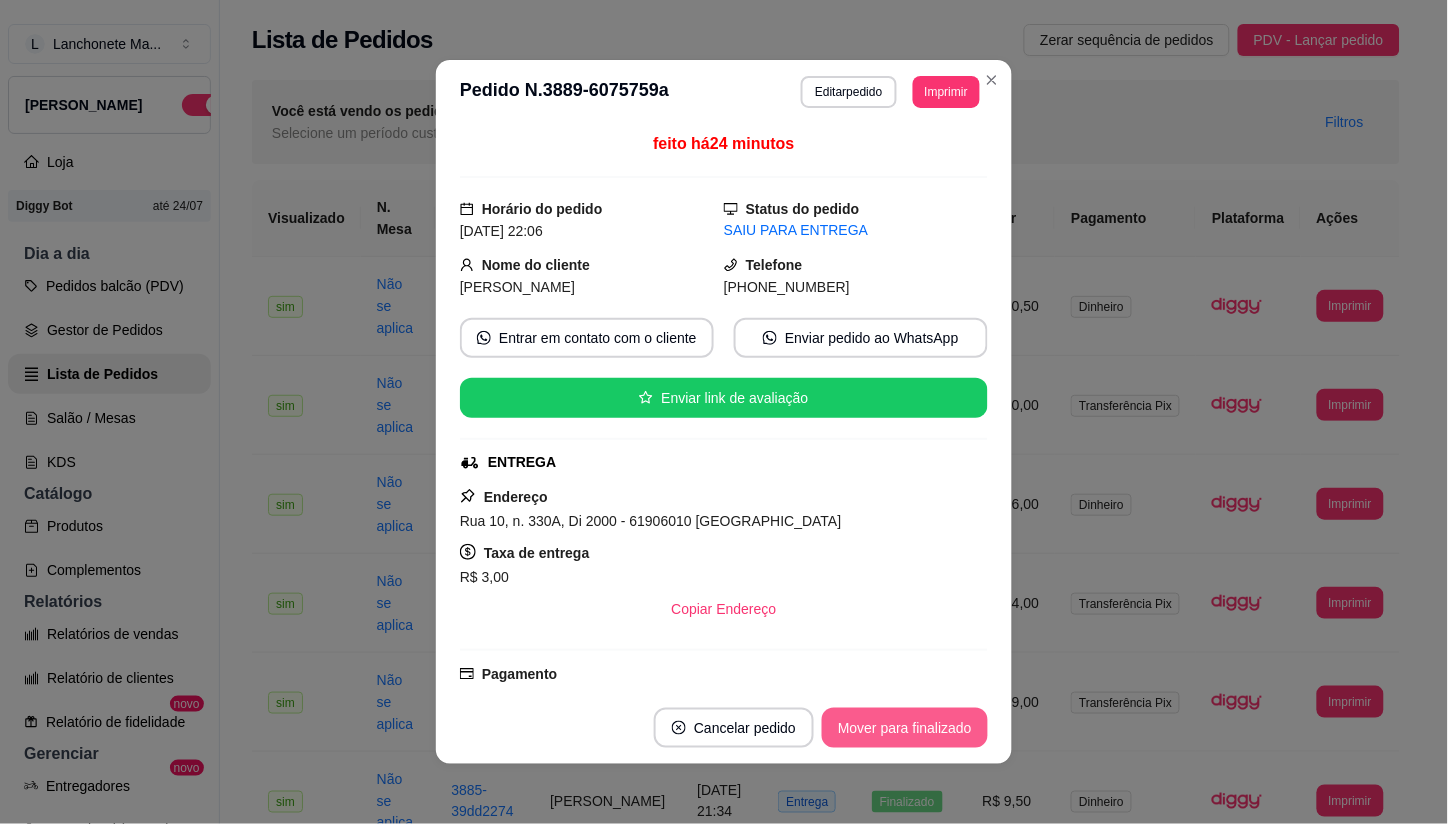 click on "Mover para finalizado" at bounding box center [905, 728] 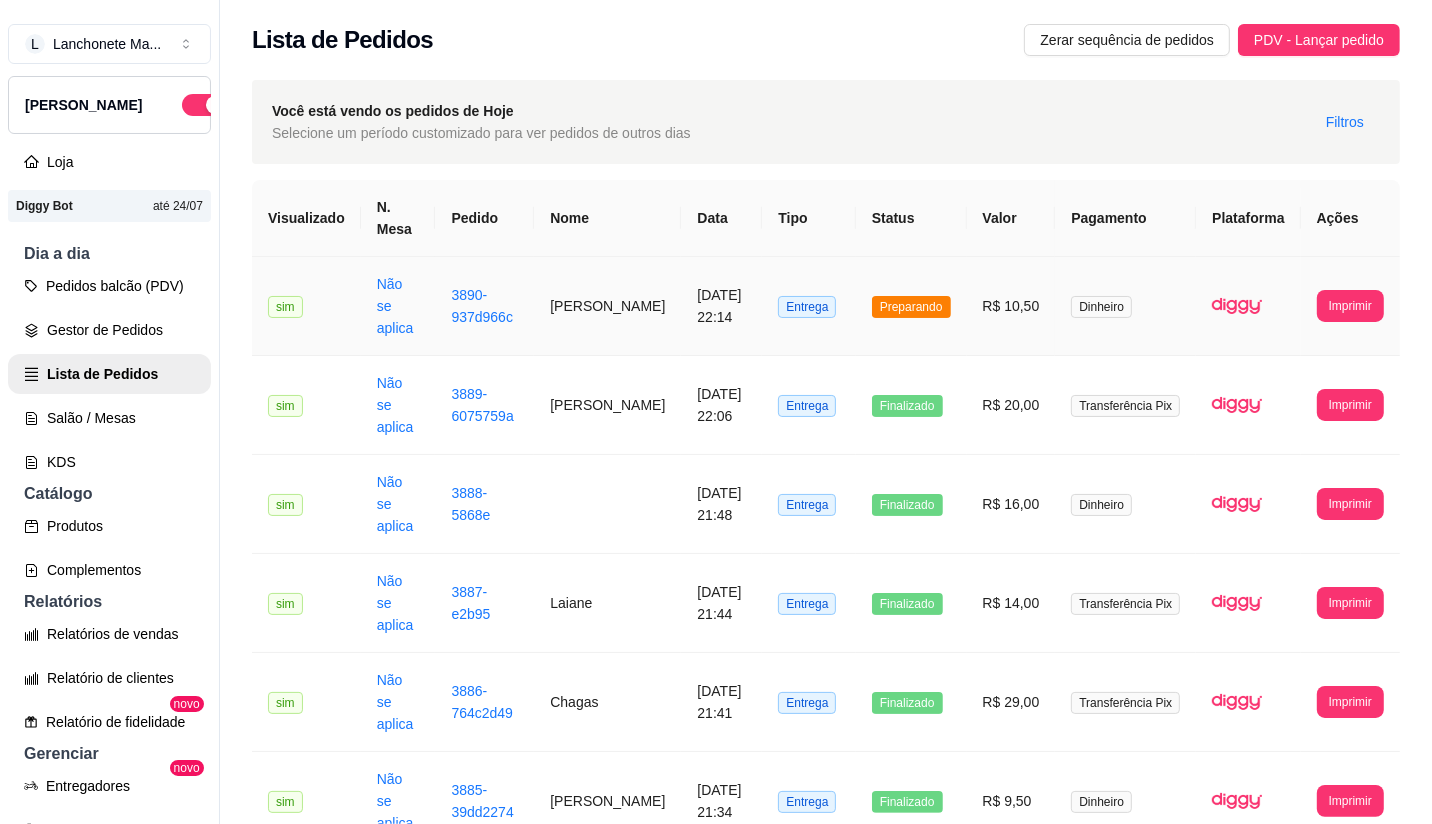 click on "Preparando" at bounding box center (911, 307) 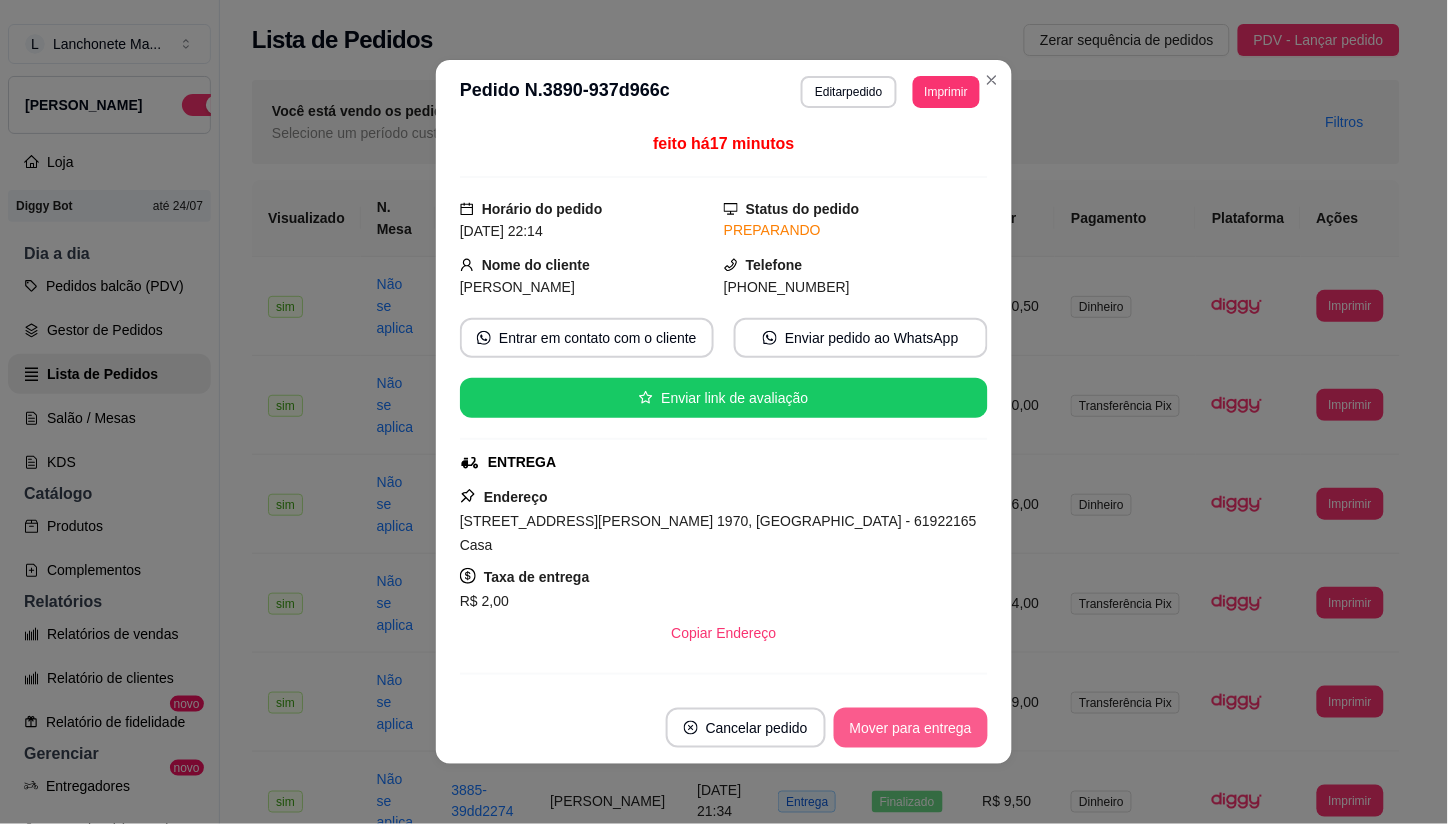 click on "Mover para entrega" at bounding box center [911, 728] 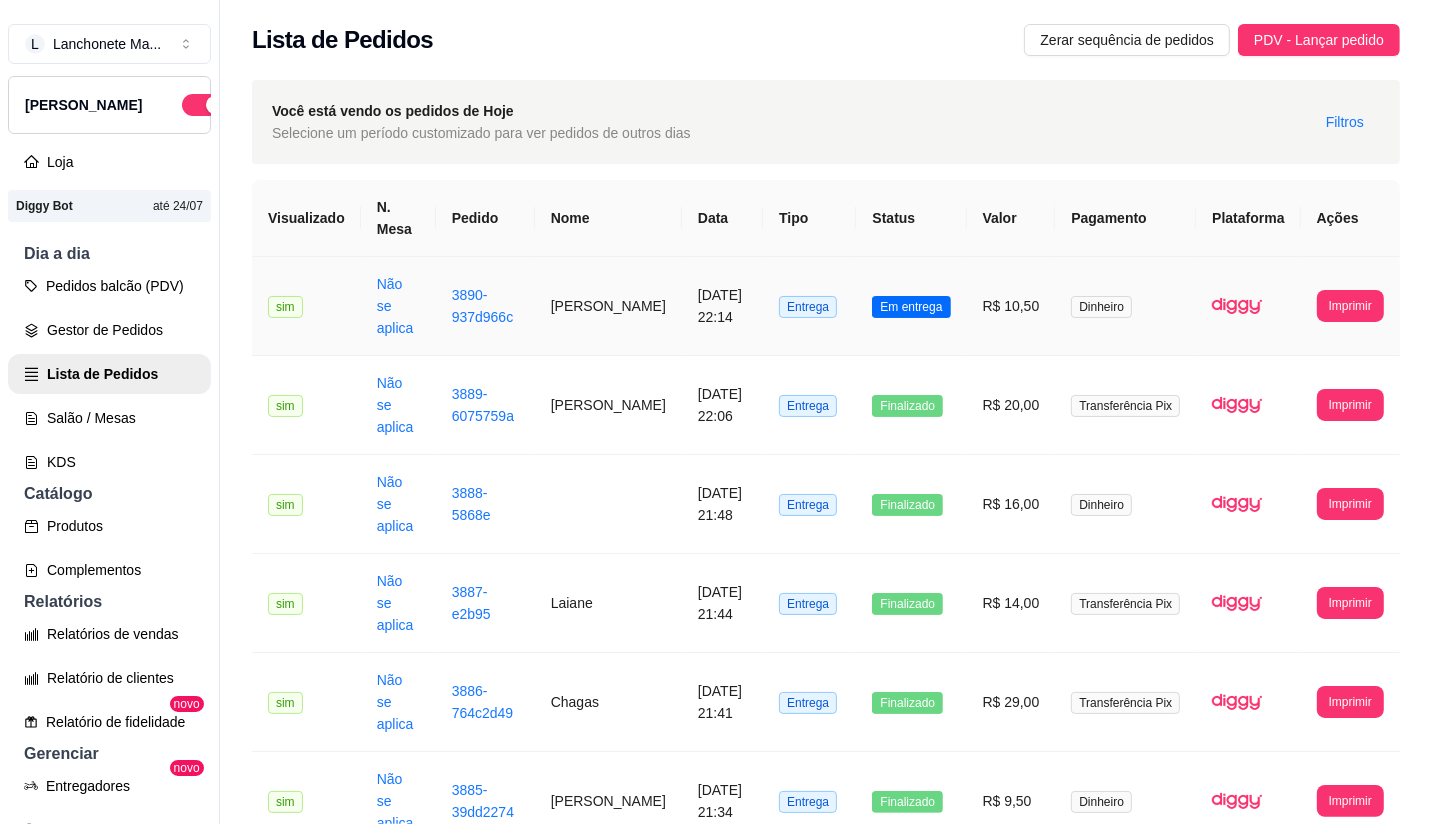 drag, startPoint x: 934, startPoint y: 300, endPoint x: 935, endPoint y: 310, distance: 10.049875 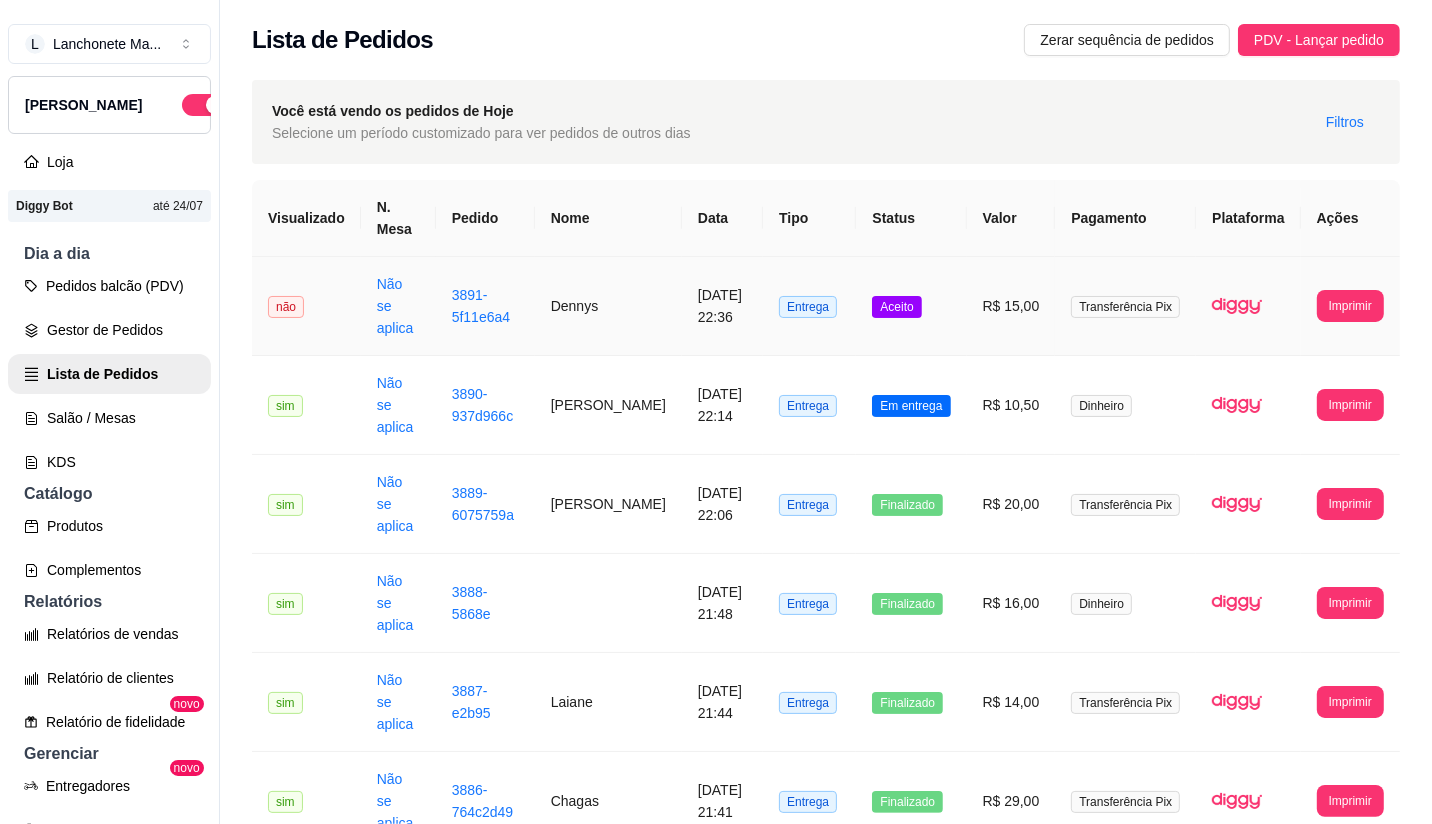 click on "R$ 15,00" at bounding box center [1011, 306] 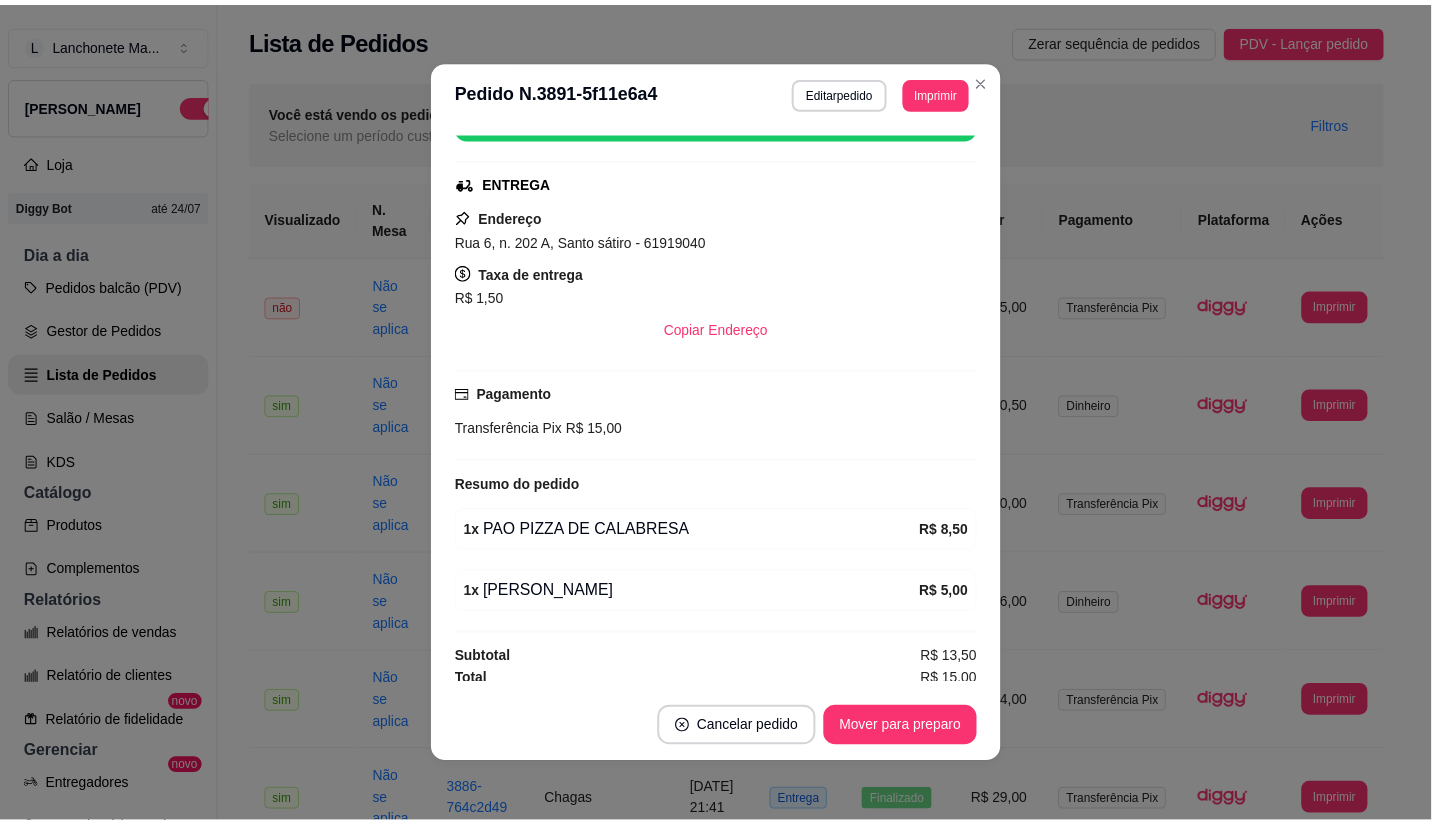 scroll, scrollTop: 290, scrollLeft: 0, axis: vertical 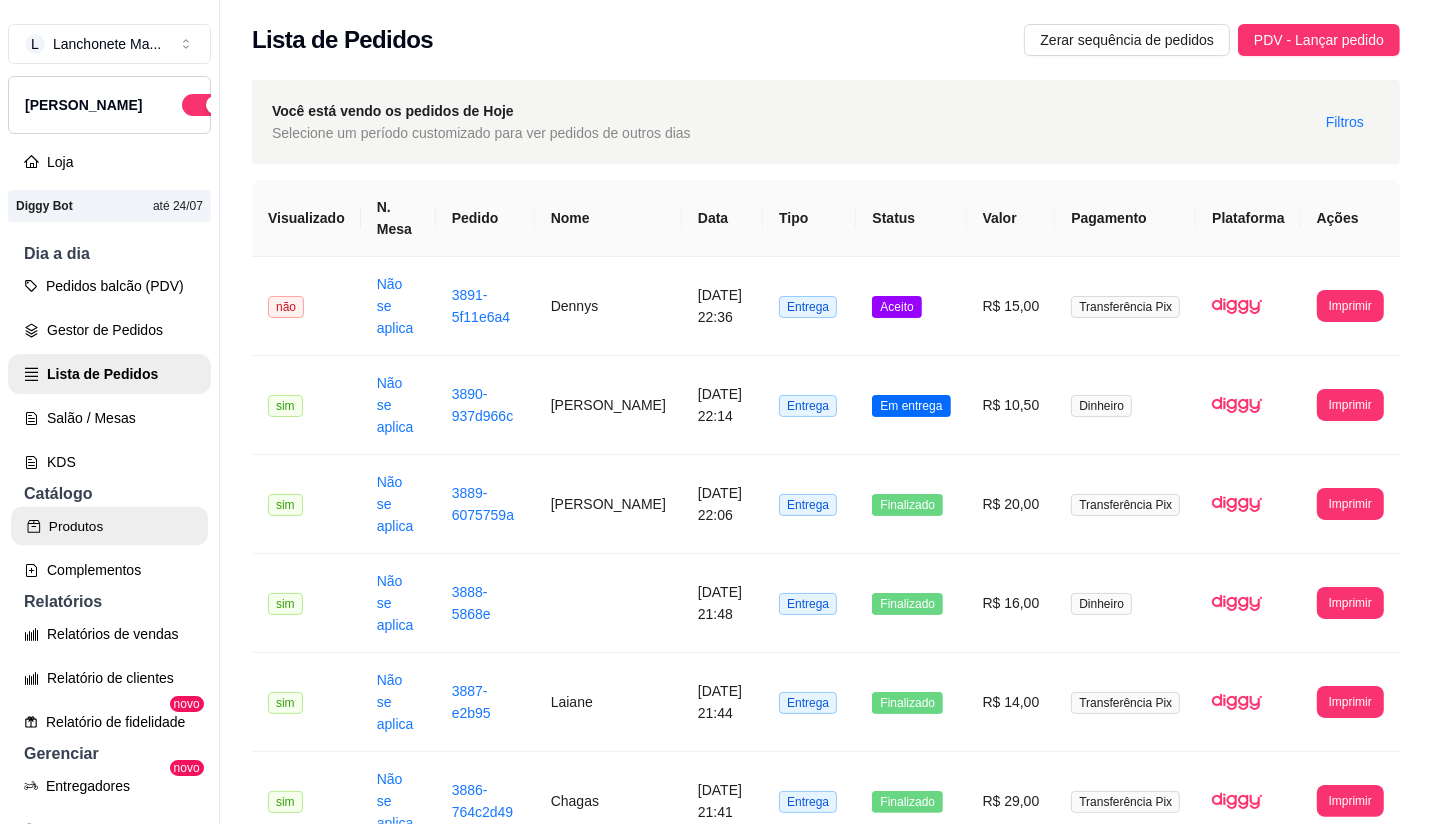 click on "Produtos" at bounding box center (109, 526) 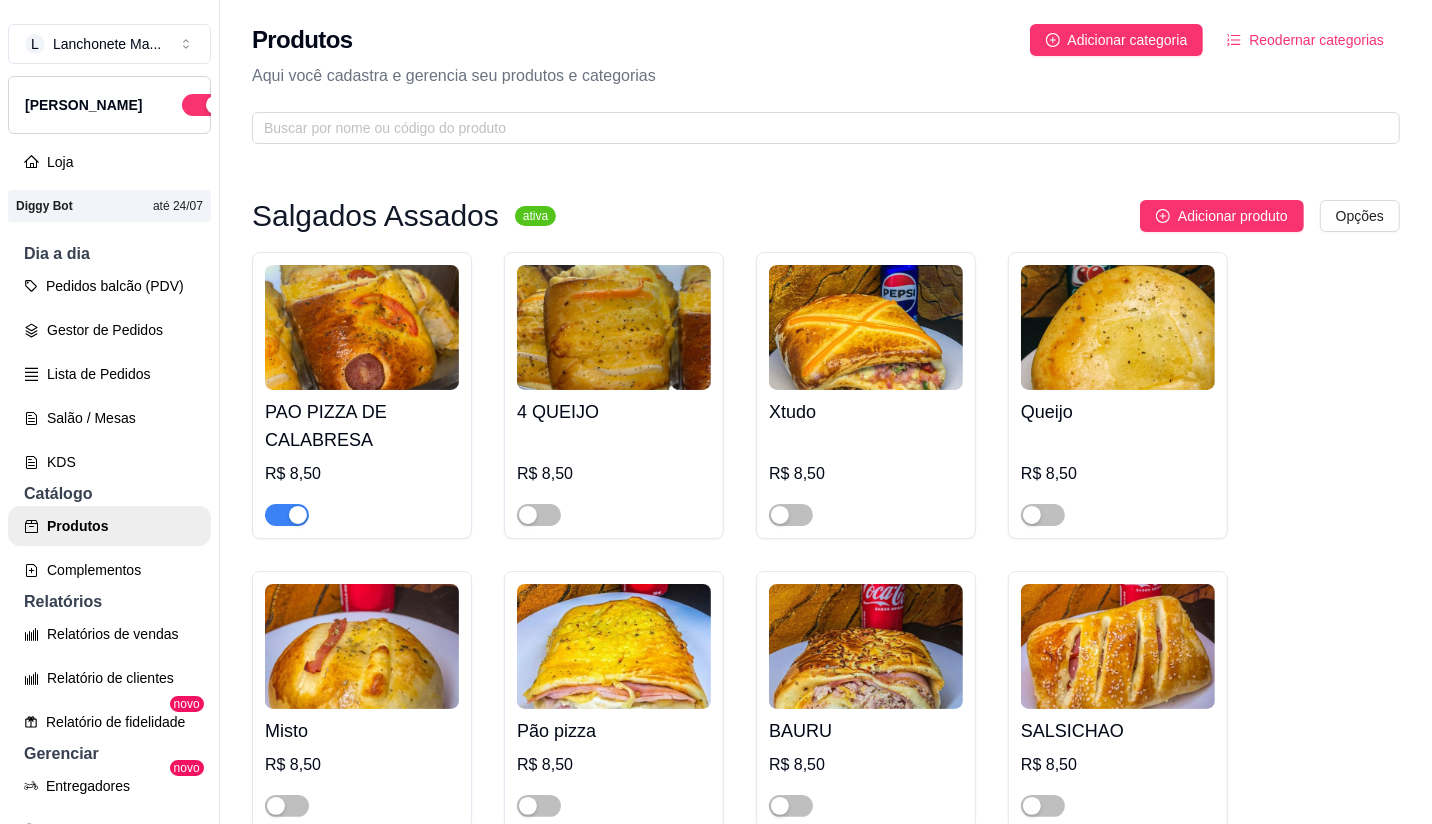 click at bounding box center (287, 515) 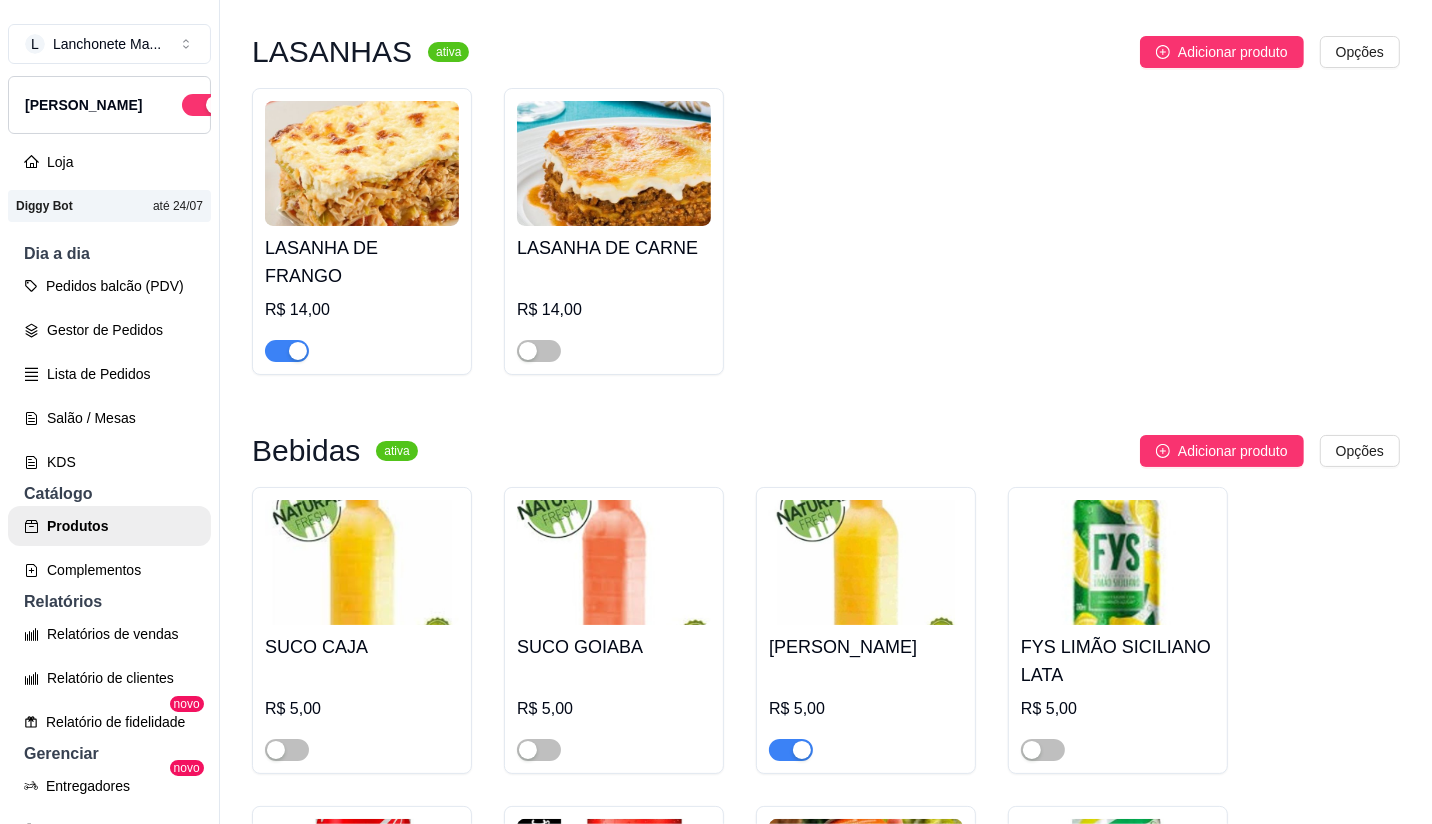 scroll, scrollTop: 4222, scrollLeft: 0, axis: vertical 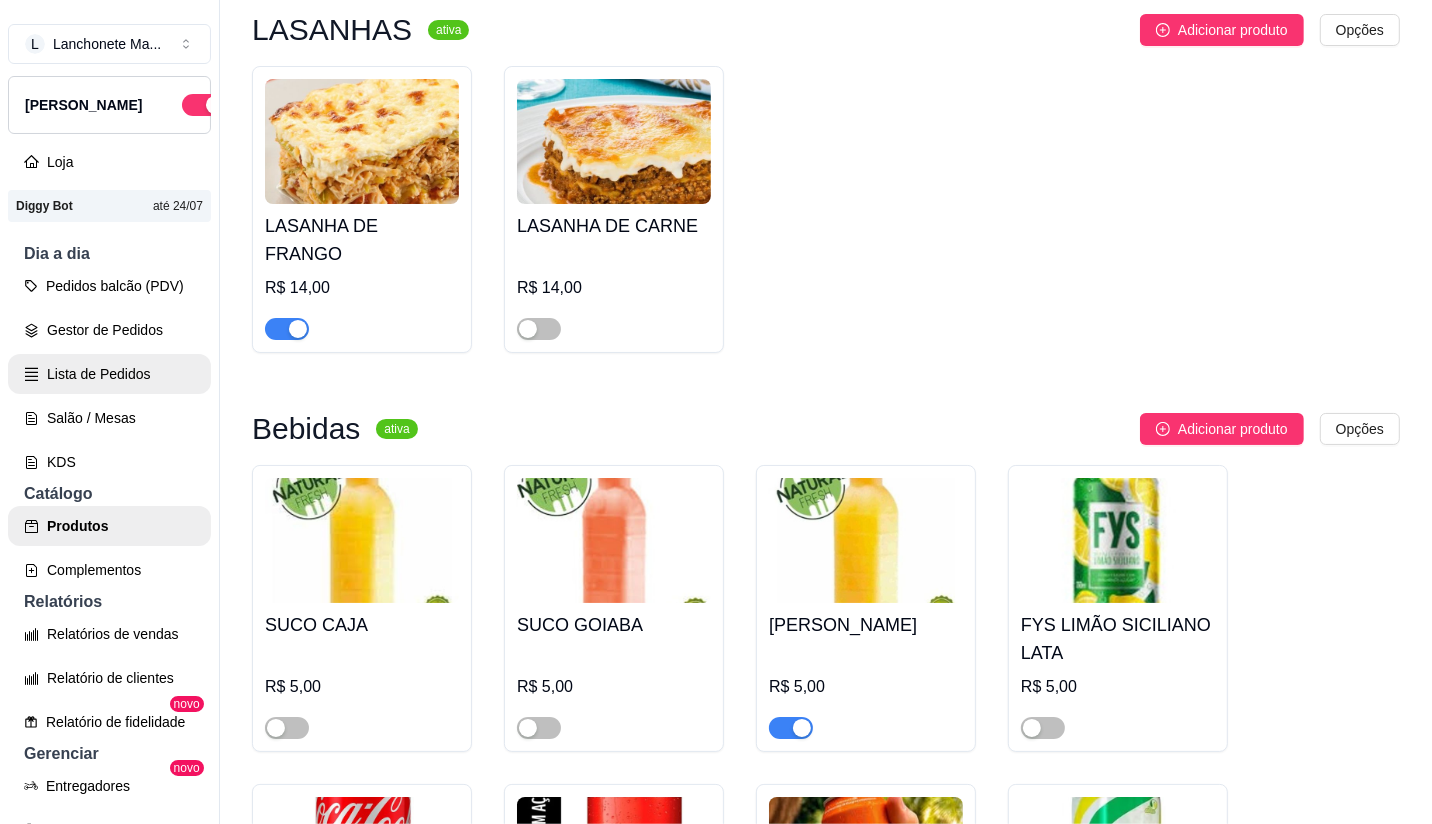 click 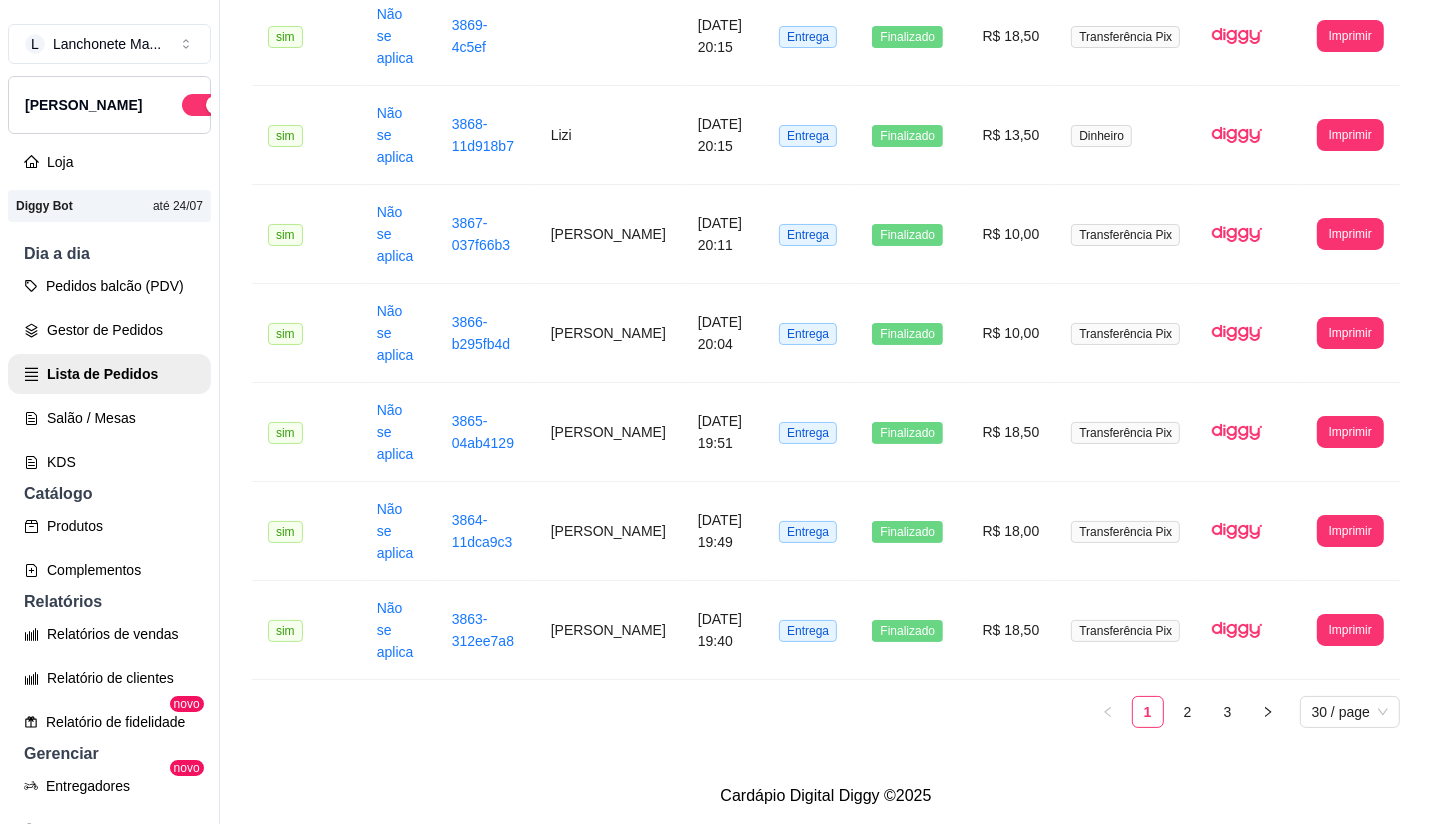 scroll, scrollTop: 0, scrollLeft: 0, axis: both 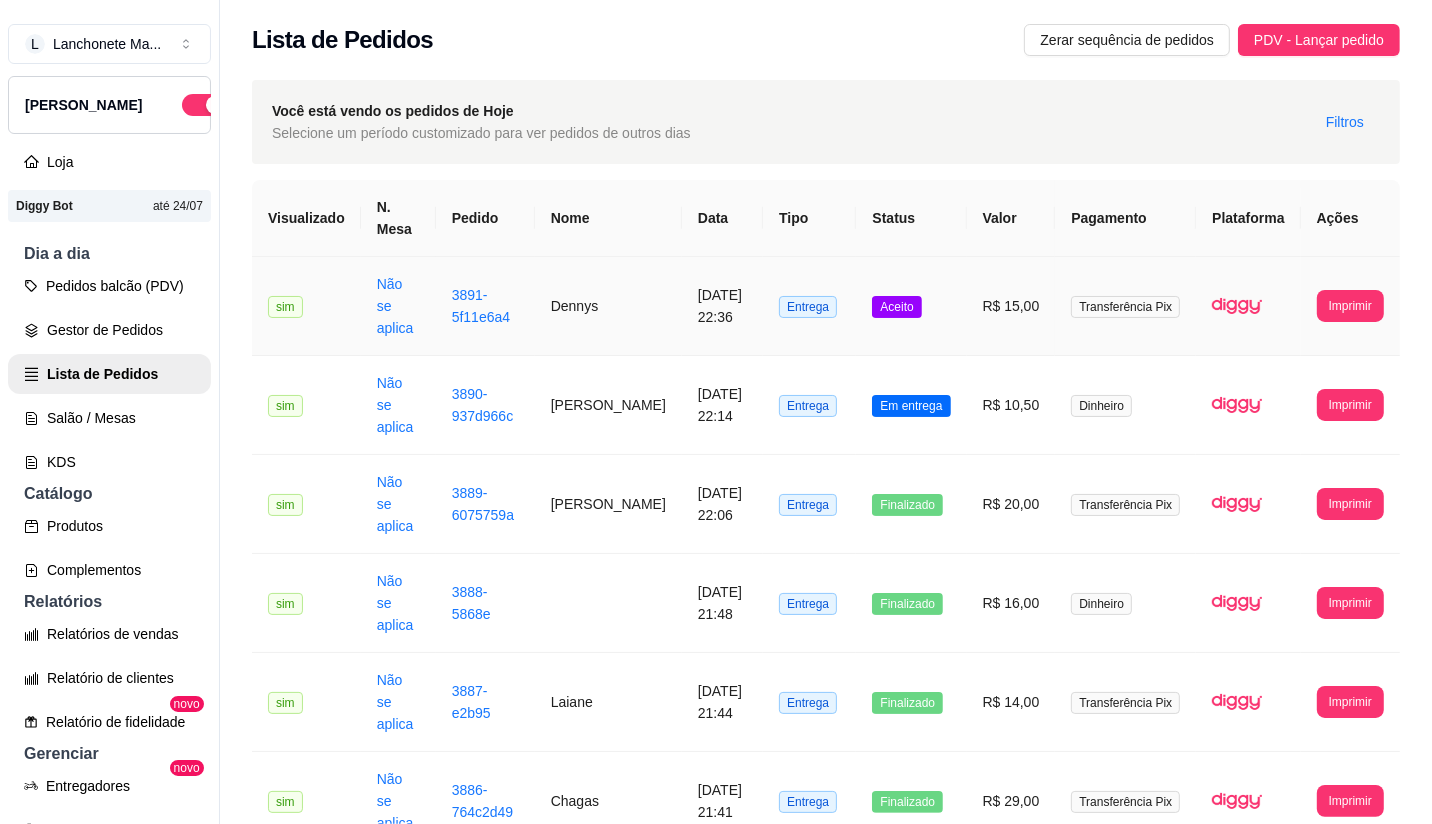 click on "Aceito" at bounding box center [896, 307] 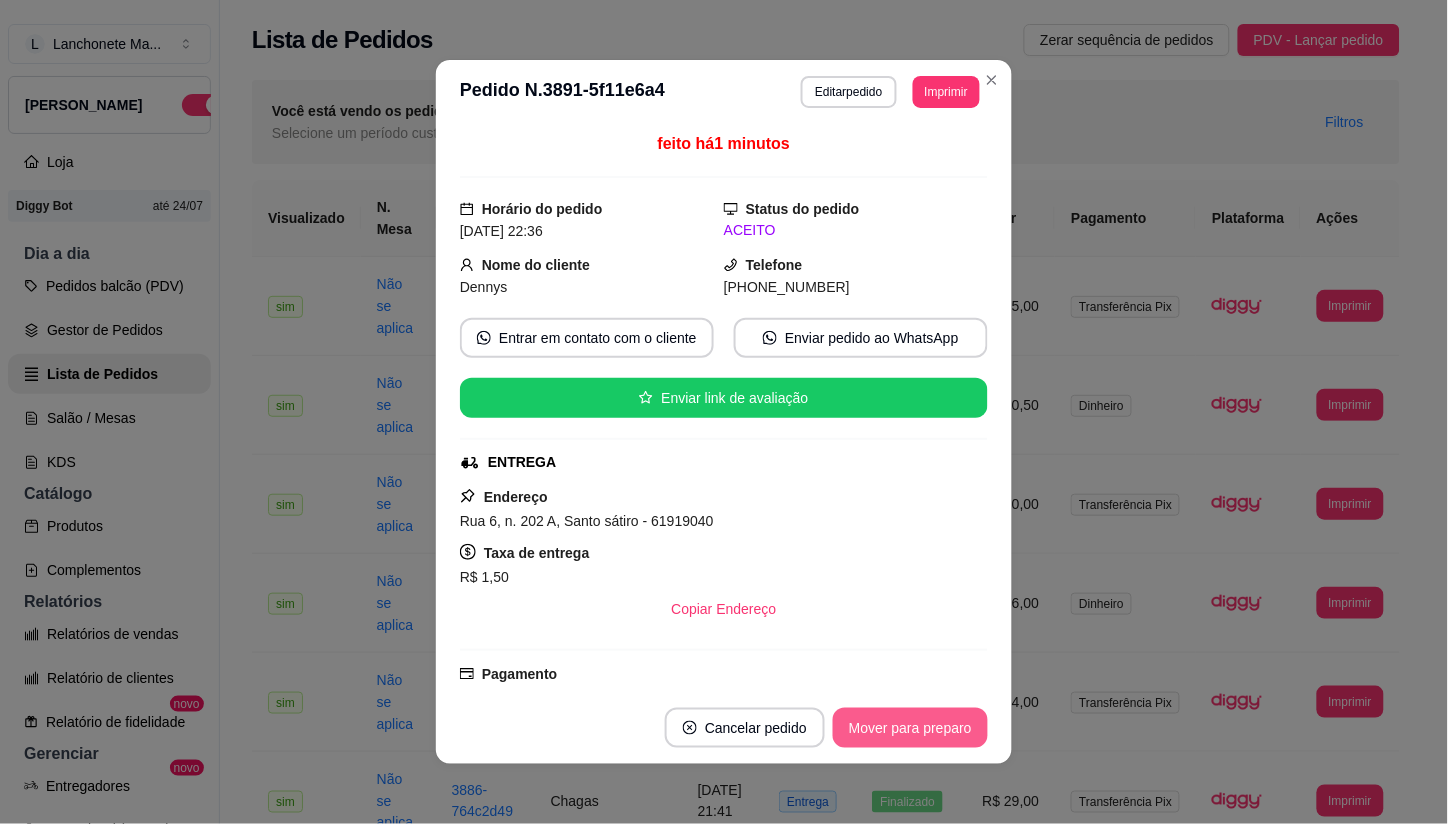 click on "Mover para preparo" at bounding box center (910, 728) 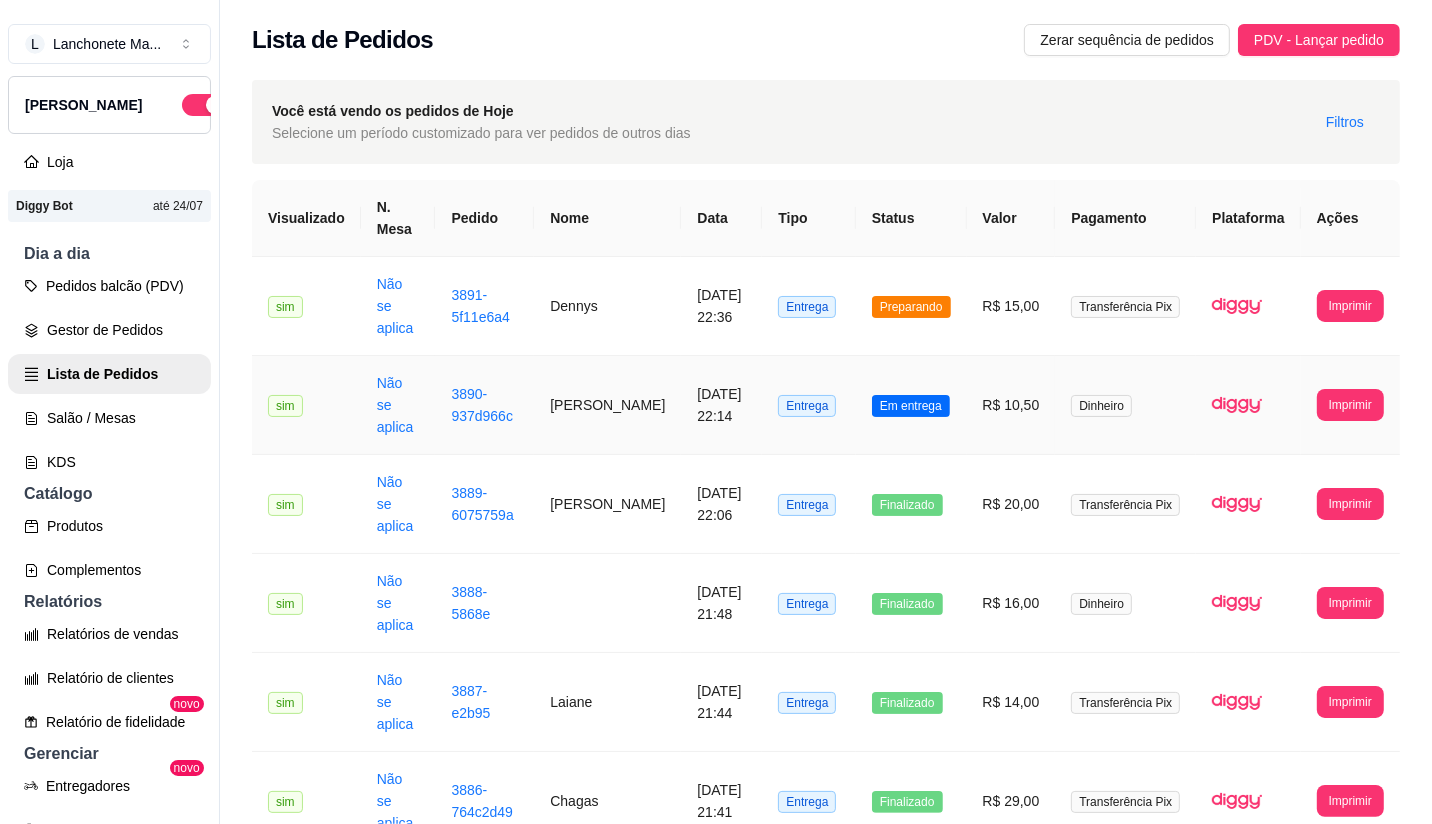 click on "Em entrega" at bounding box center (911, 406) 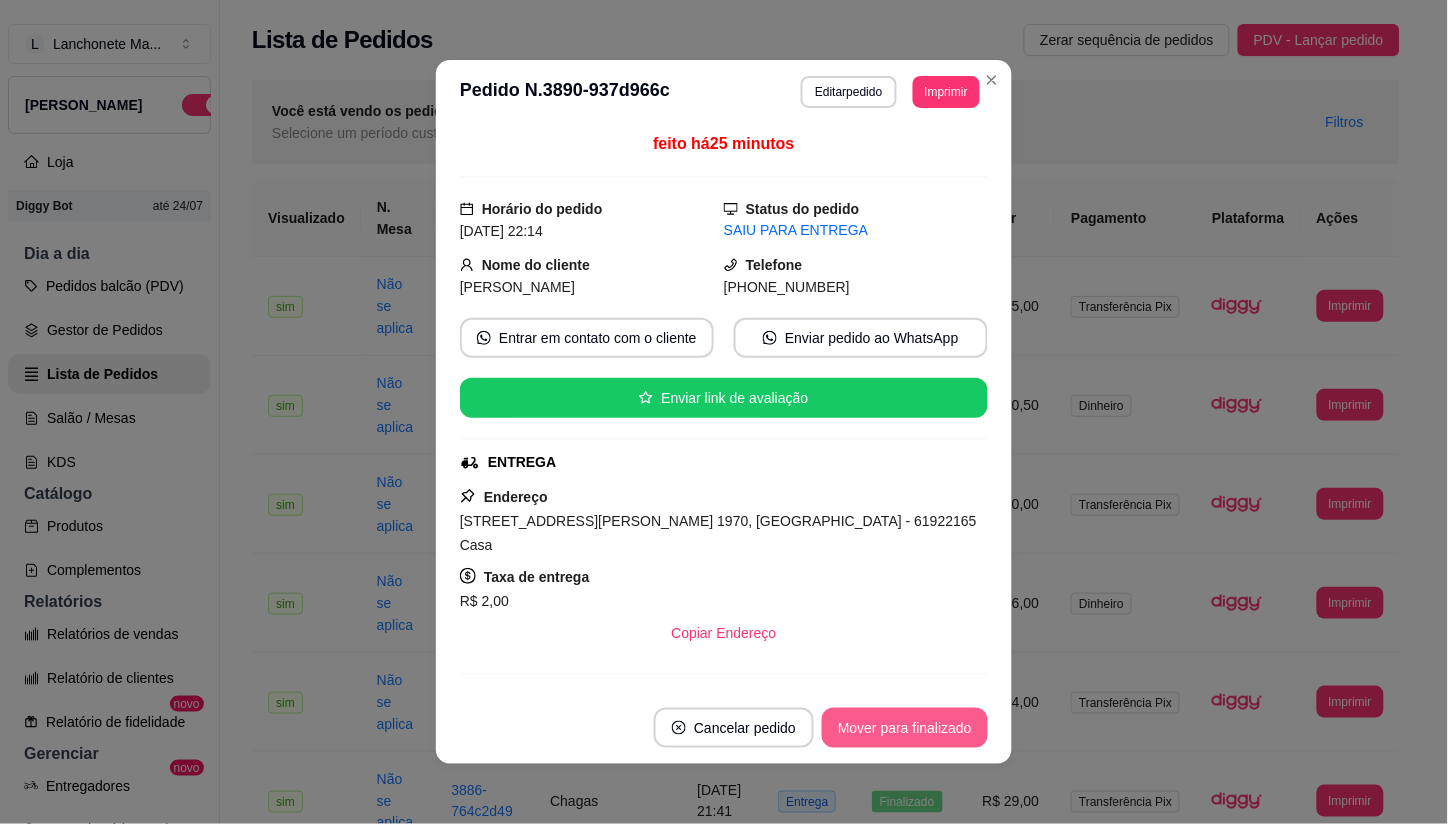 click on "Mover para finalizado" at bounding box center [905, 728] 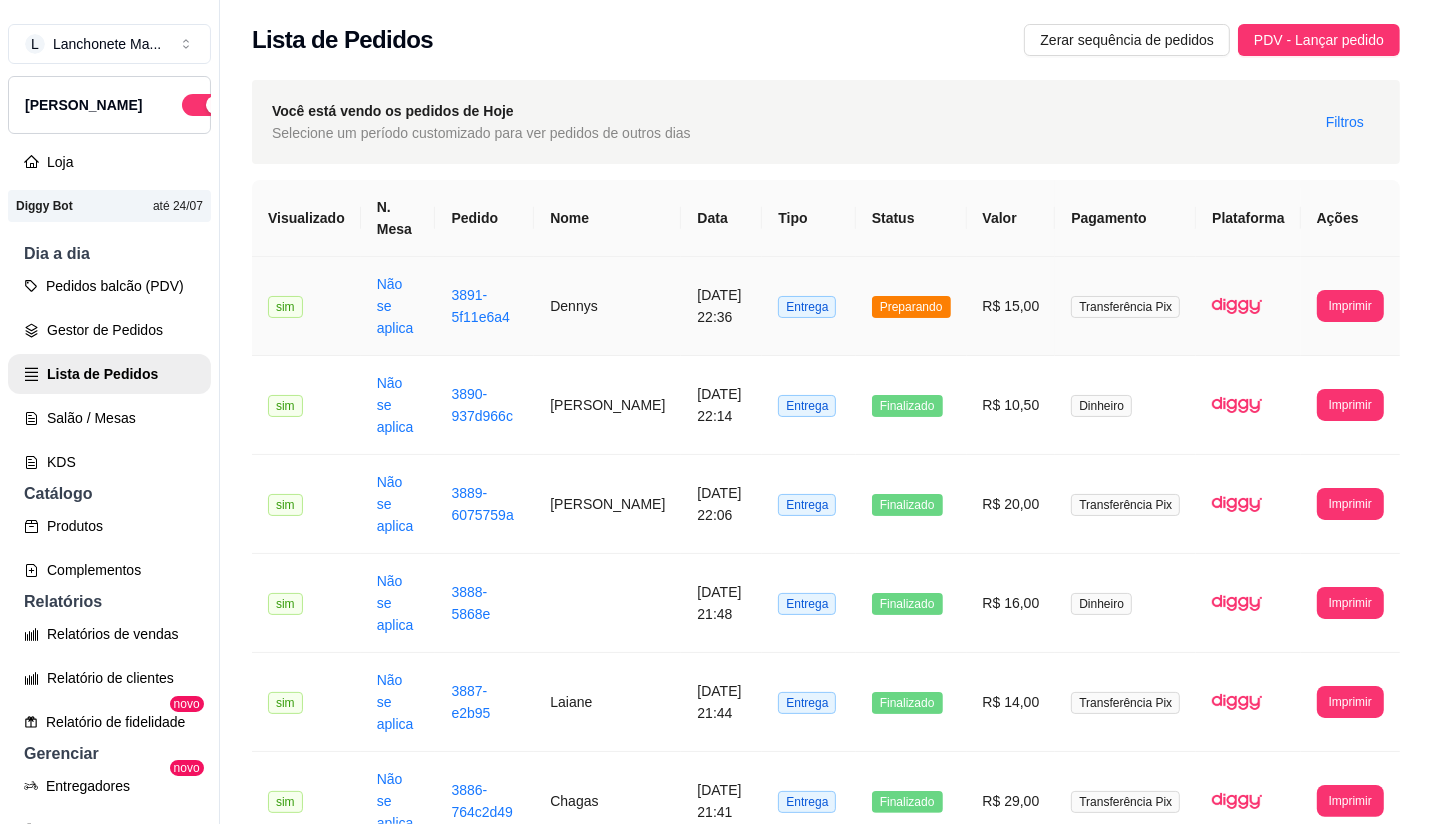 click on "Preparando" at bounding box center (911, 306) 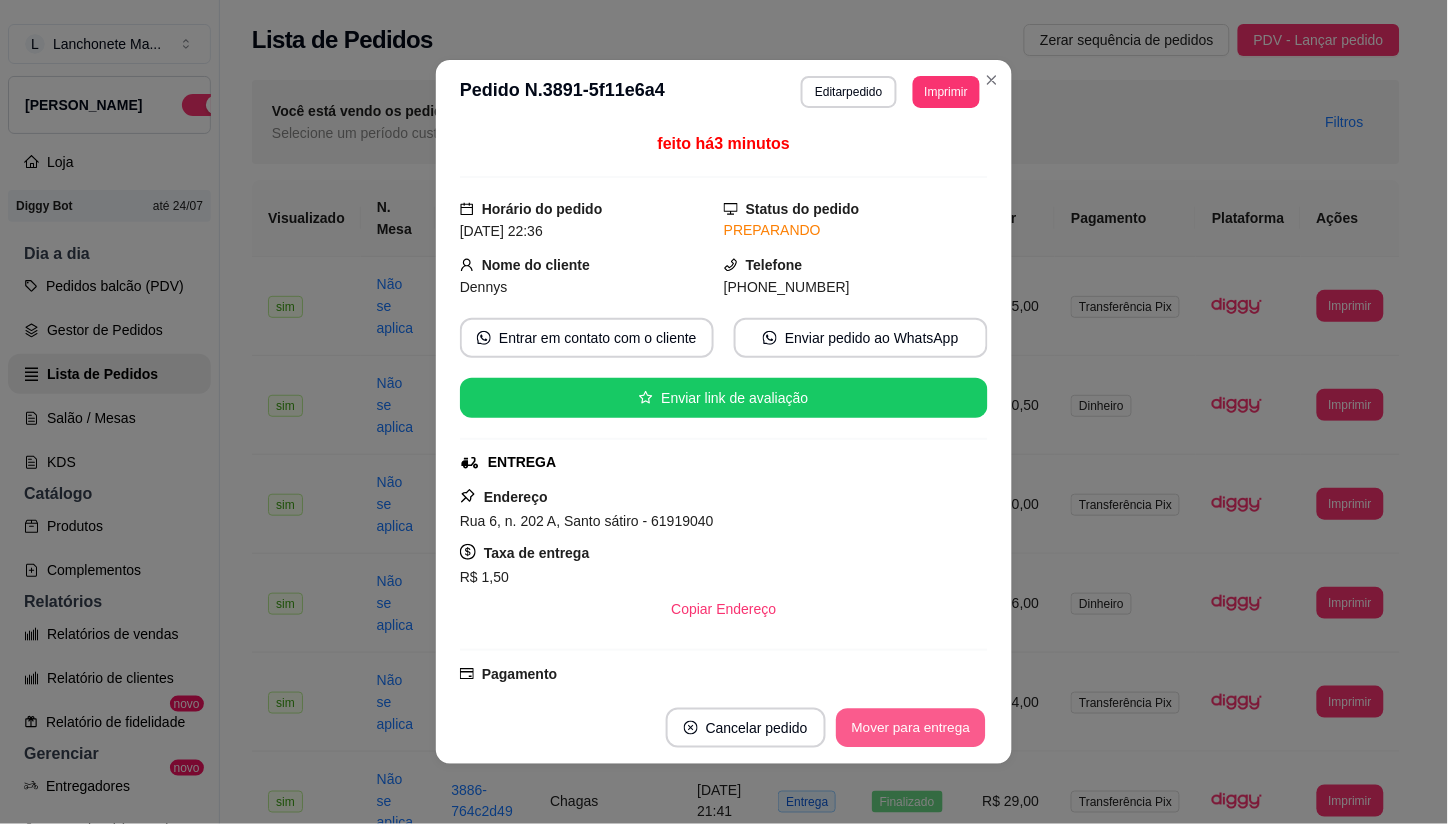 click on "Mover para entrega" at bounding box center [911, 728] 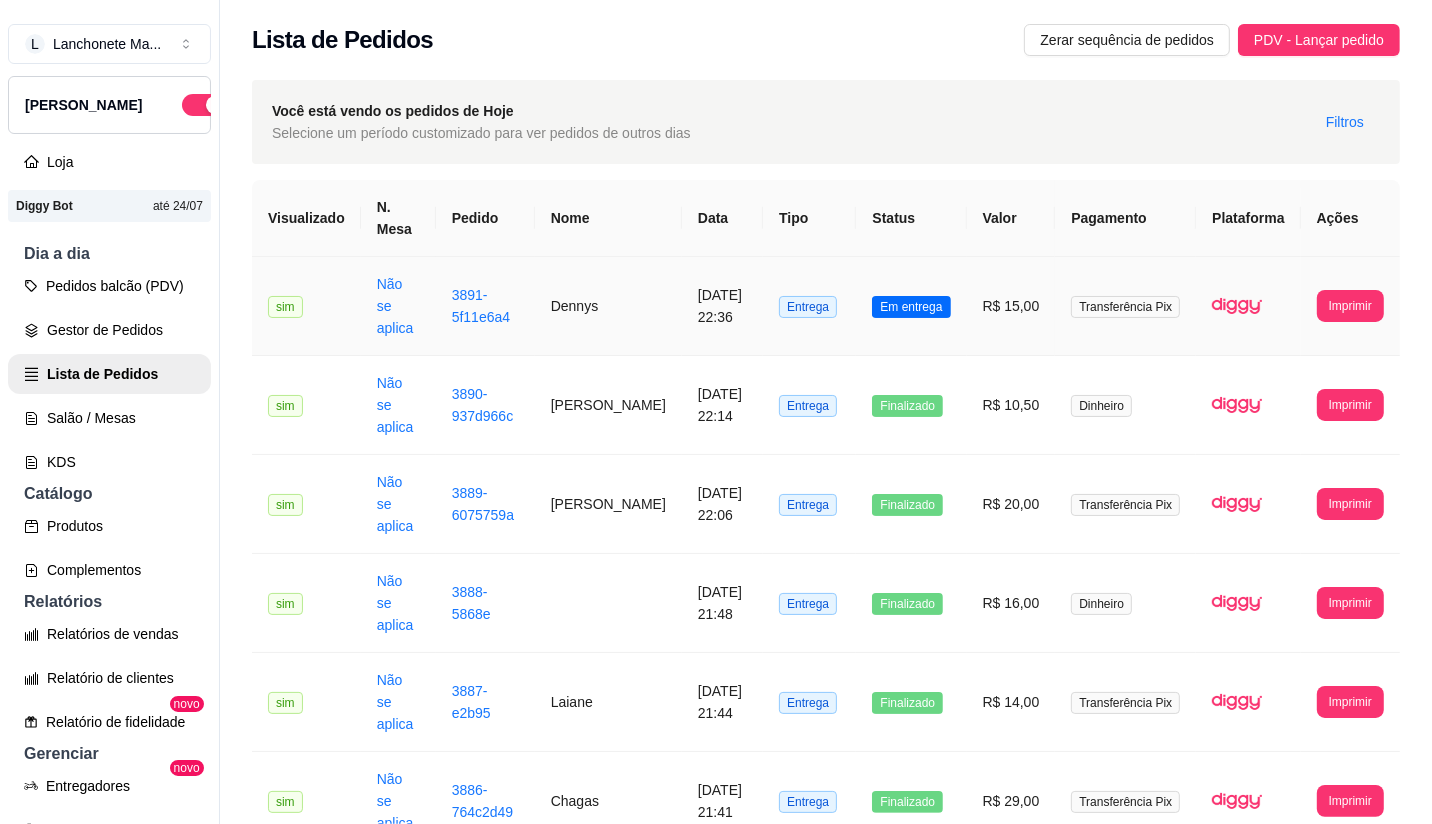 click on "Em entrega" at bounding box center [911, 307] 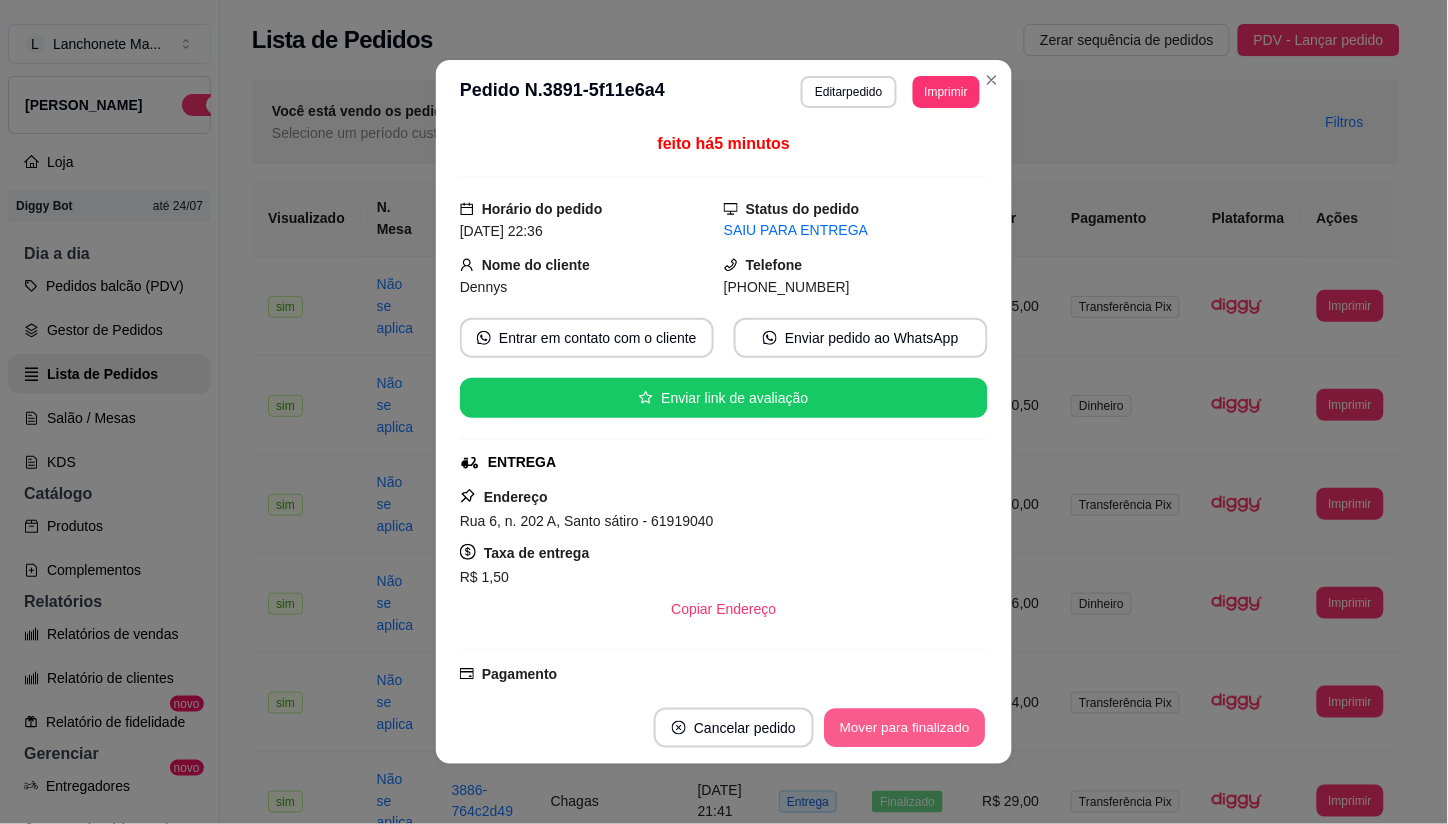 click on "Mover para finalizado" at bounding box center (905, 728) 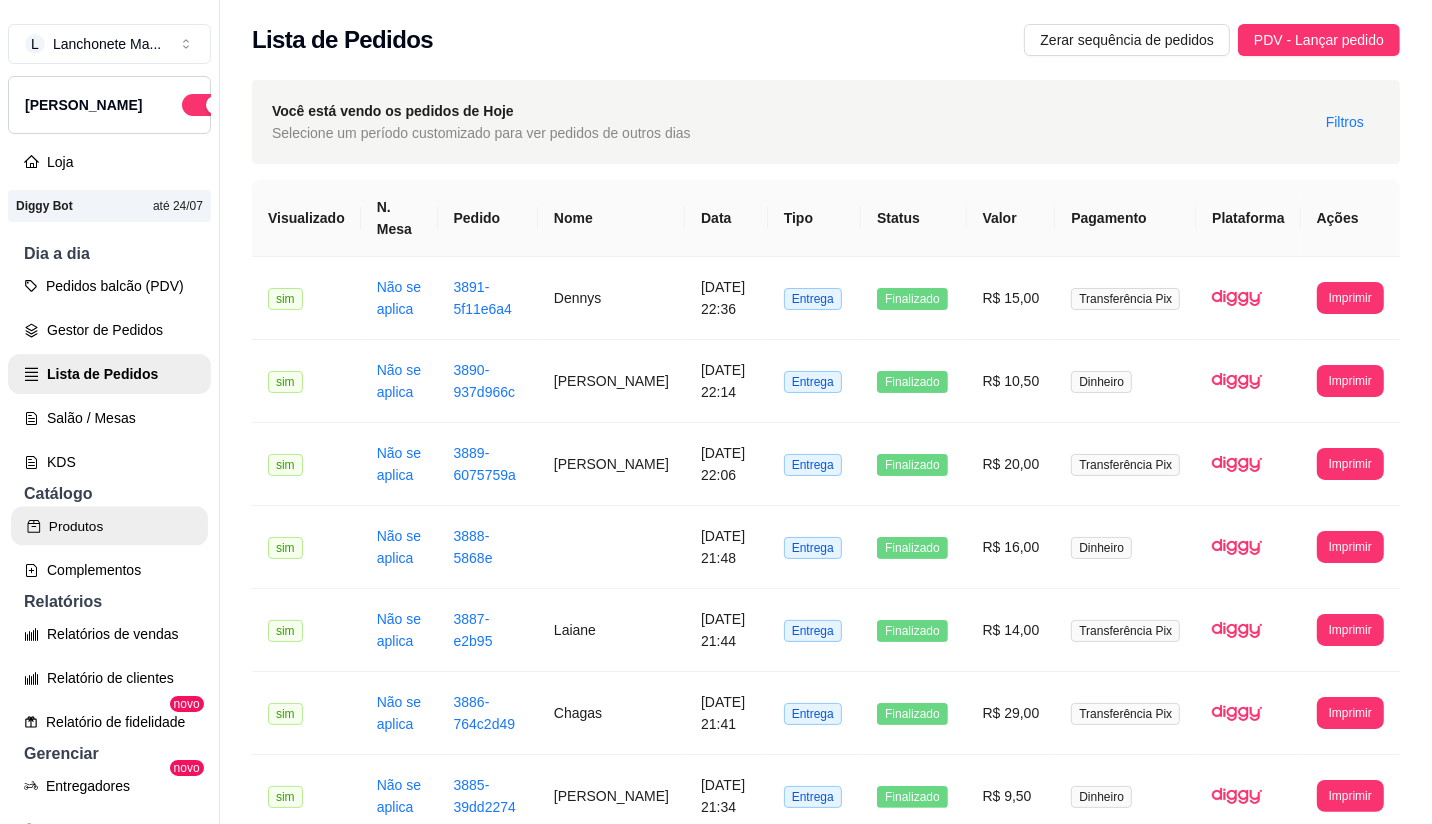 click on "Produtos" at bounding box center [109, 526] 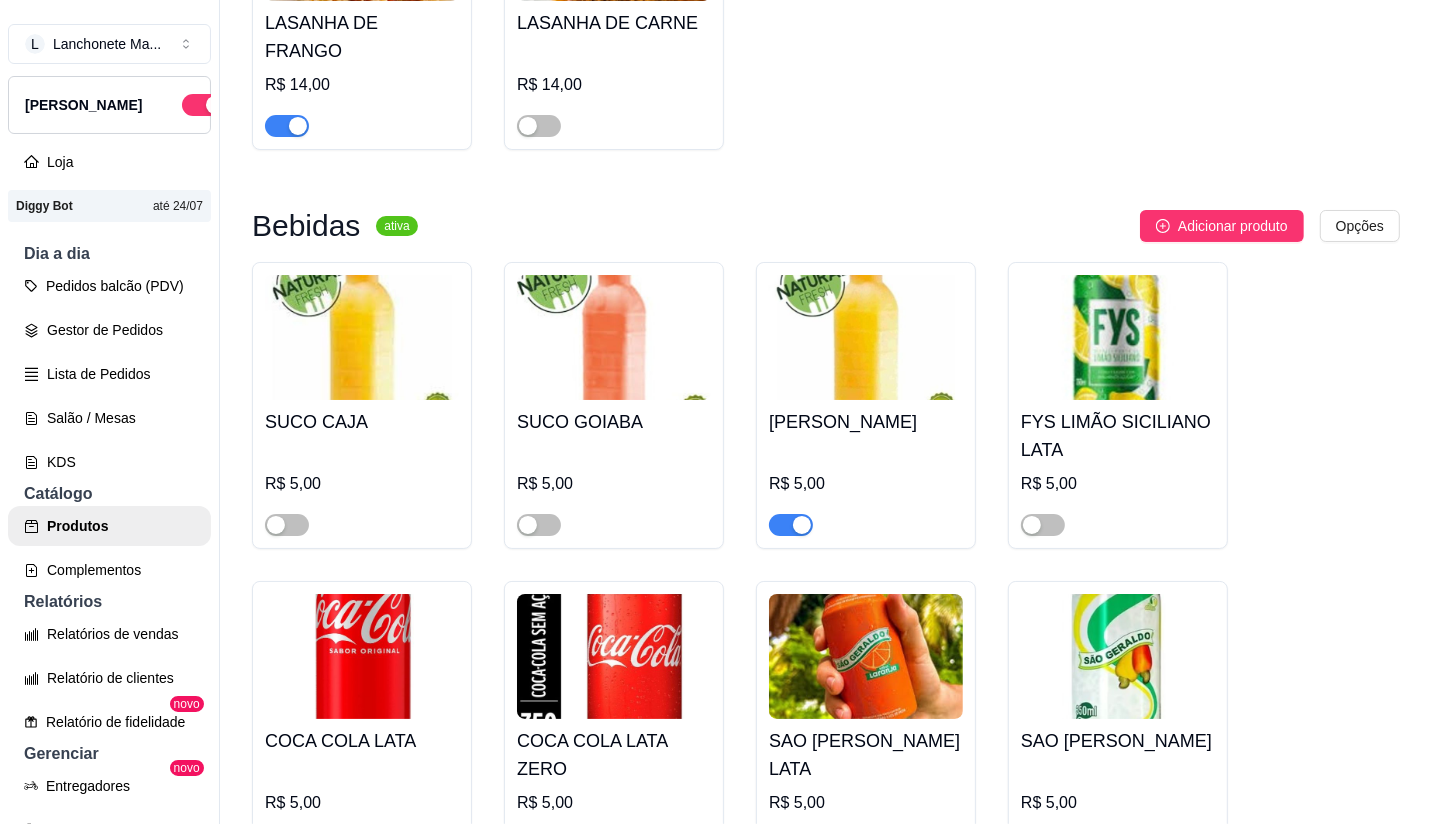 scroll, scrollTop: 4444, scrollLeft: 0, axis: vertical 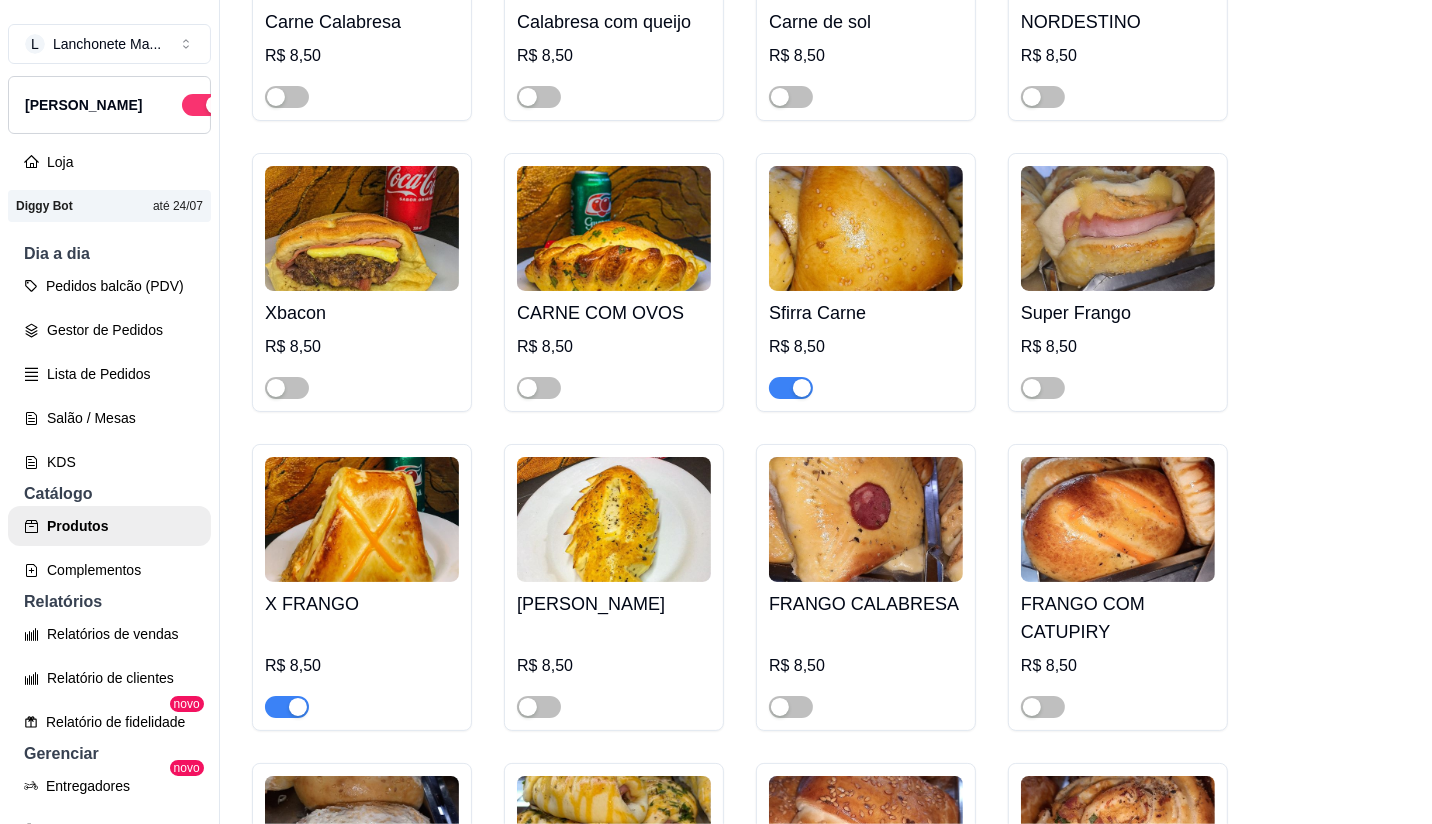 click at bounding box center (298, 707) 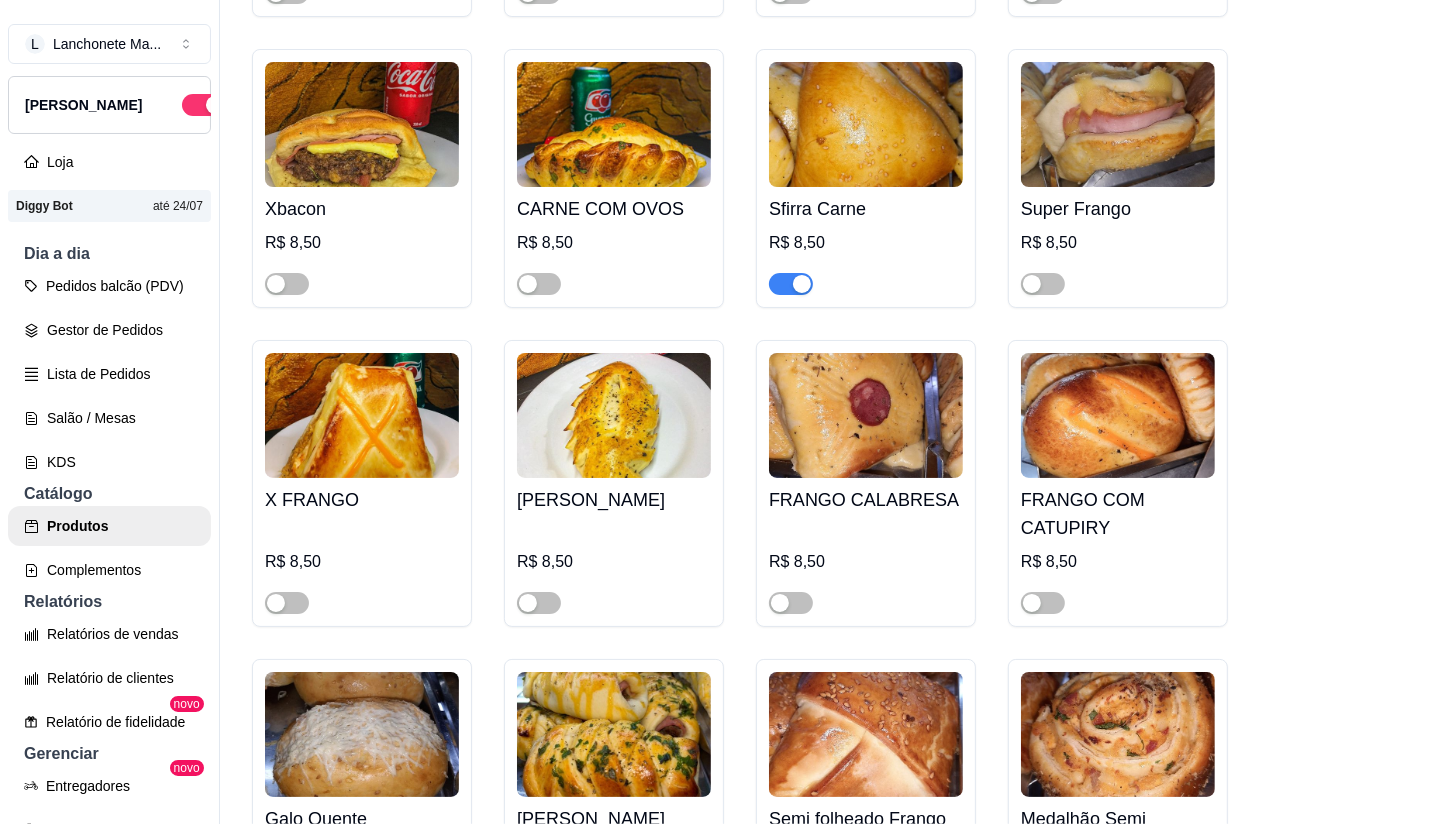 scroll, scrollTop: 1111, scrollLeft: 0, axis: vertical 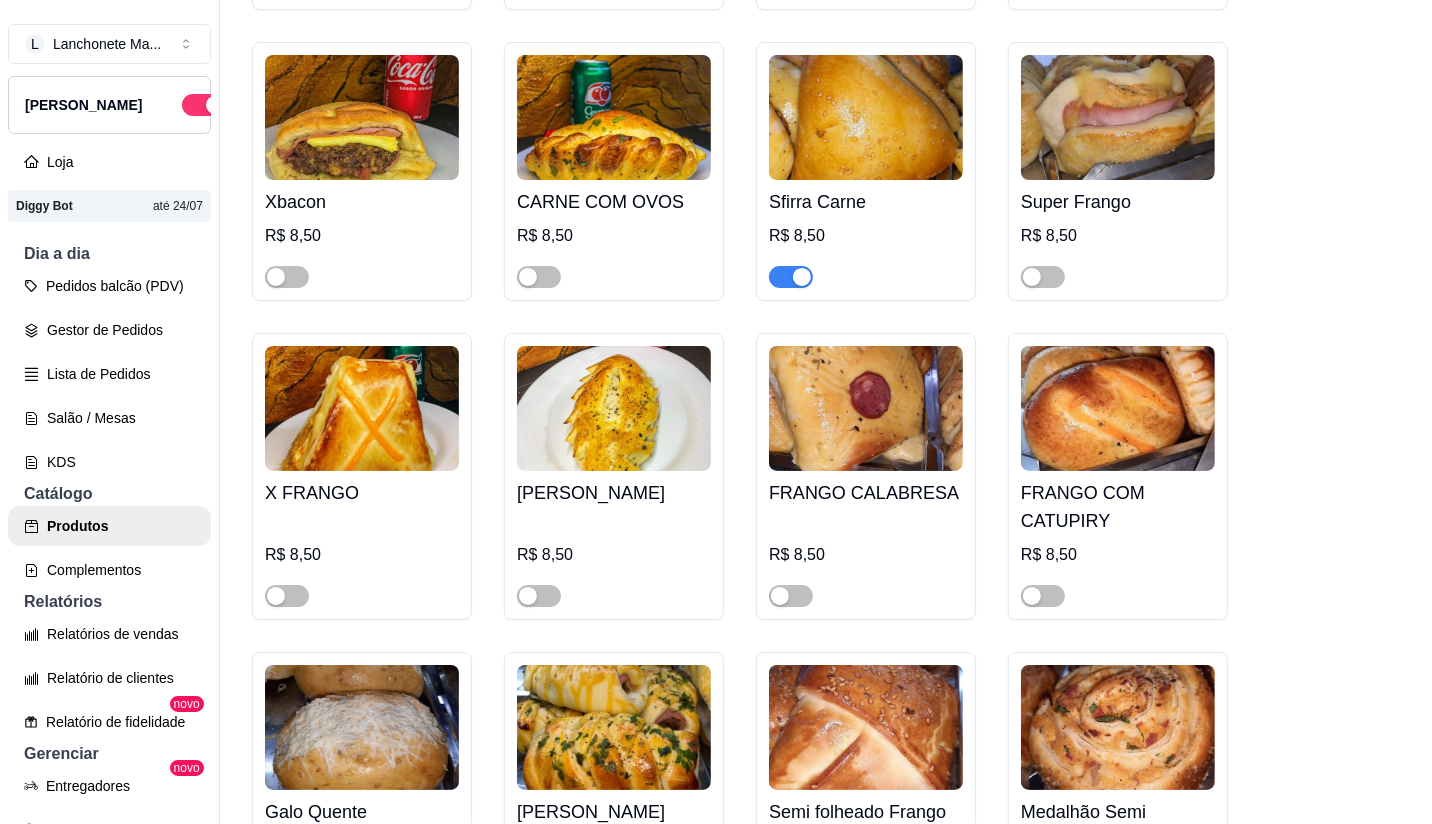 click at bounding box center [791, 277] 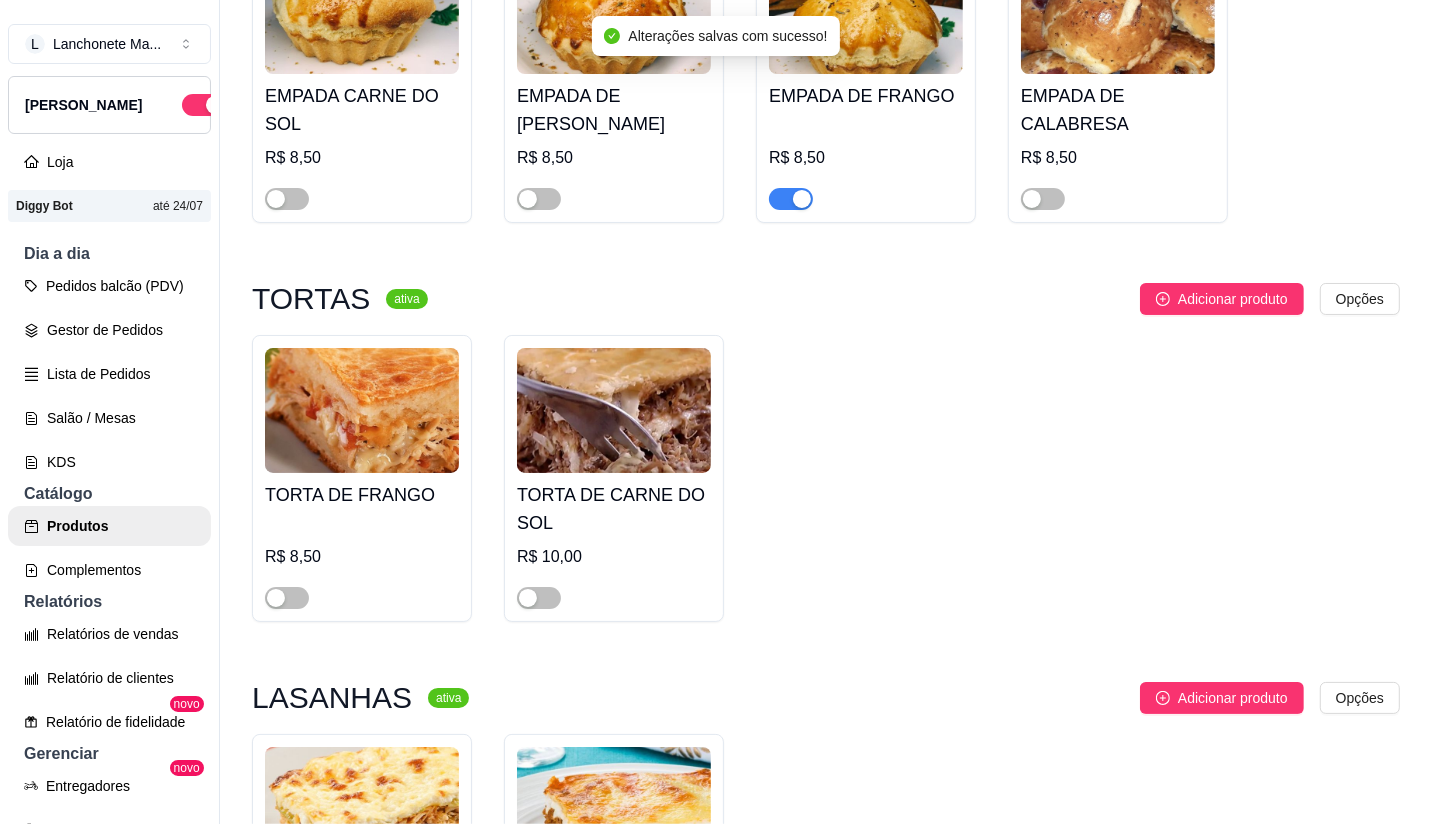 scroll, scrollTop: 3555, scrollLeft: 0, axis: vertical 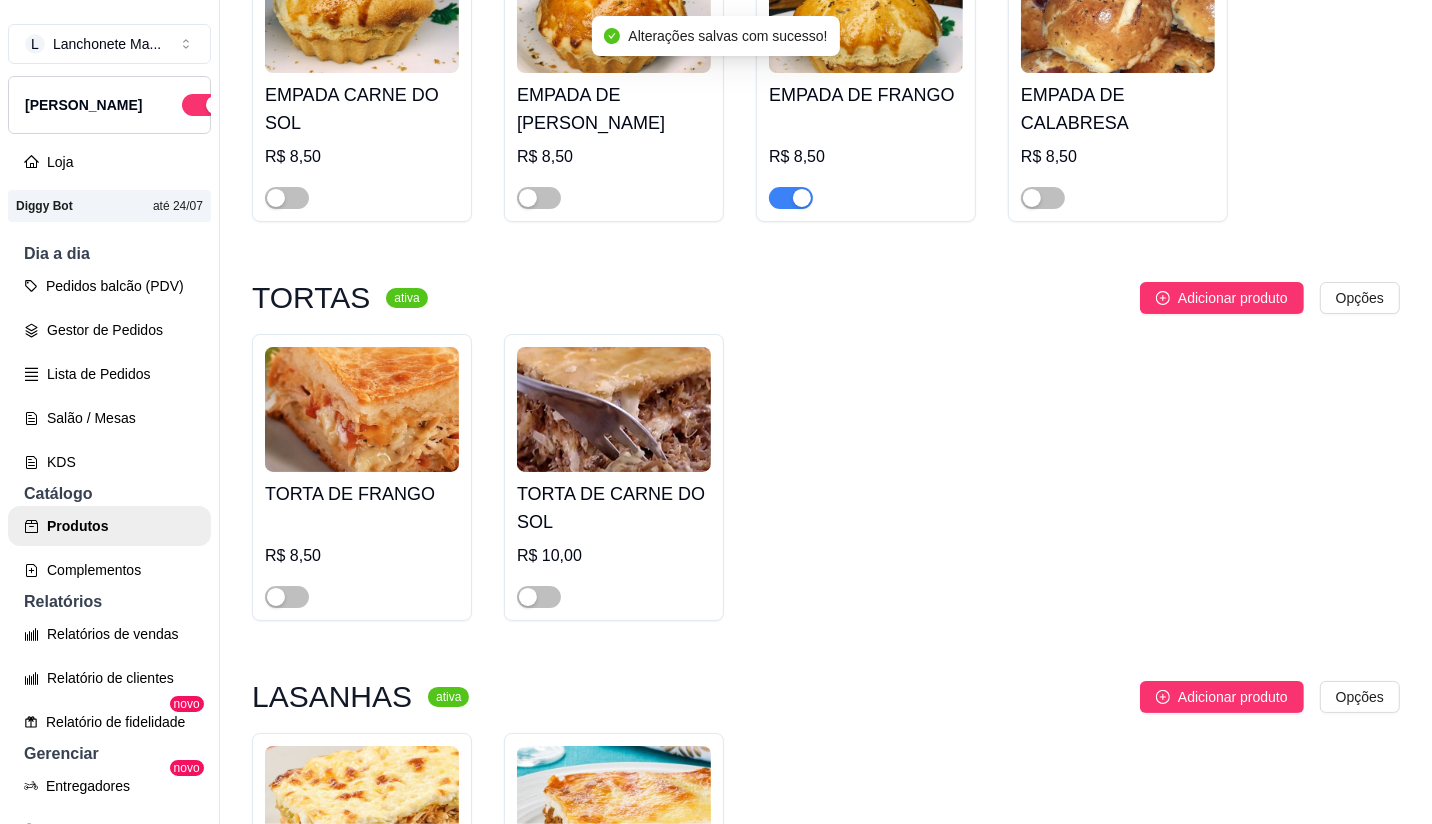drag, startPoint x: 773, startPoint y: 181, endPoint x: 742, endPoint y: 196, distance: 34.43835 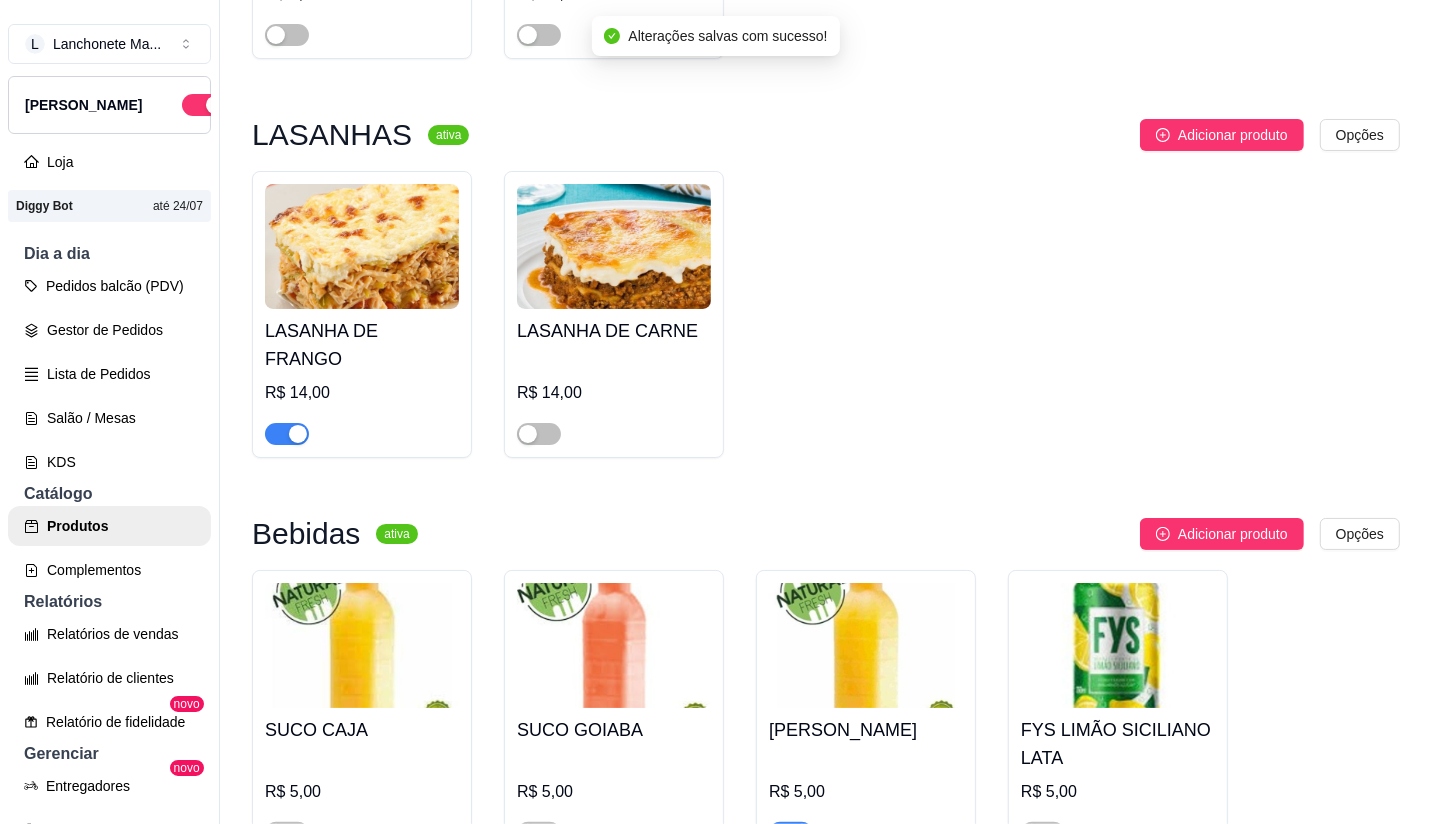 scroll, scrollTop: 4444, scrollLeft: 0, axis: vertical 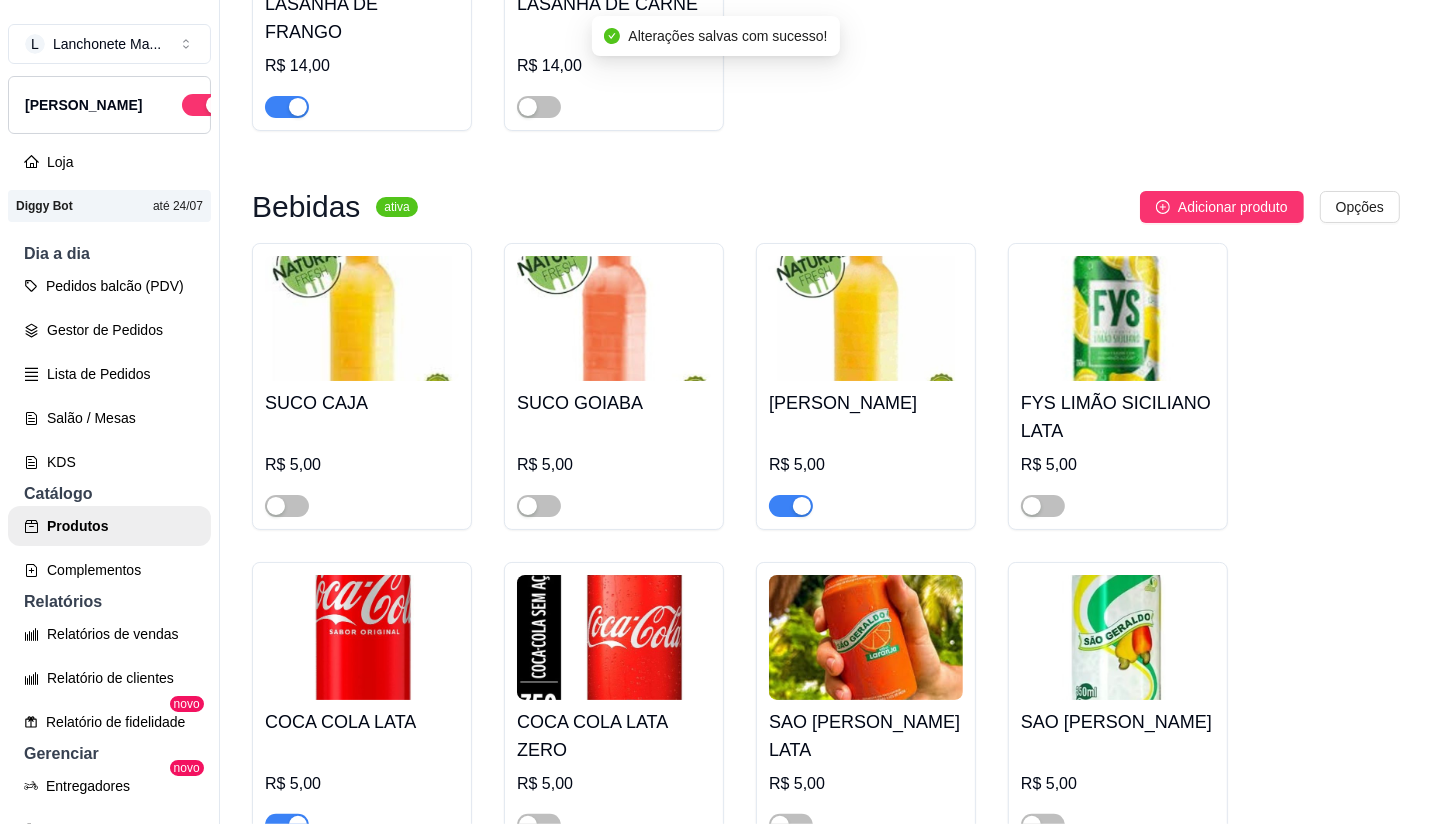 click at bounding box center (287, 107) 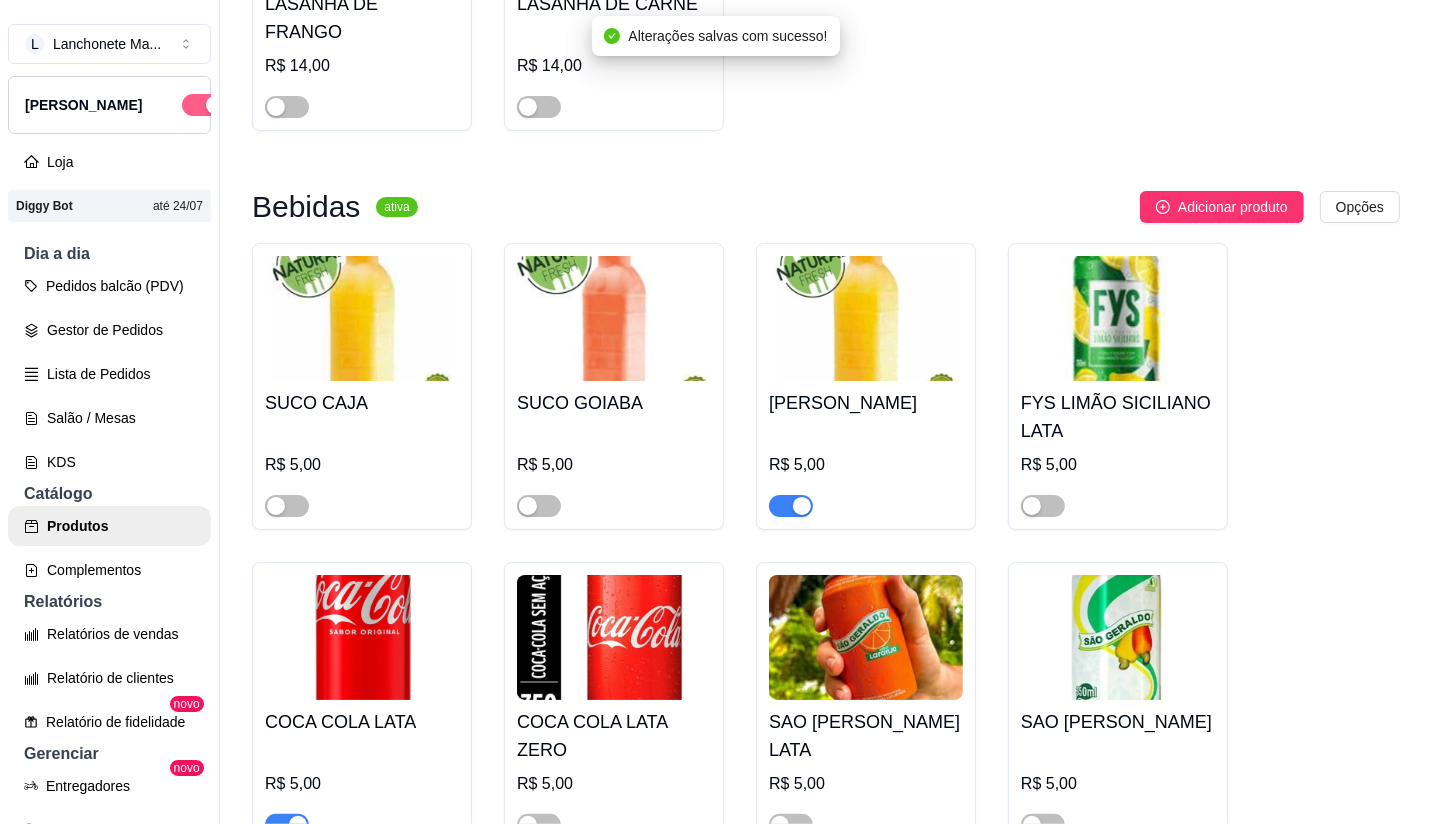 click at bounding box center (215, 105) 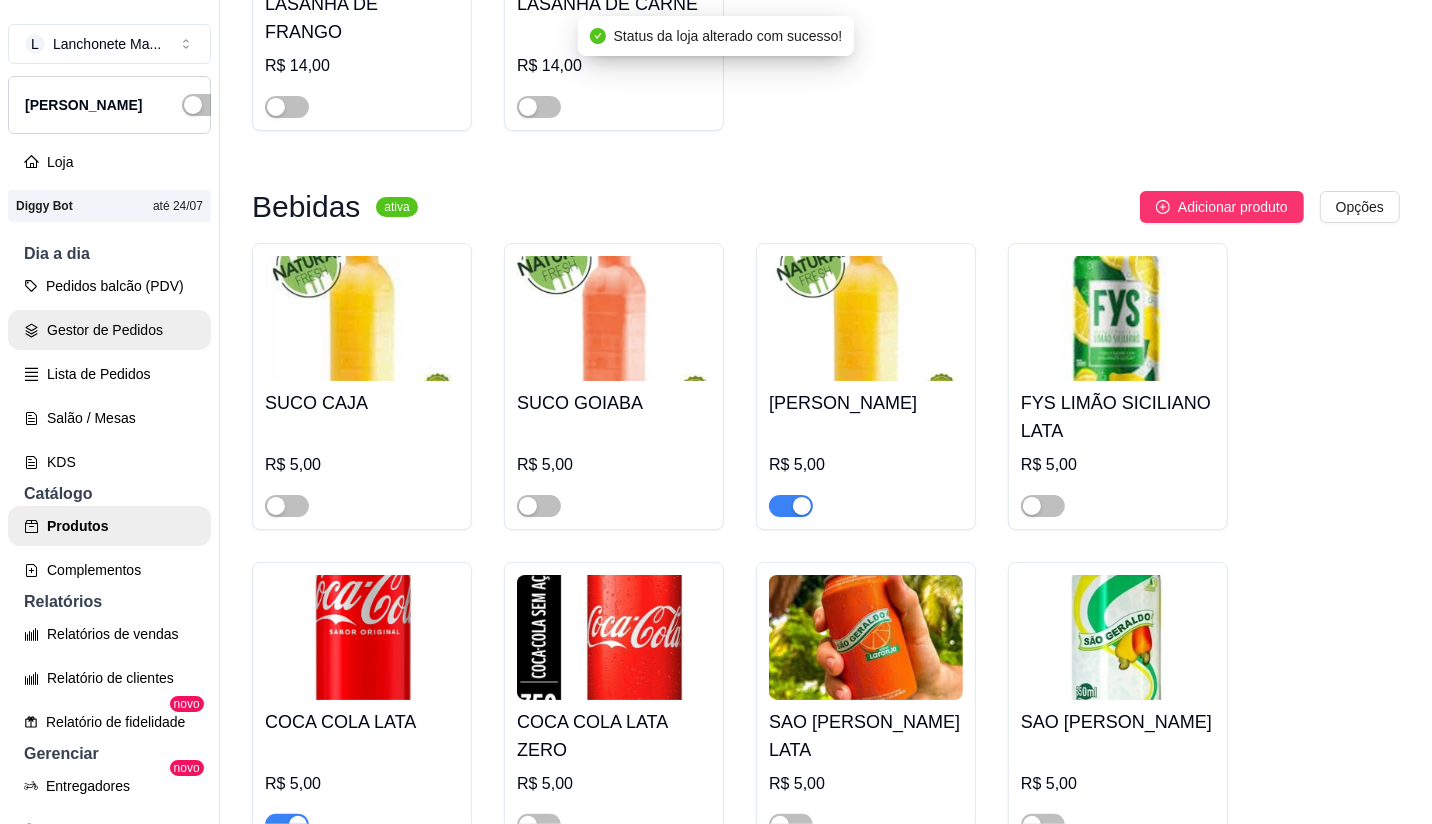 click on "Gestor de Pedidos" at bounding box center [109, 330] 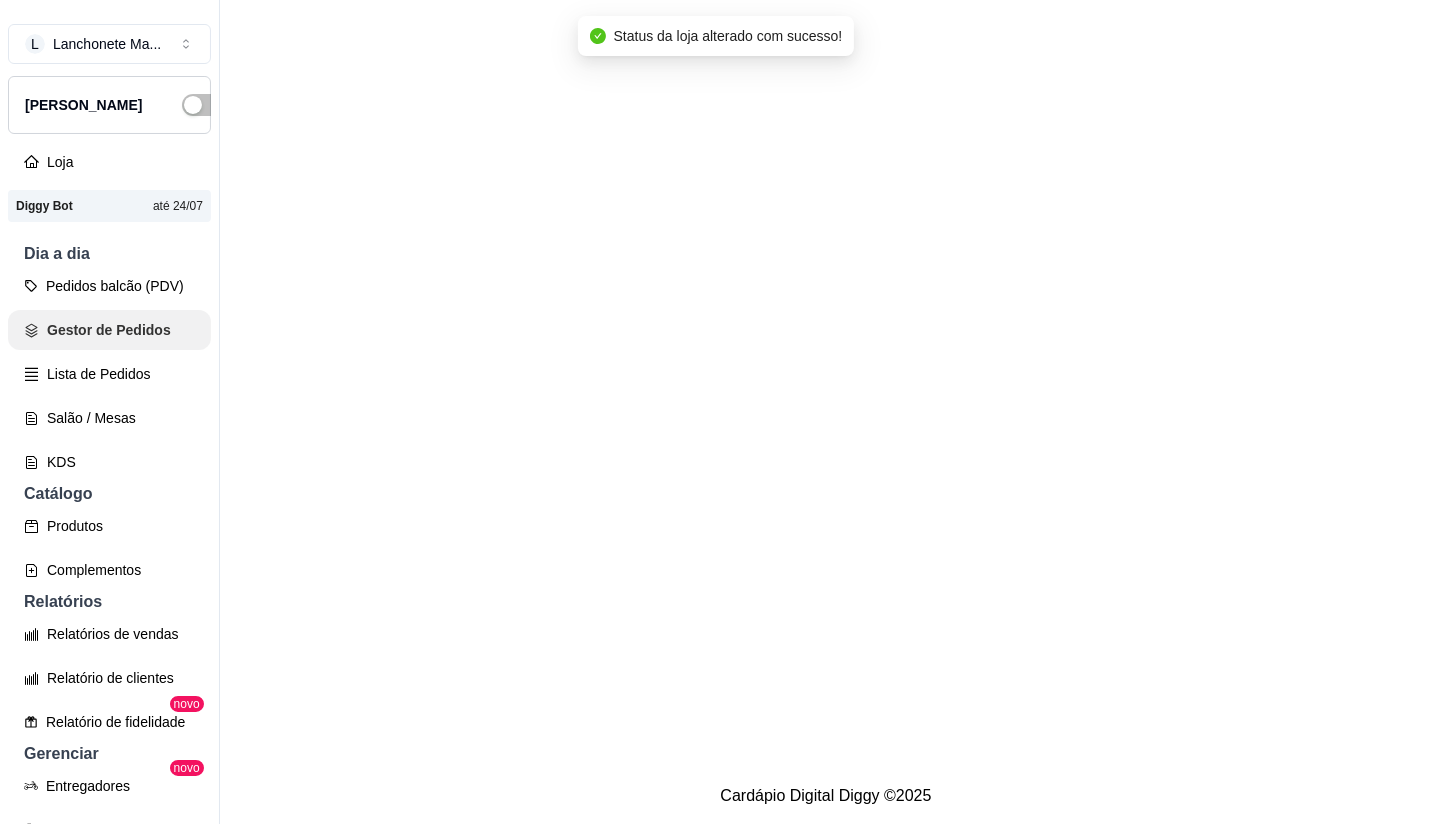 scroll, scrollTop: 0, scrollLeft: 0, axis: both 